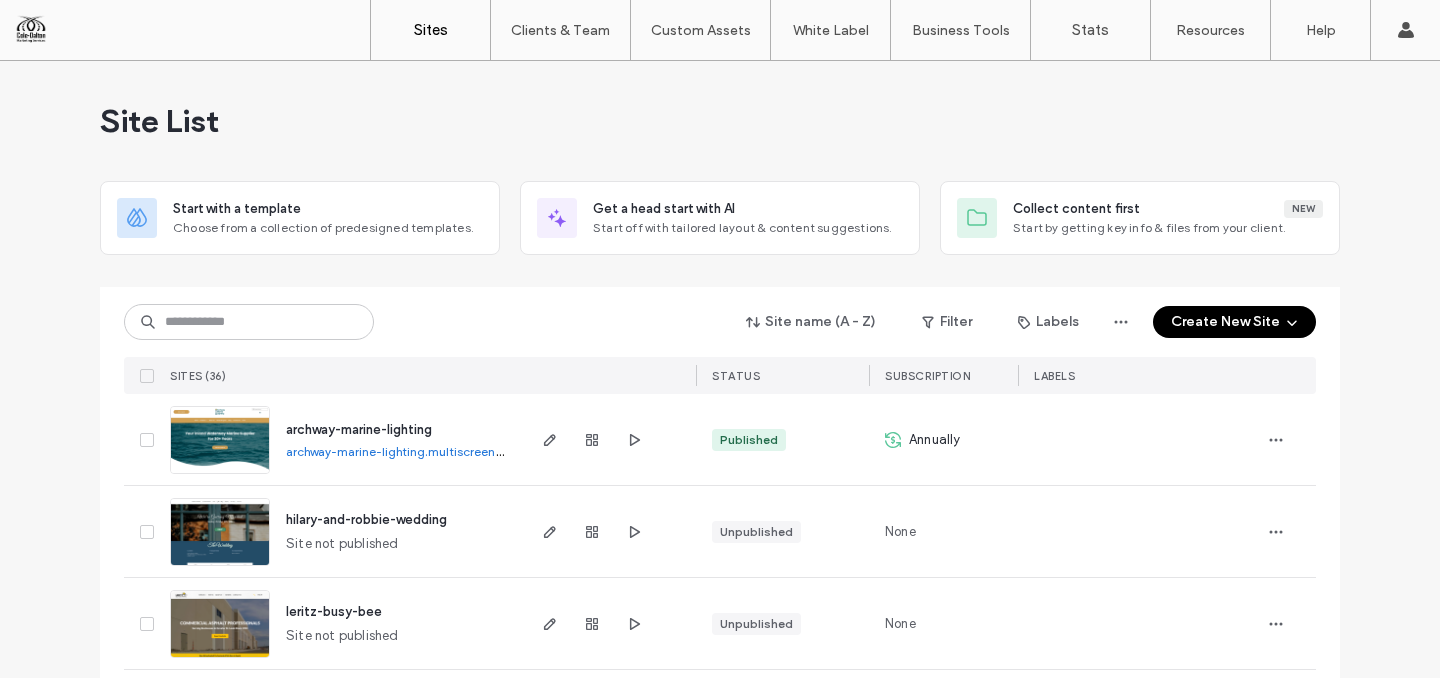 scroll, scrollTop: 0, scrollLeft: 0, axis: both 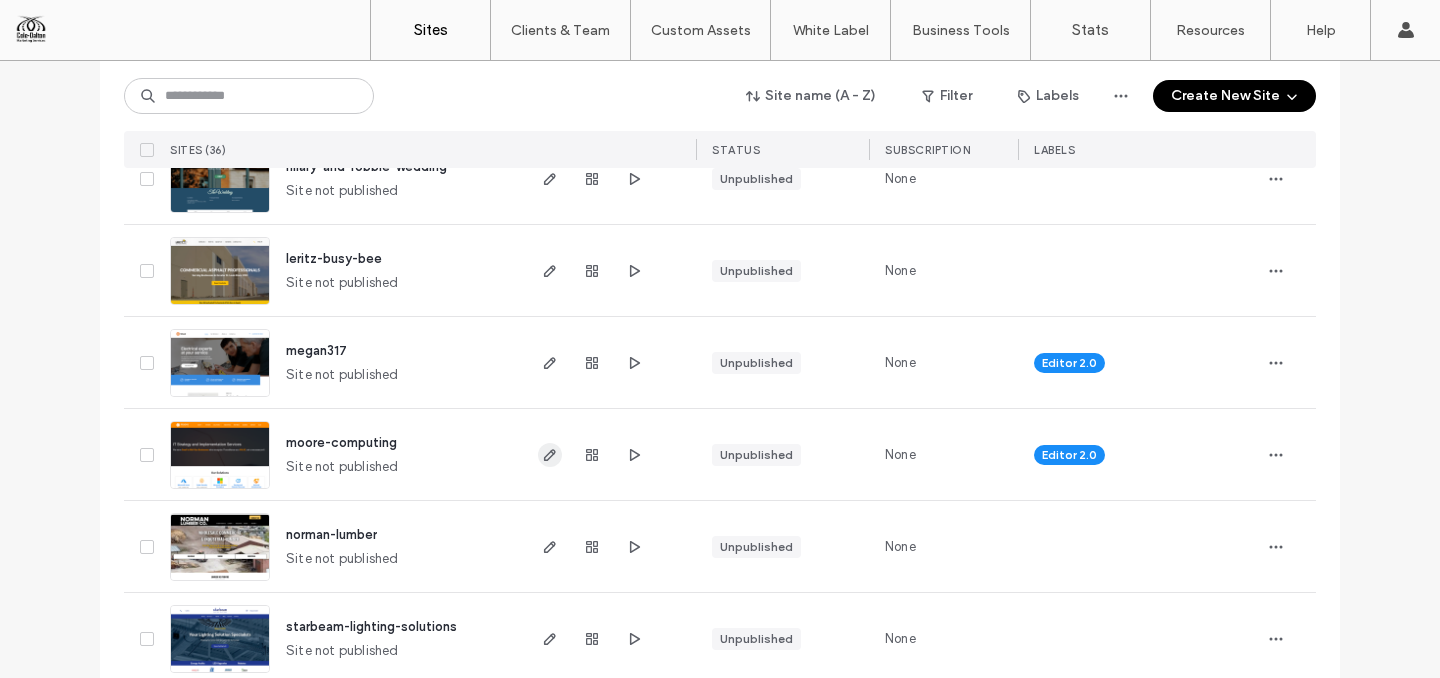 click 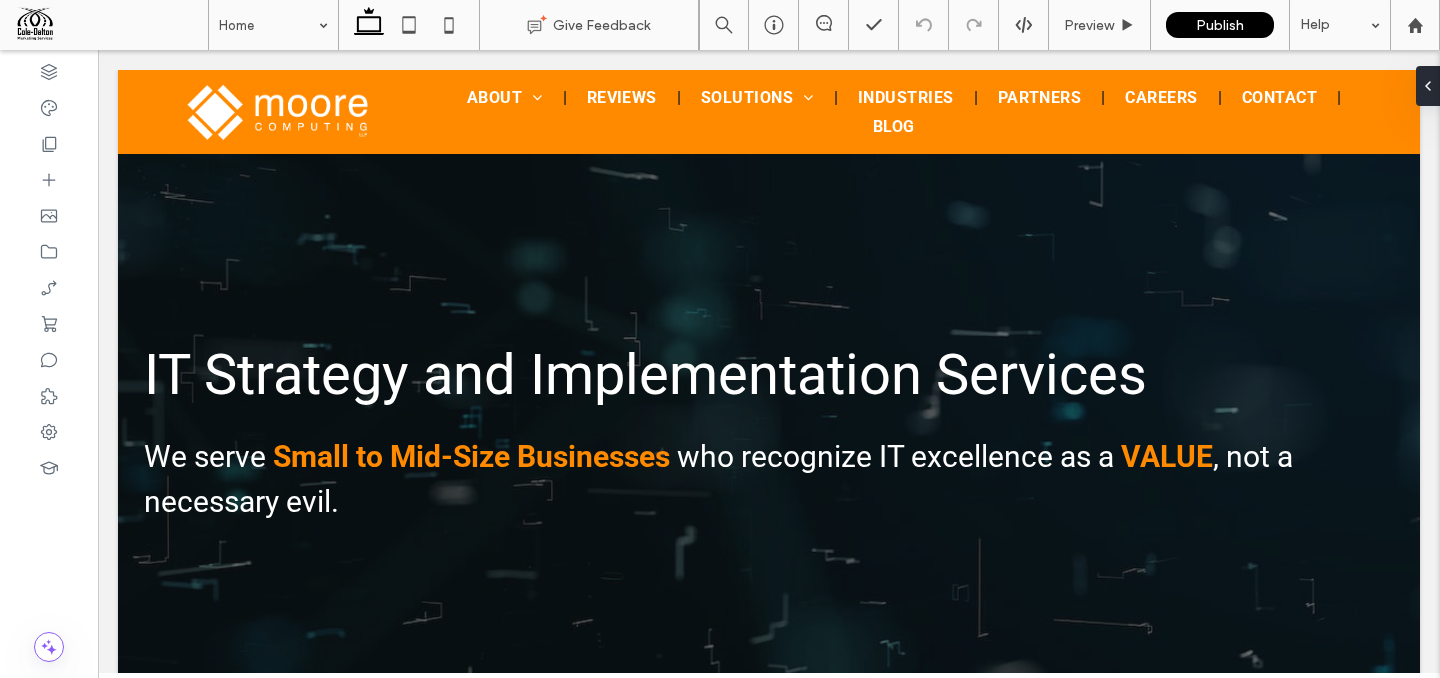 scroll, scrollTop: 0, scrollLeft: 0, axis: both 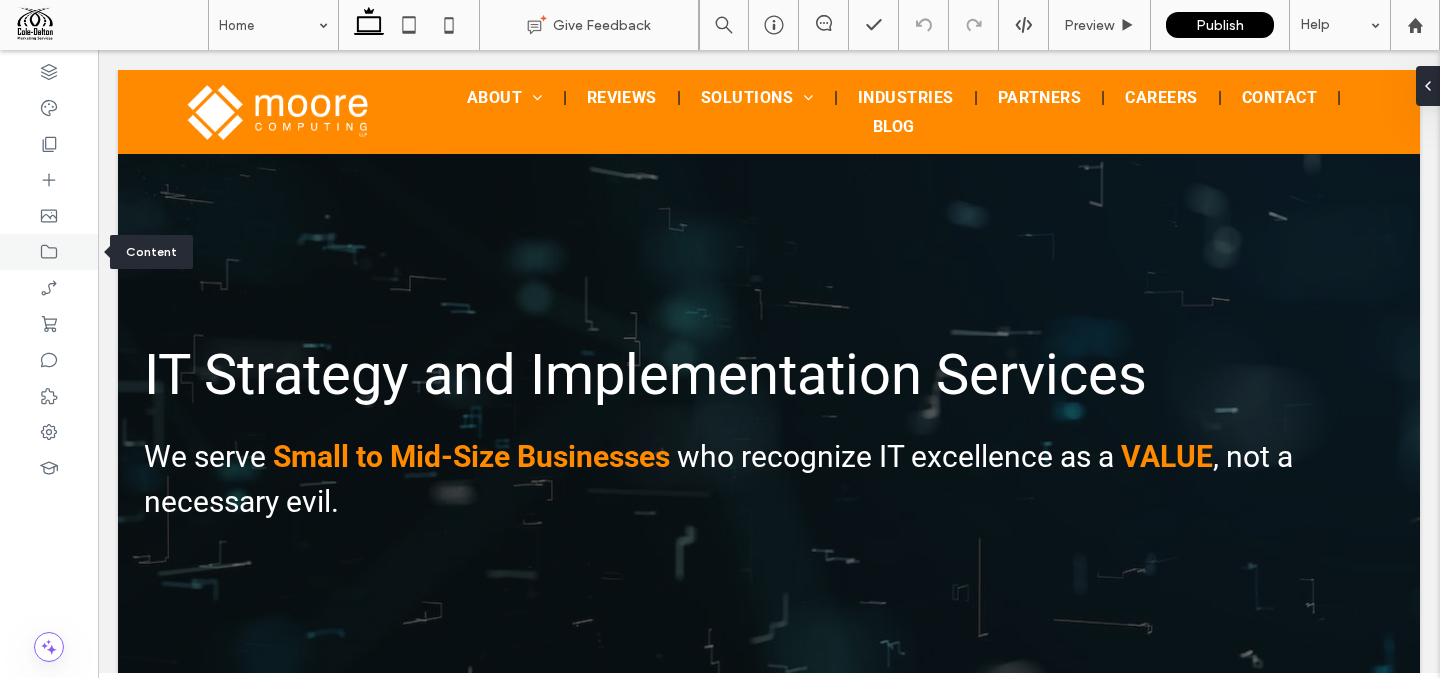 click 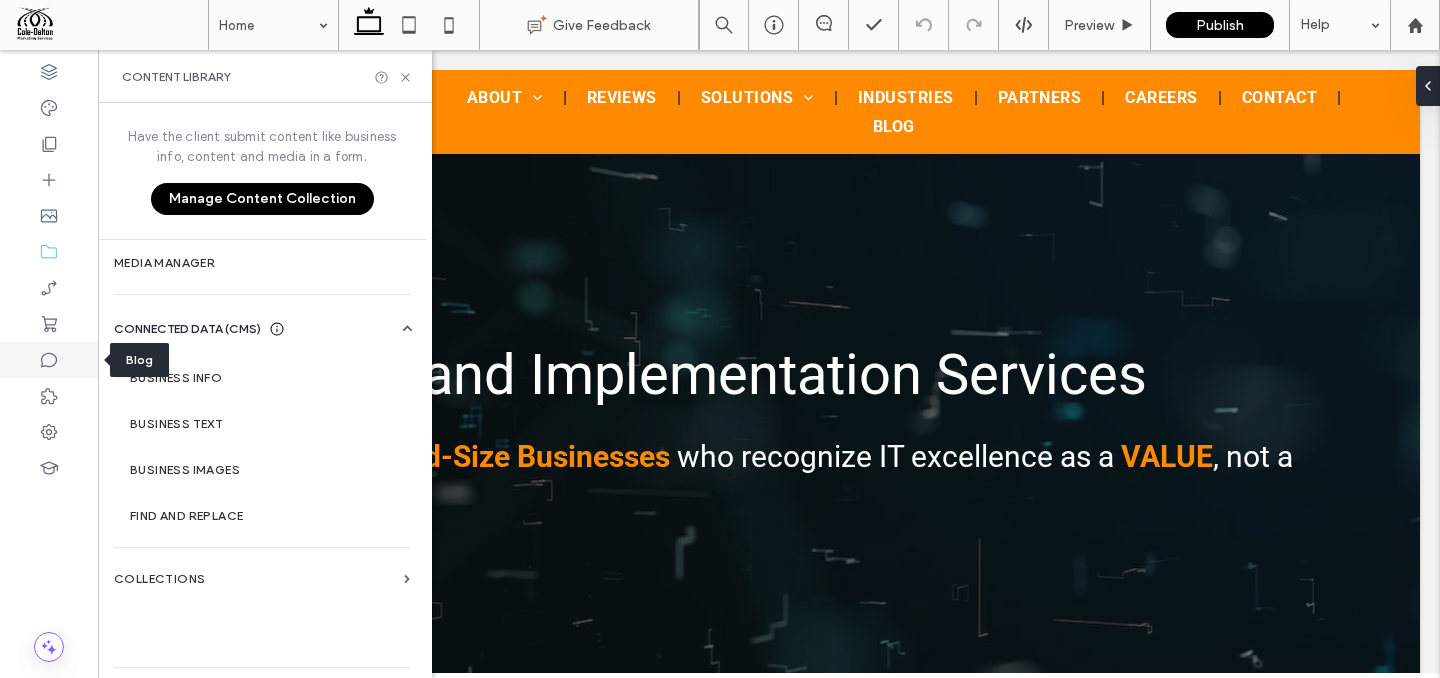 click at bounding box center (49, 360) 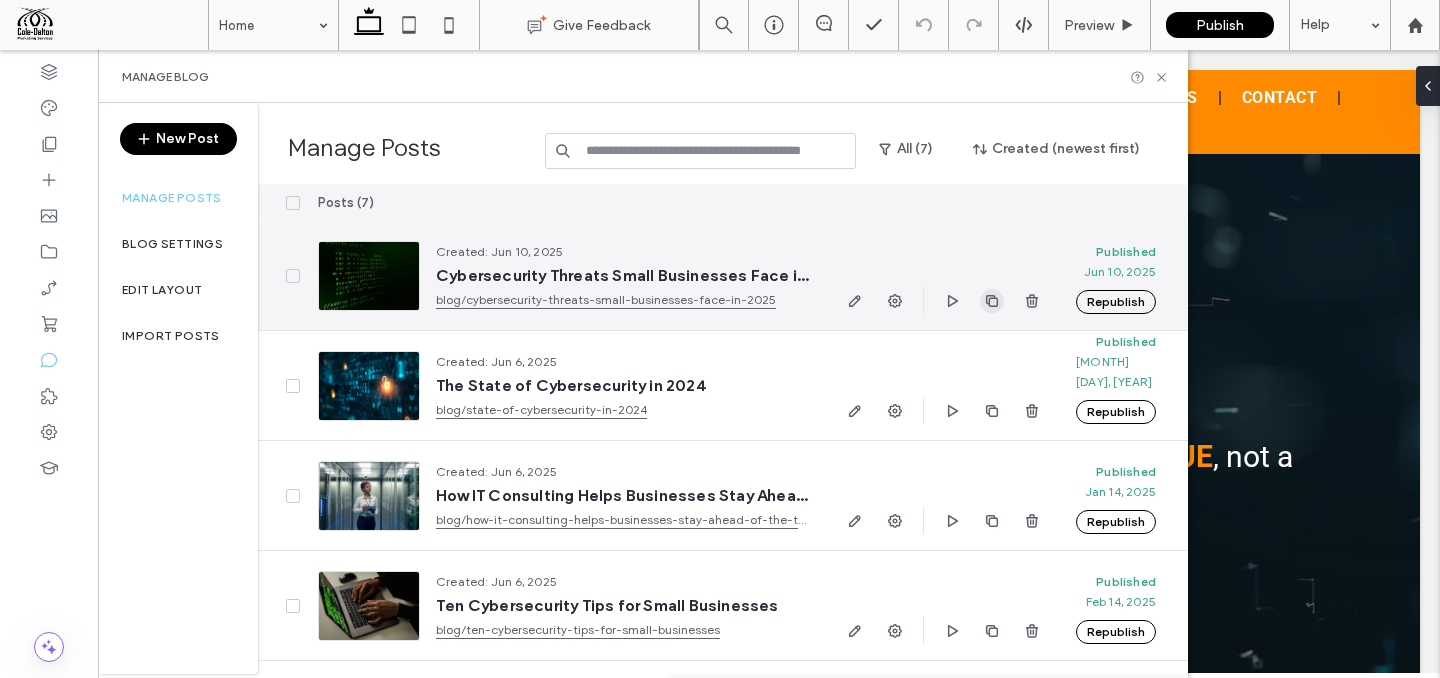 click 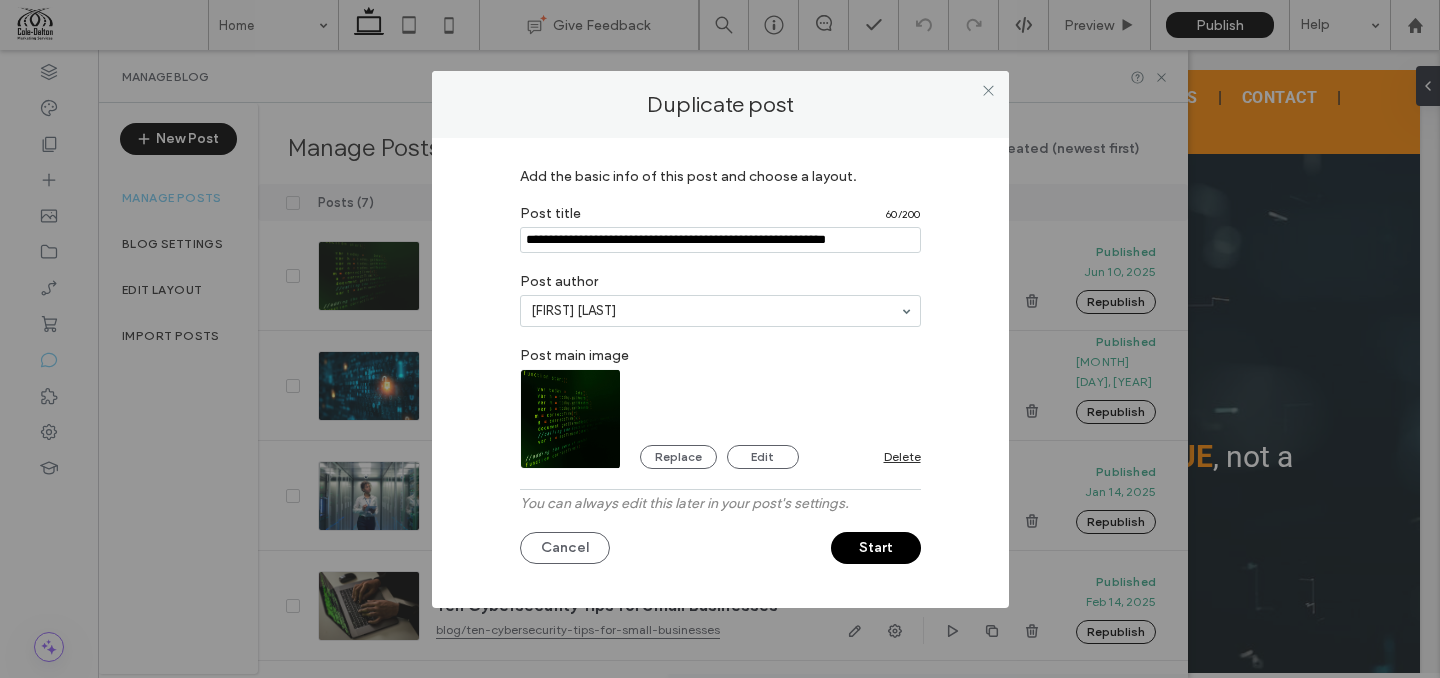 drag, startPoint x: 526, startPoint y: 240, endPoint x: 964, endPoint y: 256, distance: 438.29214 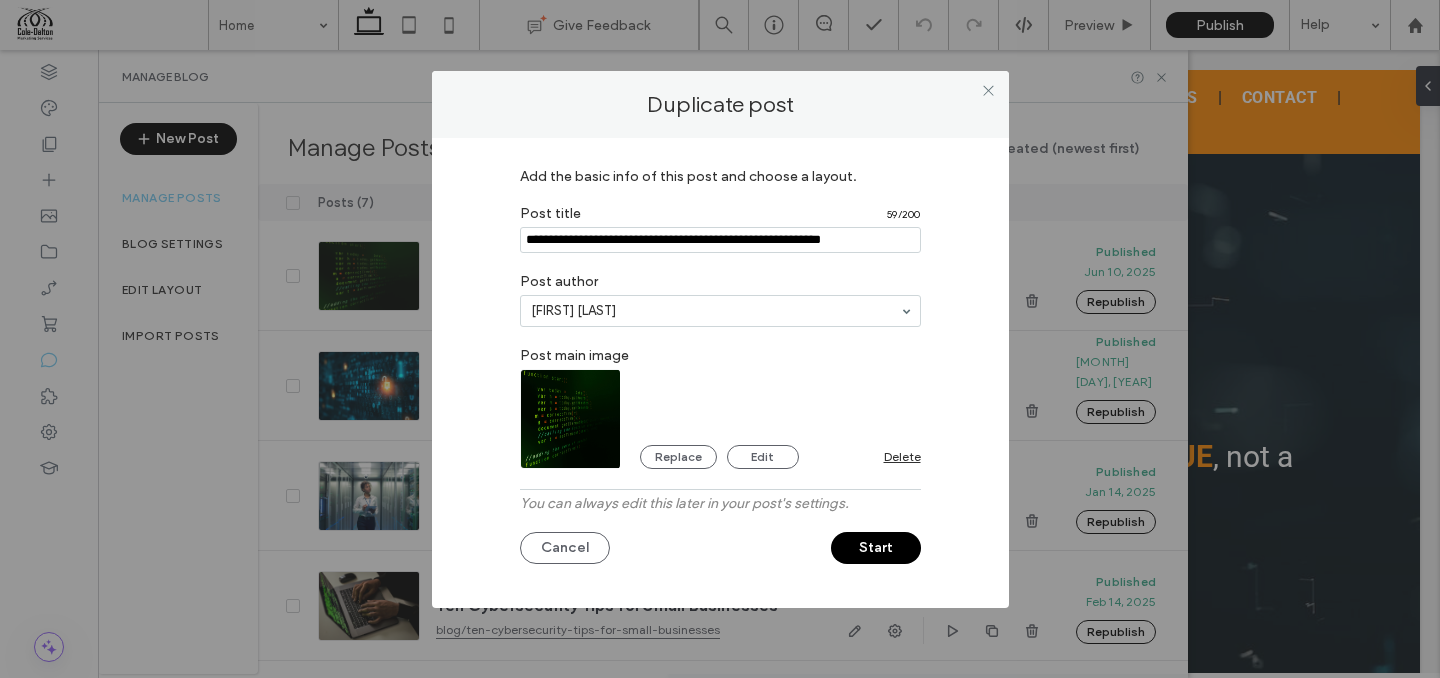 type on "**********" 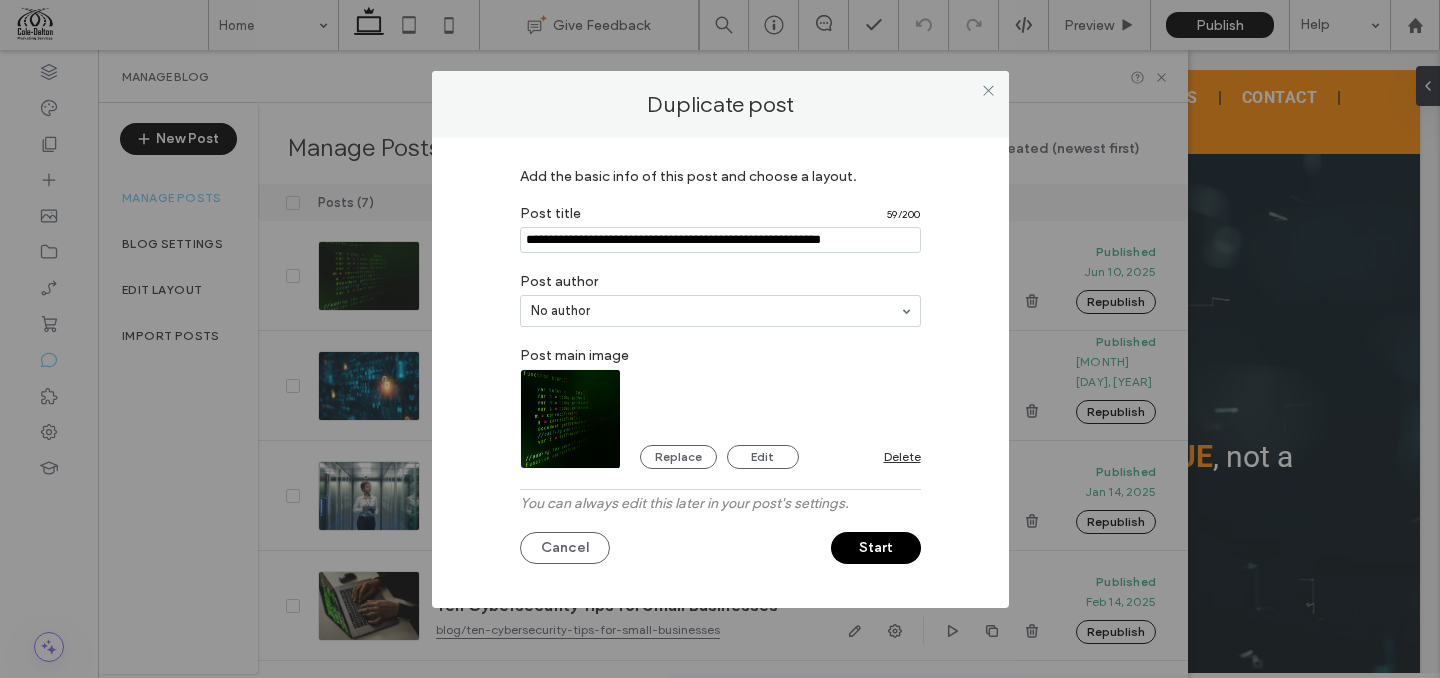 click on "Replace Edit Delete" at bounding box center (720, 419) 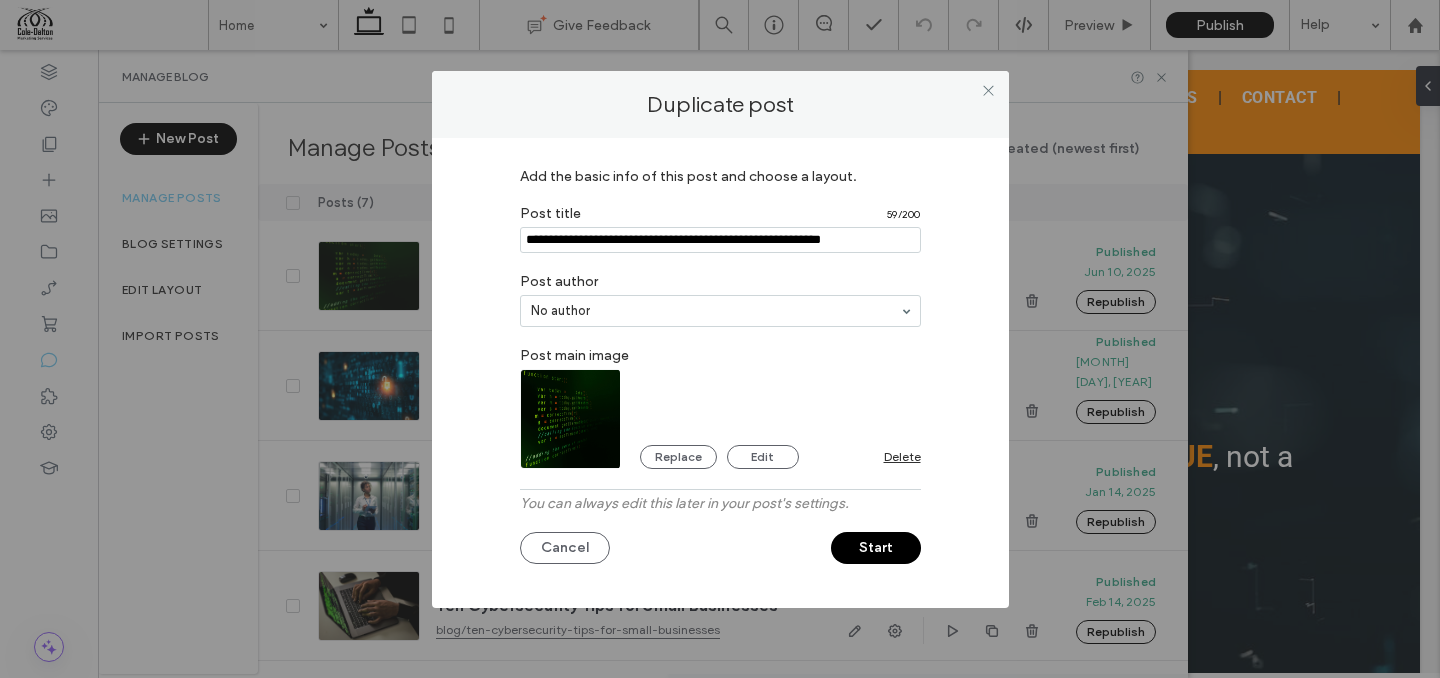 drag, startPoint x: 894, startPoint y: 553, endPoint x: 775, endPoint y: 330, distance: 252.76471 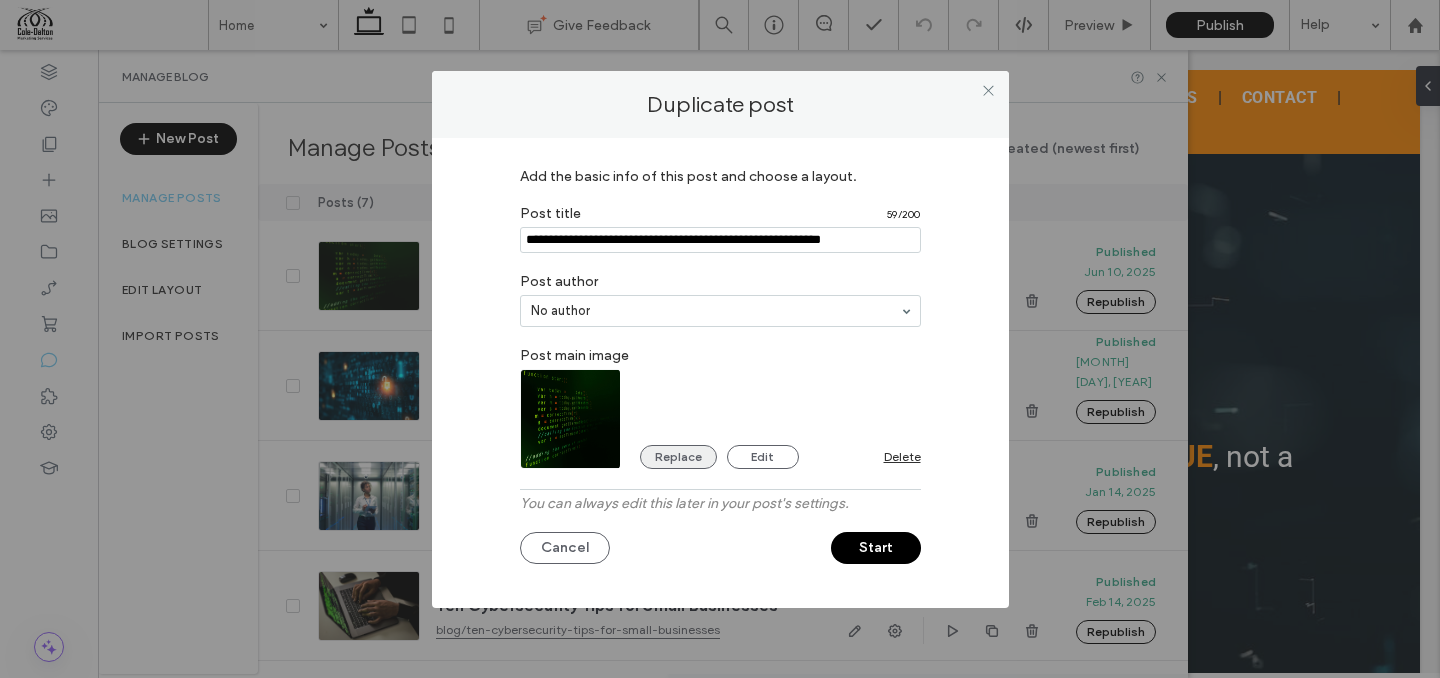 click on "Replace" at bounding box center (678, 457) 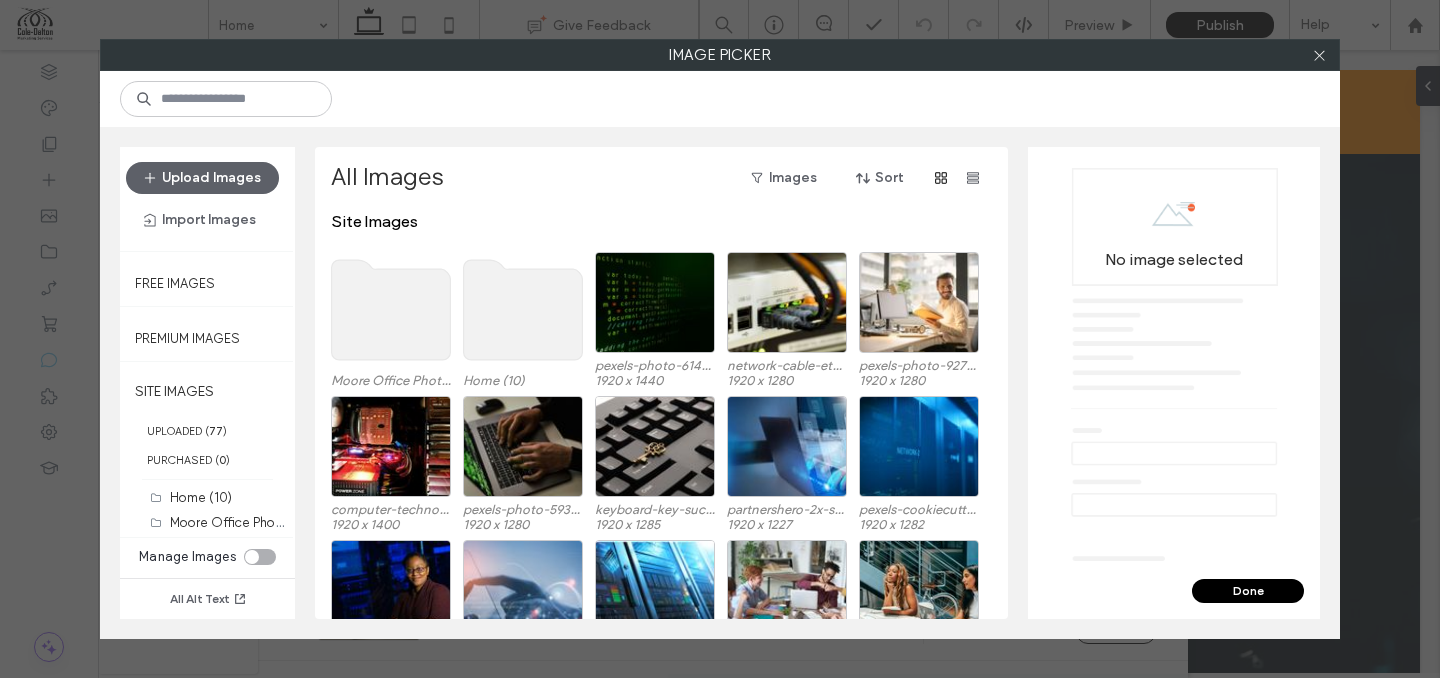 click at bounding box center [720, 99] 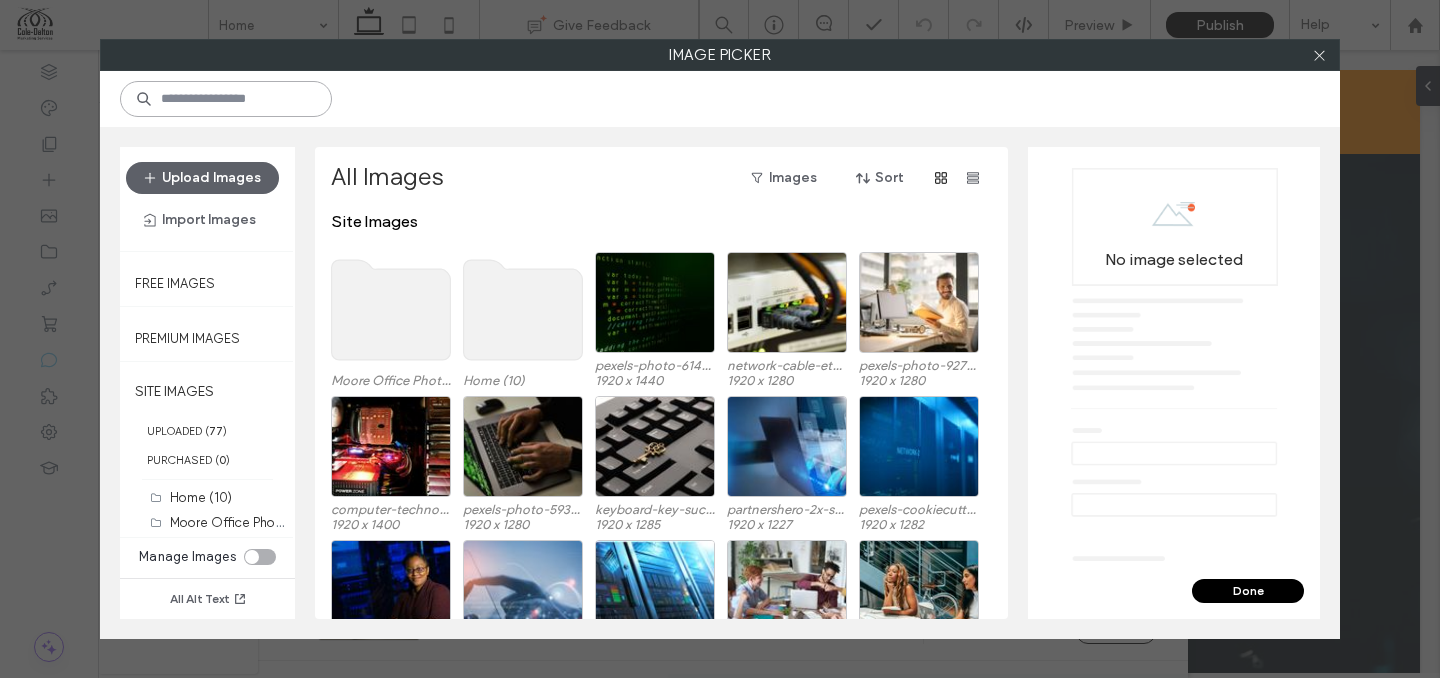 click at bounding box center [226, 99] 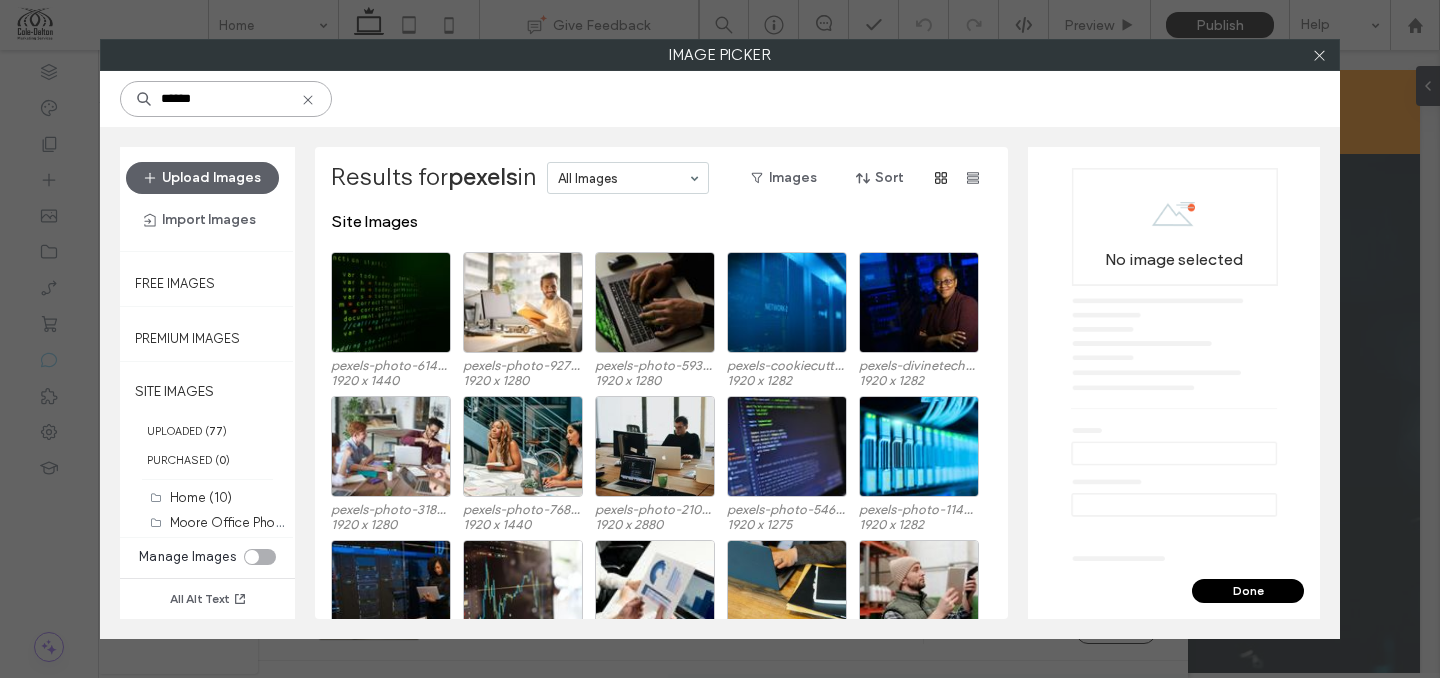 drag, startPoint x: 242, startPoint y: 96, endPoint x: 143, endPoint y: 76, distance: 101 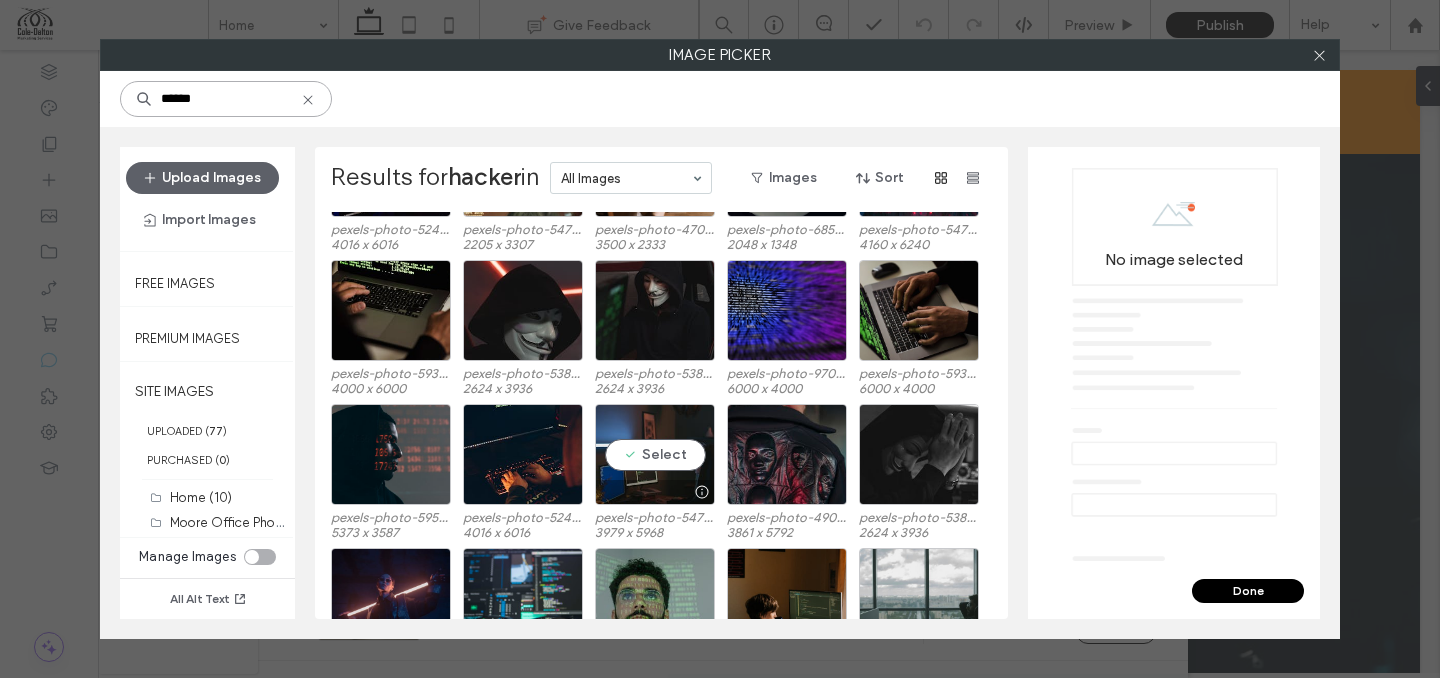 scroll, scrollTop: 569, scrollLeft: 0, axis: vertical 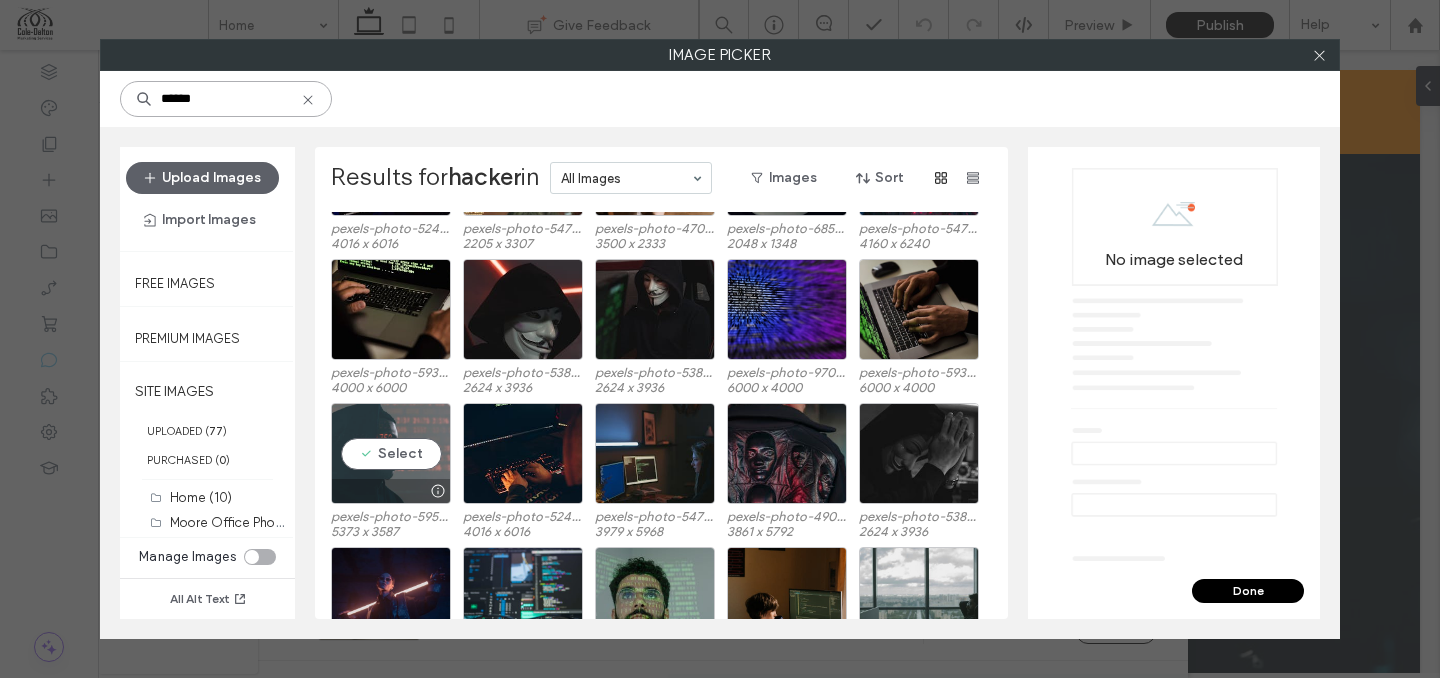 type on "******" 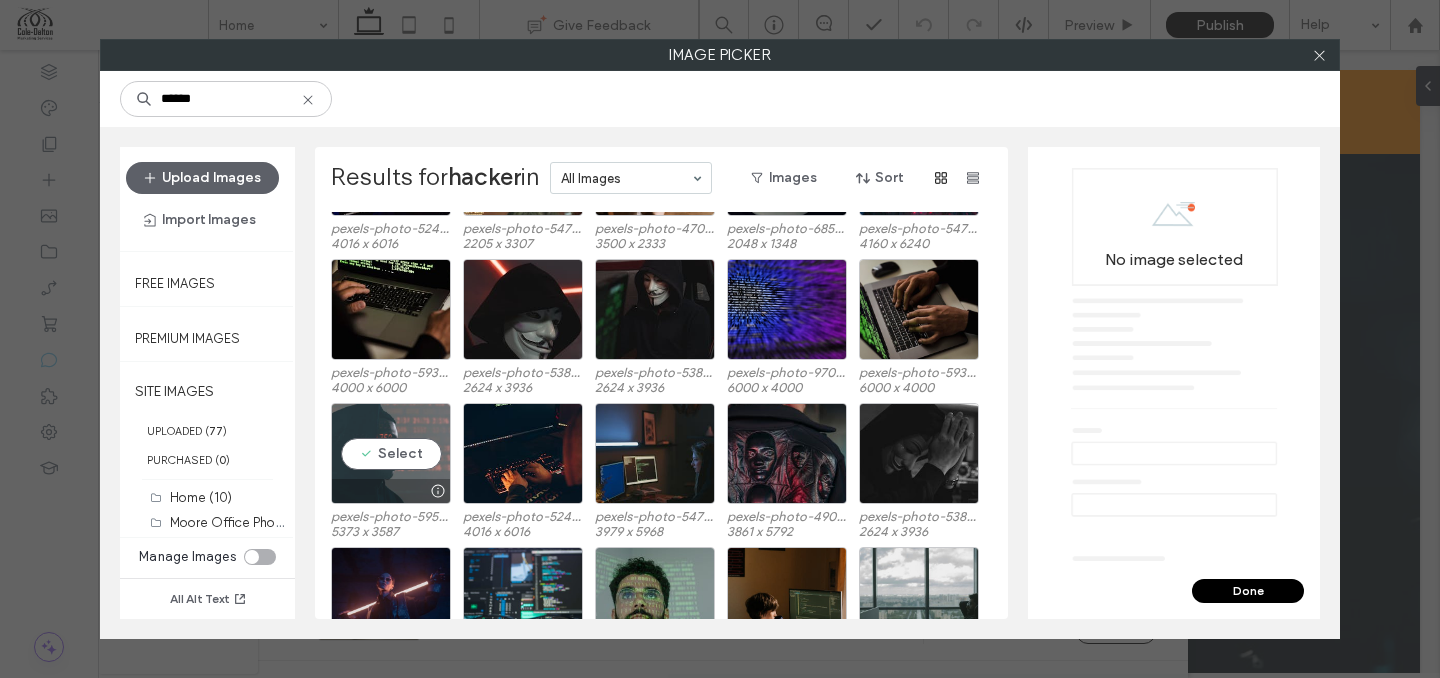 click on "Select" at bounding box center [391, 453] 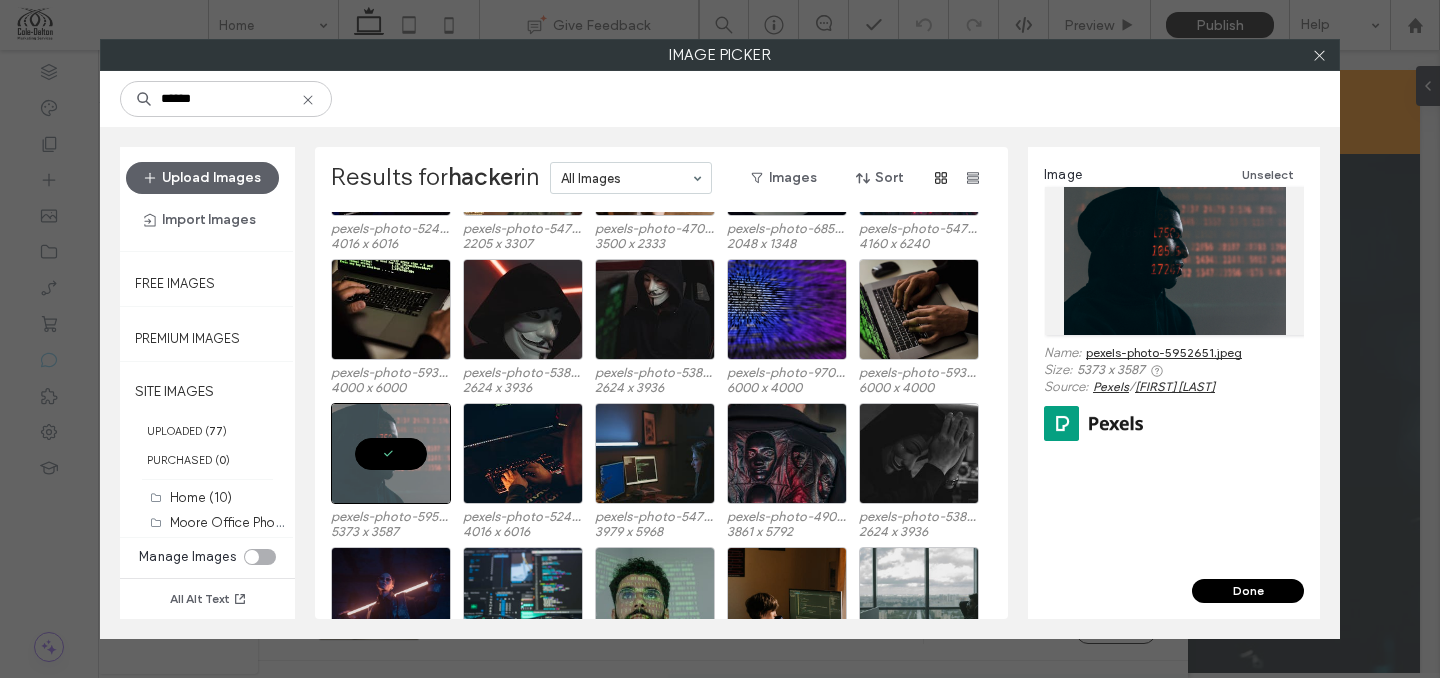 click on "Done" at bounding box center (1248, 591) 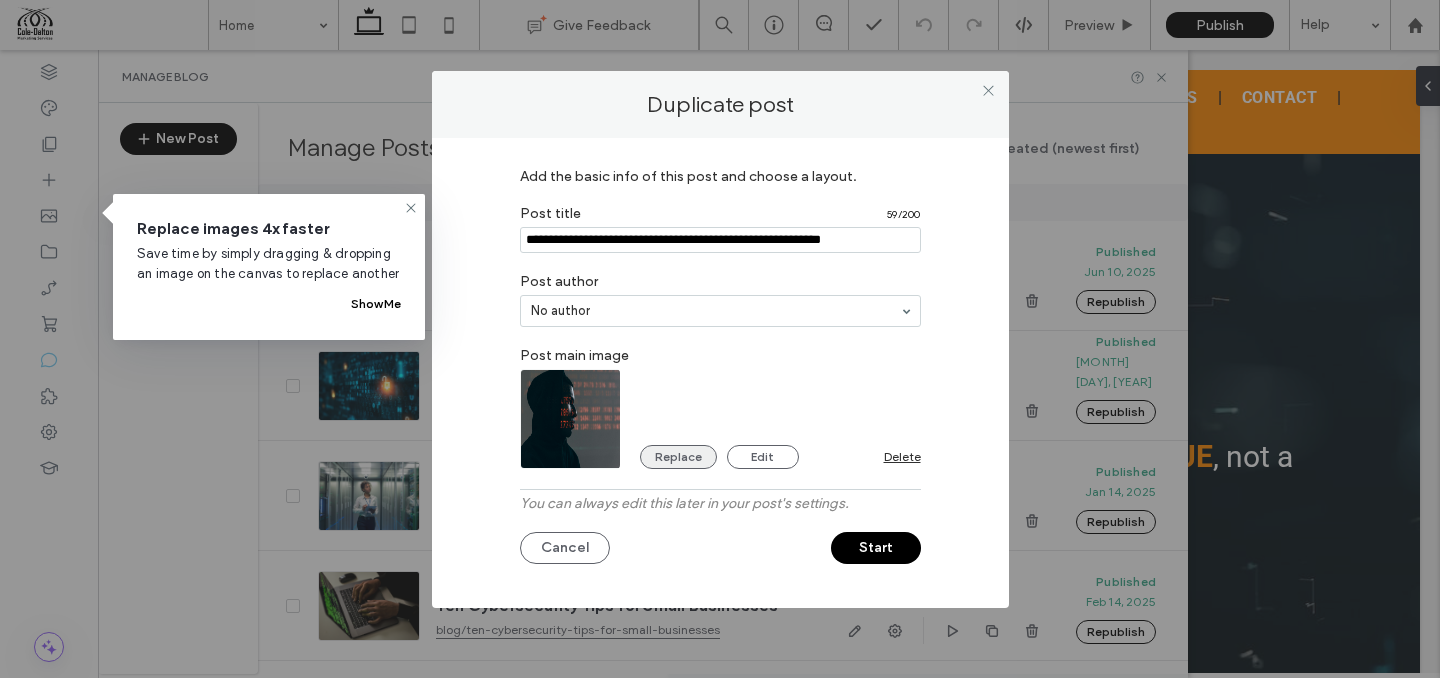 click on "Replace" at bounding box center [678, 457] 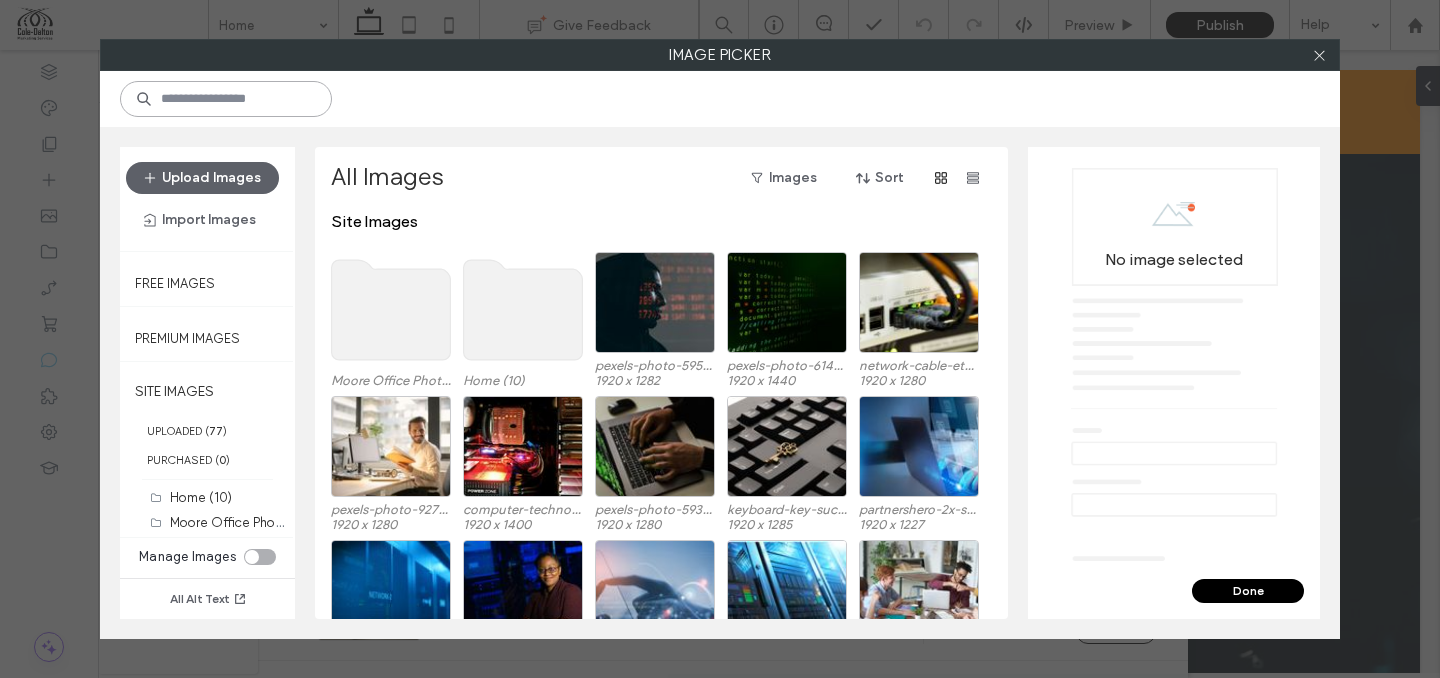 click at bounding box center (226, 99) 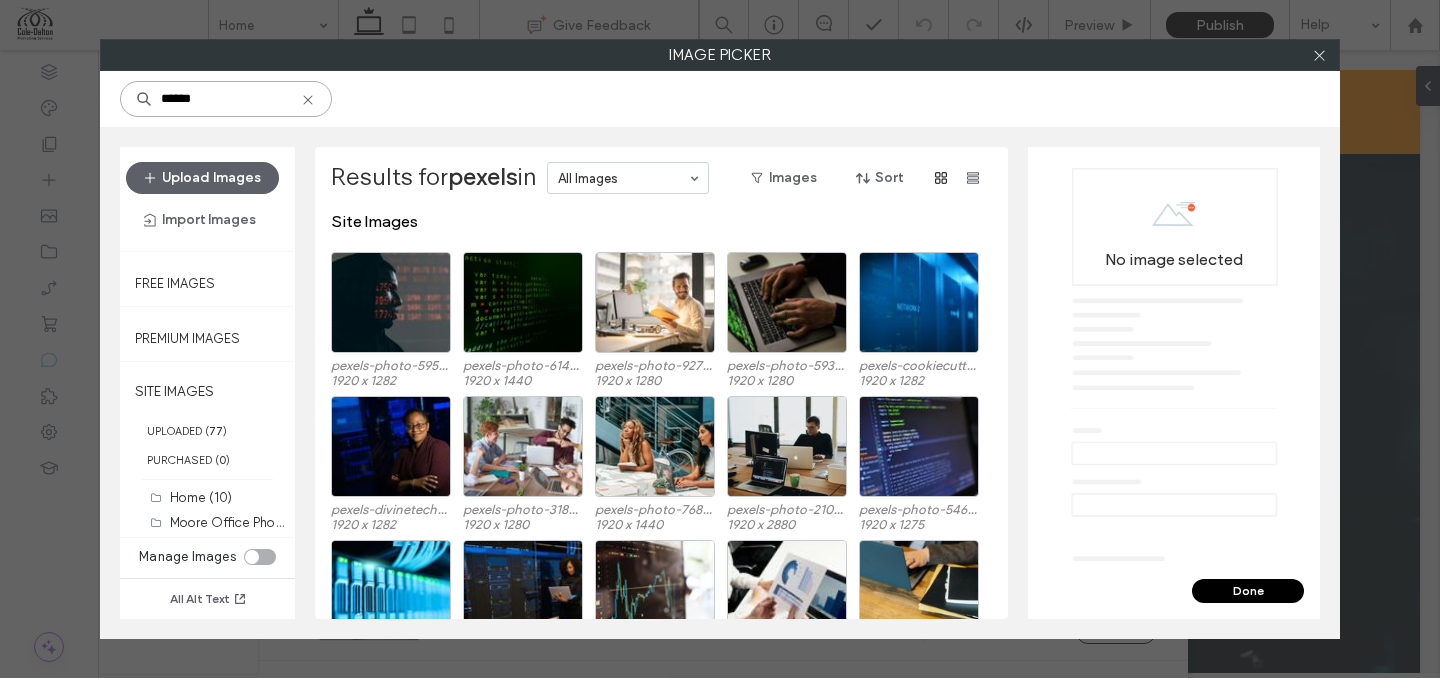 drag, startPoint x: 231, startPoint y: 102, endPoint x: 174, endPoint y: 95, distance: 57.428215 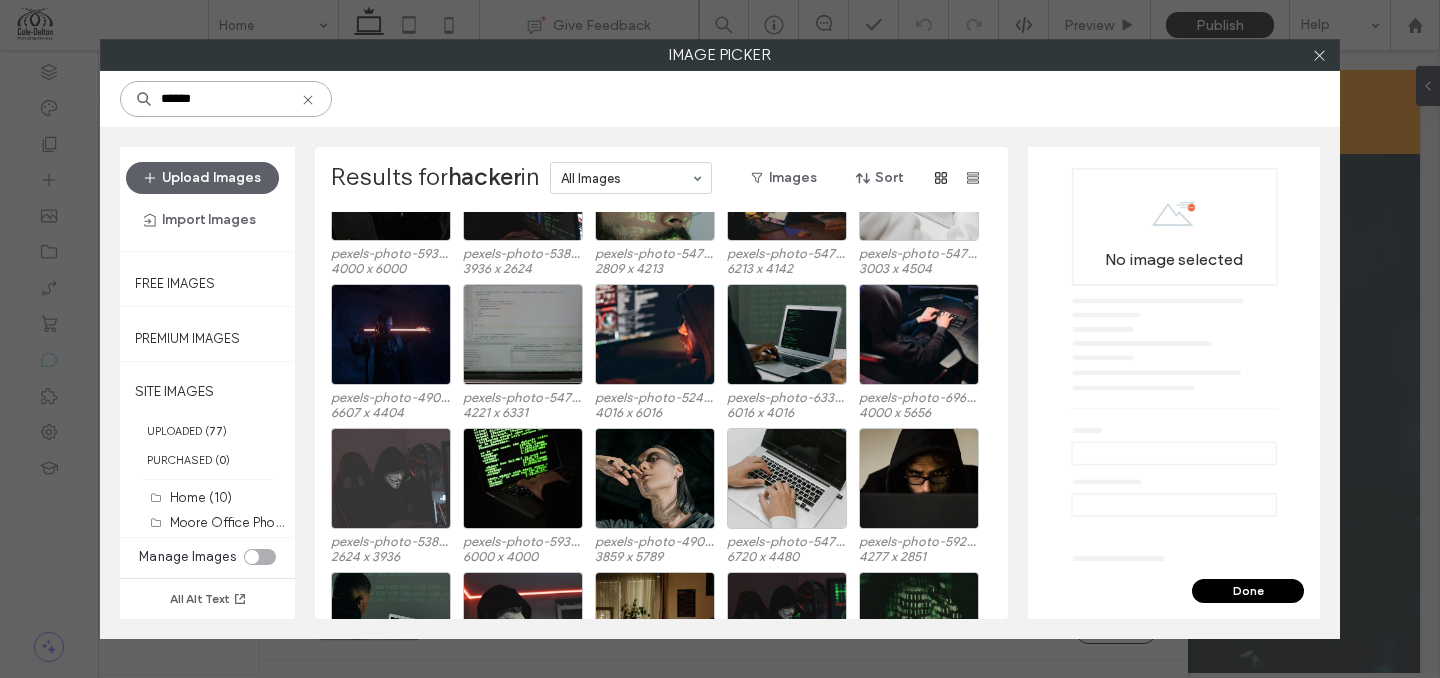 scroll, scrollTop: 1863, scrollLeft: 0, axis: vertical 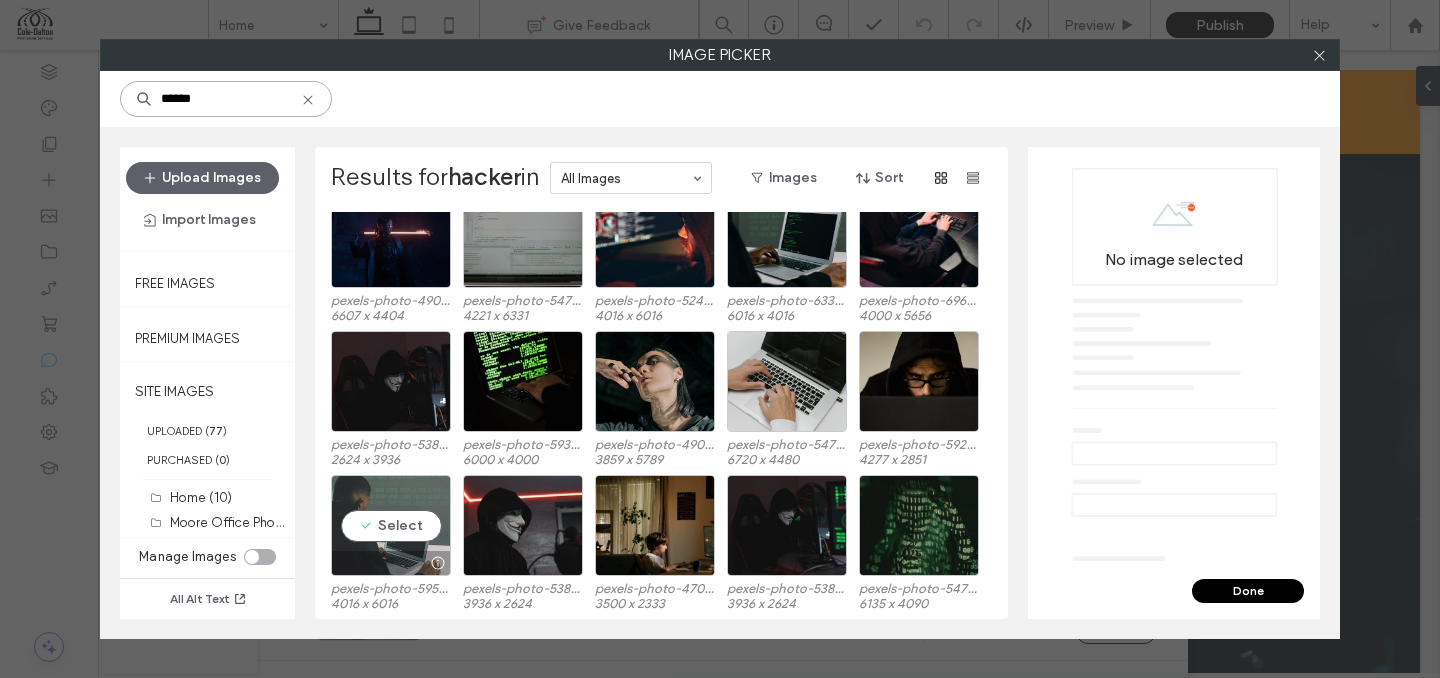type on "******" 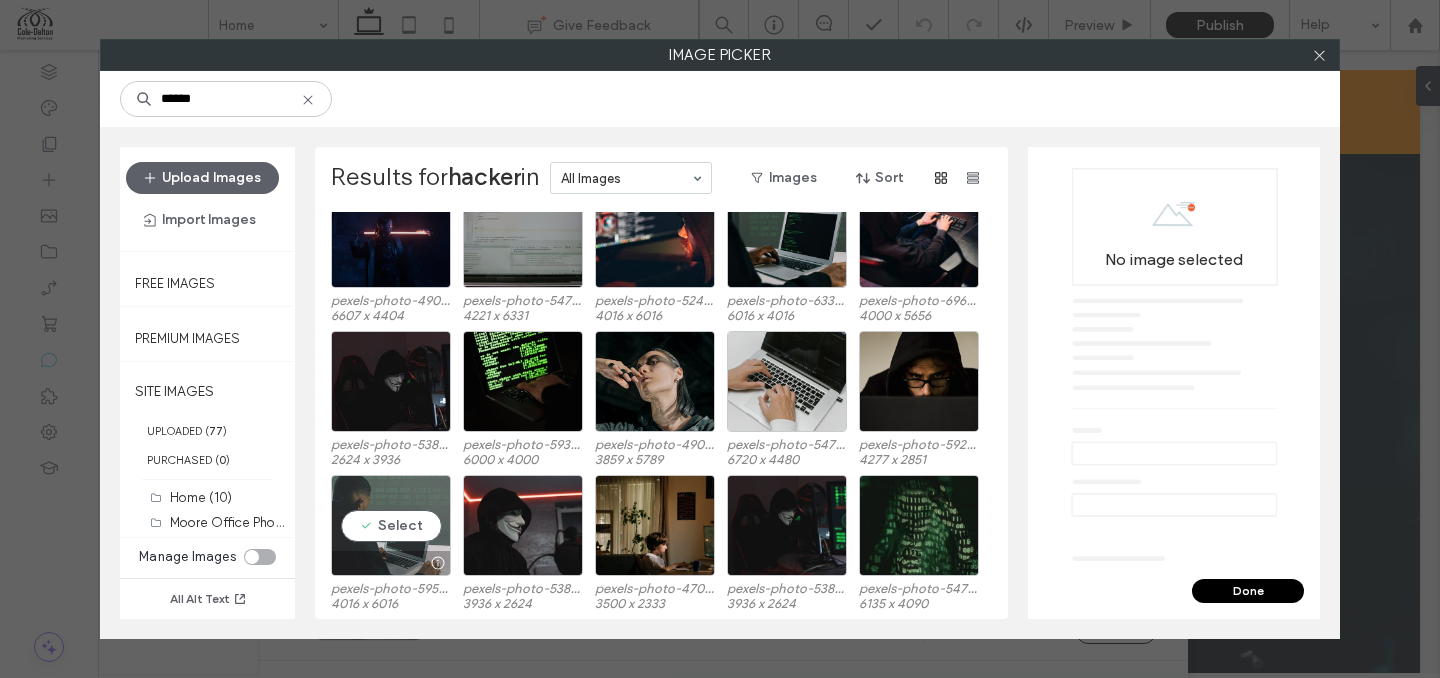 click on "Select" at bounding box center (391, 525) 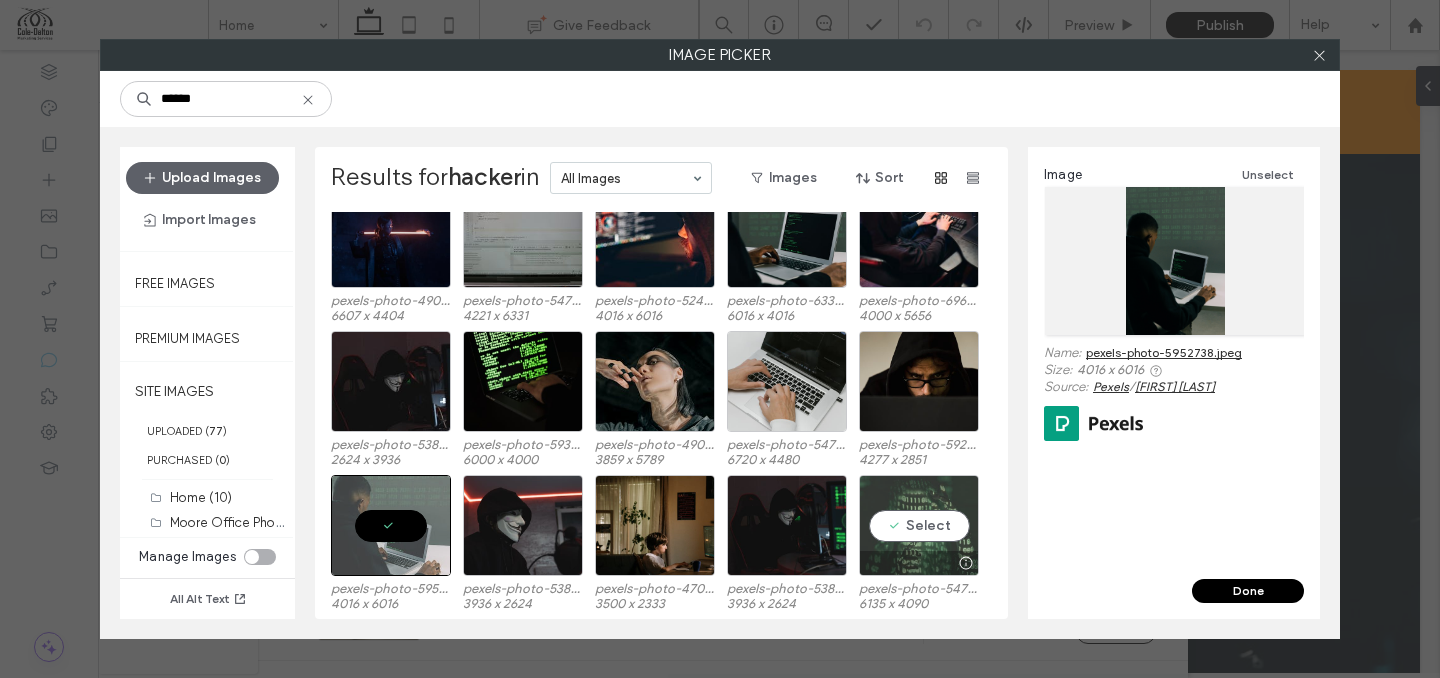 click on "Select" at bounding box center [919, 525] 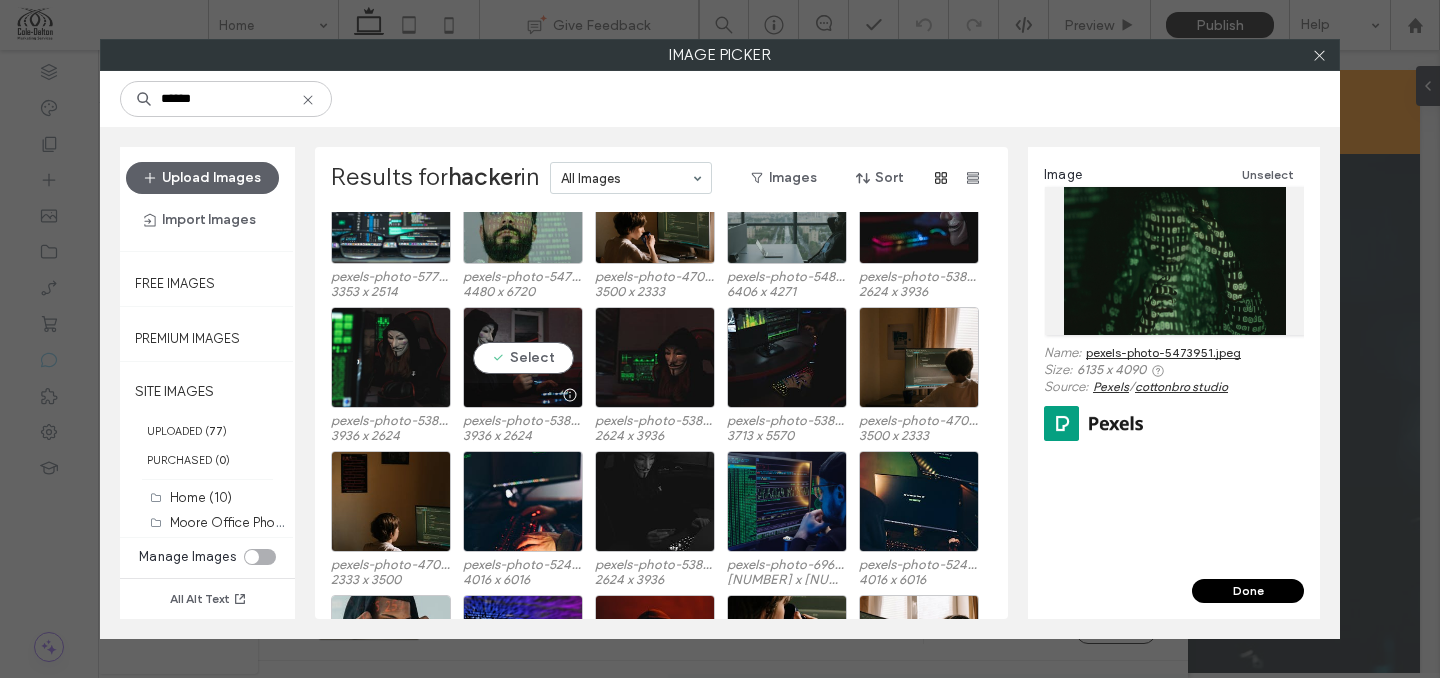 scroll, scrollTop: 1296, scrollLeft: 0, axis: vertical 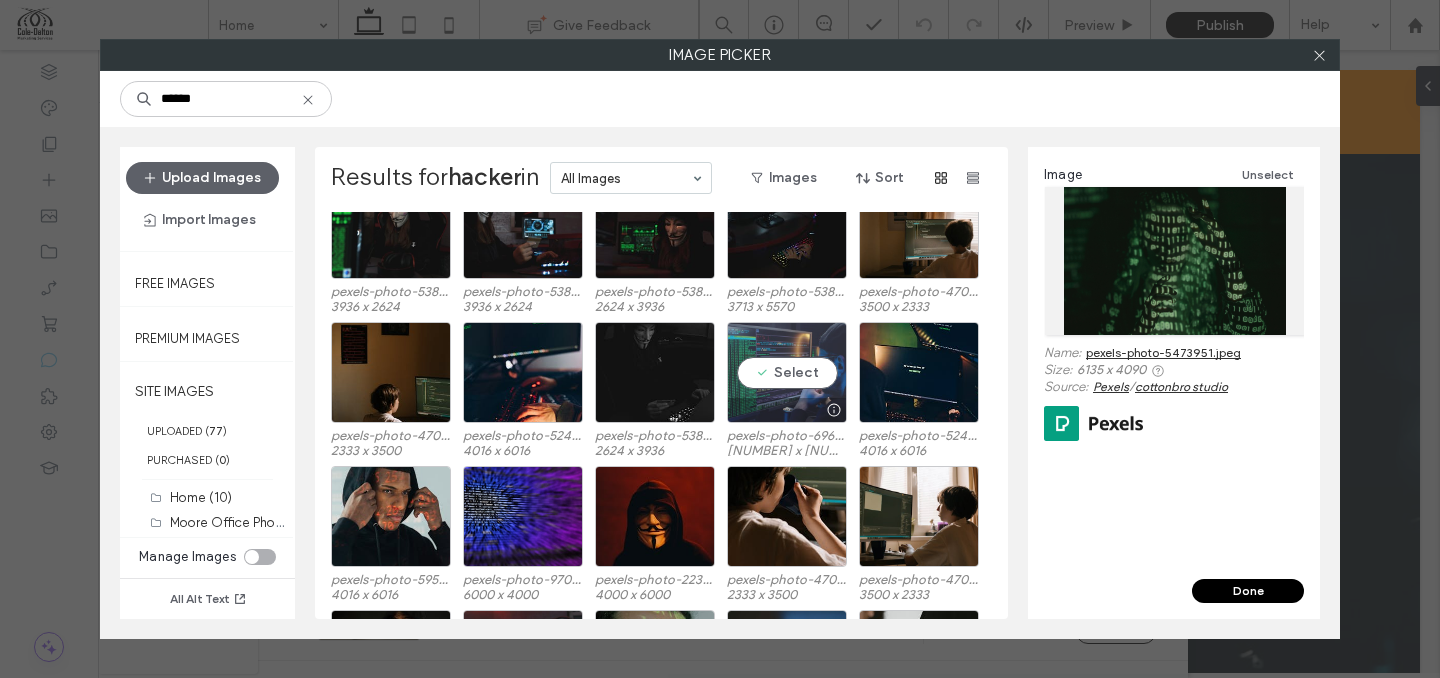 click on "Select" at bounding box center [787, 372] 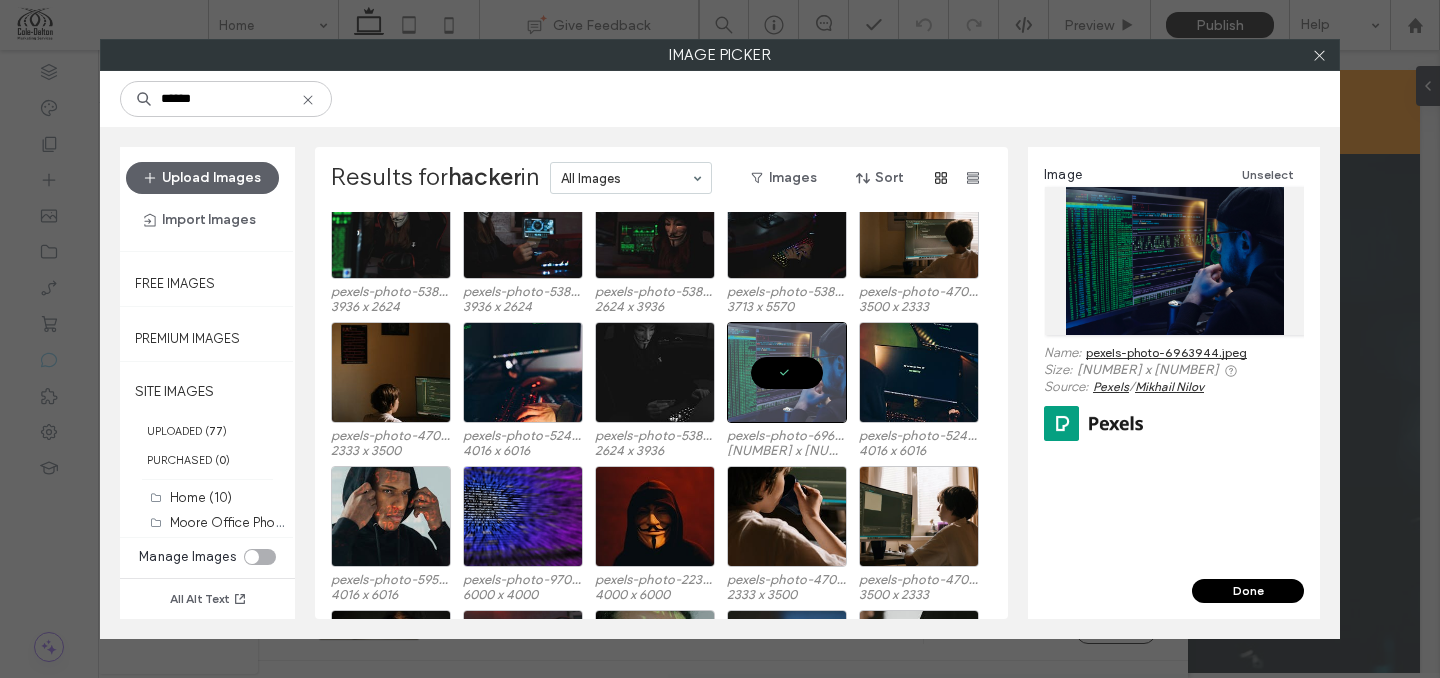 click on "Done" at bounding box center (1248, 591) 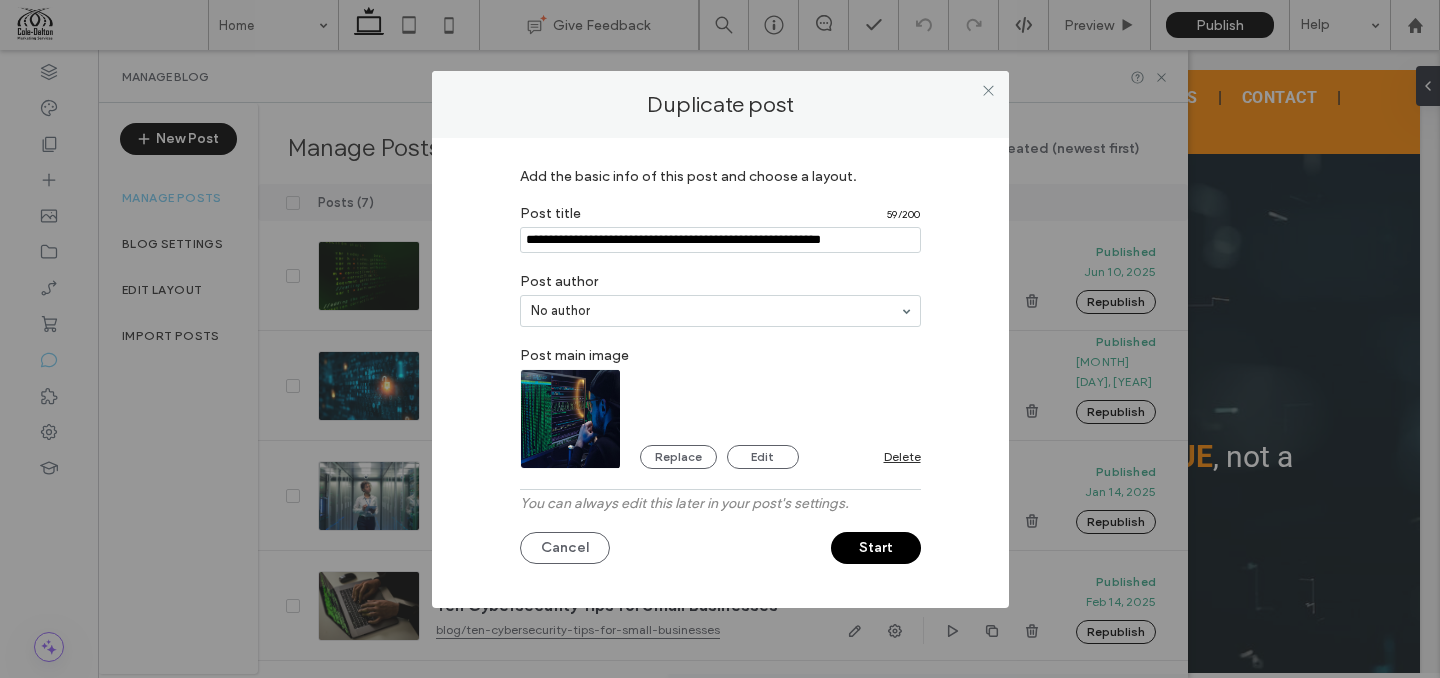 click on "Start" at bounding box center (876, 548) 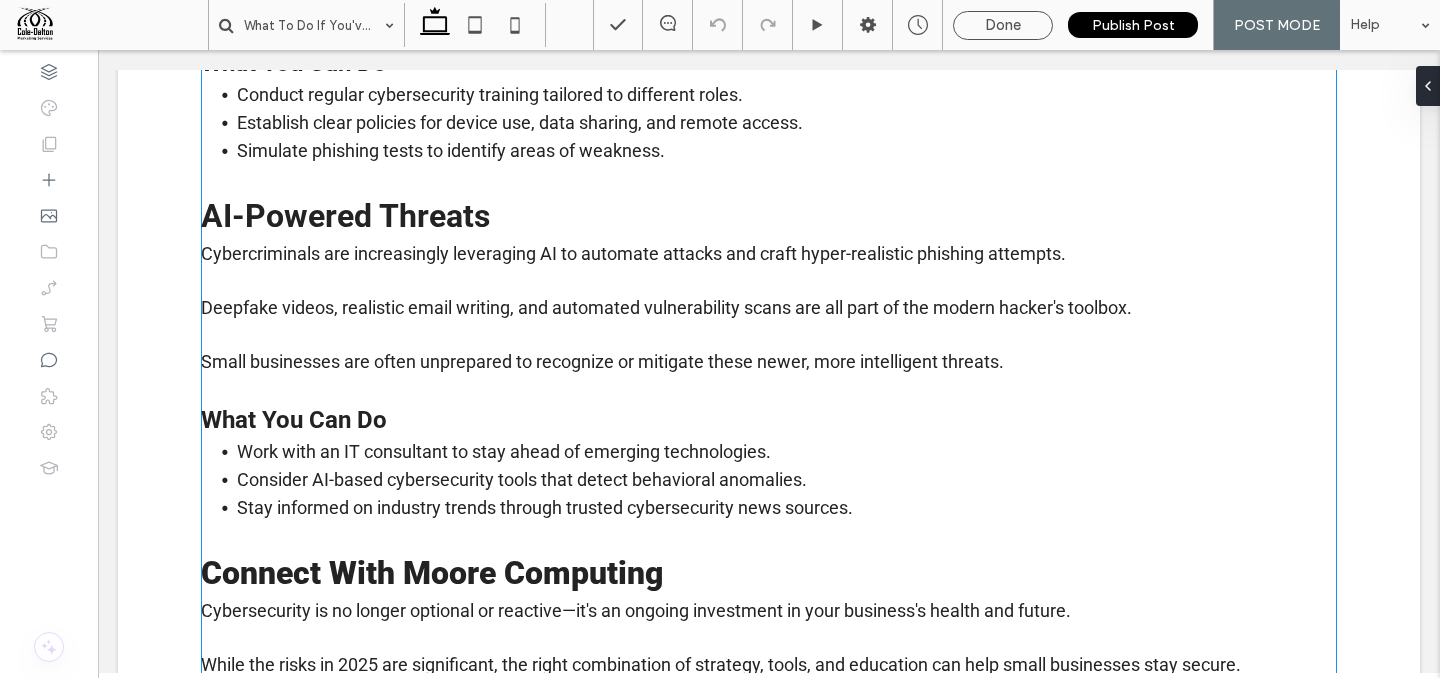 scroll, scrollTop: 2946, scrollLeft: 0, axis: vertical 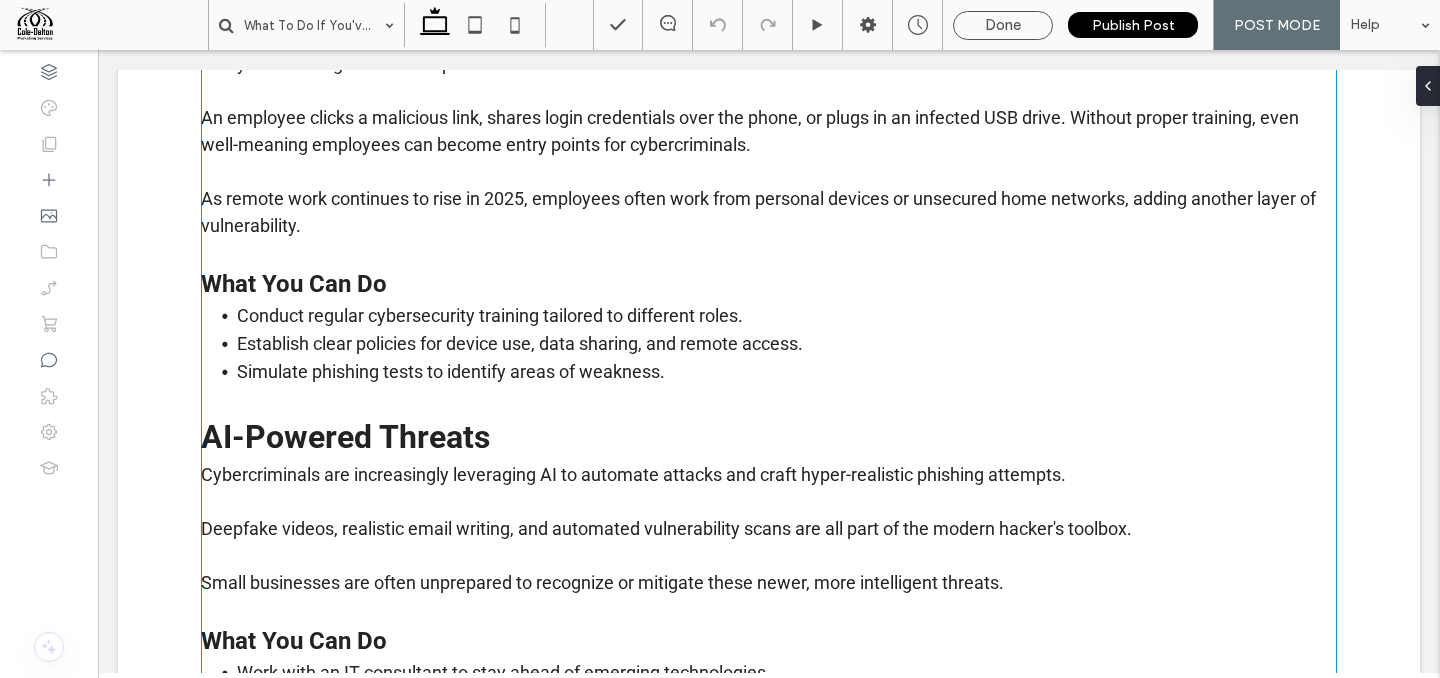 click on "What You Can Do" at bounding box center (769, 284) 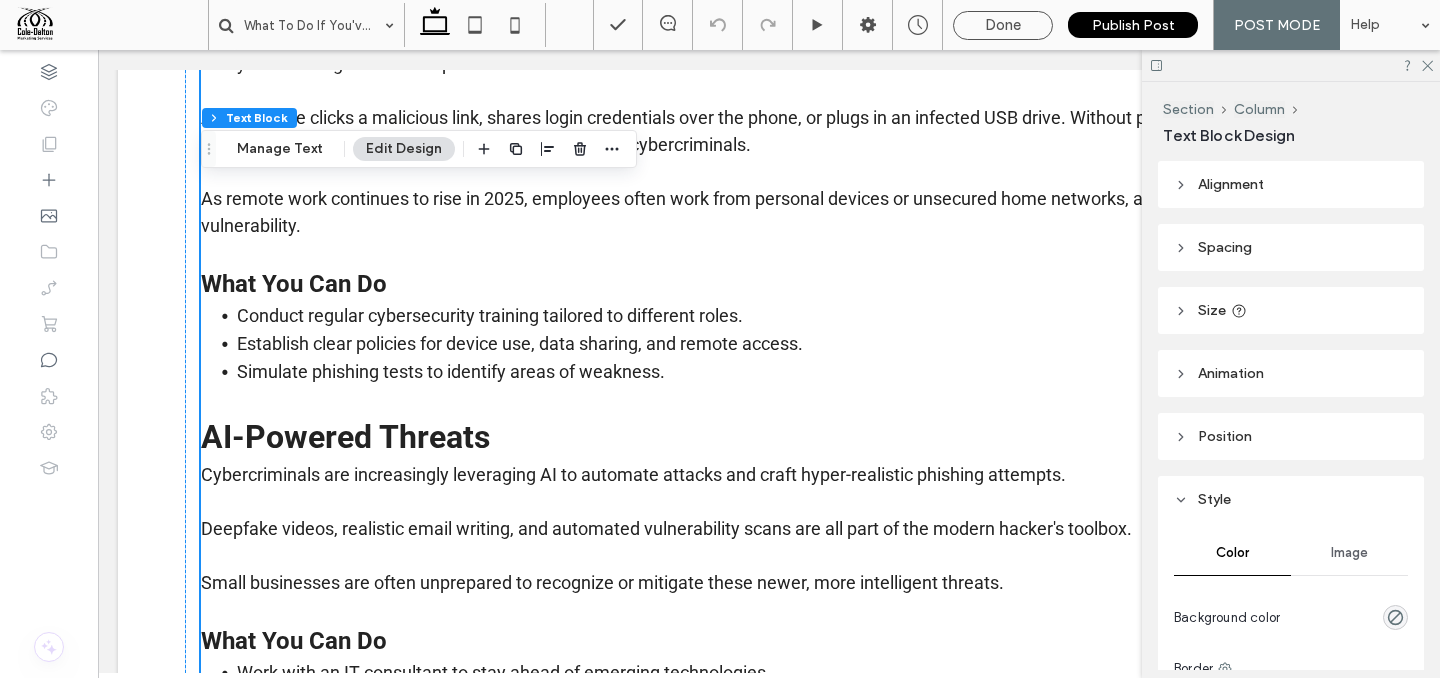 click on "What You Can Do" at bounding box center (769, 284) 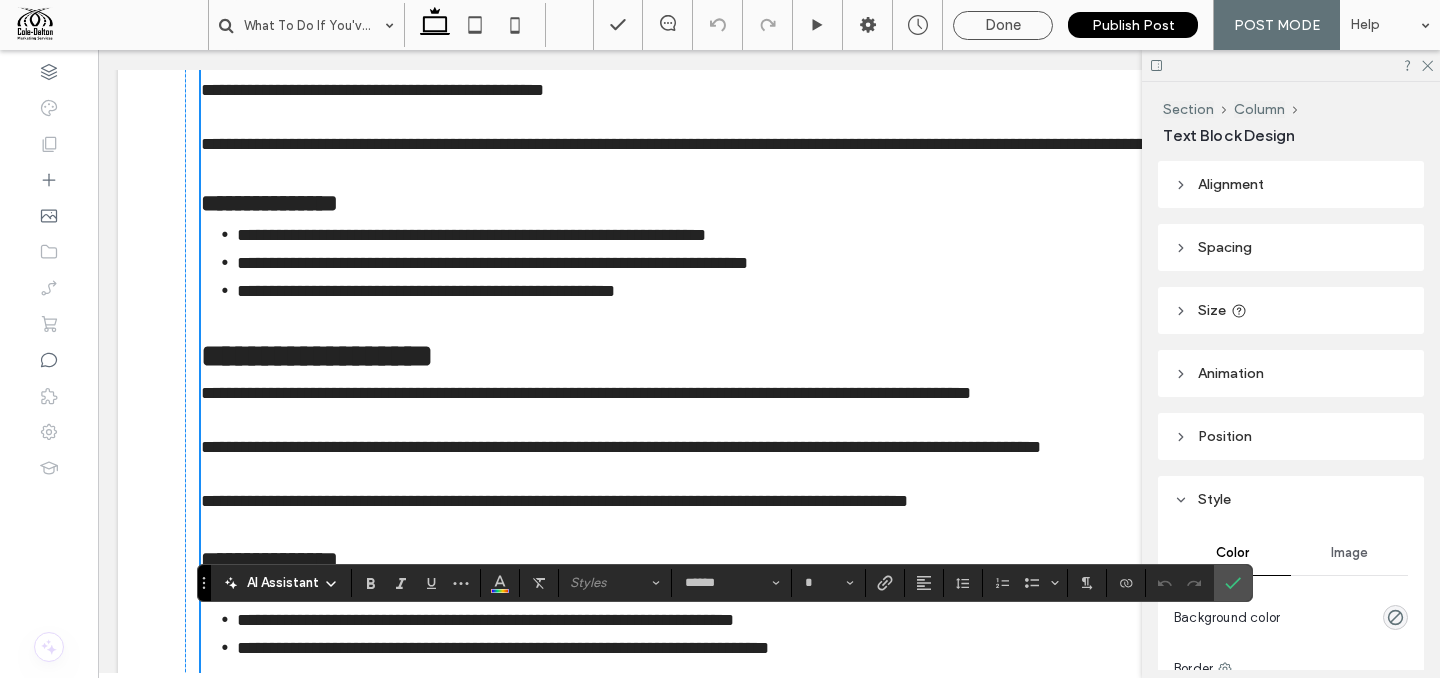 type on "******" 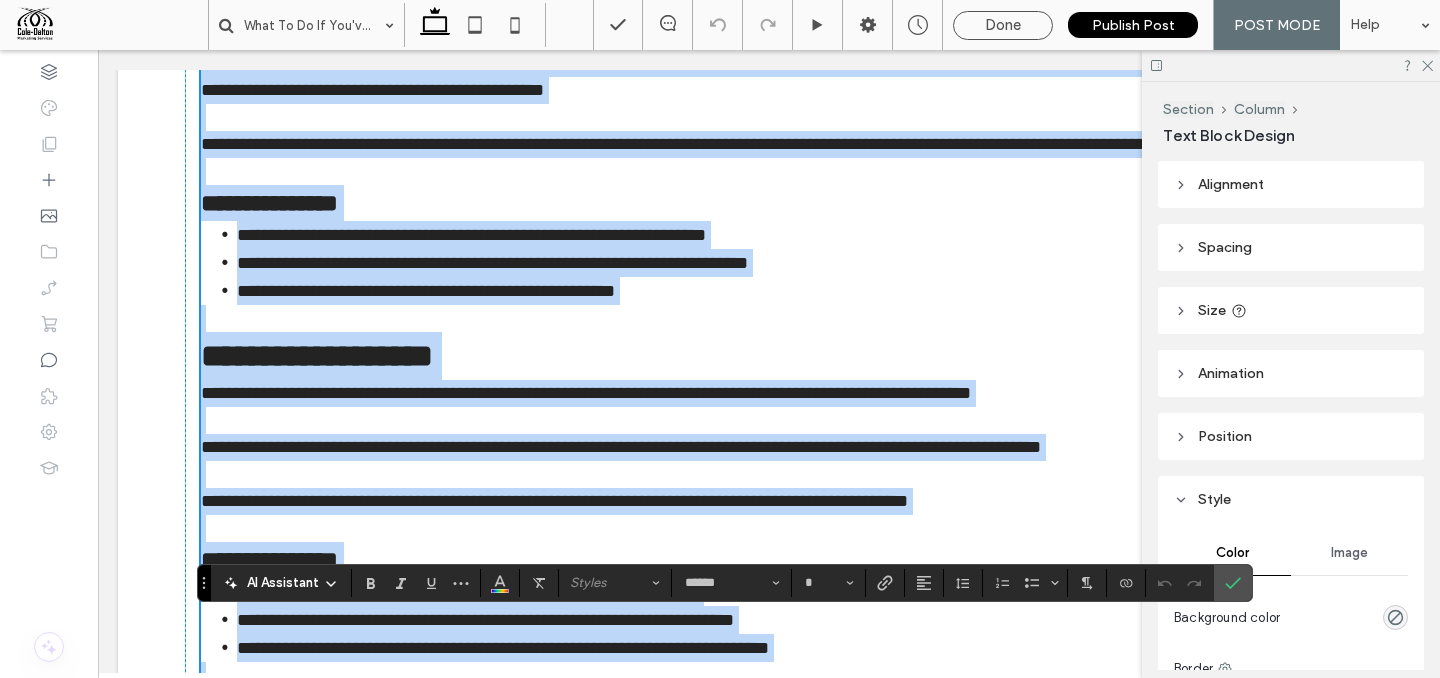 scroll, scrollTop: 464, scrollLeft: 0, axis: vertical 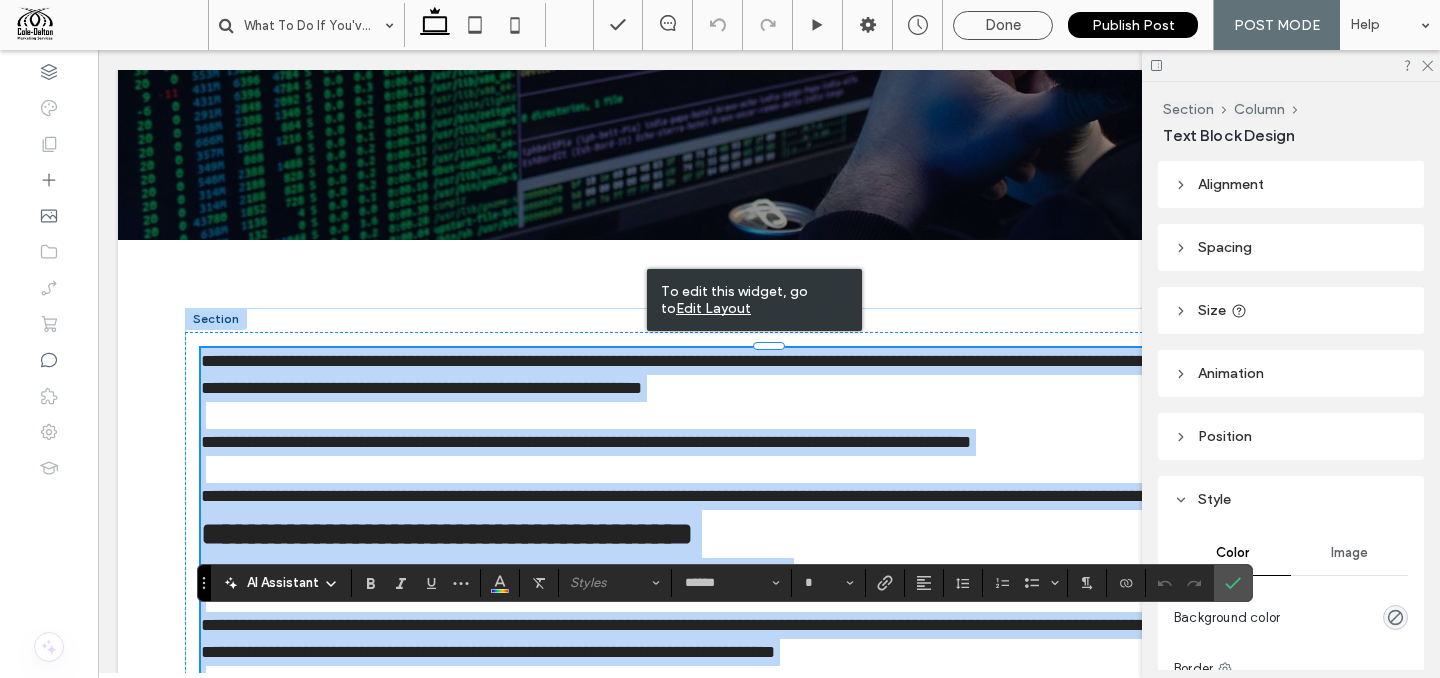 paste 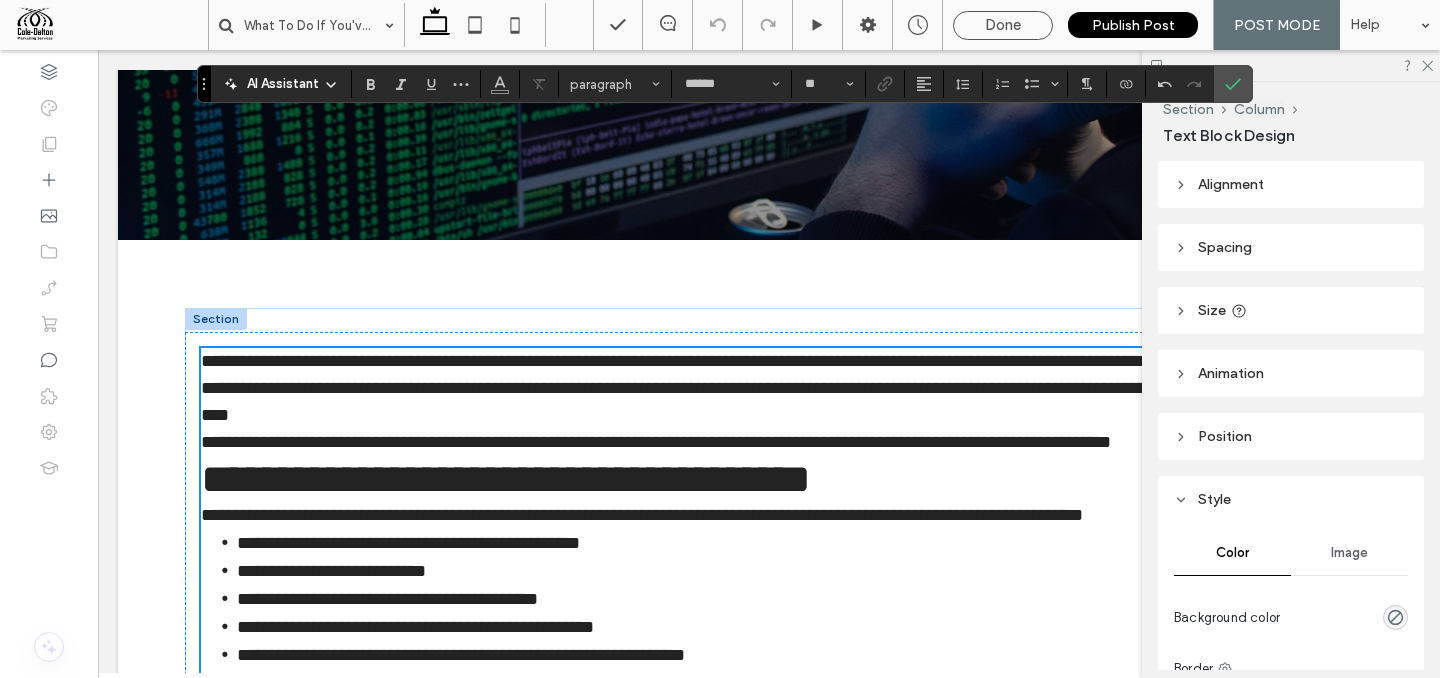 scroll, scrollTop: 2863, scrollLeft: 0, axis: vertical 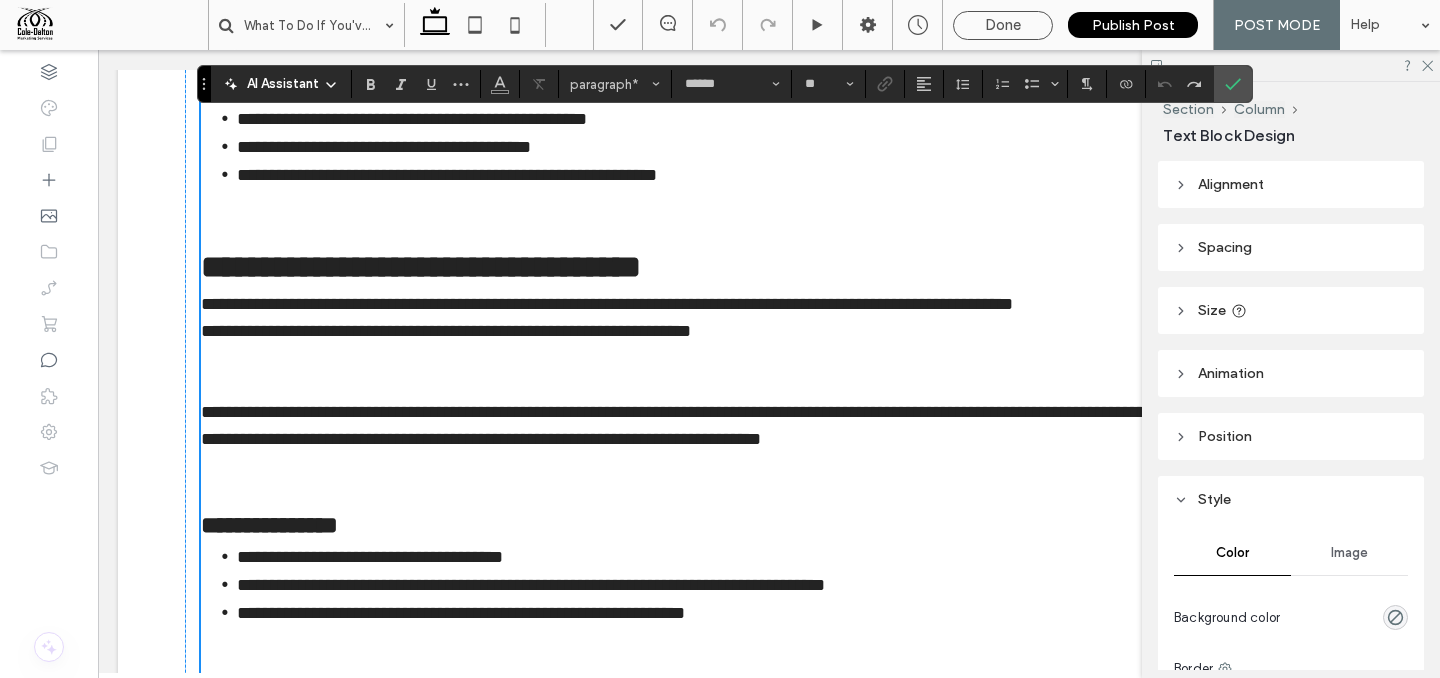 click on "**********" at bounding box center [421, 267] 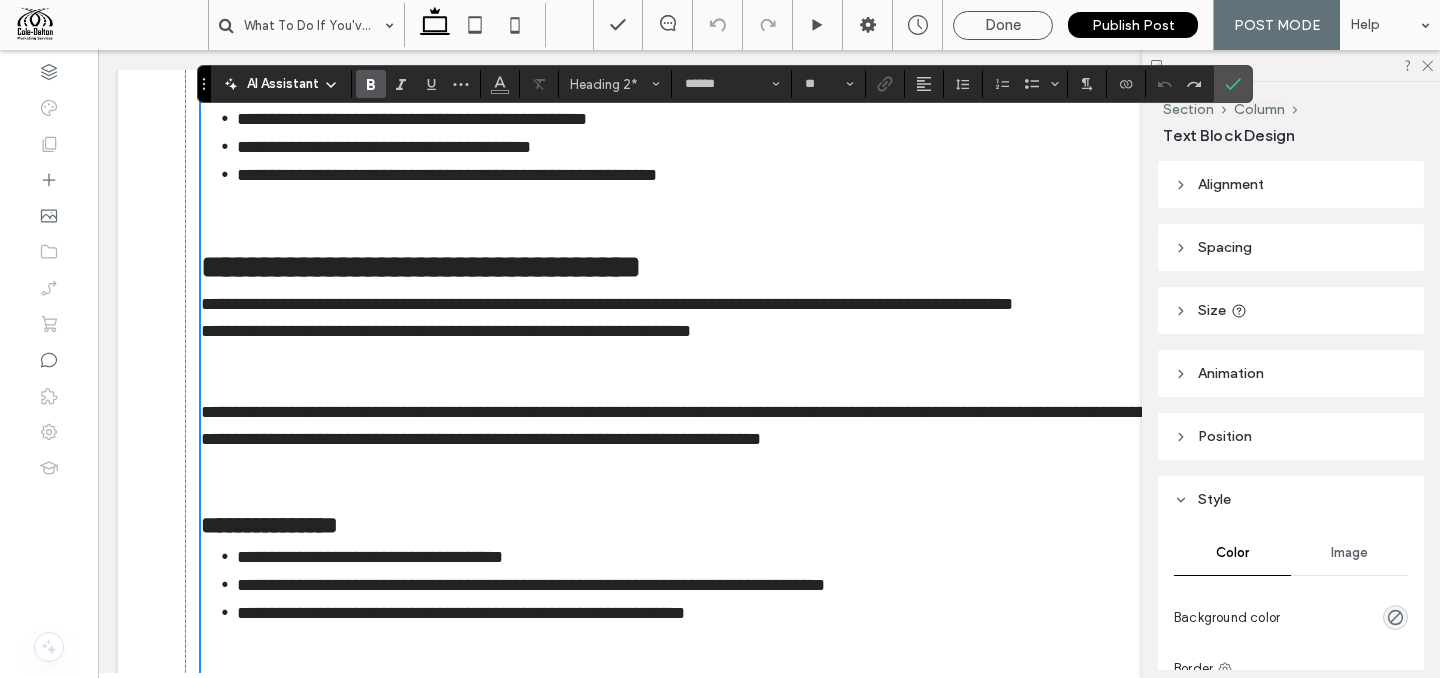 type on "**" 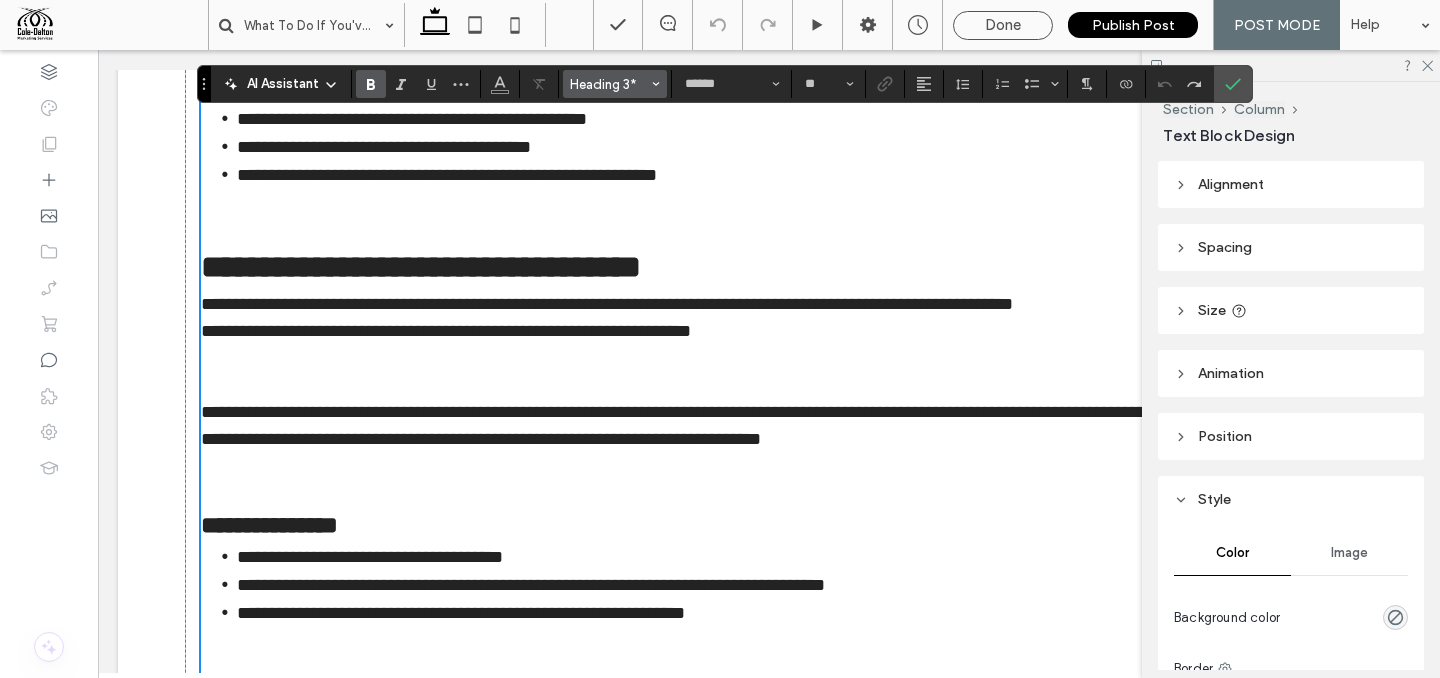click on "Heading 3*" at bounding box center [615, 84] 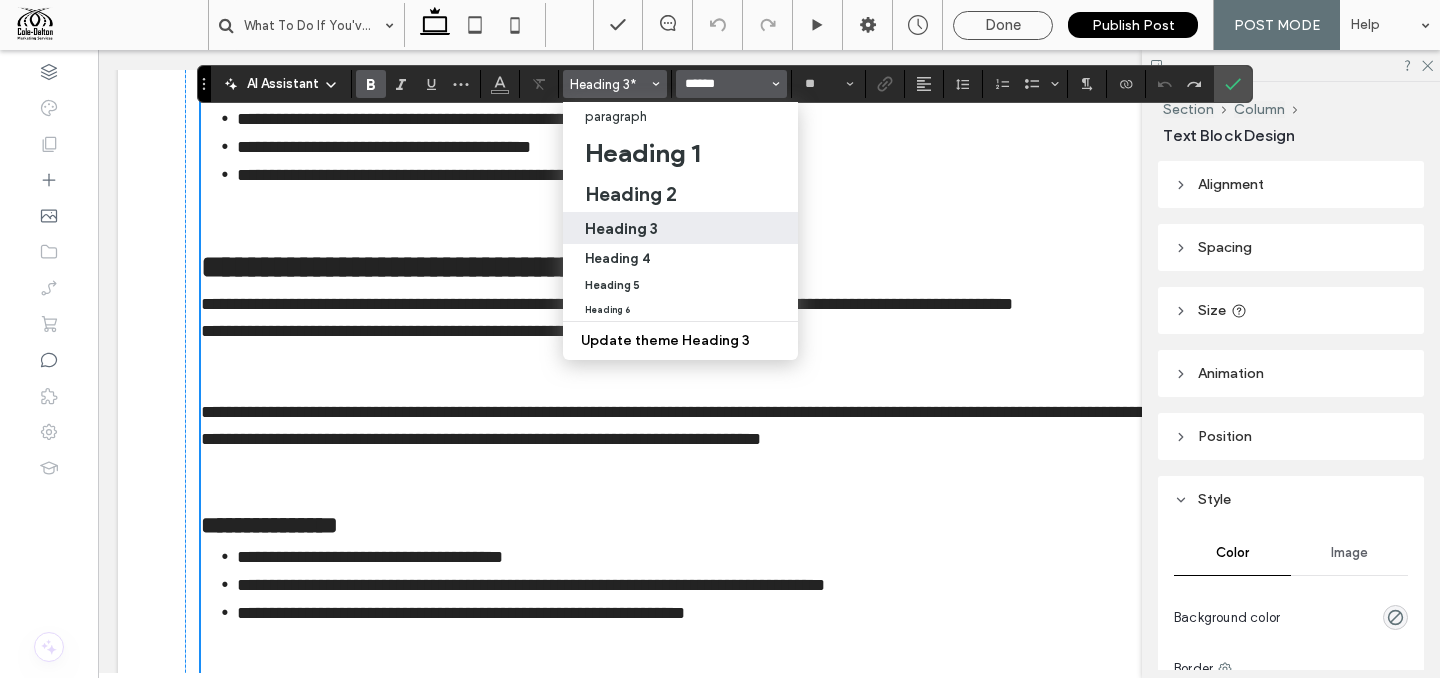 click on "******" at bounding box center (725, 84) 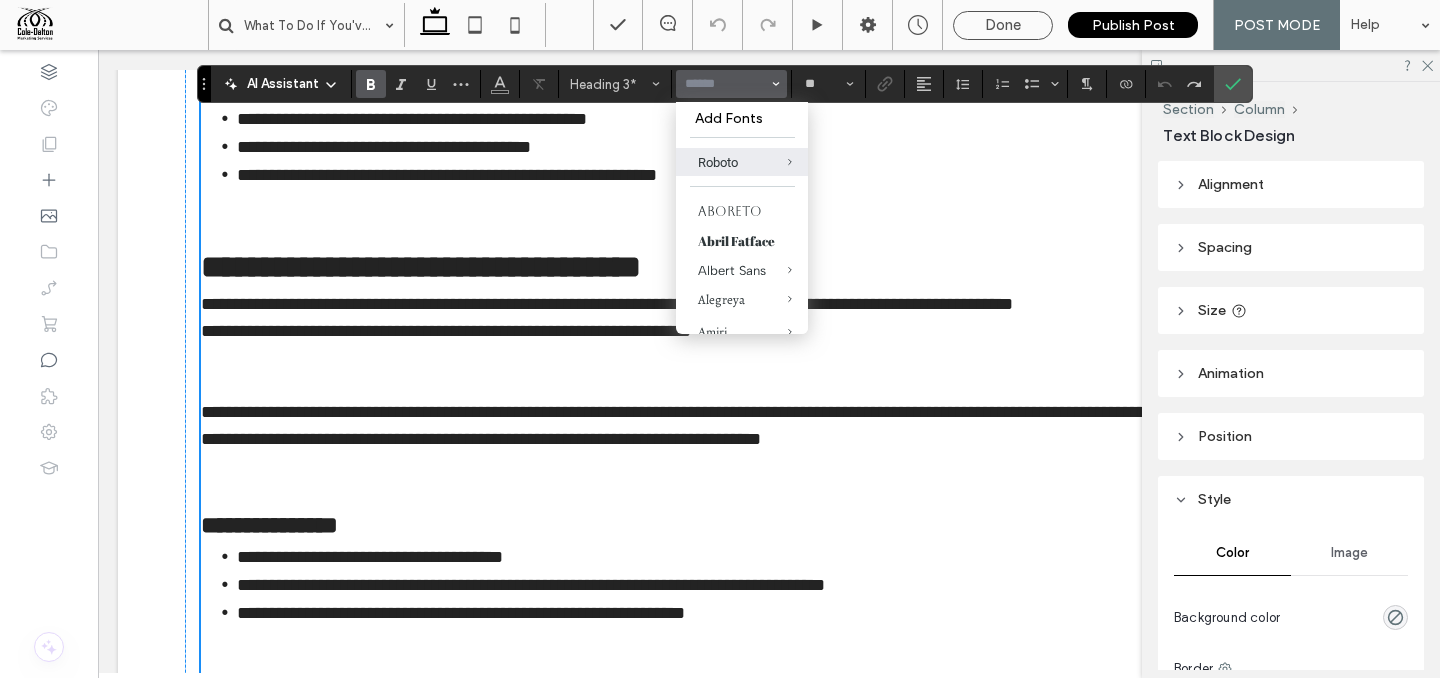 type on "**" 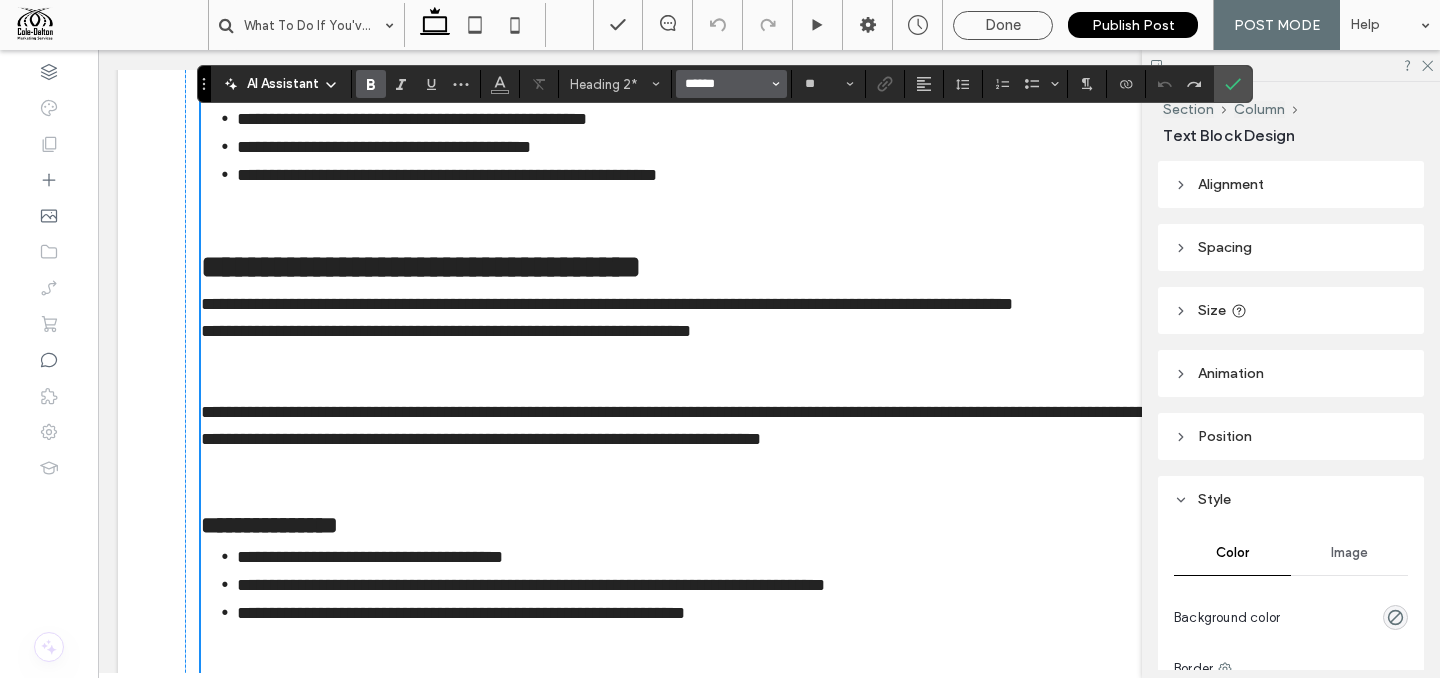 click on "******" at bounding box center [725, 84] 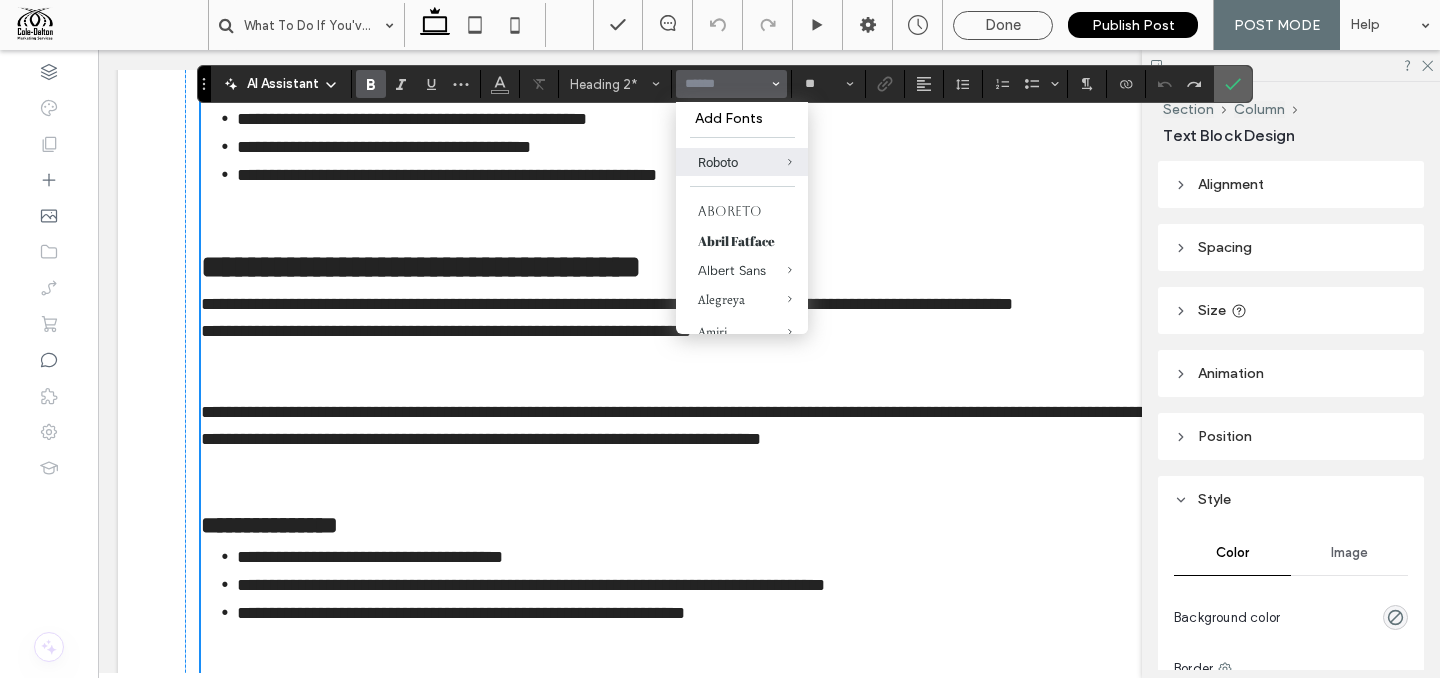click 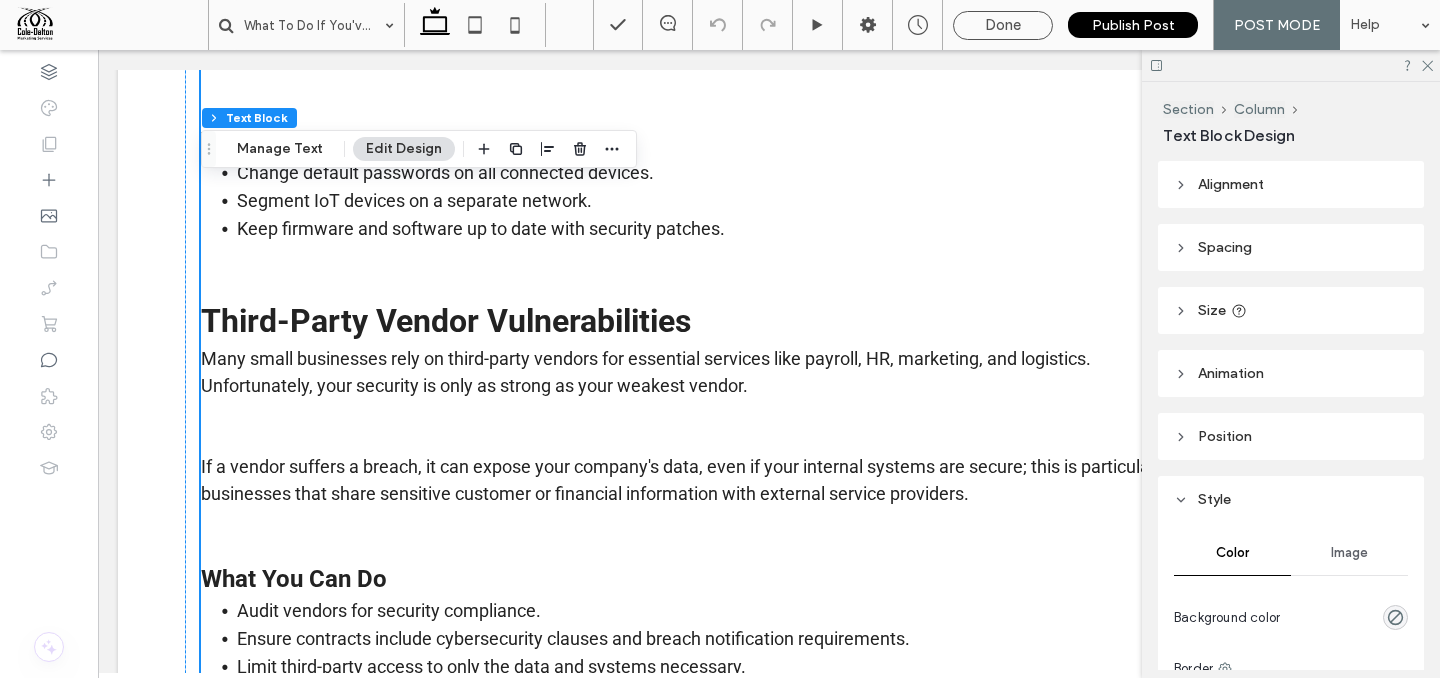 click on "Change default passwords on all connected devices." at bounding box center [787, 173] 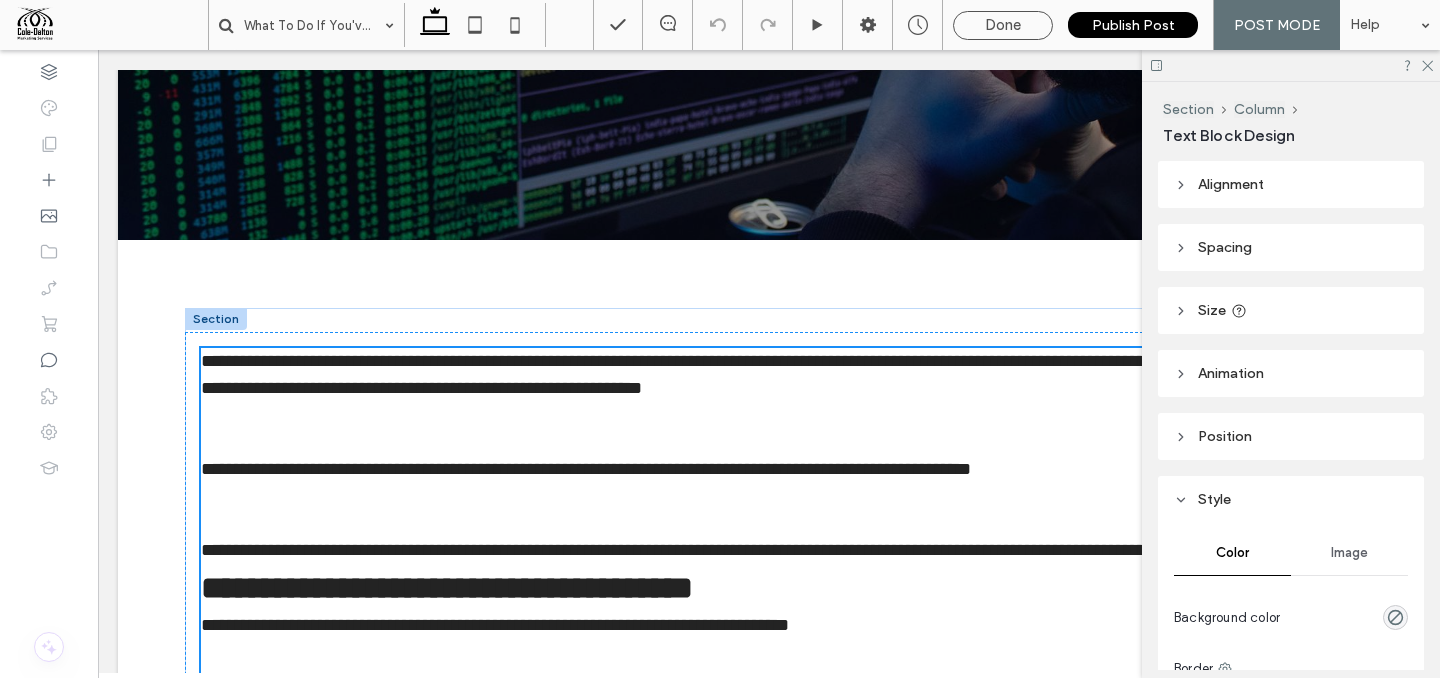 type on "******" 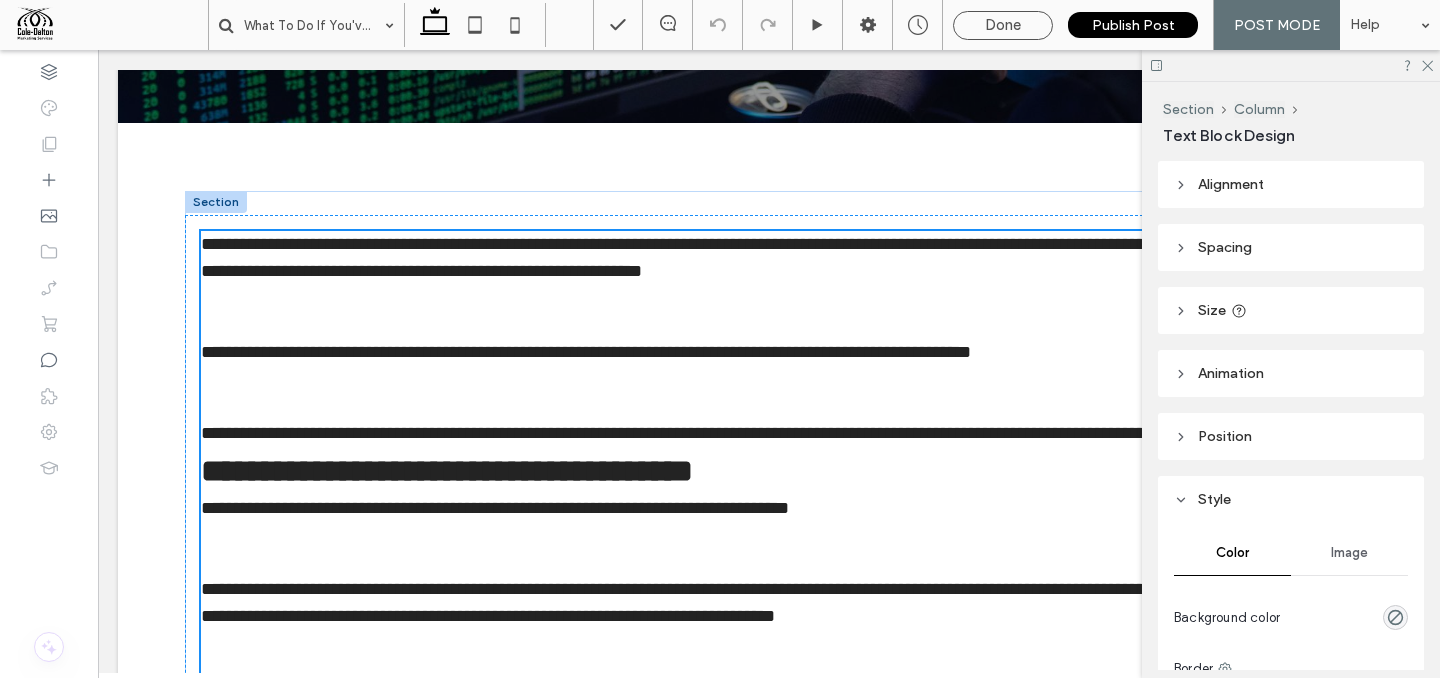 scroll, scrollTop: 651, scrollLeft: 0, axis: vertical 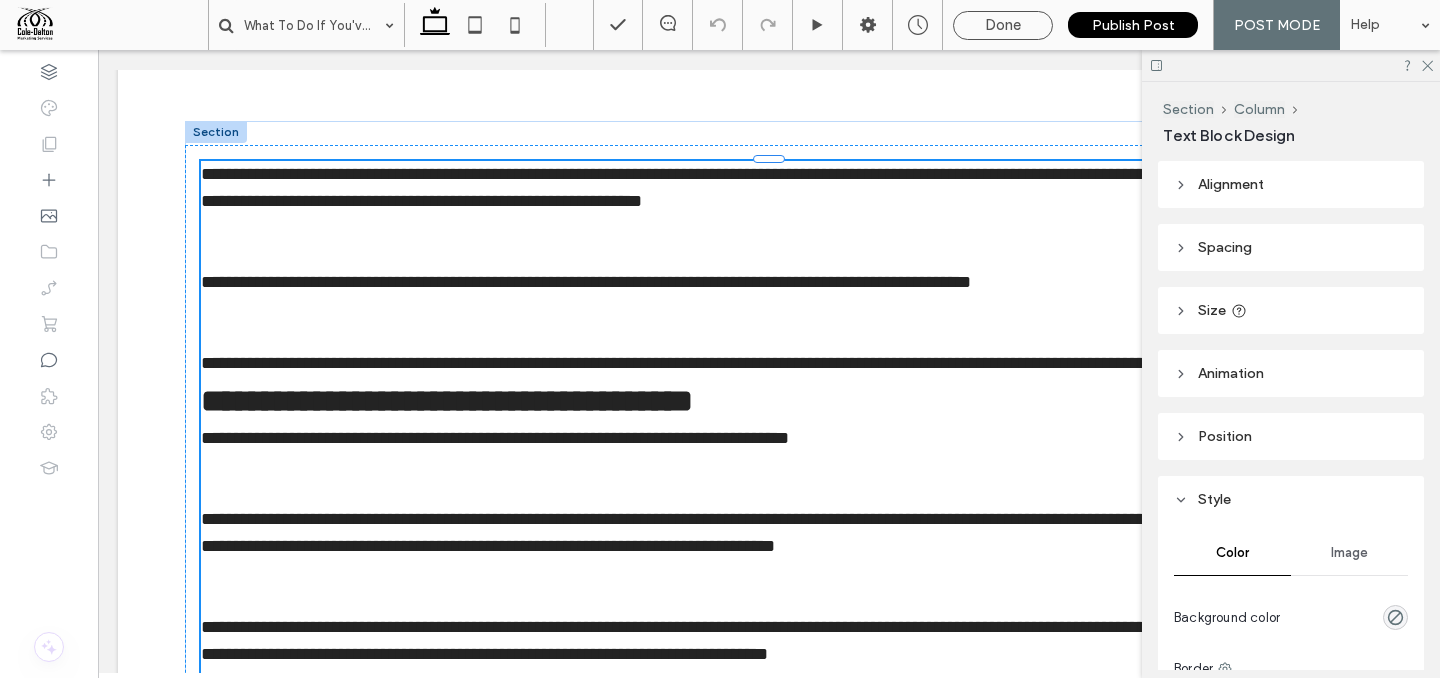 click on "**********" at bounding box center (495, 438) 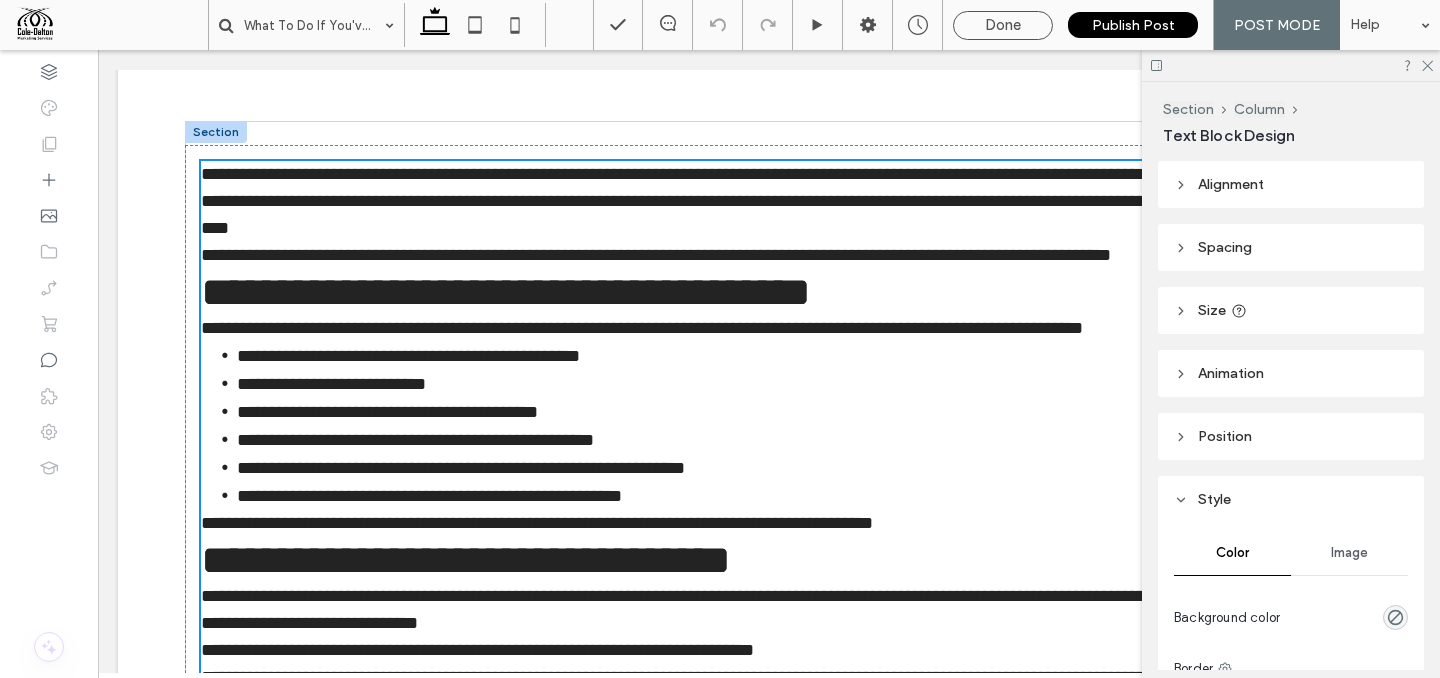 scroll, scrollTop: 2844, scrollLeft: 0, axis: vertical 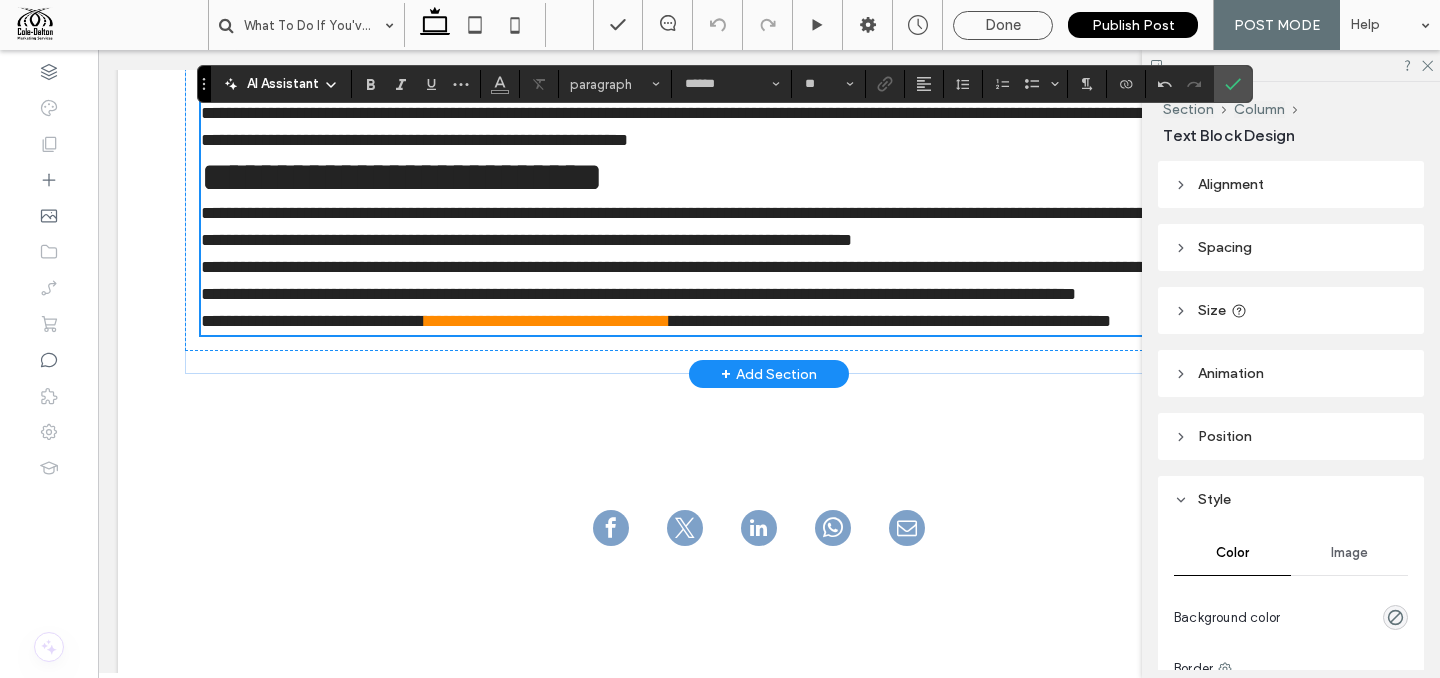 type on "**" 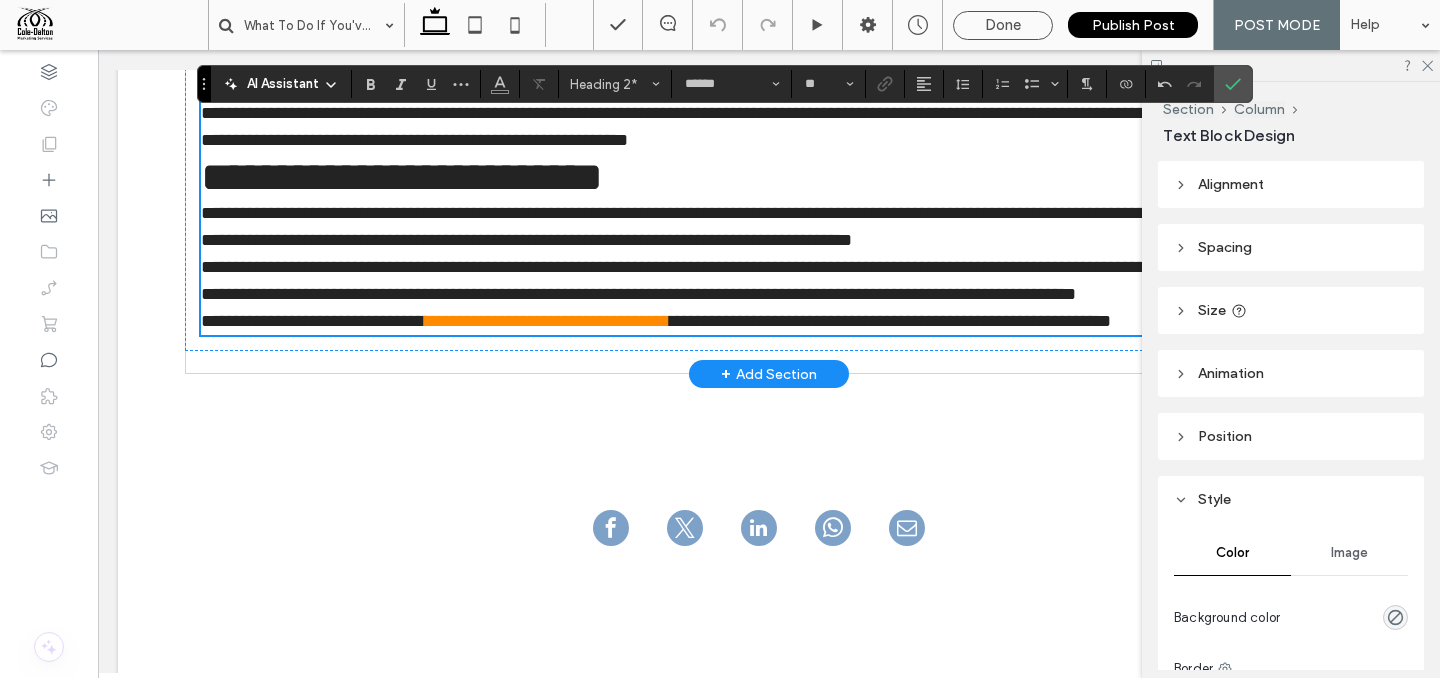 drag, startPoint x: 225, startPoint y: 208, endPoint x: 484, endPoint y: 219, distance: 259.2335 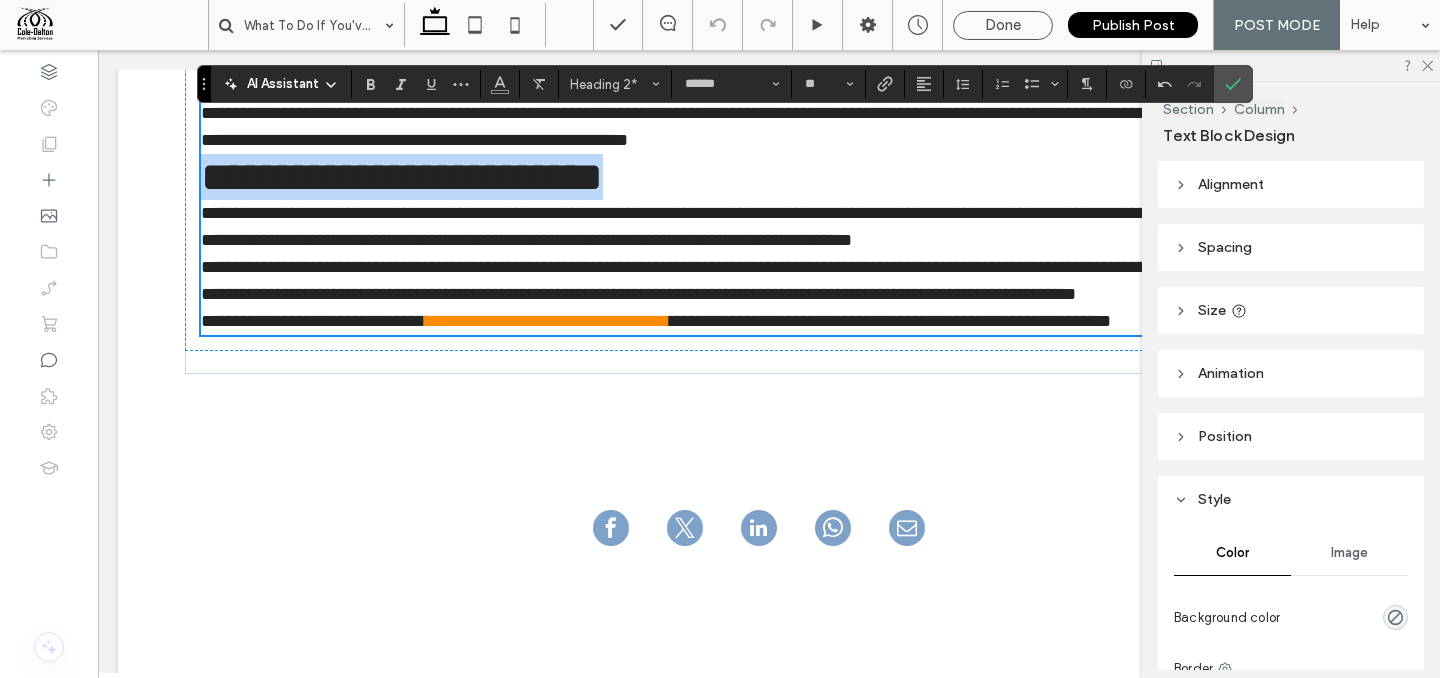 drag, startPoint x: 754, startPoint y: 221, endPoint x: 103, endPoint y: 222, distance: 651.0008 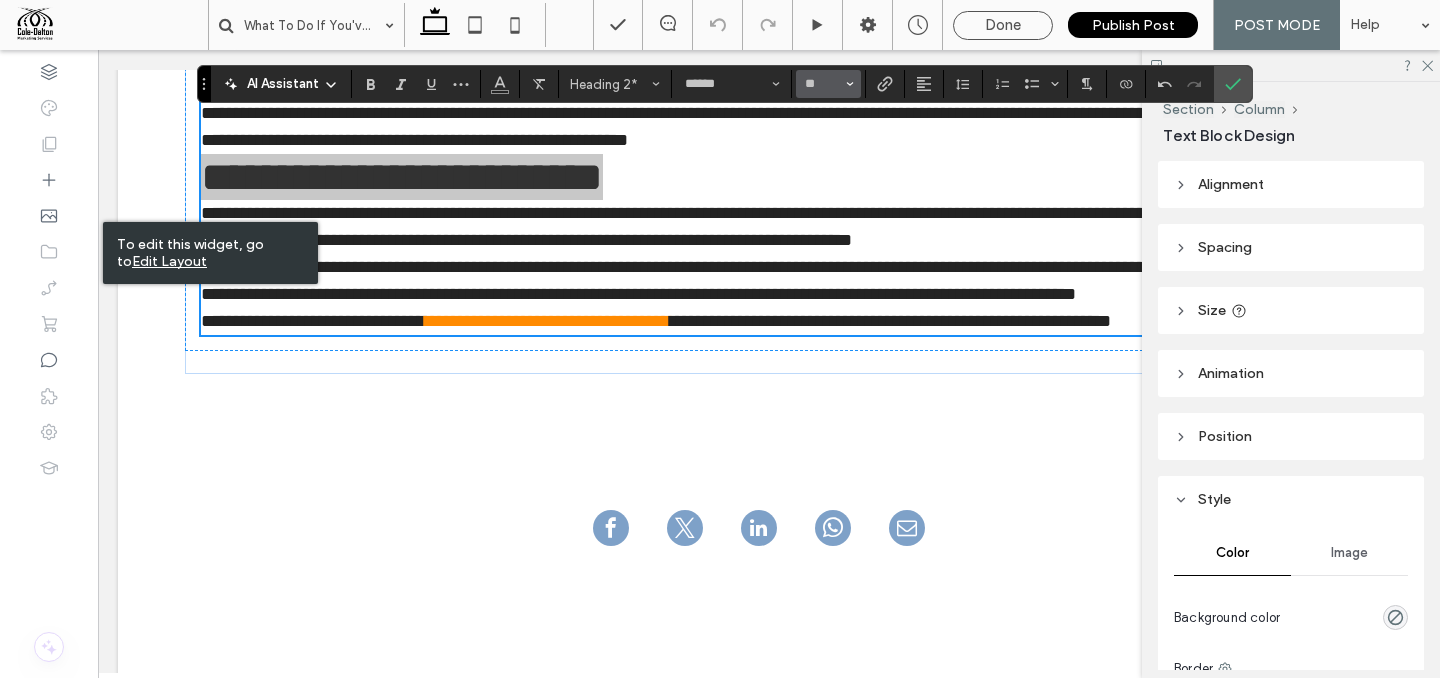 click 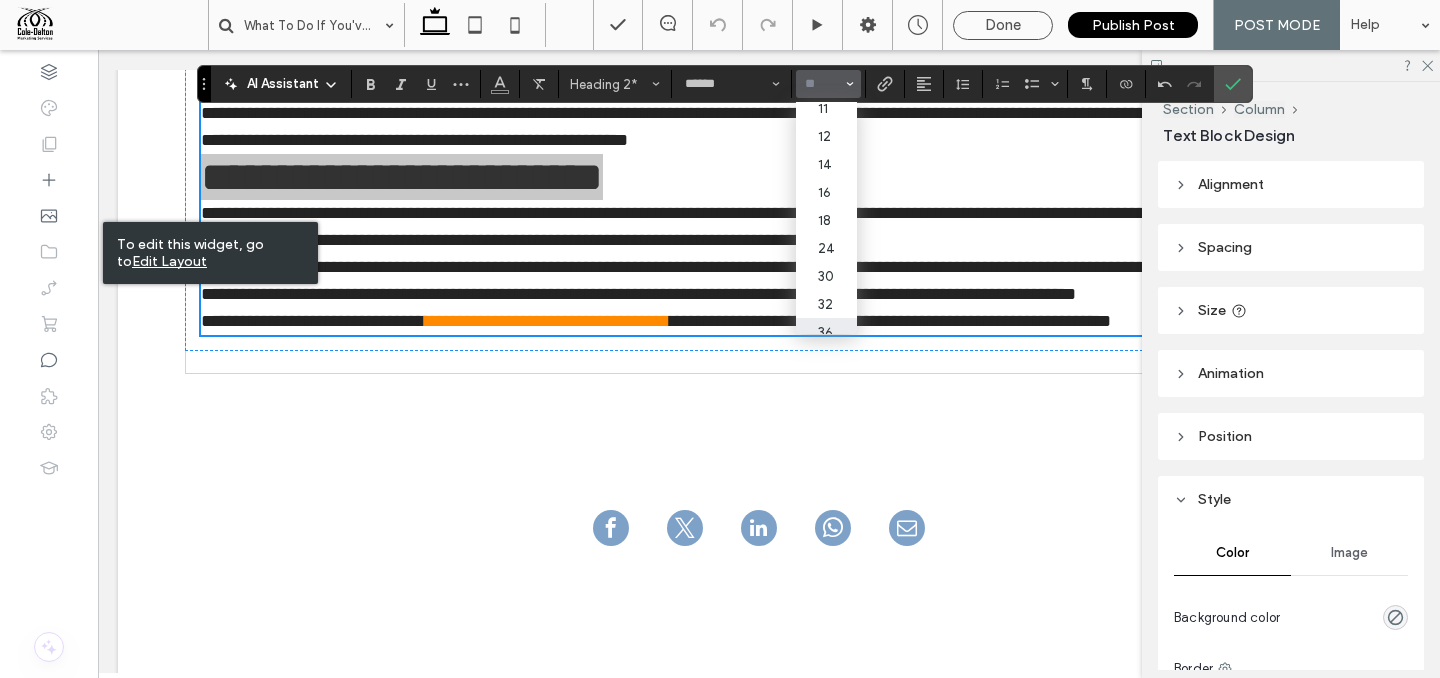 scroll, scrollTop: 168, scrollLeft: 0, axis: vertical 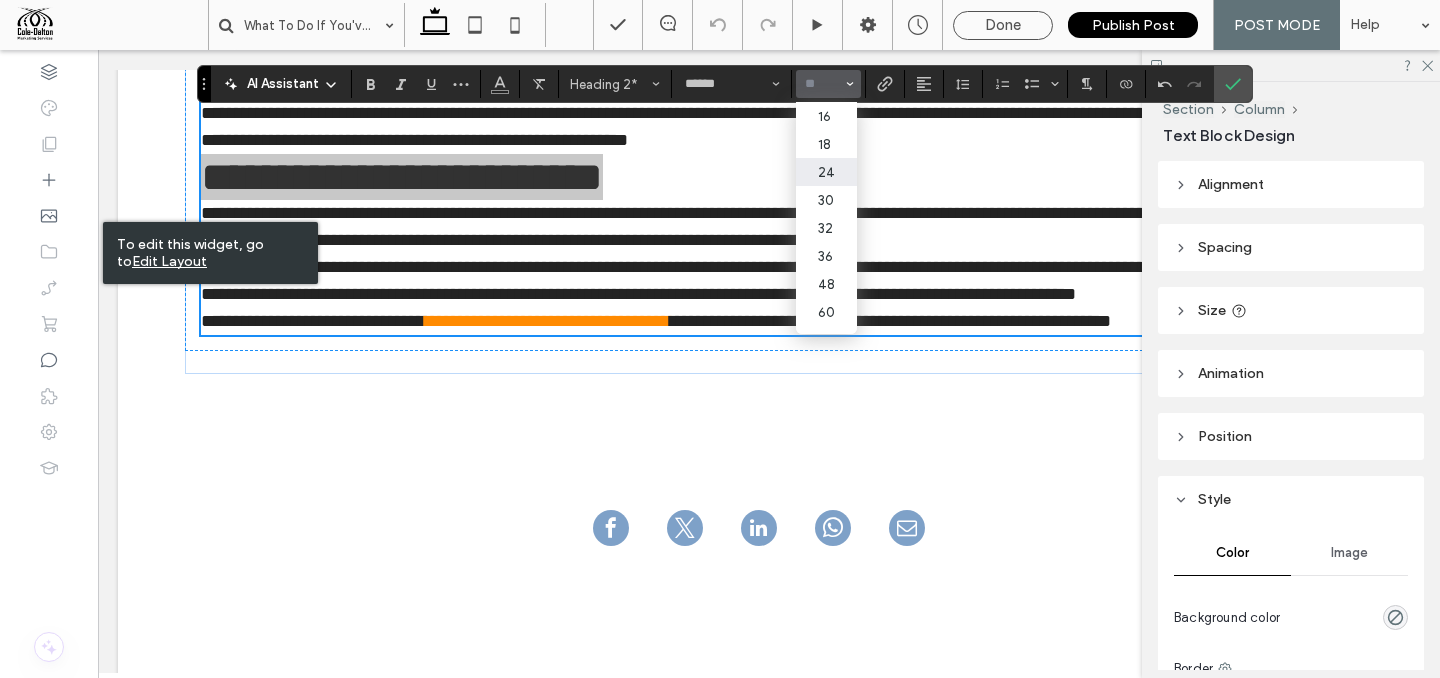 click on "24" at bounding box center [826, 172] 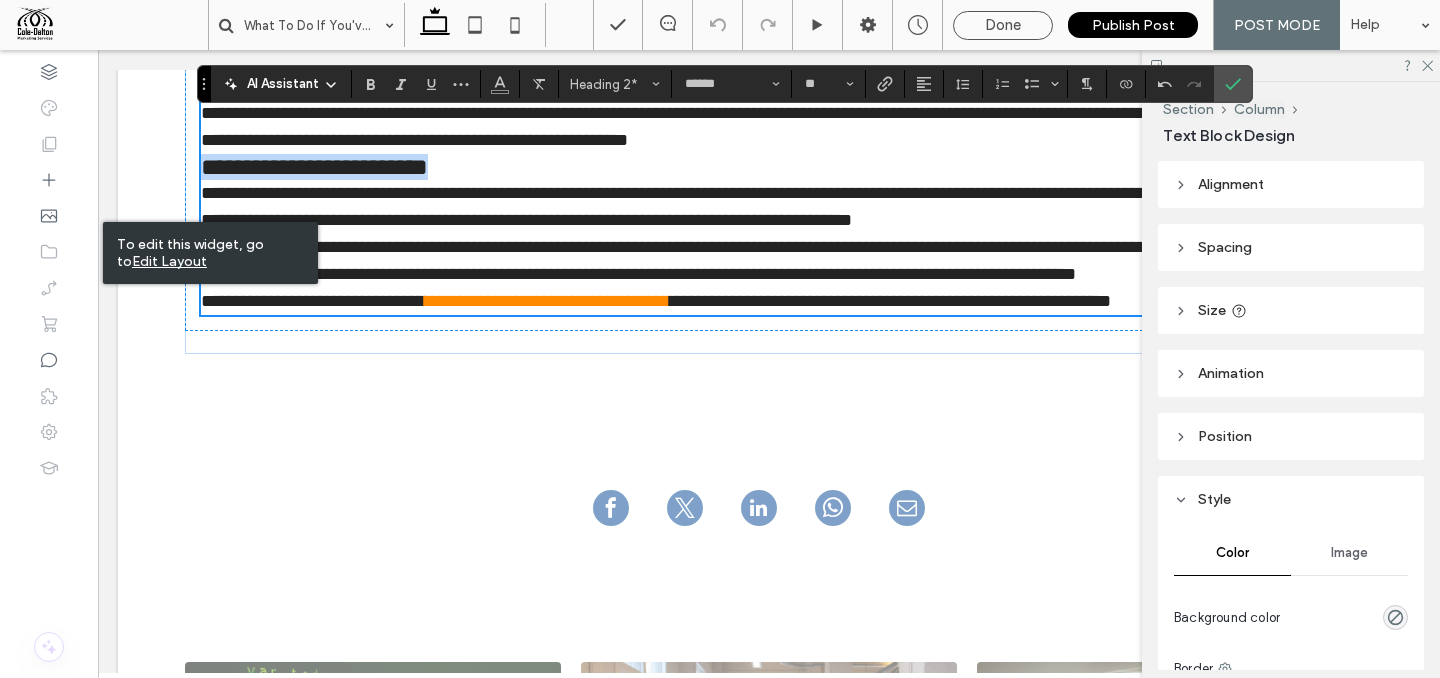 type on "**" 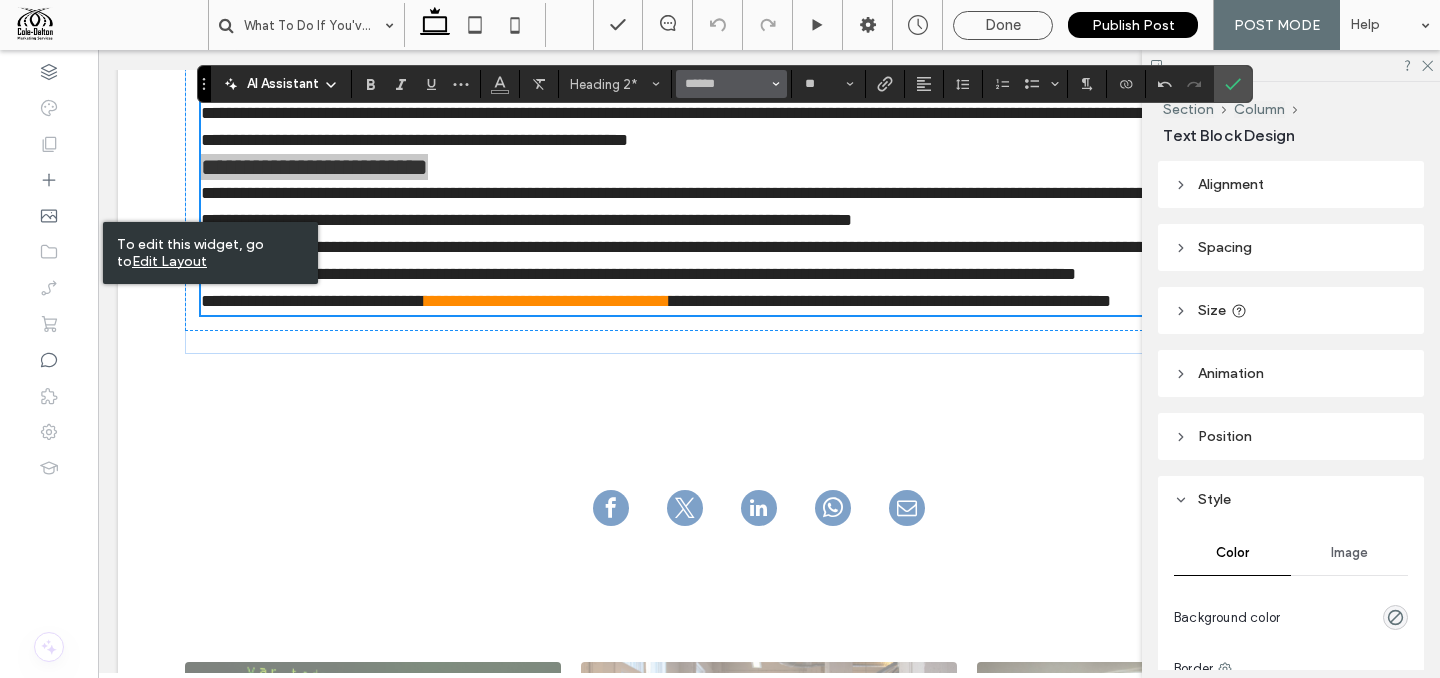 click 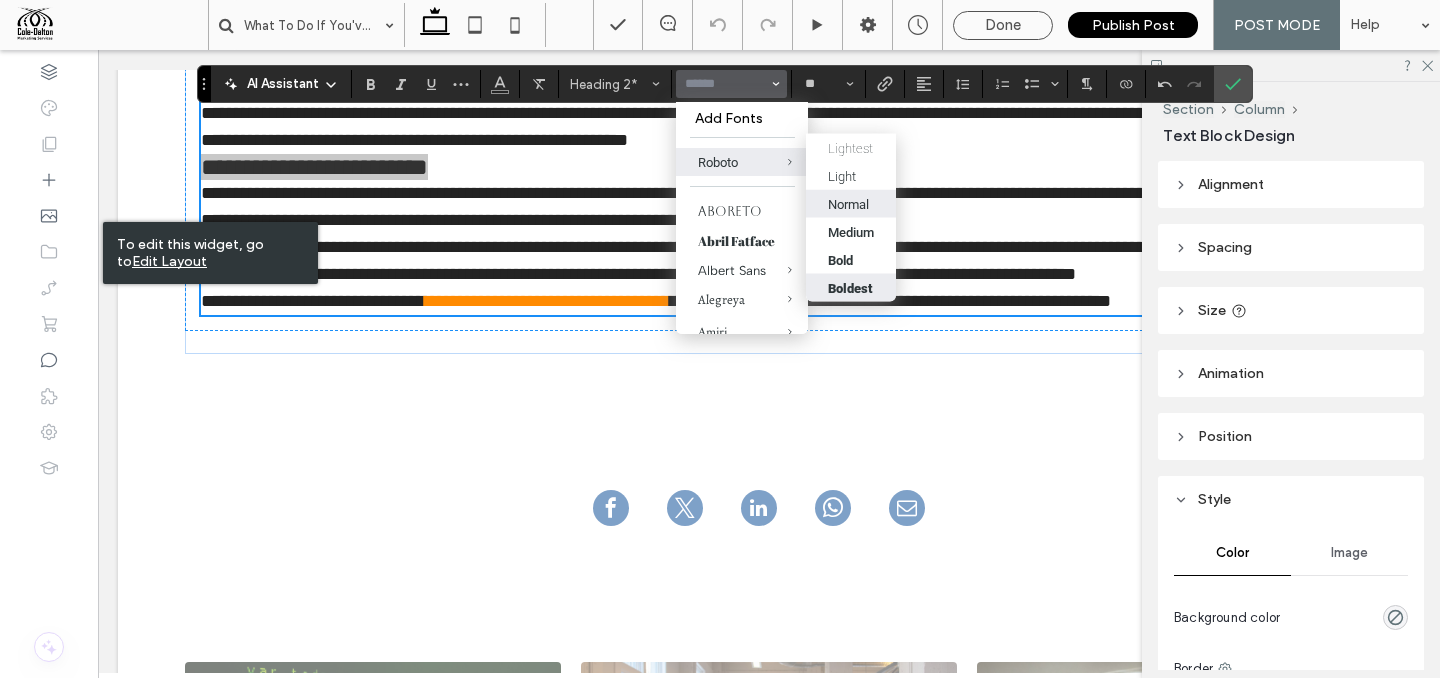 click on "Boldest" at bounding box center (851, 288) 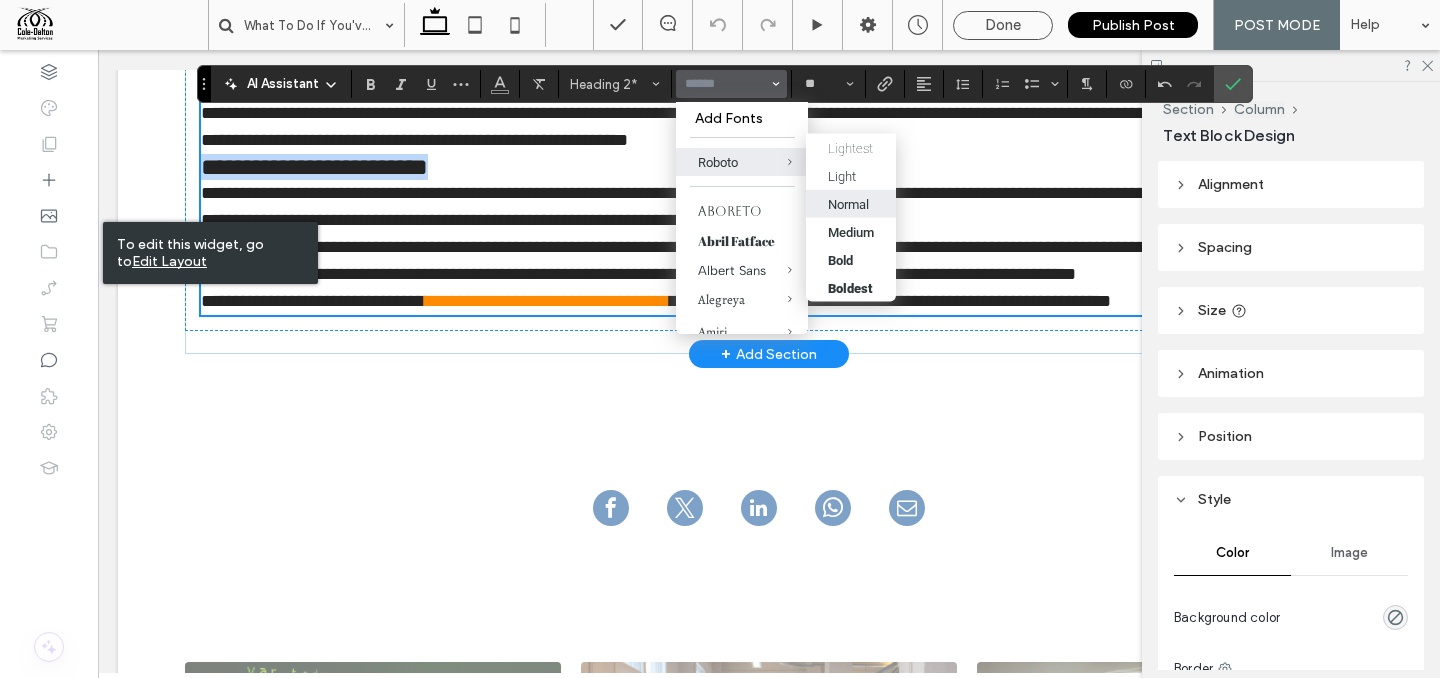 type on "******" 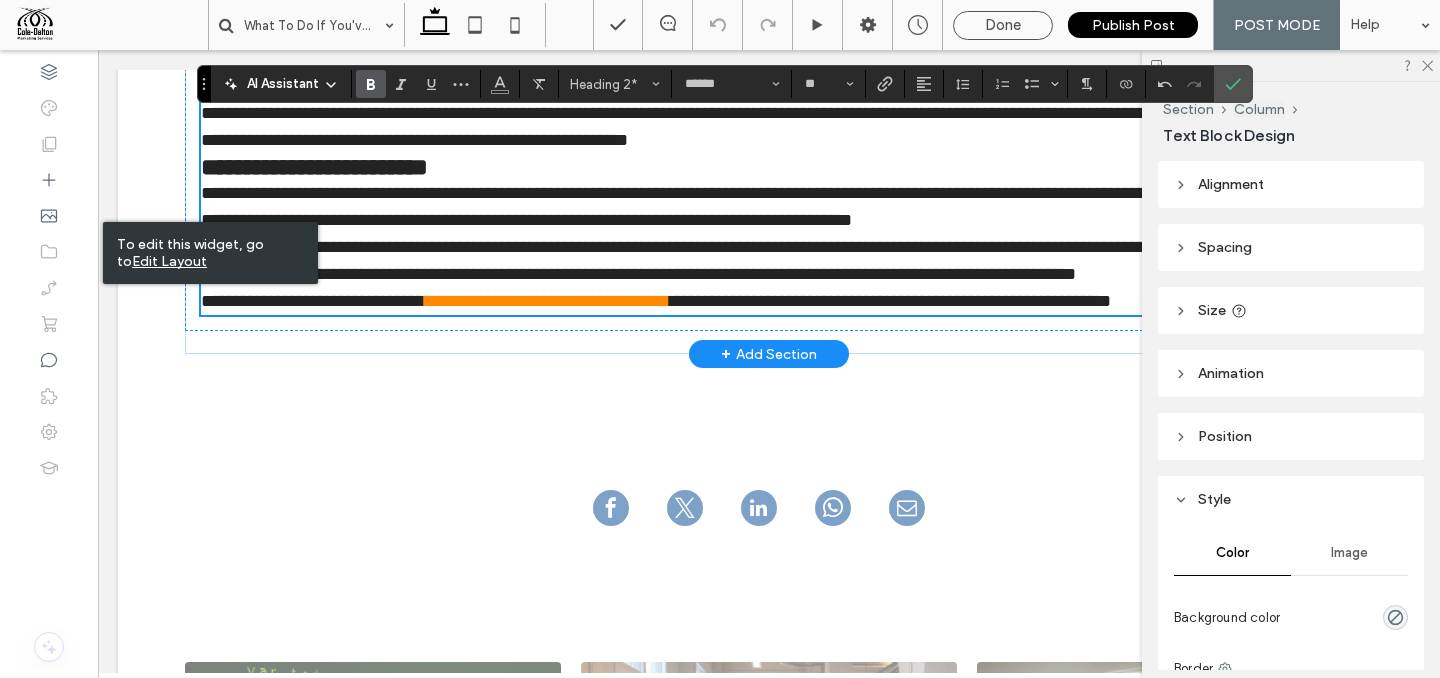 click on "**********" at bounding box center (769, 207) 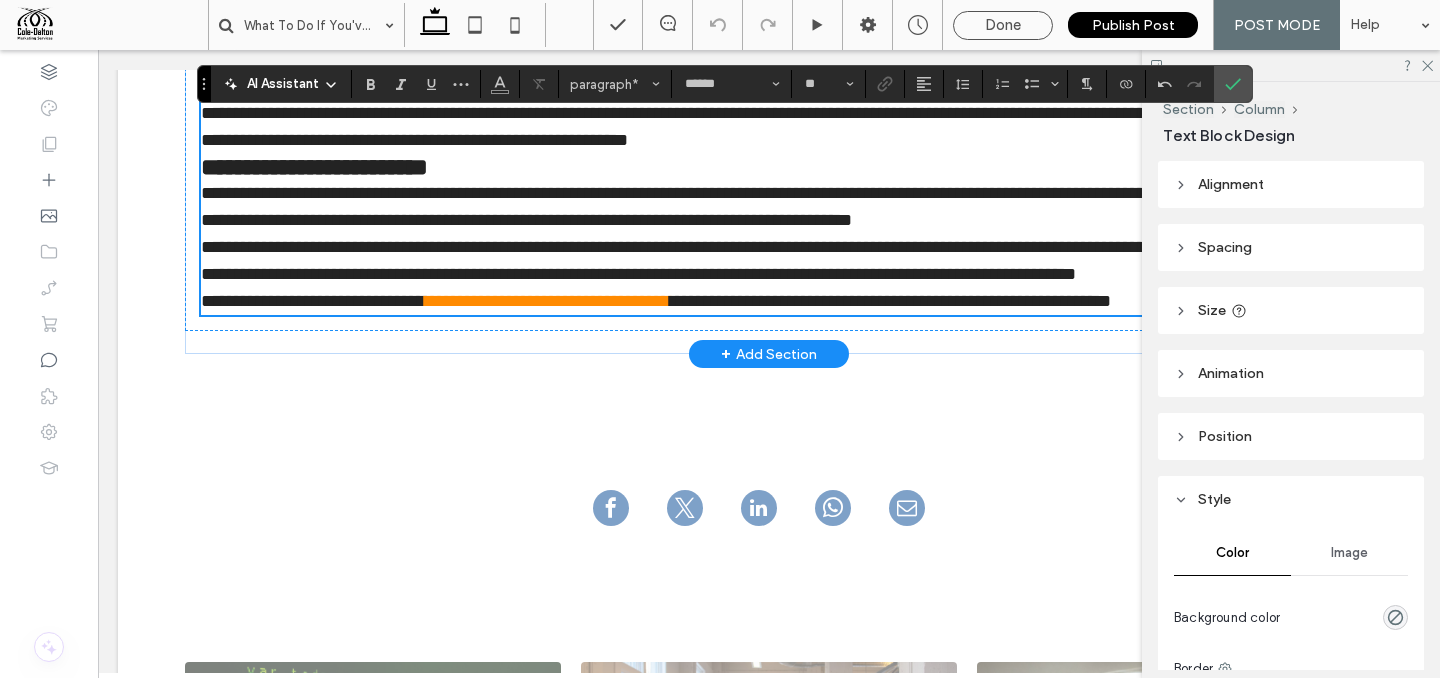 click on "**********" at bounding box center (769, 127) 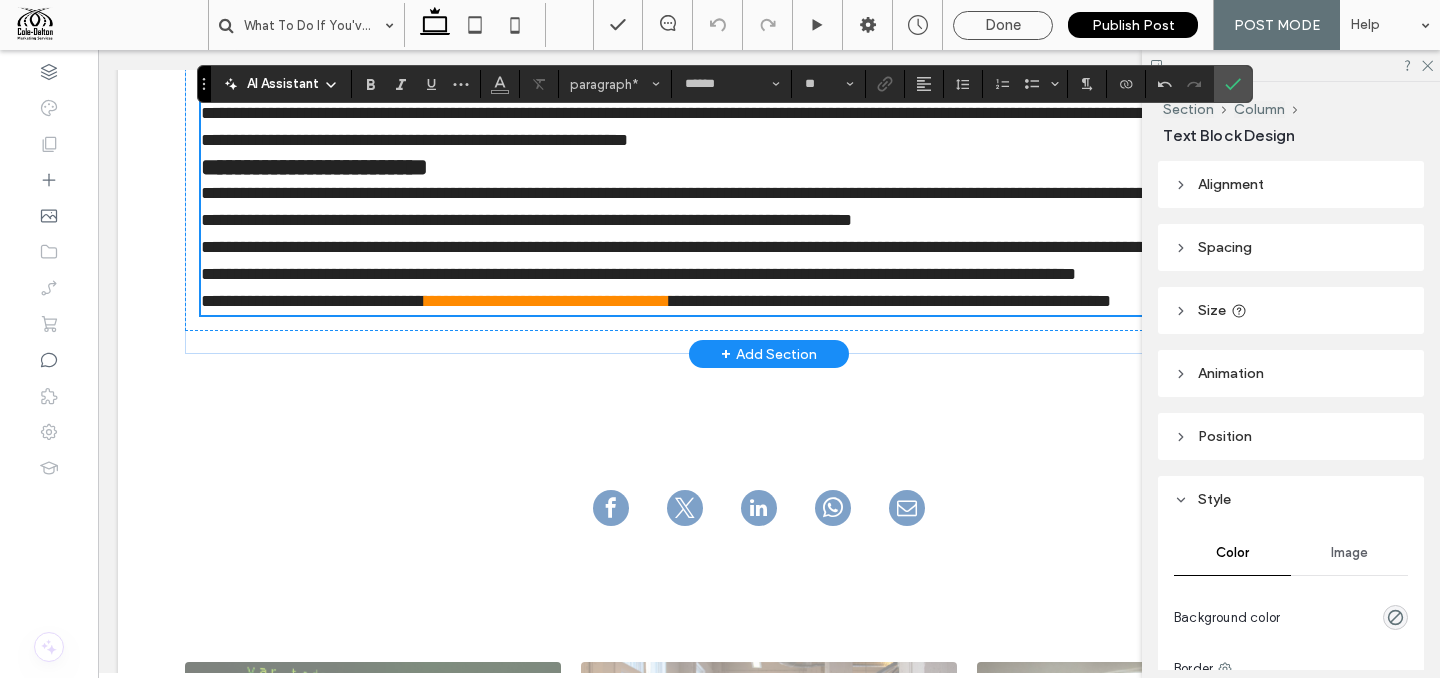 click on "**********" at bounding box center (769, 167) 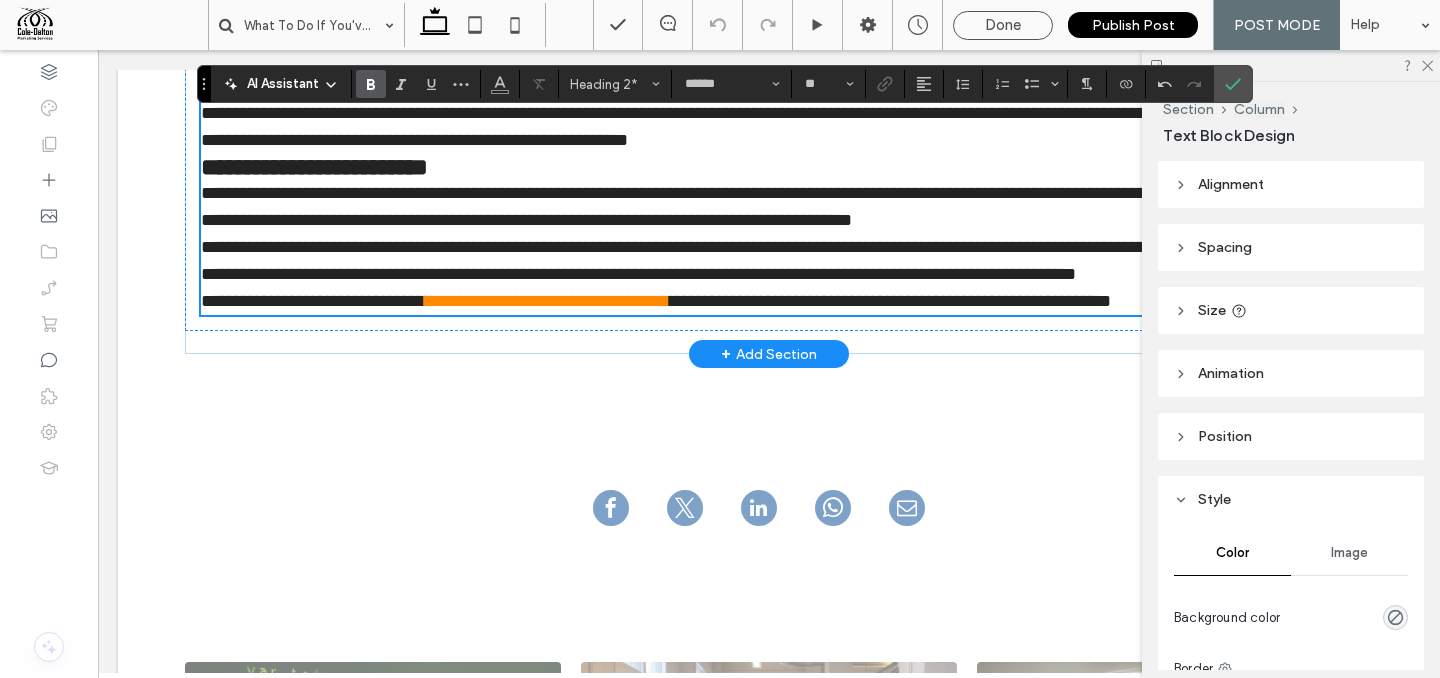 type on "**" 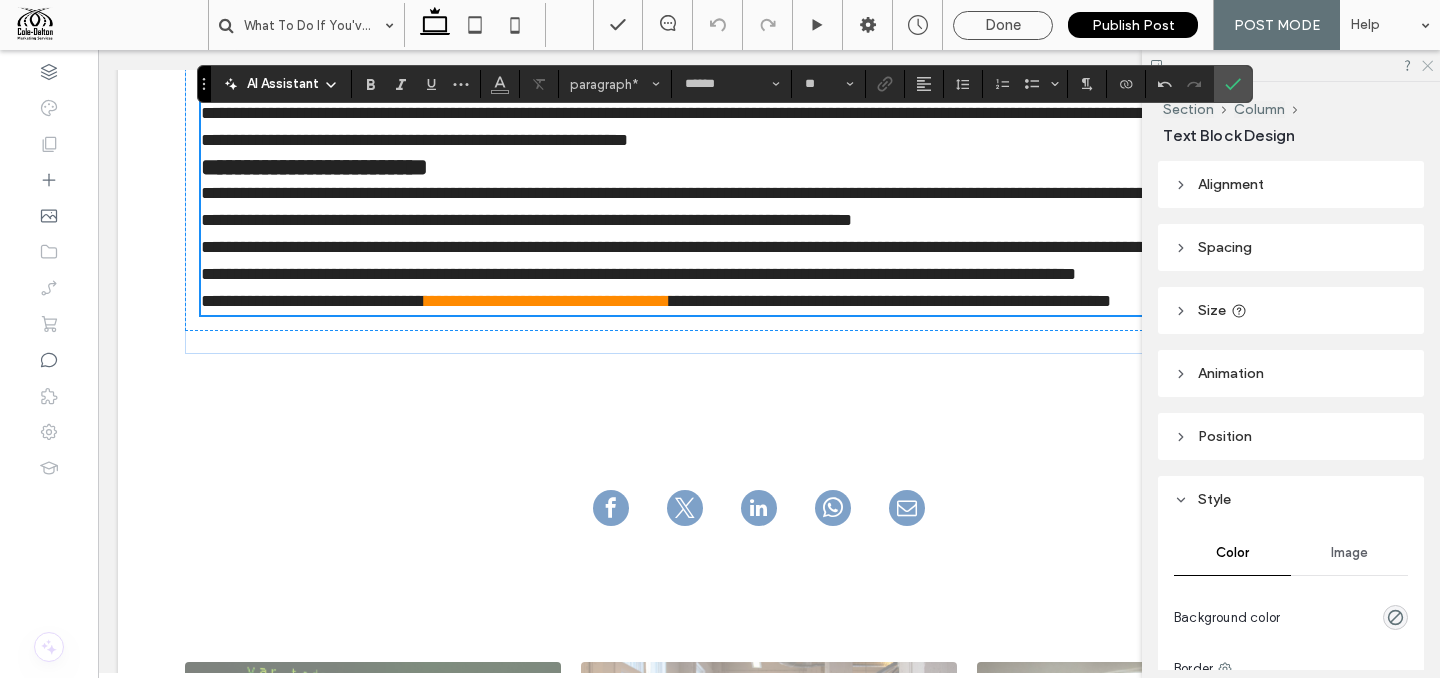 click 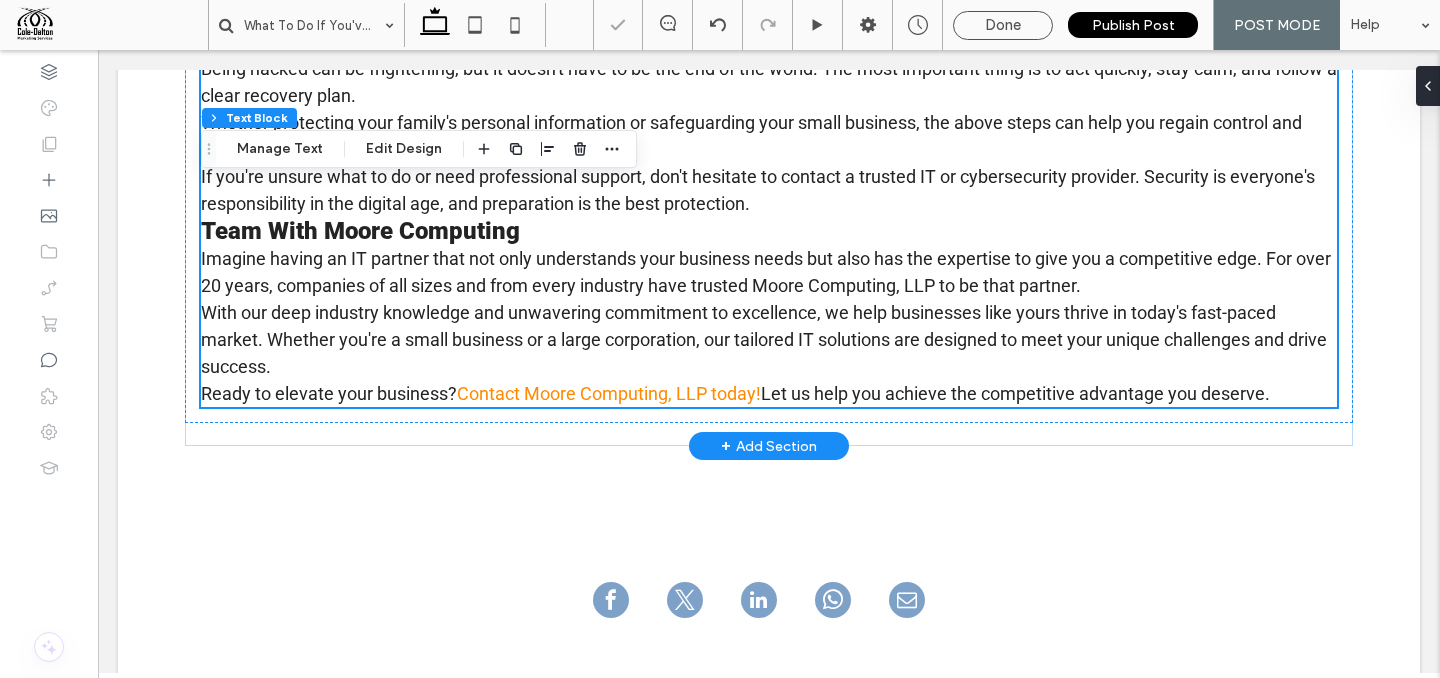 click on "Imagine having an IT partner that not only understands your business needs but also has the expertise to give you a competitive edge. For over 20 years, companies of all sizes and from every industry have trusted Moore Computing, LLP to be that partner." at bounding box center (769, 272) 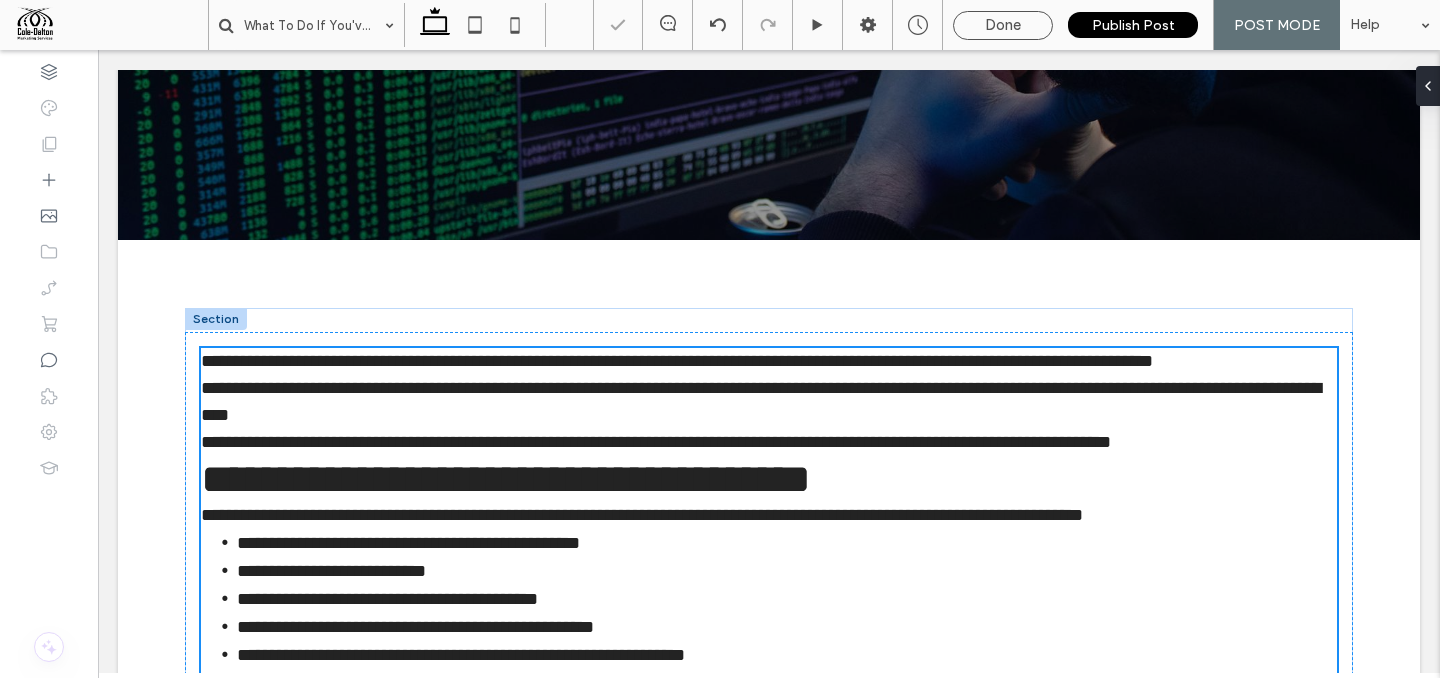 type on "******" 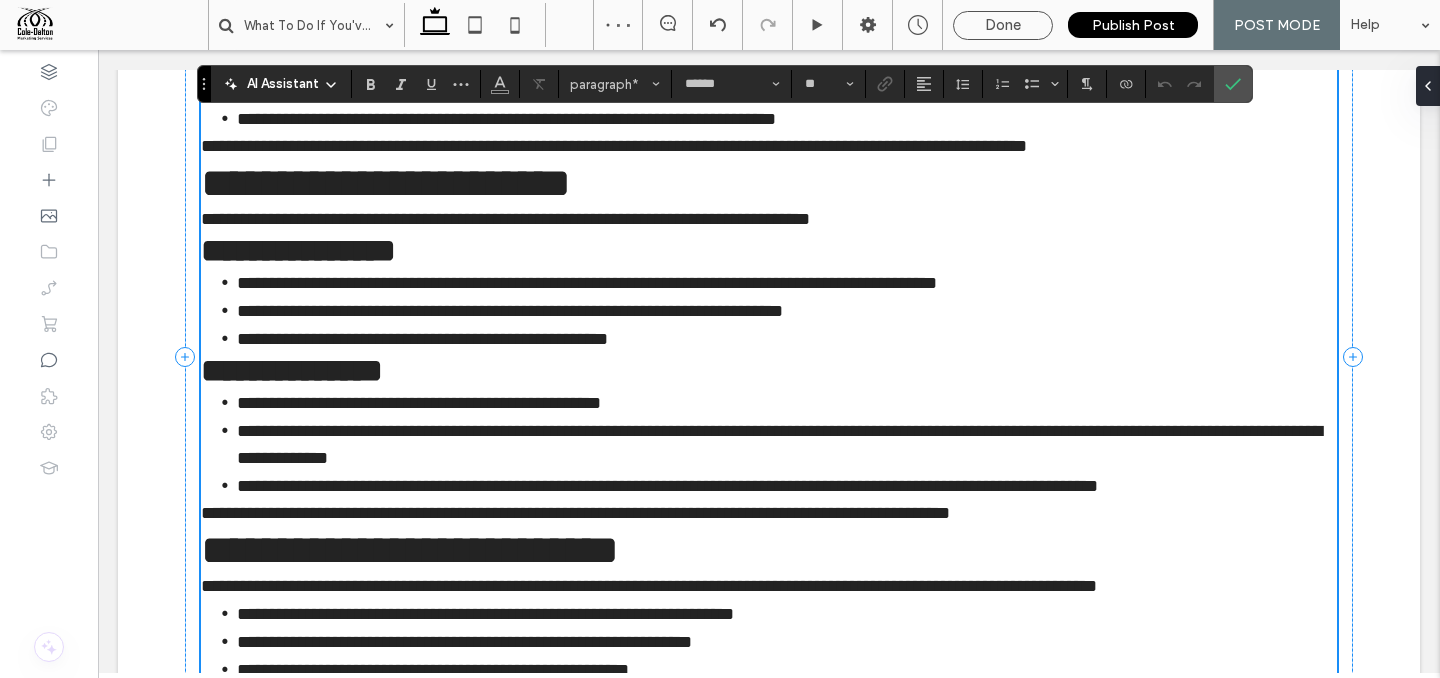 scroll, scrollTop: 1675, scrollLeft: 0, axis: vertical 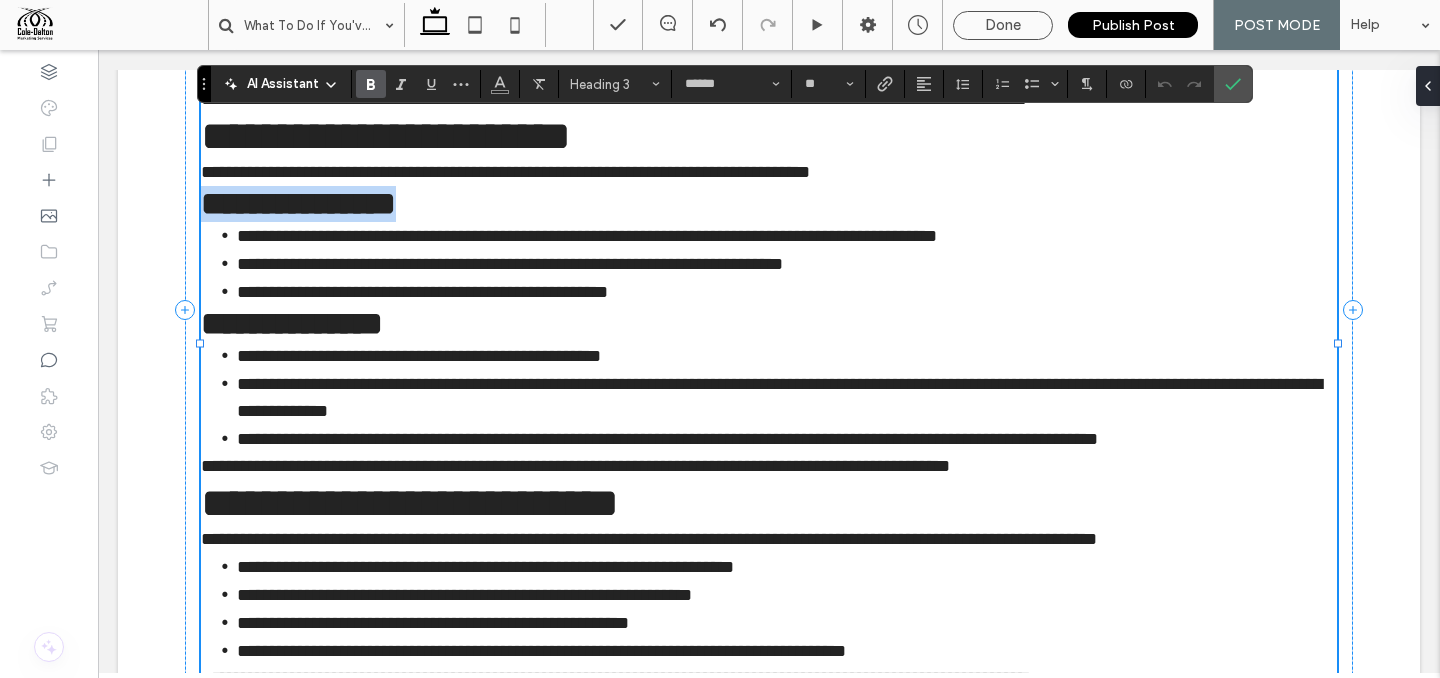drag, startPoint x: 414, startPoint y: 237, endPoint x: 177, endPoint y: 233, distance: 237.03375 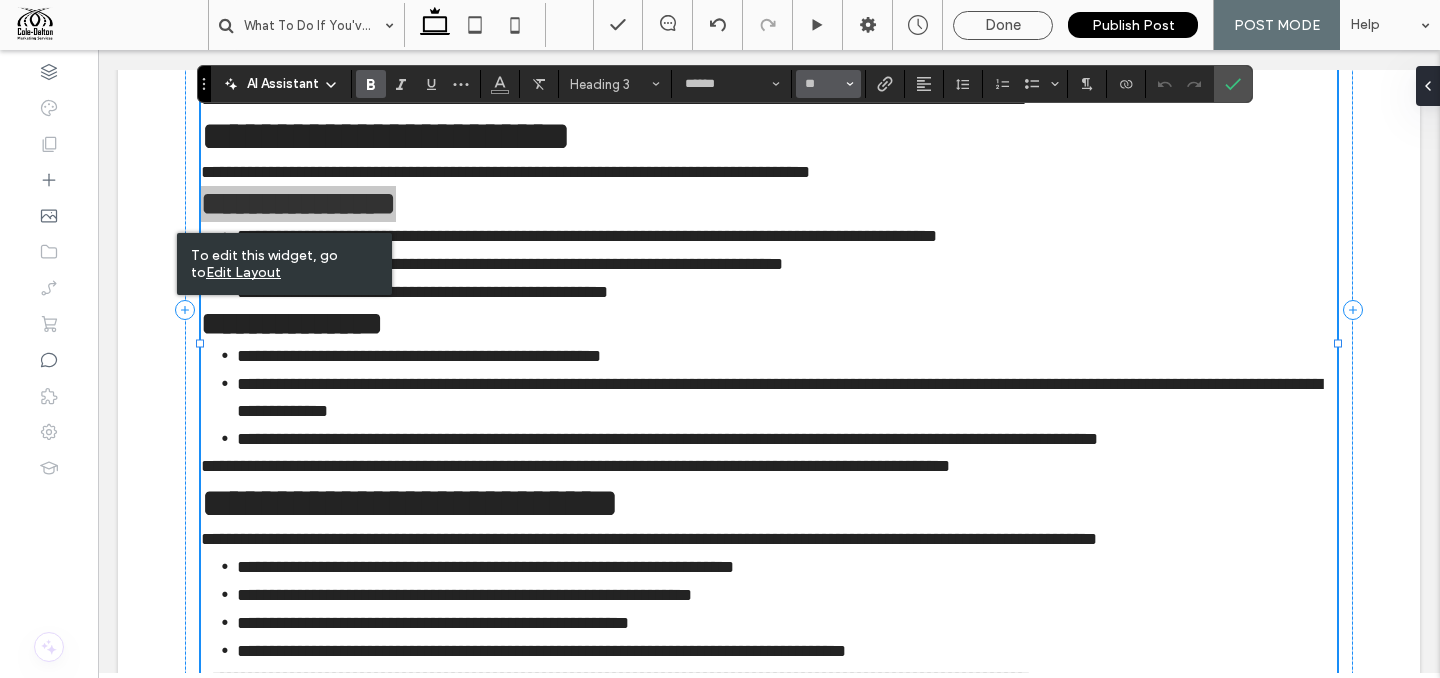 click on "**" at bounding box center [828, 84] 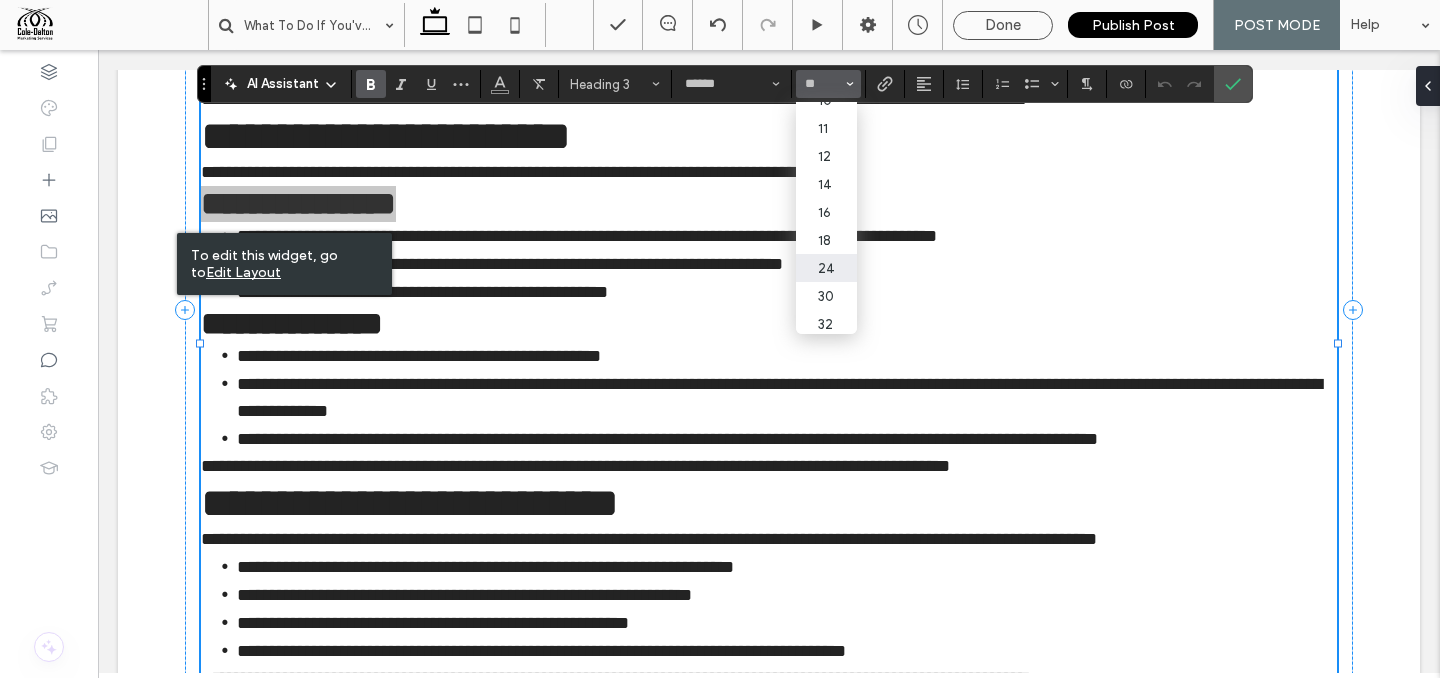 scroll, scrollTop: 76, scrollLeft: 0, axis: vertical 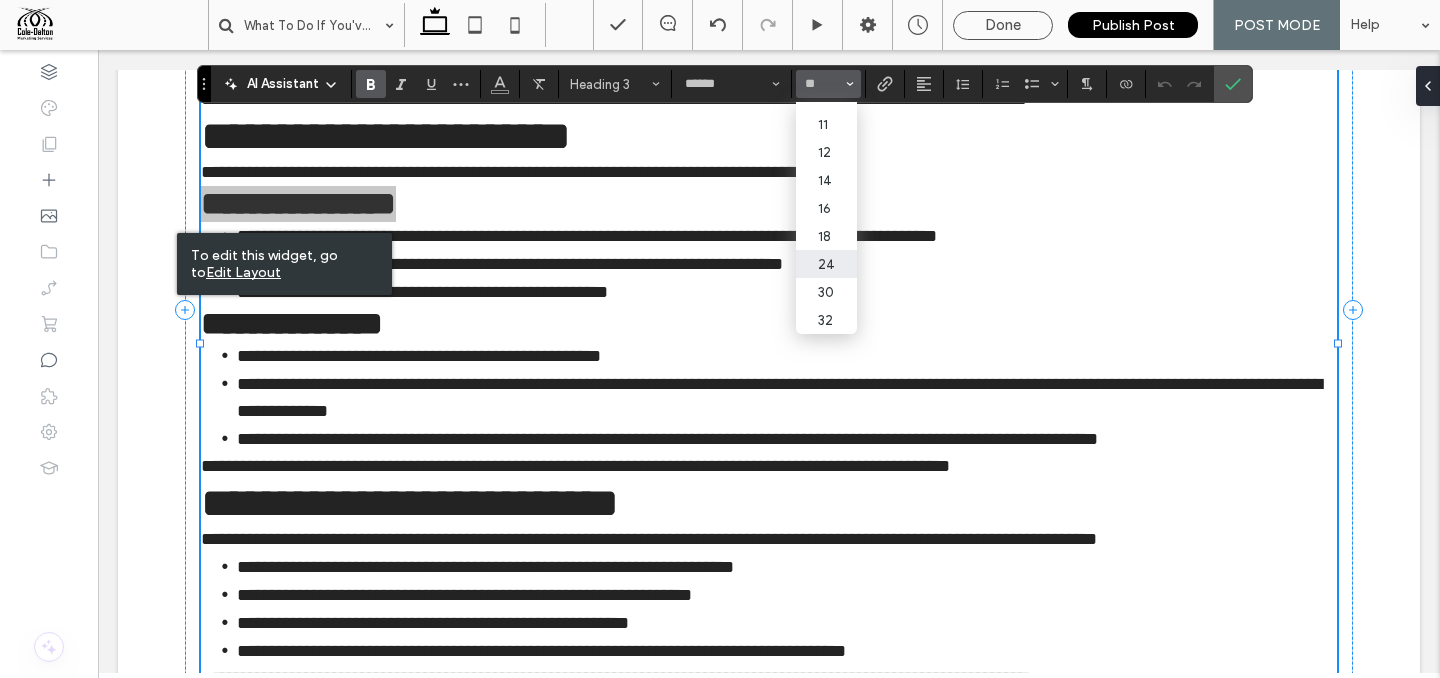 click on "24" at bounding box center (826, 264) 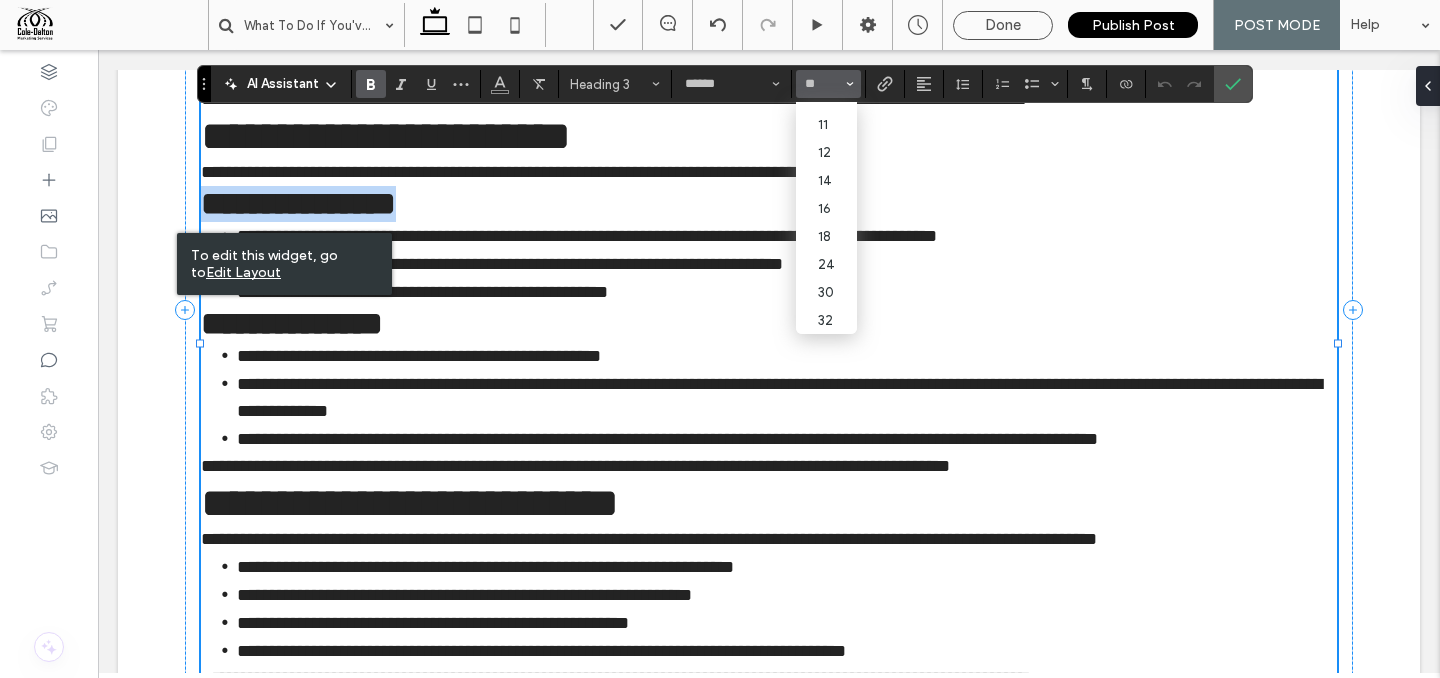 type on "**" 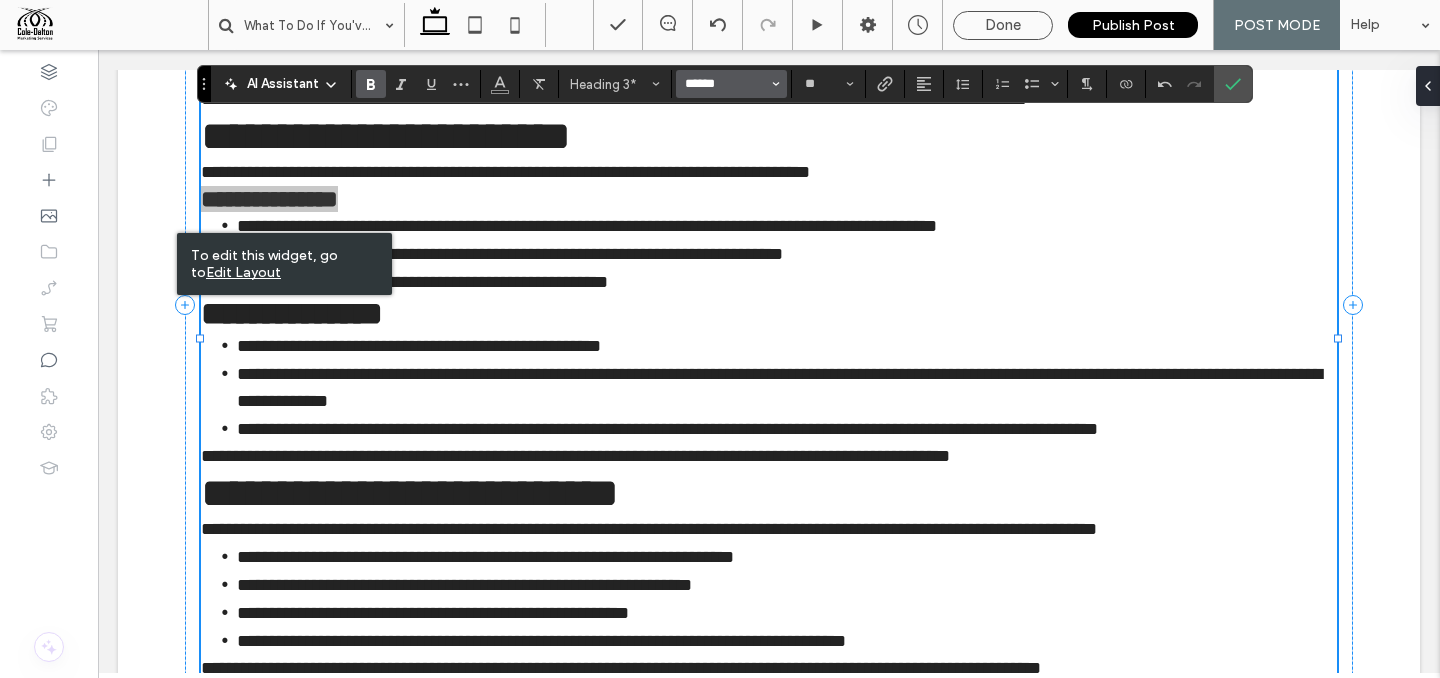 click on "******" at bounding box center [725, 84] 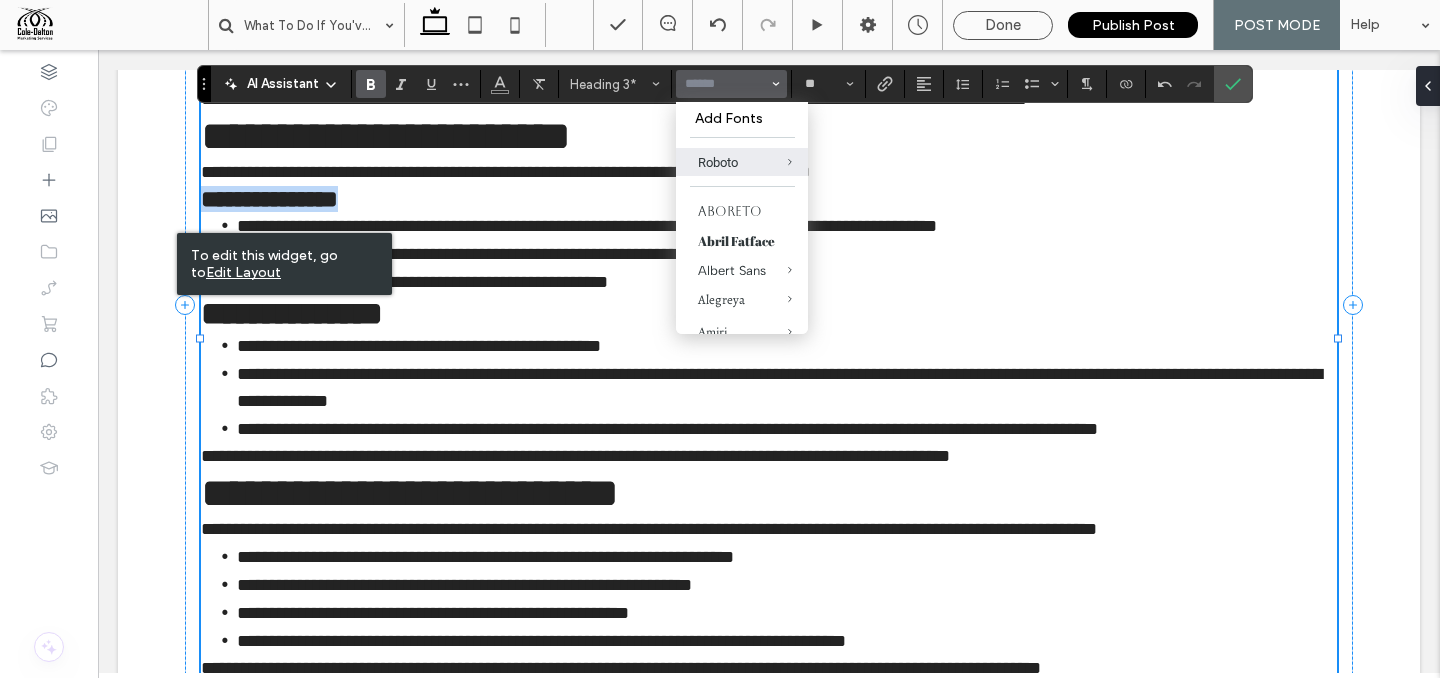 click on "**********" at bounding box center [419, 346] 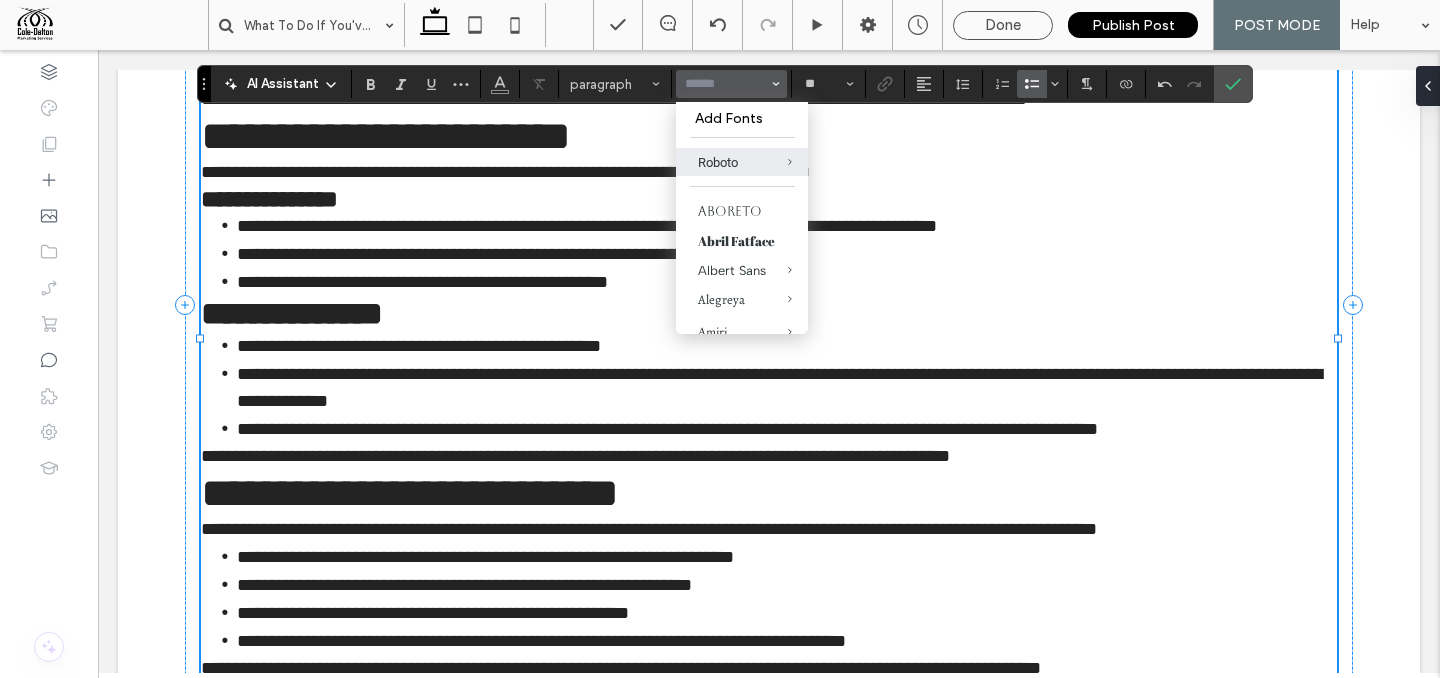 type on "**" 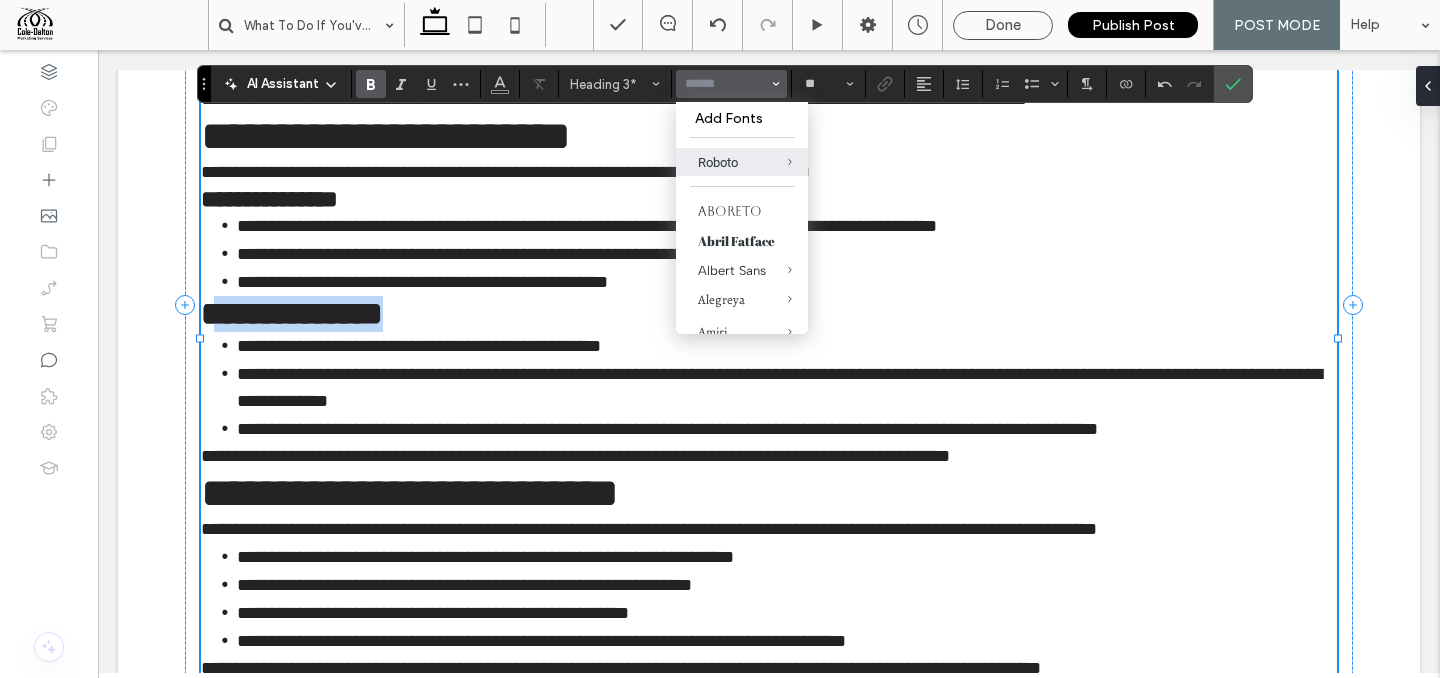 drag, startPoint x: 443, startPoint y: 351, endPoint x: 102, endPoint y: 336, distance: 341.32974 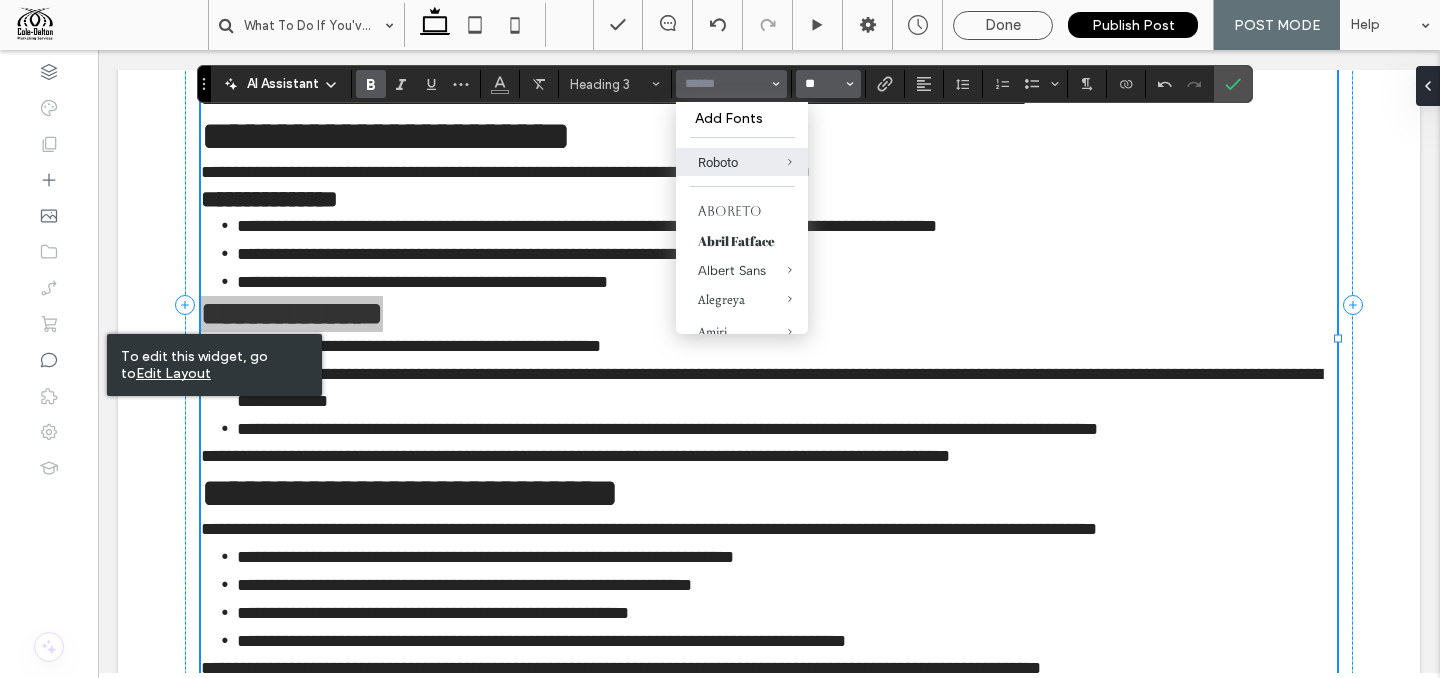 click on "**" at bounding box center [822, 84] 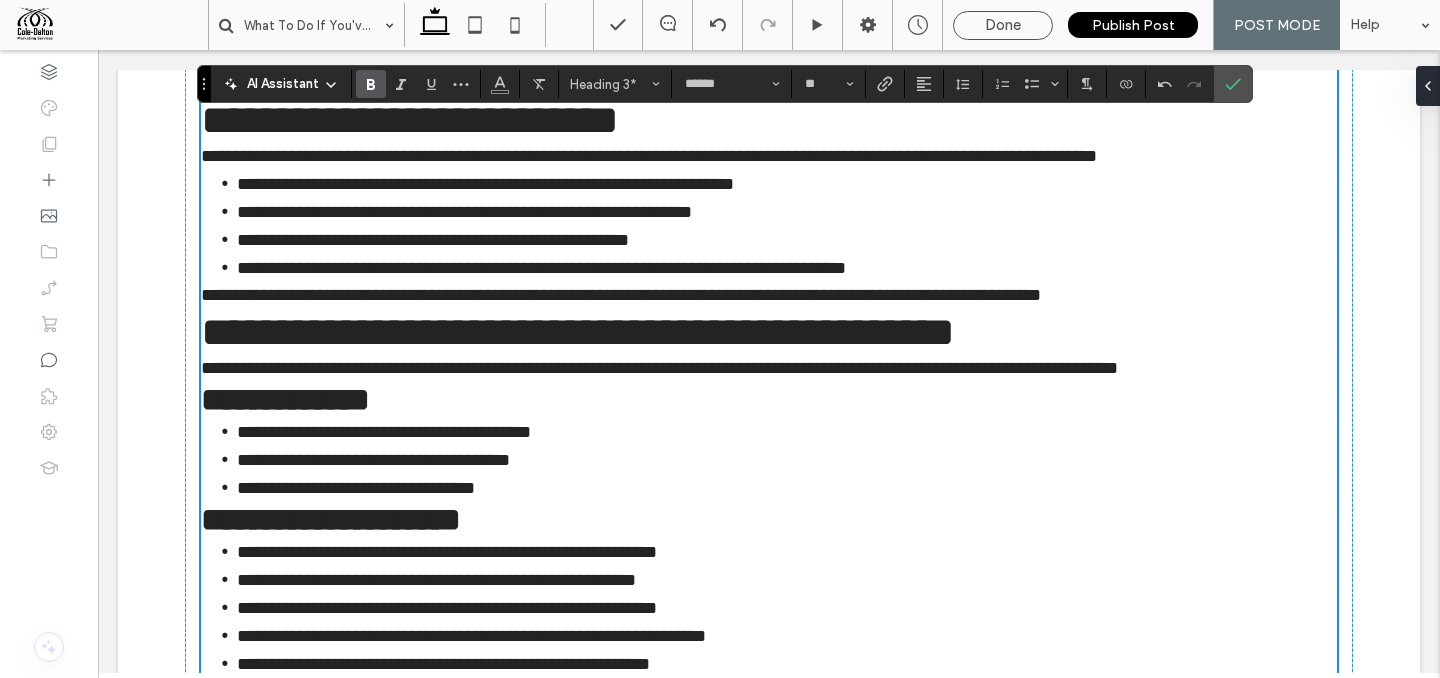 scroll, scrollTop: 2039, scrollLeft: 0, axis: vertical 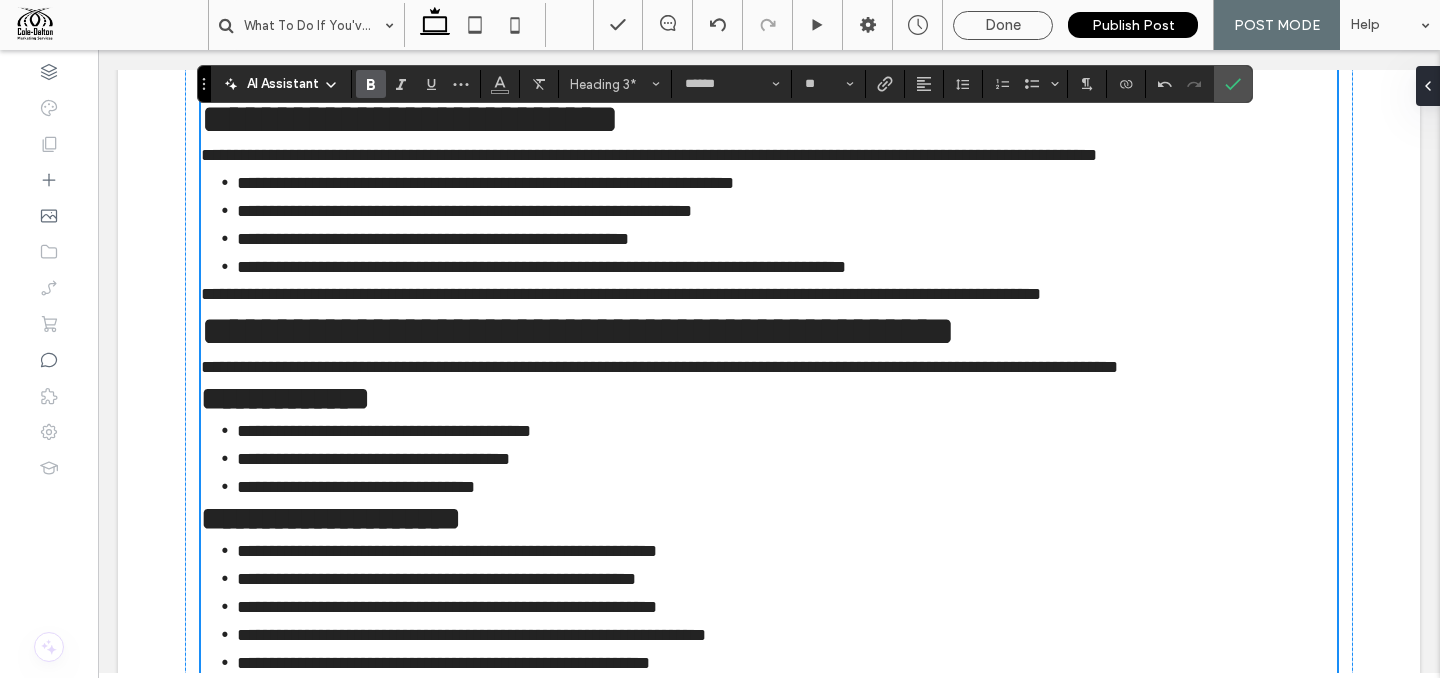 type on "**" 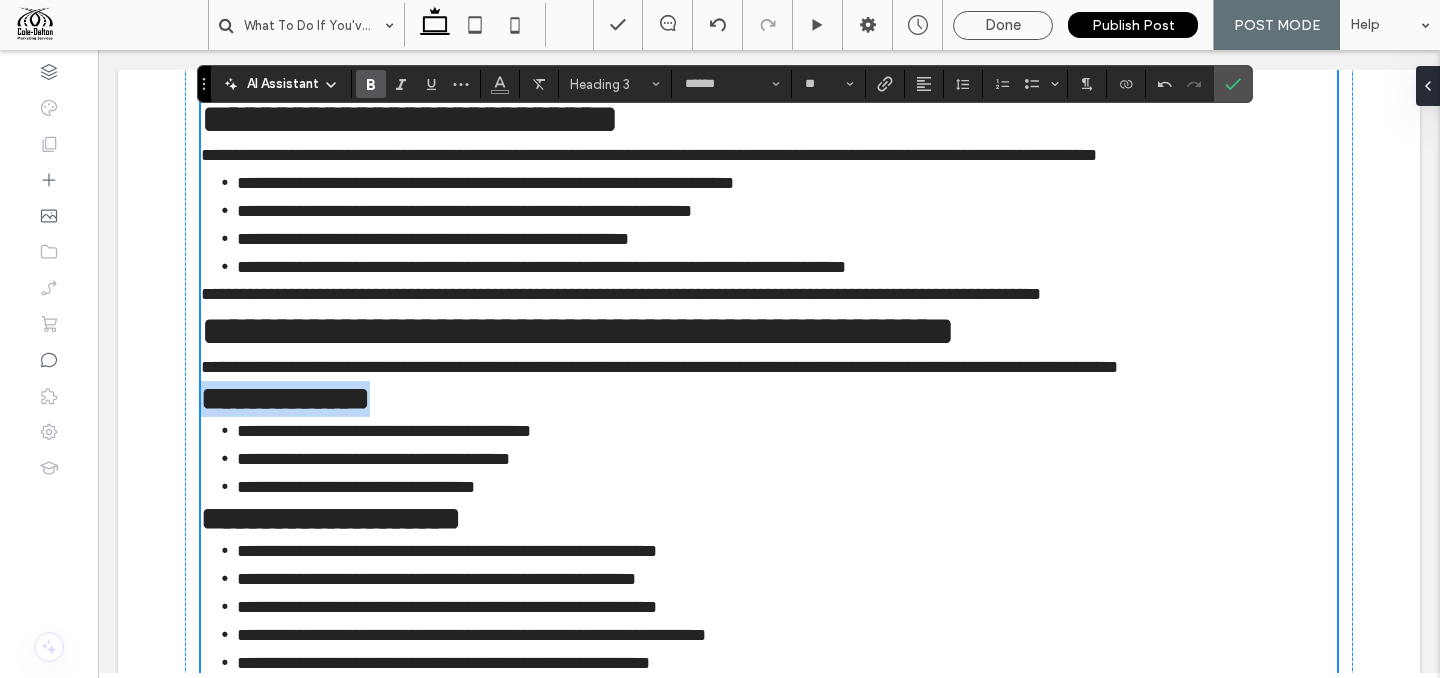 drag, startPoint x: 413, startPoint y: 439, endPoint x: 110, endPoint y: 427, distance: 303.23752 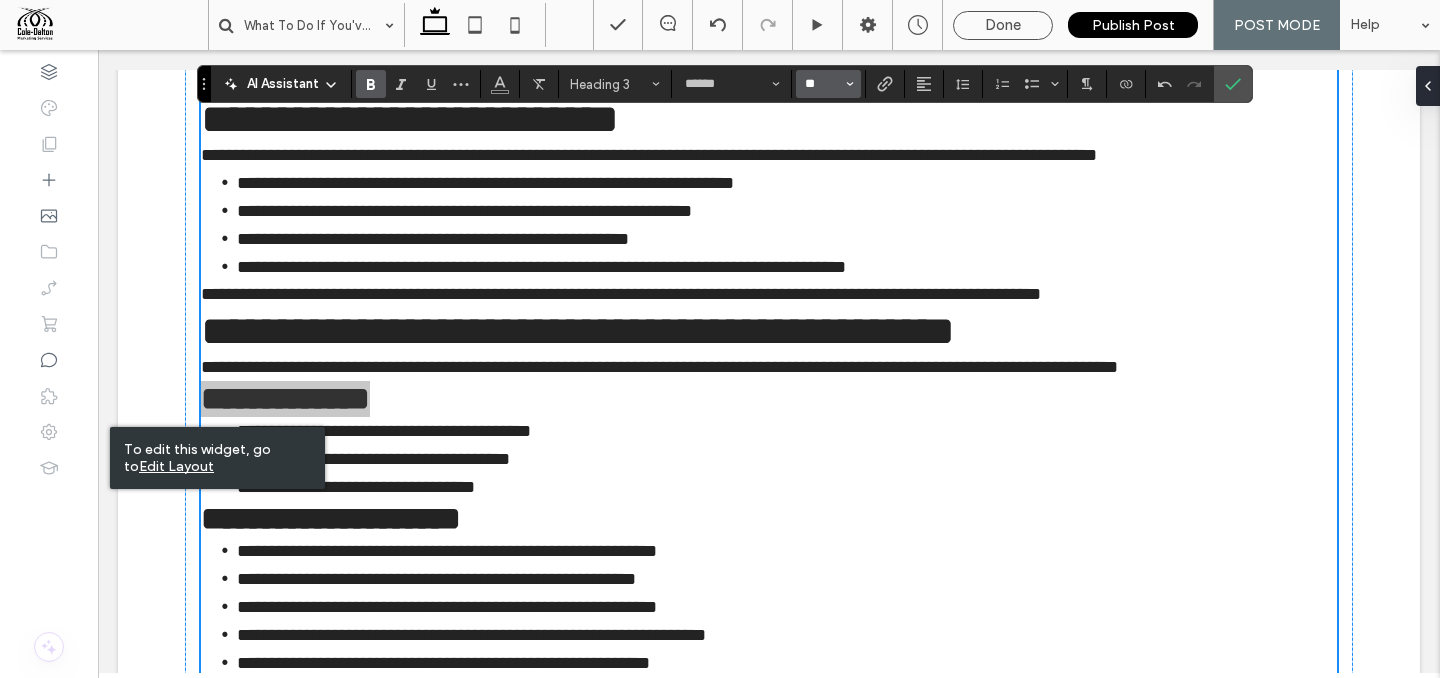 click on "**" at bounding box center [822, 84] 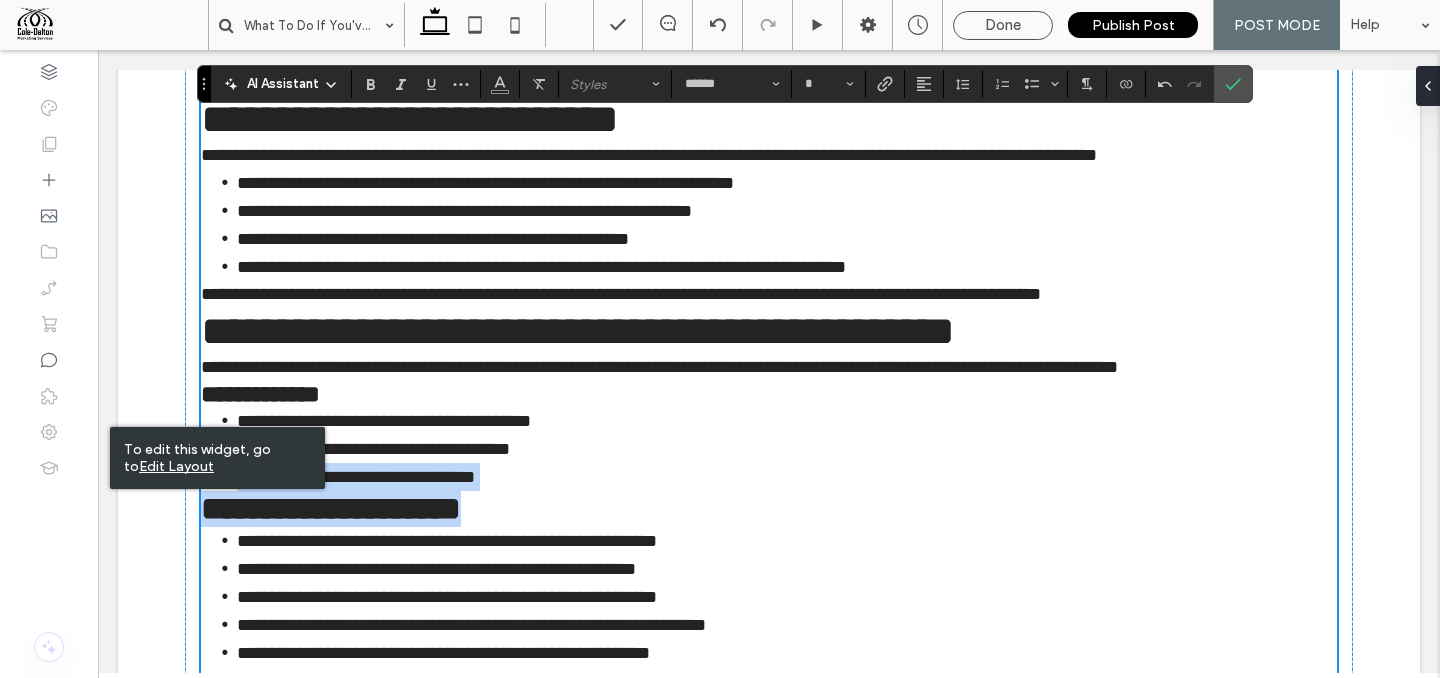 drag, startPoint x: 438, startPoint y: 538, endPoint x: 95, endPoint y: 514, distance: 343.83862 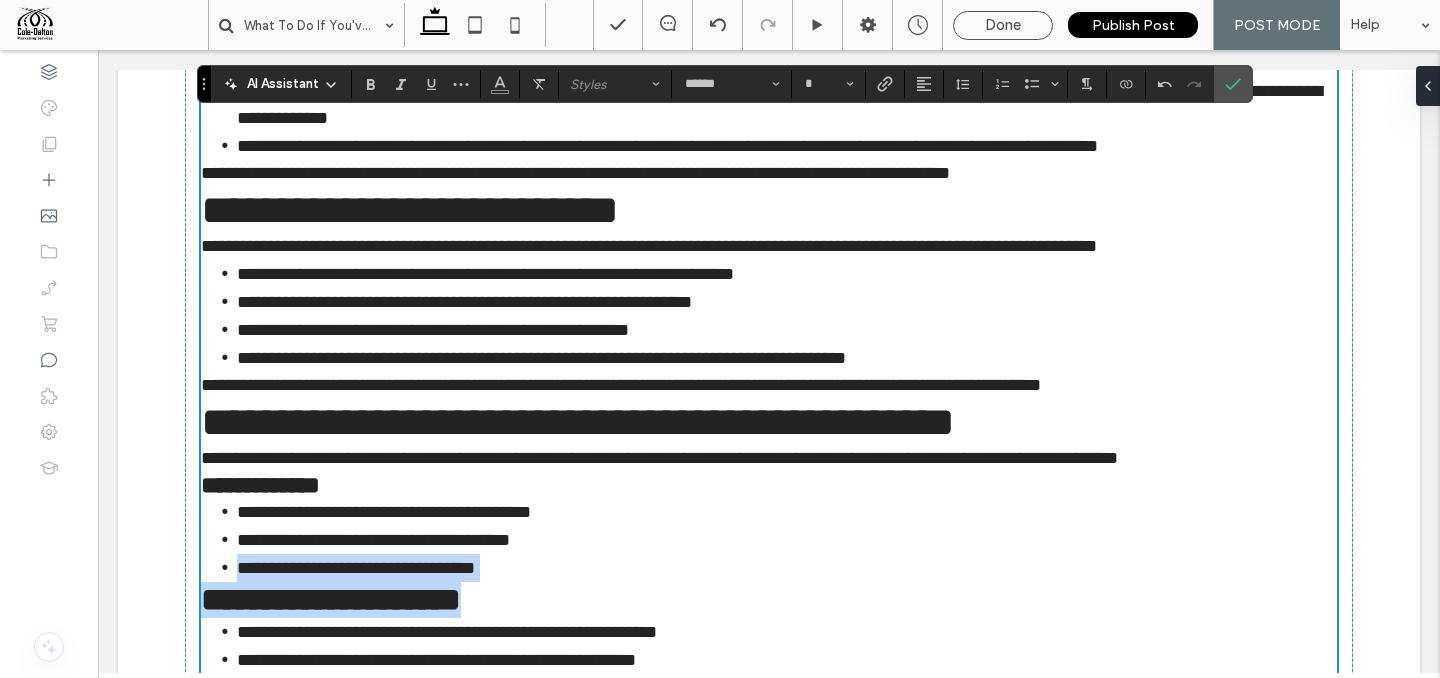 scroll, scrollTop: 2033, scrollLeft: 0, axis: vertical 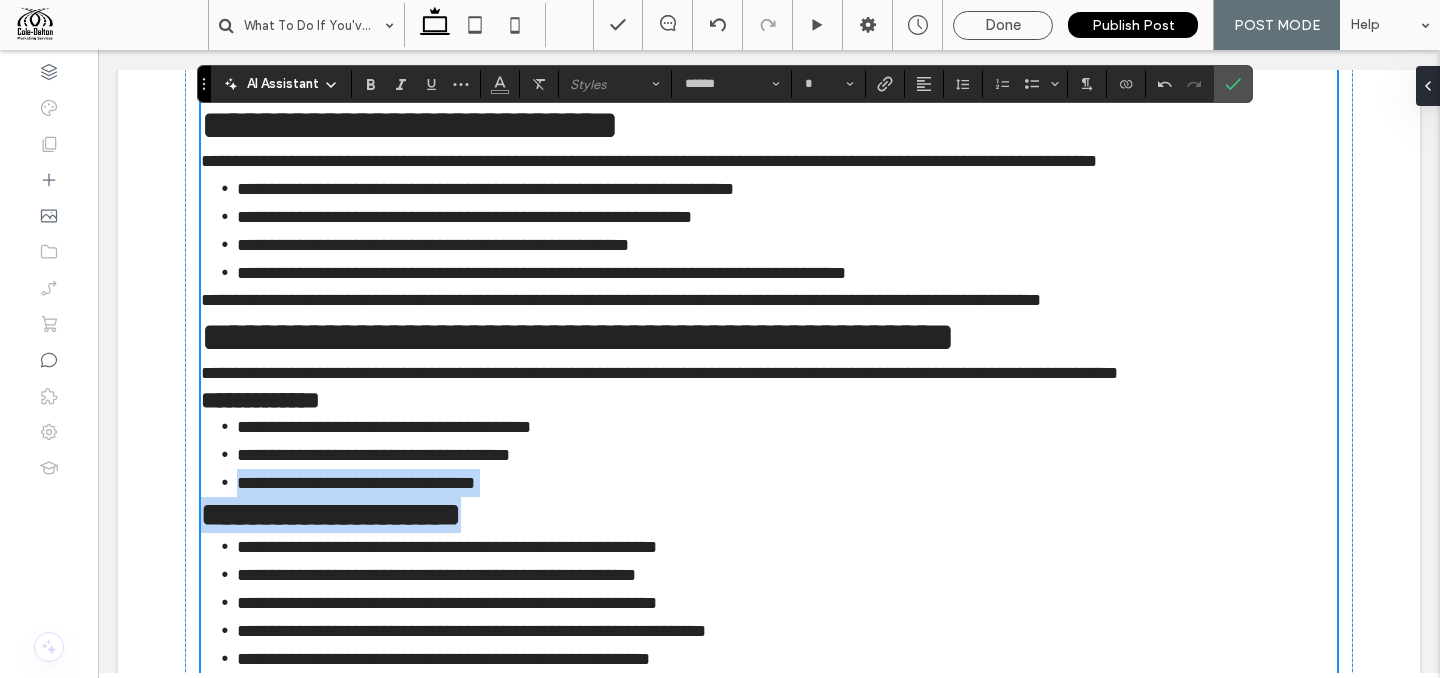 drag, startPoint x: 266, startPoint y: 551, endPoint x: 220, endPoint y: 560, distance: 46.872166 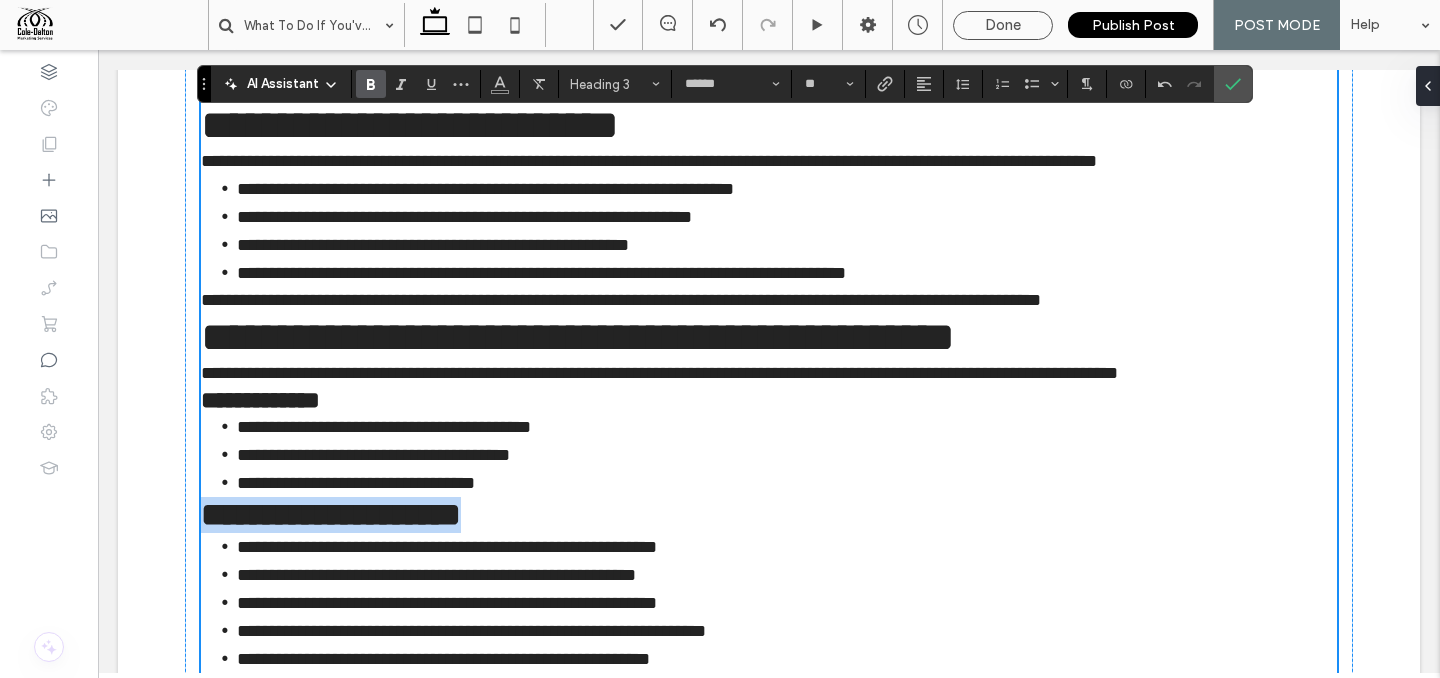 drag, startPoint x: 206, startPoint y: 553, endPoint x: 524, endPoint y: 542, distance: 318.1902 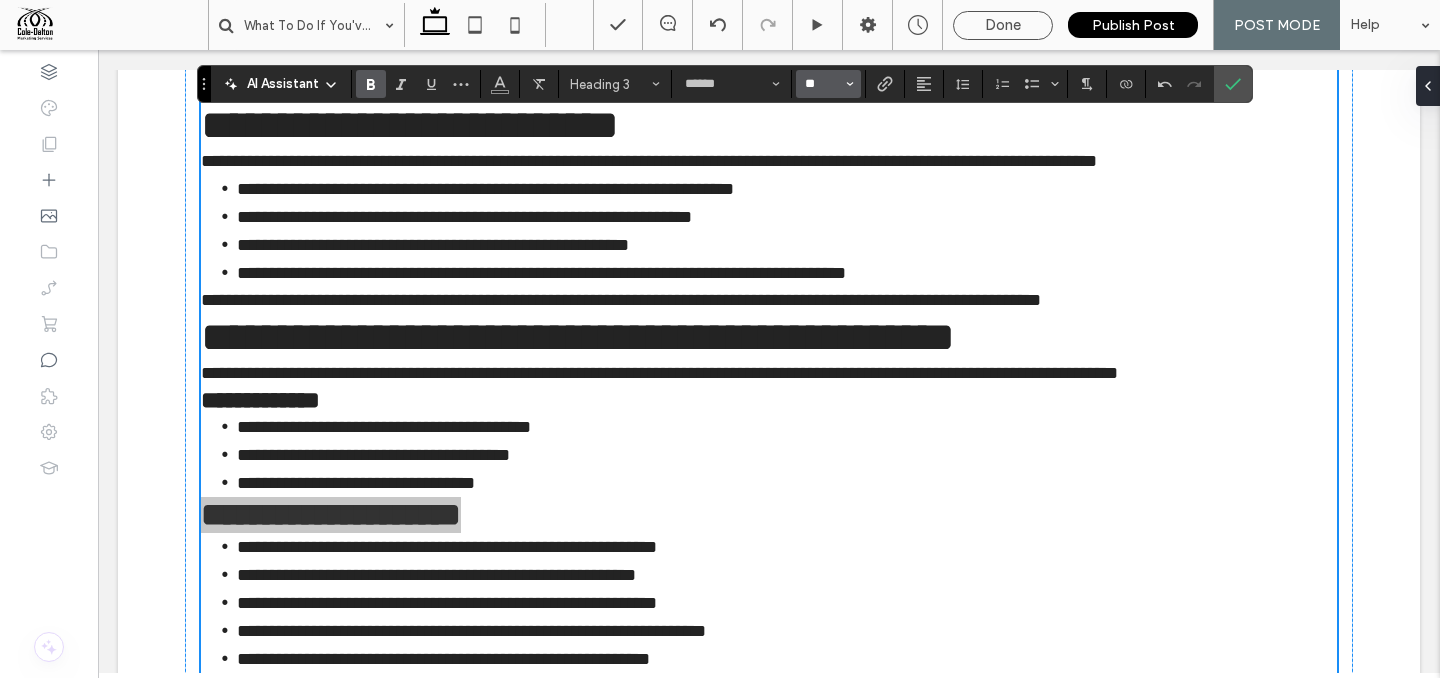 click on "**" at bounding box center [822, 84] 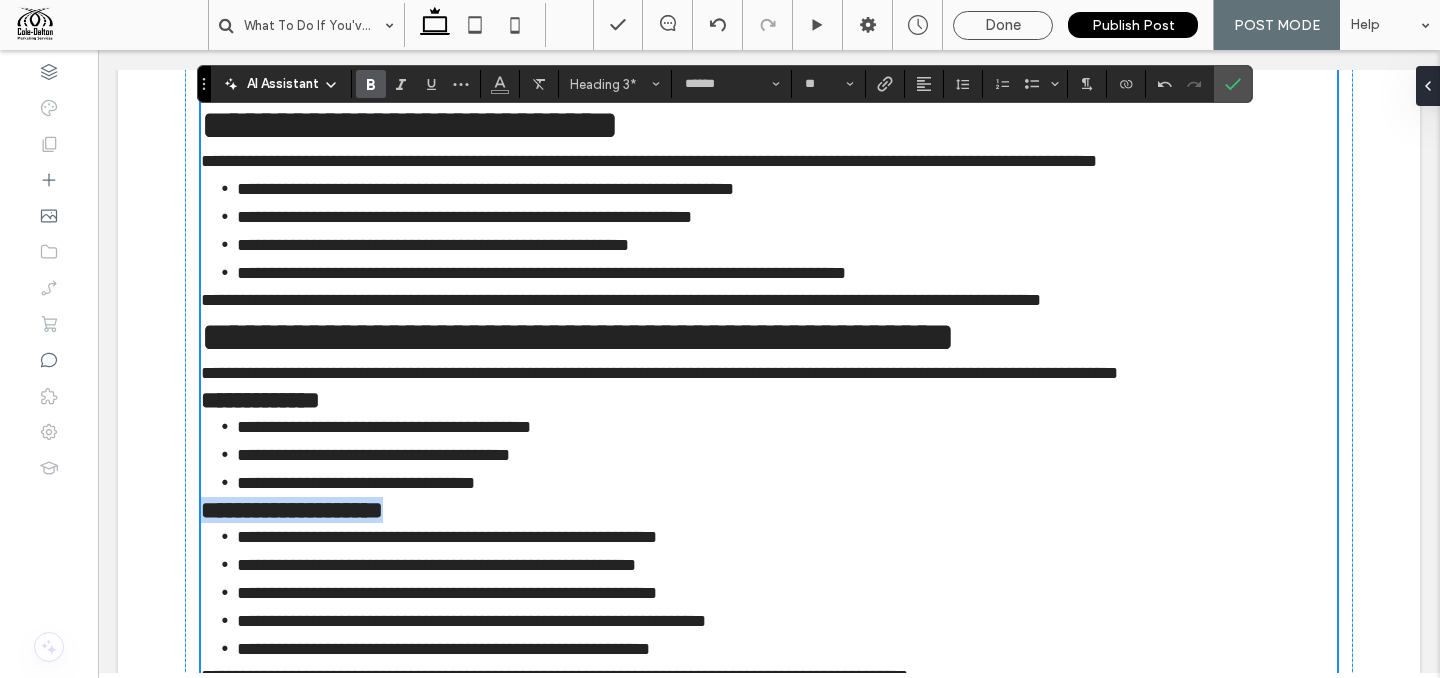 type on "**" 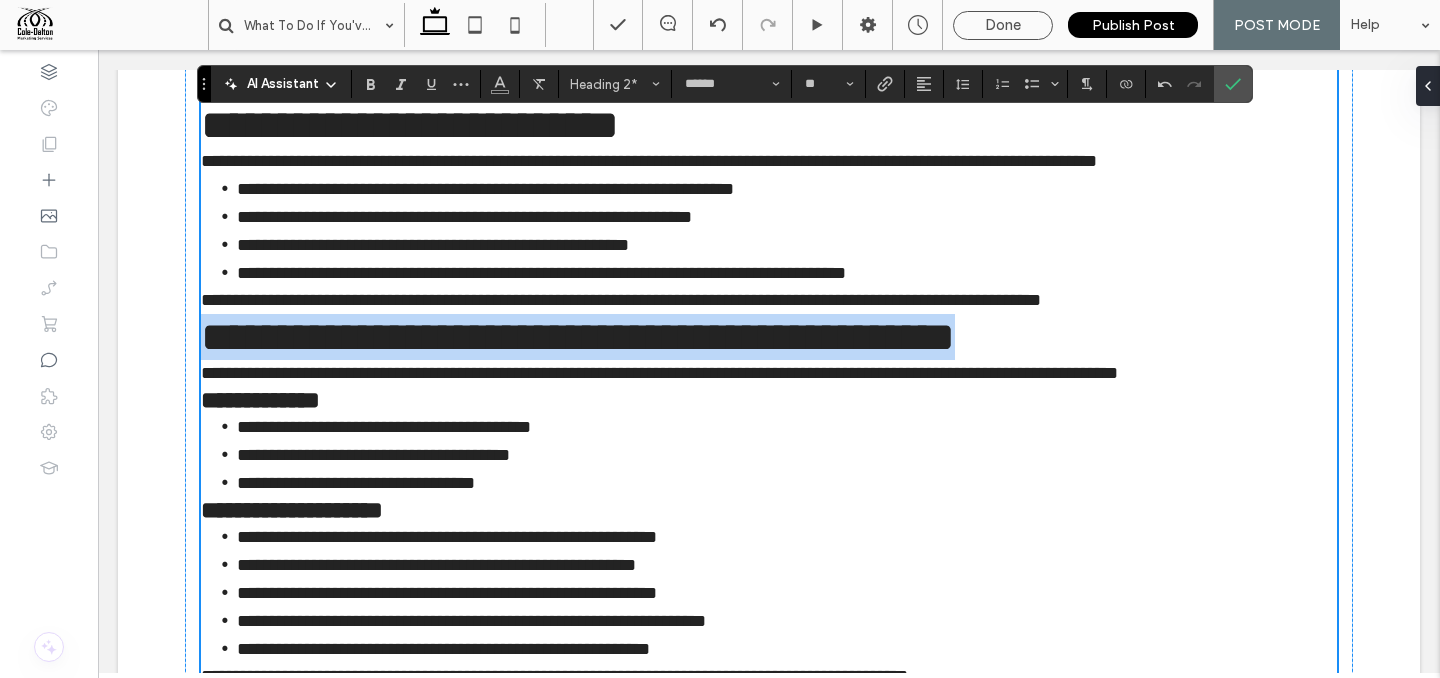 drag, startPoint x: 205, startPoint y: 375, endPoint x: 1176, endPoint y: 397, distance: 971.2492 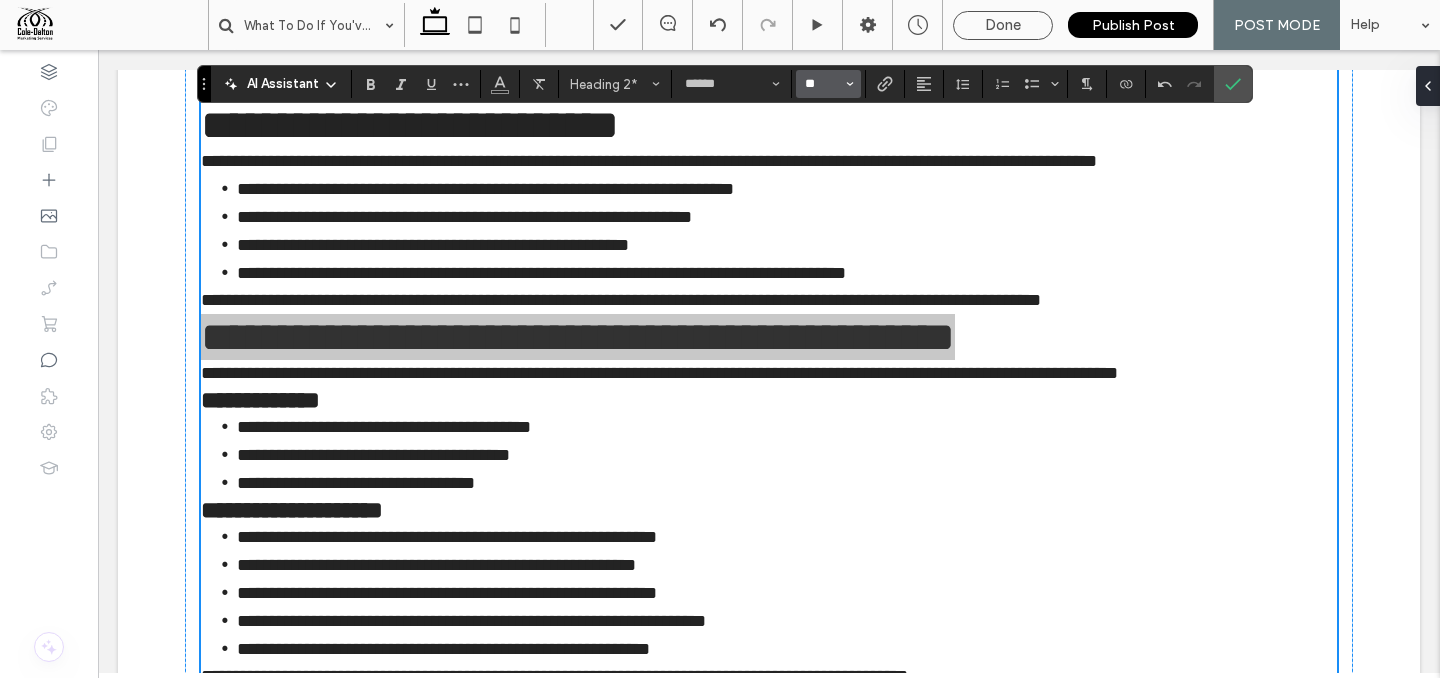 click on "**" at bounding box center (822, 84) 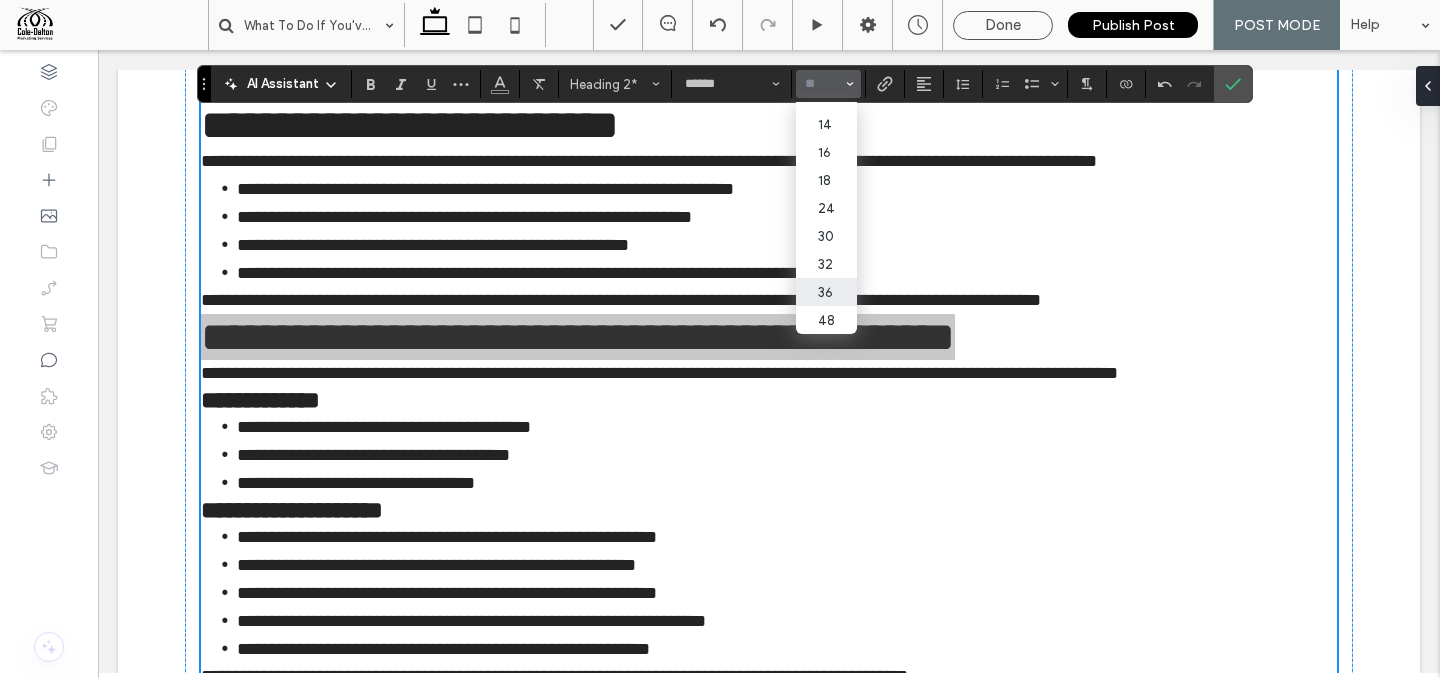 scroll, scrollTop: 133, scrollLeft: 0, axis: vertical 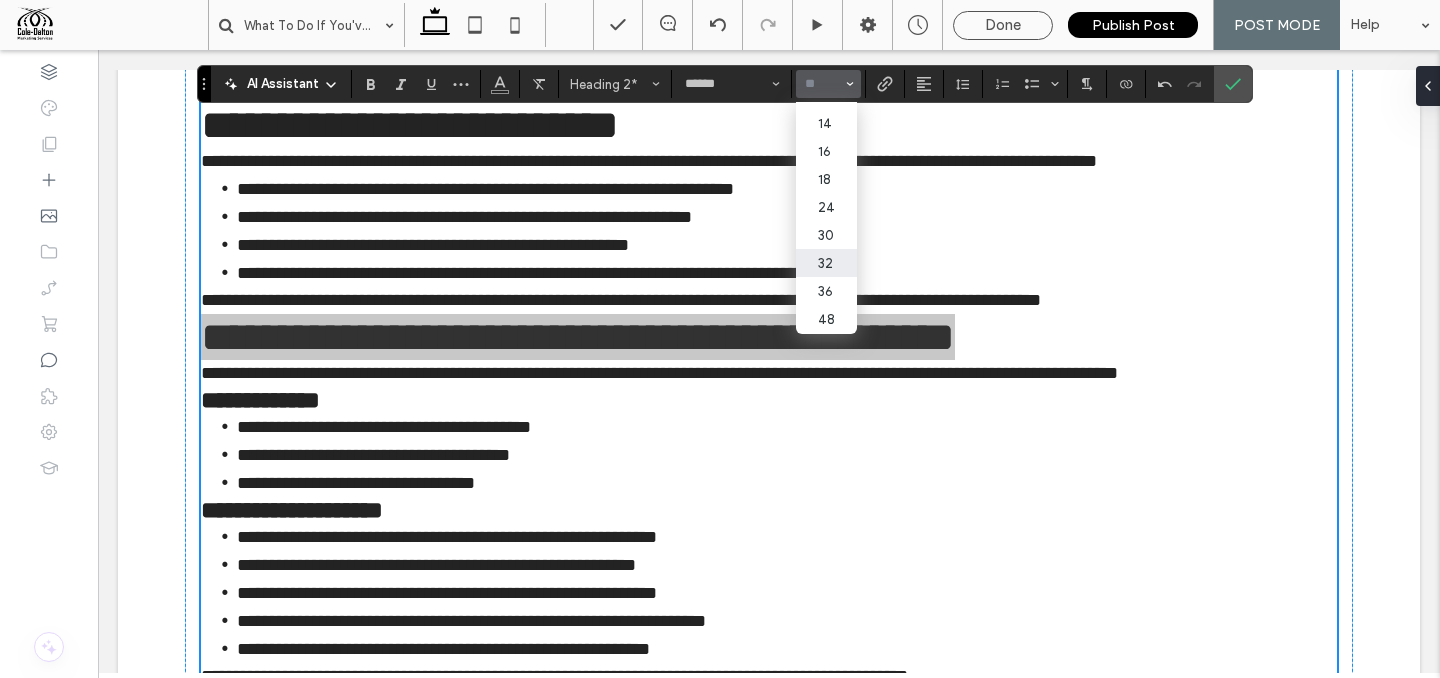 click on "32" at bounding box center [826, 263] 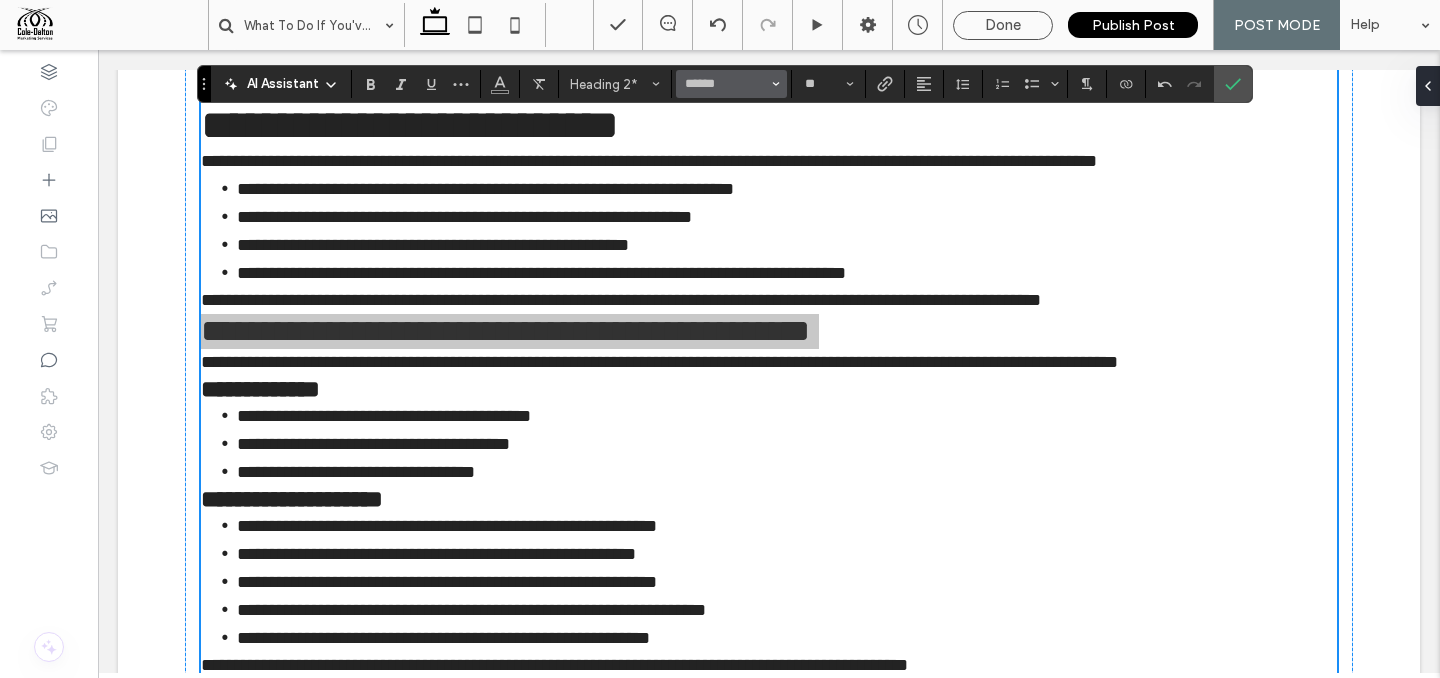 click on "******" at bounding box center [731, 84] 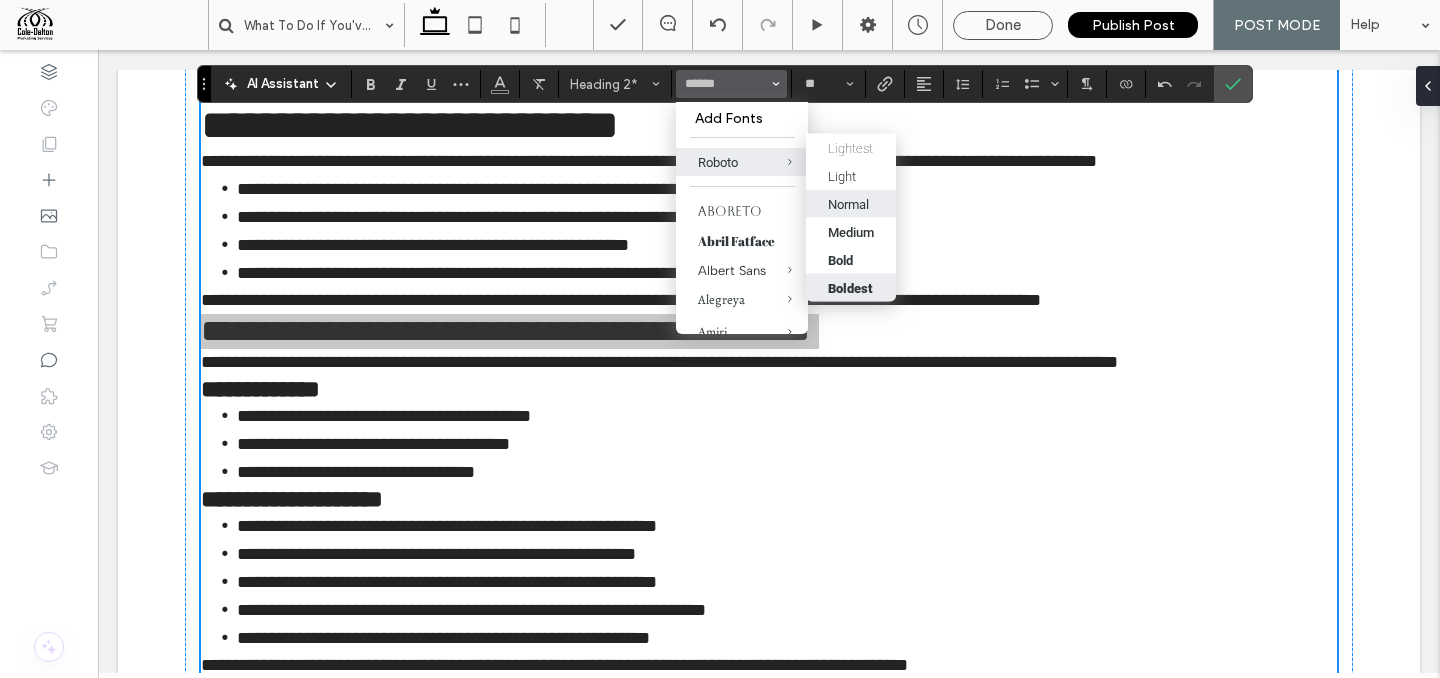 click on "Boldest" at bounding box center [850, 287] 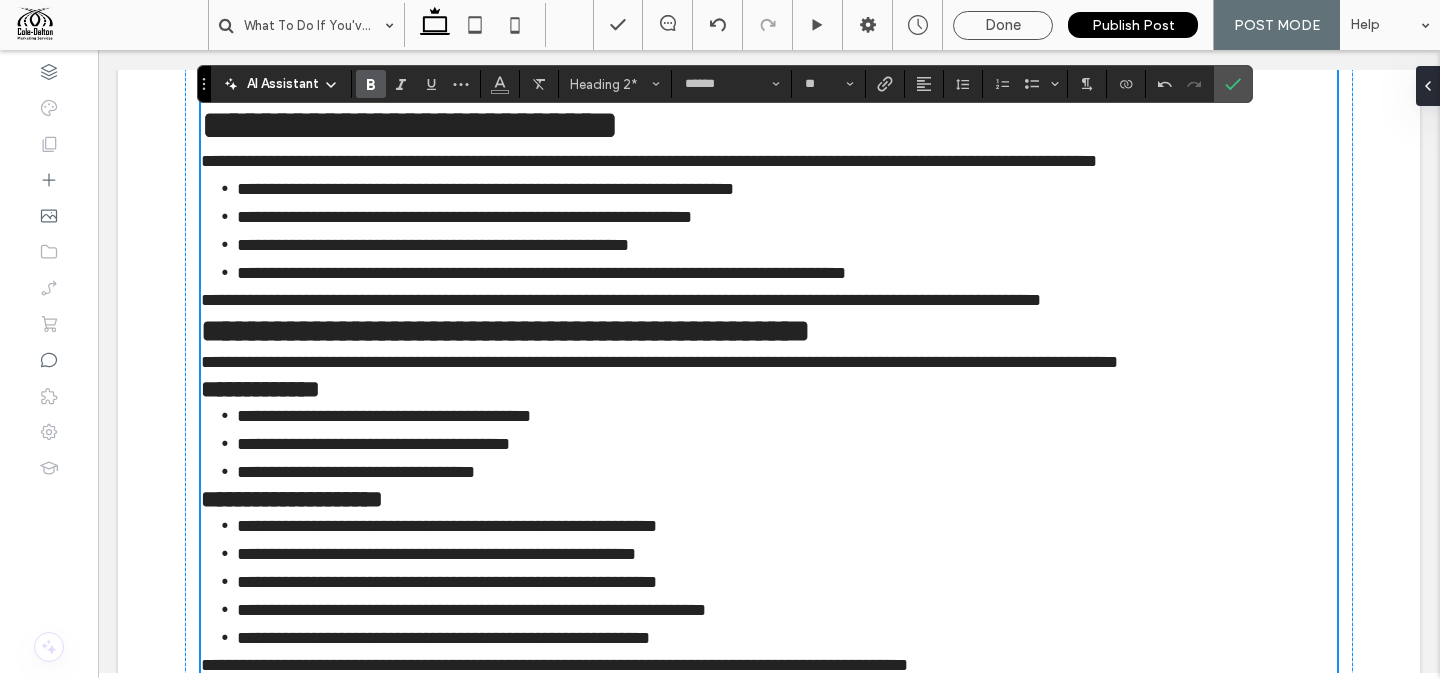 click on "**********" at bounding box center (649, 161) 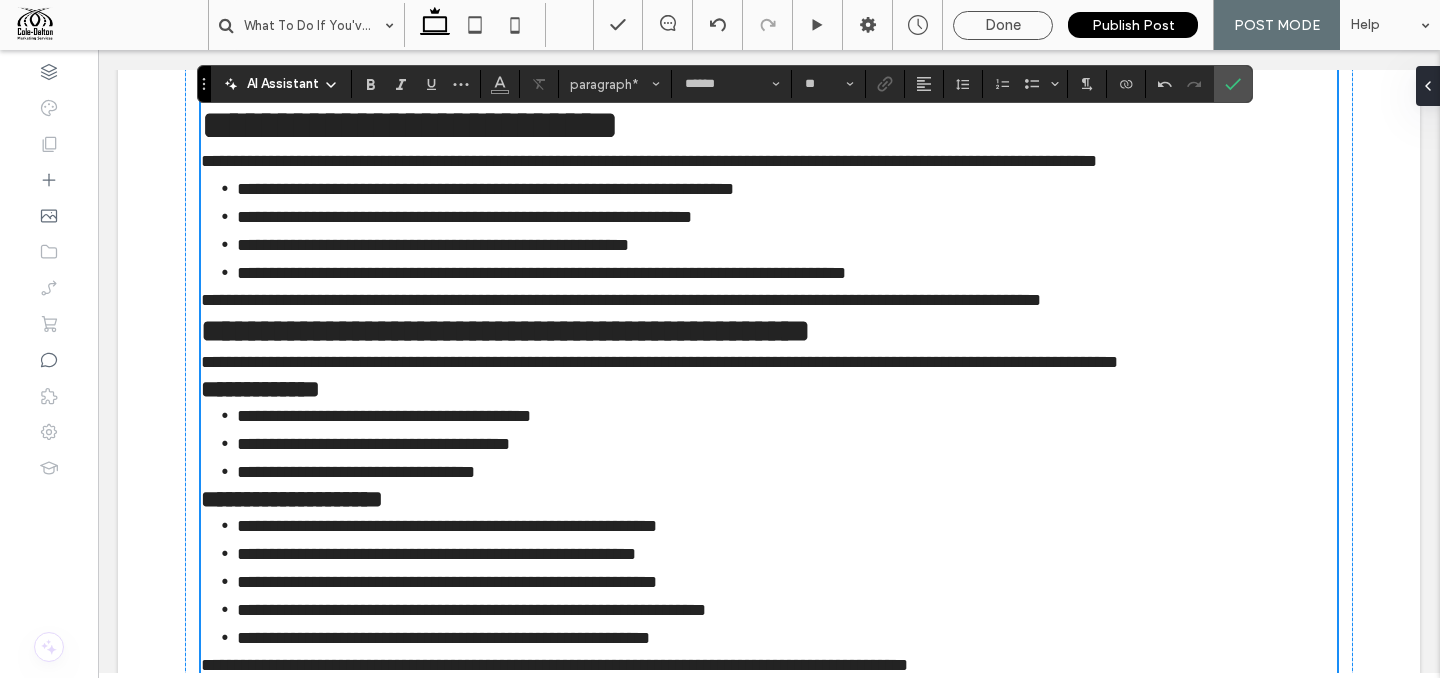 type on "**" 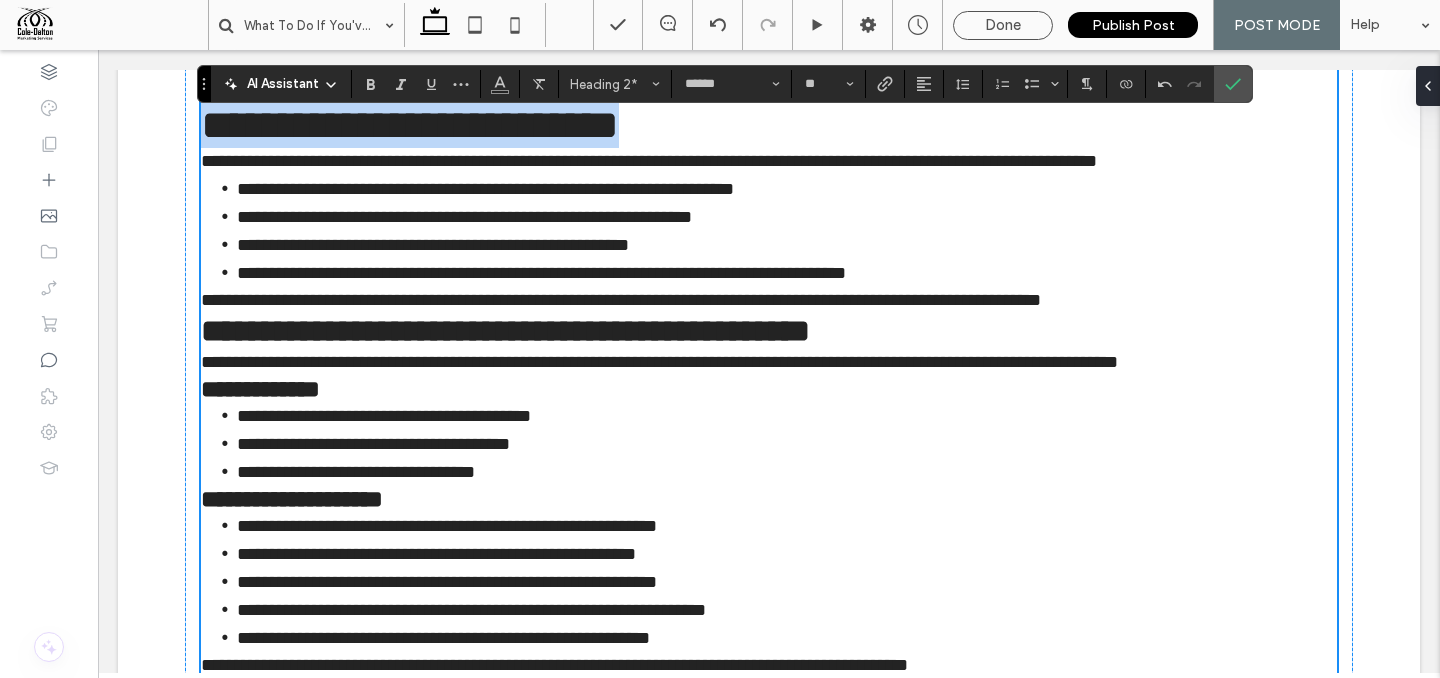 drag, startPoint x: 708, startPoint y: 162, endPoint x: 177, endPoint y: 136, distance: 531.63617 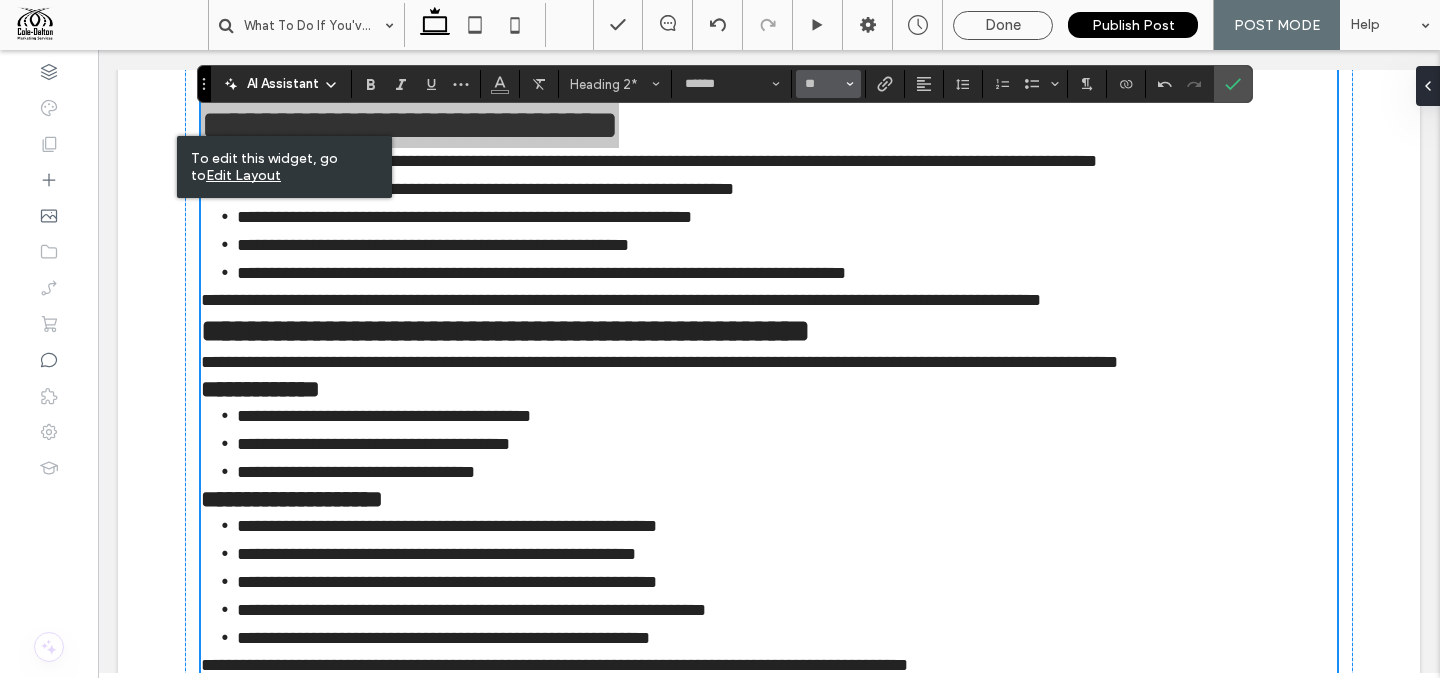 click at bounding box center (850, 84) 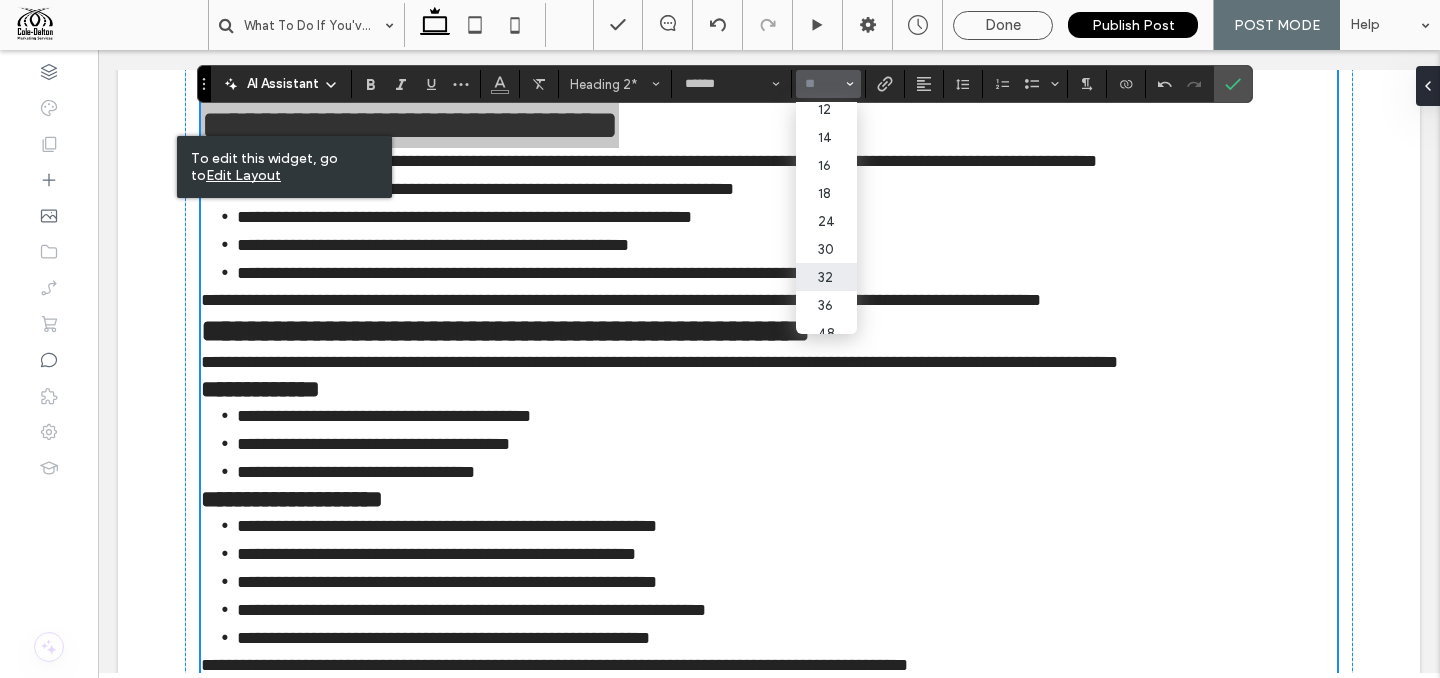scroll, scrollTop: 124, scrollLeft: 0, axis: vertical 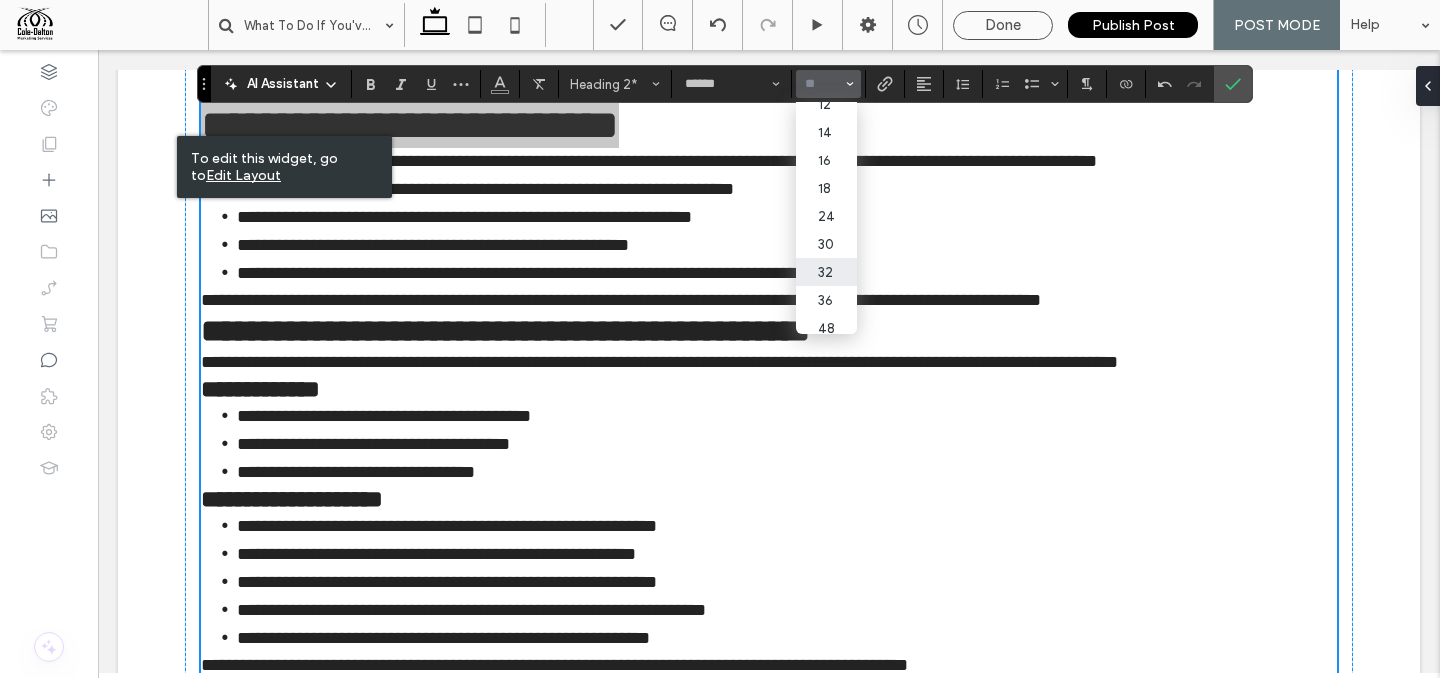 click on "32" at bounding box center (826, 272) 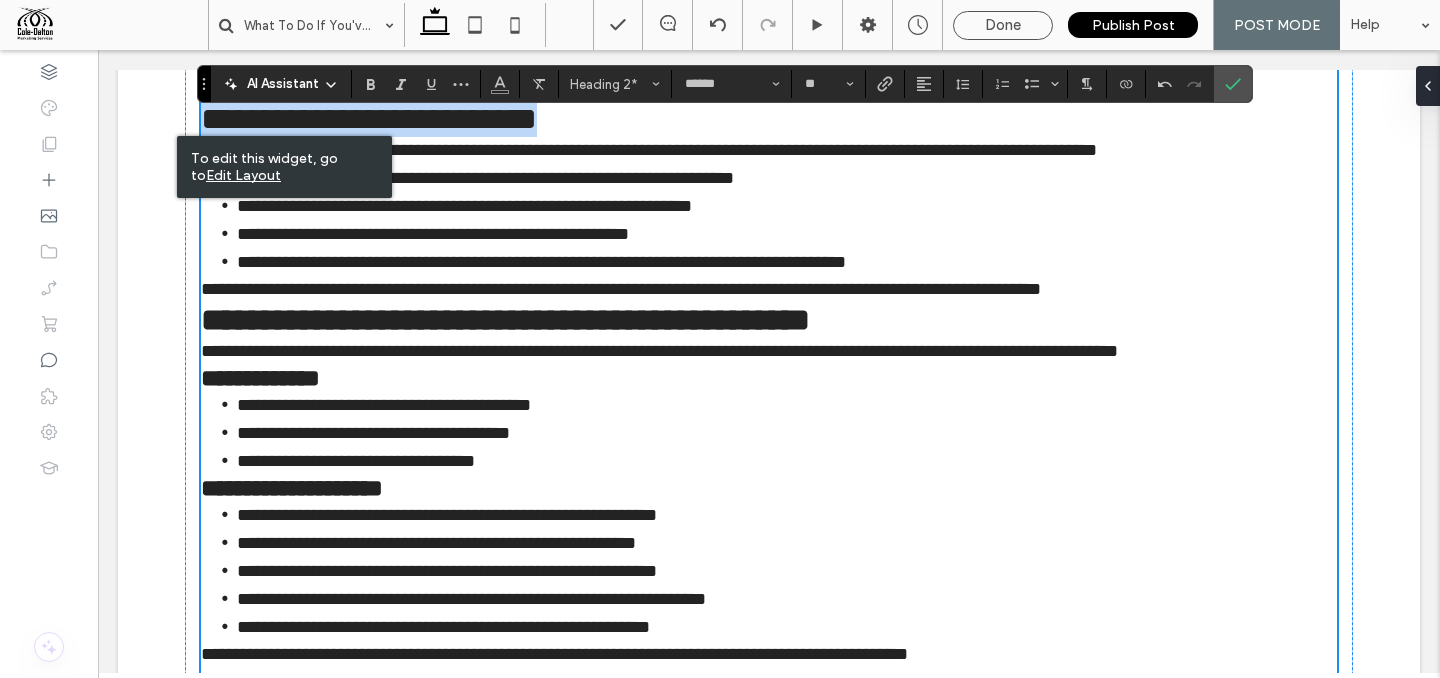 type on "**" 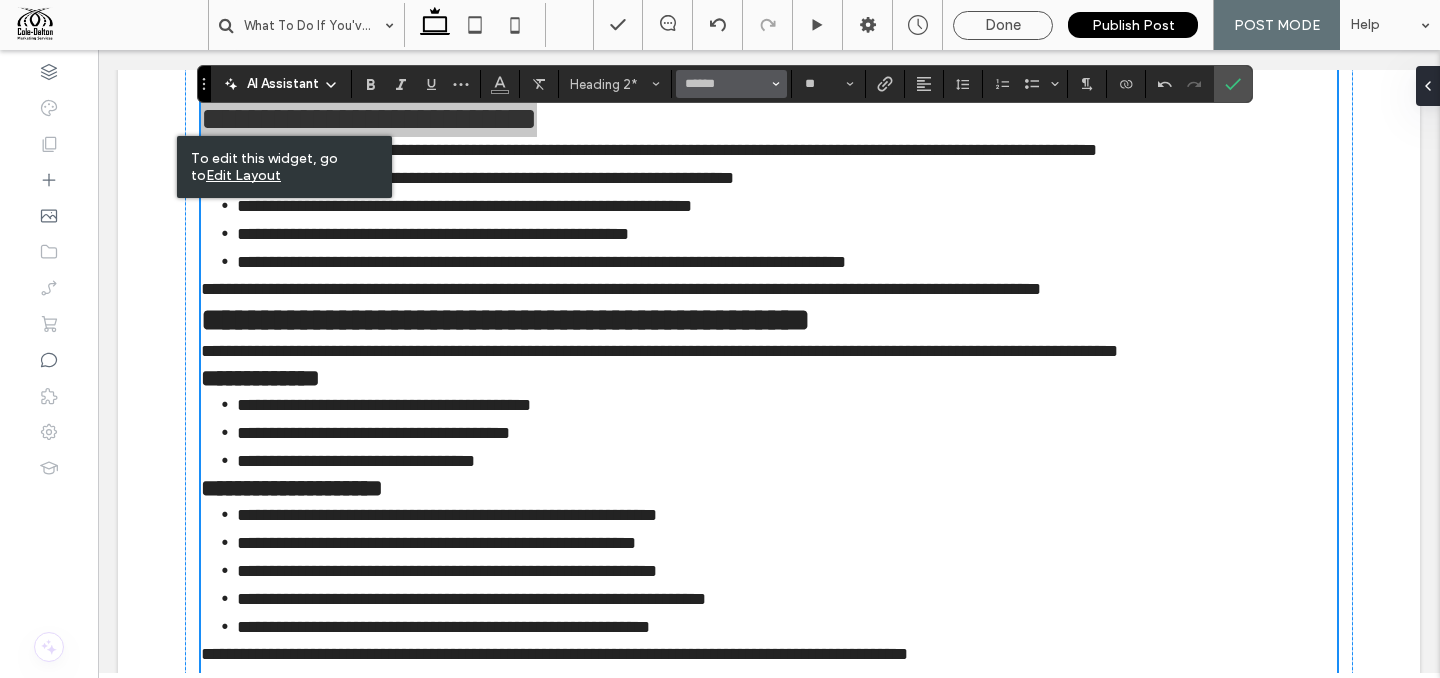 click at bounding box center (776, 84) 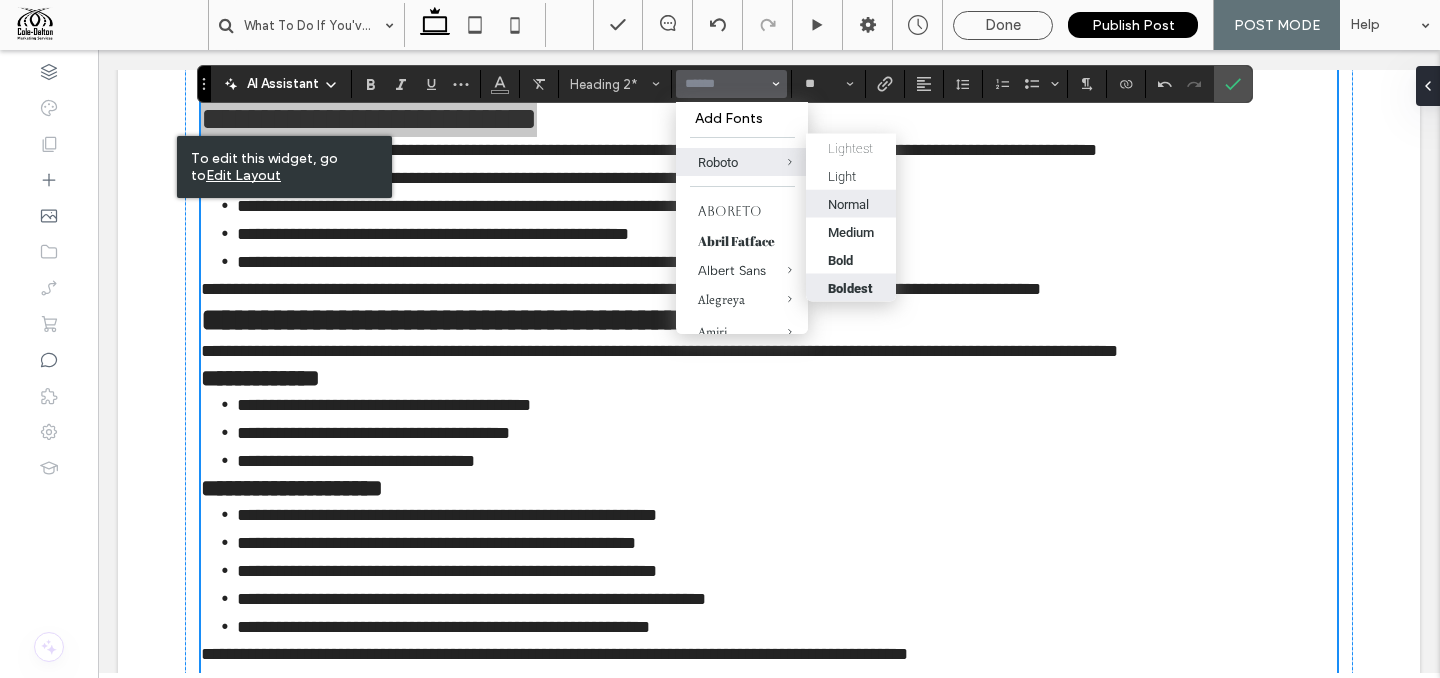 click on "Boldest" at bounding box center [850, 287] 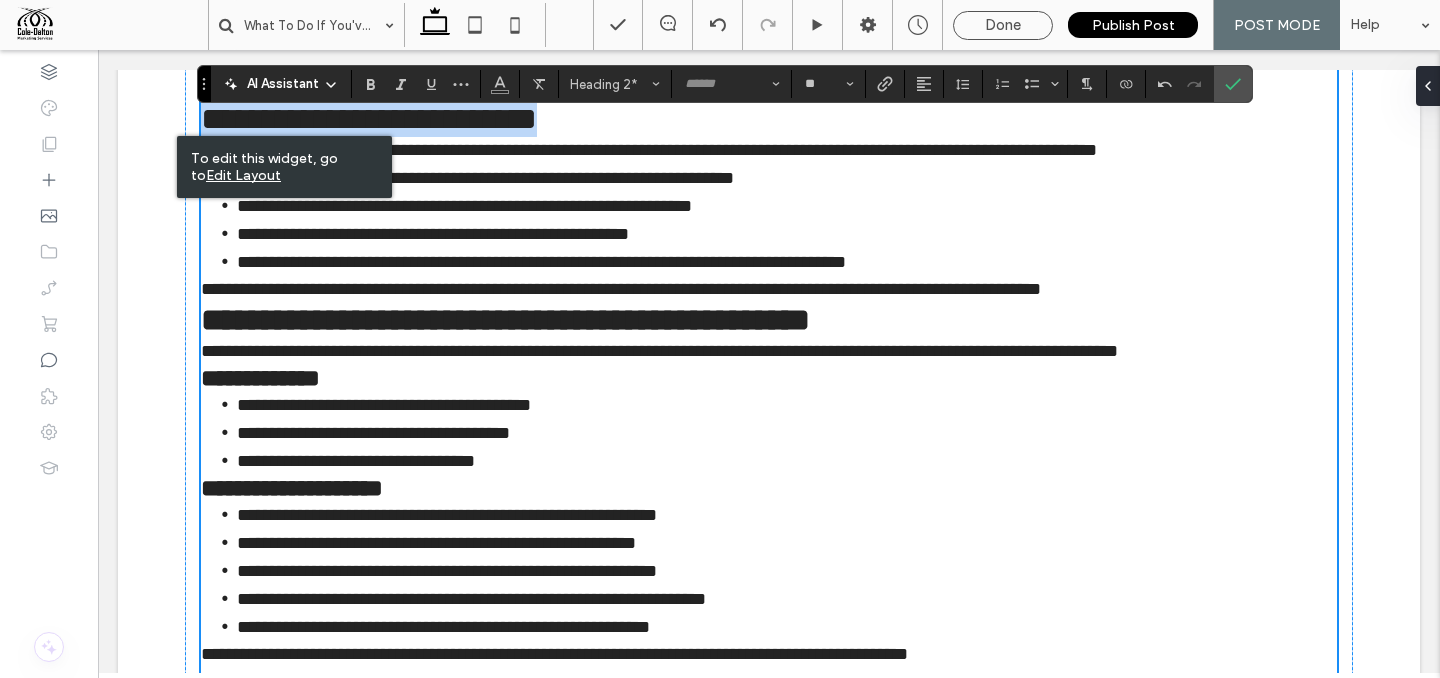 type on "******" 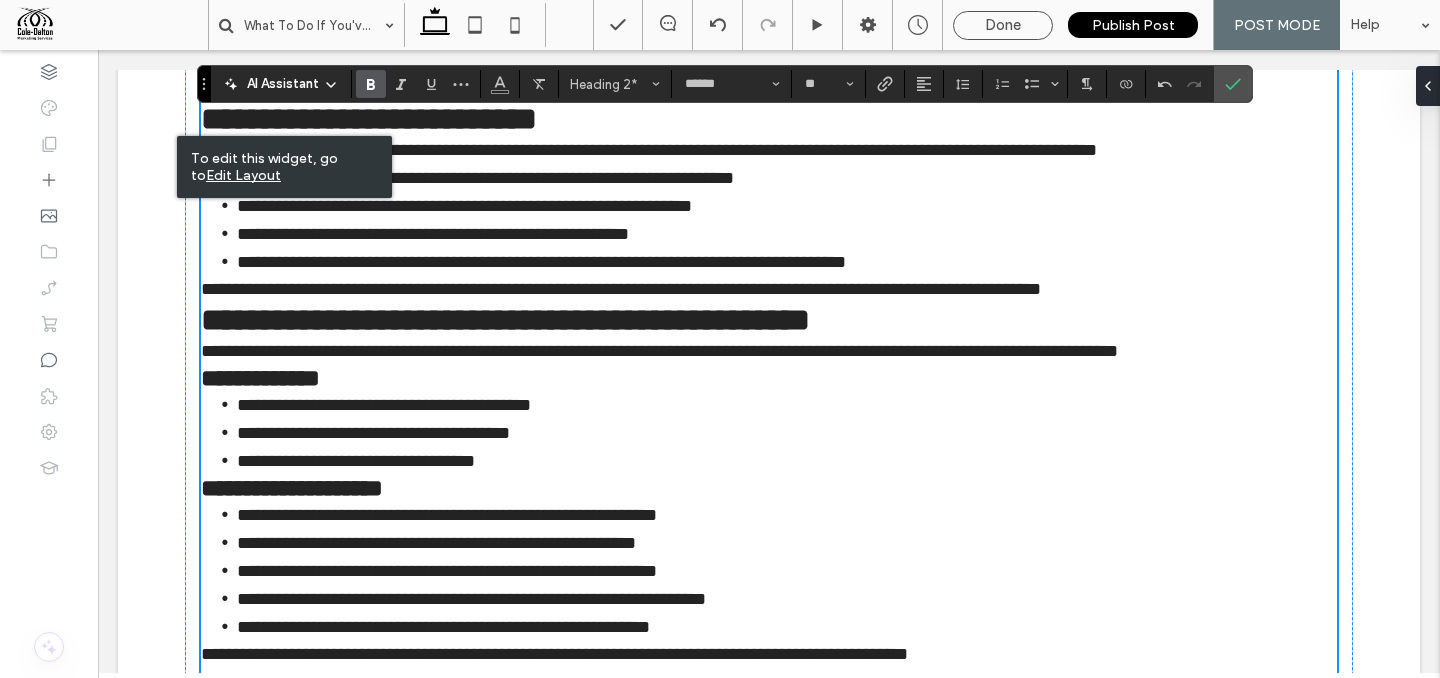 click on "**********" at bounding box center (541, 262) 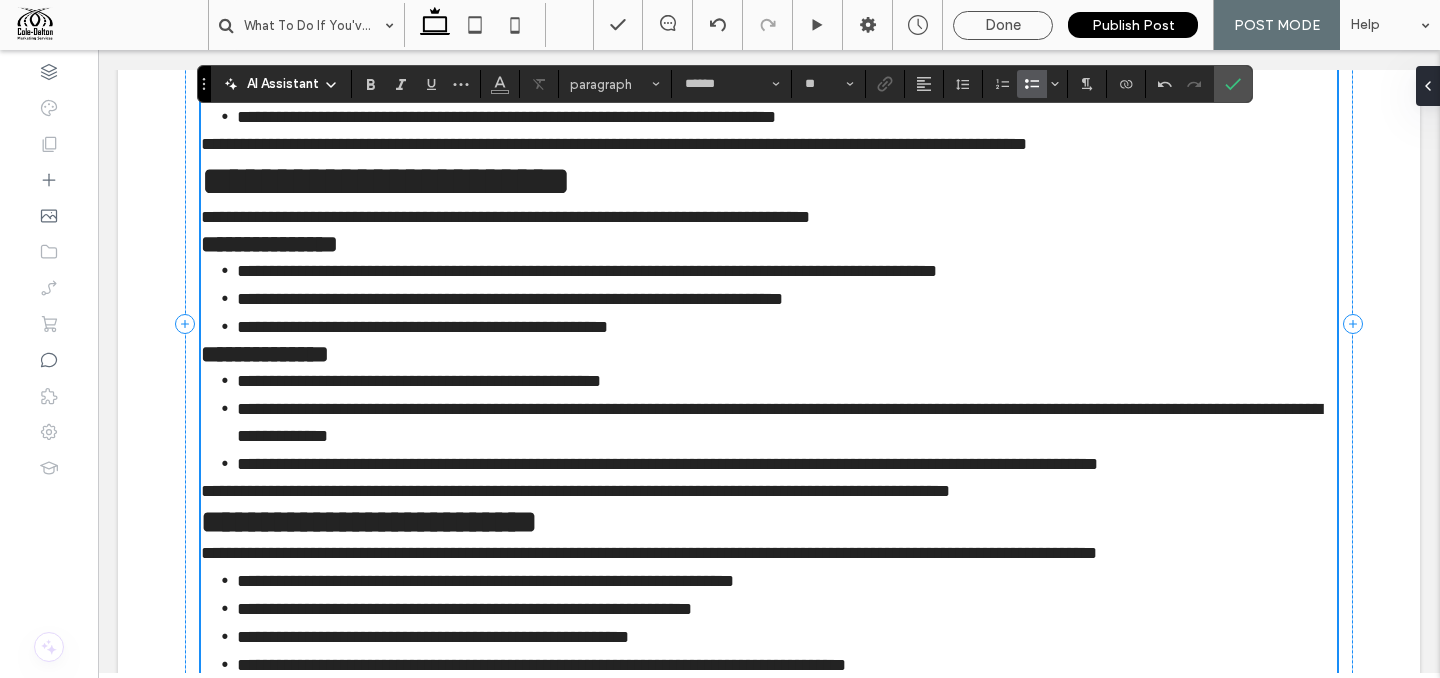 scroll, scrollTop: 1629, scrollLeft: 0, axis: vertical 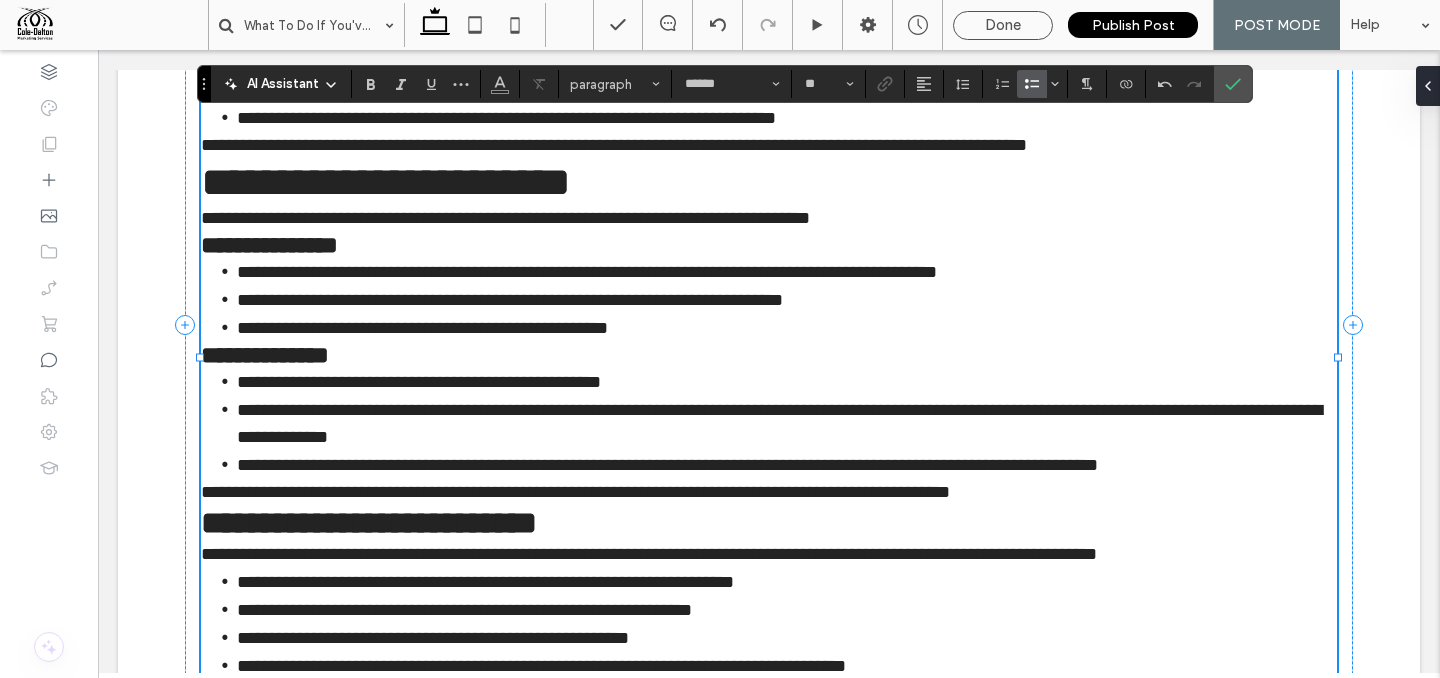 type on "**" 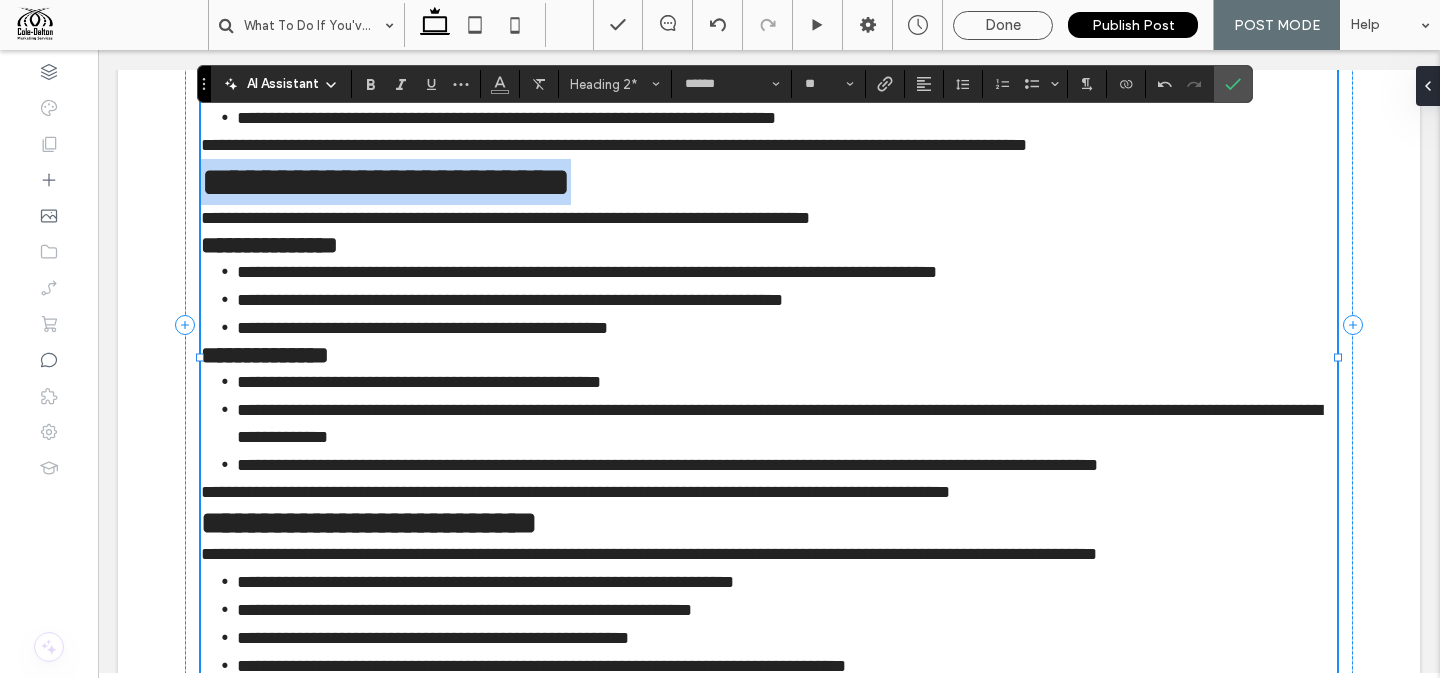drag, startPoint x: 632, startPoint y: 210, endPoint x: 135, endPoint y: 201, distance: 497.08148 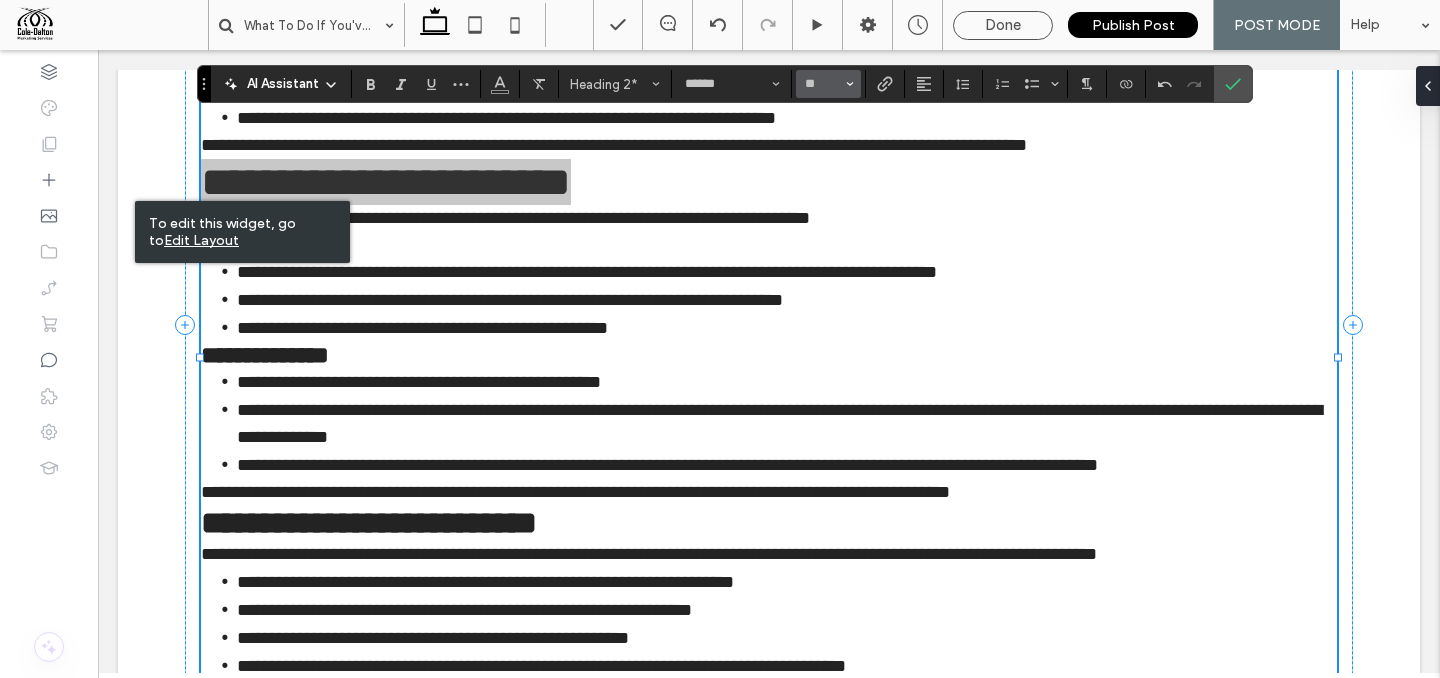 click 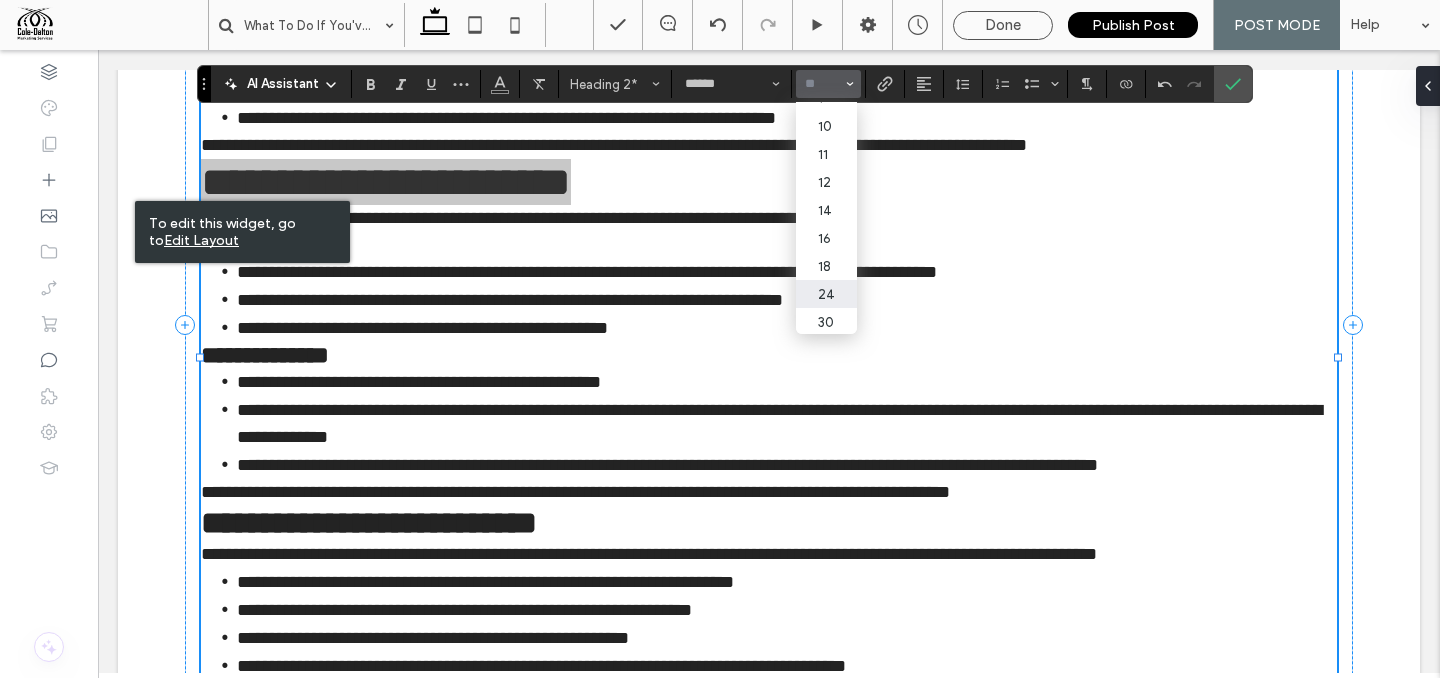 scroll, scrollTop: 75, scrollLeft: 0, axis: vertical 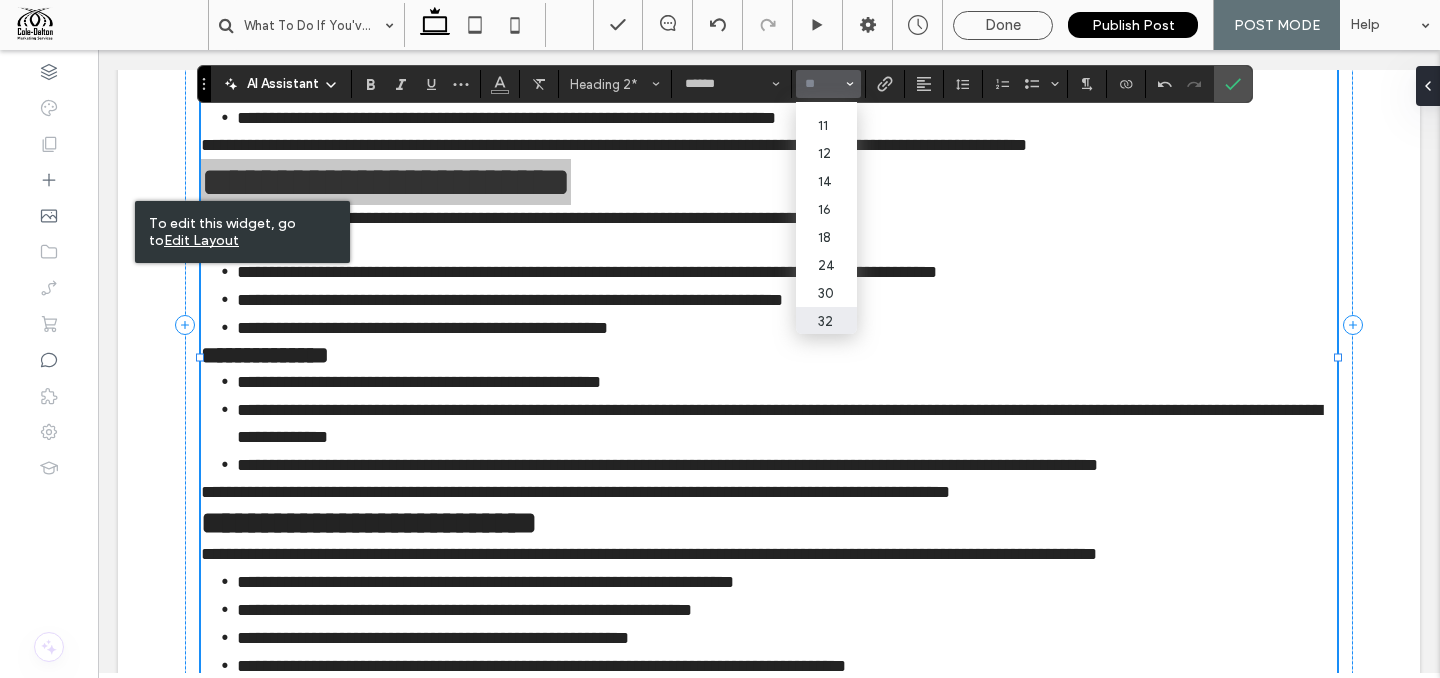click on "32" at bounding box center (826, 321) 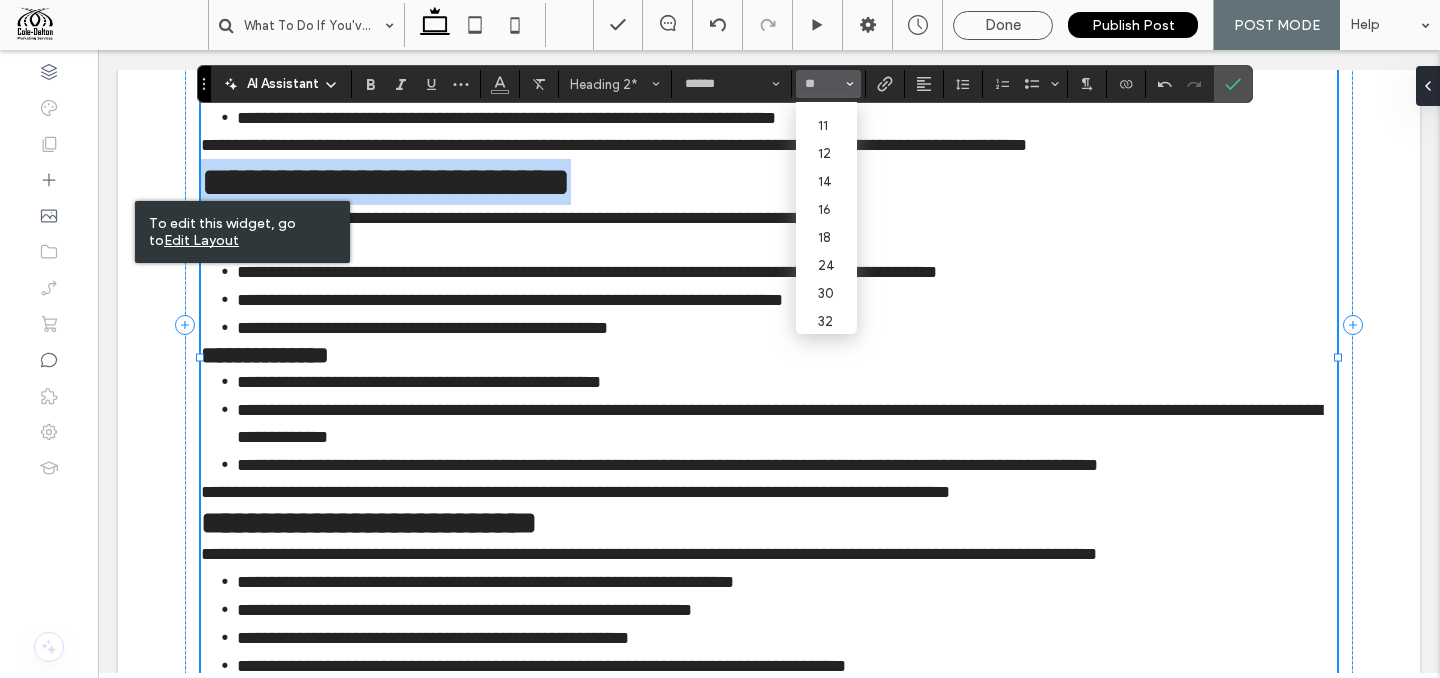 type on "**" 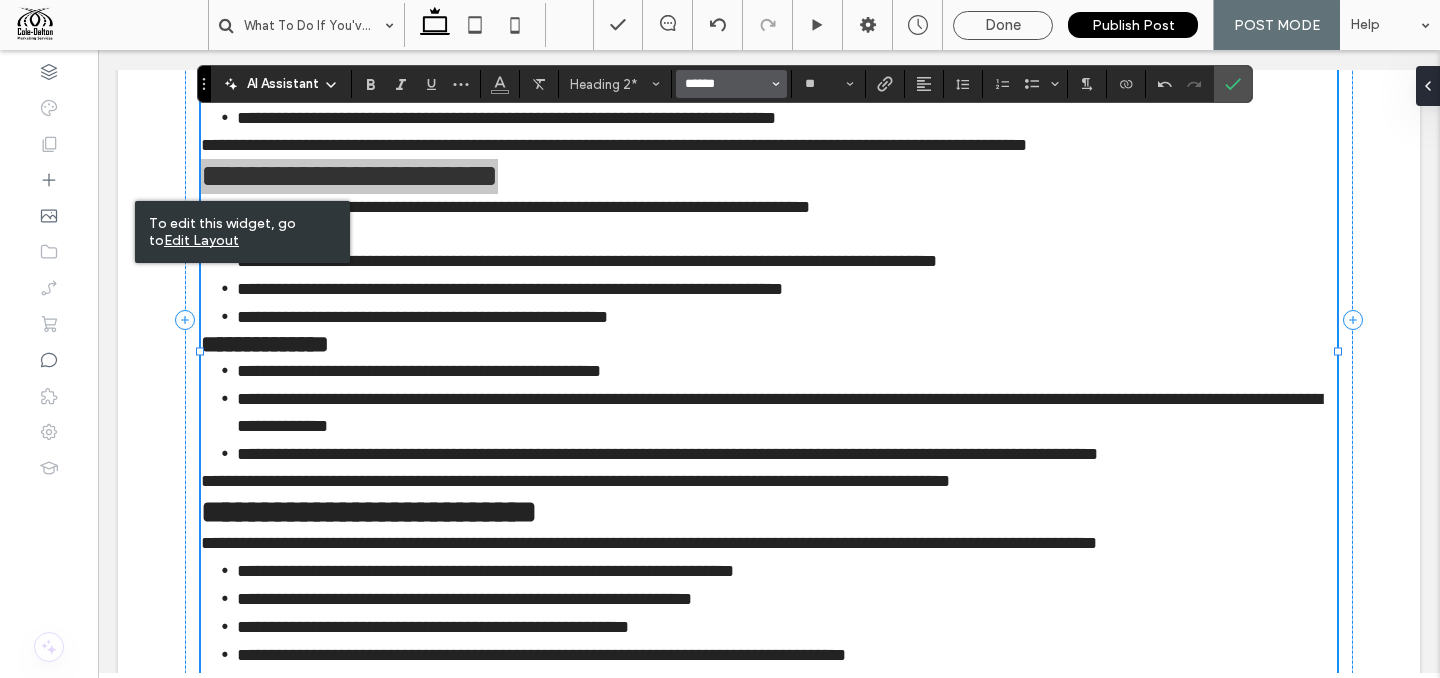 click on "******" at bounding box center [725, 84] 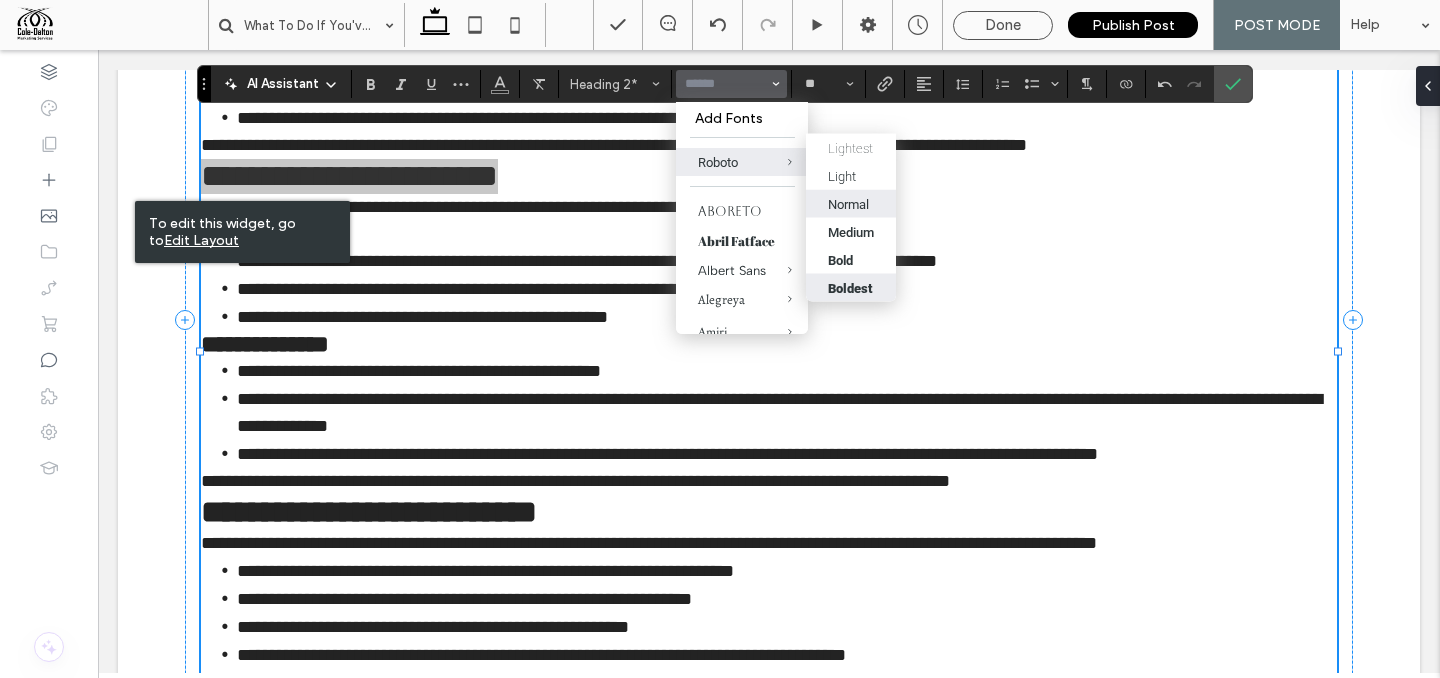 drag, startPoint x: 876, startPoint y: 280, endPoint x: 779, endPoint y: 230, distance: 109.128365 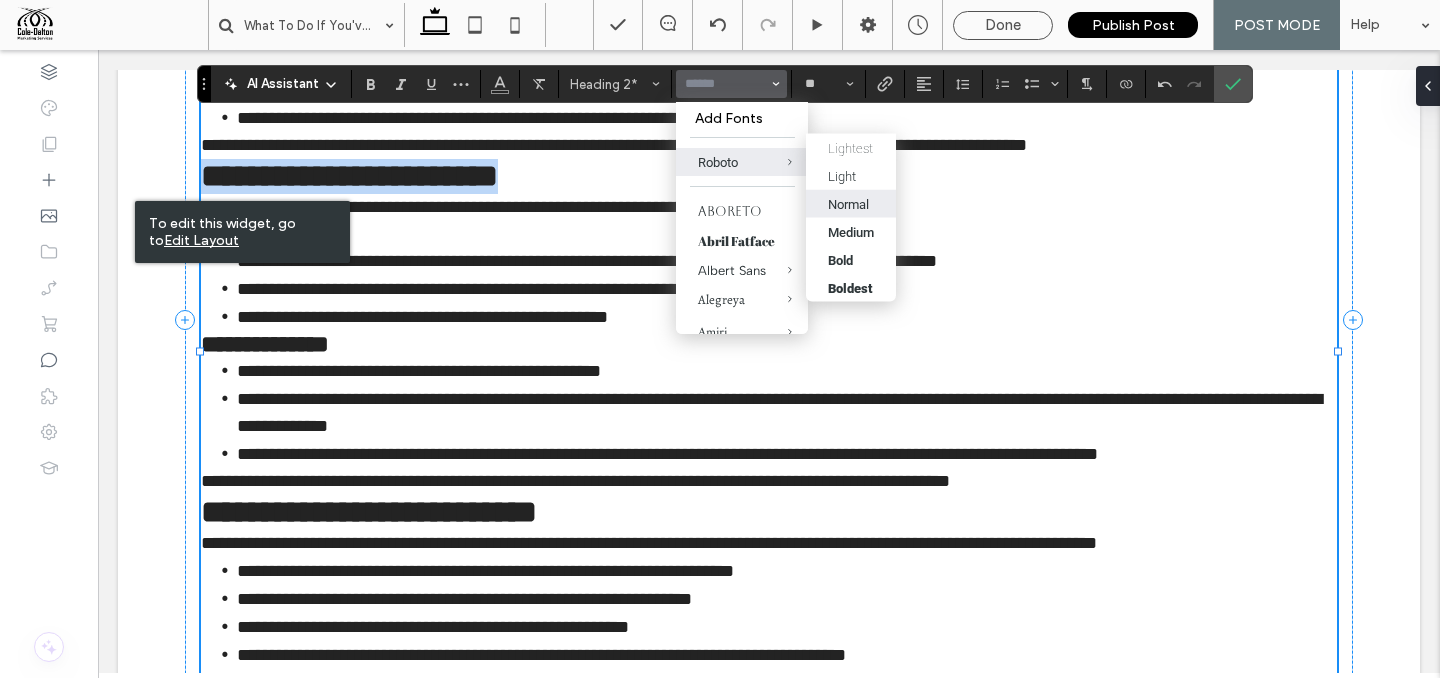 type on "******" 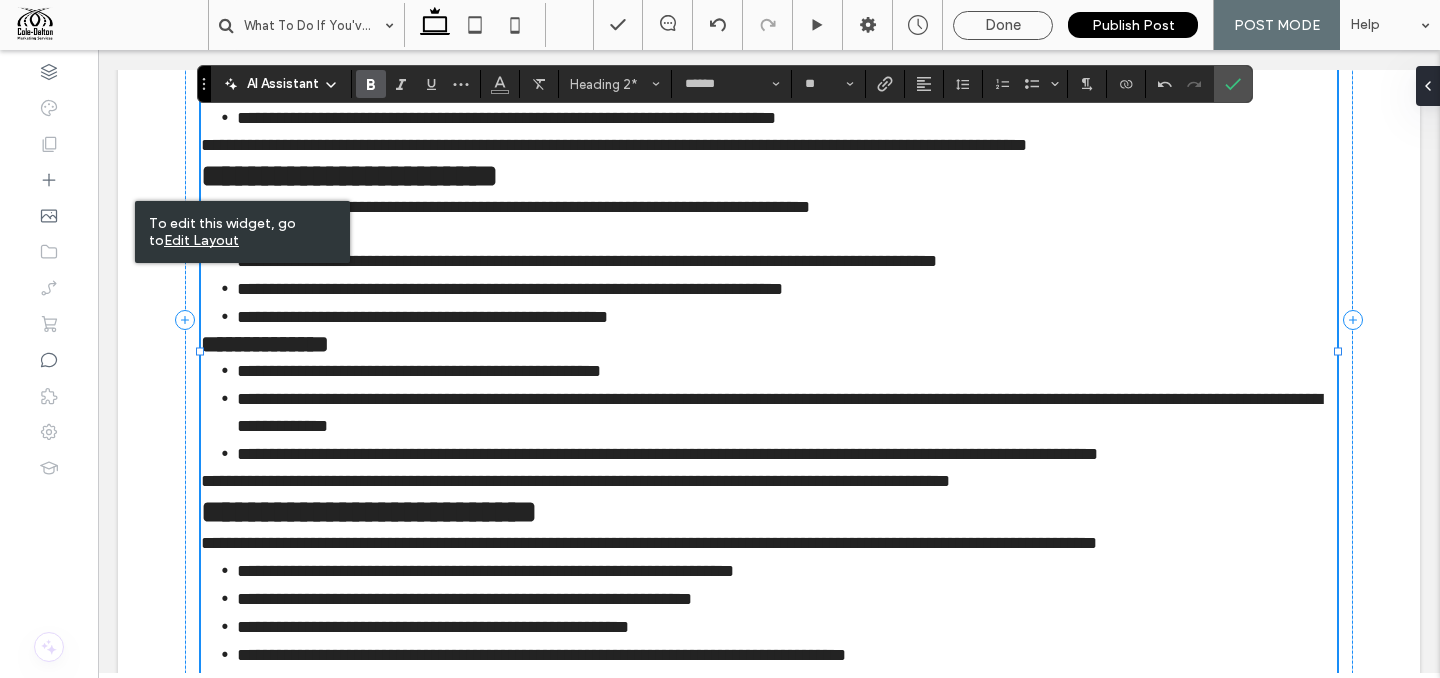click on "**********" at bounding box center (769, 234) 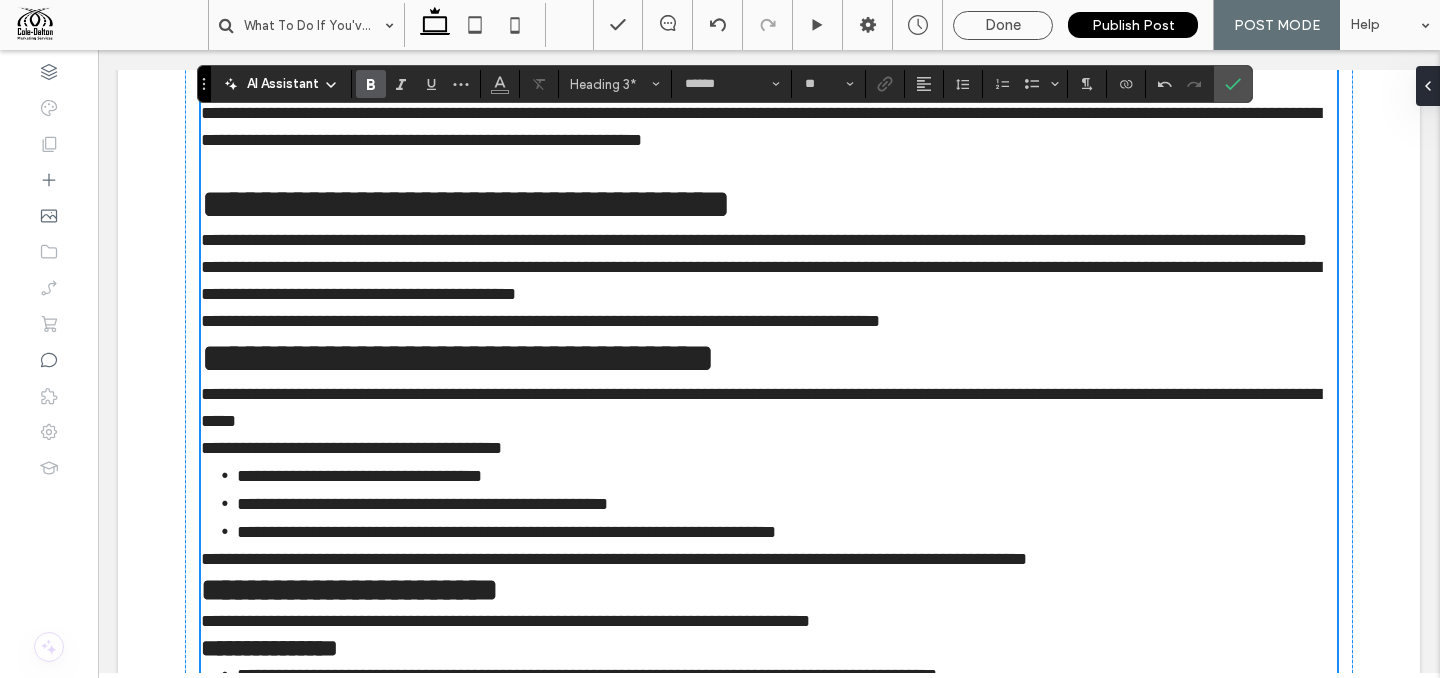 scroll, scrollTop: 1203, scrollLeft: 0, axis: vertical 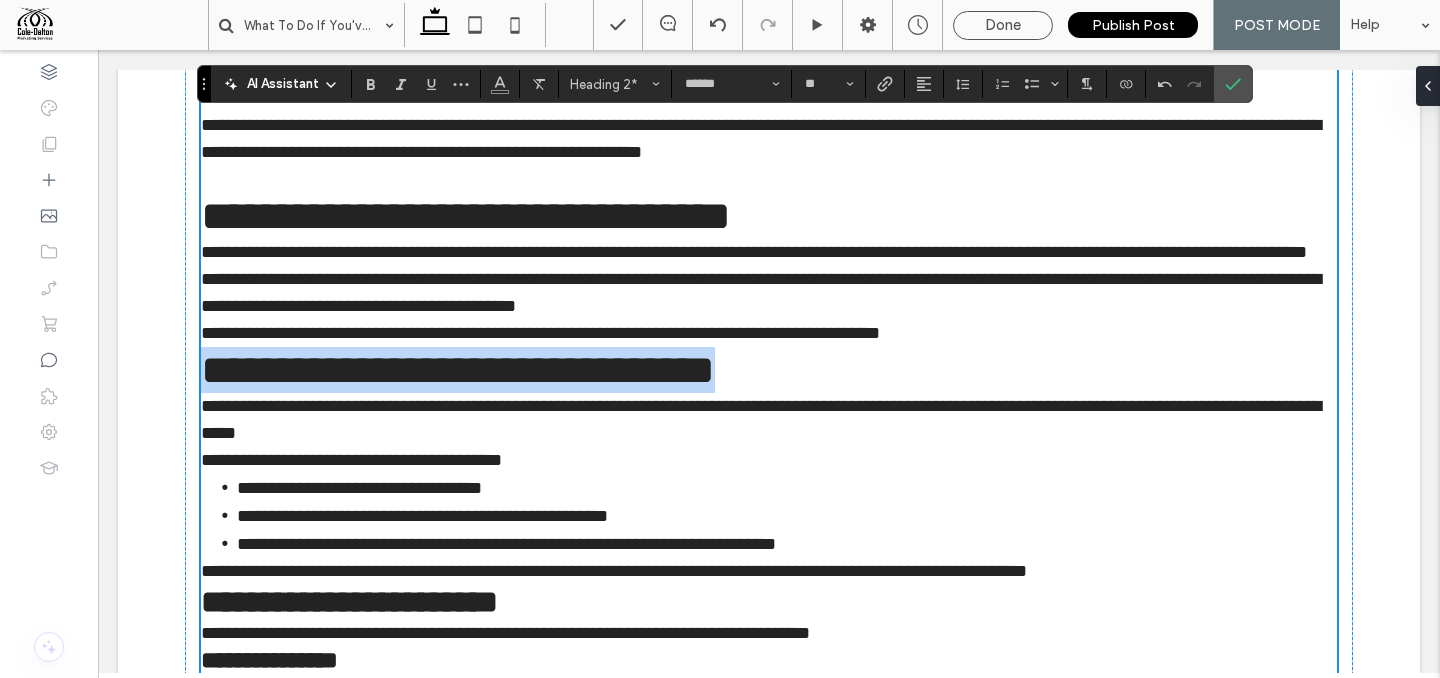 drag, startPoint x: 205, startPoint y: 404, endPoint x: 837, endPoint y: 419, distance: 632.178 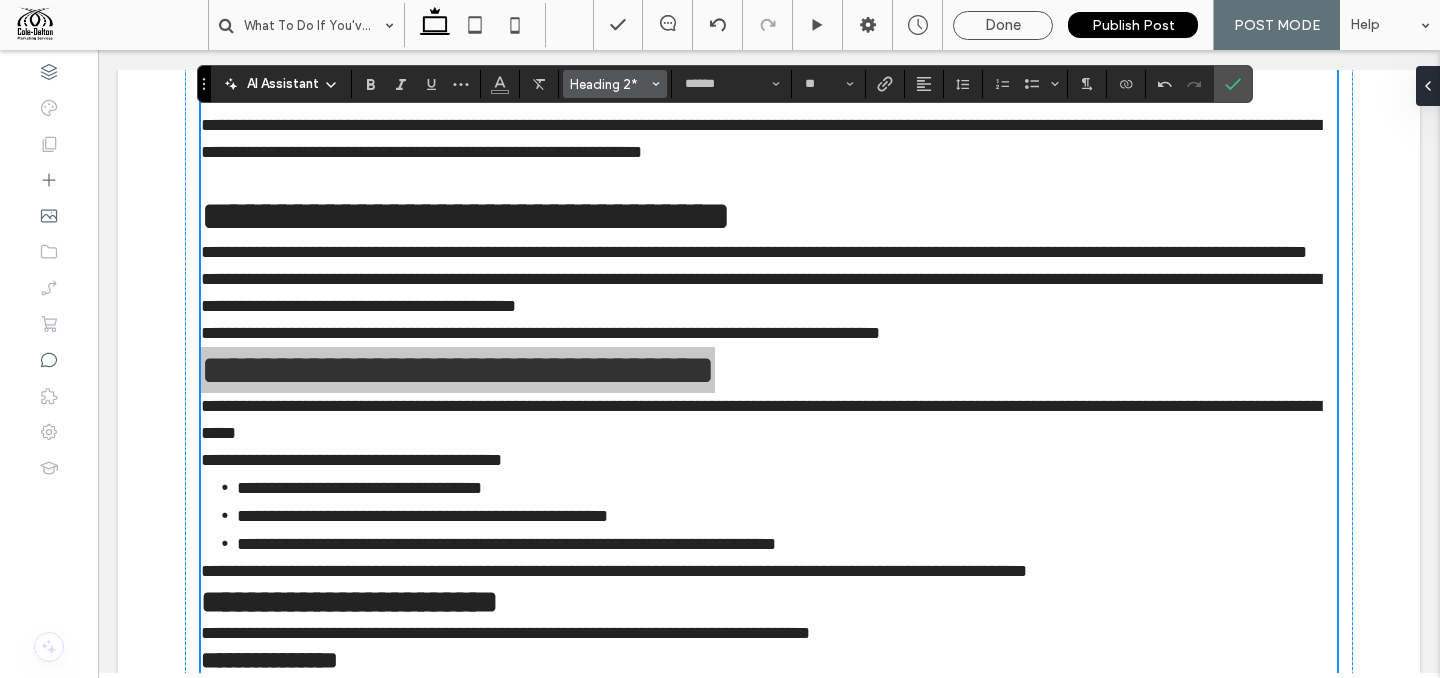 click 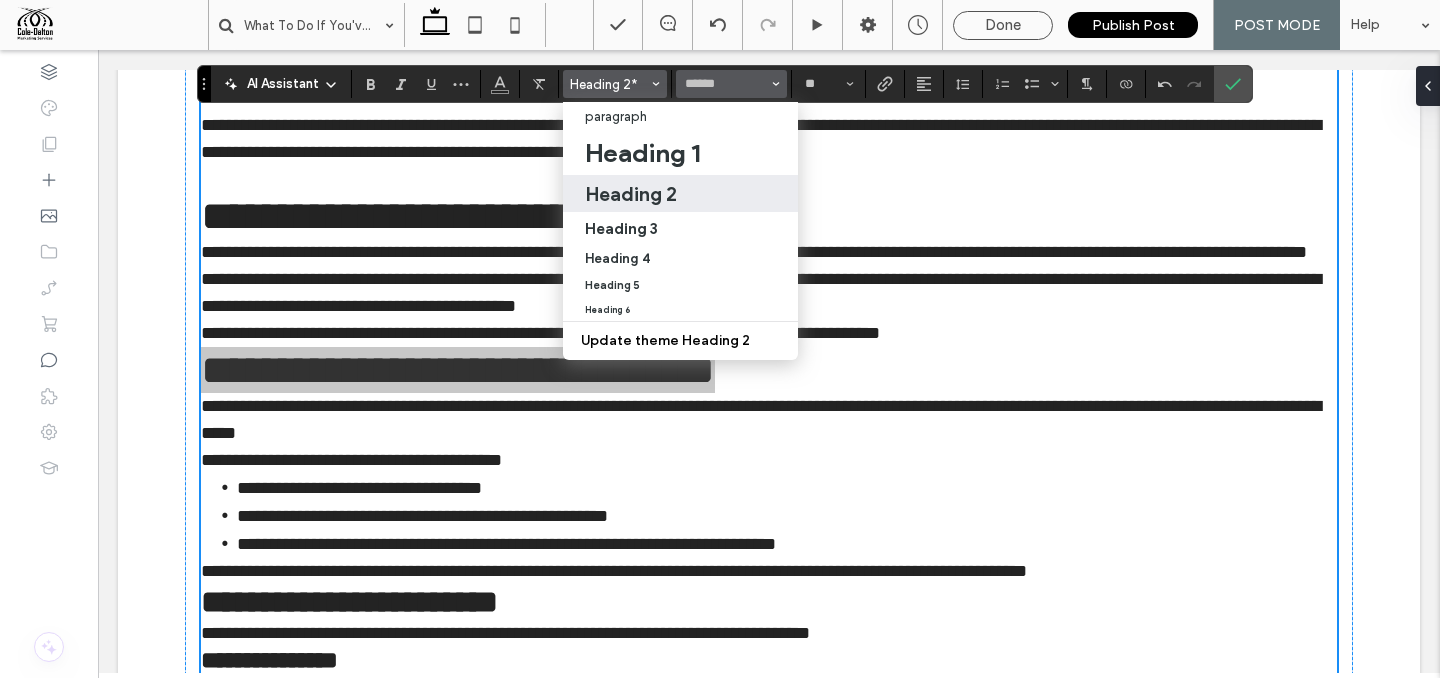 click on "******" at bounding box center [731, 84] 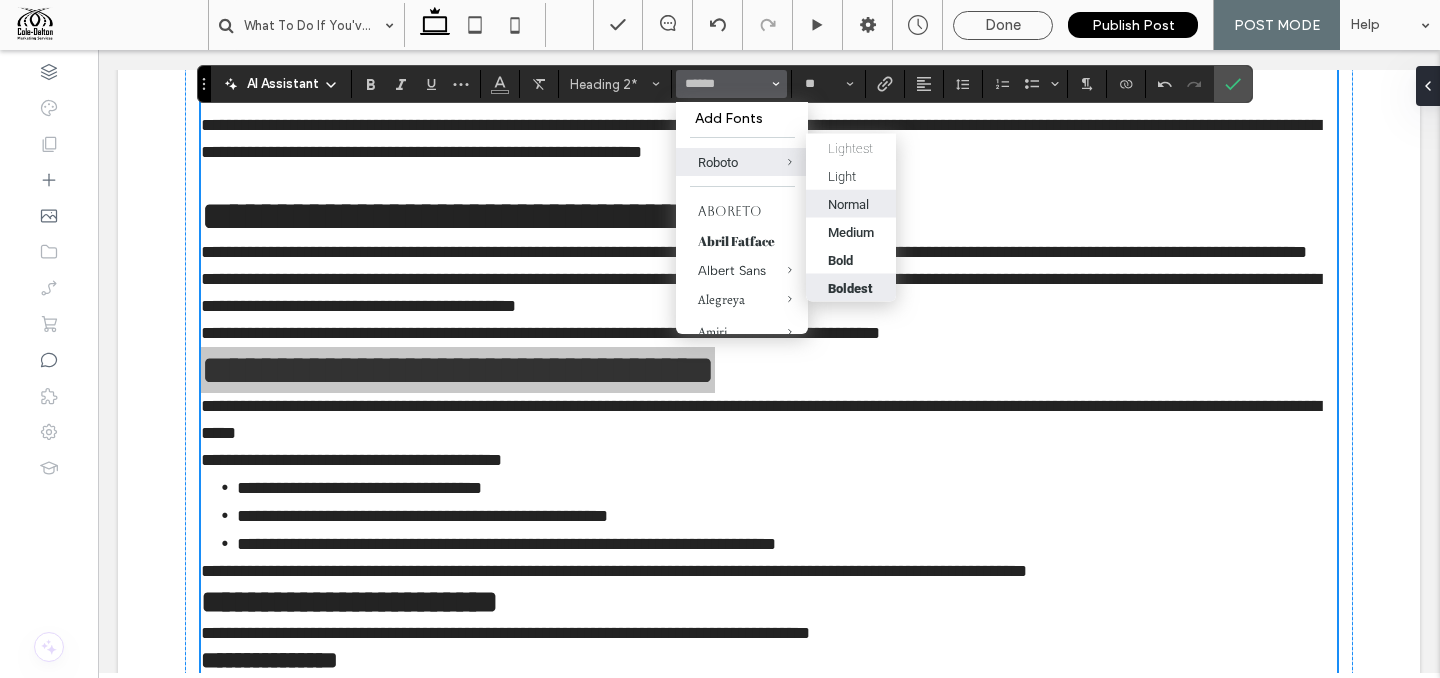 click on "Boldest" at bounding box center (850, 287) 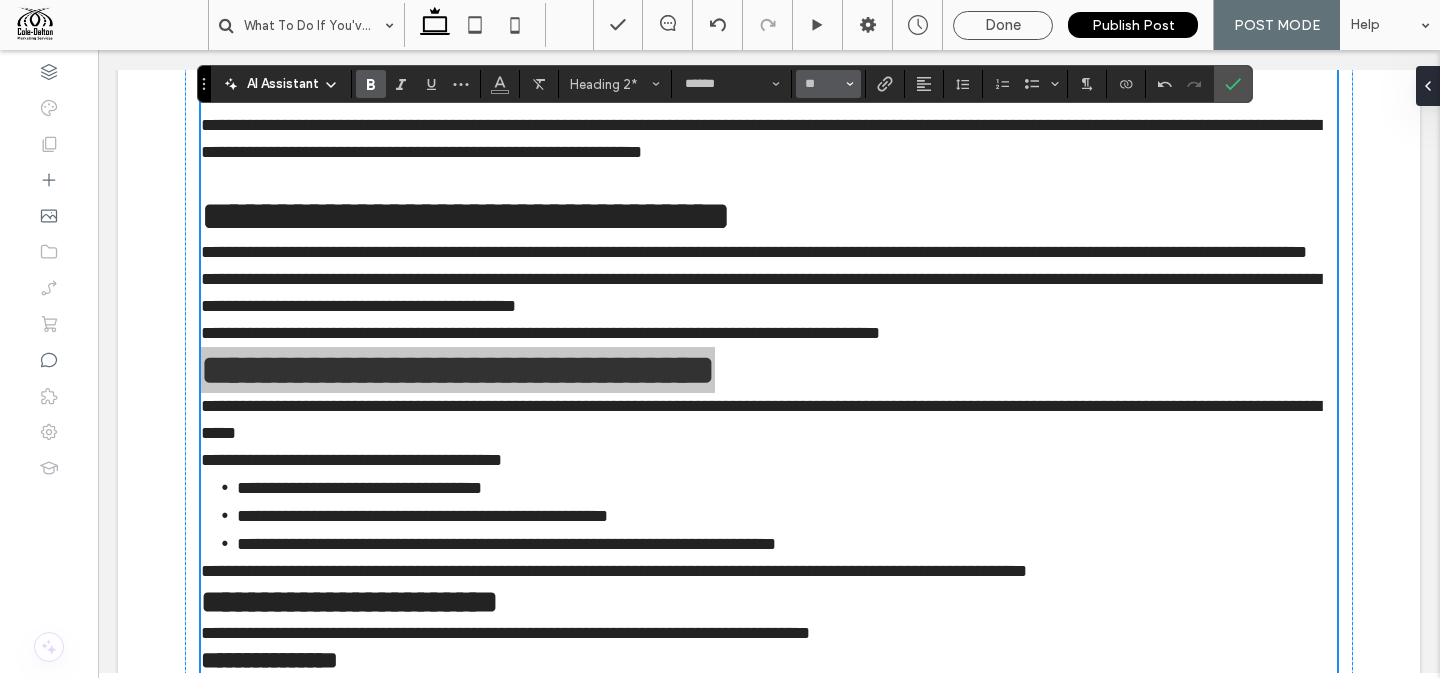 click on "**" at bounding box center (828, 84) 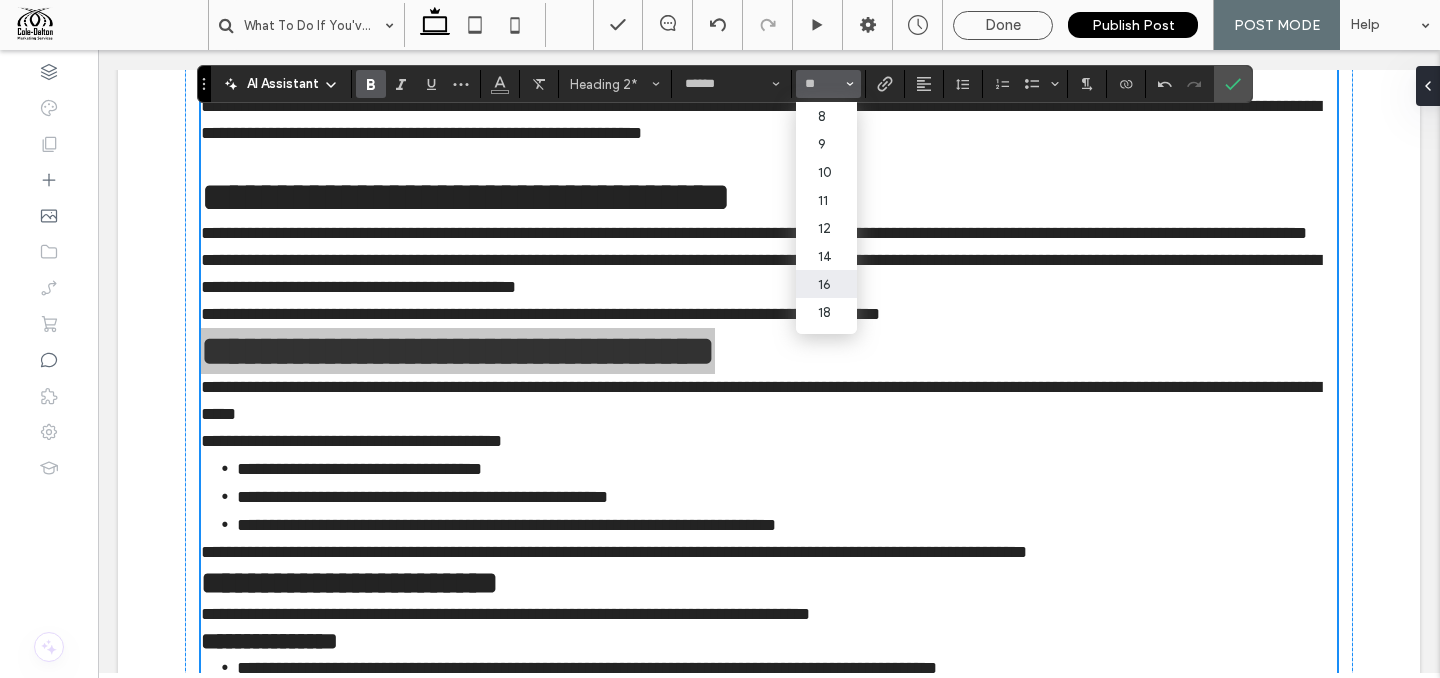 scroll, scrollTop: 1241, scrollLeft: 0, axis: vertical 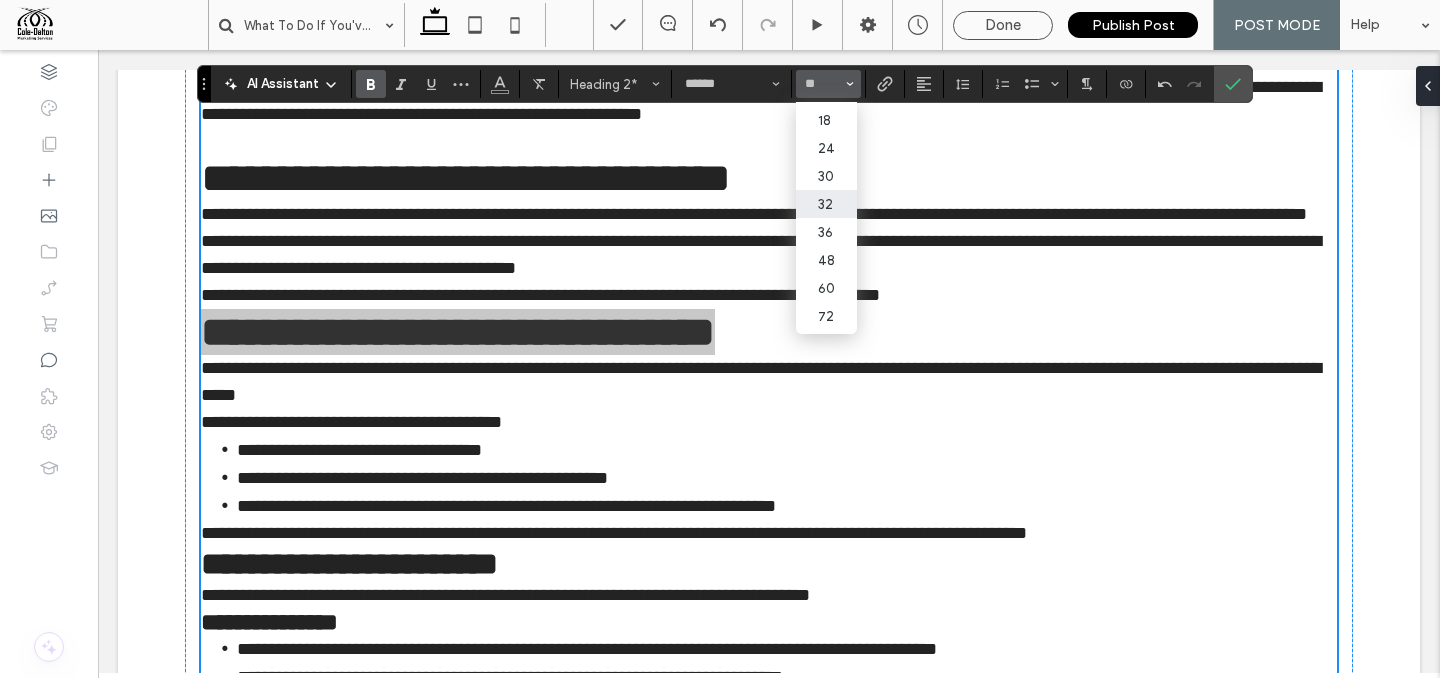 click on "32" at bounding box center (826, 204) 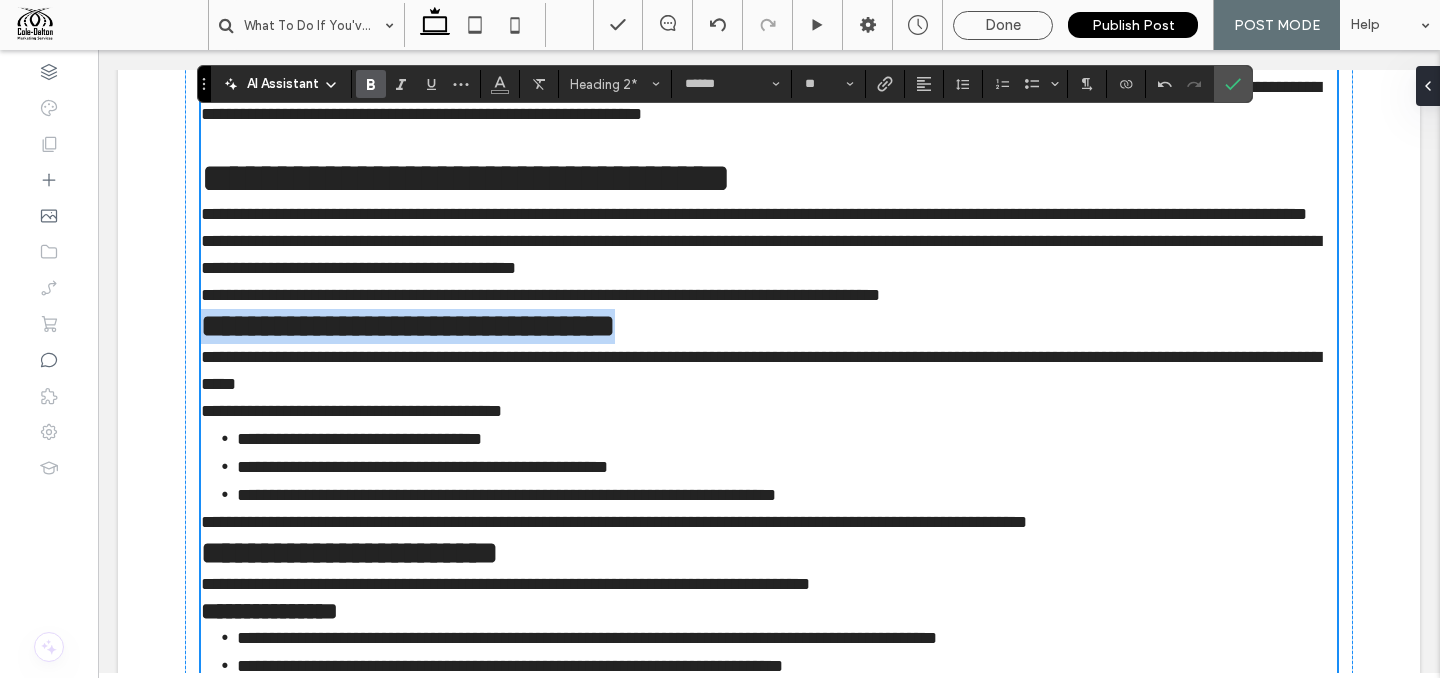 click on "**********" at bounding box center [466, 178] 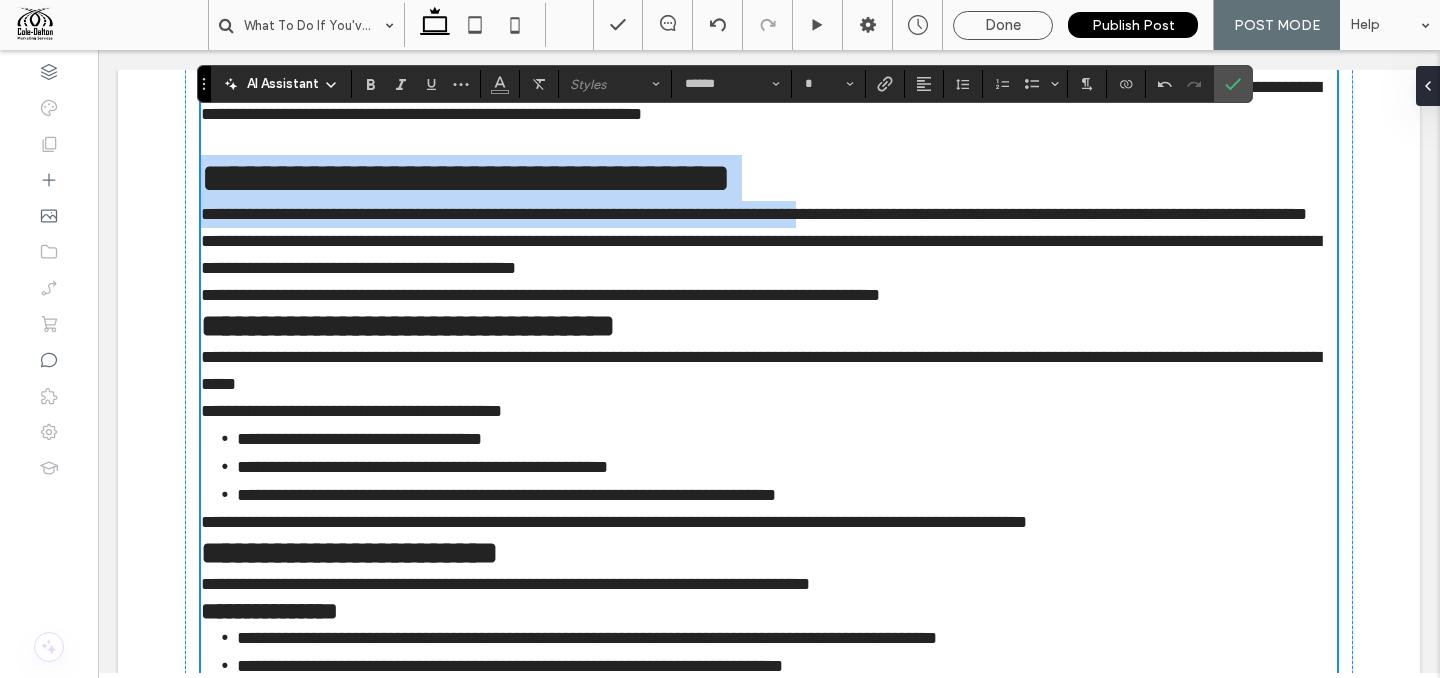 drag, startPoint x: 210, startPoint y: 186, endPoint x: 907, endPoint y: 211, distance: 697.4482 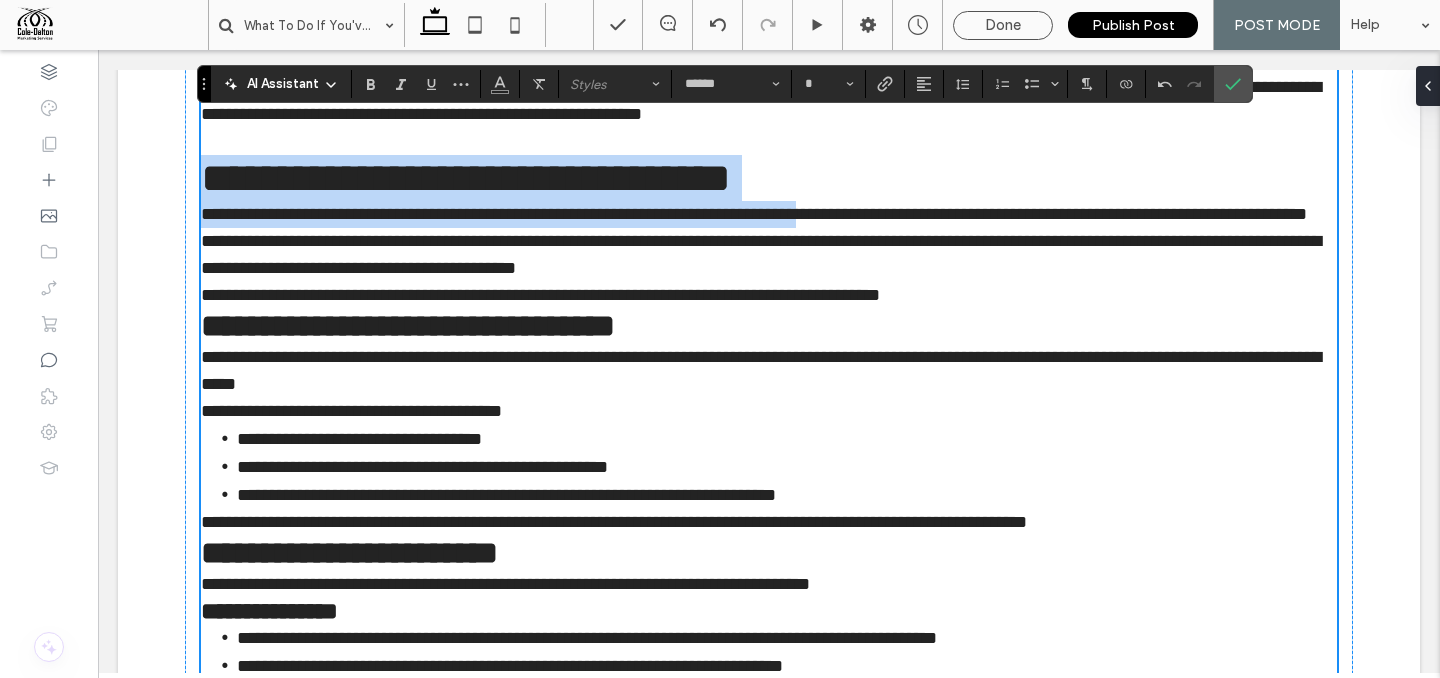 click on "**********" at bounding box center [769, 178] 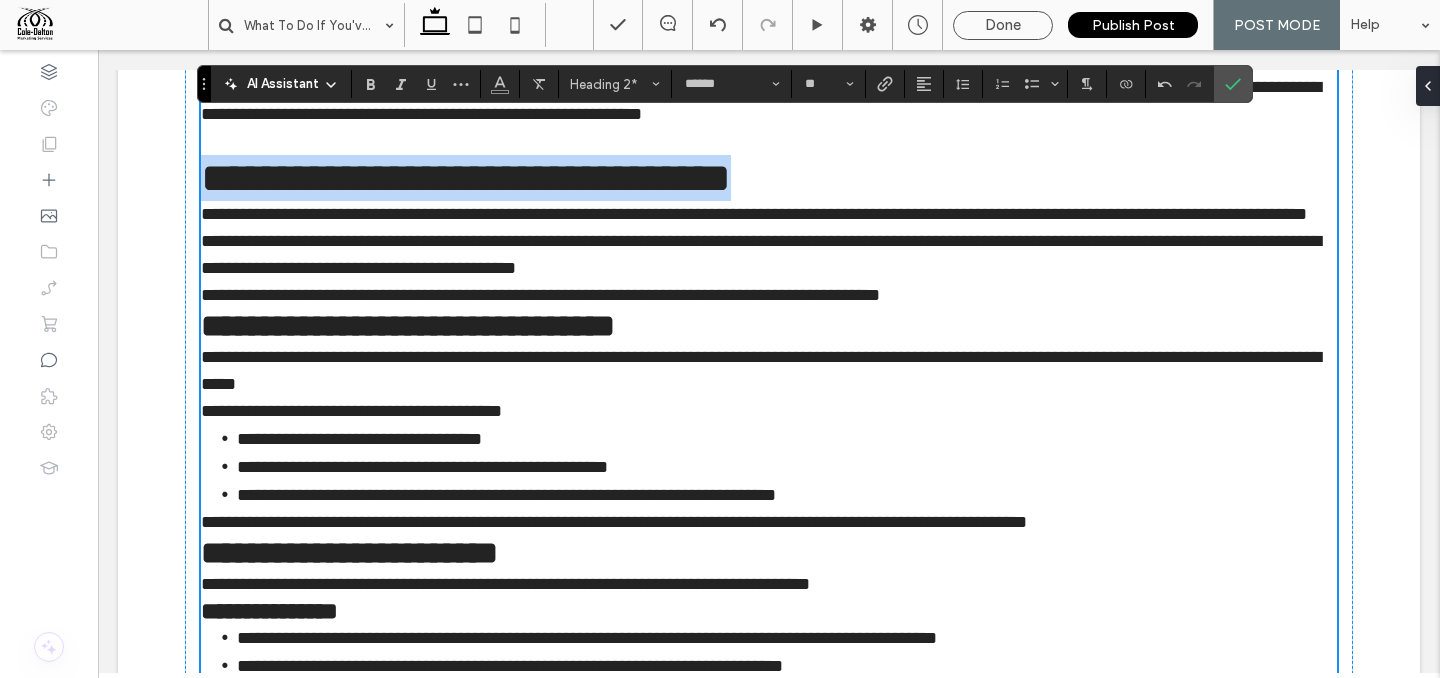 drag, startPoint x: 885, startPoint y: 181, endPoint x: 205, endPoint y: 169, distance: 680.1059 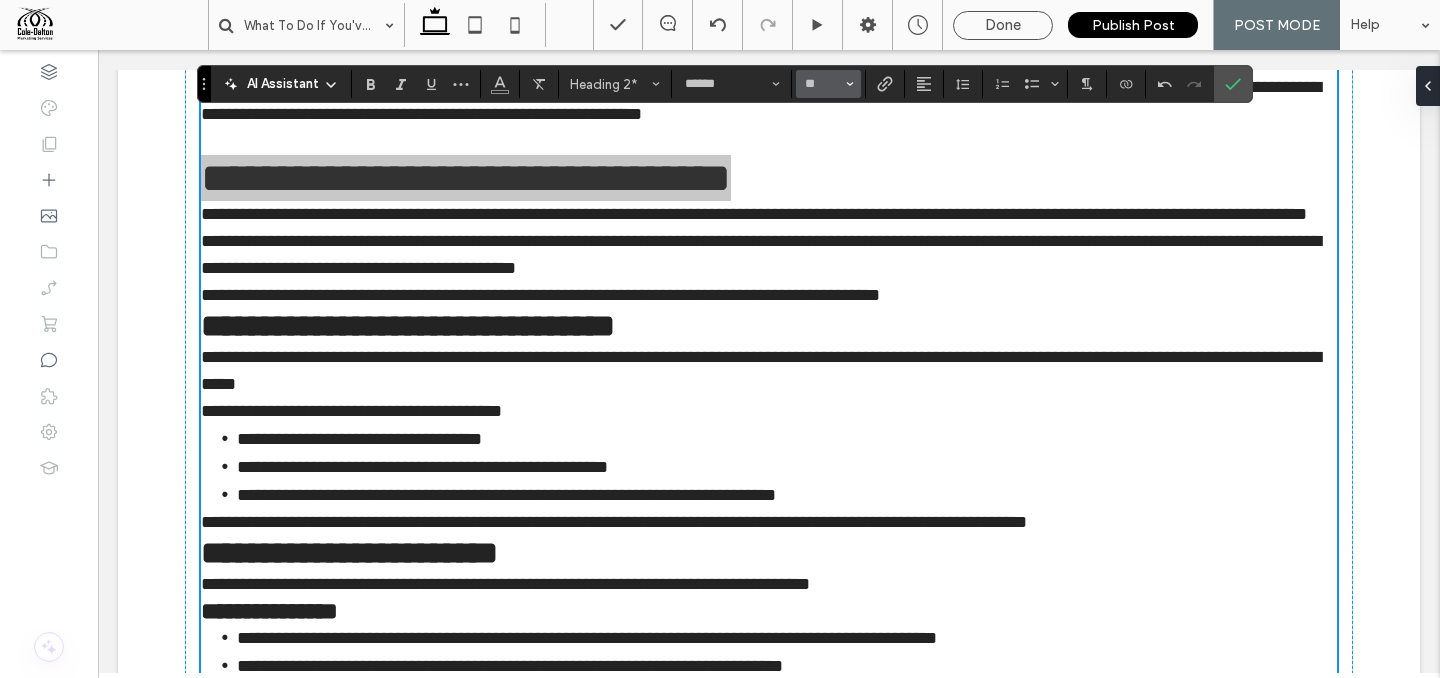 click on "**" at bounding box center (828, 84) 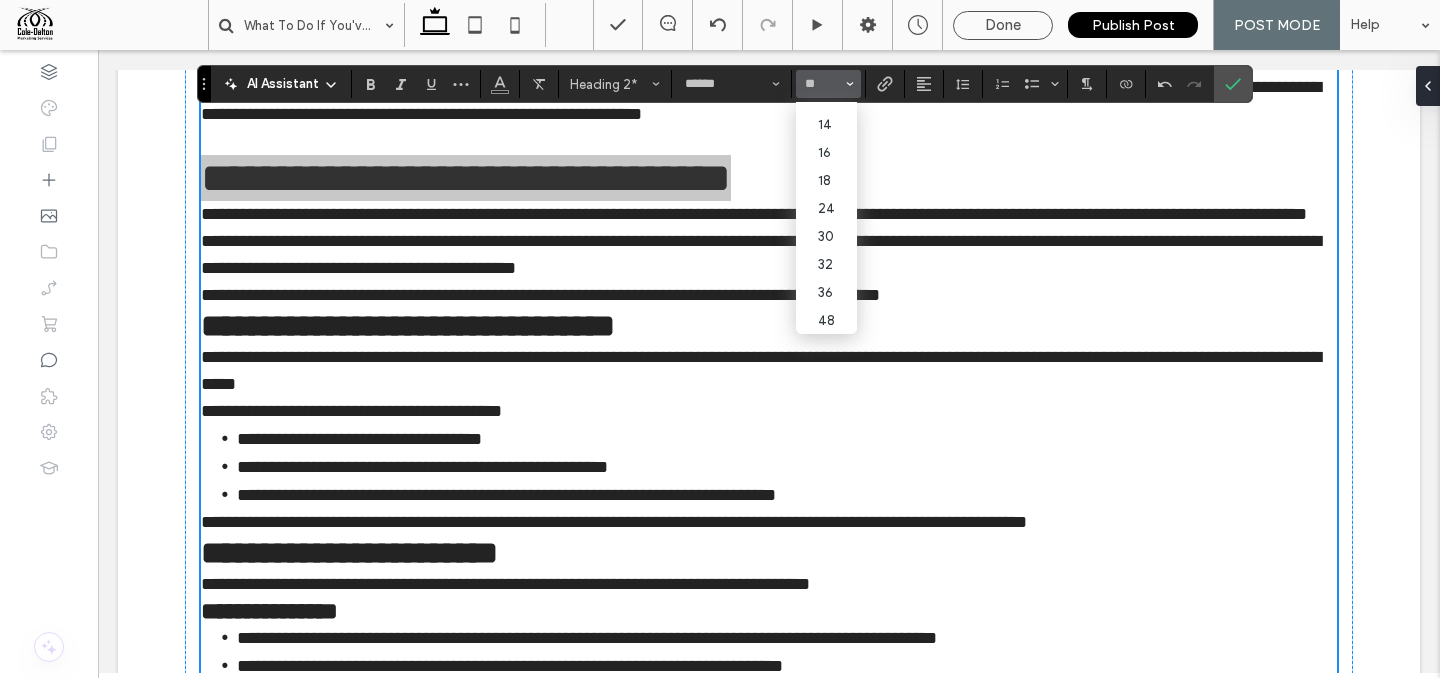 scroll, scrollTop: 138, scrollLeft: 0, axis: vertical 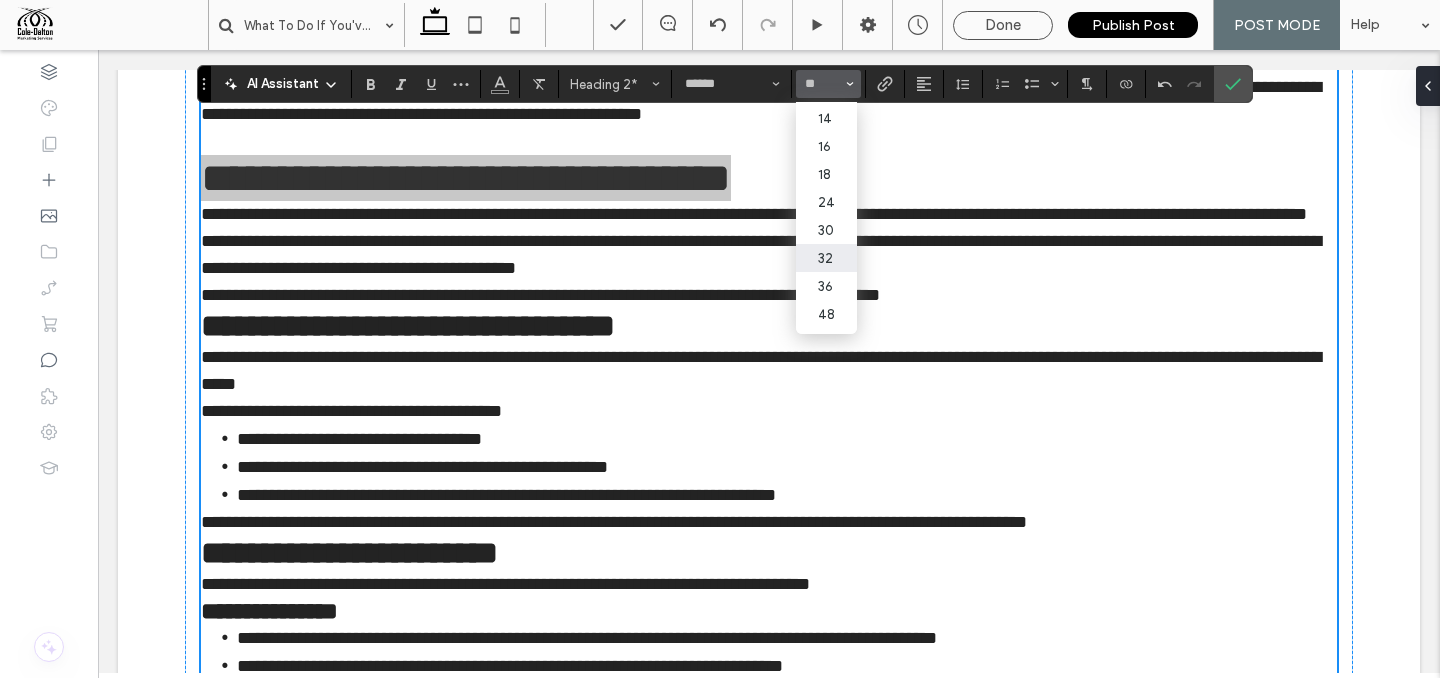click on "32" at bounding box center (826, 258) 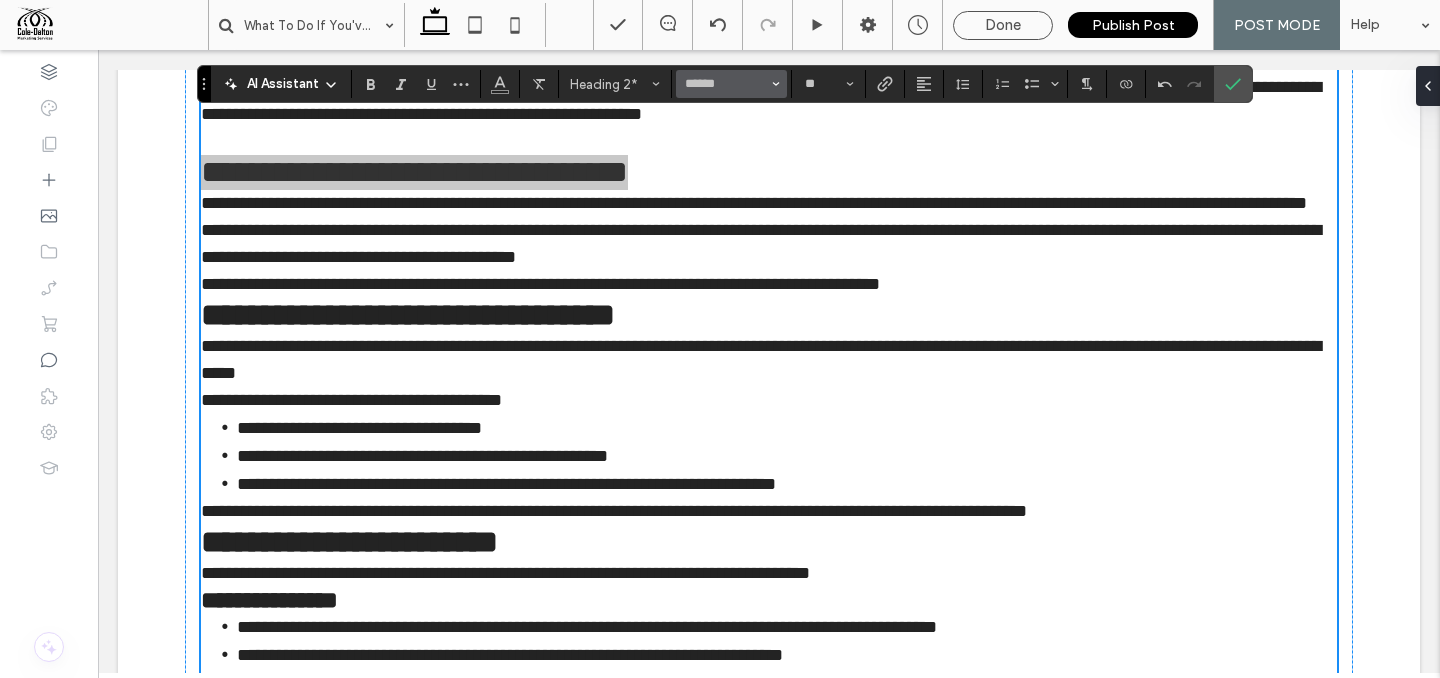 click on "******" at bounding box center (731, 84) 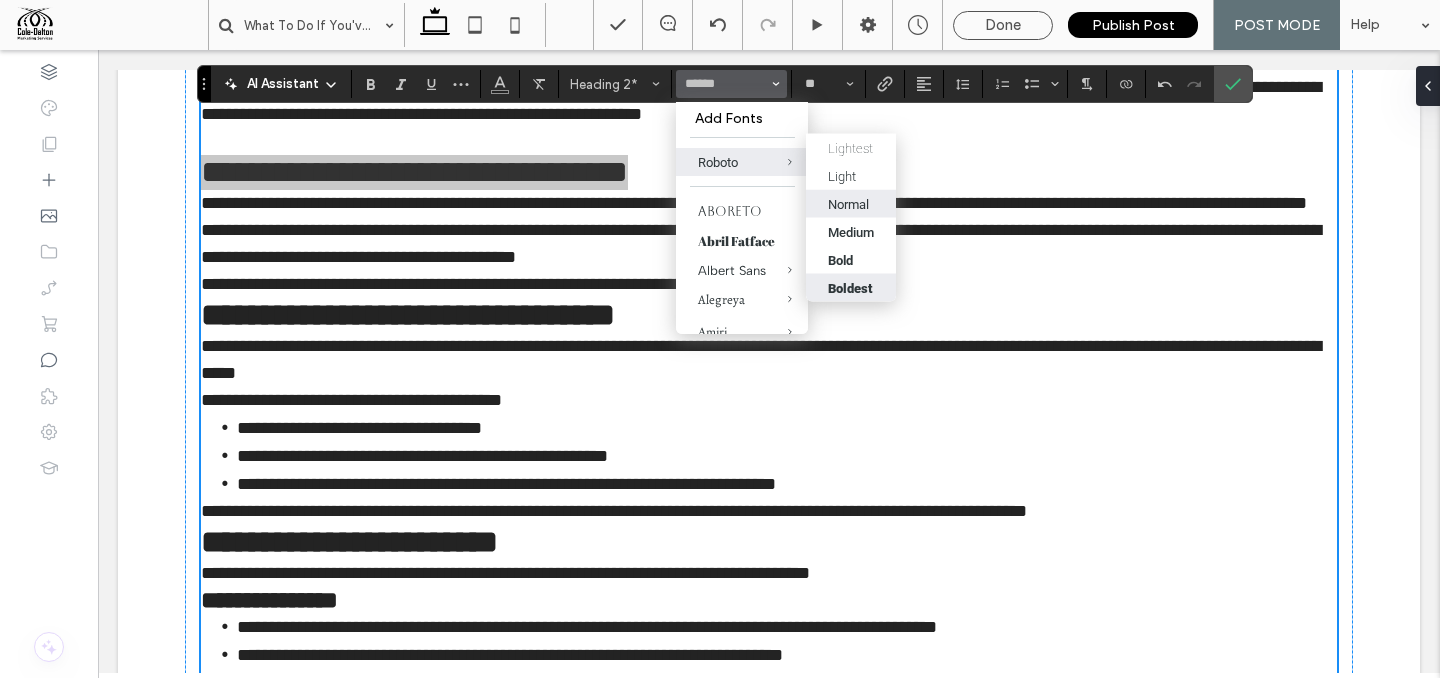 click on "Boldest" at bounding box center [850, 287] 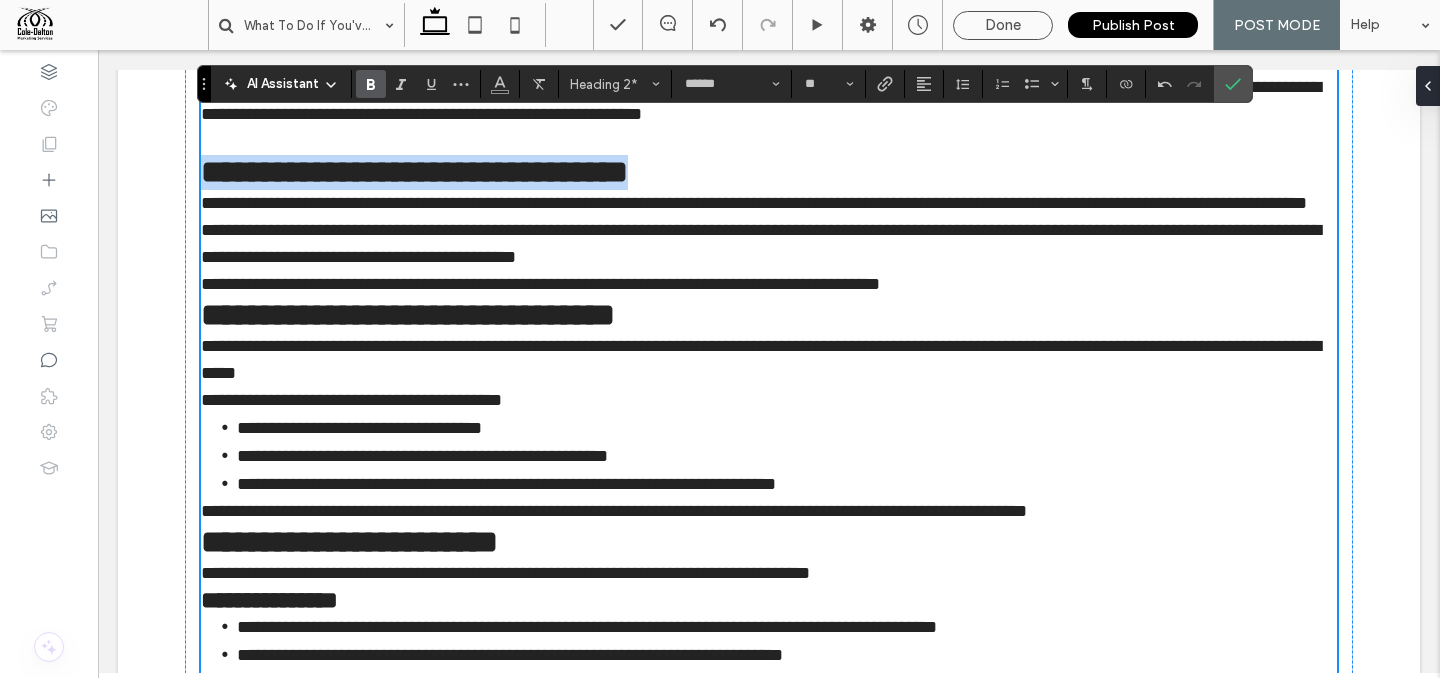 scroll, scrollTop: 928, scrollLeft: 0, axis: vertical 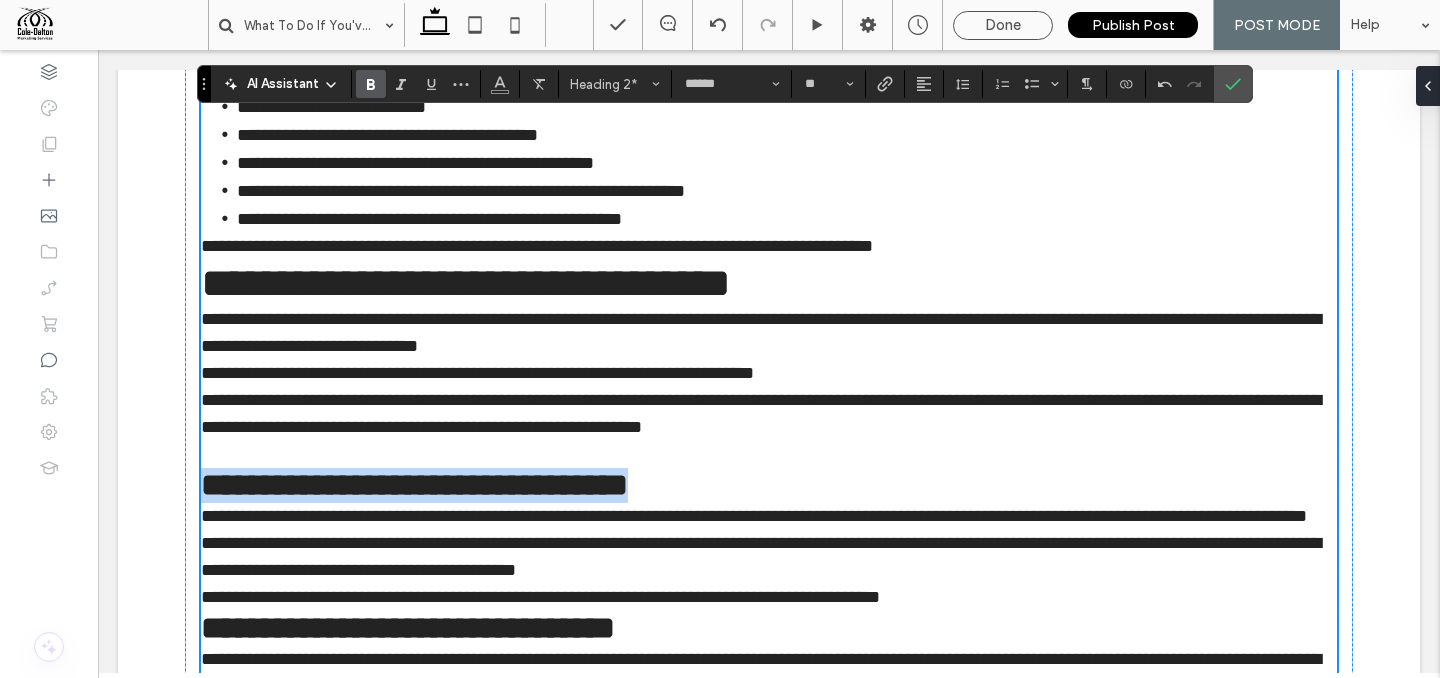 type on "**" 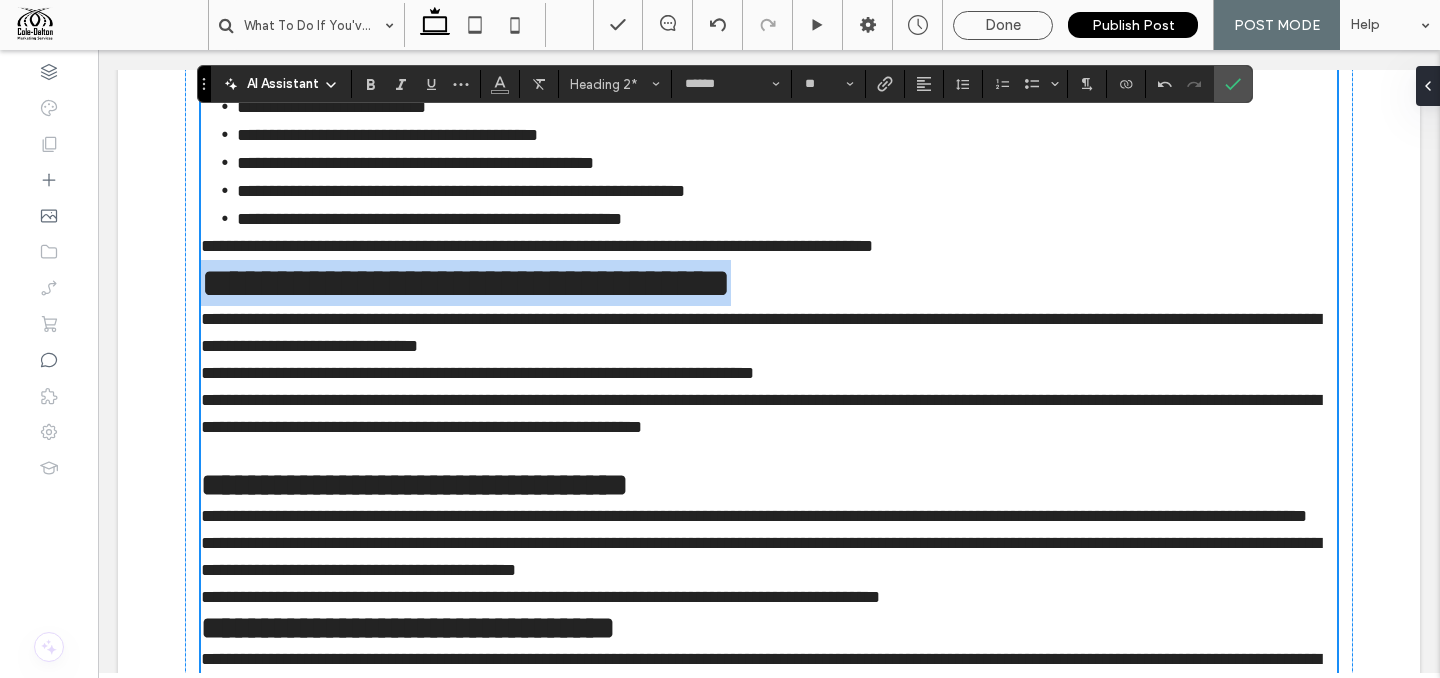 drag, startPoint x: 208, startPoint y: 274, endPoint x: 928, endPoint y: 296, distance: 720.33606 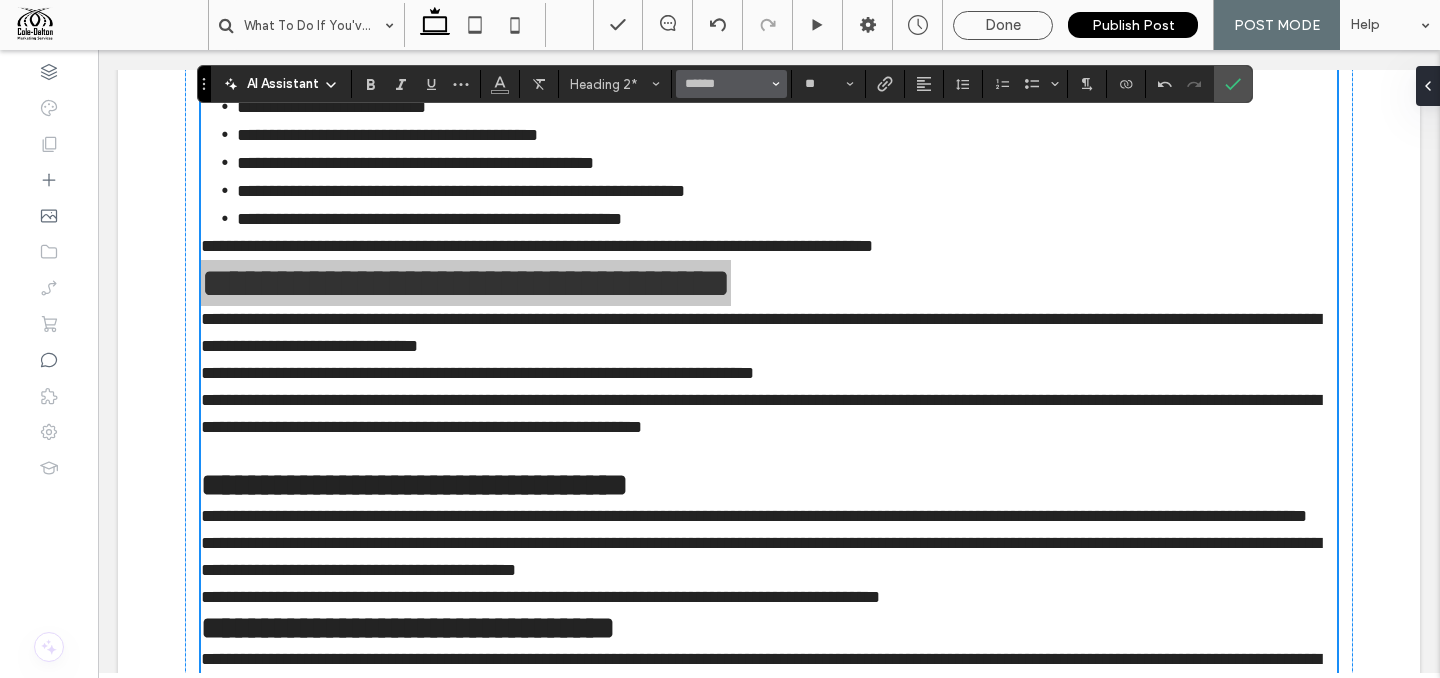 click on "******" at bounding box center [731, 84] 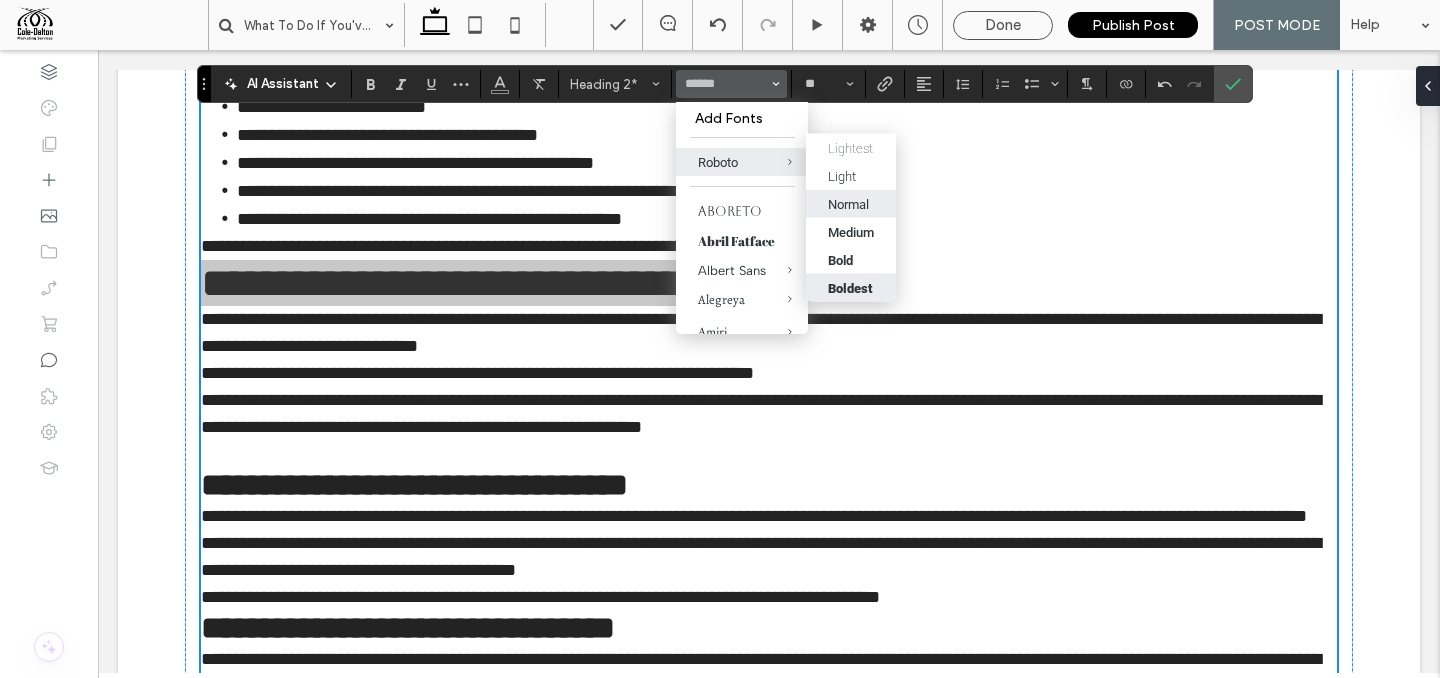 click on "Boldest" at bounding box center [850, 287] 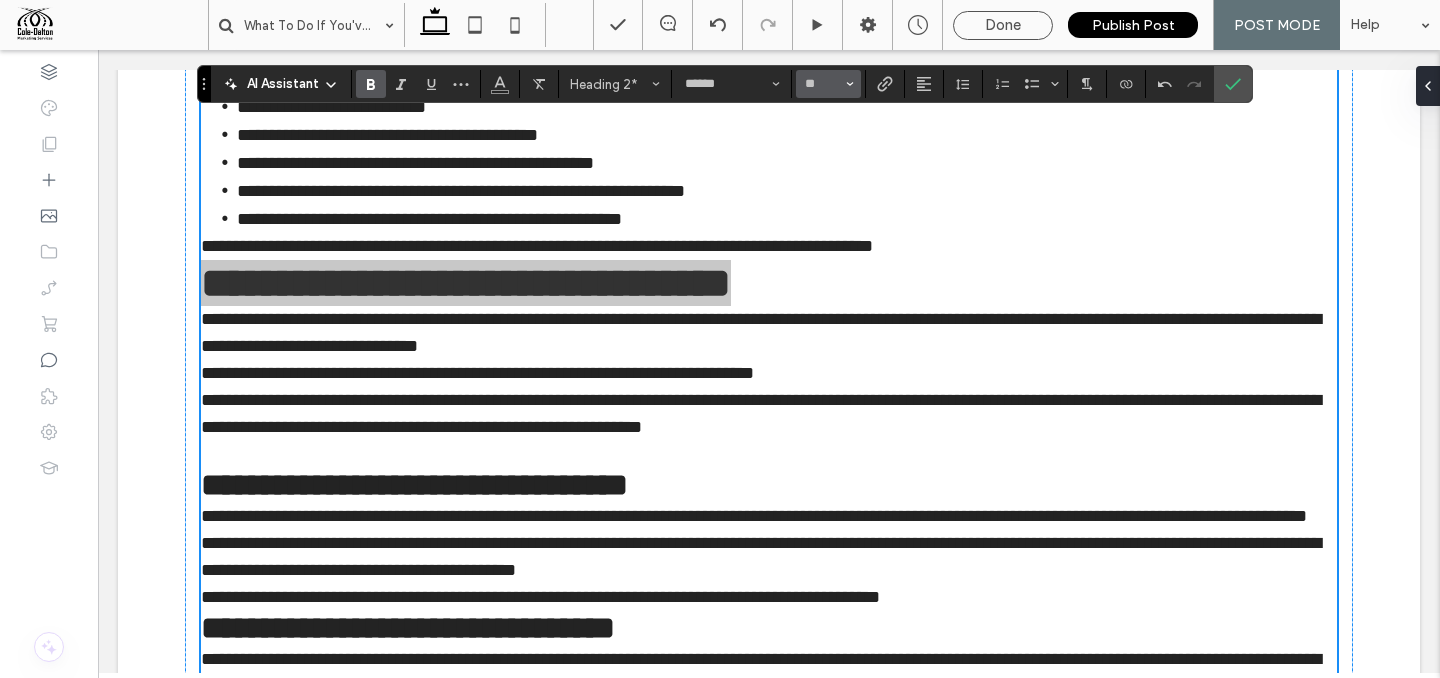 click at bounding box center [850, 84] 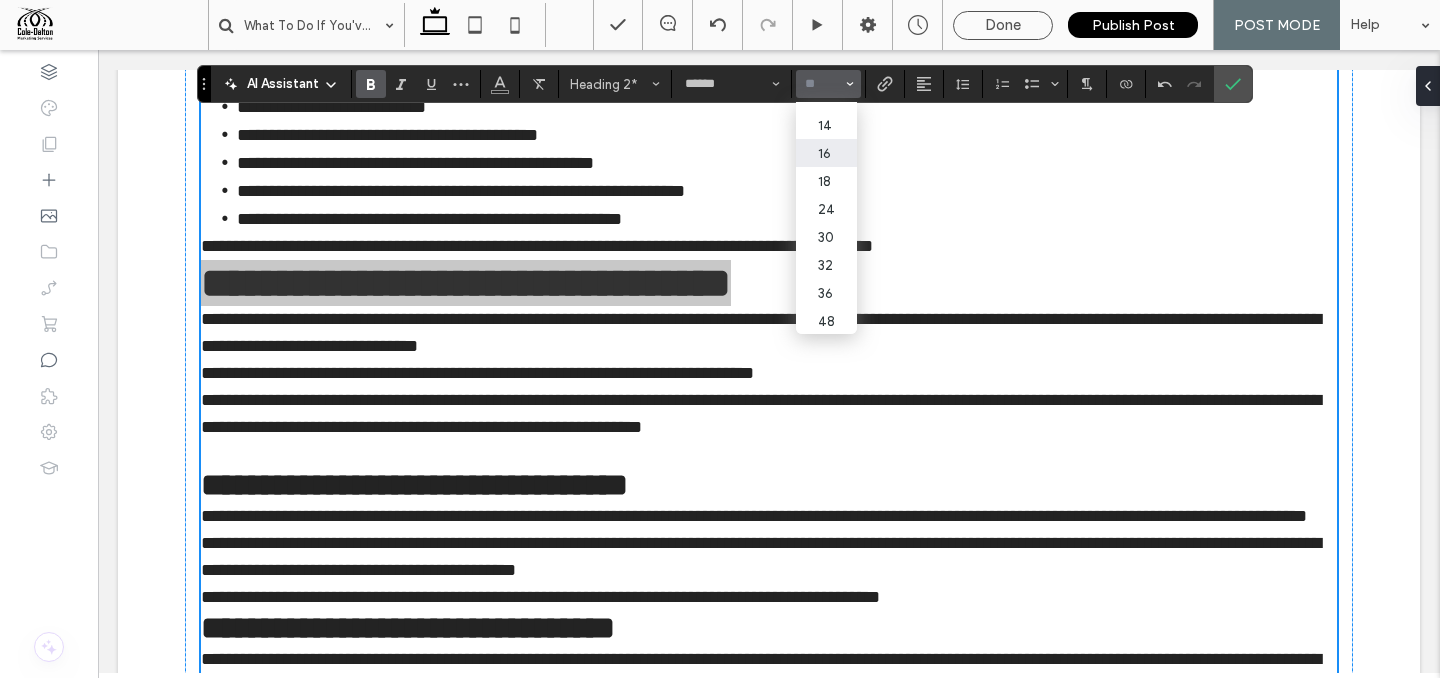 scroll, scrollTop: 137, scrollLeft: 0, axis: vertical 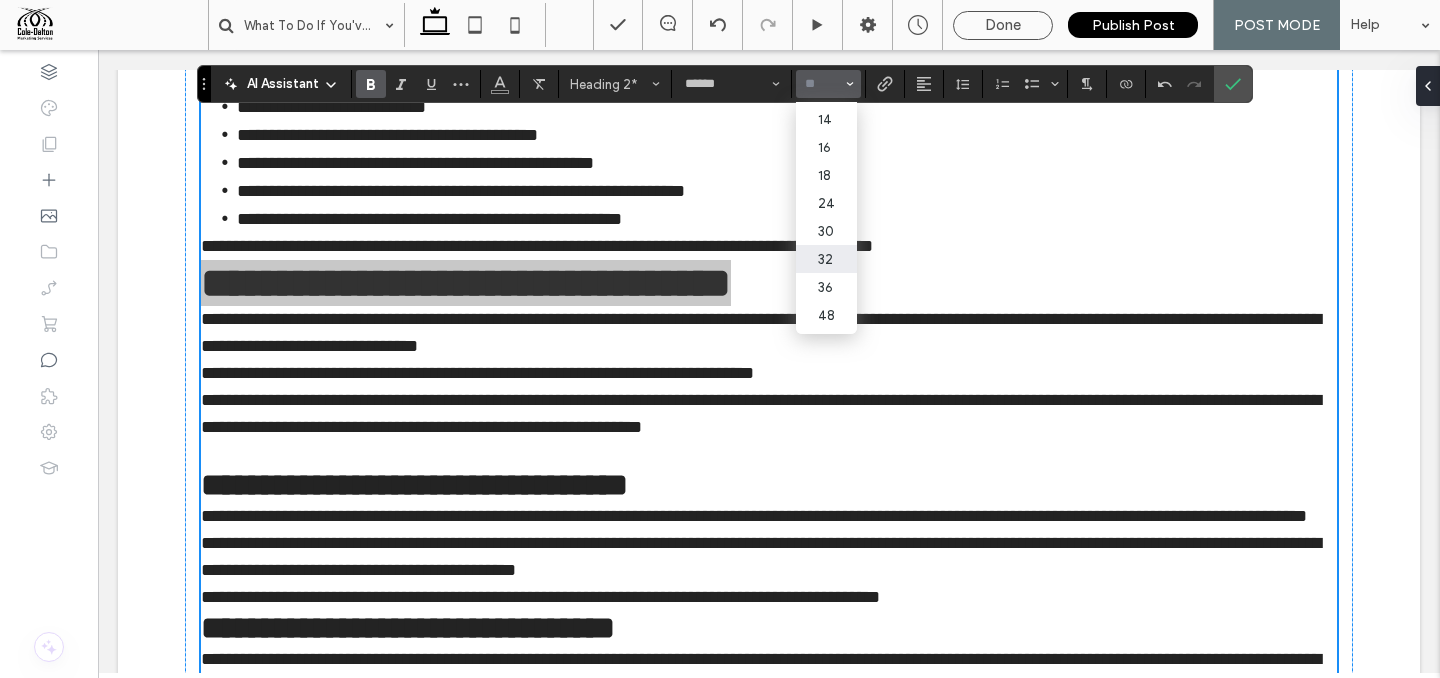 drag, startPoint x: 829, startPoint y: 260, endPoint x: 731, endPoint y: 210, distance: 110.01818 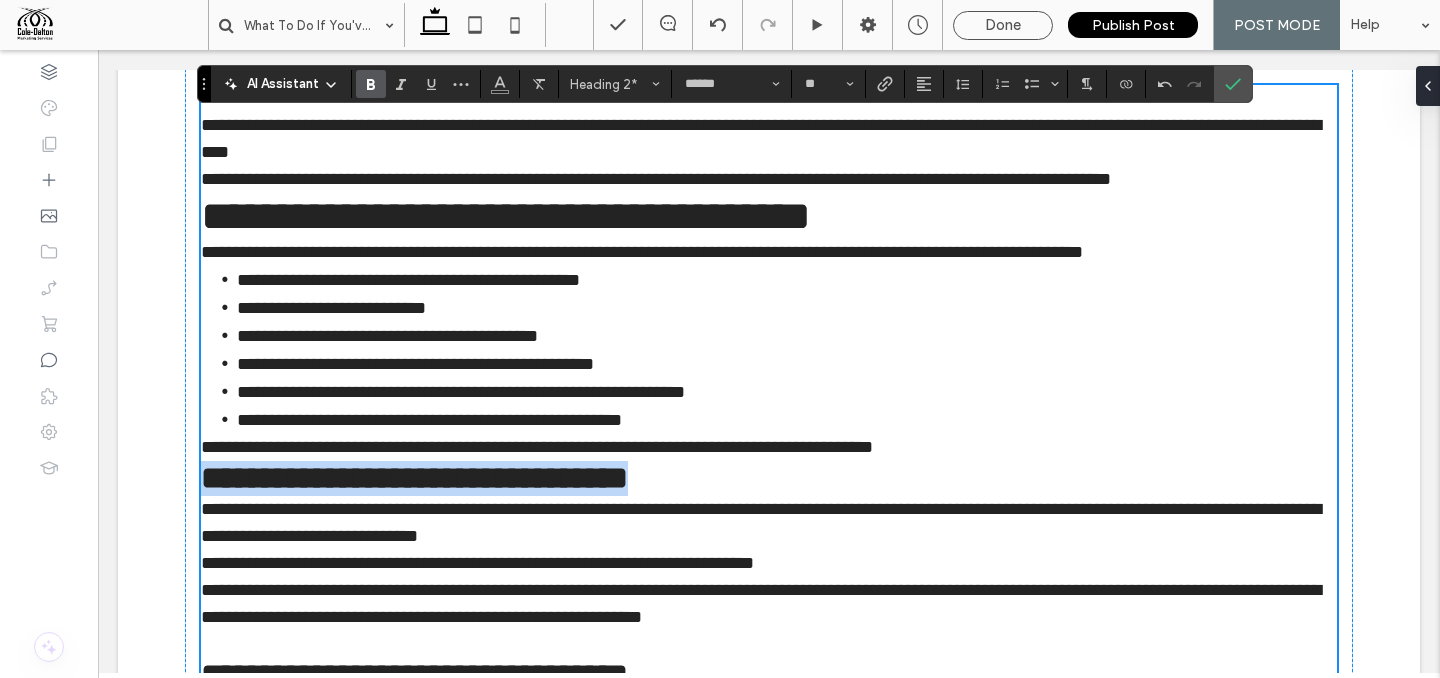 scroll, scrollTop: 724, scrollLeft: 0, axis: vertical 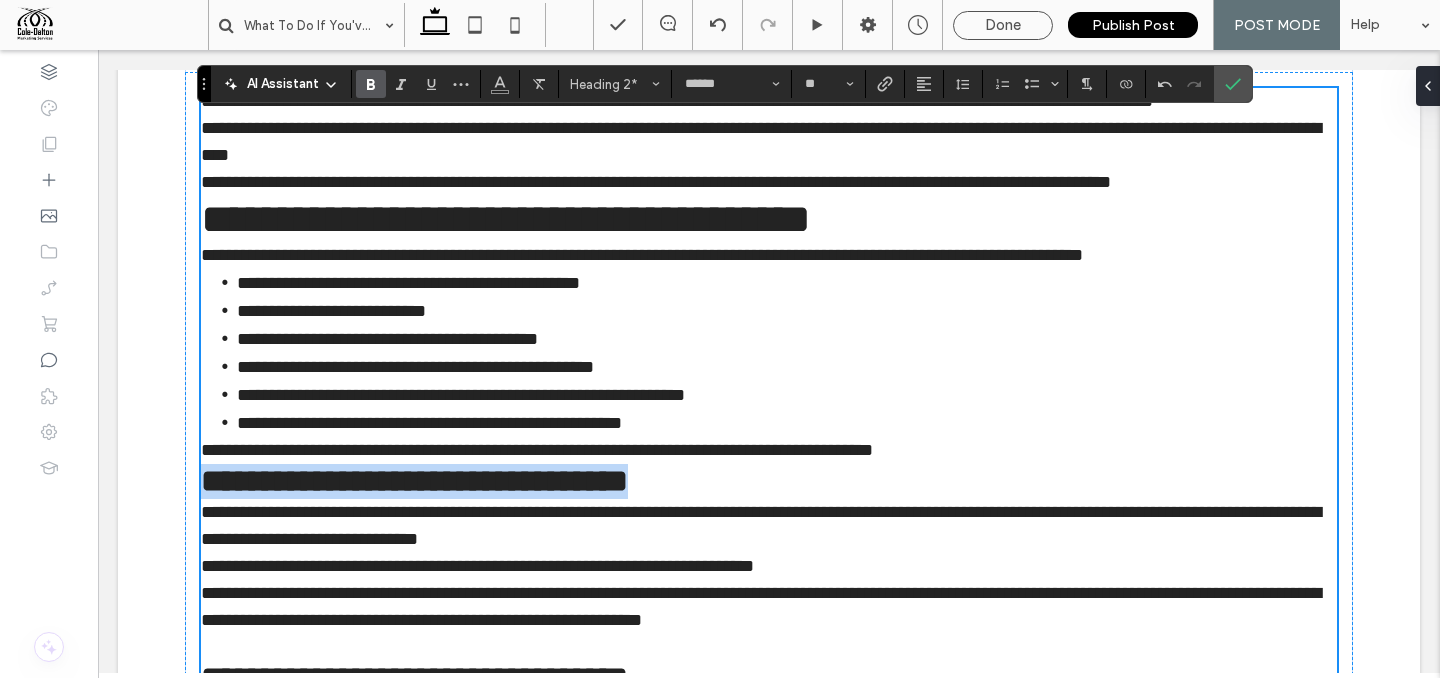 type on "**" 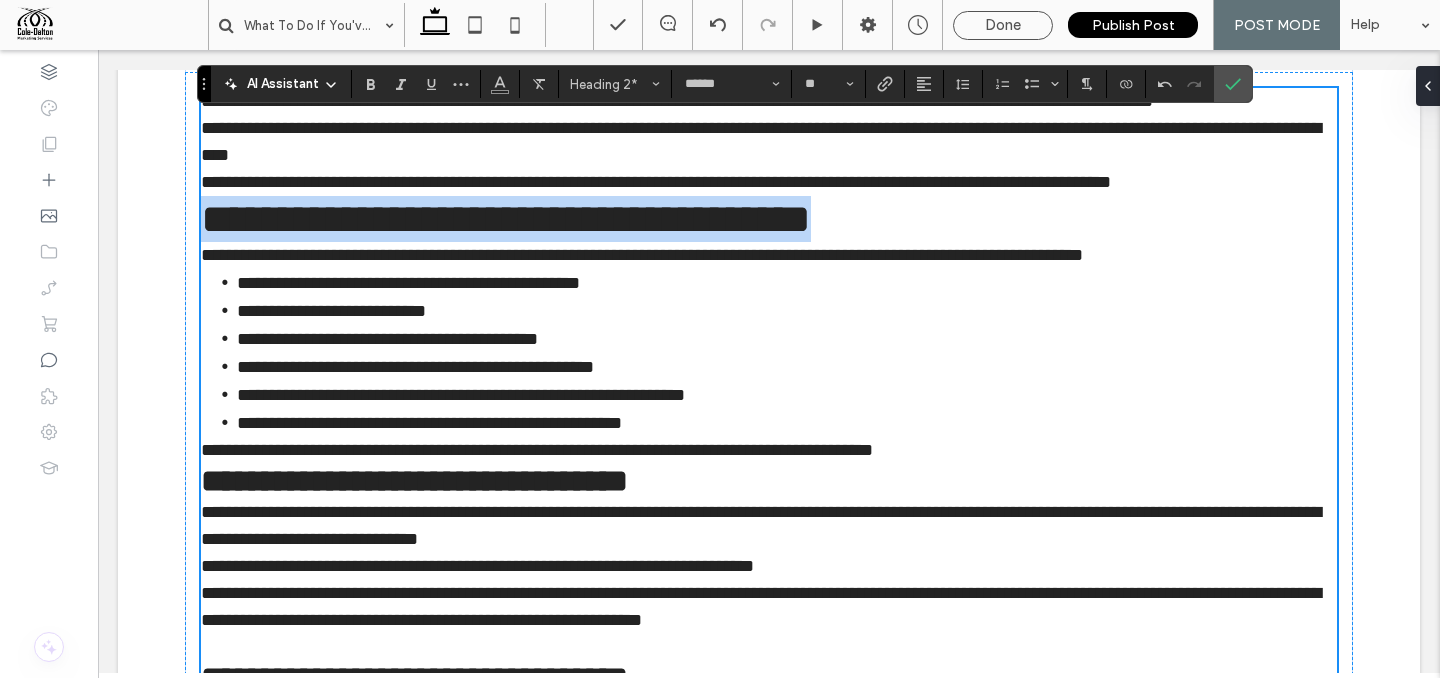 drag, startPoint x: 208, startPoint y: 222, endPoint x: 961, endPoint y: 229, distance: 753.03253 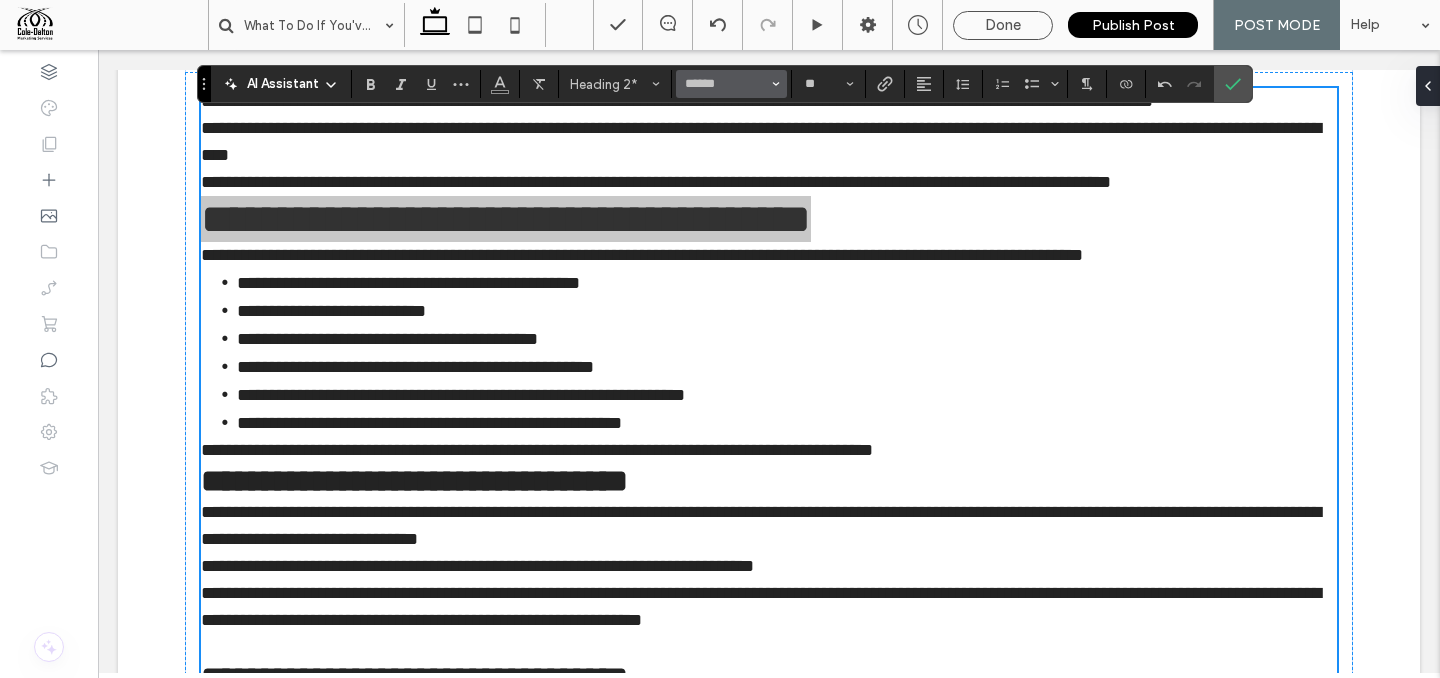 click on "******" at bounding box center (731, 84) 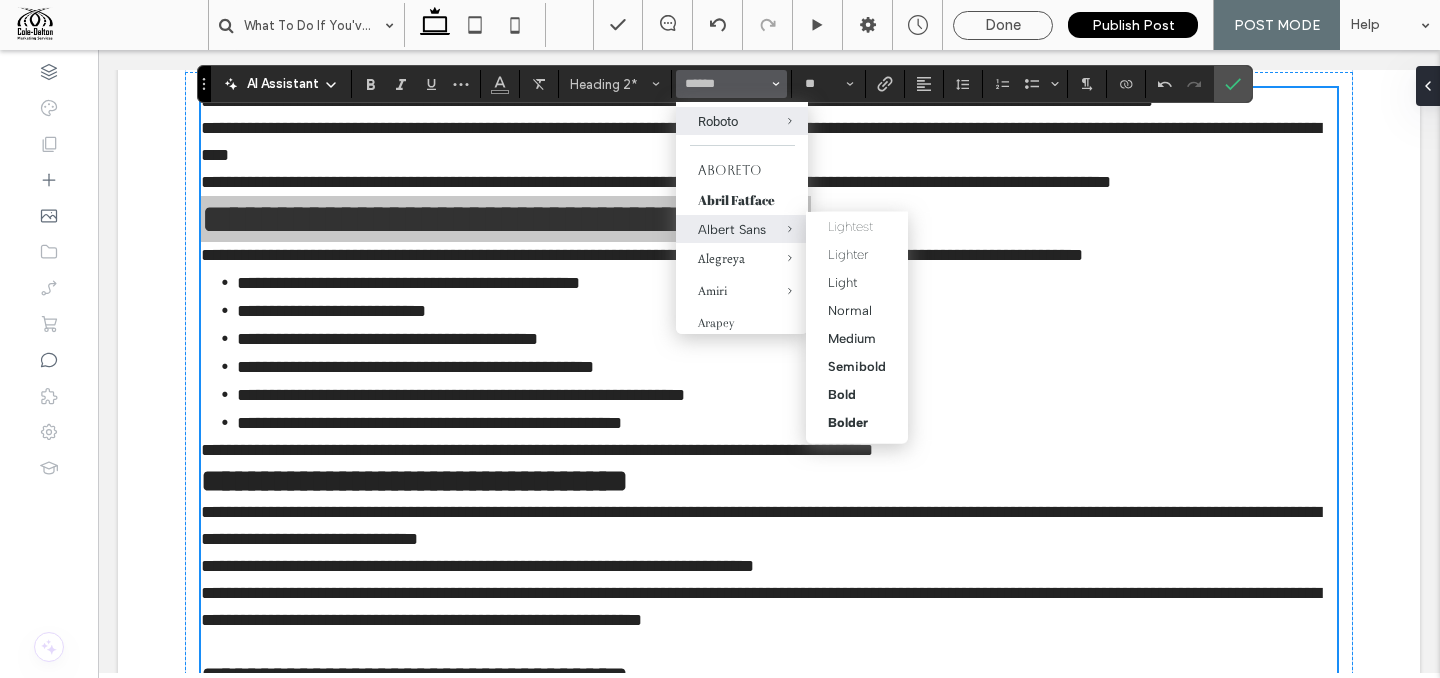 scroll, scrollTop: 0, scrollLeft: 0, axis: both 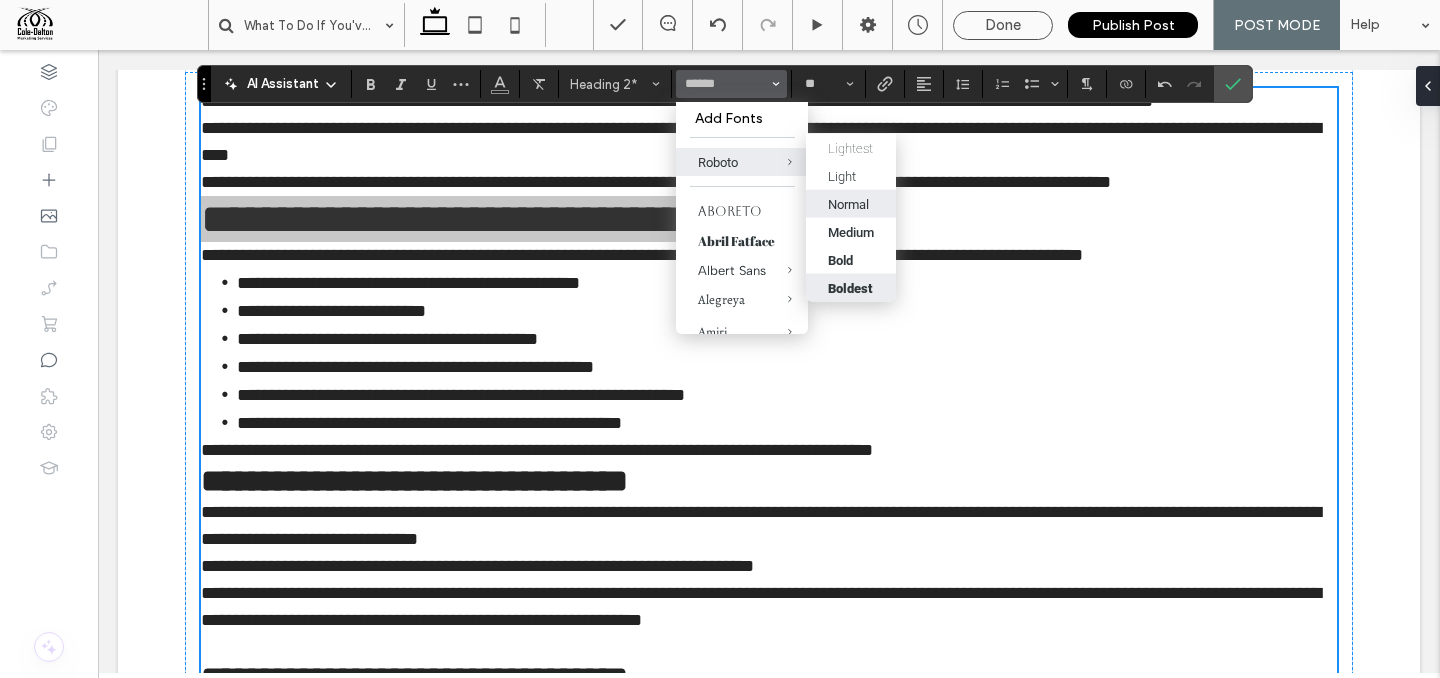 click on "Boldest" at bounding box center (850, 287) 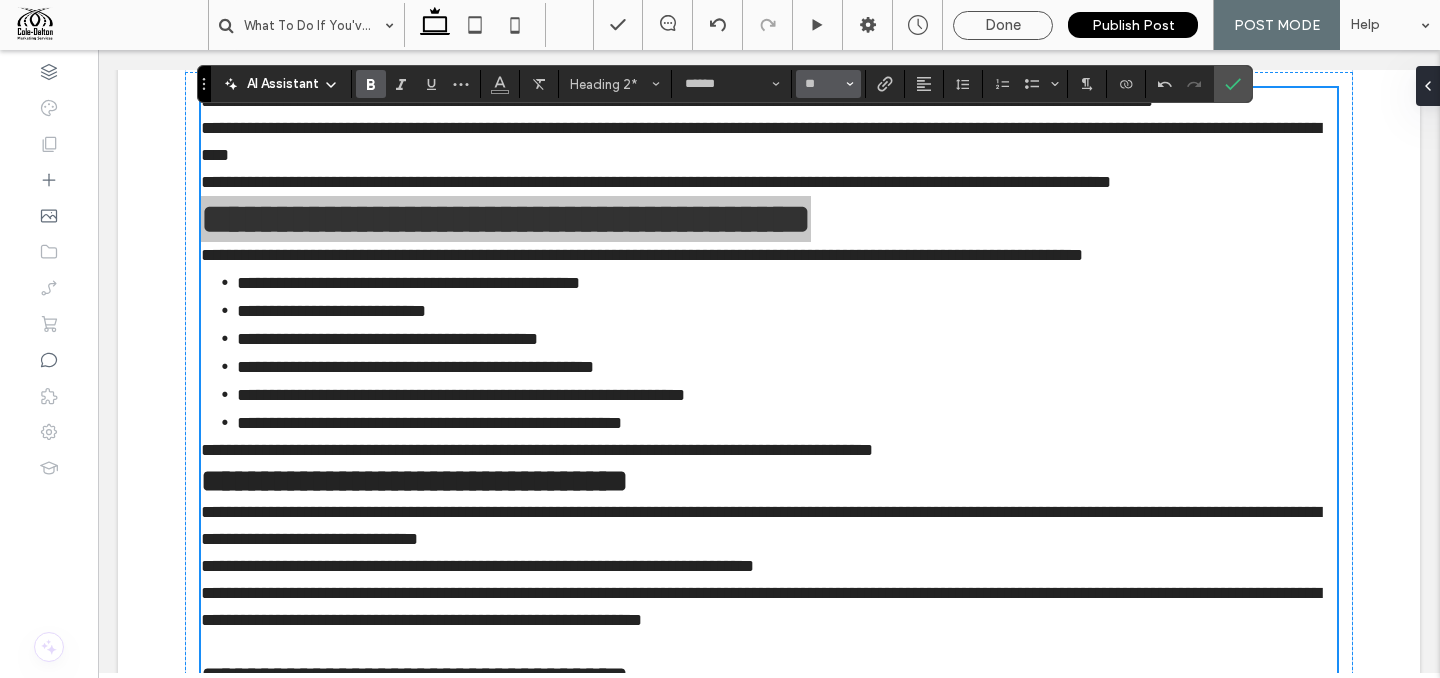click 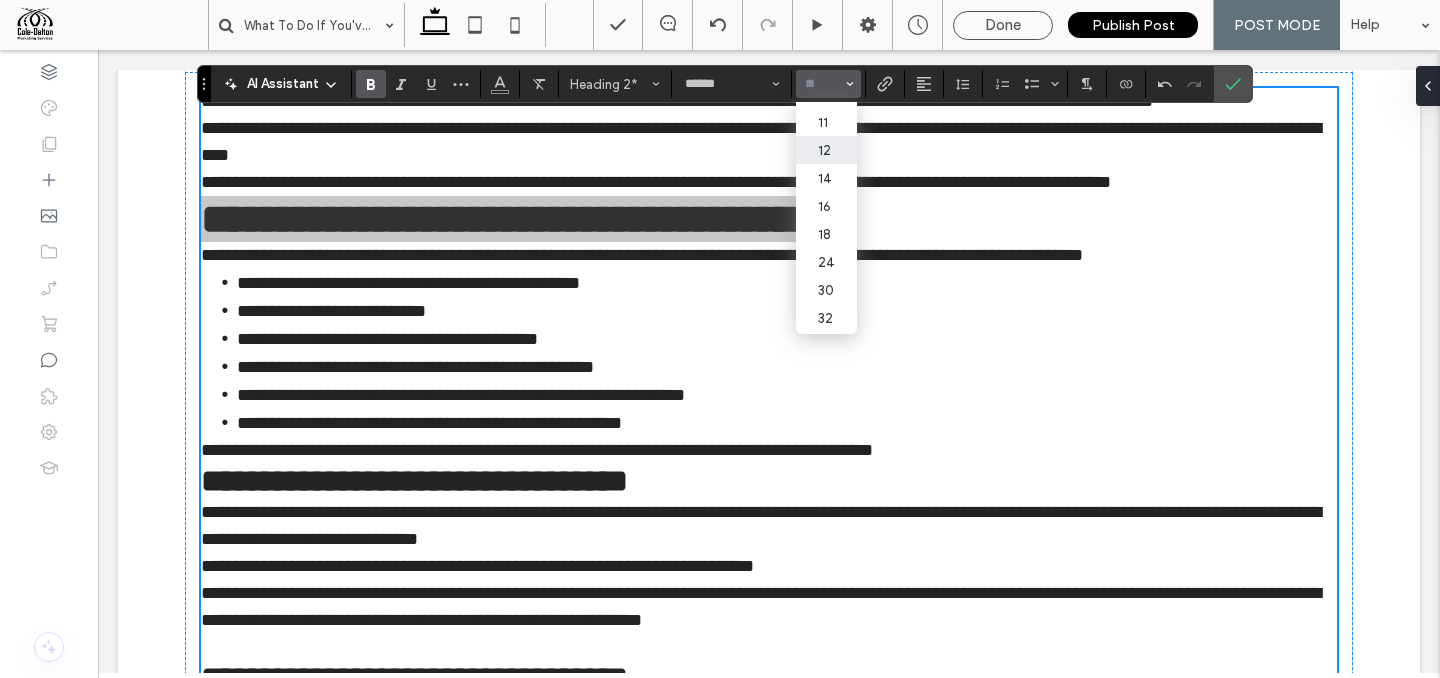 scroll, scrollTop: 160, scrollLeft: 0, axis: vertical 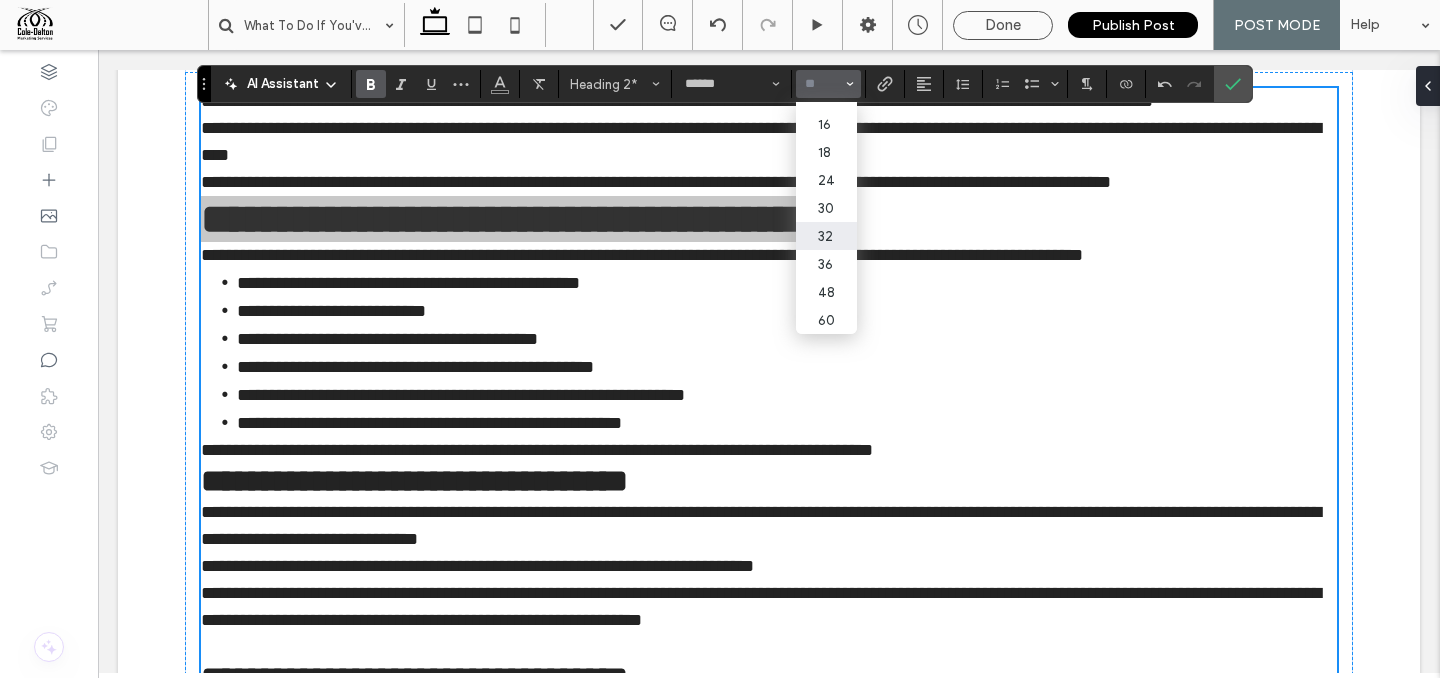 click on "32" at bounding box center (826, 236) 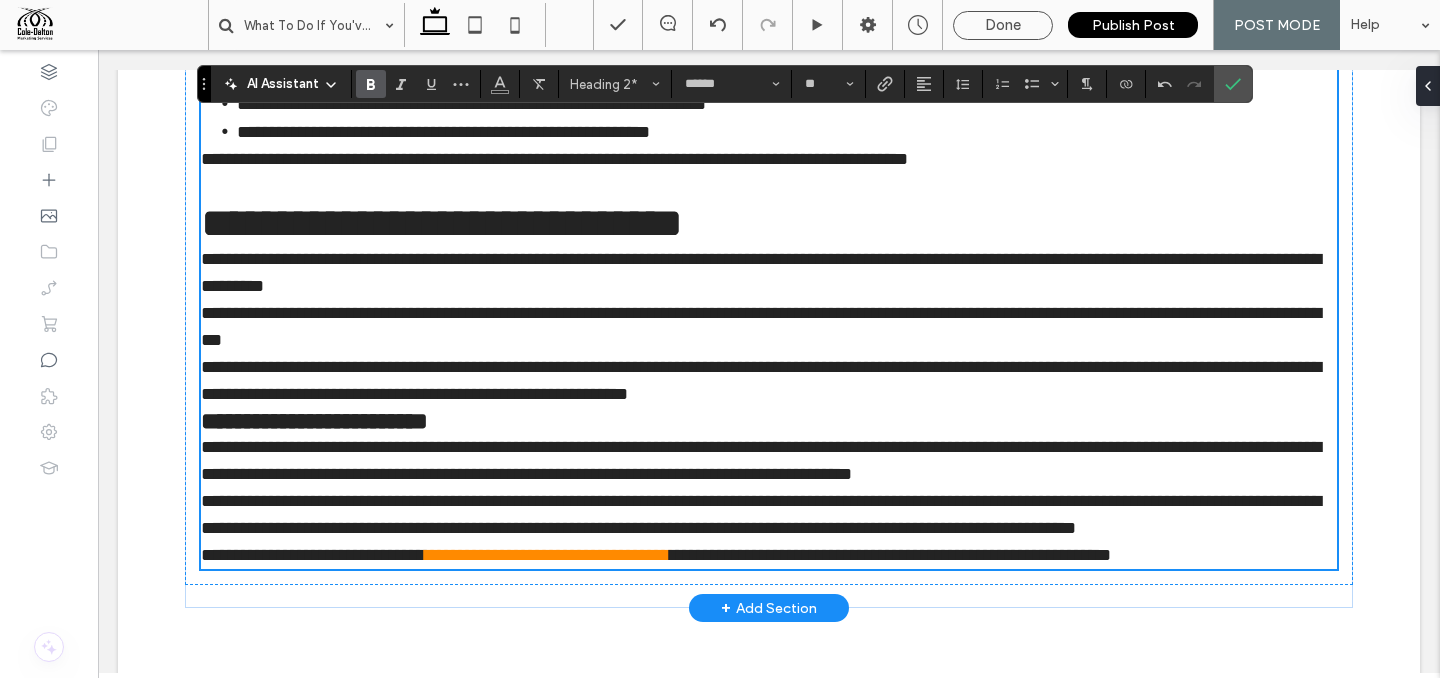 scroll, scrollTop: 2675, scrollLeft: 0, axis: vertical 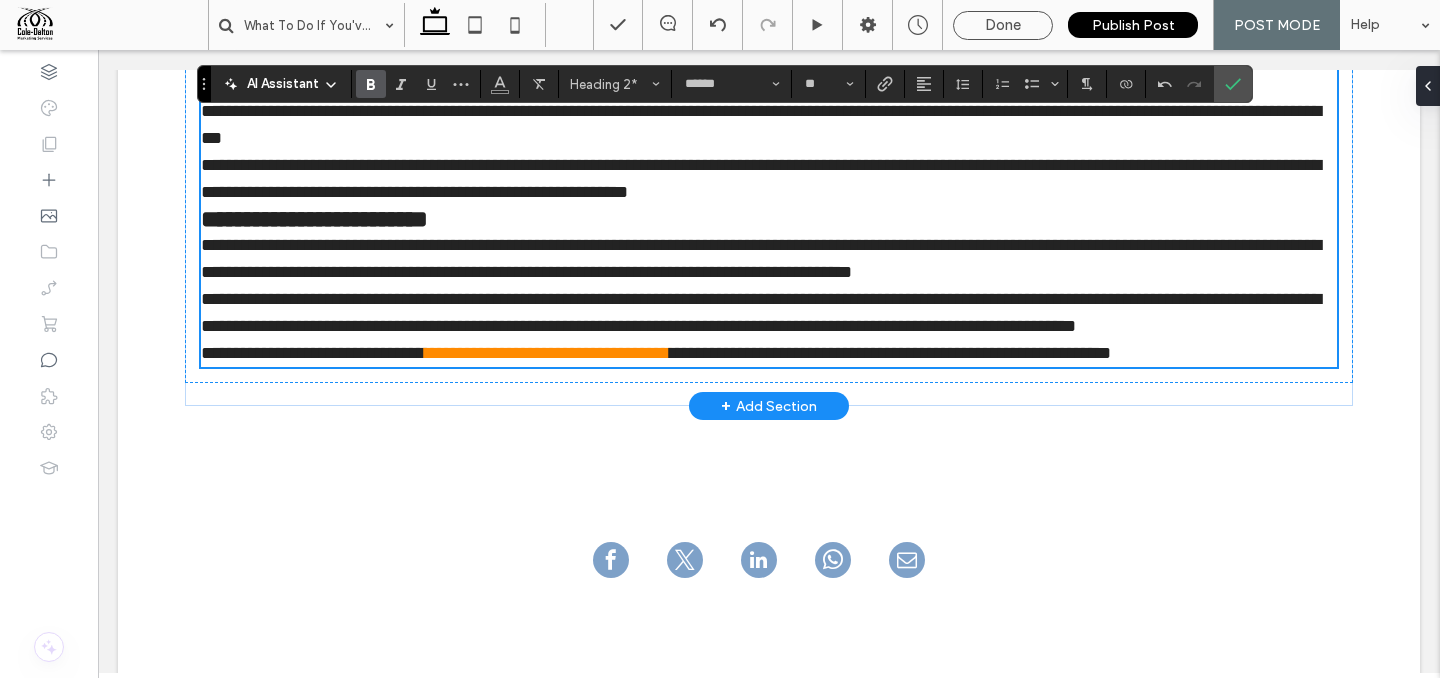 type on "**" 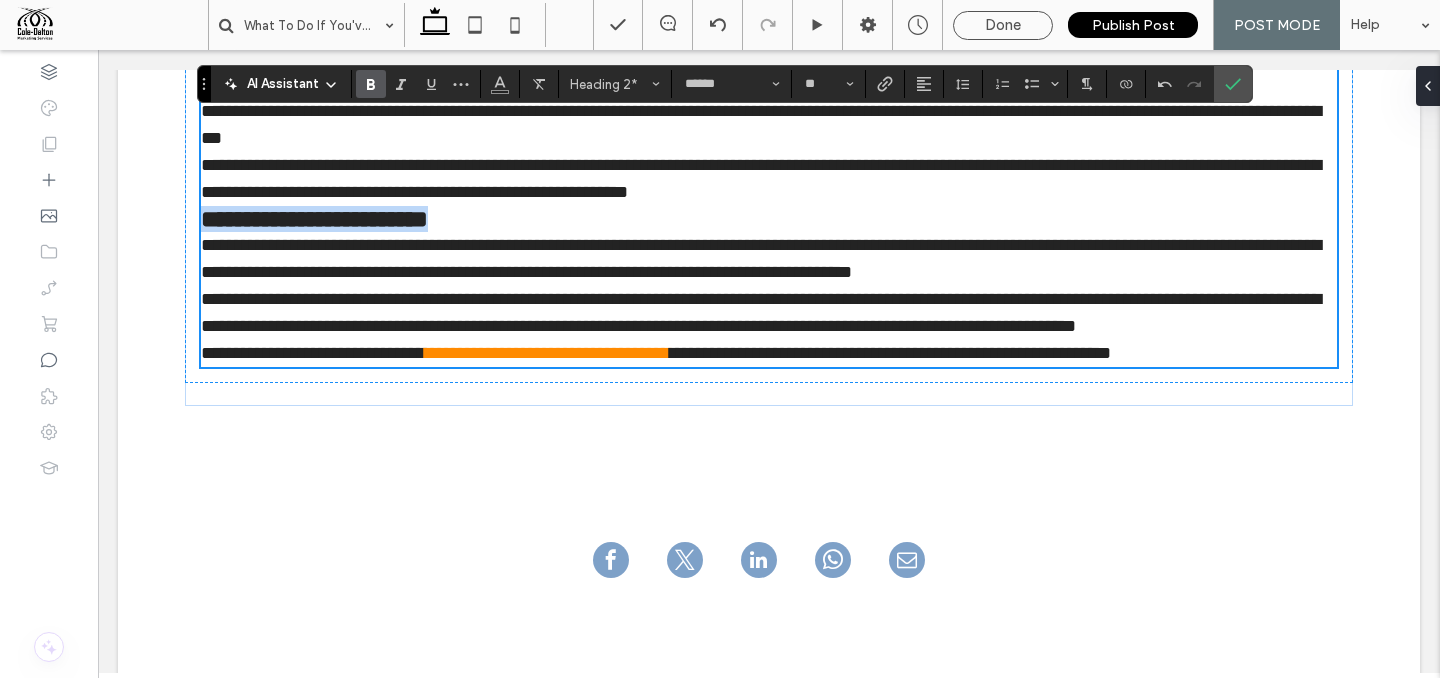 drag, startPoint x: 525, startPoint y: 256, endPoint x: 157, endPoint y: 241, distance: 368.30557 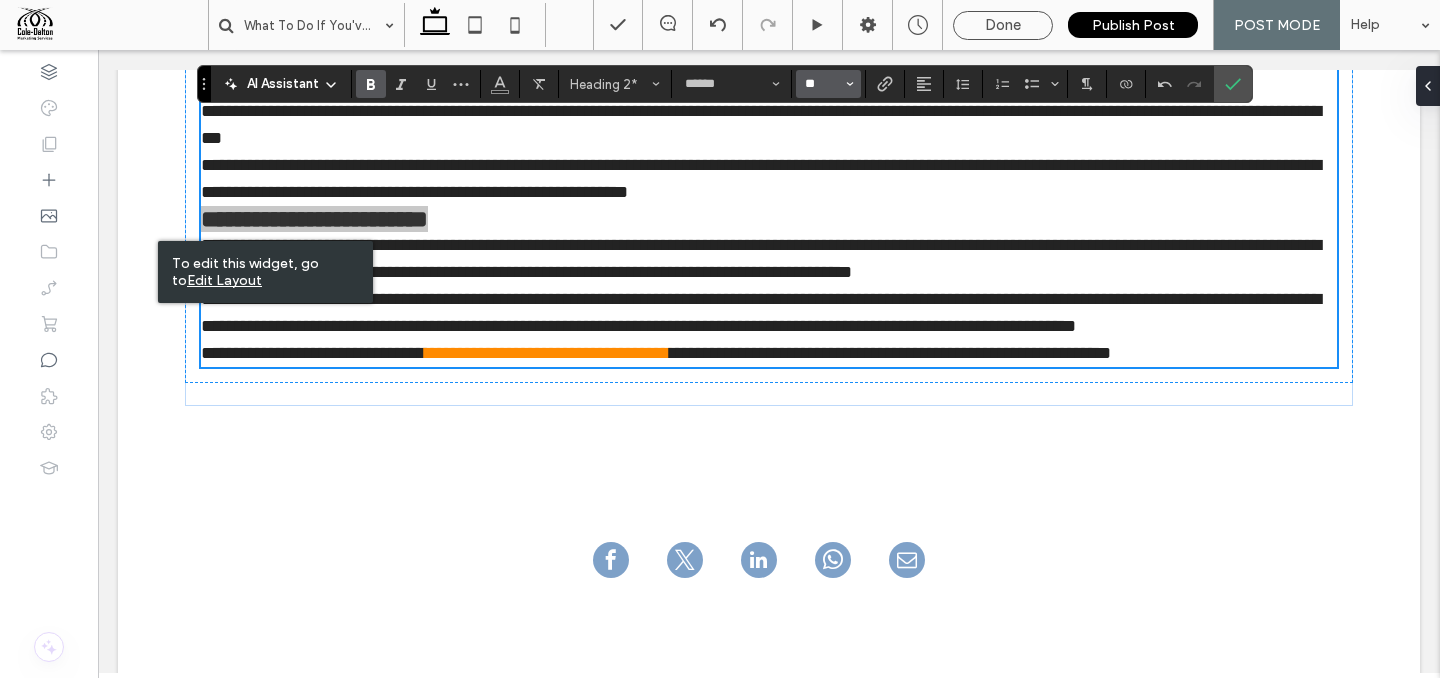 click on "**" at bounding box center (828, 84) 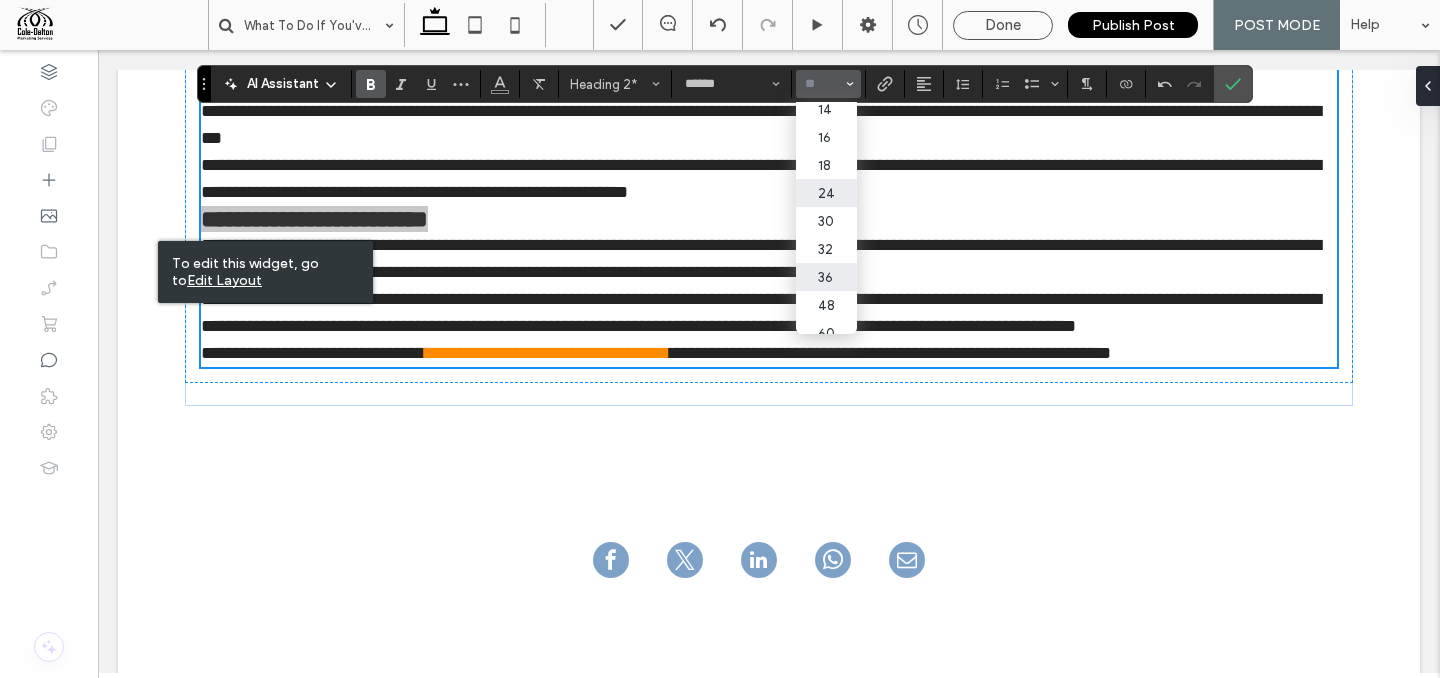 scroll, scrollTop: 153, scrollLeft: 0, axis: vertical 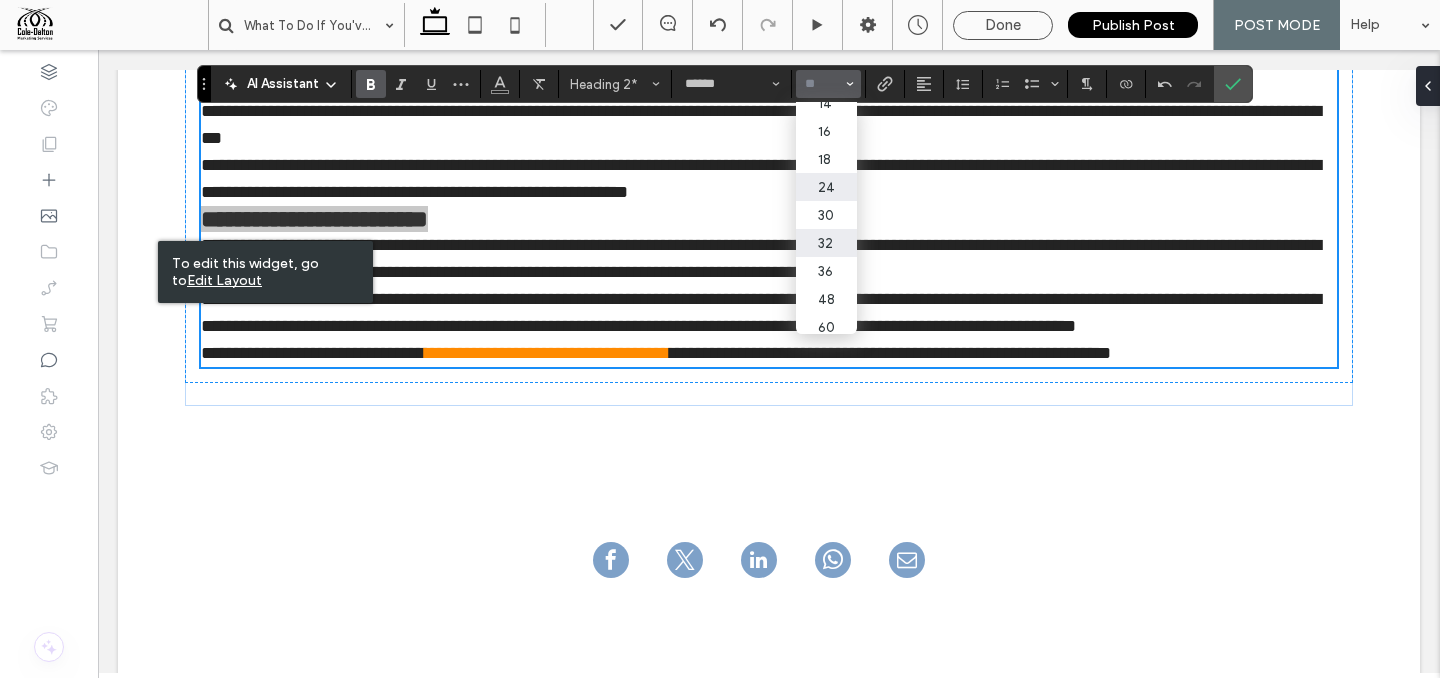 click on "32" at bounding box center (826, 243) 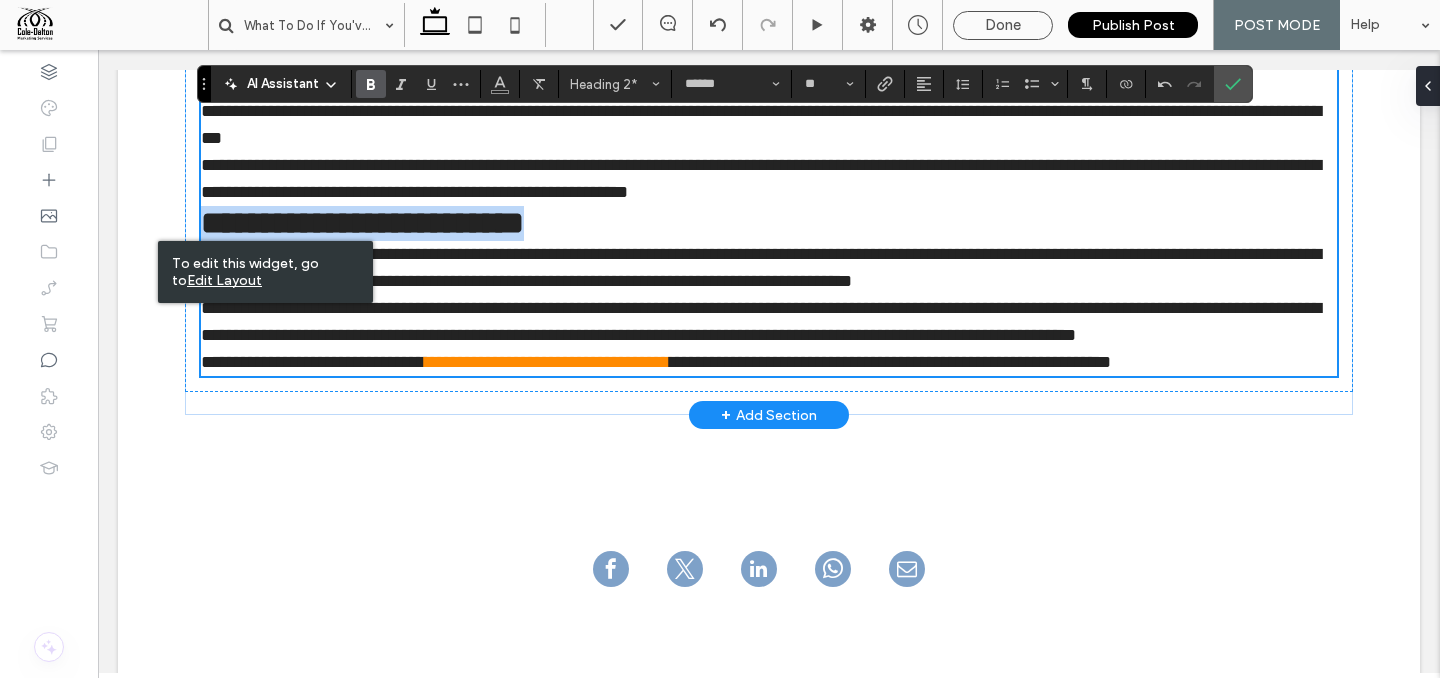 click on "**********" at bounding box center (769, 223) 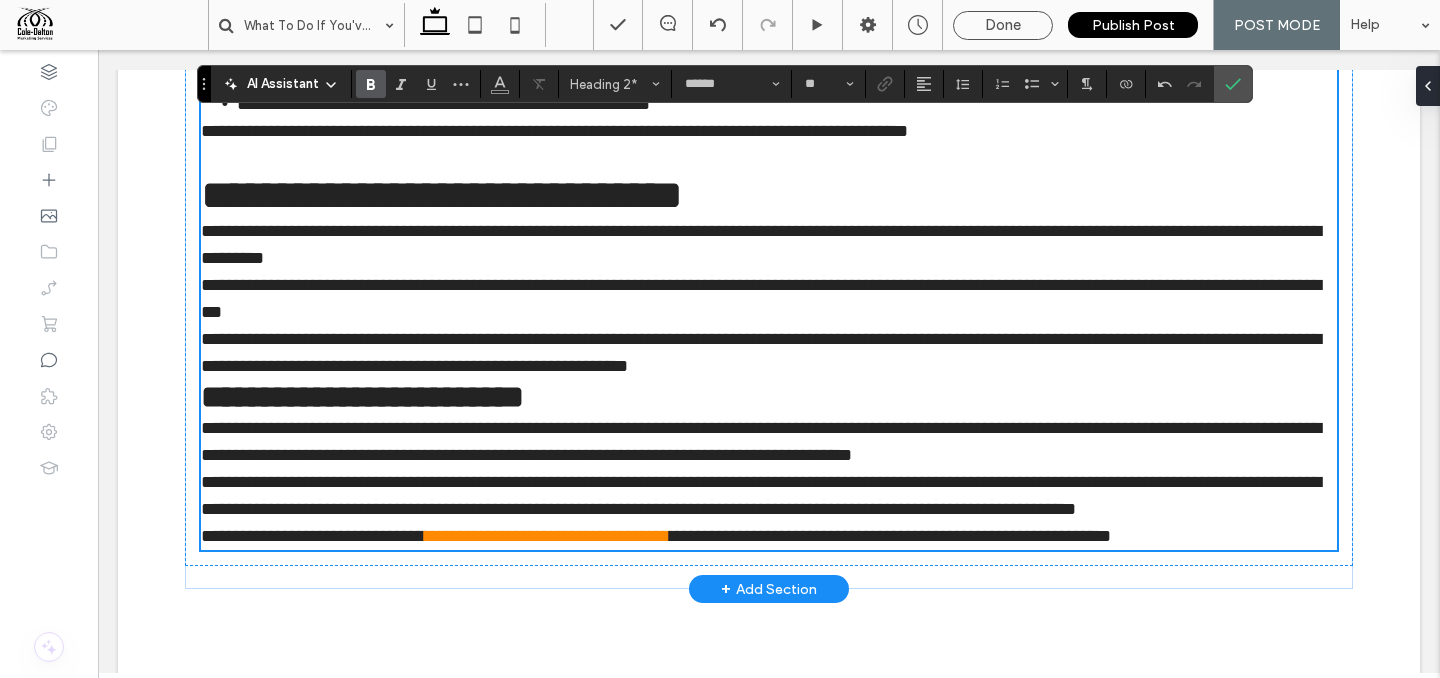 scroll, scrollTop: 2483, scrollLeft: 0, axis: vertical 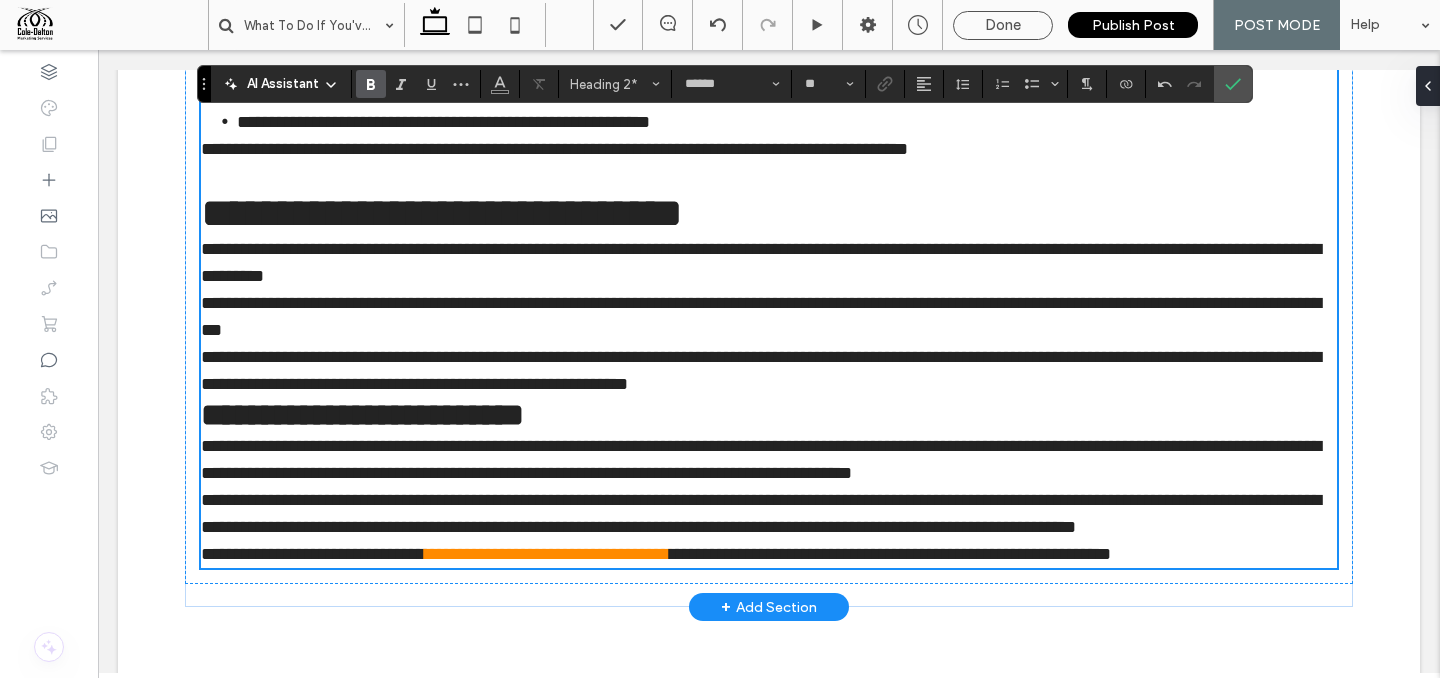 type on "**" 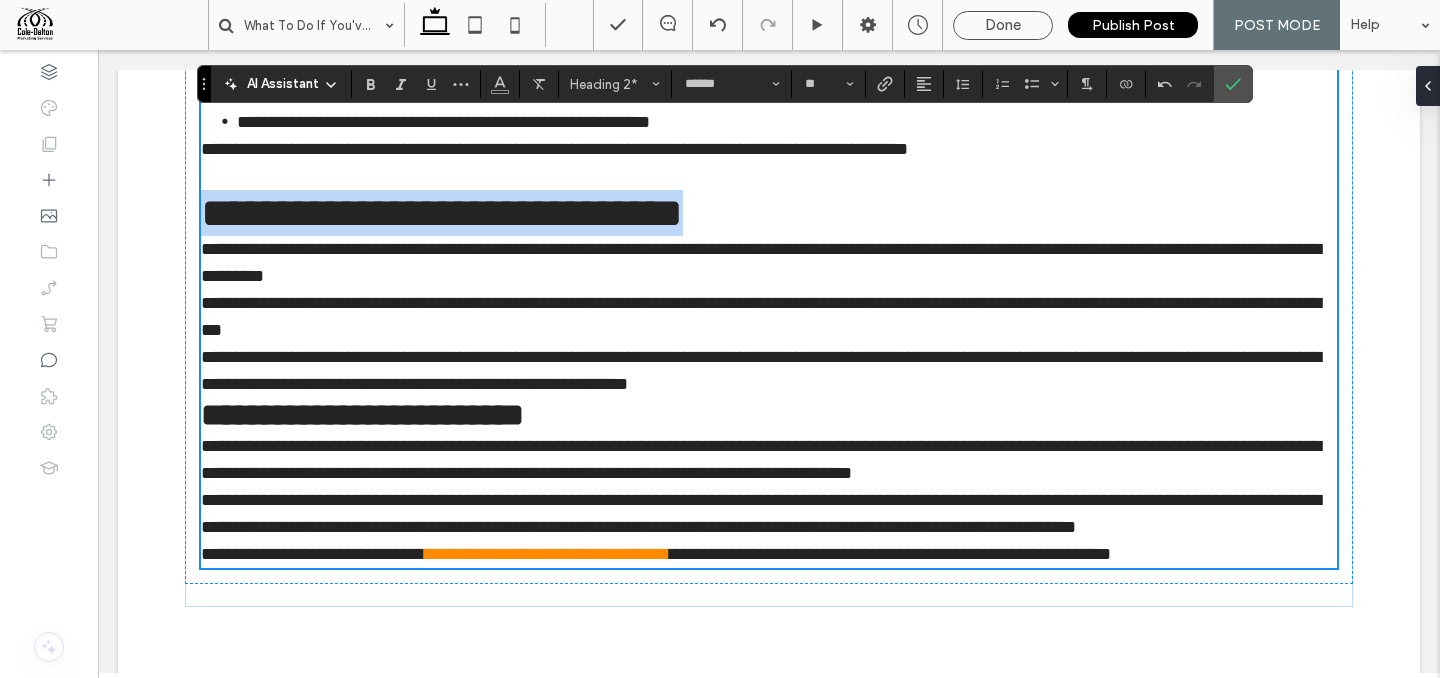 drag, startPoint x: 765, startPoint y: 246, endPoint x: 144, endPoint y: 226, distance: 621.32196 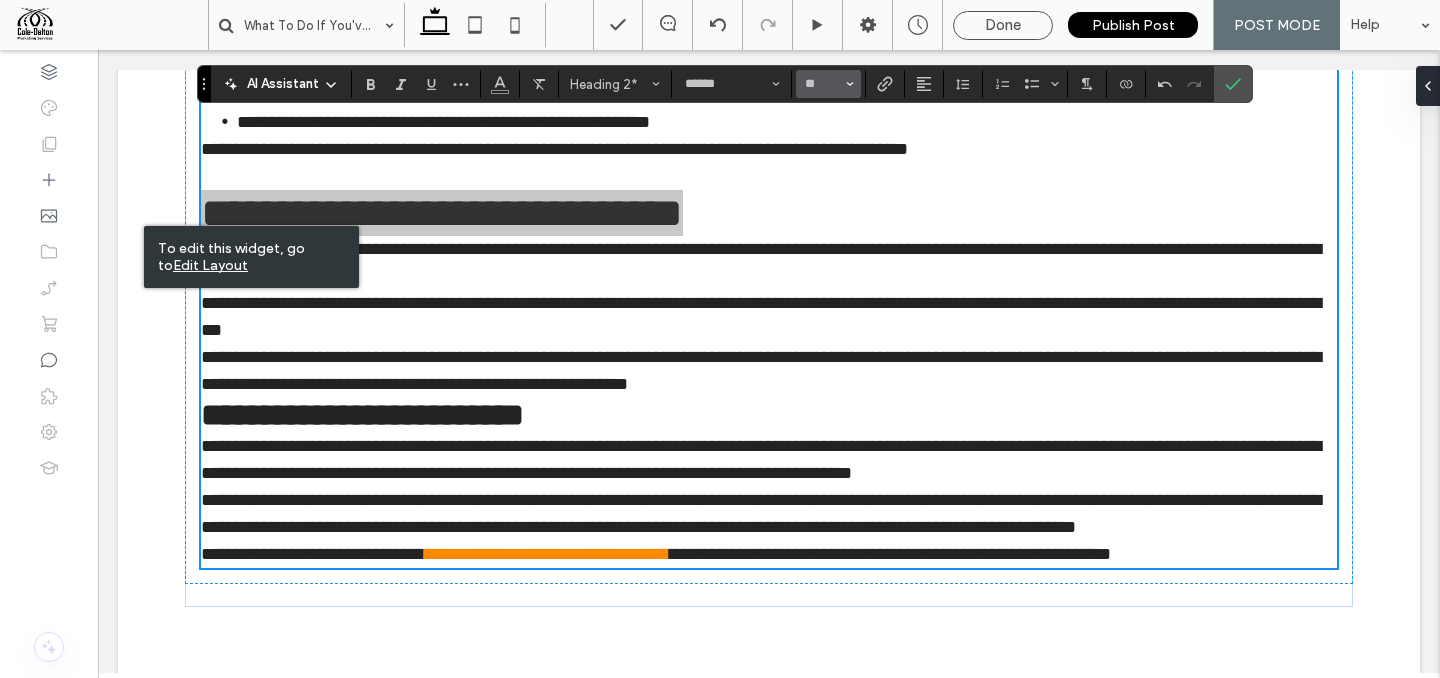 click 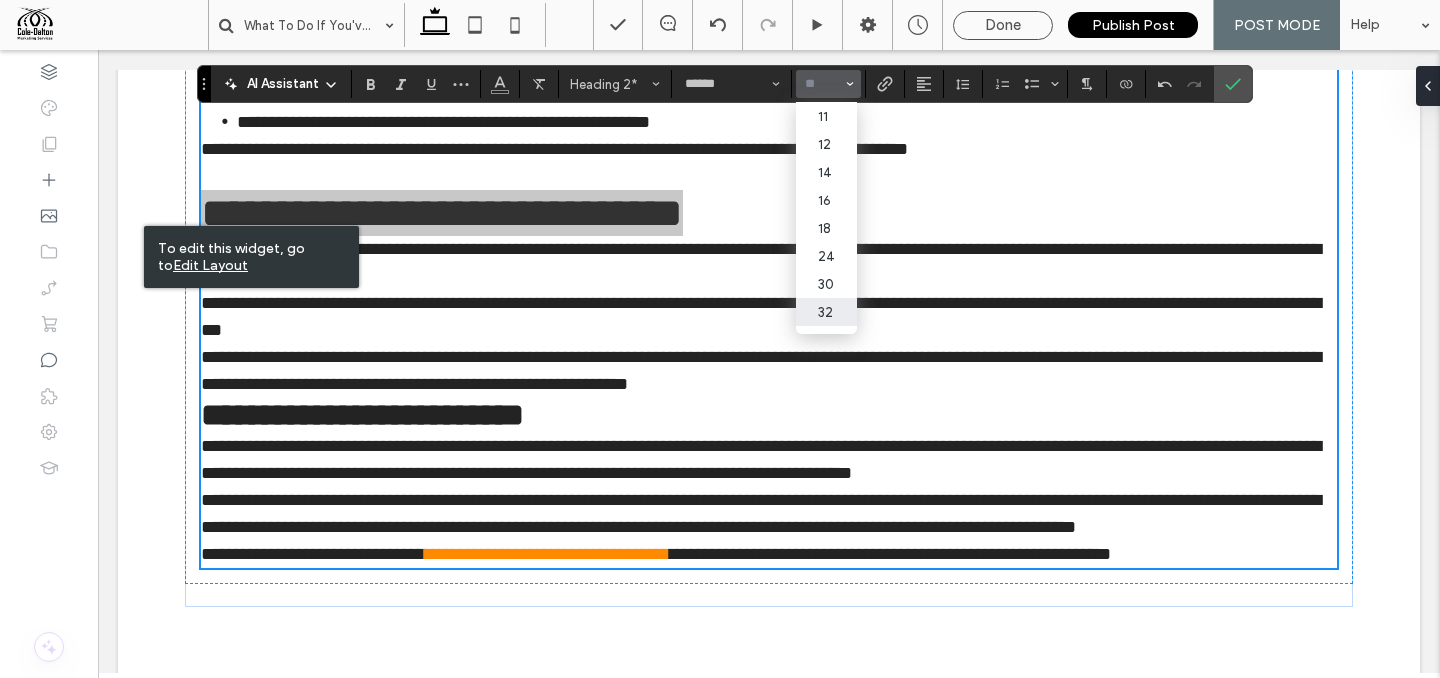 scroll, scrollTop: 86, scrollLeft: 0, axis: vertical 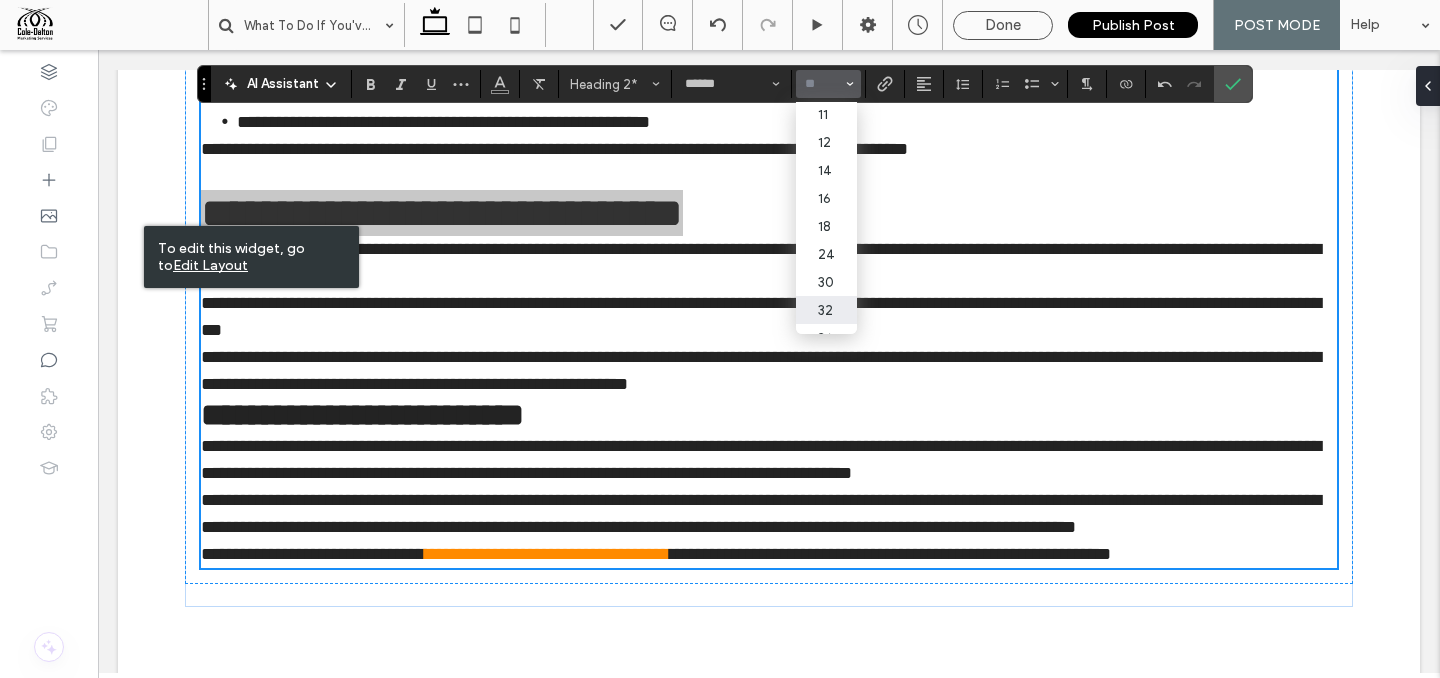 click on "32" at bounding box center [826, 310] 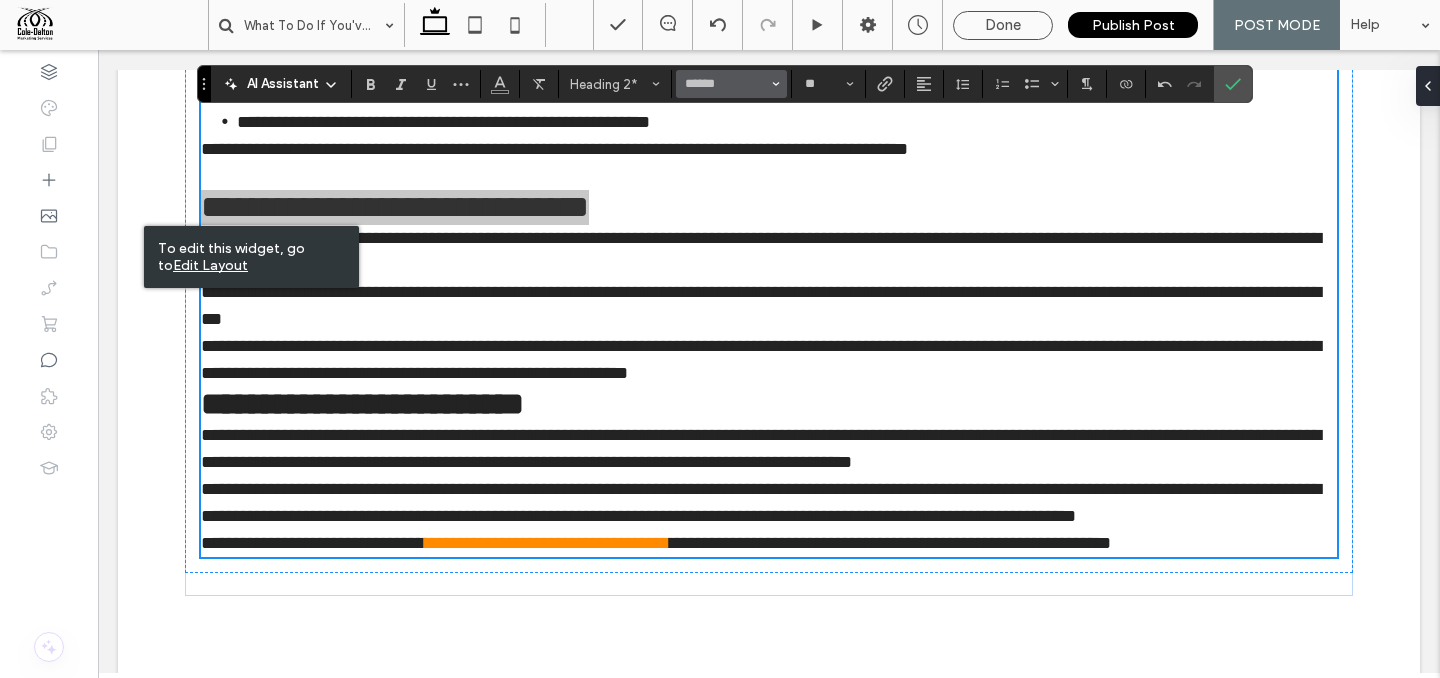 click on "******" at bounding box center (731, 84) 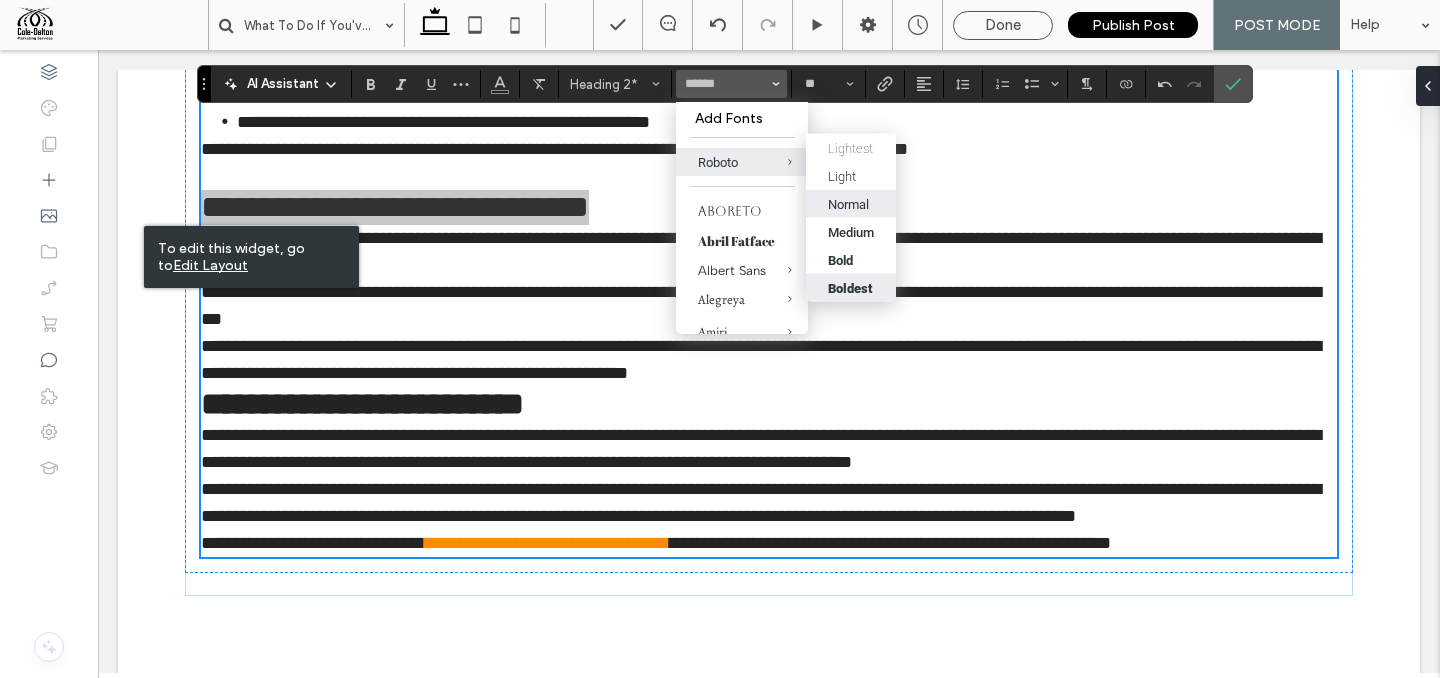 click on "Boldest" at bounding box center [851, 288] 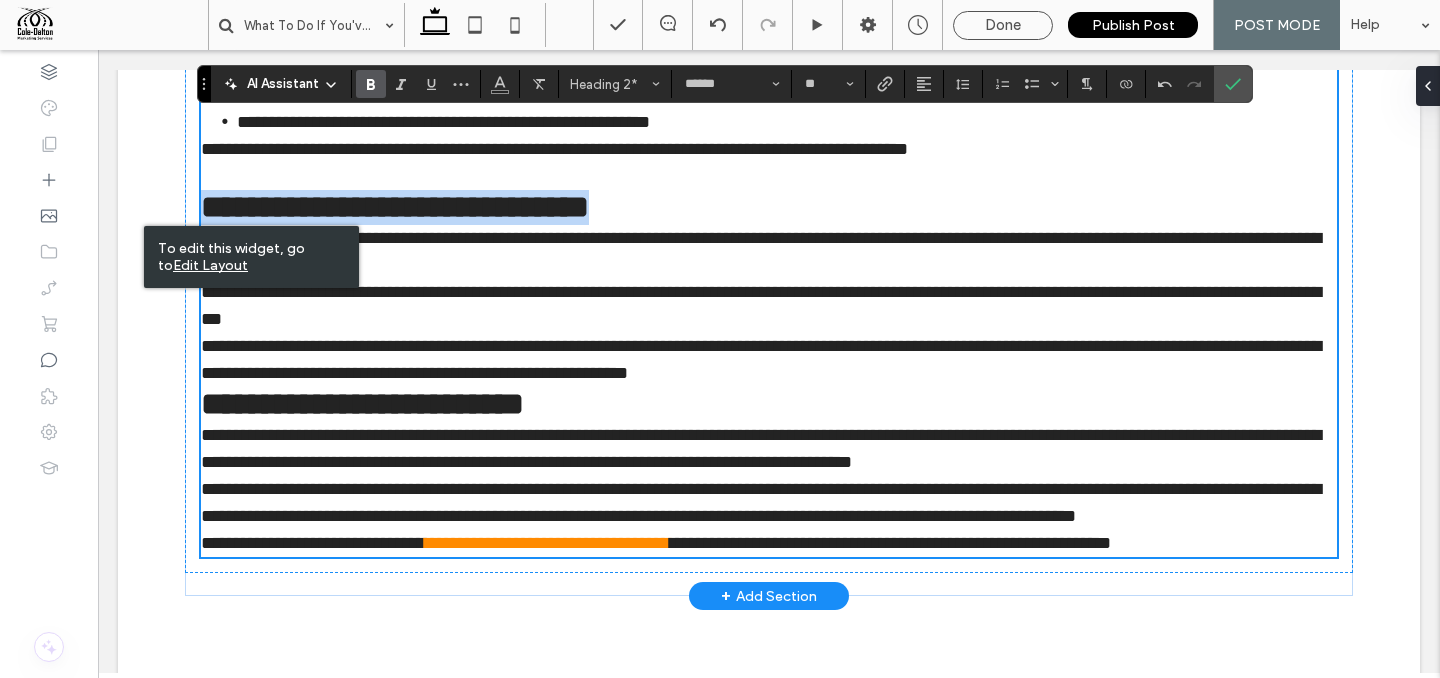 click on "**********" at bounding box center (395, 207) 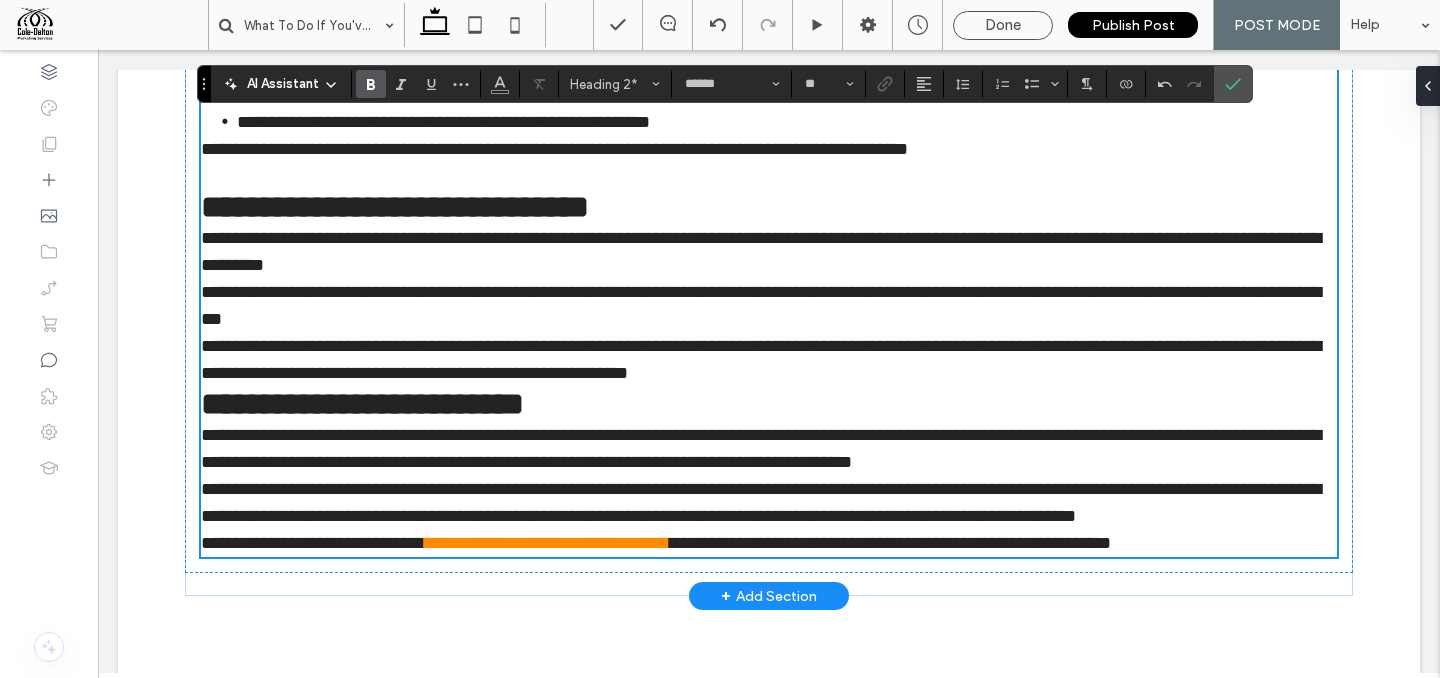 click at bounding box center [769, 176] 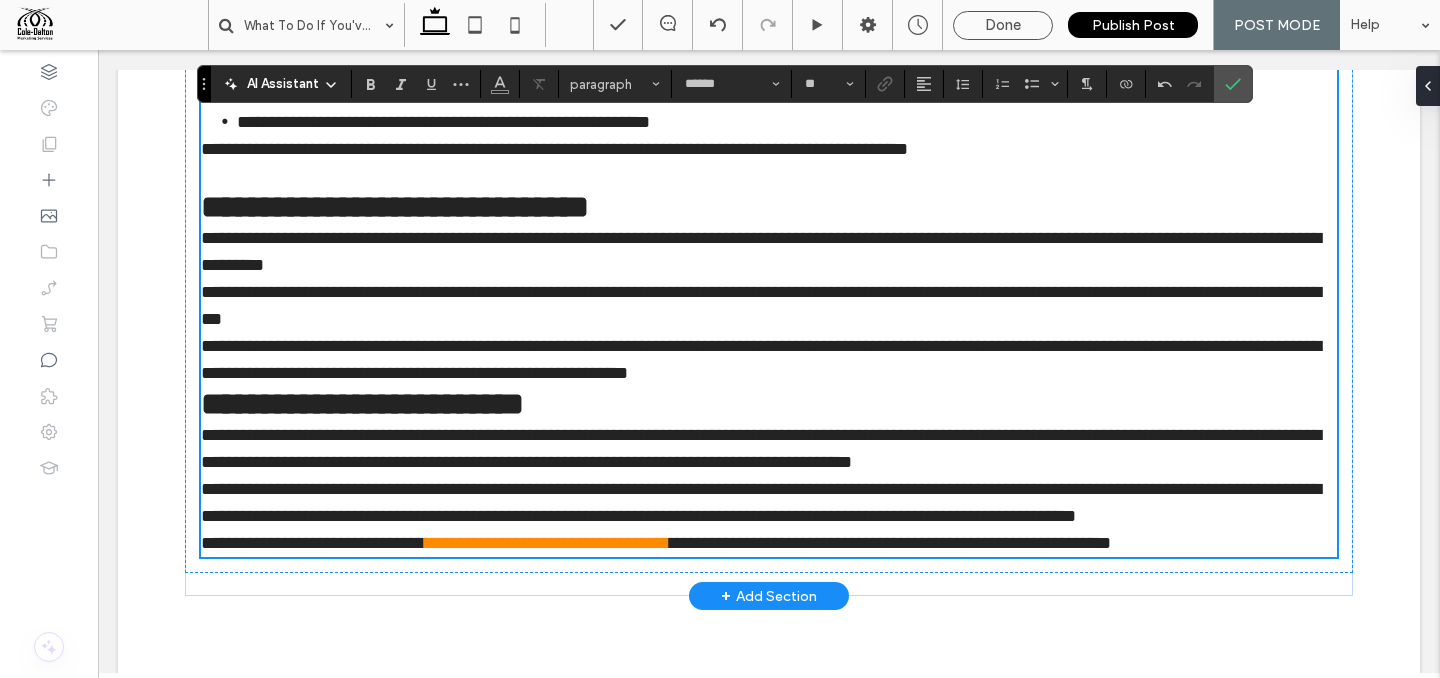 click on "**********" at bounding box center [769, 360] 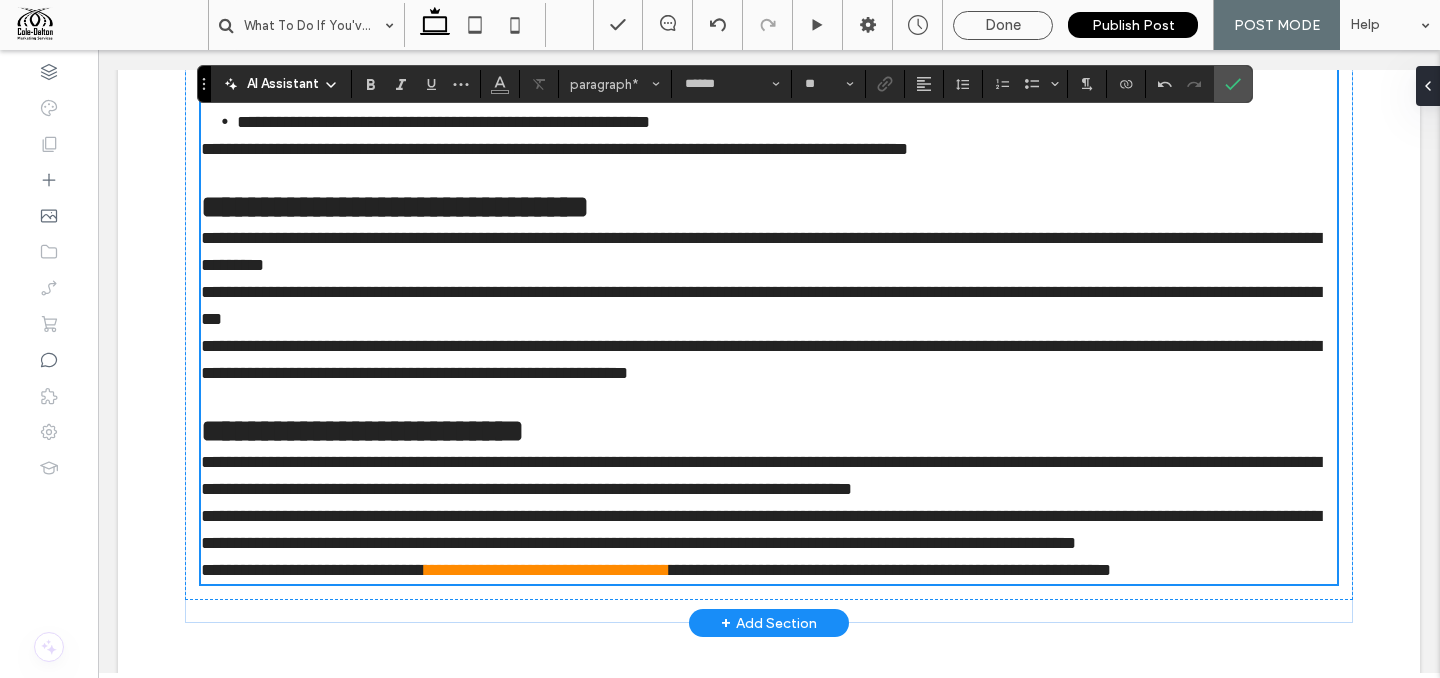 click on "**********" at bounding box center [769, 360] 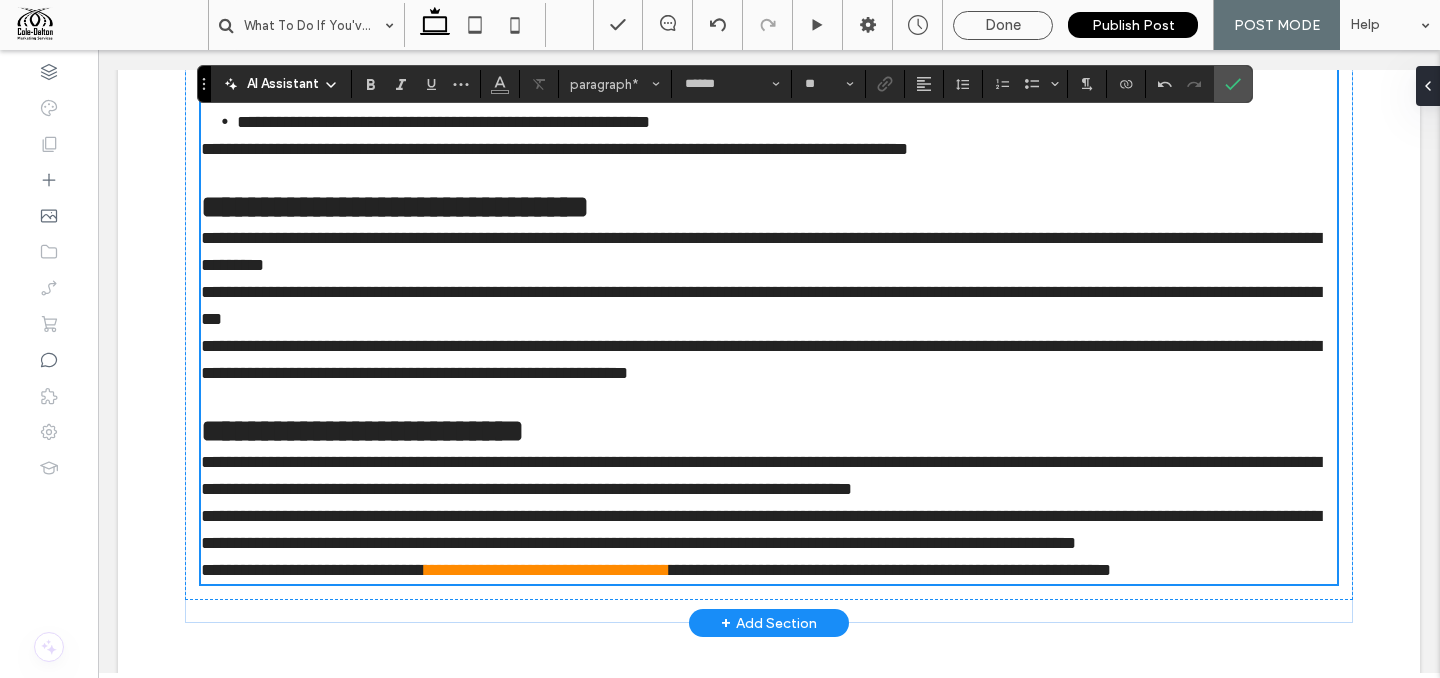 click on "**********" at bounding box center [769, 306] 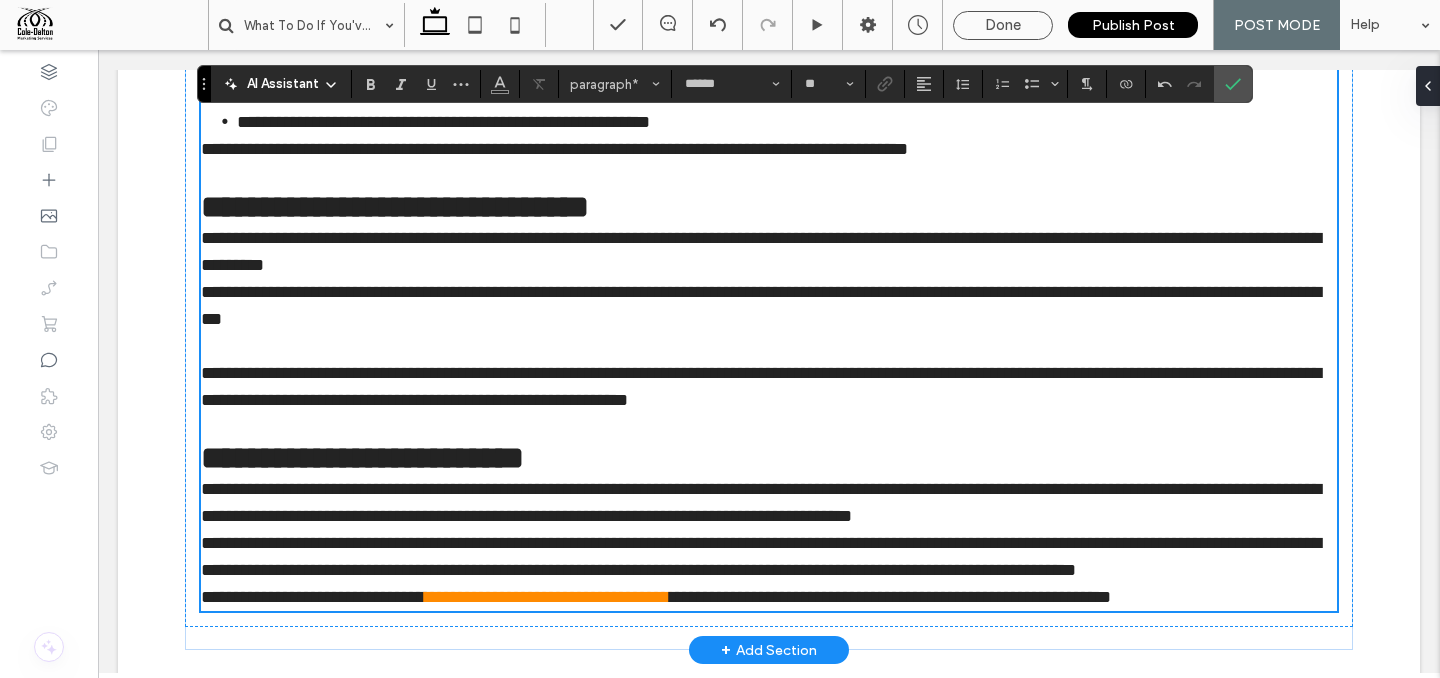 click on "**********" at bounding box center (769, 252) 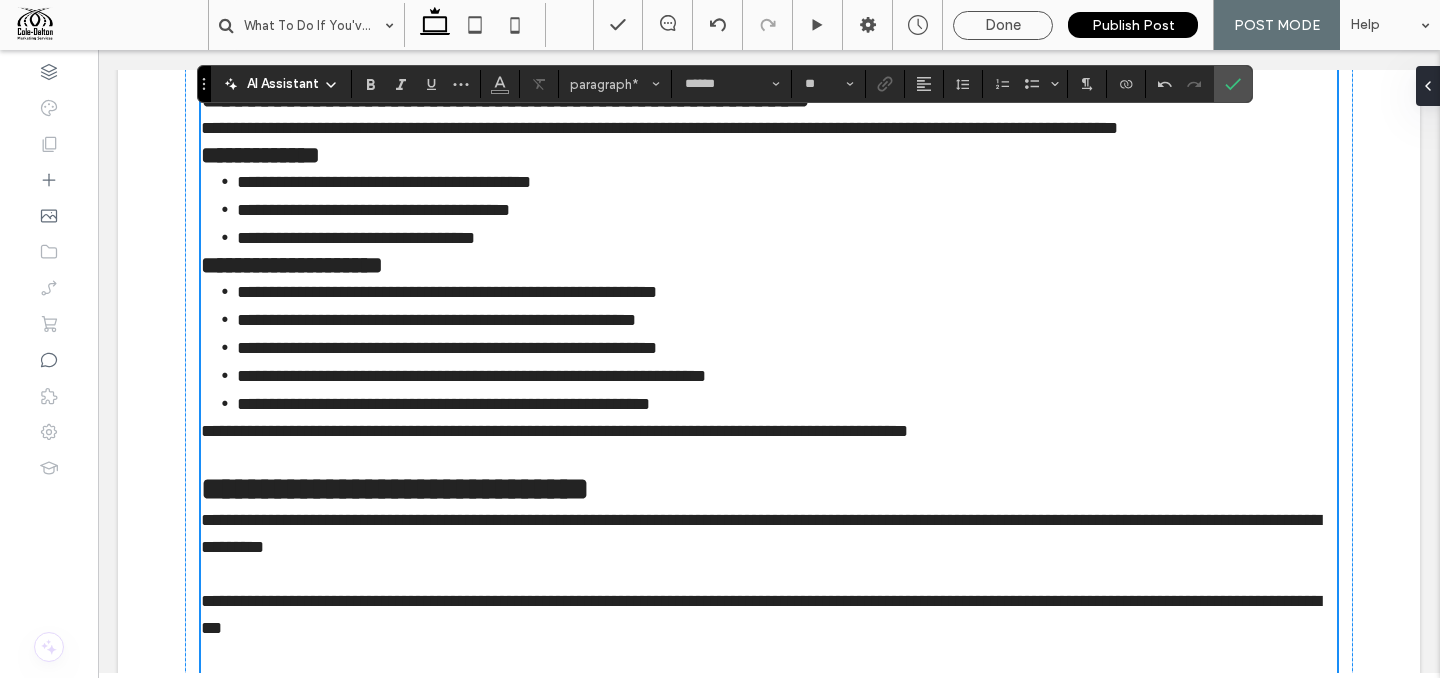 scroll, scrollTop: 2111, scrollLeft: 0, axis: vertical 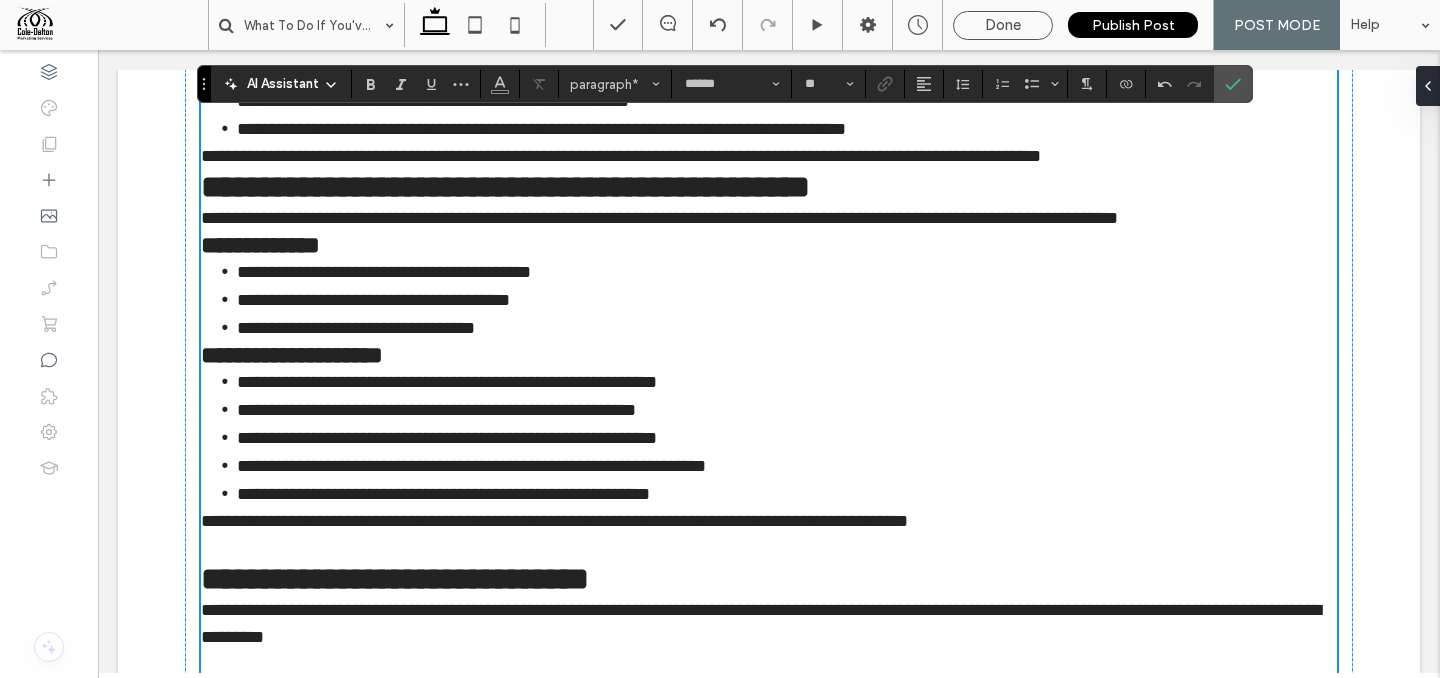 click on "**********" at bounding box center (787, 494) 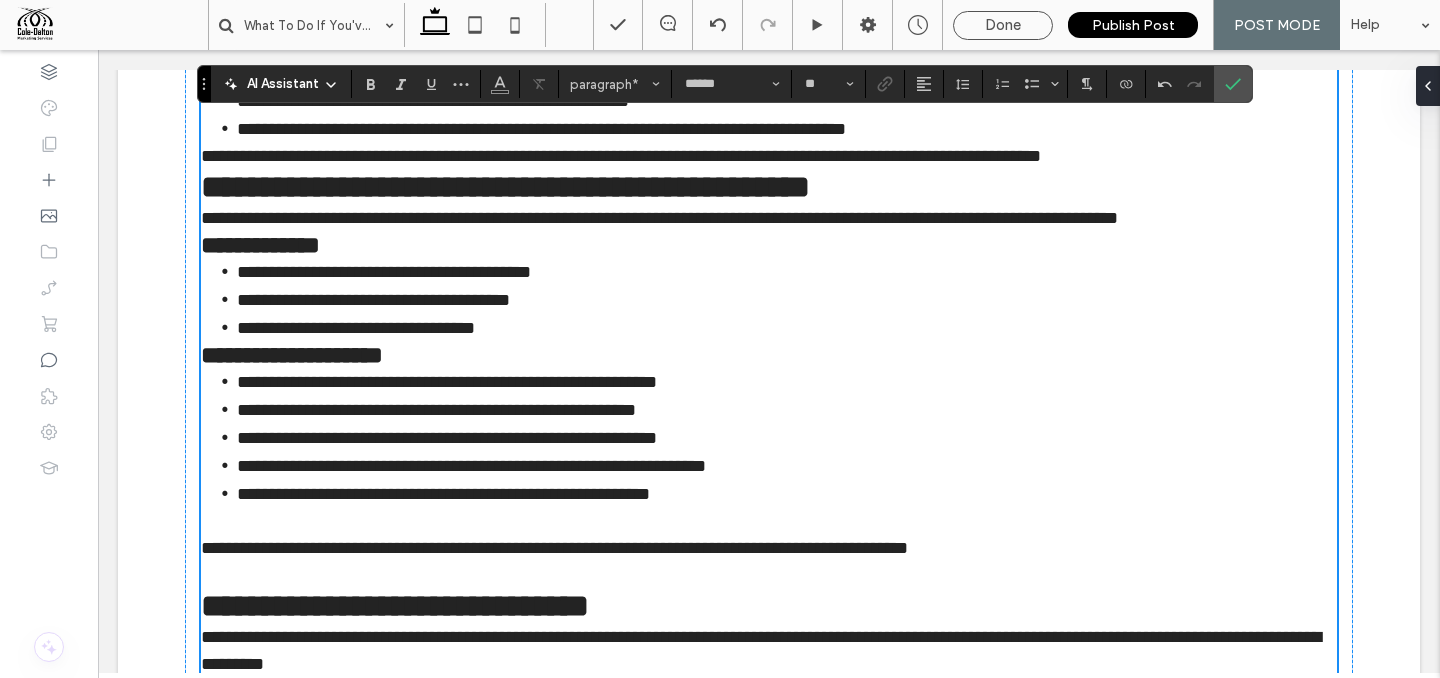 click on "**********" at bounding box center [787, 382] 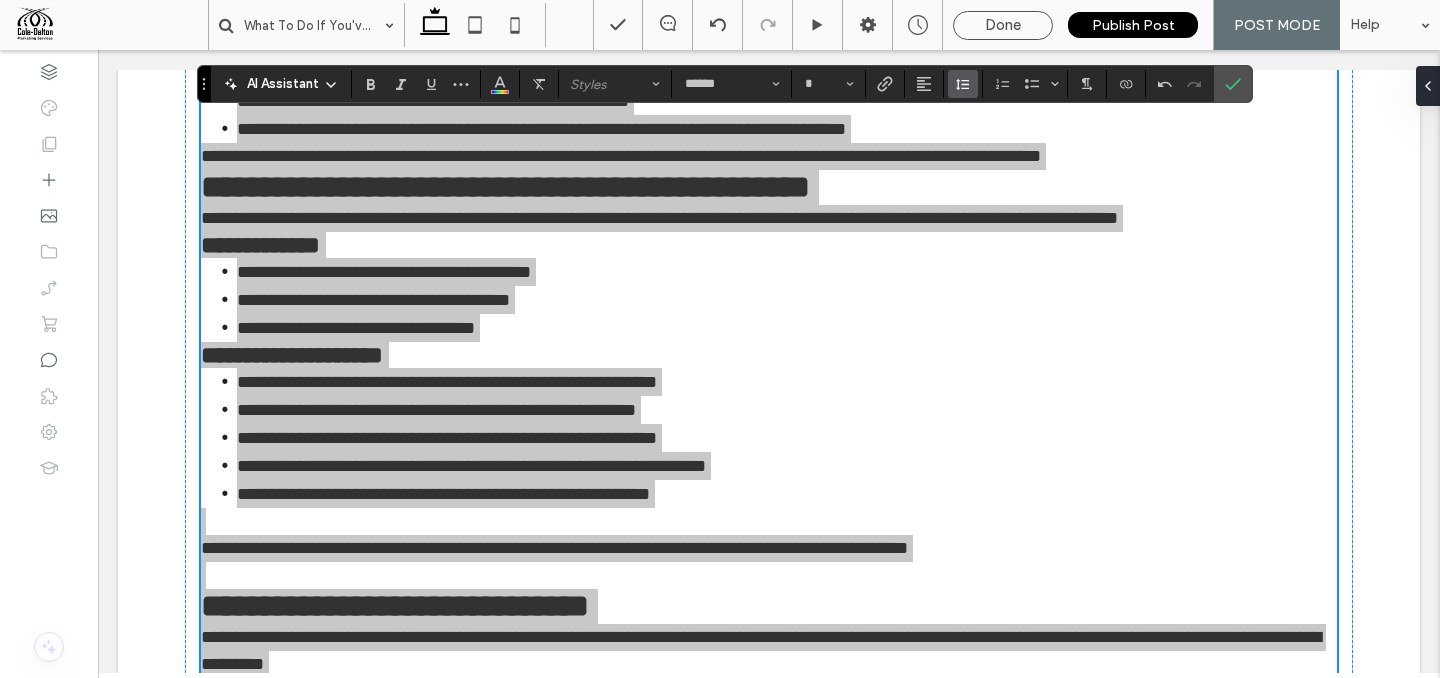 click at bounding box center [963, 84] 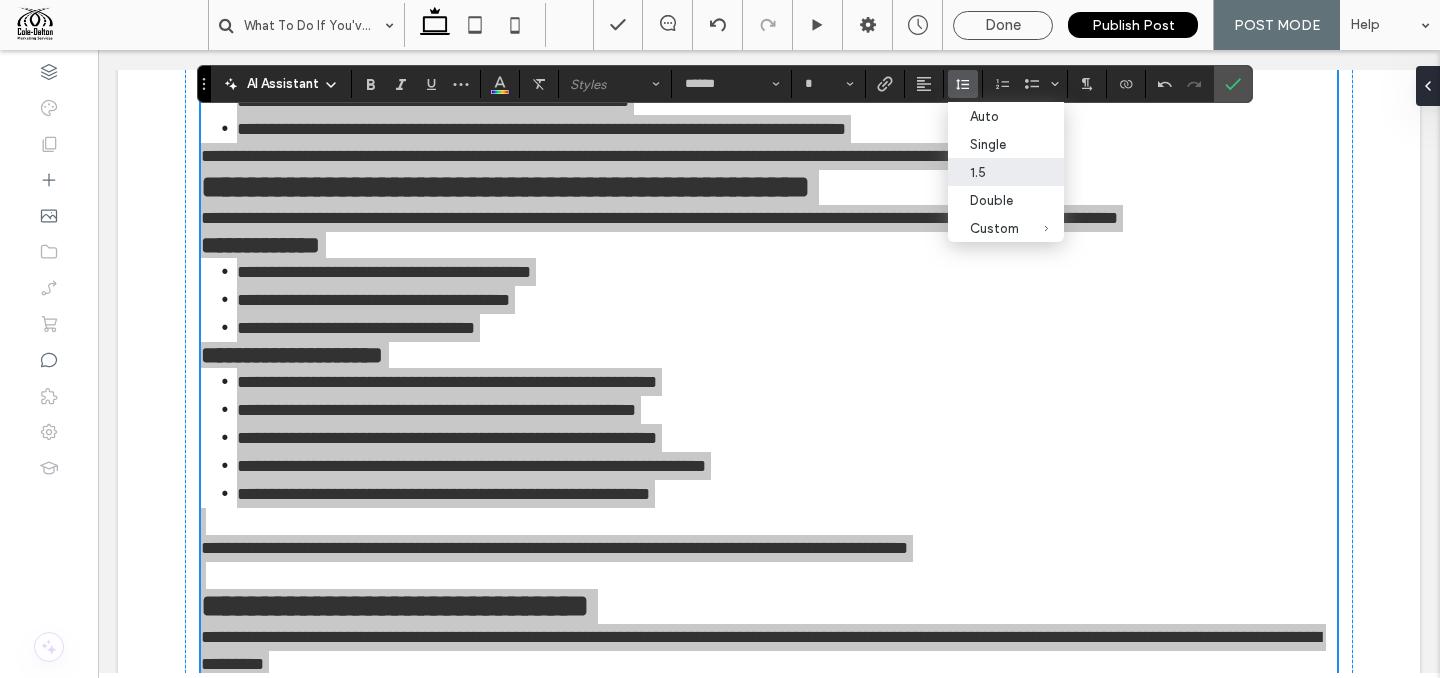click on "1.5" at bounding box center (1006, 172) 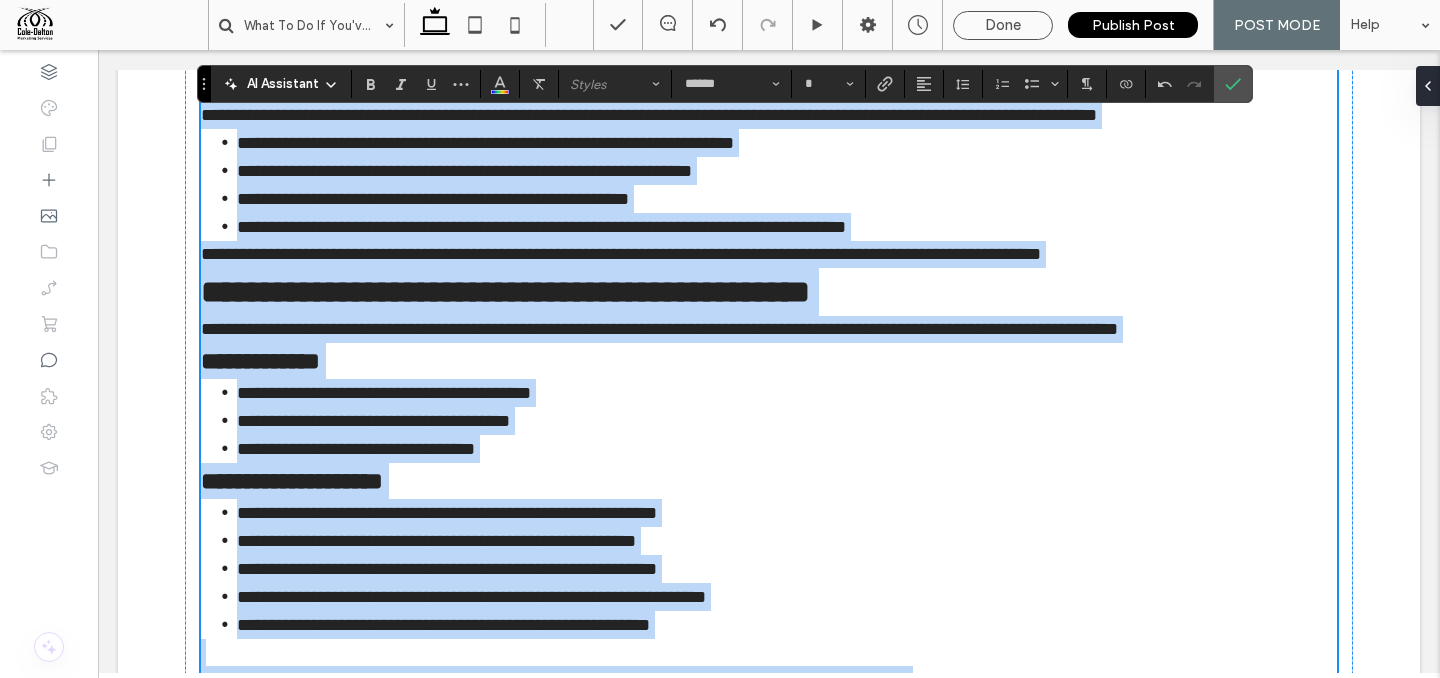 click on "**********" at bounding box center [541, 227] 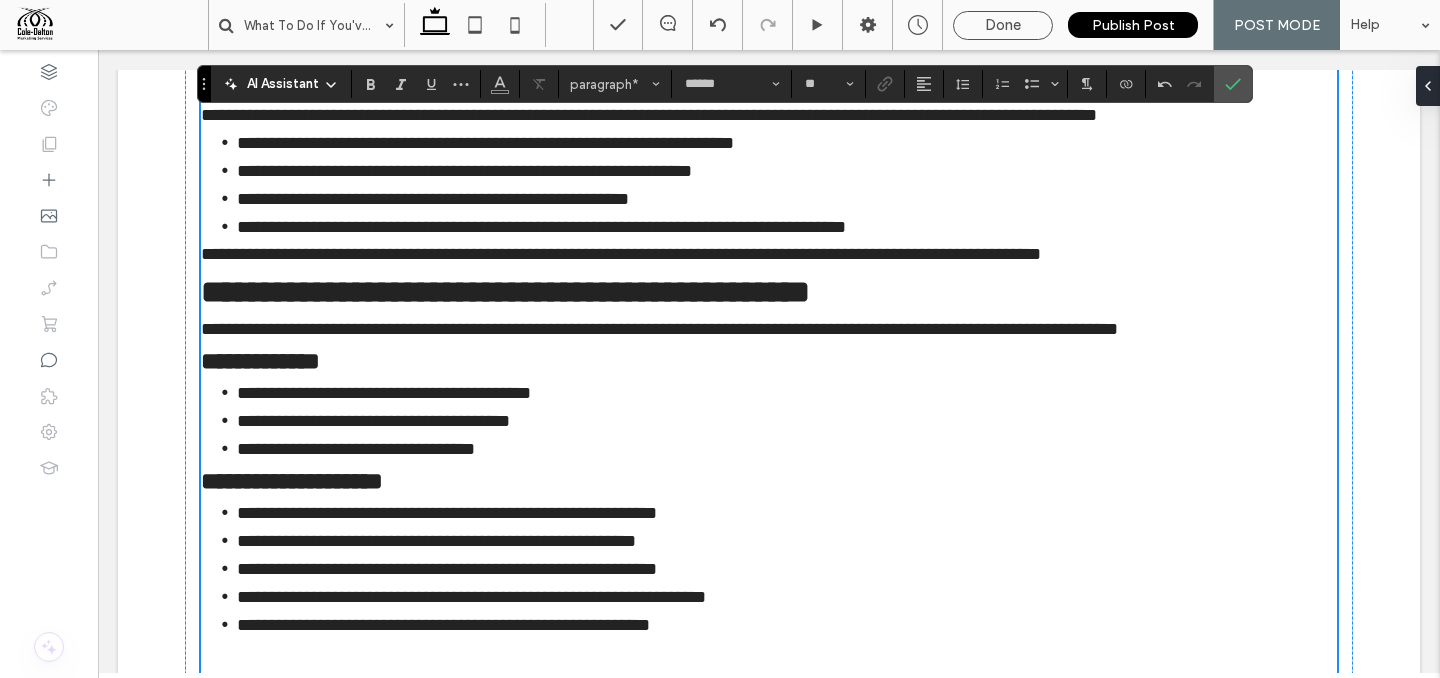 click on "**********" at bounding box center [621, 254] 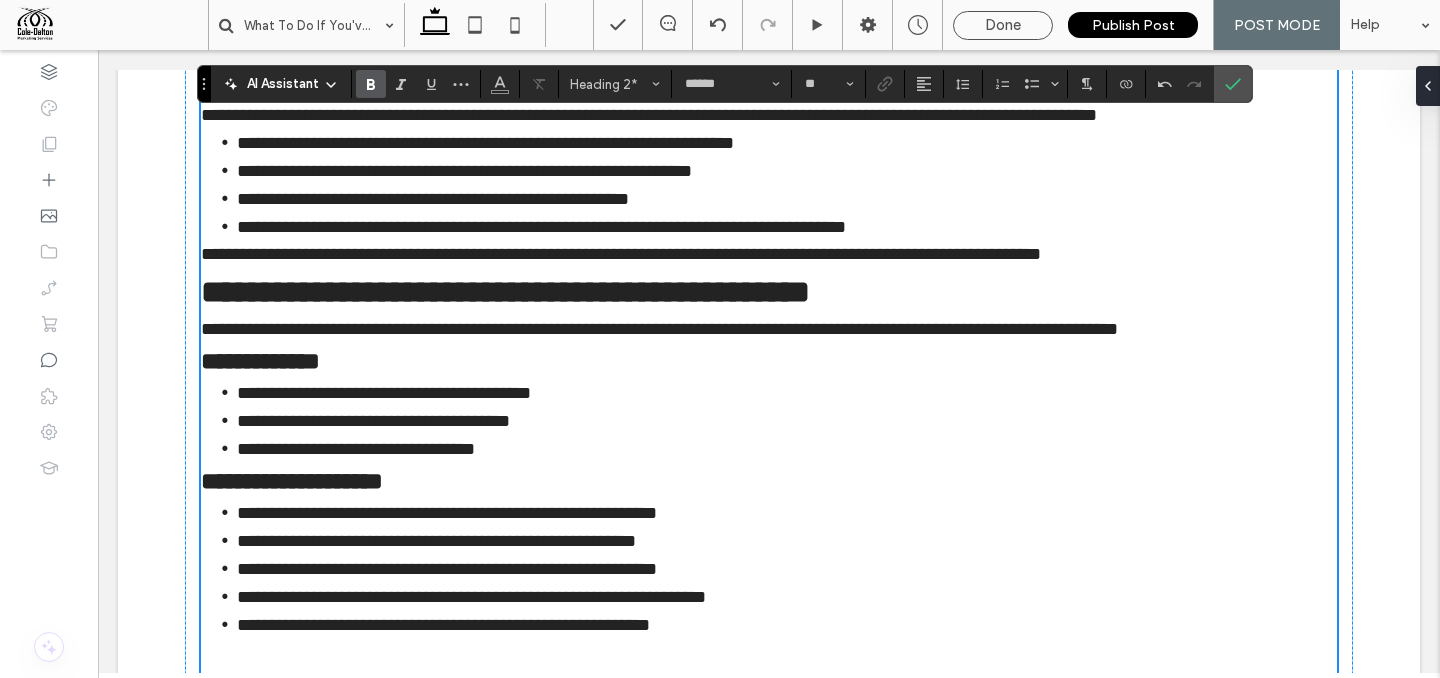 type on "**" 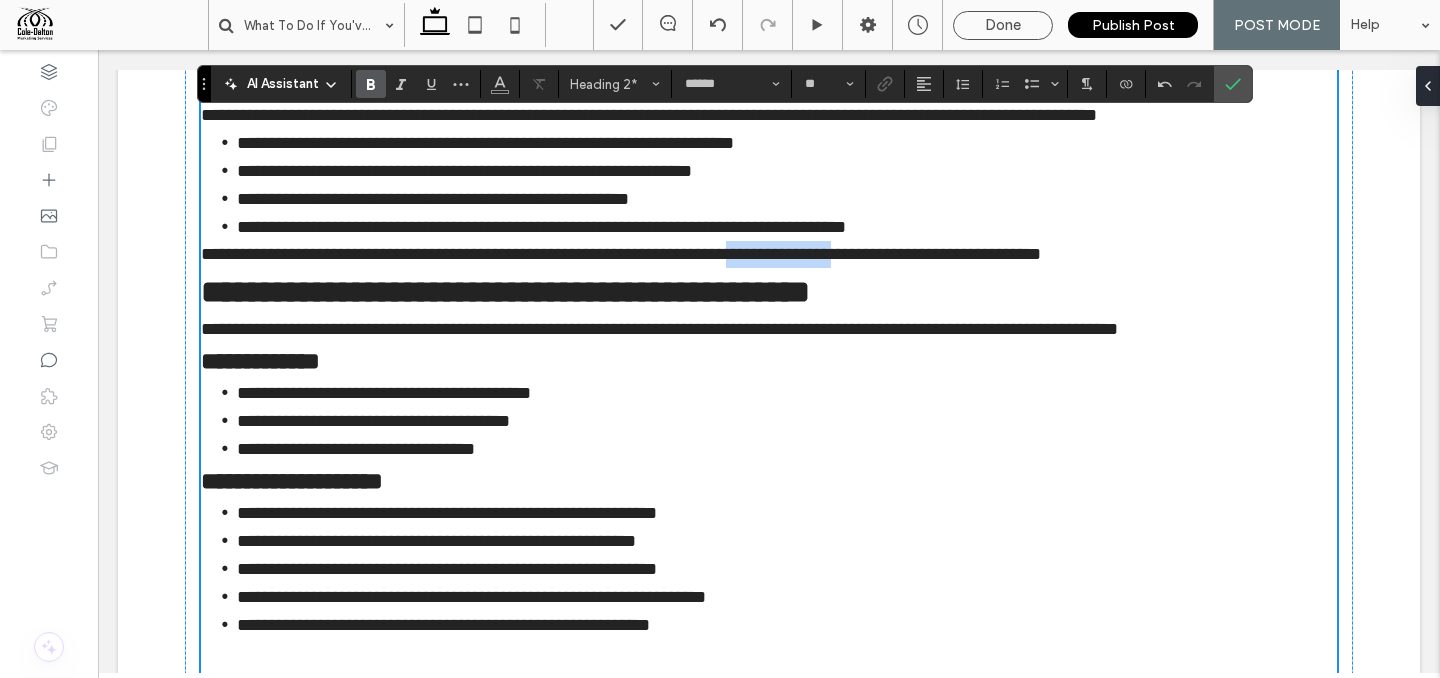 type 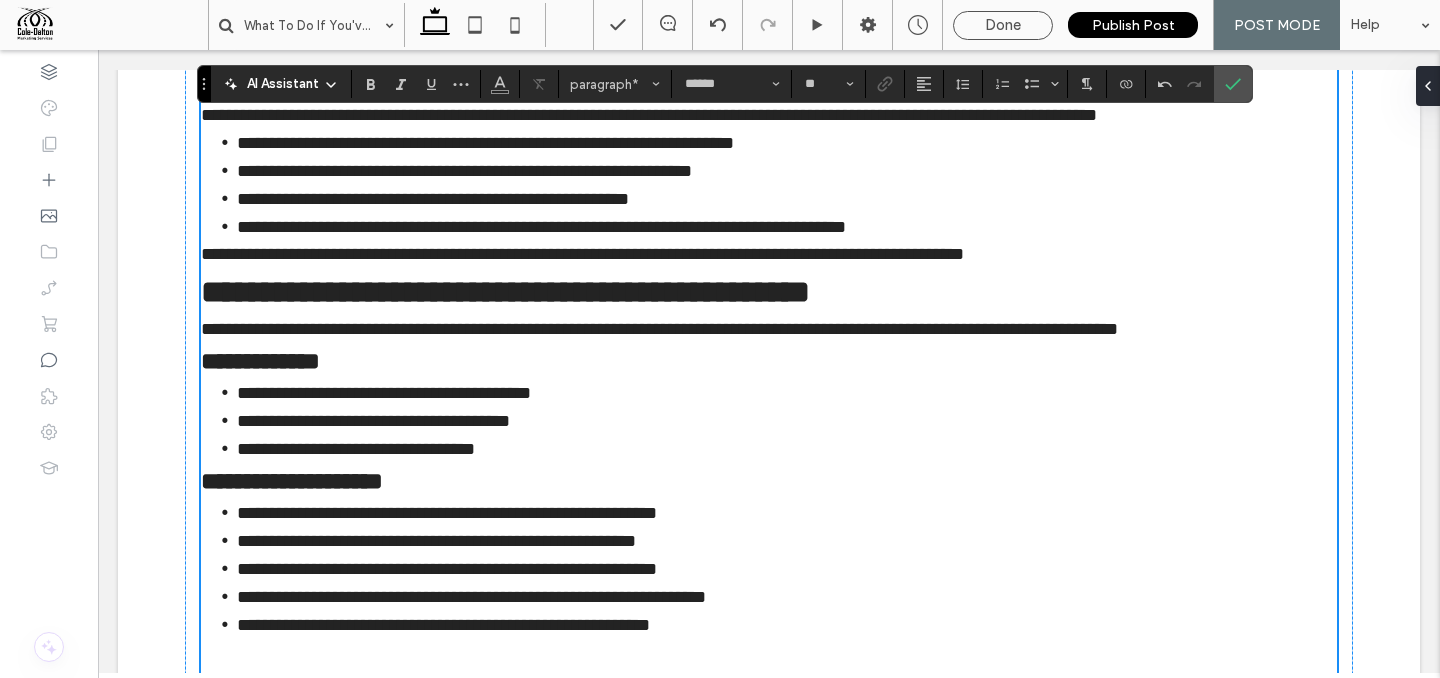 click on "**********" at bounding box center (769, 254) 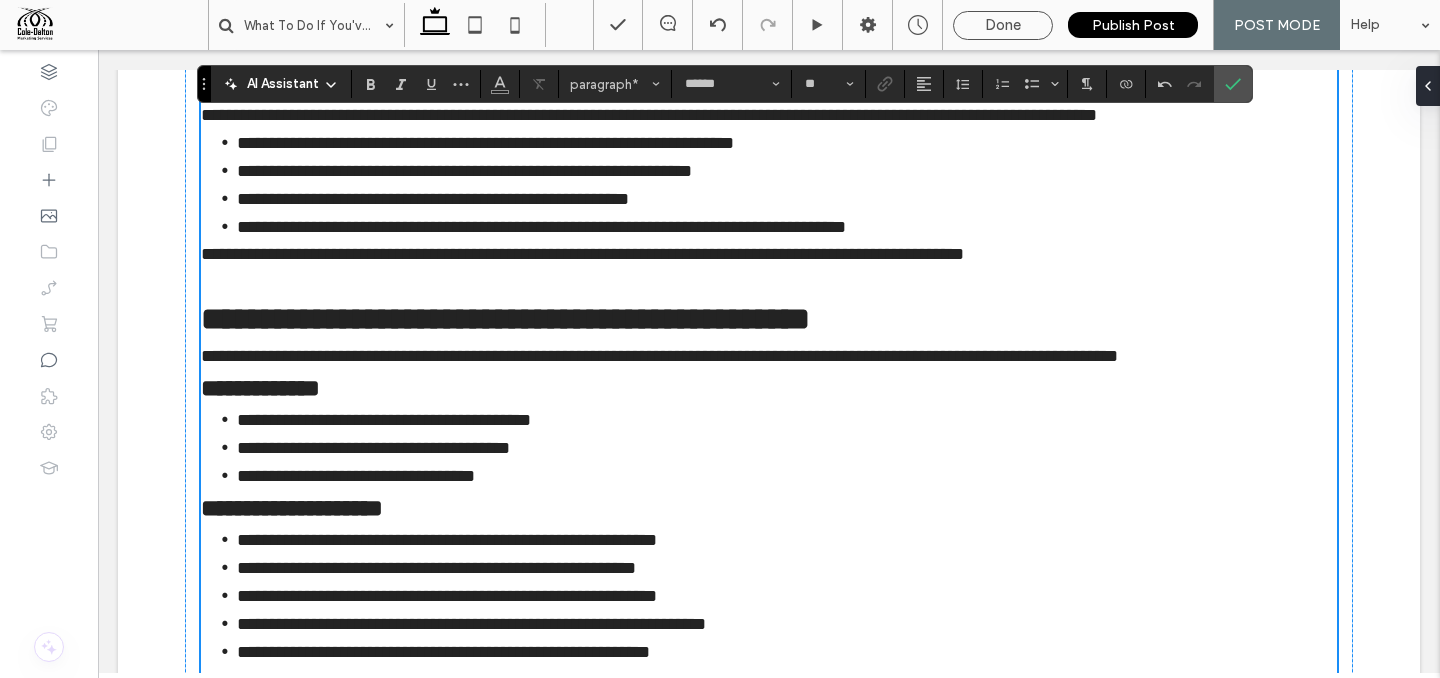 click on "**********" at bounding box center [260, 388] 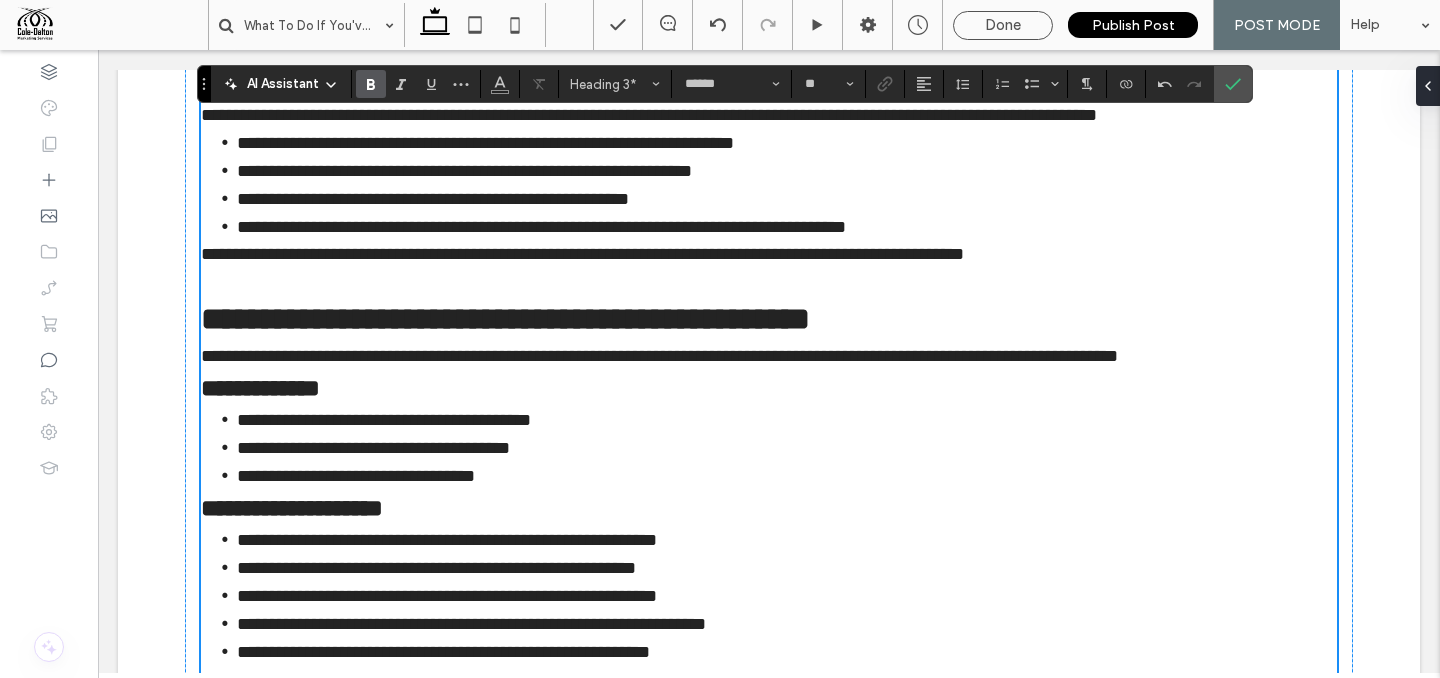 click on "**********" at bounding box center [582, 254] 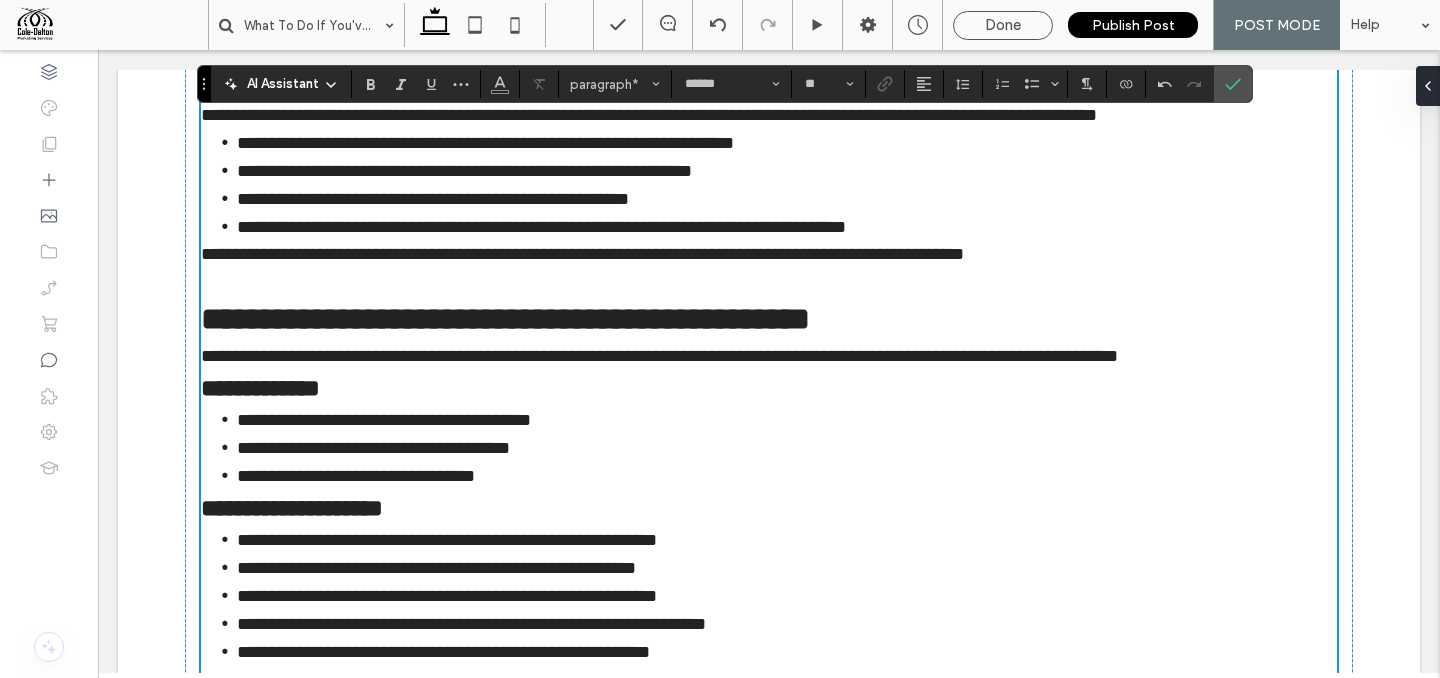 click on "﻿" at bounding box center (769, 281) 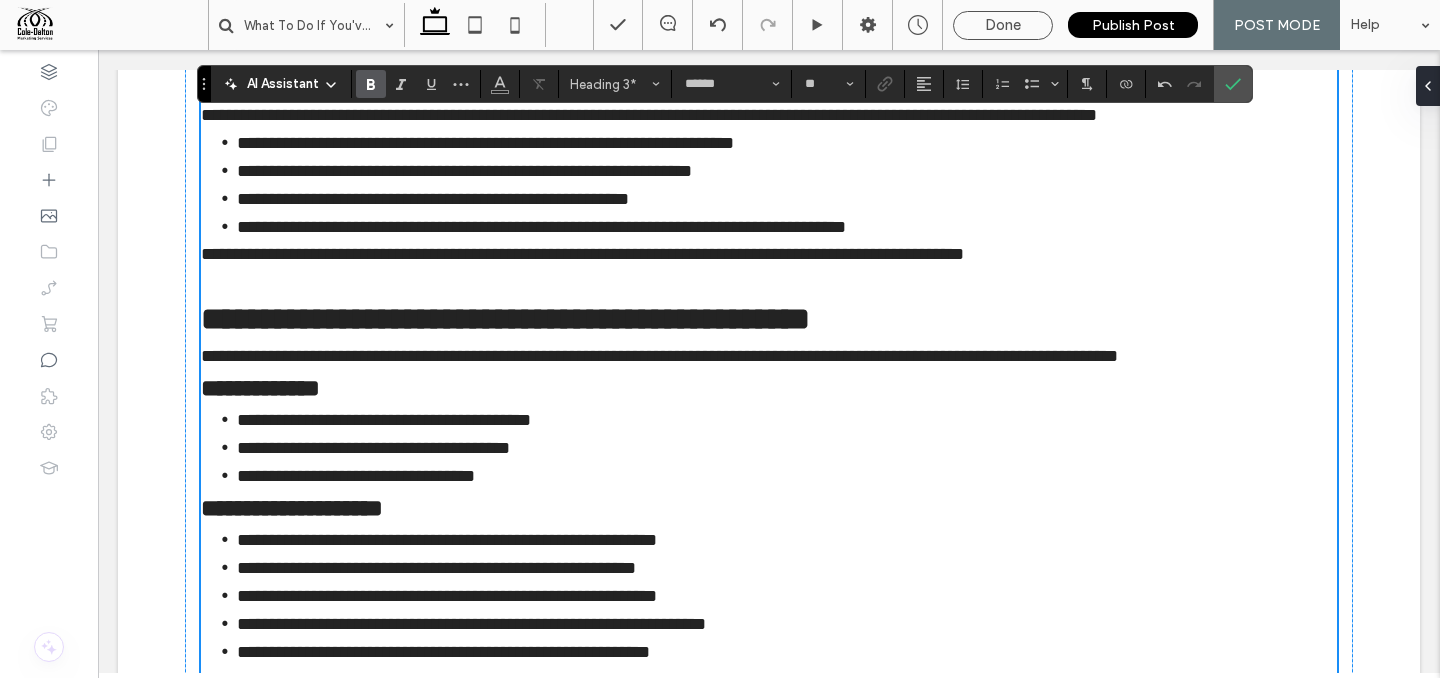 click on "**********" at bounding box center (769, 388) 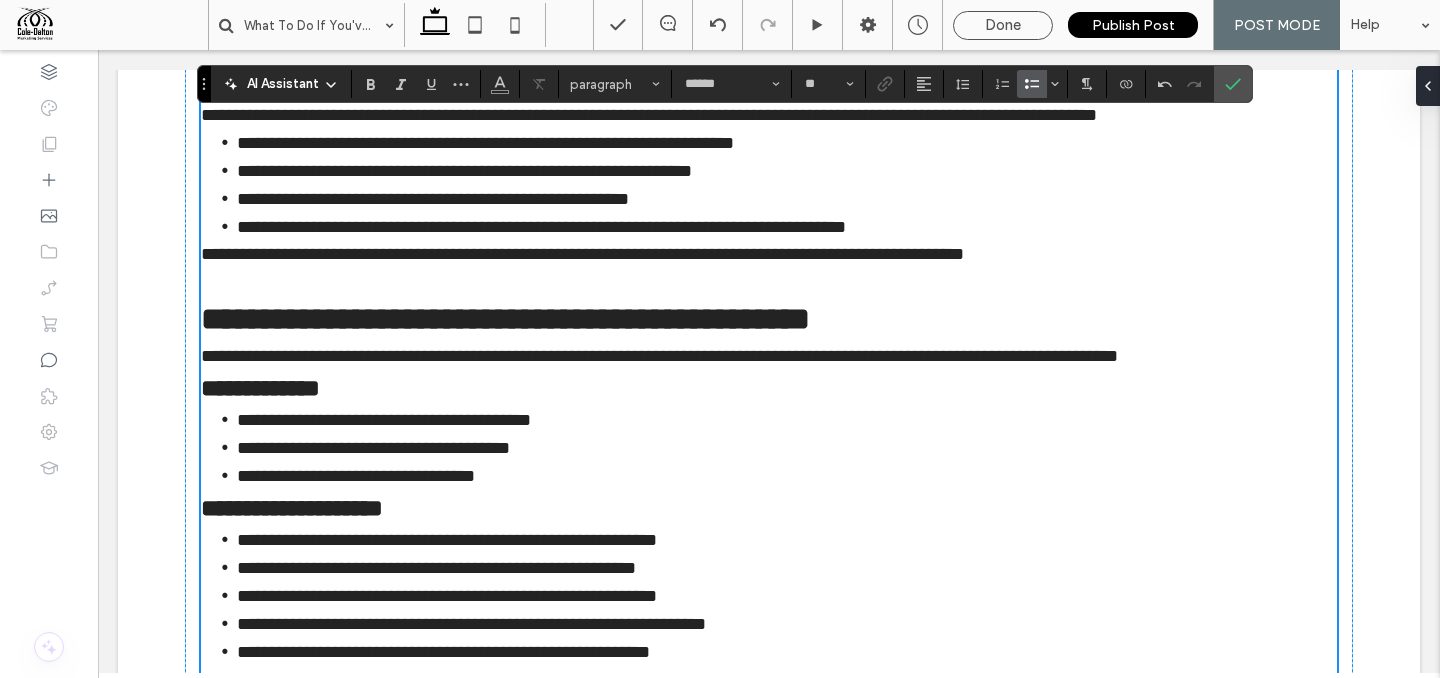 click on "**********" at bounding box center [787, 420] 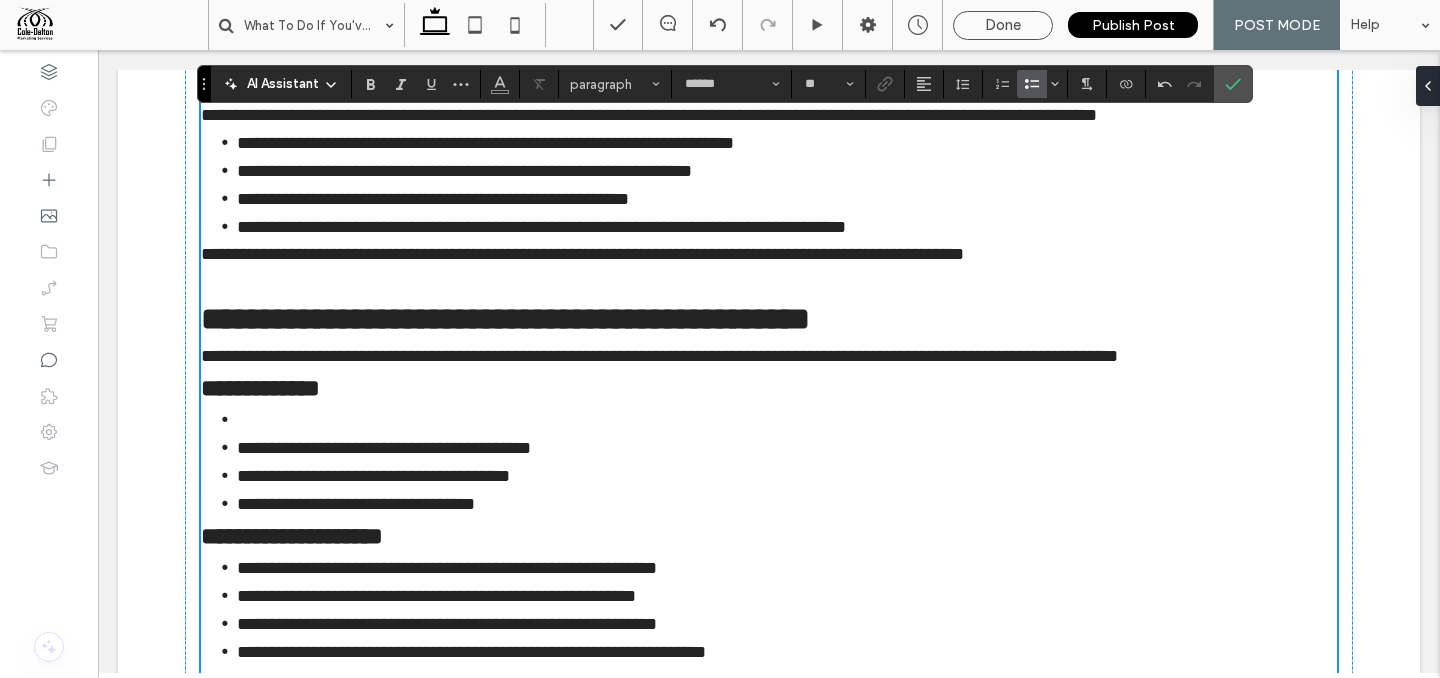 click on "﻿" at bounding box center [787, 420] 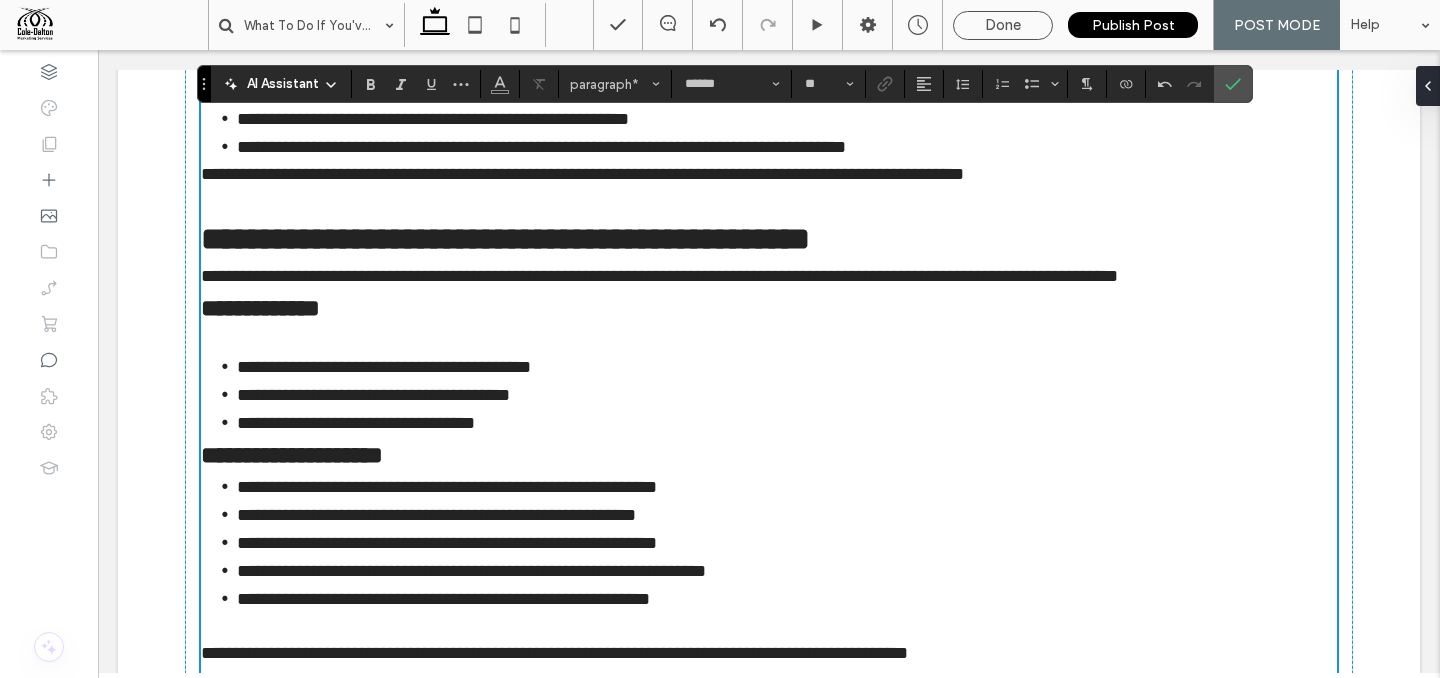 scroll, scrollTop: 2202, scrollLeft: 0, axis: vertical 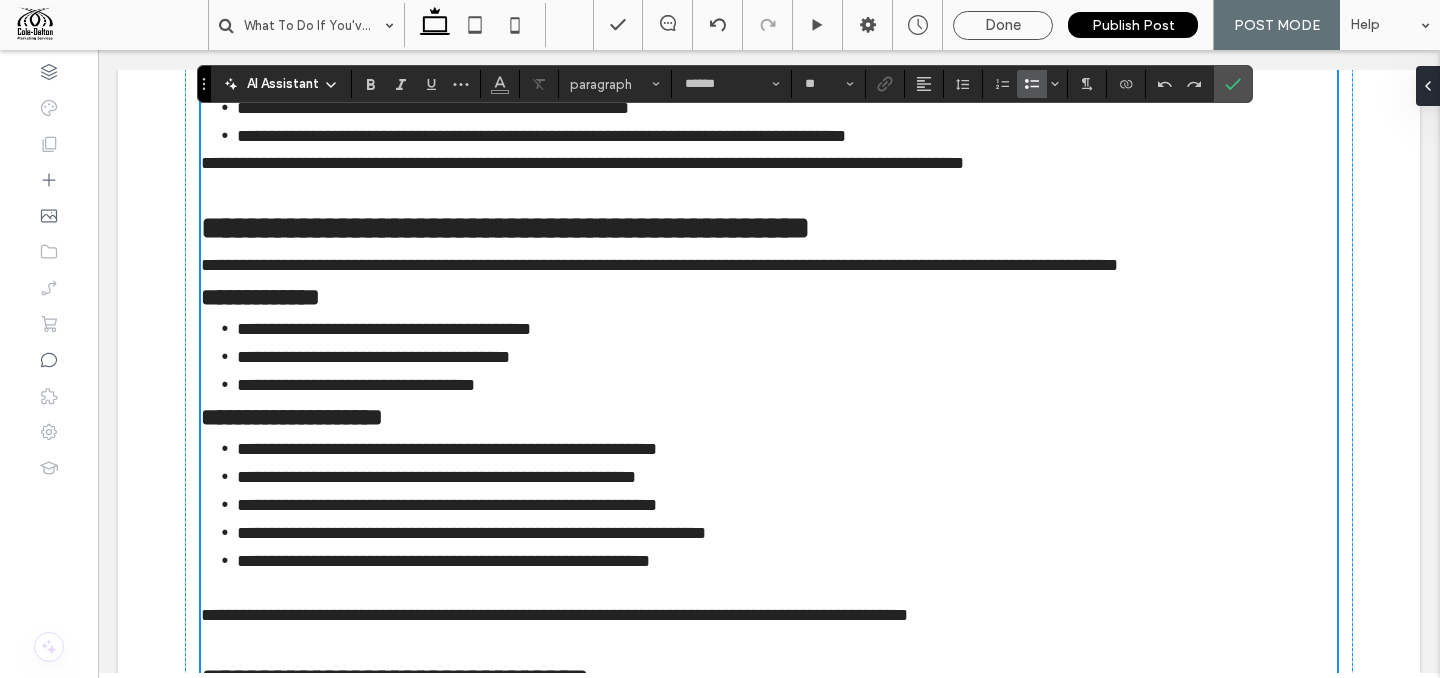 click on "**********" at bounding box center [769, 265] 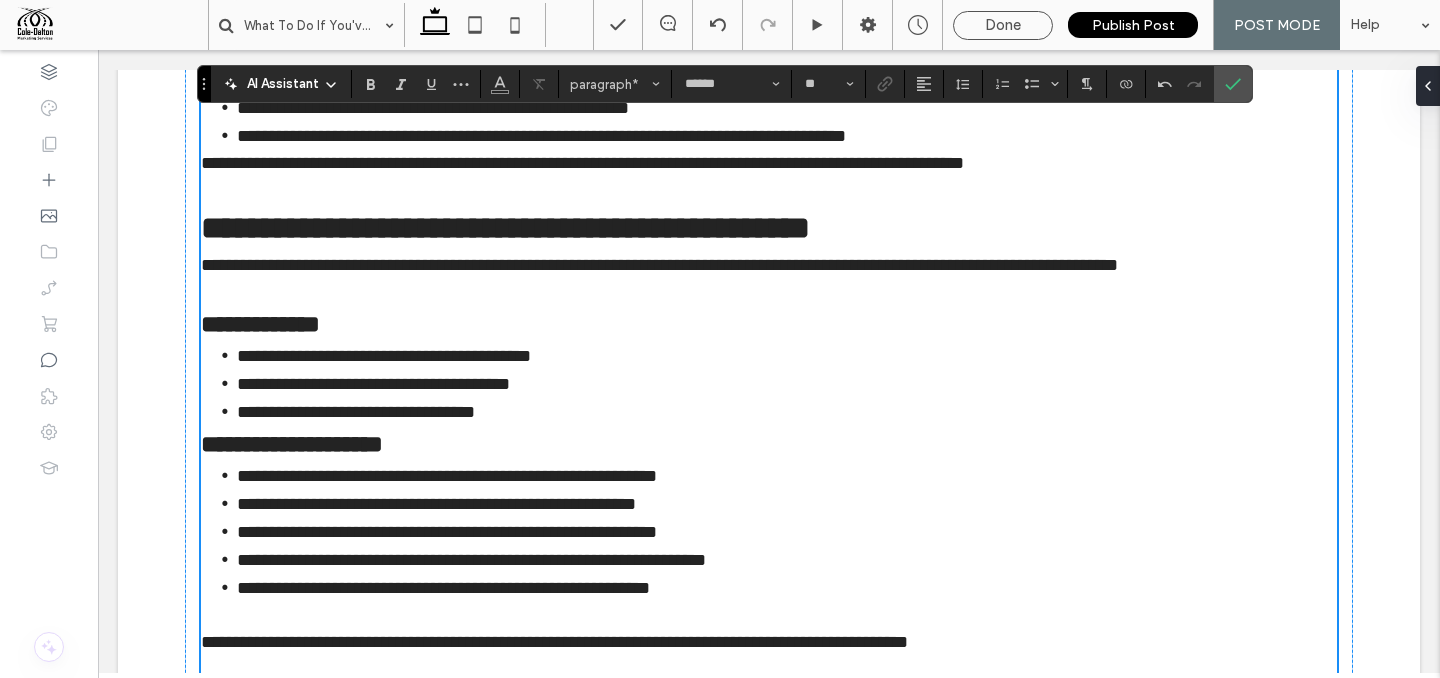 click on "**********" at bounding box center (787, 412) 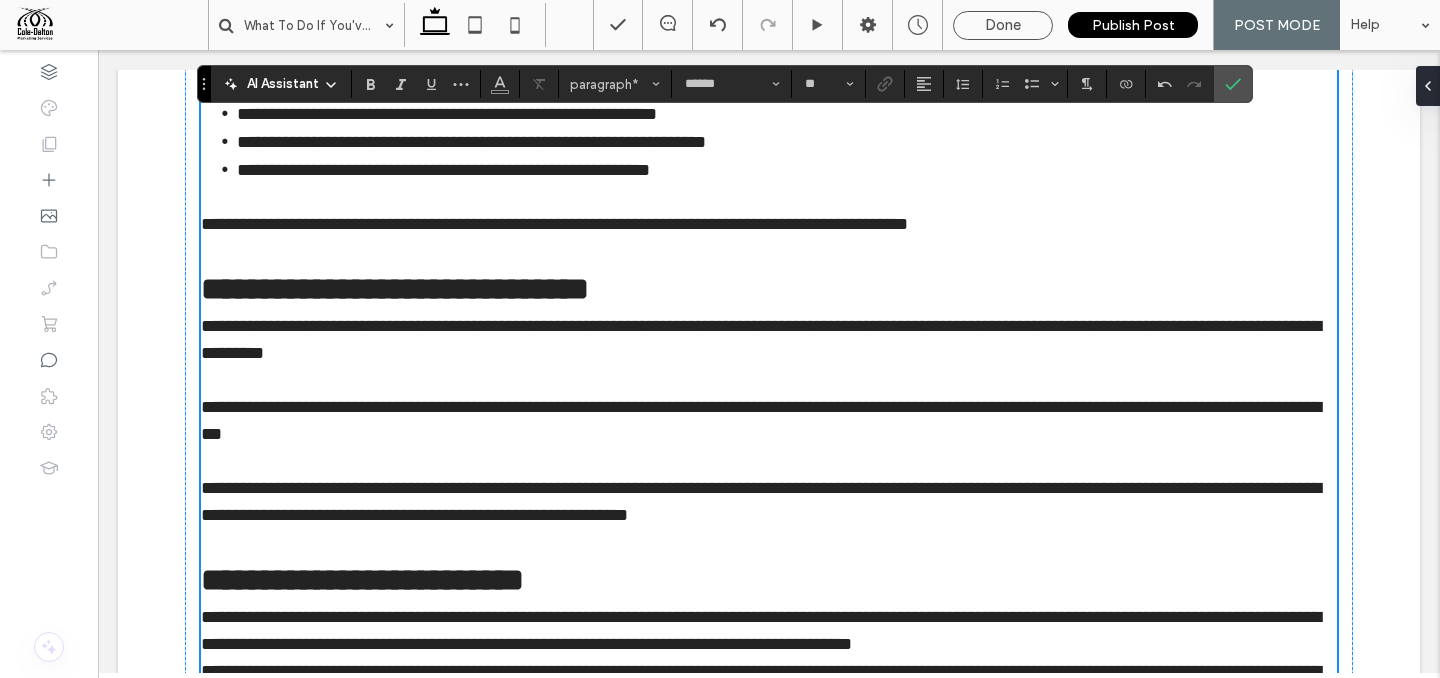 scroll, scrollTop: 2812, scrollLeft: 0, axis: vertical 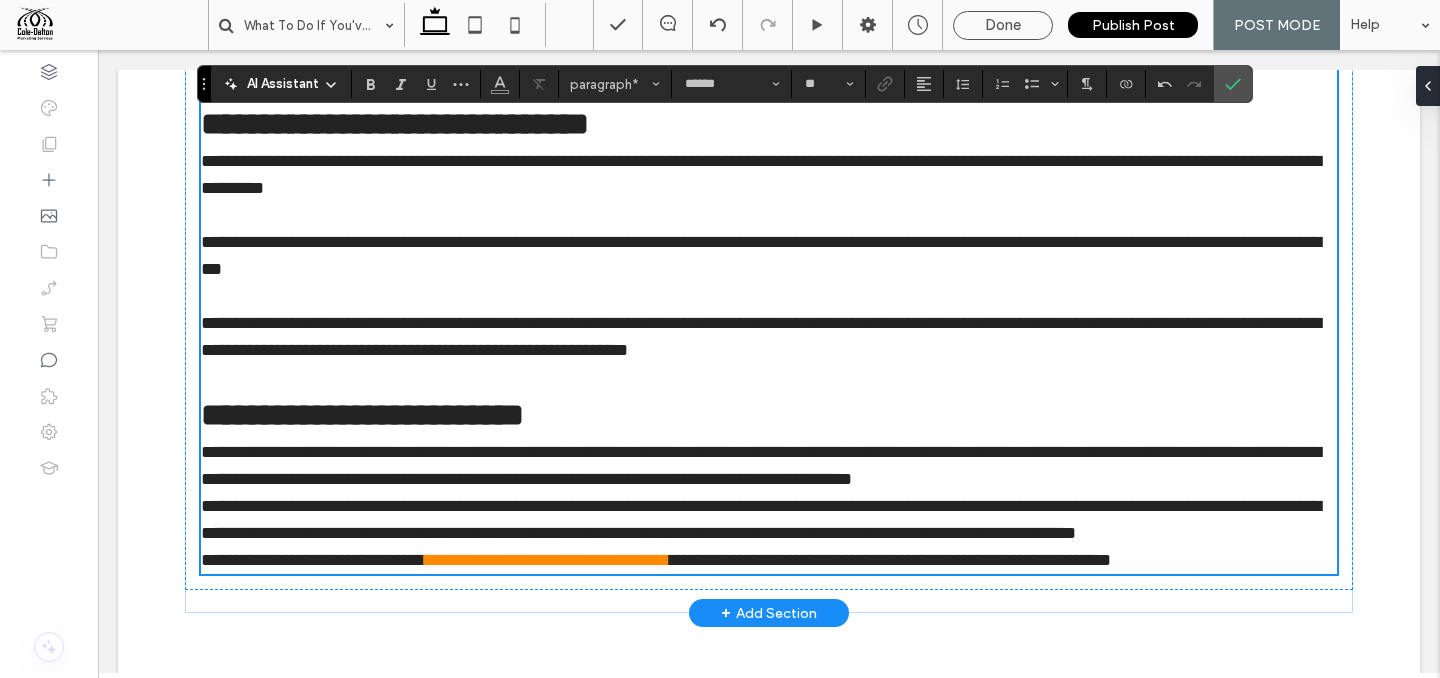 click on "**********" at bounding box center [769, 520] 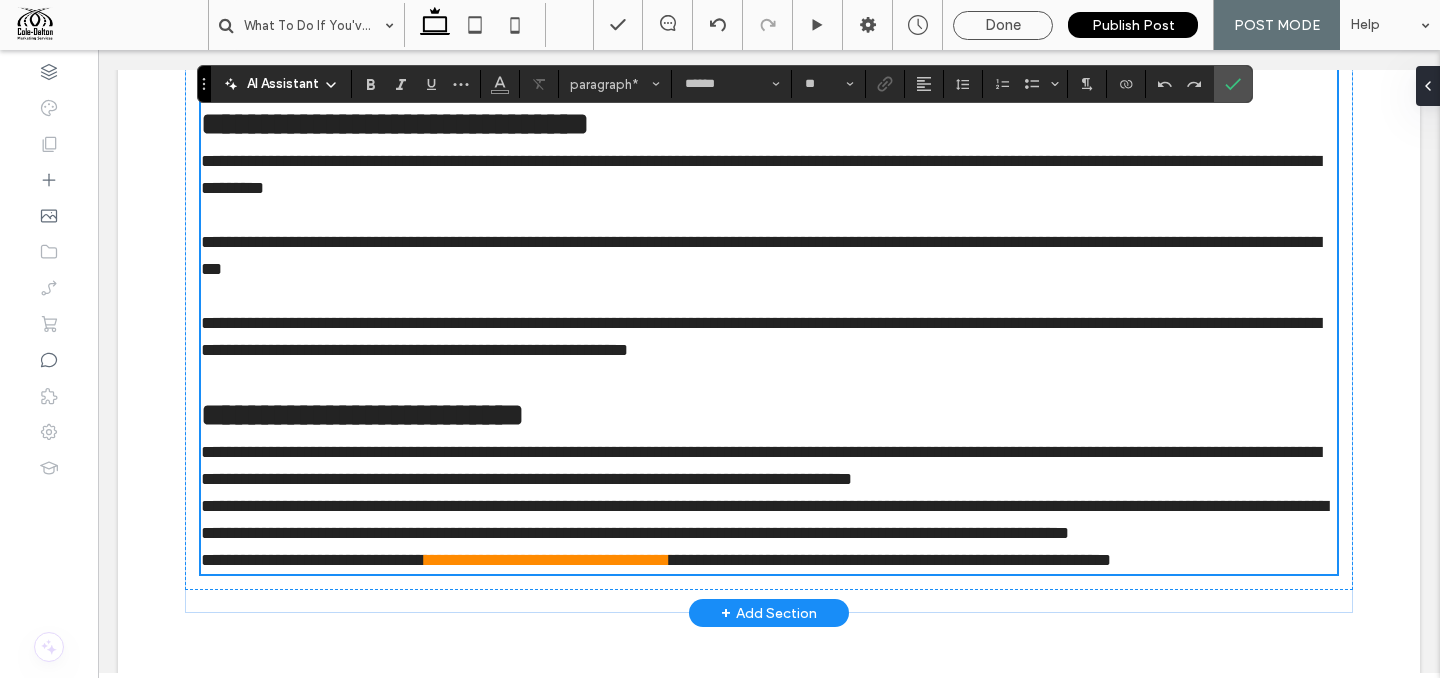 click on "**********" at bounding box center (769, 466) 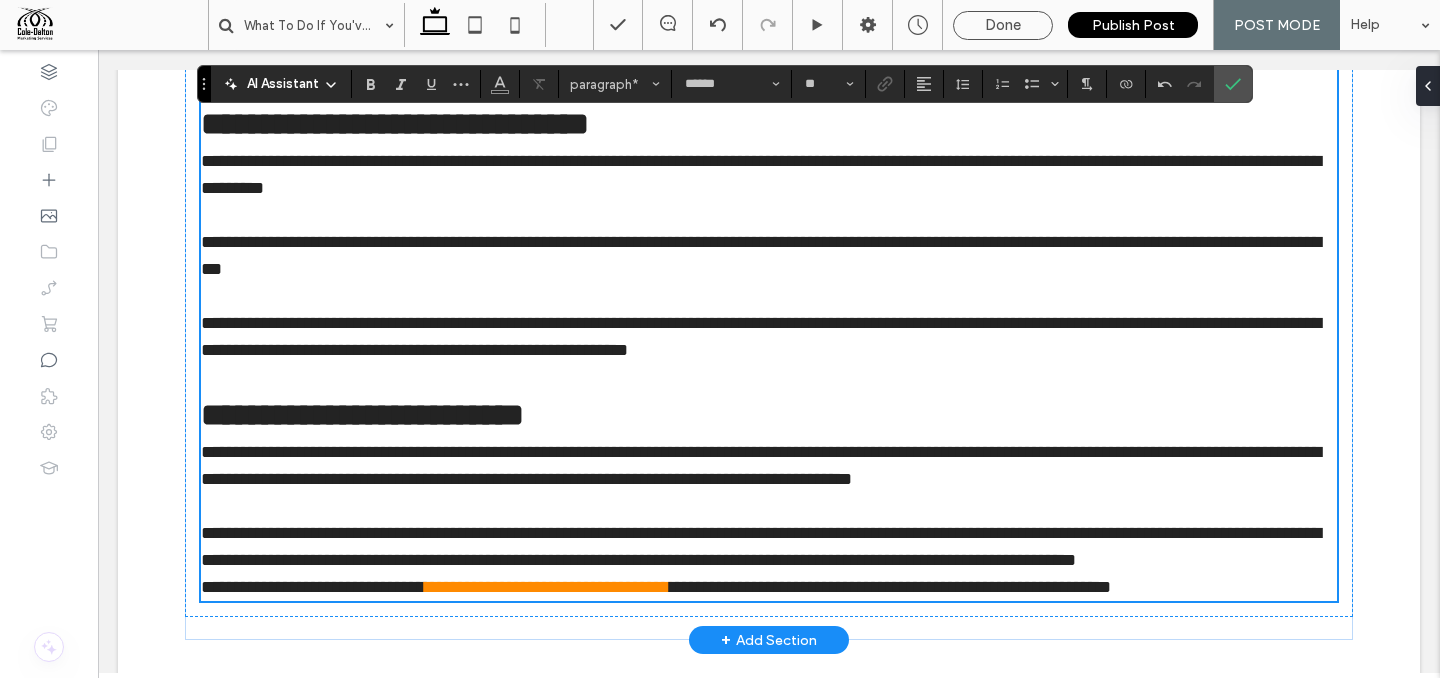 click on "**********" at bounding box center [769, 547] 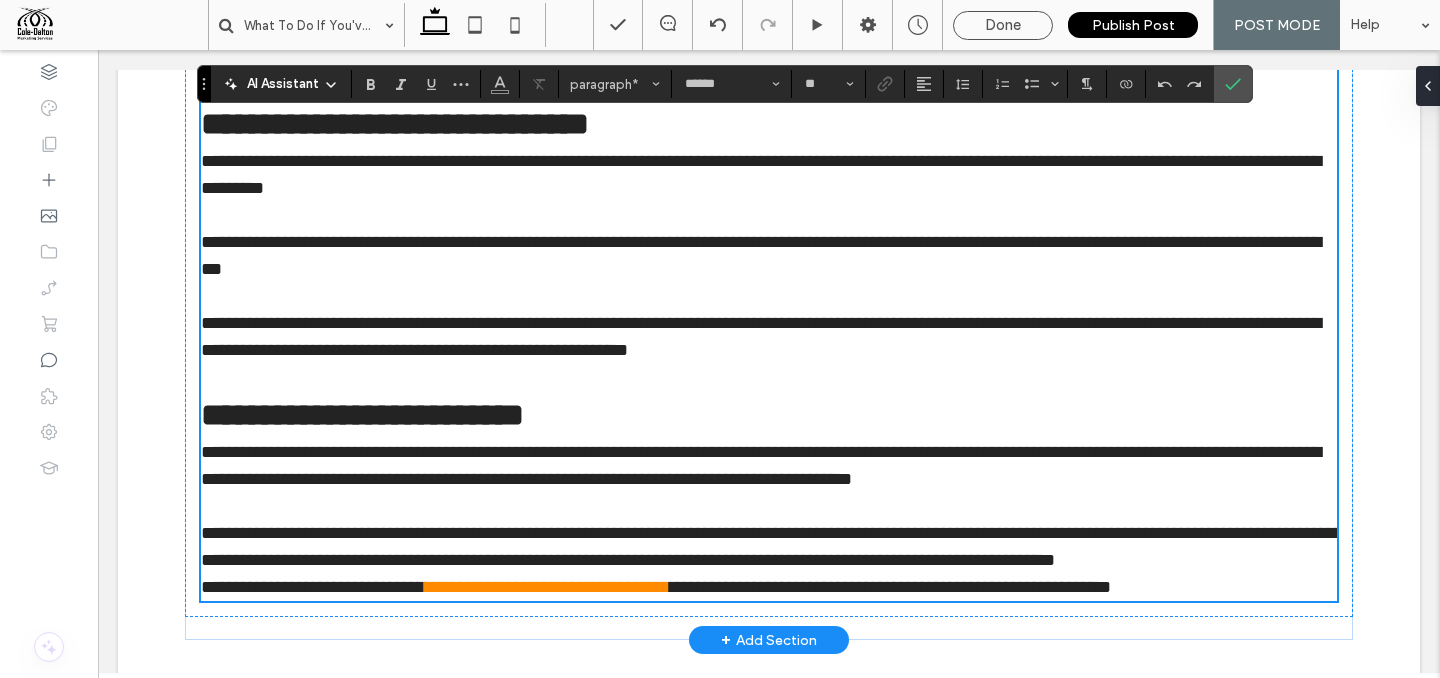 click on "**********" at bounding box center (769, 547) 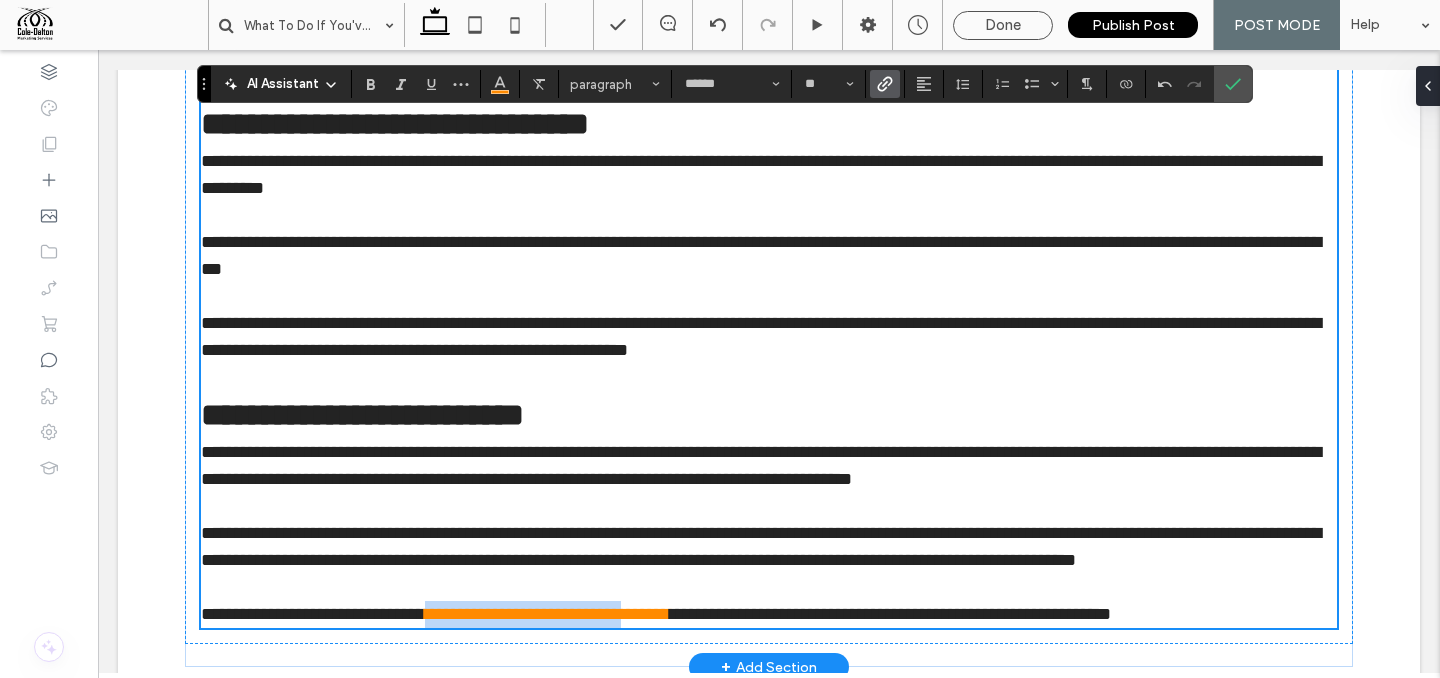 drag, startPoint x: 461, startPoint y: 643, endPoint x: 711, endPoint y: 640, distance: 250.018 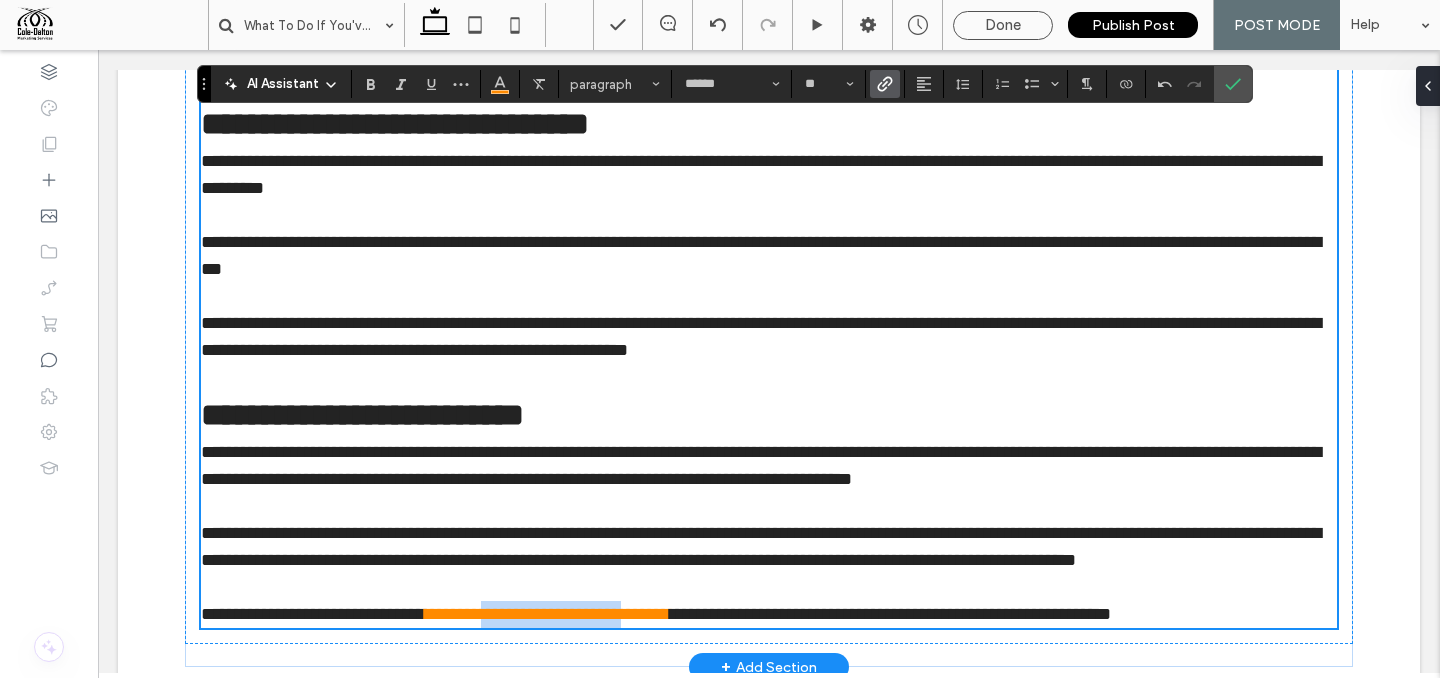 drag, startPoint x: 530, startPoint y: 644, endPoint x: 707, endPoint y: 638, distance: 177.10167 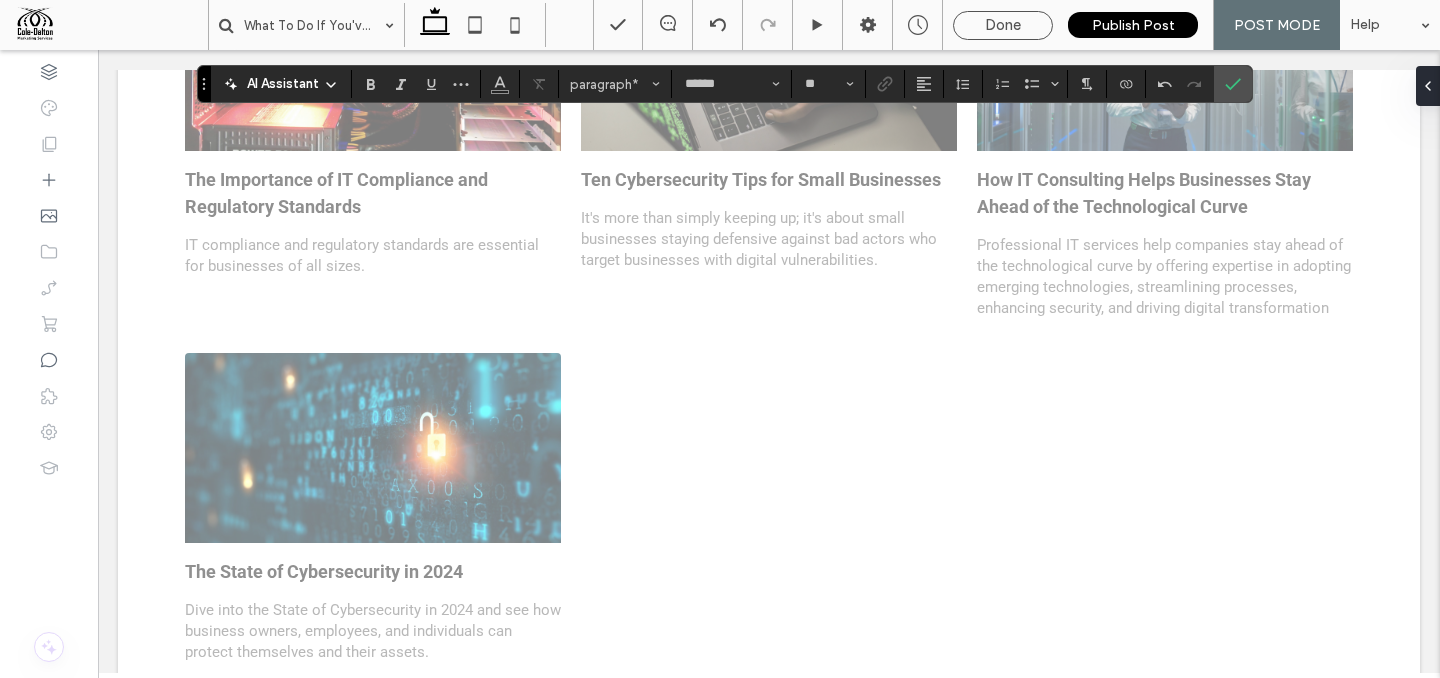 scroll, scrollTop: 3908, scrollLeft: 0, axis: vertical 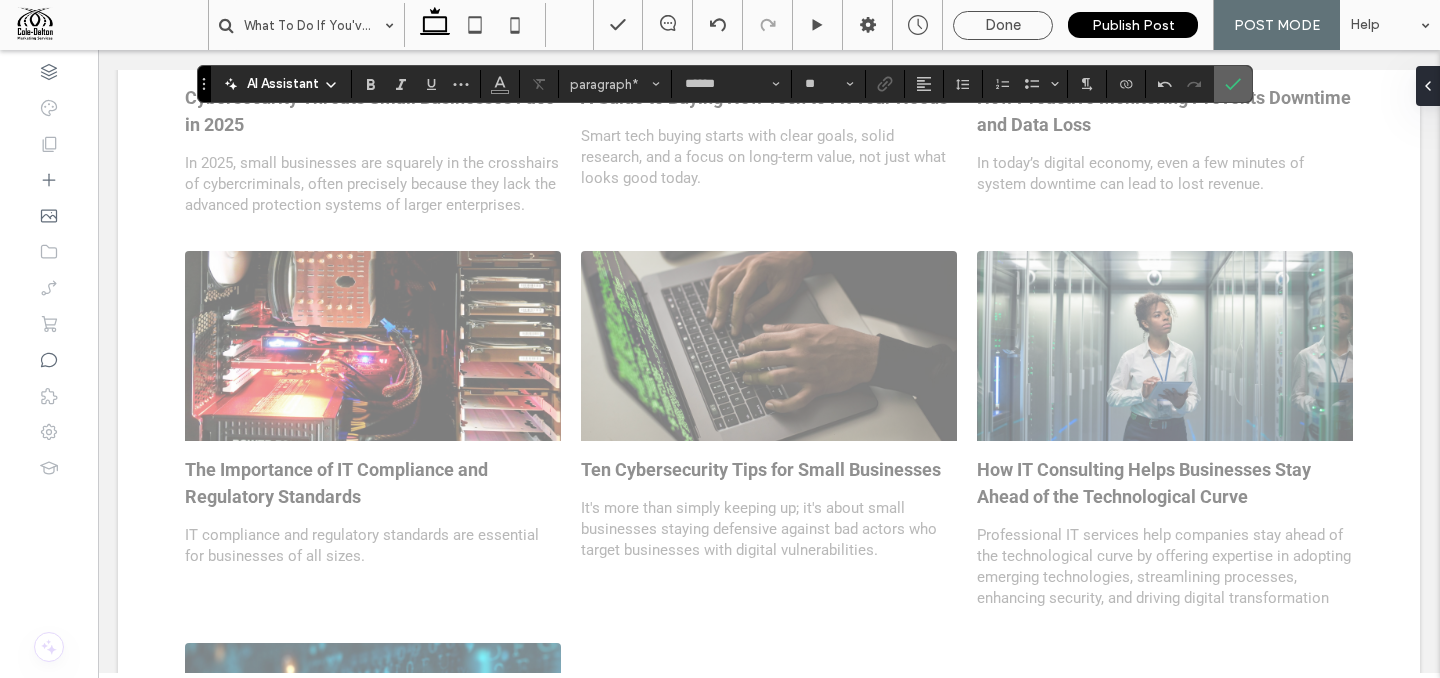 click at bounding box center [1233, 84] 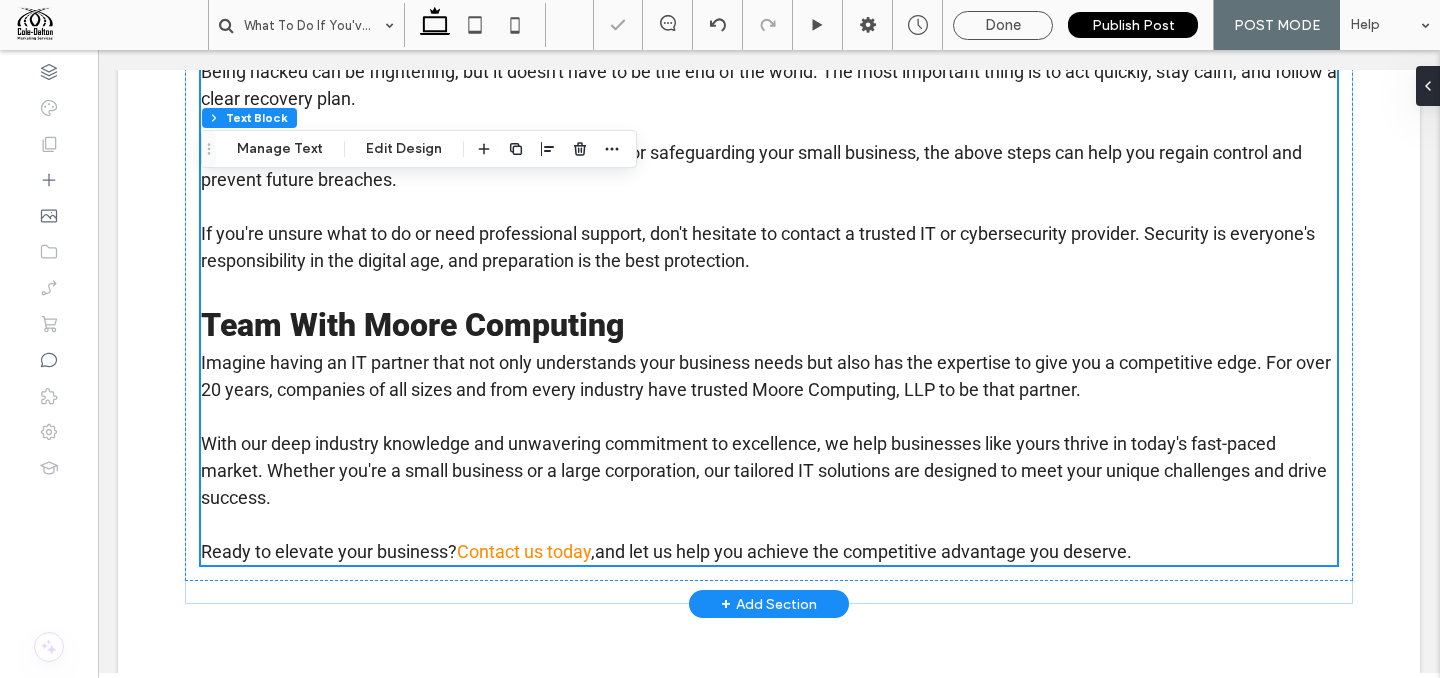 scroll, scrollTop: 2838, scrollLeft: 0, axis: vertical 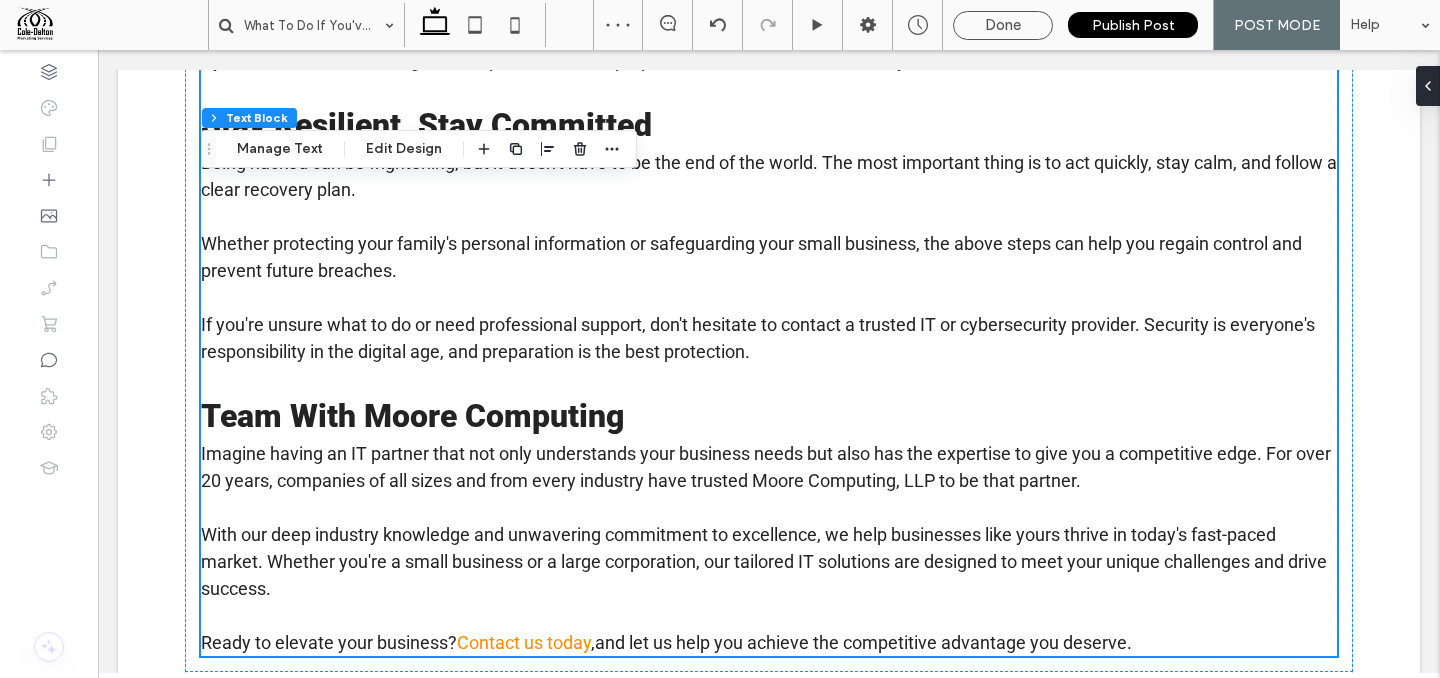 click at bounding box center [769, 507] 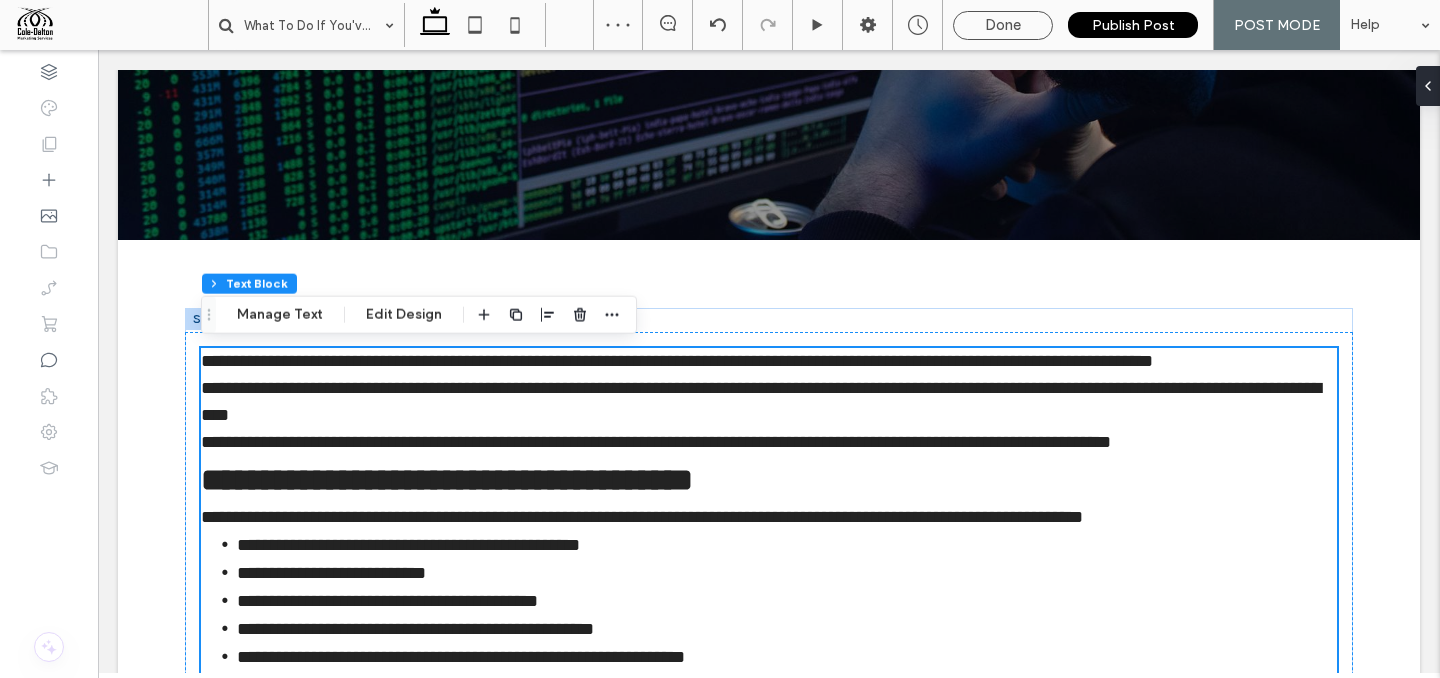 type on "******" 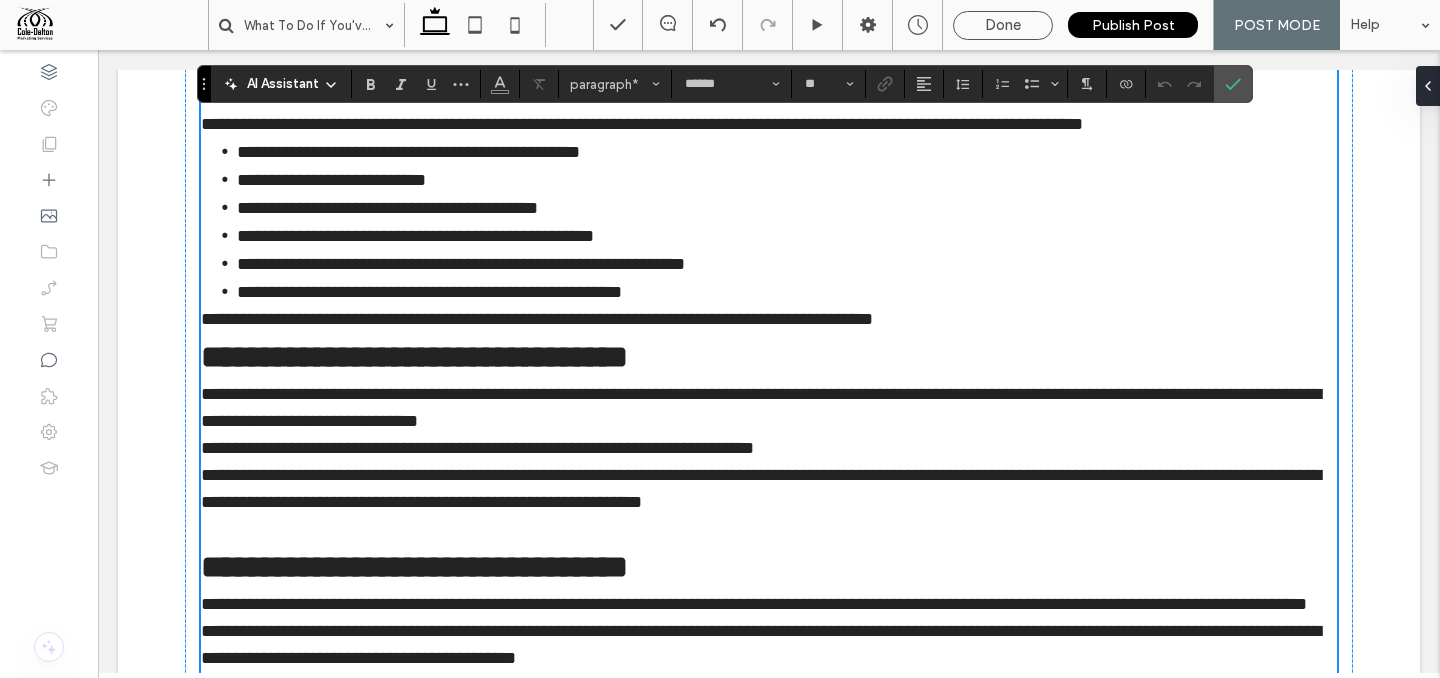 scroll, scrollTop: 684, scrollLeft: 0, axis: vertical 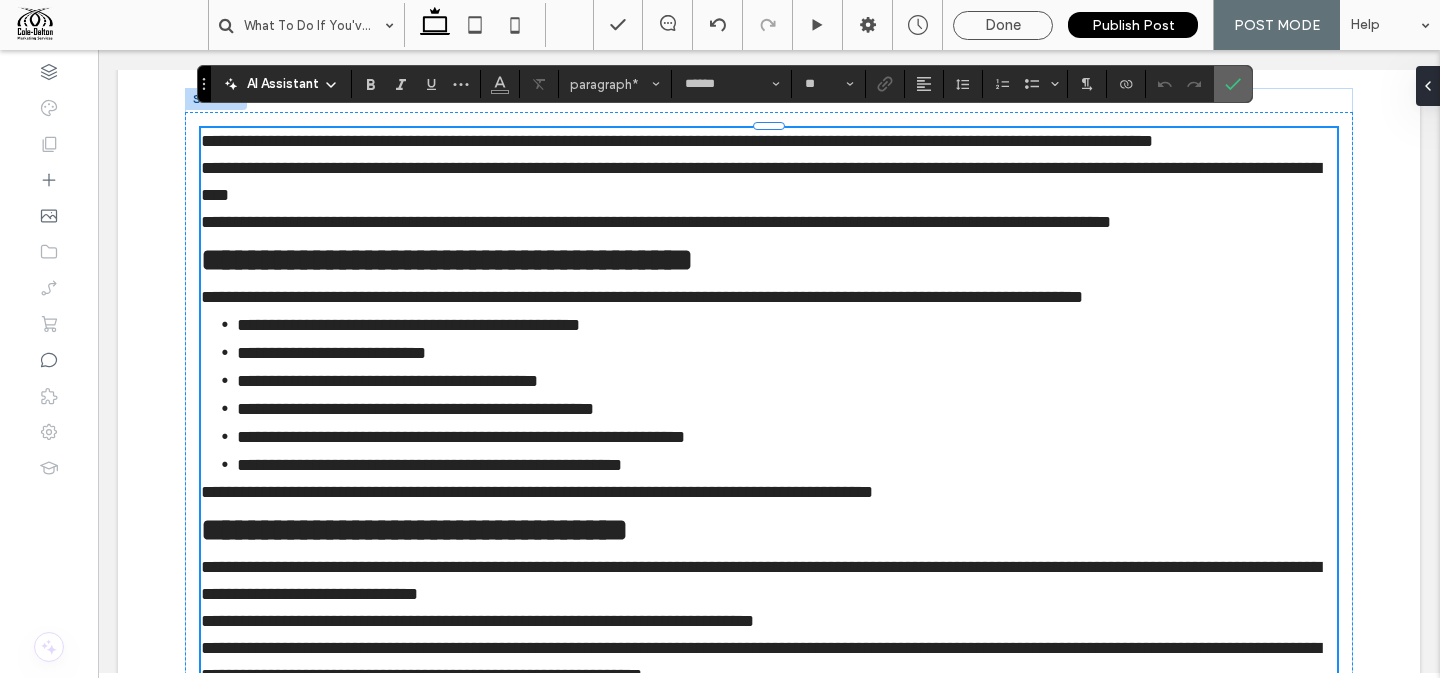 drag, startPoint x: 1222, startPoint y: 88, endPoint x: 1034, endPoint y: 53, distance: 191.23022 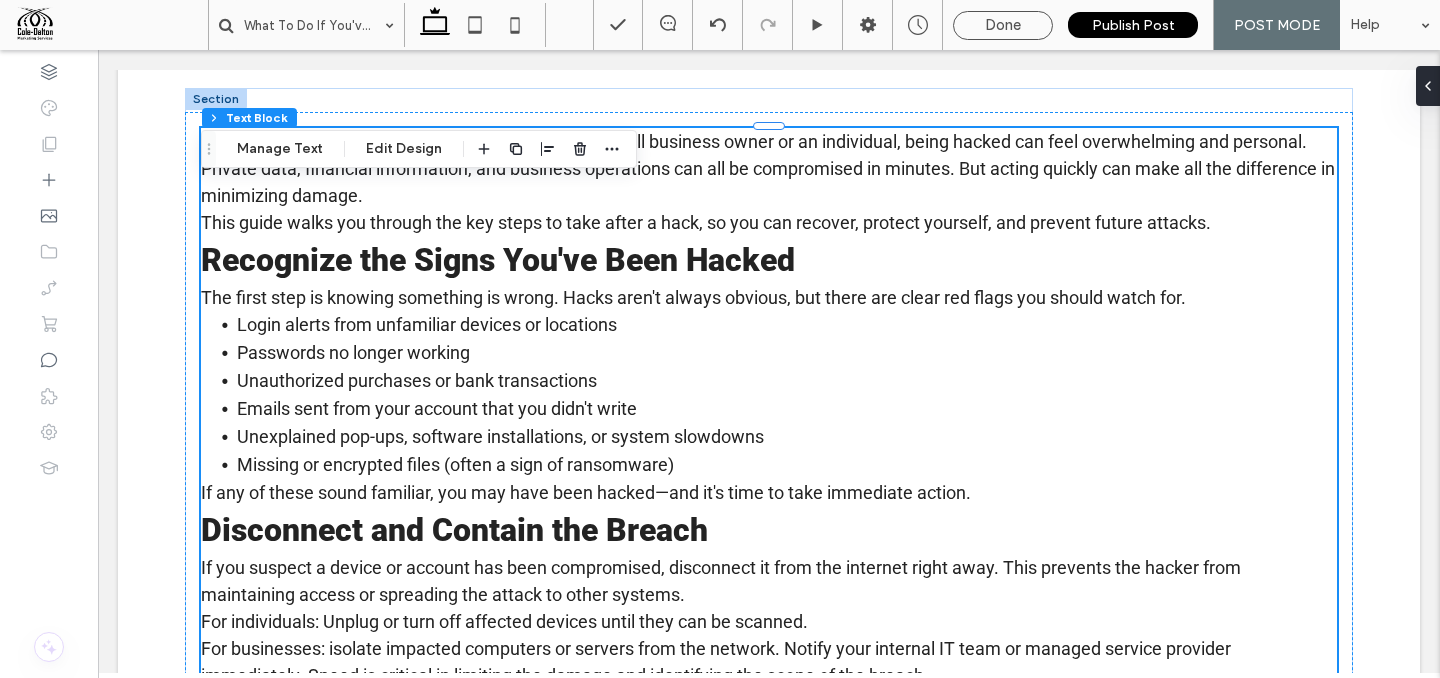 click on "Private data, financial information, and business operations can all be compromised in minutes. But acting quickly can make all the difference in minimizing damage." at bounding box center [769, 182] 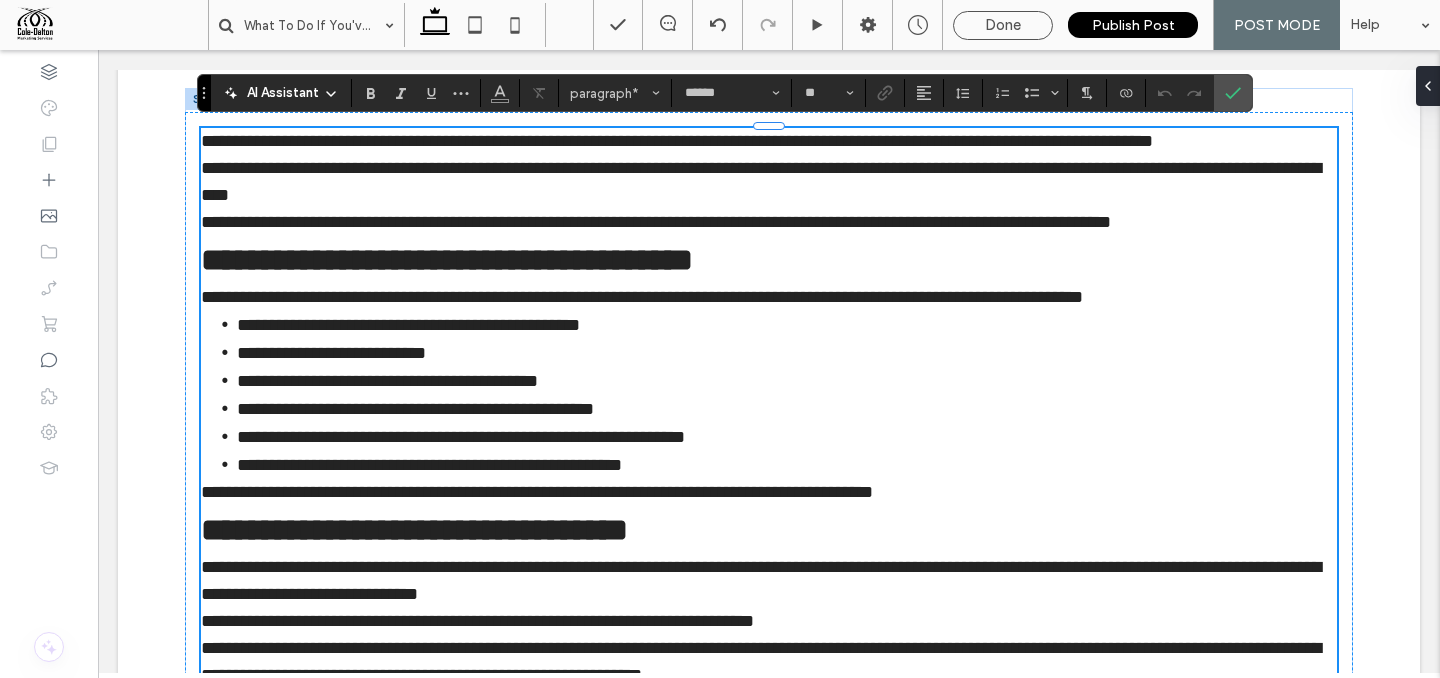 click on "**********" at bounding box center [769, 182] 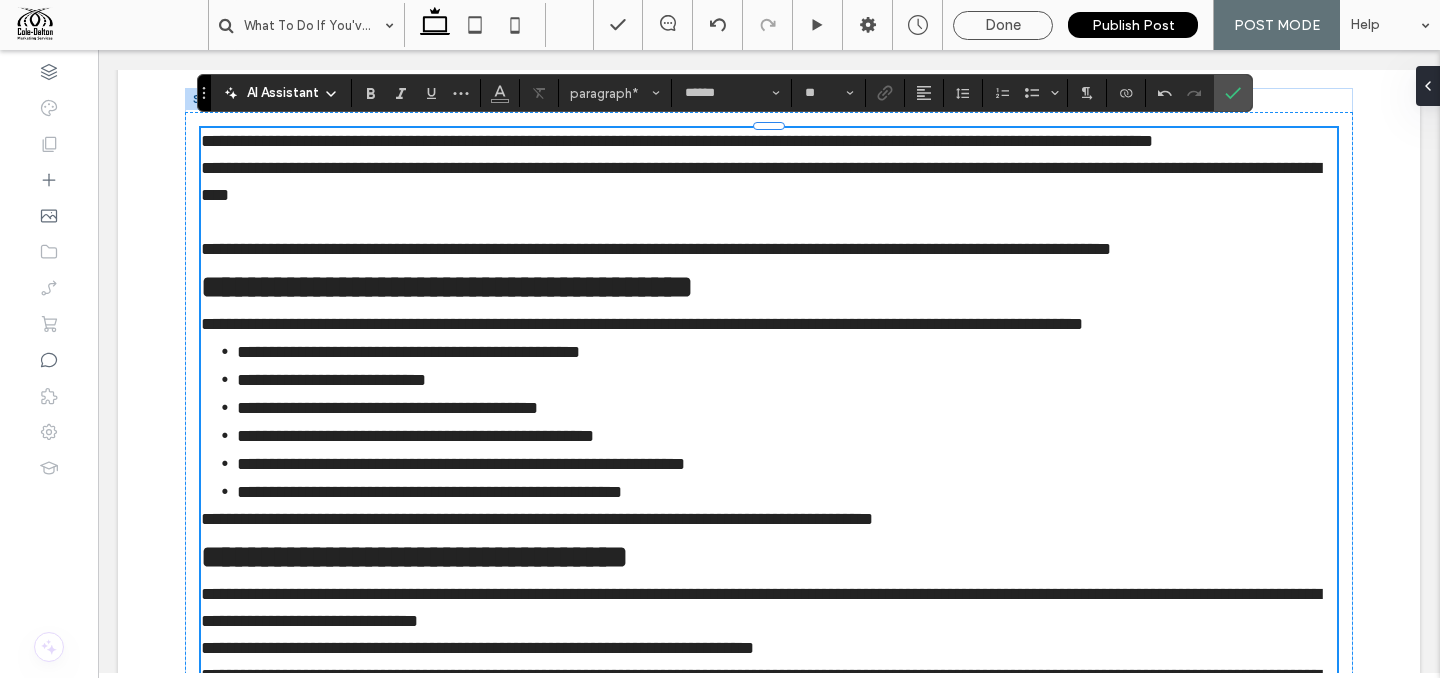 click on "**********" at bounding box center [769, 249] 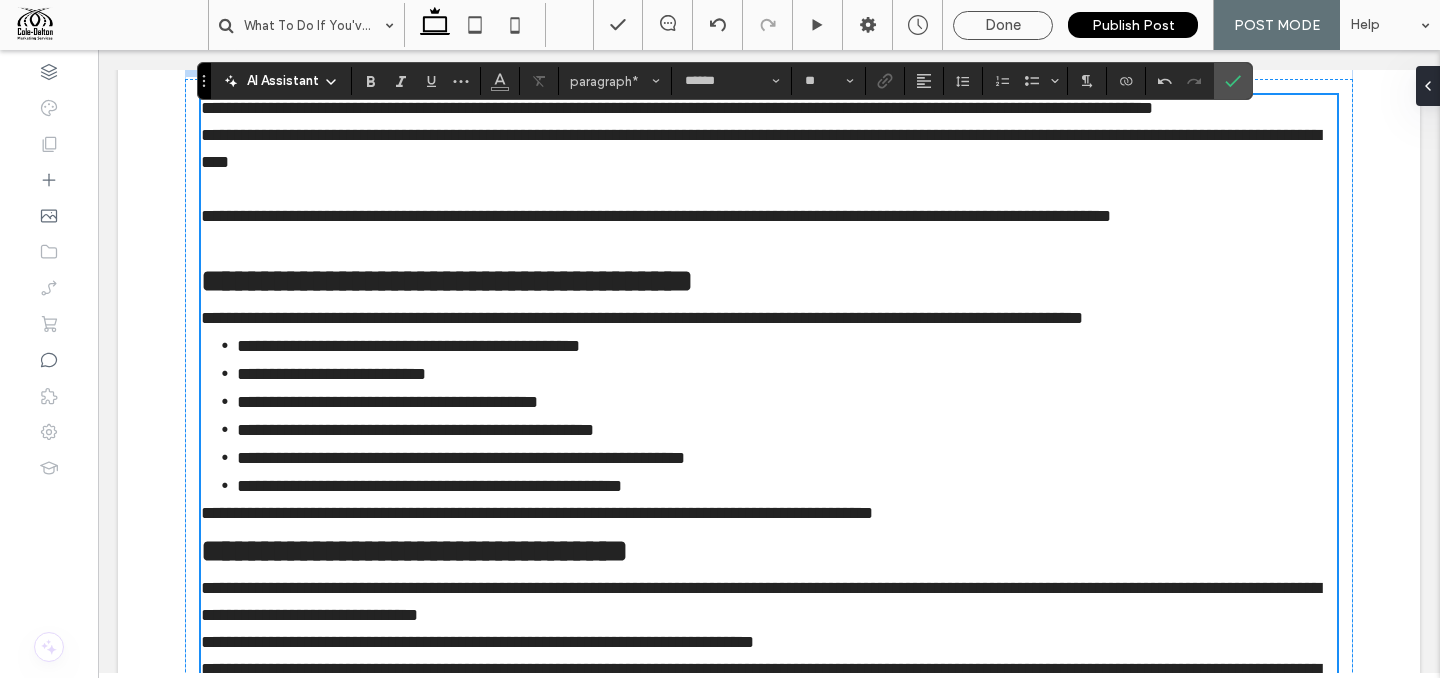 scroll, scrollTop: 719, scrollLeft: 0, axis: vertical 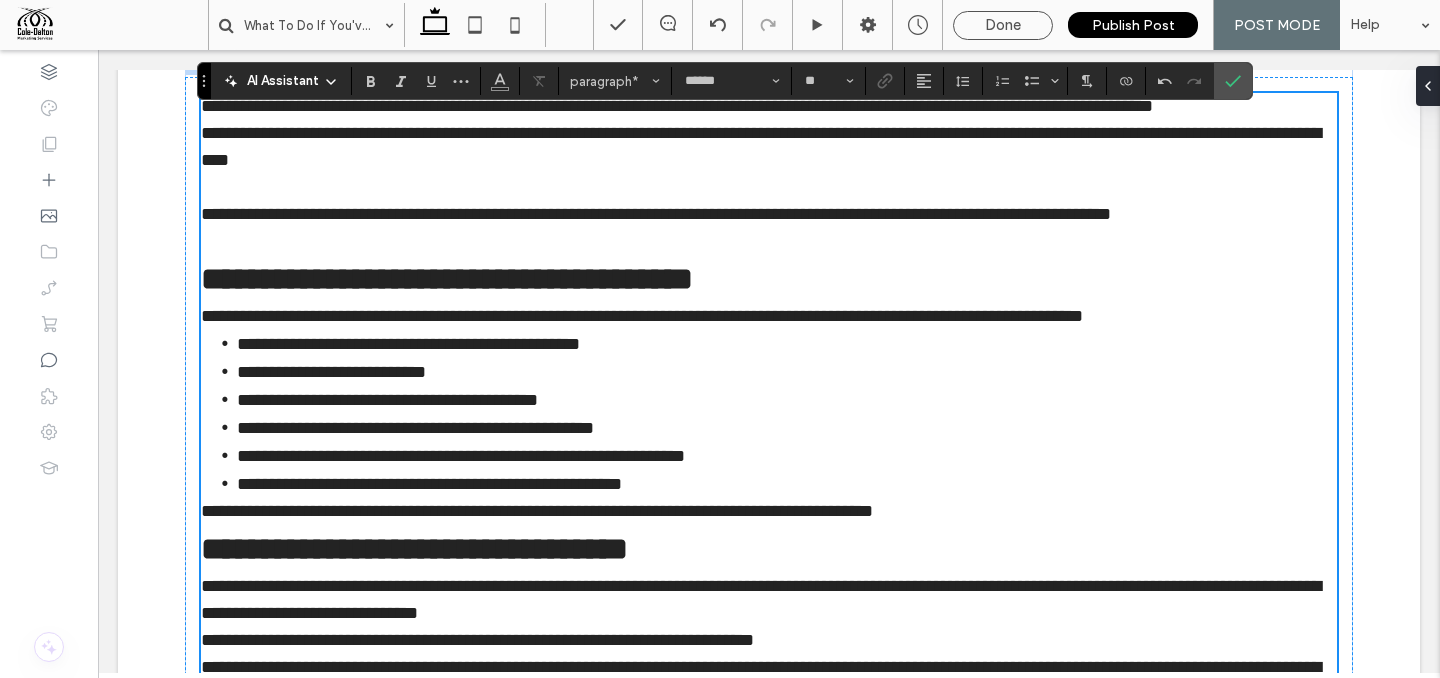 click on "**********" at bounding box center (769, 316) 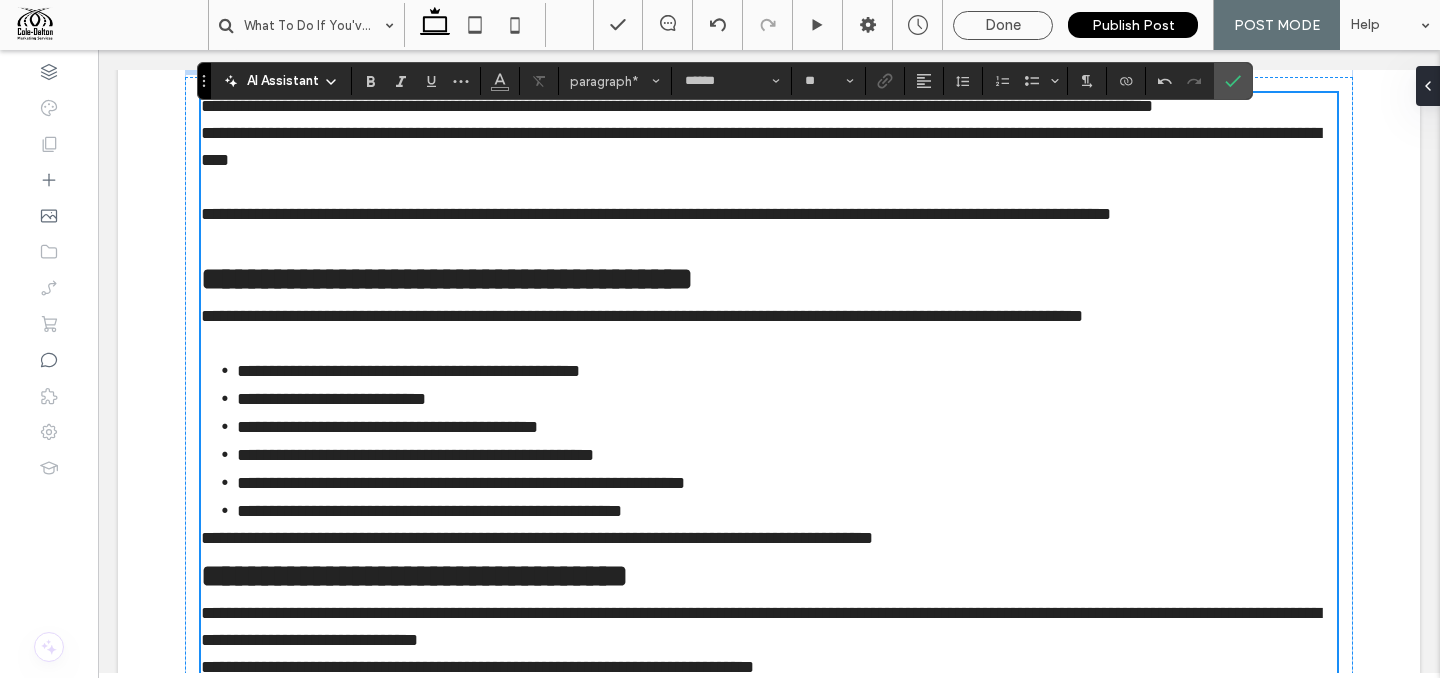 click on "**********" at bounding box center [537, 538] 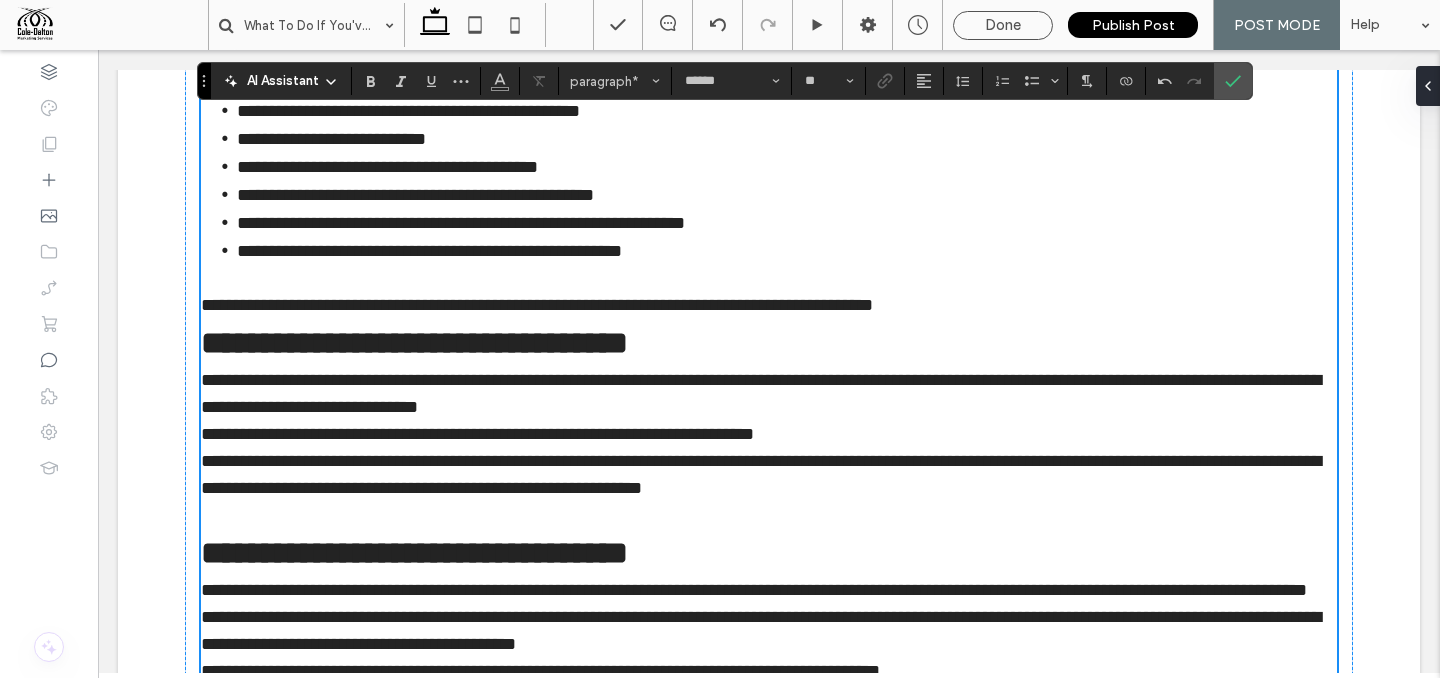 scroll, scrollTop: 982, scrollLeft: 0, axis: vertical 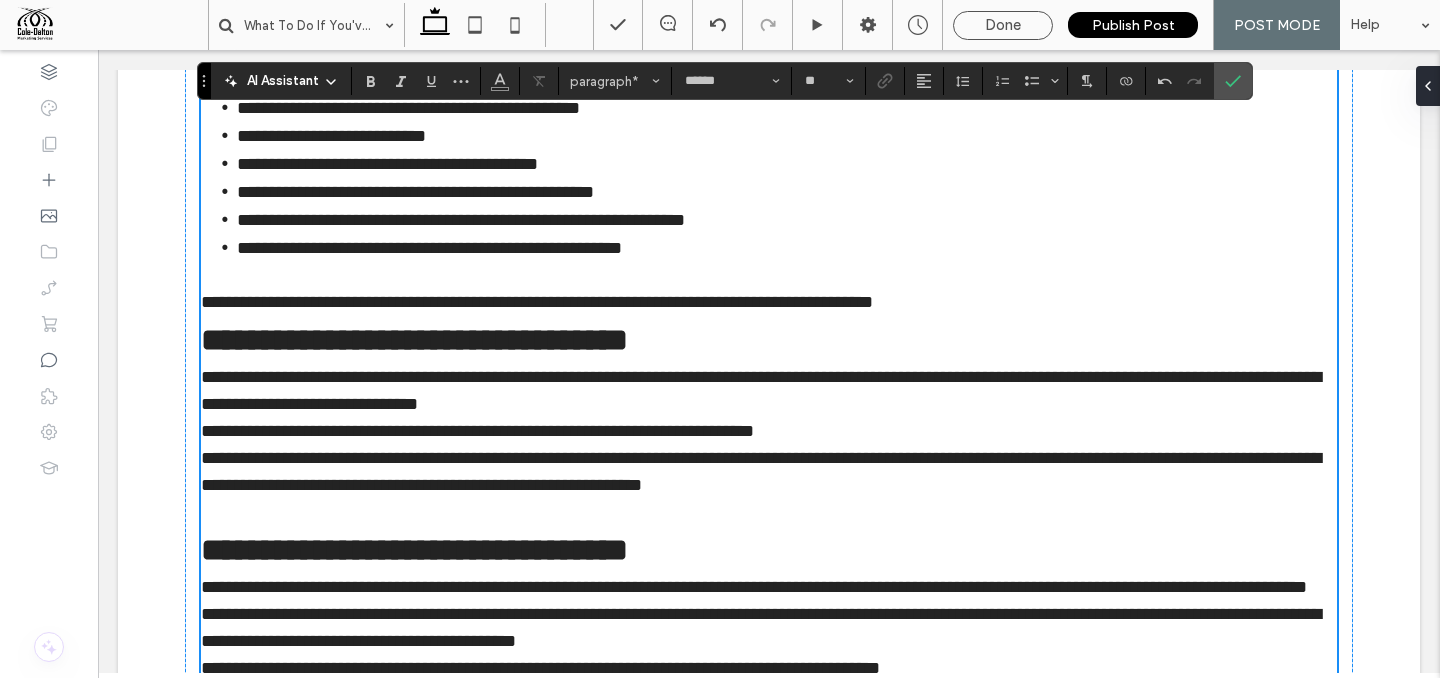click on "**********" at bounding box center [769, 340] 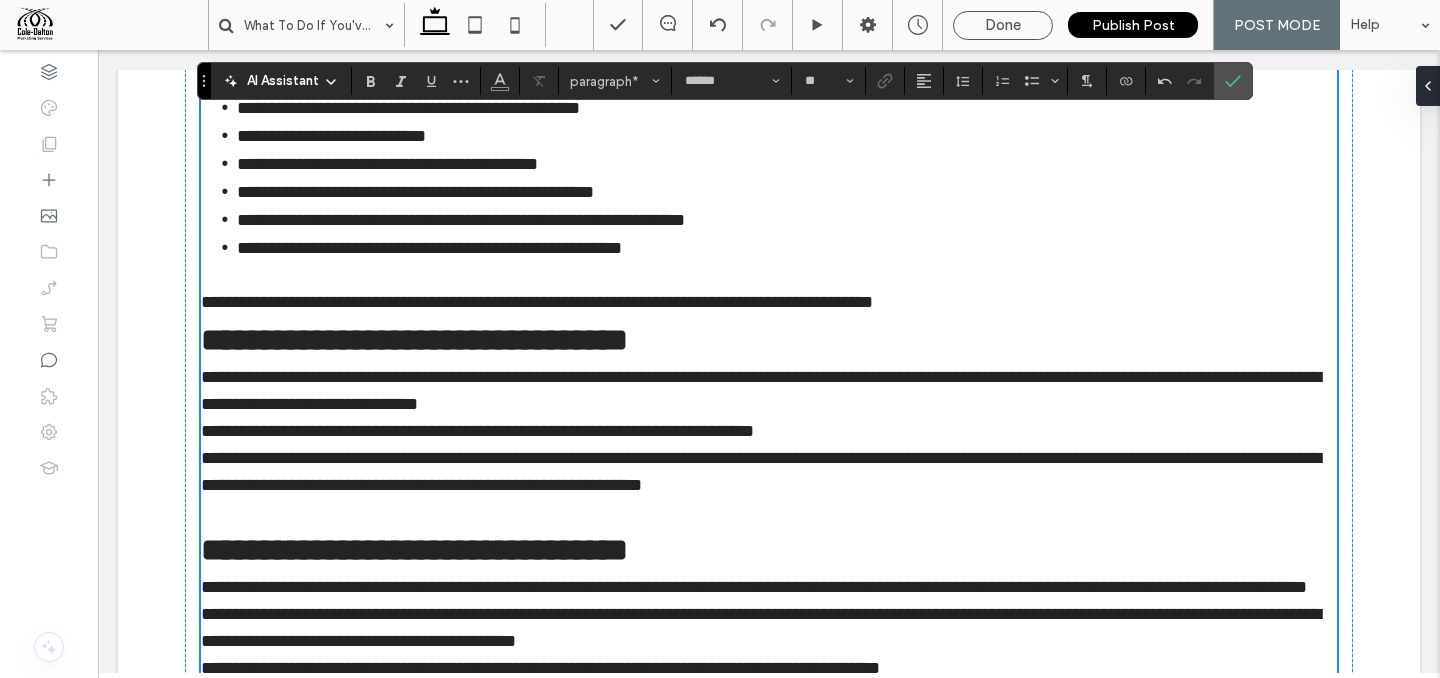 click on "**********" at bounding box center (769, 302) 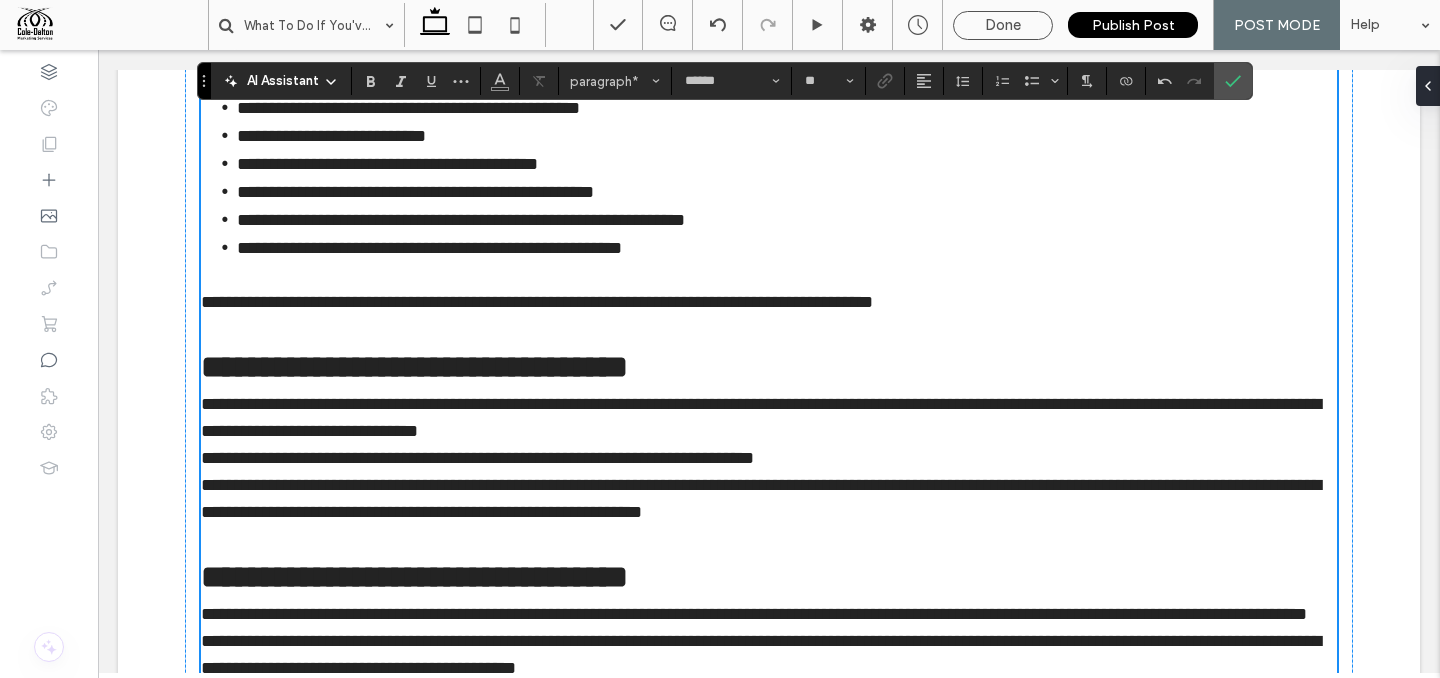 click on "**********" at bounding box center [769, 418] 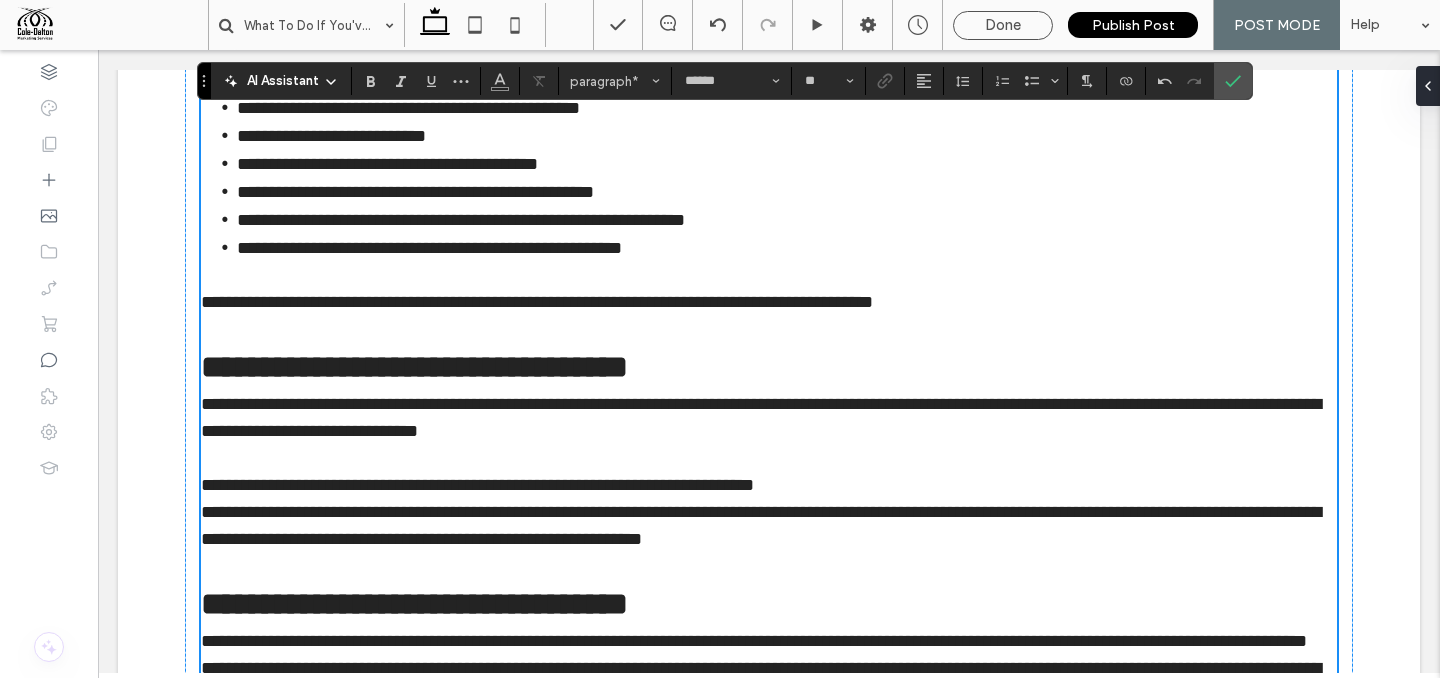 click on "**********" at bounding box center (769, 485) 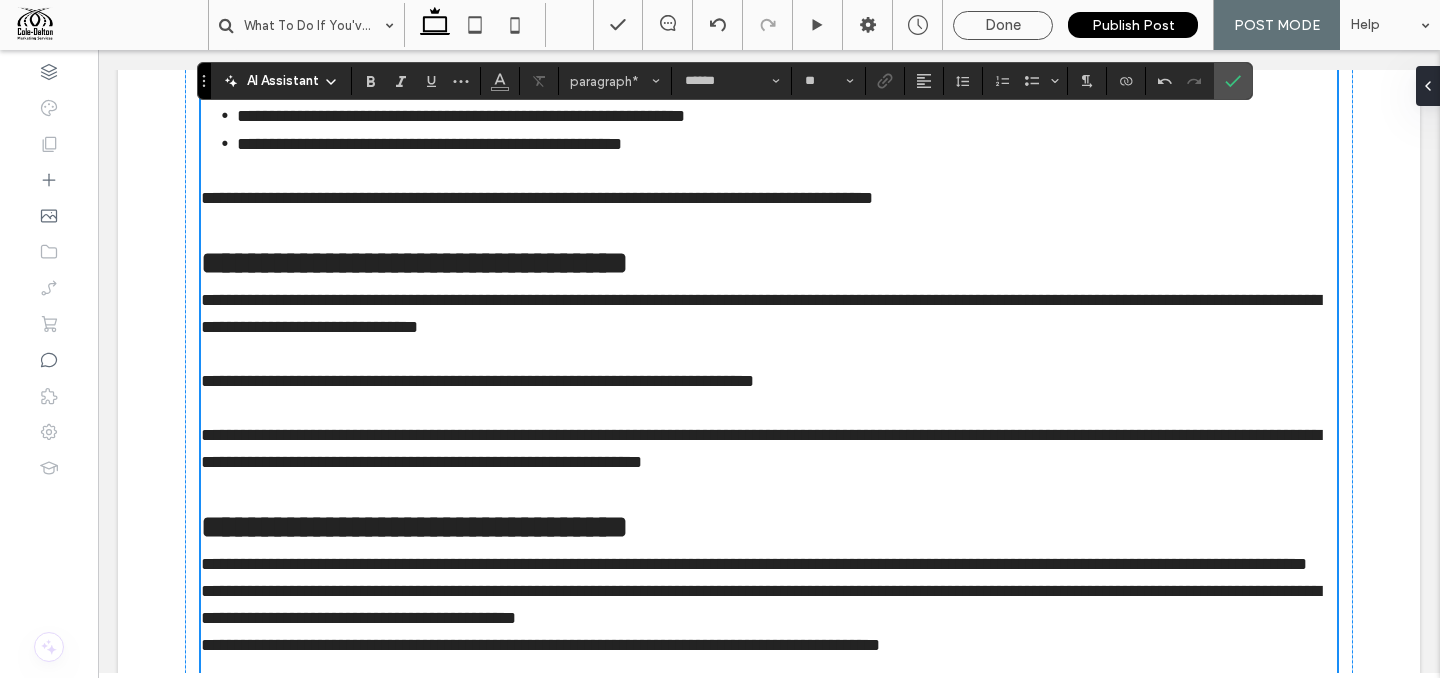 scroll, scrollTop: 1188, scrollLeft: 0, axis: vertical 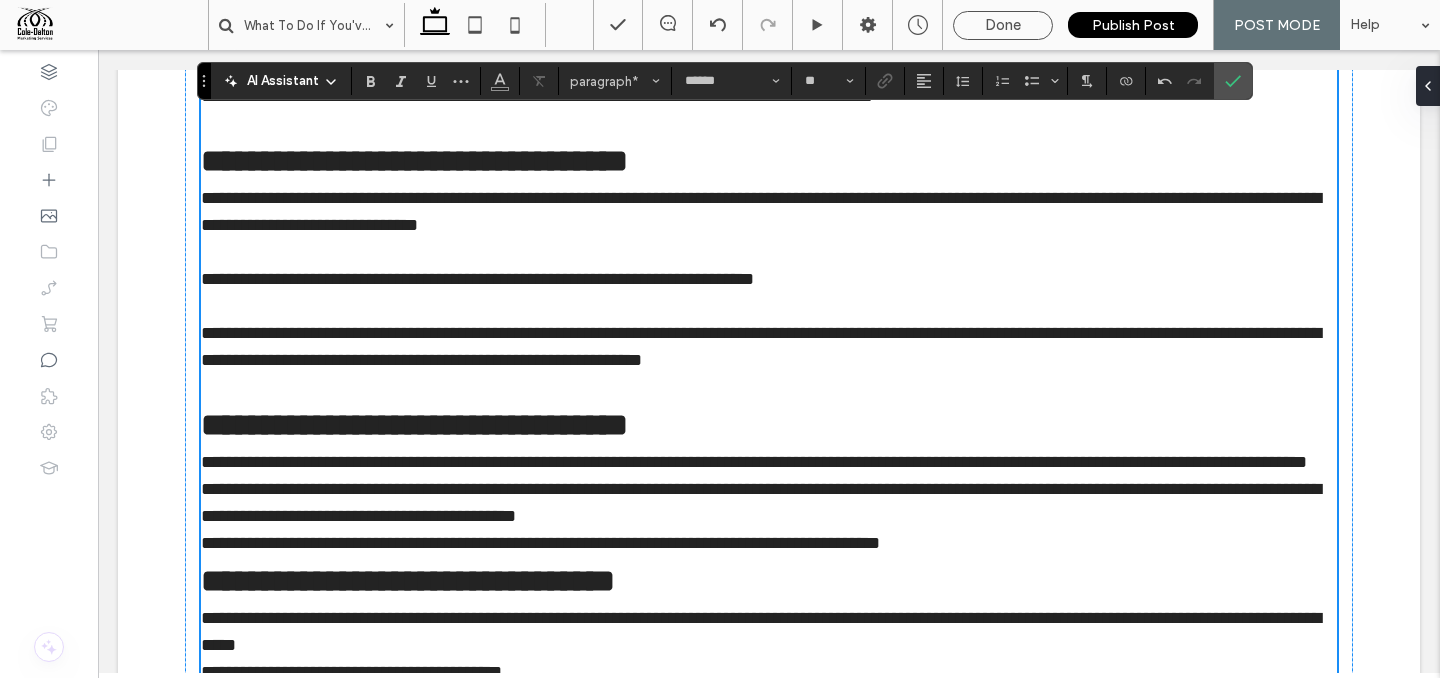 click on "**********" at bounding box center [769, 462] 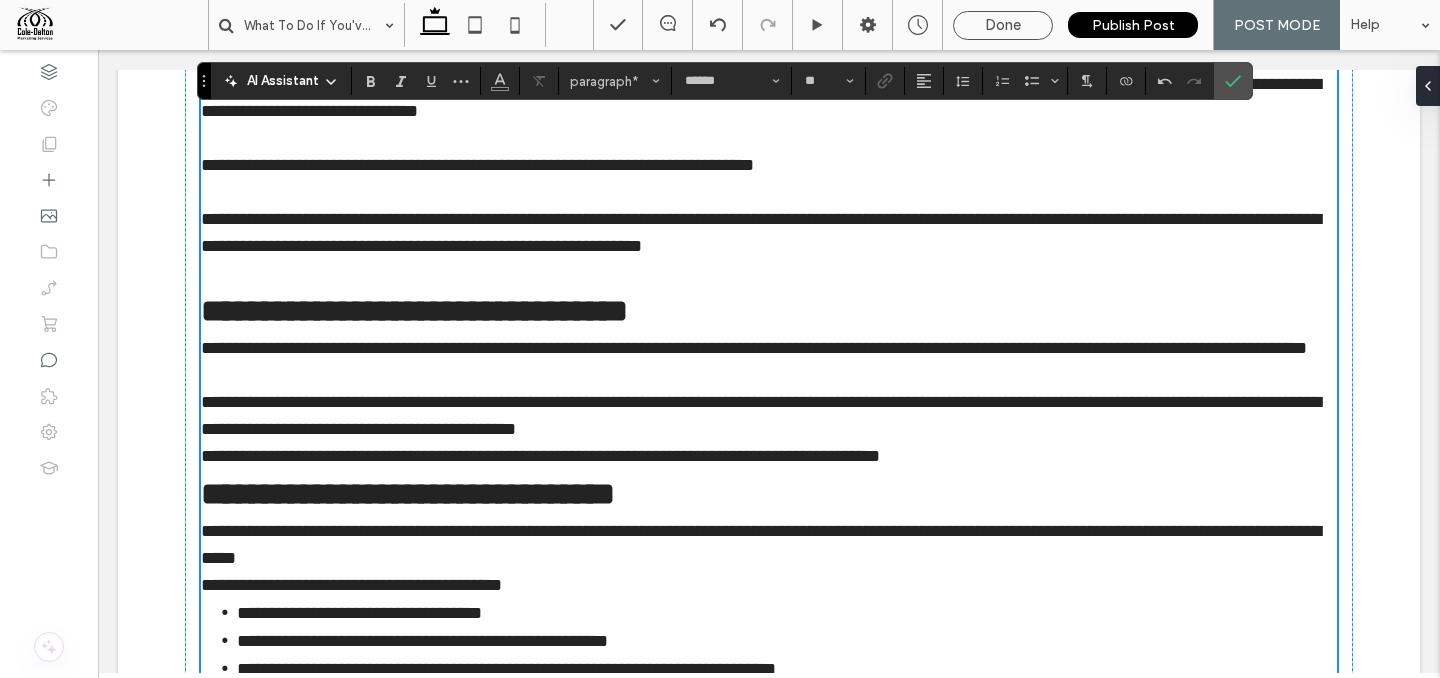 scroll, scrollTop: 1305, scrollLeft: 0, axis: vertical 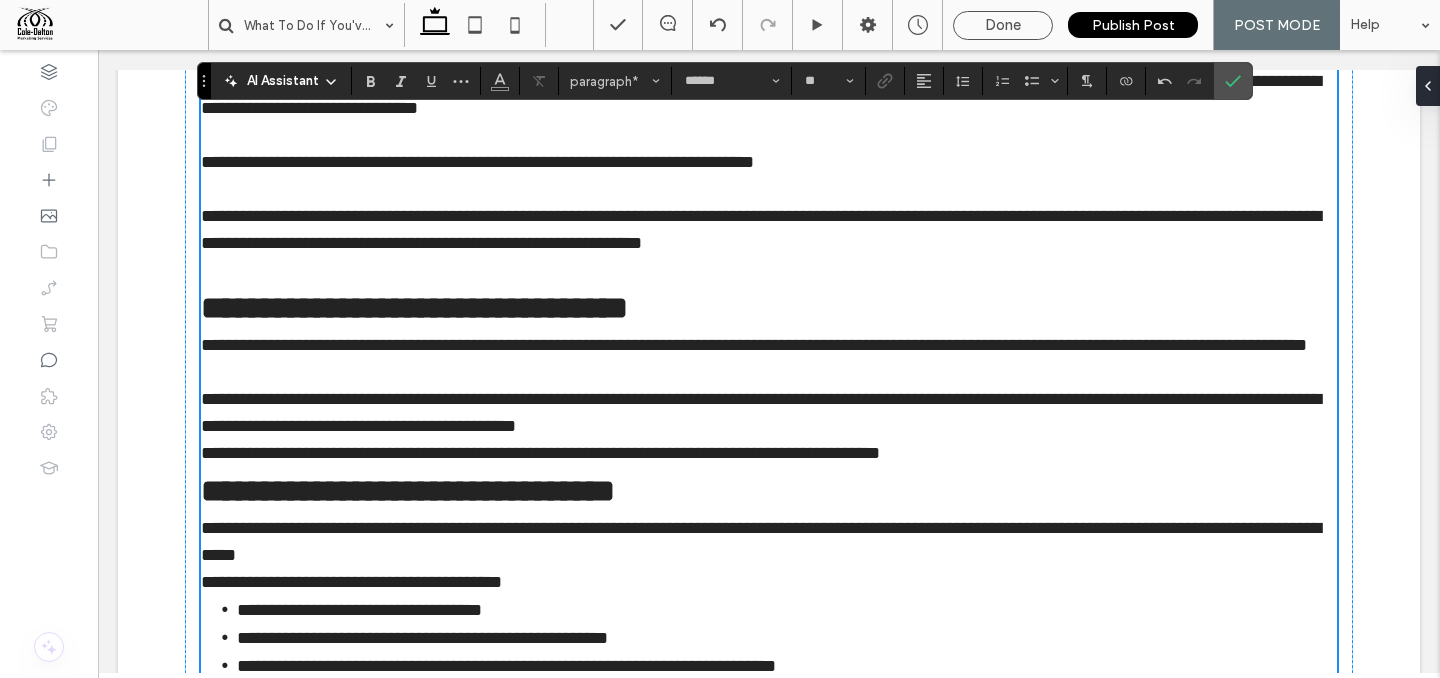 click on "**********" at bounding box center (769, 413) 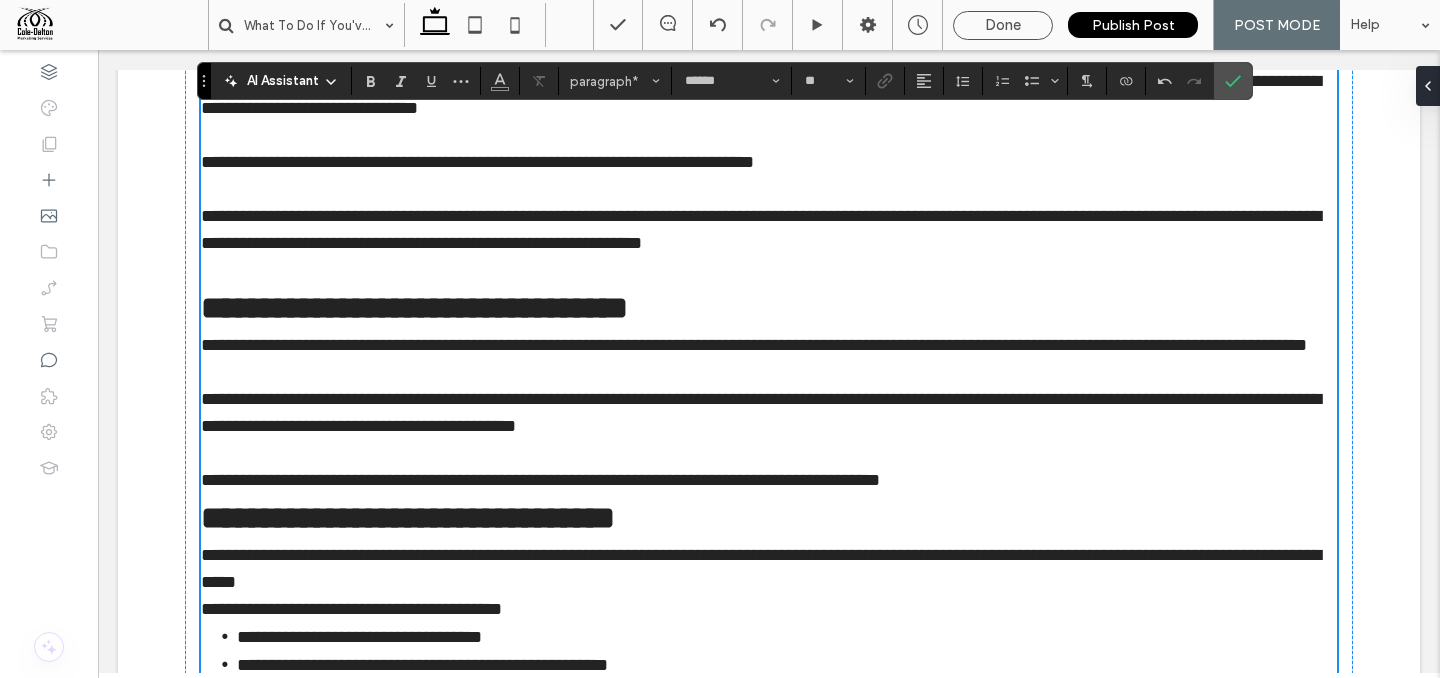 click on "**********" at bounding box center [769, 480] 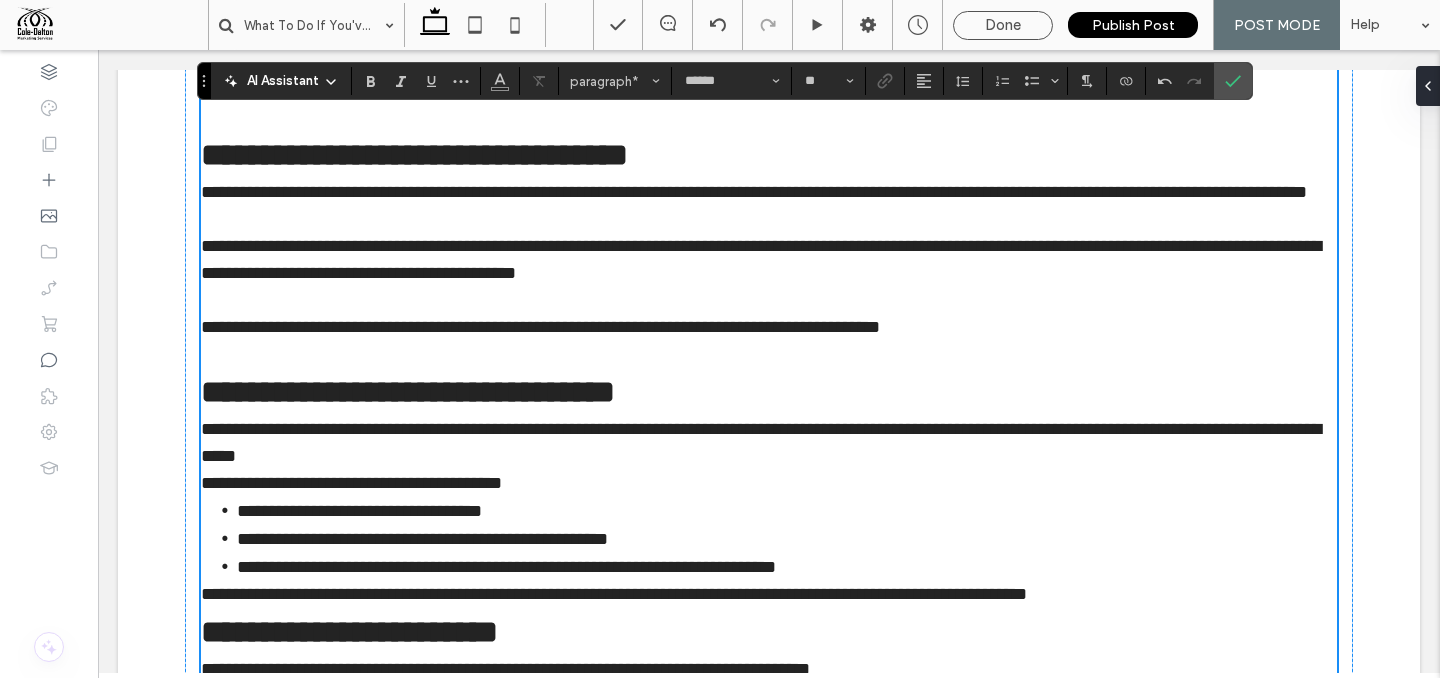 scroll, scrollTop: 1500, scrollLeft: 0, axis: vertical 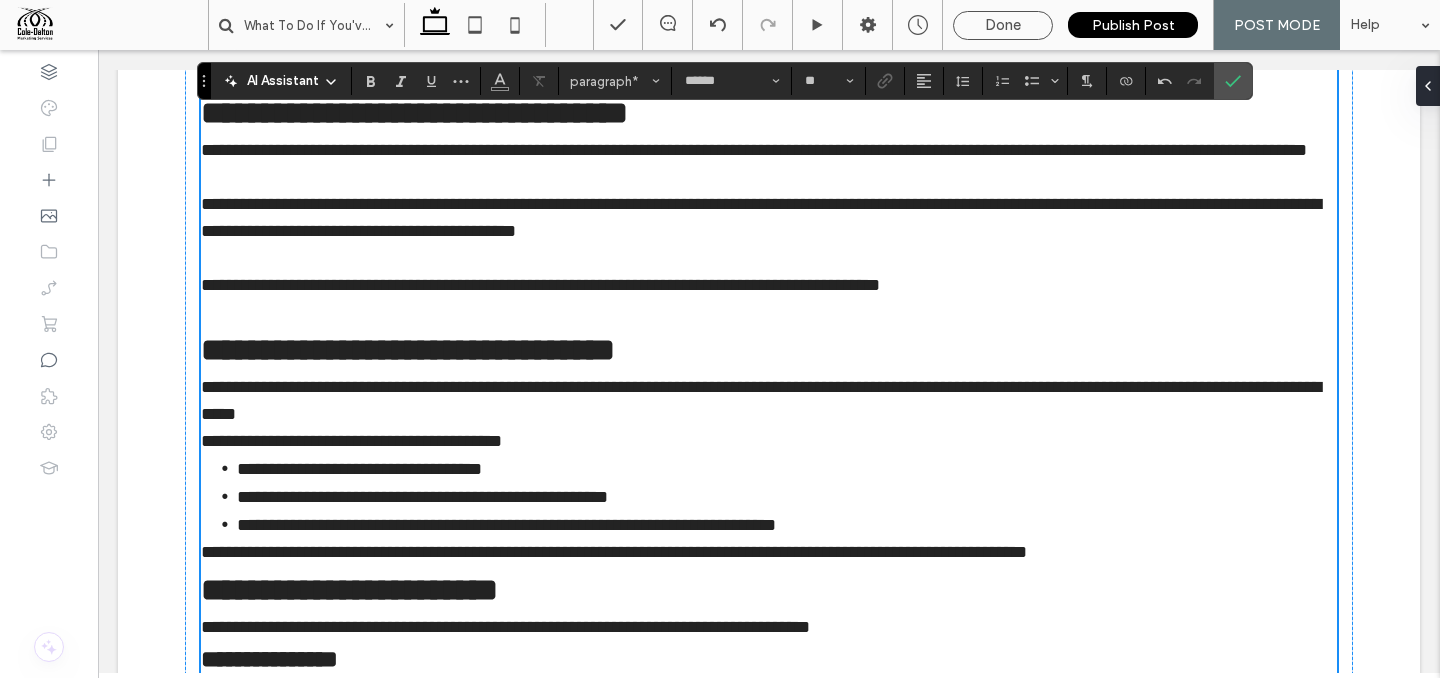 click on "**********" at bounding box center (769, 401) 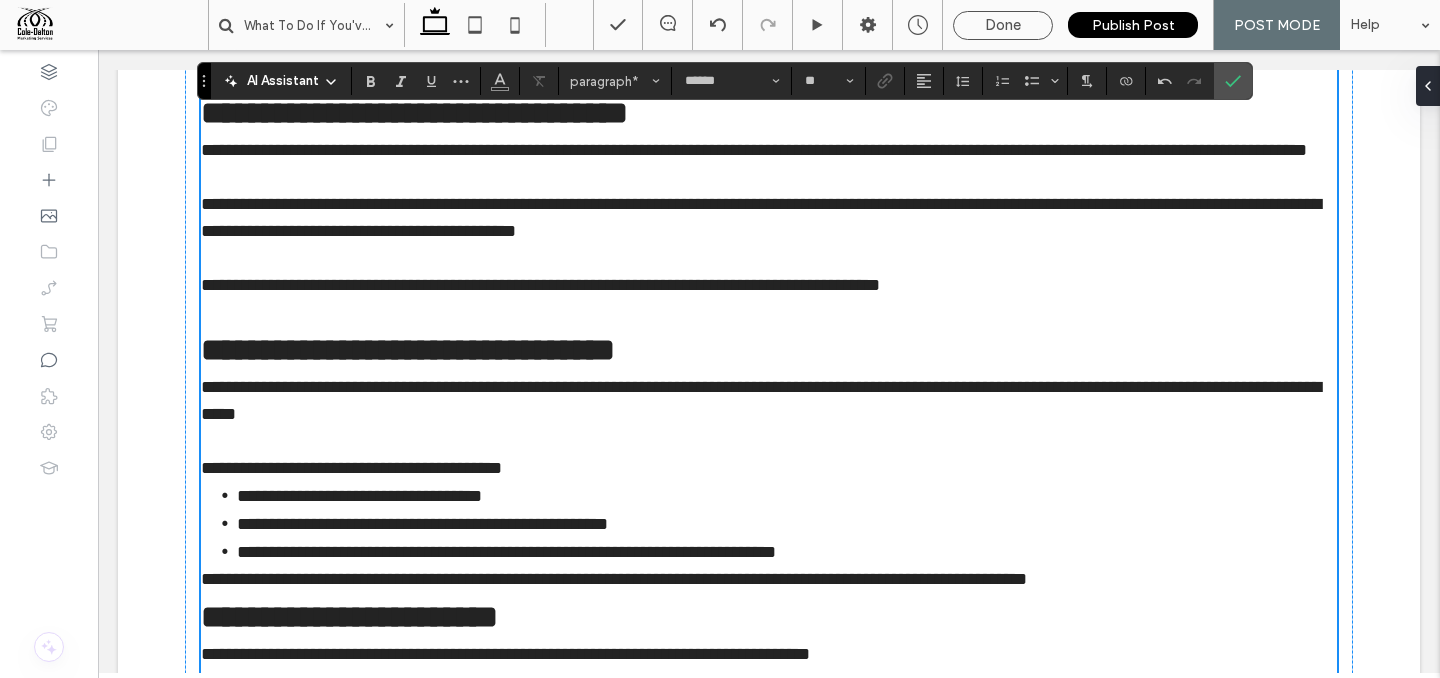 click on "**********" at bounding box center (769, 468) 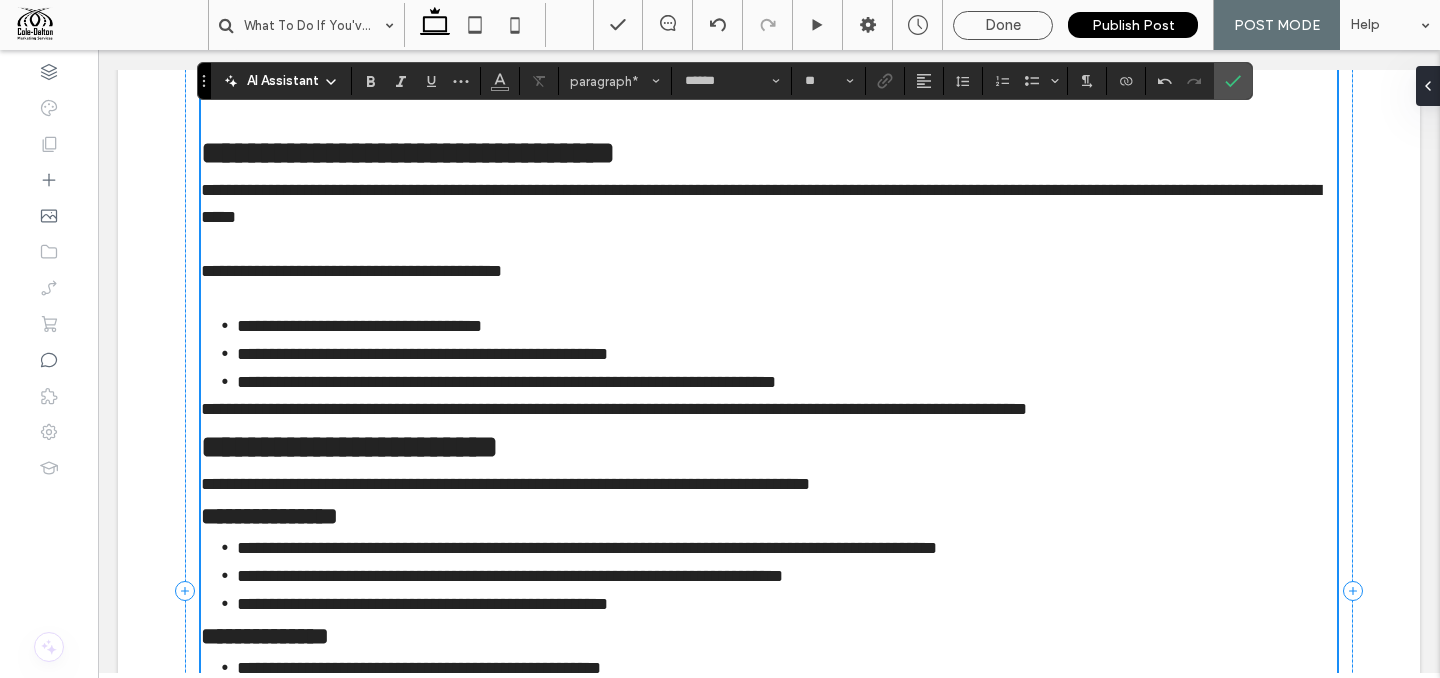 scroll, scrollTop: 1833, scrollLeft: 0, axis: vertical 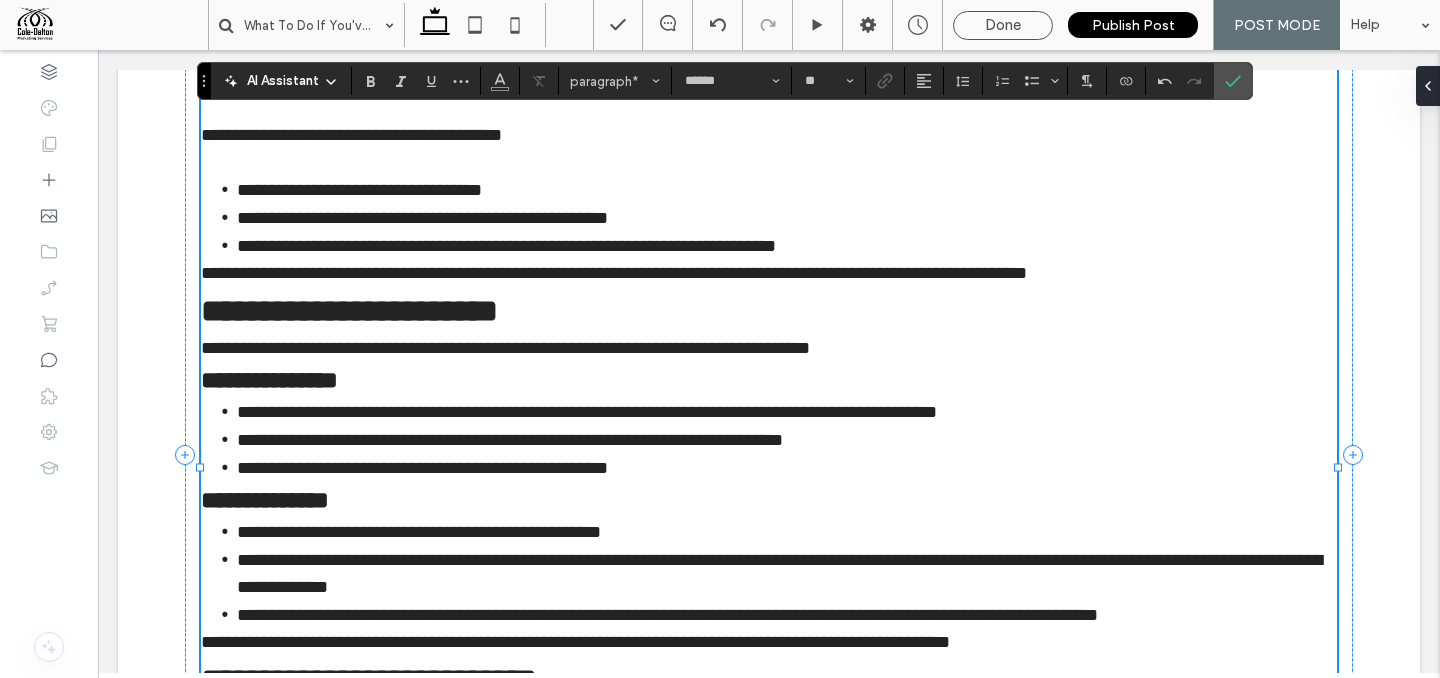 click on "**********" at bounding box center (614, 273) 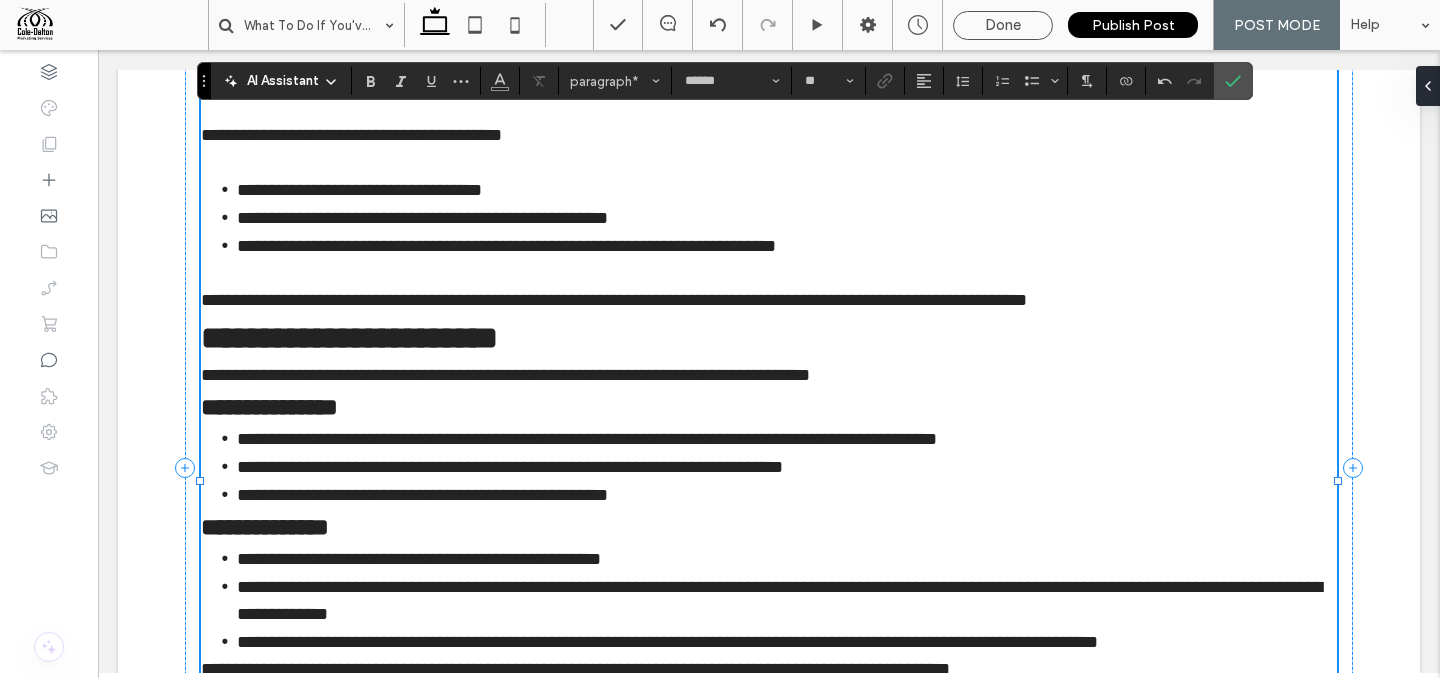 click on "**********" at bounding box center [769, 375] 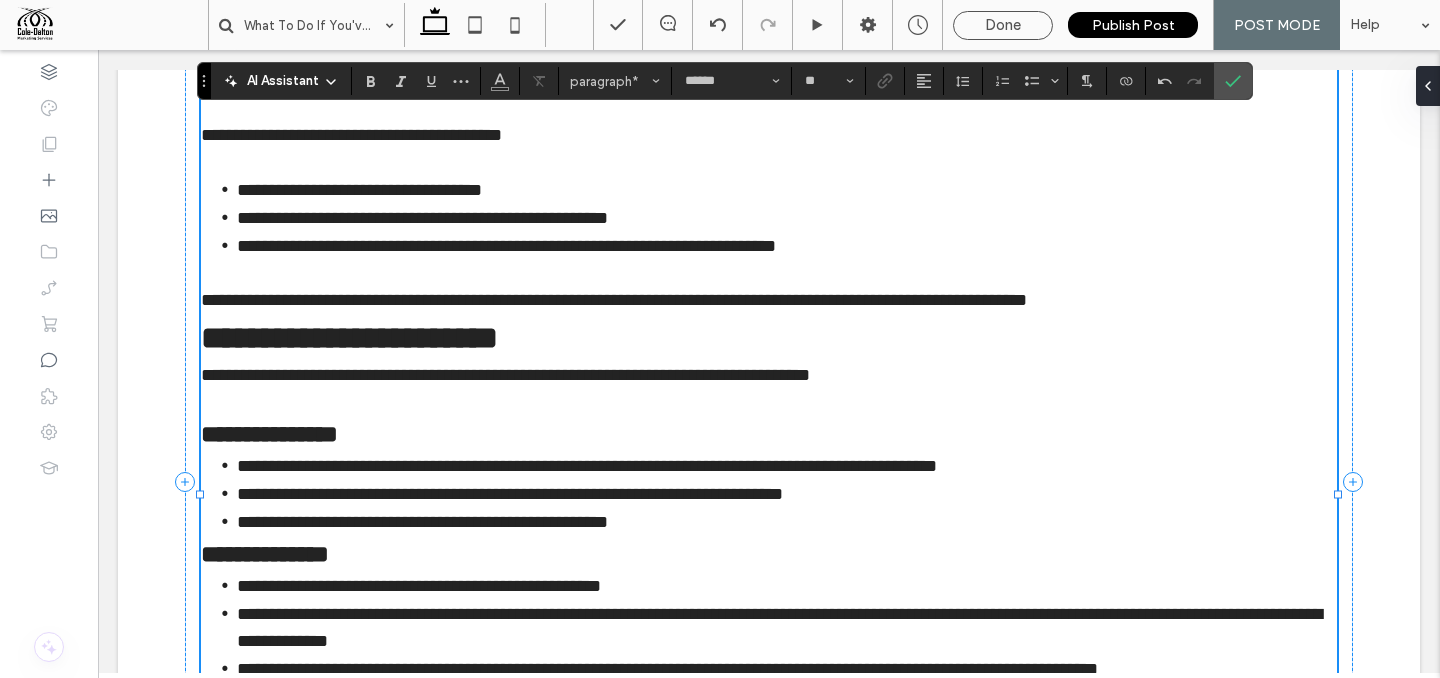click on "**********" at bounding box center (787, 522) 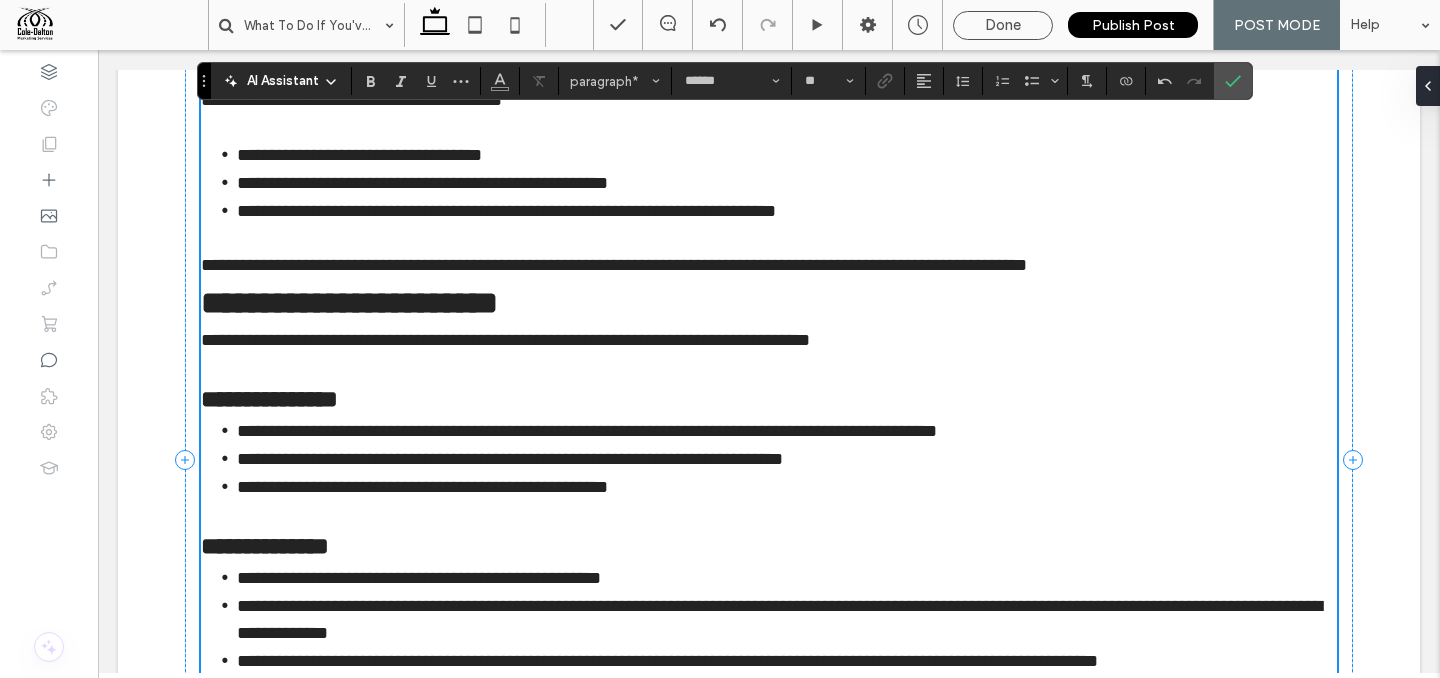 scroll, scrollTop: 1869, scrollLeft: 0, axis: vertical 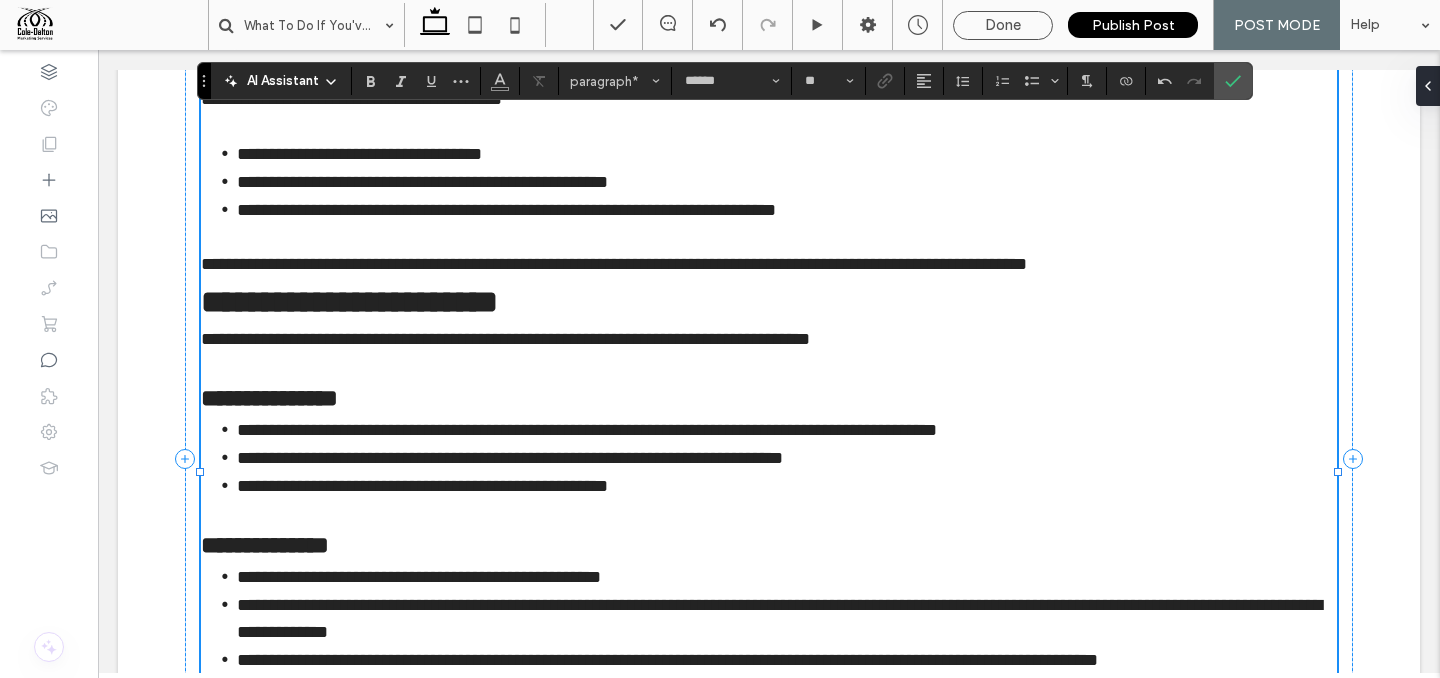 click on "**********" at bounding box center [769, 302] 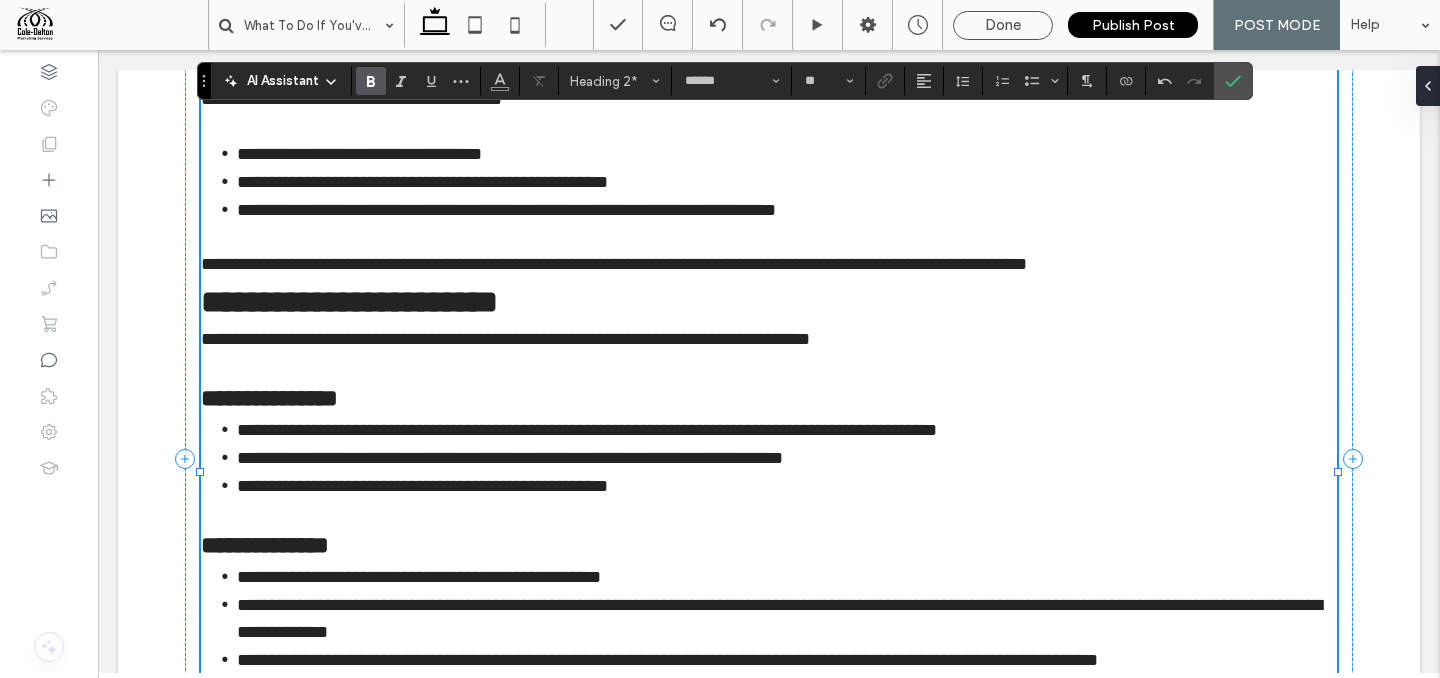 type on "**" 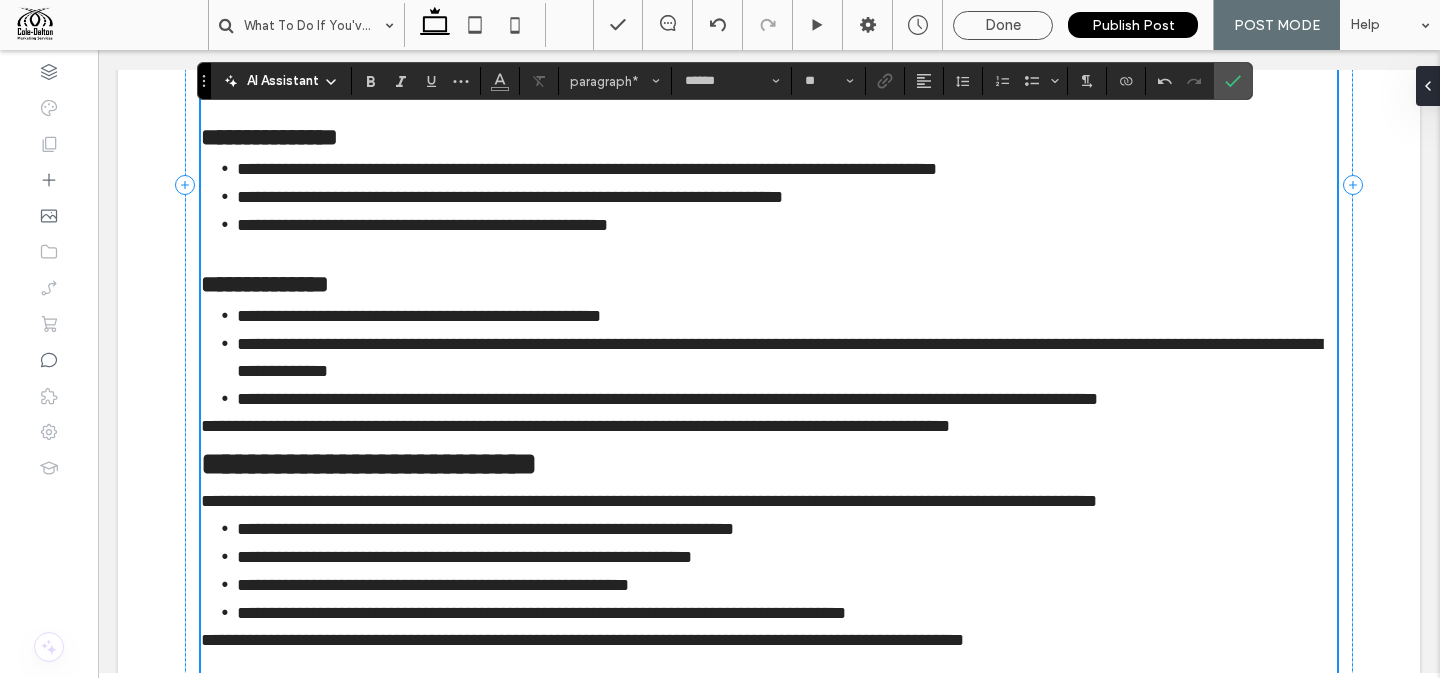 scroll, scrollTop: 2296, scrollLeft: 0, axis: vertical 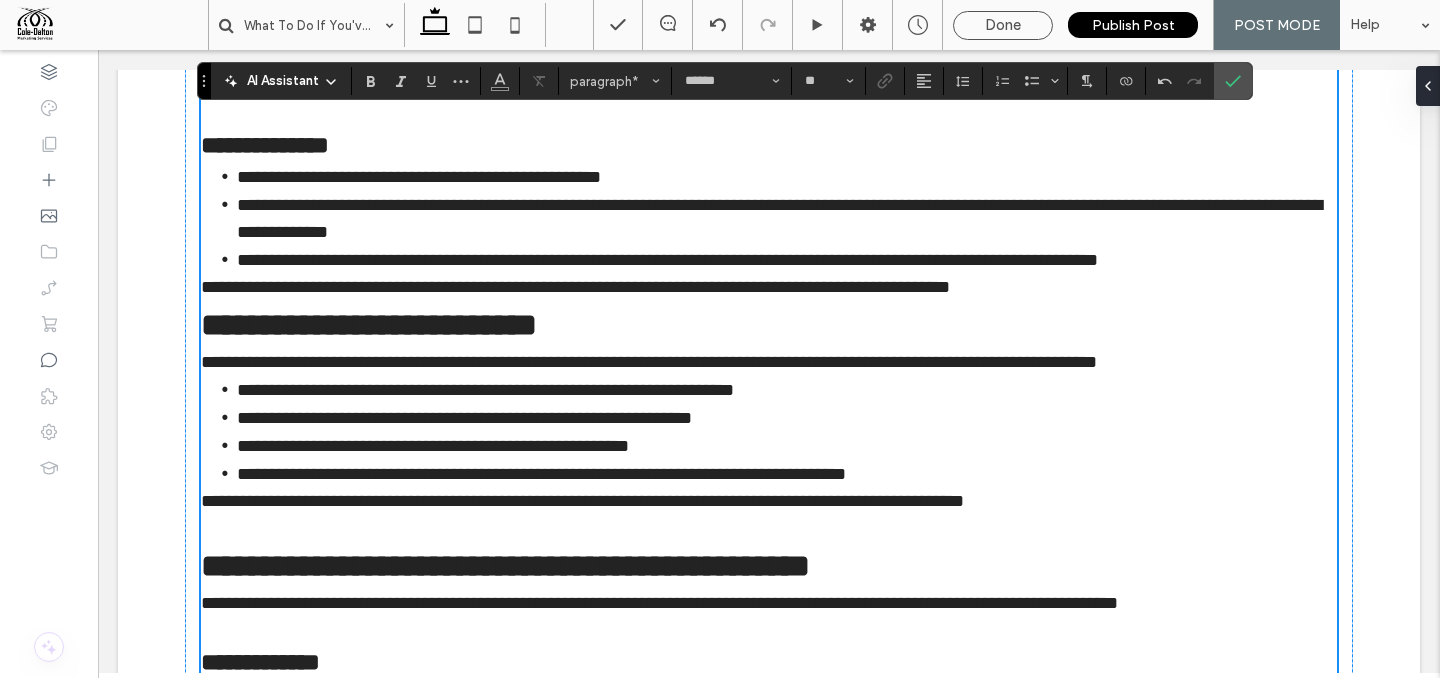 click on "**********" at bounding box center [769, 287] 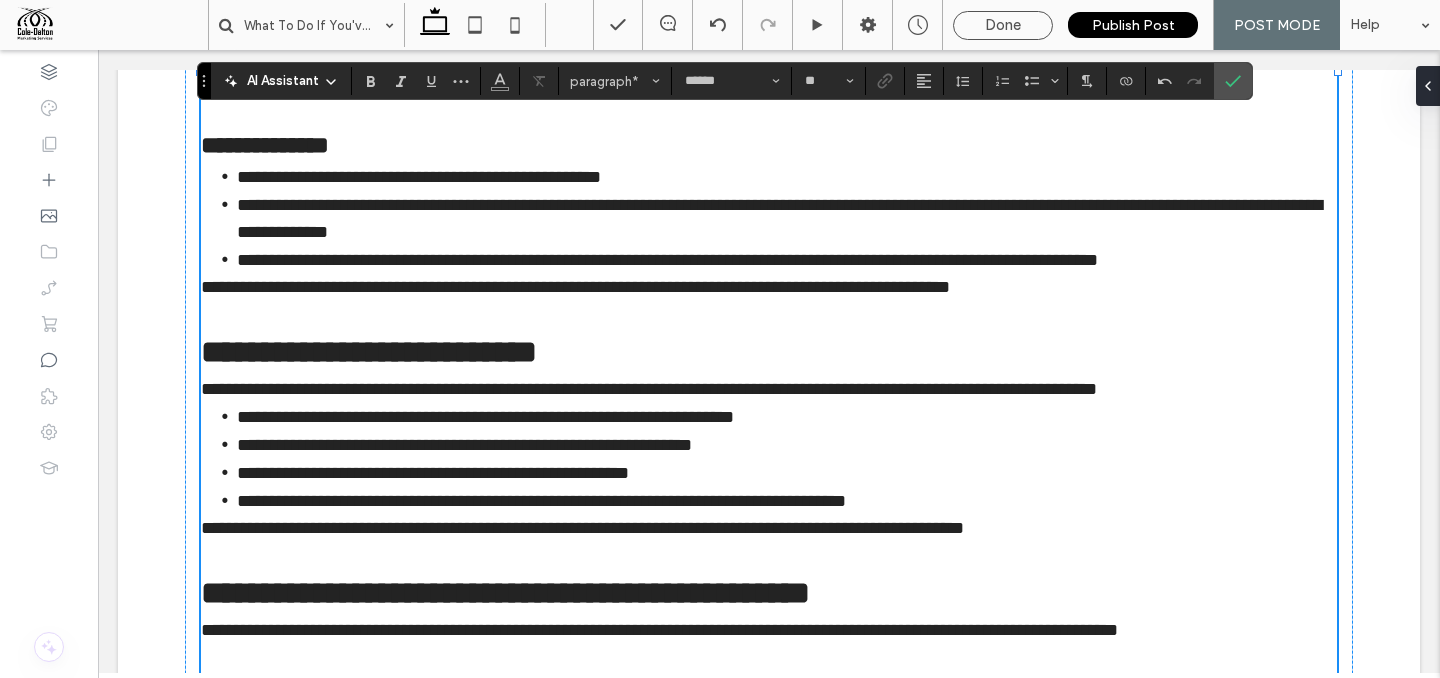 click on "**********" at bounding box center (575, 287) 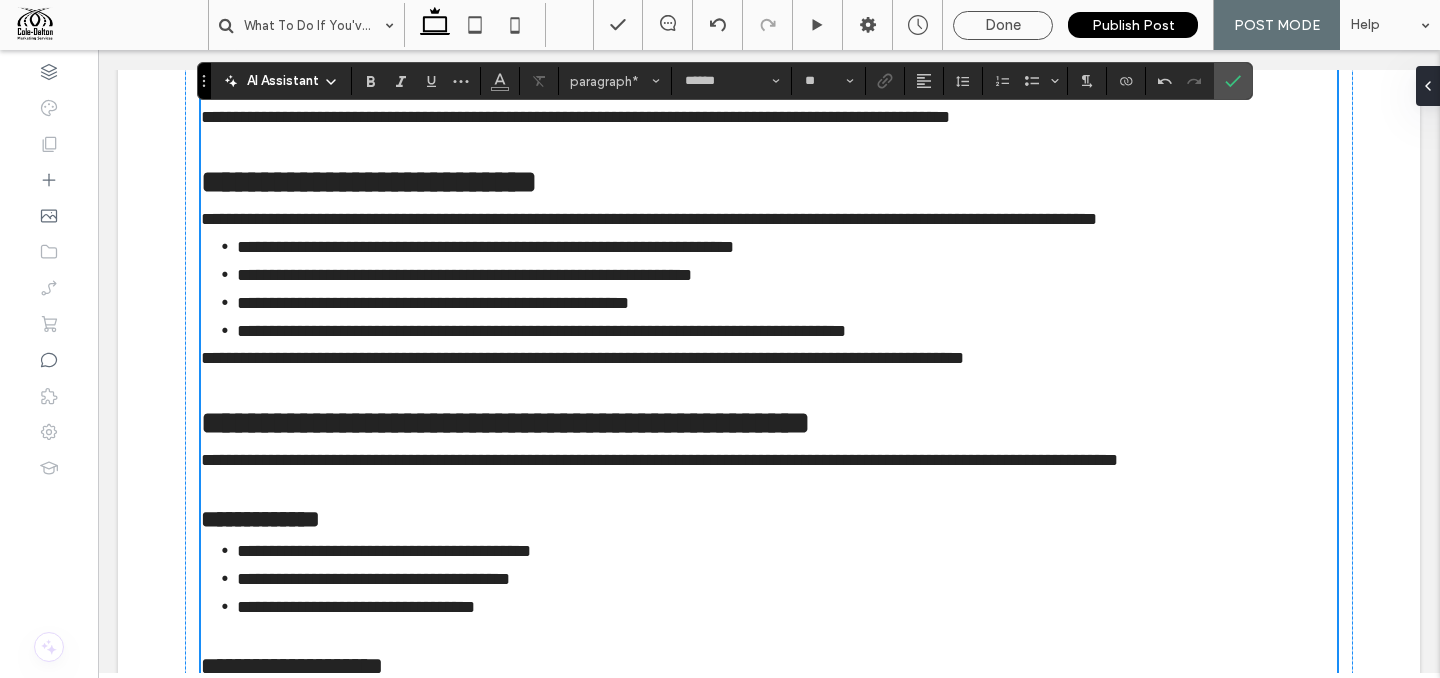 scroll, scrollTop: 2542, scrollLeft: 0, axis: vertical 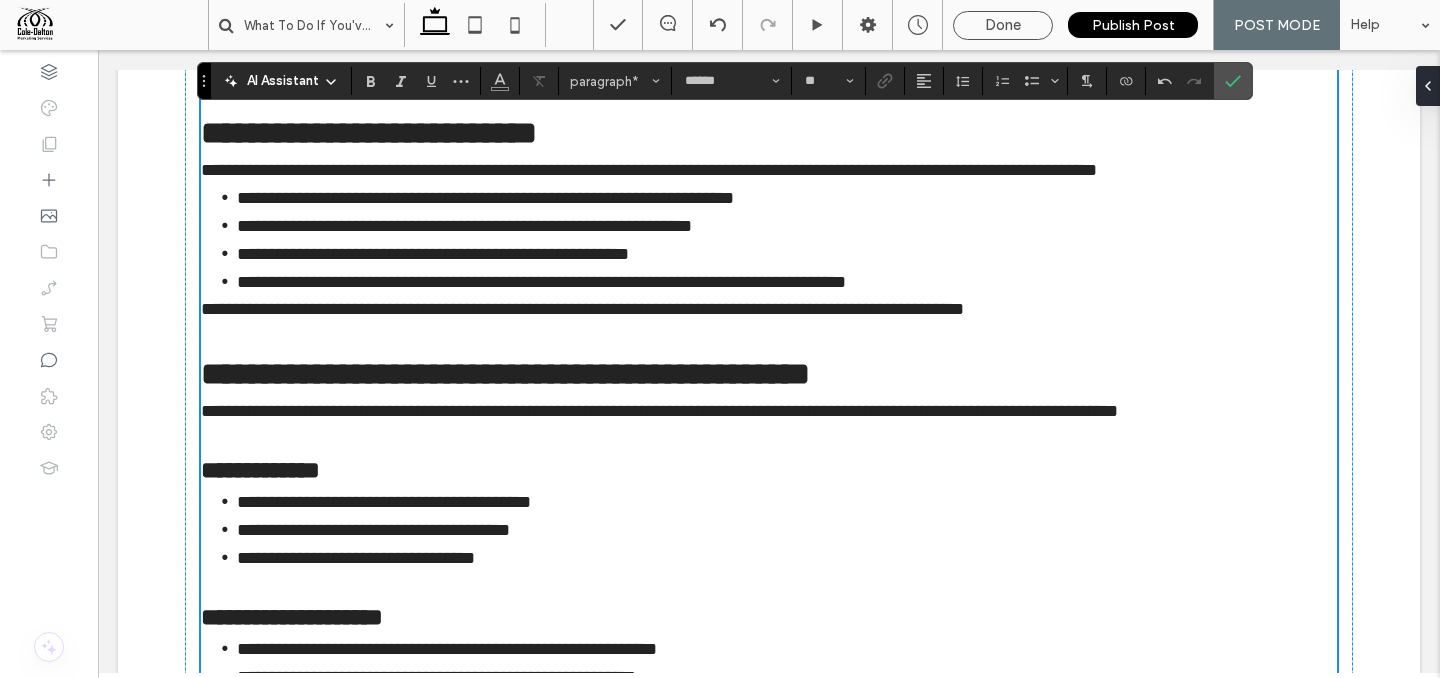 click on "**********" at bounding box center [769, 170] 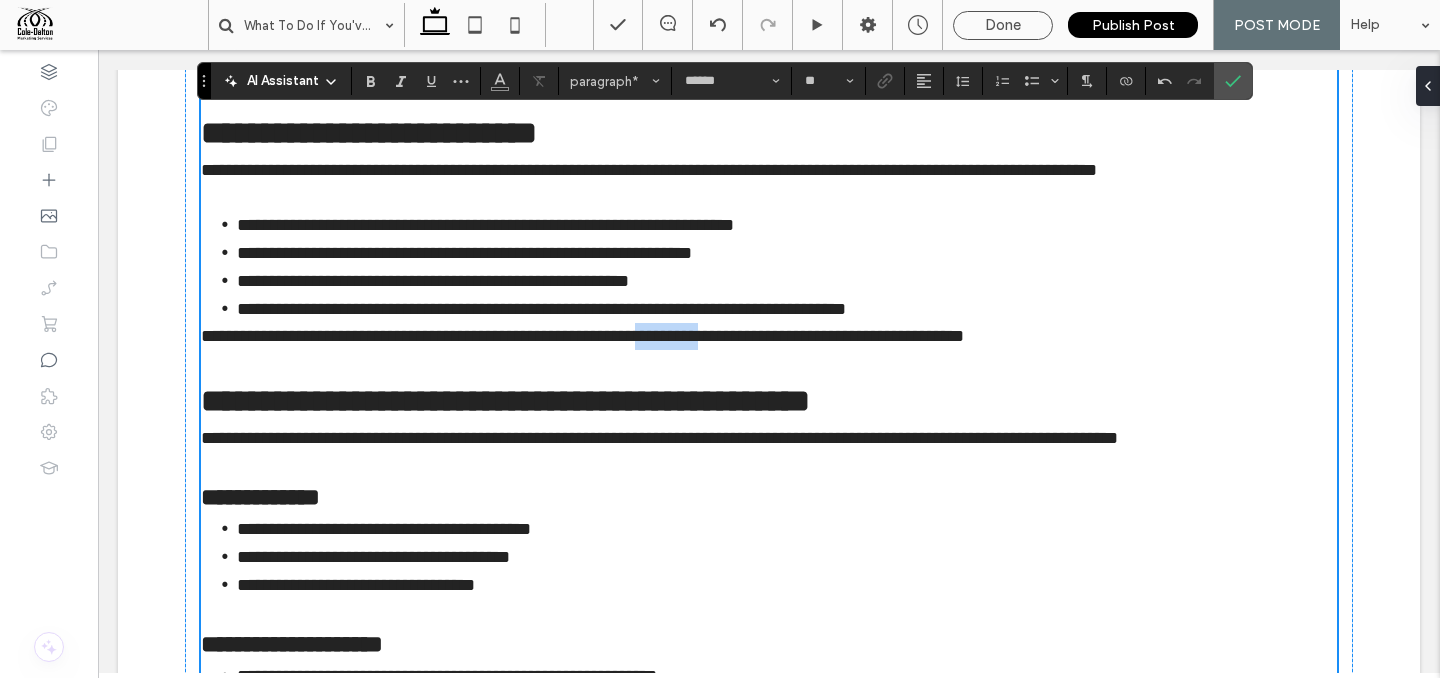 type 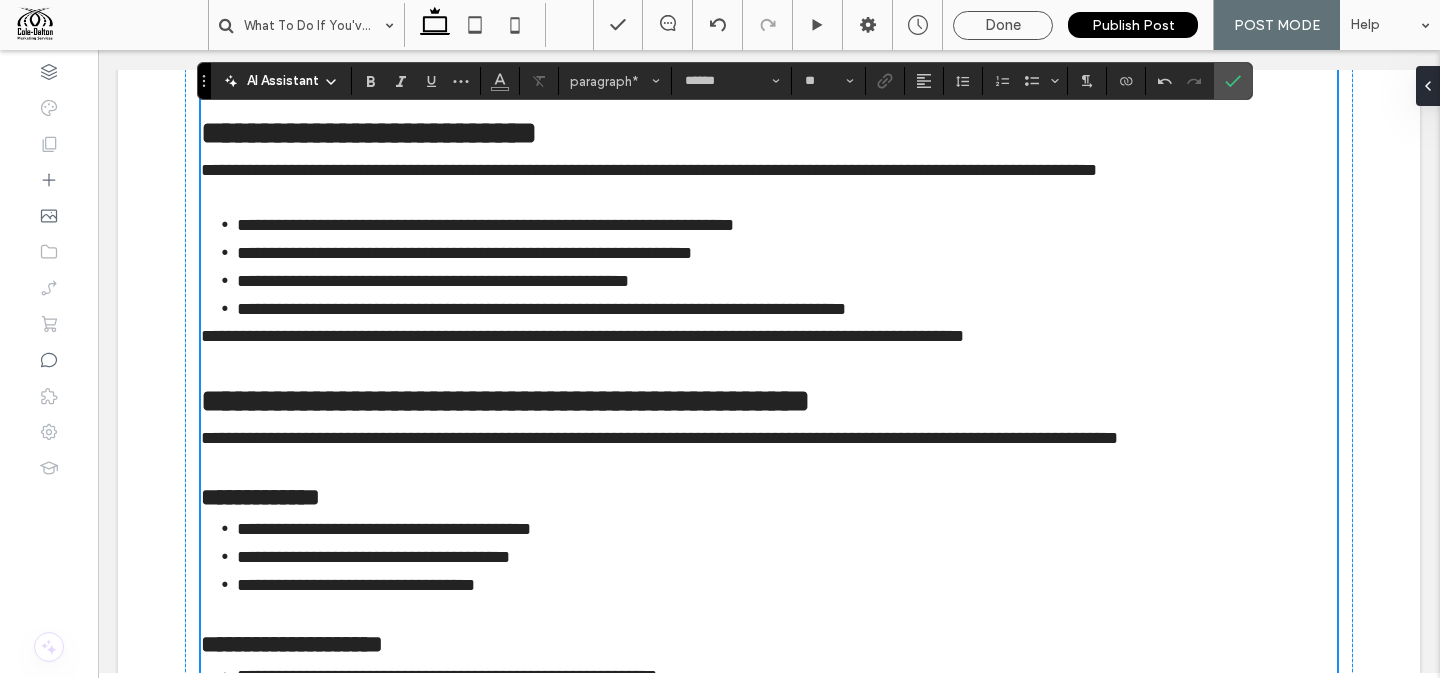 click on "**********" at bounding box center (582, 336) 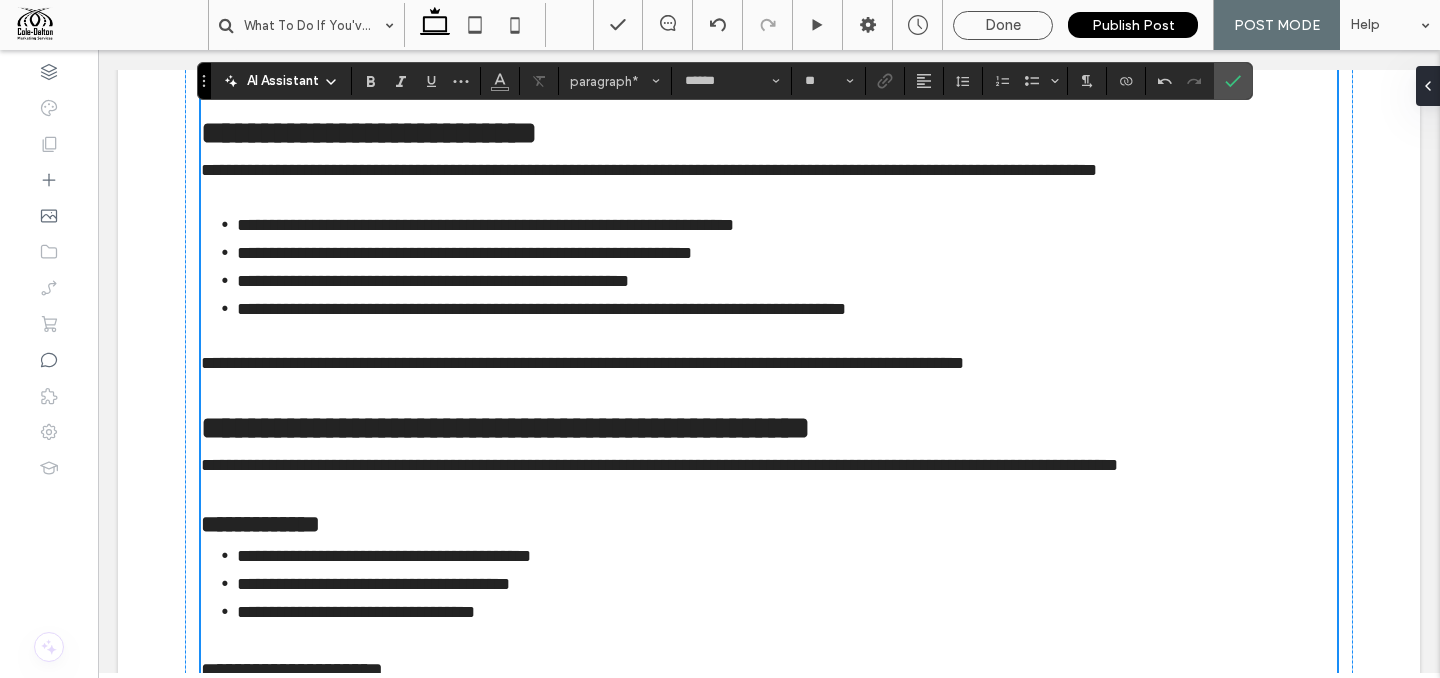 click at bounding box center (769, 390) 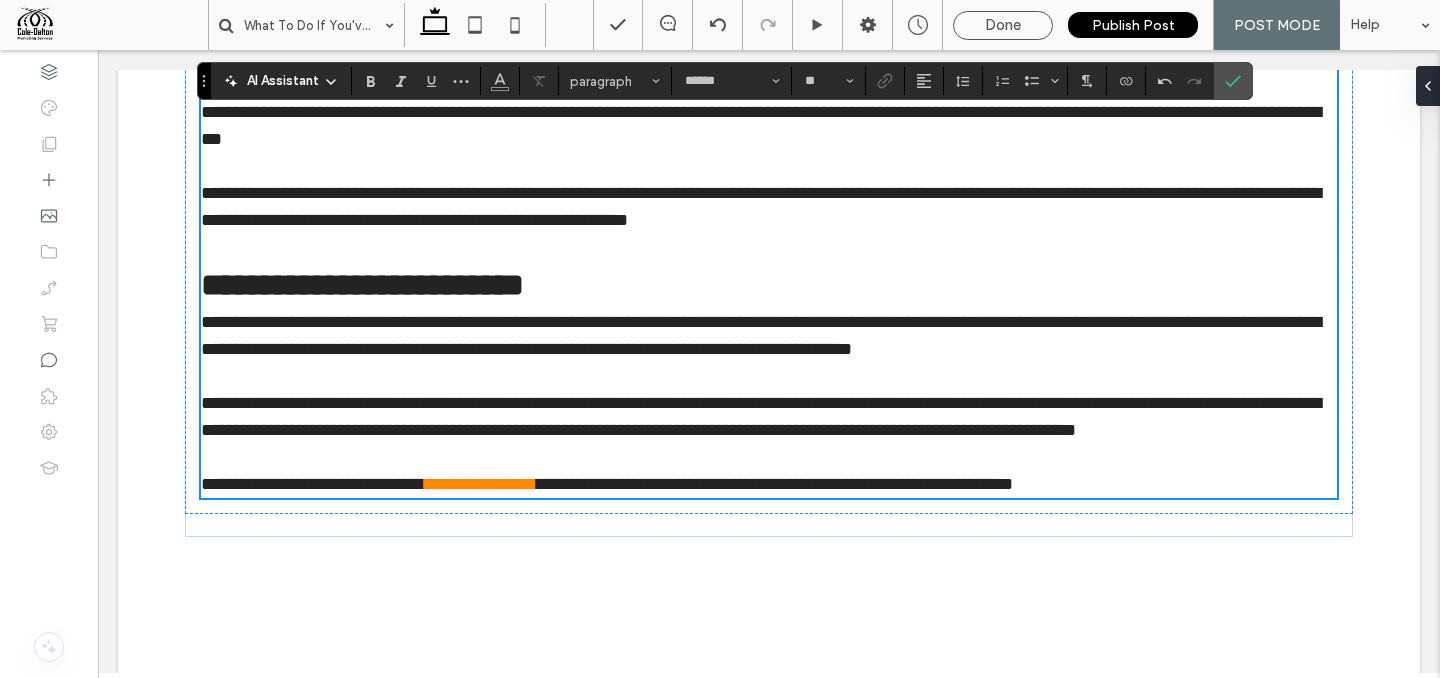 scroll, scrollTop: 3483, scrollLeft: 0, axis: vertical 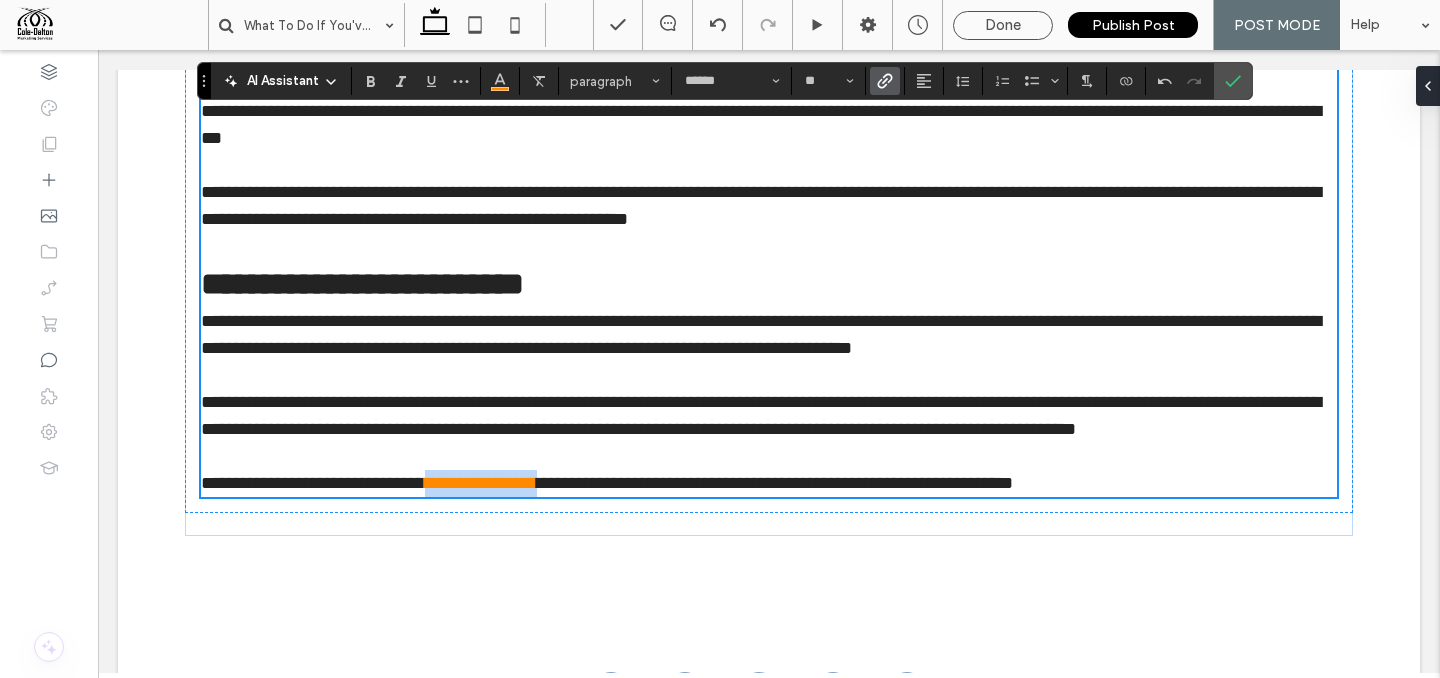 drag, startPoint x: 461, startPoint y: 513, endPoint x: 596, endPoint y: 516, distance: 135.03333 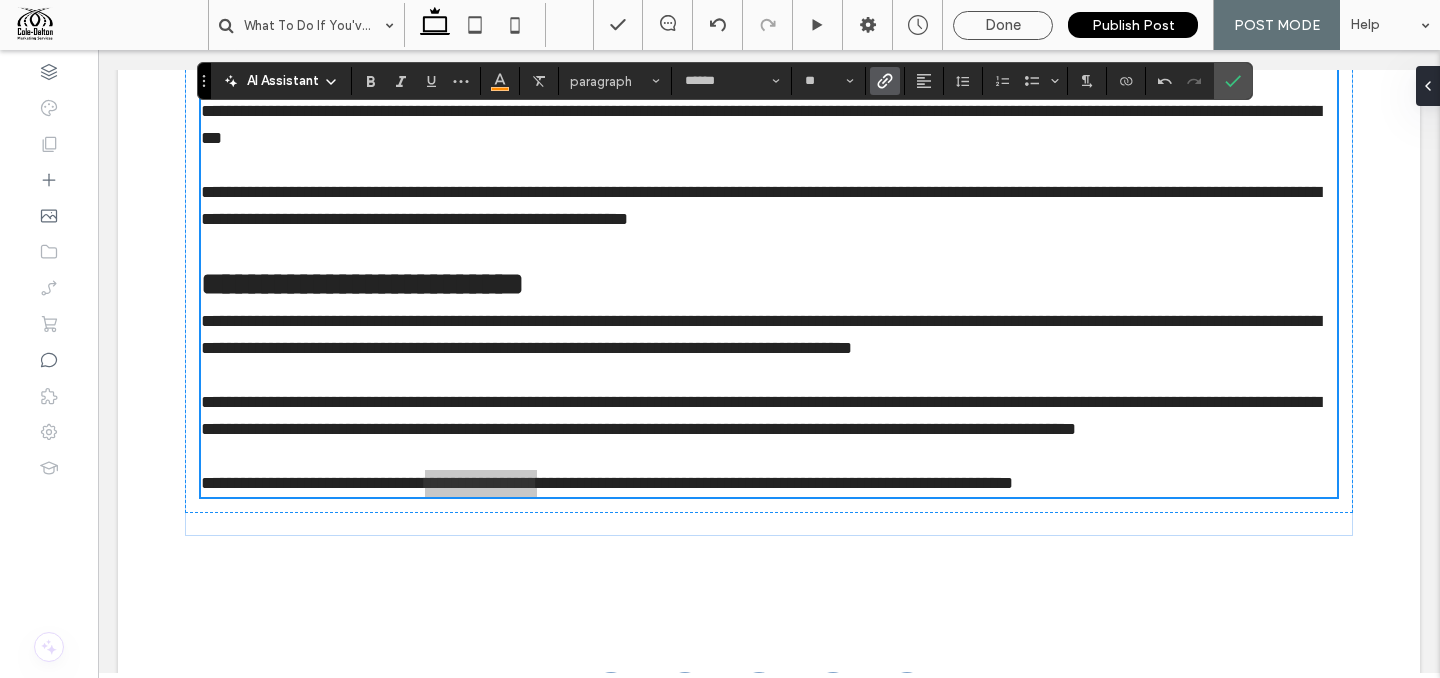 click at bounding box center [885, 81] 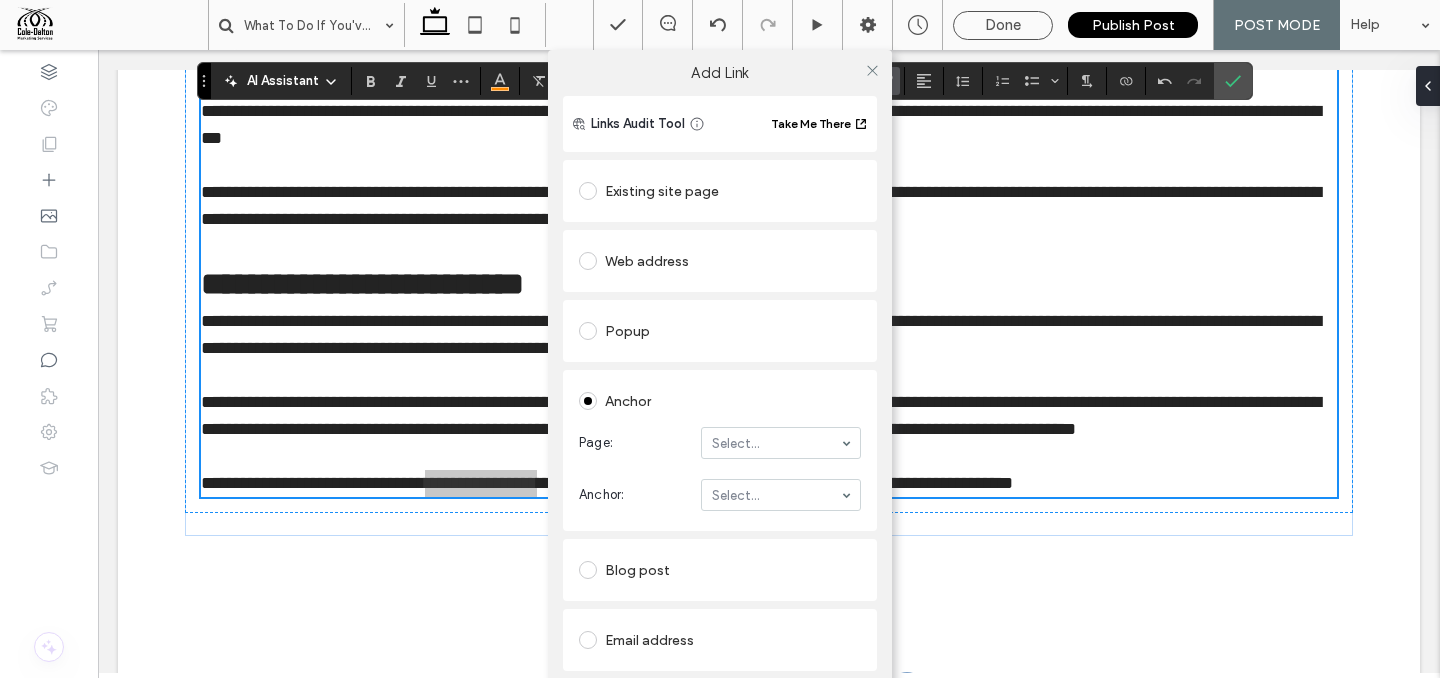 click at bounding box center (588, 191) 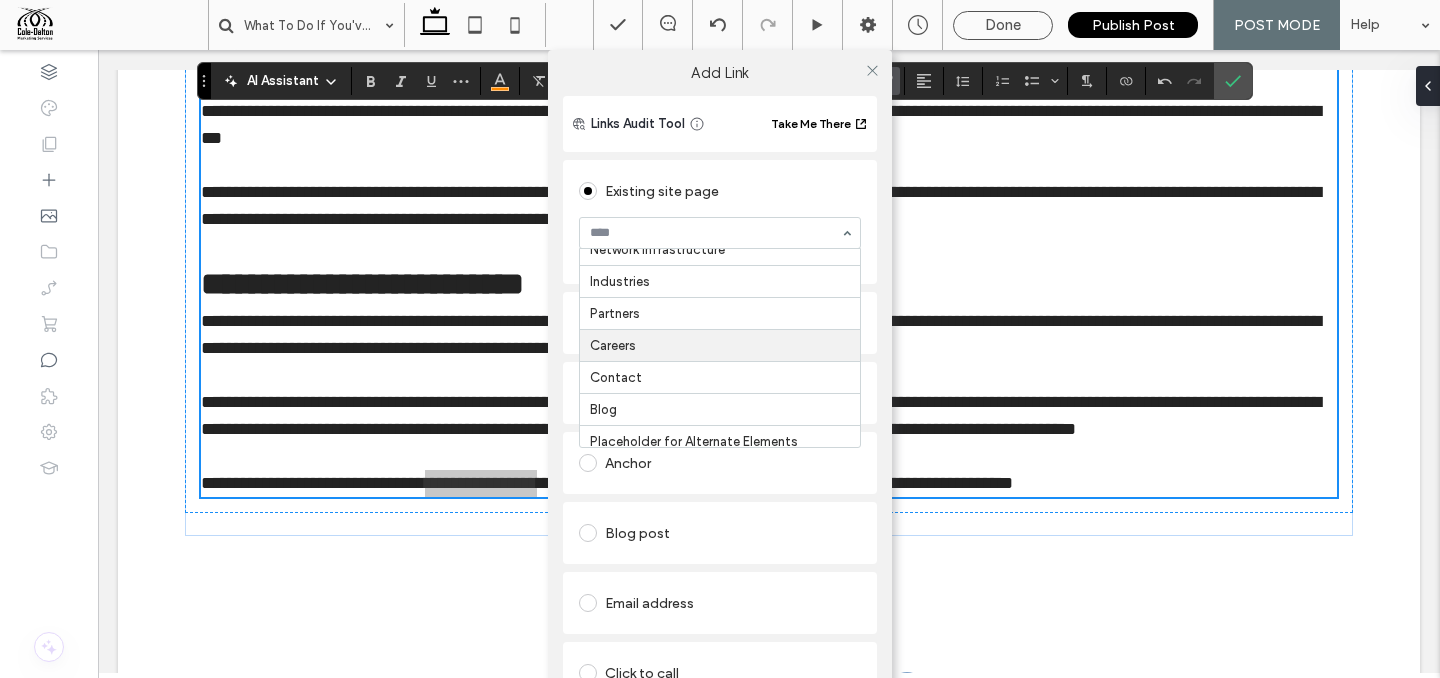 scroll, scrollTop: 428, scrollLeft: 0, axis: vertical 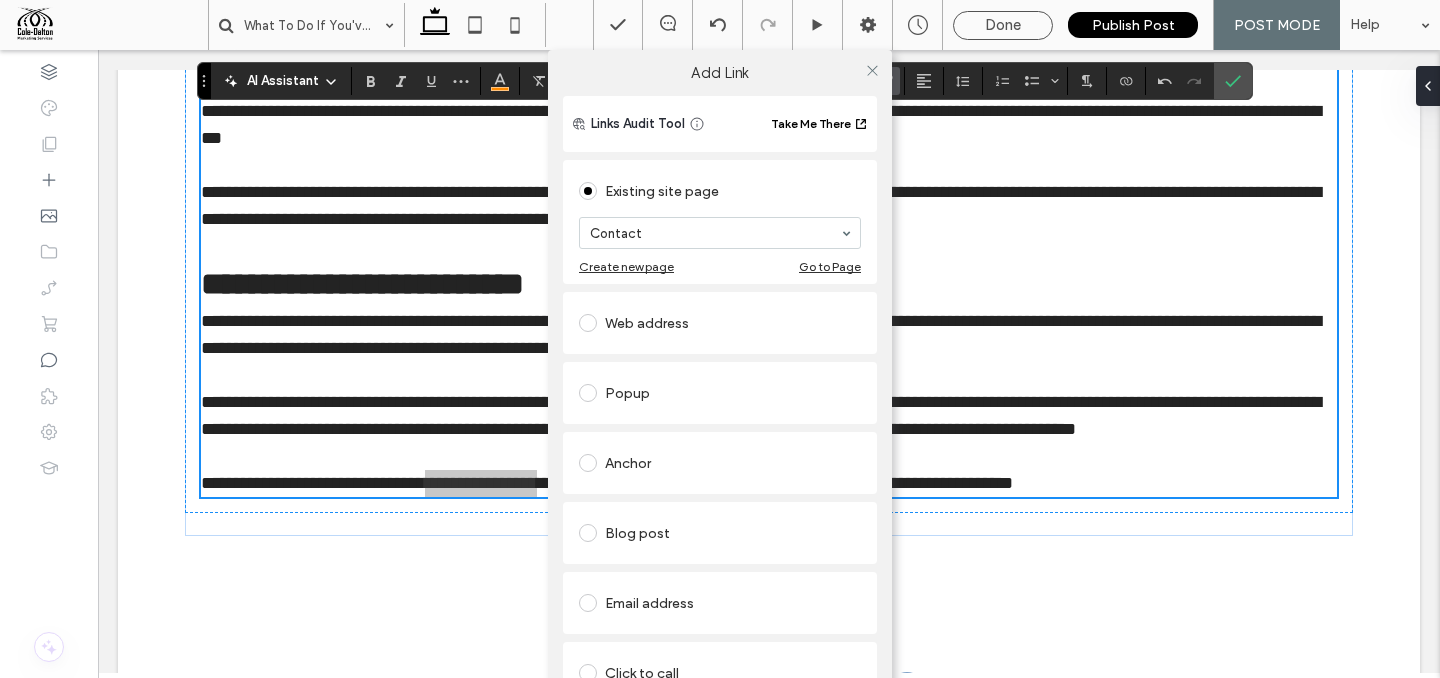 click on "Add Link Links Audit Tool Take Me There Existing site page Contact Create new page Go to Page Web address Popup Anchor Page: Select... Anchor: Select... Blog post Email address Click to call File for download Remove link" at bounding box center [720, 389] 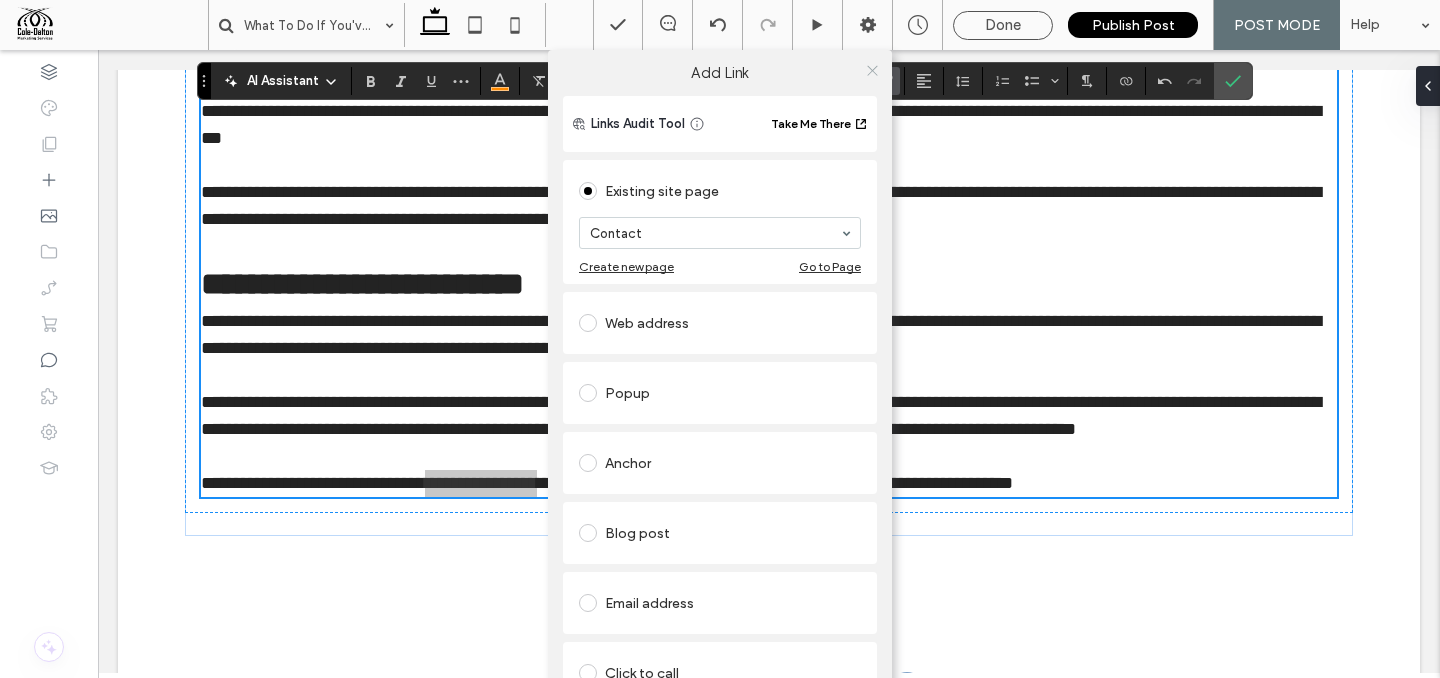 click 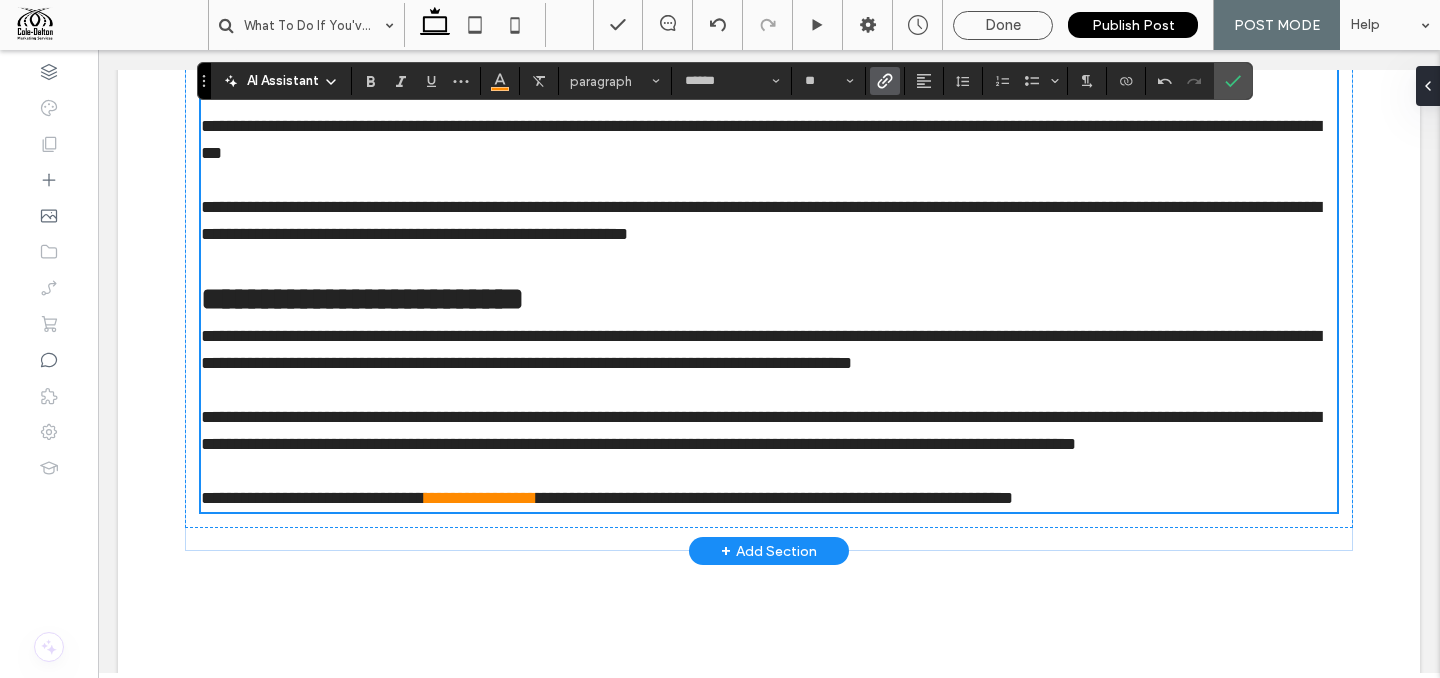click on "**********" at bounding box center (761, 220) 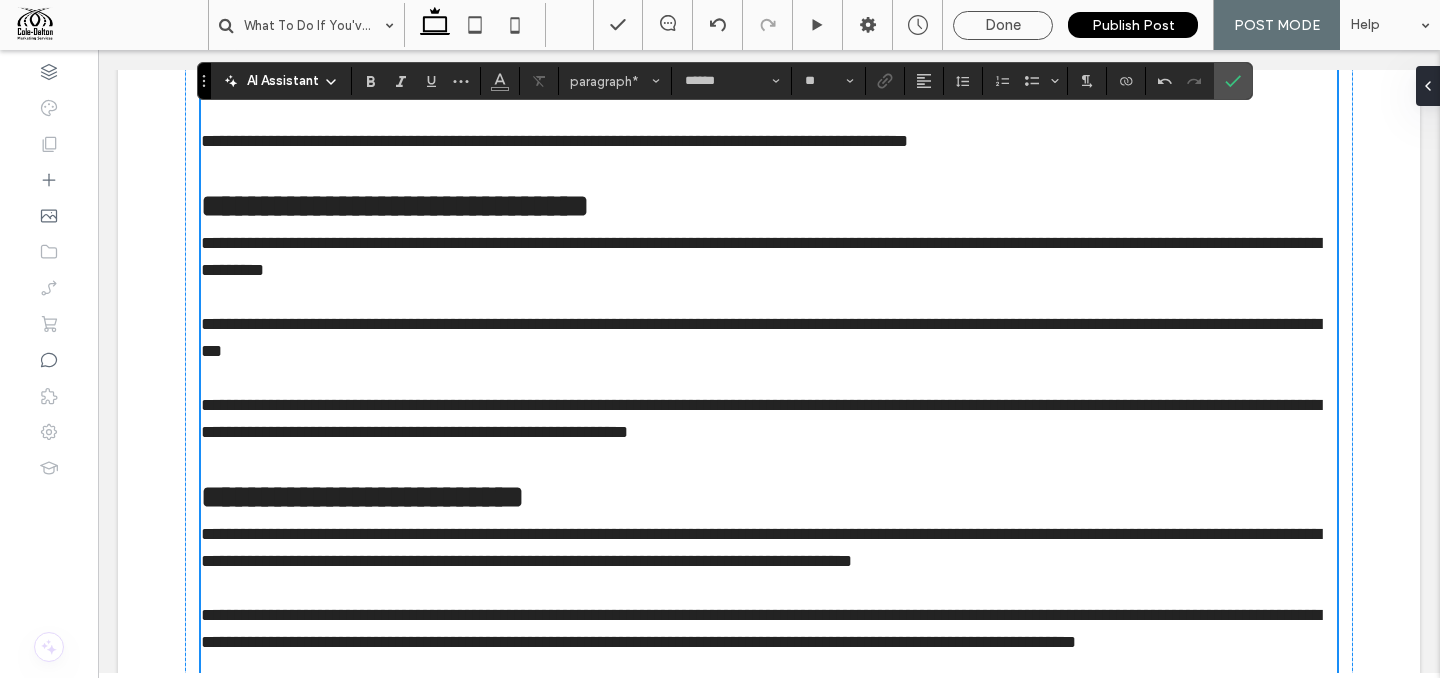 scroll, scrollTop: 3269, scrollLeft: 0, axis: vertical 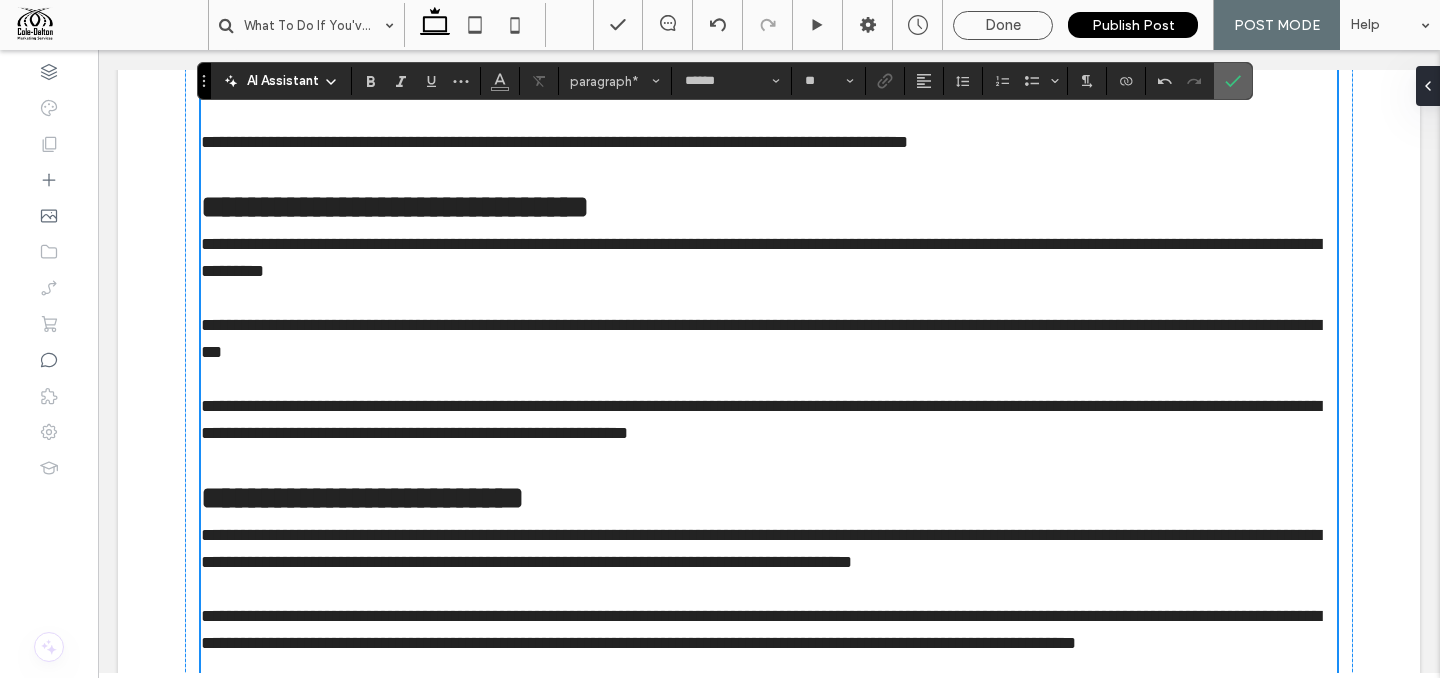 click at bounding box center (1233, 81) 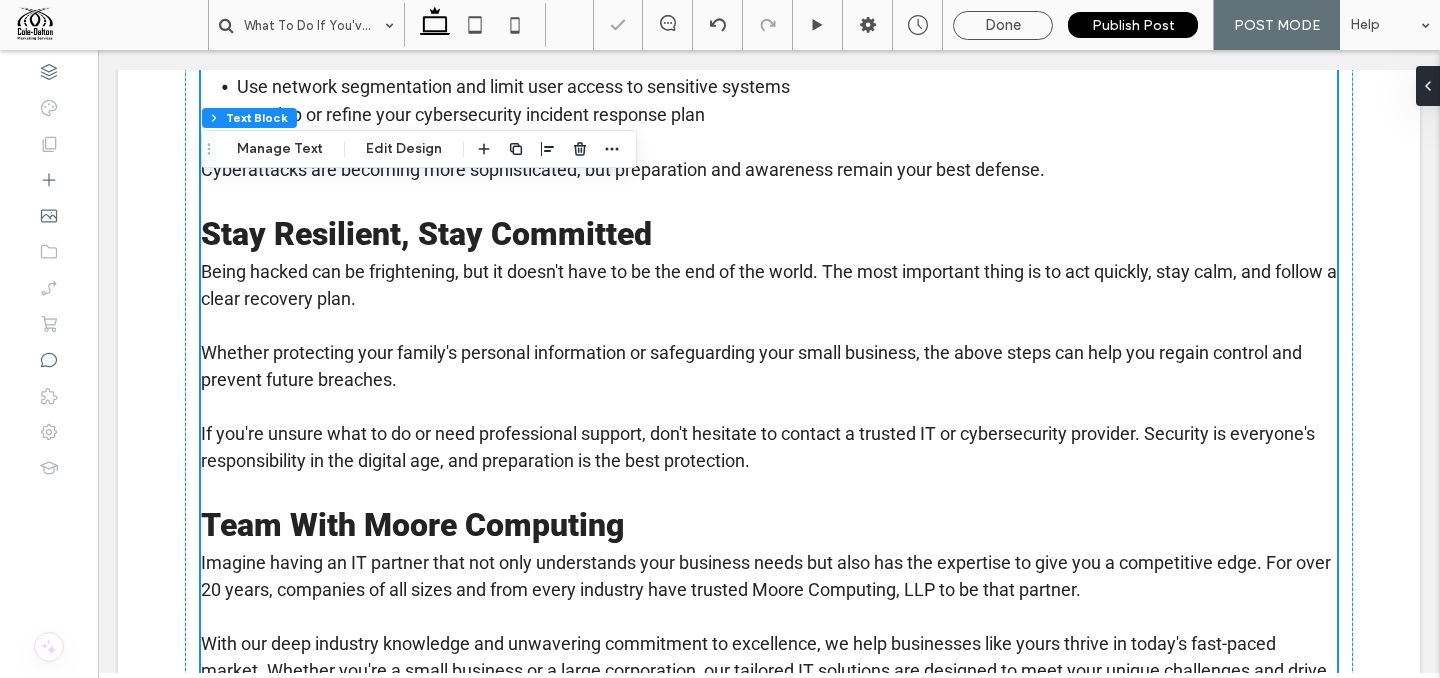 click on "Stay Resilient, Stay Committed" at bounding box center [426, 234] 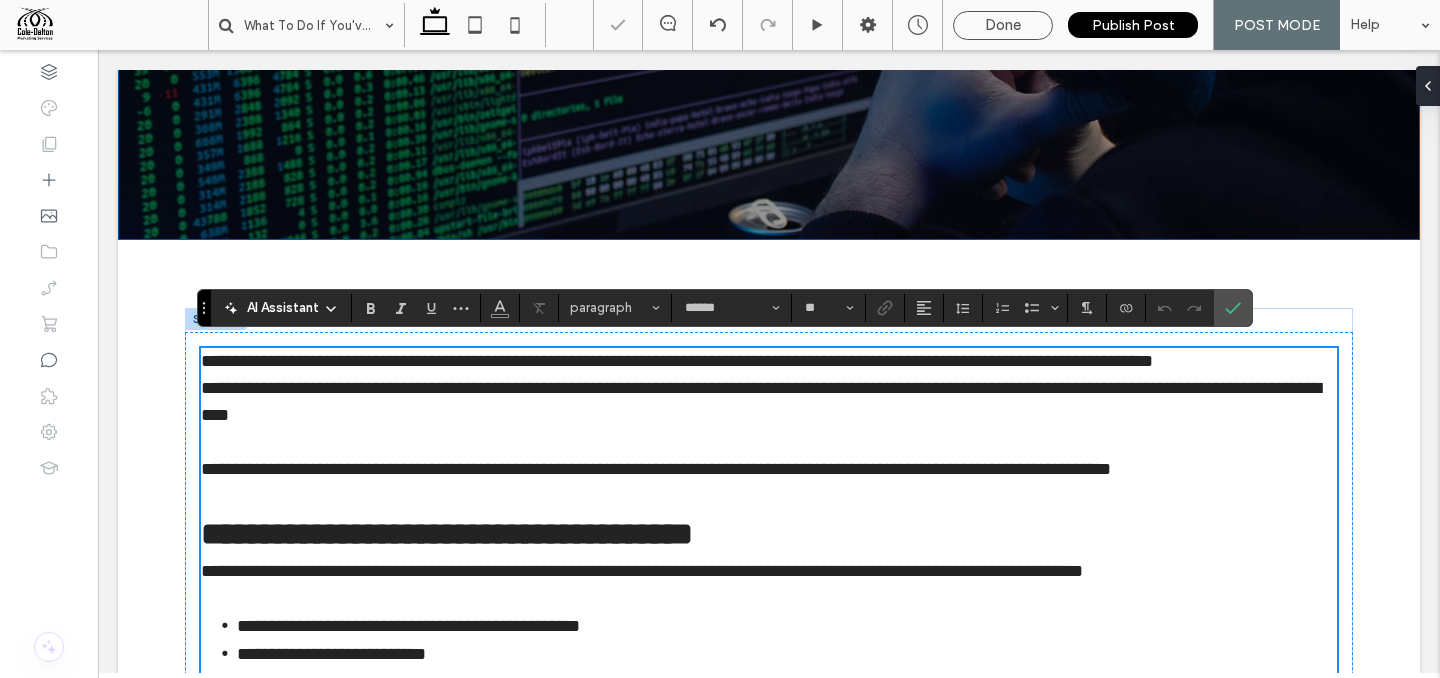 type on "******" 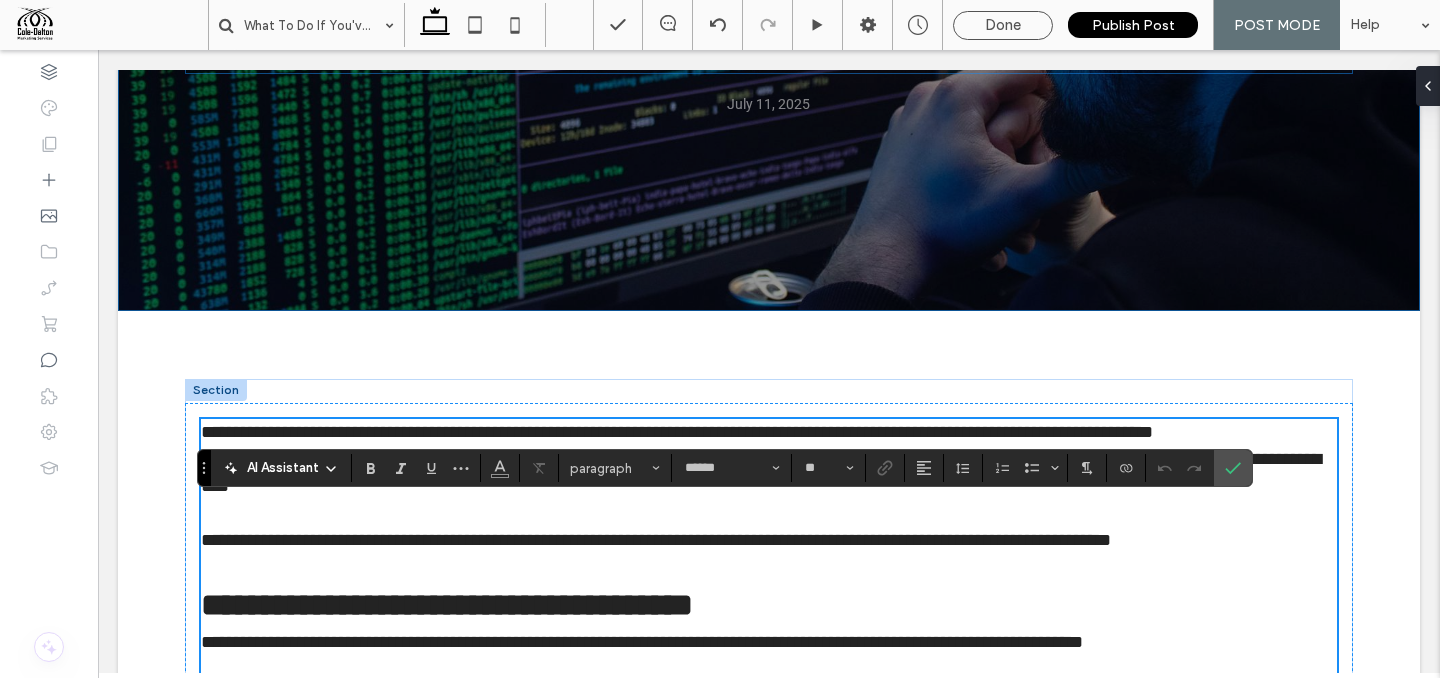 scroll, scrollTop: 444, scrollLeft: 0, axis: vertical 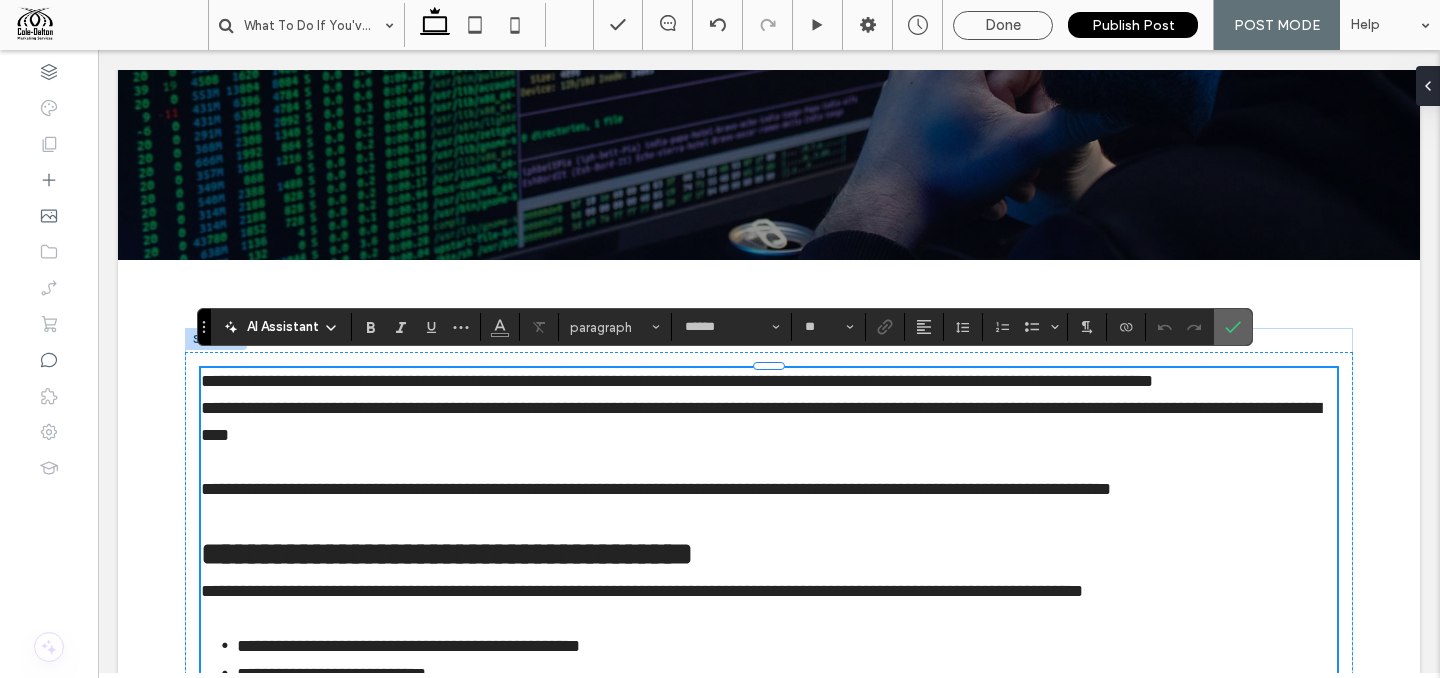 click 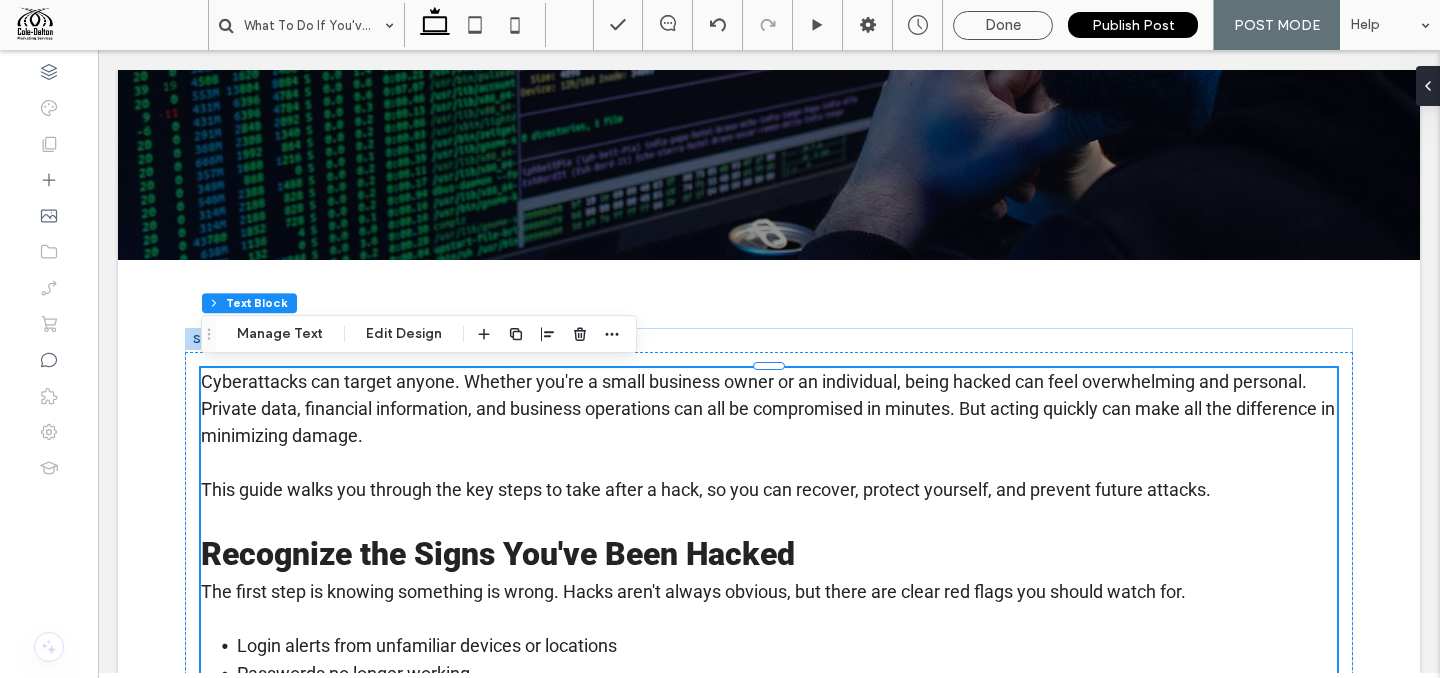 click on "What To Do If You've Been Hacked: Tips for Small Businesses
July 11, 2025
Section + Add Section
Cyberattacks can target anyone. Whether you're a small business owner or an individual, being hacked can feel overwhelming and personal. Private data, financial information, and business operations can all be compromised in minutes. But acting quickly can make all the difference in minimizing damage. This guide walks you through the key steps to take after a hack, so you can recover, protect yourself, and prevent future attacks. Recognize the Signs You've Been Hacked The first step is knowing something is wrong. Hacks aren't always obvious, but there are clear red flags you should watch for. Login alerts from unfamiliar devices or locations Passwords no longer working Unauthorized purchases or bank transactions Emails sent from your account that you didn't write Unexplained pop-ups, software installations, or system slowdowns" at bounding box center [769, 2428] 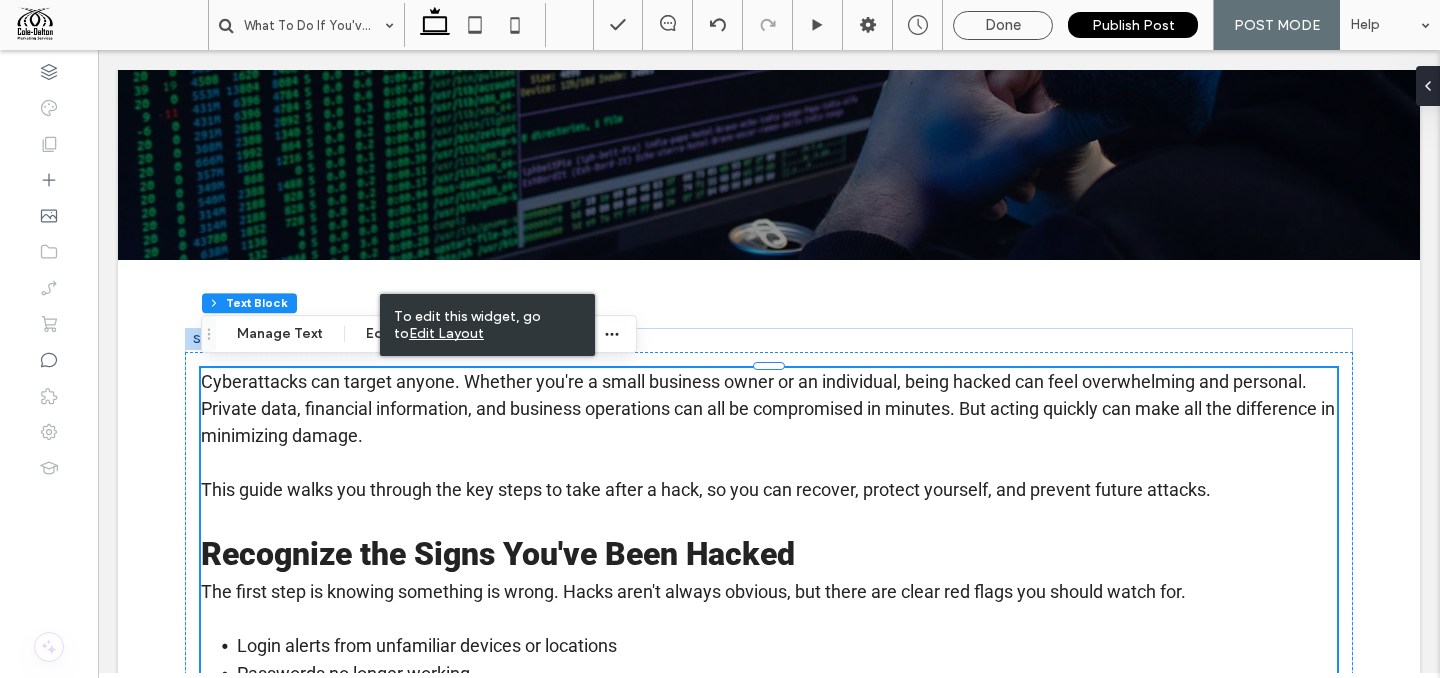 click on "What To Do If You've Been Hacked: Tips for Small Businesses
July 11, 2025
Section + Add Section
Cyberattacks can target anyone. Whether you're a small business owner or an individual, being hacked can feel overwhelming and personal. Private data, financial information, and business operations can all be compromised in minutes. But acting quickly can make all the difference in minimizing damage. This guide walks you through the key steps to take after a hack, so you can recover, protect yourself, and prevent future attacks. Recognize the Signs You've Been Hacked The first step is knowing something is wrong. Hacks aren't always obvious, but there are clear red flags you should watch for. Login alerts from unfamiliar devices or locations Passwords no longer working Unauthorized purchases or bank transactions Emails sent from your account that you didn't write Unexplained pop-ups, software installations, or system slowdowns" at bounding box center [769, 2428] 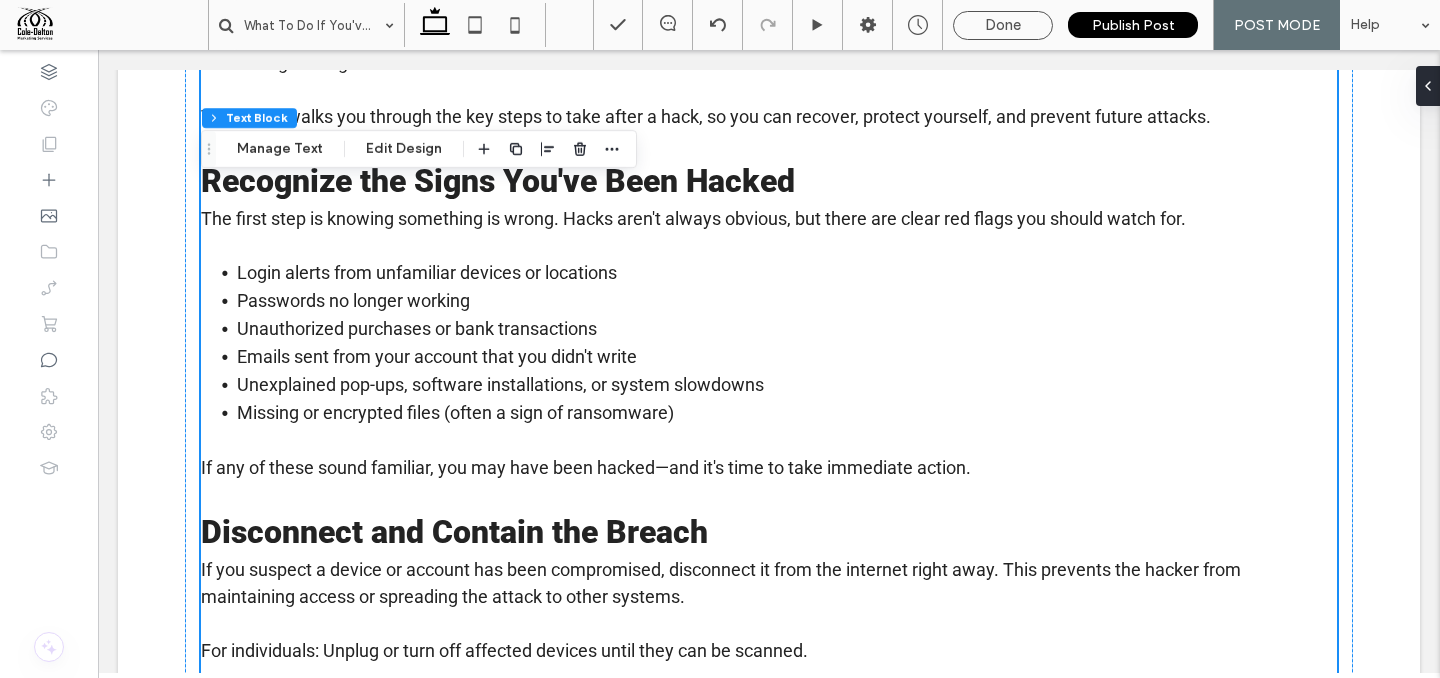 scroll, scrollTop: 855, scrollLeft: 0, axis: vertical 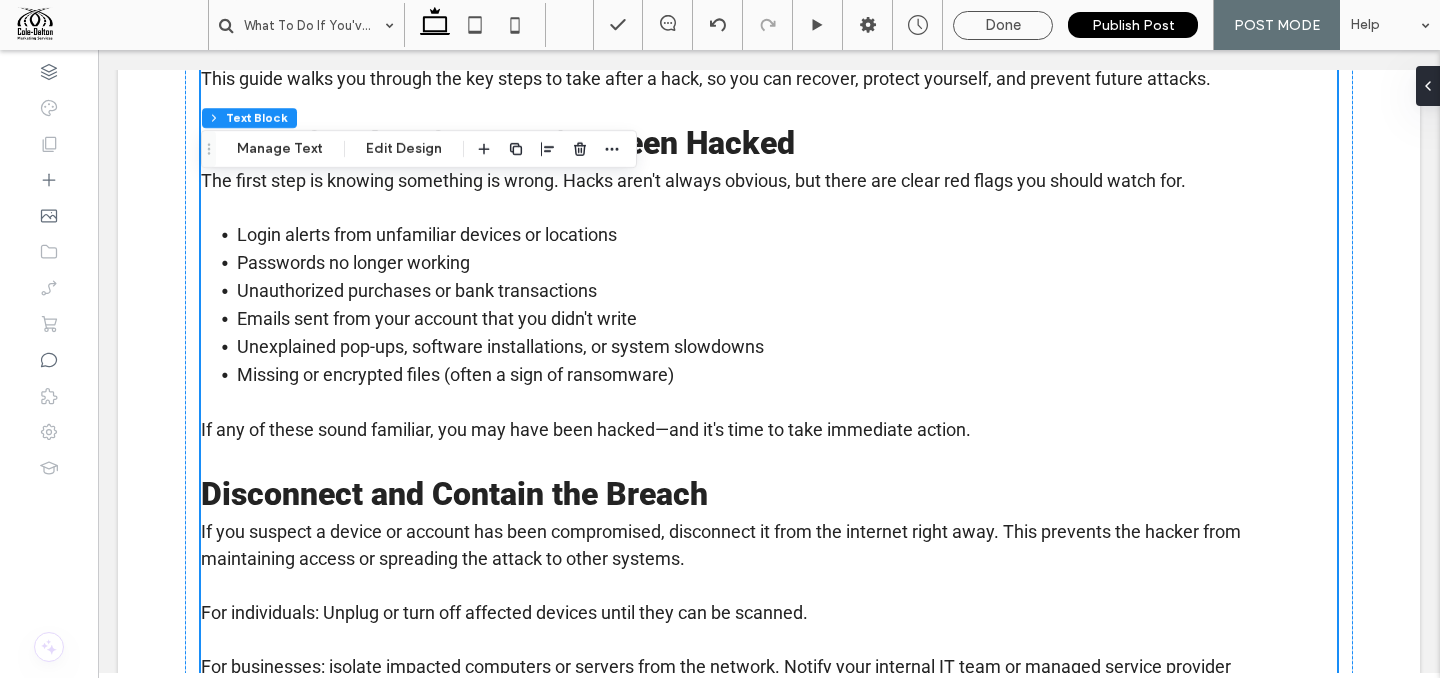 click on "Login alerts from unfamiliar devices or locations" at bounding box center (427, 234) 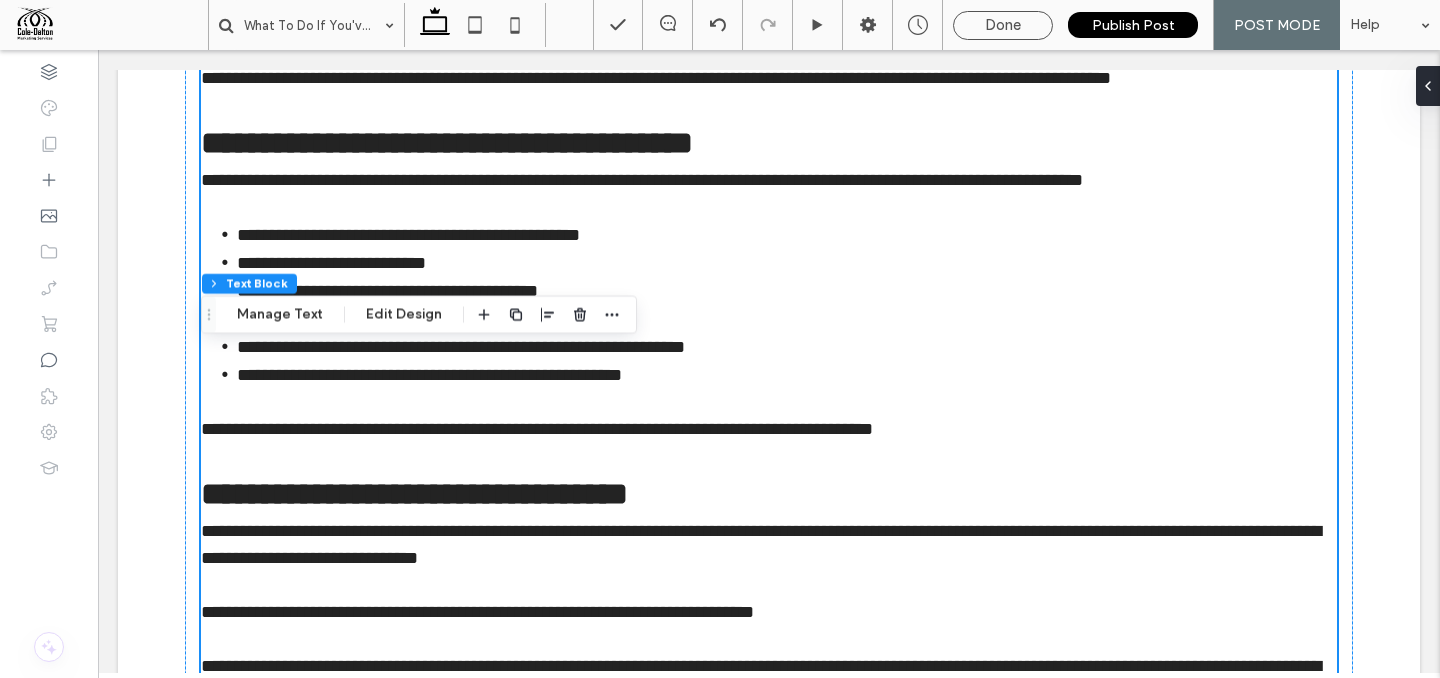 scroll, scrollTop: 464, scrollLeft: 0, axis: vertical 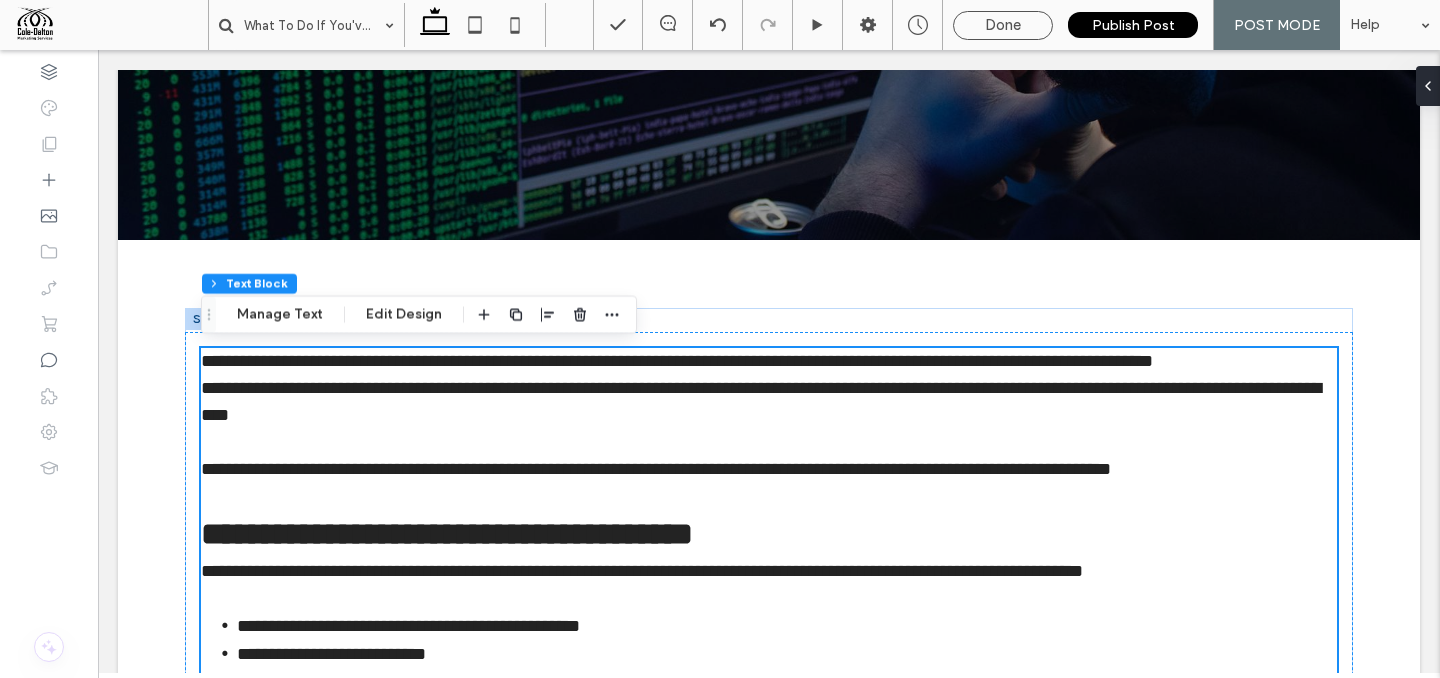 type on "******" 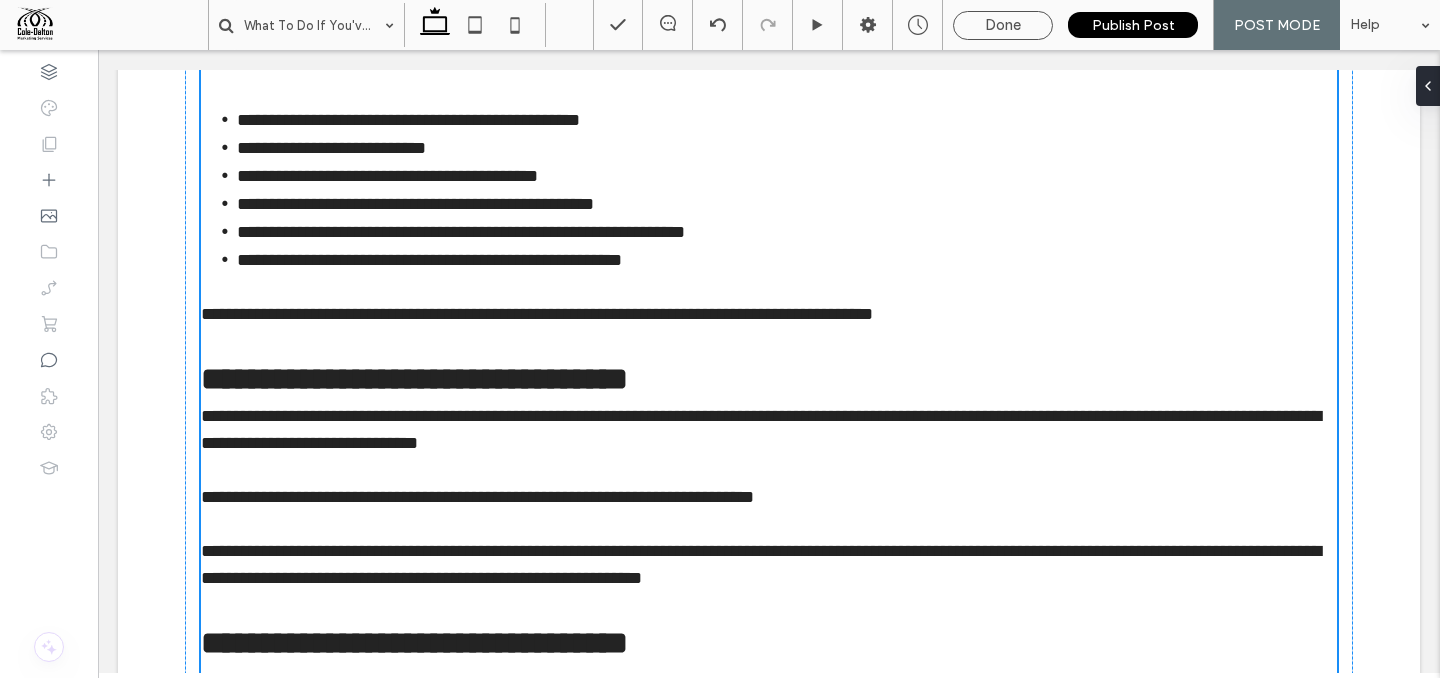 scroll, scrollTop: 972, scrollLeft: 0, axis: vertical 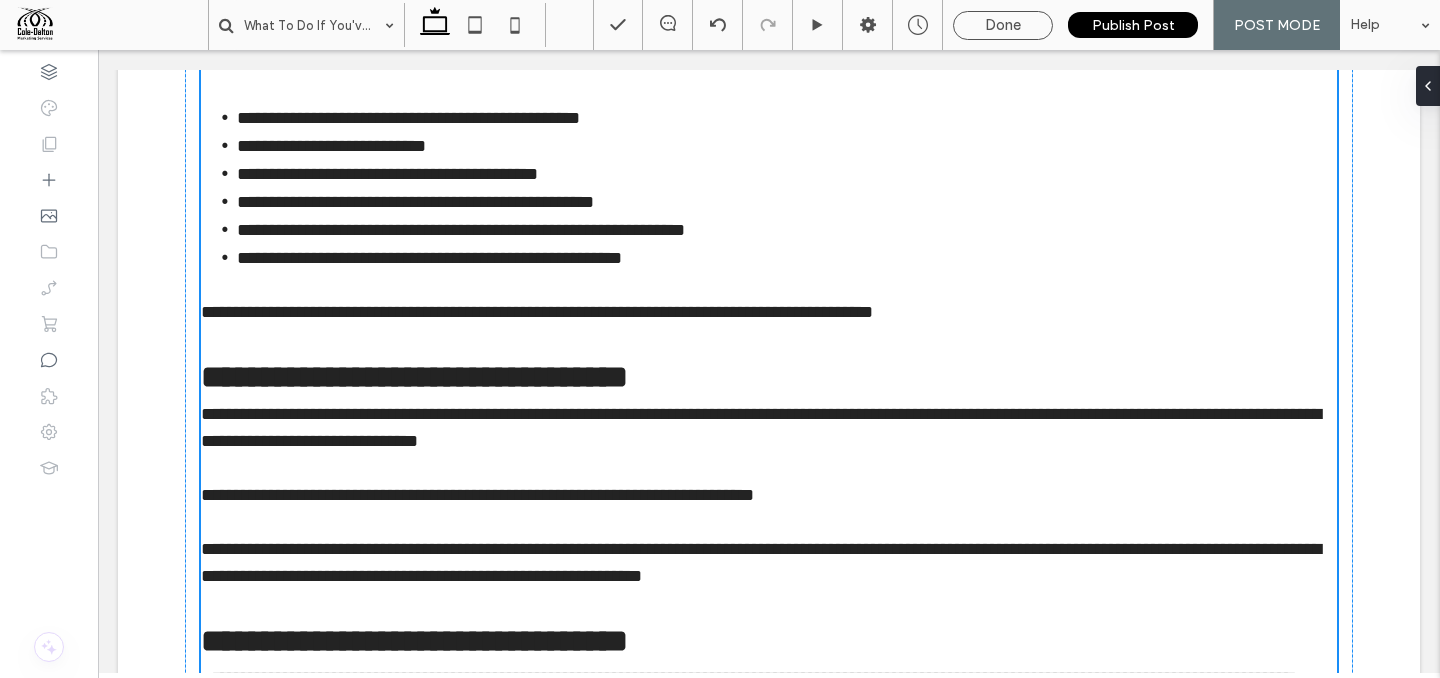click on "**********" at bounding box center [537, 312] 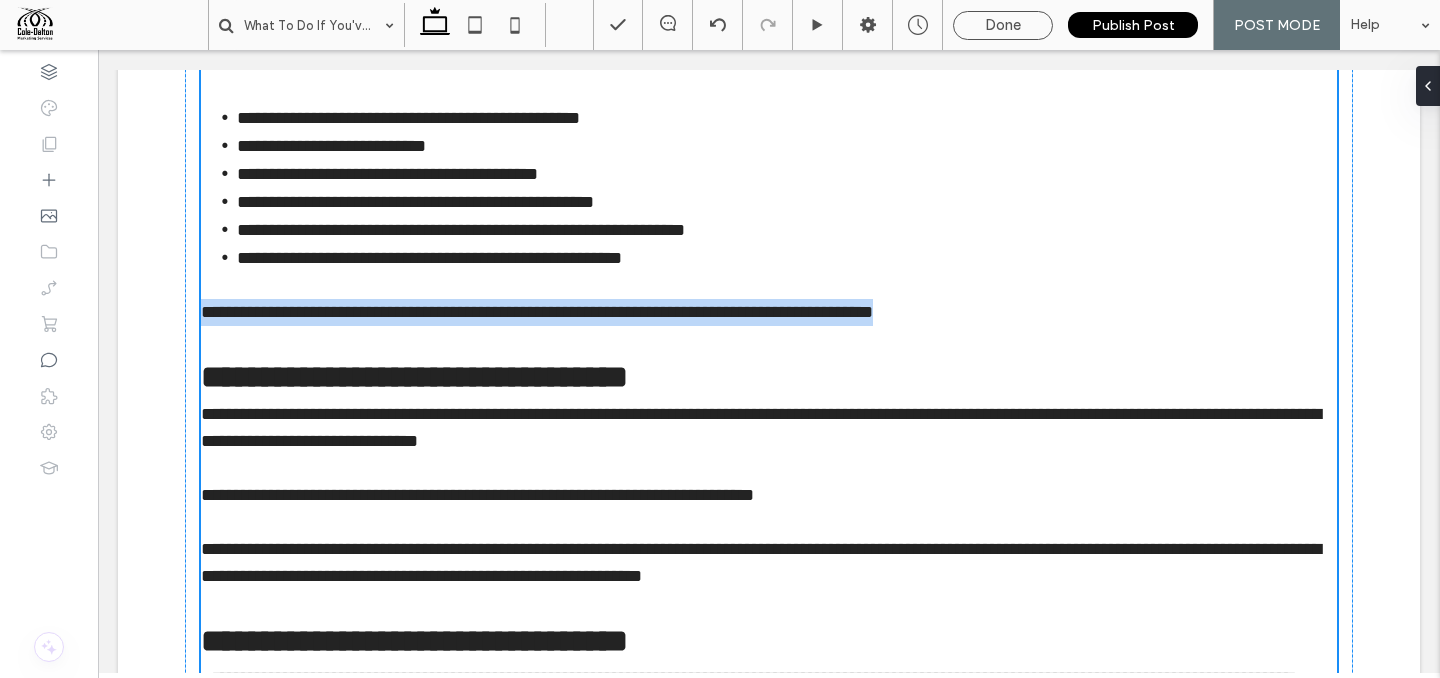 drag, startPoint x: 991, startPoint y: 309, endPoint x: 183, endPoint y: 302, distance: 808.03033 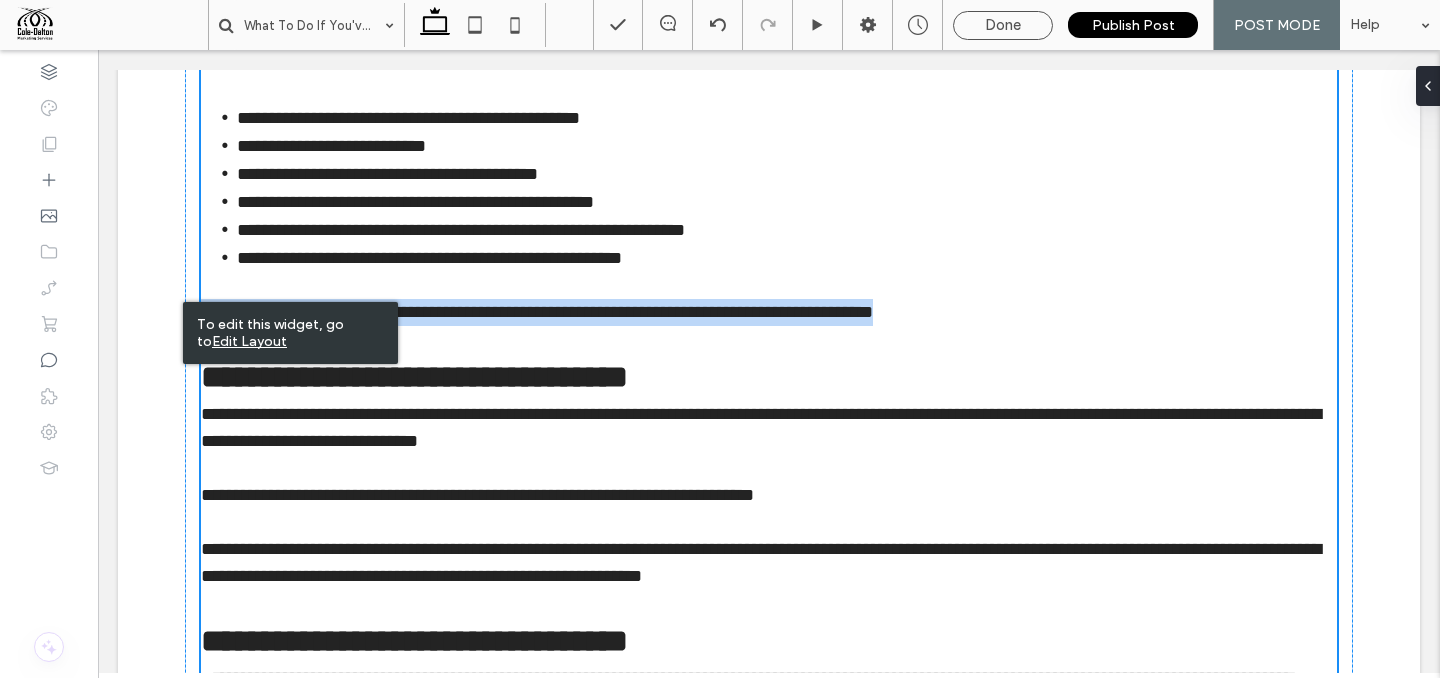 click on "**********" at bounding box center [461, 230] 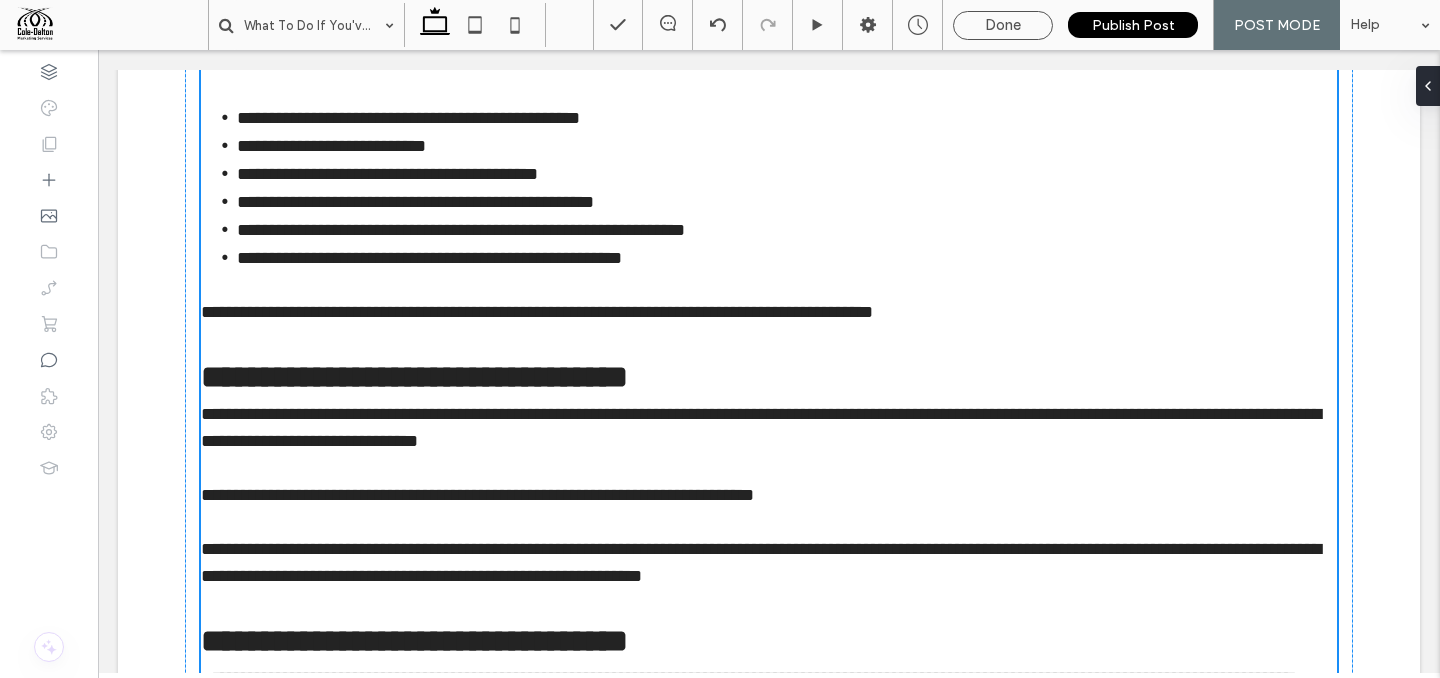 scroll, scrollTop: 968, scrollLeft: 0, axis: vertical 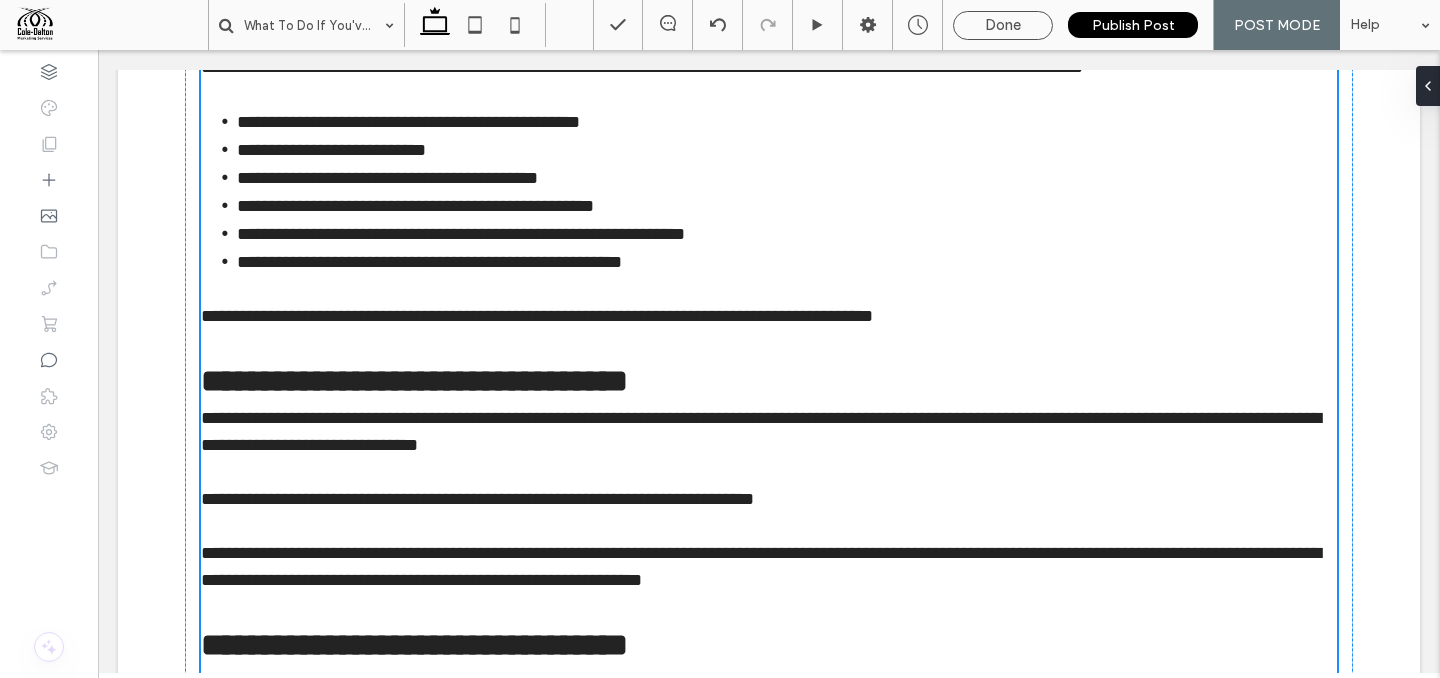 click on "**********" at bounding box center (537, 316) 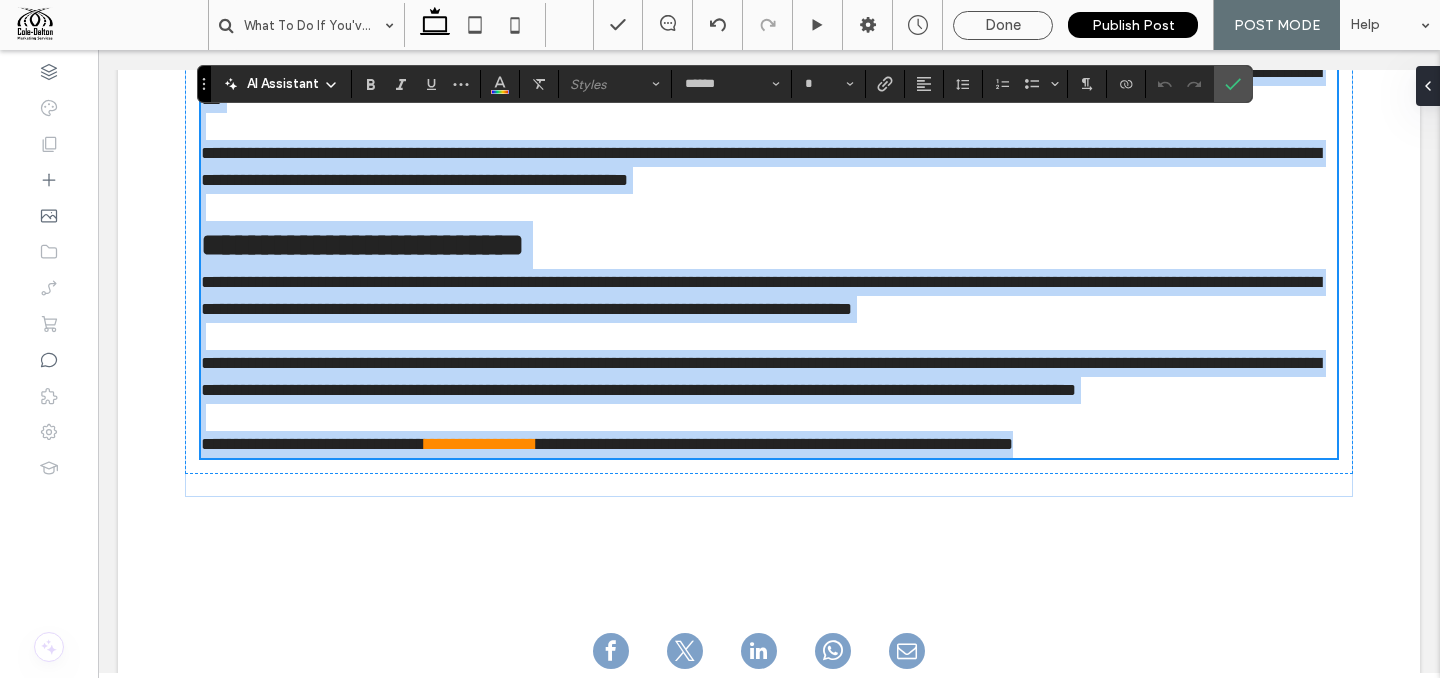 scroll, scrollTop: 3504, scrollLeft: 0, axis: vertical 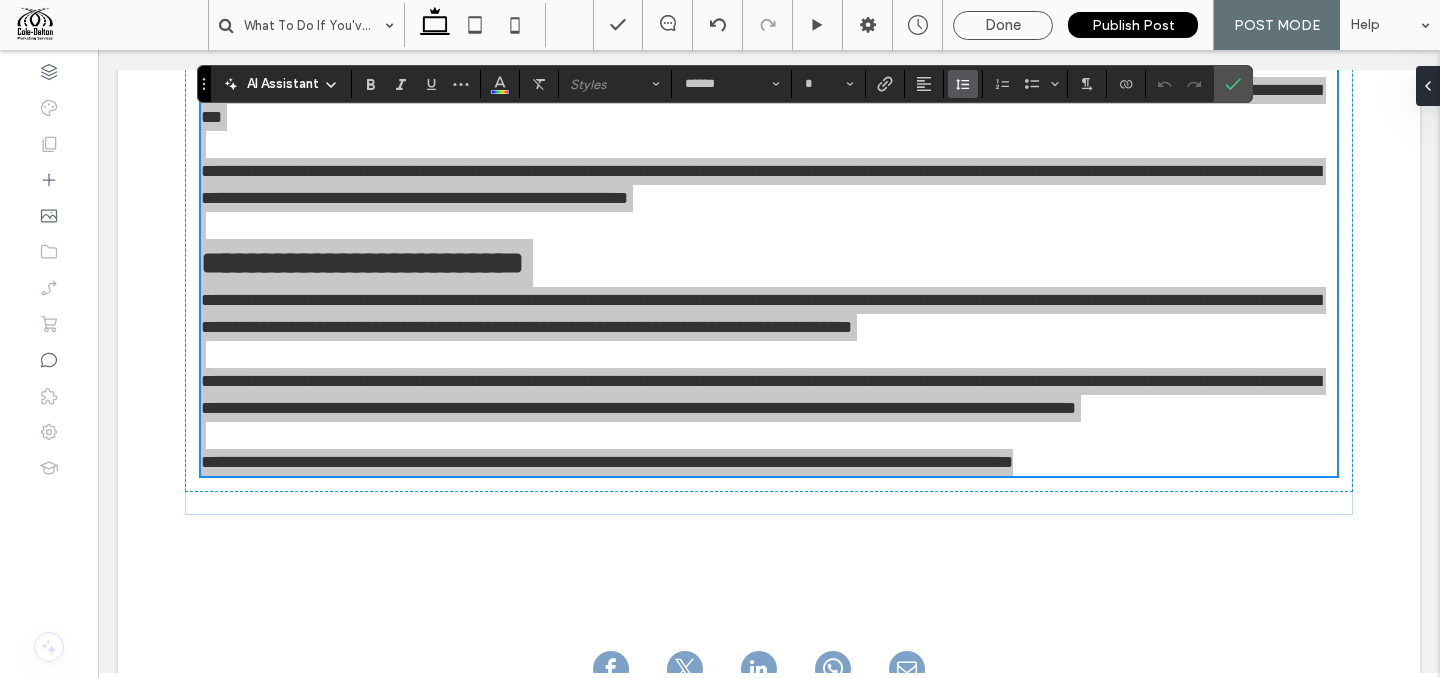 click at bounding box center [963, 84] 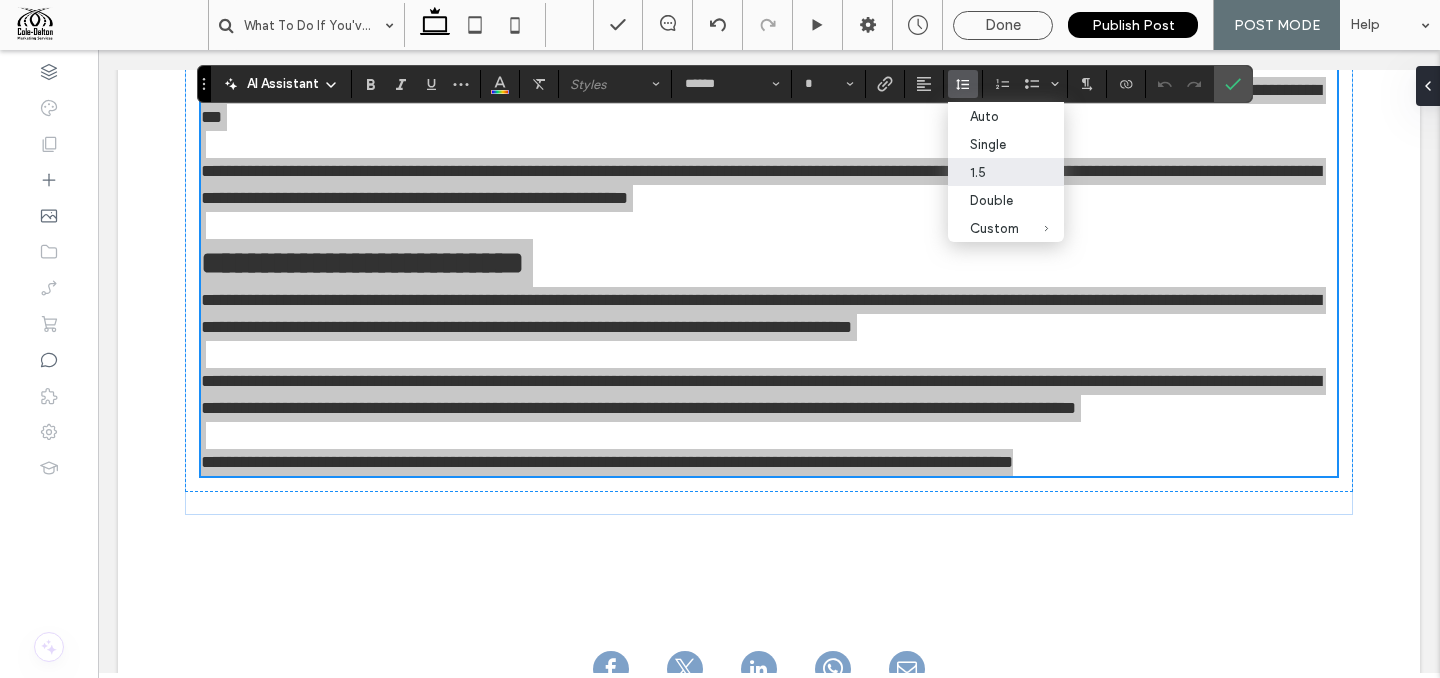 click on "1.5" at bounding box center (994, 172) 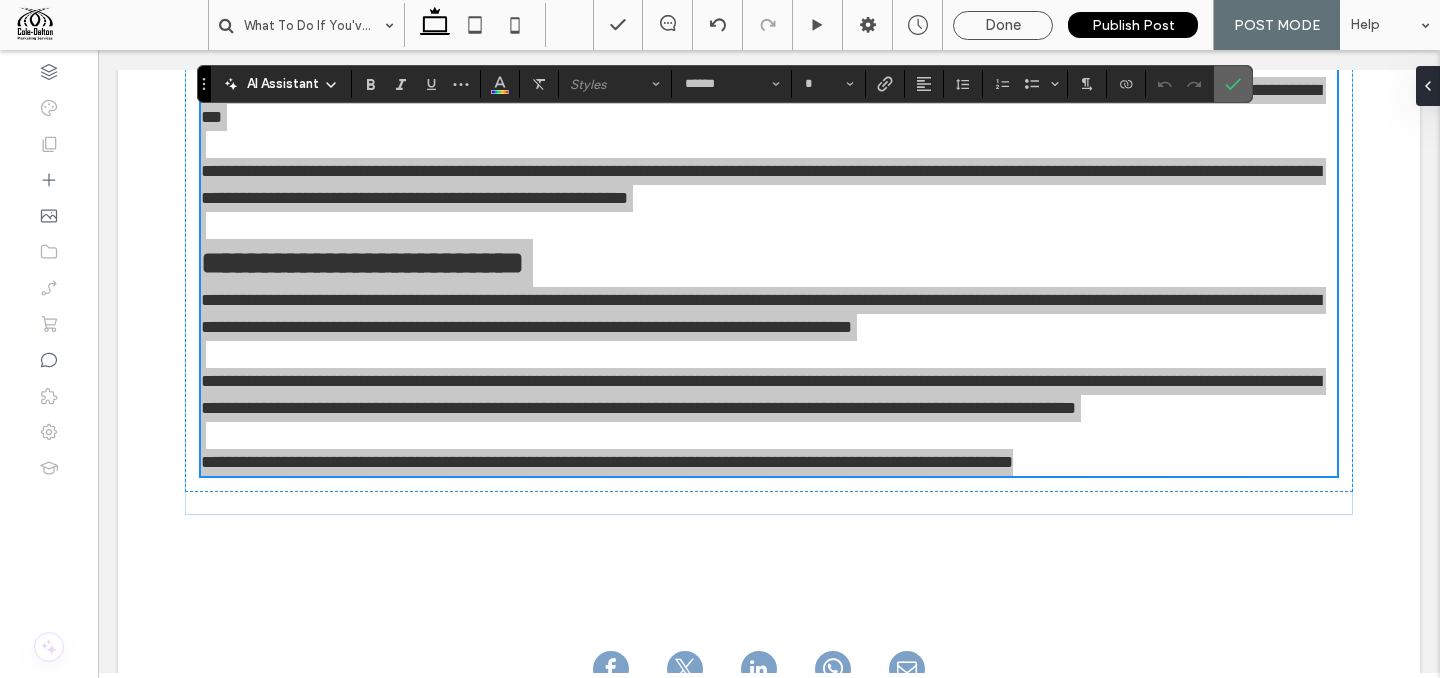 click at bounding box center (1233, 84) 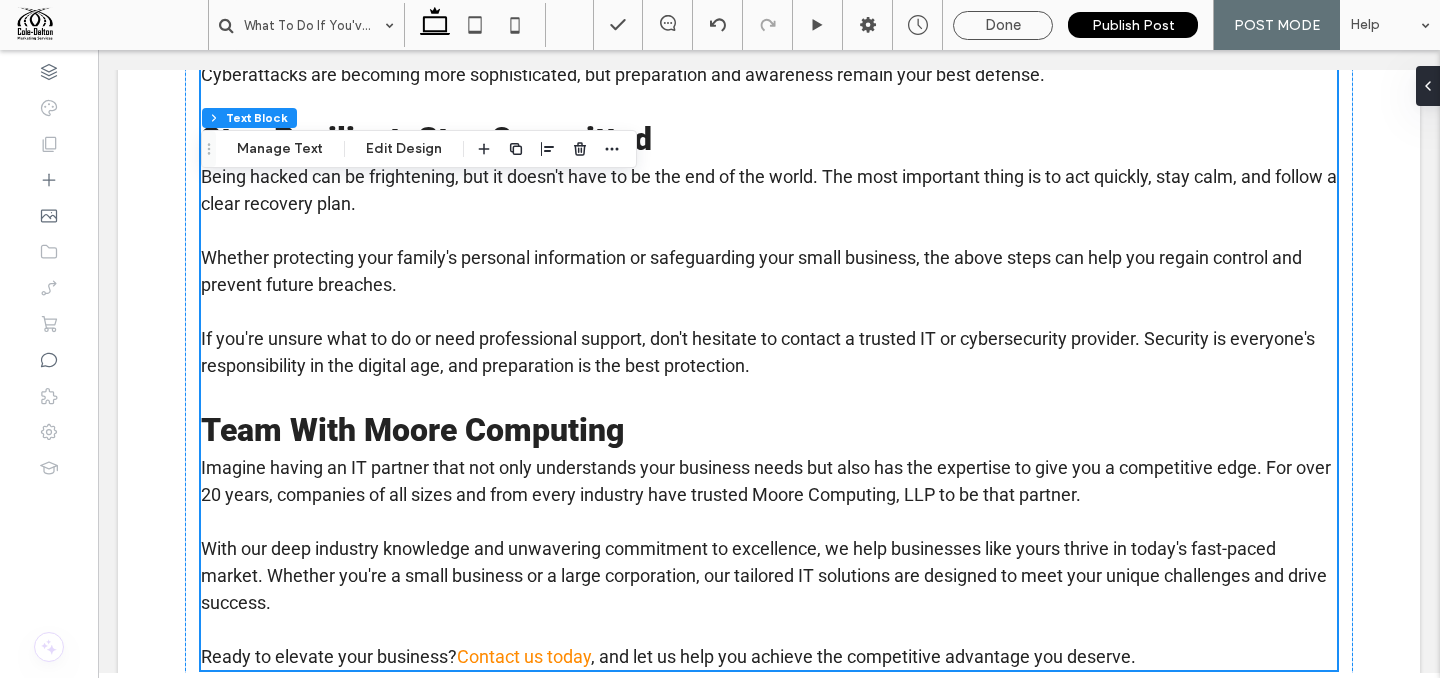 scroll, scrollTop: 3355, scrollLeft: 0, axis: vertical 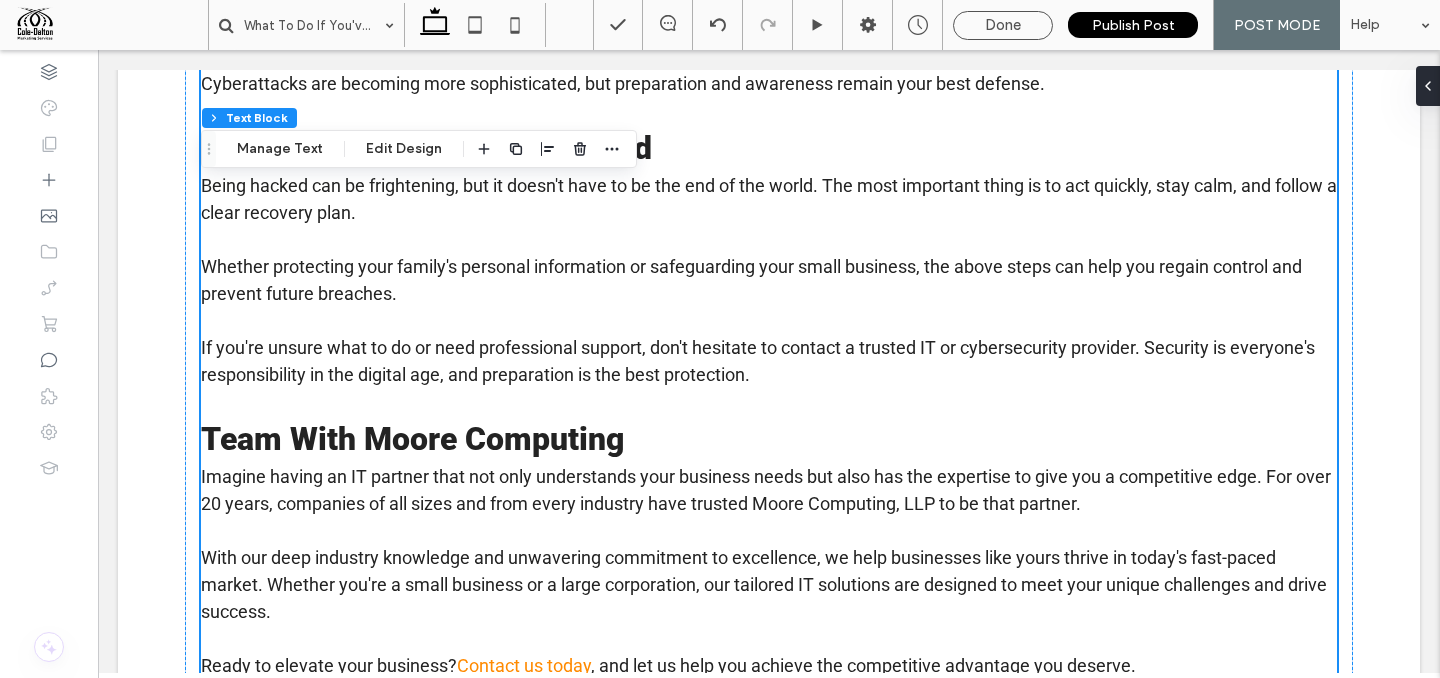 click on "With our deep industry knowledge and unwavering commitment to excellence, we help businesses like yours thrive in today's fast-paced market. Whether you're a small business or a large corporation, our tailored IT solutions are designed to meet your unique challenges and drive success." at bounding box center [764, 584] 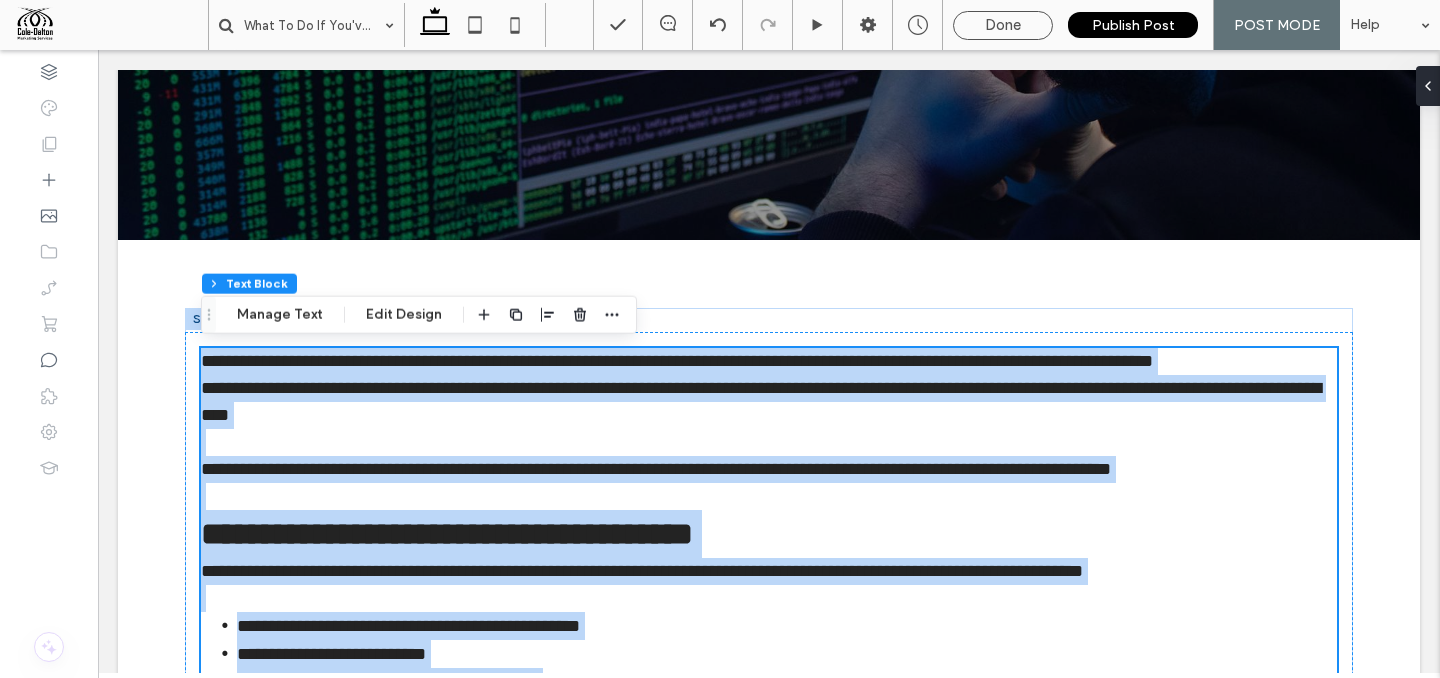 type on "******" 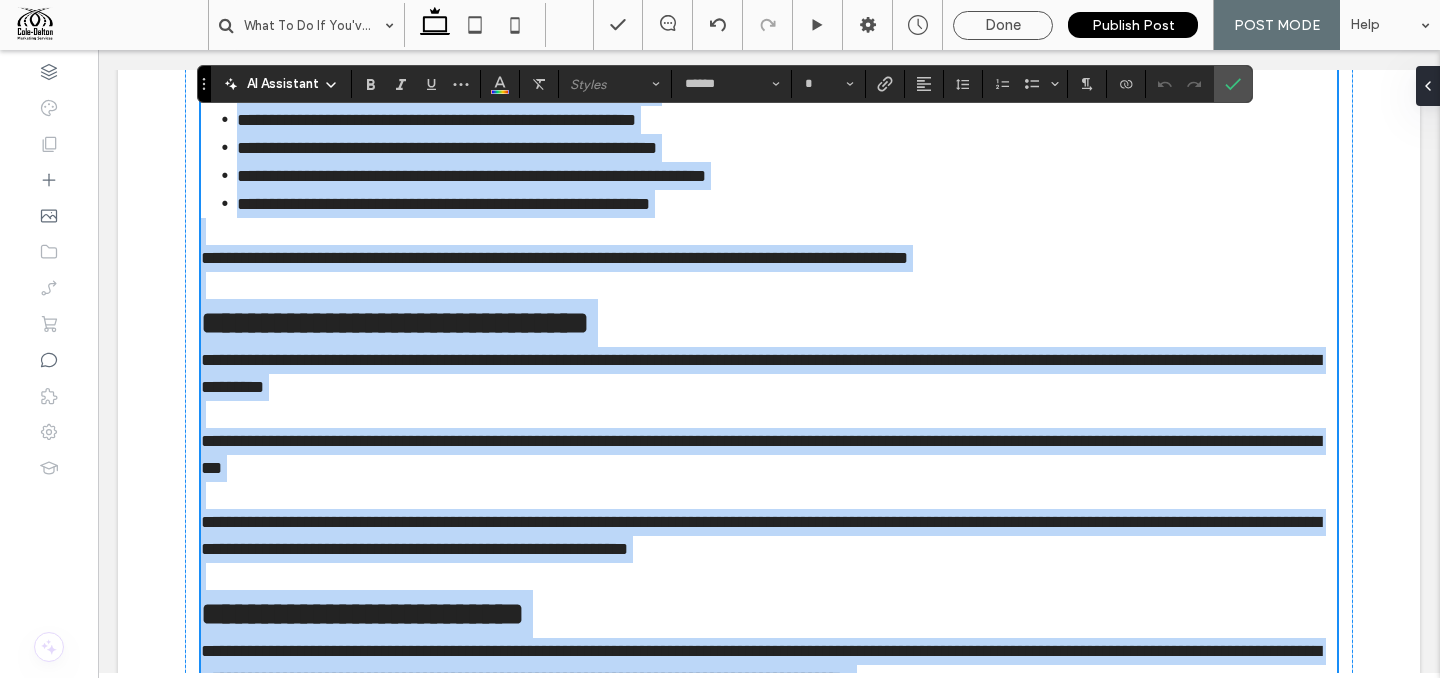scroll, scrollTop: 3191, scrollLeft: 0, axis: vertical 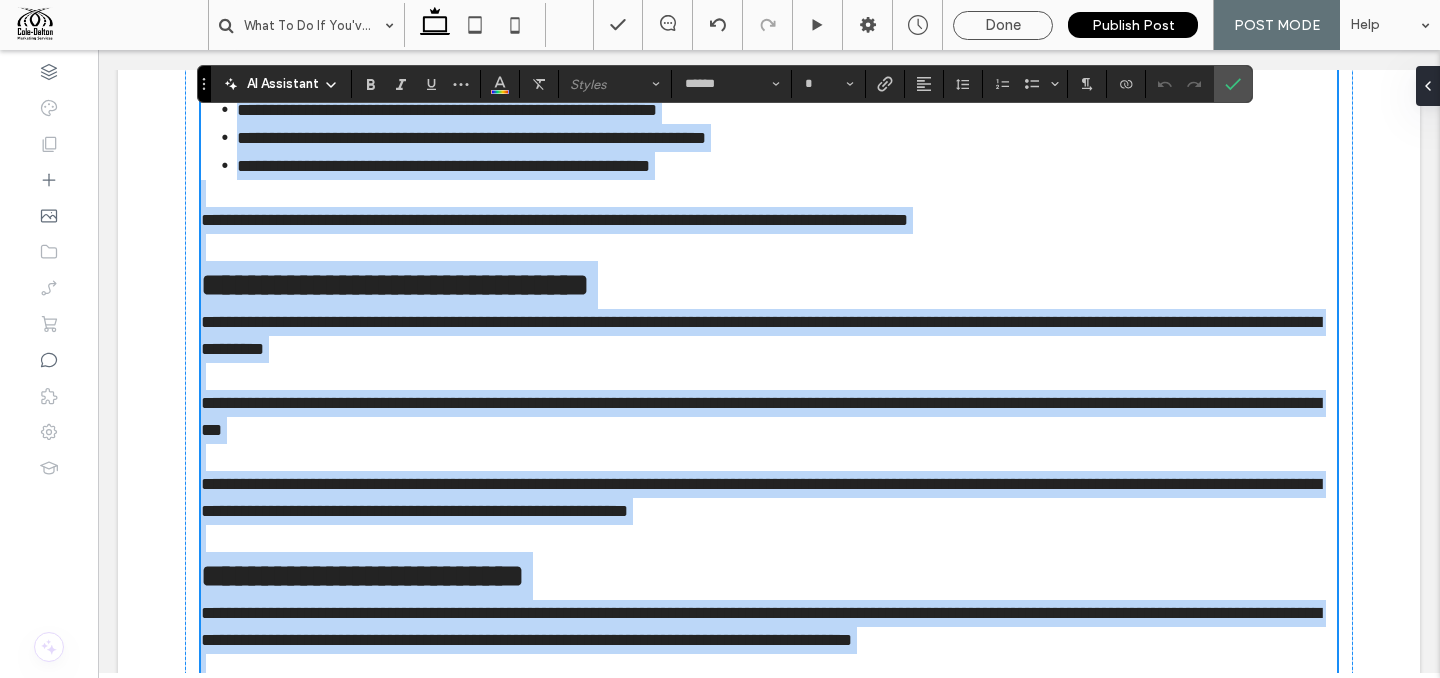 click on "**********" at bounding box center [769, 336] 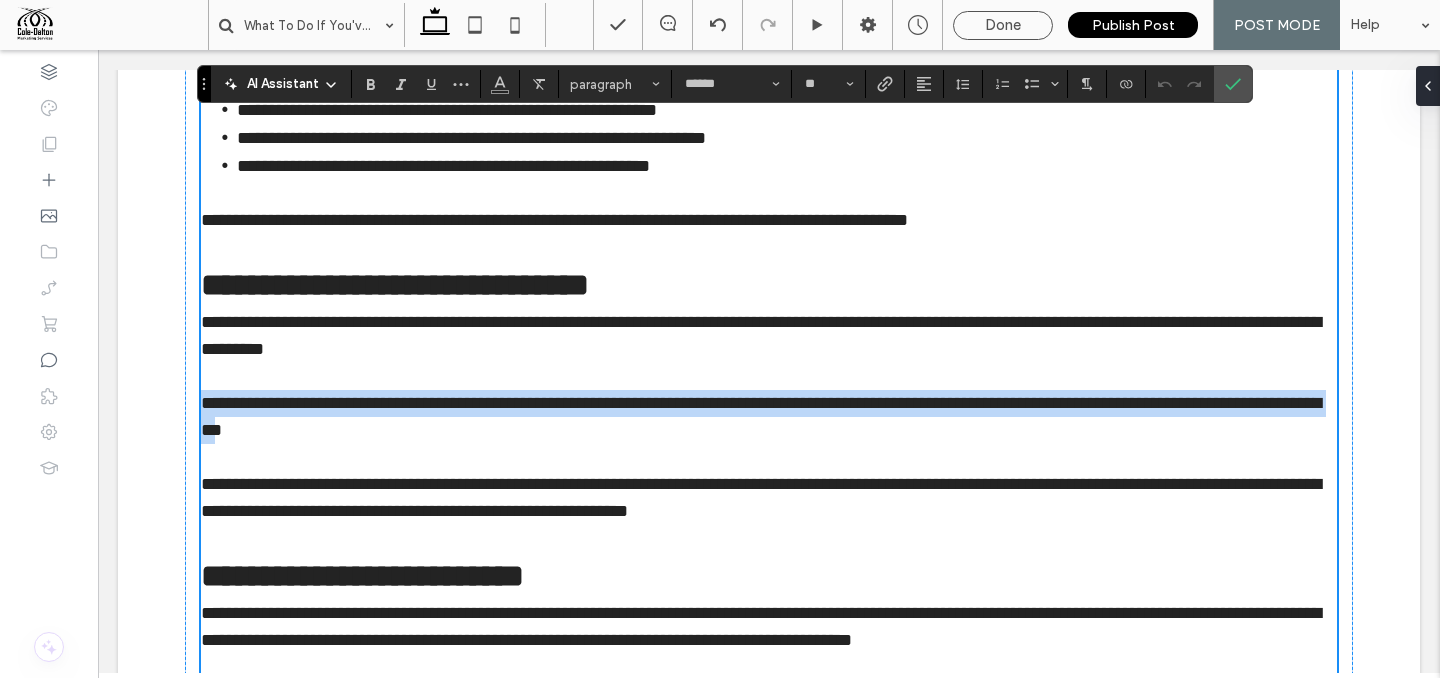 drag, startPoint x: 392, startPoint y: 432, endPoint x: 170, endPoint y: 406, distance: 223.51733 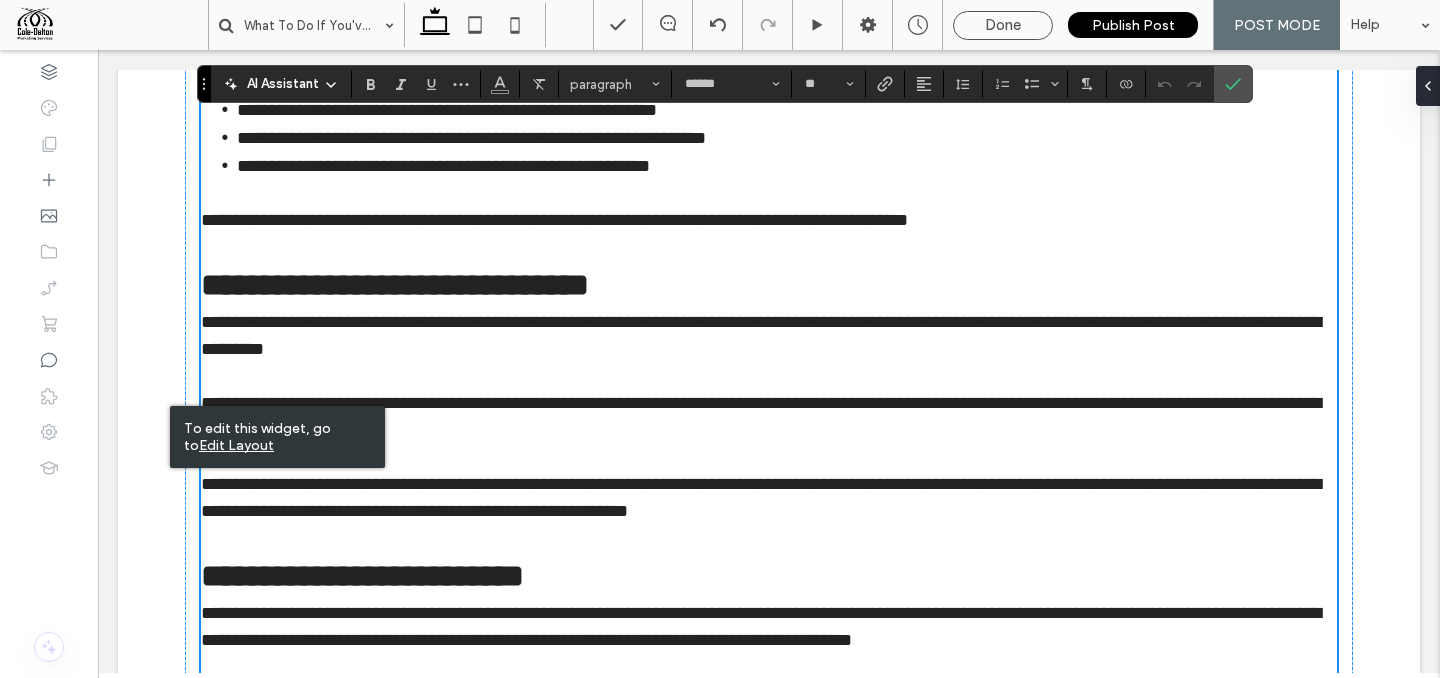 click on "**********" at bounding box center (769, 417) 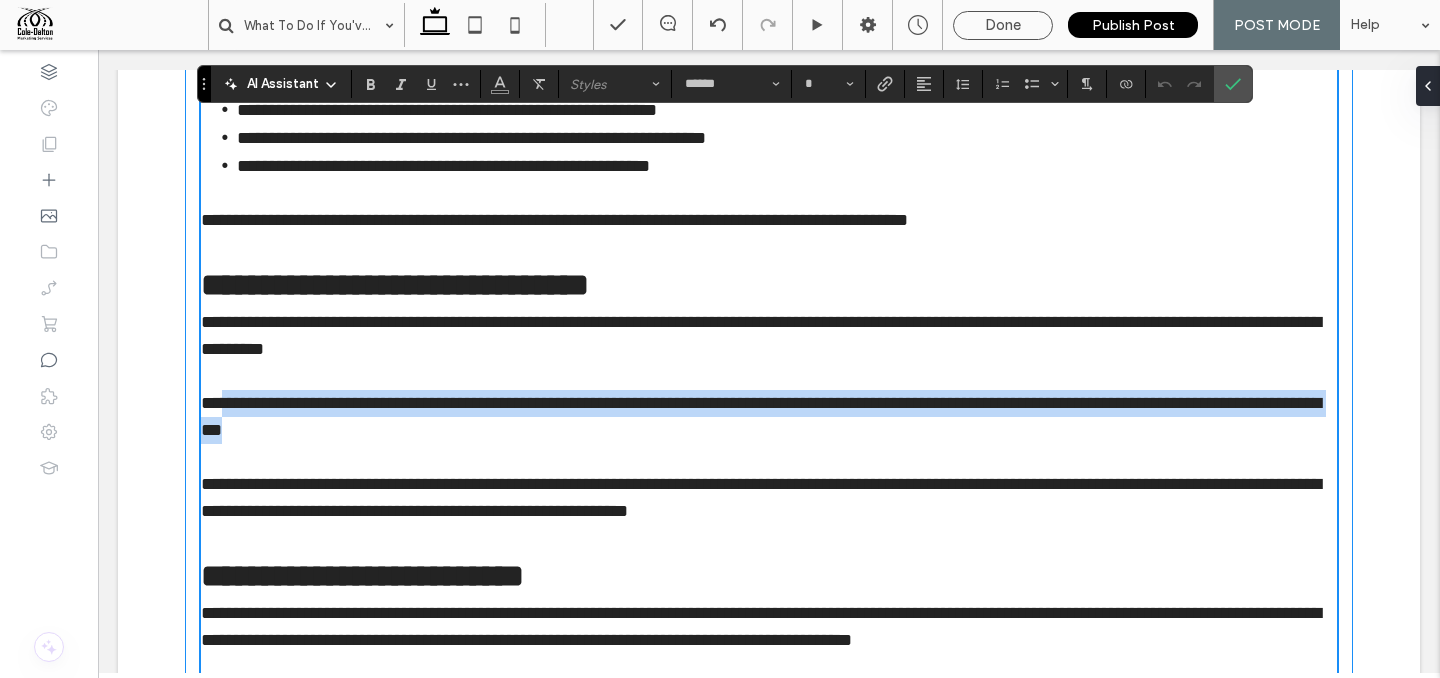 type on "**" 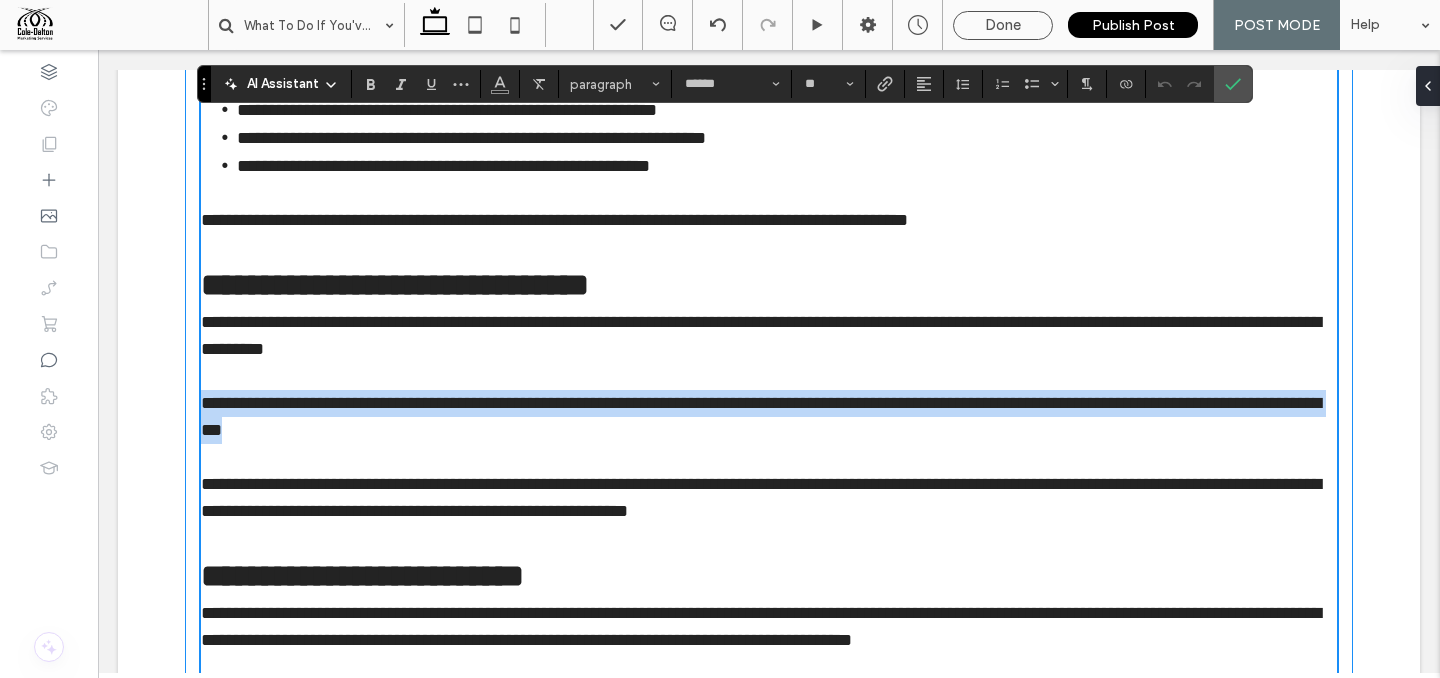 drag, startPoint x: 486, startPoint y: 430, endPoint x: 193, endPoint y: 397, distance: 294.8525 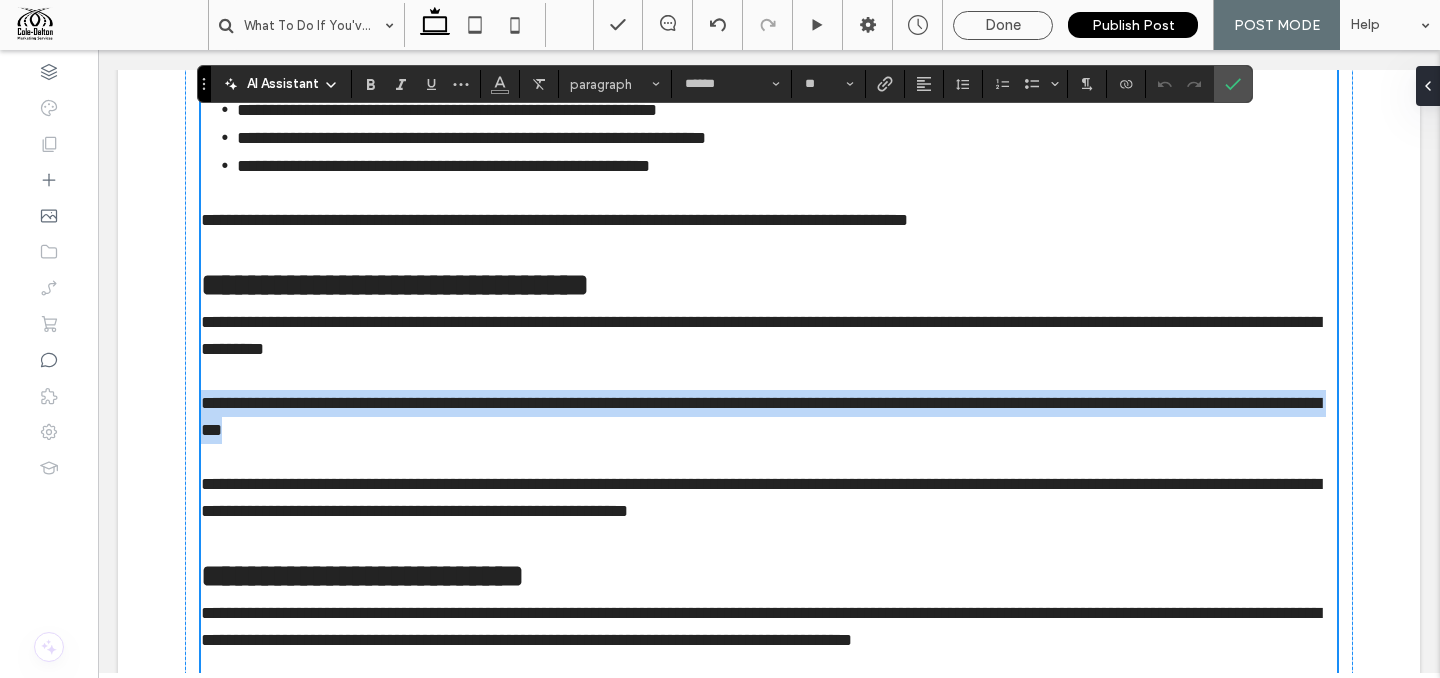 copy on "**********" 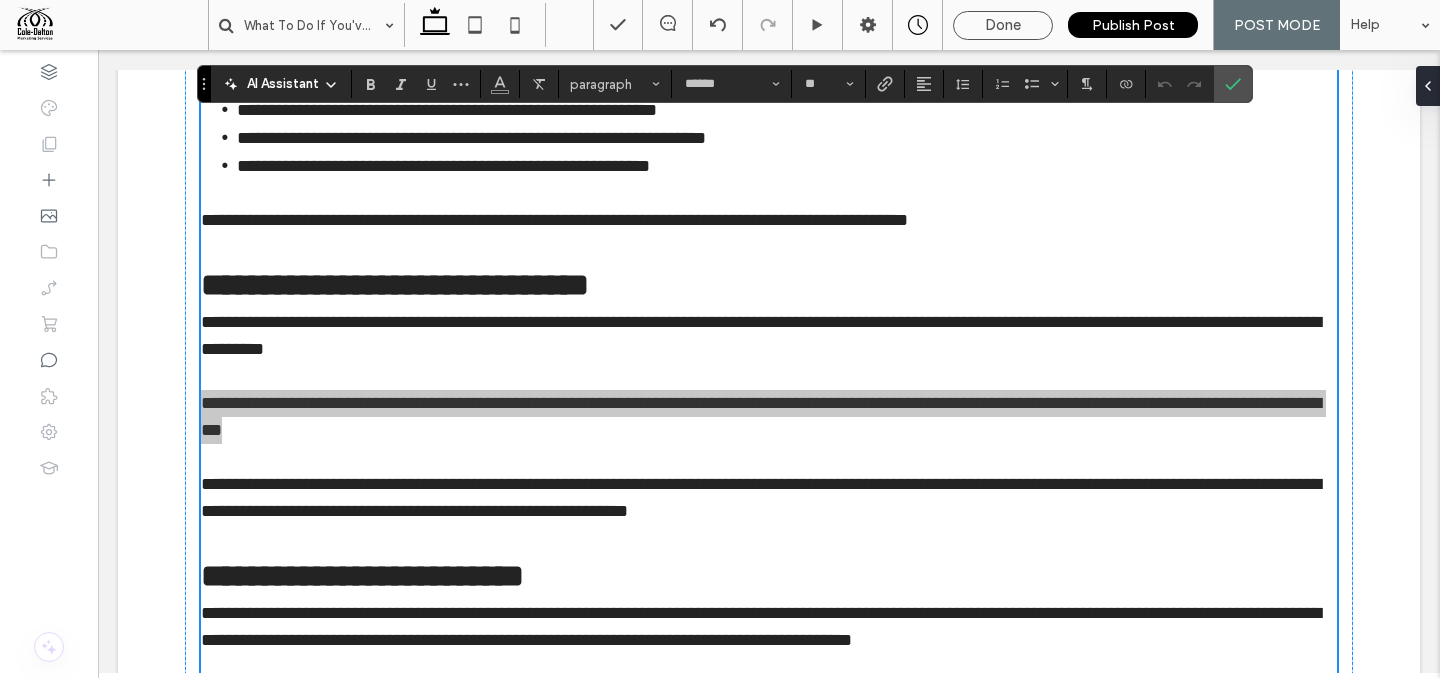 click 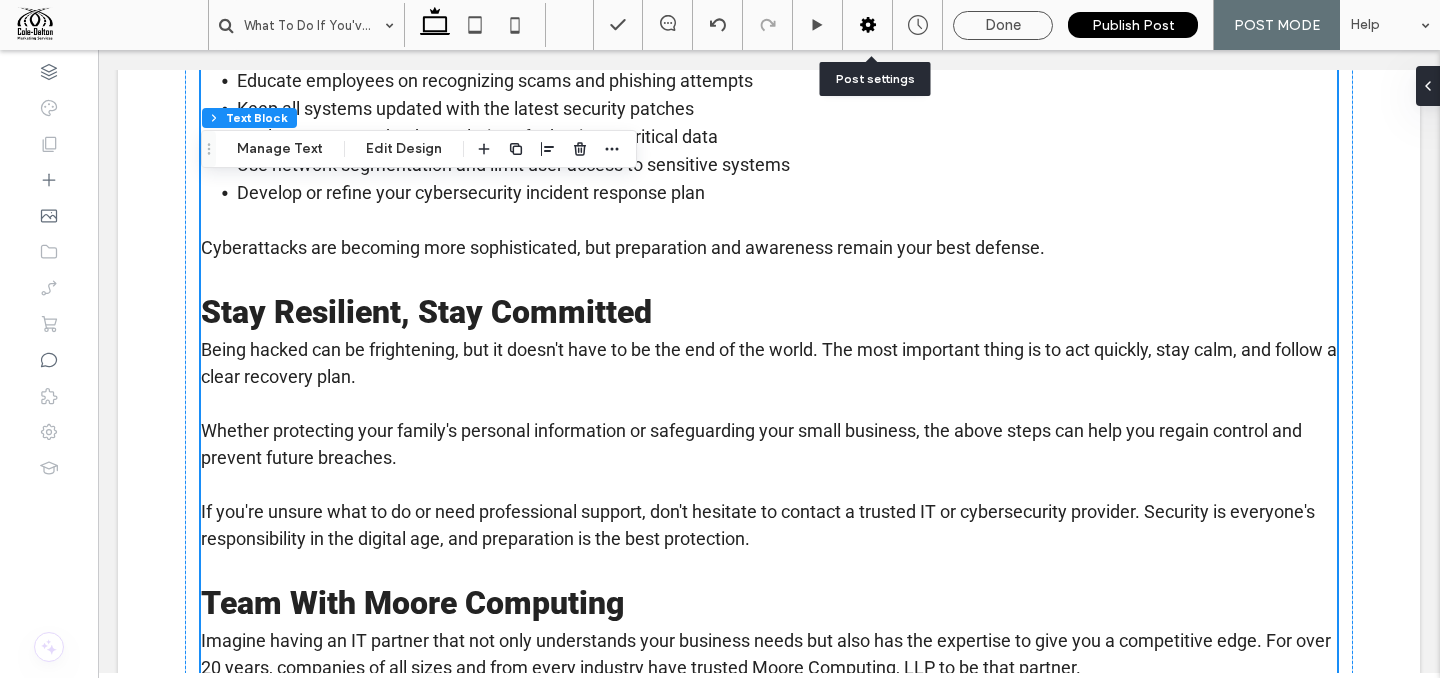 click at bounding box center [868, 25] 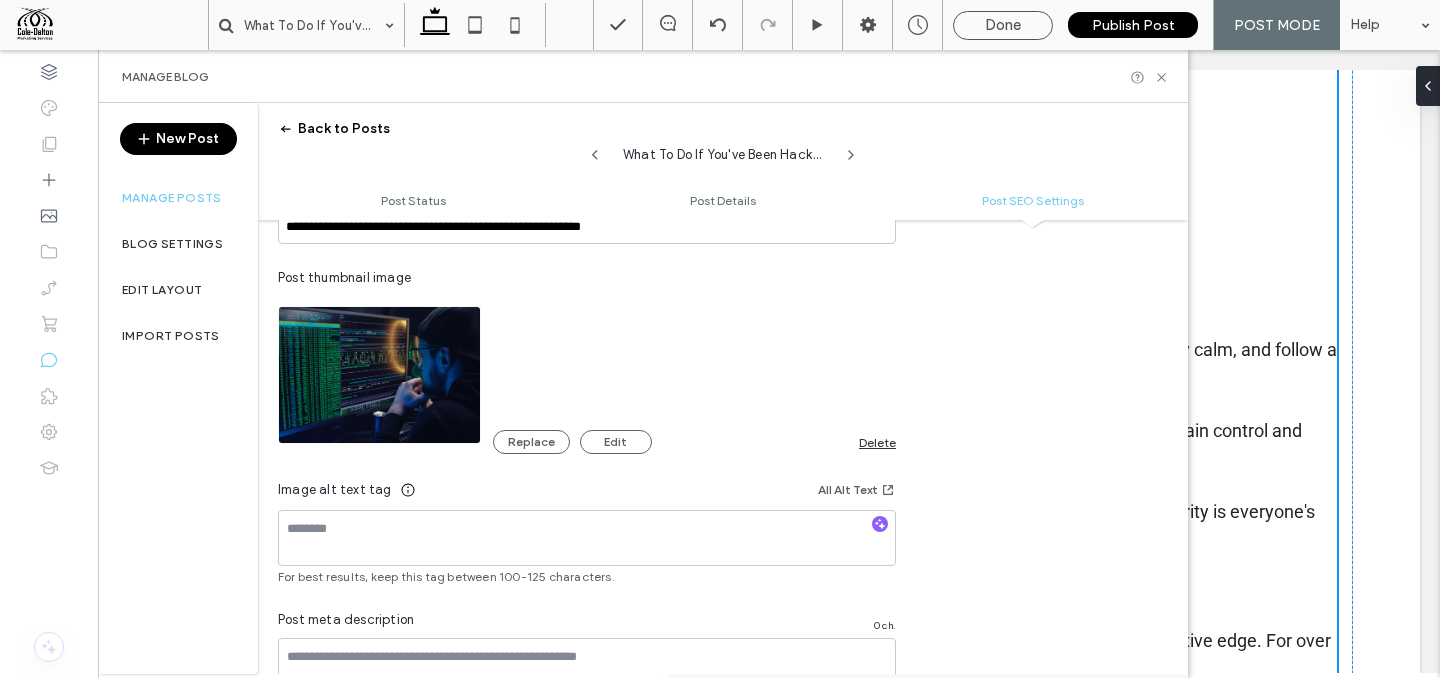 scroll, scrollTop: 1513, scrollLeft: 0, axis: vertical 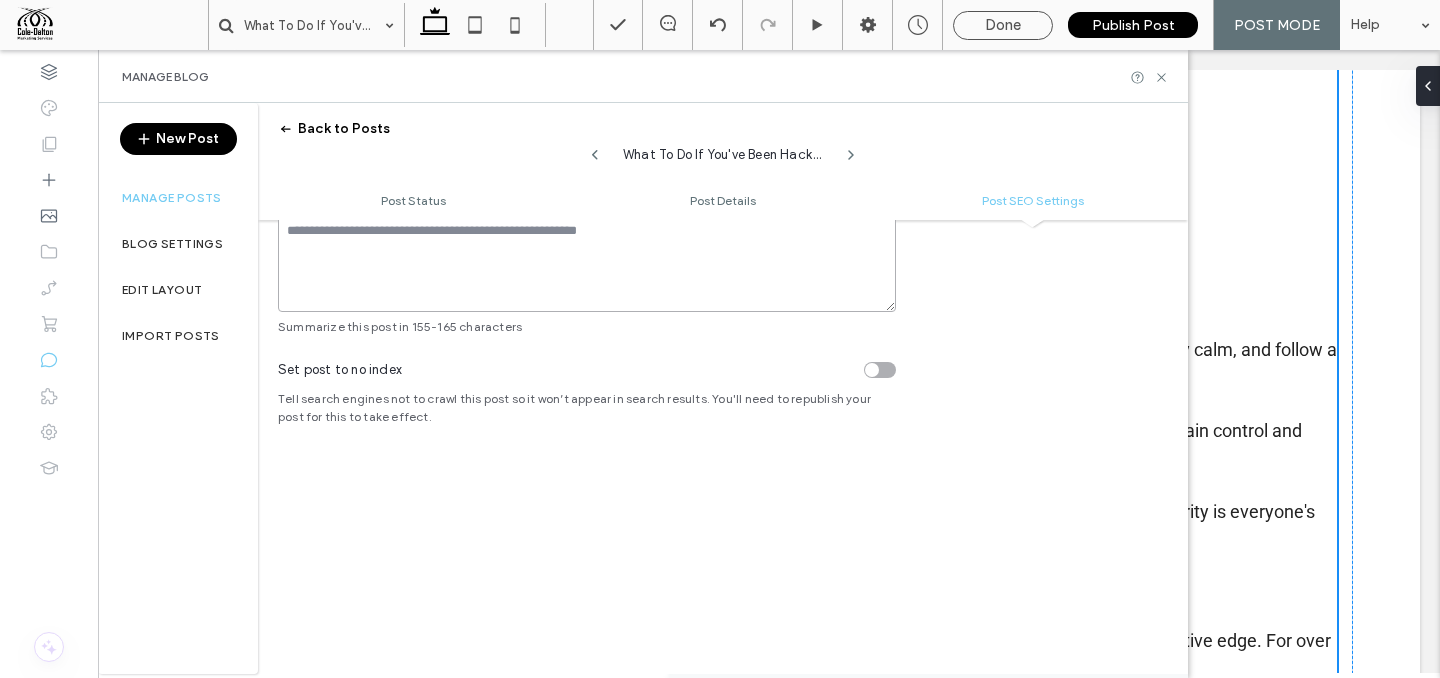 click at bounding box center (587, 262) 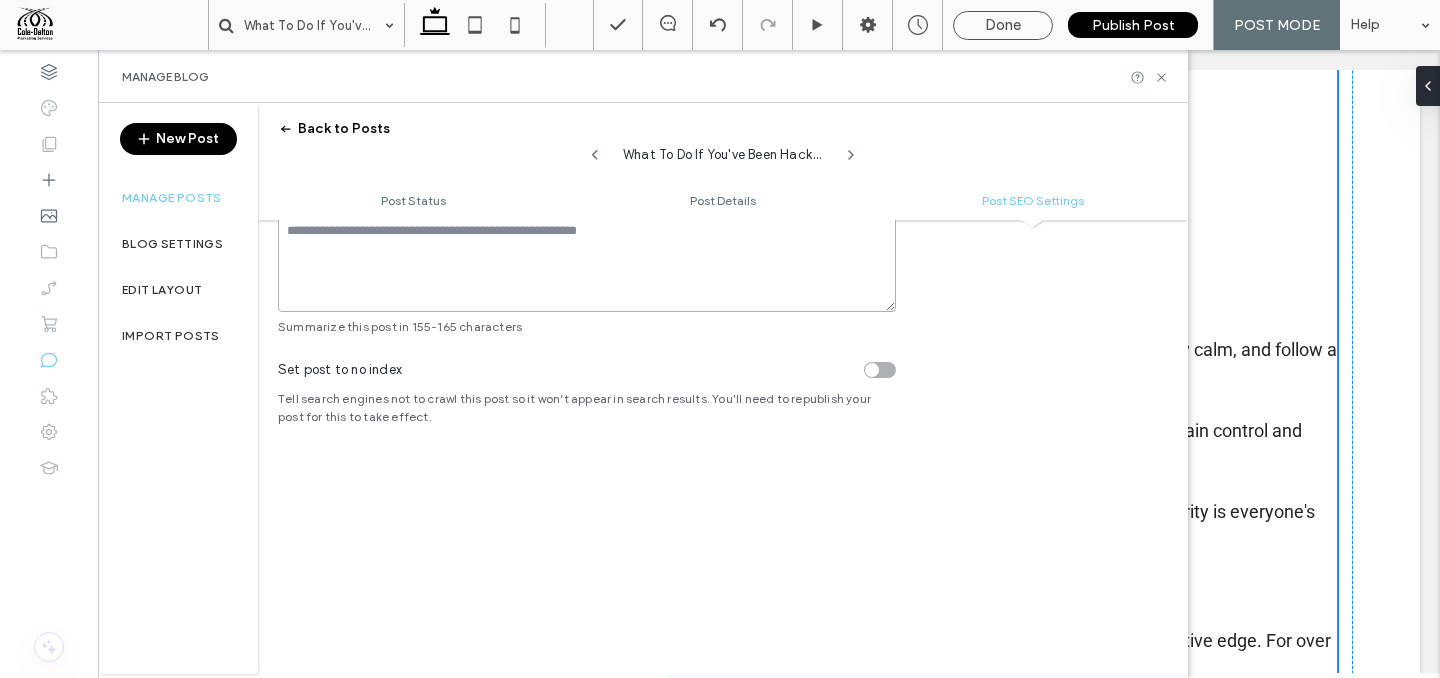 paste on "**********" 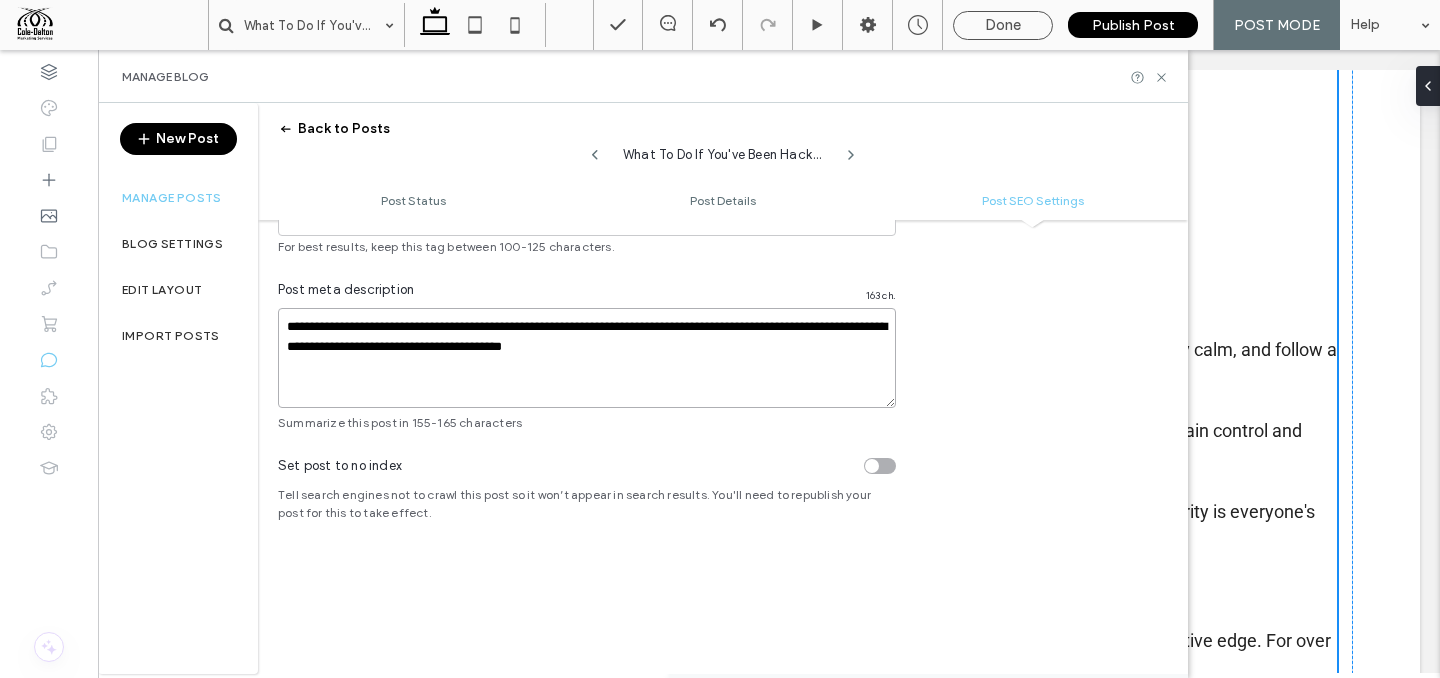 scroll, scrollTop: 1396, scrollLeft: 0, axis: vertical 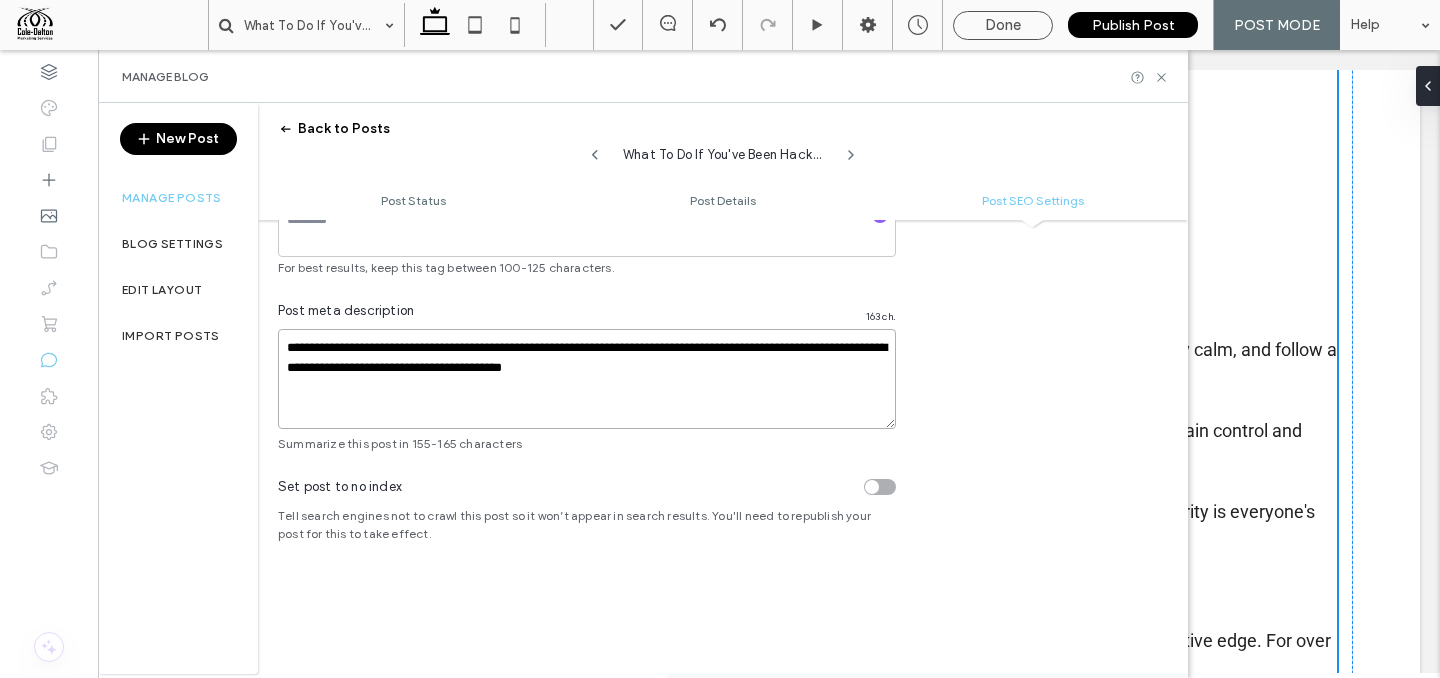 click on "**********" at bounding box center (587, 379) 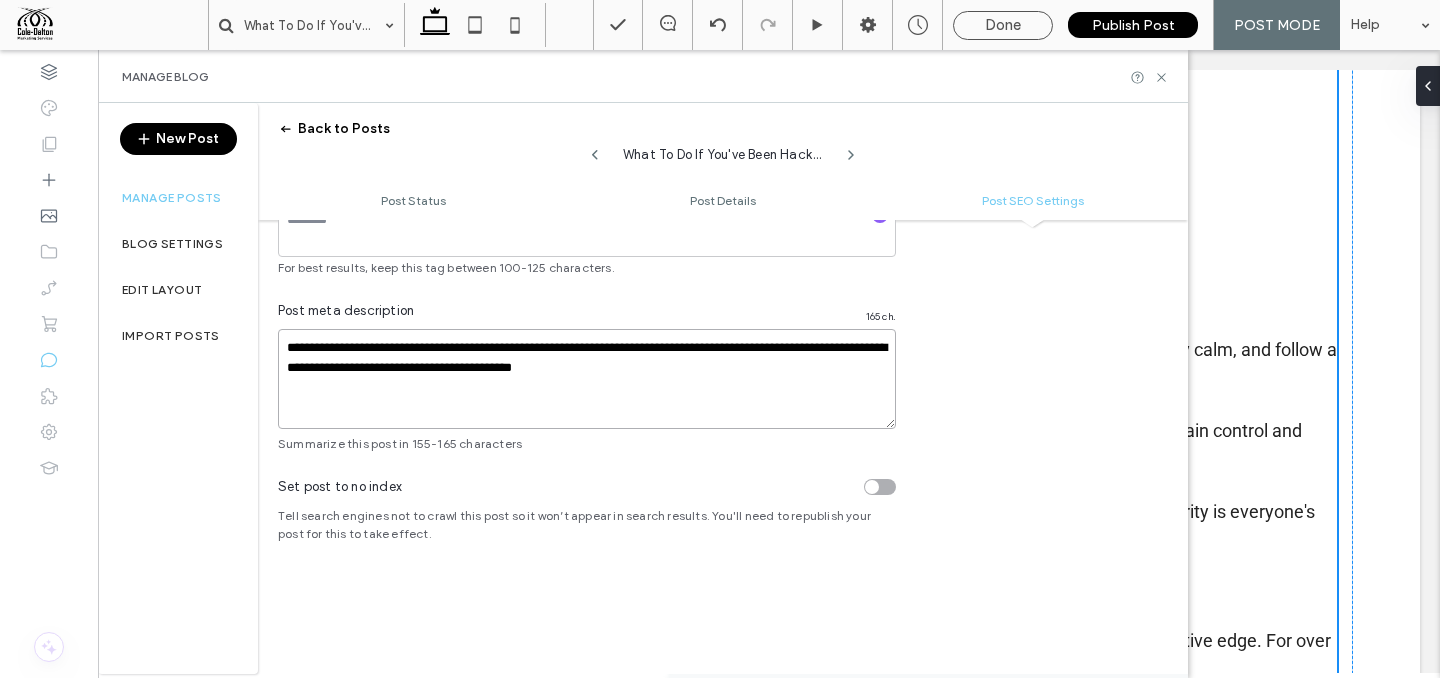 drag, startPoint x: 327, startPoint y: 373, endPoint x: 253, endPoint y: 373, distance: 74 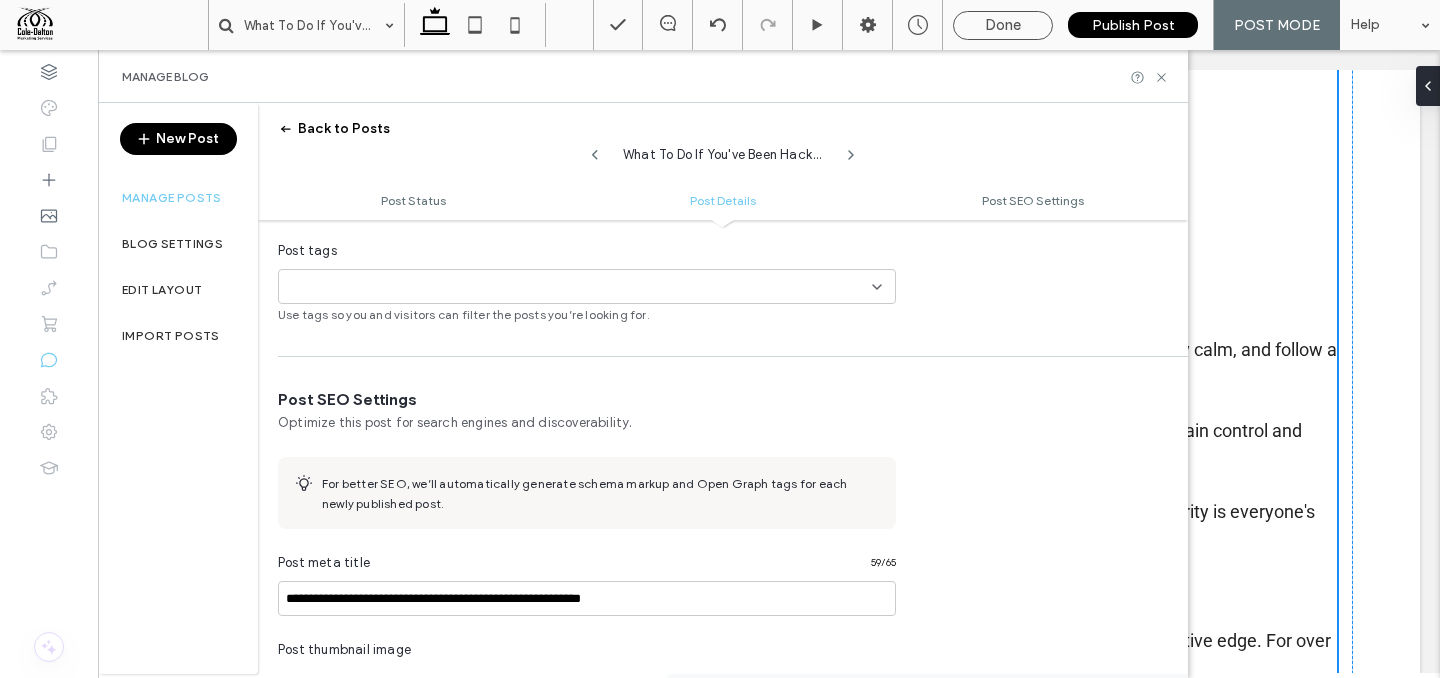 scroll, scrollTop: 714, scrollLeft: 0, axis: vertical 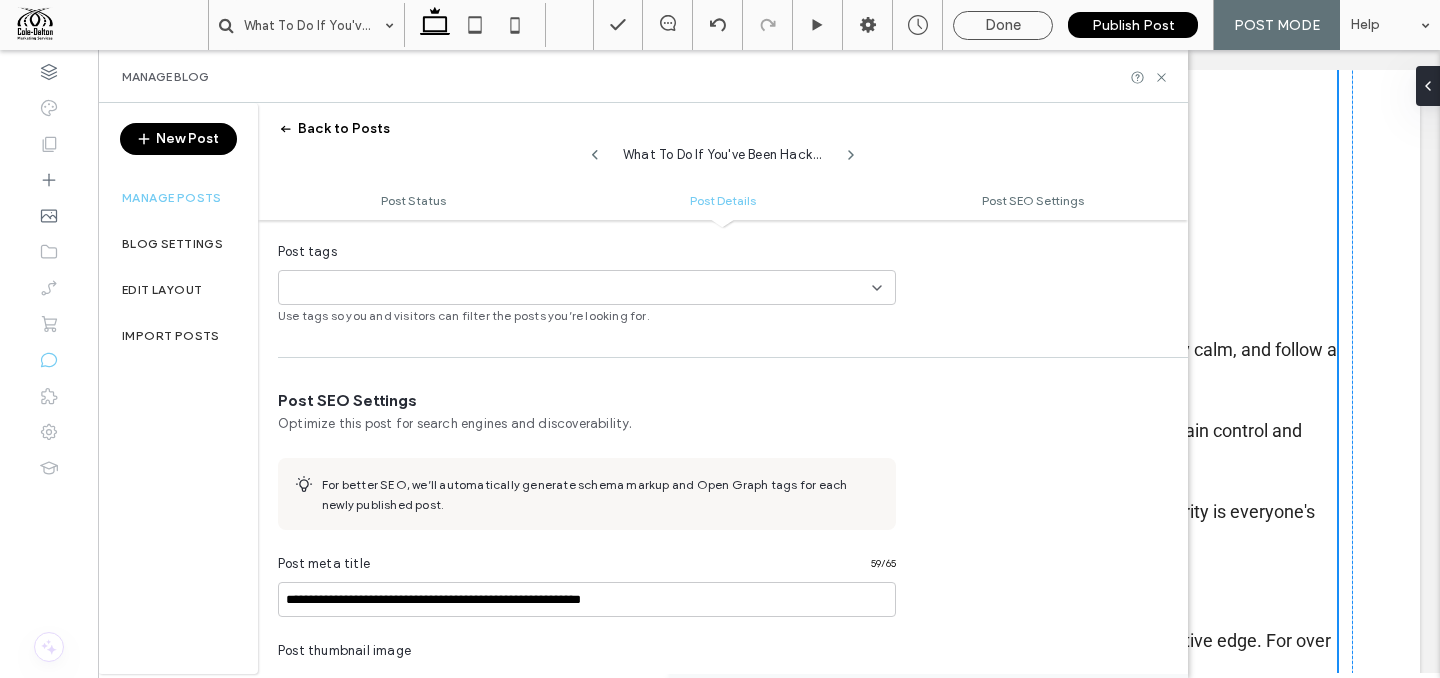 type on "**********" 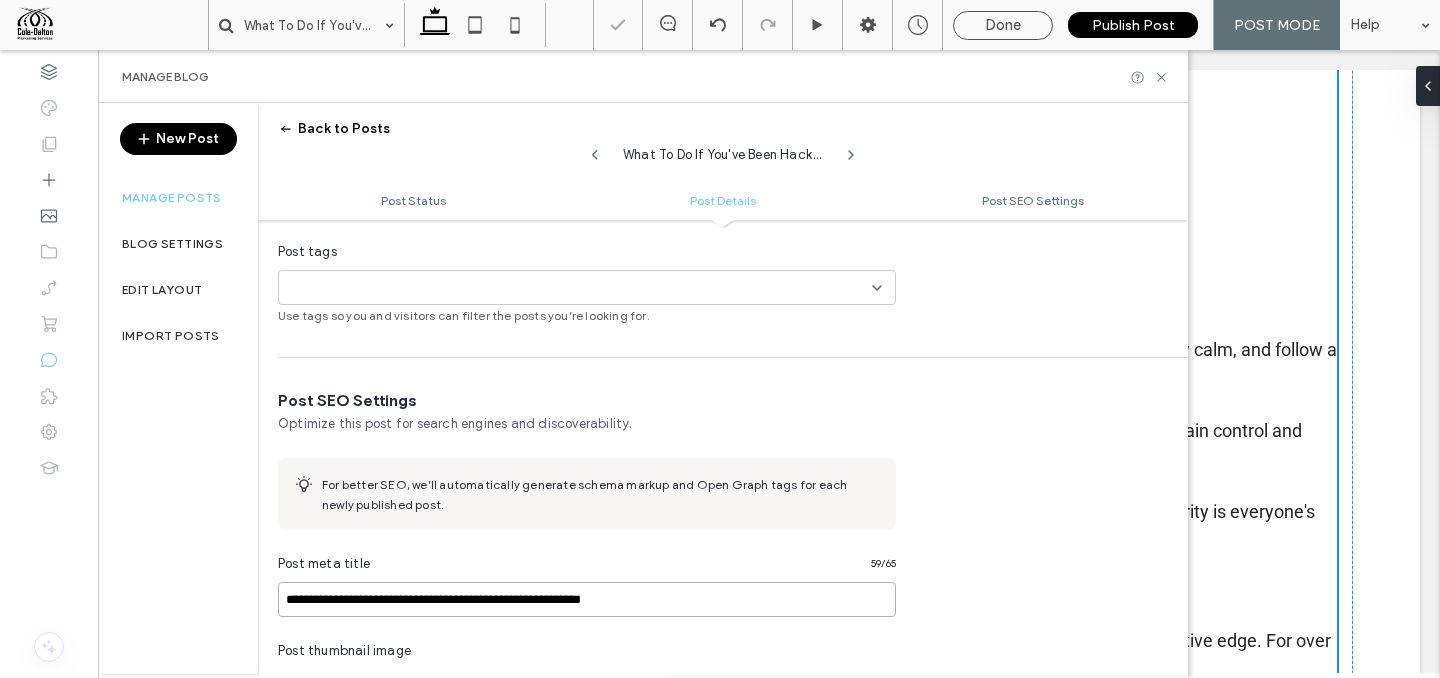 click on "**********" at bounding box center [587, 599] 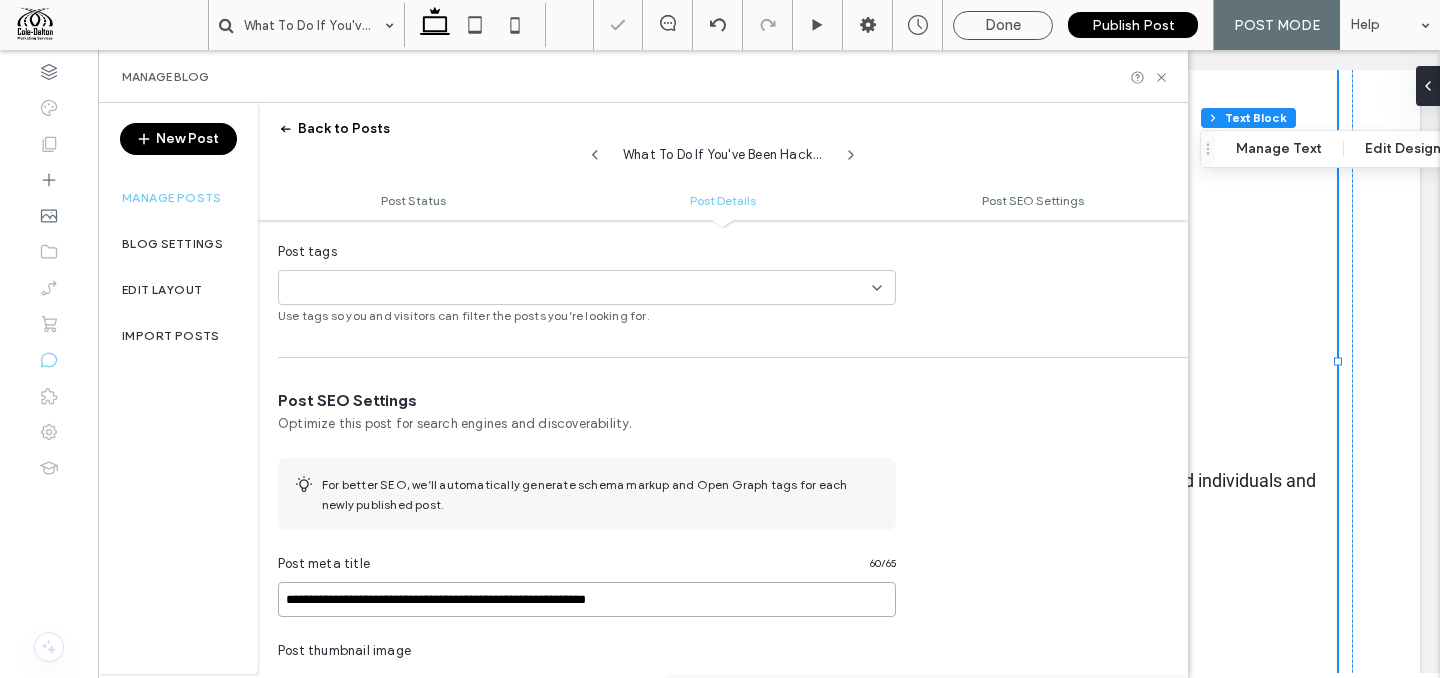 scroll, scrollTop: 2047, scrollLeft: 0, axis: vertical 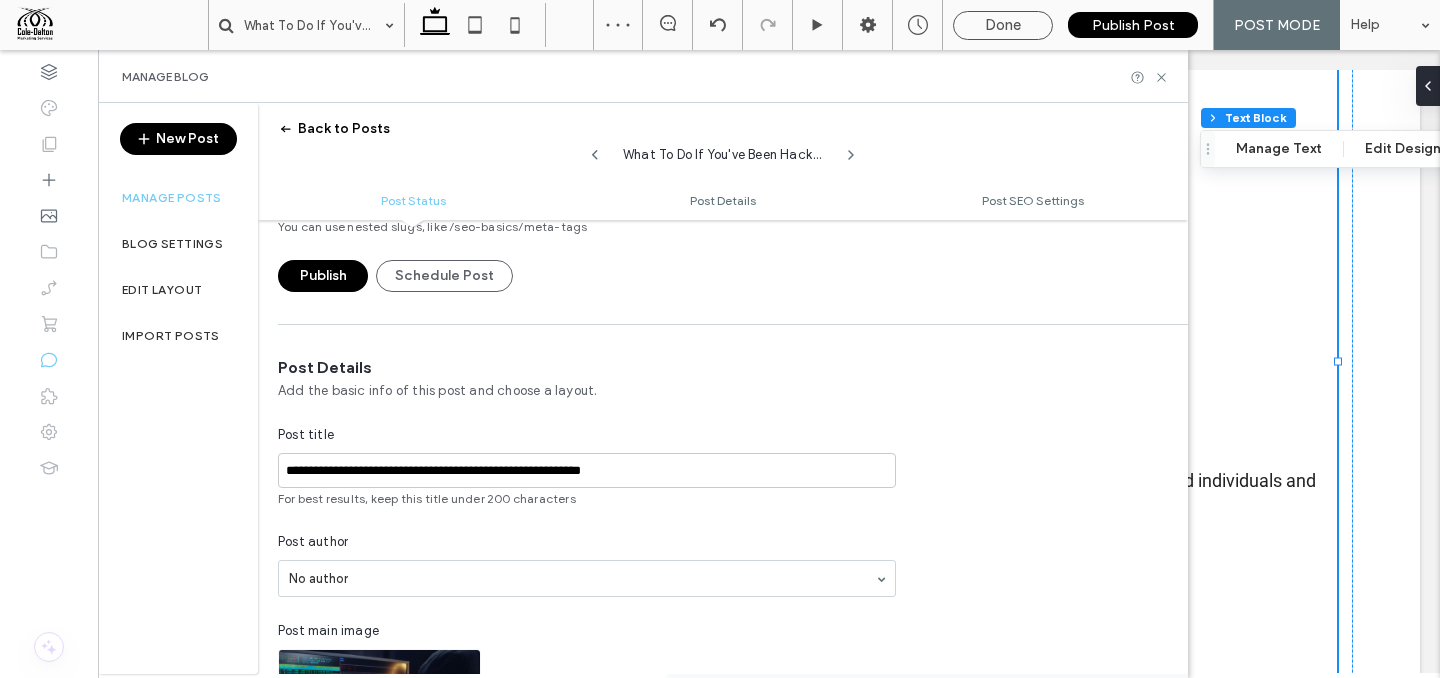 type on "**********" 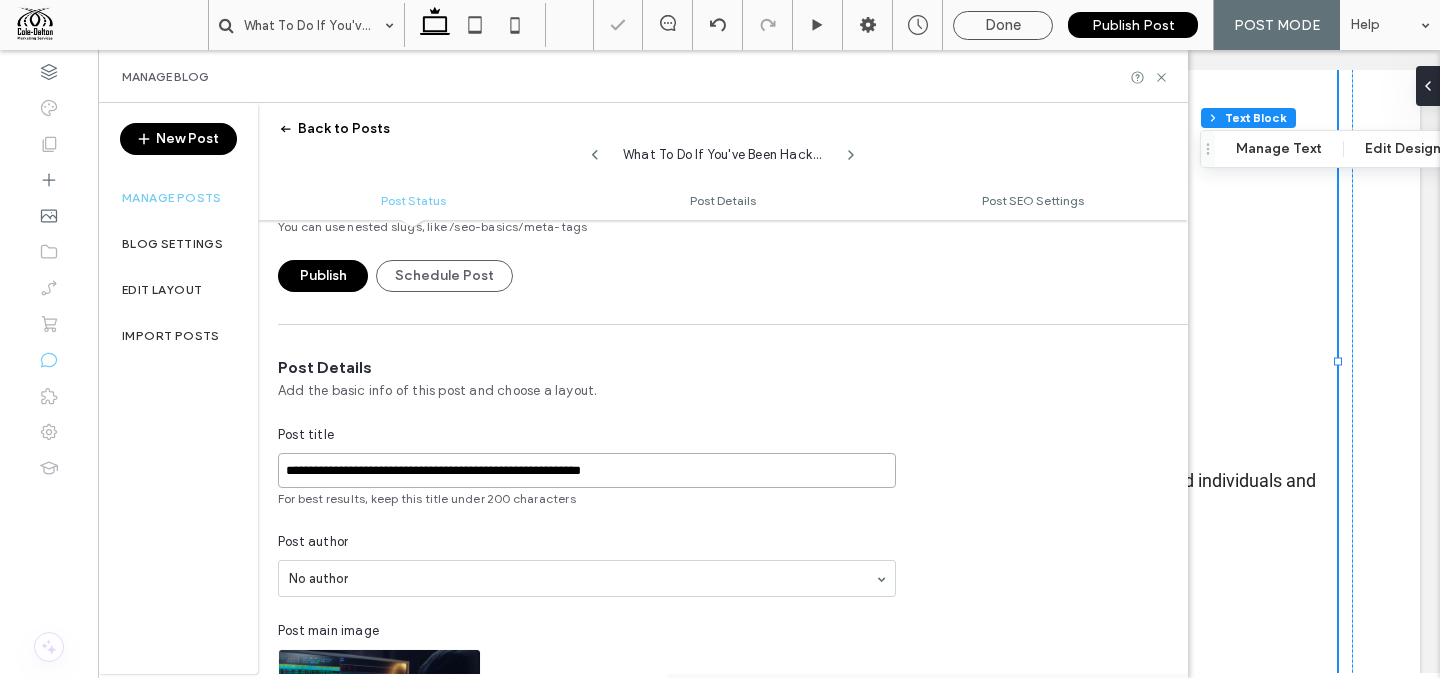 click on "**********" at bounding box center (587, 470) 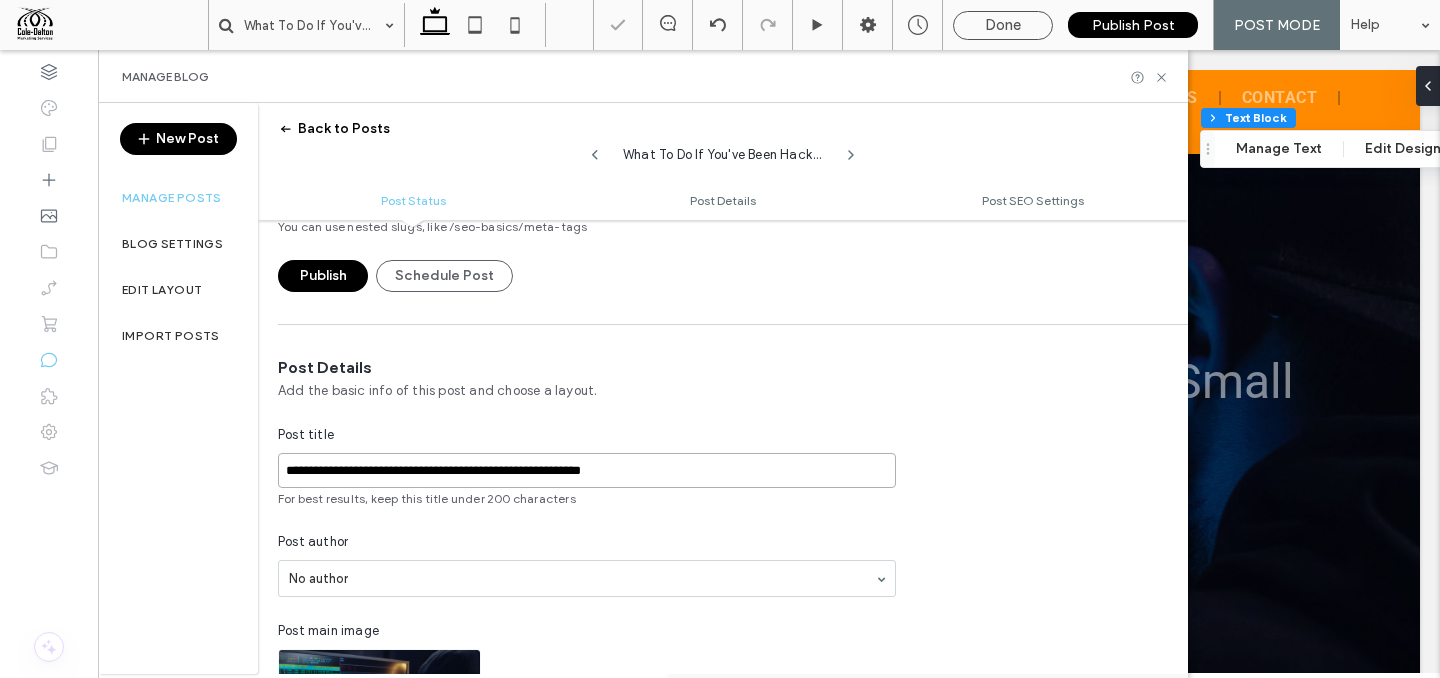 scroll, scrollTop: 2047, scrollLeft: 0, axis: vertical 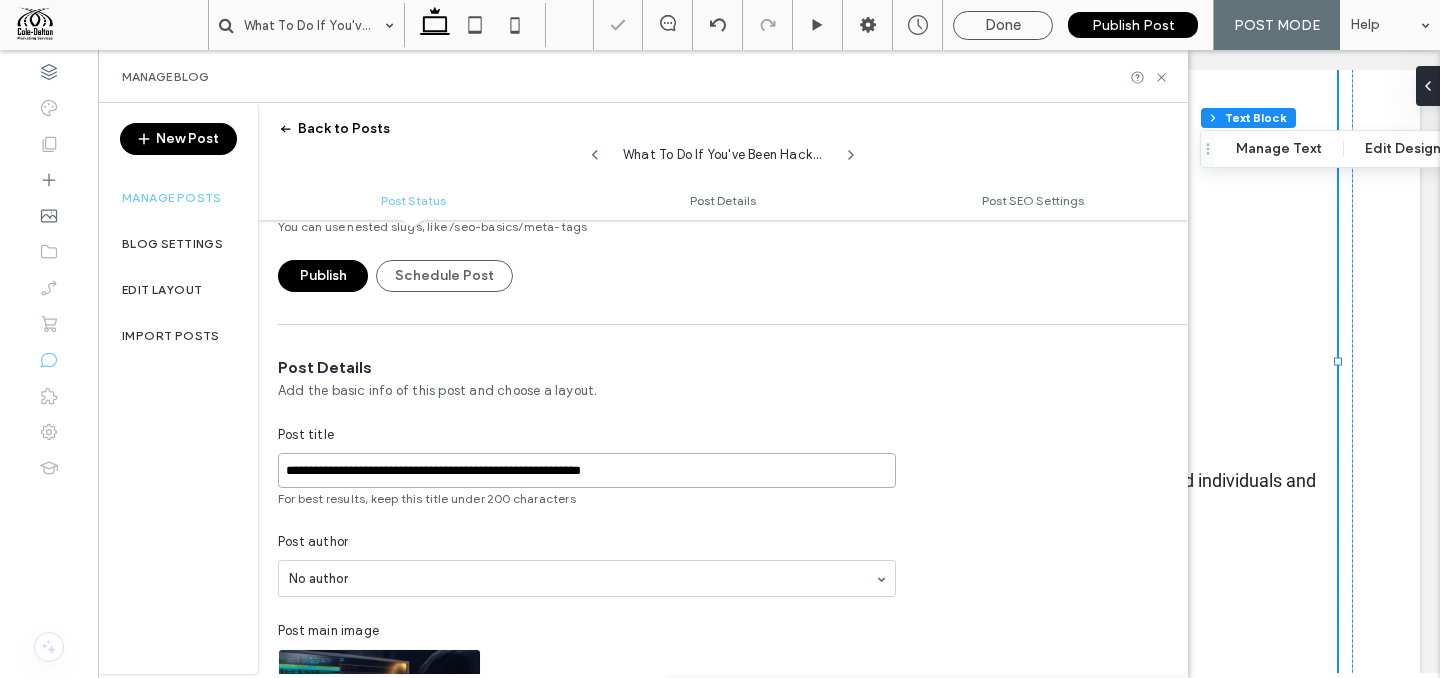 click on "**********" at bounding box center (587, 470) 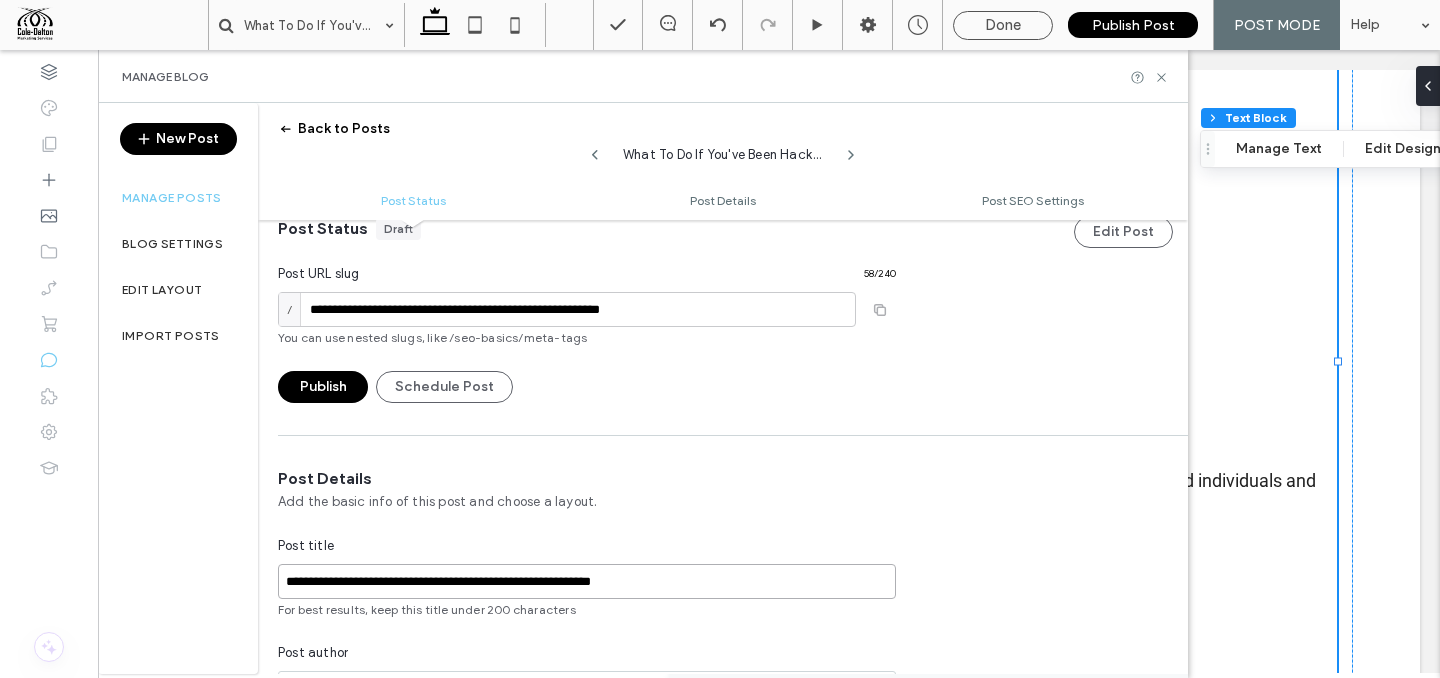 scroll, scrollTop: 0, scrollLeft: 0, axis: both 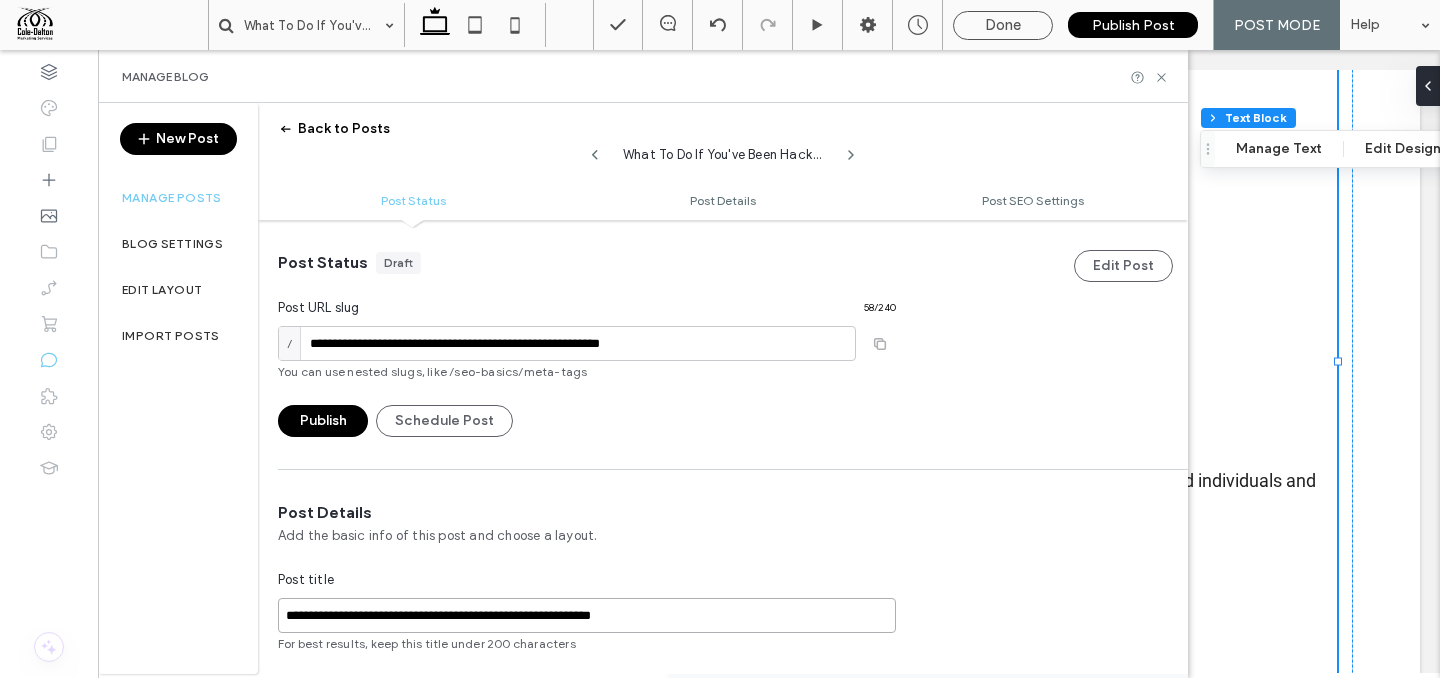 type on "**********" 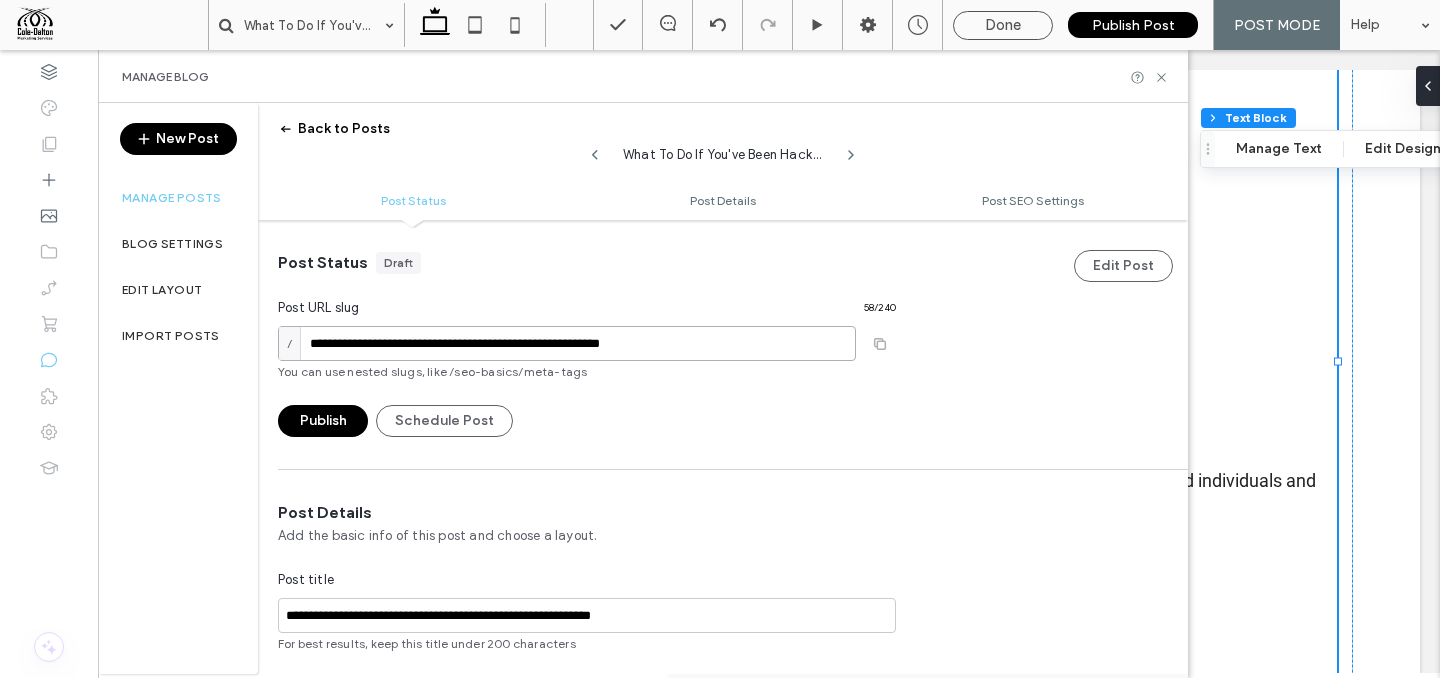 click on "**********" at bounding box center [567, 343] 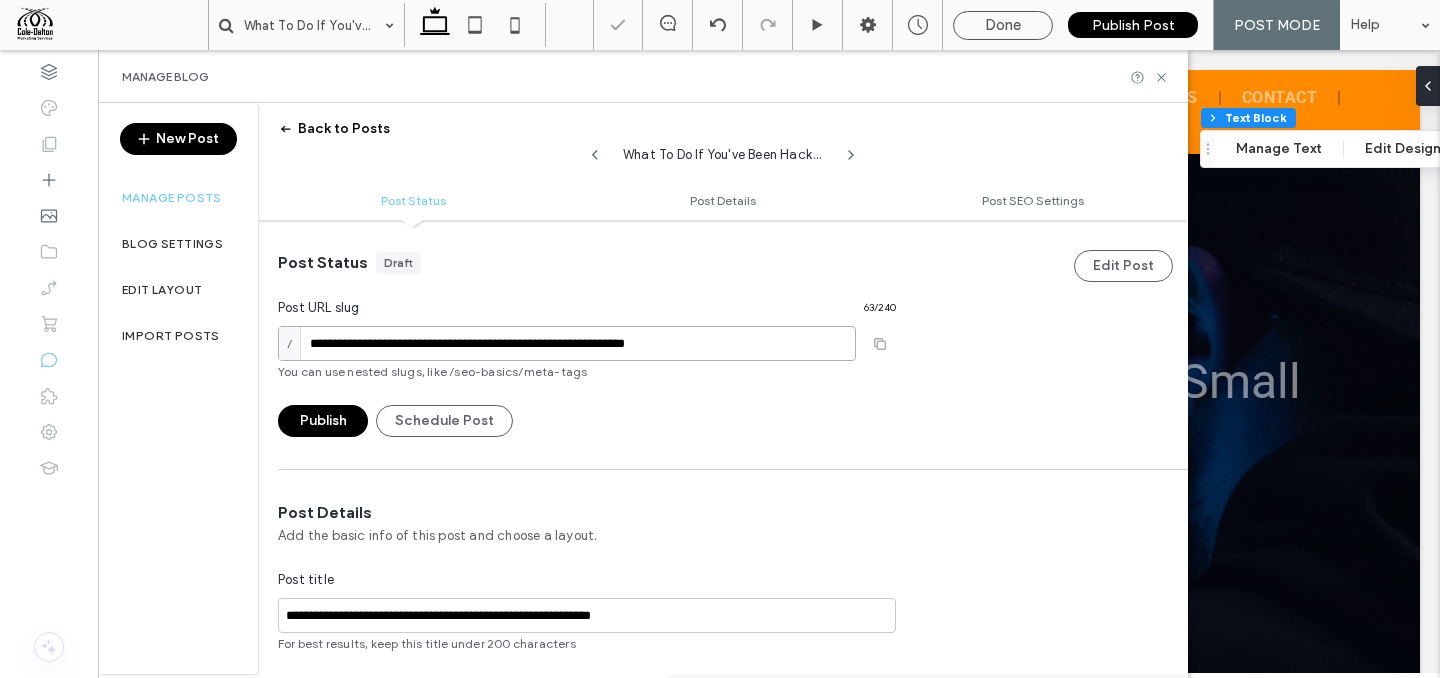 scroll, scrollTop: 2047, scrollLeft: 0, axis: vertical 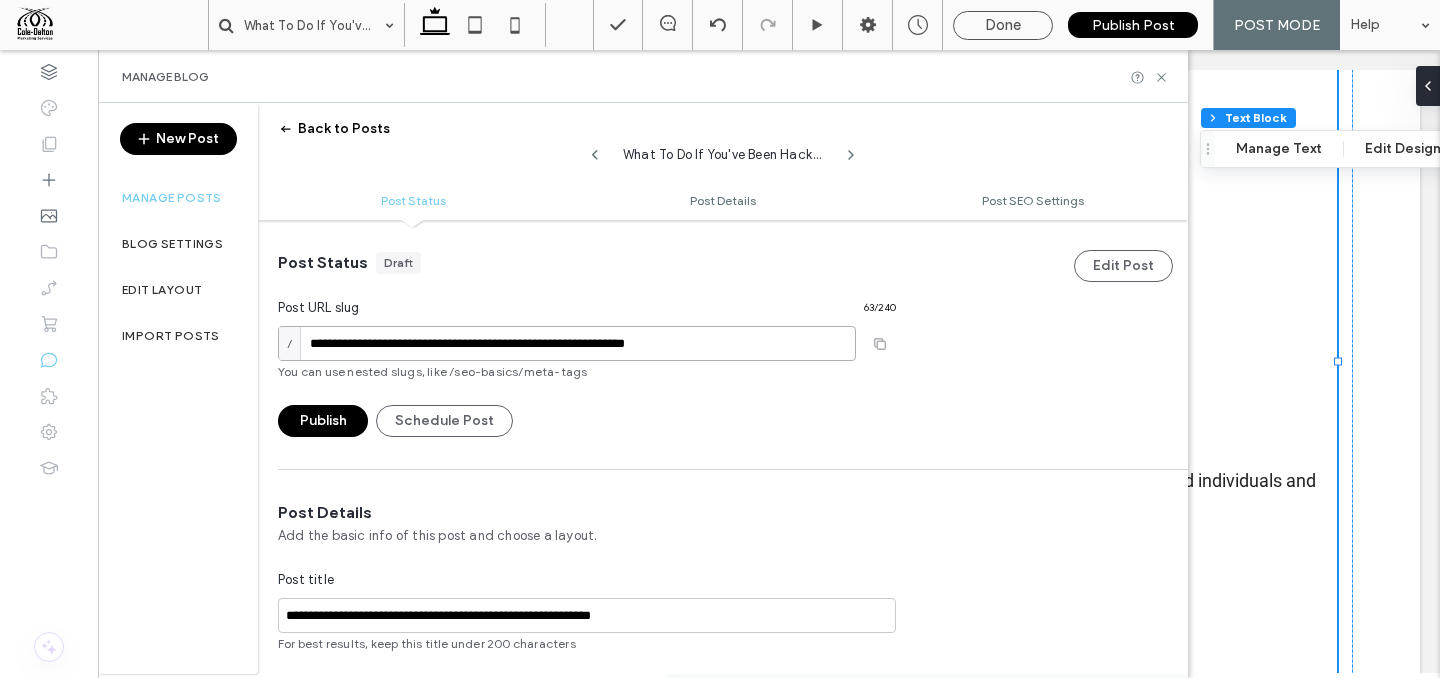 type on "**********" 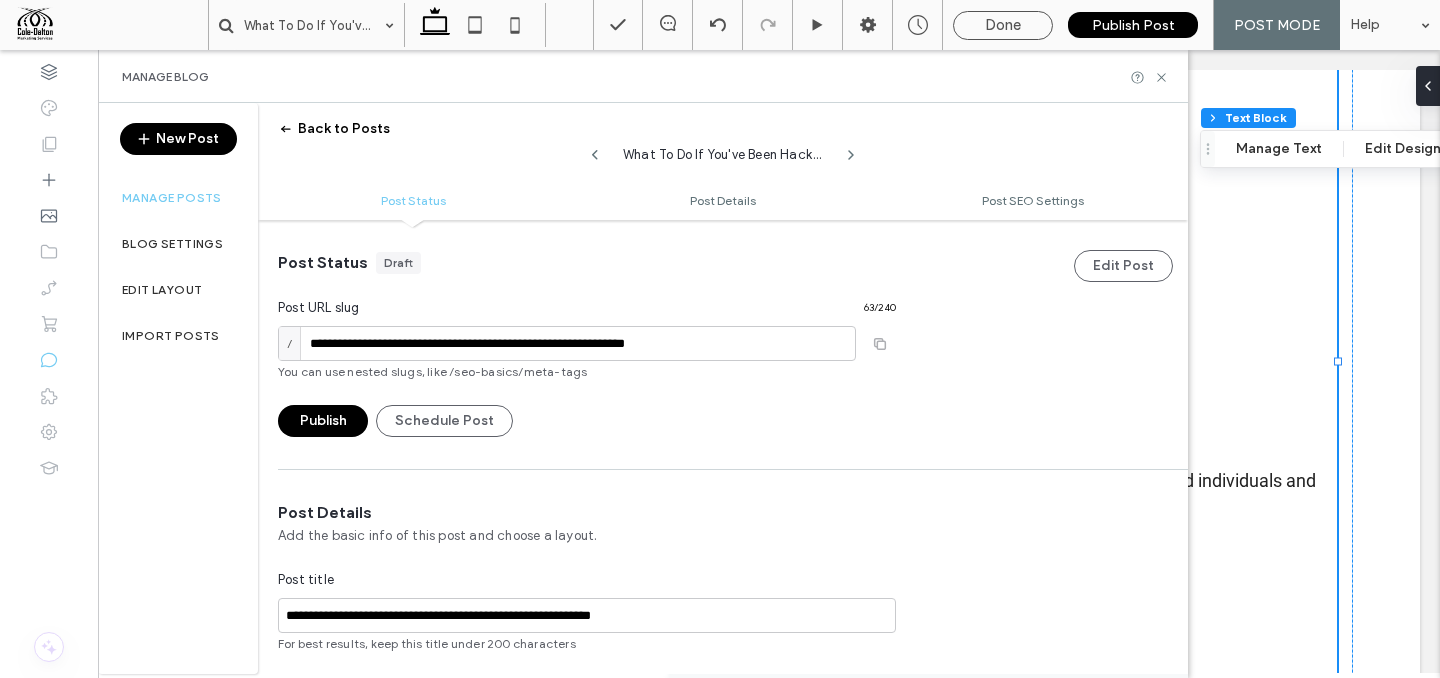 click on "Publish Schedule Post" at bounding box center (587, 421) 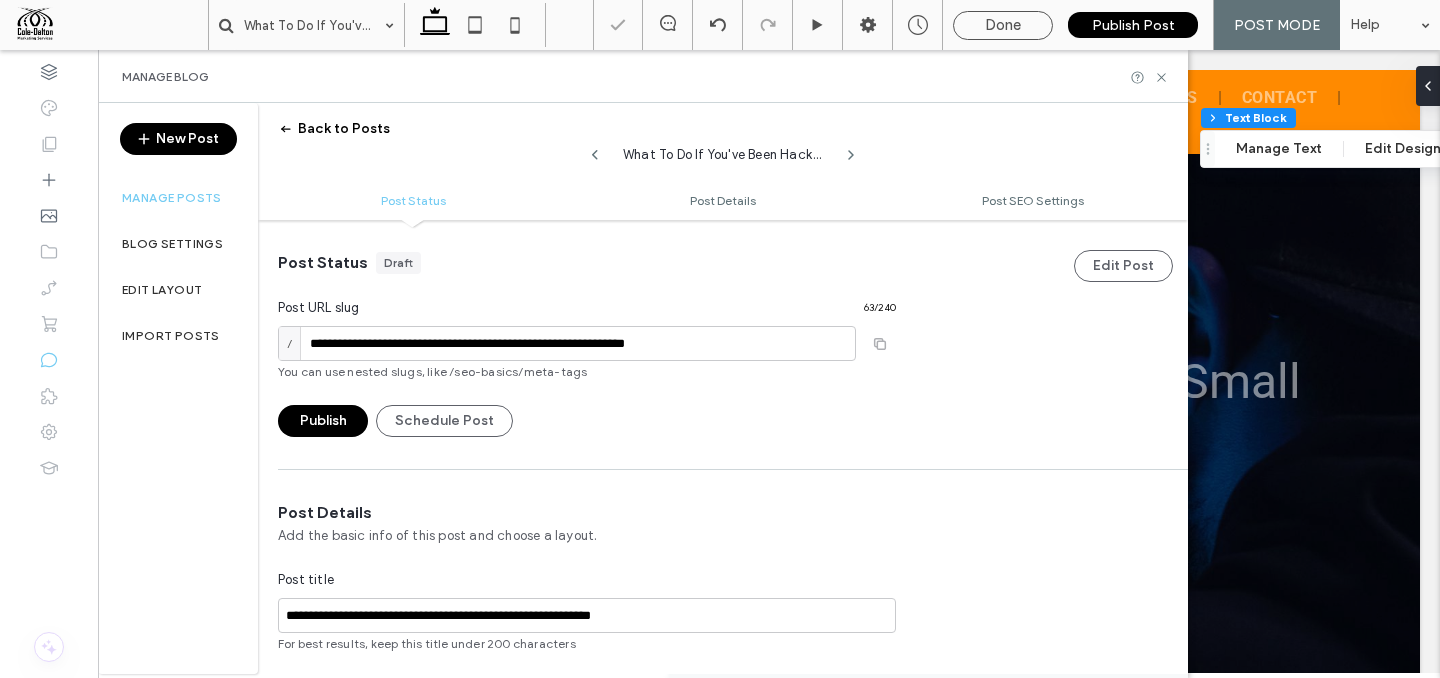 scroll, scrollTop: 2047, scrollLeft: 0, axis: vertical 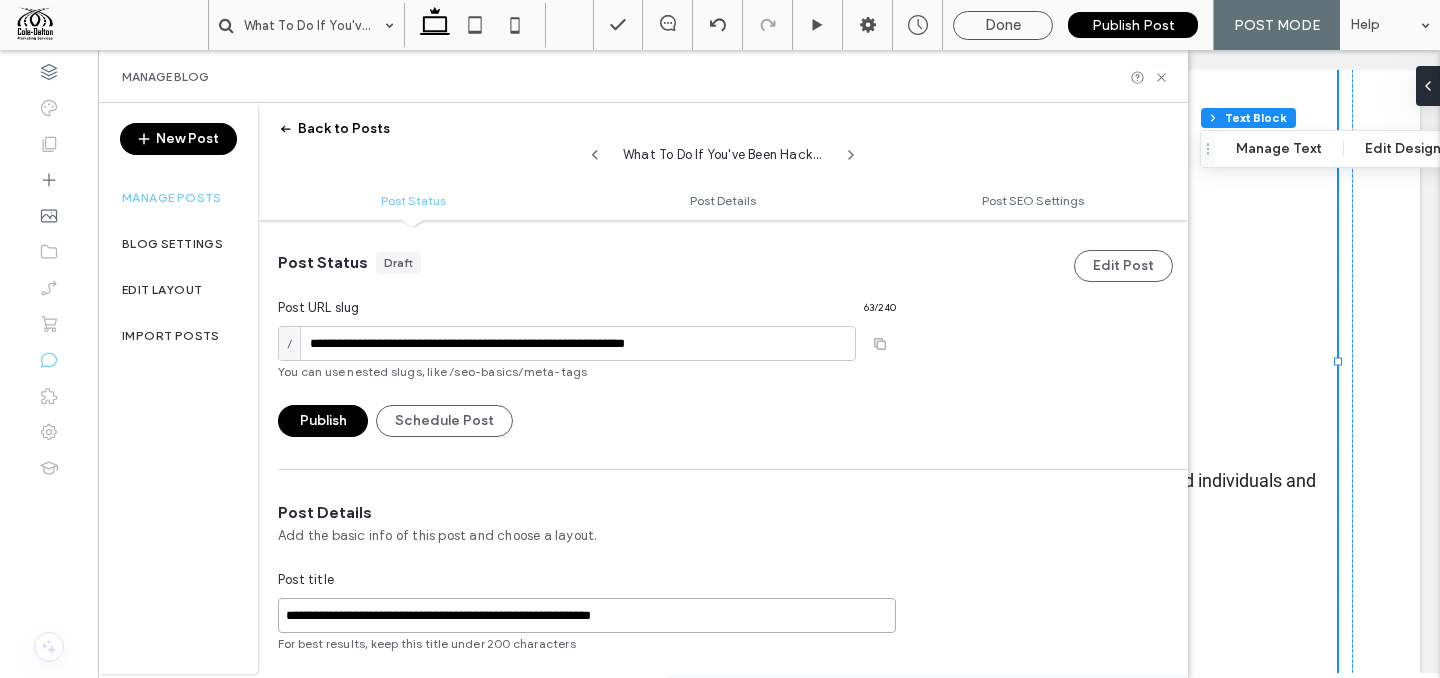 click on "**********" at bounding box center [587, 615] 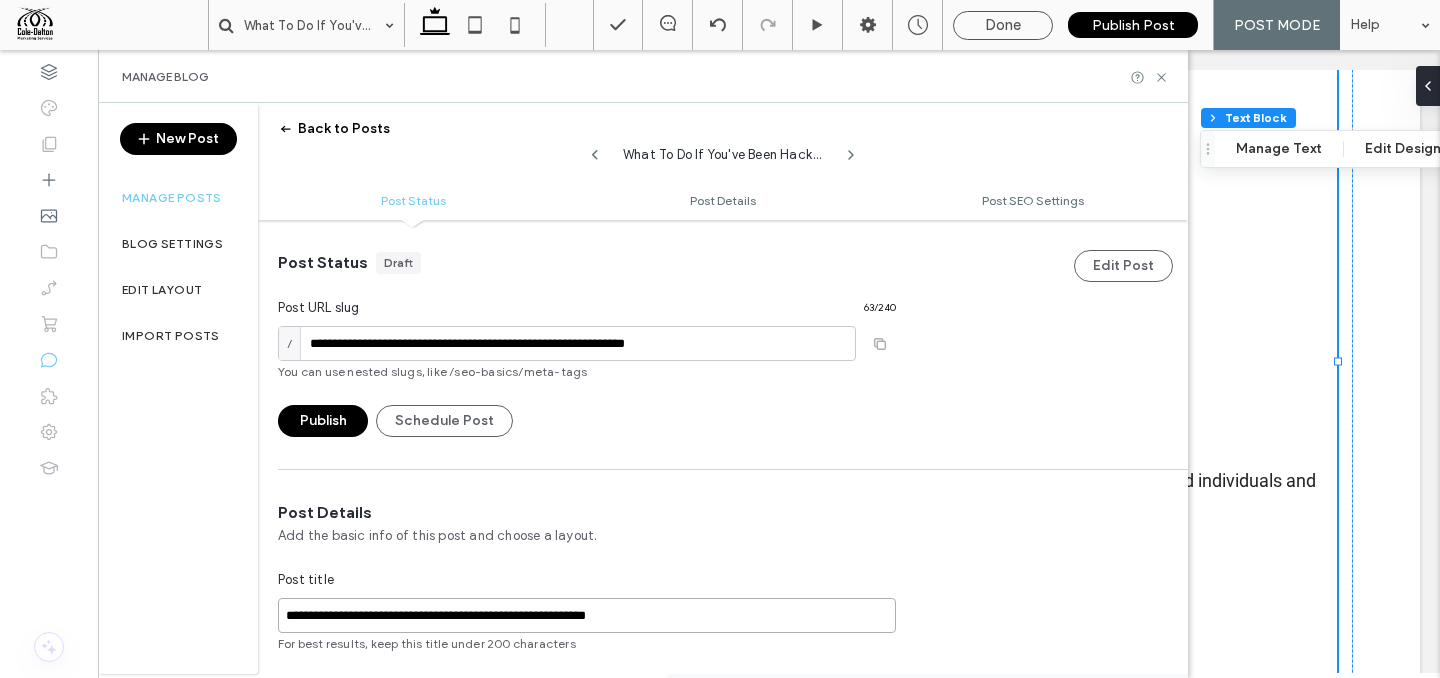 type on "**********" 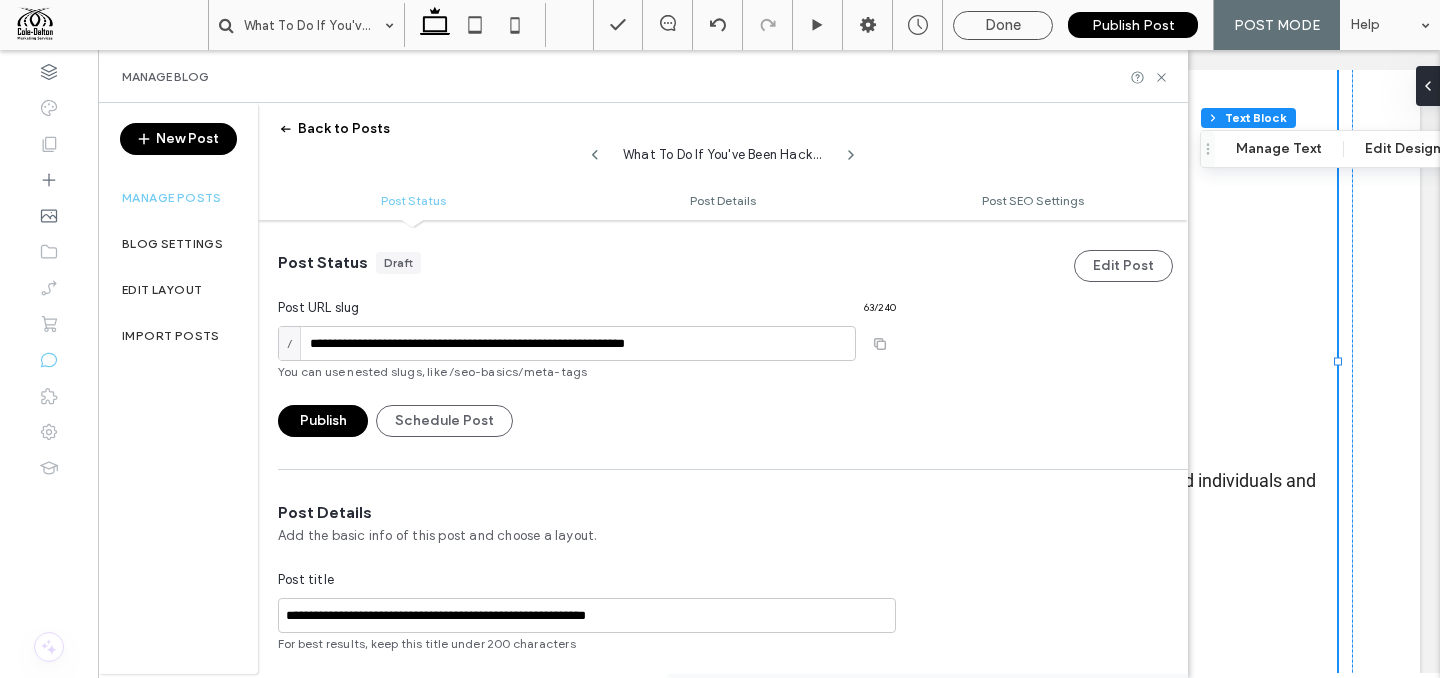 click on "Publish" at bounding box center [323, 421] 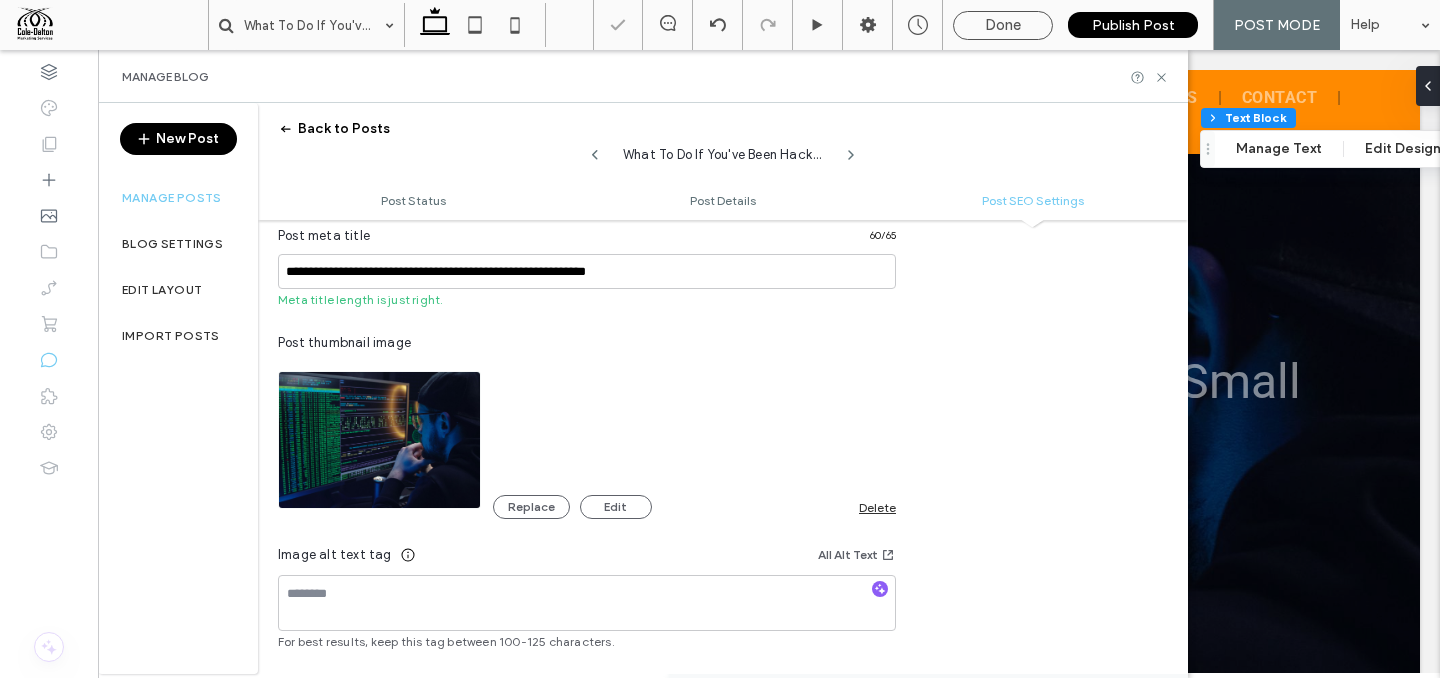 scroll, scrollTop: 2047, scrollLeft: 0, axis: vertical 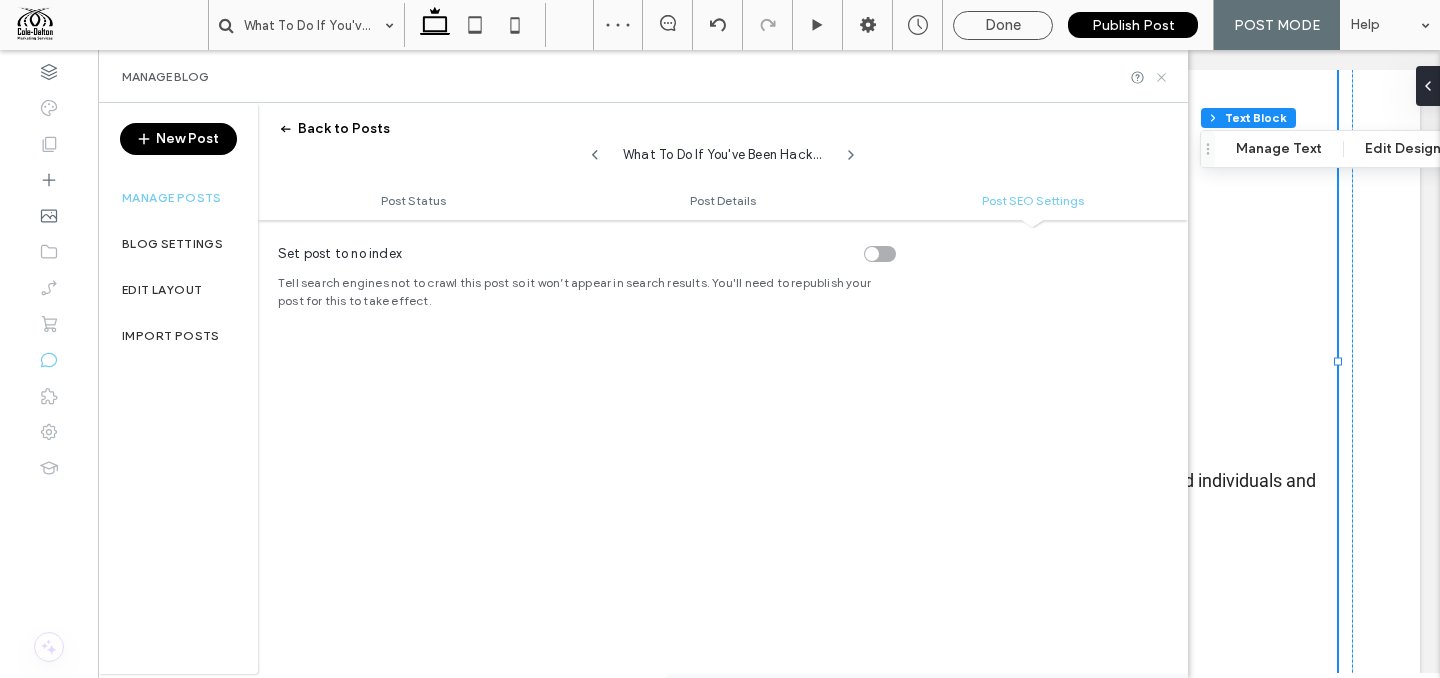 click 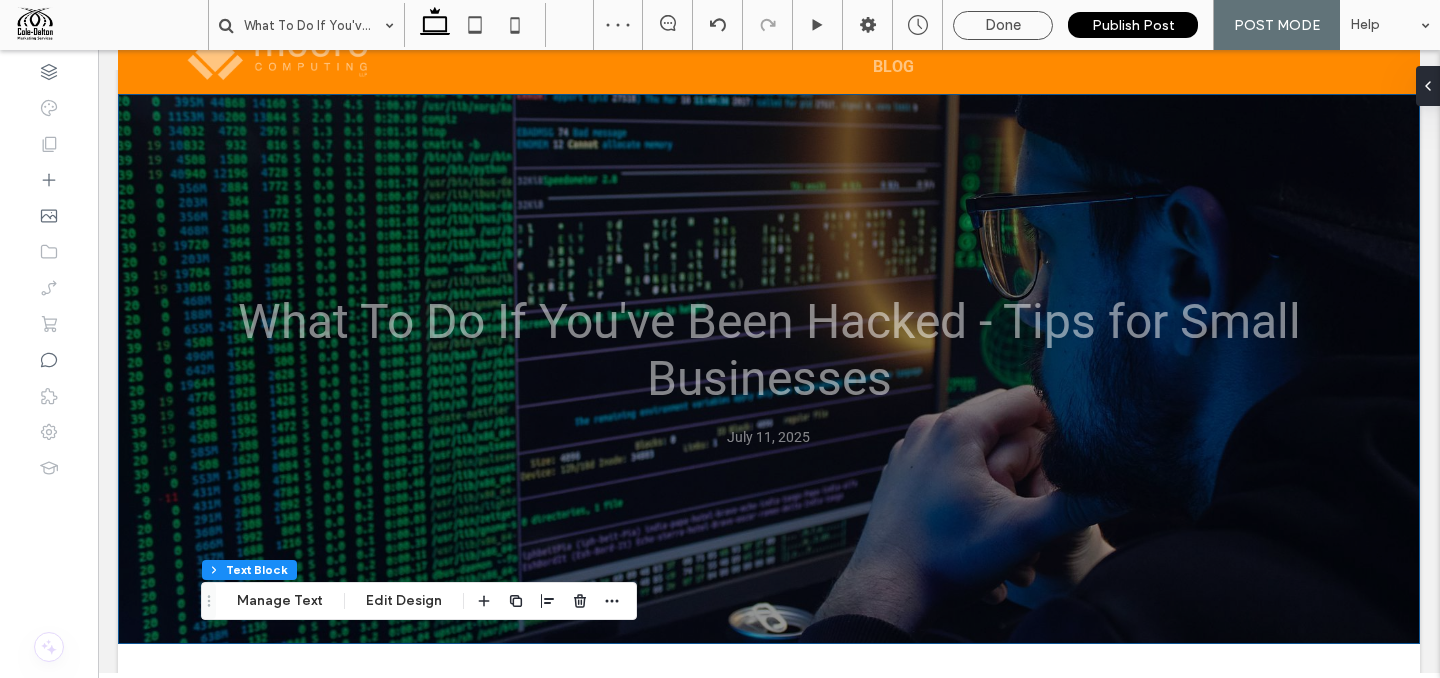 scroll, scrollTop: 0, scrollLeft: 0, axis: both 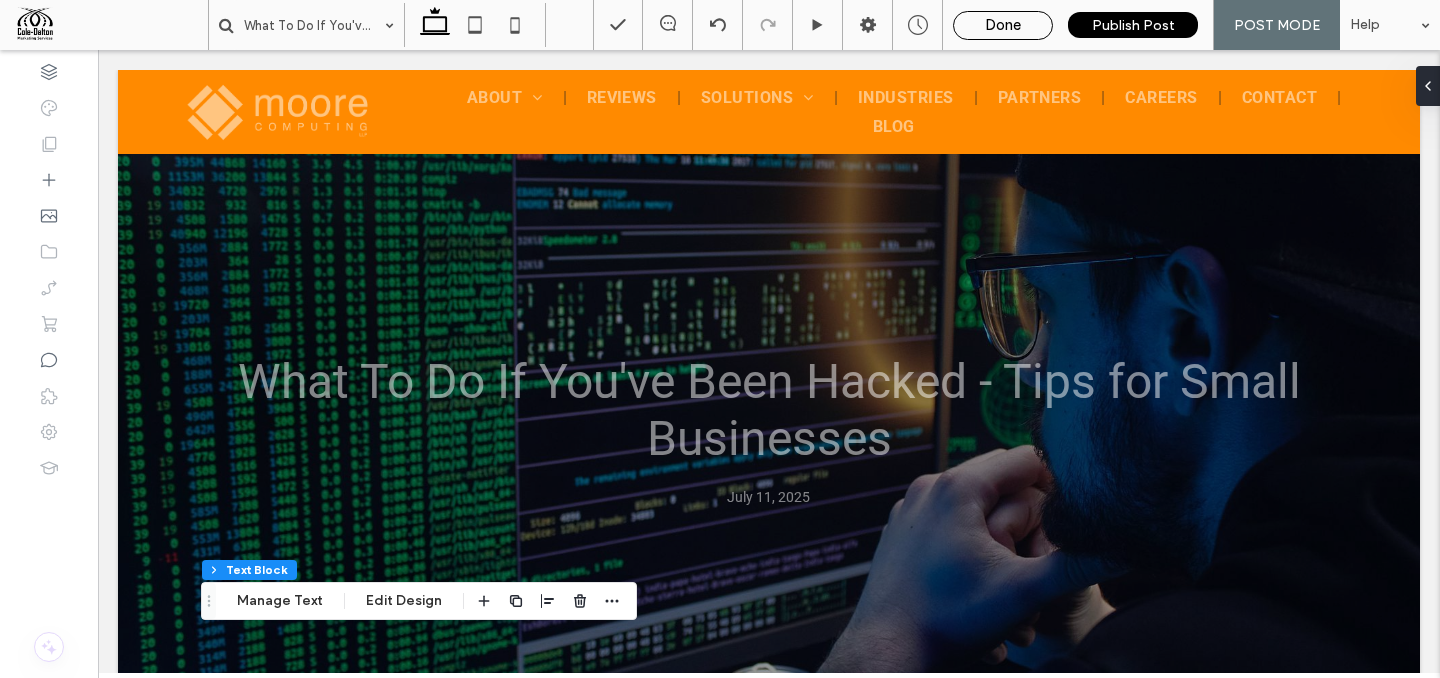 click on "Done" at bounding box center [1003, 25] 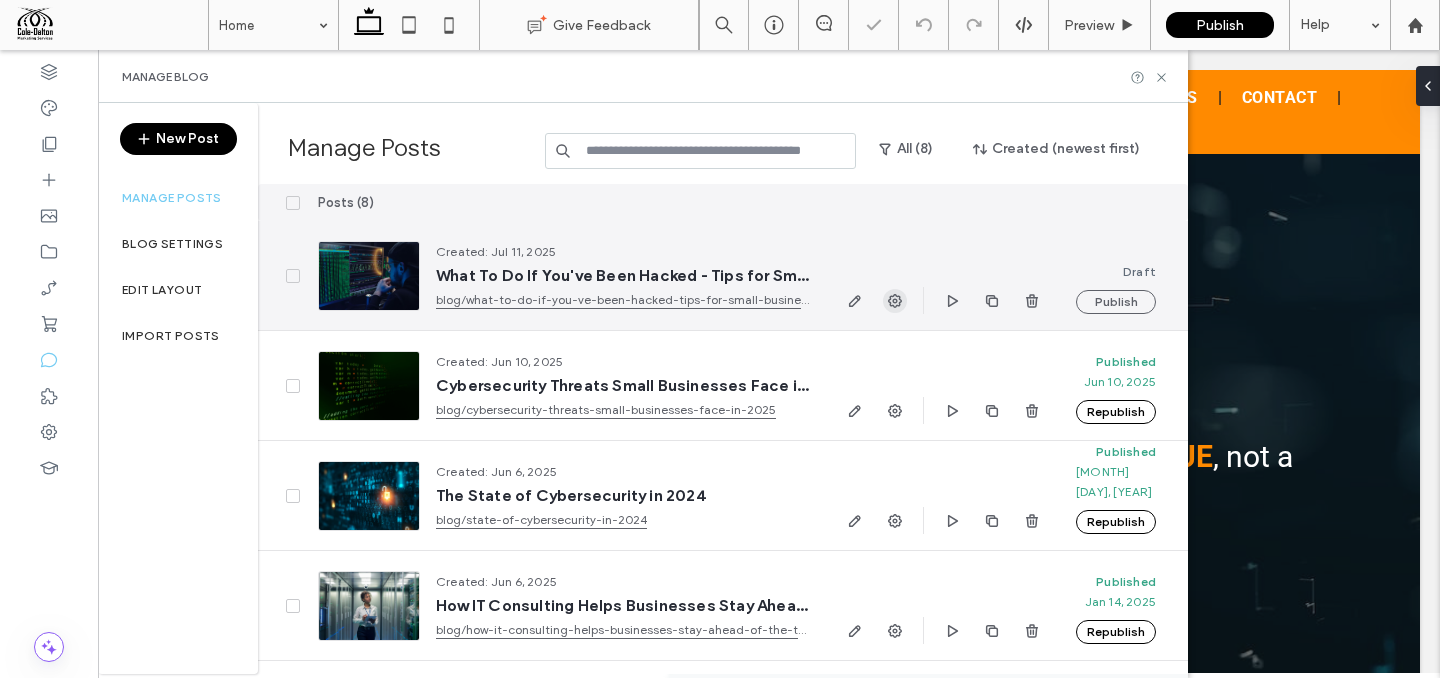 scroll, scrollTop: 0, scrollLeft: 0, axis: both 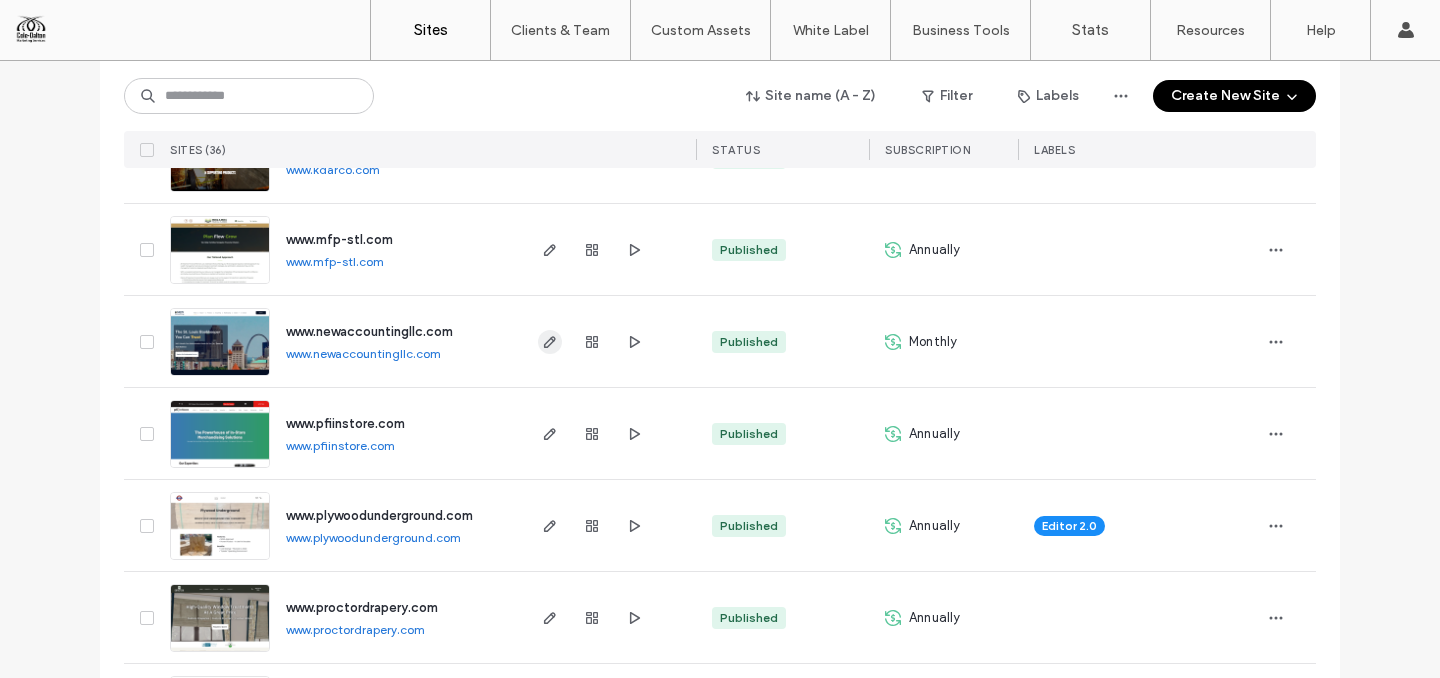 click 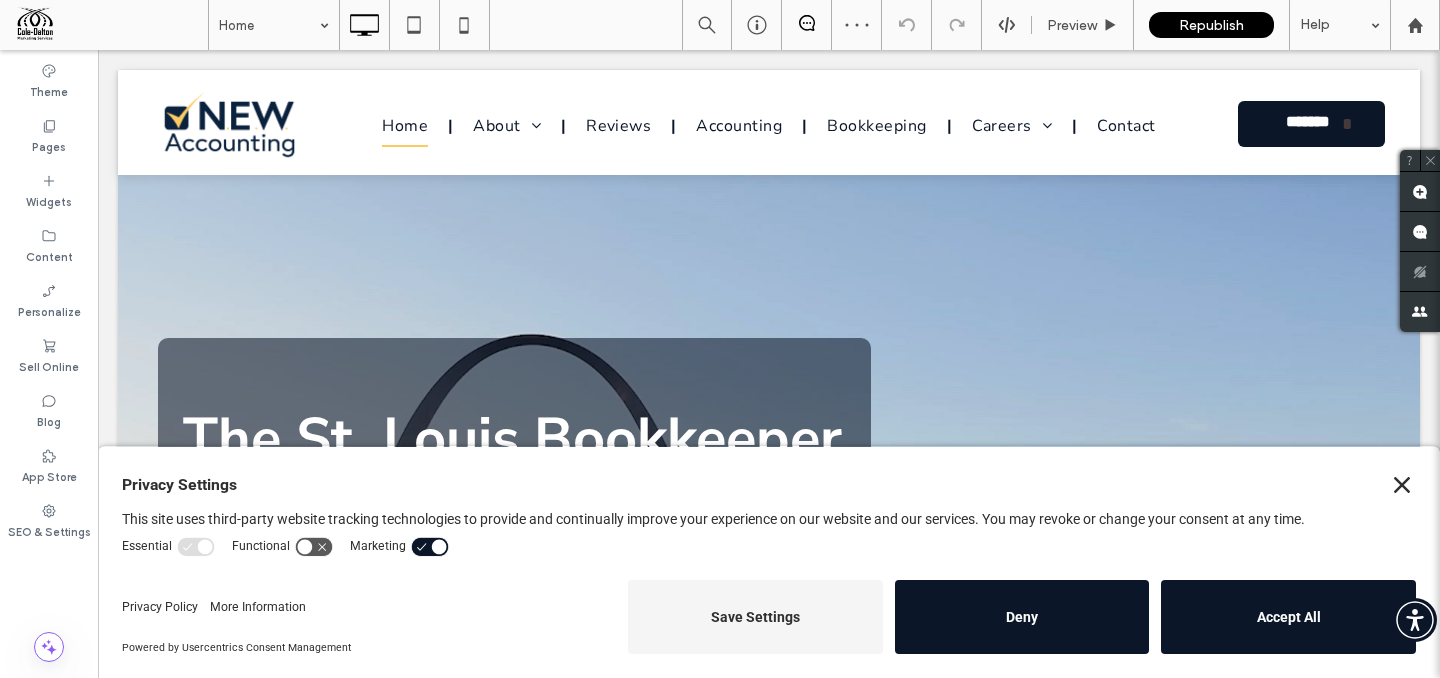 scroll, scrollTop: 0, scrollLeft: 0, axis: both 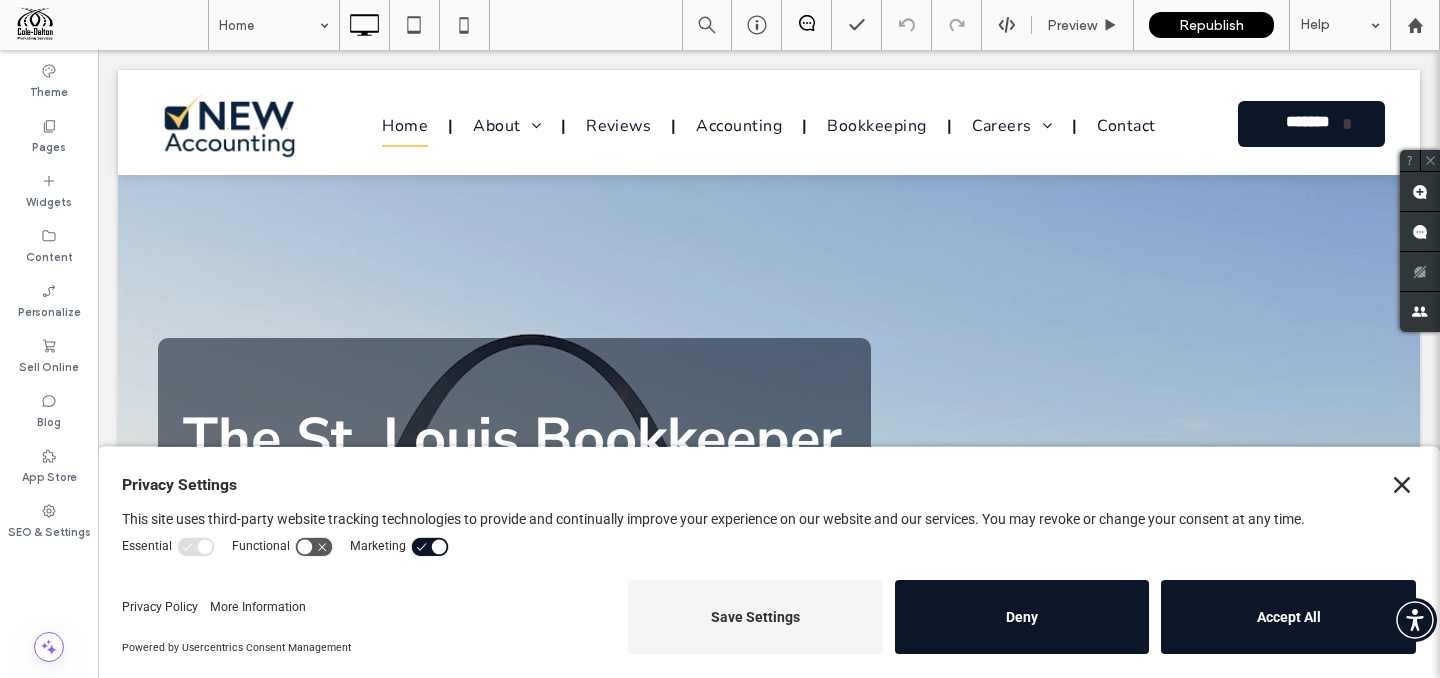 click at bounding box center [1402, 485] 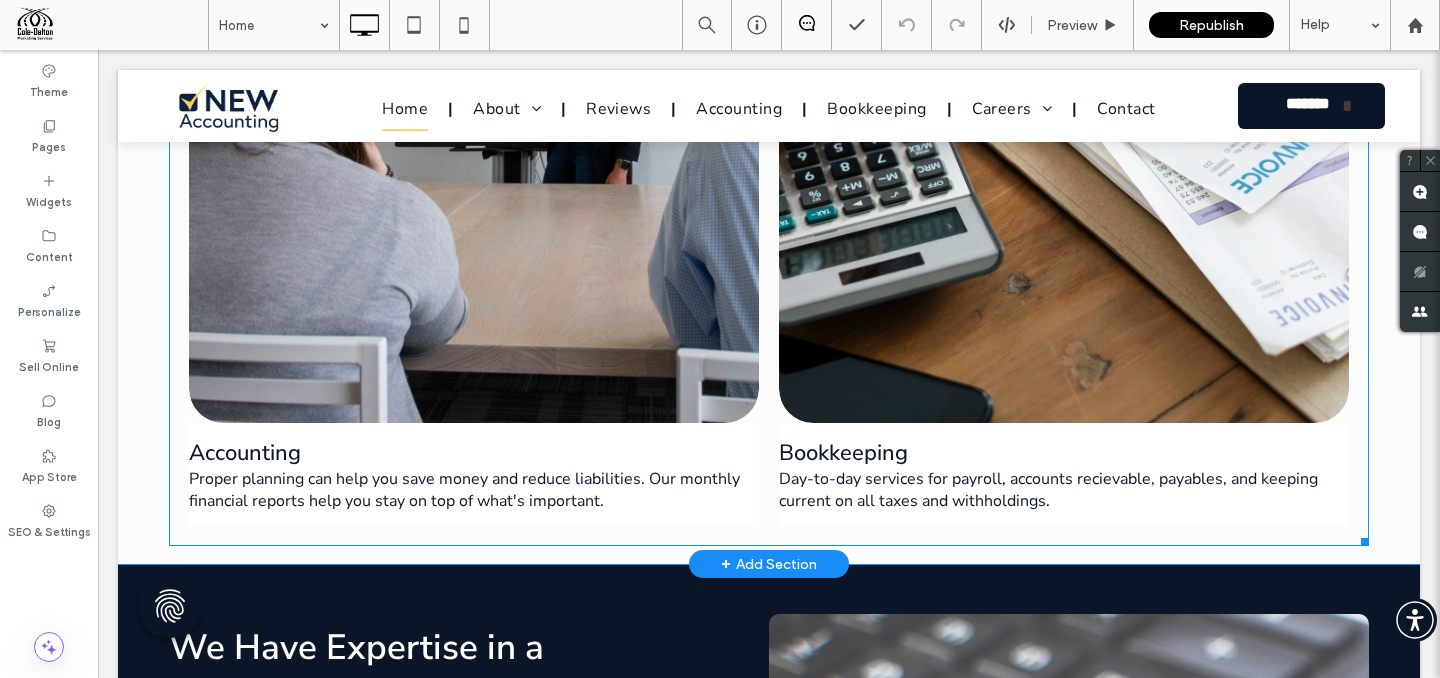 scroll, scrollTop: 2316, scrollLeft: 0, axis: vertical 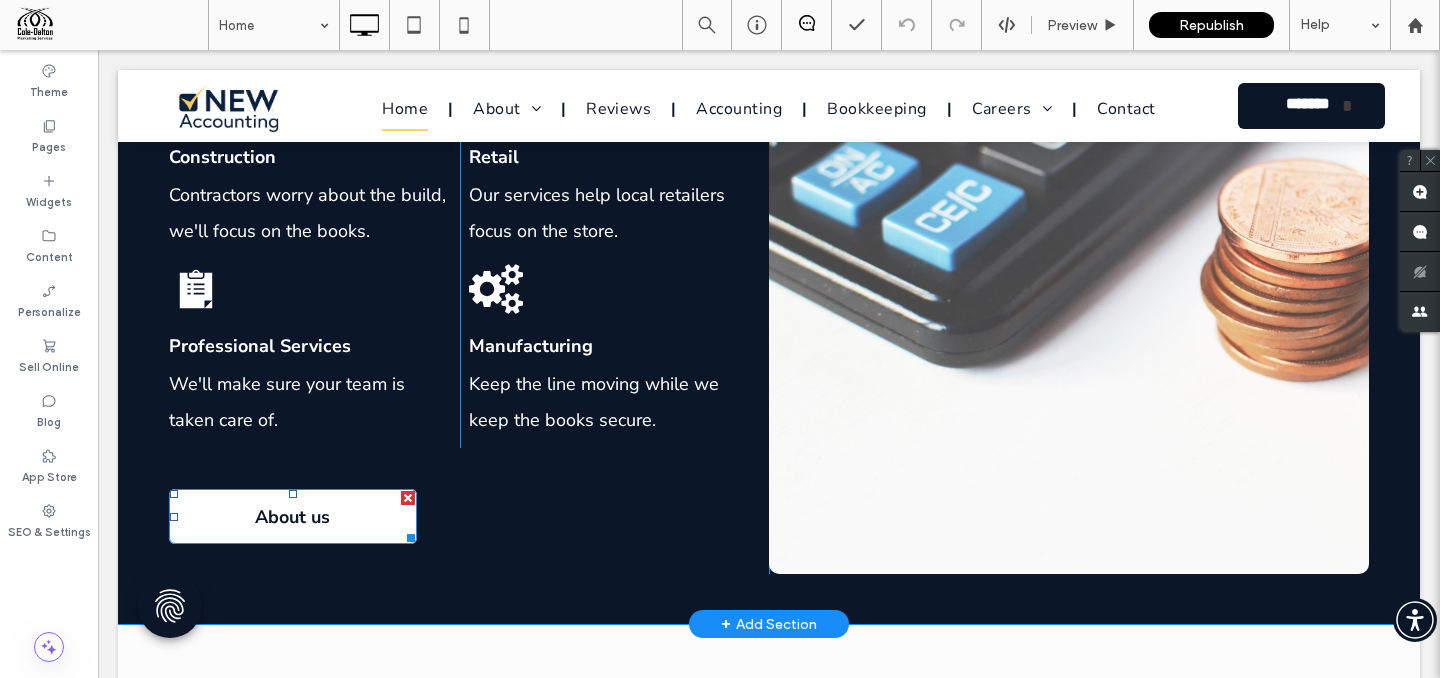 click on "About us" at bounding box center (293, 516) 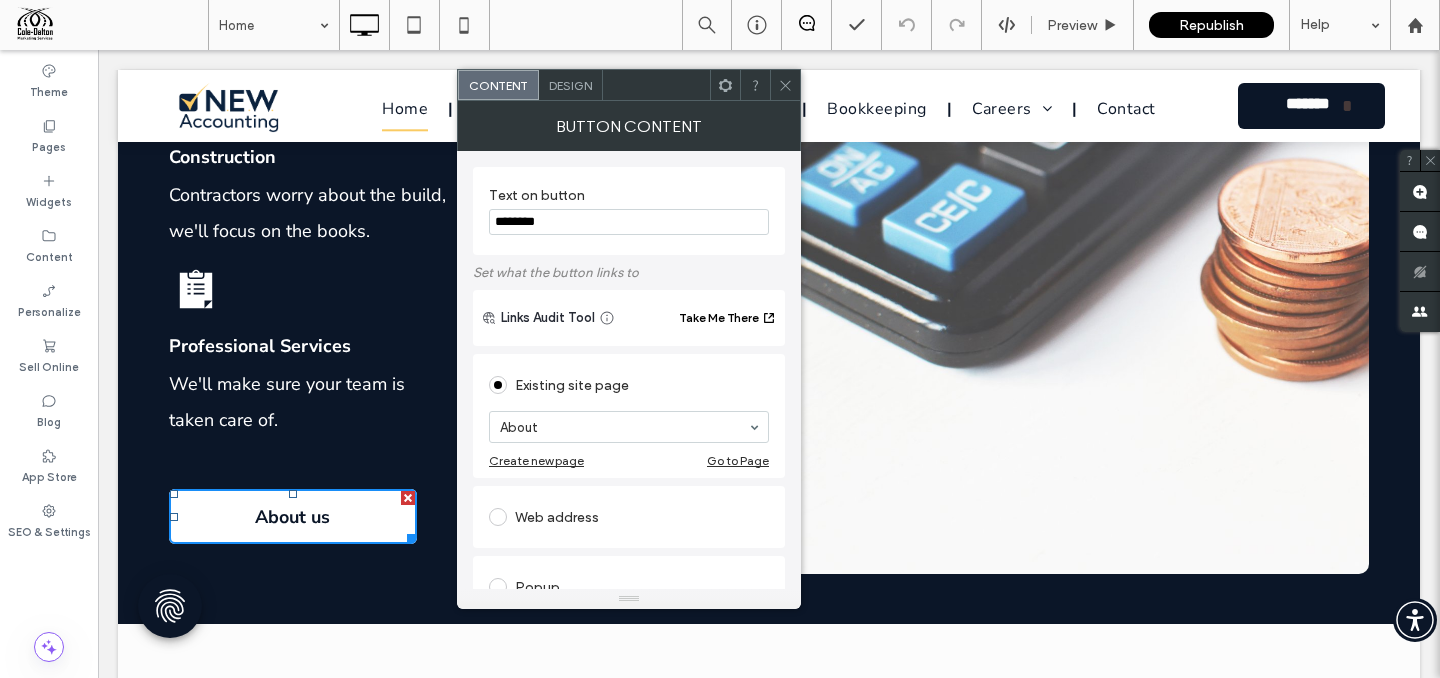 click on "********" at bounding box center [629, 222] 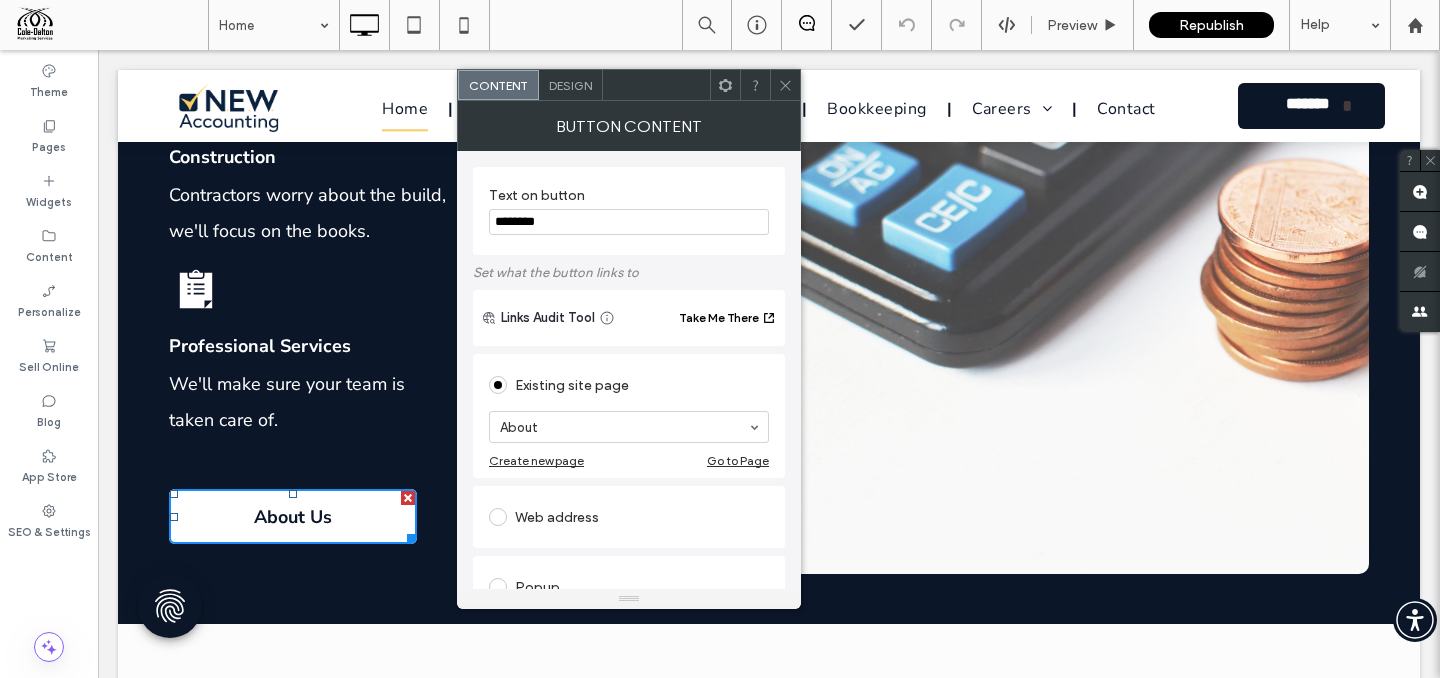 type on "********" 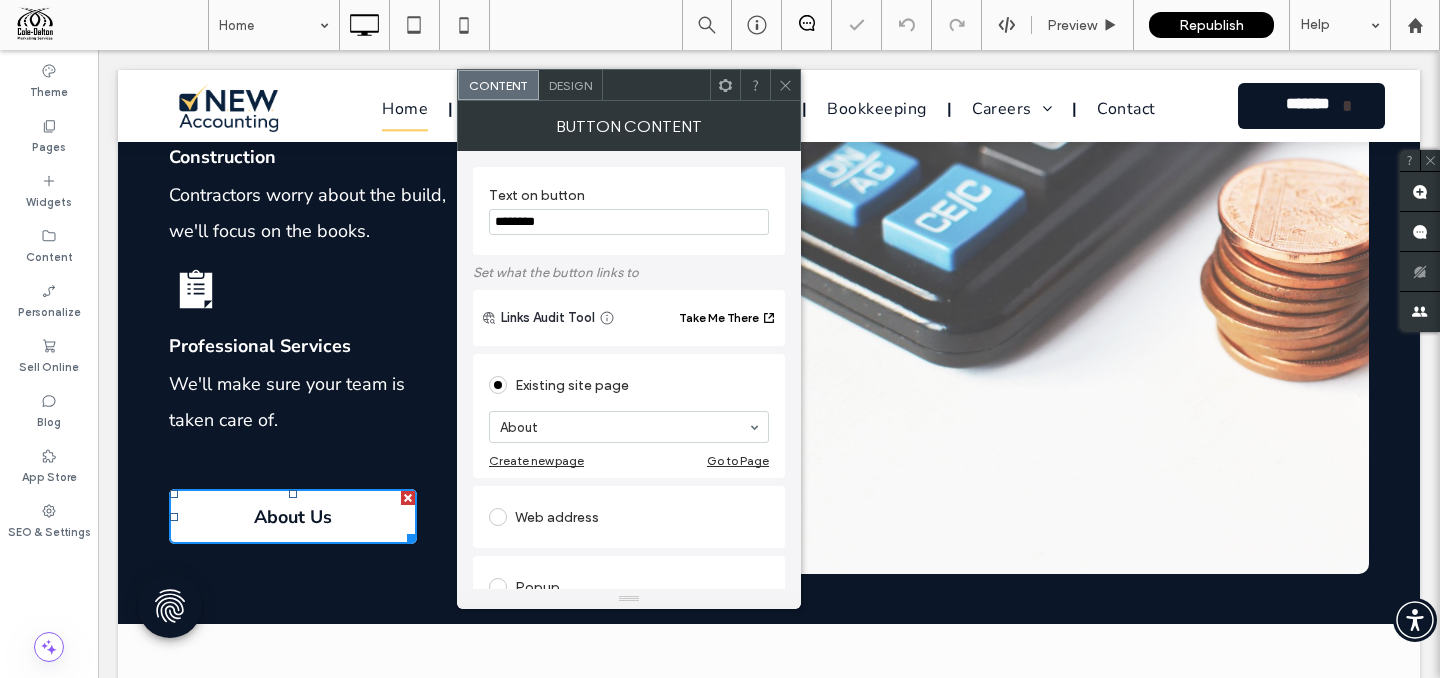 click on "Text on button ********" at bounding box center (629, 211) 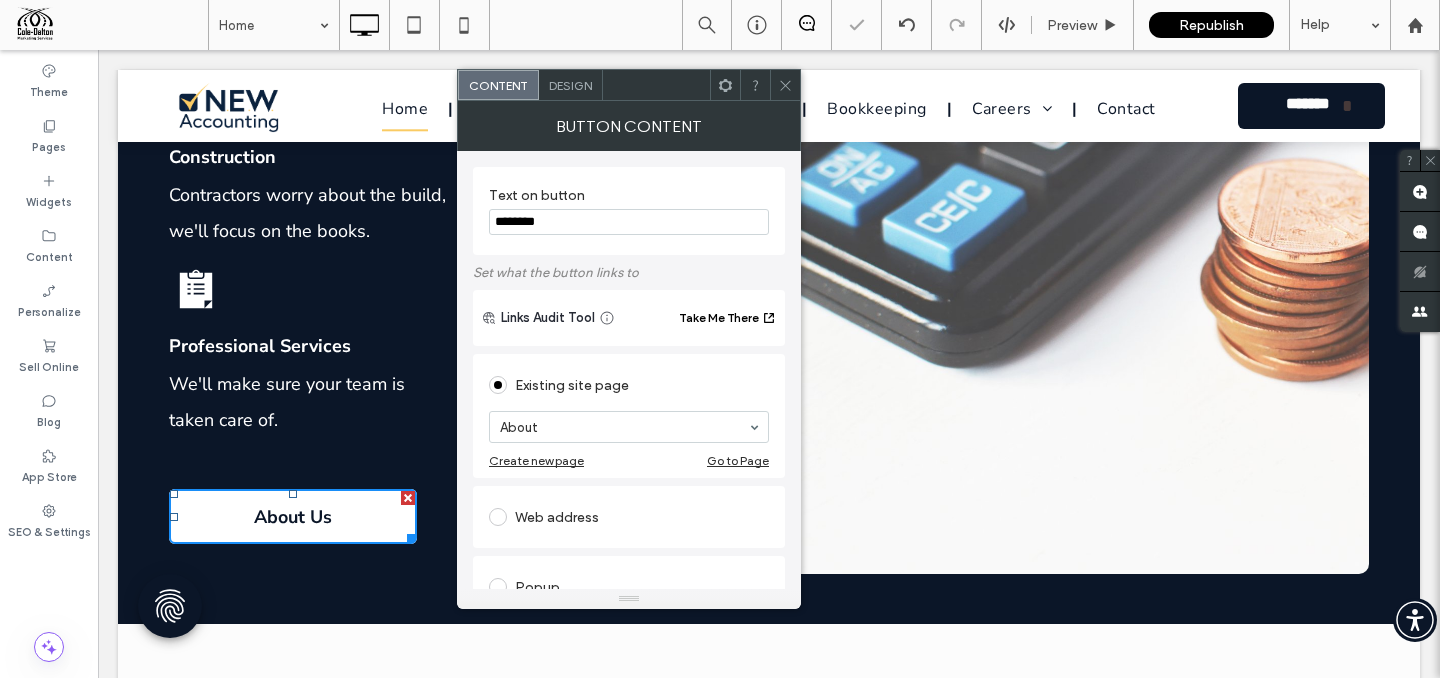 click 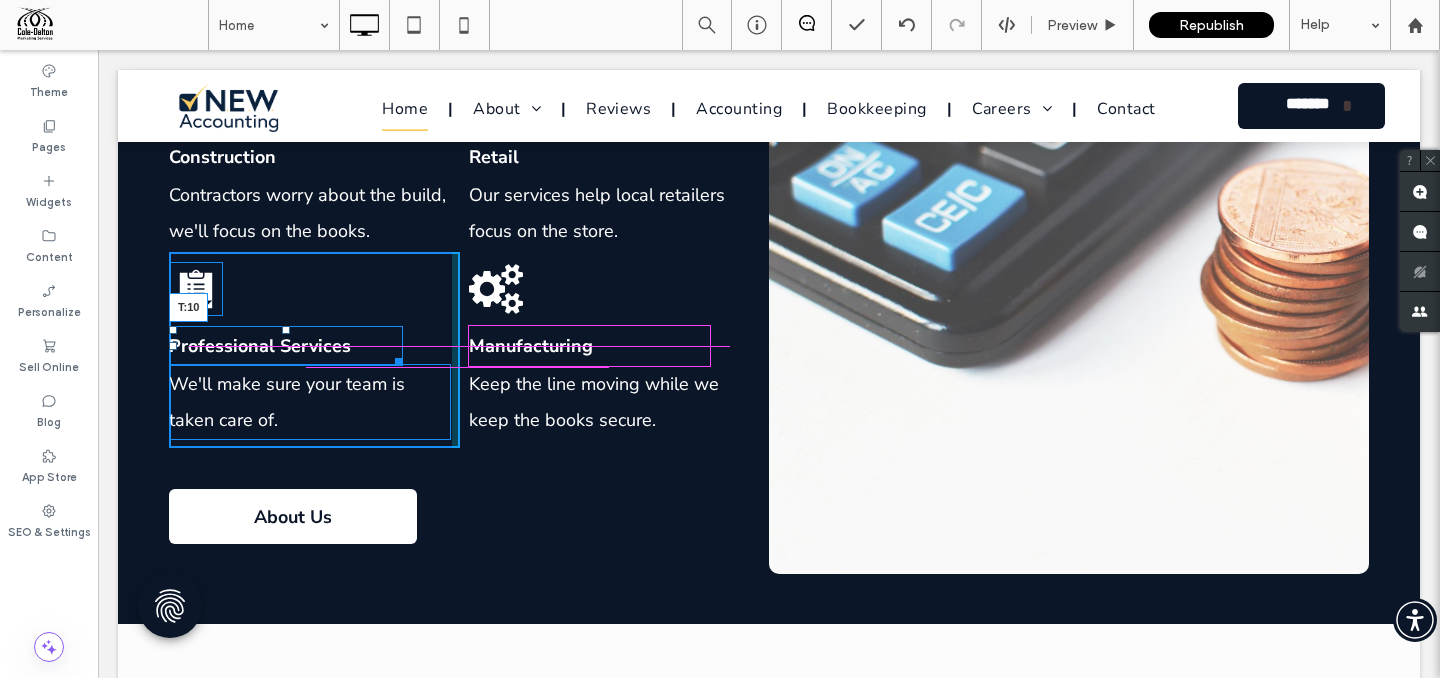 click at bounding box center (286, 330) 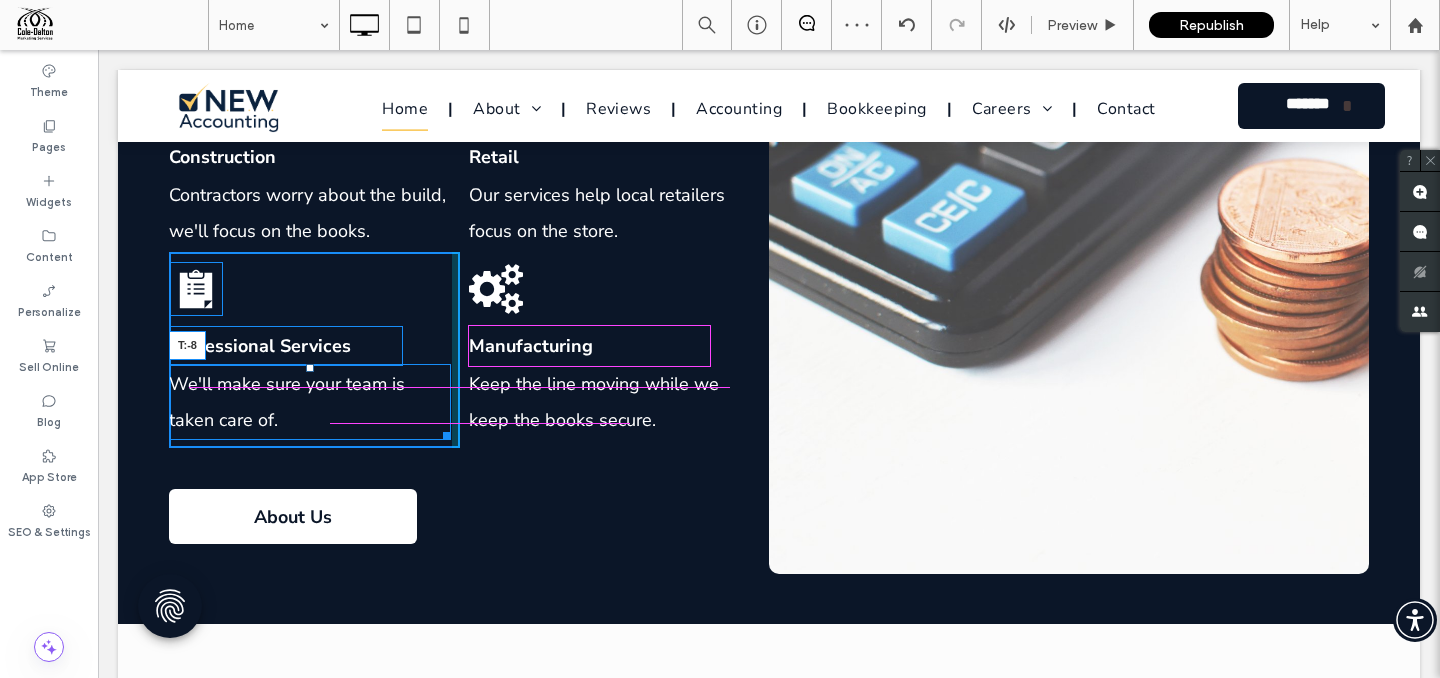 click at bounding box center (310, 368) 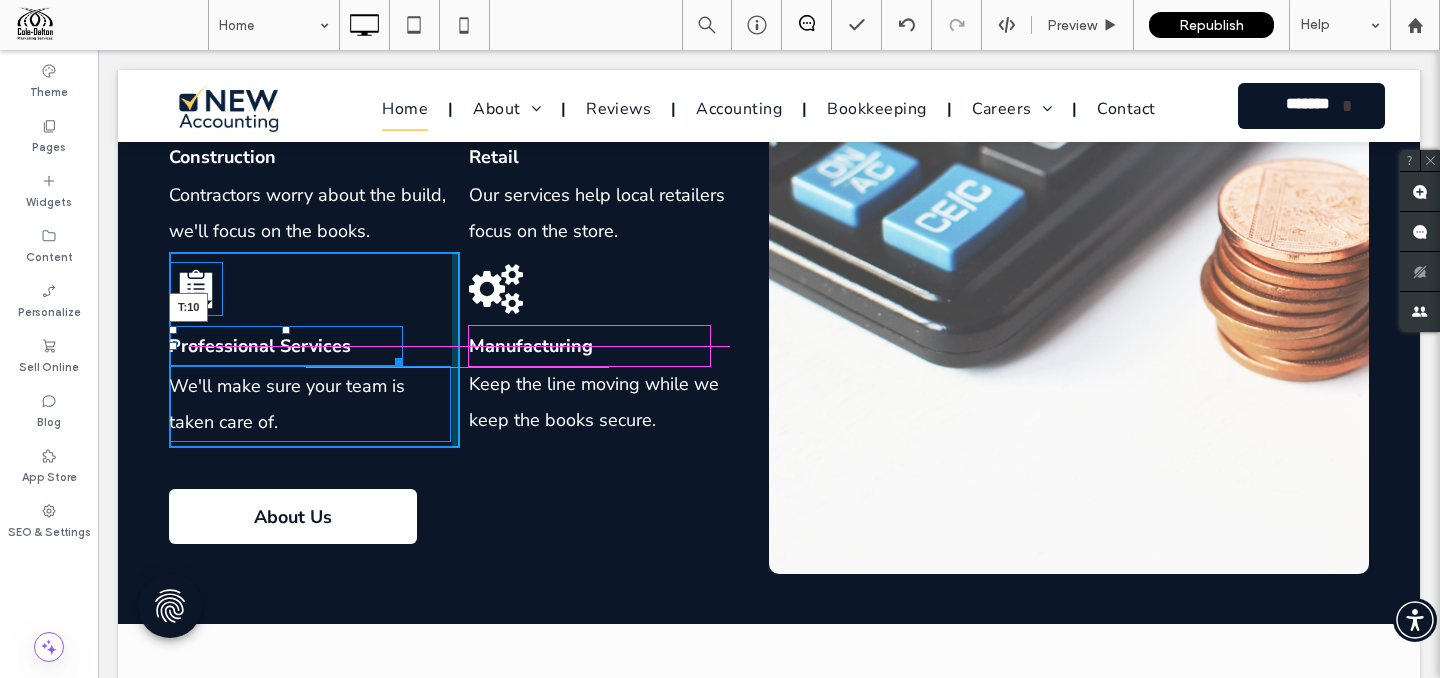 click on "Professional Services T:10   We'll make sure your team is taken care of.  Click To Paste" at bounding box center (314, 350) 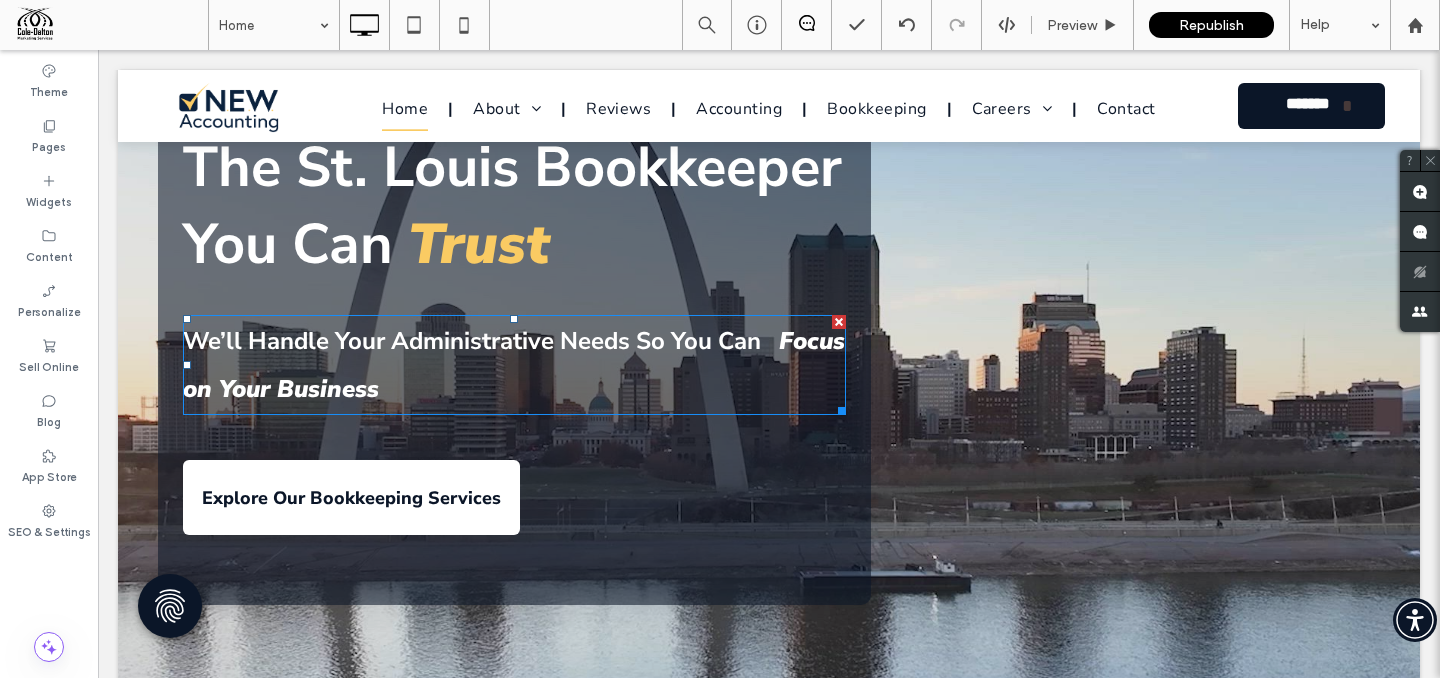 scroll, scrollTop: 365, scrollLeft: 0, axis: vertical 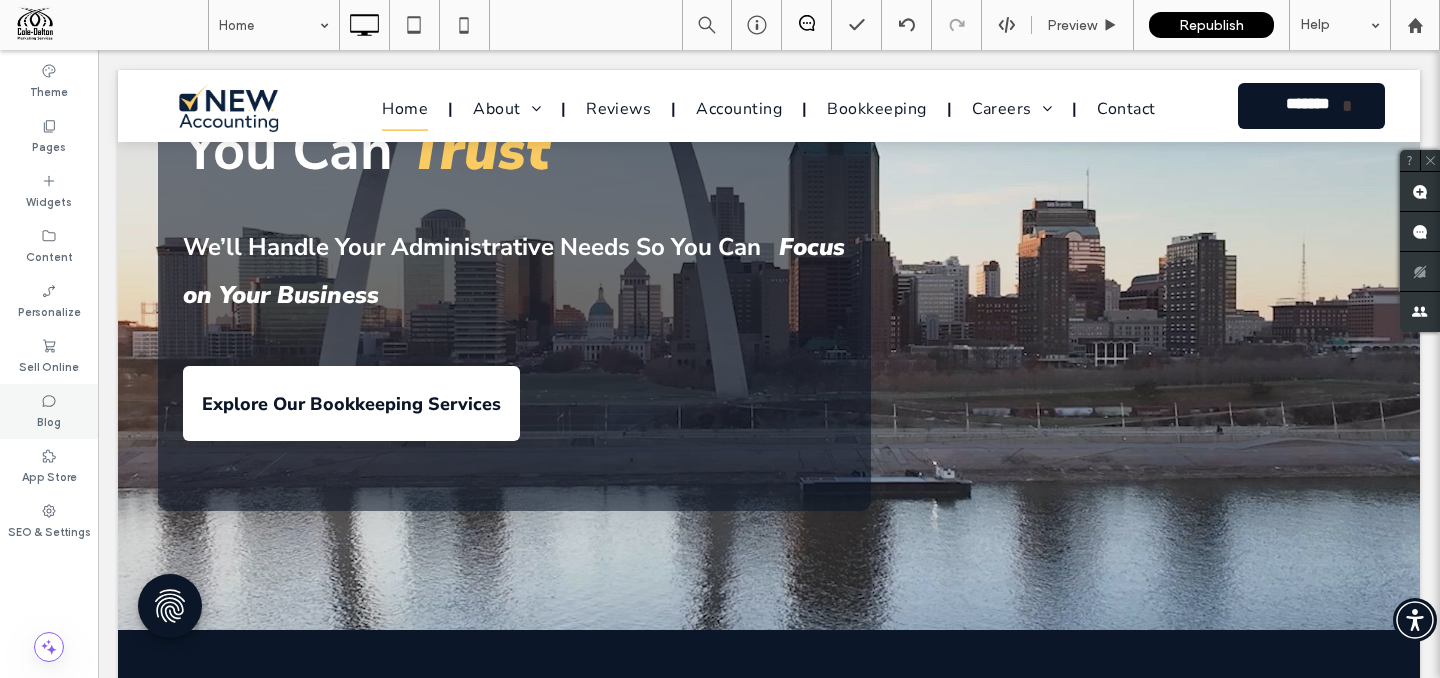 click on "Blog" at bounding box center (49, 411) 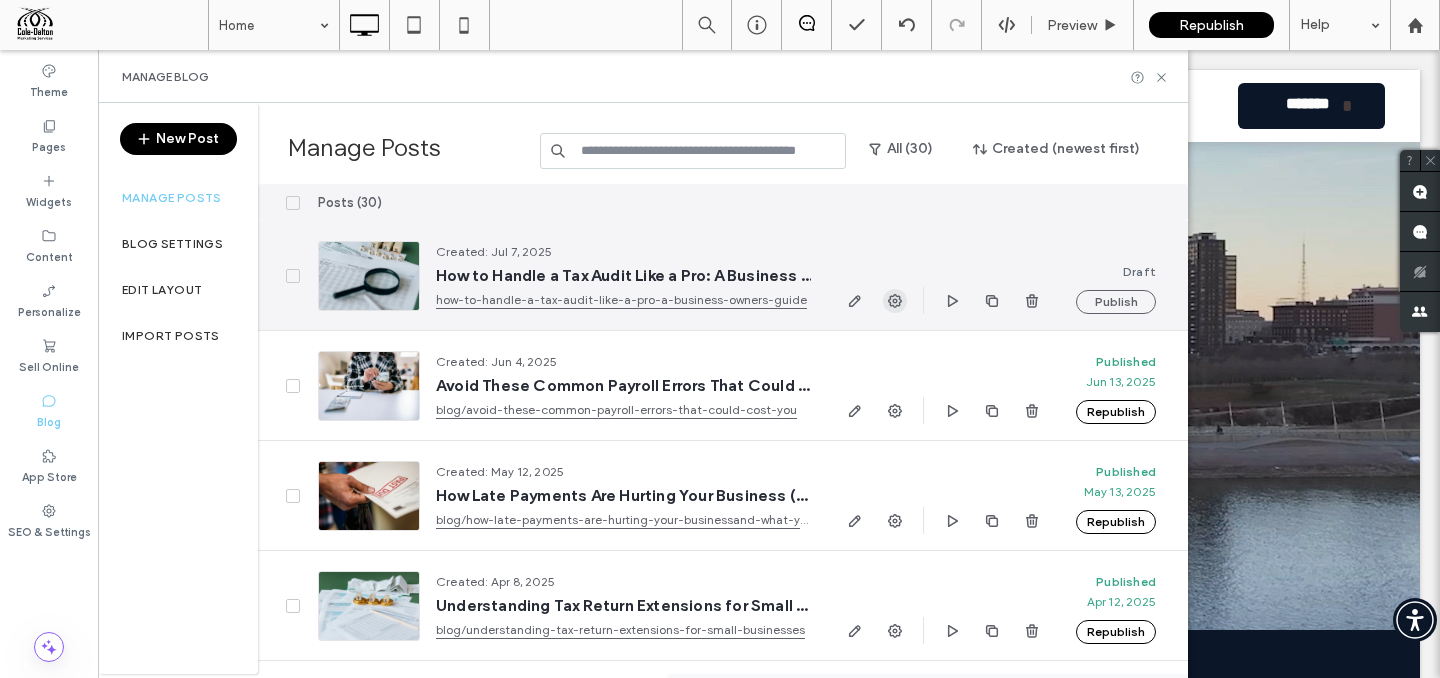 click 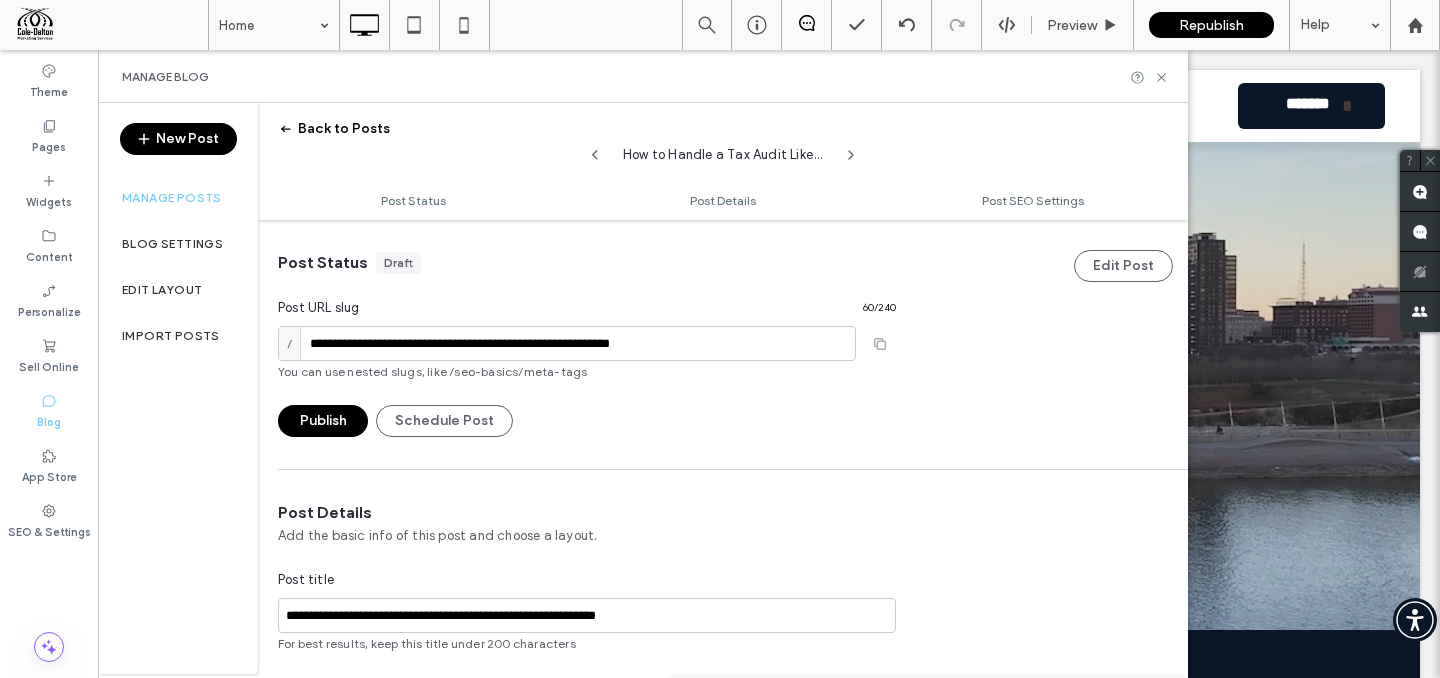 scroll, scrollTop: 1, scrollLeft: 0, axis: vertical 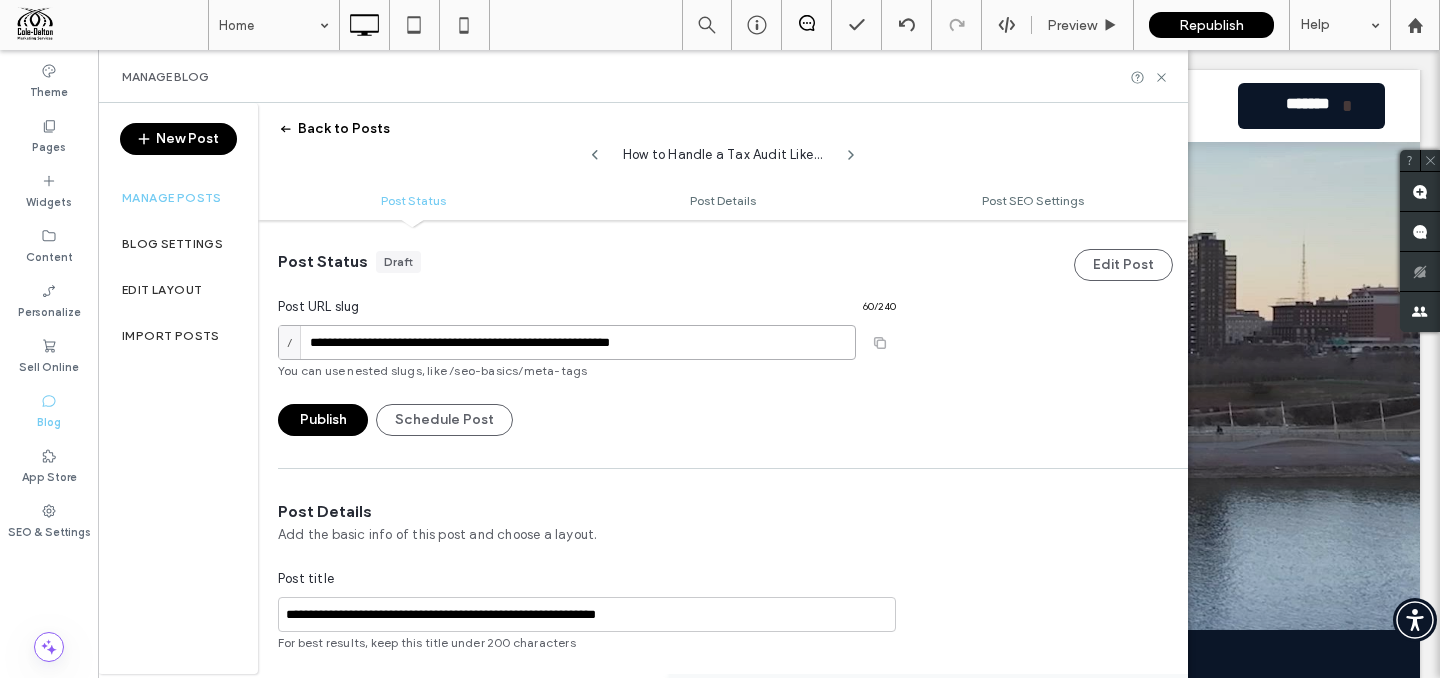 click on "**********" at bounding box center [567, 342] 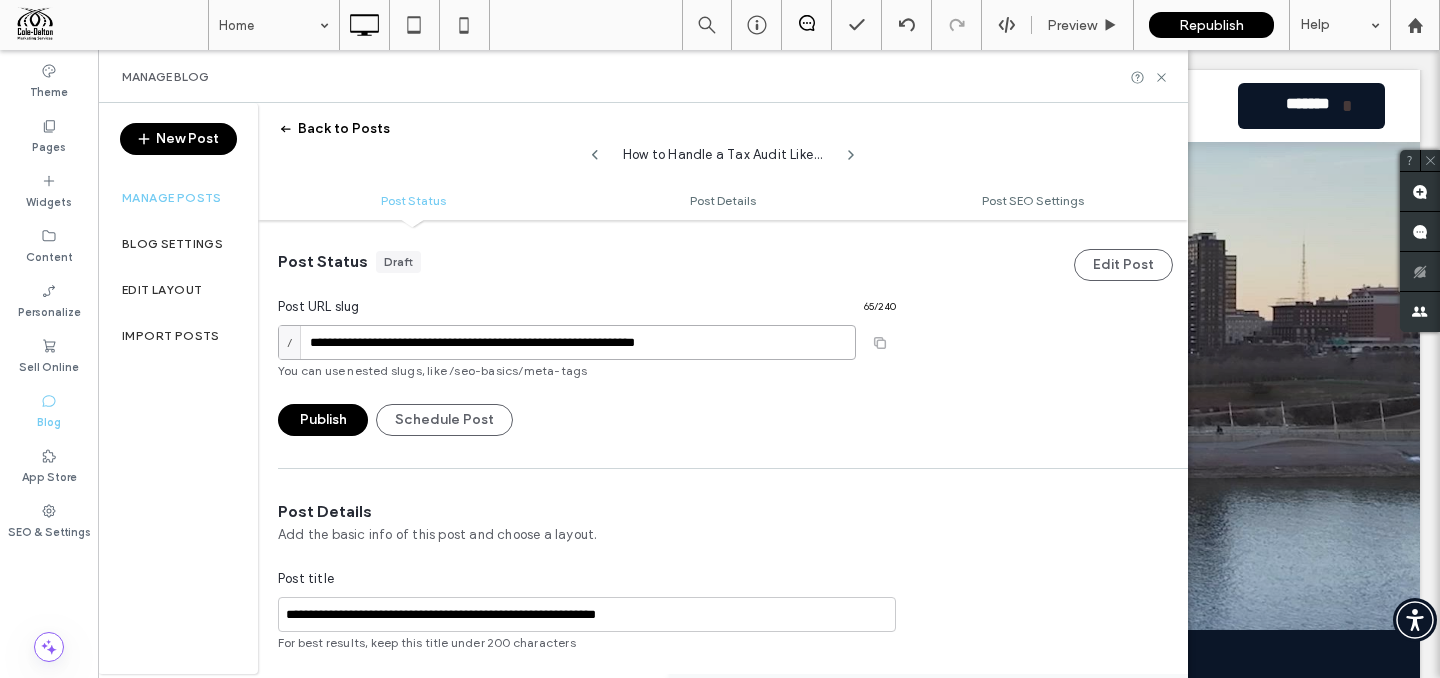 type on "**********" 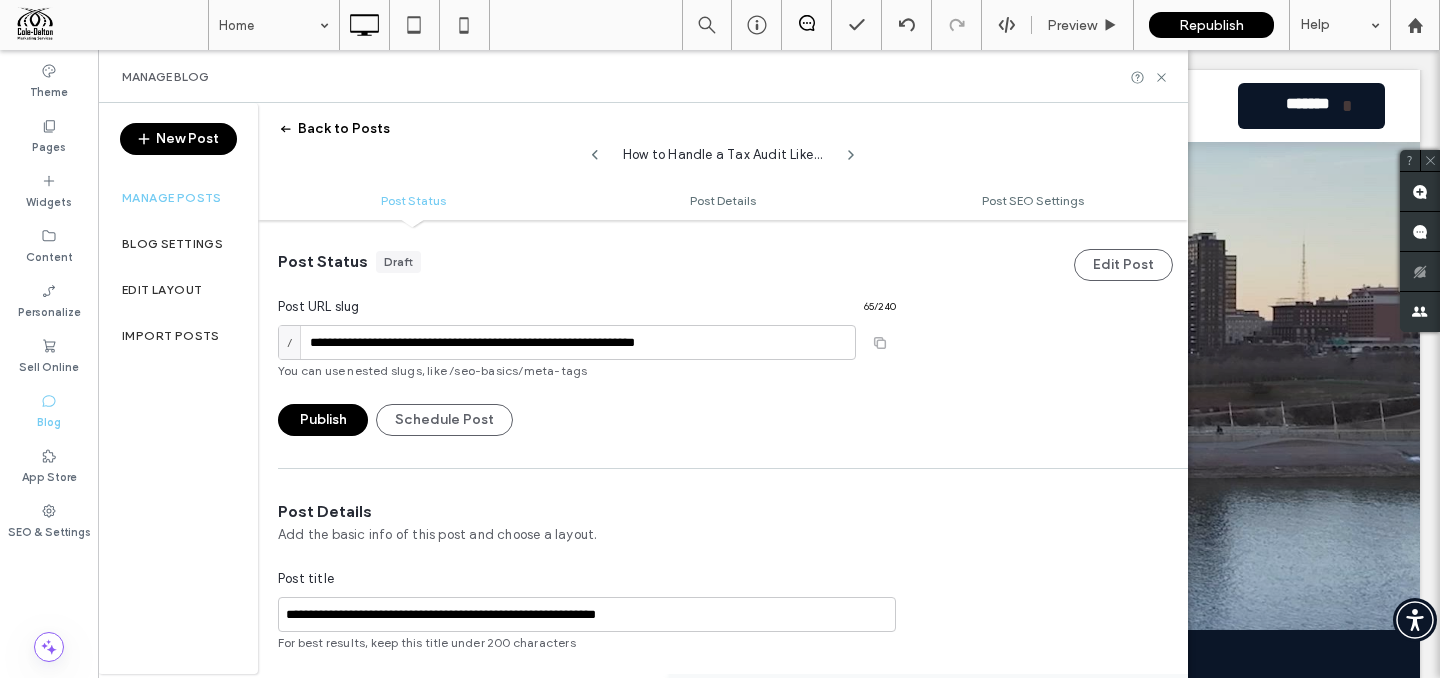 click on "Publish Schedule Post" at bounding box center (587, 420) 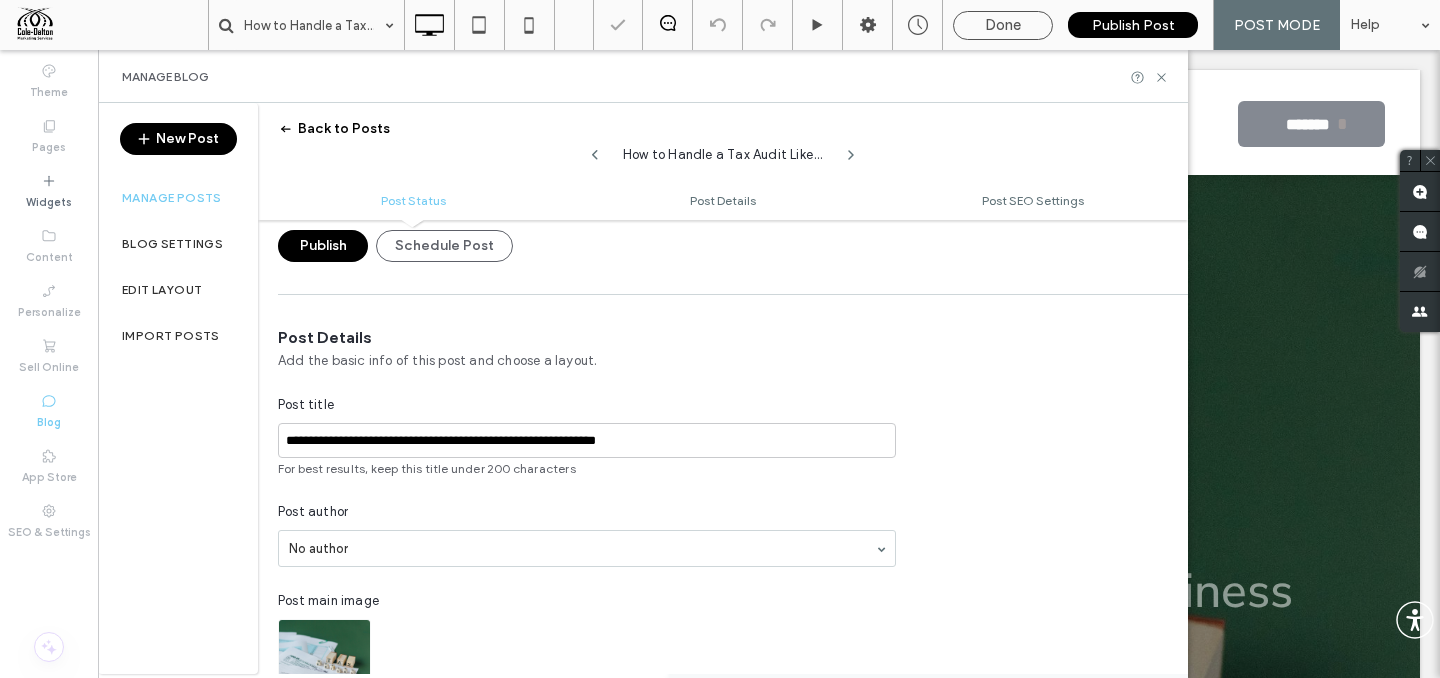 scroll, scrollTop: 188, scrollLeft: 0, axis: vertical 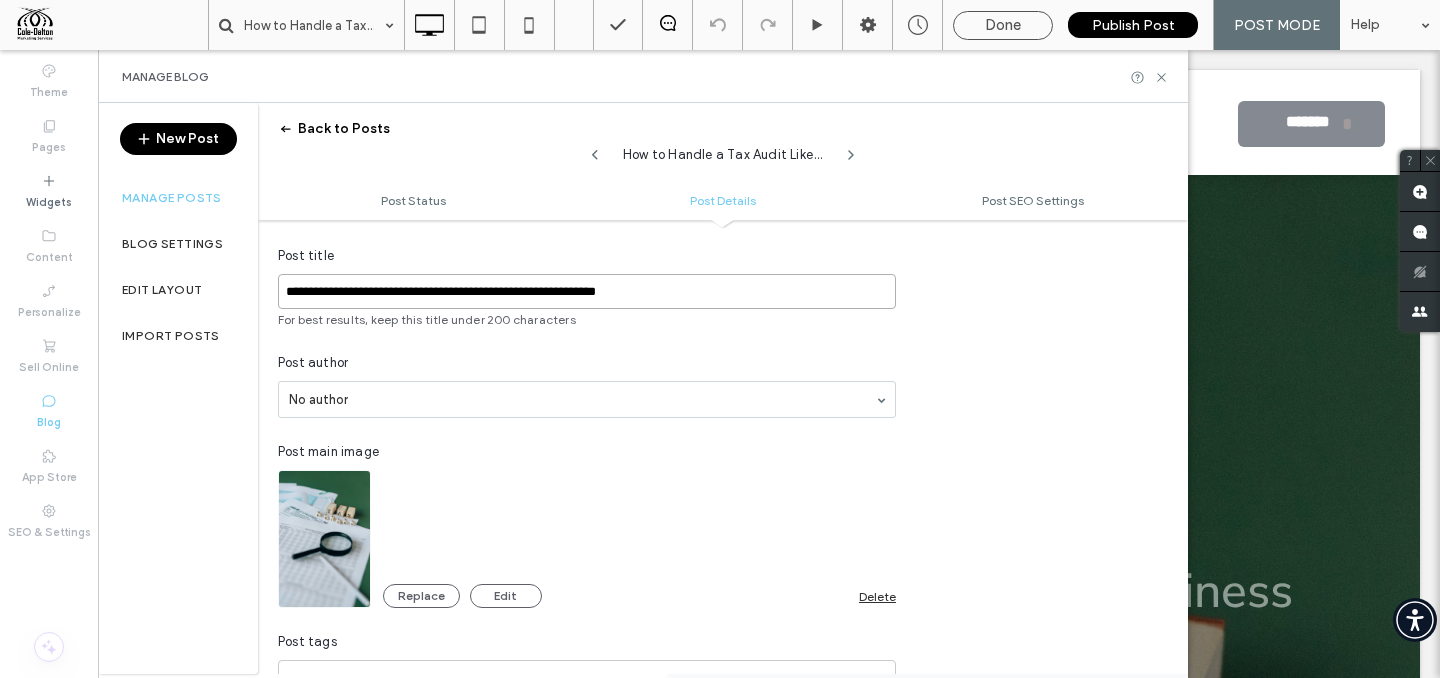 click on "**********" at bounding box center [587, 291] 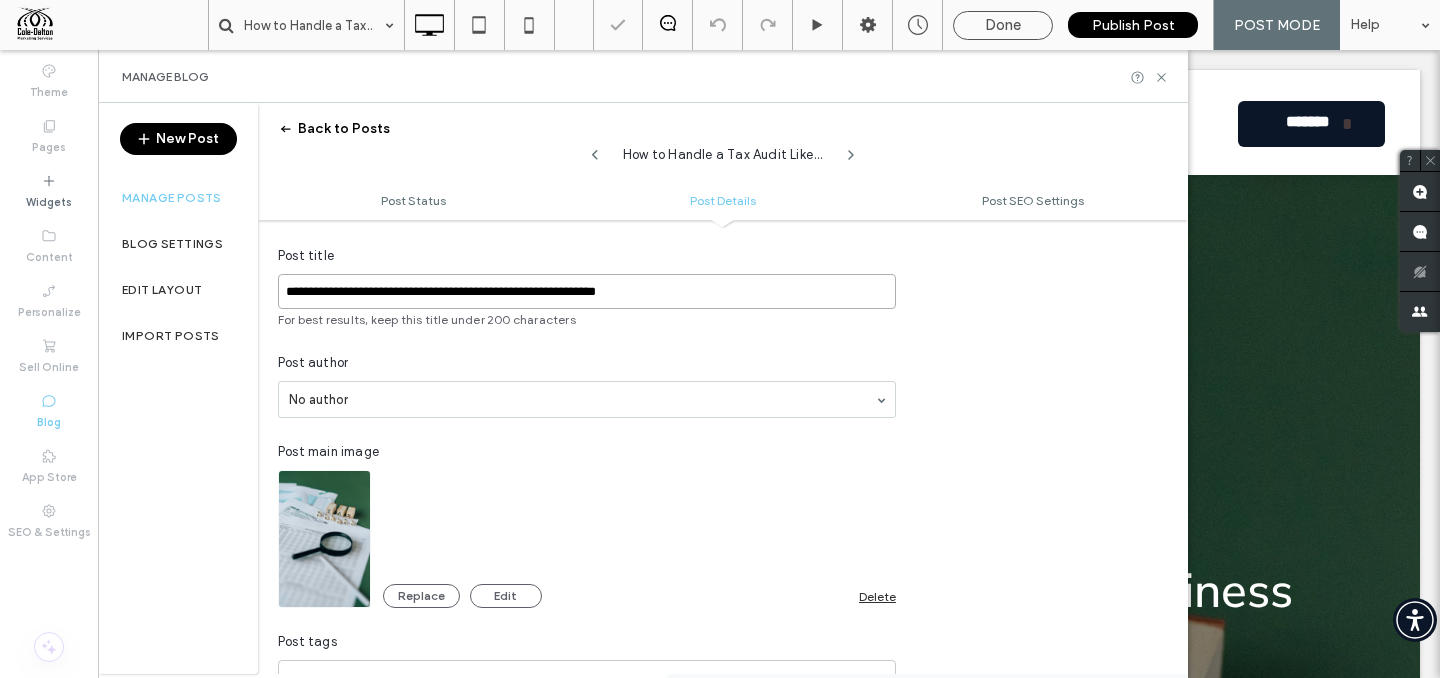scroll, scrollTop: 0, scrollLeft: 0, axis: both 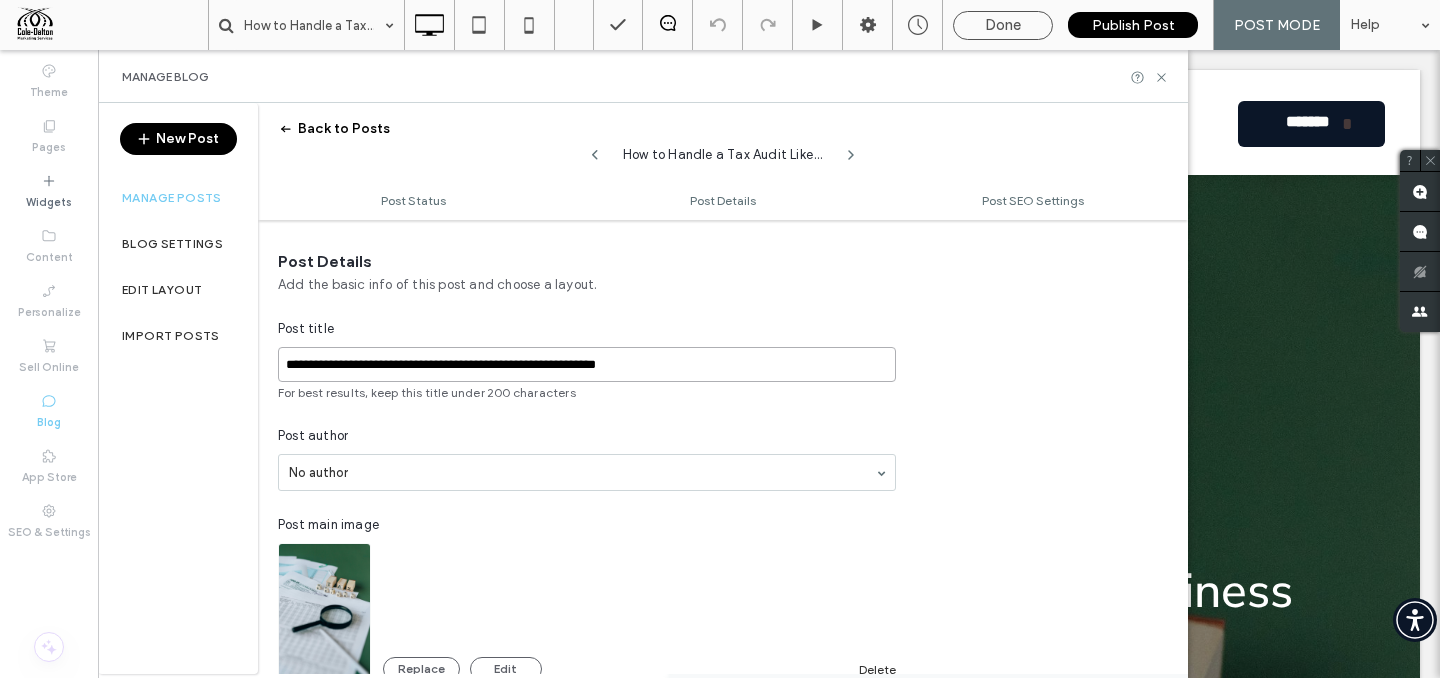 click on "**********" at bounding box center (587, 364) 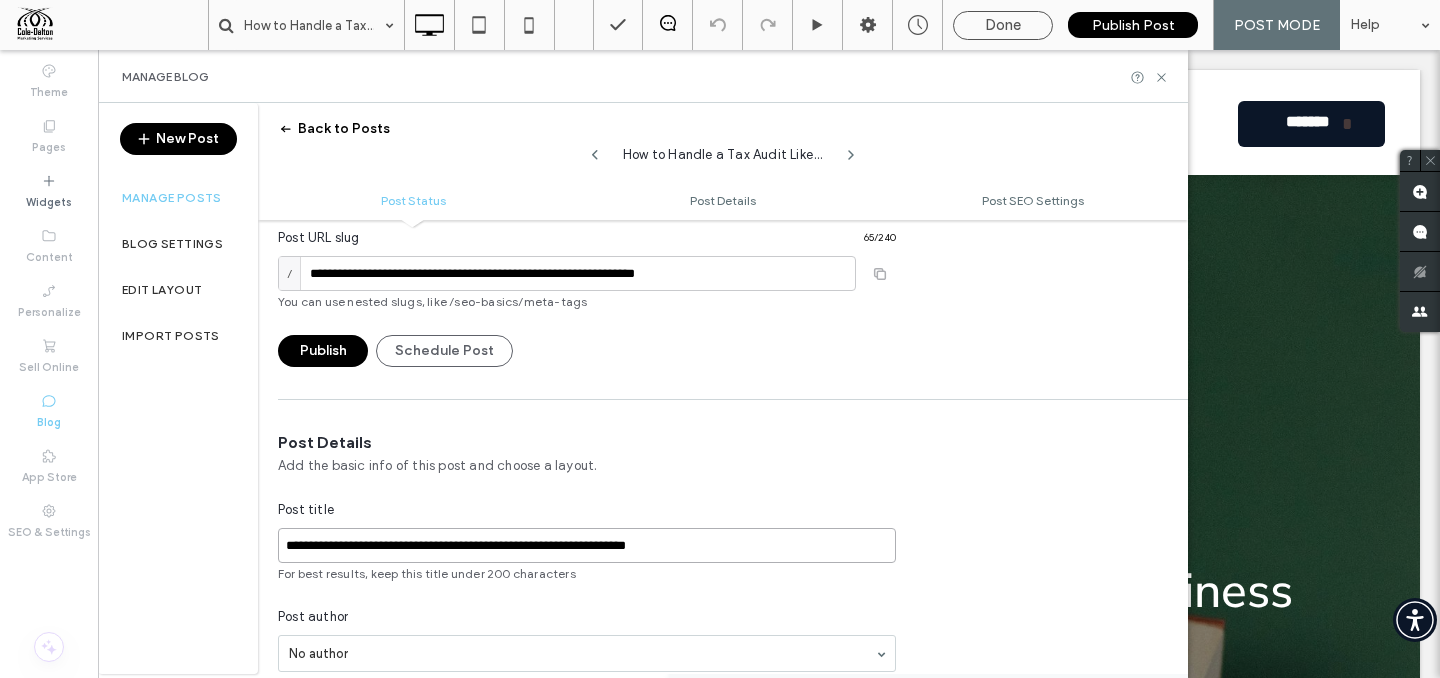 scroll, scrollTop: 0, scrollLeft: 0, axis: both 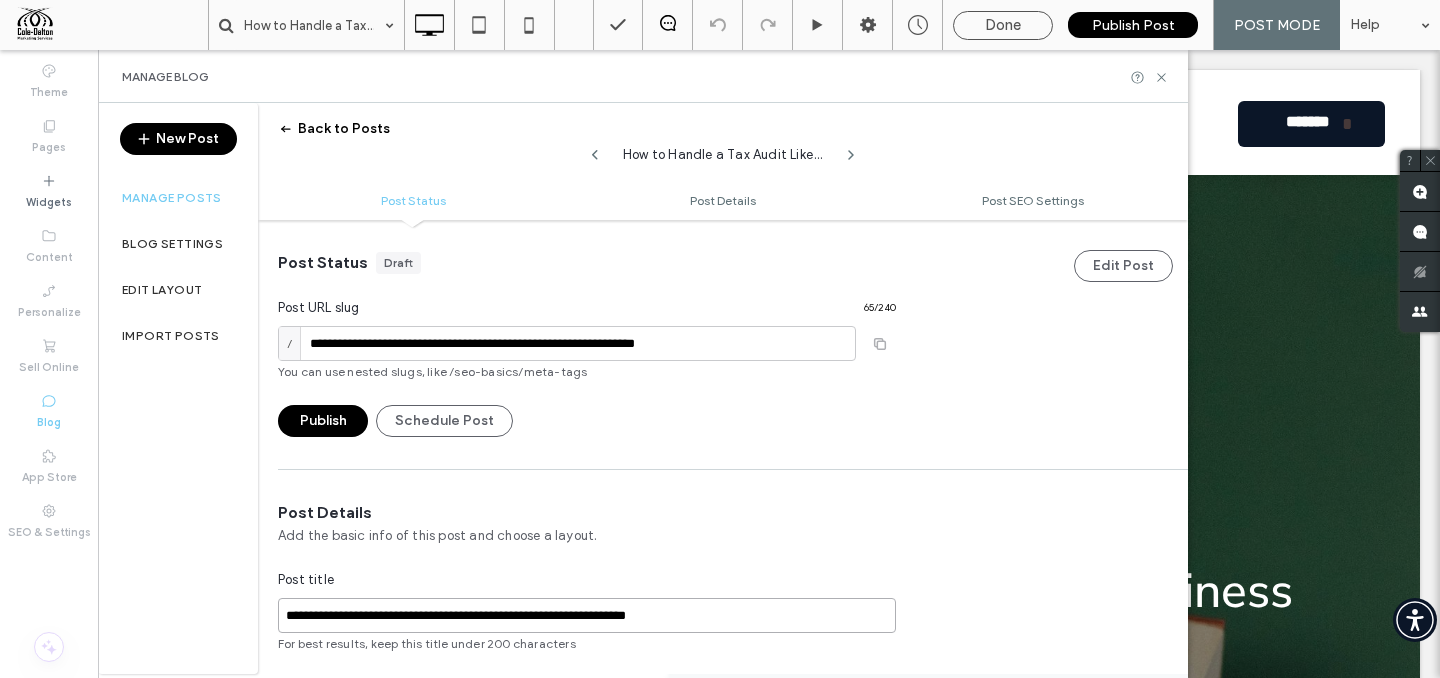 type on "**********" 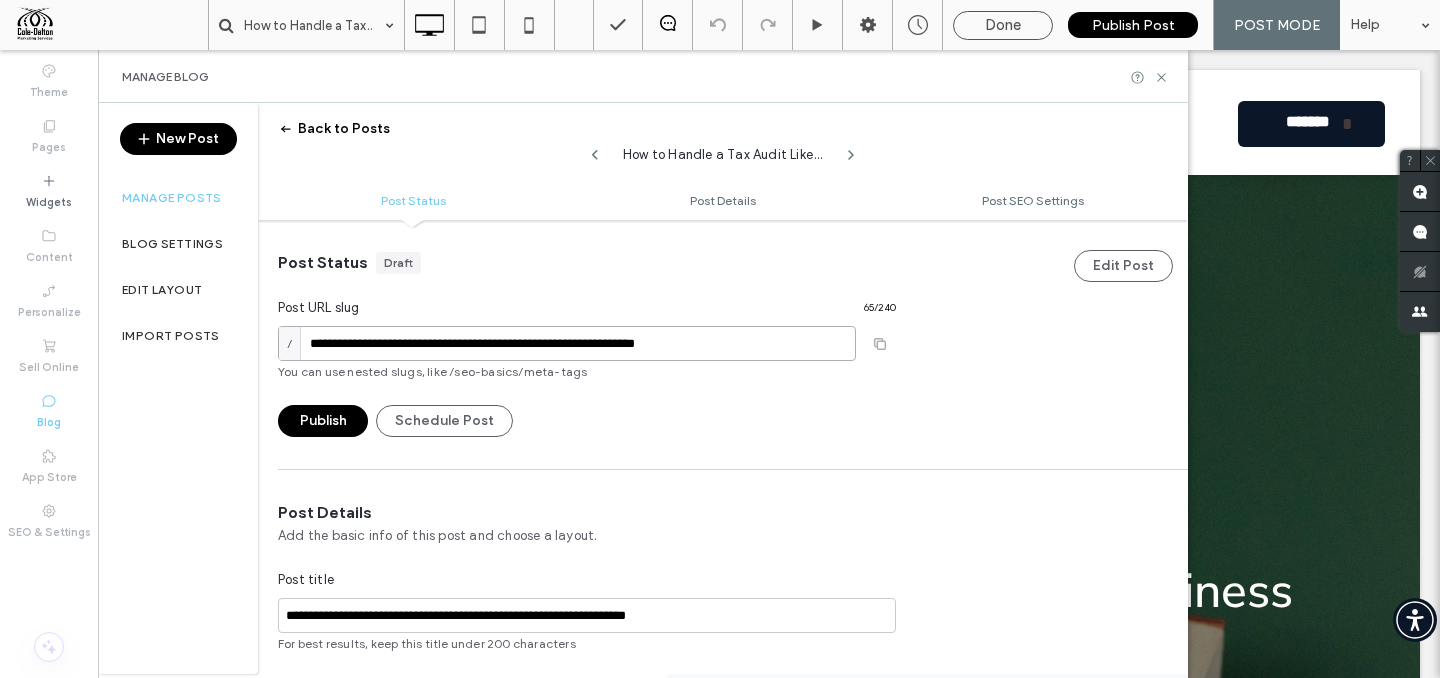 click on "**********" at bounding box center (567, 343) 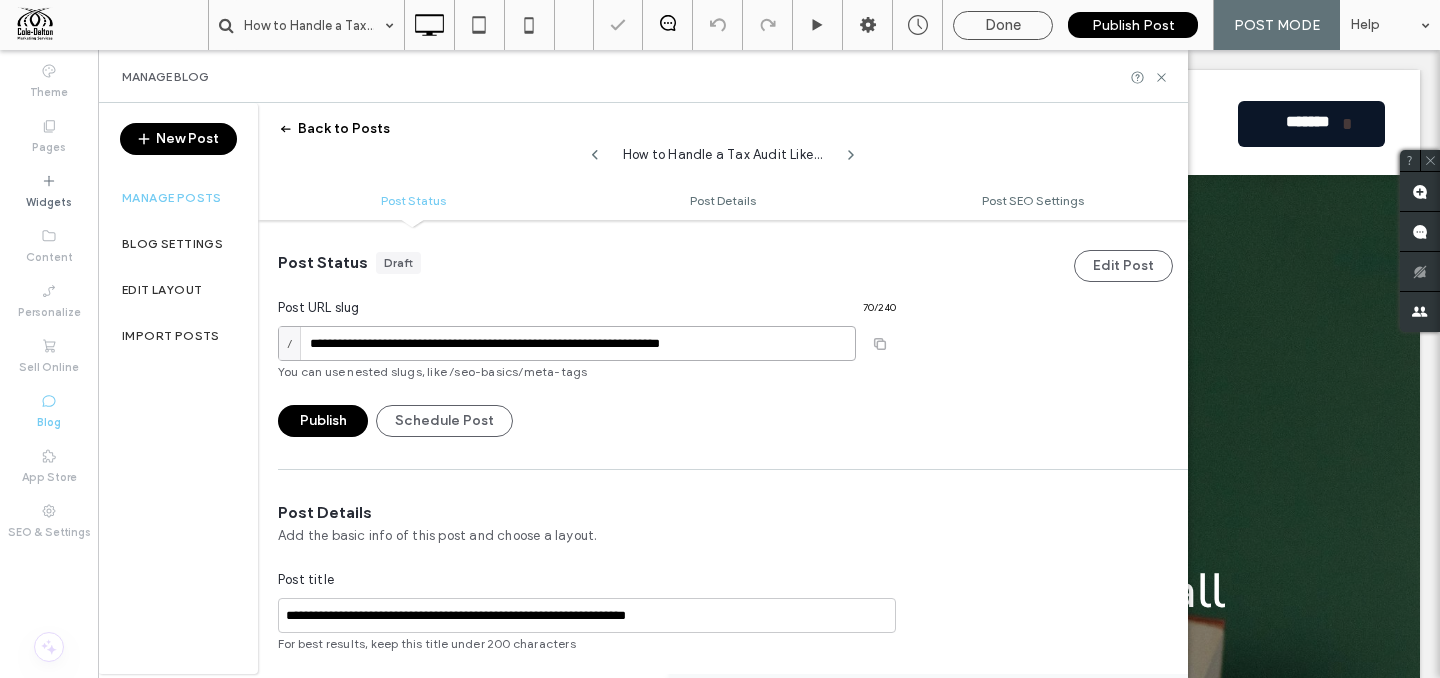 scroll, scrollTop: 0, scrollLeft: 0, axis: both 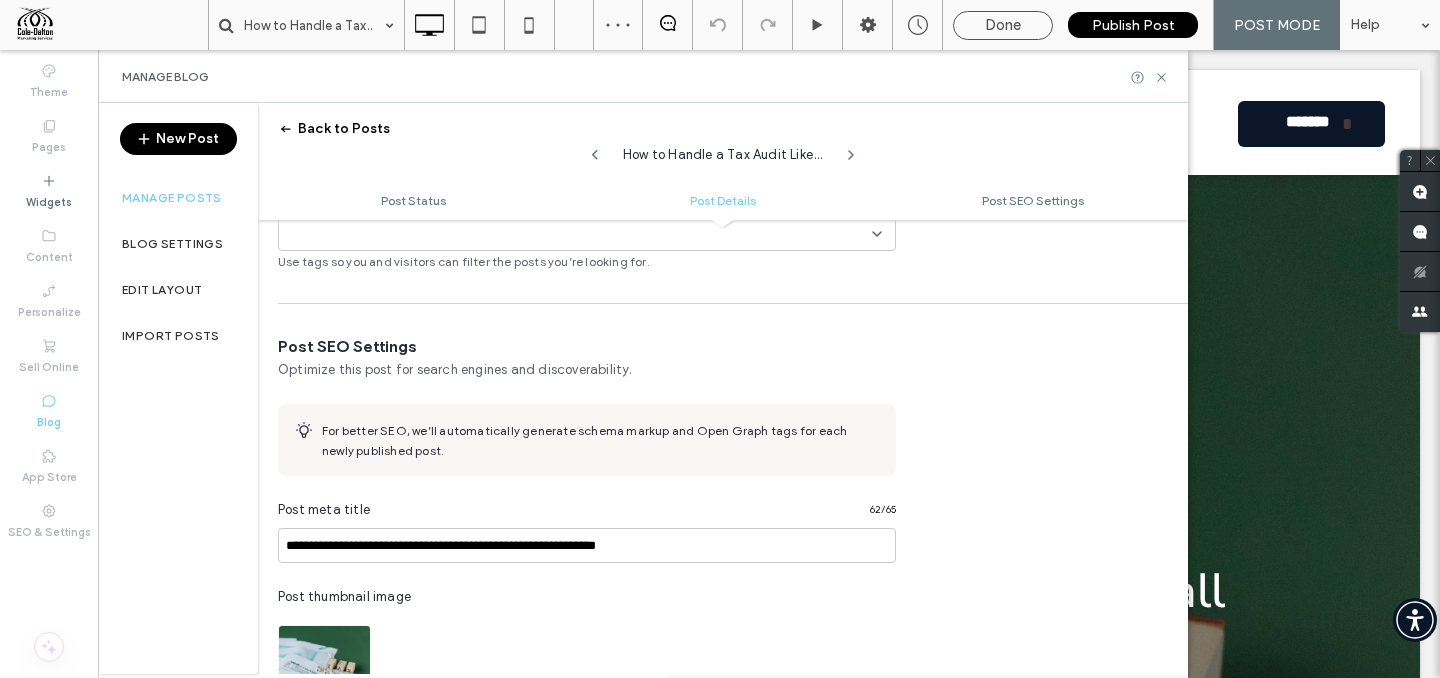 type on "**********" 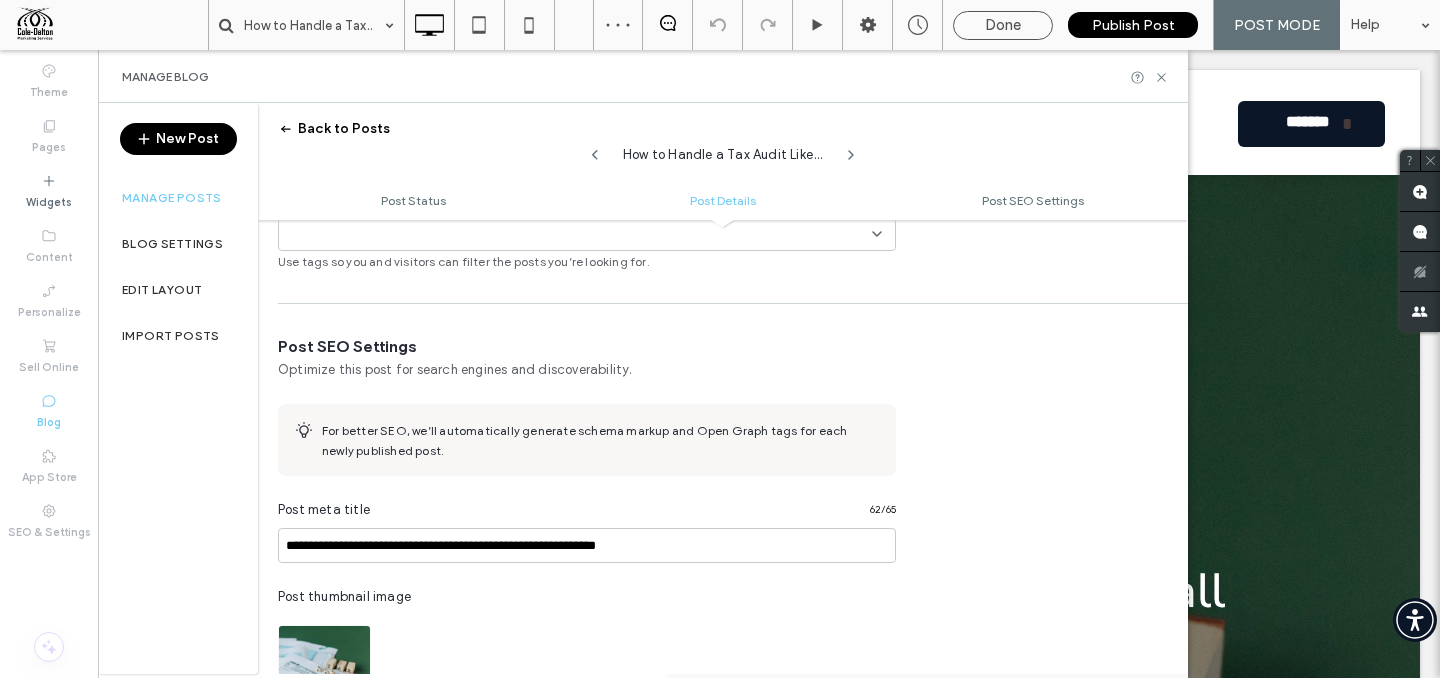 click on "**********" at bounding box center (720, 339) 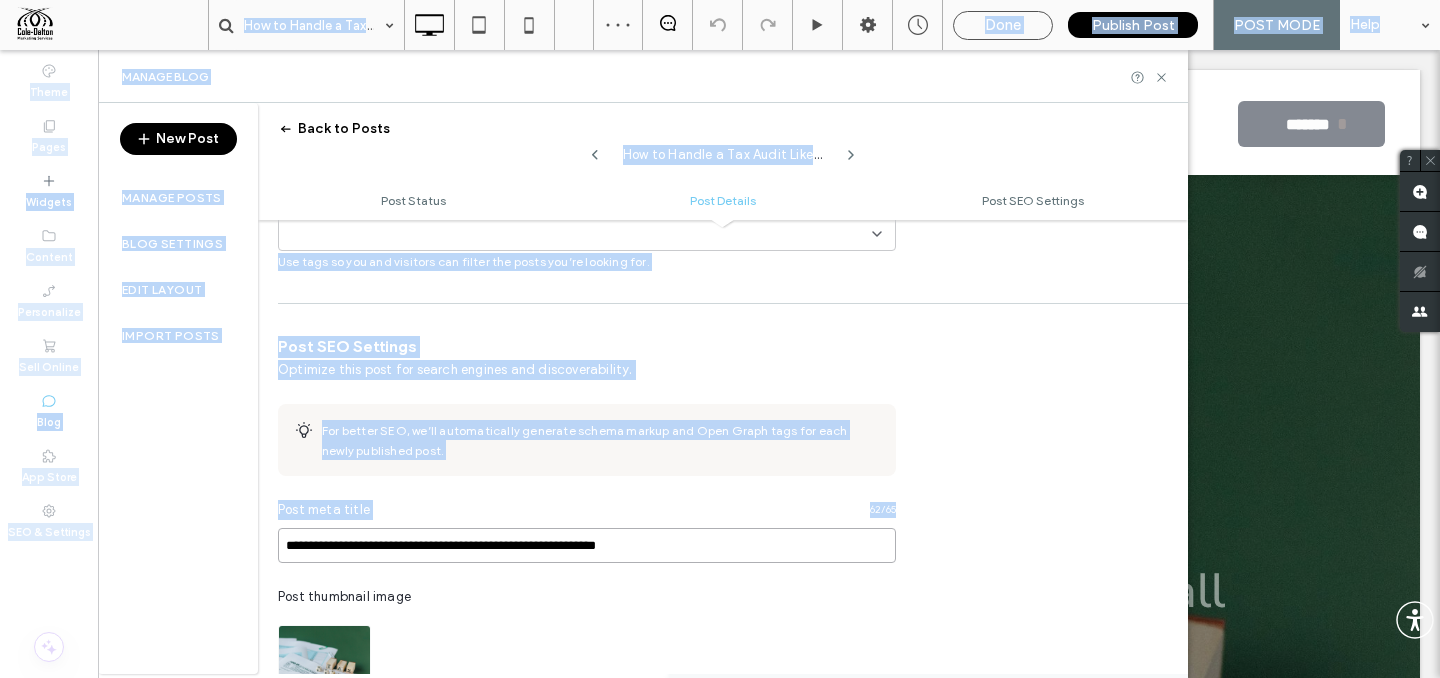 click on "**********" at bounding box center (587, 545) 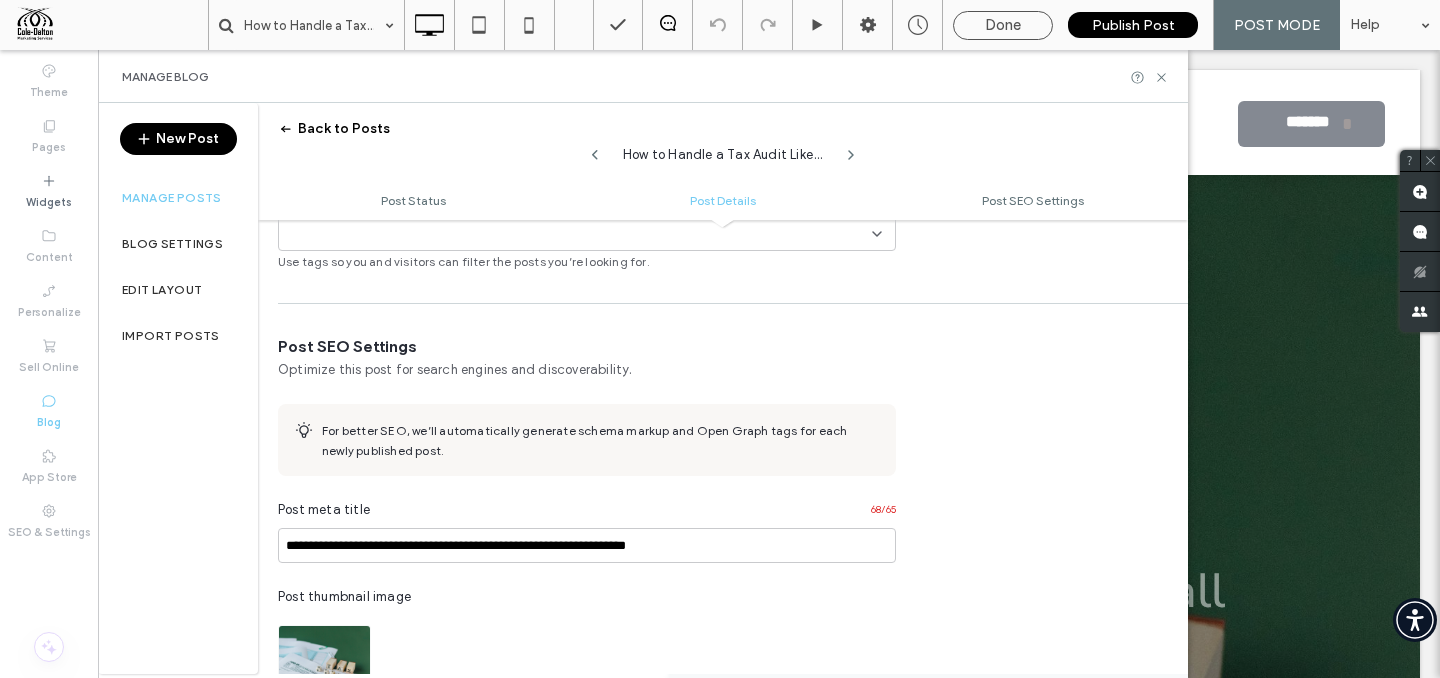 click on "Optimize this post for search engines and discoverability." at bounding box center (587, 370) 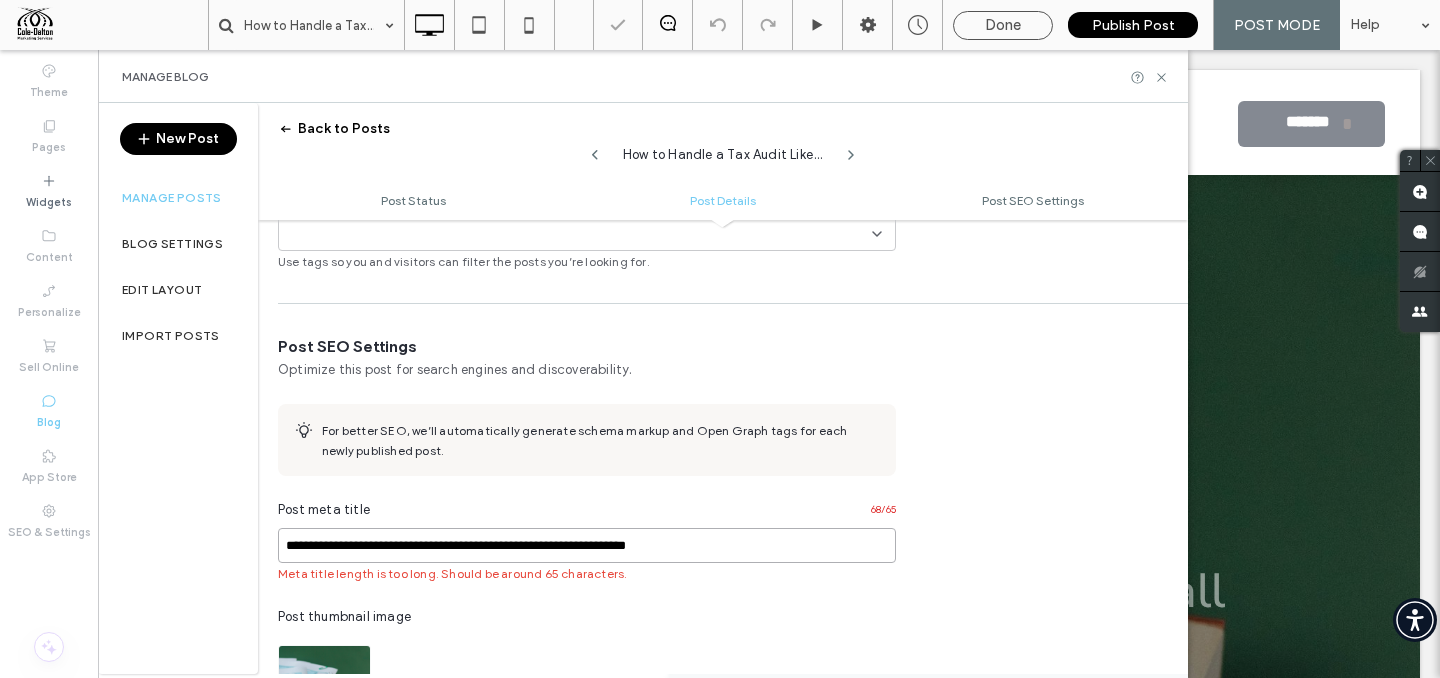 click on "**********" at bounding box center [587, 545] 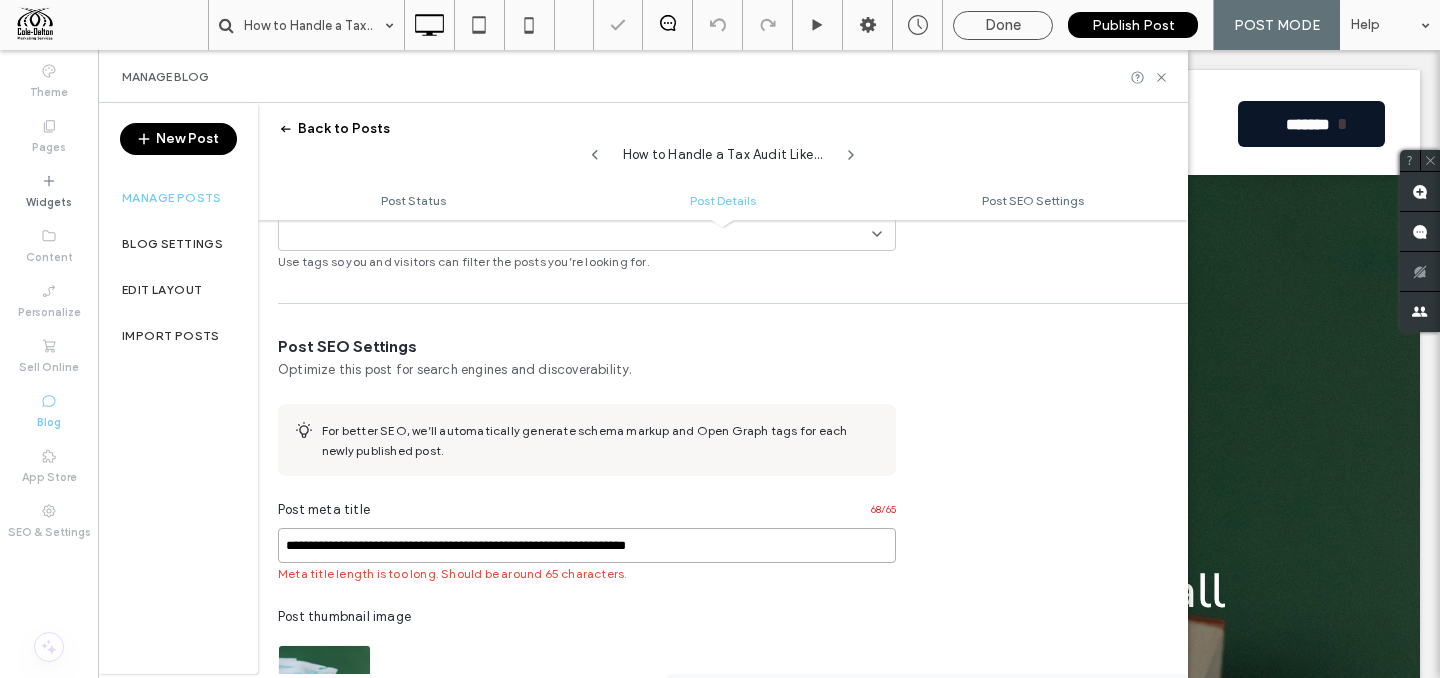 scroll, scrollTop: 0, scrollLeft: 0, axis: both 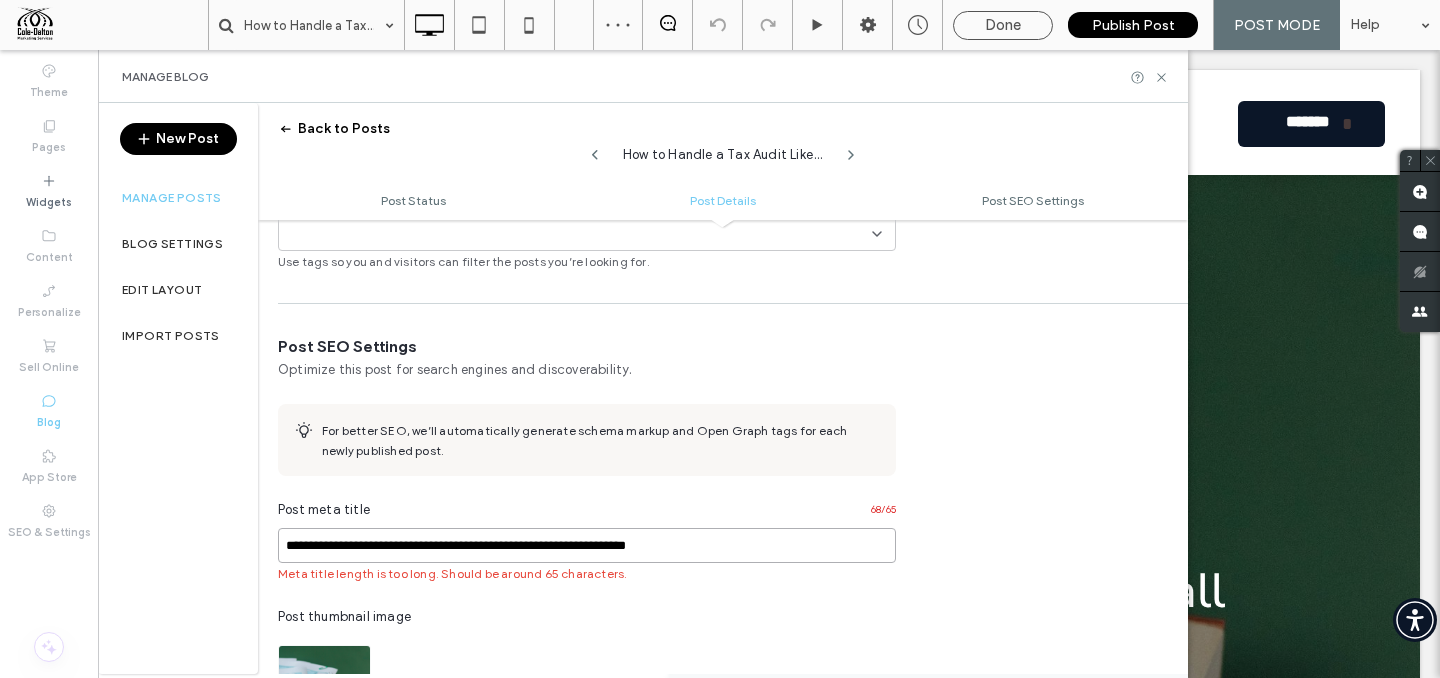 drag, startPoint x: 522, startPoint y: 549, endPoint x: 554, endPoint y: 548, distance: 32.01562 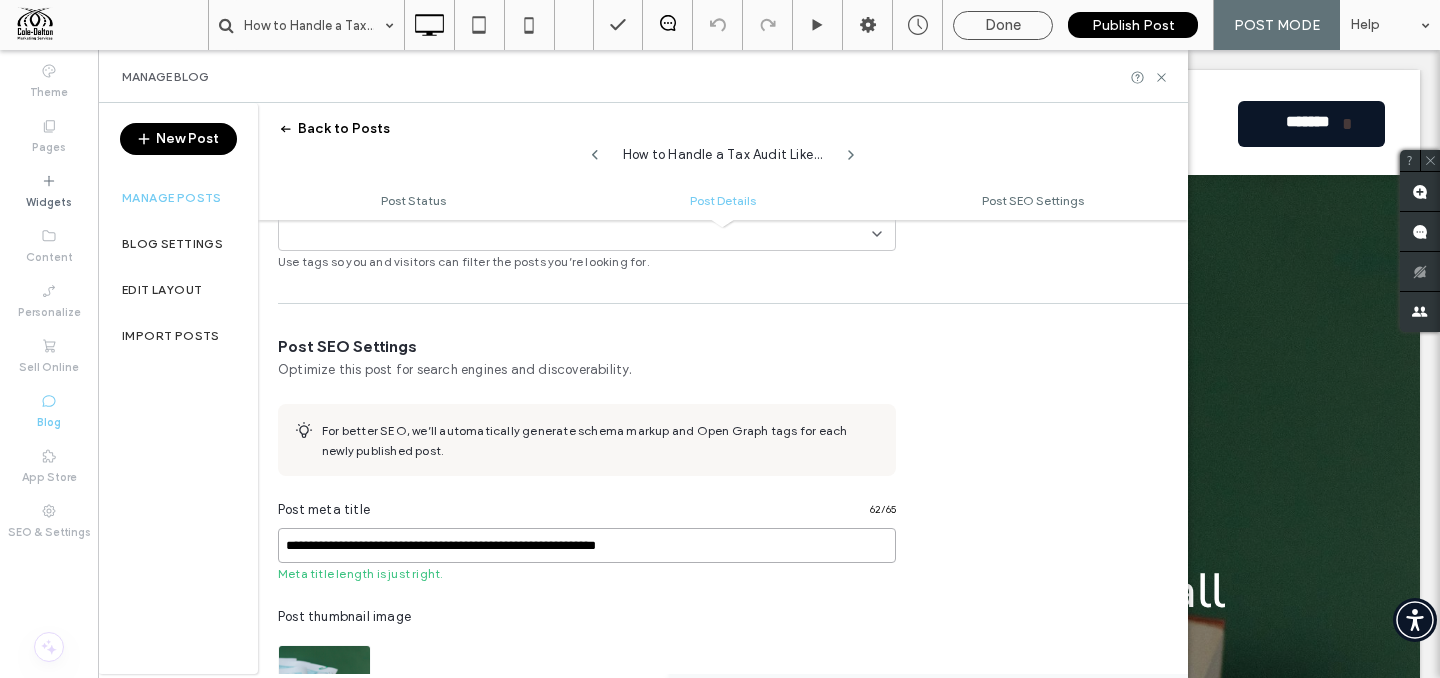type on "**********" 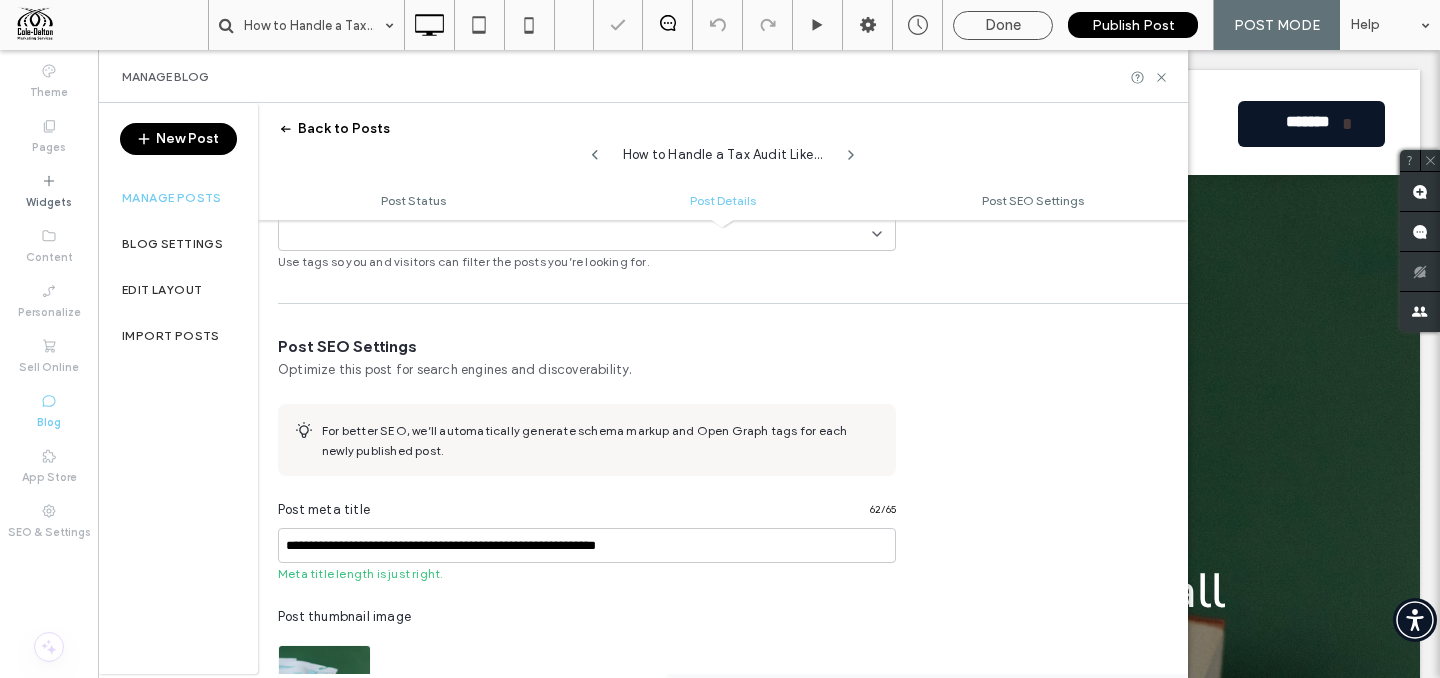 click on "Post meta title 62 / 65" at bounding box center [587, 514] 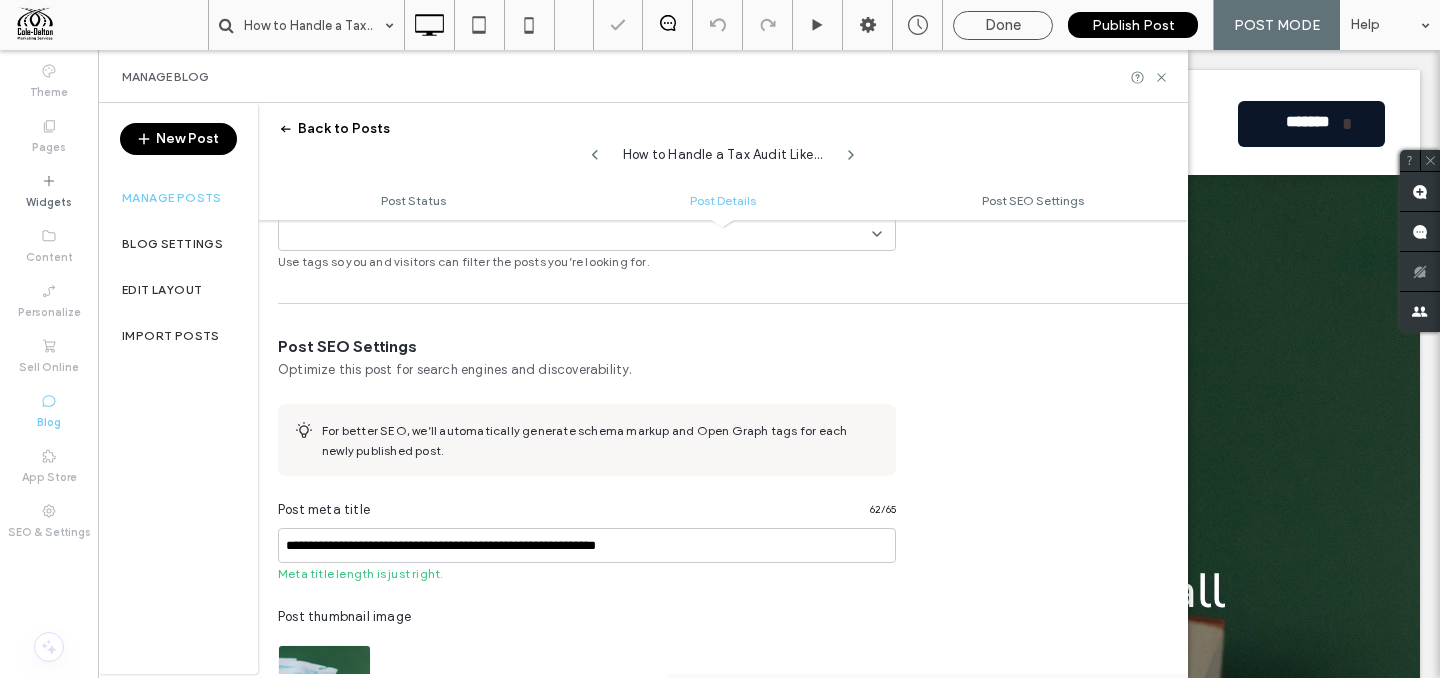 scroll, scrollTop: 0, scrollLeft: 0, axis: both 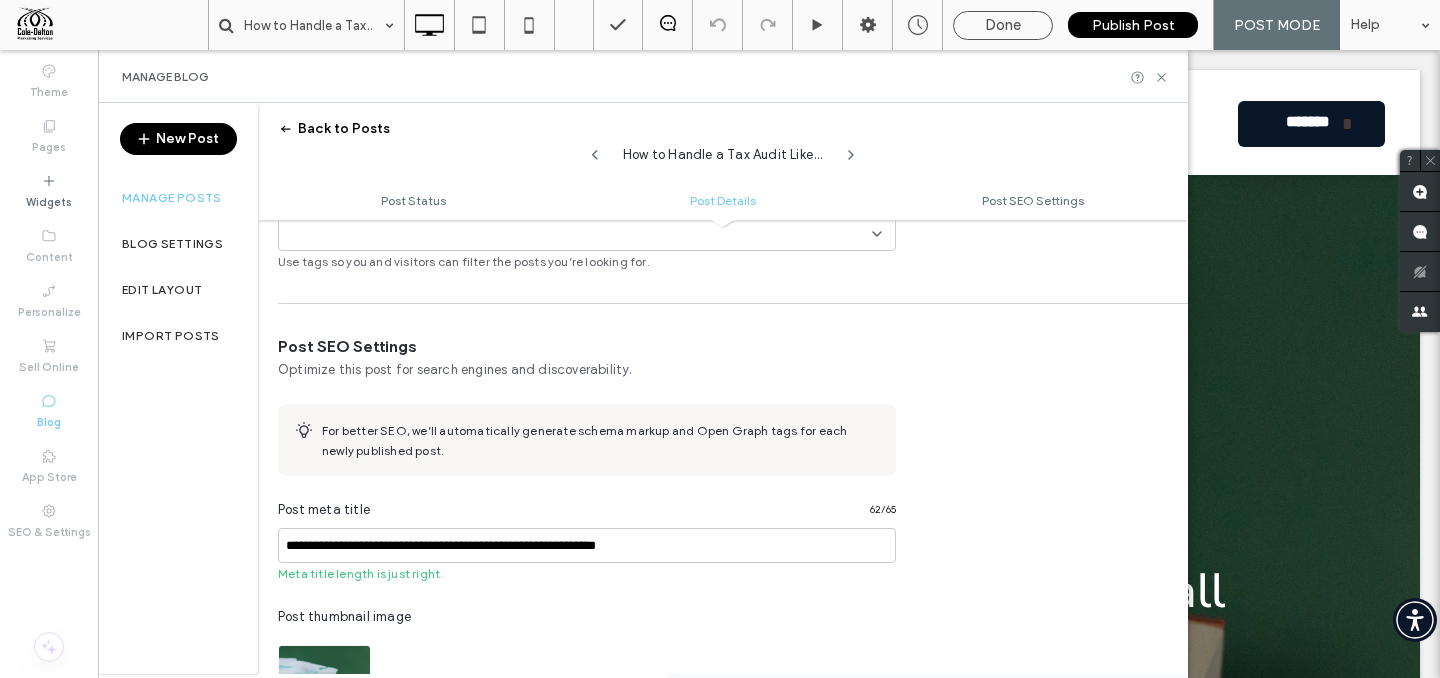 click on "How to Handle a Tax Audit Like a Pro: A Small Business Owner’s Guide" at bounding box center (723, 150) 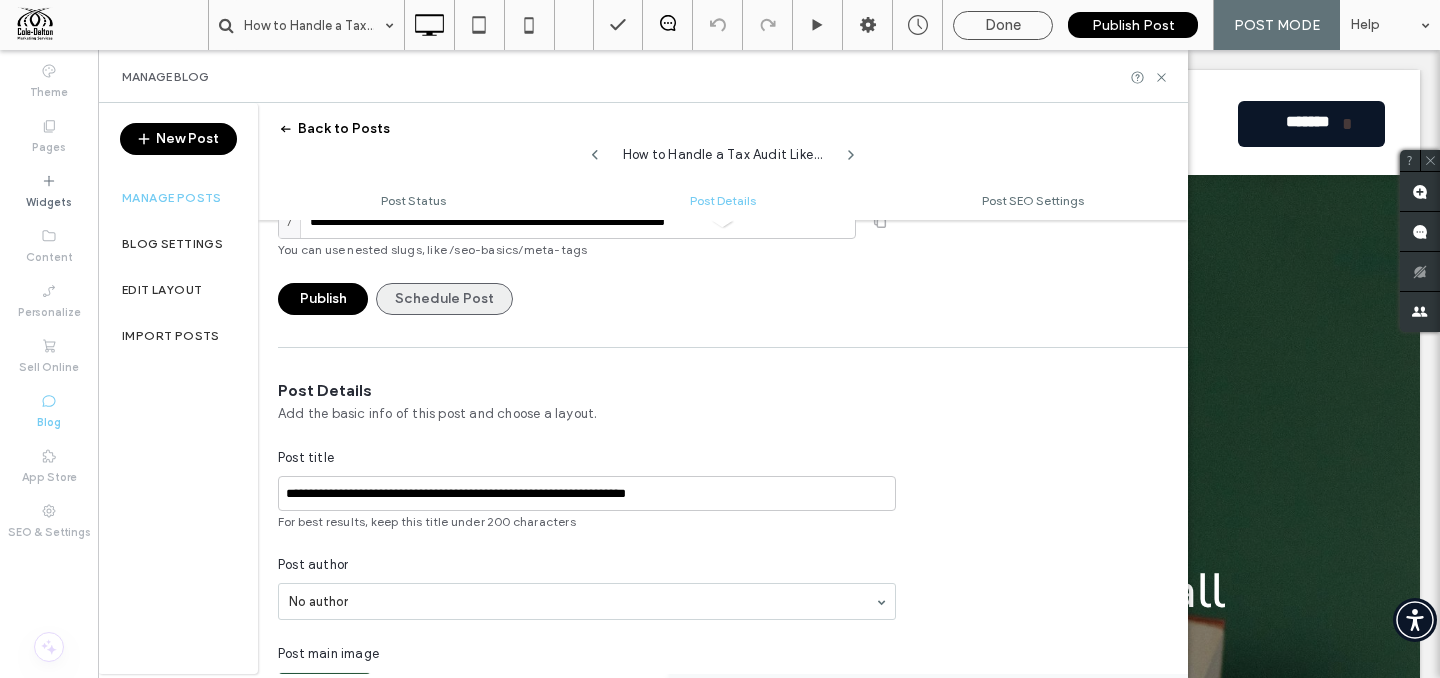 scroll, scrollTop: 0, scrollLeft: 0, axis: both 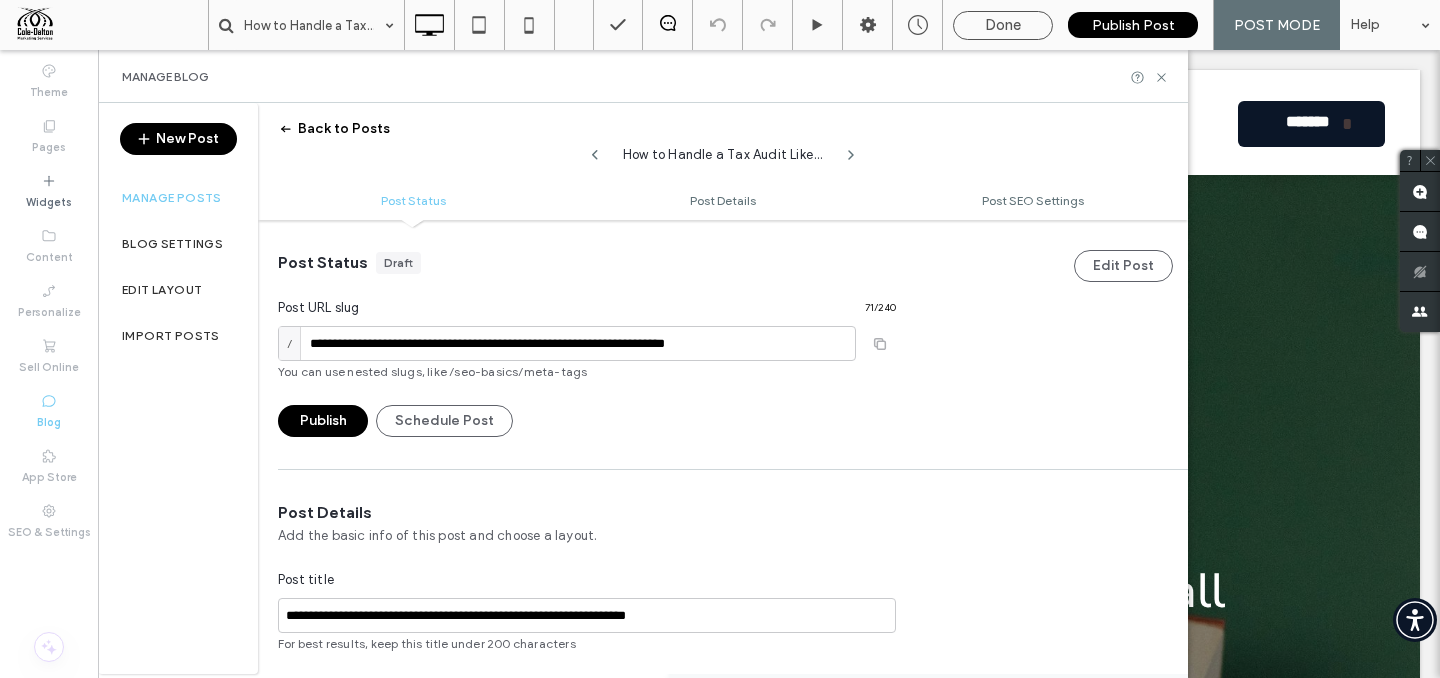 click on "Edit Post" at bounding box center [1123, 266] 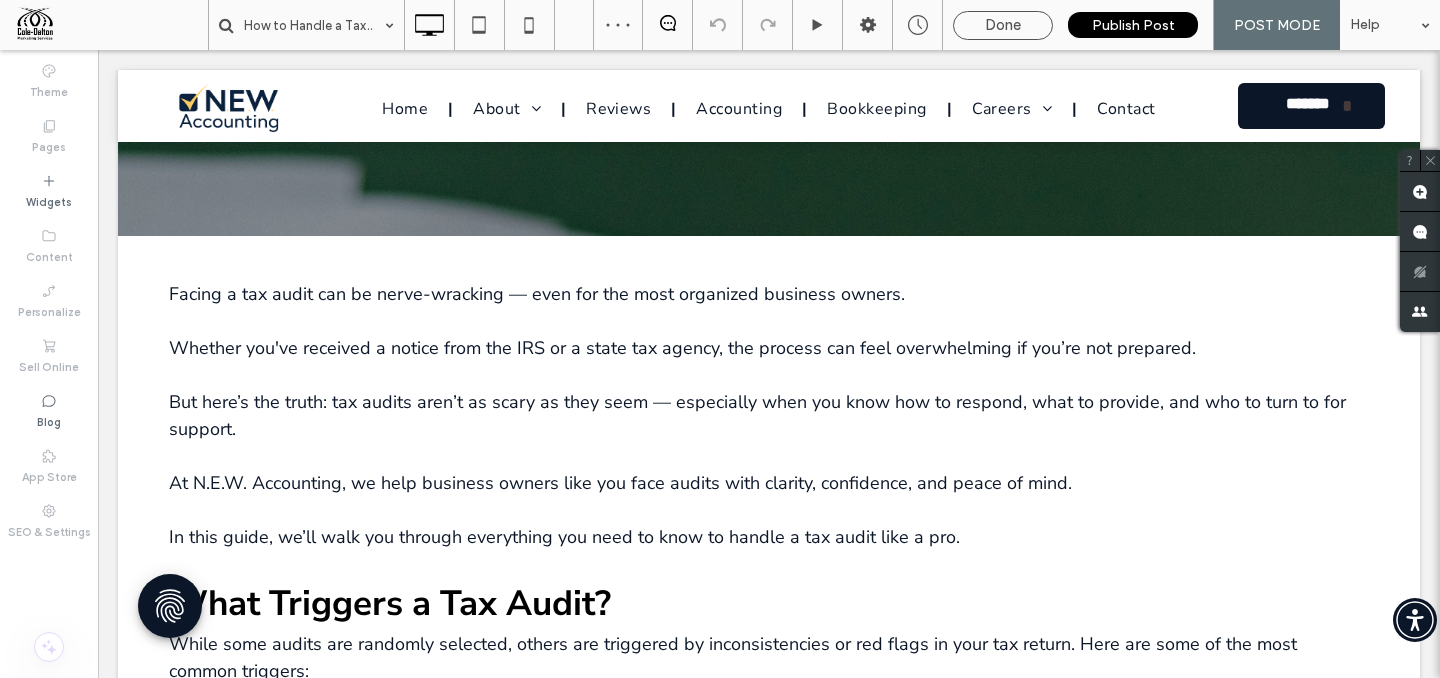 scroll, scrollTop: 734, scrollLeft: 0, axis: vertical 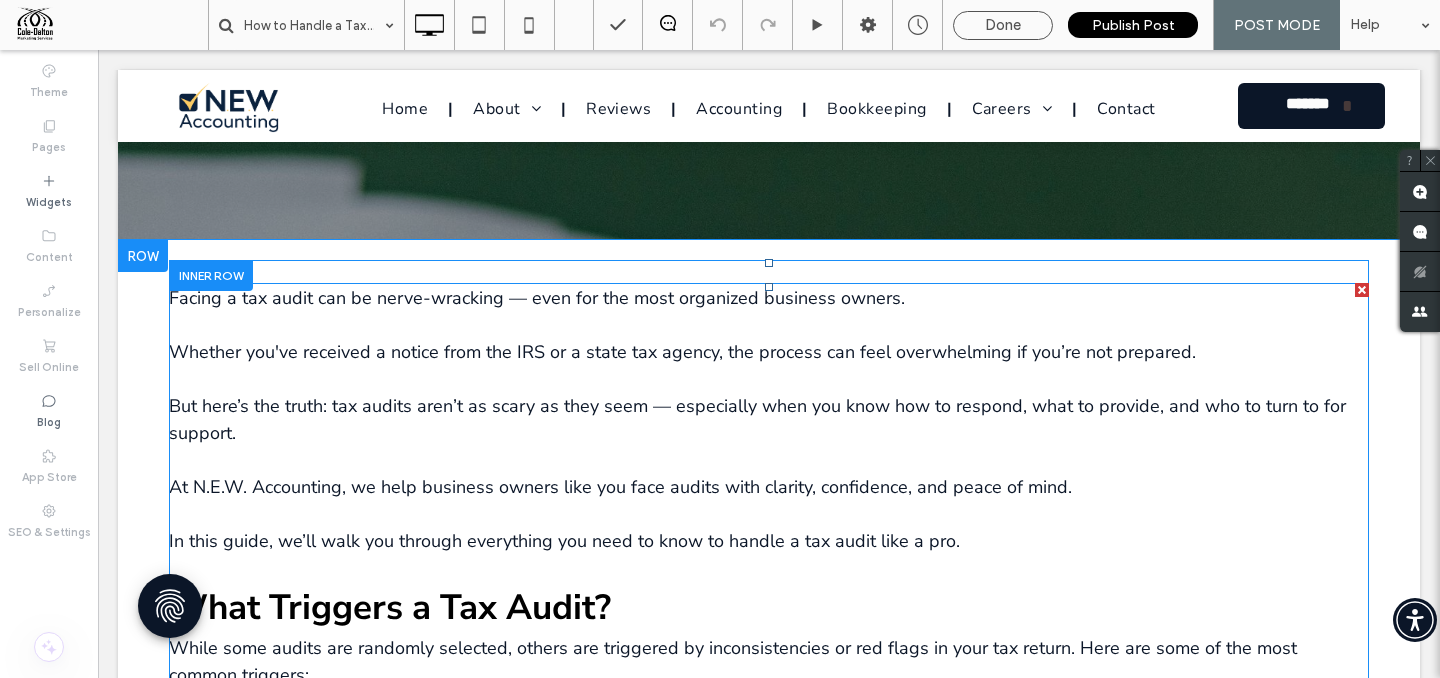 click on "But here’s the truth: tax audits aren’t as scary as they seem — especially when you know how to respond, what to provide, and who to turn to for support." at bounding box center (757, 419) 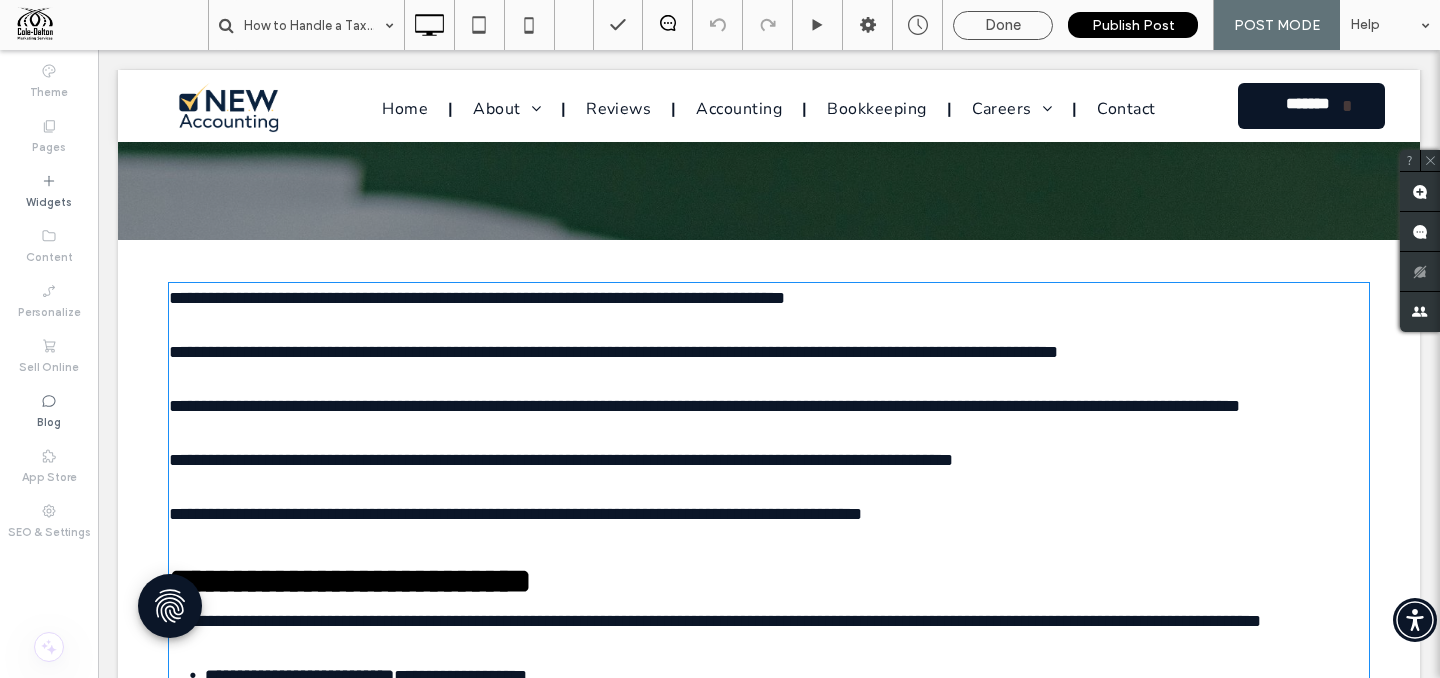 click on "**********" at bounding box center (704, 406) 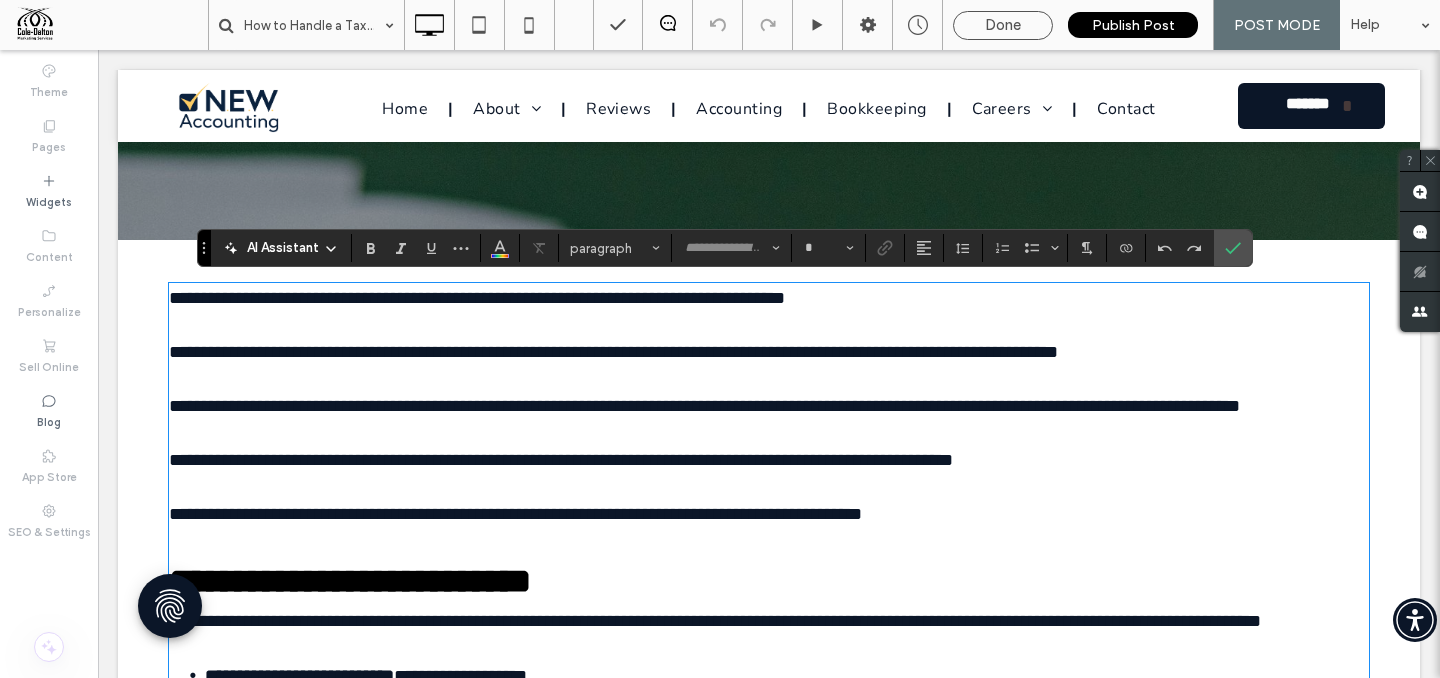 type on "**********" 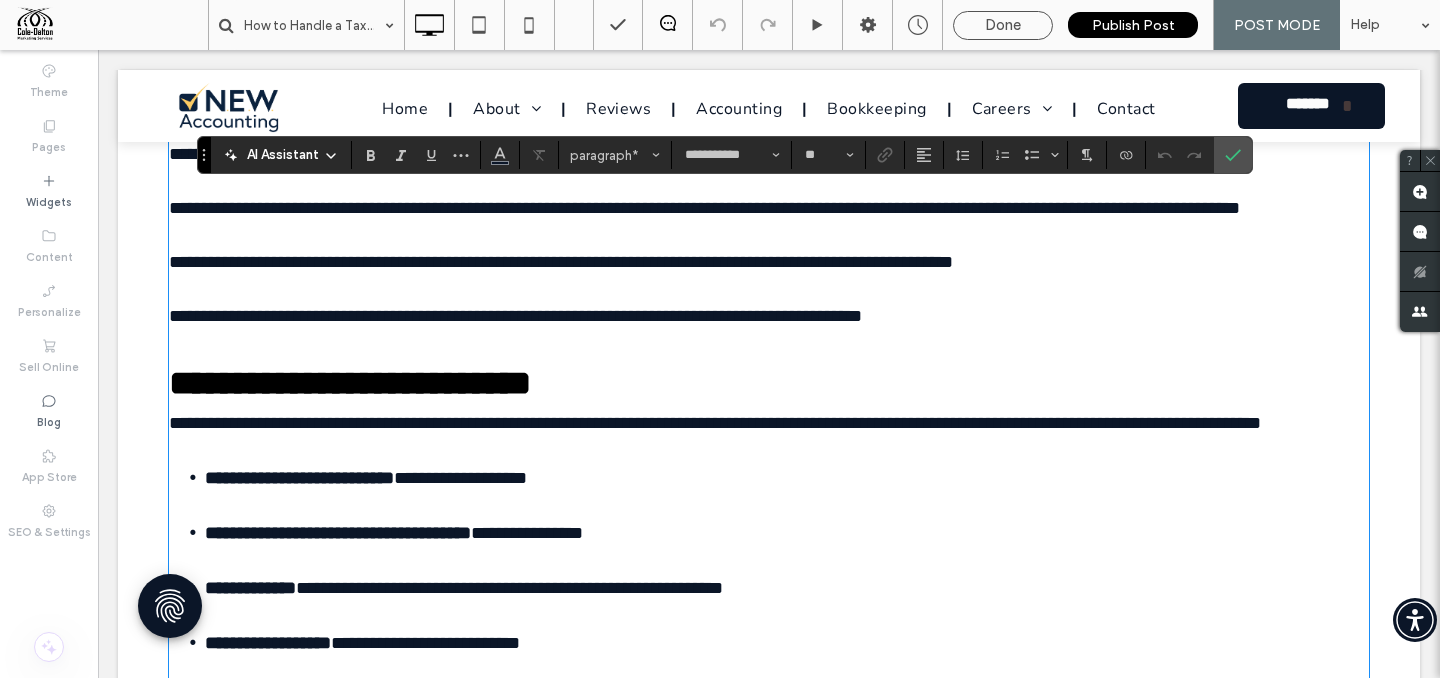 scroll, scrollTop: 959, scrollLeft: 0, axis: vertical 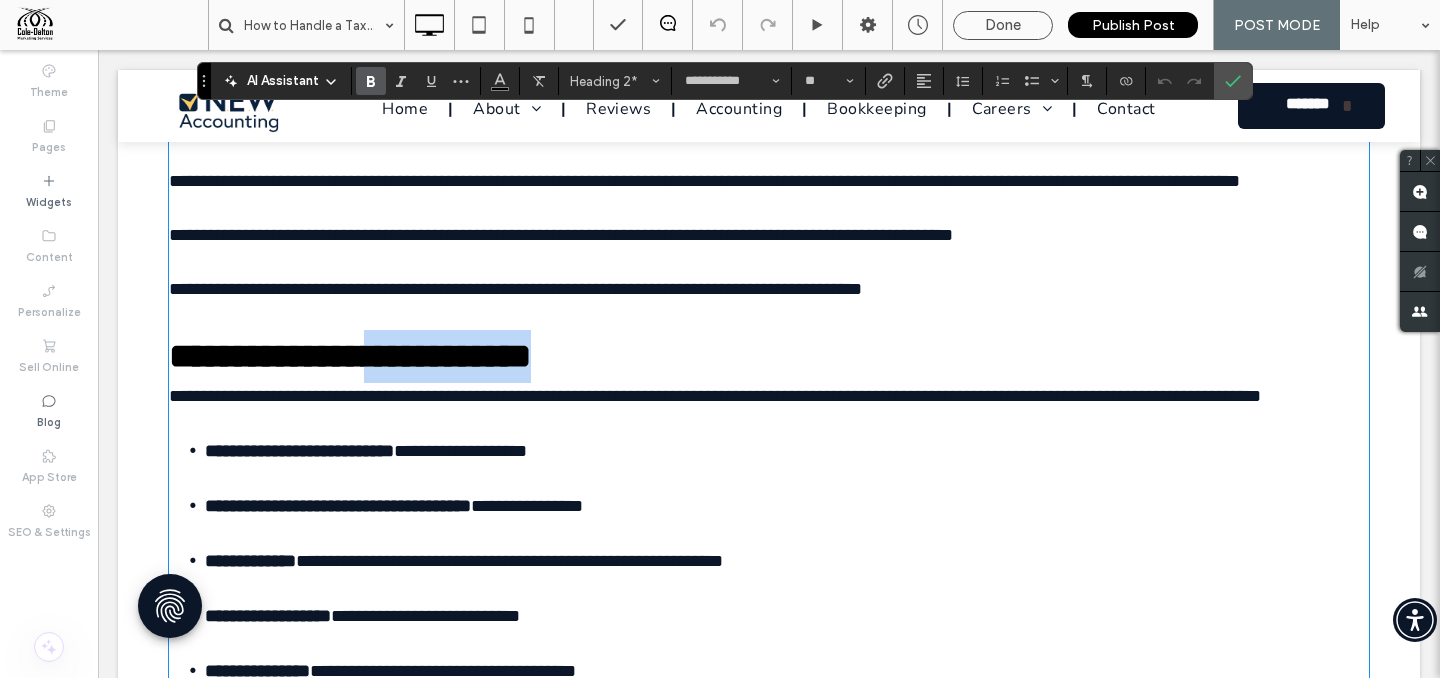 drag, startPoint x: 577, startPoint y: 386, endPoint x: 622, endPoint y: 387, distance: 45.01111 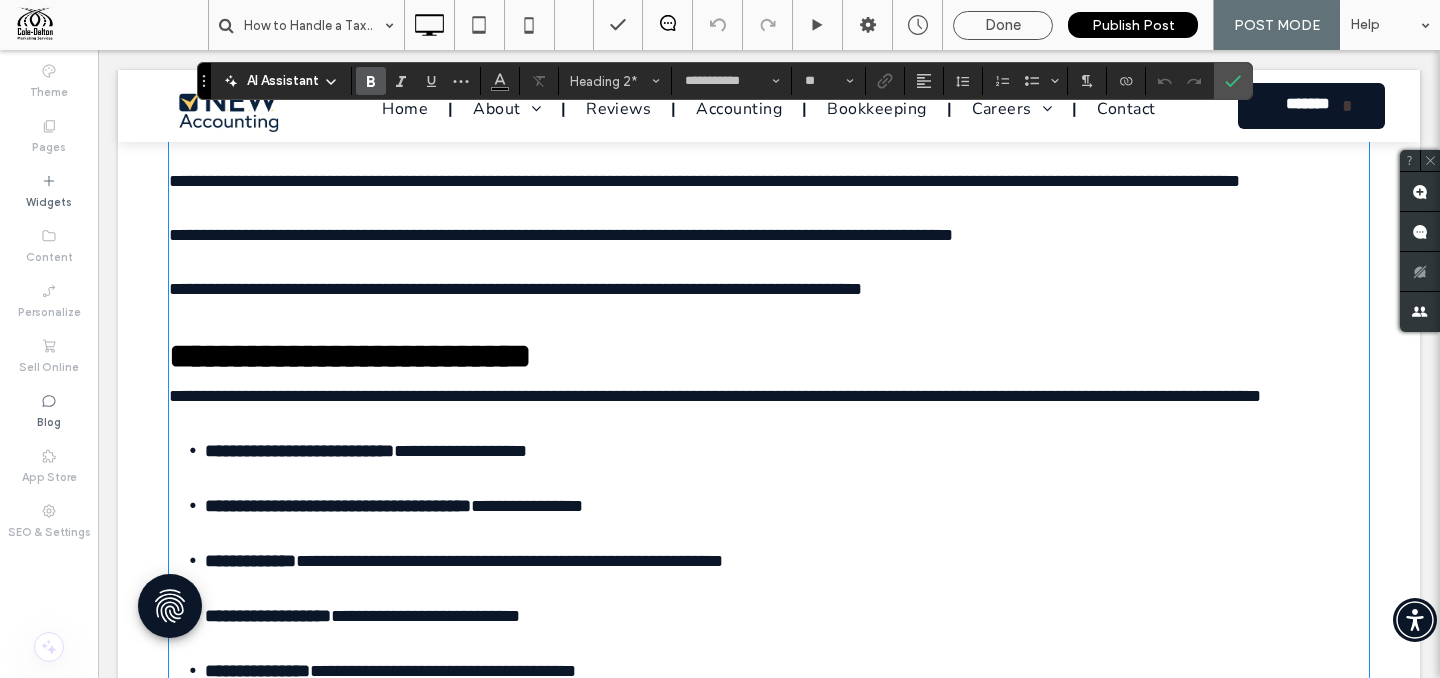 type on "**" 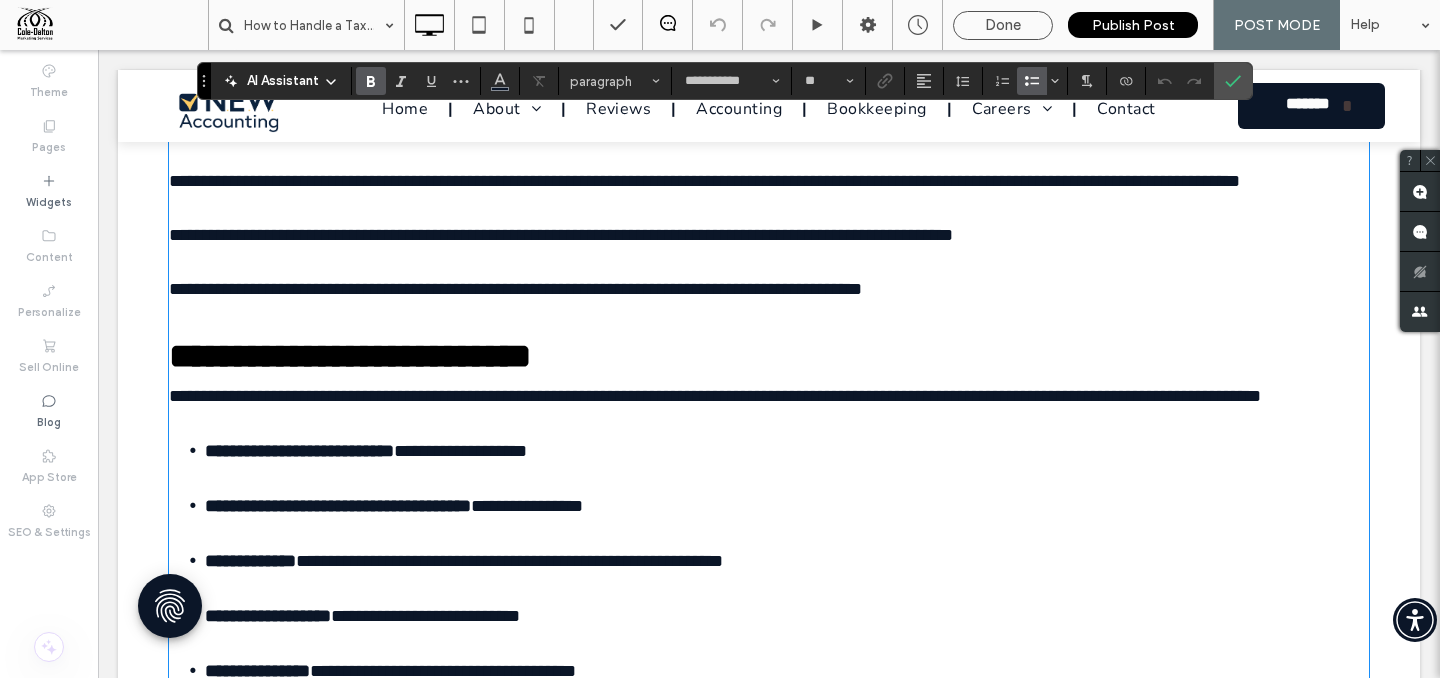 click on "**********" at bounding box center [787, 464] 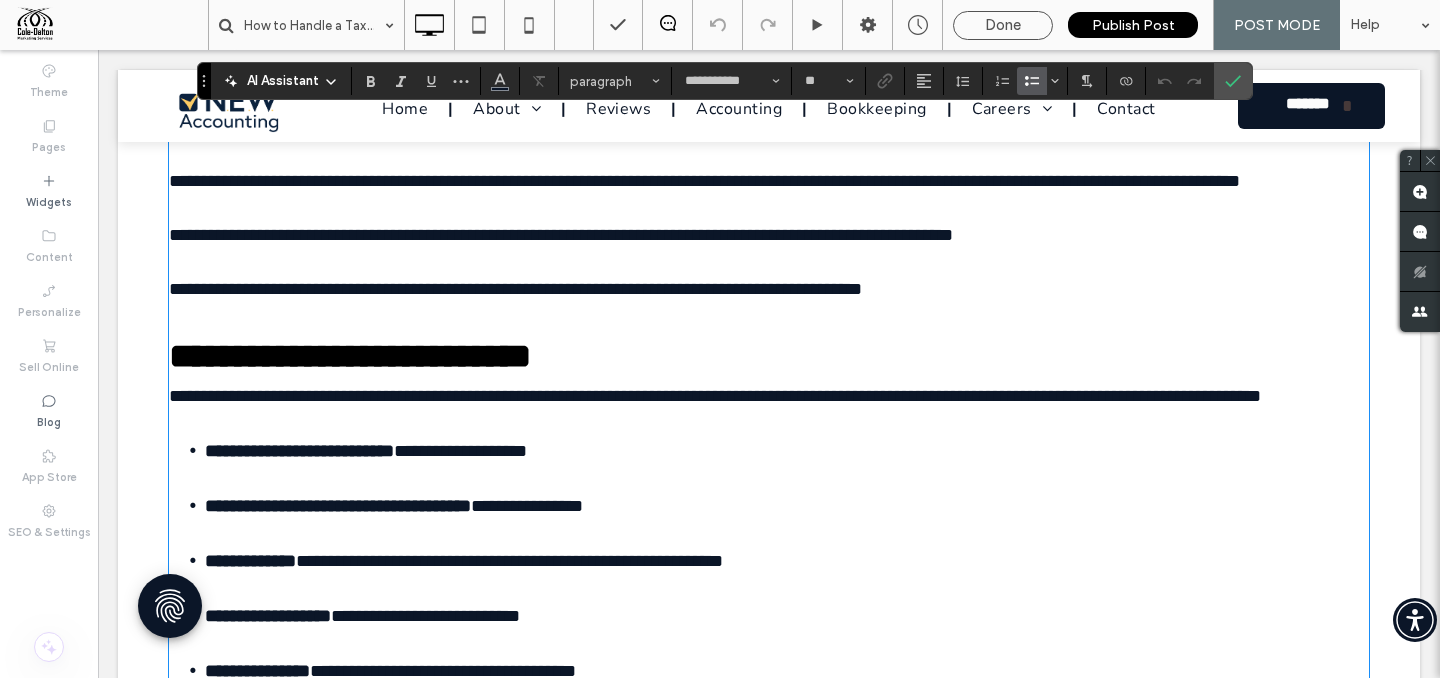 click on "**********" at bounding box center (460, 451) 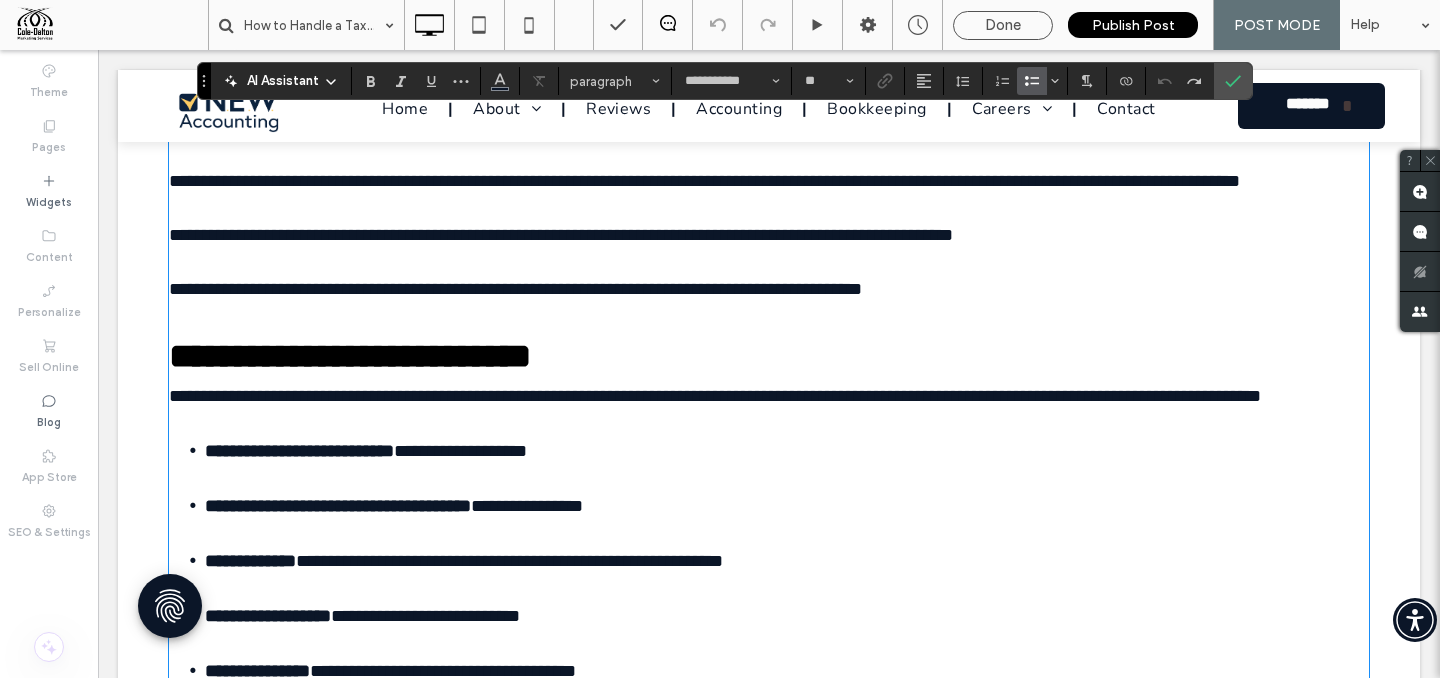 click on "**********" at bounding box center (787, 464) 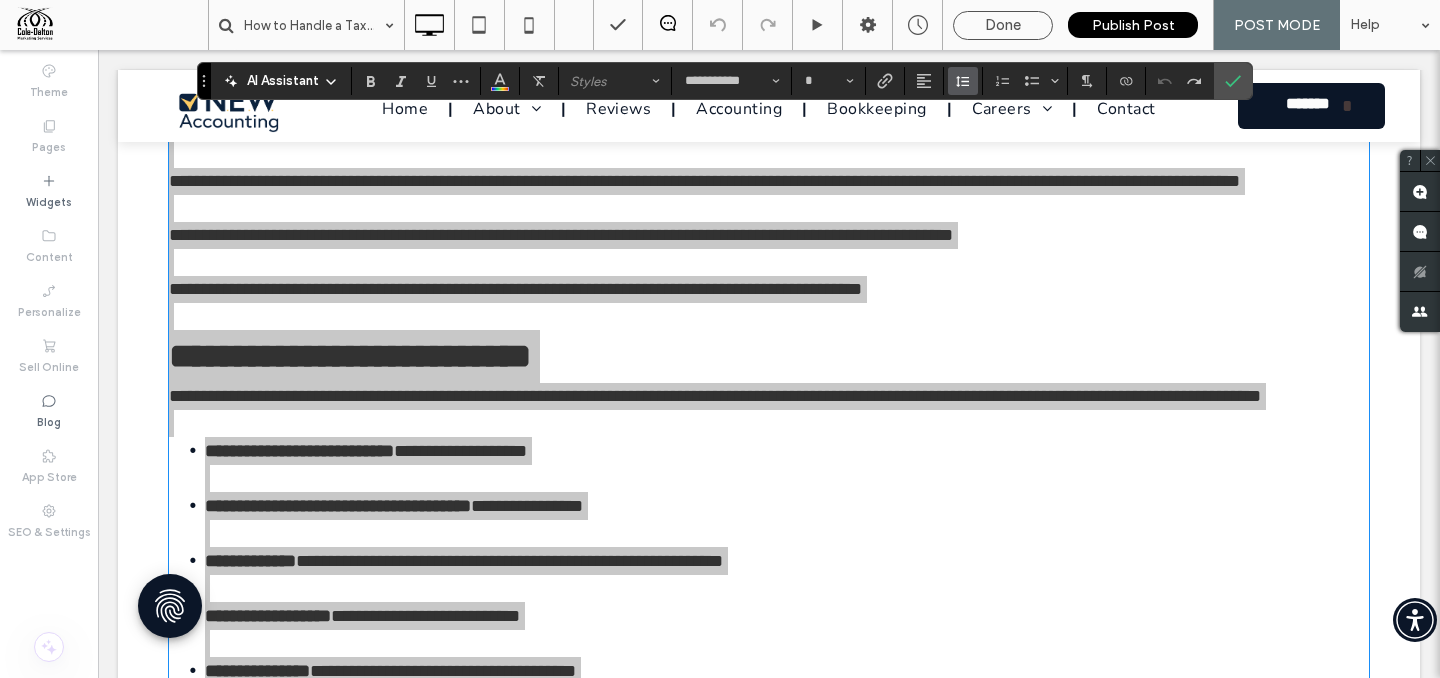 click 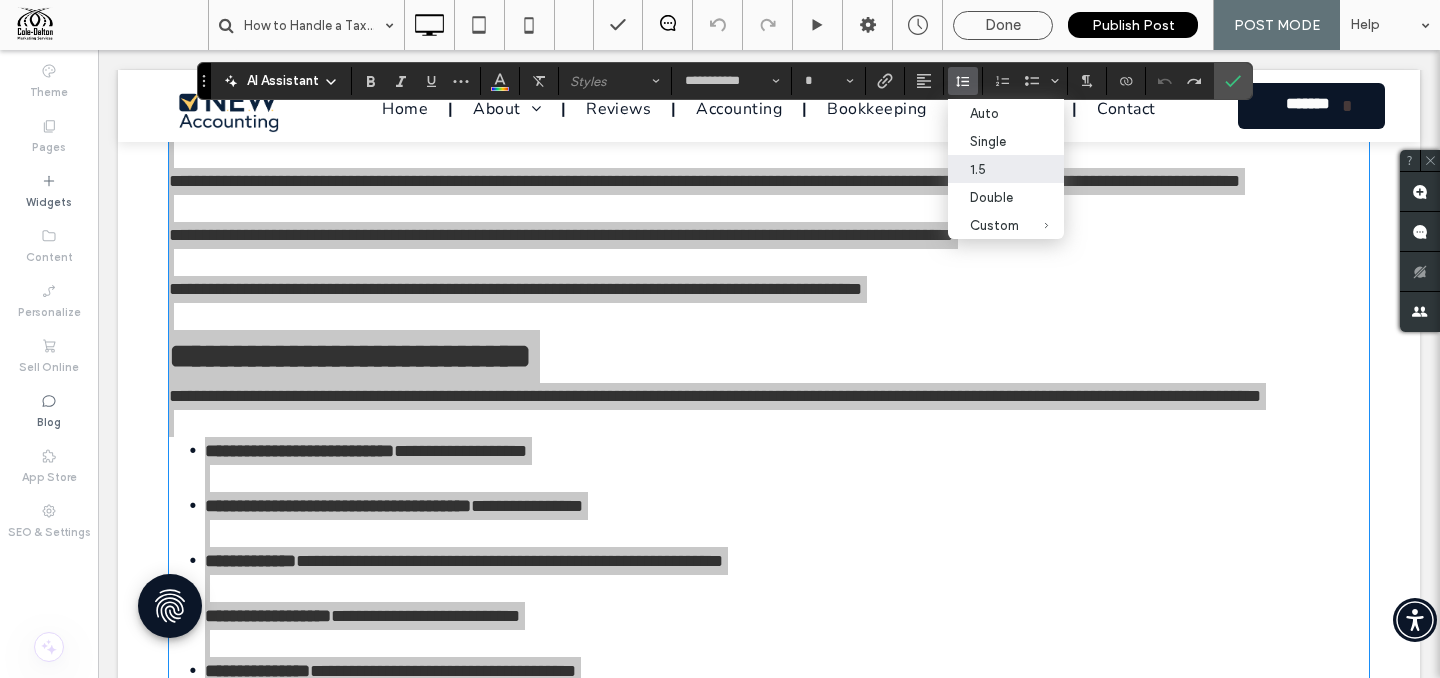 click on "1.5" at bounding box center [994, 169] 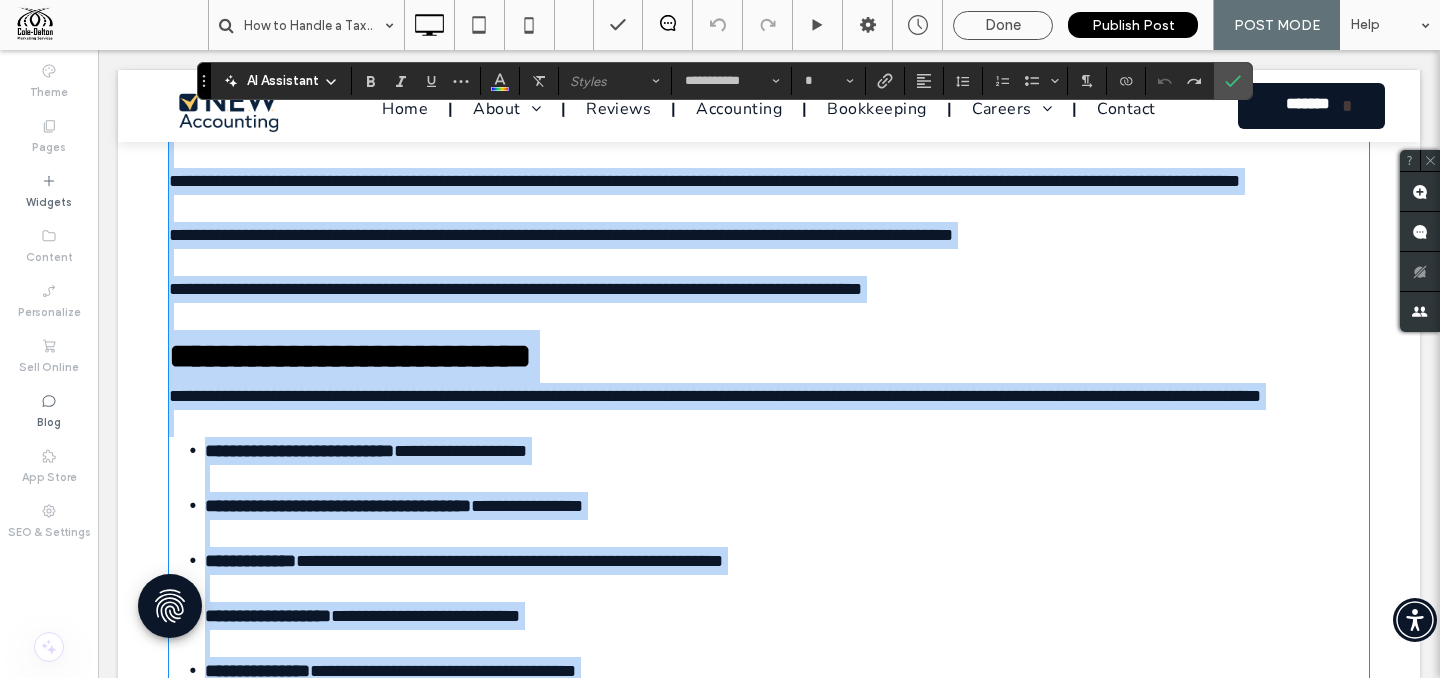 click at bounding box center [769, 423] 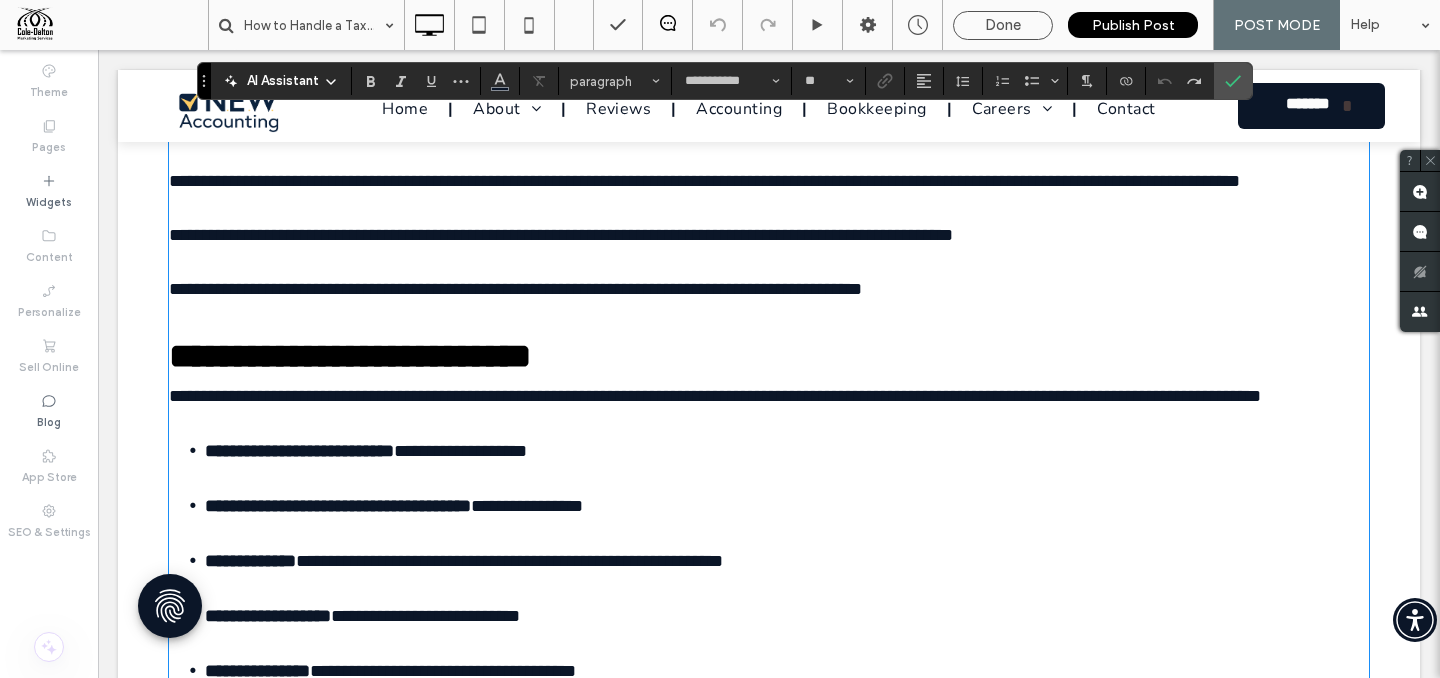 click on "**********" at bounding box center [787, 464] 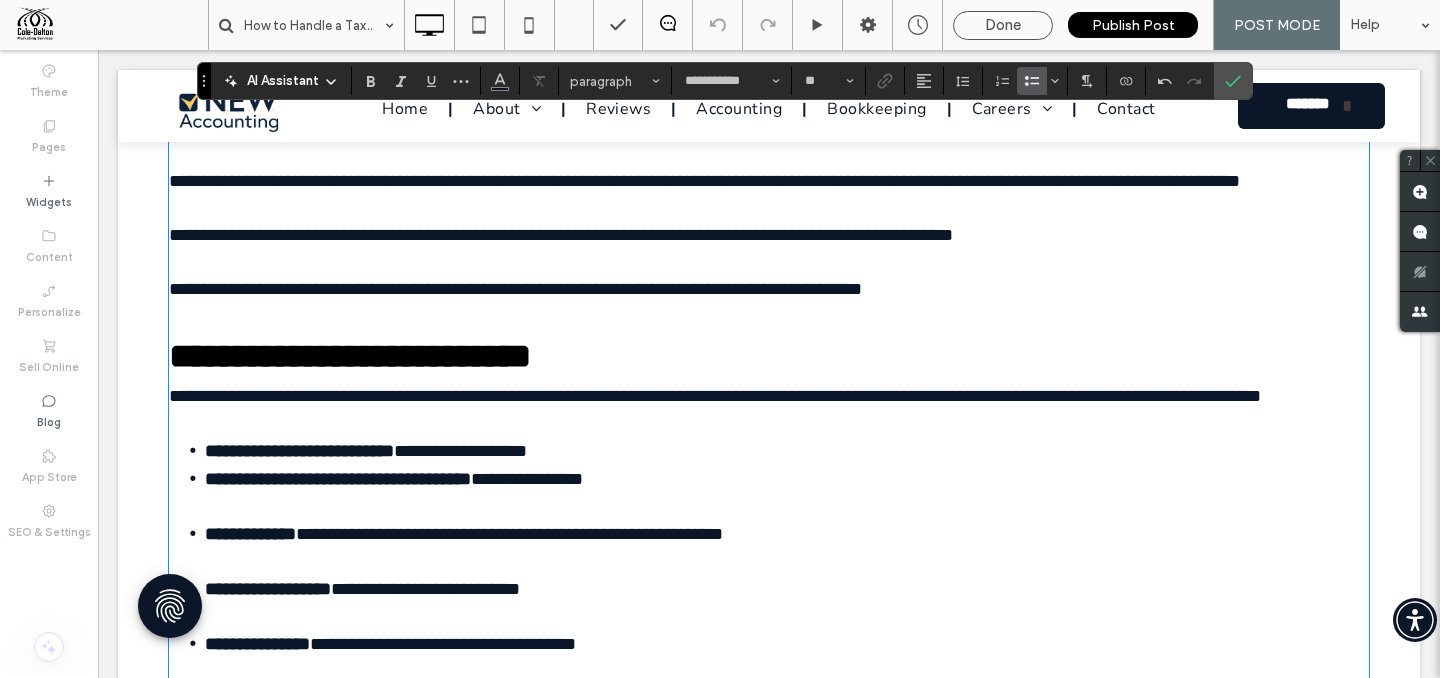 click on "**********" at bounding box center [787, 492] 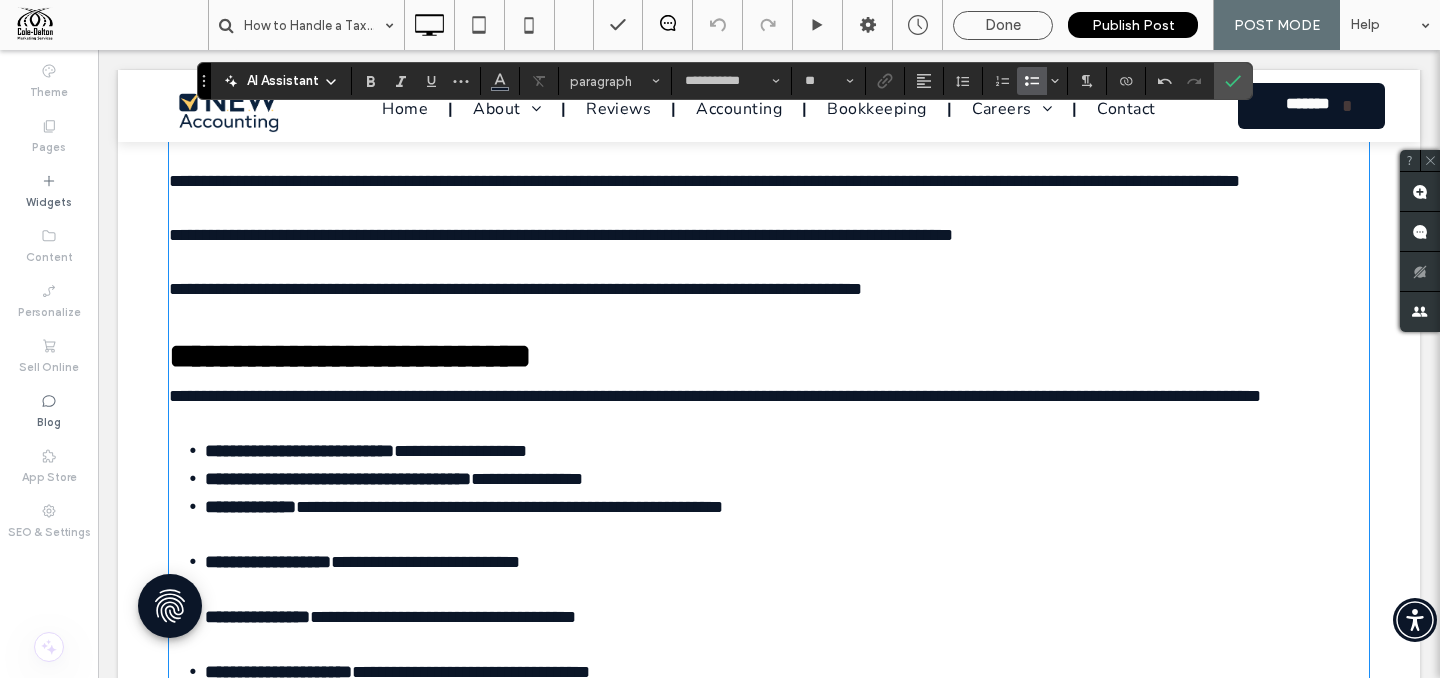 click on "**********" at bounding box center (787, 520) 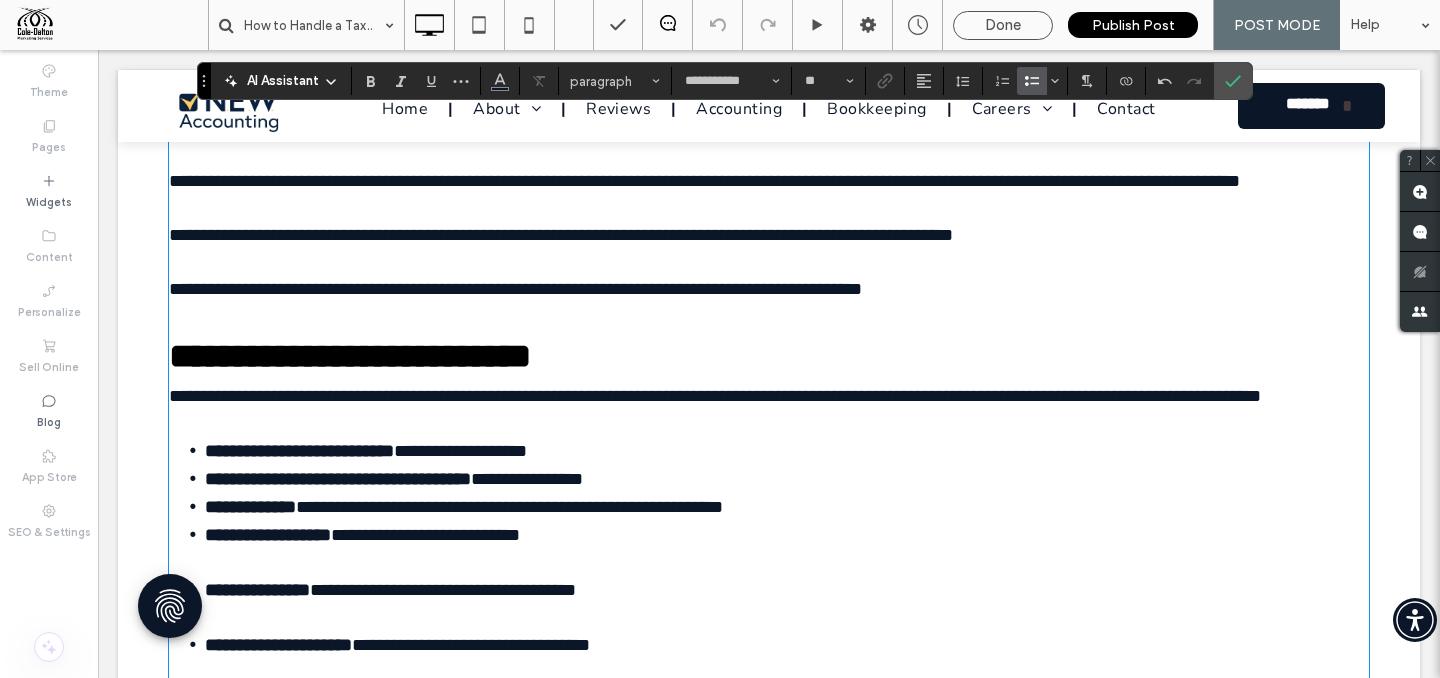 click on "**********" at bounding box center (787, 548) 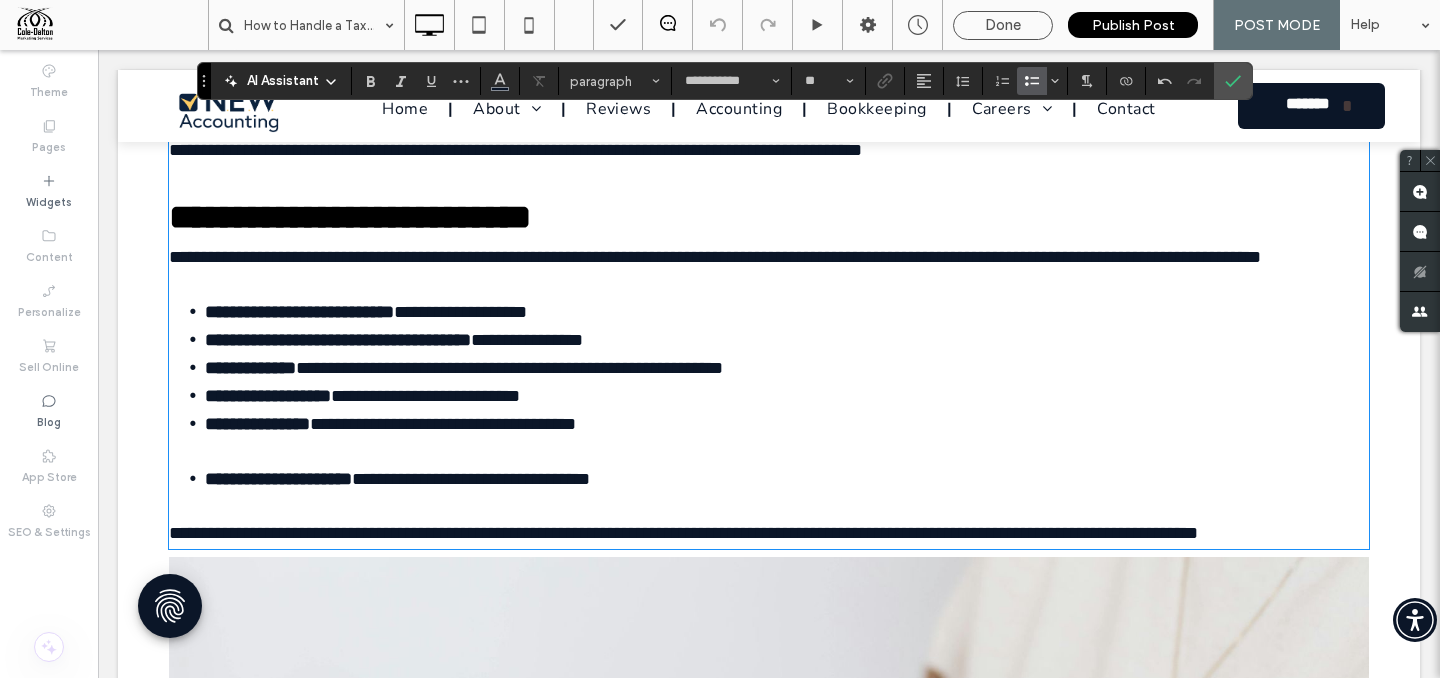scroll, scrollTop: 1101, scrollLeft: 0, axis: vertical 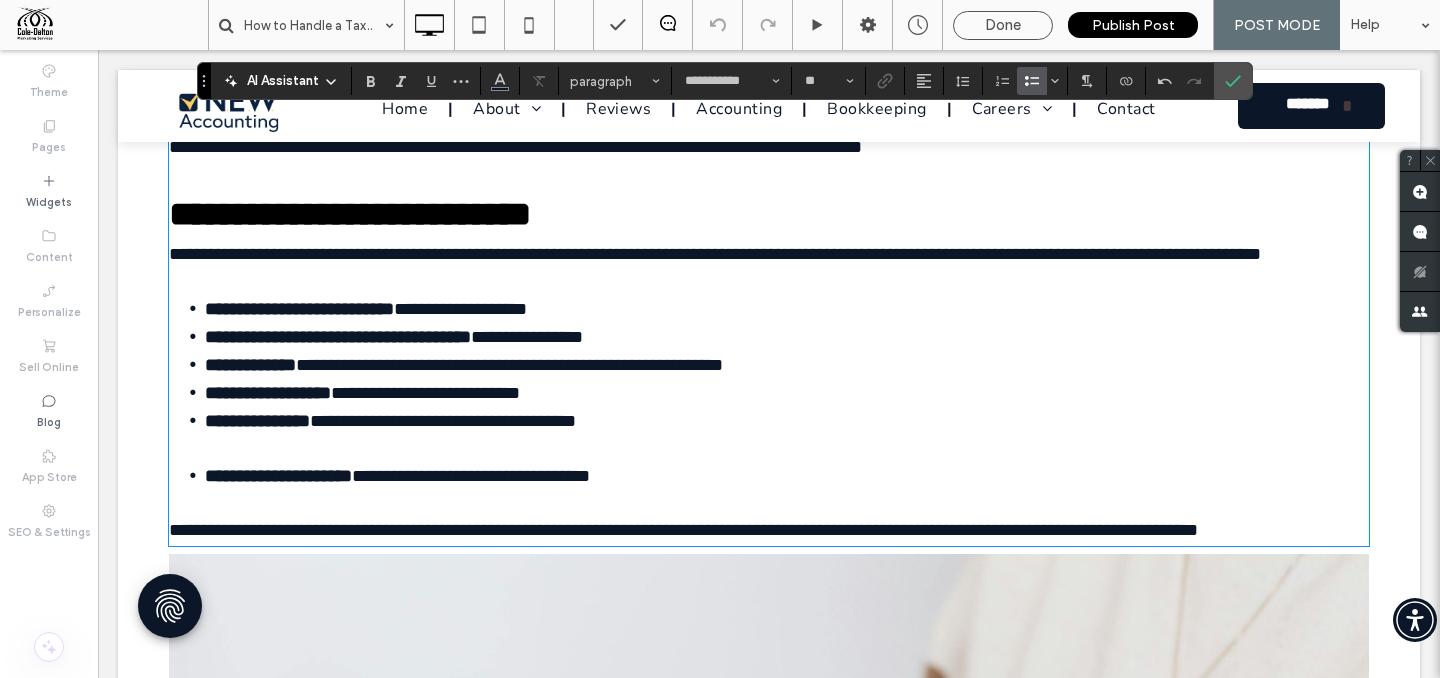 click on "**********" at bounding box center (787, 434) 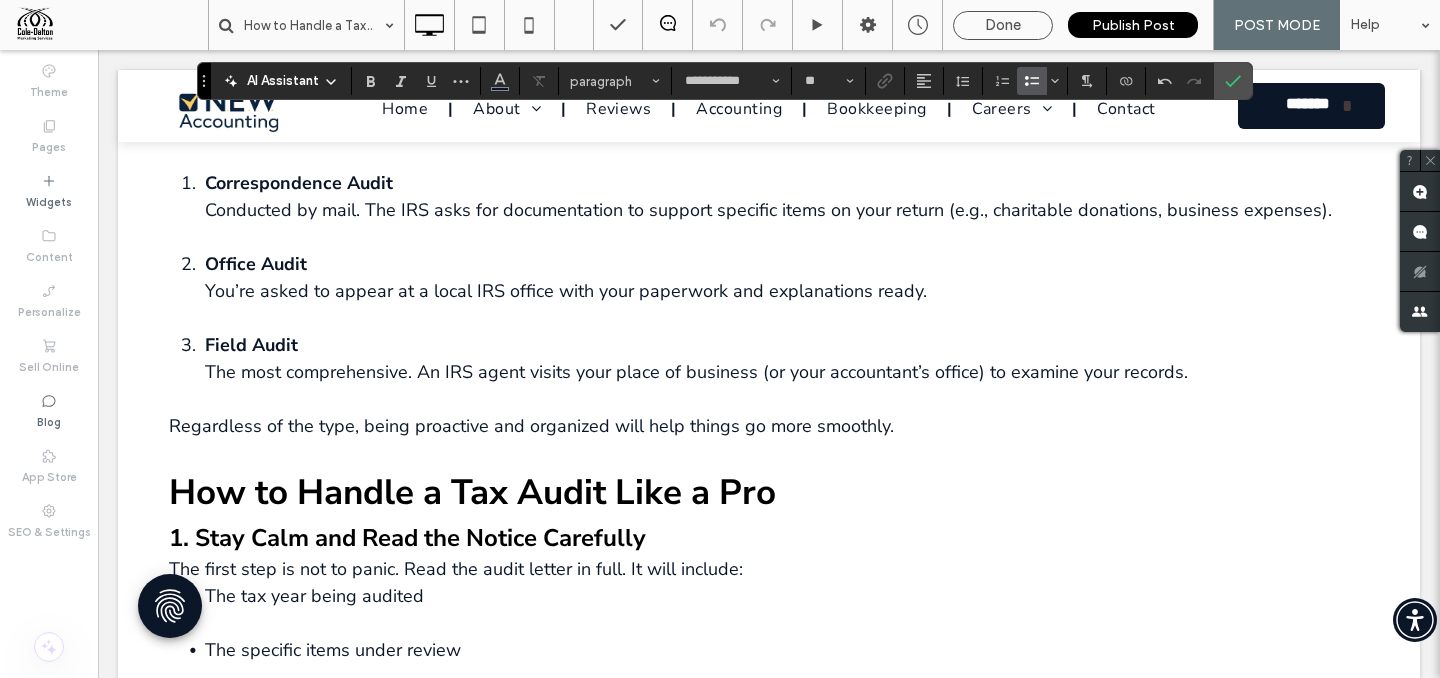 scroll, scrollTop: 2454, scrollLeft: 0, axis: vertical 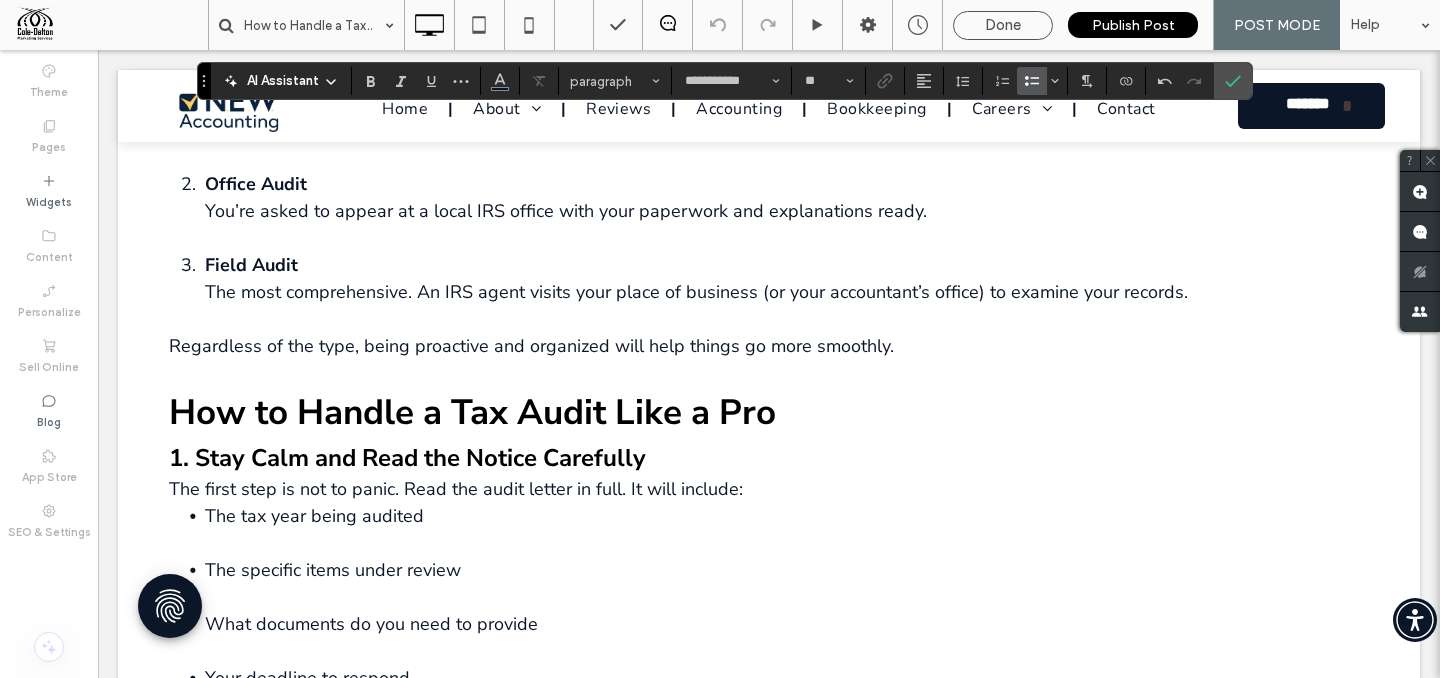 click on "You’re asked to appear at a local IRS office with your paperwork and explanations ready." at bounding box center [566, 211] 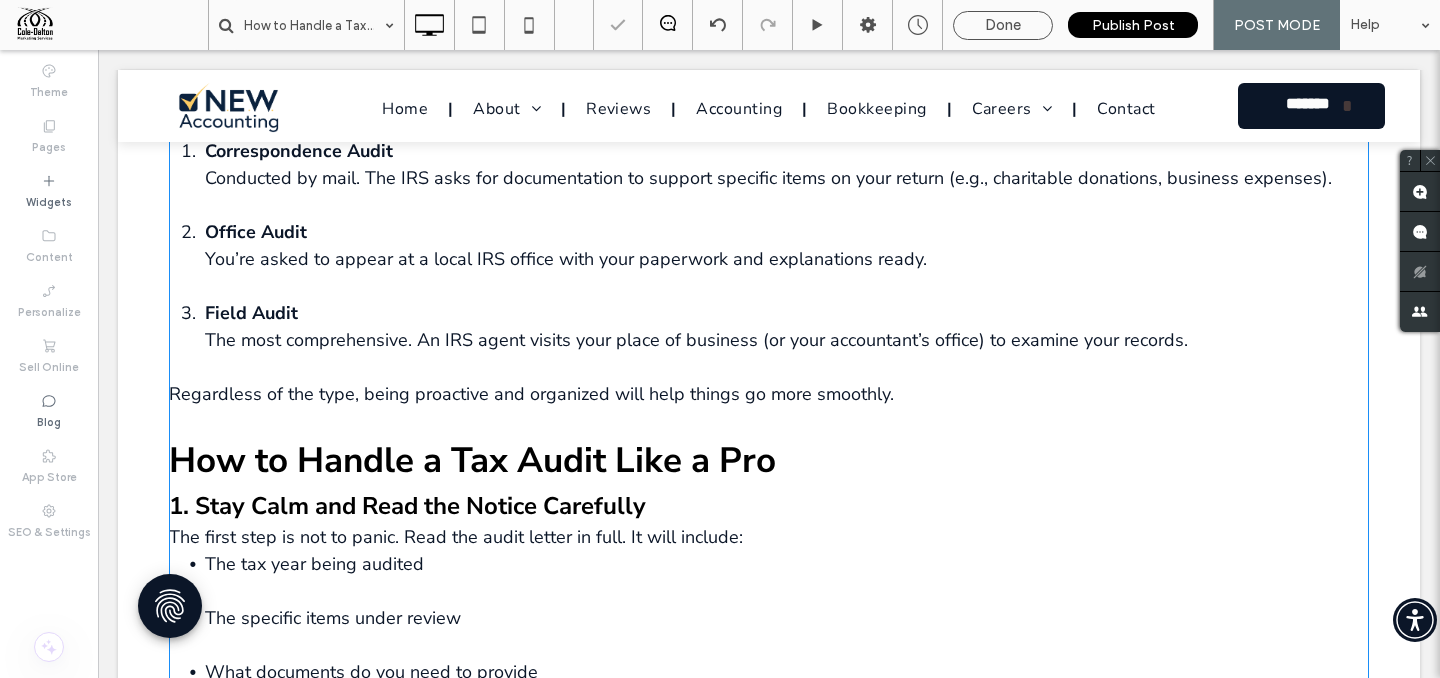 click on "Office Audit" at bounding box center (256, 232) 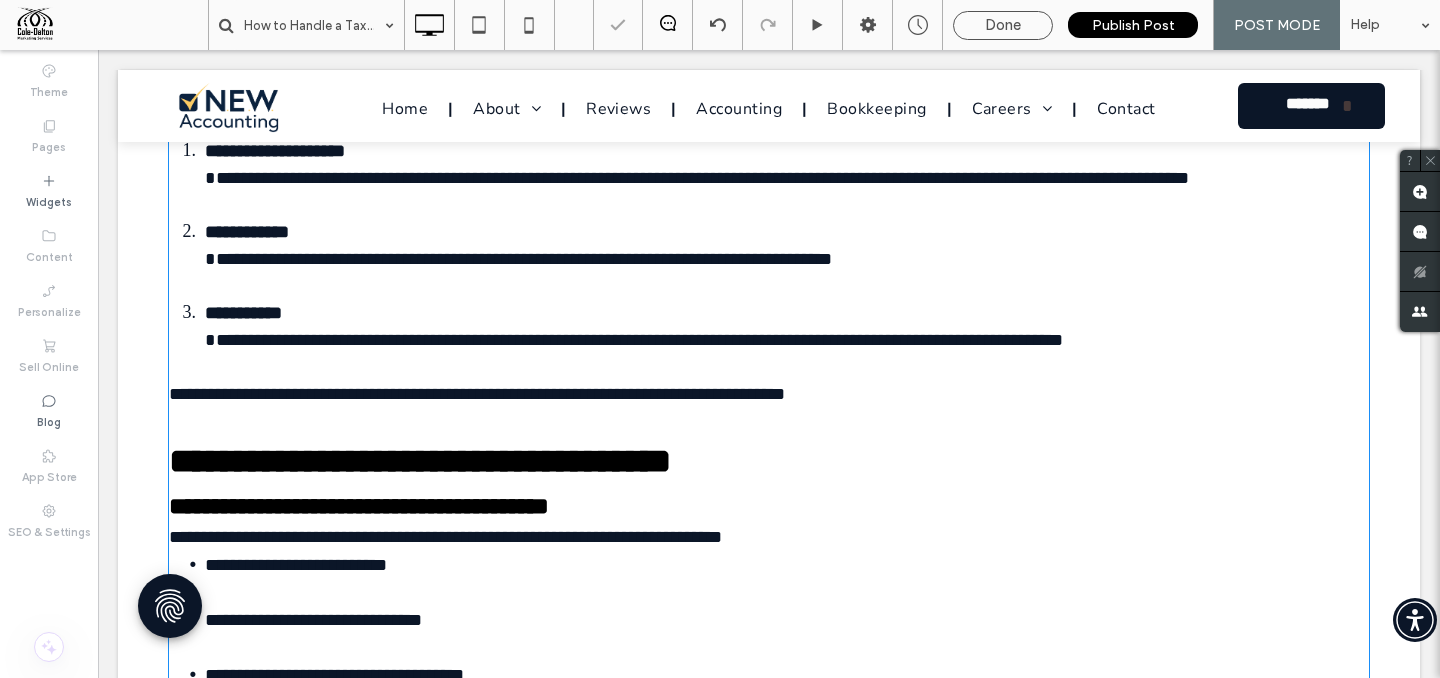 type on "**********" 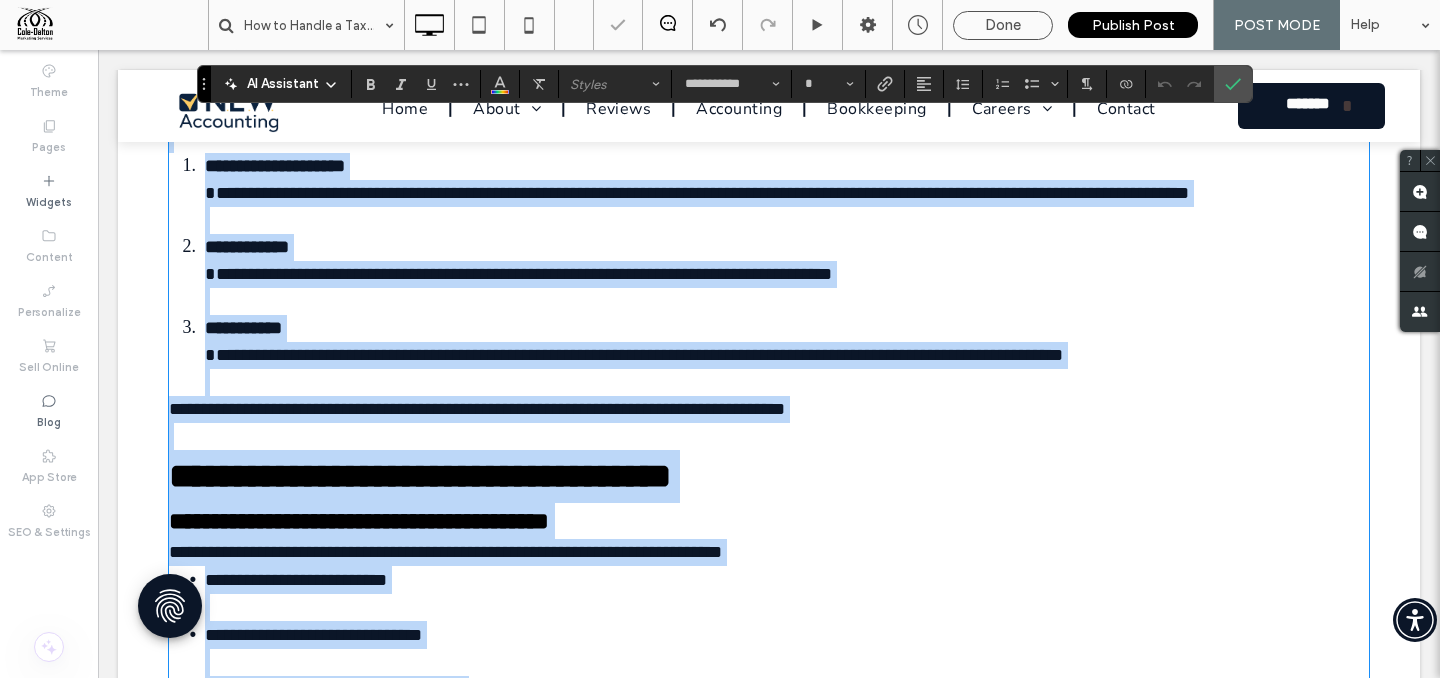 click on "**********" at bounding box center [787, 274] 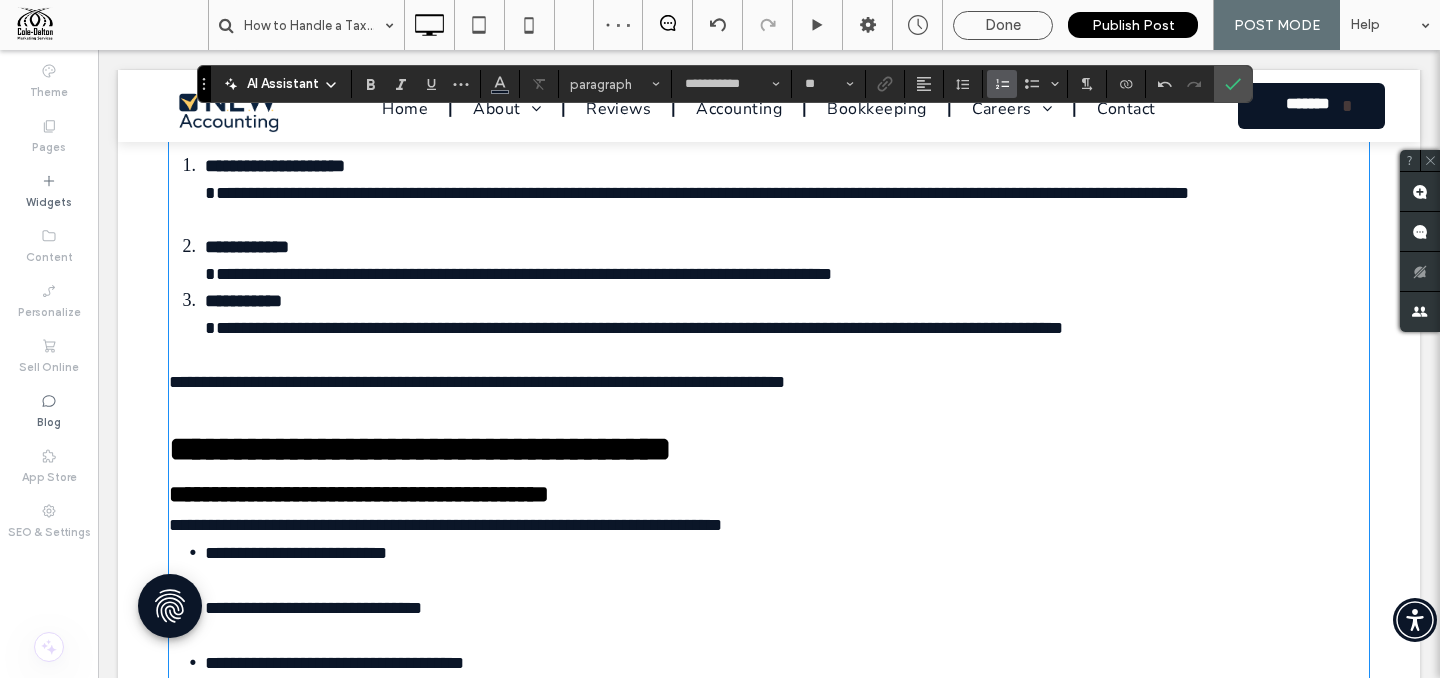 click on "**********" at bounding box center (787, 193) 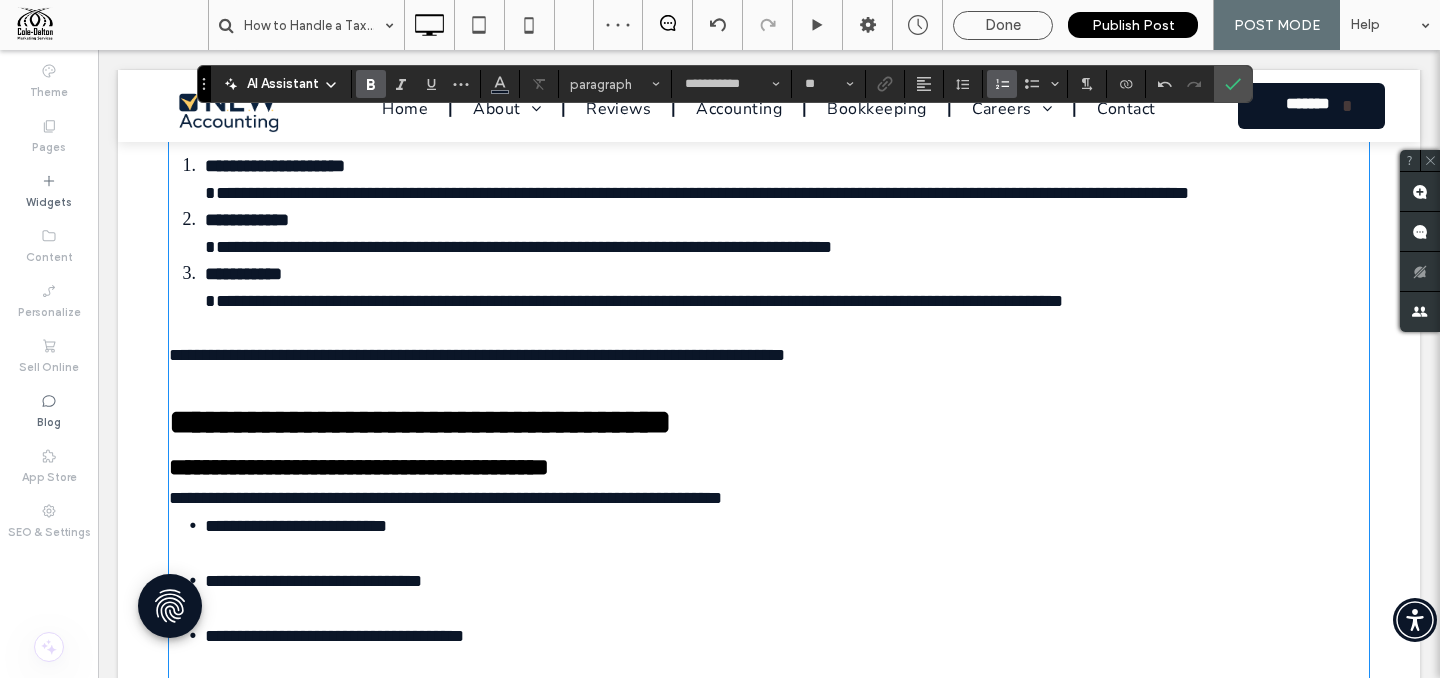 drag, startPoint x: 204, startPoint y: 170, endPoint x: 158, endPoint y: 168, distance: 46.043457 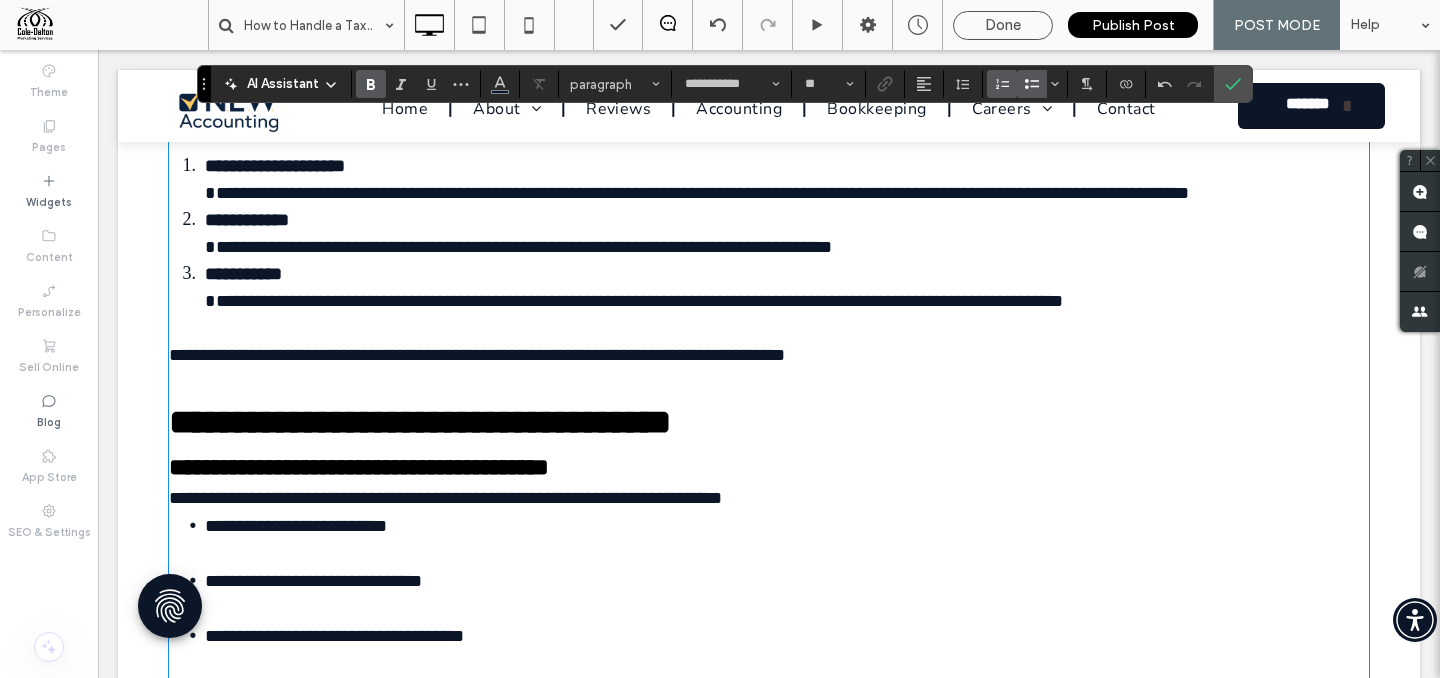 click at bounding box center [1028, 84] 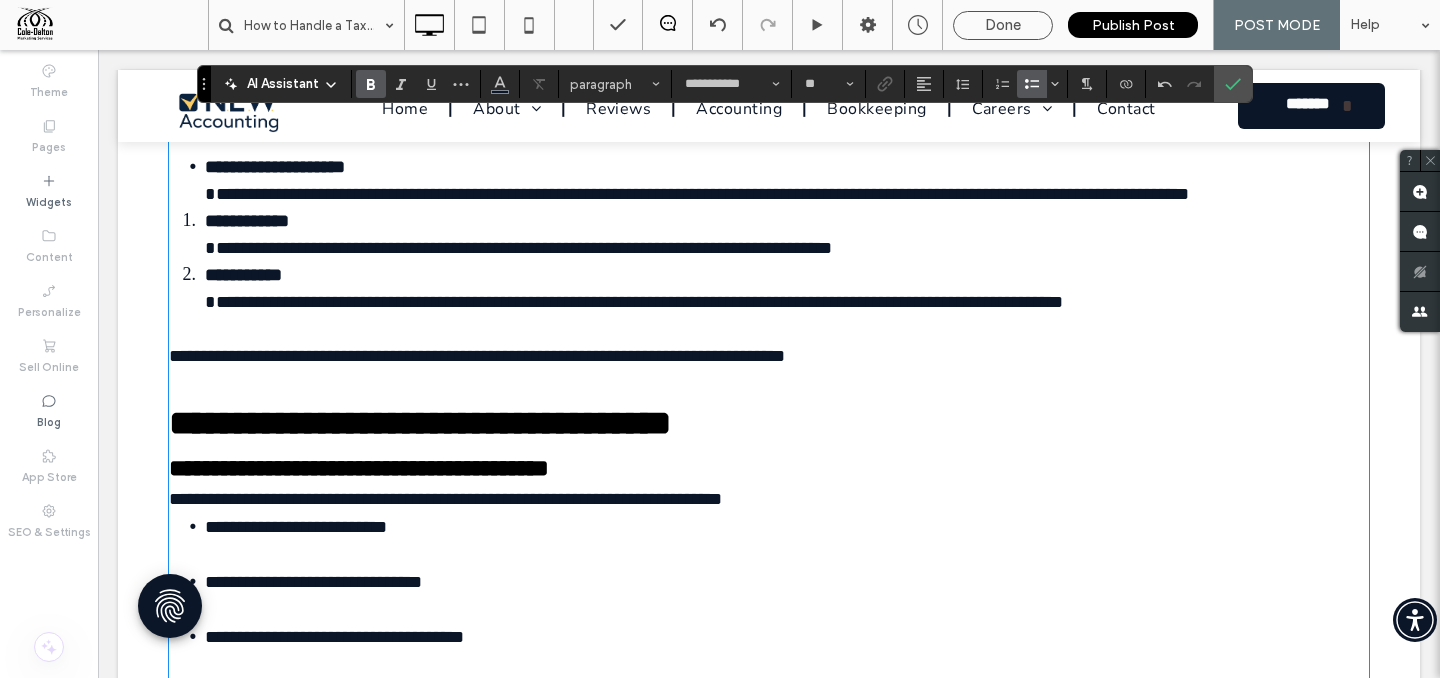 click on "**********" at bounding box center [787, 235] 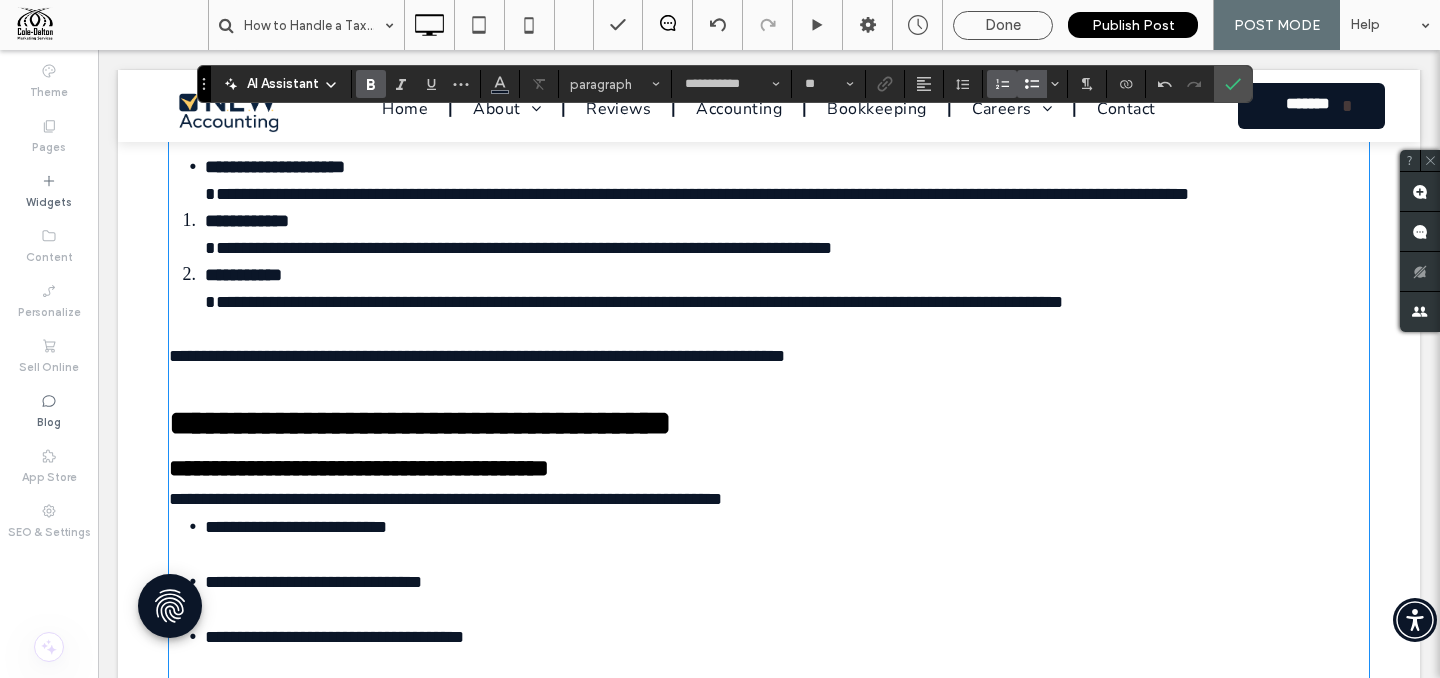 click 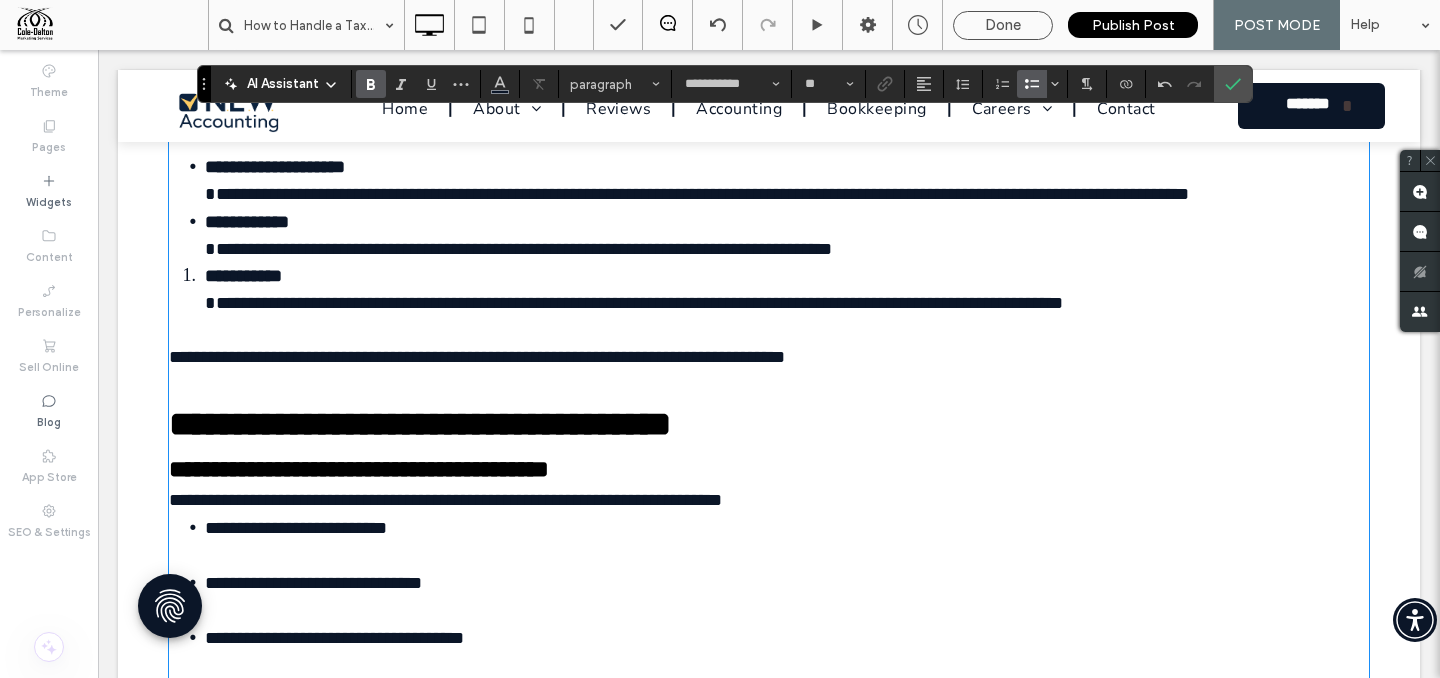 click on "**********" at bounding box center [787, 303] 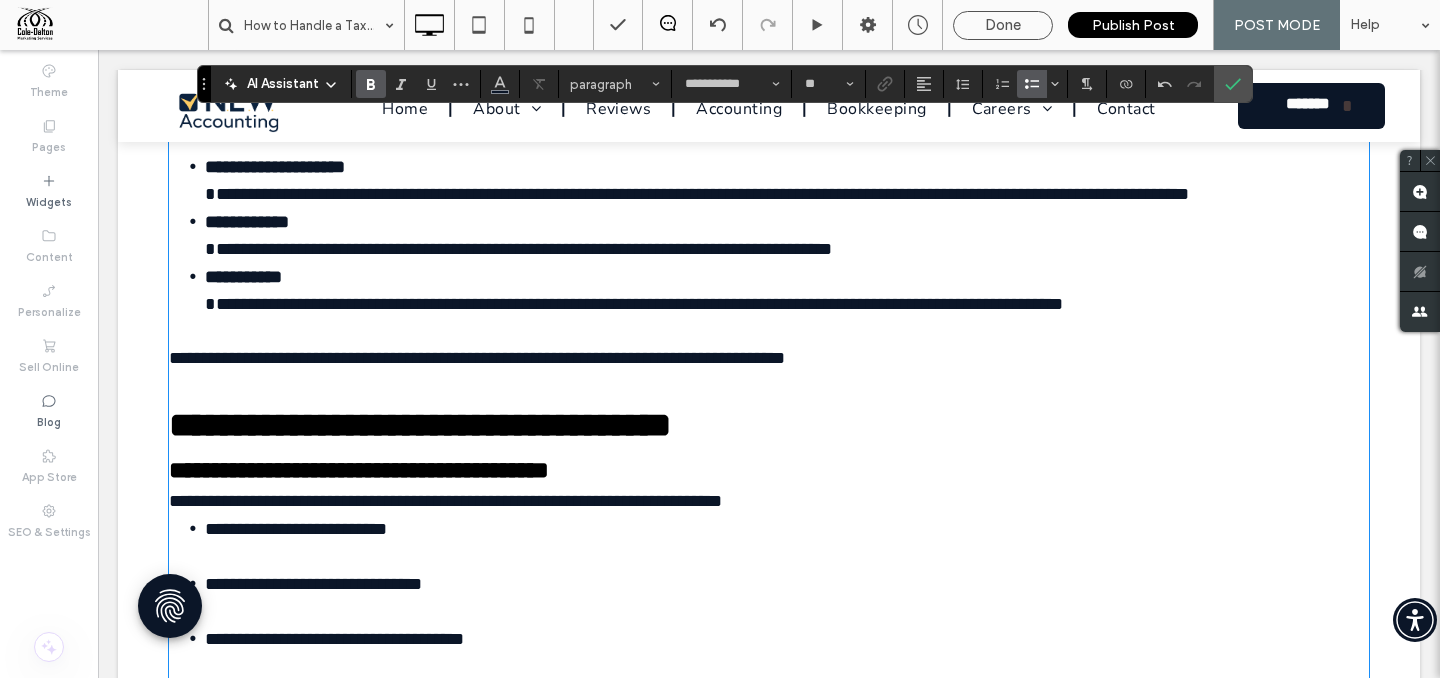 click 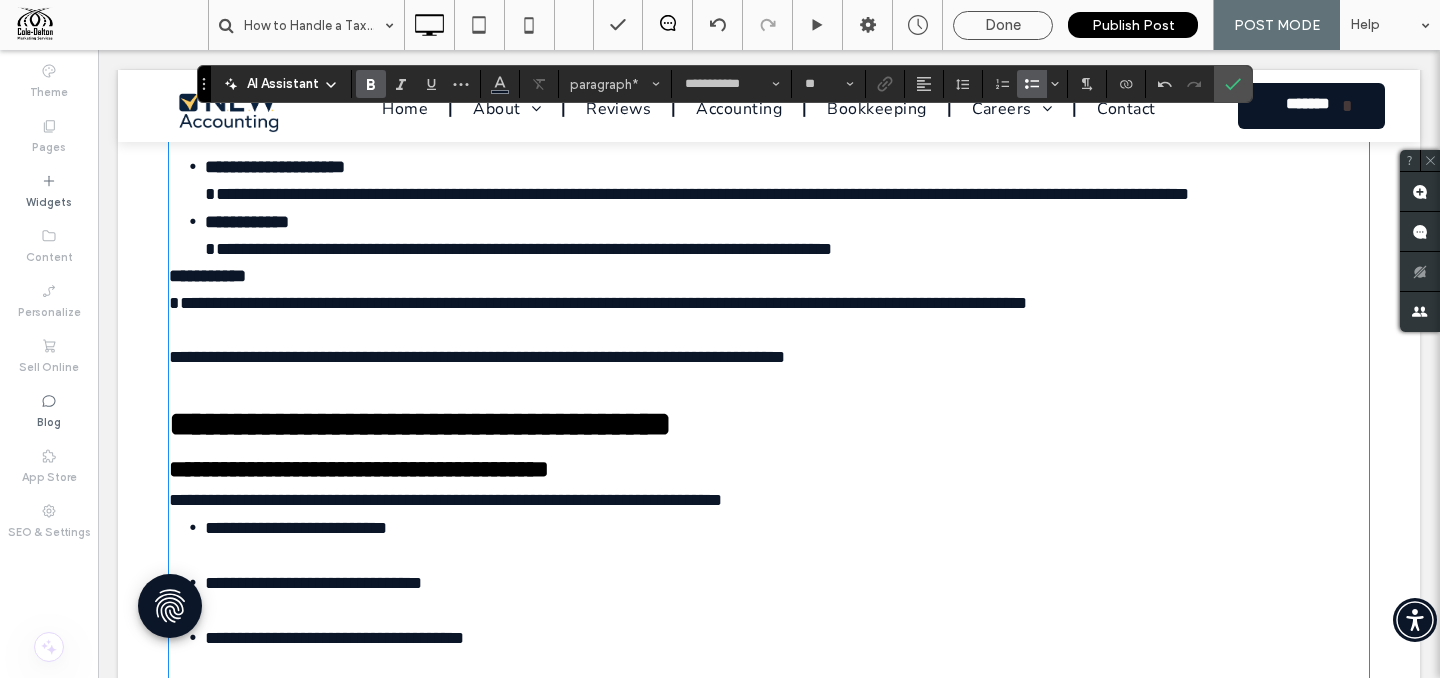 click 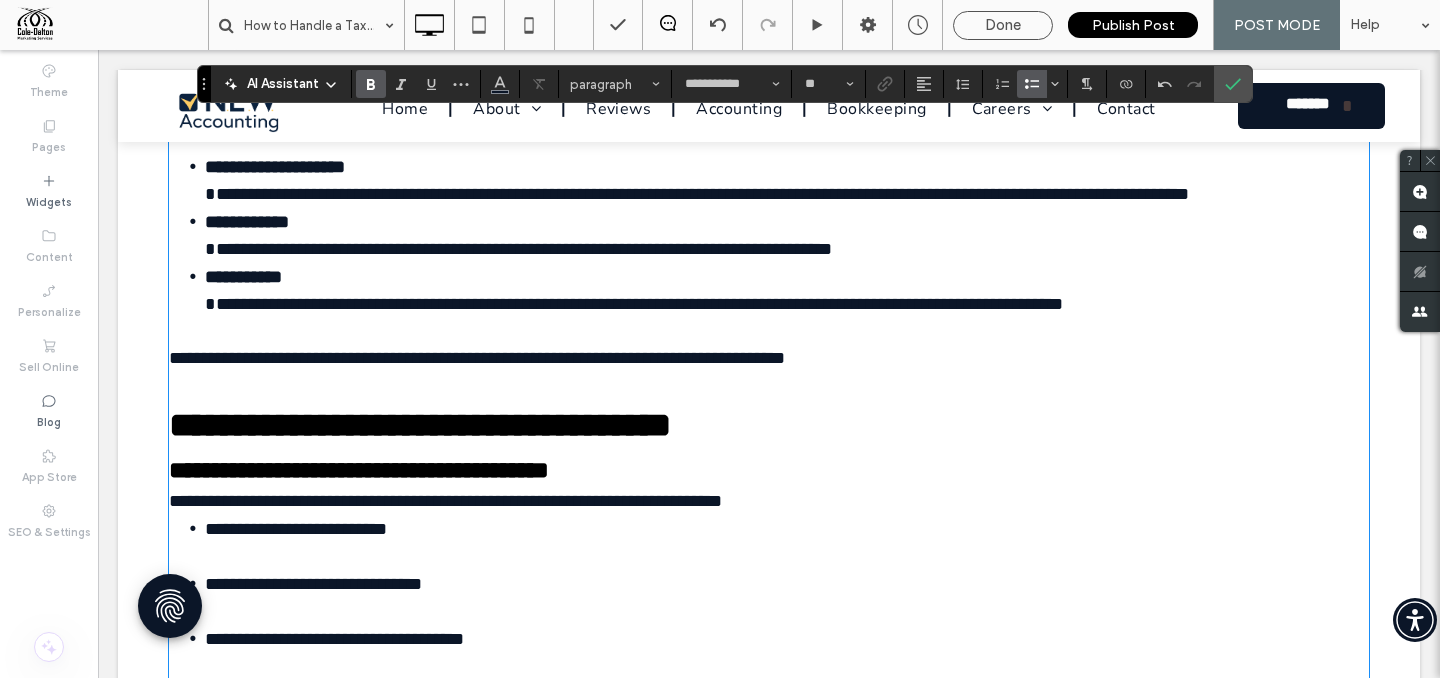 click on "**********" at bounding box center [359, 470] 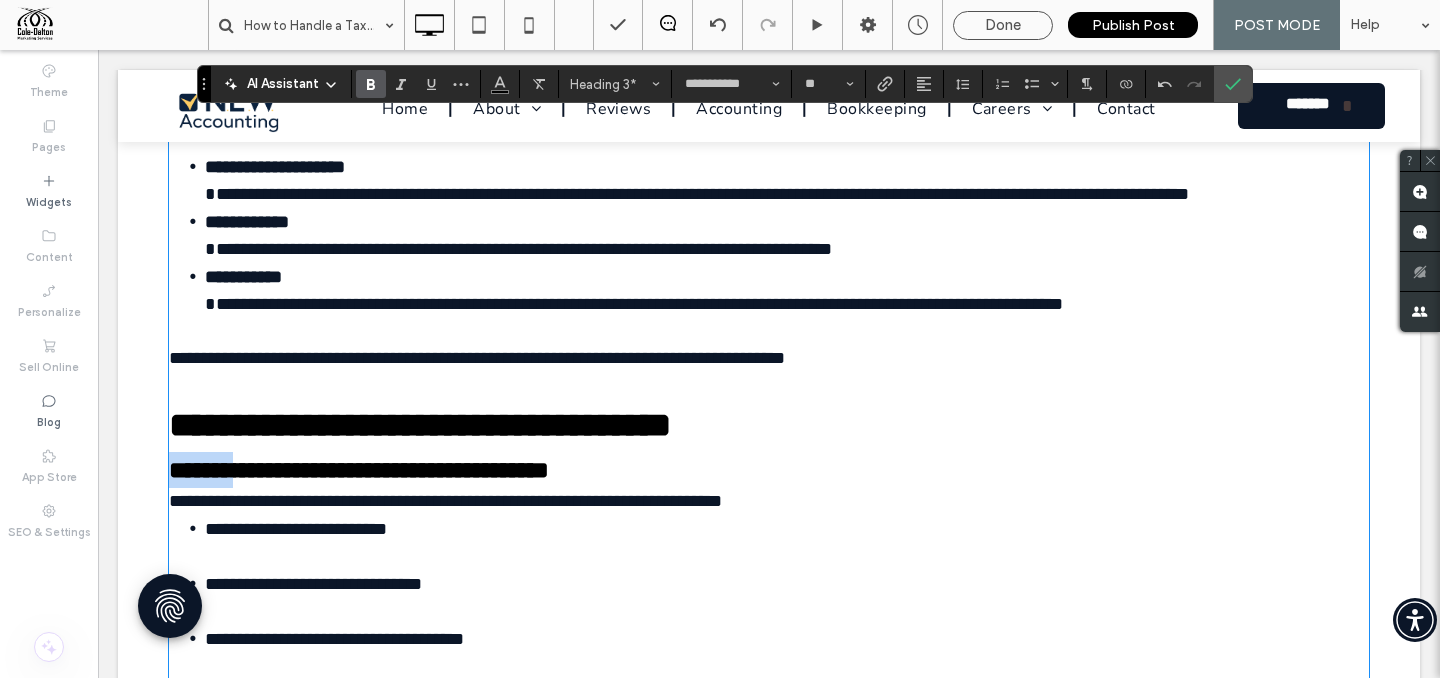 drag, startPoint x: 201, startPoint y: 462, endPoint x: 162, endPoint y: 474, distance: 40.804413 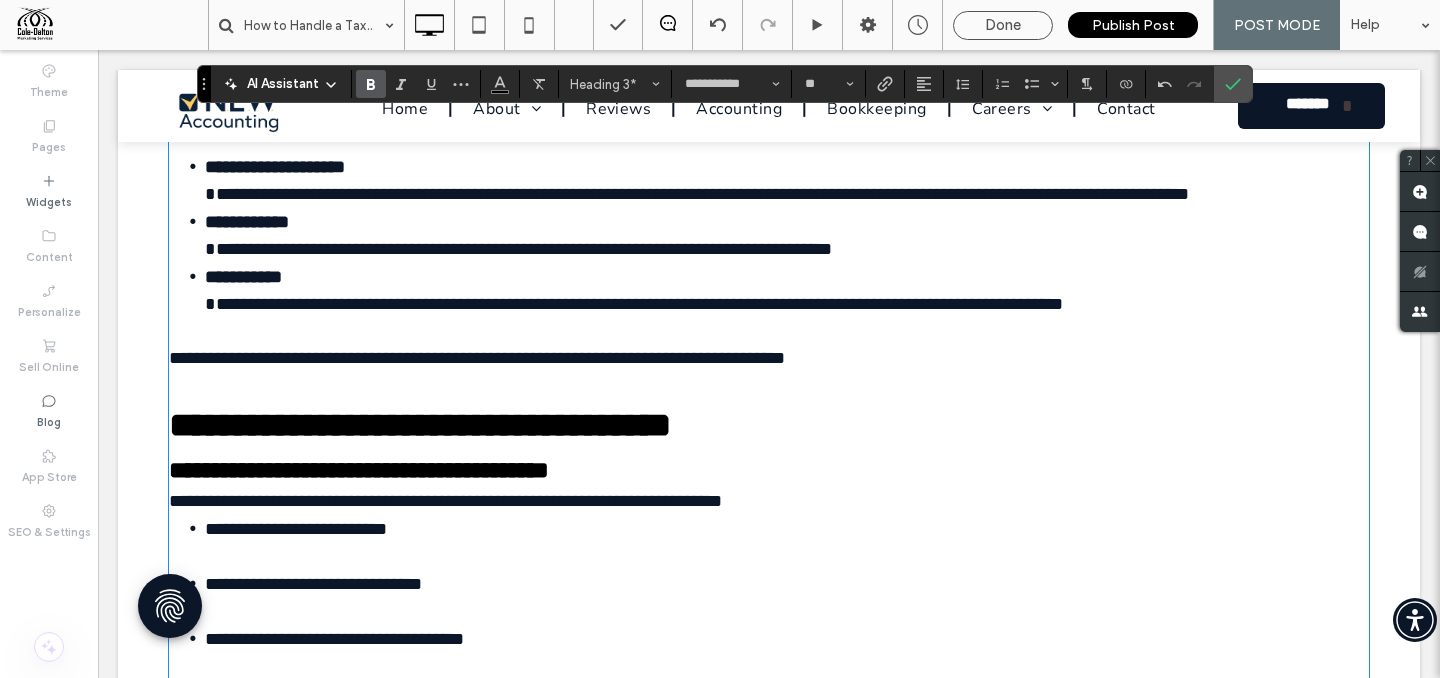click on "**********" at bounding box center [769, 425] 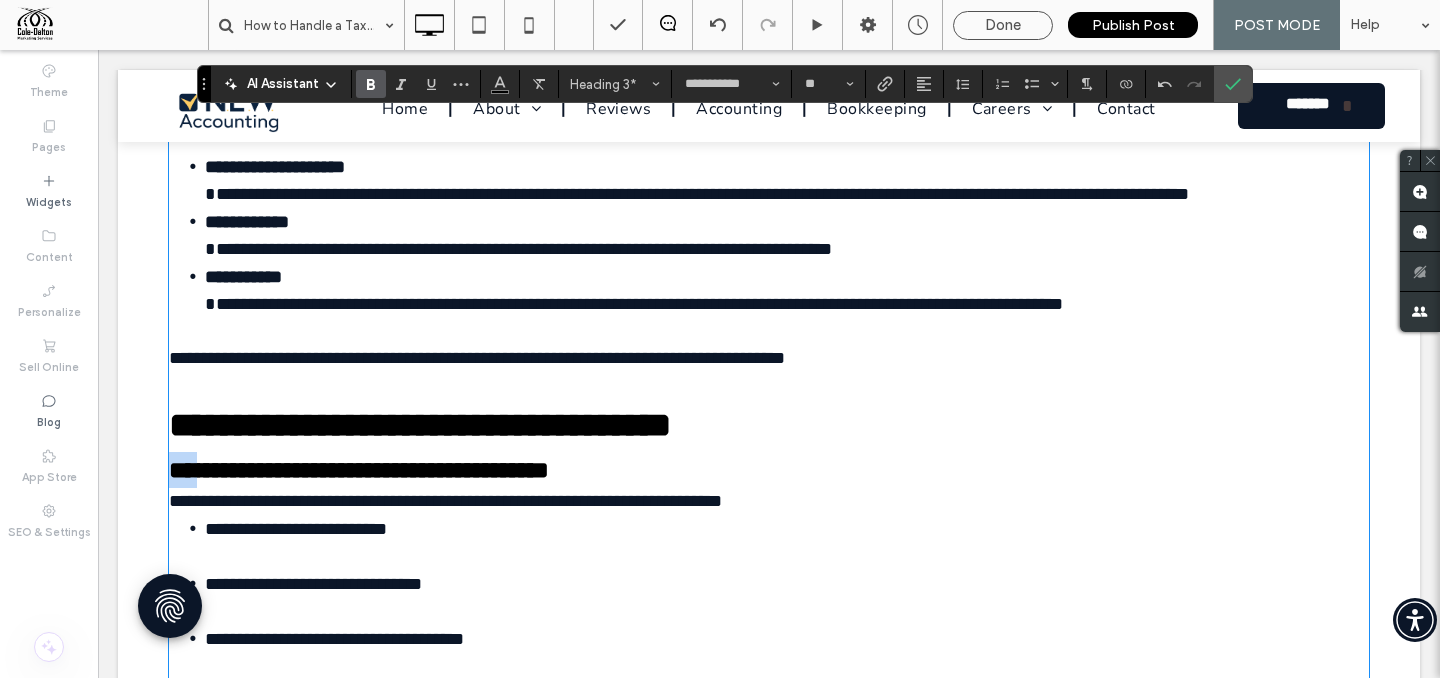 drag, startPoint x: 200, startPoint y: 467, endPoint x: 172, endPoint y: 471, distance: 28.284271 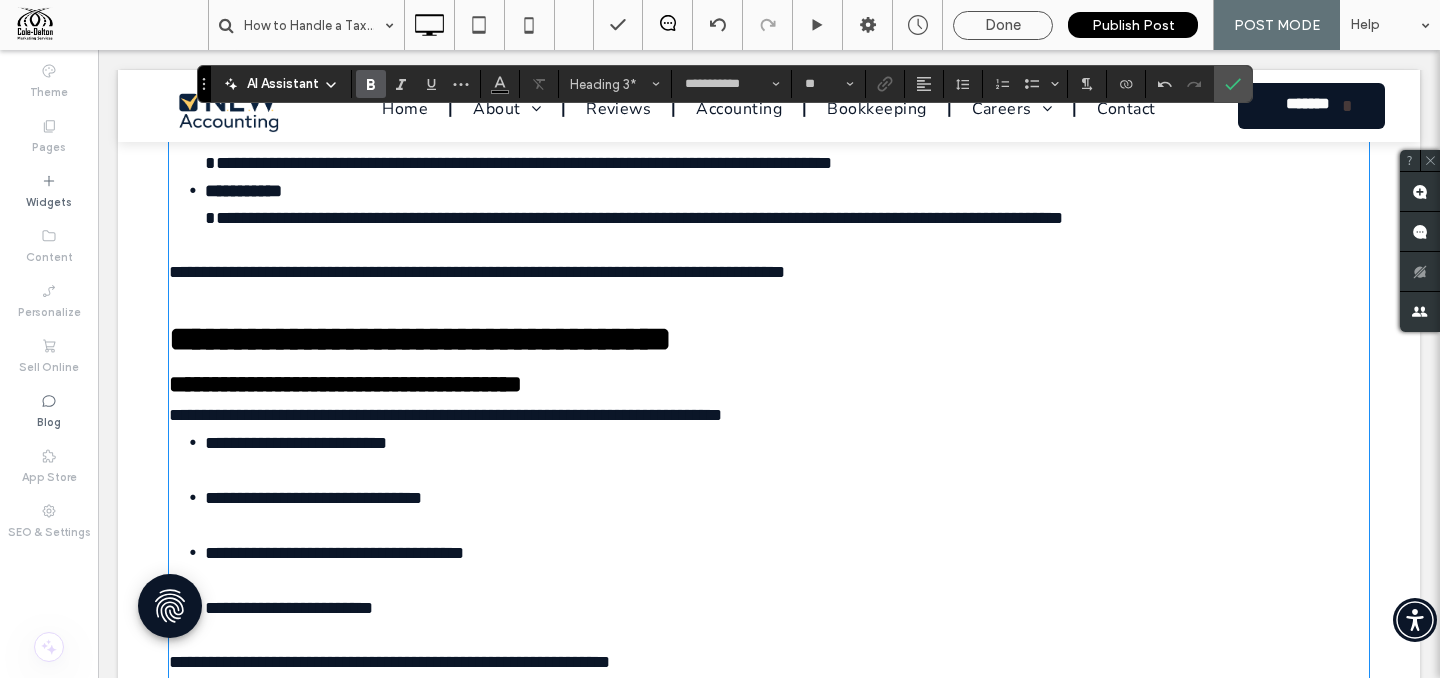scroll, scrollTop: 2632, scrollLeft: 0, axis: vertical 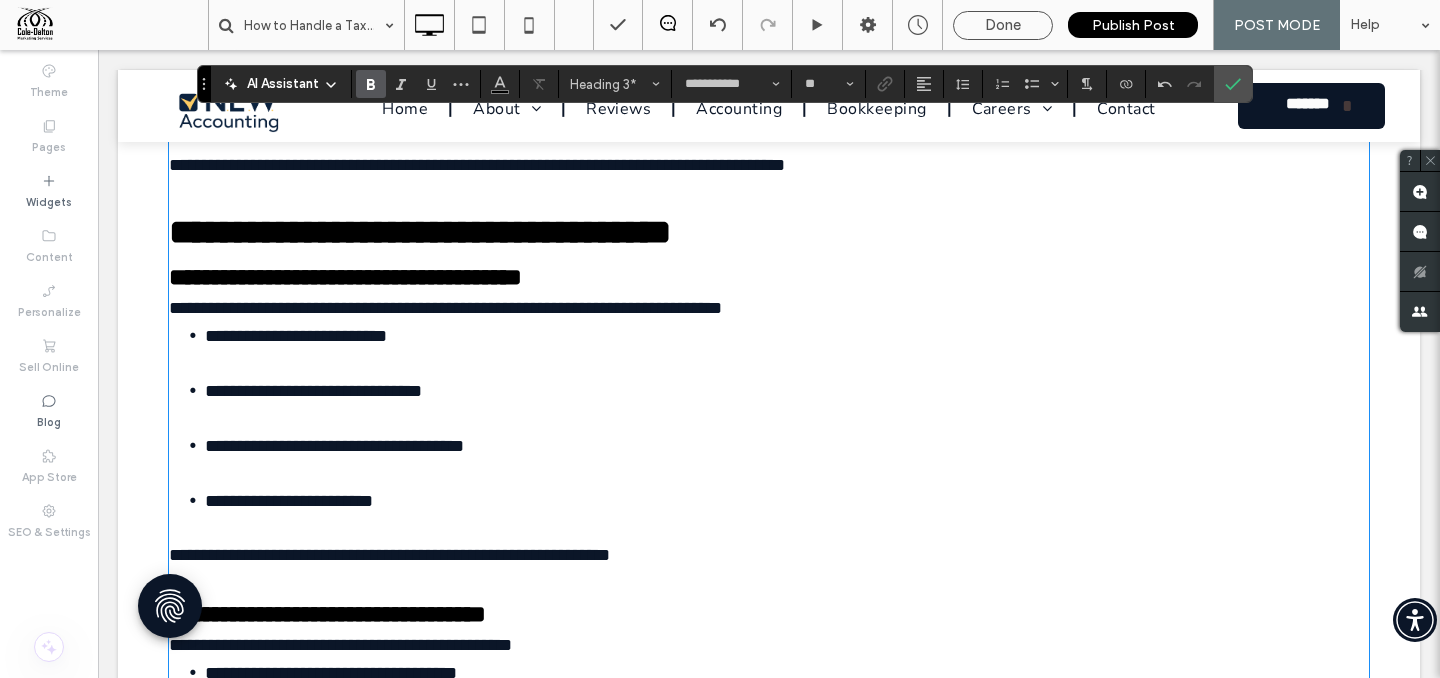 type on "**" 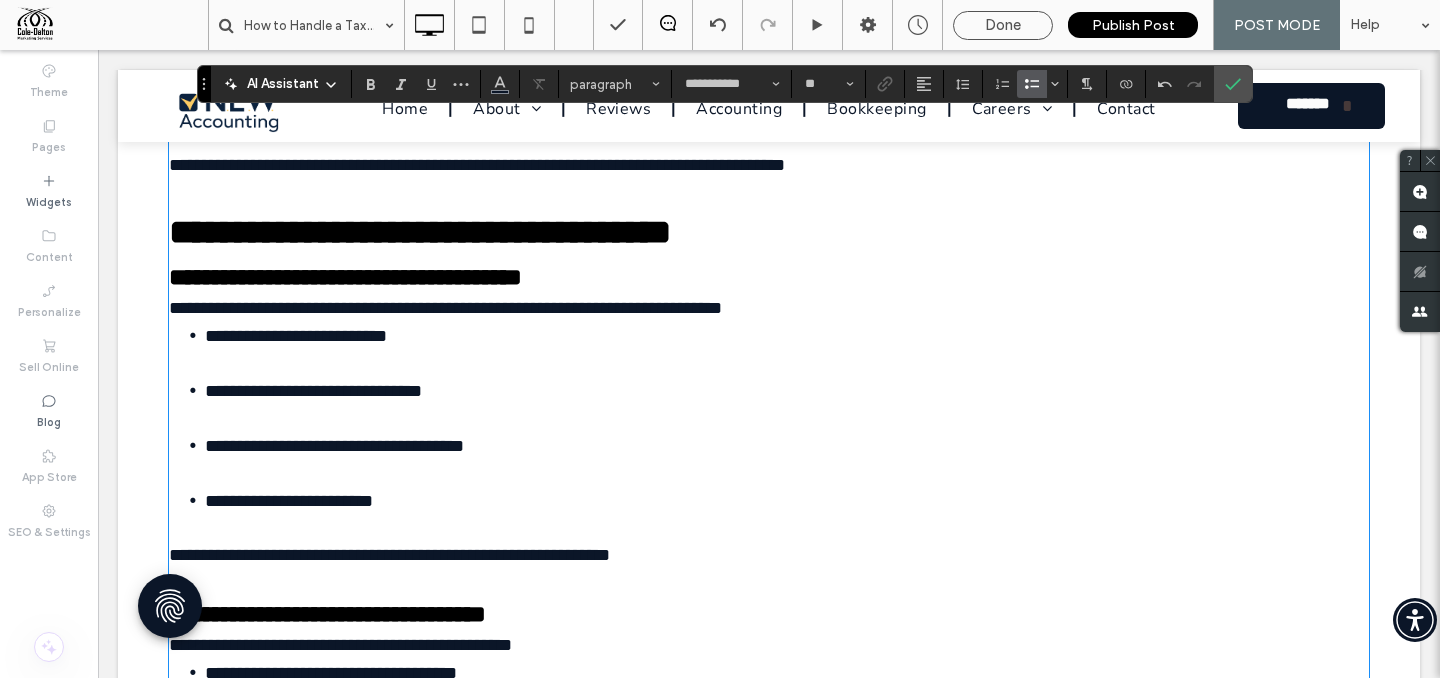 click on "**********" at bounding box center (787, 349) 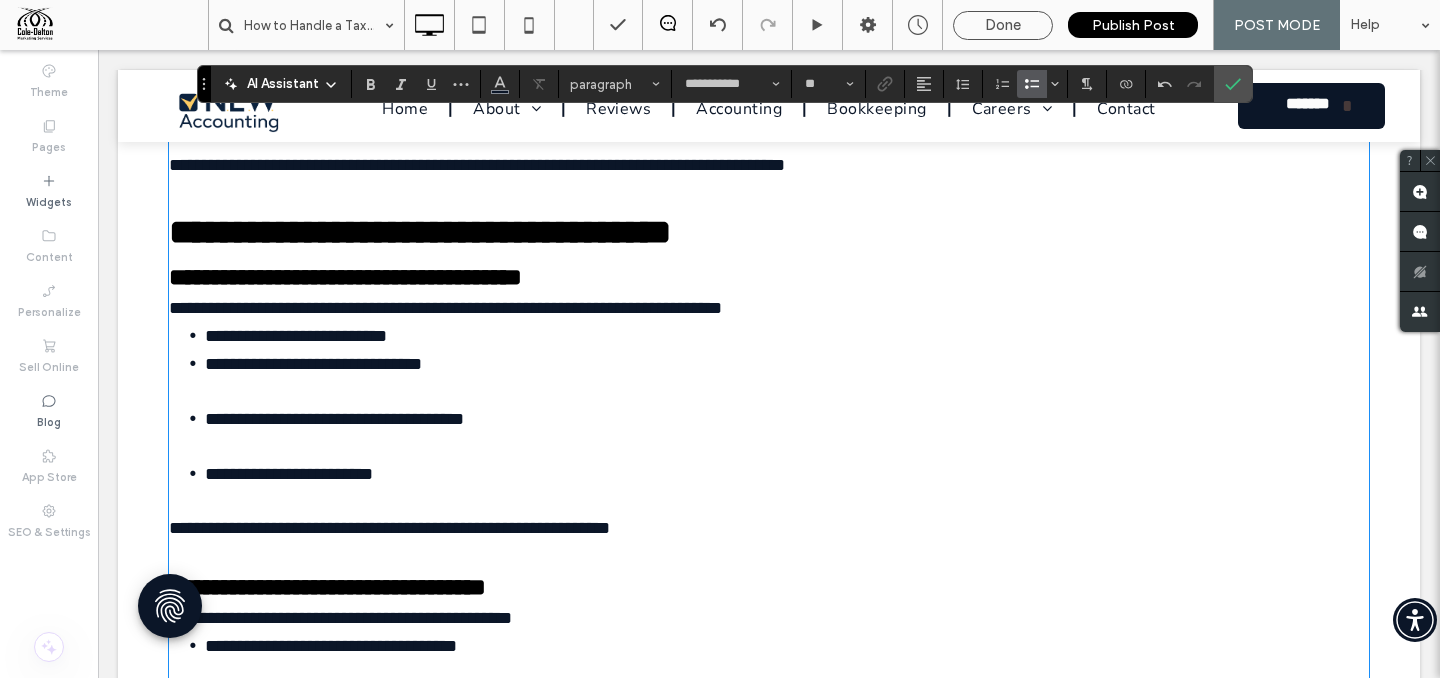 click on "**********" at bounding box center (787, 377) 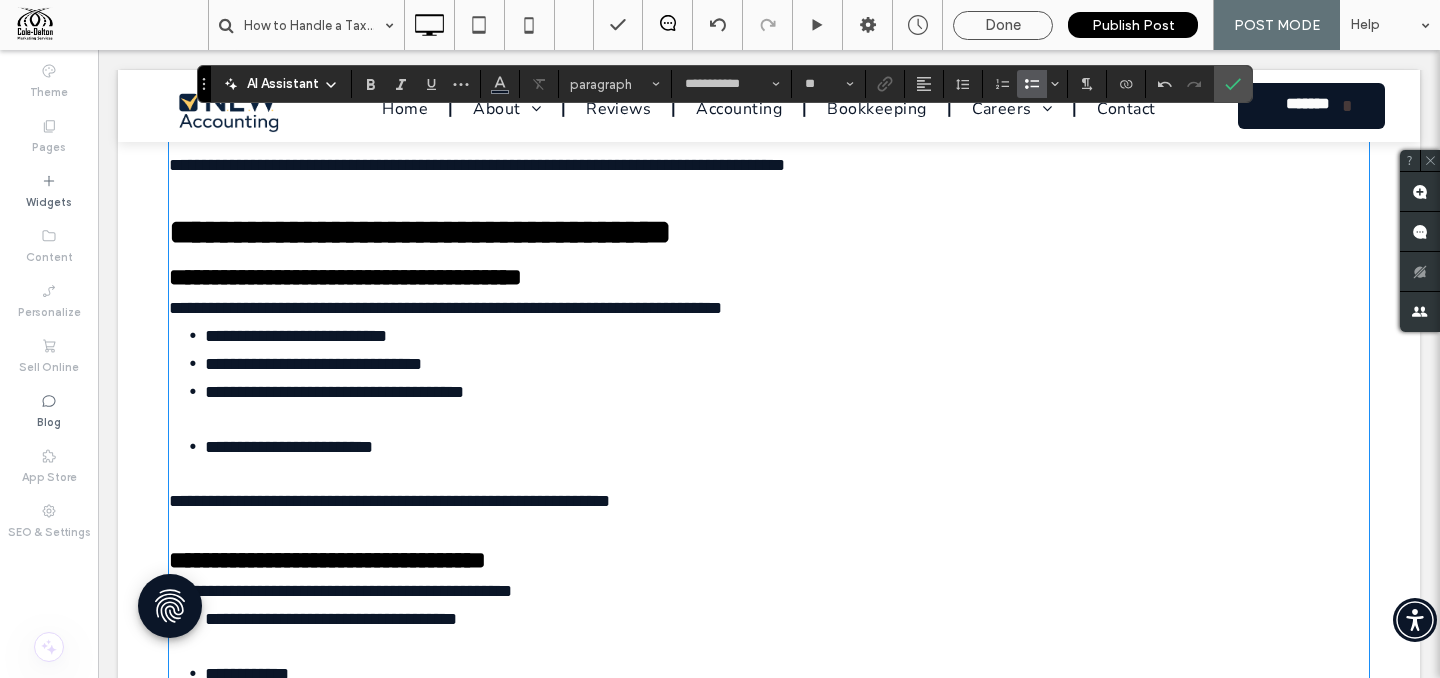 click on "**********" at bounding box center (787, 405) 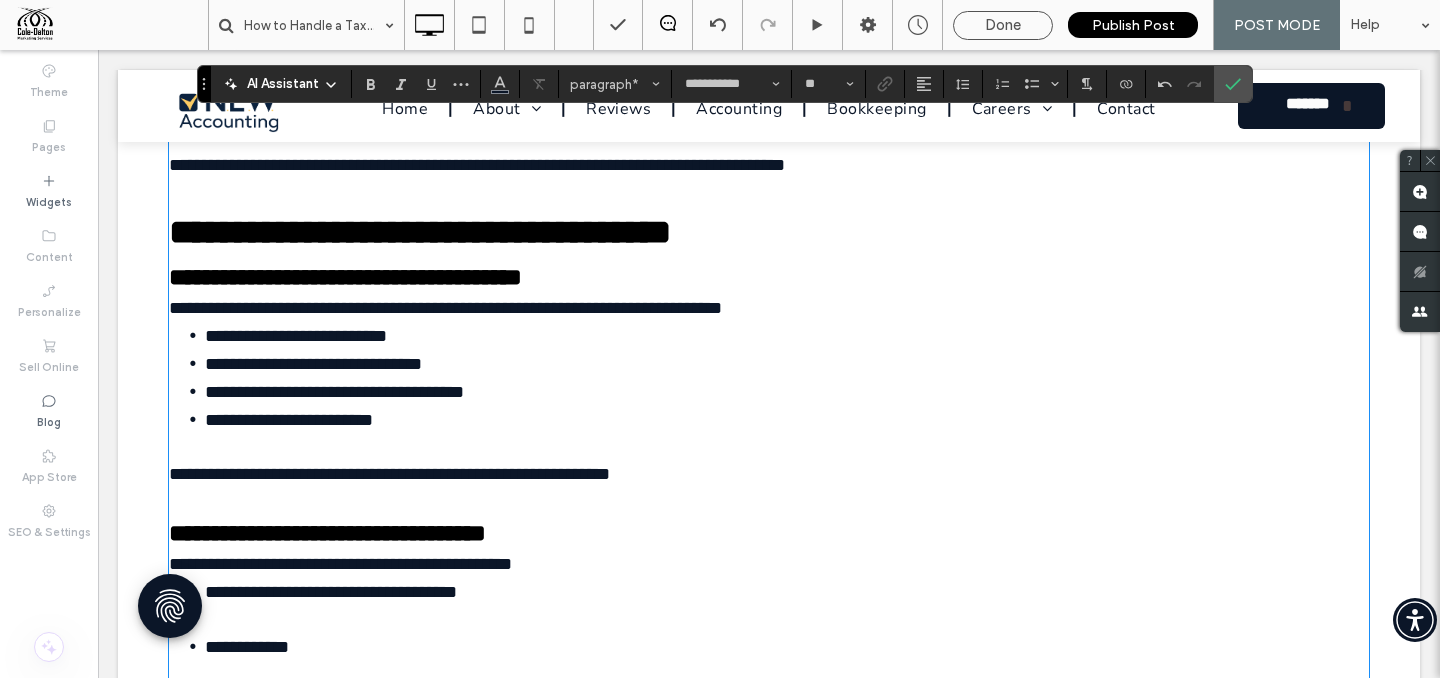 click on "**********" at bounding box center [769, 308] 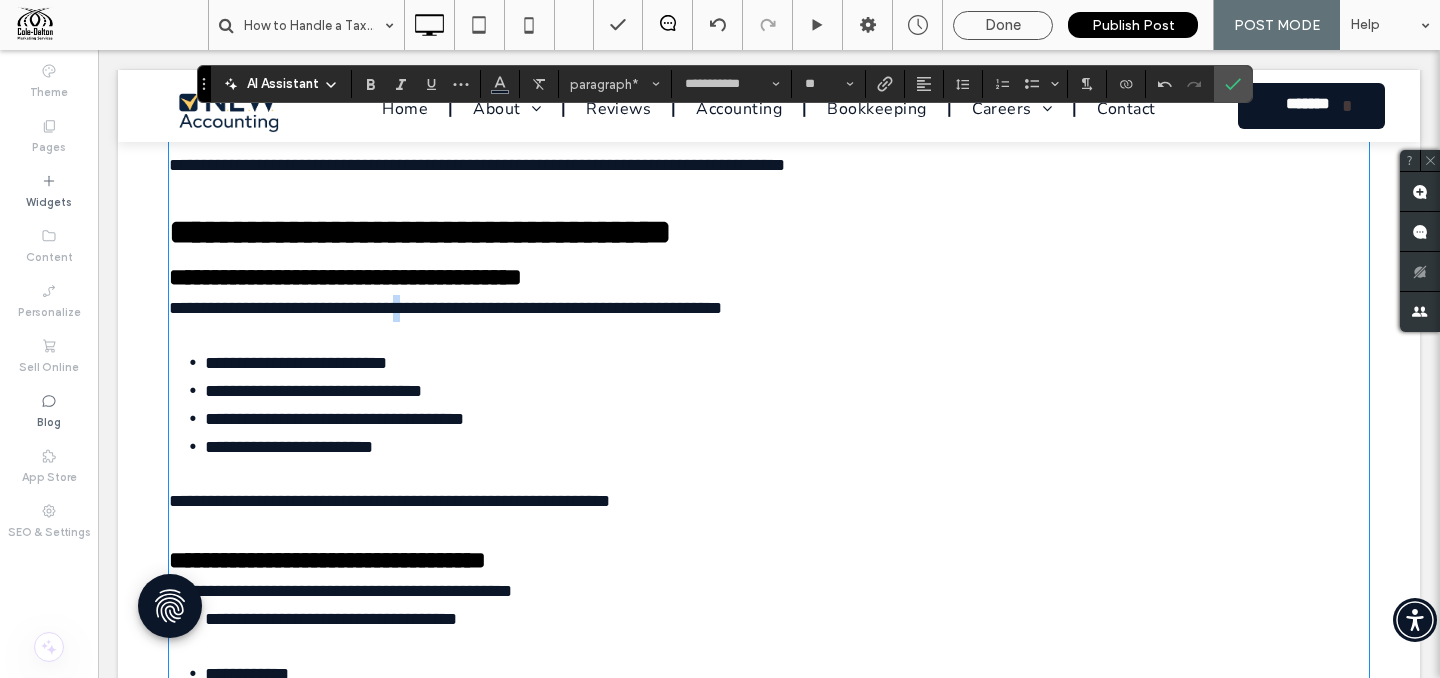 click on "**********" at bounding box center [445, 308] 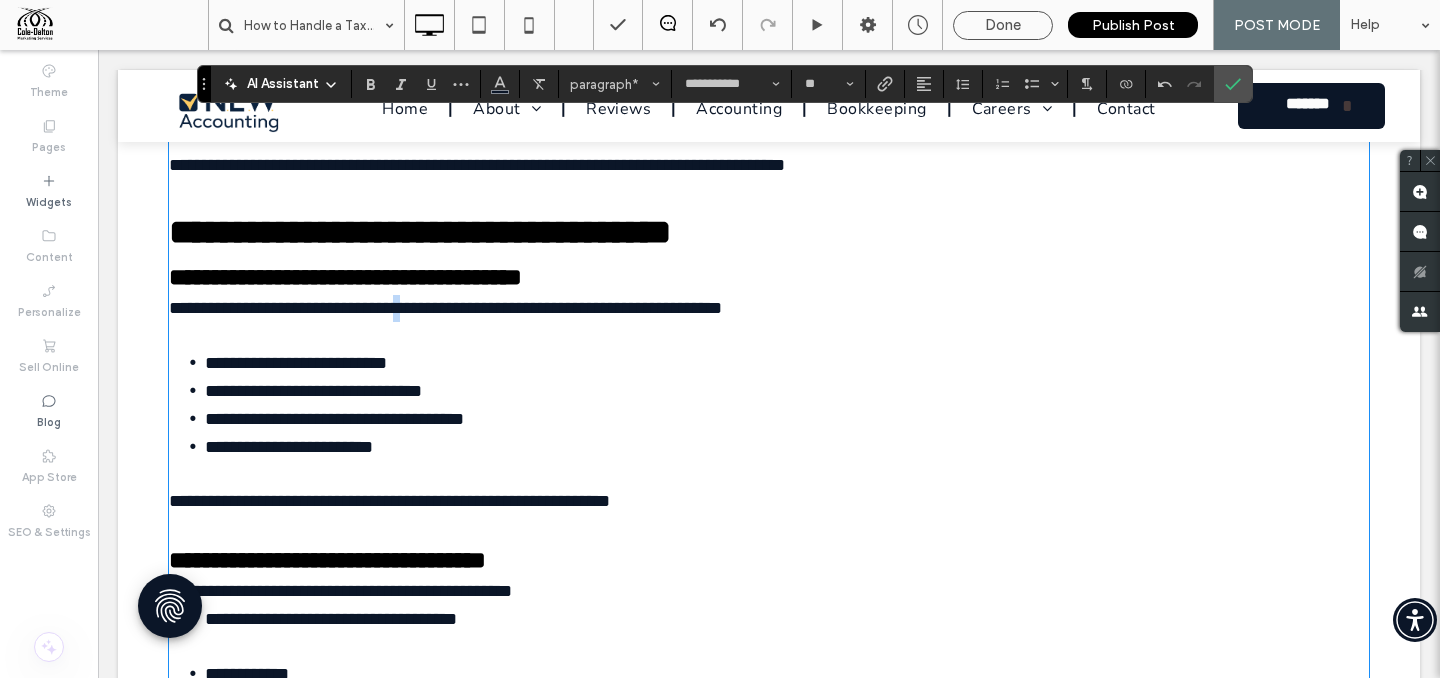 type 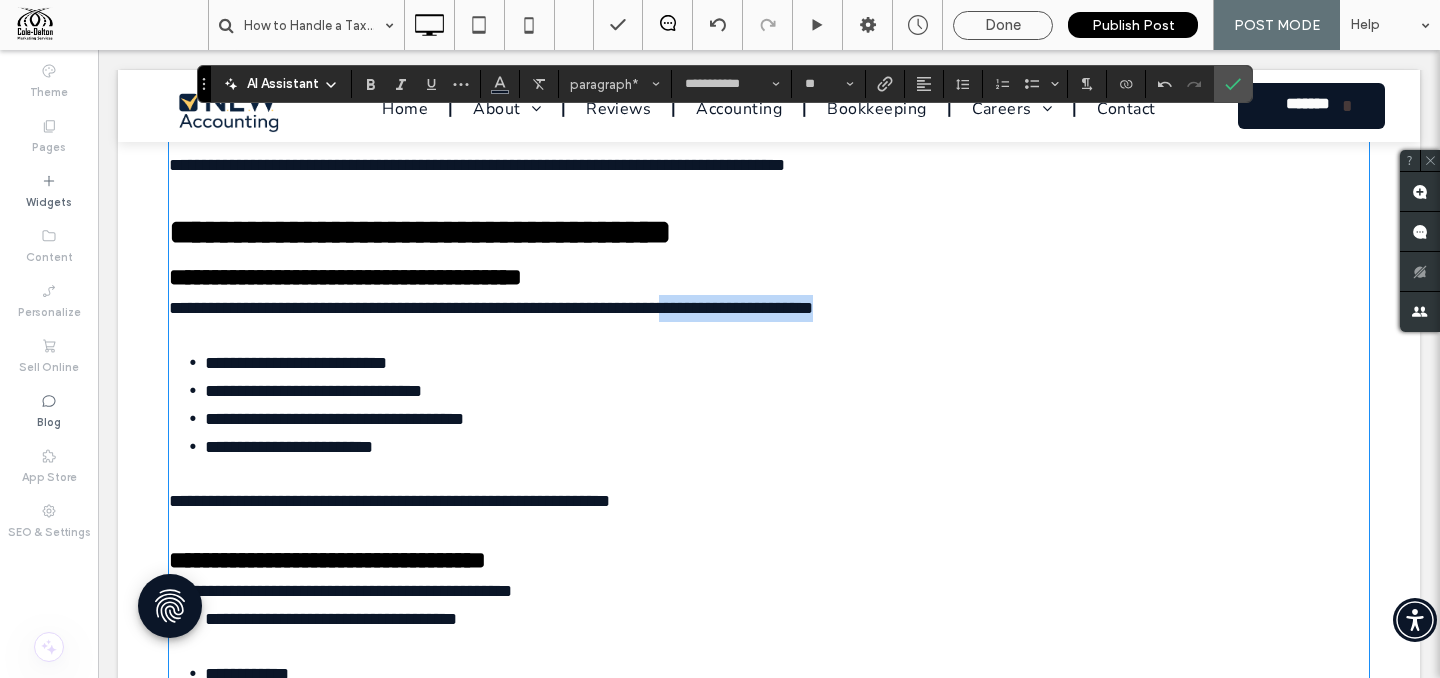 drag, startPoint x: 692, startPoint y: 310, endPoint x: 867, endPoint y: 314, distance: 175.04572 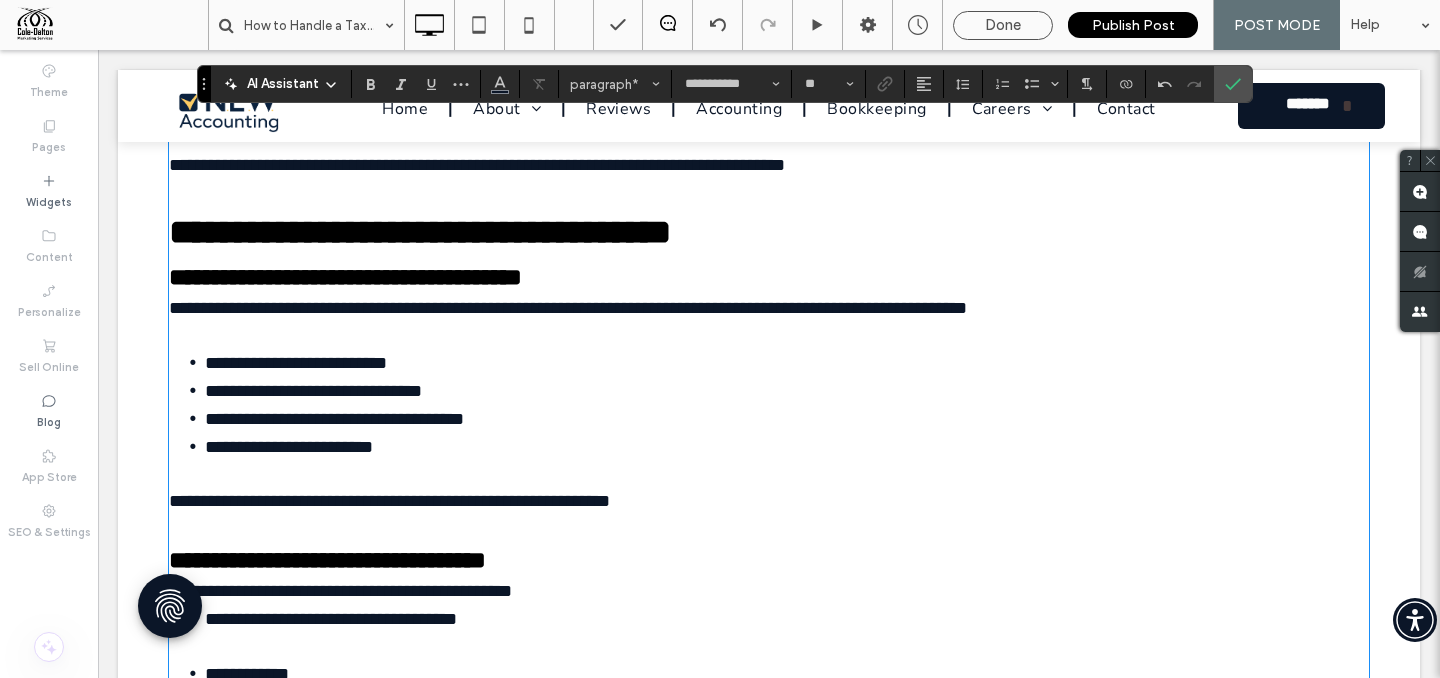 scroll, scrollTop: 2819, scrollLeft: 0, axis: vertical 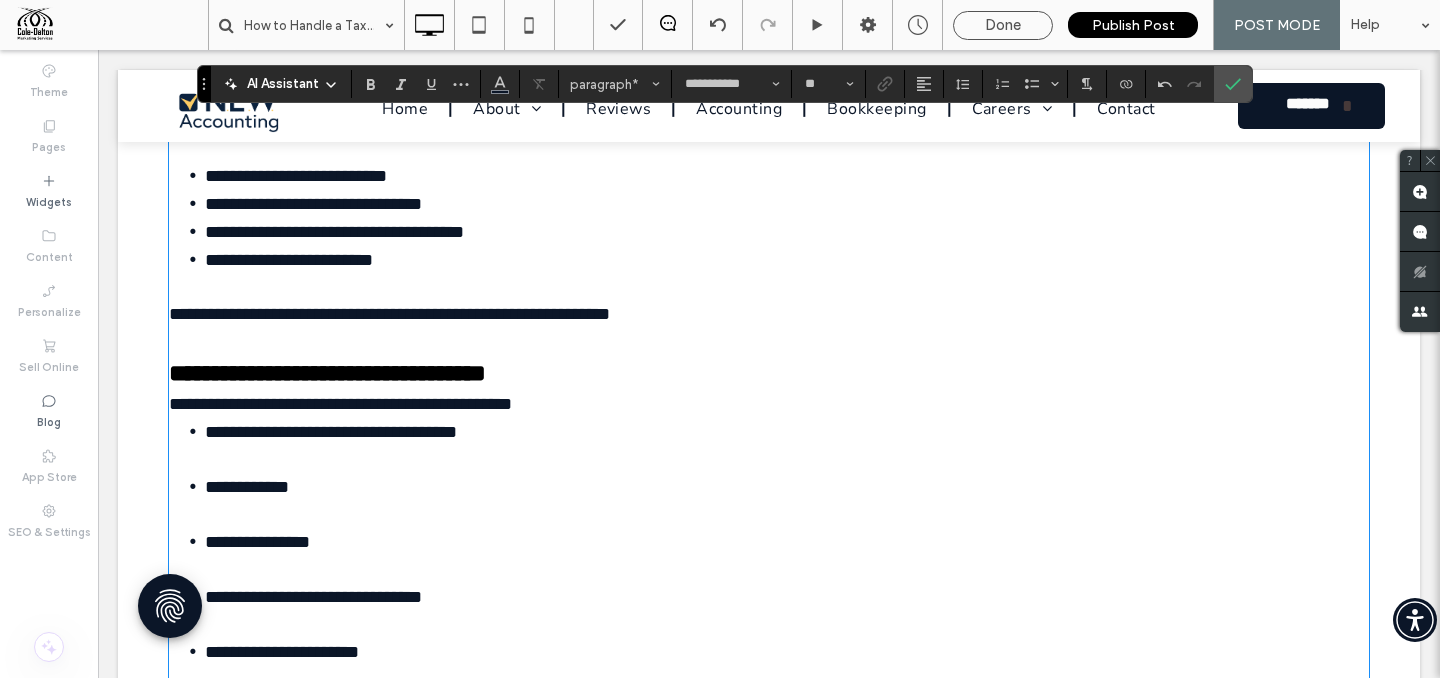 click on "**********" at bounding box center [787, 445] 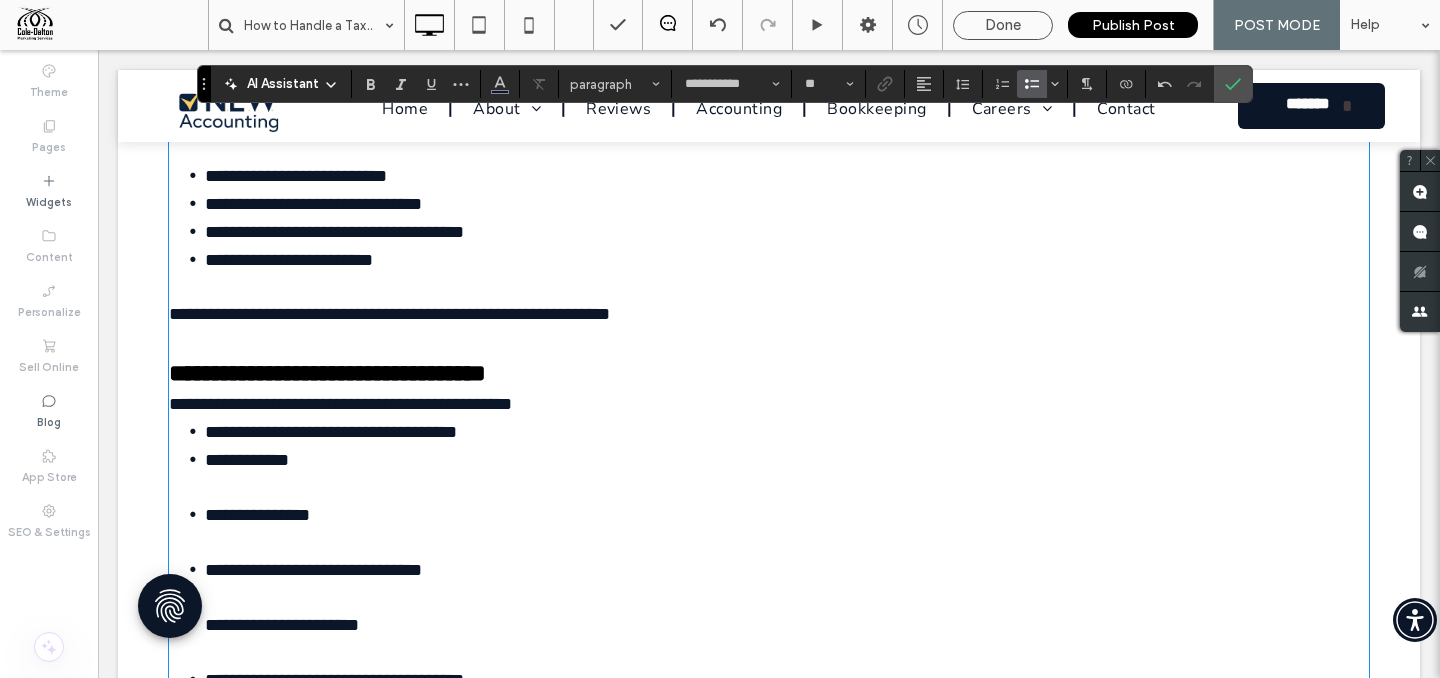 click on "**********" at bounding box center (787, 473) 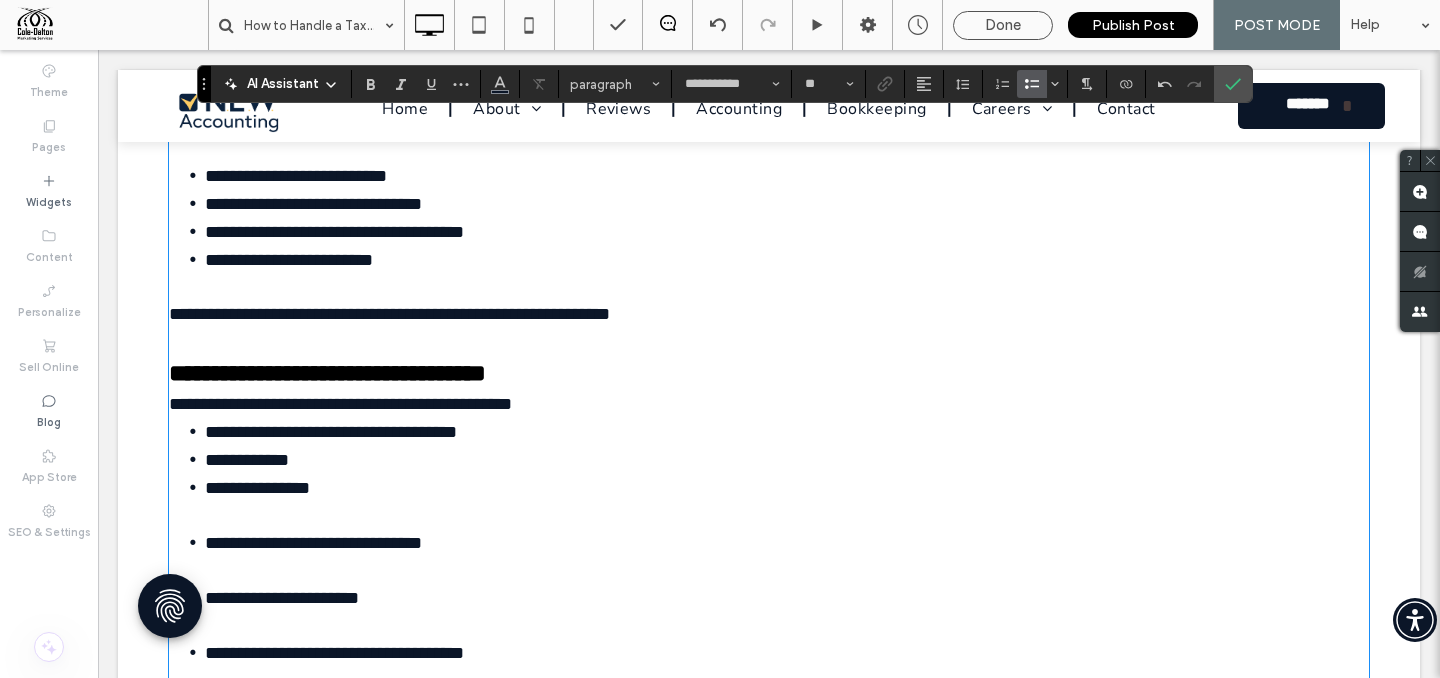 click on "**********" at bounding box center [787, 501] 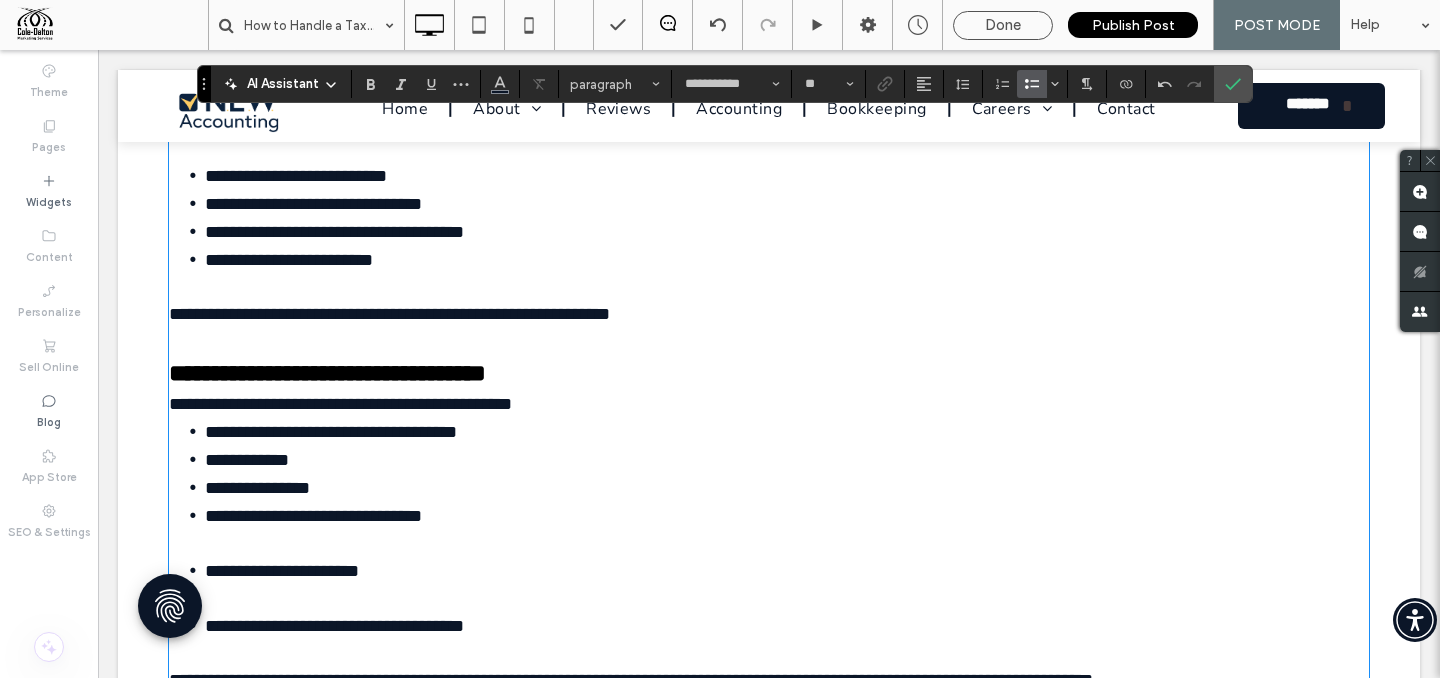 click on "**********" at bounding box center (787, 529) 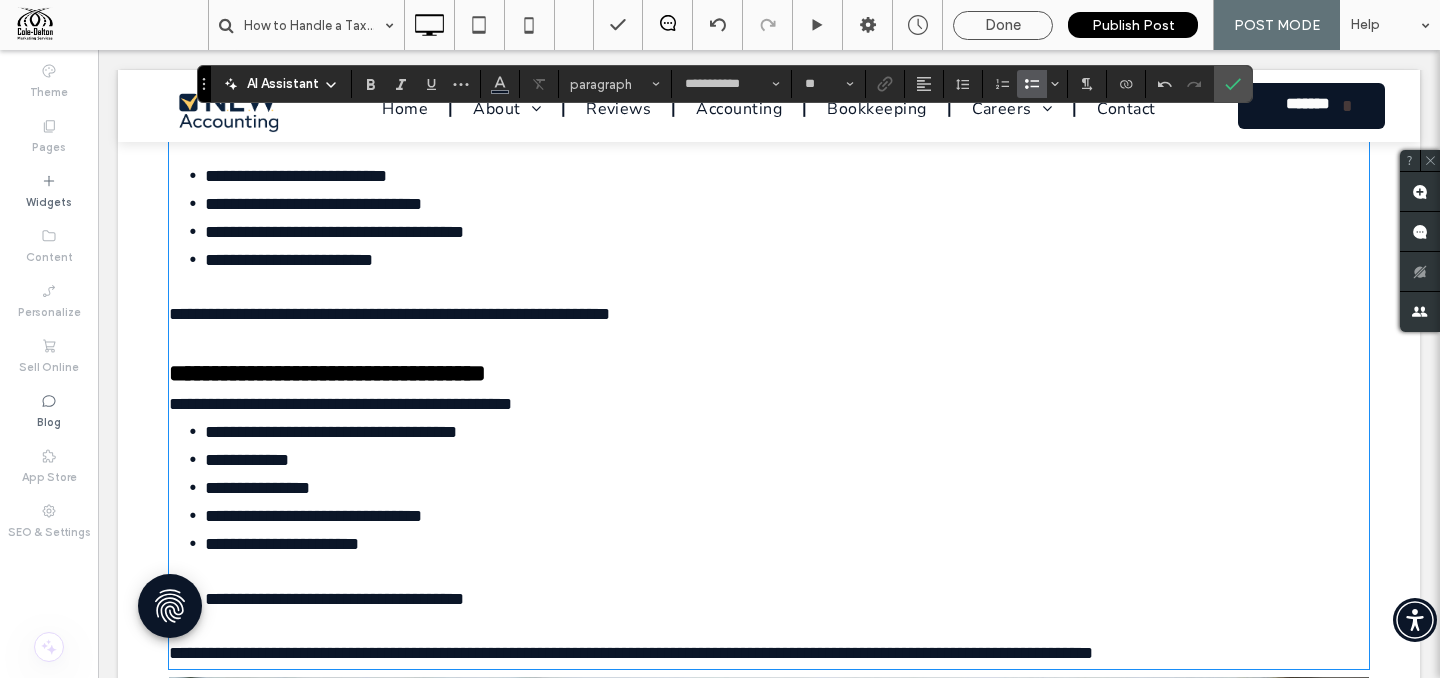 click on "**********" at bounding box center (787, 557) 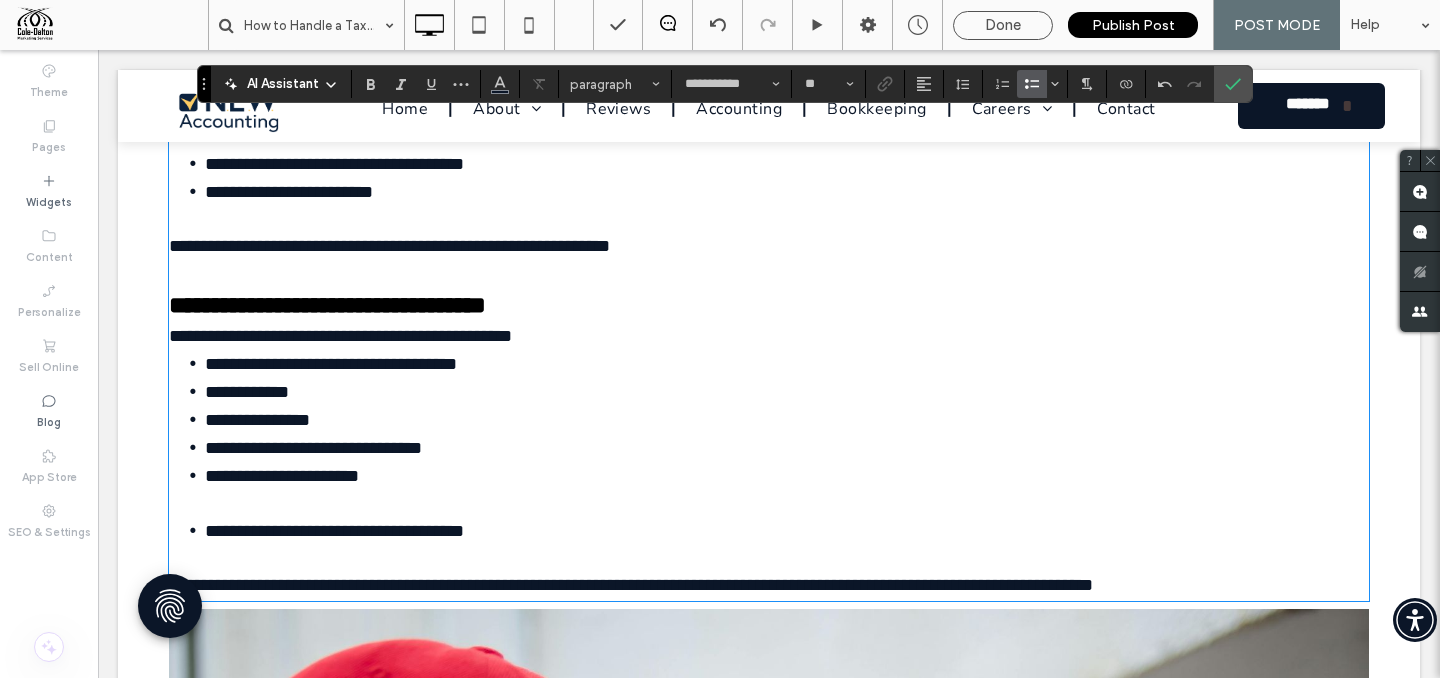 scroll, scrollTop: 2888, scrollLeft: 0, axis: vertical 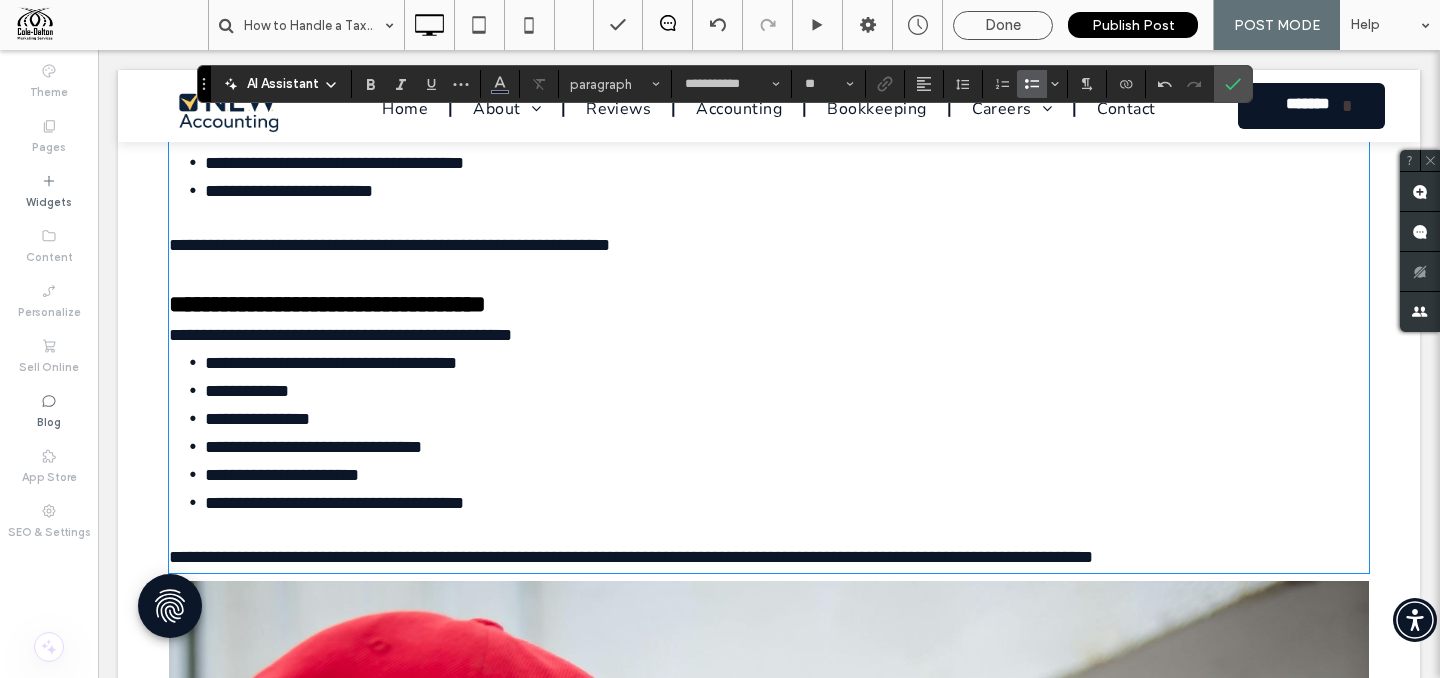 click on "**********" at bounding box center (340, 335) 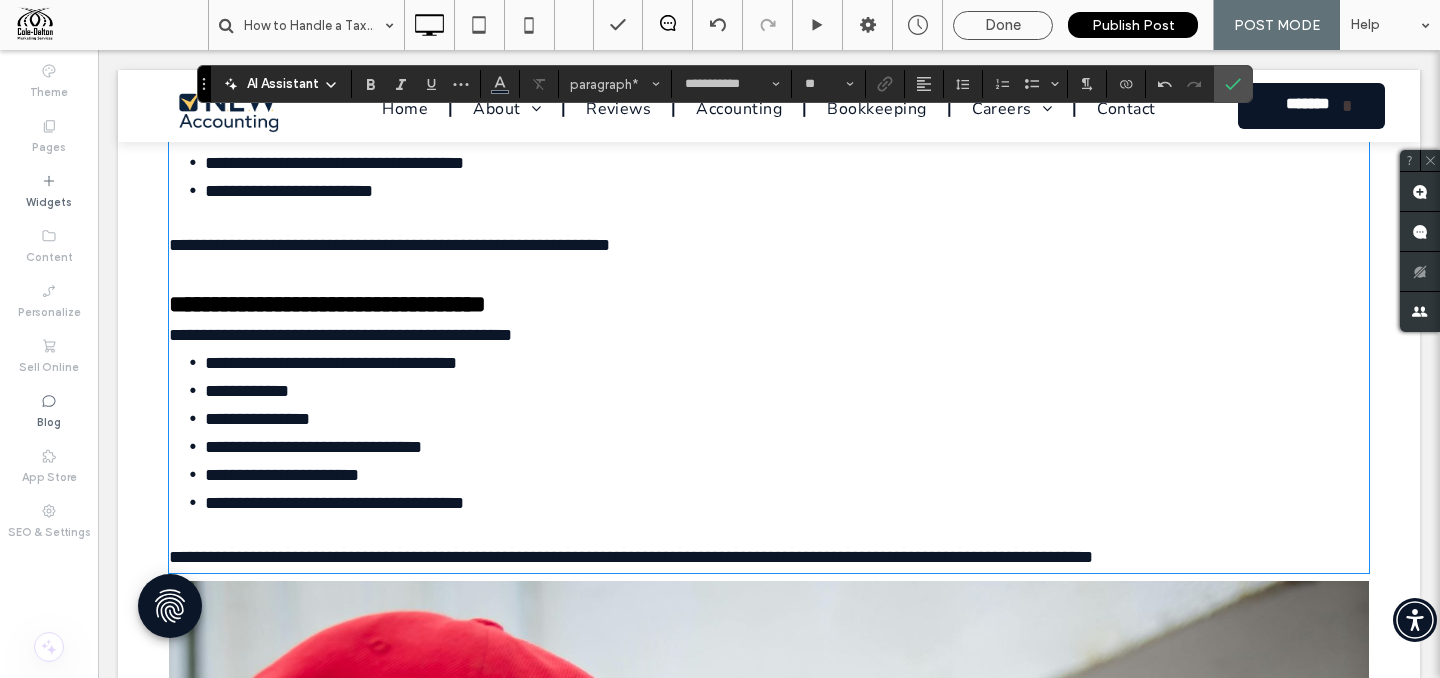 click on "**********" at bounding box center (769, 335) 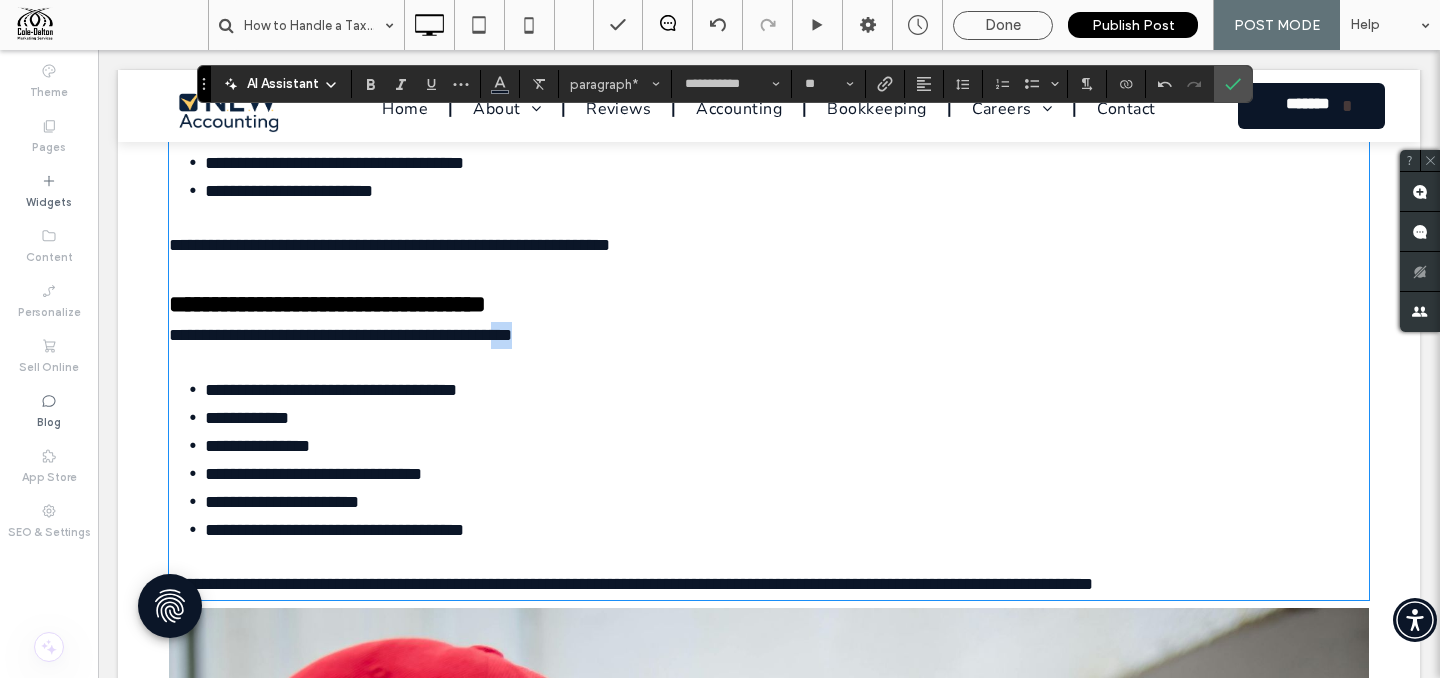 drag, startPoint x: 552, startPoint y: 331, endPoint x: 583, endPoint y: 332, distance: 31.016125 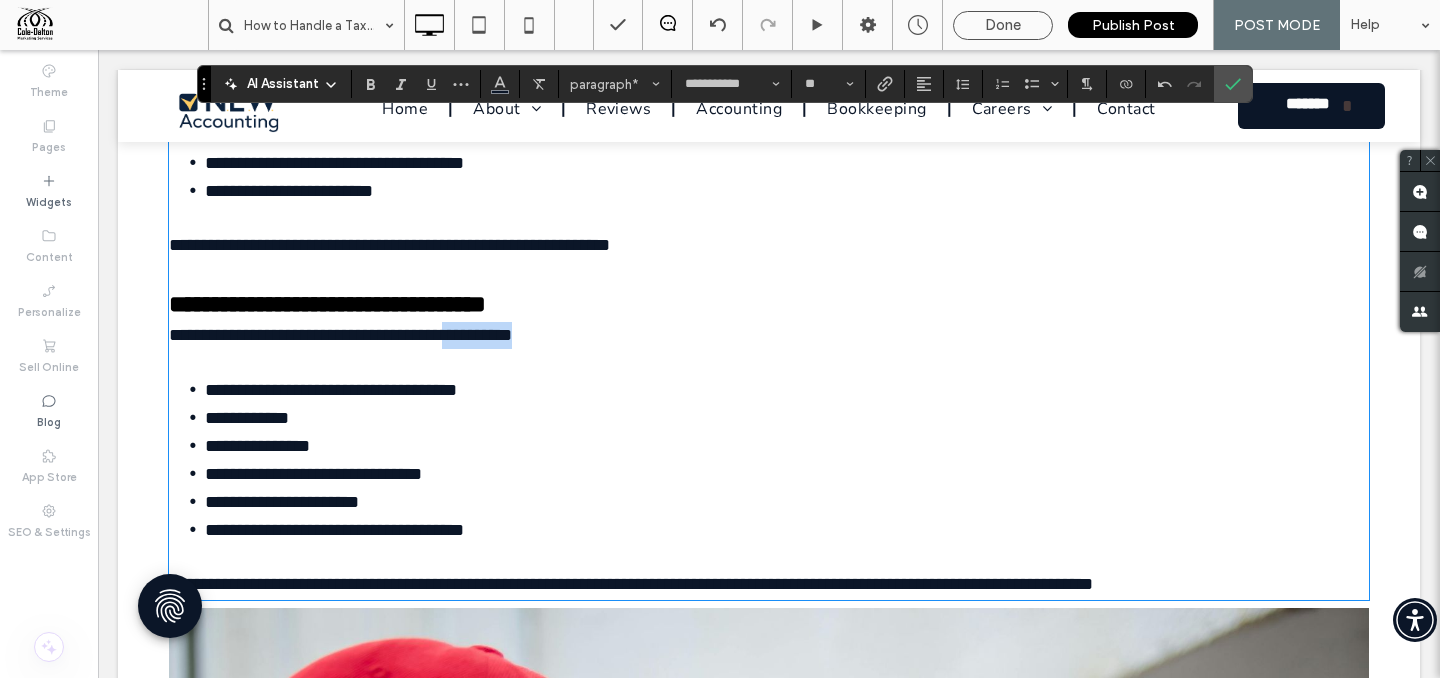 drag, startPoint x: 502, startPoint y: 338, endPoint x: 594, endPoint y: 338, distance: 92 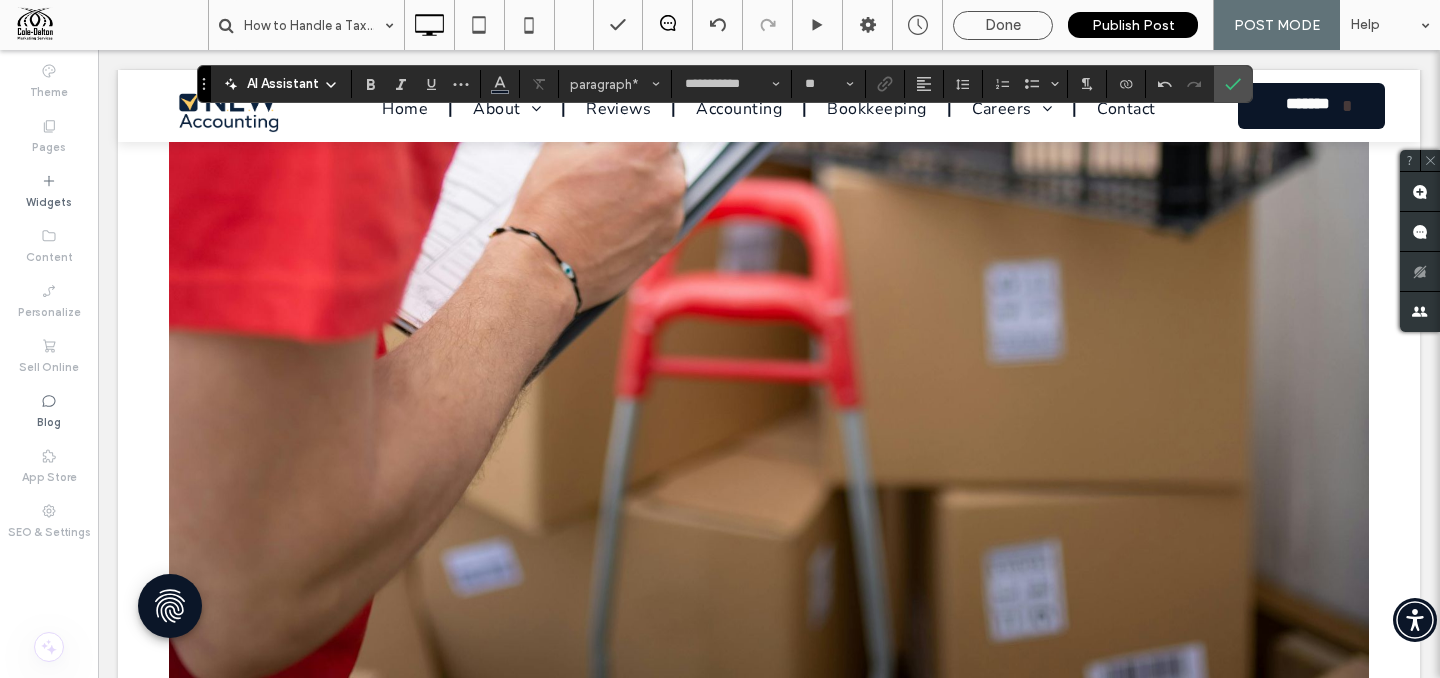 scroll, scrollTop: 4682, scrollLeft: 0, axis: vertical 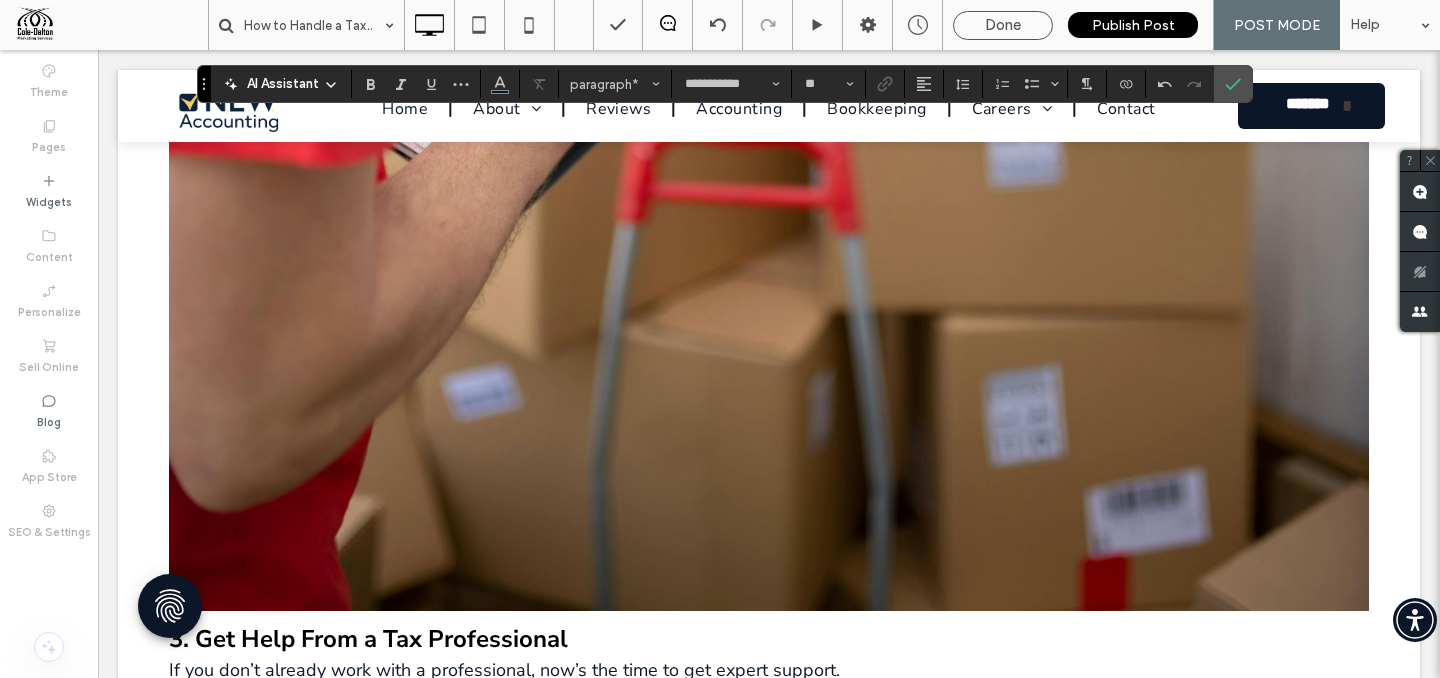 click at bounding box center (769, -287) 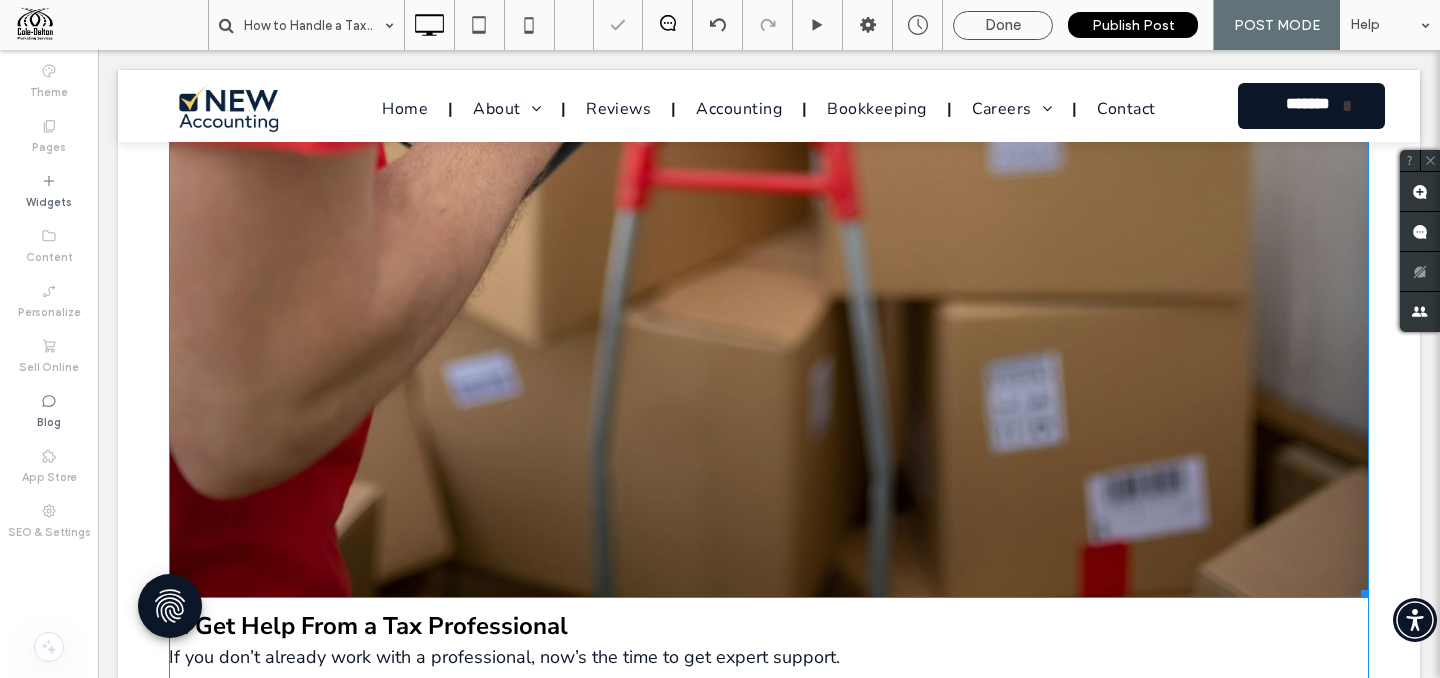 click at bounding box center [769, -300] 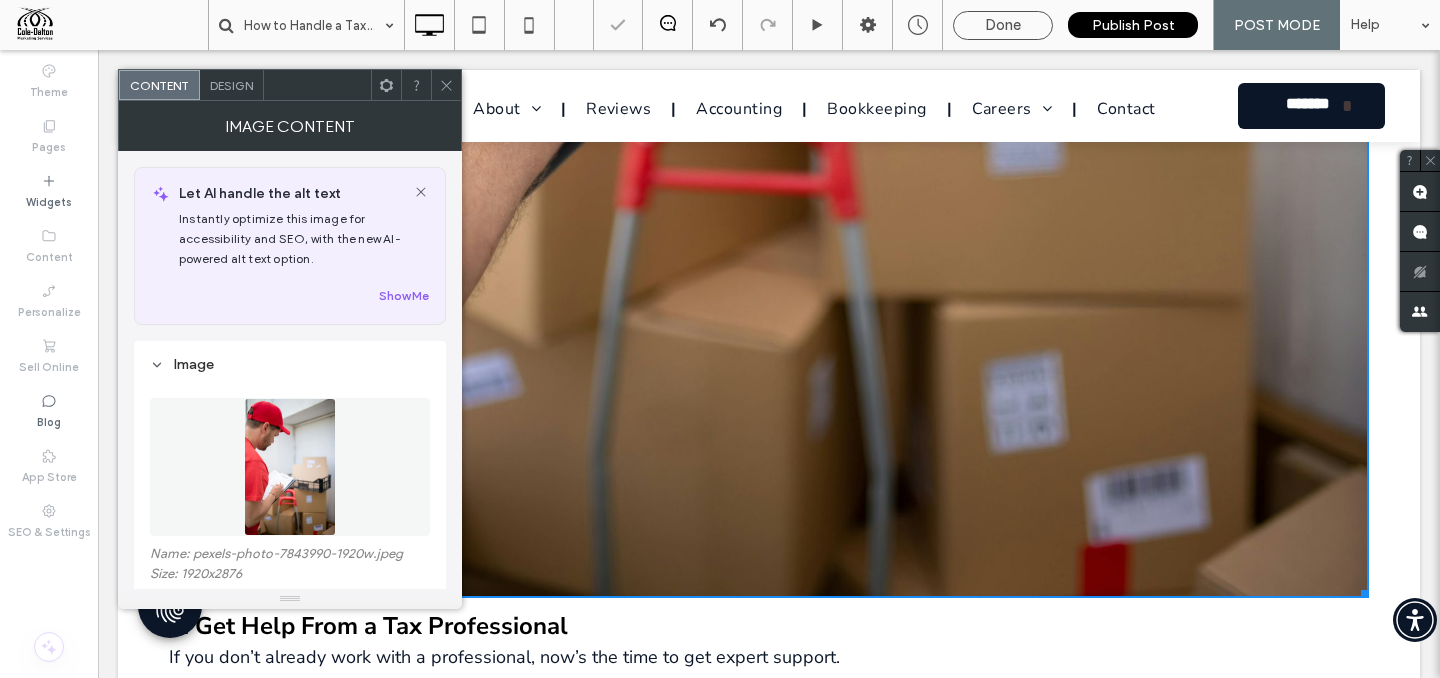 scroll, scrollTop: 173, scrollLeft: 0, axis: vertical 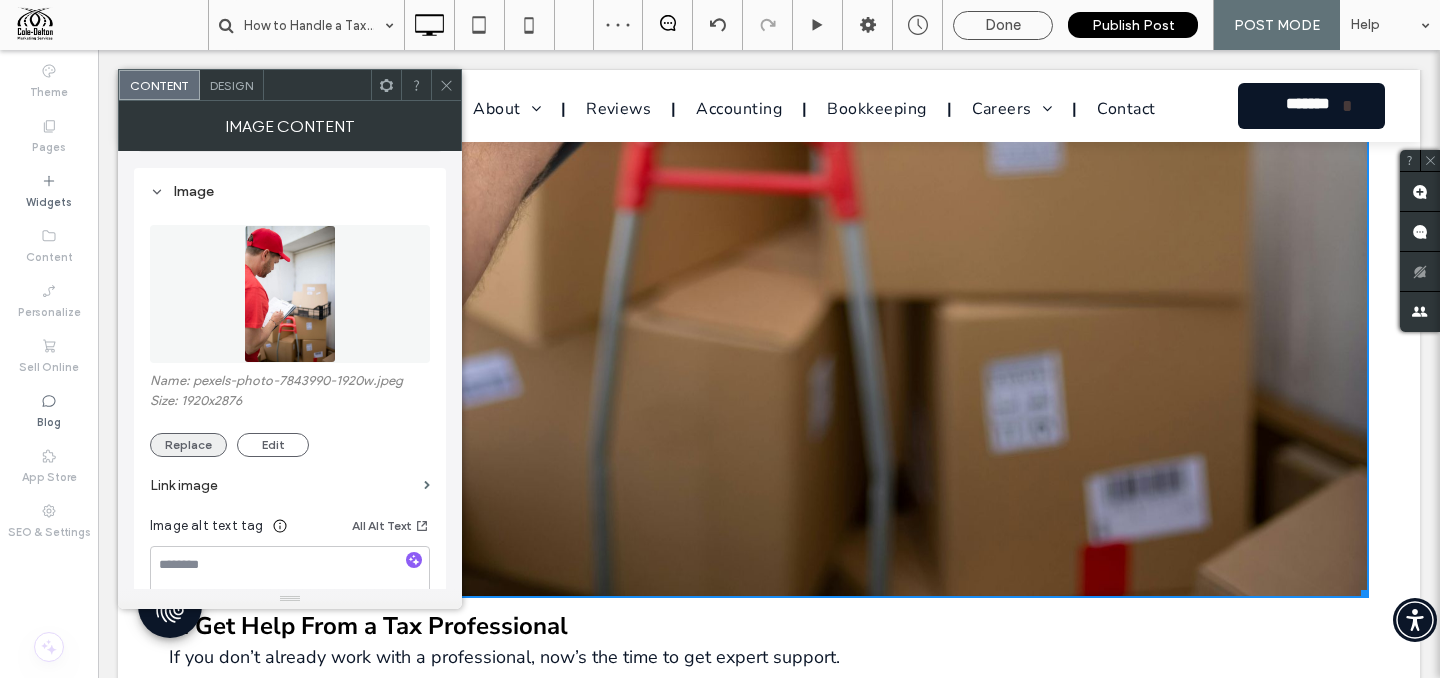 click on "Replace" at bounding box center [188, 445] 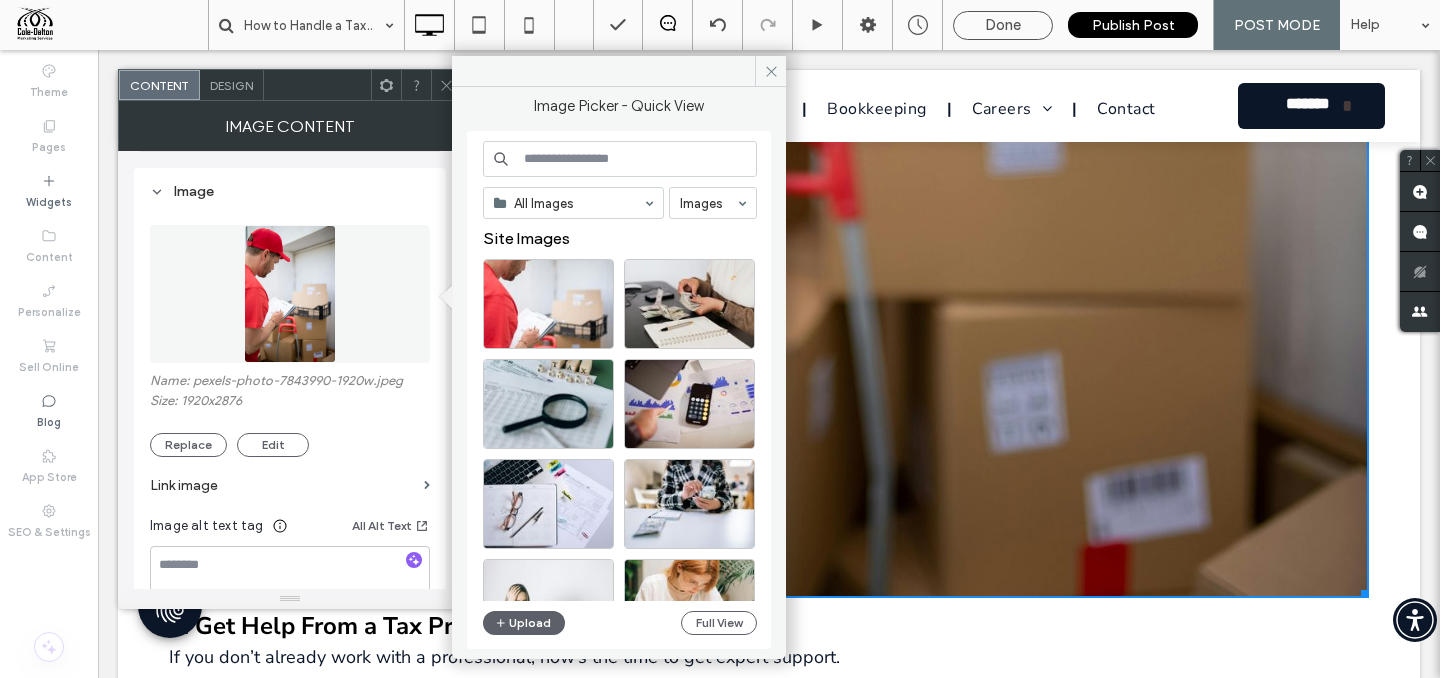 click at bounding box center [620, 159] 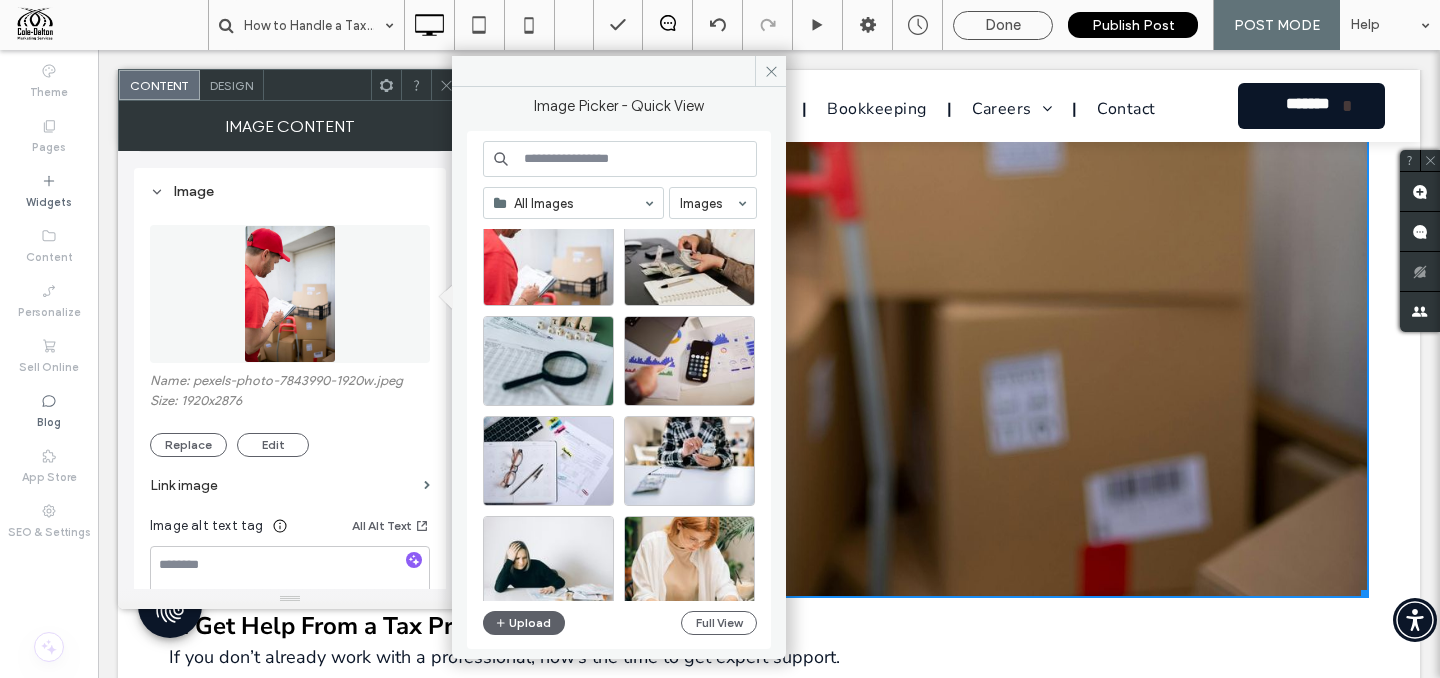 scroll, scrollTop: 45, scrollLeft: 0, axis: vertical 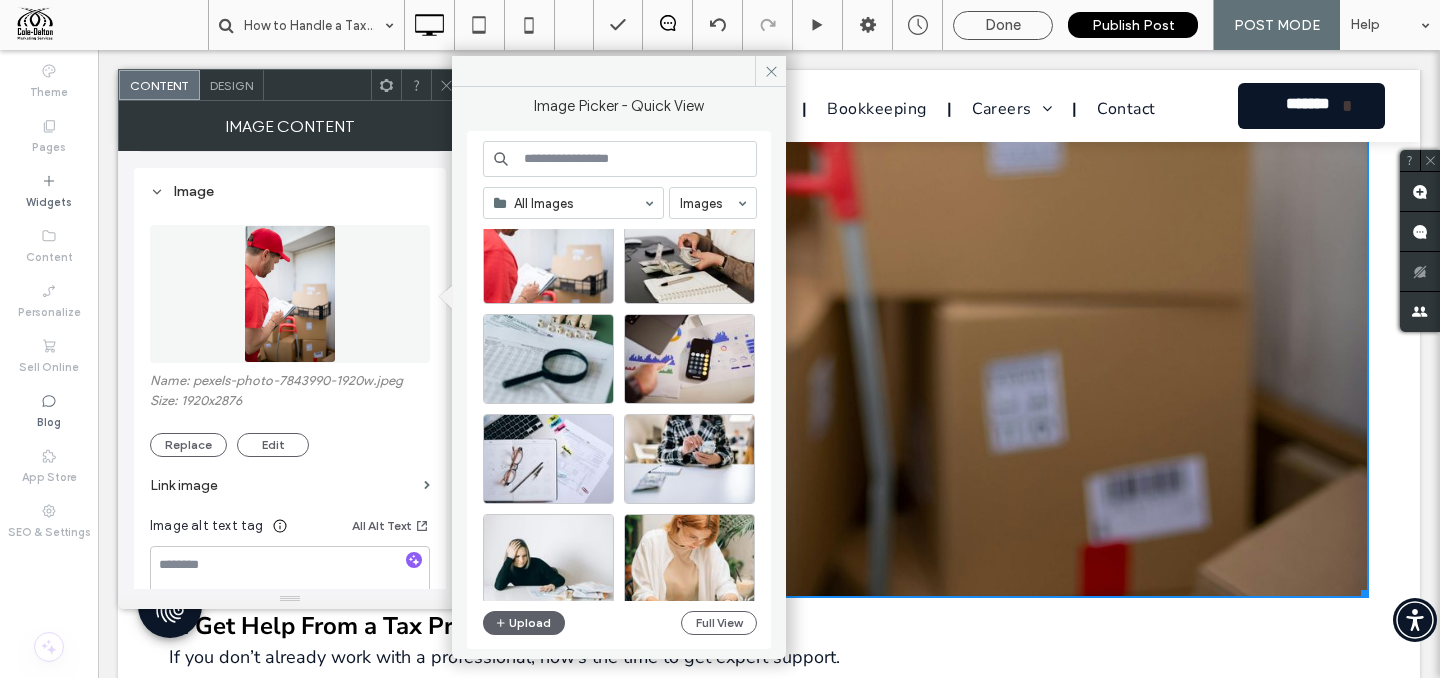 click at bounding box center [620, 159] 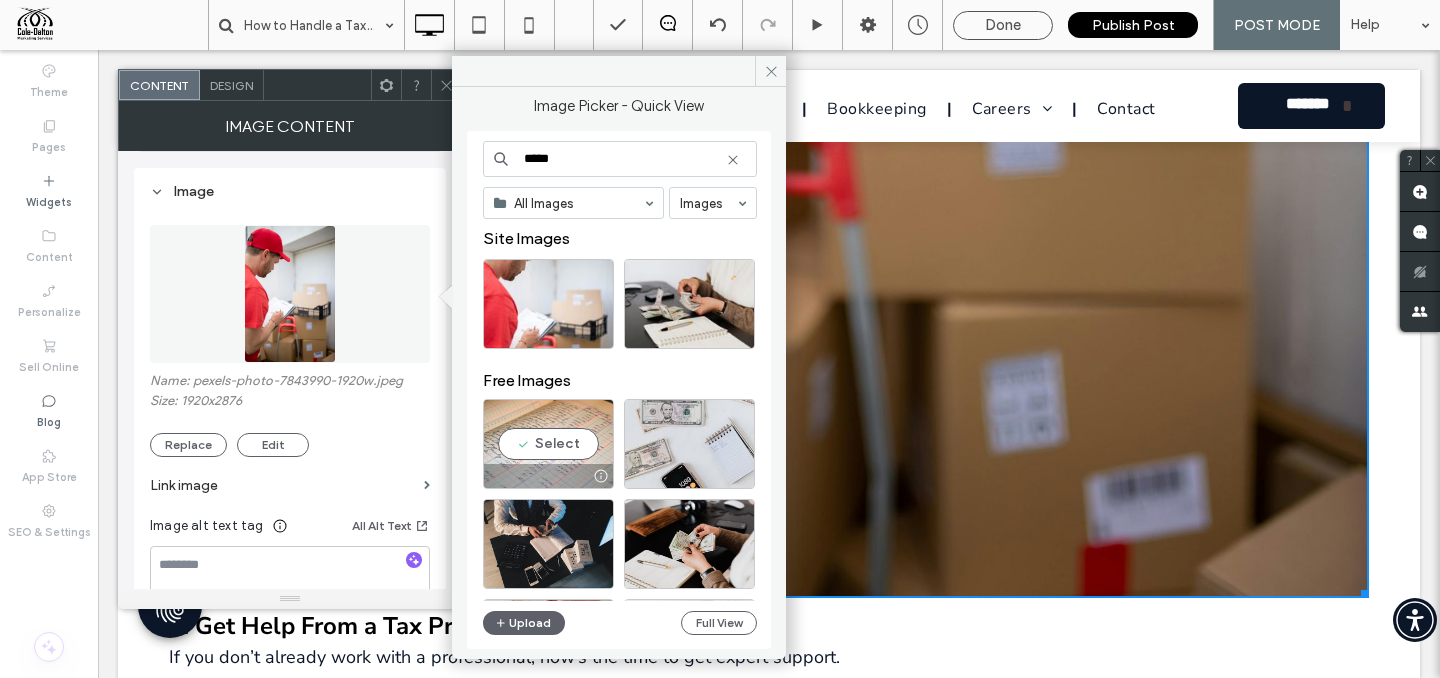 type on "*****" 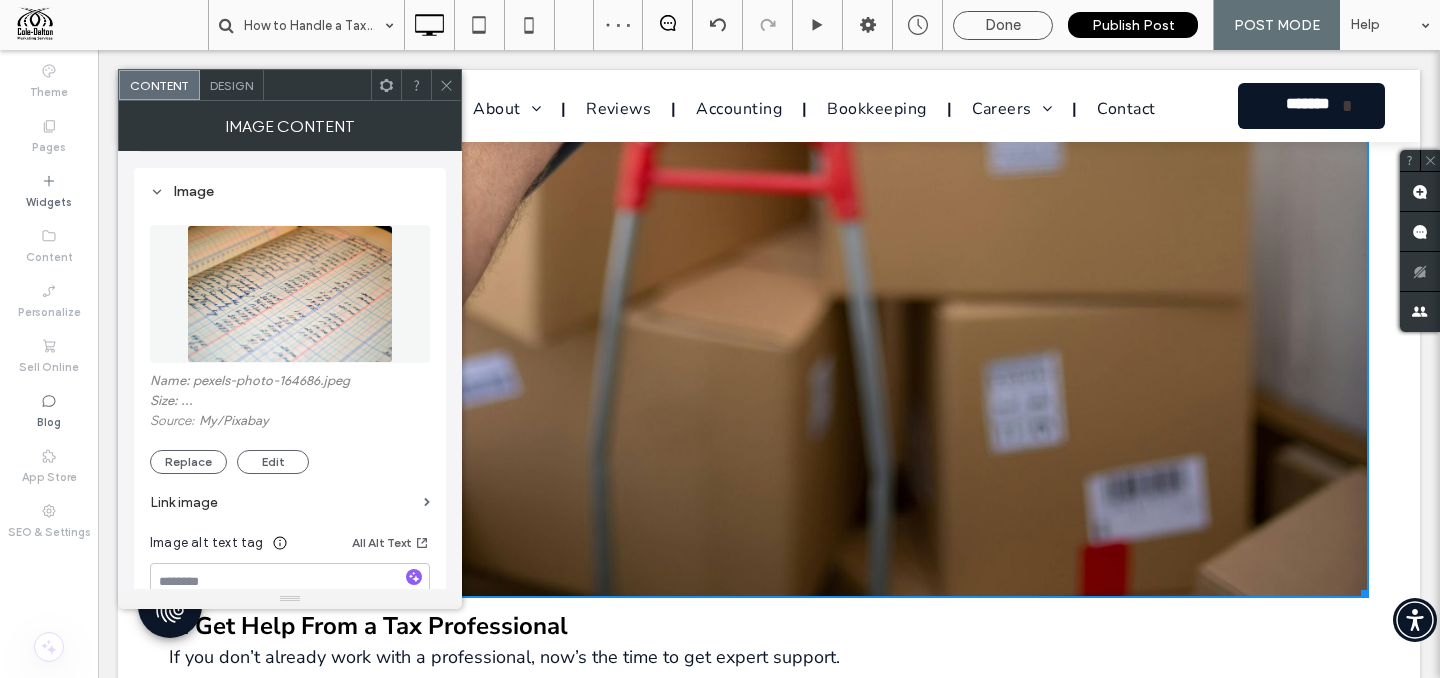 scroll, scrollTop: 3682, scrollLeft: 0, axis: vertical 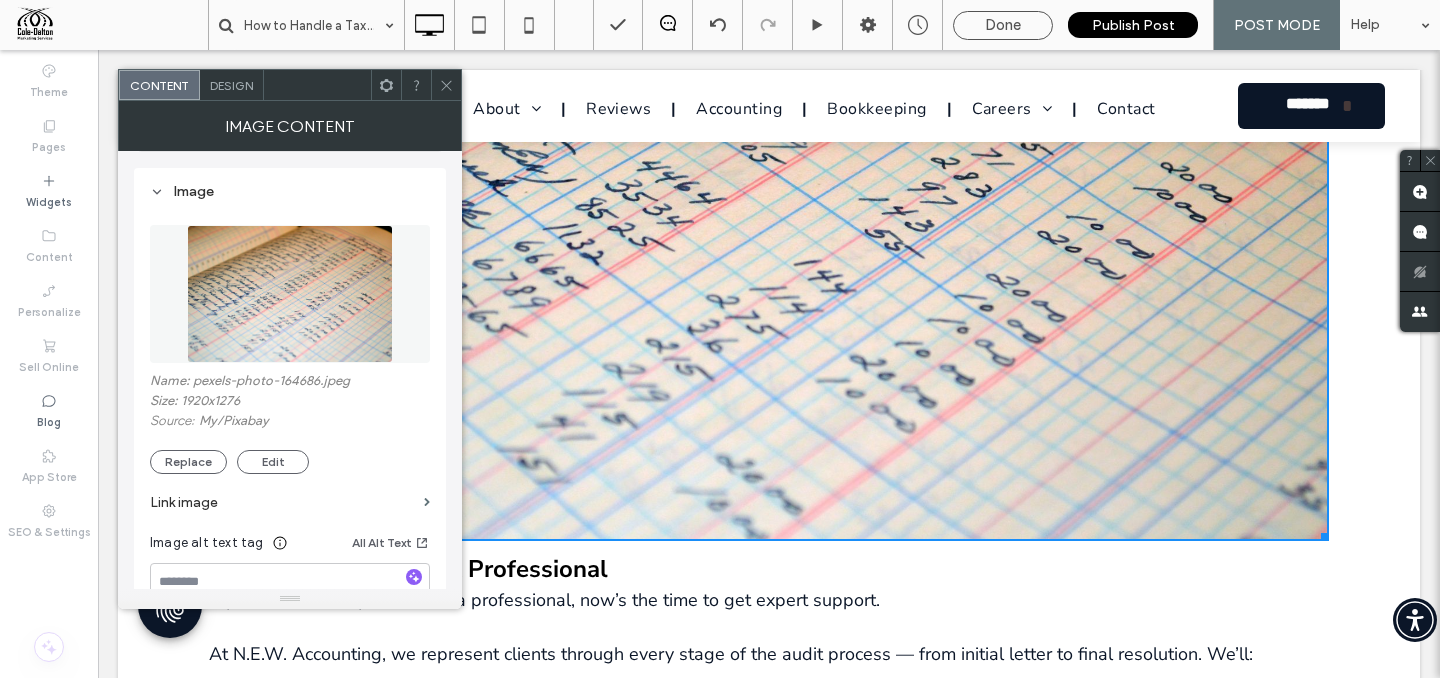 click 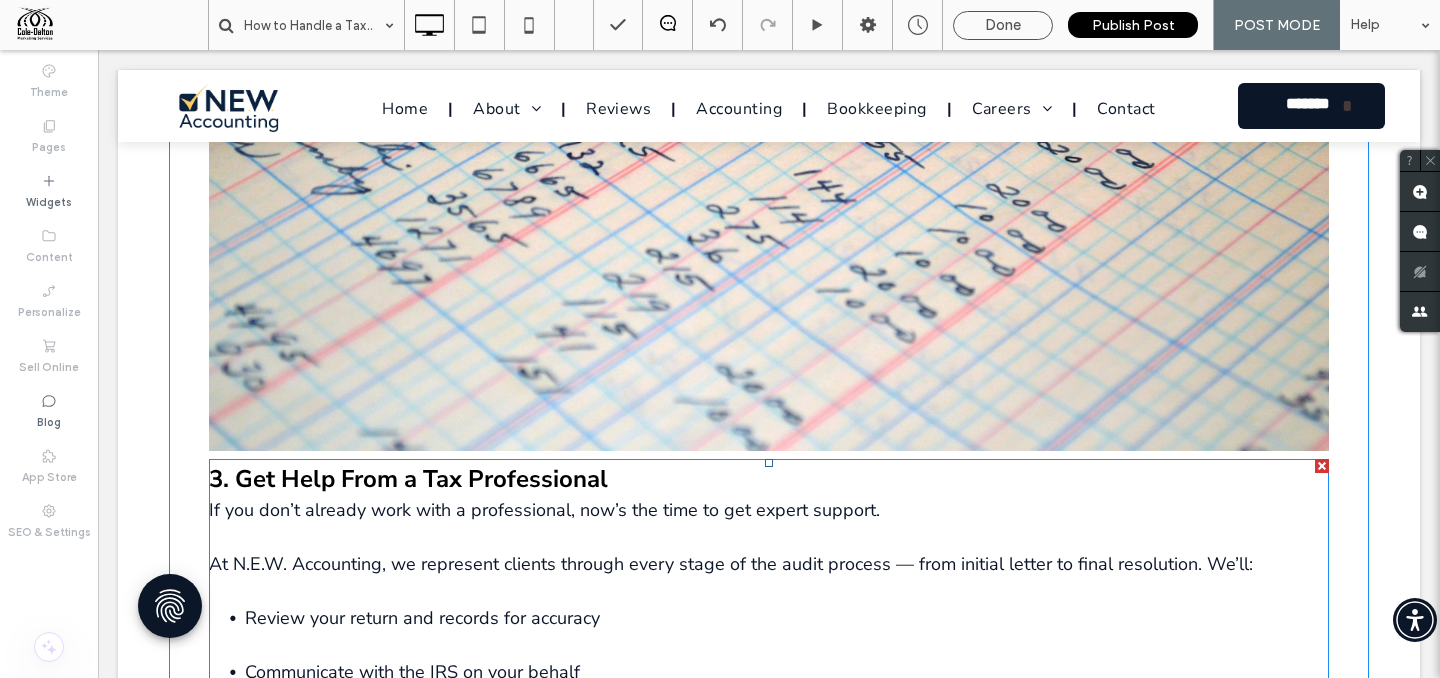 scroll, scrollTop: 3933, scrollLeft: 0, axis: vertical 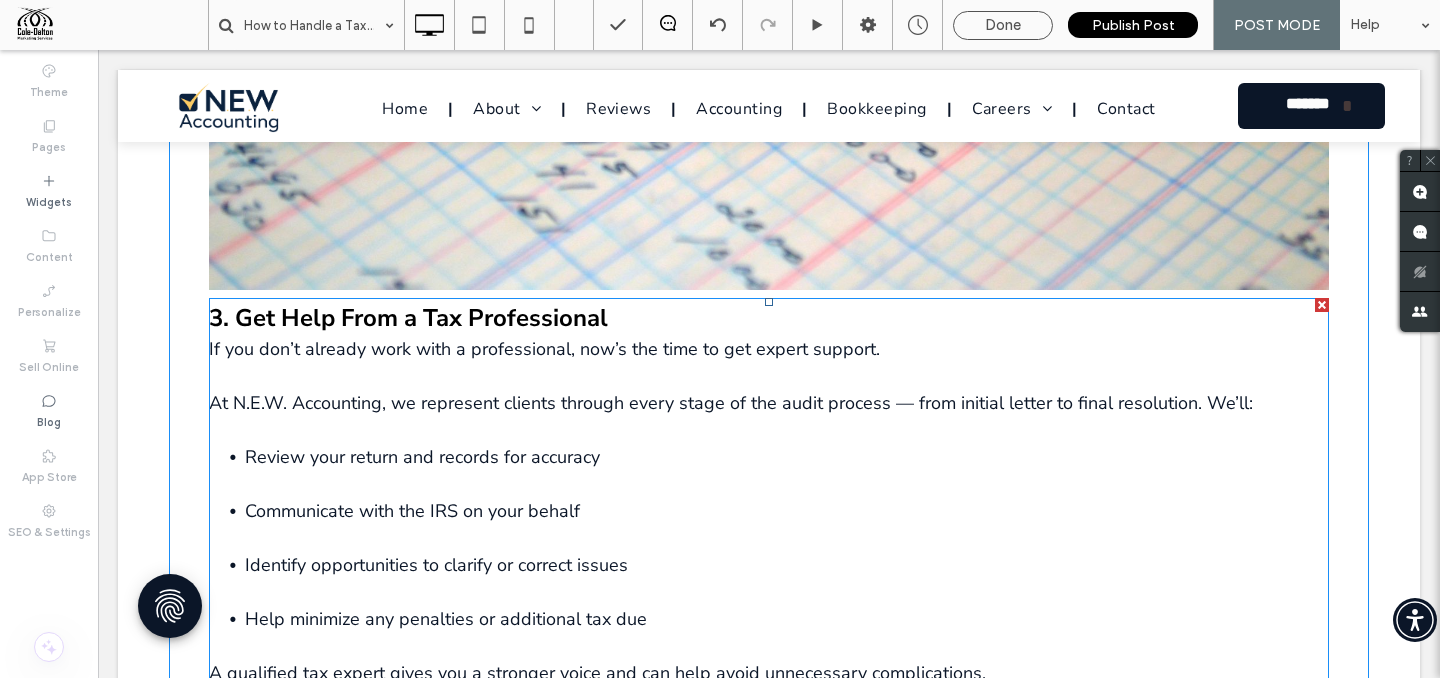 click on "If you don’t already work with a professional, now’s the time to get expert support." at bounding box center [544, 349] 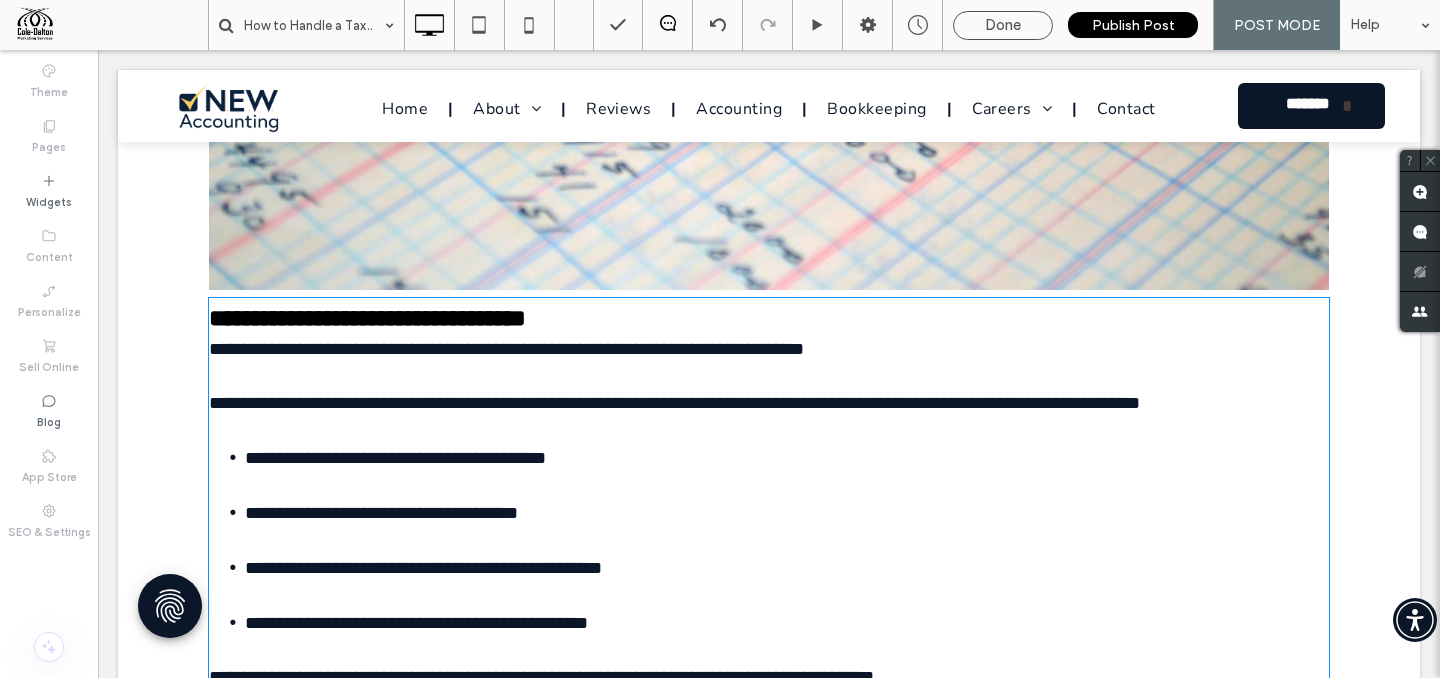 type on "**********" 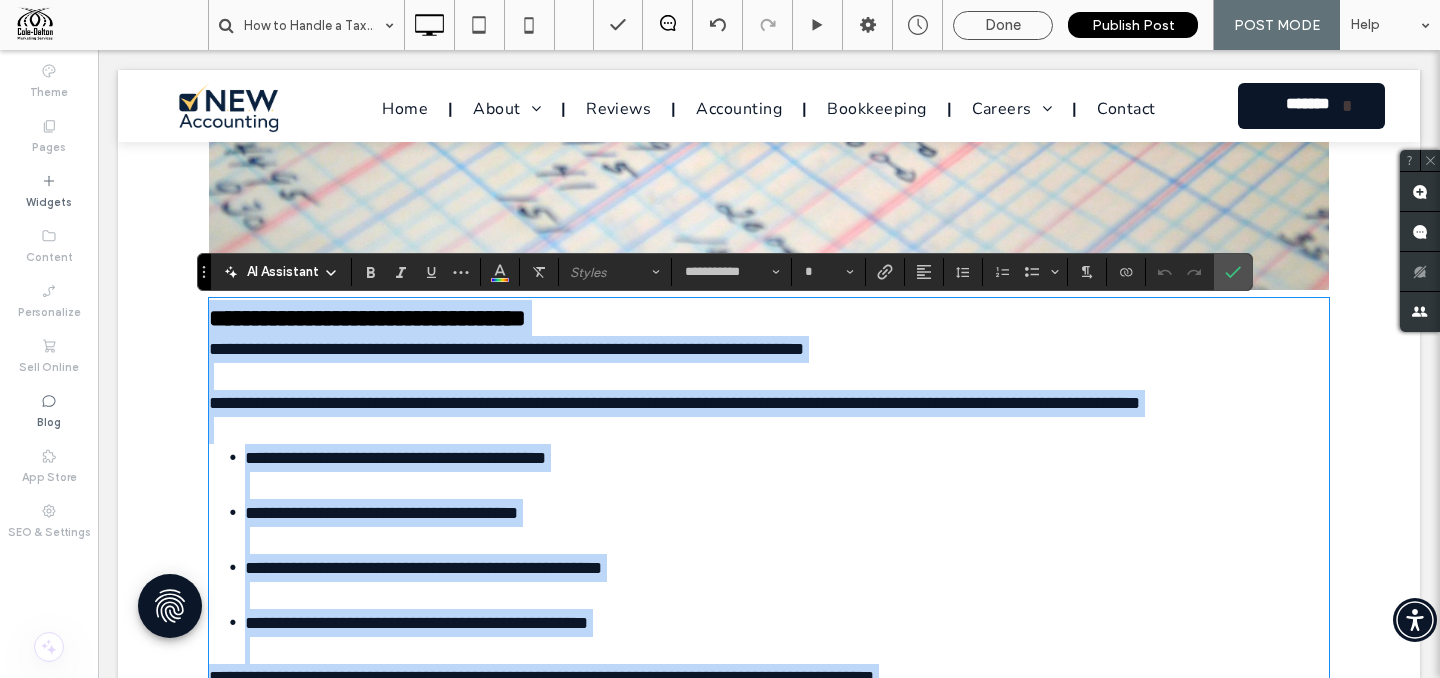 click on "**********" at bounding box center (367, 318) 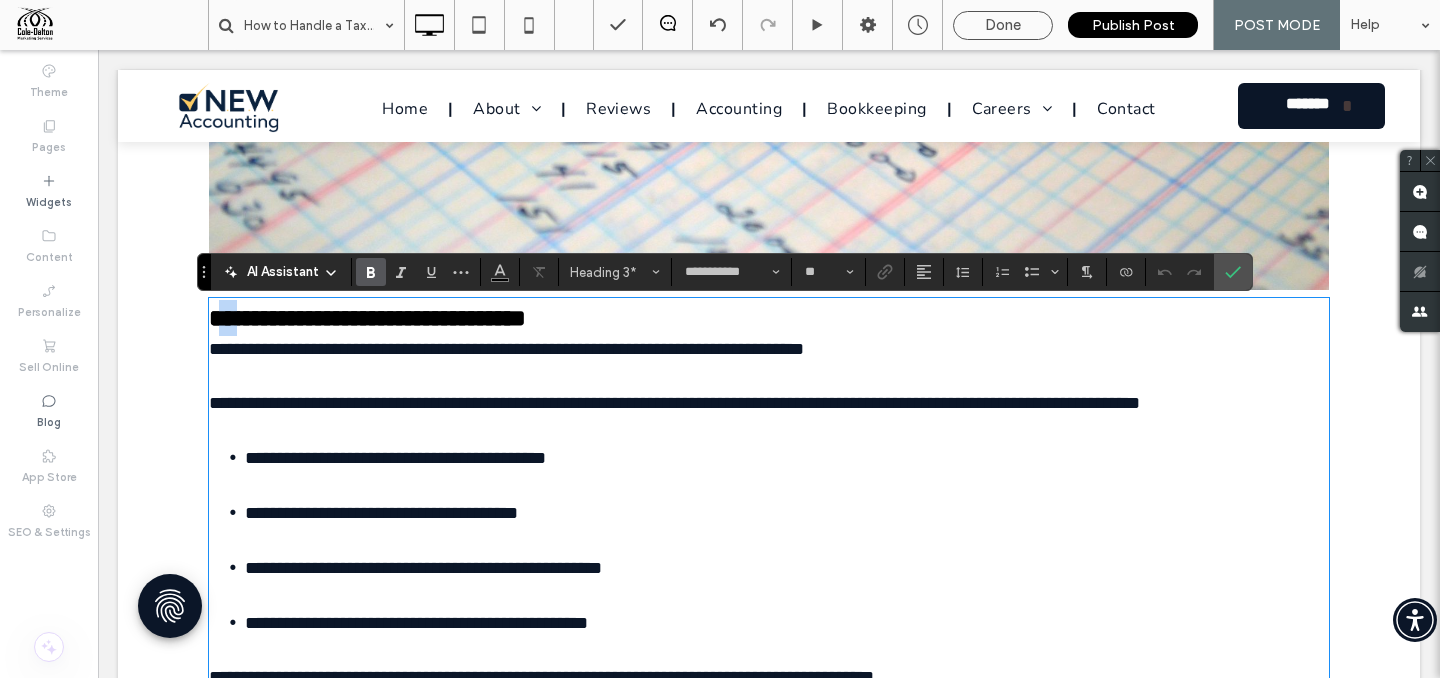 drag, startPoint x: 239, startPoint y: 322, endPoint x: 214, endPoint y: 320, distance: 25.079872 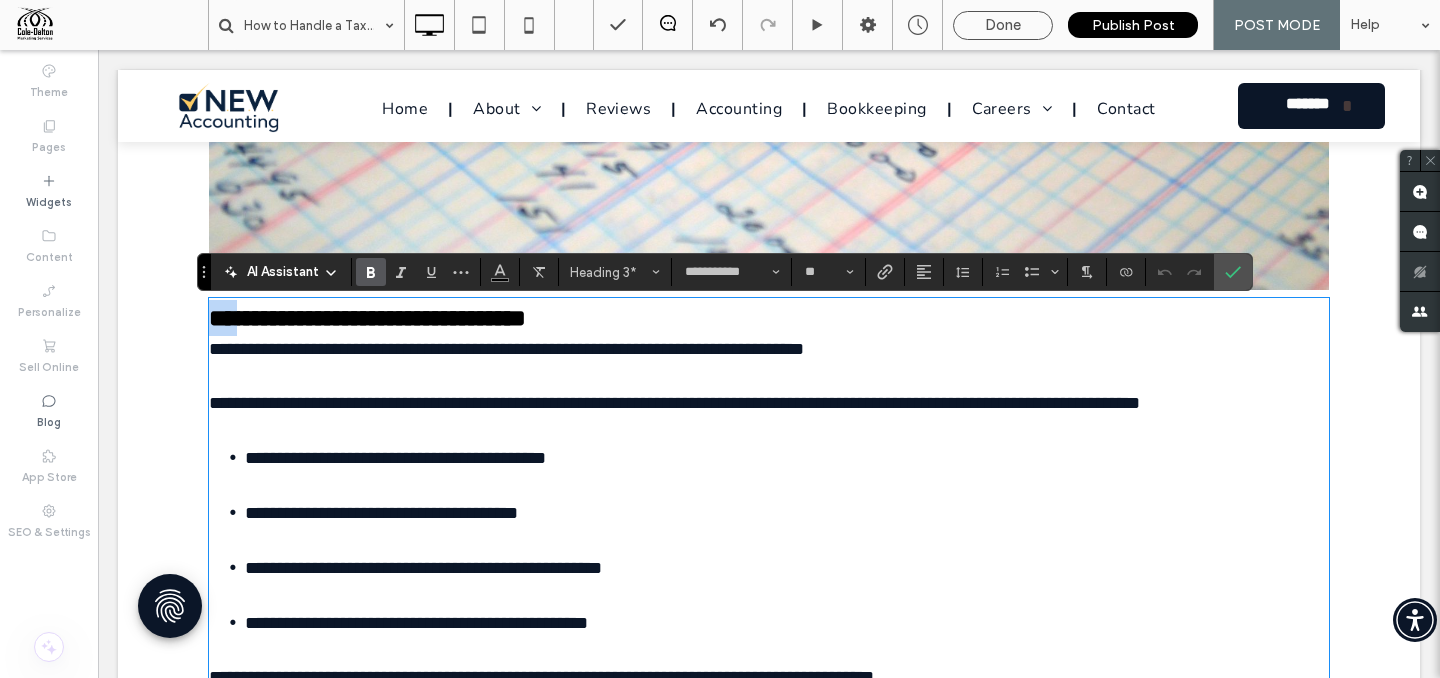 click on "**********" at bounding box center (367, 318) 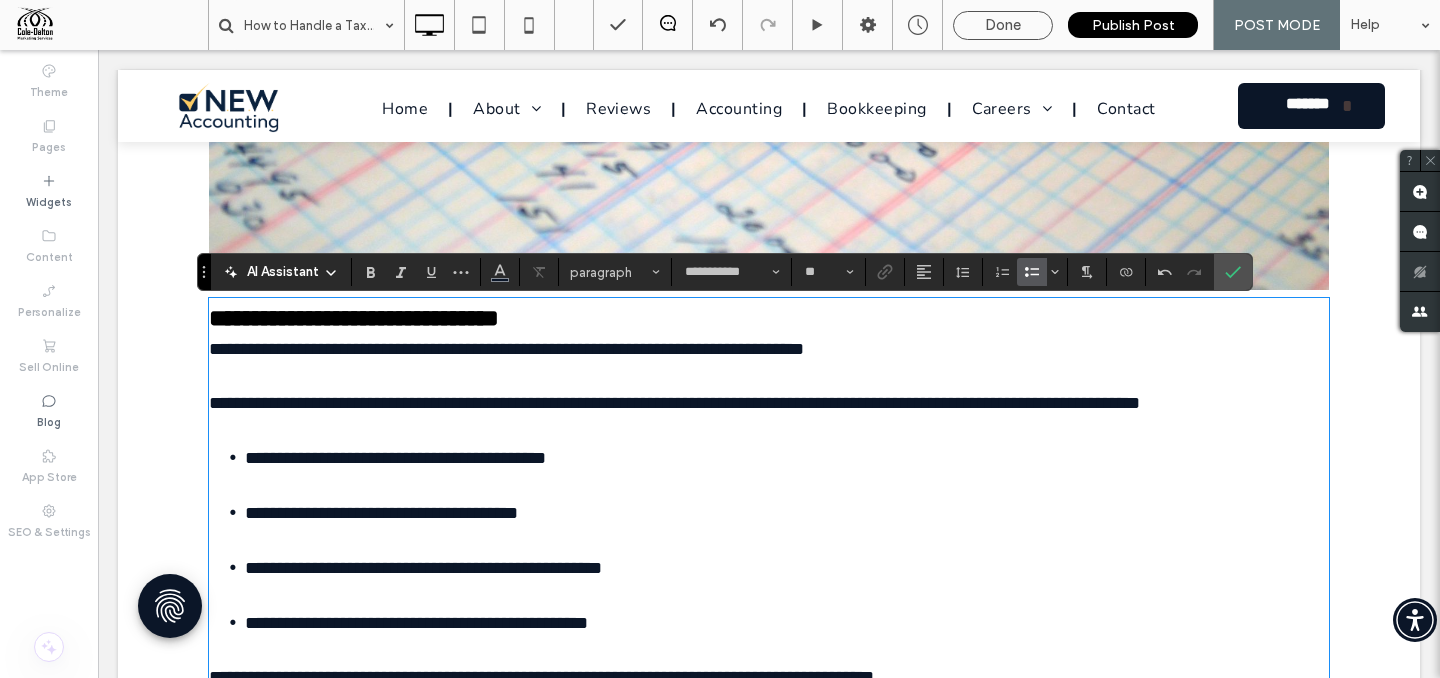 click on "**********" at bounding box center [787, 471] 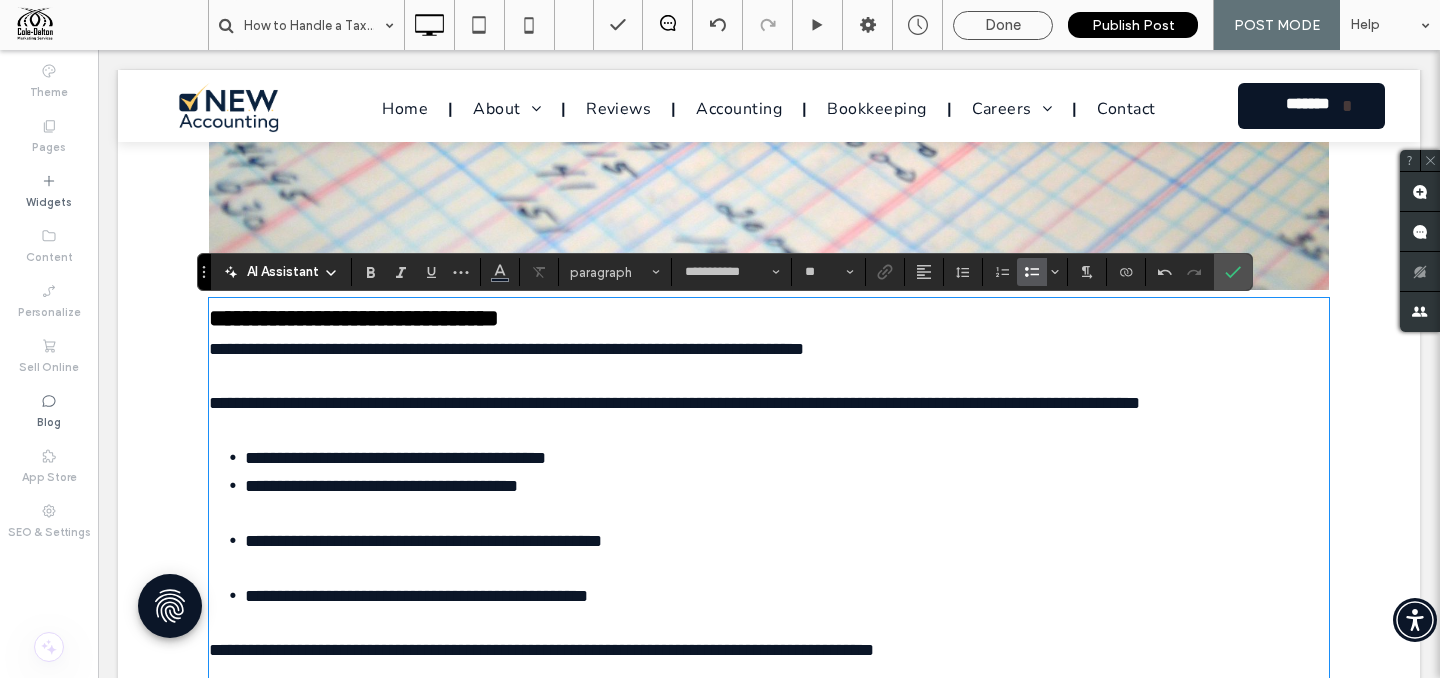 click on "**********" at bounding box center [787, 499] 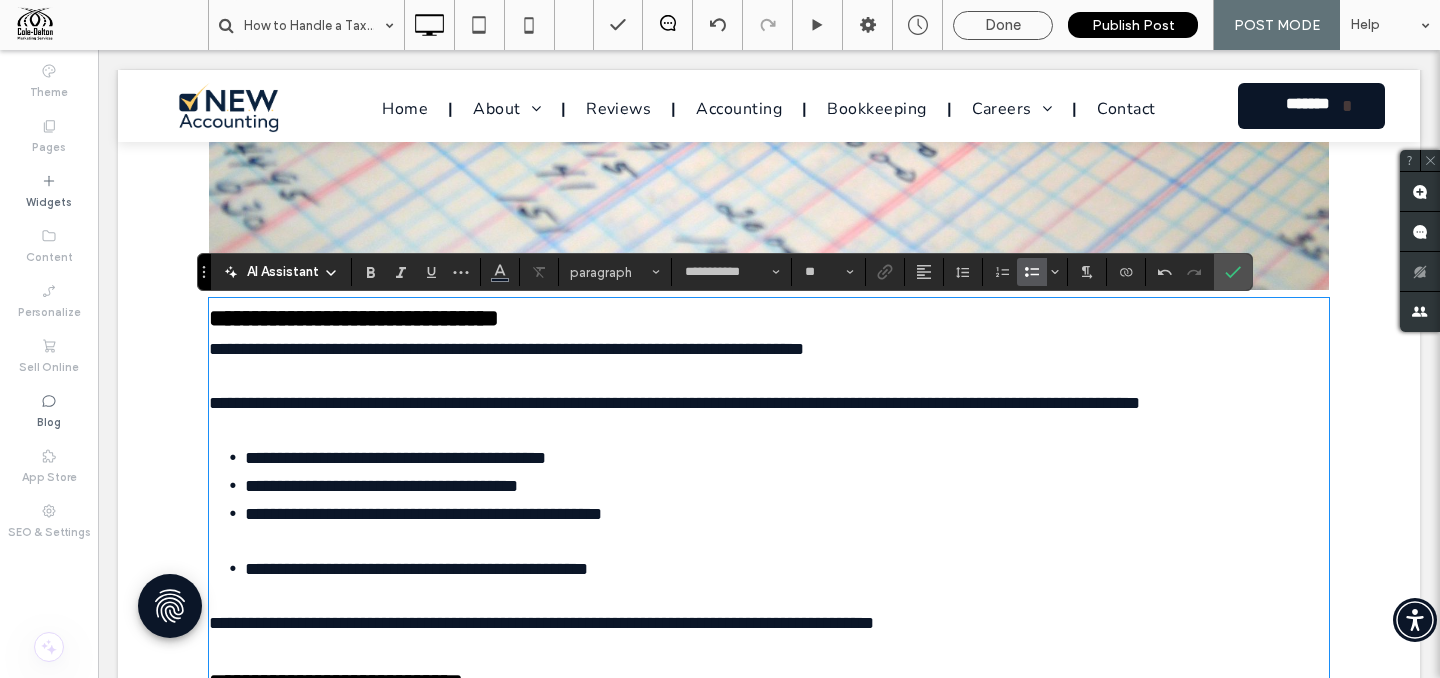 click on "**********" at bounding box center [787, 527] 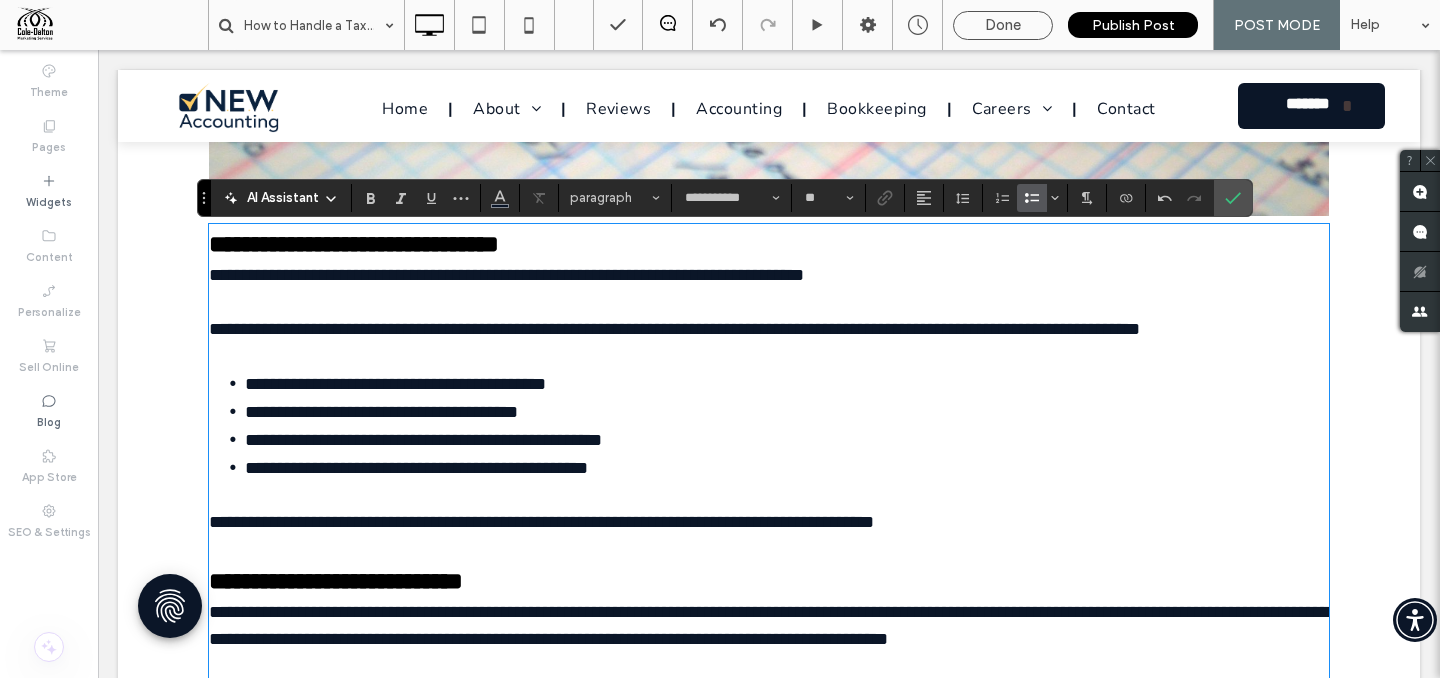 scroll, scrollTop: 4100, scrollLeft: 0, axis: vertical 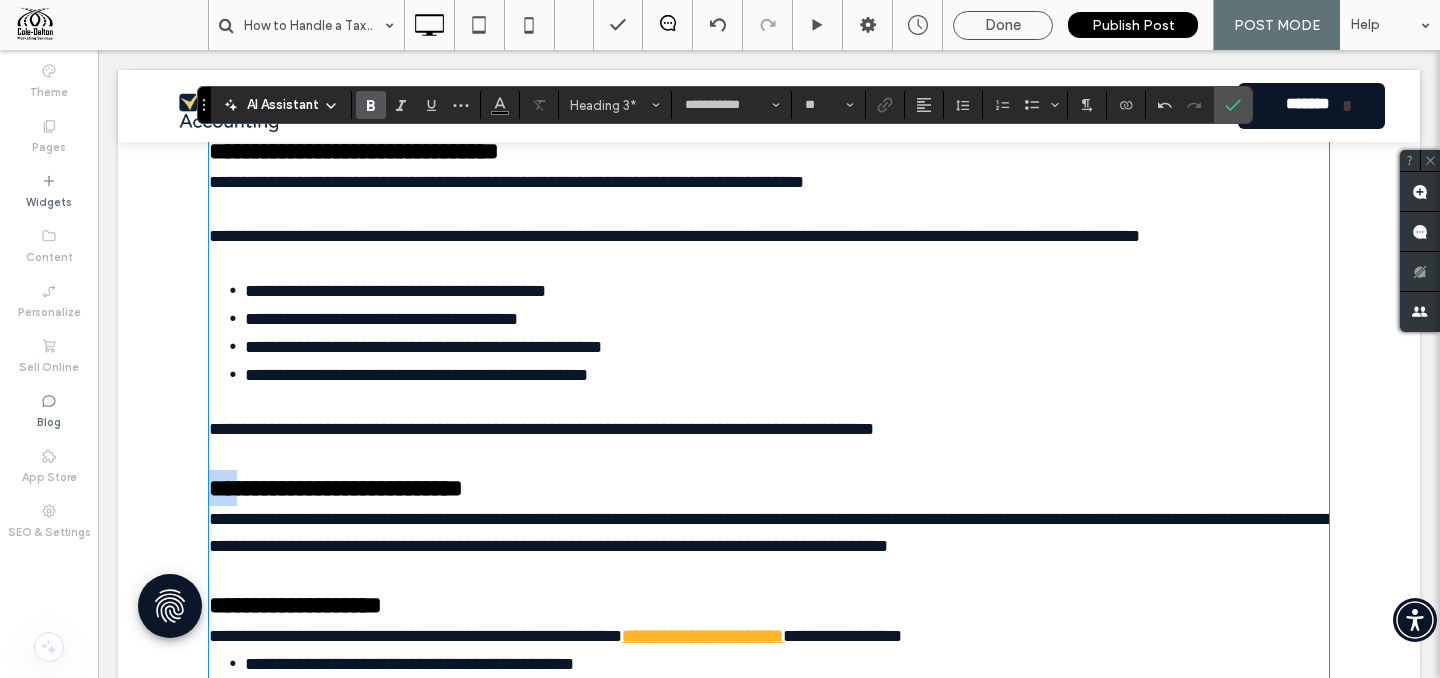 drag, startPoint x: 239, startPoint y: 501, endPoint x: 162, endPoint y: 492, distance: 77.52419 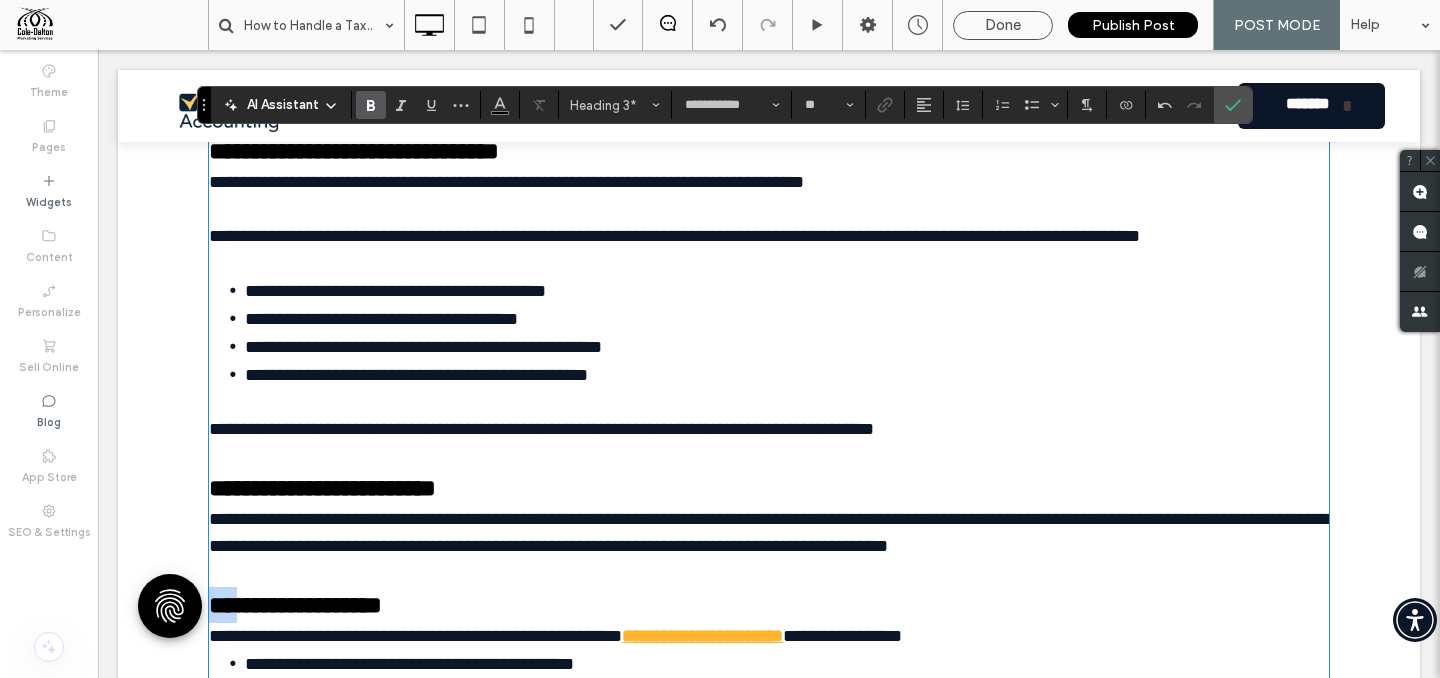 drag, startPoint x: 236, startPoint y: 603, endPoint x: 182, endPoint y: 595, distance: 54.589375 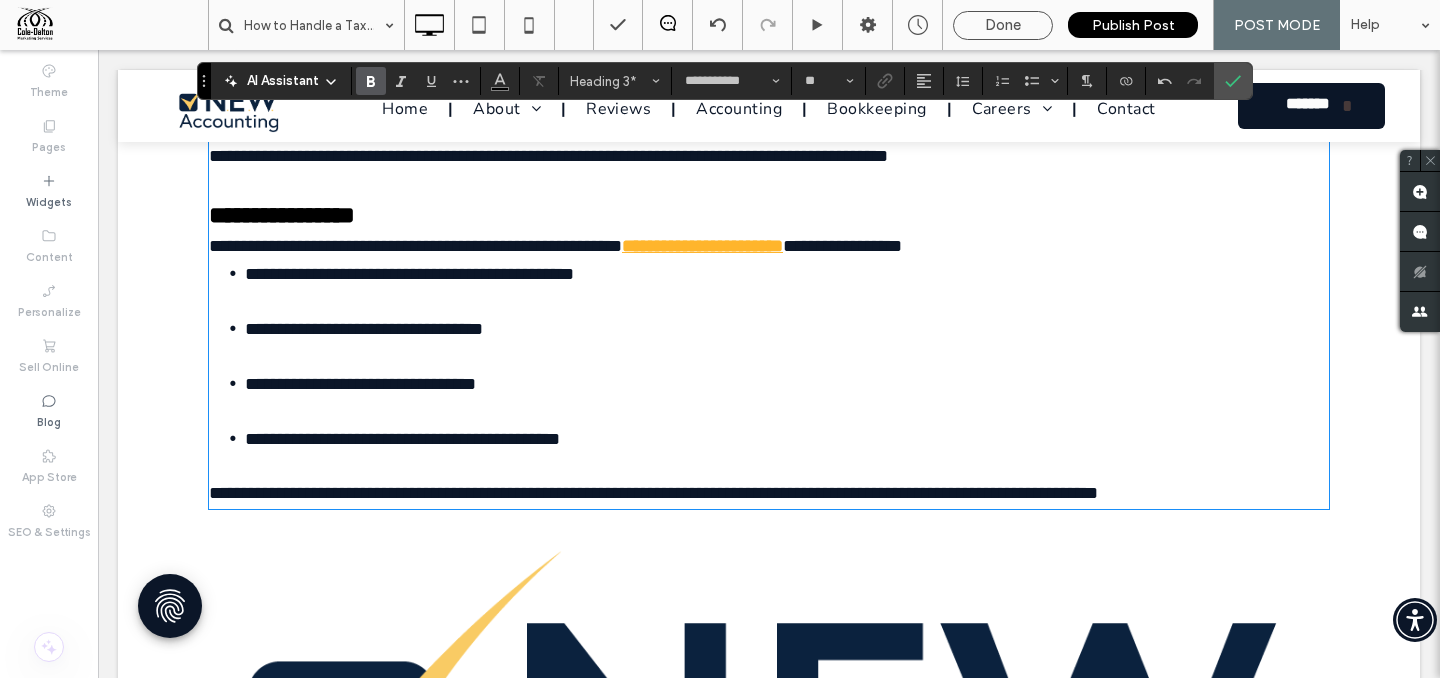 scroll, scrollTop: 4511, scrollLeft: 0, axis: vertical 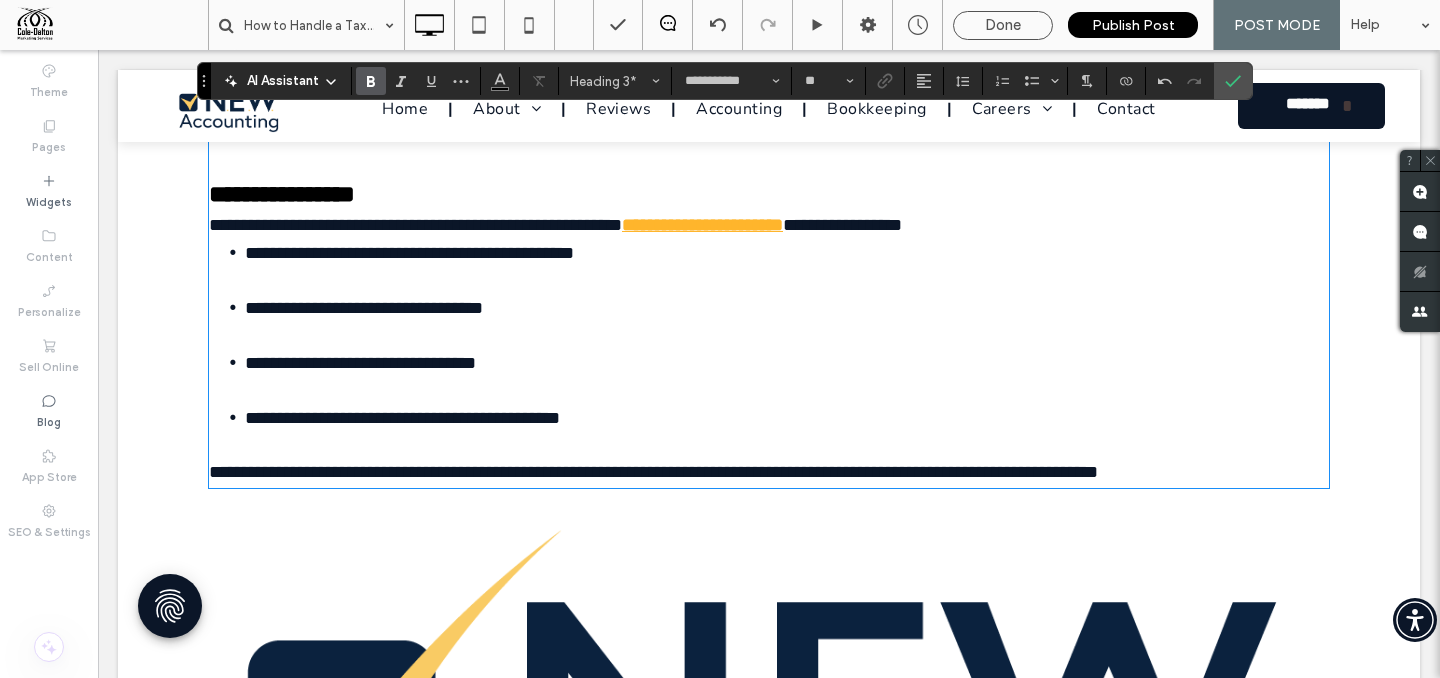 click on "**********" at bounding box center (787, 321) 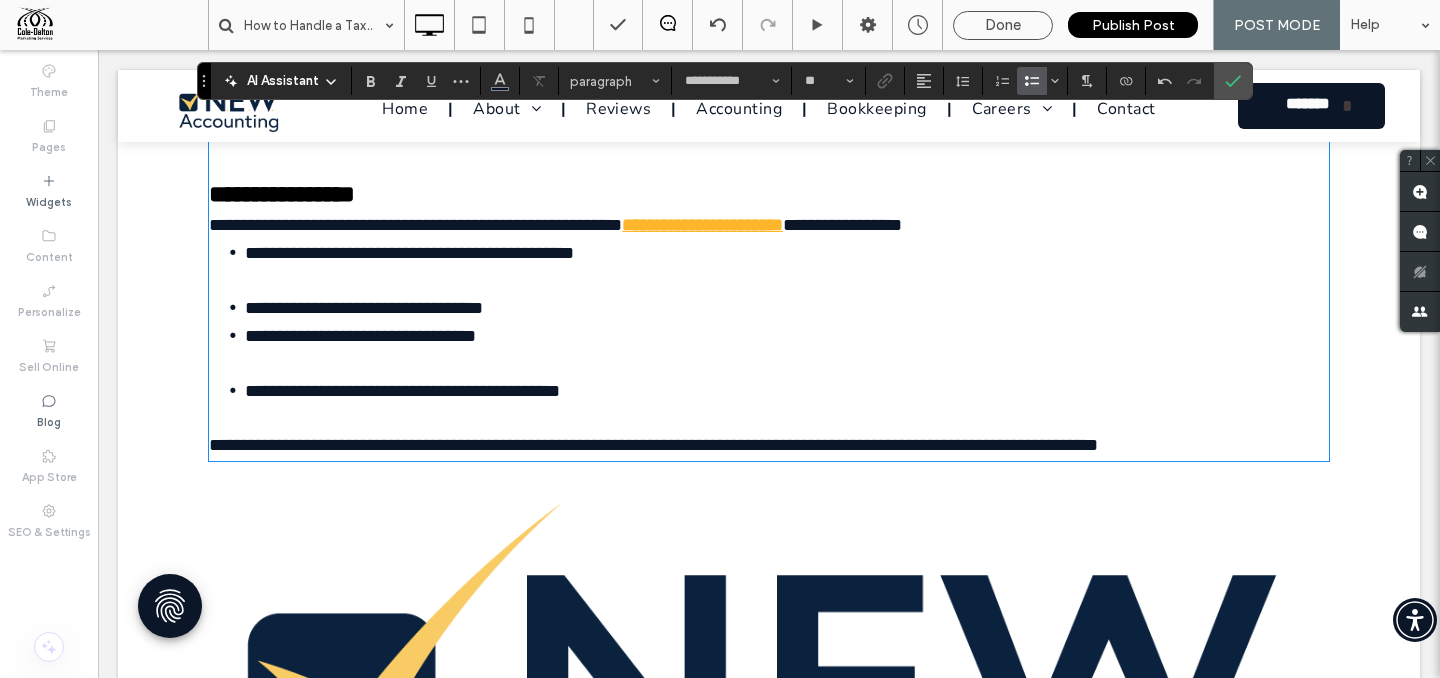 click on "**********" at bounding box center (787, 266) 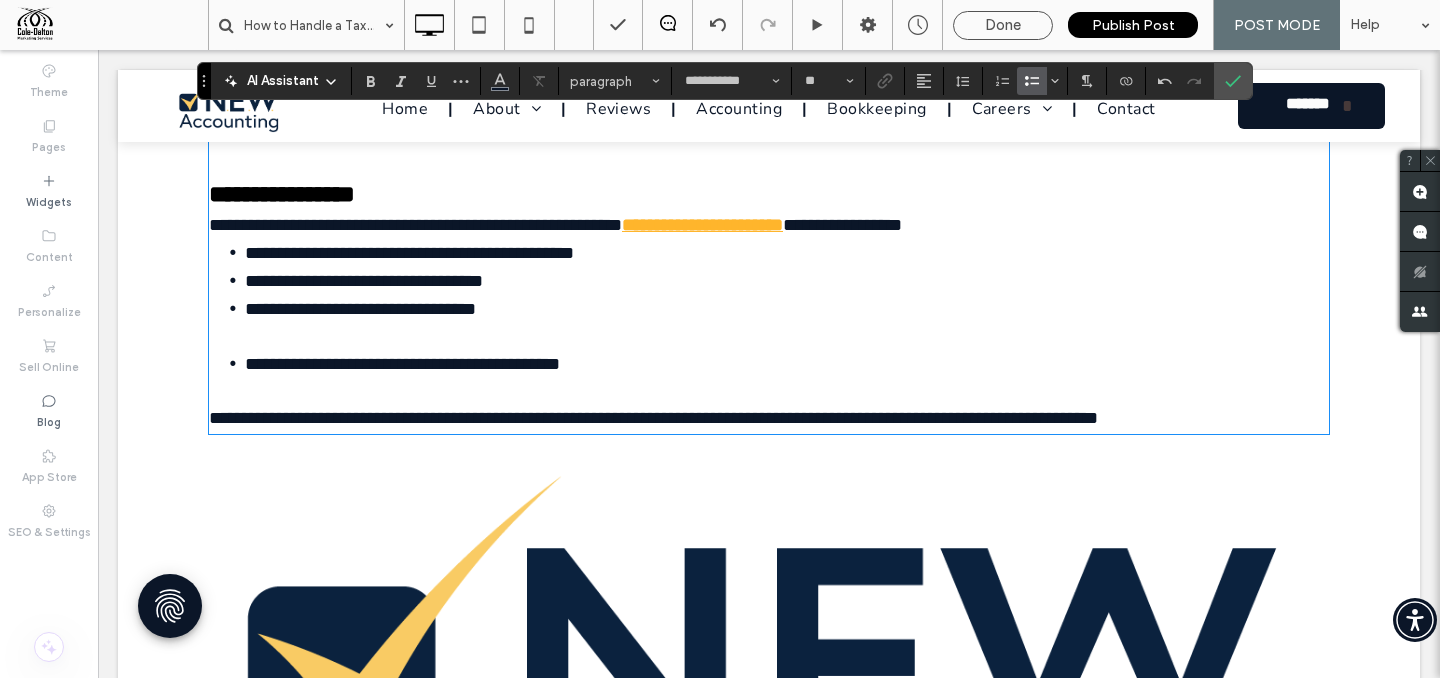 click on "**********" at bounding box center (769, 225) 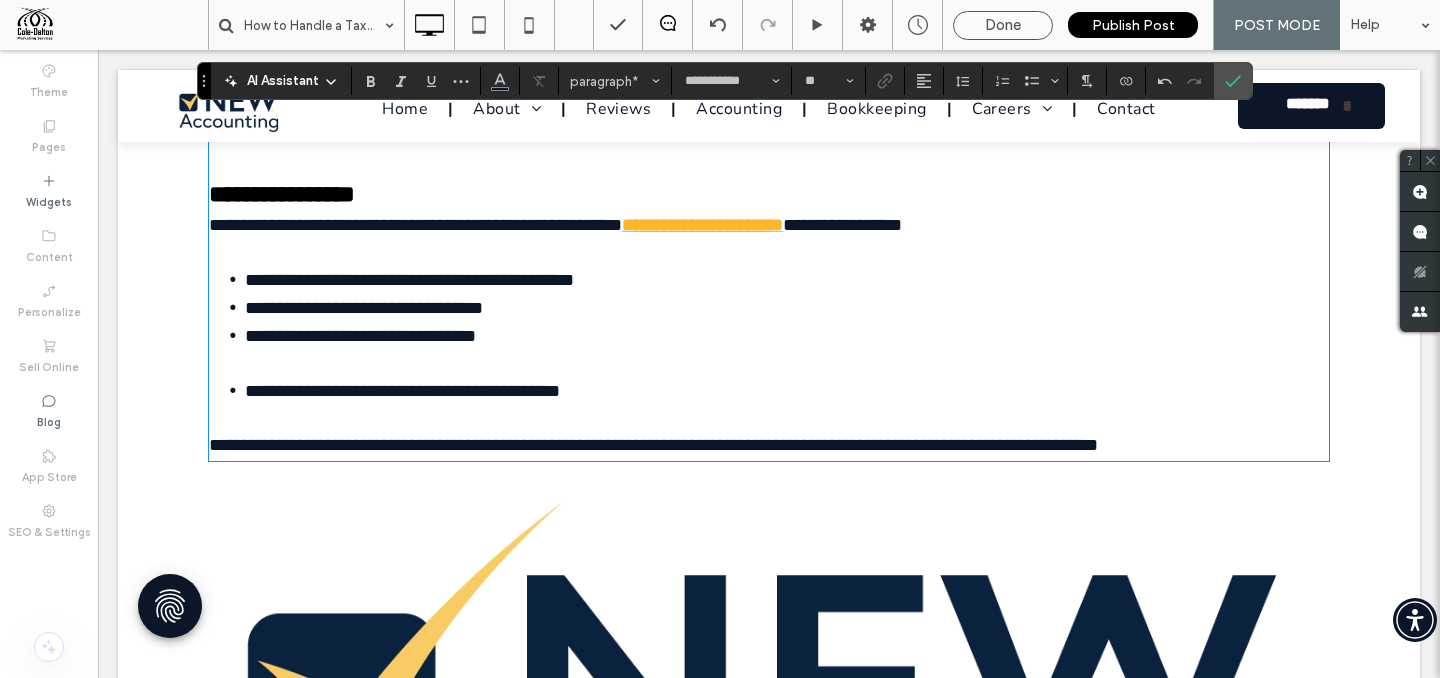 click on "**********" at bounding box center [787, 349] 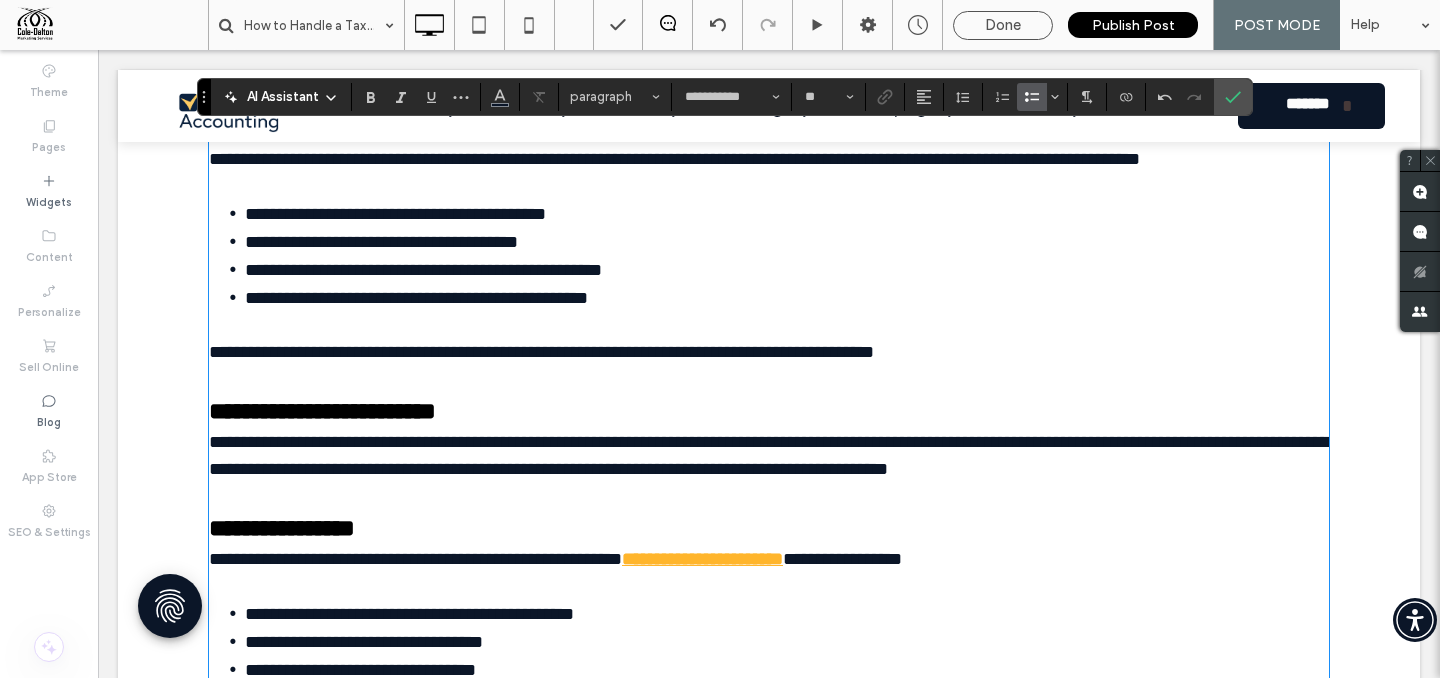 scroll, scrollTop: 4077, scrollLeft: 0, axis: vertical 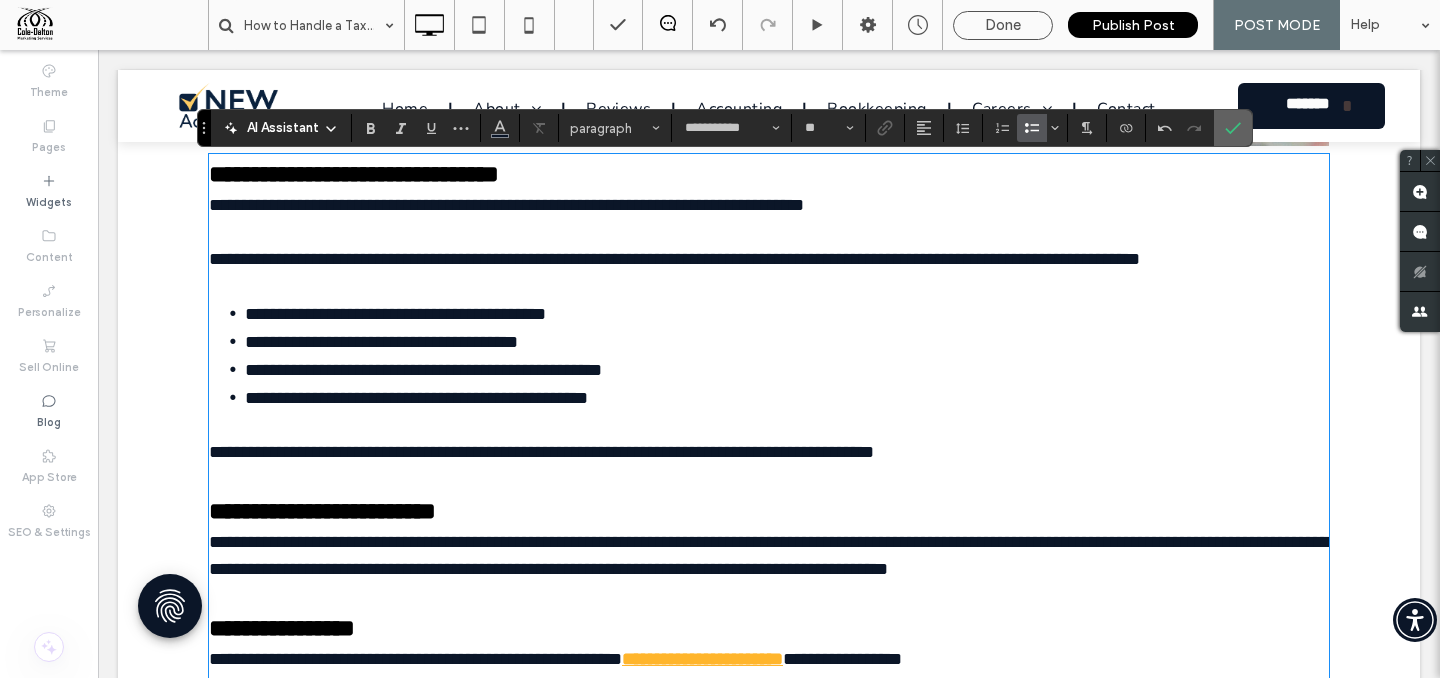 click at bounding box center [1229, 128] 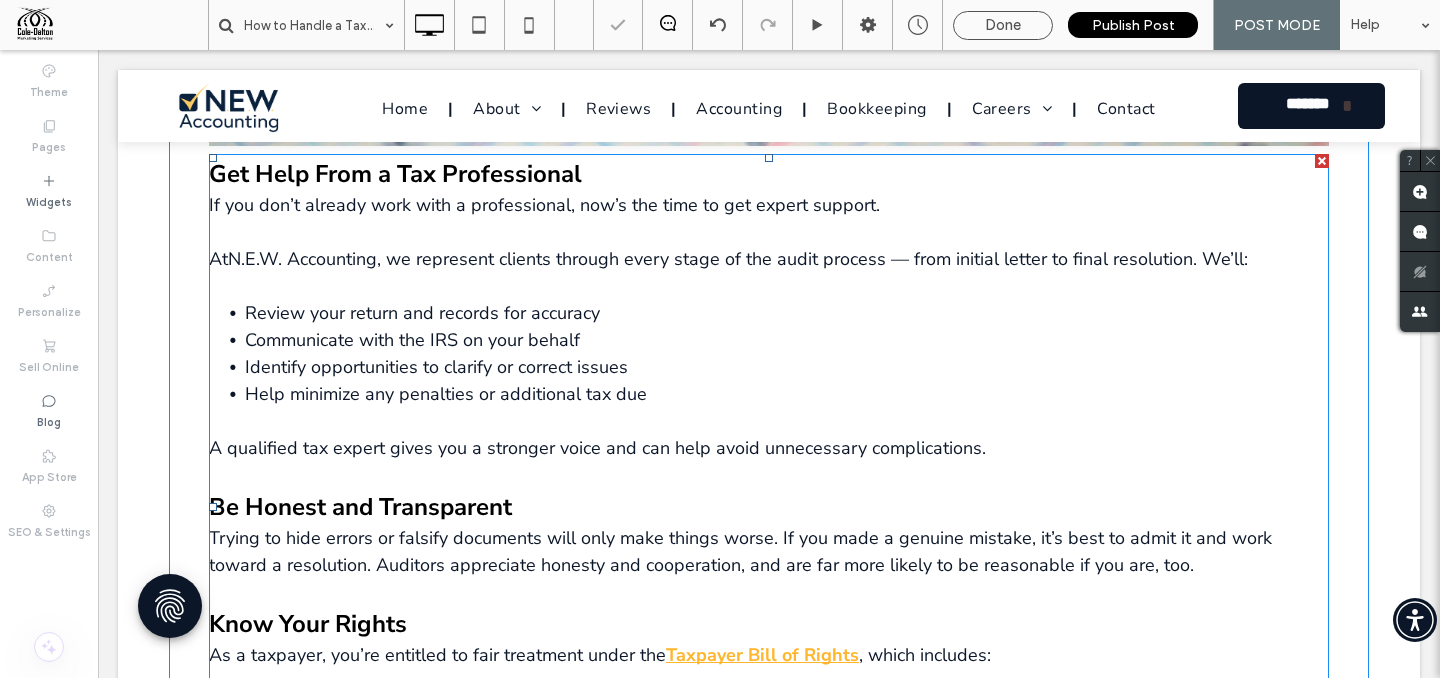 click on "Get Help From a Tax Professional" at bounding box center [395, 174] 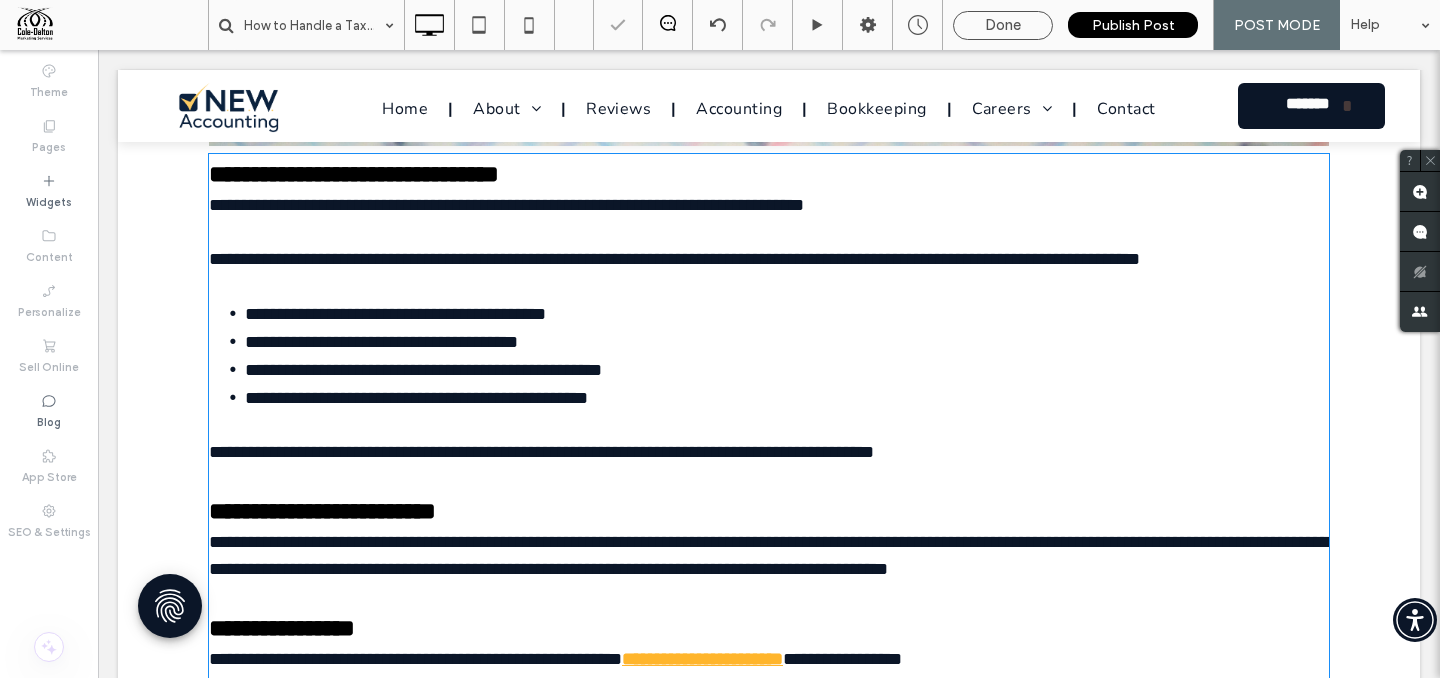 type on "**********" 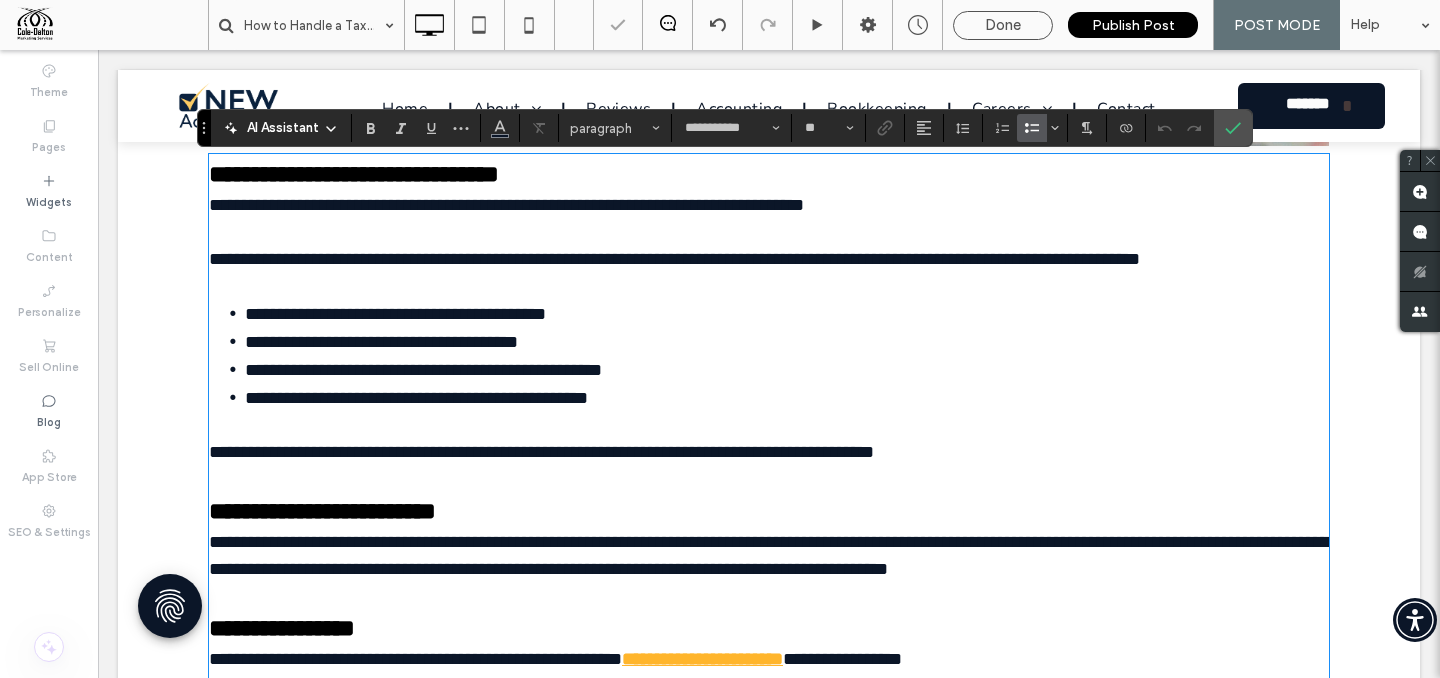 click on "**********" at bounding box center [354, 174] 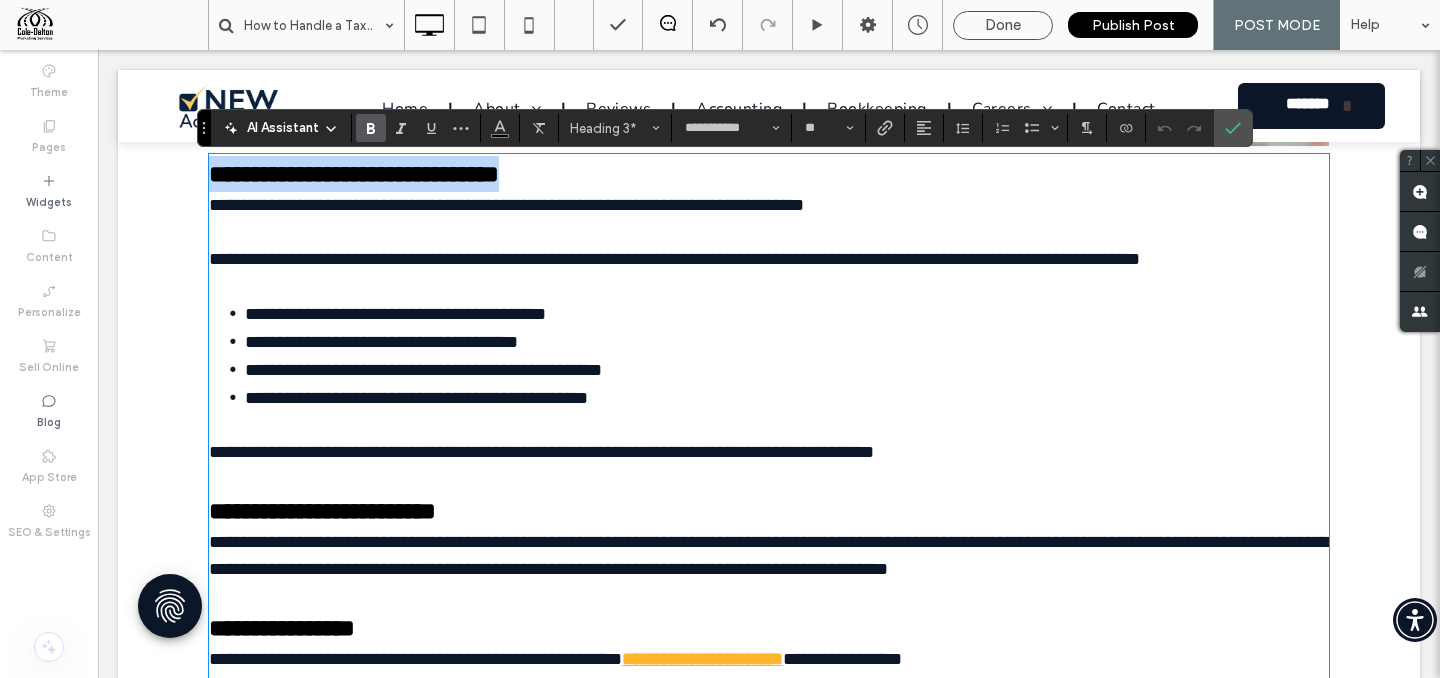 drag, startPoint x: 579, startPoint y: 178, endPoint x: 164, endPoint y: 180, distance: 415.00482 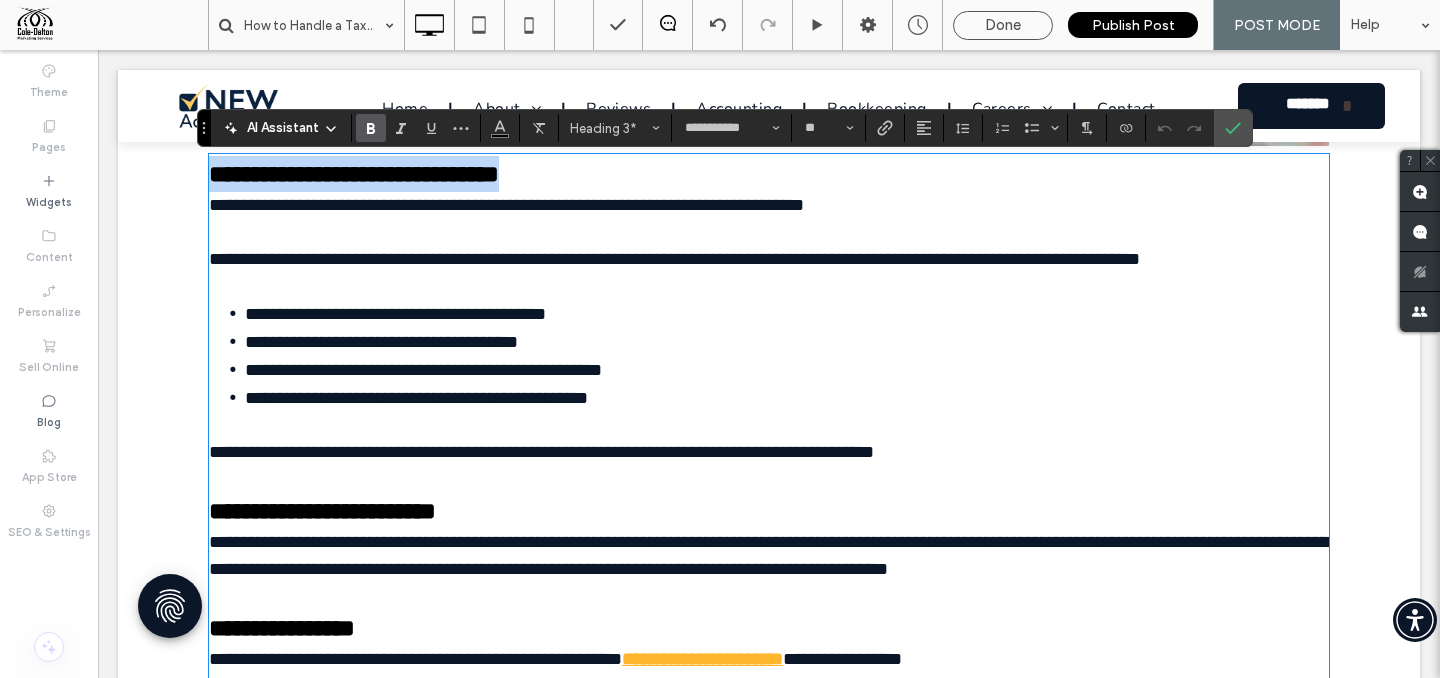 type on "**" 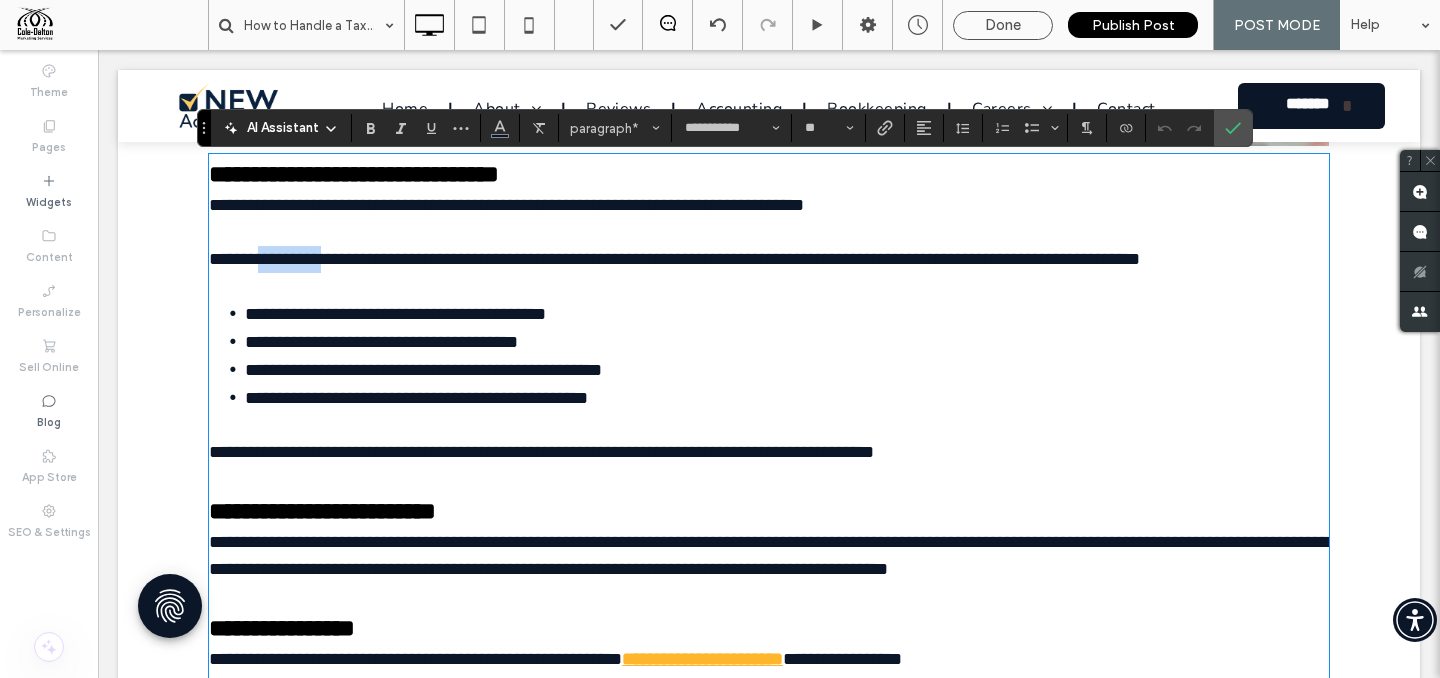 drag, startPoint x: 271, startPoint y: 271, endPoint x: 349, endPoint y: 260, distance: 78.77182 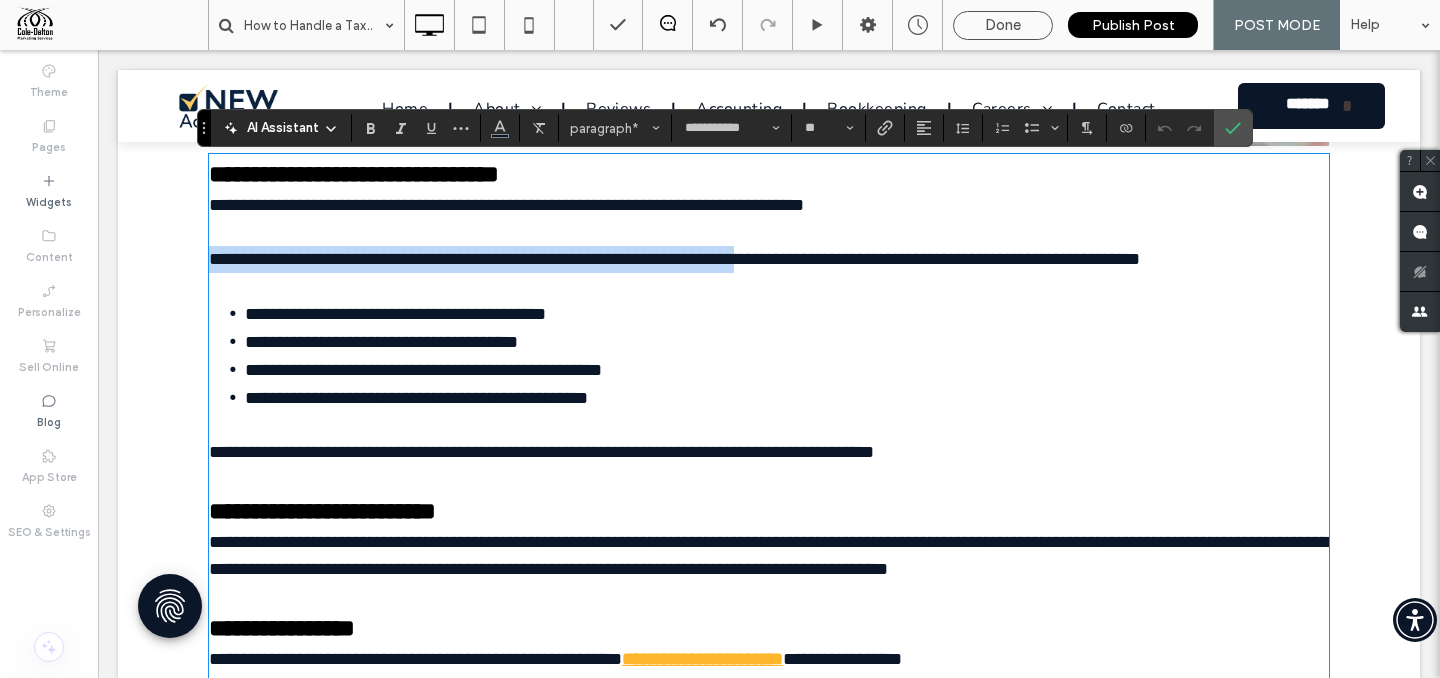drag, startPoint x: 214, startPoint y: 270, endPoint x: 819, endPoint y: 274, distance: 605.01324 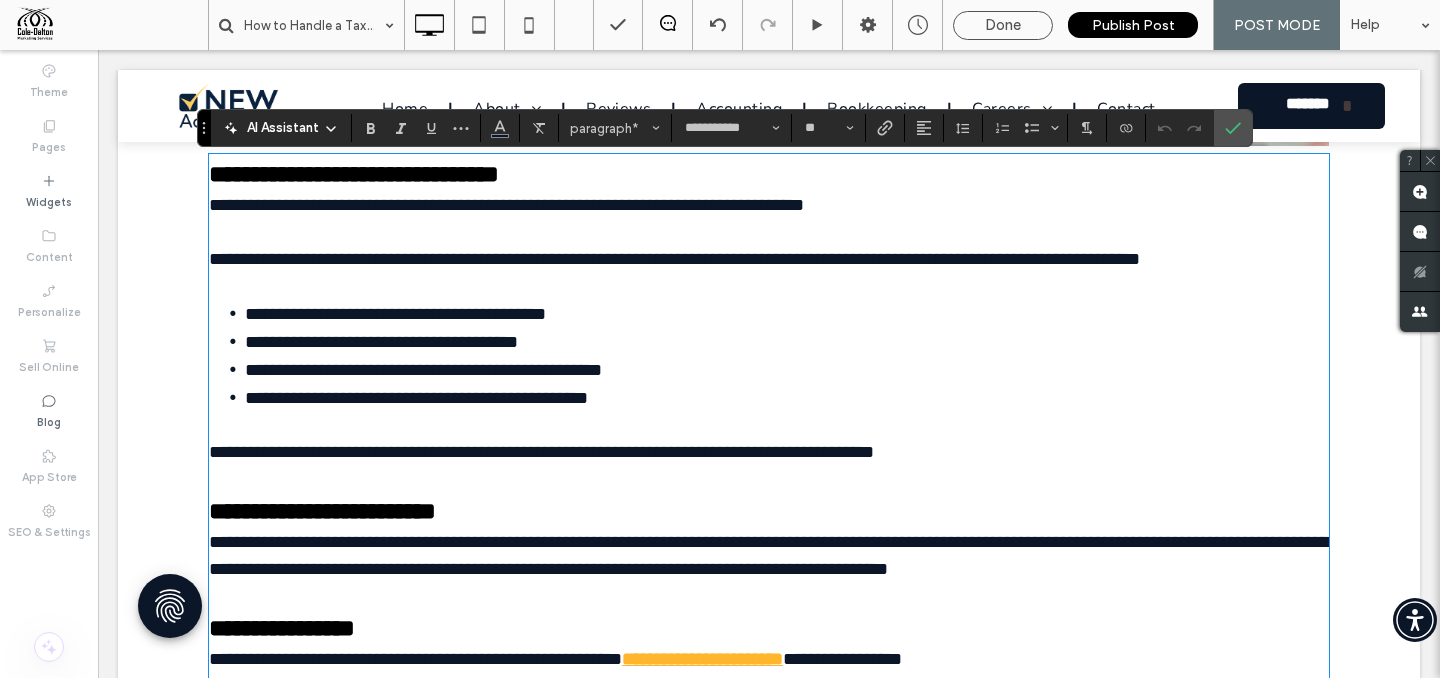 click at bounding box center (769, 286) 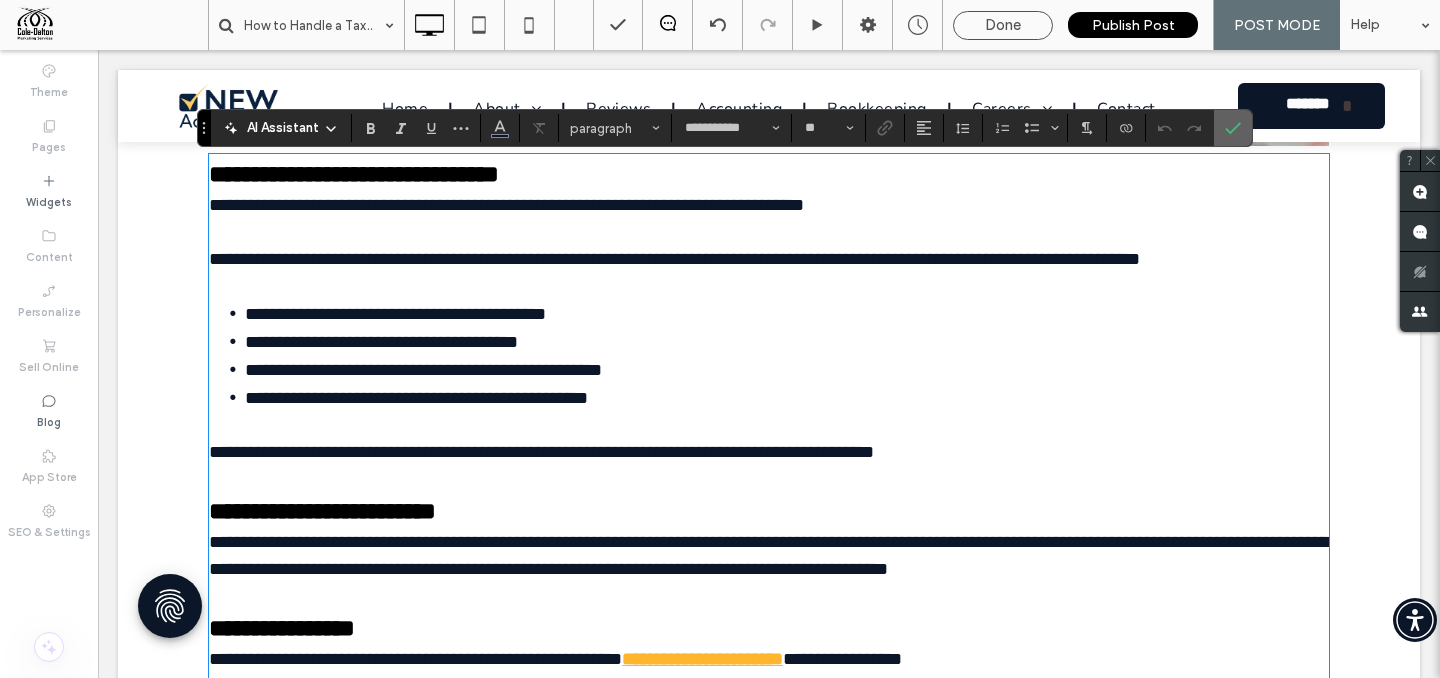 click 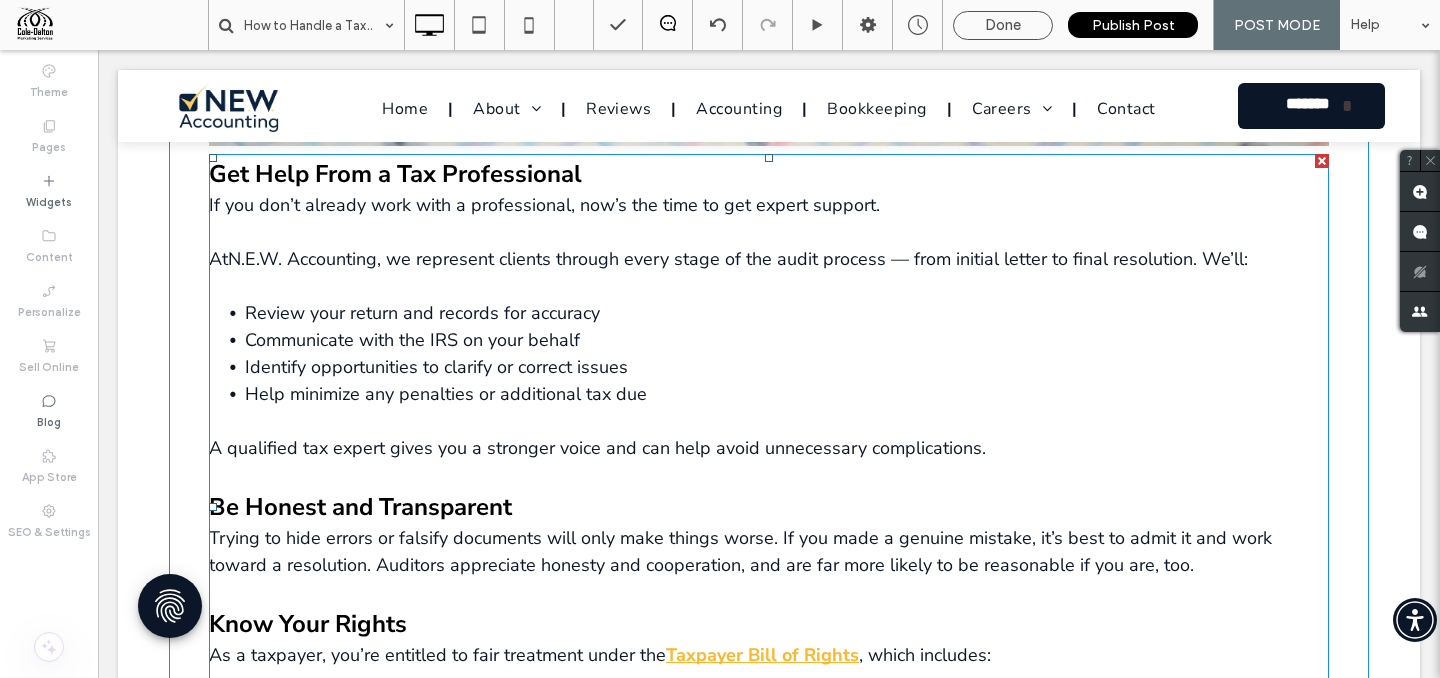 click at bounding box center (769, 286) 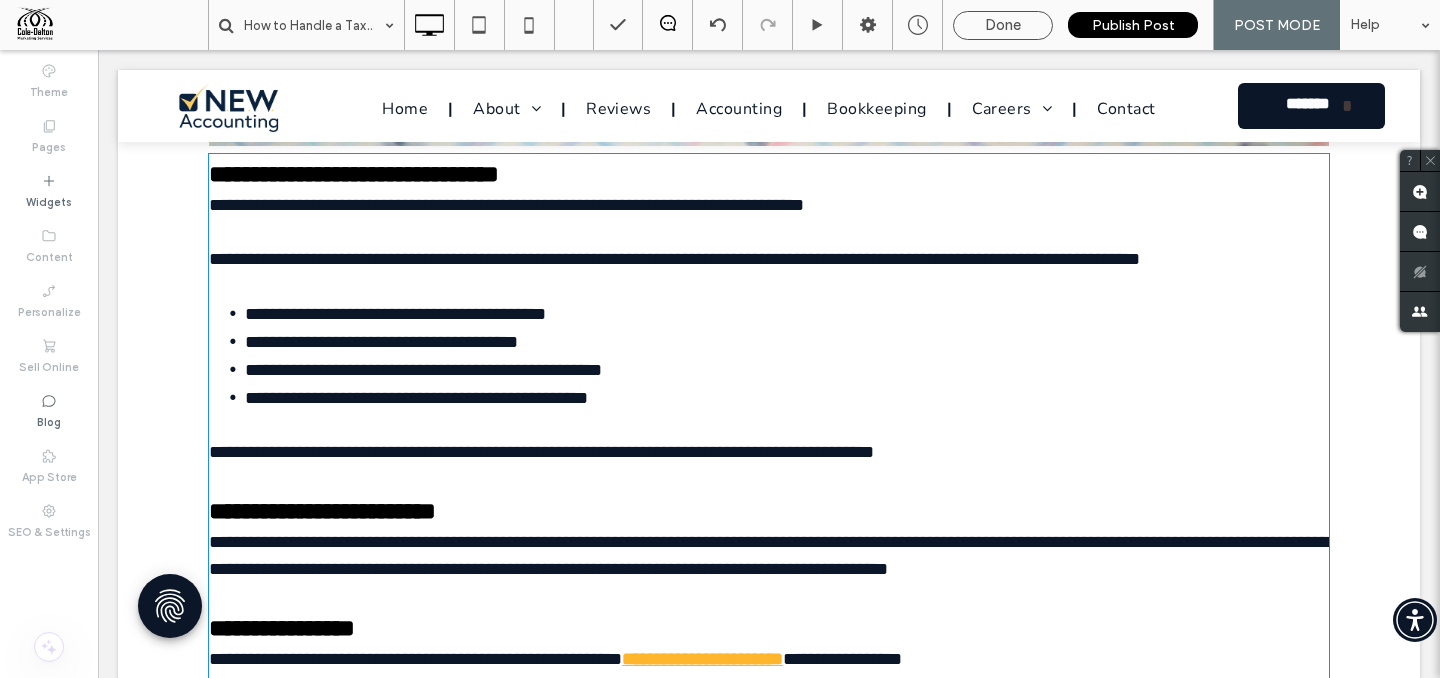 type on "**********" 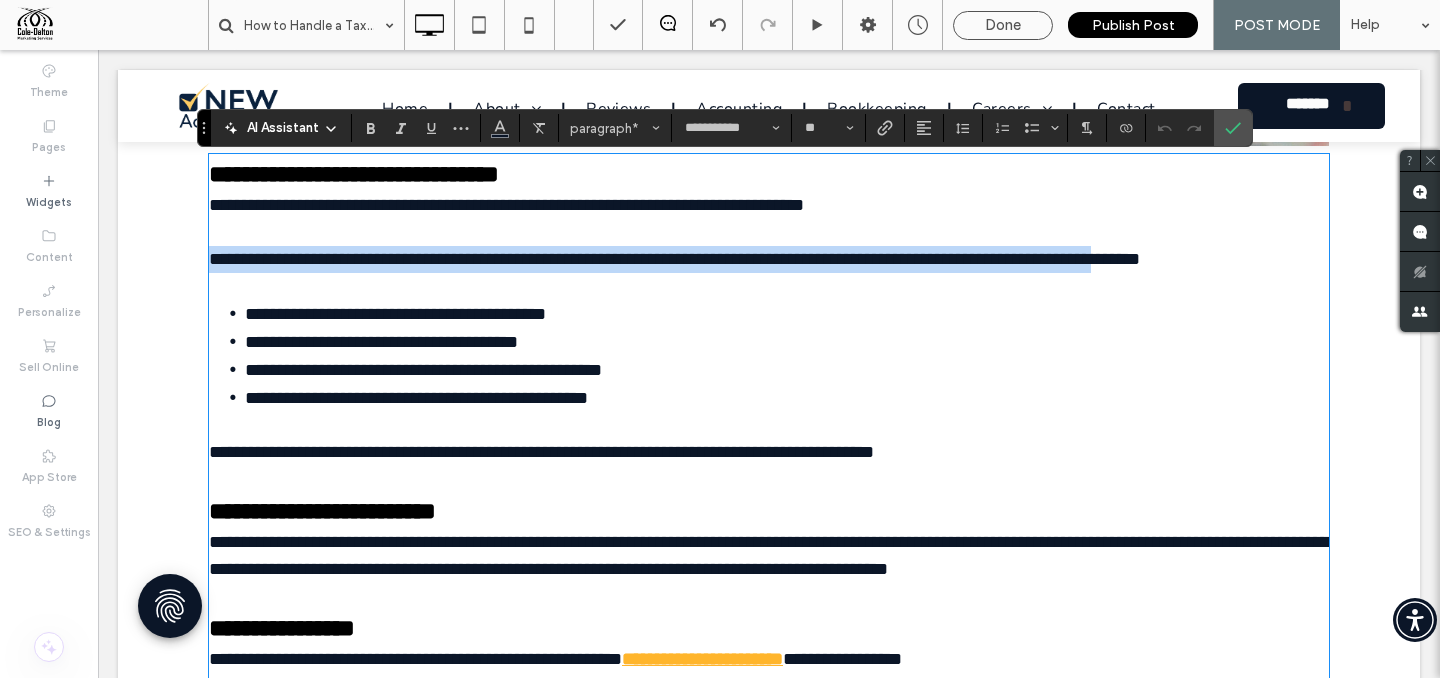 drag, startPoint x: 209, startPoint y: 263, endPoint x: 1196, endPoint y: 270, distance: 987.02484 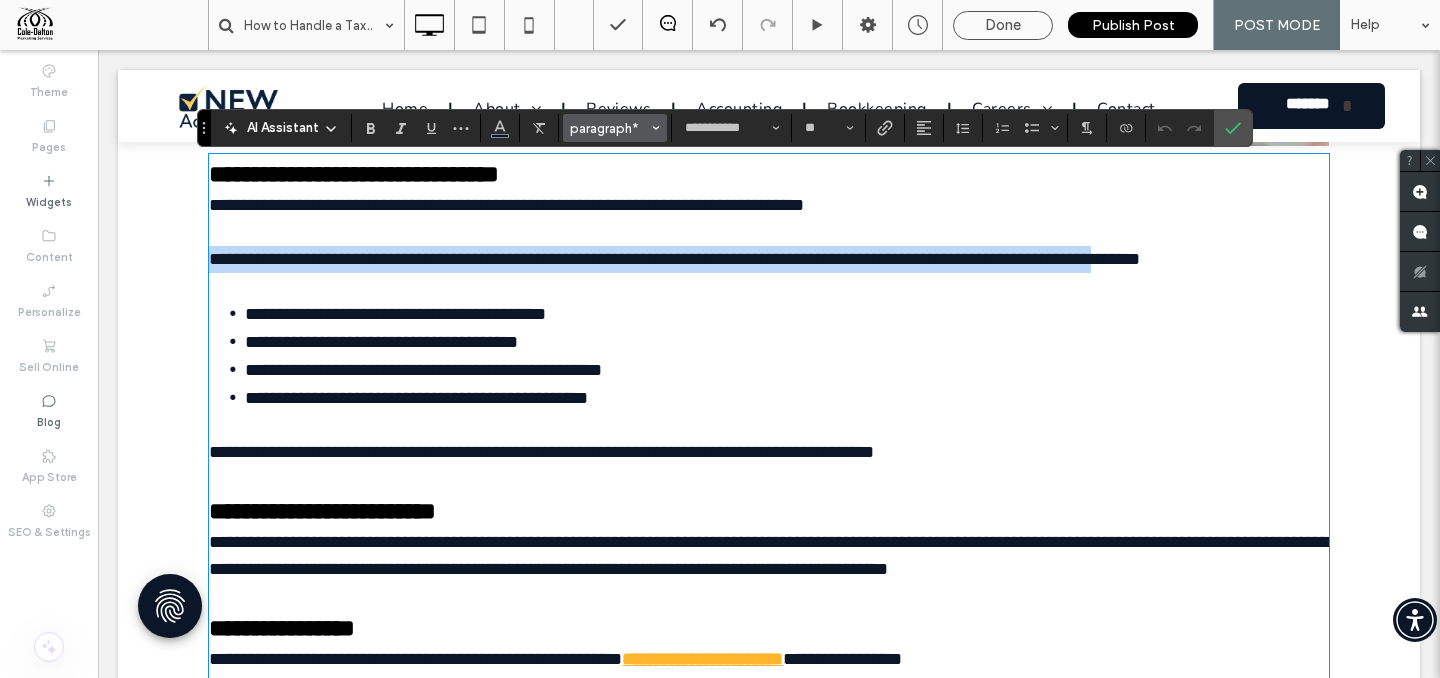 copy on "**********" 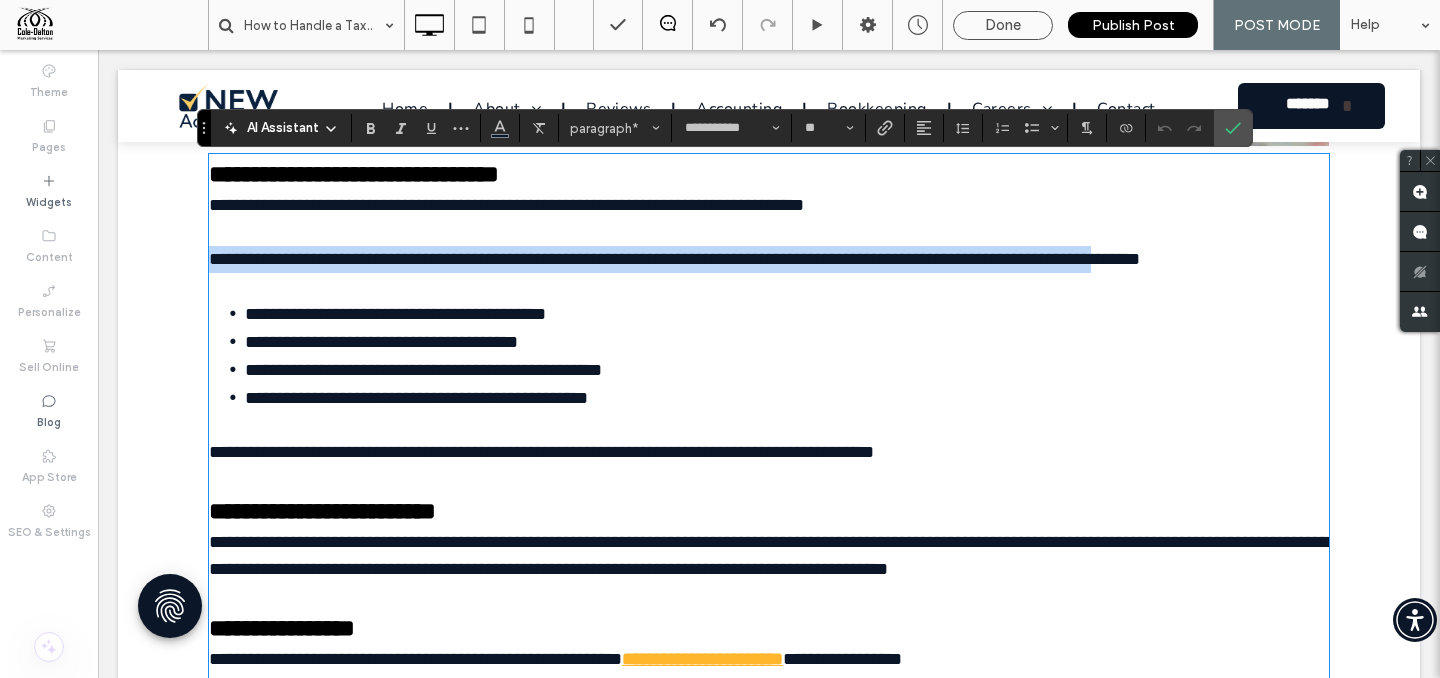 click at bounding box center [769, 286] 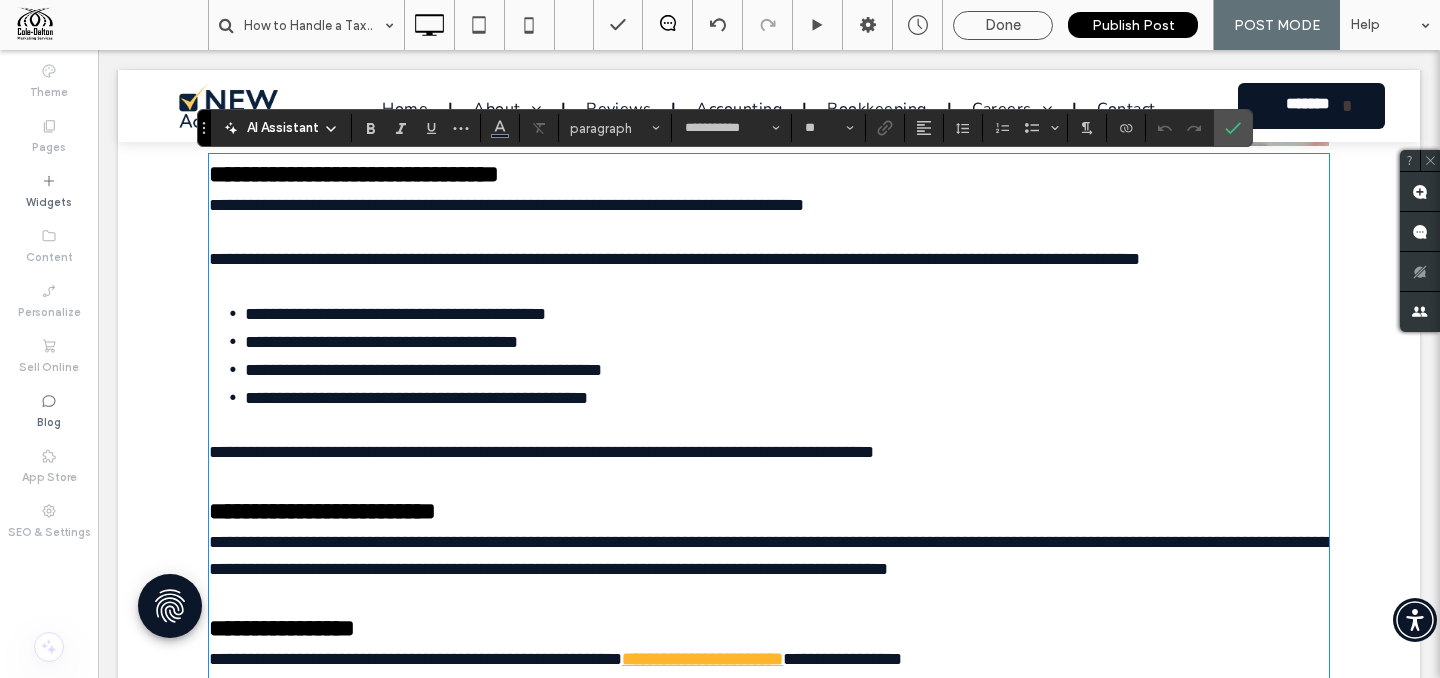 click on "**********" at bounding box center [769, 259] 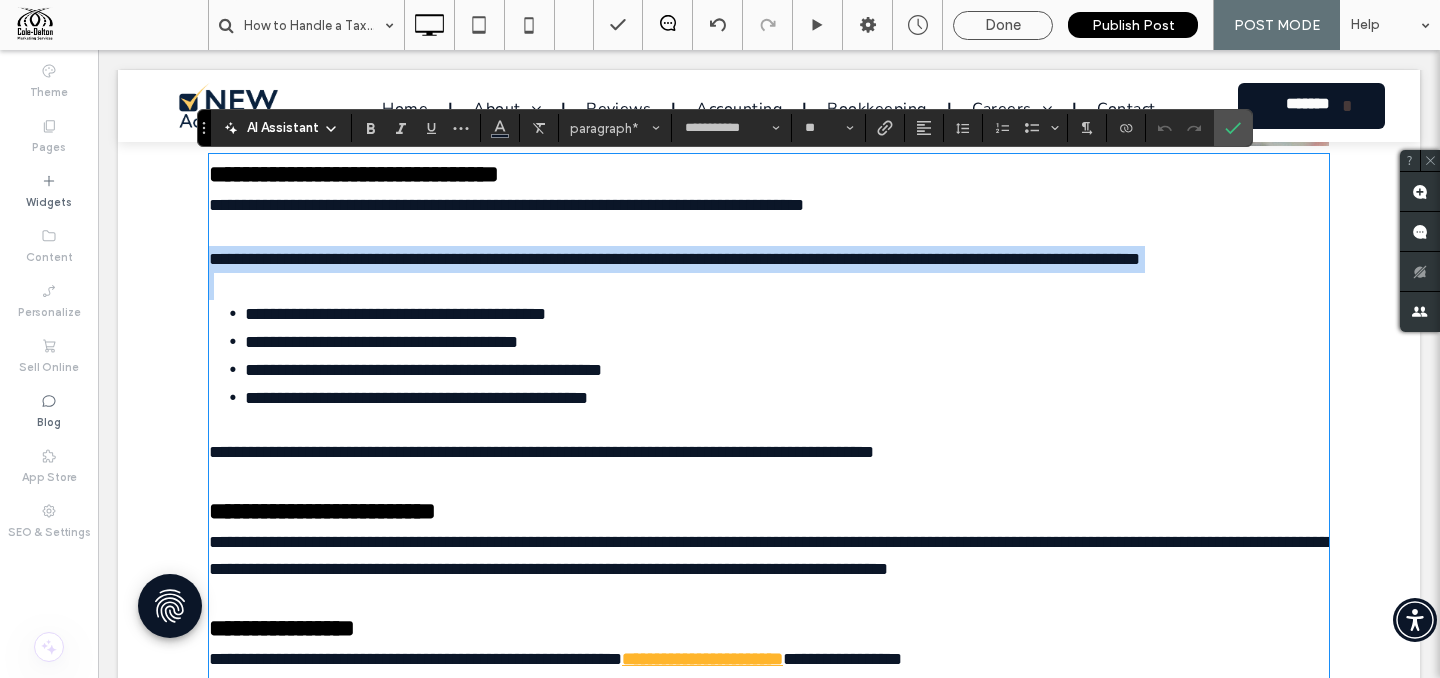 drag, startPoint x: 209, startPoint y: 268, endPoint x: 614, endPoint y: 287, distance: 405.44543 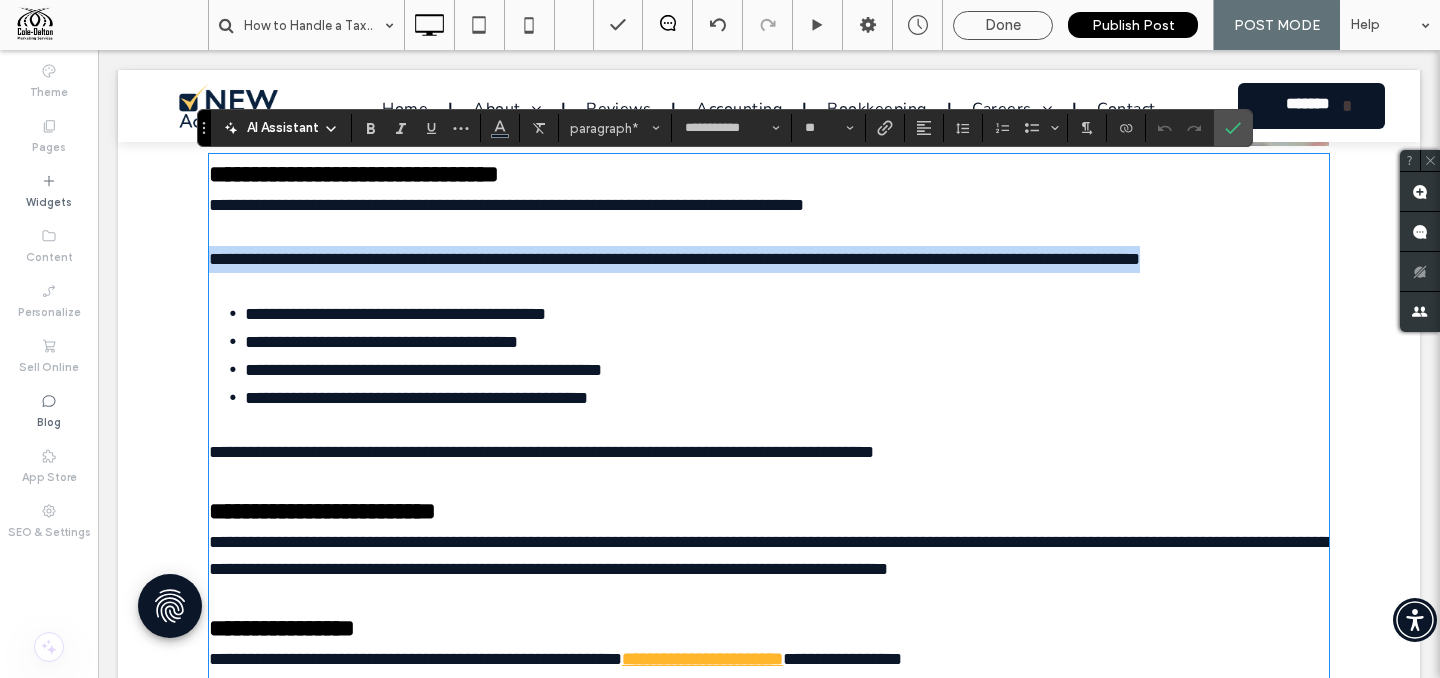 drag, startPoint x: 1253, startPoint y: 267, endPoint x: 210, endPoint y: 275, distance: 1043.0306 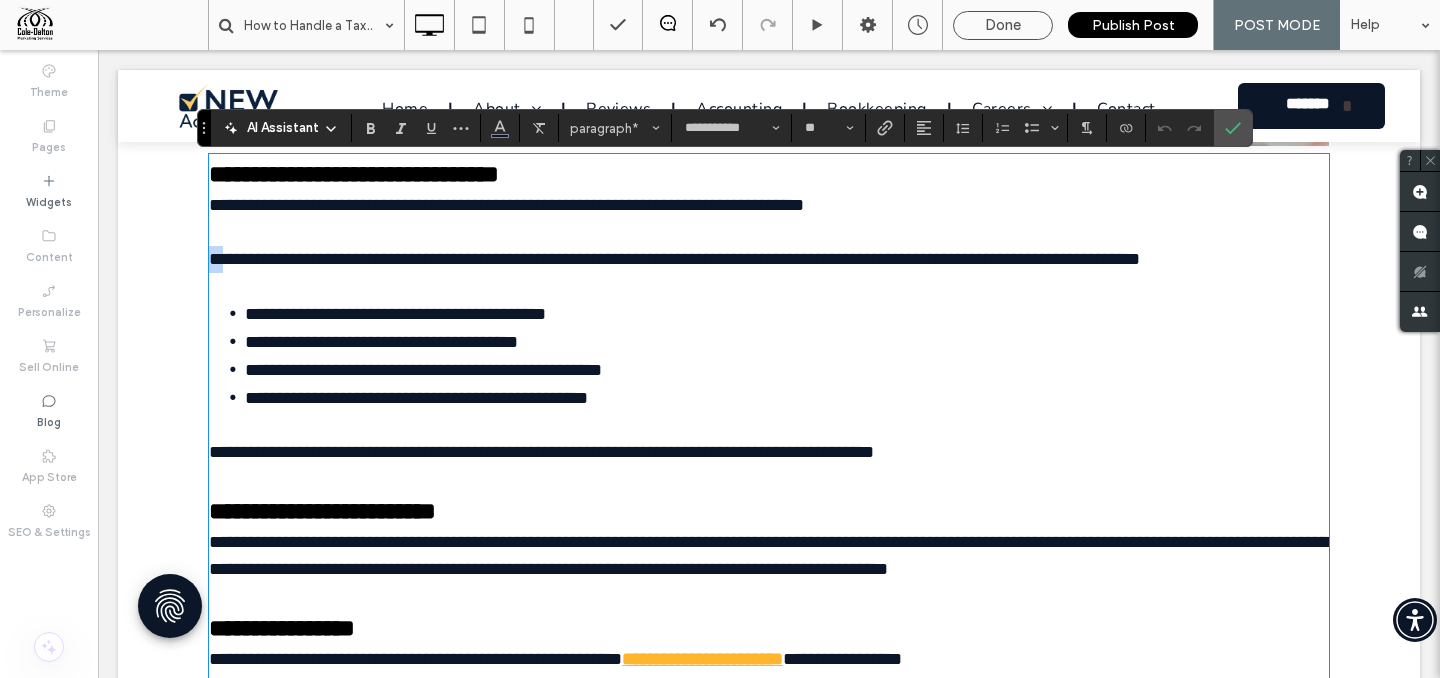 drag, startPoint x: 213, startPoint y: 270, endPoint x: 228, endPoint y: 264, distance: 16.155495 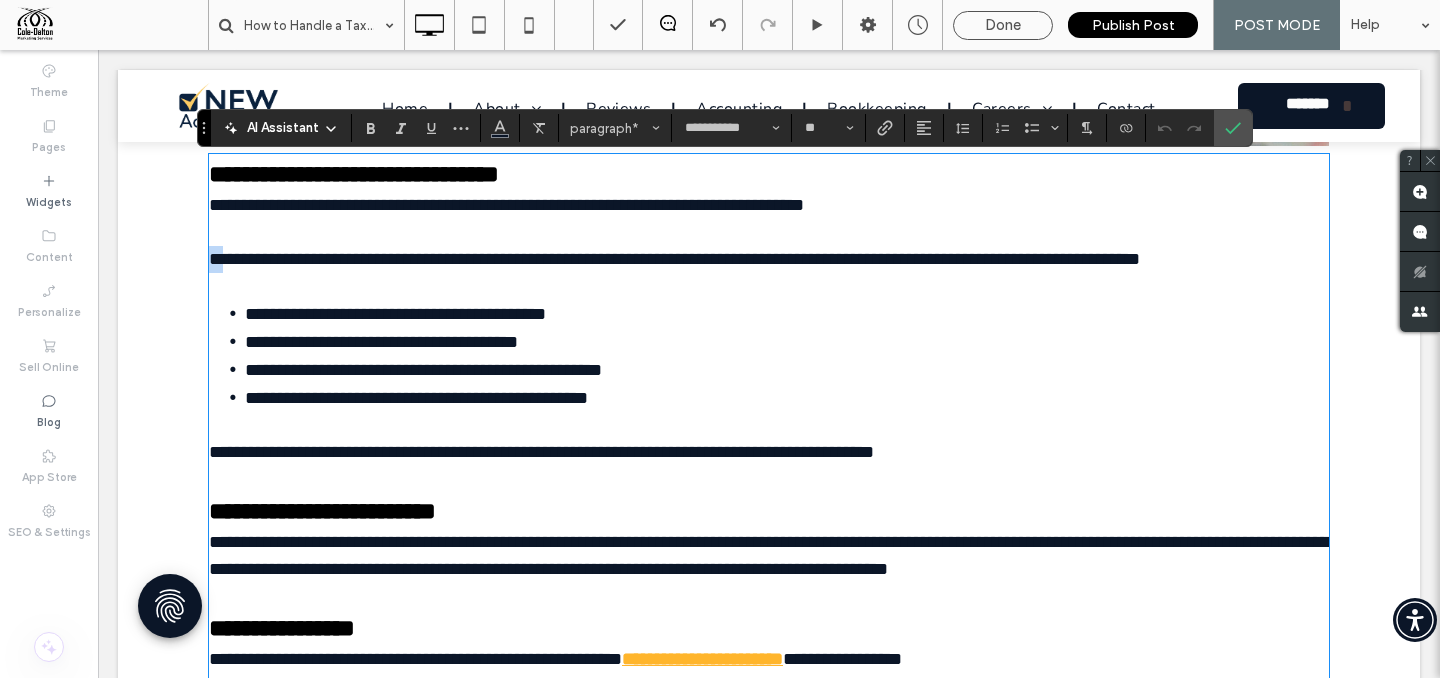click on "**********" at bounding box center [289, 259] 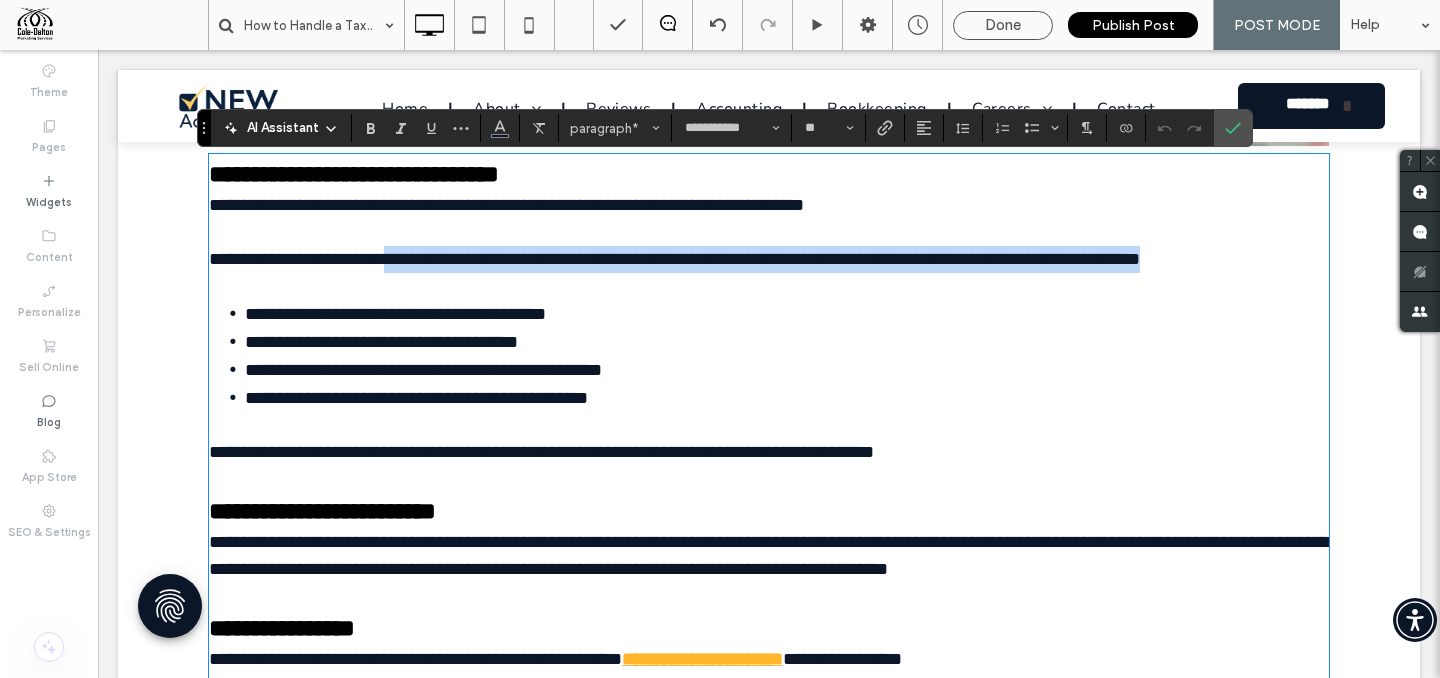 drag, startPoint x: 423, startPoint y: 267, endPoint x: 1289, endPoint y: 274, distance: 866.0283 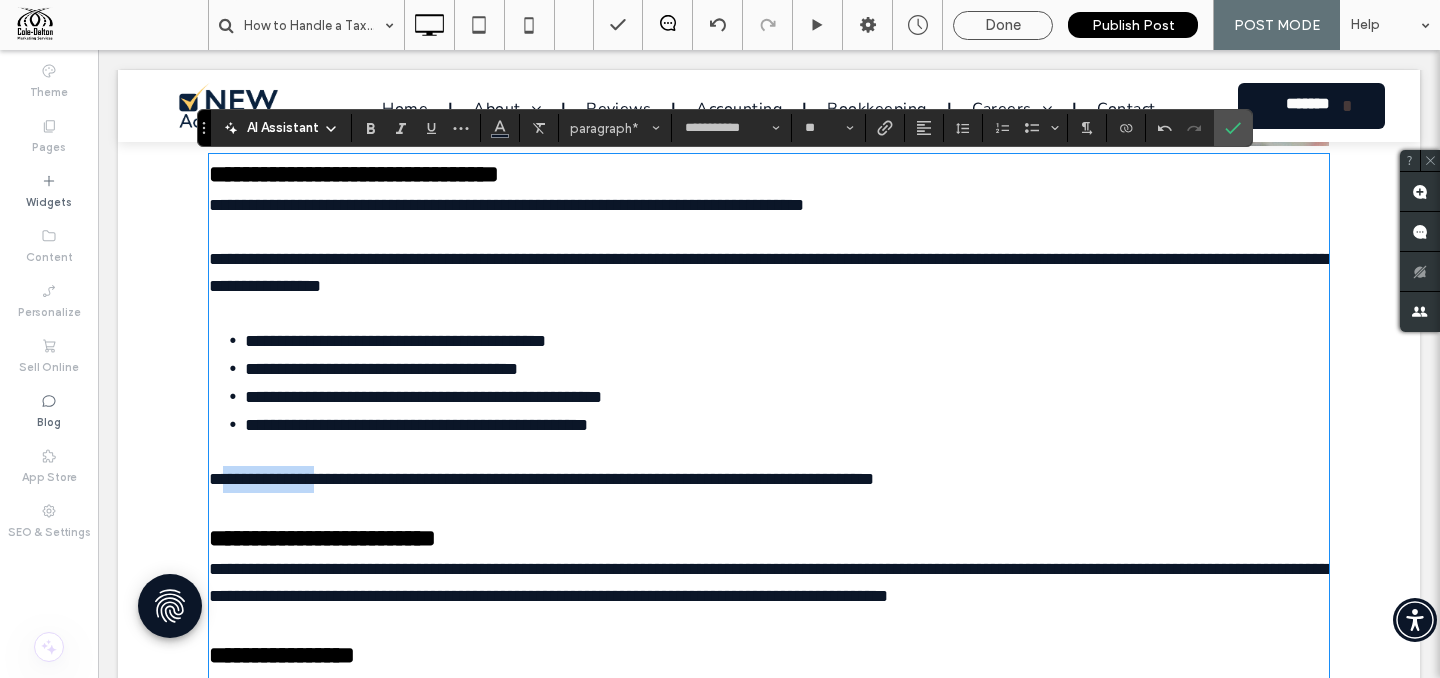 drag, startPoint x: 304, startPoint y: 487, endPoint x: 323, endPoint y: 487, distance: 19 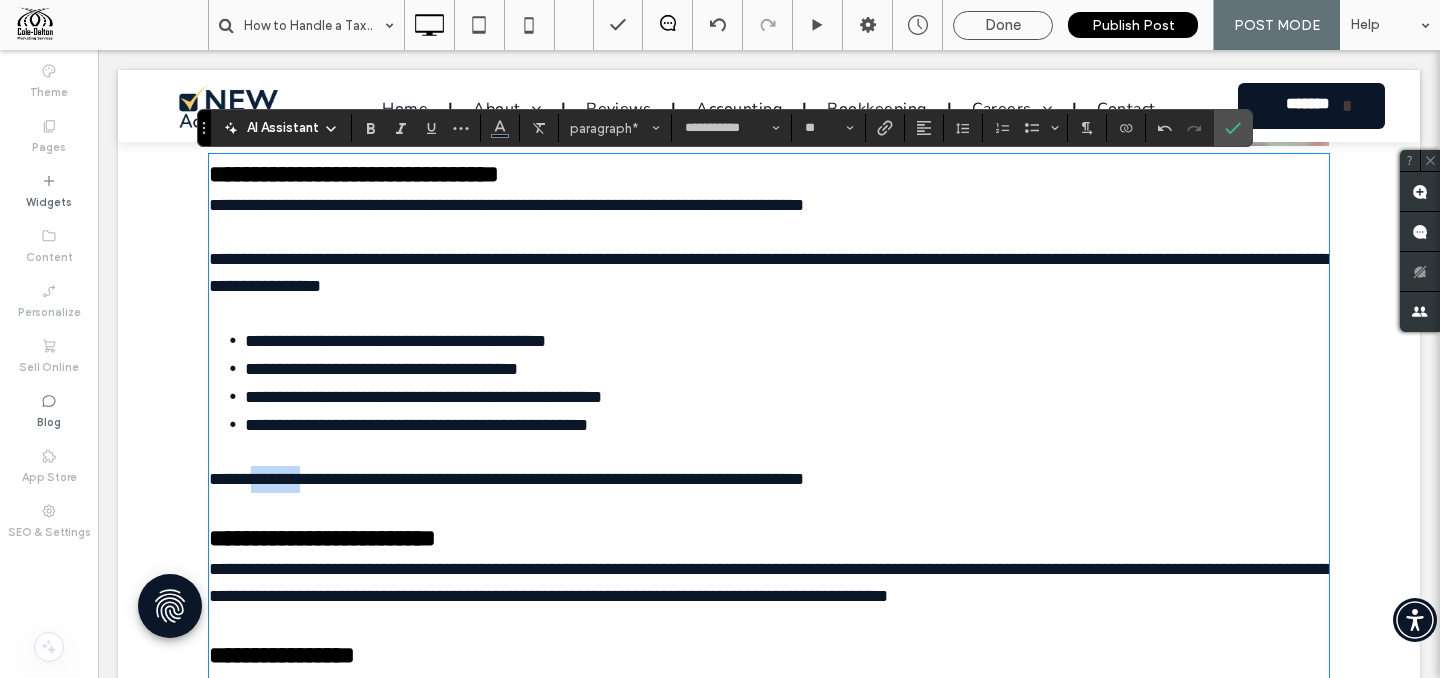 drag, startPoint x: 269, startPoint y: 485, endPoint x: 323, endPoint y: 485, distance: 54 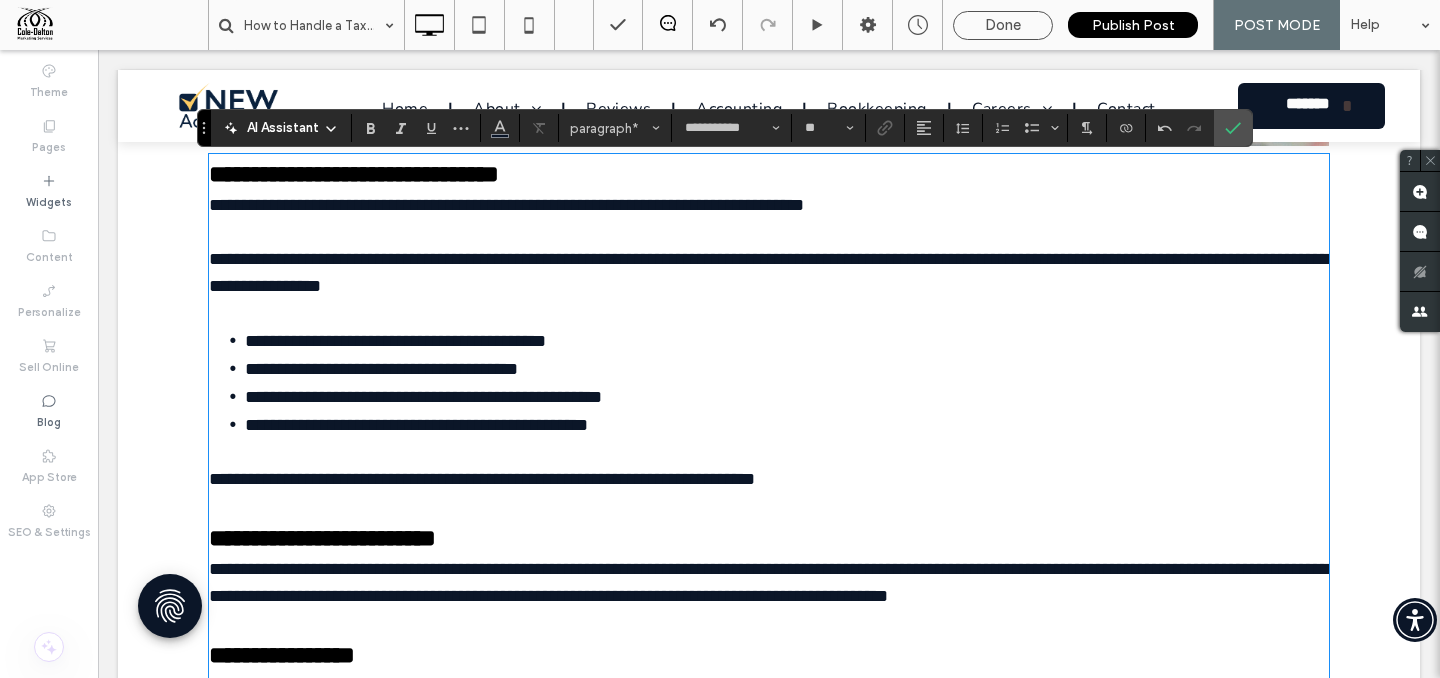 click on "**********" at bounding box center (769, 273) 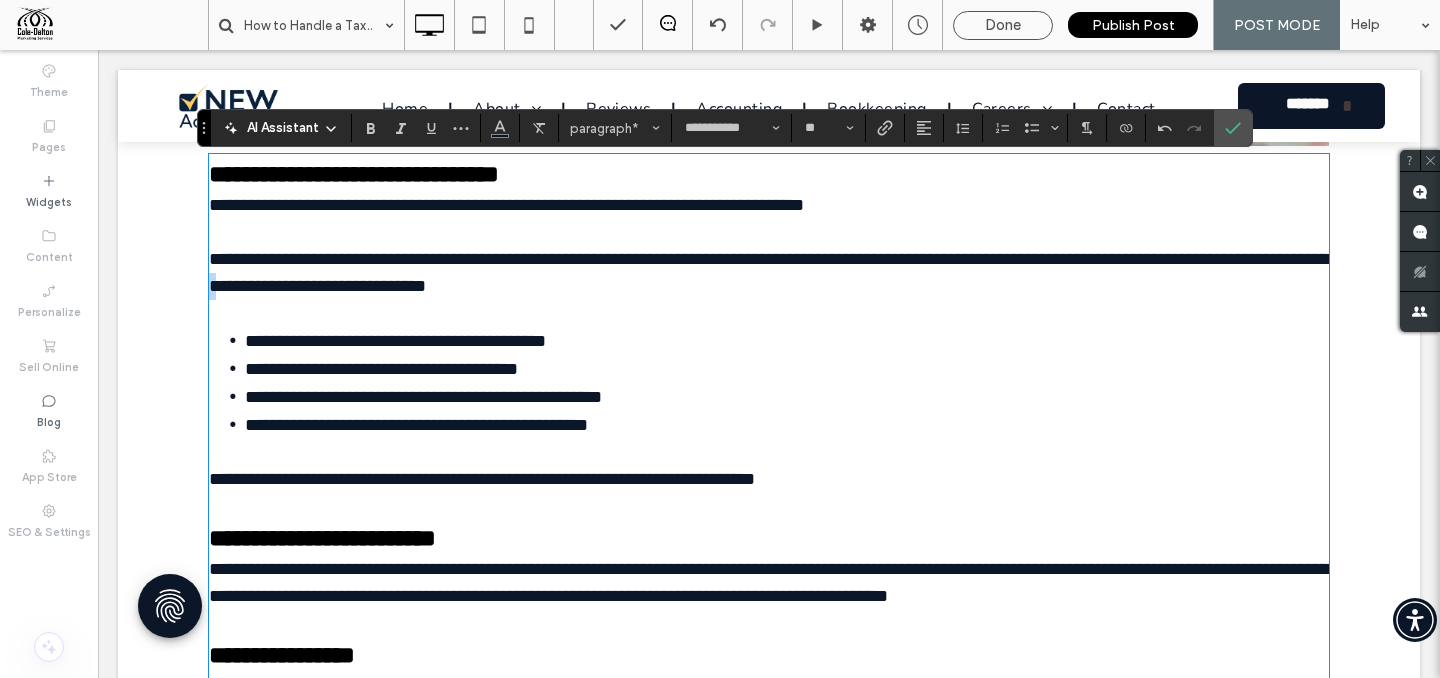 click on "**********" at bounding box center (769, 272) 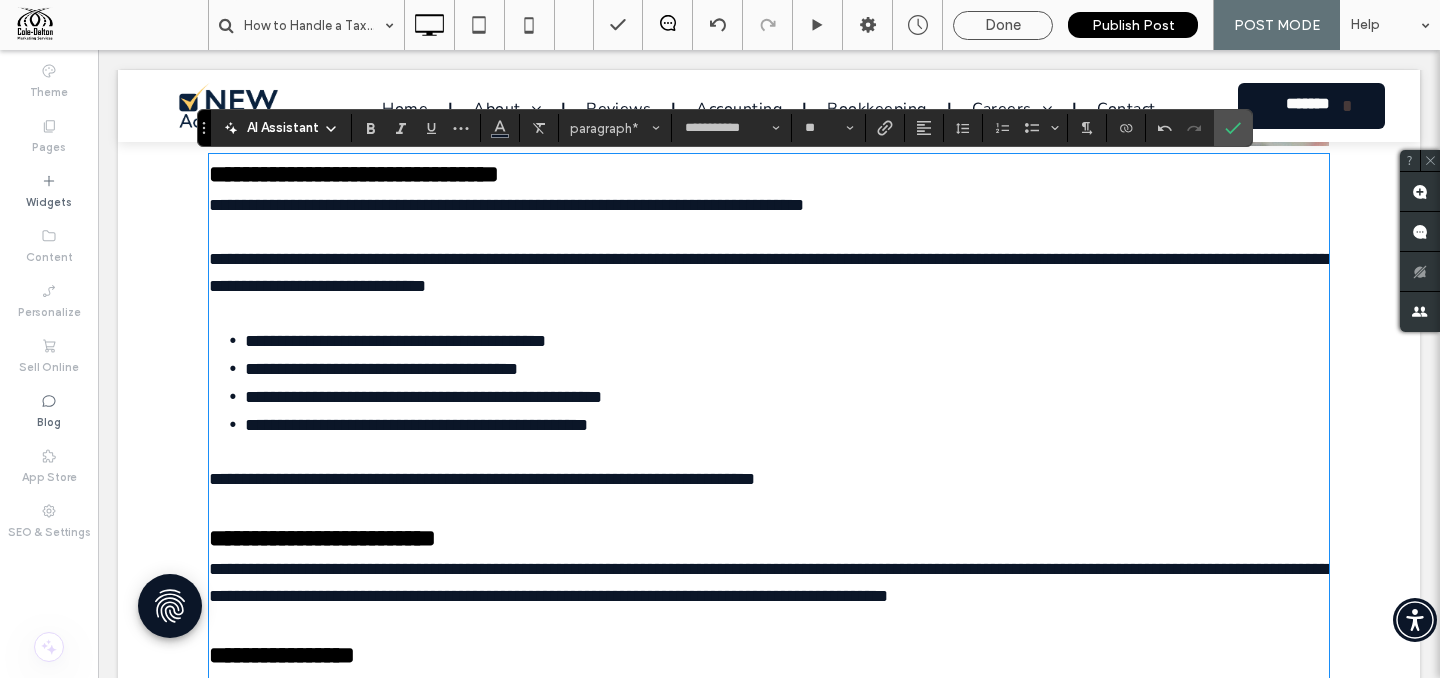 click on "**********" at bounding box center [769, 272] 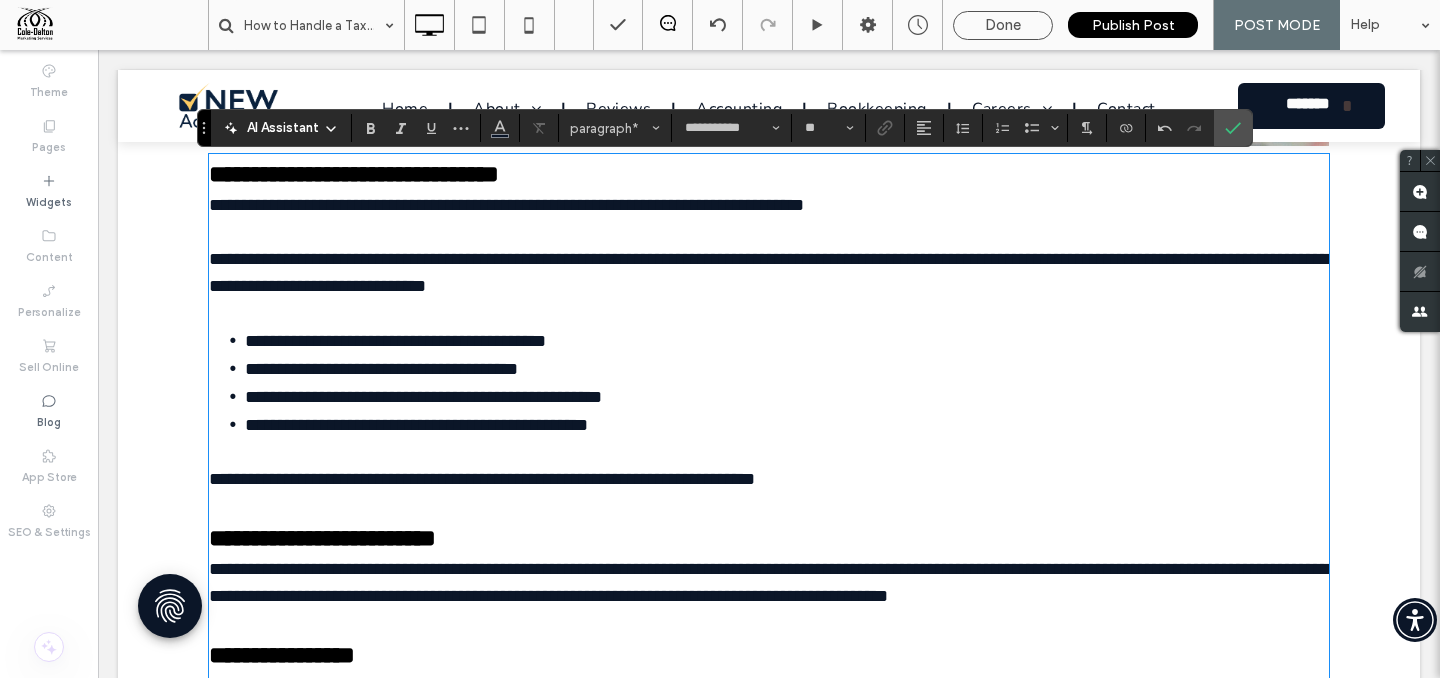 click on "**********" at bounding box center [769, 273] 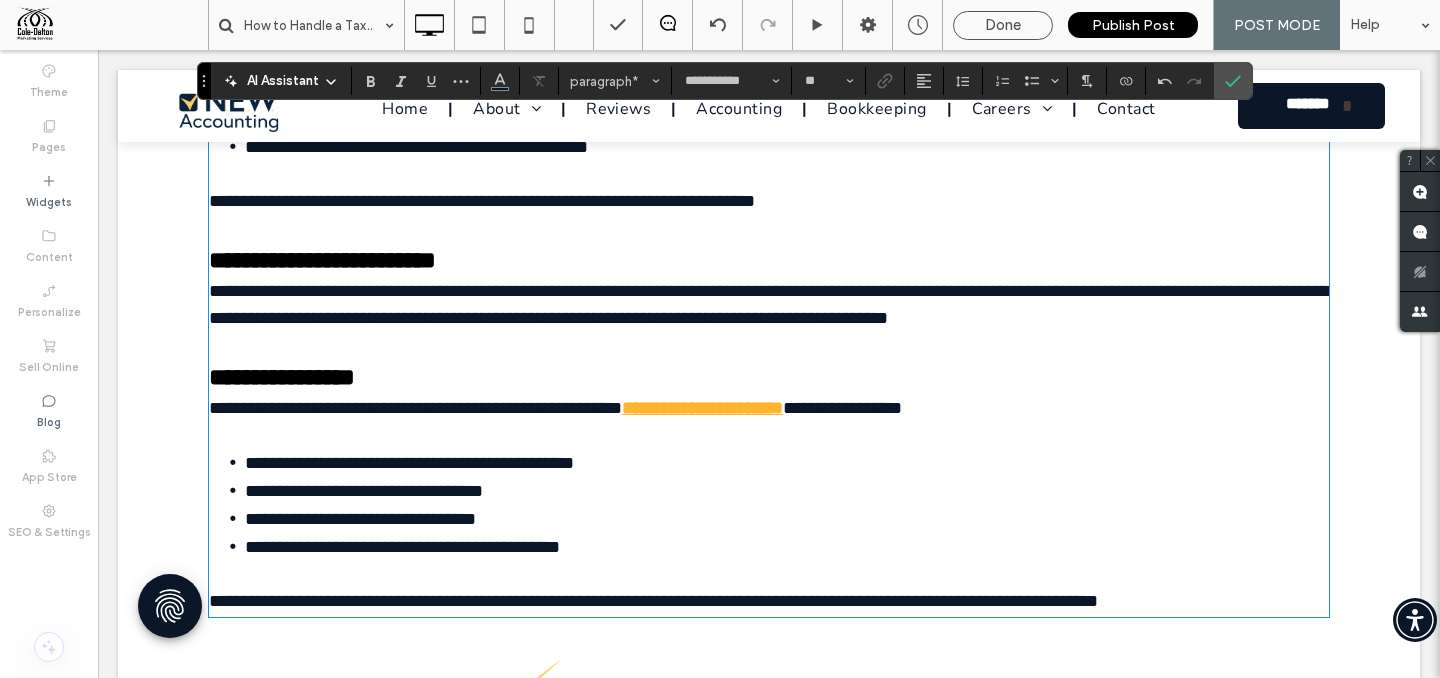 scroll, scrollTop: 4334, scrollLeft: 0, axis: vertical 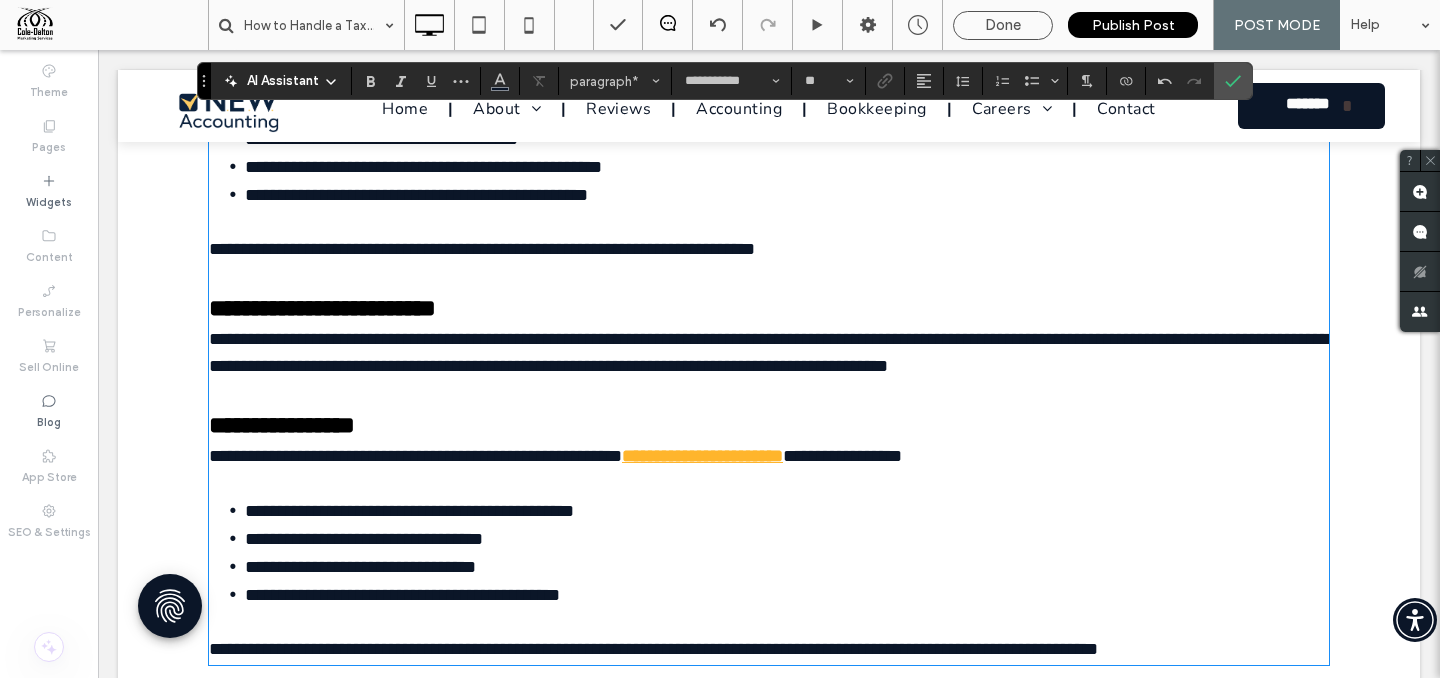 click on "**********" at bounding box center (482, 249) 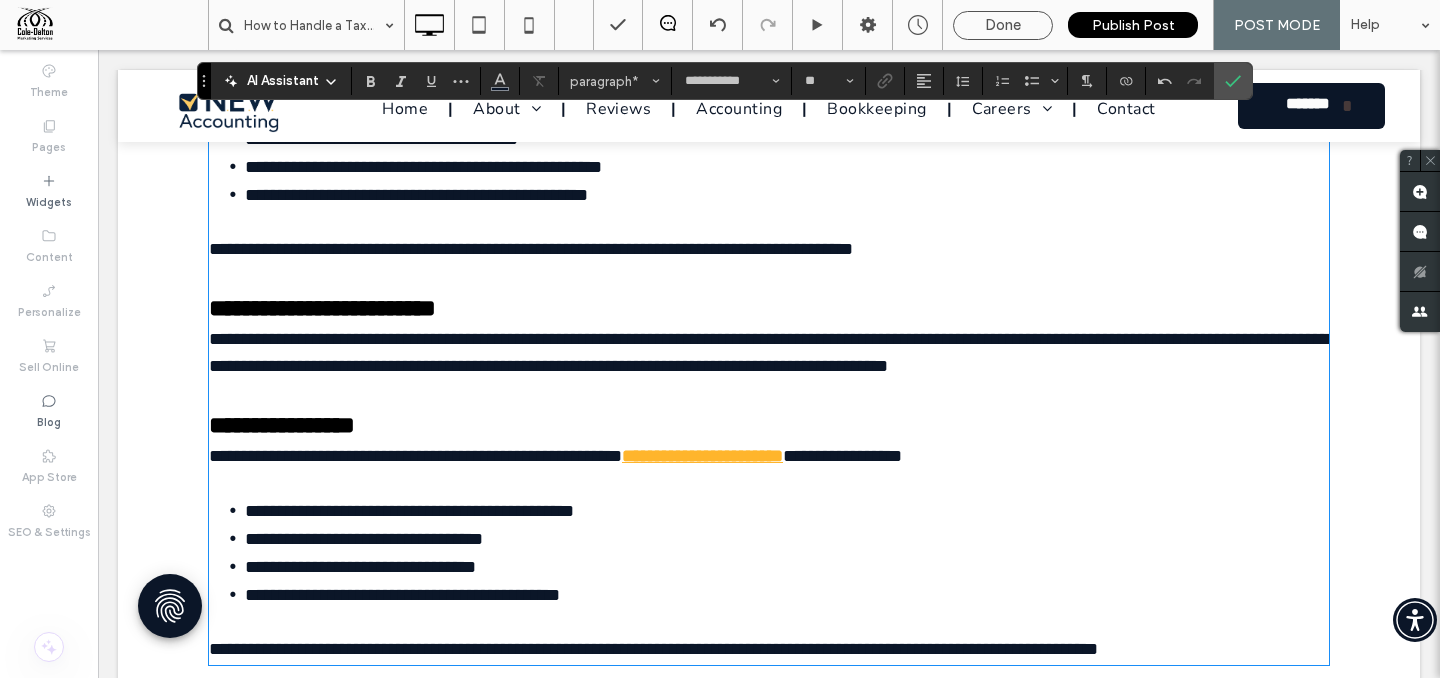 click on "**********" at bounding box center (531, 249) 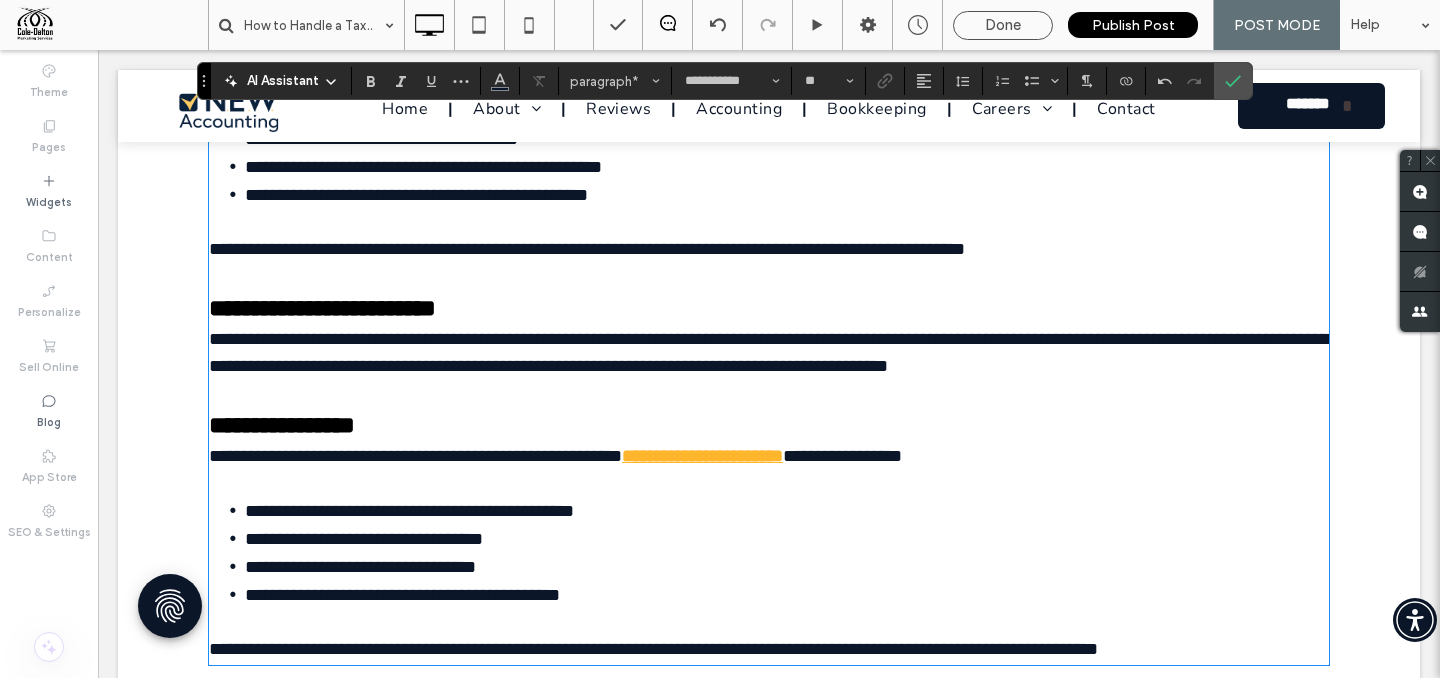 click on "**********" at bounding box center [787, 208] 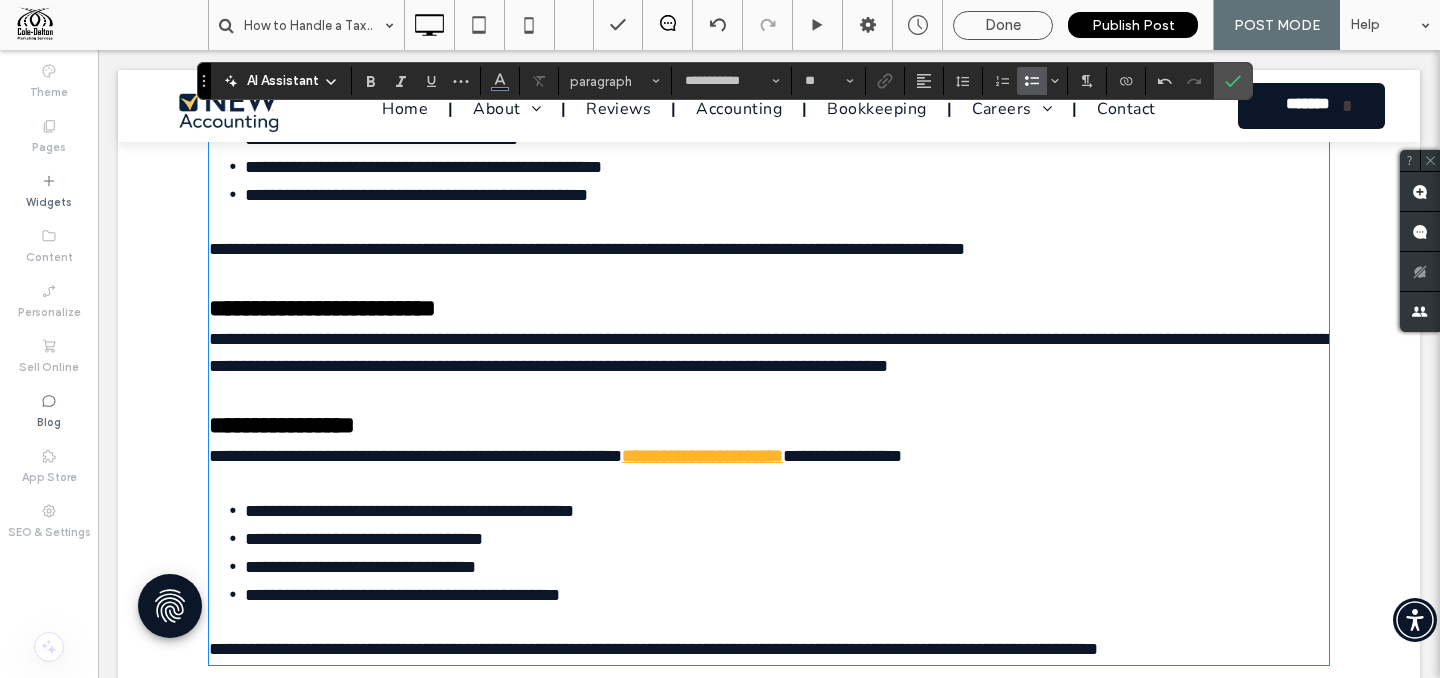 click on "**********" at bounding box center [587, 249] 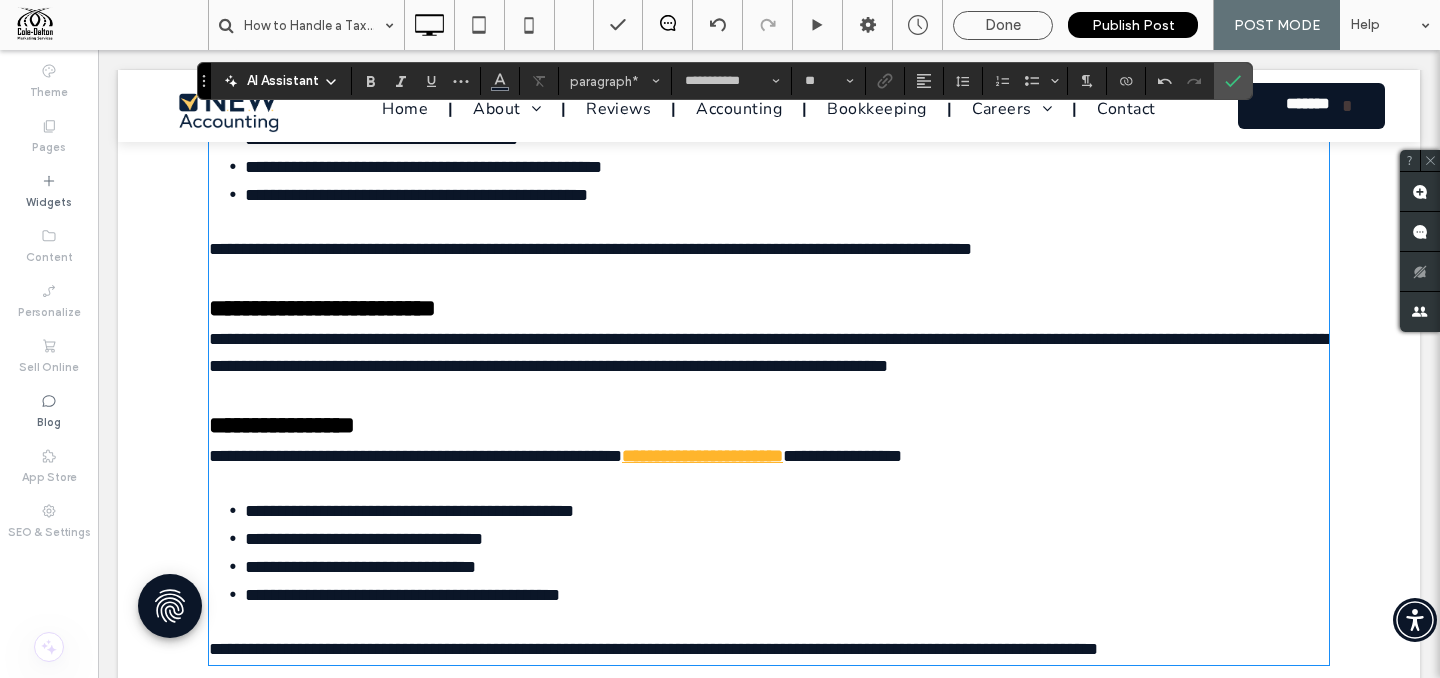 click on "**********" at bounding box center (590, 249) 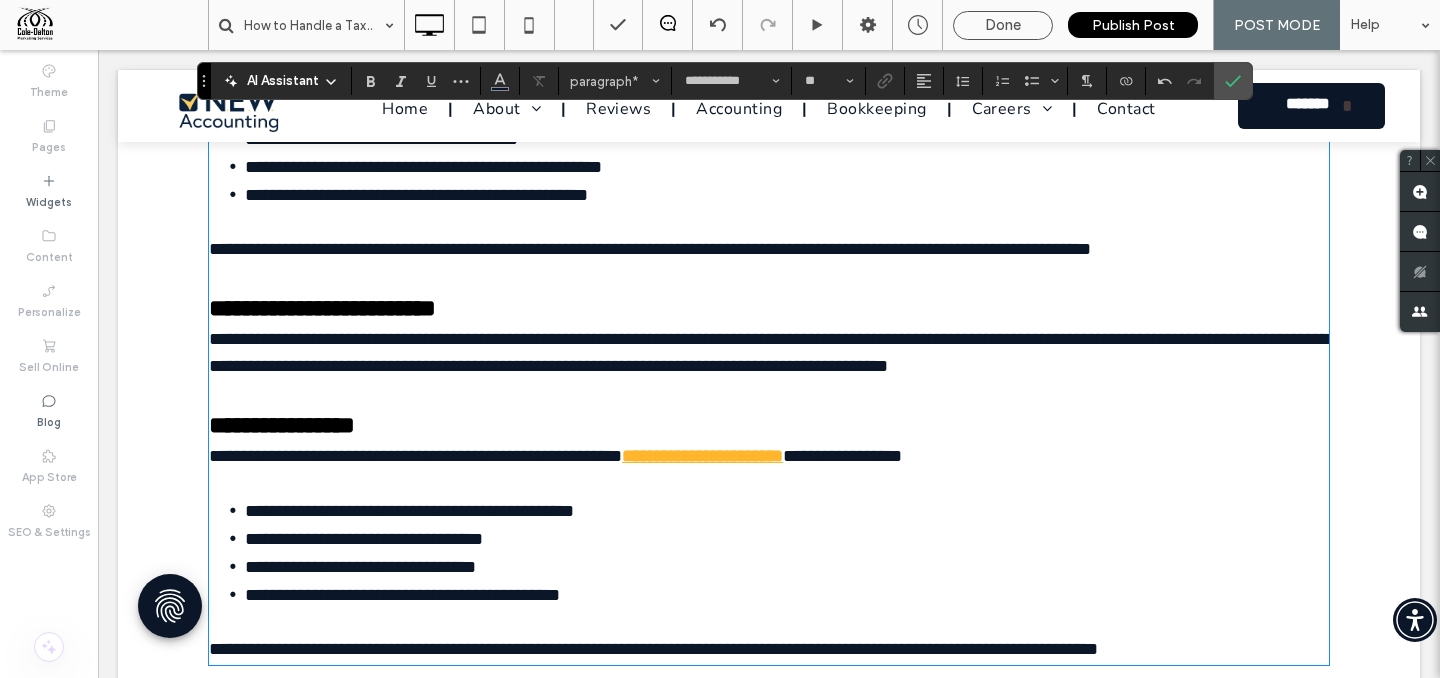 click on "**********" at bounding box center [364, 539] 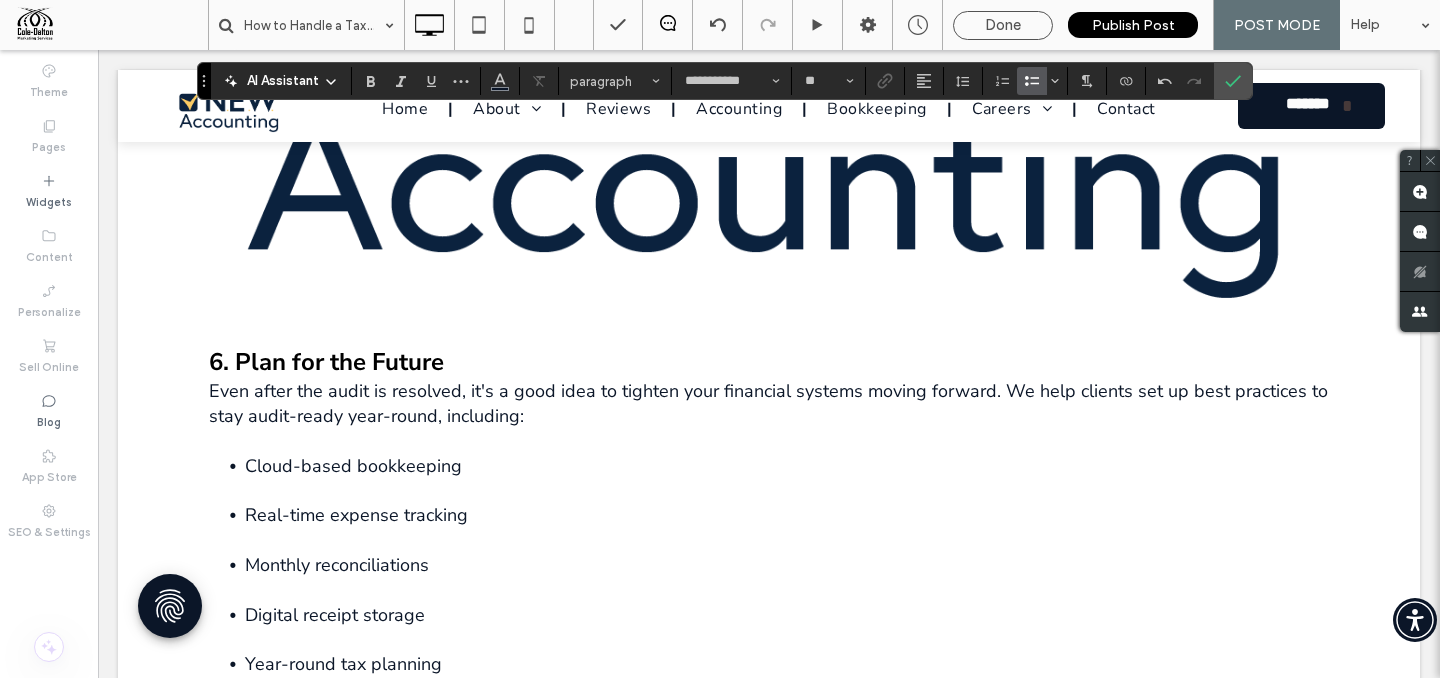 scroll, scrollTop: 5454, scrollLeft: 0, axis: vertical 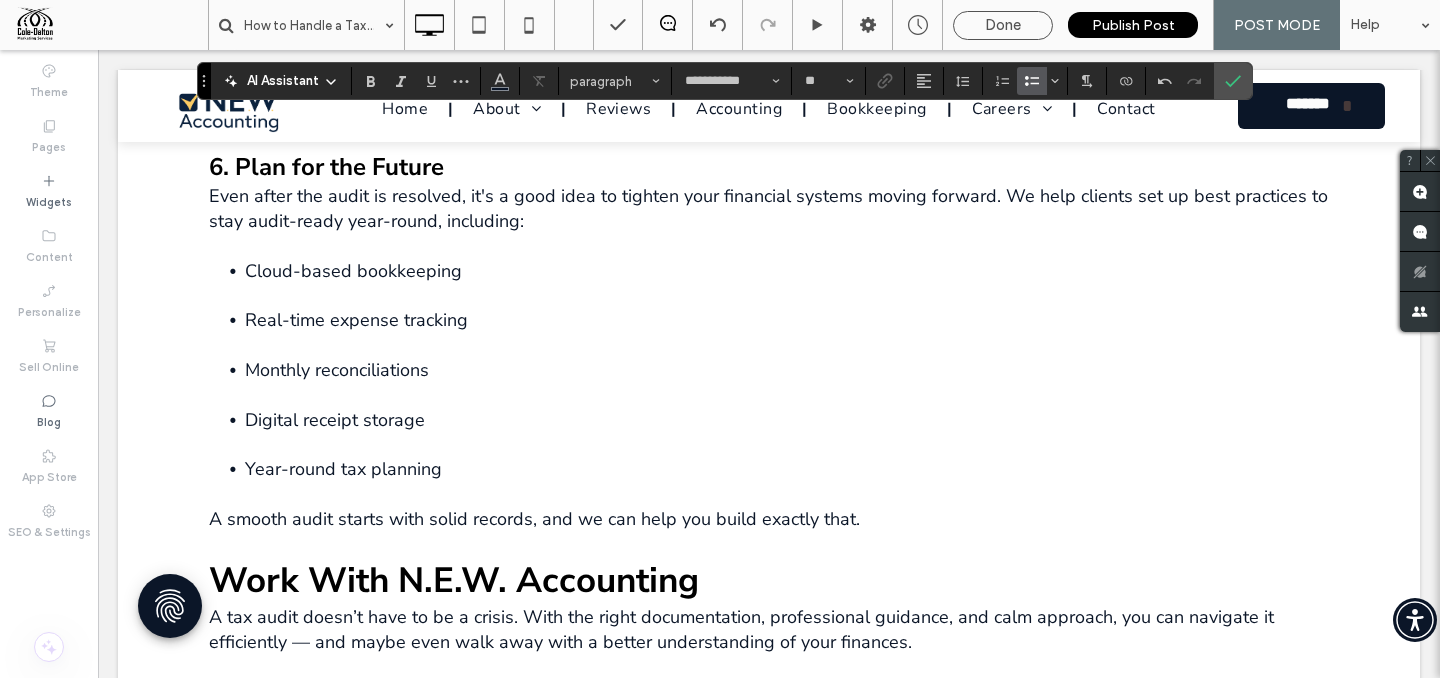 click on "Cloud-based bookkeeping" at bounding box center (787, 284) 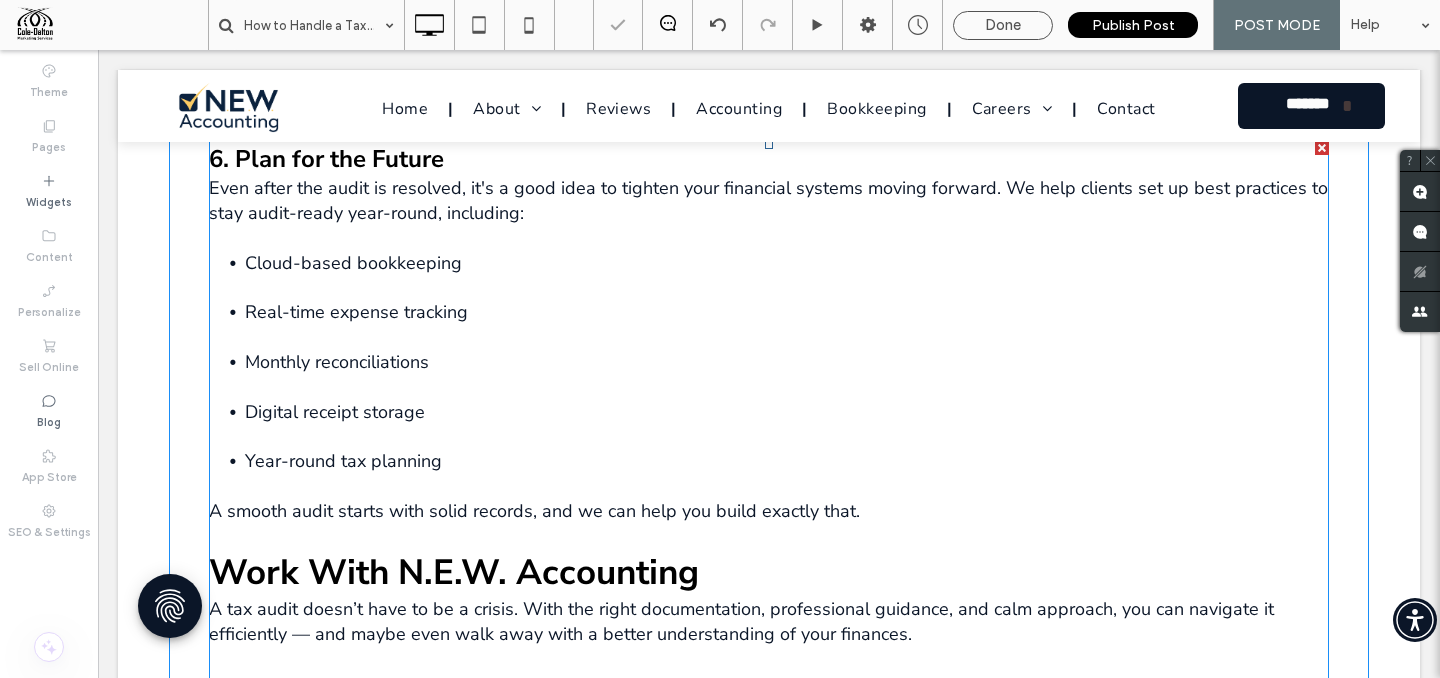 click on "Even after the audit is resolved, it's a good idea to tighten your financial systems moving forward. We help clients set up best practices to stay audit-ready year-round, including:" at bounding box center [768, 200] 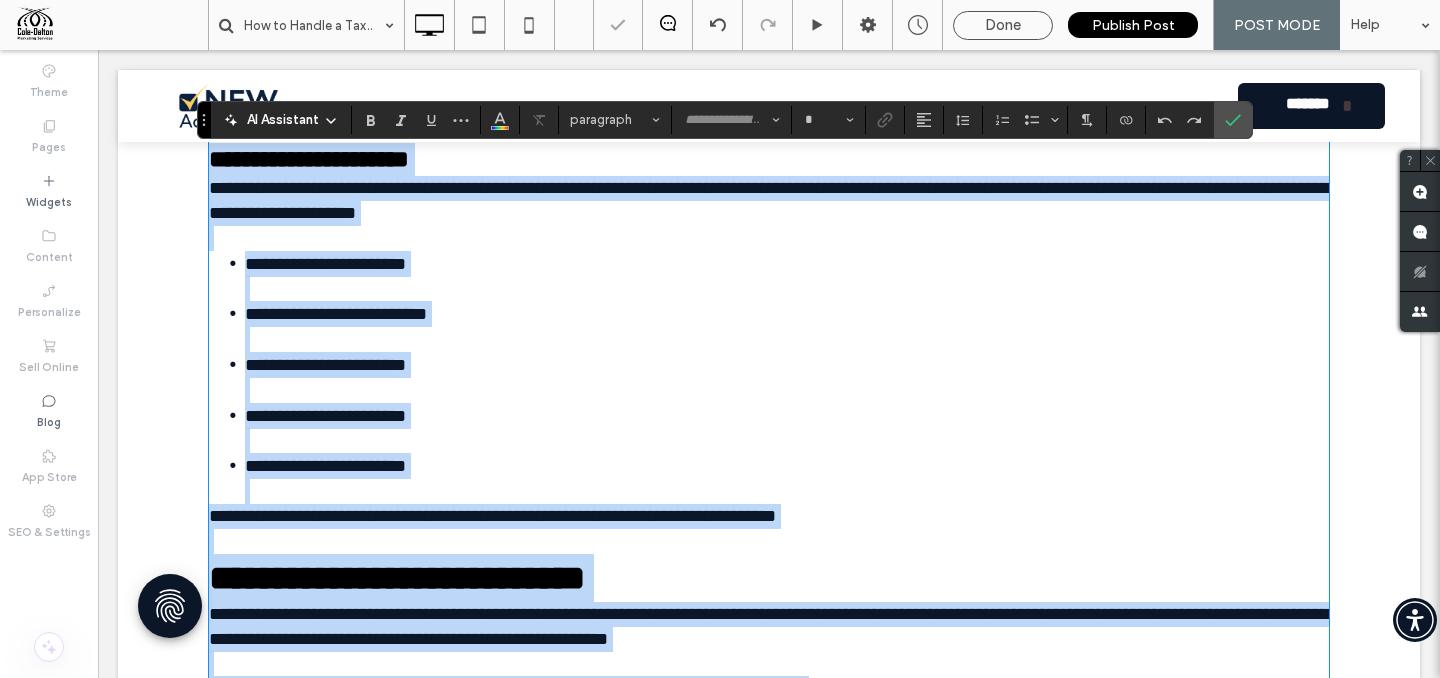 type on "**********" 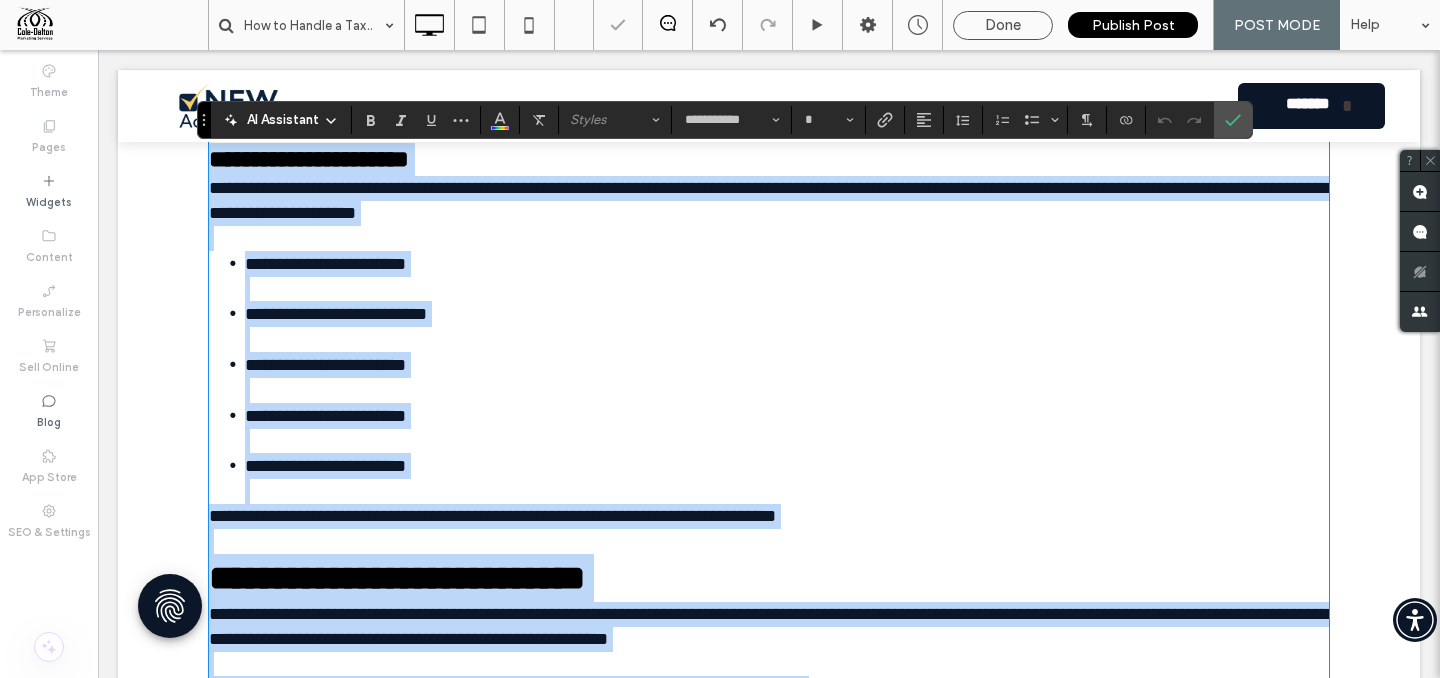 click on "**********" at bounding box center (309, 159) 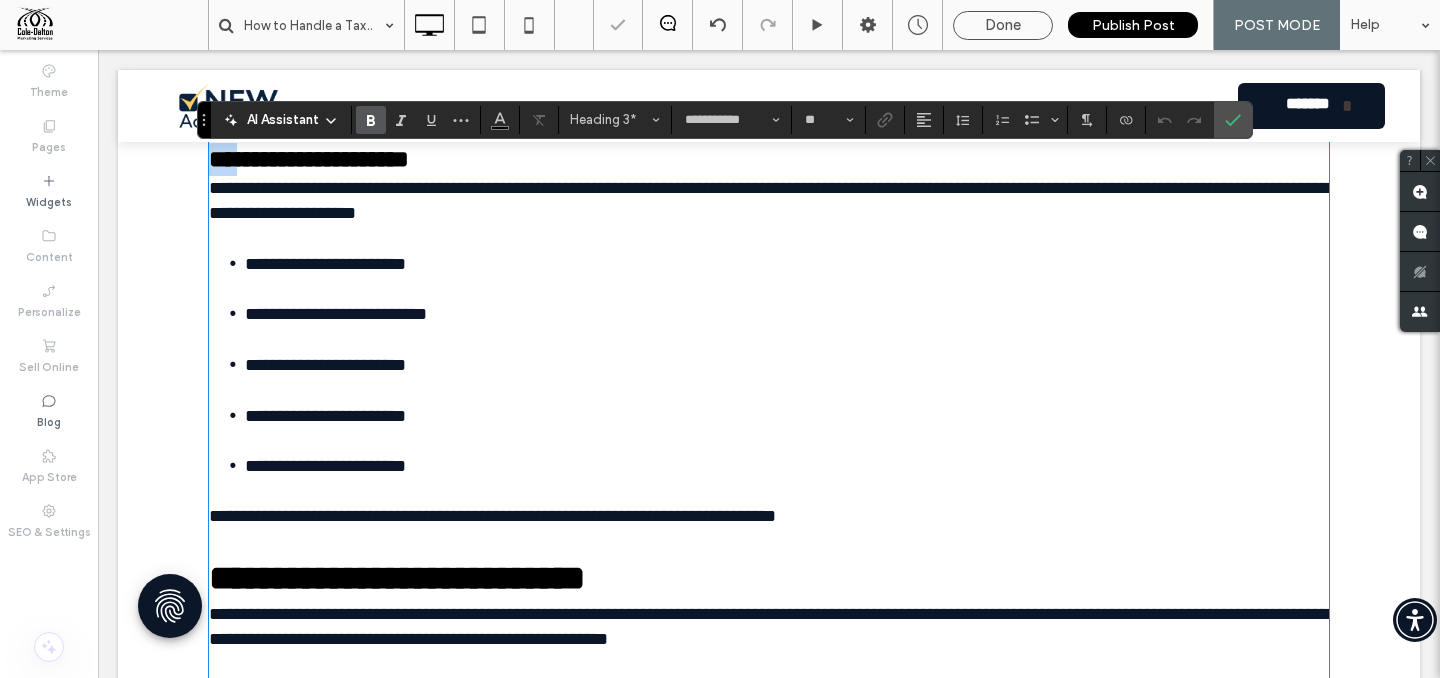 drag, startPoint x: 212, startPoint y: 174, endPoint x: 193, endPoint y: 174, distance: 19 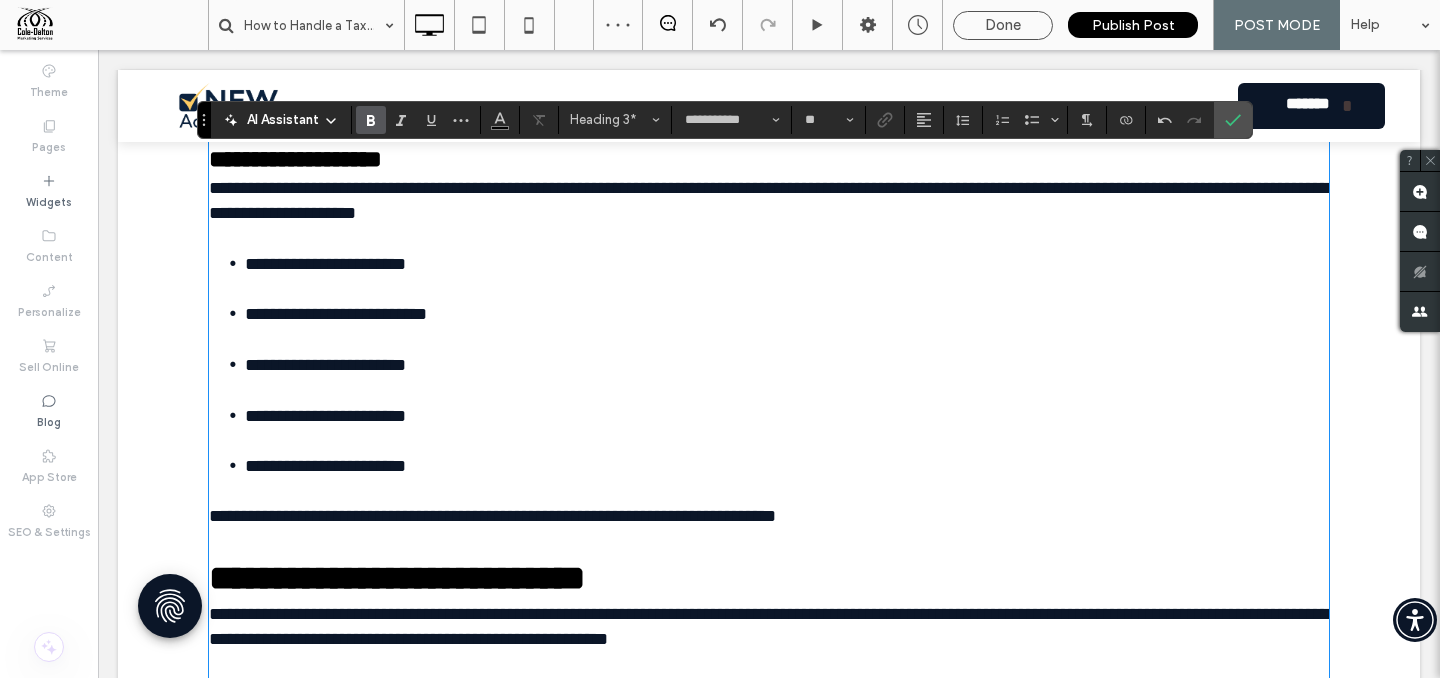 click on "**********" at bounding box center (787, 276) 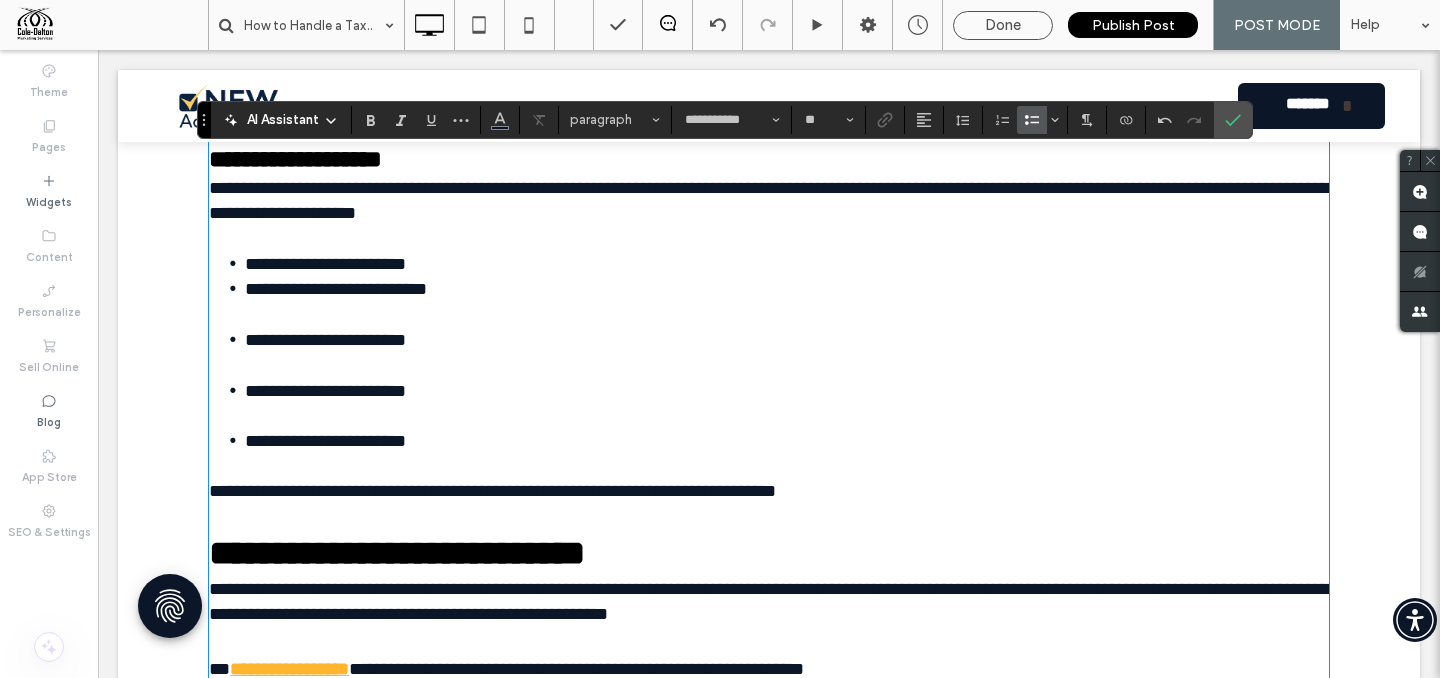 click on "**********" at bounding box center (787, 301) 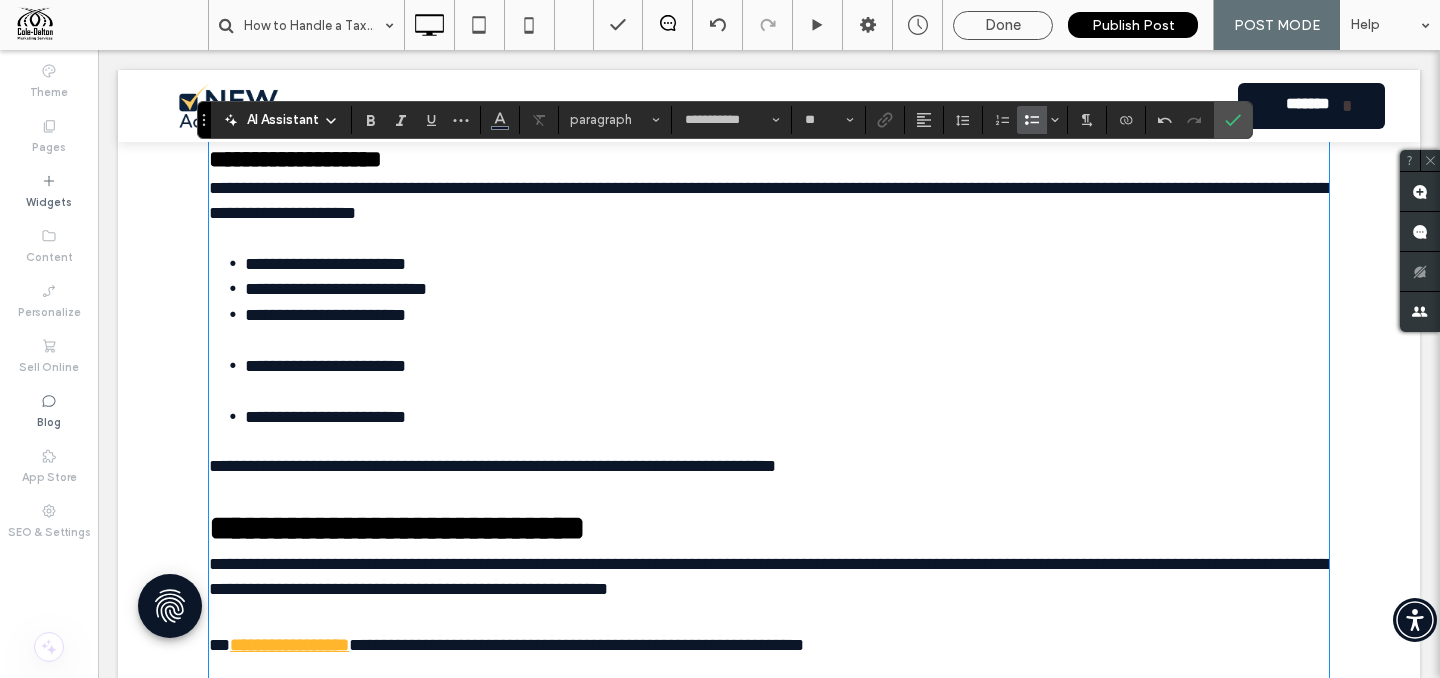 click on "**********" at bounding box center (787, 327) 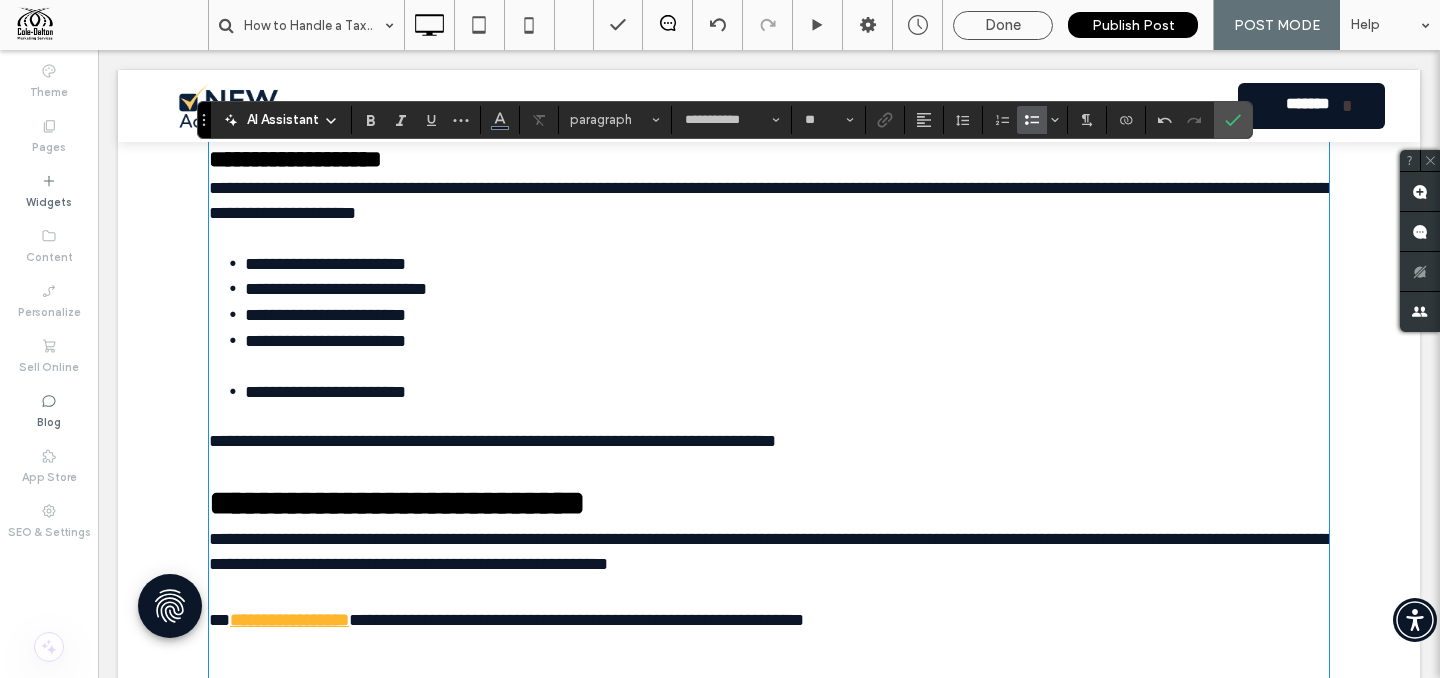 click on "**********" at bounding box center [787, 353] 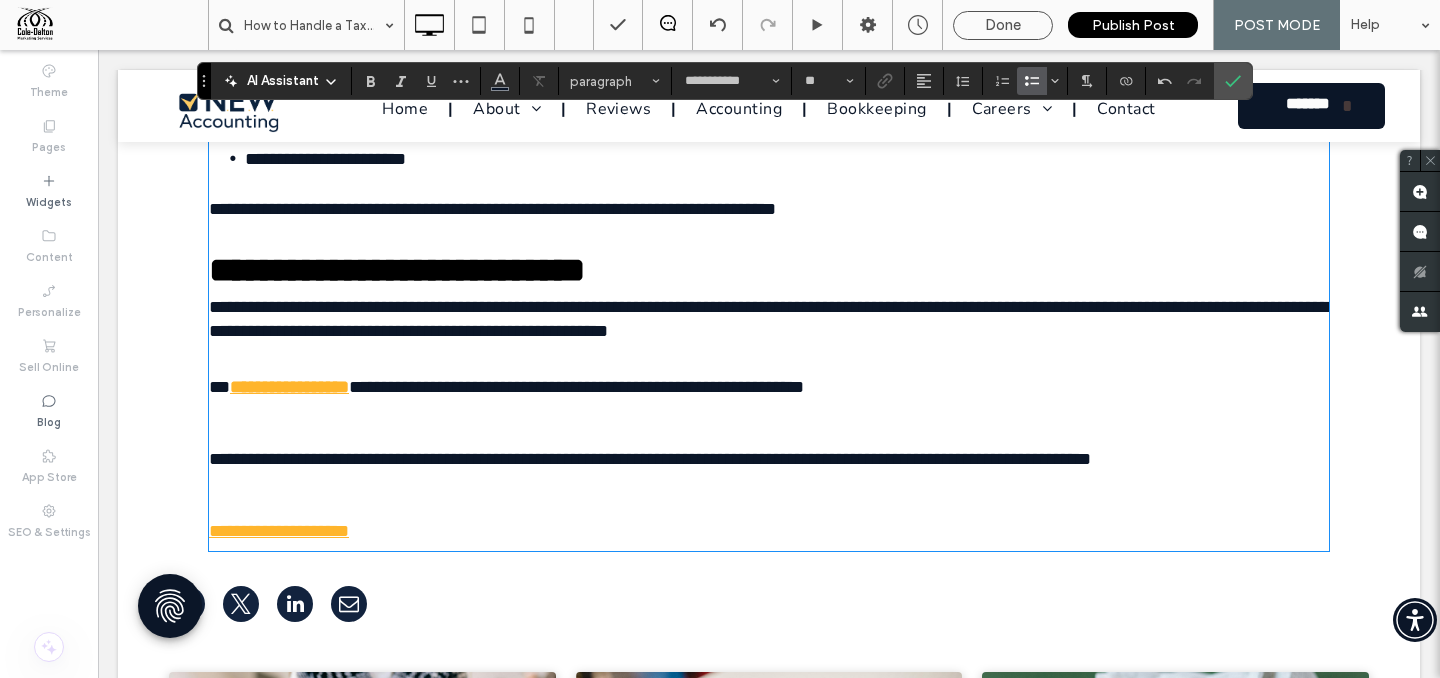 scroll, scrollTop: 5651, scrollLeft: 0, axis: vertical 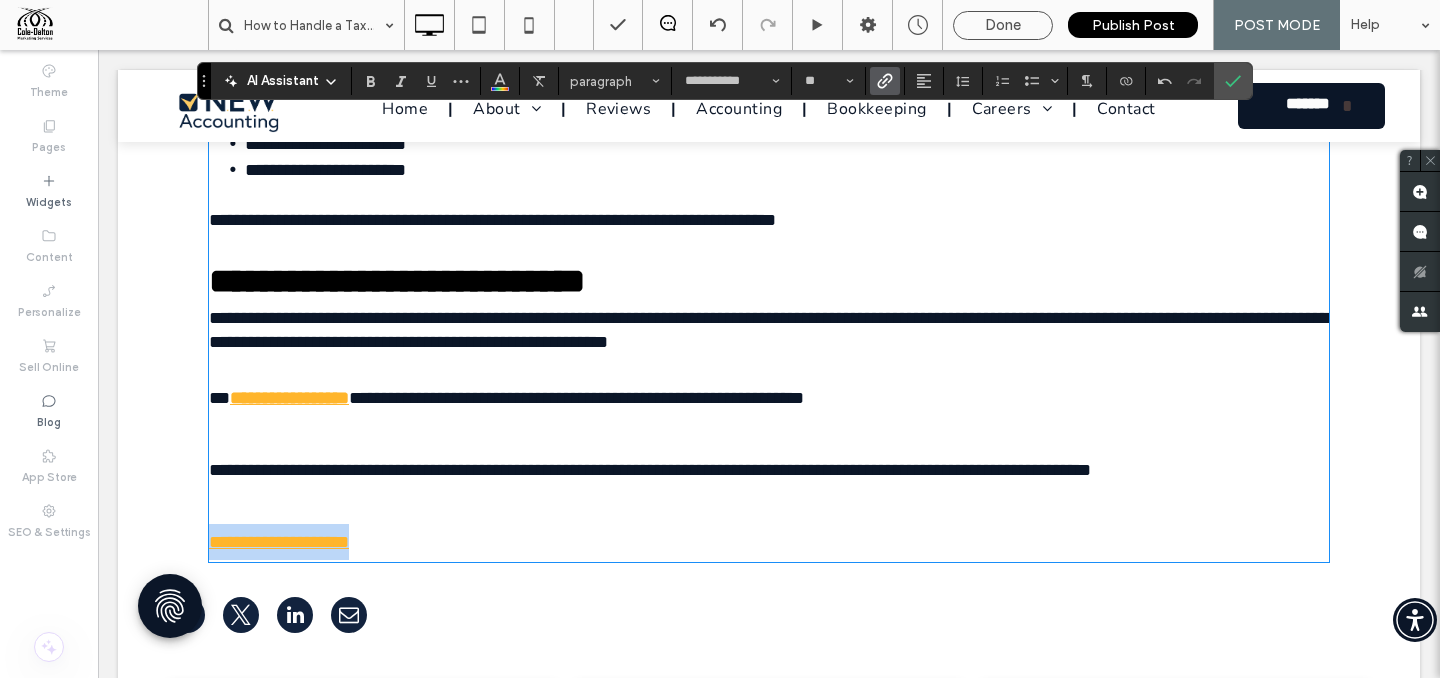 drag, startPoint x: 371, startPoint y: 554, endPoint x: 241, endPoint y: 533, distance: 131.68523 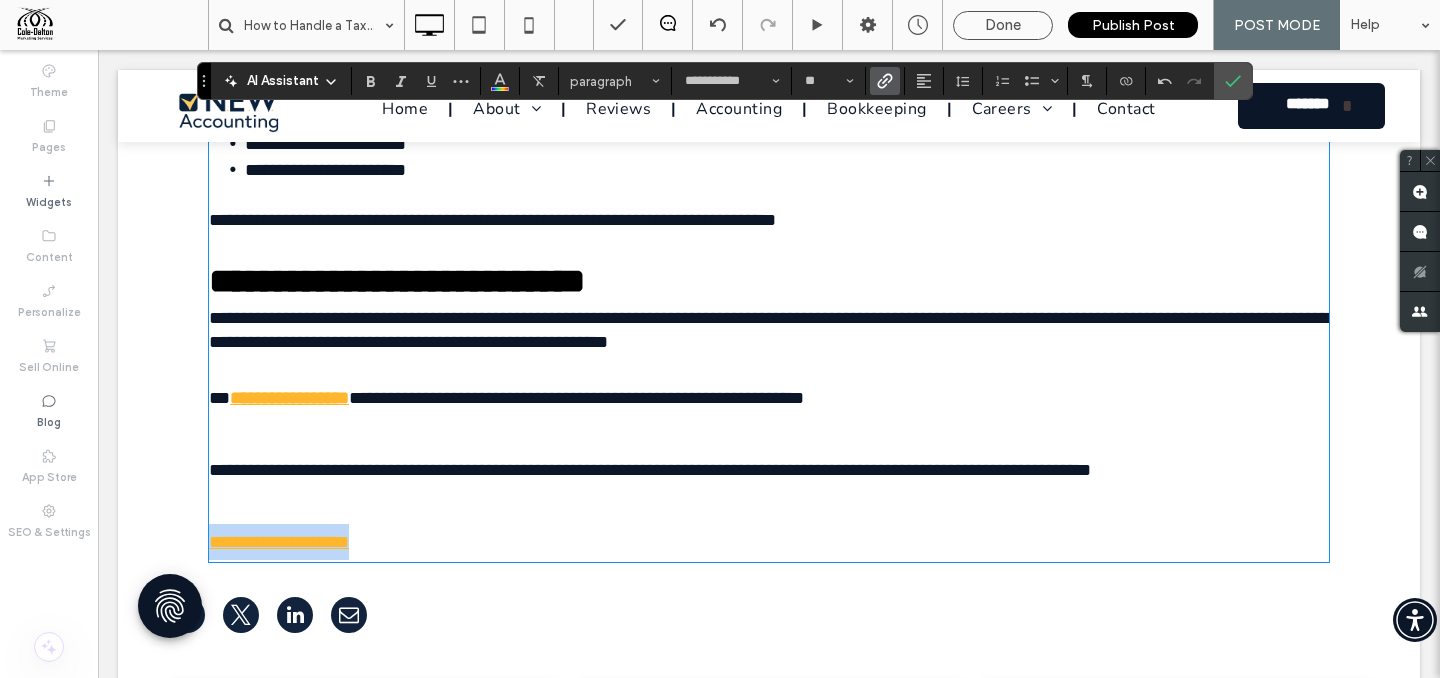 type on "*" 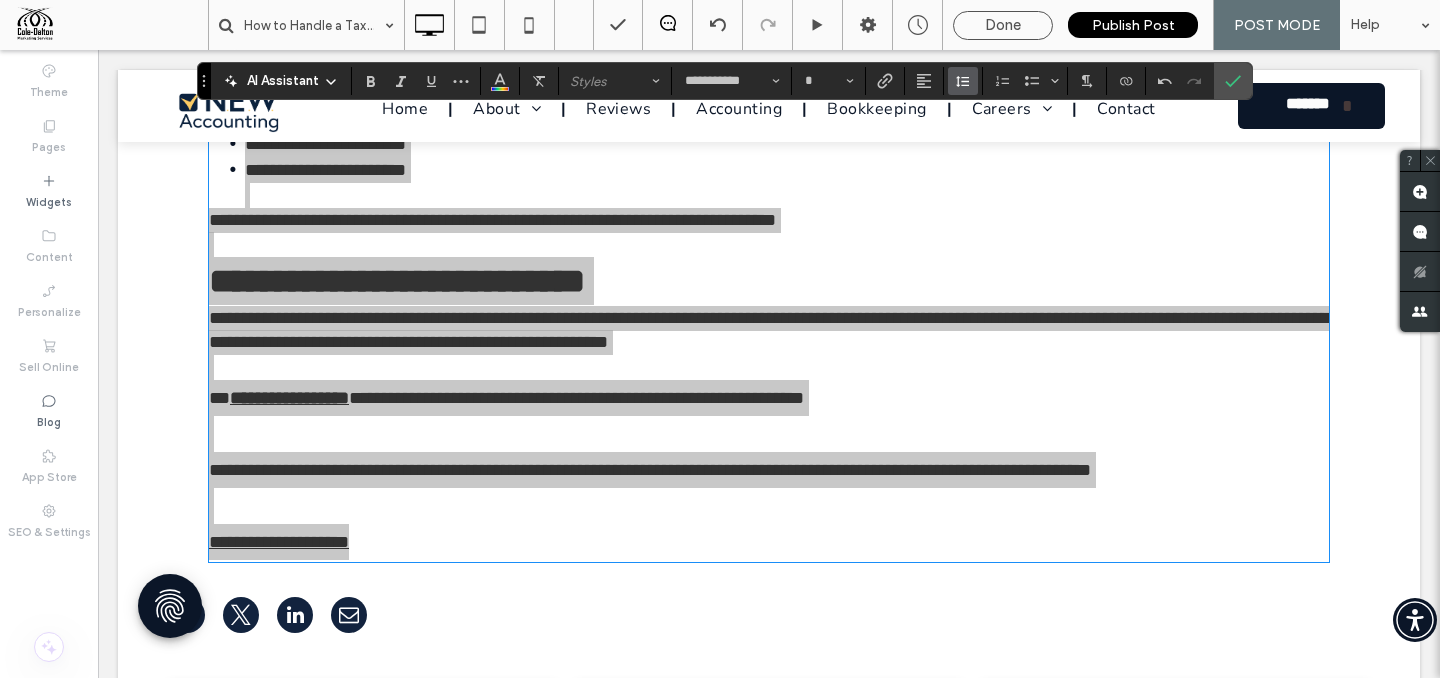 click 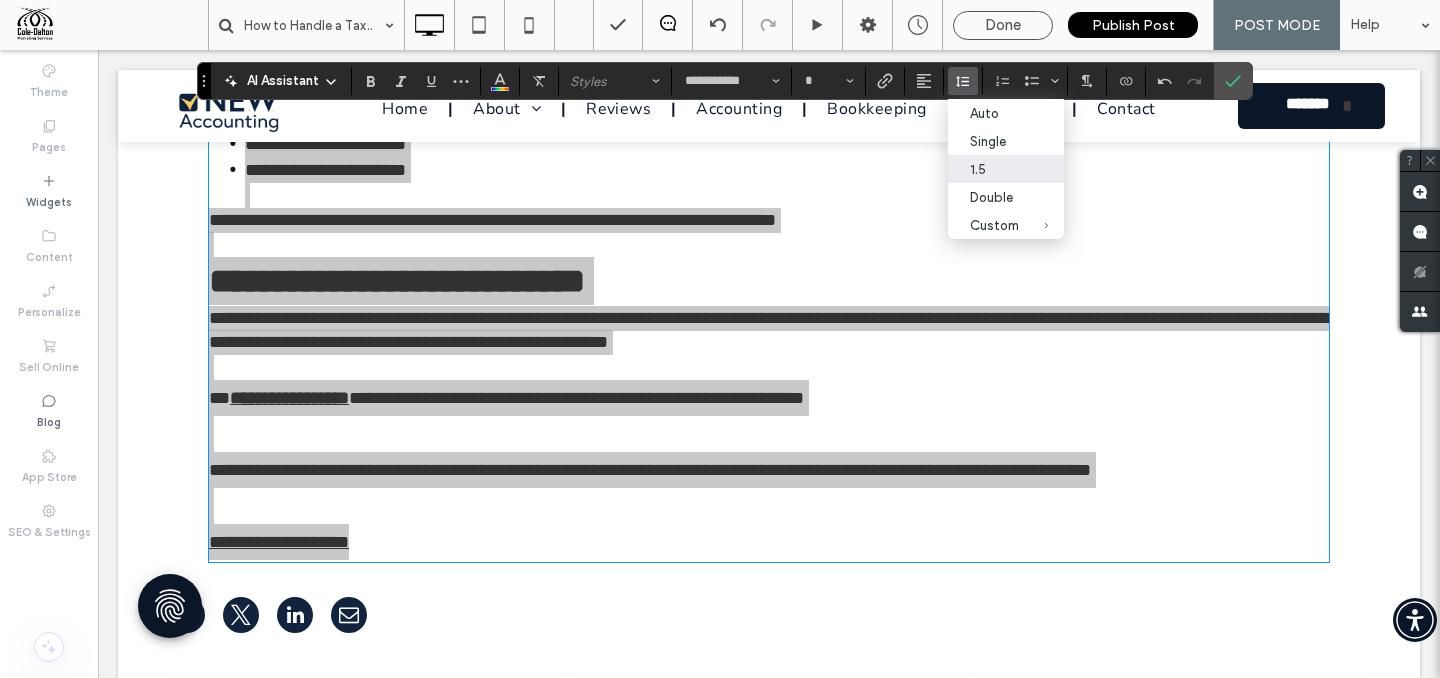 click on "1.5" at bounding box center [994, 169] 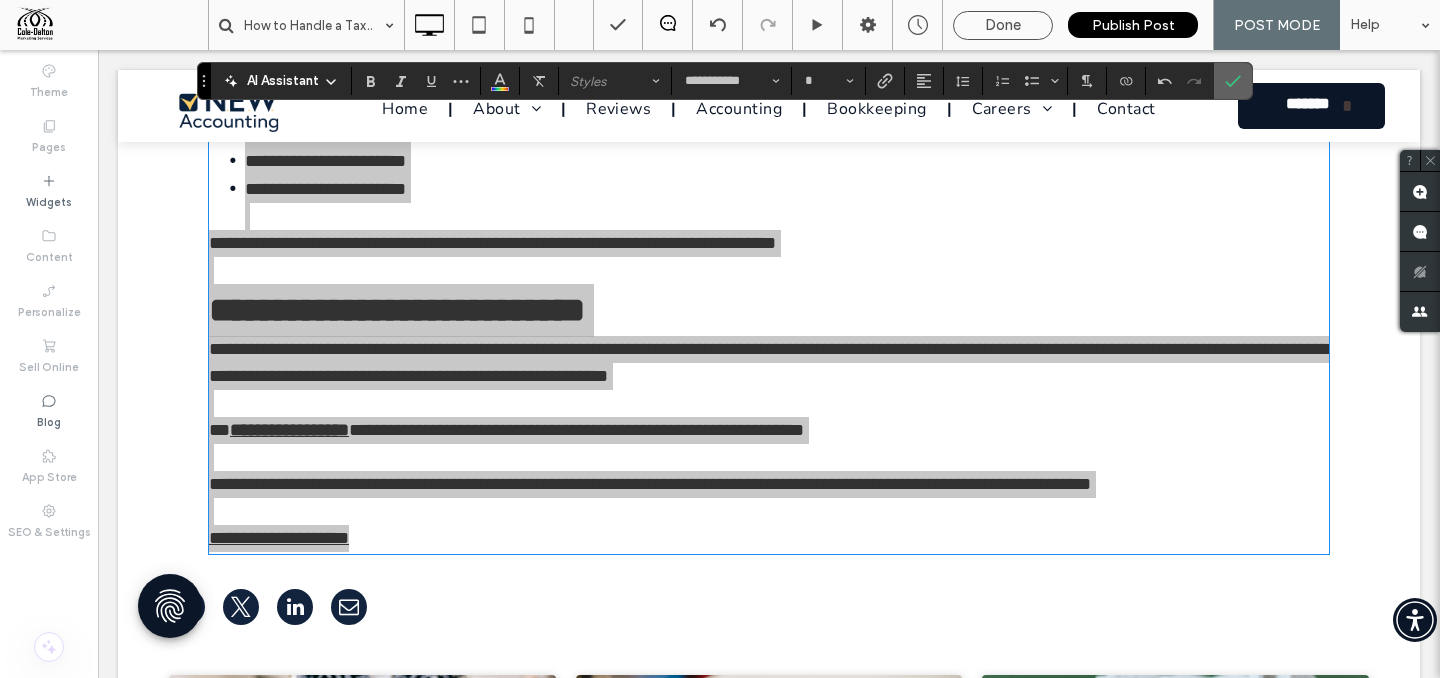 click 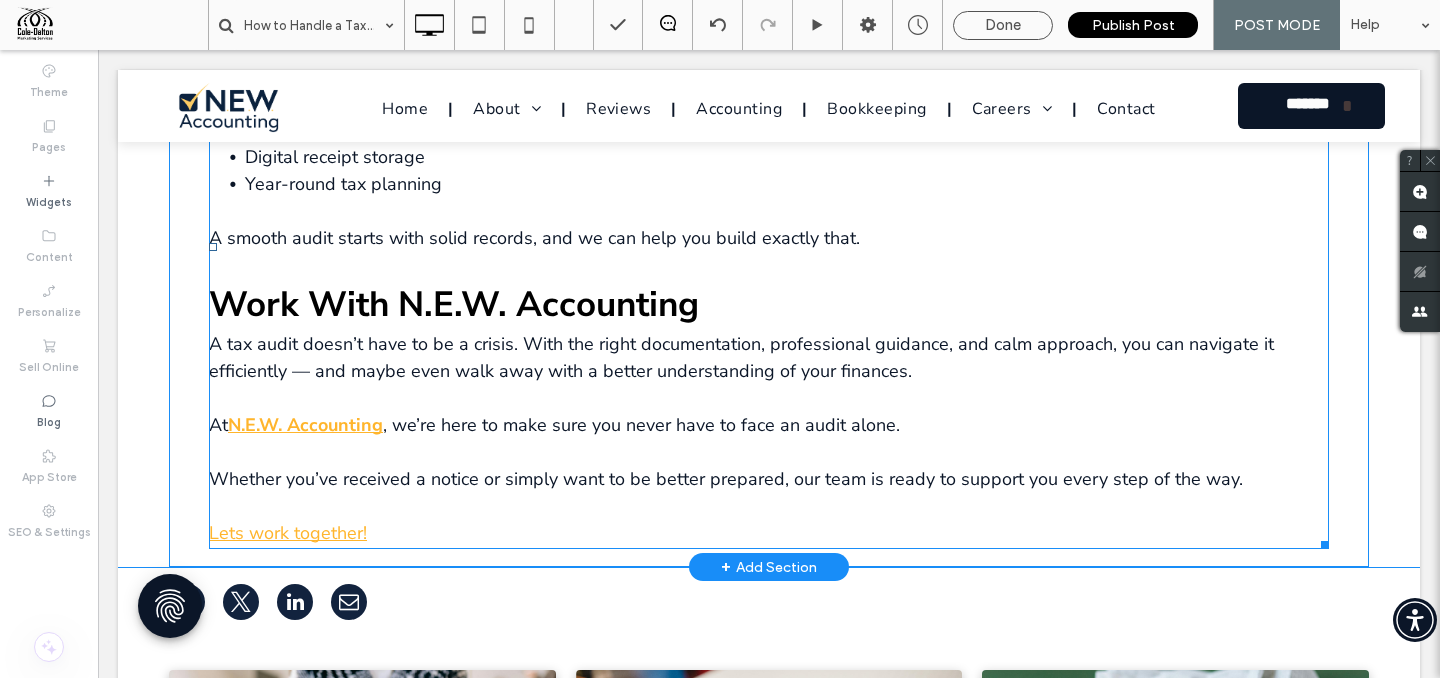 click on "A tax audit doesn’t have to be a crisis. With the right documentation, professional guidance, and calm approach, you can navigate it efficiently — and maybe even walk away with a better understanding of your finances." at bounding box center [741, 357] 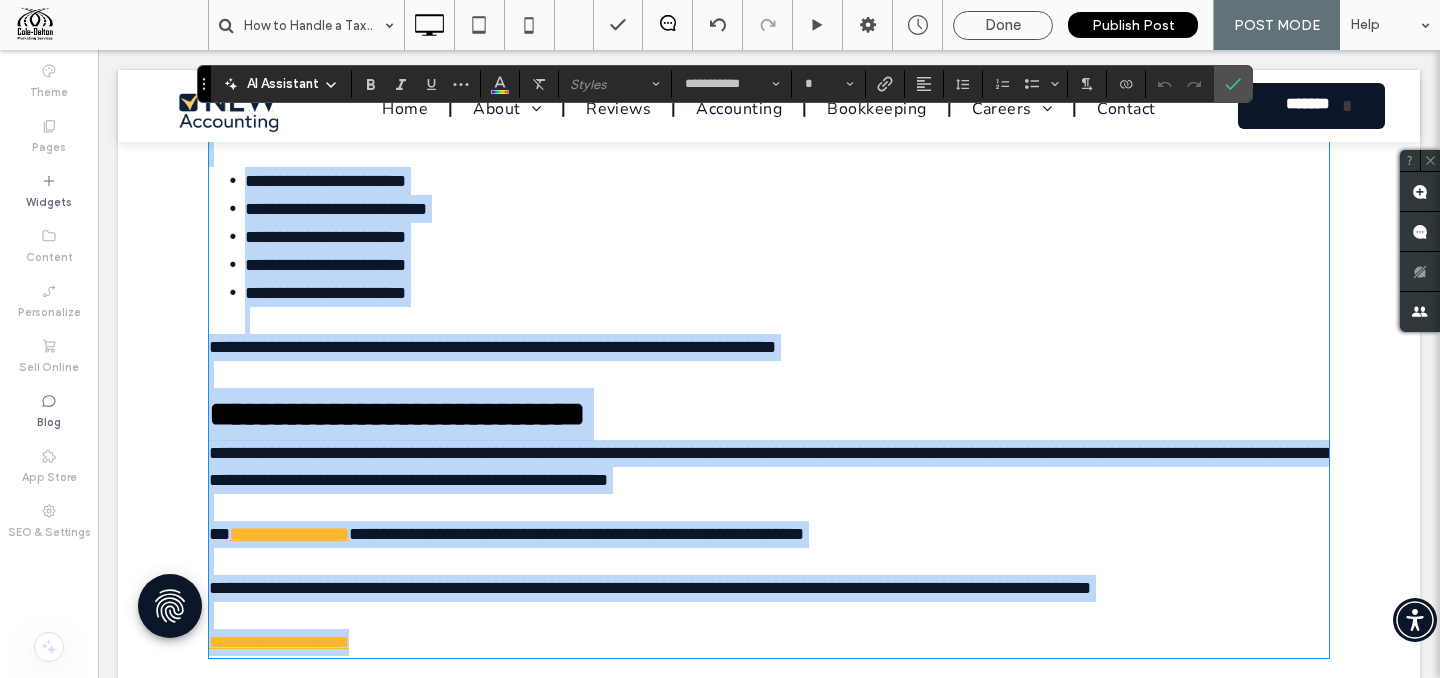 click on "**********" at bounding box center [769, 466] 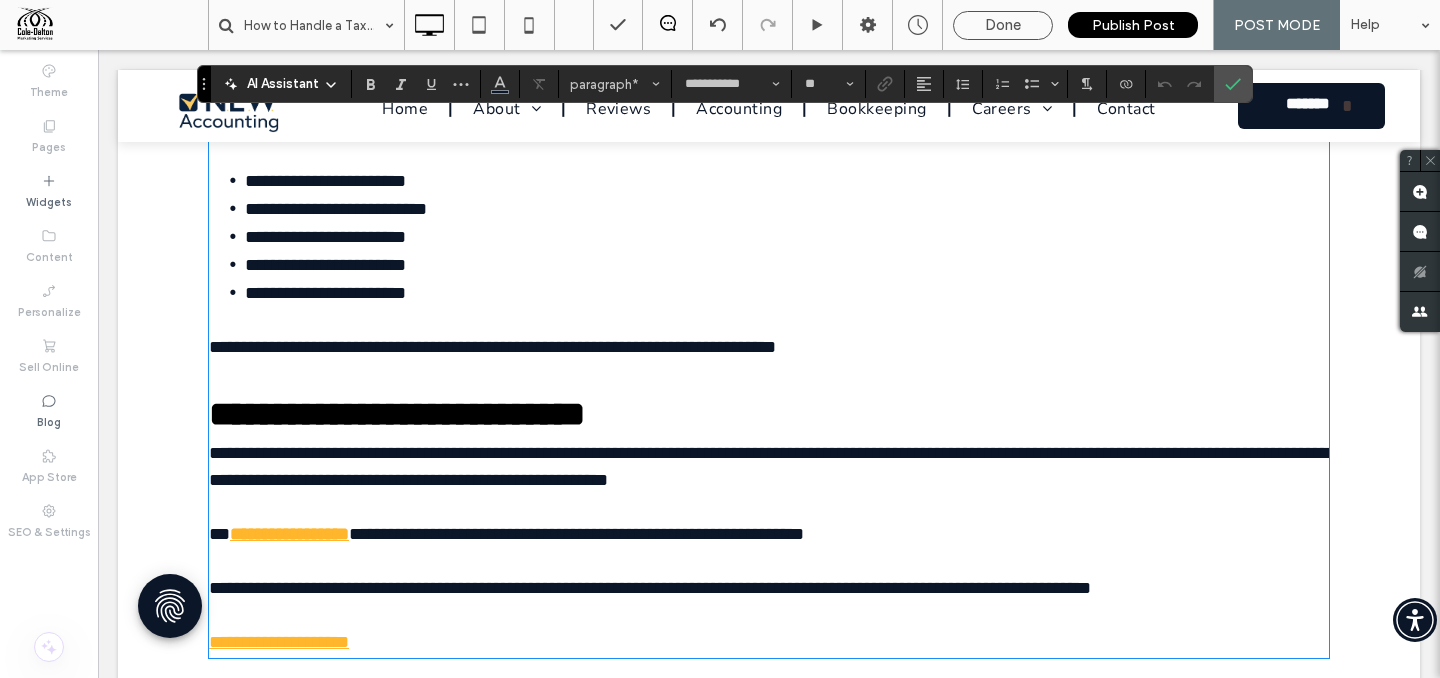 scroll, scrollTop: 5731, scrollLeft: 0, axis: vertical 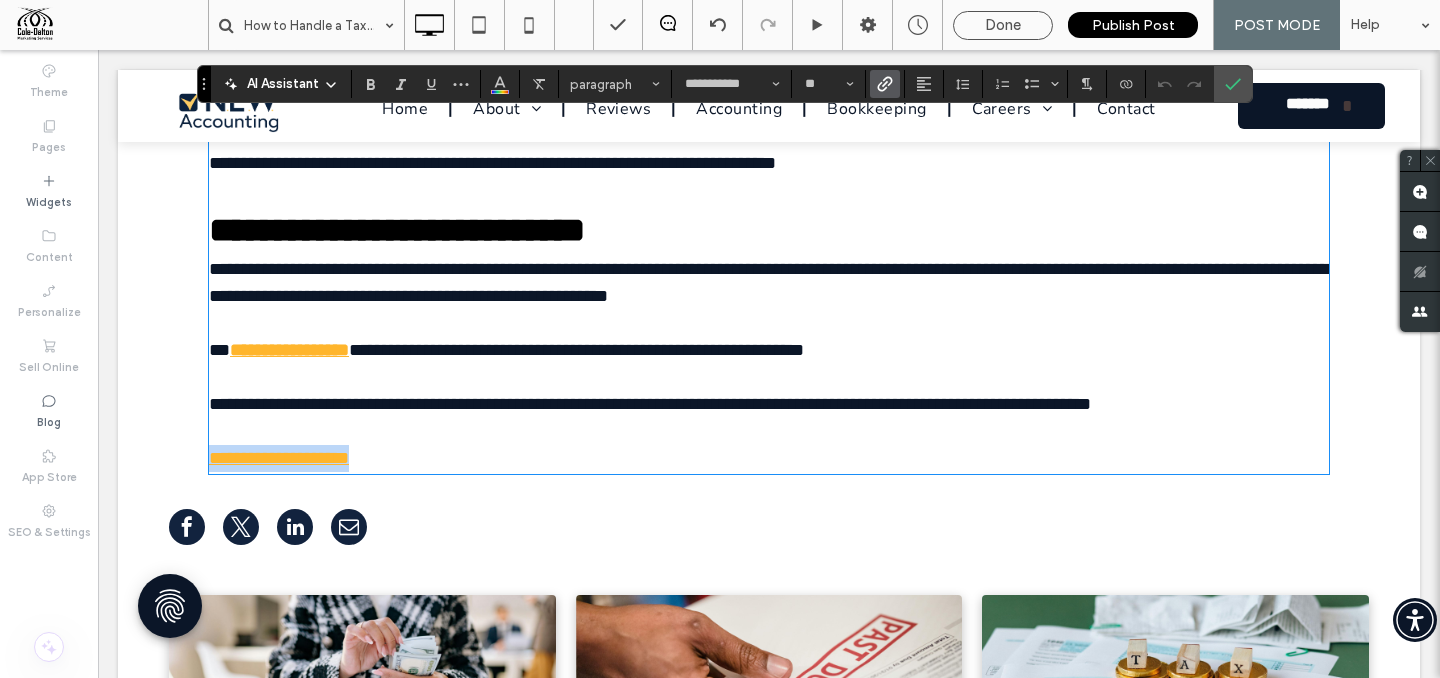 drag, startPoint x: 375, startPoint y: 473, endPoint x: 186, endPoint y: 461, distance: 189.38057 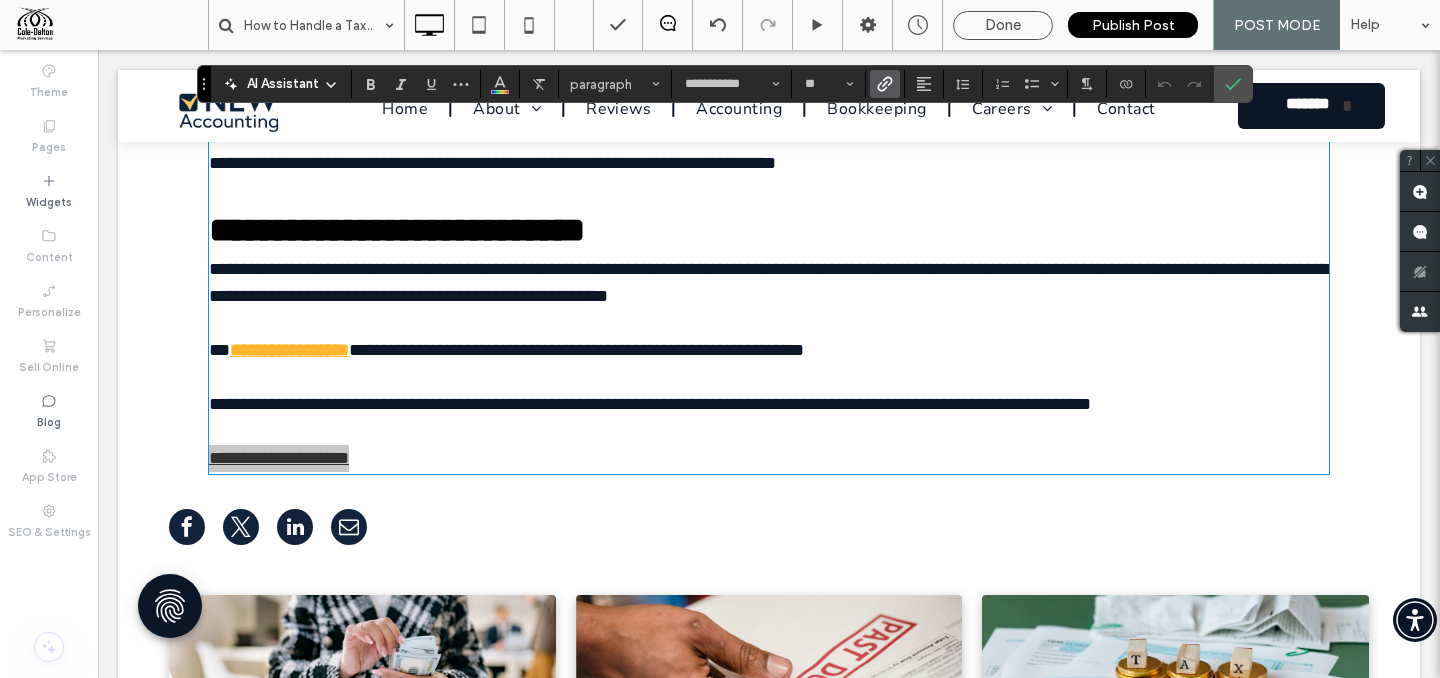click 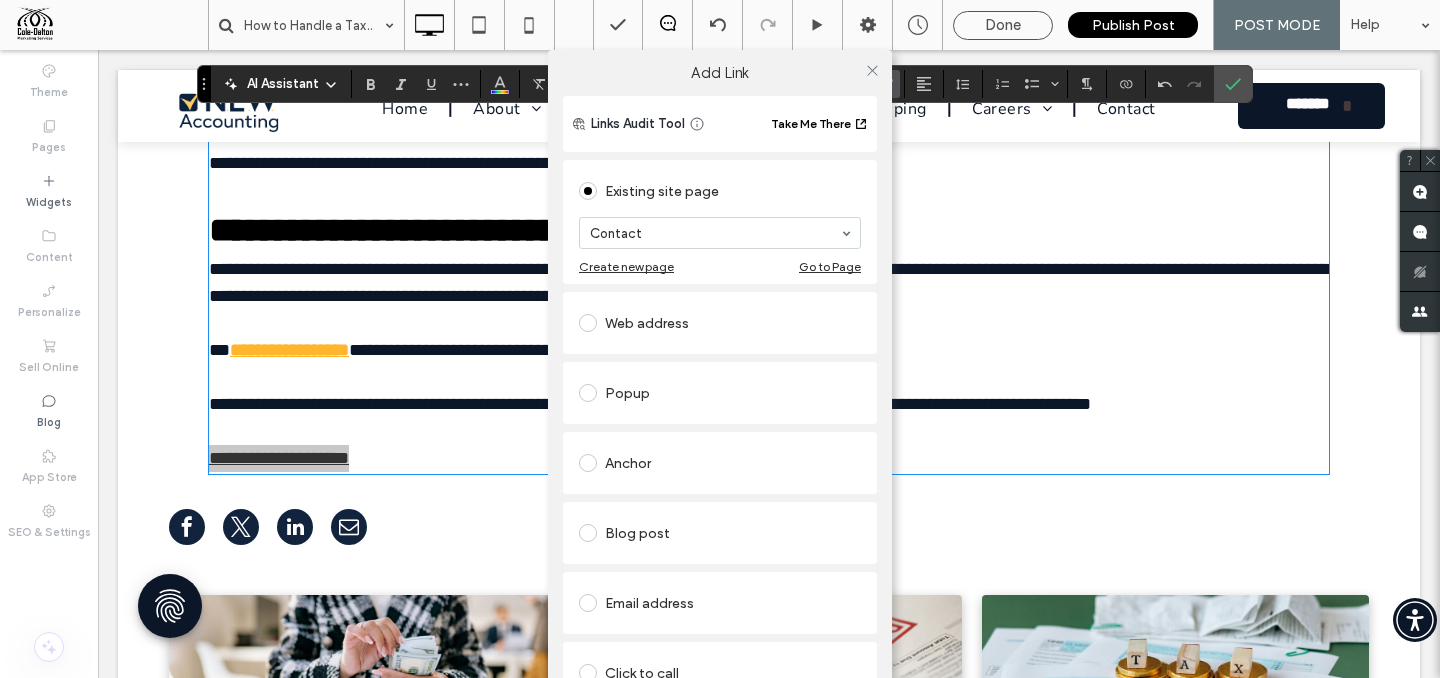 click on "Add Link Links Audit Tool Take Me There Existing site page Contact Create new page Go to Page Web address Popup Anchor Blog post Email address Click to call File for download Remove link" at bounding box center [720, 389] 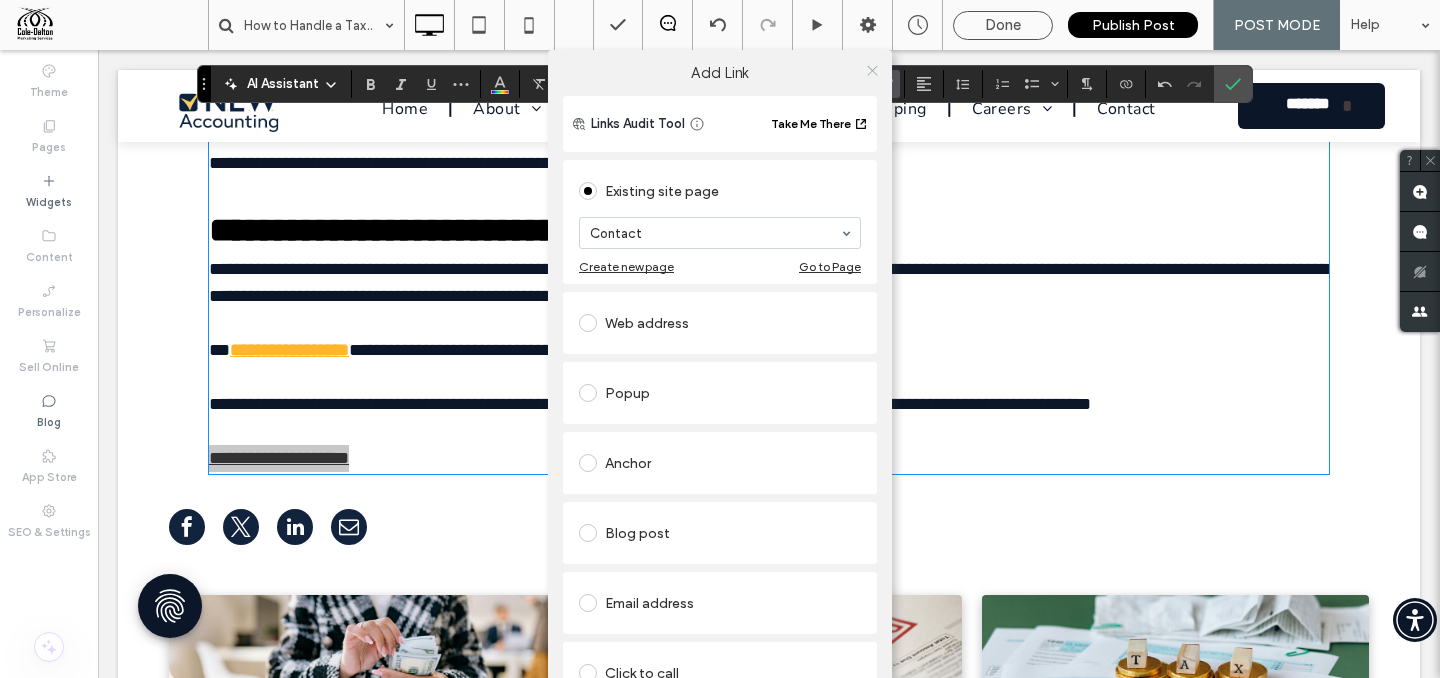 click 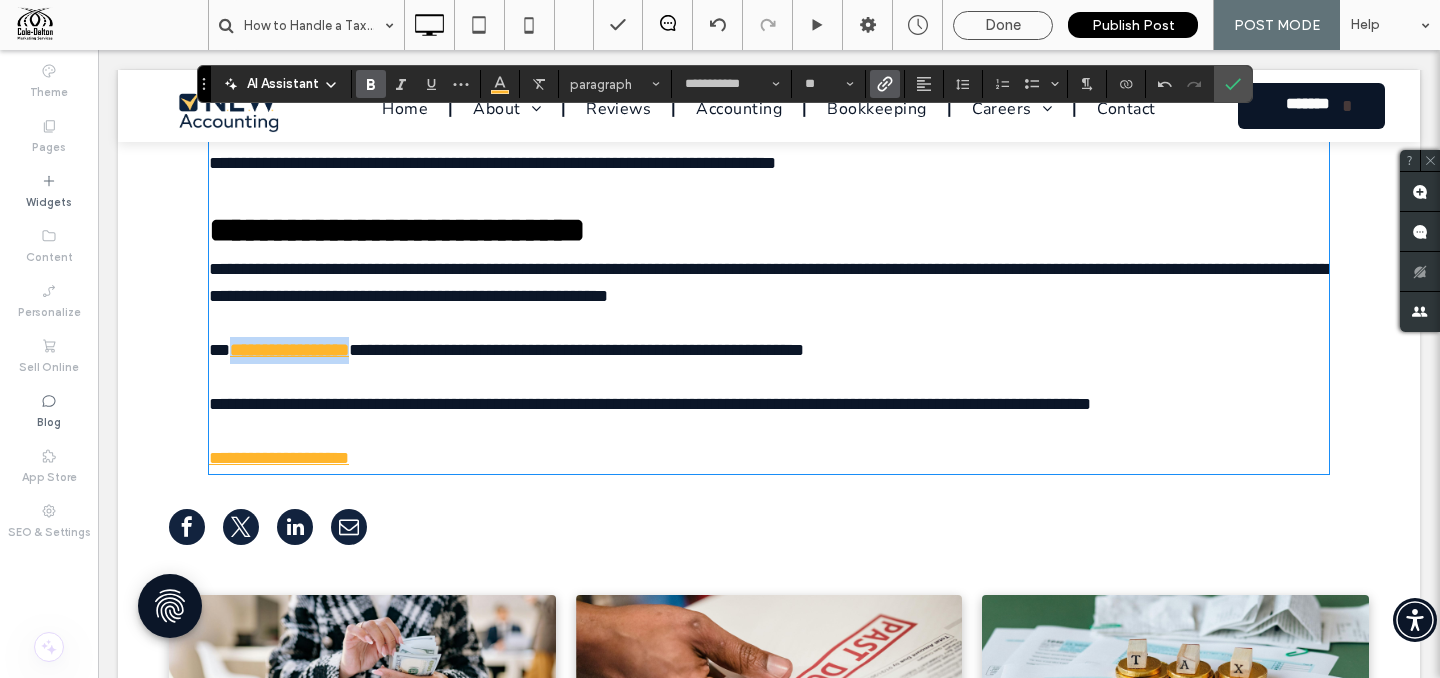 drag, startPoint x: 284, startPoint y: 361, endPoint x: 387, endPoint y: 365, distance: 103.077644 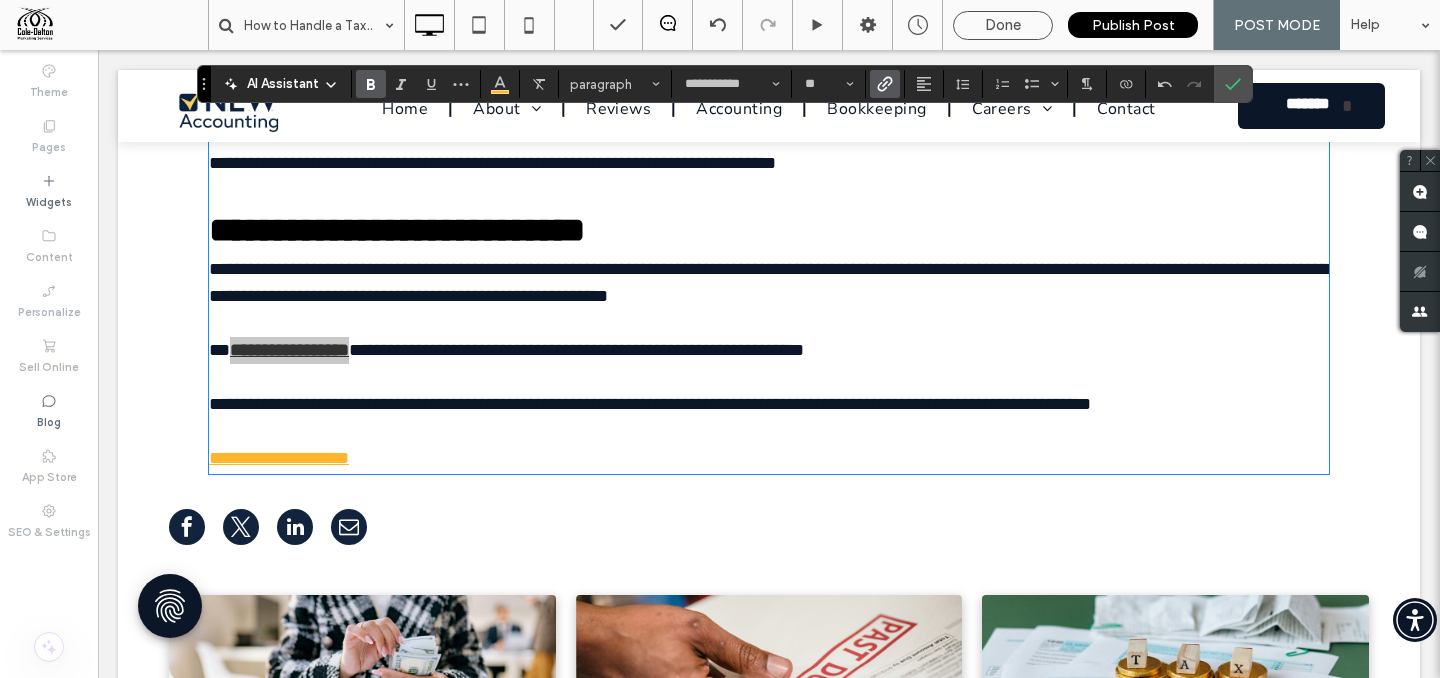 click at bounding box center [885, 84] 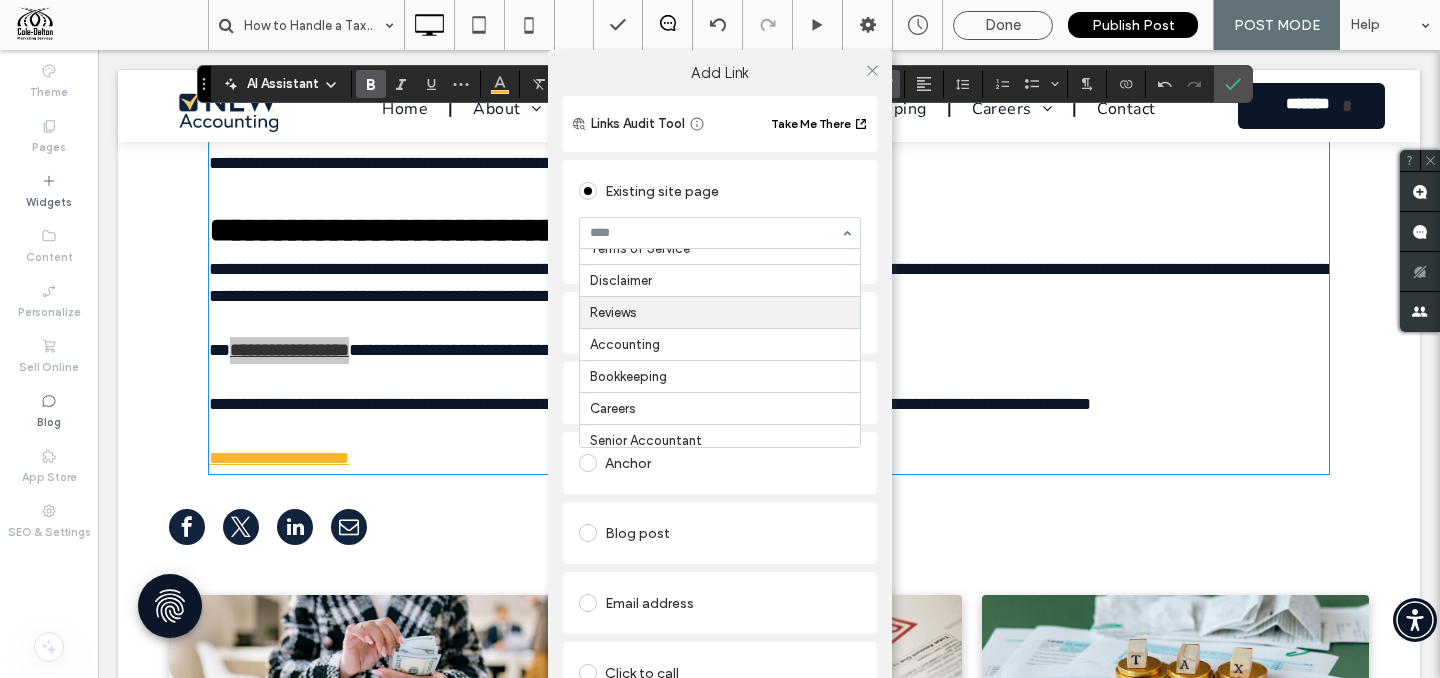 scroll, scrollTop: 241, scrollLeft: 0, axis: vertical 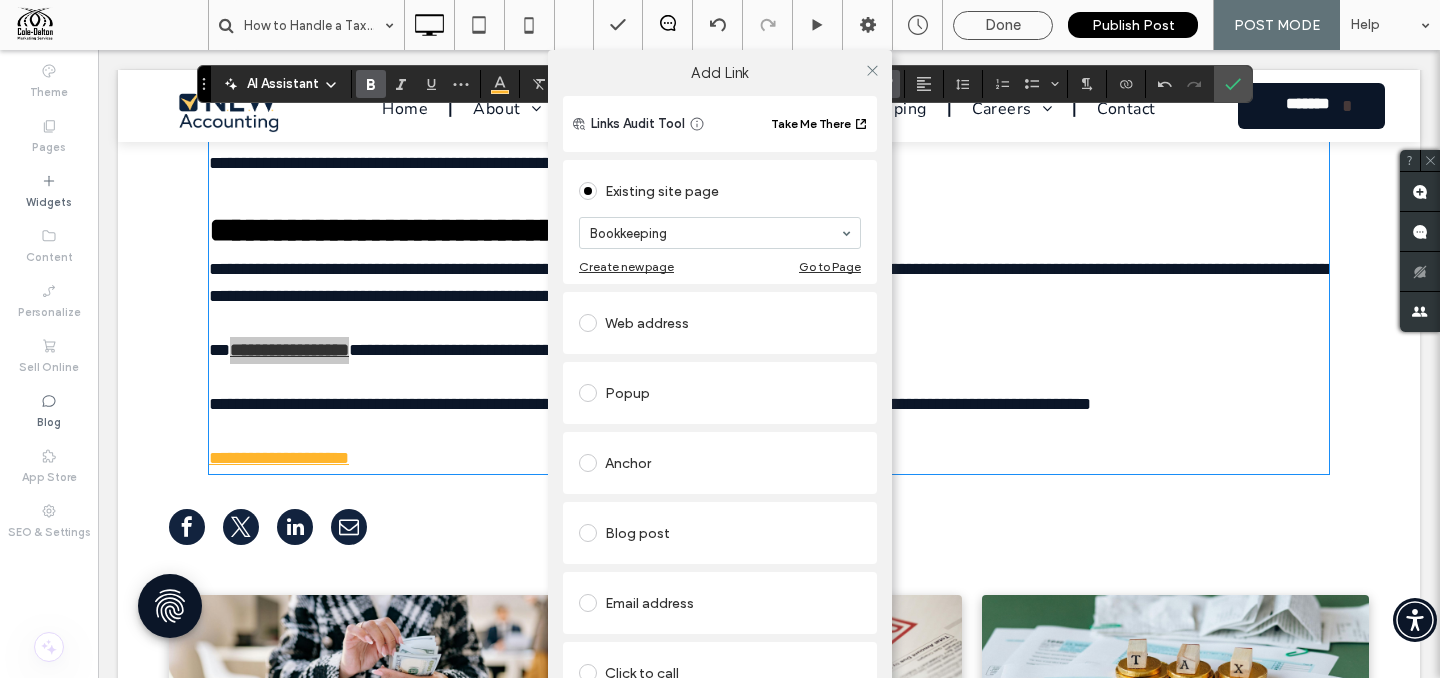 click on "Add Link Links Audit Tool Take Me There Existing site page Bookkeeping Create new page Go to Page Web address Popup Anchor Blog post Email address Click to call File for download Remove link" at bounding box center [720, 389] 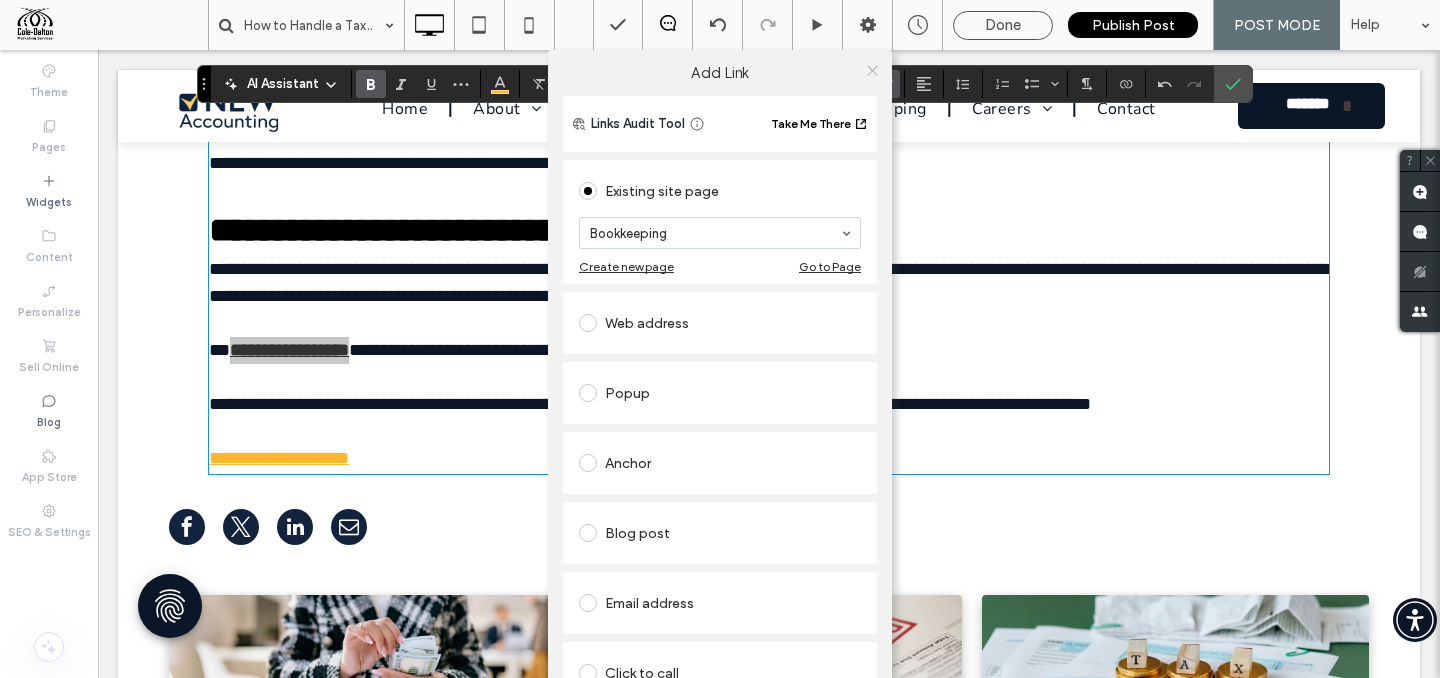 click 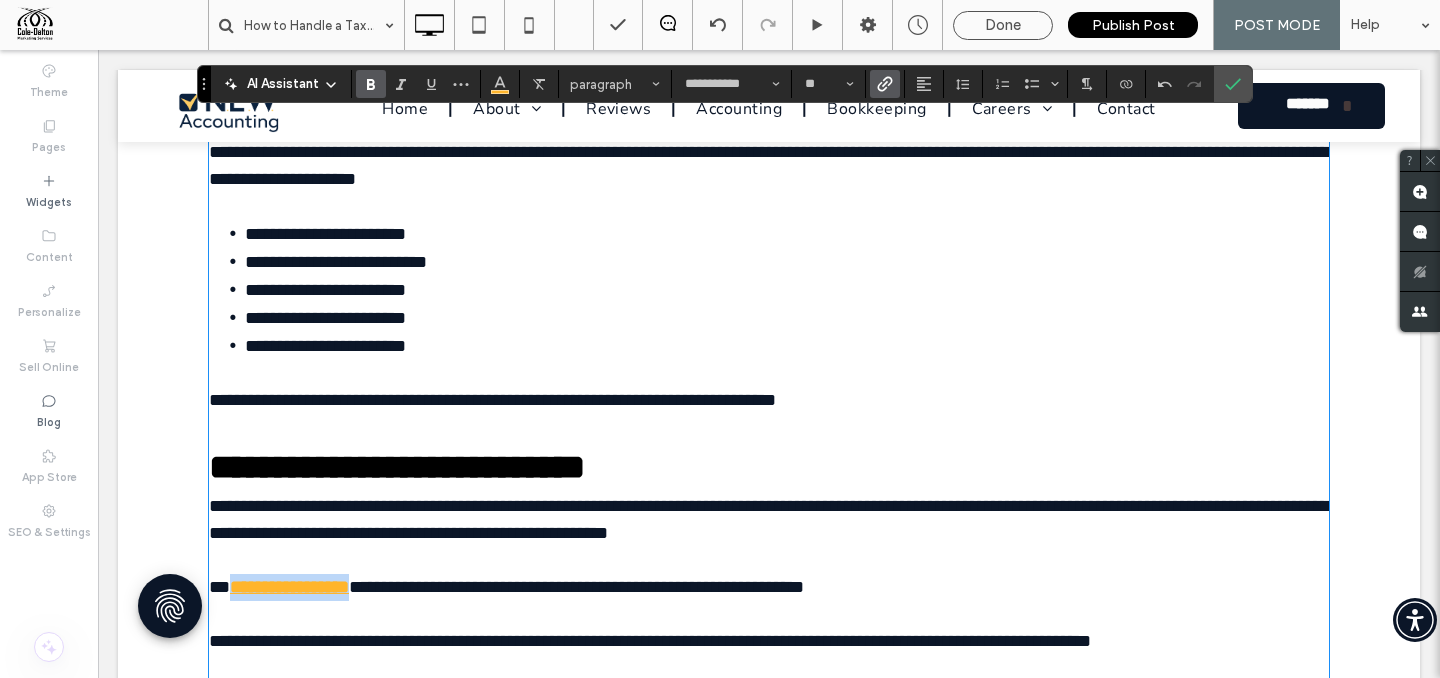 scroll, scrollTop: 5347, scrollLeft: 0, axis: vertical 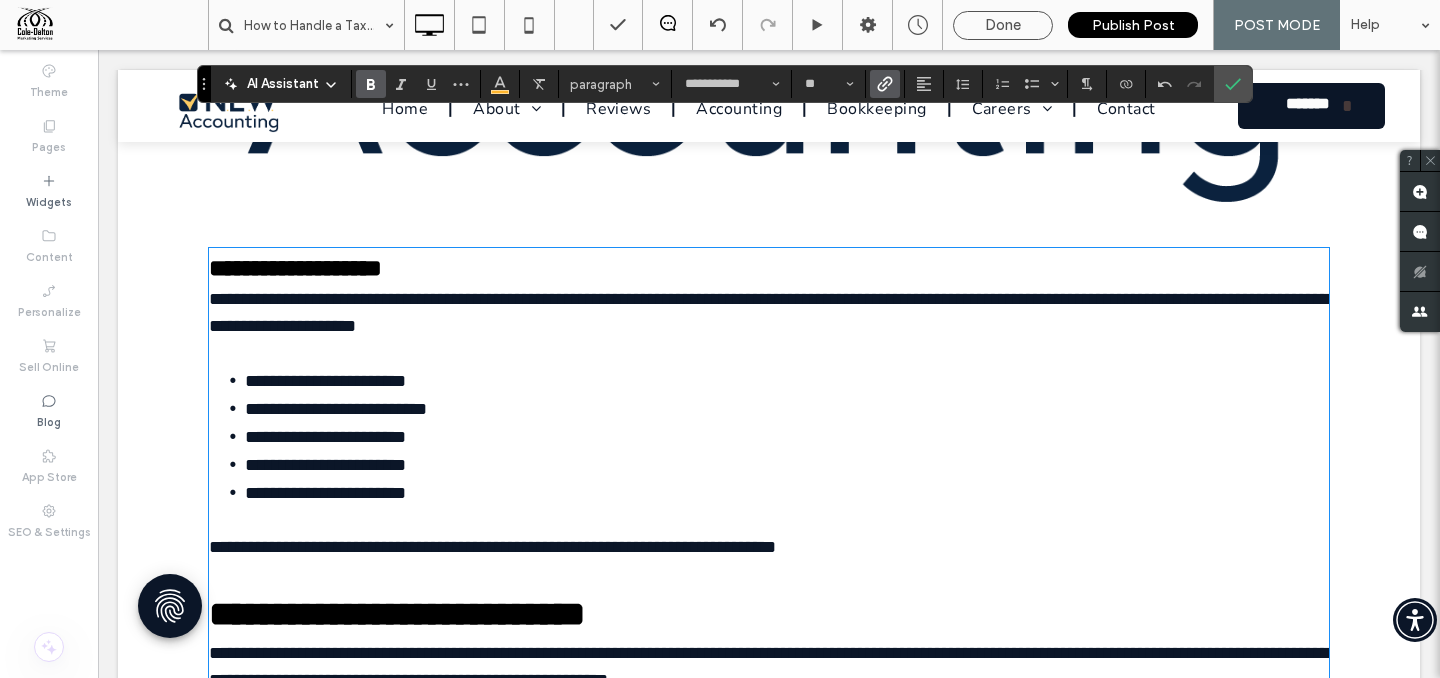 click at bounding box center [769, 353] 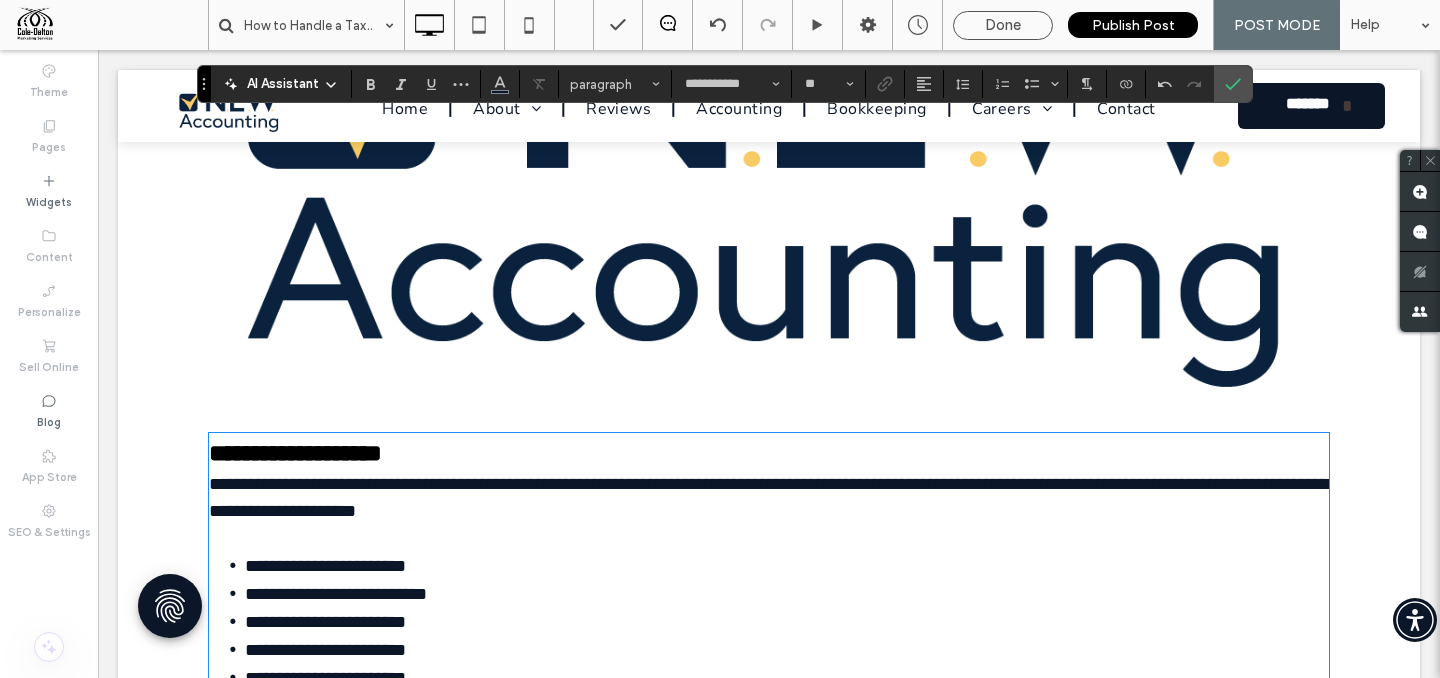 scroll, scrollTop: 4947, scrollLeft: 0, axis: vertical 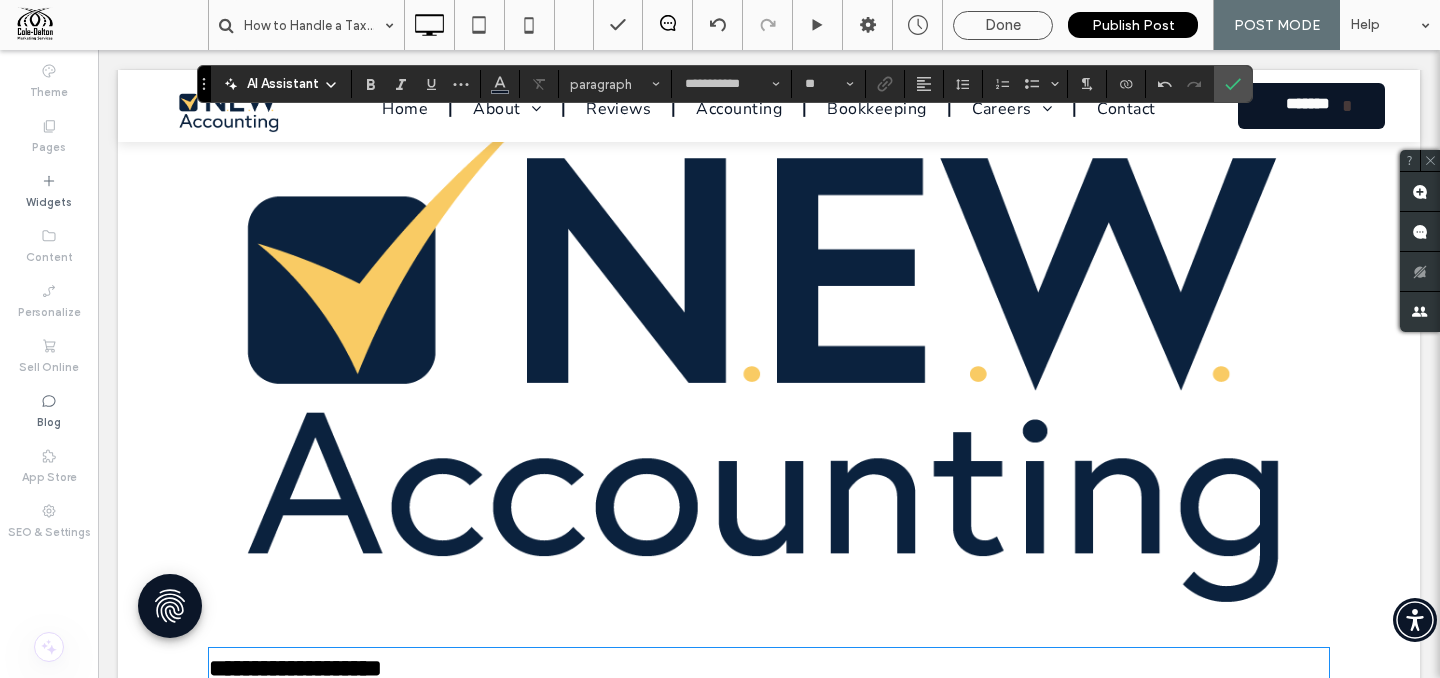 click at bounding box center (769, 346) 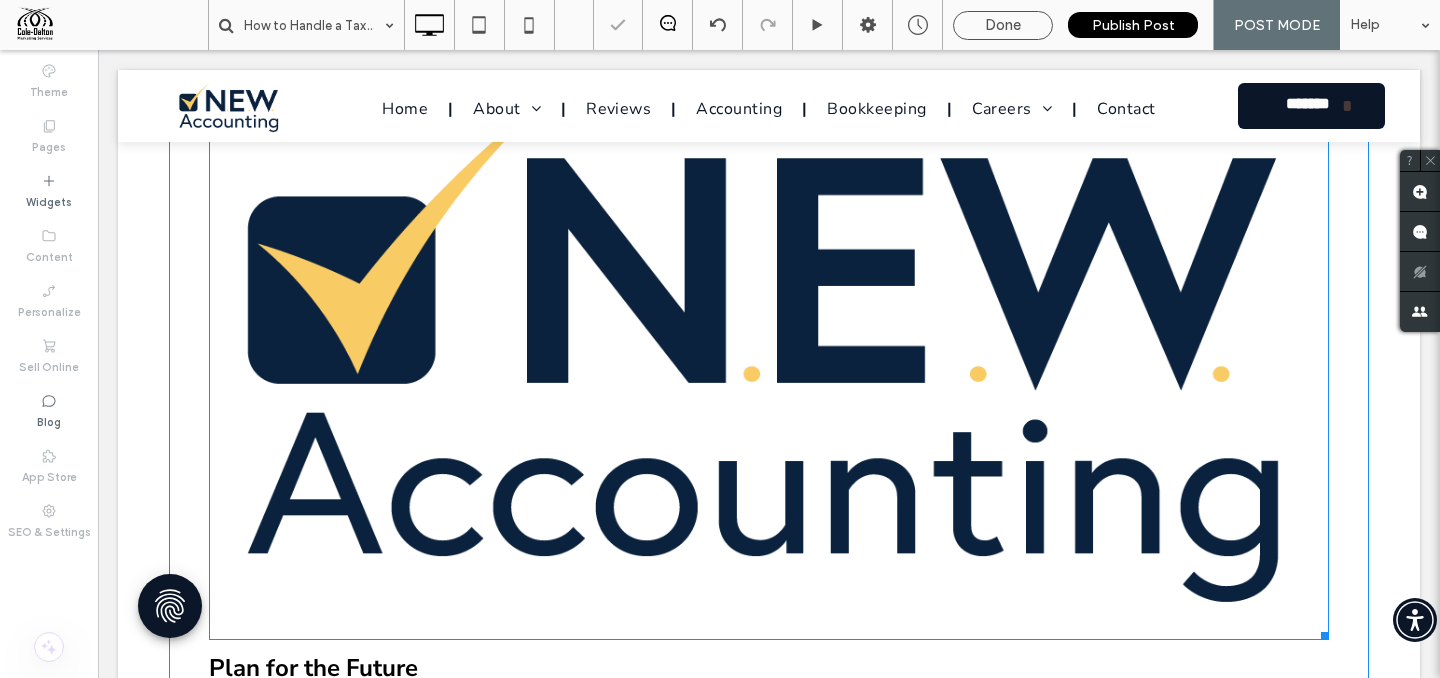 click at bounding box center [769, 346] 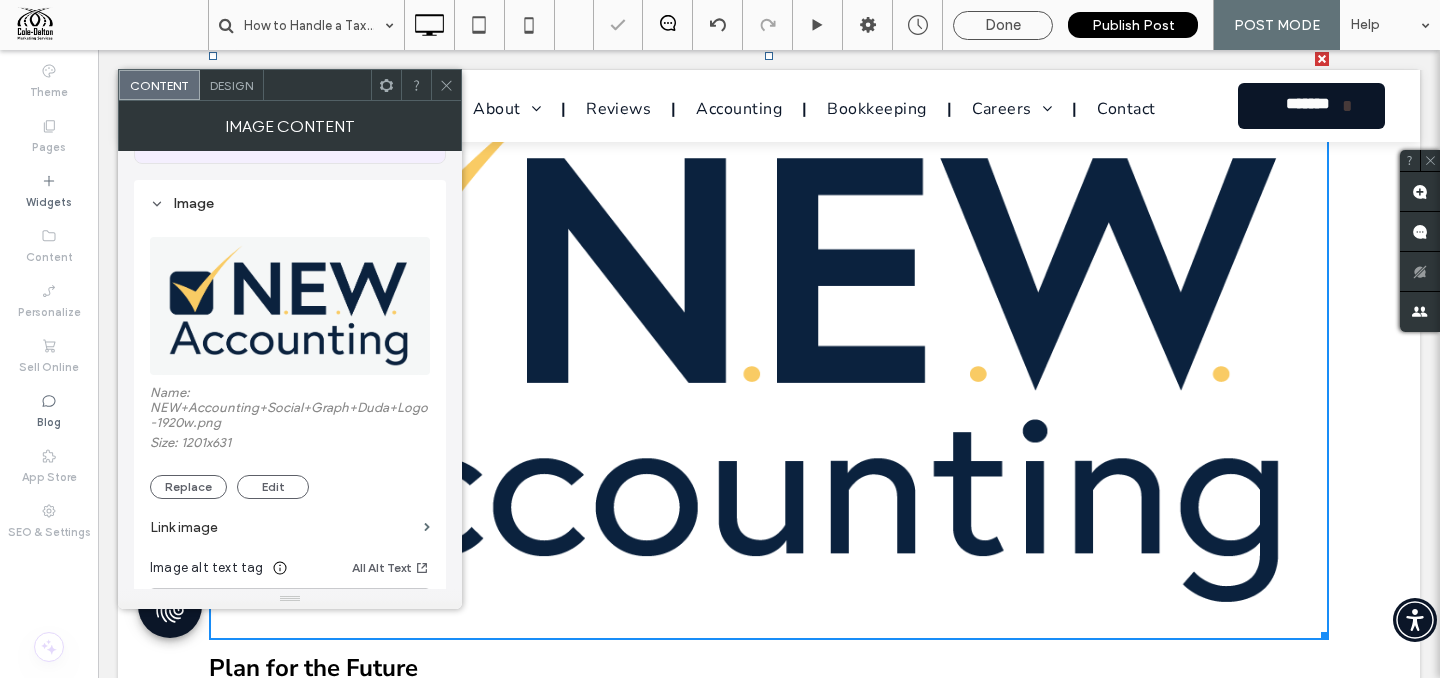 scroll, scrollTop: 204, scrollLeft: 0, axis: vertical 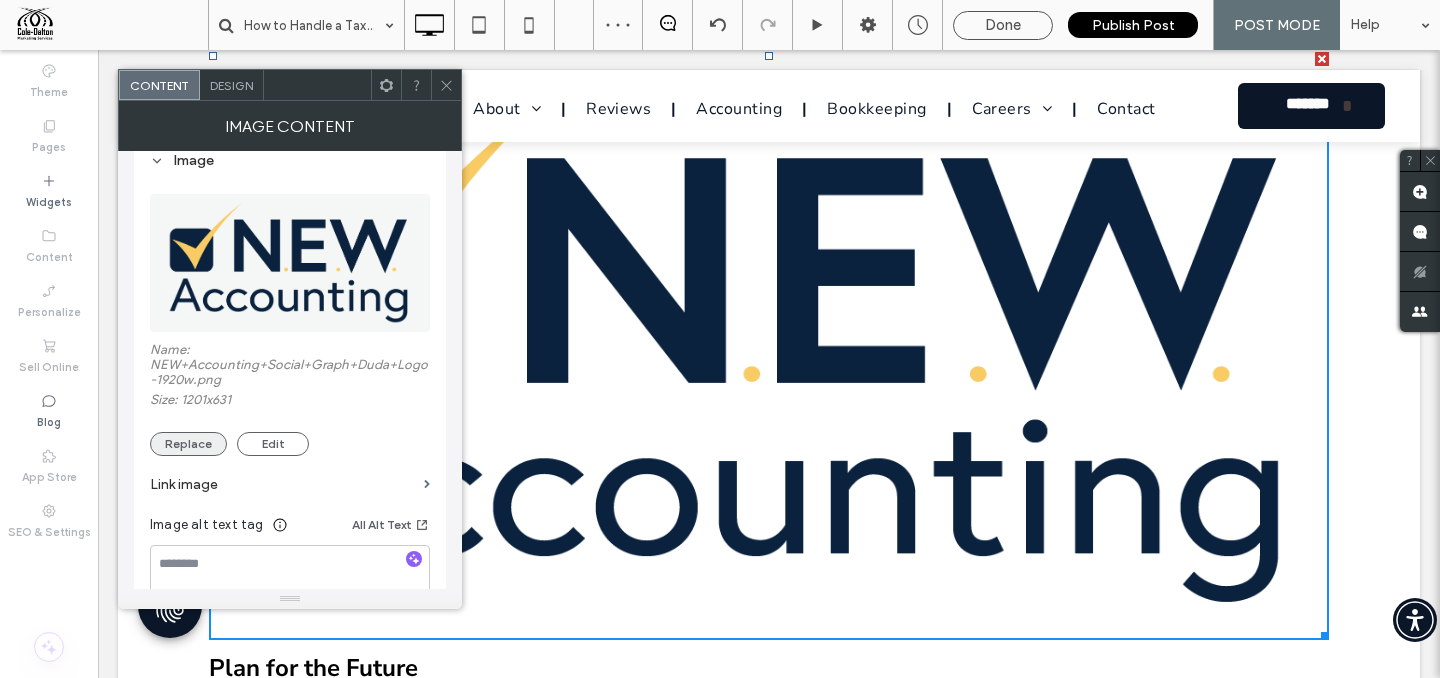 click on "Replace" at bounding box center [188, 444] 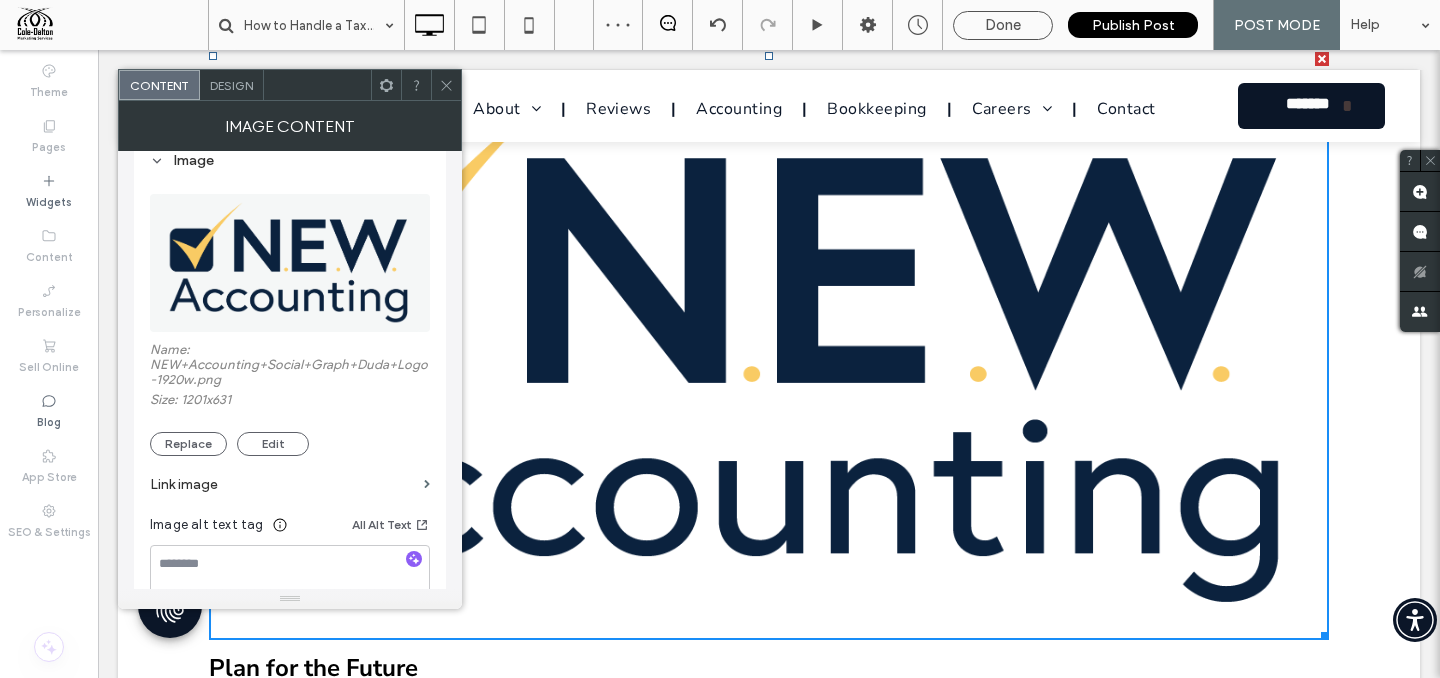 scroll, scrollTop: 586, scrollLeft: 0, axis: vertical 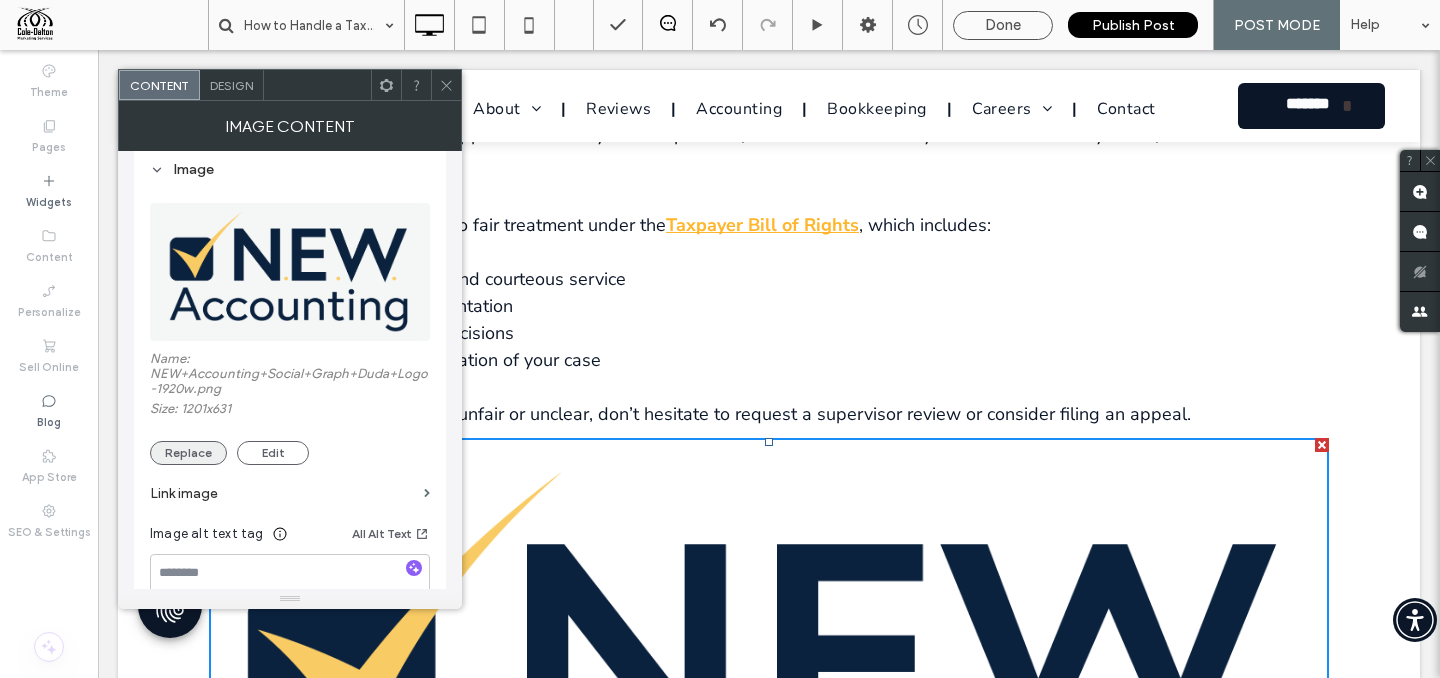 click on "Replace" at bounding box center [188, 453] 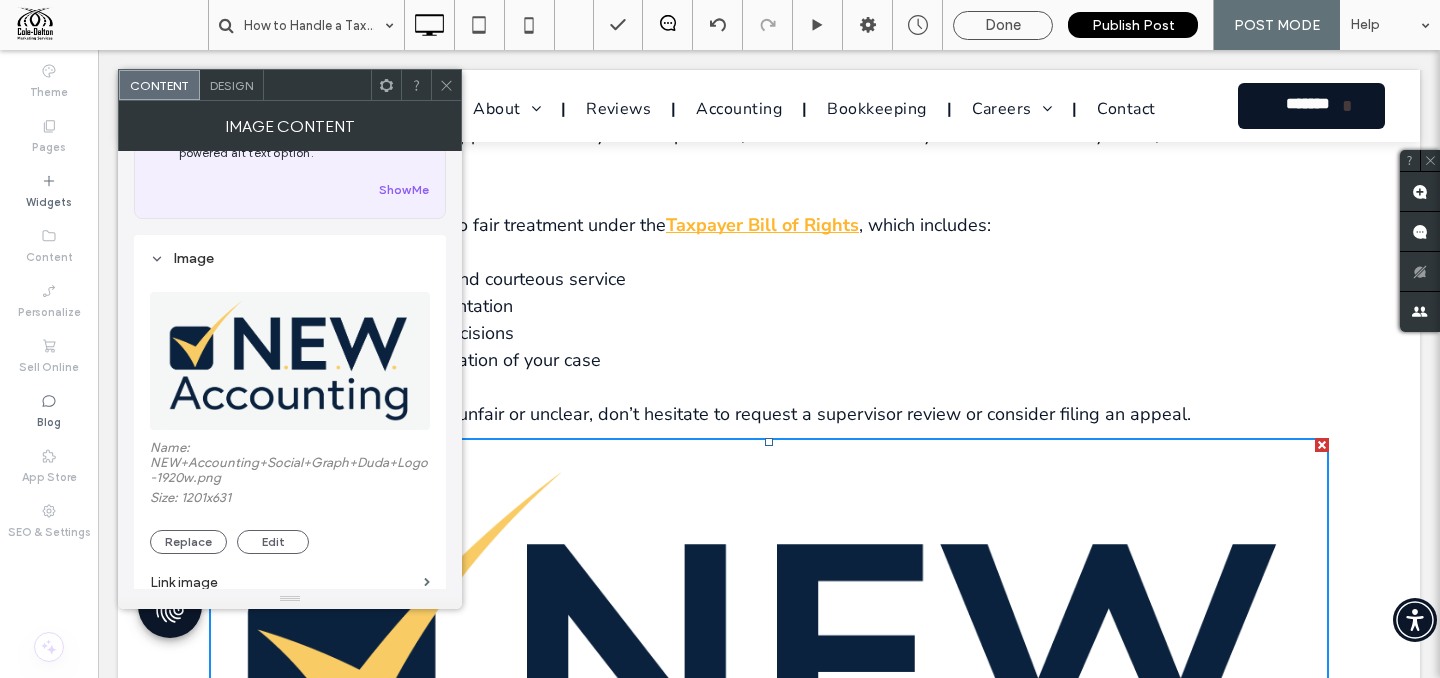 scroll, scrollTop: 184, scrollLeft: 0, axis: vertical 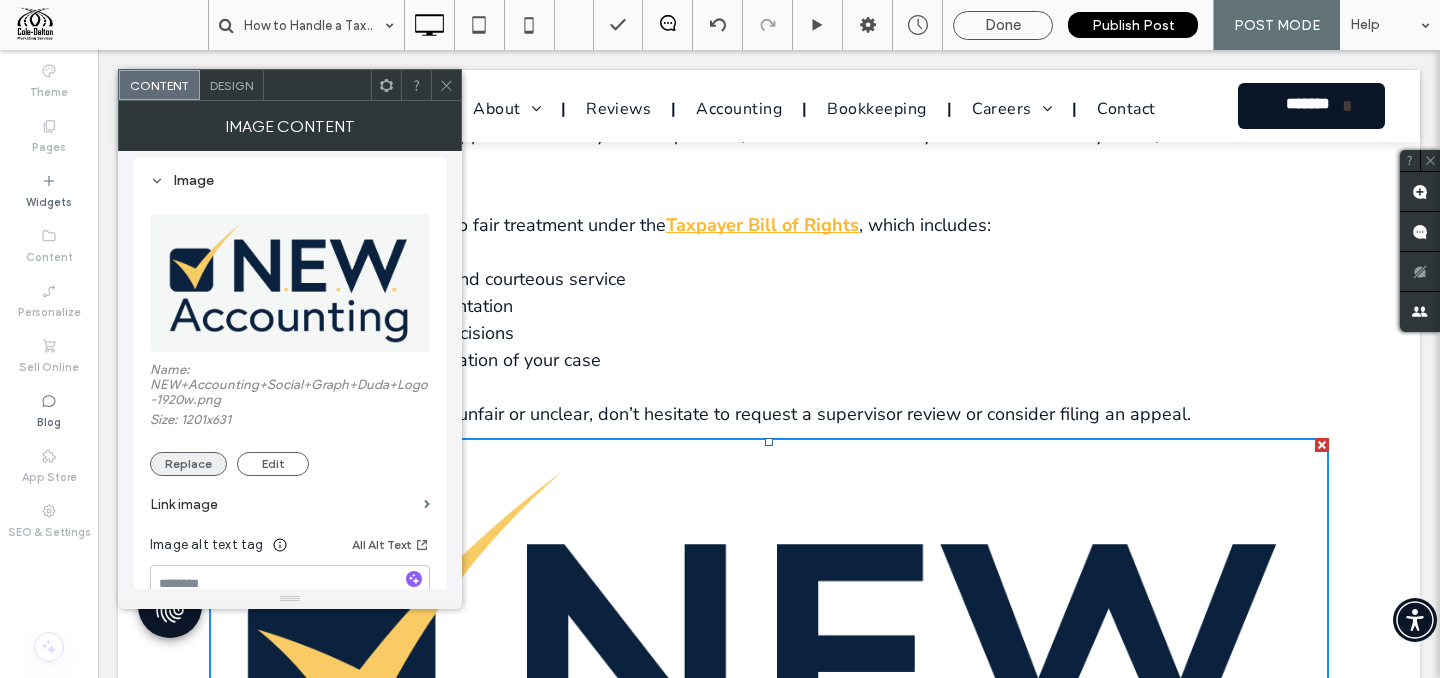 click on "Replace" at bounding box center [188, 464] 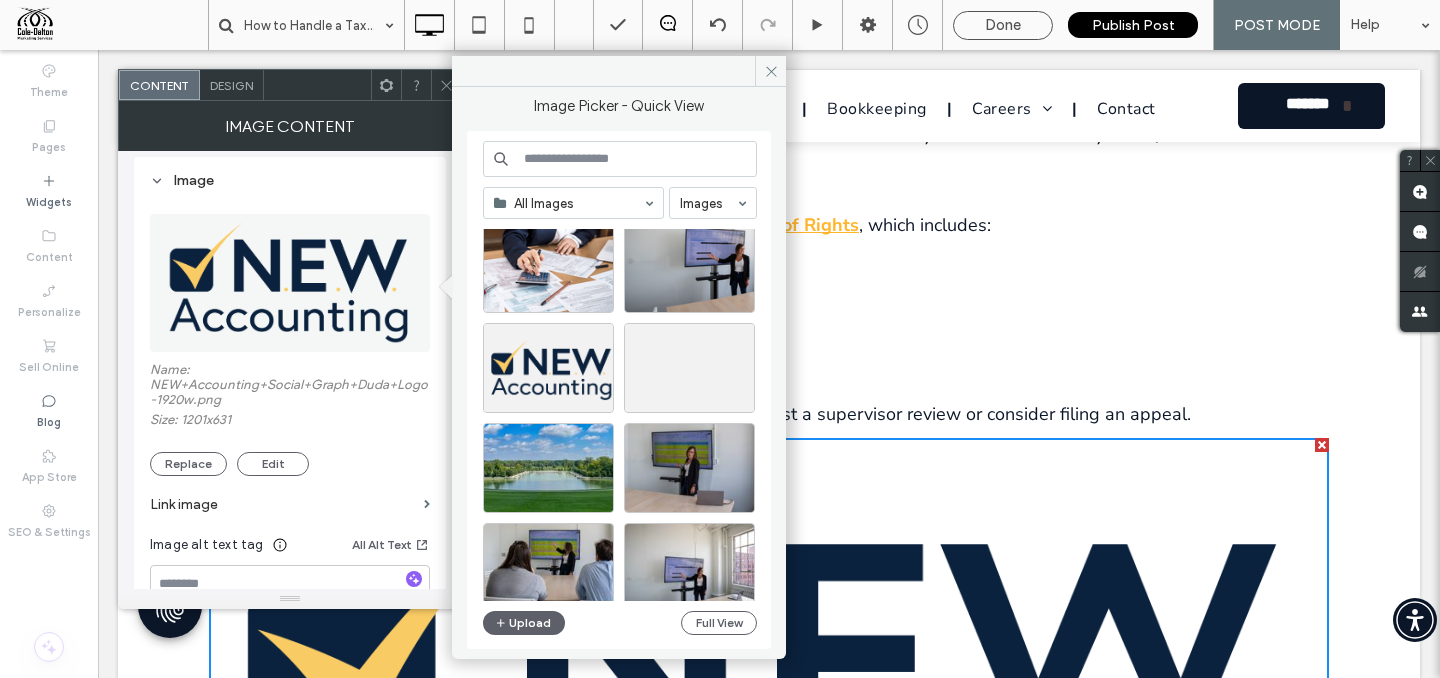 scroll, scrollTop: 3755, scrollLeft: 0, axis: vertical 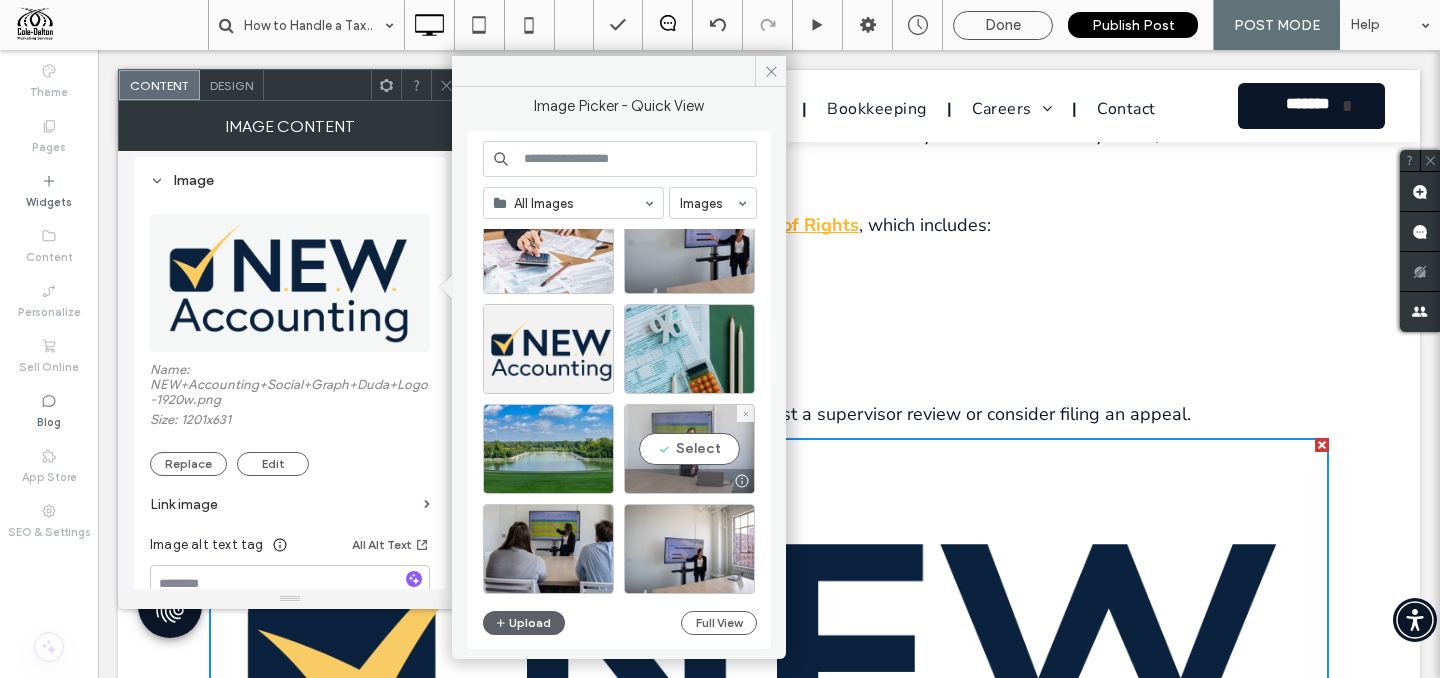 click on "Select" at bounding box center (689, 449) 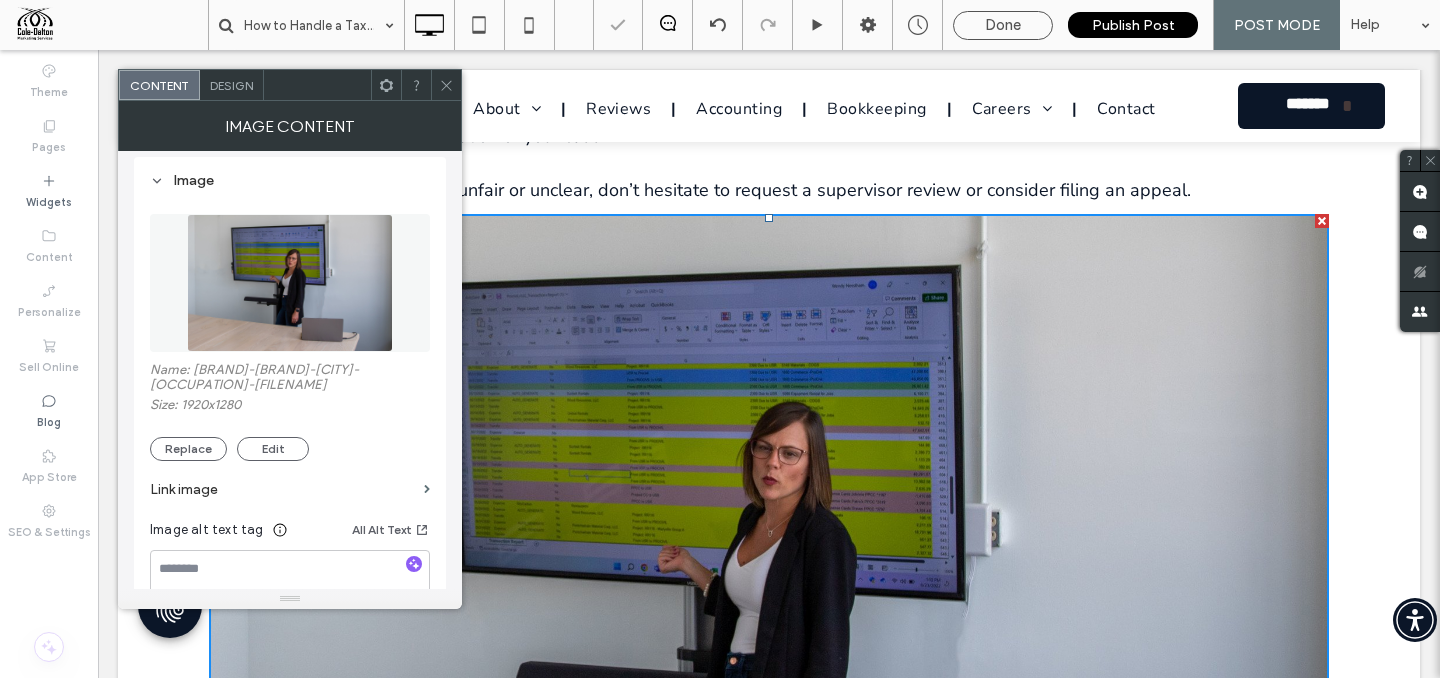 scroll, scrollTop: 4966, scrollLeft: 0, axis: vertical 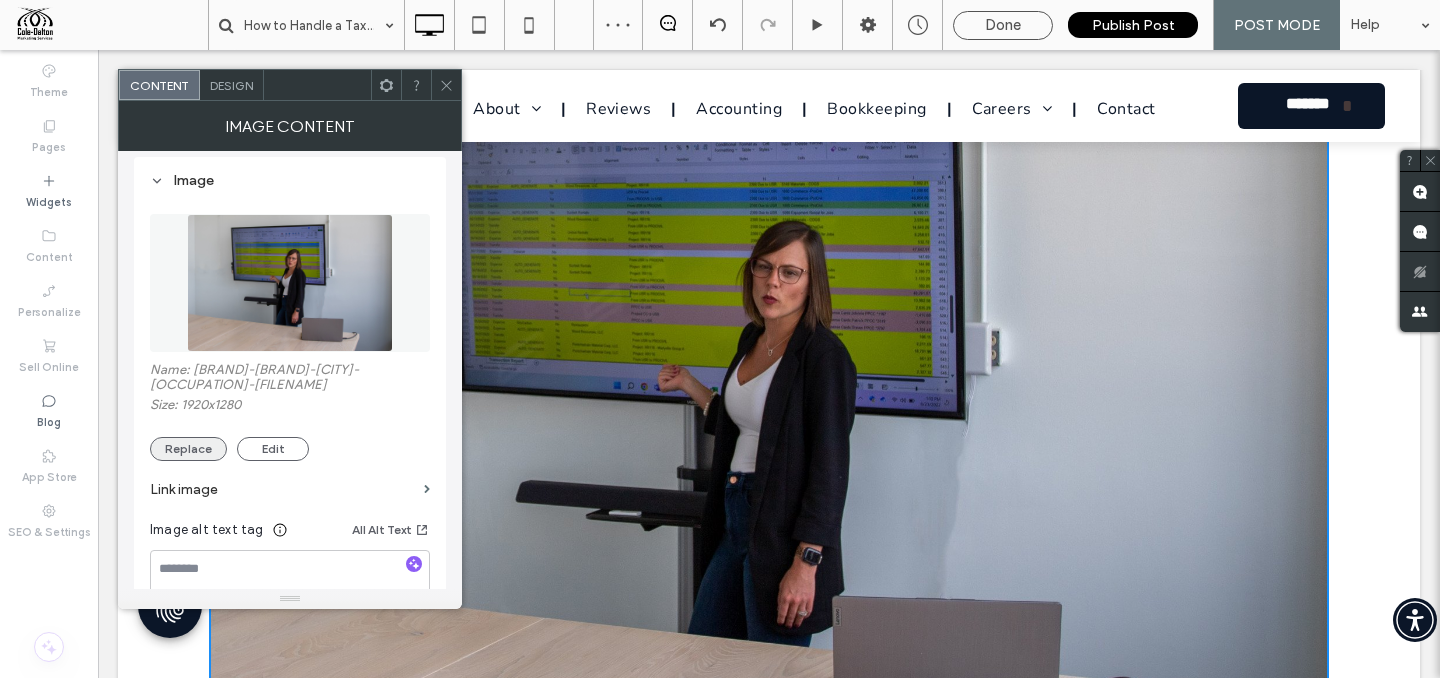 click on "Replace" at bounding box center [188, 449] 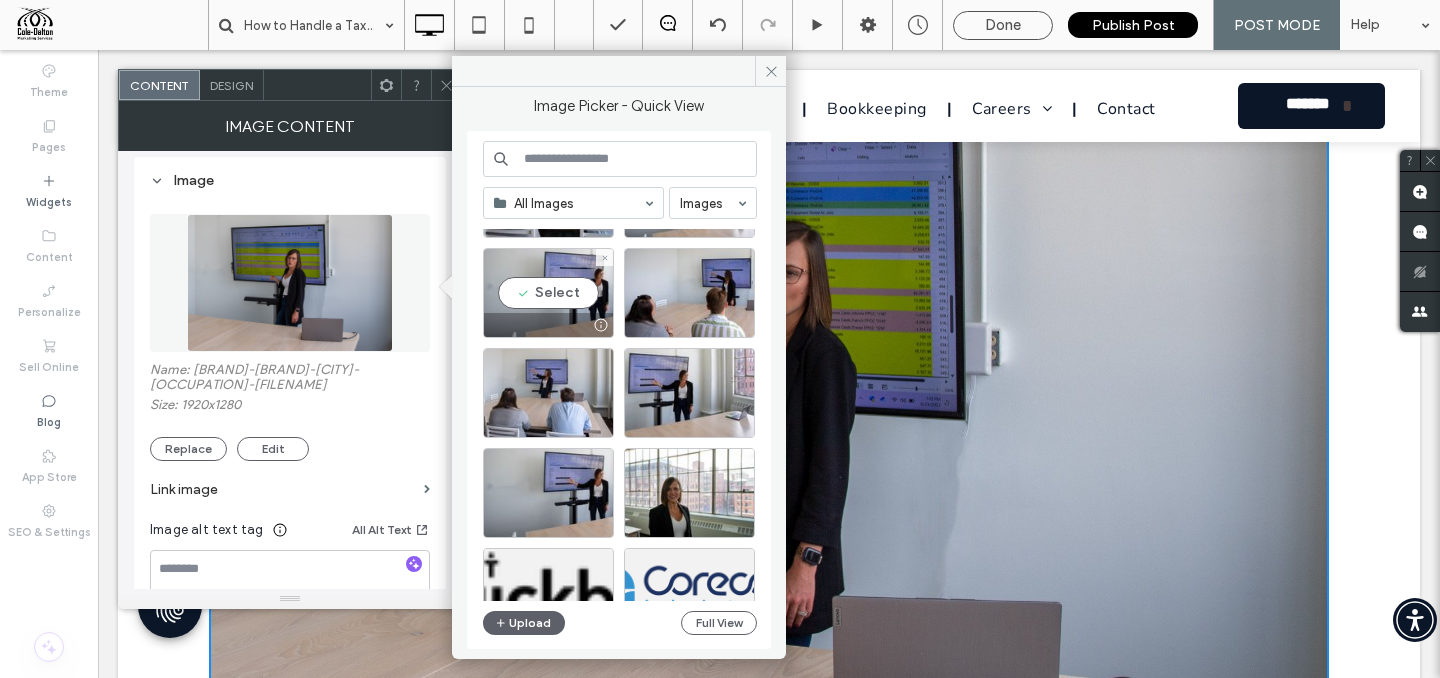 scroll, scrollTop: 4116, scrollLeft: 0, axis: vertical 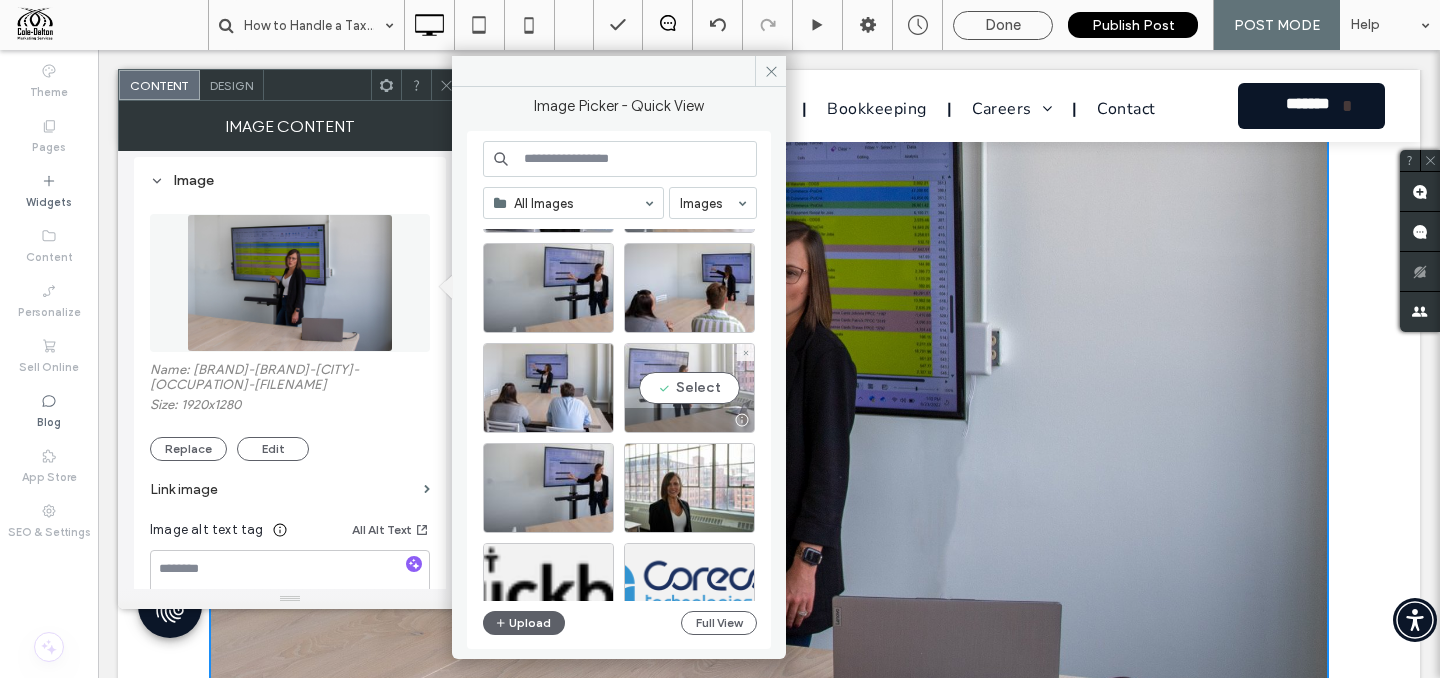 click on "Select" at bounding box center [689, 388] 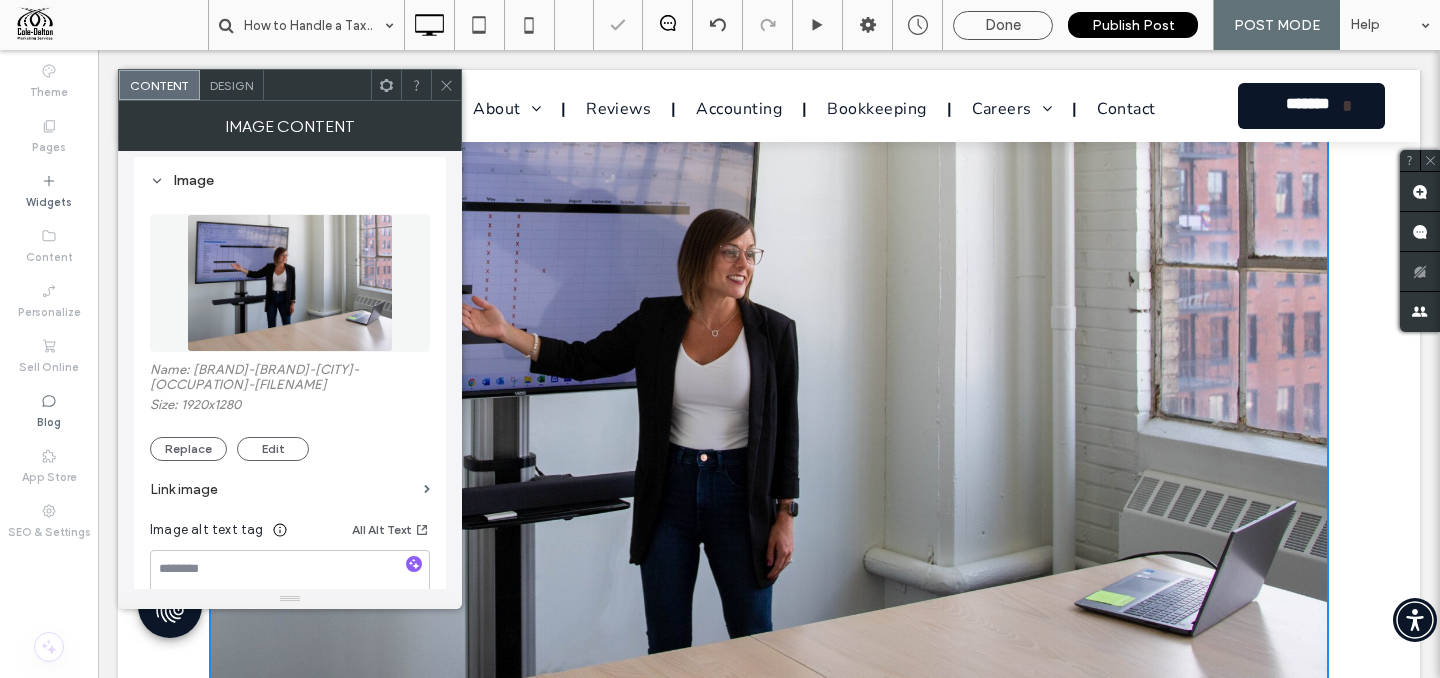 click 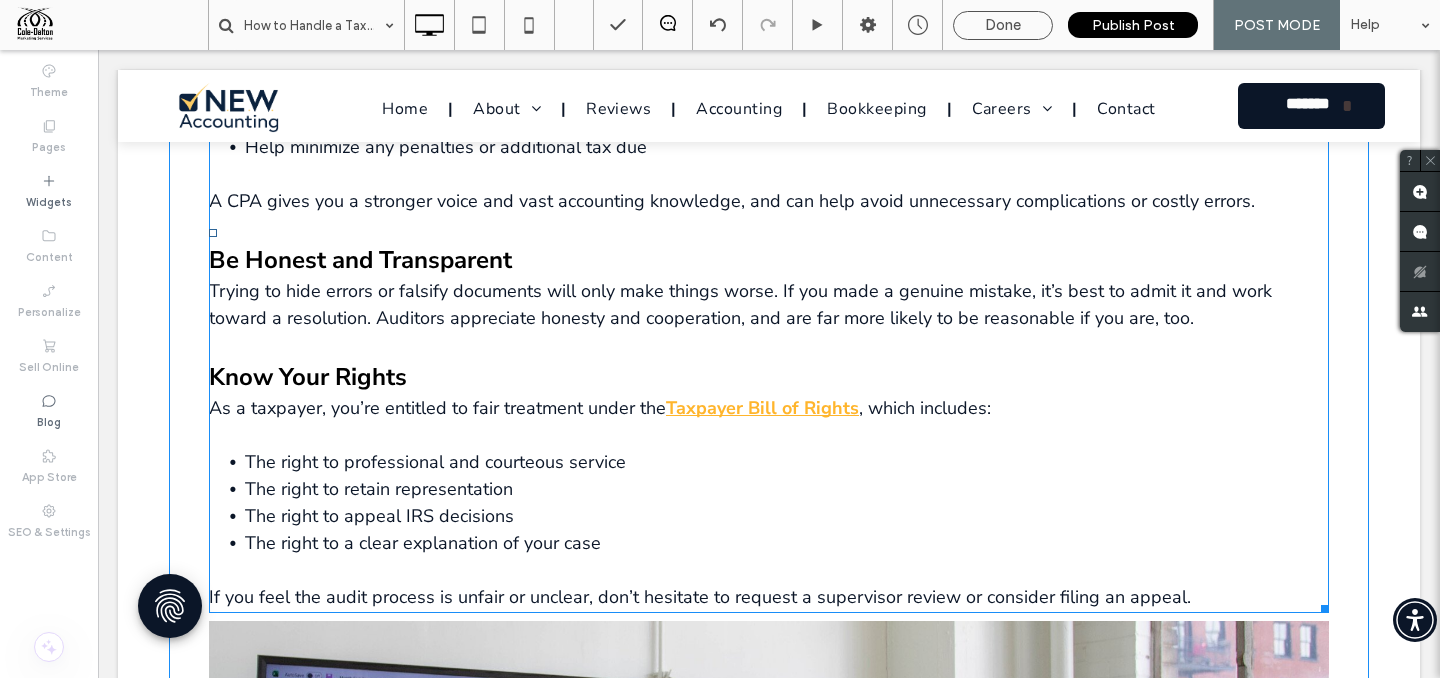 scroll, scrollTop: 4443, scrollLeft: 0, axis: vertical 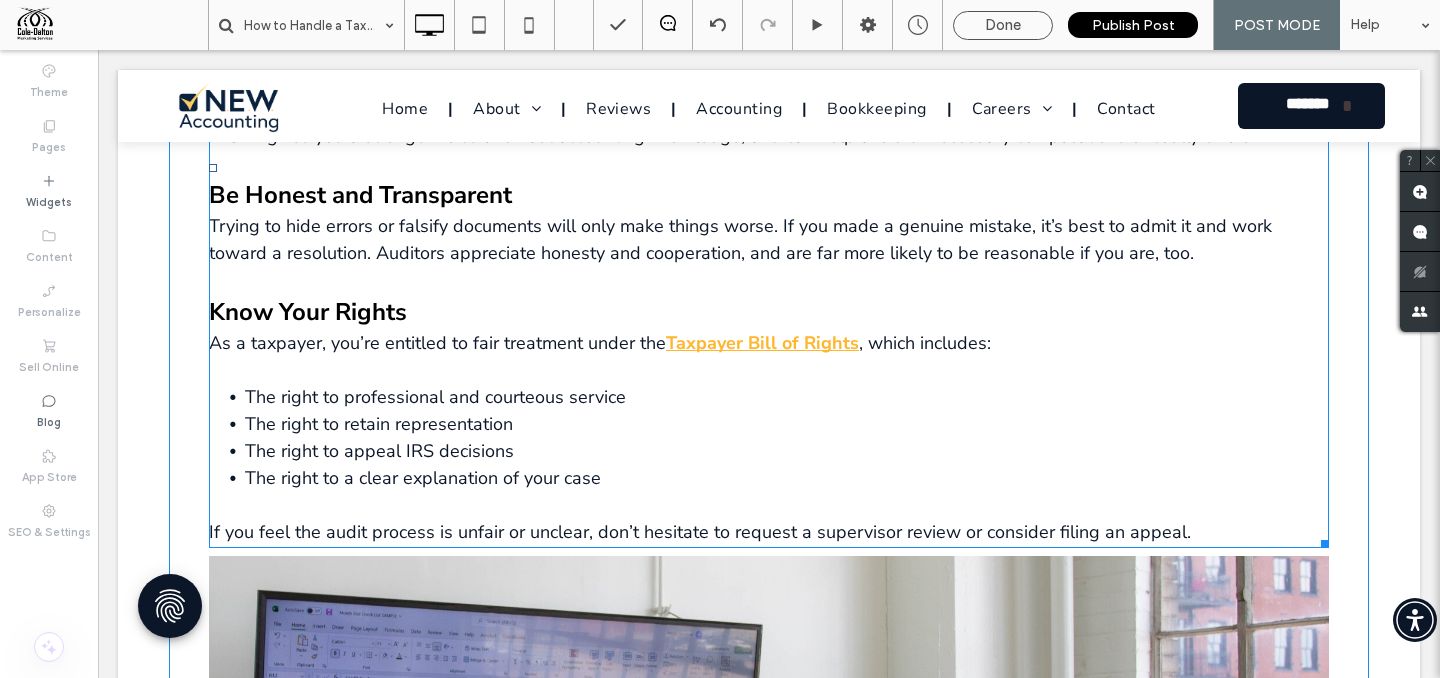 click on "As a taxpayer, you’re entitled to fair treatment under the  Taxpayer Bill of Rights , which includes:" at bounding box center [769, 343] 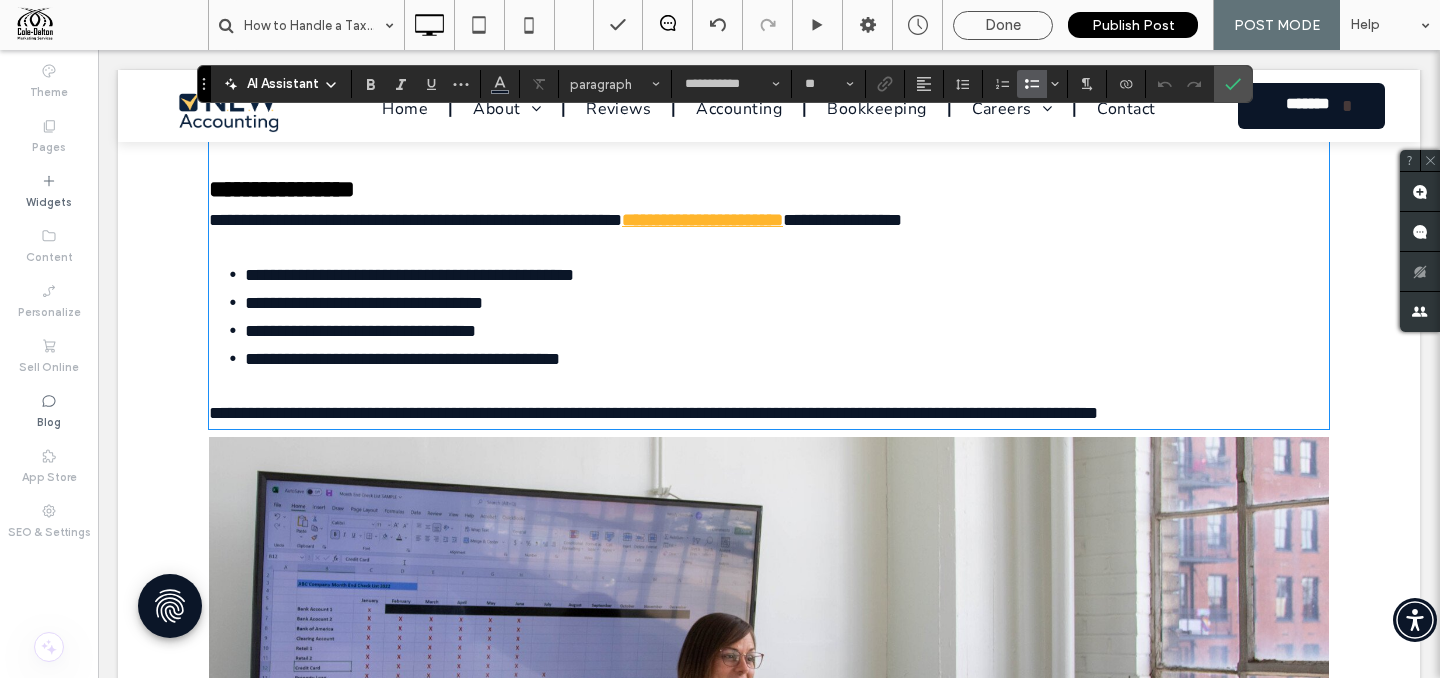 scroll, scrollTop: 4569, scrollLeft: 0, axis: vertical 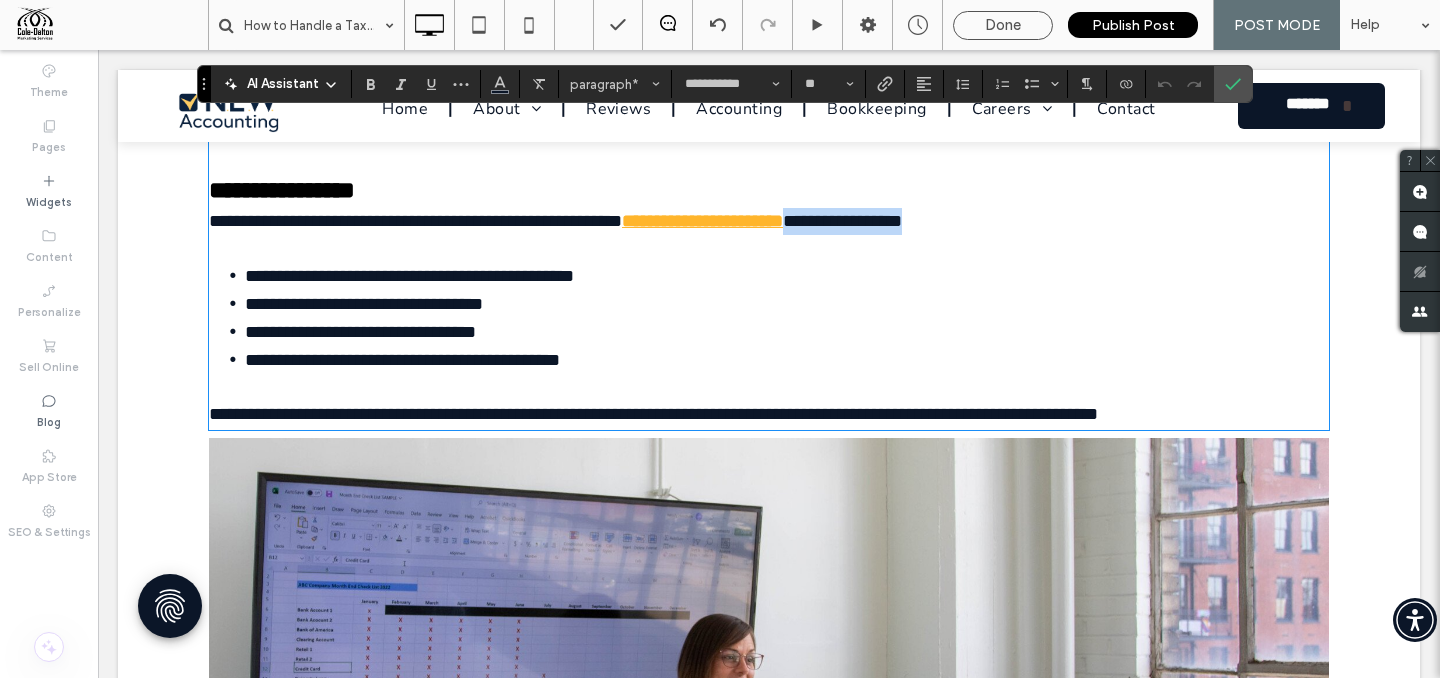 drag, startPoint x: 856, startPoint y: 233, endPoint x: 993, endPoint y: 228, distance: 137.09122 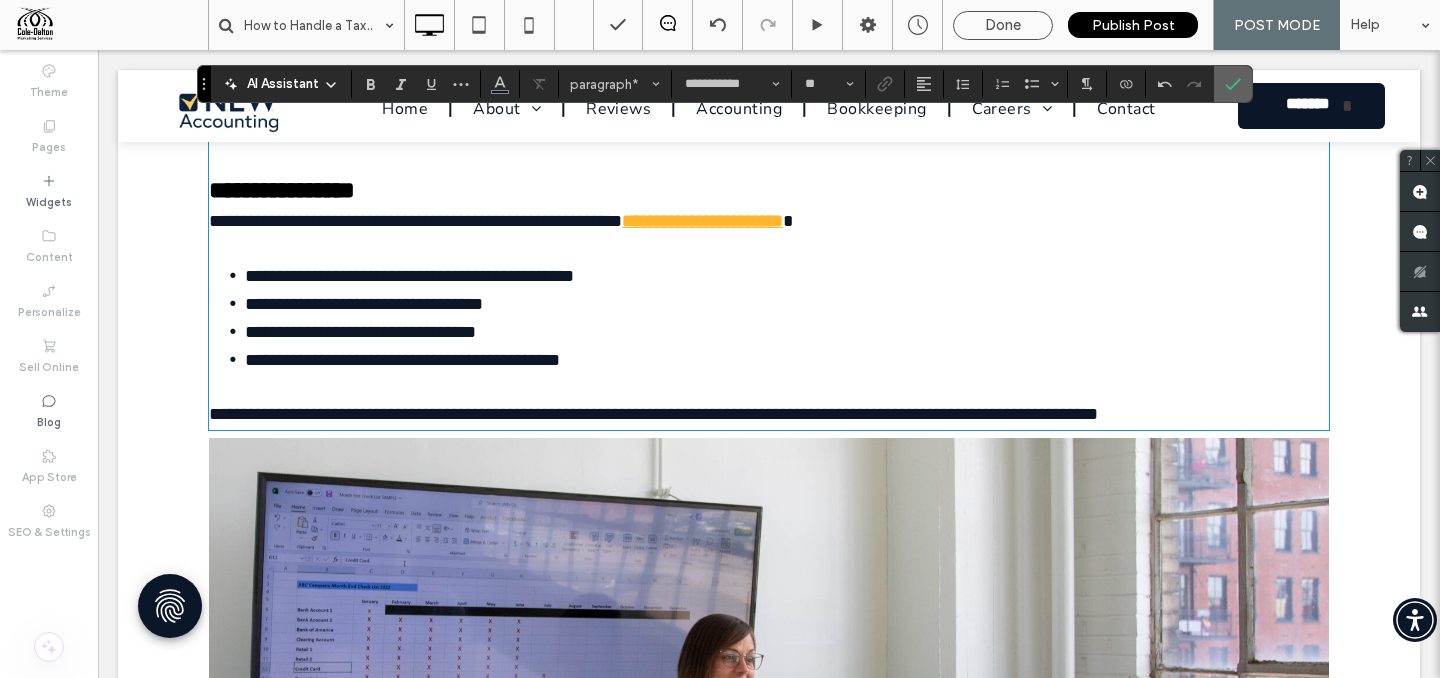 click at bounding box center (1233, 84) 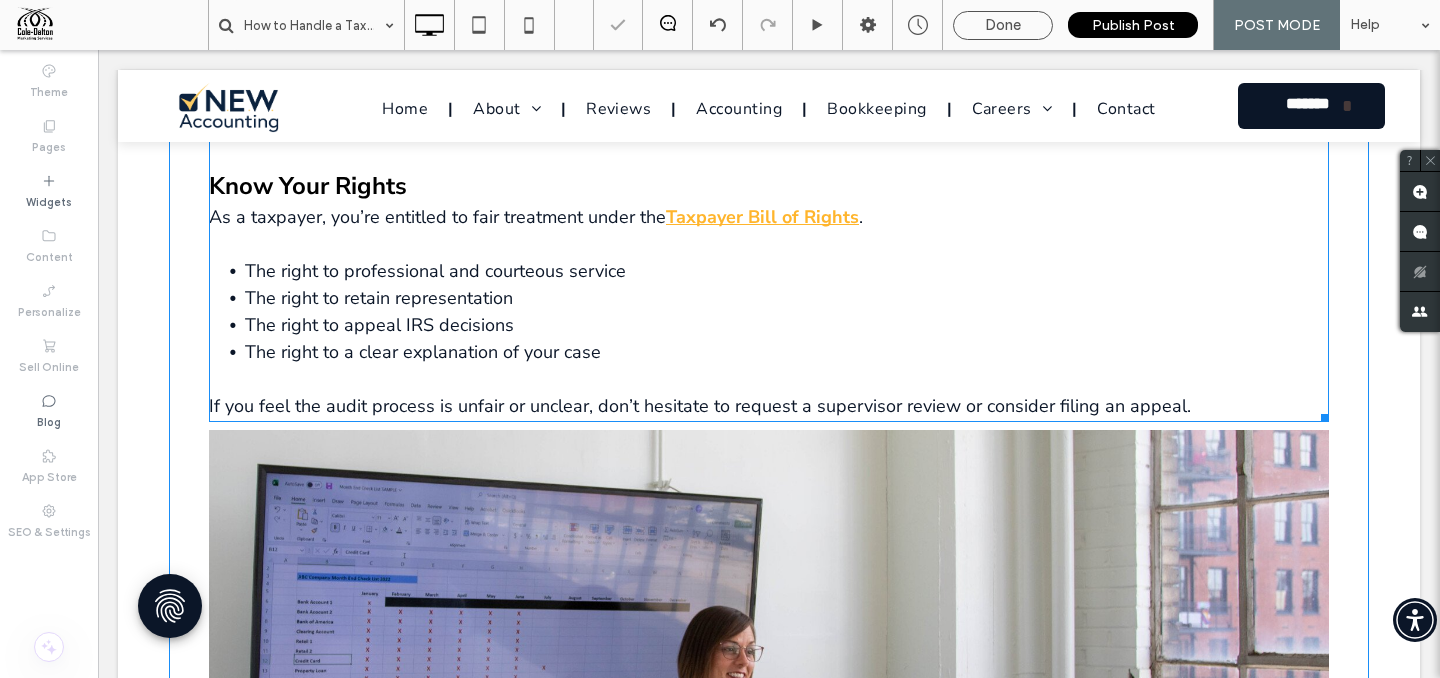 scroll, scrollTop: 4140, scrollLeft: 0, axis: vertical 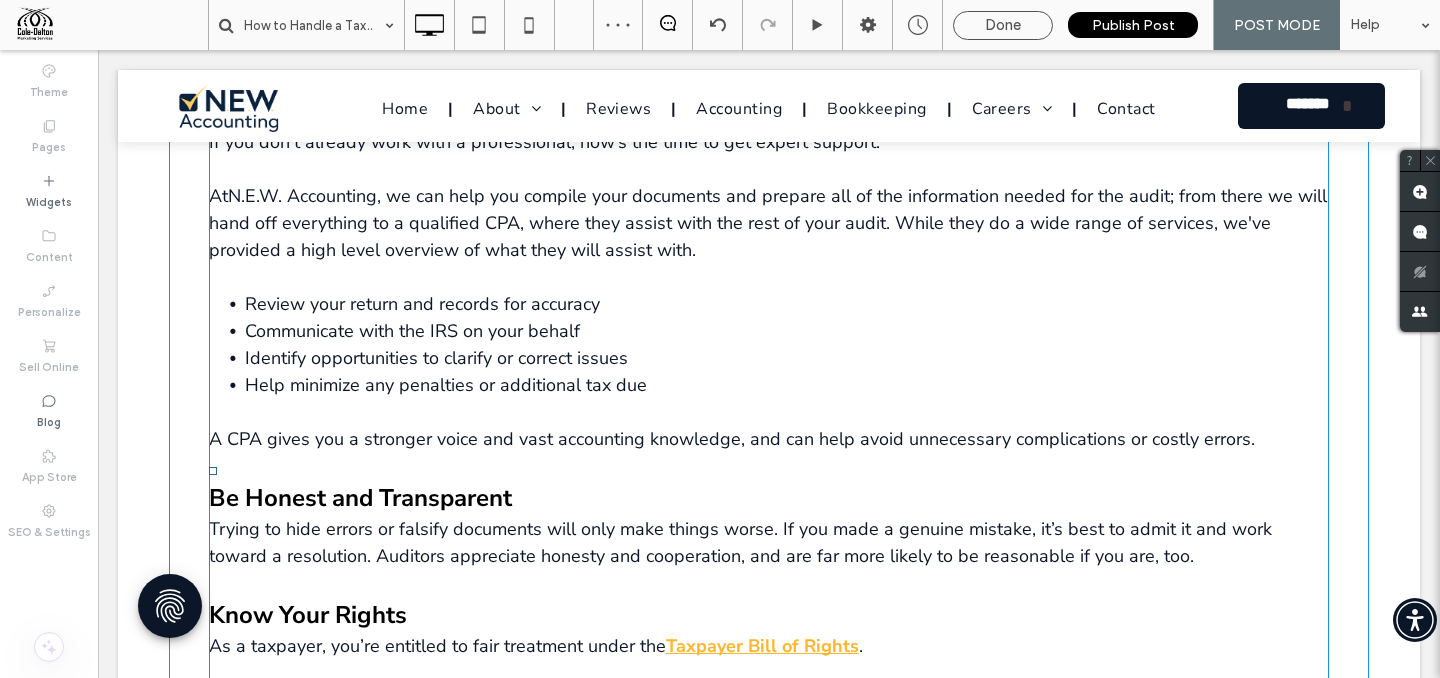 click on "A CPA gives you a stronger voice and vast accounting knowledge, and can help avoid unnecessary complications or costly errors." at bounding box center [732, 439] 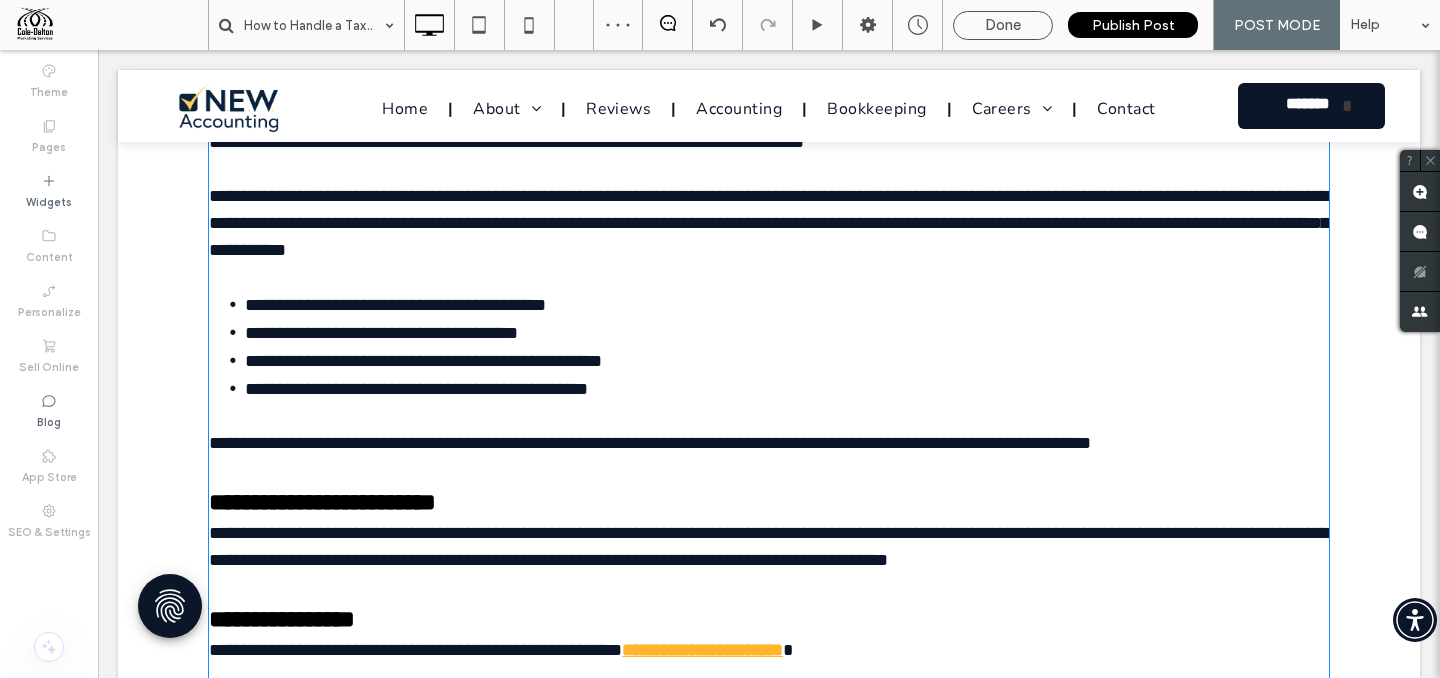 type on "**********" 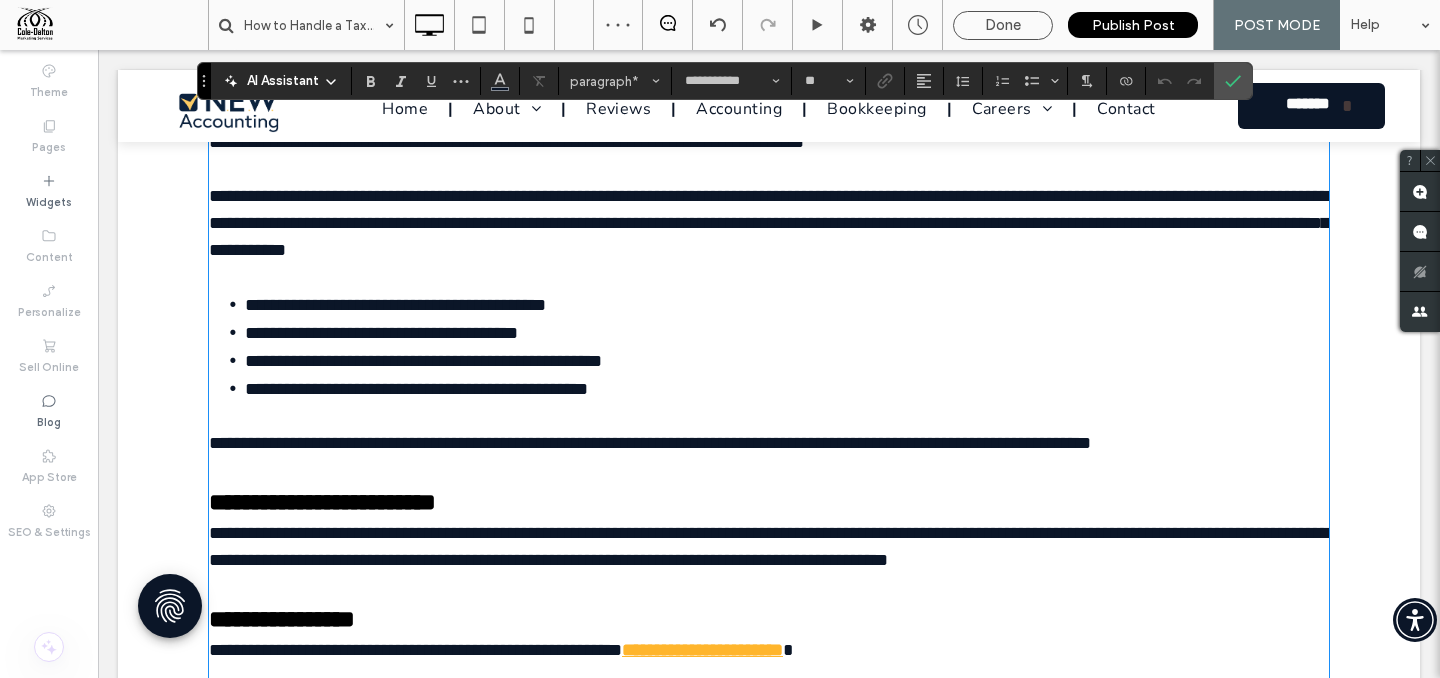 click on "**********" at bounding box center (787, 402) 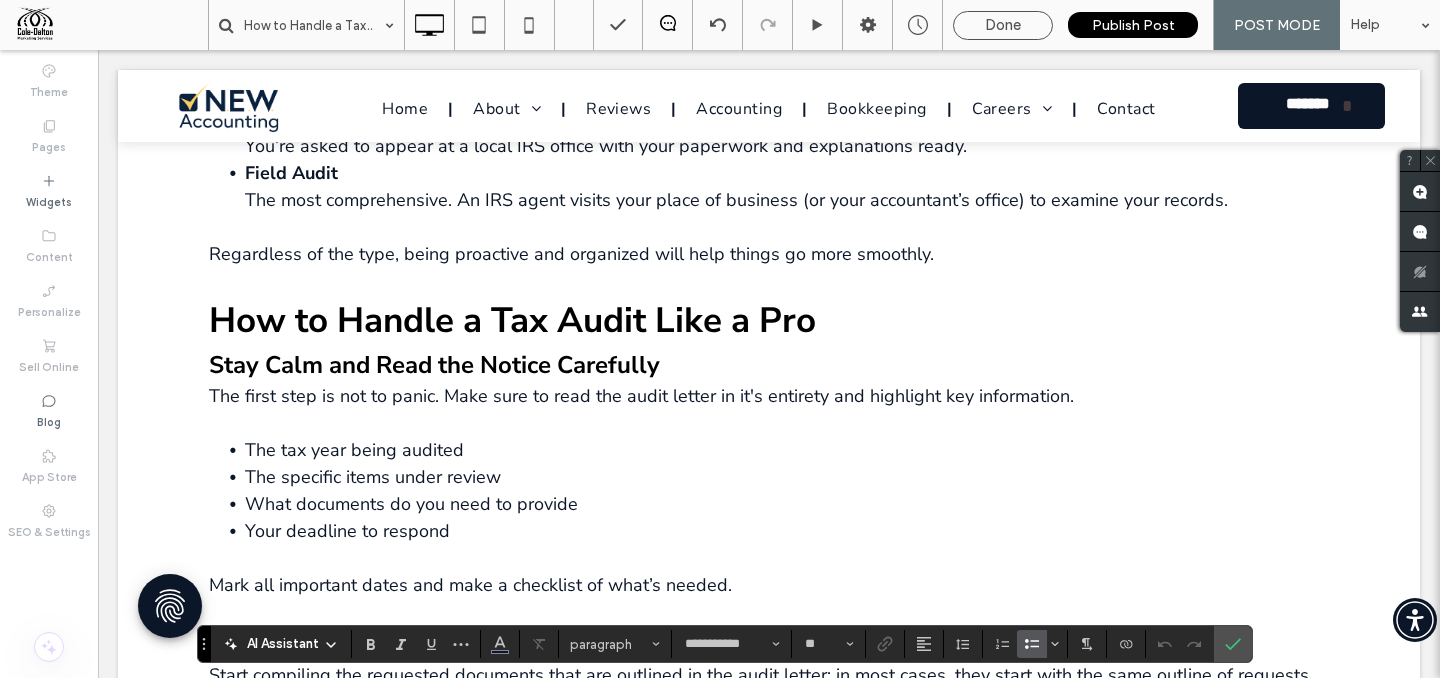 scroll, scrollTop: 2676, scrollLeft: 0, axis: vertical 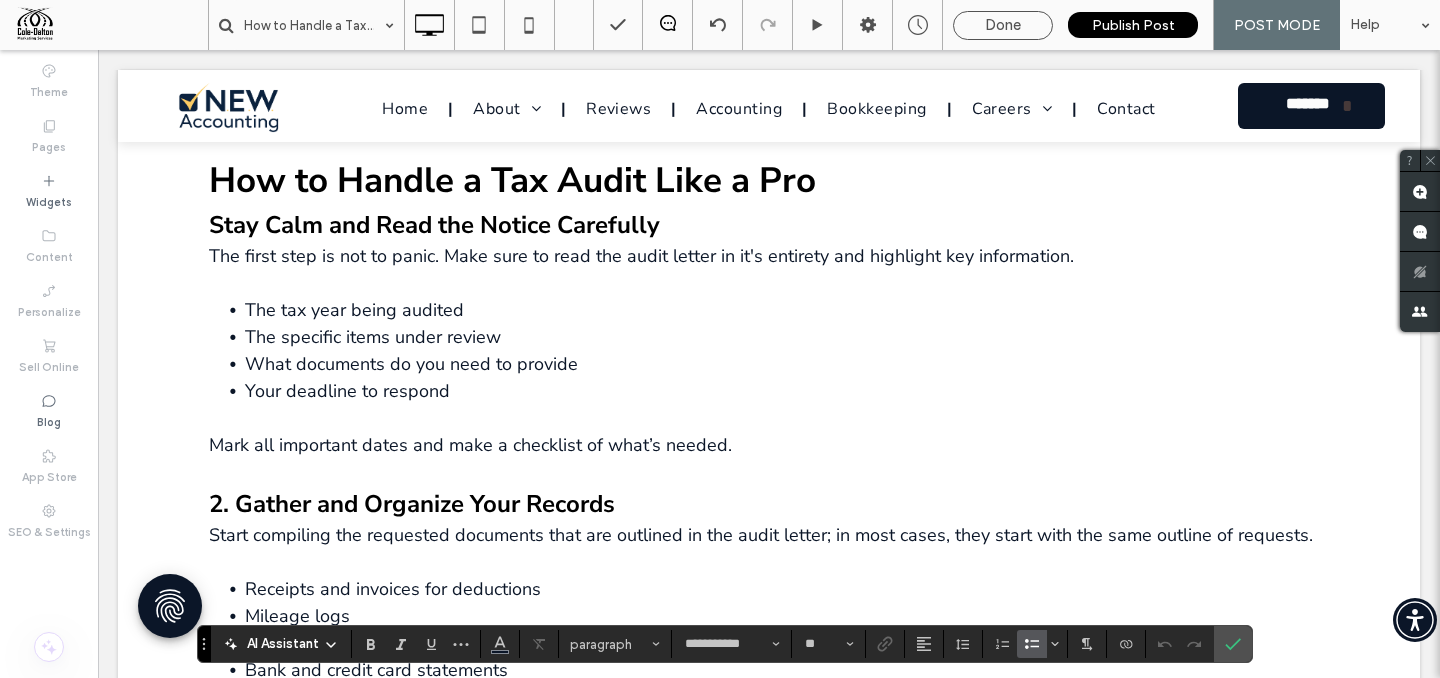 click on "2. Gather and Organize Your Records" at bounding box center (412, 504) 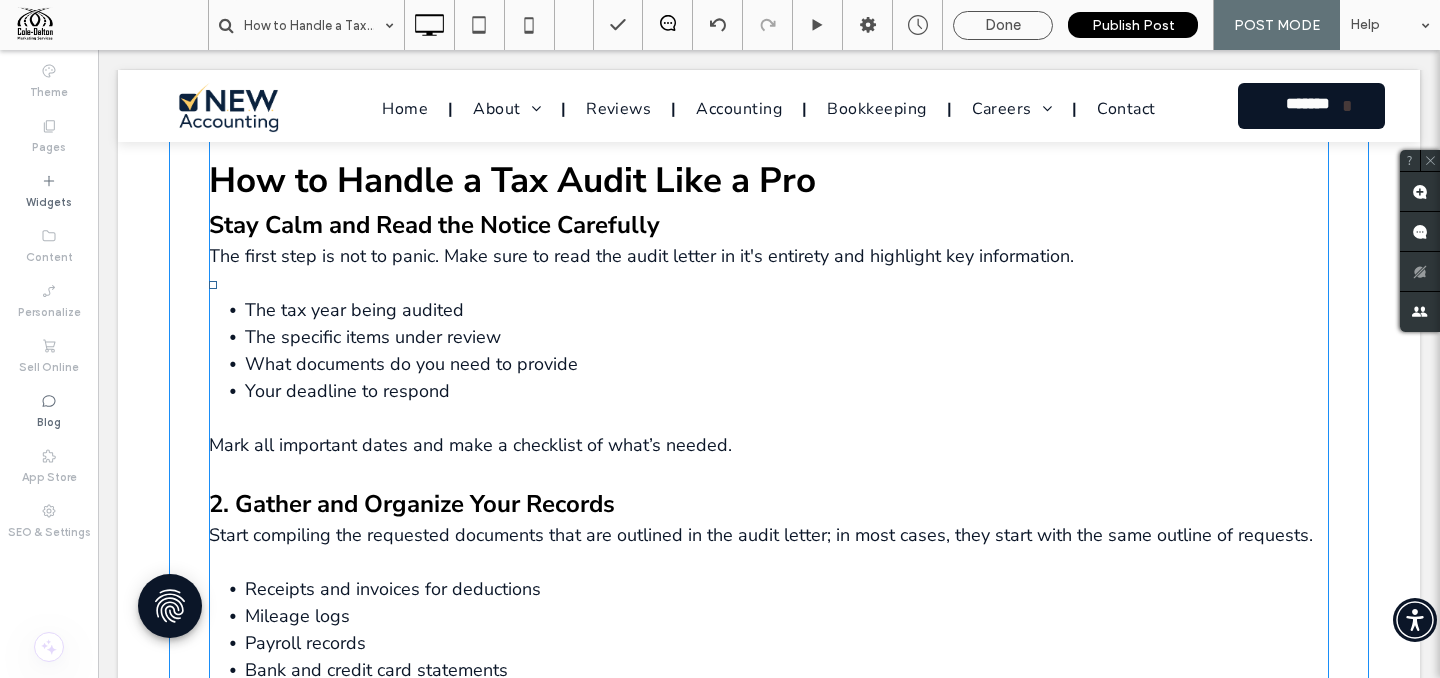 click on "2. Gather and Organize Your Records" at bounding box center (412, 504) 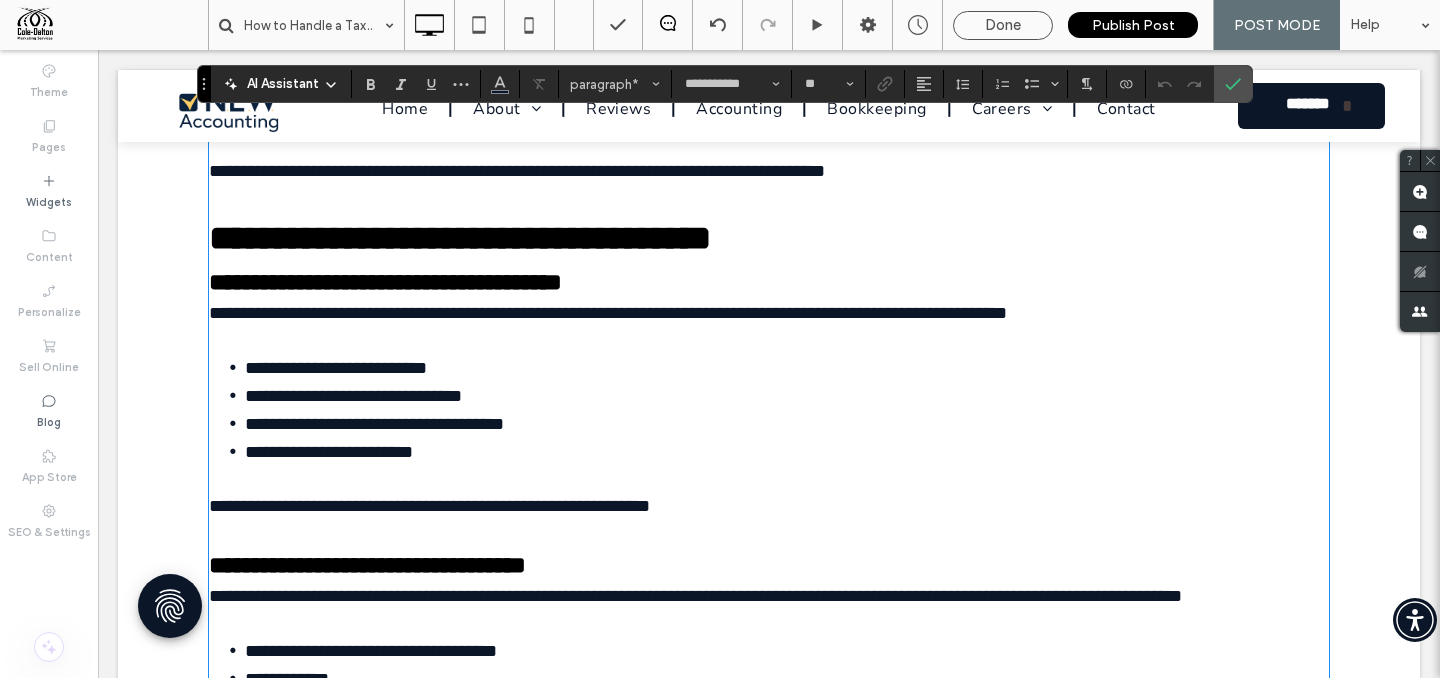 scroll, scrollTop: 2708, scrollLeft: 0, axis: vertical 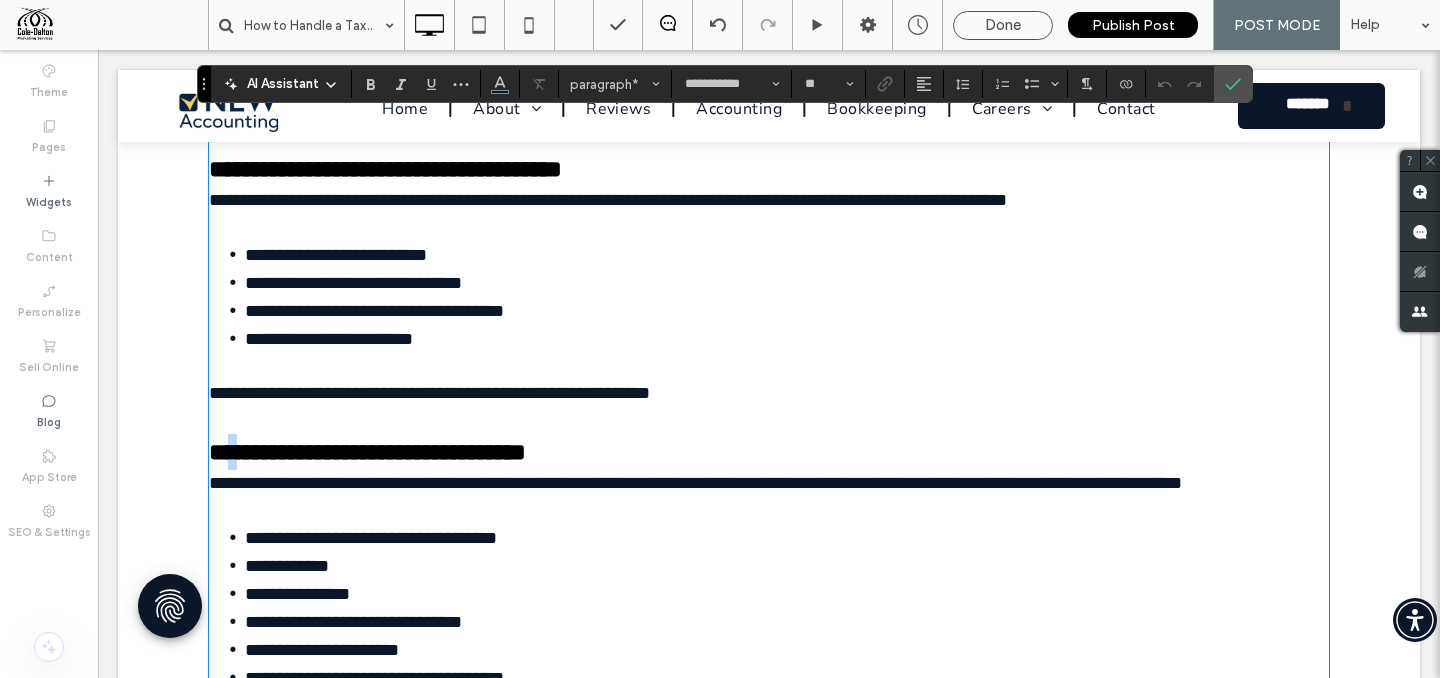 drag, startPoint x: 238, startPoint y: 463, endPoint x: 209, endPoint y: 465, distance: 29.068884 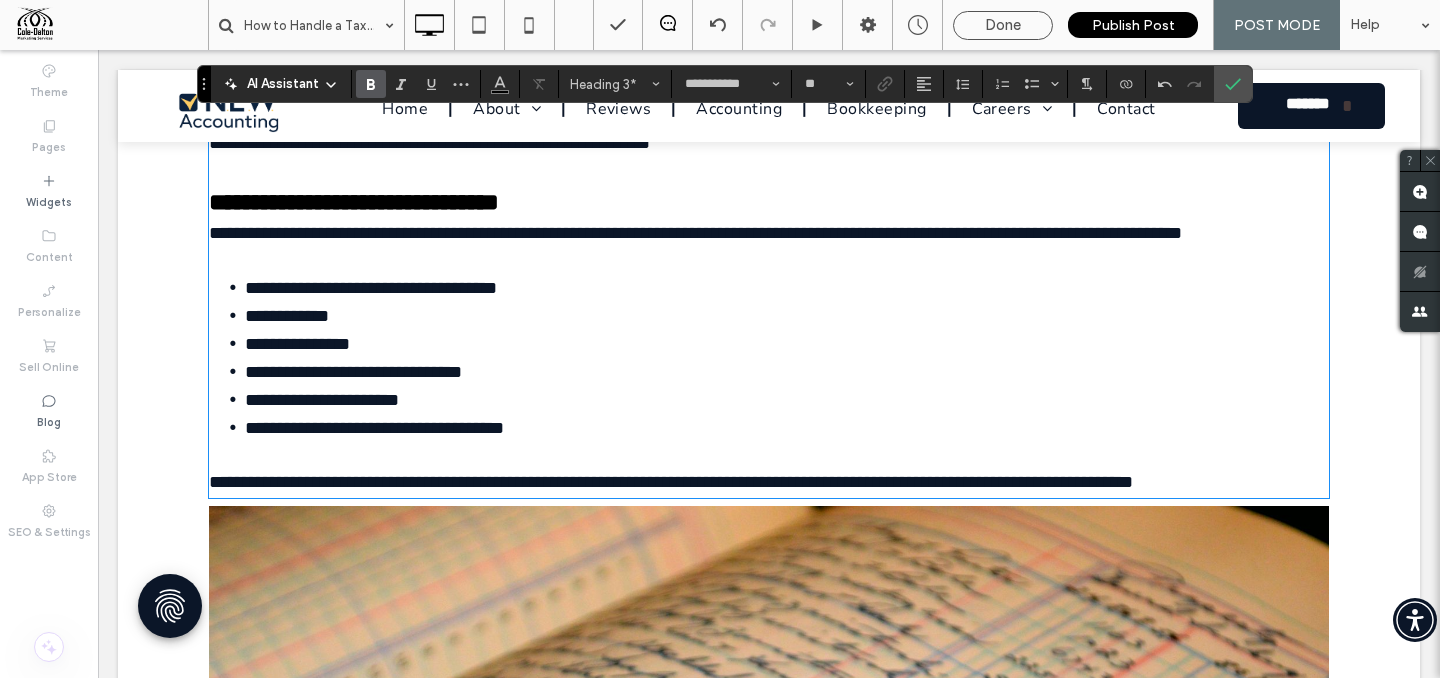 scroll, scrollTop: 3096, scrollLeft: 0, axis: vertical 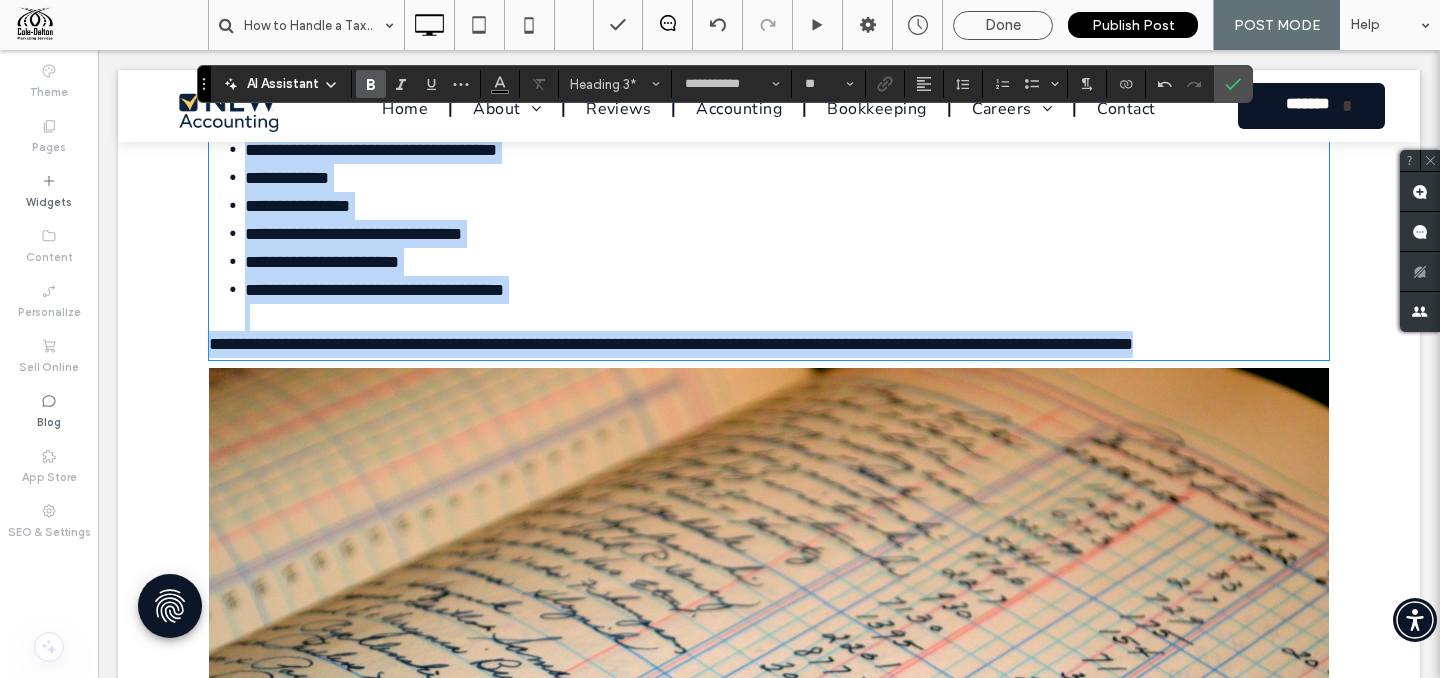 type on "*" 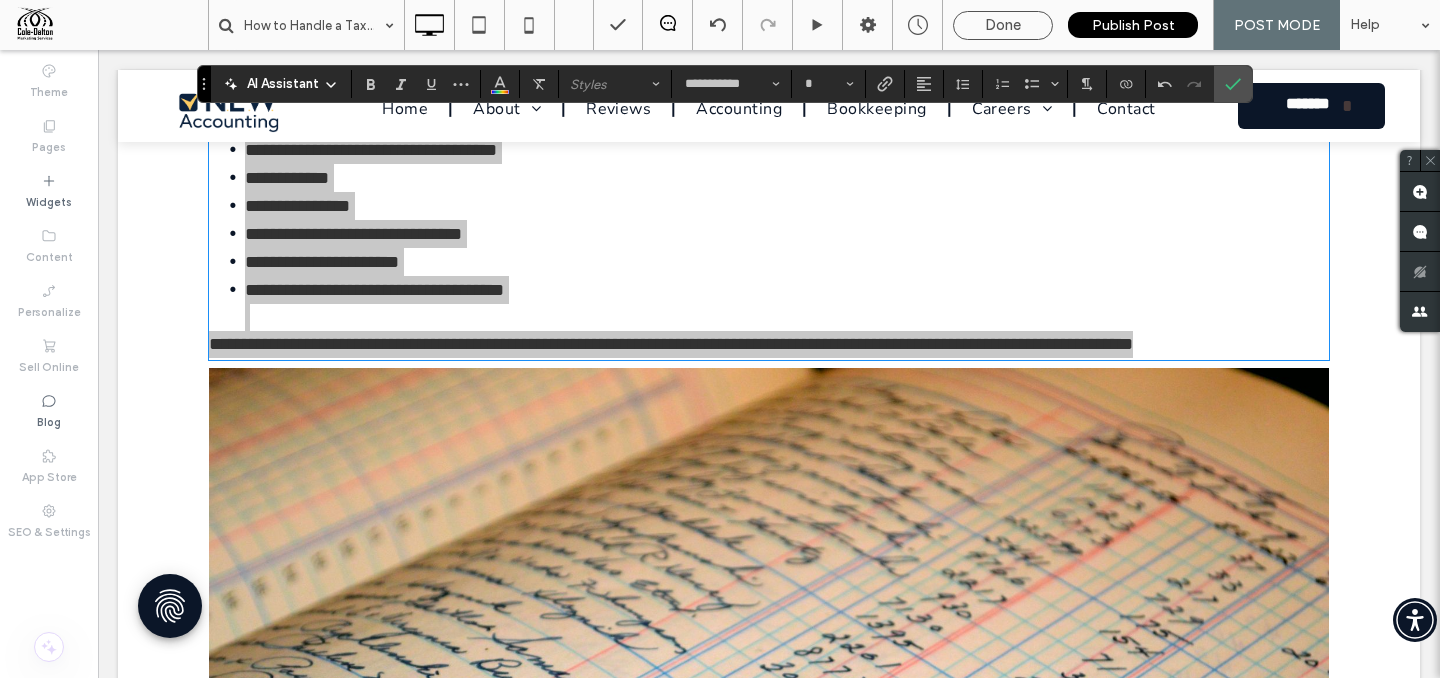 click at bounding box center (963, 84) 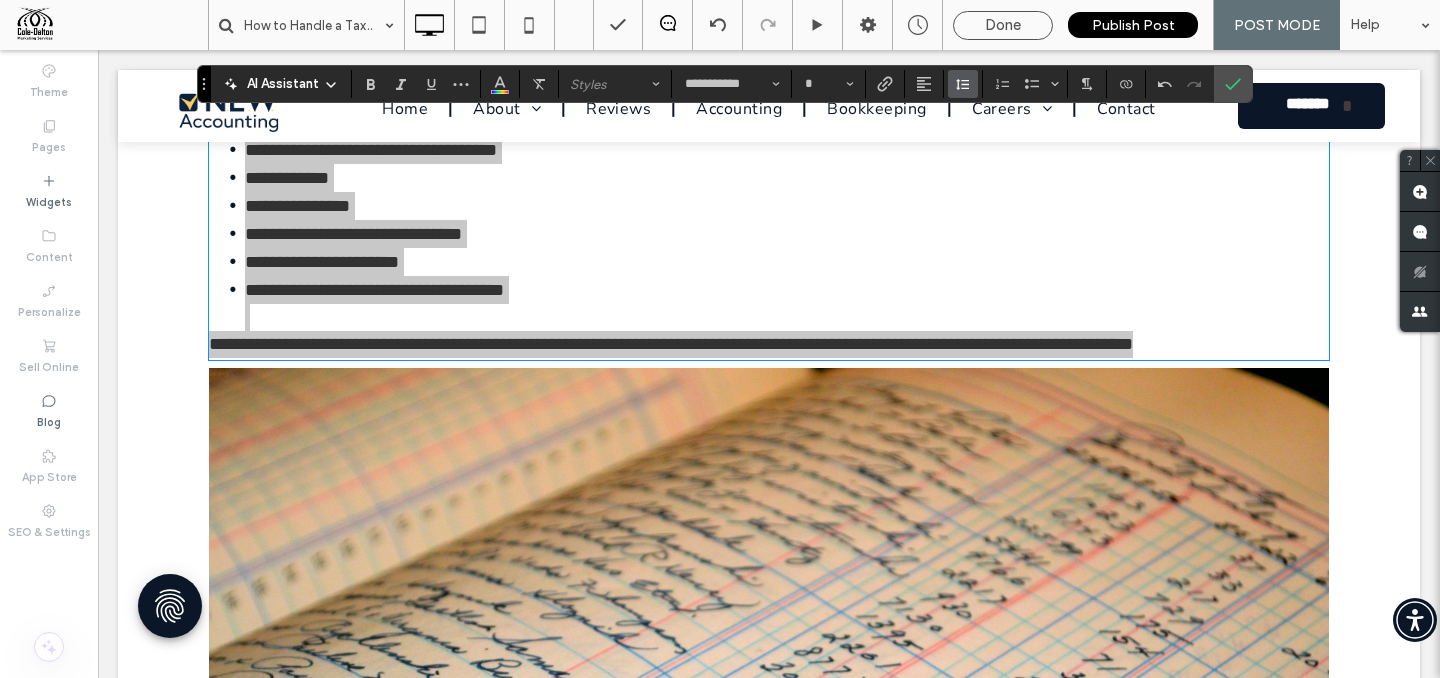 click at bounding box center [963, 84] 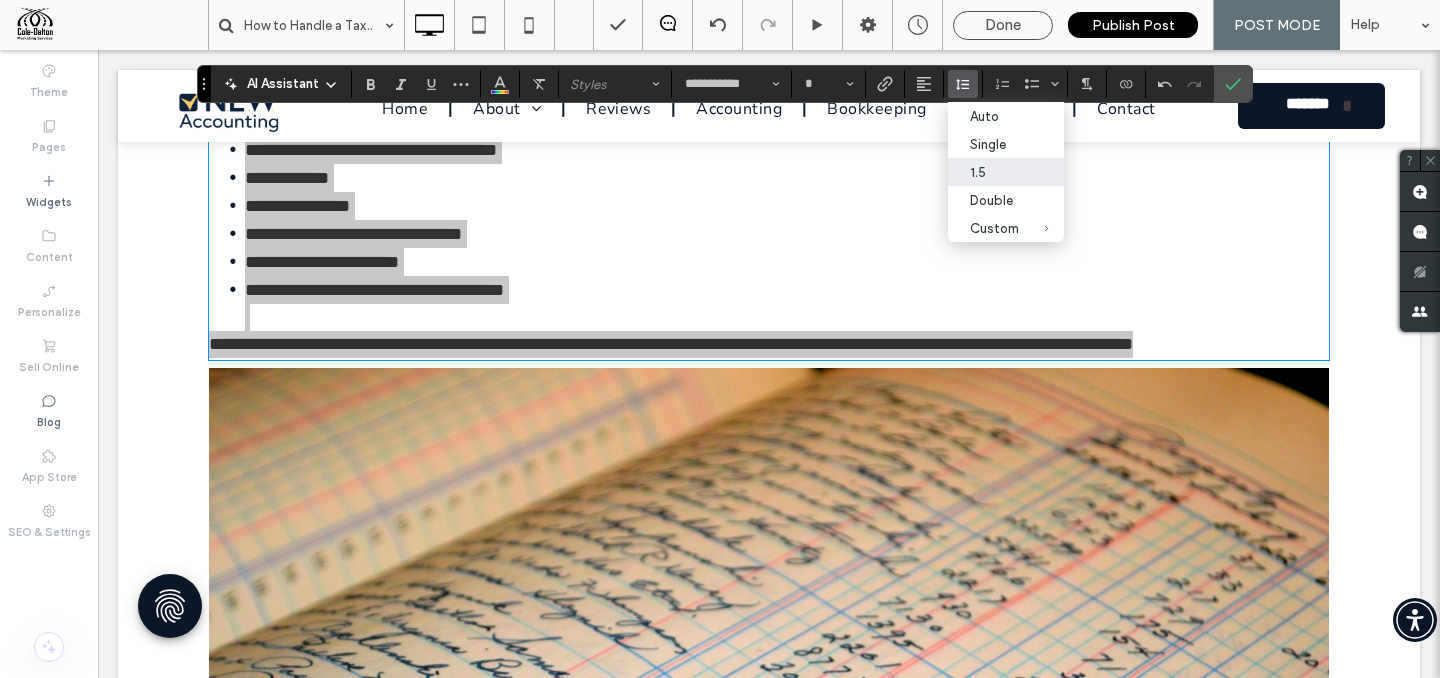 click on "1.5" at bounding box center [994, 172] 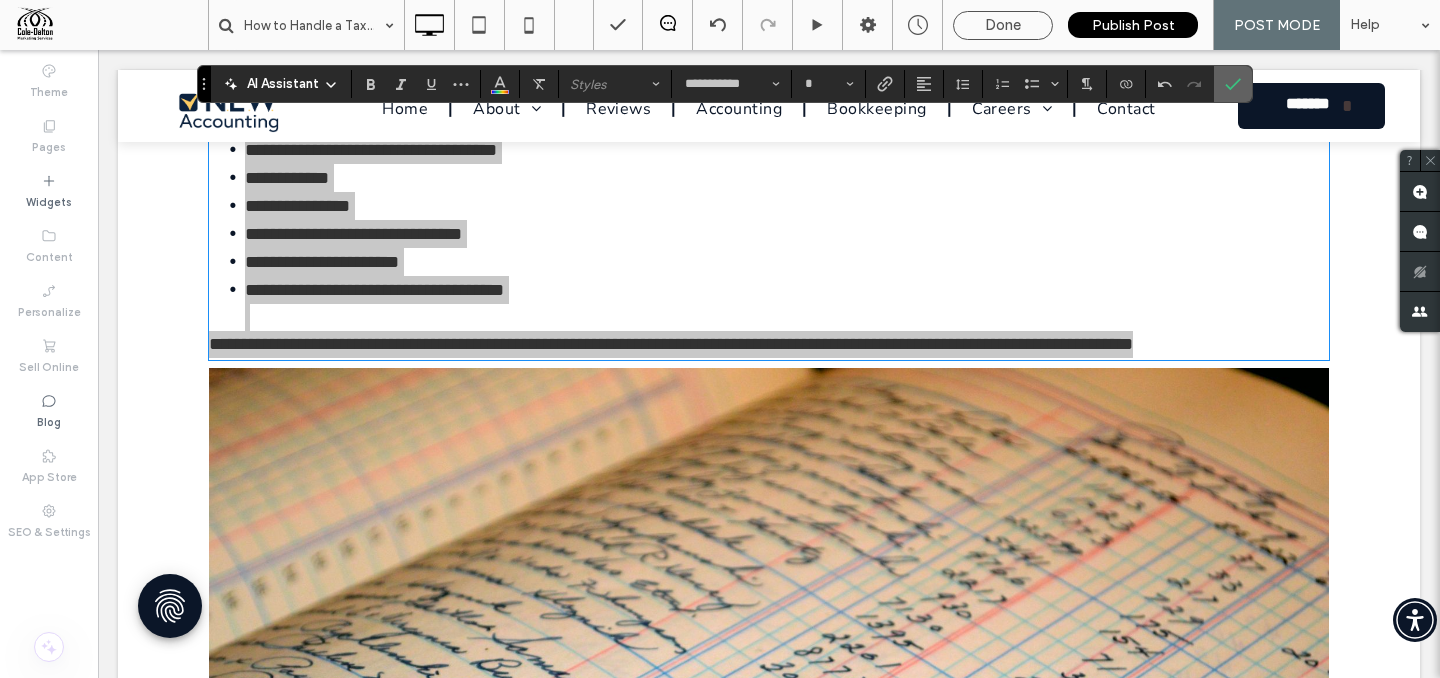 click 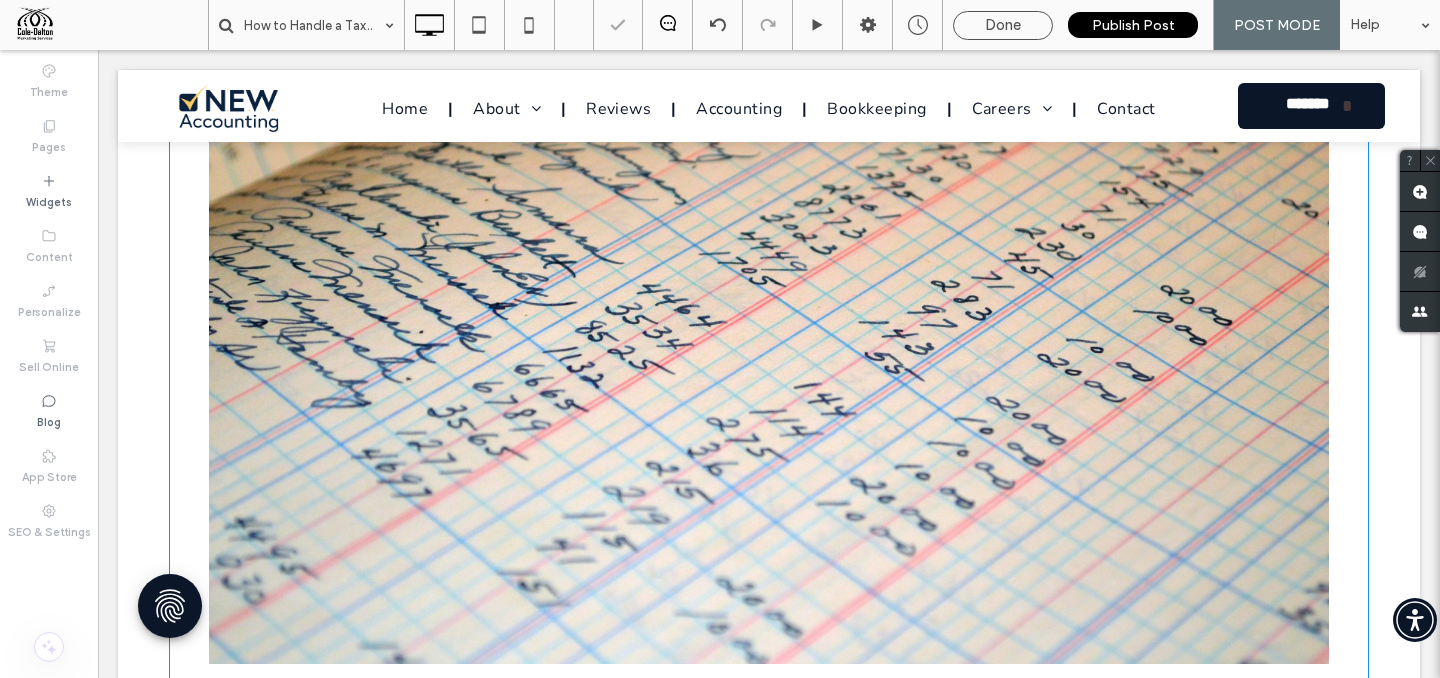 scroll, scrollTop: 3752, scrollLeft: 0, axis: vertical 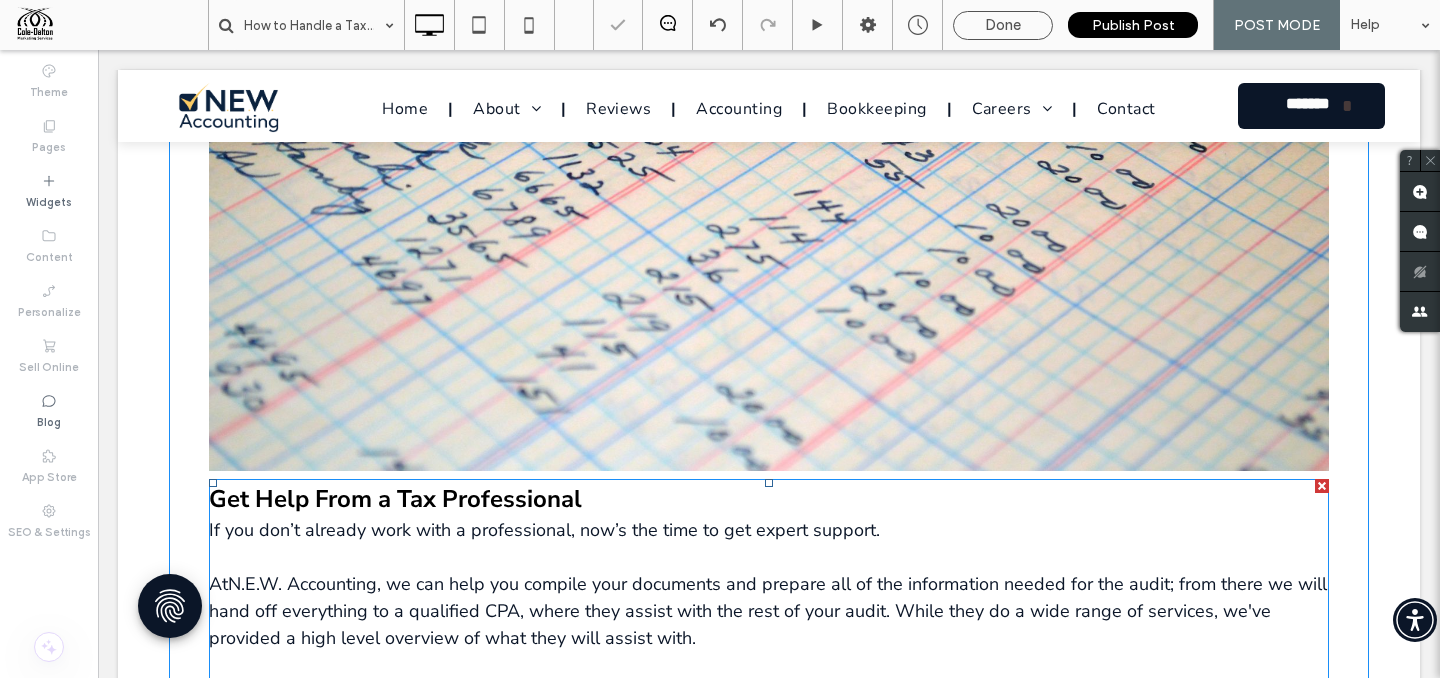 click on "If you don’t already work with a professional, now’s the time to get expert support." at bounding box center [544, 530] 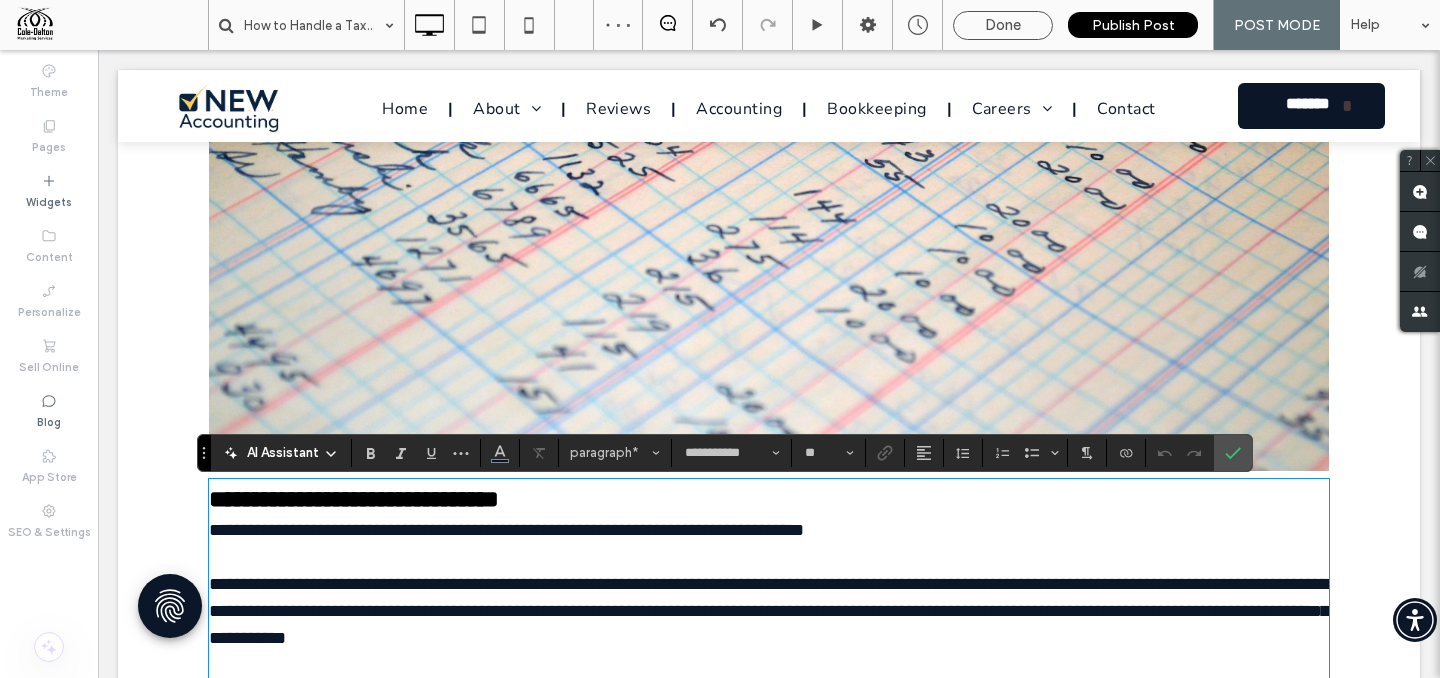 click on "**********" at bounding box center (506, 530) 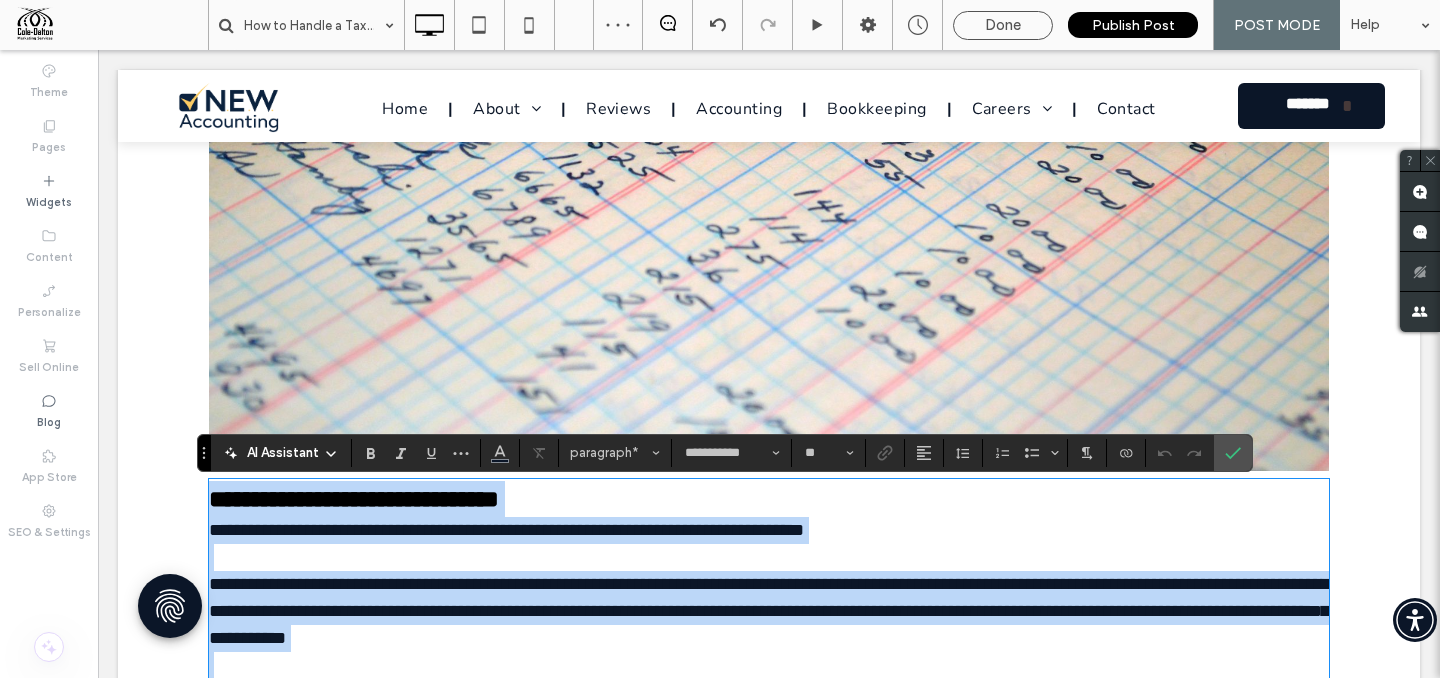 type on "*" 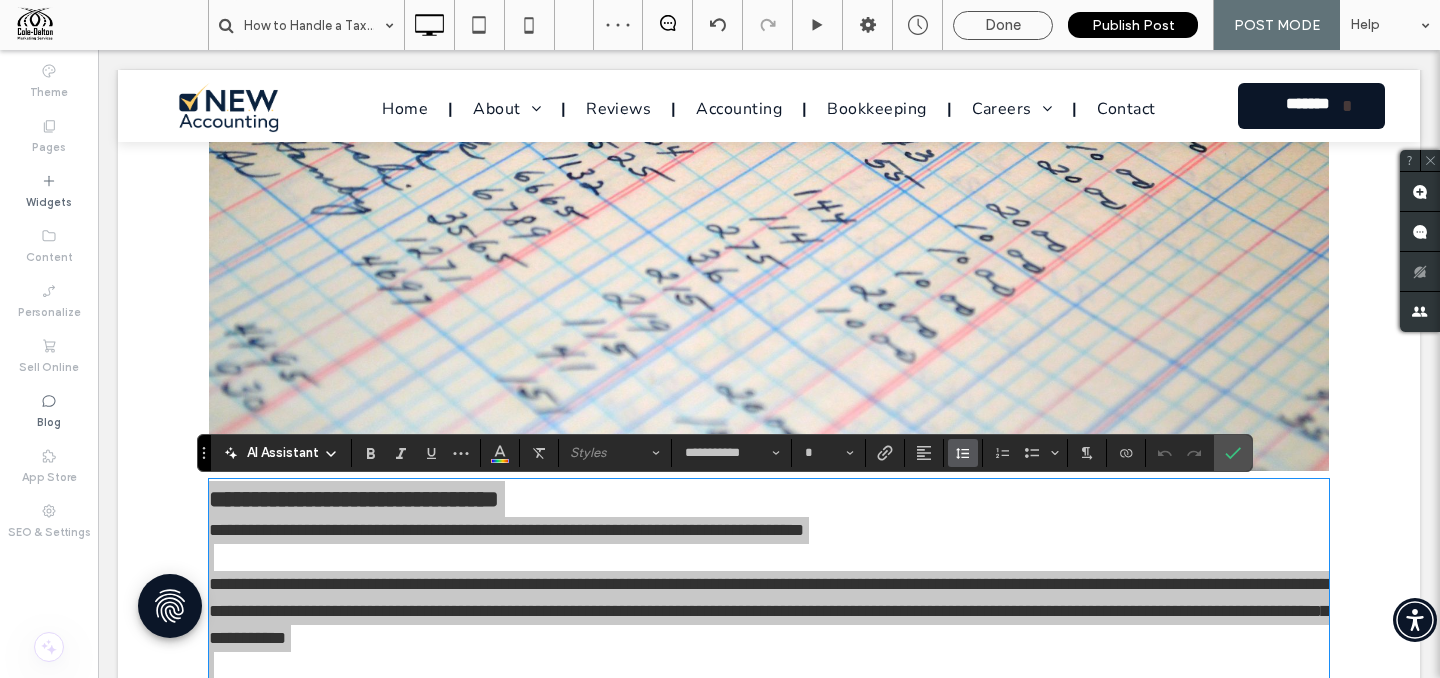 click at bounding box center (963, 453) 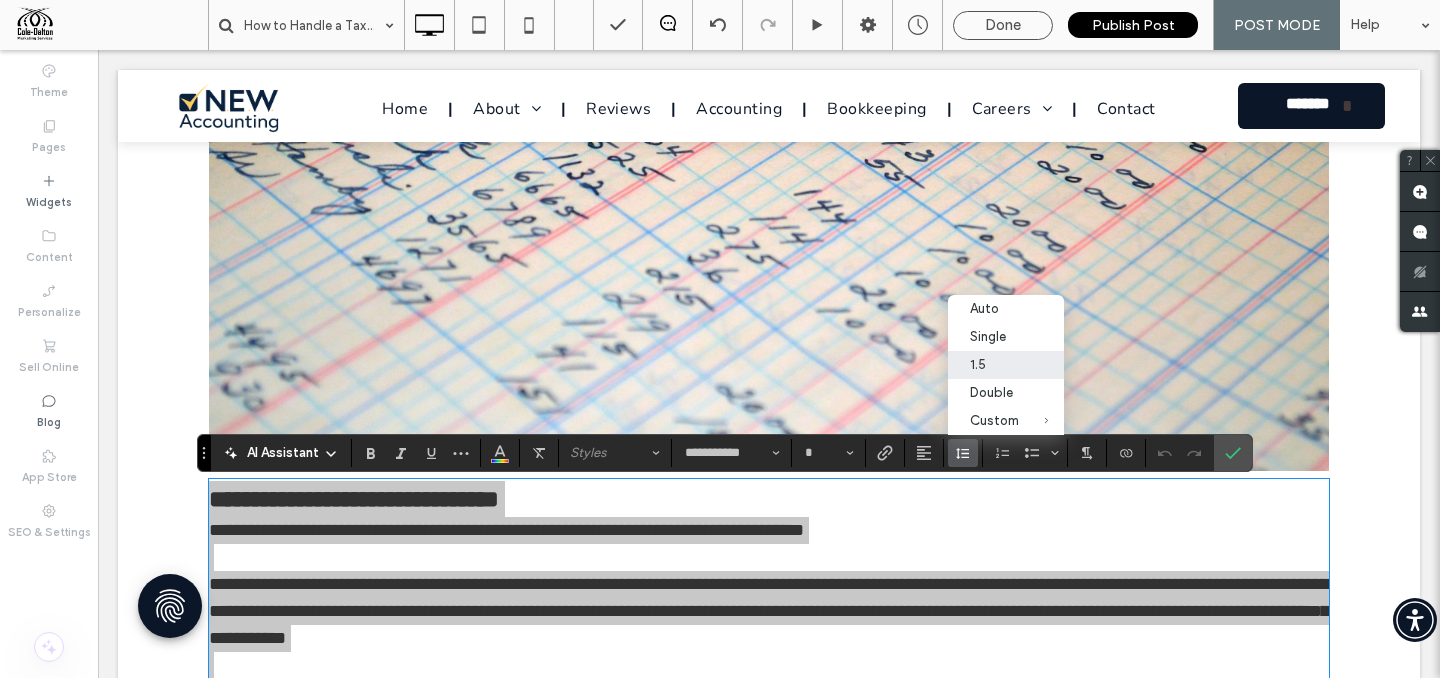 click on "1.5" at bounding box center [994, 364] 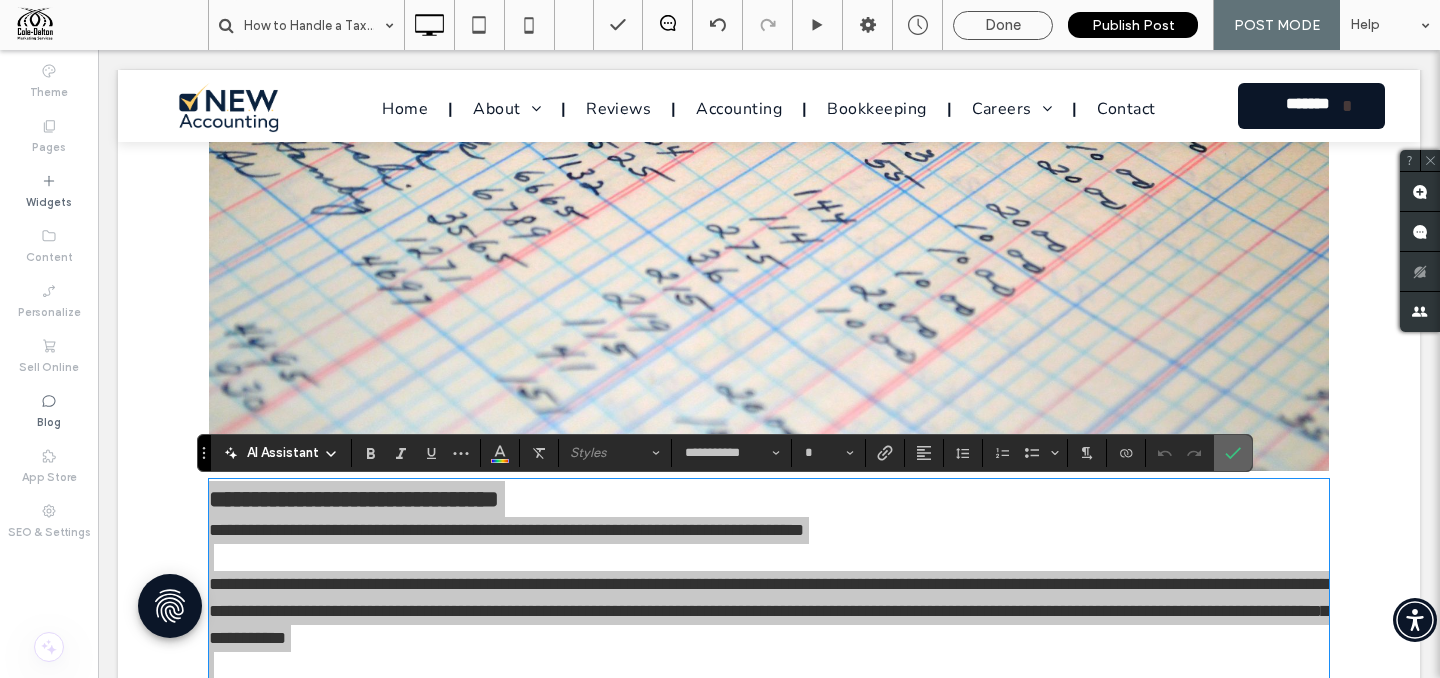 click 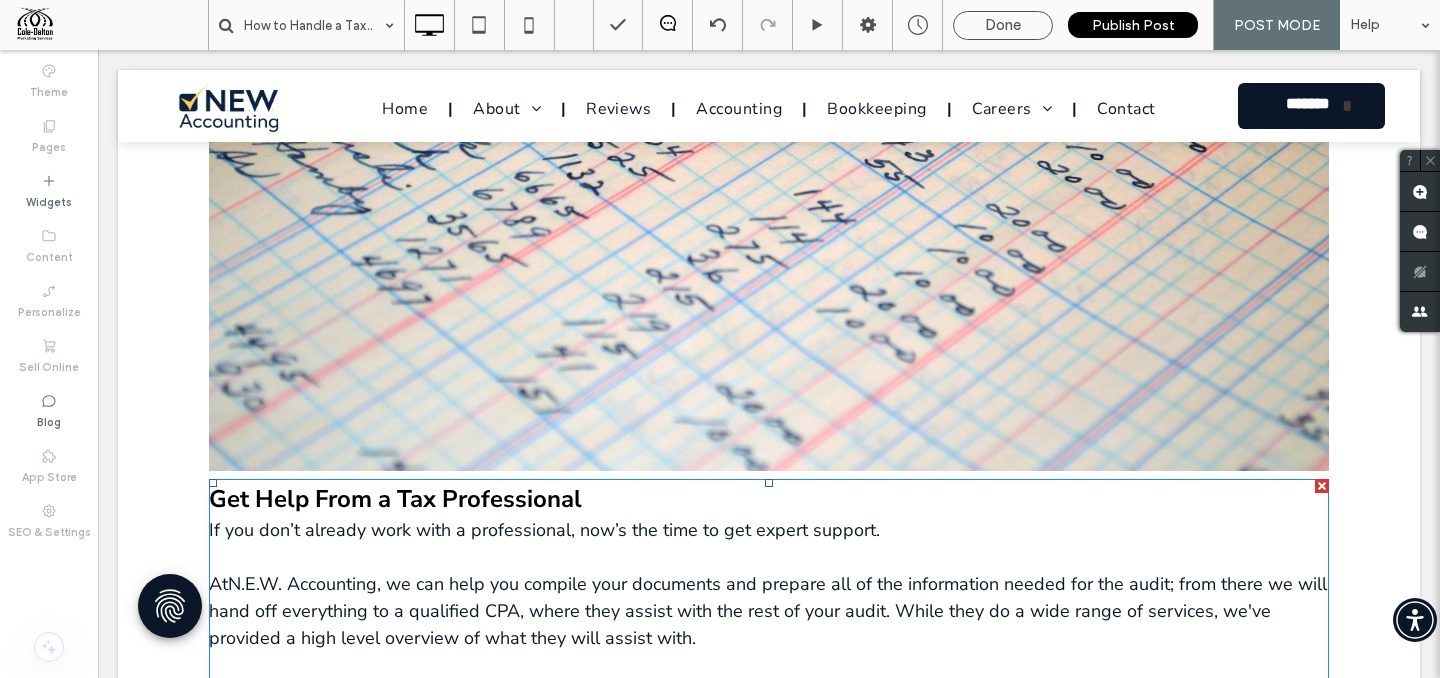click on "Get Help From a Tax Professional" at bounding box center [769, 499] 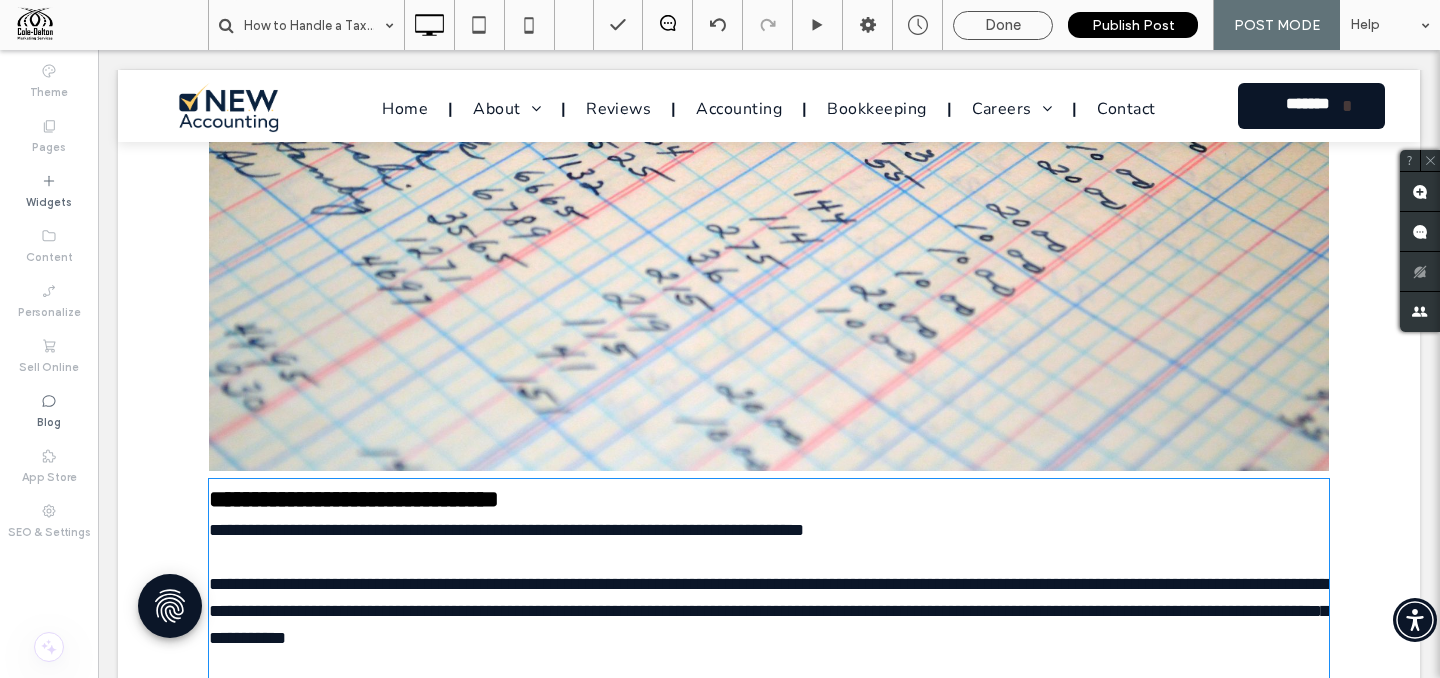 click on "**********" at bounding box center [769, 530] 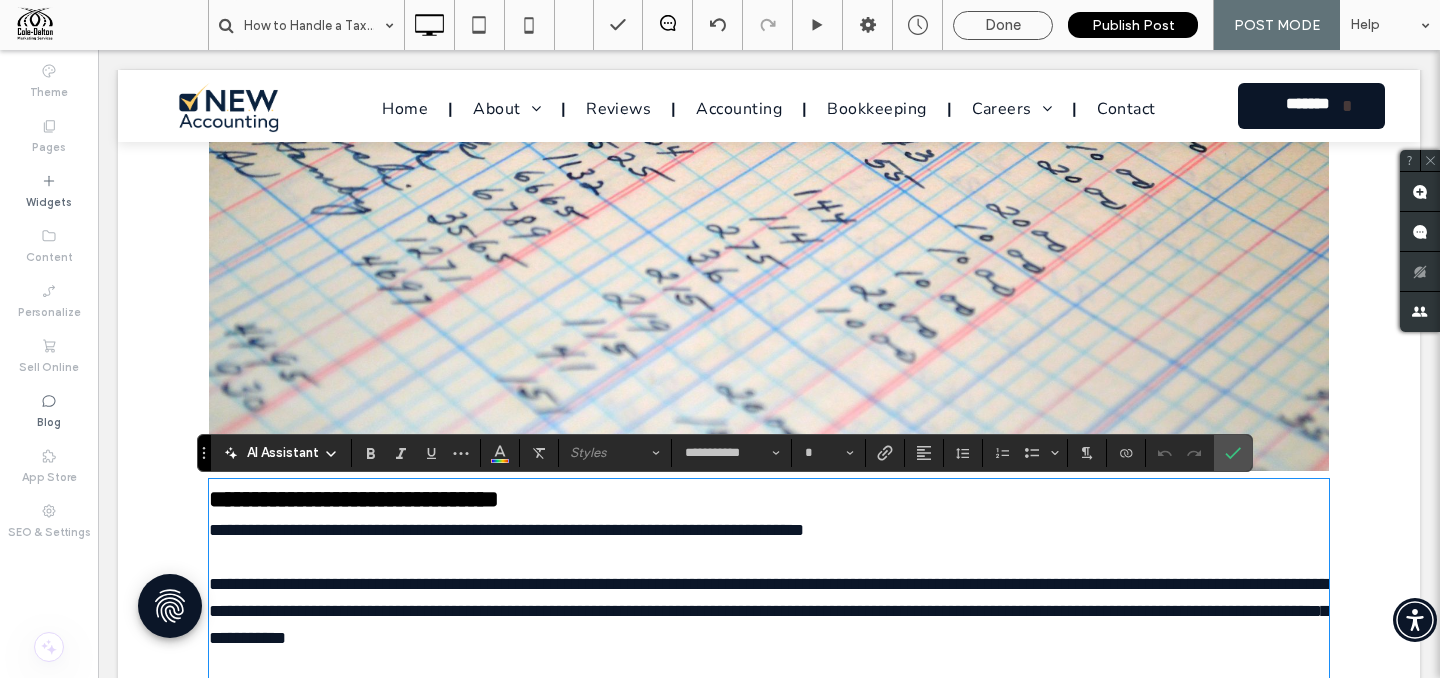 type on "**" 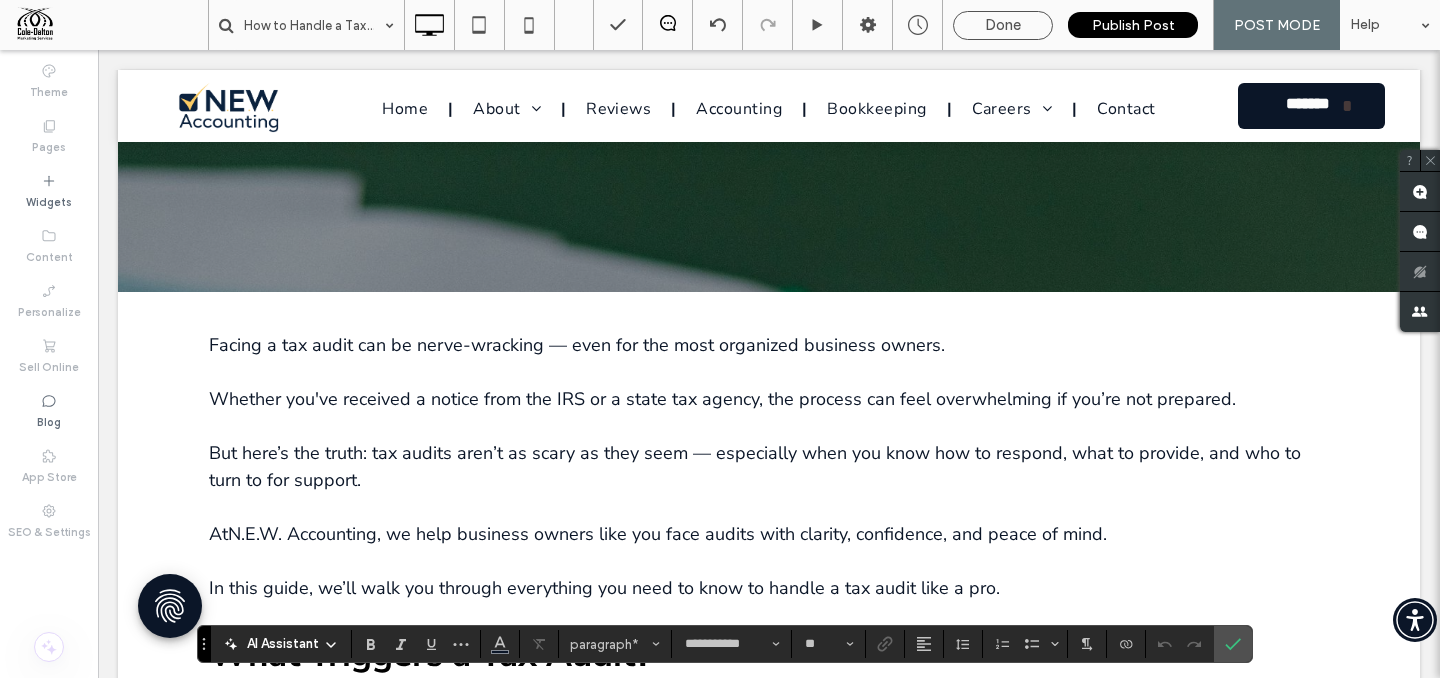 scroll, scrollTop: 831, scrollLeft: 0, axis: vertical 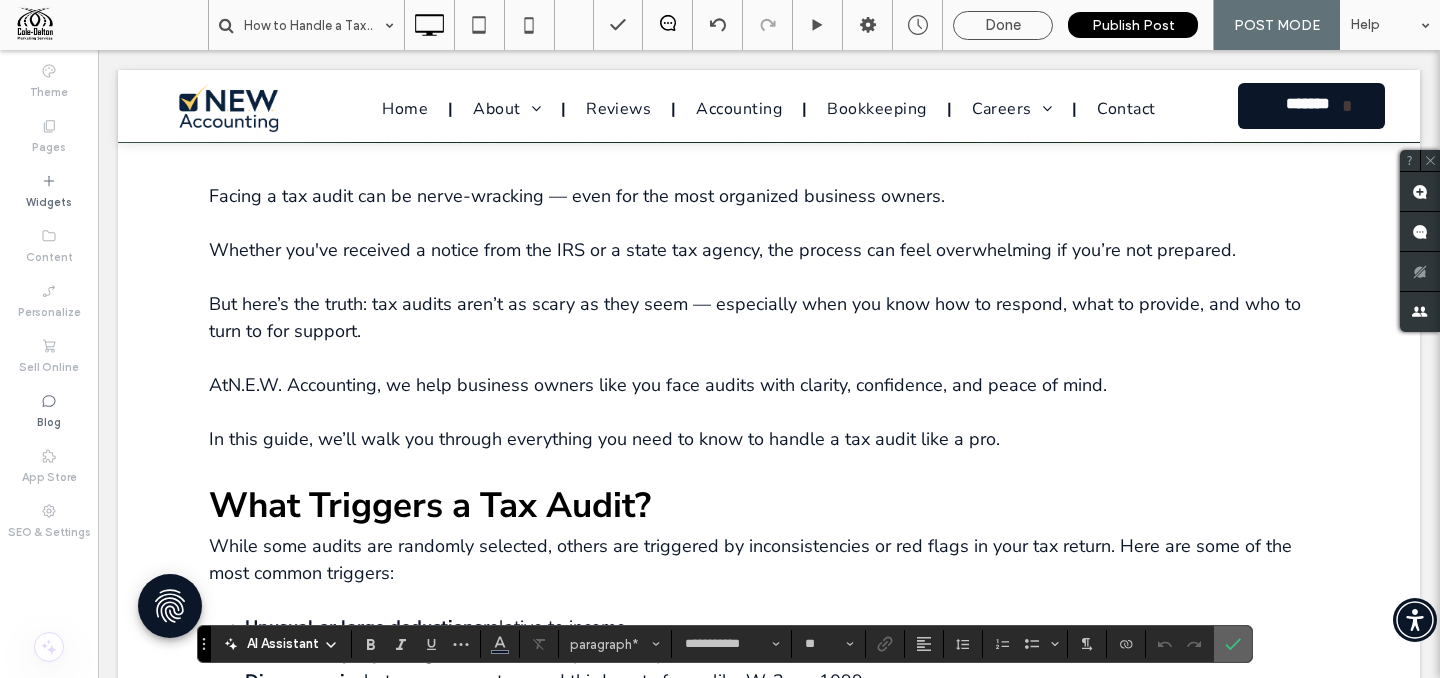 click at bounding box center (1233, 644) 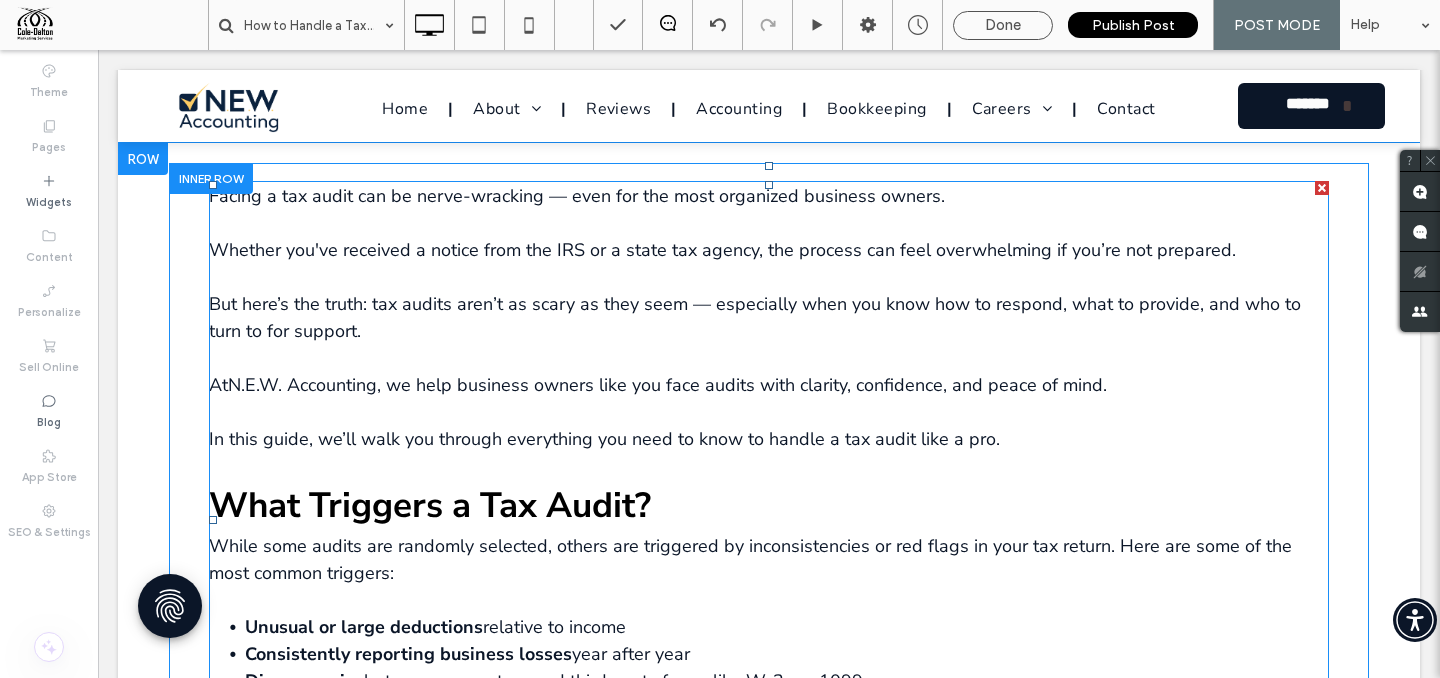 click on "But here’s the truth: tax audits aren’t as scary as they seem — especially when you know how to respond, what to provide, and who to turn to for support." at bounding box center [755, 317] 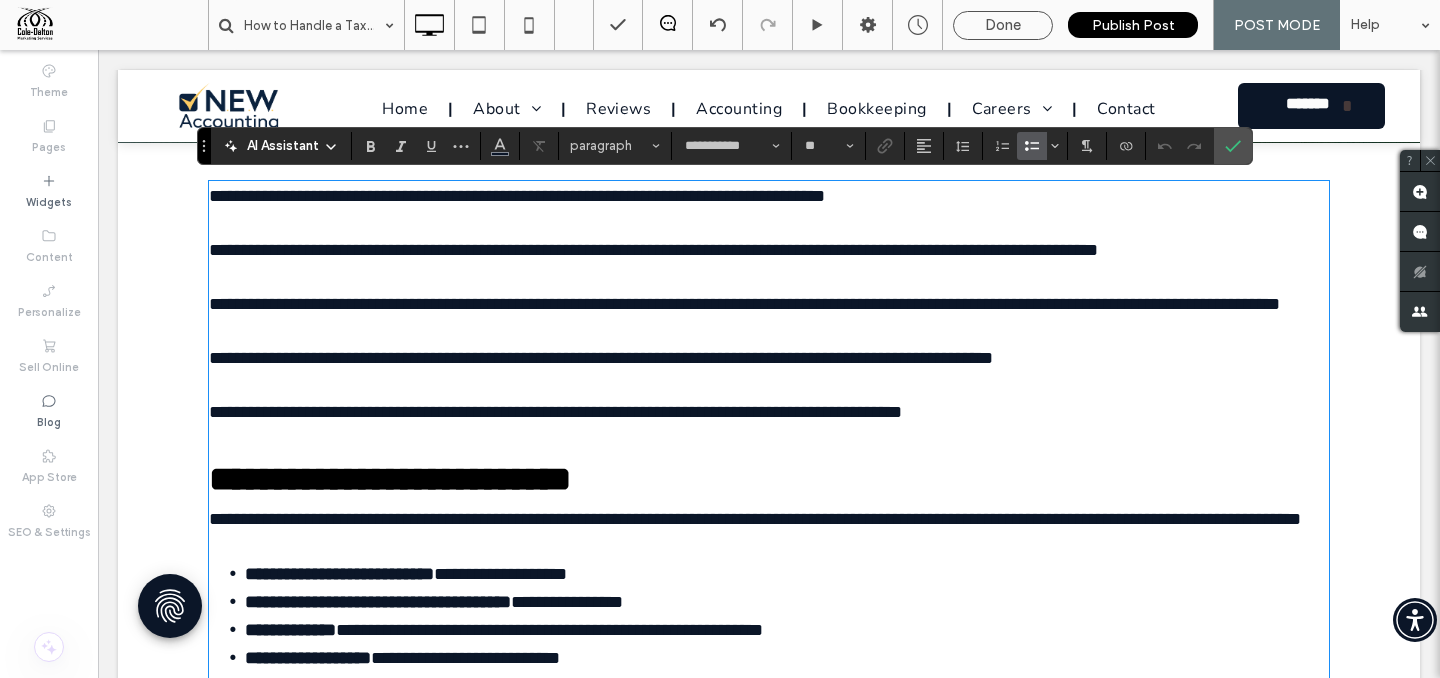 click on "**********" at bounding box center [744, 304] 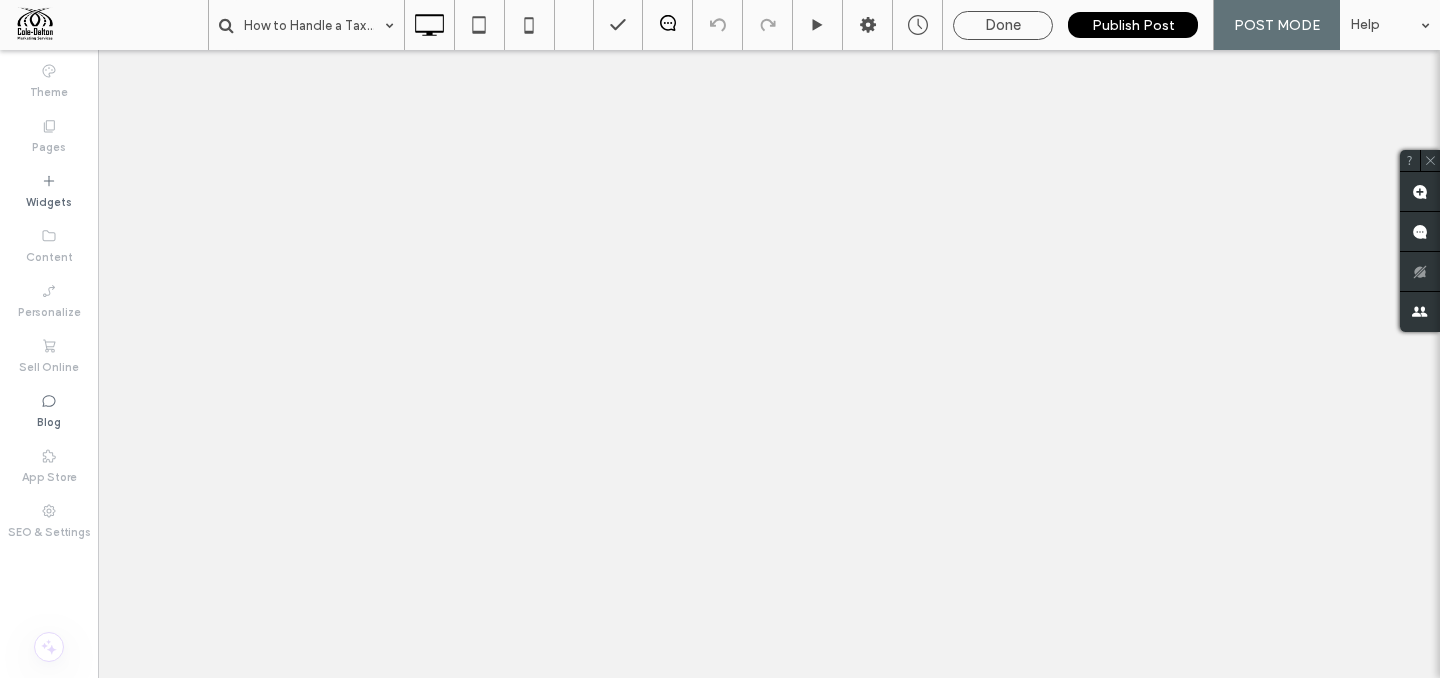 scroll, scrollTop: 0, scrollLeft: 0, axis: both 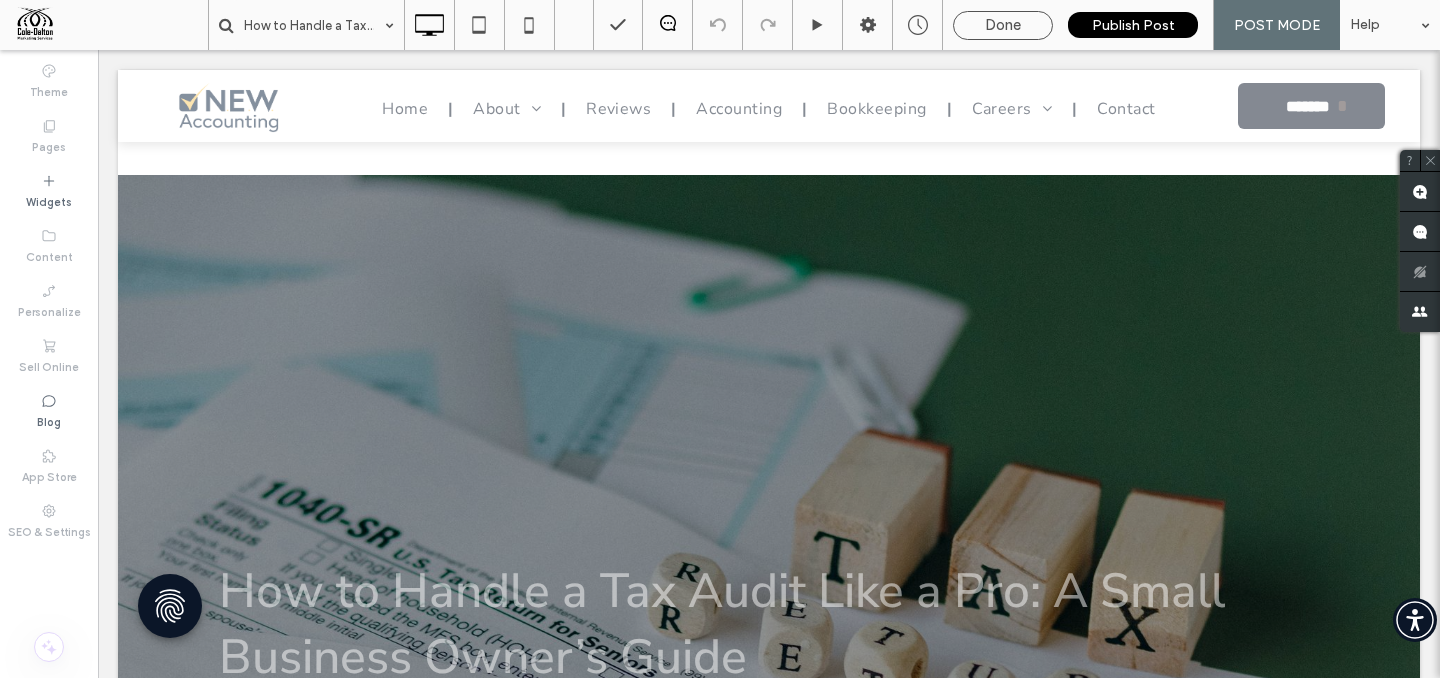 click on "What Triggers a Tax Audit?" at bounding box center [390, 1341] 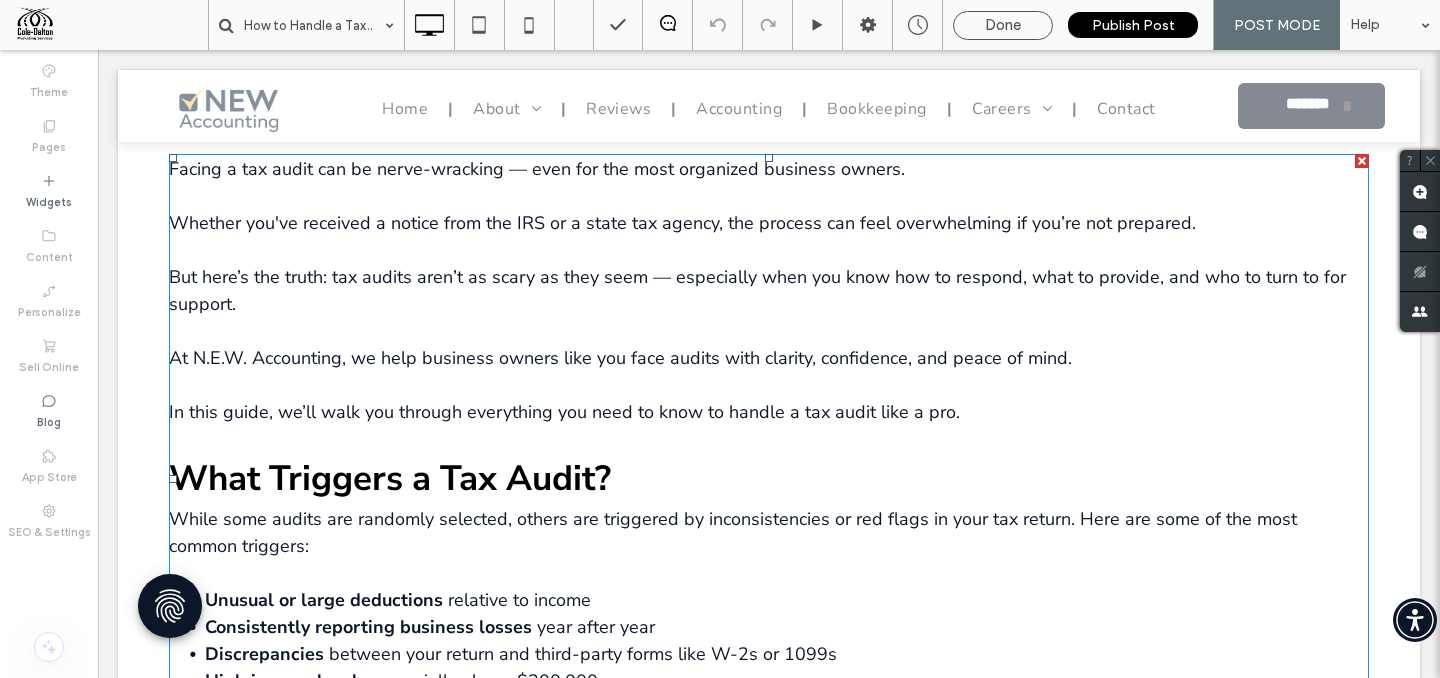 scroll, scrollTop: 0, scrollLeft: 0, axis: both 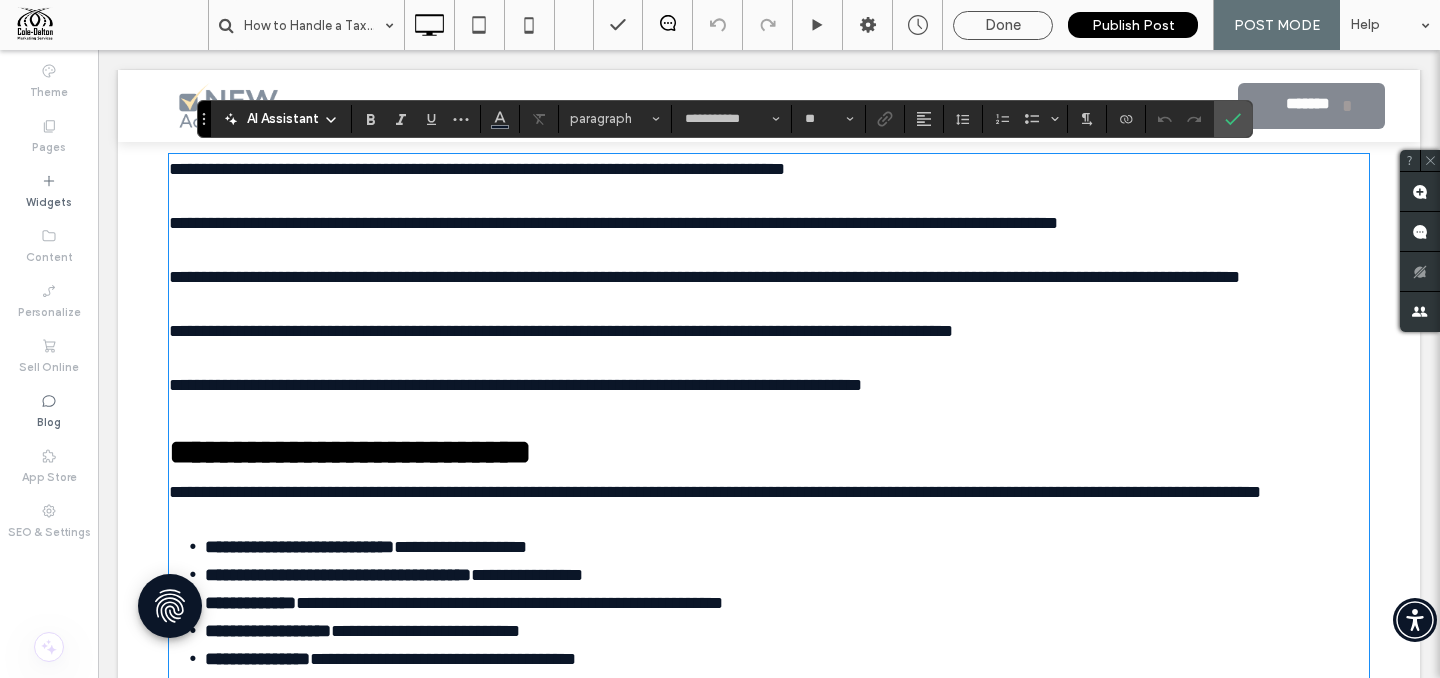 type on "**********" 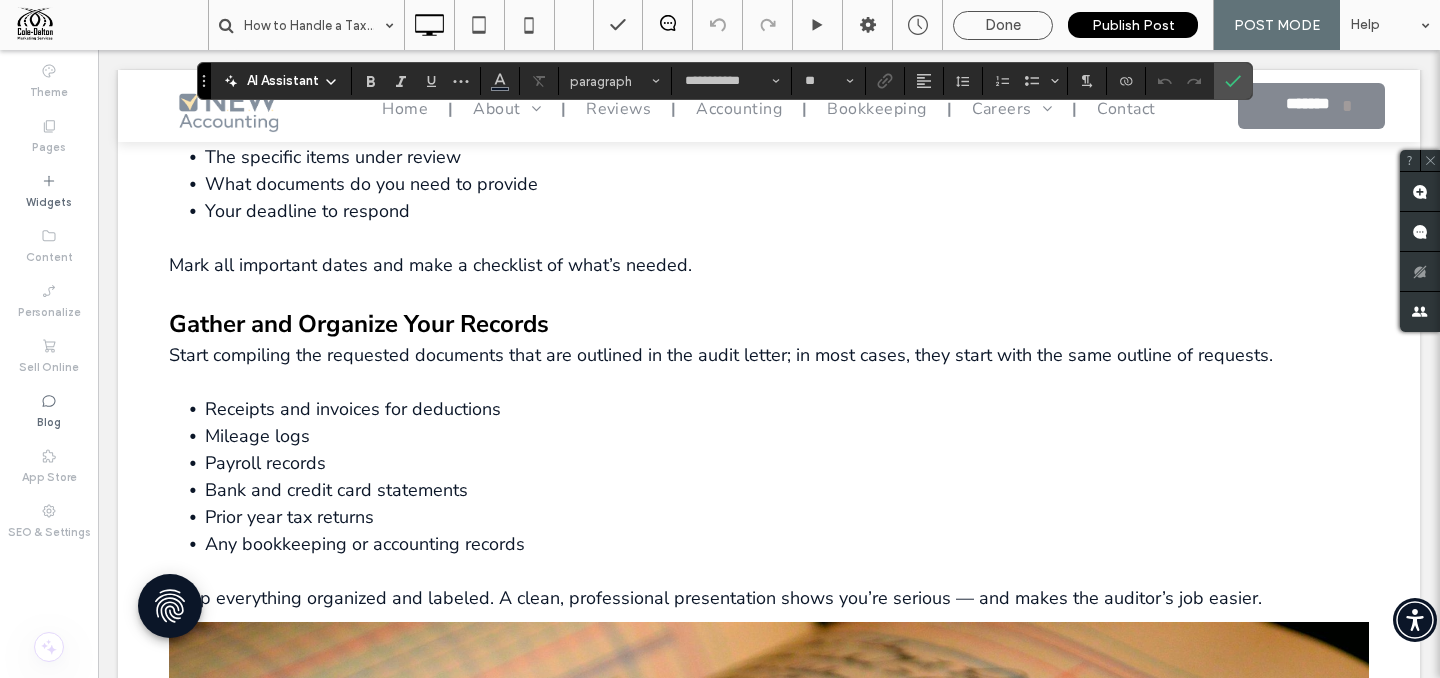 scroll, scrollTop: 2988, scrollLeft: 0, axis: vertical 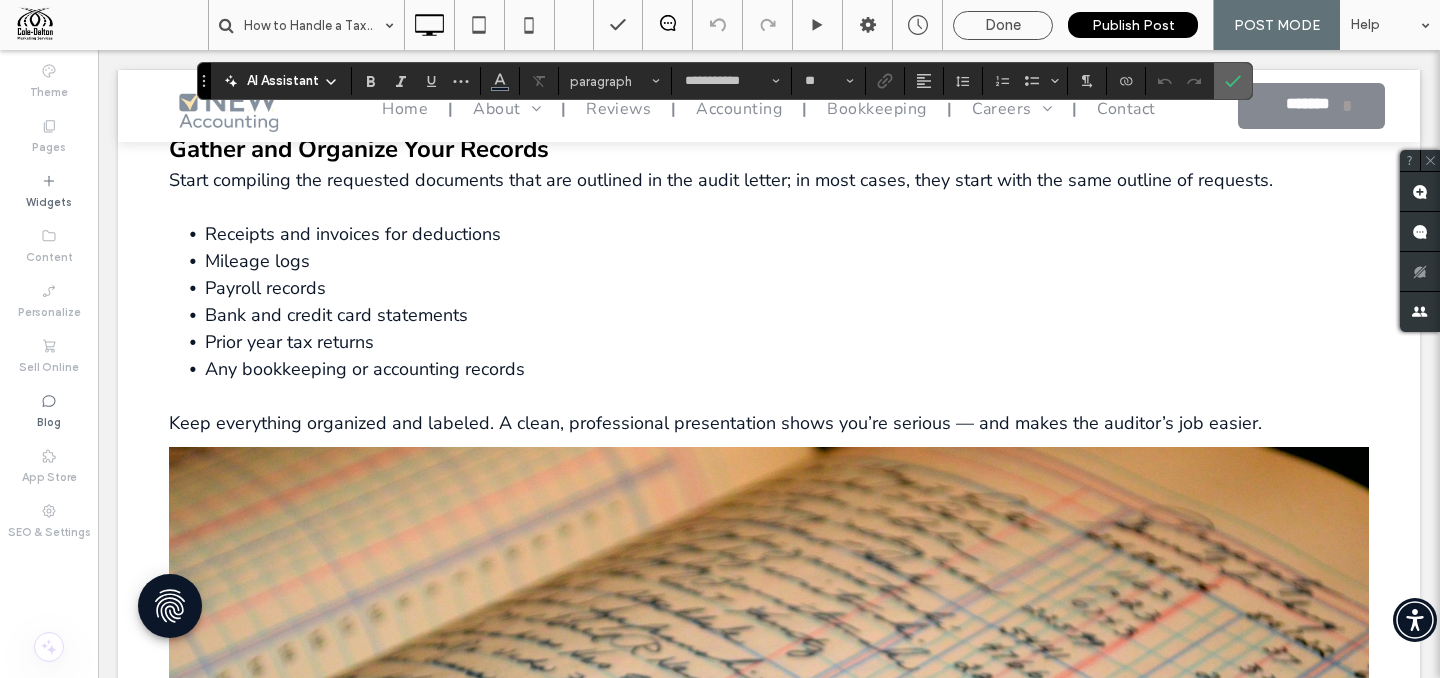 click 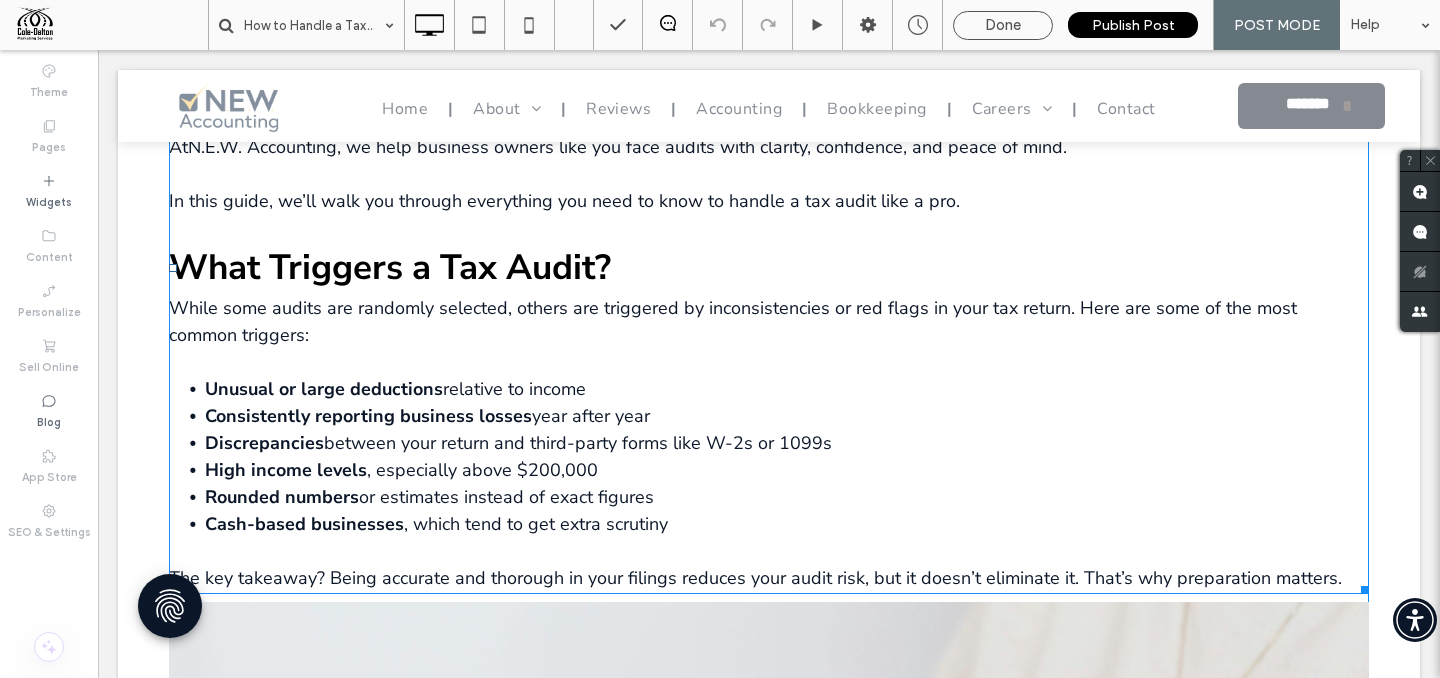scroll, scrollTop: 1145, scrollLeft: 0, axis: vertical 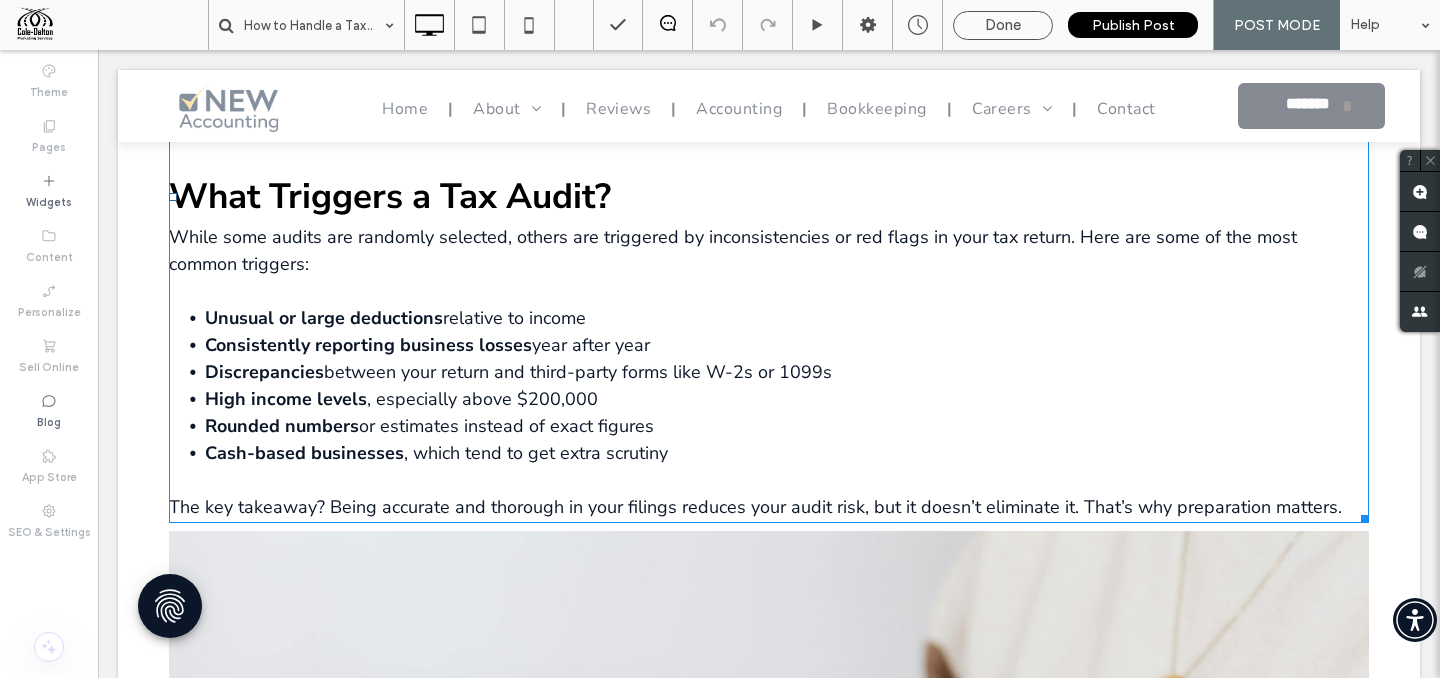 click on "Cash-based businesses , which tend to get extra scrutiny" at bounding box center (787, 467) 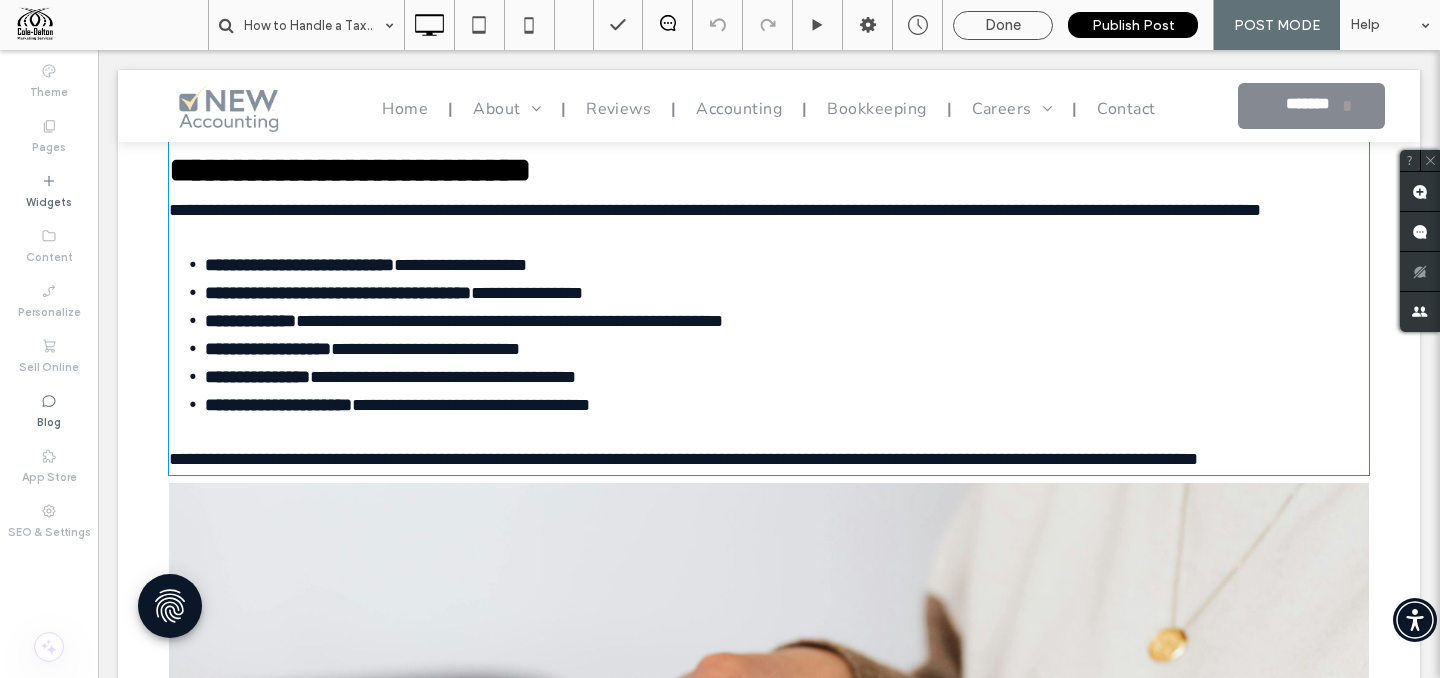 type on "**********" 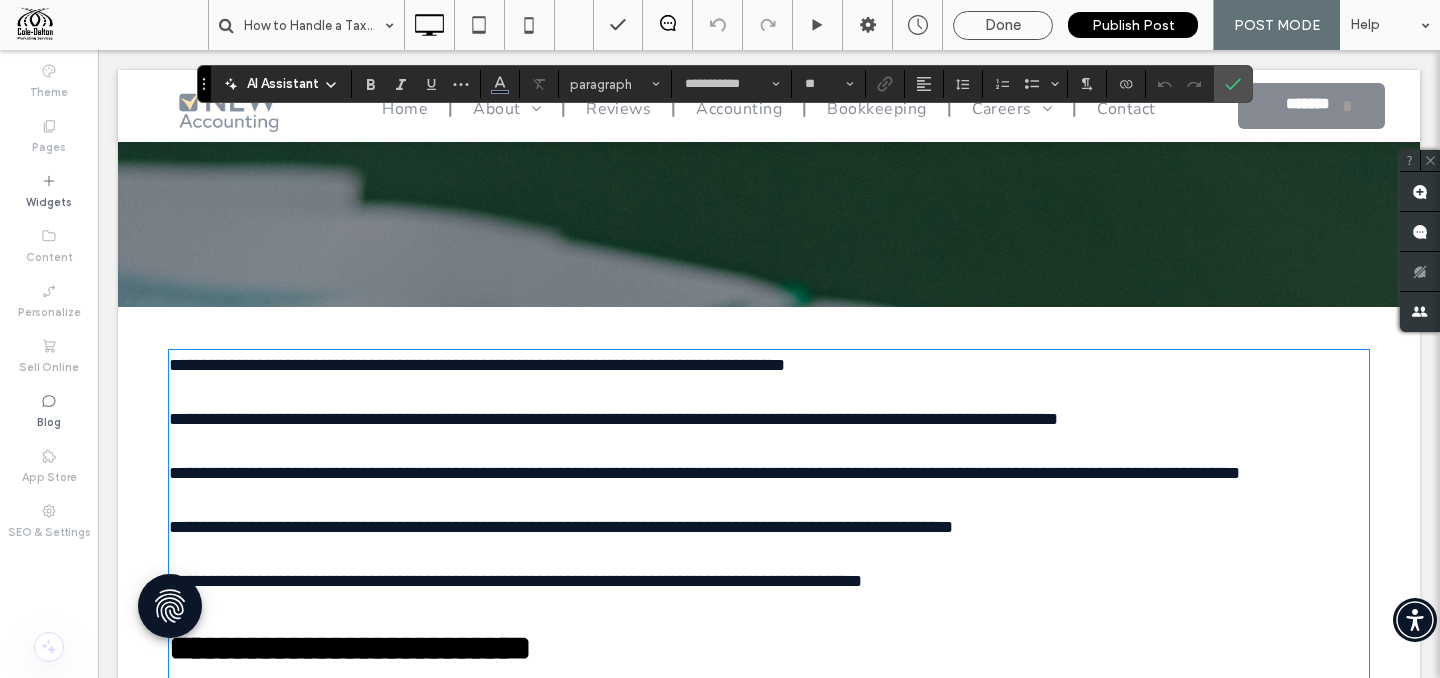 click on "**********" at bounding box center (704, 473) 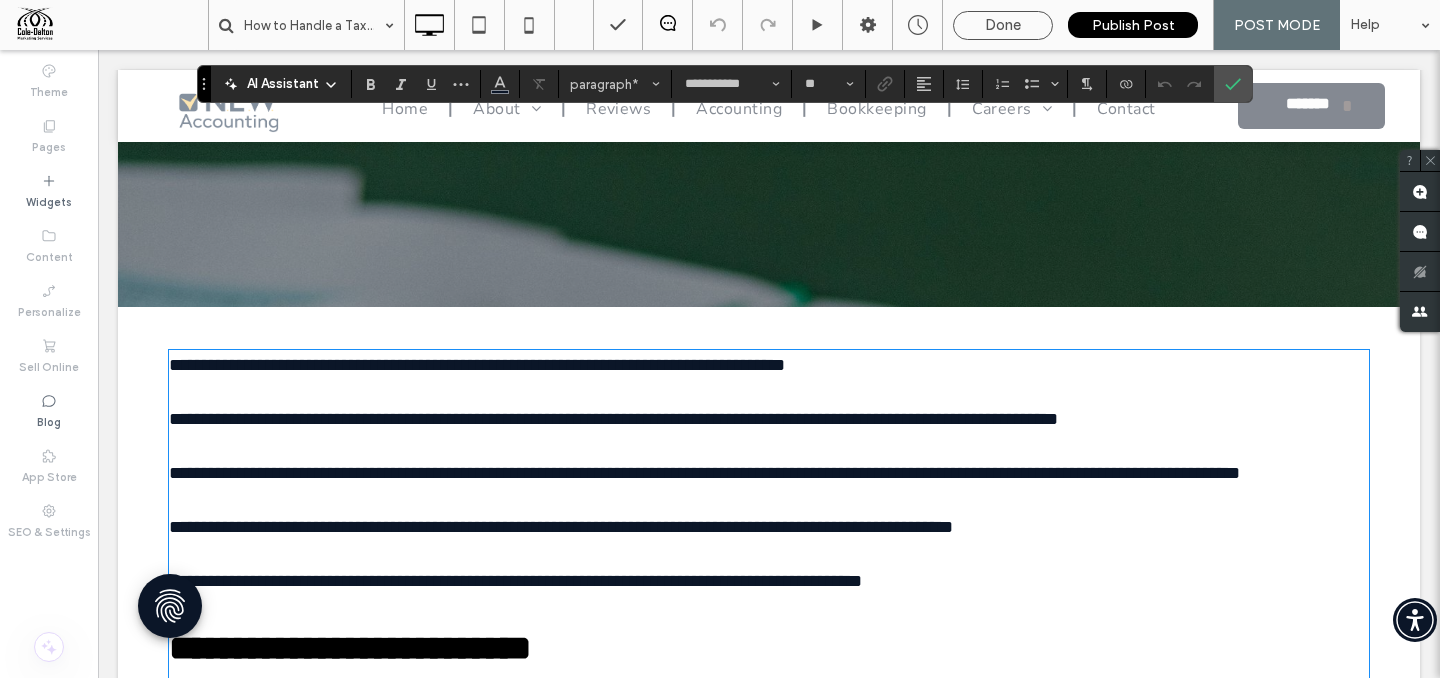 click on "**********" at bounding box center [704, 473] 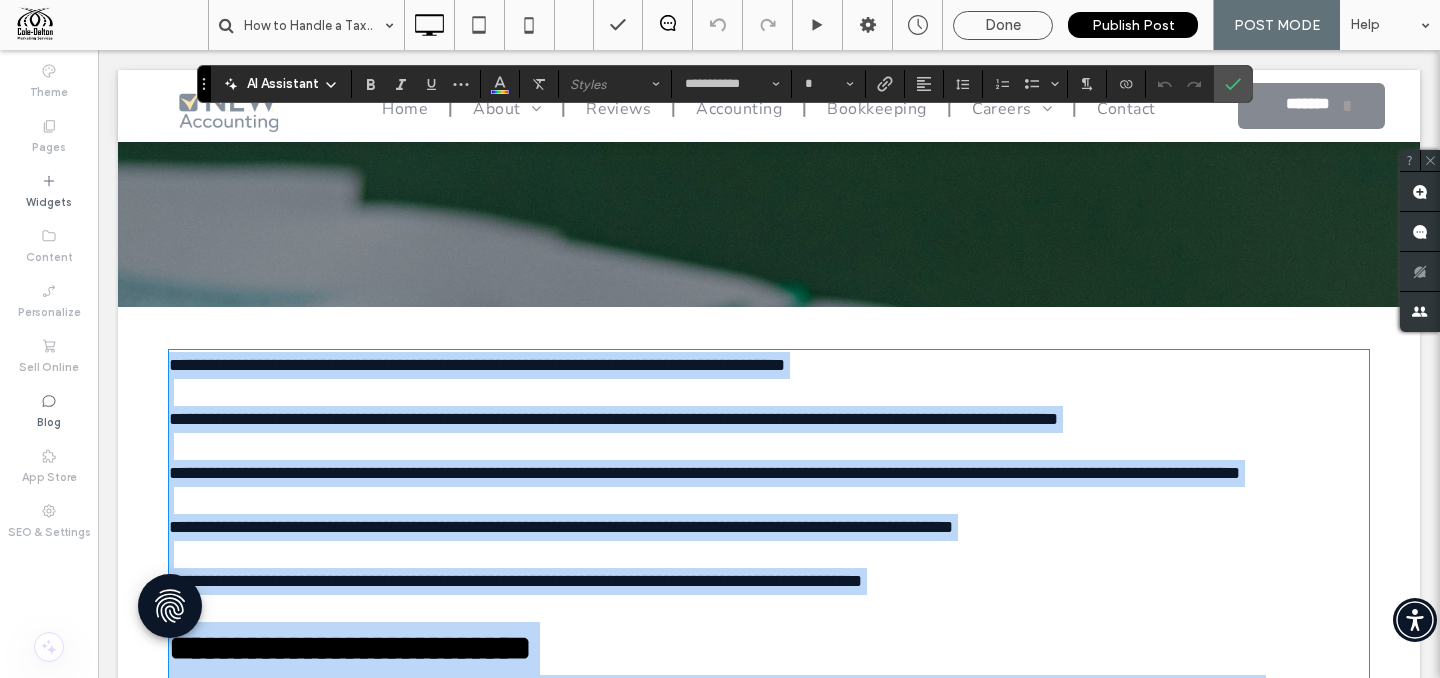 copy on "**********" 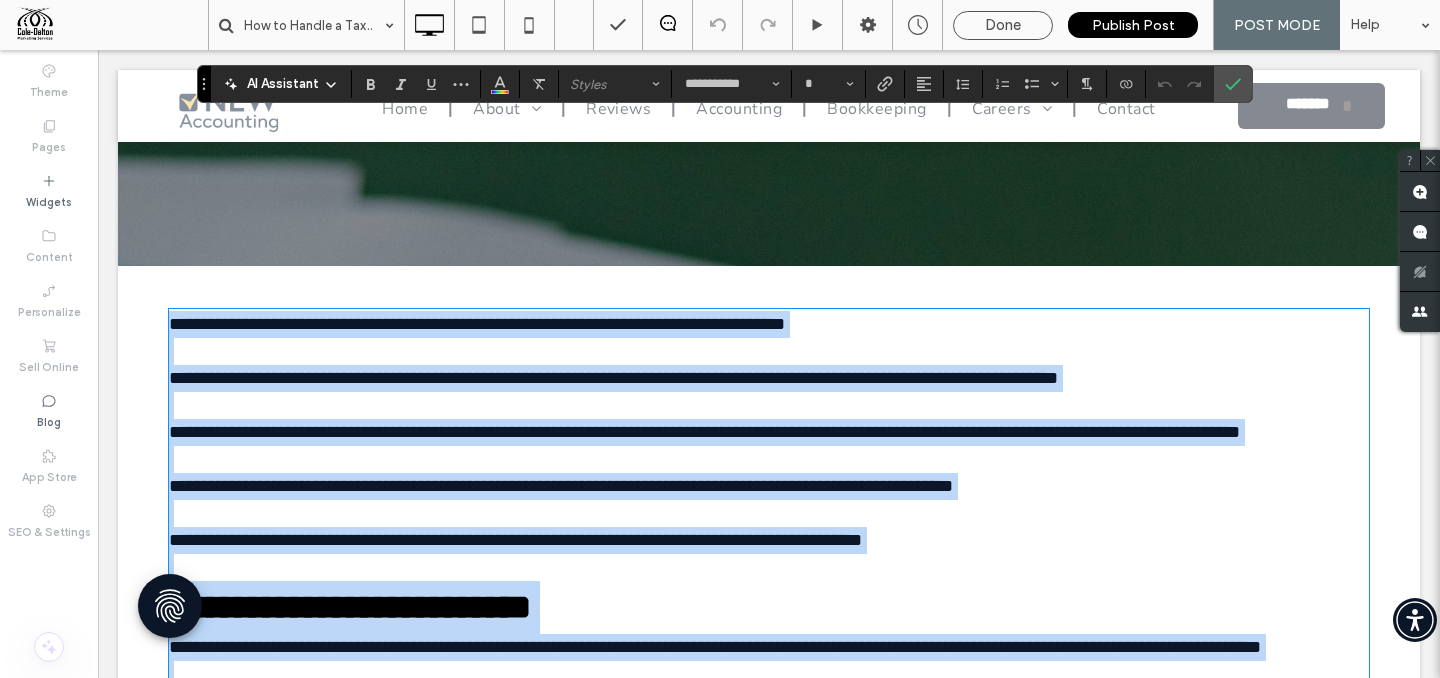 click on "**********" at bounding box center [704, 432] 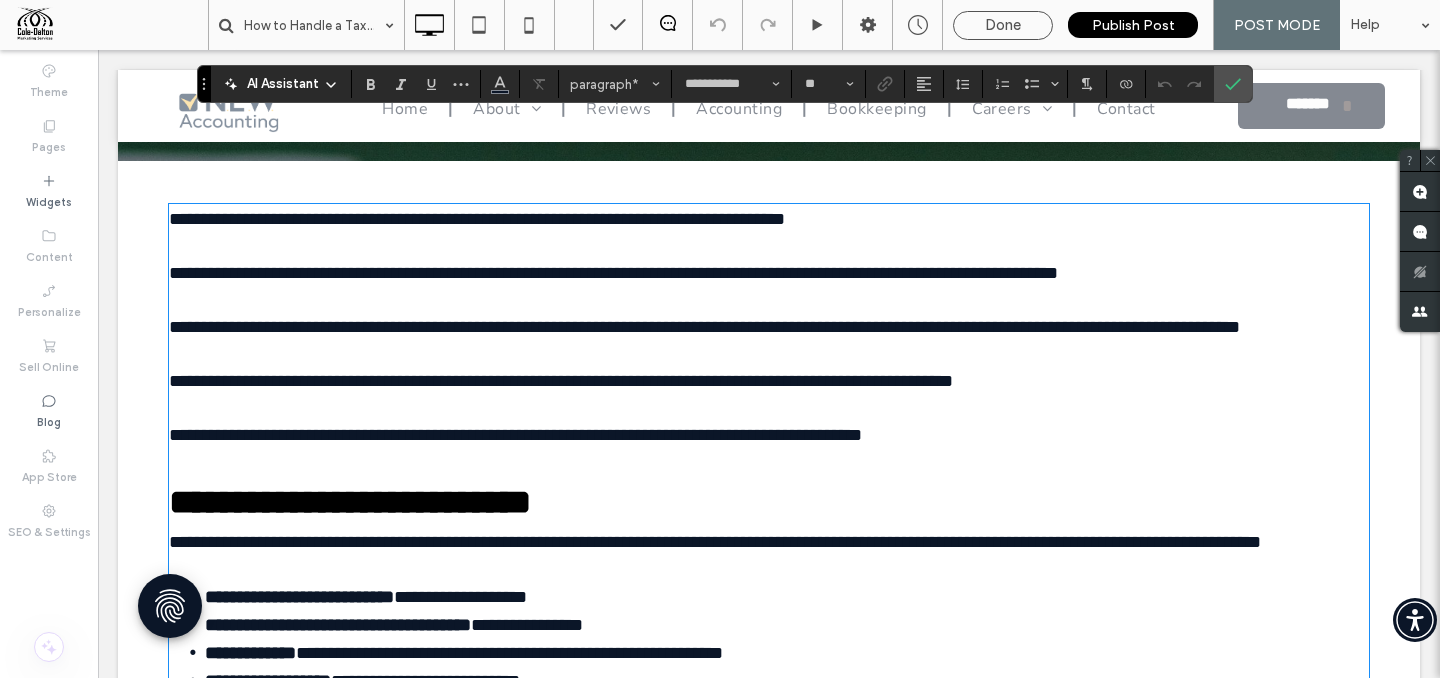 scroll, scrollTop: 823, scrollLeft: 0, axis: vertical 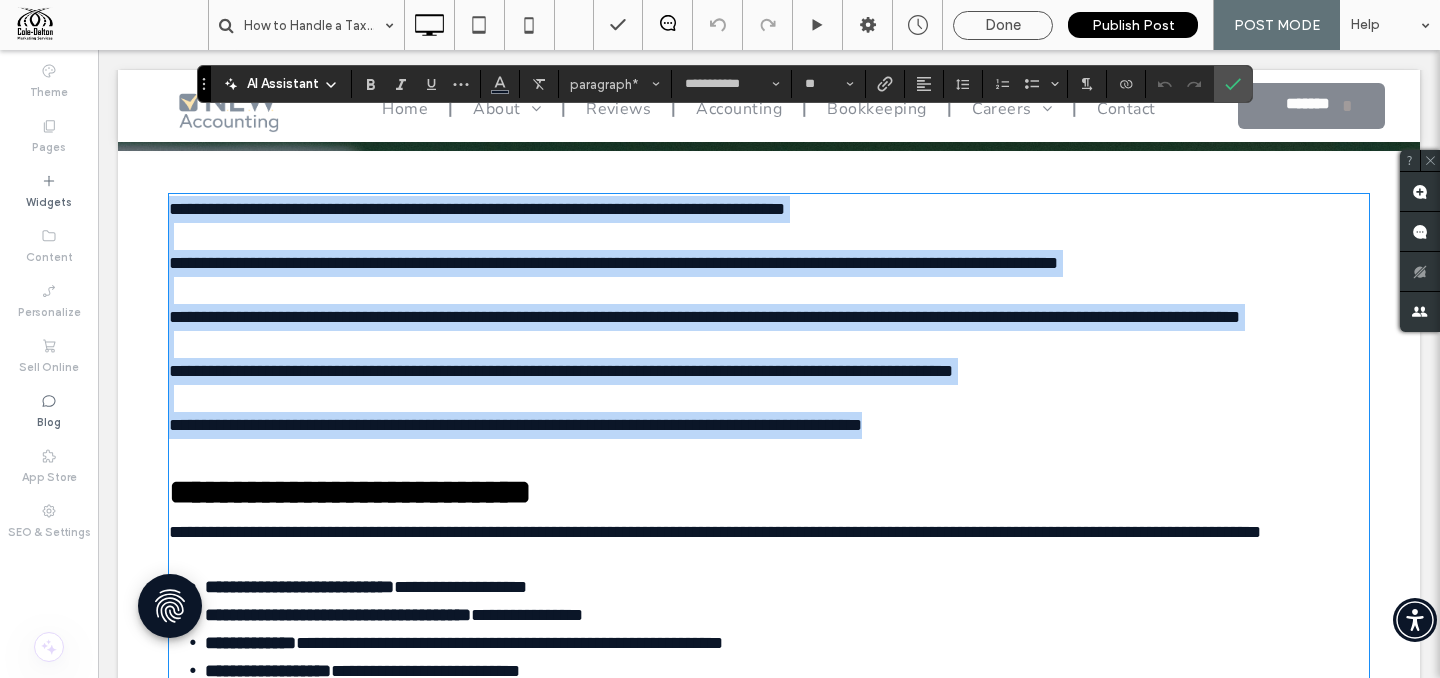 drag, startPoint x: 170, startPoint y: 210, endPoint x: 960, endPoint y: 455, distance: 827.11847 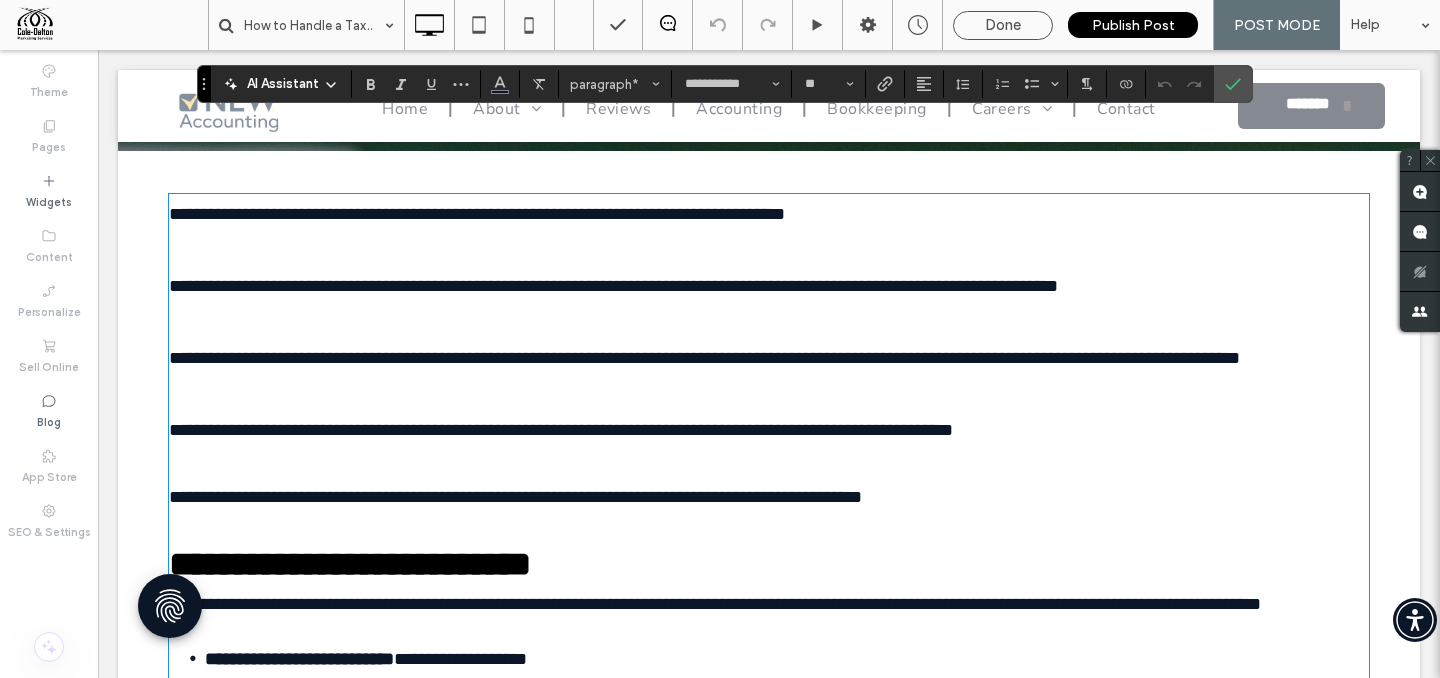 scroll, scrollTop: 0, scrollLeft: 0, axis: both 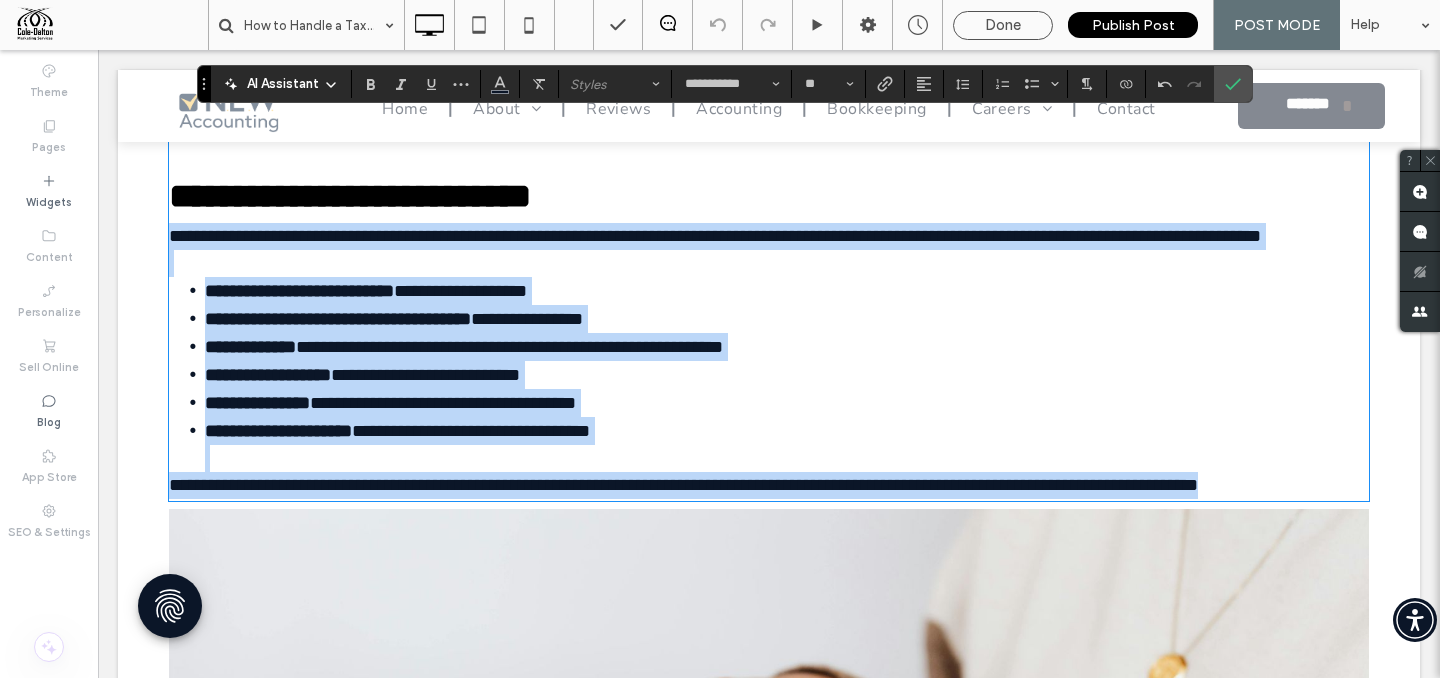 drag, startPoint x: 169, startPoint y: 269, endPoint x: 1334, endPoint y: 551, distance: 1198.6447 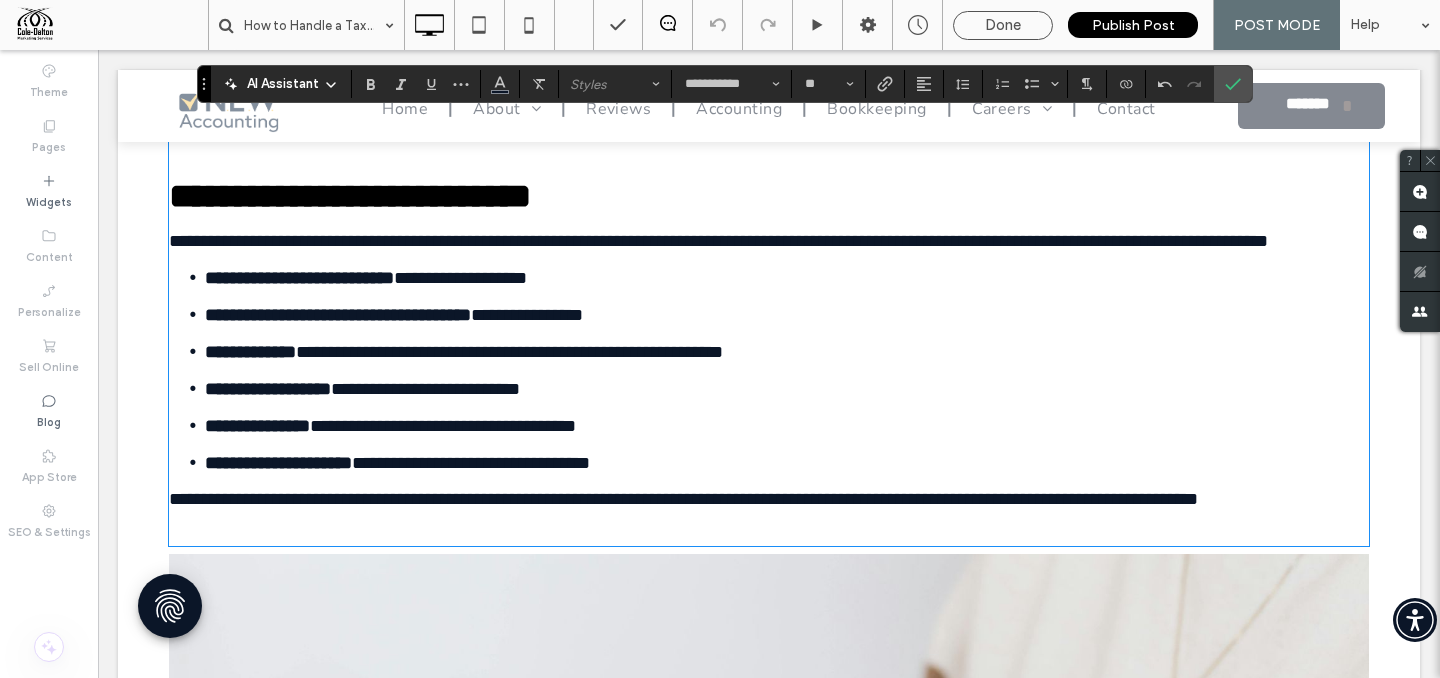 scroll, scrollTop: 0, scrollLeft: 0, axis: both 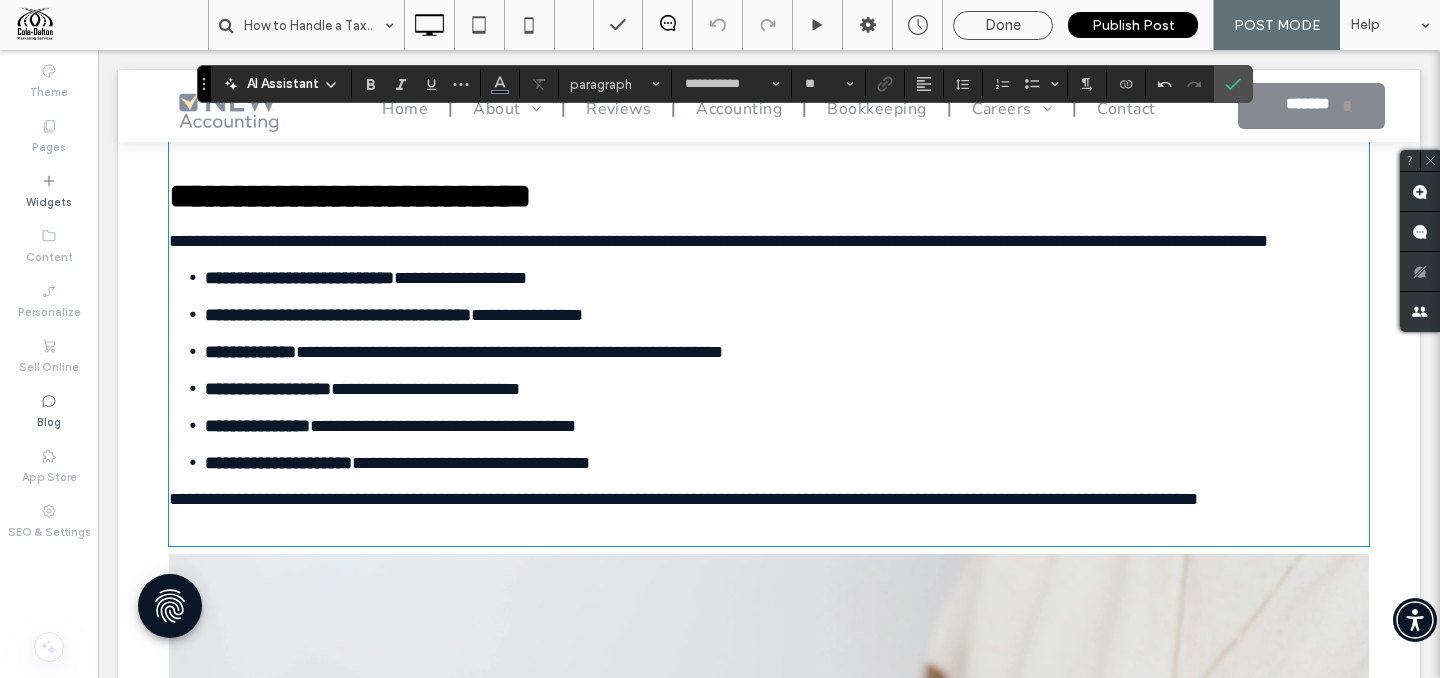 click on "**********" at bounding box center [769, 241] 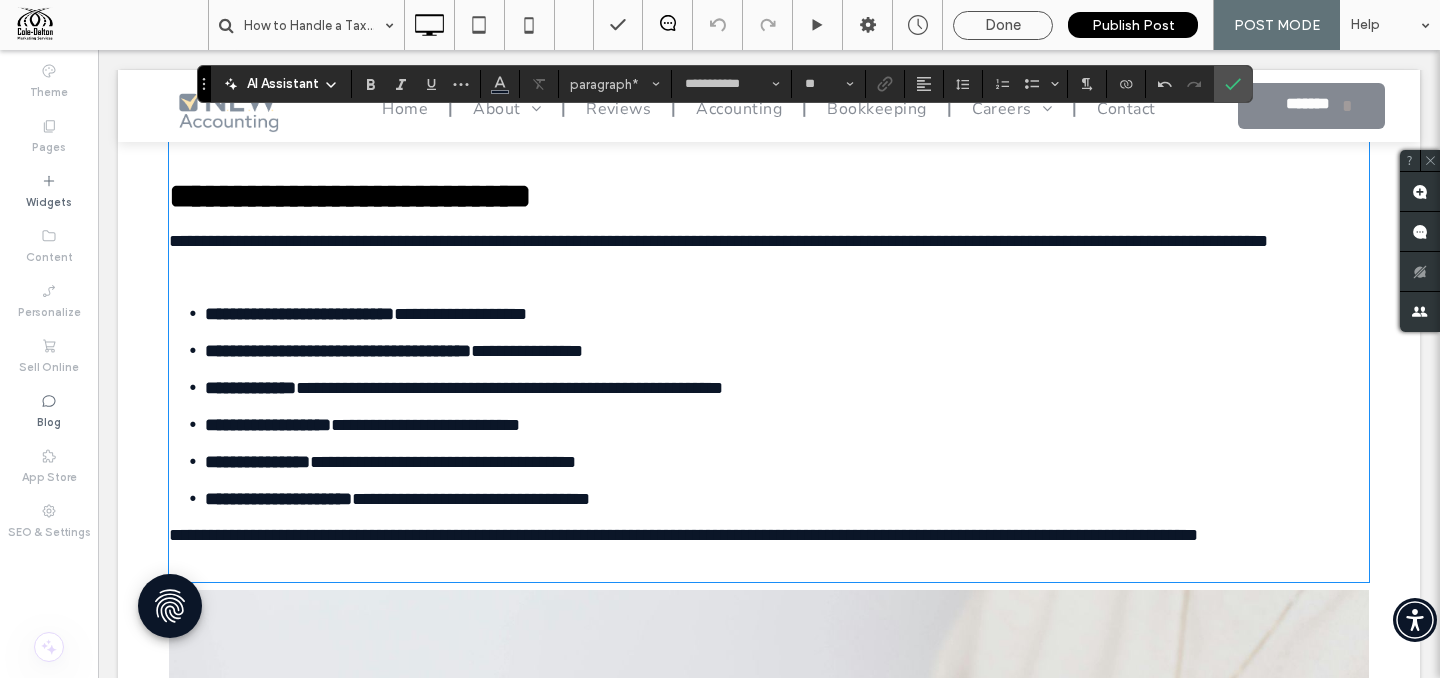 click at bounding box center (769, 566) 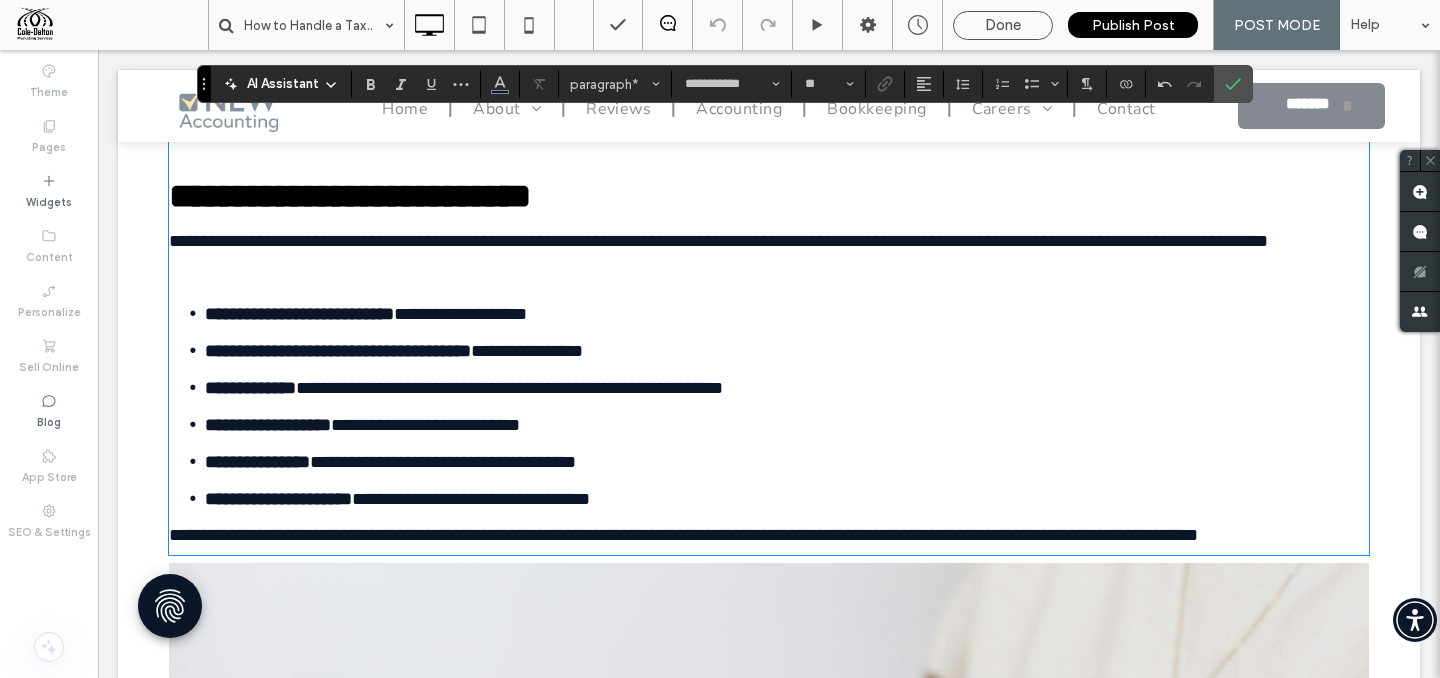 click on "**********" at bounding box center [683, 535] 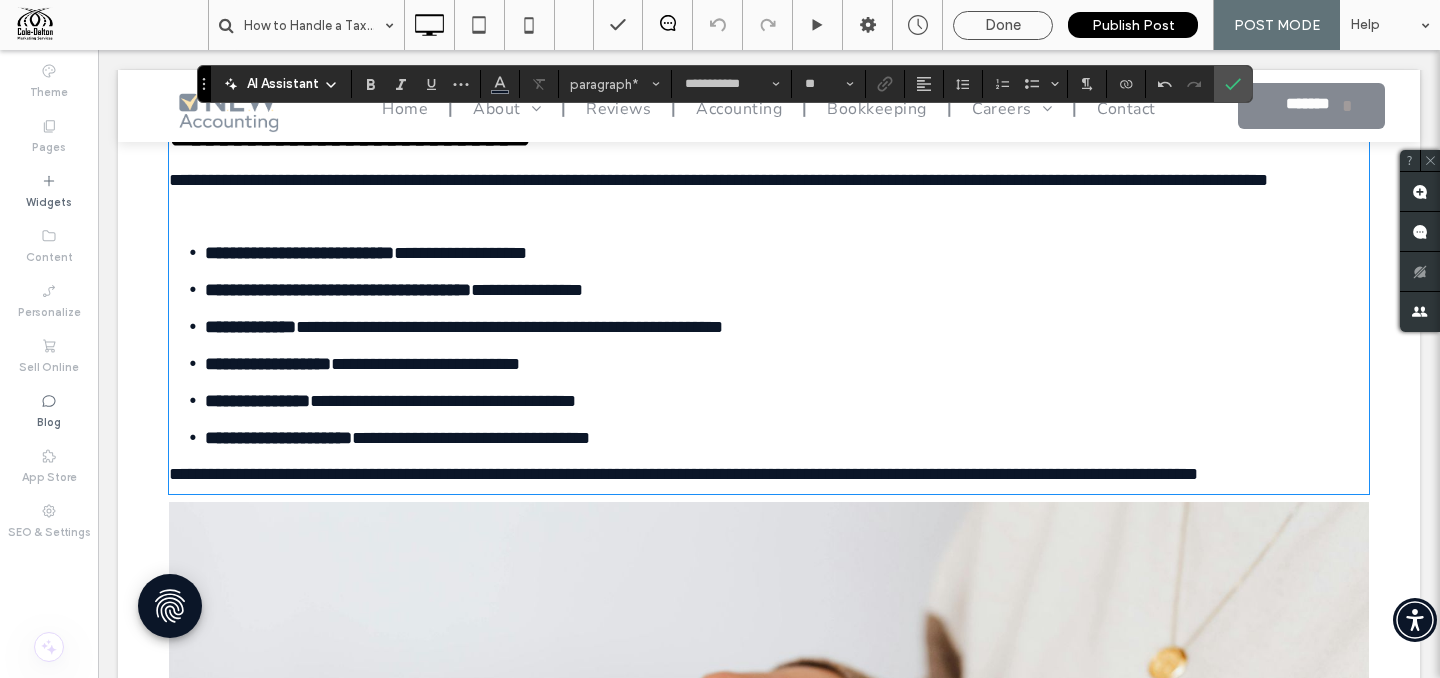 scroll, scrollTop: 1344, scrollLeft: 0, axis: vertical 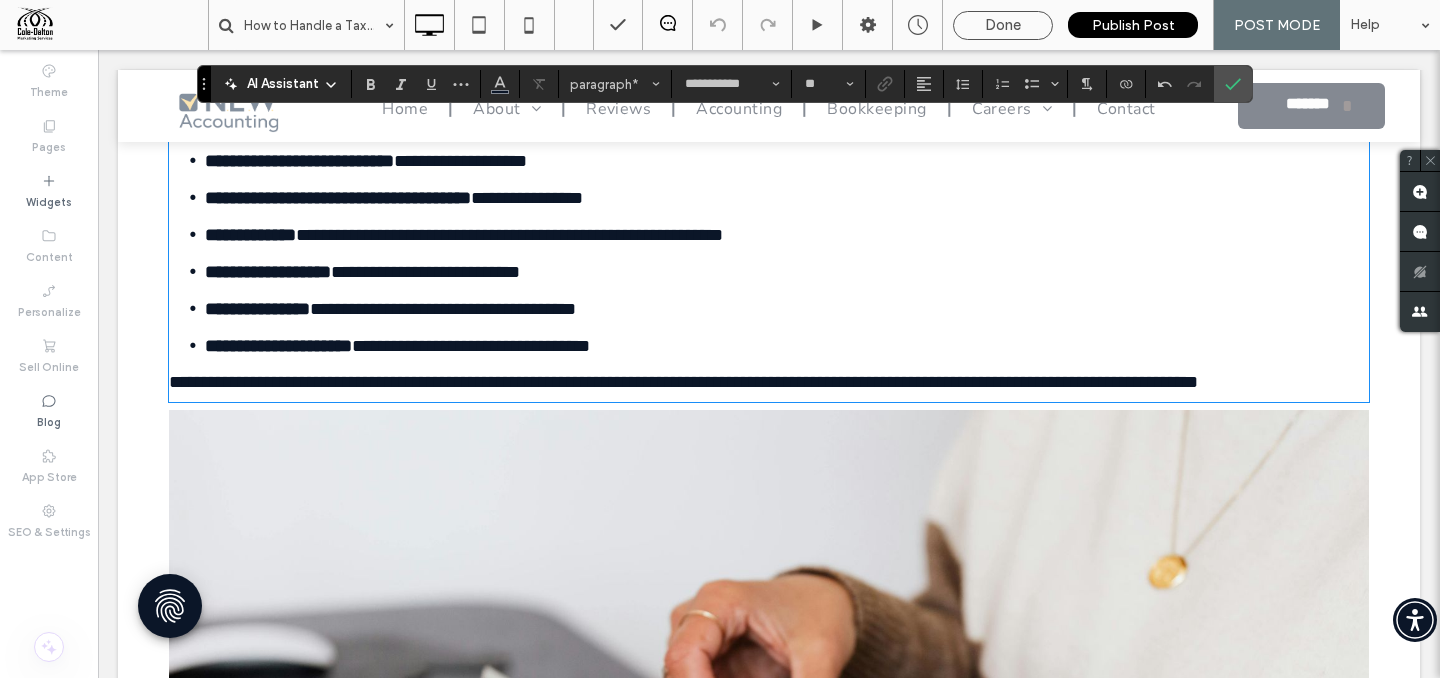click on "**********" at bounding box center (683, 382) 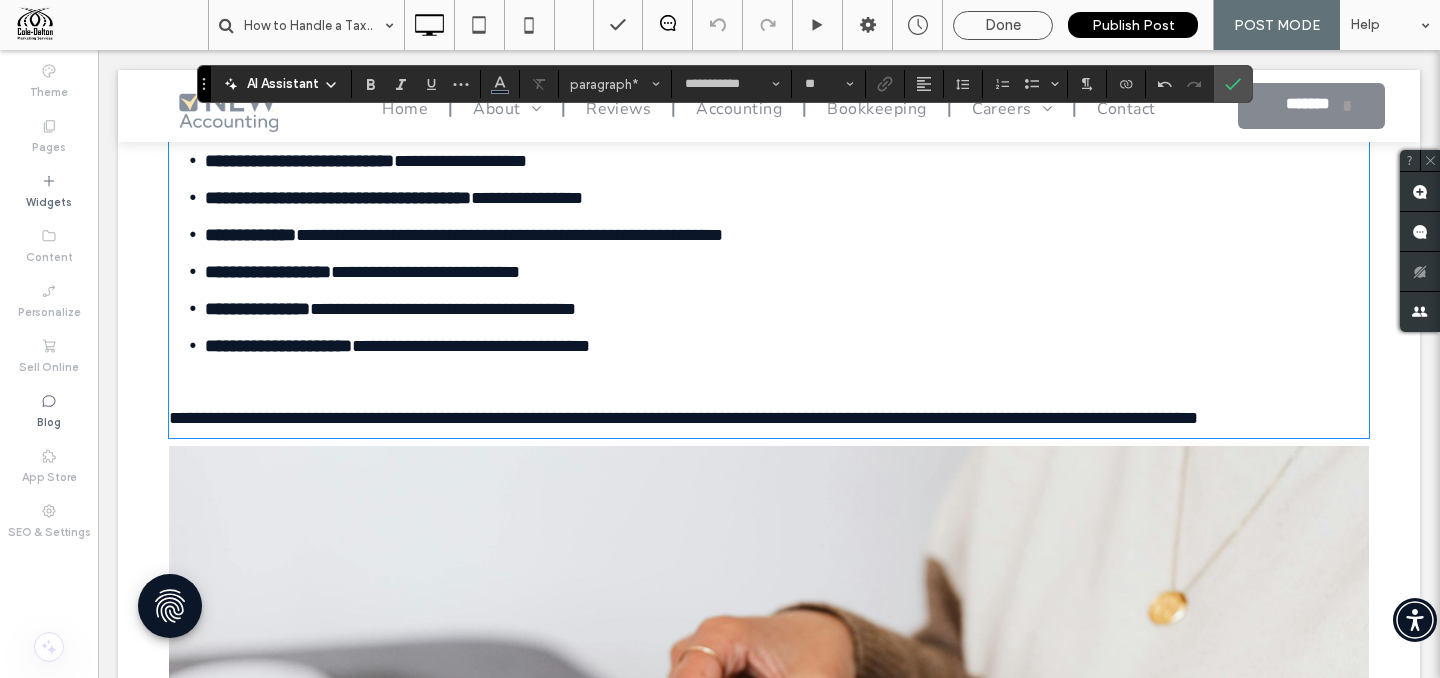 click at bounding box center [769, 382] 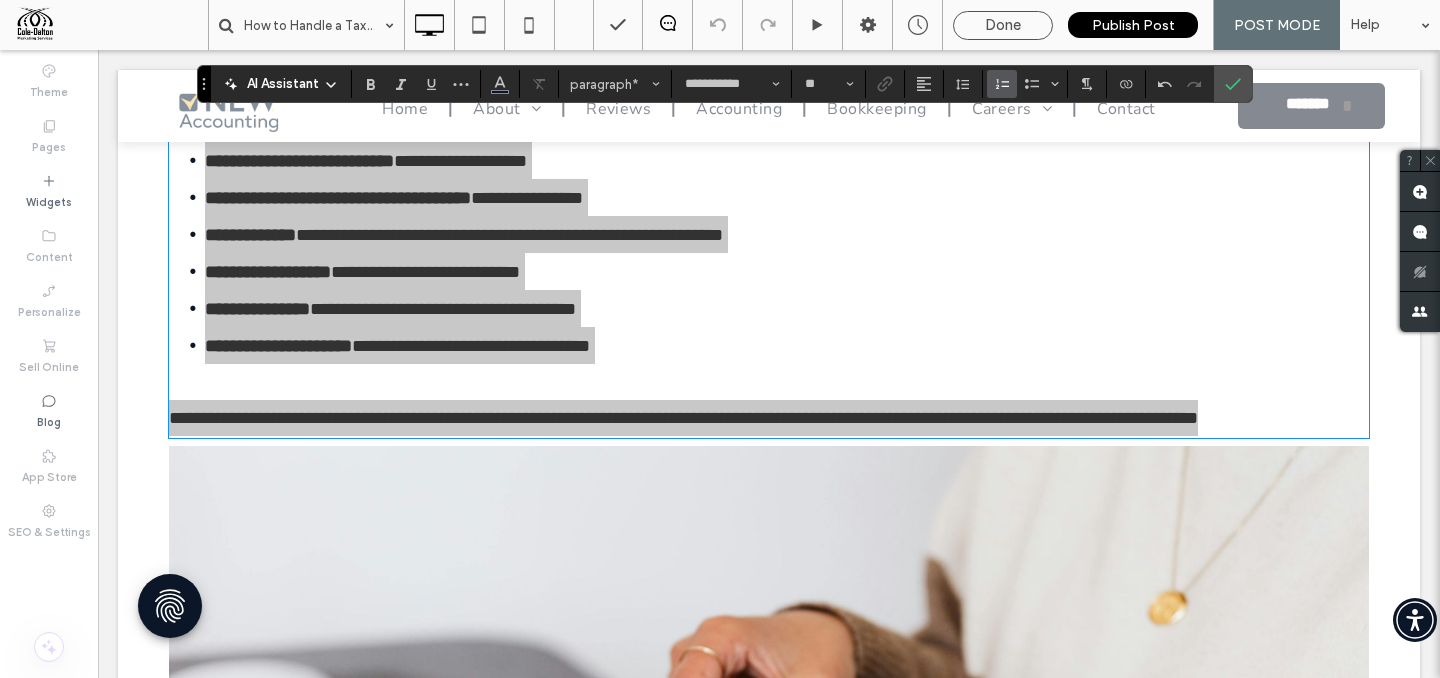 click 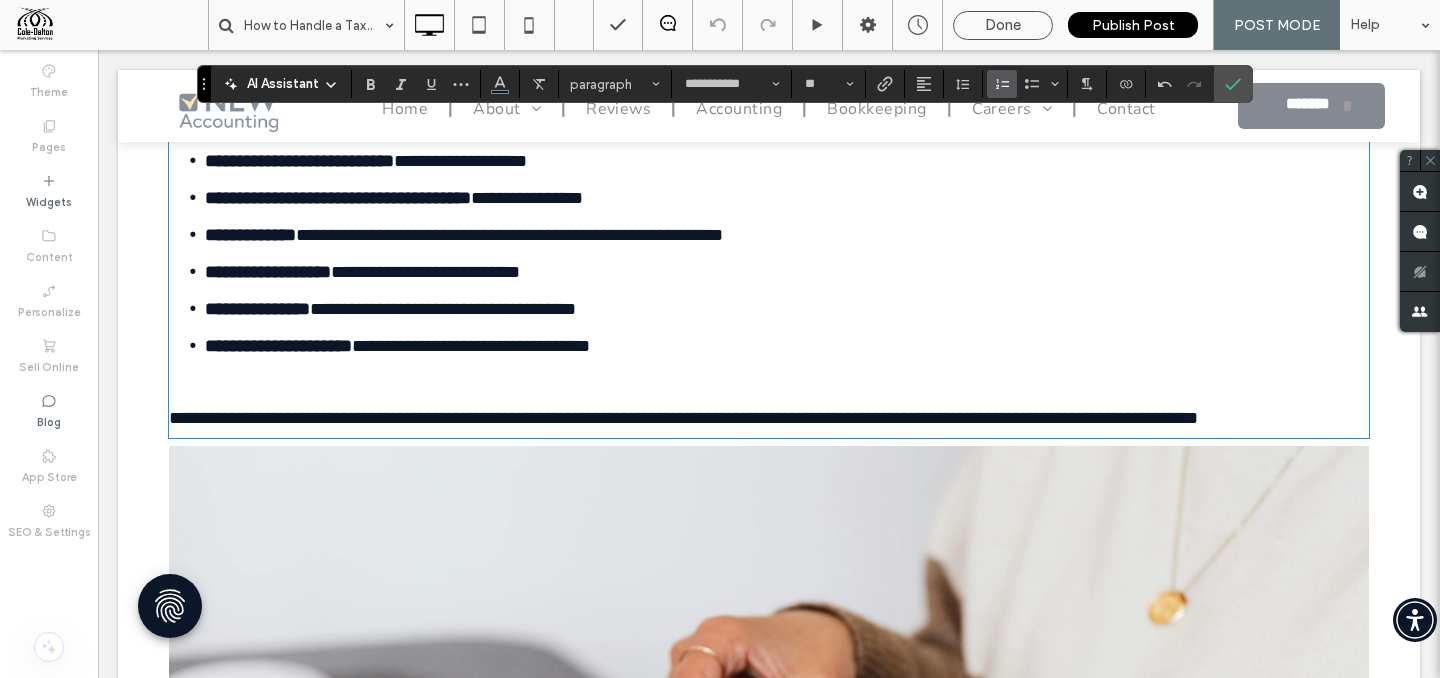 click on "**********" at bounding box center [787, 197] 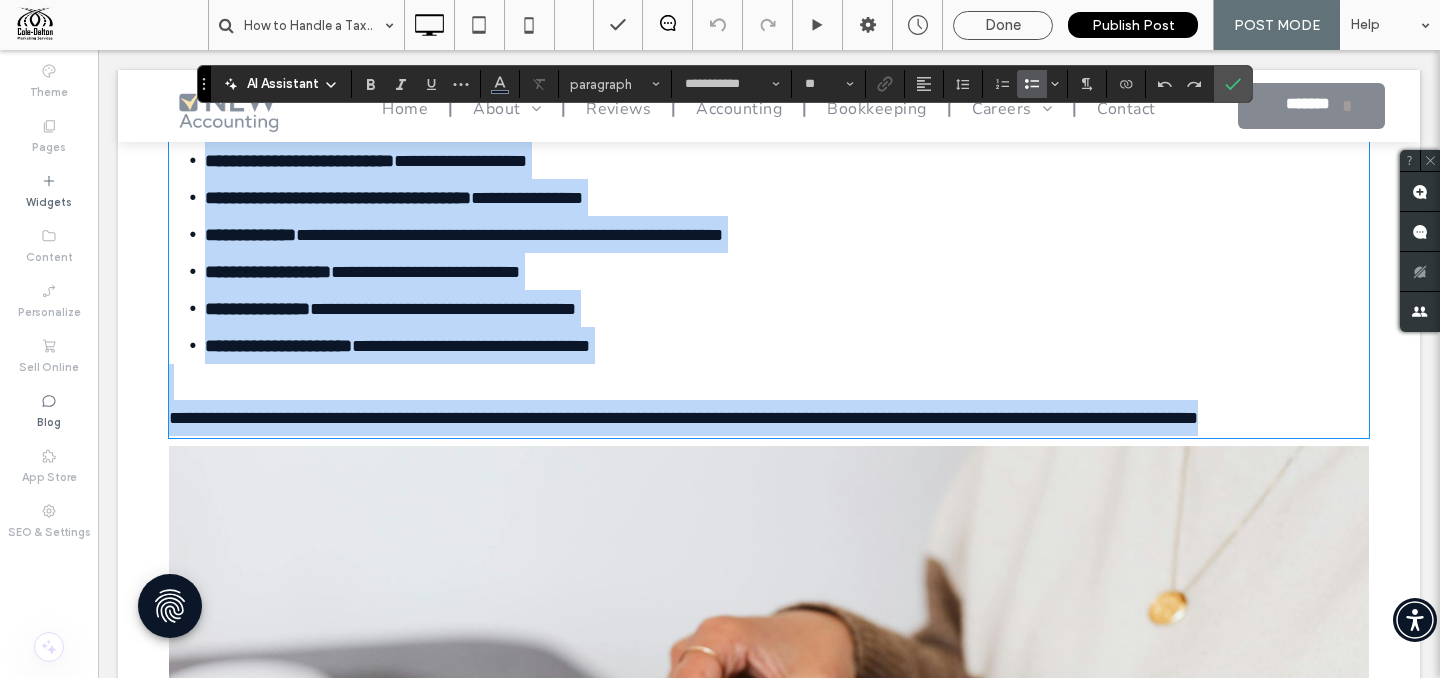type on "*" 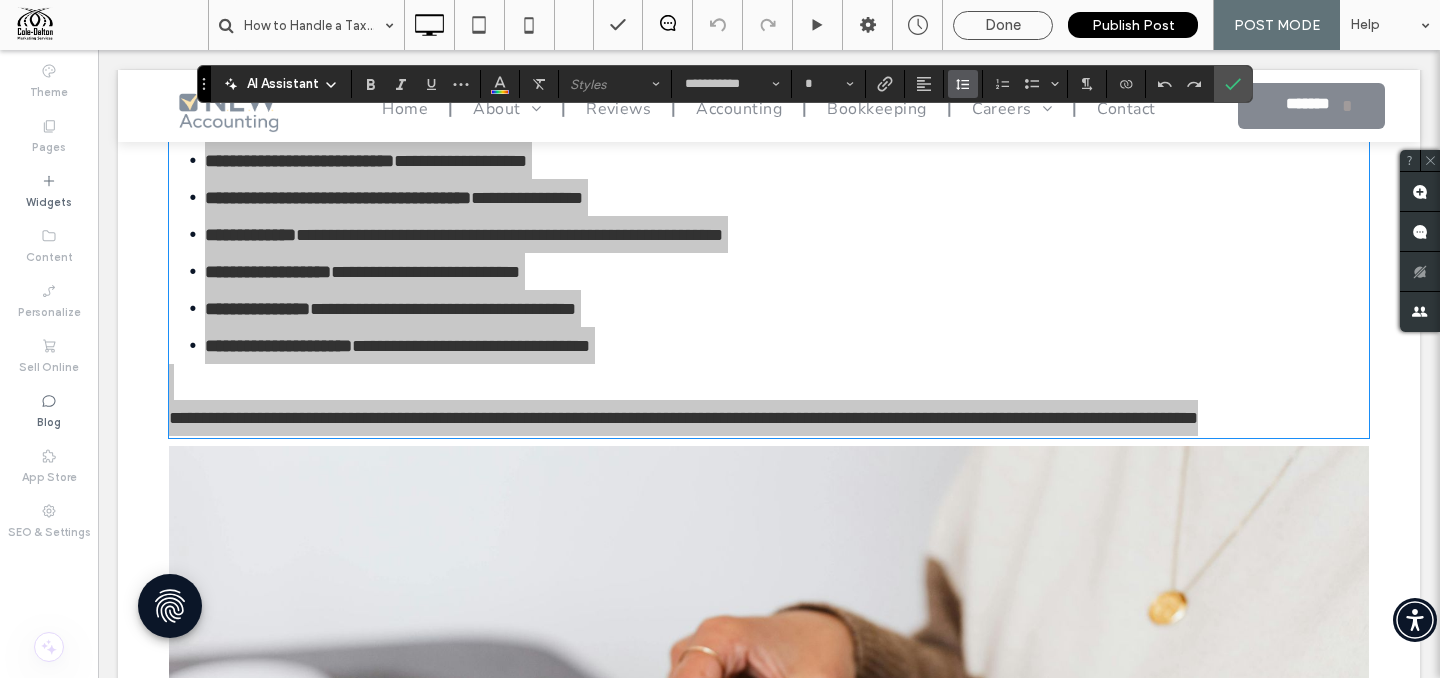 click 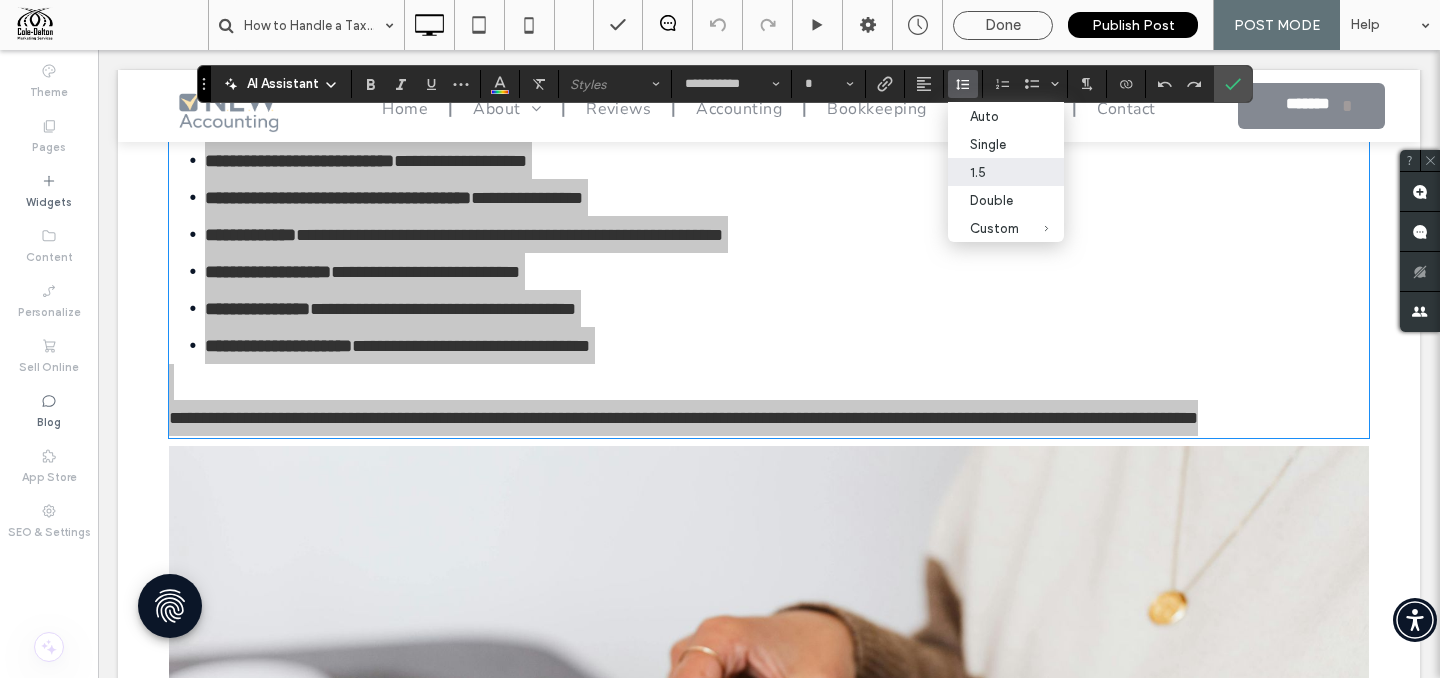 click on "1.5" at bounding box center [994, 172] 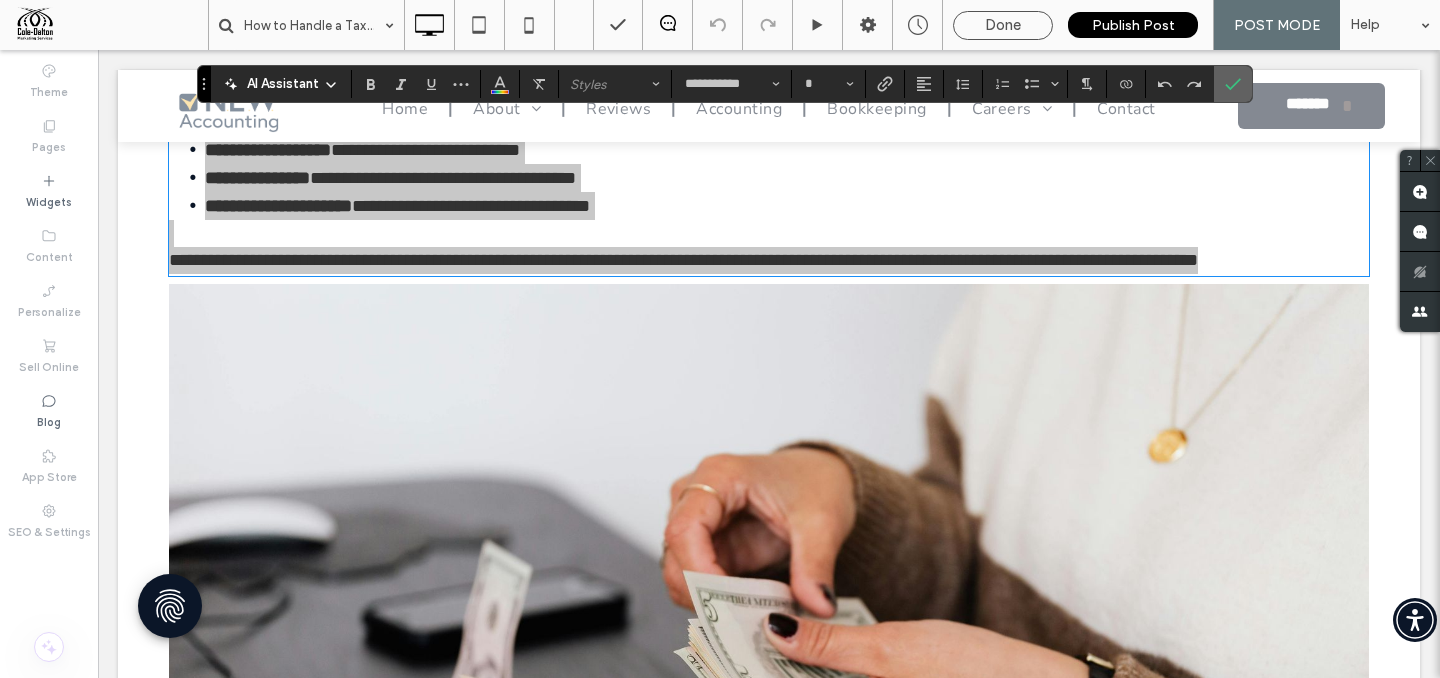 click at bounding box center (1233, 84) 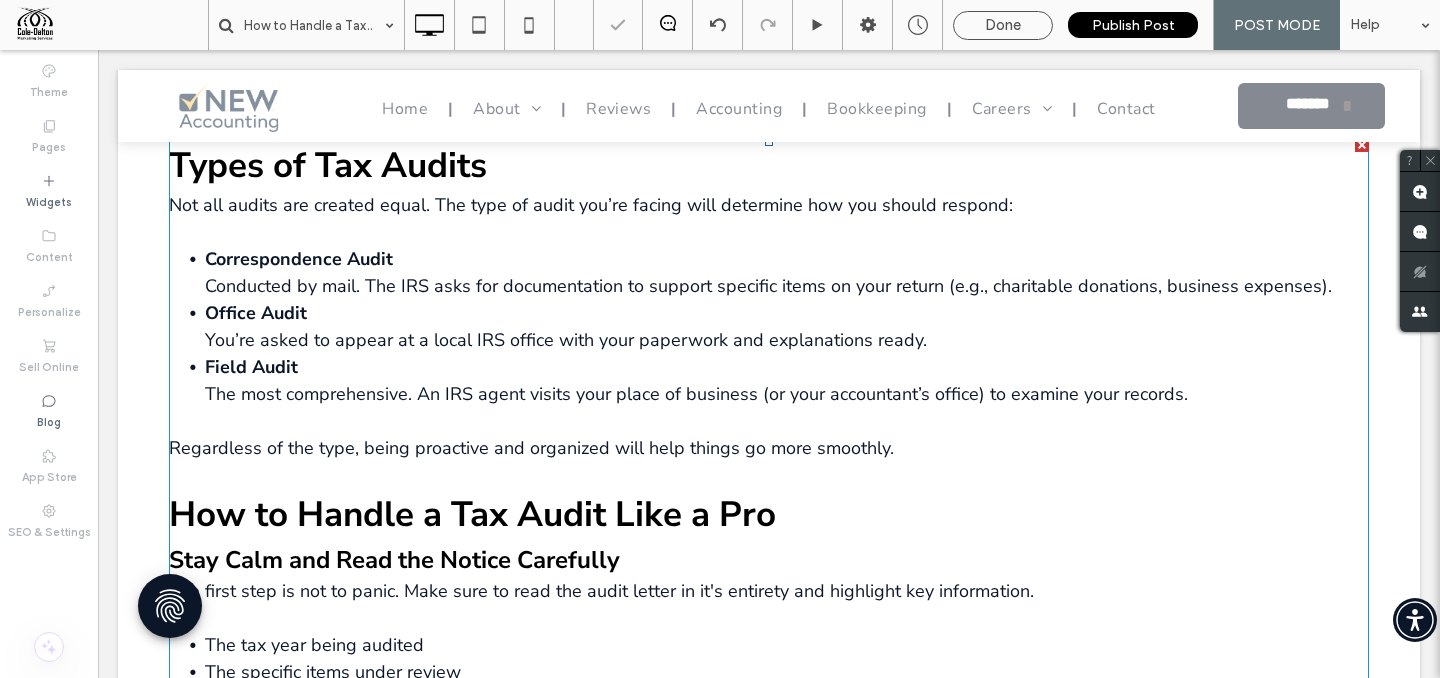 scroll, scrollTop: 2357, scrollLeft: 0, axis: vertical 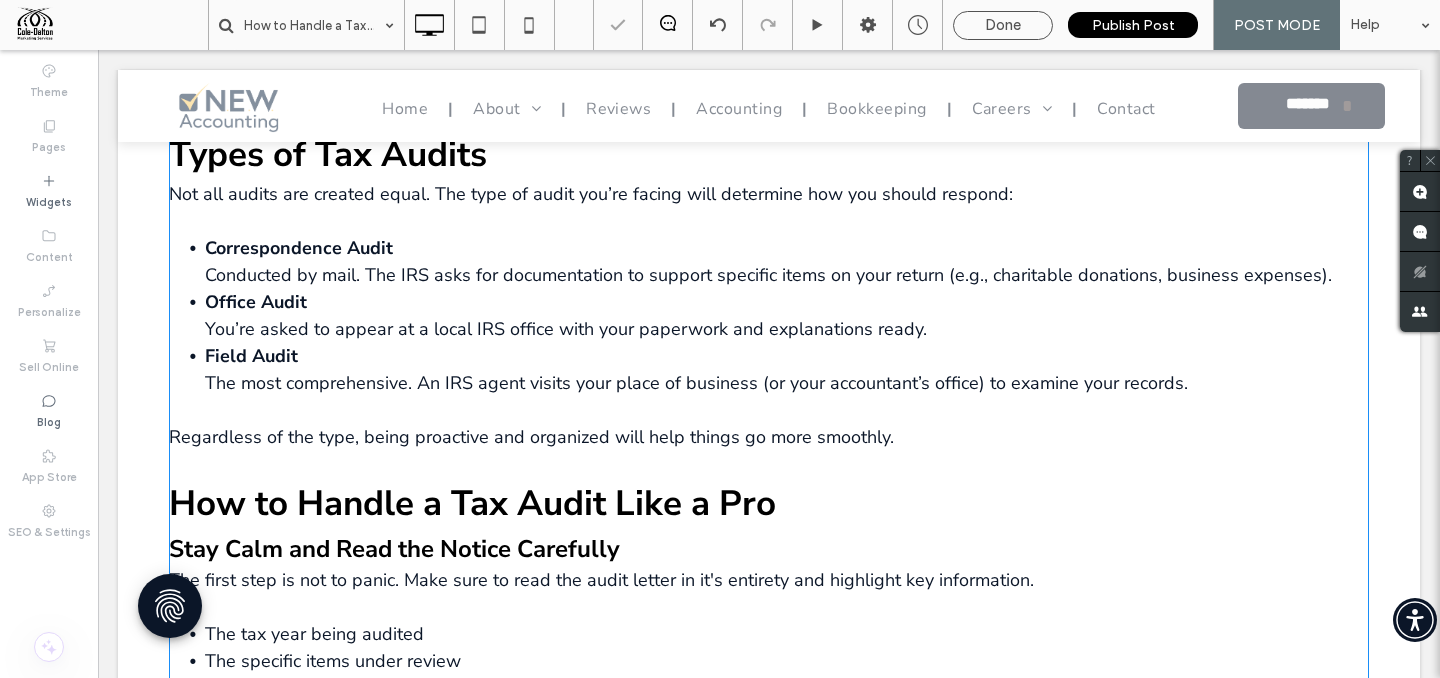 click on "Regardless of the type, being proactive and organized will help things go more smoothly." at bounding box center (531, 437) 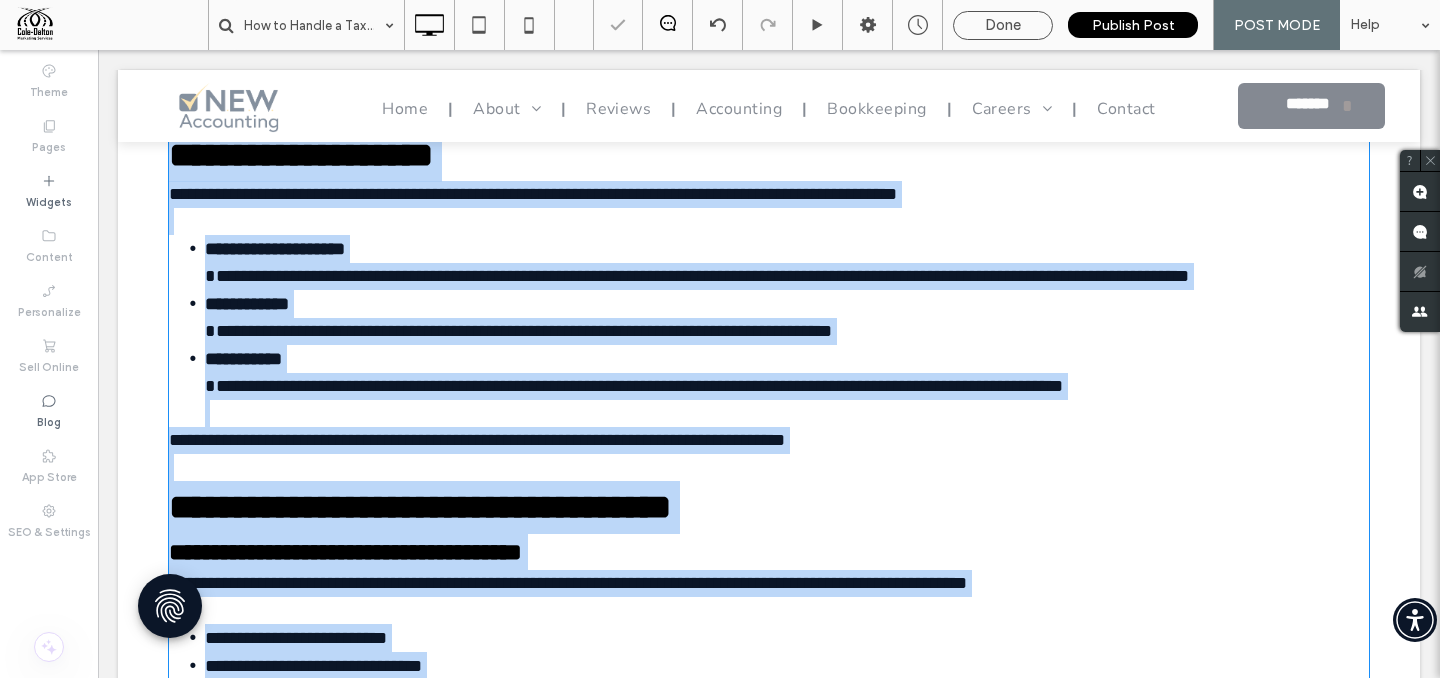 type on "**********" 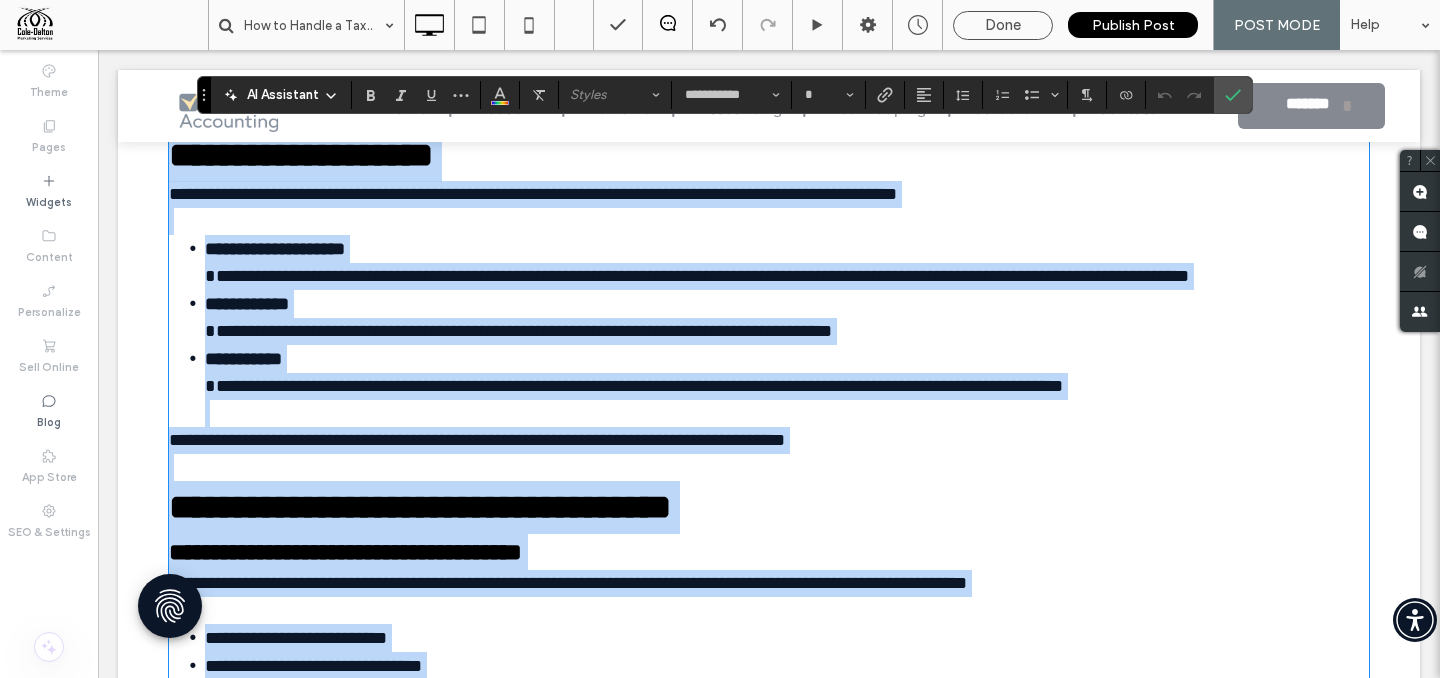 click on "**********" at bounding box center (787, 386) 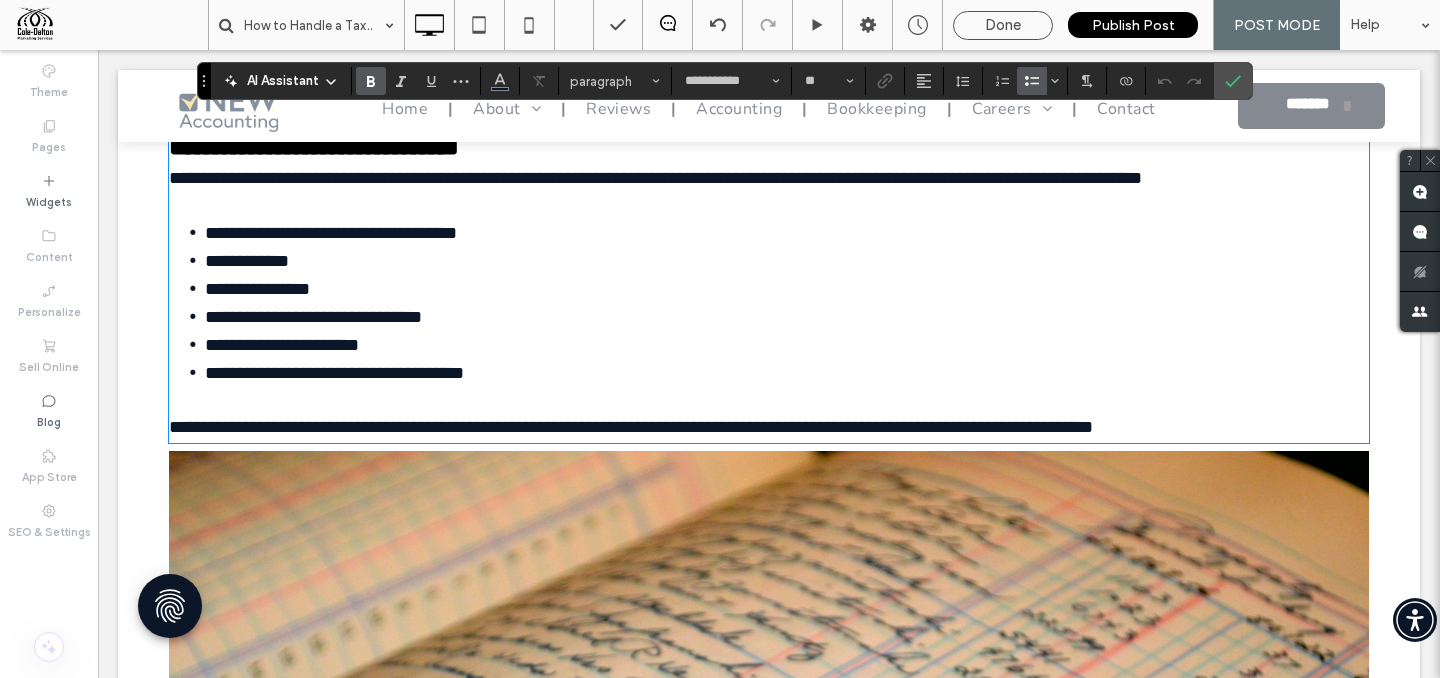 scroll, scrollTop: 2594, scrollLeft: 0, axis: vertical 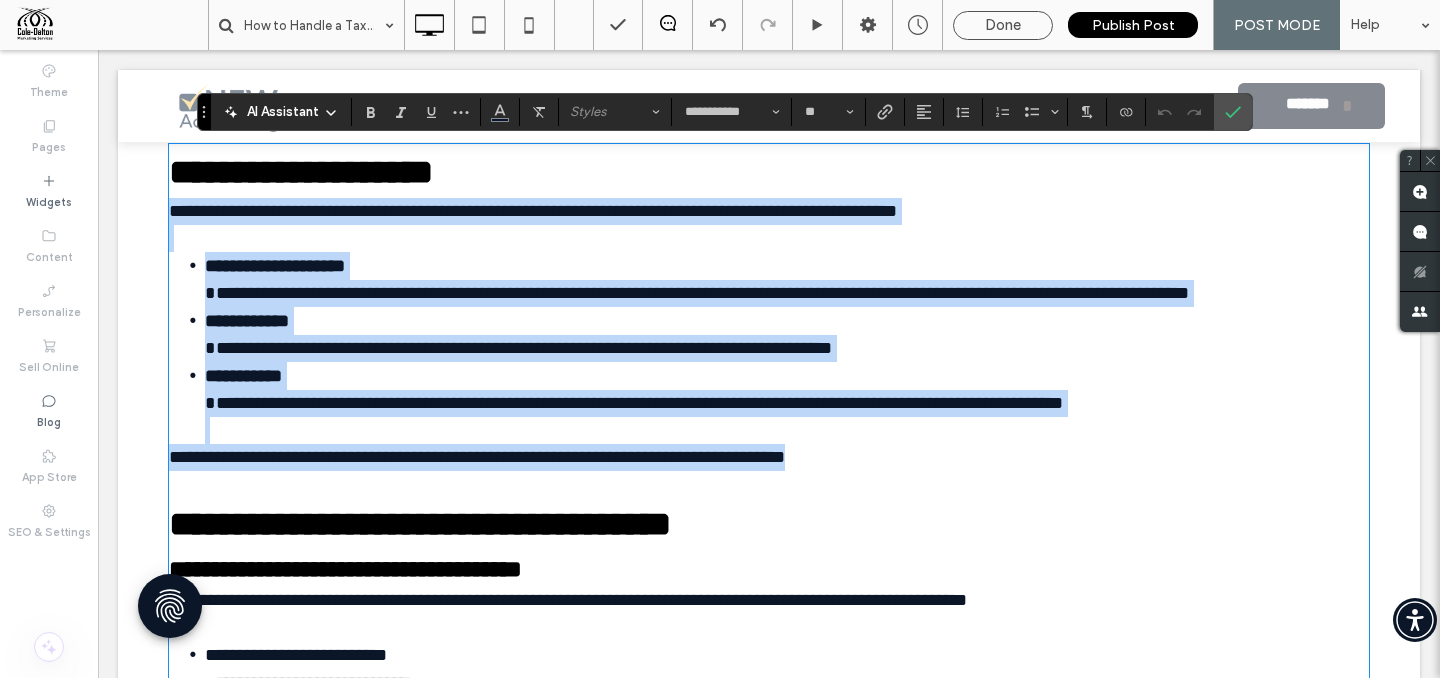 drag, startPoint x: 174, startPoint y: 212, endPoint x: 1051, endPoint y: 456, distance: 910.31036 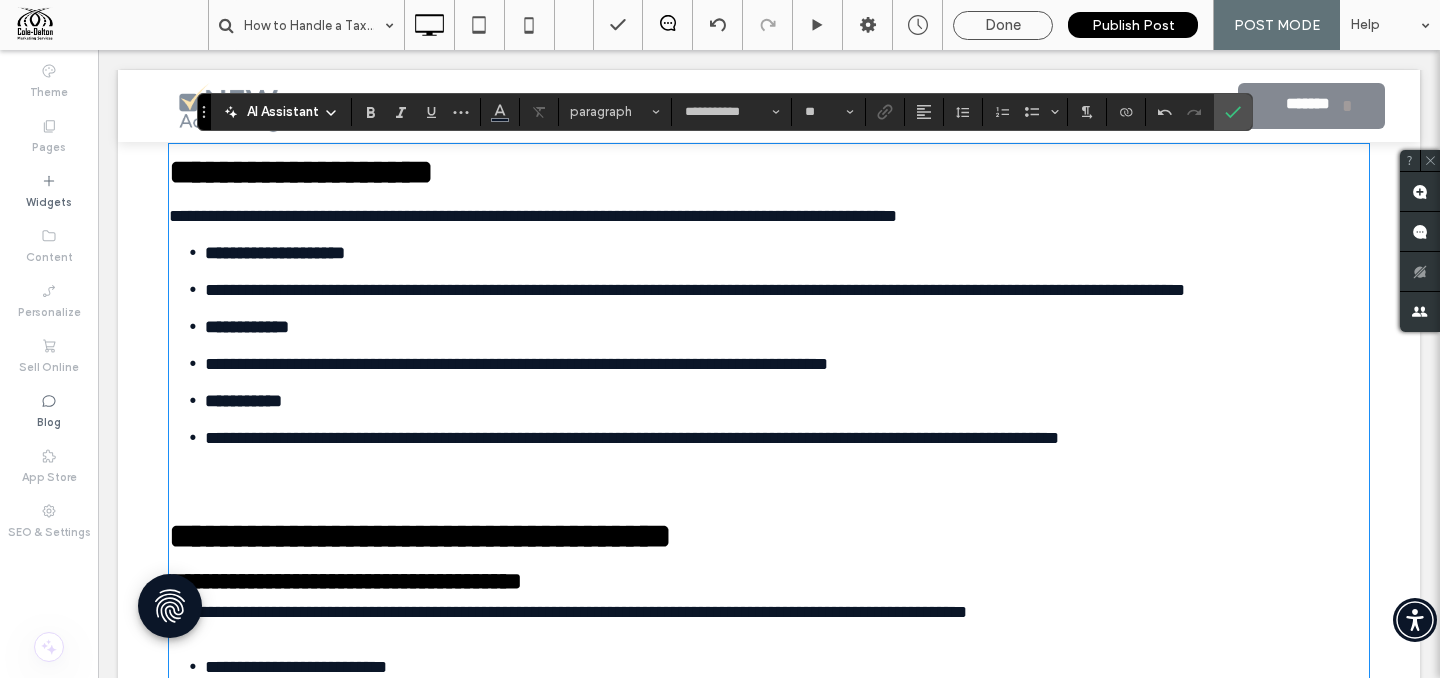 click on "**********" at bounding box center [632, 438] 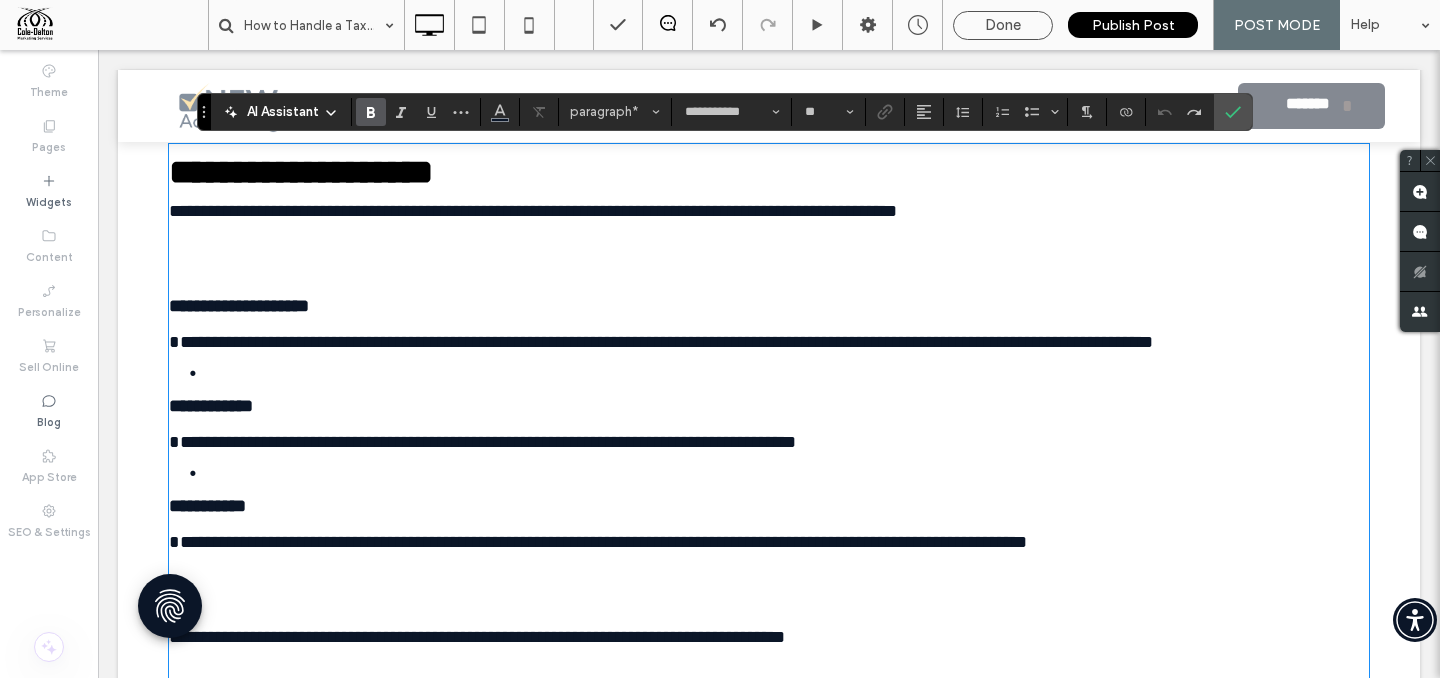 click on "**********" at bounding box center (769, 406) 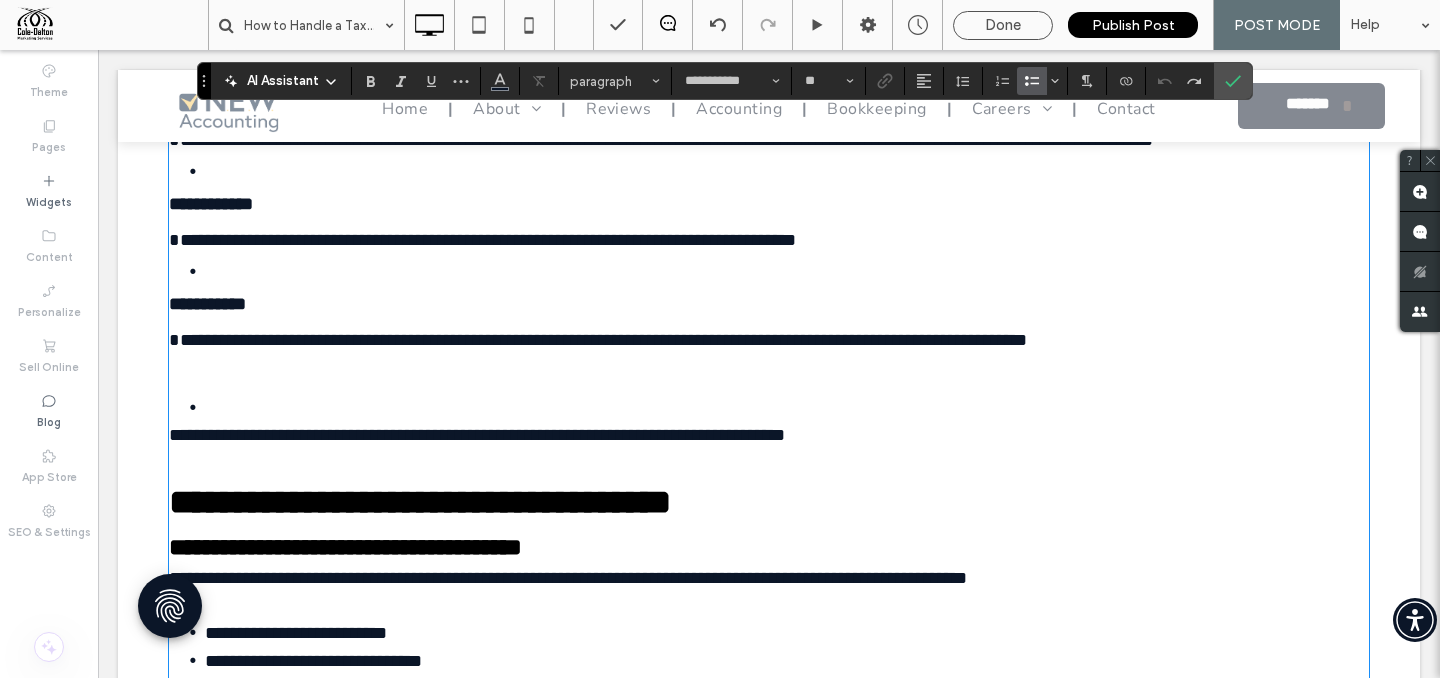 scroll, scrollTop: 2517, scrollLeft: 0, axis: vertical 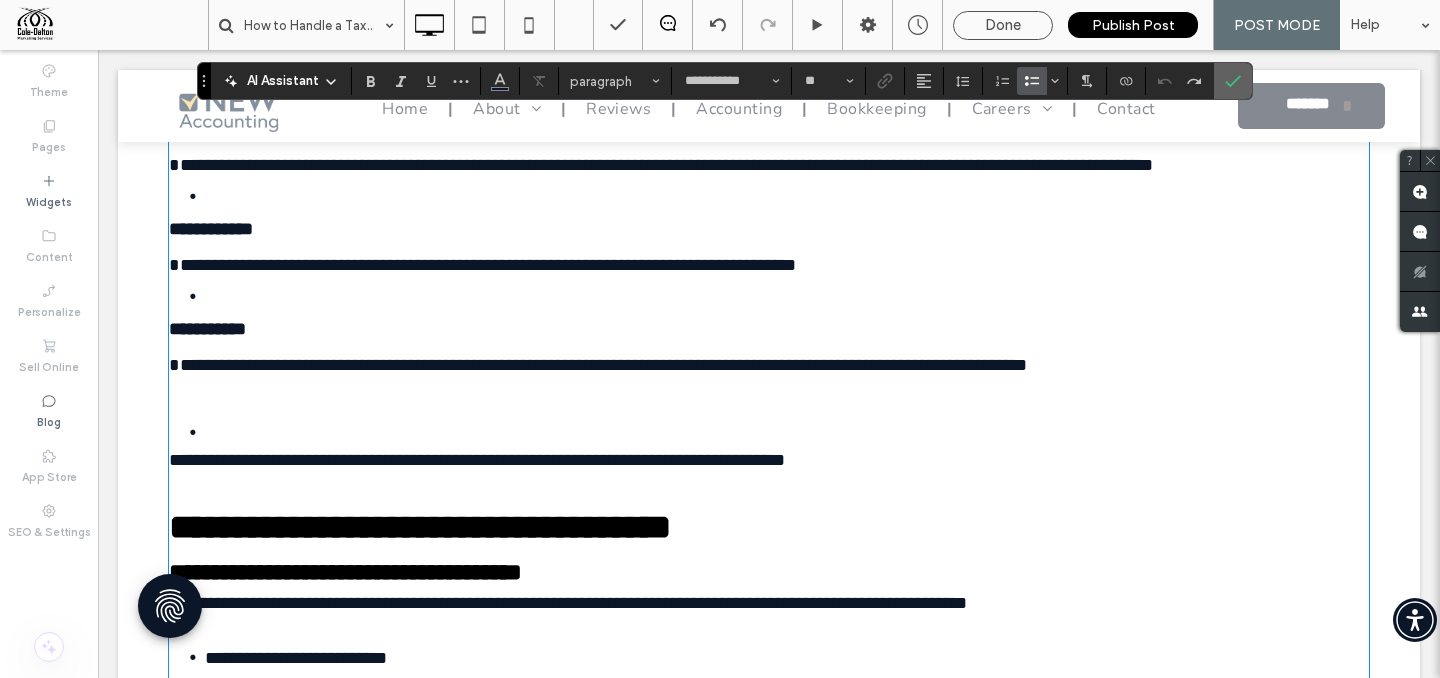 click at bounding box center [1233, 81] 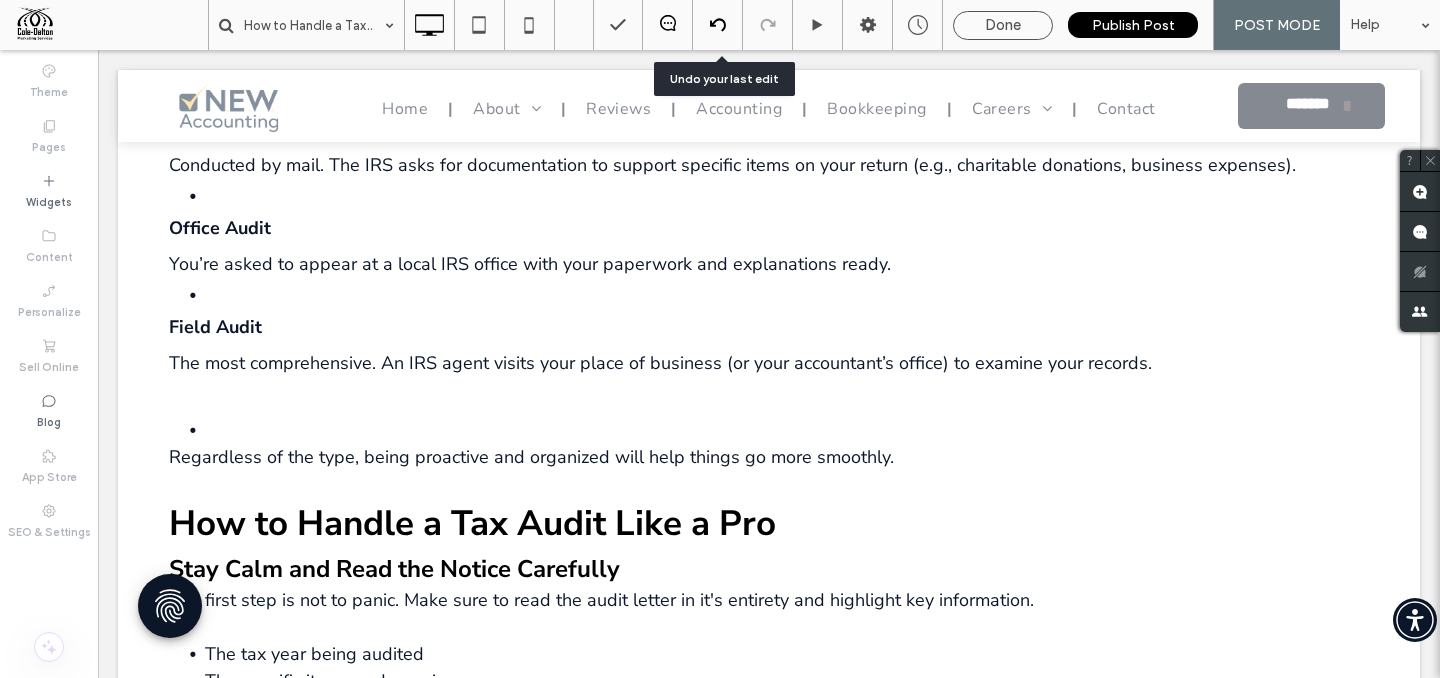 click at bounding box center (717, 25) 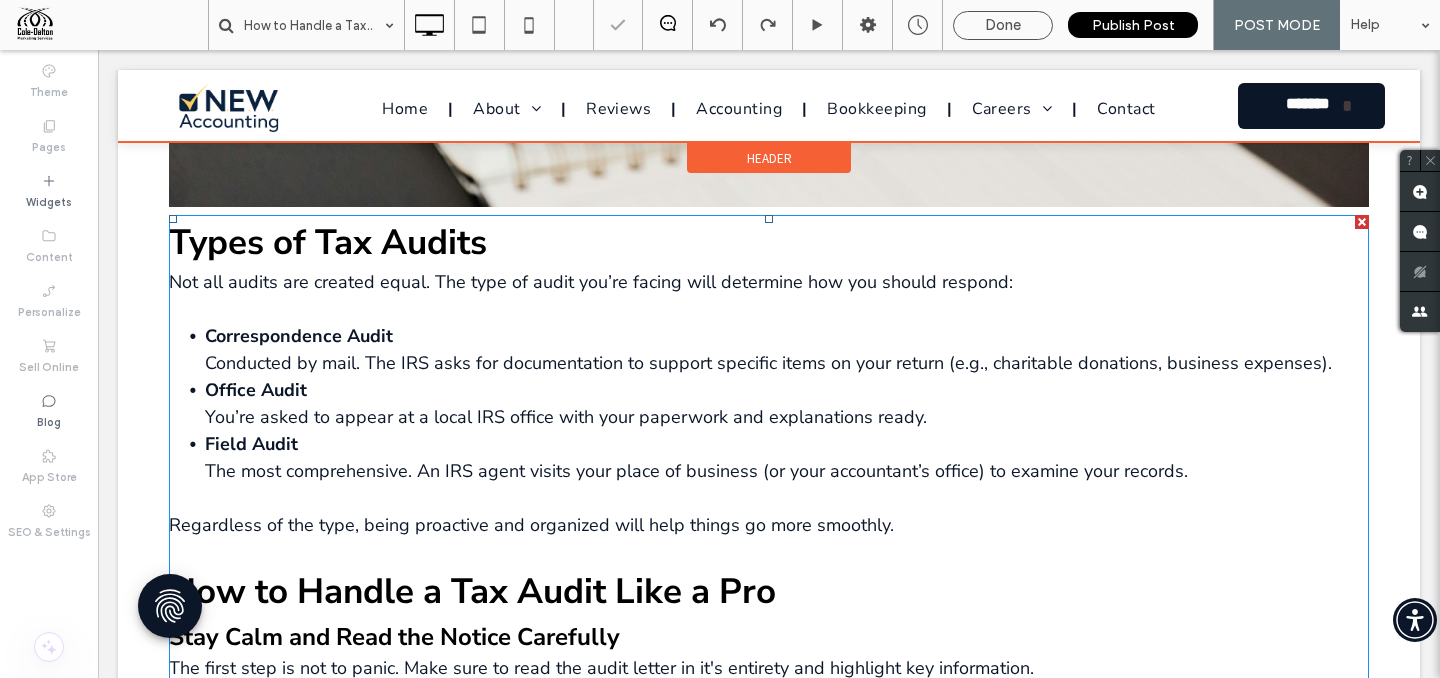 scroll, scrollTop: 2241, scrollLeft: 0, axis: vertical 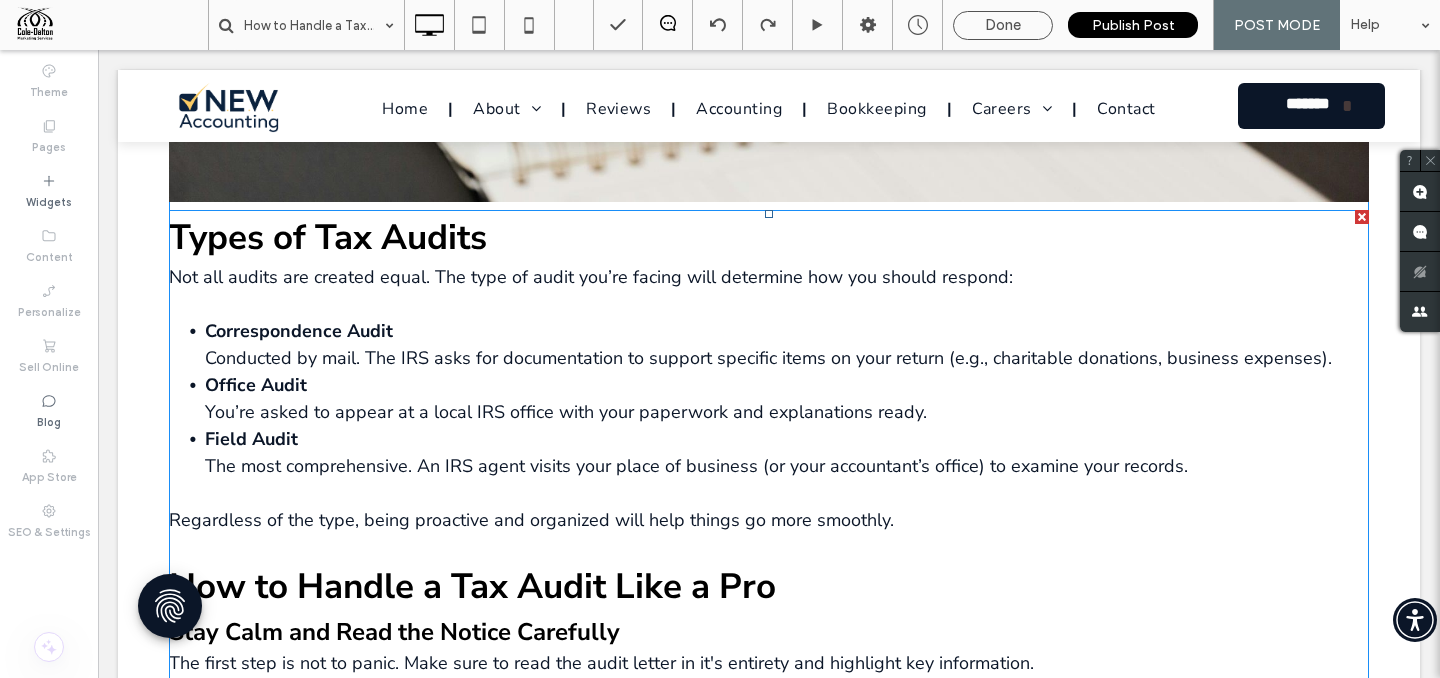 click on "Not all audits are created equal. The type of audit you’re facing will determine how you should respond:" at bounding box center [591, 277] 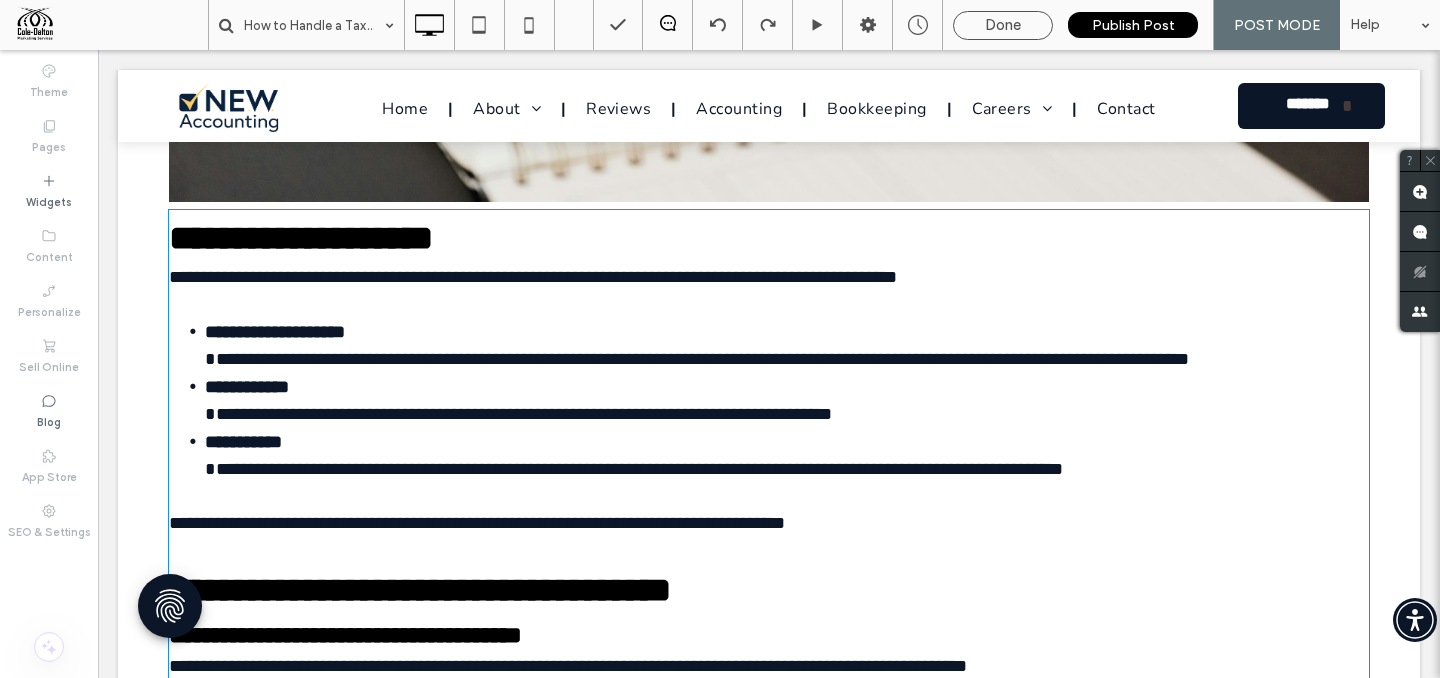 type on "**********" 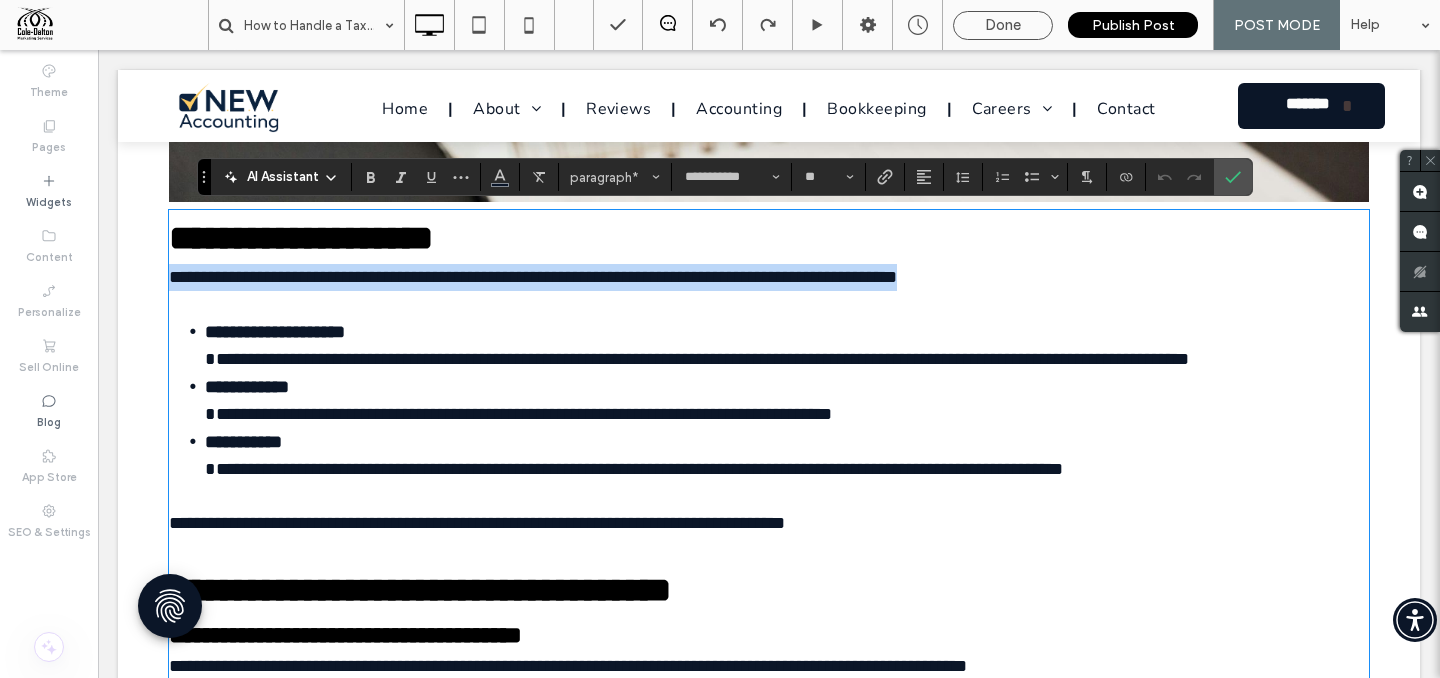 drag, startPoint x: 214, startPoint y: 273, endPoint x: 1009, endPoint y: 274, distance: 795.0006 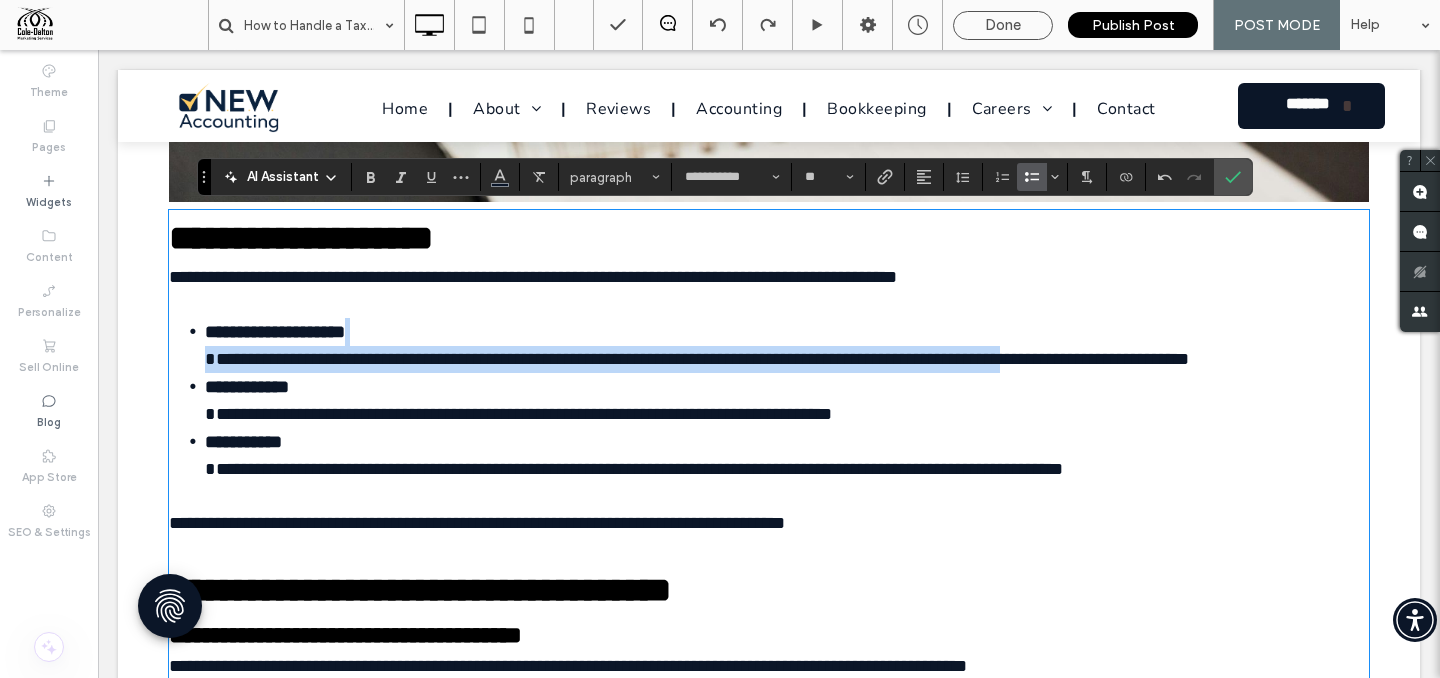 drag, startPoint x: 210, startPoint y: 363, endPoint x: 1104, endPoint y: 364, distance: 894.00055 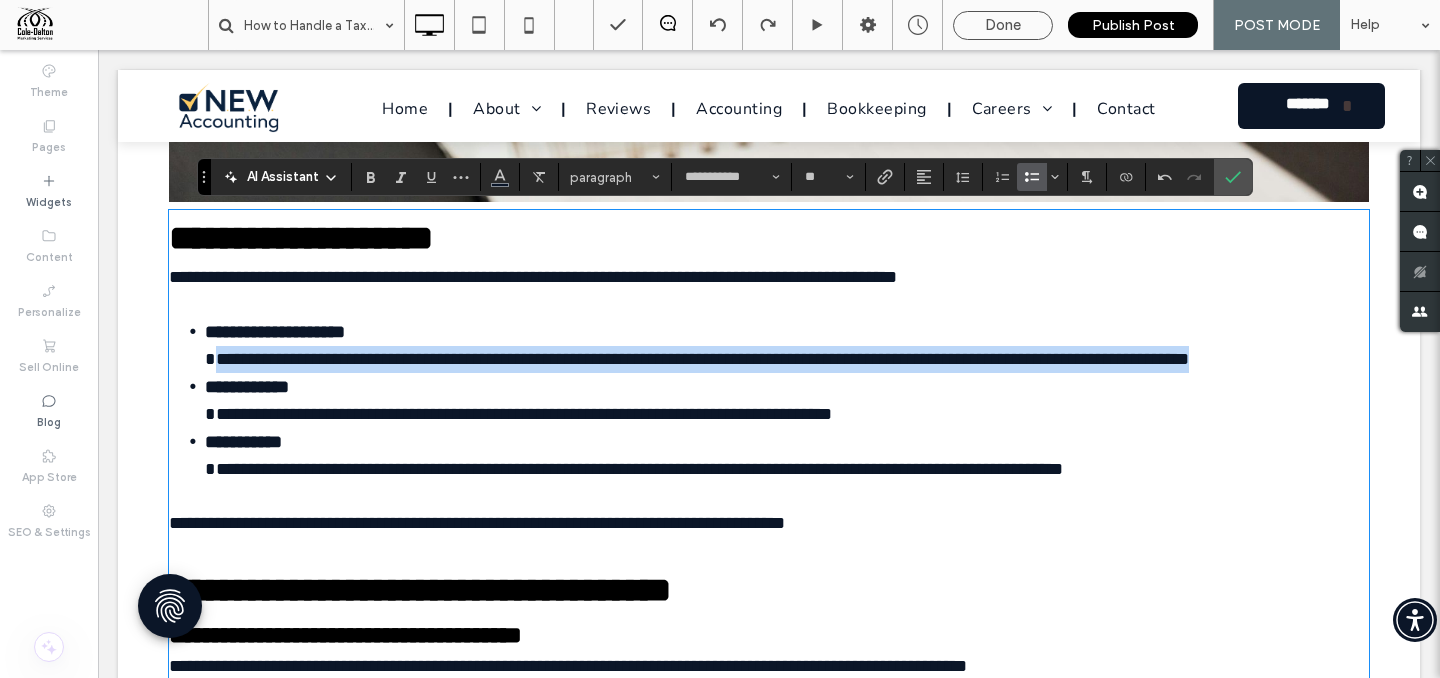 drag, startPoint x: 208, startPoint y: 358, endPoint x: 1329, endPoint y: 356, distance: 1121.0018 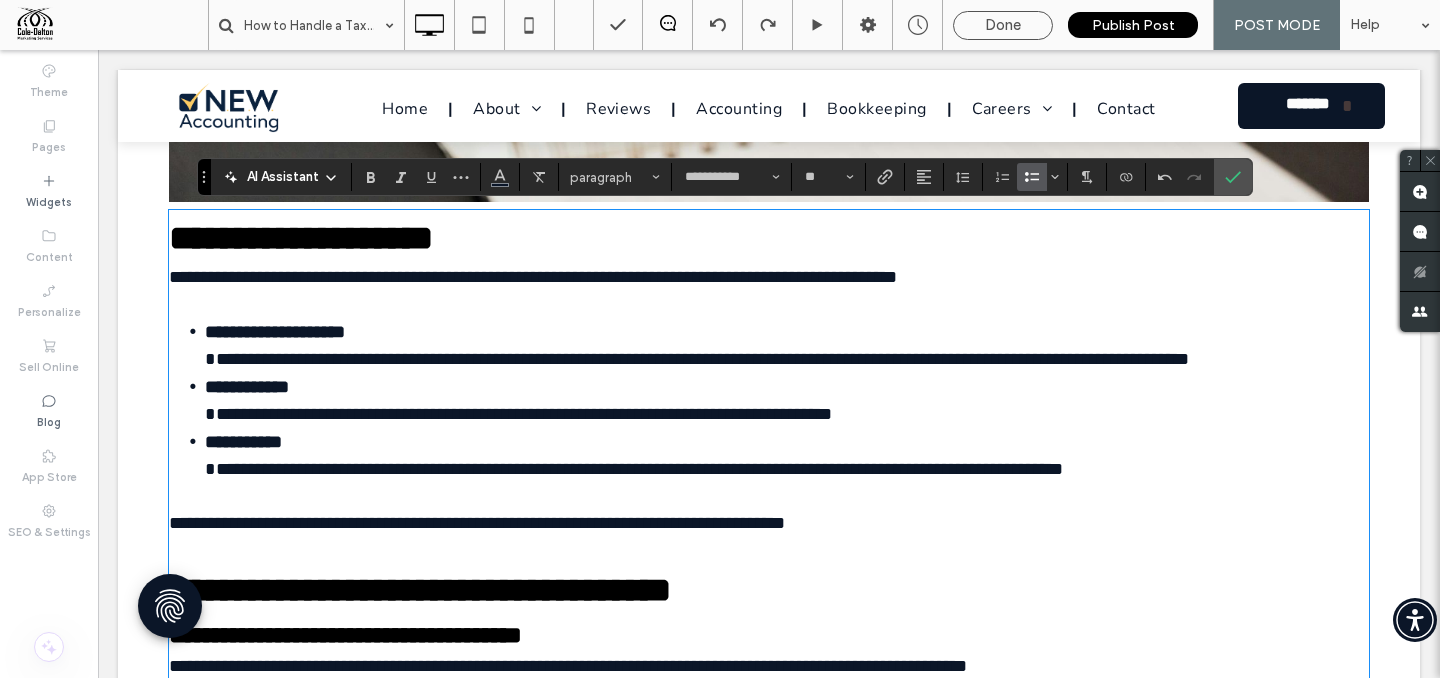 scroll, scrollTop: 0, scrollLeft: 0, axis: both 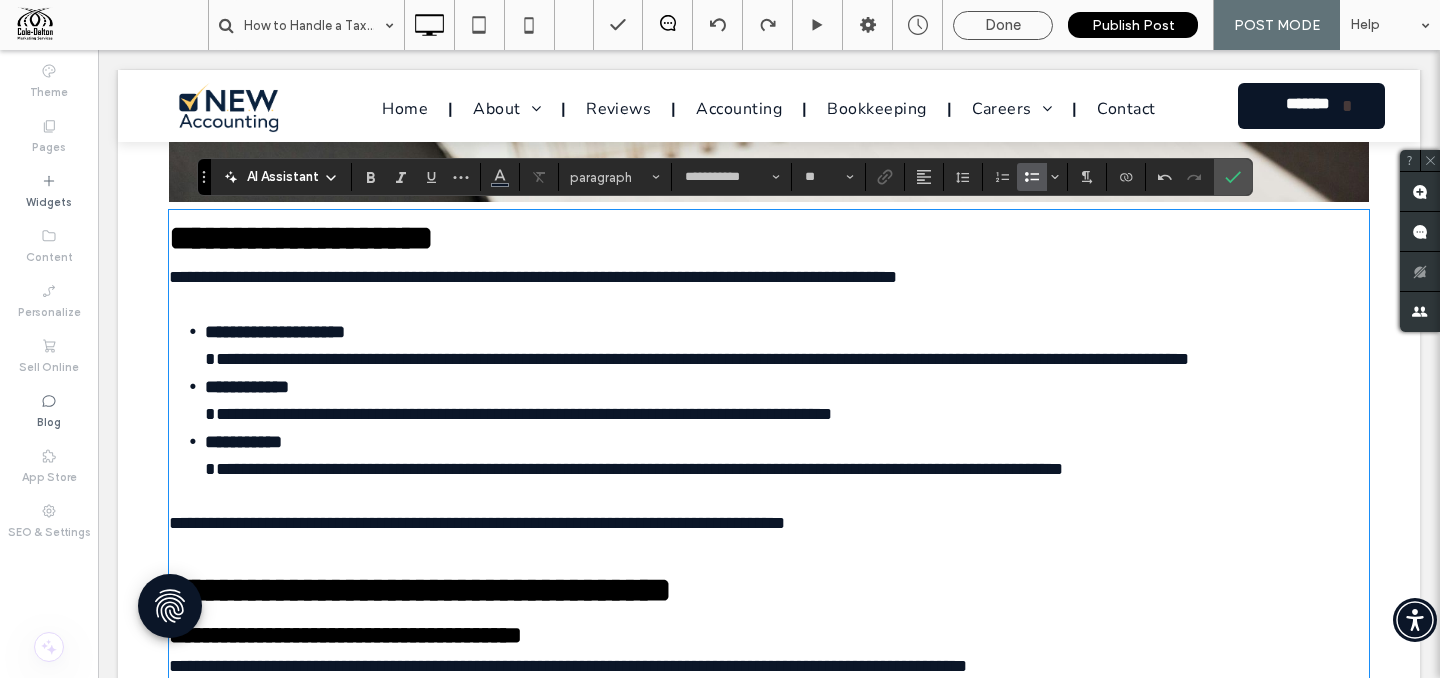 click on "**********" at bounding box center [697, 359] 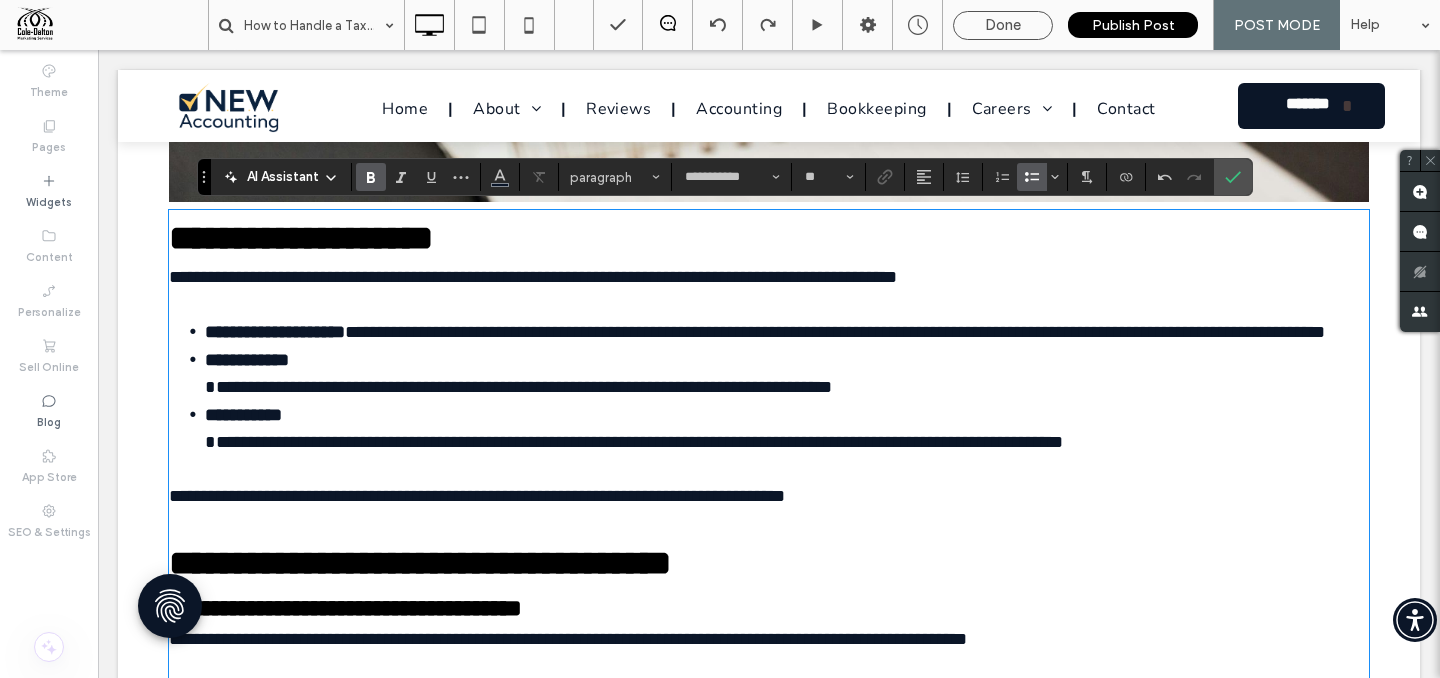 type 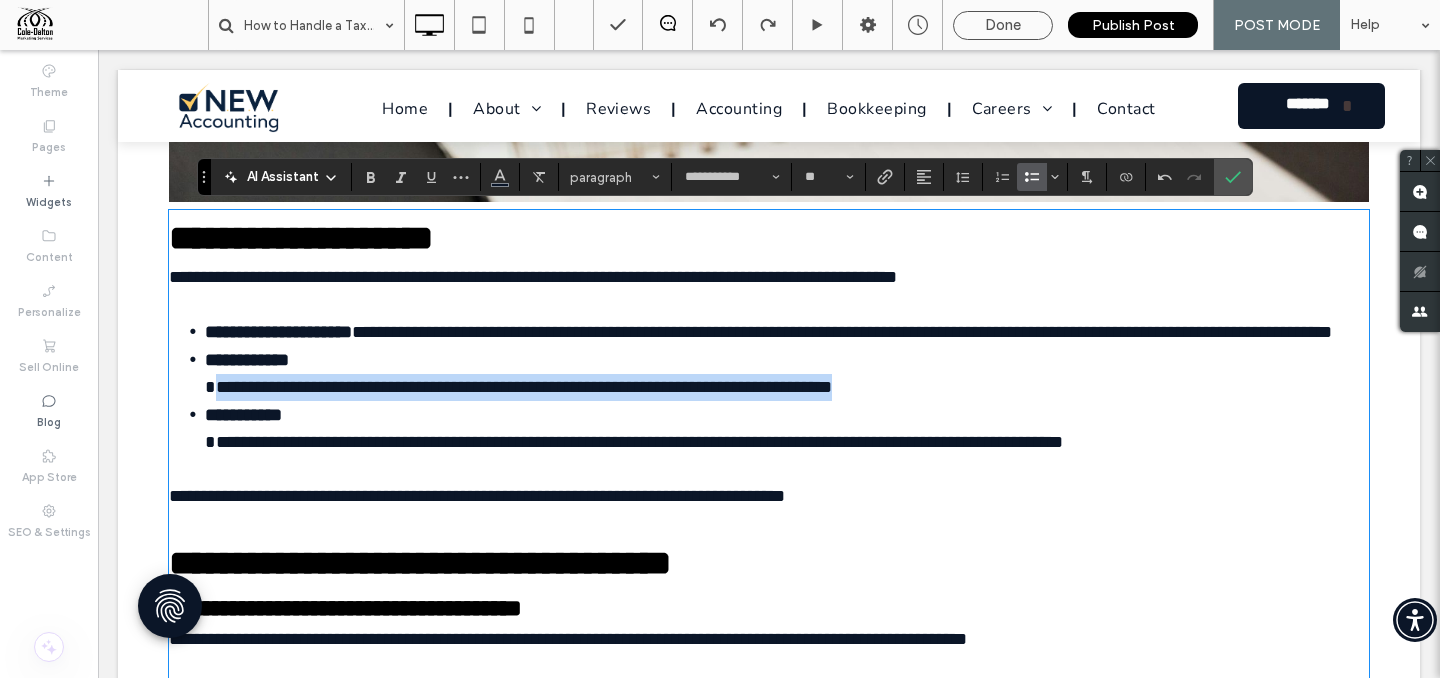 drag, startPoint x: 209, startPoint y: 407, endPoint x: 939, endPoint y: 419, distance: 730.09863 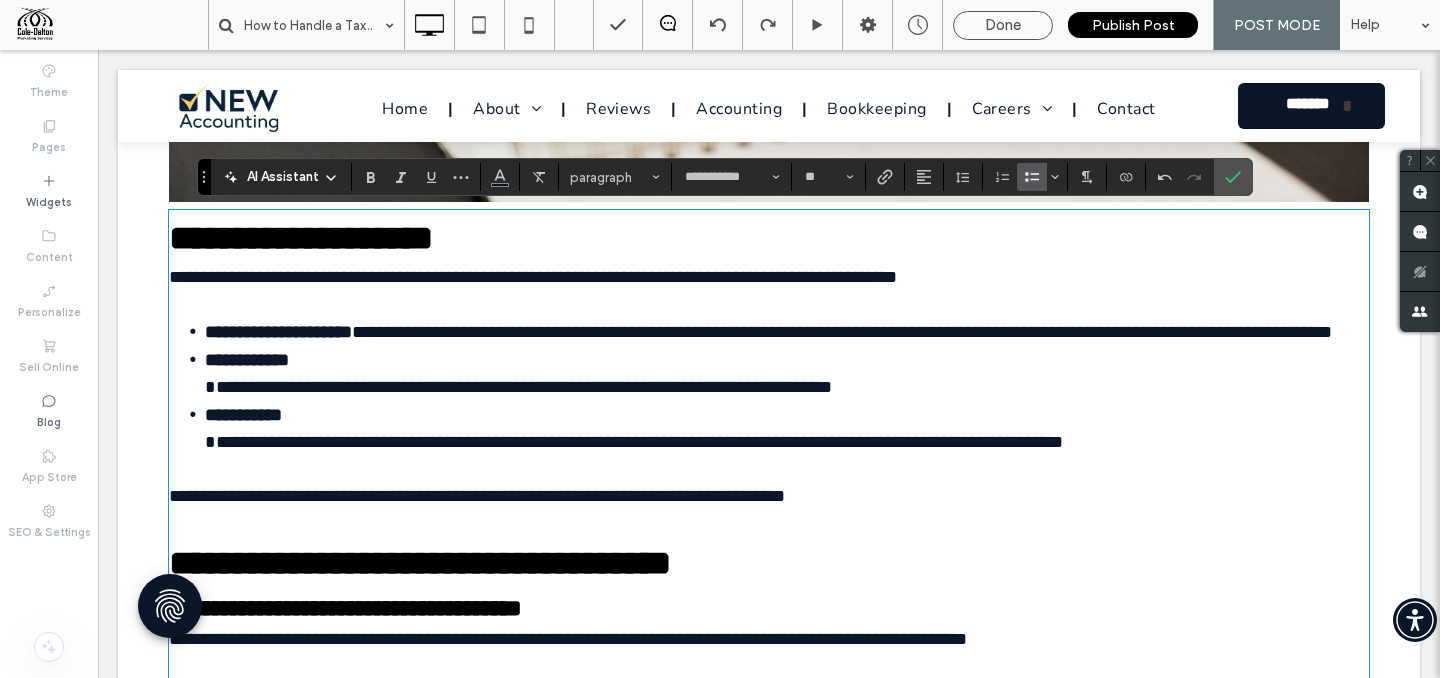 scroll, scrollTop: 0, scrollLeft: 0, axis: both 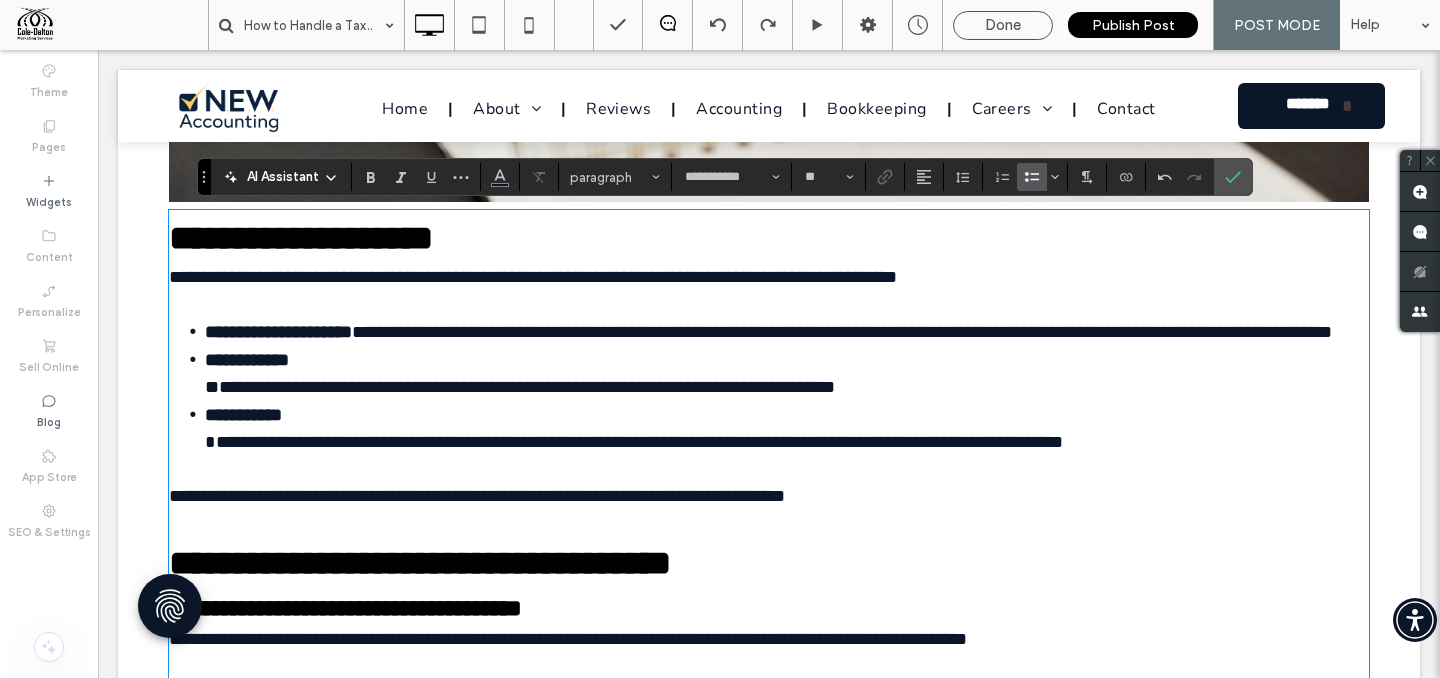 click on "**********" at bounding box center (520, 387) 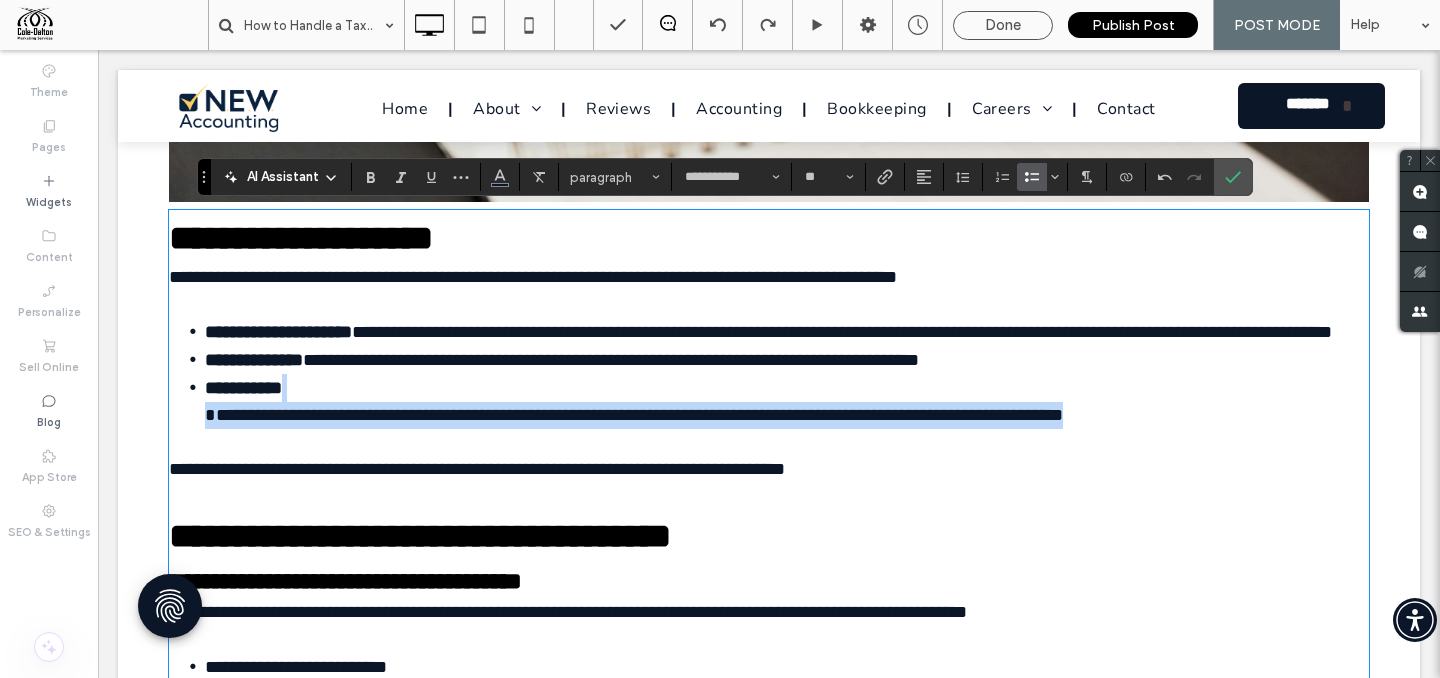 drag, startPoint x: 213, startPoint y: 450, endPoint x: 1211, endPoint y: 430, distance: 998.2004 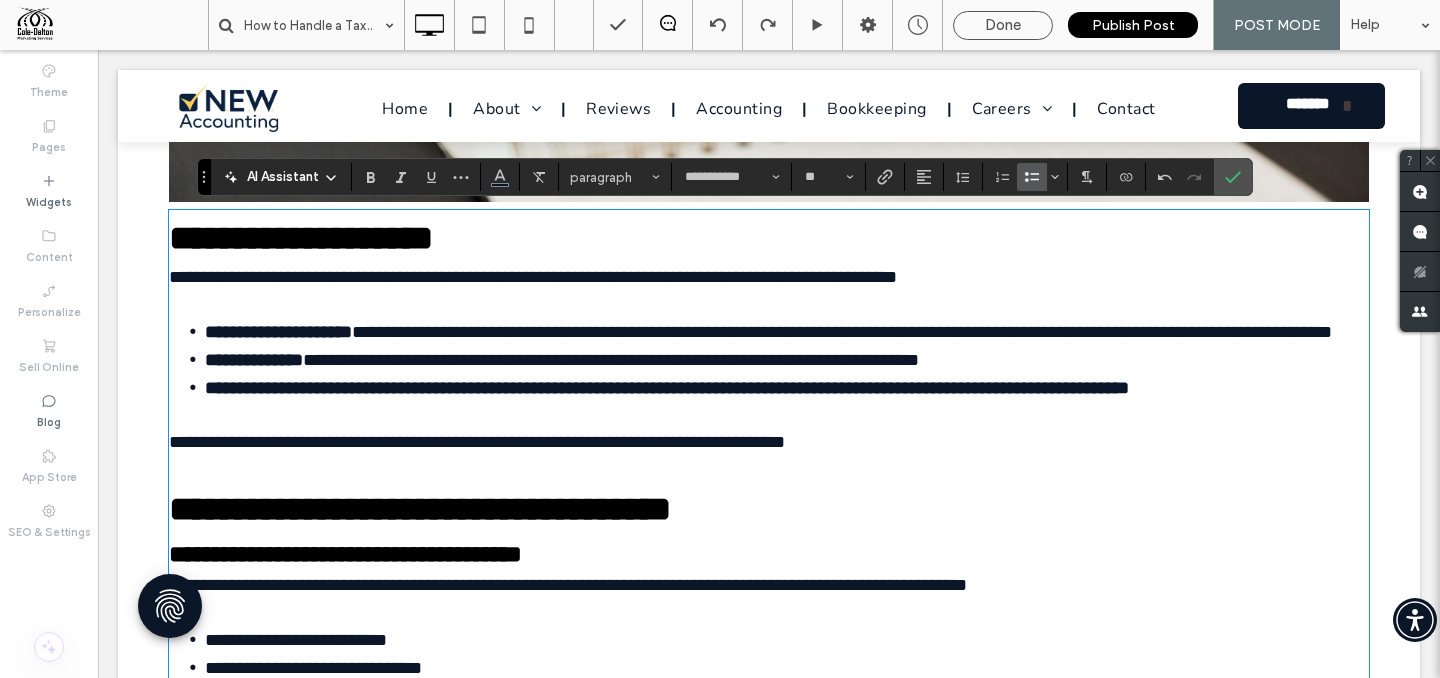 scroll, scrollTop: 0, scrollLeft: 0, axis: both 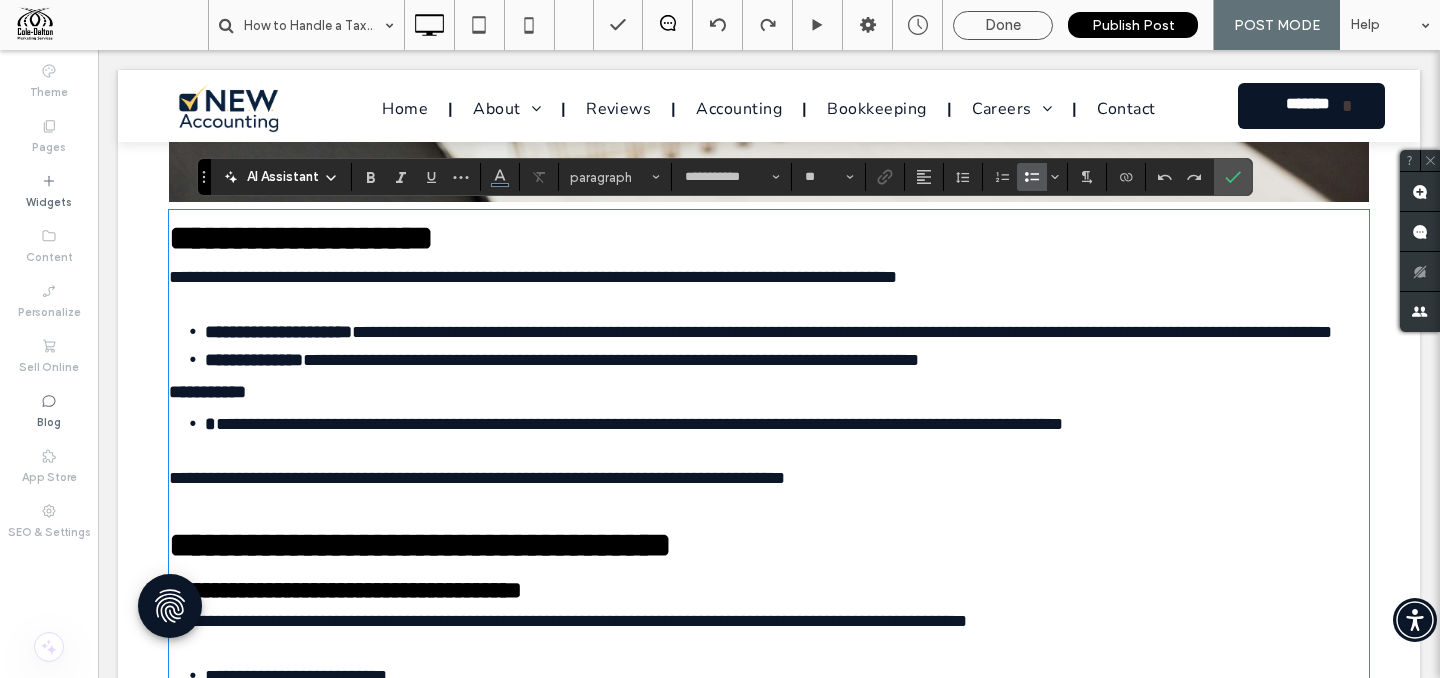 click on "**********" at bounding box center [639, 424] 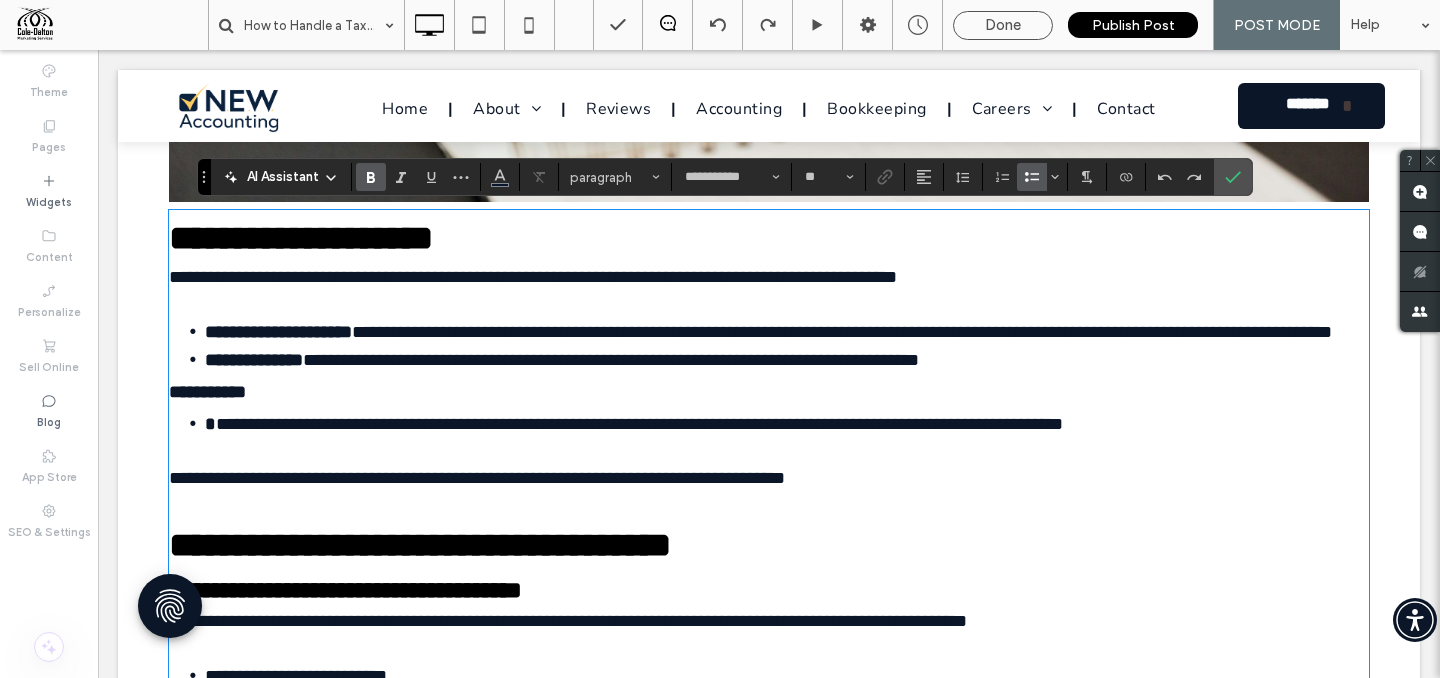 click on "**********" at bounding box center [207, 392] 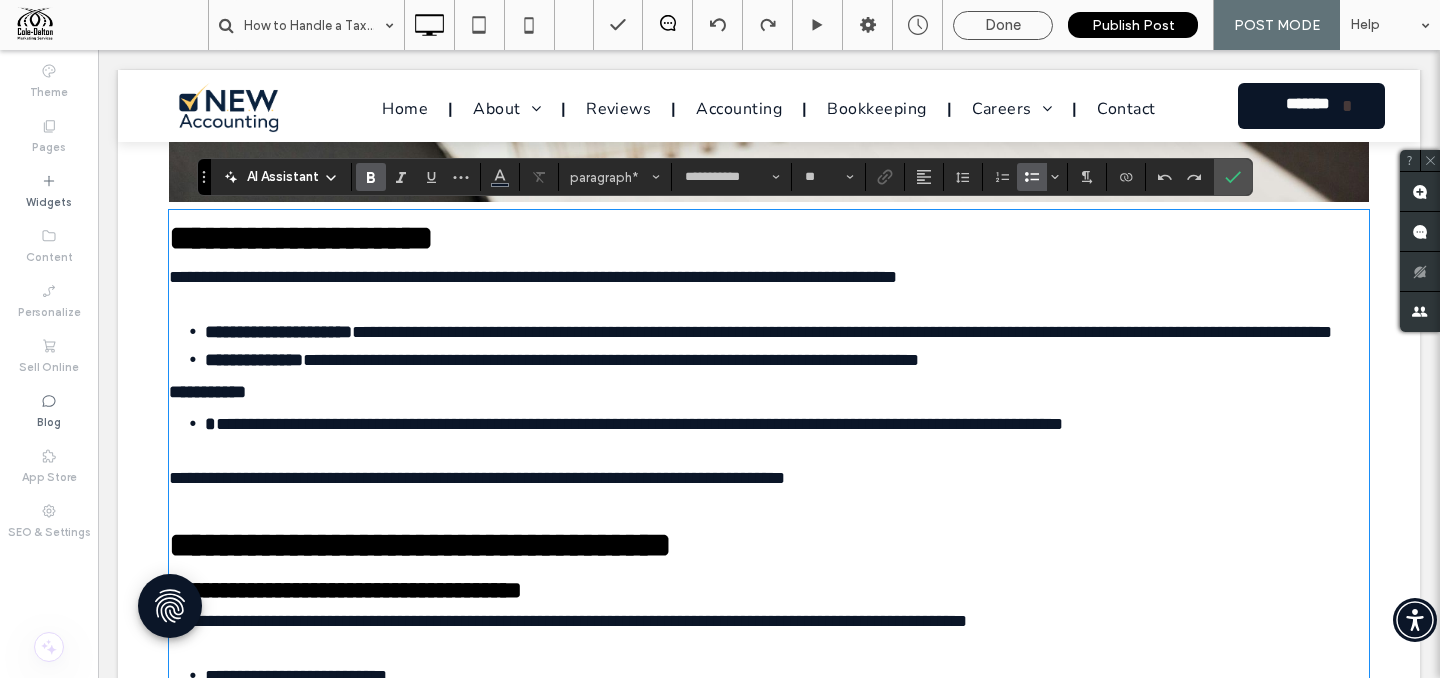 click 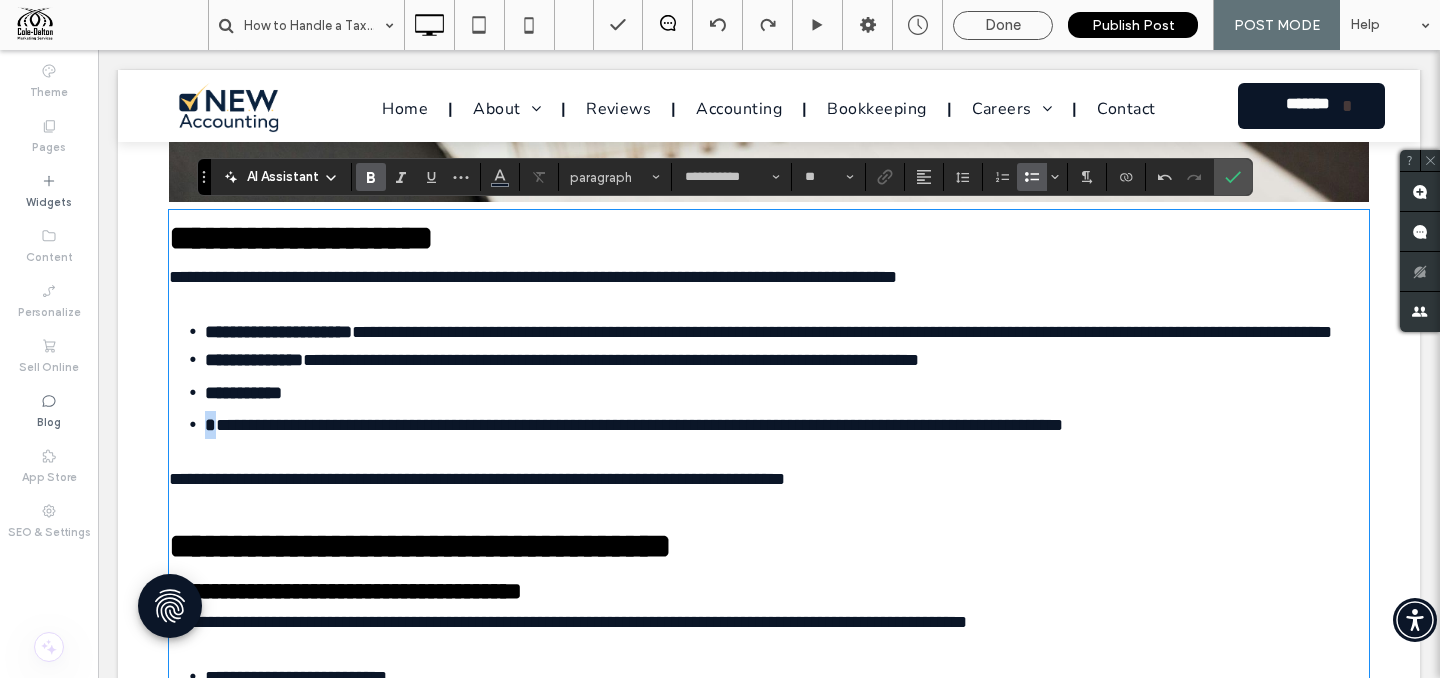 drag, startPoint x: 208, startPoint y: 449, endPoint x: 326, endPoint y: 458, distance: 118.34272 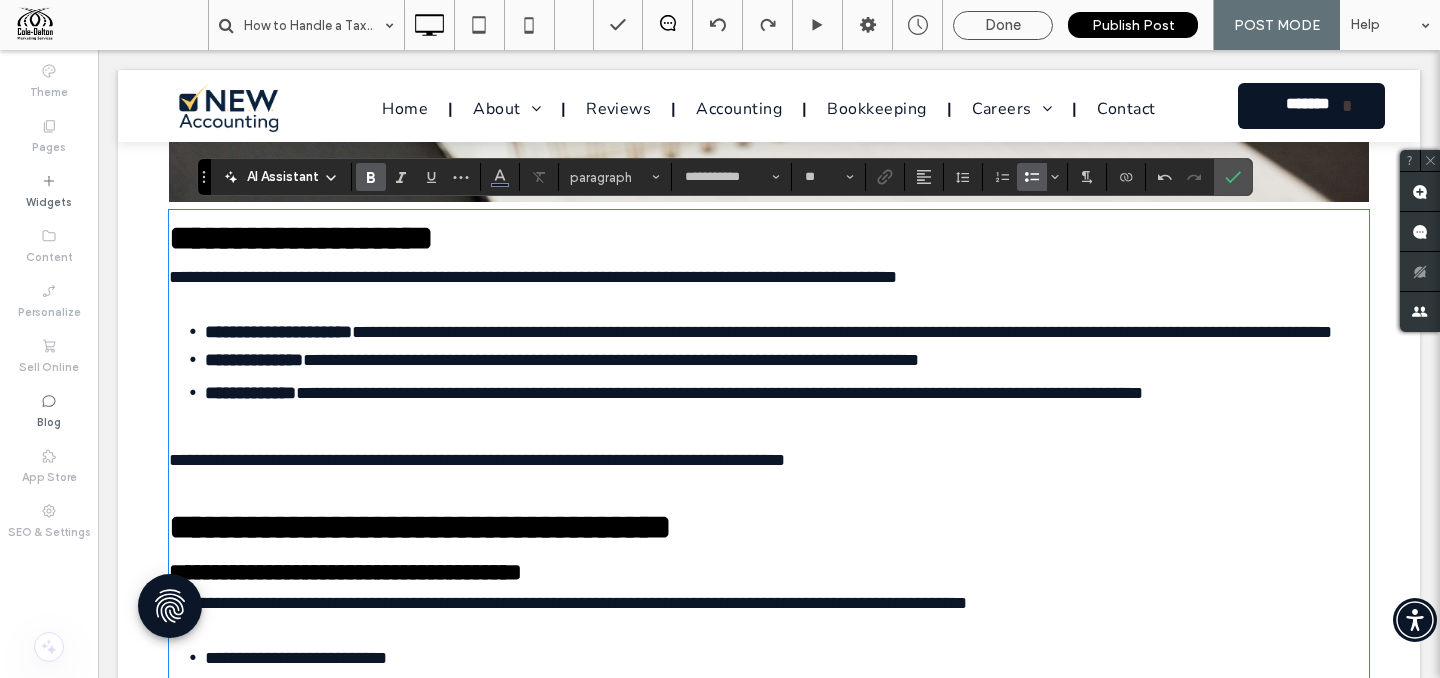 click on "**********" at bounding box center (719, 393) 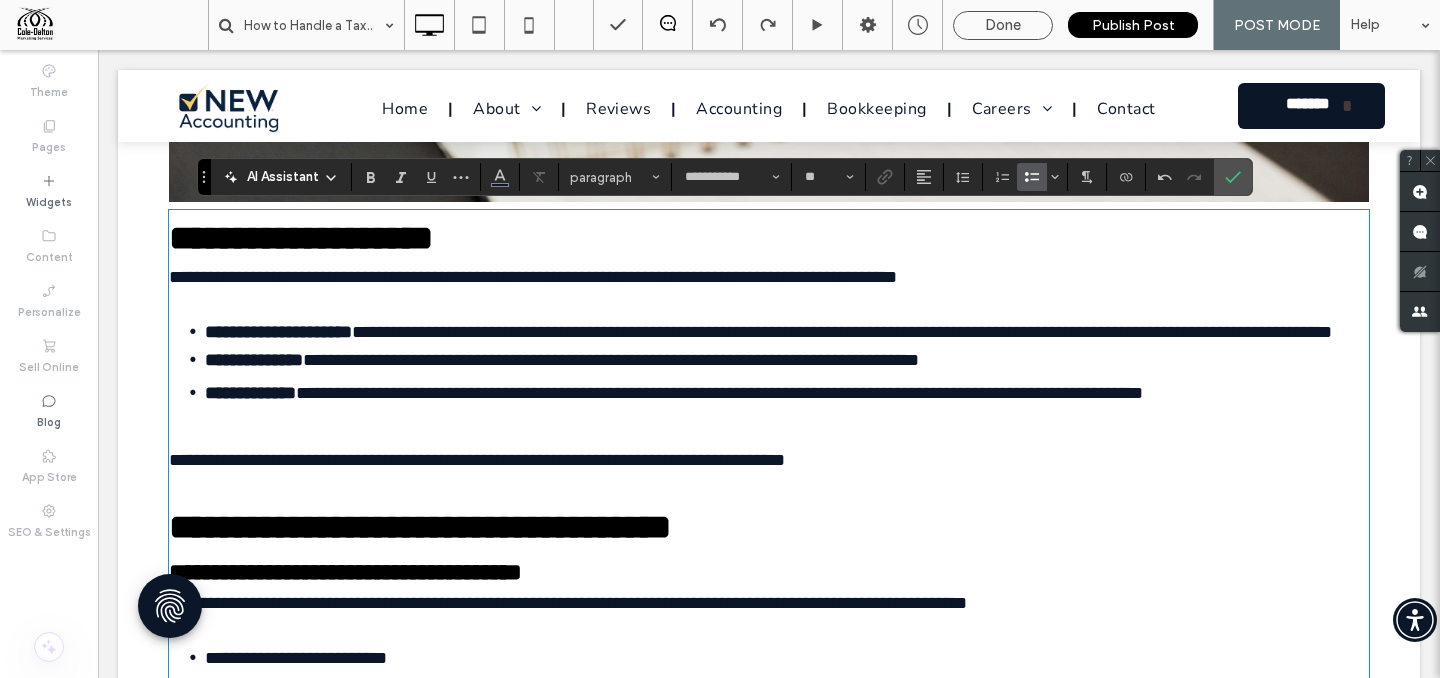 click on "**********" at bounding box center [787, 410] 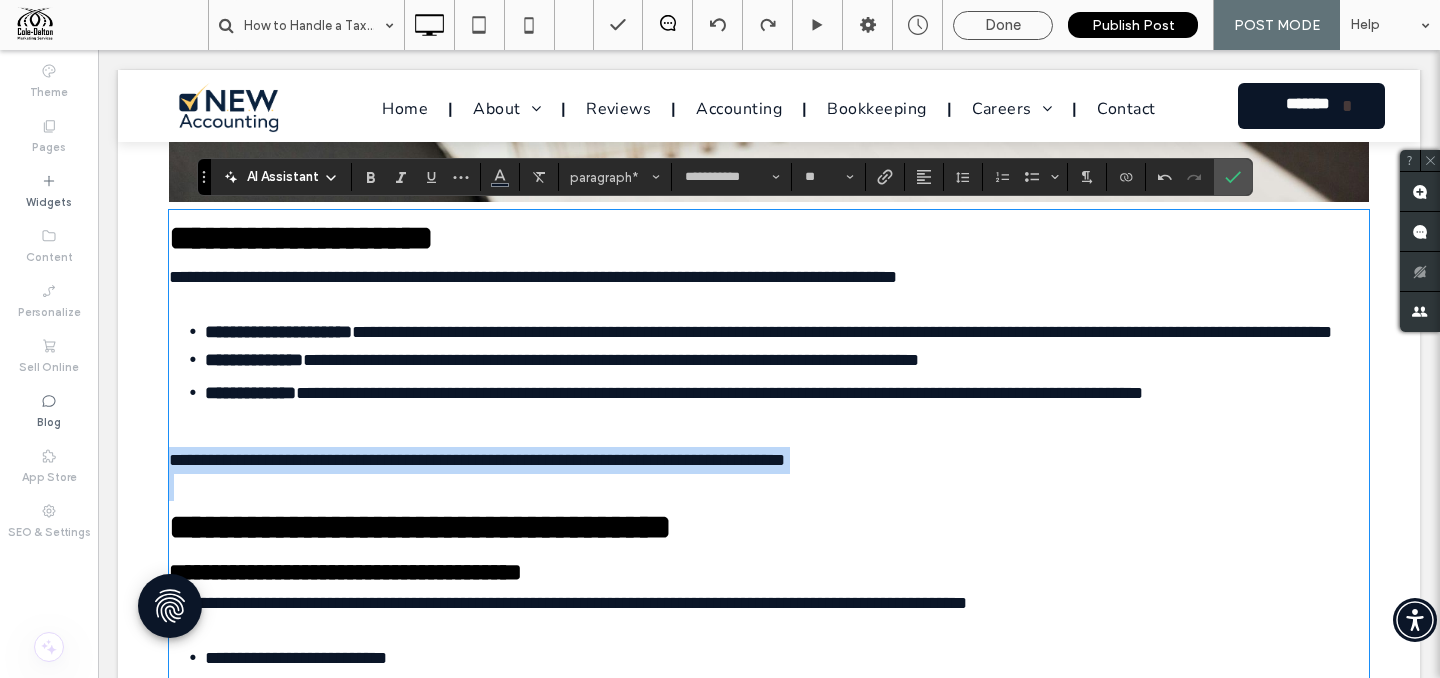 drag, startPoint x: 172, startPoint y: 491, endPoint x: 910, endPoint y: 502, distance: 738.082 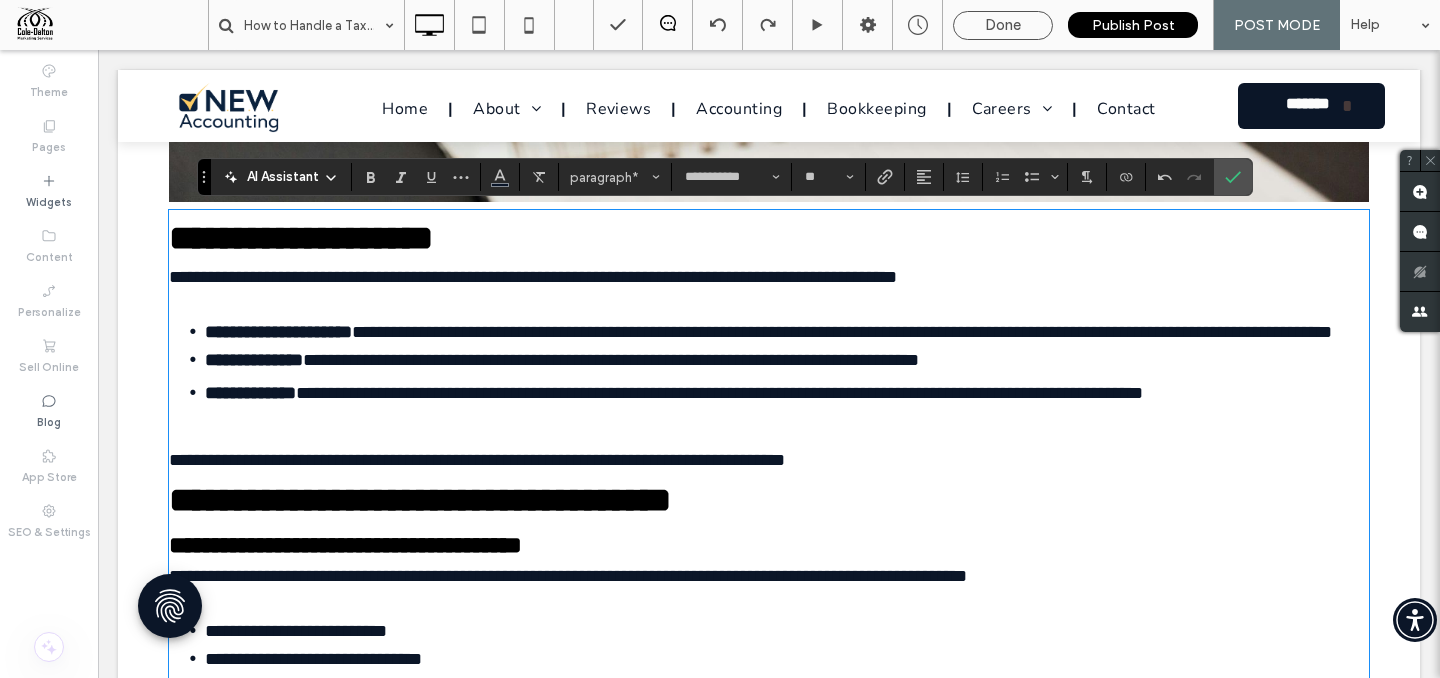 scroll, scrollTop: 2556, scrollLeft: 0, axis: vertical 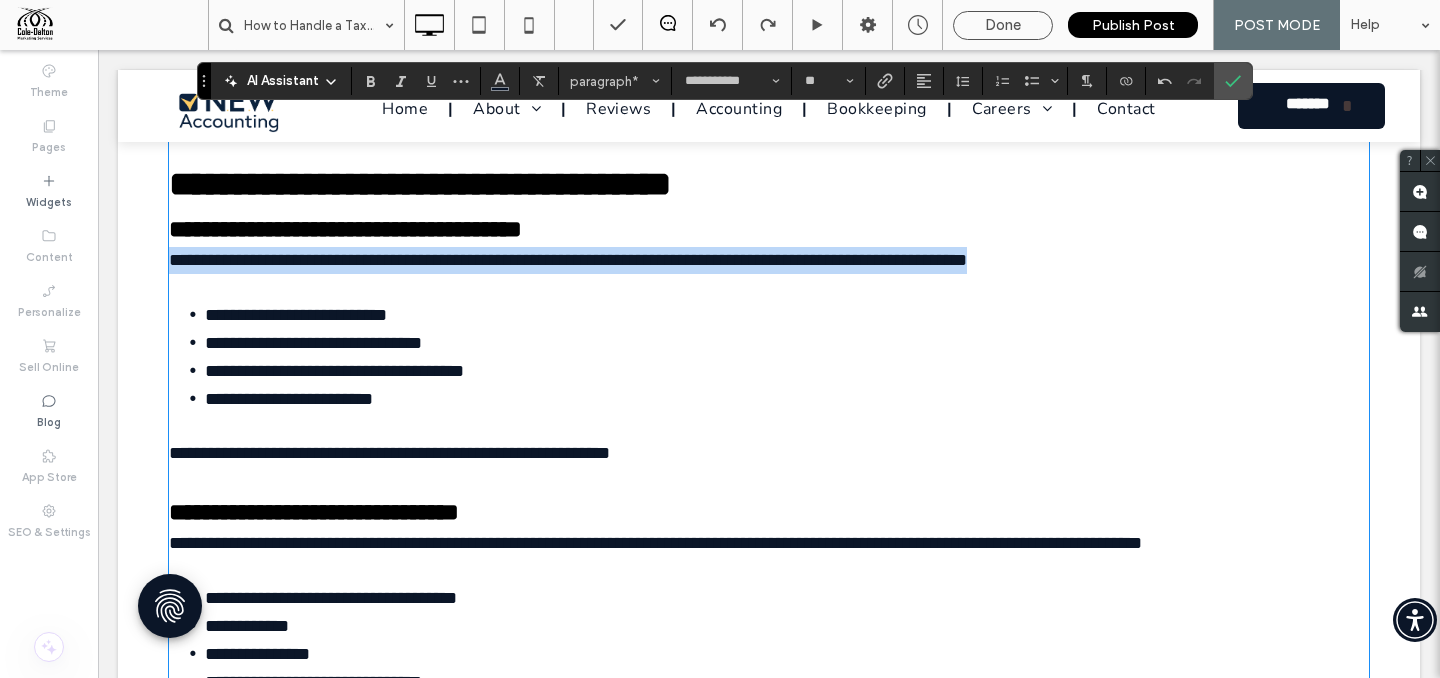 drag, startPoint x: 173, startPoint y: 292, endPoint x: 1138, endPoint y: 290, distance: 965.0021 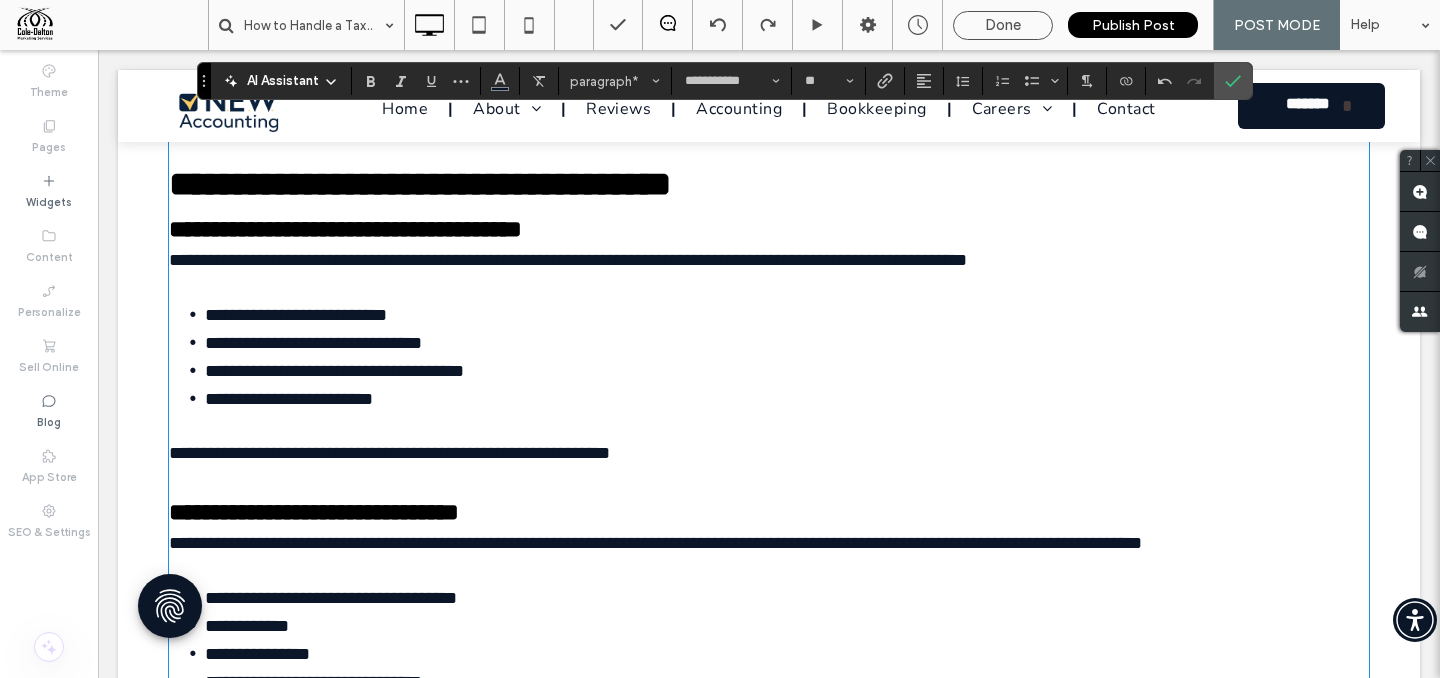 scroll, scrollTop: 0, scrollLeft: 0, axis: both 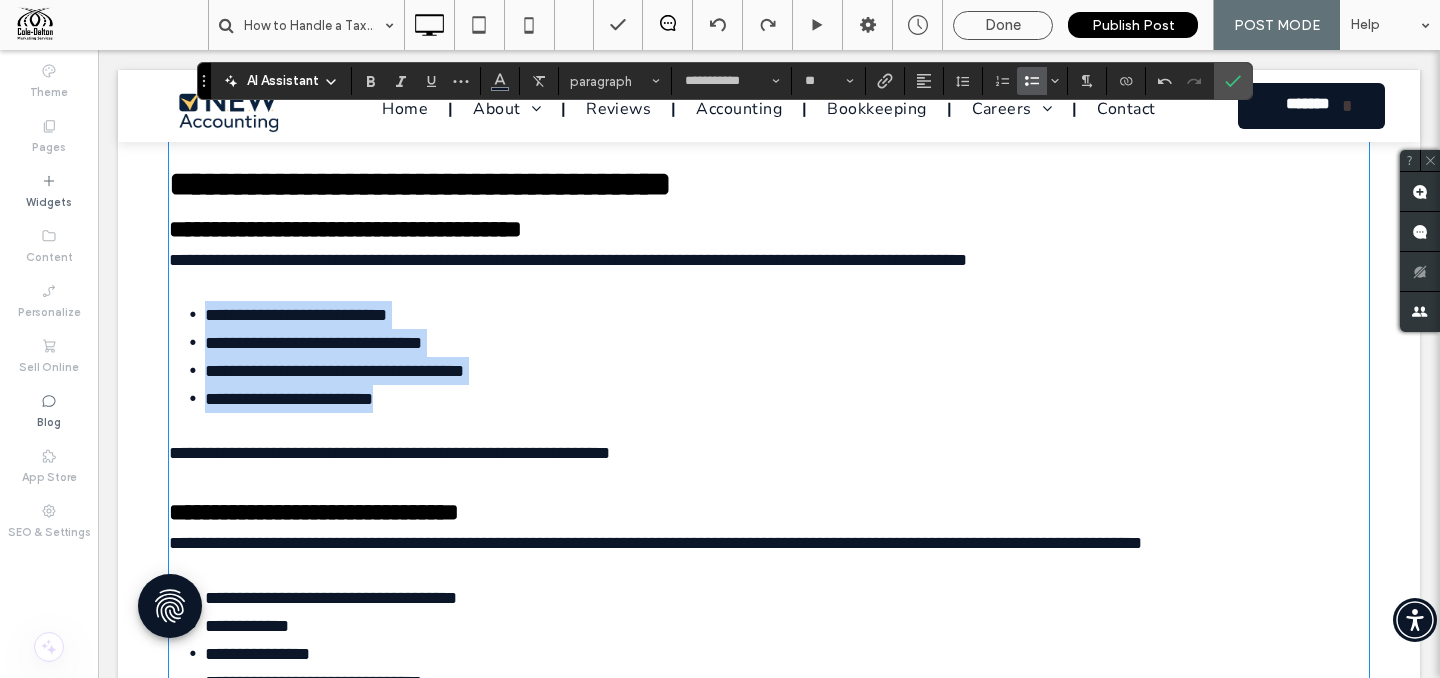 drag, startPoint x: 301, startPoint y: 357, endPoint x: 447, endPoint y: 421, distance: 159.41142 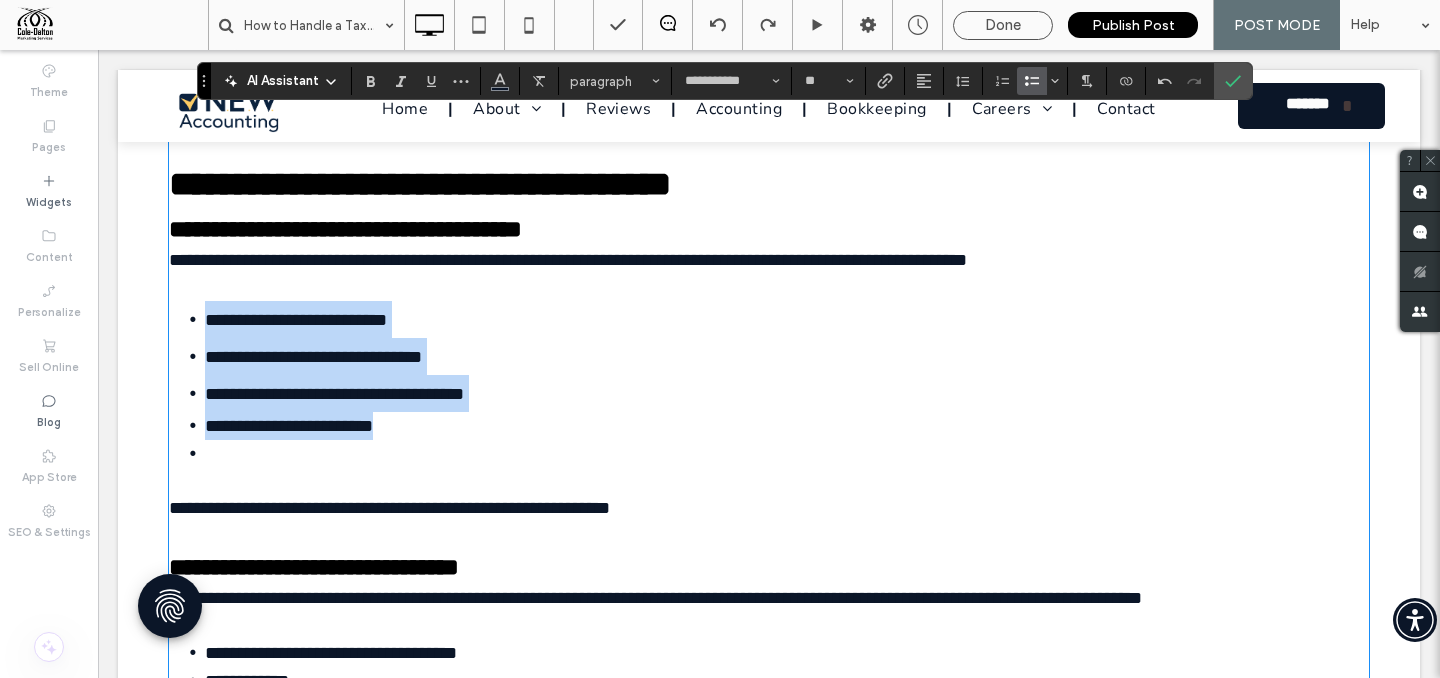 scroll, scrollTop: 0, scrollLeft: 0, axis: both 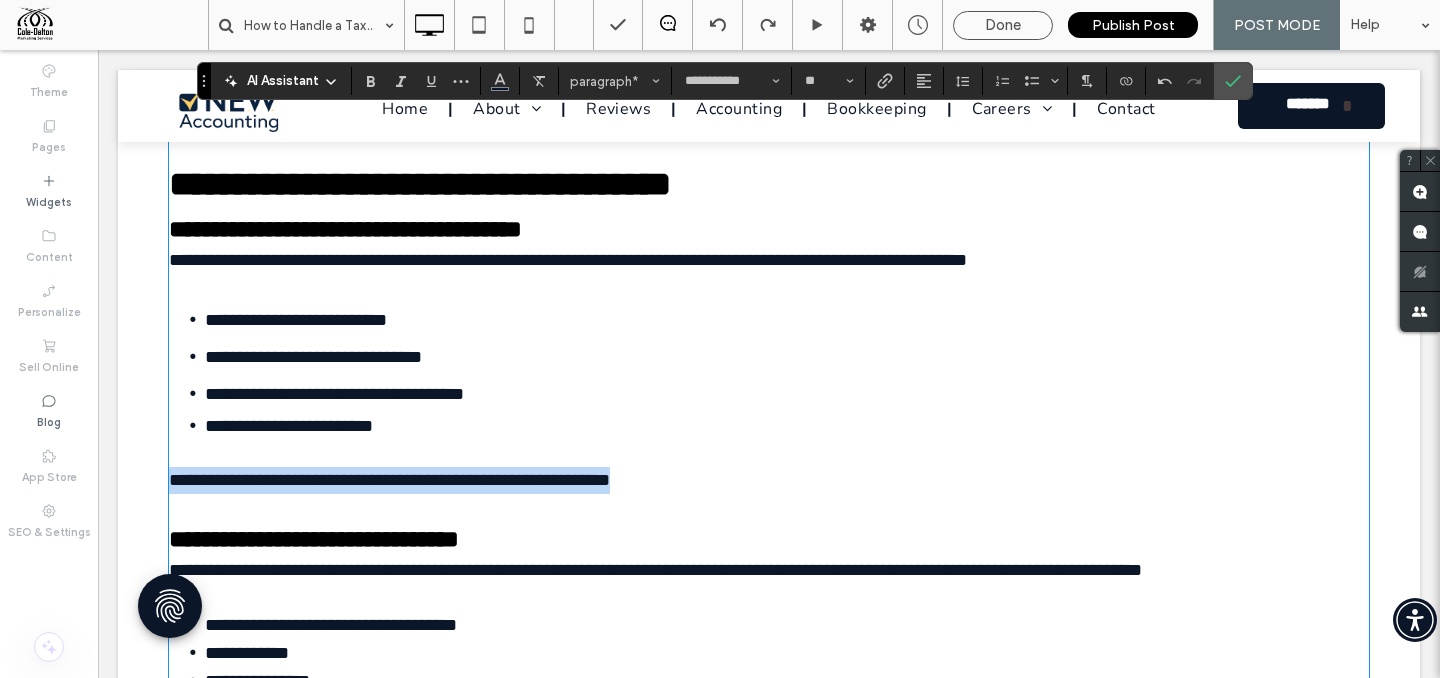 drag, startPoint x: 170, startPoint y: 504, endPoint x: 686, endPoint y: 497, distance: 516.0475 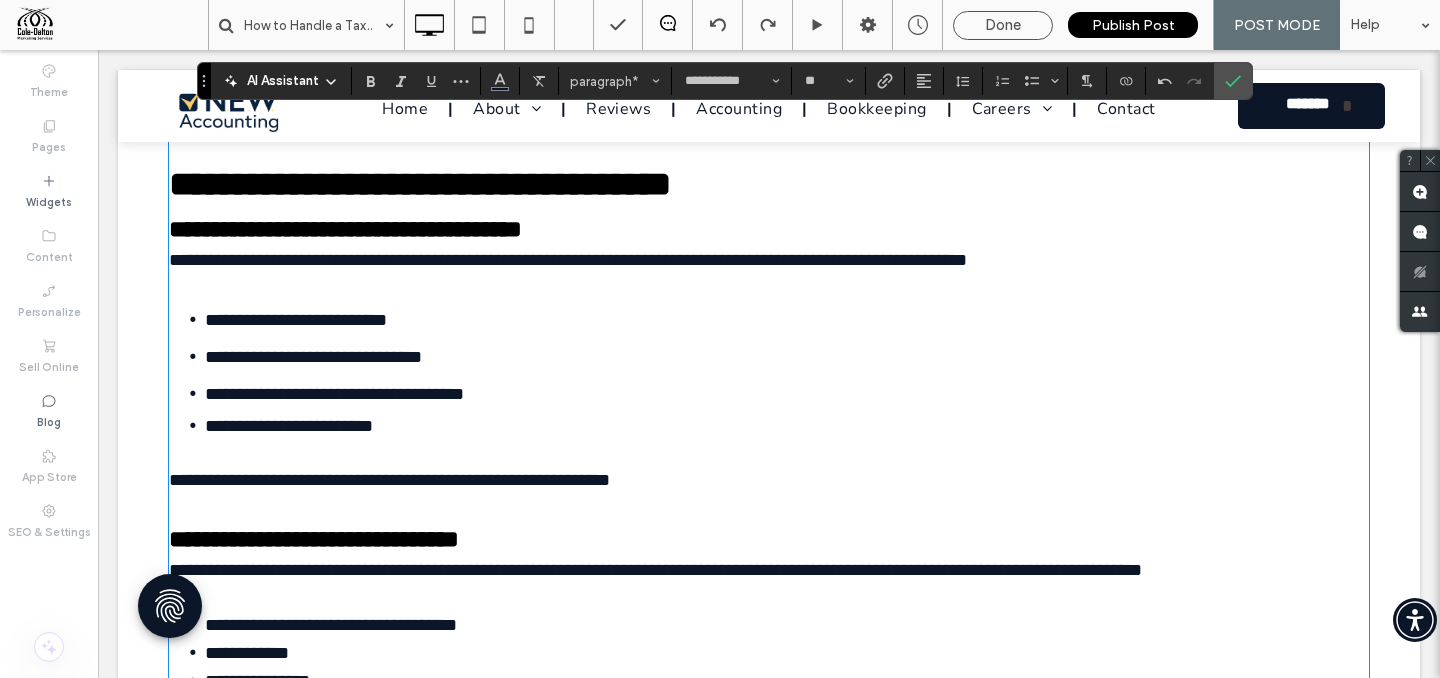 scroll, scrollTop: 0, scrollLeft: 0, axis: both 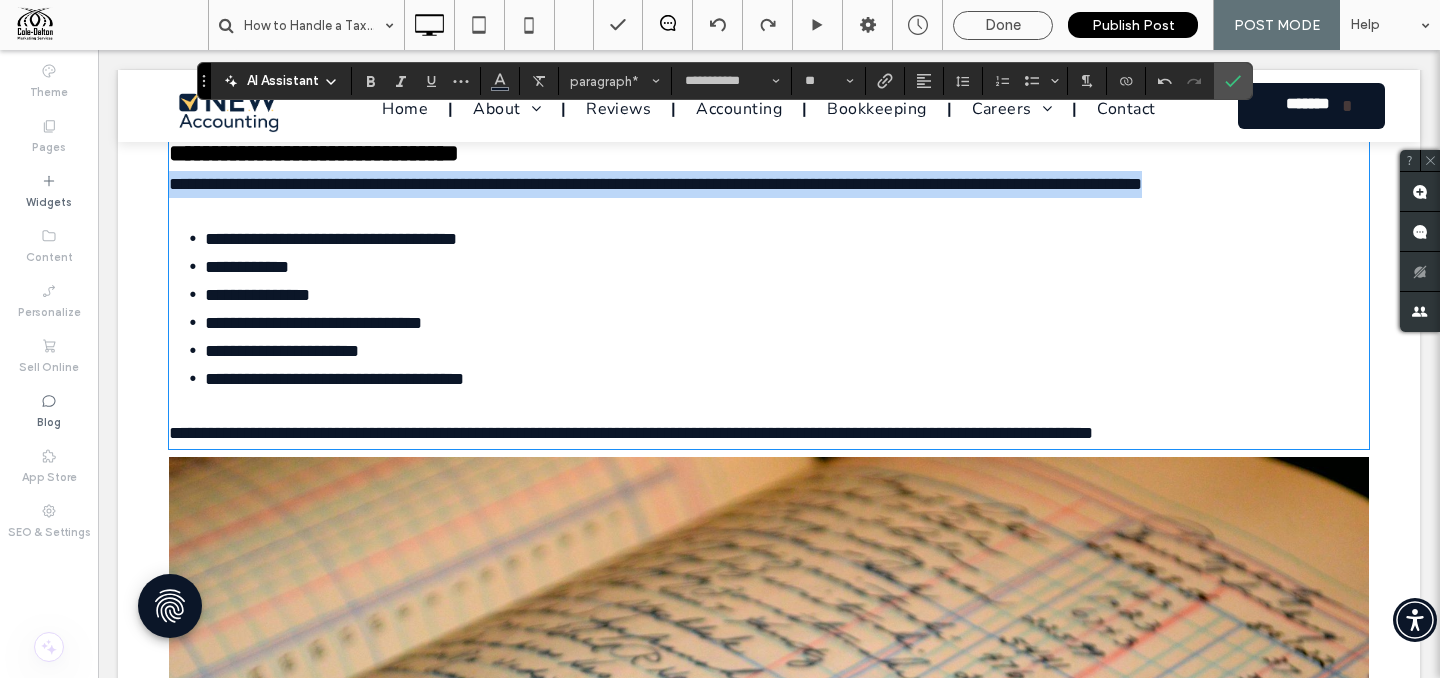 drag, startPoint x: 173, startPoint y: 207, endPoint x: 1259, endPoint y: 206, distance: 1086.0005 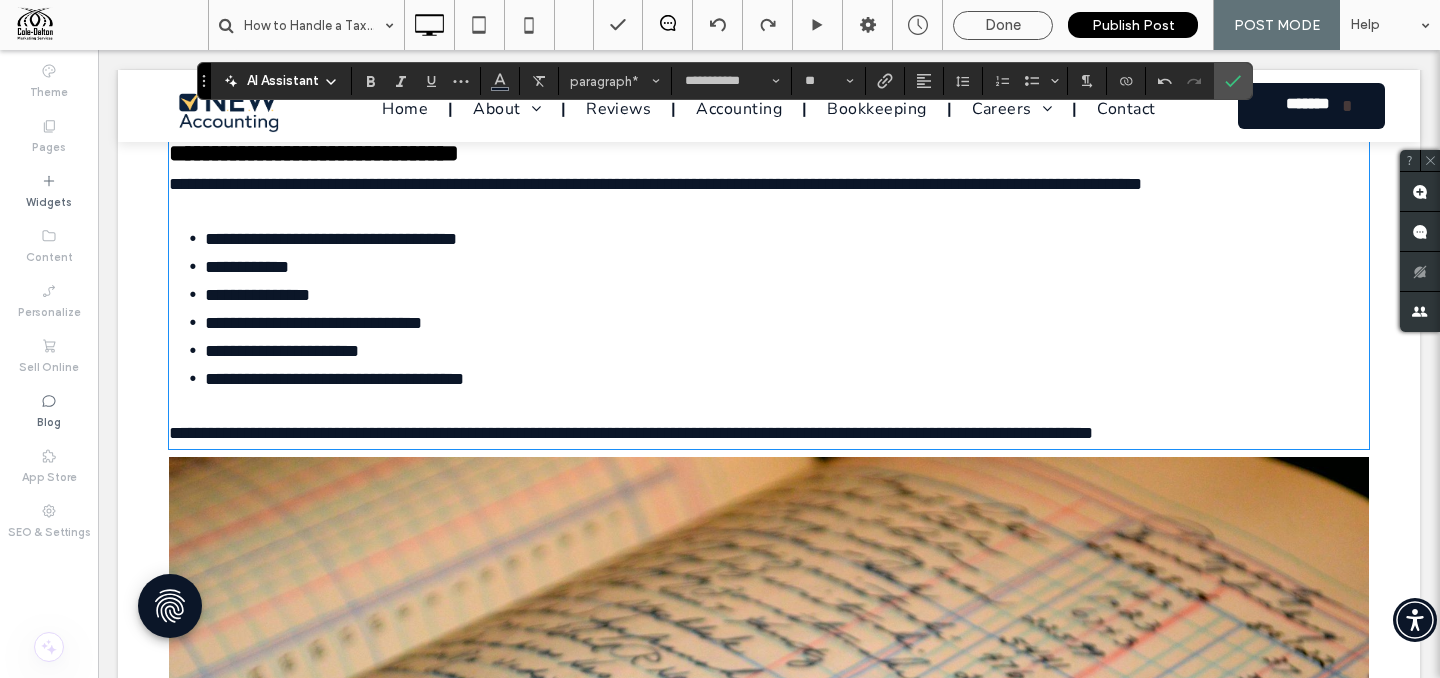 scroll, scrollTop: 0, scrollLeft: 0, axis: both 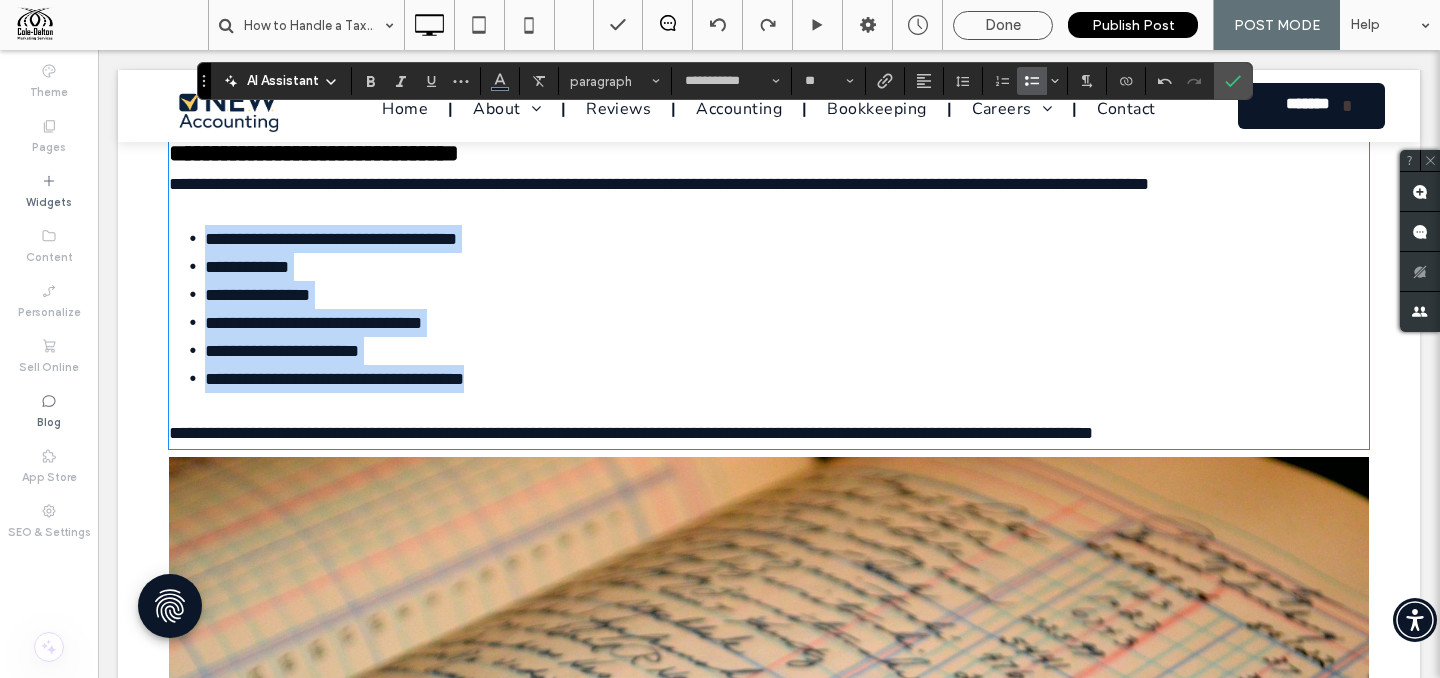 drag, startPoint x: 280, startPoint y: 301, endPoint x: 533, endPoint y: 400, distance: 271.67996 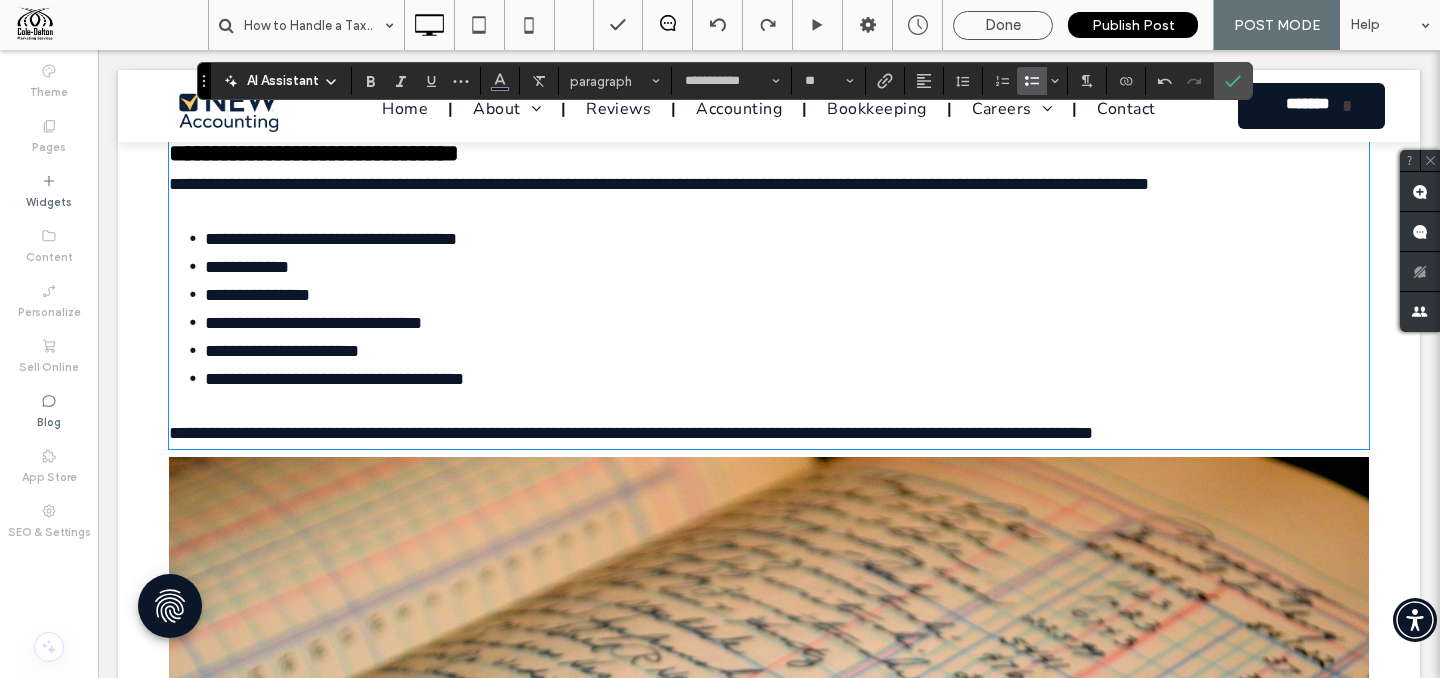 scroll, scrollTop: 0, scrollLeft: 0, axis: both 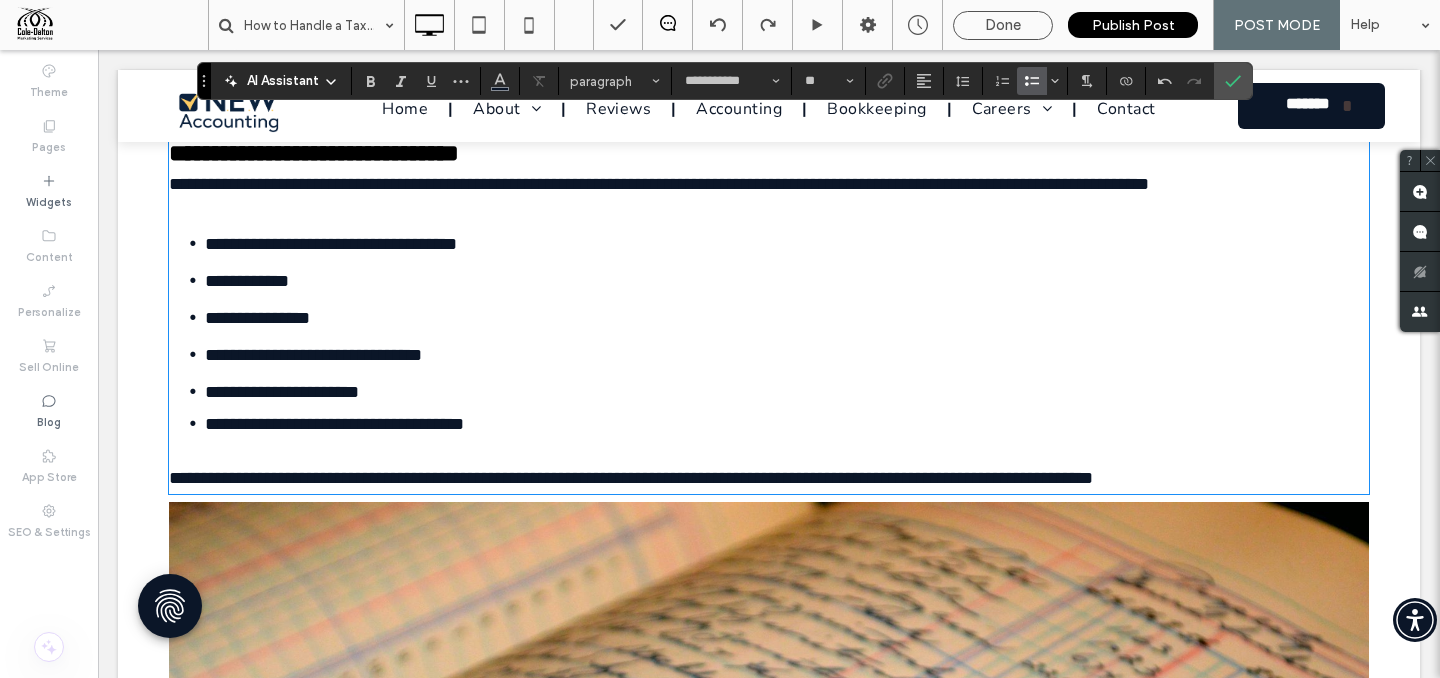 drag, startPoint x: 168, startPoint y: 498, endPoint x: 180, endPoint y: 513, distance: 19.209373 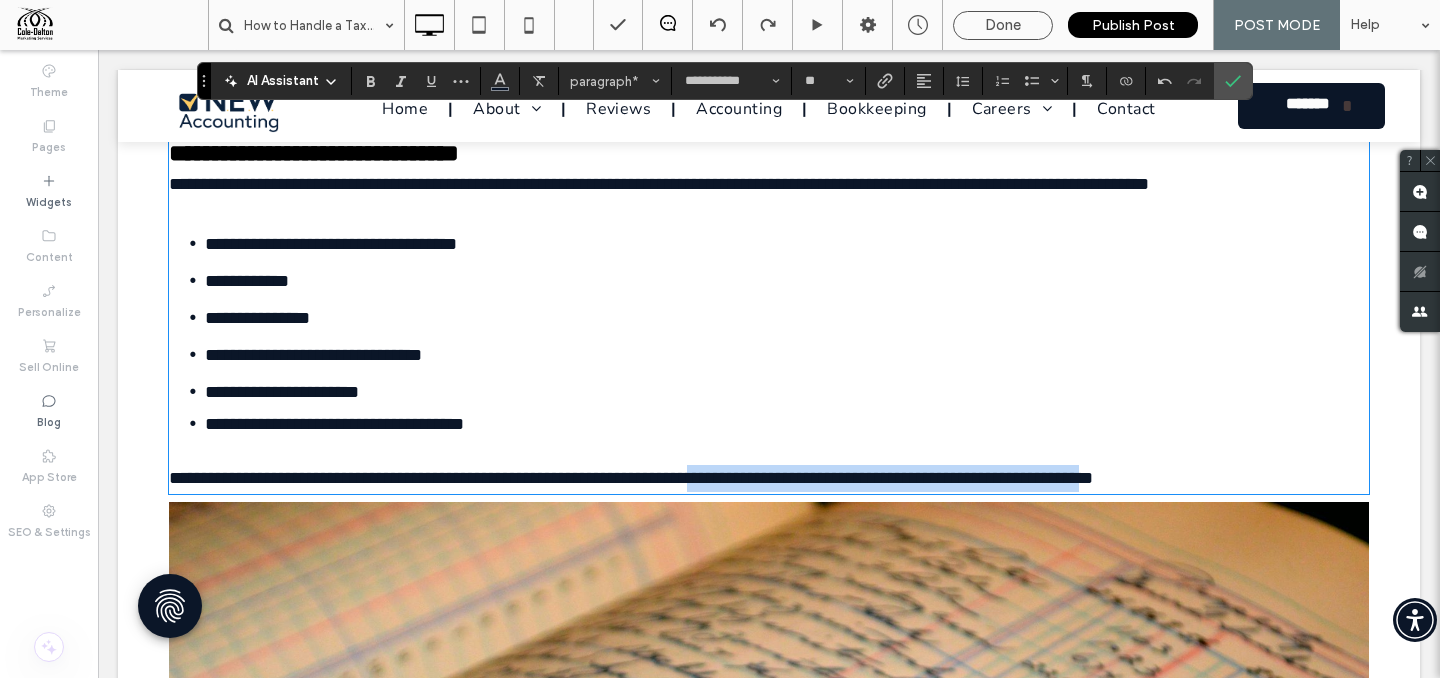 drag, startPoint x: 171, startPoint y: 502, endPoint x: 1237, endPoint y: 497, distance: 1066.0117 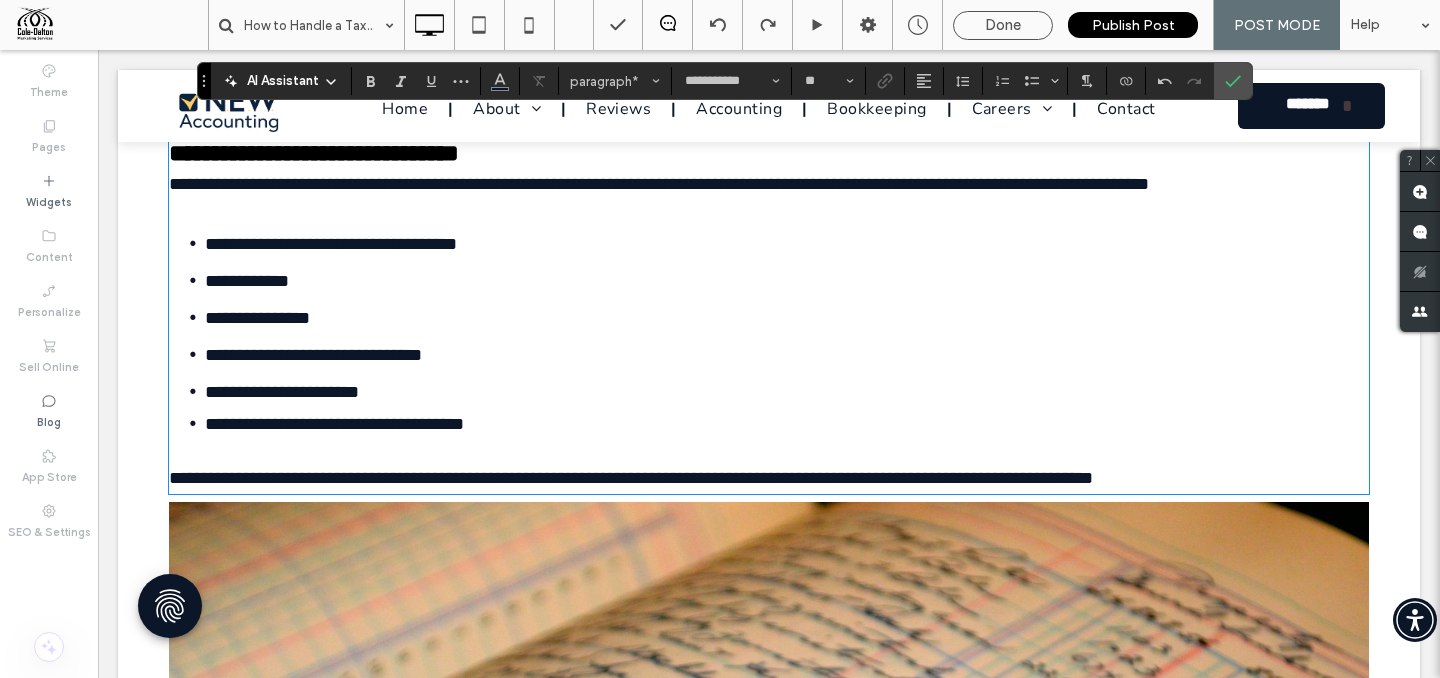 click on "**********" at bounding box center [631, 478] 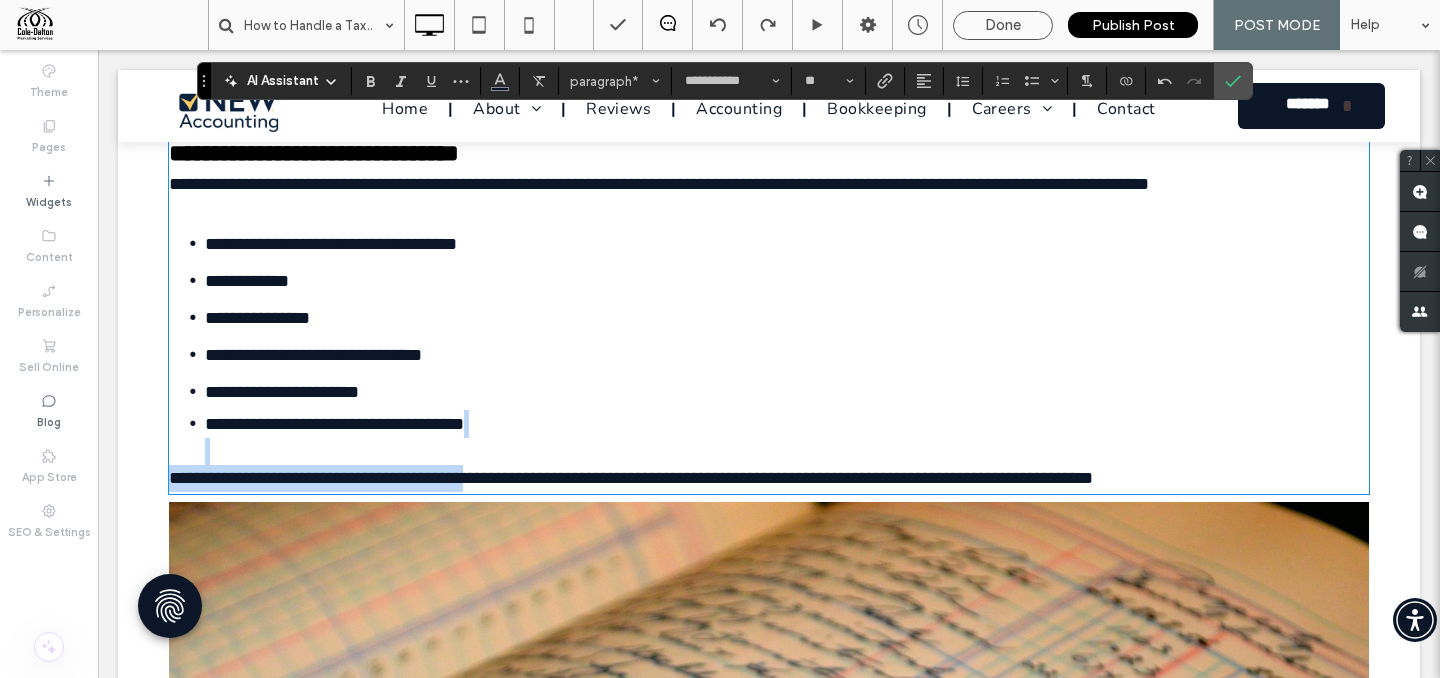 drag, startPoint x: 1253, startPoint y: 500, endPoint x: 481, endPoint y: 487, distance: 772.10944 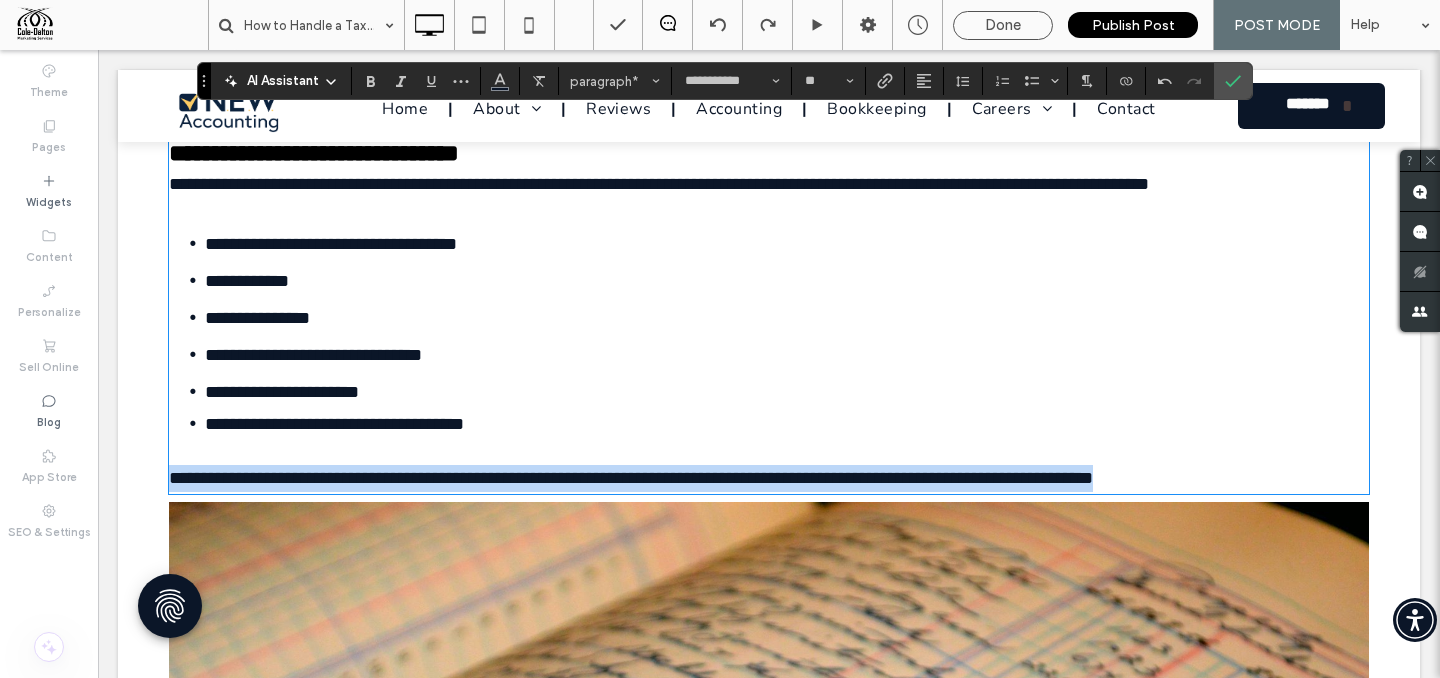 drag, startPoint x: 169, startPoint y: 500, endPoint x: 1254, endPoint y: 508, distance: 1085.0295 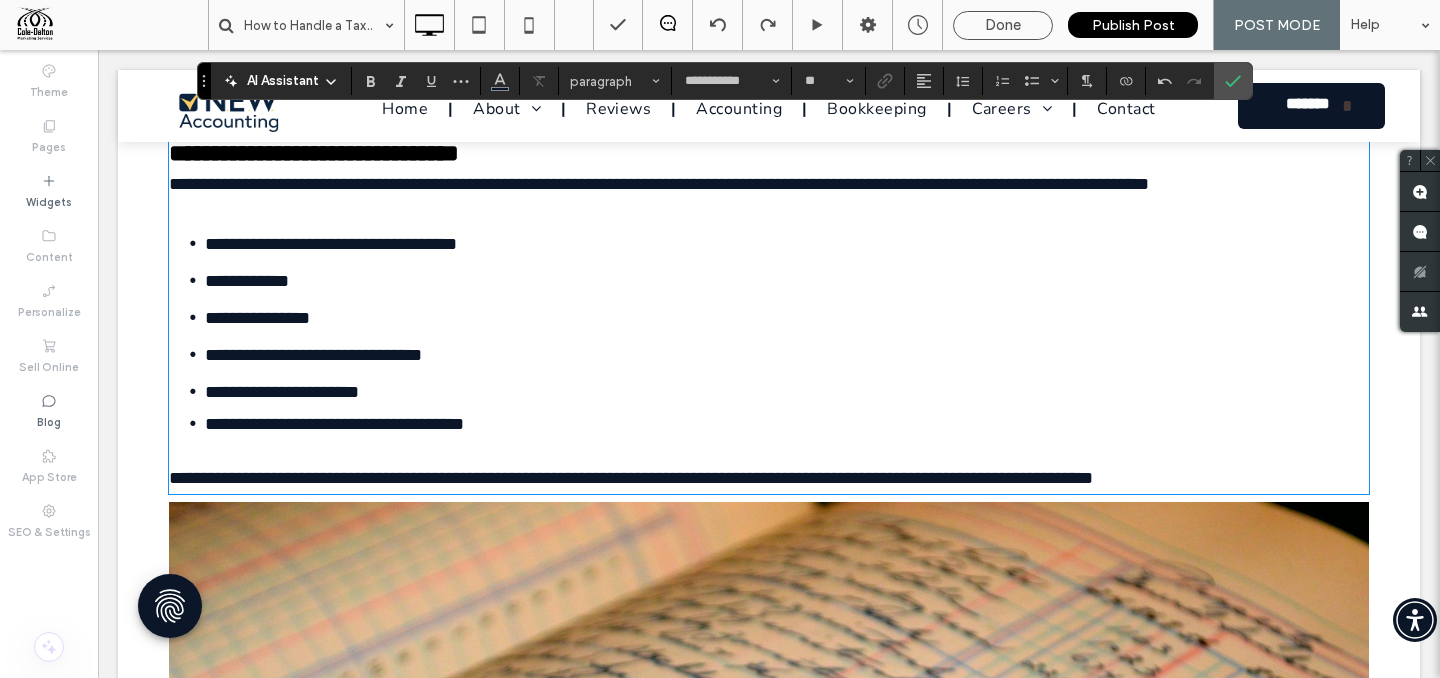 scroll, scrollTop: 2605, scrollLeft: 0, axis: vertical 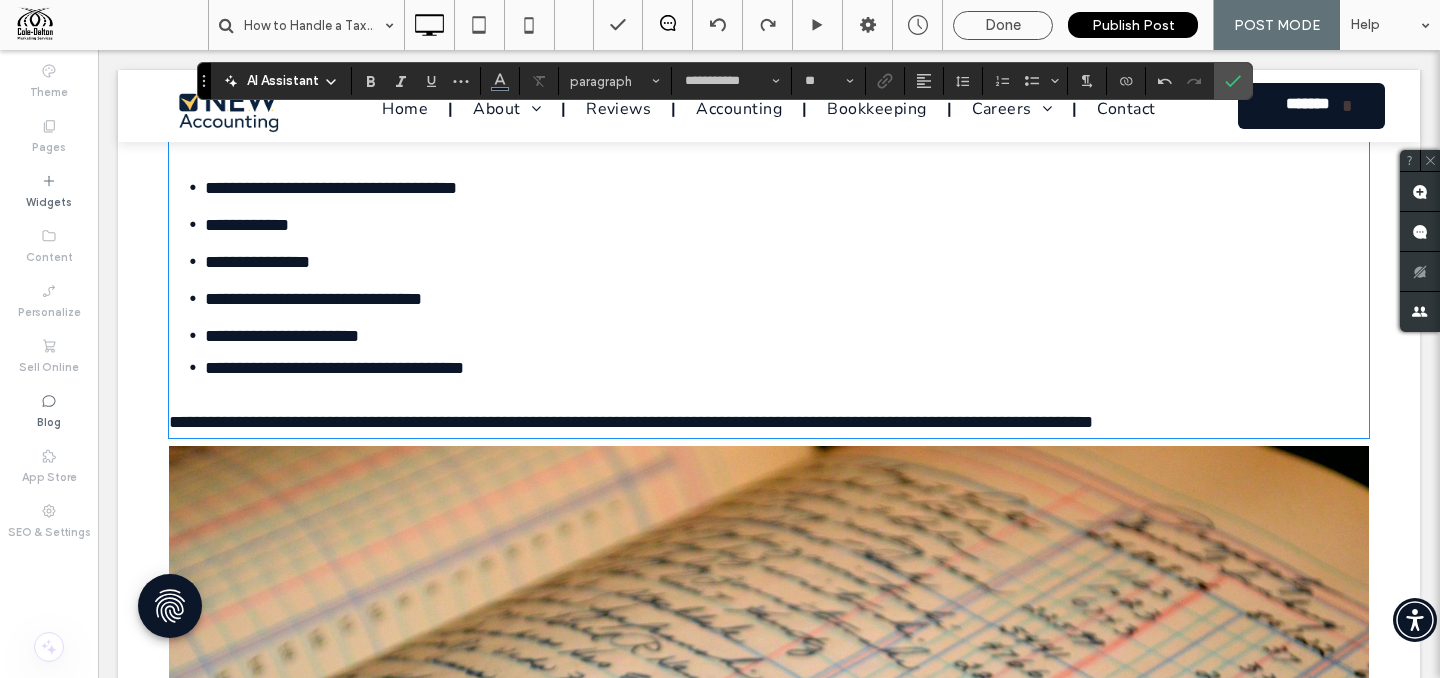 click on "**********" at bounding box center (787, 381) 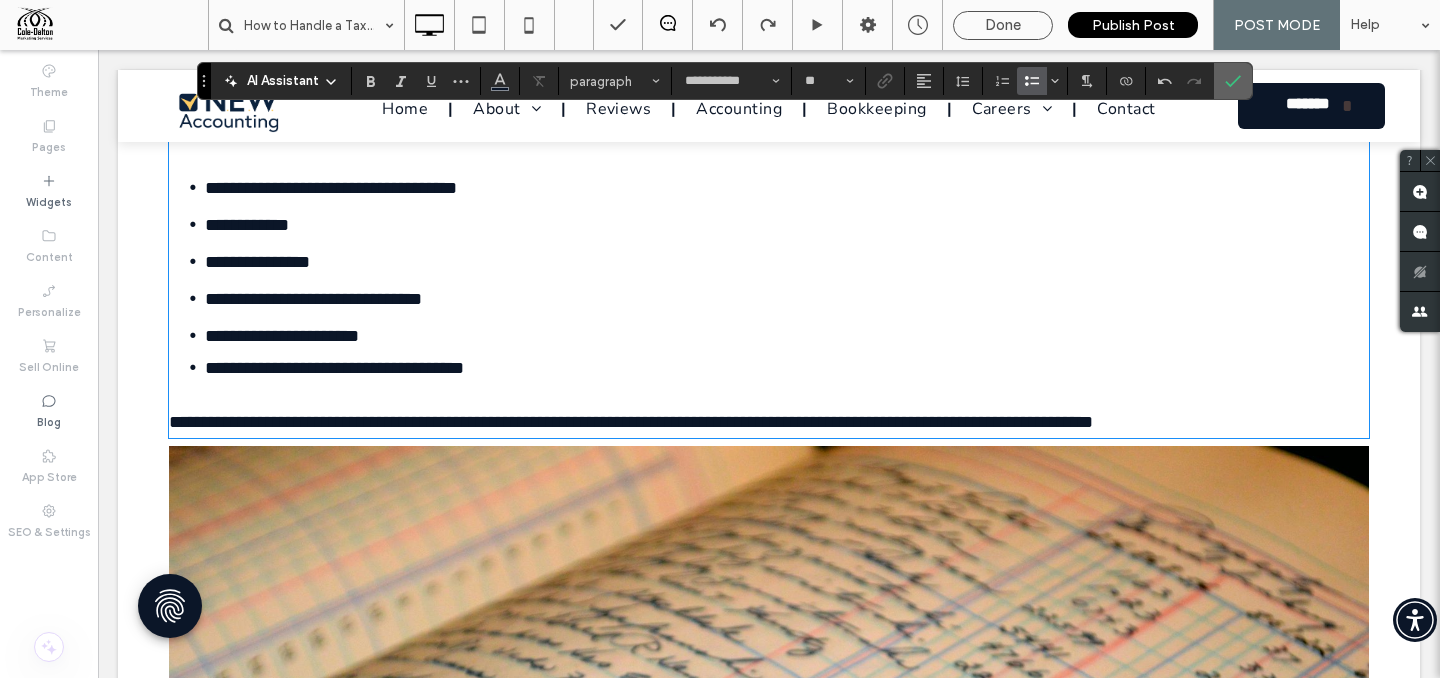 click at bounding box center (1233, 81) 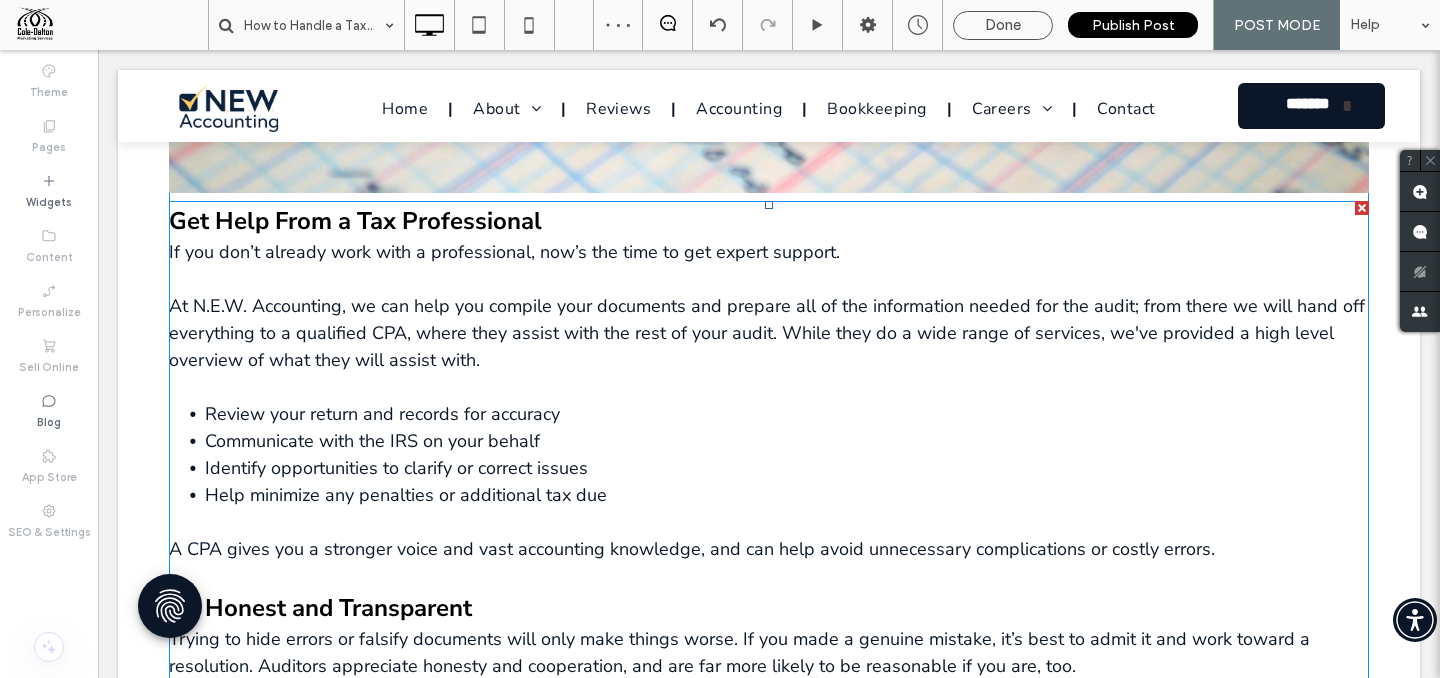 scroll, scrollTop: 4127, scrollLeft: 0, axis: vertical 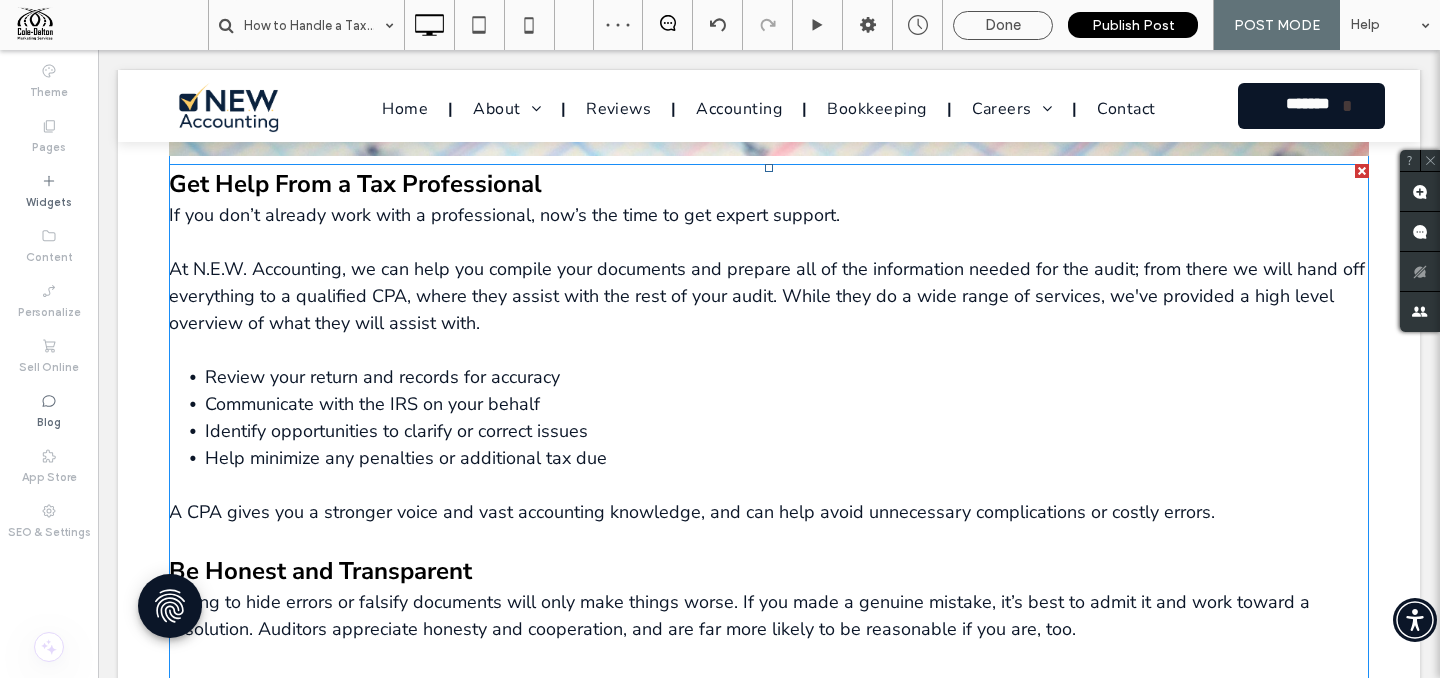click on ", we can help you compile your documents and prepare all of the information needed for the audit; from there we will hand off everything to a qualified CPA, where they assist with the rest of your audit. While they do a wide range of services, we've provided a high level overview of what they will assist with." at bounding box center [767, 296] 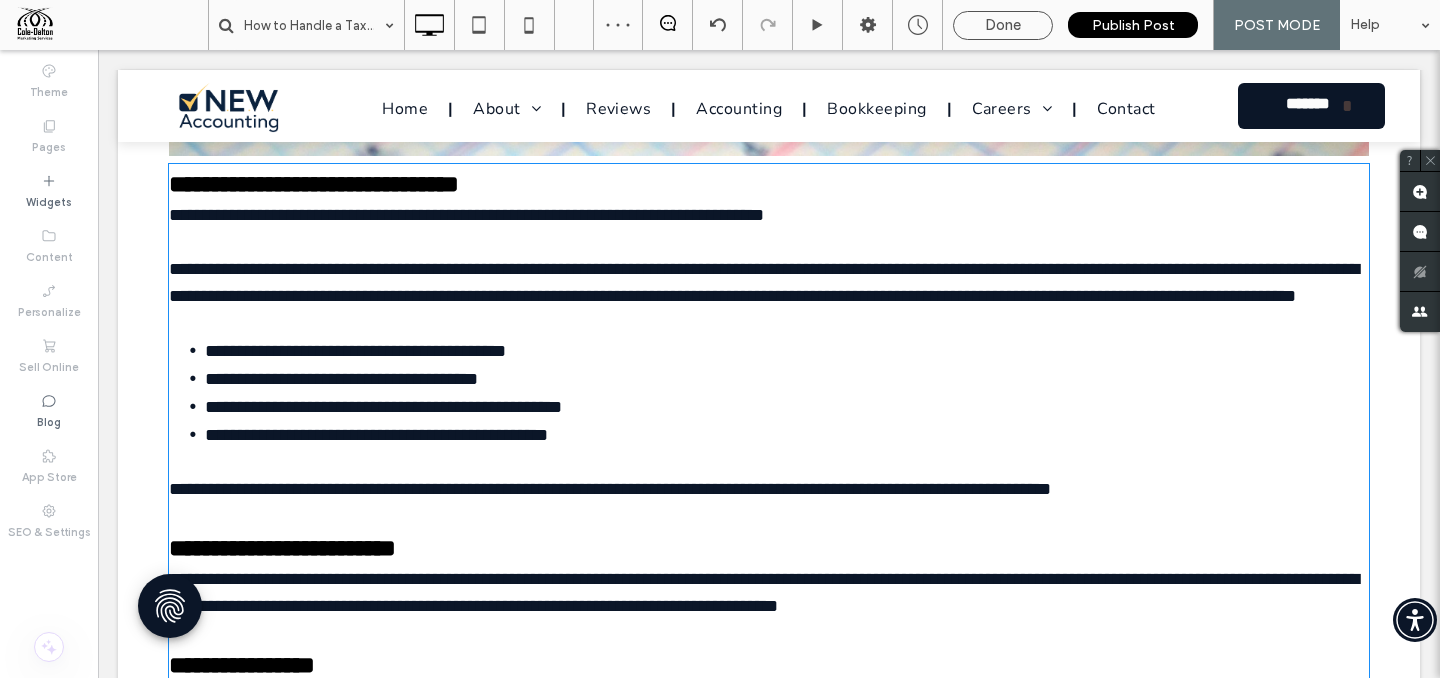 type on "**********" 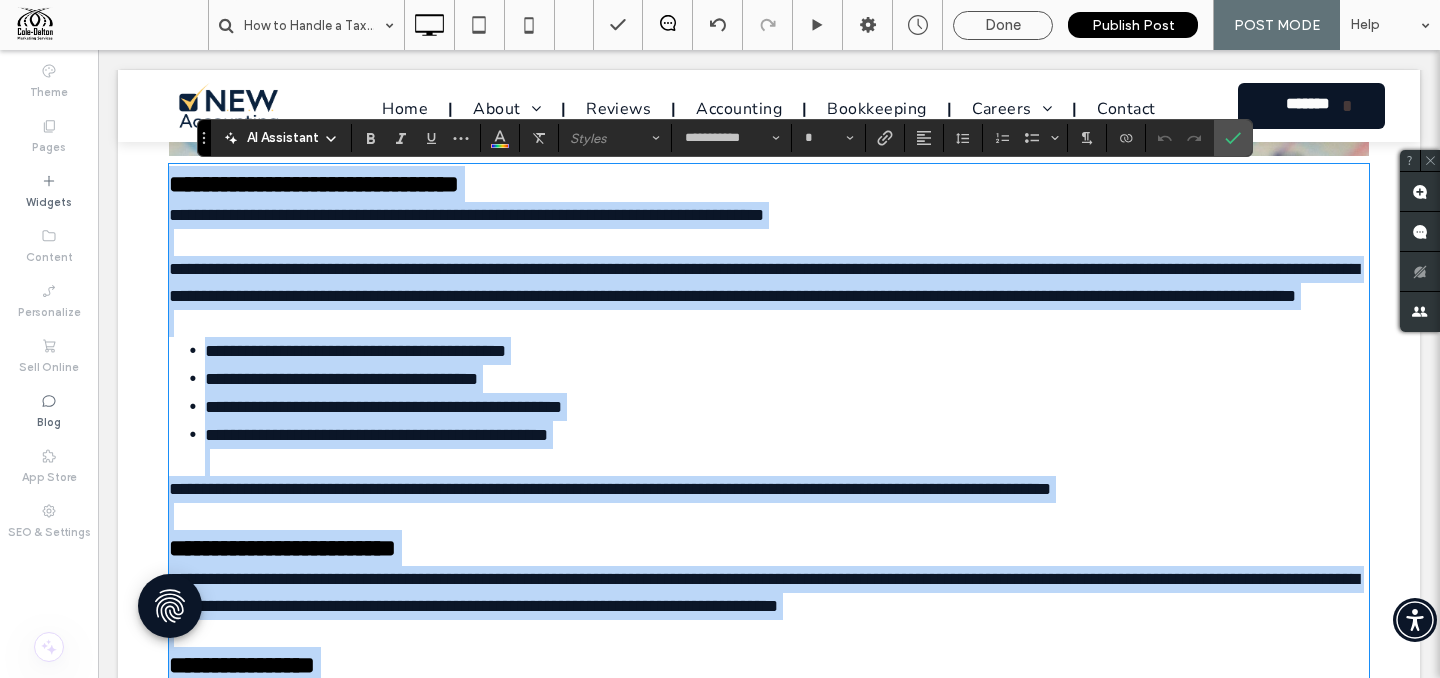 copy on "**********" 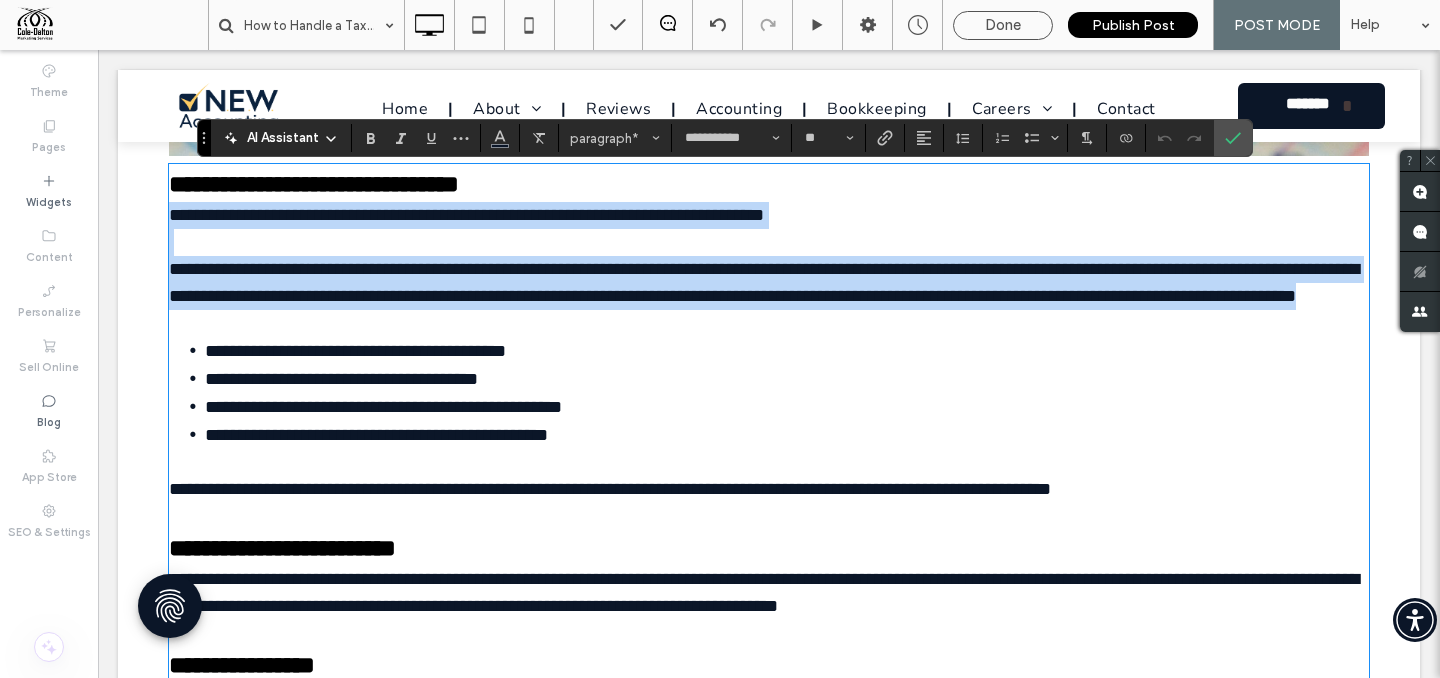 drag, startPoint x: 185, startPoint y: 218, endPoint x: 1334, endPoint y: 328, distance: 1154.2534 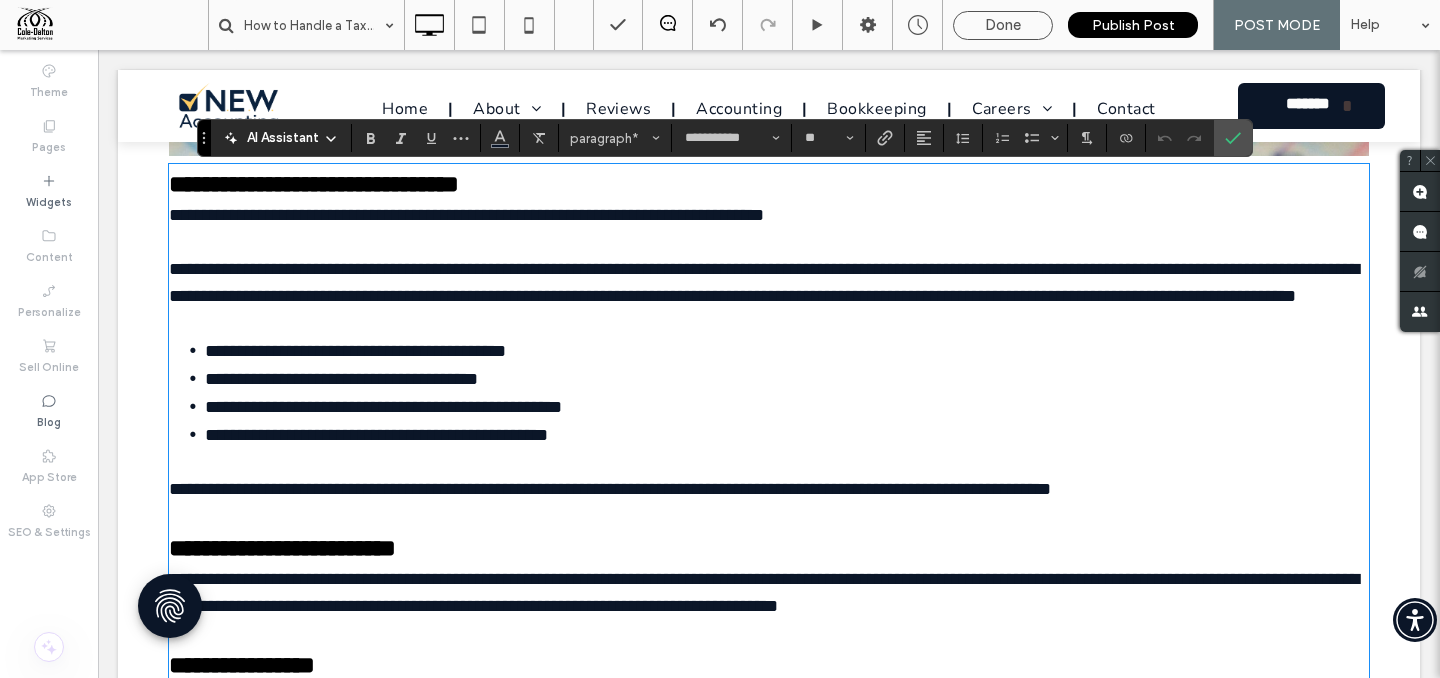 scroll, scrollTop: 0, scrollLeft: 0, axis: both 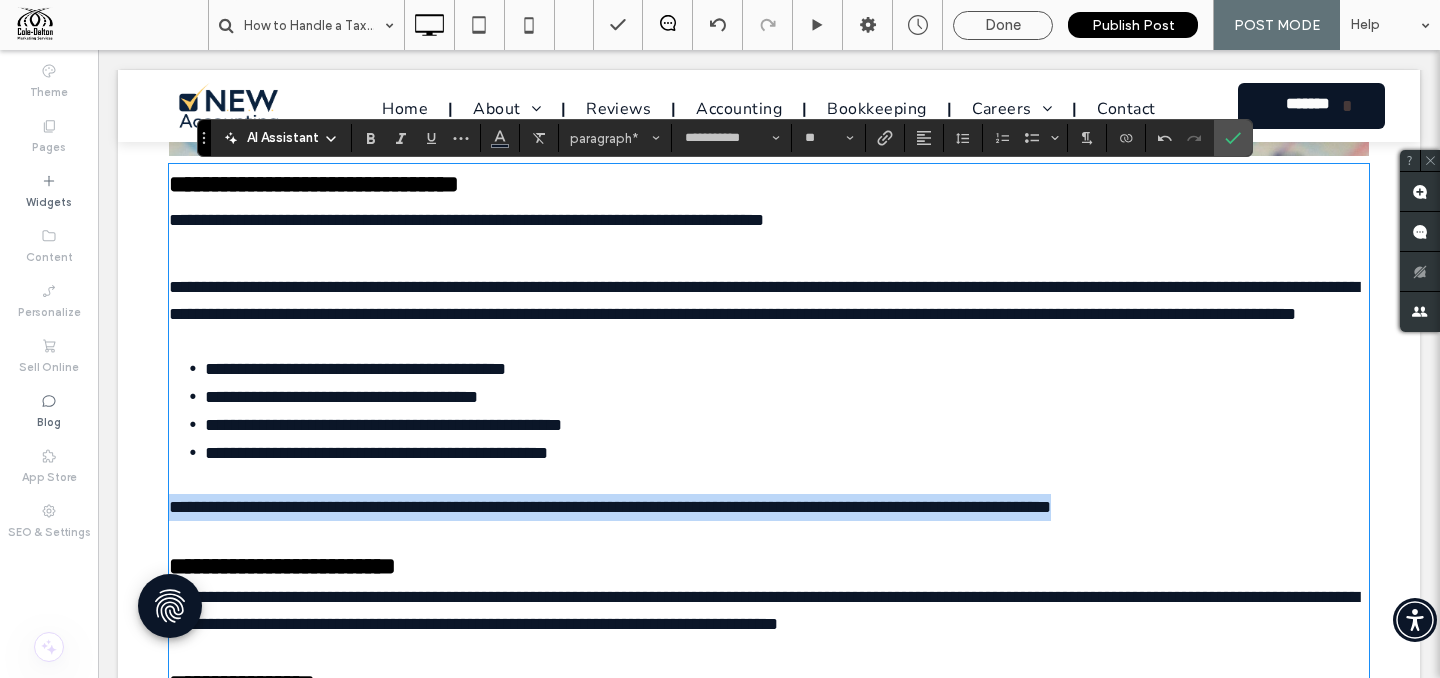 drag, startPoint x: 171, startPoint y: 537, endPoint x: 1308, endPoint y: 529, distance: 1137.0282 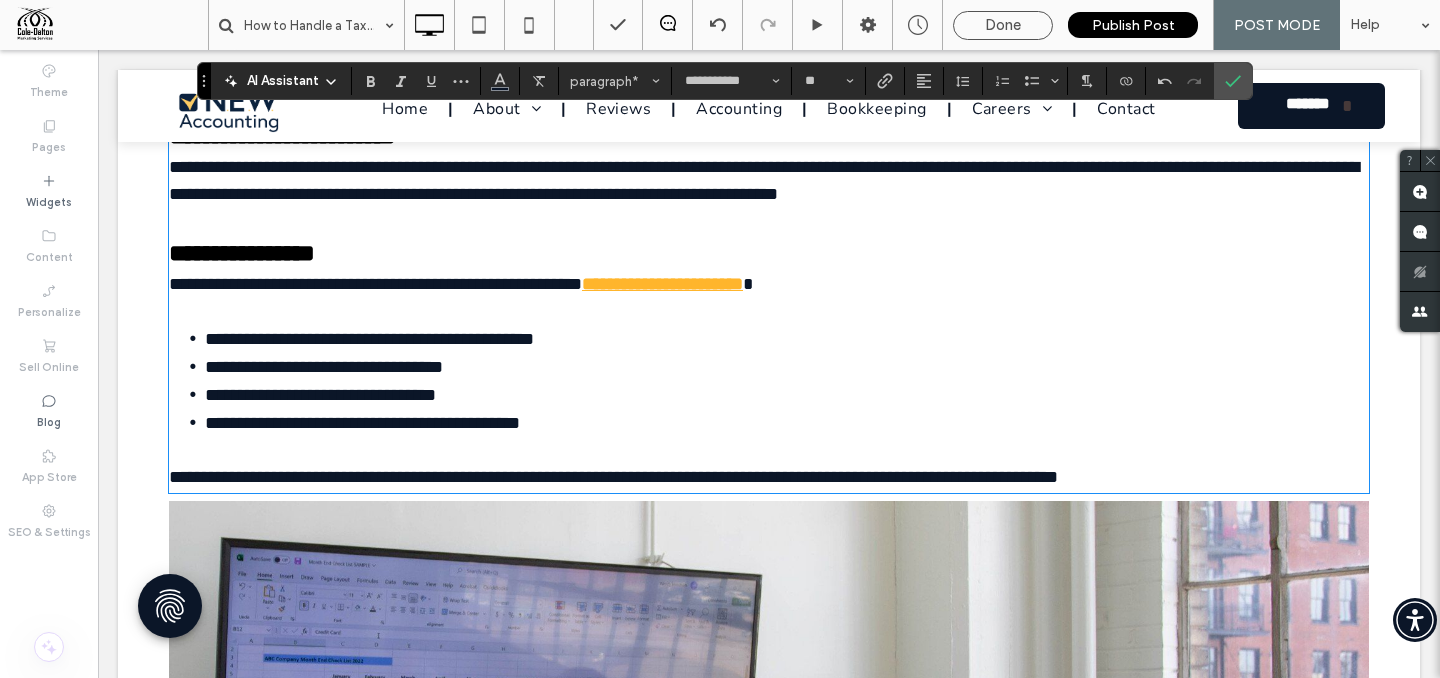 scroll, scrollTop: 4558, scrollLeft: 0, axis: vertical 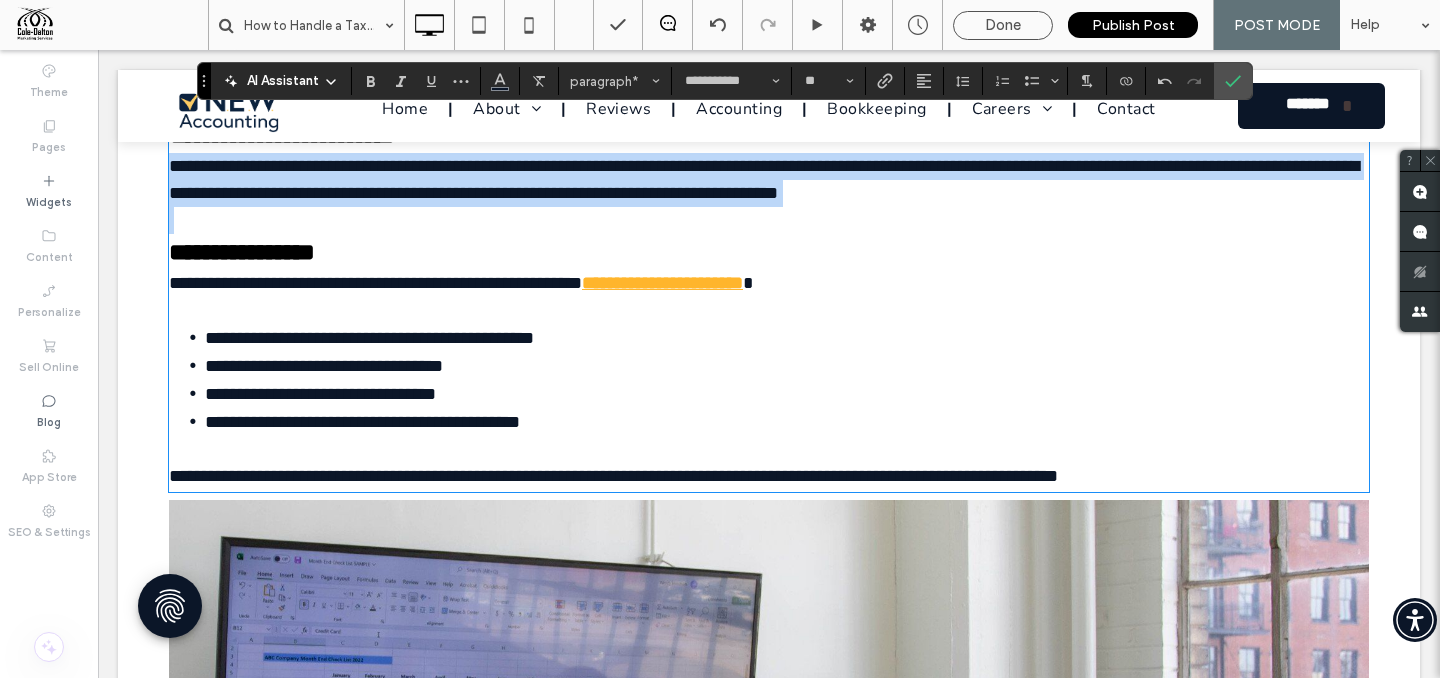 drag, startPoint x: 170, startPoint y: 199, endPoint x: 1145, endPoint y: 241, distance: 975.9042 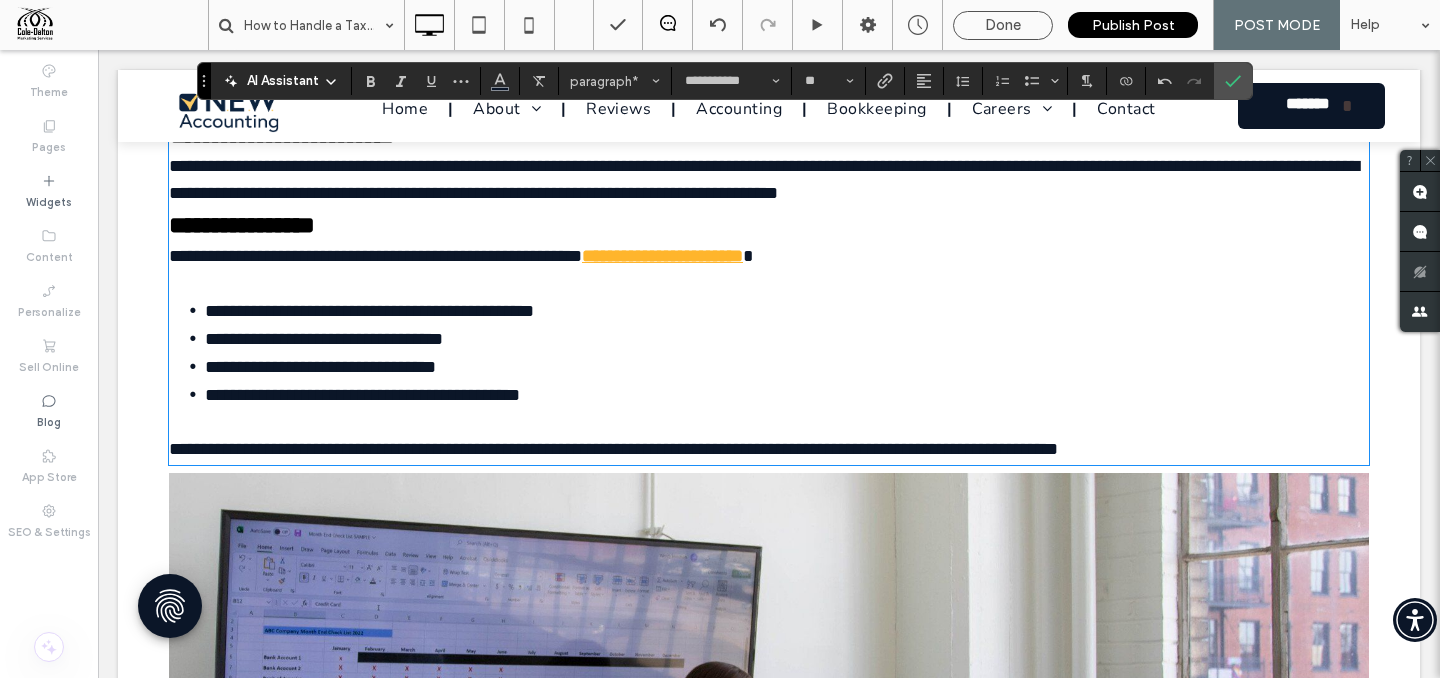 scroll, scrollTop: 0, scrollLeft: 0, axis: both 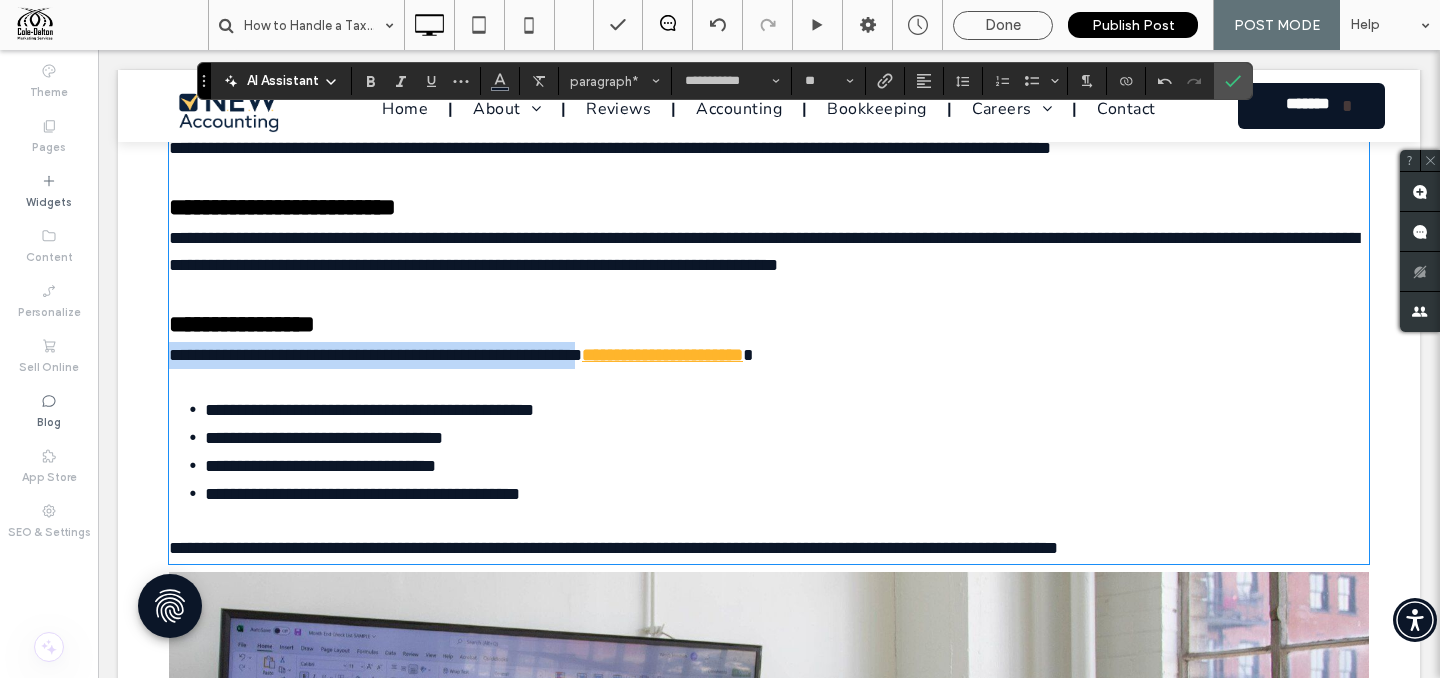 drag, startPoint x: 206, startPoint y: 383, endPoint x: 618, endPoint y: 380, distance: 412.01093 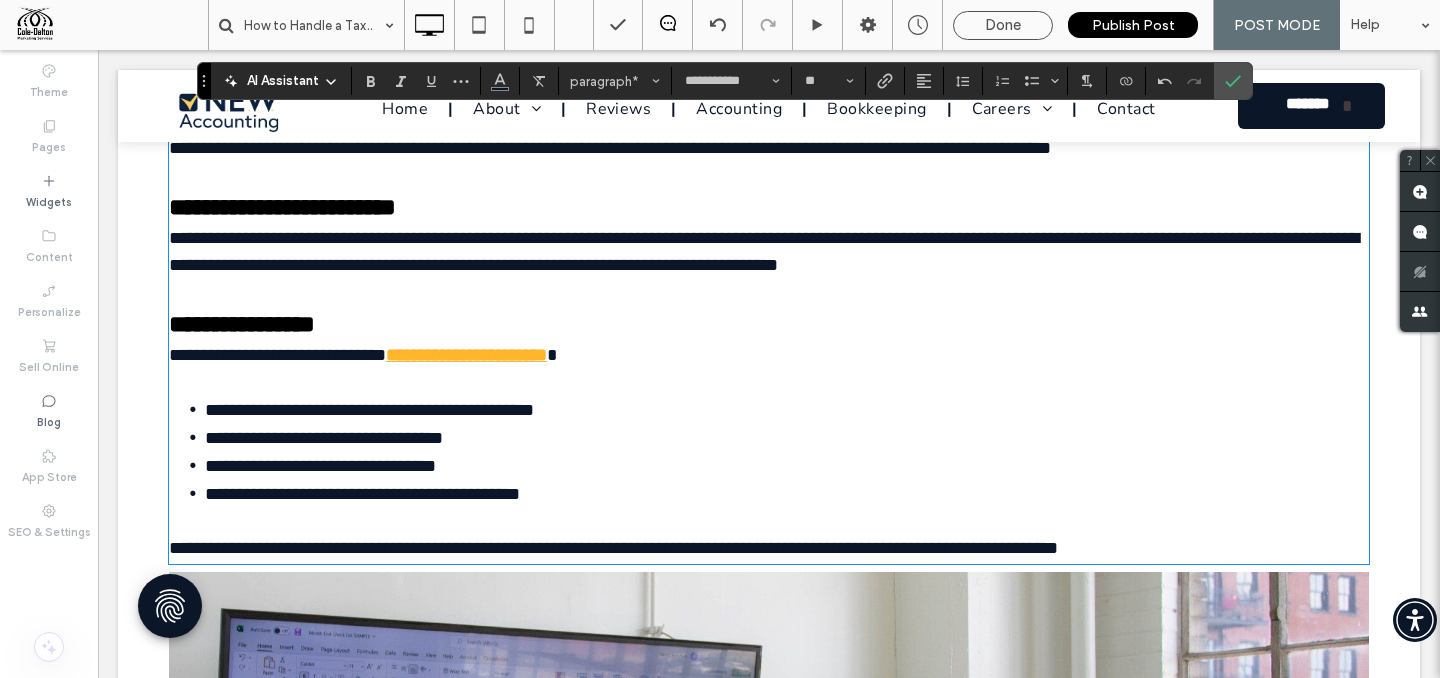 scroll, scrollTop: 4313, scrollLeft: 0, axis: vertical 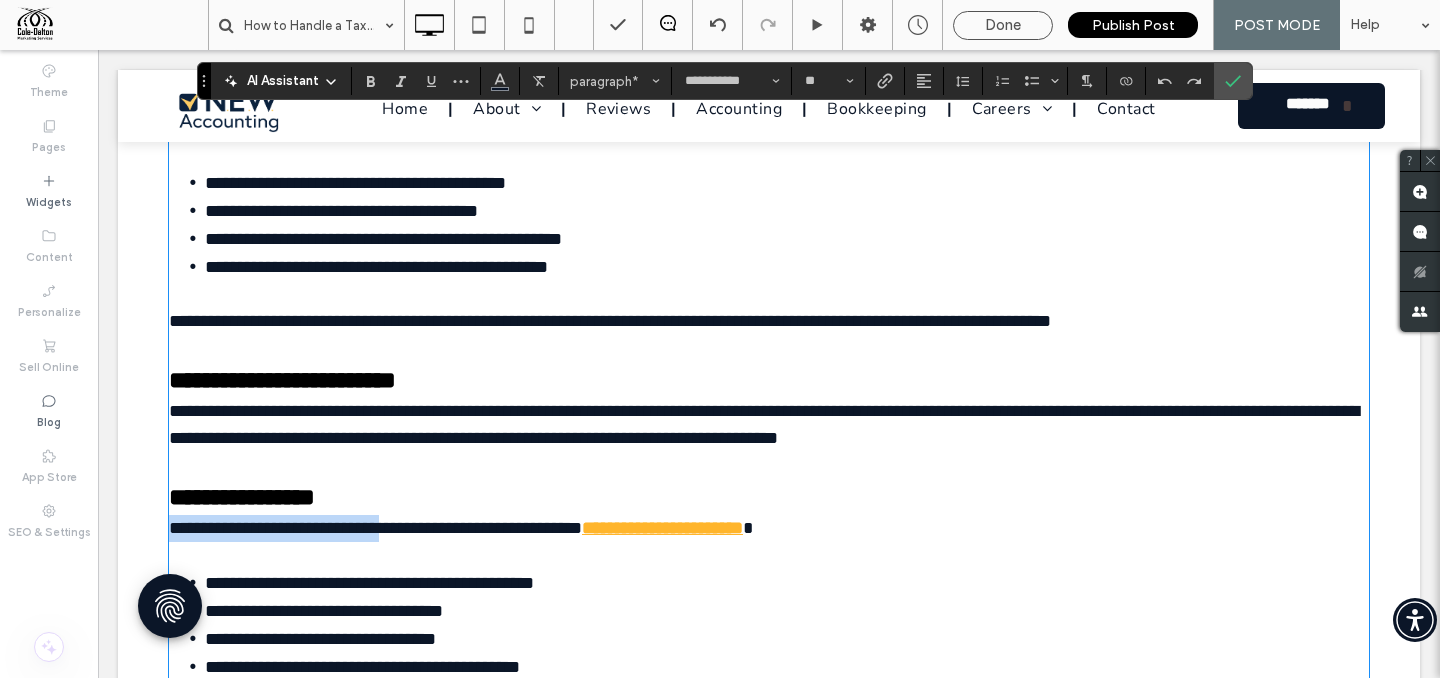 drag, startPoint x: 402, startPoint y: 562, endPoint x: 175, endPoint y: 560, distance: 227.0088 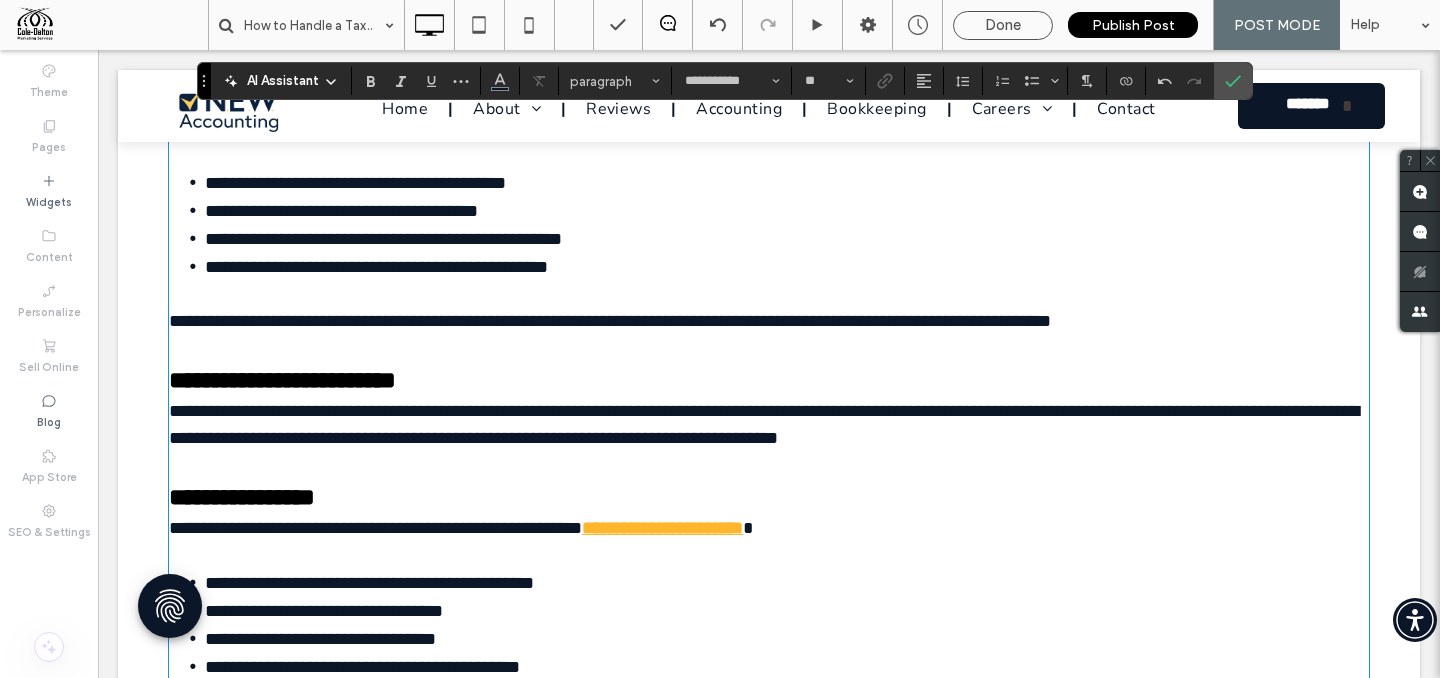 scroll, scrollTop: 0, scrollLeft: 0, axis: both 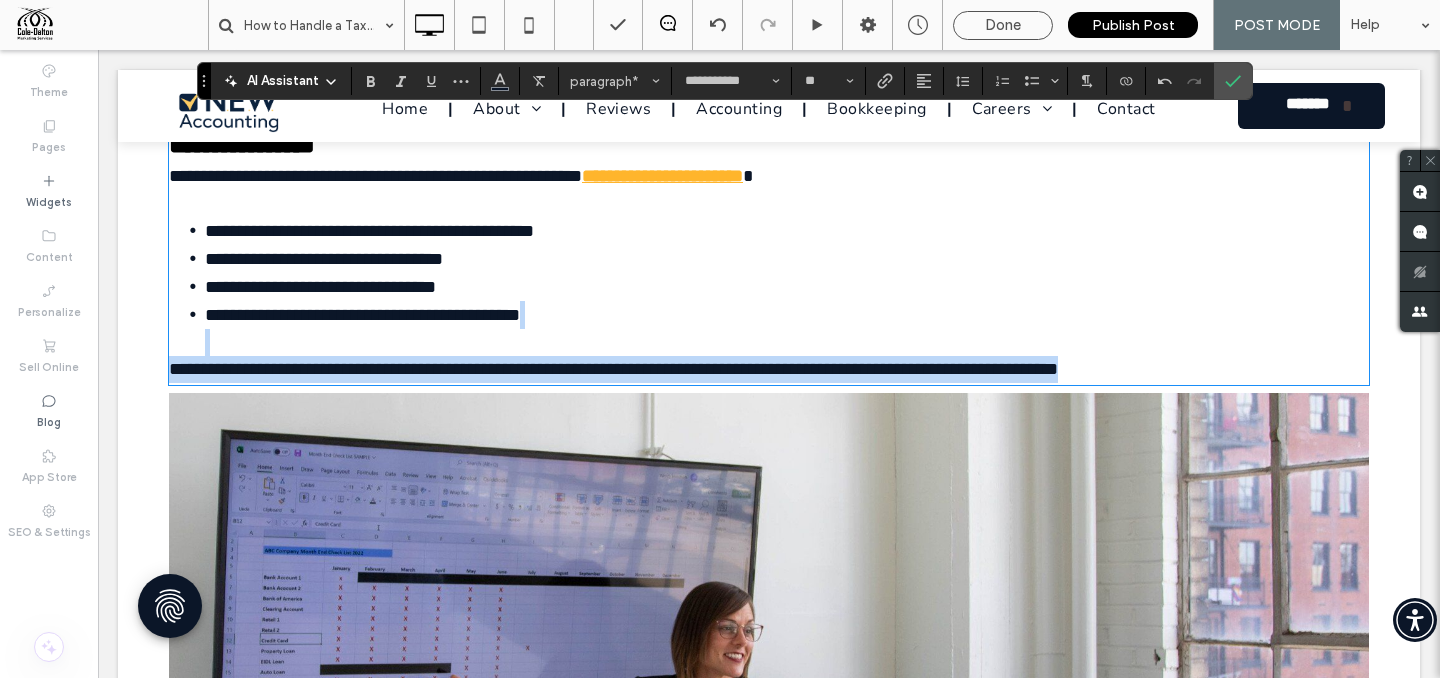 drag, startPoint x: 180, startPoint y: 400, endPoint x: 1160, endPoint y: 390, distance: 980.051 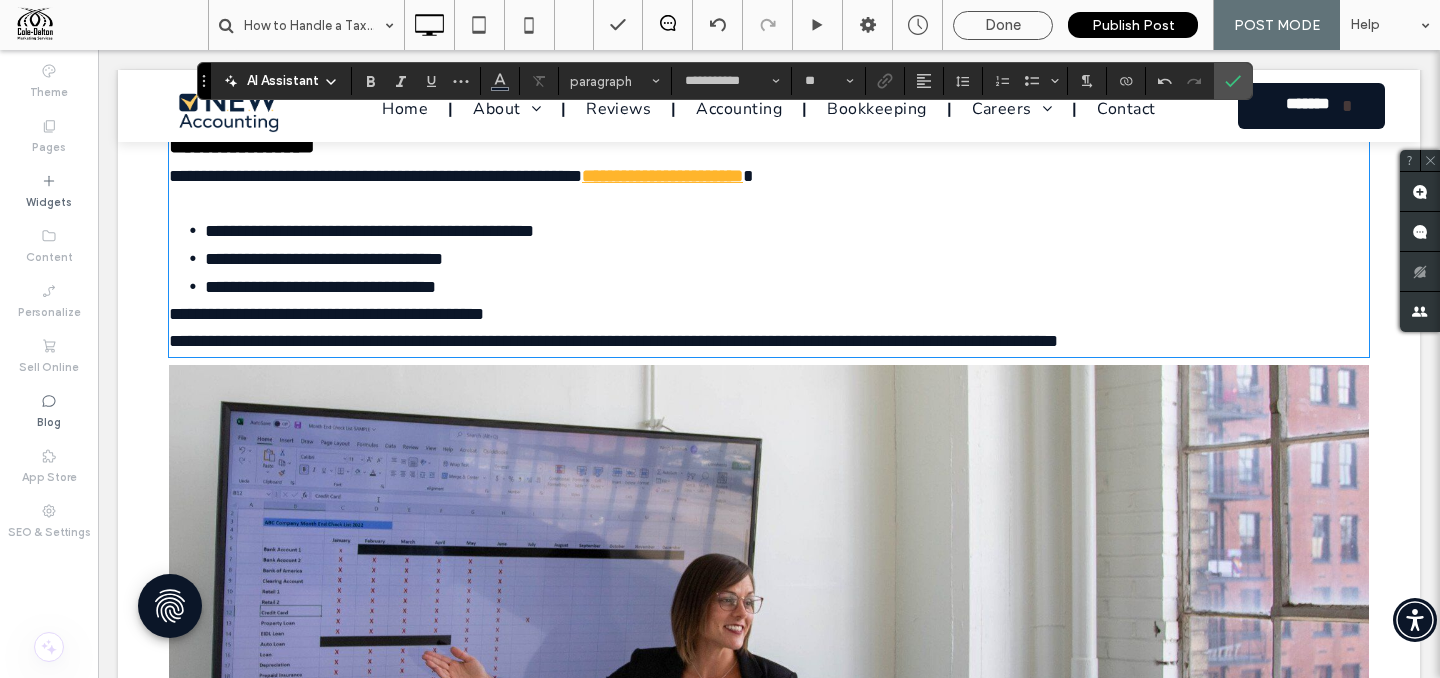 scroll, scrollTop: 4299, scrollLeft: 0, axis: vertical 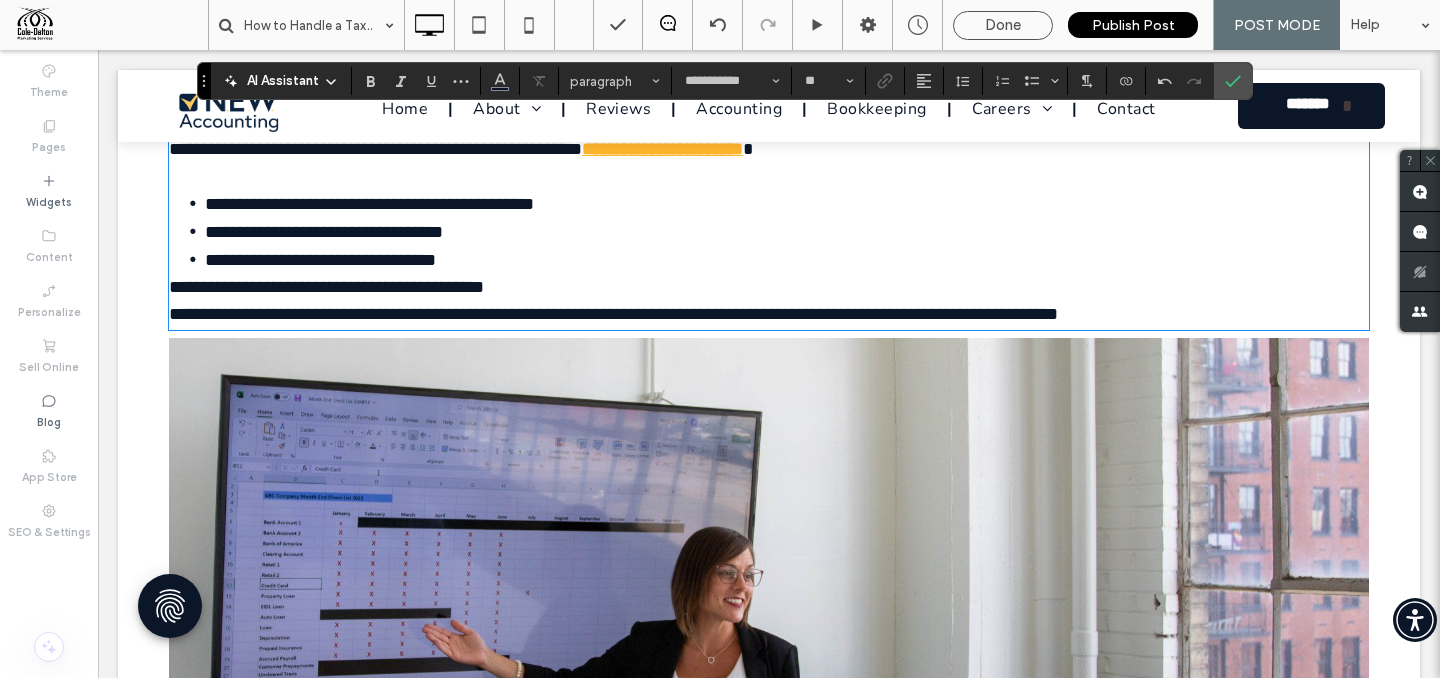click on "**********" at bounding box center [613, 300] 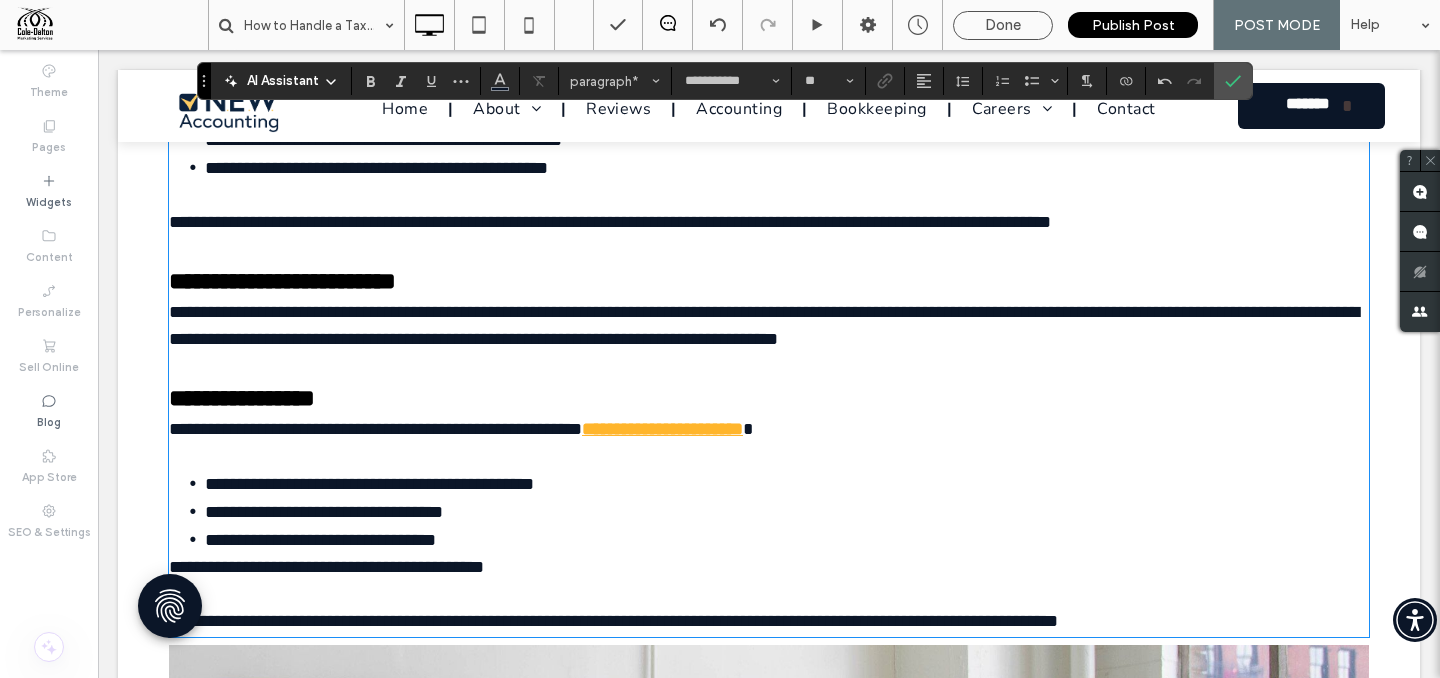 scroll, scrollTop: 4410, scrollLeft: 0, axis: vertical 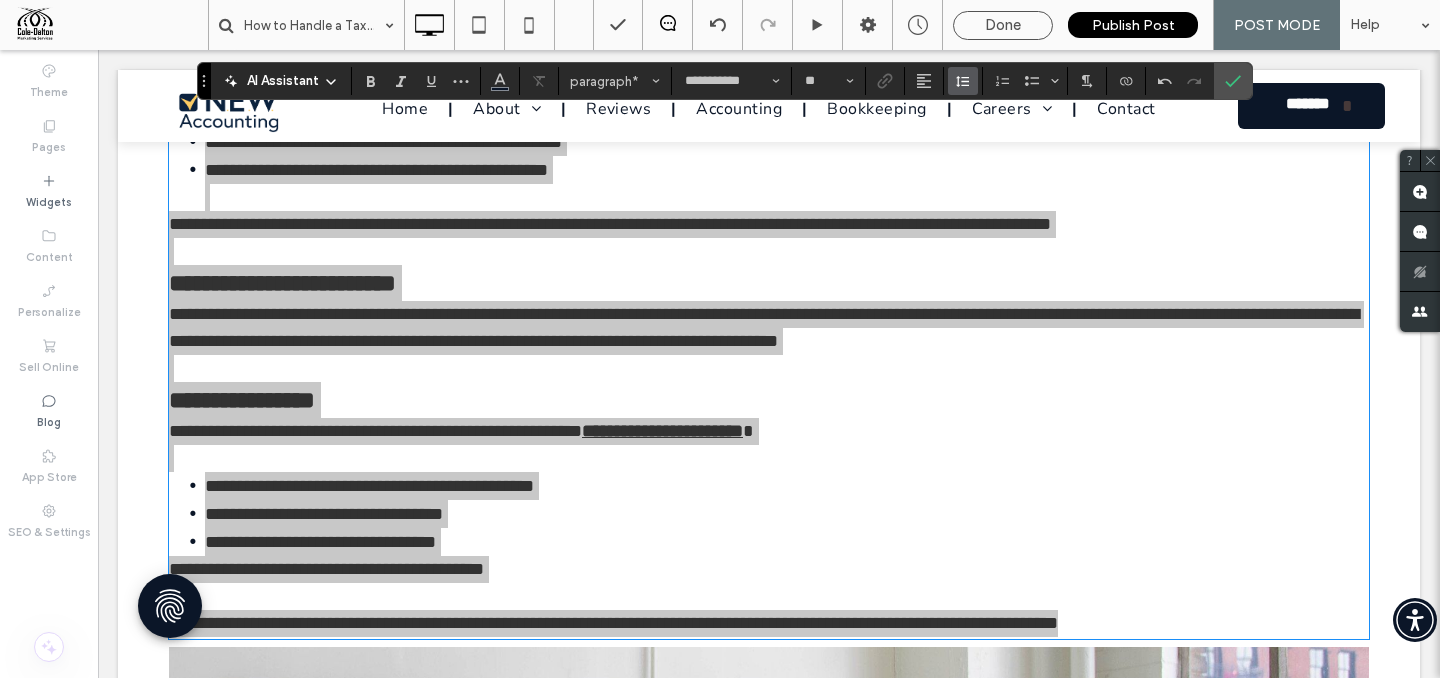 drag, startPoint x: 957, startPoint y: 77, endPoint x: 896, endPoint y: 152, distance: 96.67471 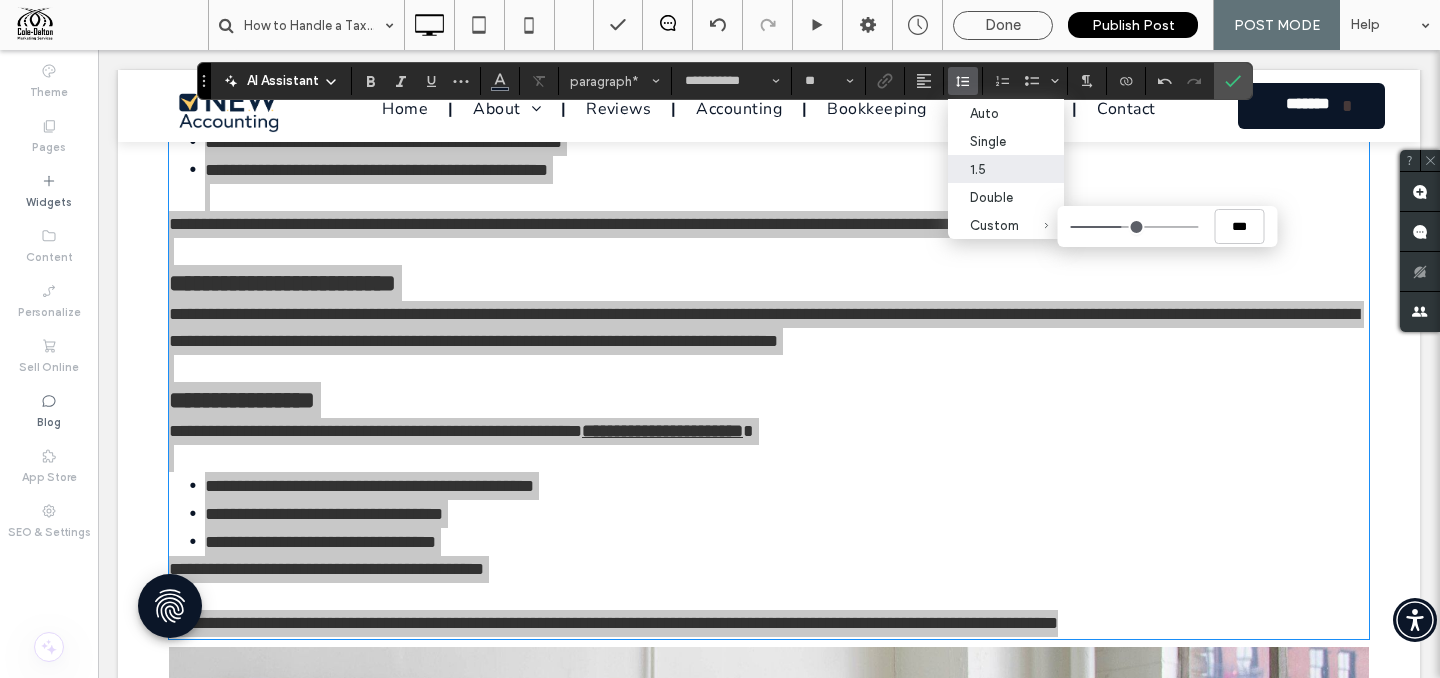 type on "*" 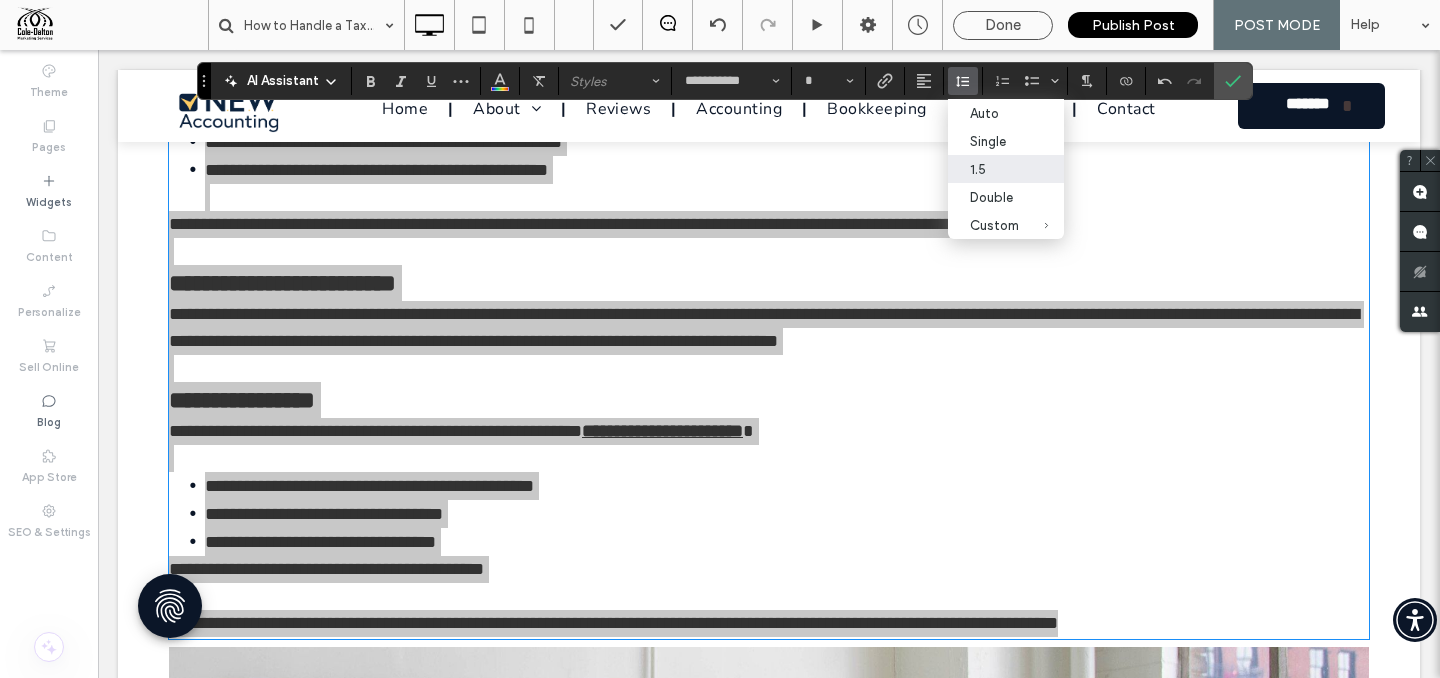 click on "1.5" at bounding box center [994, 169] 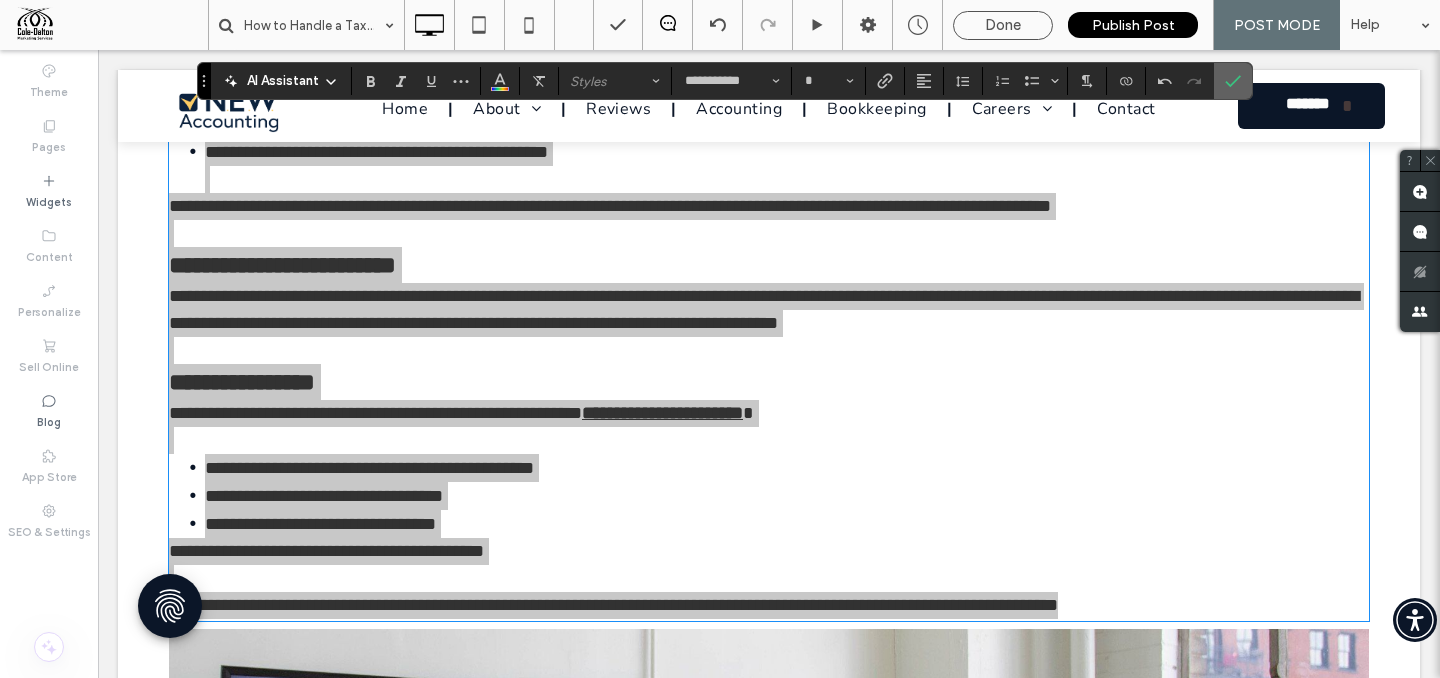 click 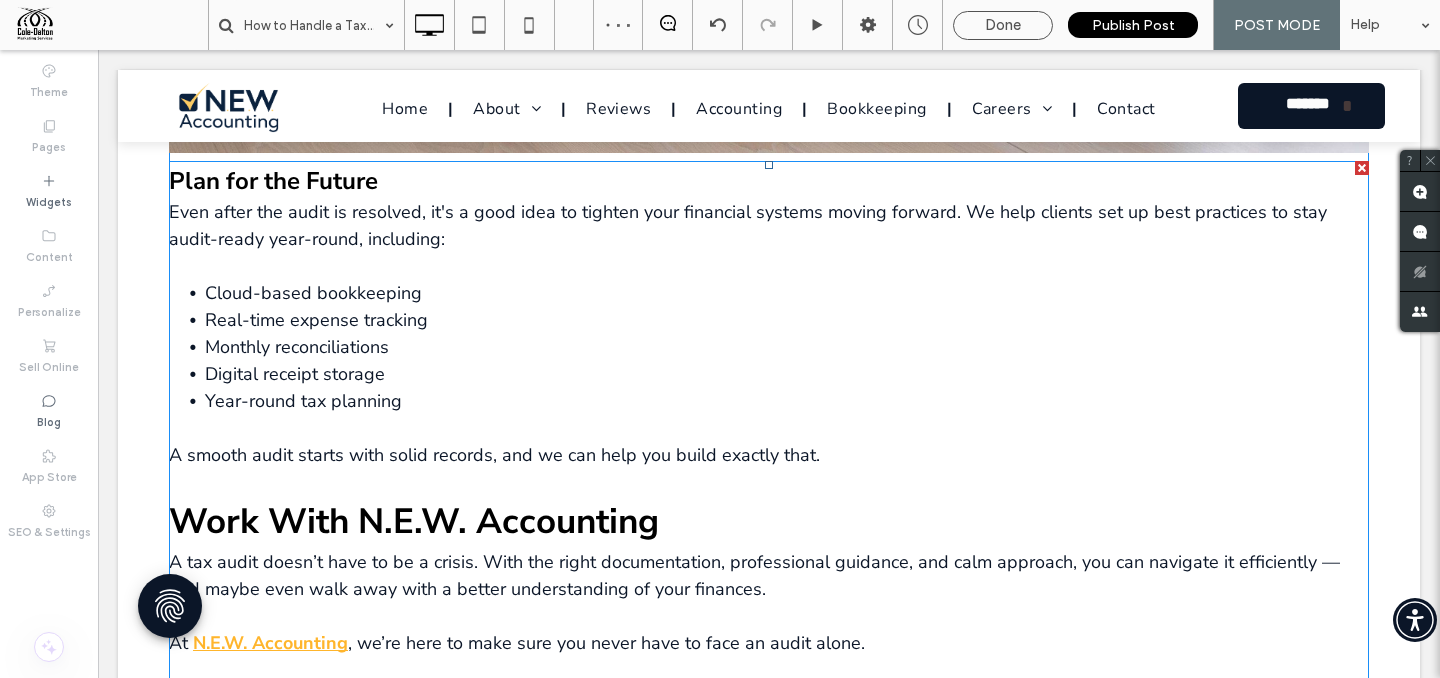 scroll, scrollTop: 5913, scrollLeft: 0, axis: vertical 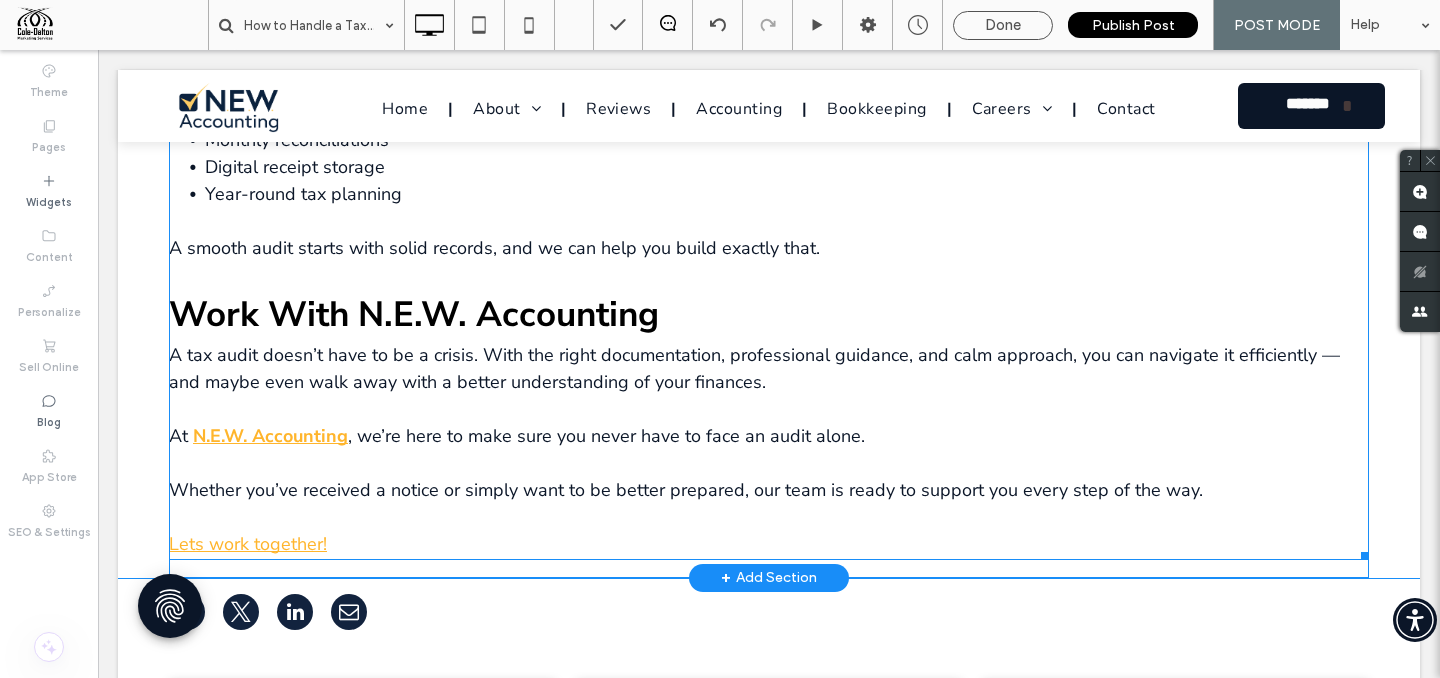 click on "Year-round tax planning" at bounding box center [787, 208] 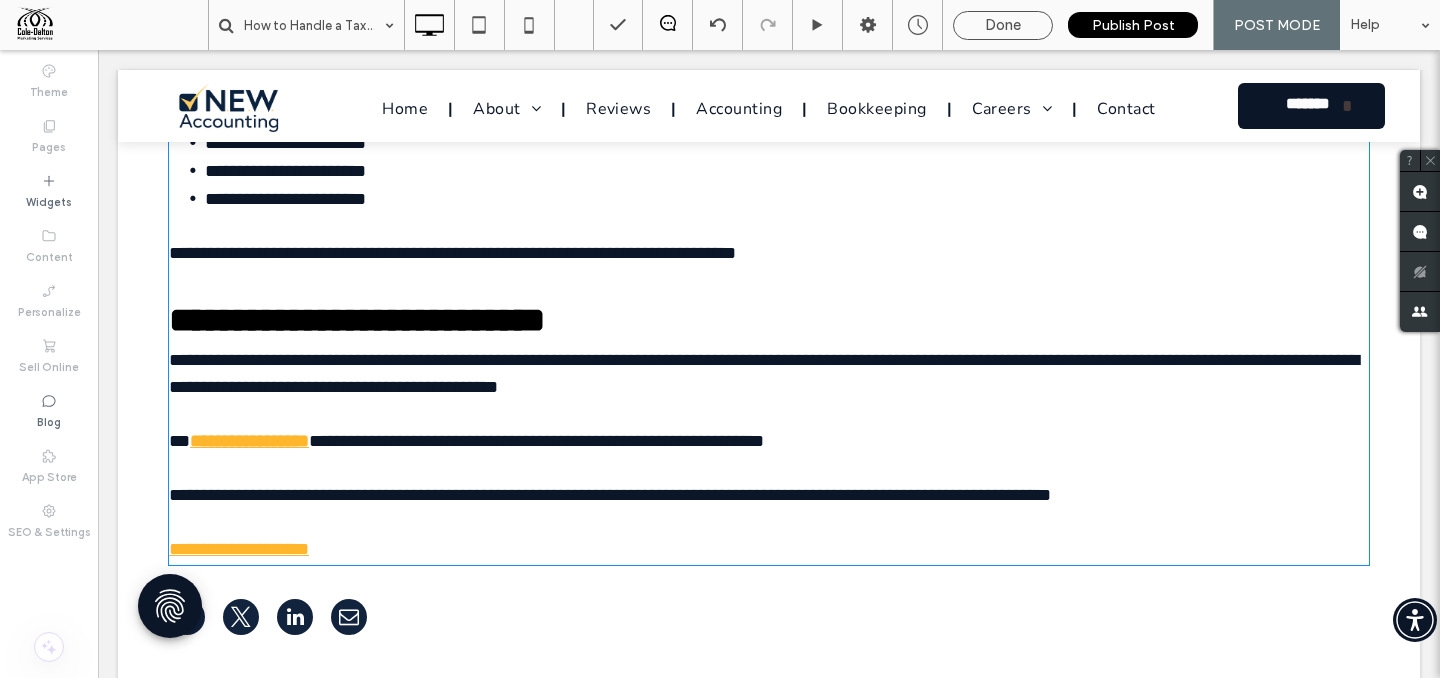 type on "**********" 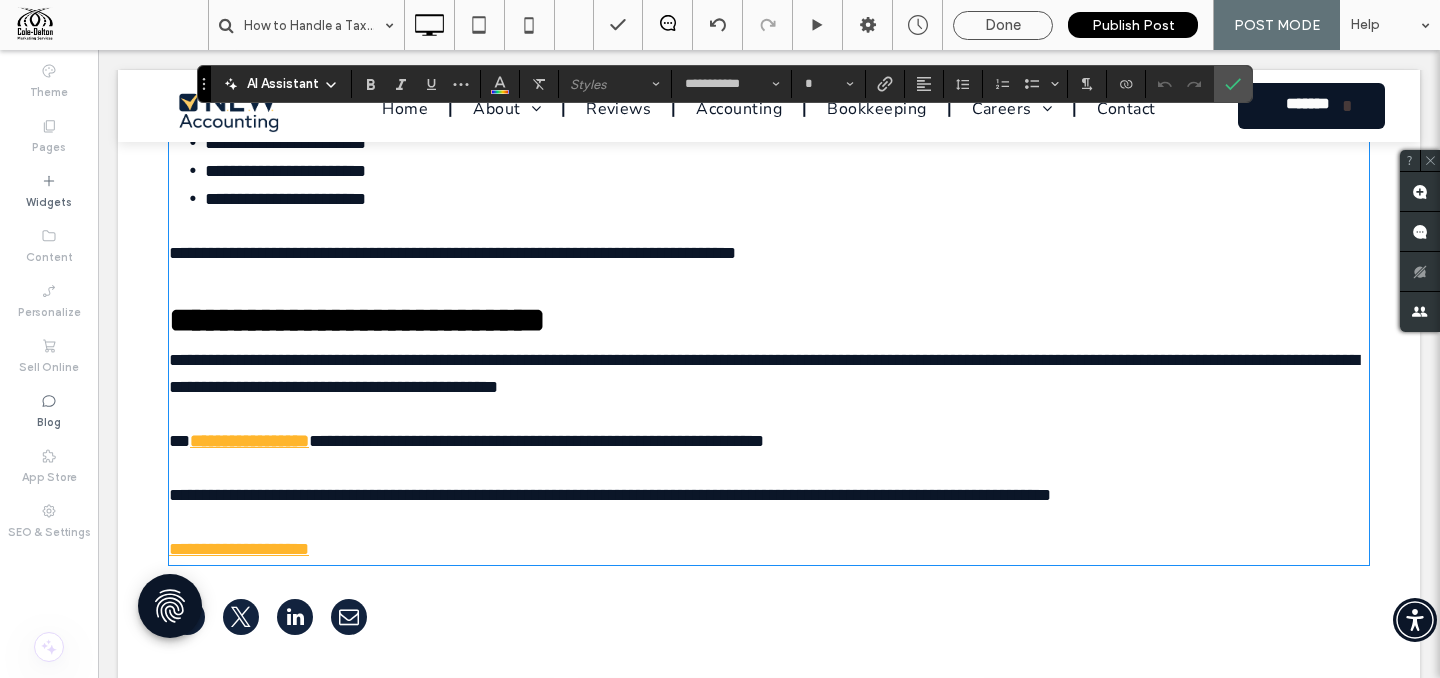 scroll, scrollTop: 5819, scrollLeft: 0, axis: vertical 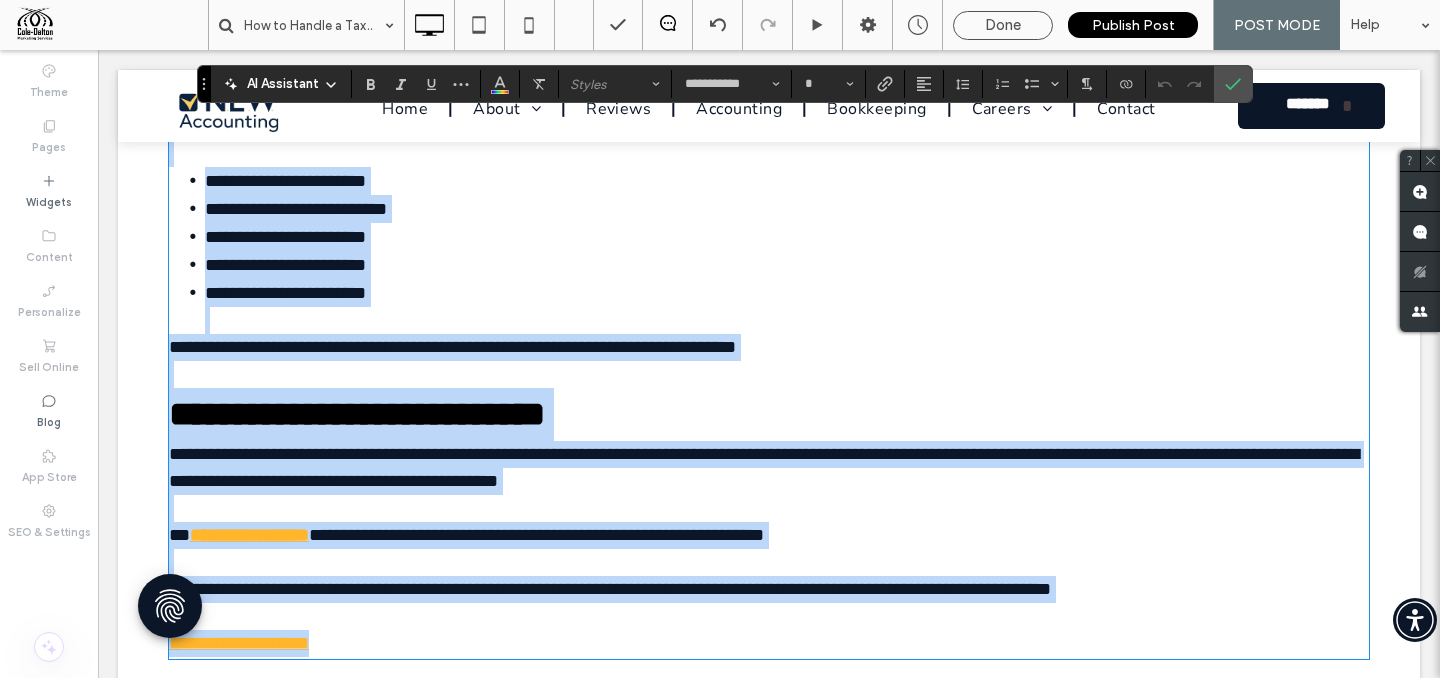 click on "**********" at bounding box center [787, 306] 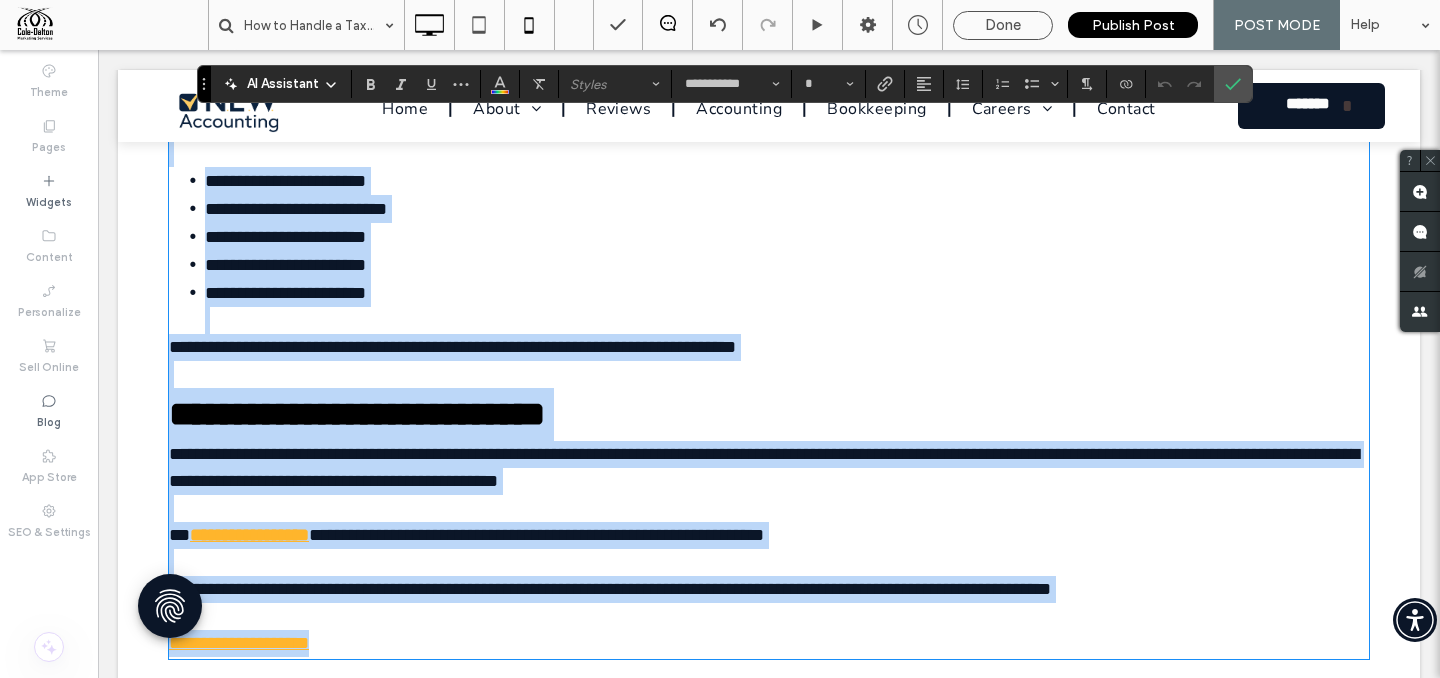 copy on "**********" 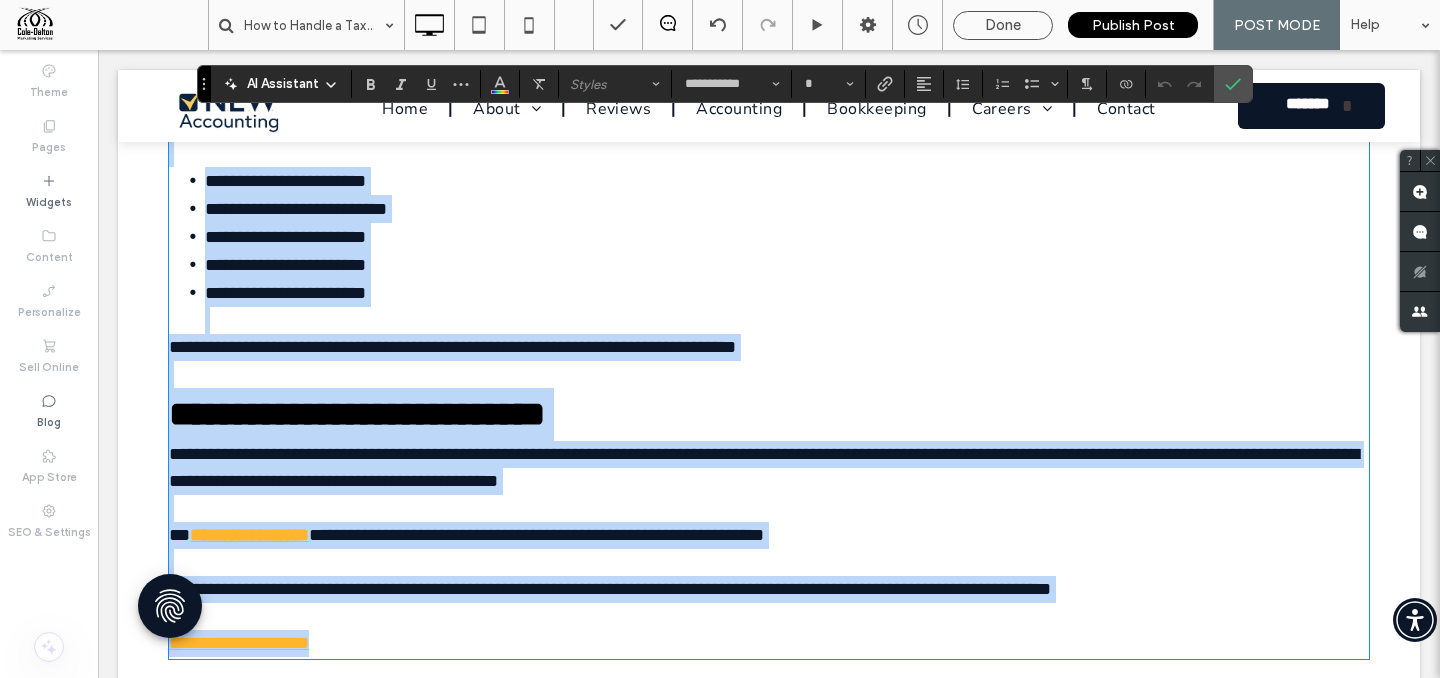 click on "**********" at bounding box center [764, 467] 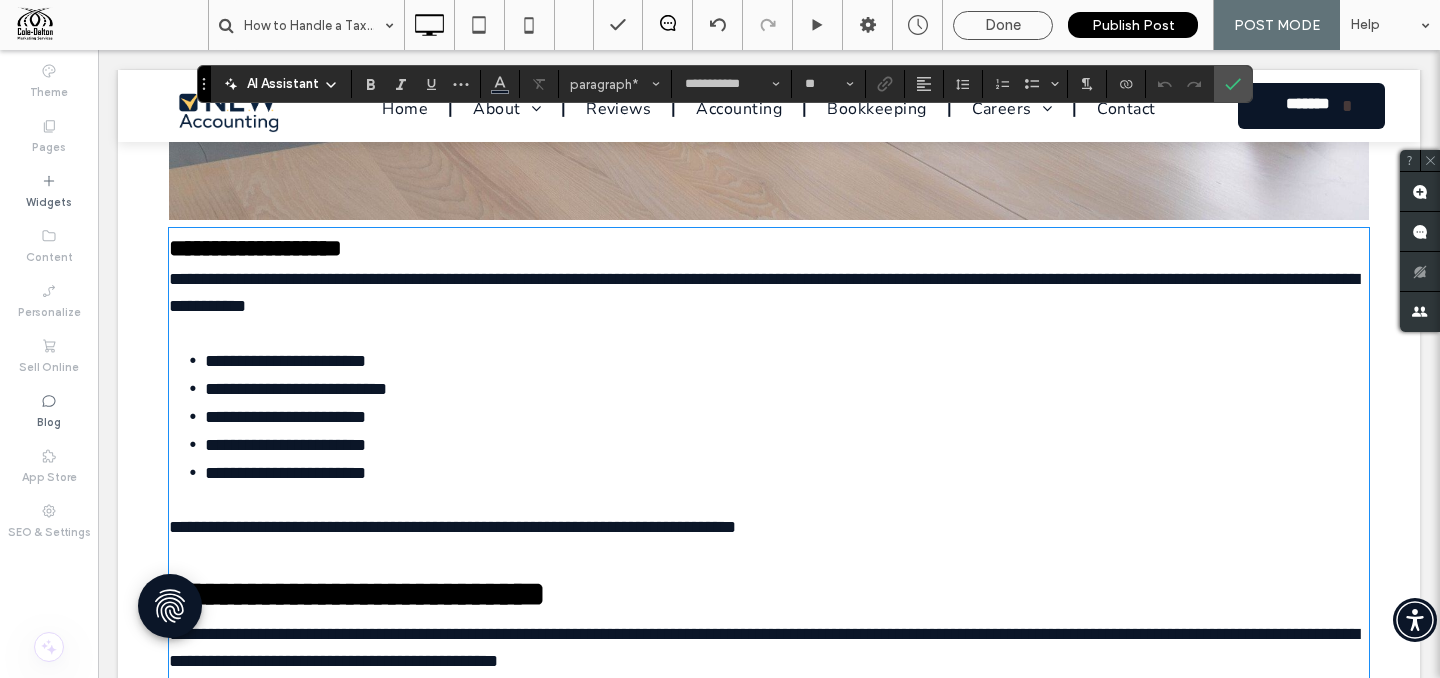 scroll, scrollTop: 5615, scrollLeft: 0, axis: vertical 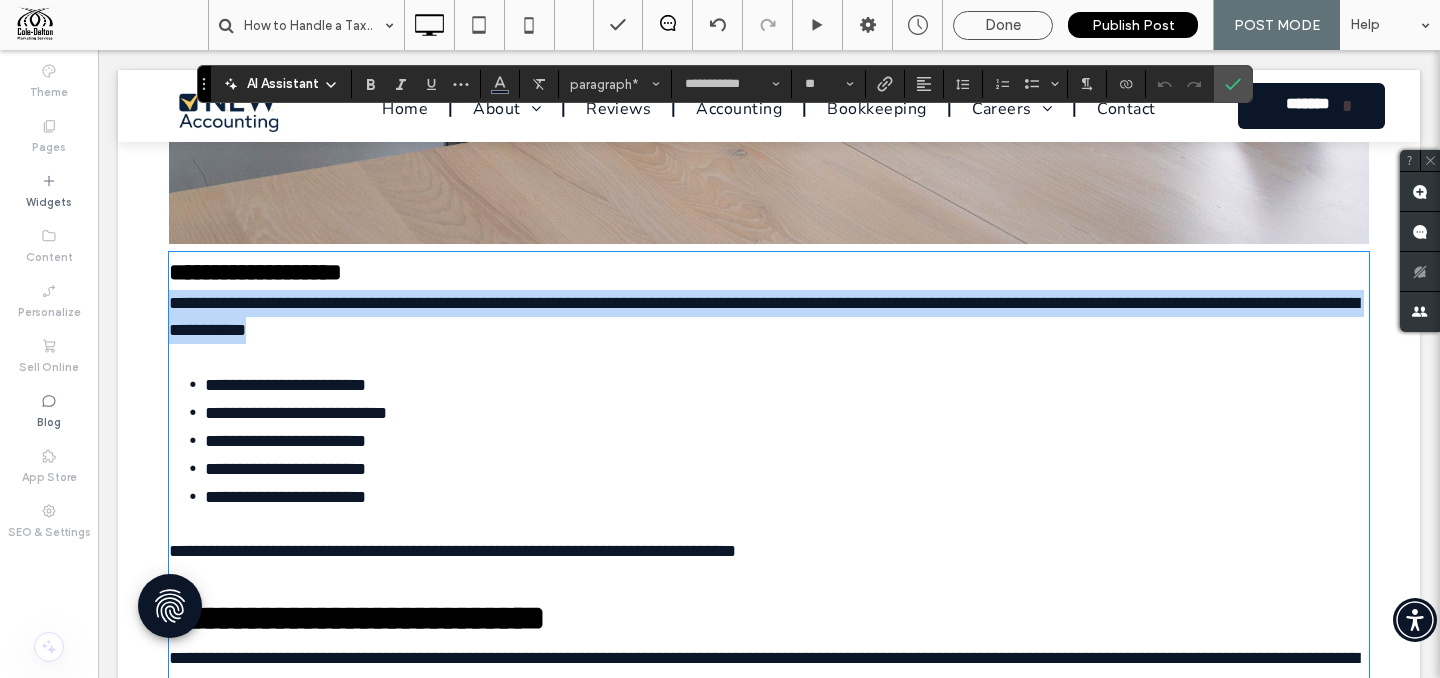 drag, startPoint x: 196, startPoint y: 312, endPoint x: 463, endPoint y: 339, distance: 268.3617 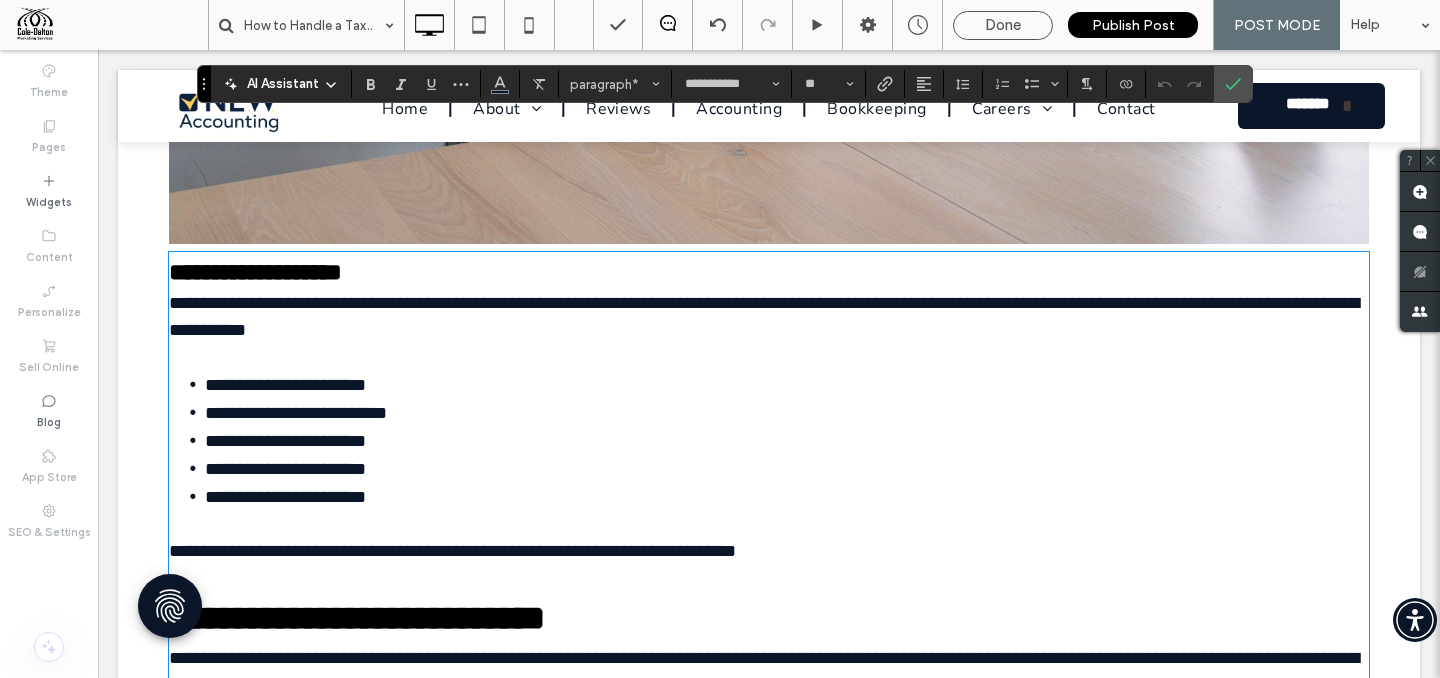 scroll, scrollTop: 0, scrollLeft: 0, axis: both 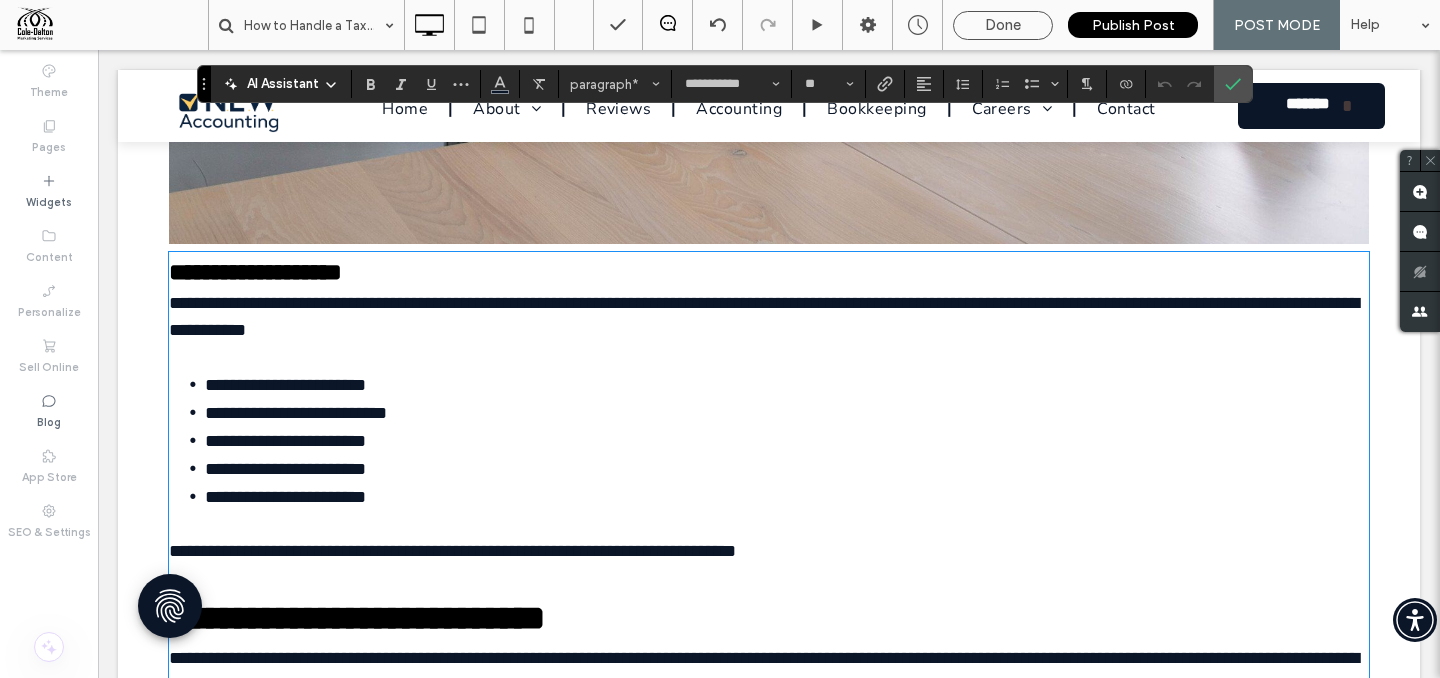 type 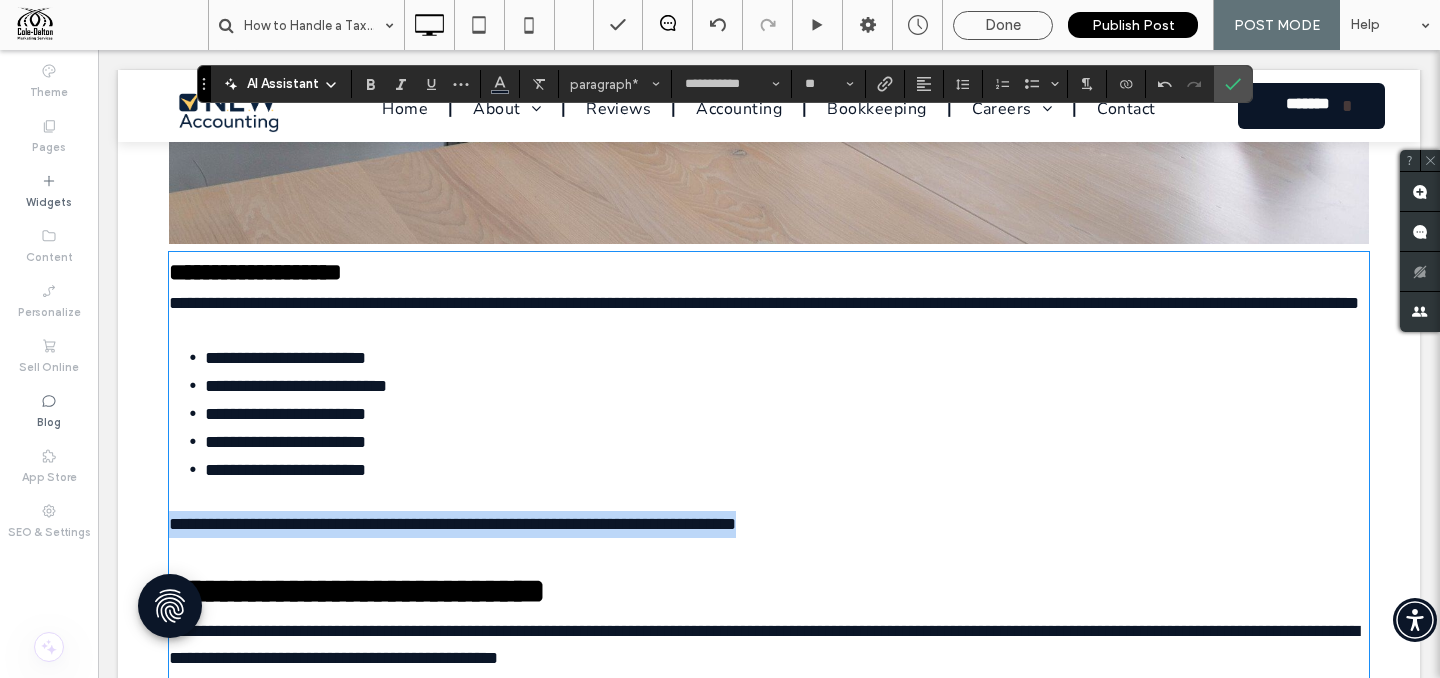 drag, startPoint x: 172, startPoint y: 561, endPoint x: 814, endPoint y: 560, distance: 642.0008 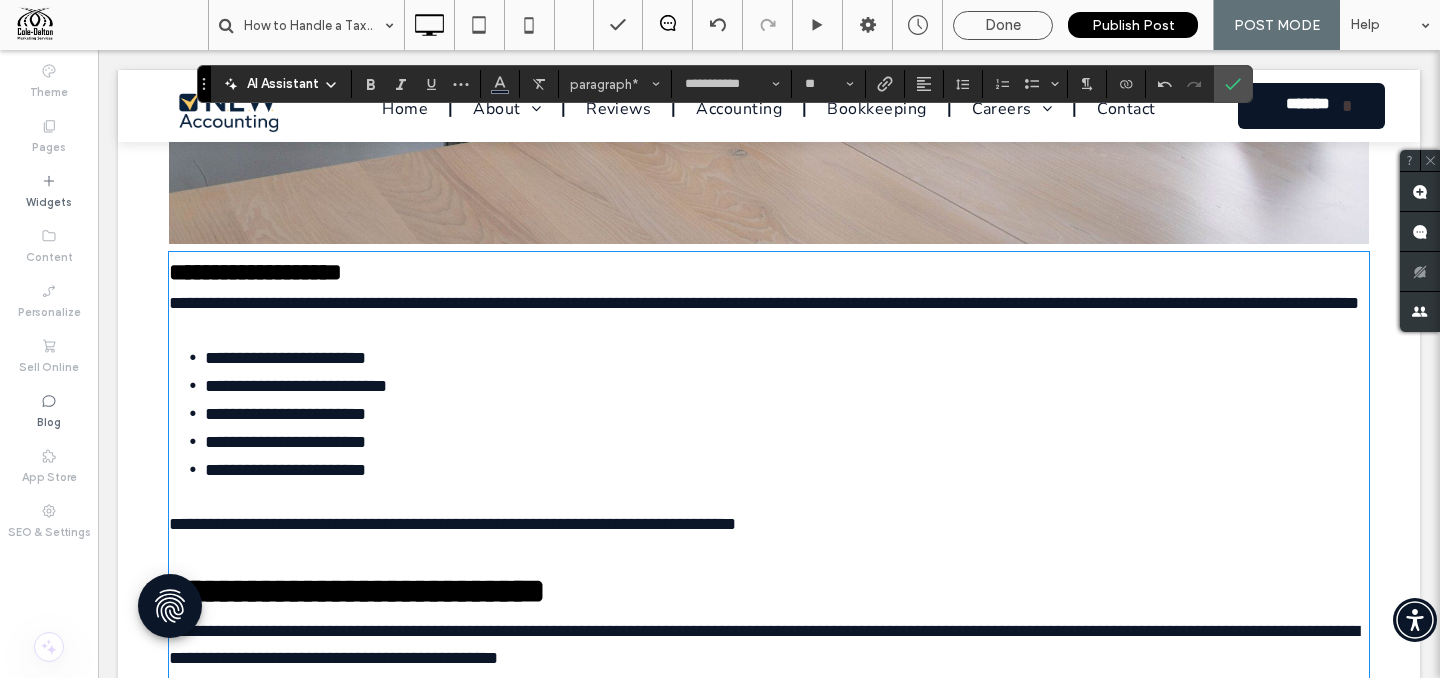 scroll, scrollTop: 0, scrollLeft: 0, axis: both 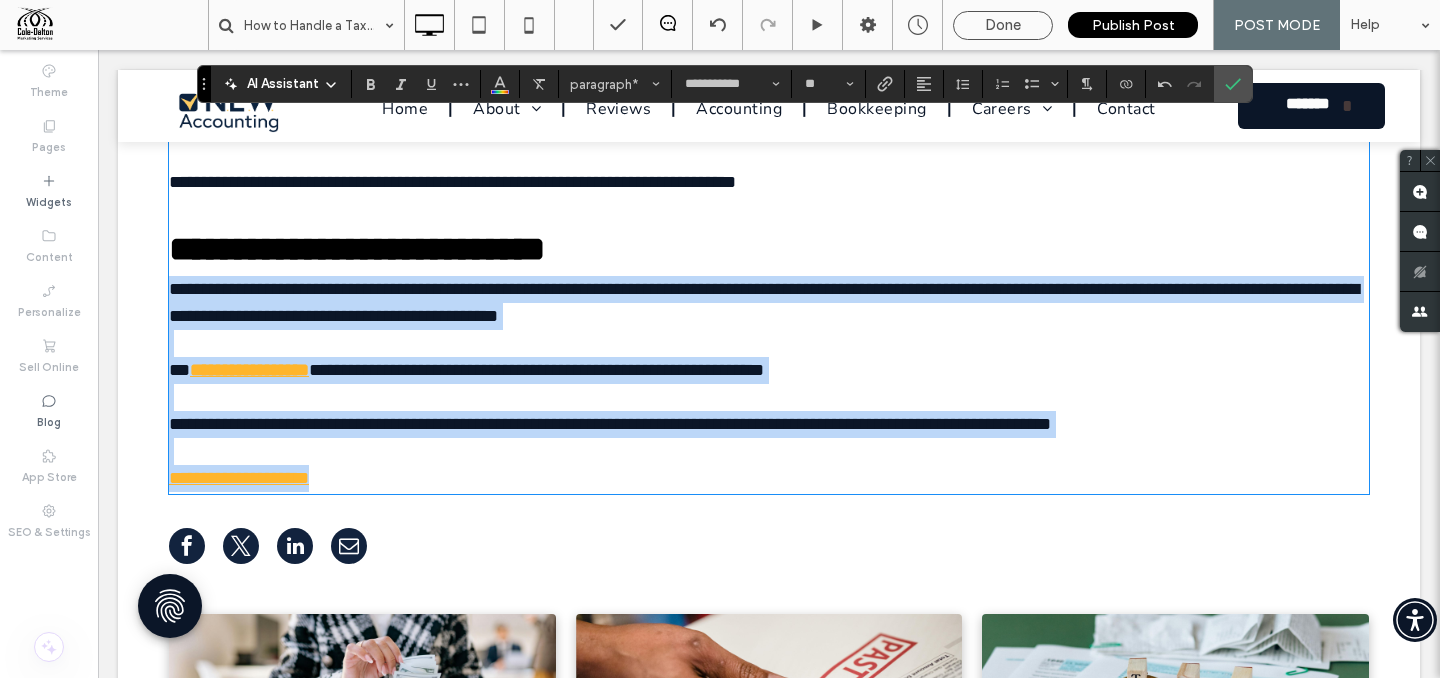 drag, startPoint x: 228, startPoint y: 329, endPoint x: 466, endPoint y: 515, distance: 302.0596 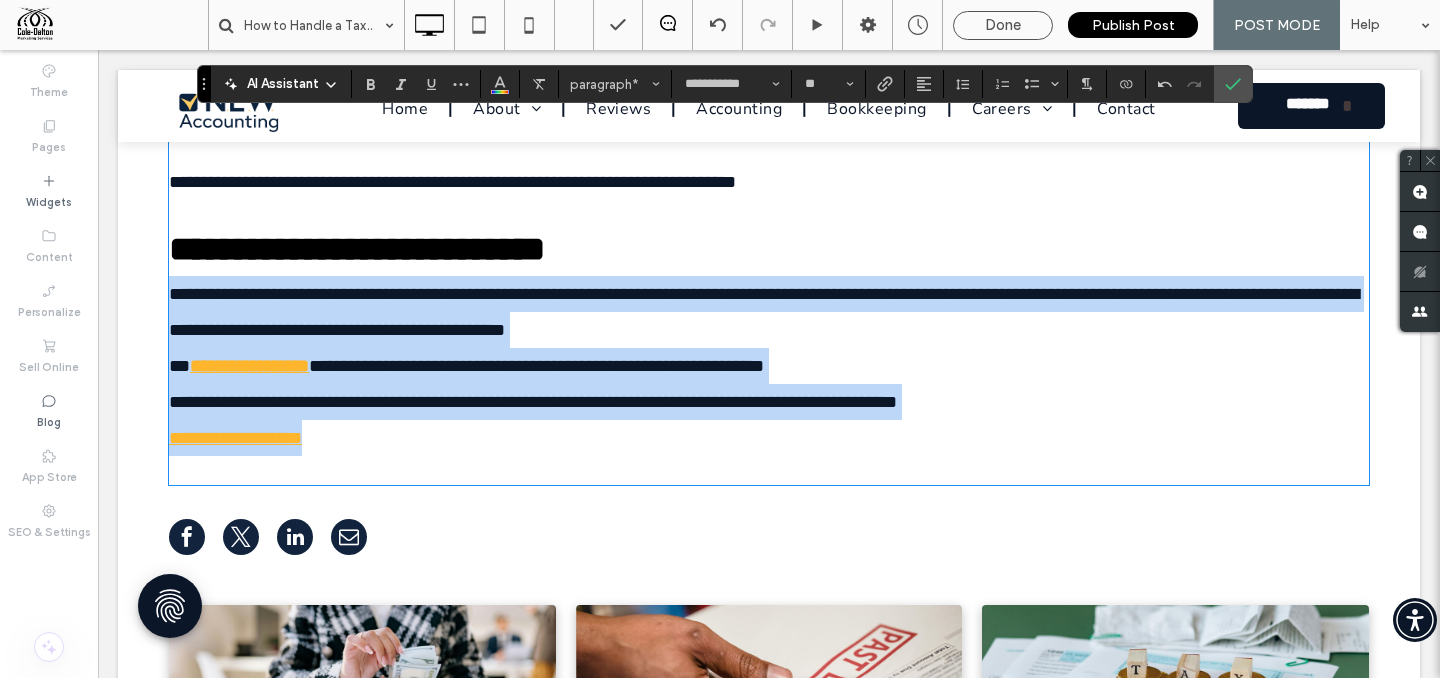 scroll, scrollTop: 0, scrollLeft: 0, axis: both 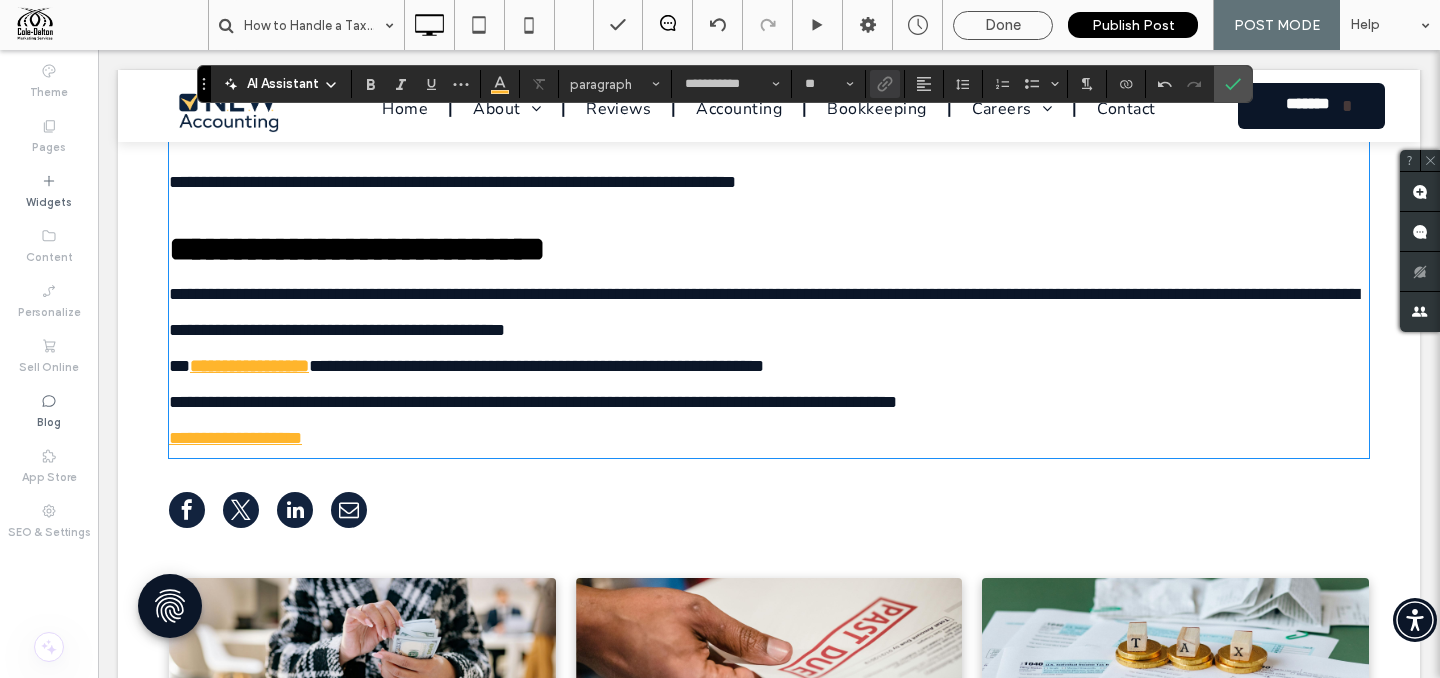 click on "**********" at bounding box center [769, 312] 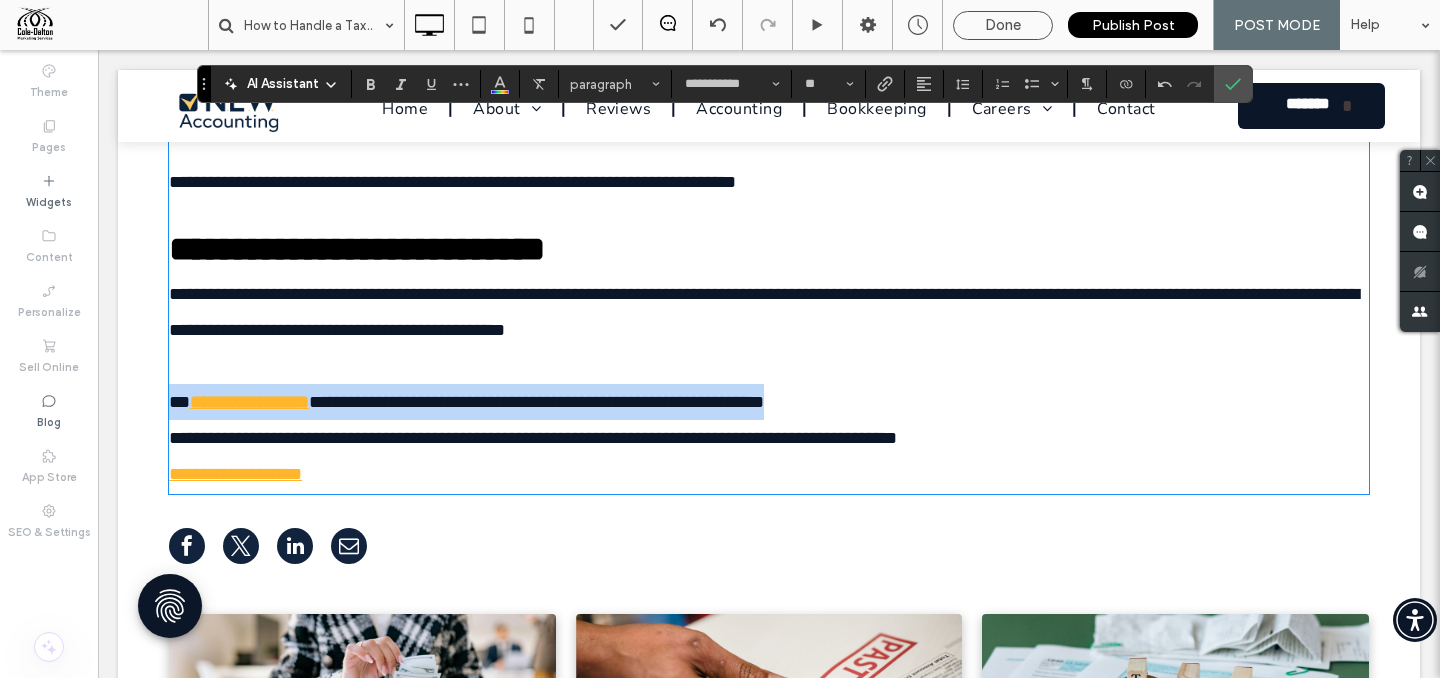 drag, startPoint x: 789, startPoint y: 367, endPoint x: 890, endPoint y: 434, distance: 121.20231 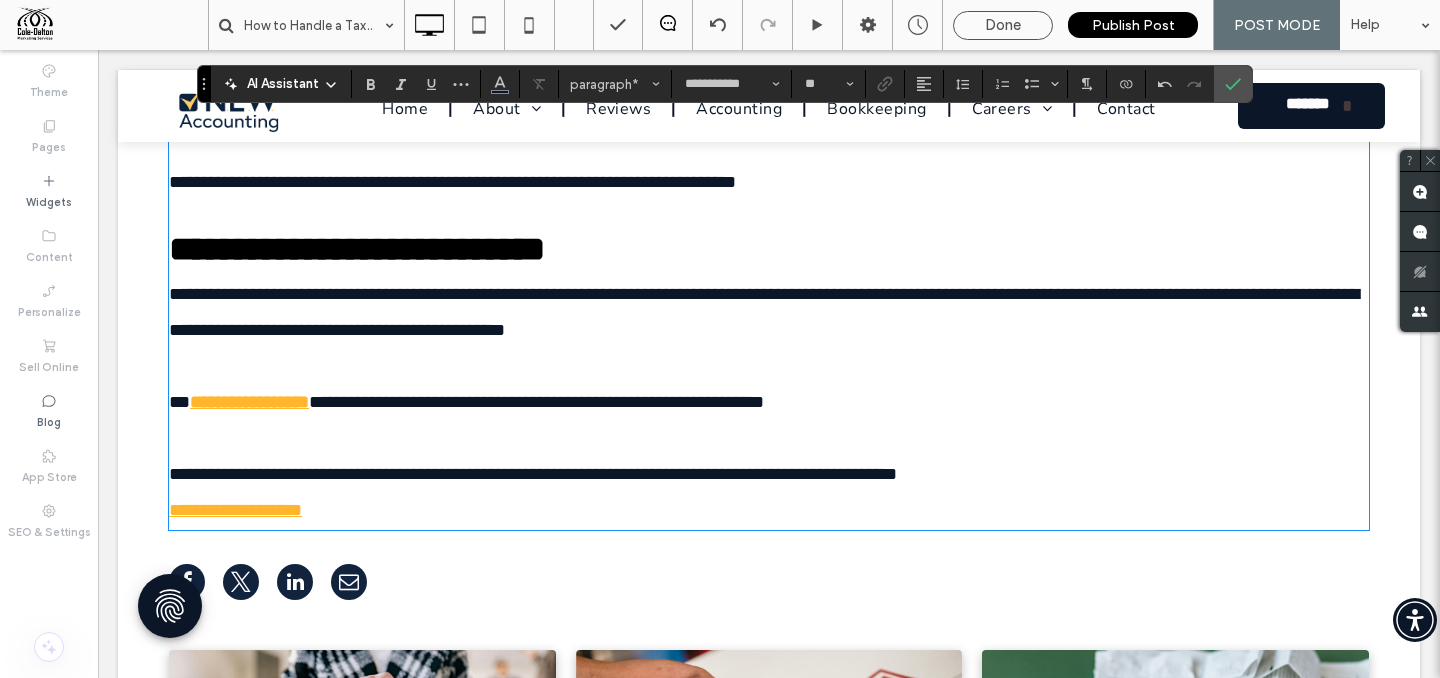 click on "**********" at bounding box center [769, 402] 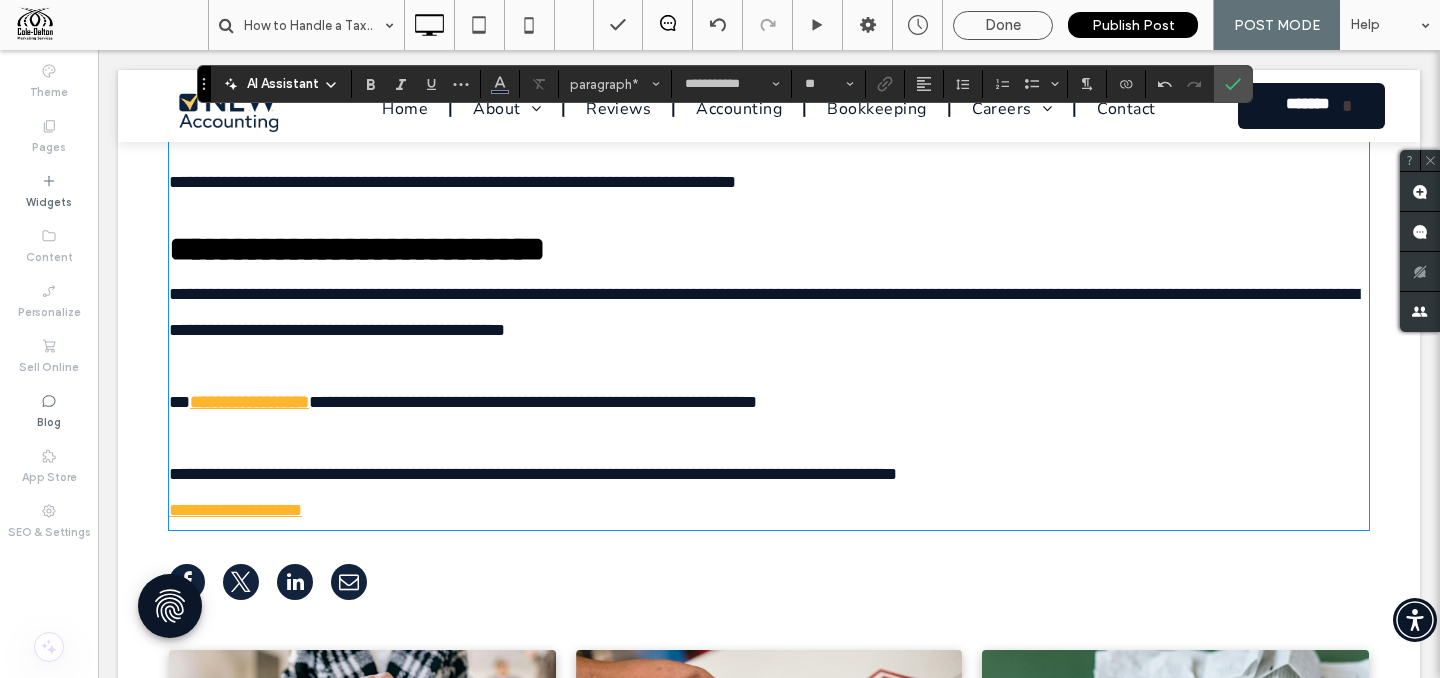 click on "**********" at bounding box center (769, 474) 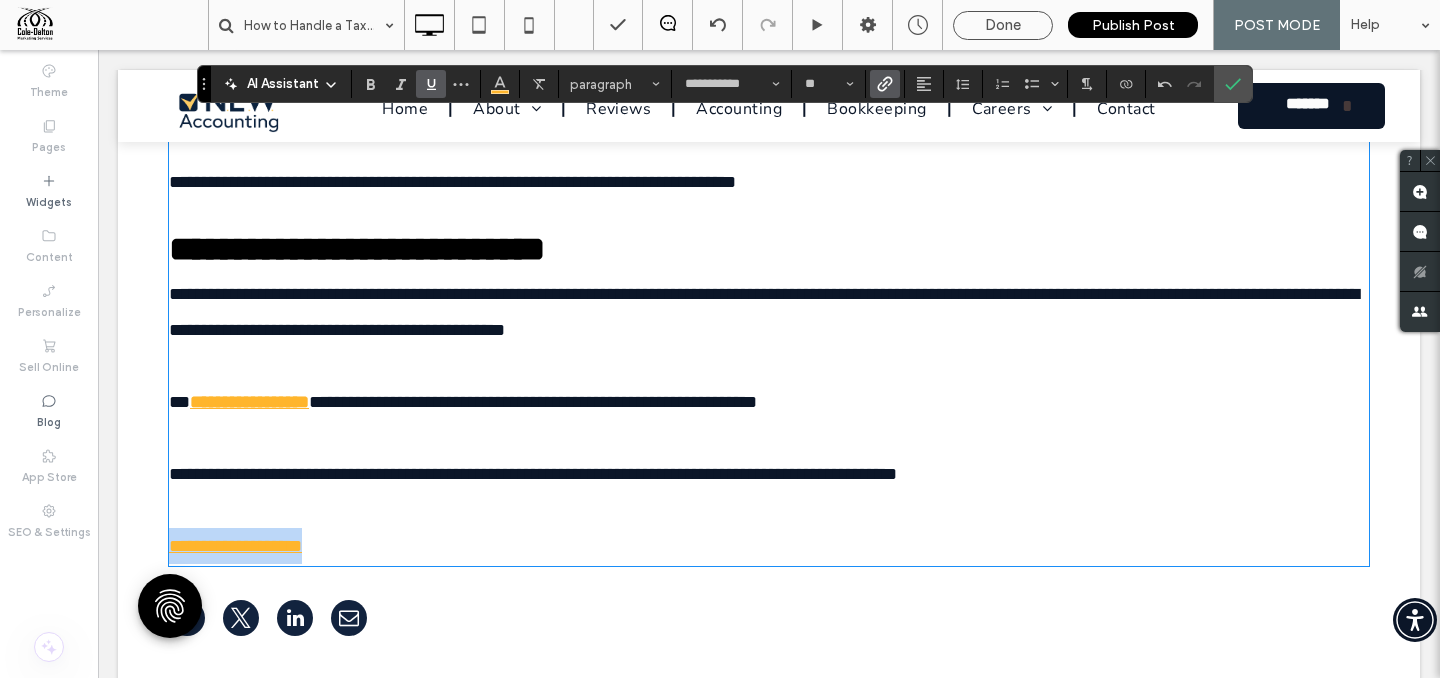 drag, startPoint x: 332, startPoint y: 580, endPoint x: 148, endPoint y: 585, distance: 184.06792 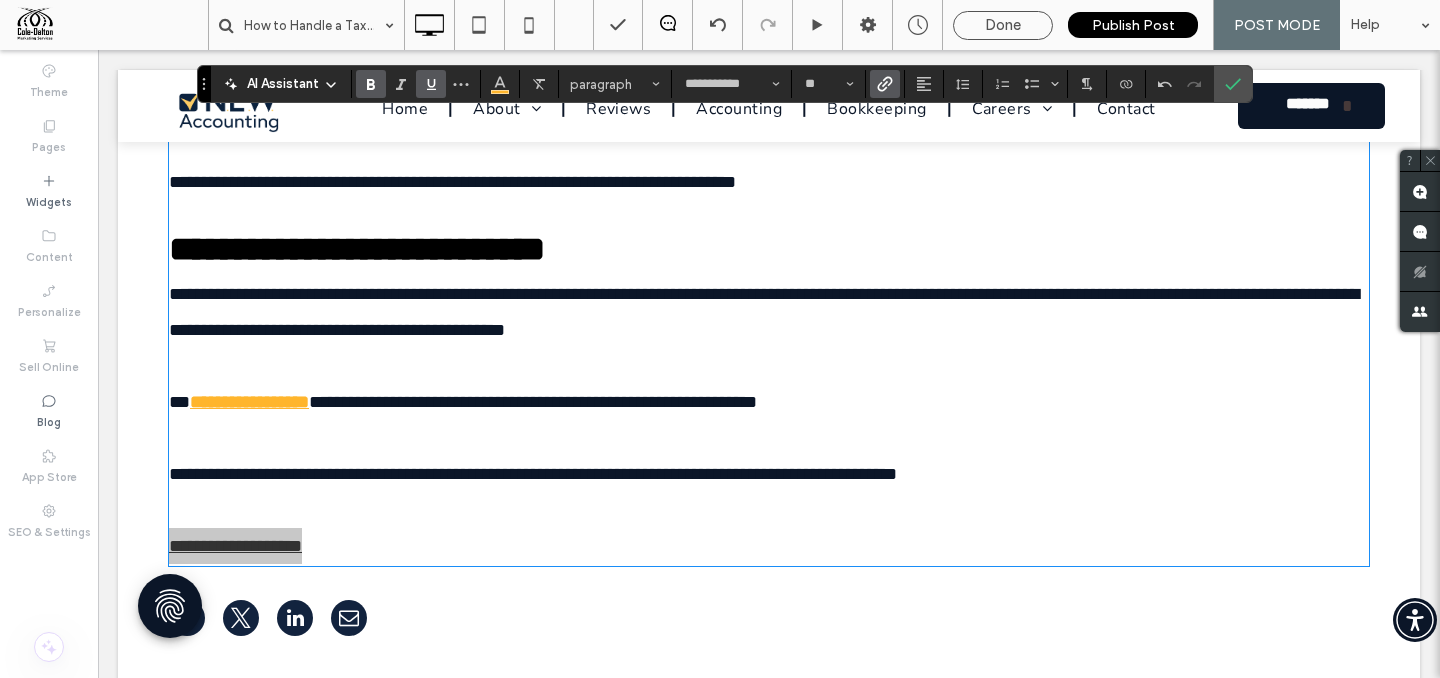 click 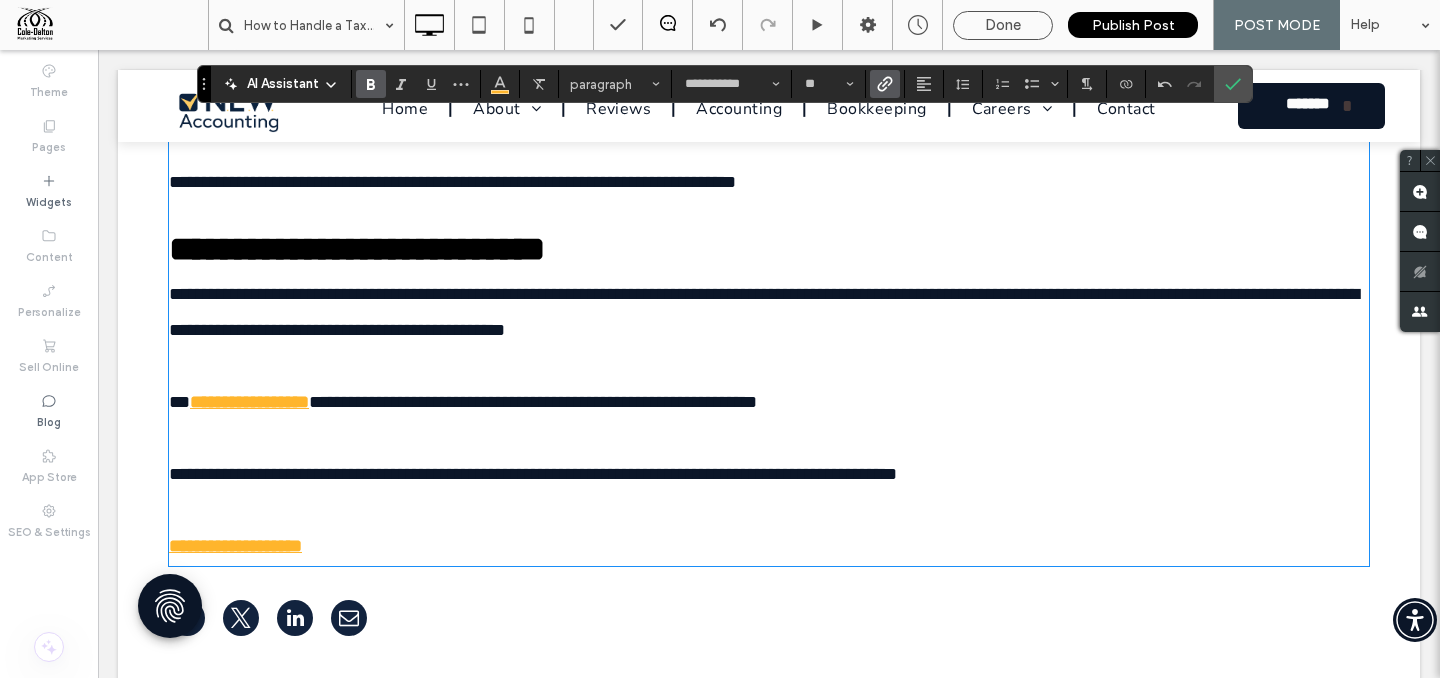 click at bounding box center [885, 84] 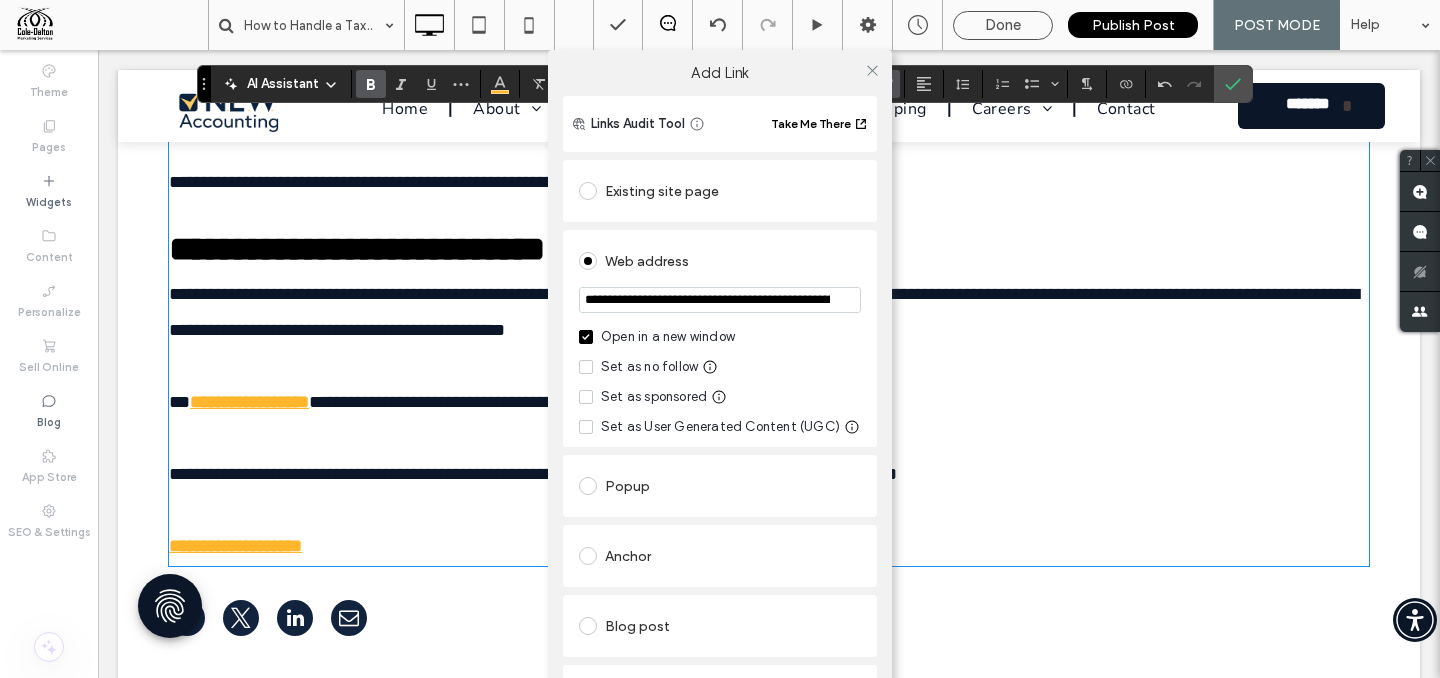 click on "Existing site page" at bounding box center [720, 191] 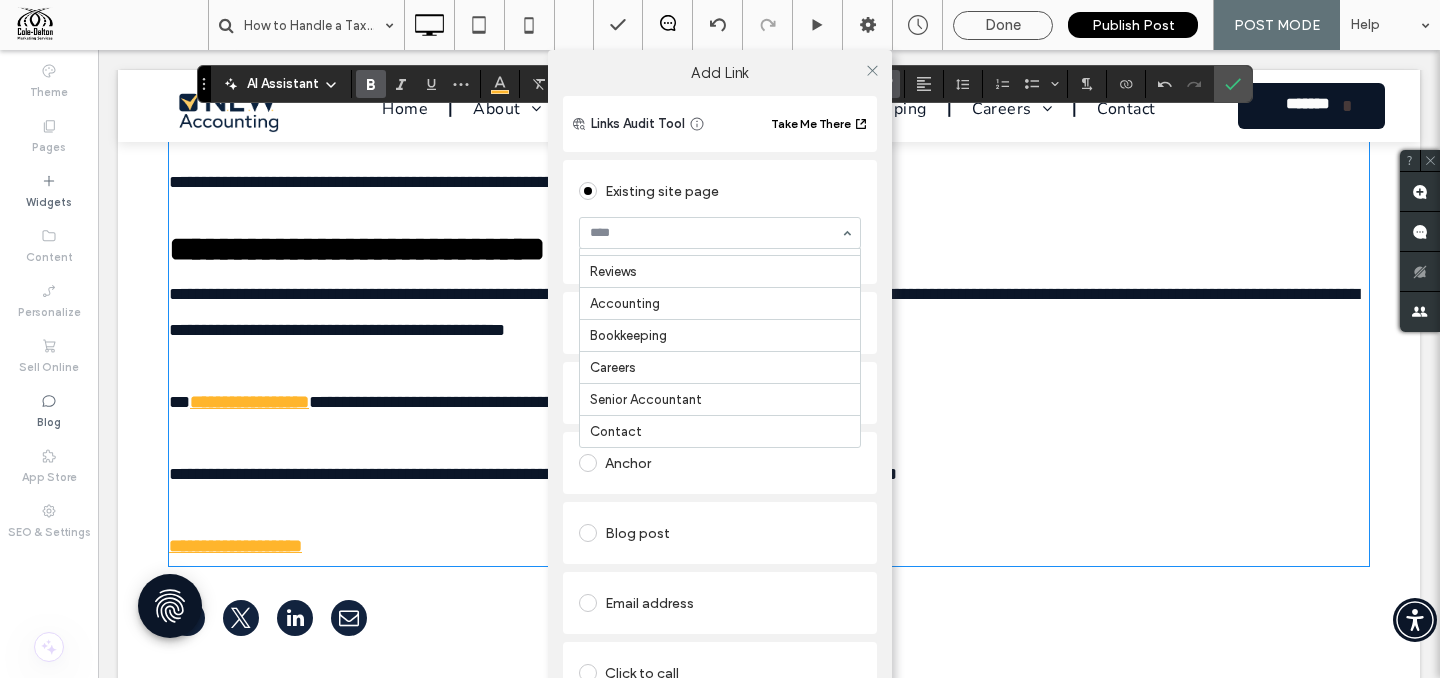 scroll, scrollTop: 296, scrollLeft: 0, axis: vertical 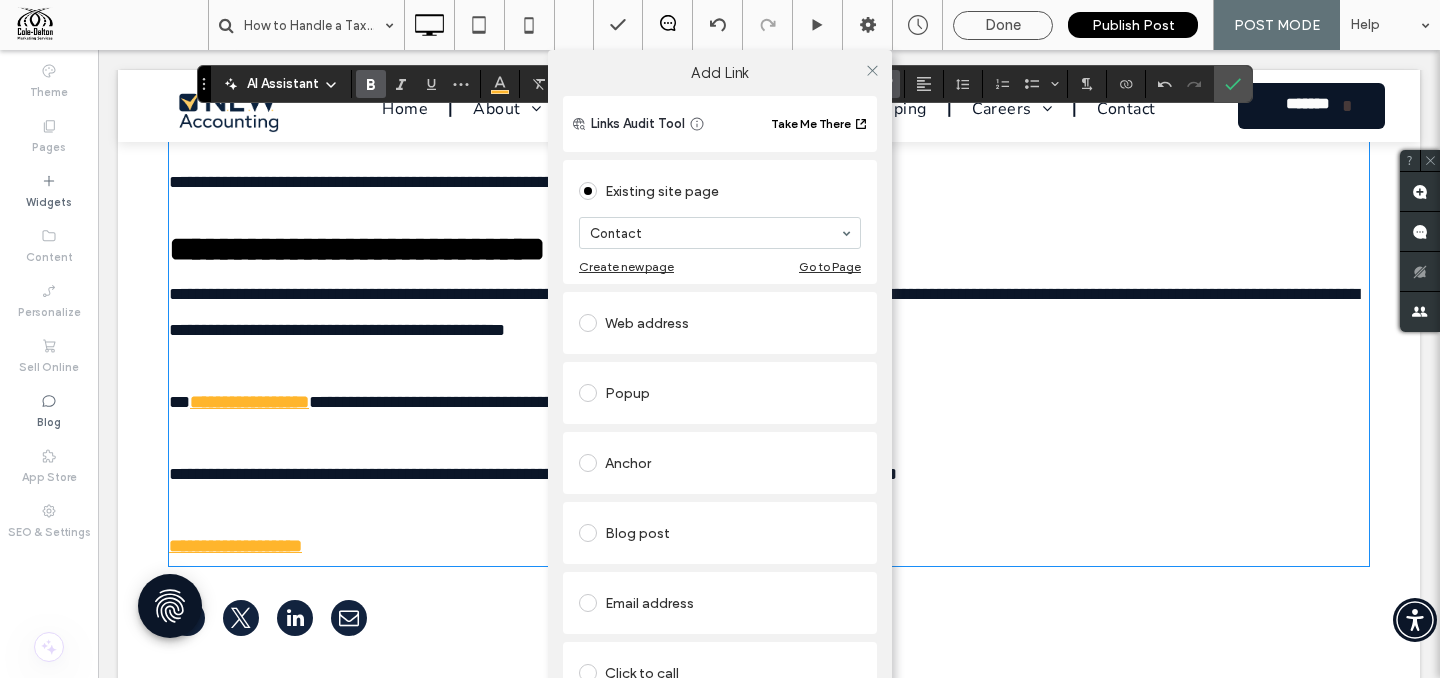 click on "**********" at bounding box center [720, 389] 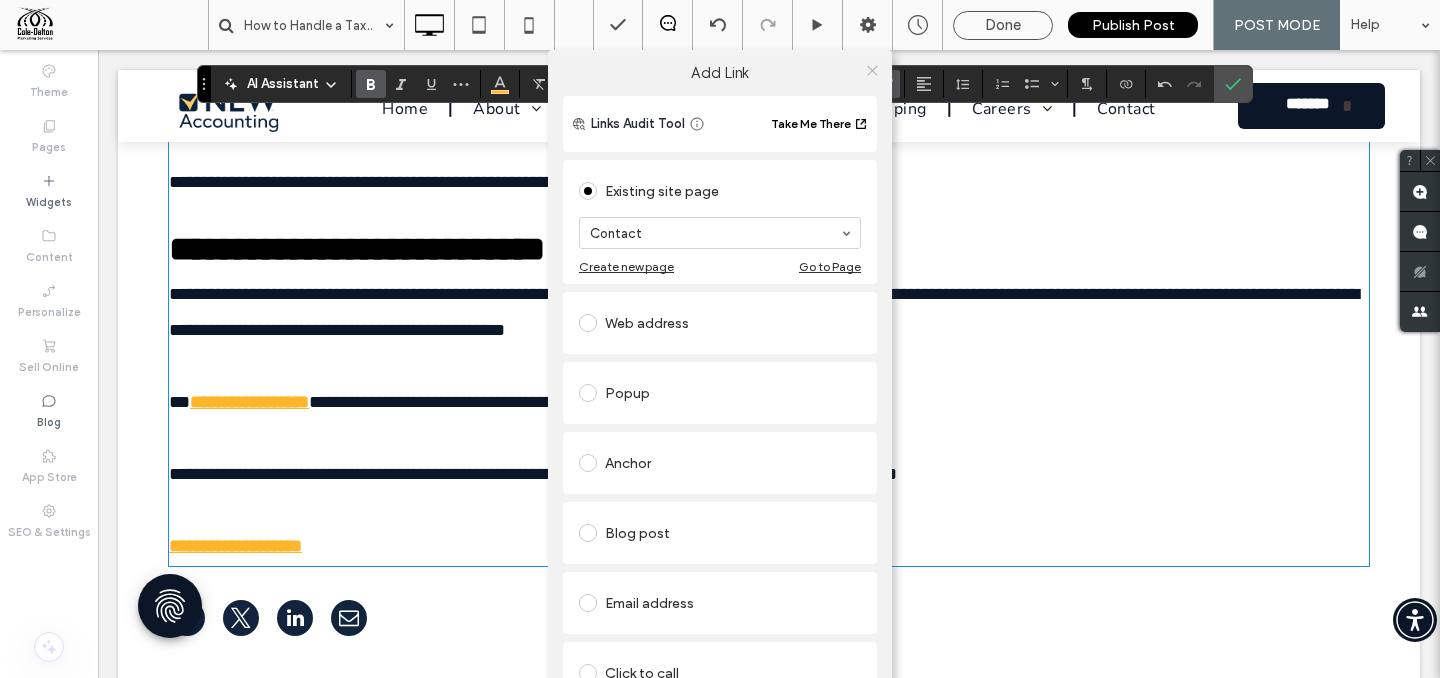 click 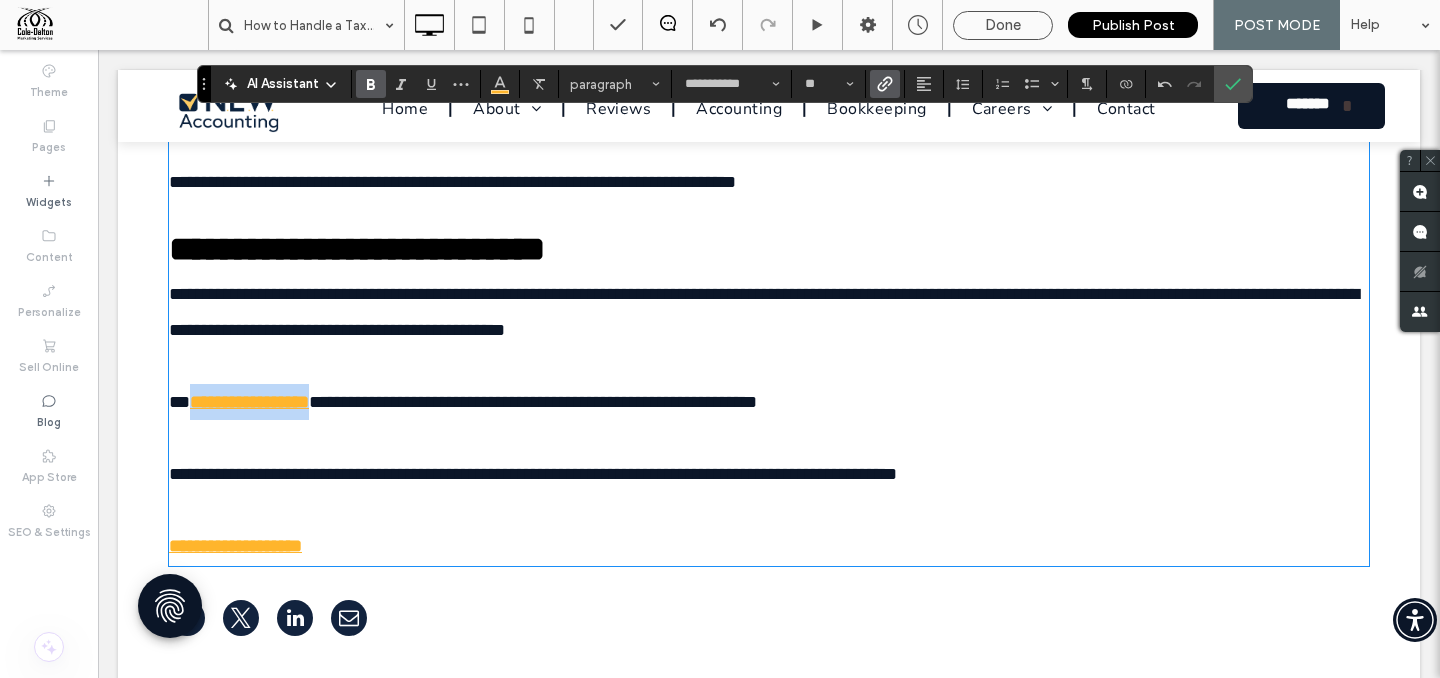 drag, startPoint x: 194, startPoint y: 440, endPoint x: 348, endPoint y: 440, distance: 154 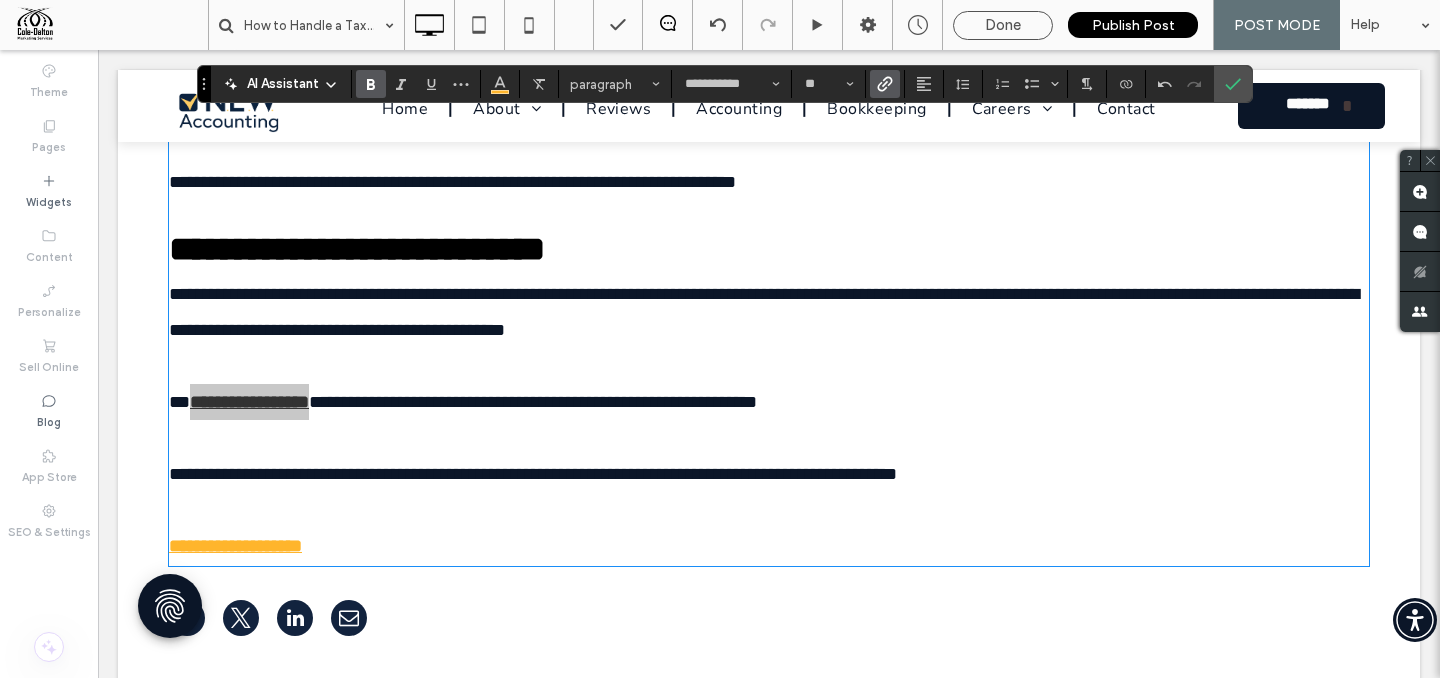 click 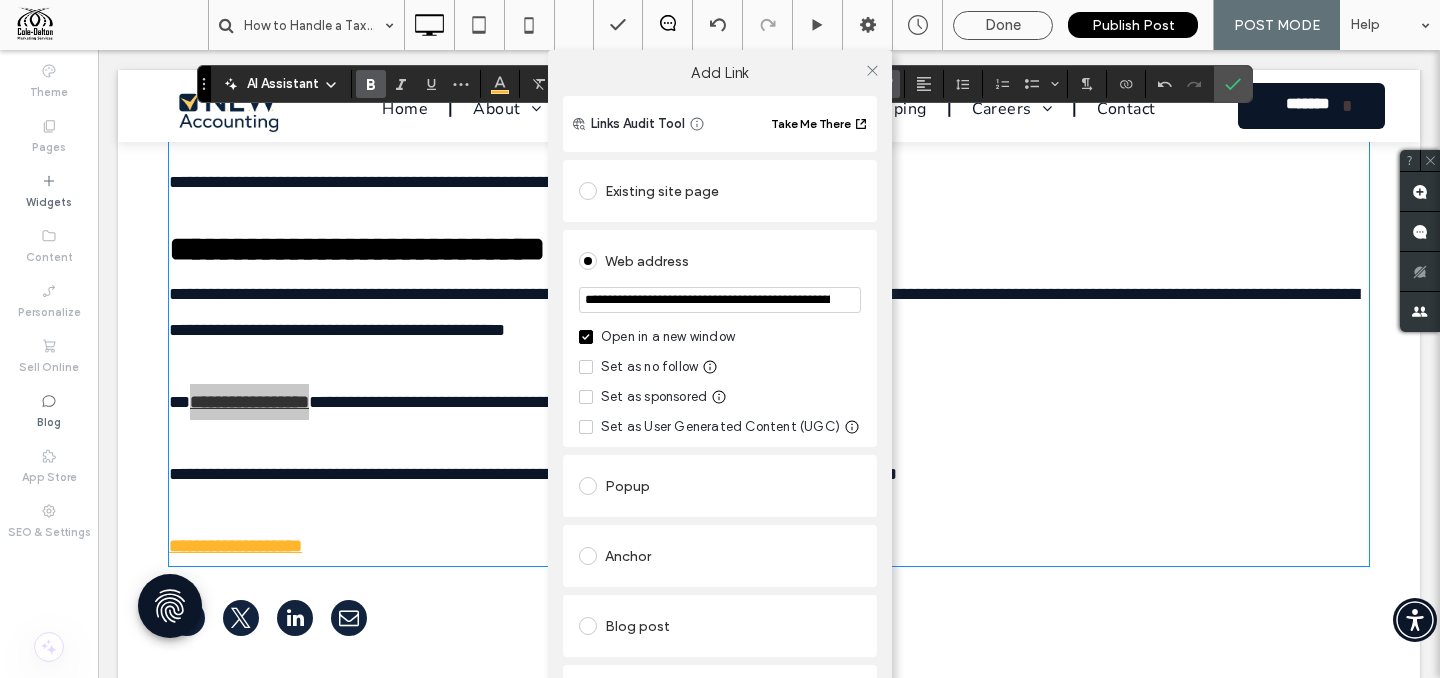 click on "Existing site page" at bounding box center [720, 191] 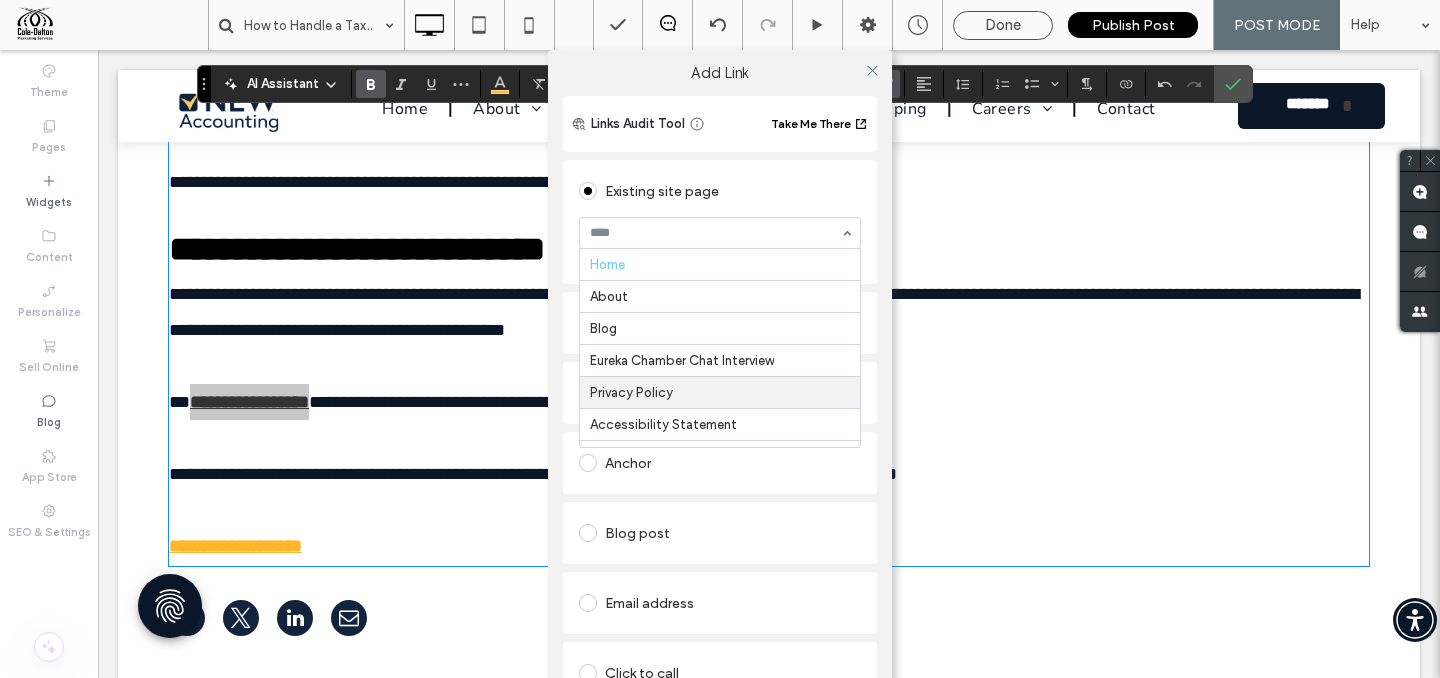 scroll, scrollTop: 0, scrollLeft: 0, axis: both 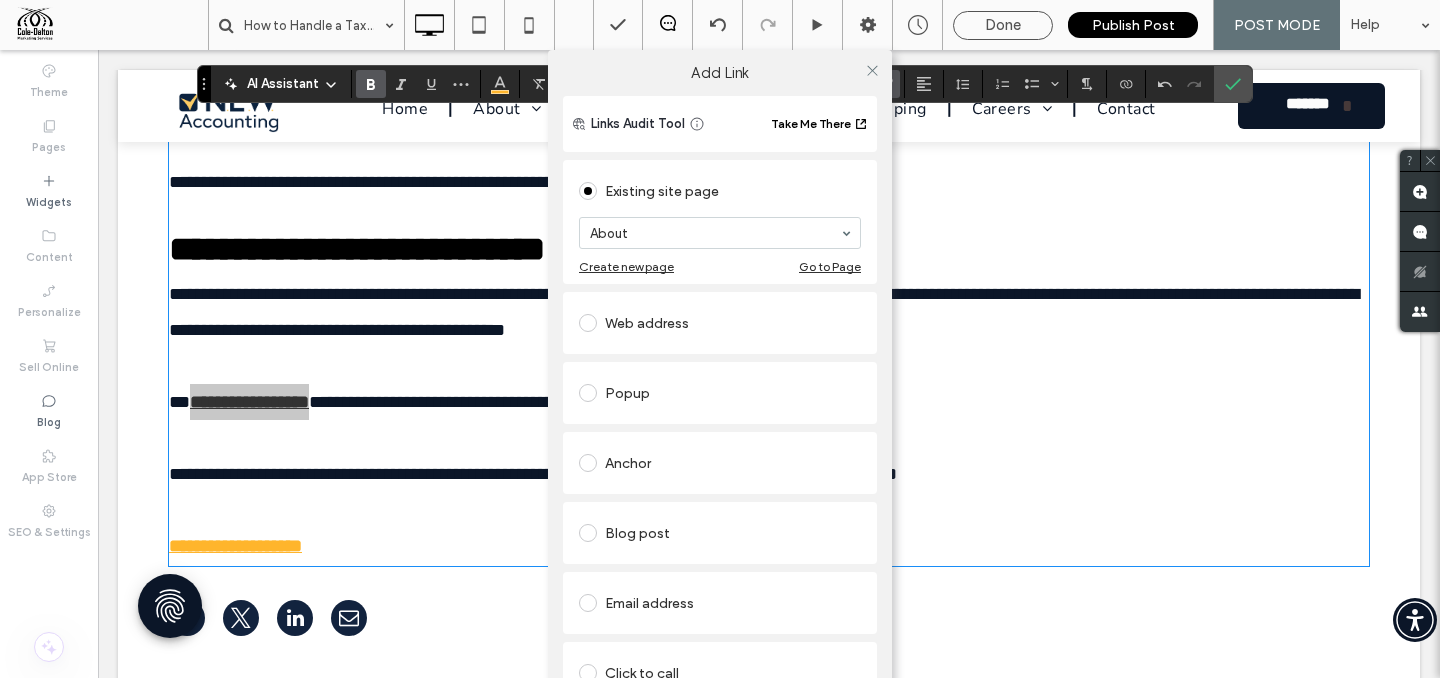 click 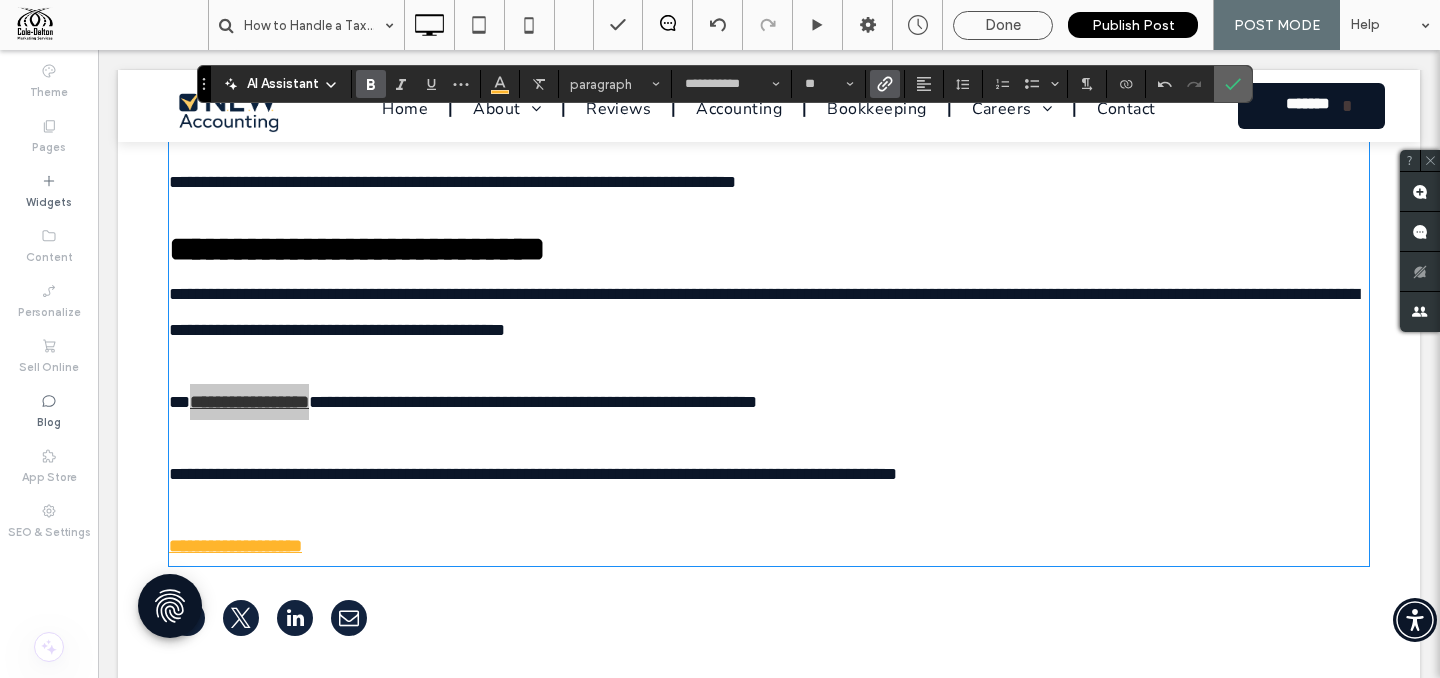 click at bounding box center (1233, 84) 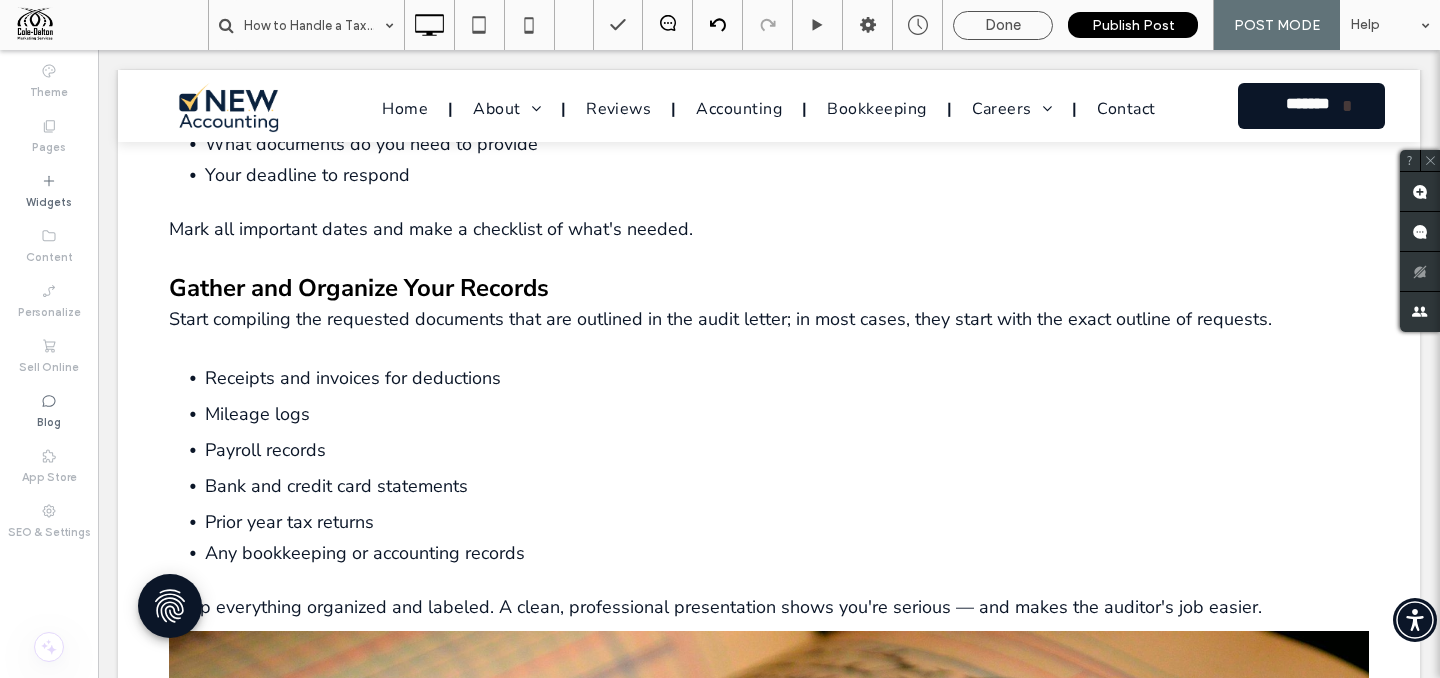 scroll, scrollTop: 3059, scrollLeft: 0, axis: vertical 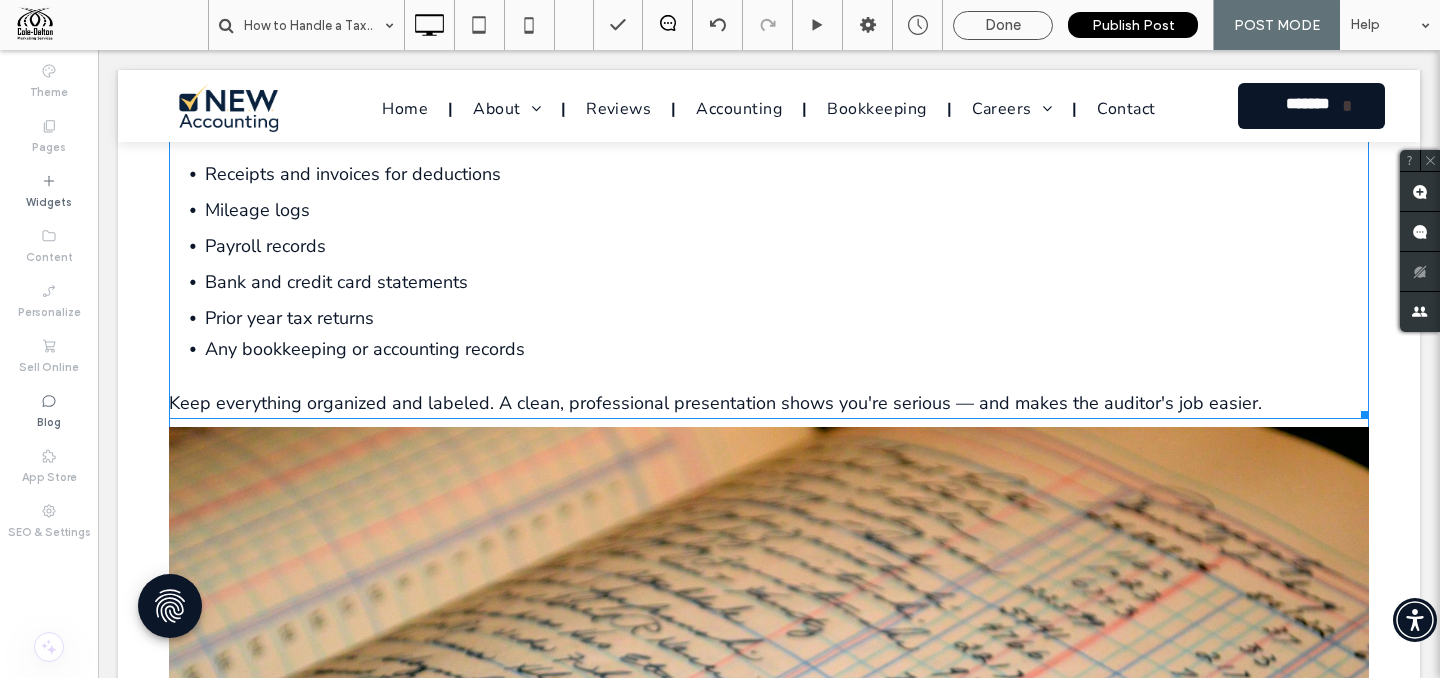 click on "Mileage logs" at bounding box center [787, 210] 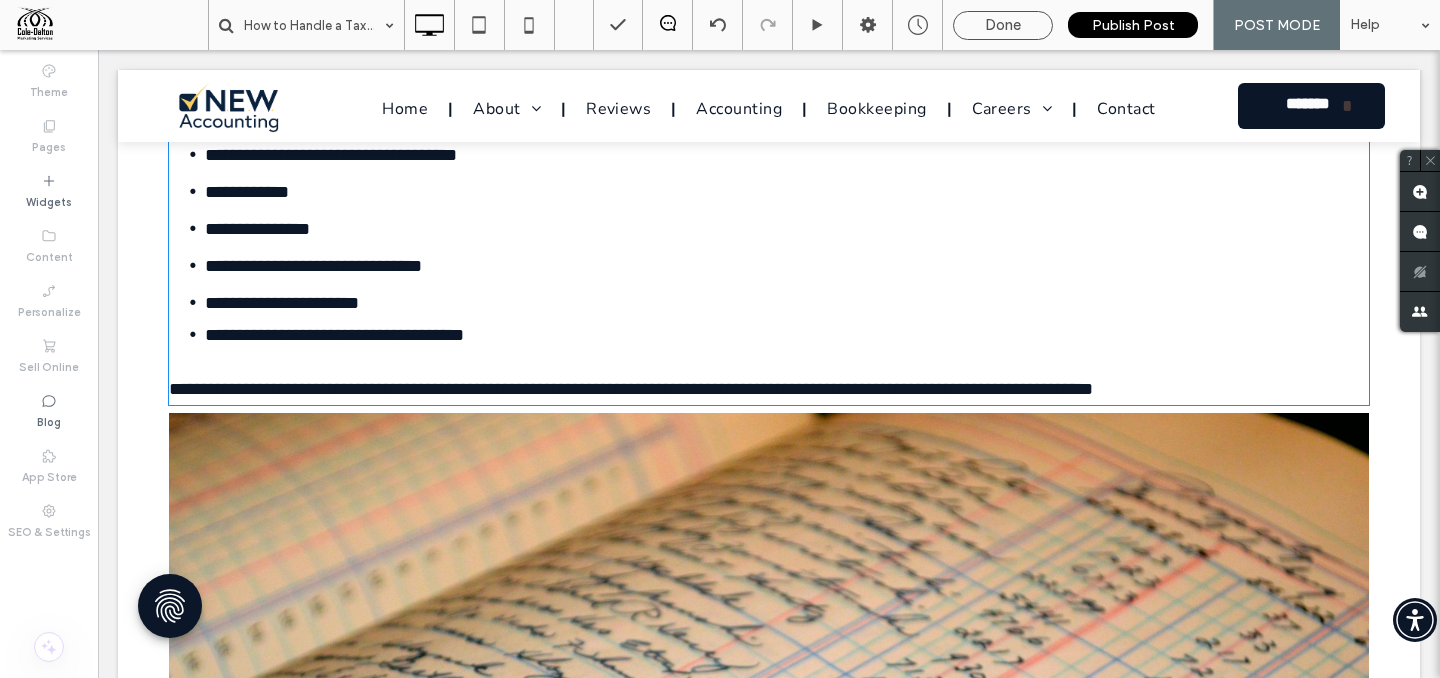 type on "**********" 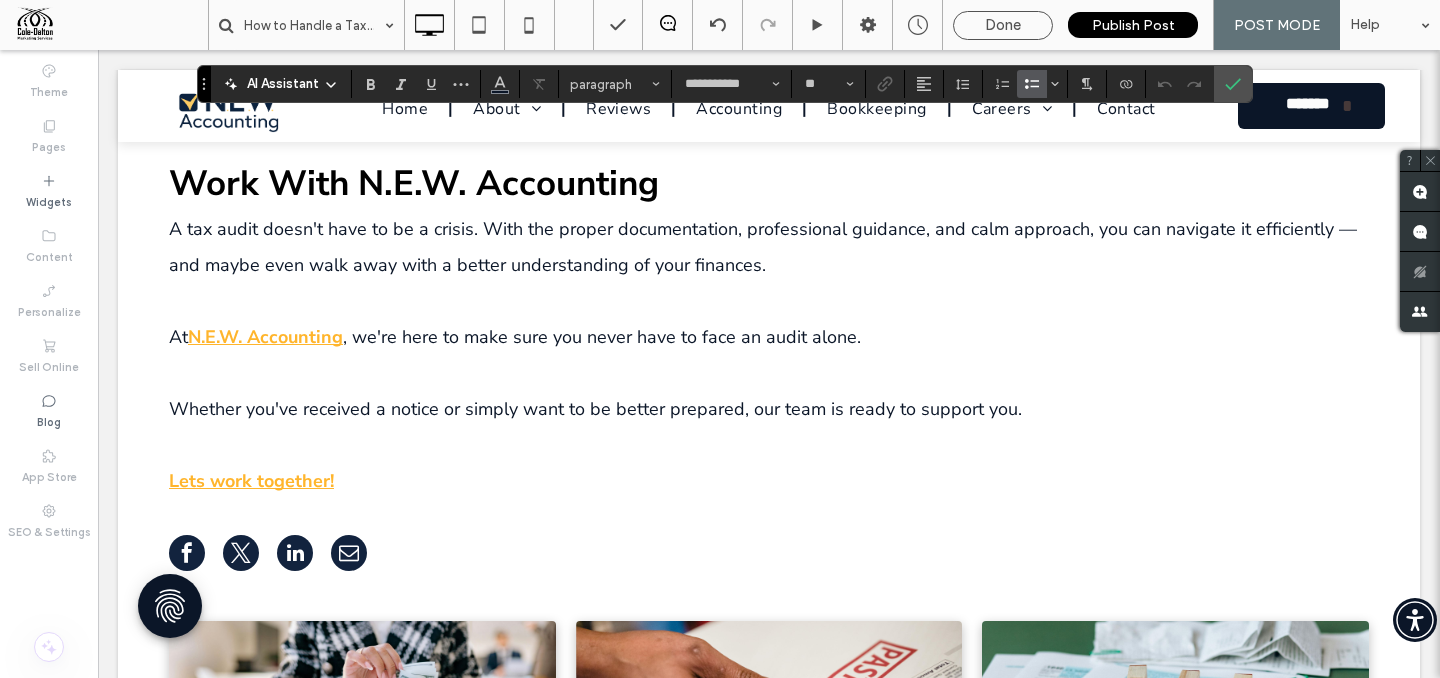 scroll, scrollTop: 6323, scrollLeft: 0, axis: vertical 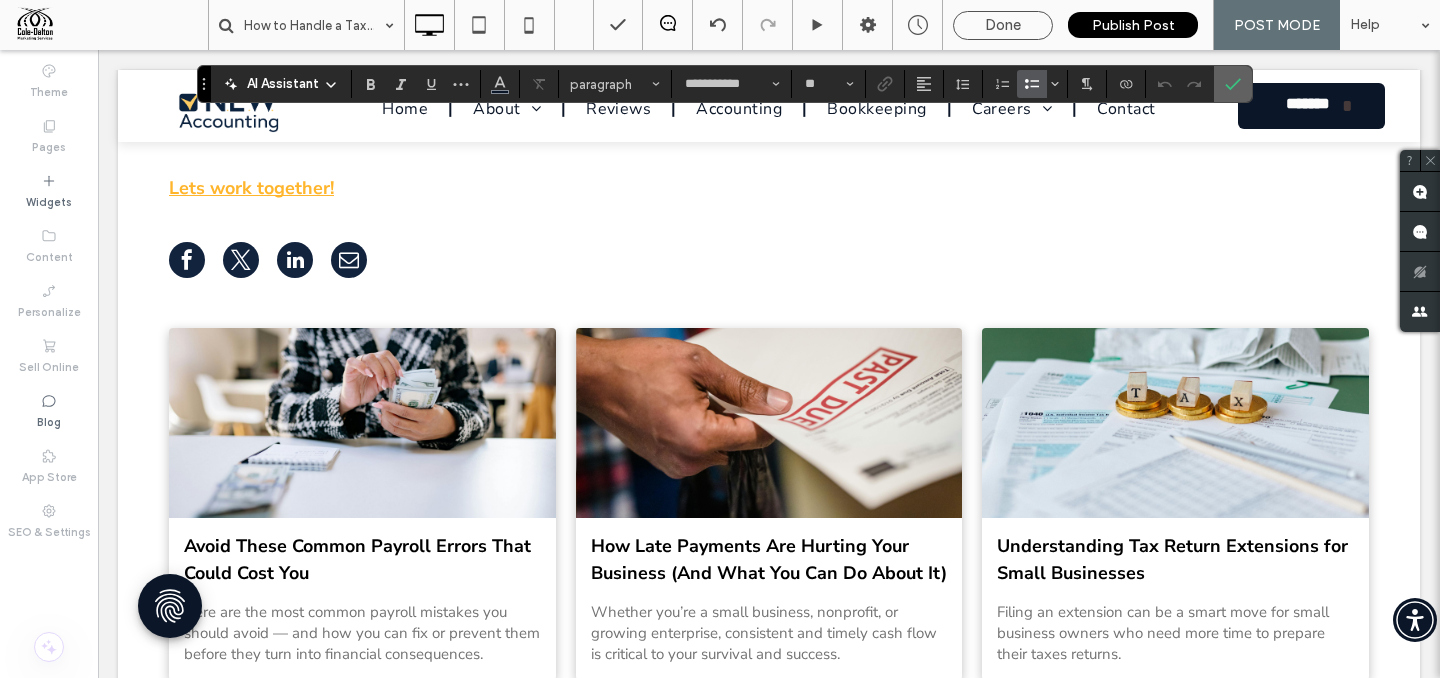 click at bounding box center (1229, 84) 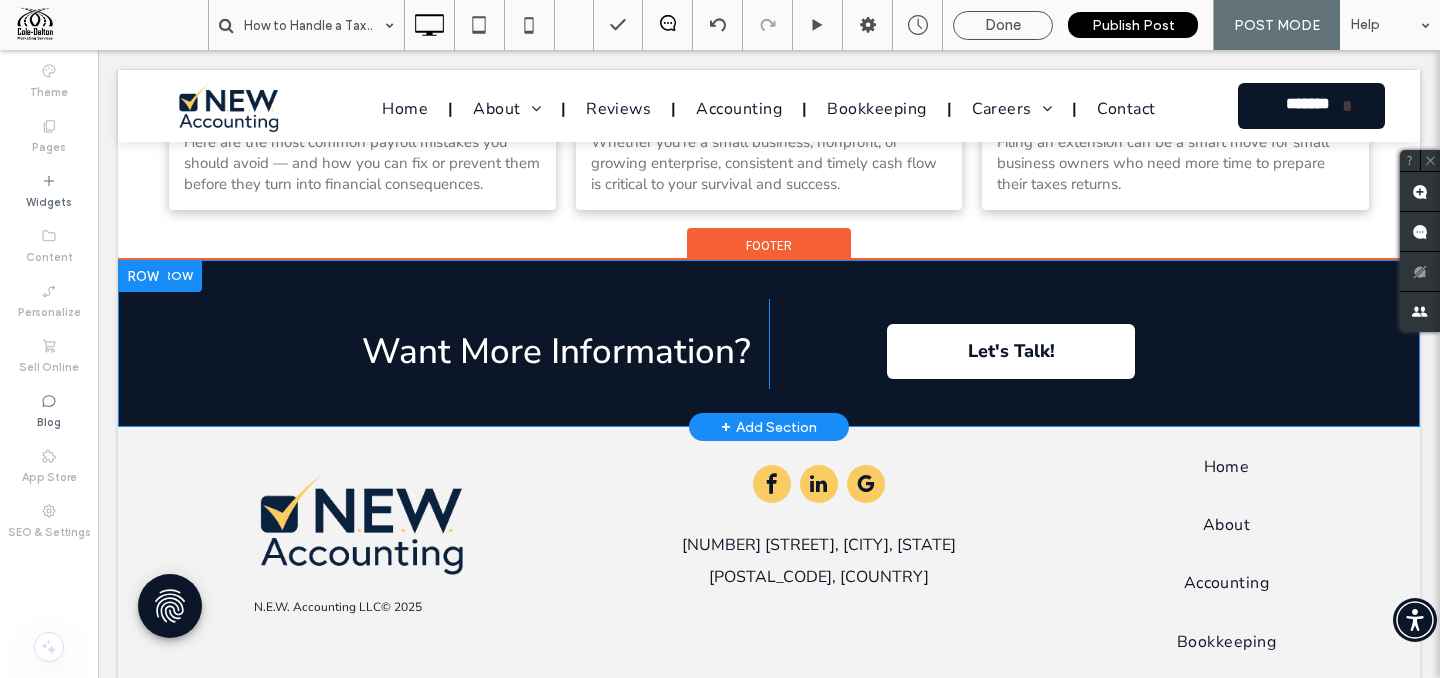 scroll, scrollTop: 6846, scrollLeft: 0, axis: vertical 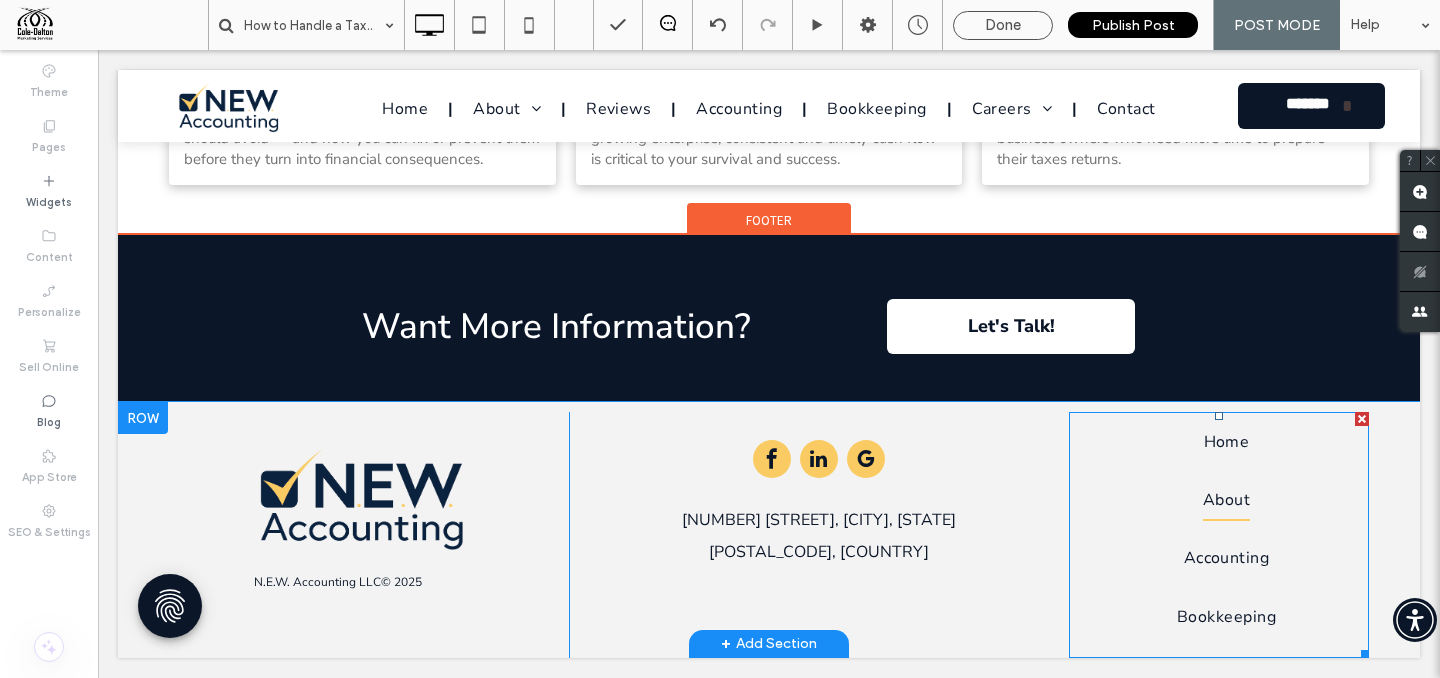 click on "About" at bounding box center (1226, 500) 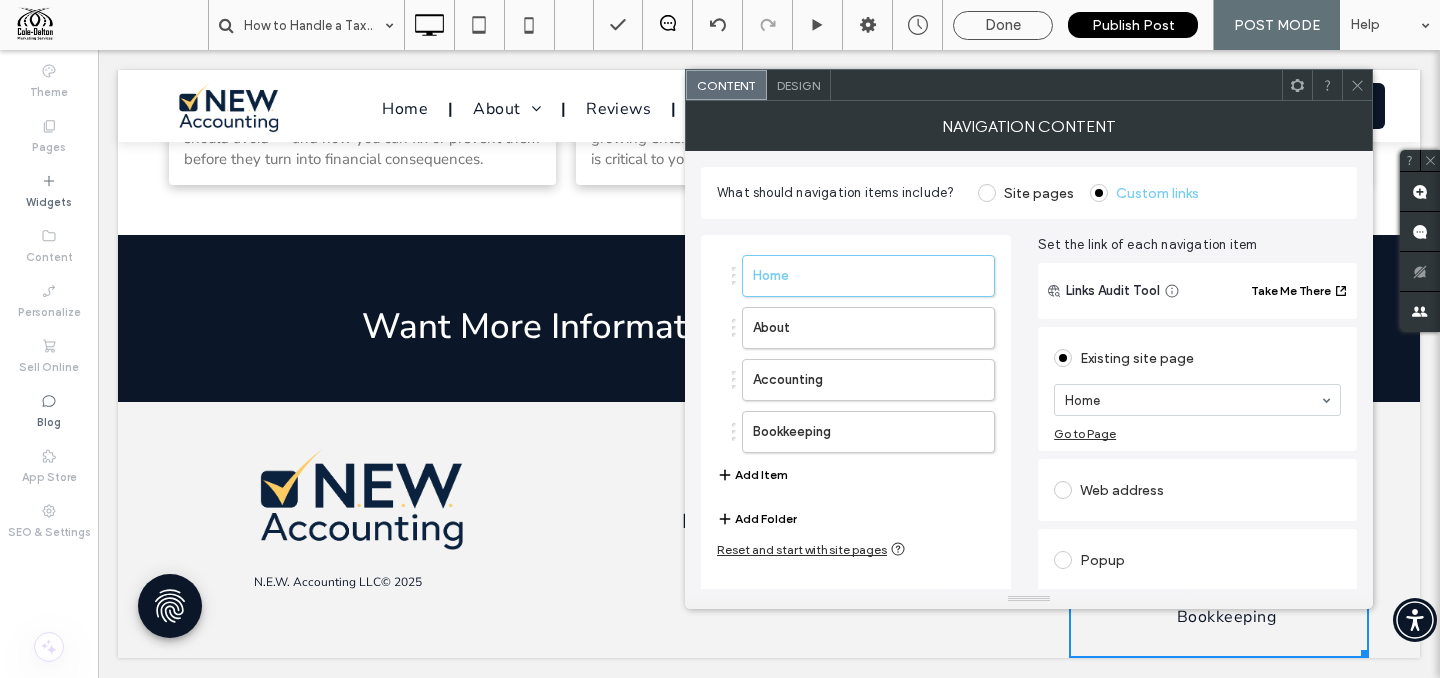 click on "Design" at bounding box center [798, 85] 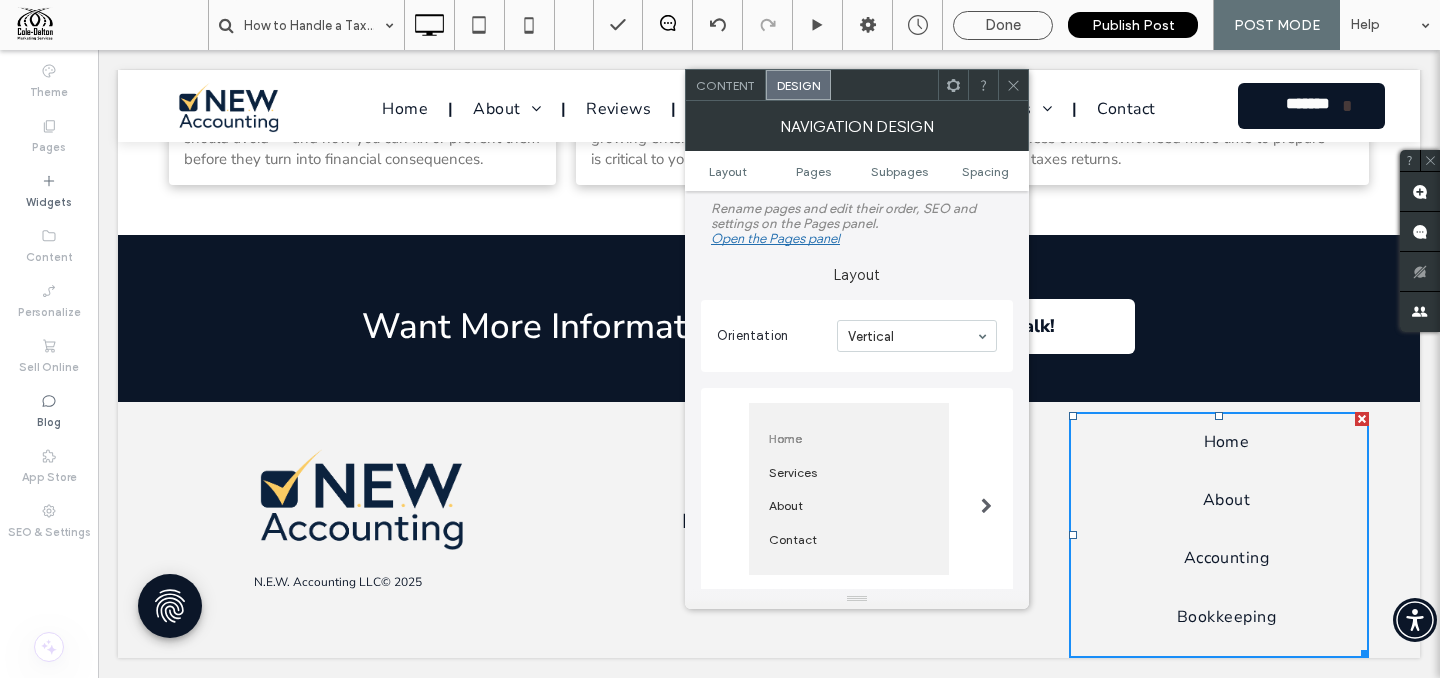 scroll, scrollTop: 162, scrollLeft: 0, axis: vertical 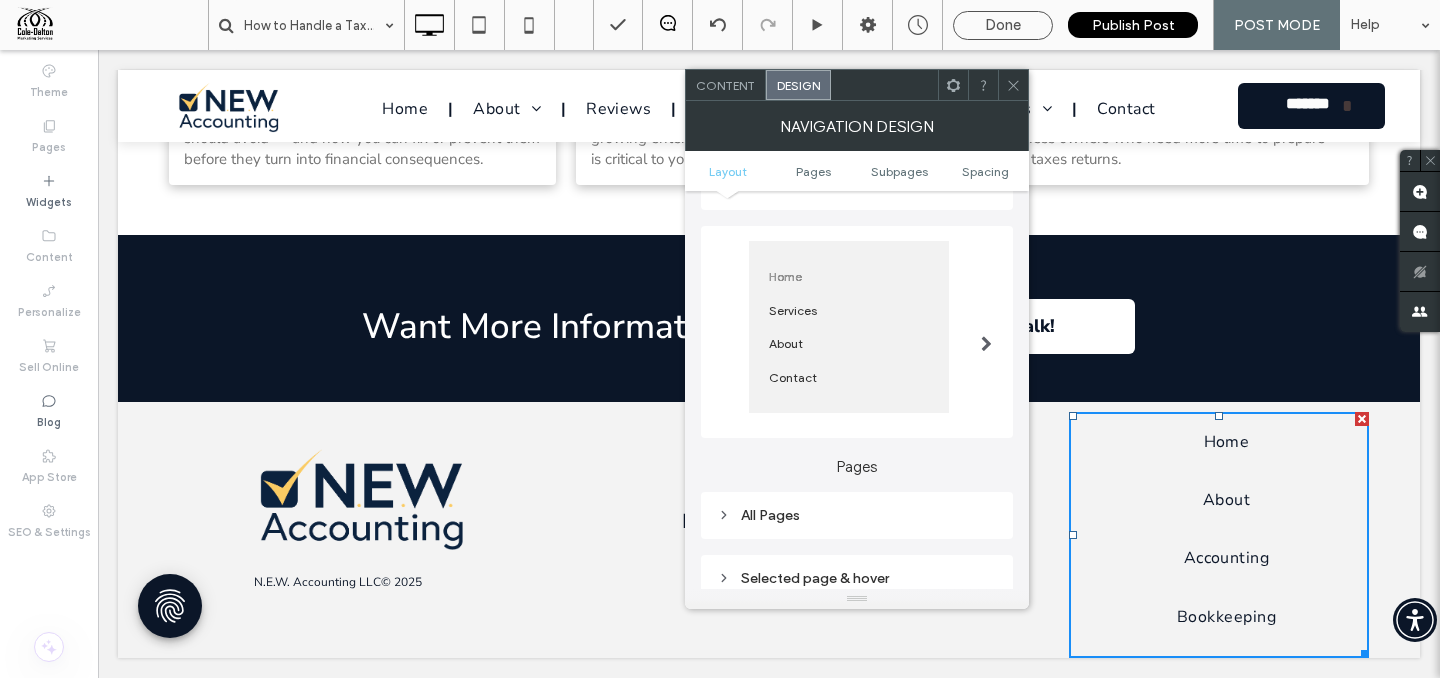 click on "All Pages" at bounding box center [857, 515] 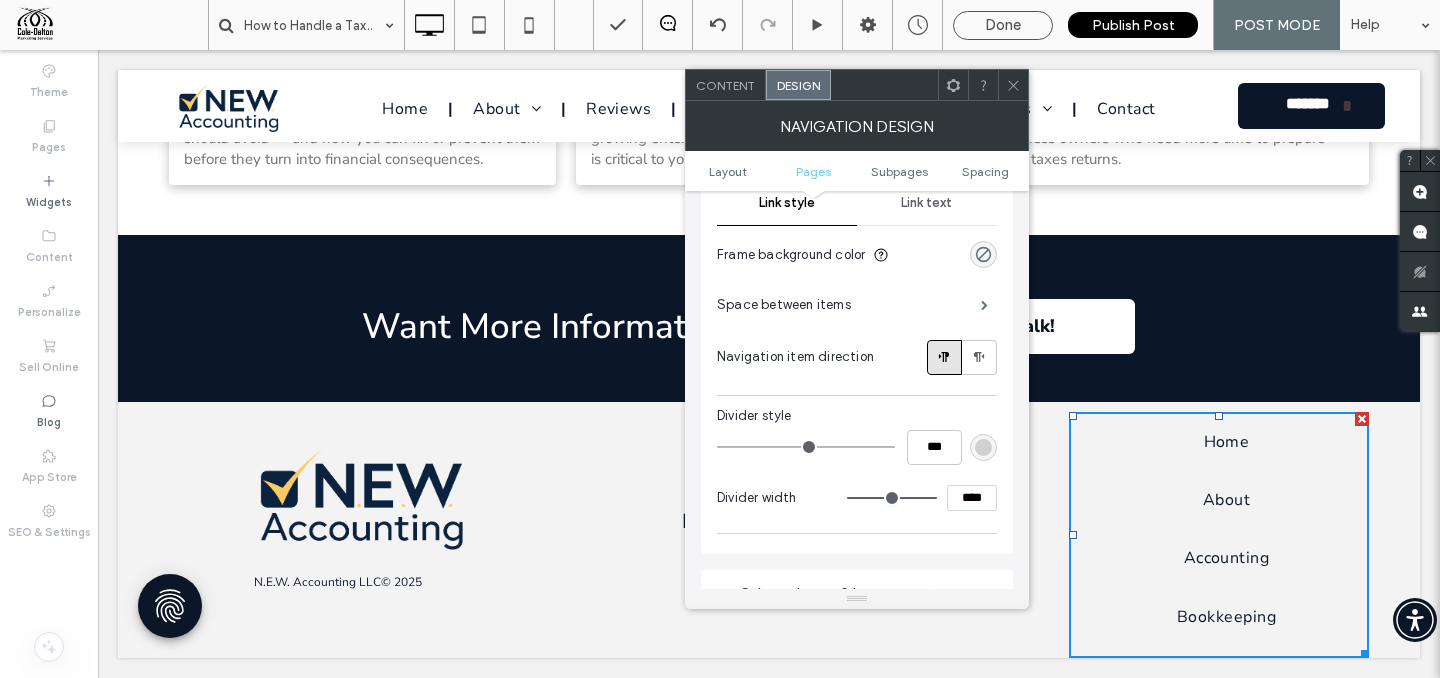 scroll, scrollTop: 490, scrollLeft: 0, axis: vertical 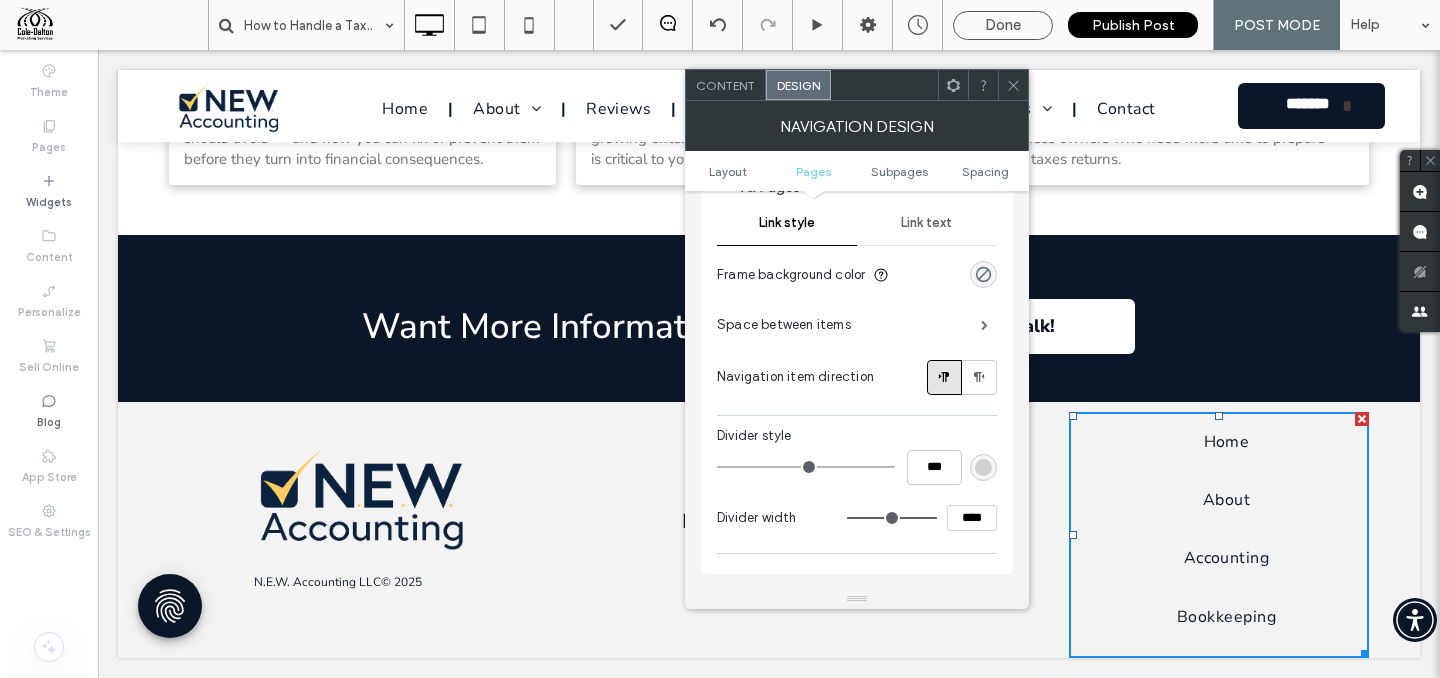 click on "Link text" at bounding box center [926, 223] 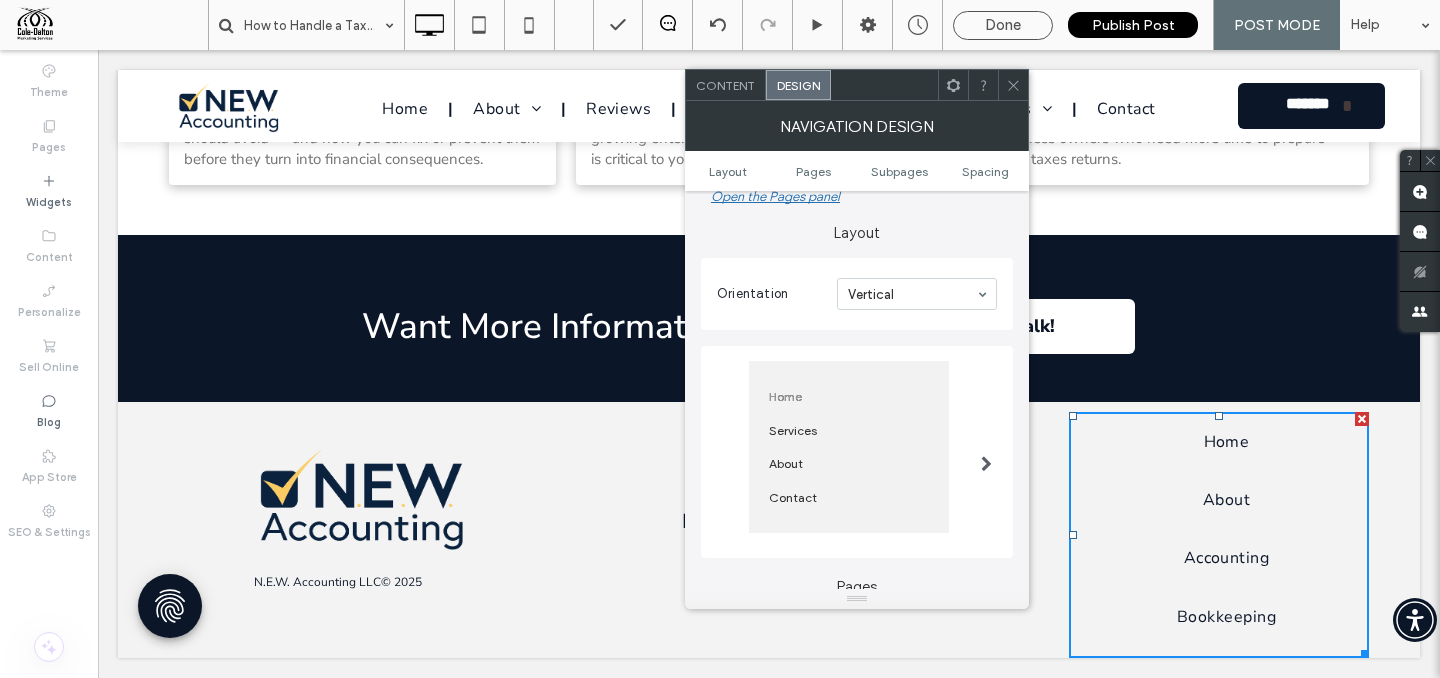 scroll, scrollTop: 0, scrollLeft: 0, axis: both 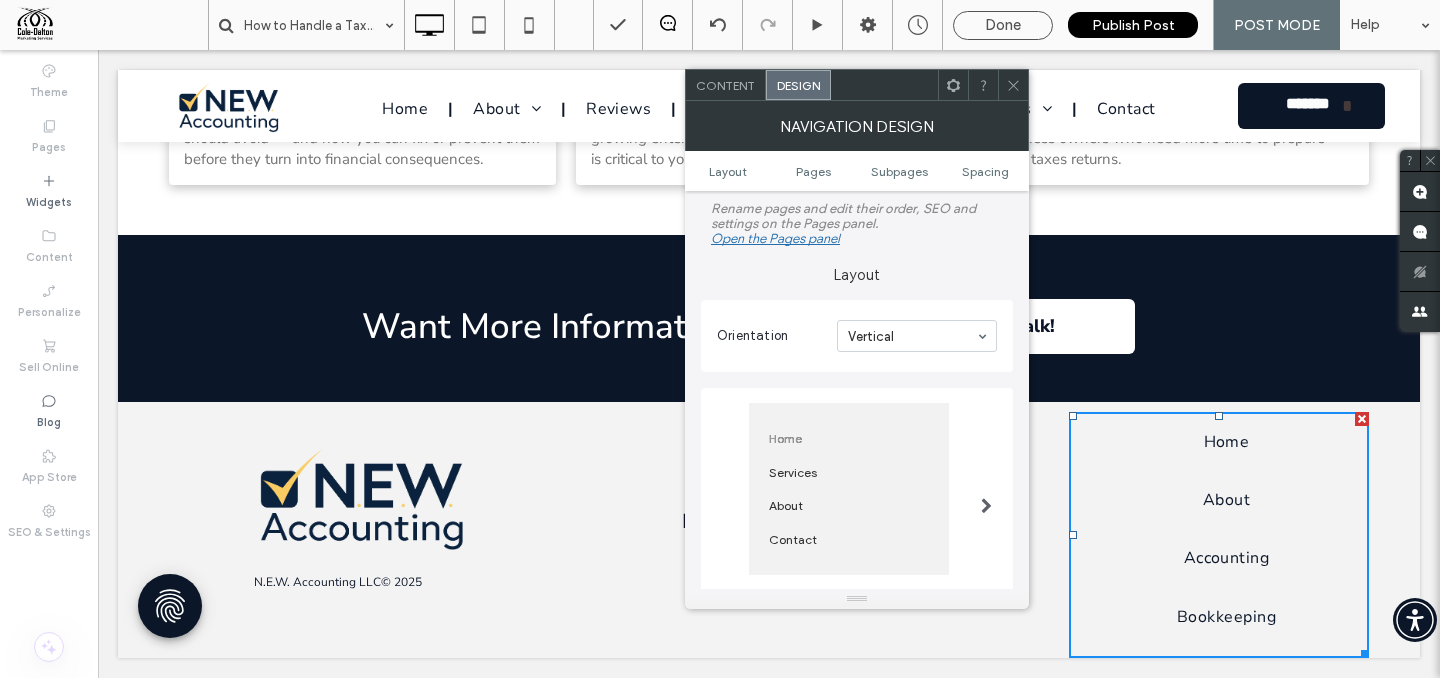 click 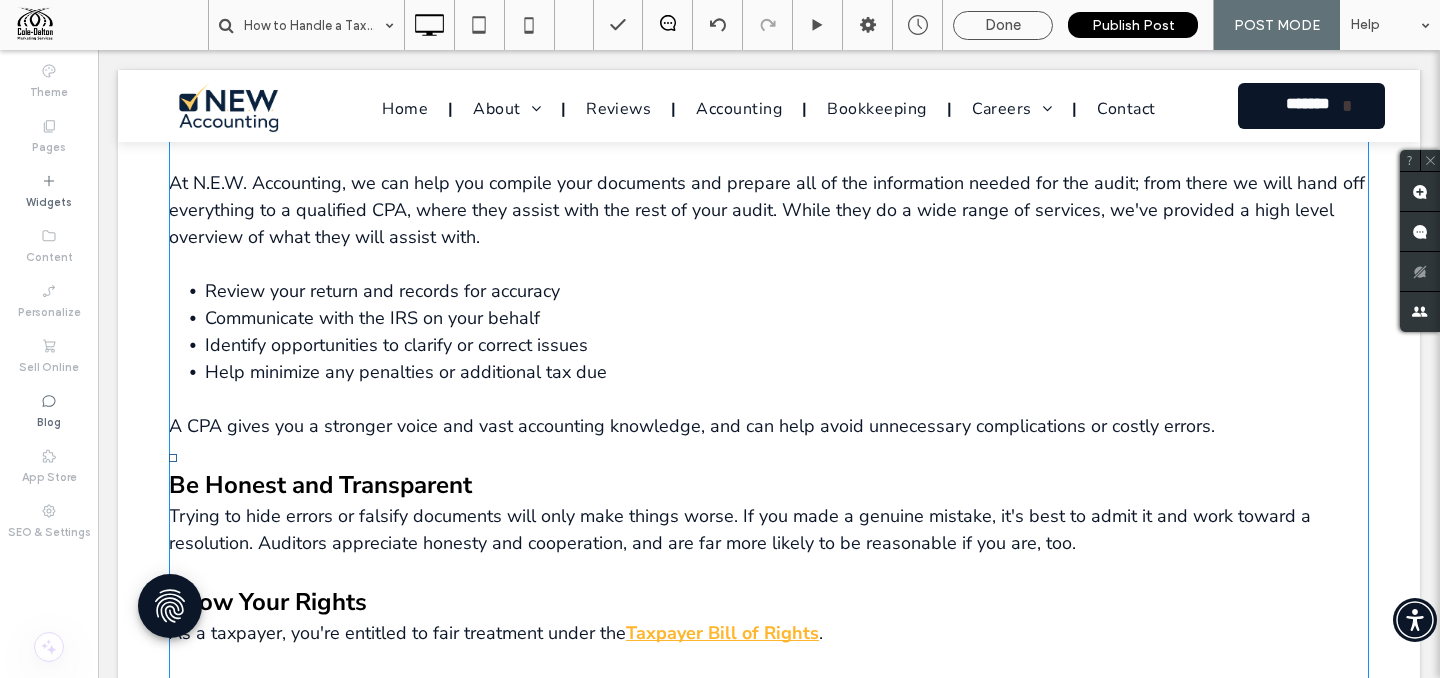 scroll, scrollTop: 4217, scrollLeft: 0, axis: vertical 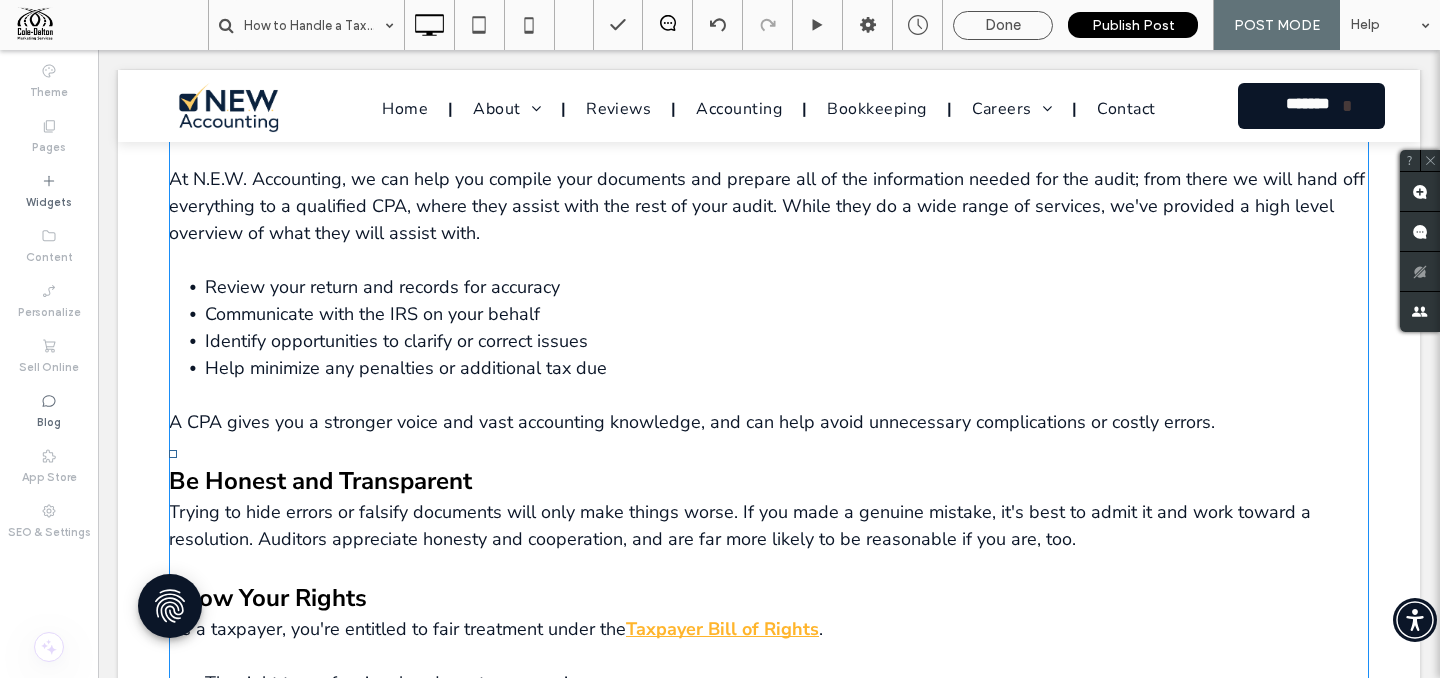 click on "At N.E.W. Accounting, we can help you compile your documents and prepare all of the information needed for the audit; from there we will hand off everything to a qualified CPA, where they assist with the rest of your audit. While they do a wide range of services, we've provided a high level overview of what they will assist with." at bounding box center [767, 206] 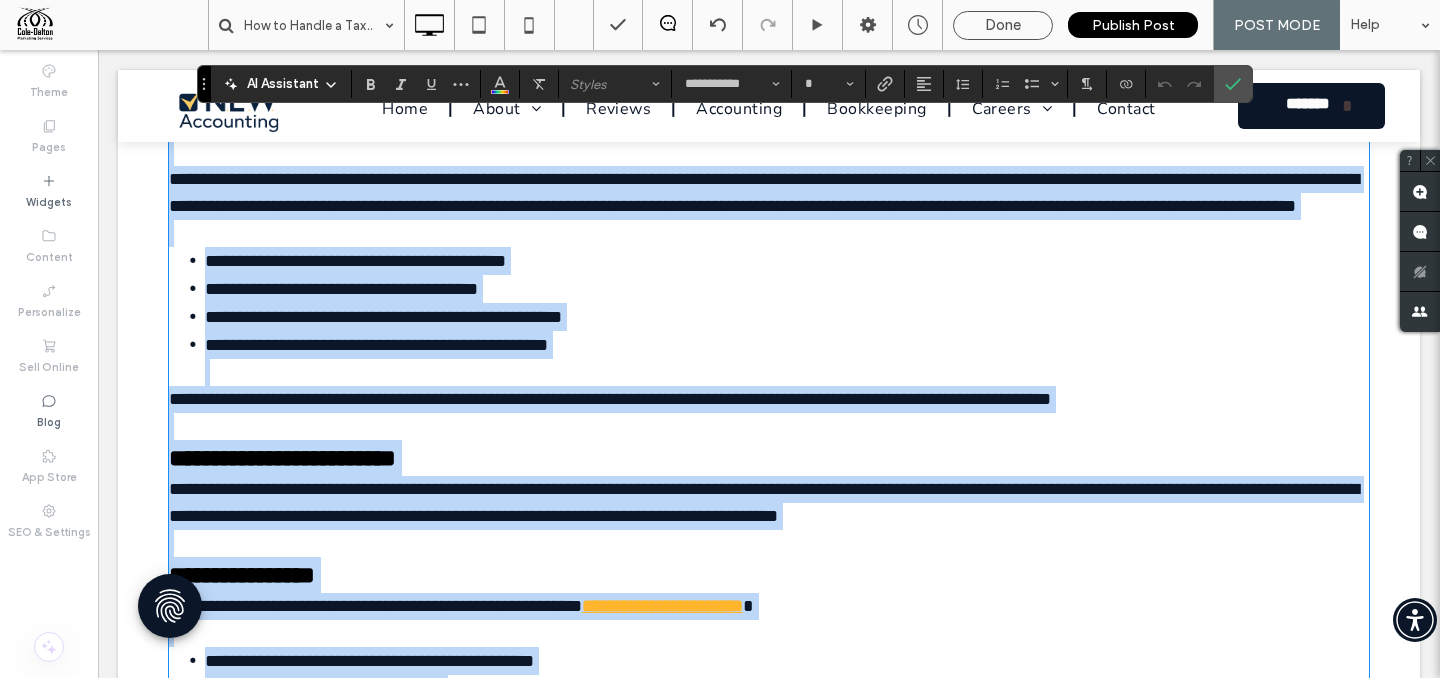 click on "**********" at bounding box center [764, 192] 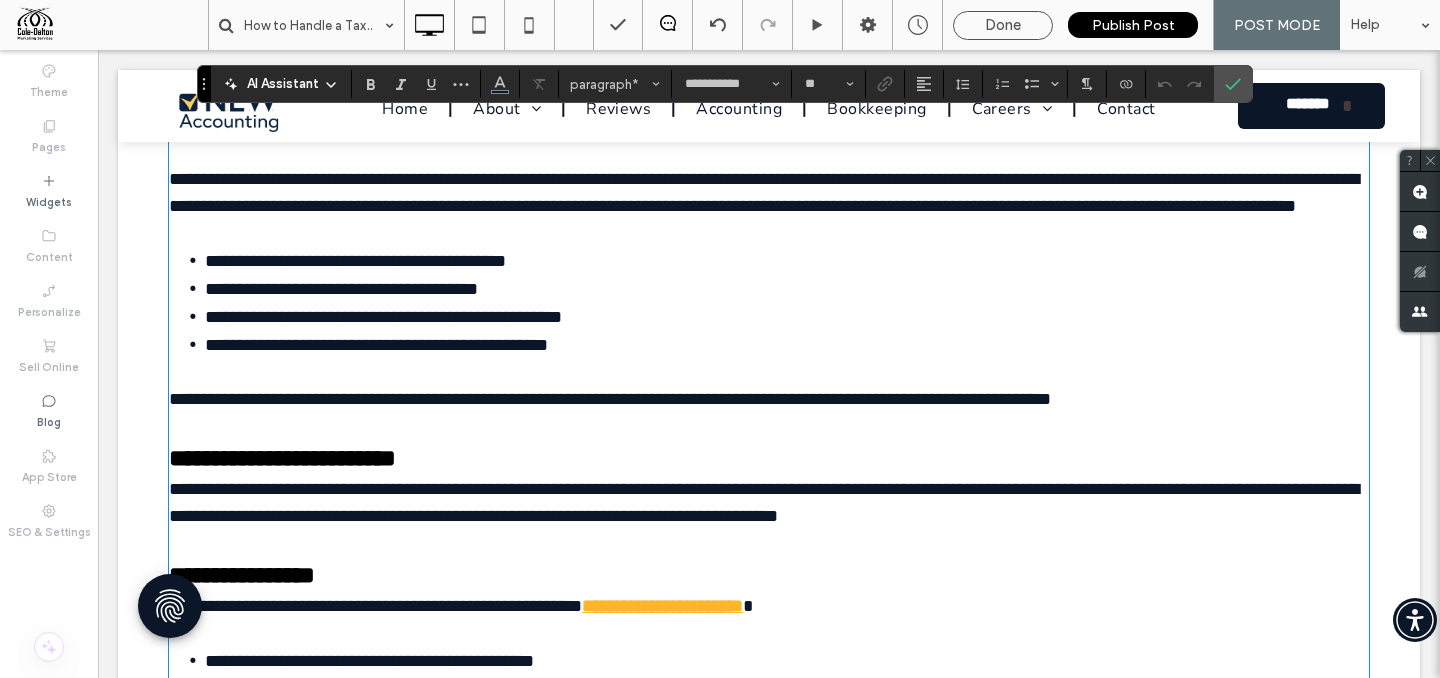 type 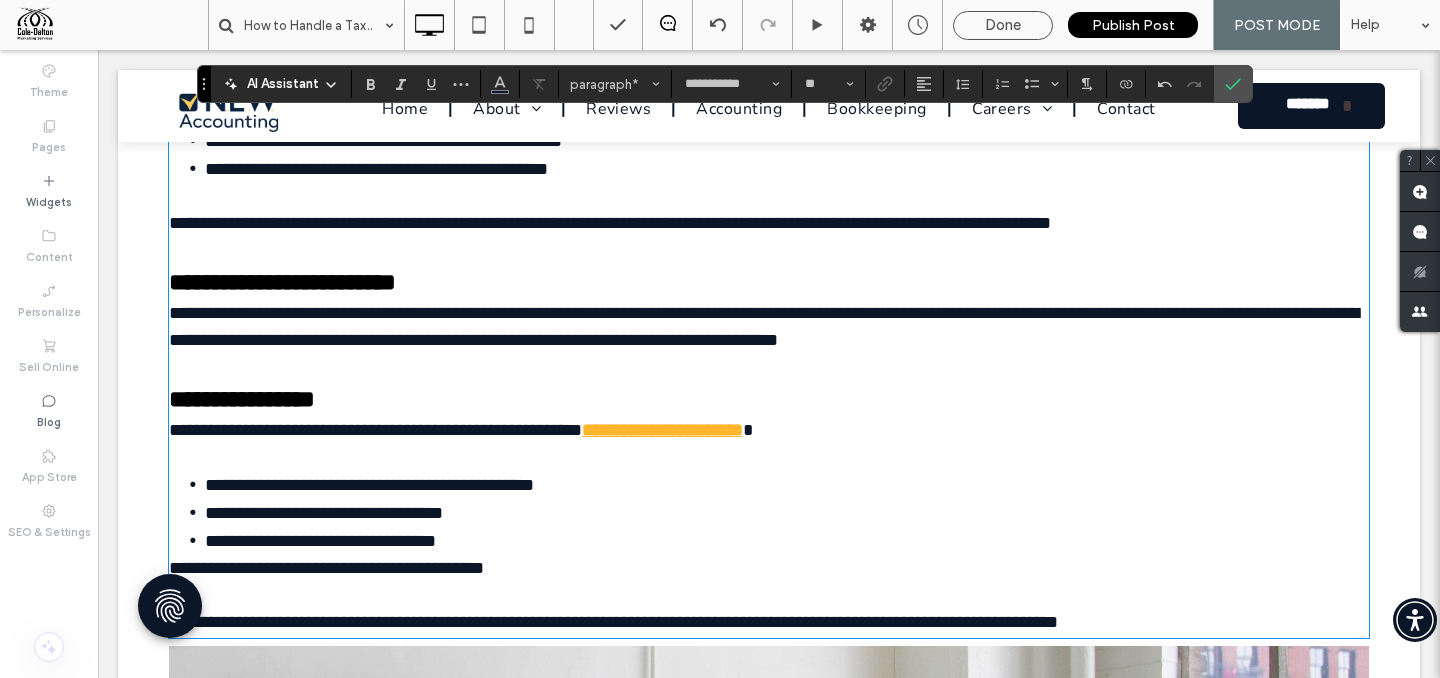 scroll, scrollTop: 4569, scrollLeft: 0, axis: vertical 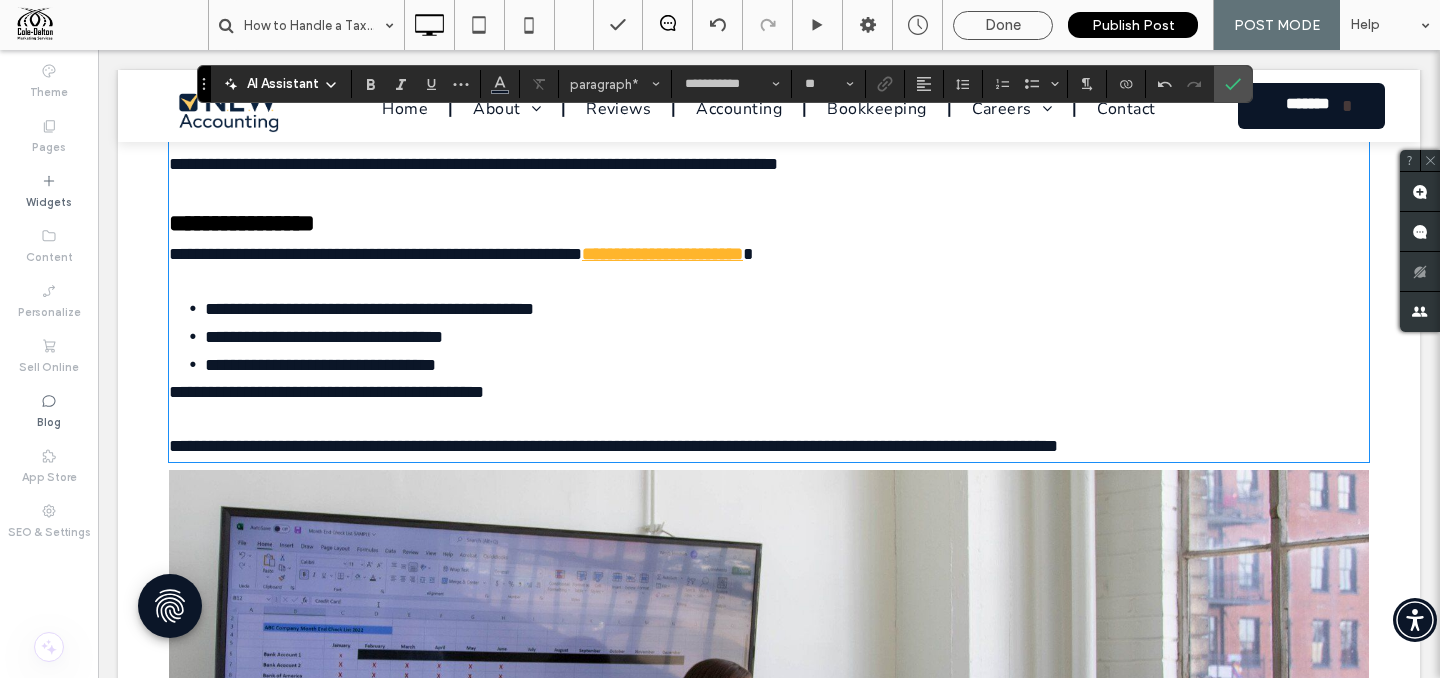 click on "**********" at bounding box center (326, 392) 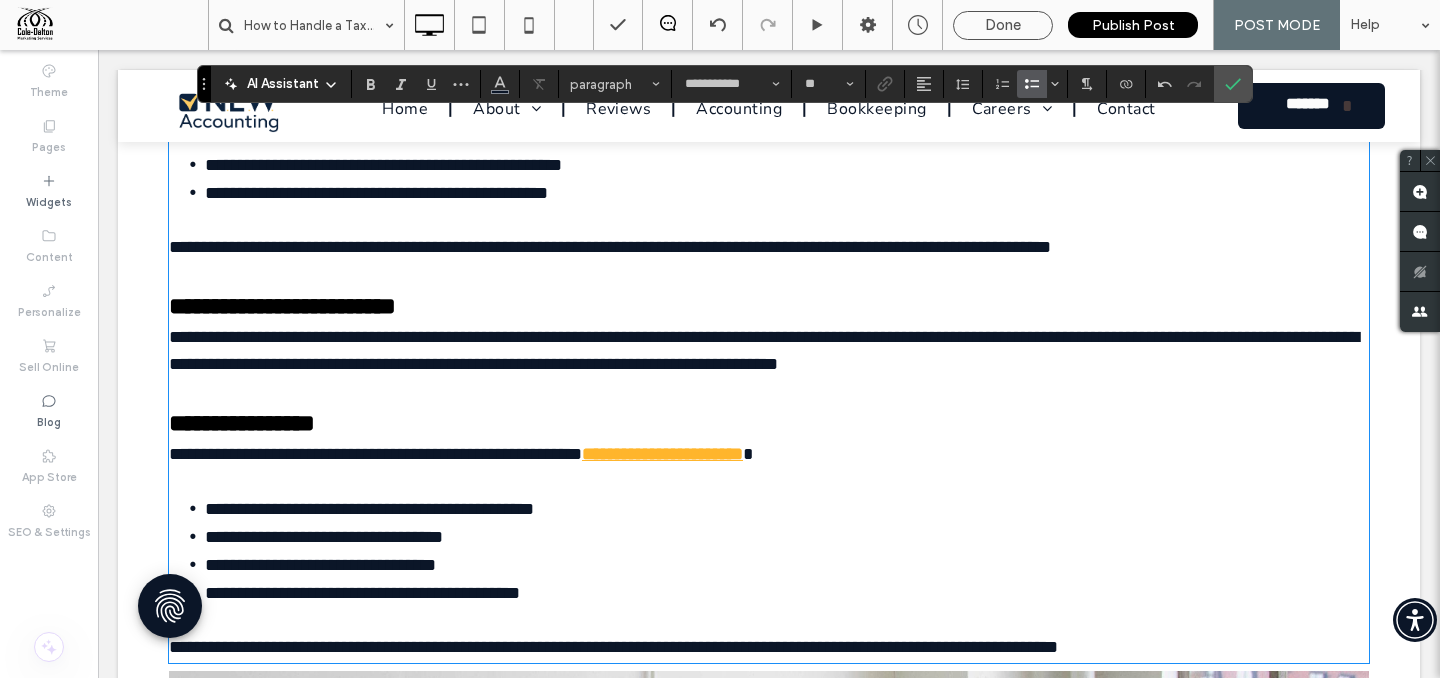scroll, scrollTop: 4474, scrollLeft: 0, axis: vertical 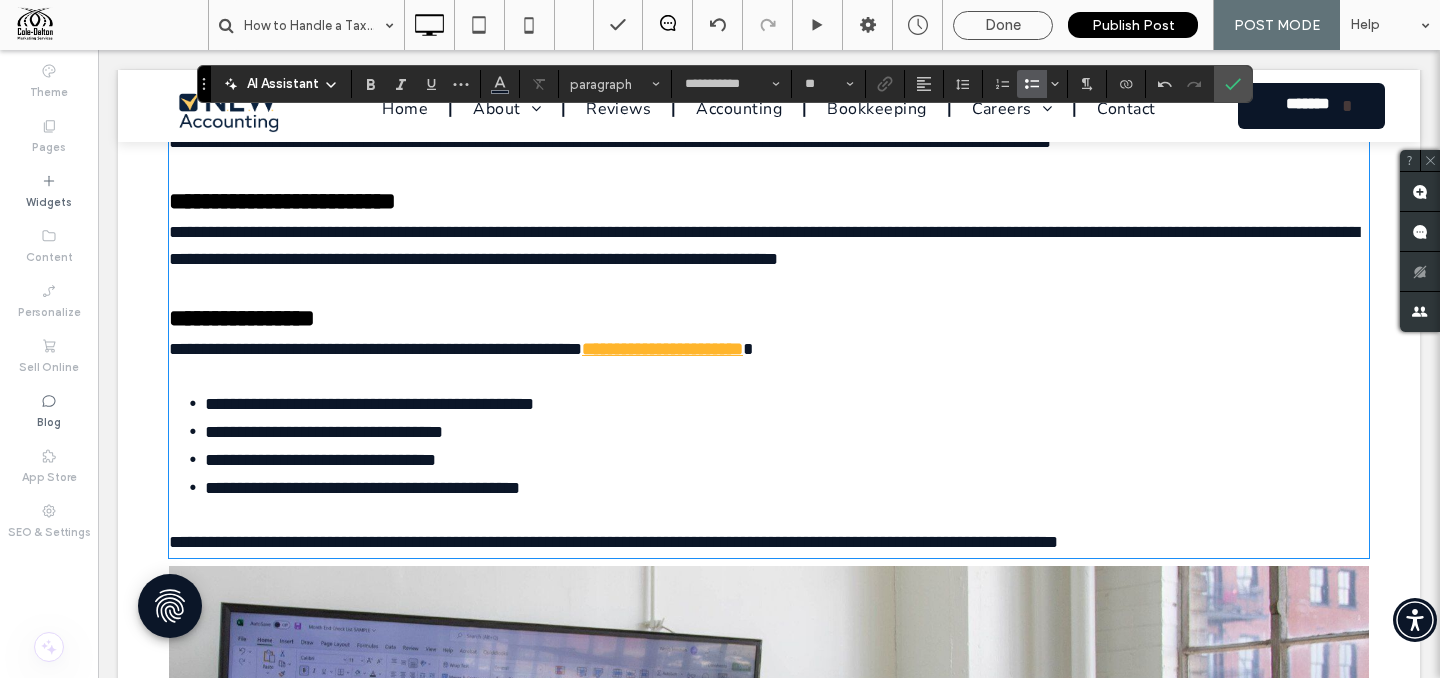 type on "**" 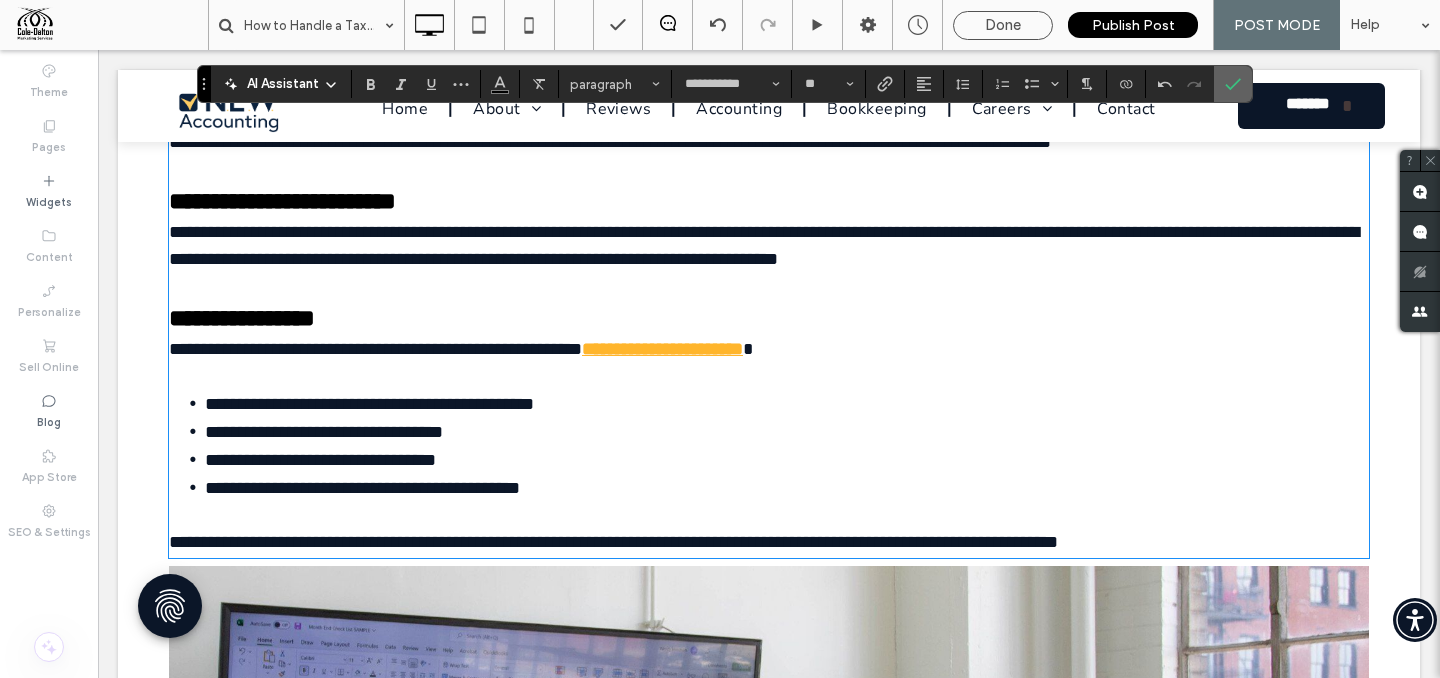 click at bounding box center (1233, 84) 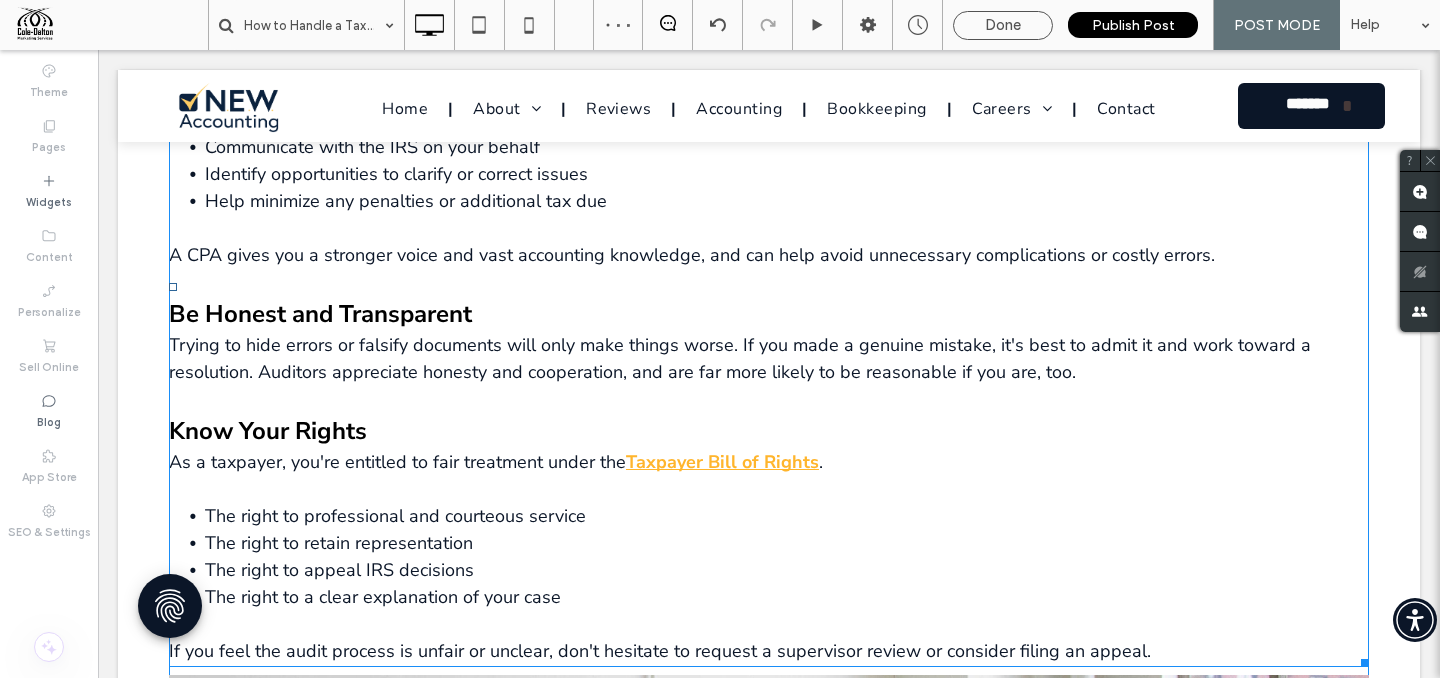 scroll, scrollTop: 4123, scrollLeft: 0, axis: vertical 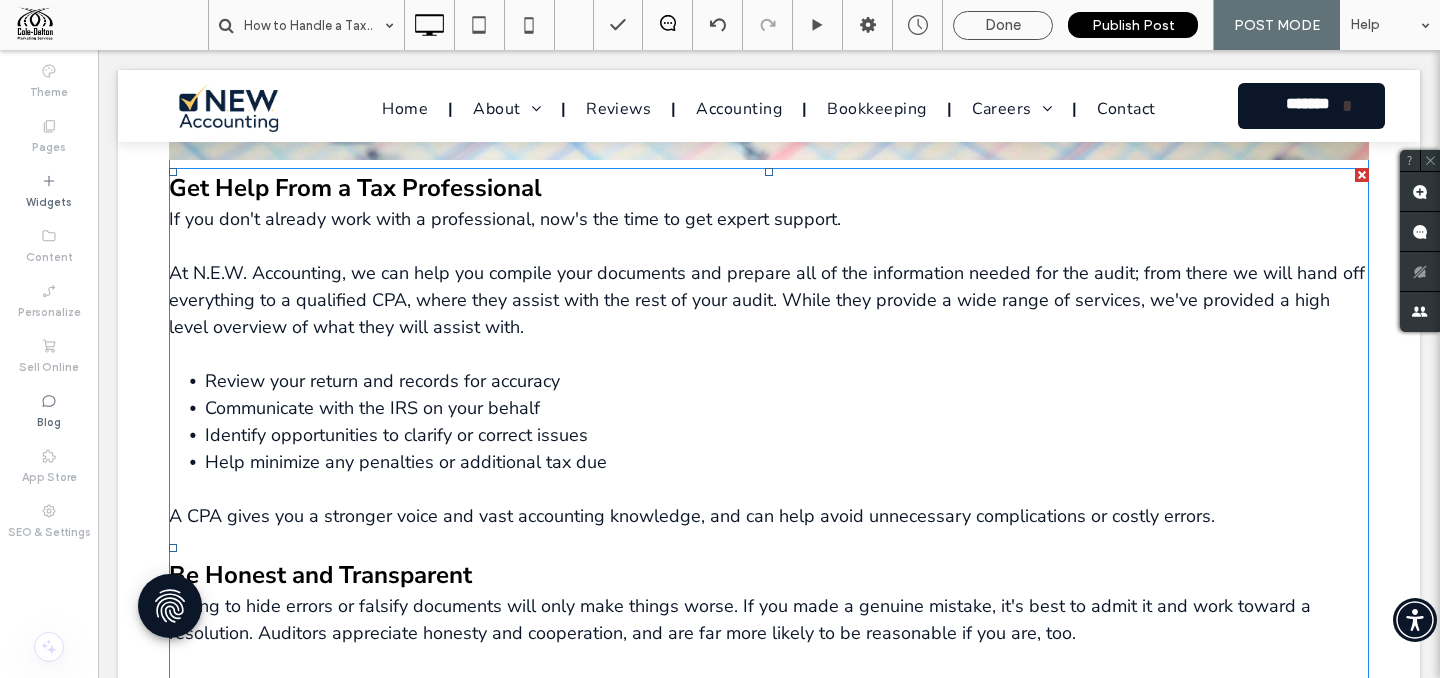 click on "At N.E.W. Accounting, we can help you compile your documents and prepare all of the information needed for the audit; from there we will hand off everything to a qualified CPA, where they assist with the rest of your audit. While they provide a wide range of services, we've provided a high level overview of what they will assist with." at bounding box center [767, 300] 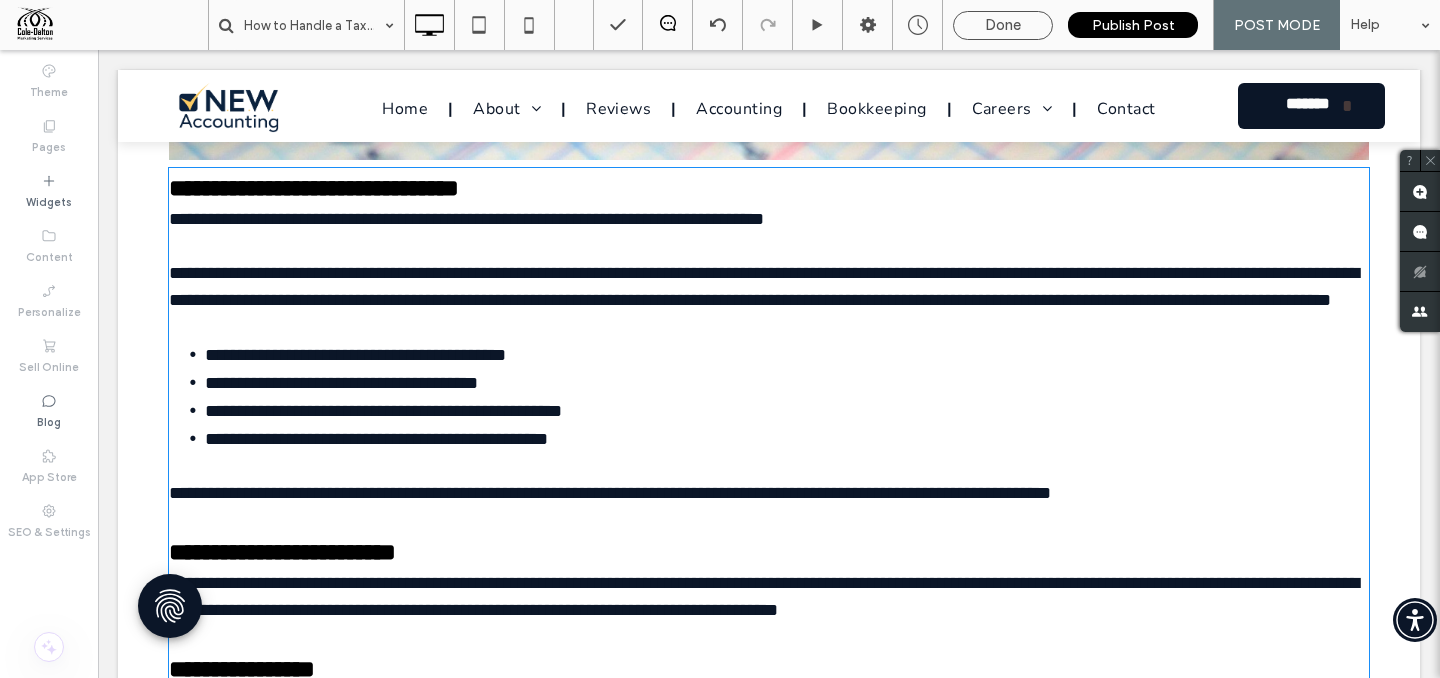 type on "**********" 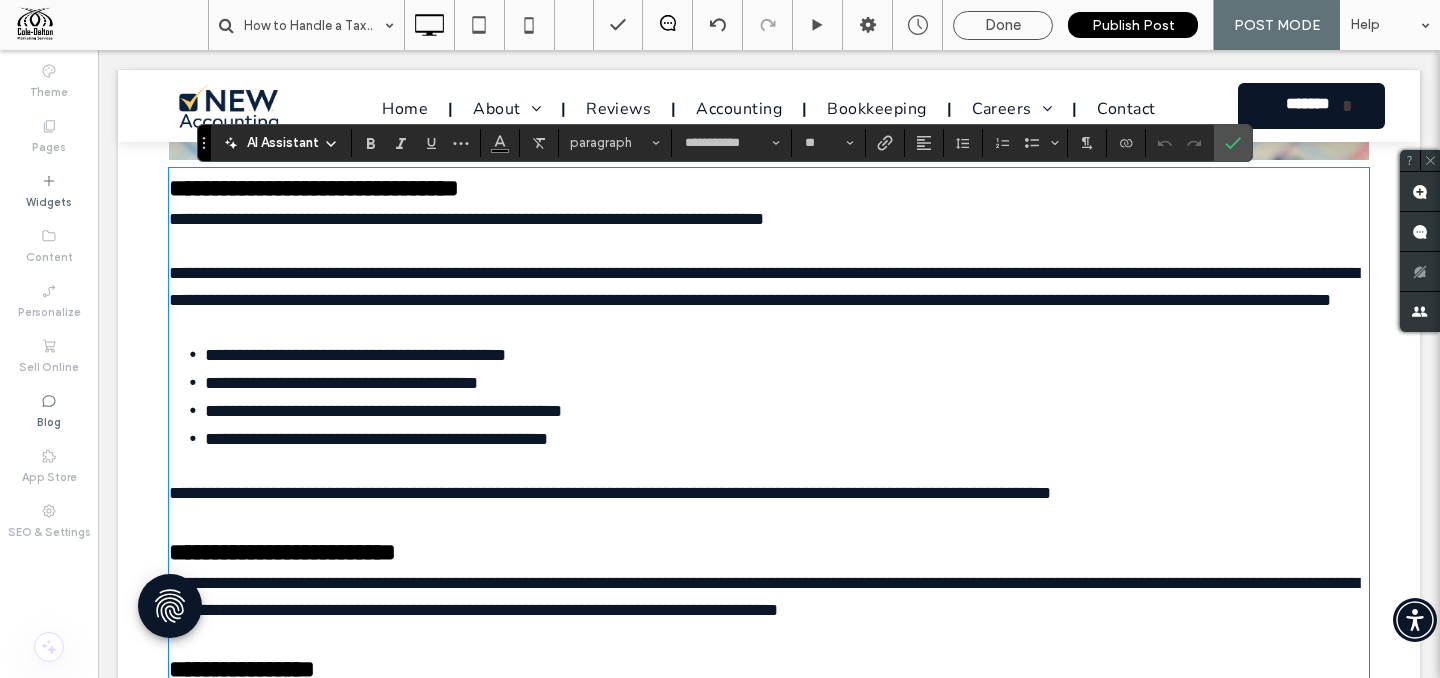 type on "**" 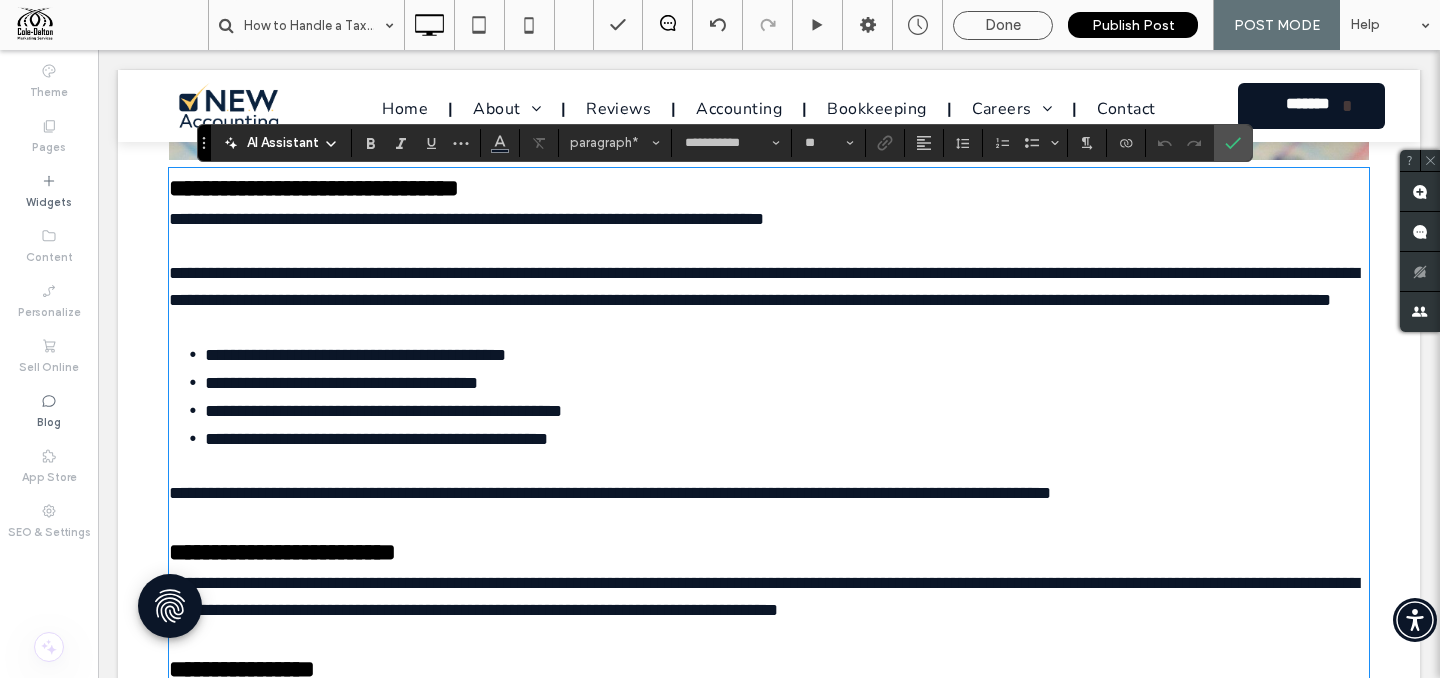 click on "**********" at bounding box center (764, 286) 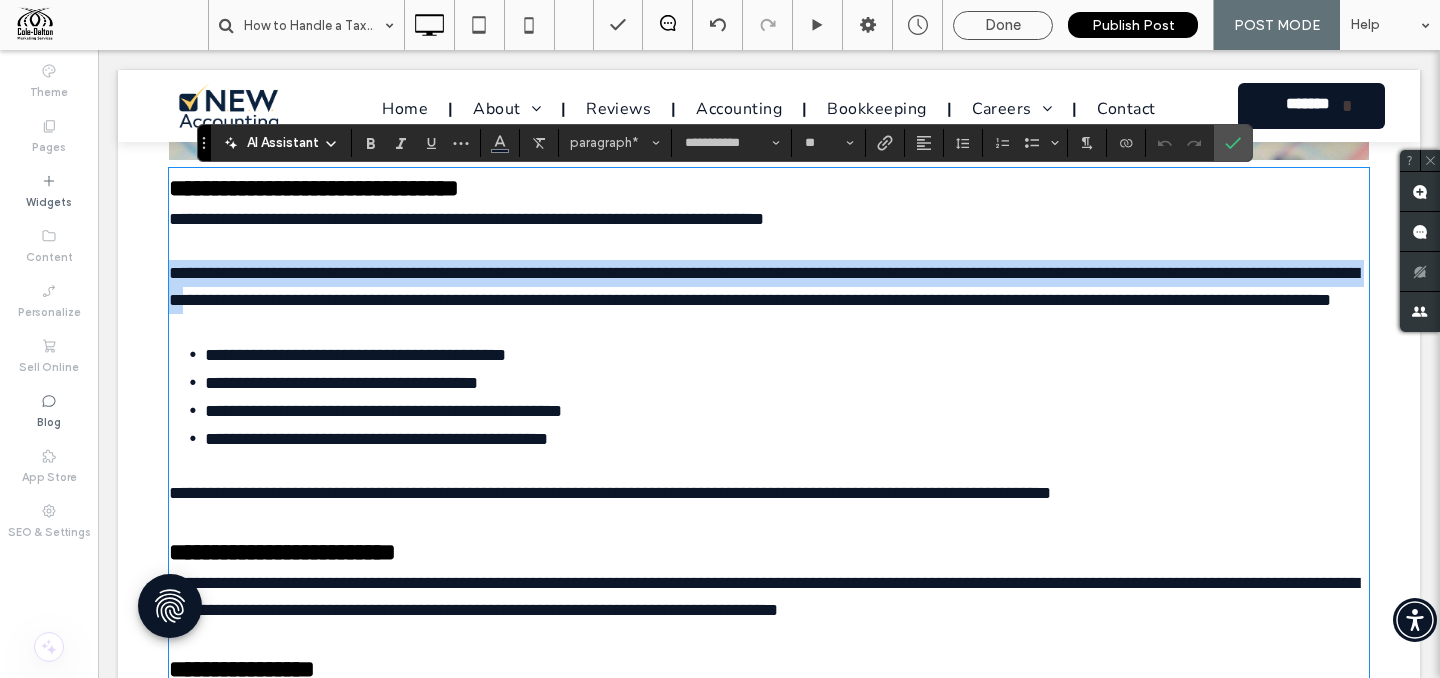 drag, startPoint x: 370, startPoint y: 305, endPoint x: 166, endPoint y: 276, distance: 206.05096 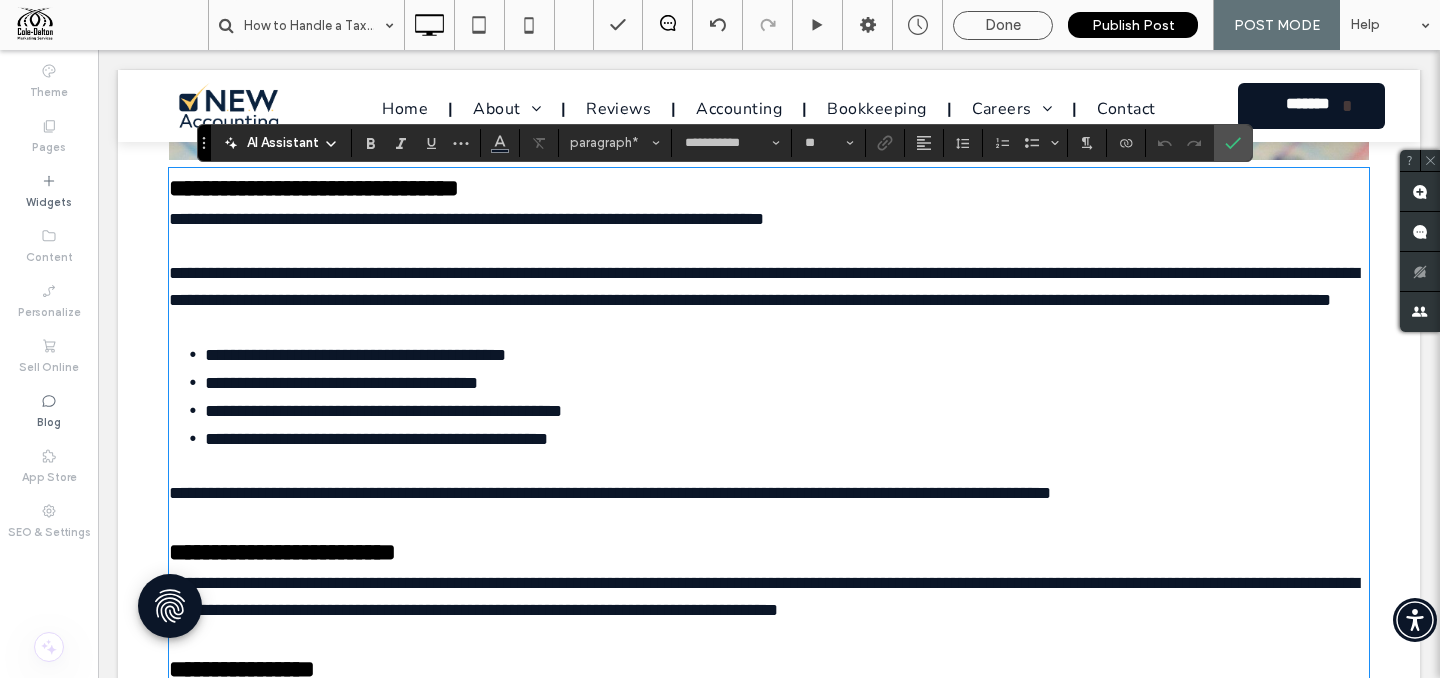 click on "**********" at bounding box center (764, 286) 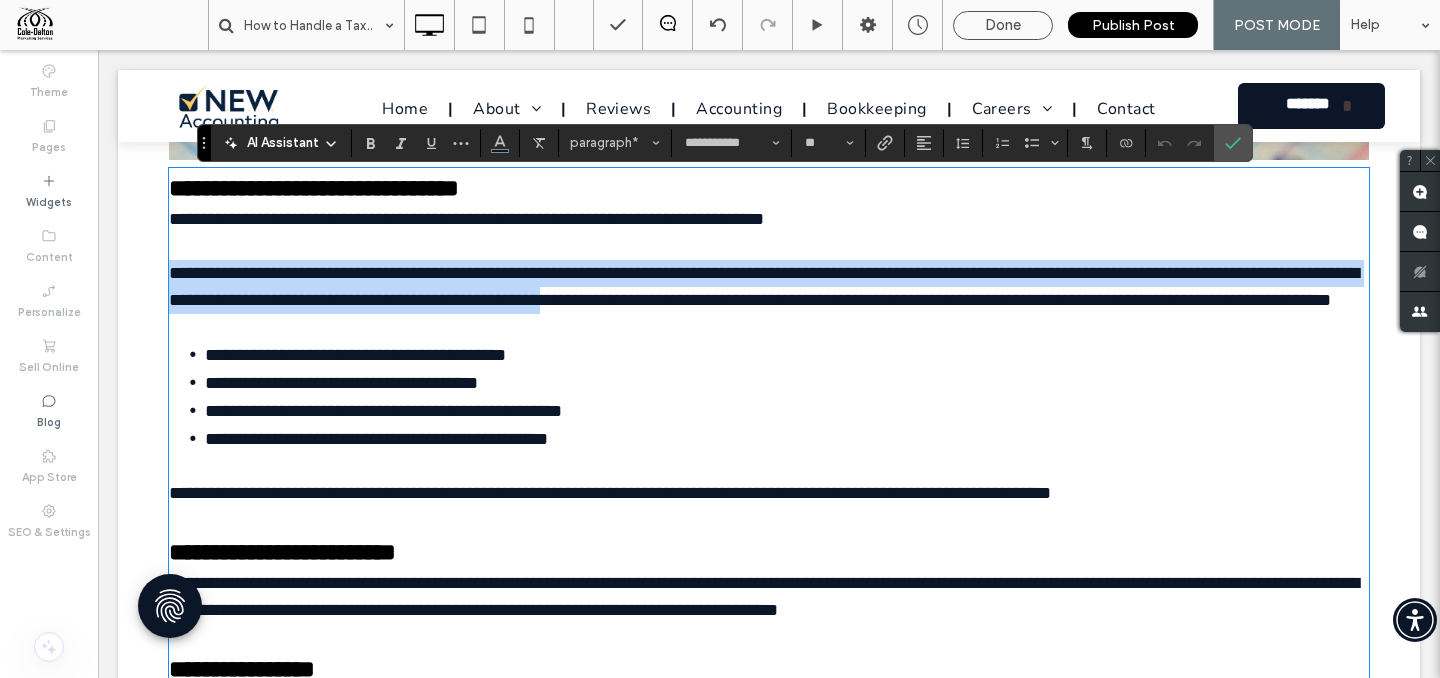 drag, startPoint x: 773, startPoint y: 307, endPoint x: 136, endPoint y: 277, distance: 637.70605 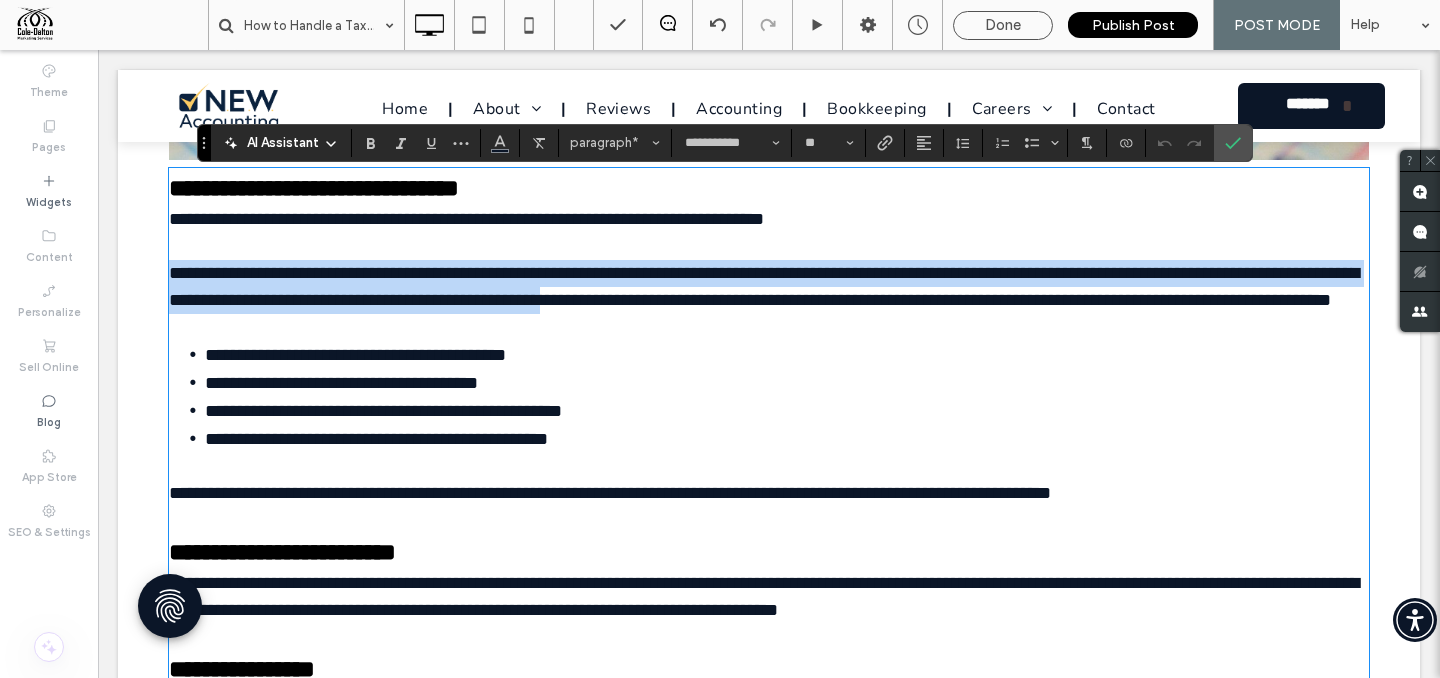 copy on "**********" 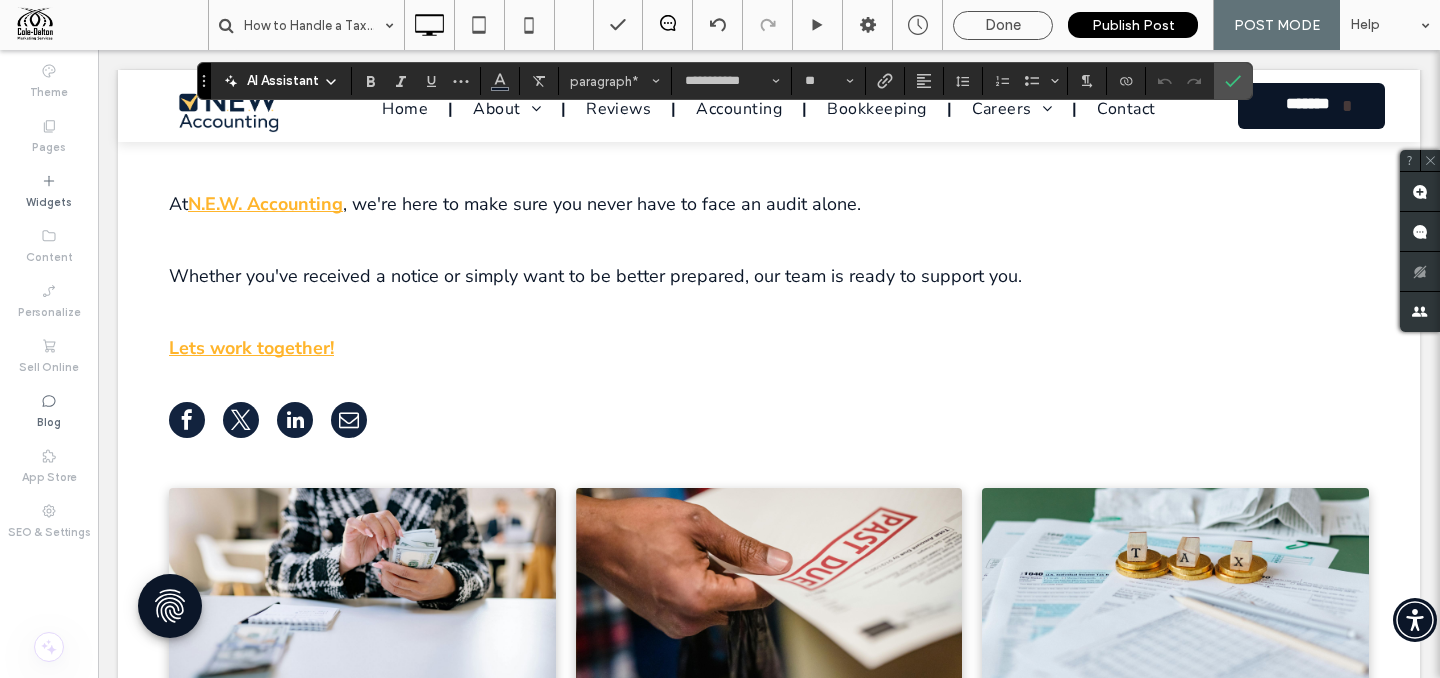 scroll, scrollTop: 6056, scrollLeft: 0, axis: vertical 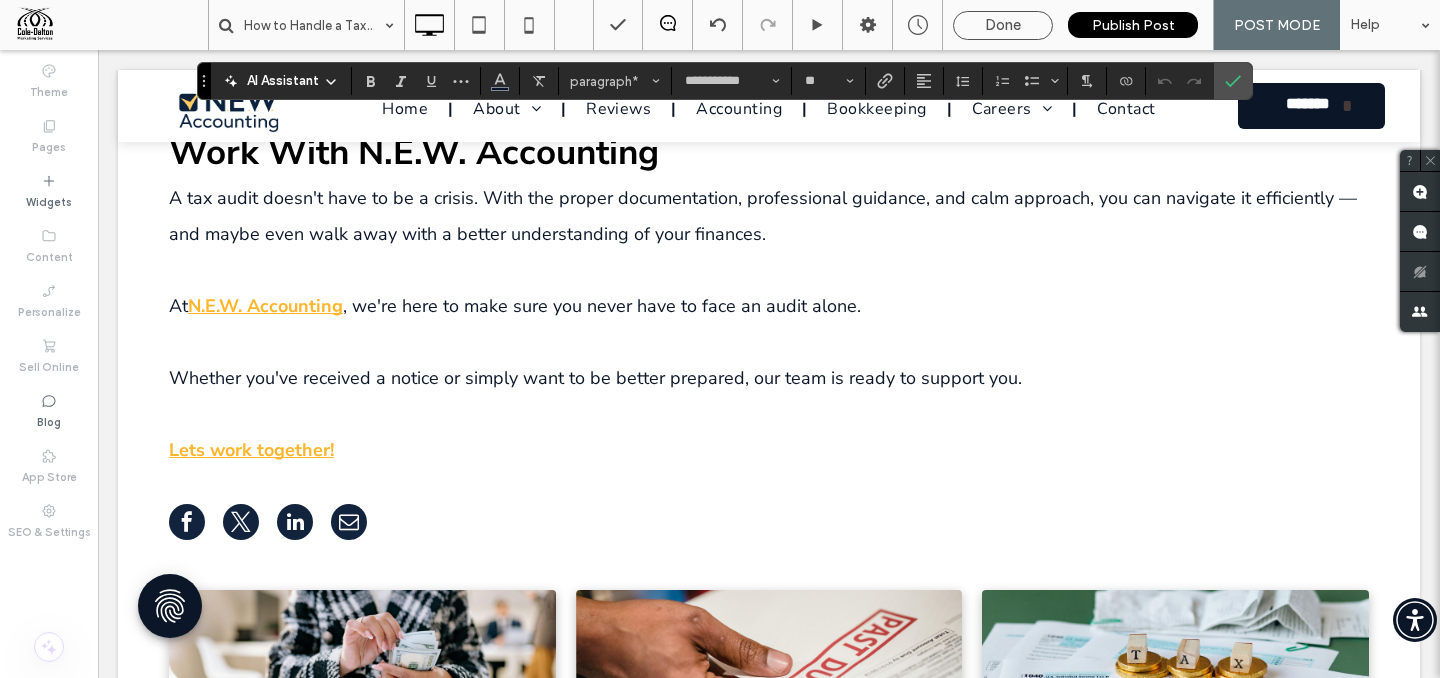 click on ", we're here to make sure you never have to face an audit alone." at bounding box center (602, 306) 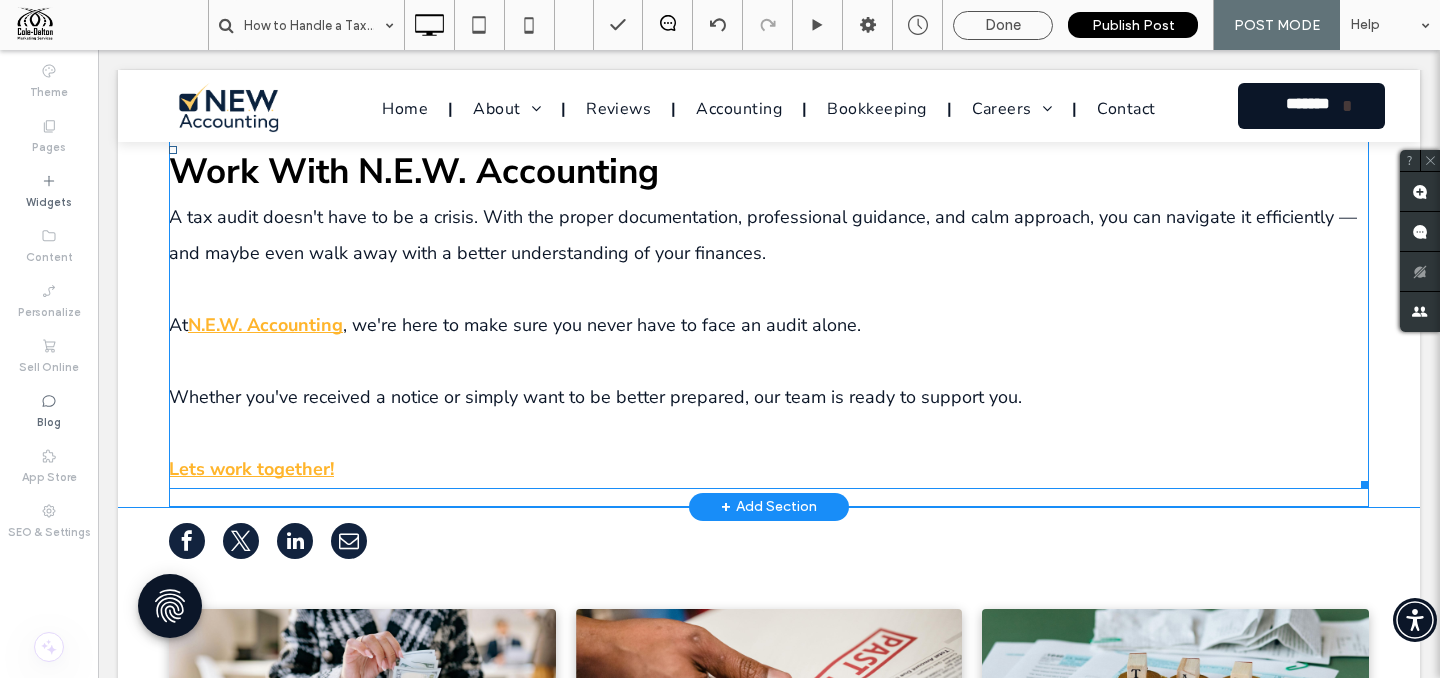 click on "A tax audit doesn't have to be a crisis. With the proper documentation, professional guidance, and calm approach, you can navigate it efficiently — and maybe even walk away with a better understanding of your finances." at bounding box center [763, 235] 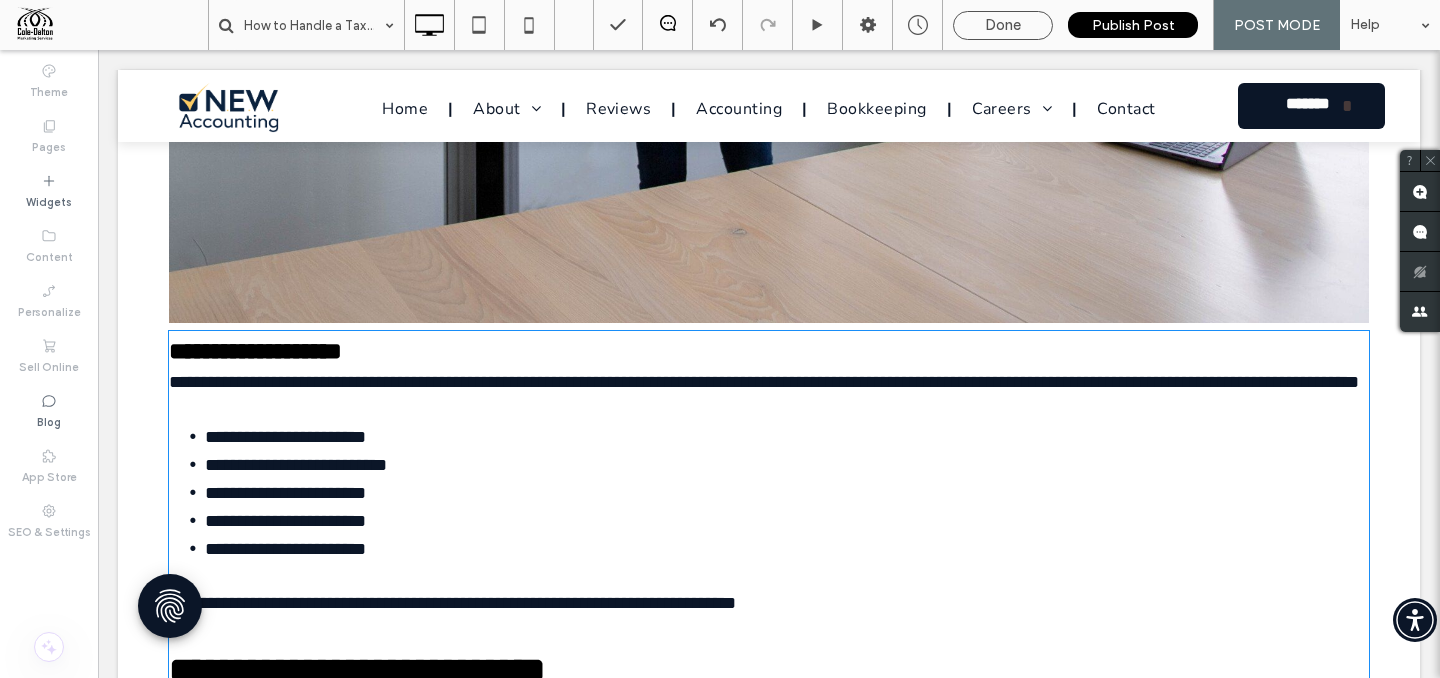 type on "**********" 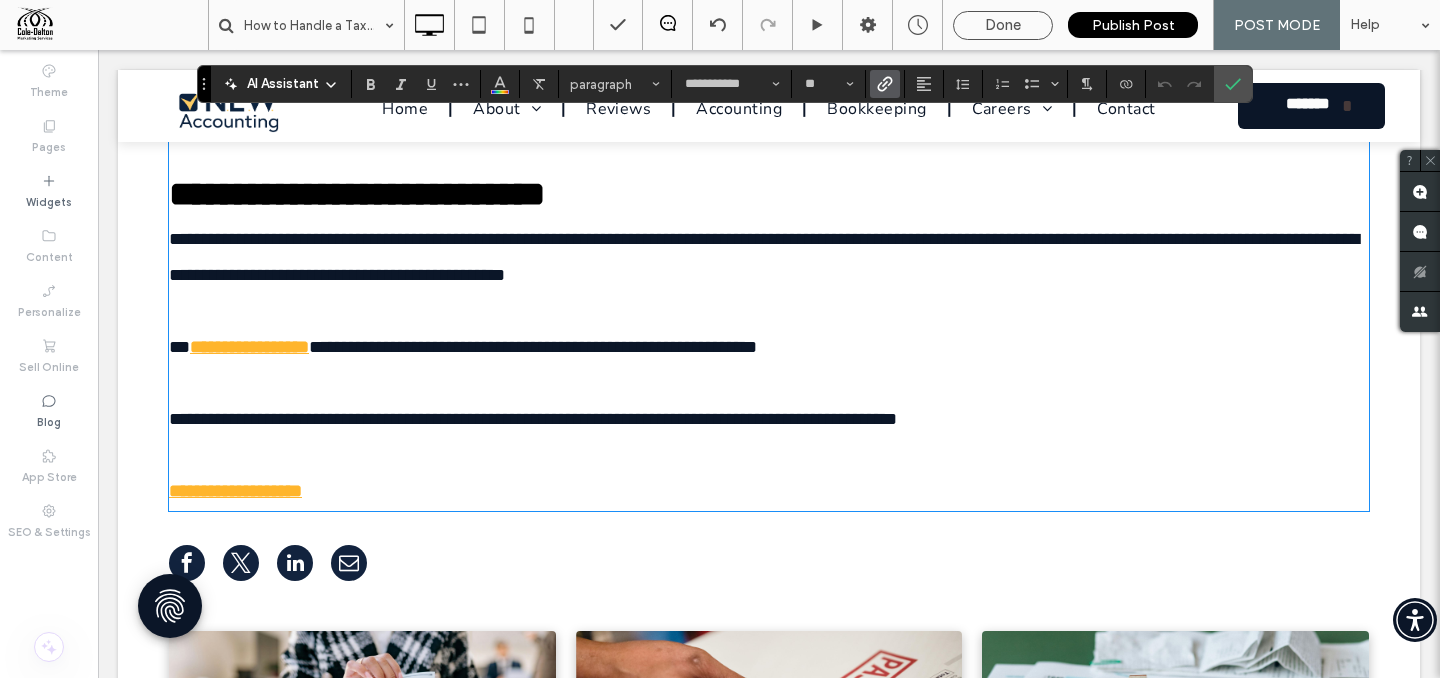 scroll, scrollTop: 6114, scrollLeft: 0, axis: vertical 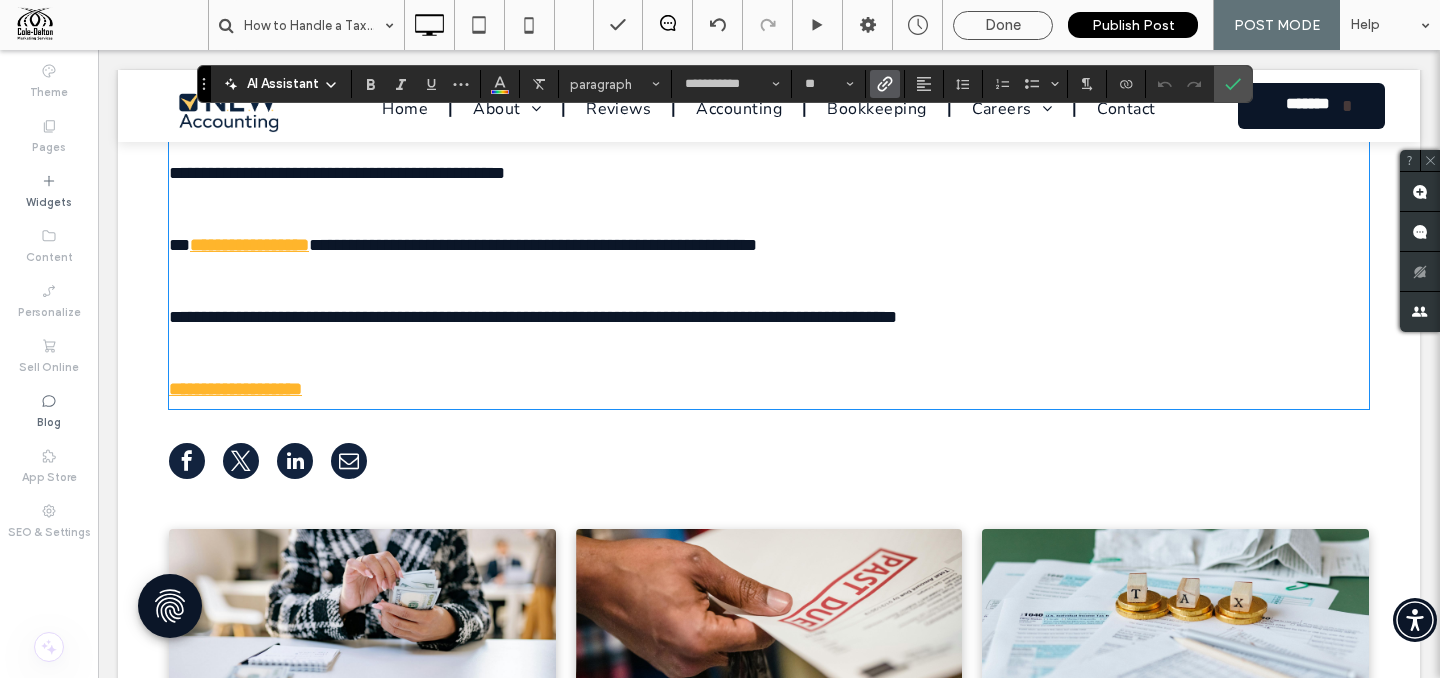 click on "**********" at bounding box center (769, 155) 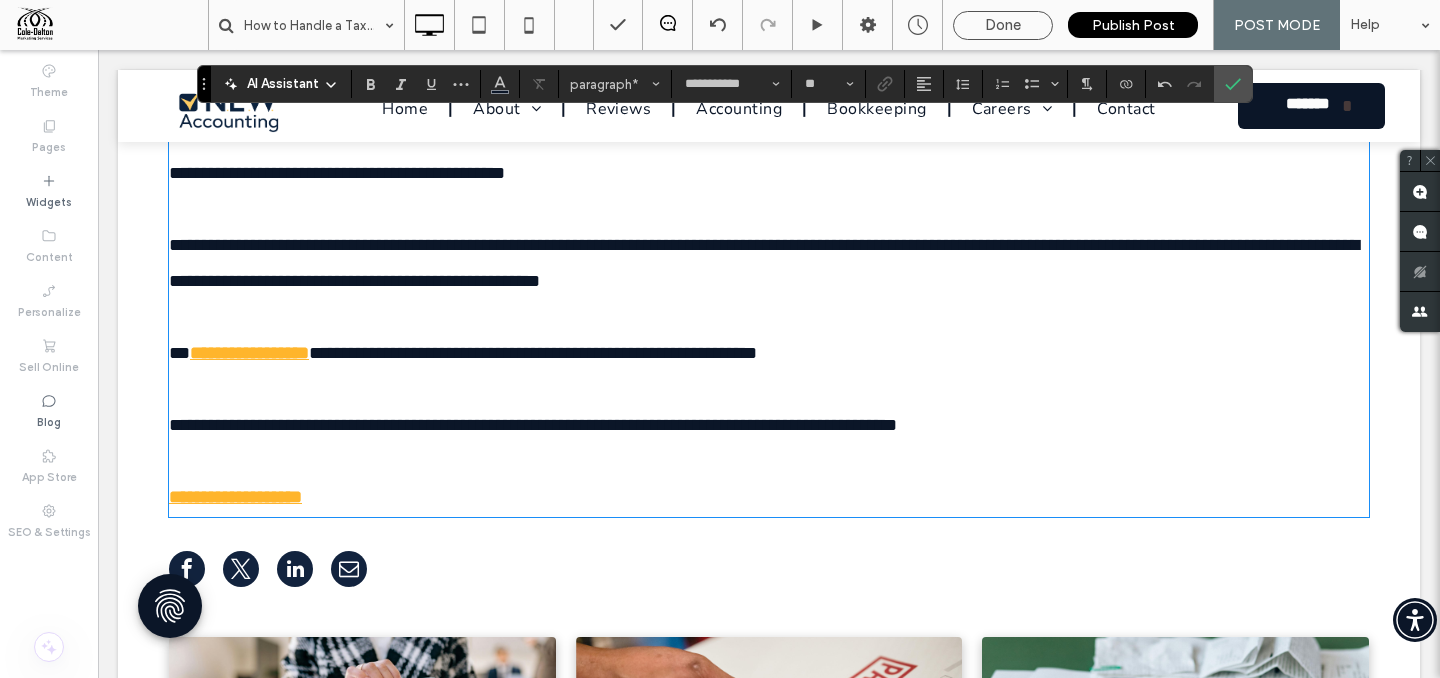 scroll, scrollTop: 0, scrollLeft: 0, axis: both 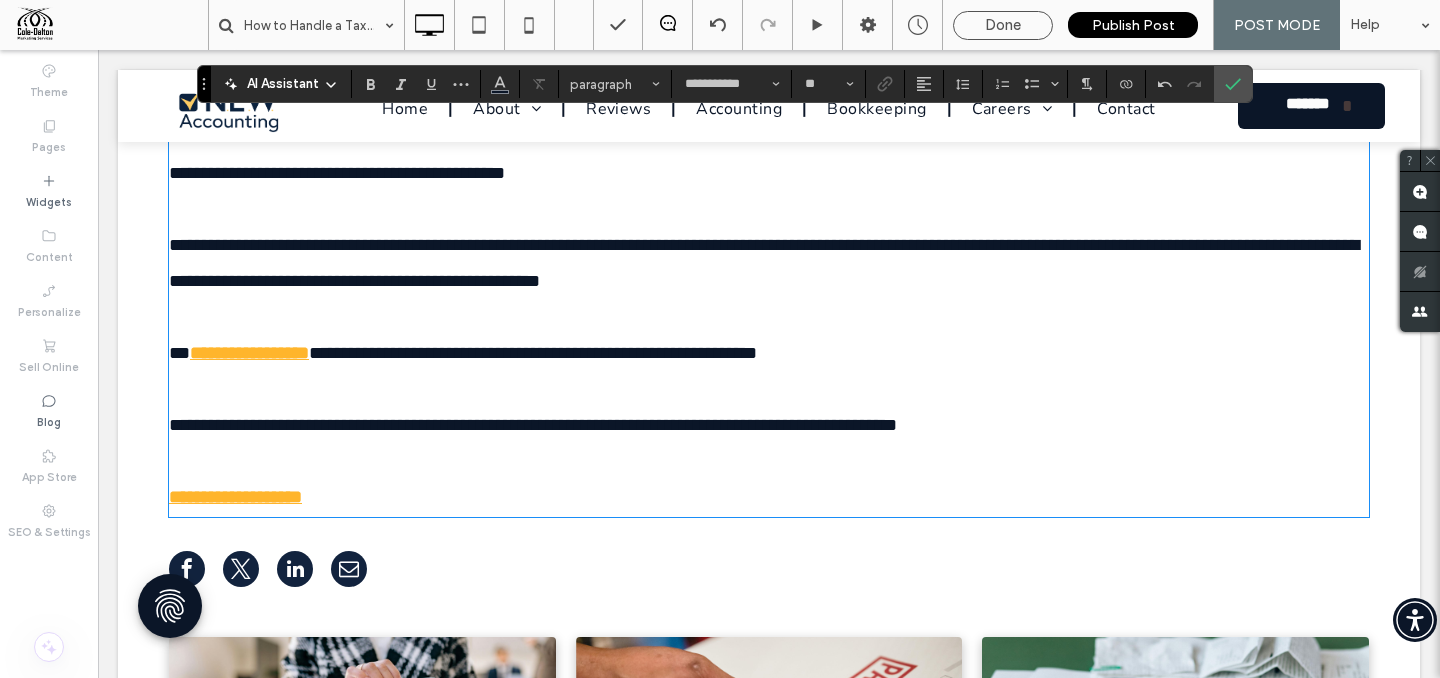 click at bounding box center [769, 389] 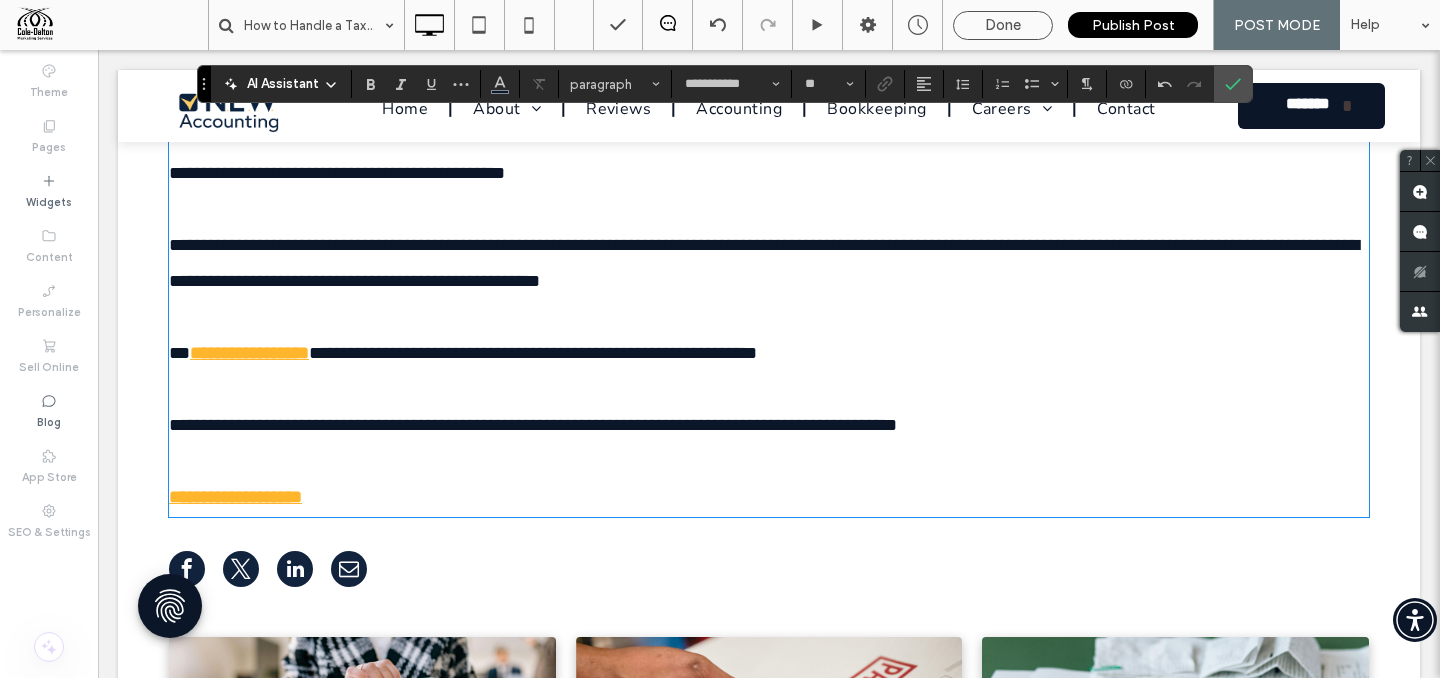 click at bounding box center (769, 461) 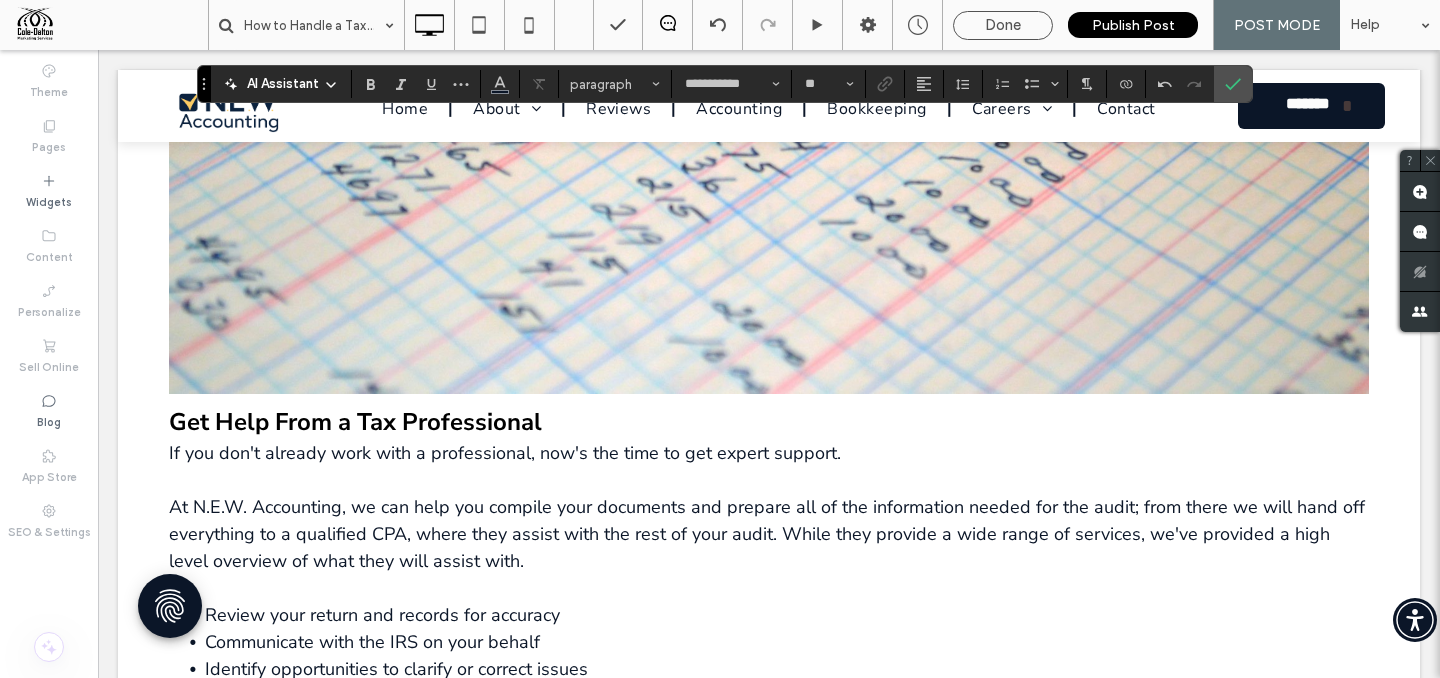 scroll, scrollTop: 4009, scrollLeft: 0, axis: vertical 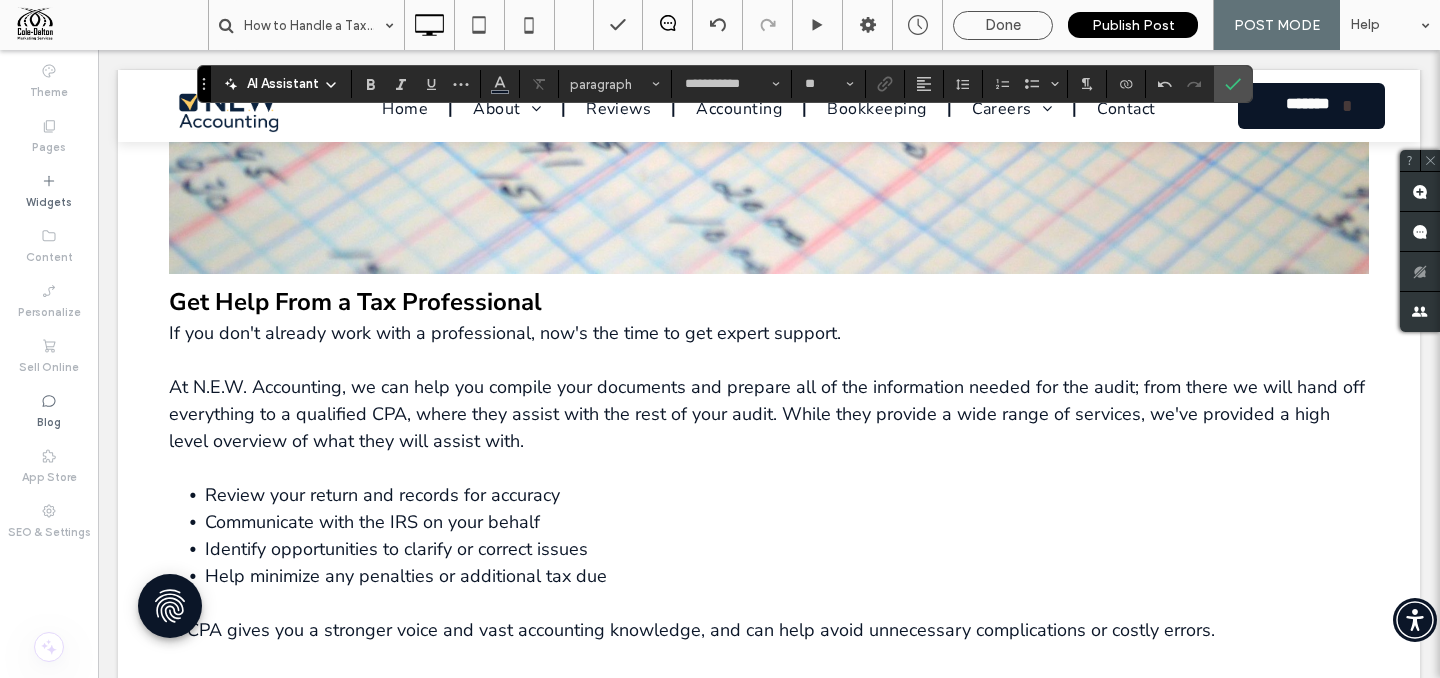 click on "At N.E.W. Accounting, we can help you compile your documents and prepare all of the information needed for the audit; from there we will hand off everything to a qualified CPA, where they assist with the rest of your audit. While they provide a wide range of services, we've provided a high level overview of what they will assist with." at bounding box center (769, 414) 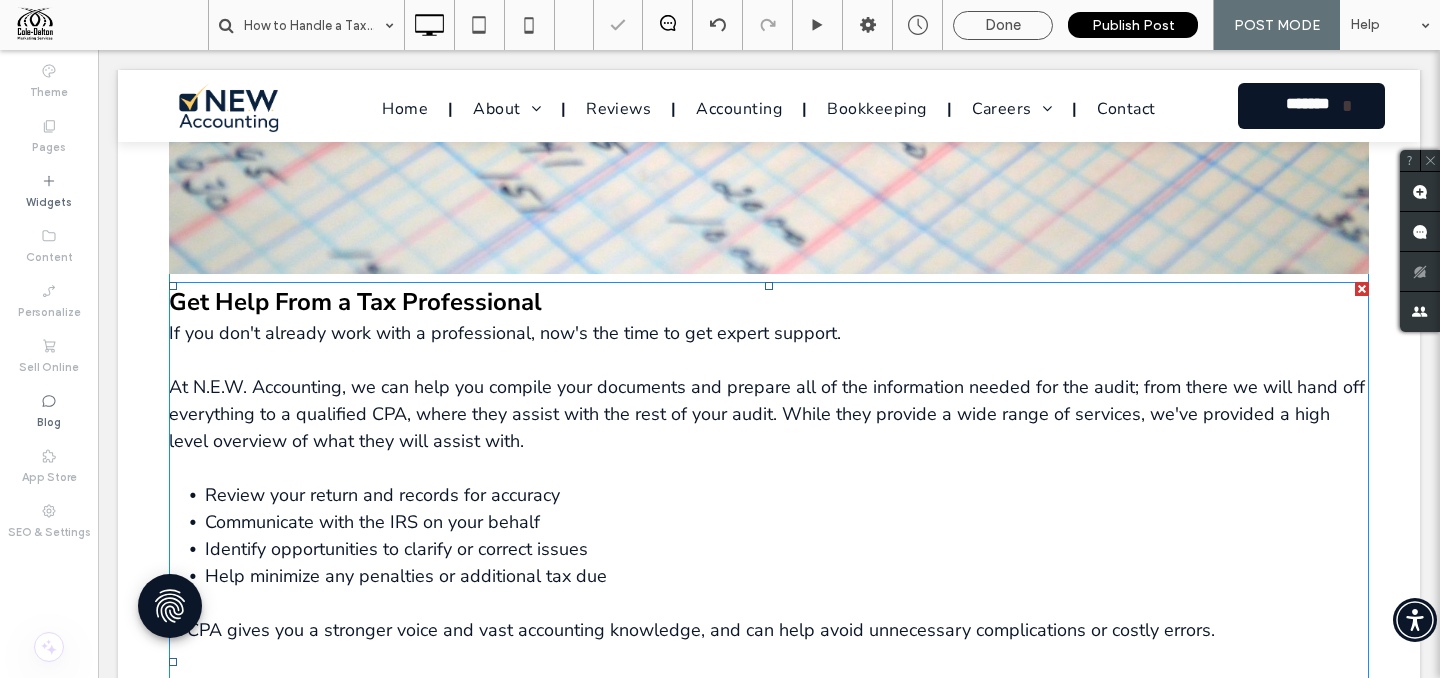 click on "At N.E.W. Accounting, we can help you compile your documents and prepare all of the information needed for the audit; from there we will hand off everything to a qualified CPA, where they assist with the rest of your audit. While they provide a wide range of services, we've provided a high level overview of what they will assist with." at bounding box center [767, 414] 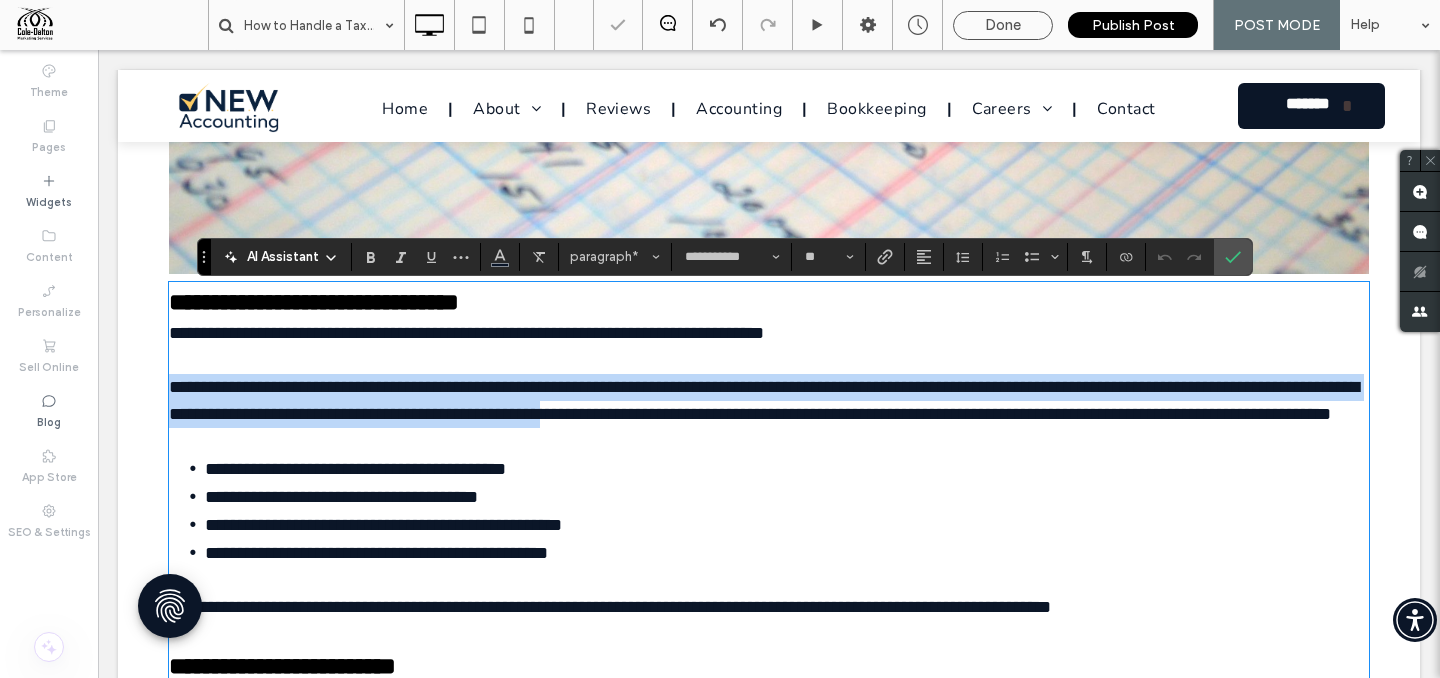click on "**********" at bounding box center (764, 400) 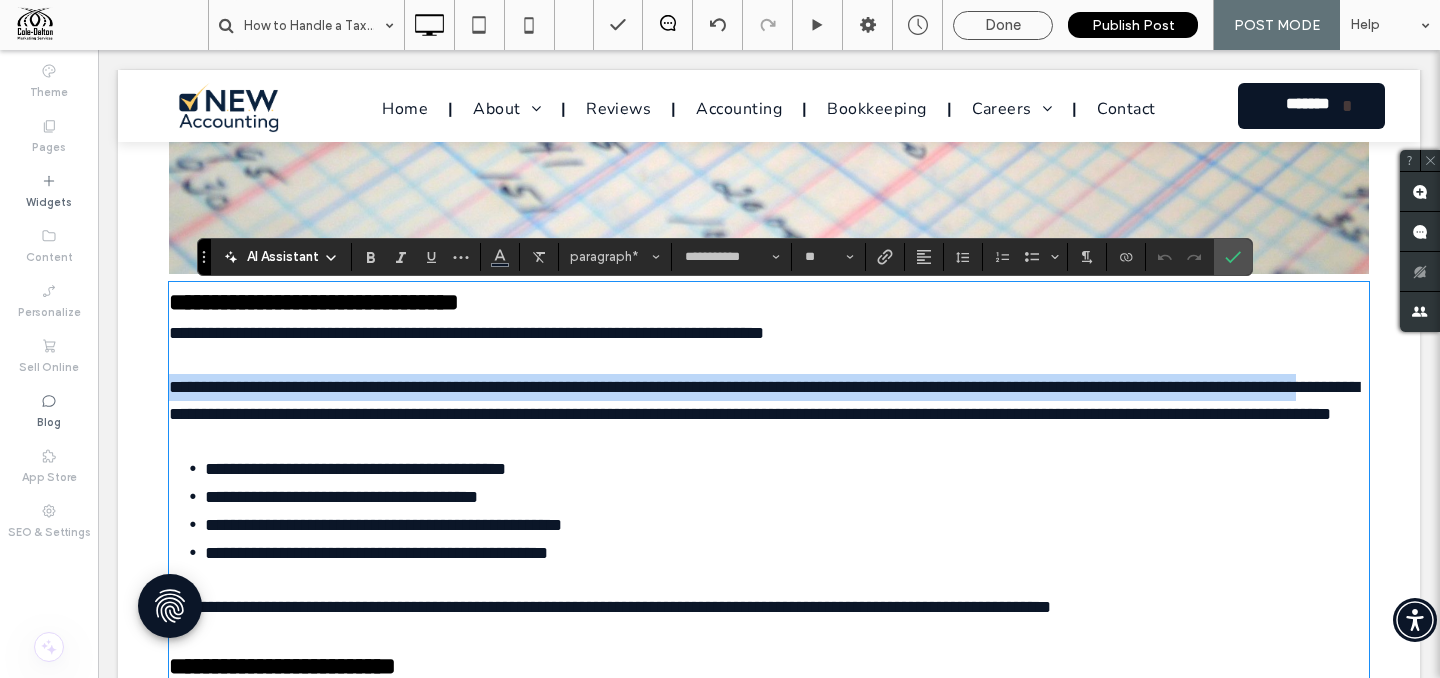 drag, startPoint x: 288, startPoint y: 425, endPoint x: 164, endPoint y: 395, distance: 127.57743 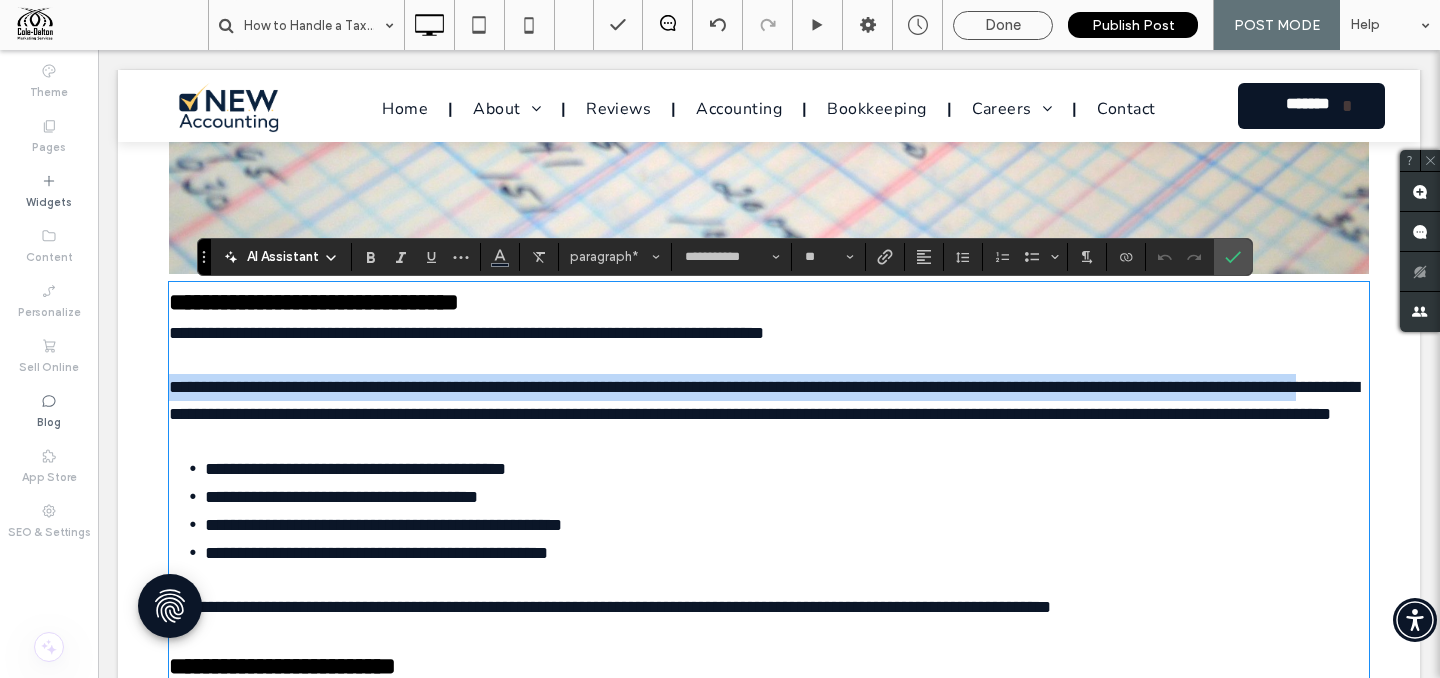 type 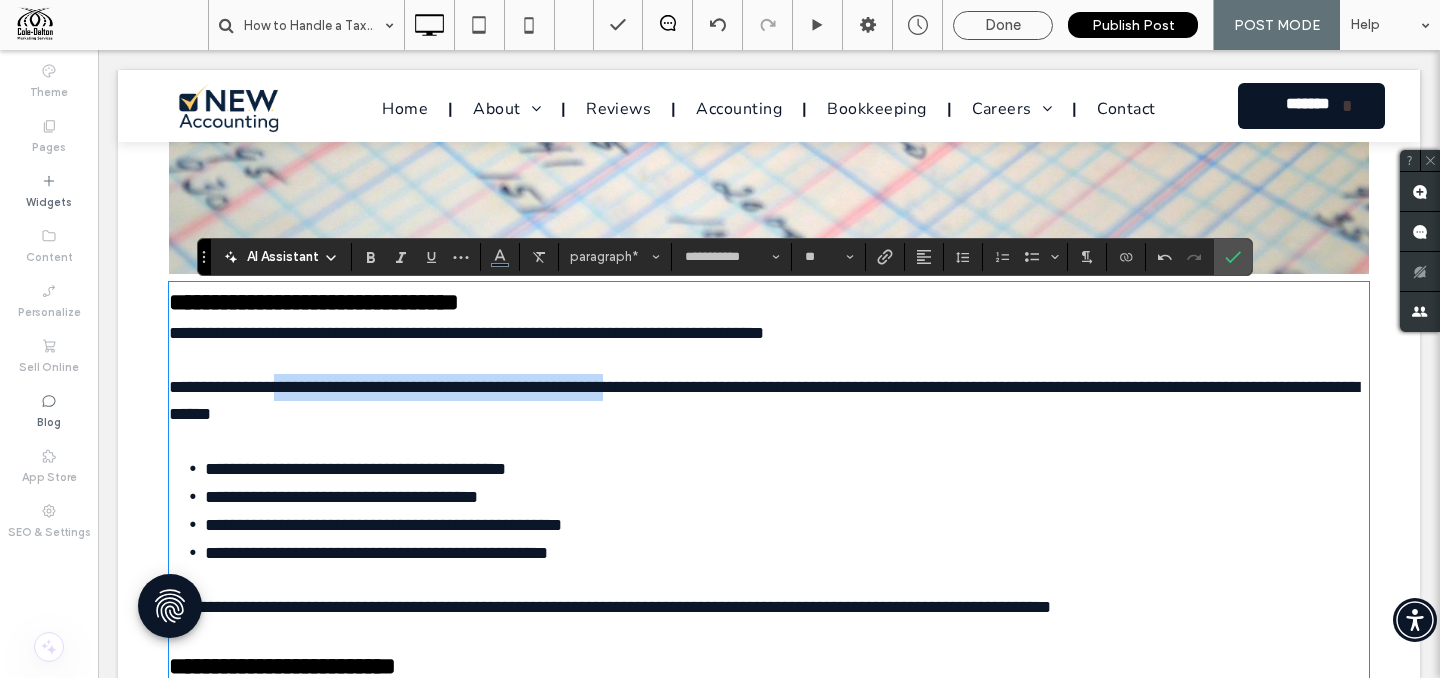 drag, startPoint x: 297, startPoint y: 400, endPoint x: 661, endPoint y: 396, distance: 364.02197 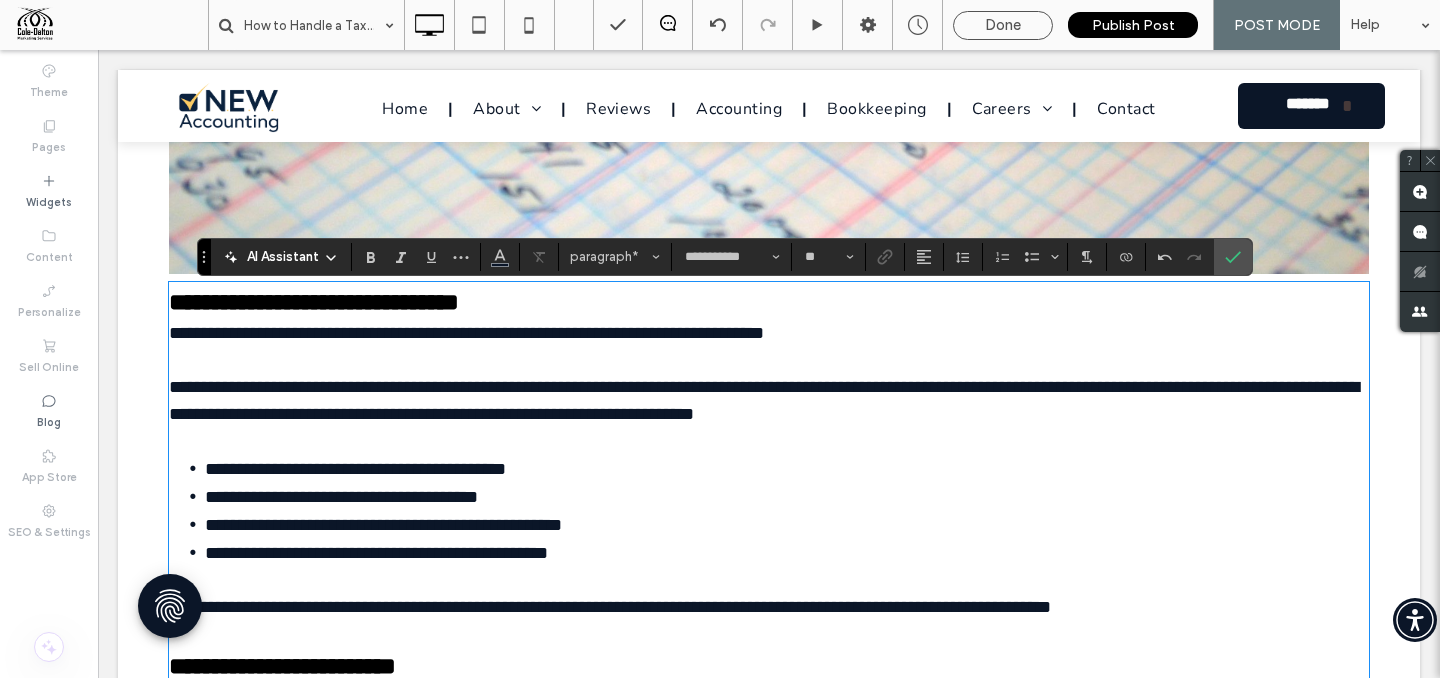click on "**********" at bounding box center [769, 401] 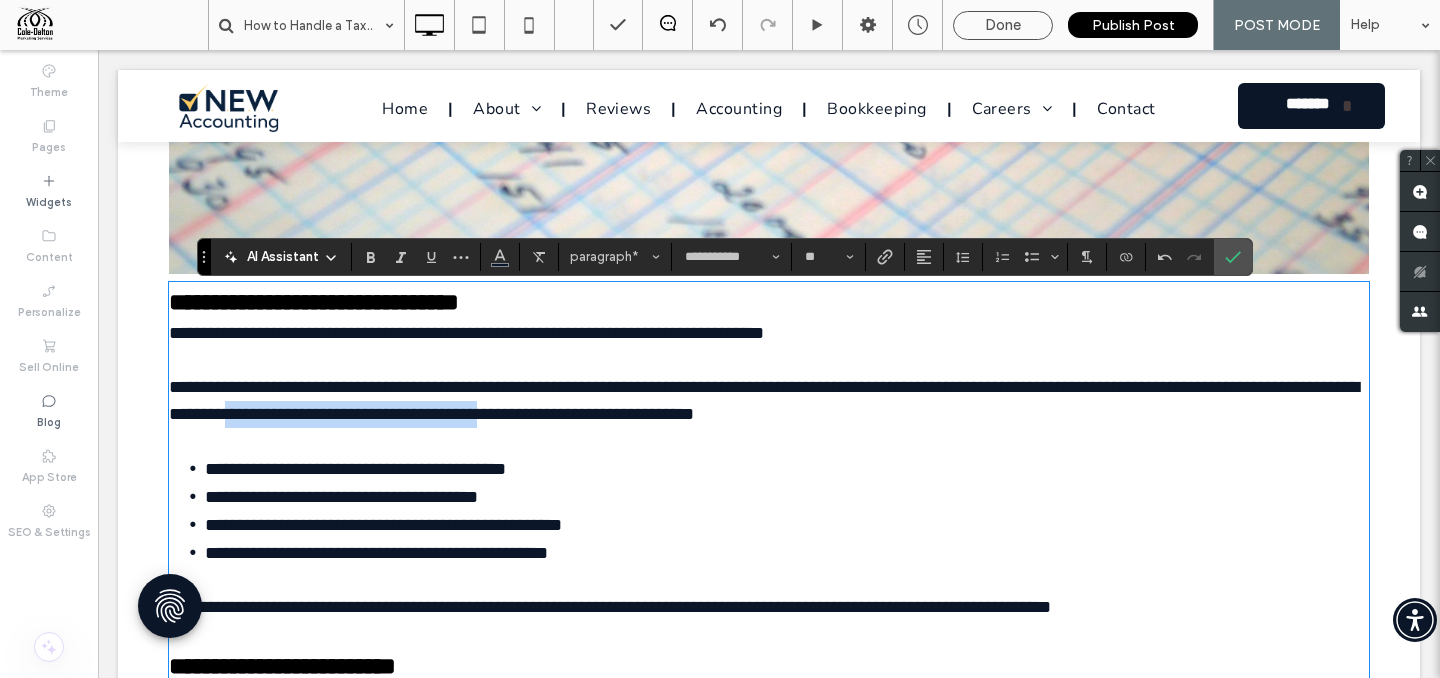 drag, startPoint x: 441, startPoint y: 424, endPoint x: 734, endPoint y: 430, distance: 293.06143 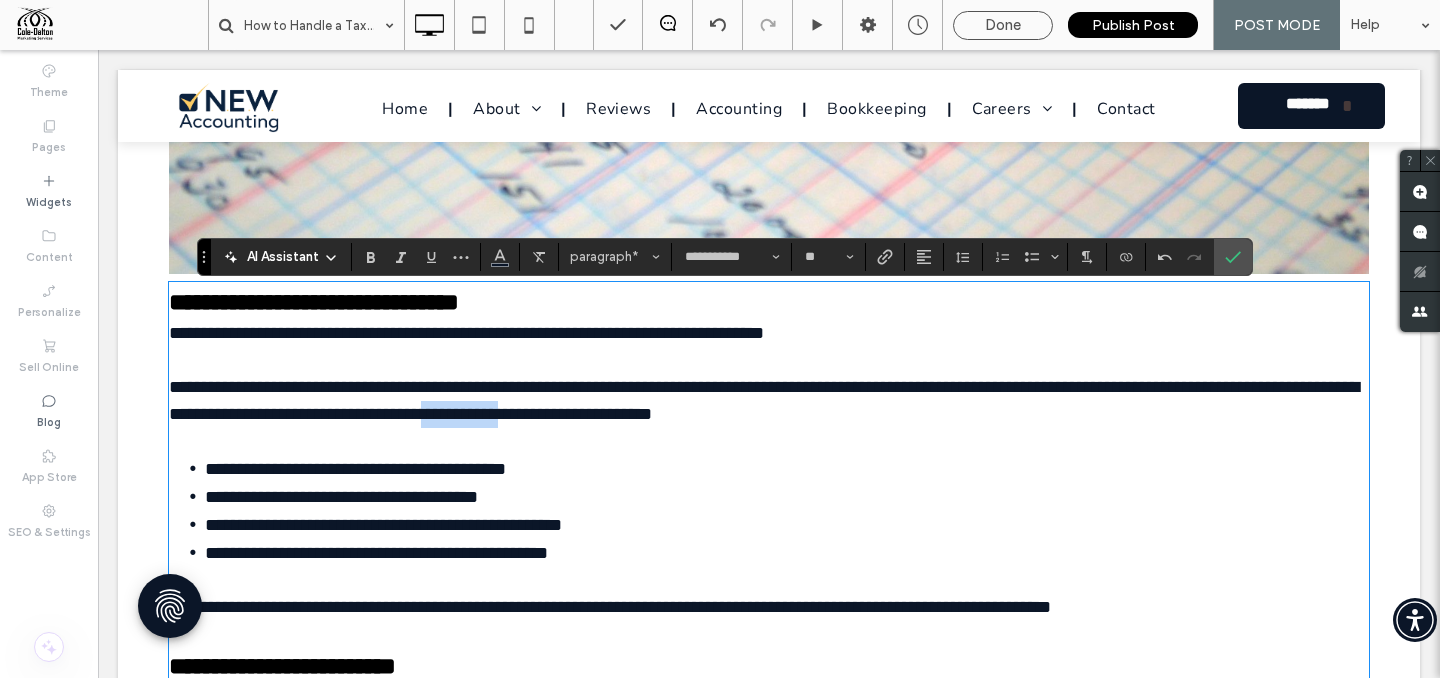 drag, startPoint x: 755, startPoint y: 423, endPoint x: 658, endPoint y: 430, distance: 97.25225 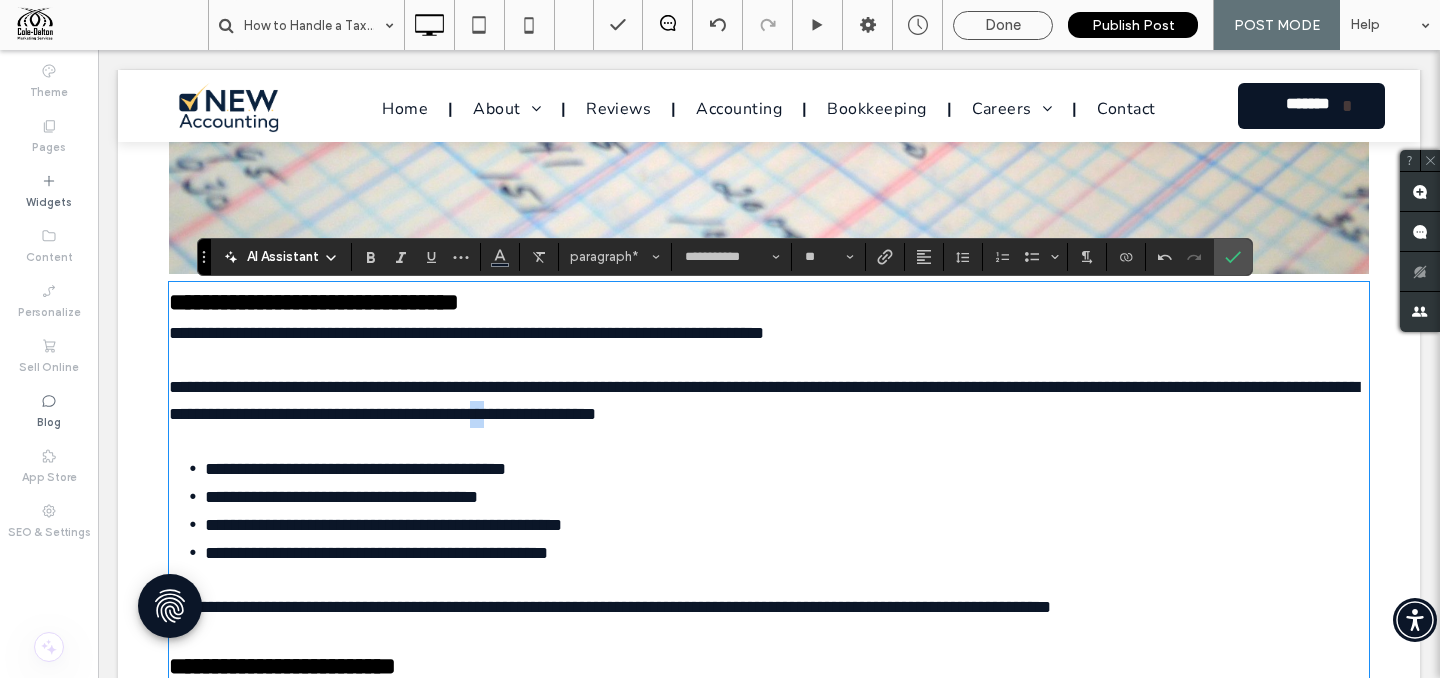 click on "**********" at bounding box center (764, 400) 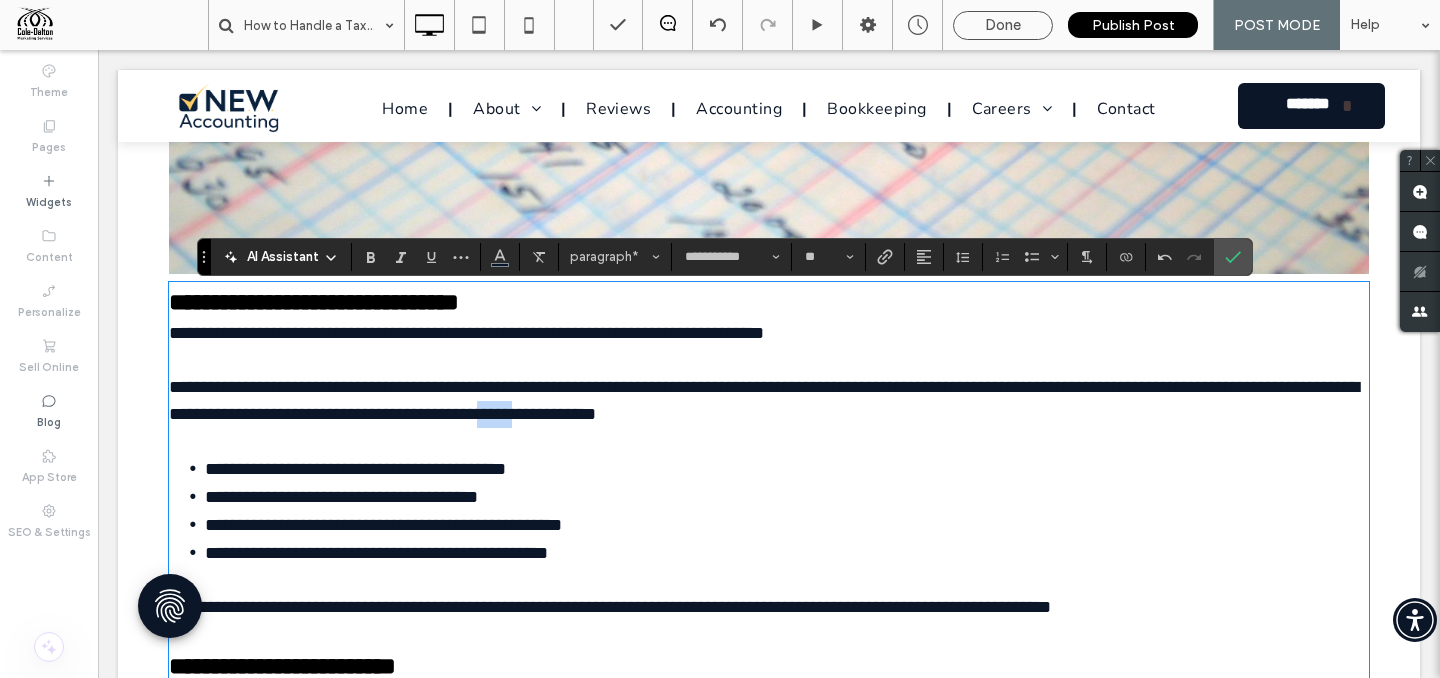 drag, startPoint x: 763, startPoint y: 423, endPoint x: 734, endPoint y: 433, distance: 30.675724 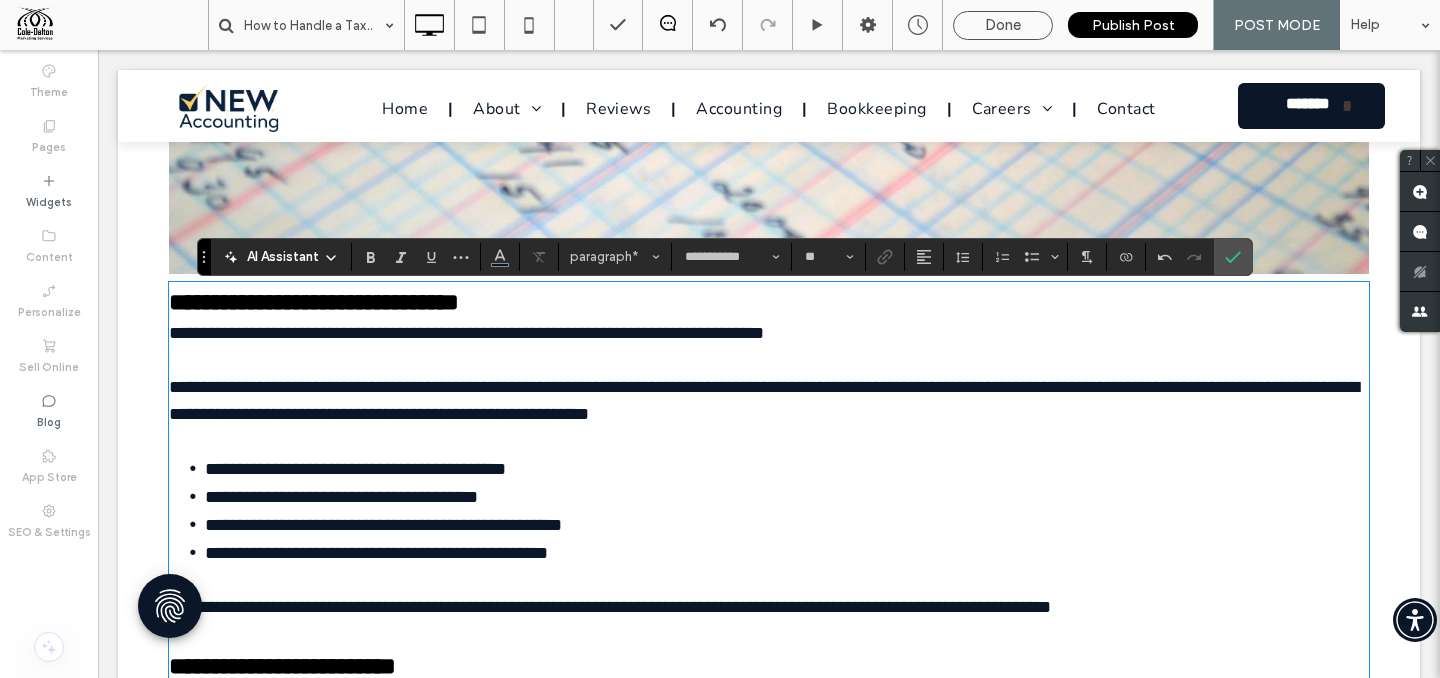 click on "**********" at bounding box center [769, 401] 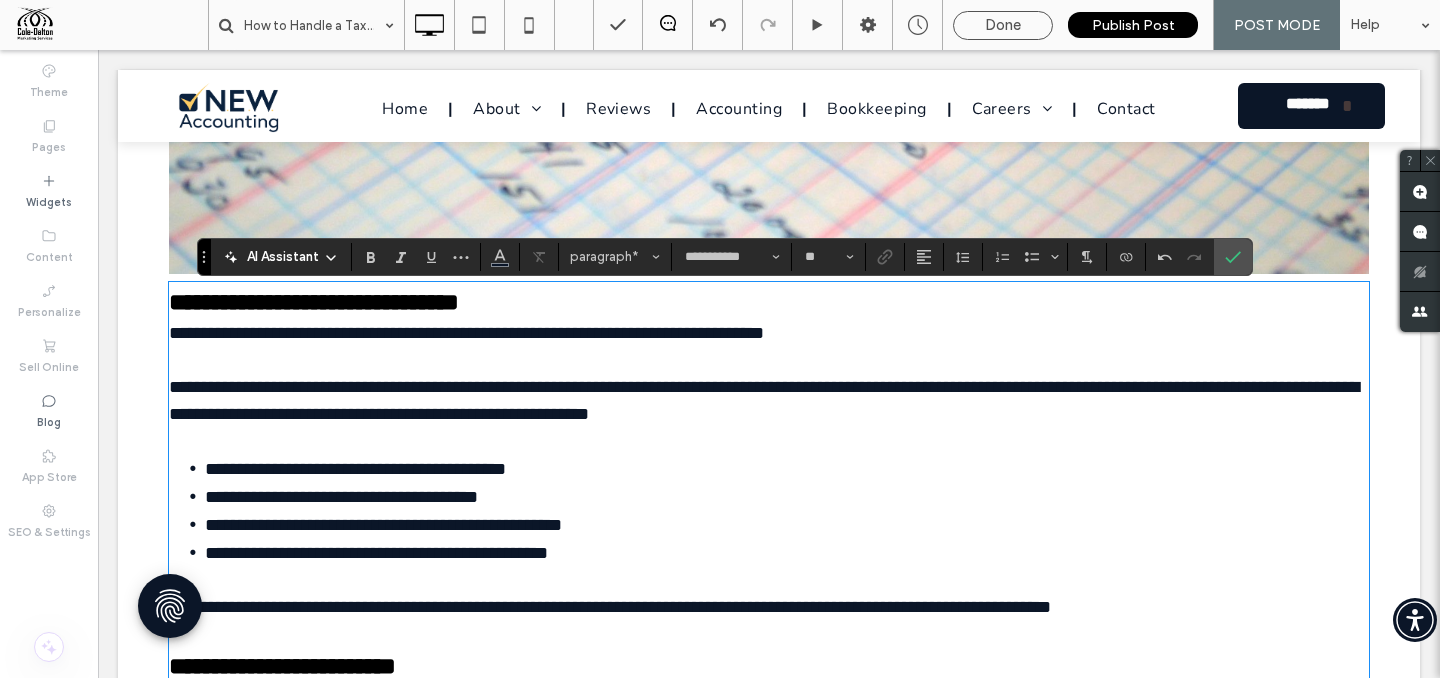 click on "**********" at bounding box center [764, 400] 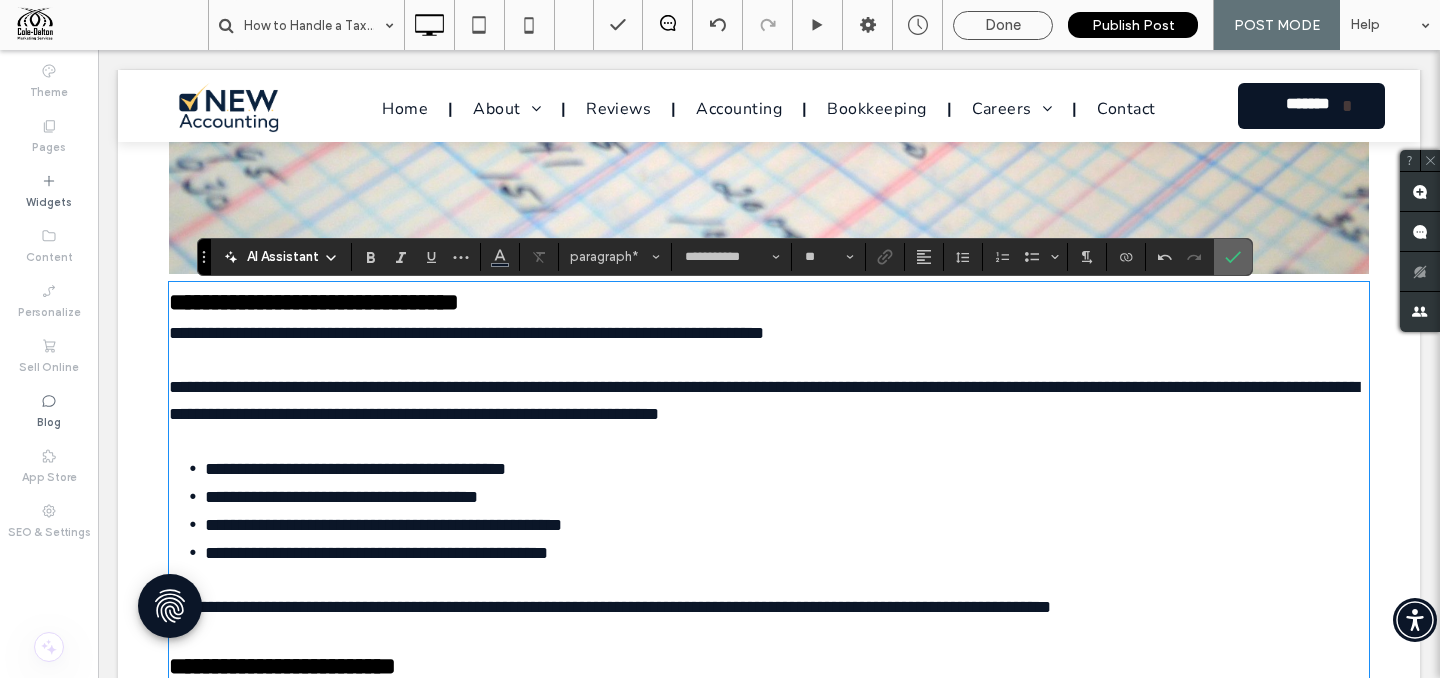 click at bounding box center [1233, 257] 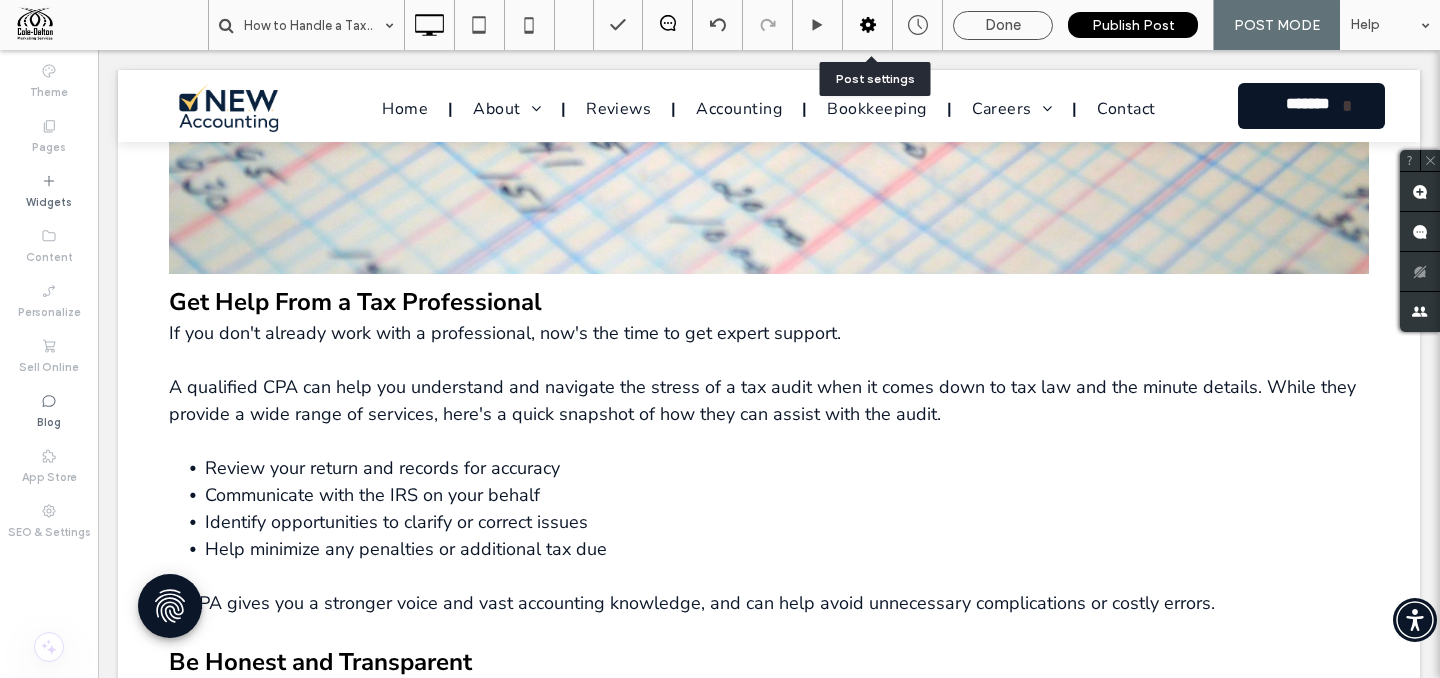 click at bounding box center [868, 25] 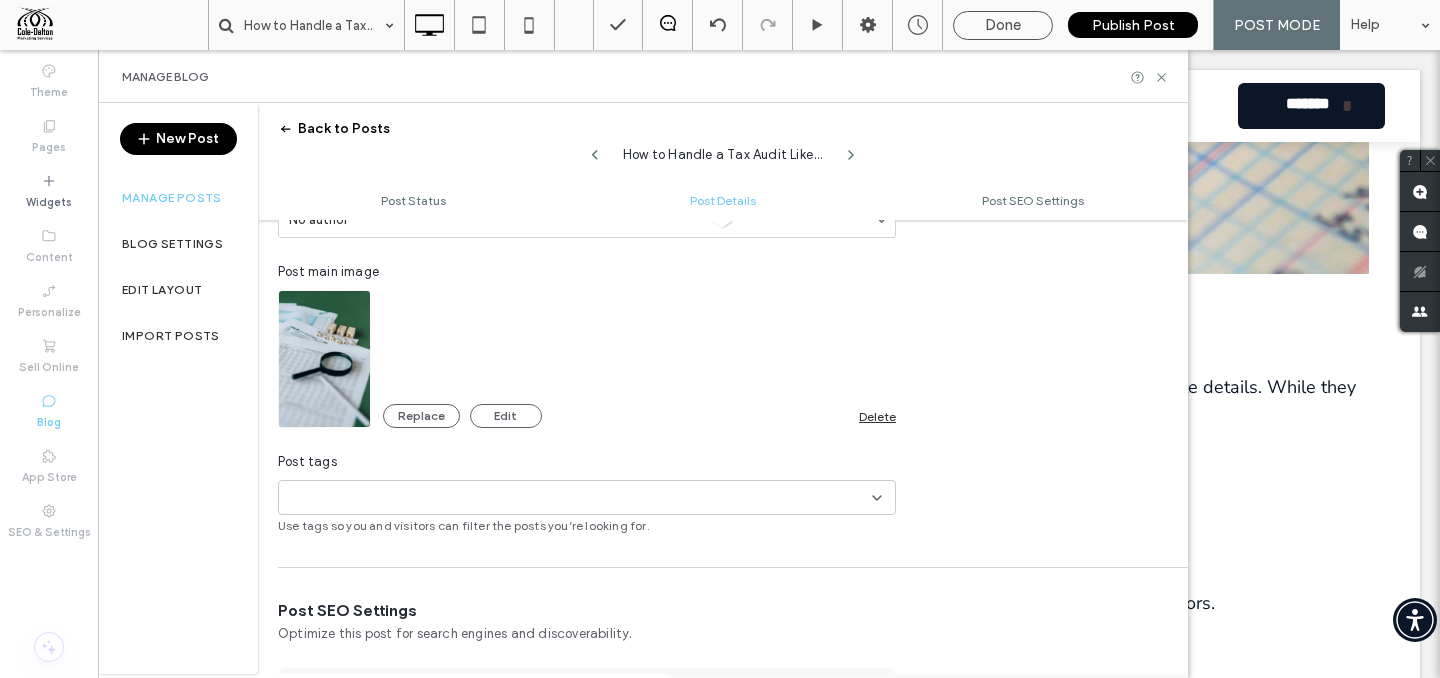 scroll, scrollTop: 0, scrollLeft: 0, axis: both 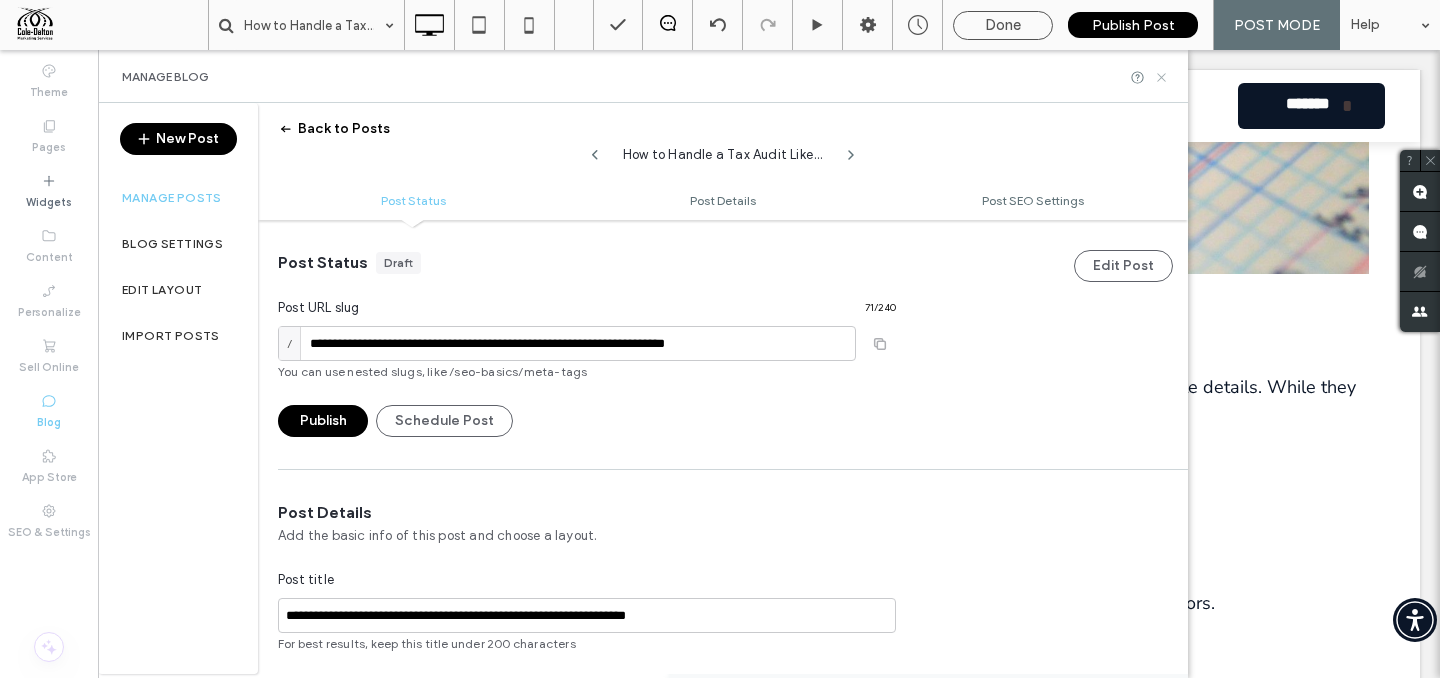 click 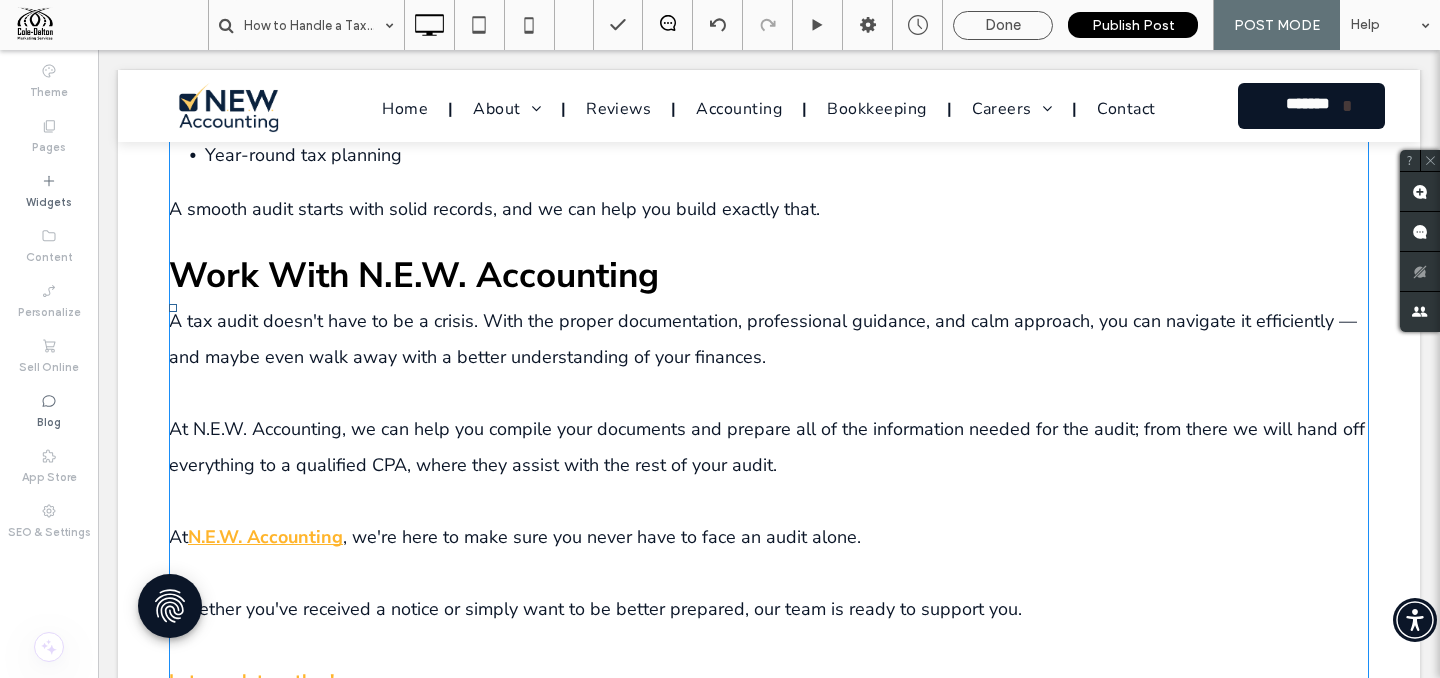 scroll, scrollTop: 5915, scrollLeft: 0, axis: vertical 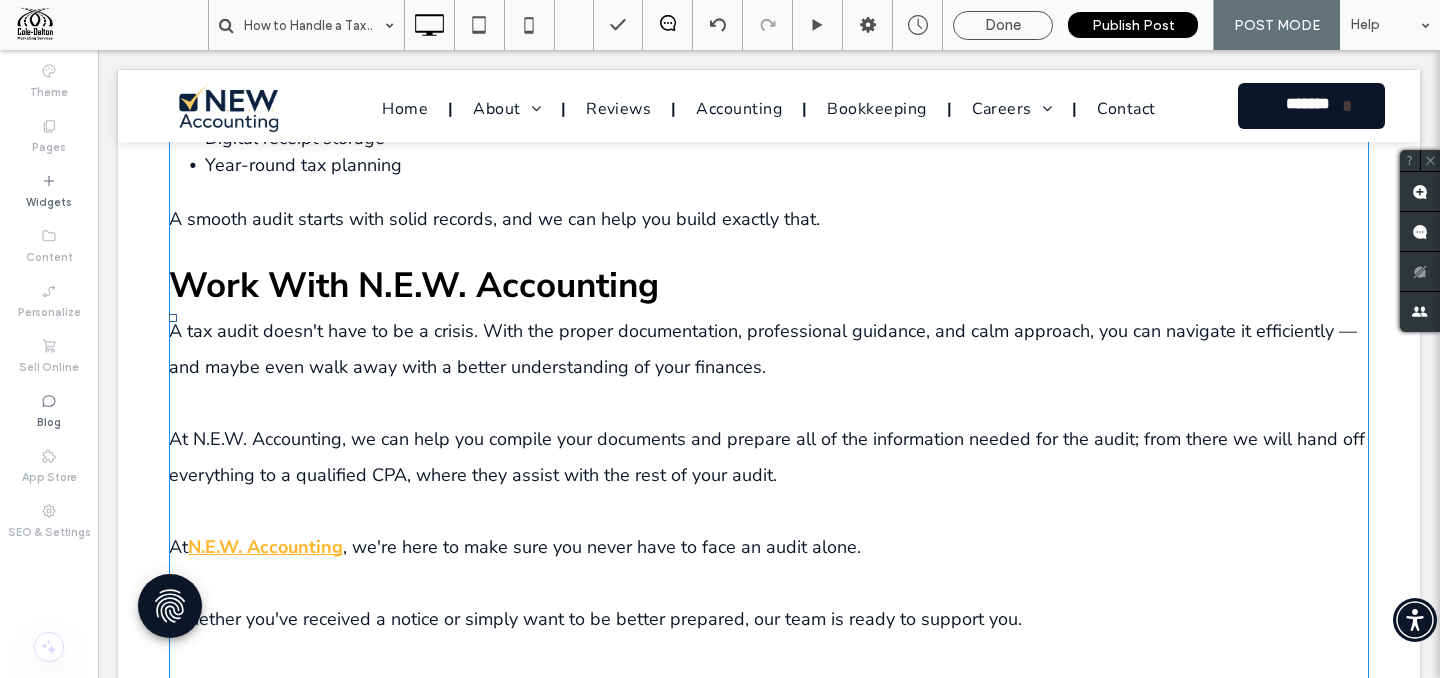 click on "A tax audit doesn't have to be a crisis. With the proper documentation, professional guidance, and calm approach, you can navigate it efficiently — and maybe even walk away with a better understanding of your finances." at bounding box center (763, 349) 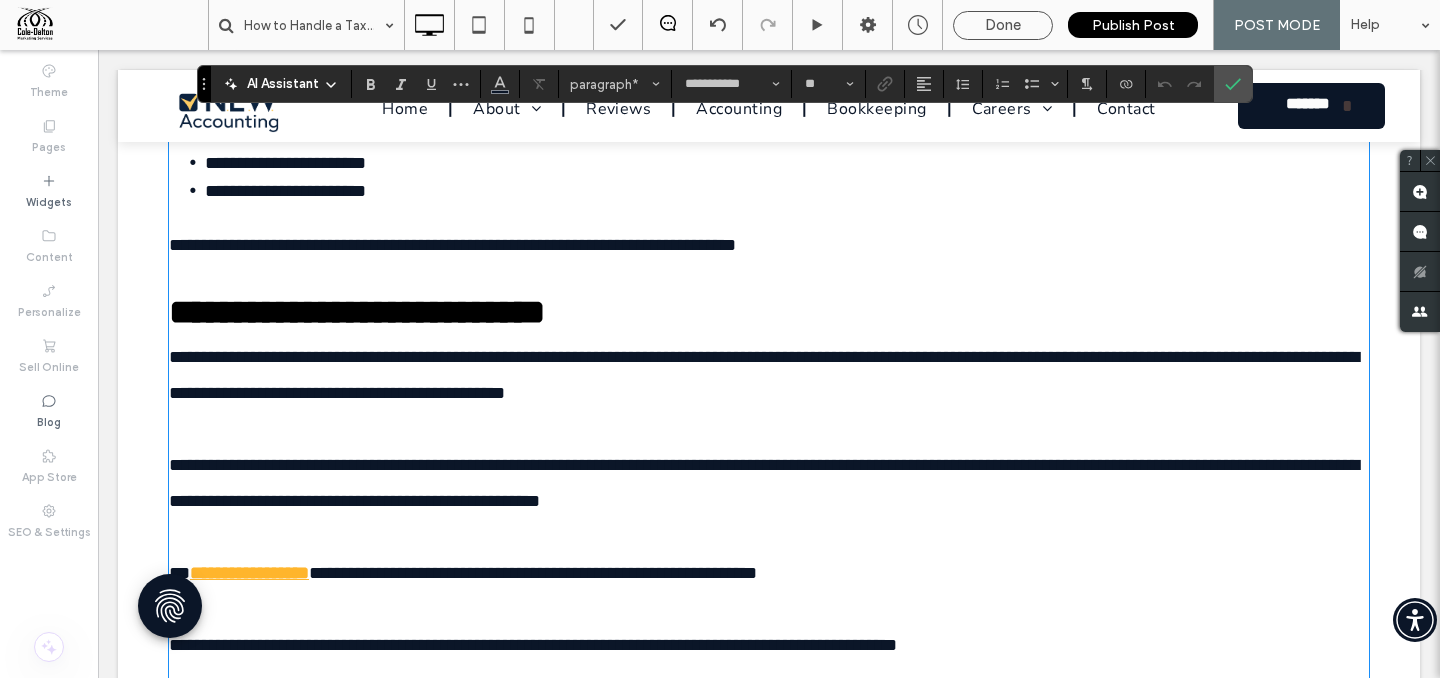 scroll, scrollTop: 5946, scrollLeft: 0, axis: vertical 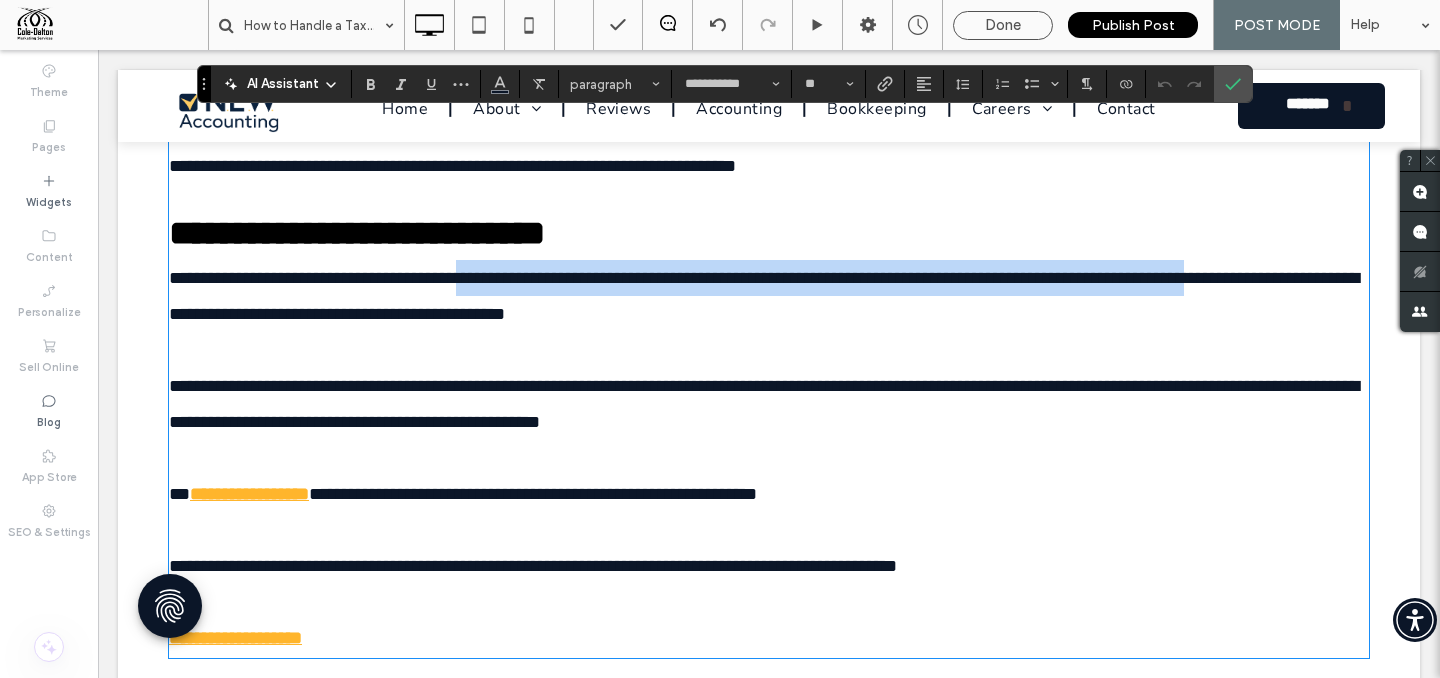 drag, startPoint x: 481, startPoint y: 314, endPoint x: 1322, endPoint y: 300, distance: 841.1165 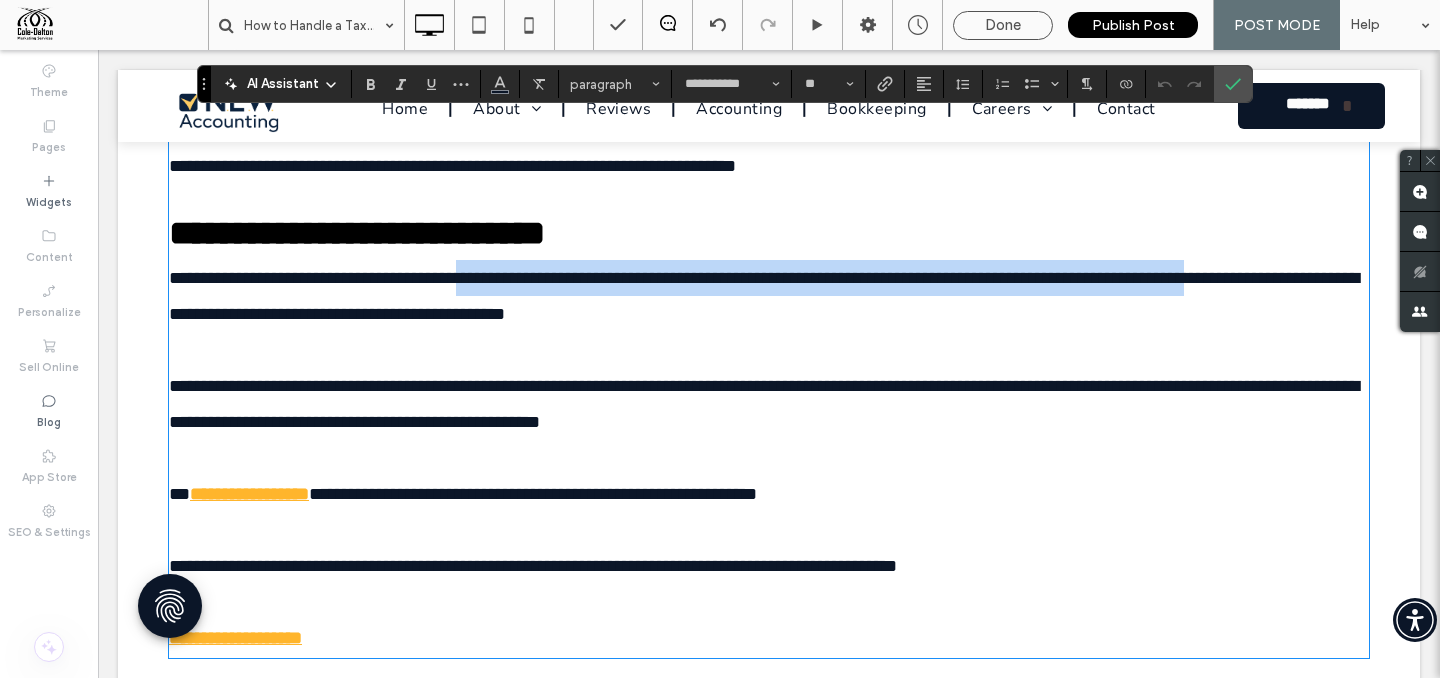 copy on "**********" 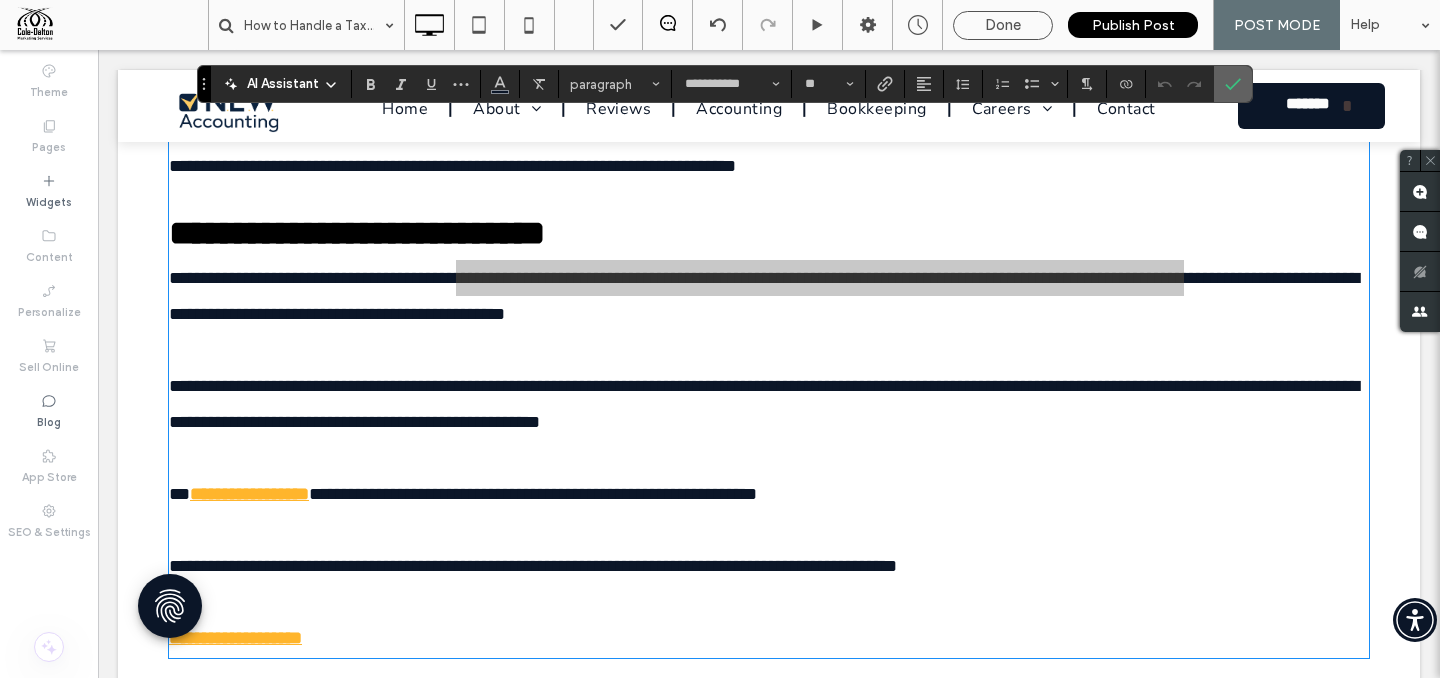 click at bounding box center [1233, 84] 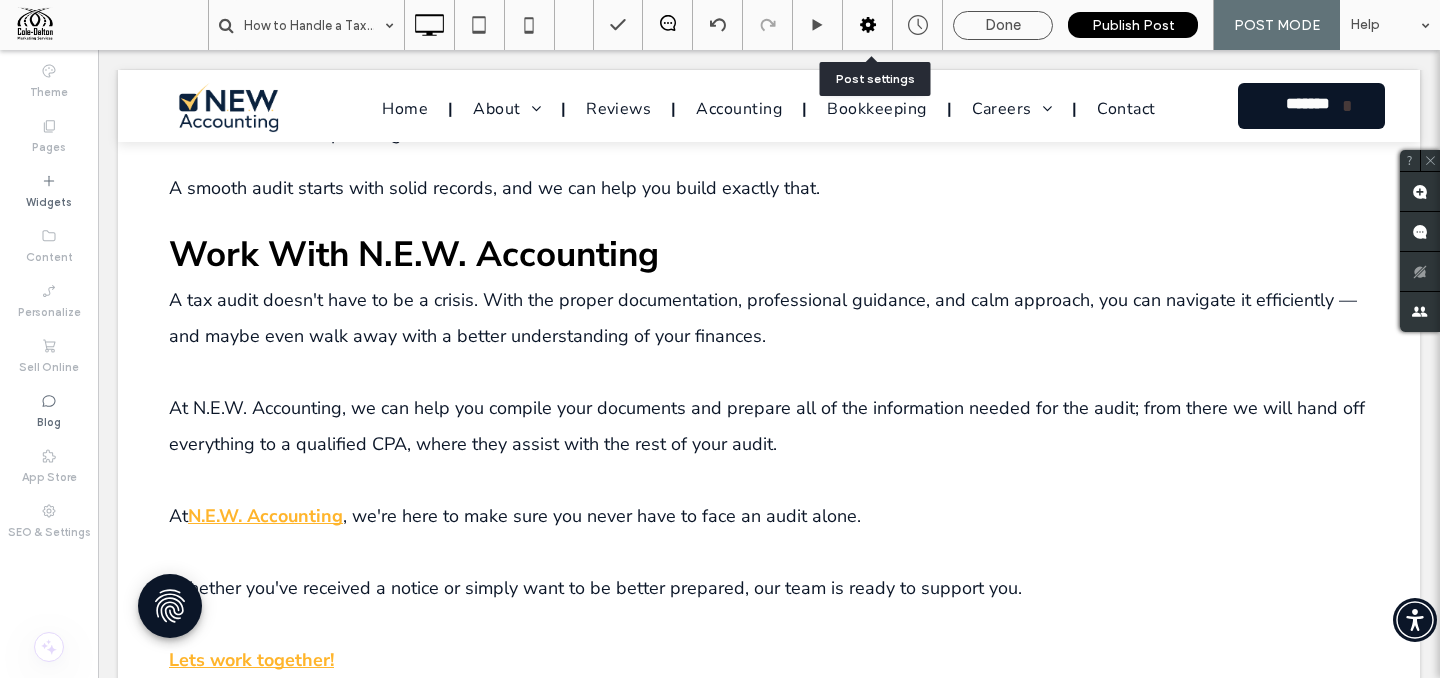 click 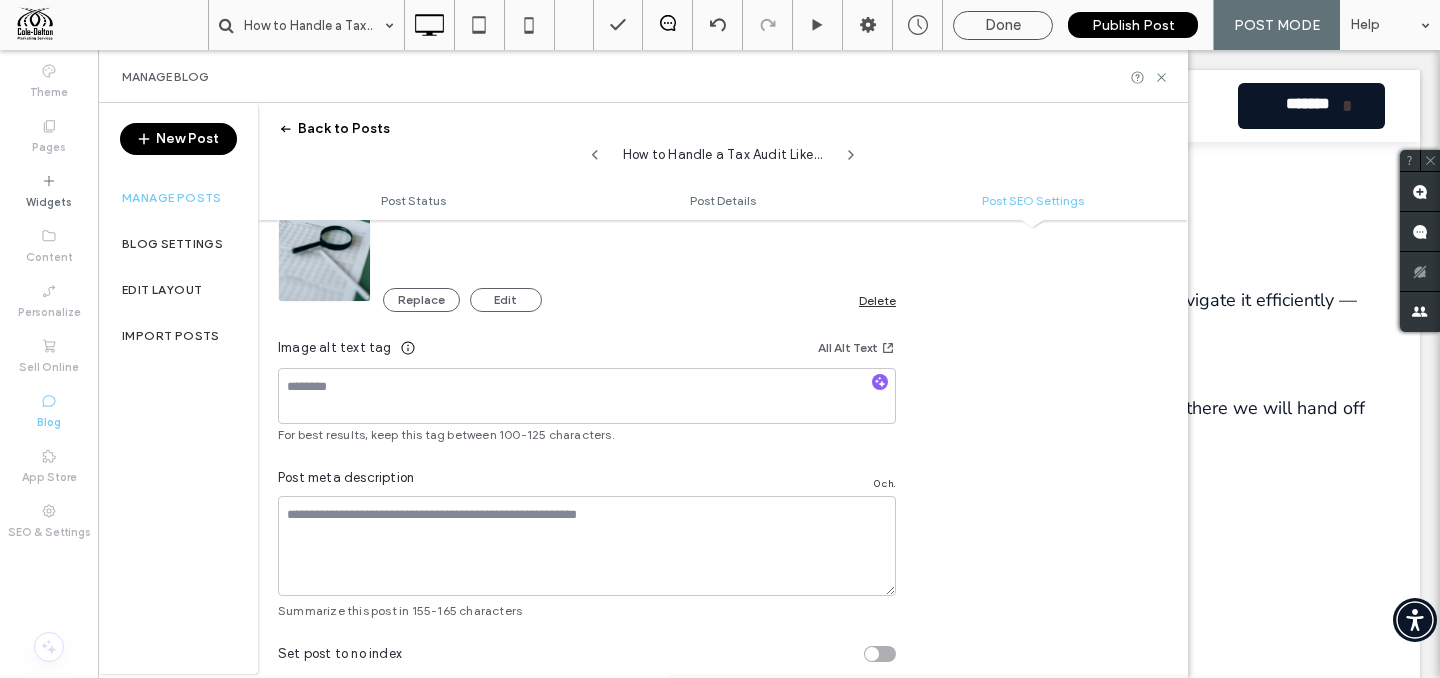 scroll, scrollTop: 1252, scrollLeft: 0, axis: vertical 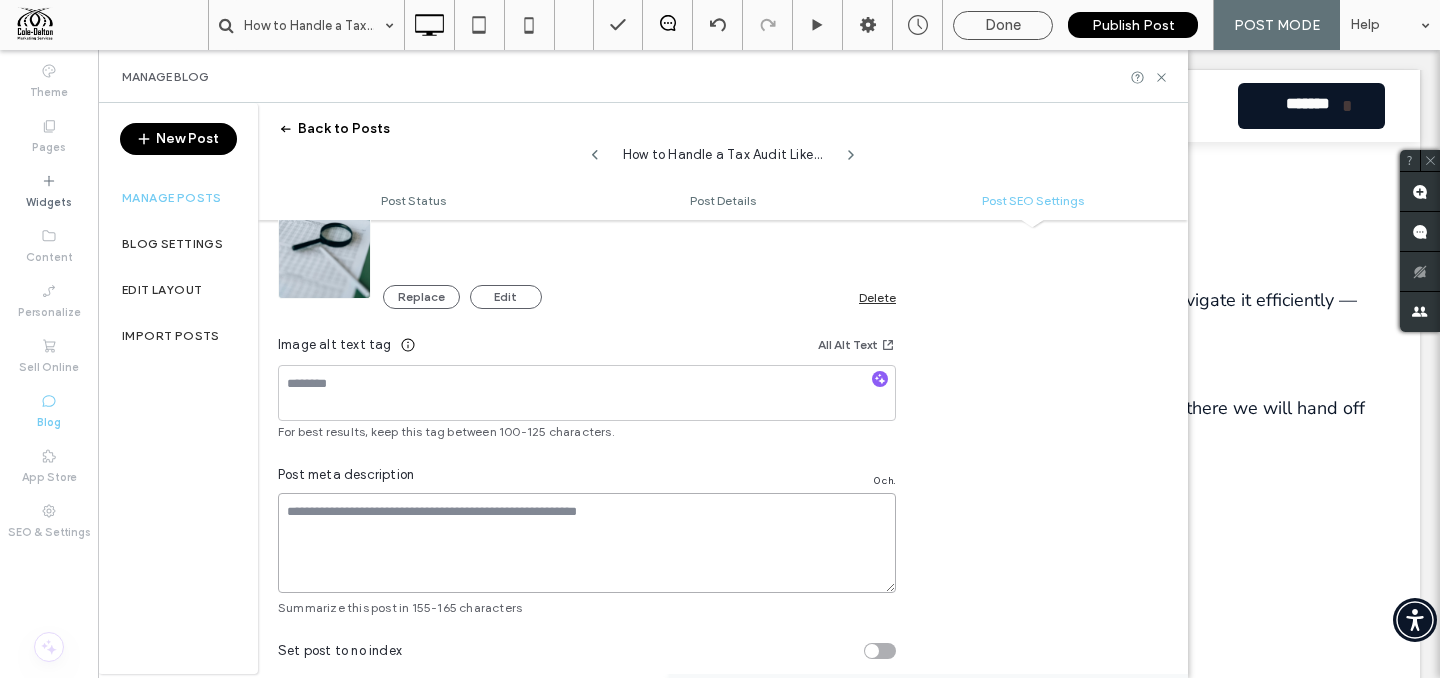 click at bounding box center [587, 543] 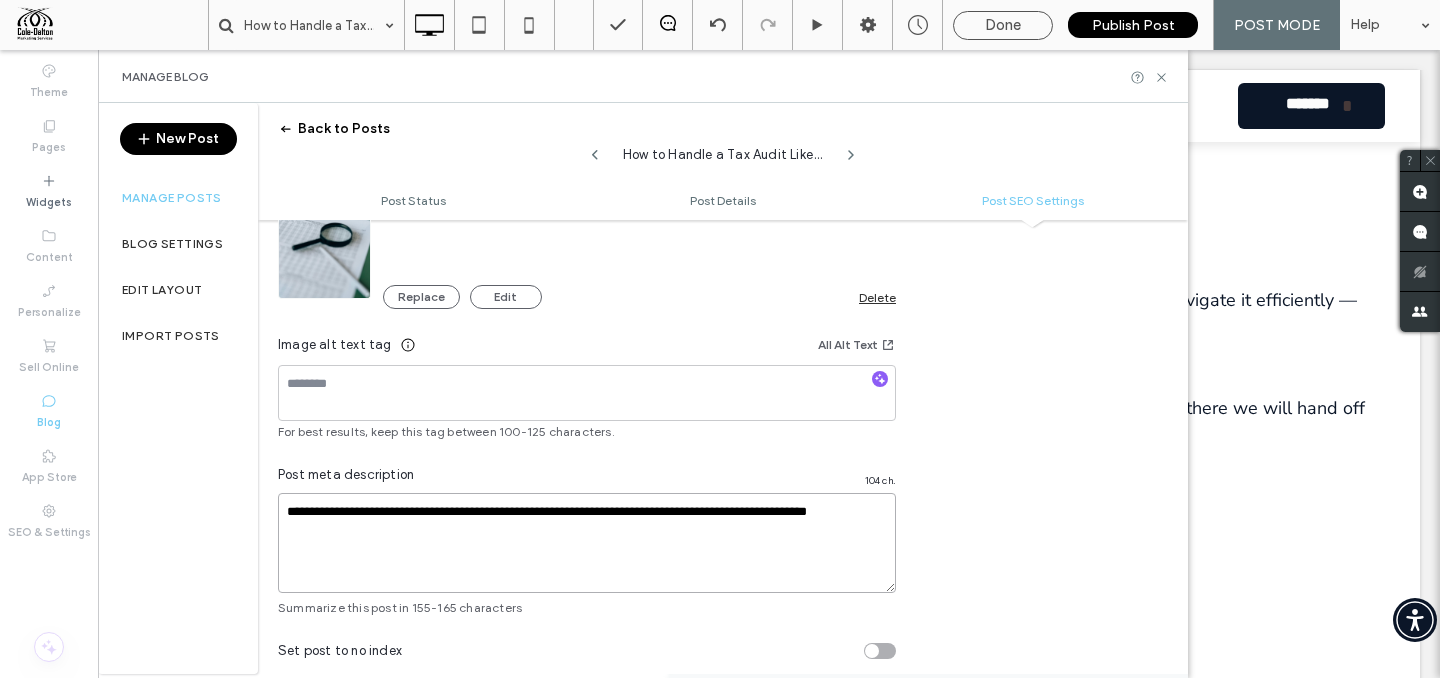 click on "**********" at bounding box center (587, 543) 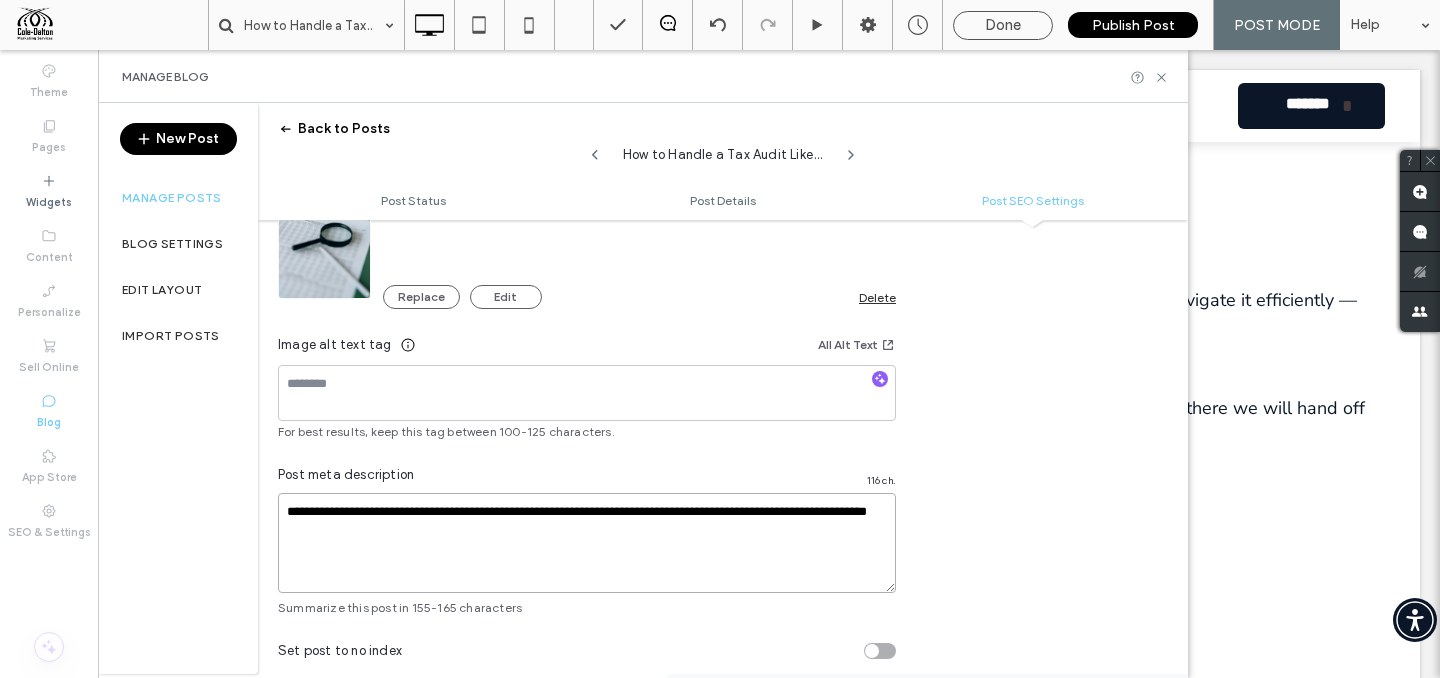 click on "**********" at bounding box center (587, 543) 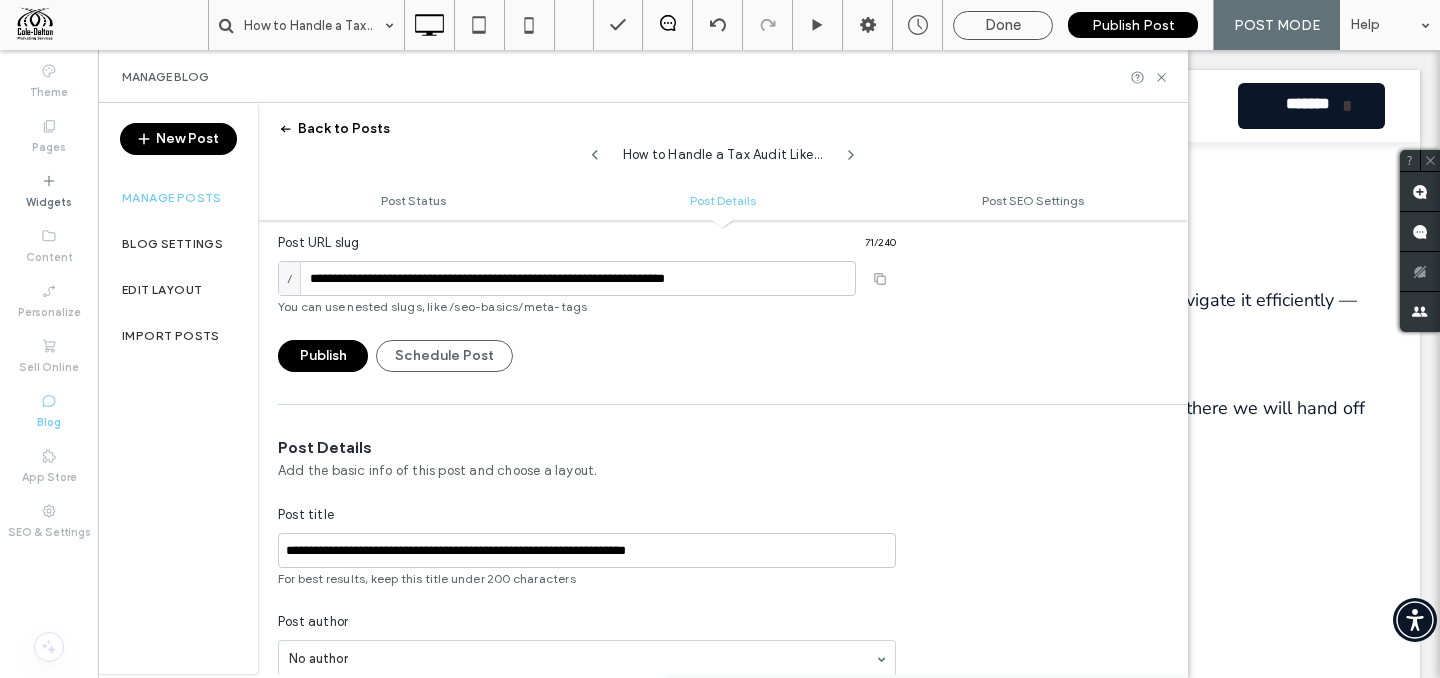 scroll, scrollTop: 0, scrollLeft: 0, axis: both 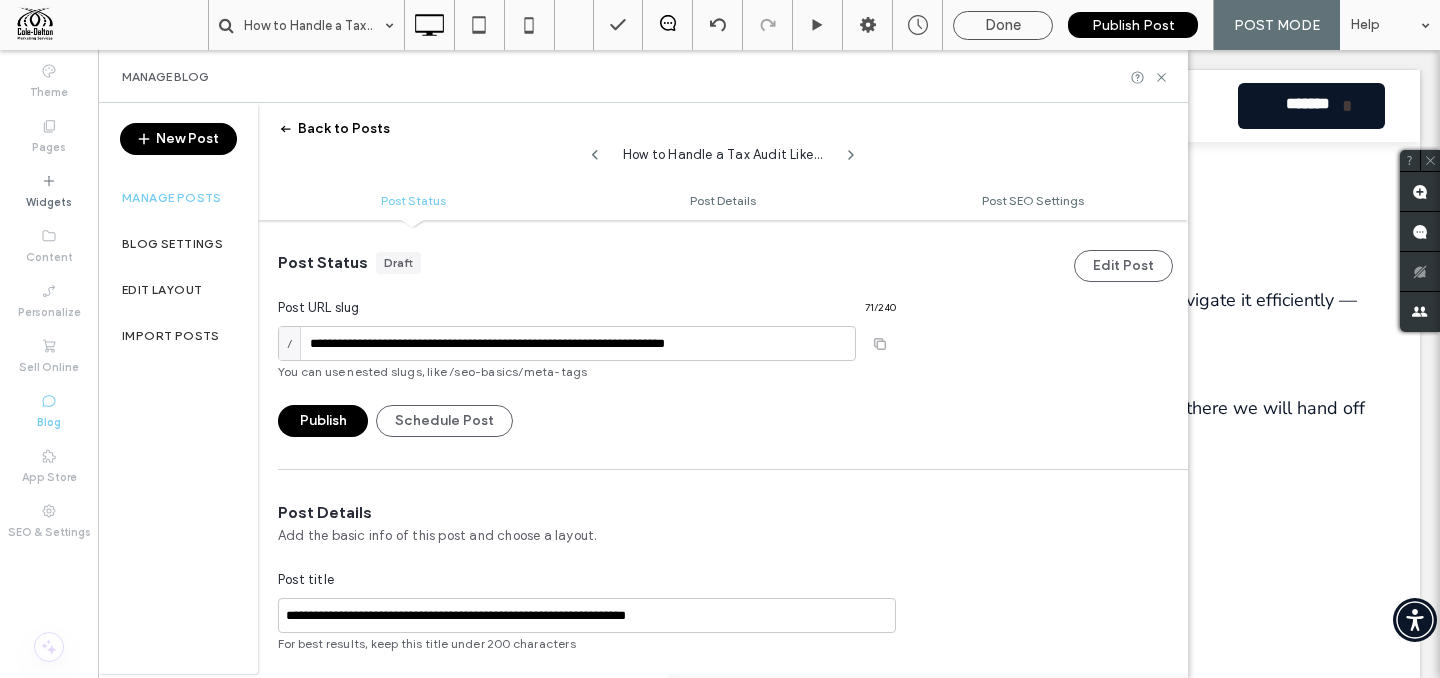 type on "**********" 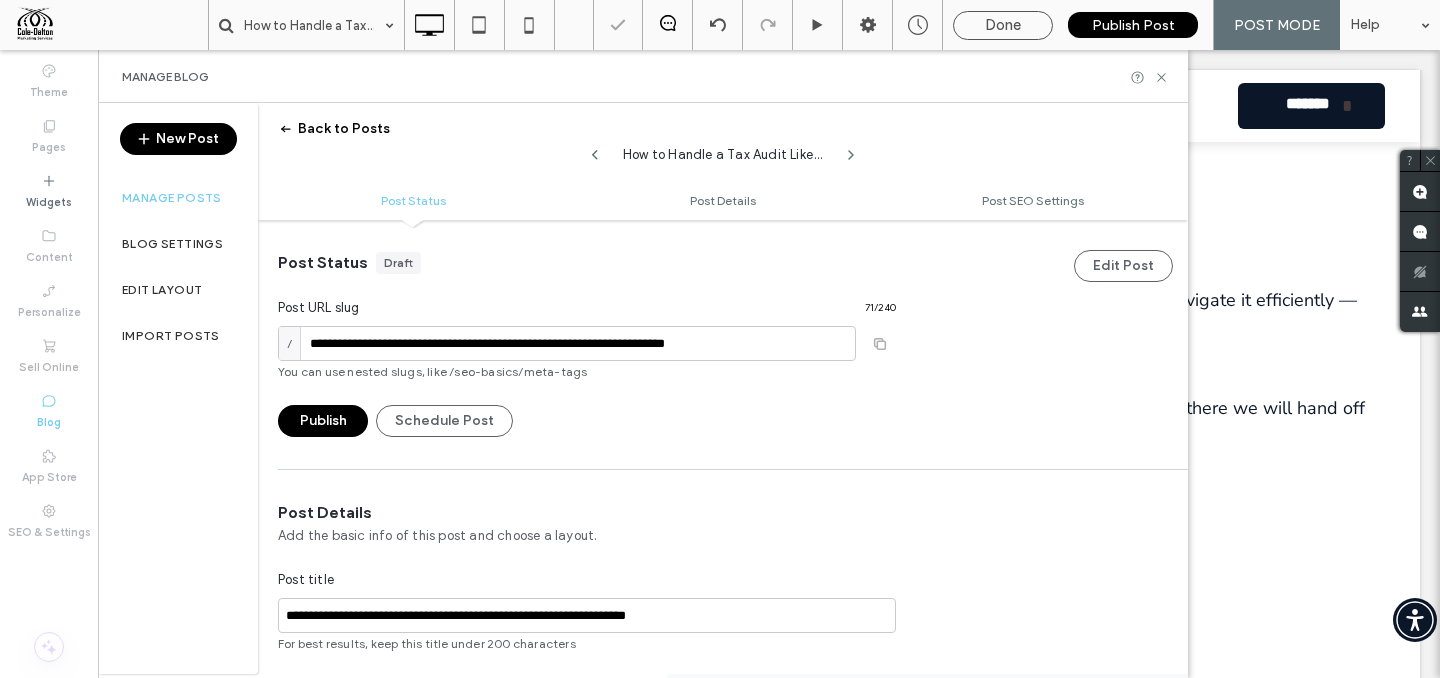click on "Publish" at bounding box center (323, 421) 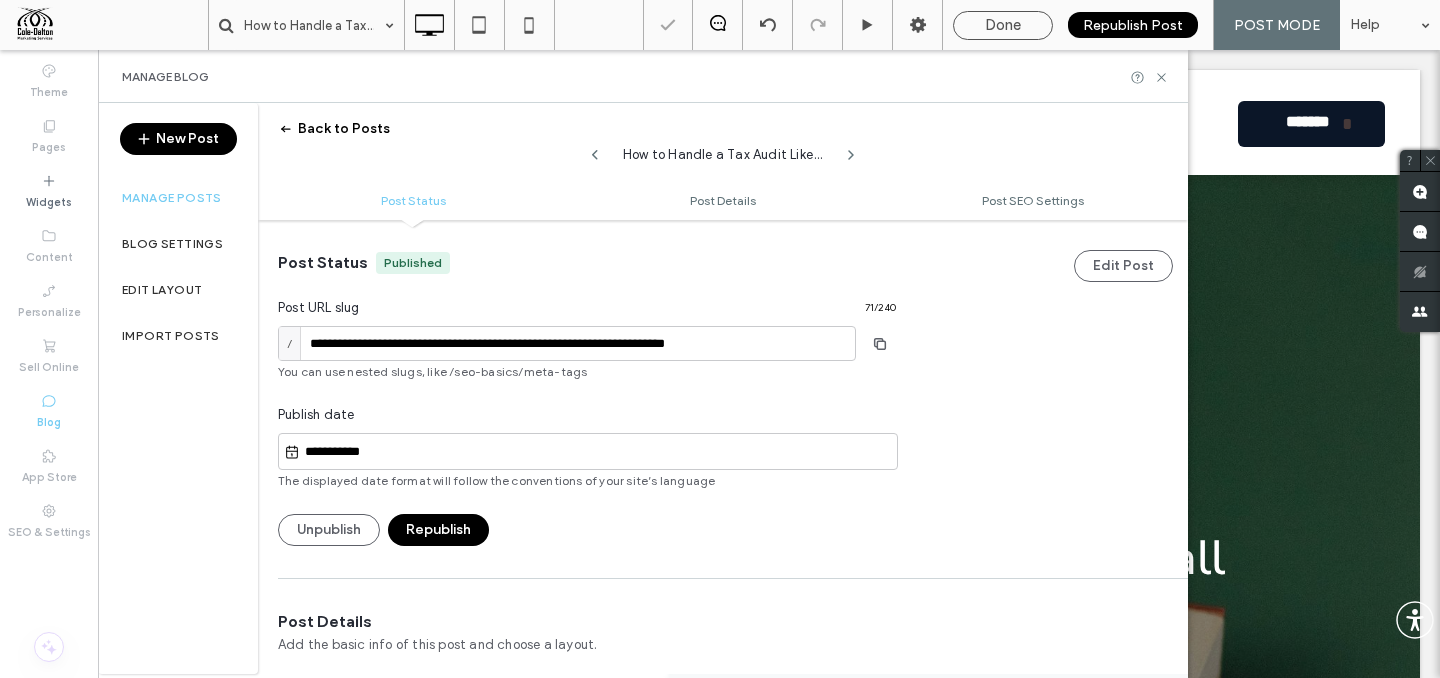 scroll, scrollTop: 0, scrollLeft: 0, axis: both 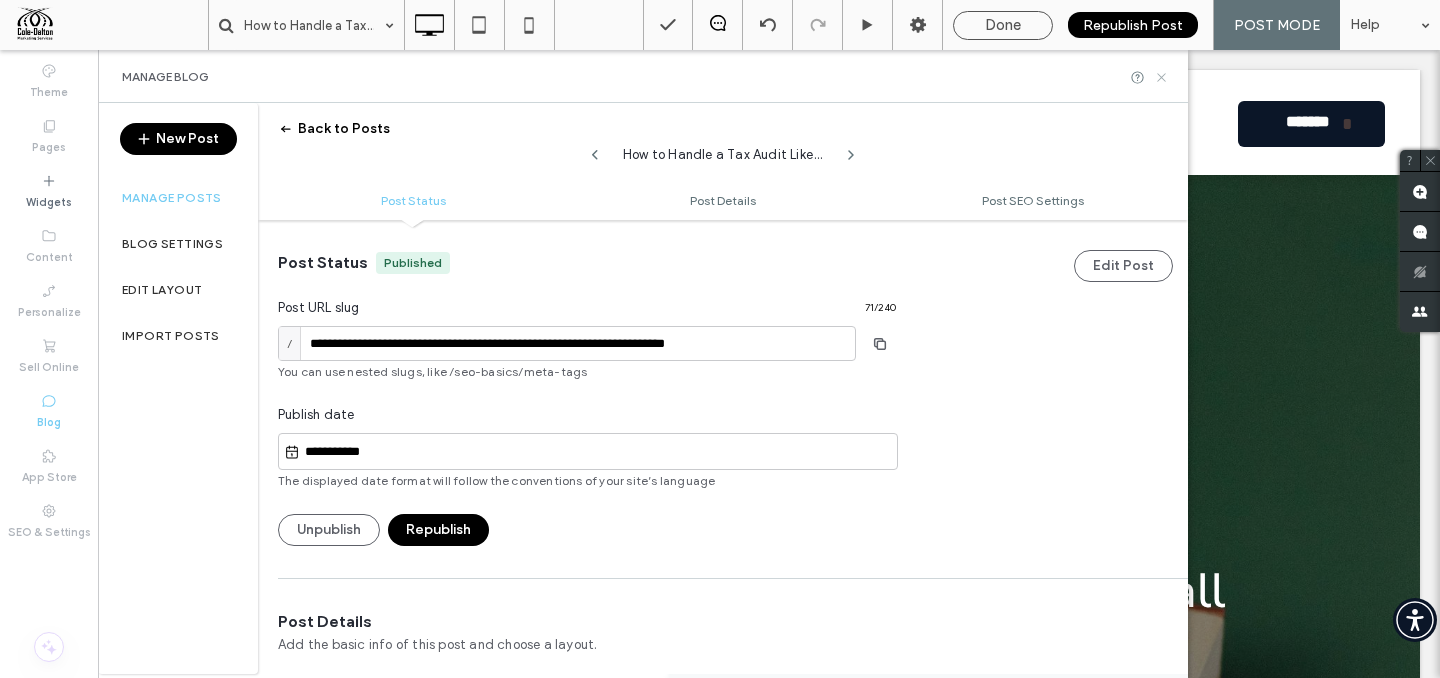 click 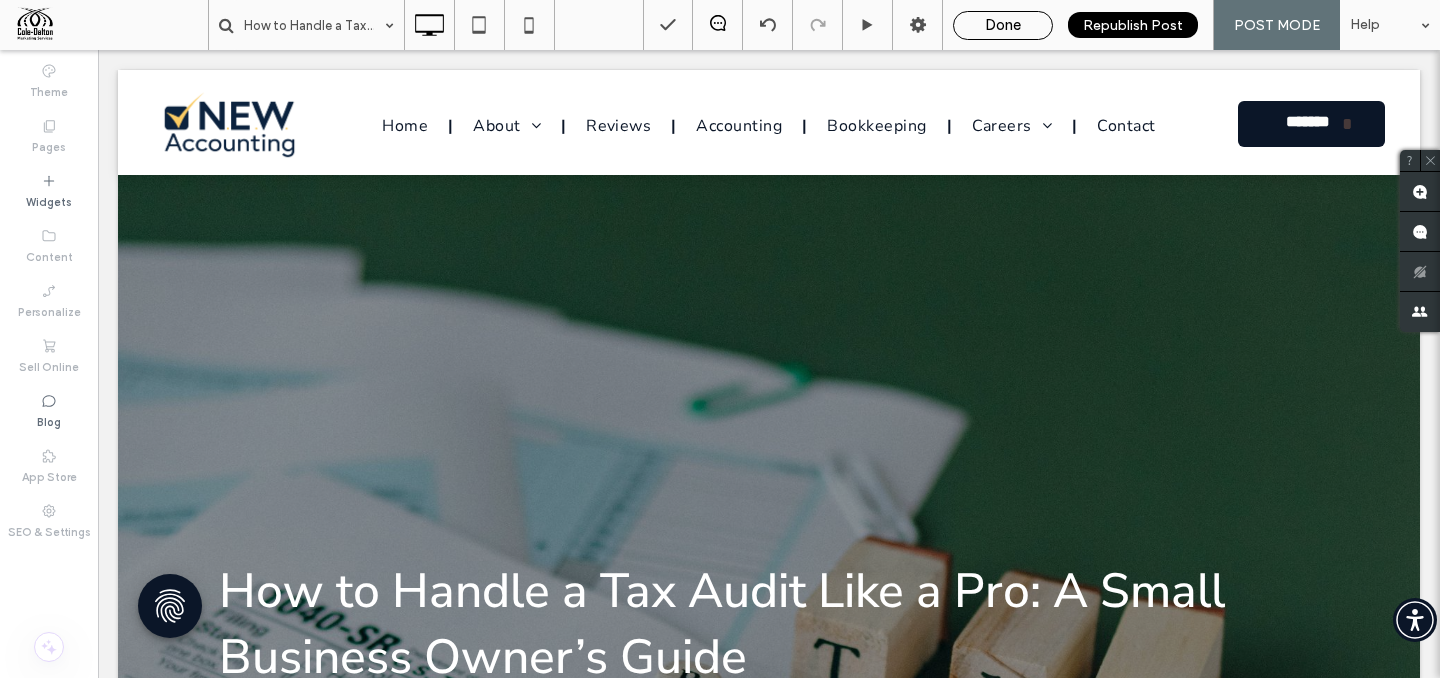 click on "Done" at bounding box center [1003, 25] 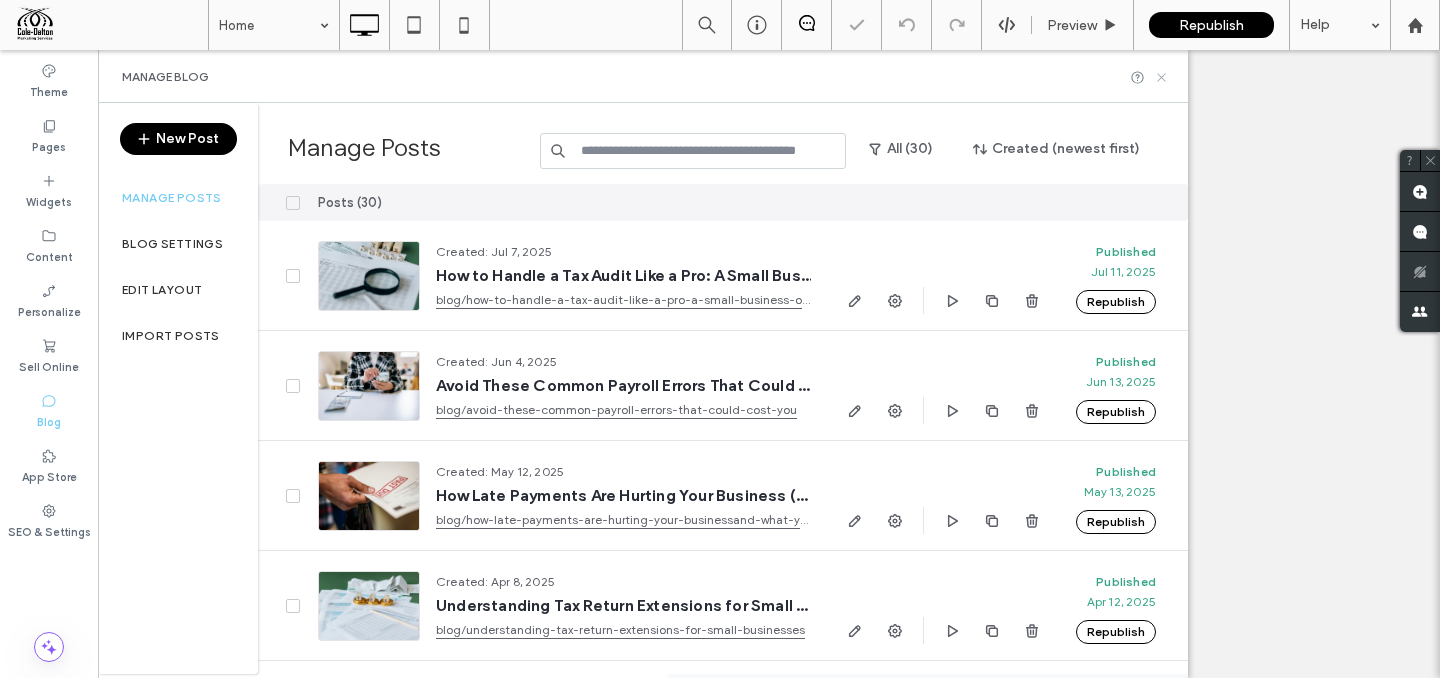 click 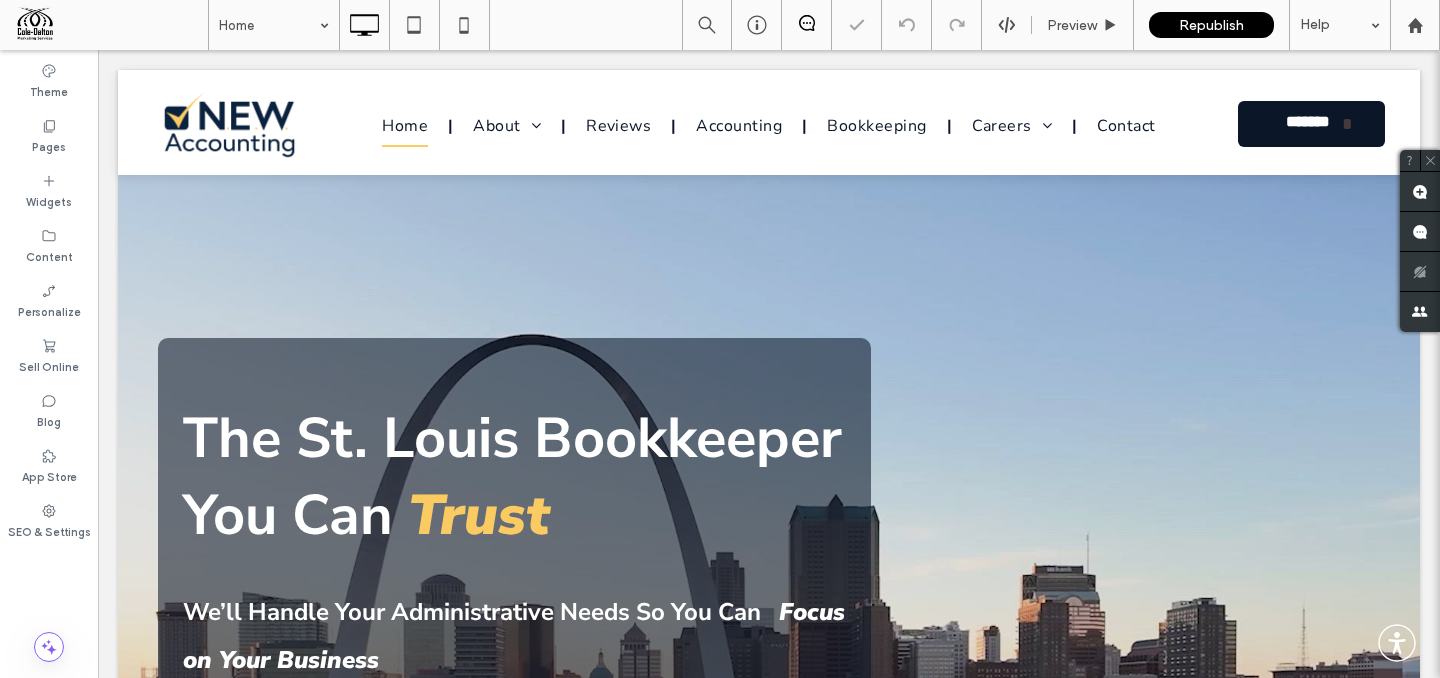 scroll, scrollTop: 0, scrollLeft: 0, axis: both 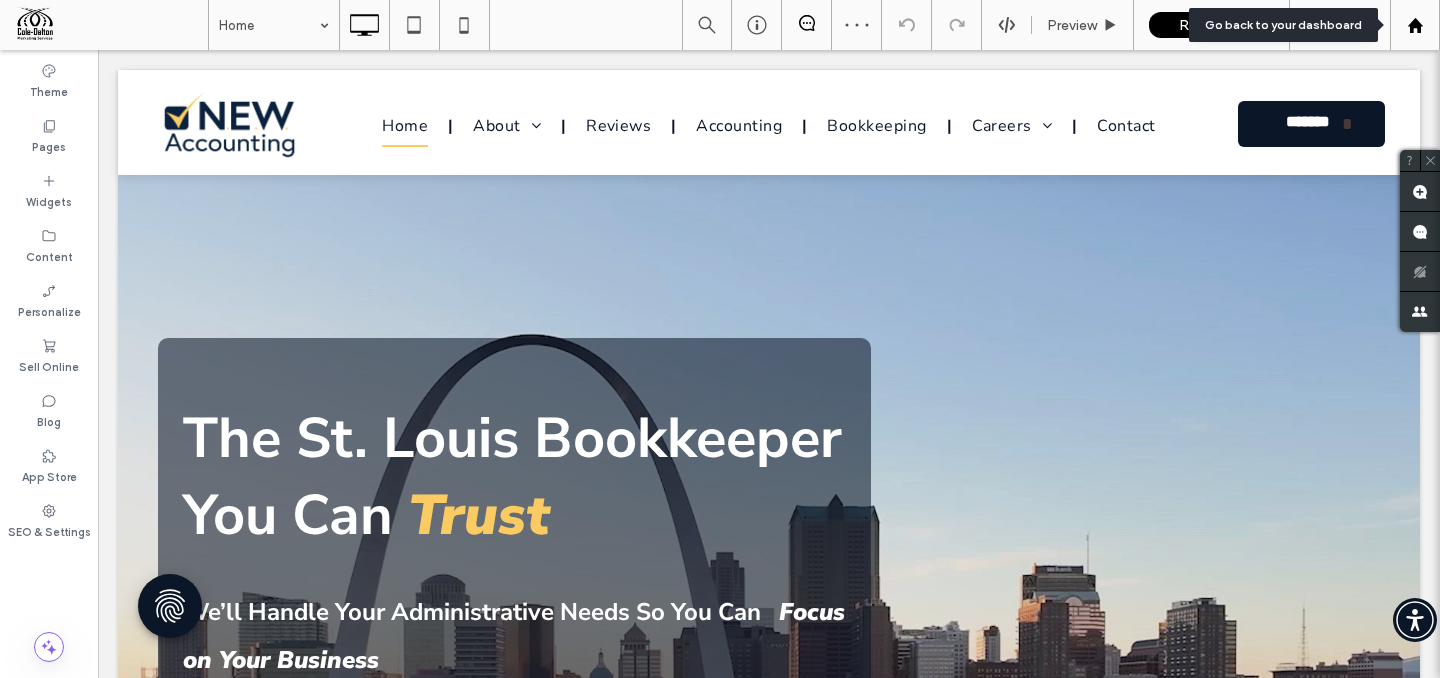 click at bounding box center (1415, 25) 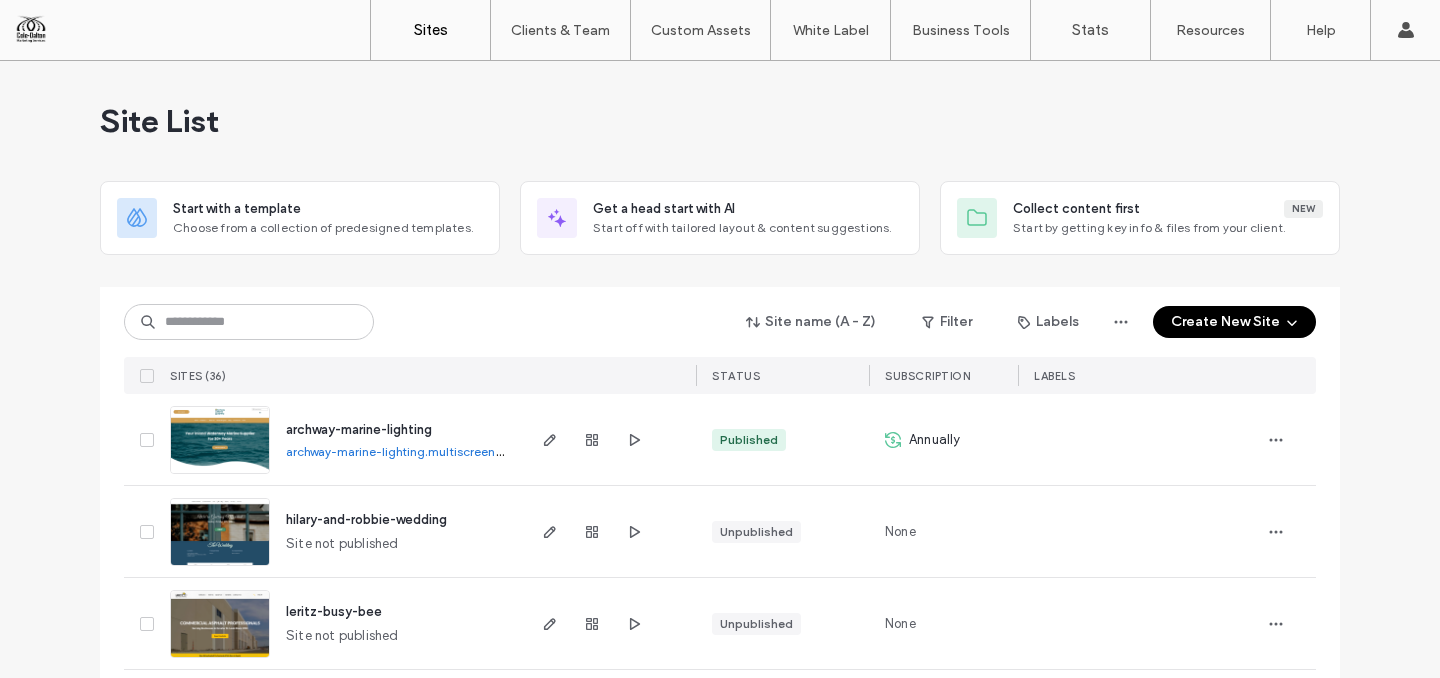 scroll, scrollTop: 0, scrollLeft: 0, axis: both 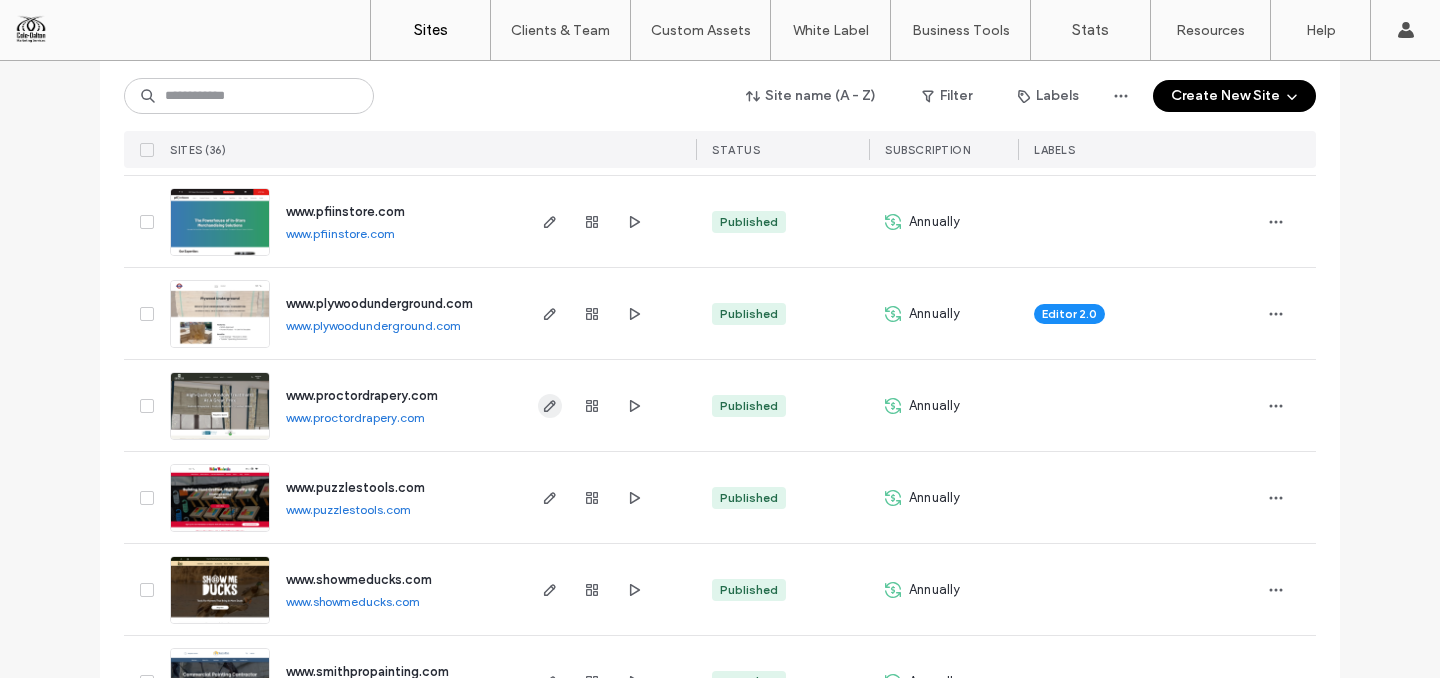click 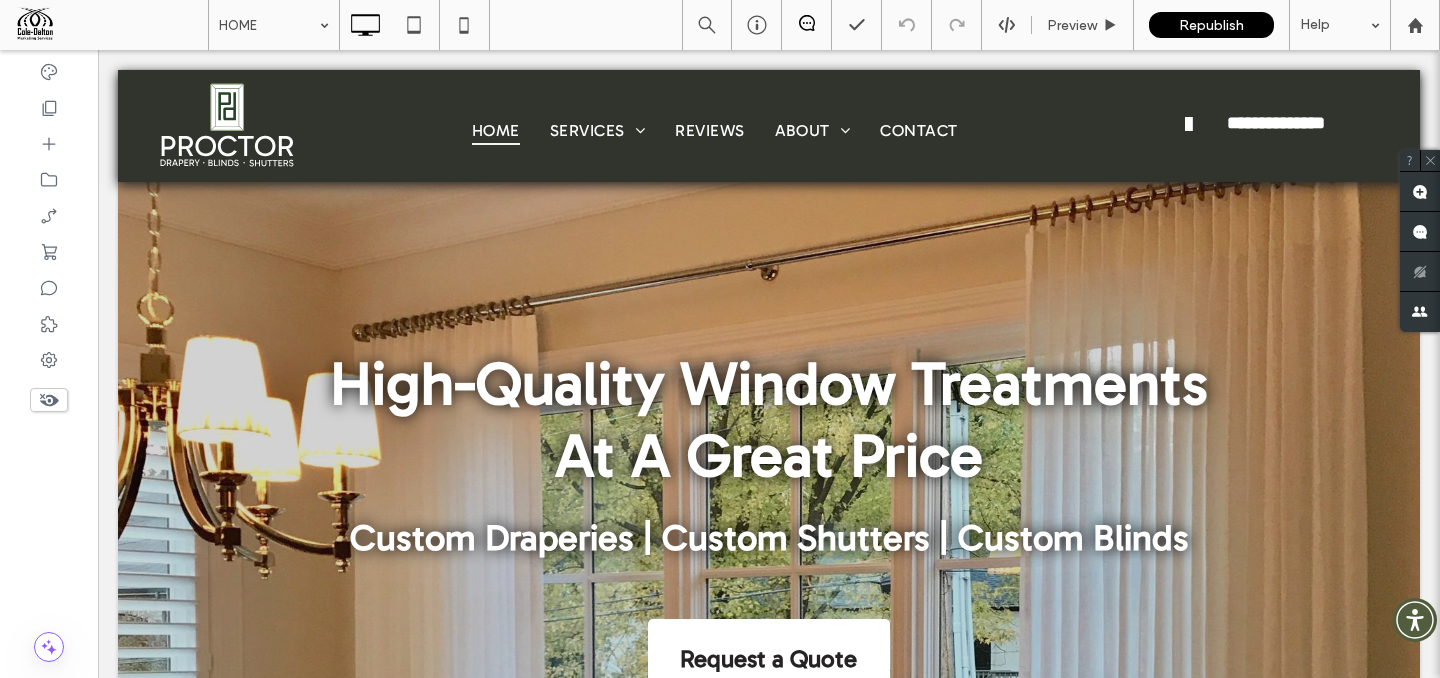 scroll, scrollTop: 0, scrollLeft: 0, axis: both 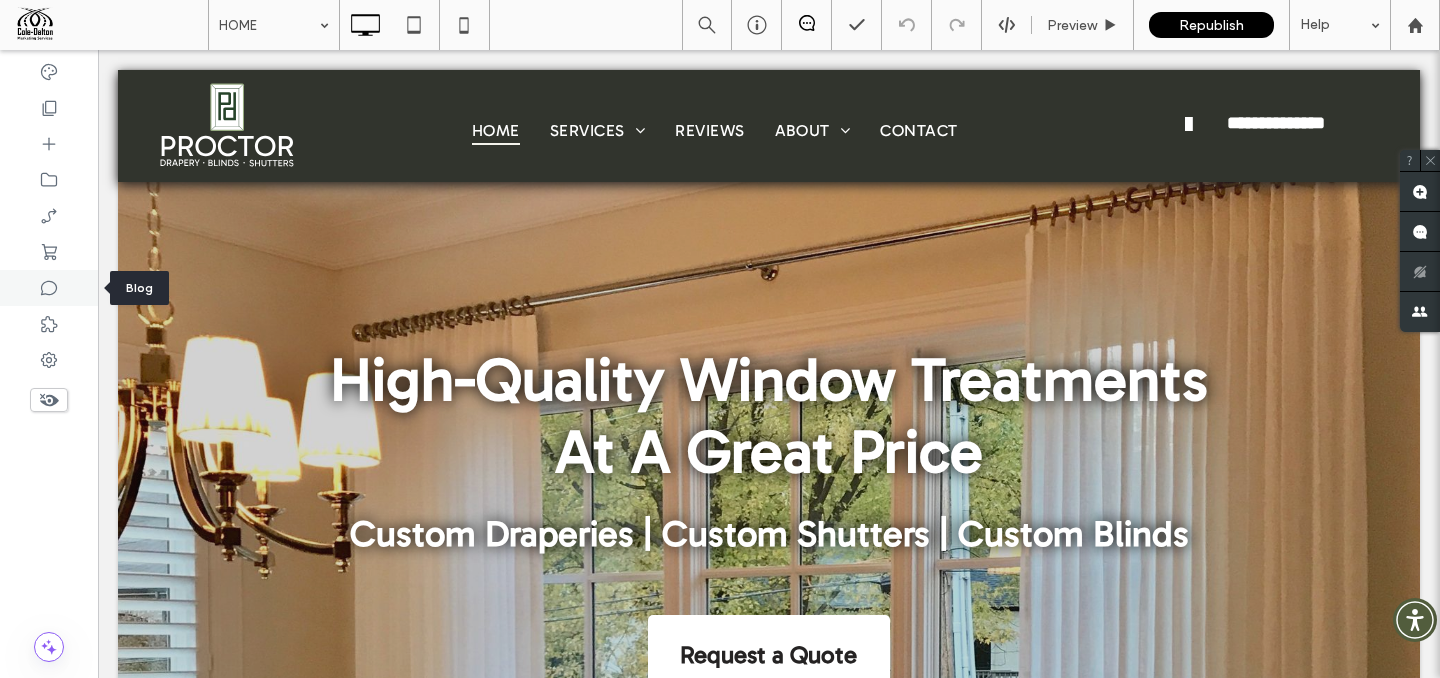 click 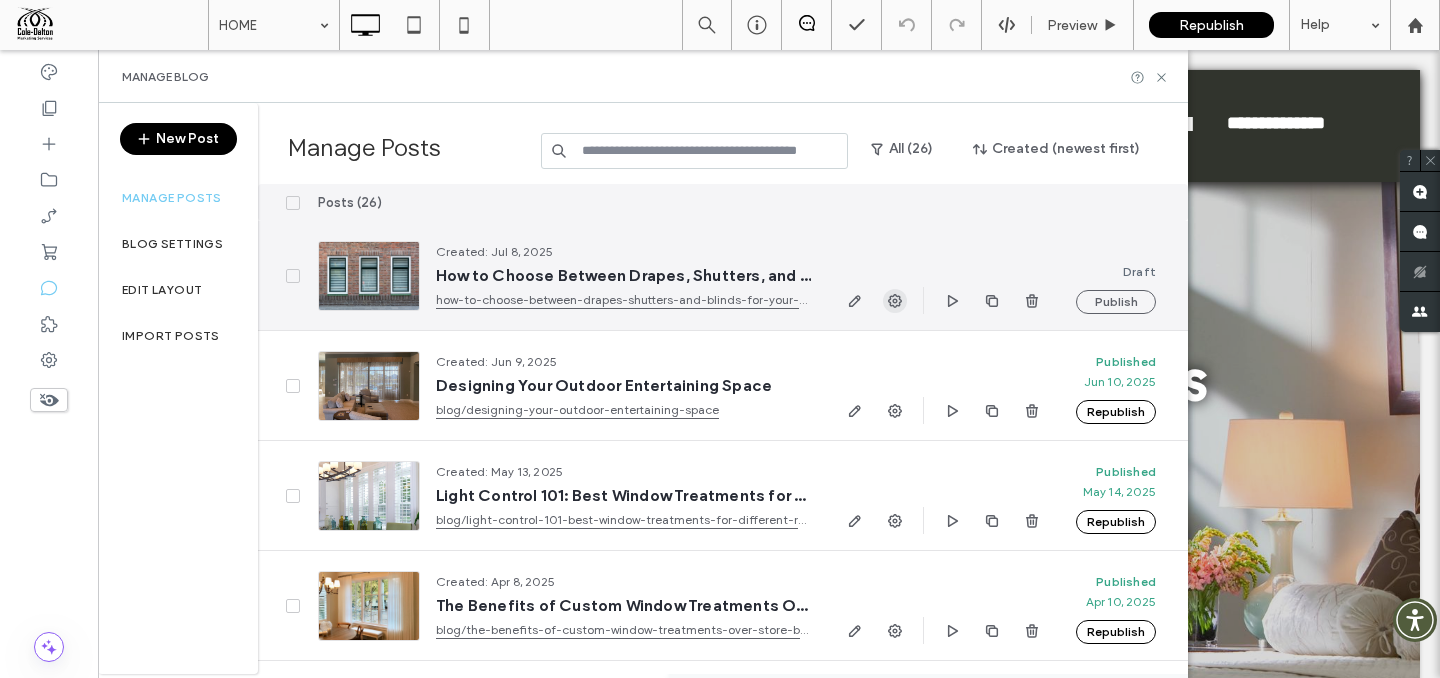 click 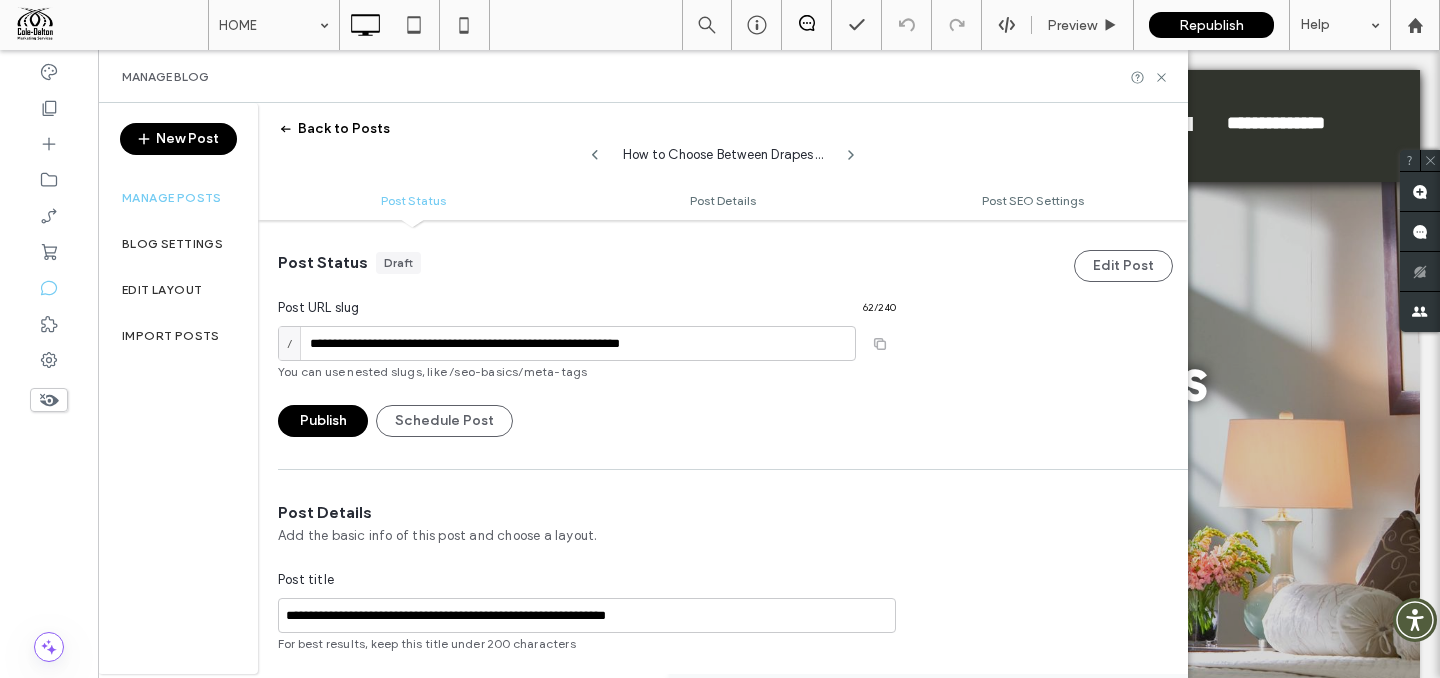 scroll, scrollTop: 1, scrollLeft: 0, axis: vertical 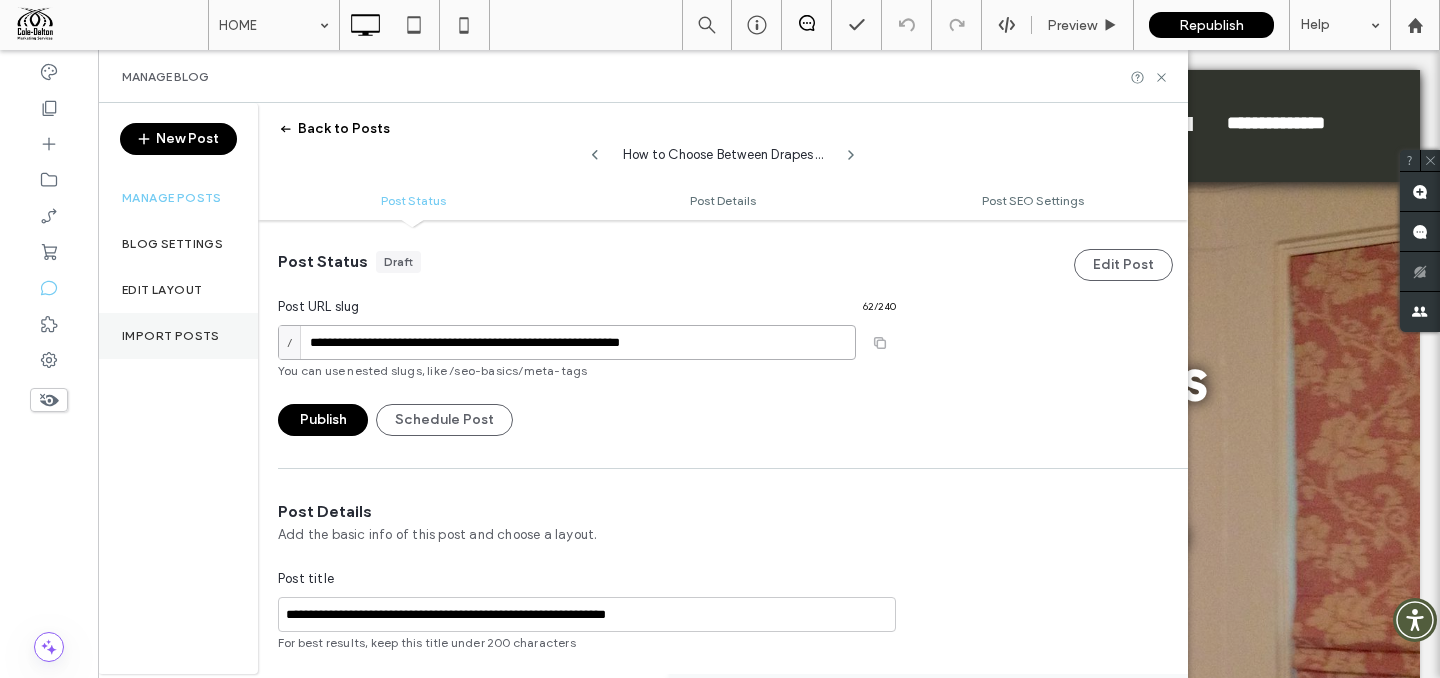drag, startPoint x: 361, startPoint y: 344, endPoint x: 201, endPoint y: 338, distance: 160.11246 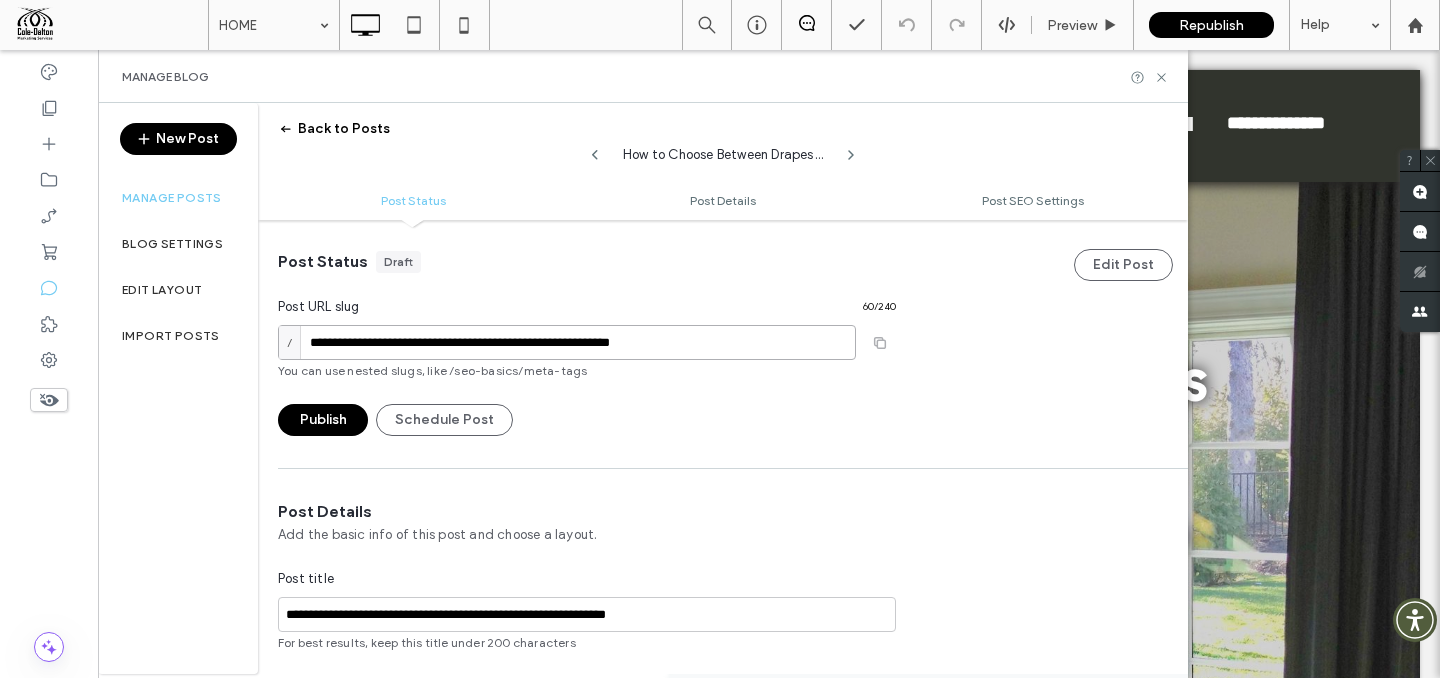 click on "**********" at bounding box center (567, 342) 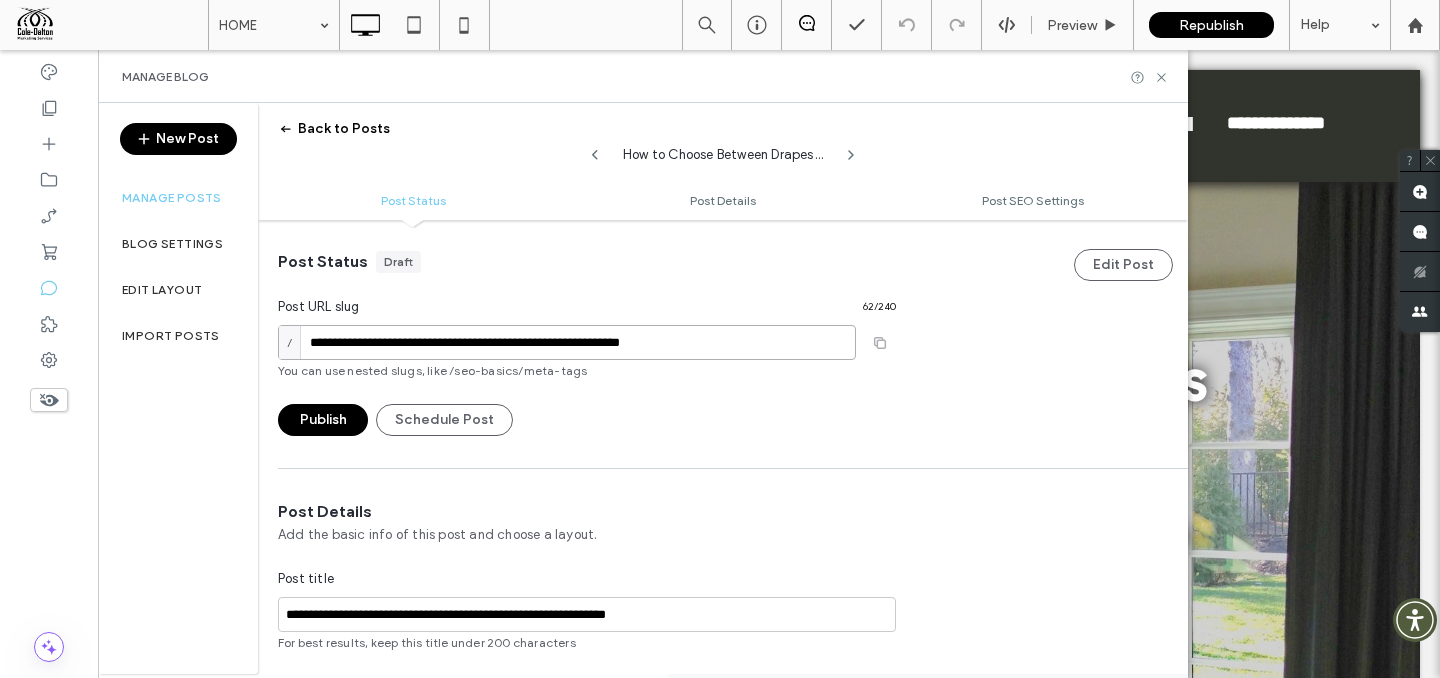 drag, startPoint x: 743, startPoint y: 343, endPoint x: 643, endPoint y: 349, distance: 100.17984 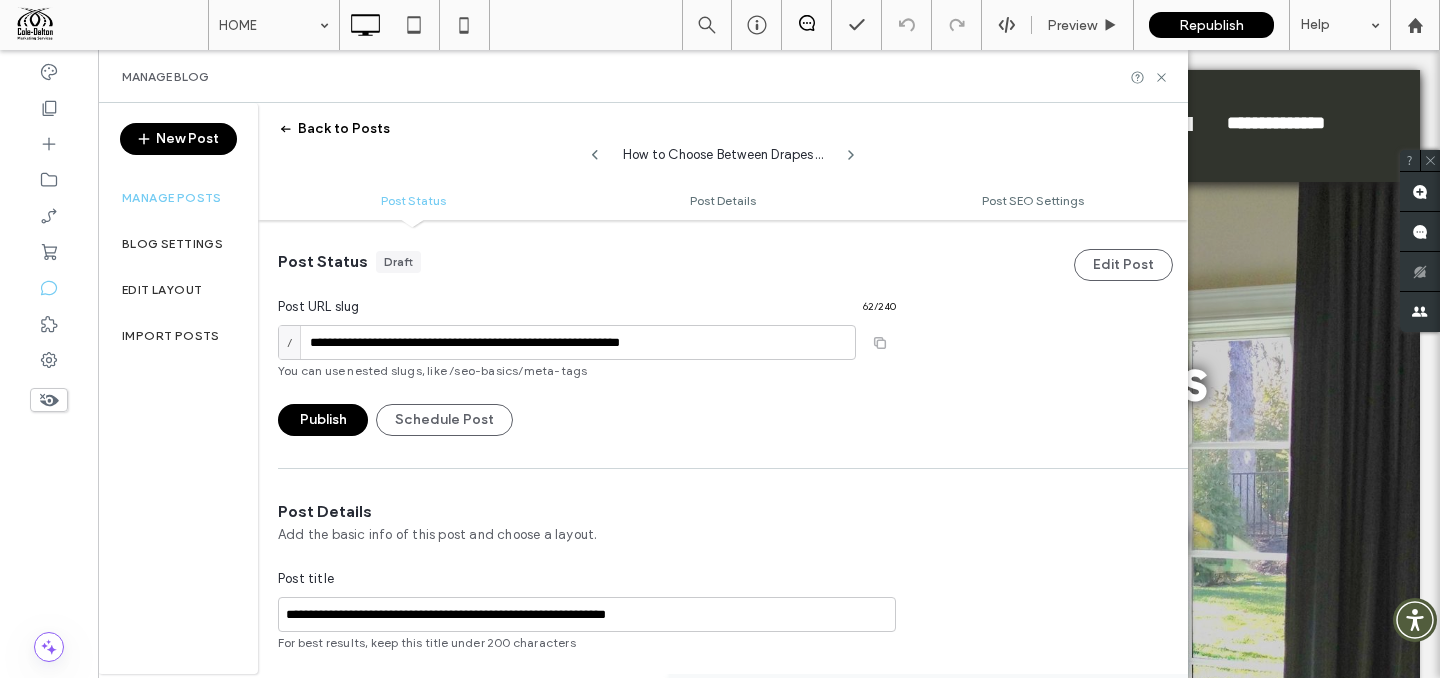 click on "**********" at bounding box center [723, 505] 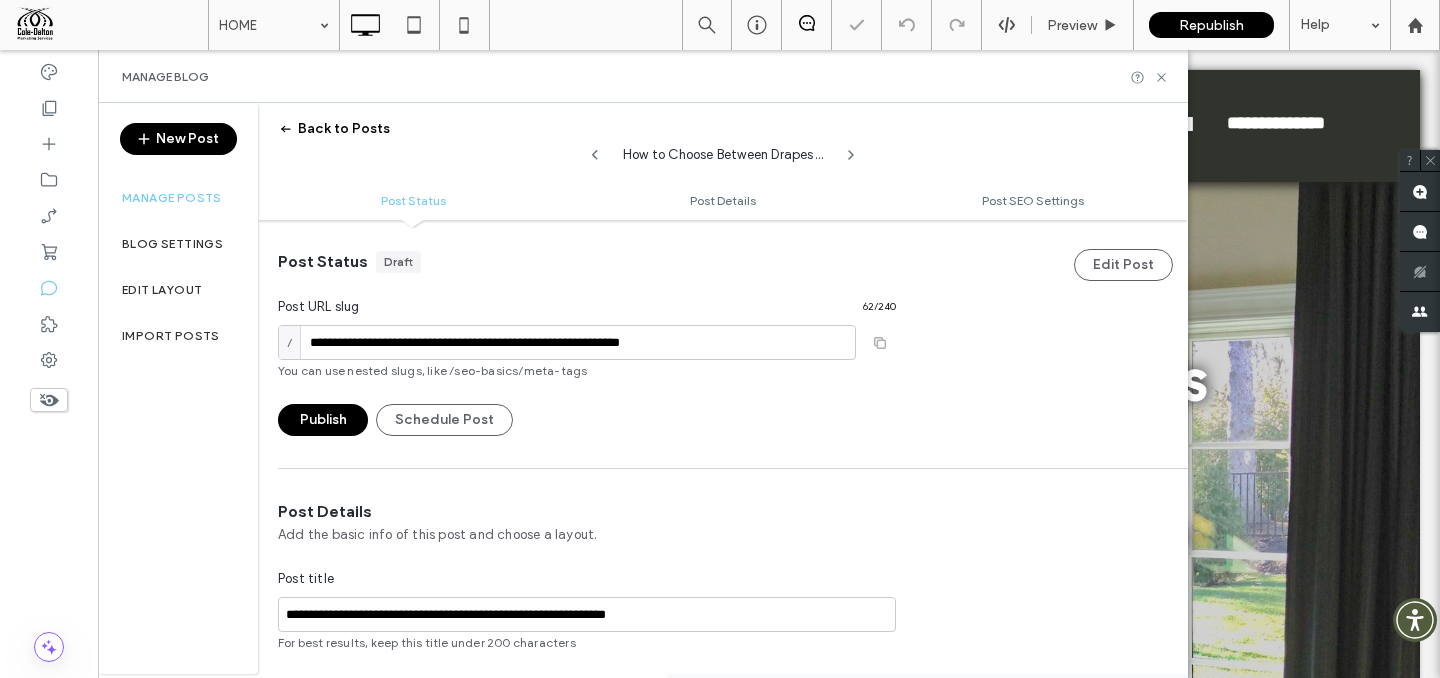 click at bounding box center [720, 339] 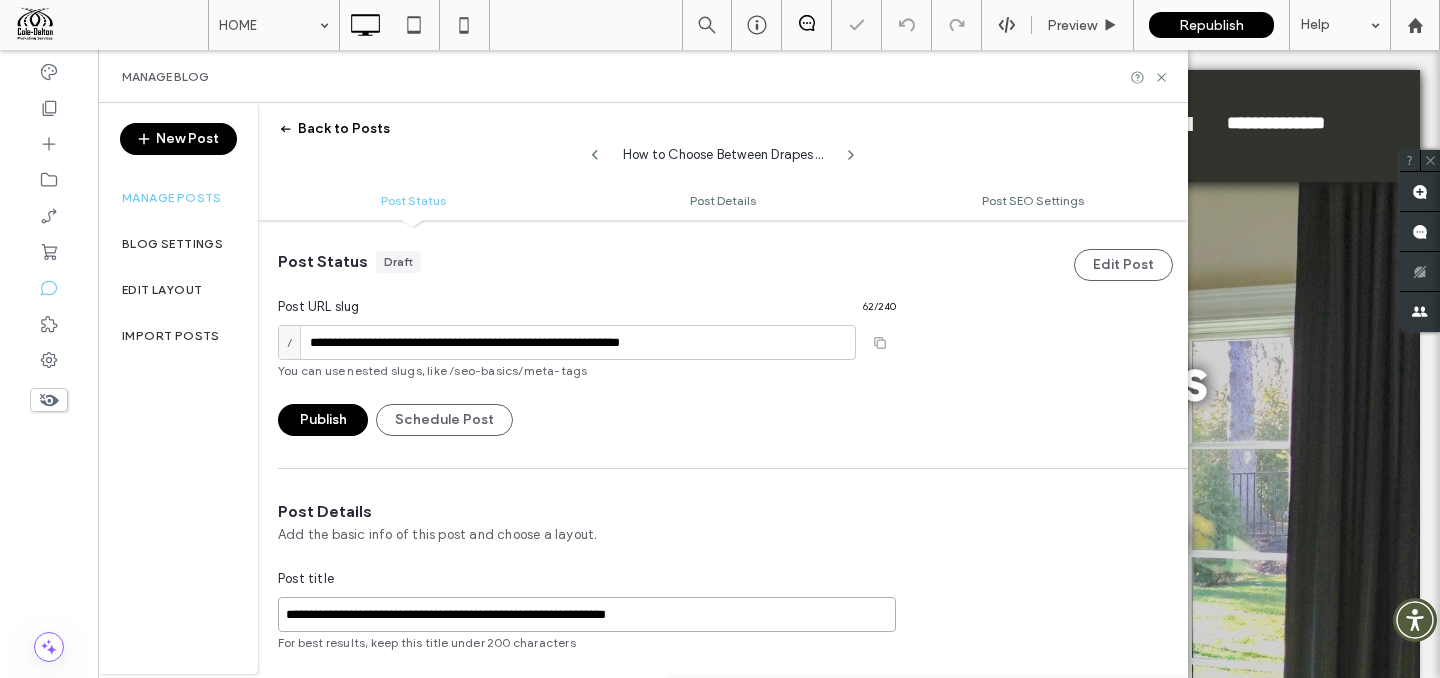 click on "**********" at bounding box center (643, 388) 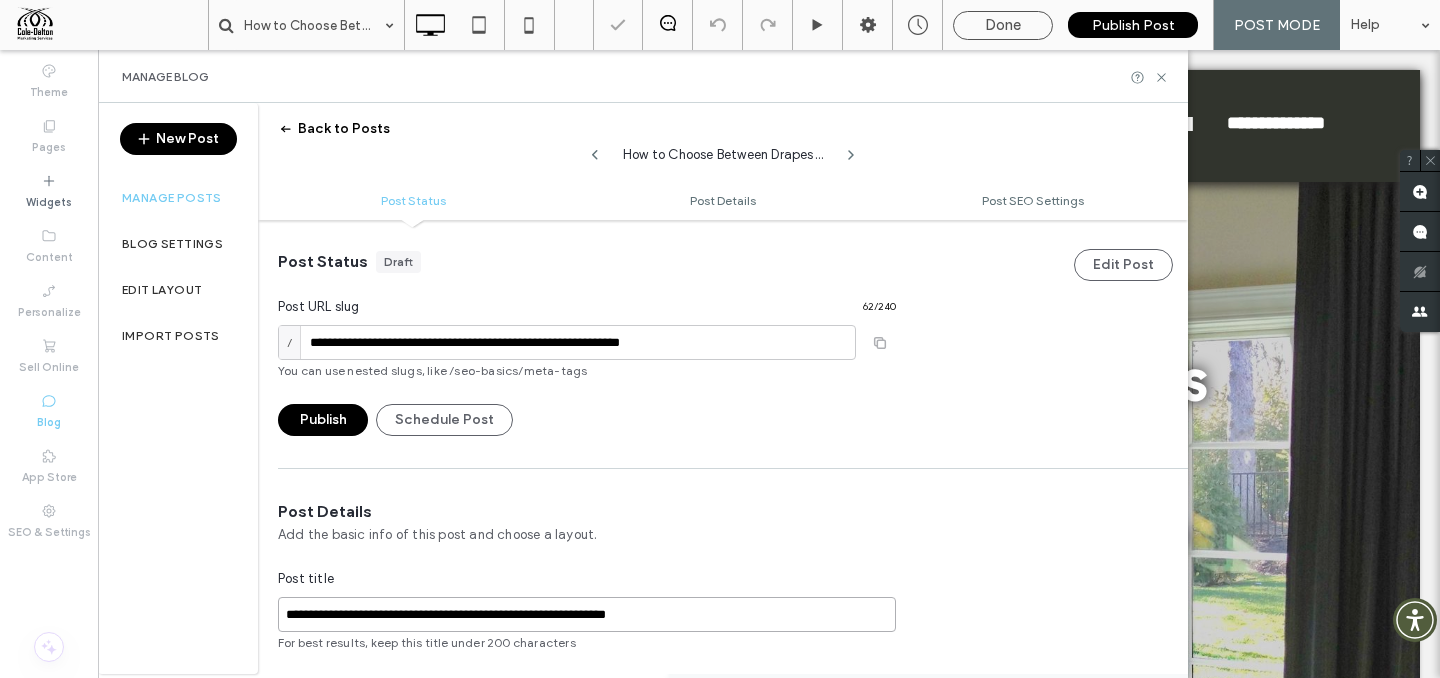click on "**********" at bounding box center [587, 614] 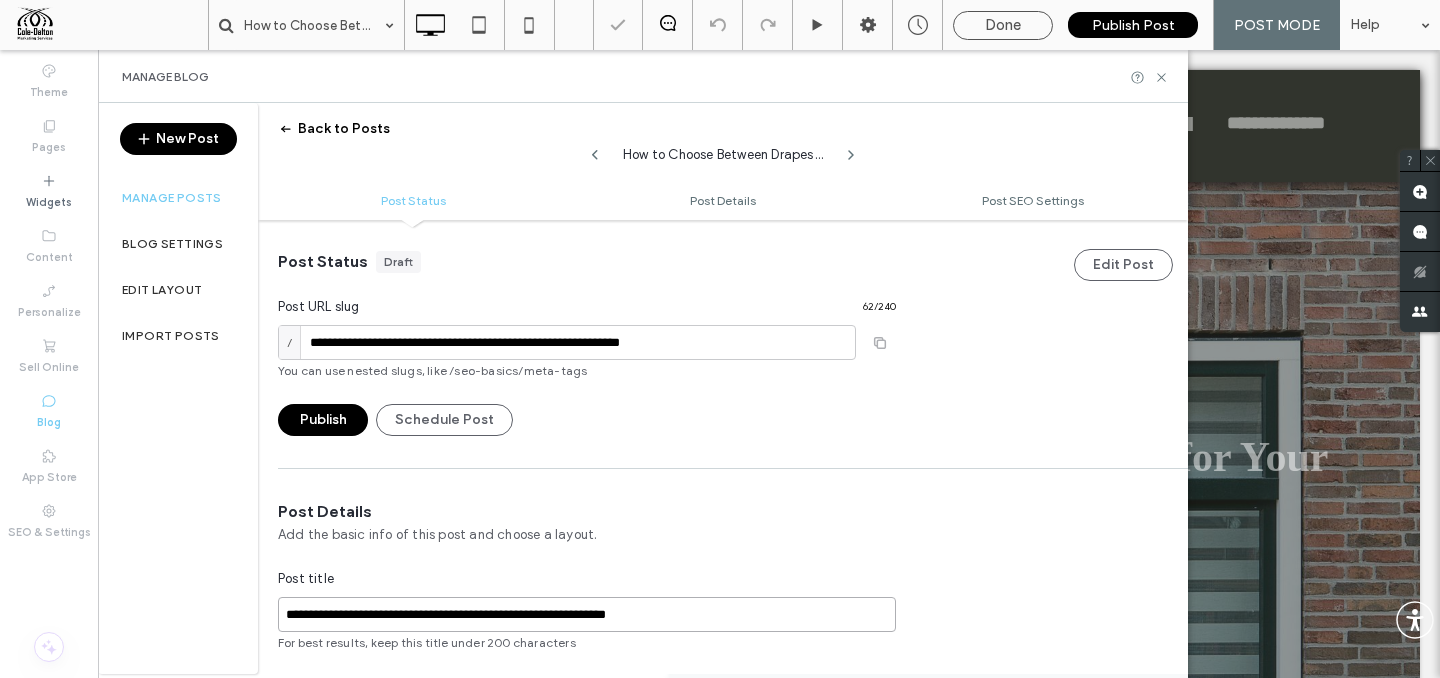 scroll, scrollTop: 0, scrollLeft: 0, axis: both 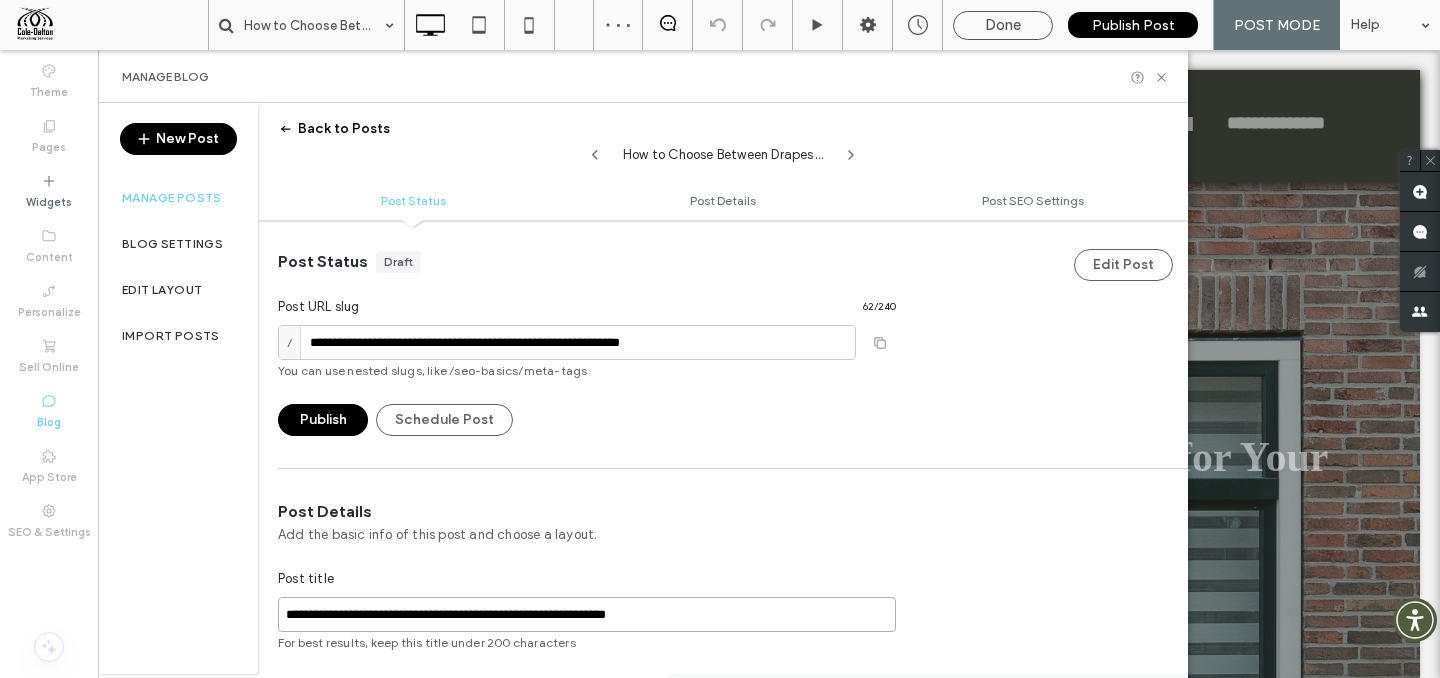 drag, startPoint x: 329, startPoint y: 614, endPoint x: 227, endPoint y: 614, distance: 102 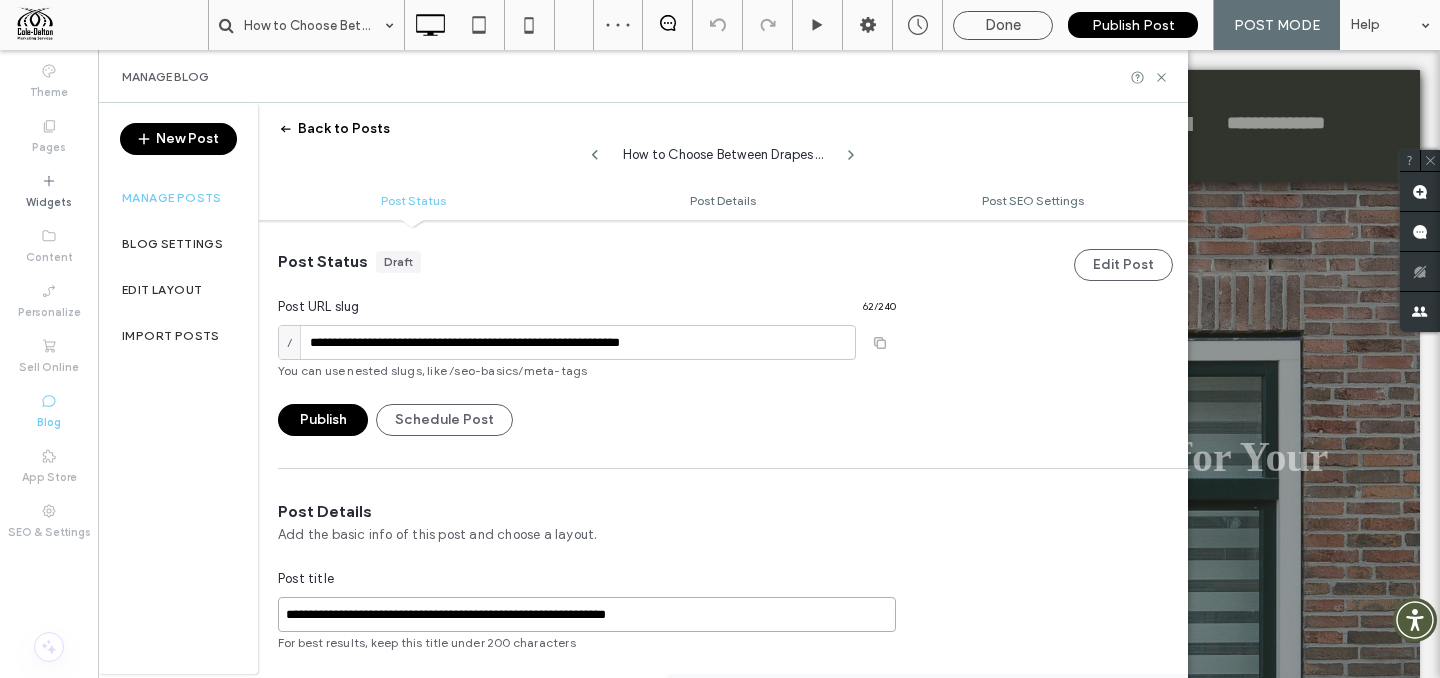 click on "**********" at bounding box center (643, 388) 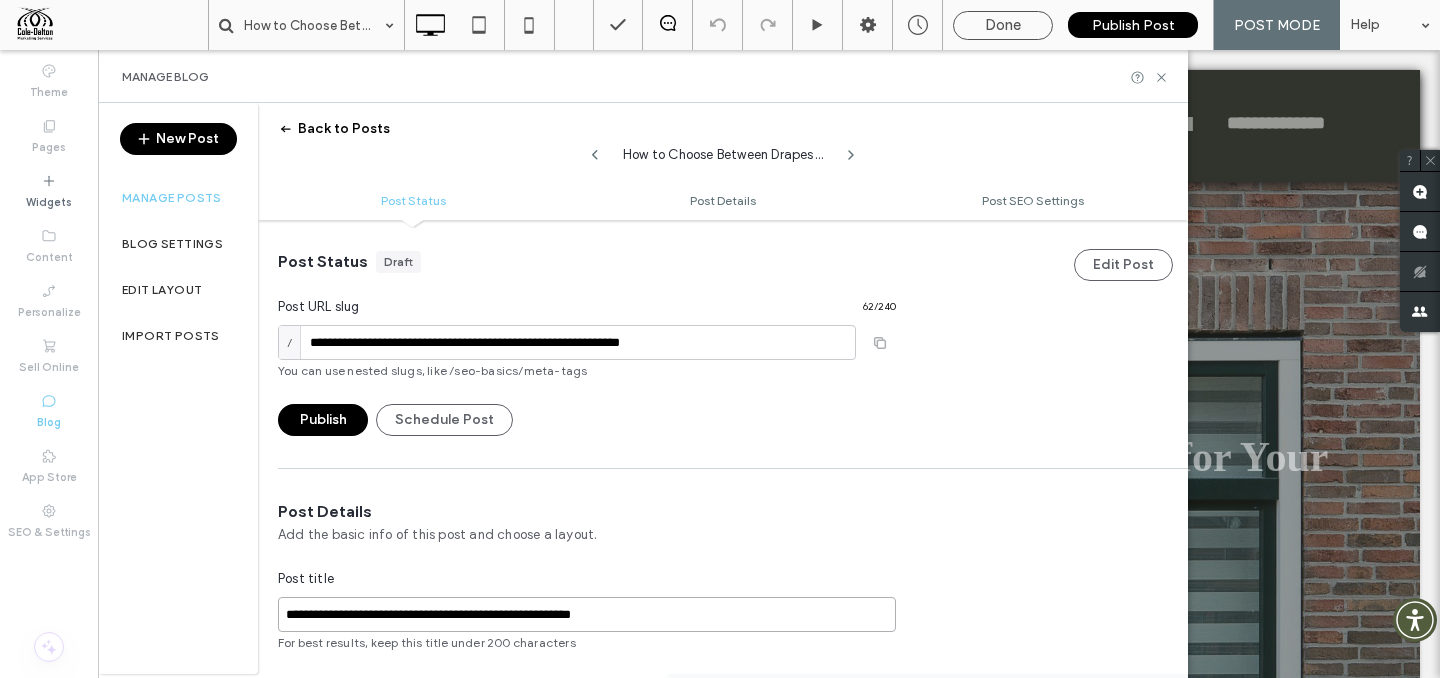 click on "**********" at bounding box center (587, 614) 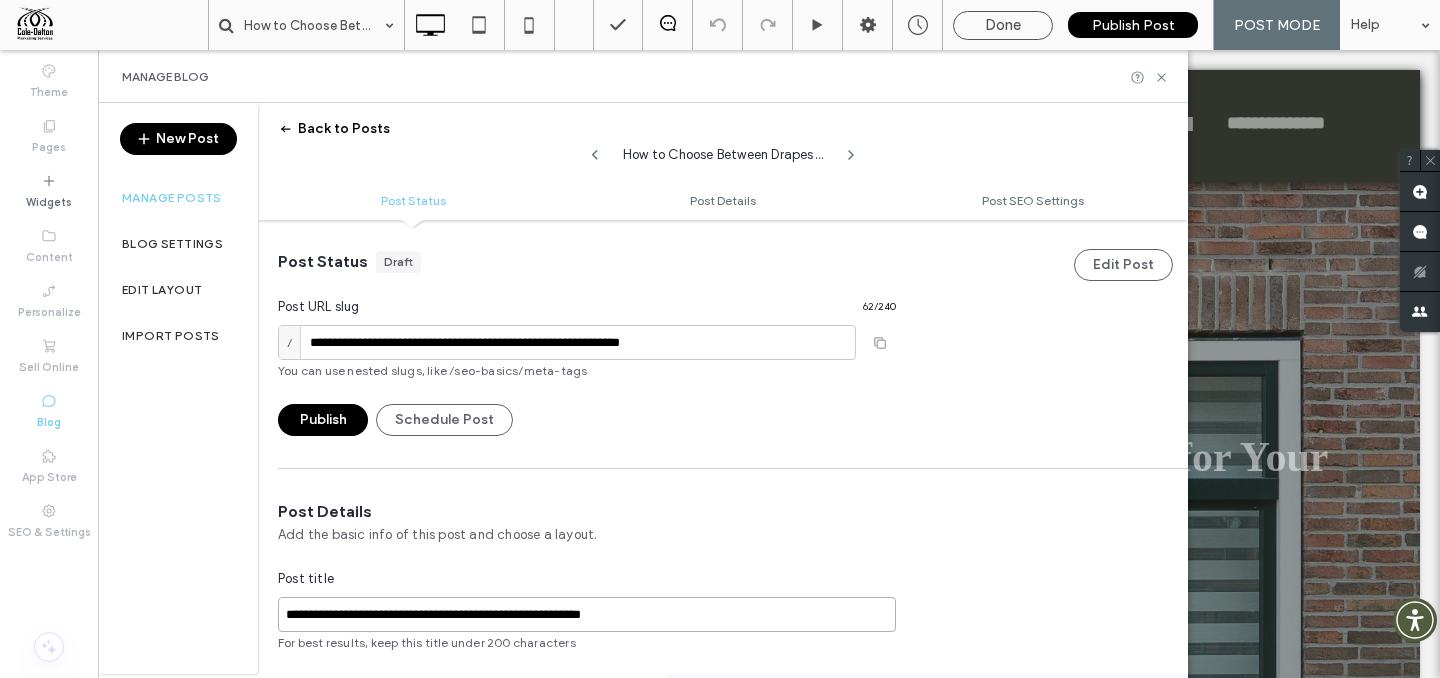type on "**********" 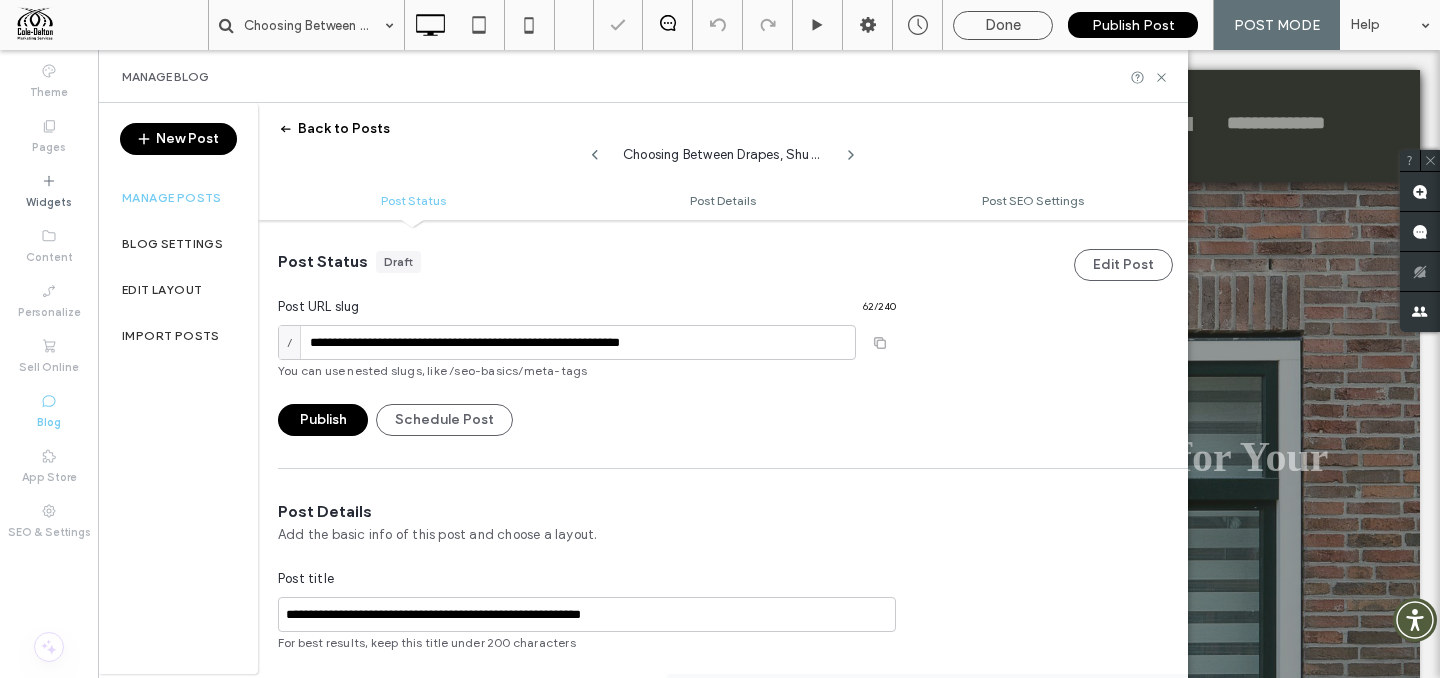 click on "**********" at bounding box center [587, 769] 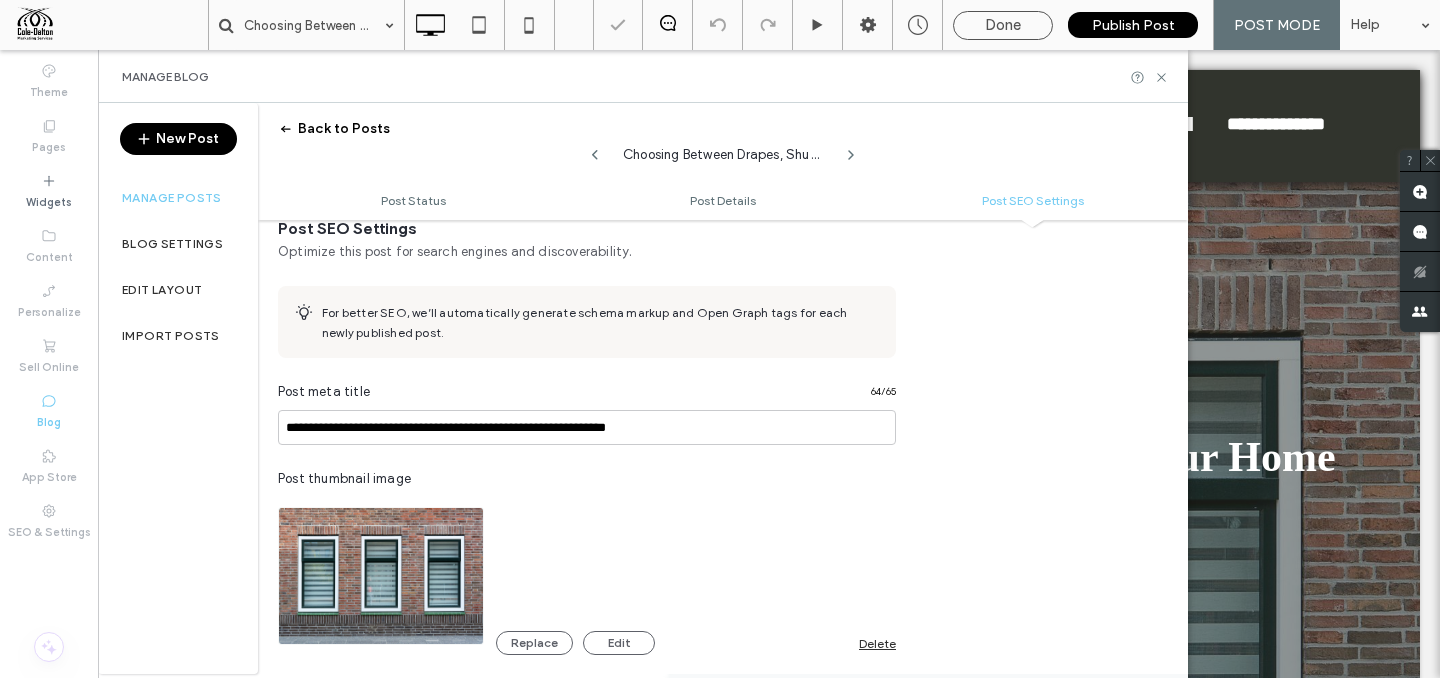 scroll, scrollTop: 1090, scrollLeft: 0, axis: vertical 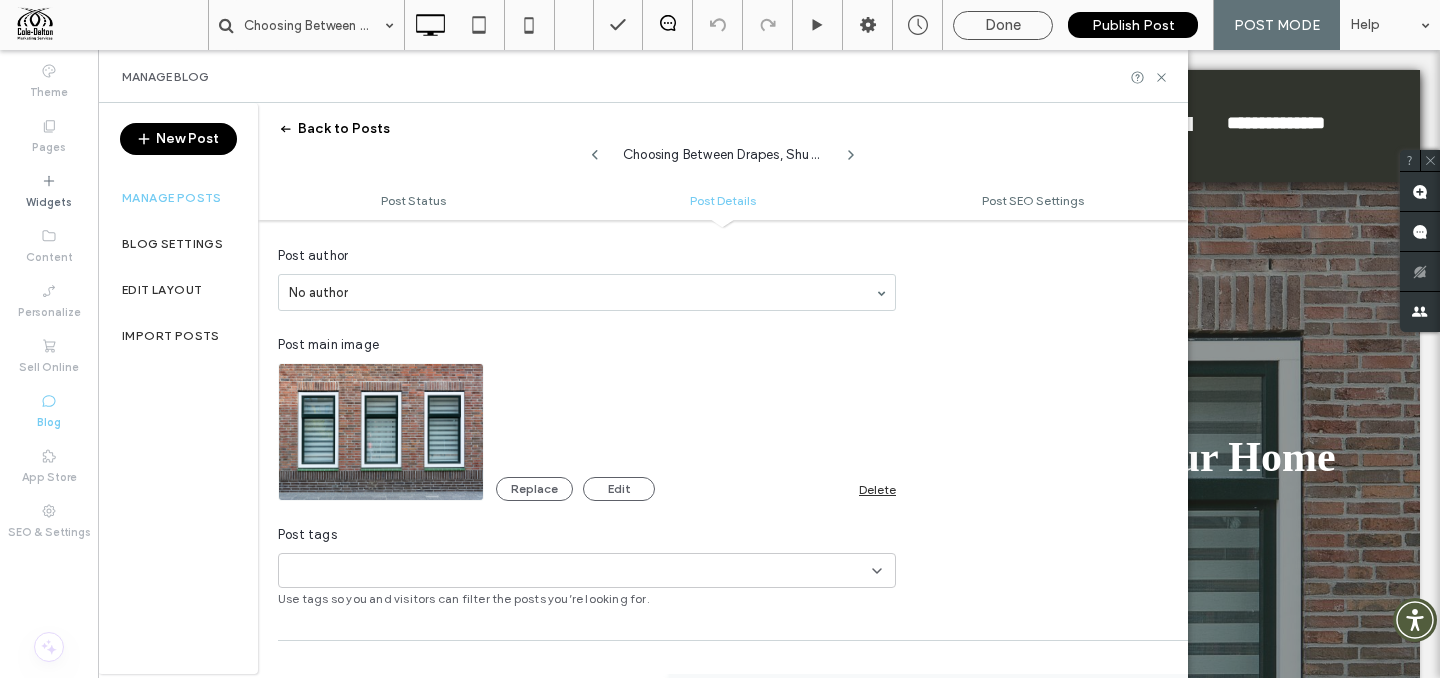 click at bounding box center (381, 432) 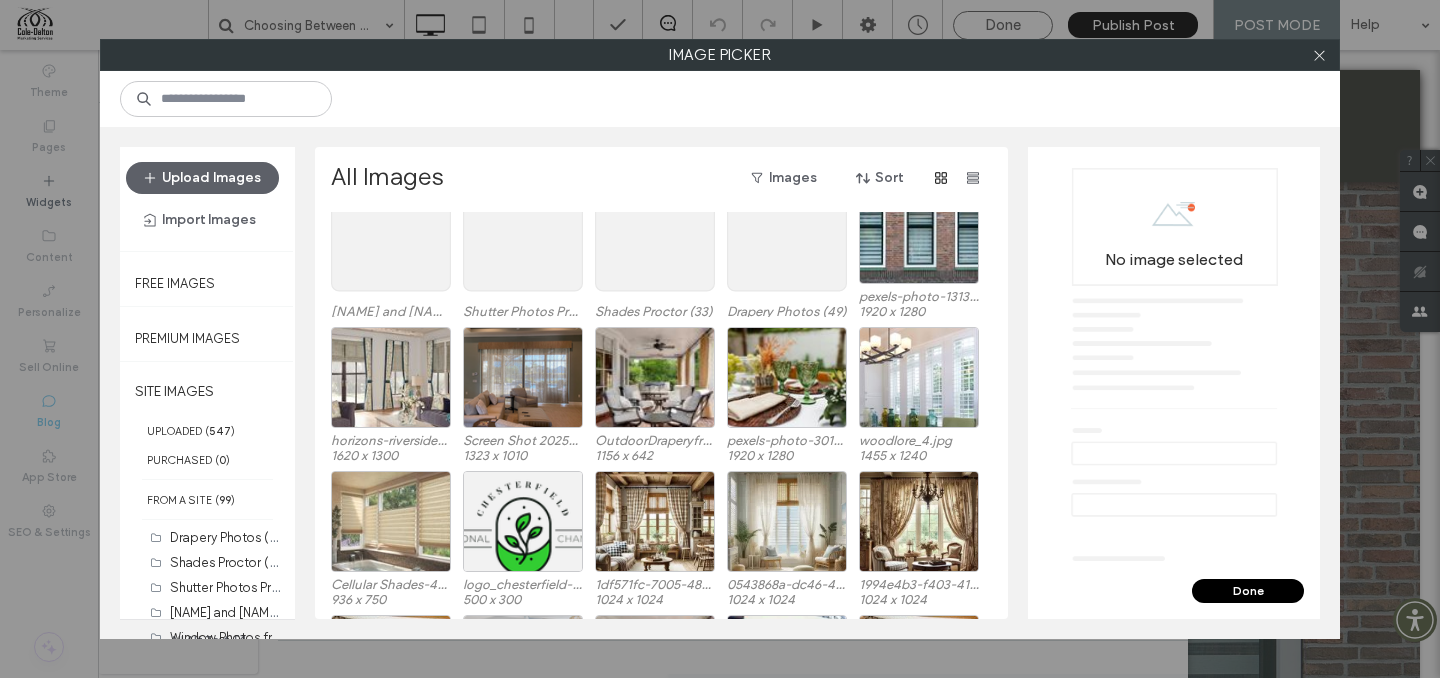 scroll, scrollTop: 228, scrollLeft: 0, axis: vertical 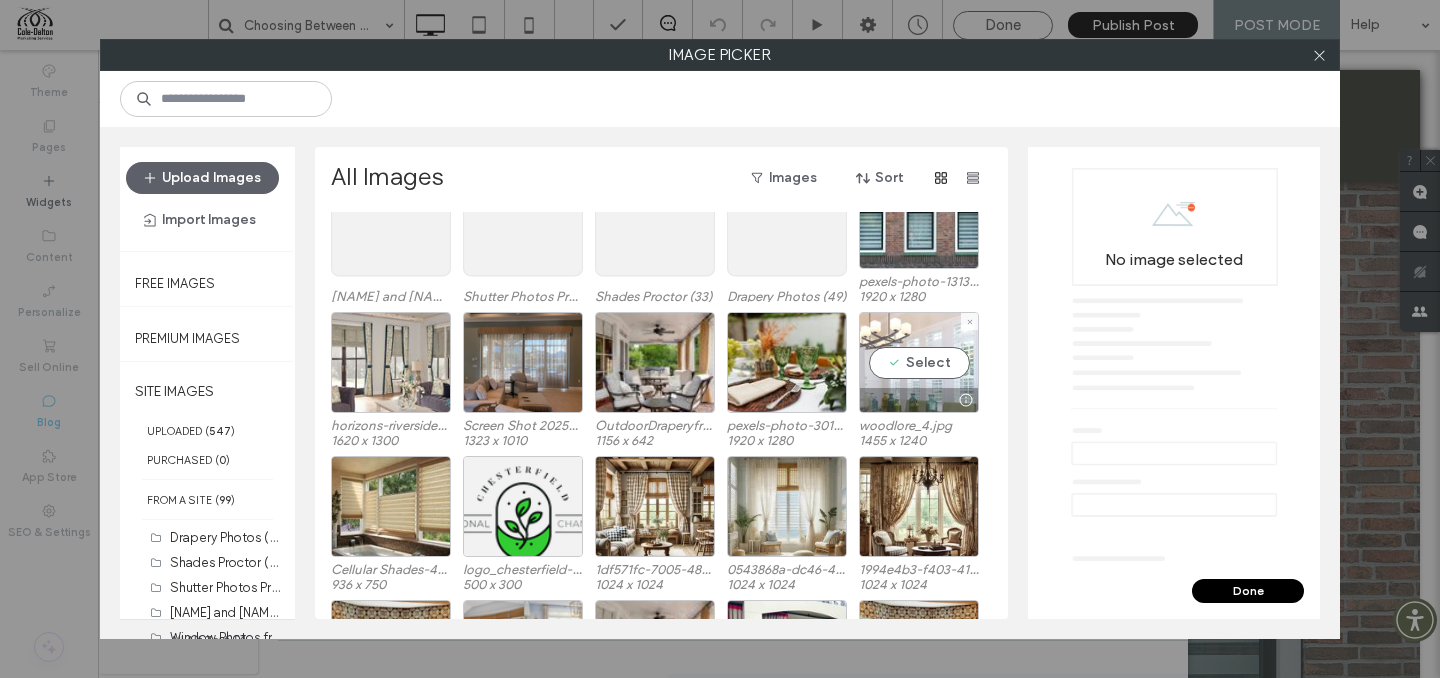 click on "Select" at bounding box center (919, 362) 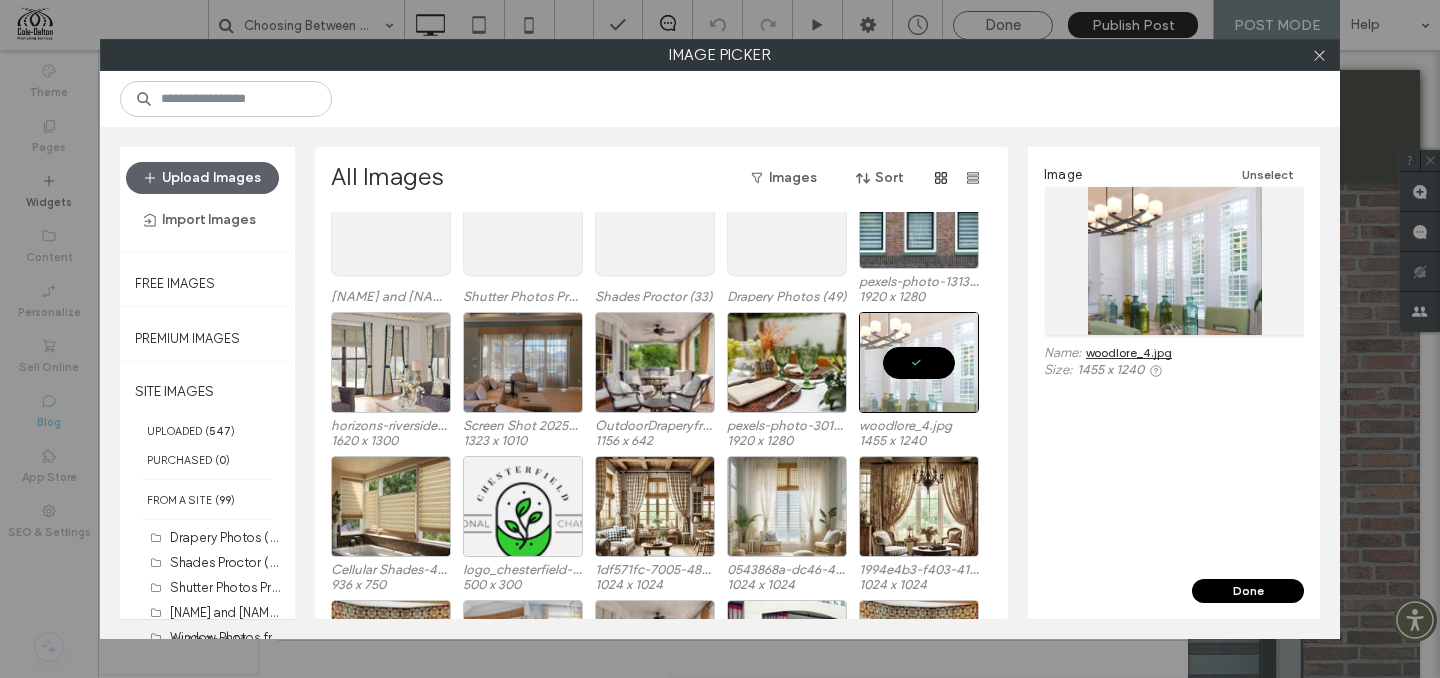 click on "Done" at bounding box center [1248, 591] 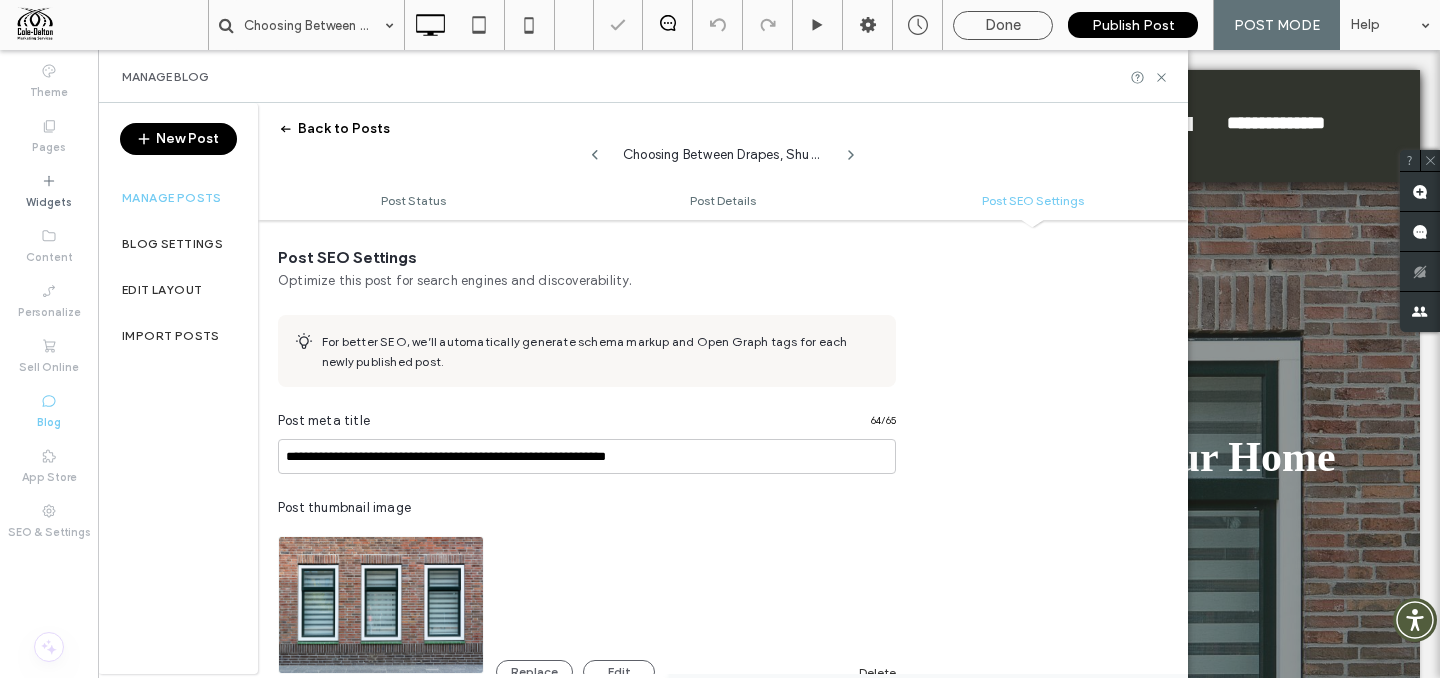 scroll, scrollTop: 1061, scrollLeft: 0, axis: vertical 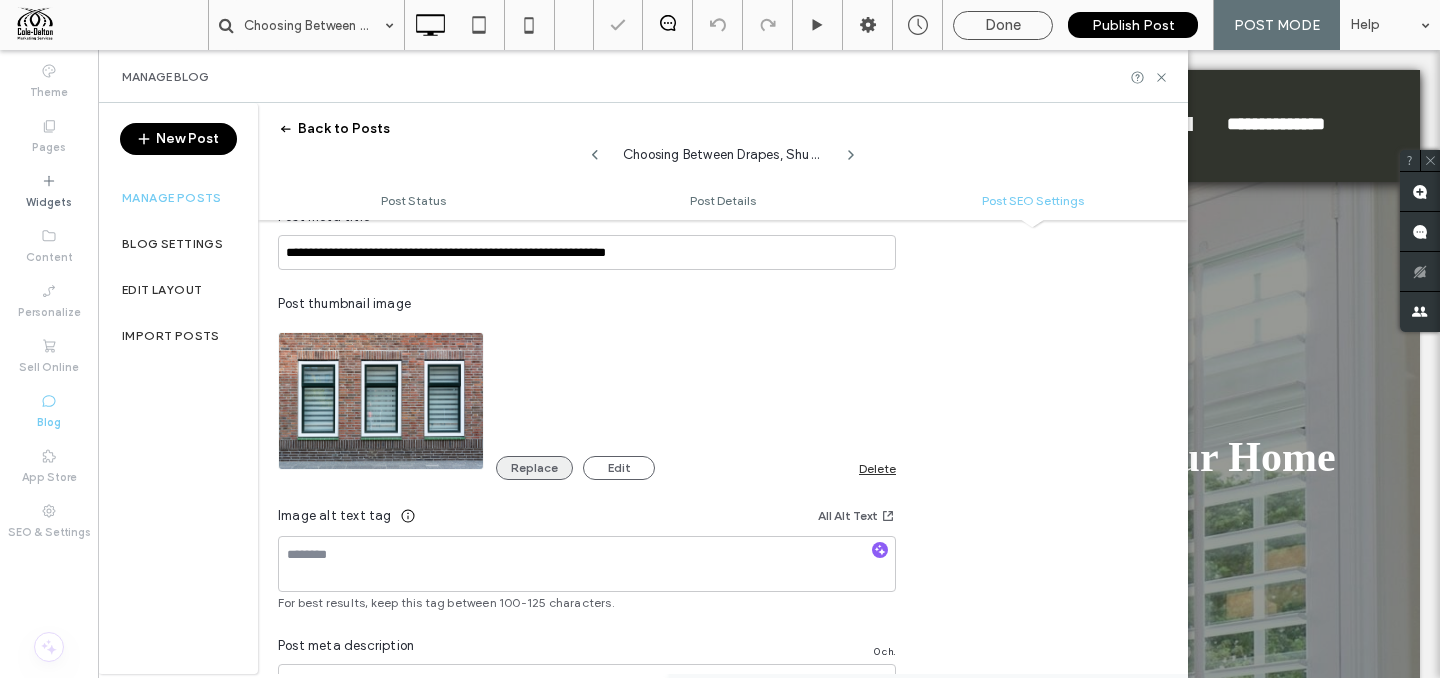click on "Replace" at bounding box center (534, 468) 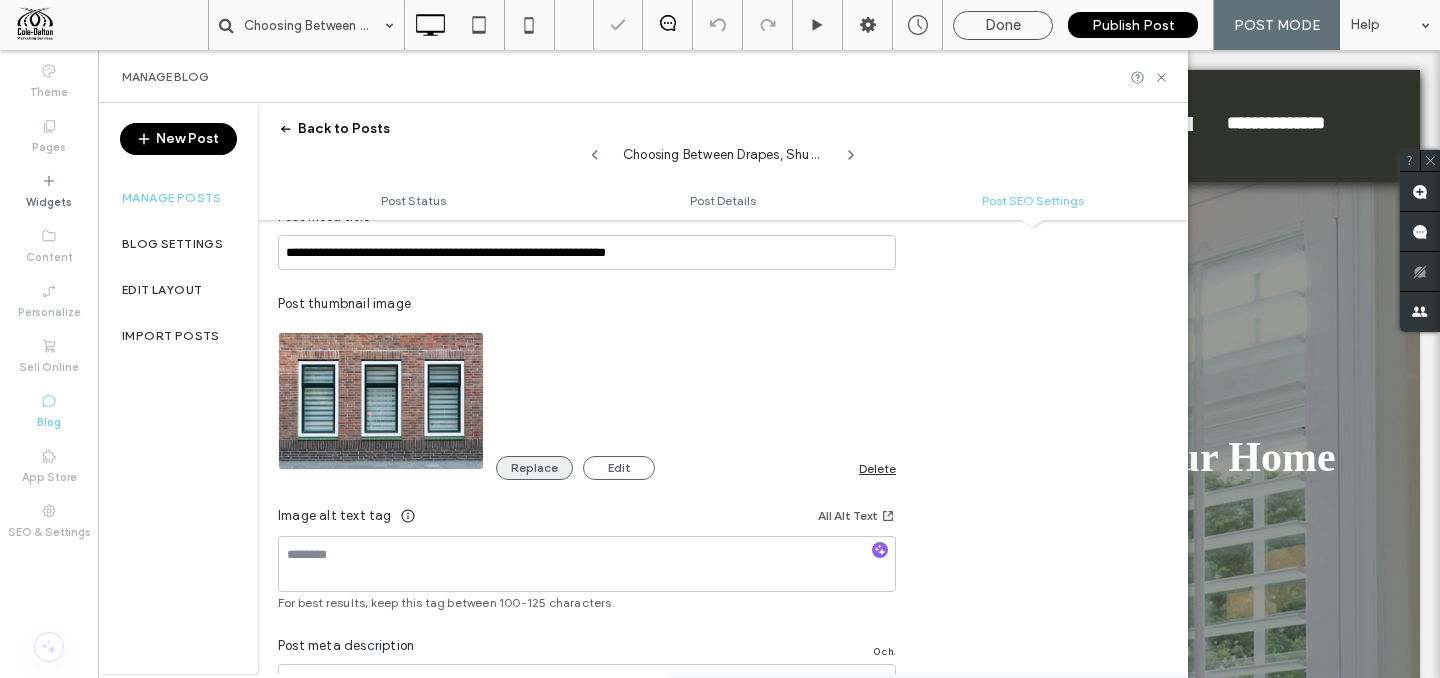 scroll, scrollTop: 0, scrollLeft: 0, axis: both 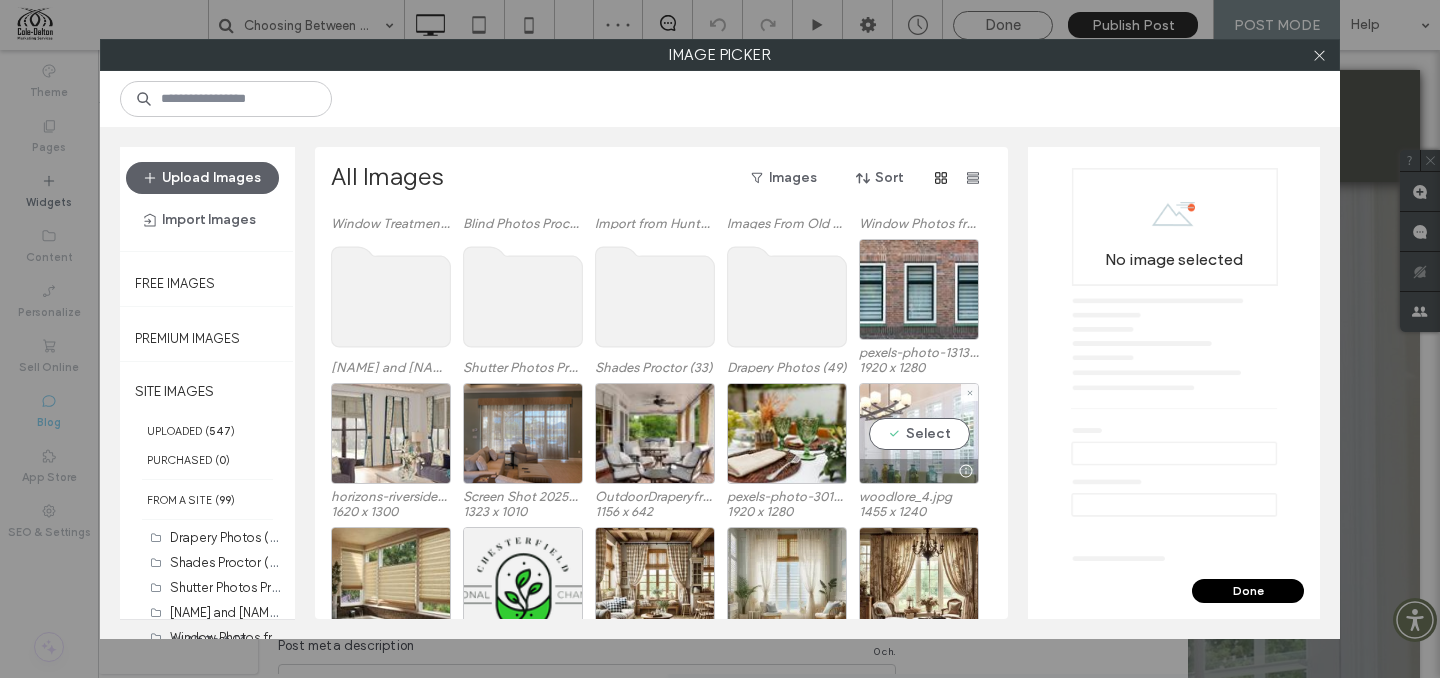 click on "Select" at bounding box center [919, 433] 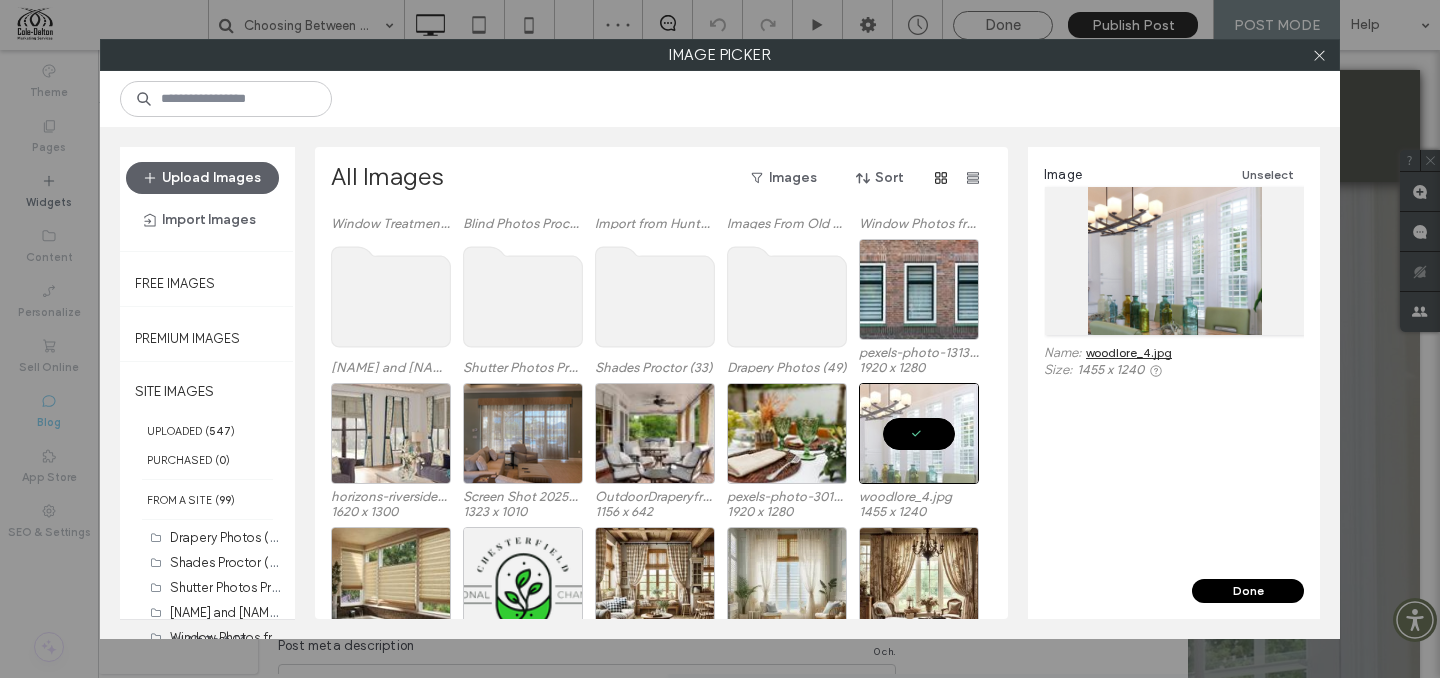 click on "Done" at bounding box center (1248, 591) 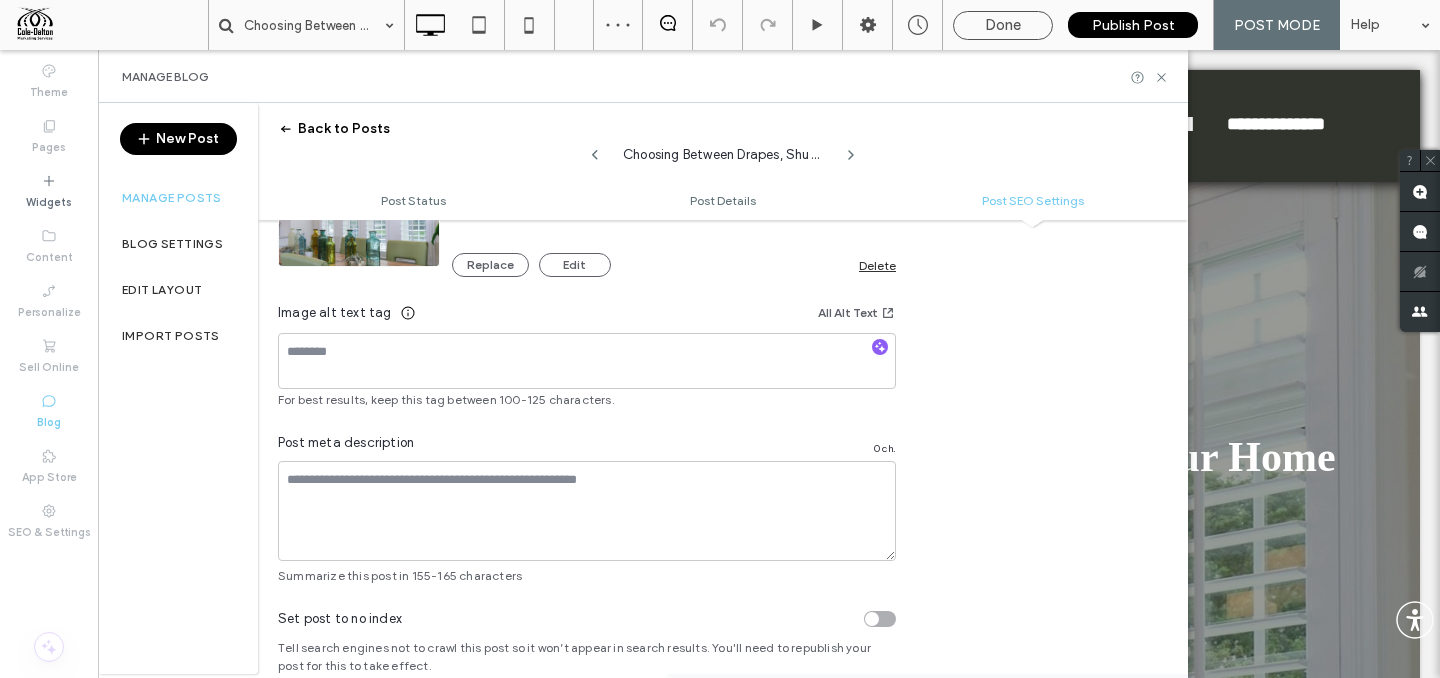 scroll, scrollTop: 1227, scrollLeft: 0, axis: vertical 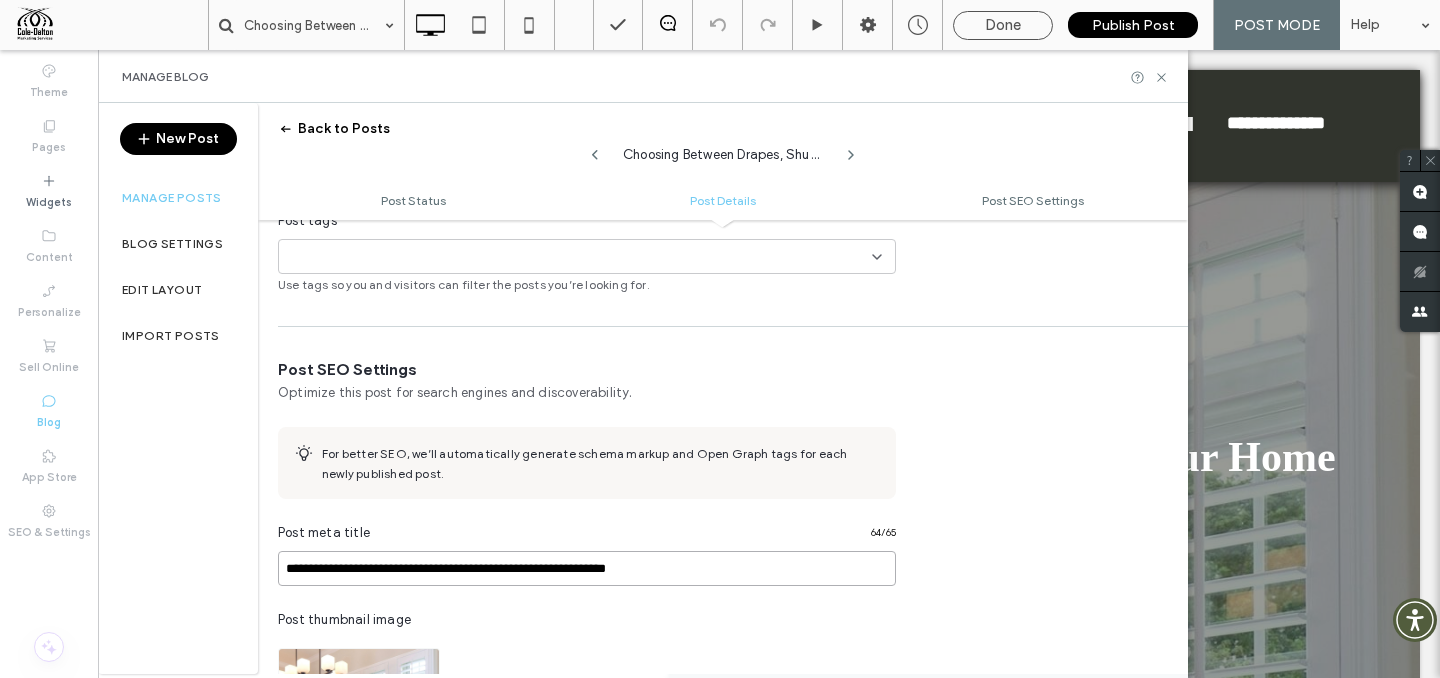 click on "**********" at bounding box center (587, 568) 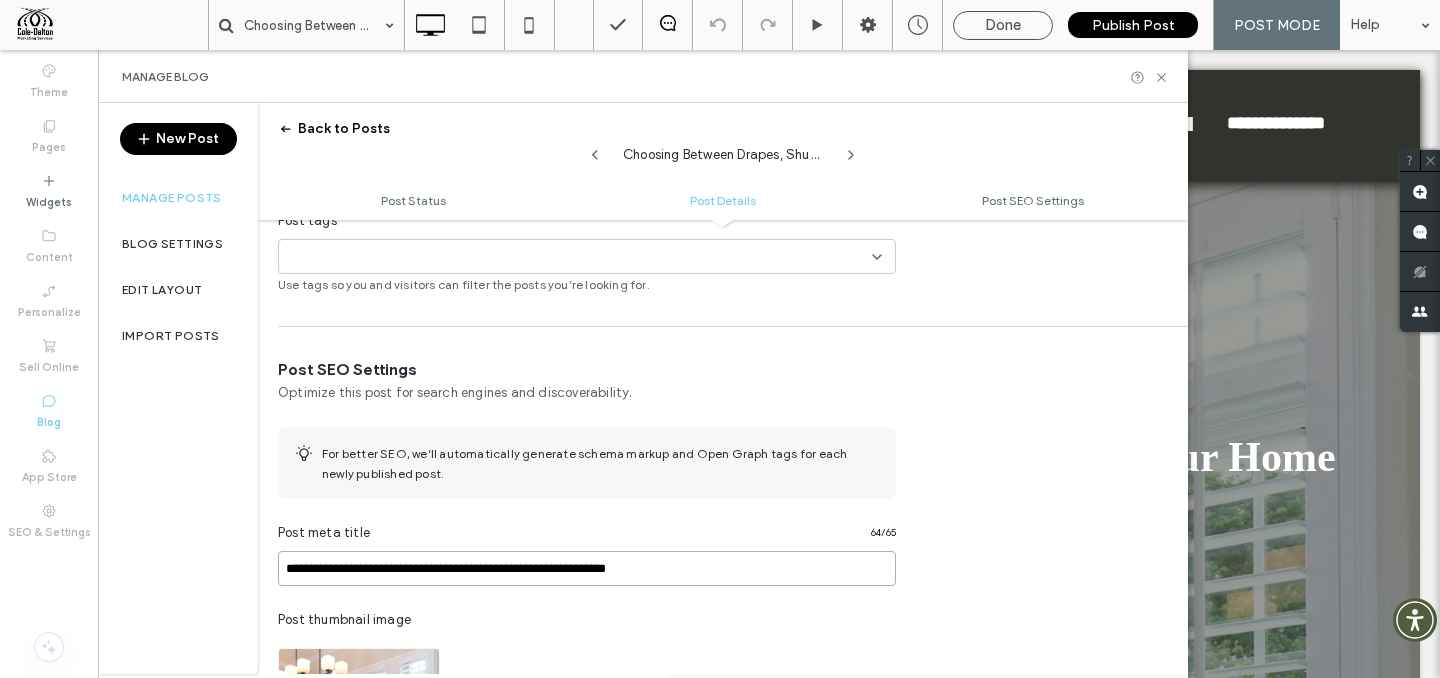drag, startPoint x: 315, startPoint y: 569, endPoint x: 181, endPoint y: 557, distance: 134.53624 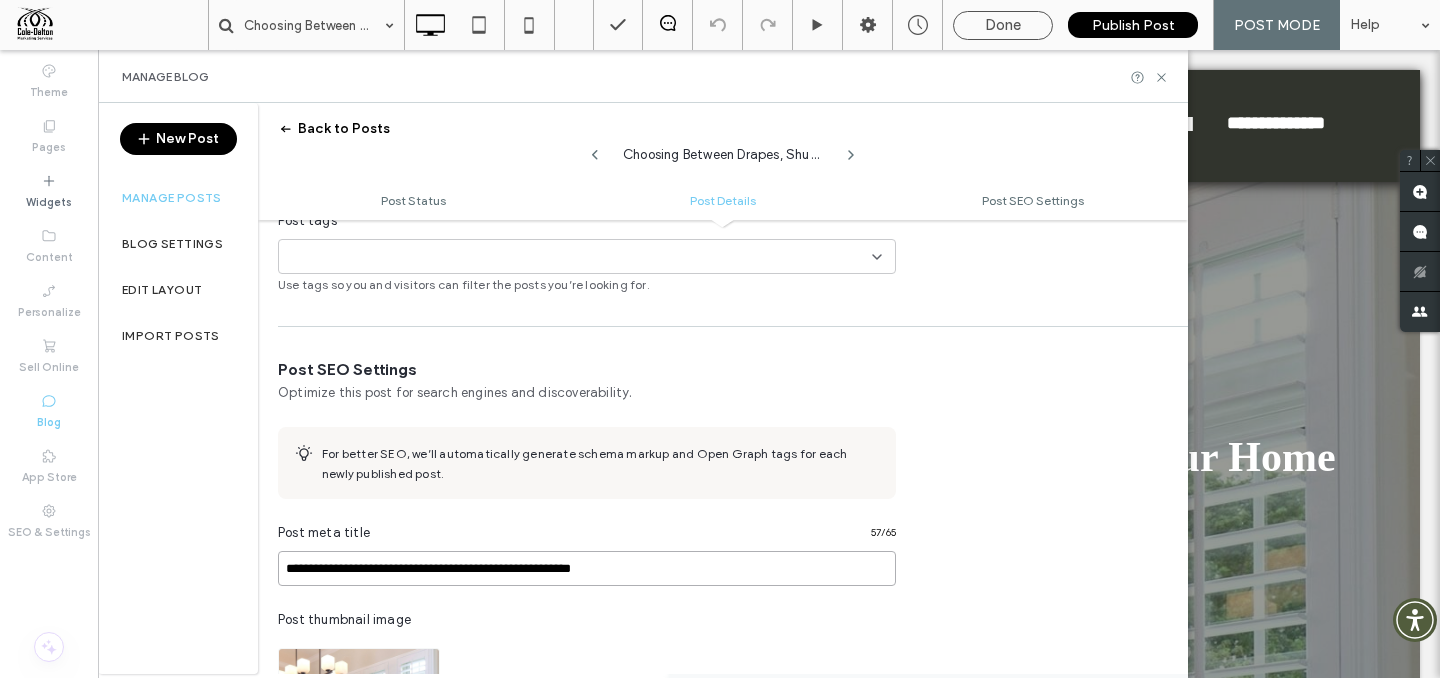 click on "**********" at bounding box center (587, 568) 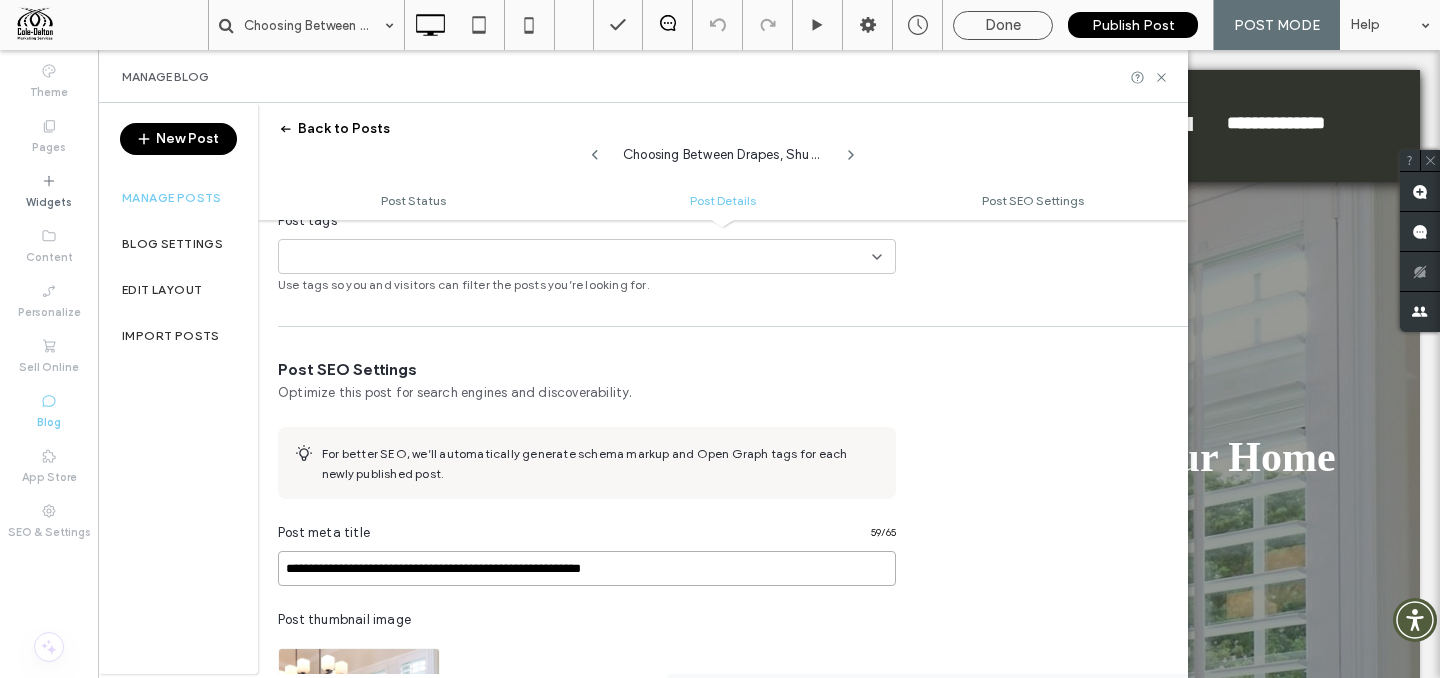 type on "**********" 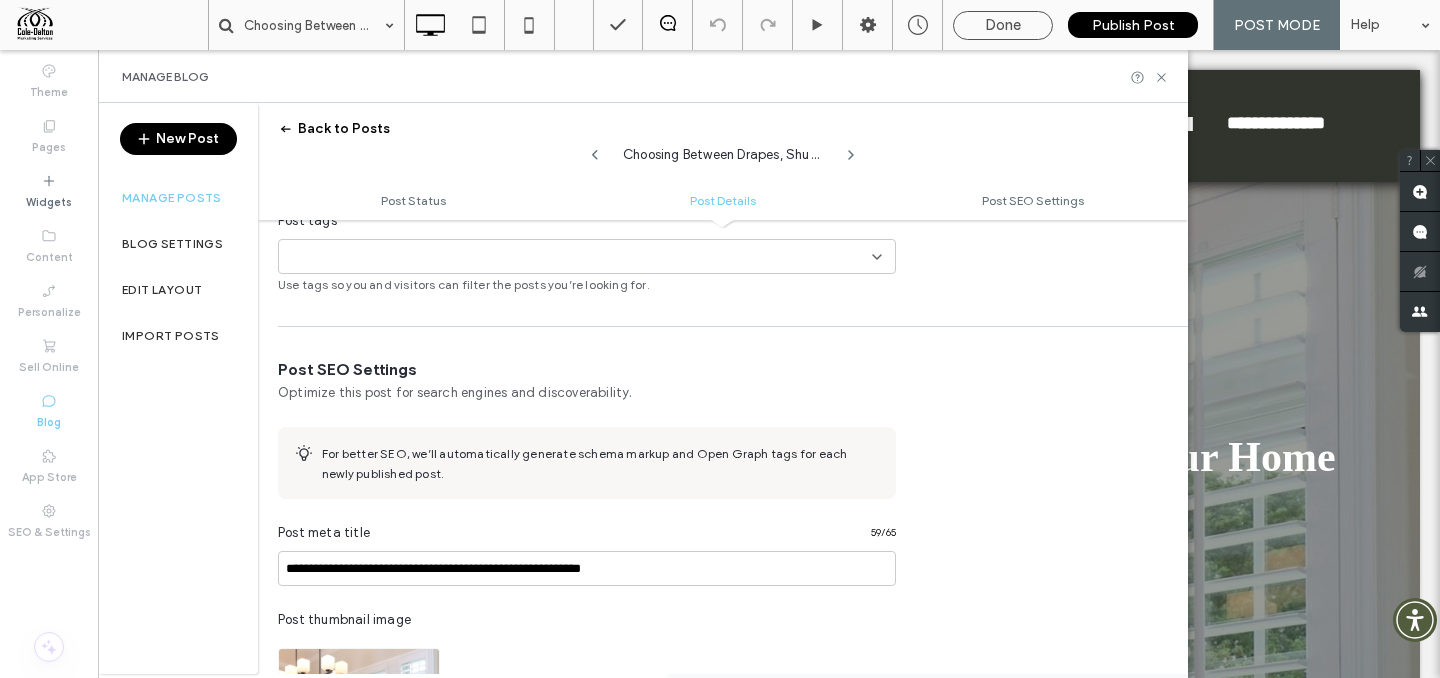 click on "For better SEO, we’ll automatically generate schema markup and Open Graph tags for each newly published post." at bounding box center [584, 463] 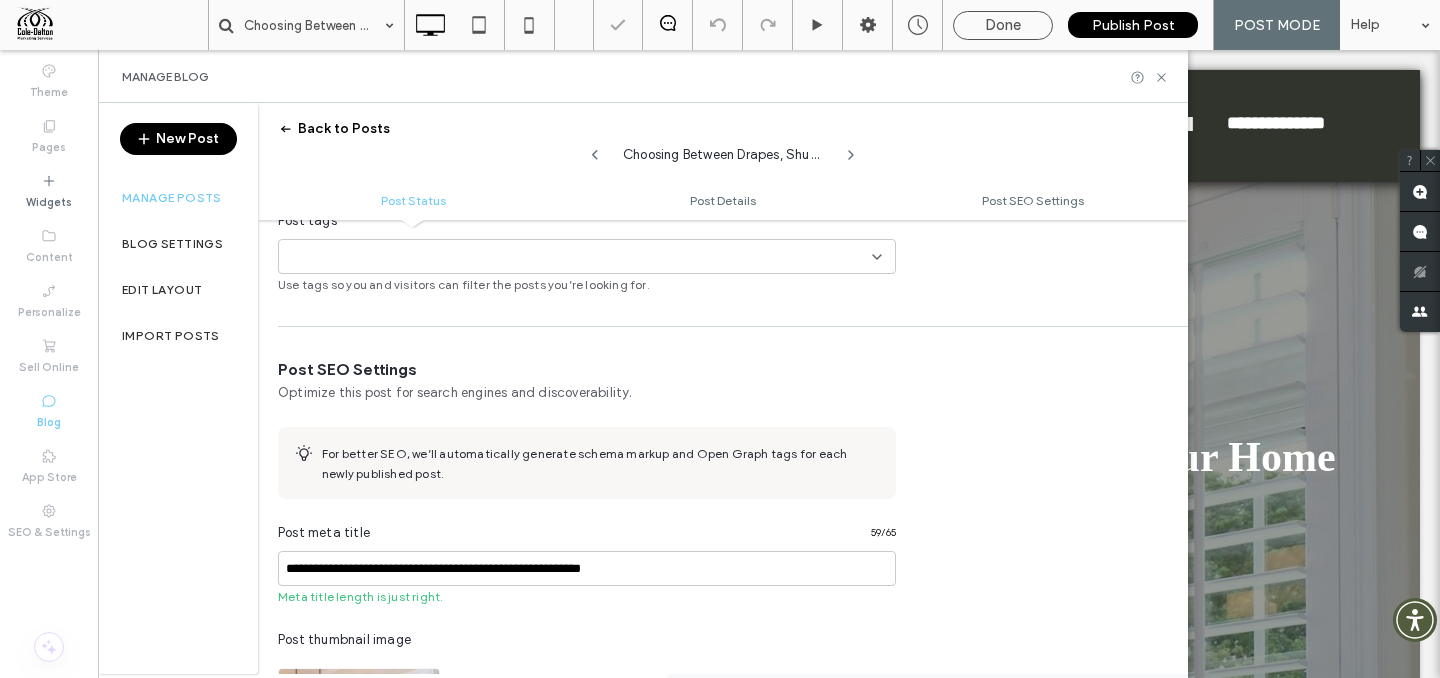 scroll, scrollTop: 0, scrollLeft: 0, axis: both 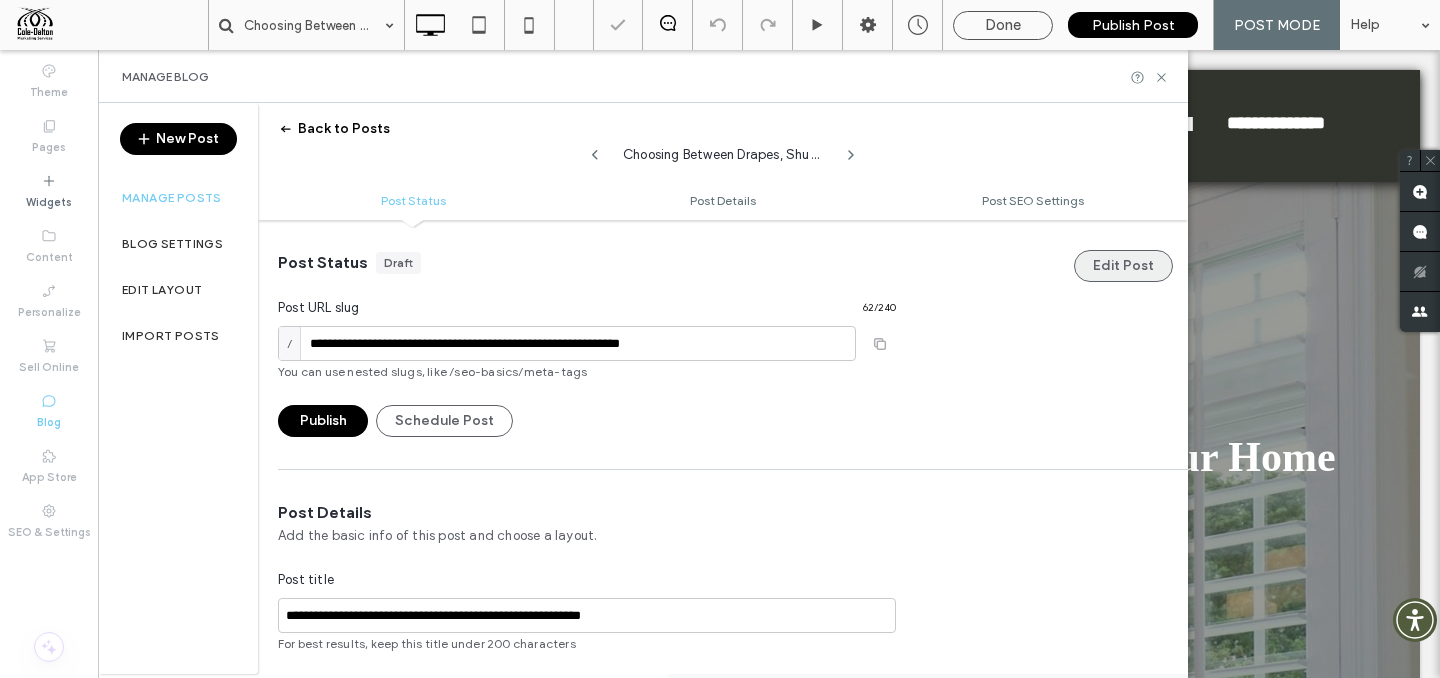click on "Edit Post" at bounding box center [1123, 266] 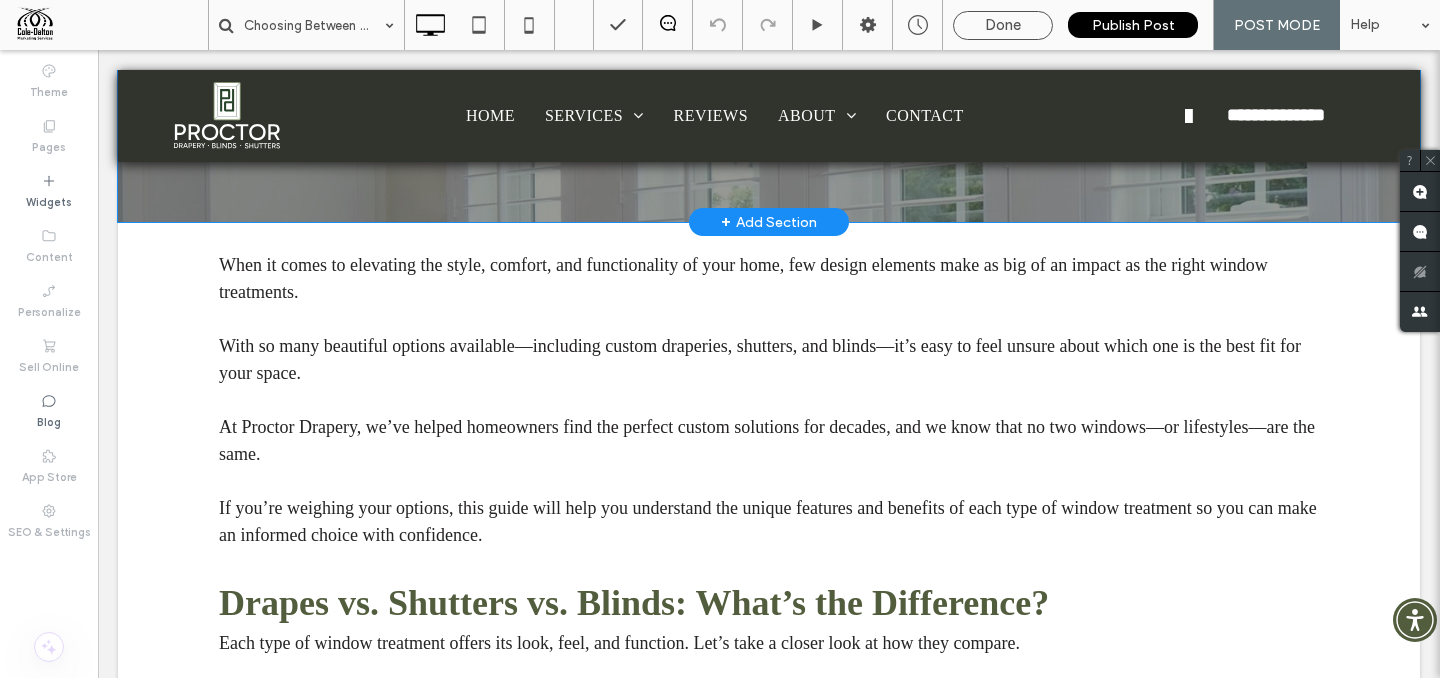 scroll, scrollTop: 695, scrollLeft: 0, axis: vertical 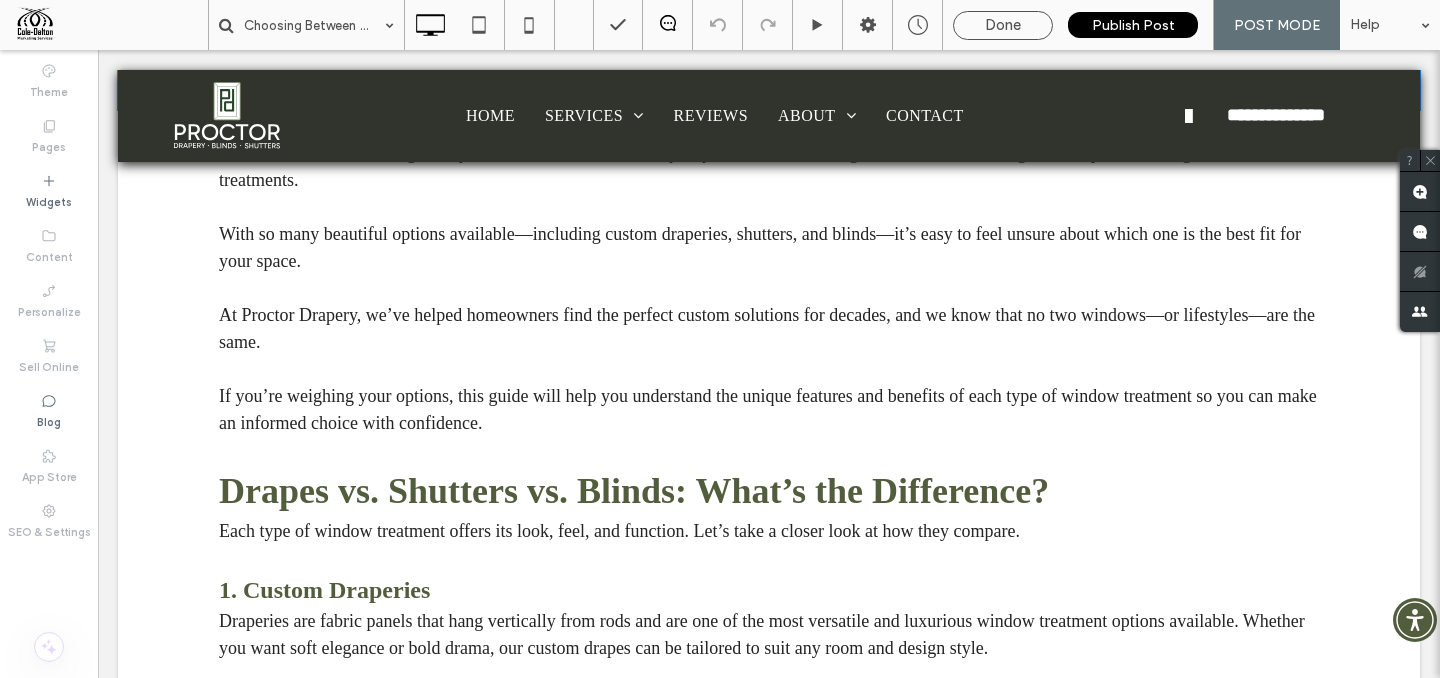 click at bounding box center (769, 369) 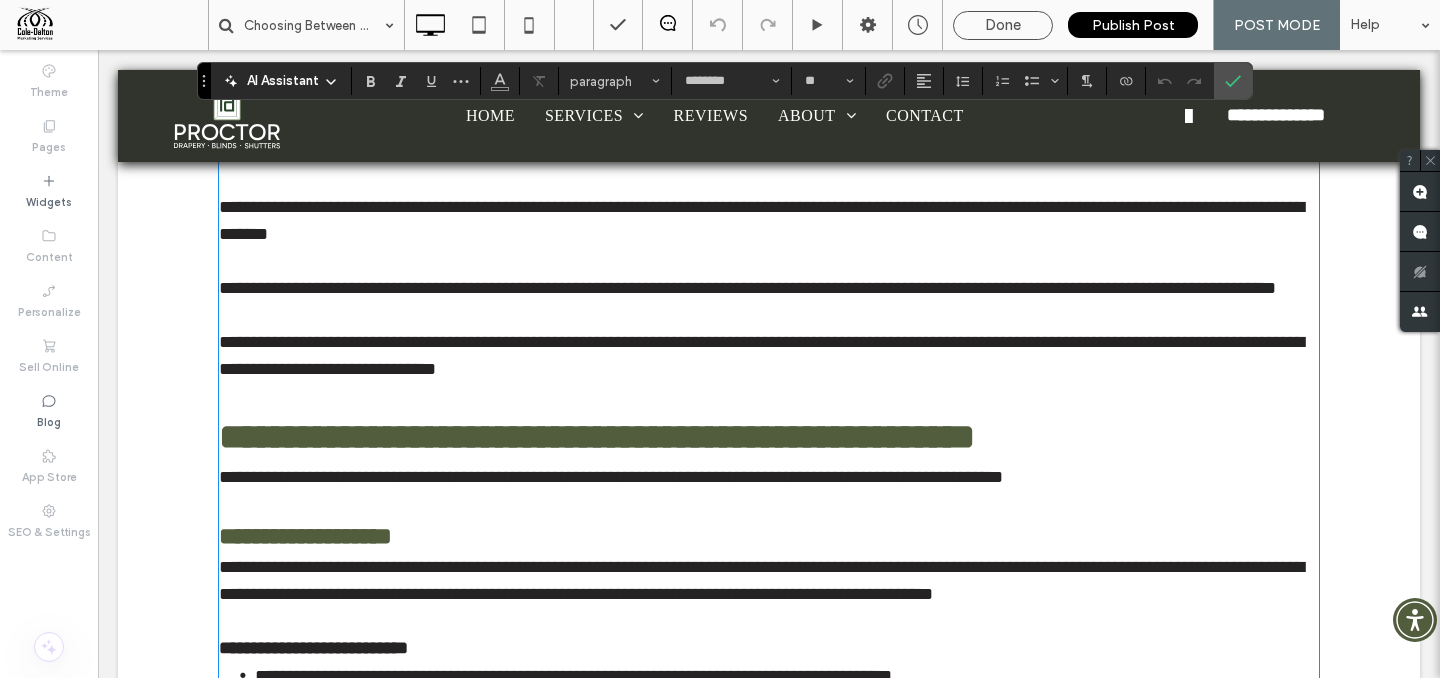 type on "********" 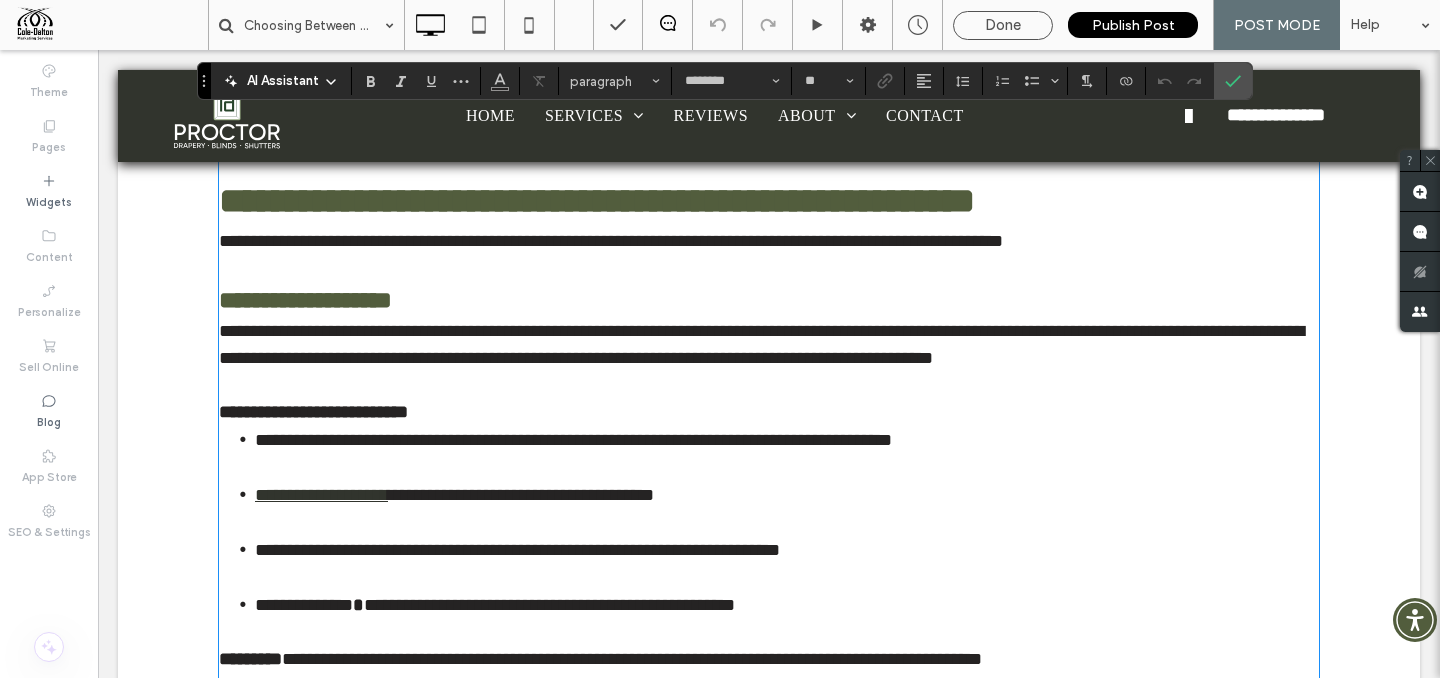 scroll, scrollTop: 929, scrollLeft: 0, axis: vertical 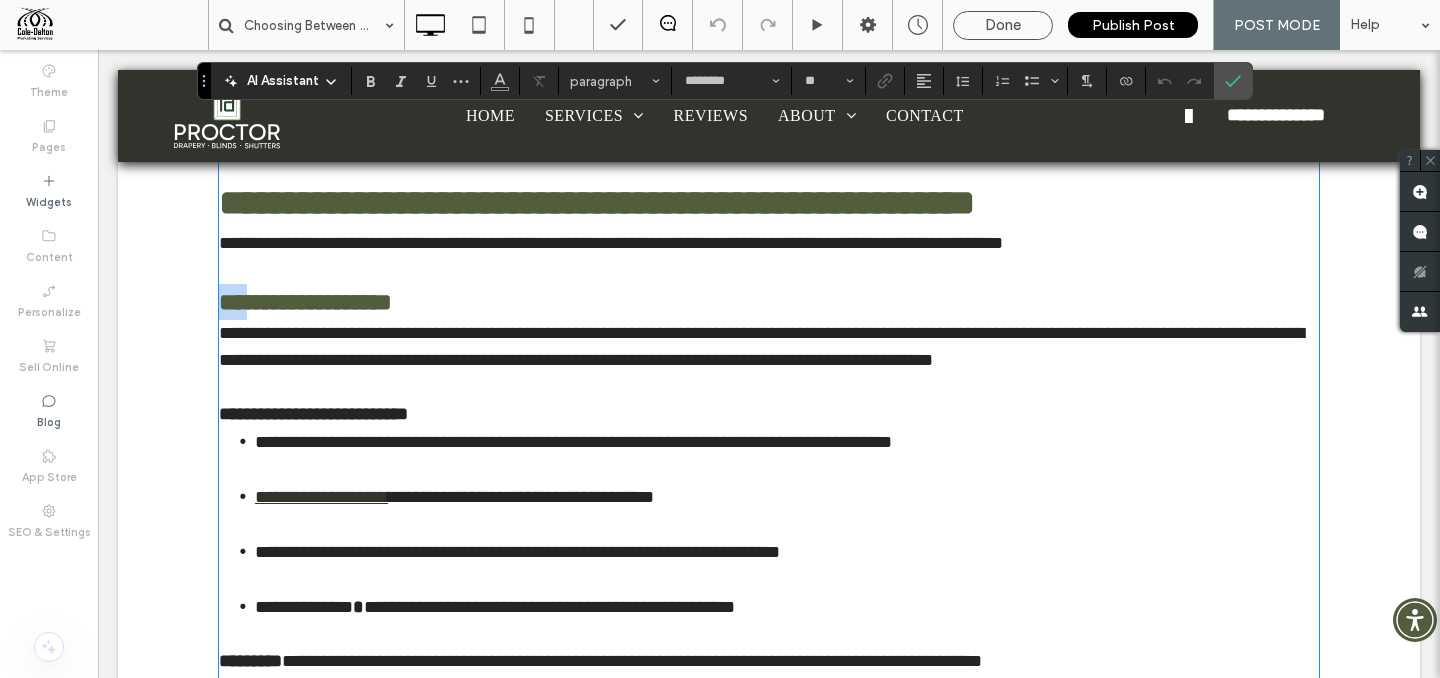 drag, startPoint x: 240, startPoint y: 356, endPoint x: 164, endPoint y: 354, distance: 76.02631 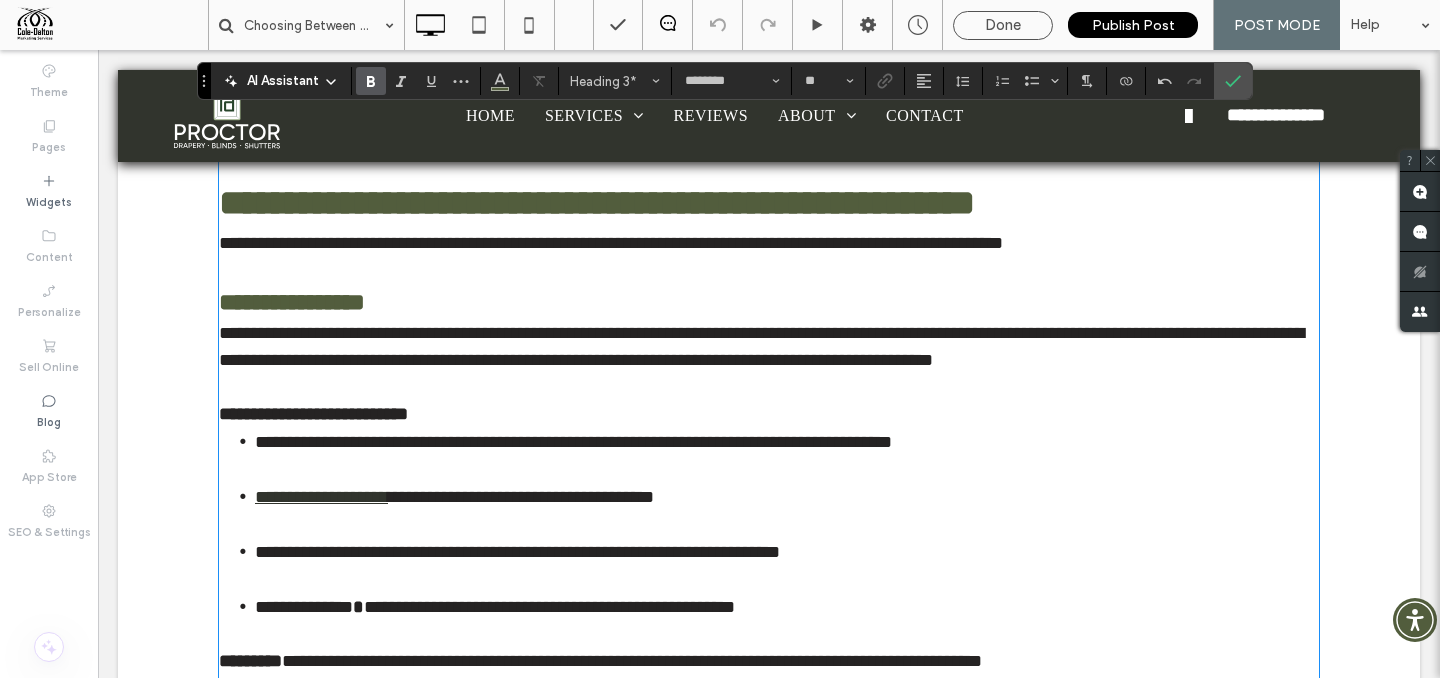 type on "**" 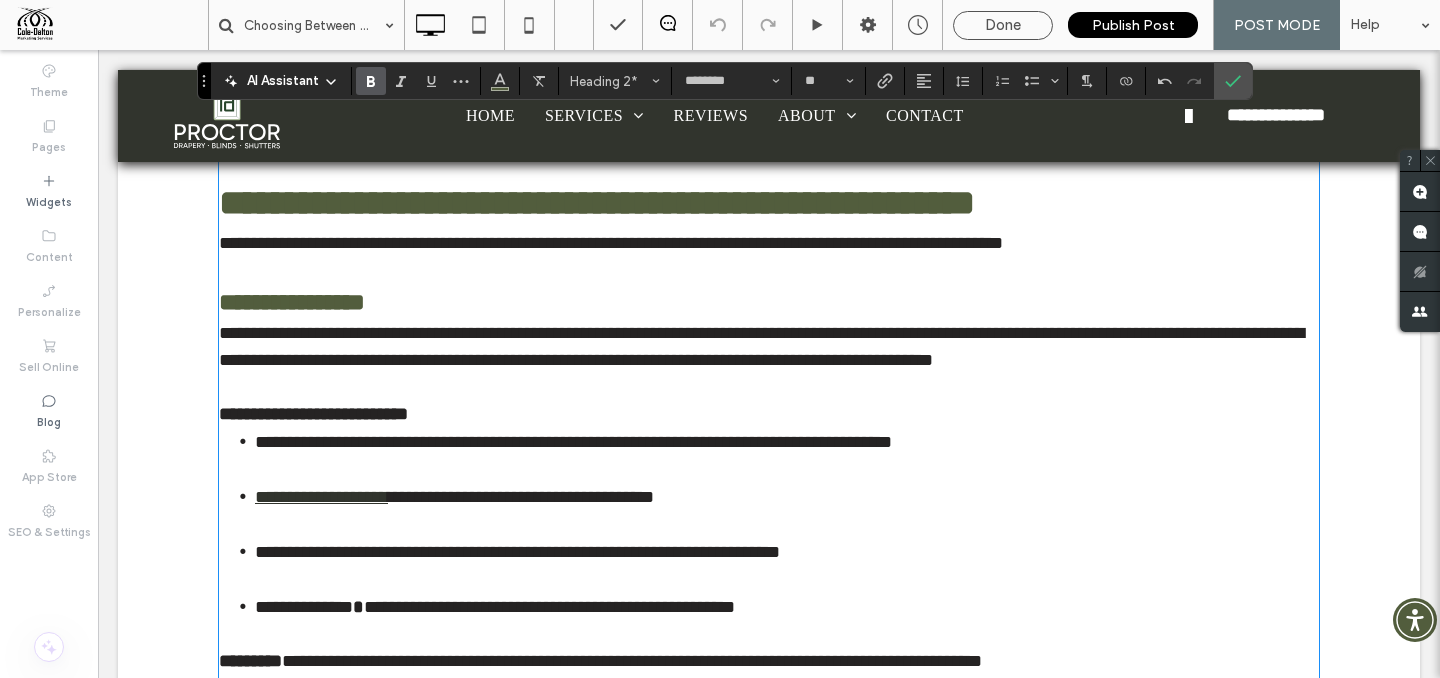 type 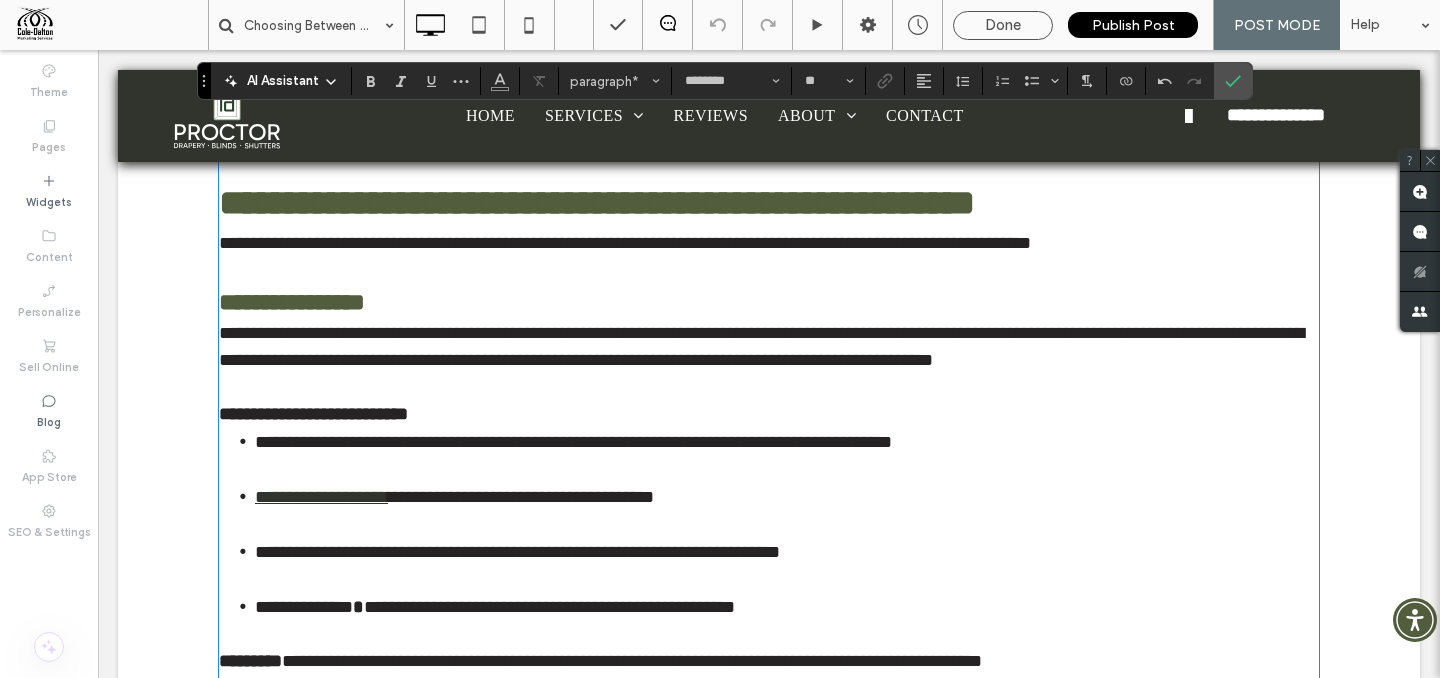 click on "**********" at bounding box center [769, 243] 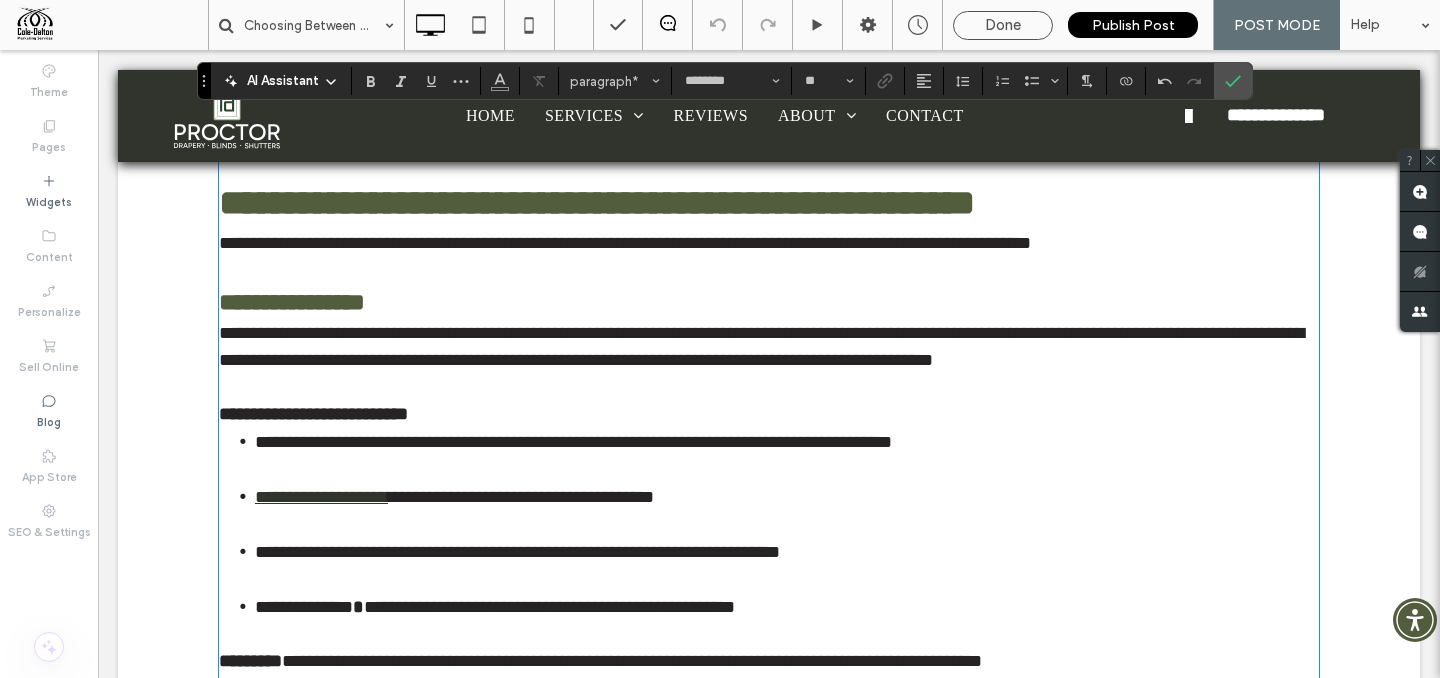 click on "**********" at bounding box center (313, 414) 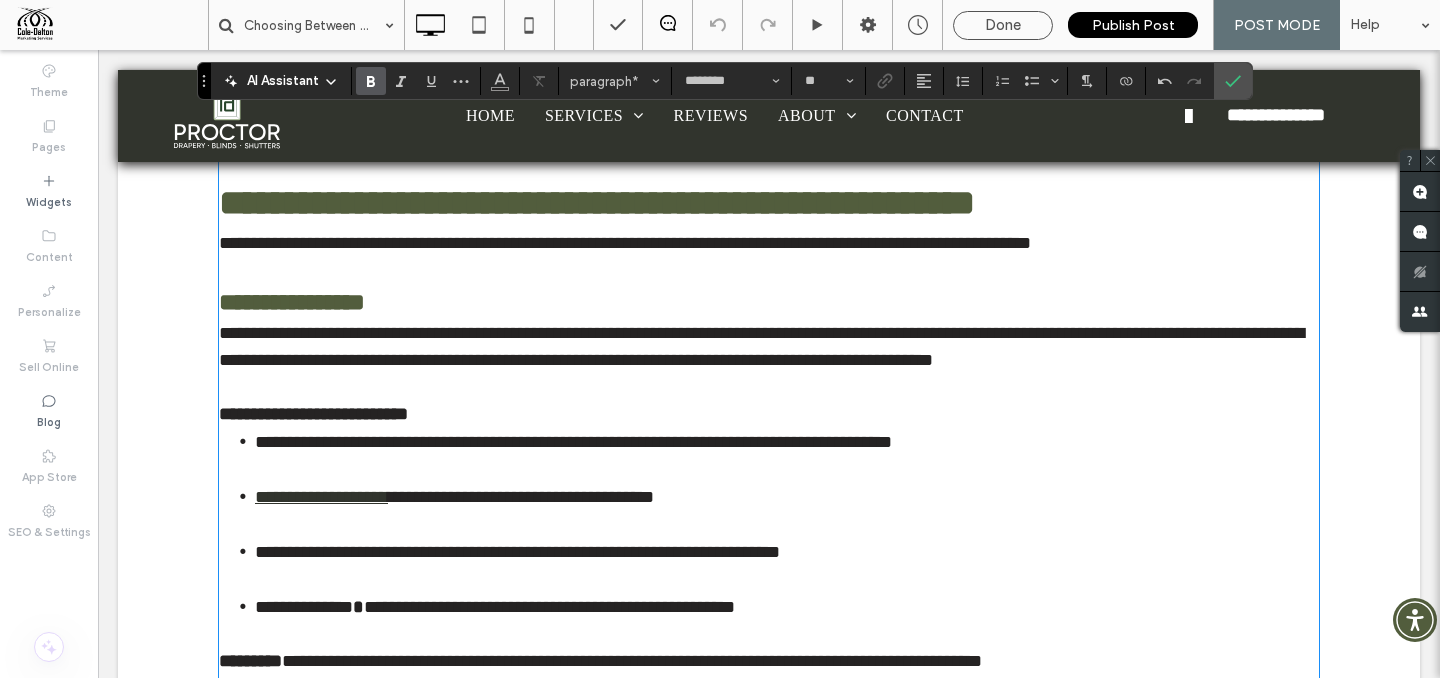 scroll, scrollTop: 1113, scrollLeft: 0, axis: vertical 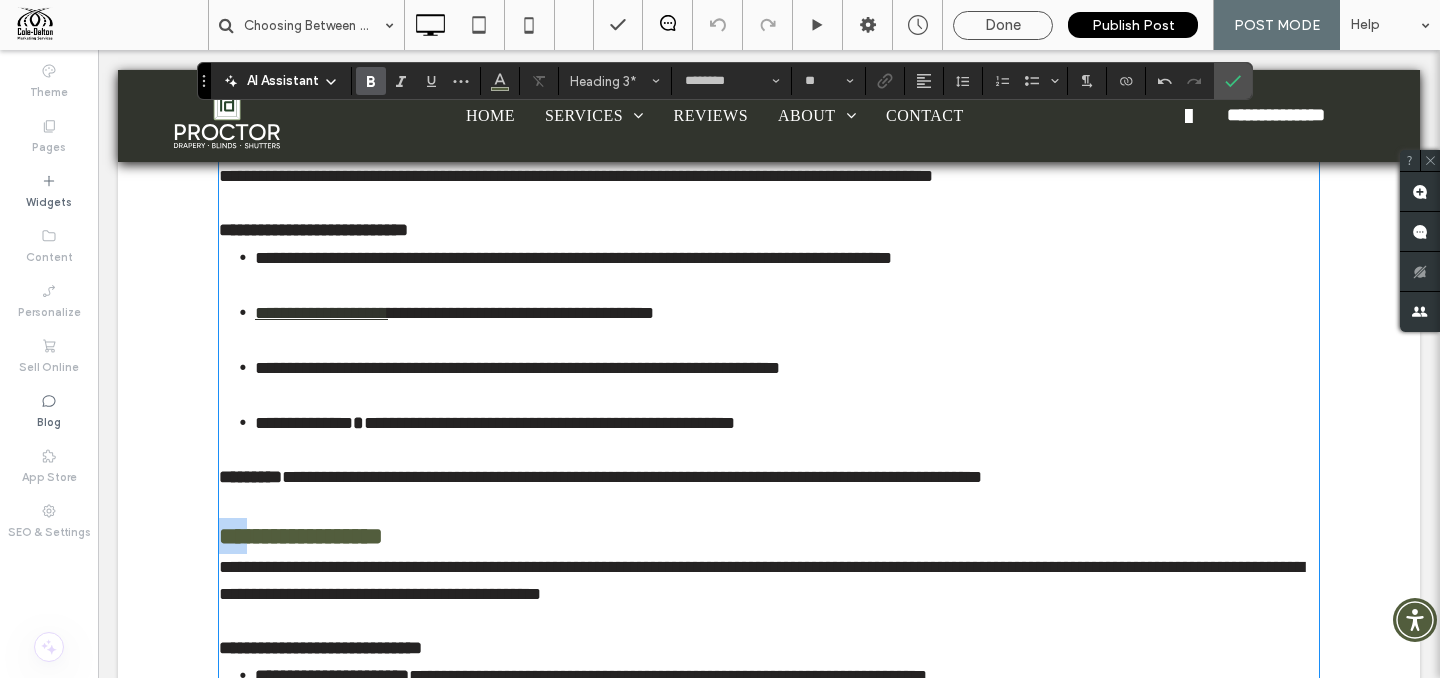 drag, startPoint x: 247, startPoint y: 588, endPoint x: 194, endPoint y: 586, distance: 53.037724 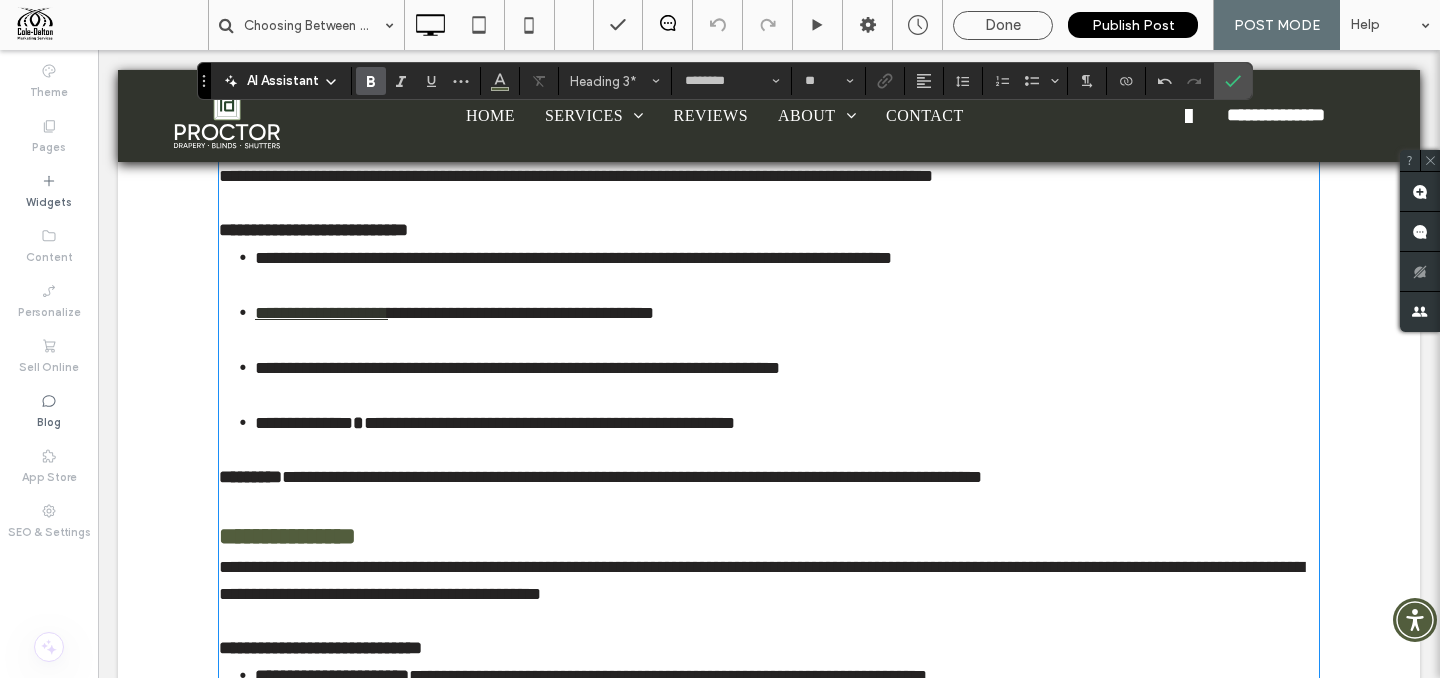 click on "**********" at bounding box center (787, 271) 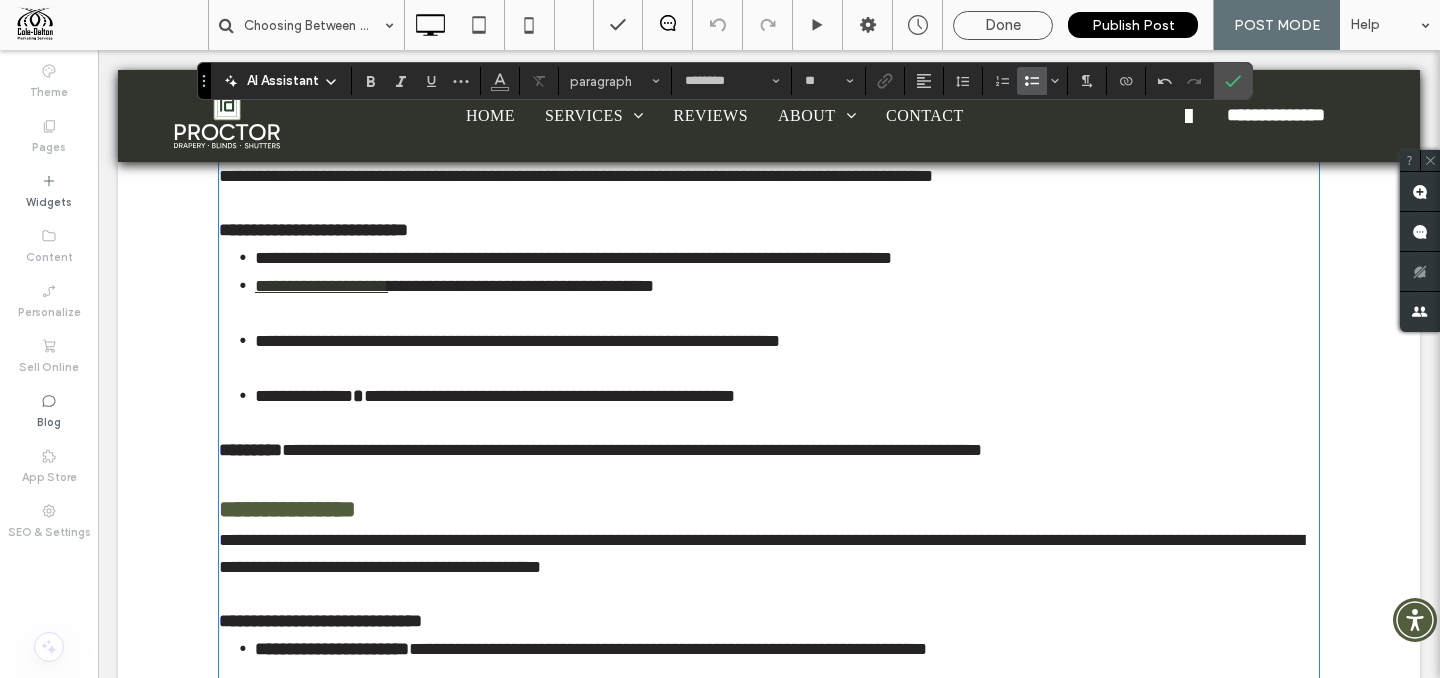 click on "**********" at bounding box center (787, 299) 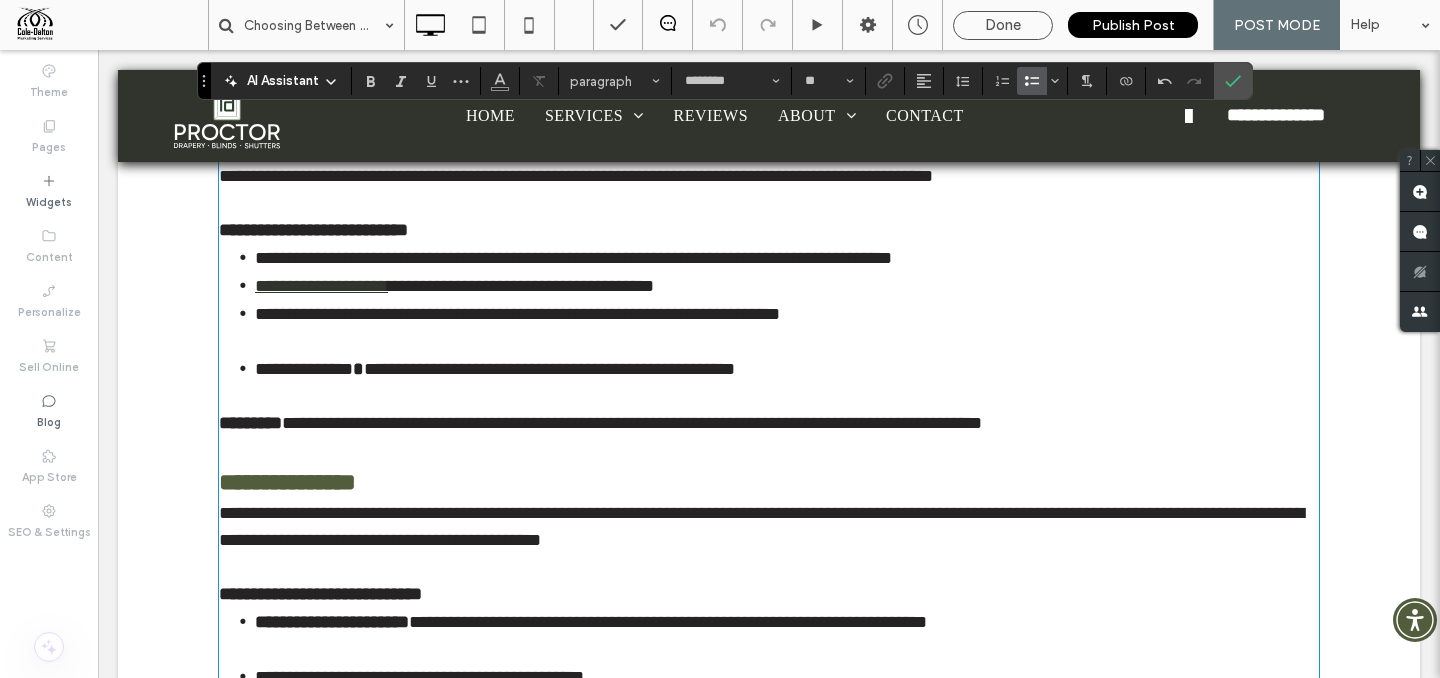 click on "**********" at bounding box center [787, 327] 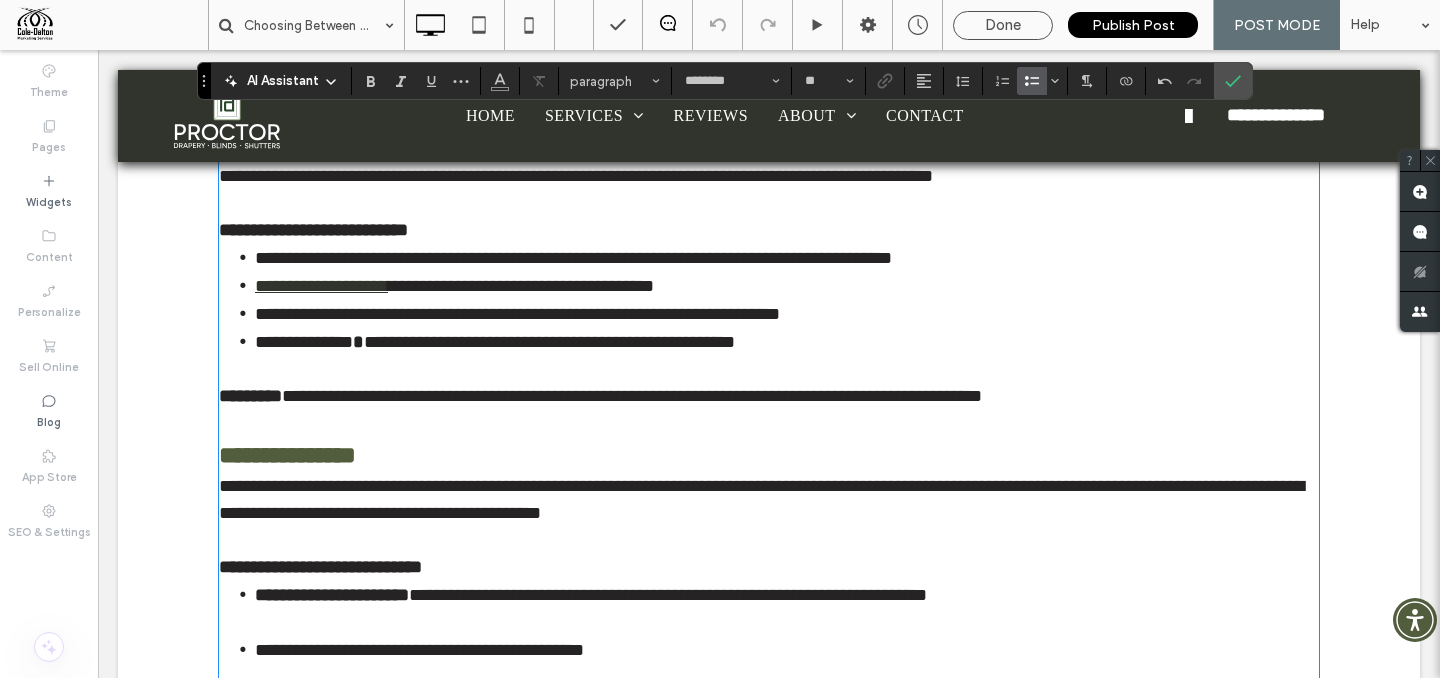 scroll, scrollTop: 1263, scrollLeft: 0, axis: vertical 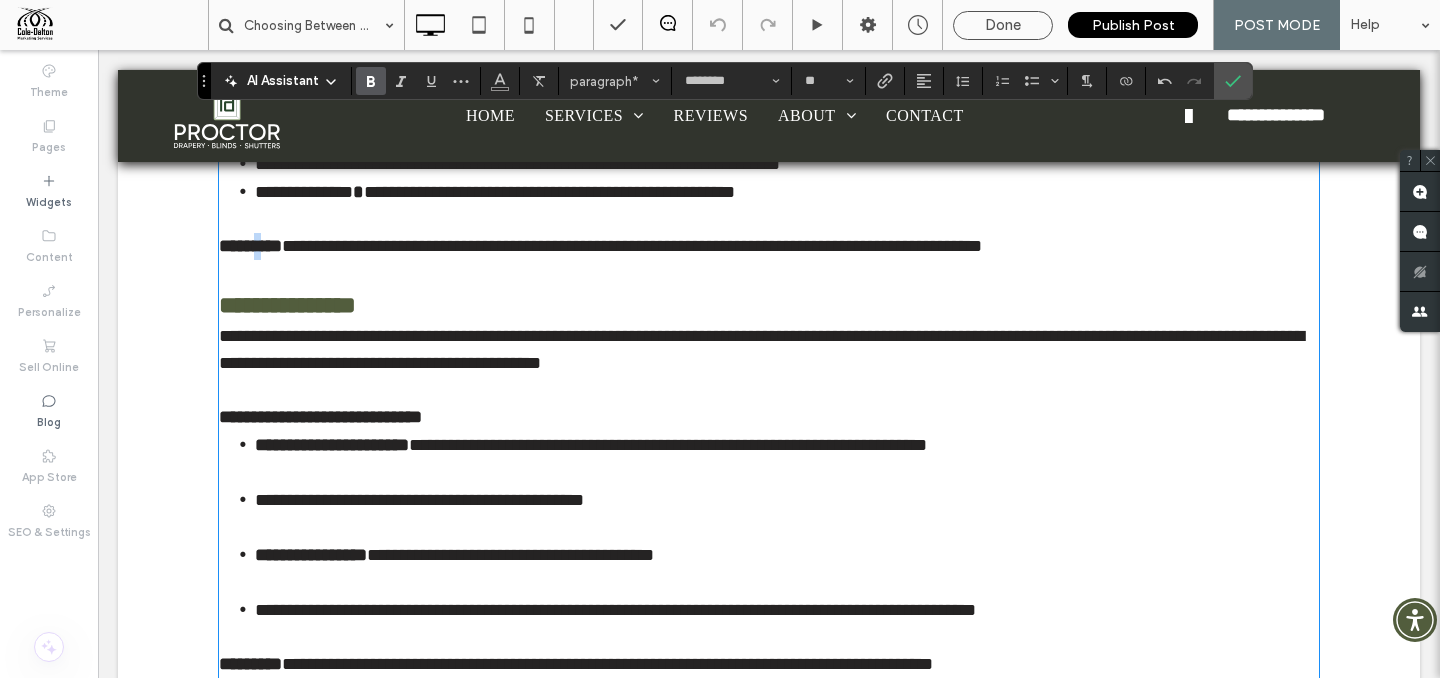 click on "*********" at bounding box center (250, 246) 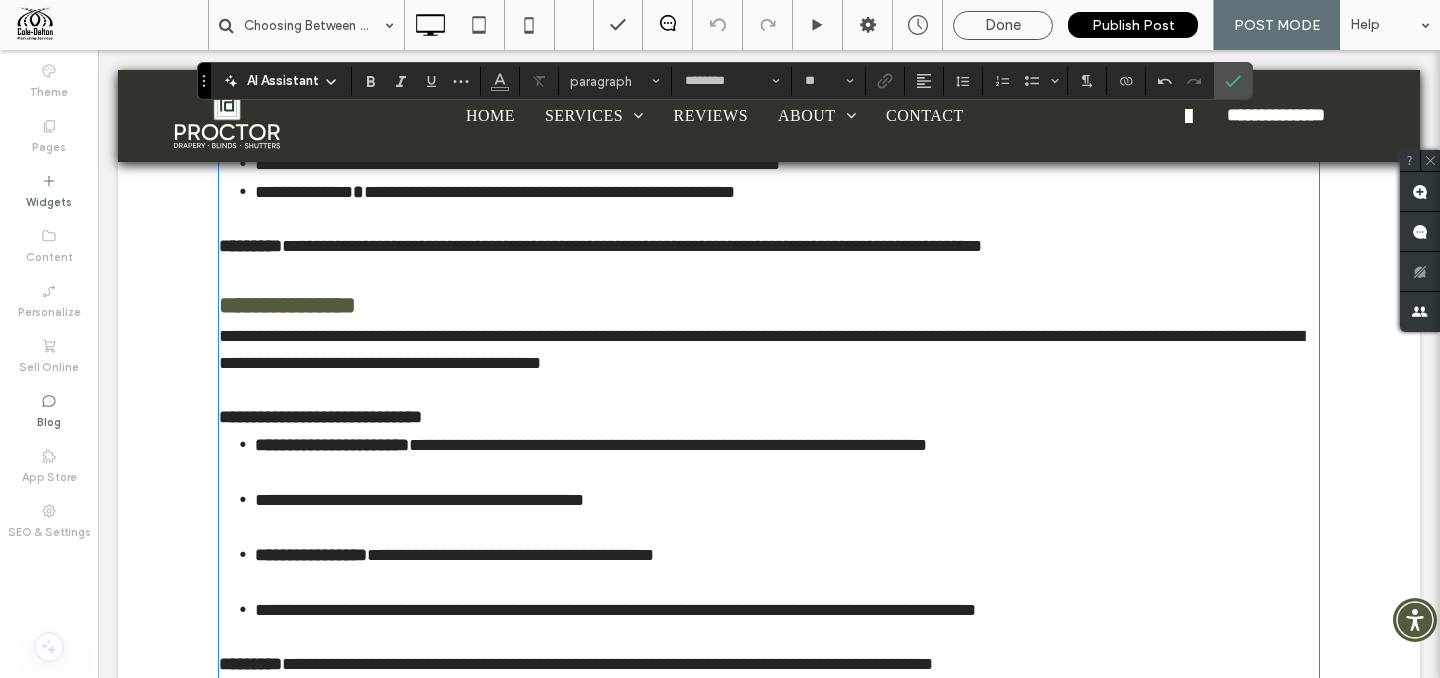 click at bounding box center [769, 273] 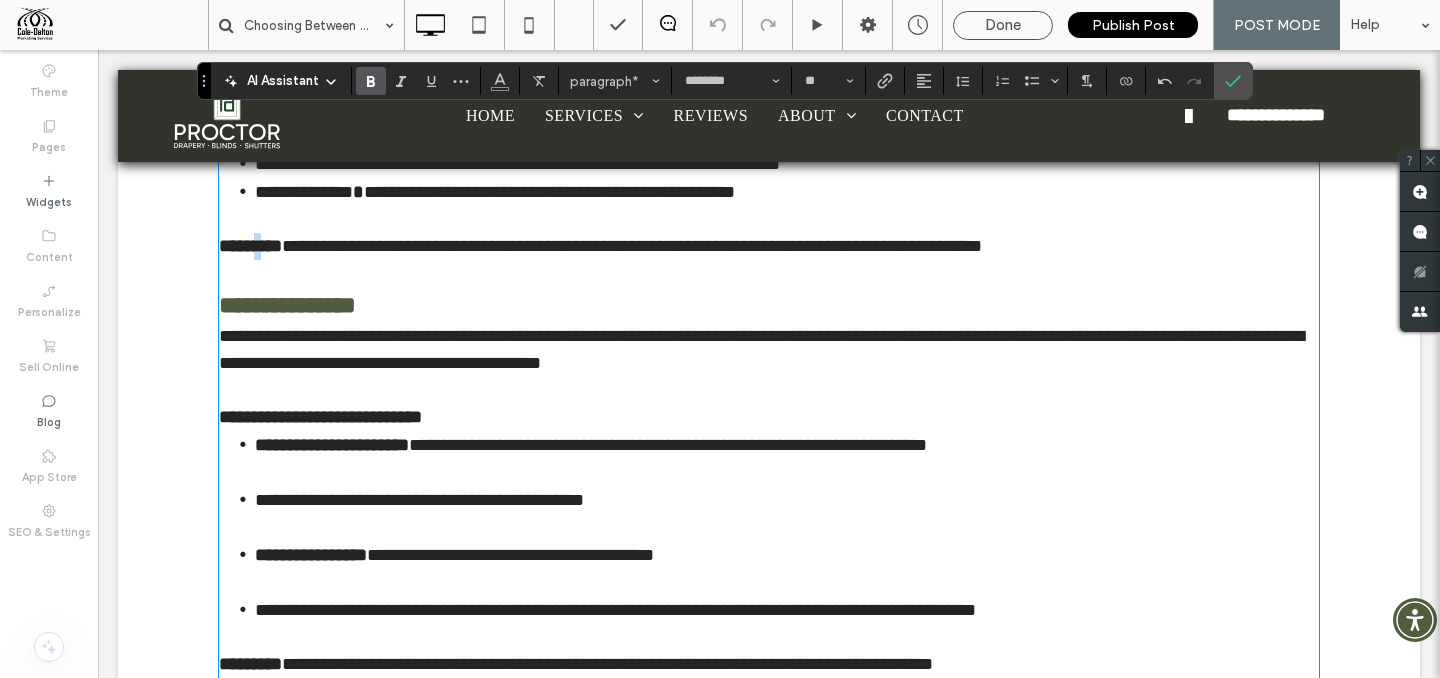 click on "*********" at bounding box center [250, 246] 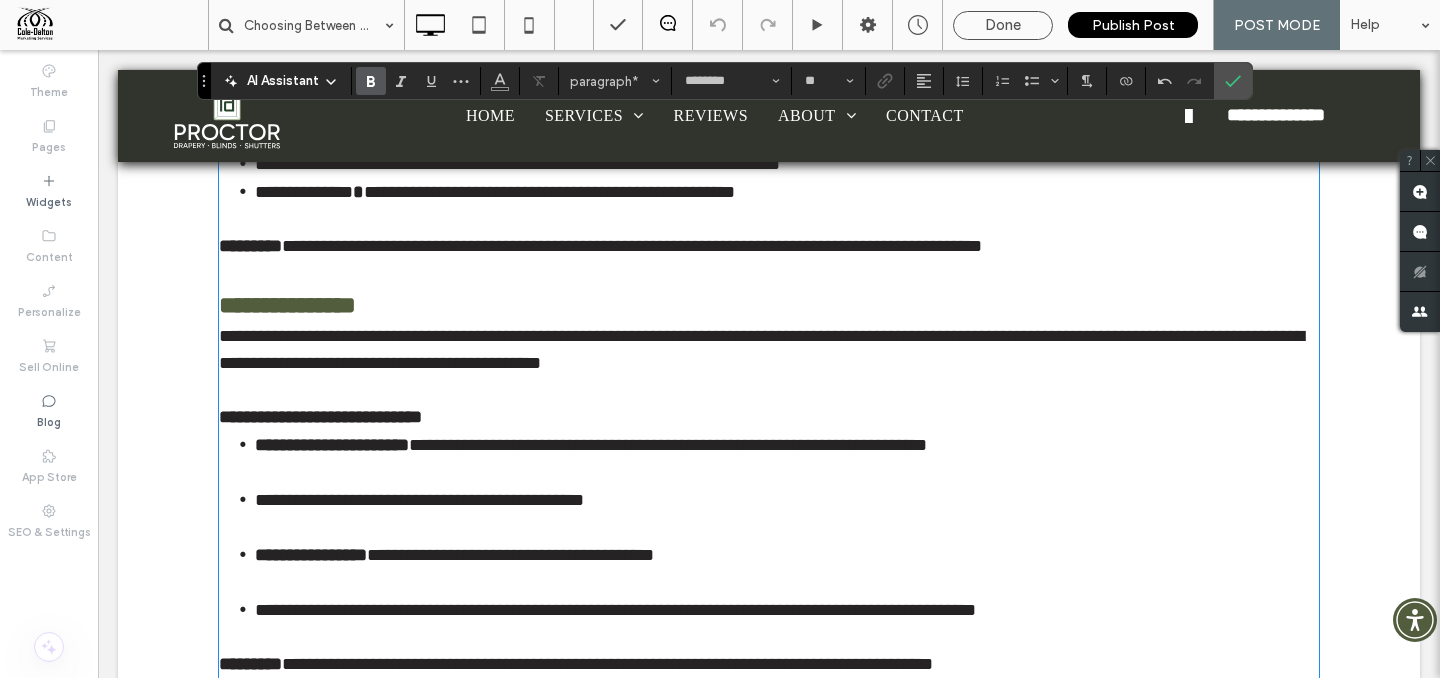 click on "**********" at bounding box center [761, 349] 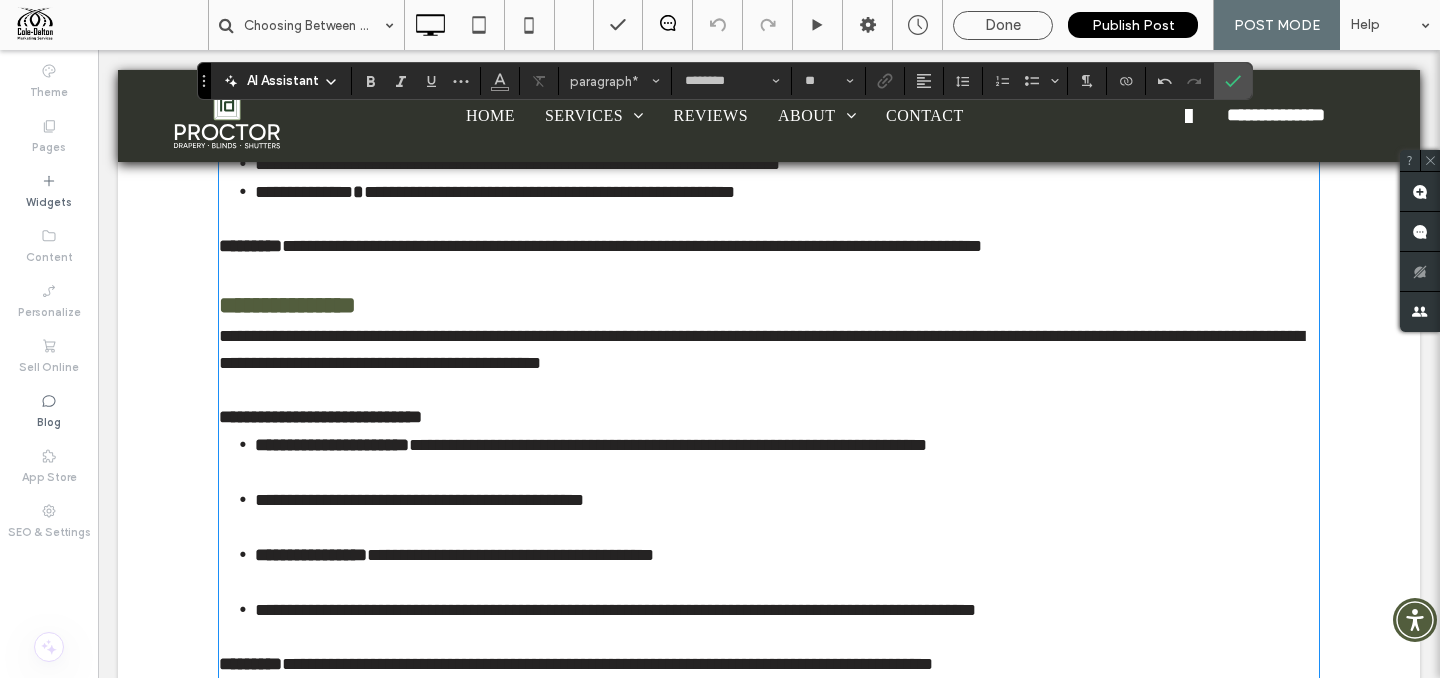 click on "**********" at bounding box center (320, 417) 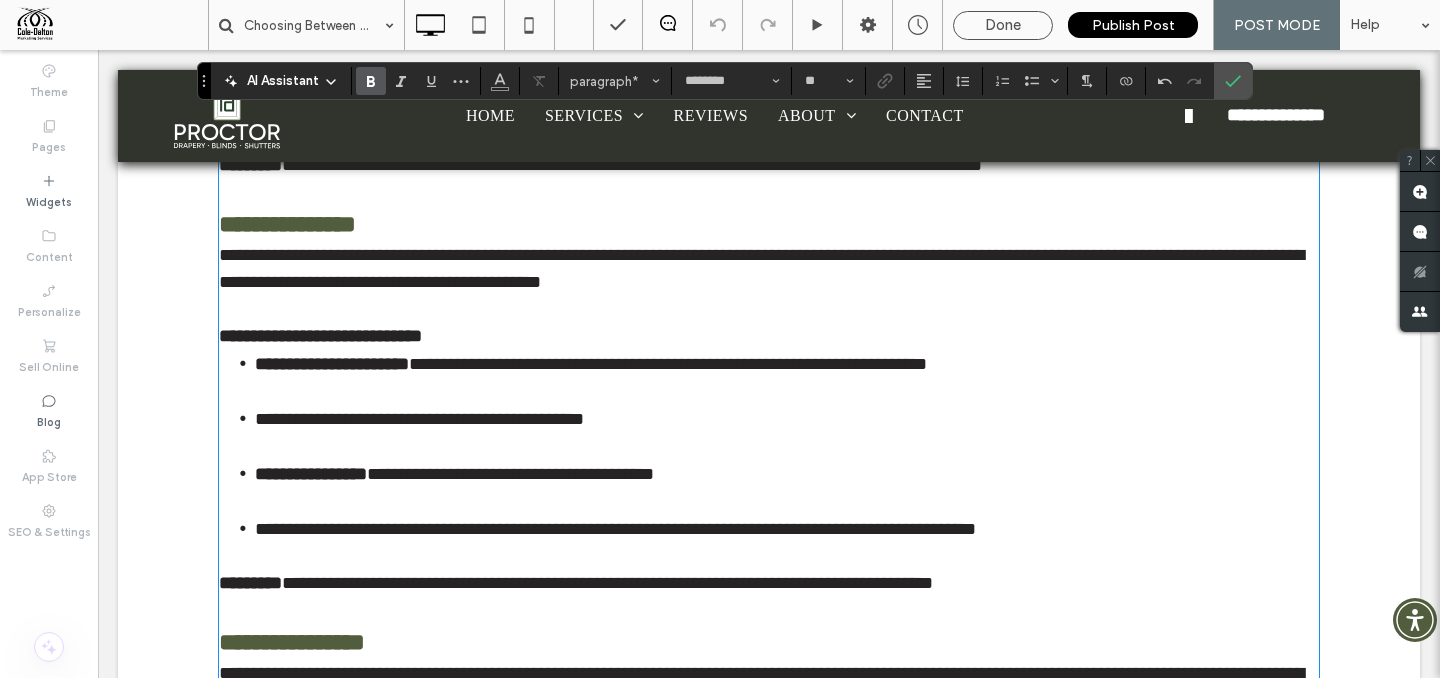 scroll, scrollTop: 1363, scrollLeft: 0, axis: vertical 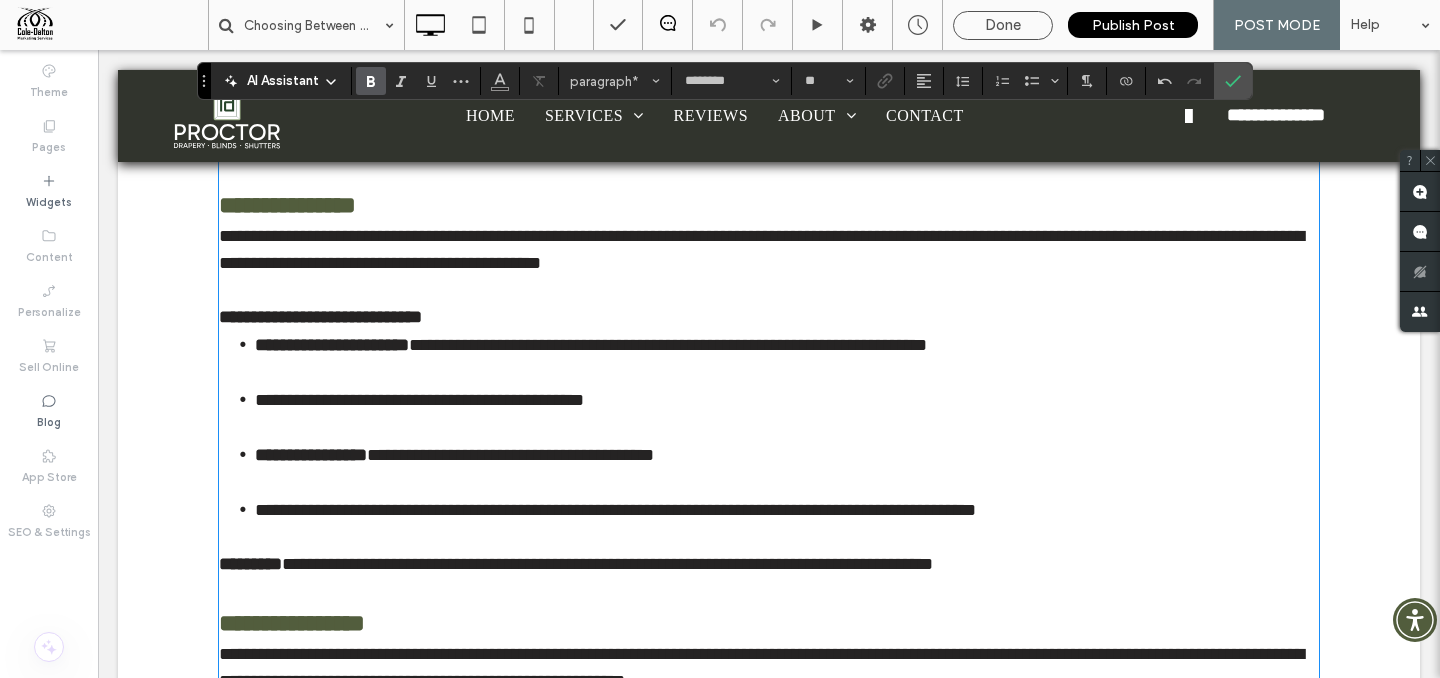 click on "**********" at bounding box center [787, 358] 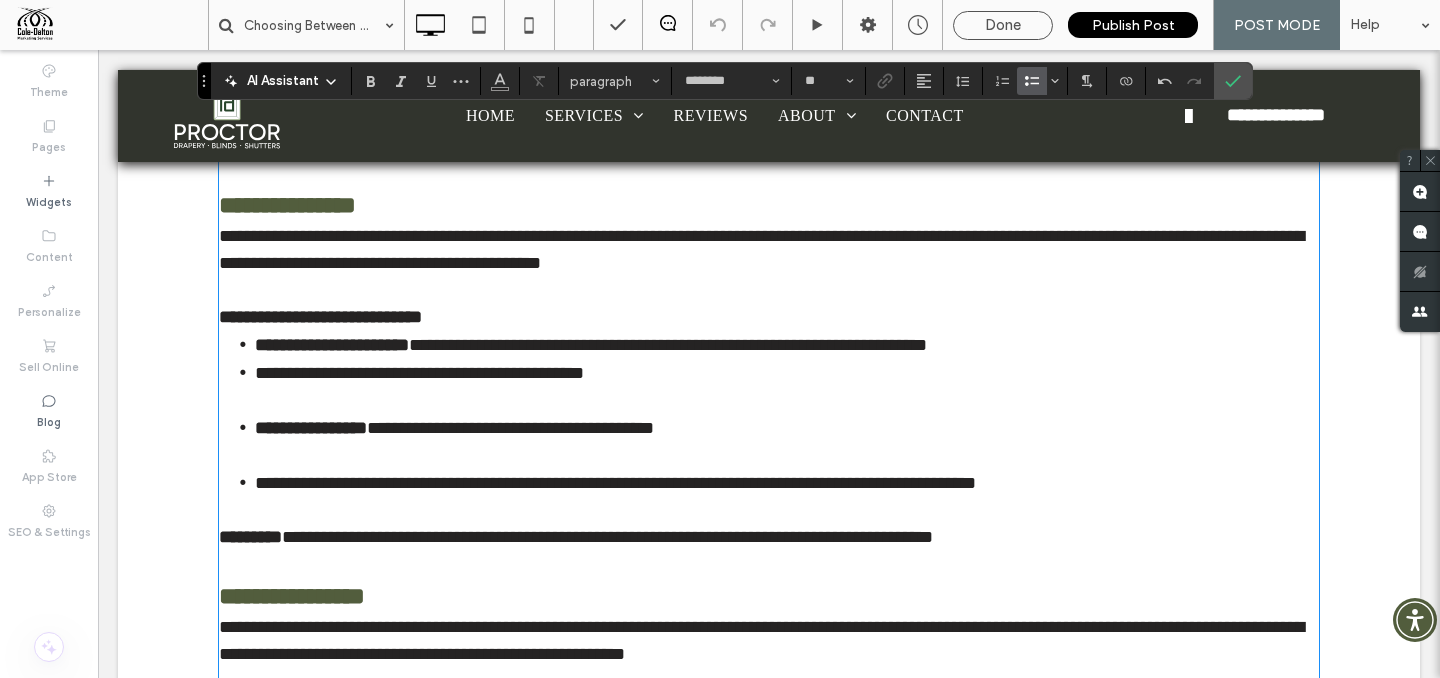 click on "**********" at bounding box center [787, 386] 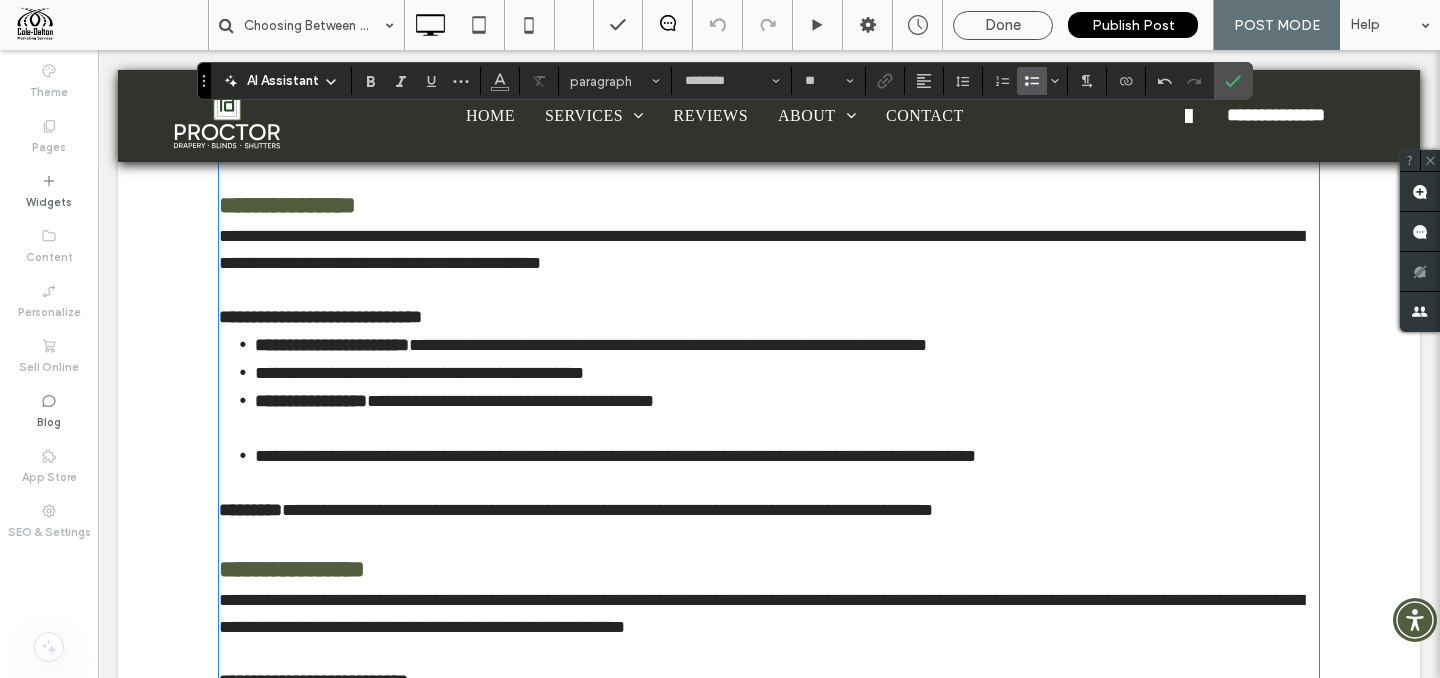 click on "**********" at bounding box center (787, 414) 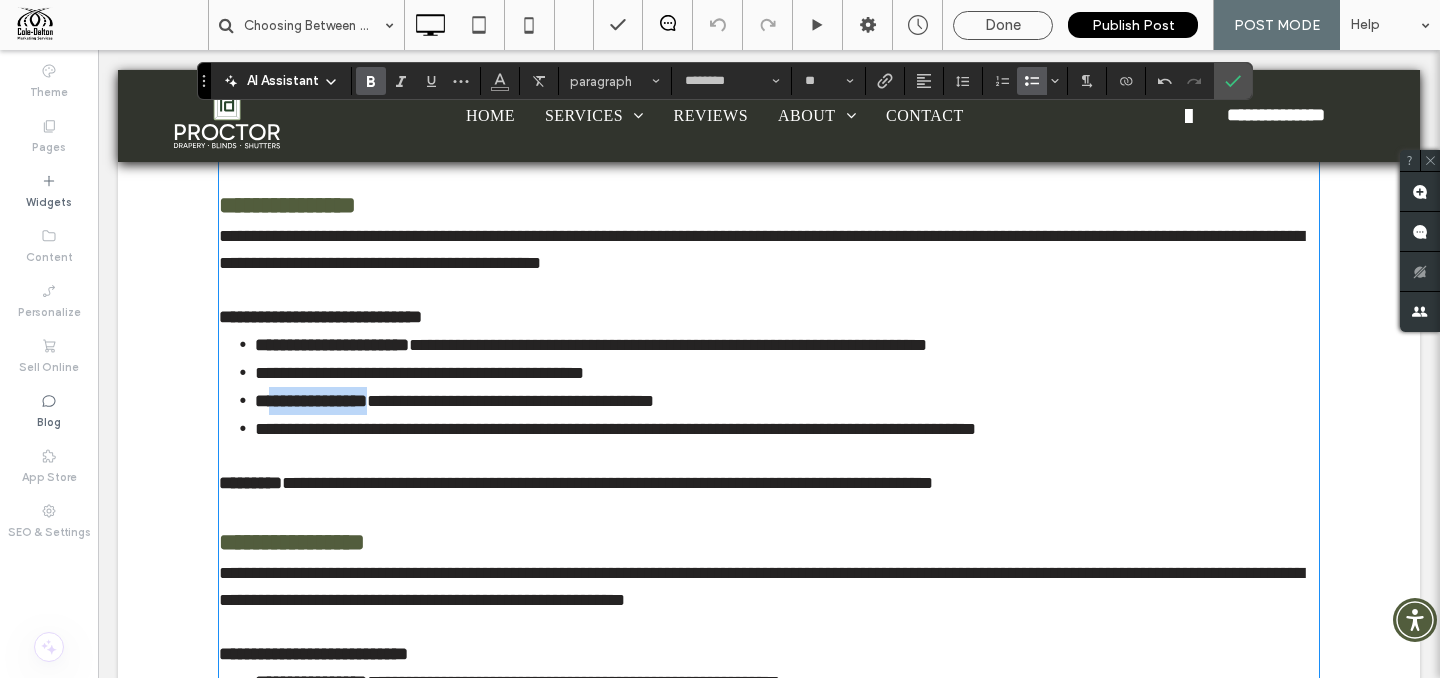drag, startPoint x: 387, startPoint y: 452, endPoint x: 282, endPoint y: 452, distance: 105 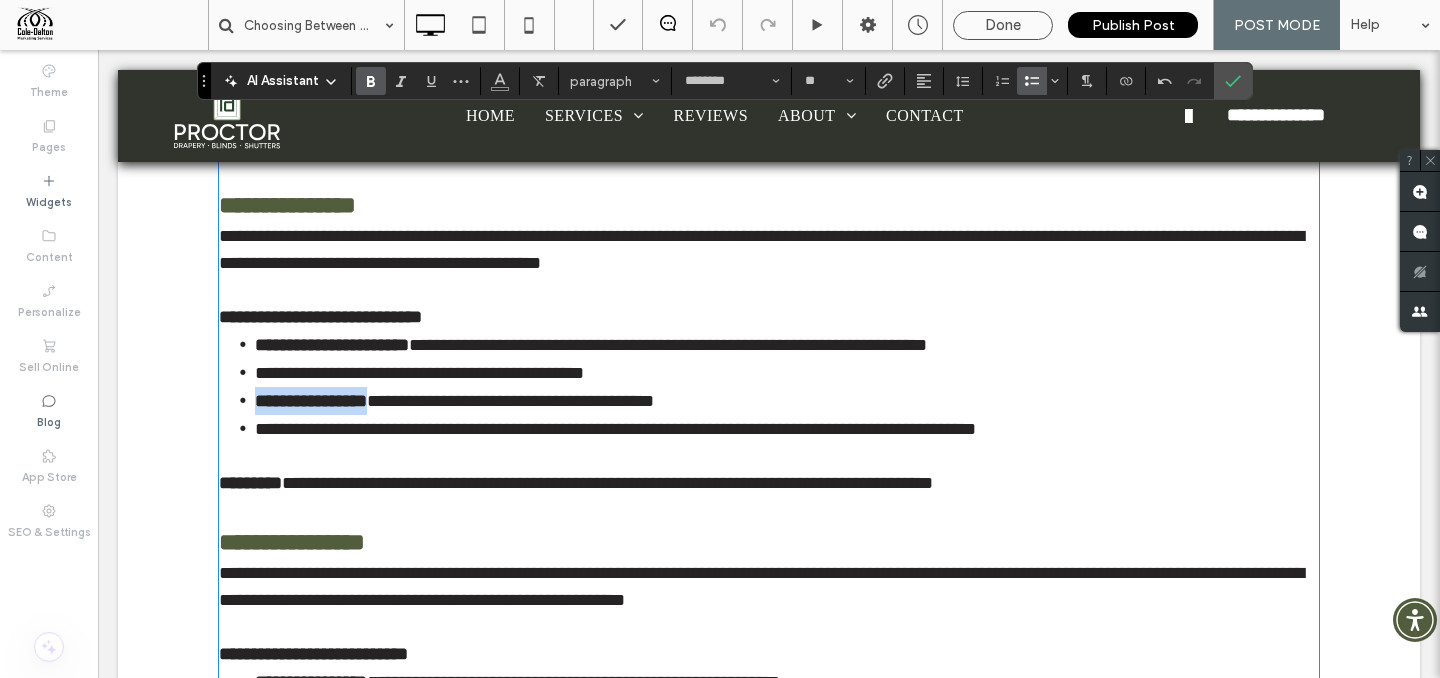 drag, startPoint x: 392, startPoint y: 454, endPoint x: 240, endPoint y: 449, distance: 152.08221 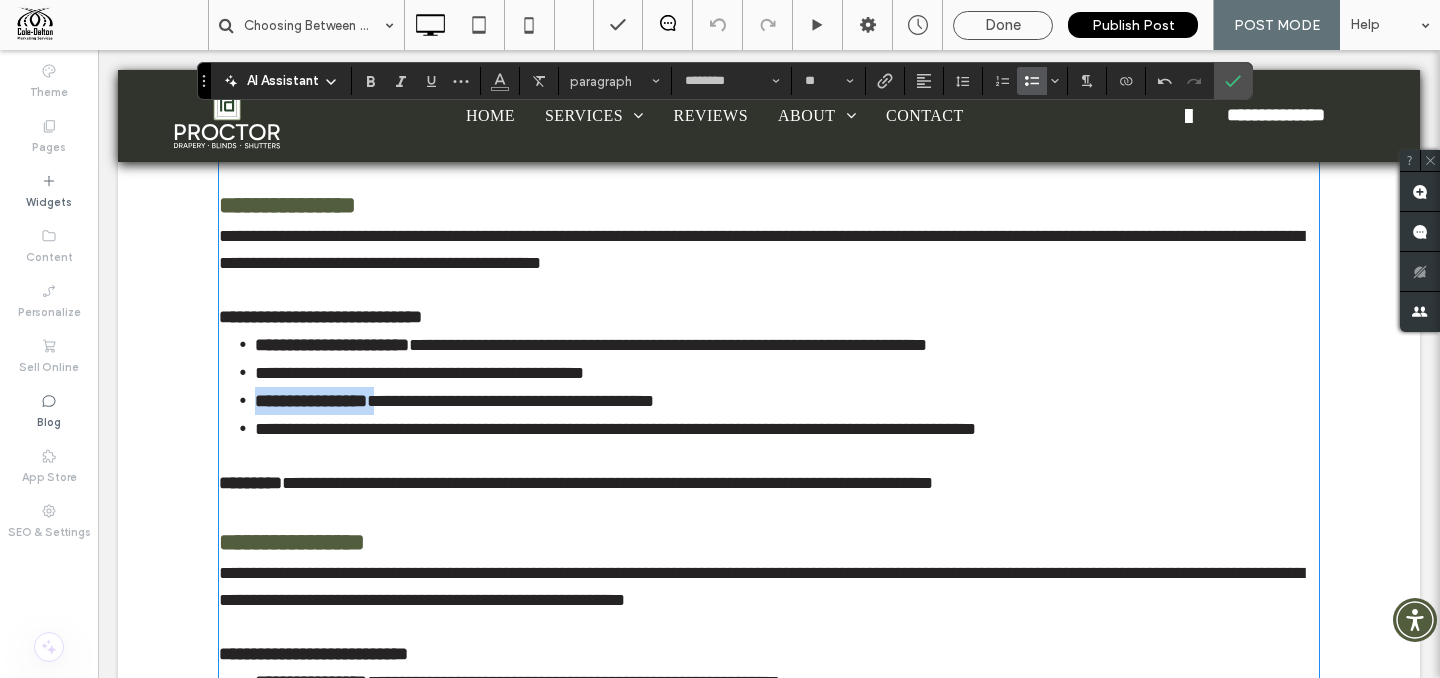 drag, startPoint x: 403, startPoint y: 451, endPoint x: 231, endPoint y: 451, distance: 172 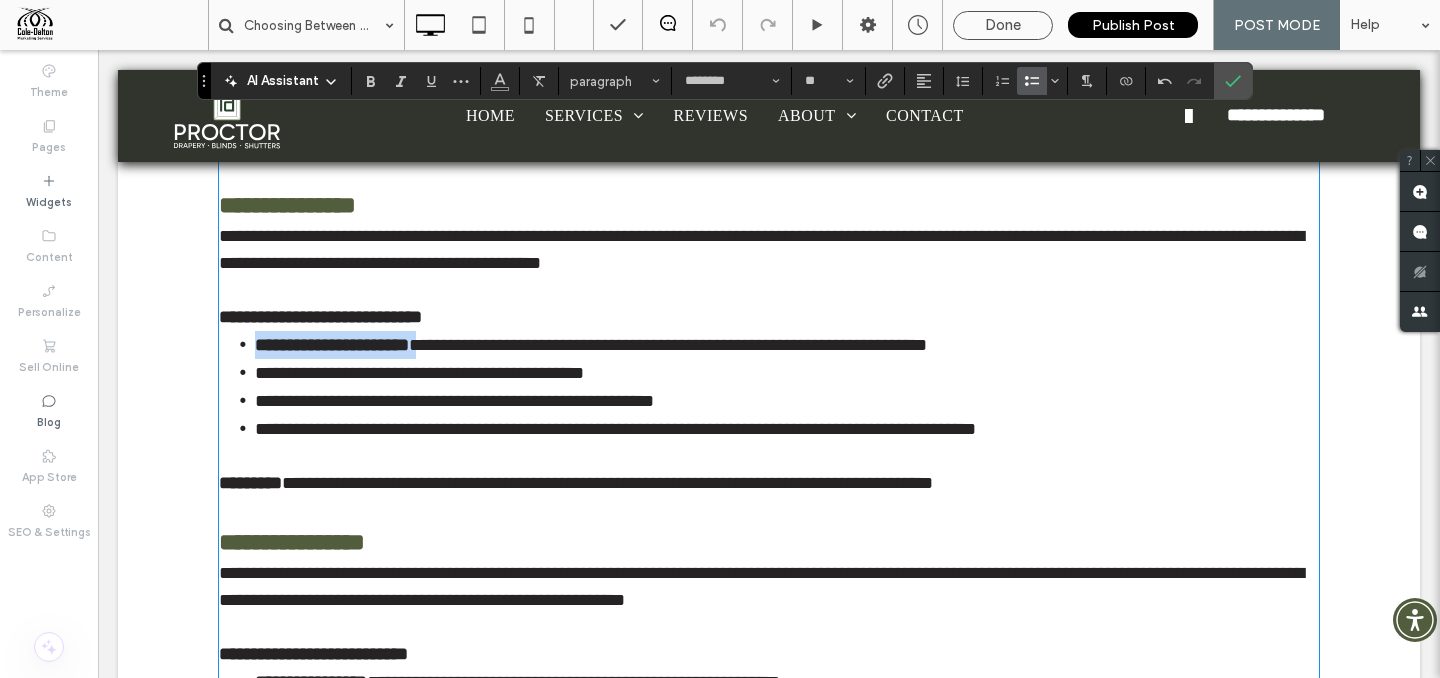 drag, startPoint x: 446, startPoint y: 400, endPoint x: 239, endPoint y: 394, distance: 207.08694 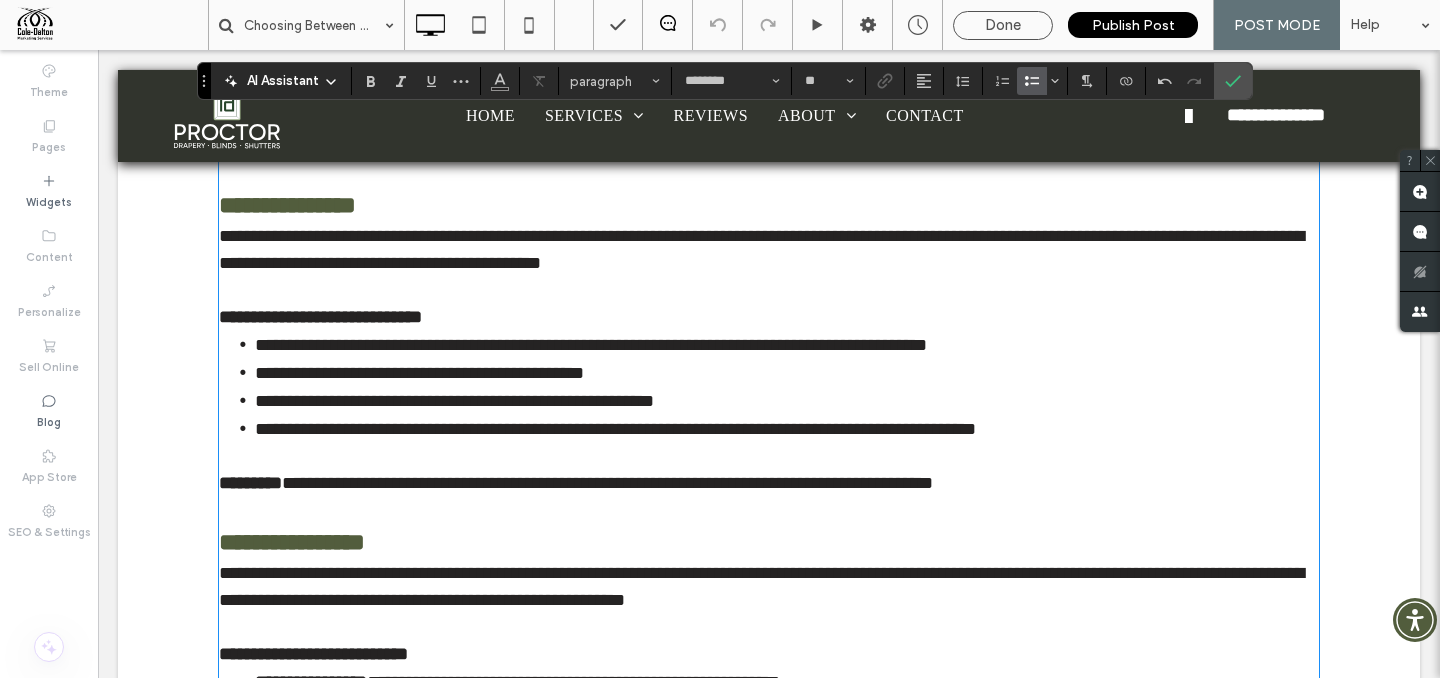 click on "**********" at bounding box center (496, 373) 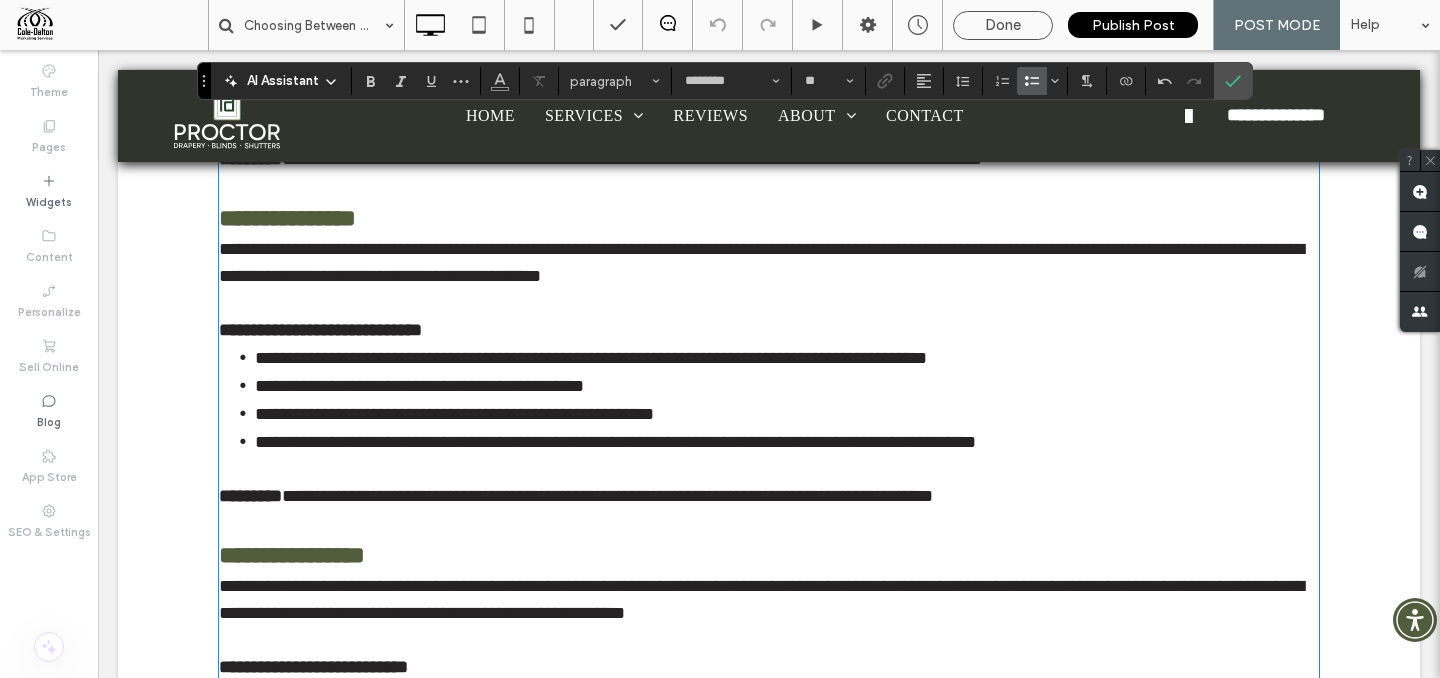 scroll, scrollTop: 1331, scrollLeft: 0, axis: vertical 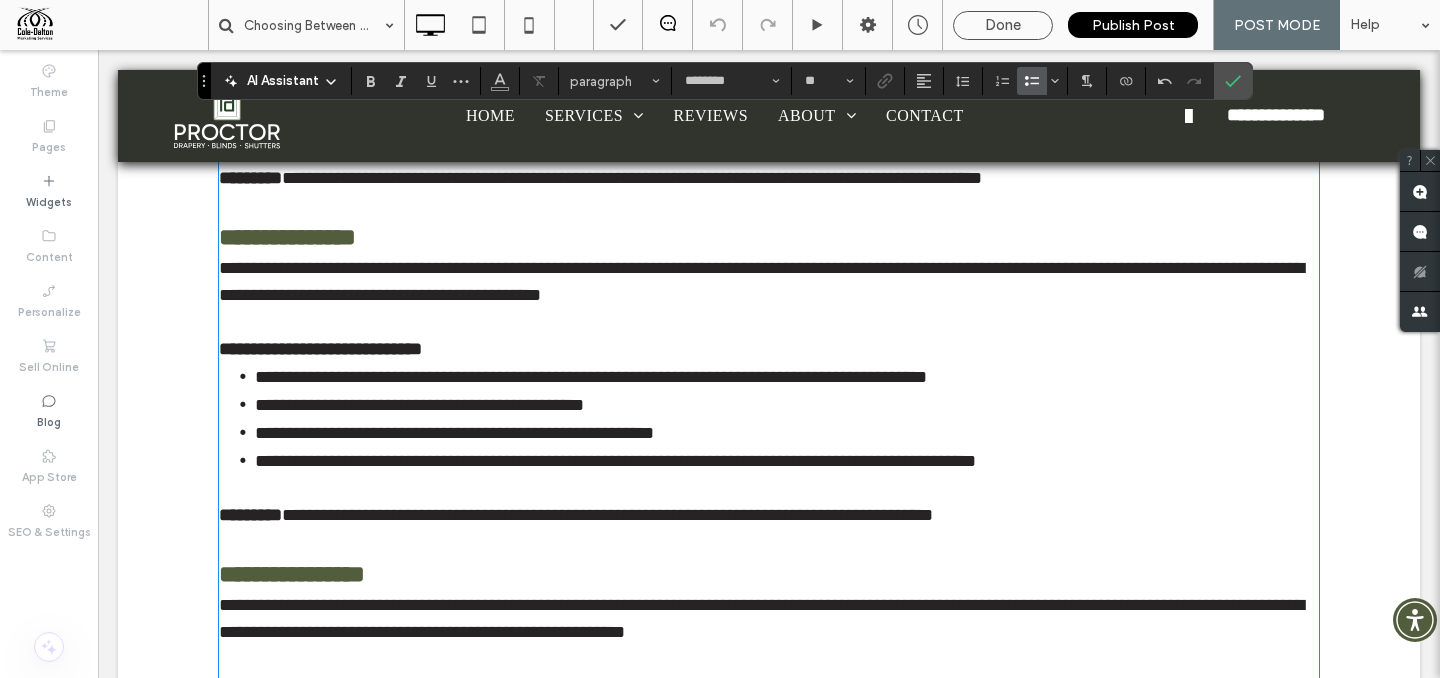 click on "**********" at bounding box center (769, 282) 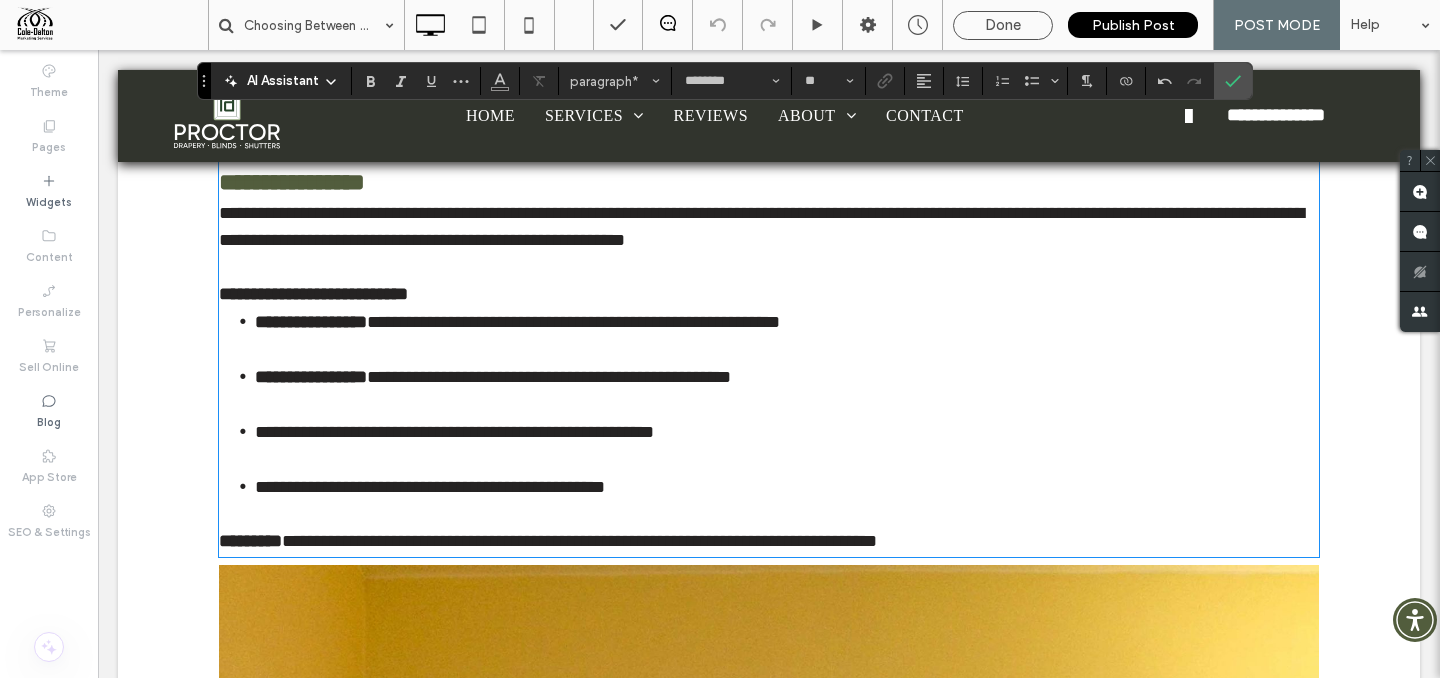 scroll, scrollTop: 1731, scrollLeft: 0, axis: vertical 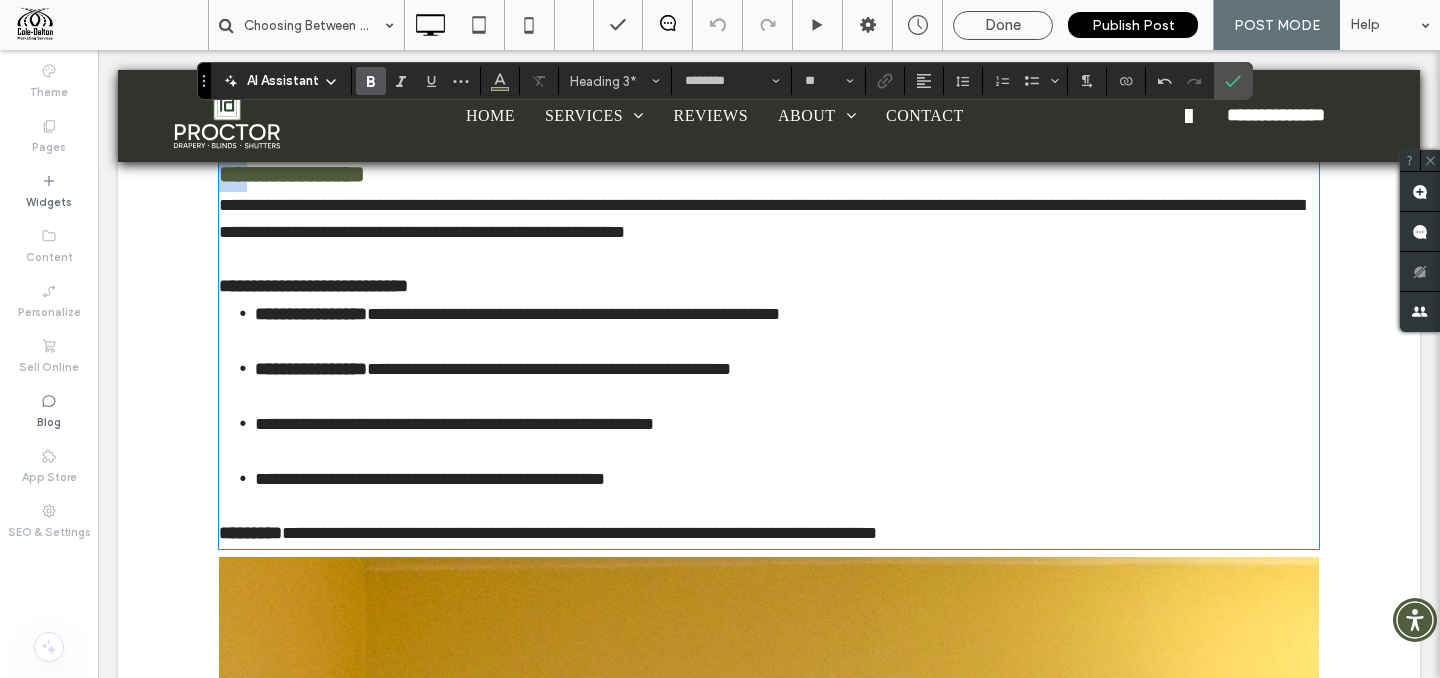 drag, startPoint x: 249, startPoint y: 211, endPoint x: 192, endPoint y: 217, distance: 57.31492 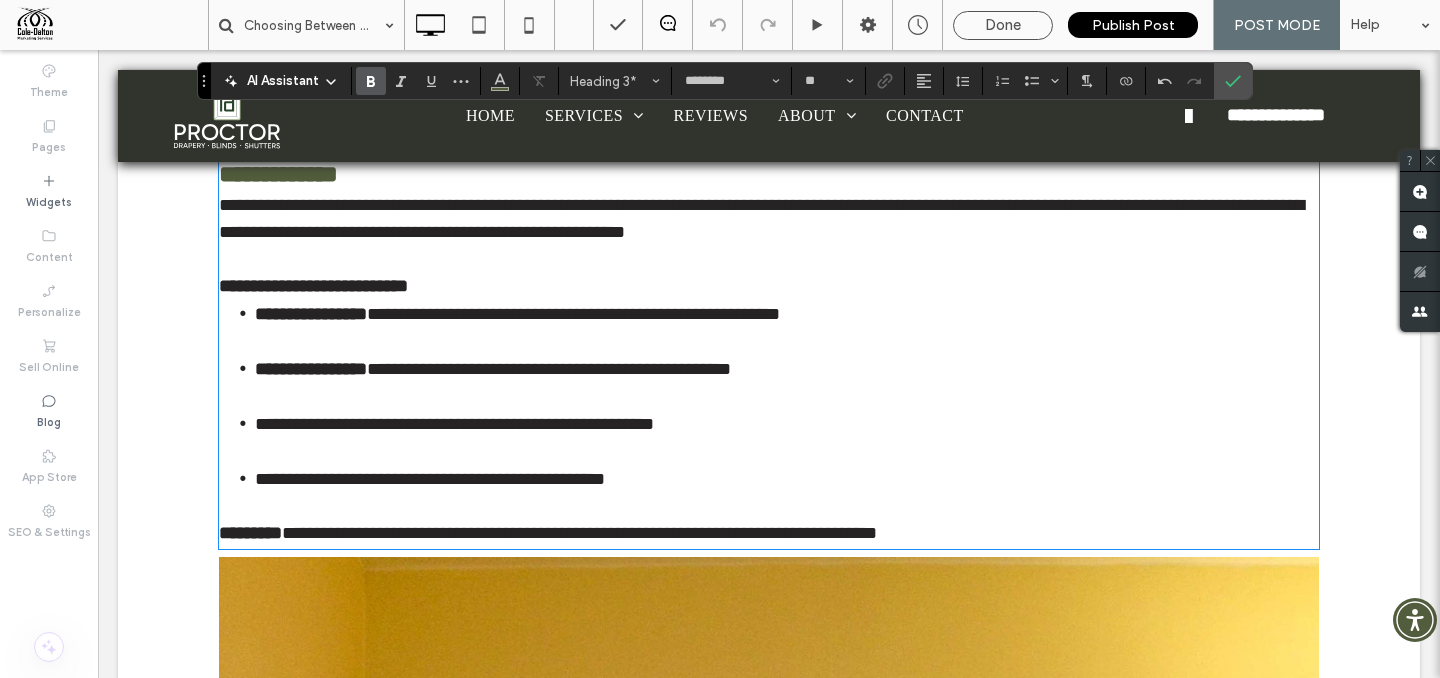 type on "**" 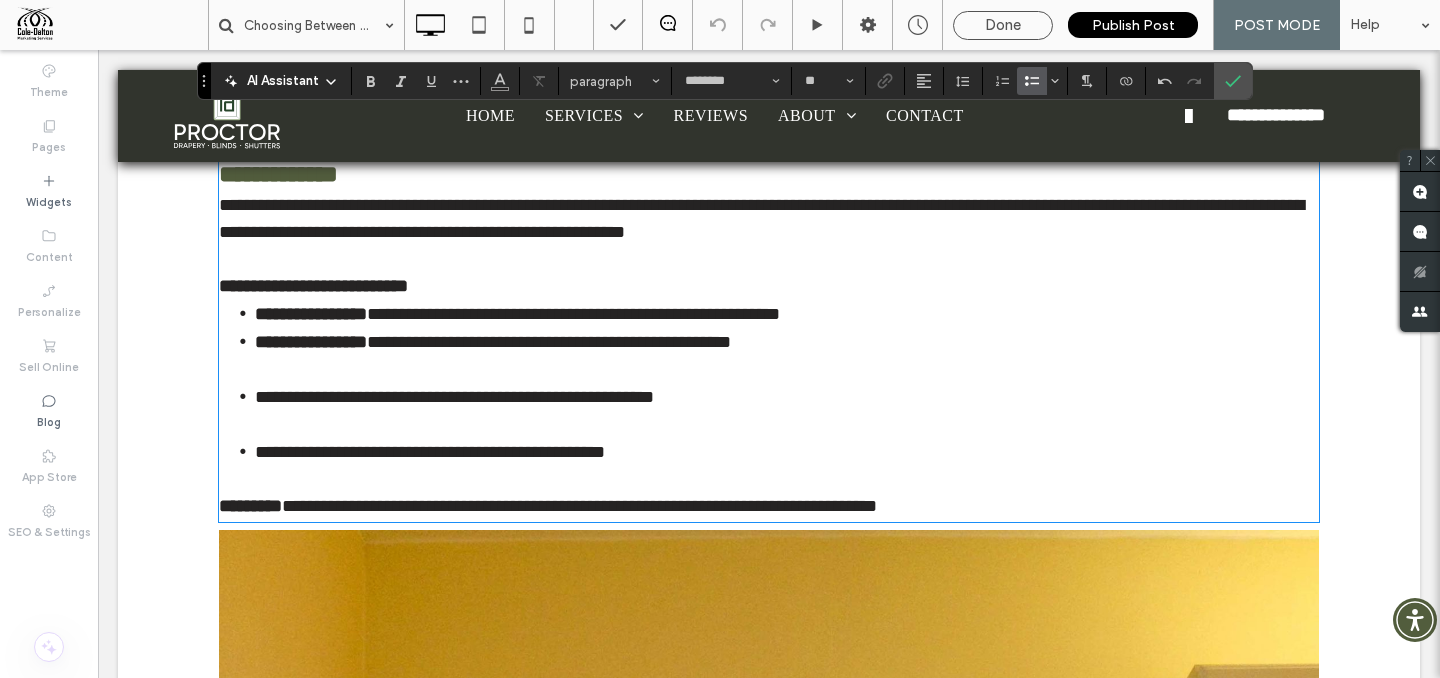 click on "**********" at bounding box center (787, 355) 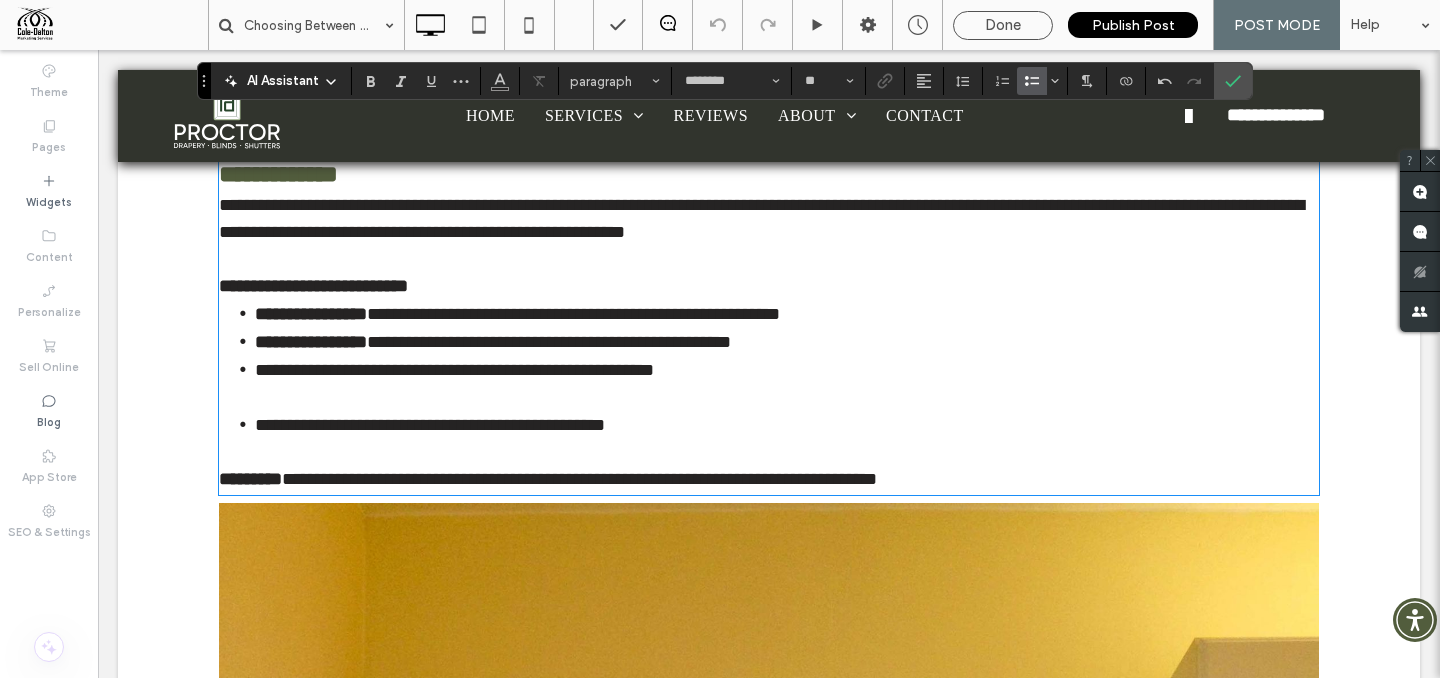 click on "**********" at bounding box center [787, 383] 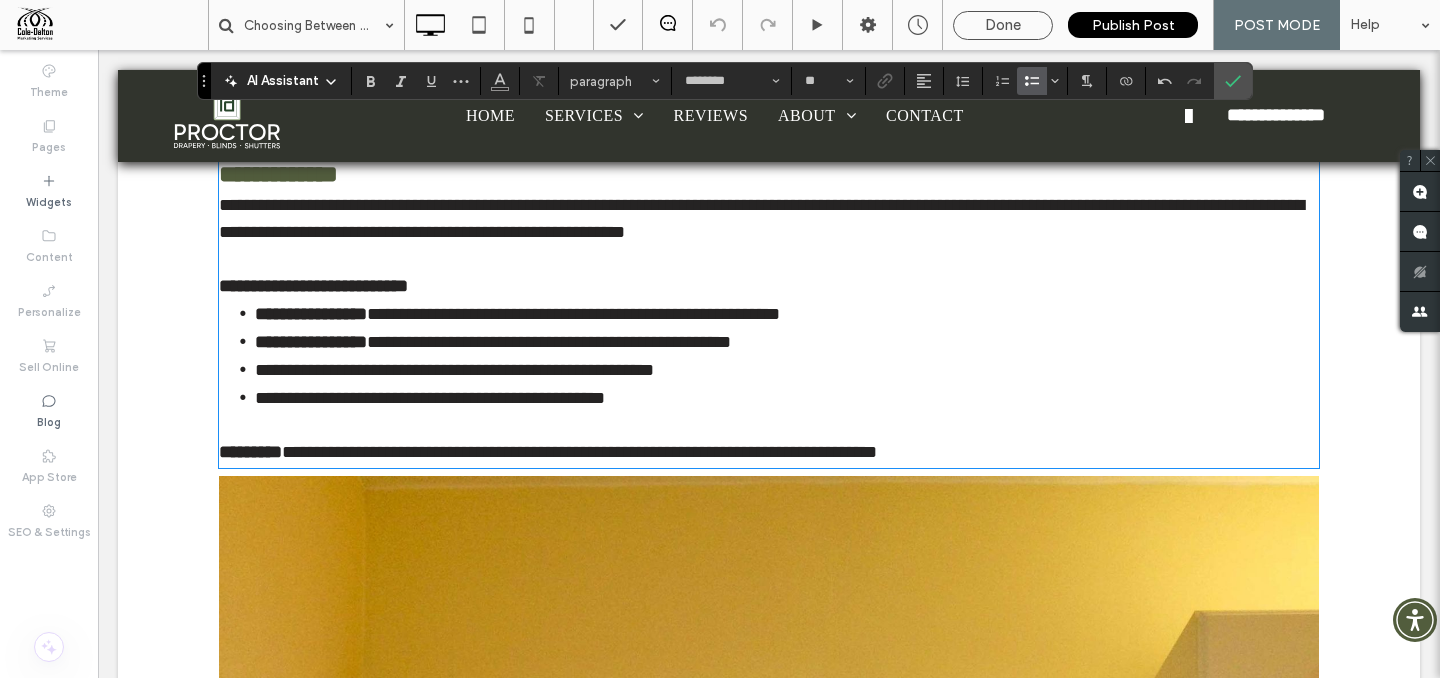 click on "**********" at bounding box center (761, 218) 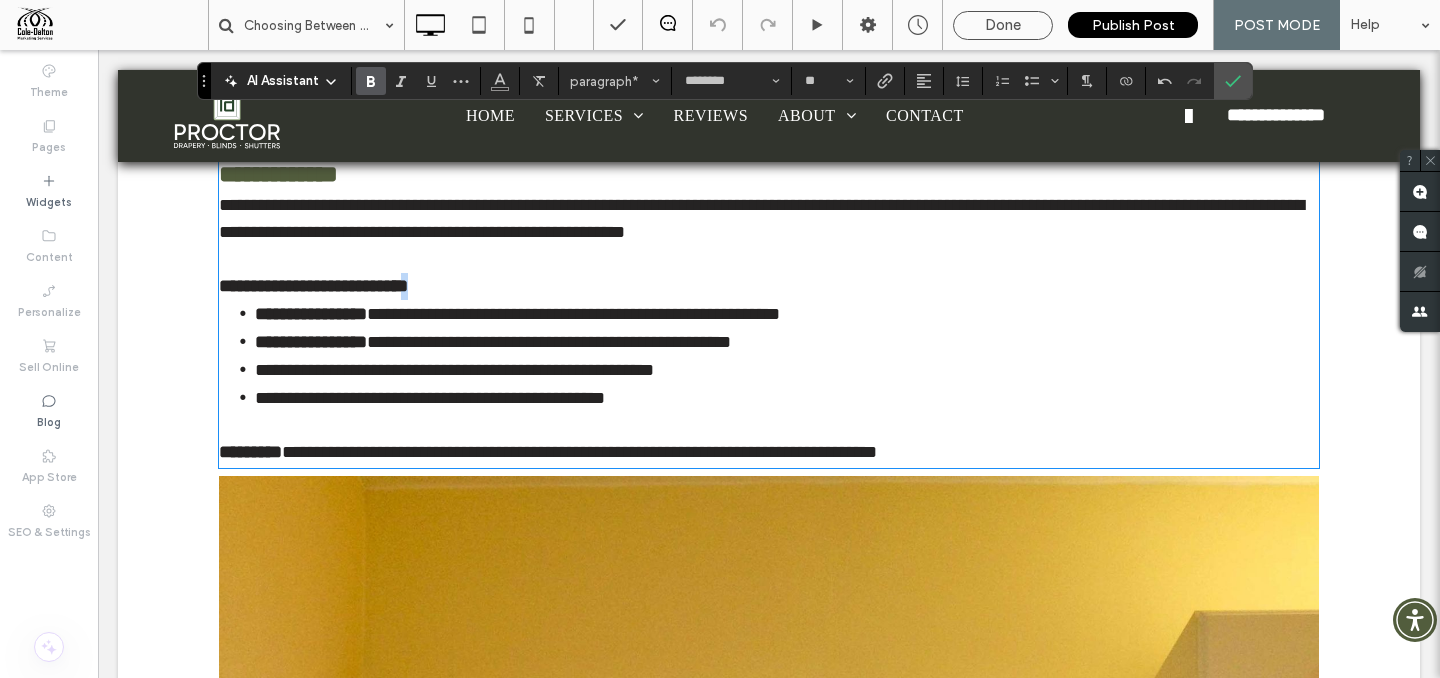 click on "**********" at bounding box center [769, 286] 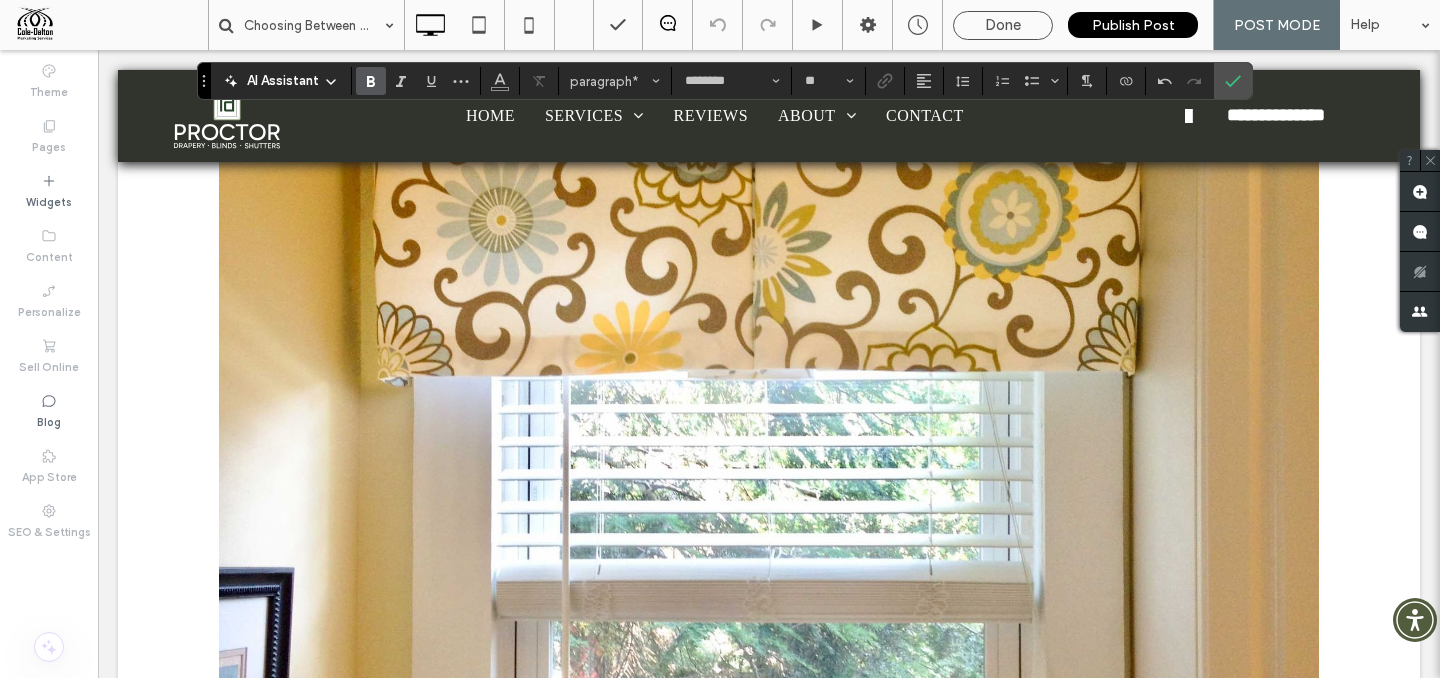 scroll, scrollTop: 2463, scrollLeft: 0, axis: vertical 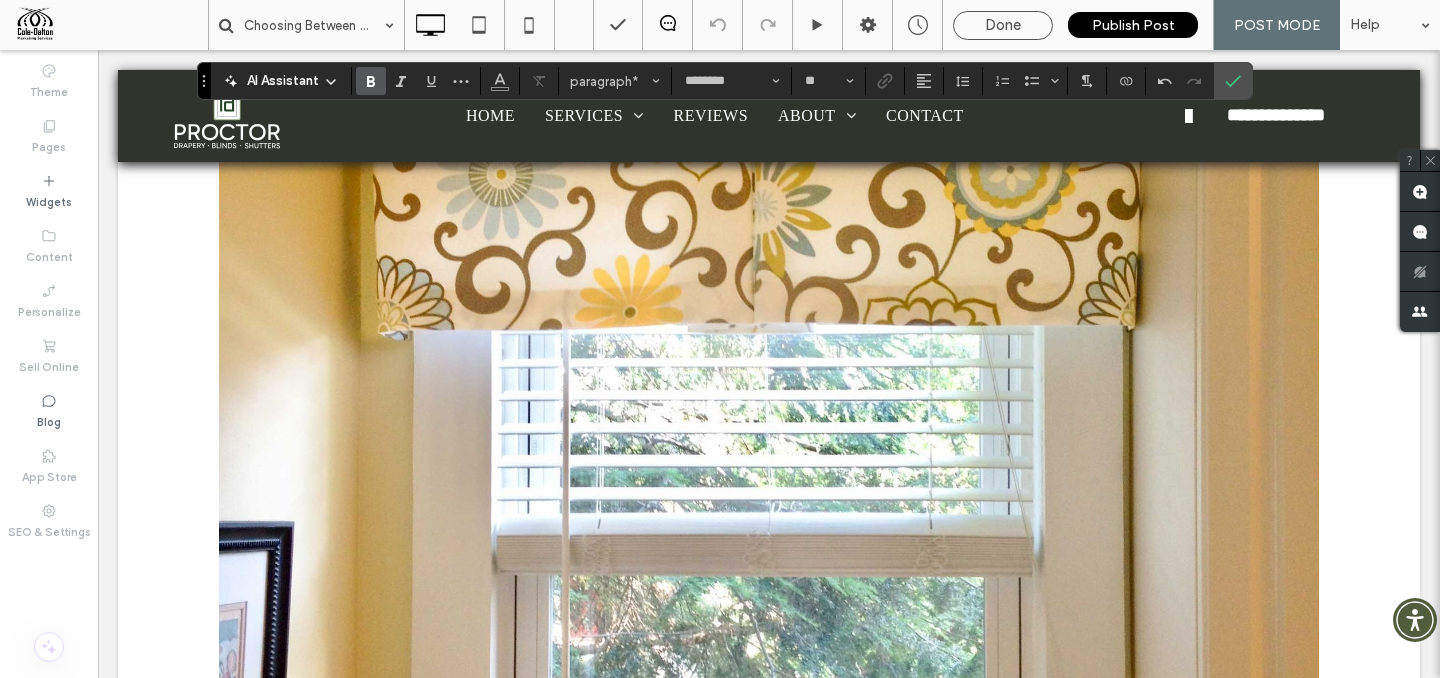 click at bounding box center [769, 477] 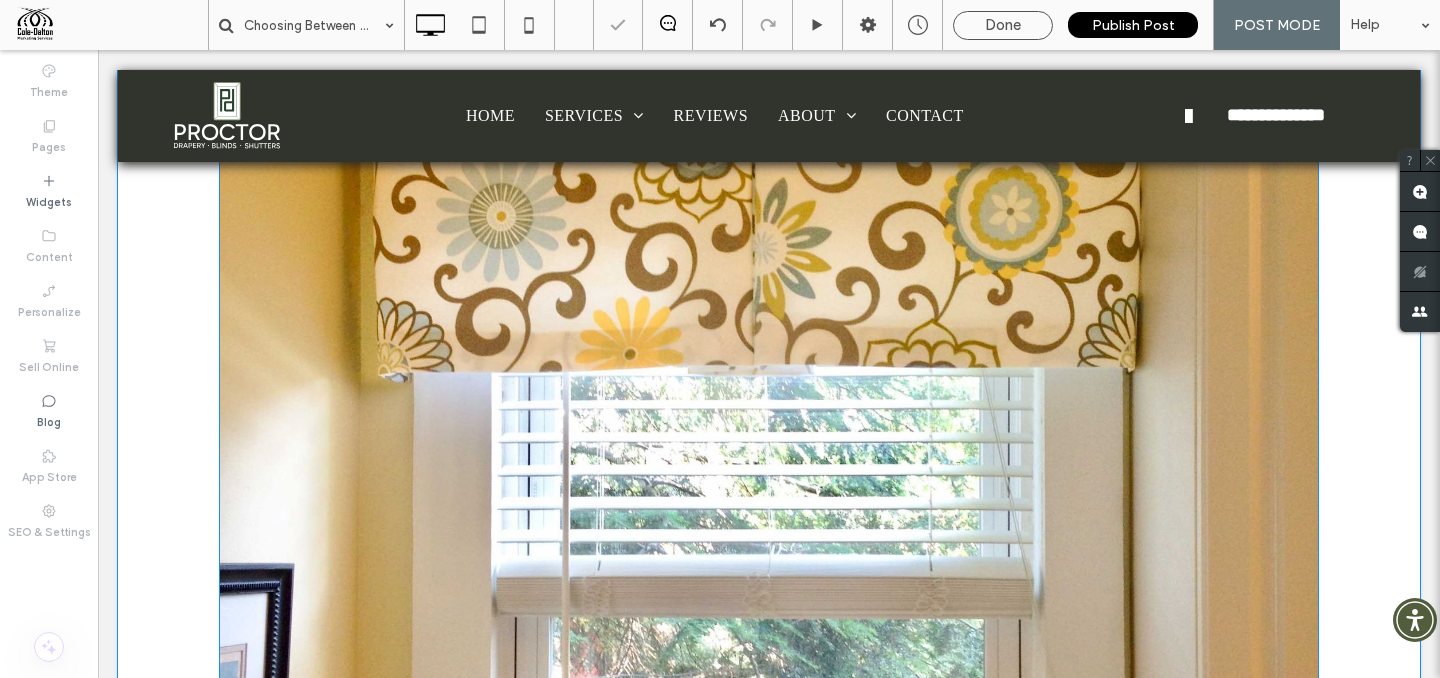 click at bounding box center (769, 519) 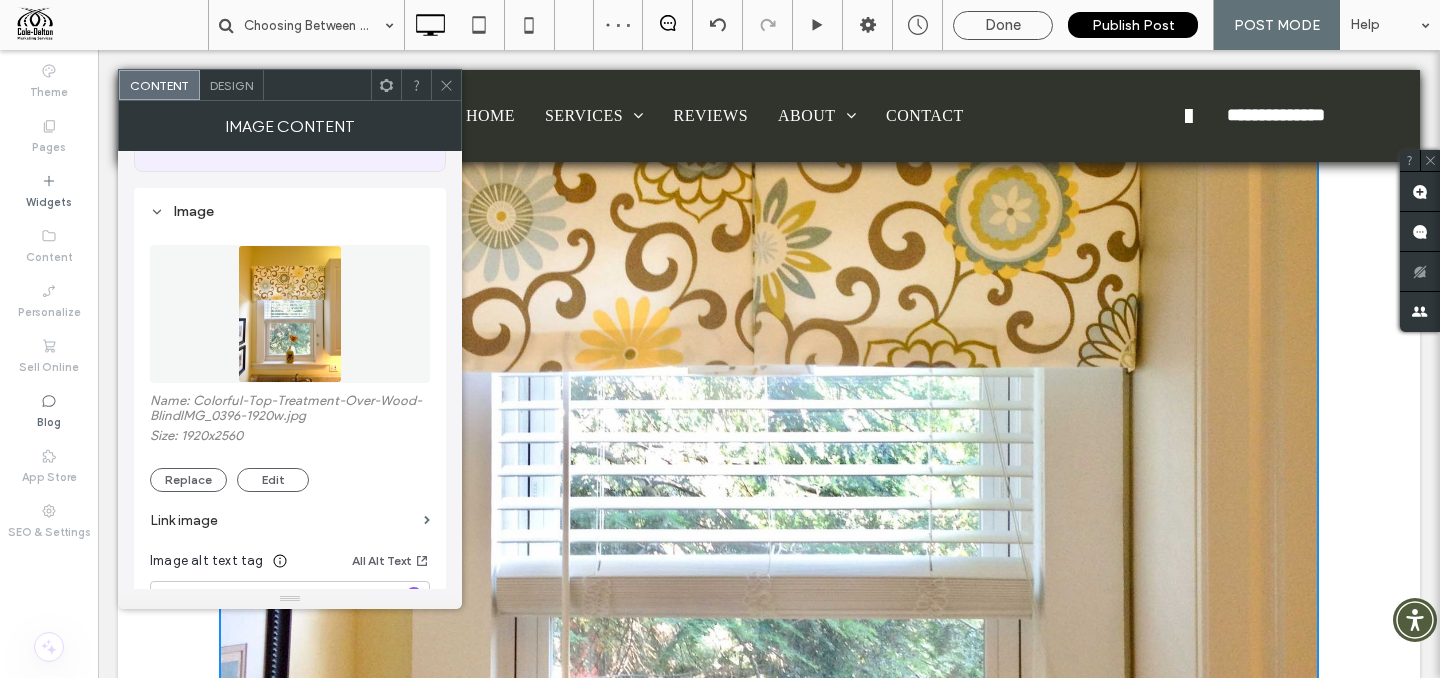 scroll, scrollTop: 154, scrollLeft: 0, axis: vertical 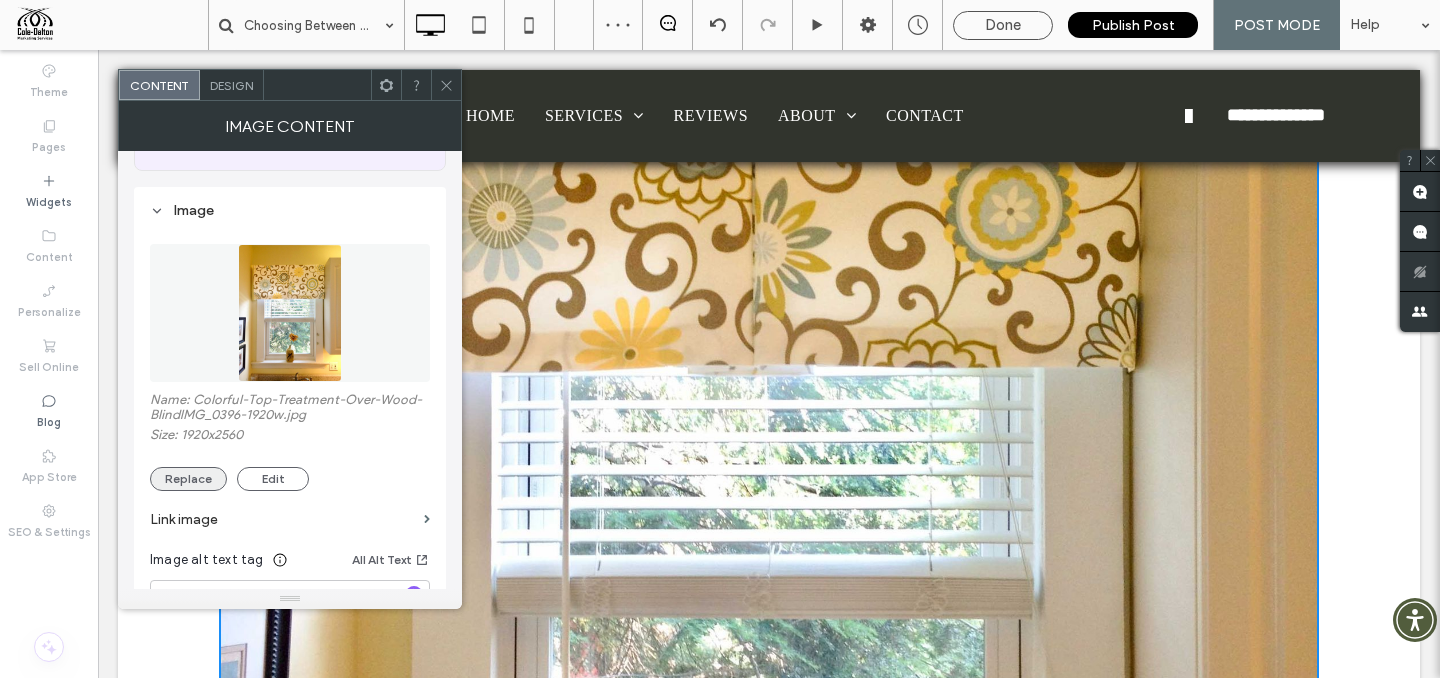 click on "Replace" at bounding box center (188, 479) 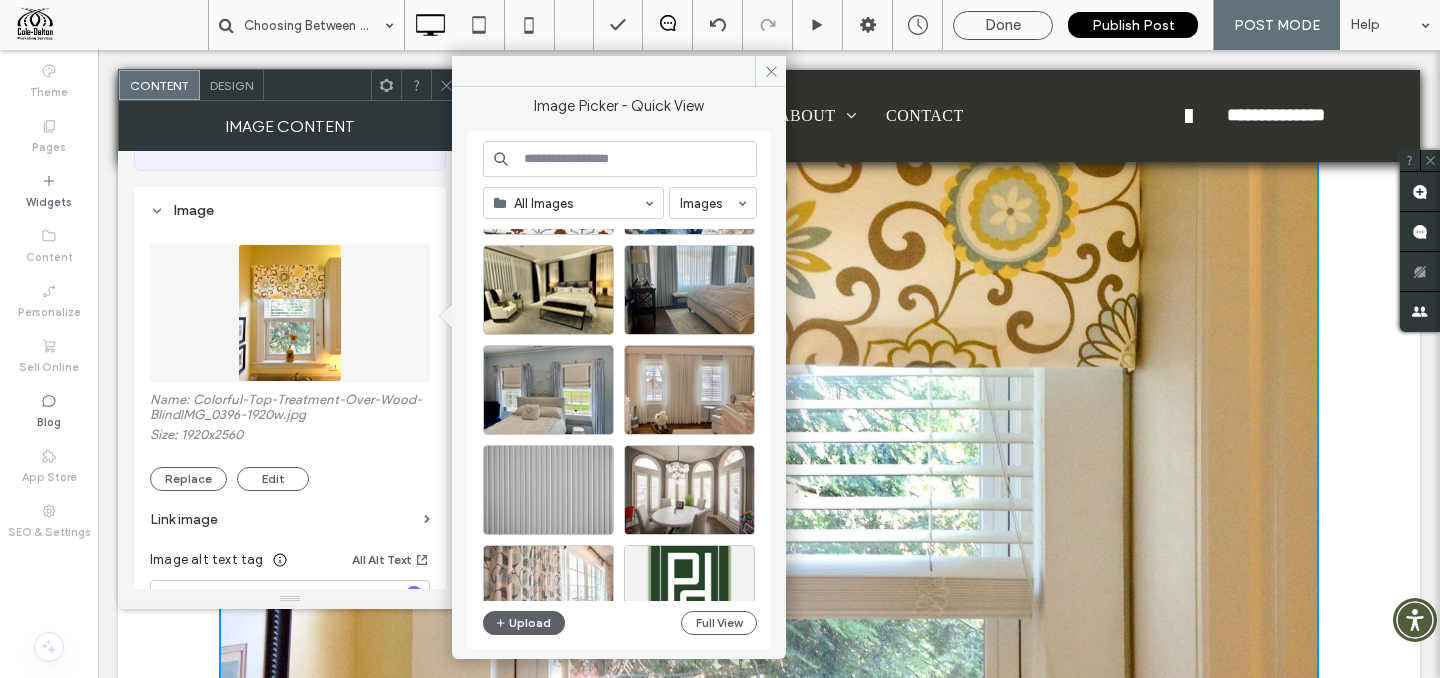scroll, scrollTop: 3613, scrollLeft: 0, axis: vertical 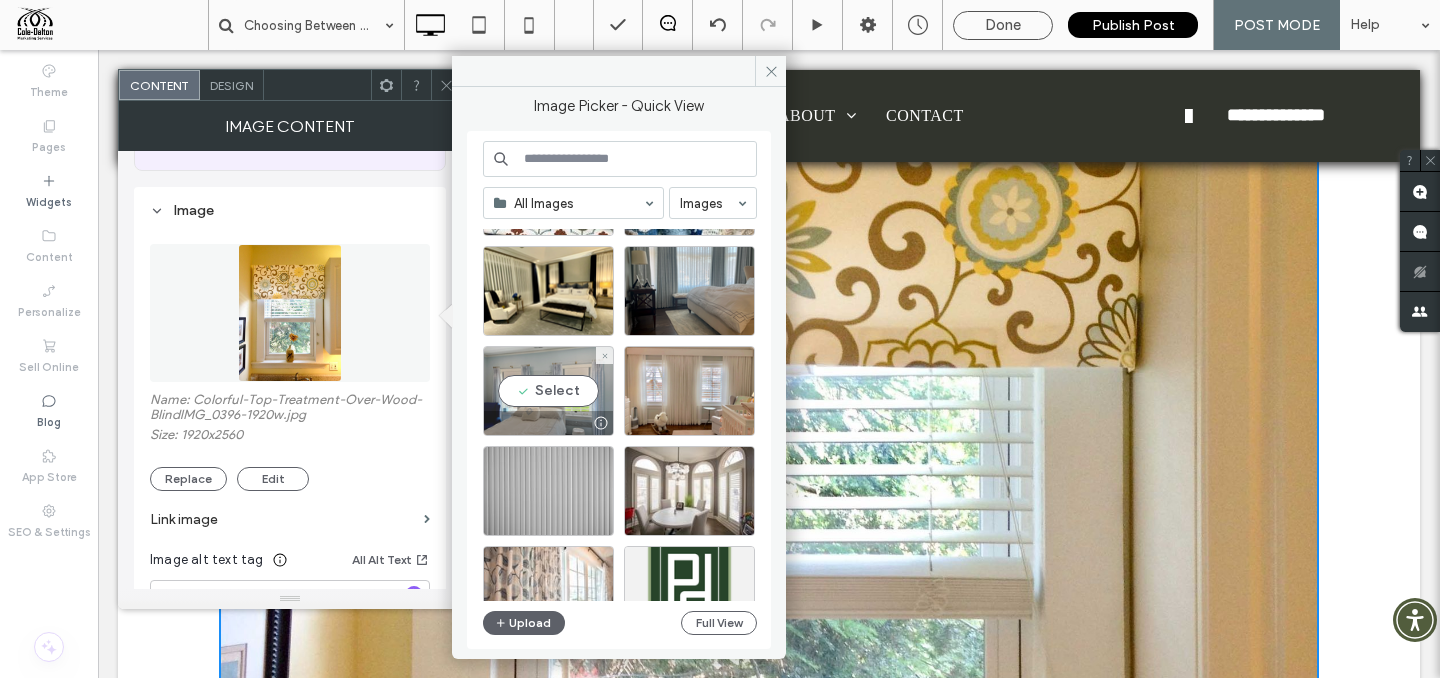 click on "Select" at bounding box center [548, 391] 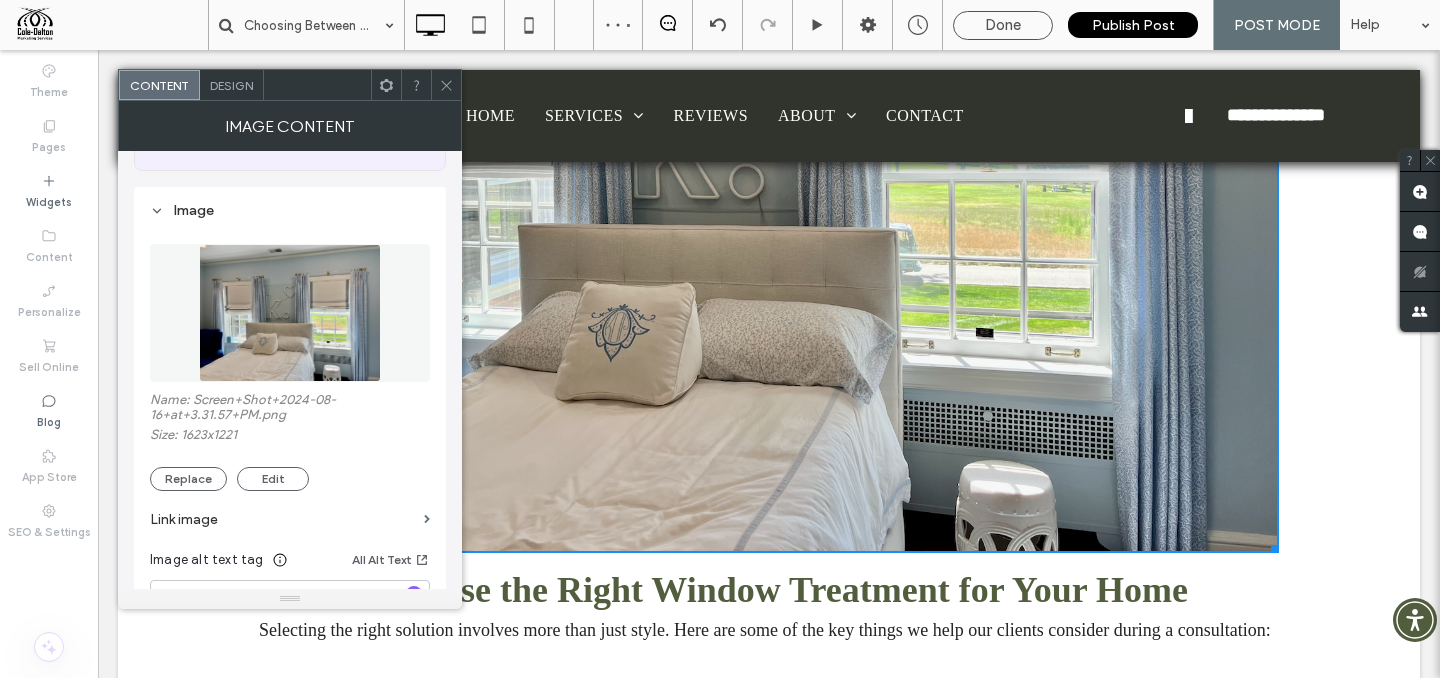 click 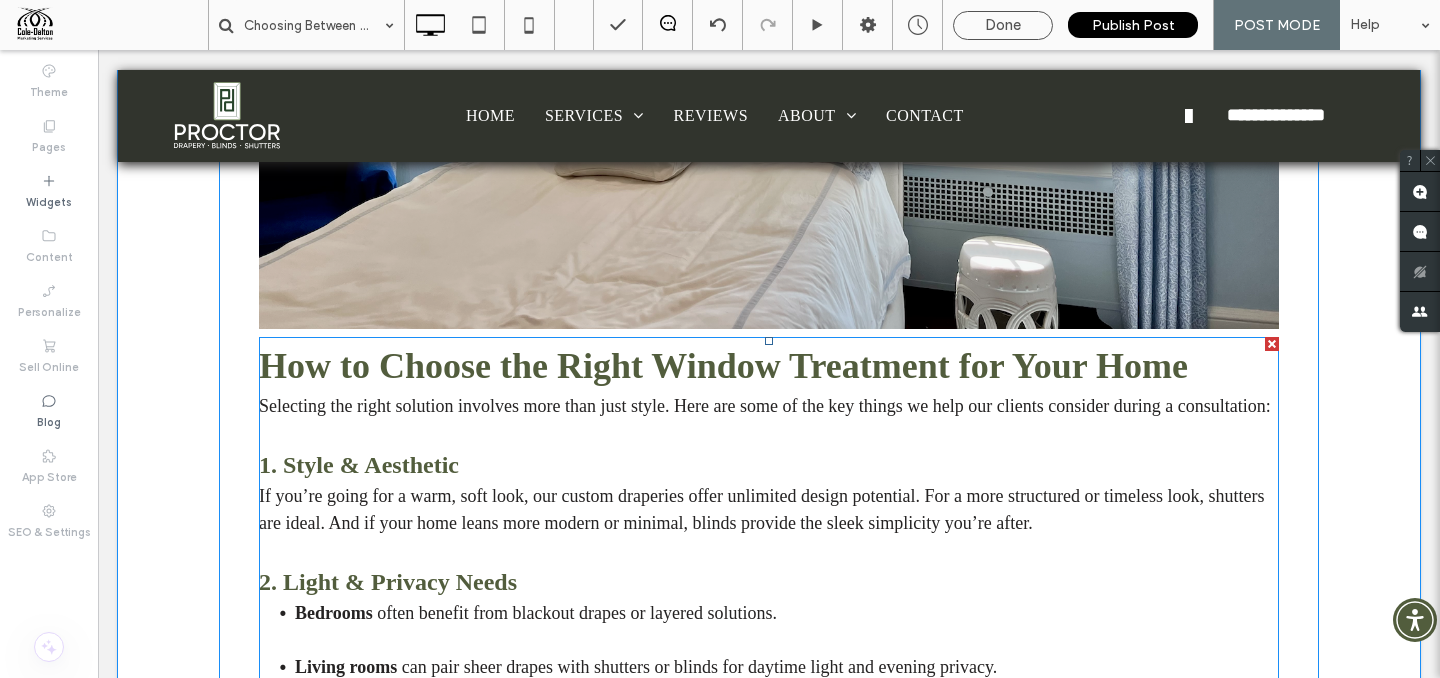 scroll, scrollTop: 2856, scrollLeft: 0, axis: vertical 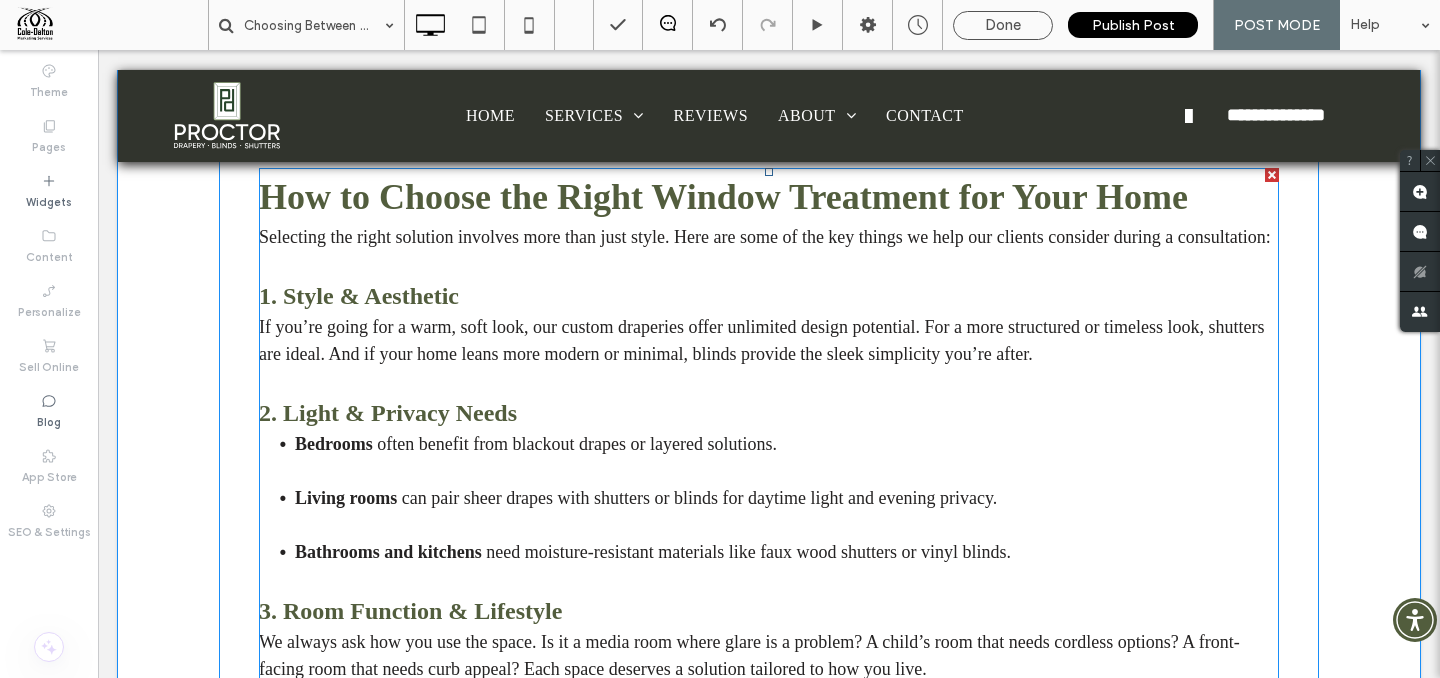 click on ", shutters are ideal. And if your home leans more modern or minimal, blinds provide the sleek simplicity you’re after." at bounding box center (761, 340) 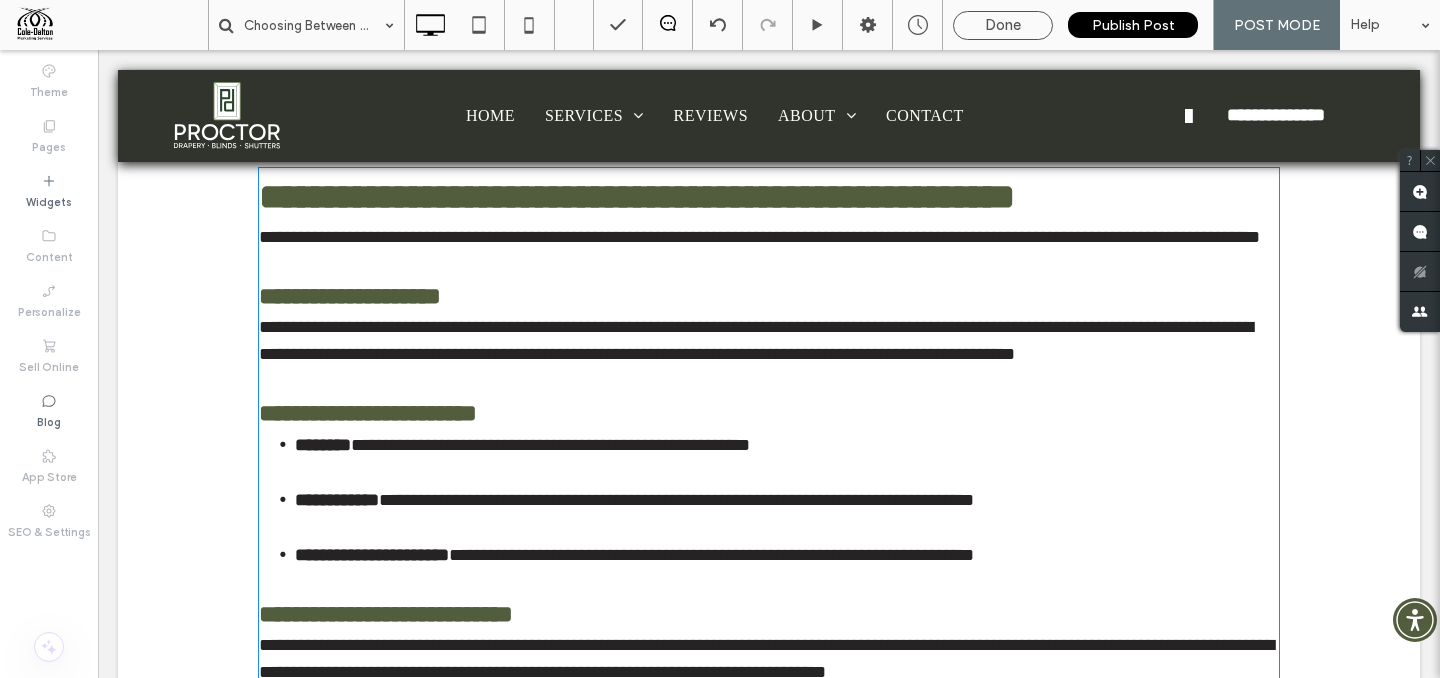 type on "********" 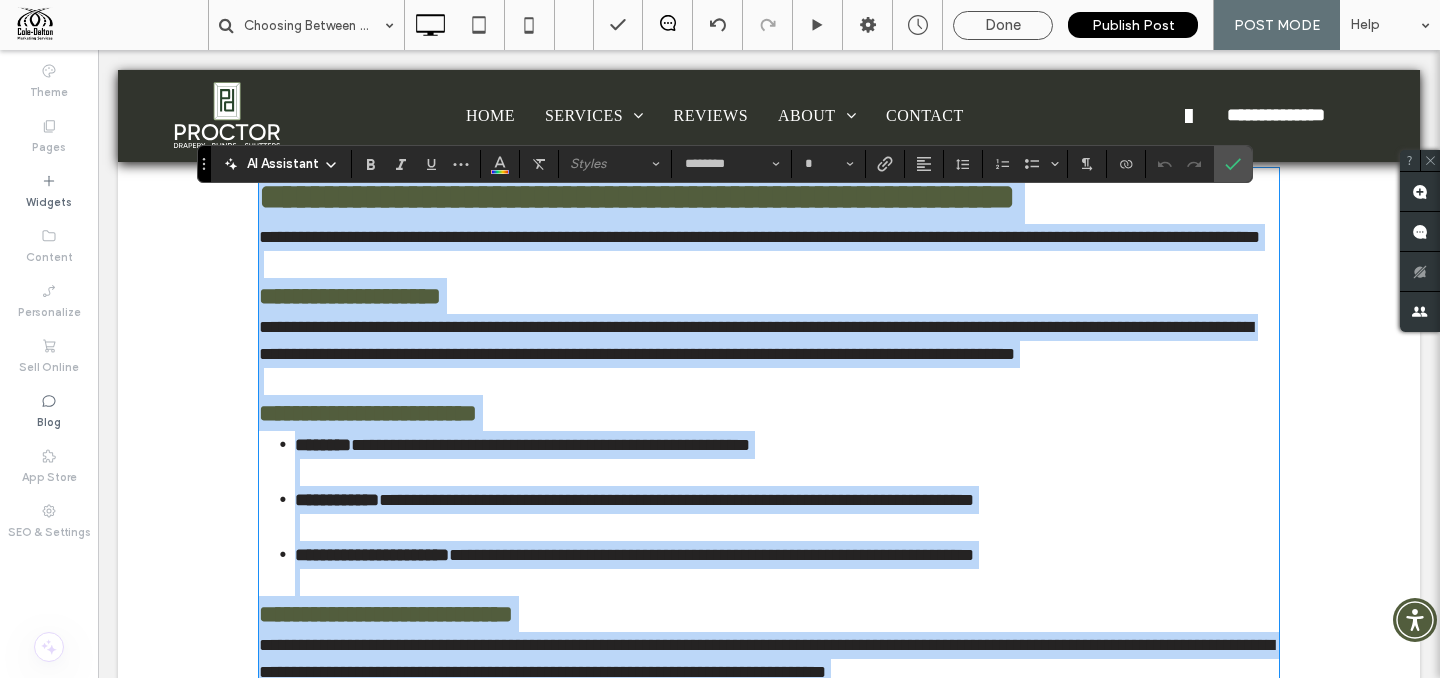 click at bounding box center (769, 264) 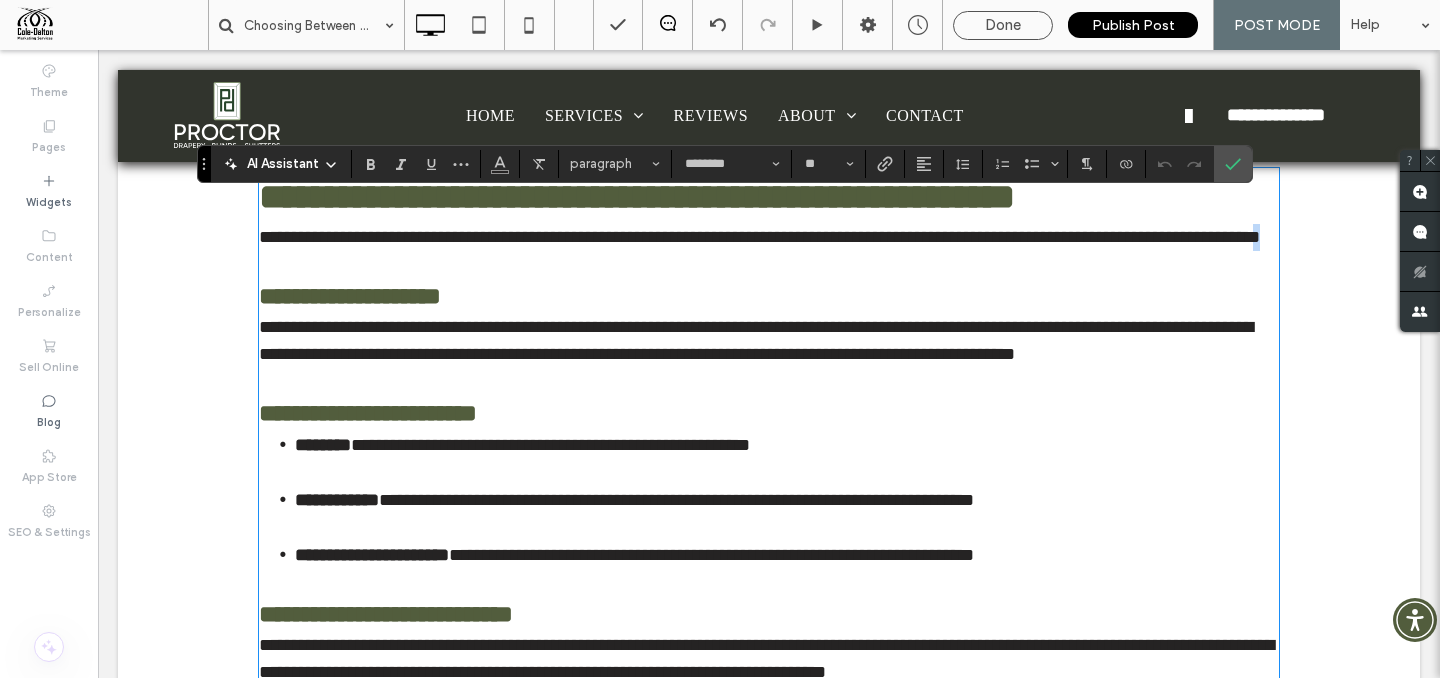 click on "**********" at bounding box center (759, 237) 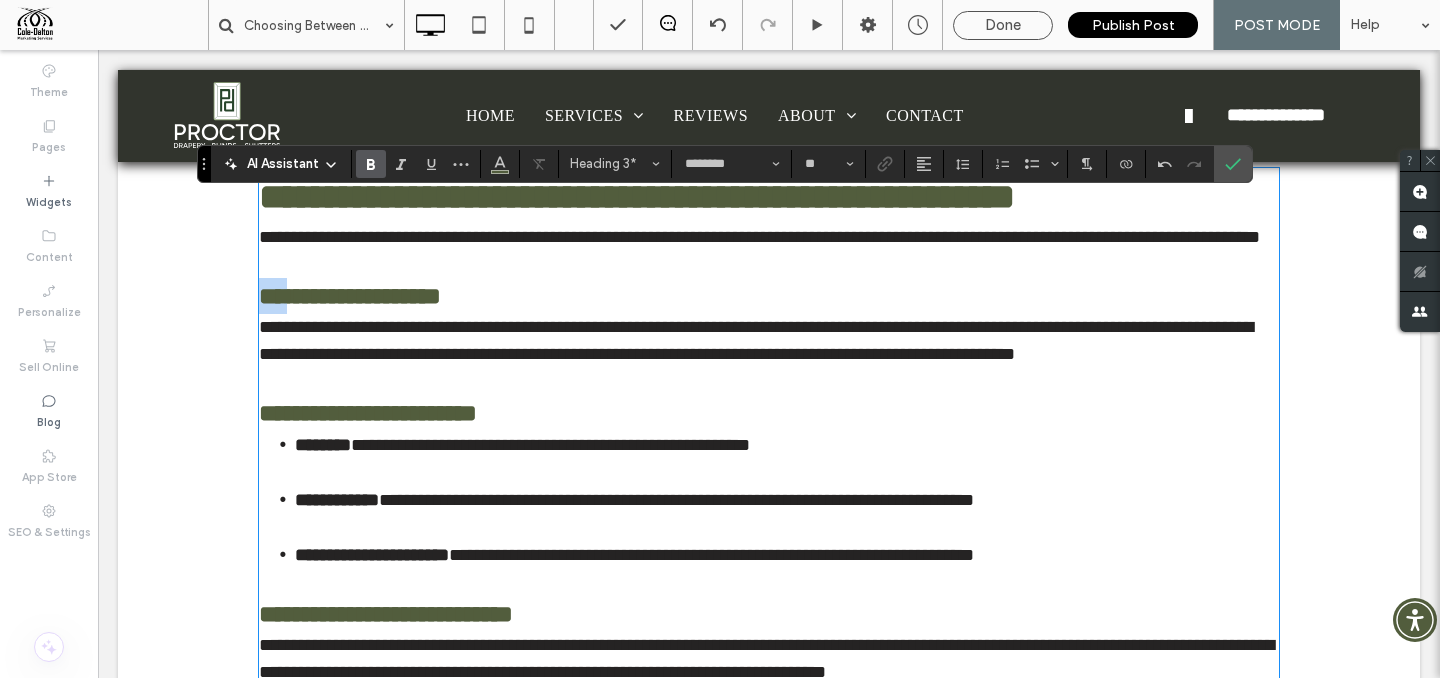 drag, startPoint x: 283, startPoint y: 352, endPoint x: 203, endPoint y: 358, distance: 80.224686 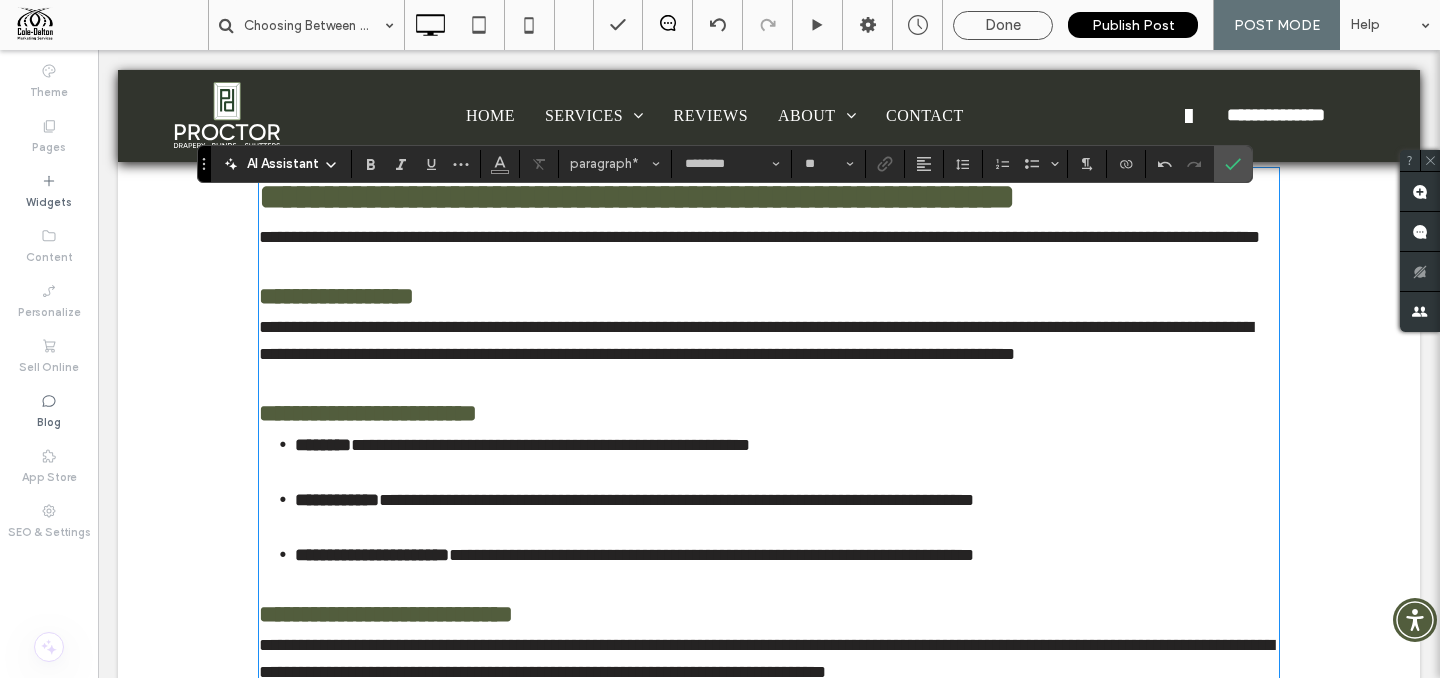 click on "**********" at bounding box center [336, 327] 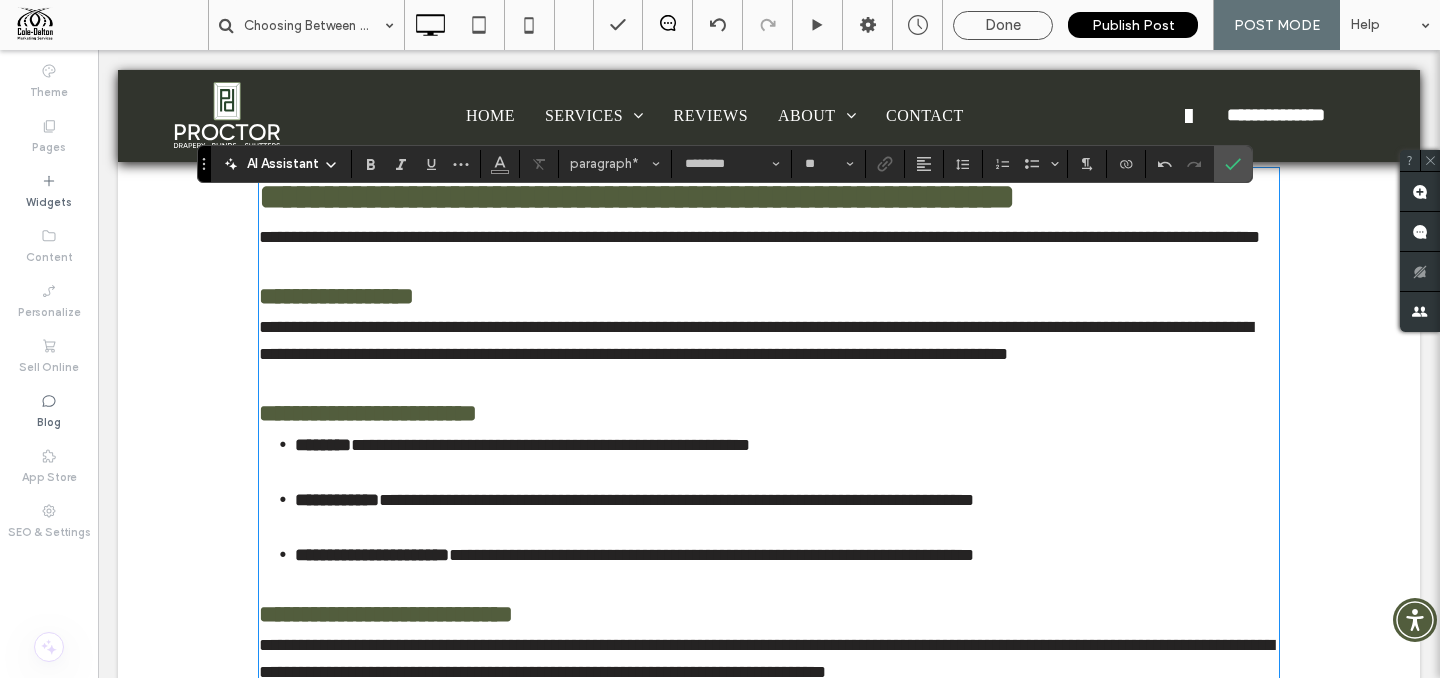click on "**********" at bounding box center (787, 458) 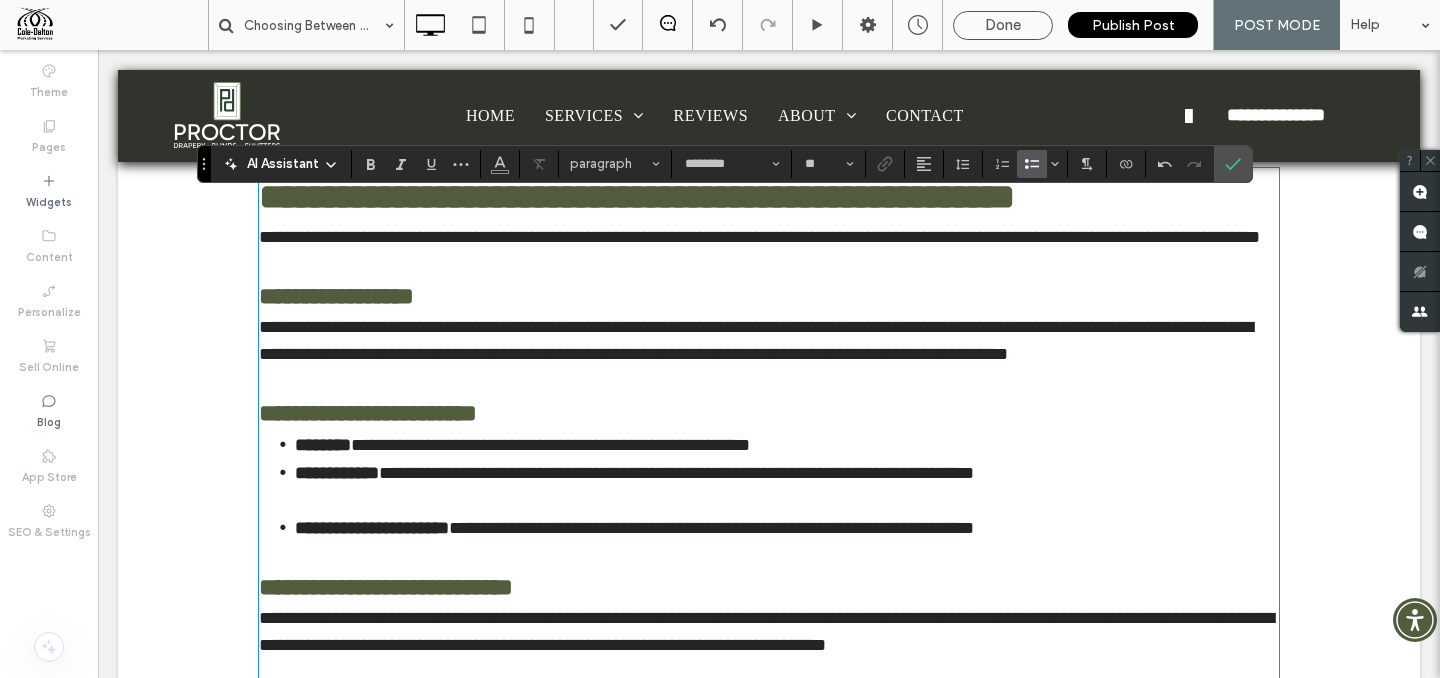 click on "**********" at bounding box center (787, 486) 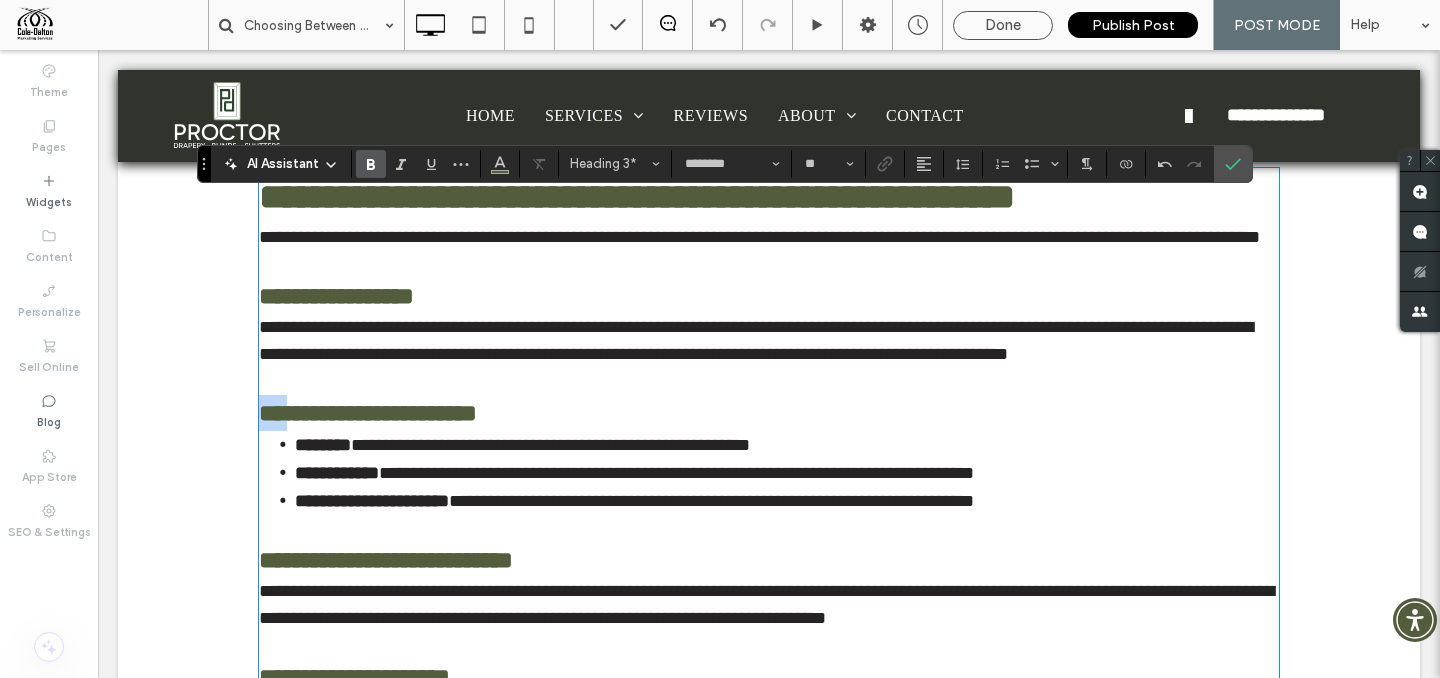 drag, startPoint x: 274, startPoint y: 474, endPoint x: 248, endPoint y: 474, distance: 26 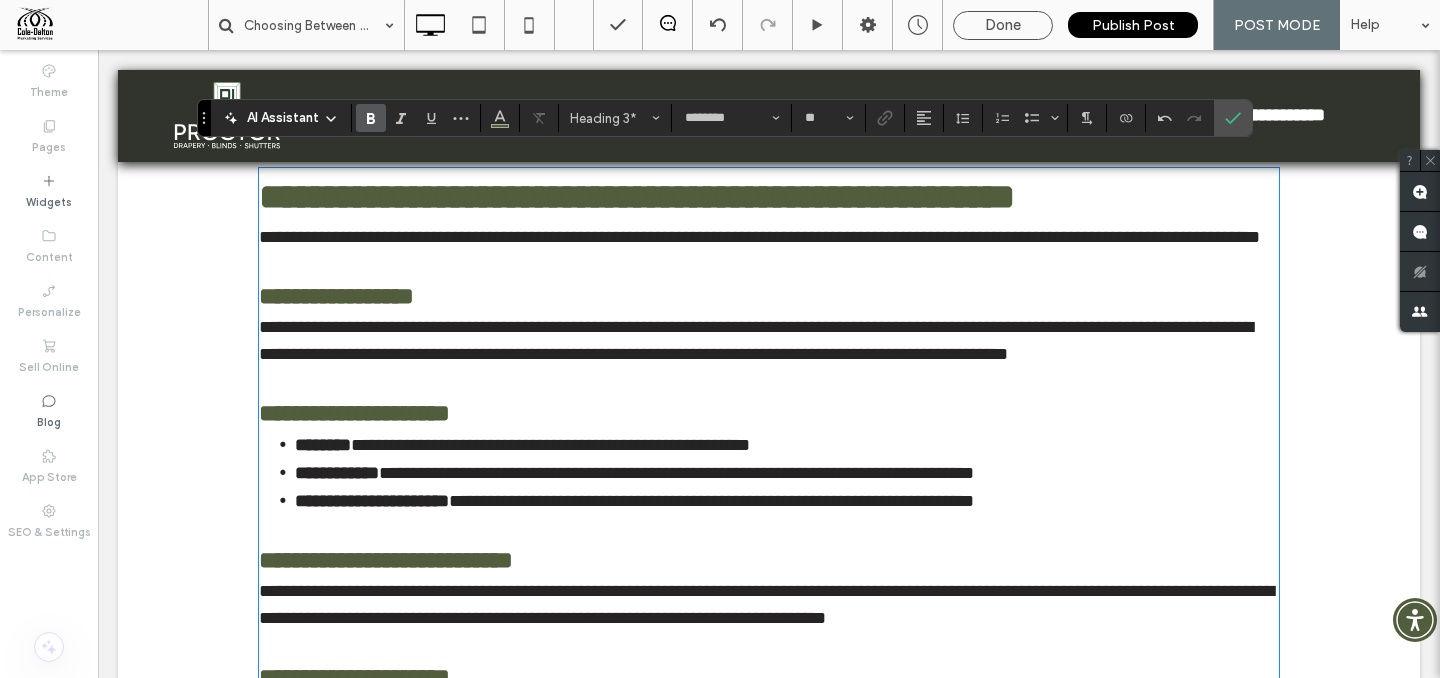 scroll, scrollTop: 2998, scrollLeft: 0, axis: vertical 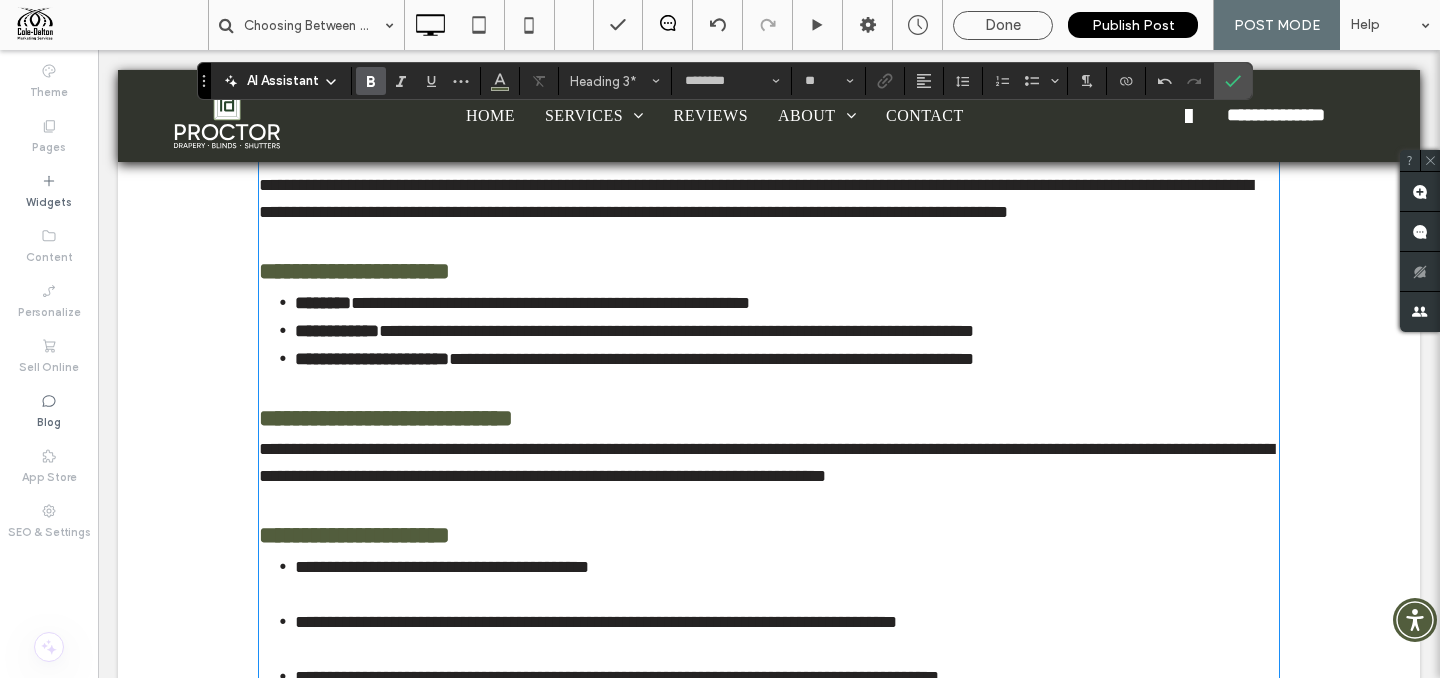 drag, startPoint x: 284, startPoint y: 474, endPoint x: 261, endPoint y: 474, distance: 23 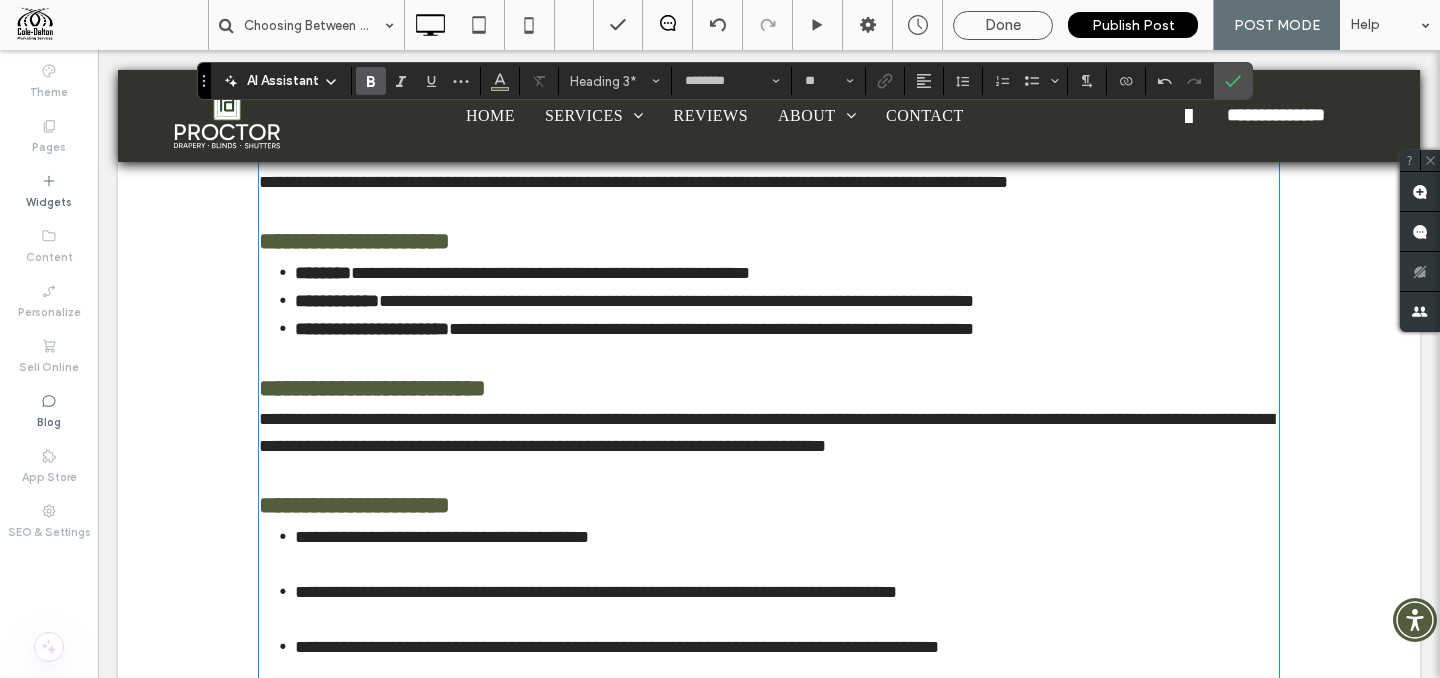 scroll, scrollTop: 3042, scrollLeft: 0, axis: vertical 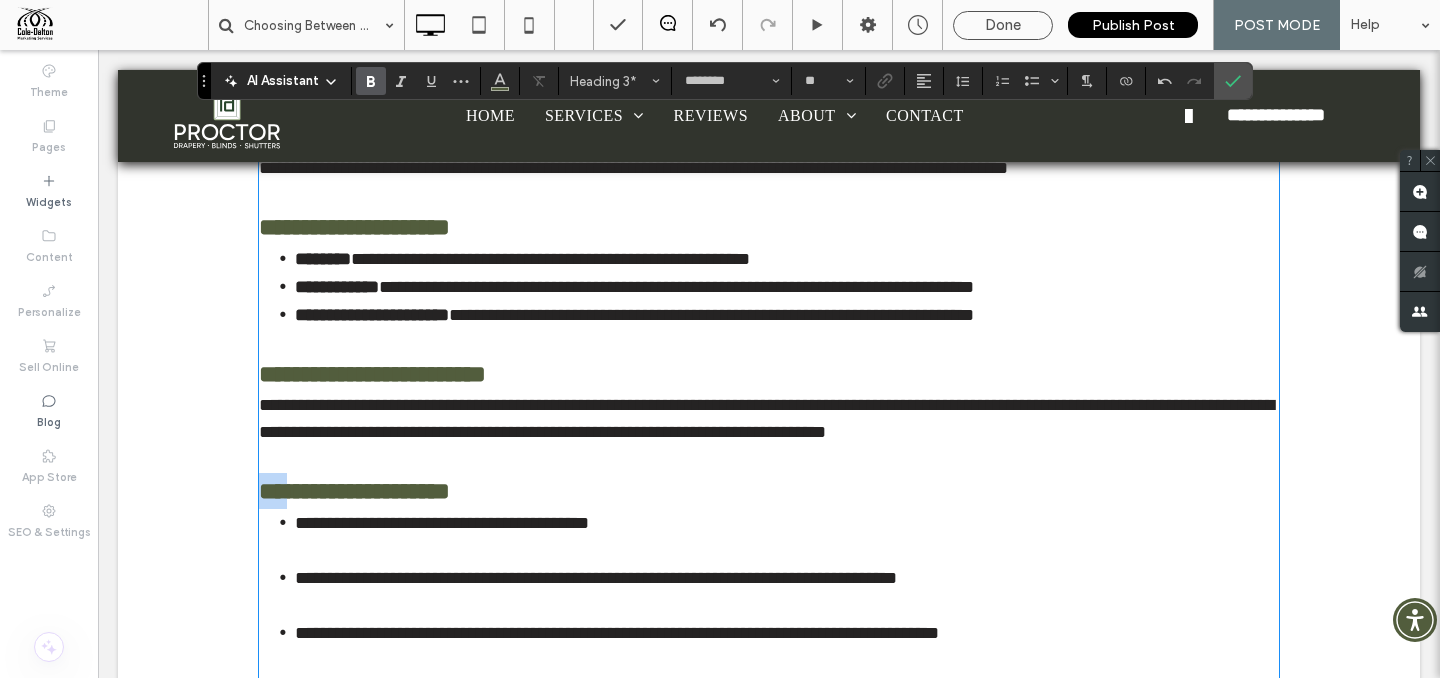 drag, startPoint x: 289, startPoint y: 531, endPoint x: 235, endPoint y: 534, distance: 54.08327 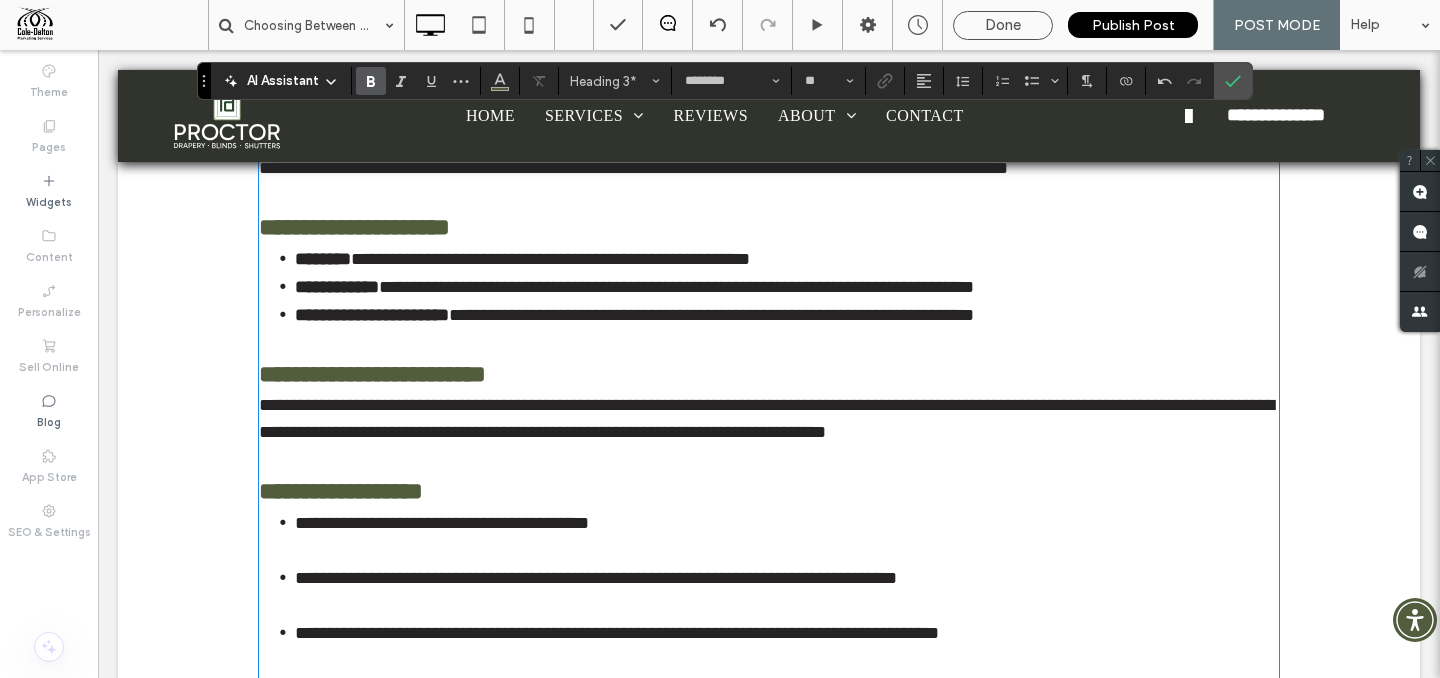 scroll, scrollTop: 3215, scrollLeft: 0, axis: vertical 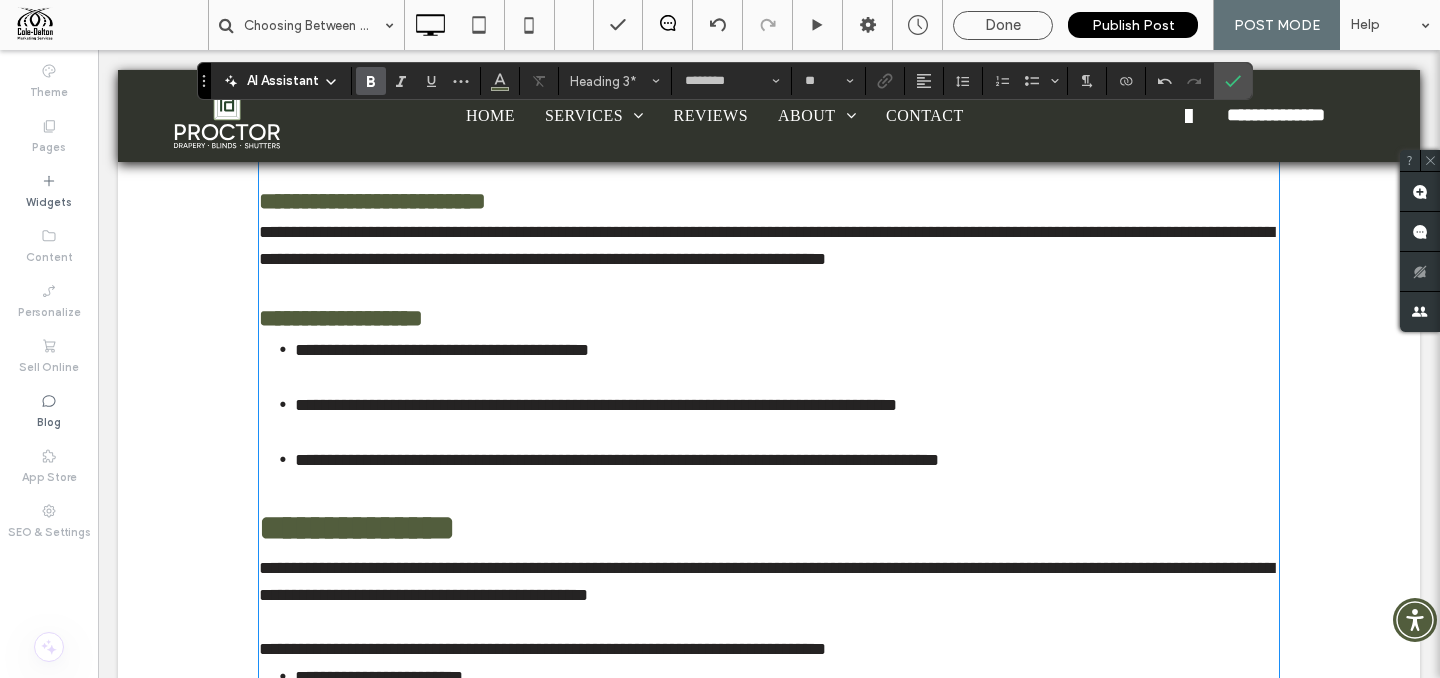type on "**" 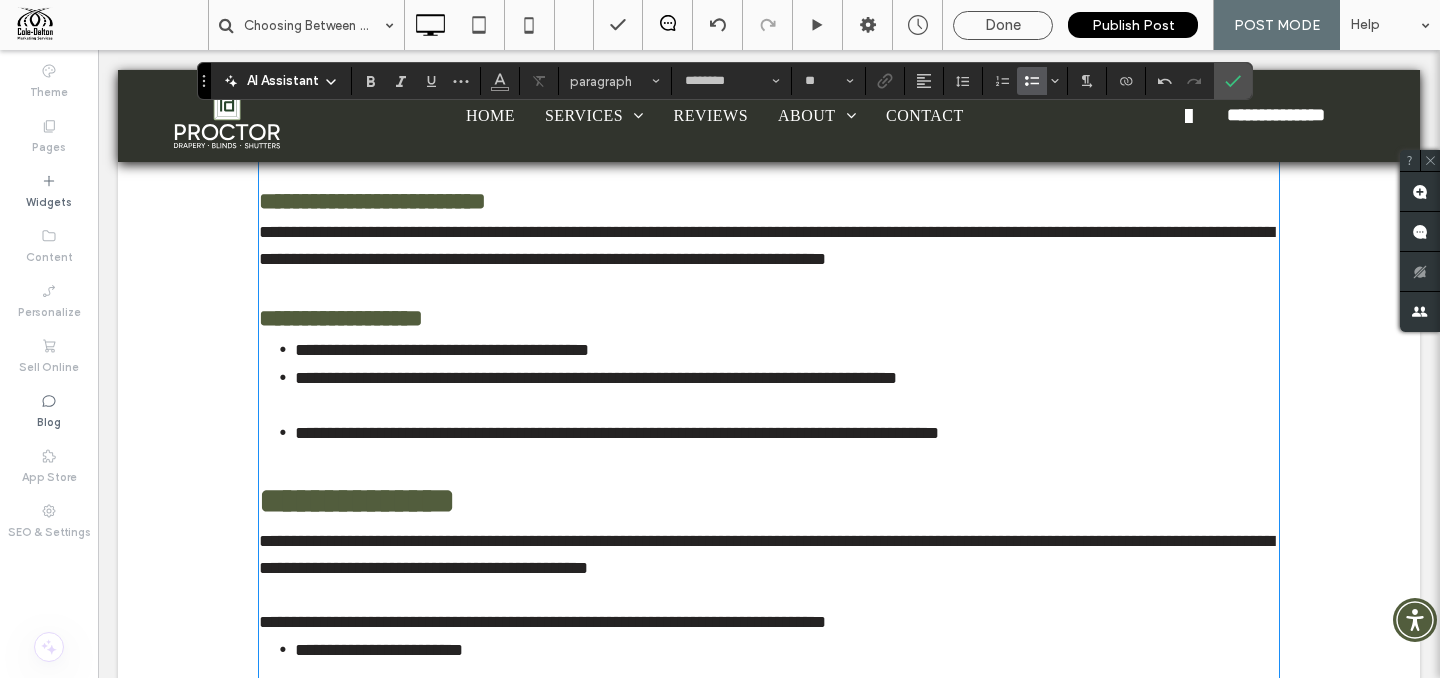 click on "**********" at bounding box center (787, 391) 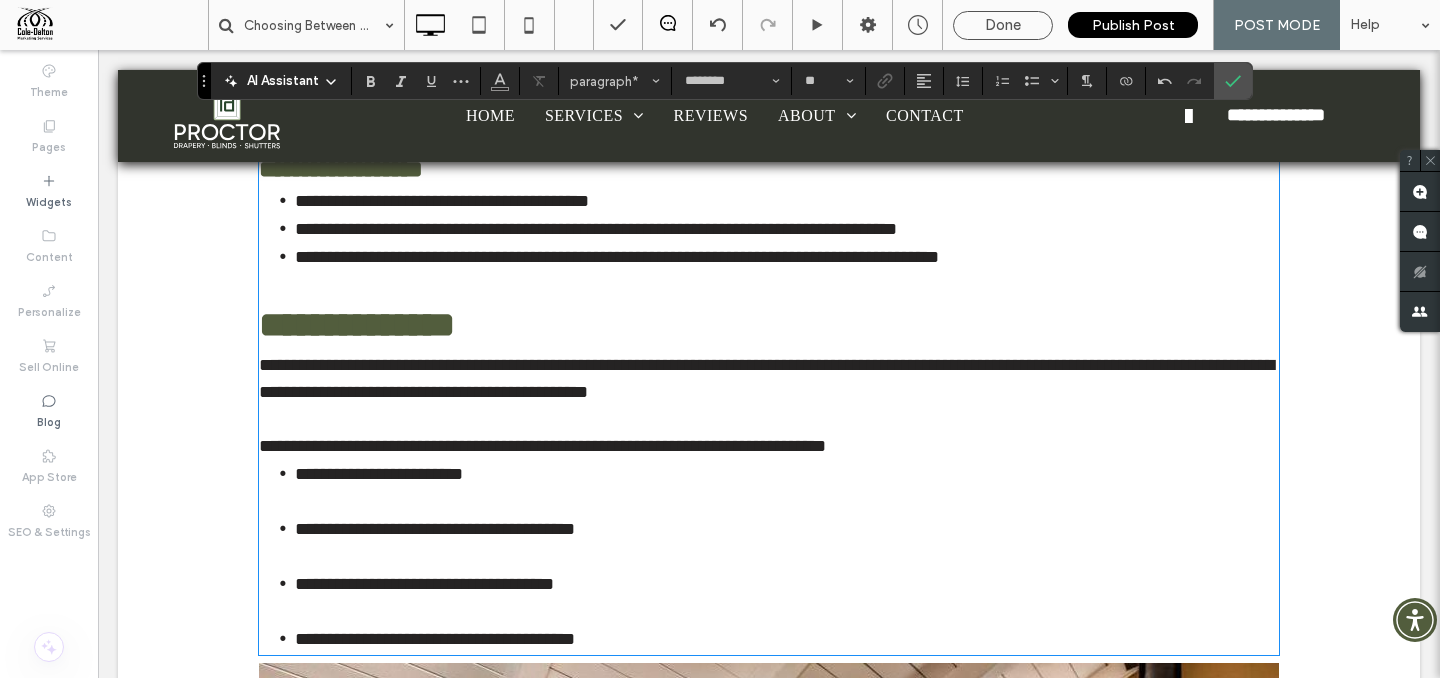scroll, scrollTop: 3559, scrollLeft: 0, axis: vertical 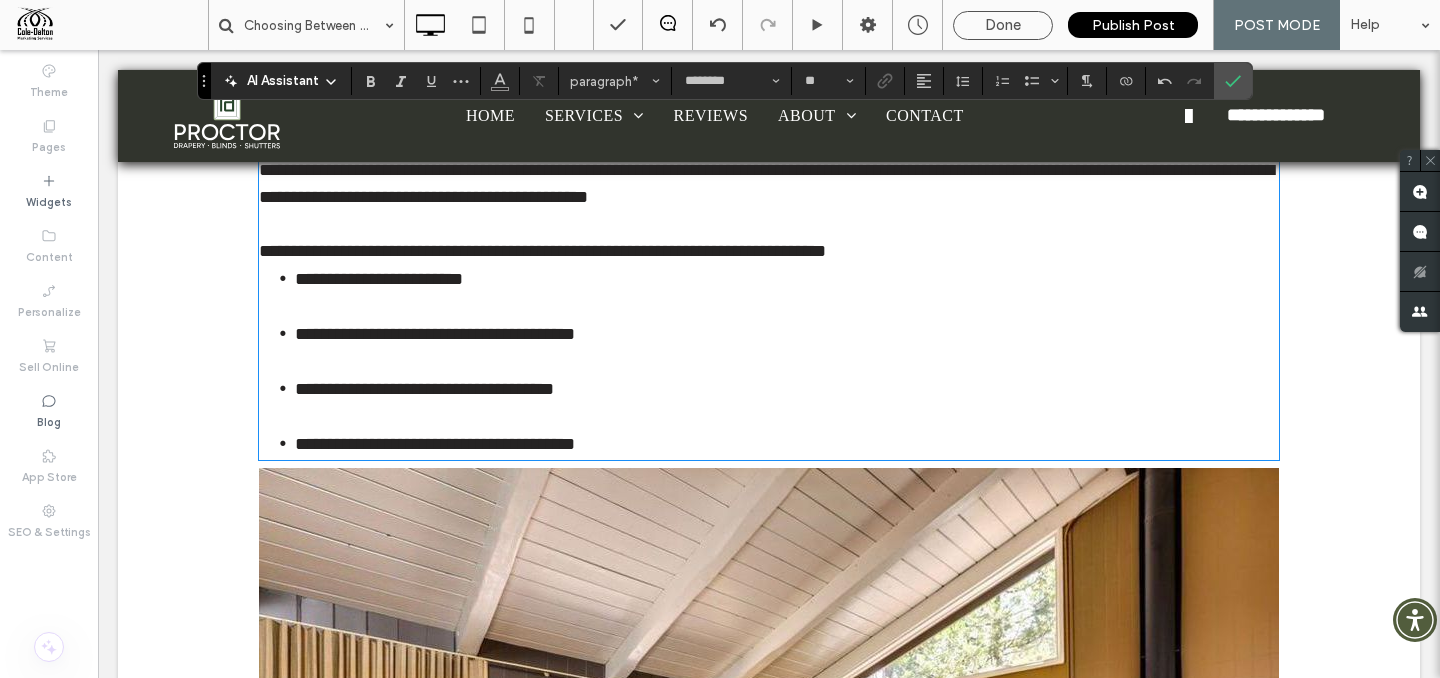 click on "**********" at bounding box center [787, 292] 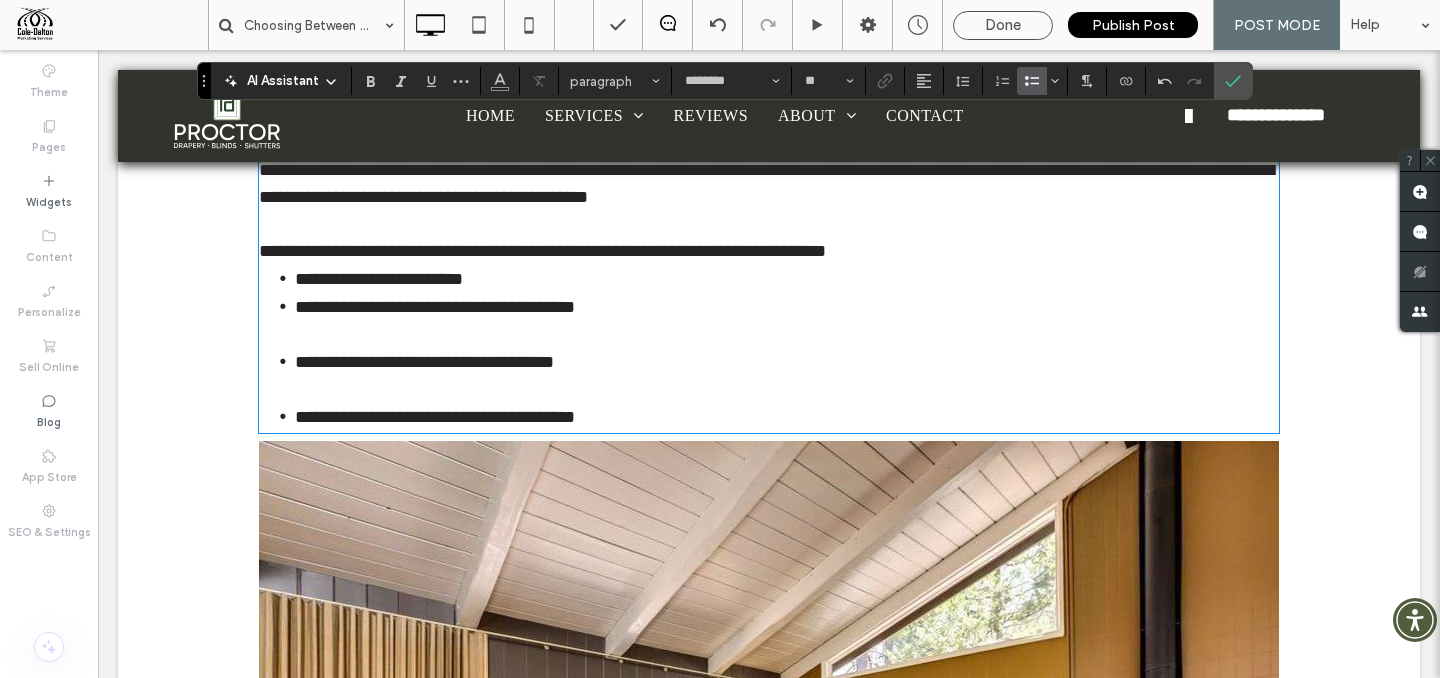 click on "**********" at bounding box center [787, 320] 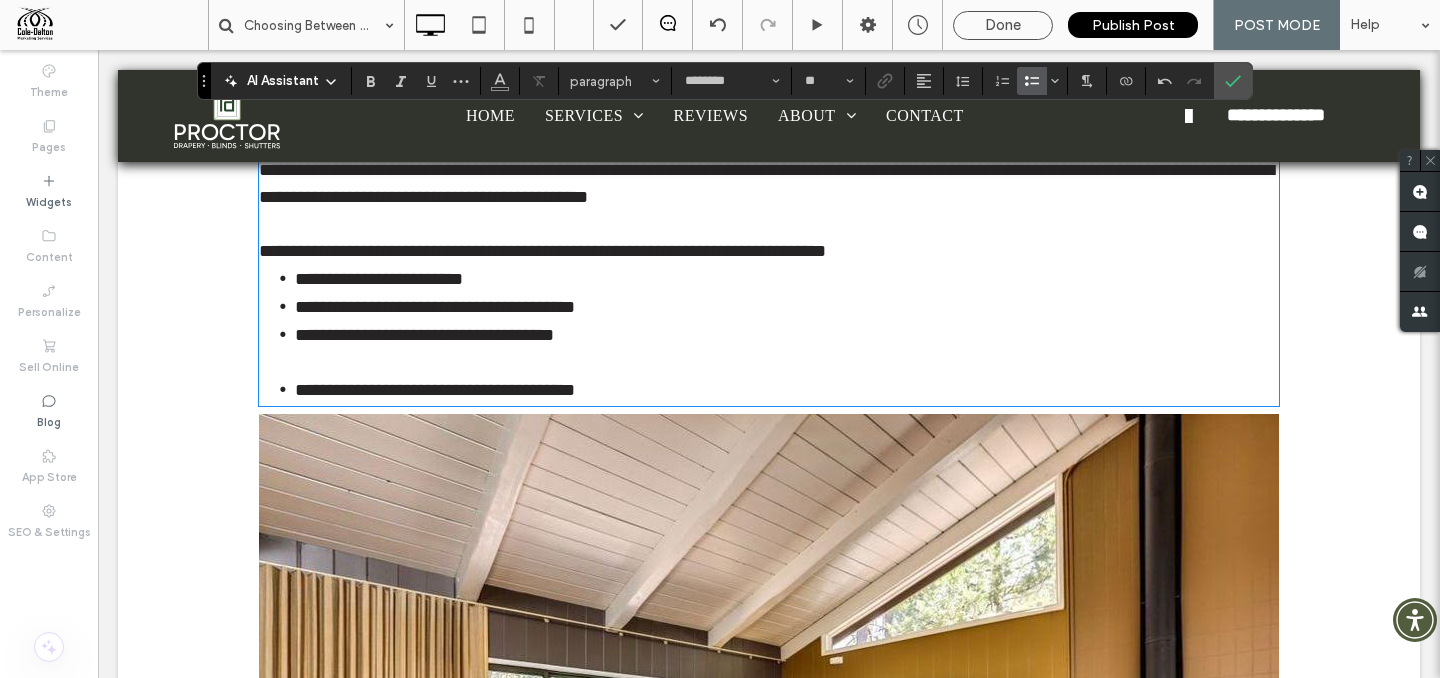 click on "**********" at bounding box center [787, 348] 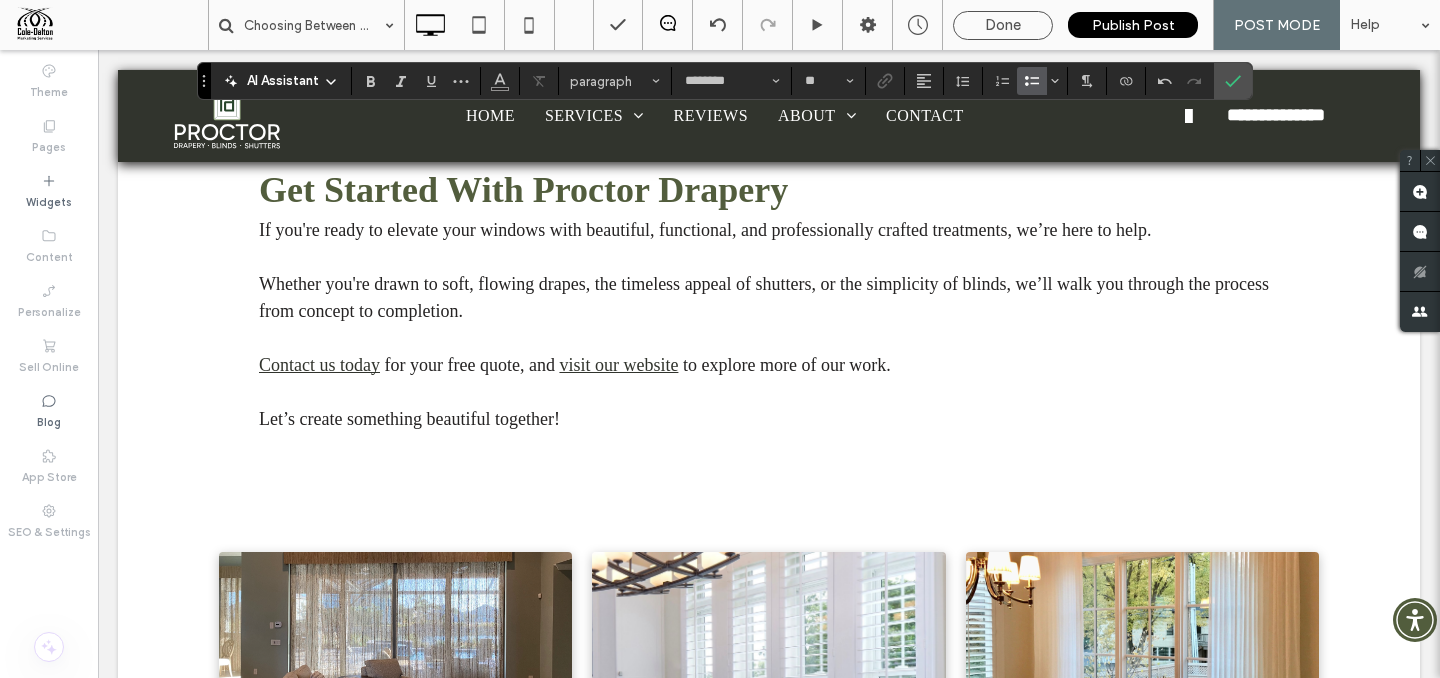 scroll, scrollTop: 4459, scrollLeft: 0, axis: vertical 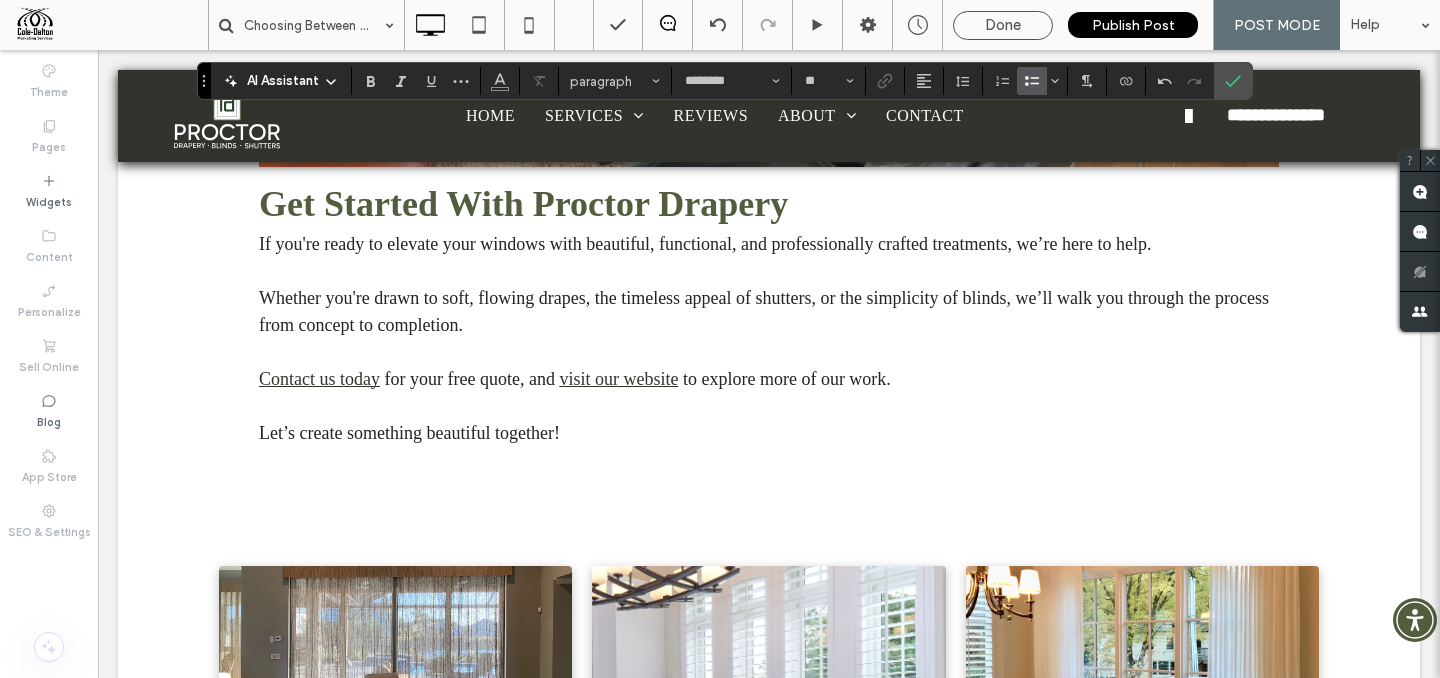 click on "for your free quote, and" at bounding box center (469, 379) 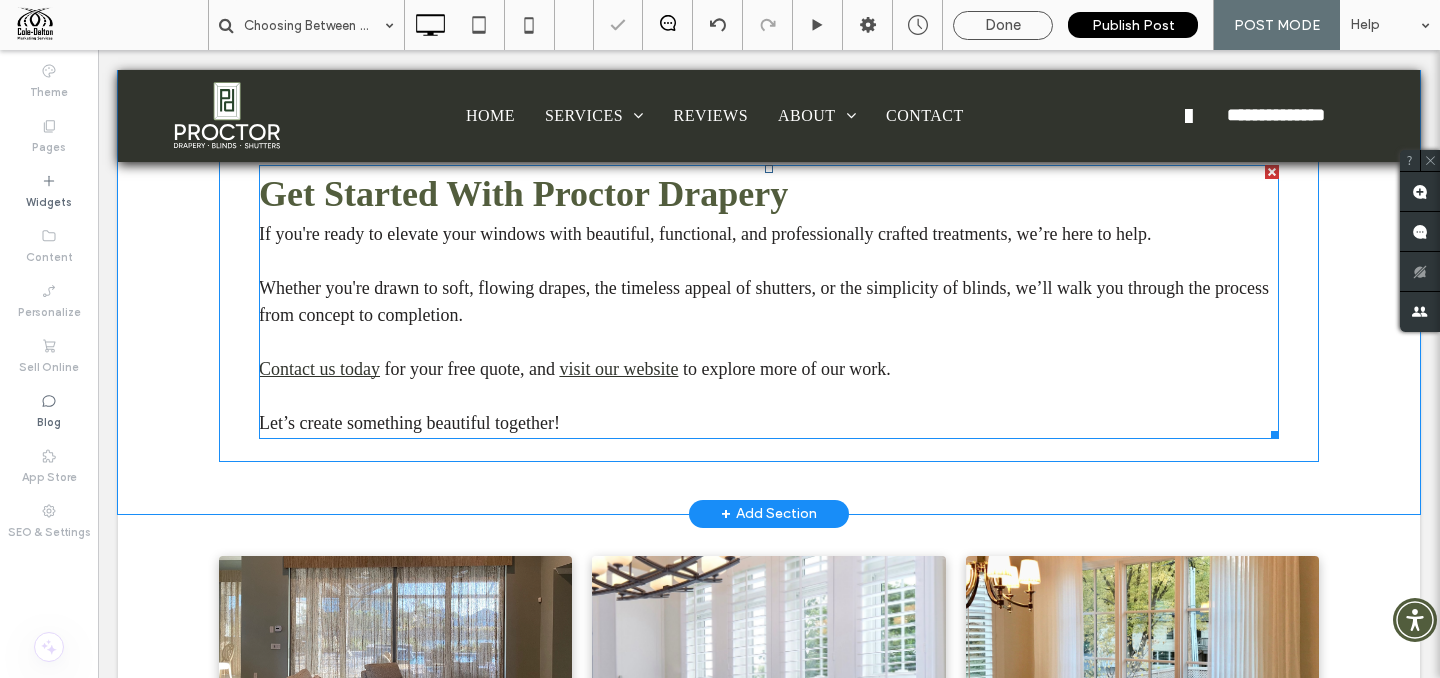 click on "for your free quote, and" at bounding box center [469, 369] 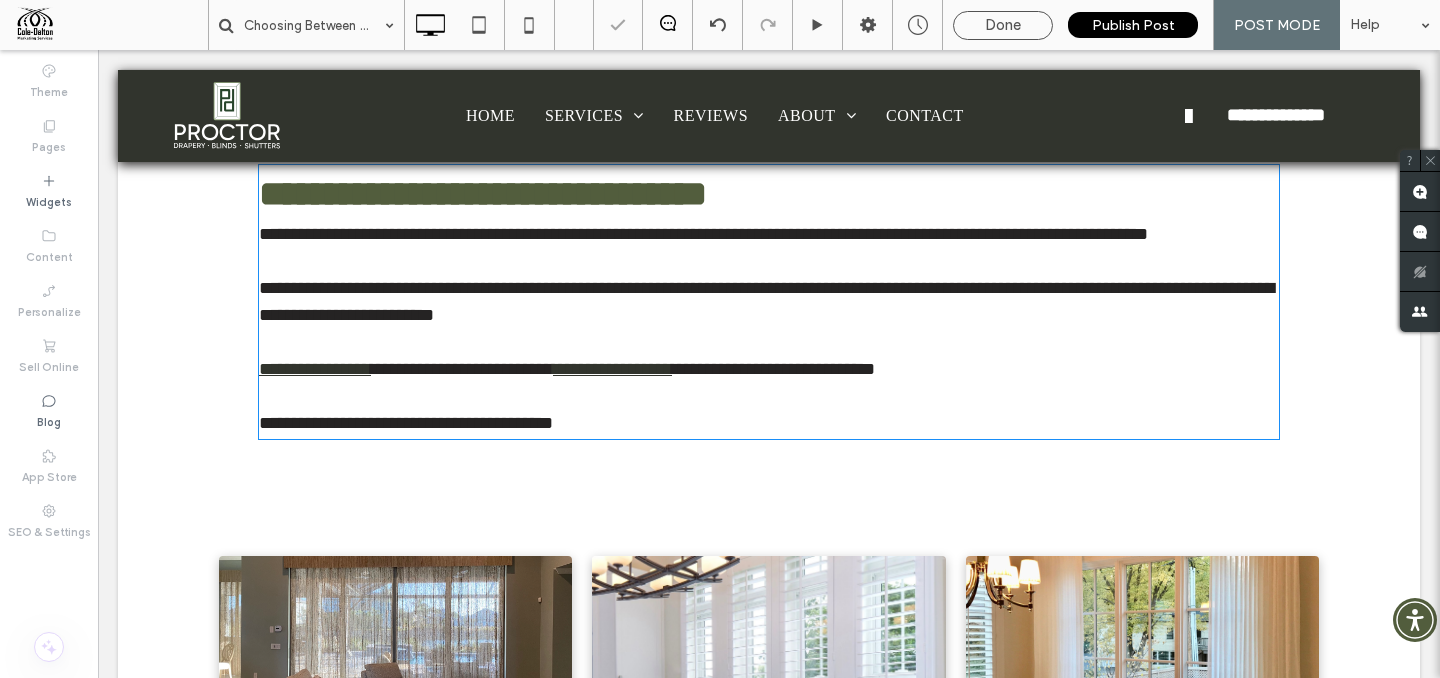 type on "********" 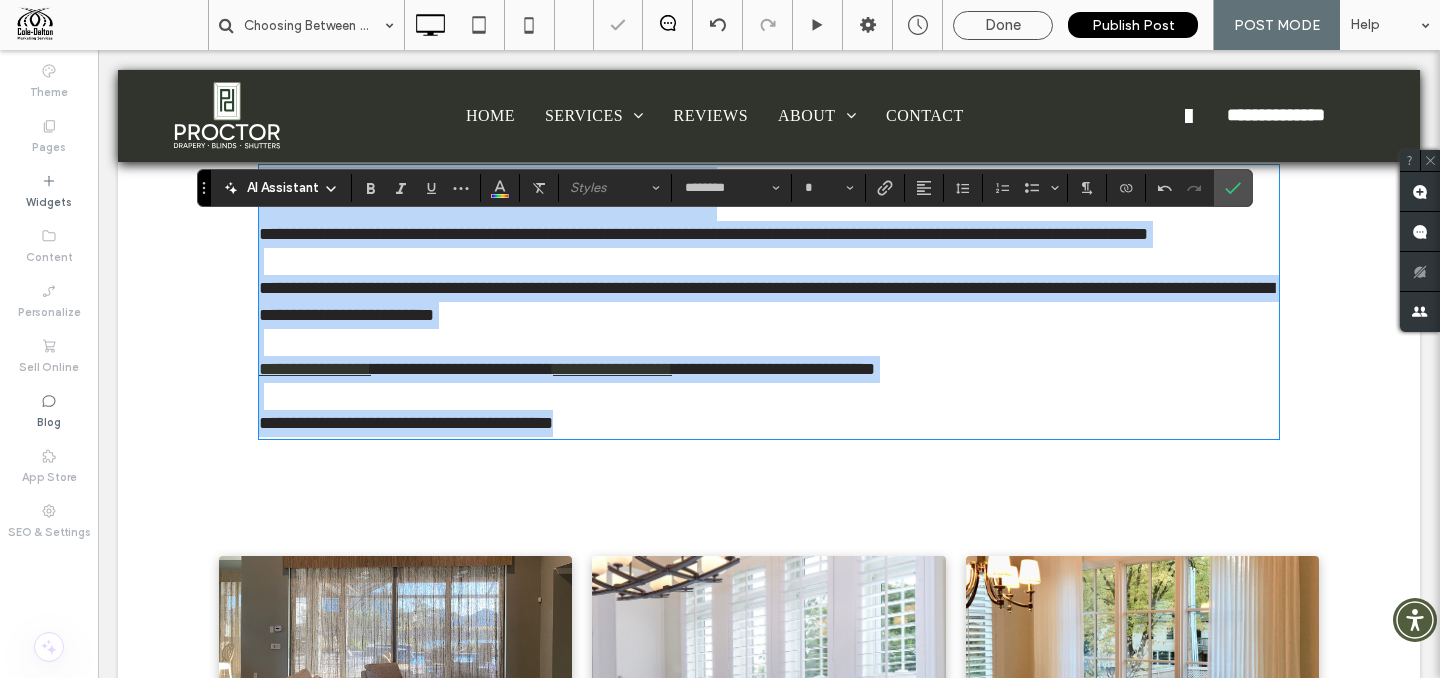 click on "**********" at bounding box center (462, 369) 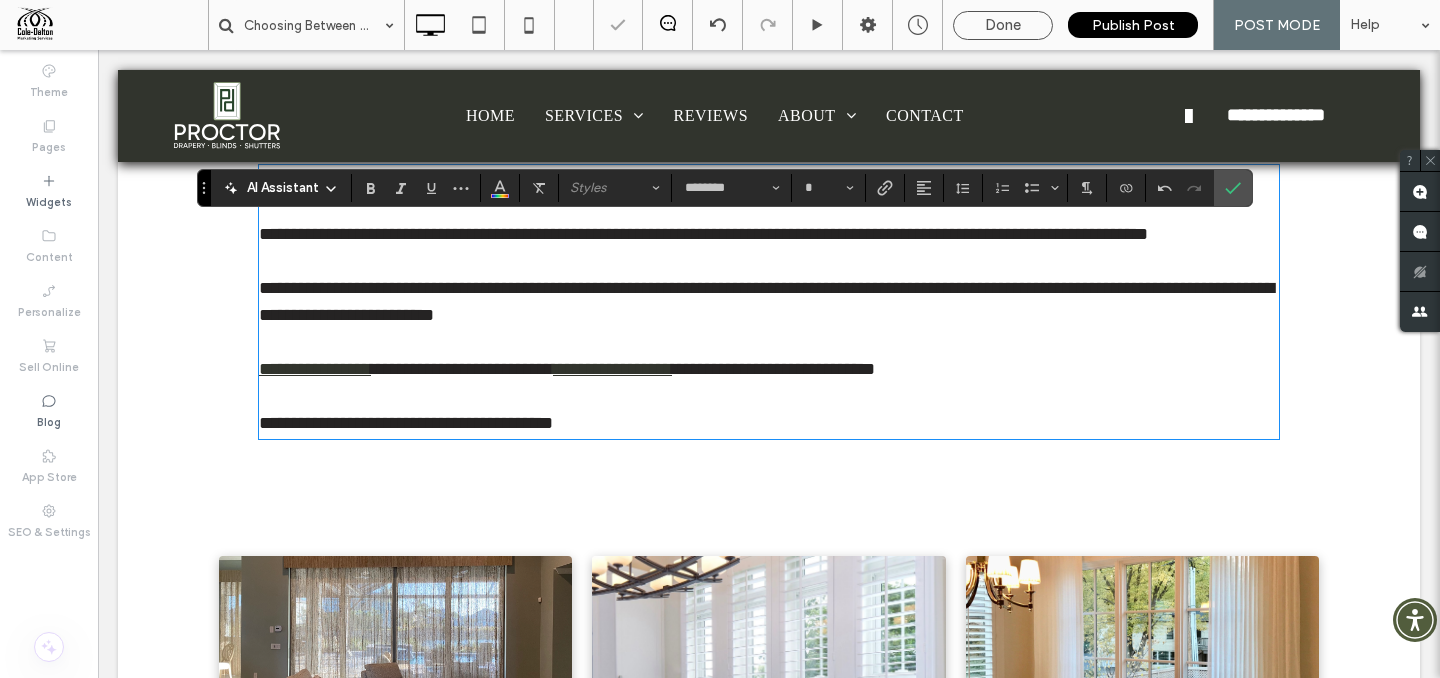 type on "**" 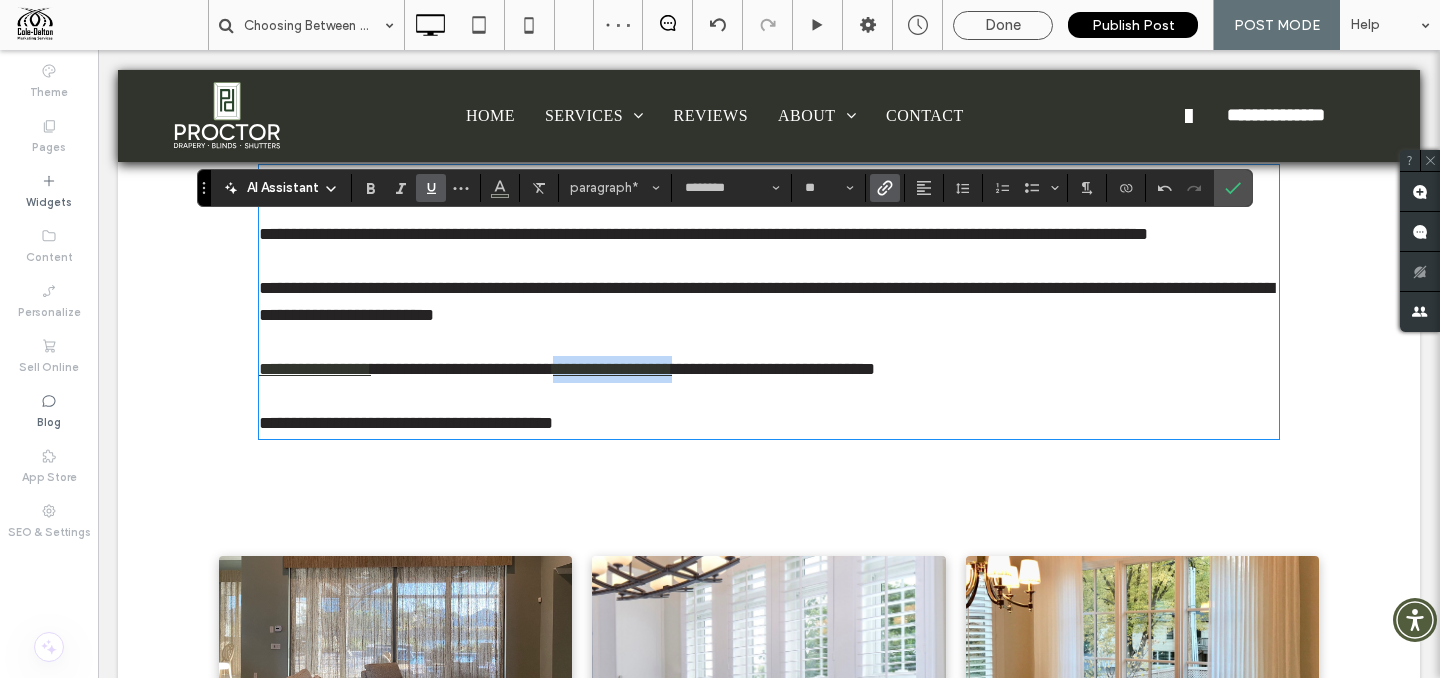 drag, startPoint x: 650, startPoint y: 430, endPoint x: 716, endPoint y: 425, distance: 66.189125 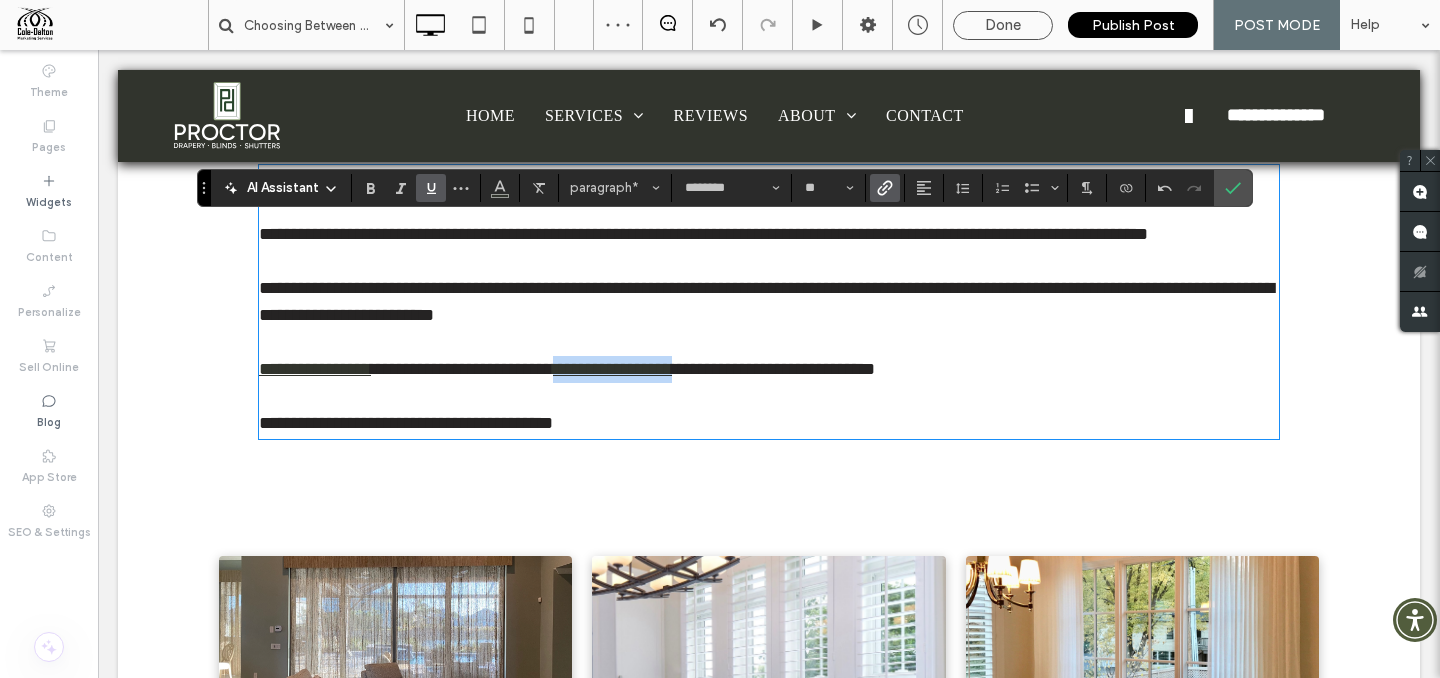 click on "**********" at bounding box center [769, 369] 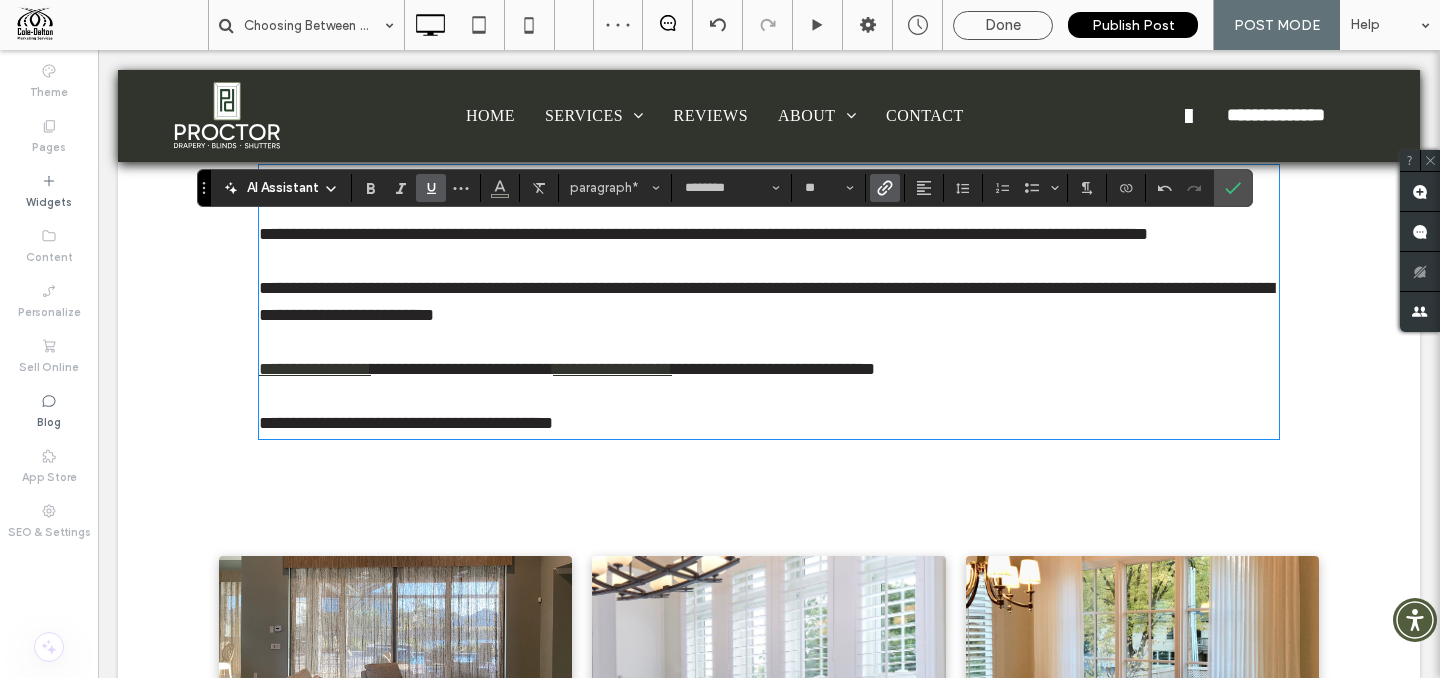 click on "**********" at bounding box center [703, 234] 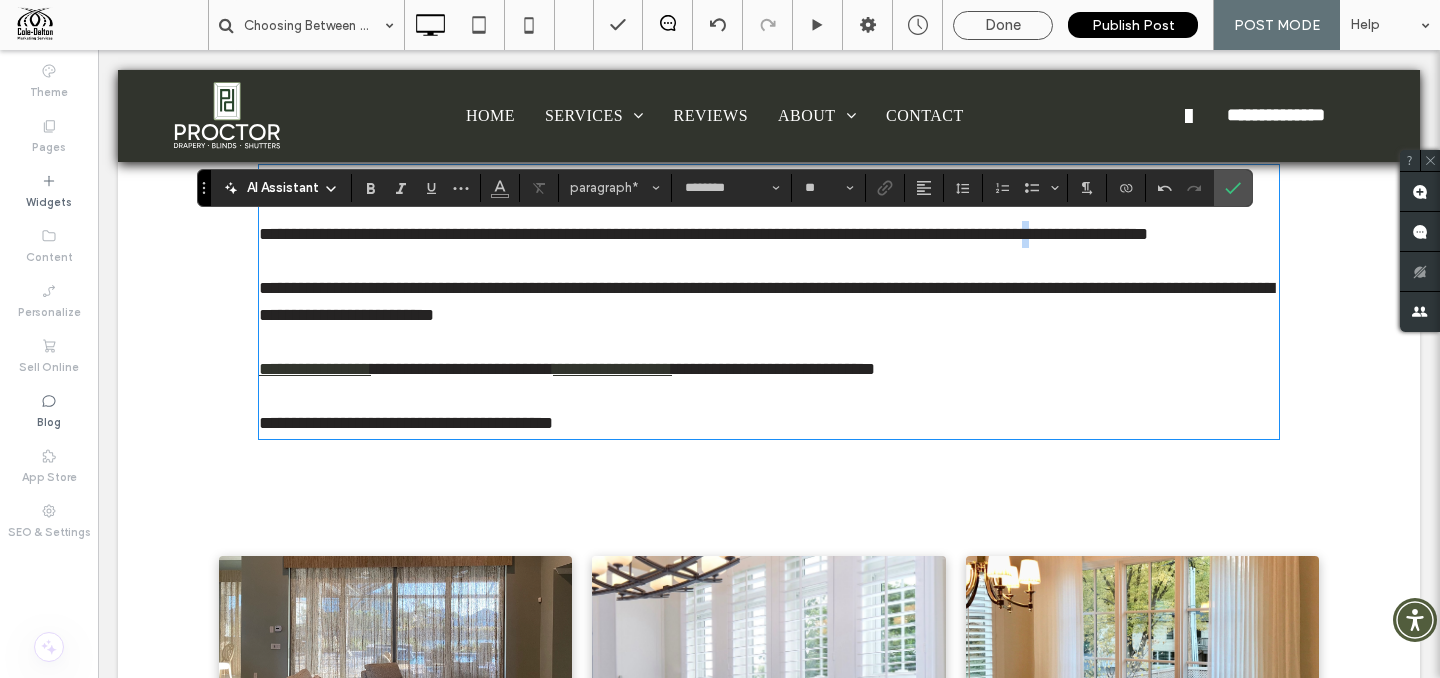 type 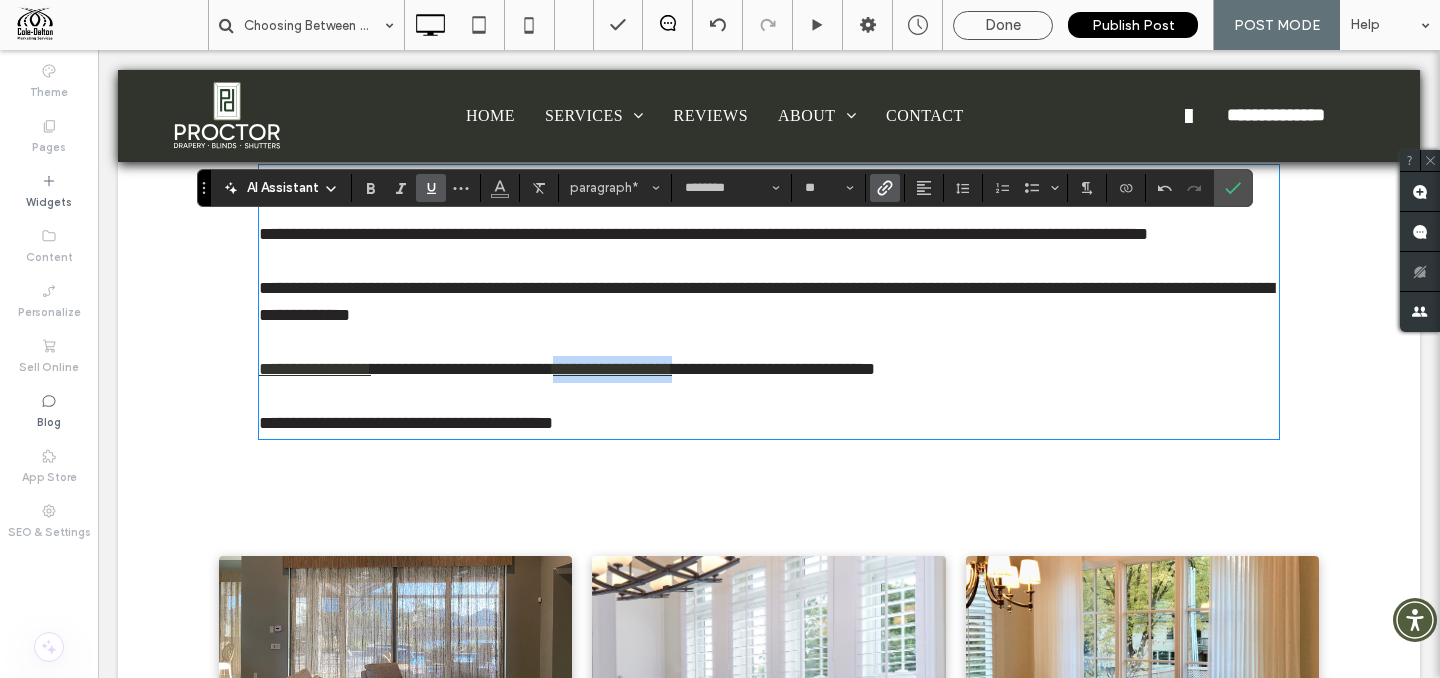 drag, startPoint x: 648, startPoint y: 427, endPoint x: 717, endPoint y: 421, distance: 69.260376 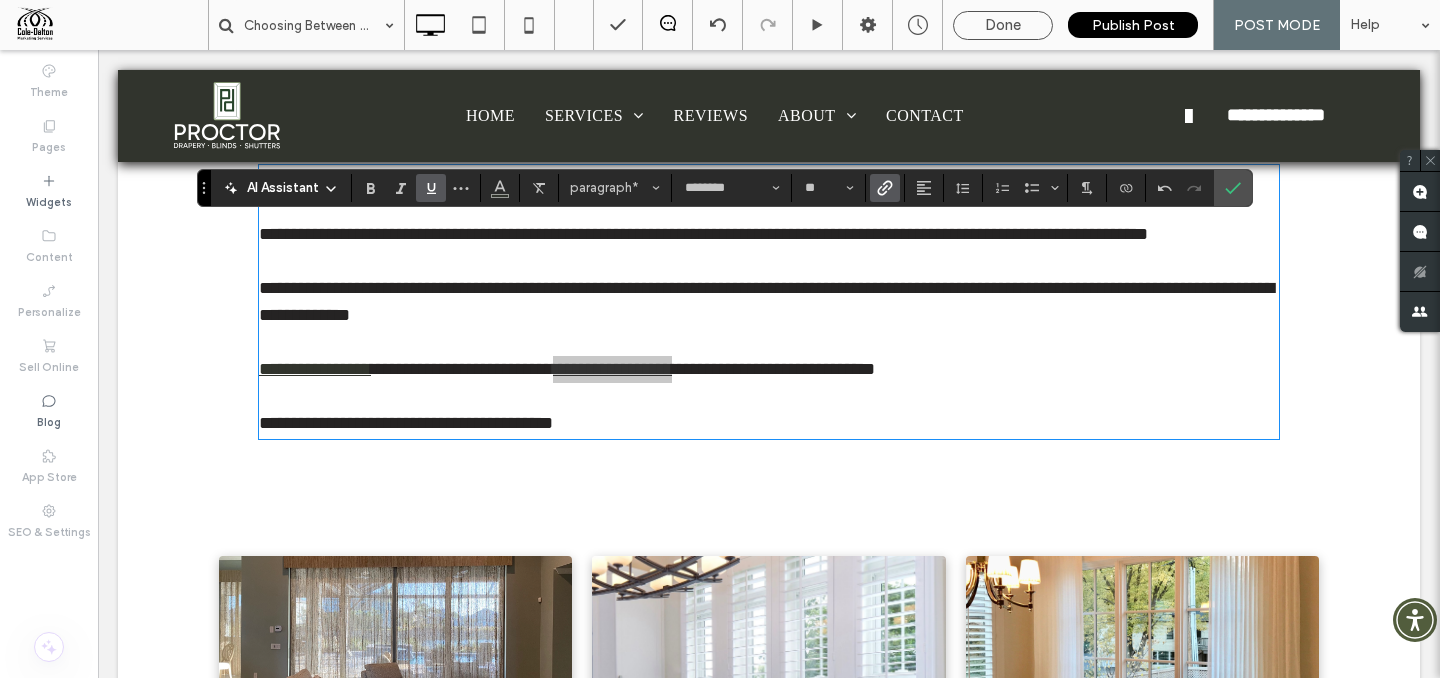 click 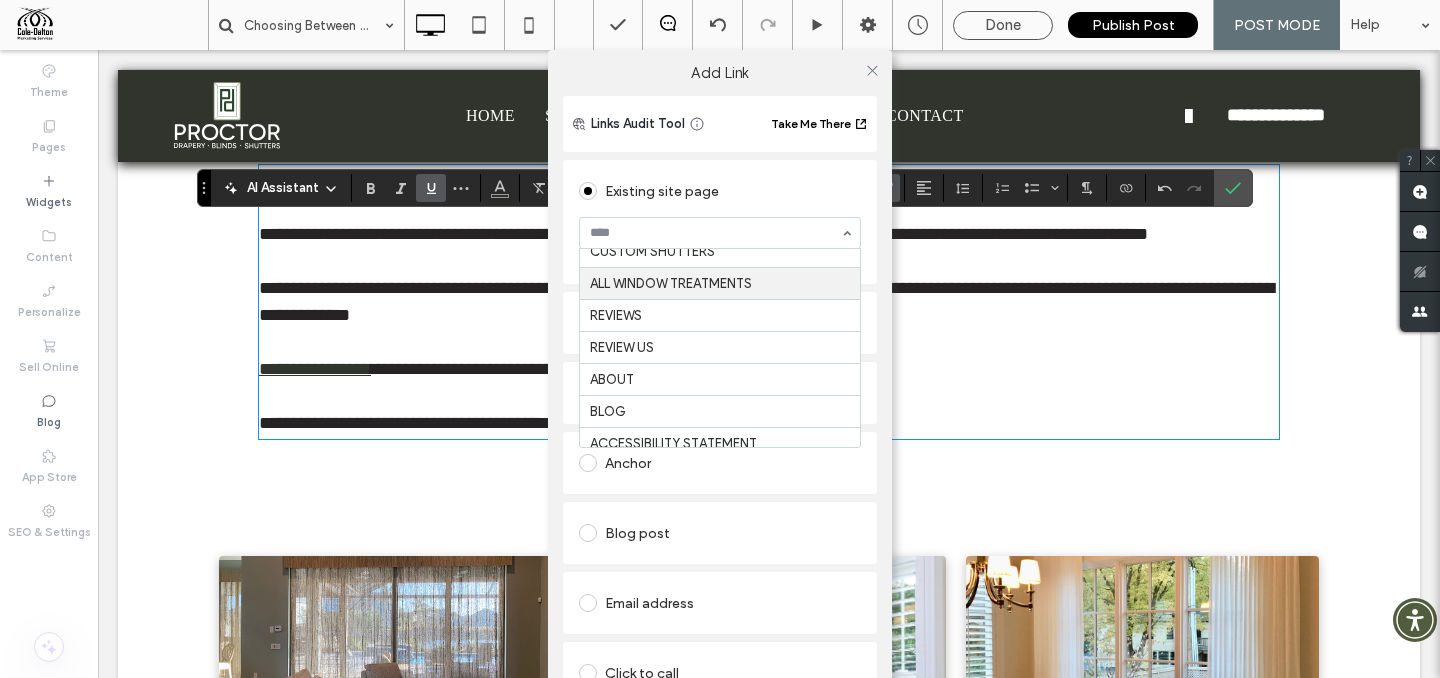 scroll, scrollTop: 108, scrollLeft: 0, axis: vertical 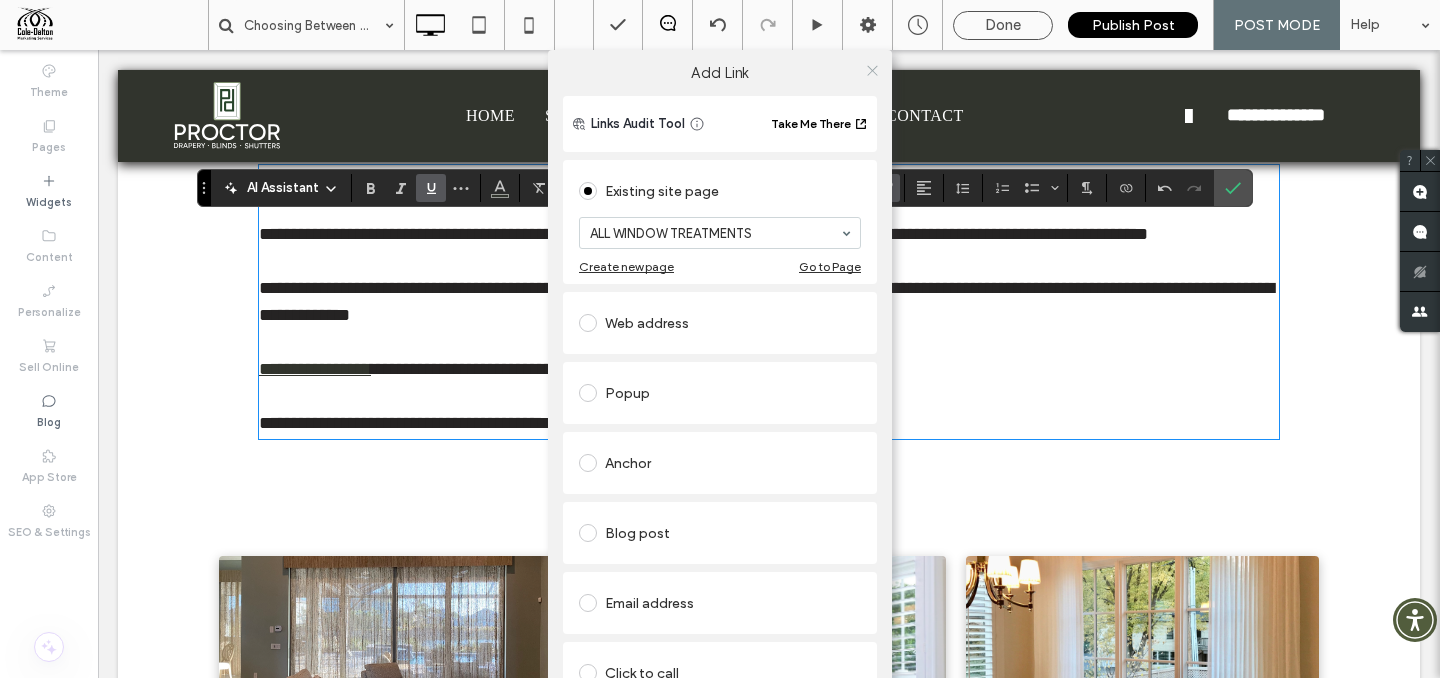 click 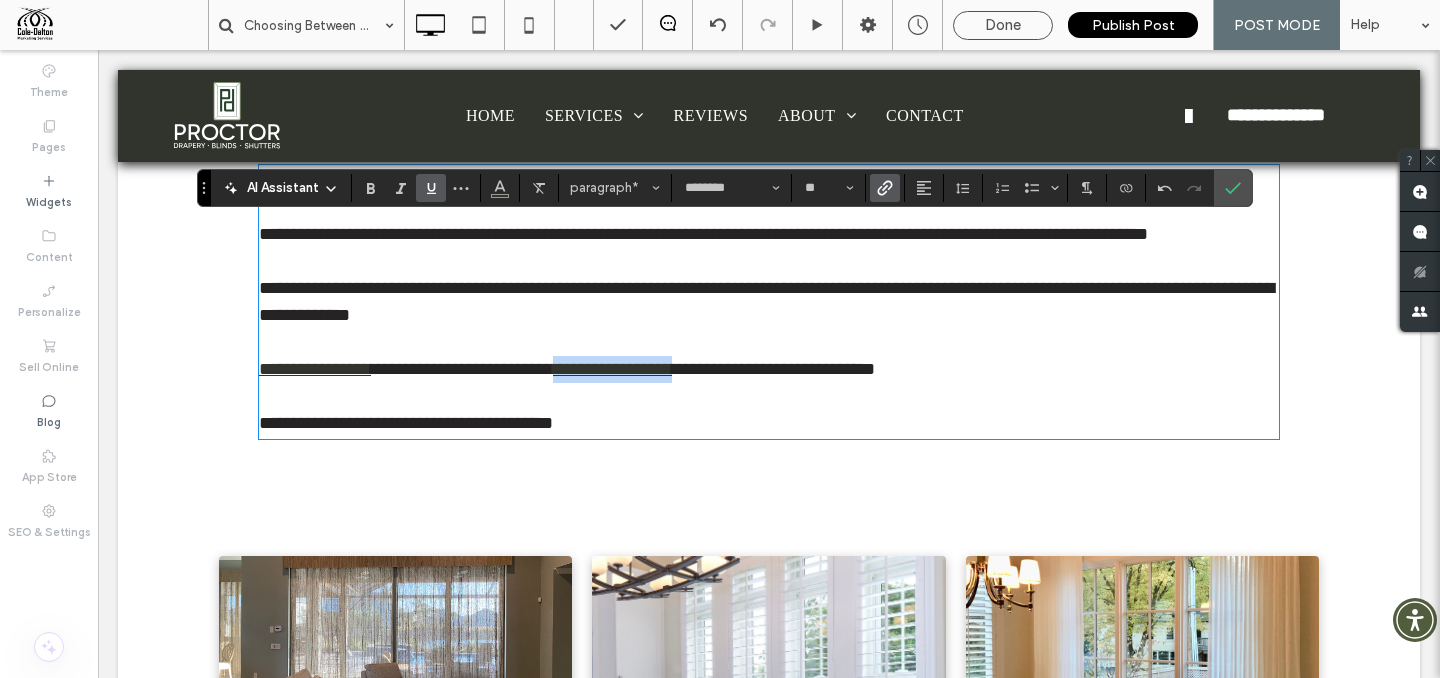 click on "**********" at bounding box center (612, 369) 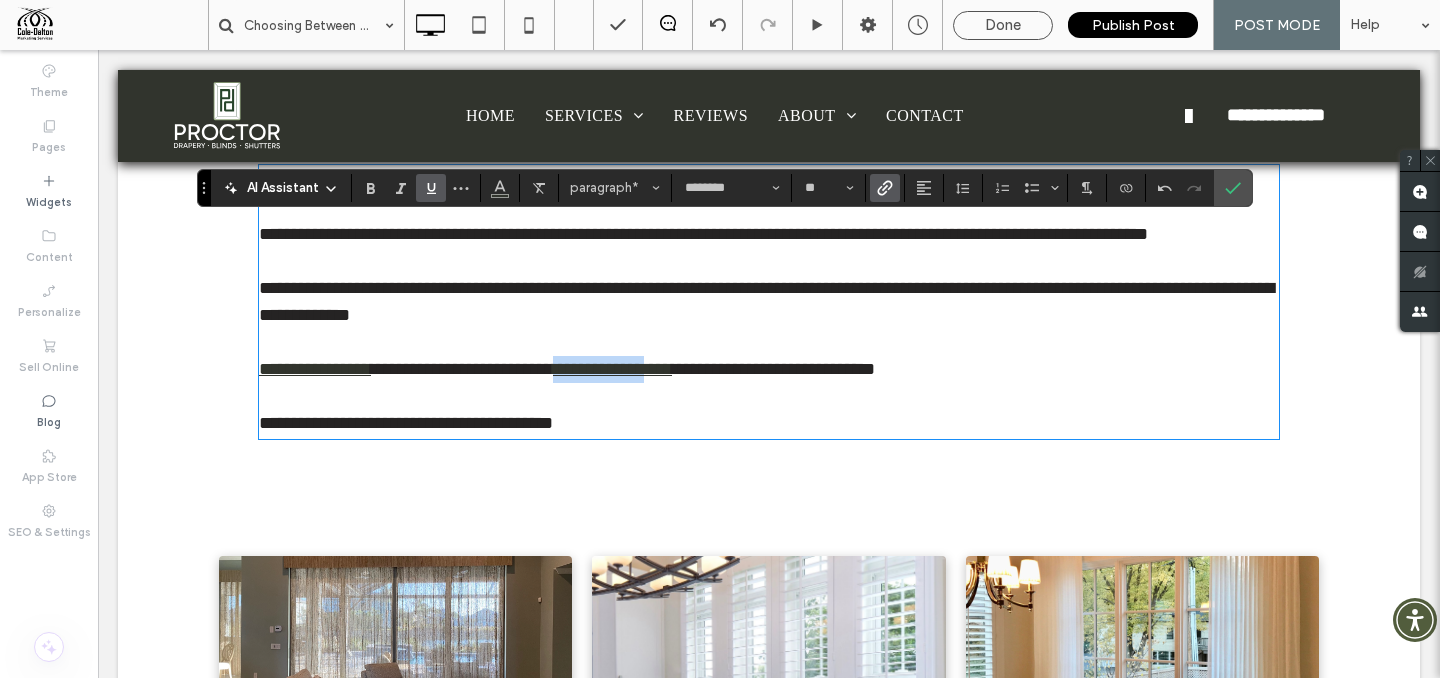 drag, startPoint x: 592, startPoint y: 432, endPoint x: 683, endPoint y: 426, distance: 91.197586 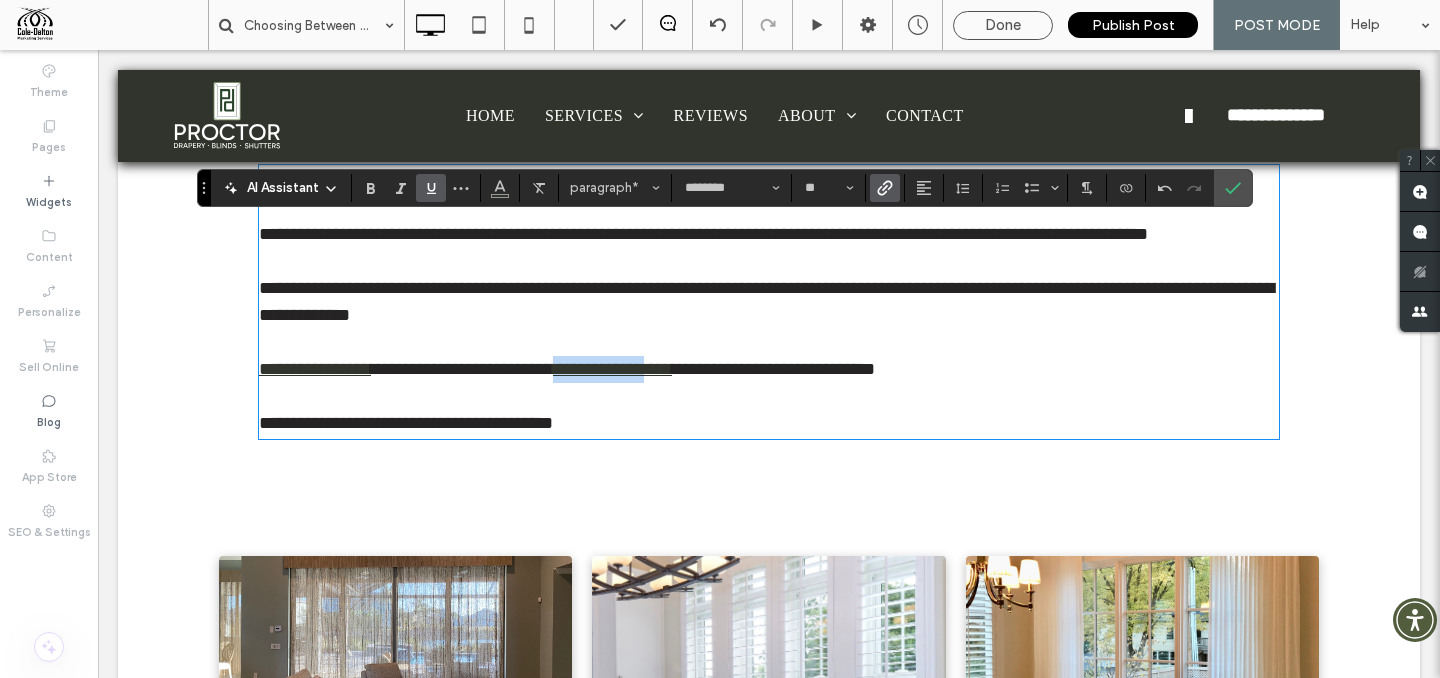 drag, startPoint x: 625, startPoint y: 426, endPoint x: 607, endPoint y: 429, distance: 18.248287 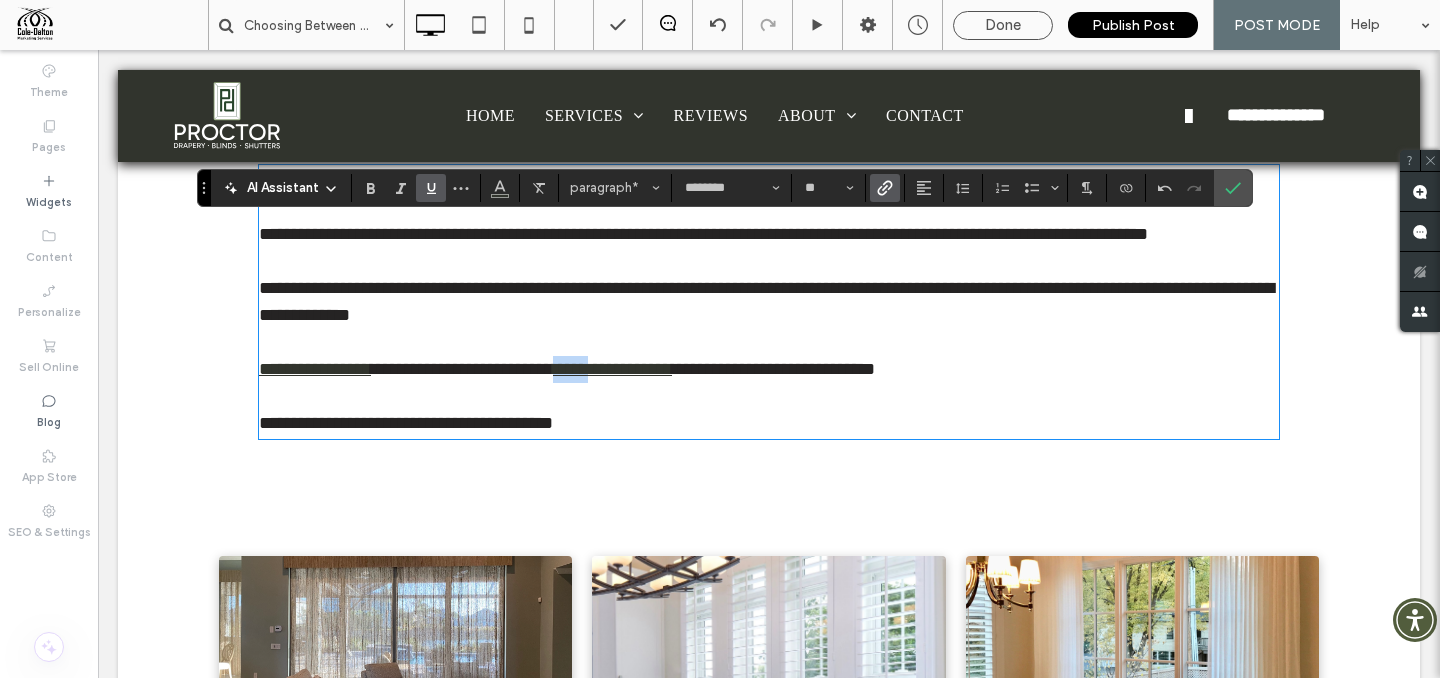drag, startPoint x: 594, startPoint y: 431, endPoint x: 620, endPoint y: 433, distance: 26.076809 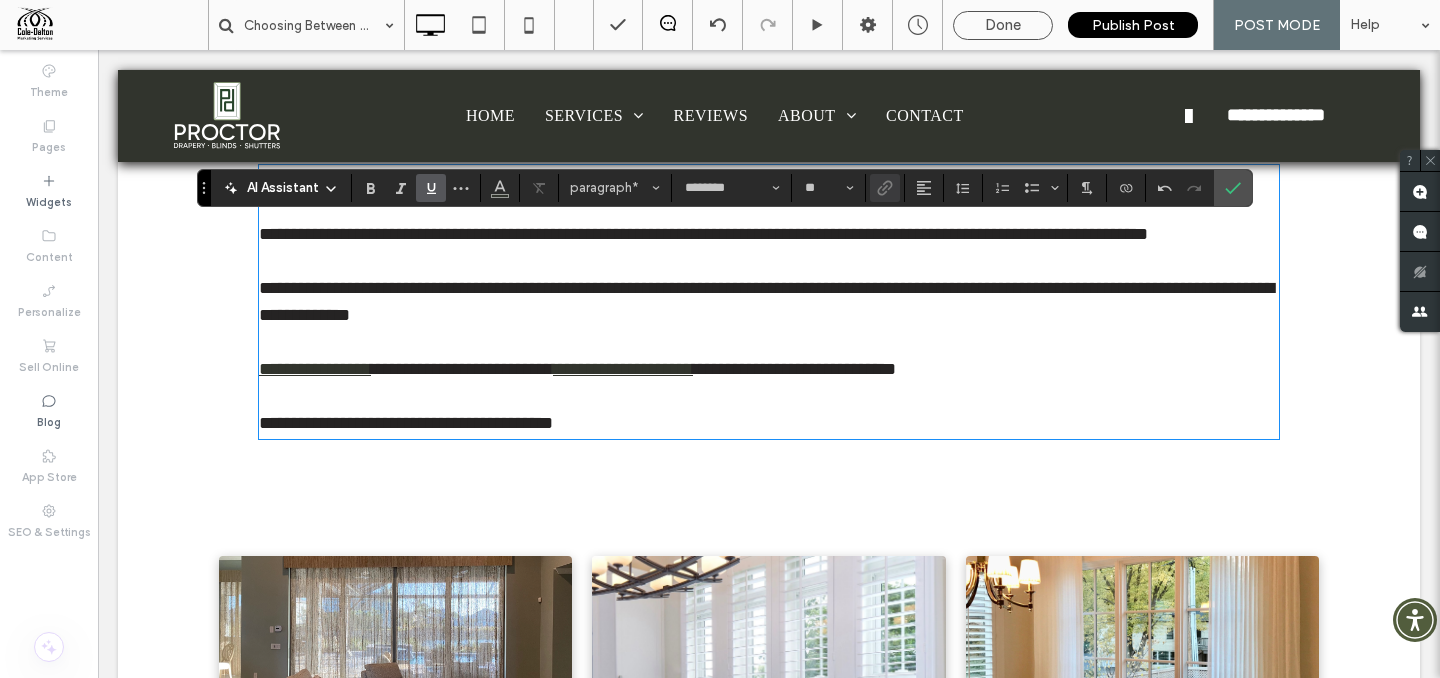 click on "**********" at bounding box center (623, 369) 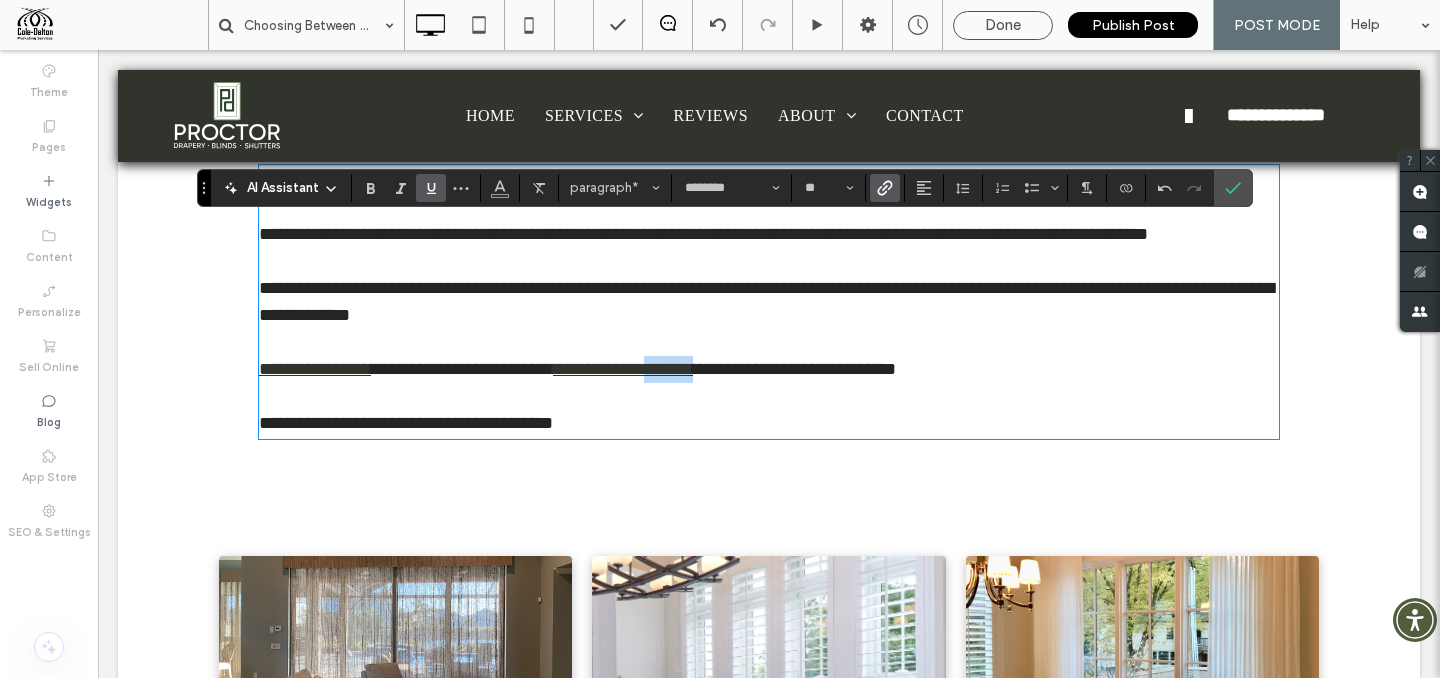 drag, startPoint x: 691, startPoint y: 426, endPoint x: 747, endPoint y: 426, distance: 56 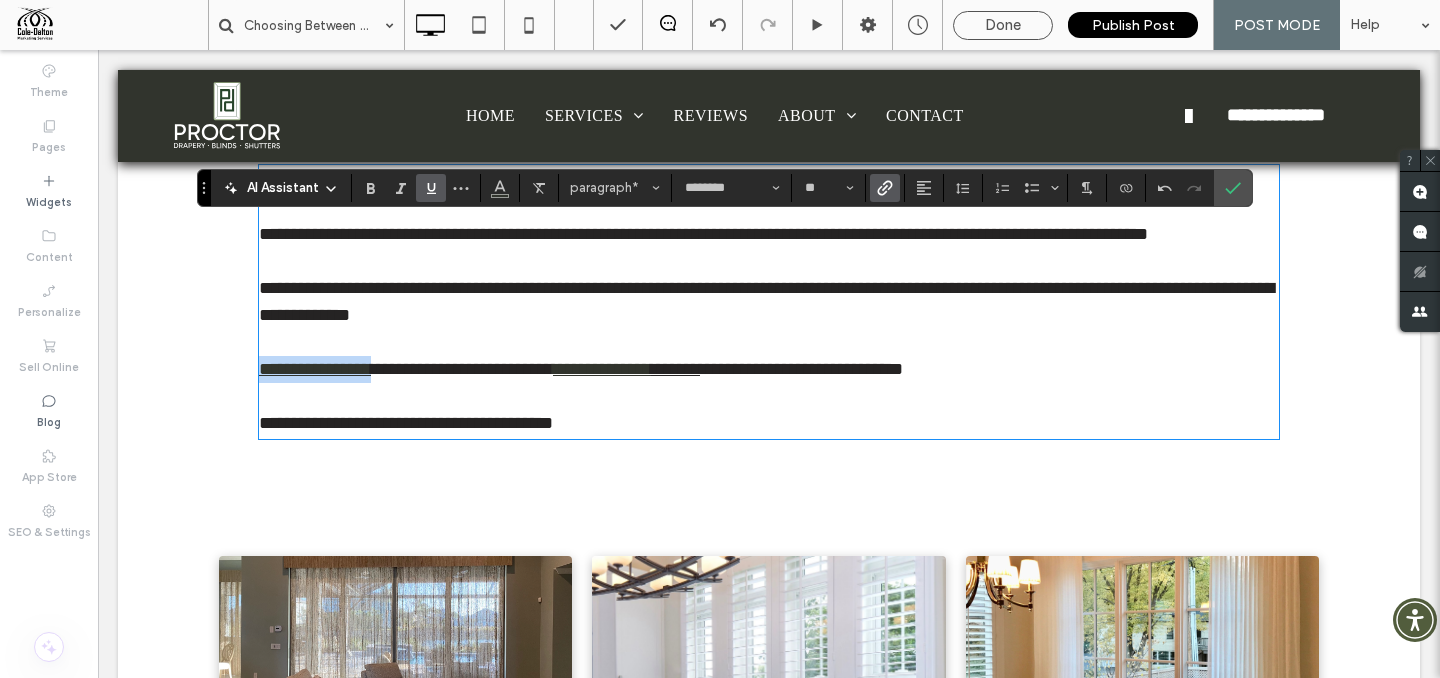 drag, startPoint x: 394, startPoint y: 423, endPoint x: 243, endPoint y: 419, distance: 151.05296 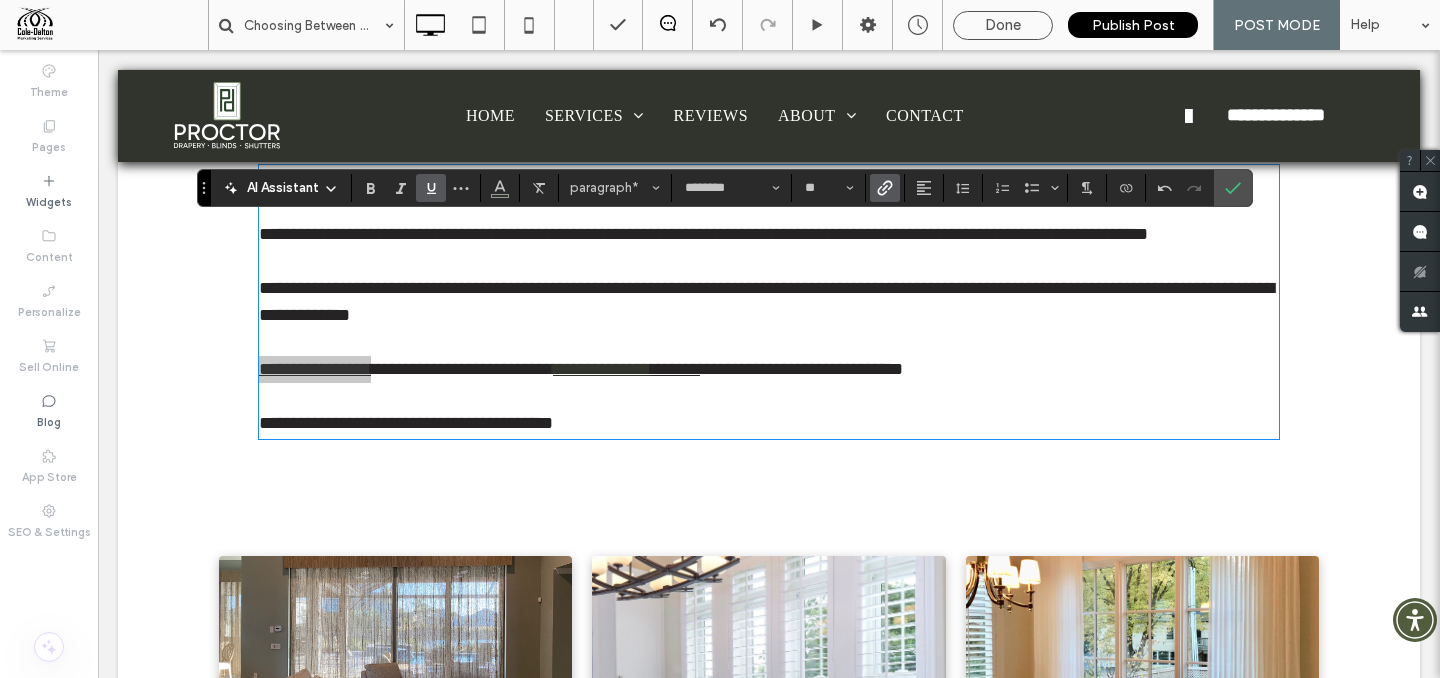 click 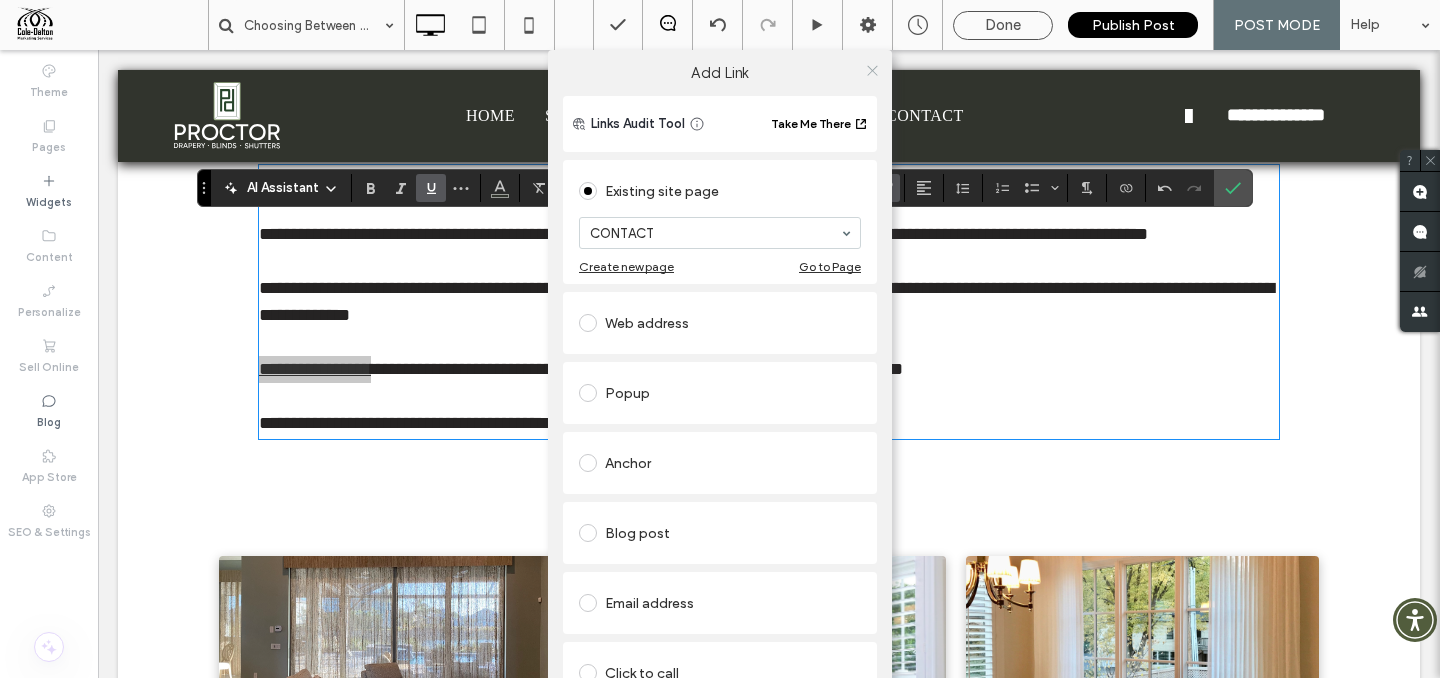click 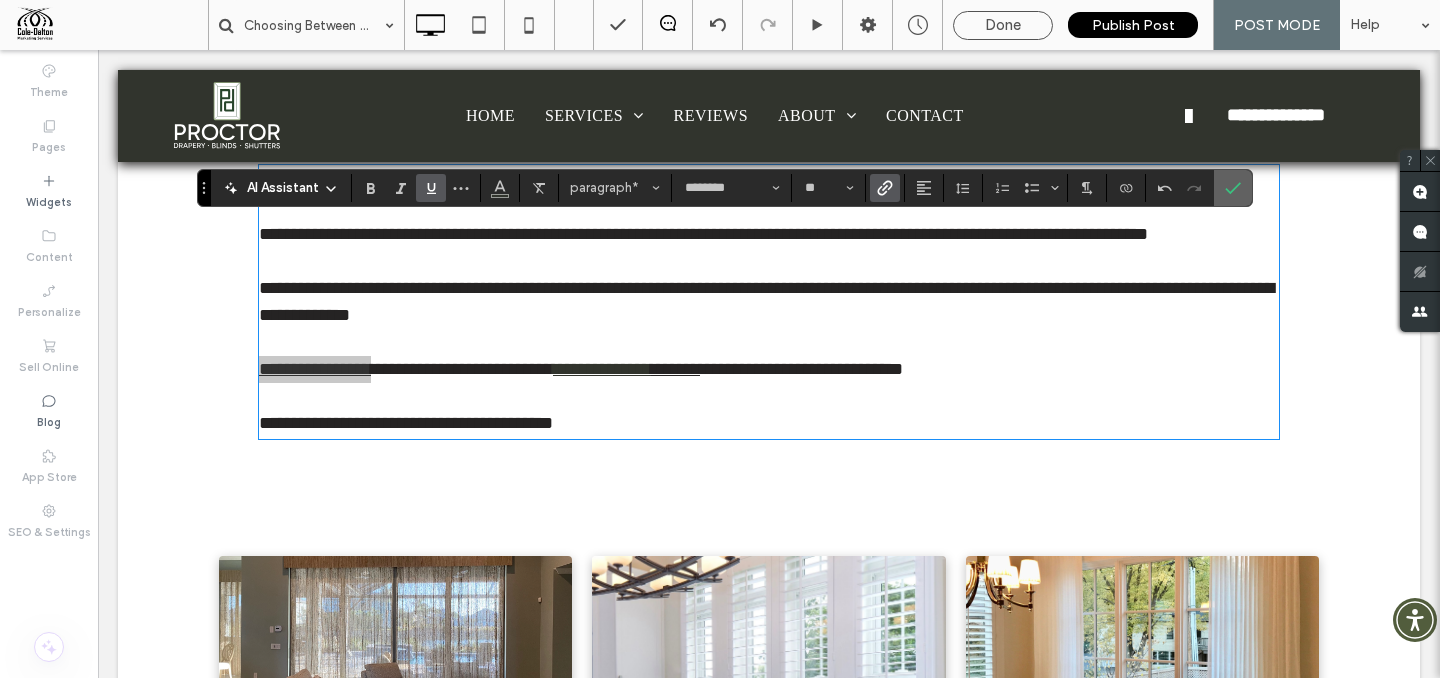 click at bounding box center [1233, 188] 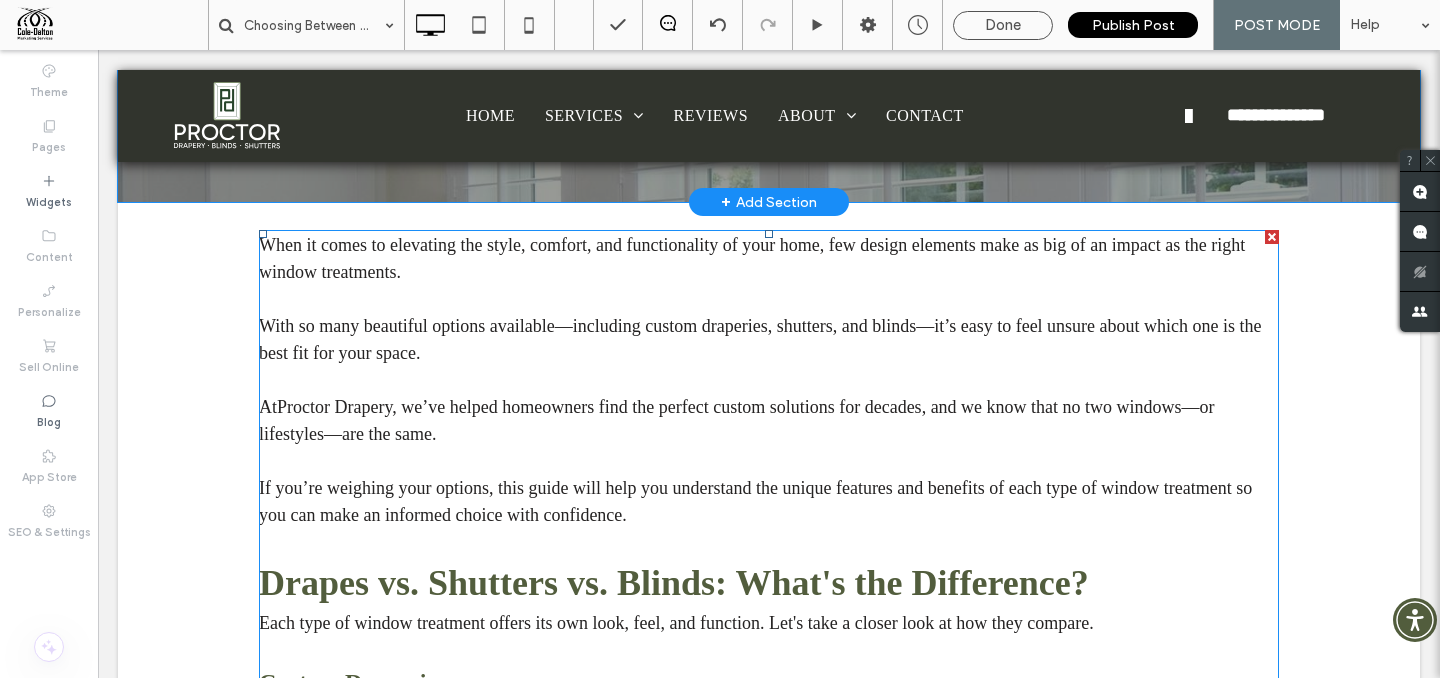 scroll, scrollTop: 1246, scrollLeft: 0, axis: vertical 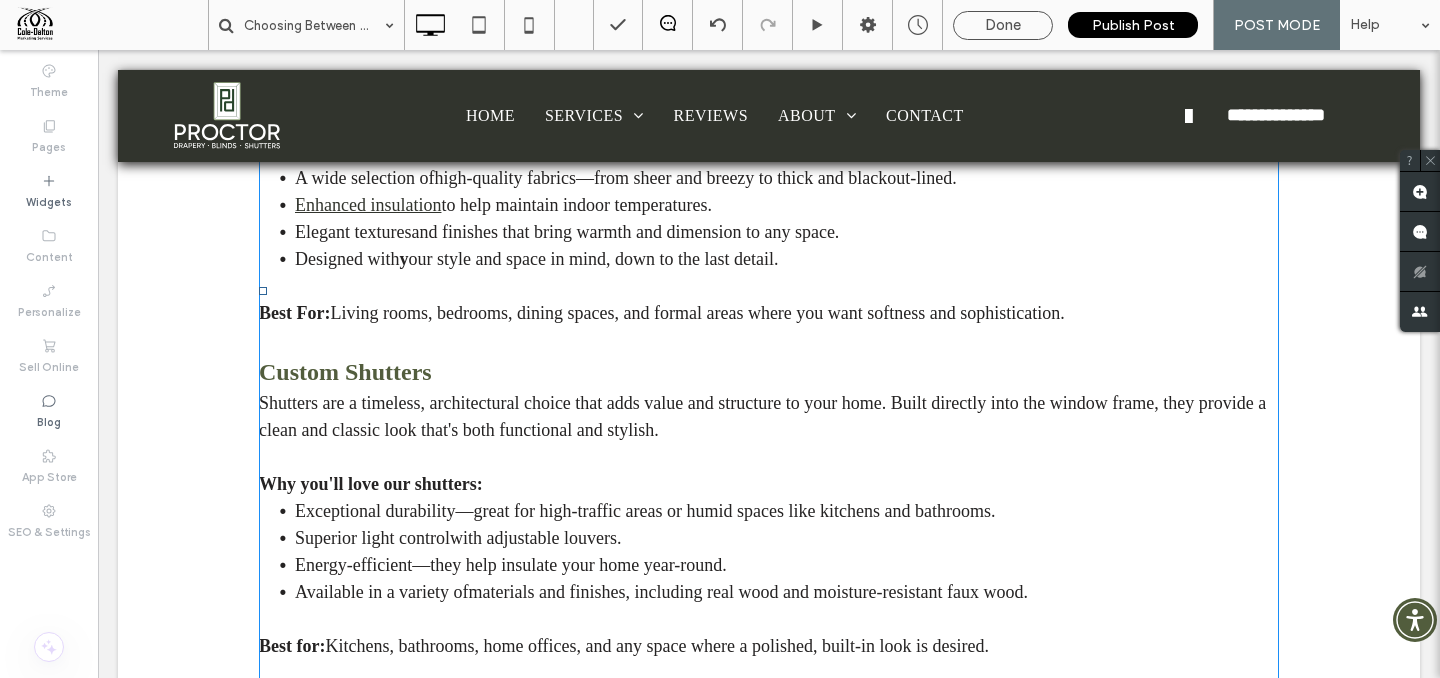 click on "and finishes that bring warmth and dimension to any space." at bounding box center (625, 232) 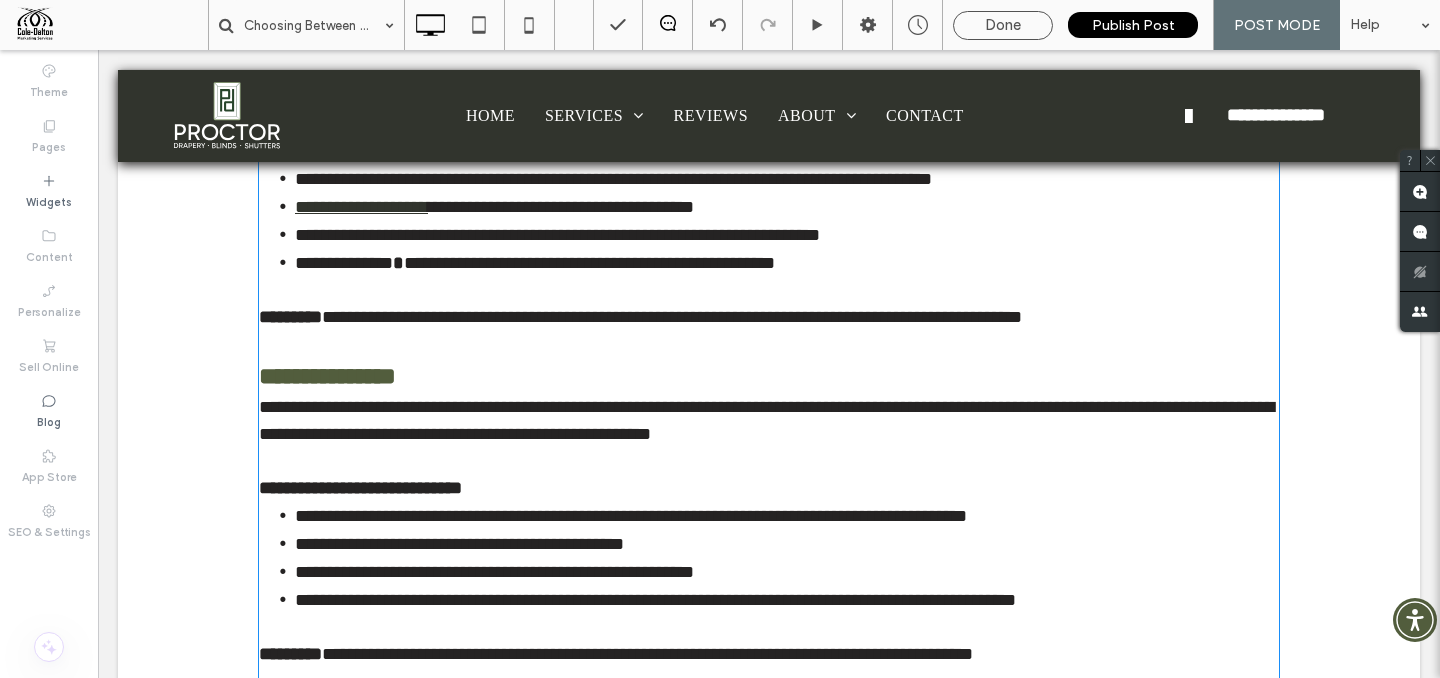 type on "********" 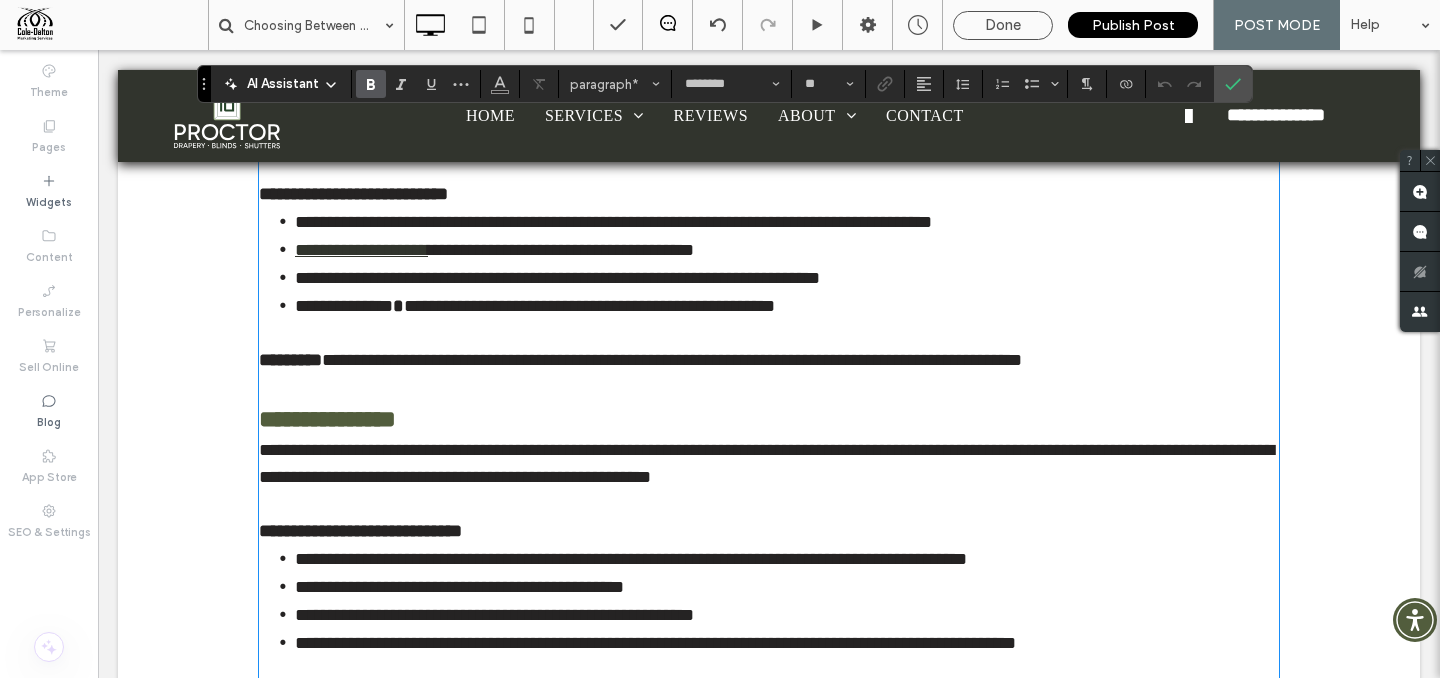 scroll, scrollTop: 1380, scrollLeft: 0, axis: vertical 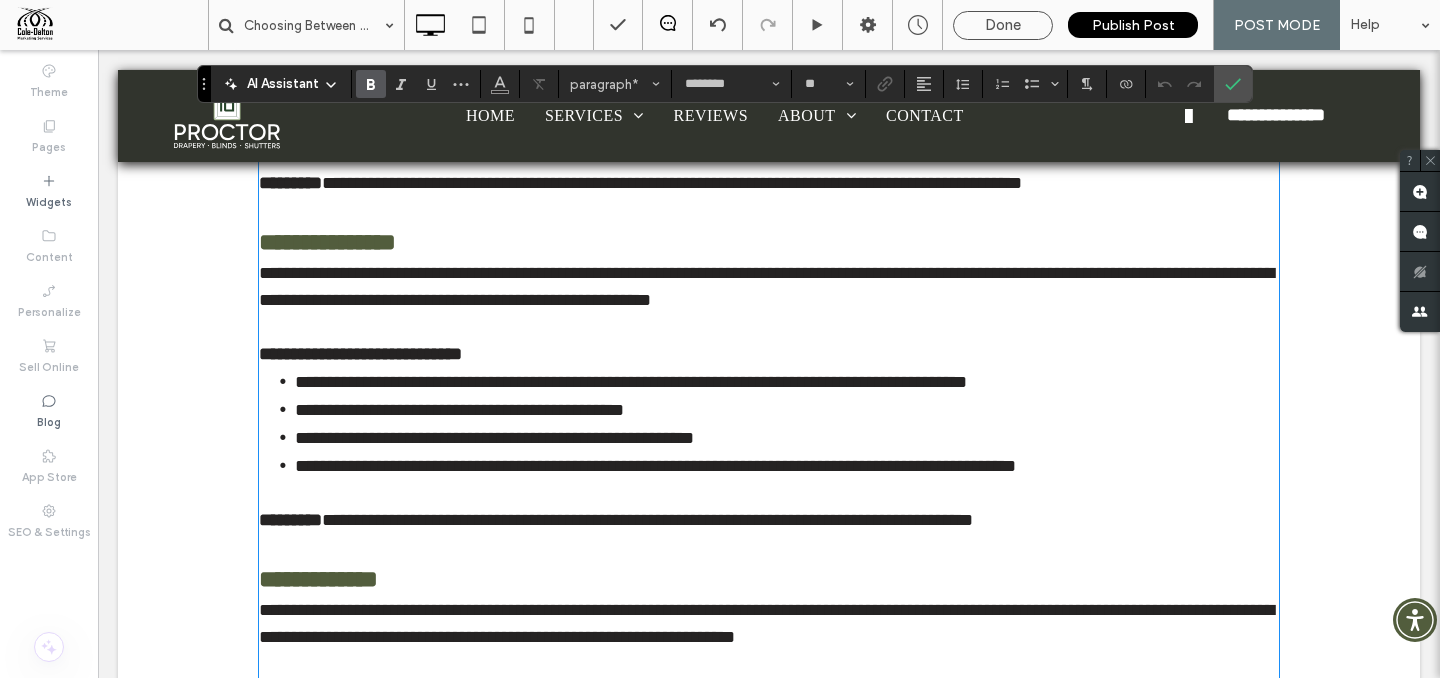 click at bounding box center (769, 327) 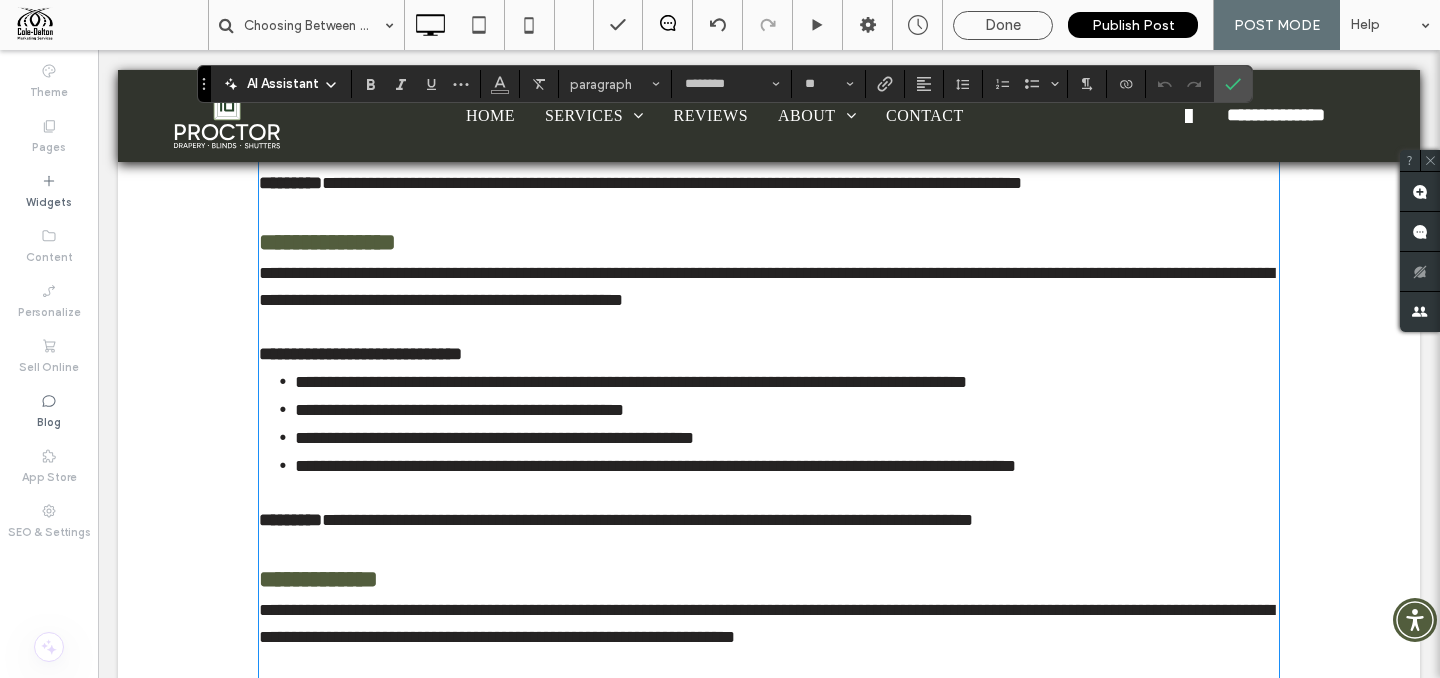 type 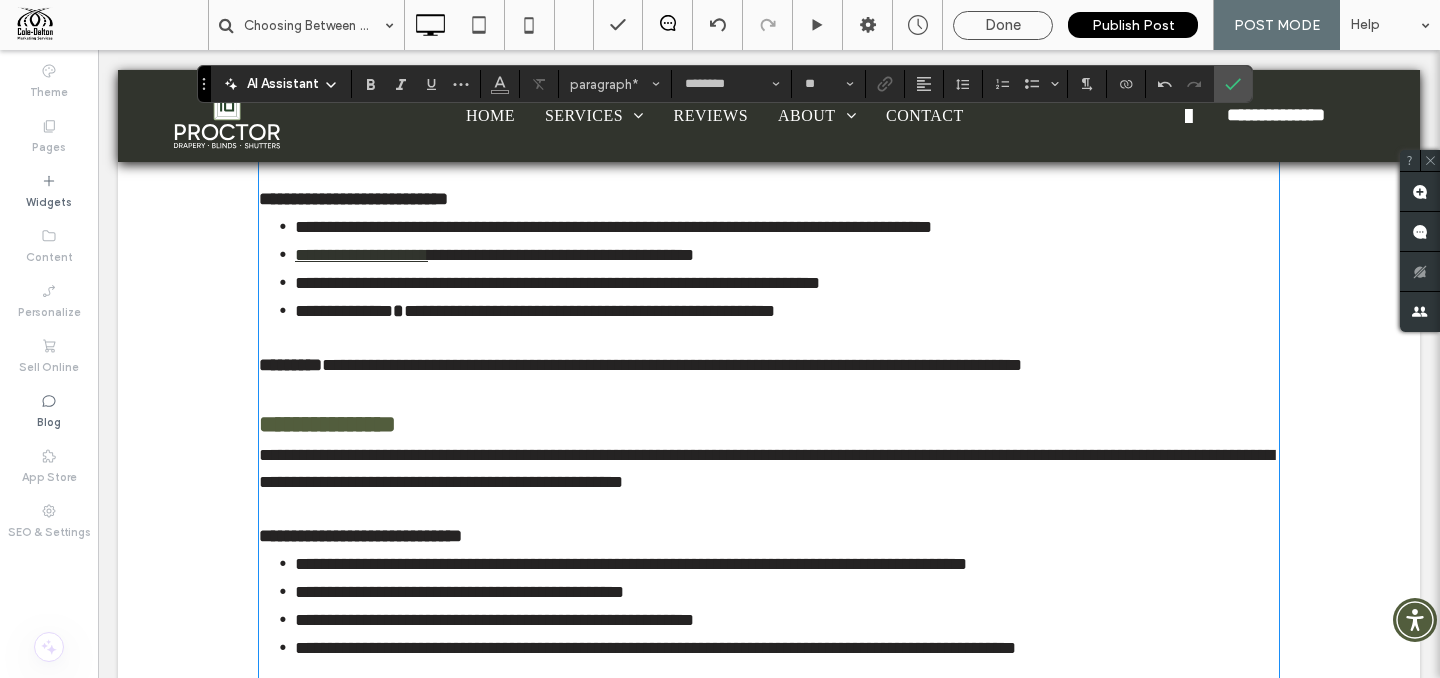 scroll, scrollTop: 1181, scrollLeft: 0, axis: vertical 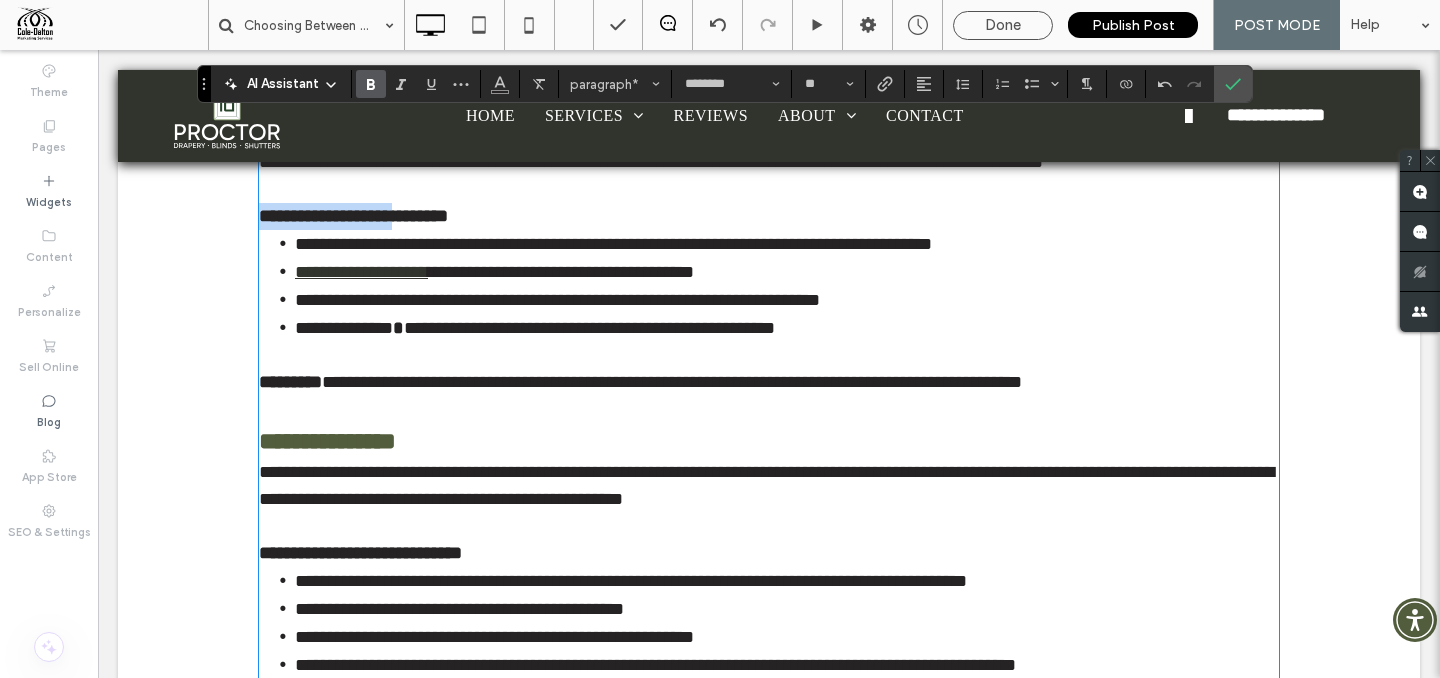 drag, startPoint x: 413, startPoint y: 246, endPoint x: 248, endPoint y: 243, distance: 165.02727 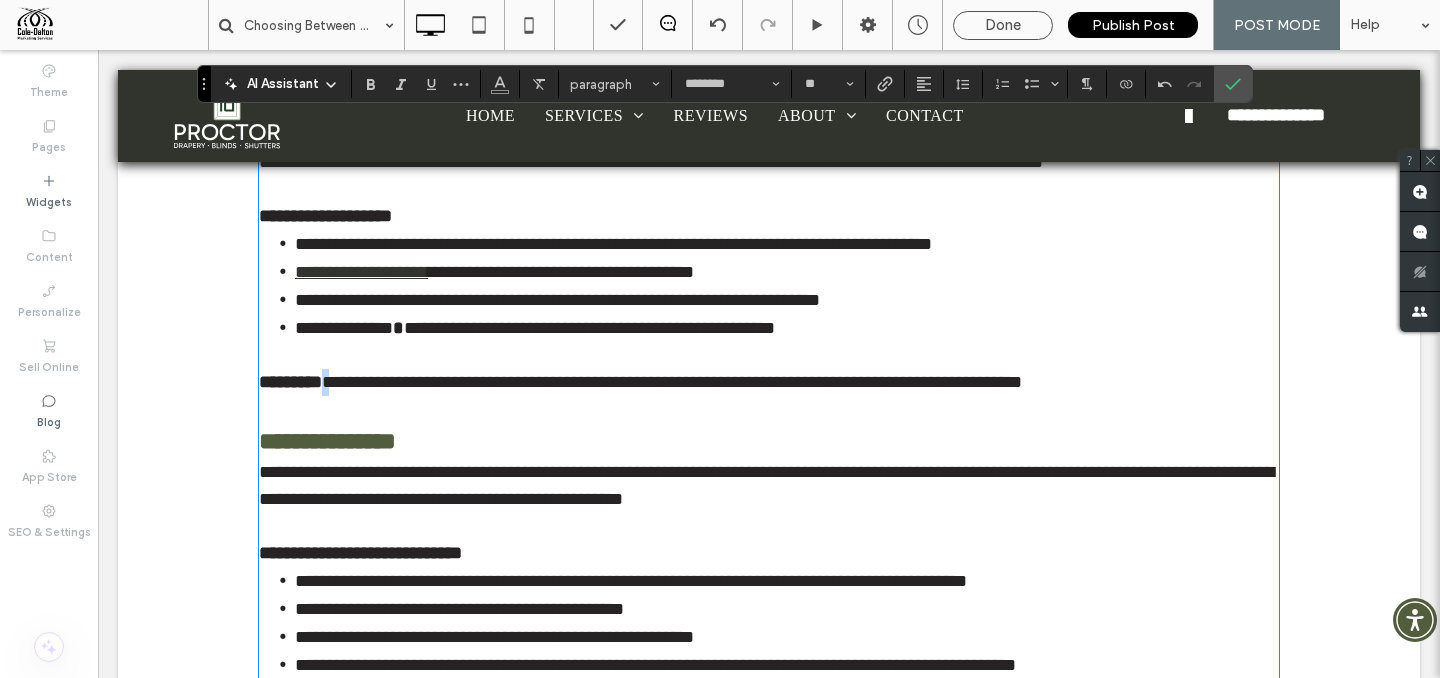 click on "**********" at bounding box center [672, 382] 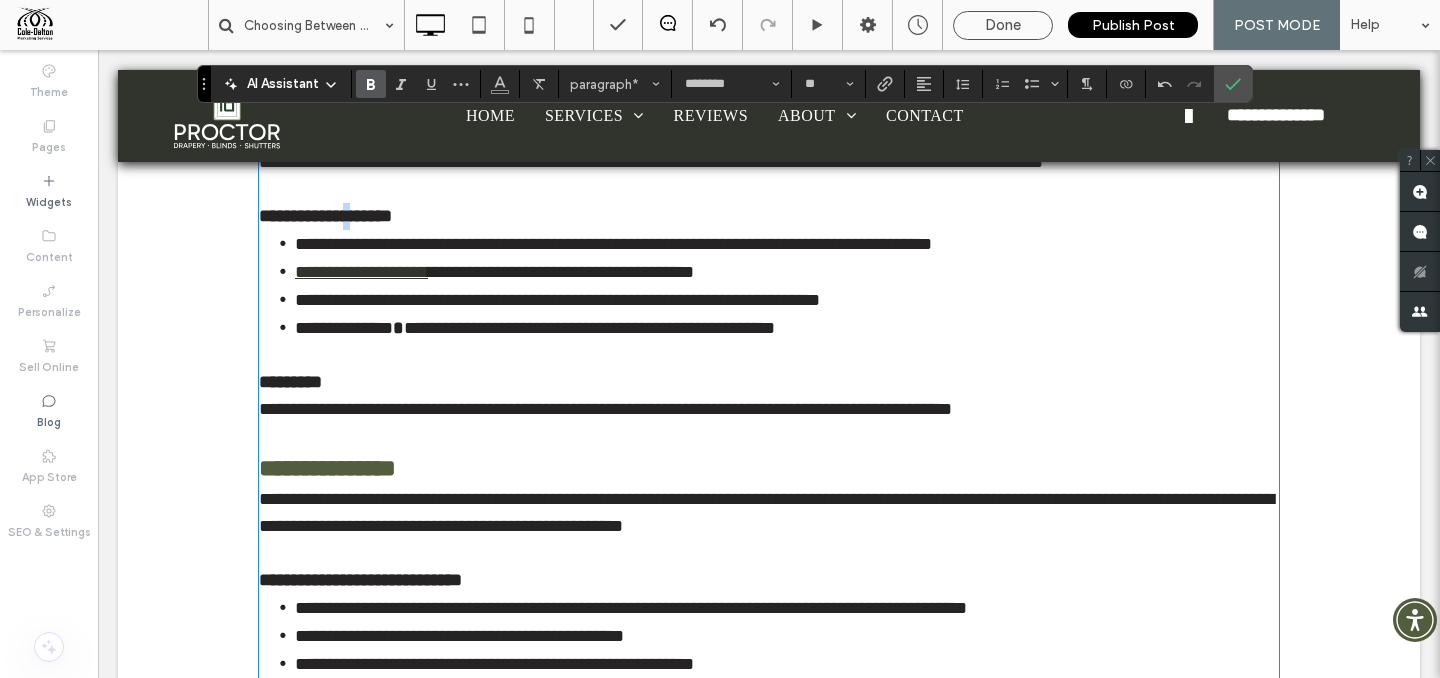 click on "**********" at bounding box center (325, 216) 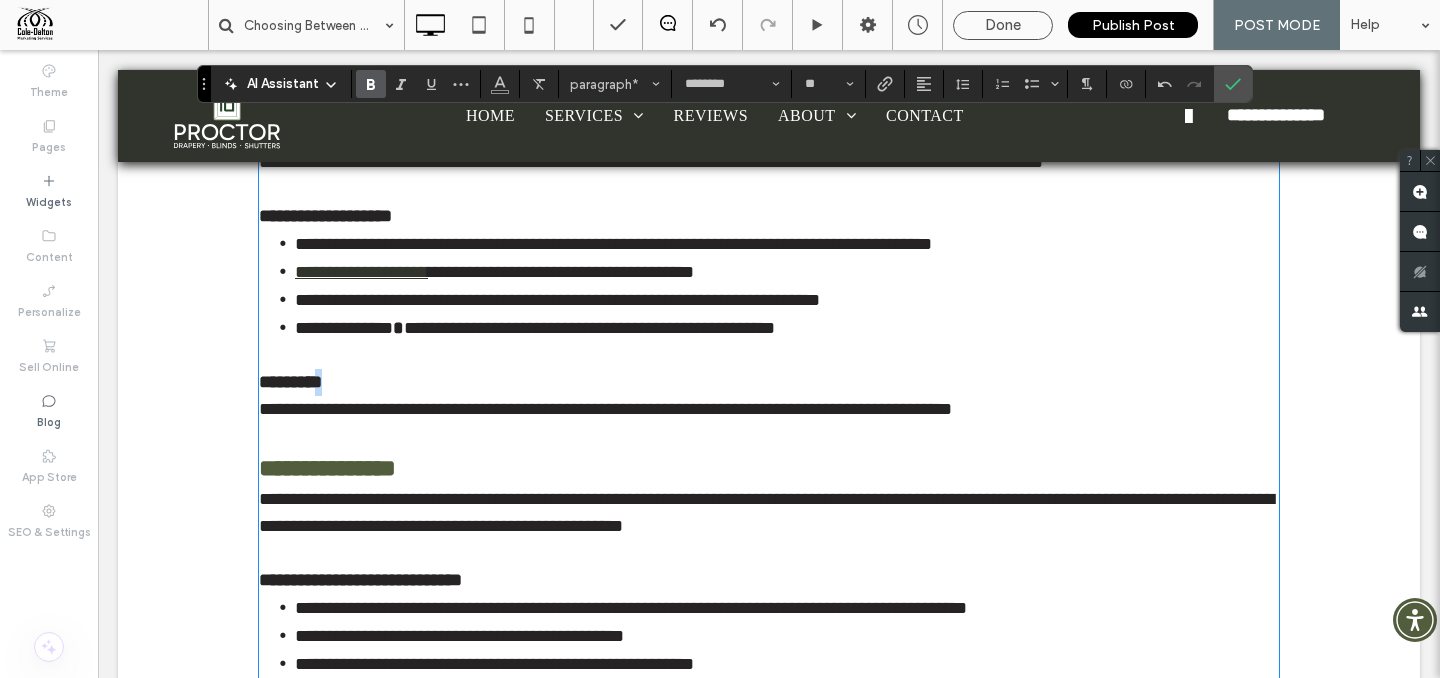 drag, startPoint x: 334, startPoint y: 411, endPoint x: 322, endPoint y: 411, distance: 12 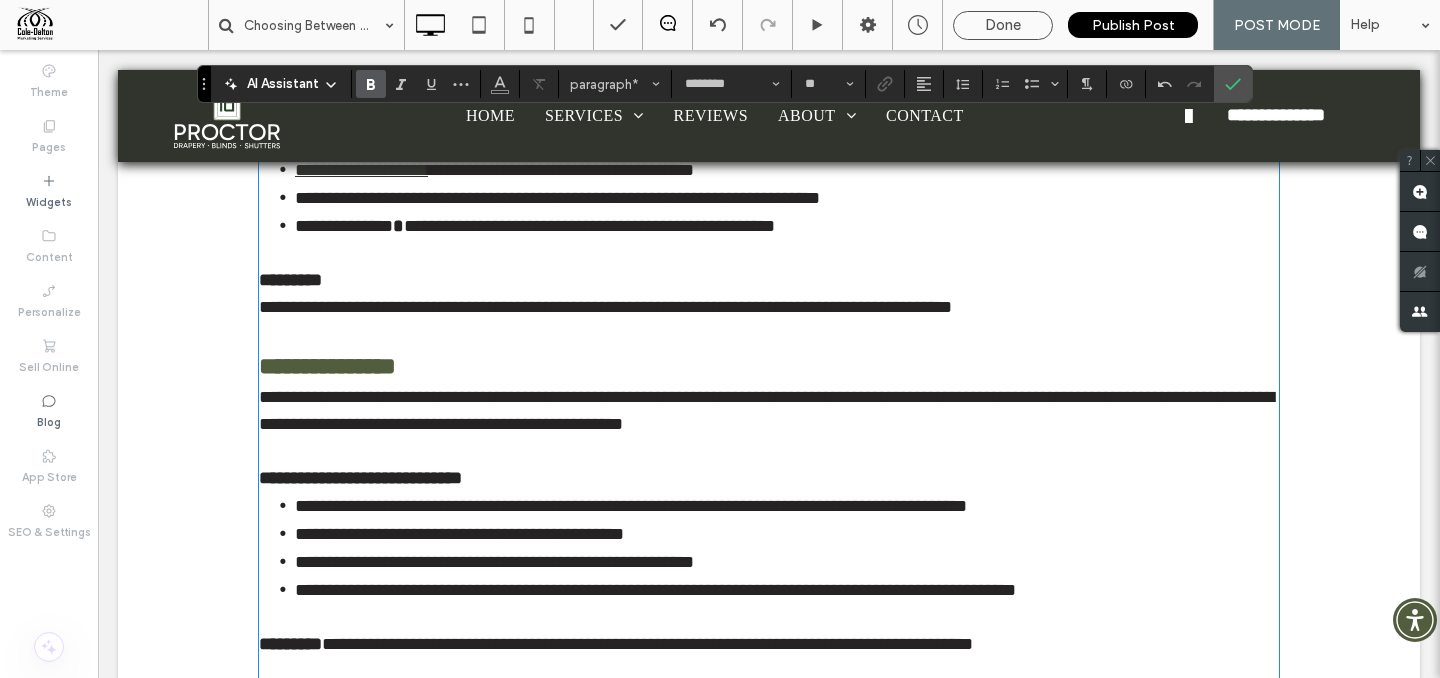 scroll, scrollTop: 1353, scrollLeft: 0, axis: vertical 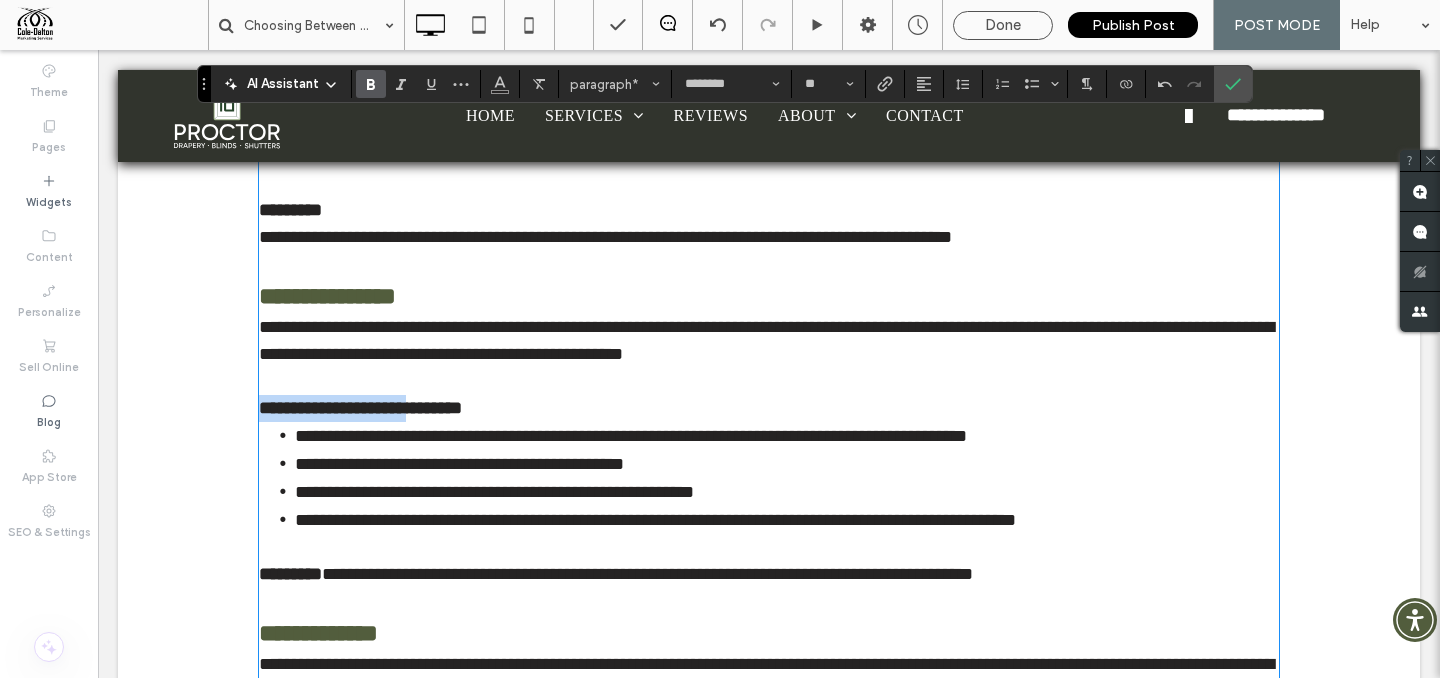 drag, startPoint x: 263, startPoint y: 433, endPoint x: 424, endPoint y: 427, distance: 161.11176 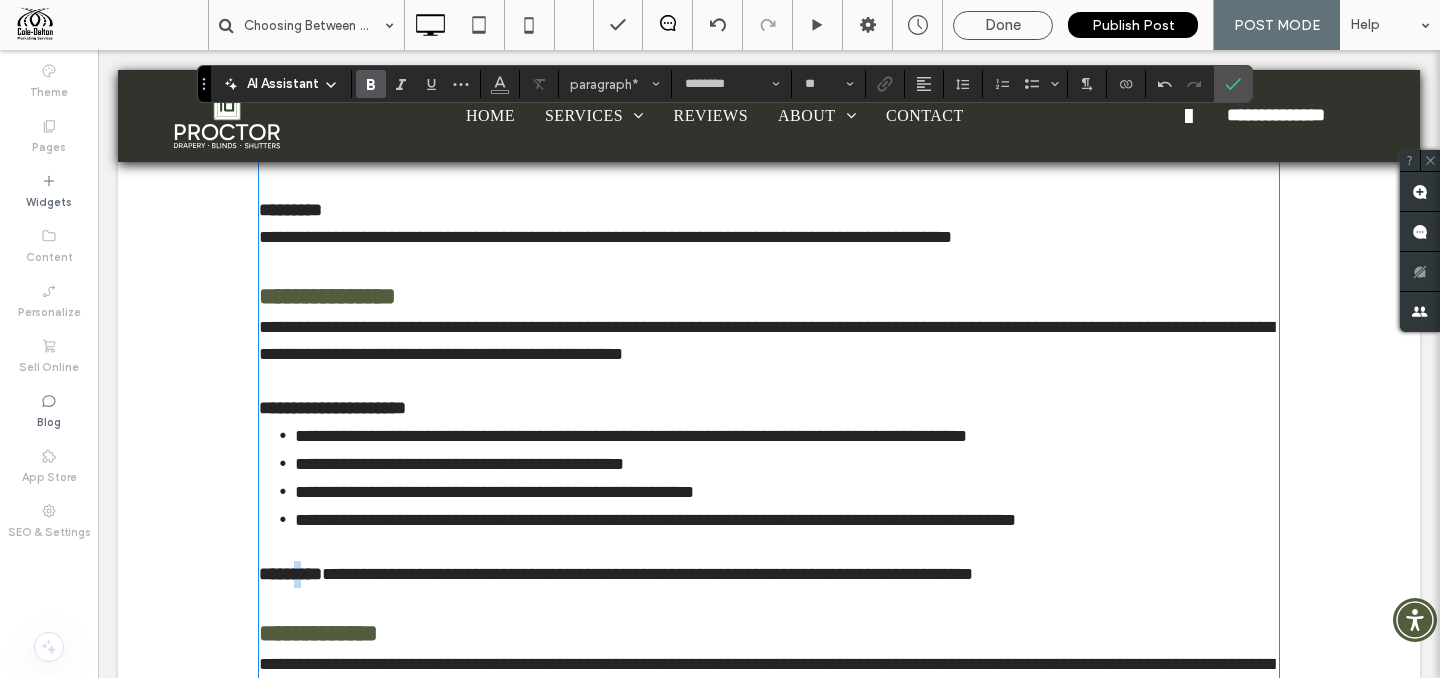 click on "*********" at bounding box center (290, 574) 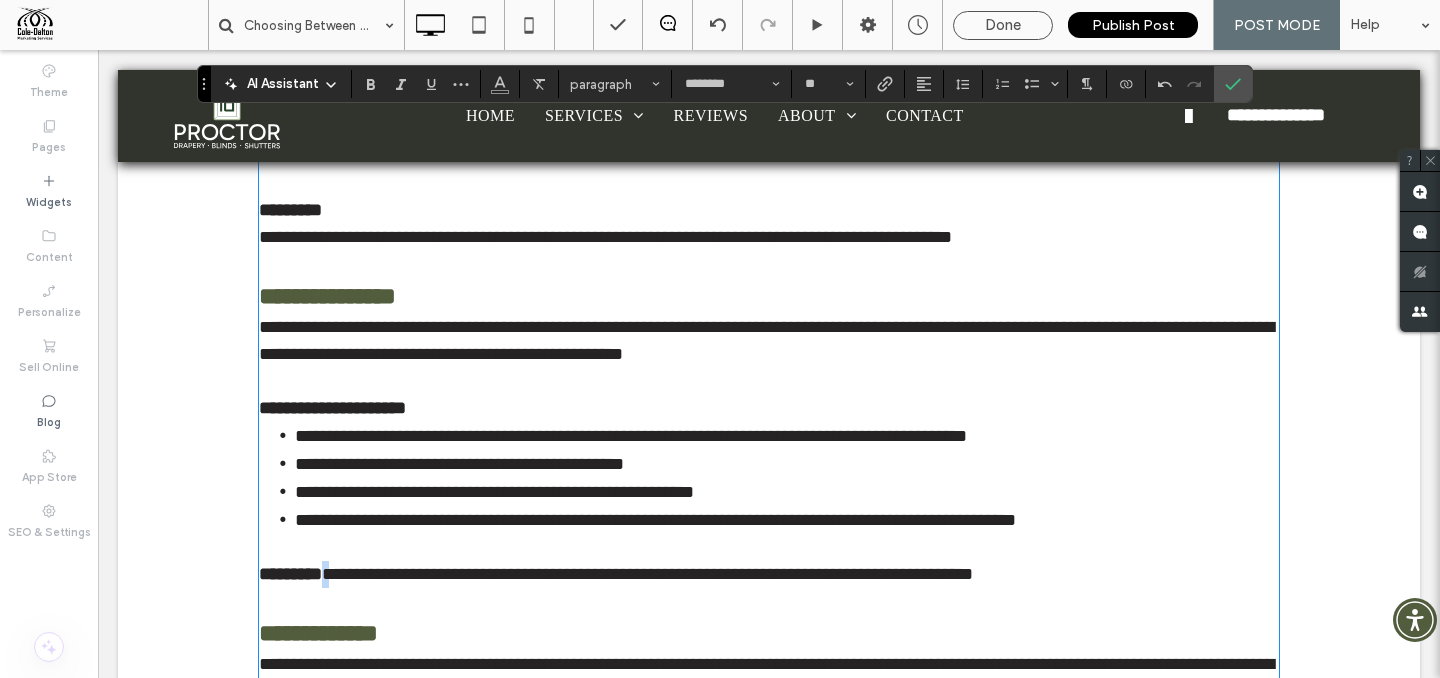 click on "**********" at bounding box center [647, 574] 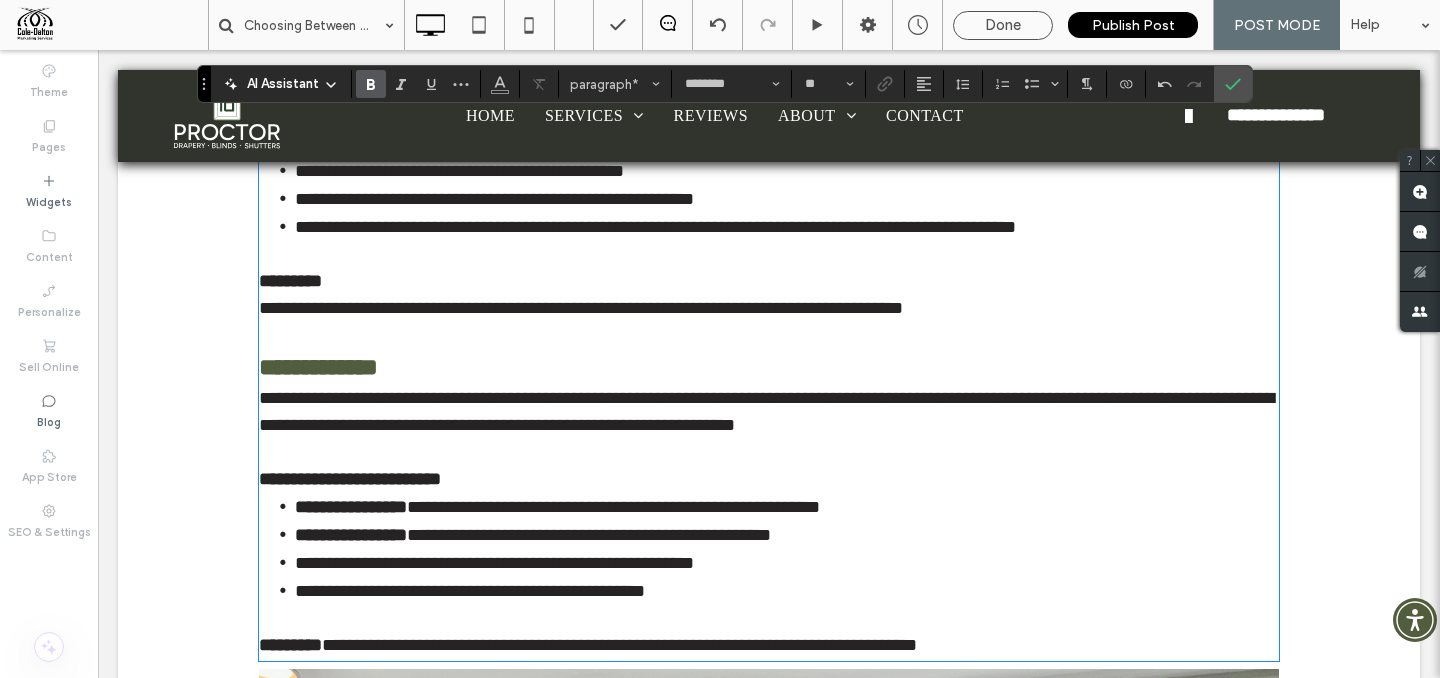 scroll, scrollTop: 1684, scrollLeft: 0, axis: vertical 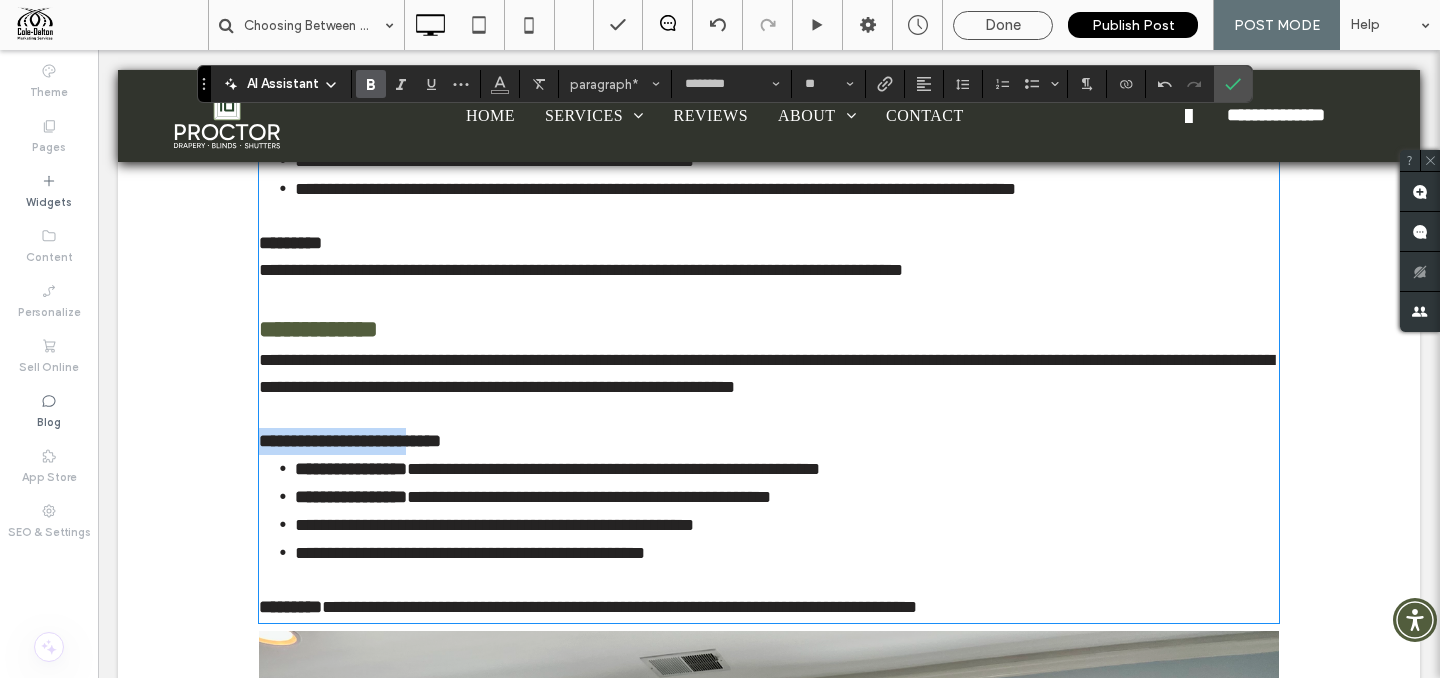 drag, startPoint x: 369, startPoint y: 467, endPoint x: 423, endPoint y: 457, distance: 54.91812 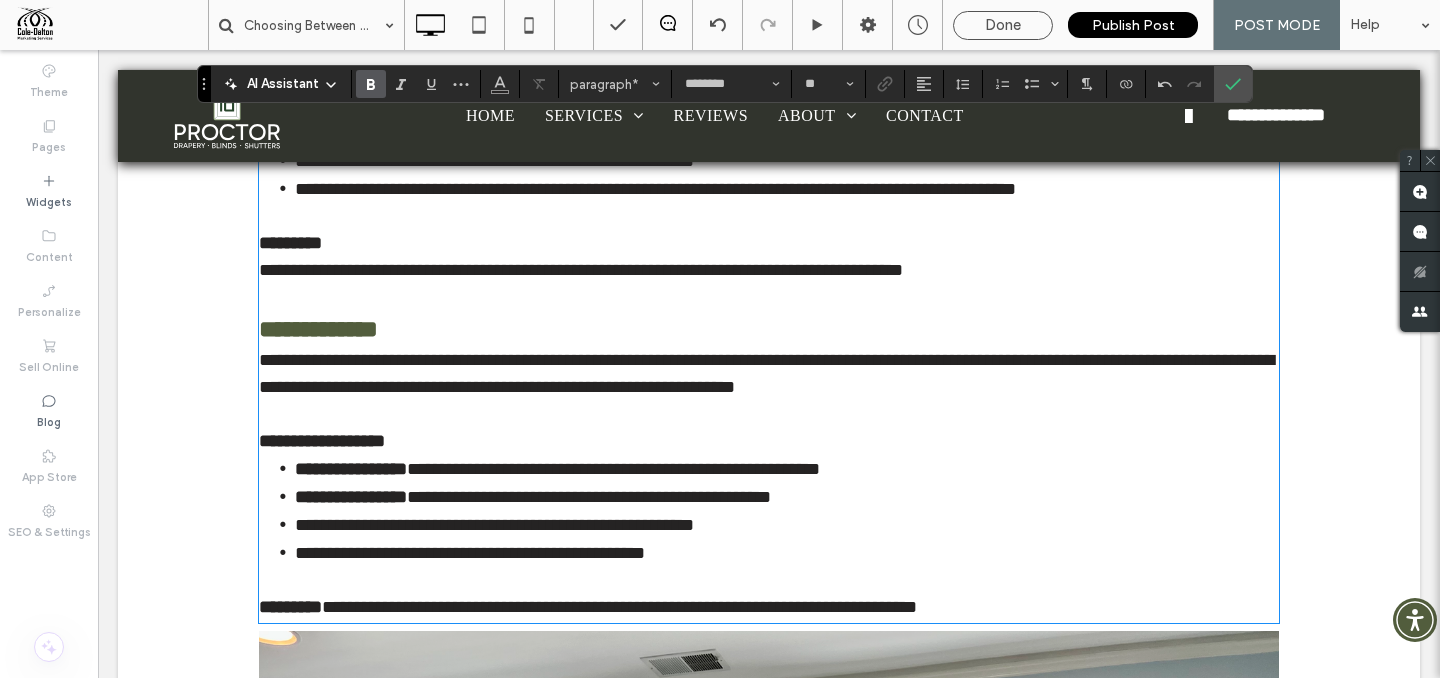 click on "**********" at bounding box center [769, 441] 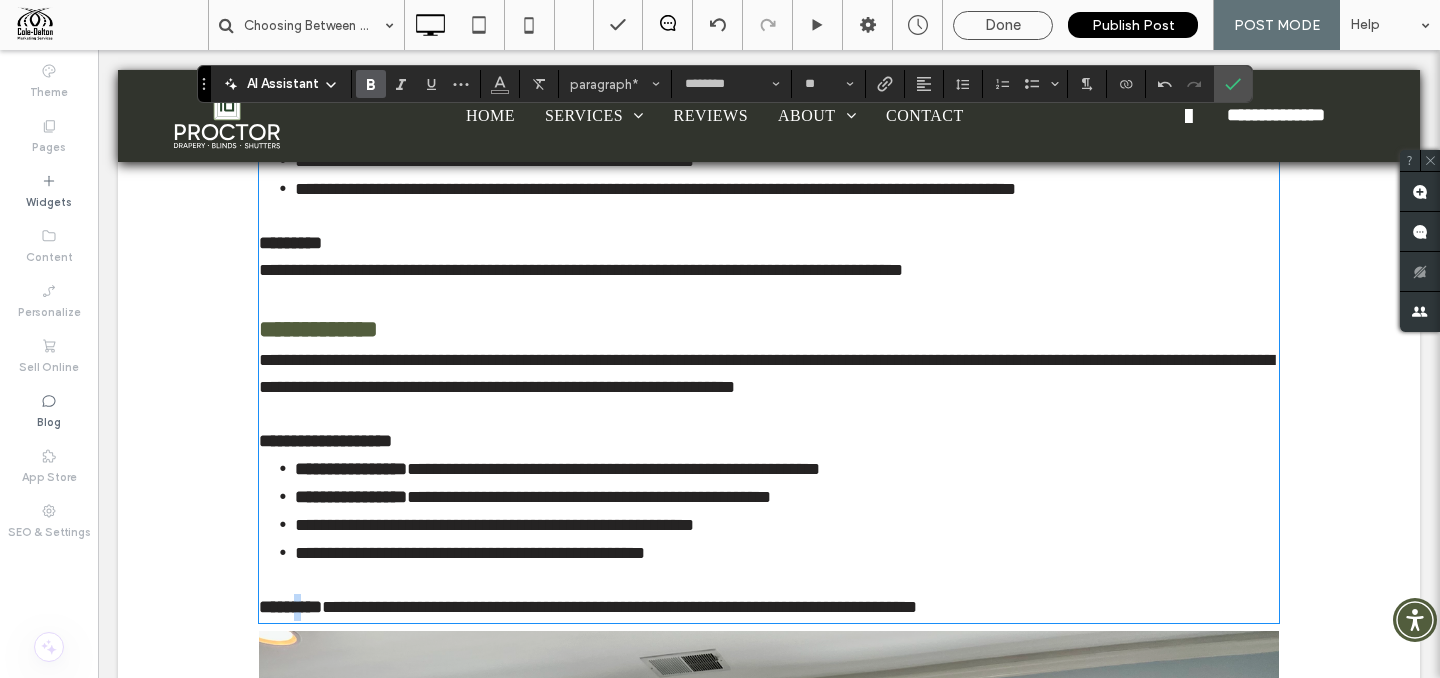 click on "*********" at bounding box center (290, 607) 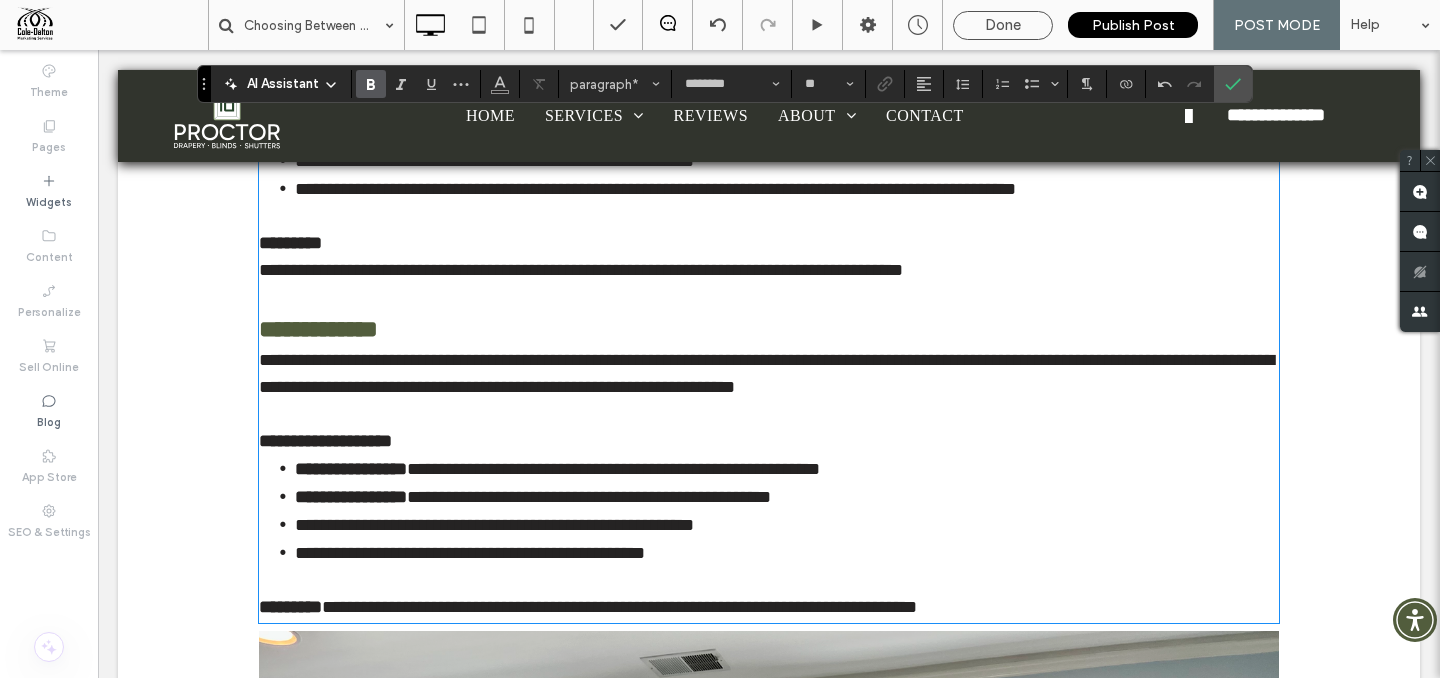 click on "**********" at bounding box center (619, 607) 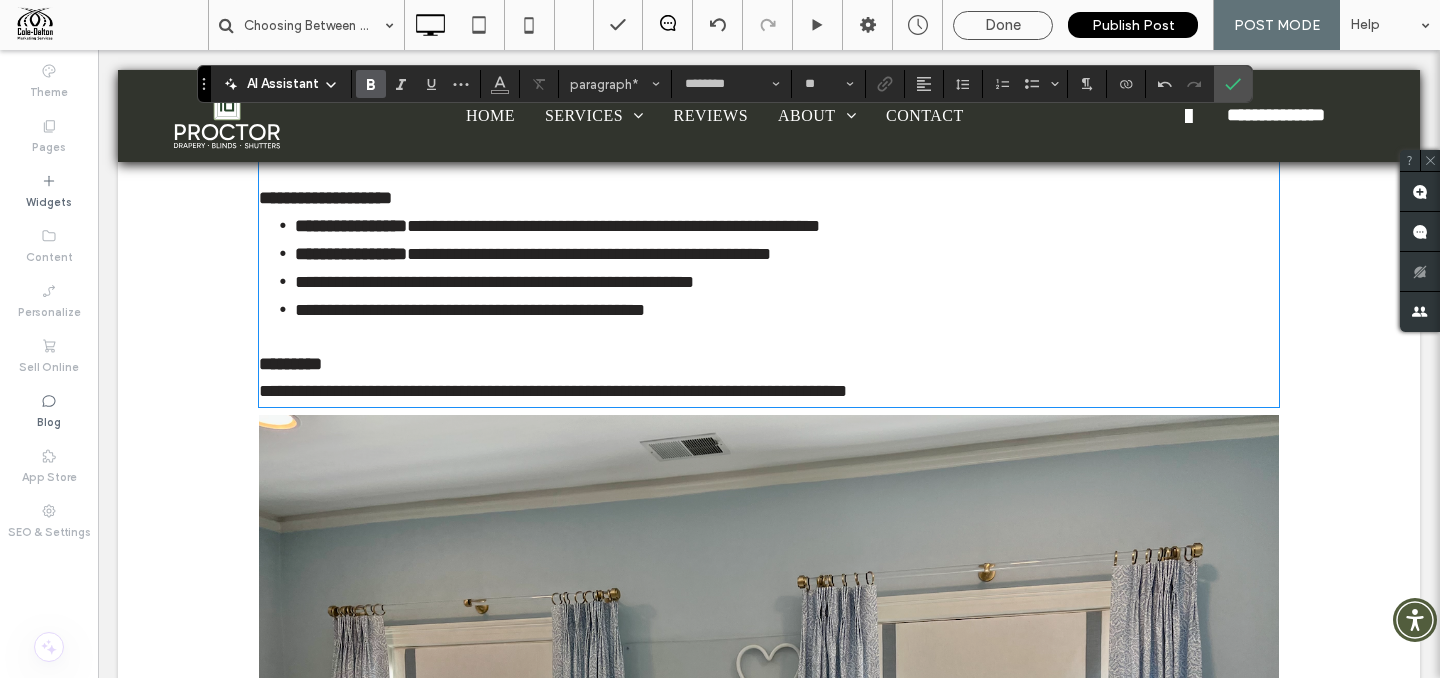 scroll, scrollTop: 1906, scrollLeft: 0, axis: vertical 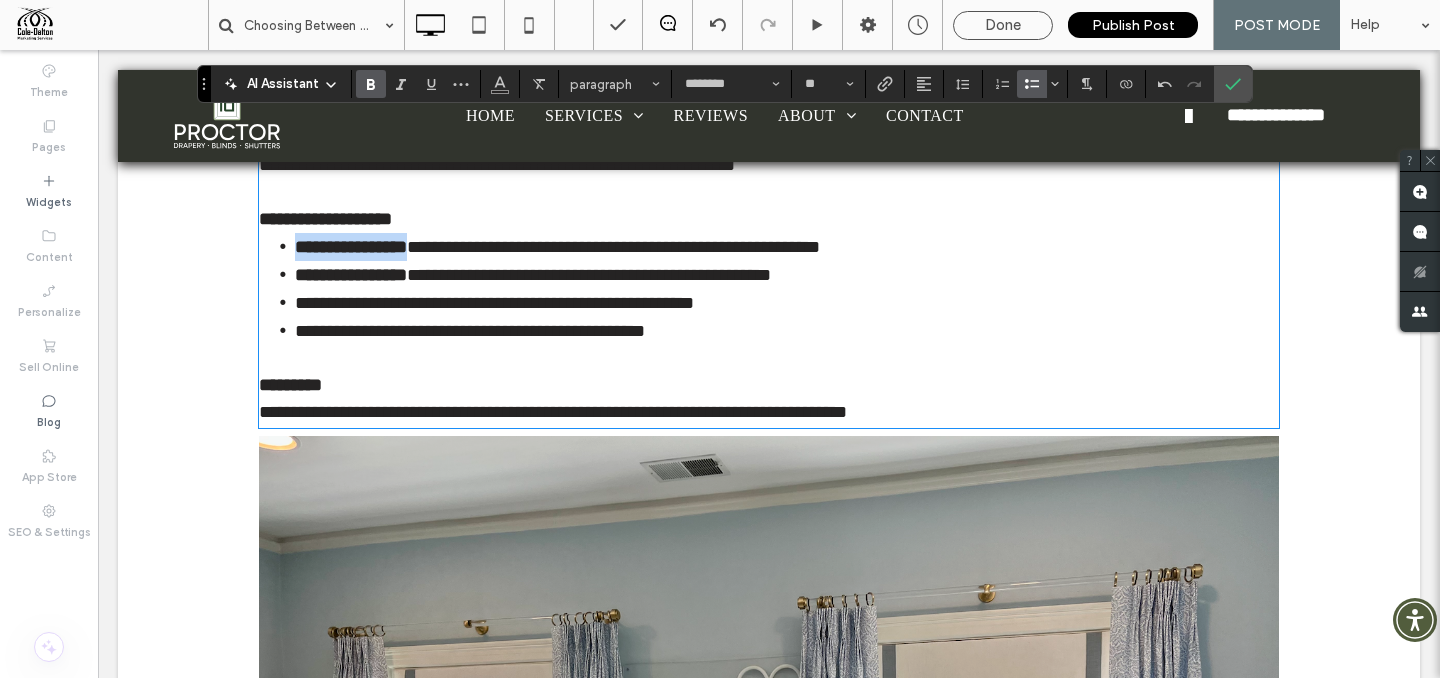 drag, startPoint x: 381, startPoint y: 265, endPoint x: 440, endPoint y: 265, distance: 59 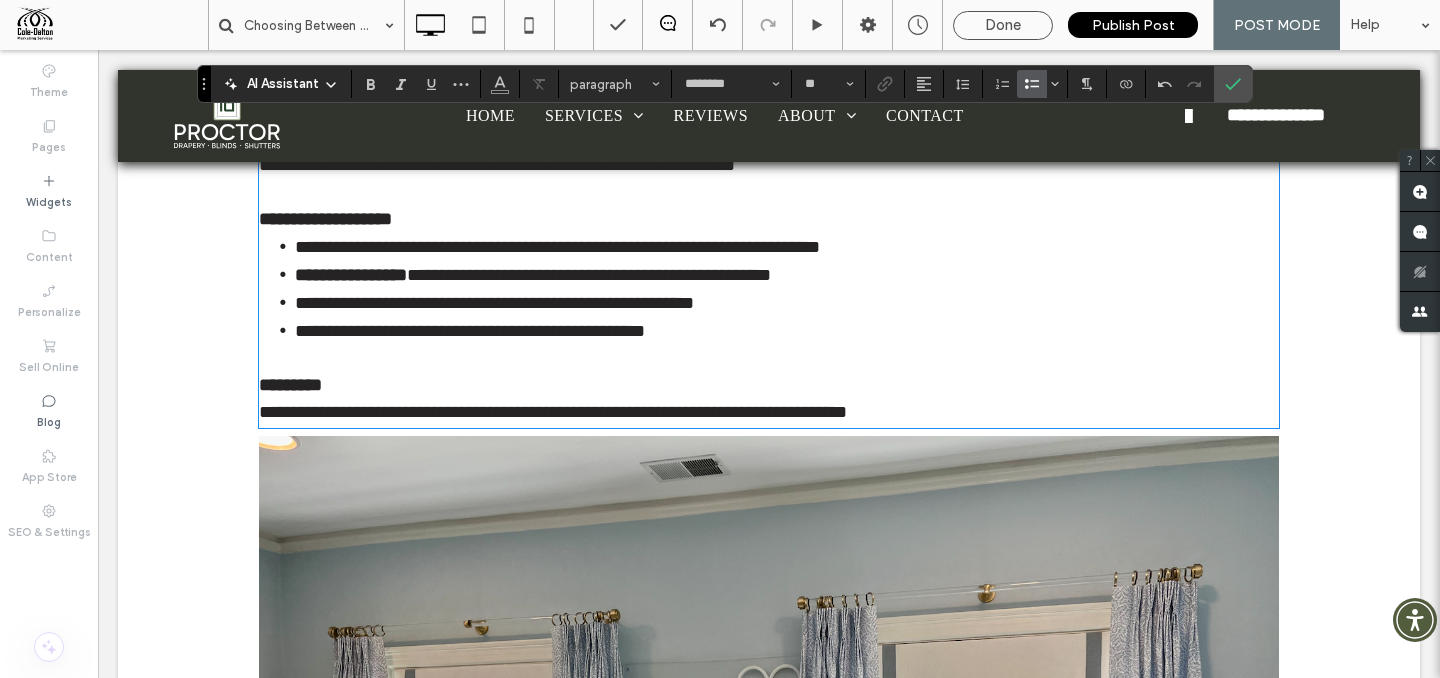 drag, startPoint x: 361, startPoint y: 294, endPoint x: 443, endPoint y: 292, distance: 82.02438 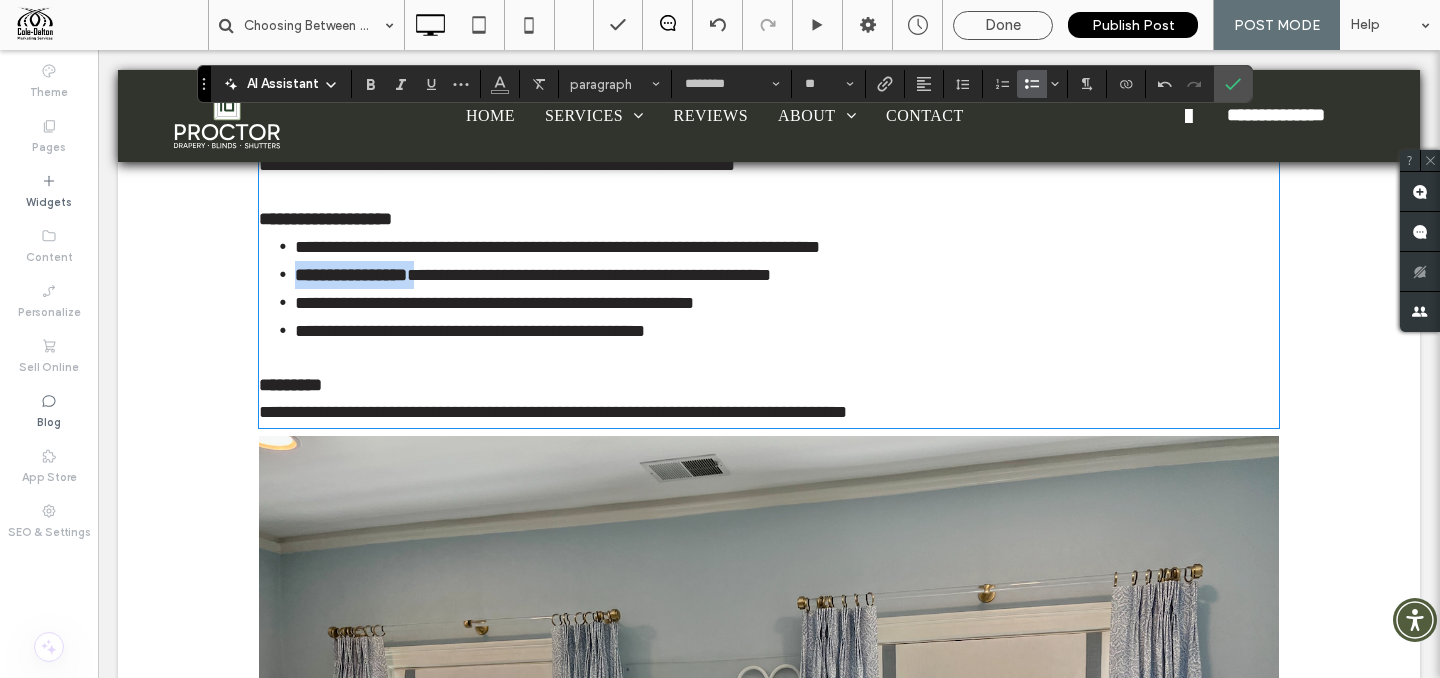drag, startPoint x: 443, startPoint y: 292, endPoint x: 289, endPoint y: 297, distance: 154.08115 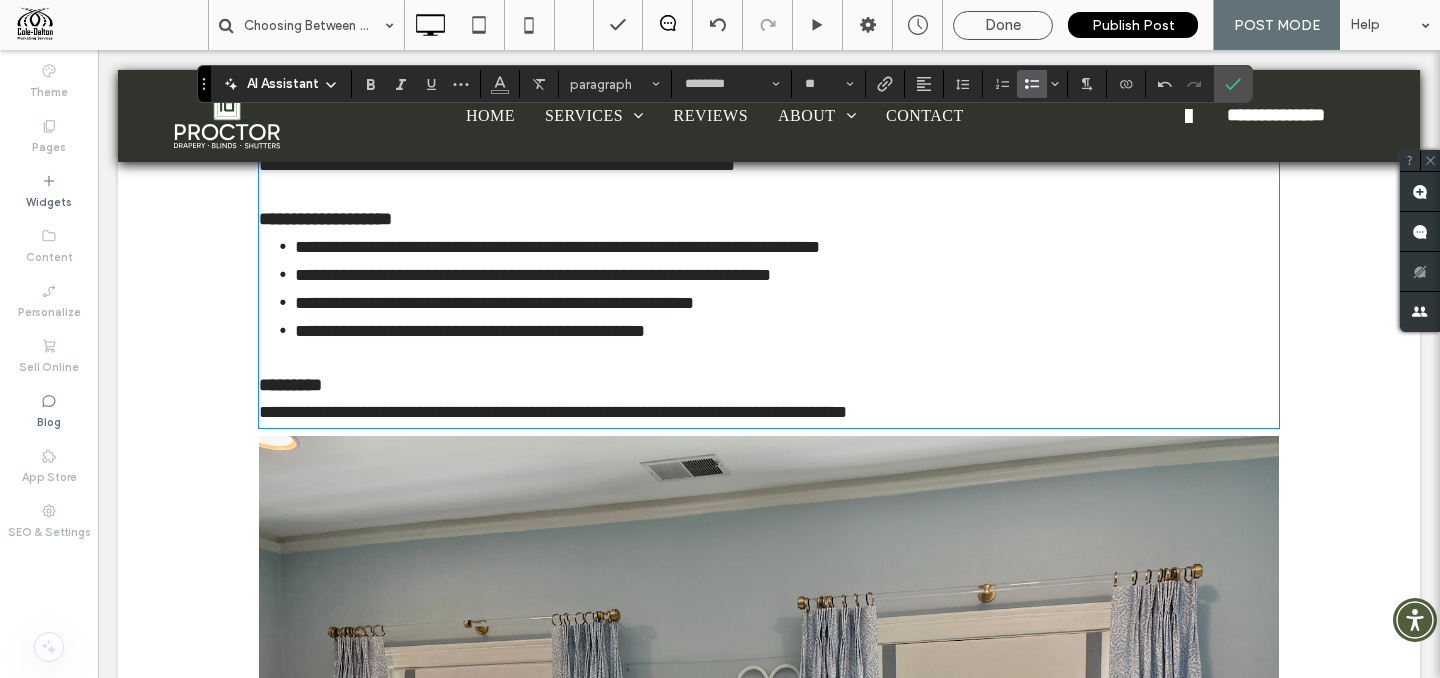 click on "**********" at bounding box center (505, 331) 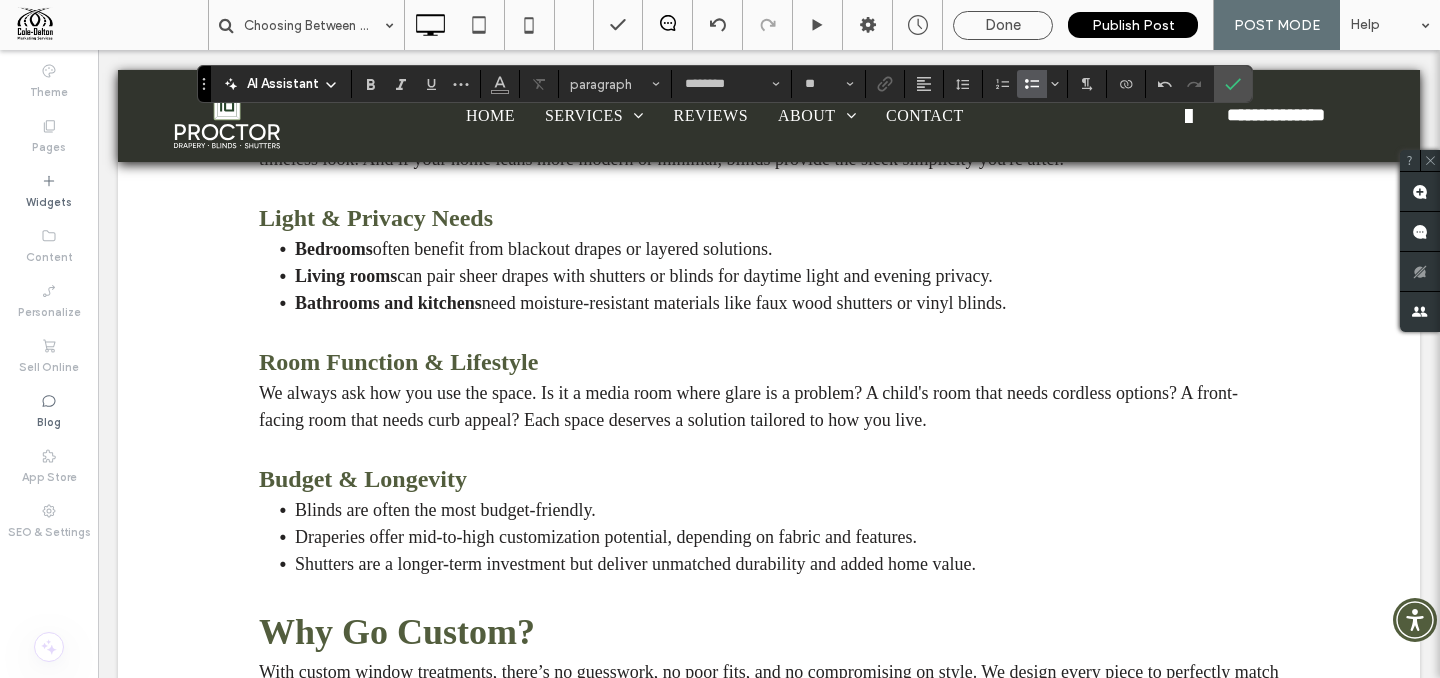 scroll, scrollTop: 3145, scrollLeft: 0, axis: vertical 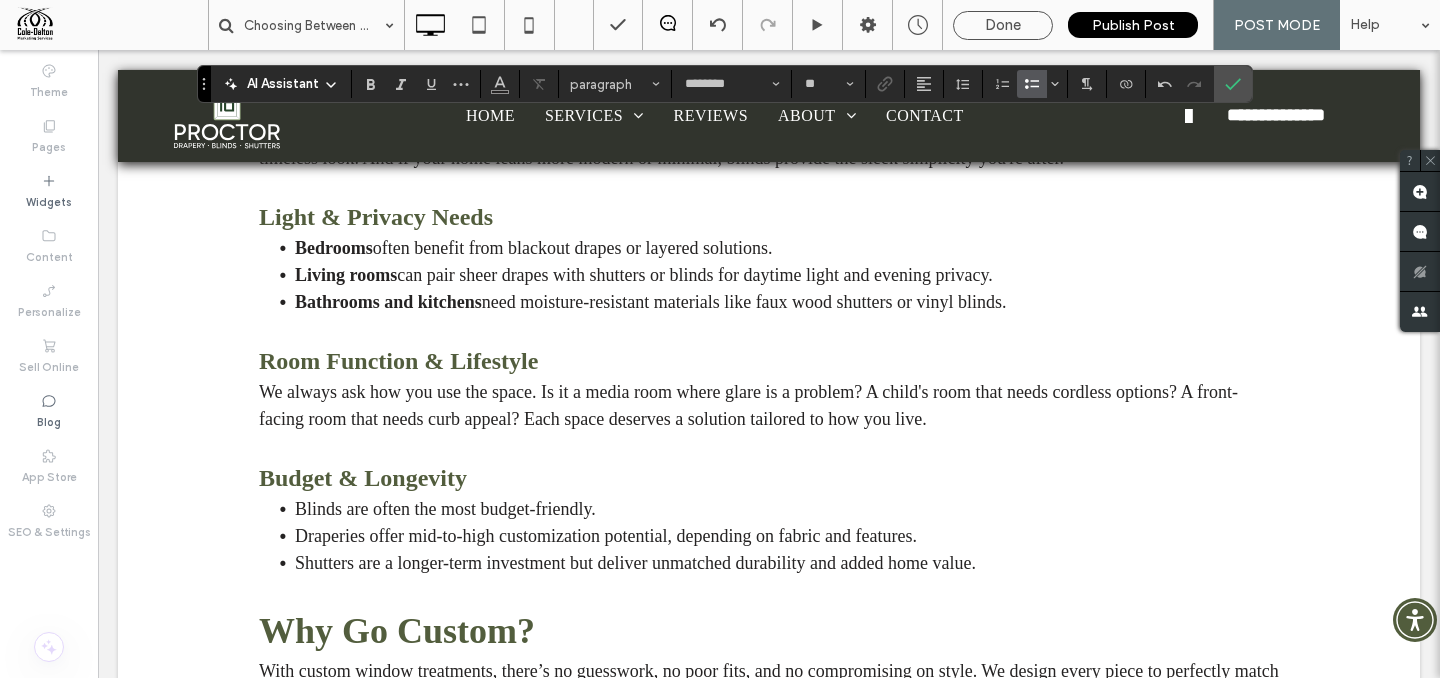 click on "We always ask how you use the space. Is it a media room where glare is a problem? A child's room that needs cordless options? A front-facing room that needs curb appeal? Each space deserves a solution tailored to how you live." at bounding box center (748, 405) 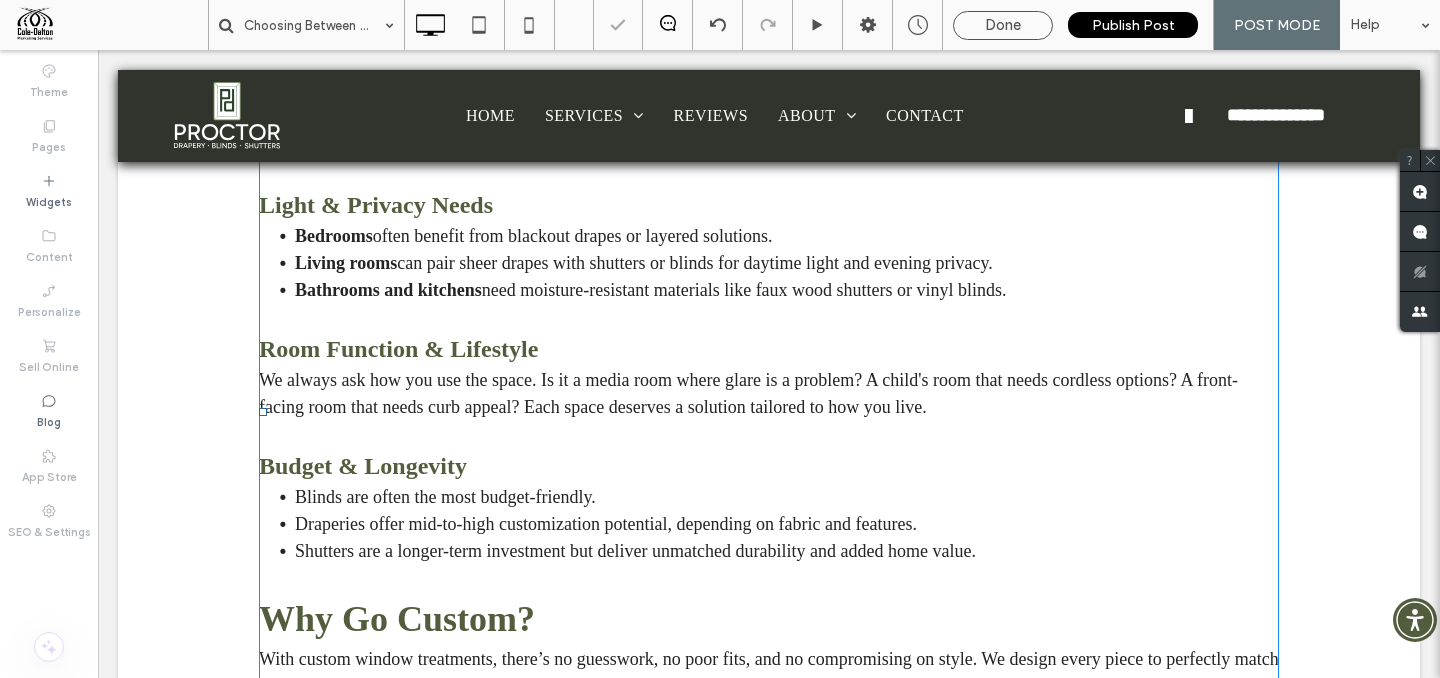 click on "We always ask how you use the space. Is it a media room where glare is a problem? A child's room that needs cordless options? A front-facing room that needs curb appeal? Each space deserves a solution tailored to how you live." at bounding box center (748, 393) 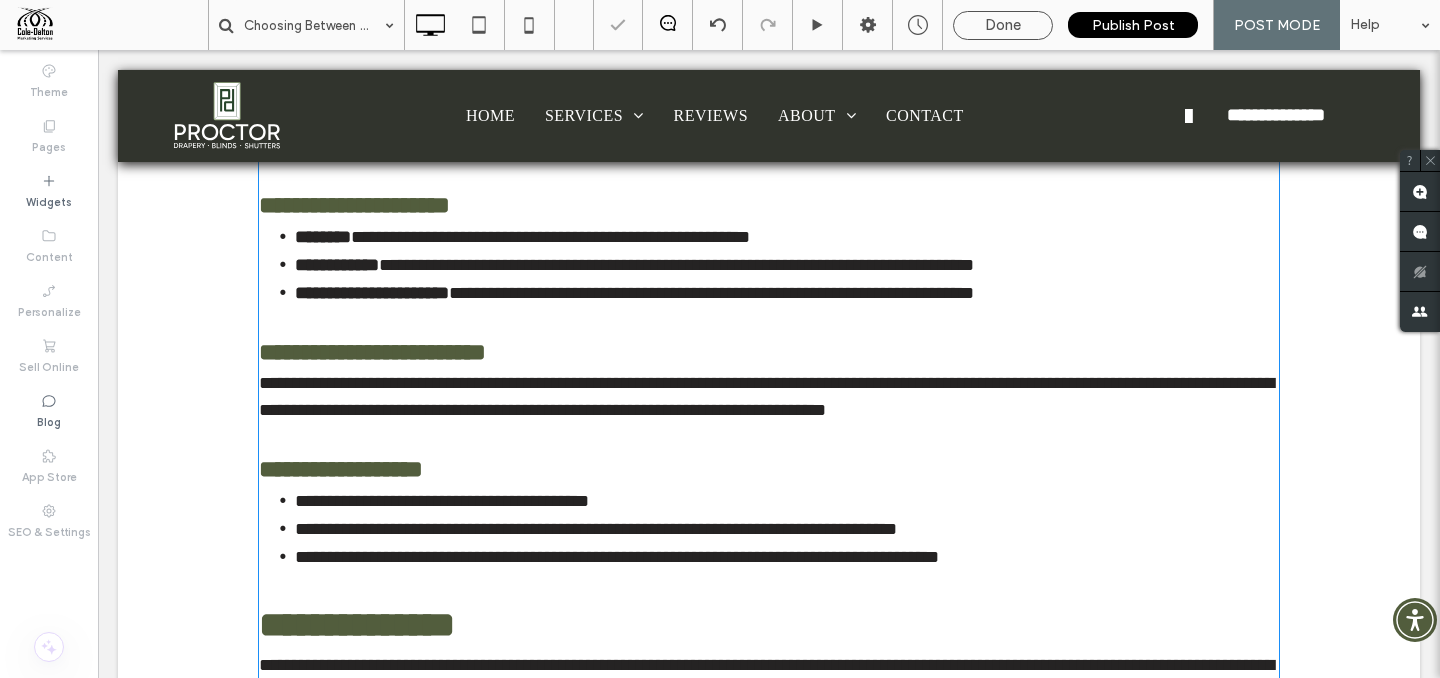 type on "********" 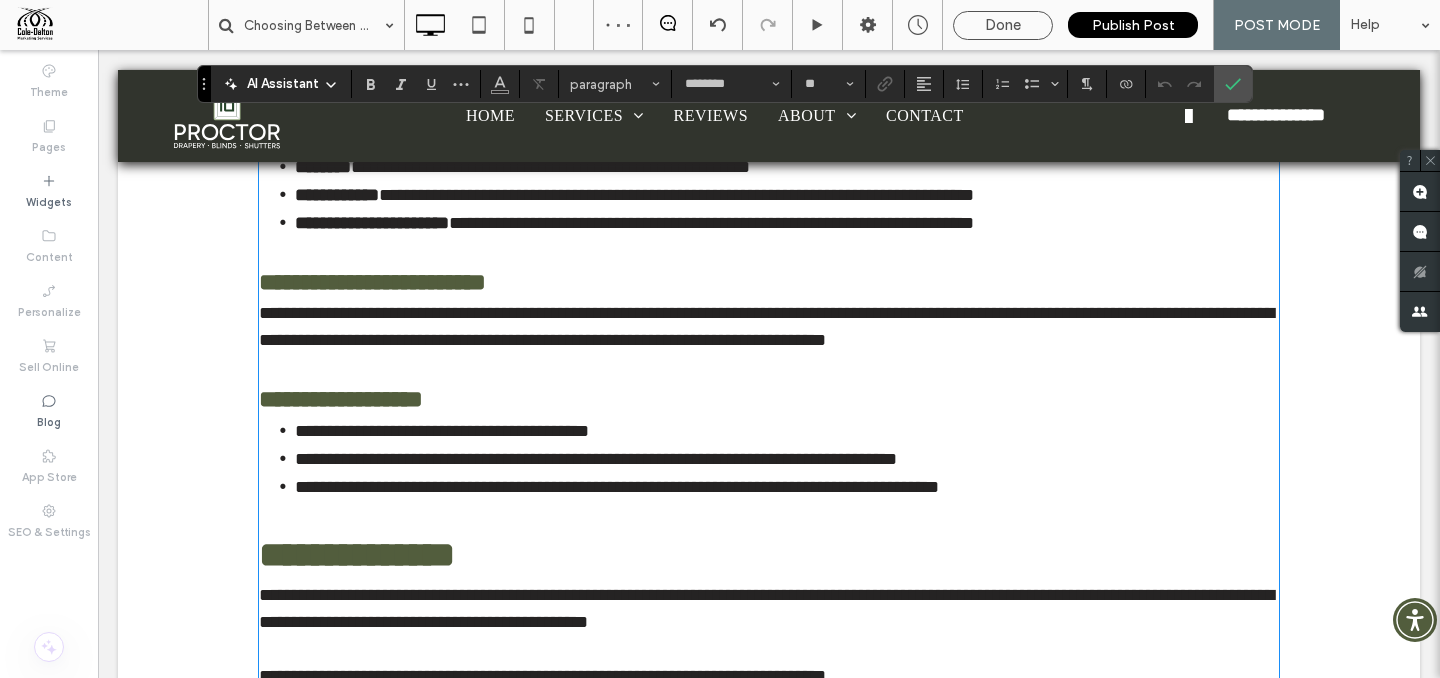 scroll, scrollTop: 3254, scrollLeft: 0, axis: vertical 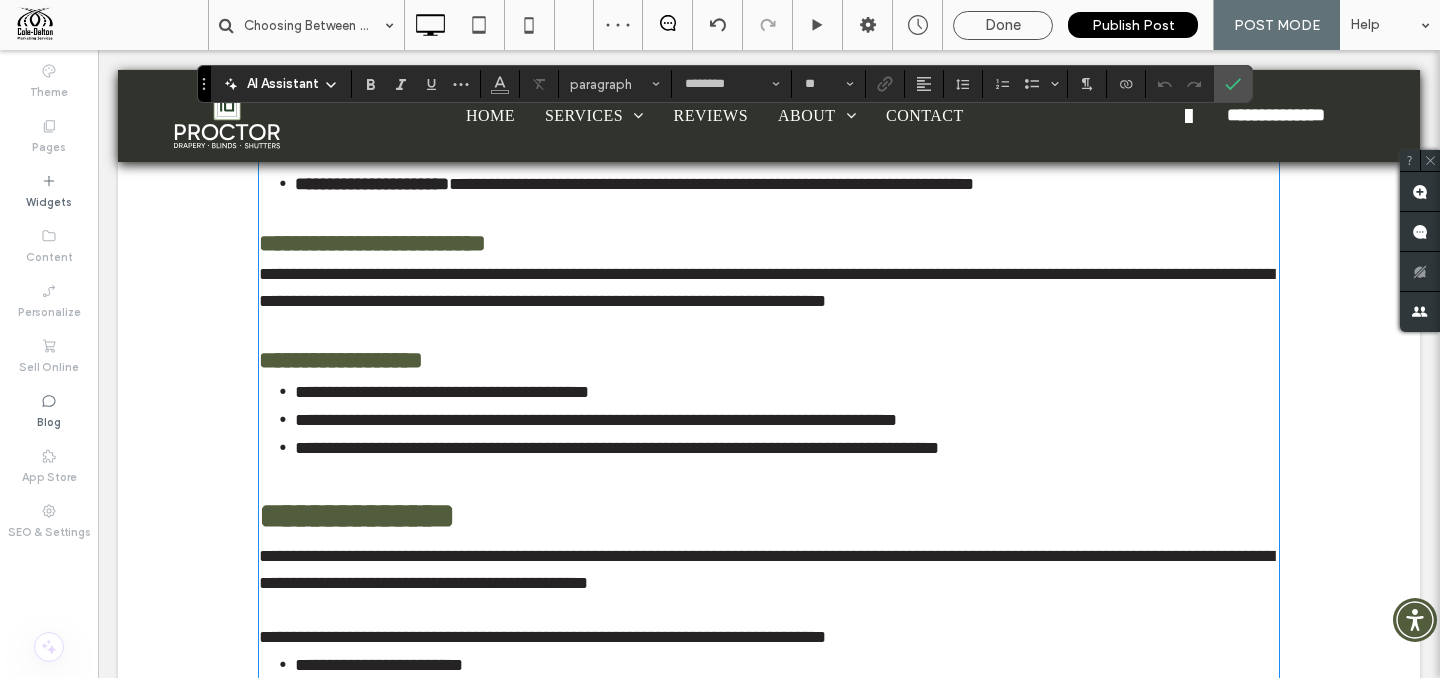 click on "**********" at bounding box center (766, 287) 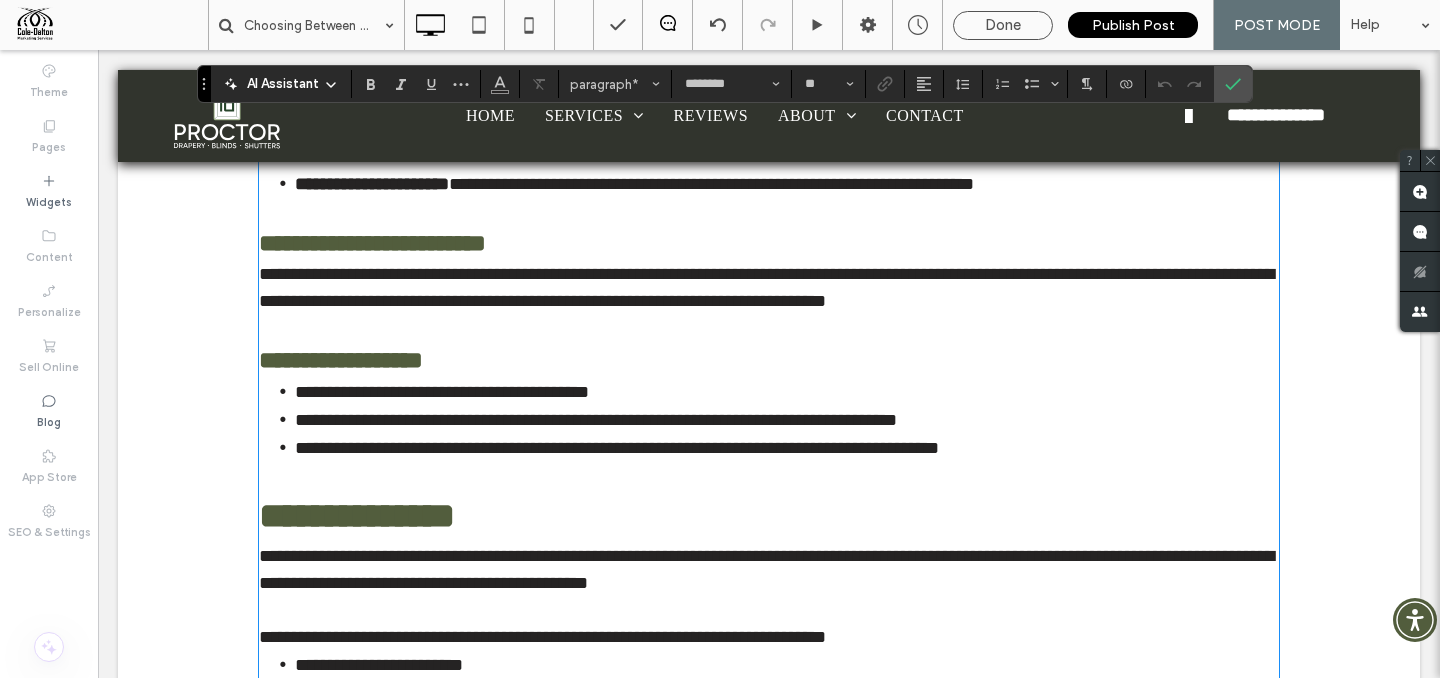 type 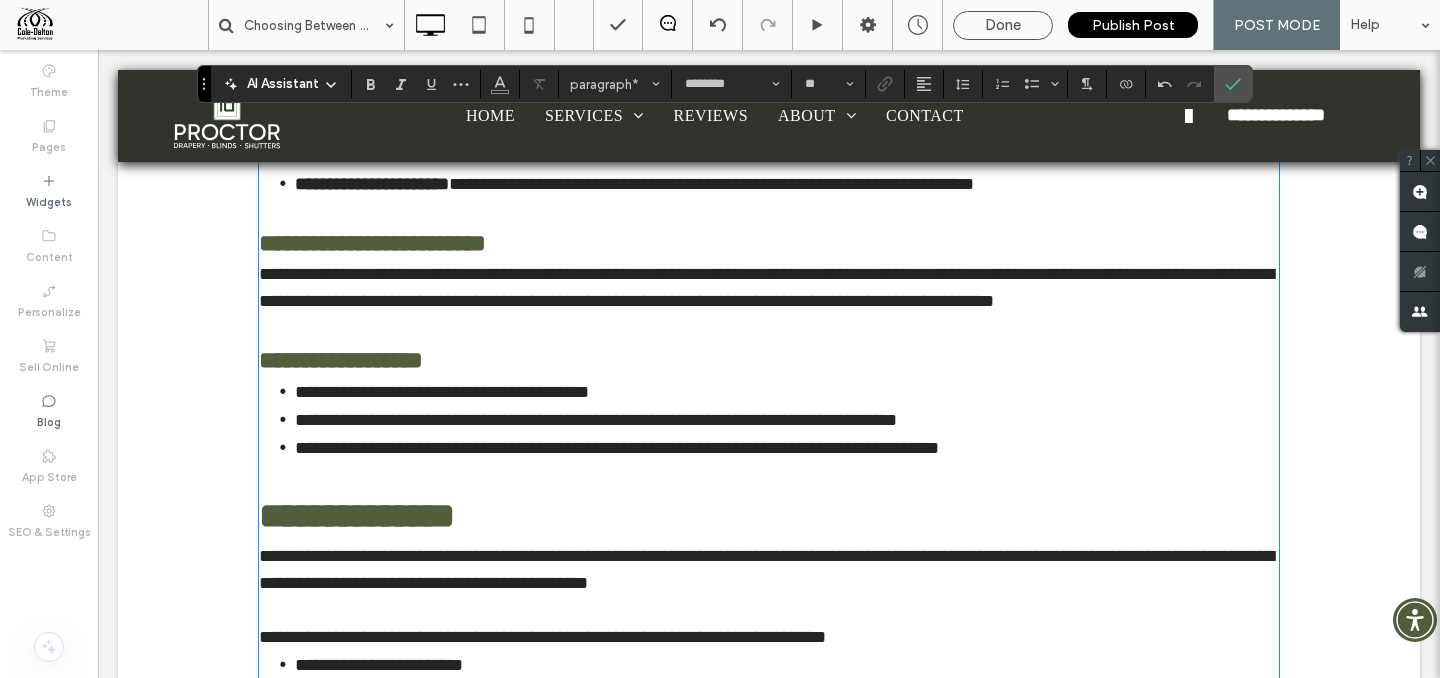 click at bounding box center (769, 328) 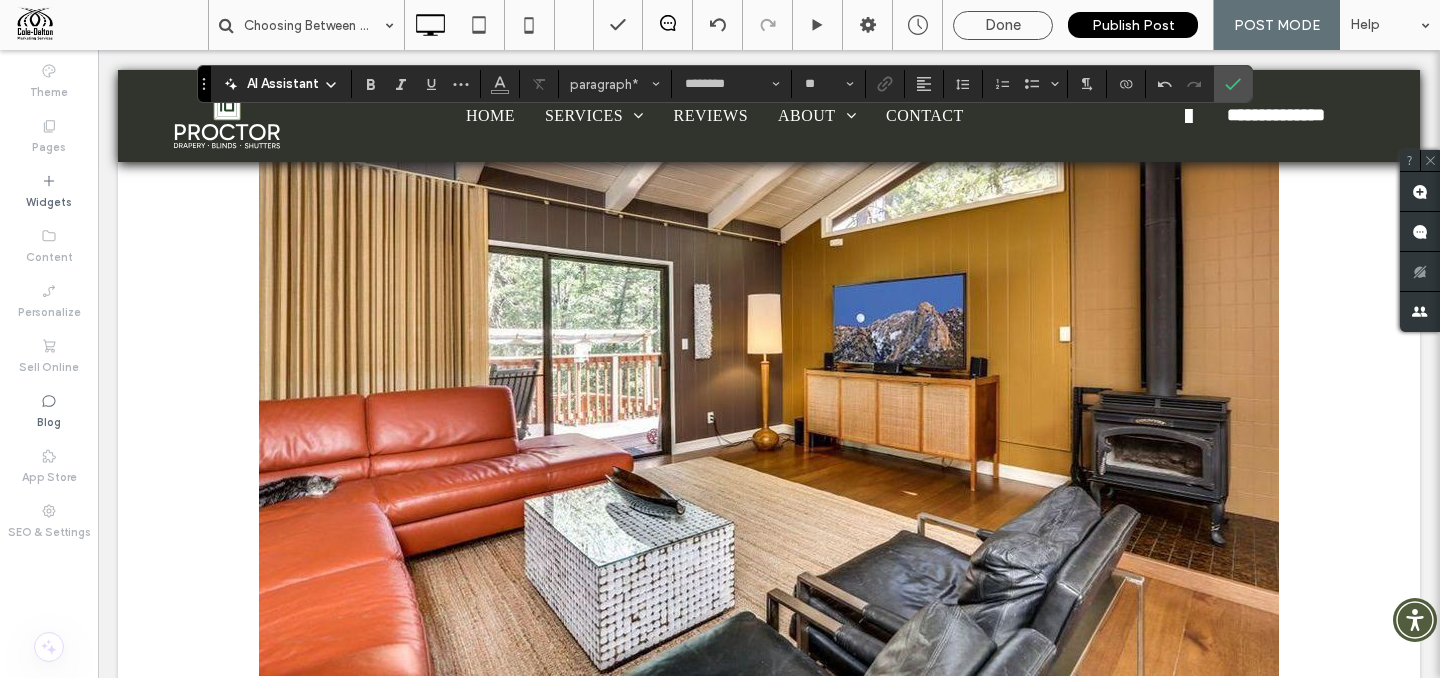 scroll, scrollTop: 4456, scrollLeft: 0, axis: vertical 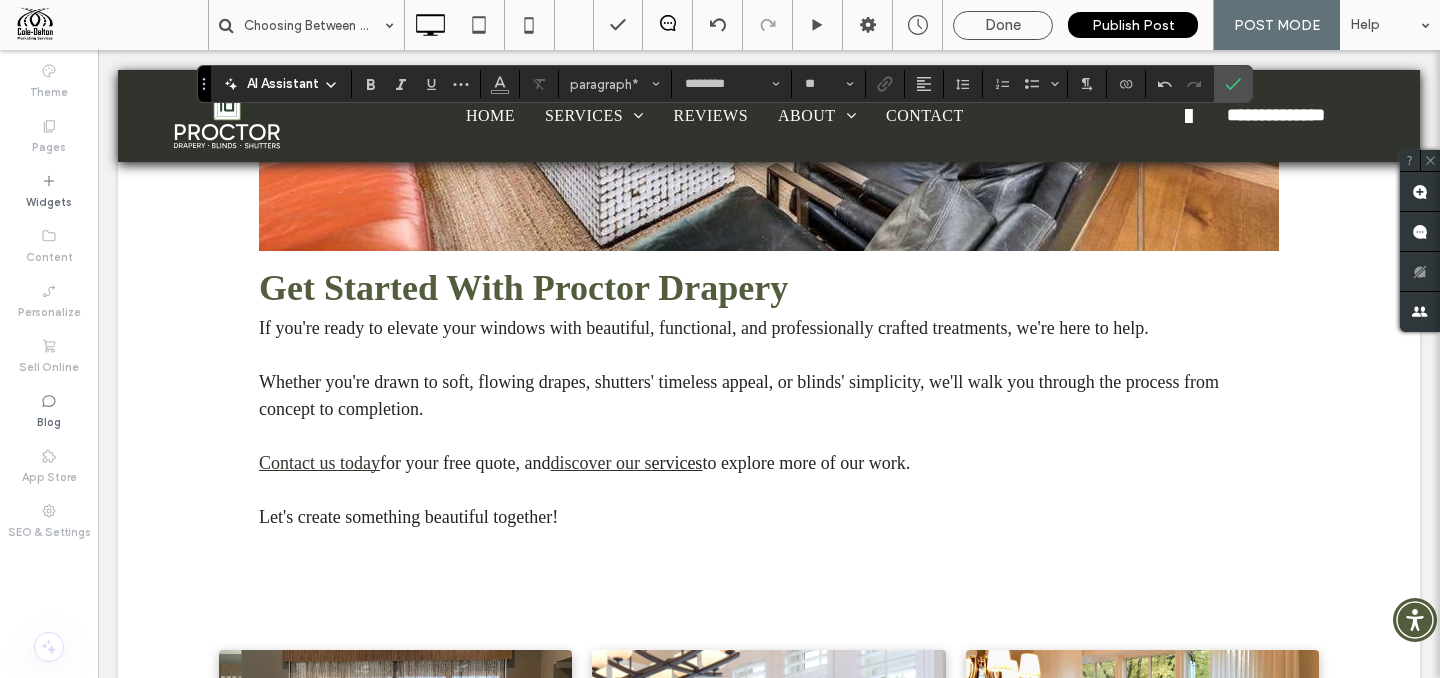 click on "Whether you're drawn to soft, flowing drapes, shutters' timeless appeal, or blinds' simplicity, we'll walk you through the process from concept to completion." at bounding box center (769, 396) 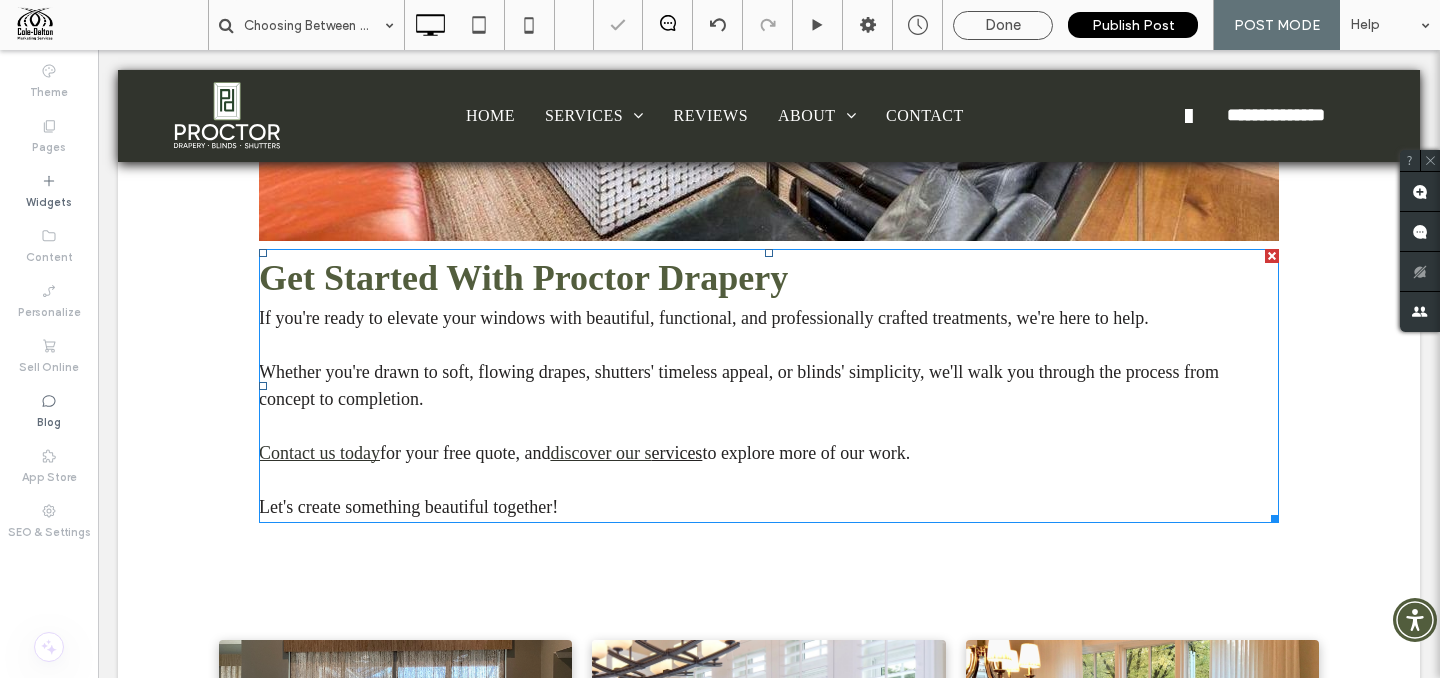 click on "Whether you're drawn to soft, flowing drapes, shutters' timeless appeal, or blinds' simplicity, we'll walk you through the process from concept to completion." at bounding box center (739, 385) 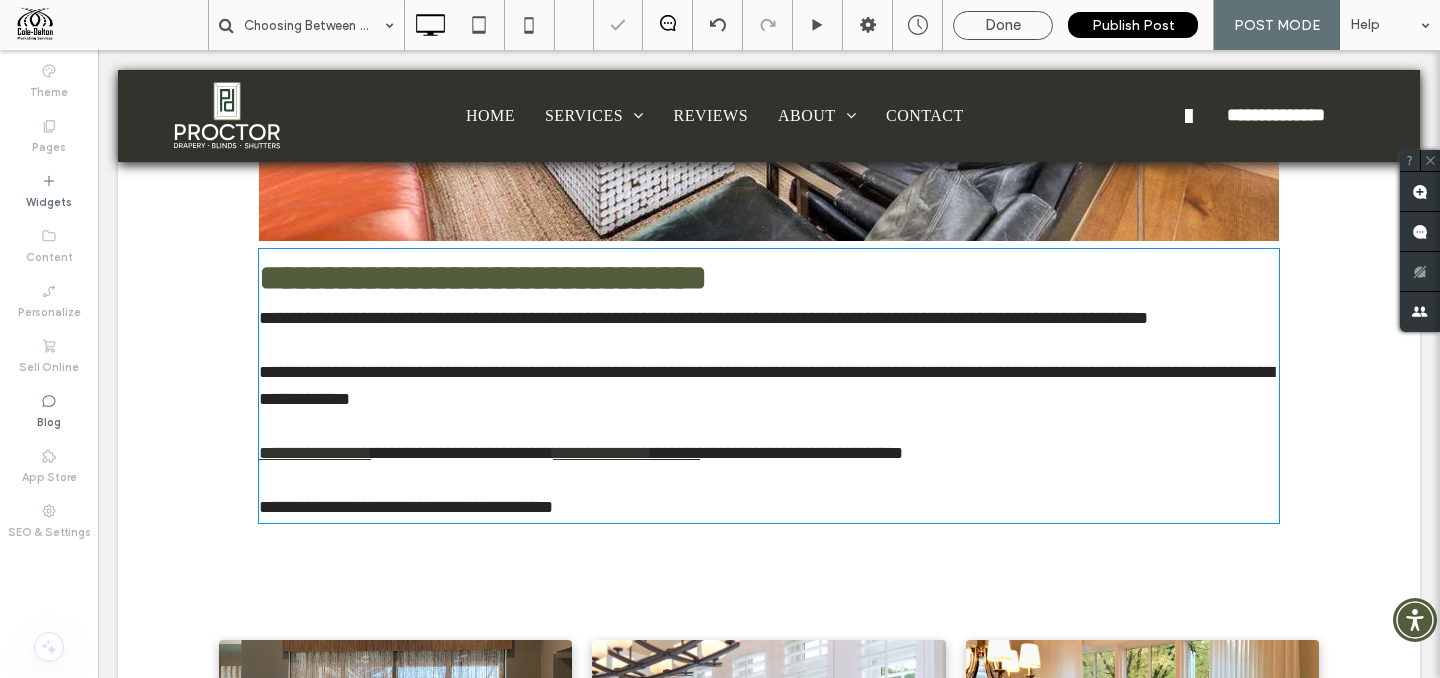 type on "********" 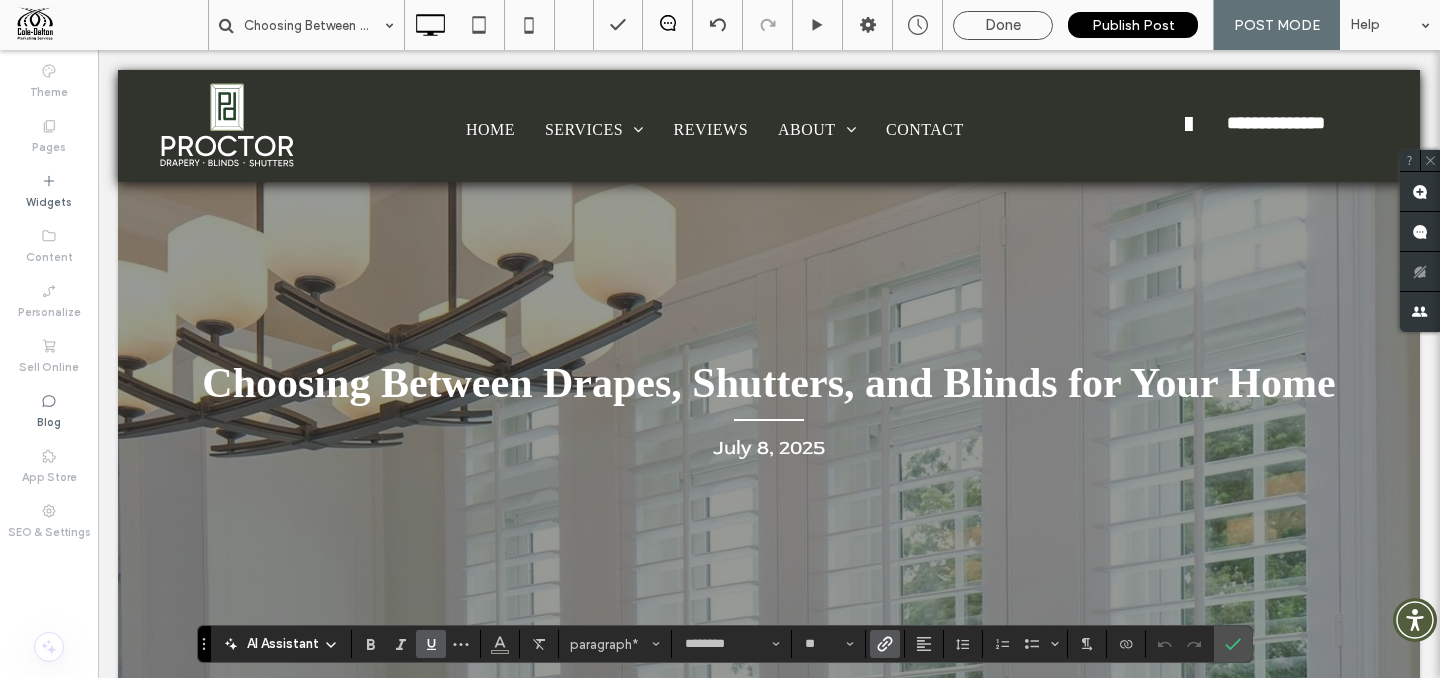 scroll, scrollTop: 515, scrollLeft: 0, axis: vertical 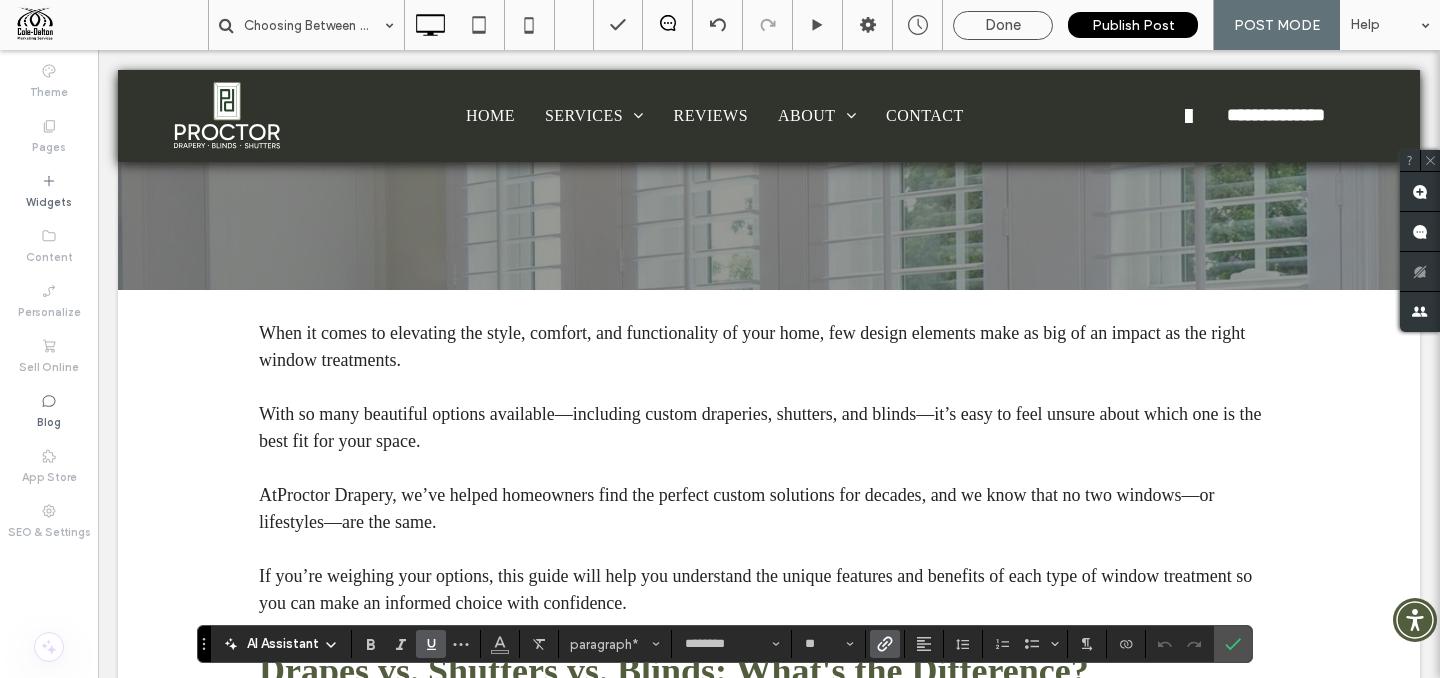 click at bounding box center (769, 387) 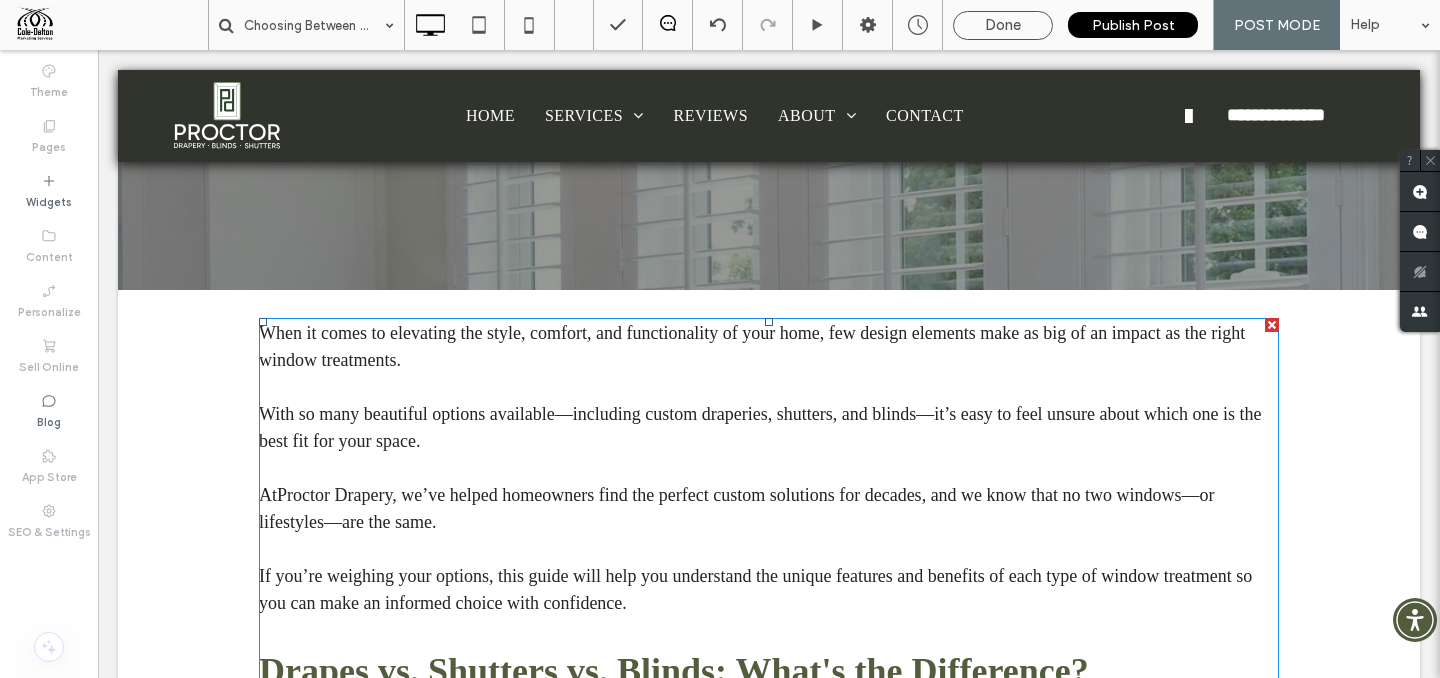 click on "With so many beautiful options available—including custom draperies, shutters, and blinds—it’s easy to feel unsure about which one is the best fit for your space." at bounding box center [760, 427] 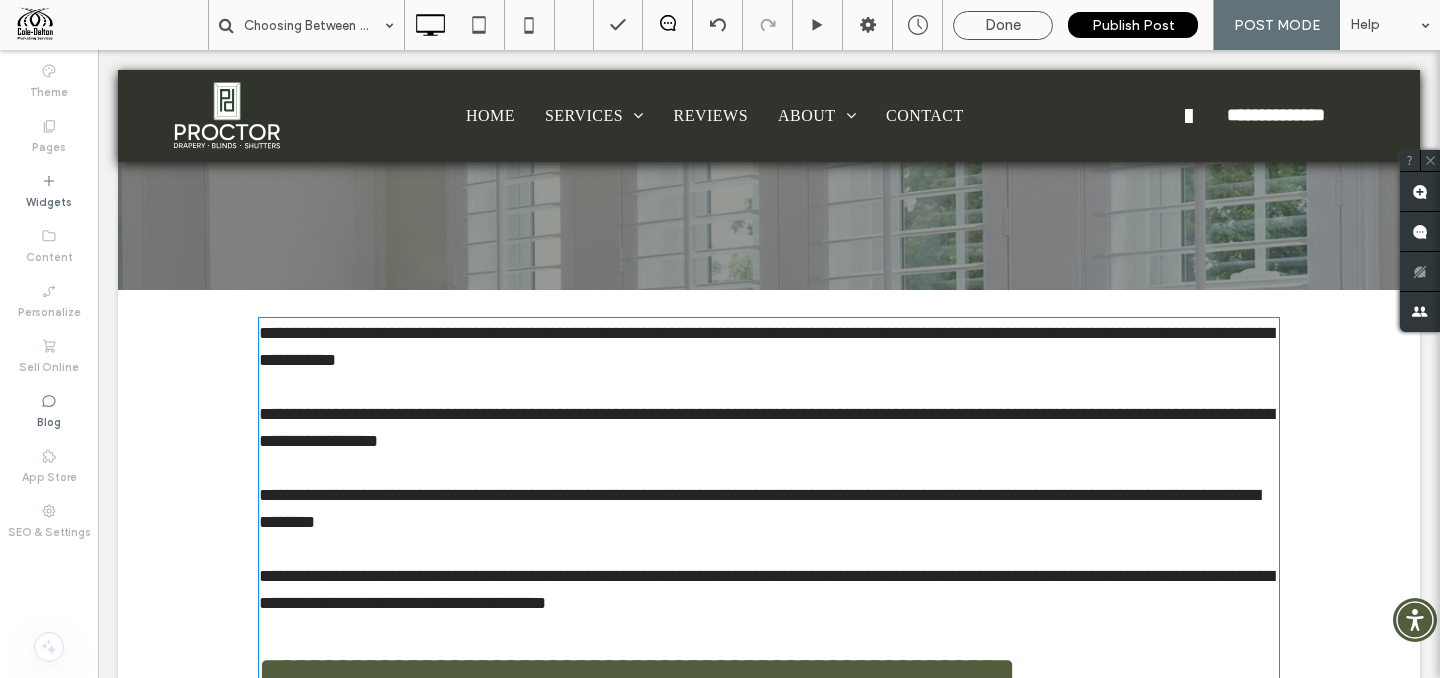 type on "********" 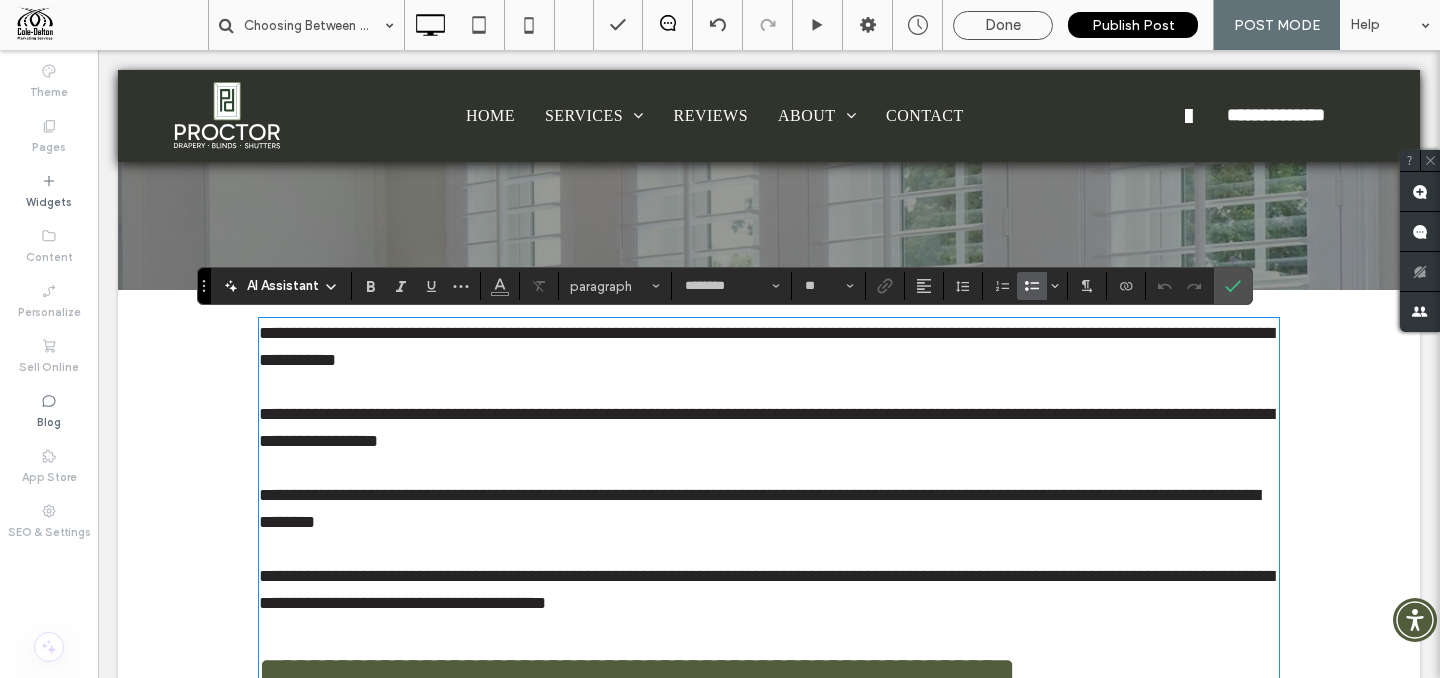 click on "**********" at bounding box center (766, 427) 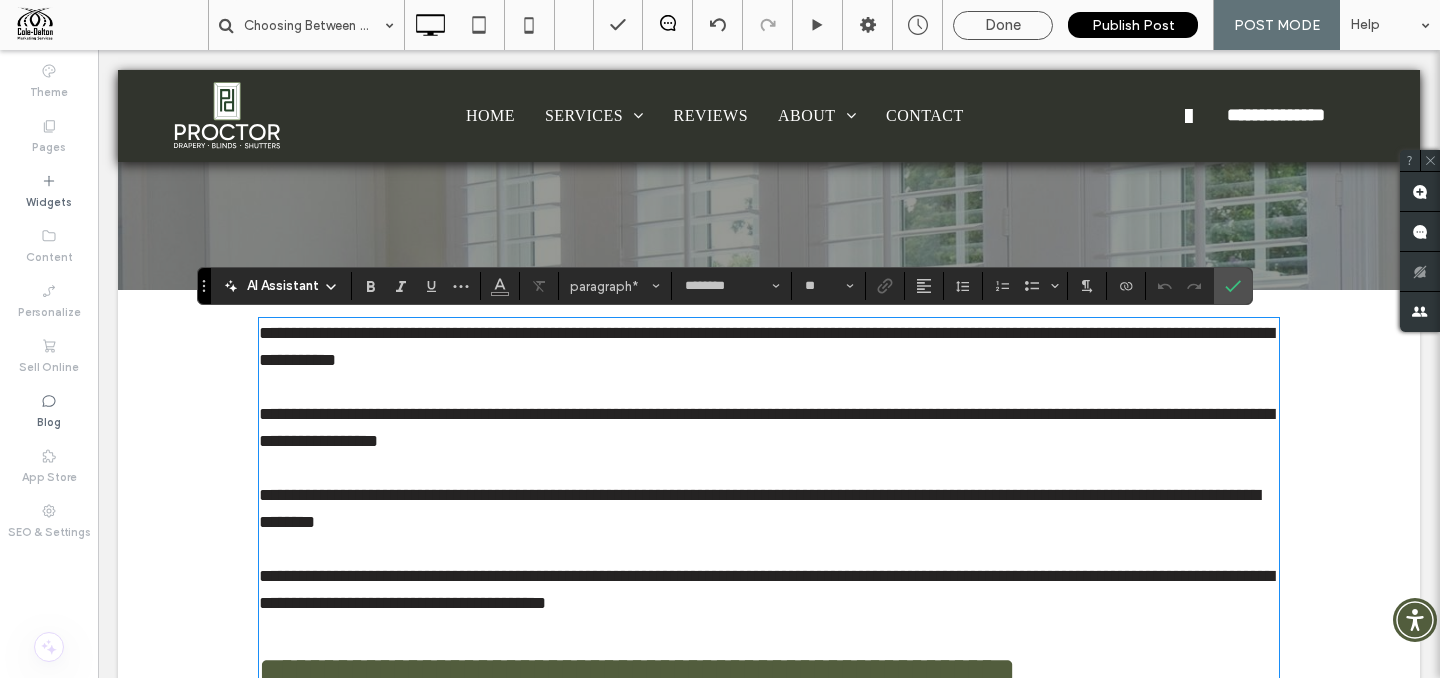 click on "**********" at bounding box center [766, 346] 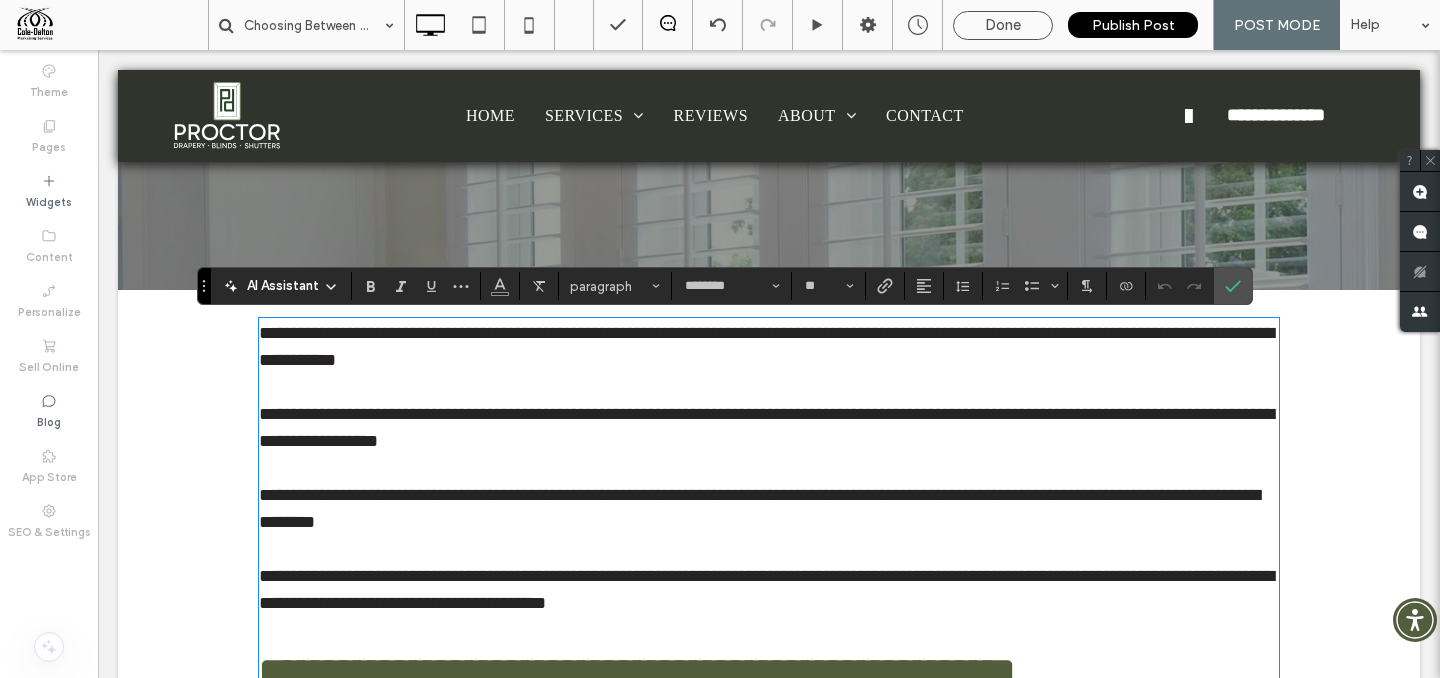 type 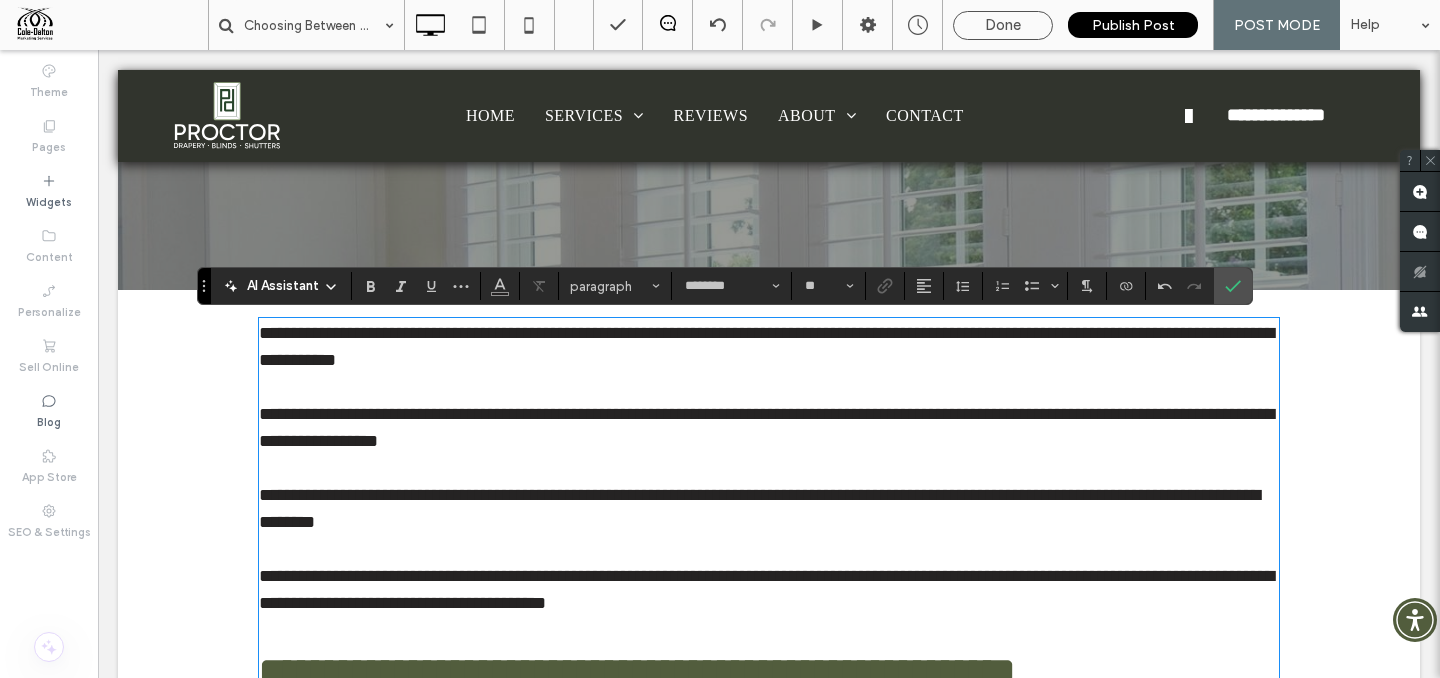 click at bounding box center (769, 387) 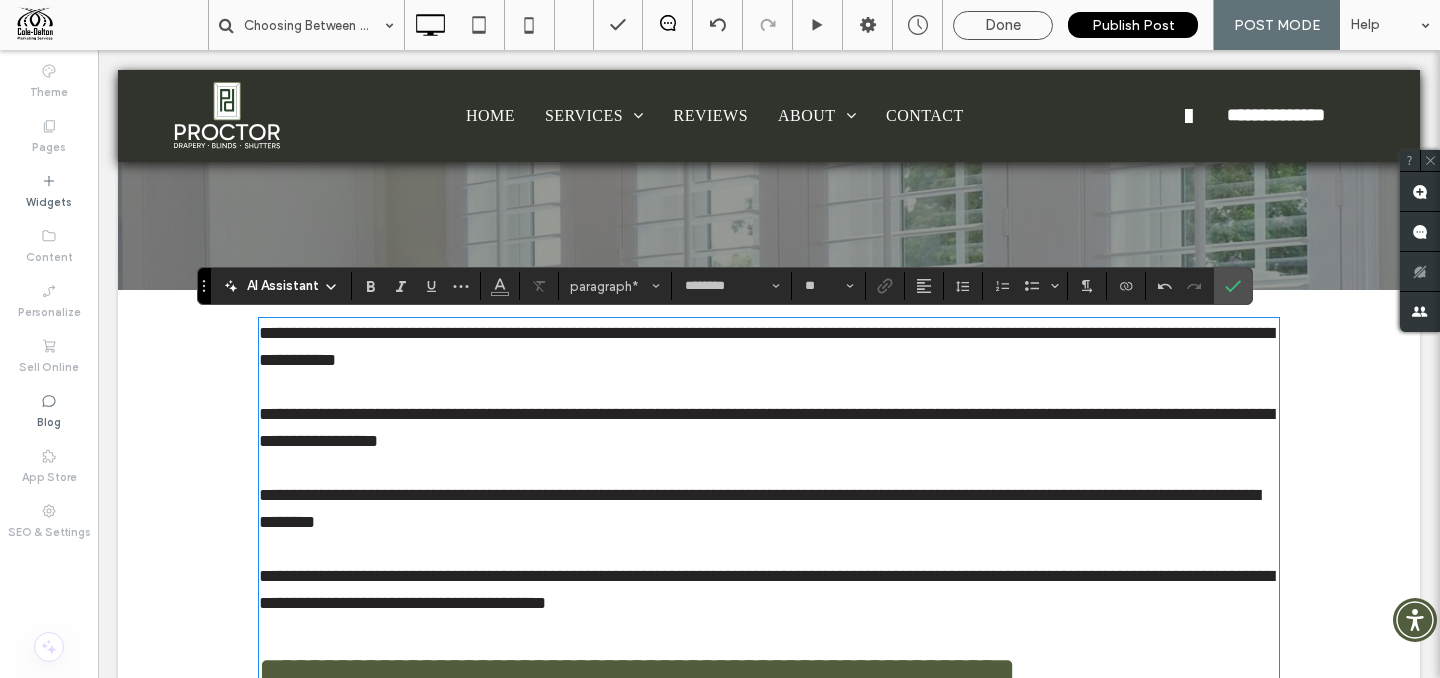 click at bounding box center (769, 387) 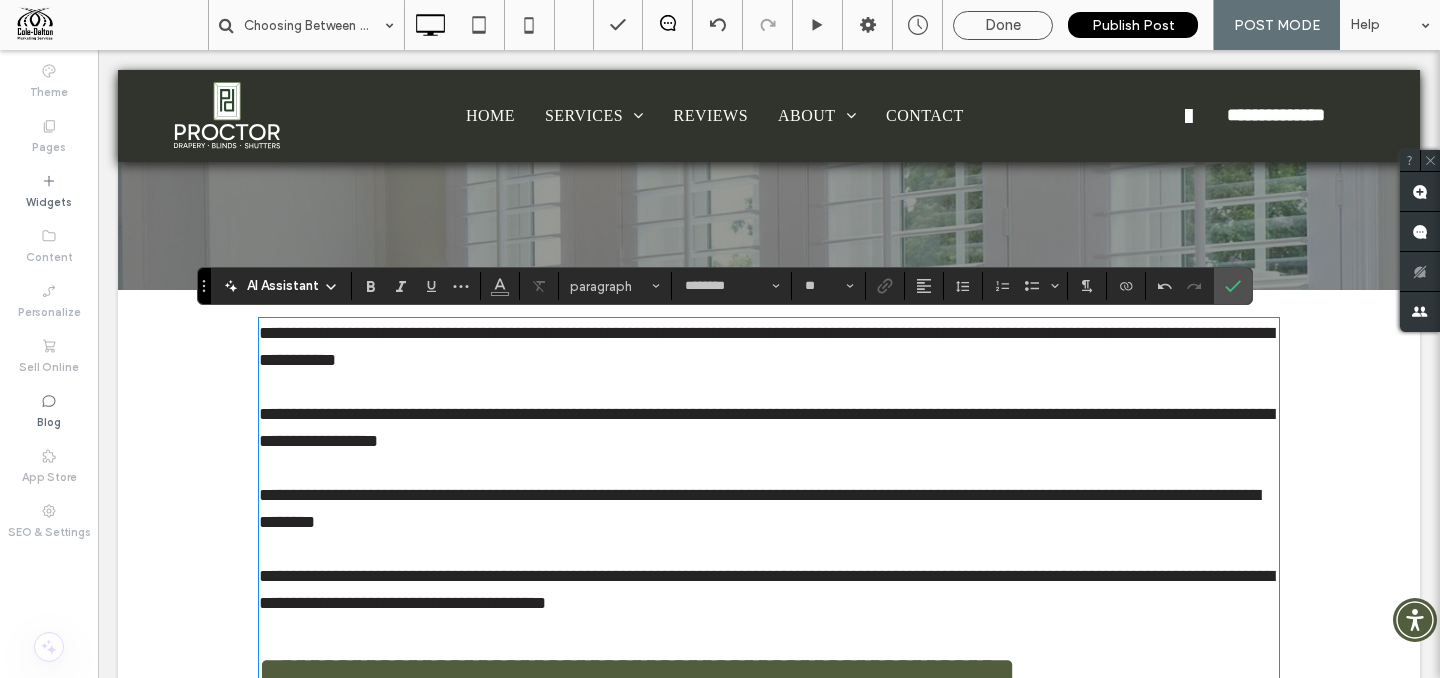 click at bounding box center [1180, 286] 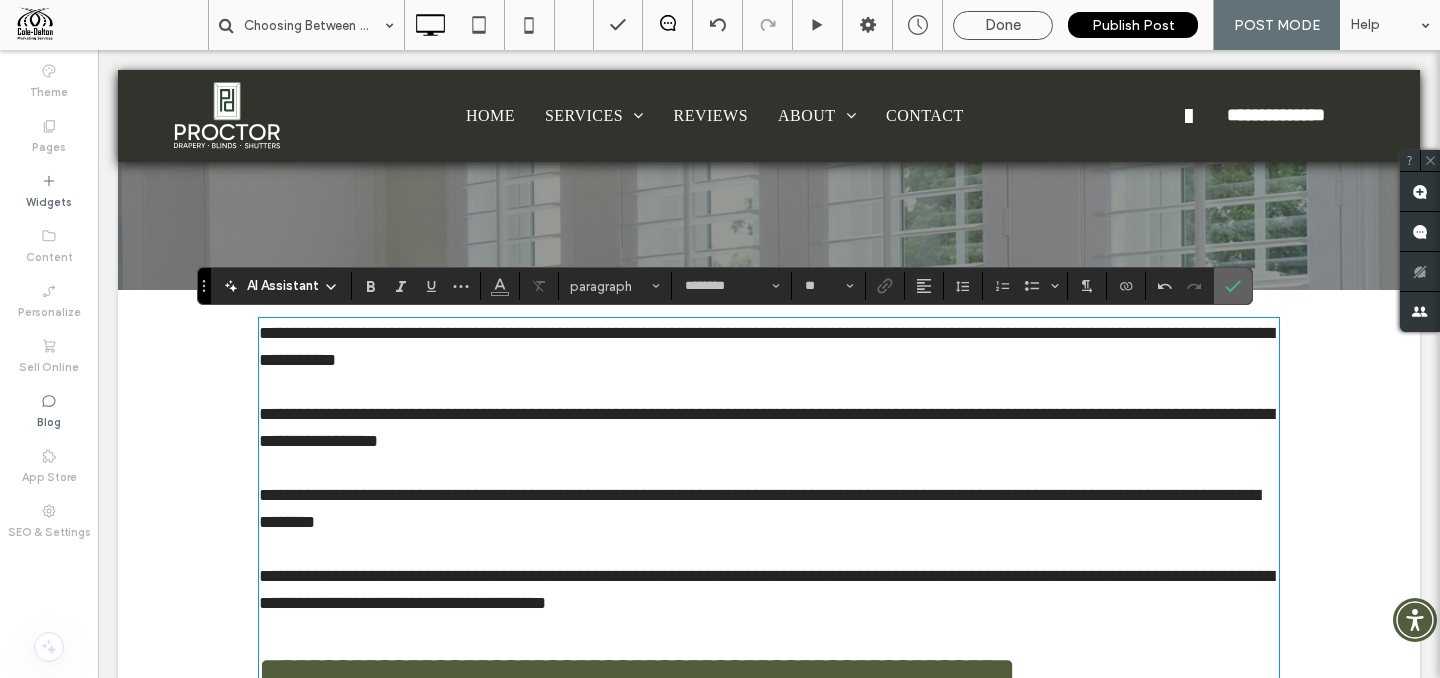 click at bounding box center (1233, 286) 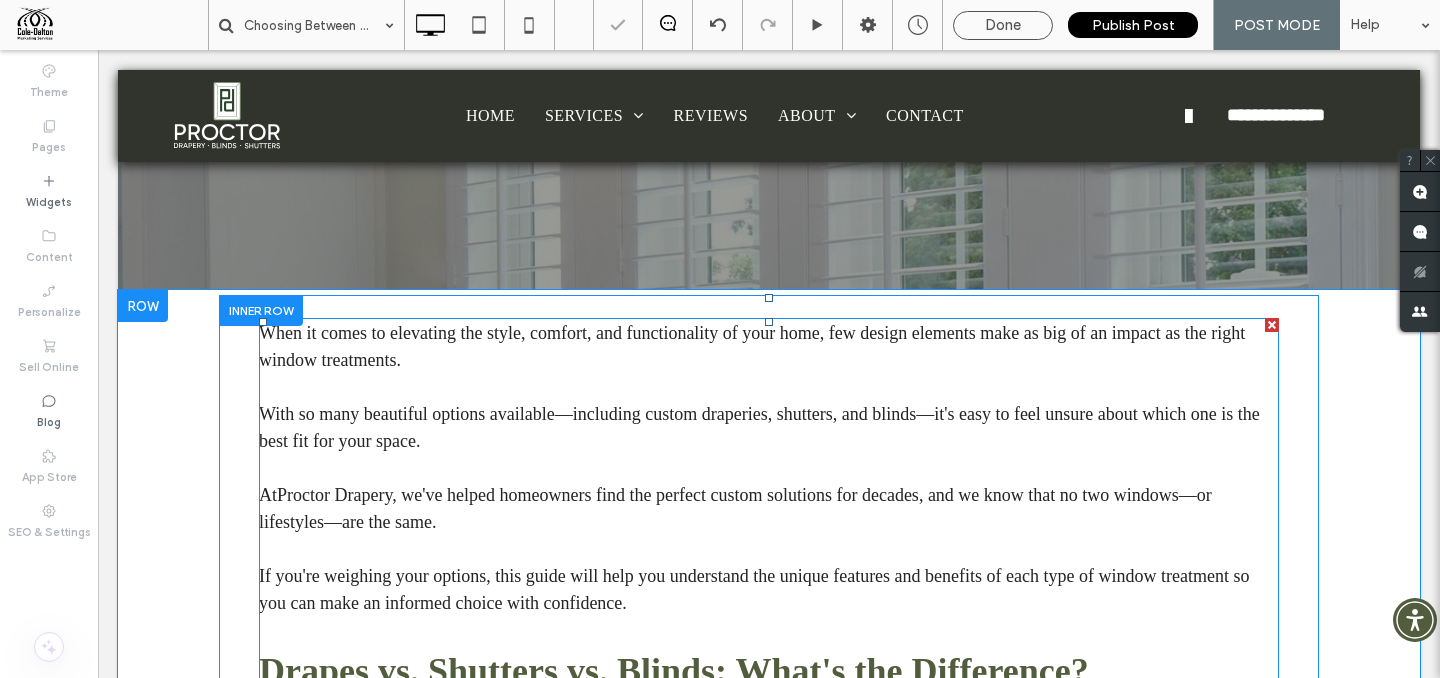 click at bounding box center (769, 387) 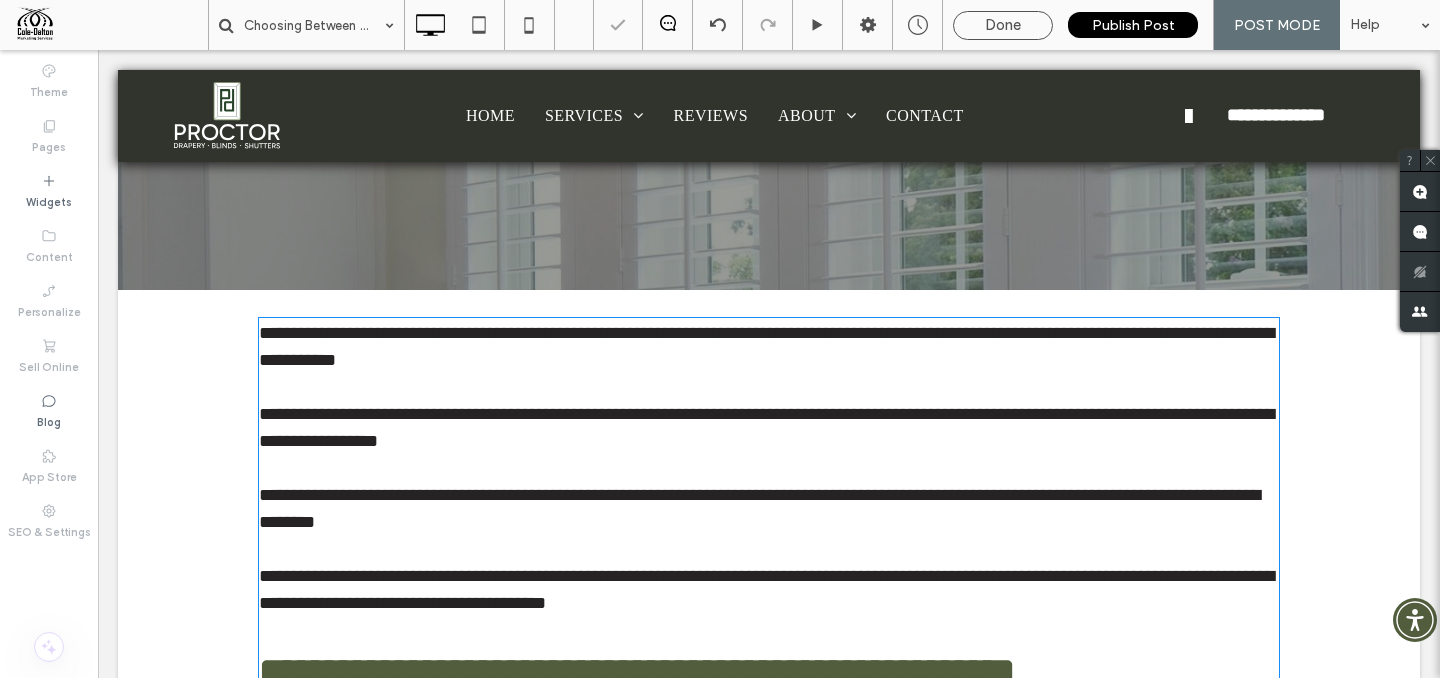 type on "********" 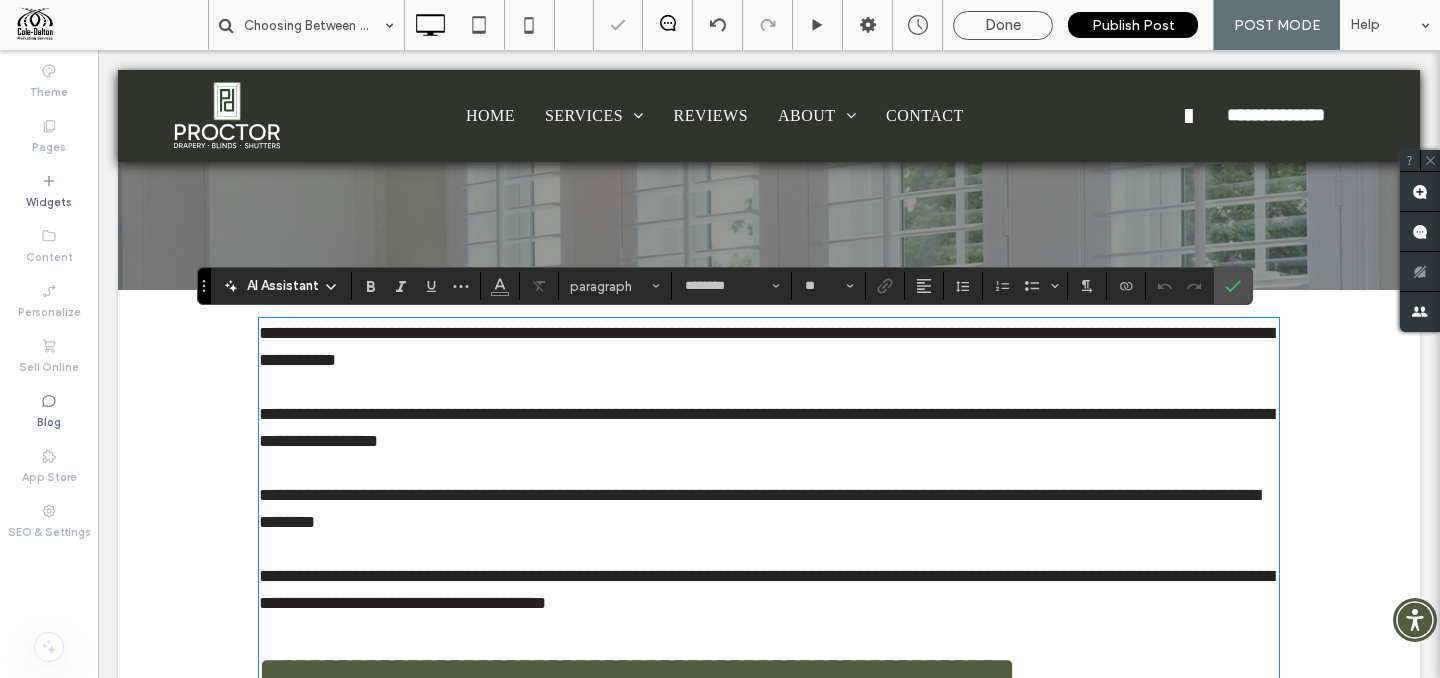 click on "**********" at bounding box center [766, 427] 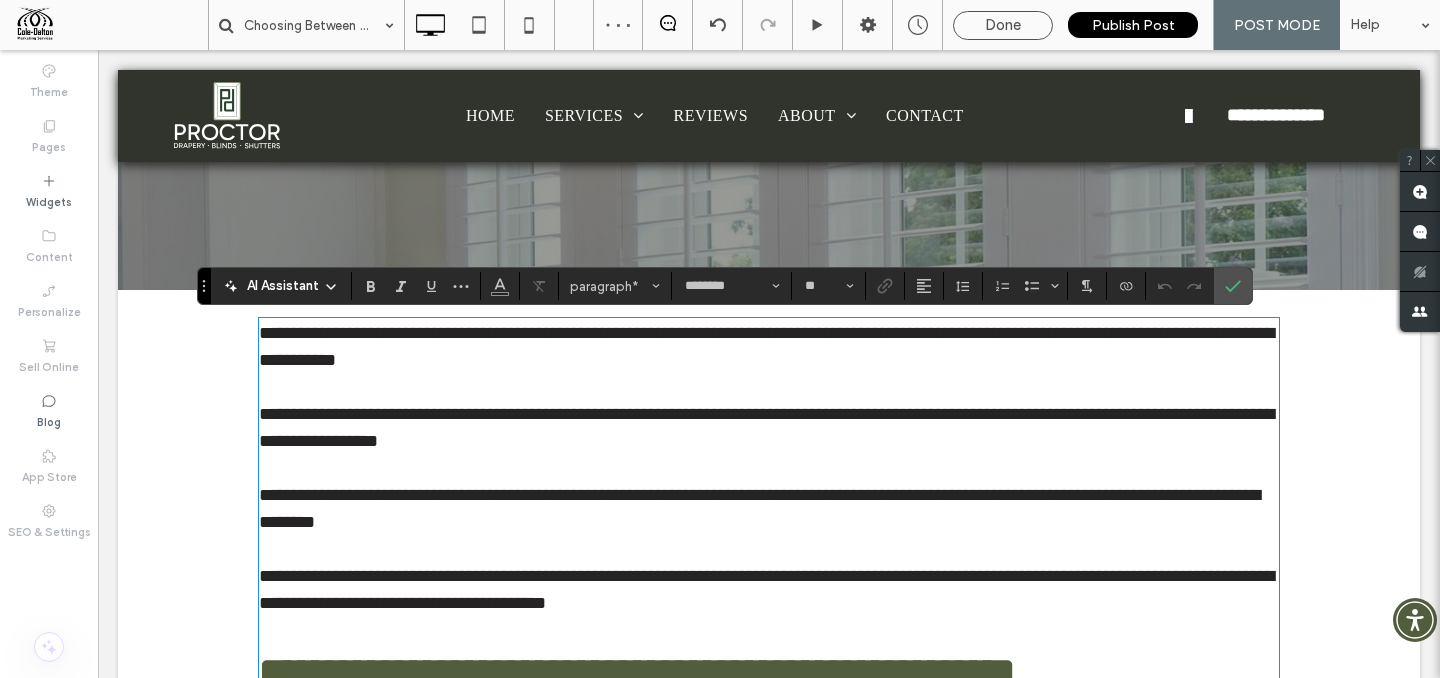 type 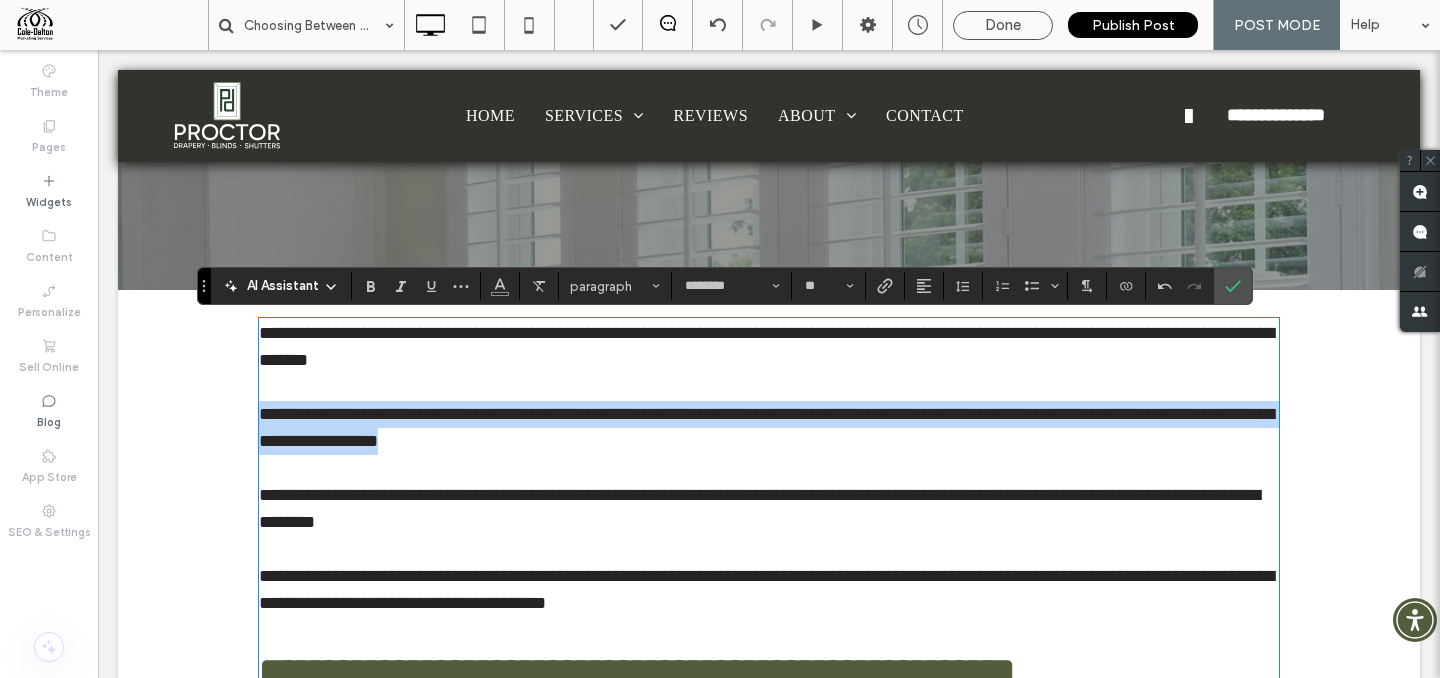 drag, startPoint x: 413, startPoint y: 432, endPoint x: 259, endPoint y: 412, distance: 155.29327 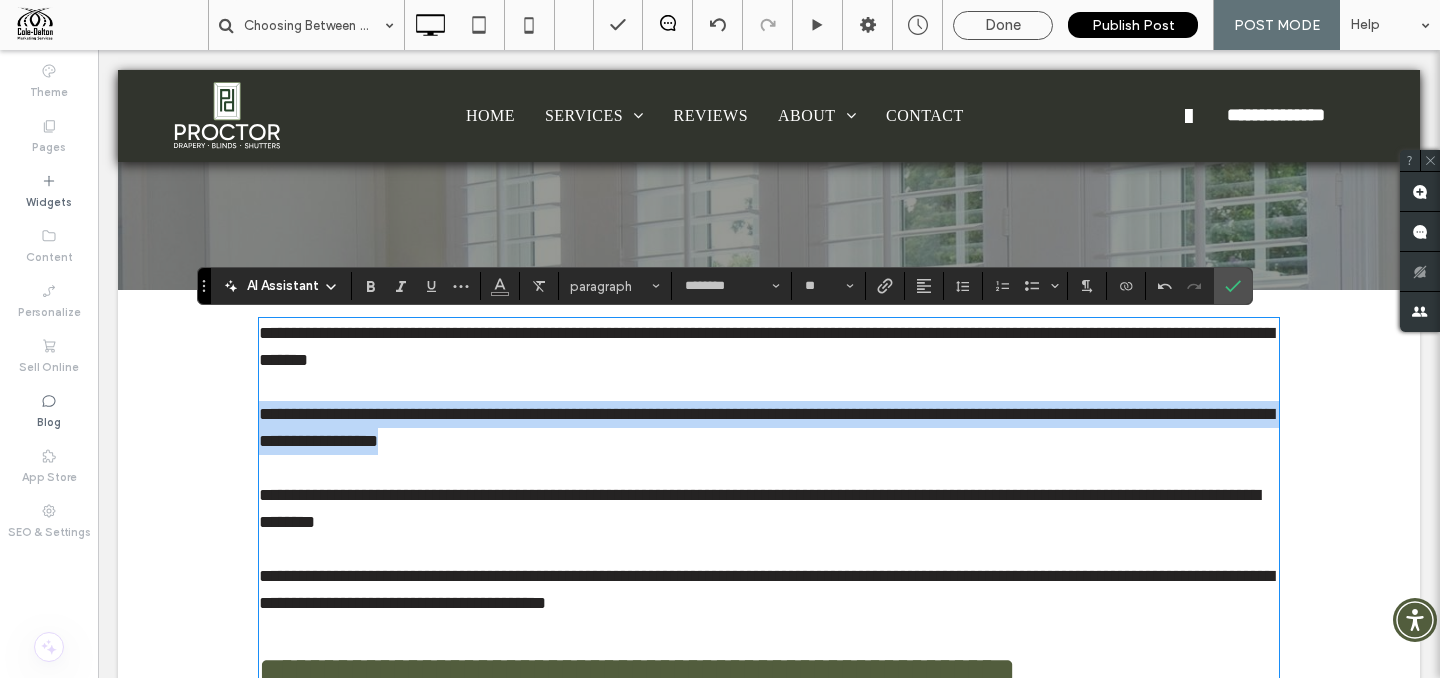 copy on "**********" 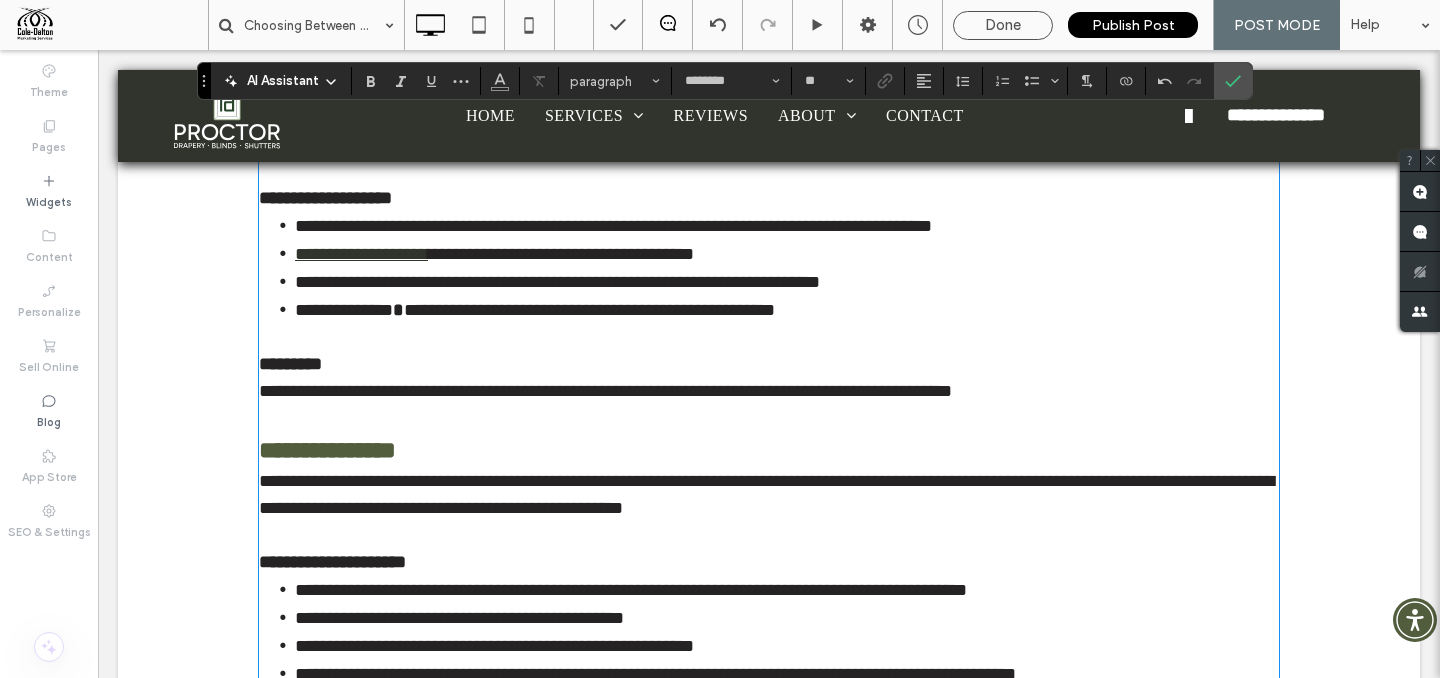 scroll, scrollTop: 1403, scrollLeft: 0, axis: vertical 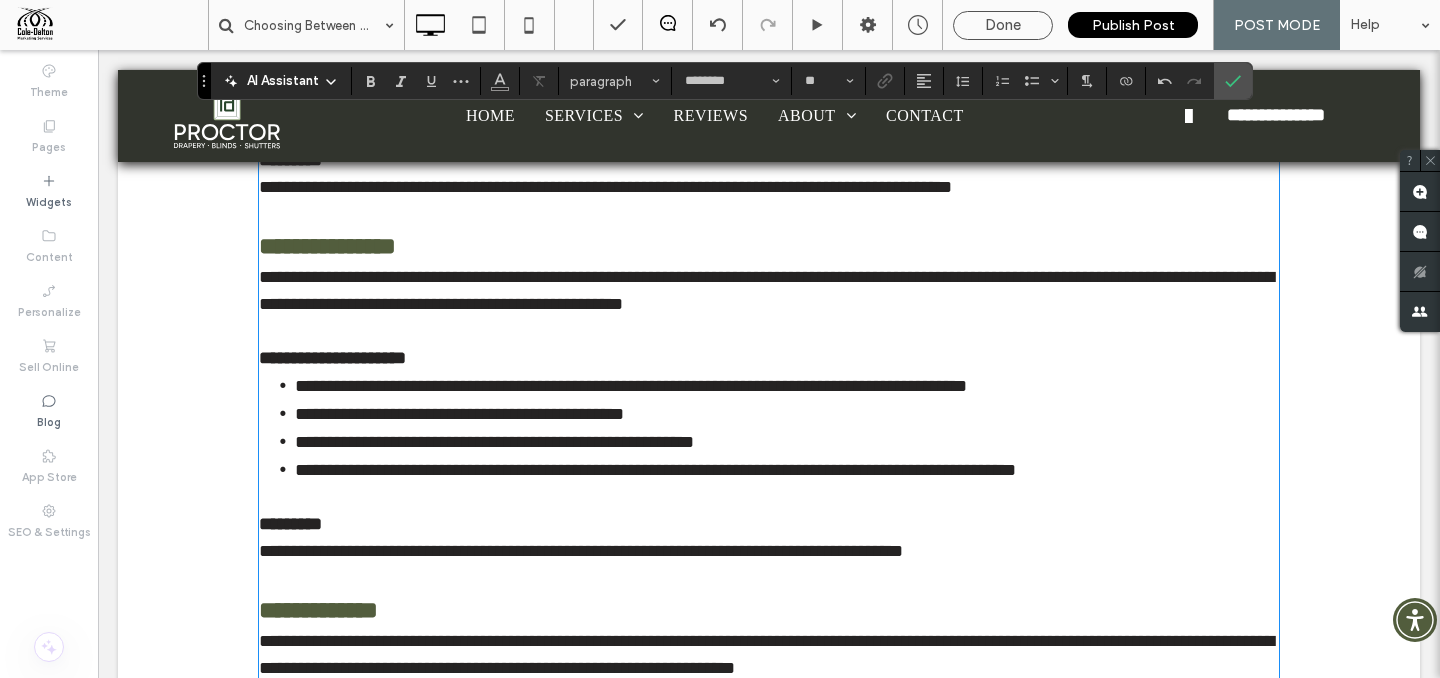 click on "**********" at bounding box center (787, 483) 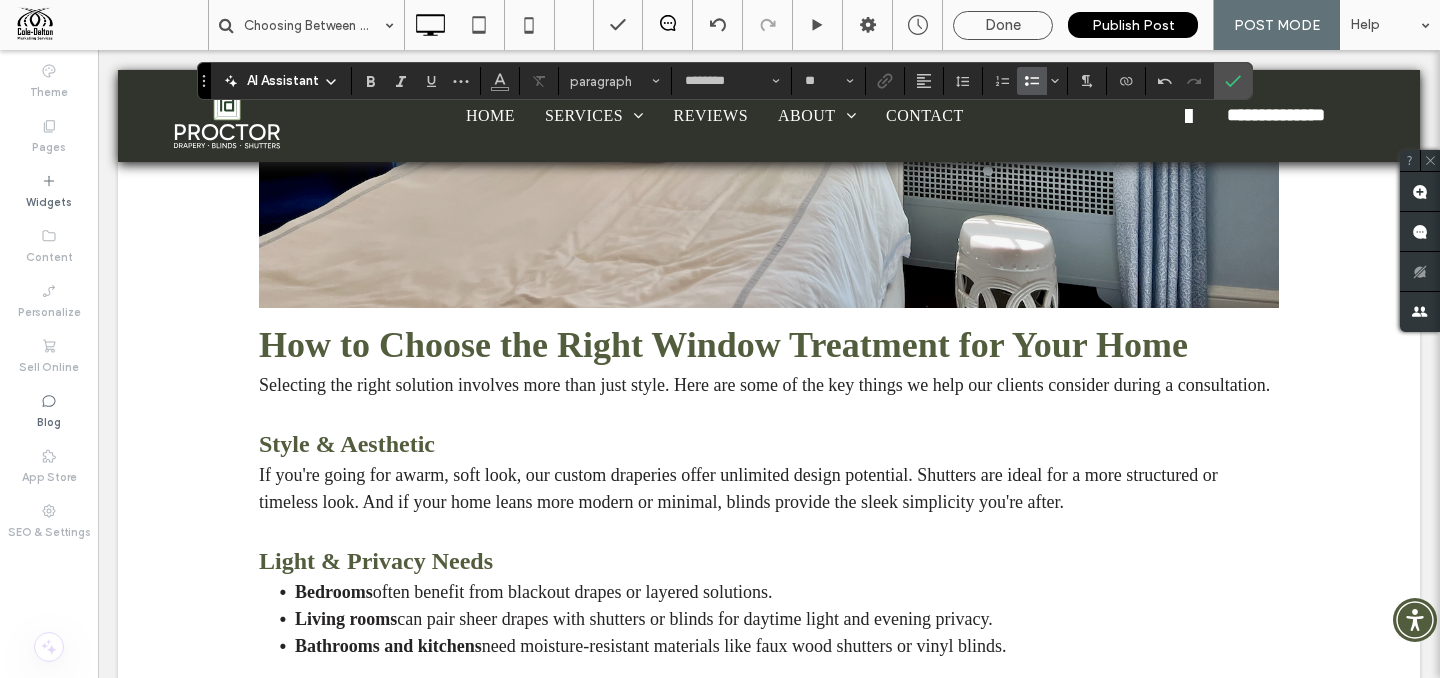 scroll, scrollTop: 3157, scrollLeft: 0, axis: vertical 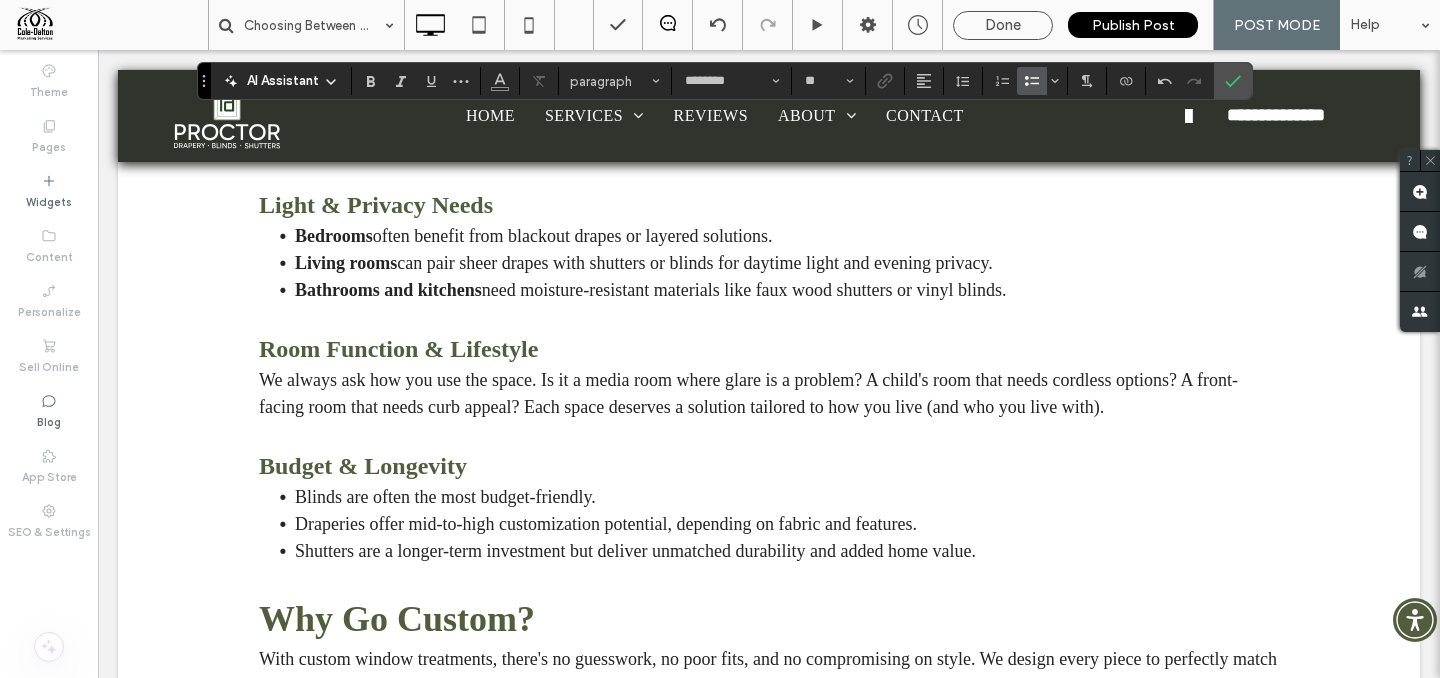 click on "Budget & Longevity" at bounding box center [769, 466] 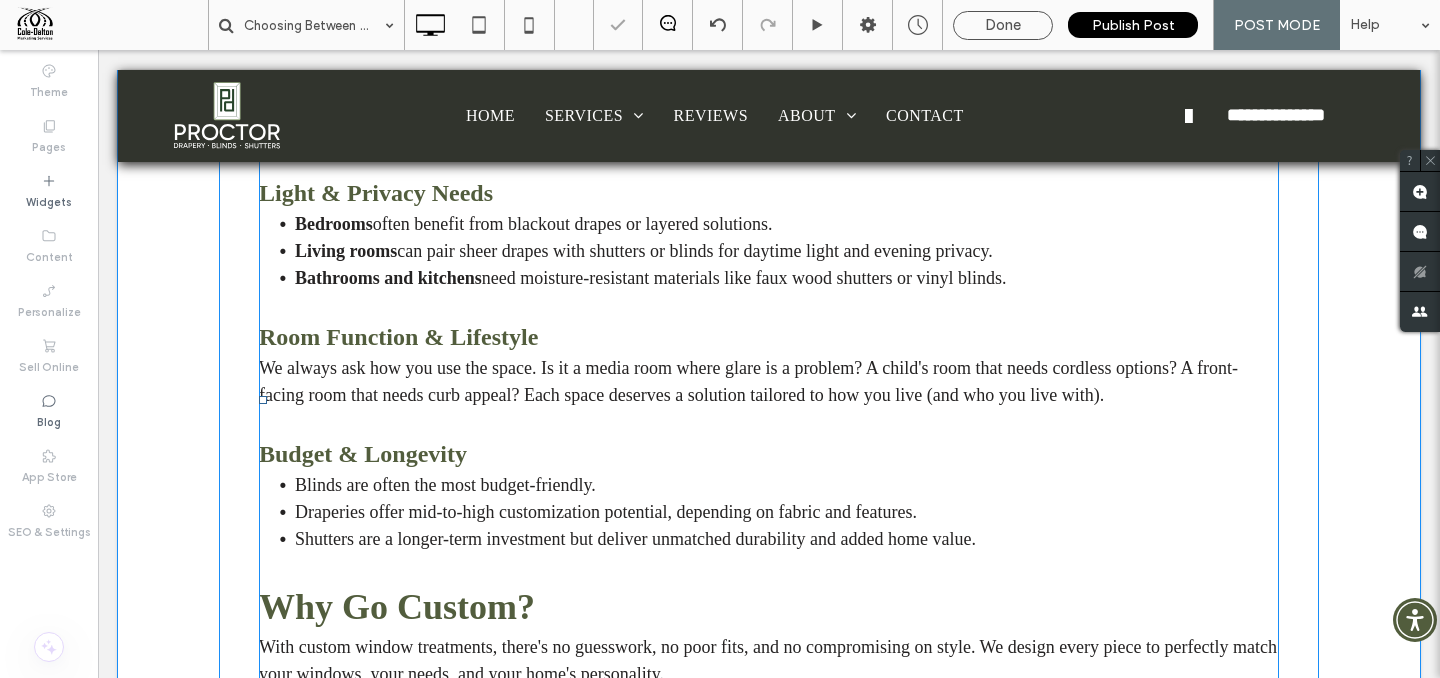 click on "Budget & Longevity" at bounding box center [769, 454] 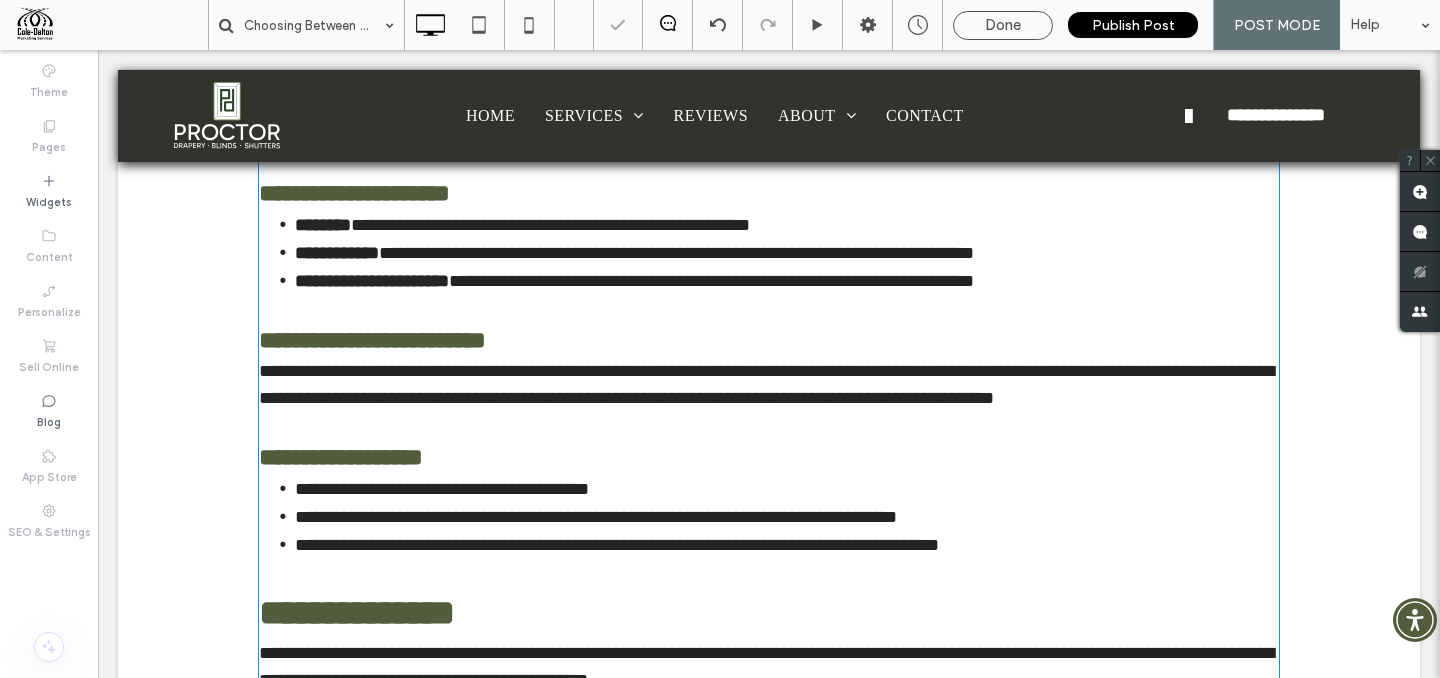 type on "********" 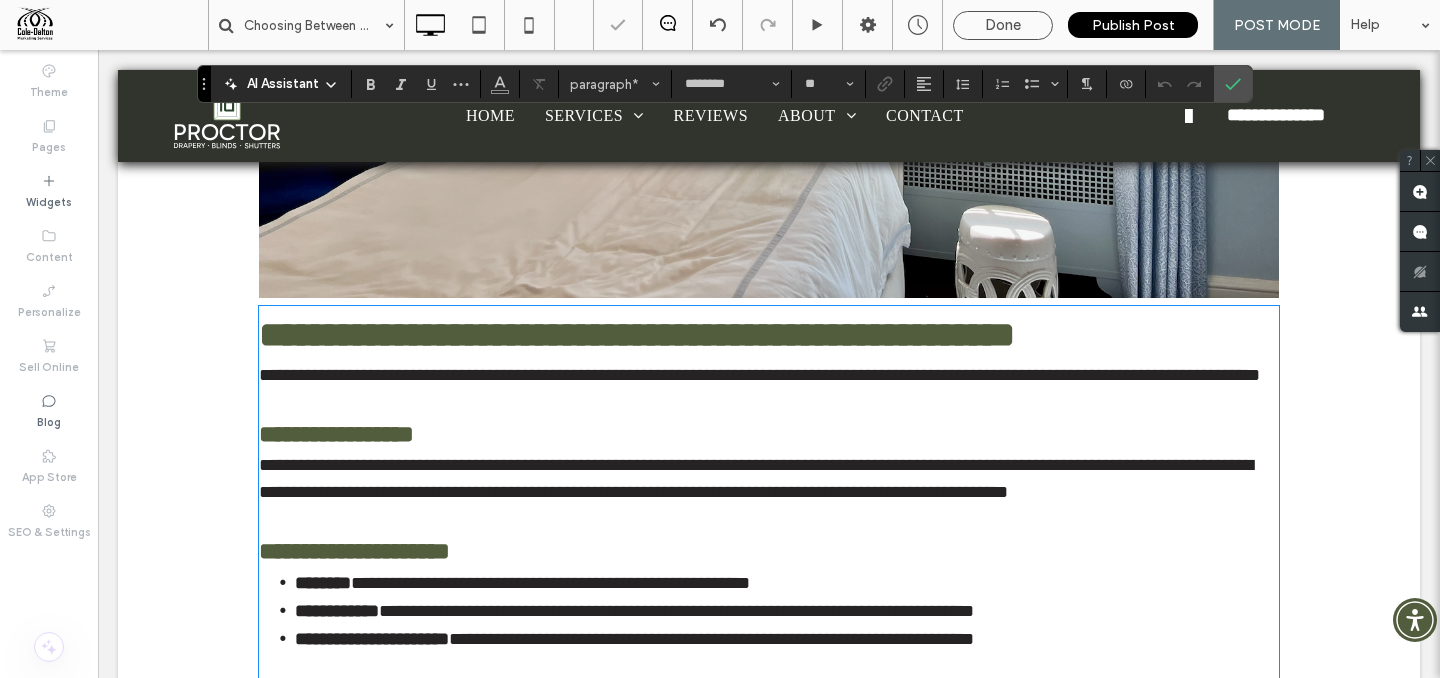 click on "**********" at bounding box center [769, 434] 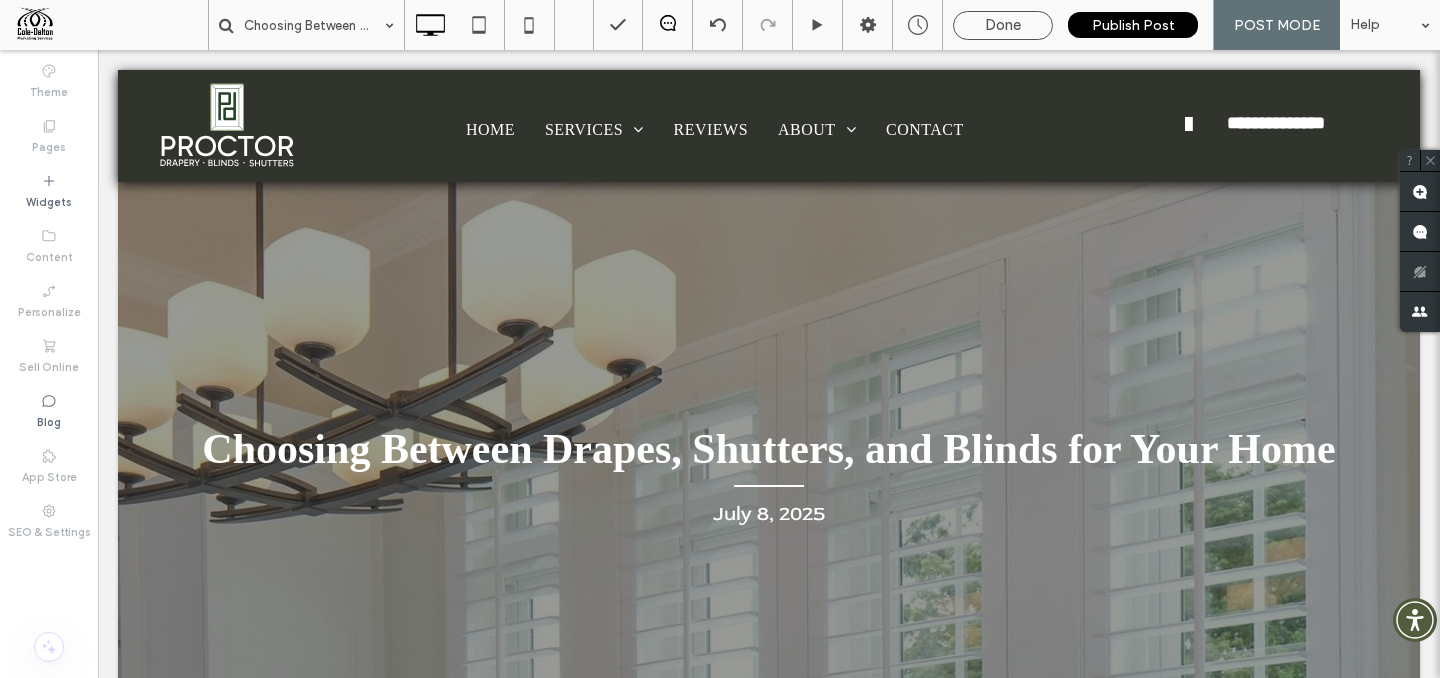 scroll, scrollTop: 0, scrollLeft: 0, axis: both 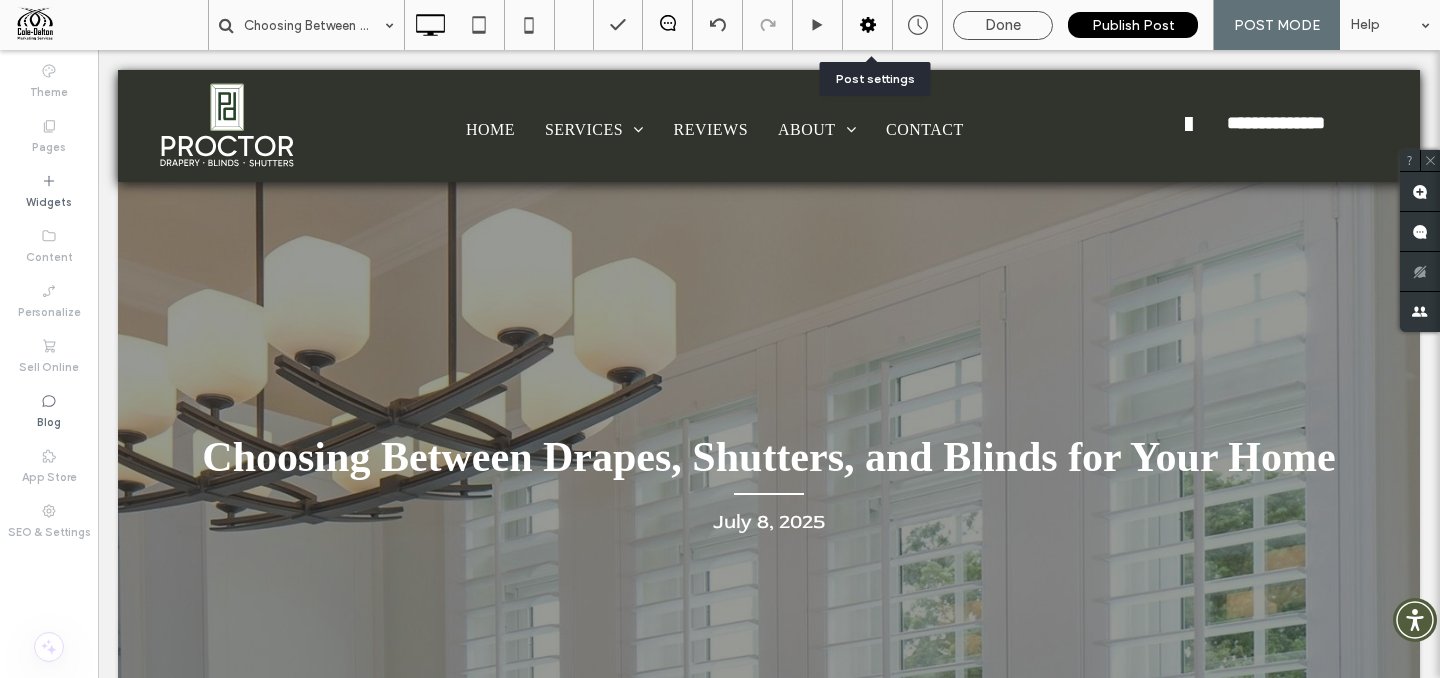 click at bounding box center [868, 25] 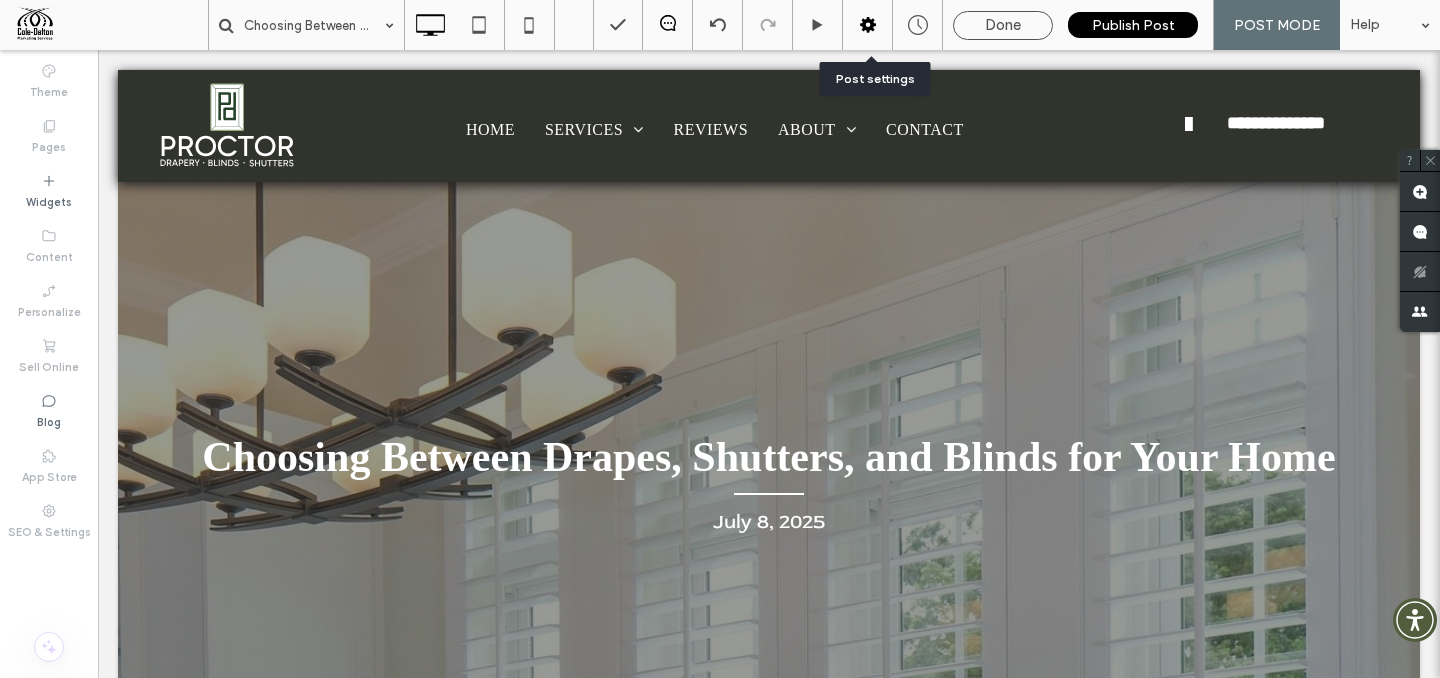 click 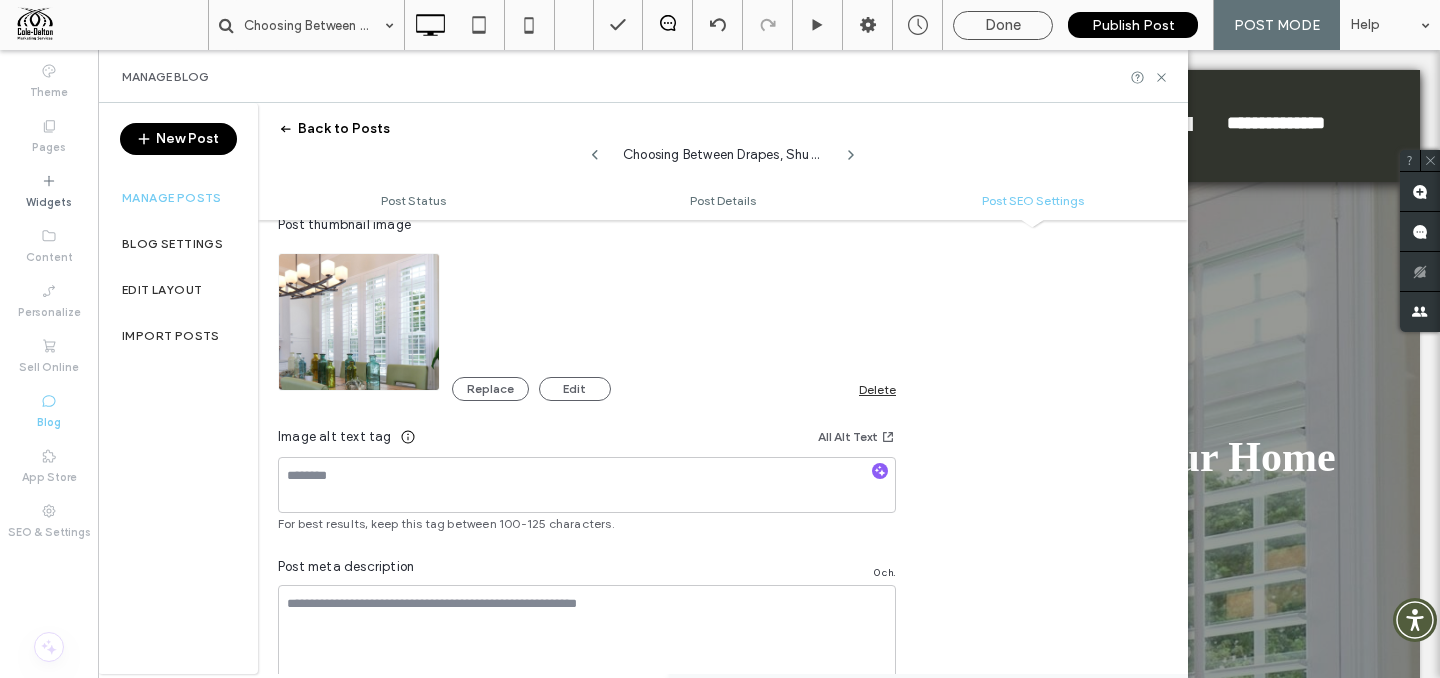 scroll, scrollTop: 1203, scrollLeft: 0, axis: vertical 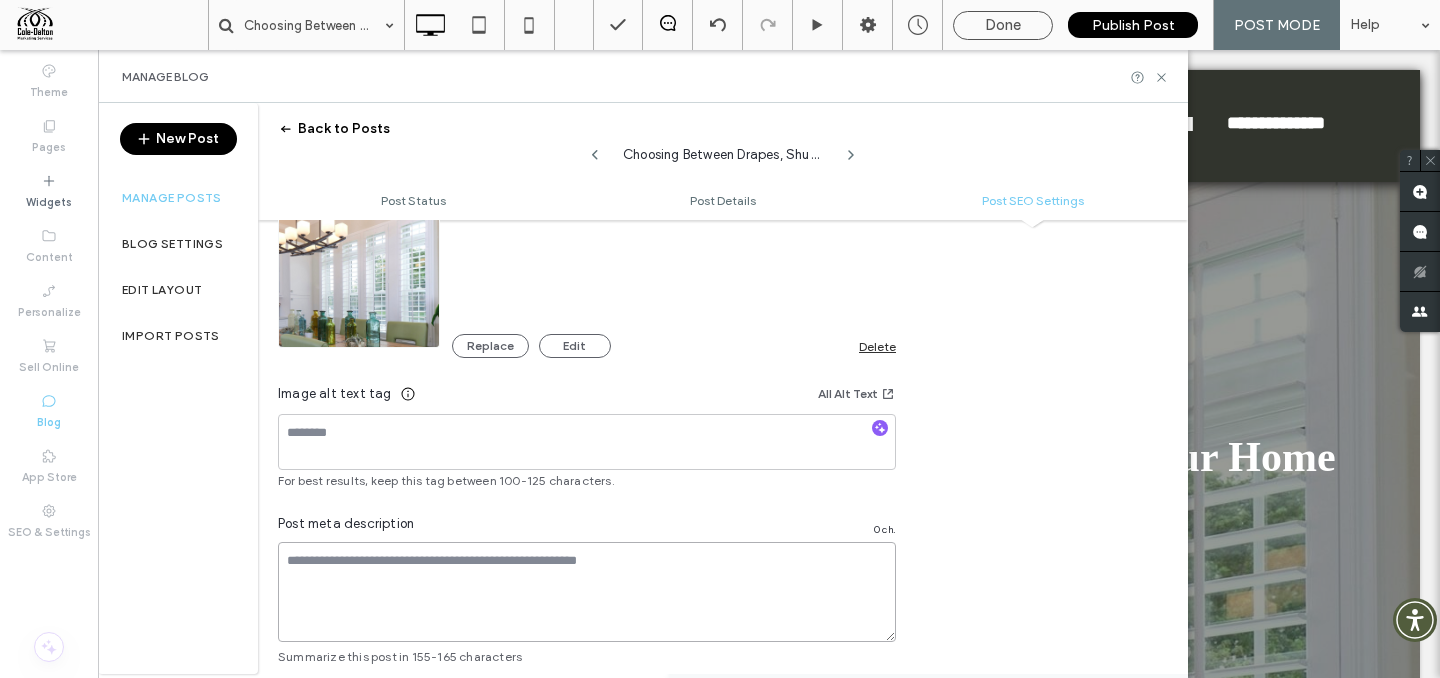 click at bounding box center (587, 592) 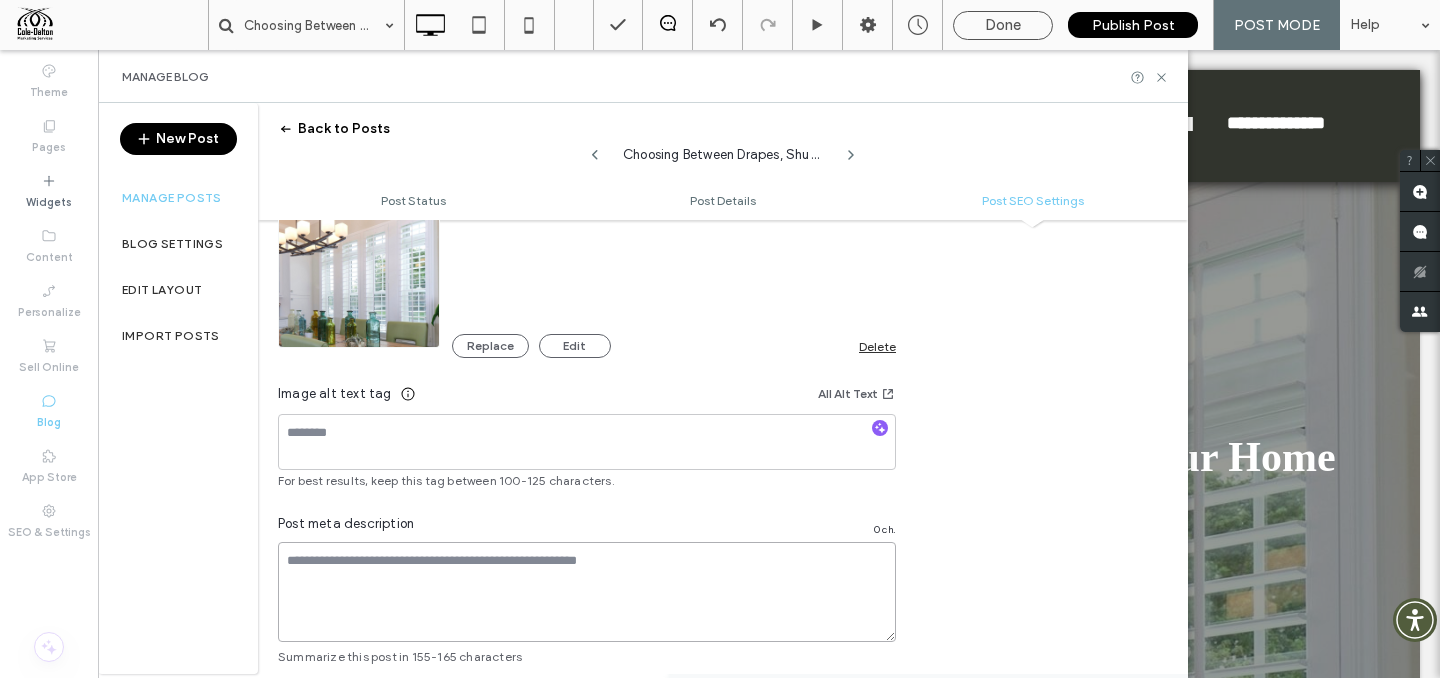 paste on "**********" 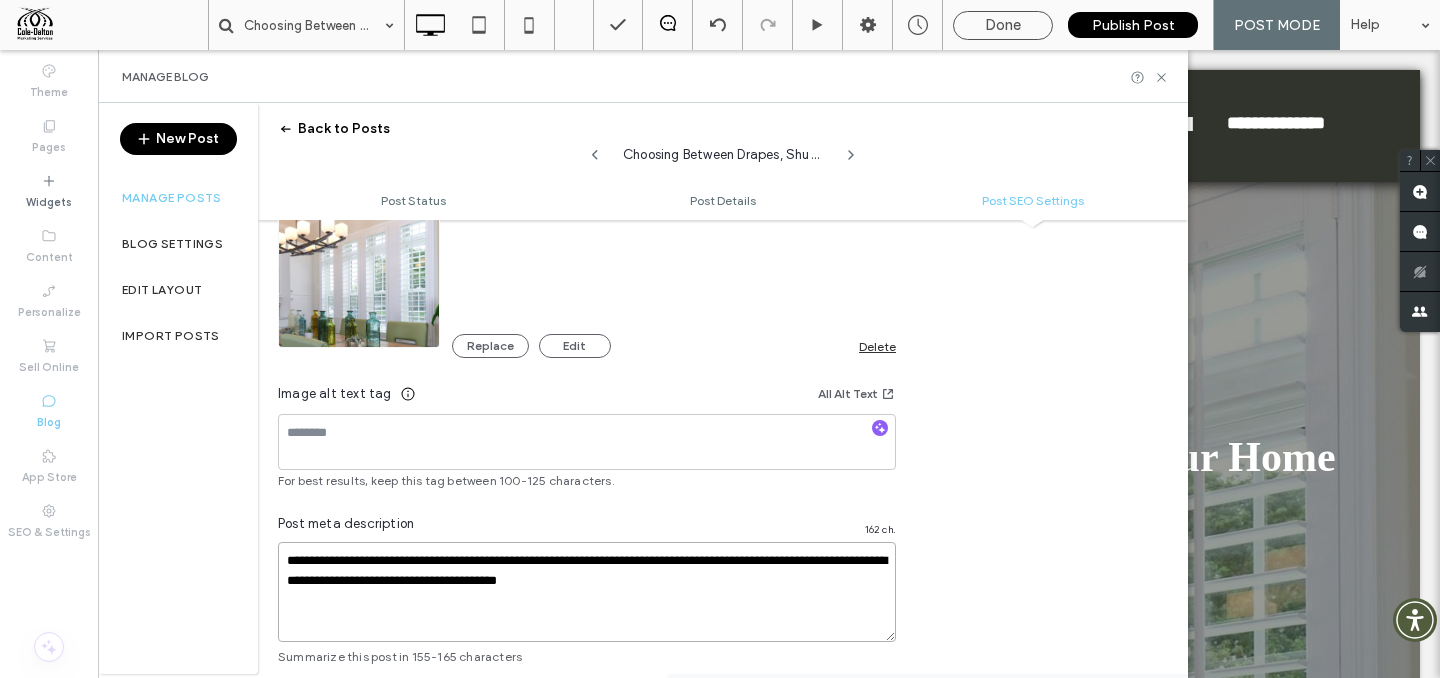 type on "**********" 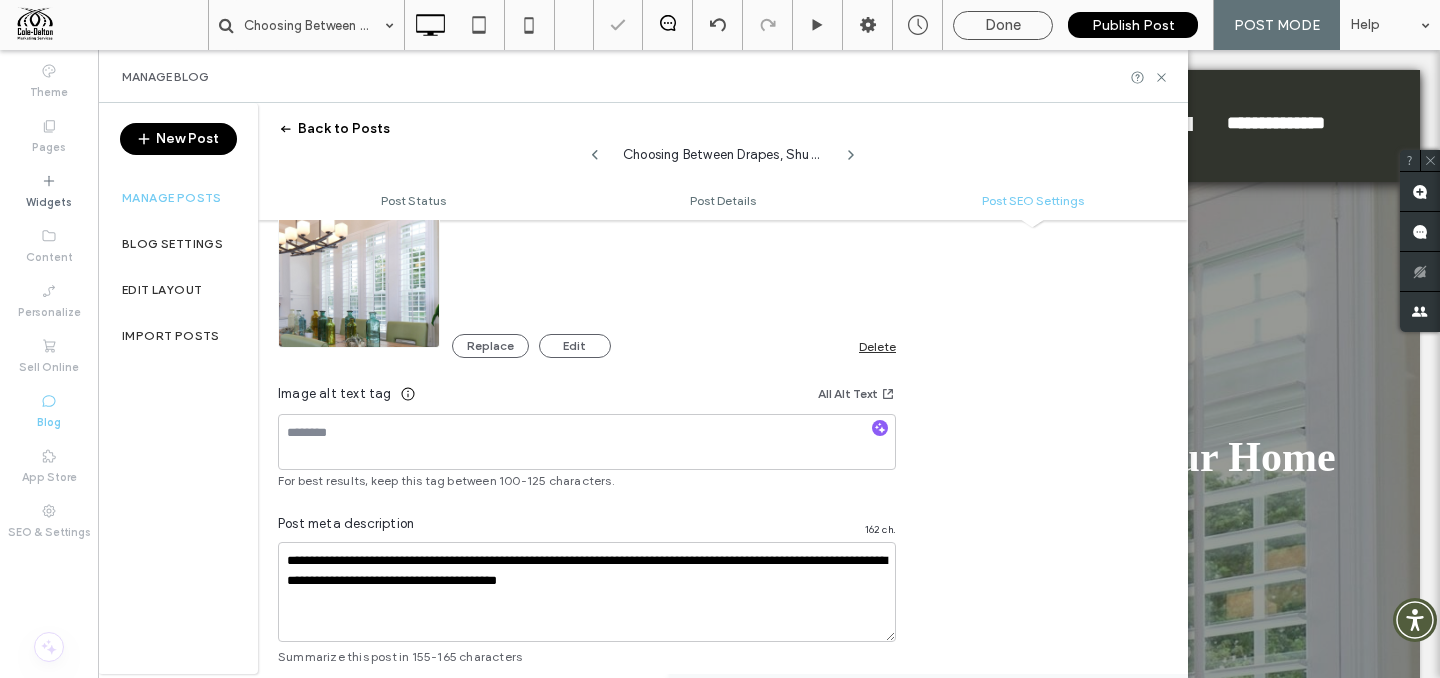 click on "**********" at bounding box center (723, 283) 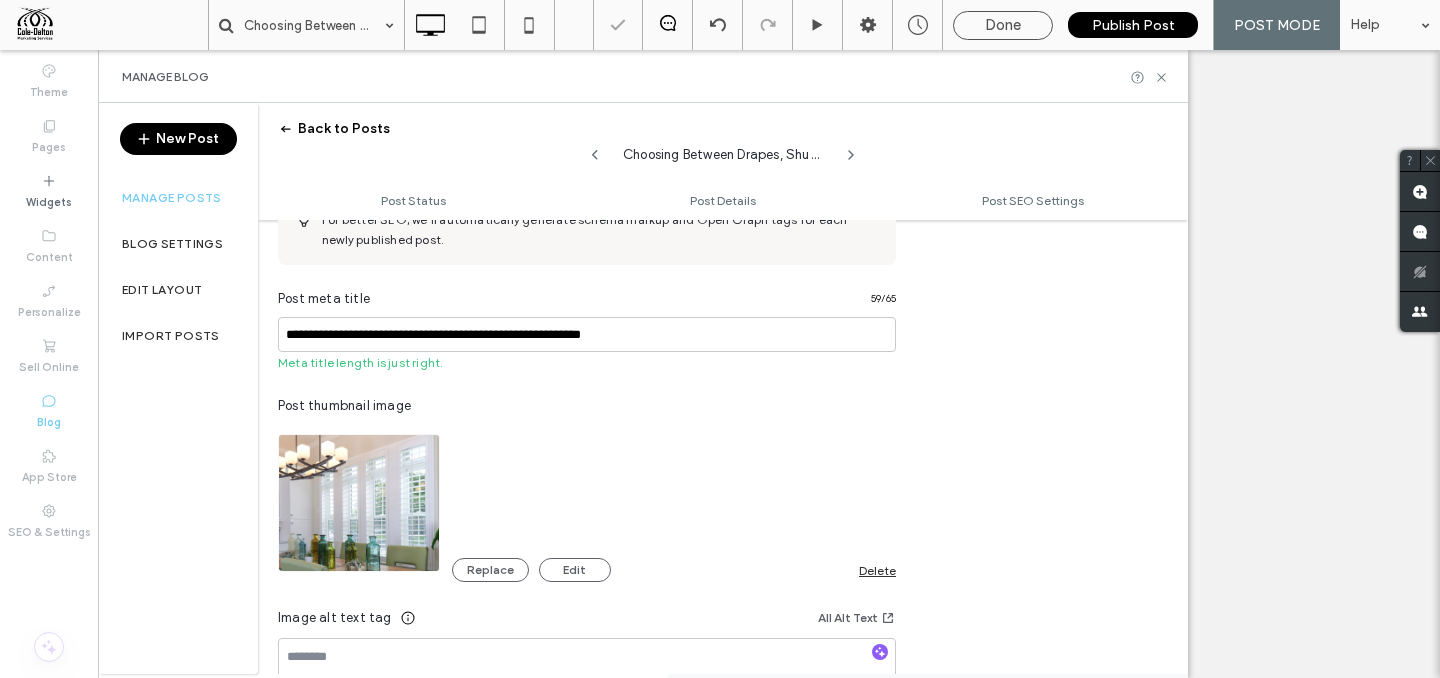 scroll, scrollTop: 803, scrollLeft: 0, axis: vertical 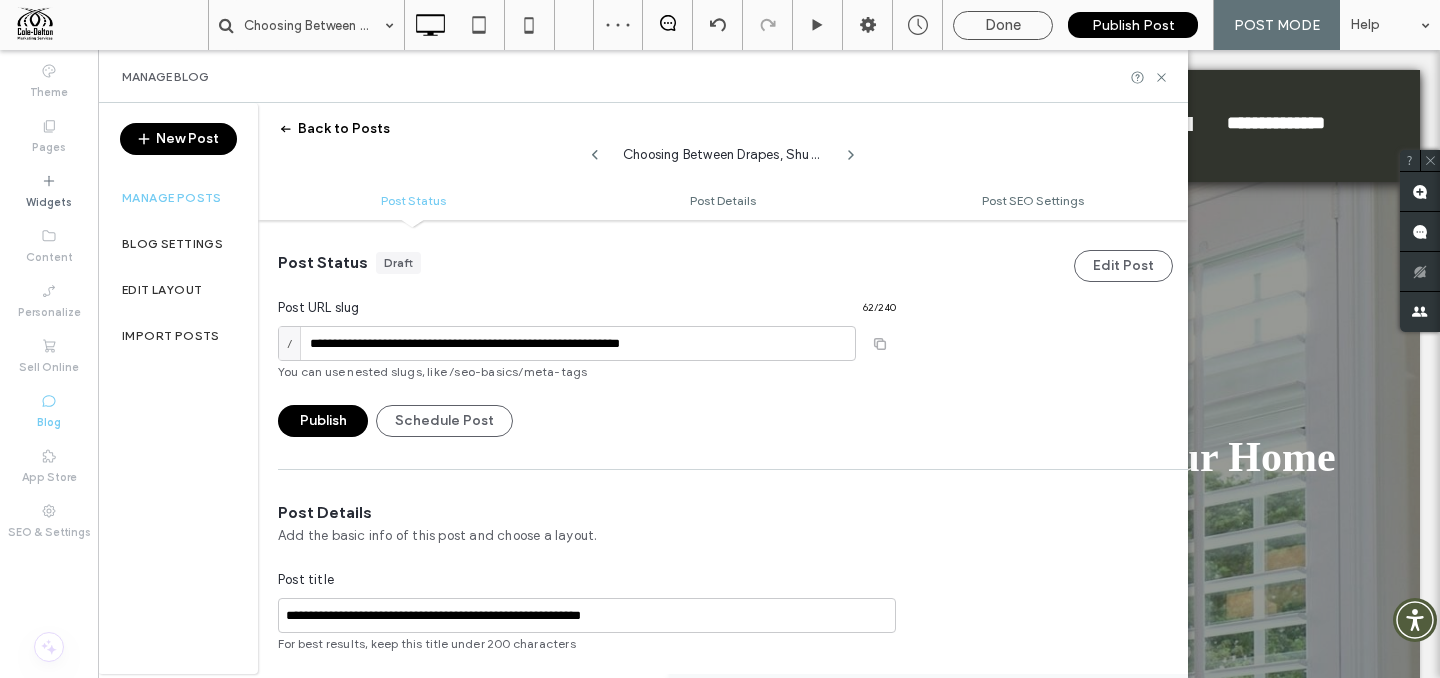 click on "Publish" at bounding box center (323, 421) 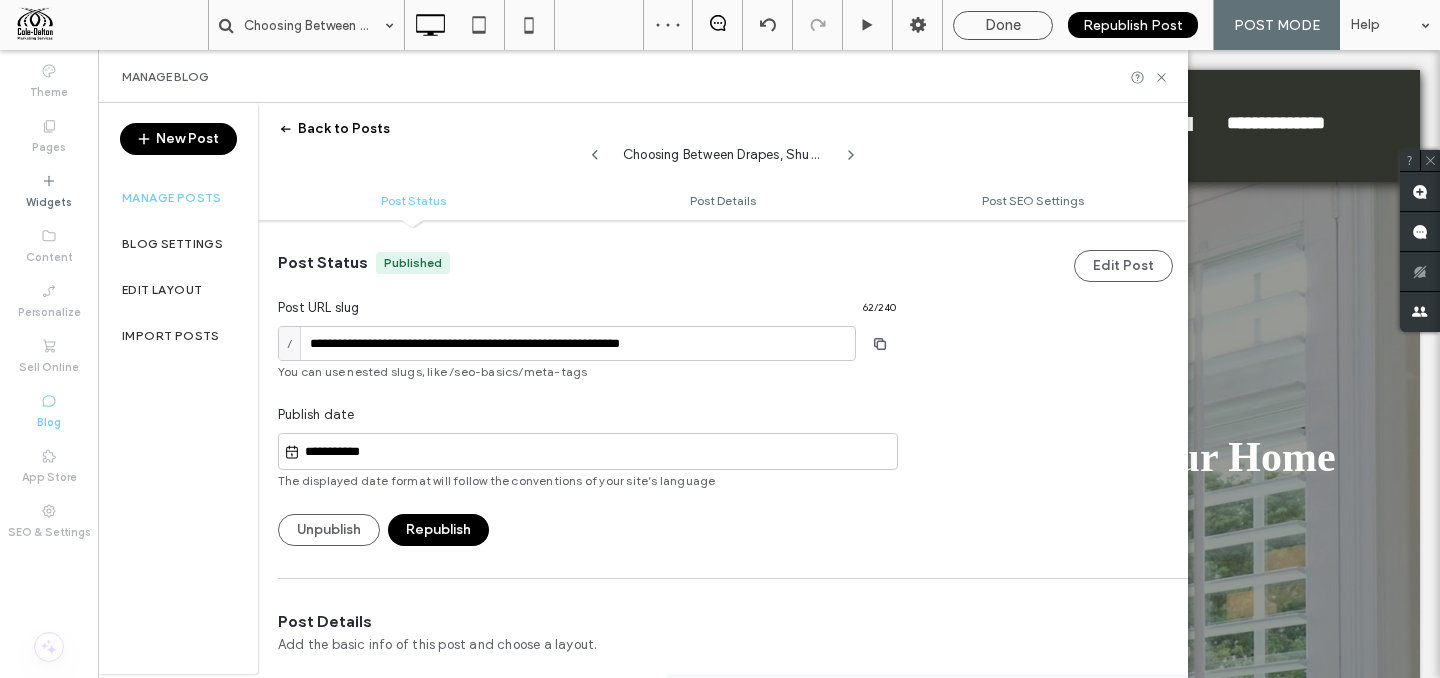 scroll, scrollTop: 0, scrollLeft: 0, axis: both 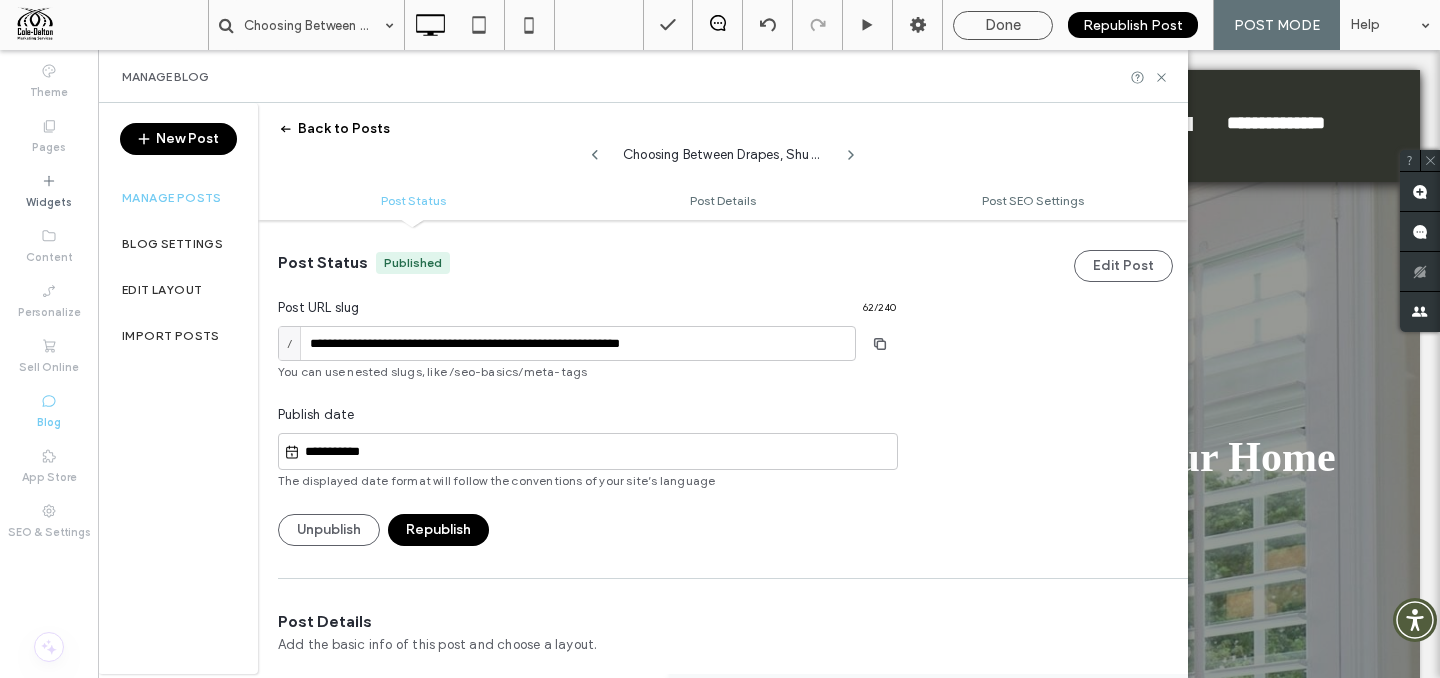click on "Choosing Between Drapes, Shutters, and Blinds for Your Home" at bounding box center (723, 150) 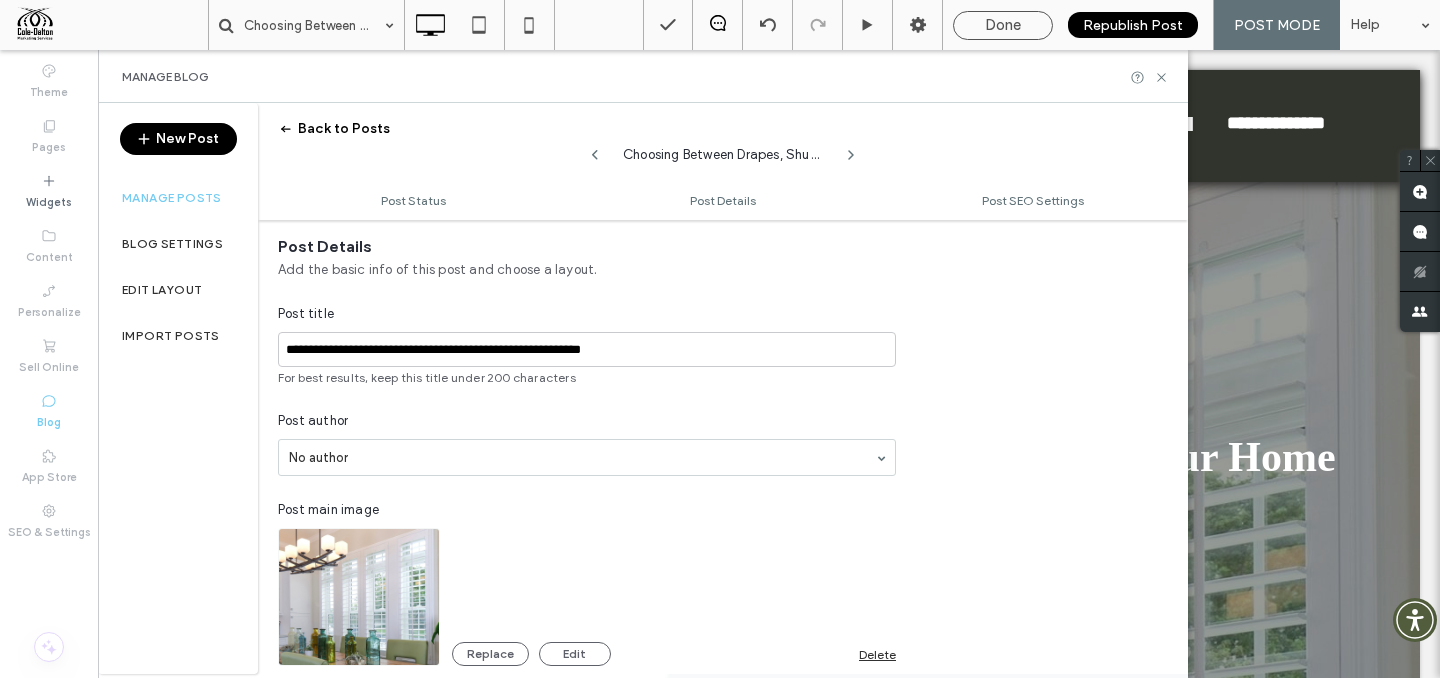 scroll, scrollTop: 0, scrollLeft: 0, axis: both 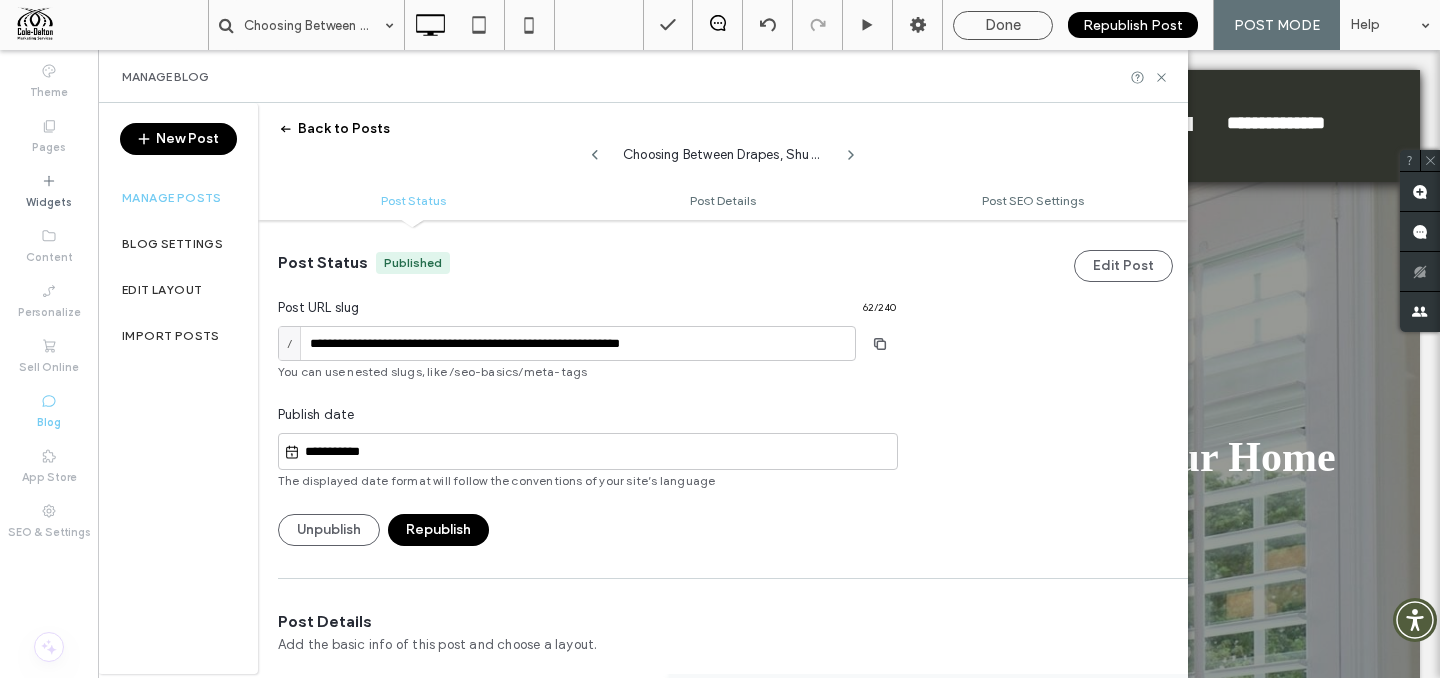 click on "Manage Blog" at bounding box center (643, 76) 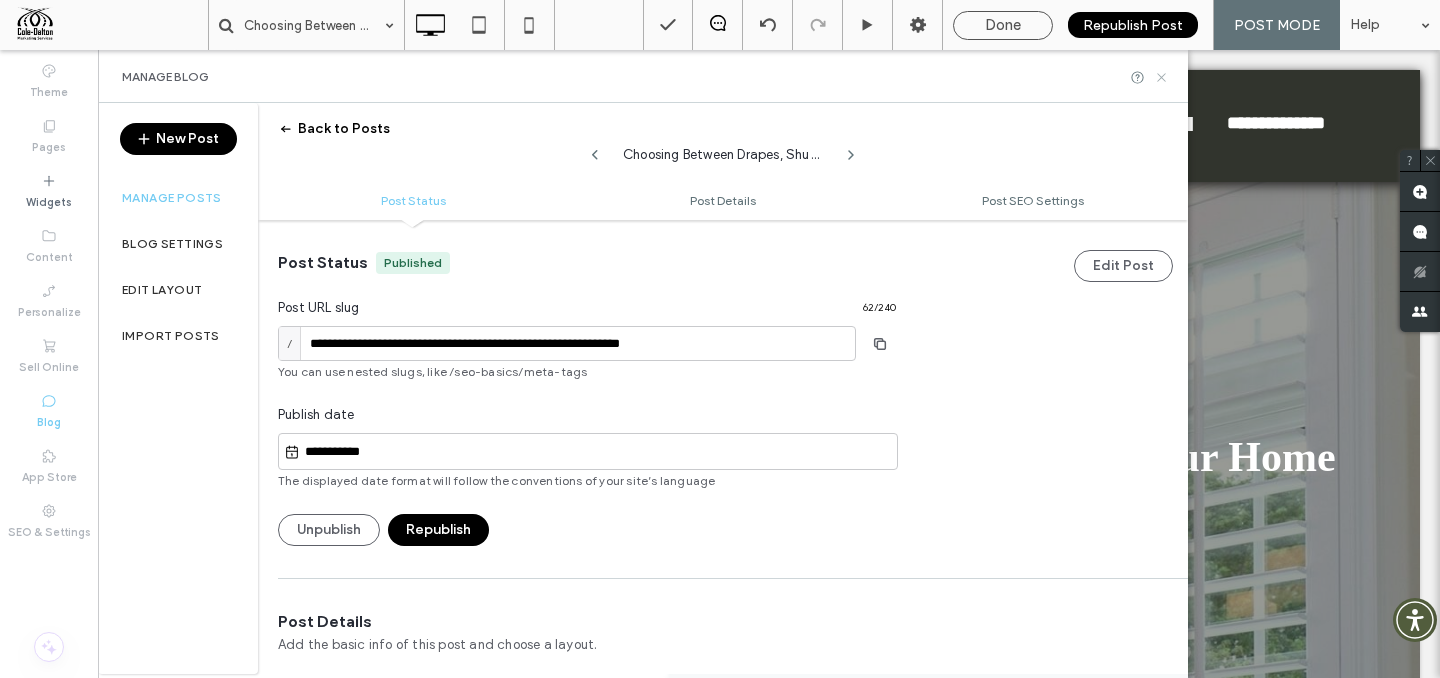 click 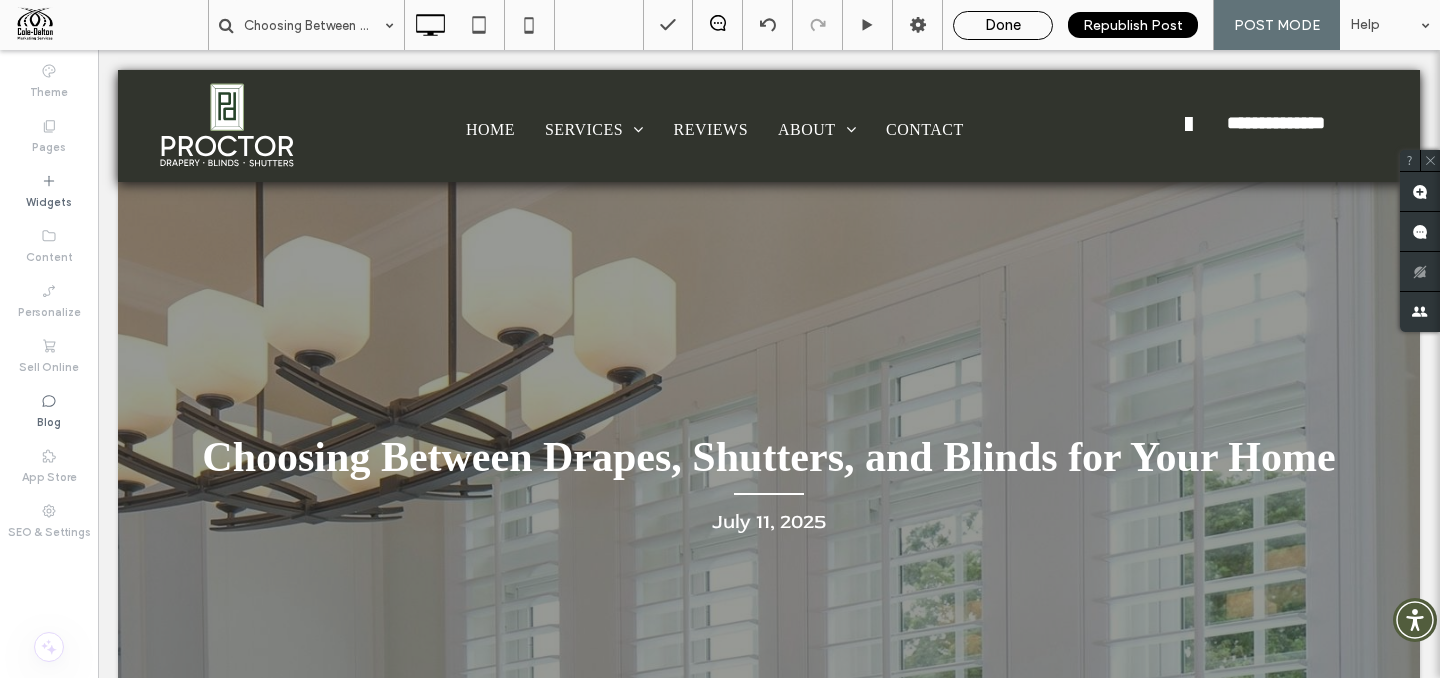 click on "Done" at bounding box center (1003, 25) 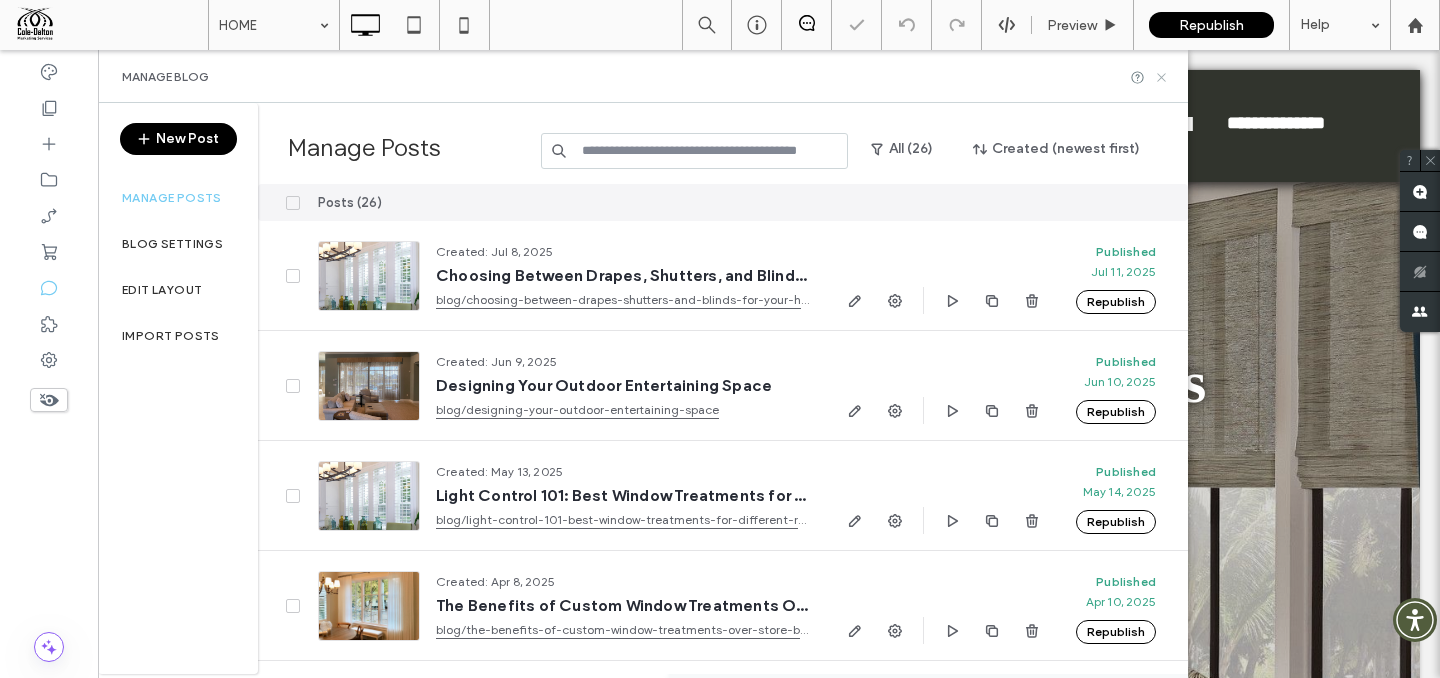scroll, scrollTop: 0, scrollLeft: 0, axis: both 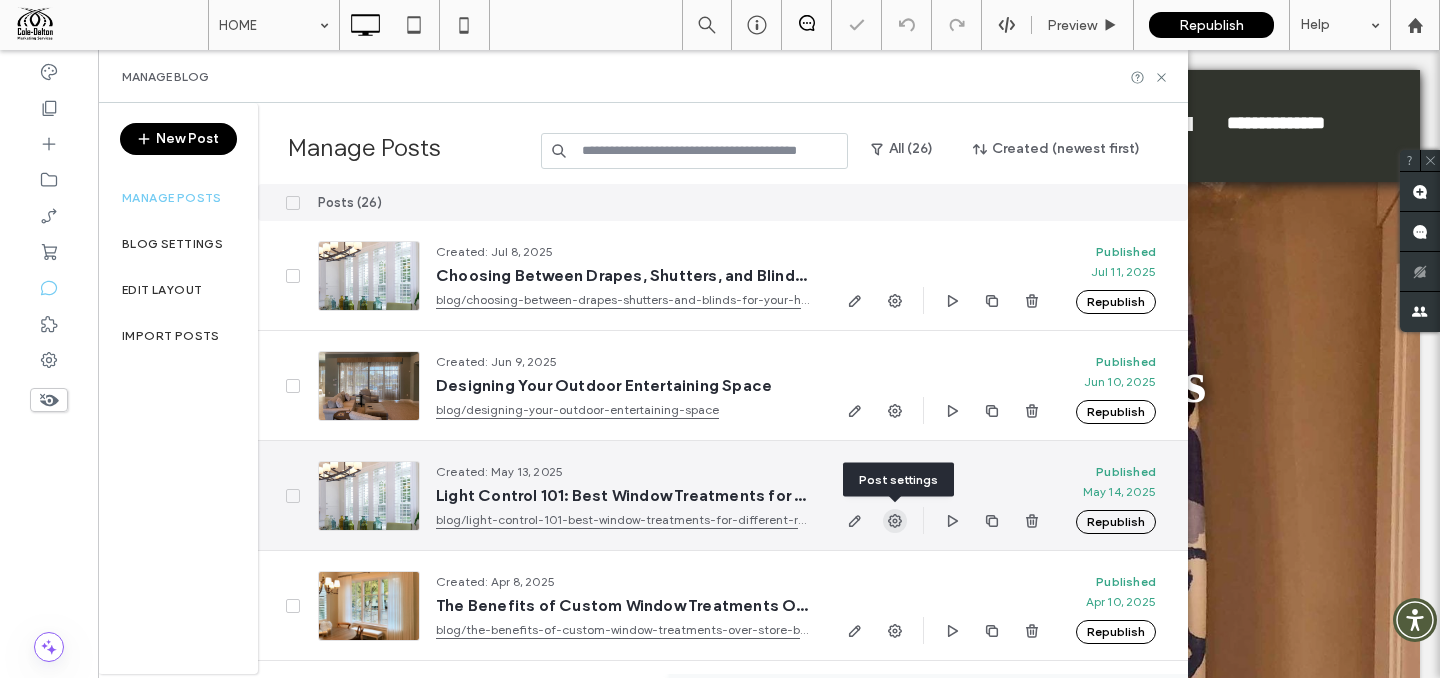 click at bounding box center (895, 521) 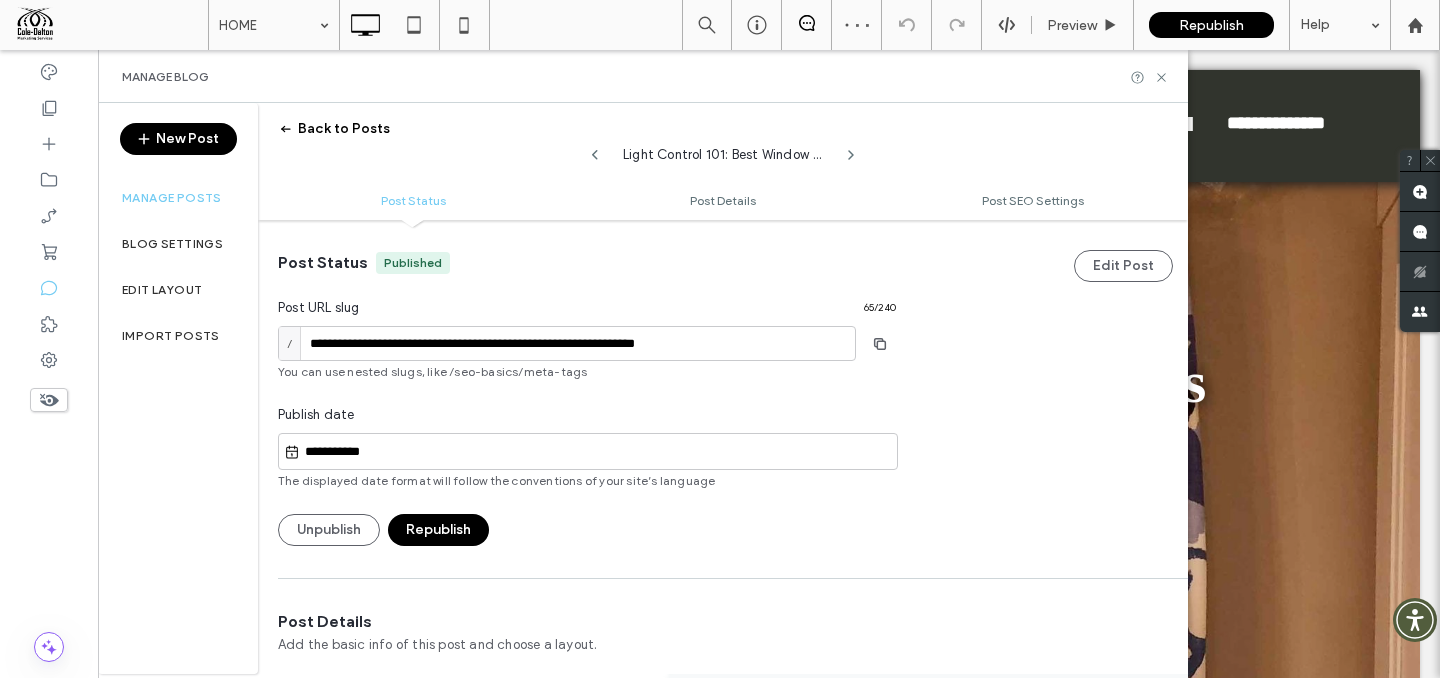 scroll, scrollTop: 1, scrollLeft: 0, axis: vertical 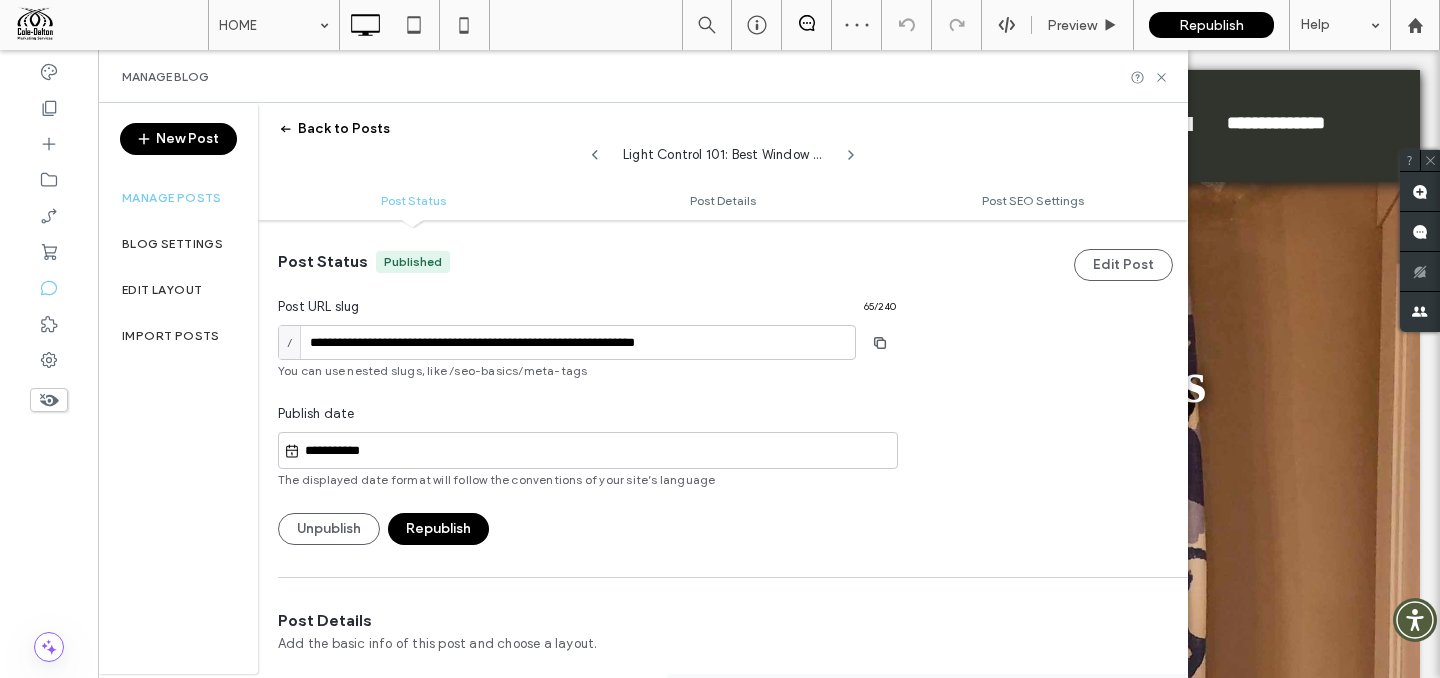 click on "**********" at bounding box center [598, 451] 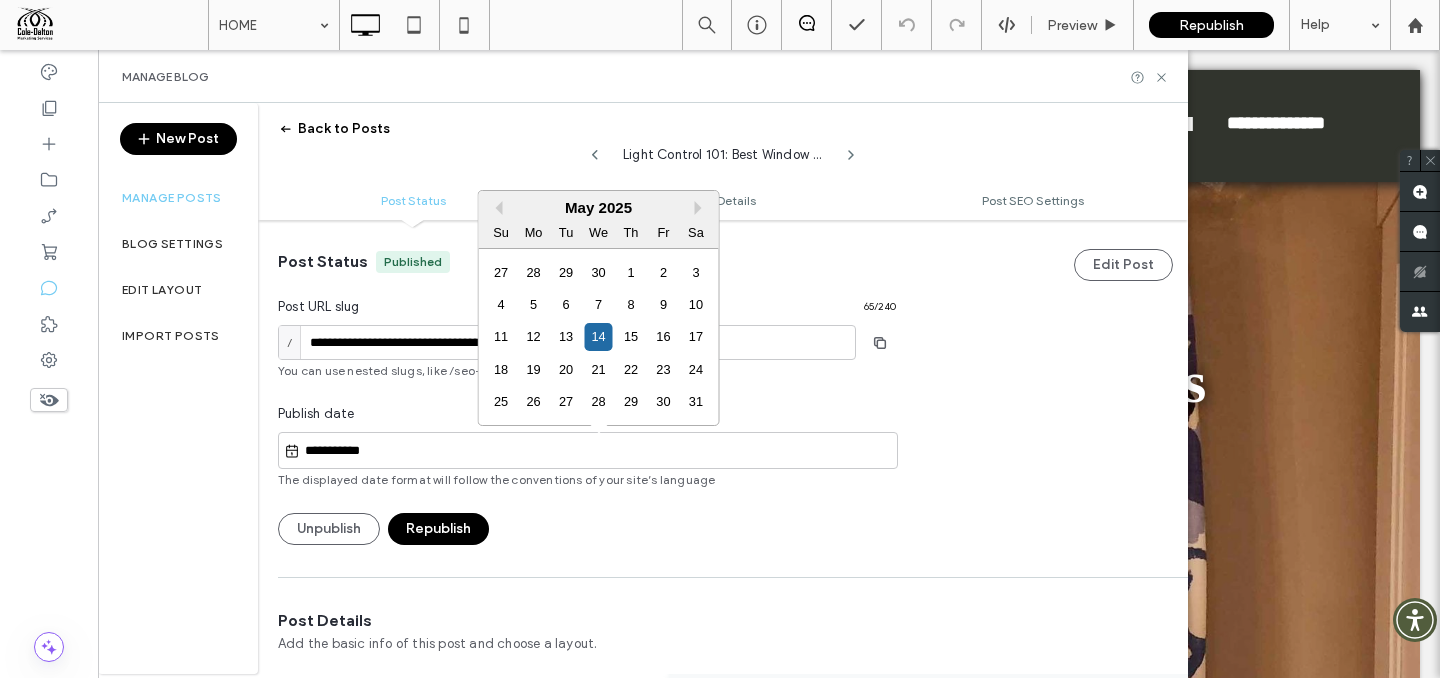 click on "12" at bounding box center [533, 336] 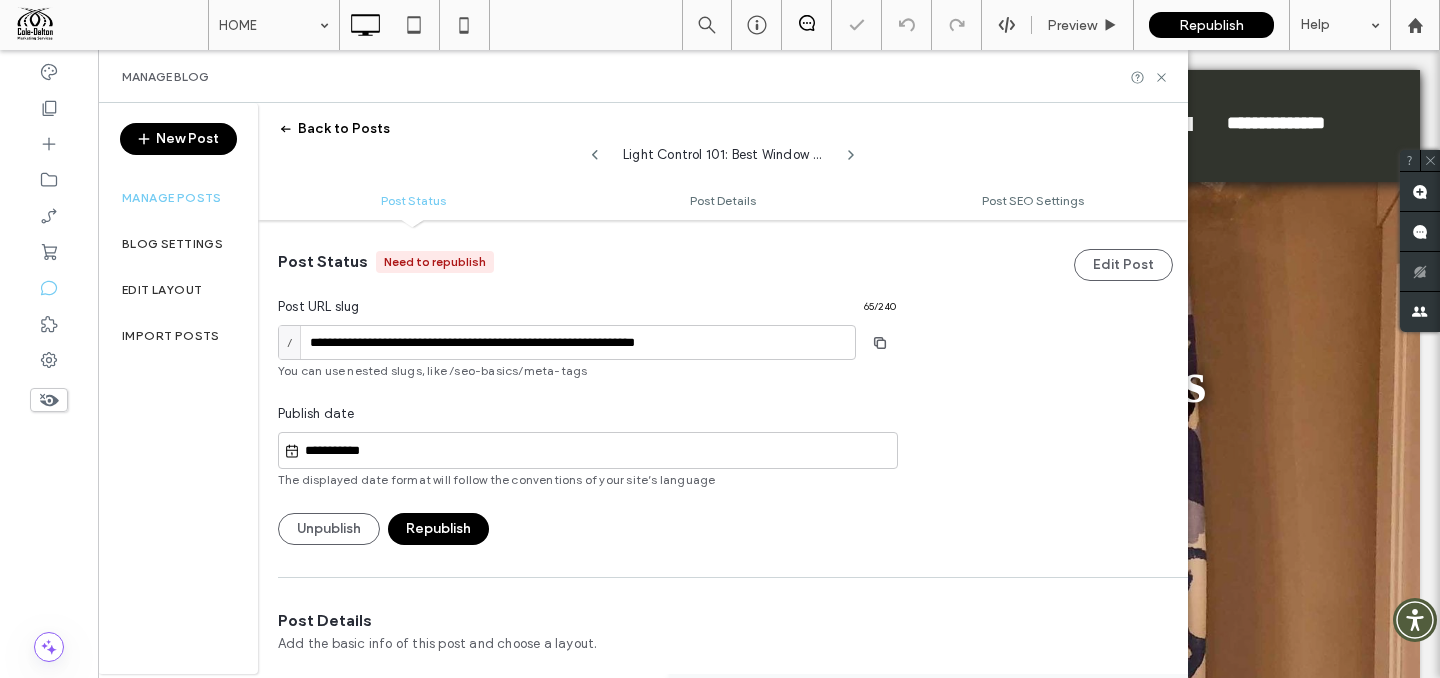 click on "Republish" at bounding box center [438, 529] 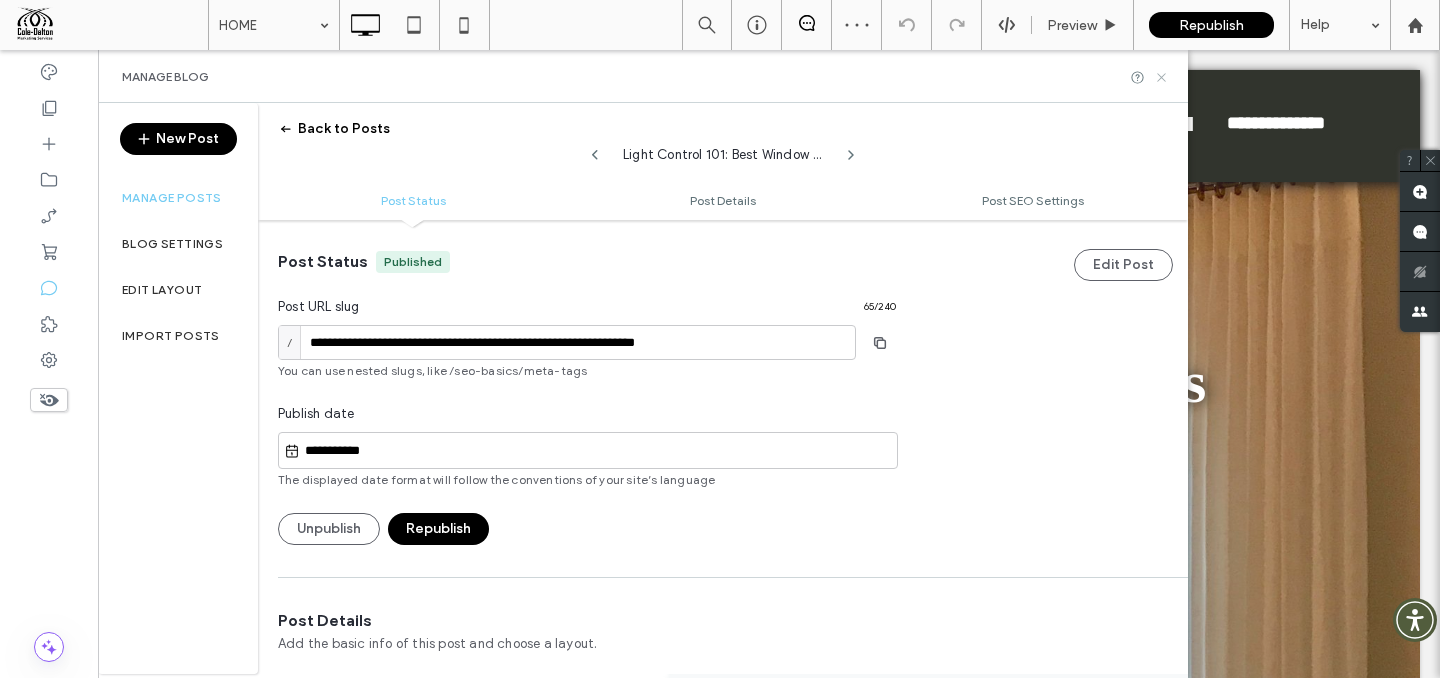 click 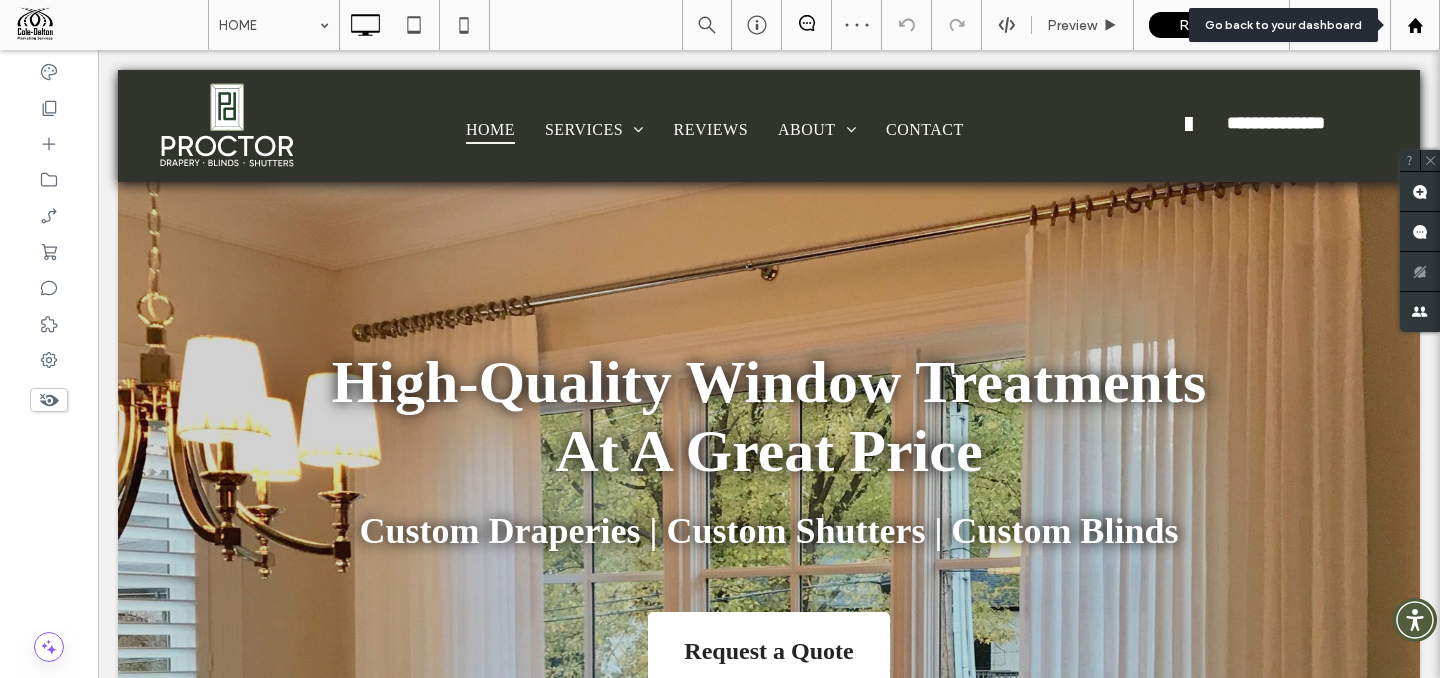 click at bounding box center (1415, 25) 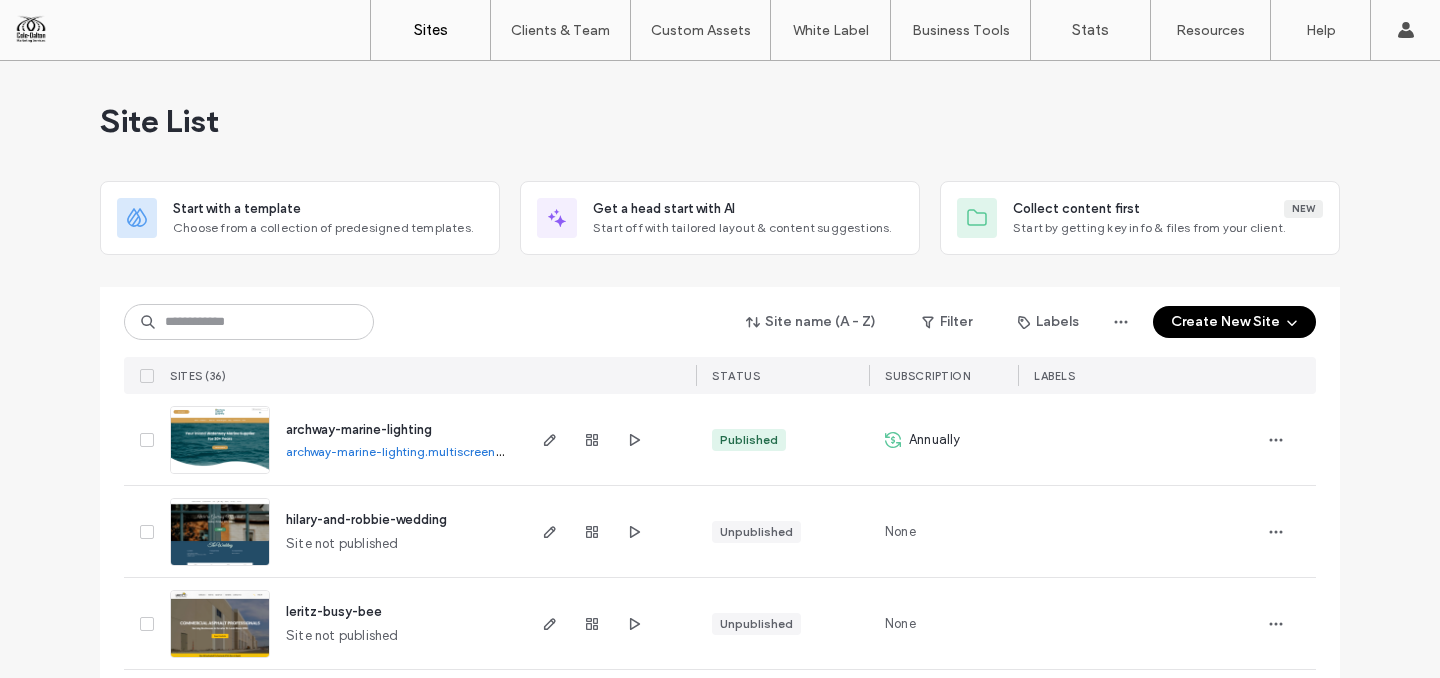 scroll, scrollTop: 0, scrollLeft: 0, axis: both 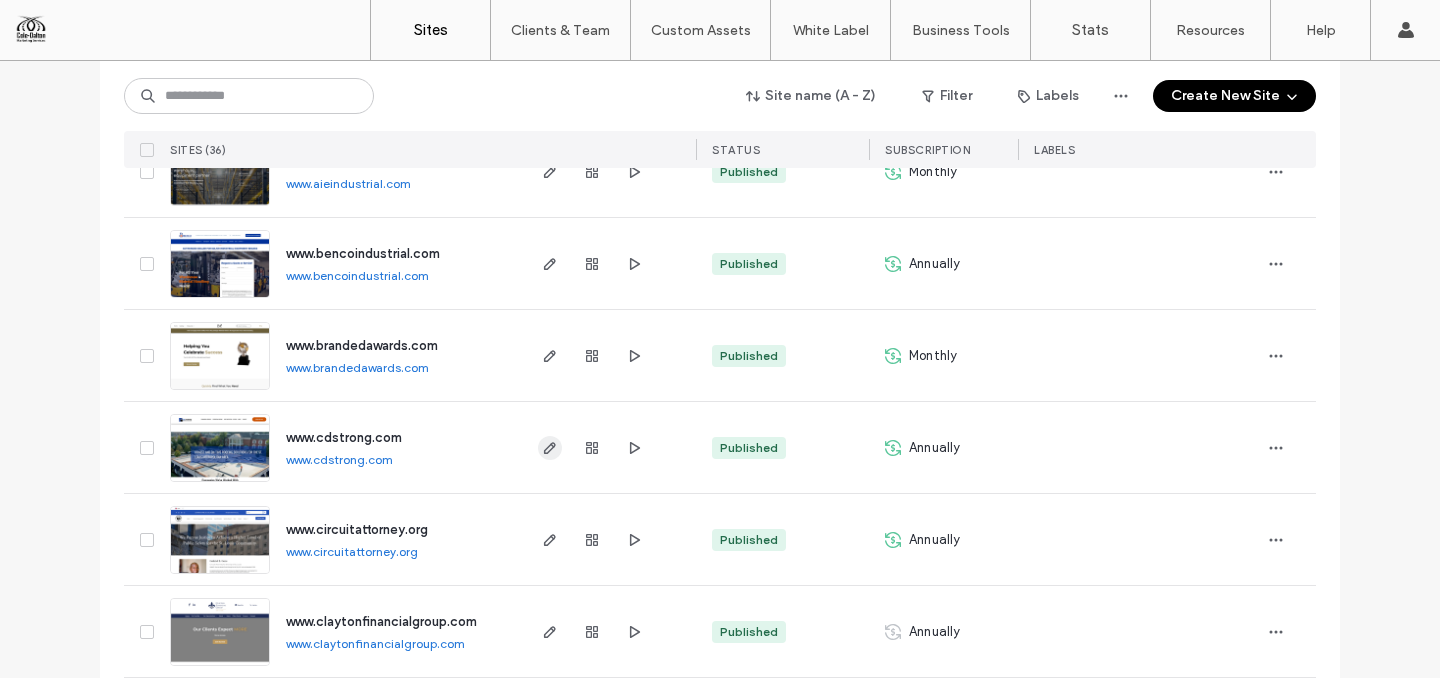 click 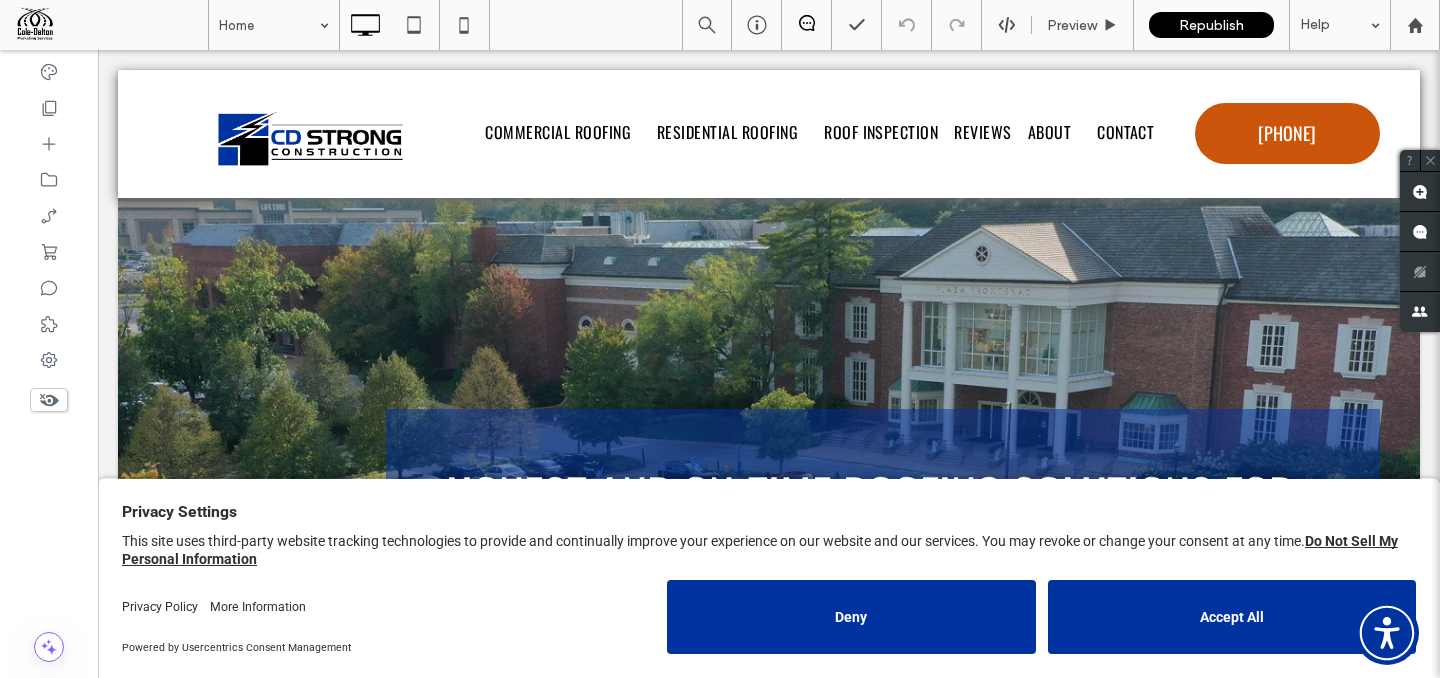 scroll, scrollTop: 0, scrollLeft: 0, axis: both 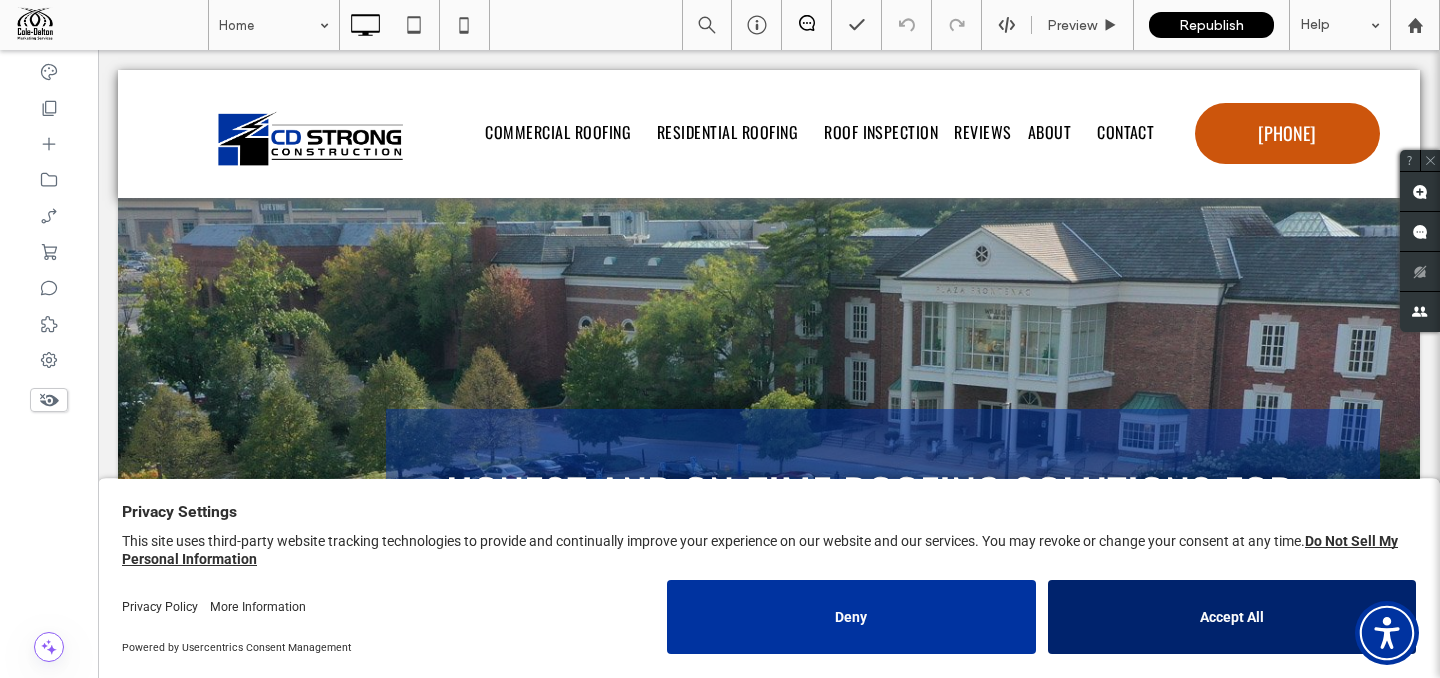 click on "Accept All" at bounding box center (1232, 617) 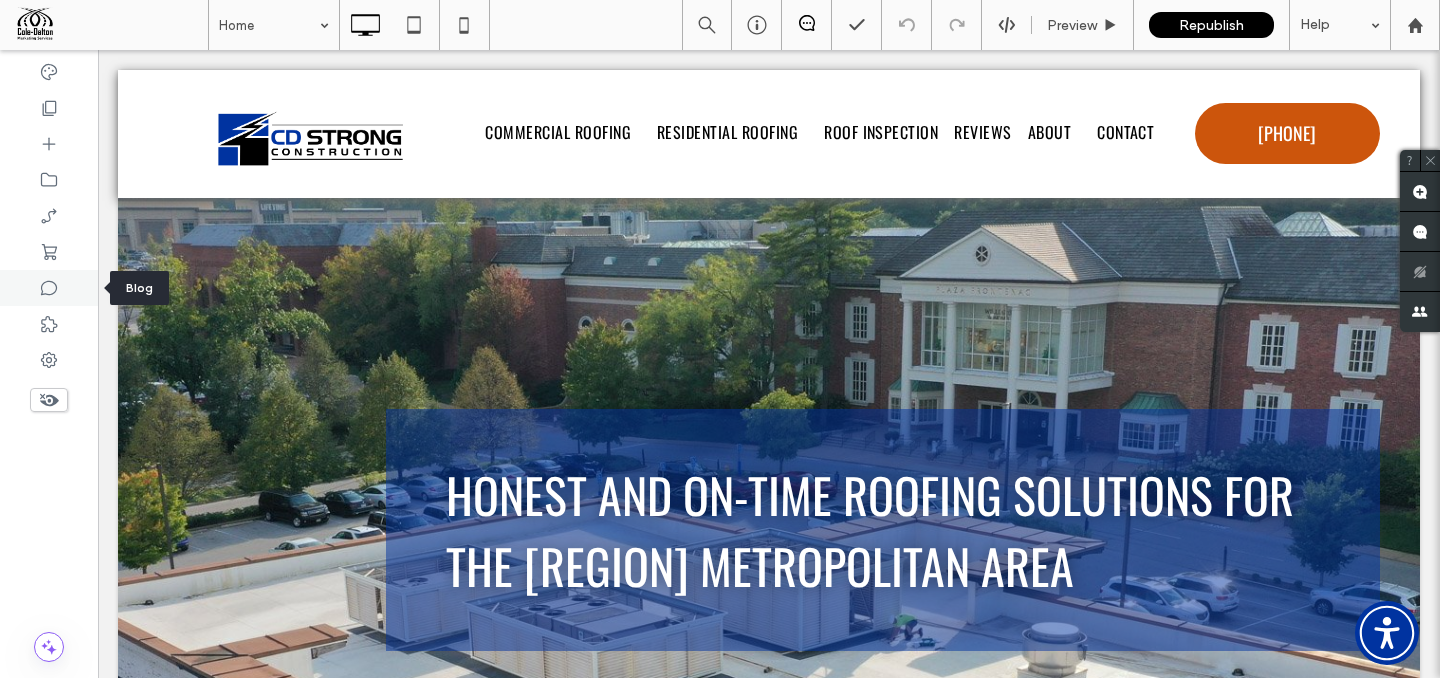 click 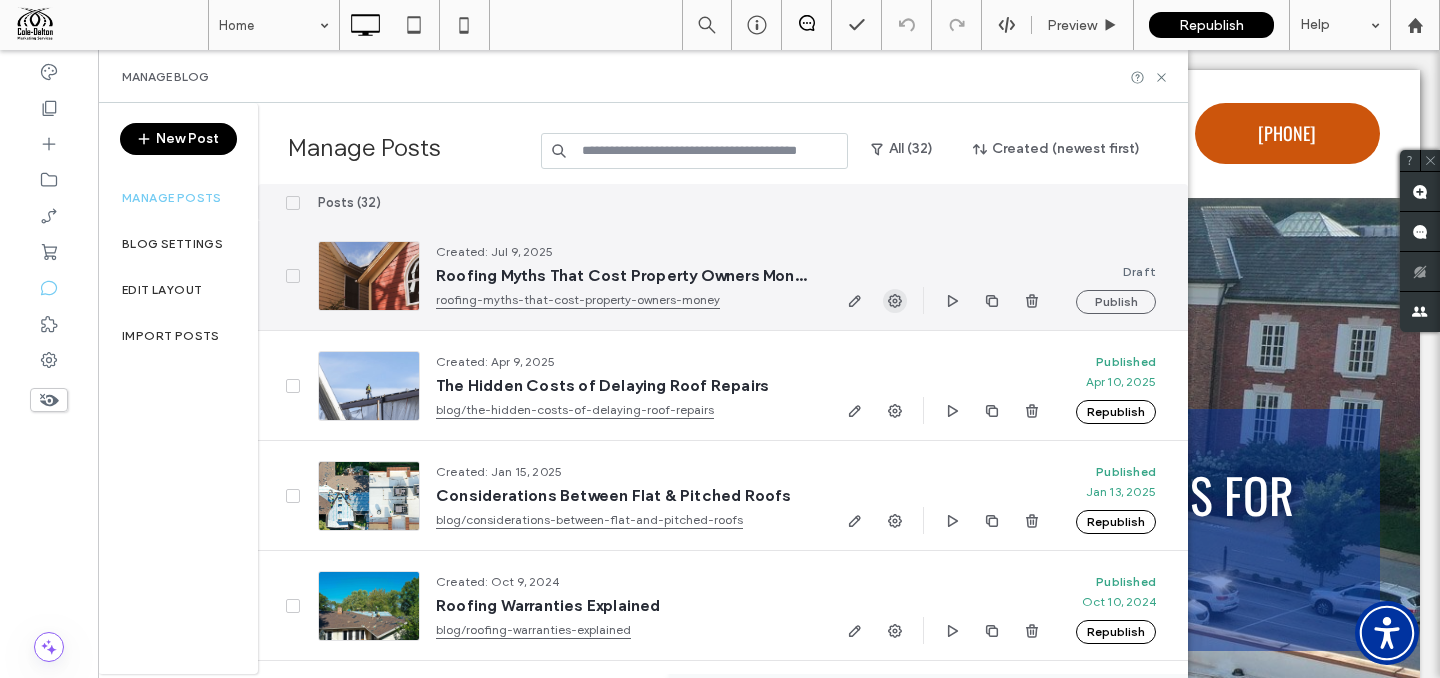 click 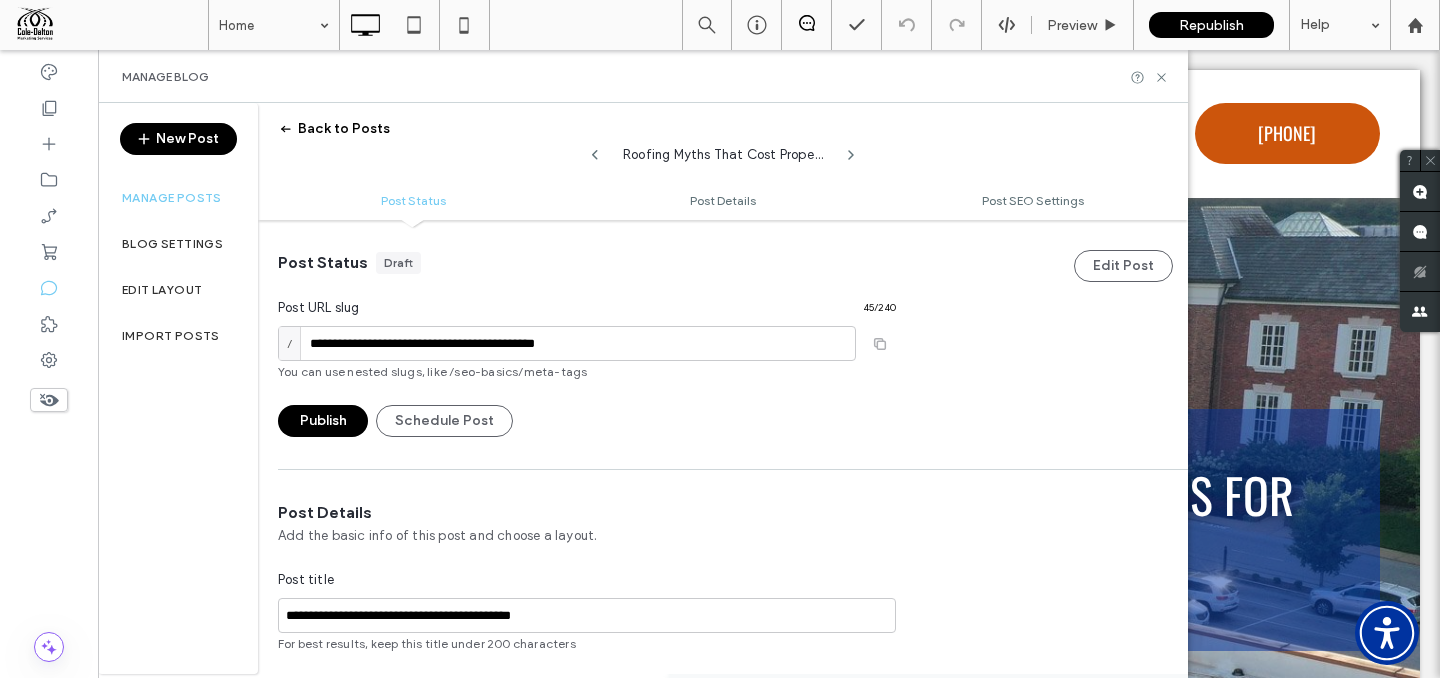scroll, scrollTop: 1, scrollLeft: 0, axis: vertical 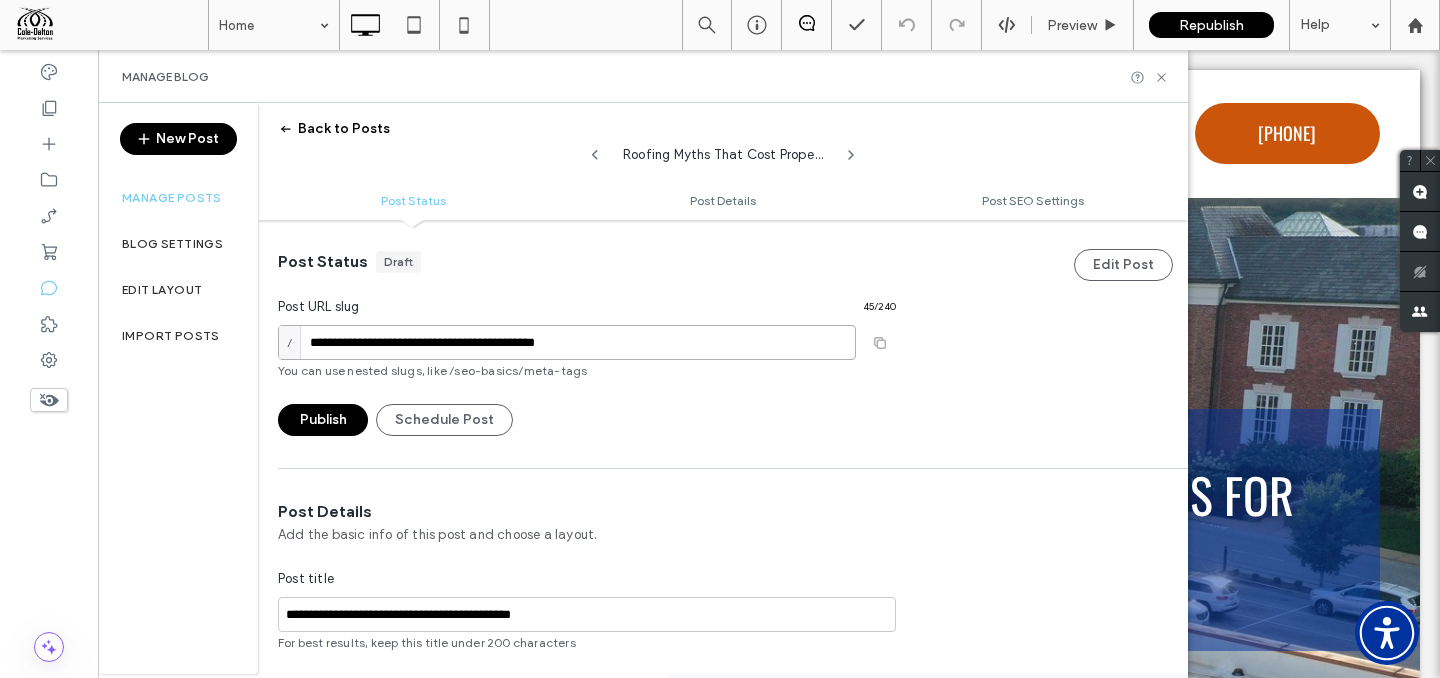click on "**********" at bounding box center (567, 342) 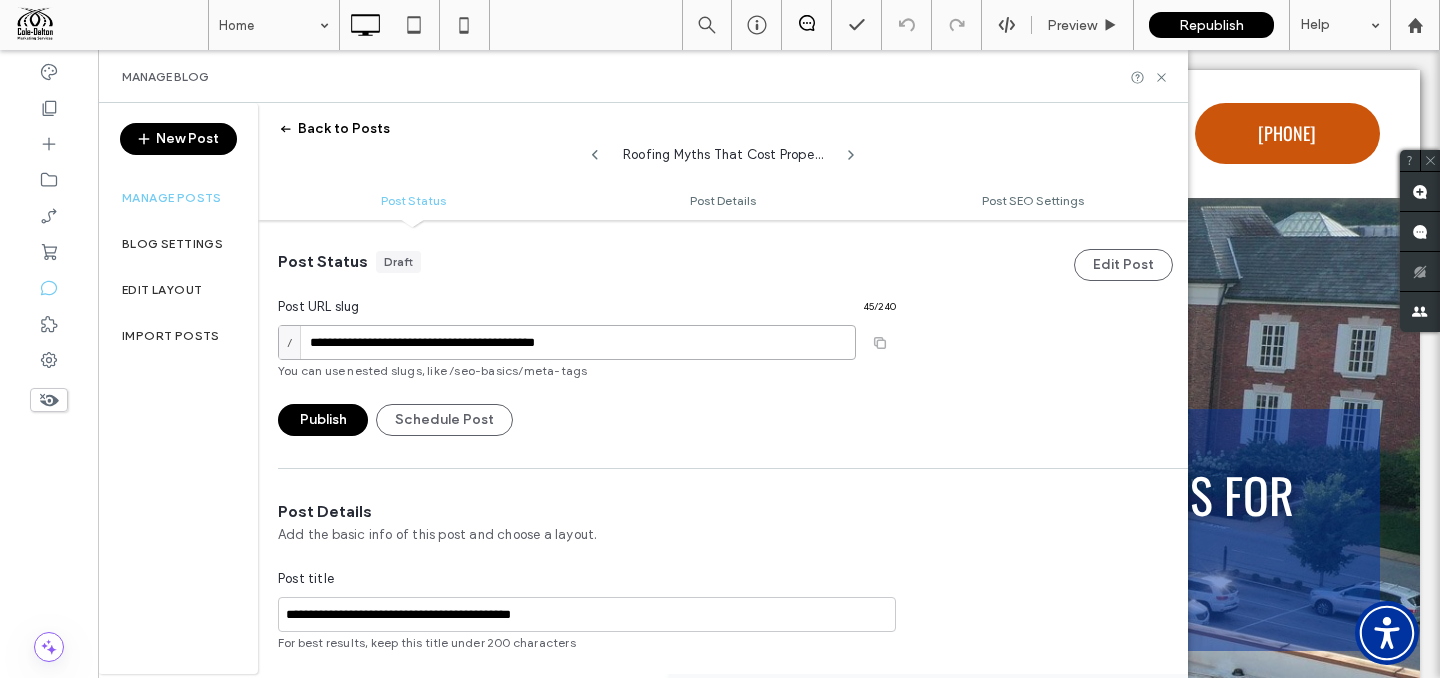 click on "**********" at bounding box center (567, 342) 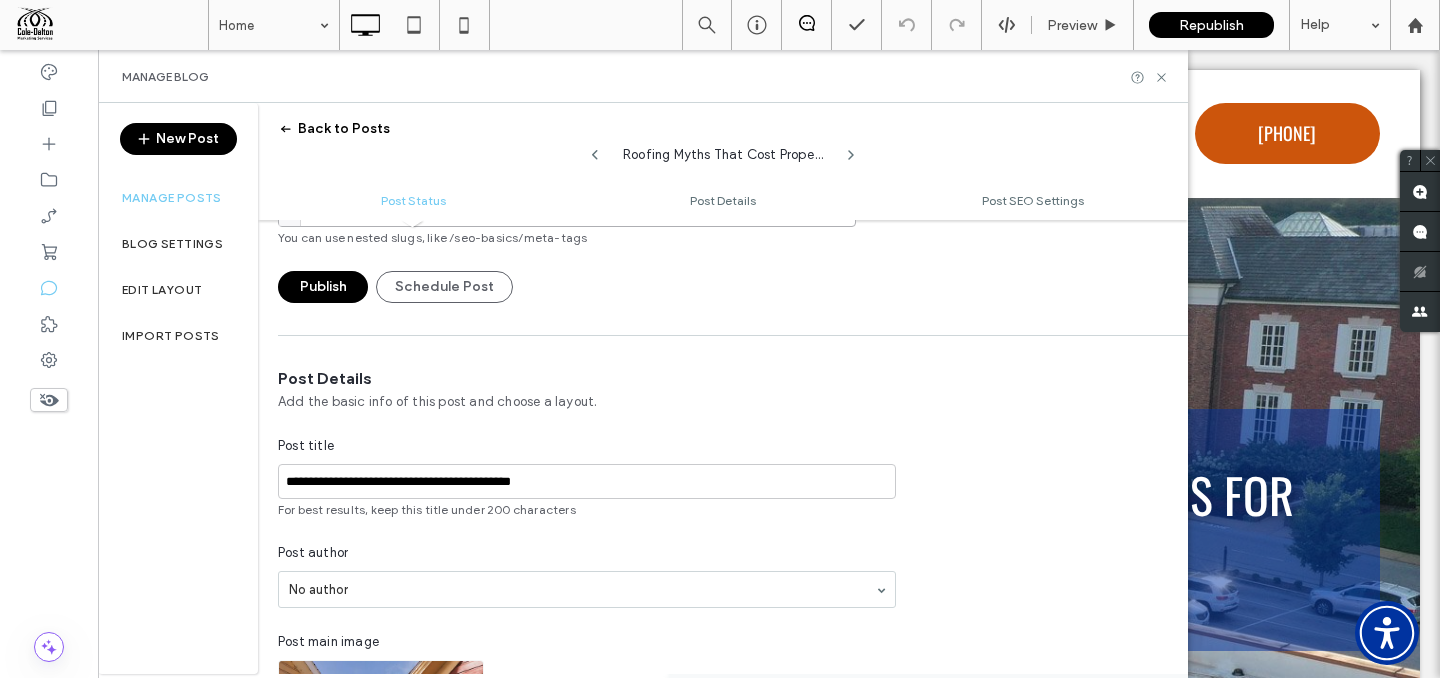 scroll, scrollTop: 150, scrollLeft: 0, axis: vertical 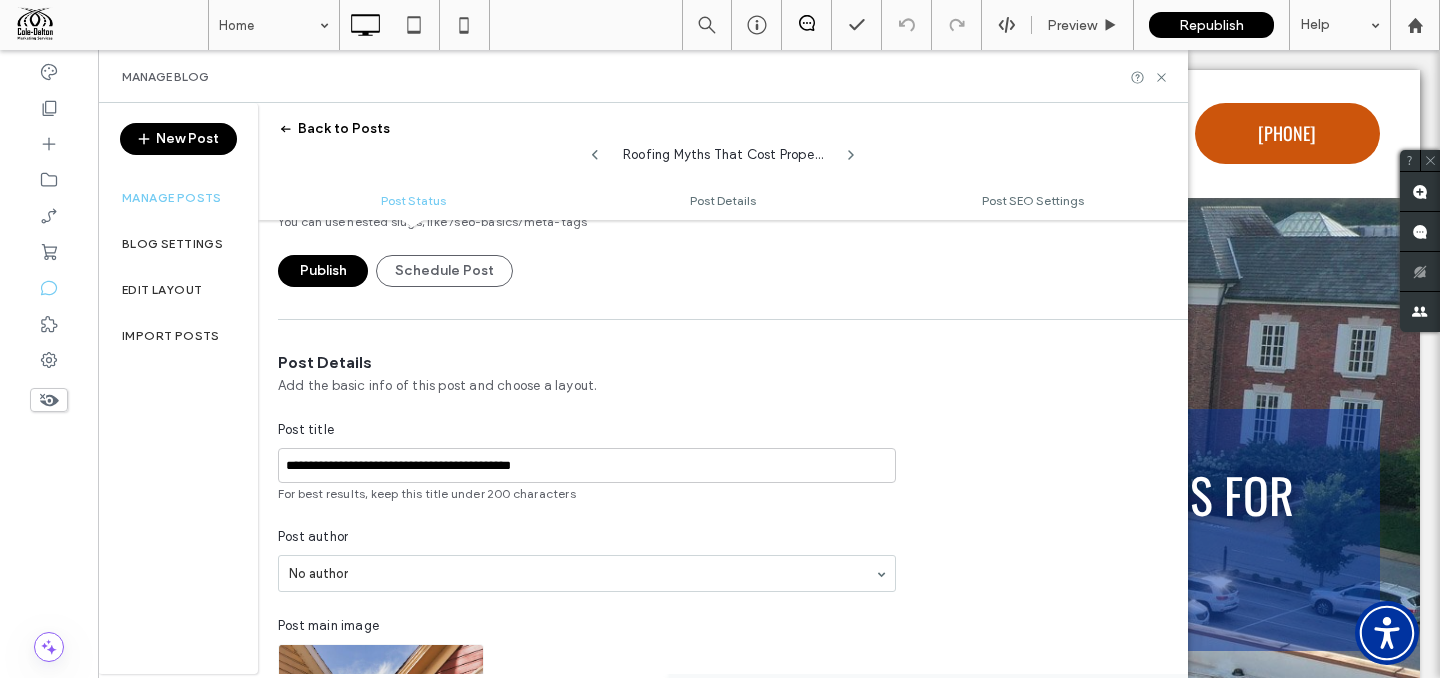 type on "**********" 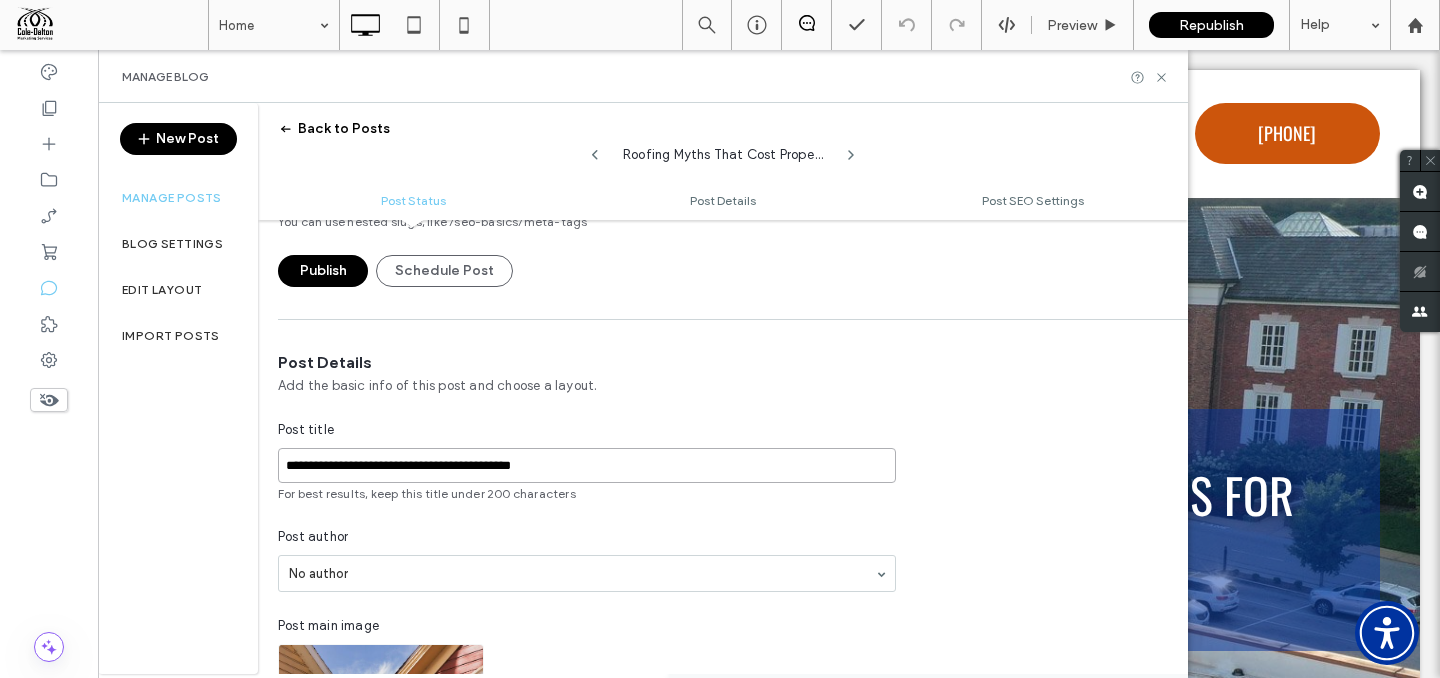 click on "**********" at bounding box center (587, 465) 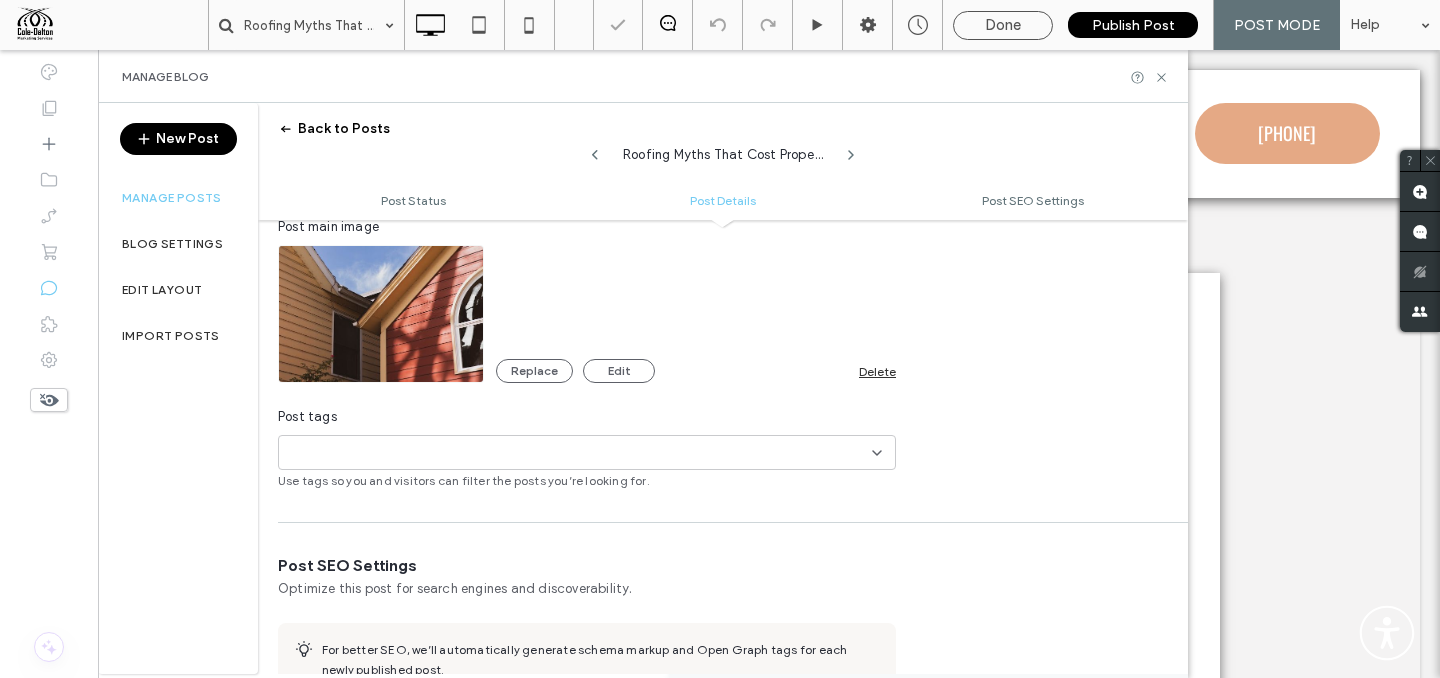 scroll, scrollTop: 753, scrollLeft: 0, axis: vertical 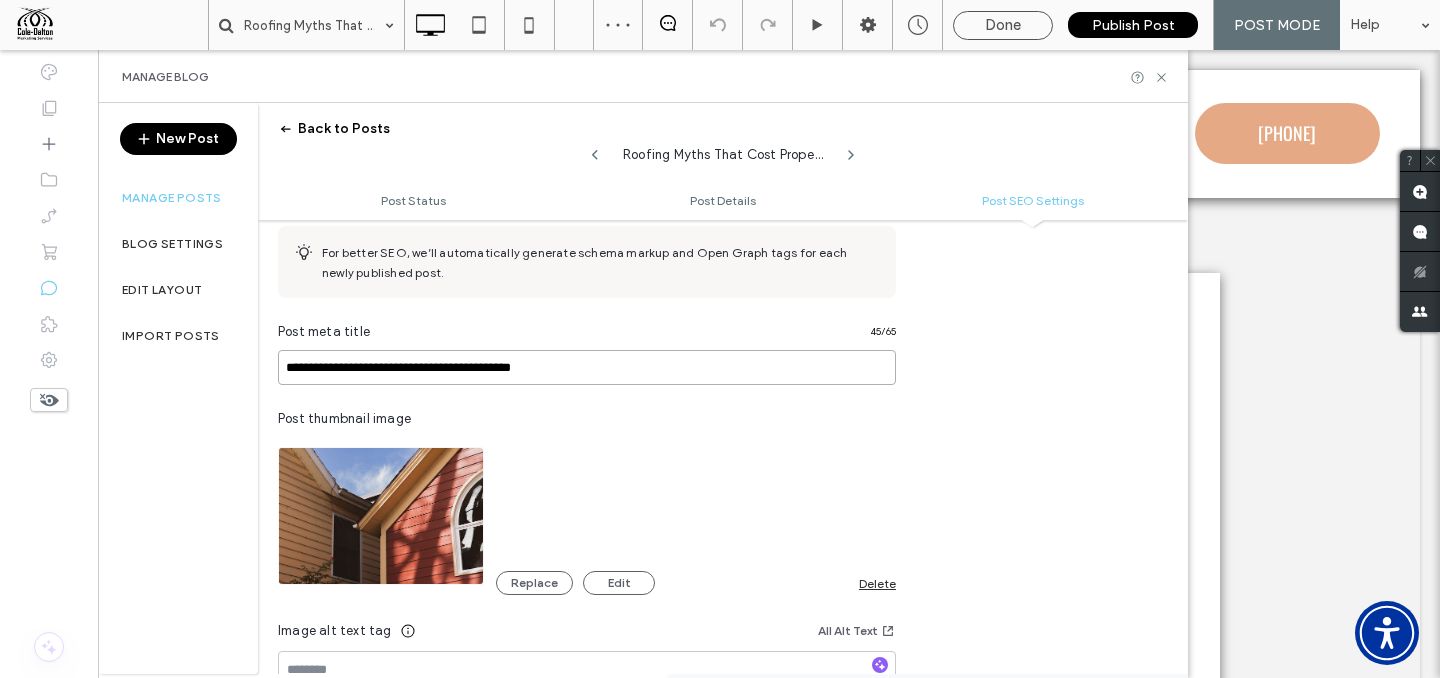 click on "**********" at bounding box center (587, 367) 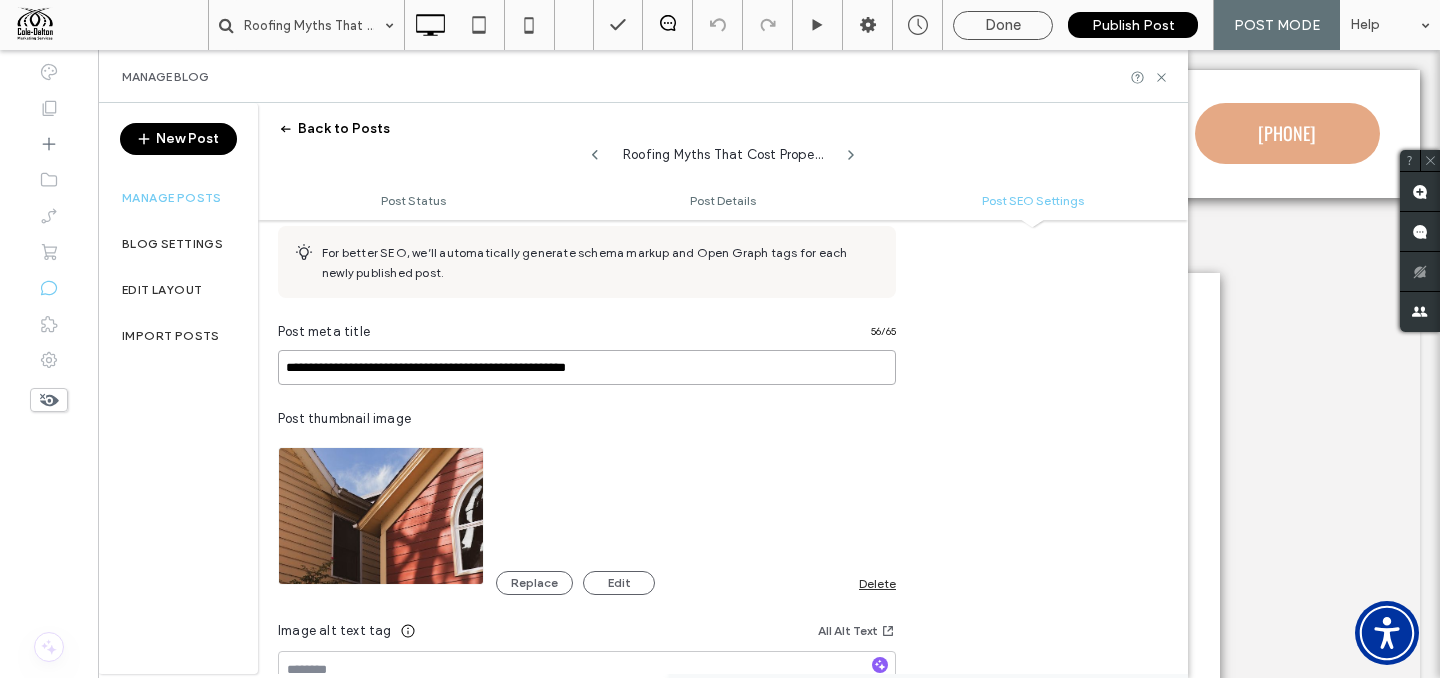 type on "**********" 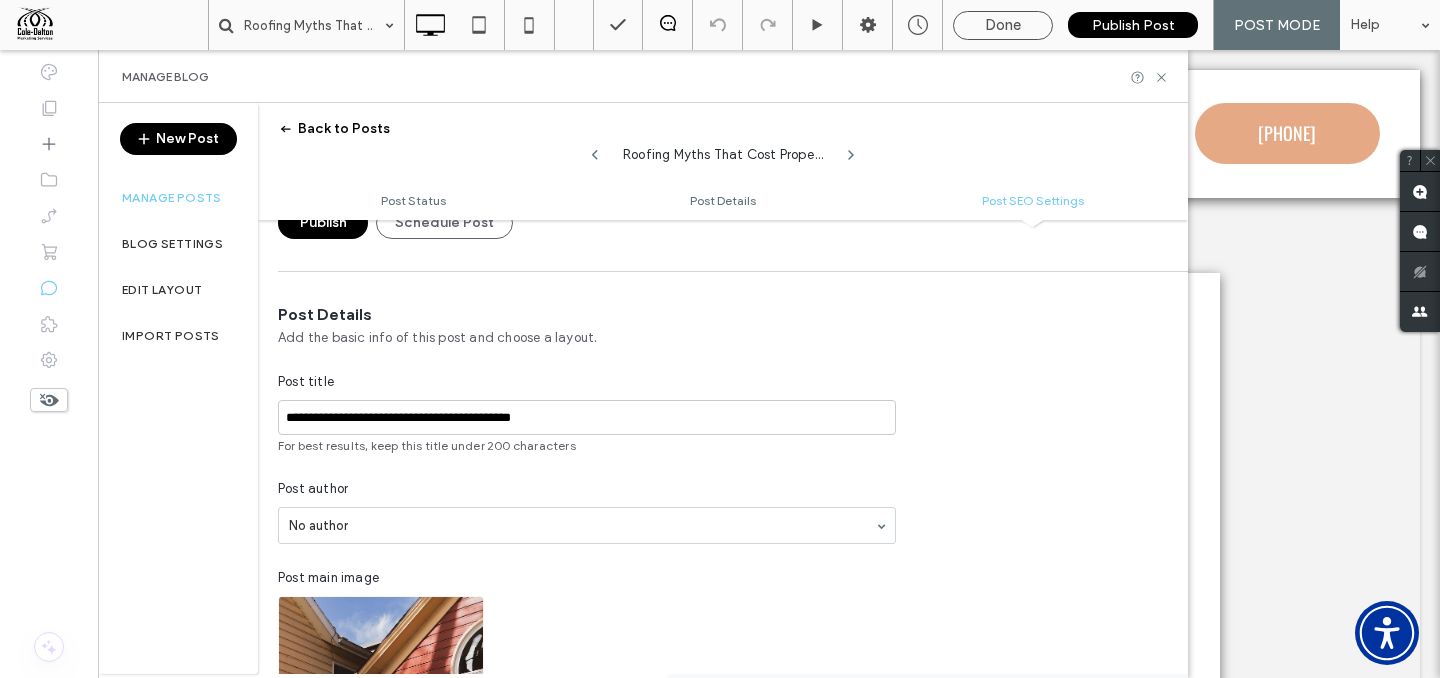 scroll, scrollTop: 0, scrollLeft: 0, axis: both 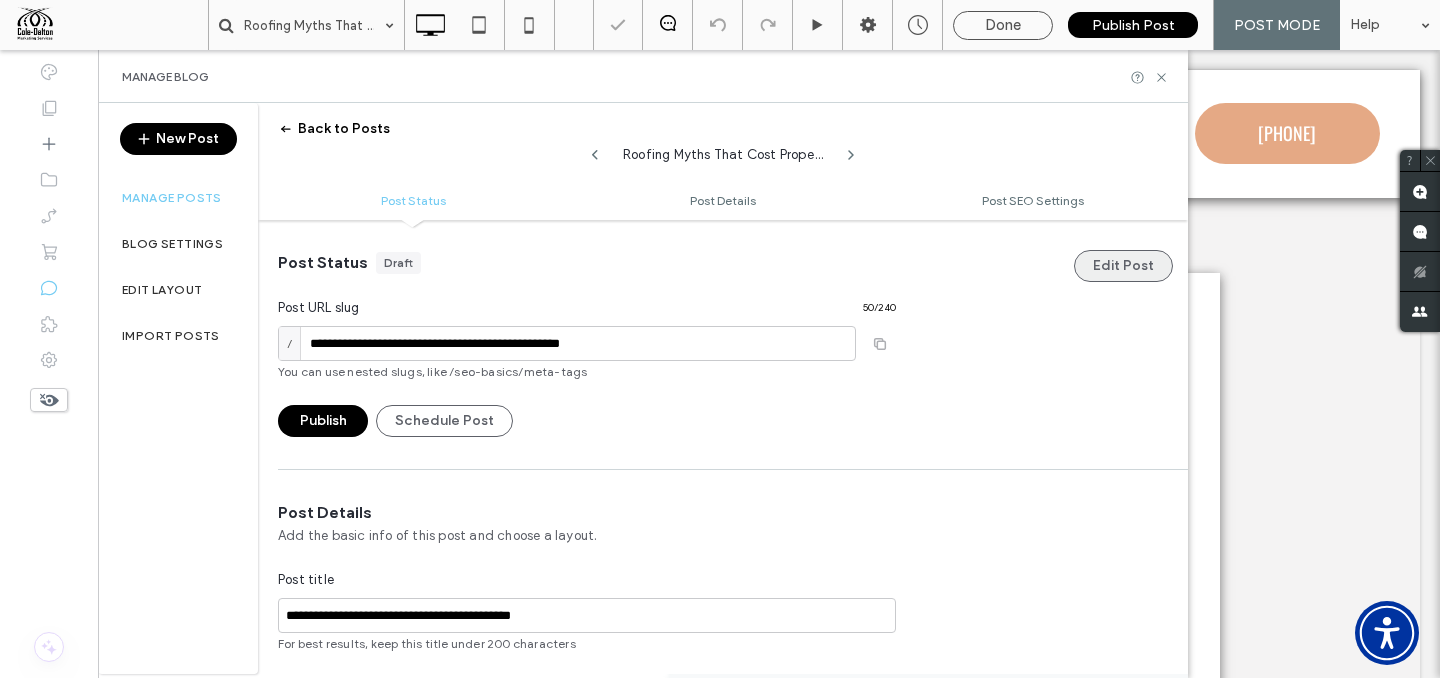 click on "Edit Post" at bounding box center [1123, 266] 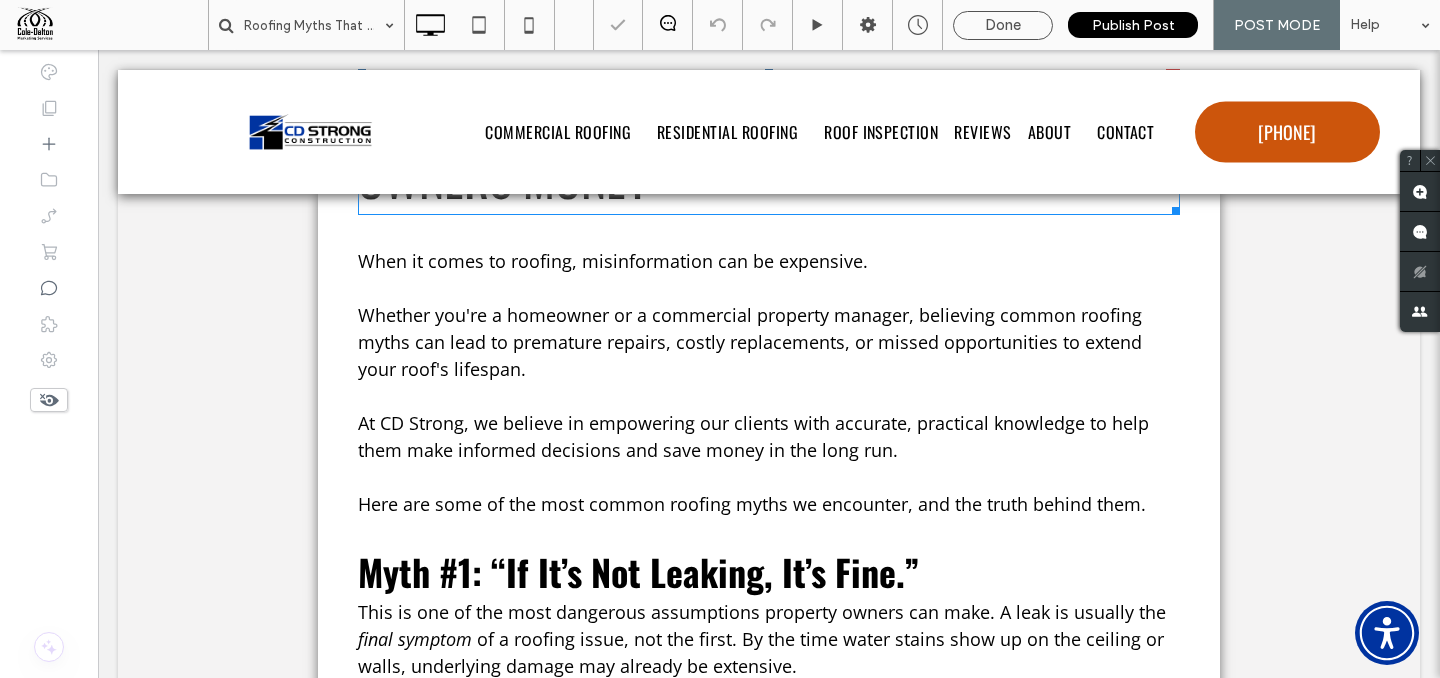 scroll, scrollTop: 829, scrollLeft: 0, axis: vertical 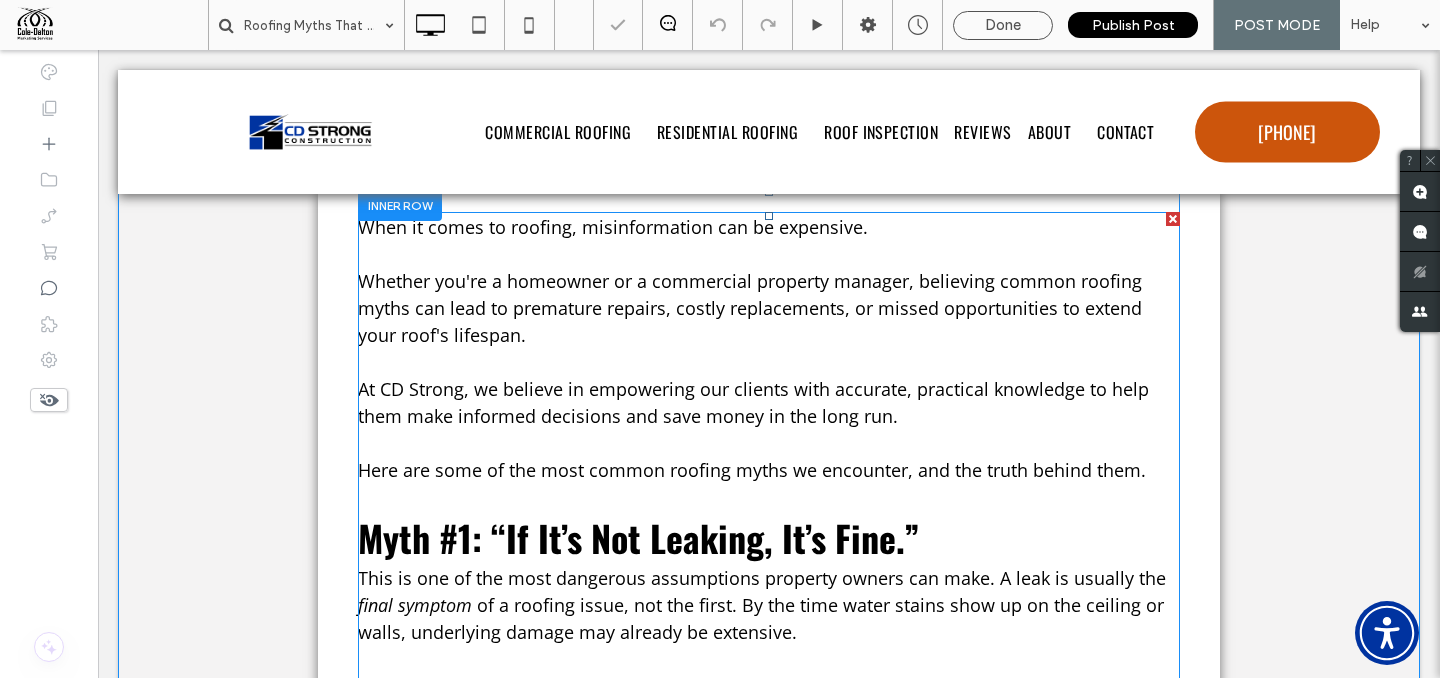 click at bounding box center [769, 443] 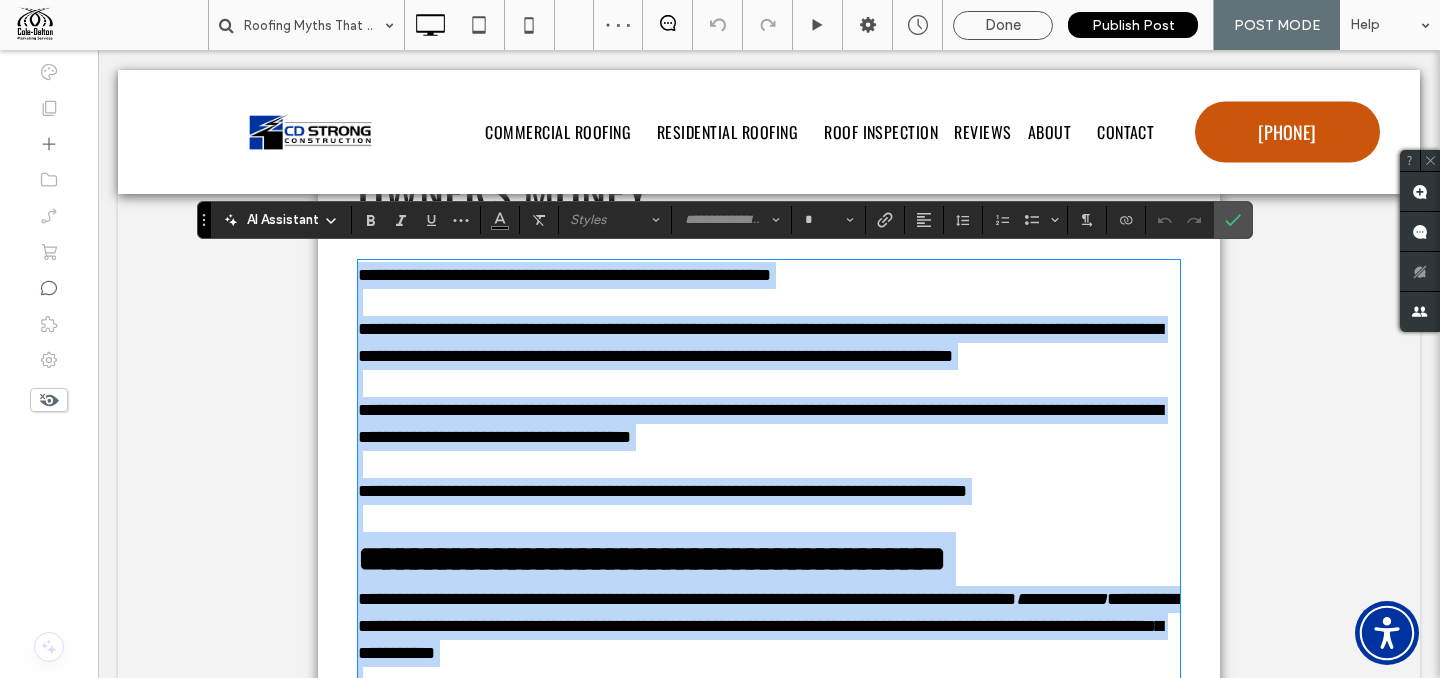 scroll, scrollTop: 789, scrollLeft: 0, axis: vertical 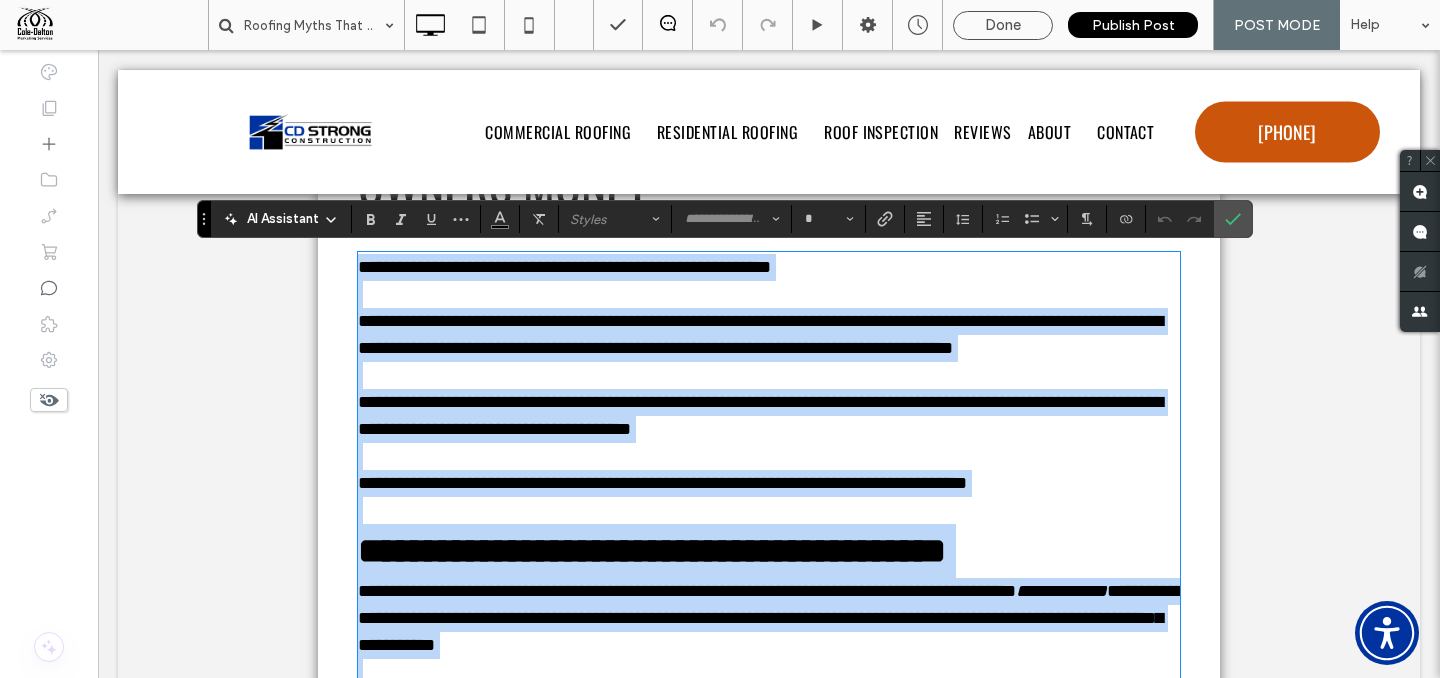 click on "**********" at bounding box center [760, 334] 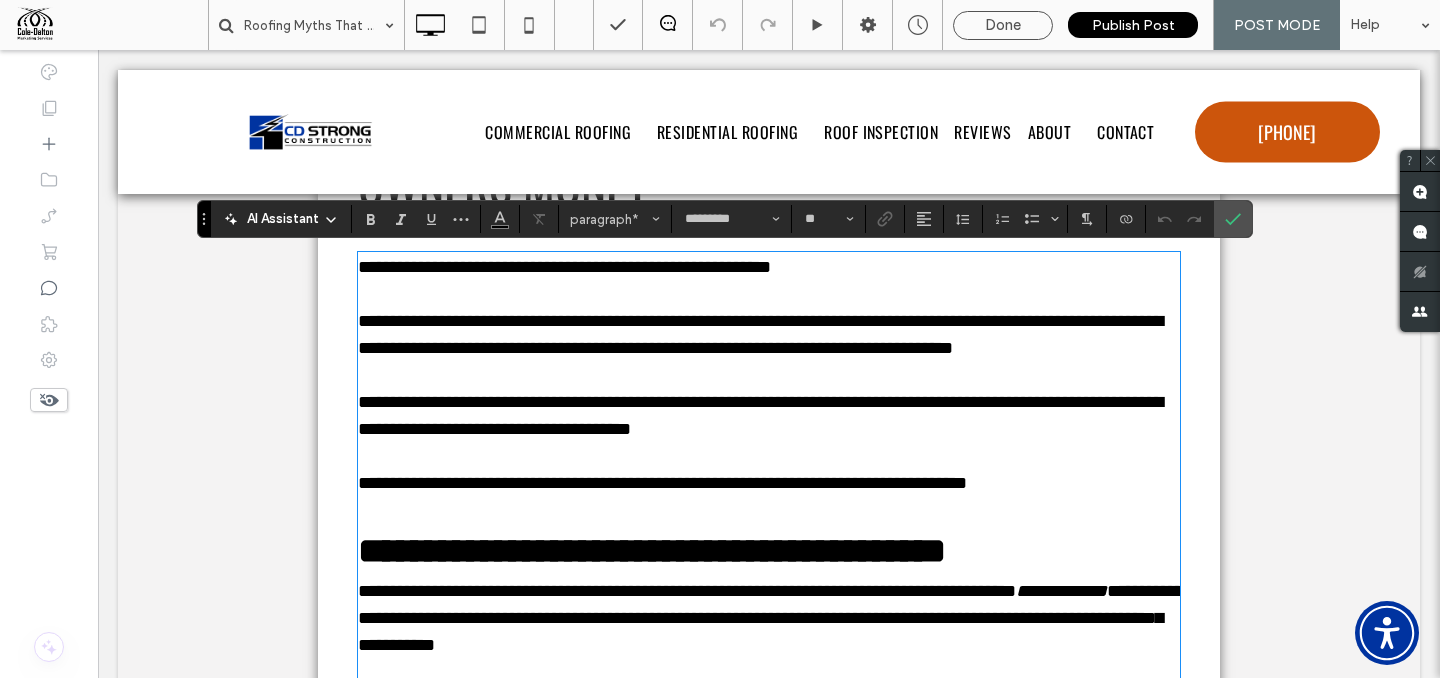 click on "**********" at bounding box center [760, 334] 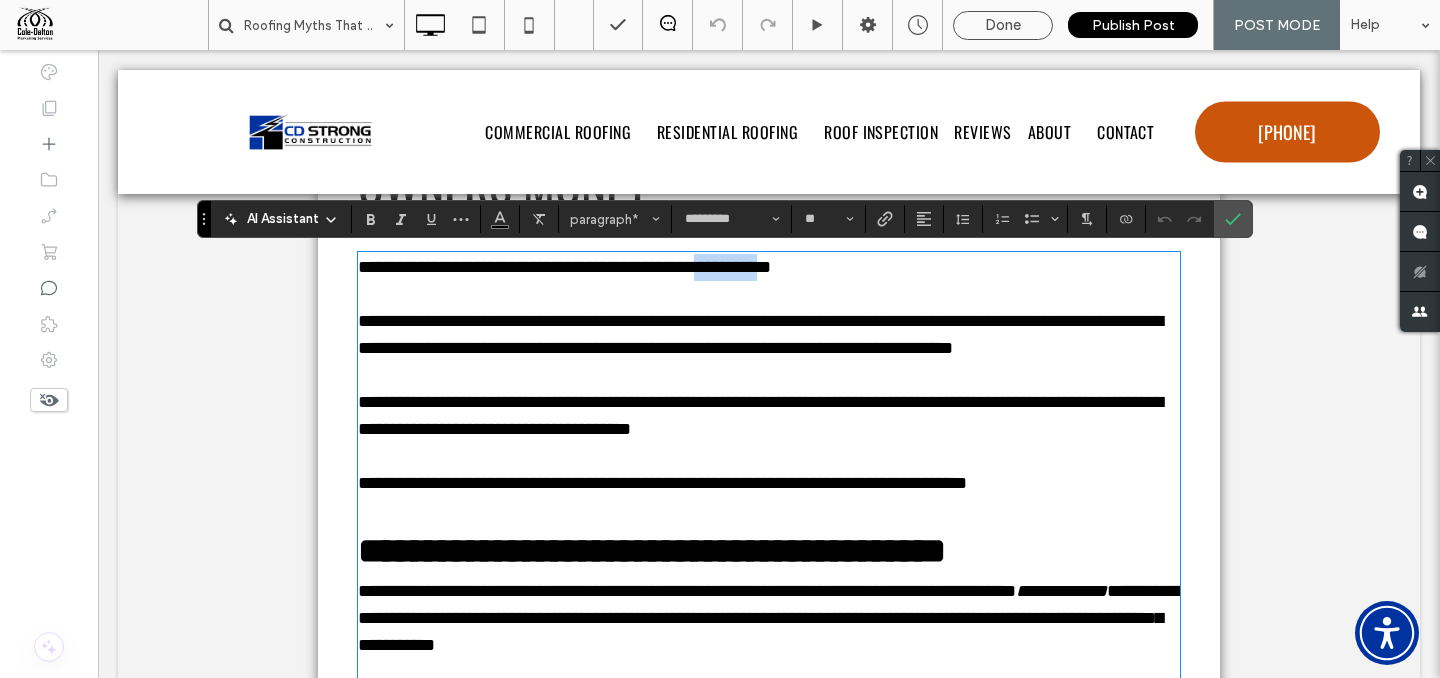 drag, startPoint x: 773, startPoint y: 268, endPoint x: 853, endPoint y: 257, distance: 80.75271 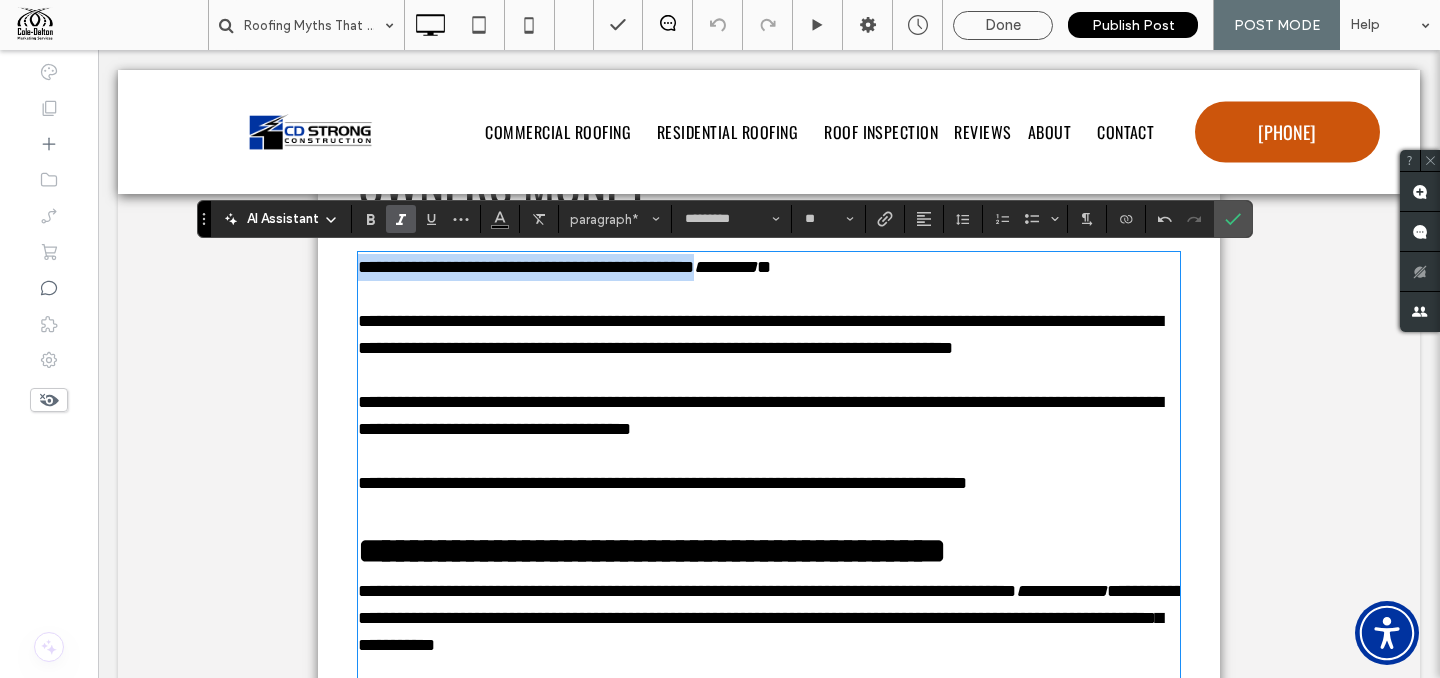 scroll, scrollTop: 976, scrollLeft: 0, axis: vertical 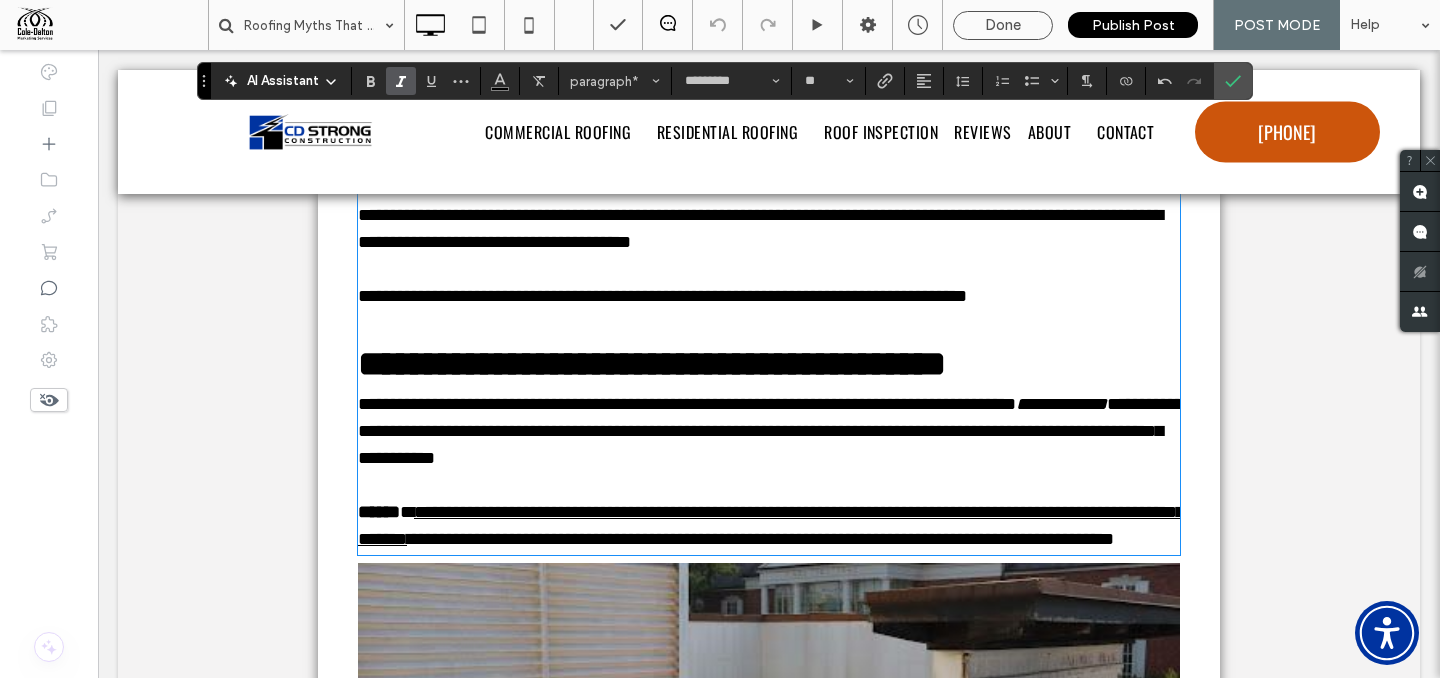 type on "******" 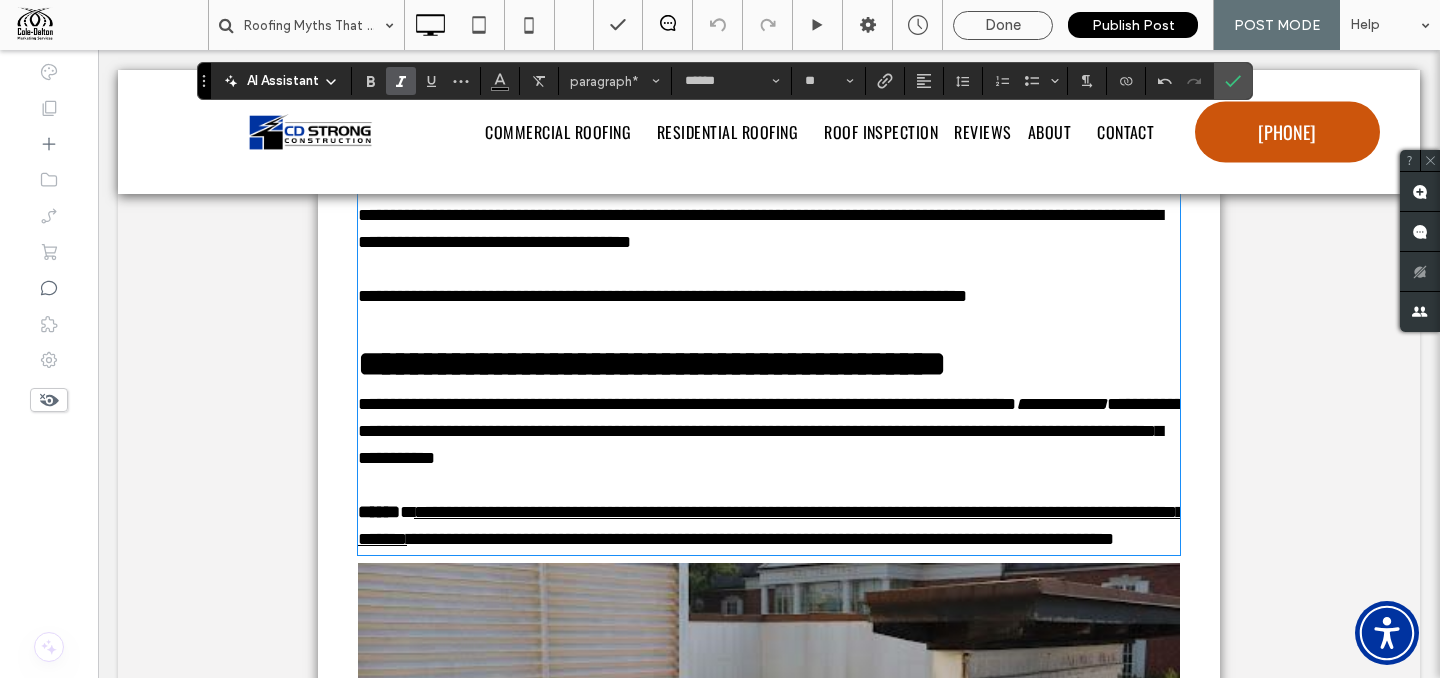 type on "**" 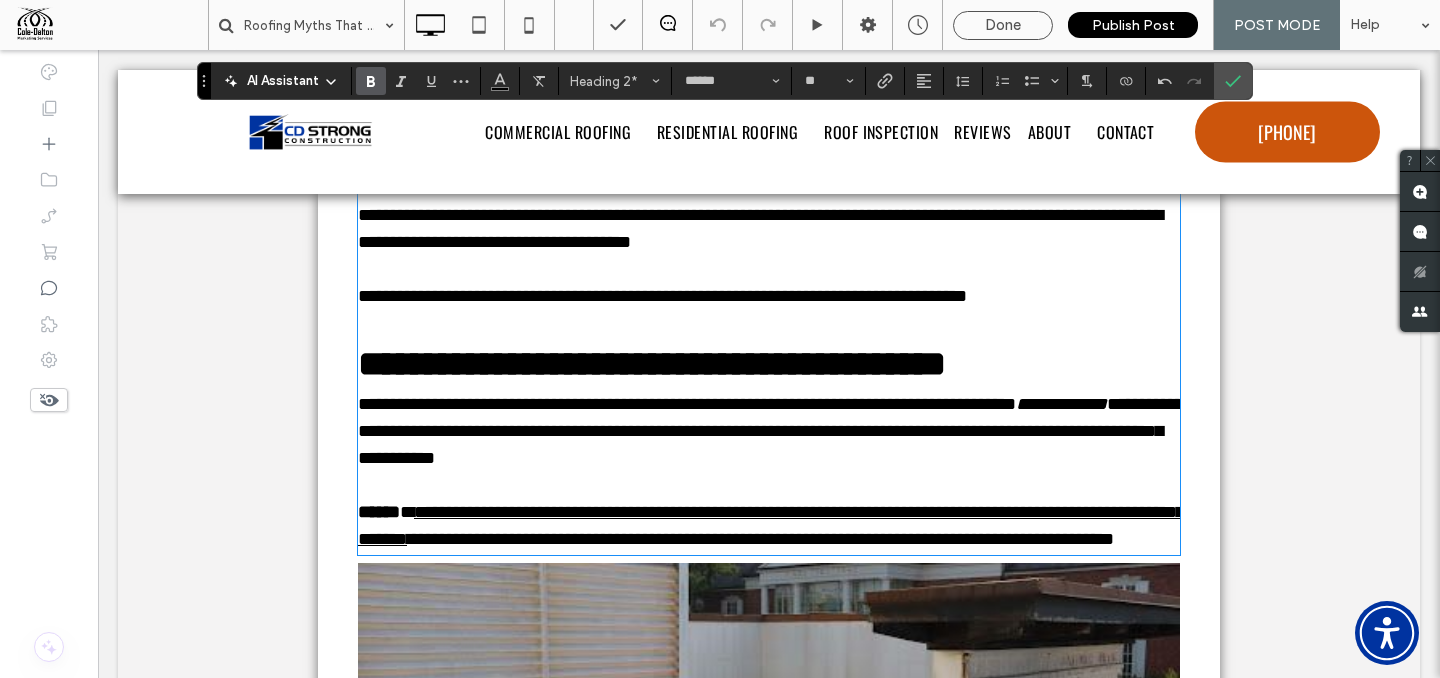 type 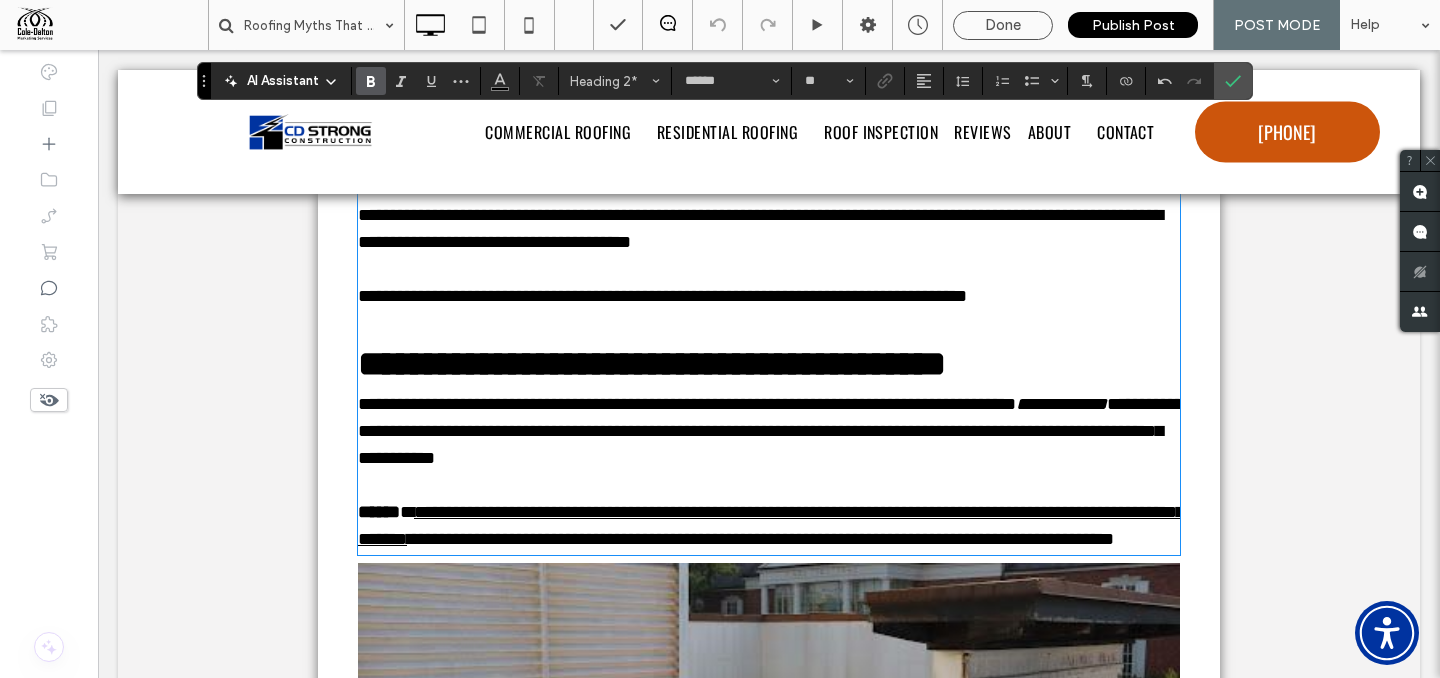 type on "*********" 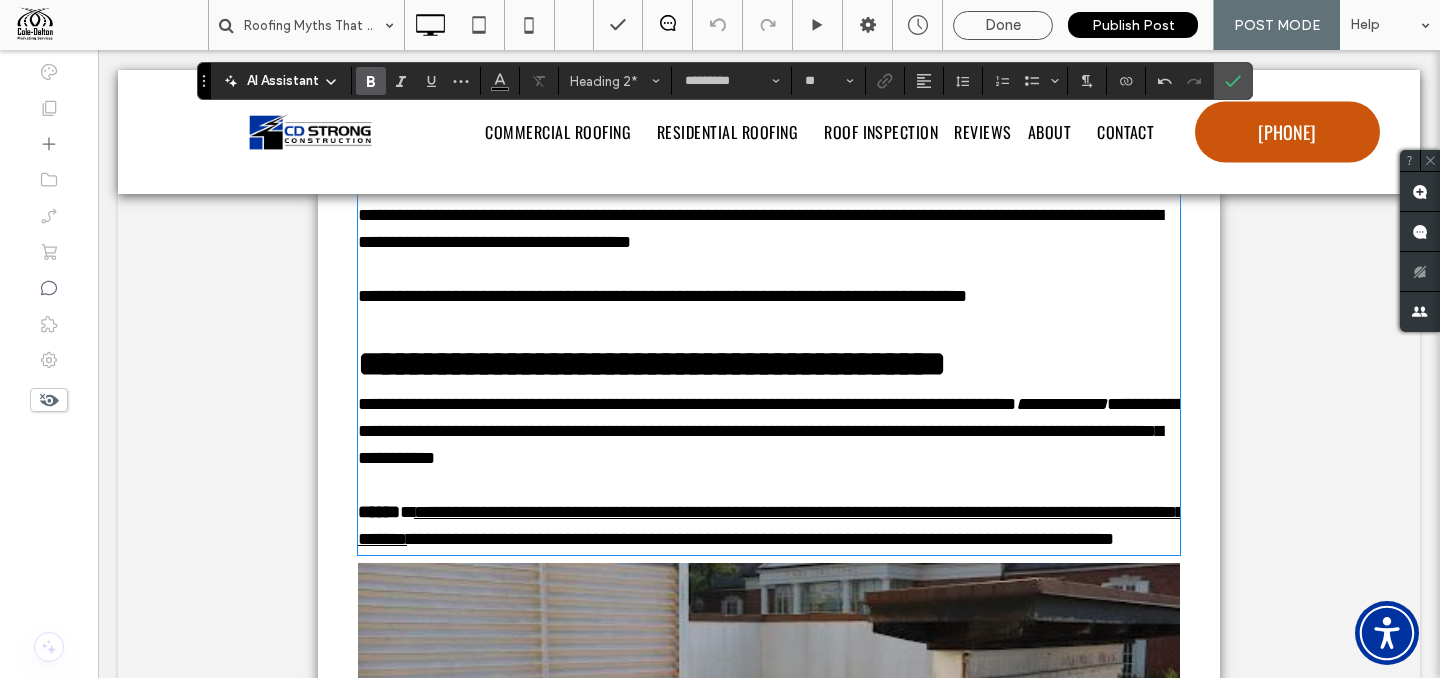 click on "**********" at bounding box center (771, 431) 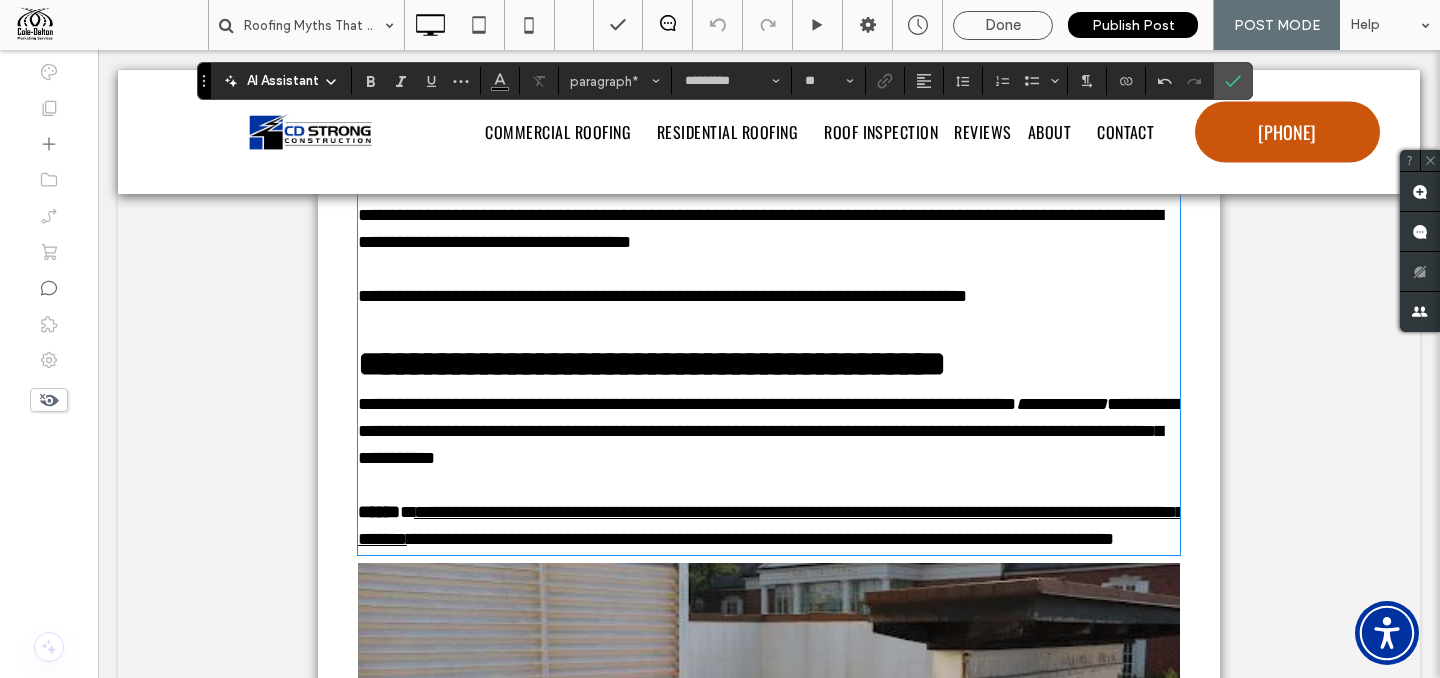 click on "**********" at bounding box center (769, 431) 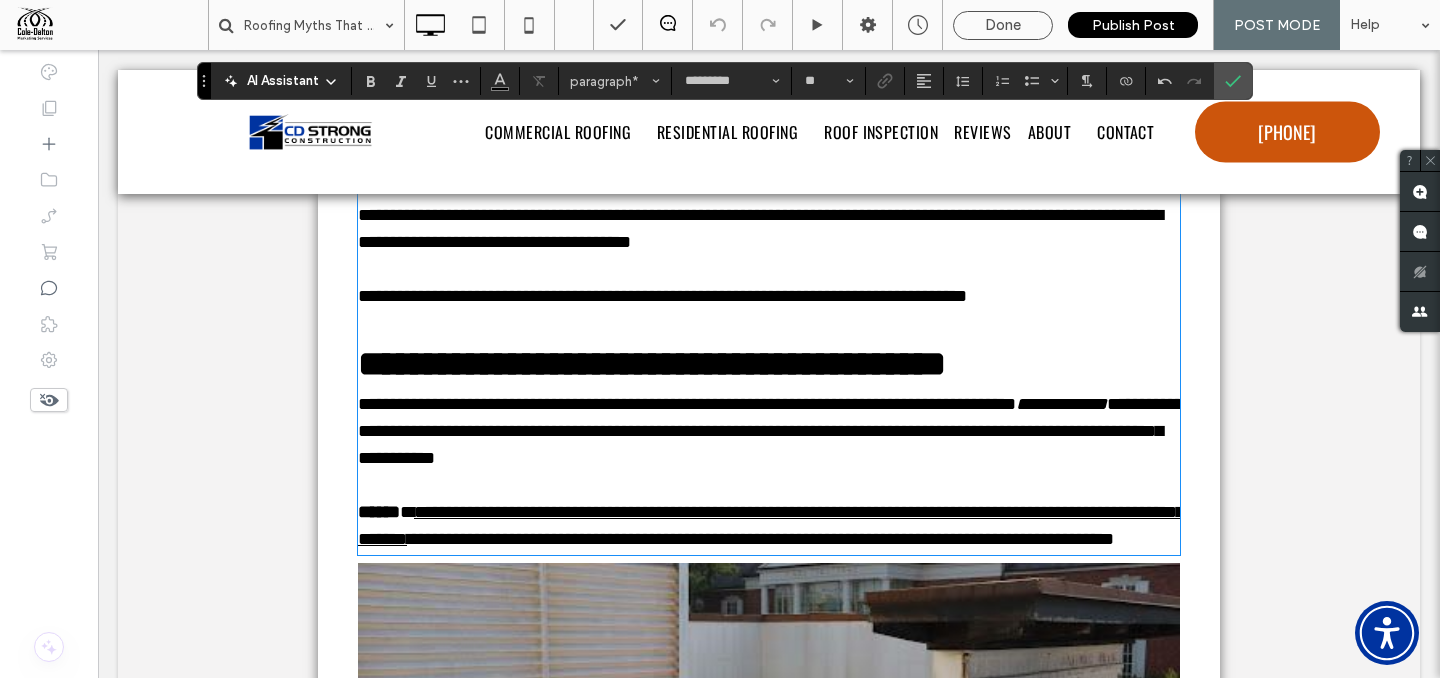 type on "******" 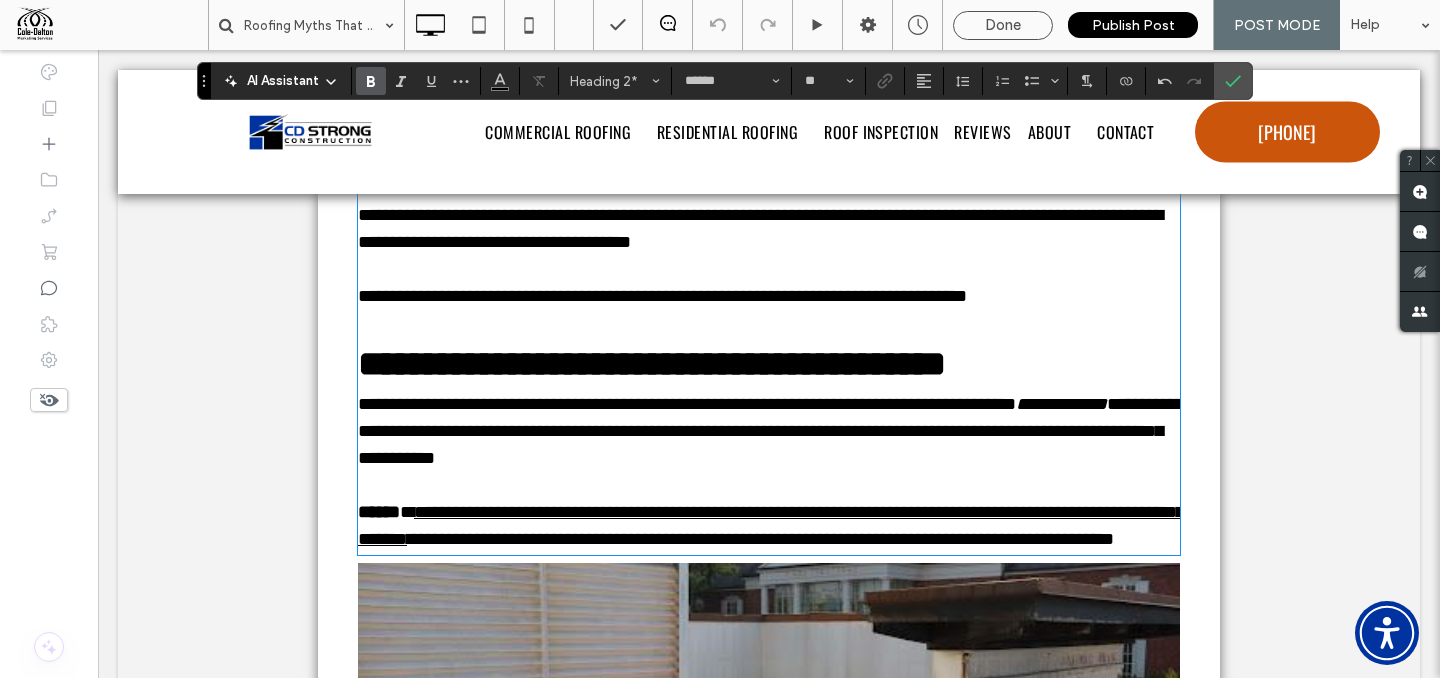click at bounding box center [769, 485] 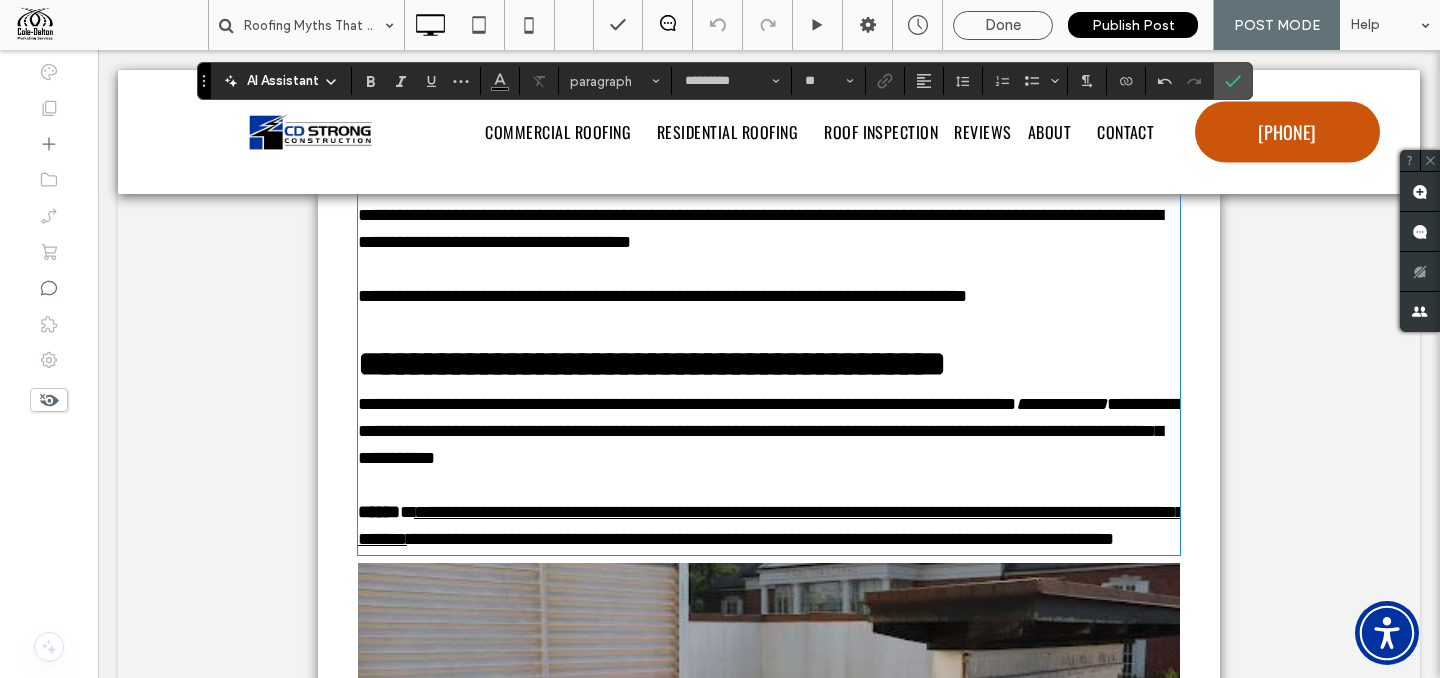 click on "**********" at bounding box center [771, 525] 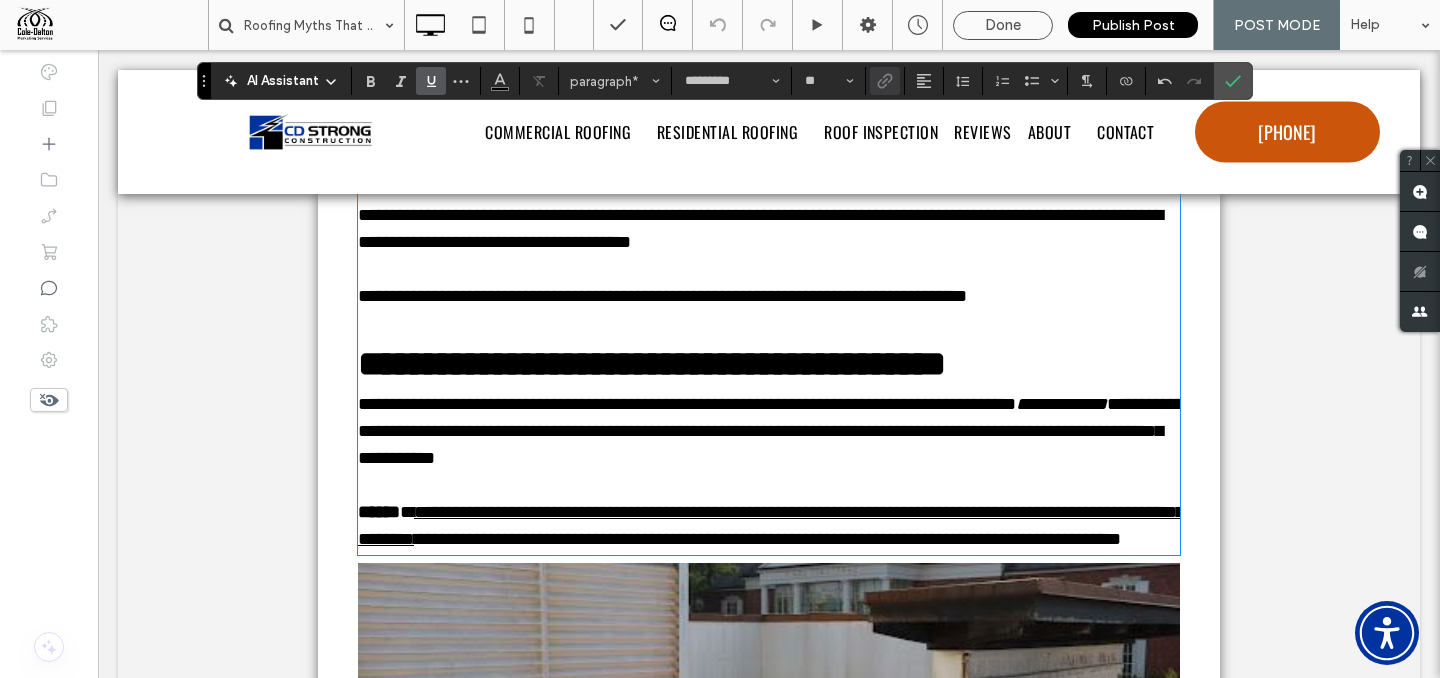 click on "**********" at bounding box center [771, 525] 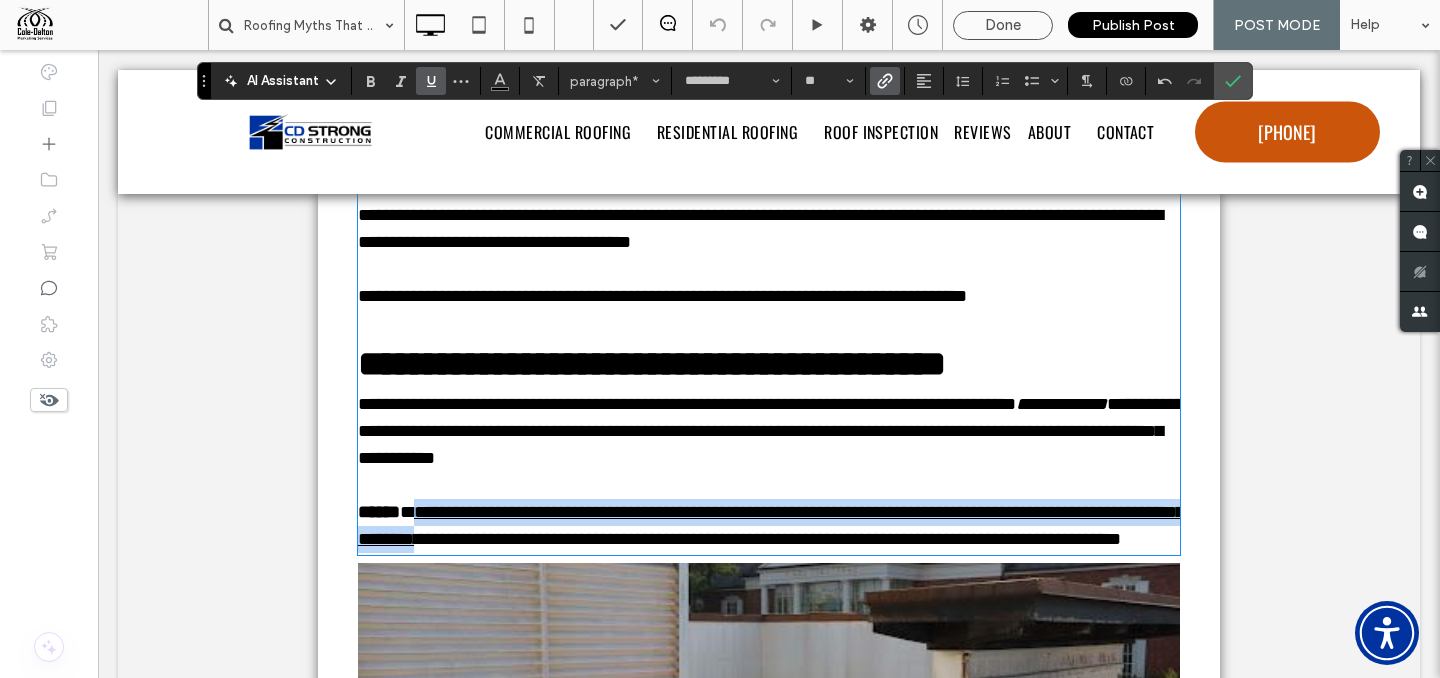 drag, startPoint x: 422, startPoint y: 540, endPoint x: 598, endPoint y: 569, distance: 178.3732 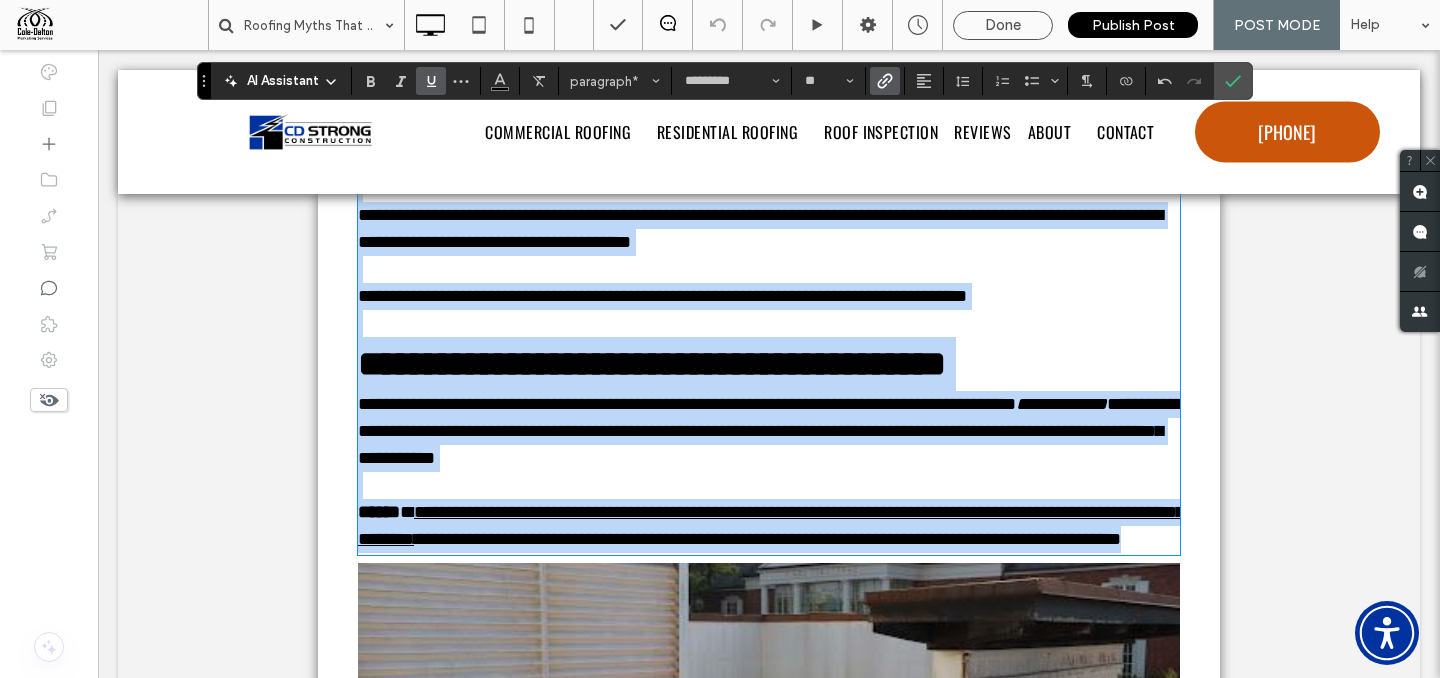 type 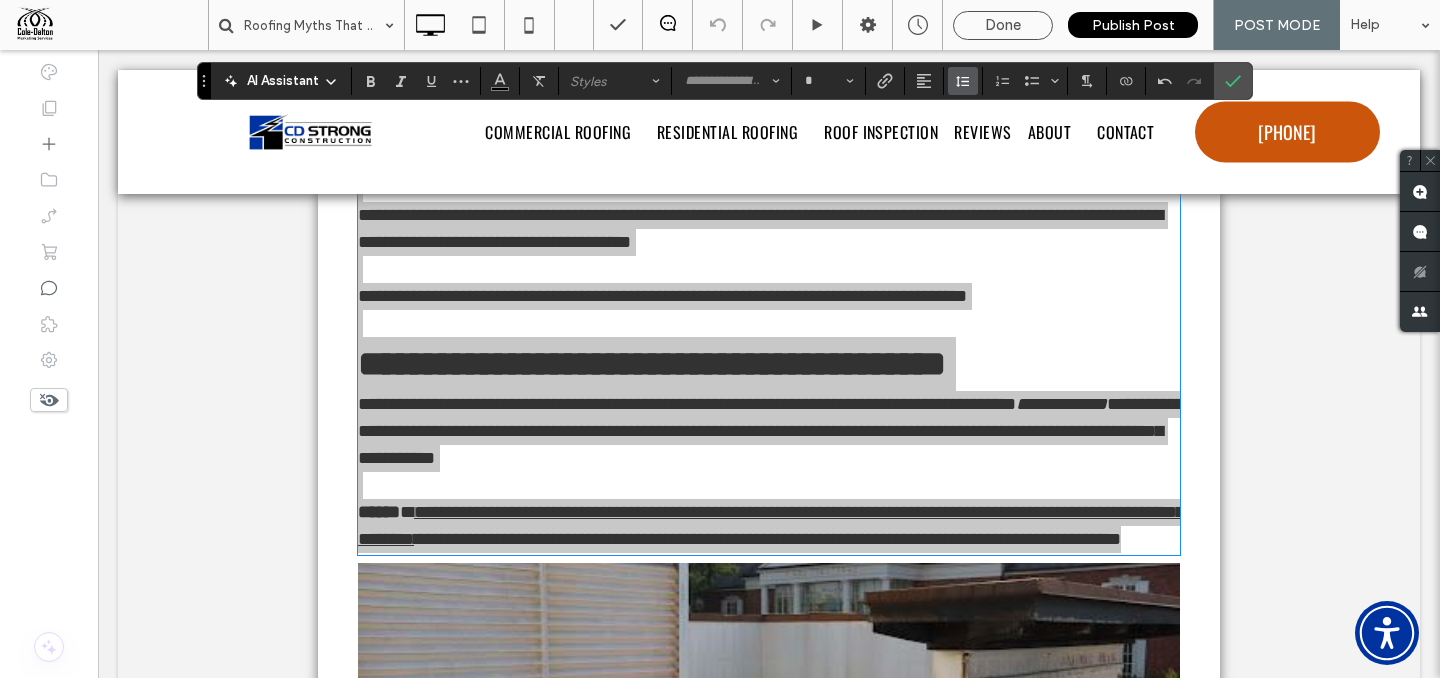 click at bounding box center (963, 81) 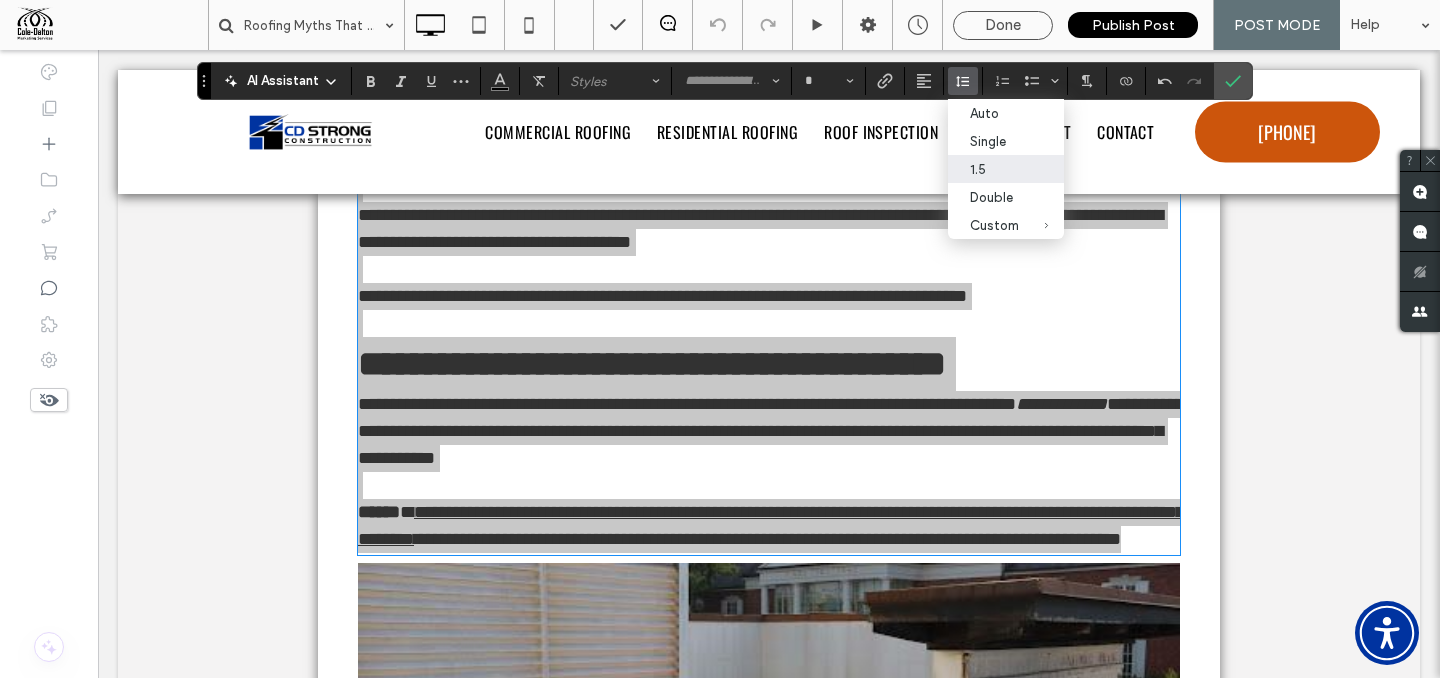 click on "1.5" at bounding box center (1006, 169) 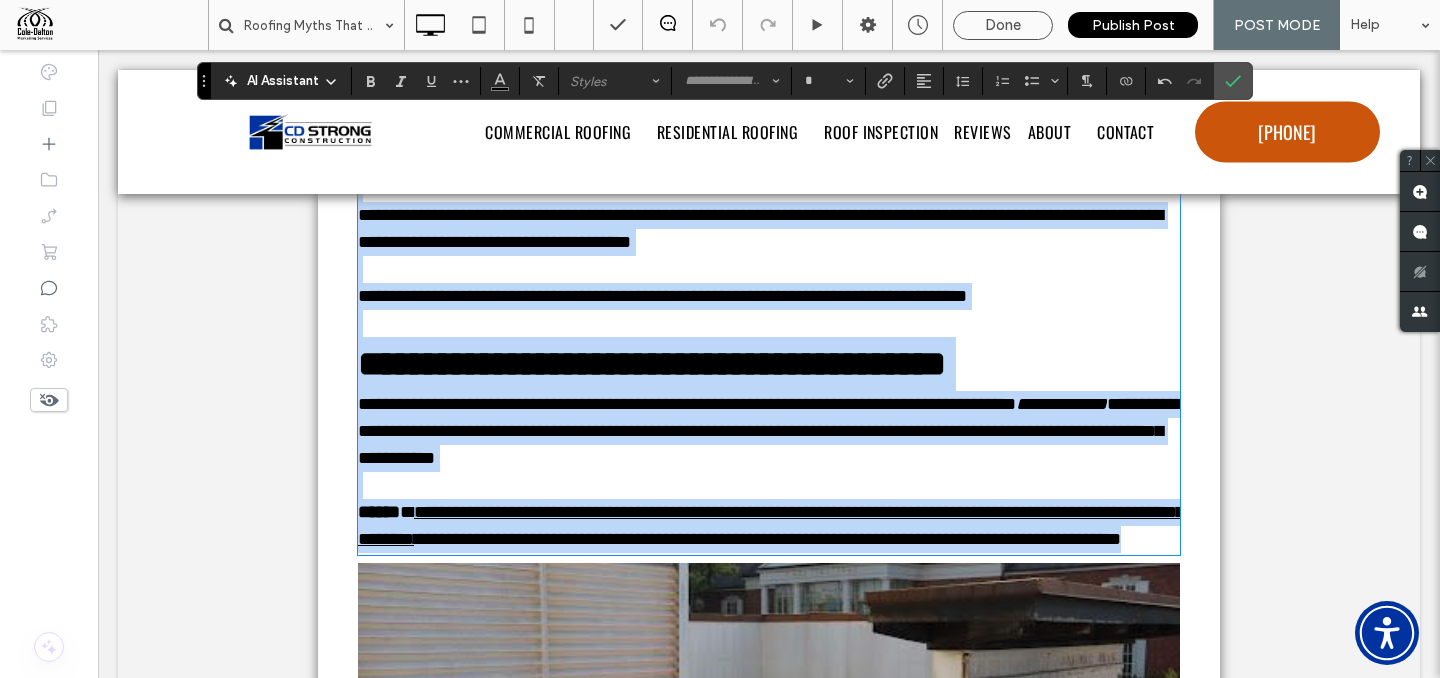 click on "**********" at bounding box center (771, 525) 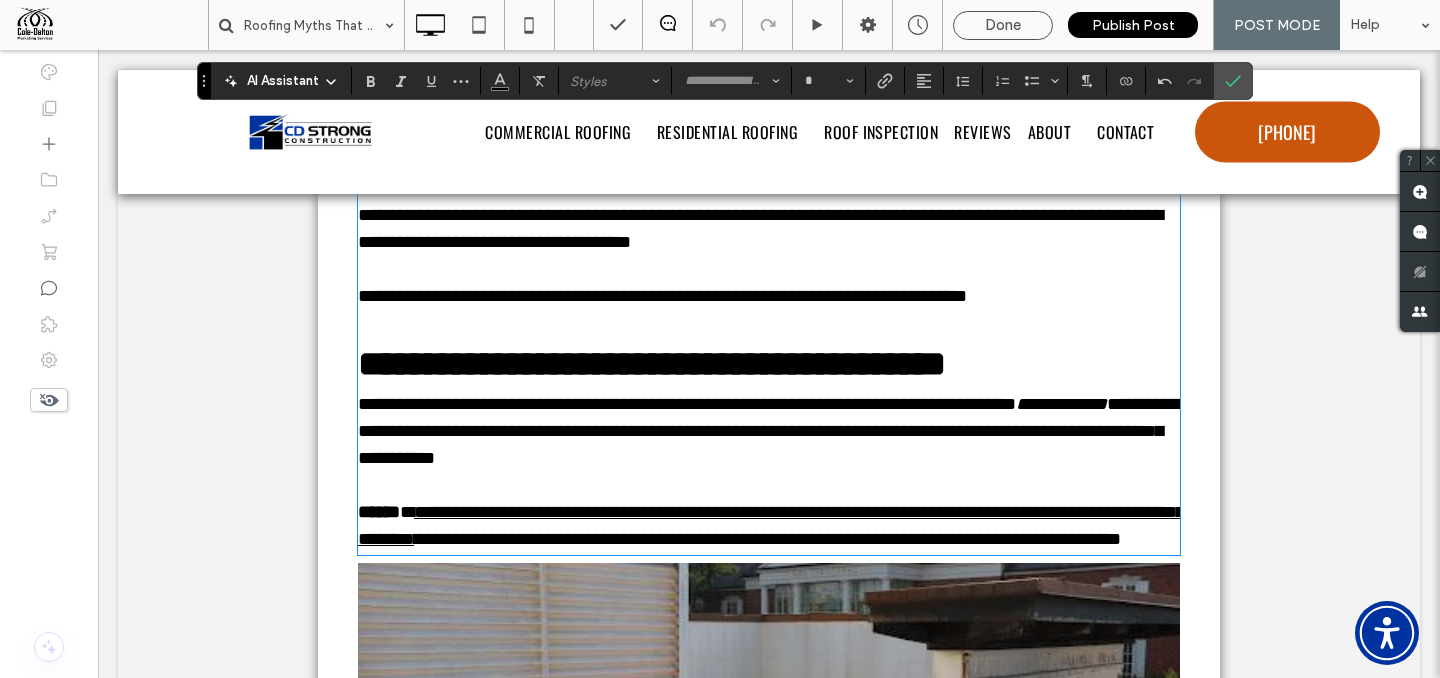 type on "*********" 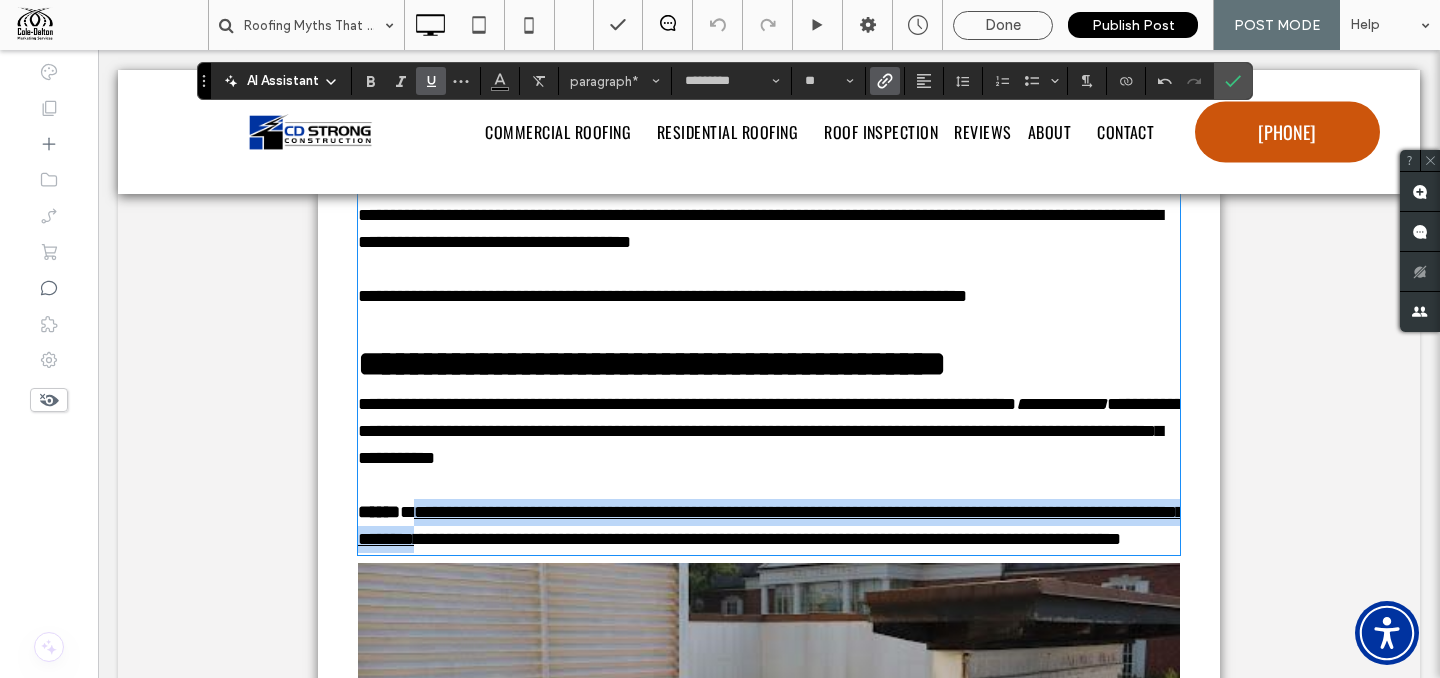 drag, startPoint x: 456, startPoint y: 536, endPoint x: 597, endPoint y: 572, distance: 145.5232 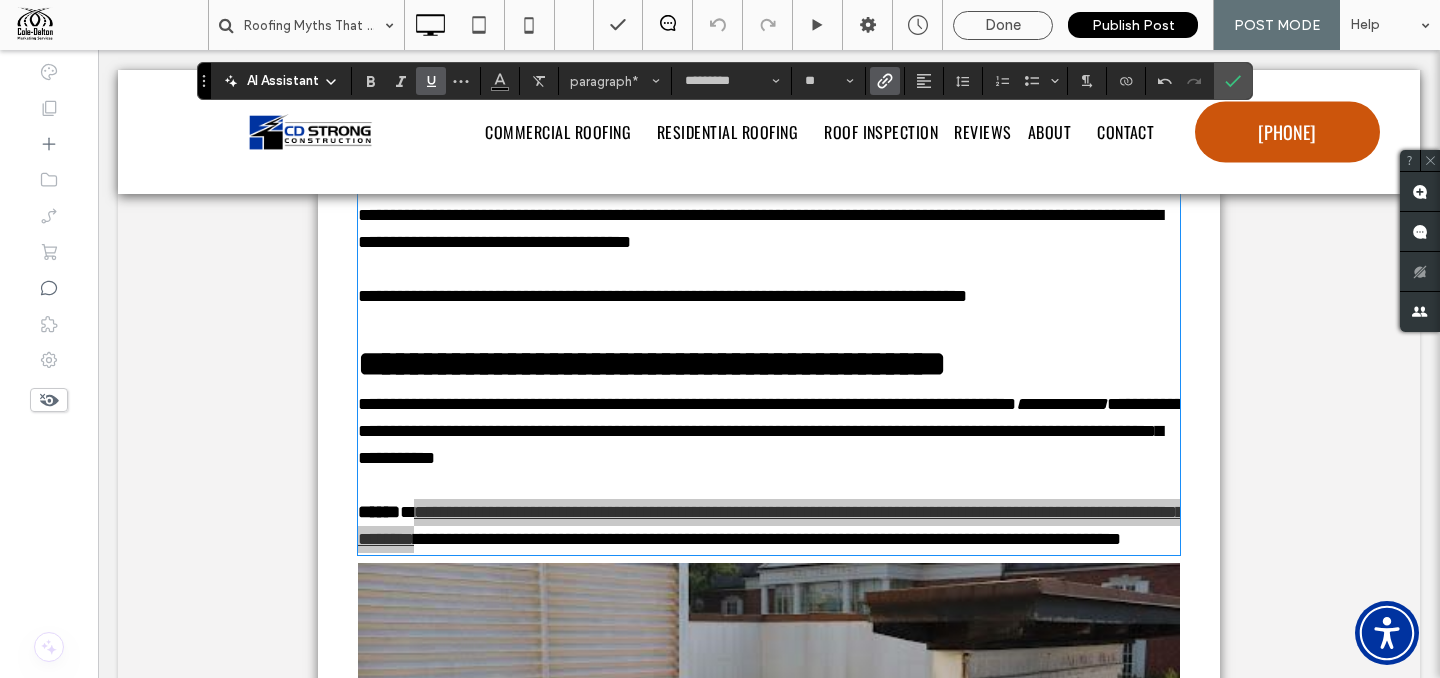 click 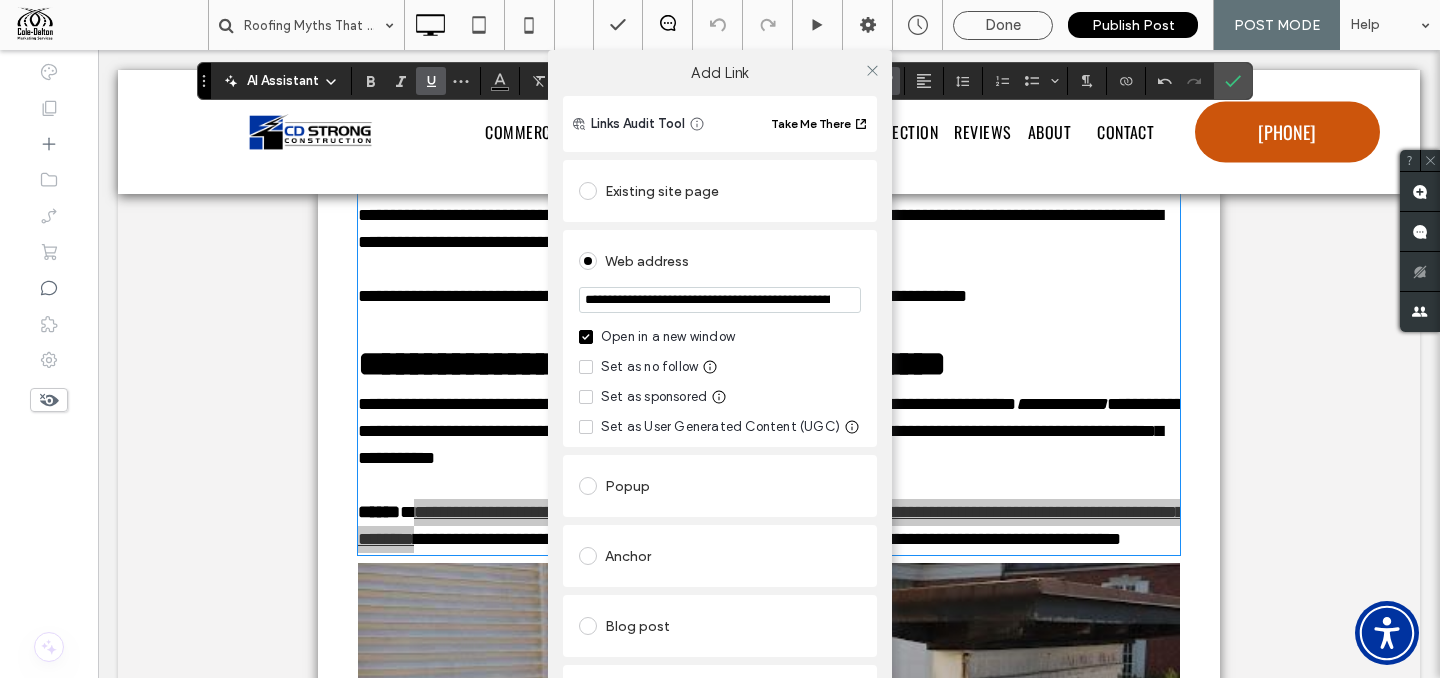 click on "**********" at bounding box center (720, 300) 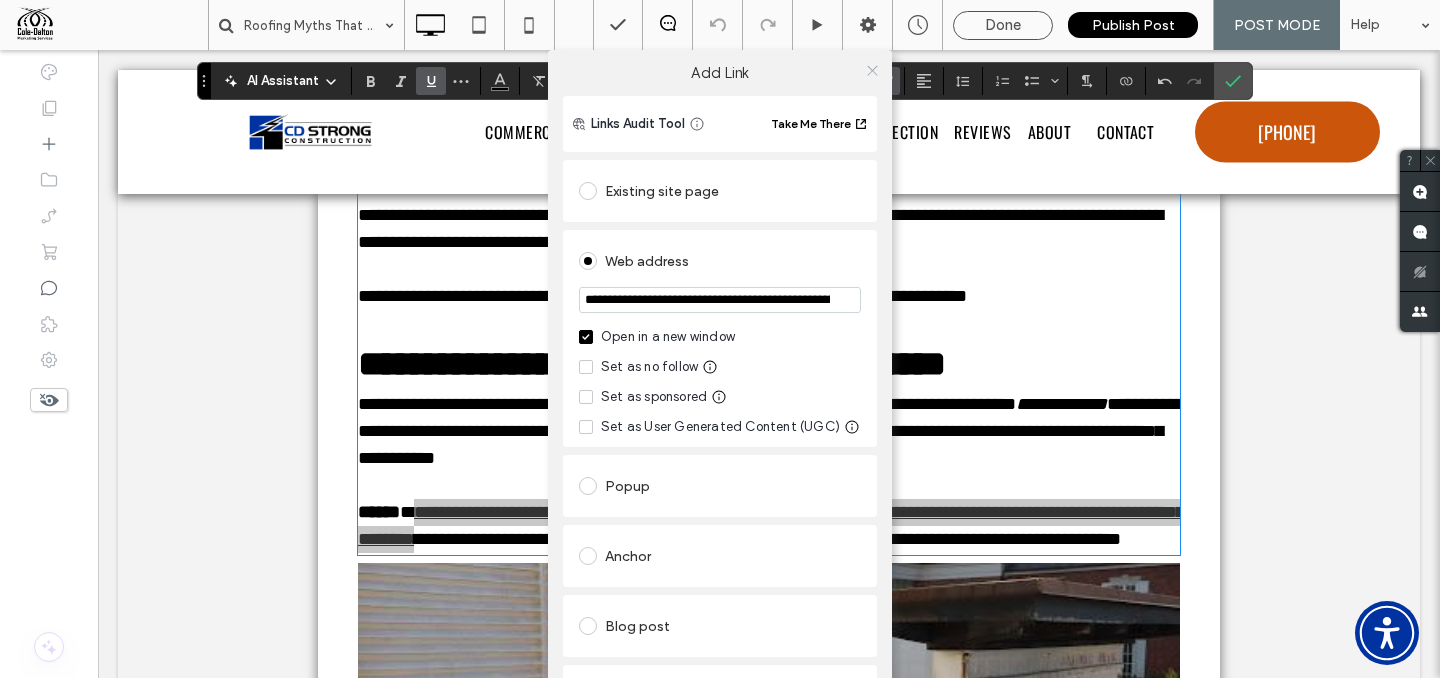 click 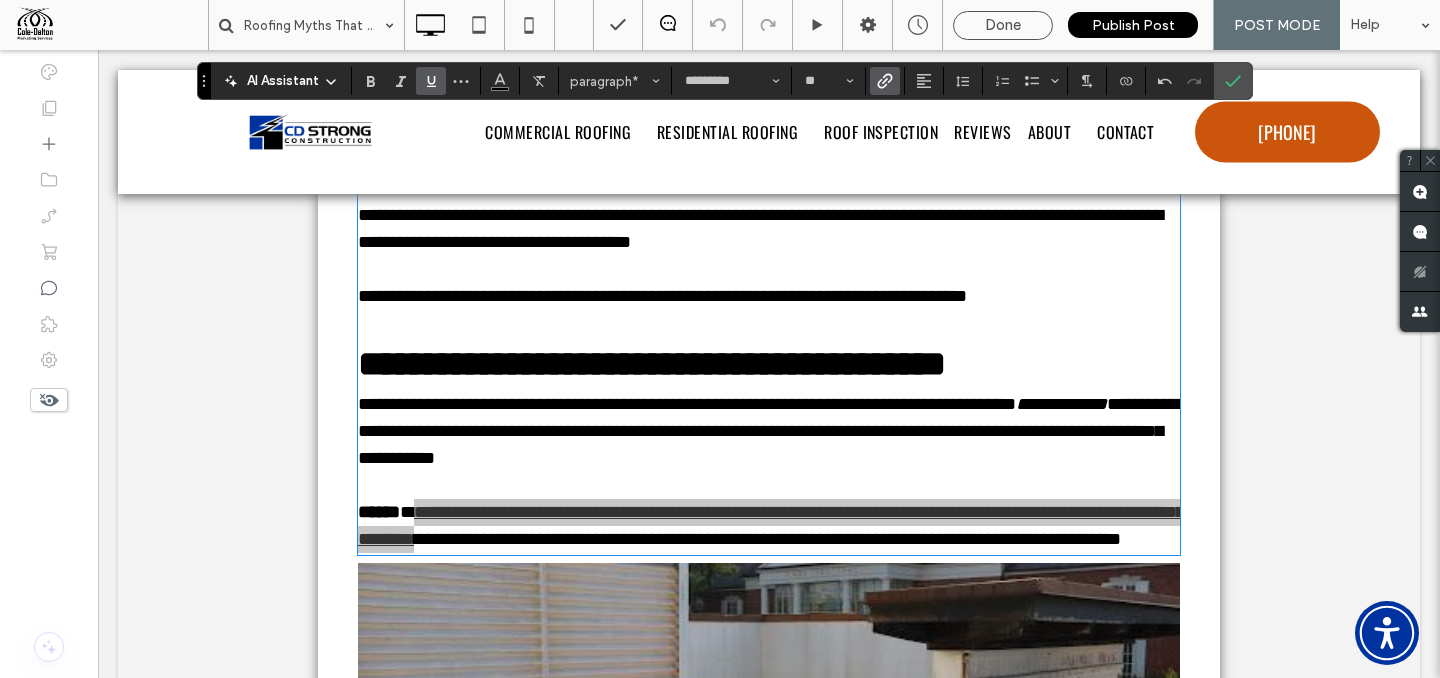 click 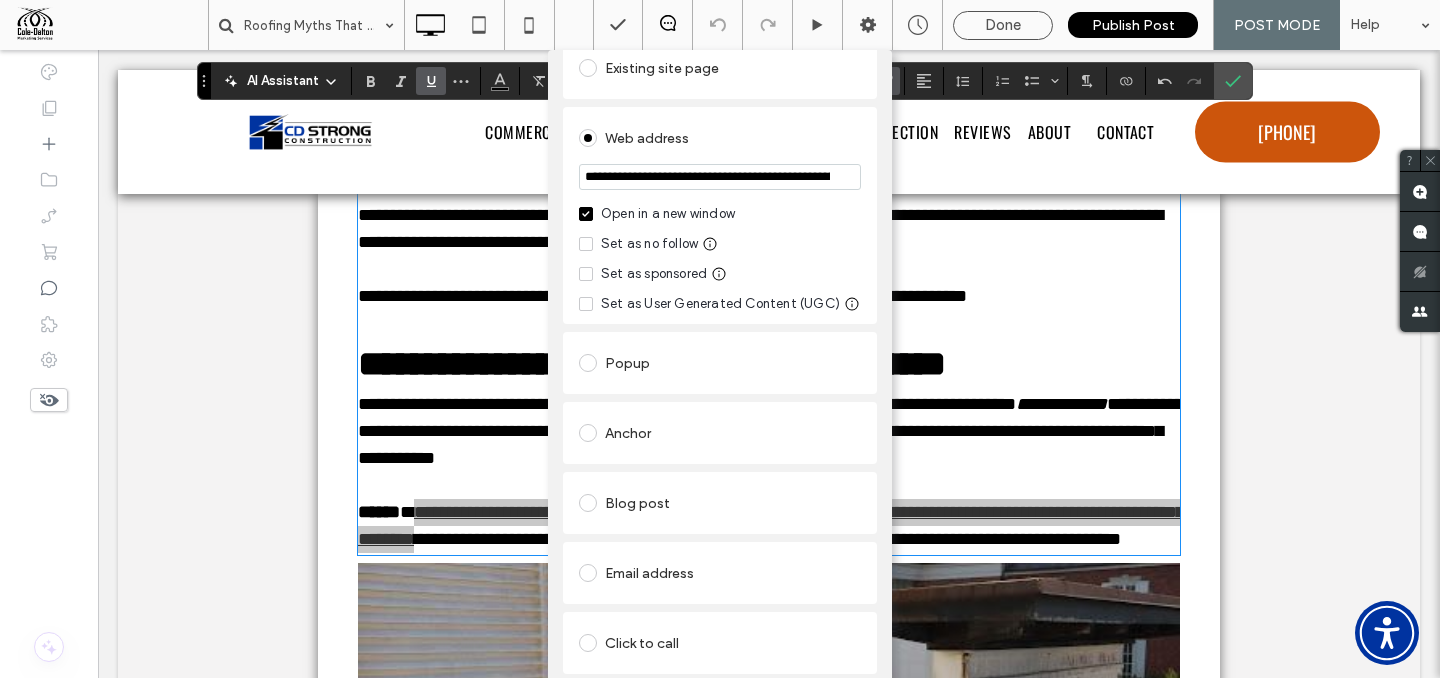 scroll, scrollTop: 211, scrollLeft: 0, axis: vertical 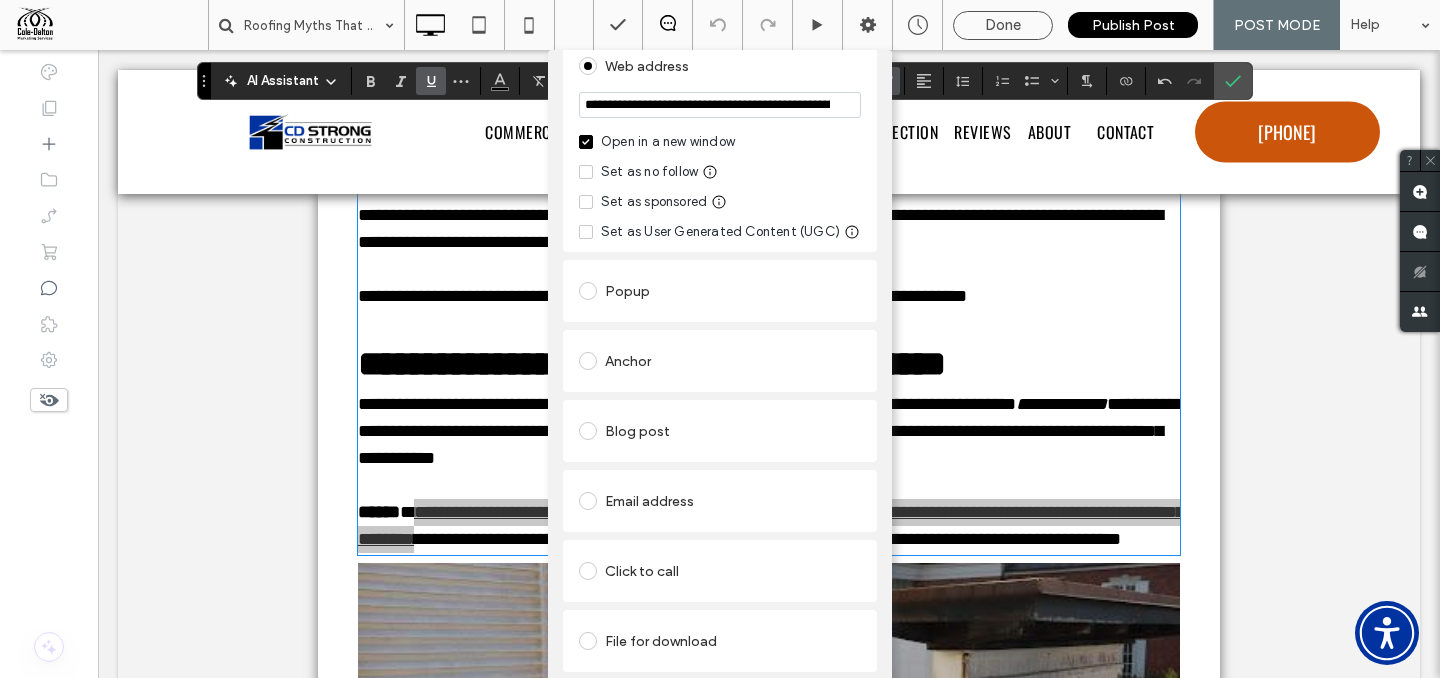 click on "Remove link" at bounding box center (720, 690) 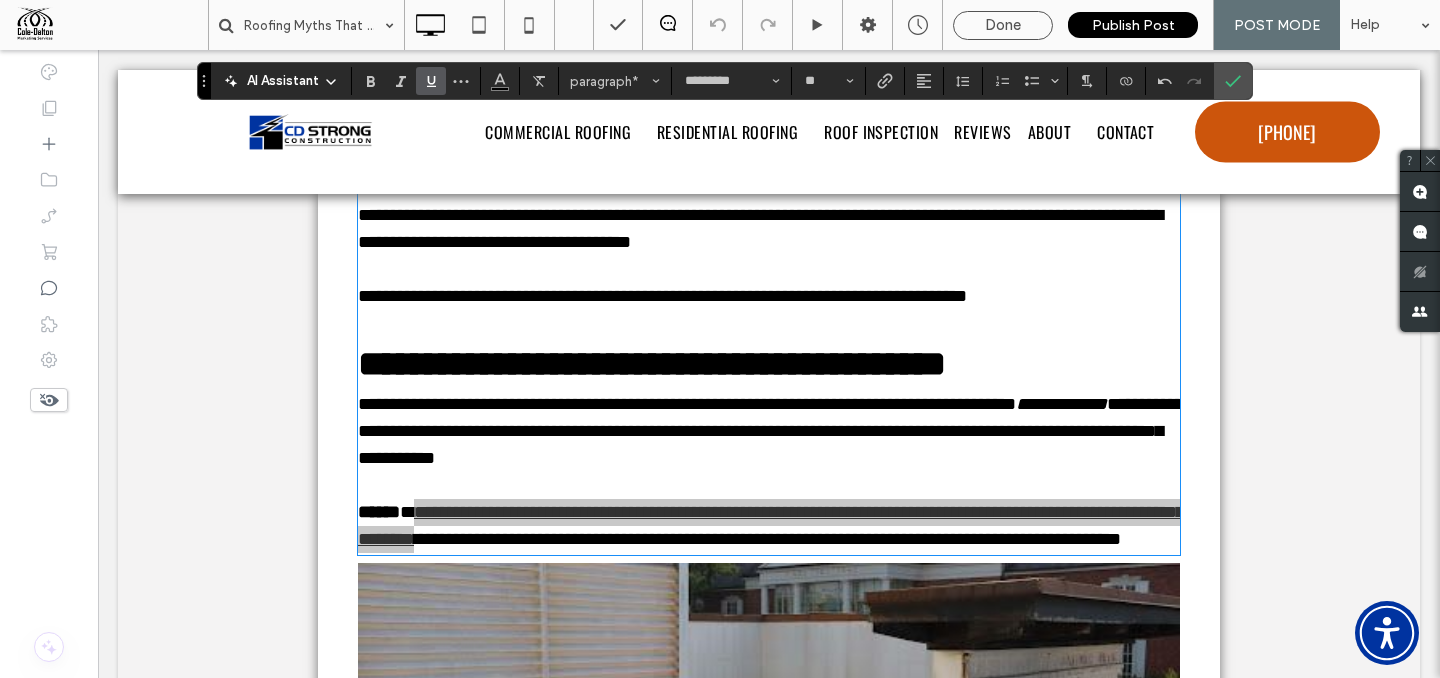 click at bounding box center (431, 81) 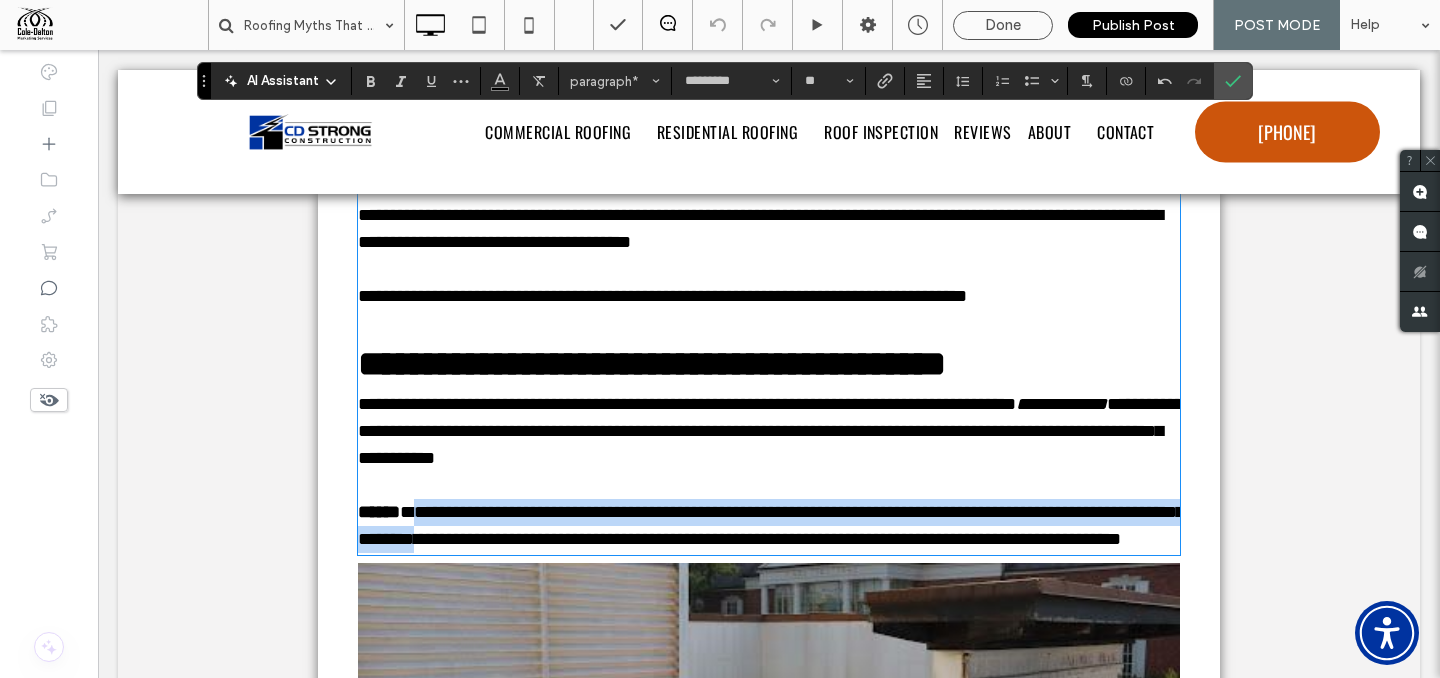 click on "**********" at bounding box center (771, 525) 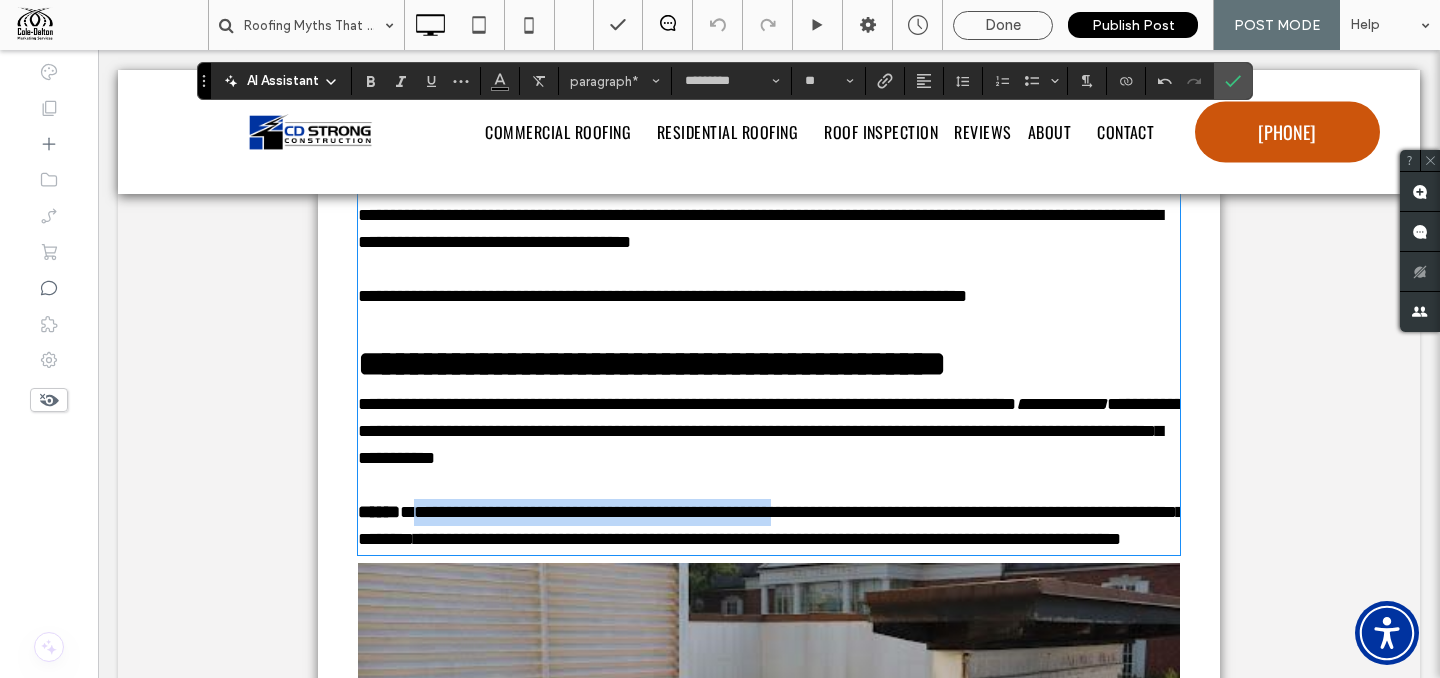 drag, startPoint x: 423, startPoint y: 543, endPoint x: 849, endPoint y: 539, distance: 426.01877 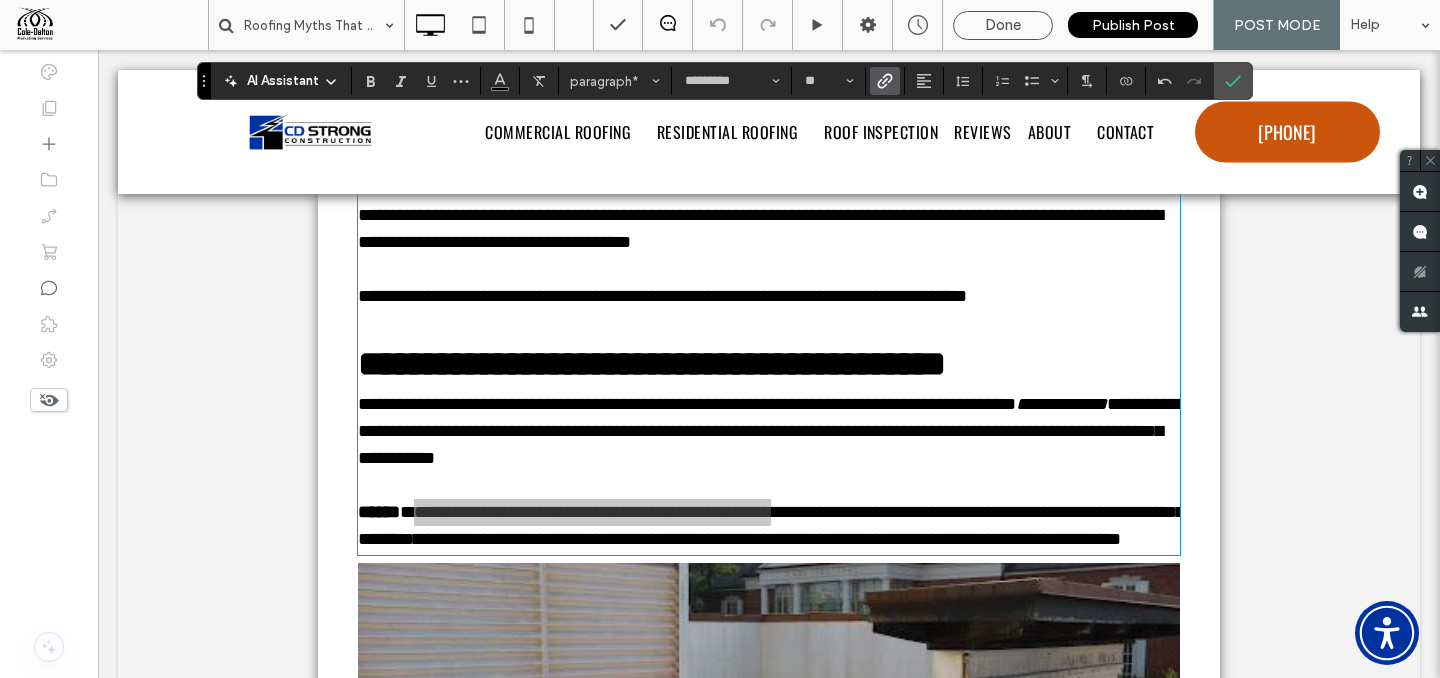 click 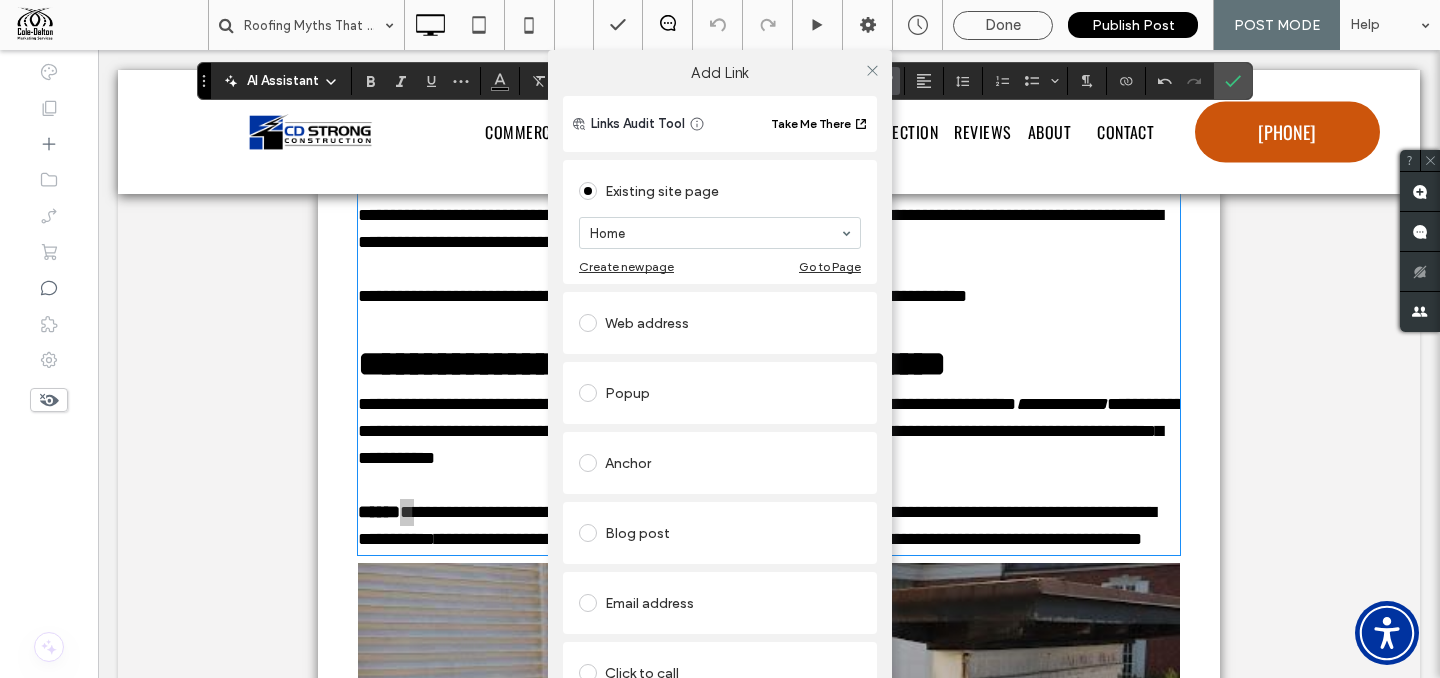 click on "Web address" at bounding box center [720, 323] 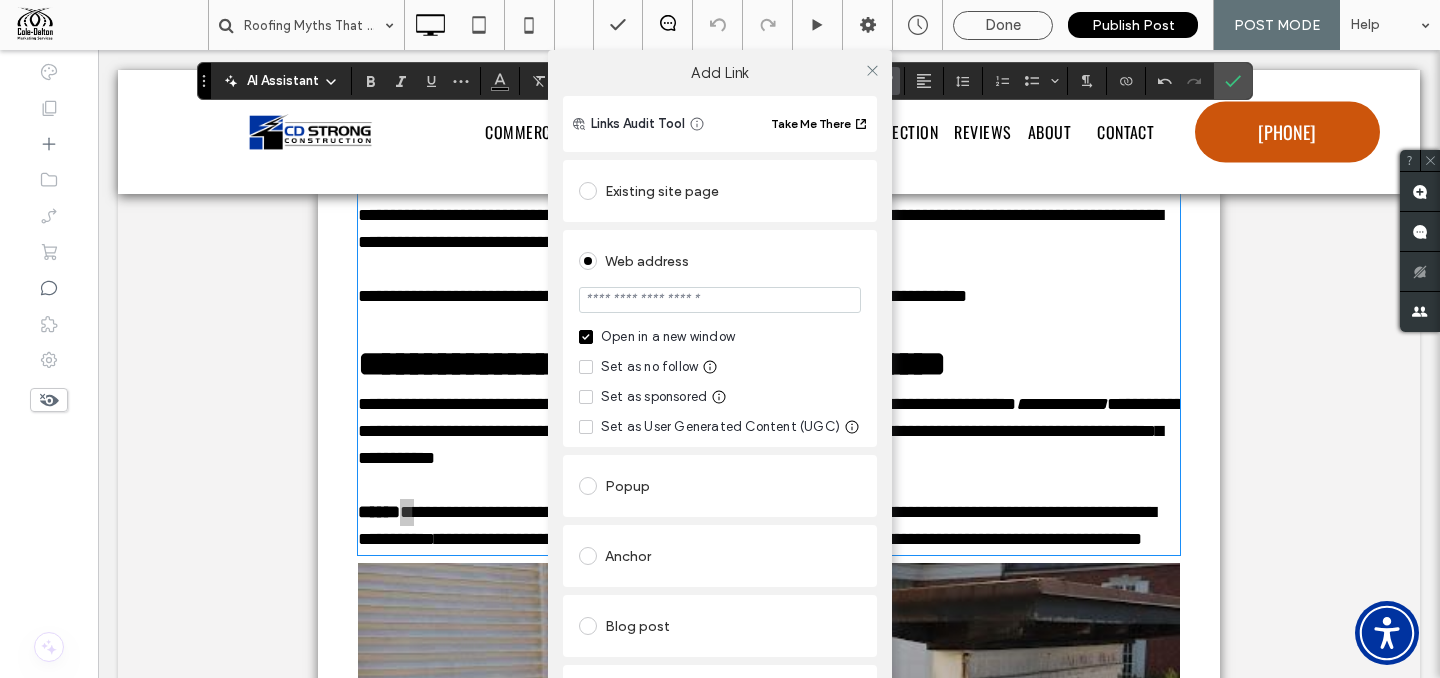click at bounding box center (720, 300) 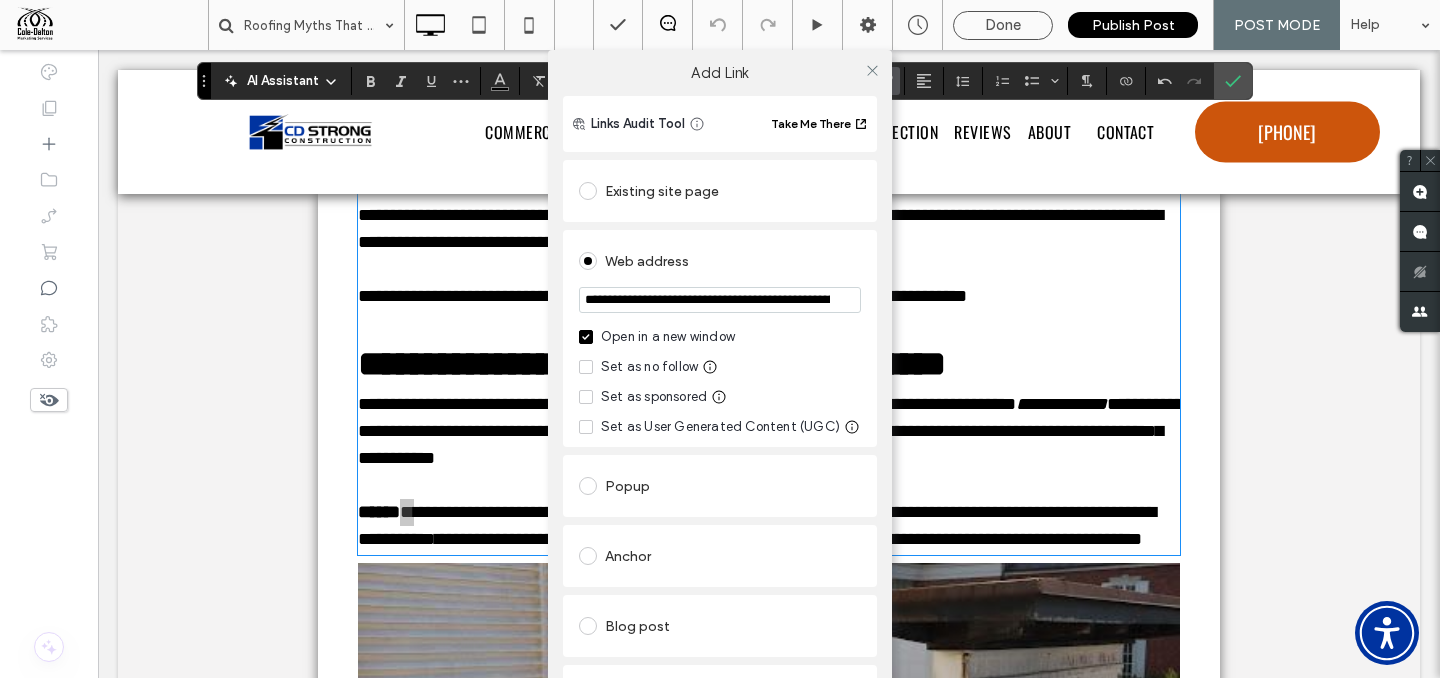 scroll, scrollTop: 0, scrollLeft: 718, axis: horizontal 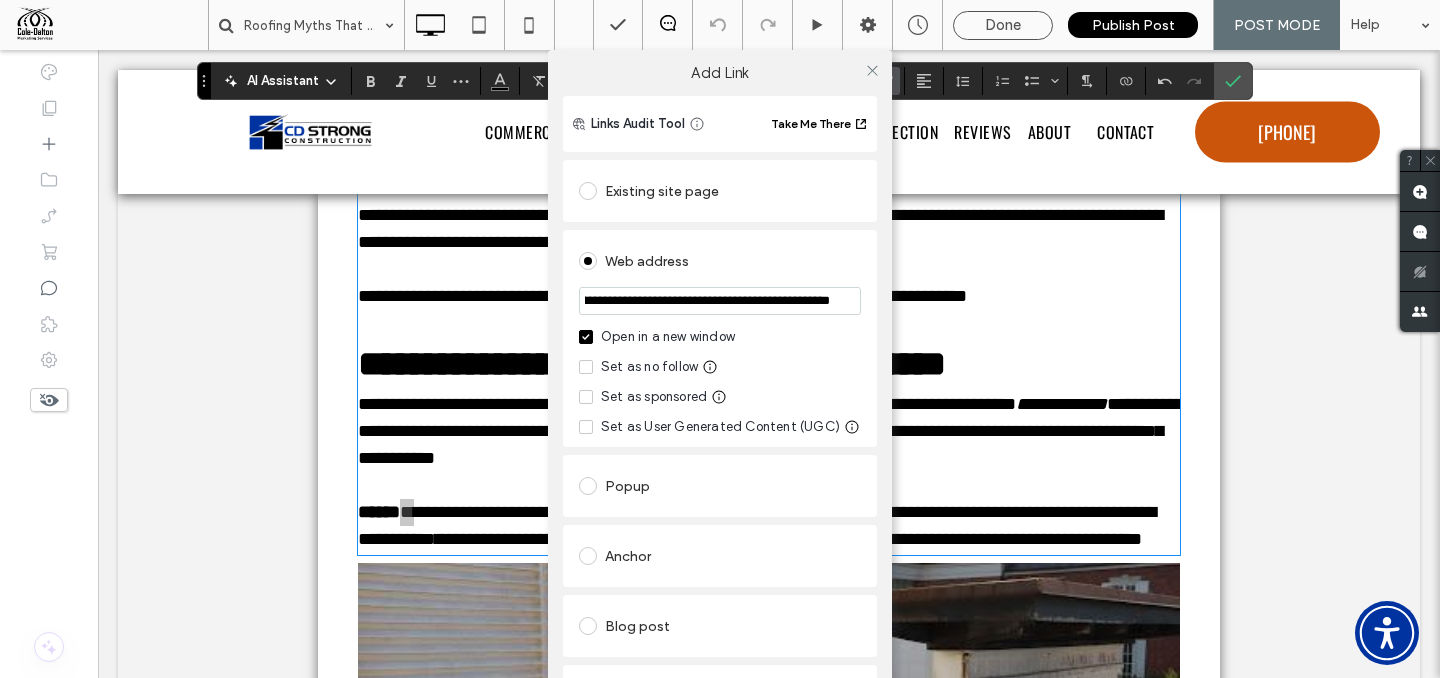 type on "**********" 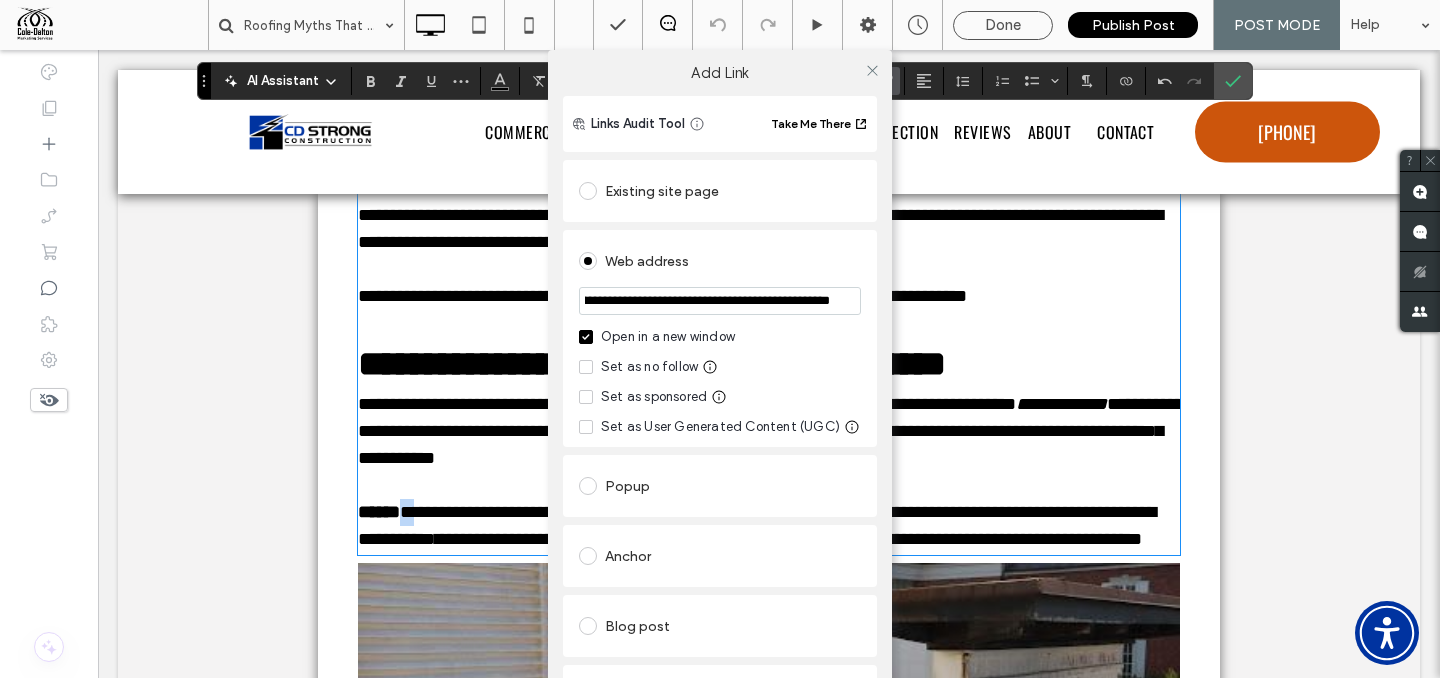 click on "**********" at bounding box center [720, 511] 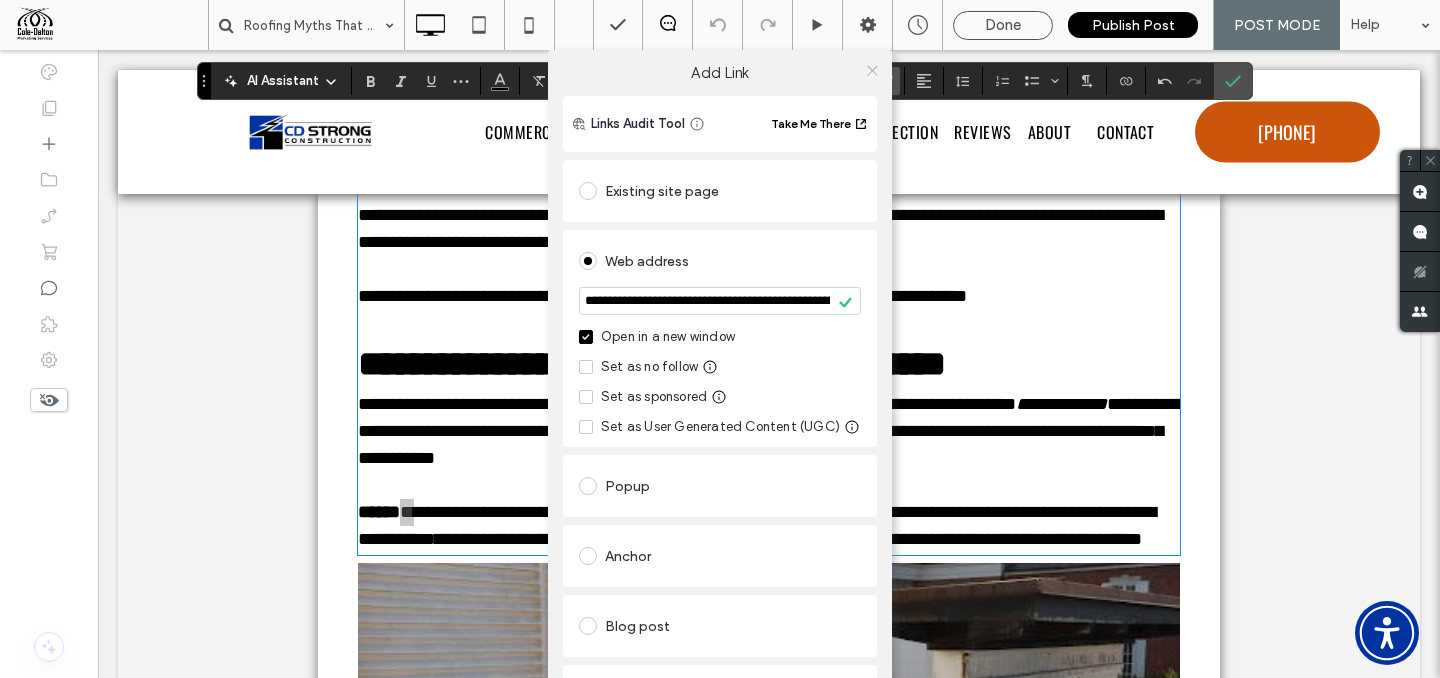 click 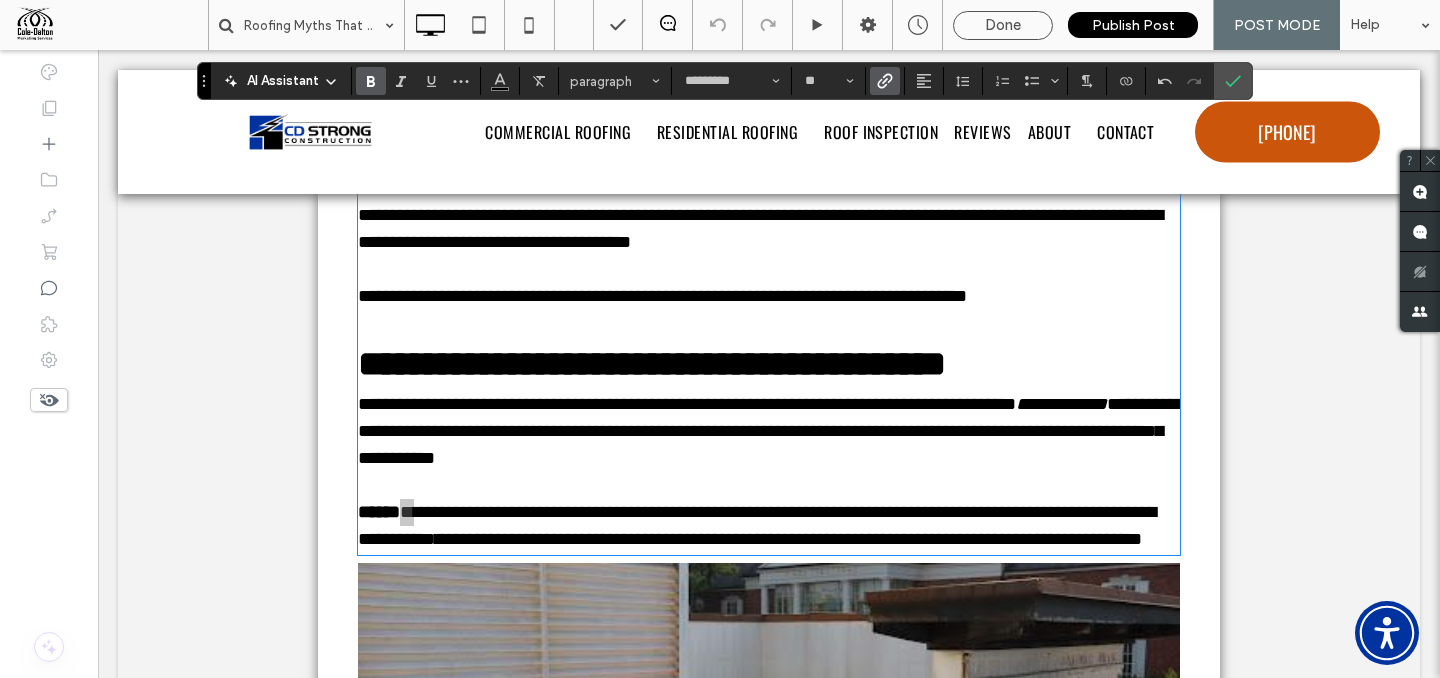 click 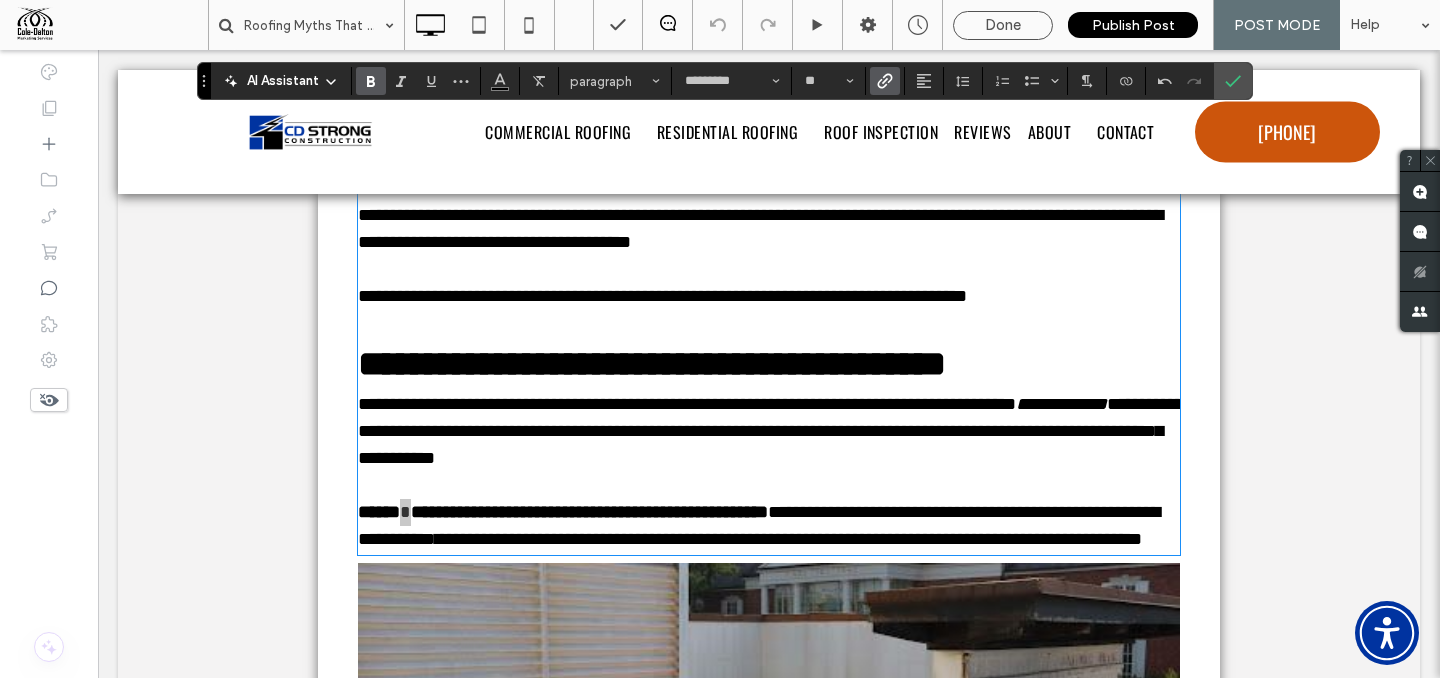 click 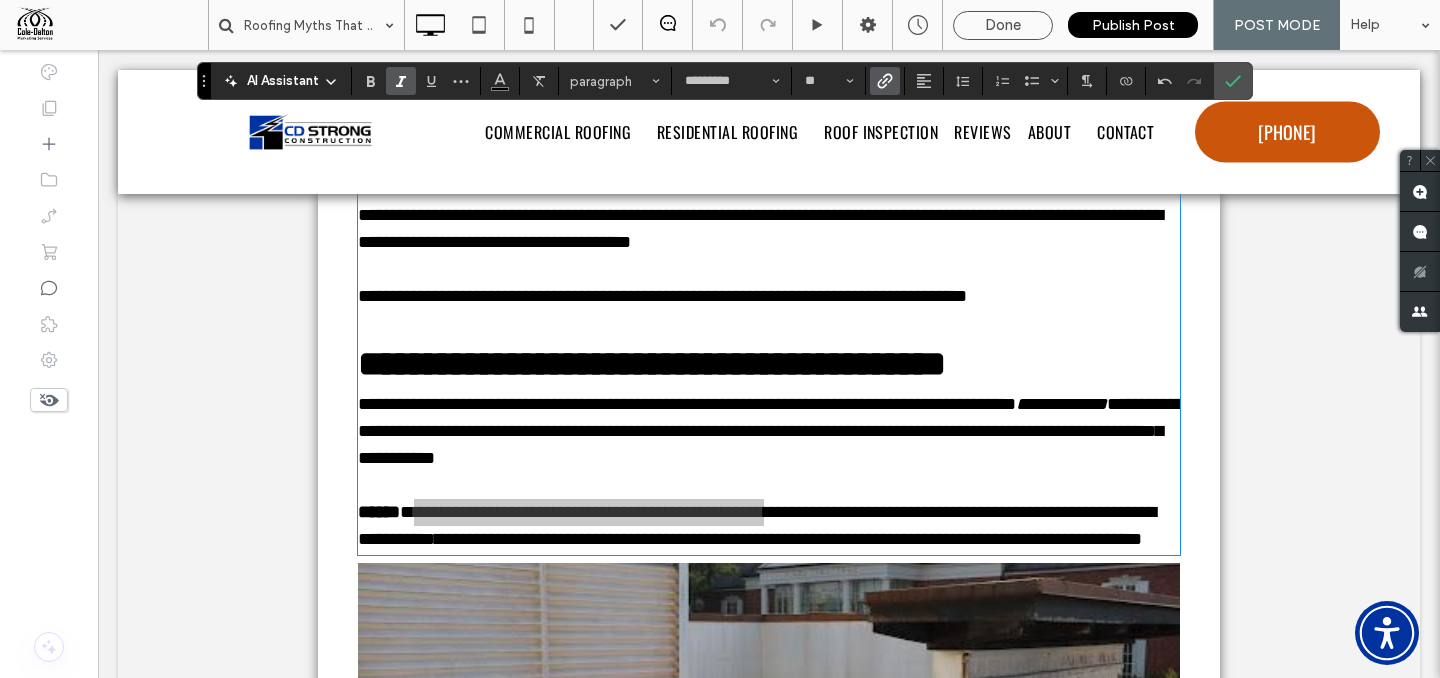 click 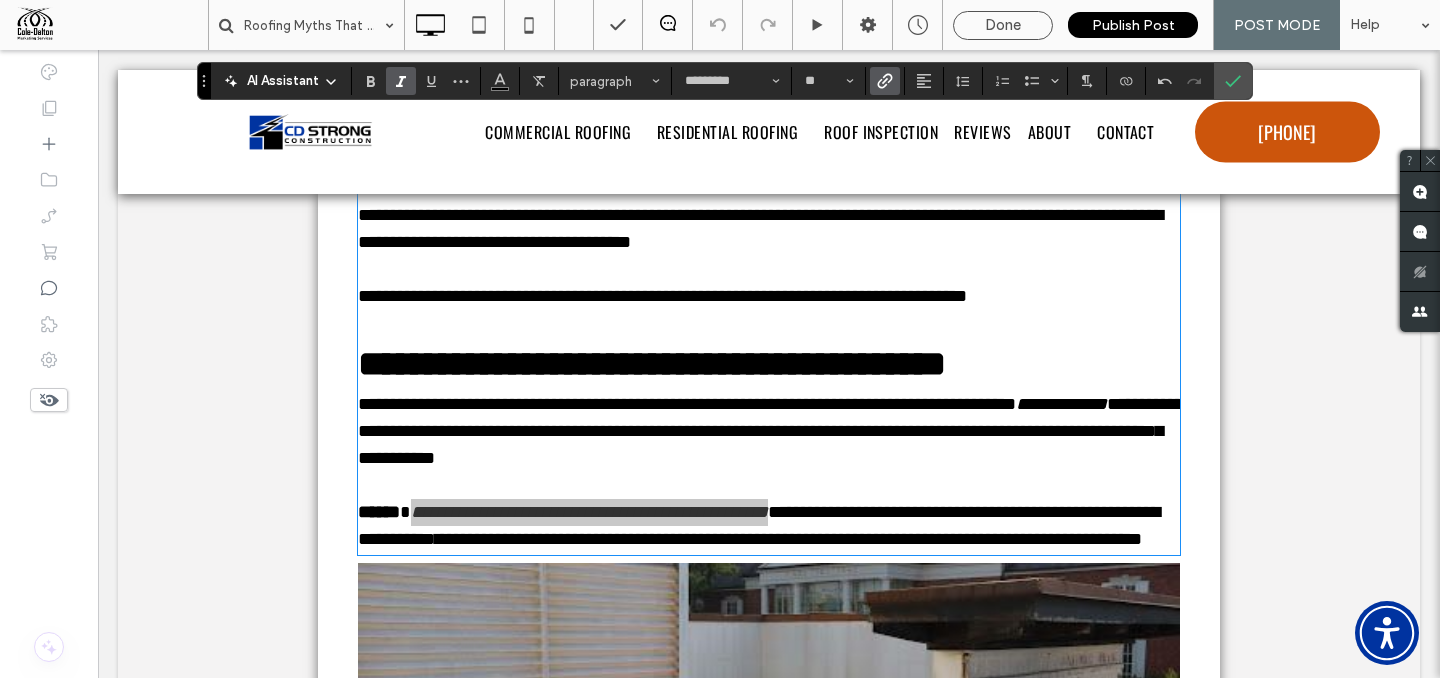 click 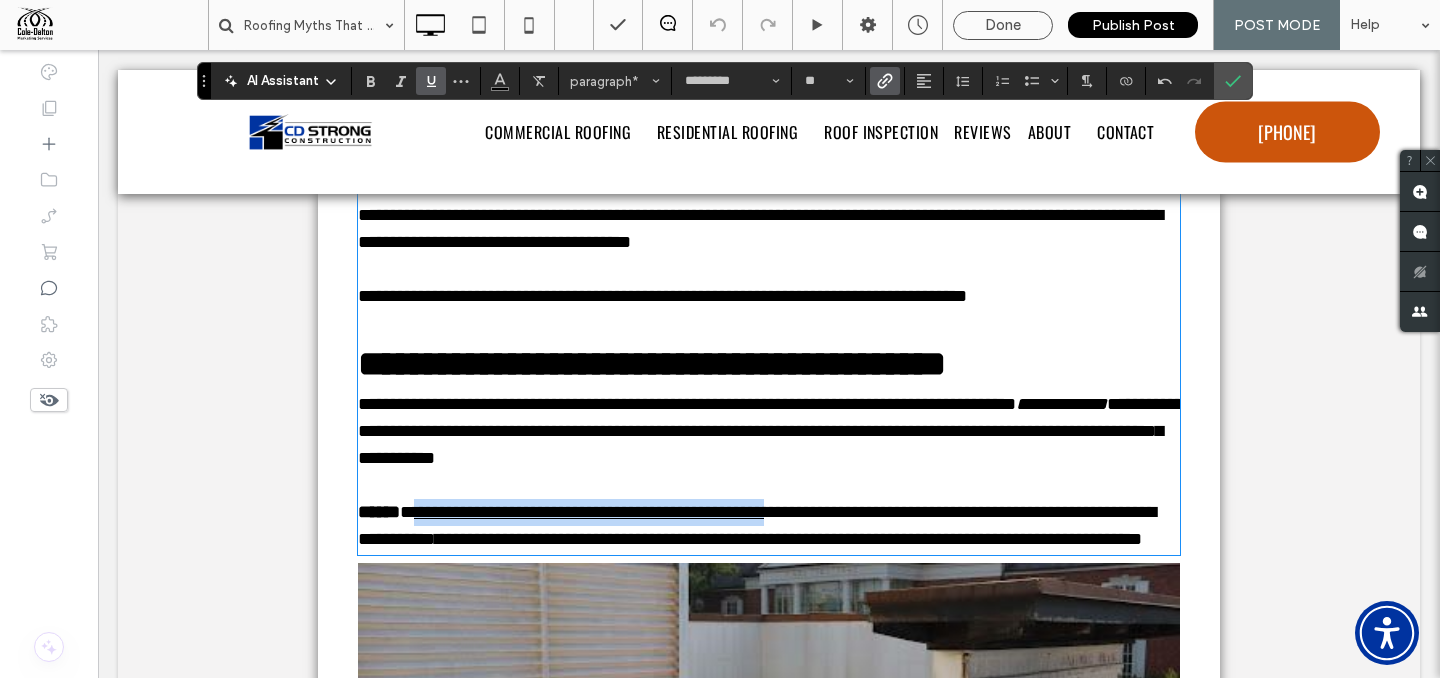 click at bounding box center [769, 485] 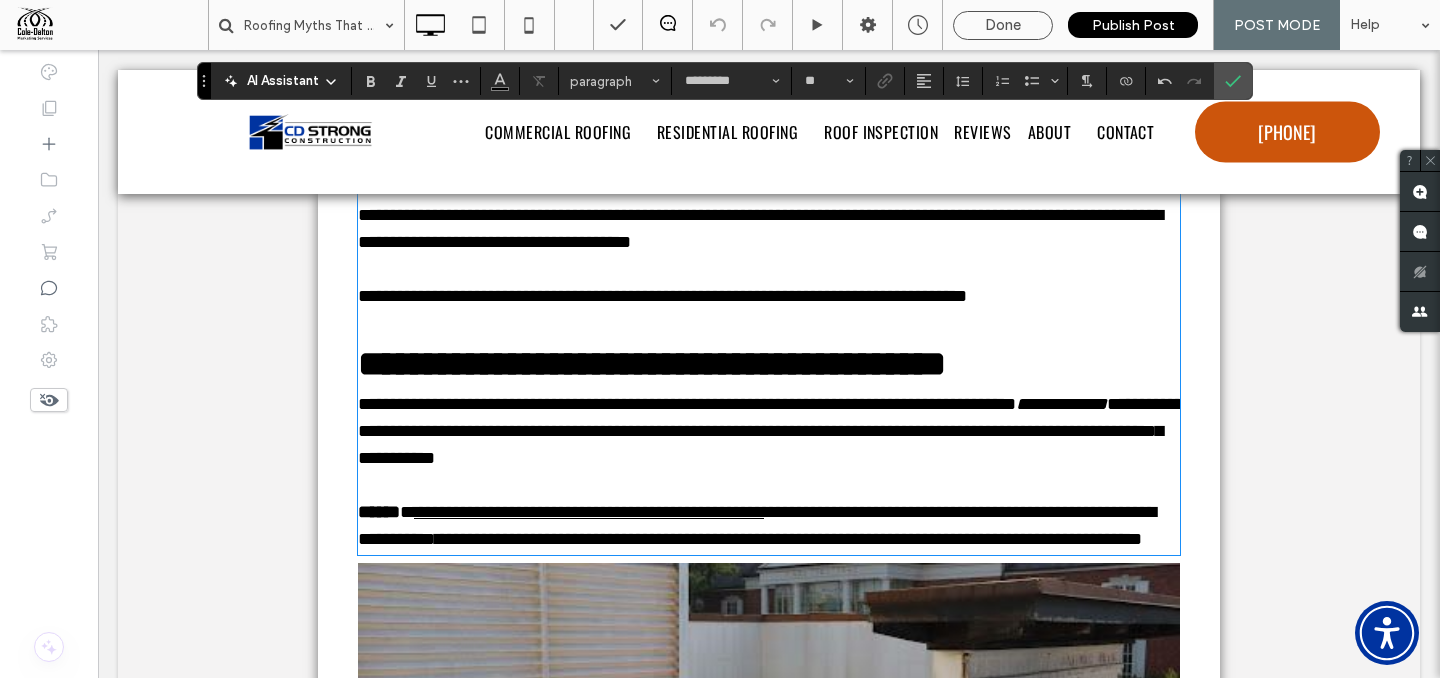 click on "**********" at bounding box center [788, 539] 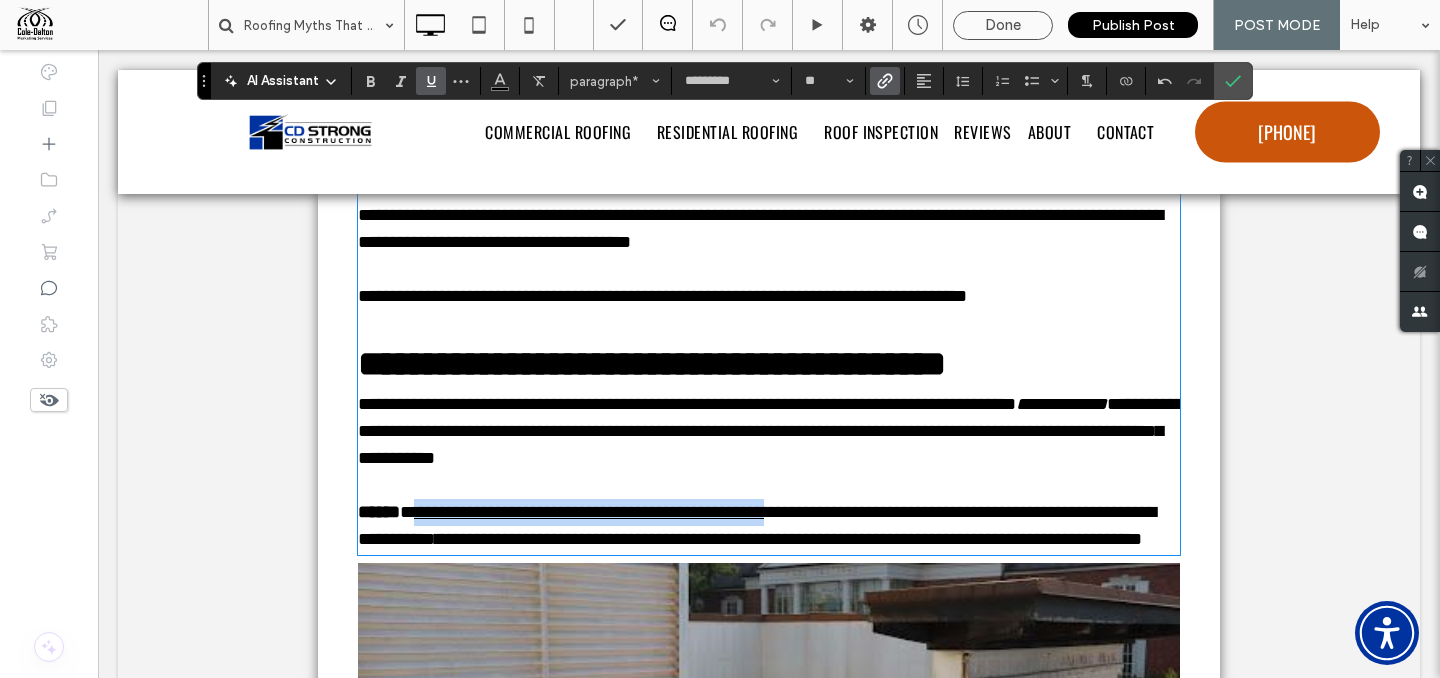 drag, startPoint x: 848, startPoint y: 542, endPoint x: 420, endPoint y: 541, distance: 428.00116 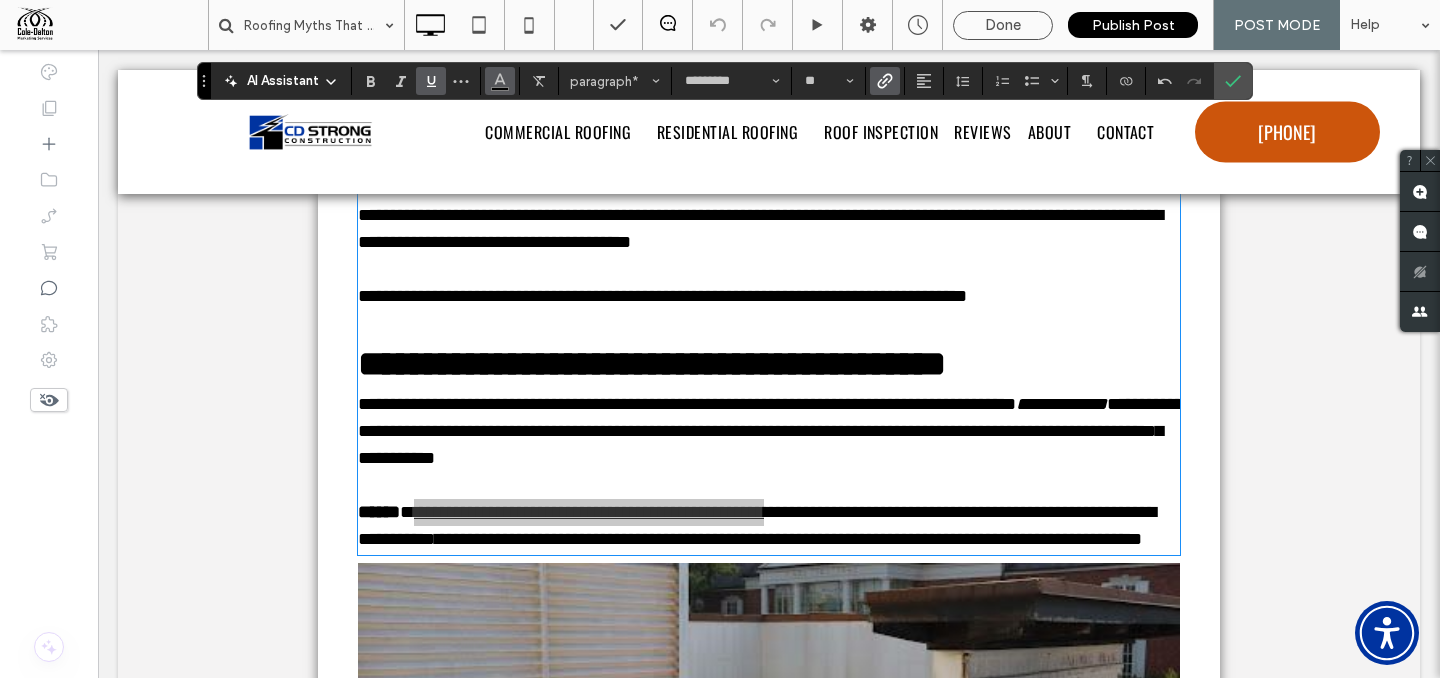 click 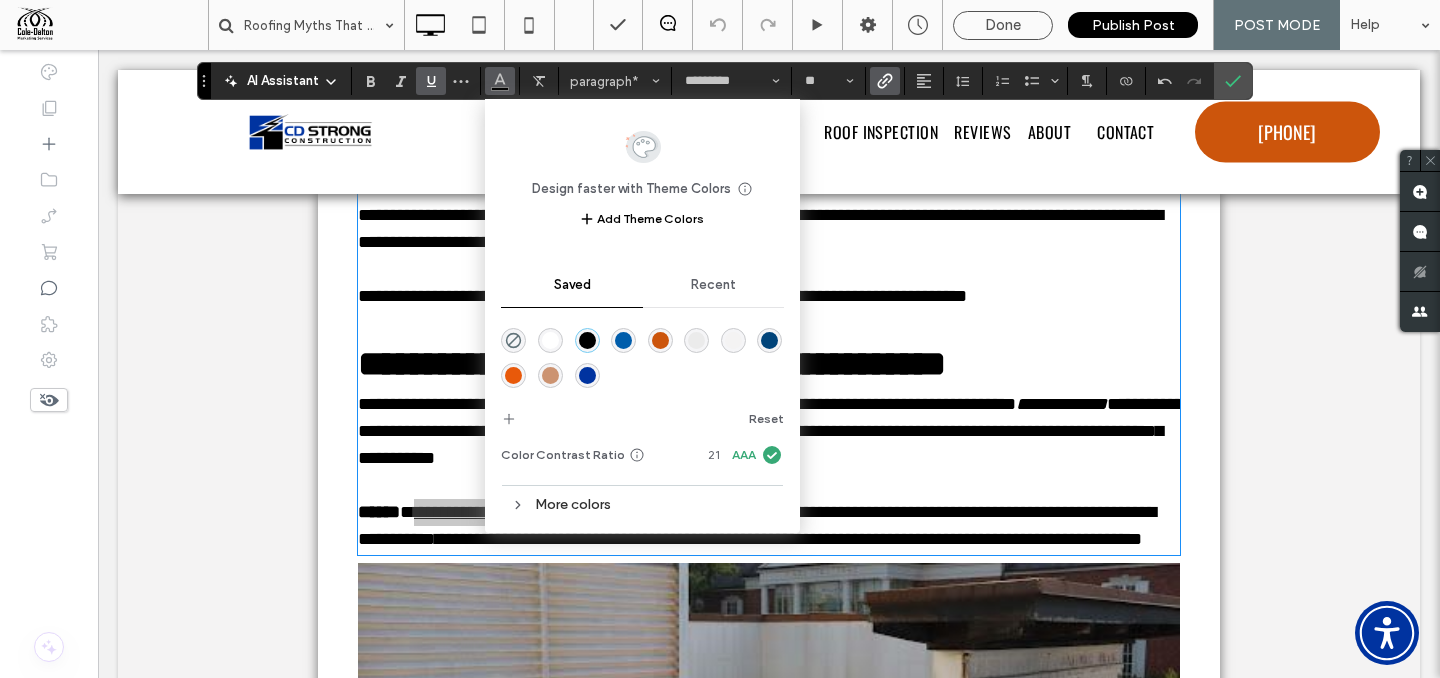 click at bounding box center (587, 375) 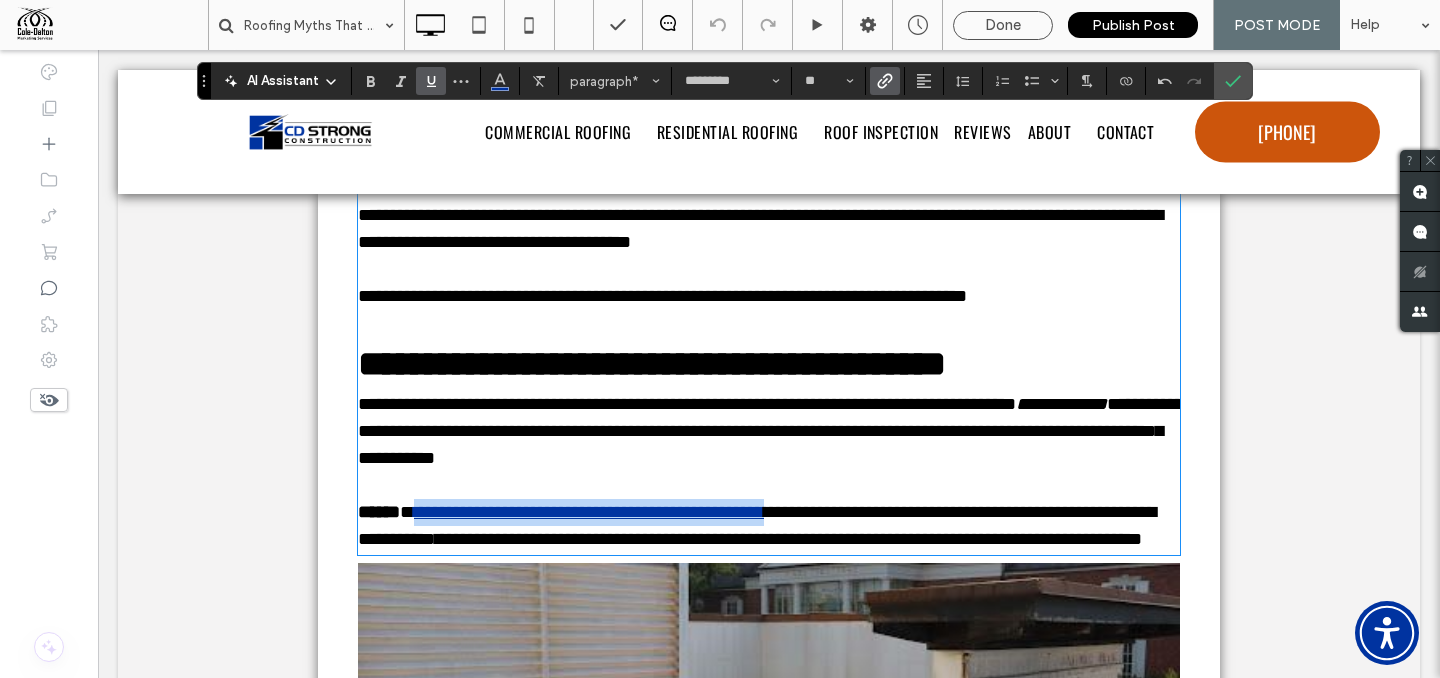 type on "******" 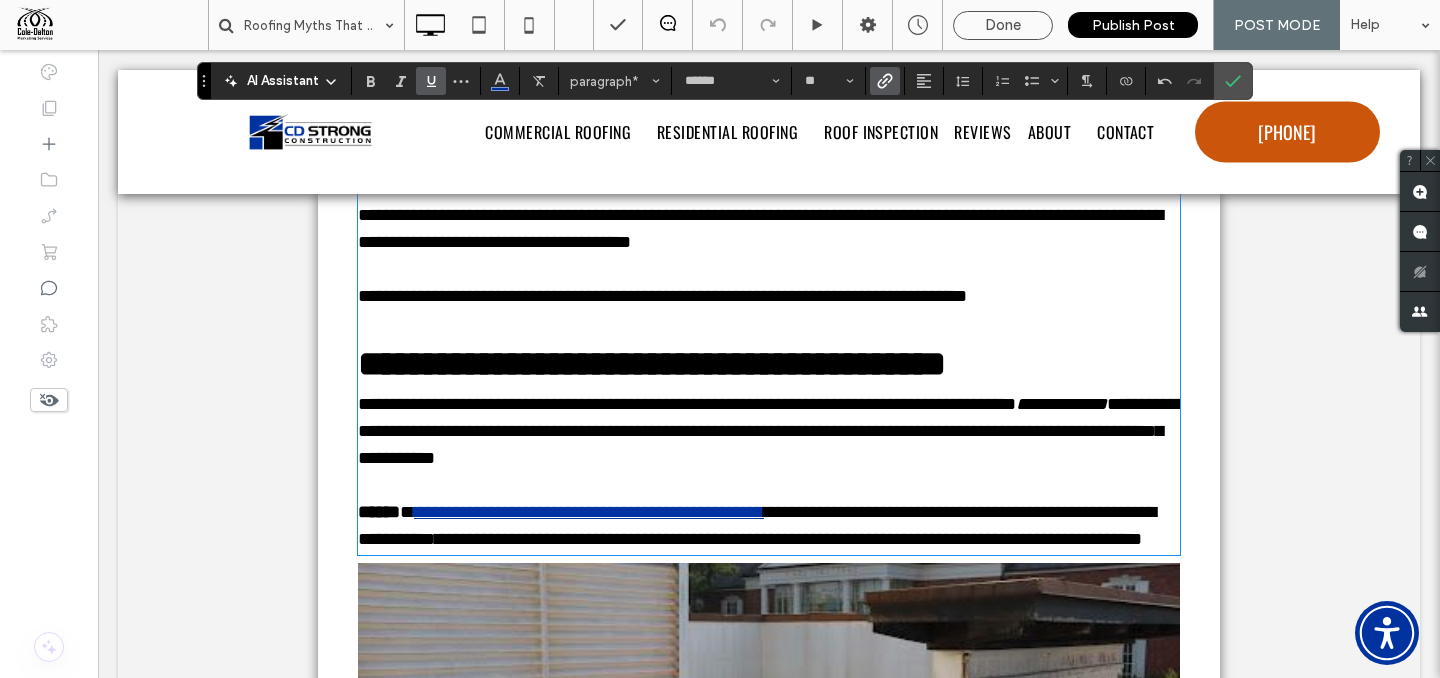click on "**********" at bounding box center (769, 364) 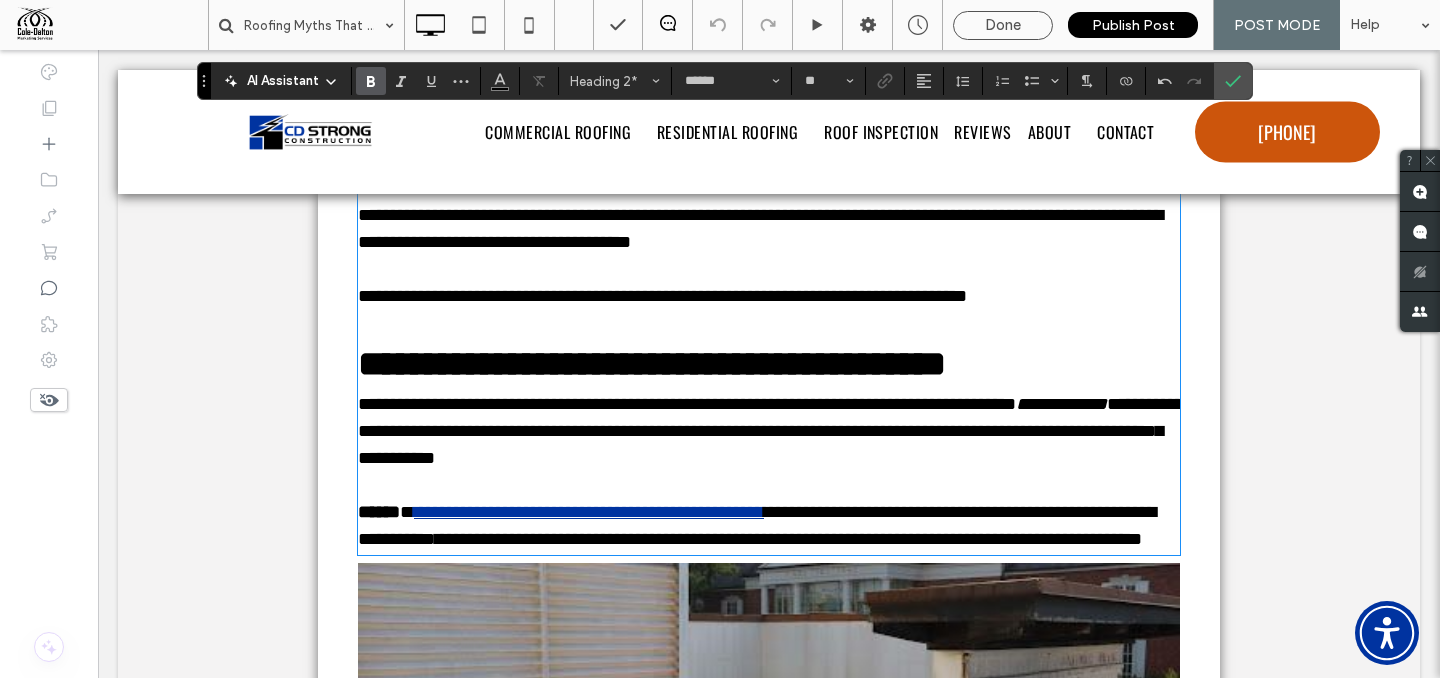type on "*********" 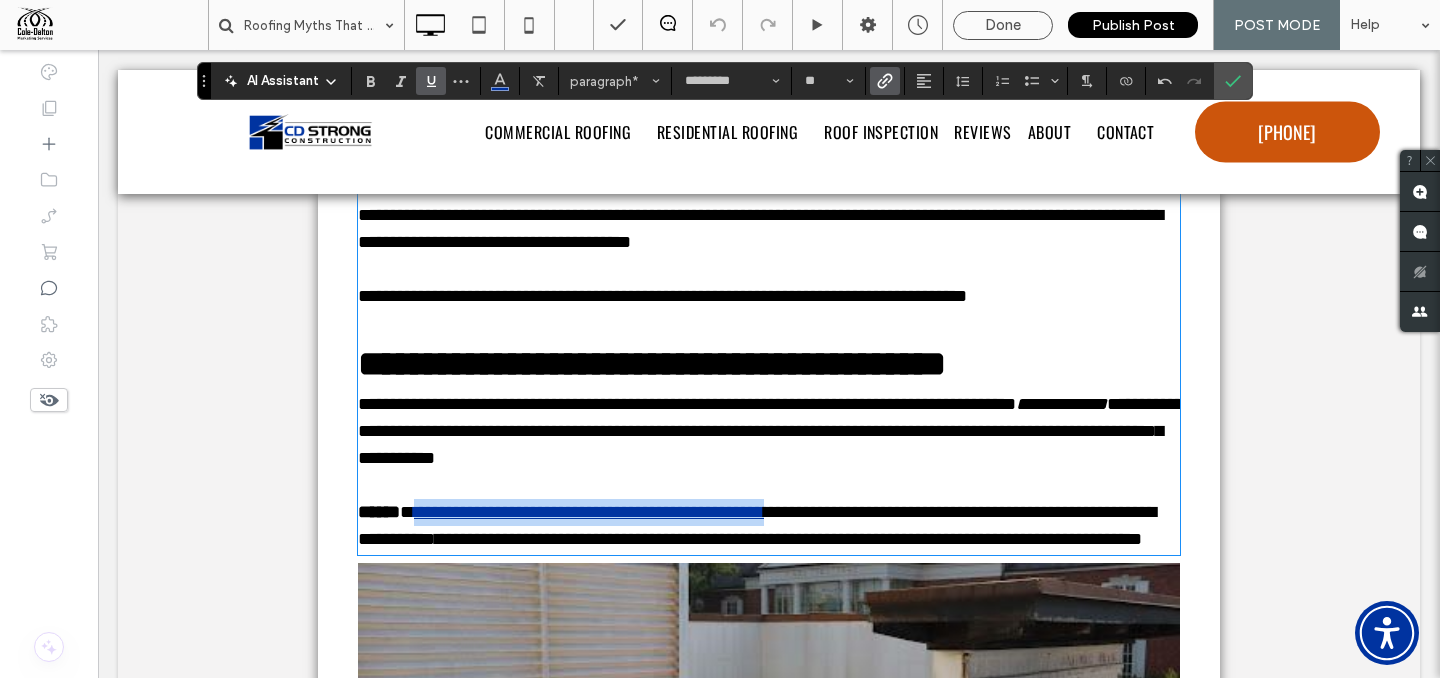 drag, startPoint x: 846, startPoint y: 539, endPoint x: 418, endPoint y: 543, distance: 428.01868 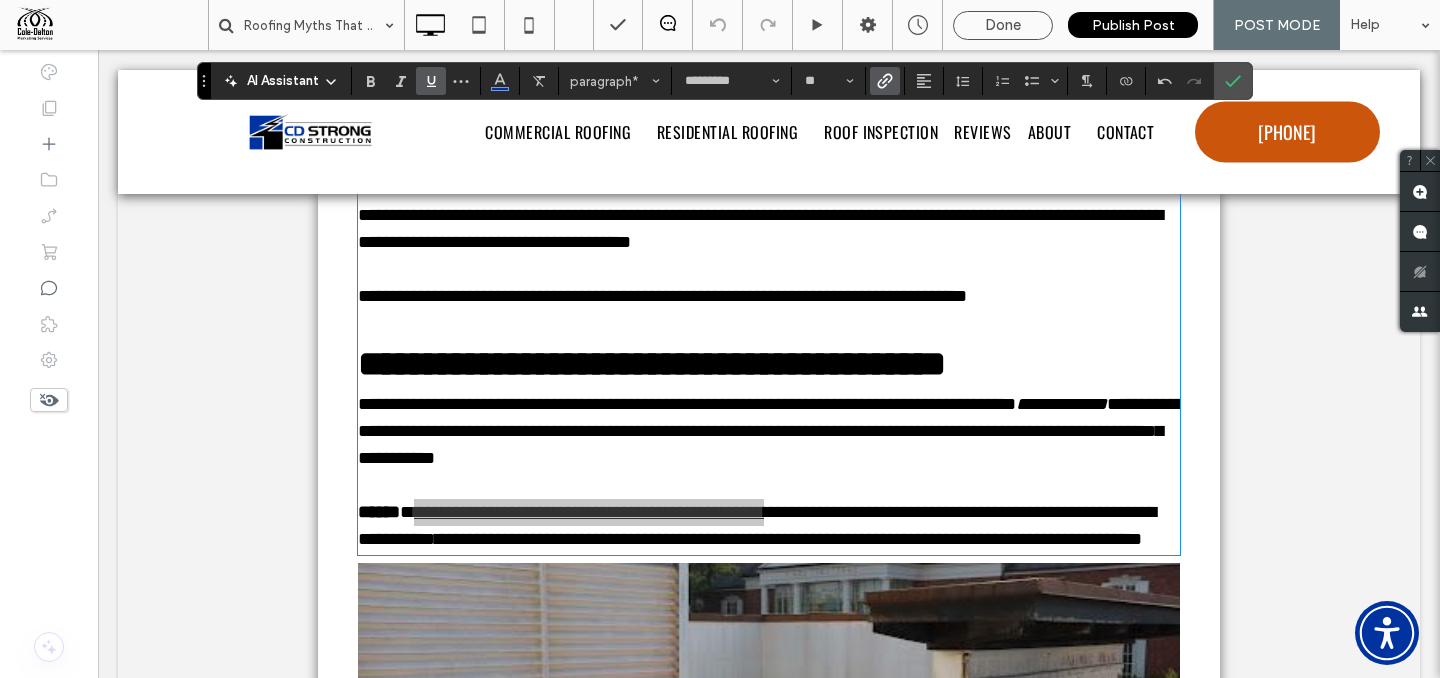 click 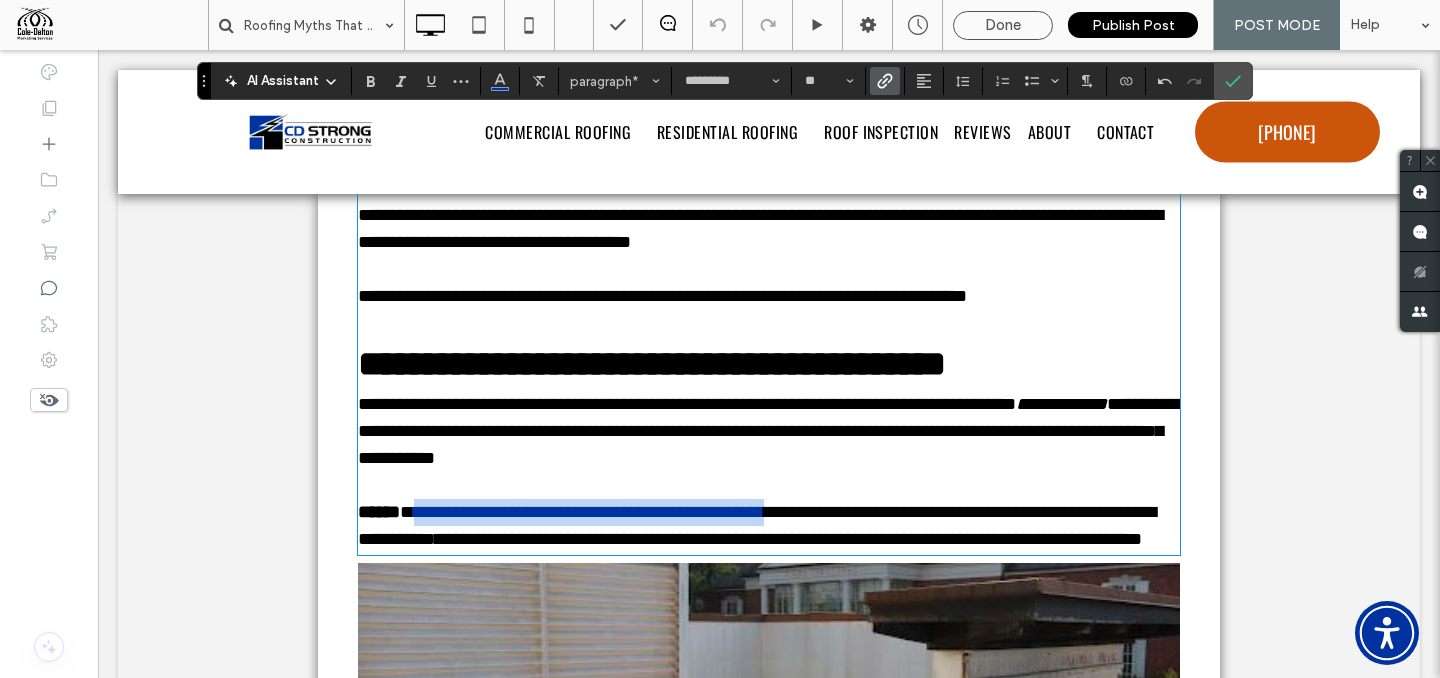 click on "**********" at bounding box center (589, 512) 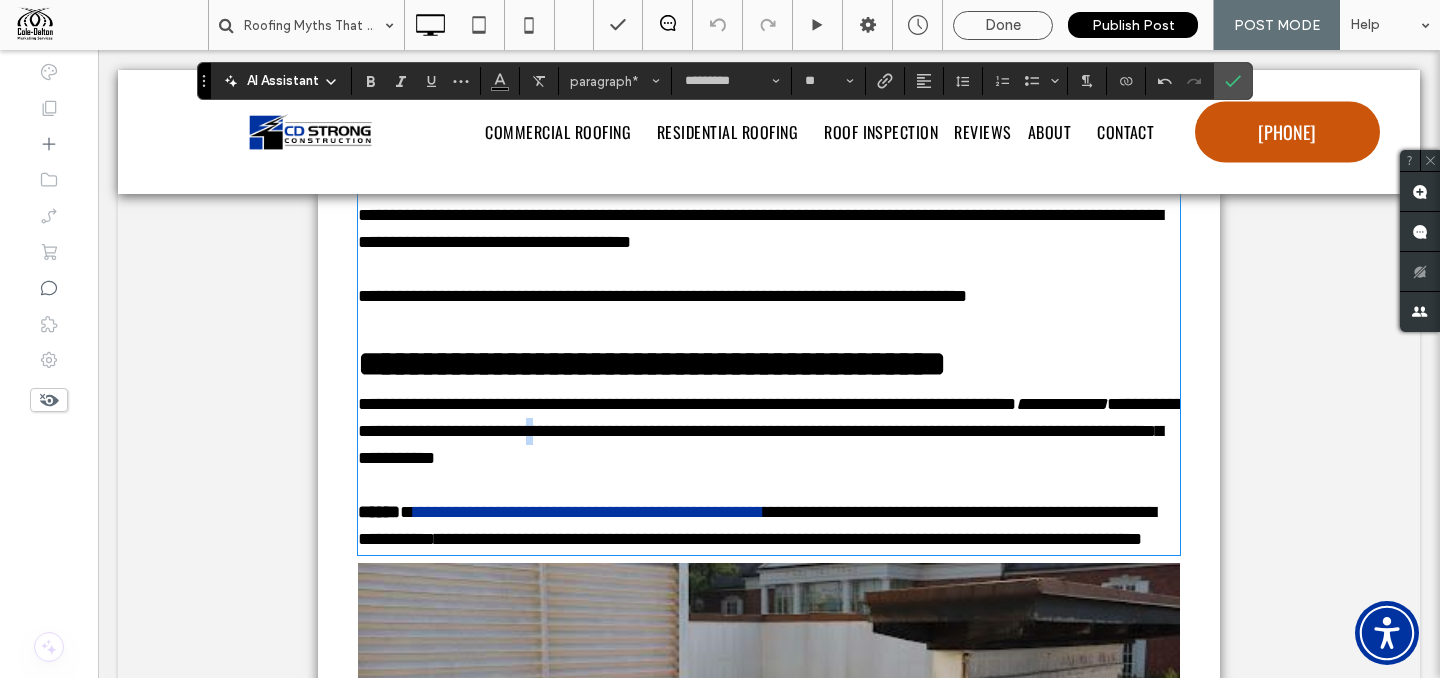 click on "**********" at bounding box center (771, 431) 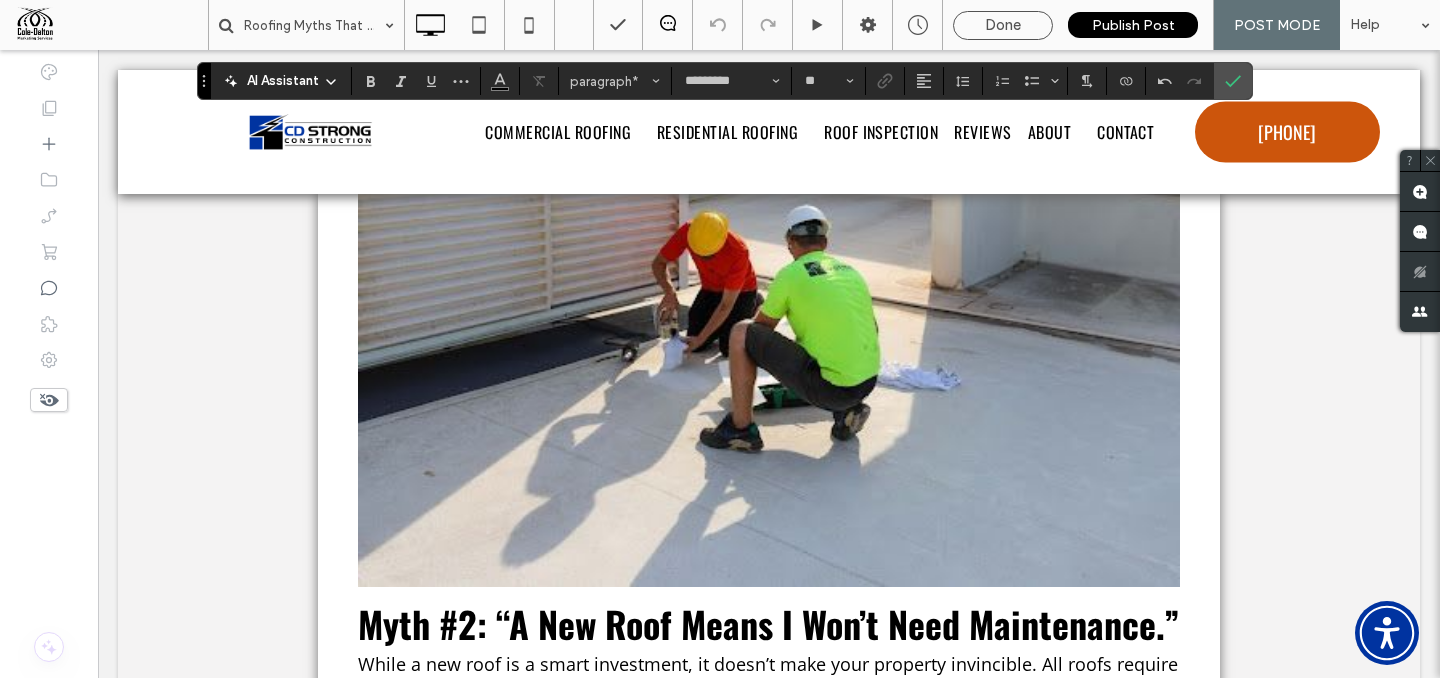 scroll, scrollTop: 1593, scrollLeft: 0, axis: vertical 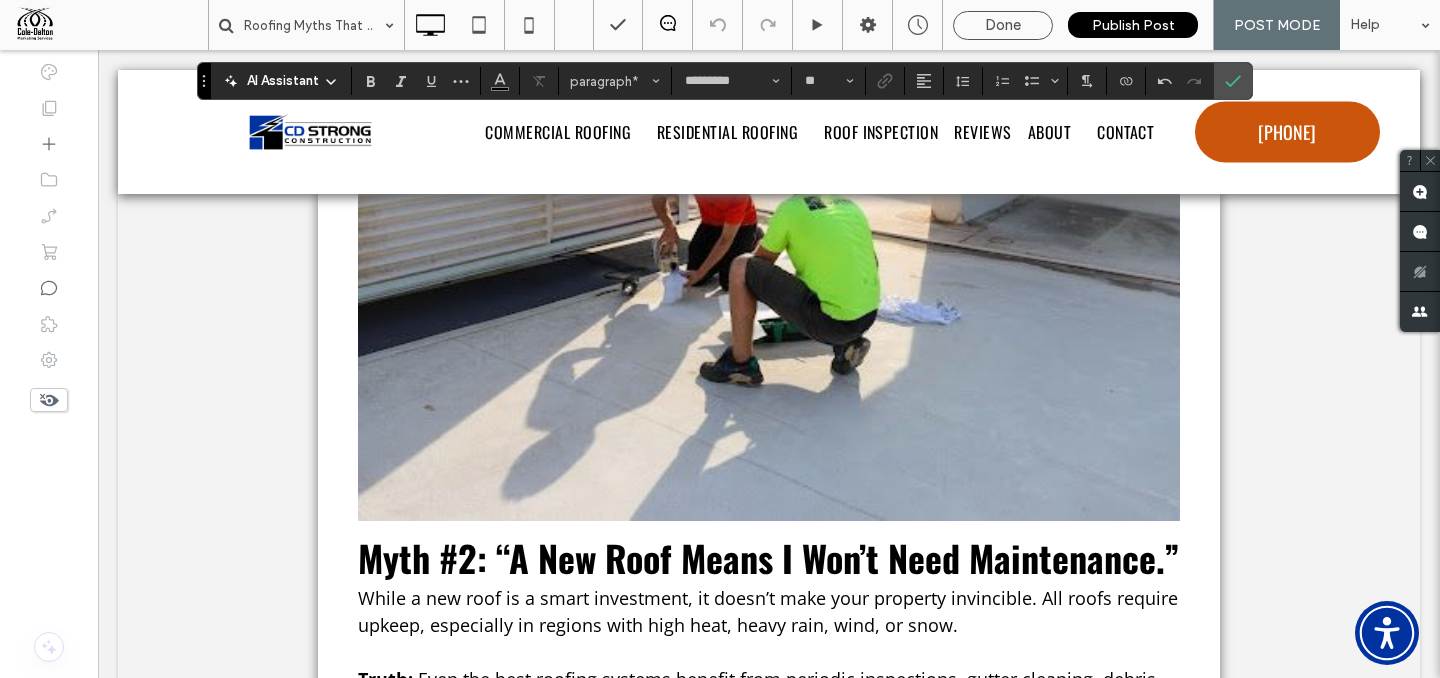 click at bounding box center [769, 246] 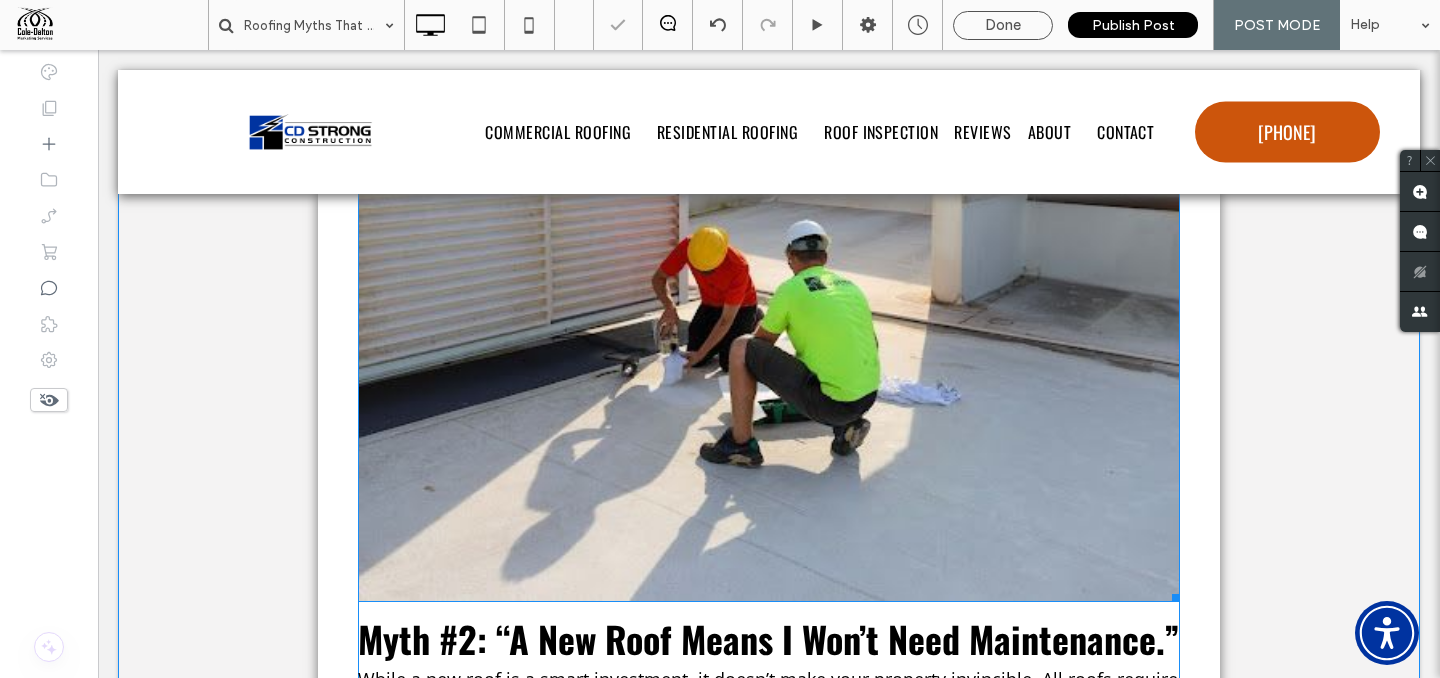 click at bounding box center [769, 327] 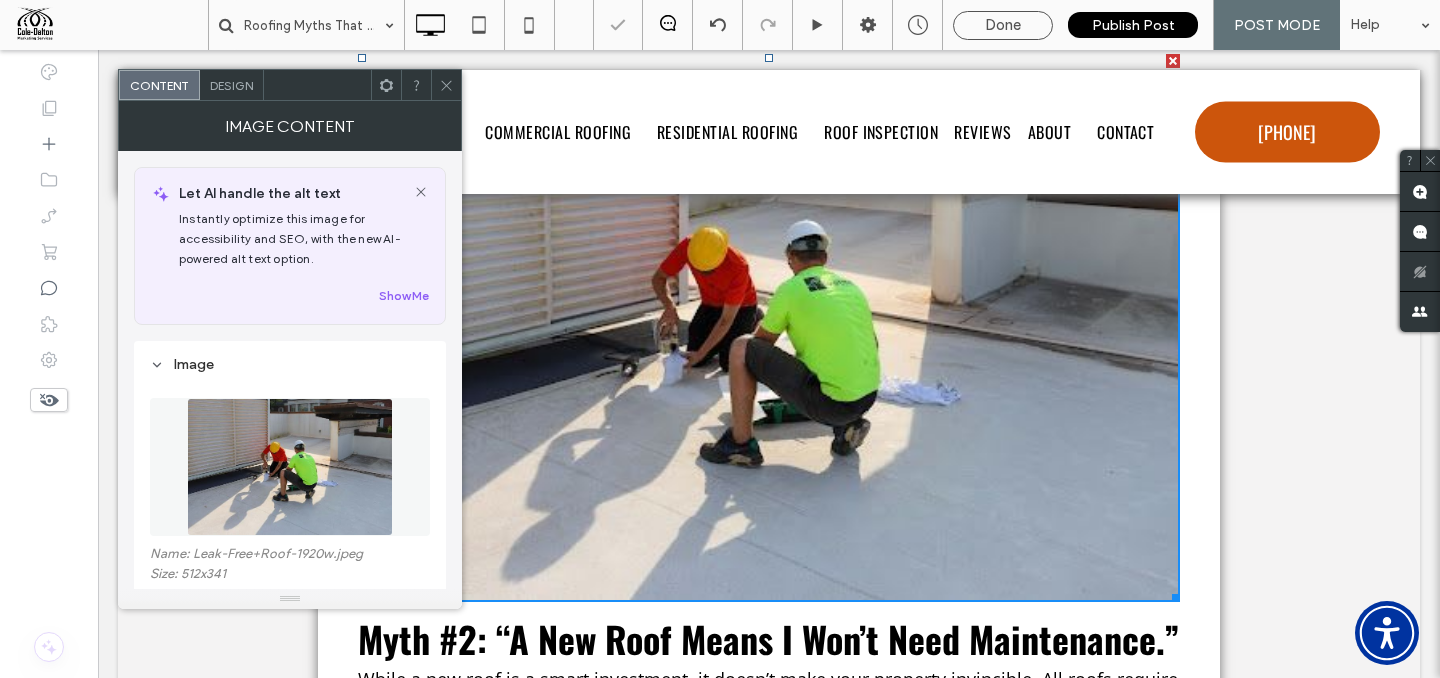 scroll, scrollTop: 157, scrollLeft: 0, axis: vertical 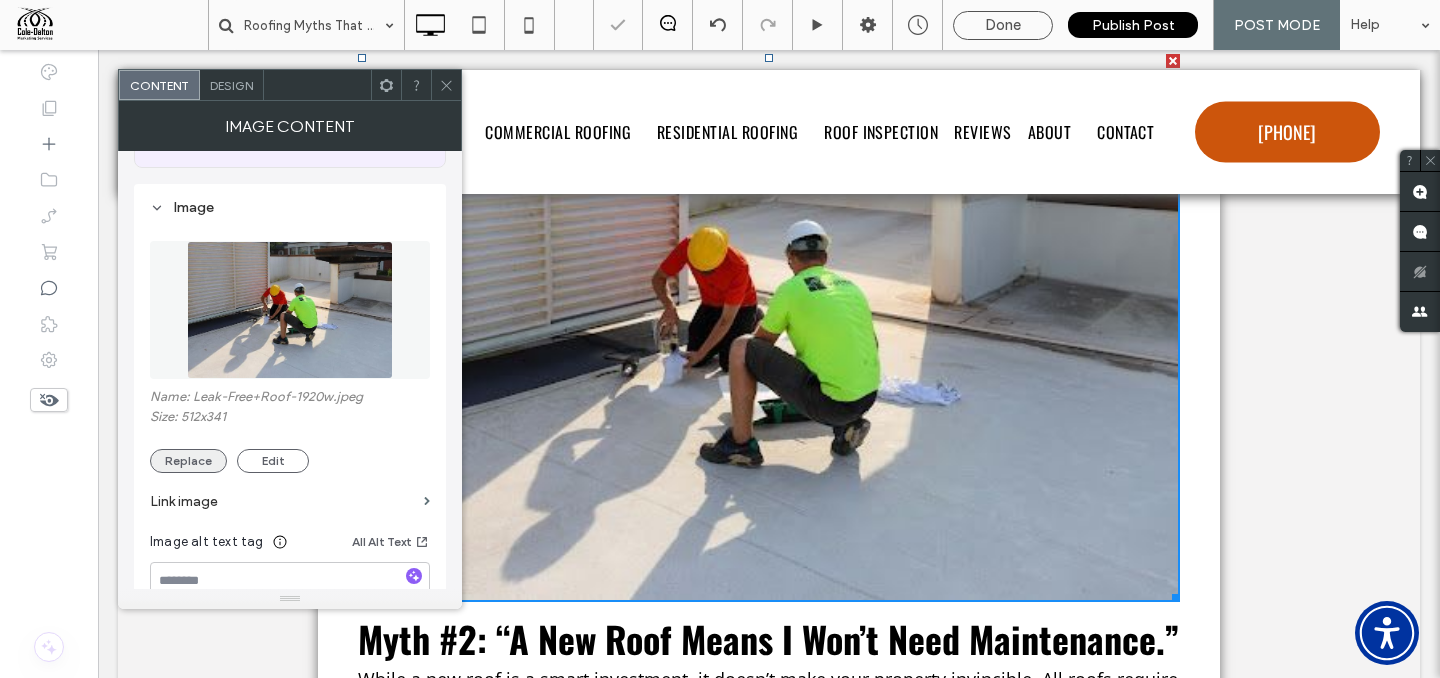 click on "Replace" at bounding box center [188, 461] 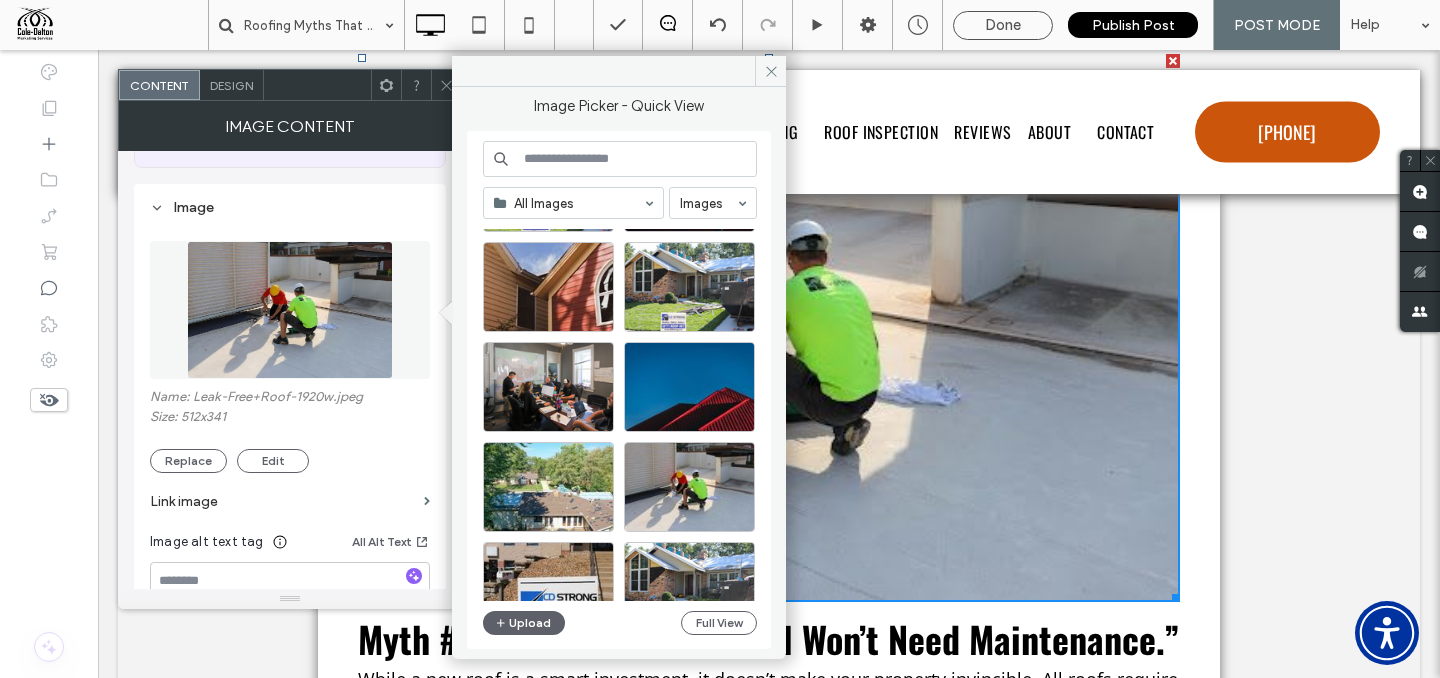scroll, scrollTop: 1695, scrollLeft: 0, axis: vertical 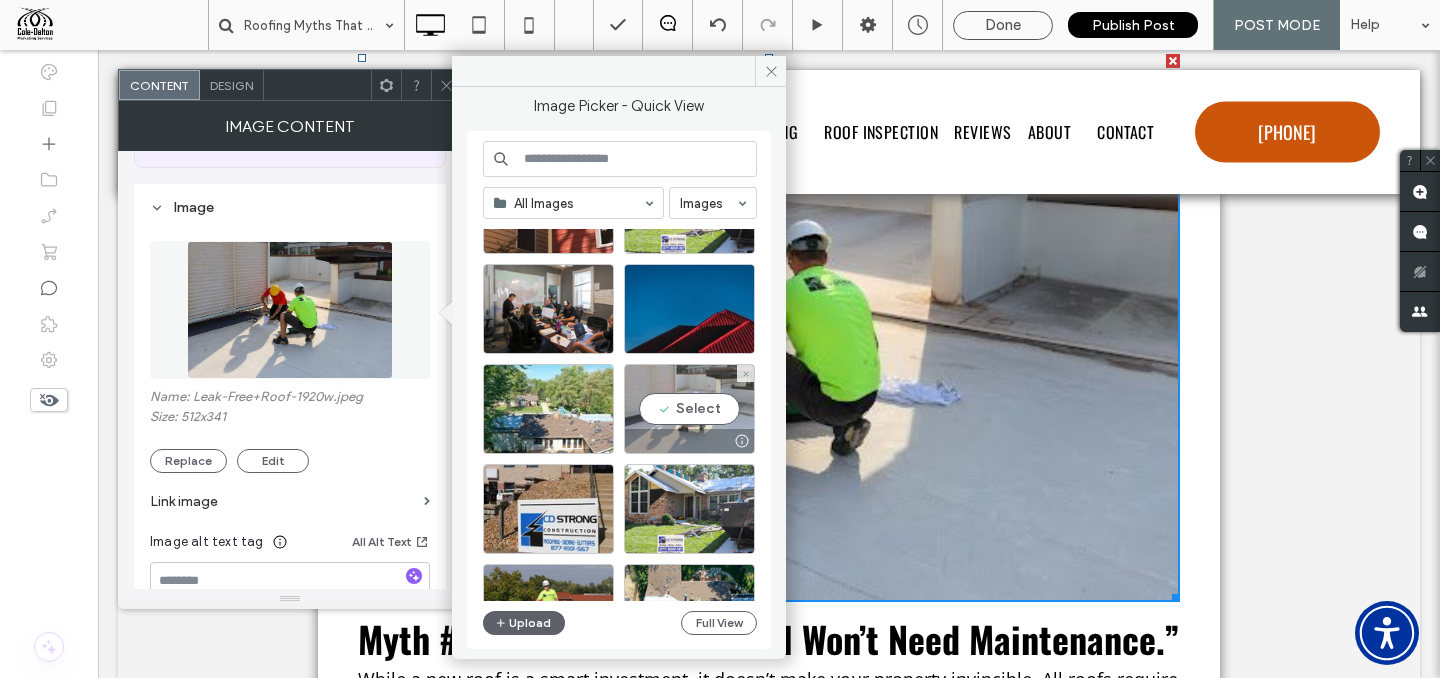 click on "Select" at bounding box center (689, 409) 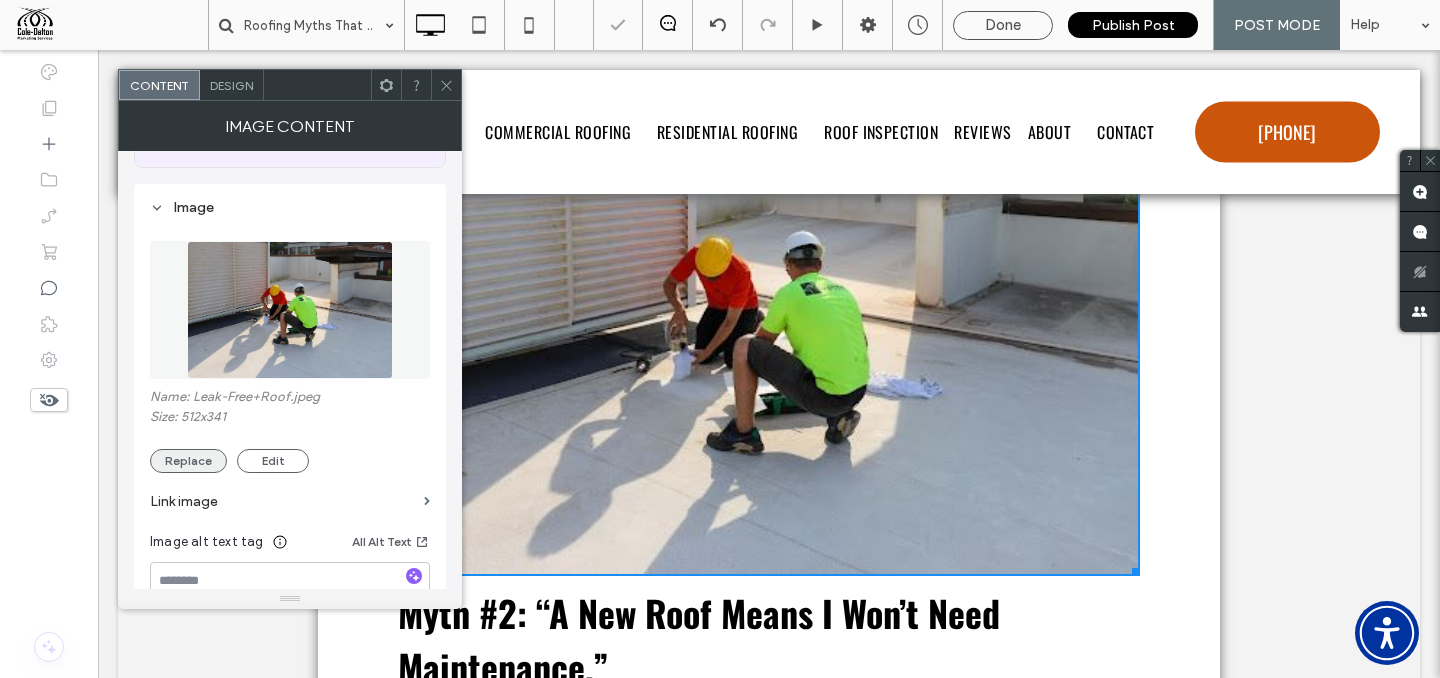 click on "Replace" at bounding box center [188, 461] 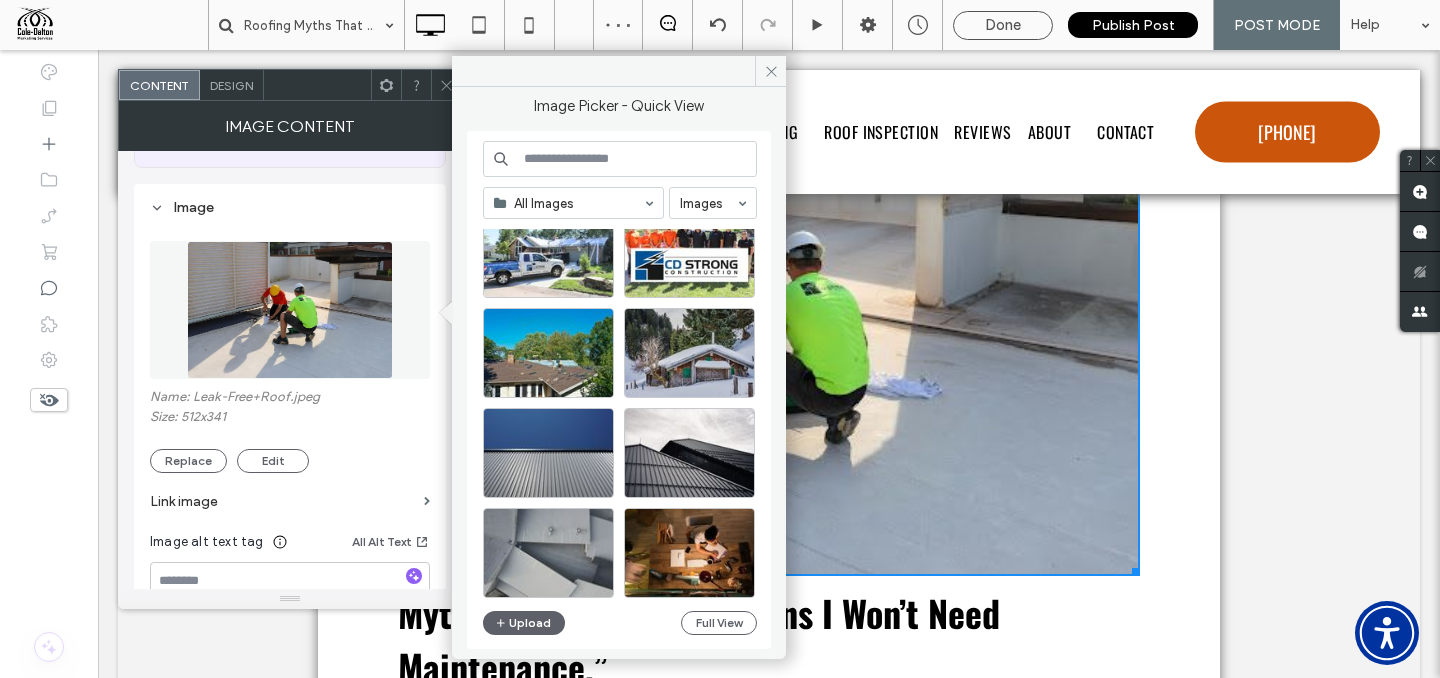 scroll, scrollTop: 638, scrollLeft: 0, axis: vertical 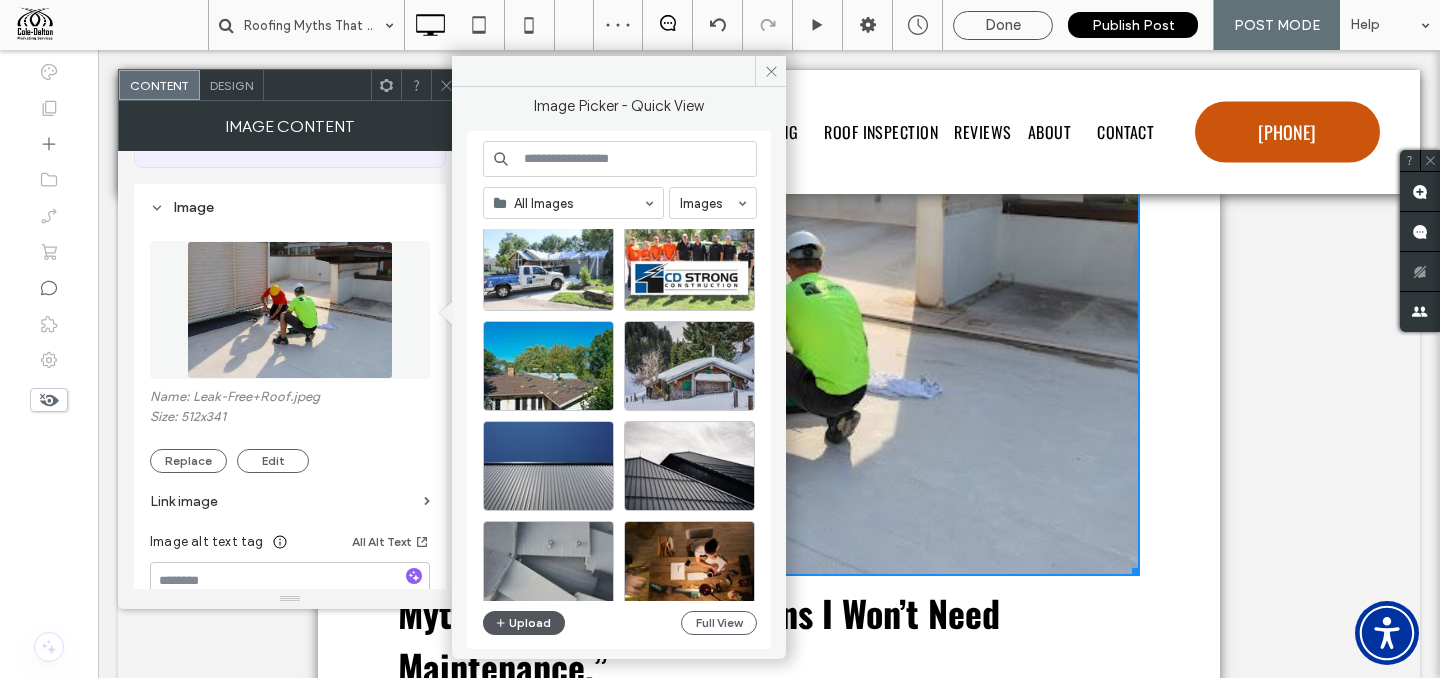 click on "Upload" at bounding box center [524, 623] 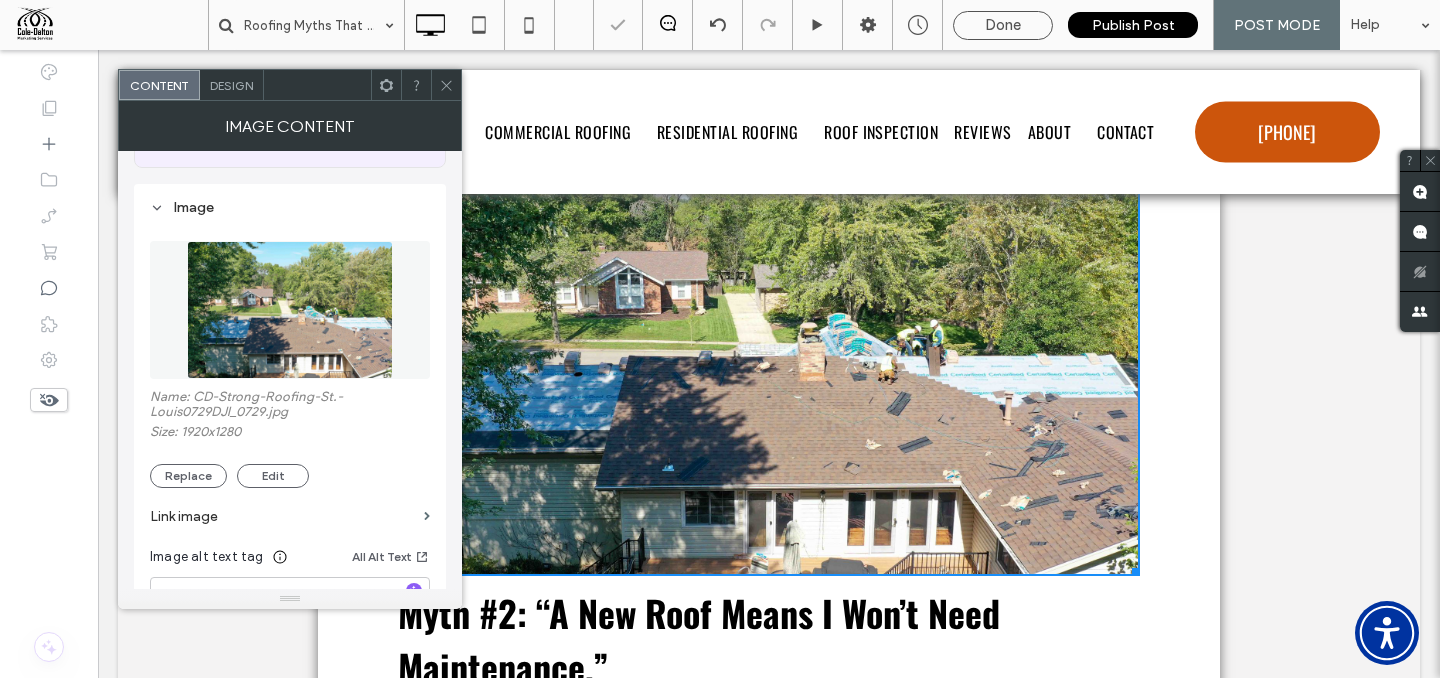 click 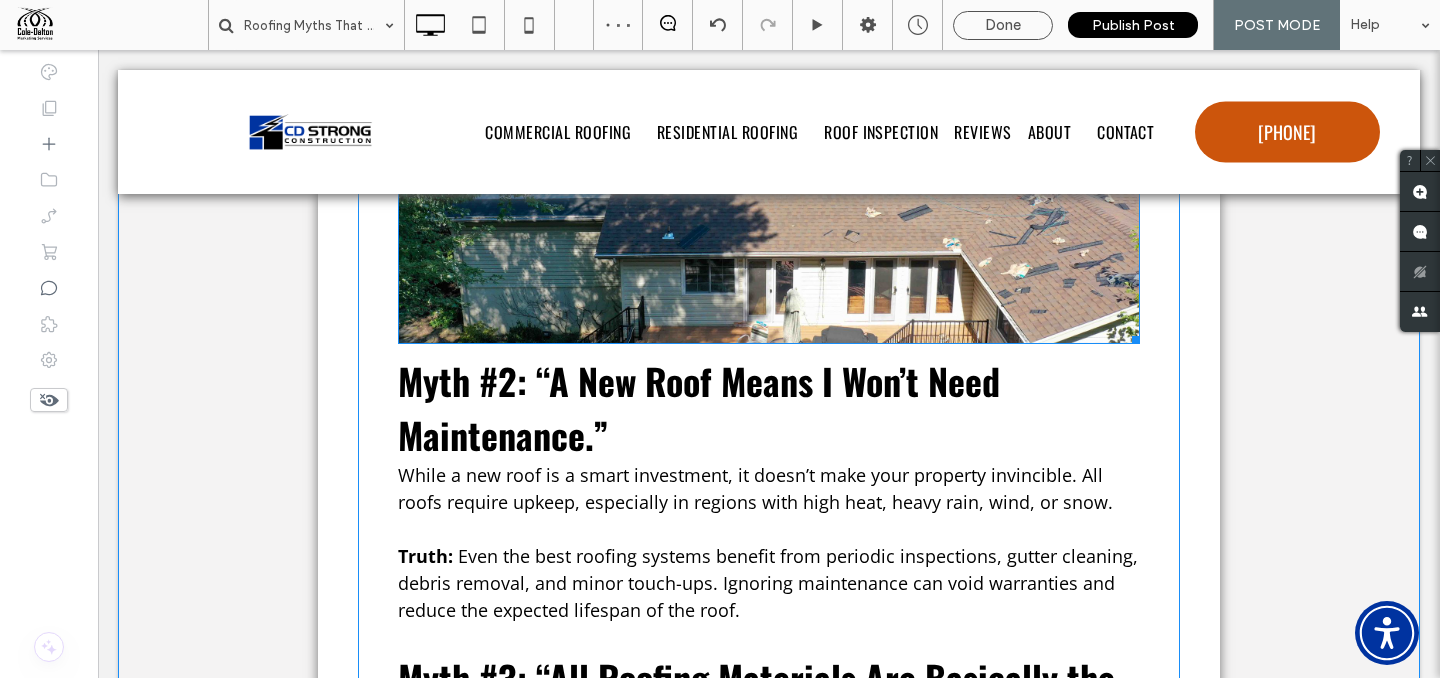 scroll, scrollTop: 1891, scrollLeft: 0, axis: vertical 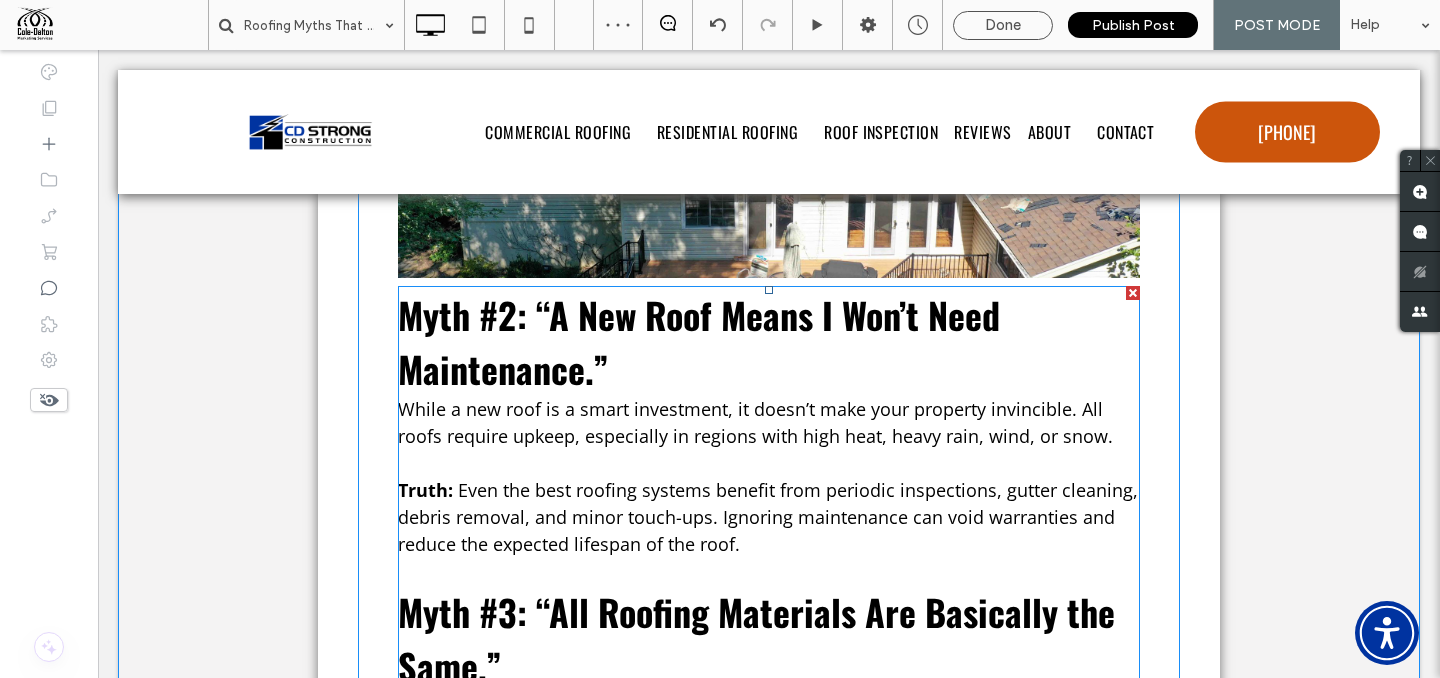 click on "While a new roof is a smart investment, it doesn’t make your property invincible. All roofs require upkeep, especially in regions with high heat, heavy rain, wind, or snow." at bounding box center [755, 422] 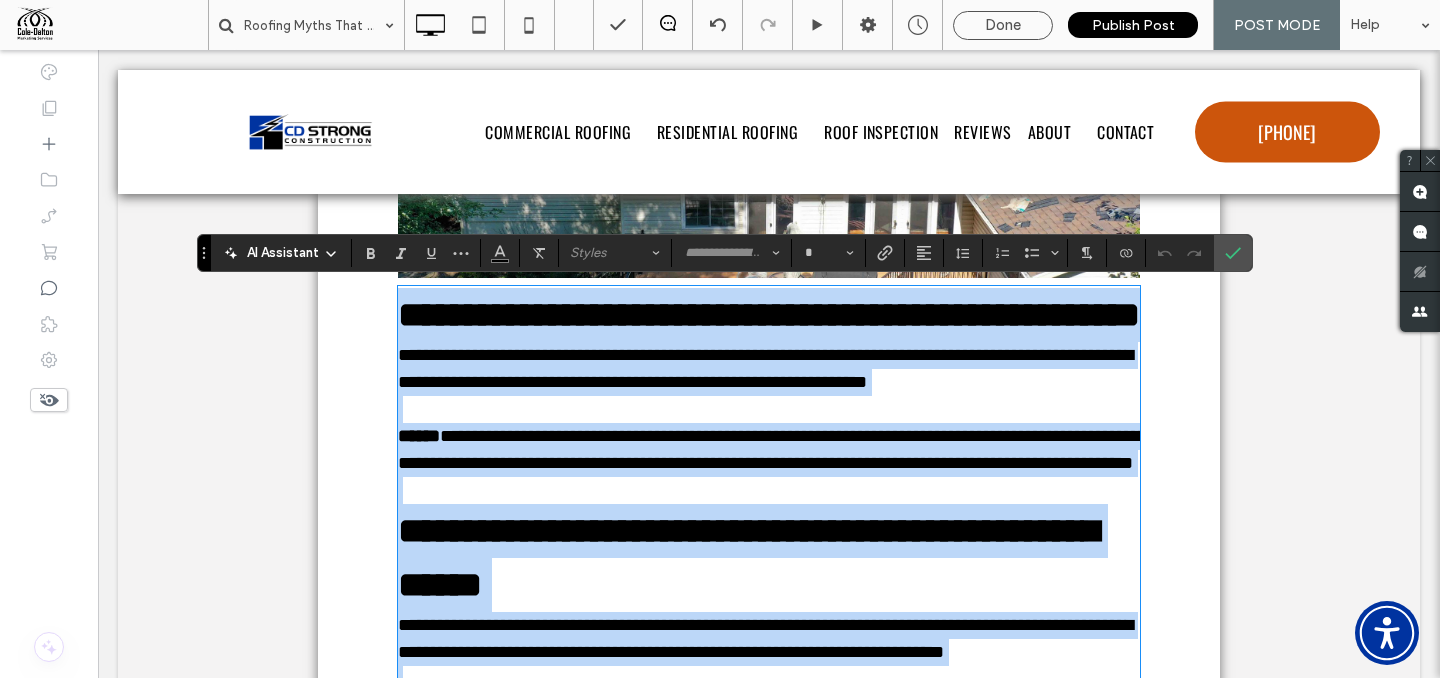 click on "**********" at bounding box center [769, 369] 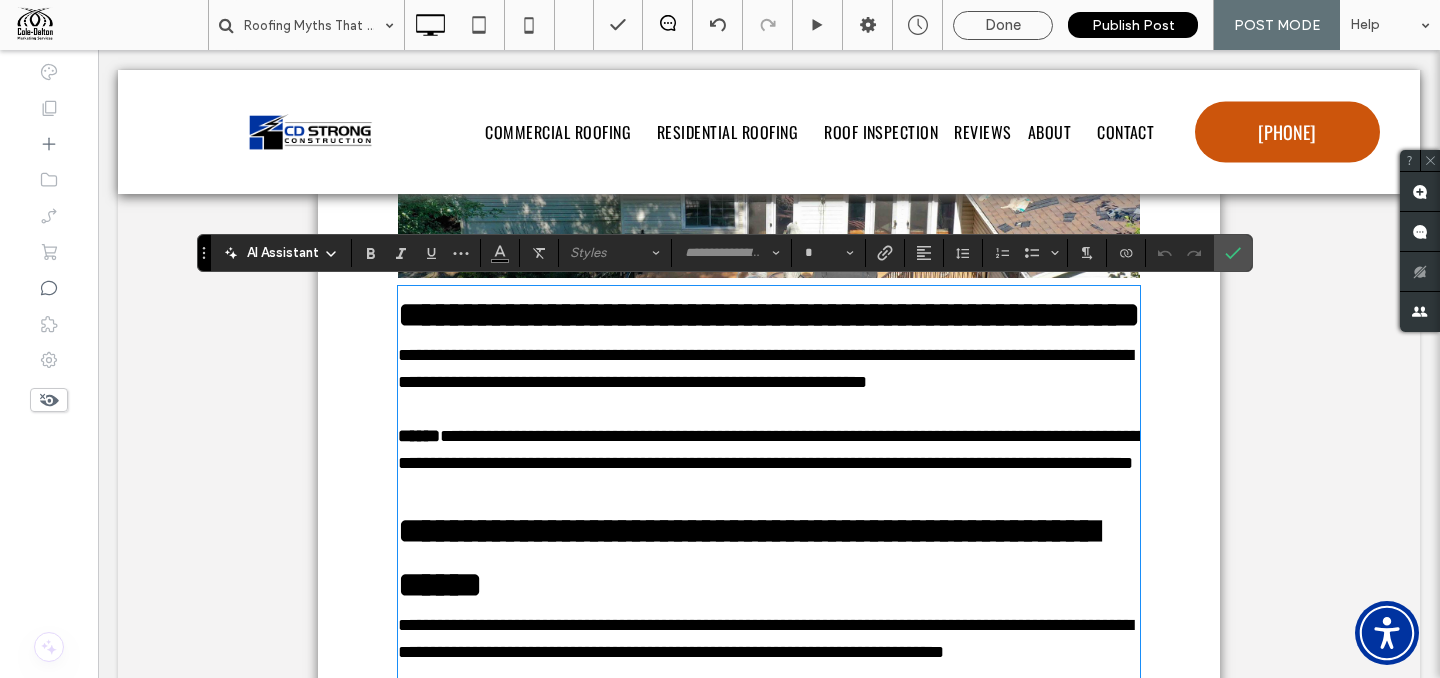 type on "*********" 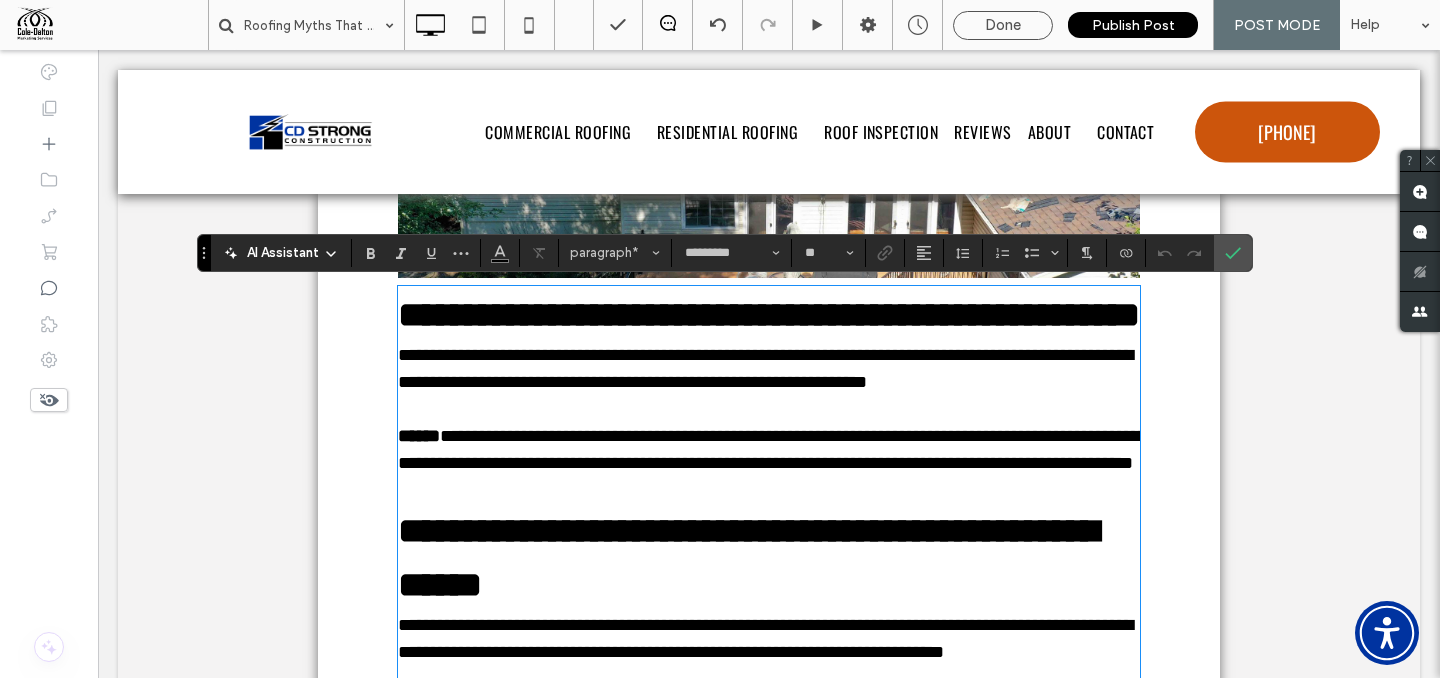 type on "******" 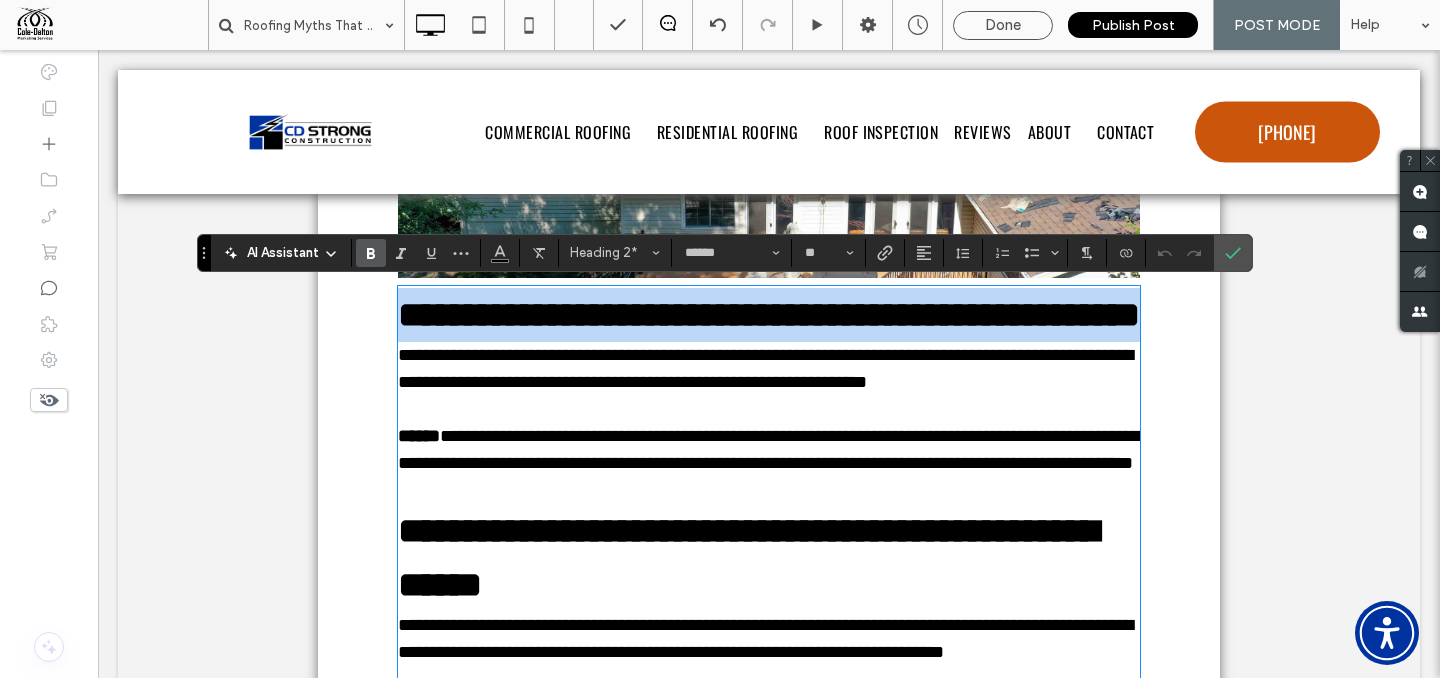 drag, startPoint x: 613, startPoint y: 368, endPoint x: 366, endPoint y: 298, distance: 256.72748 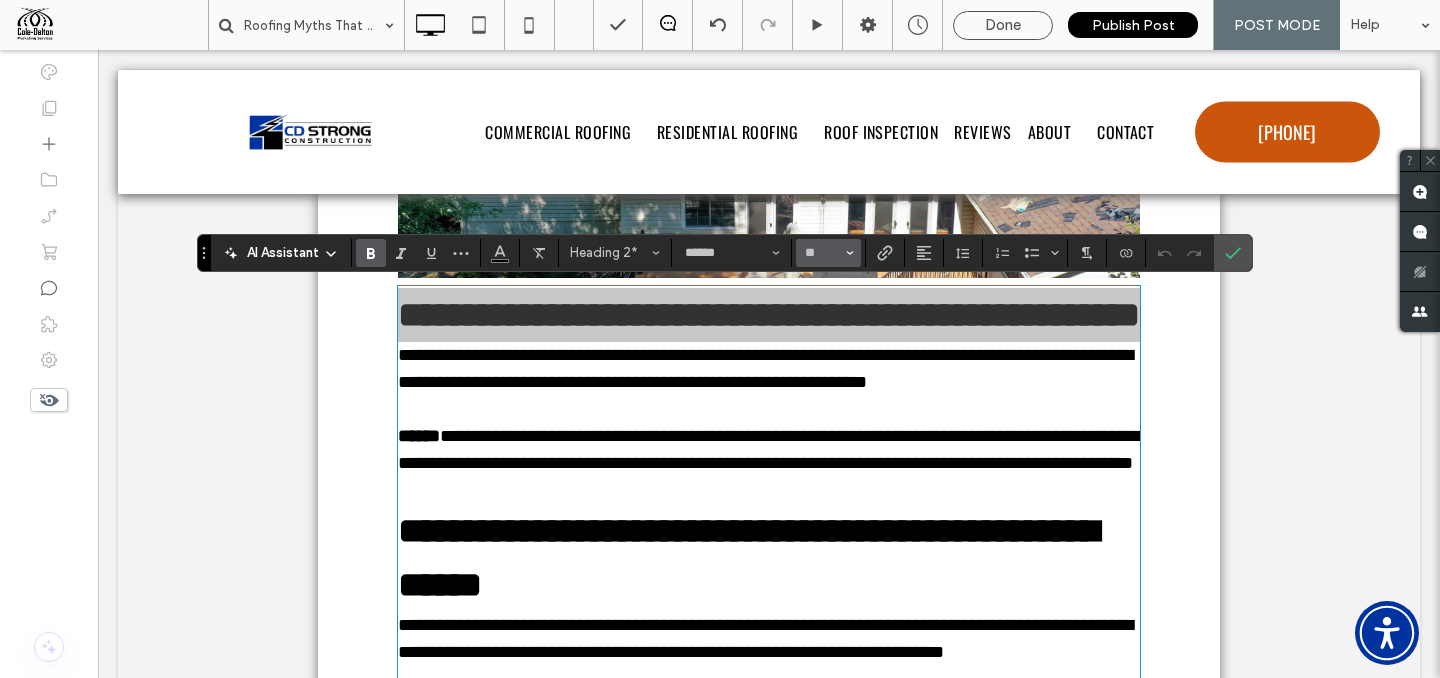 click 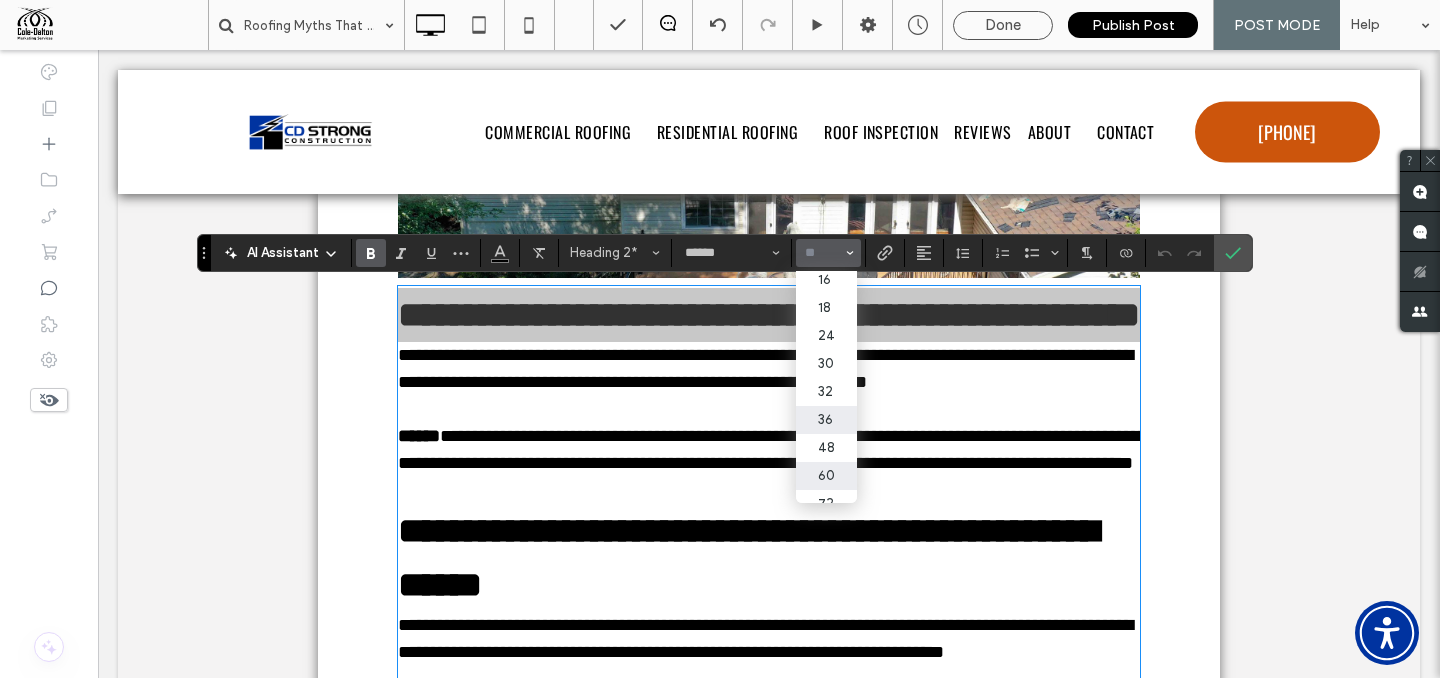 scroll, scrollTop: 204, scrollLeft: 0, axis: vertical 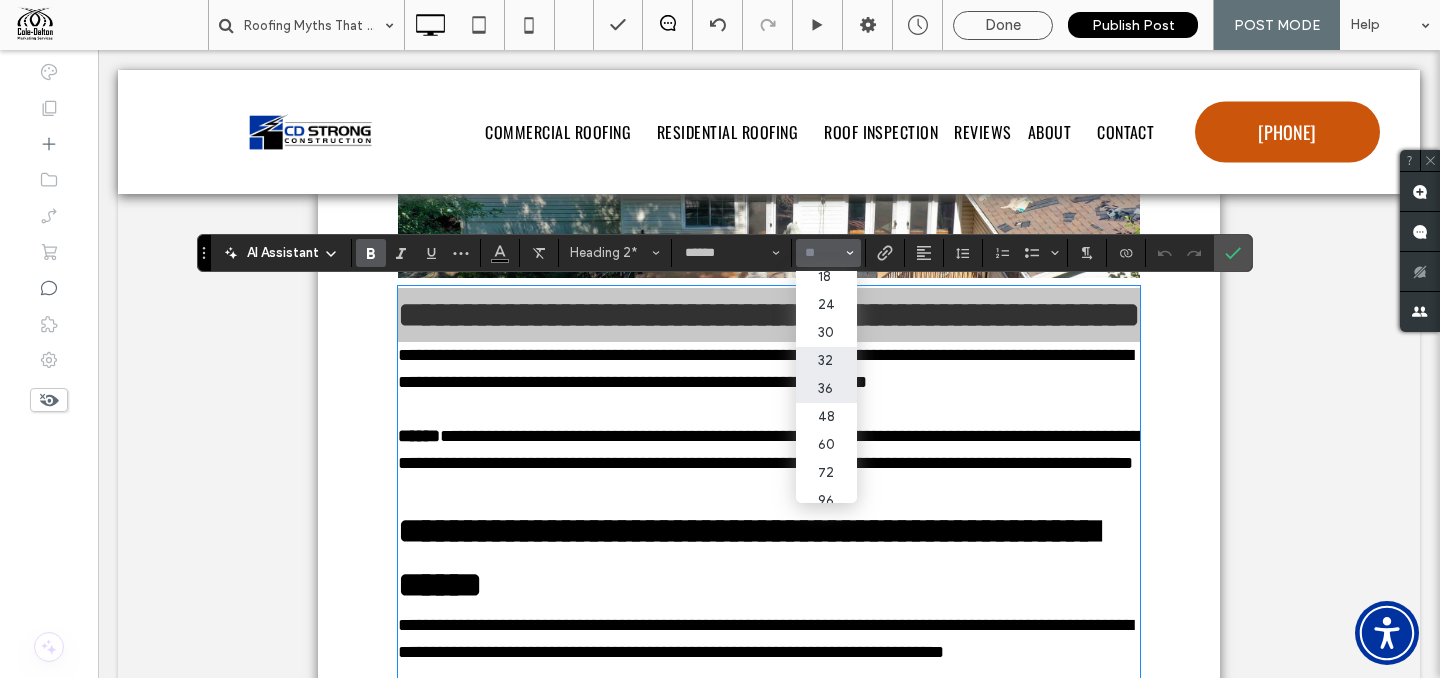 click on "32" at bounding box center (826, 361) 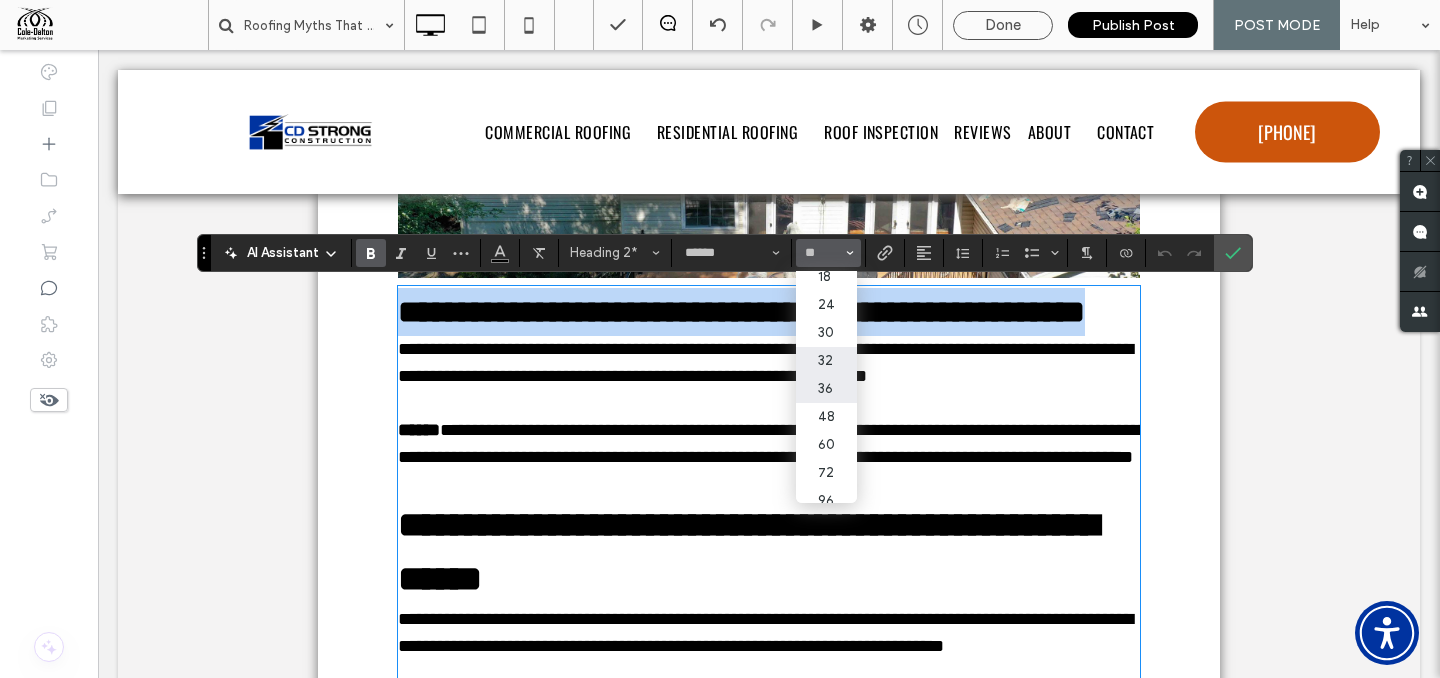 type on "**" 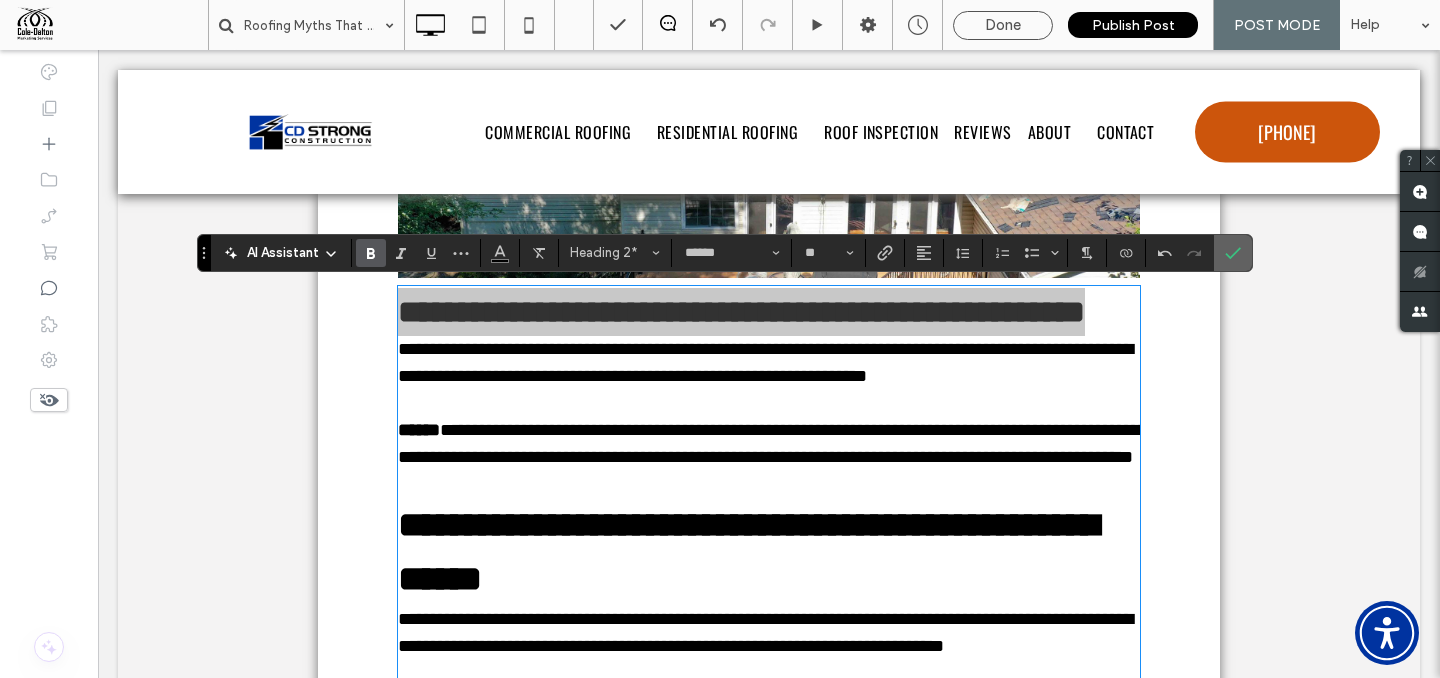 drag, startPoint x: 1229, startPoint y: 245, endPoint x: 920, endPoint y: 235, distance: 309.16177 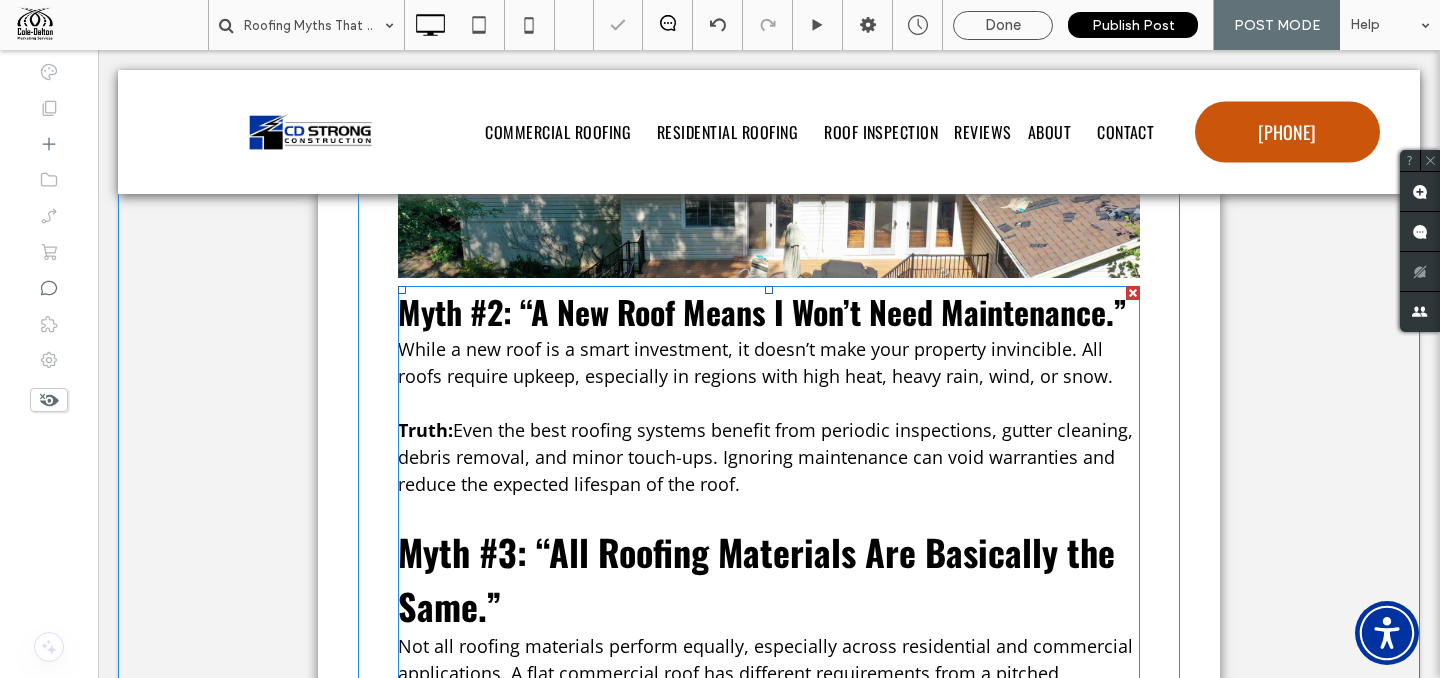 click on "Myth #2: “A New Roof Means I Won’t Need Maintenance.”" at bounding box center [762, 311] 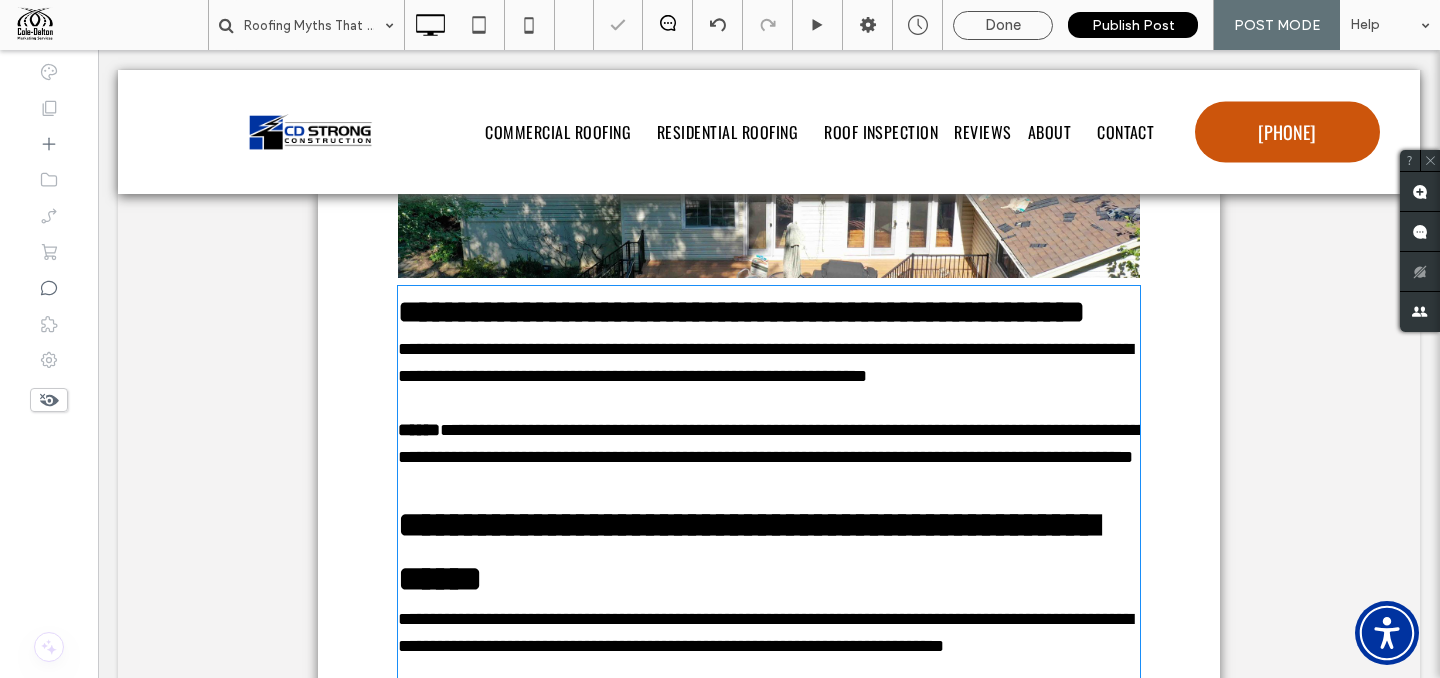 type on "******" 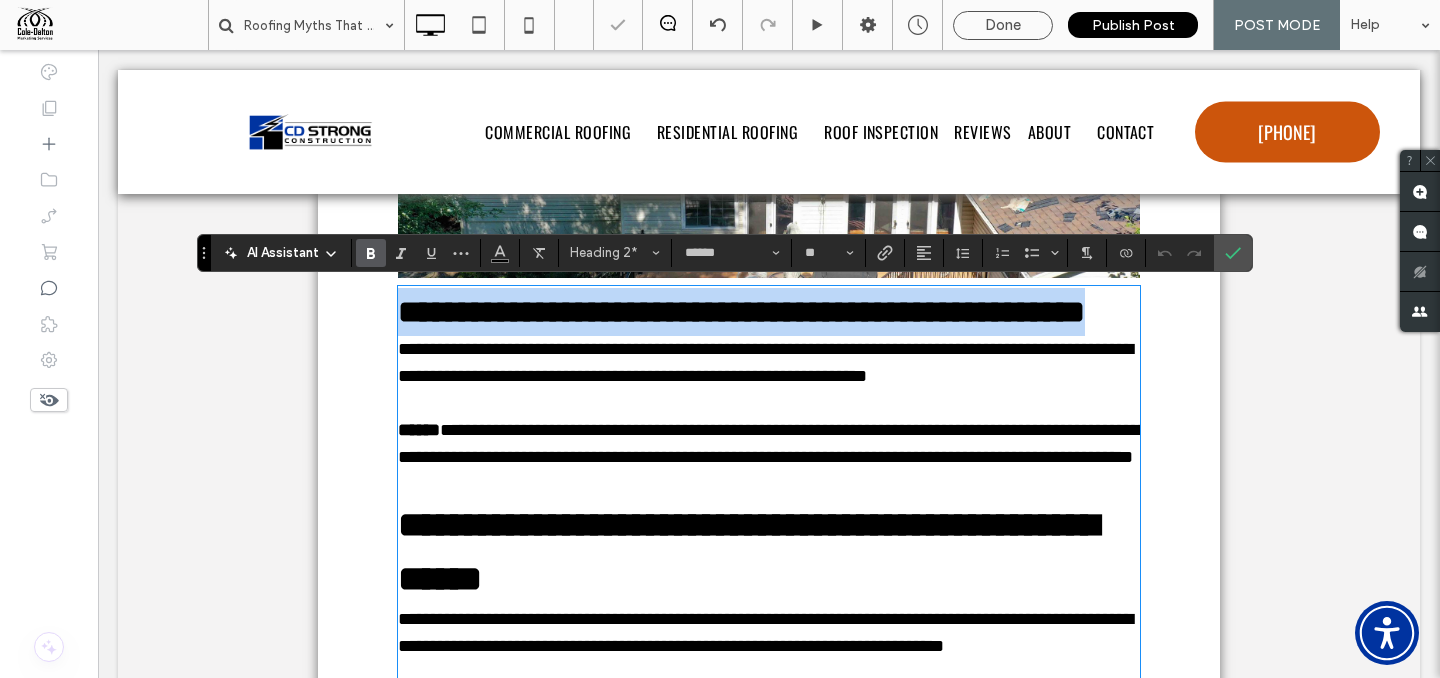 click on "**********" at bounding box center (741, 312) 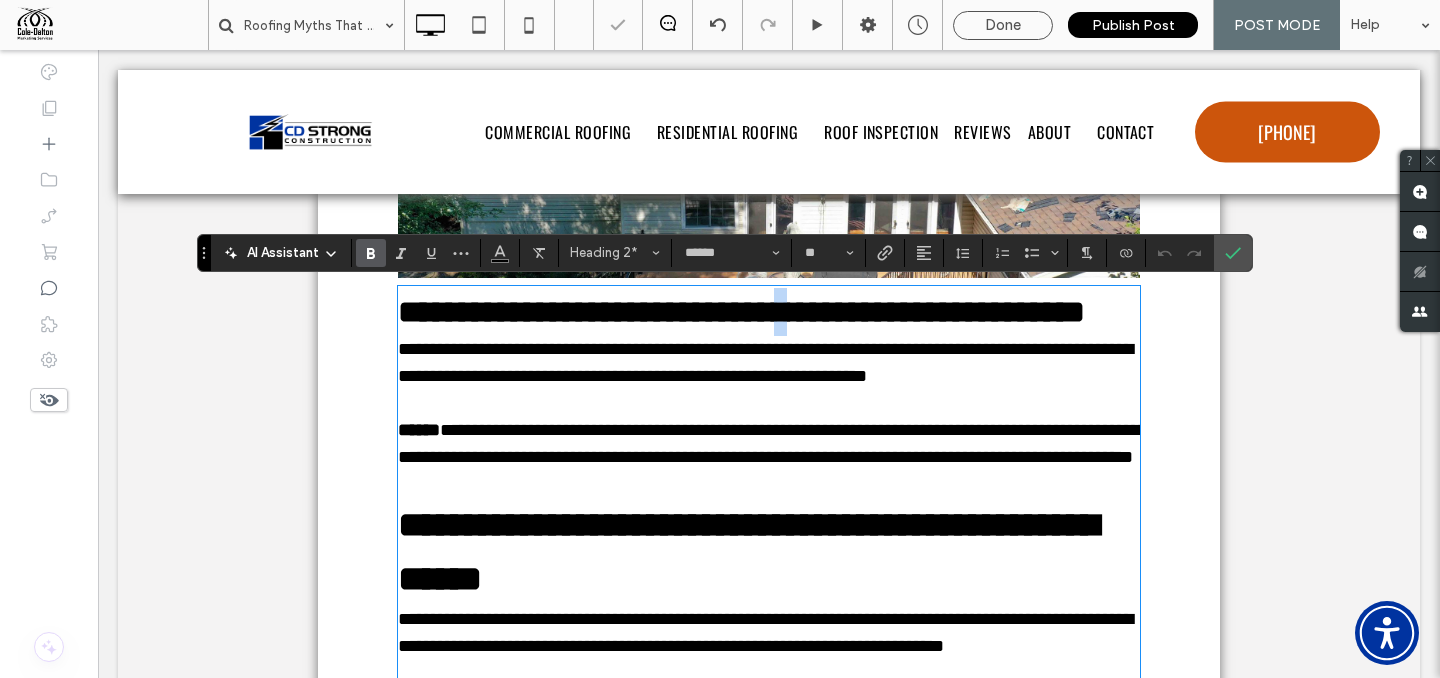 click on "**********" at bounding box center [741, 312] 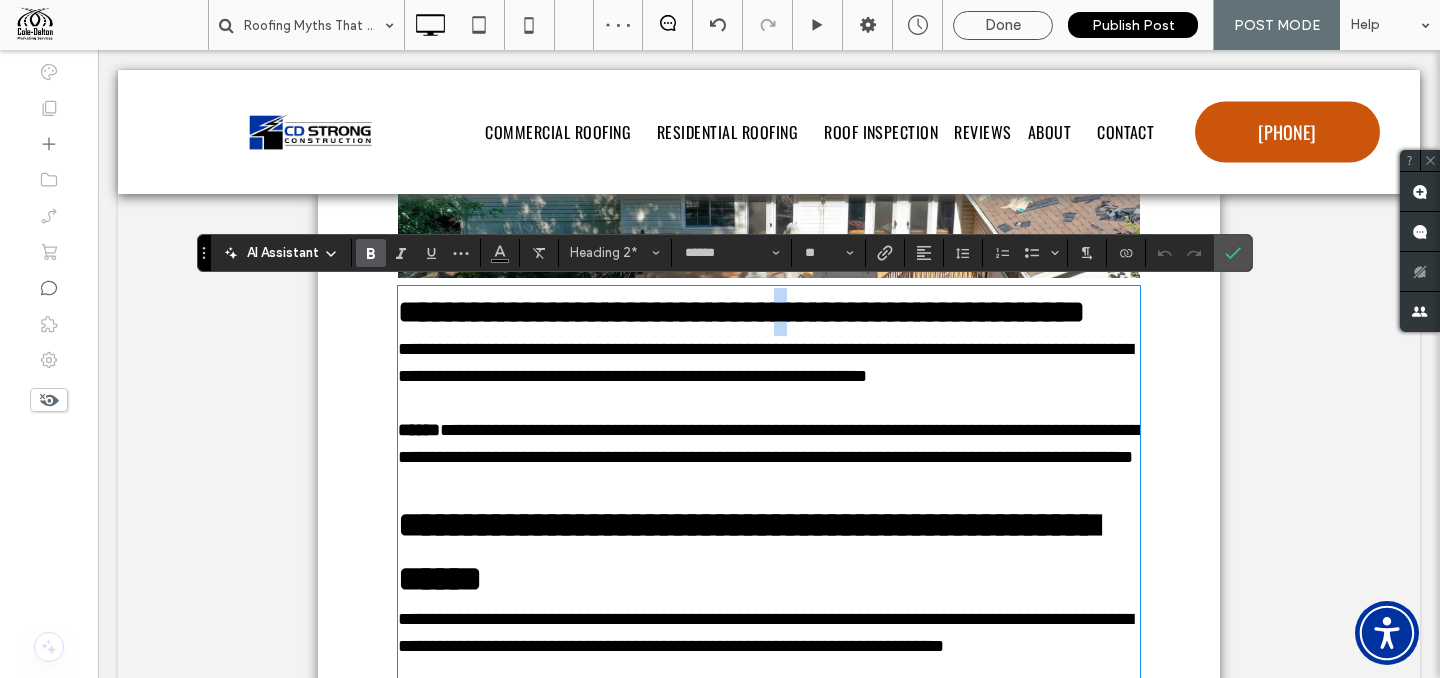 type 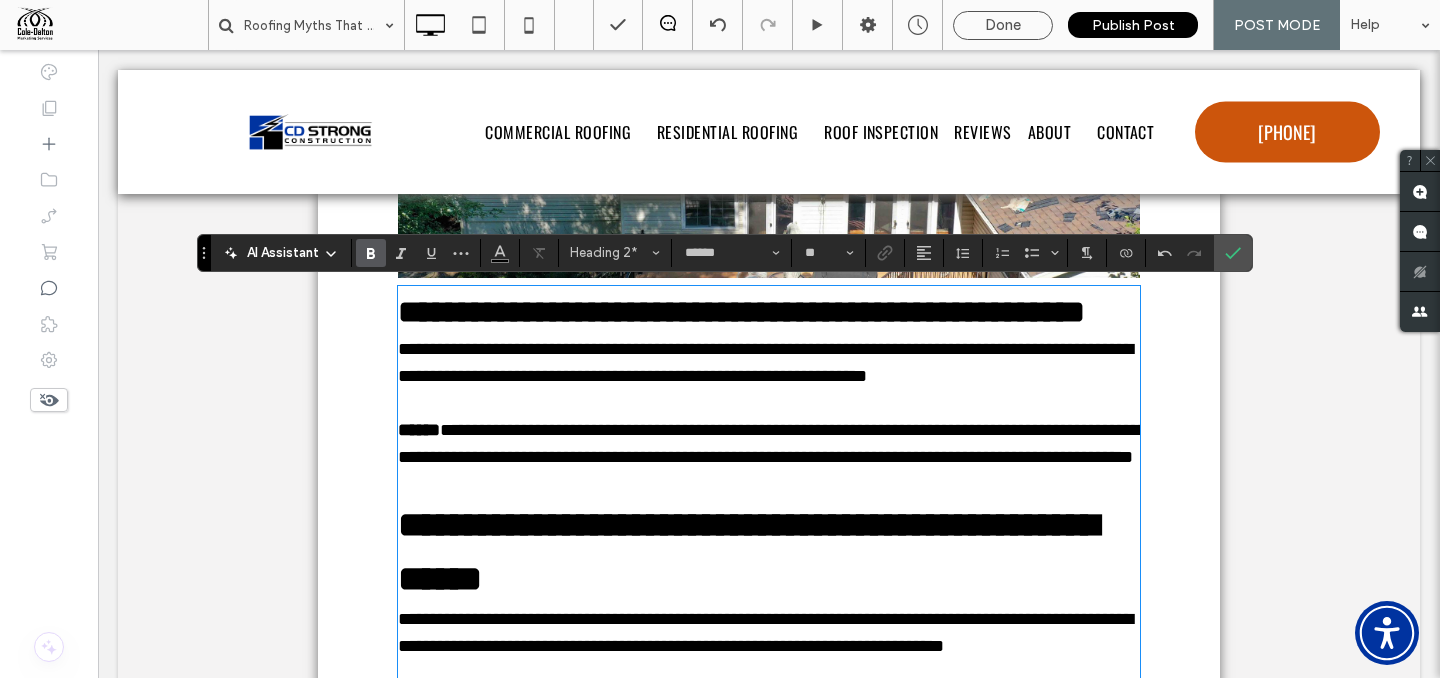 type on "*********" 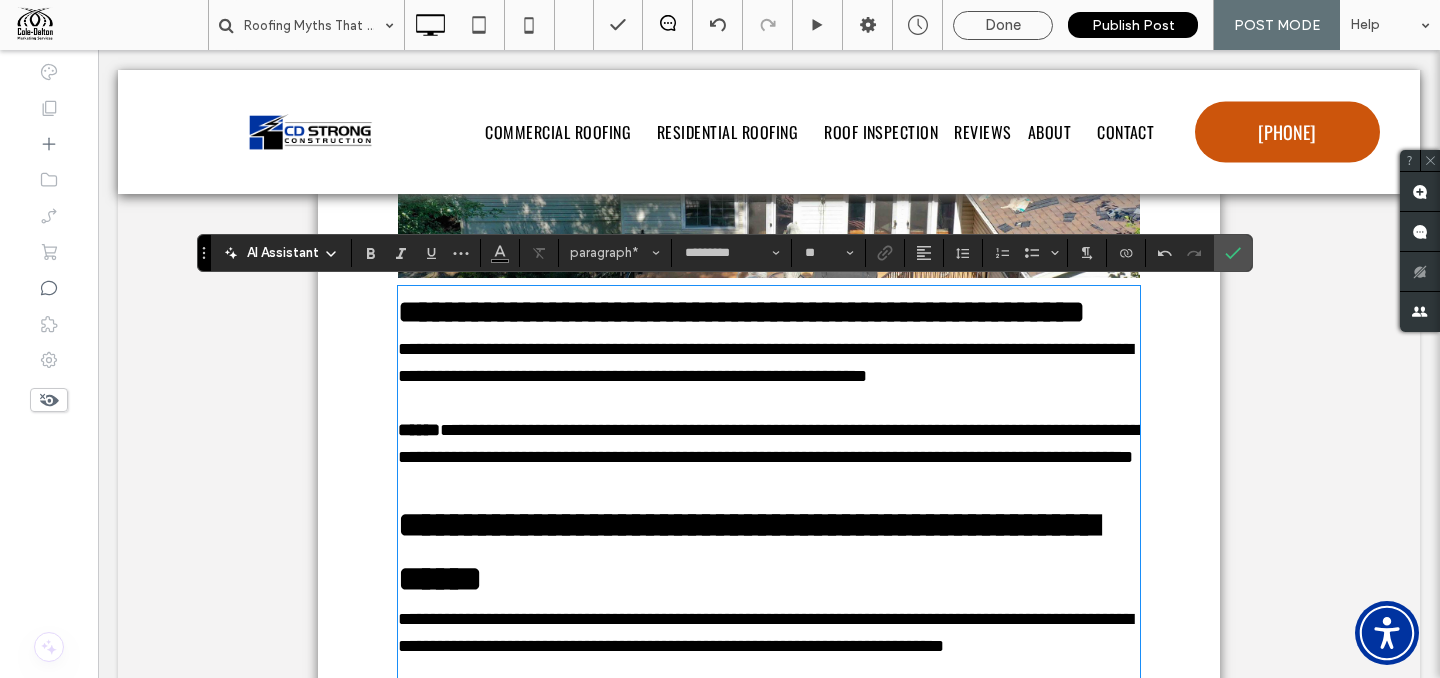type on "******" 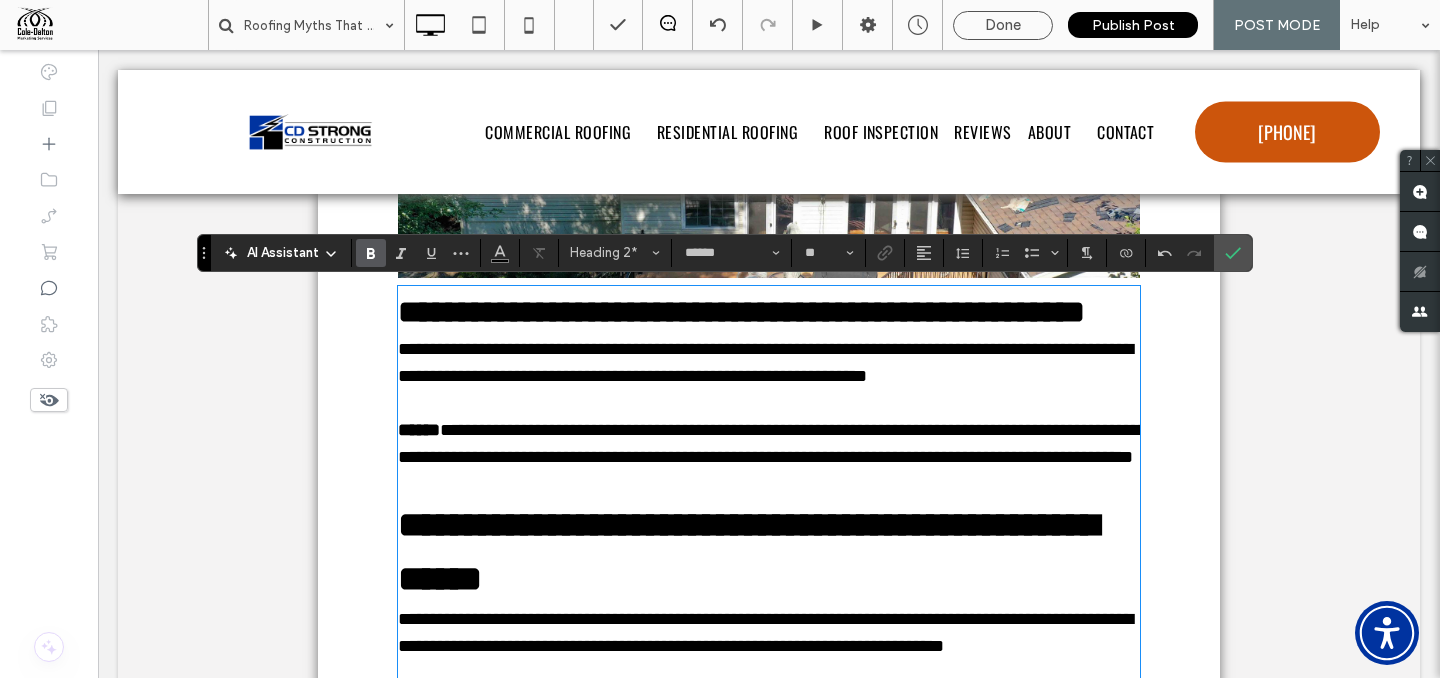 type on "*********" 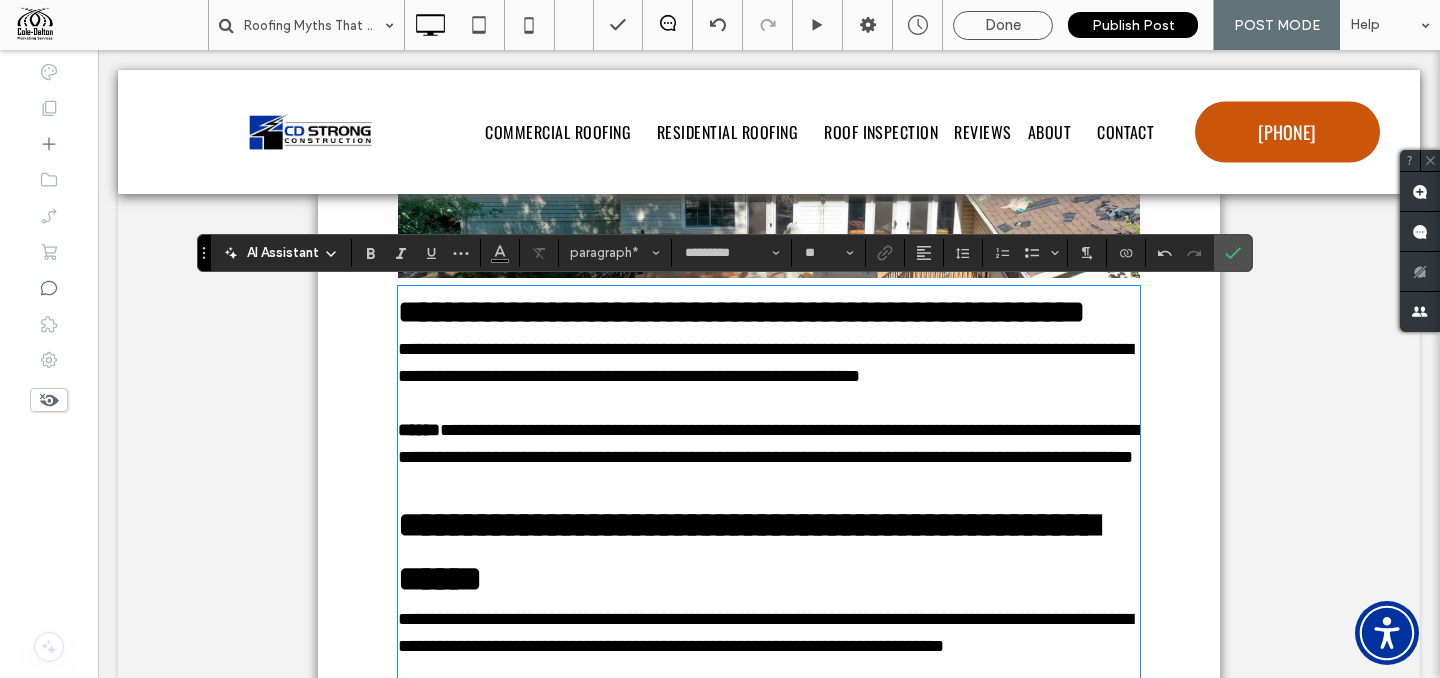 click at bounding box center [769, 403] 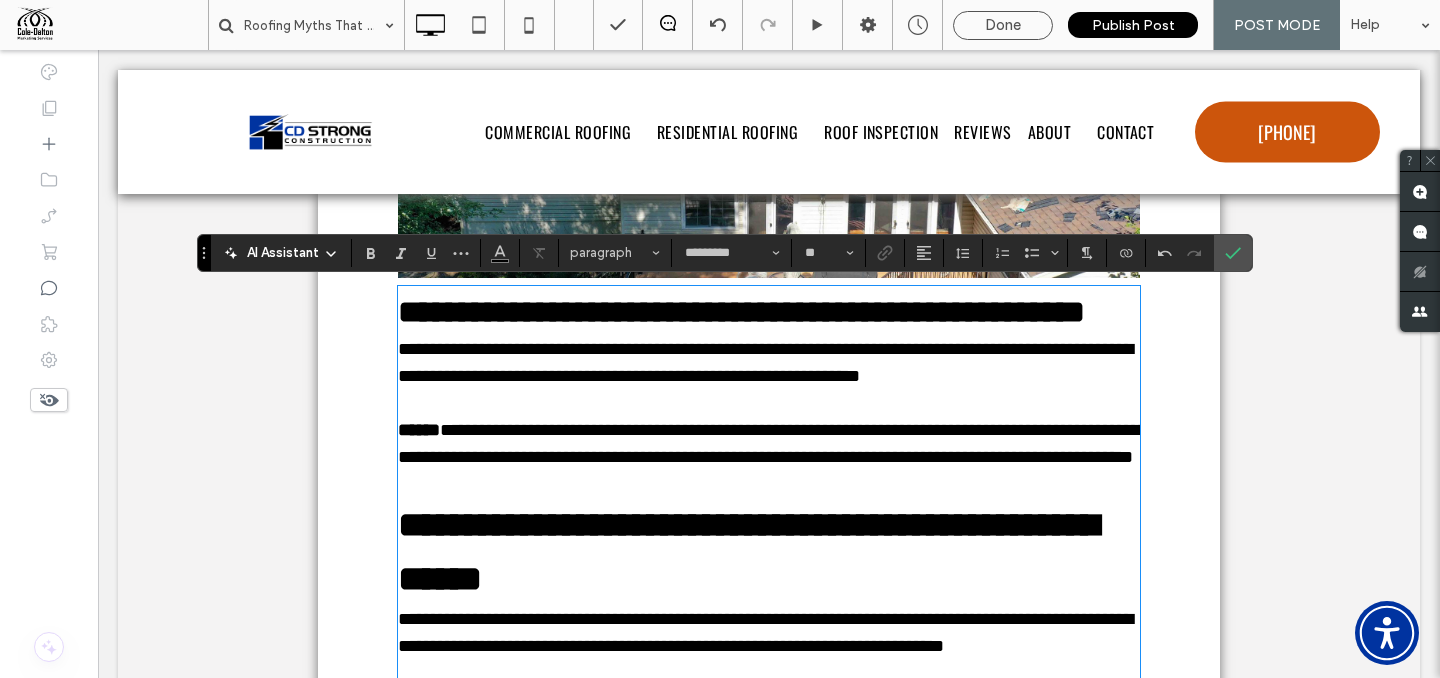 type on "******" 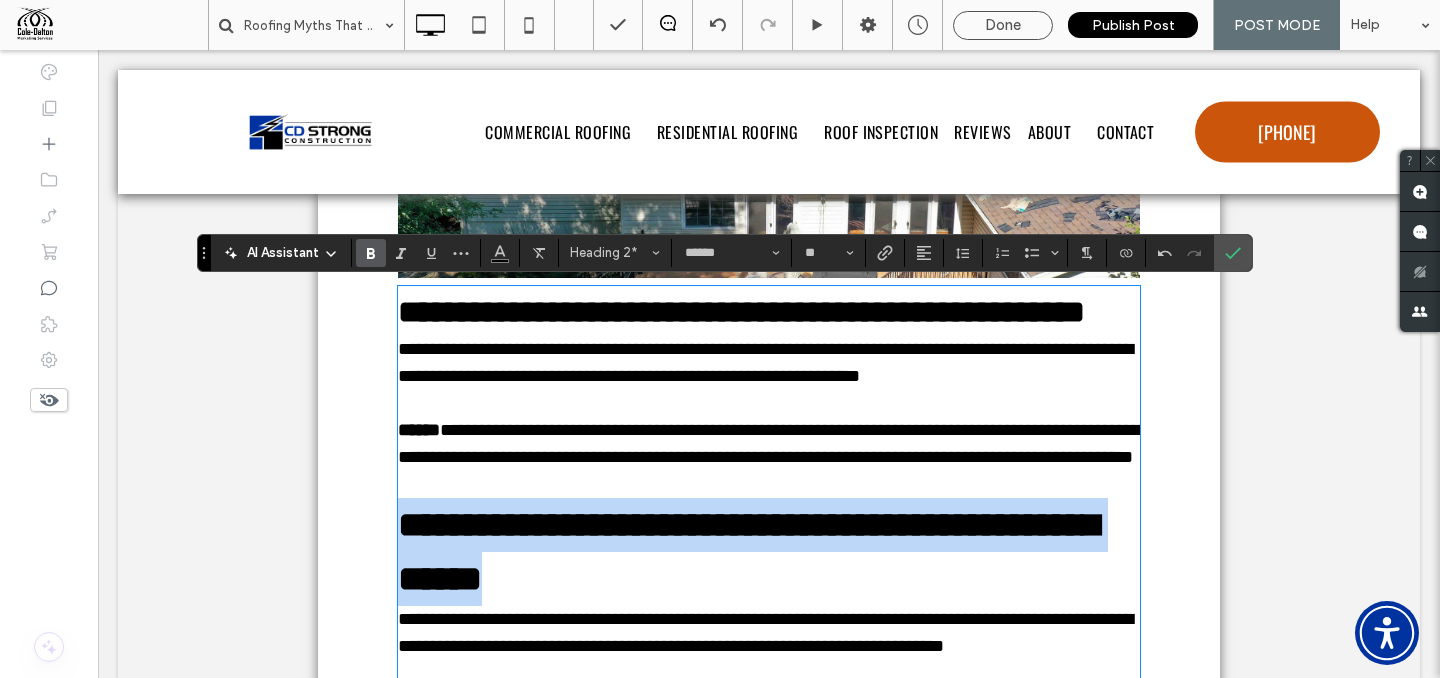 drag, startPoint x: 494, startPoint y: 620, endPoint x: 369, endPoint y: 548, distance: 144.25325 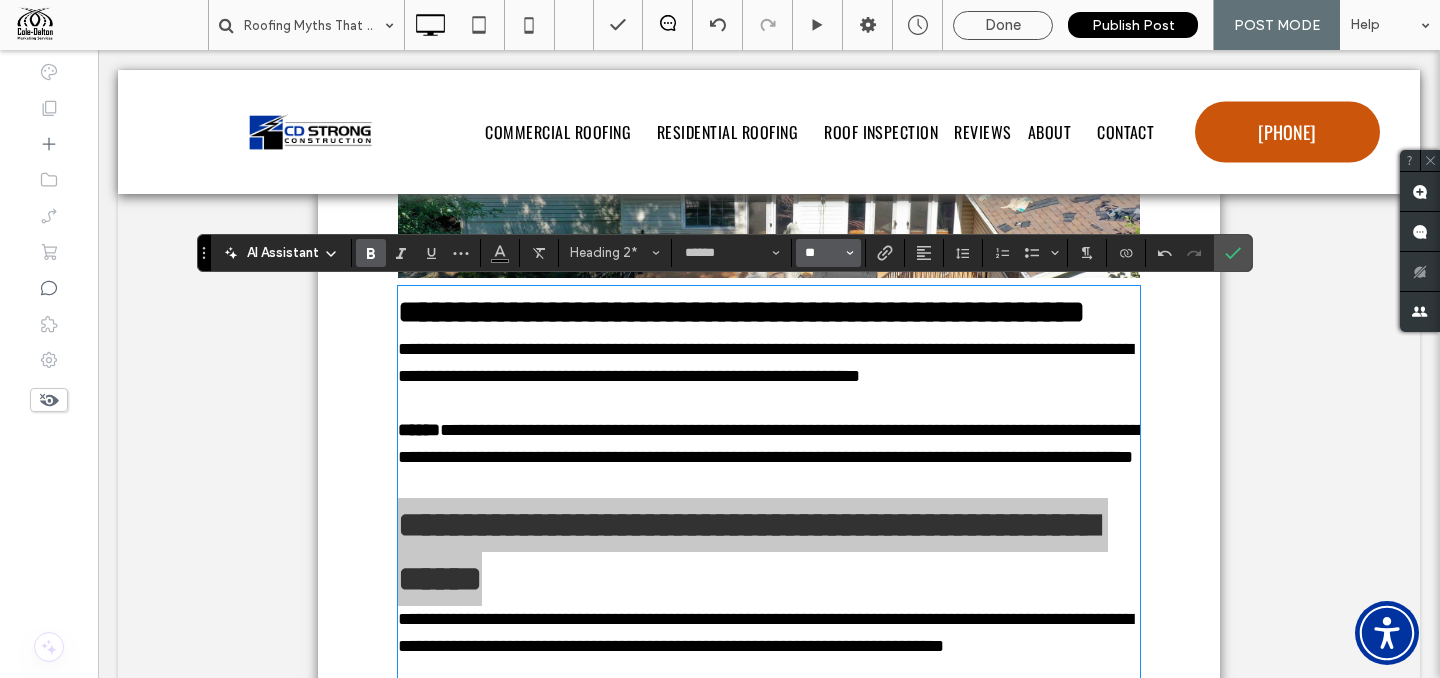 click on "**" at bounding box center [822, 253] 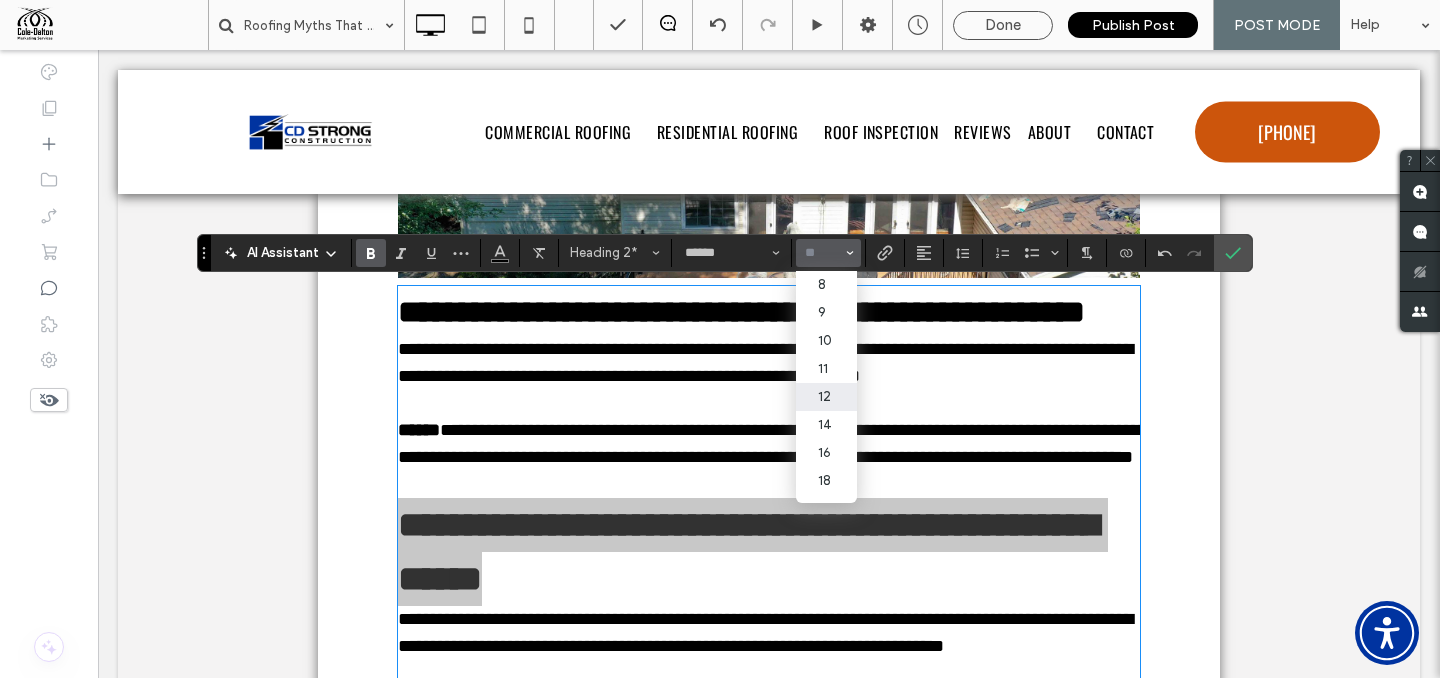 scroll, scrollTop: 168, scrollLeft: 0, axis: vertical 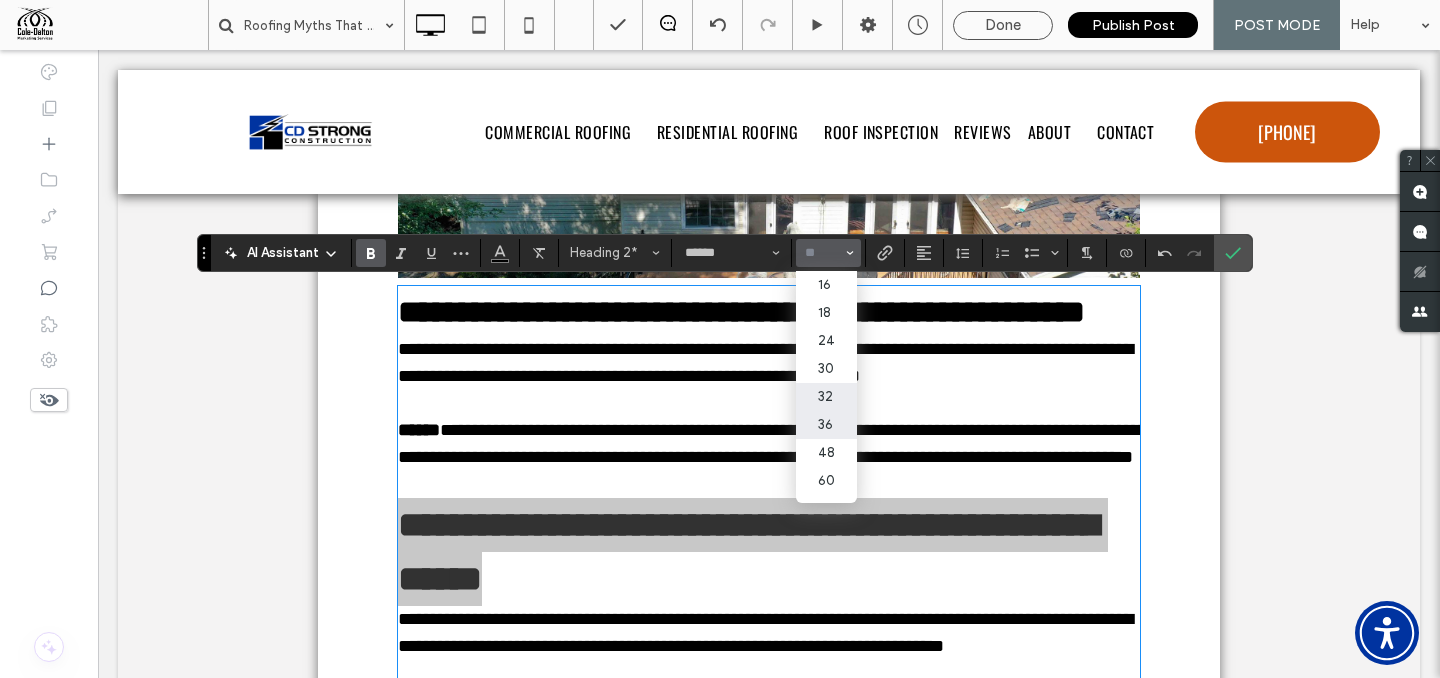 click on "32" at bounding box center (826, 397) 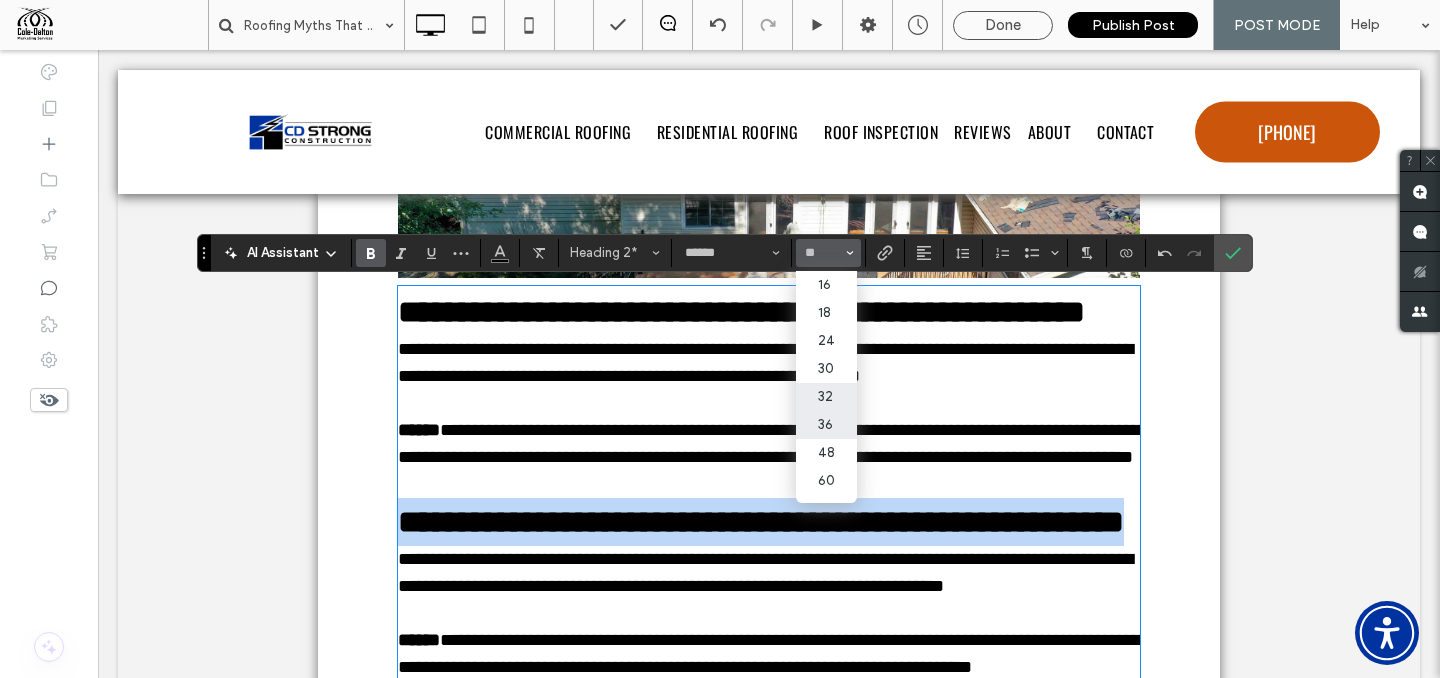 type on "**" 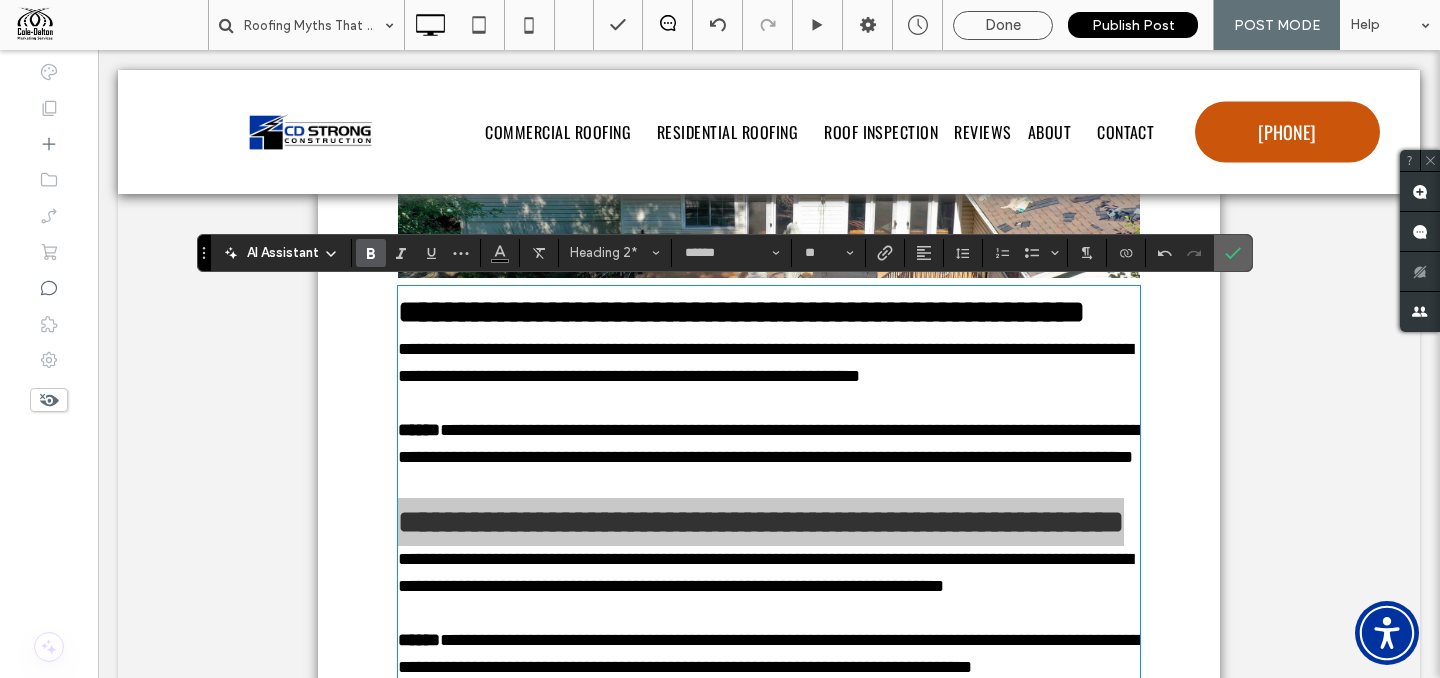 click at bounding box center [1233, 253] 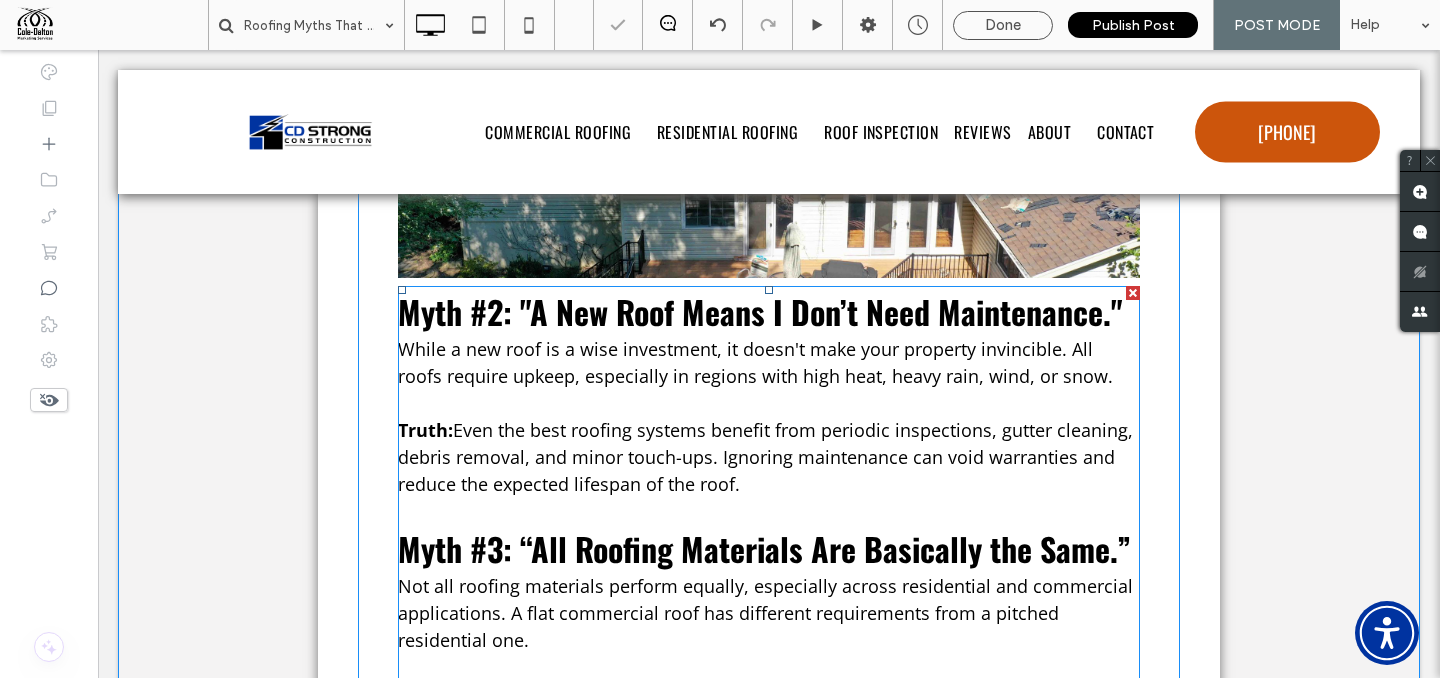 click on "Myth #2: "A New Roof Means I Don’t Need Maintenance."" at bounding box center (760, 311) 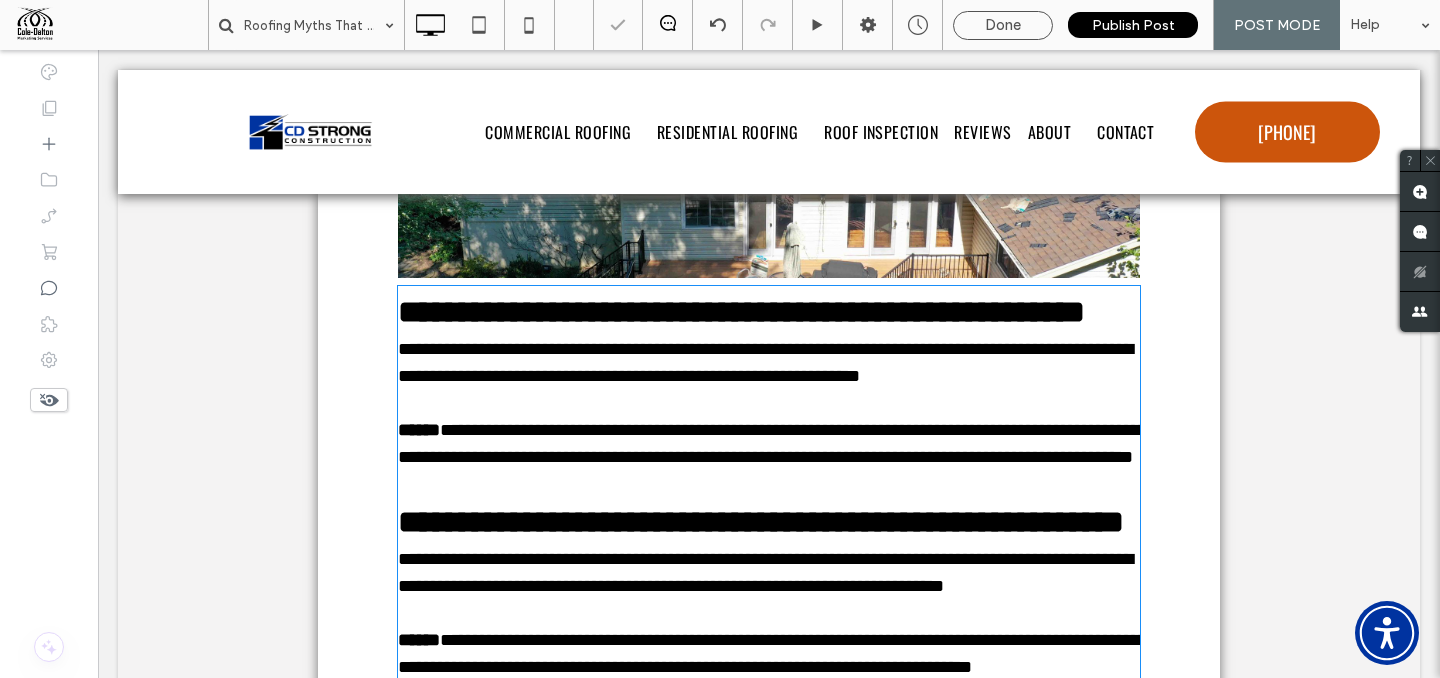 type on "******" 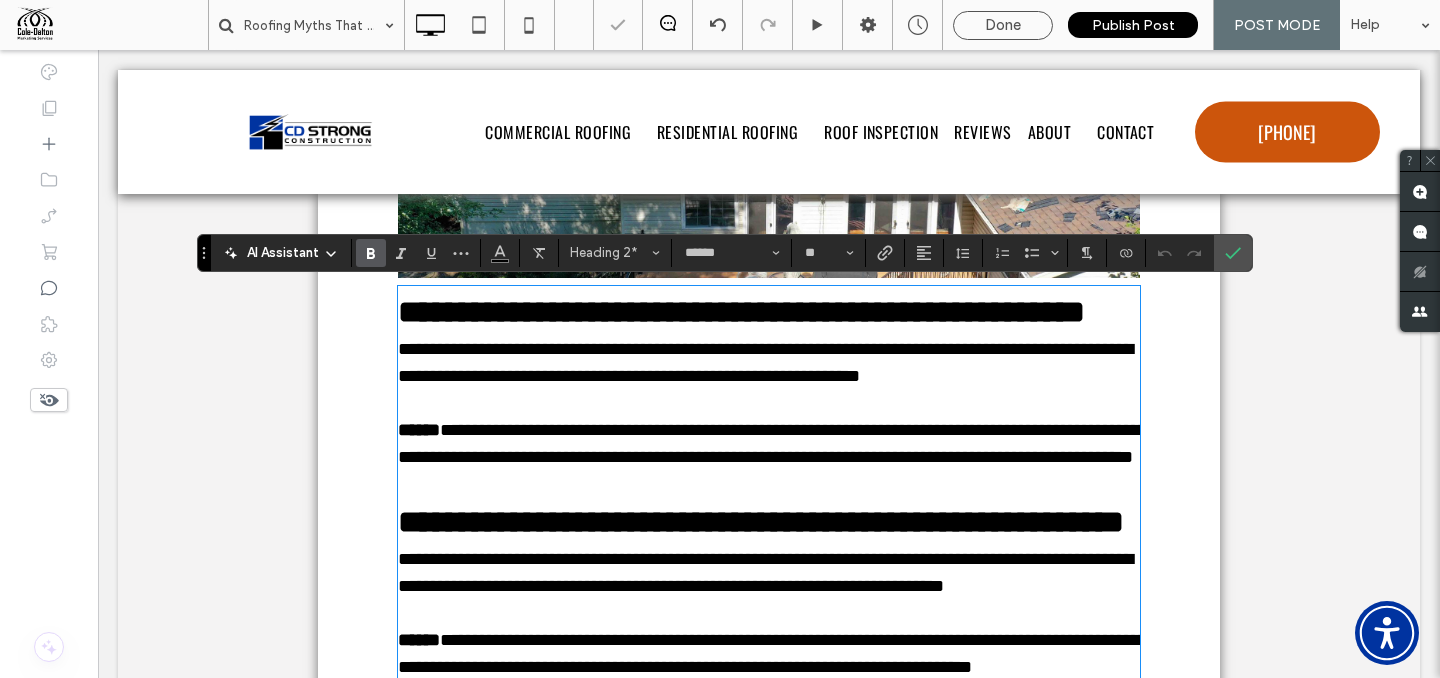click on "**********" at bounding box center (741, 312) 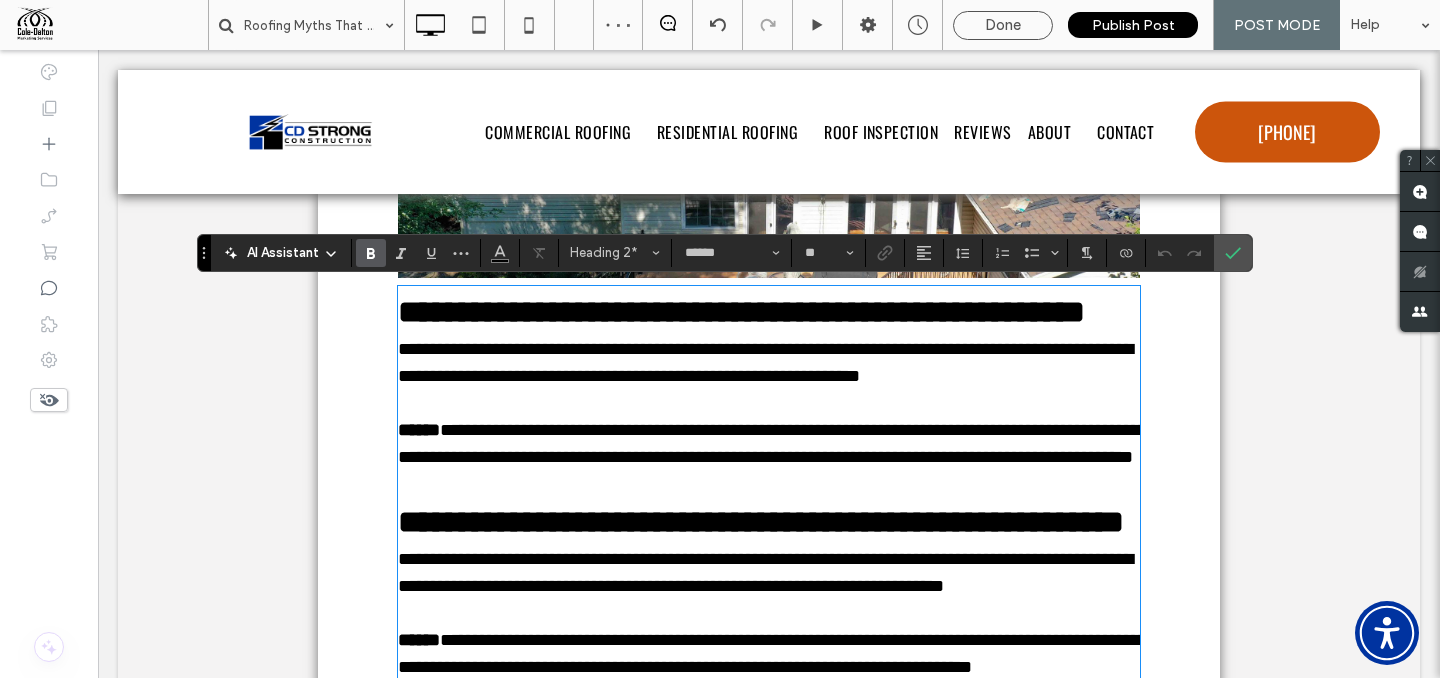 click at bounding box center (1195, 253) 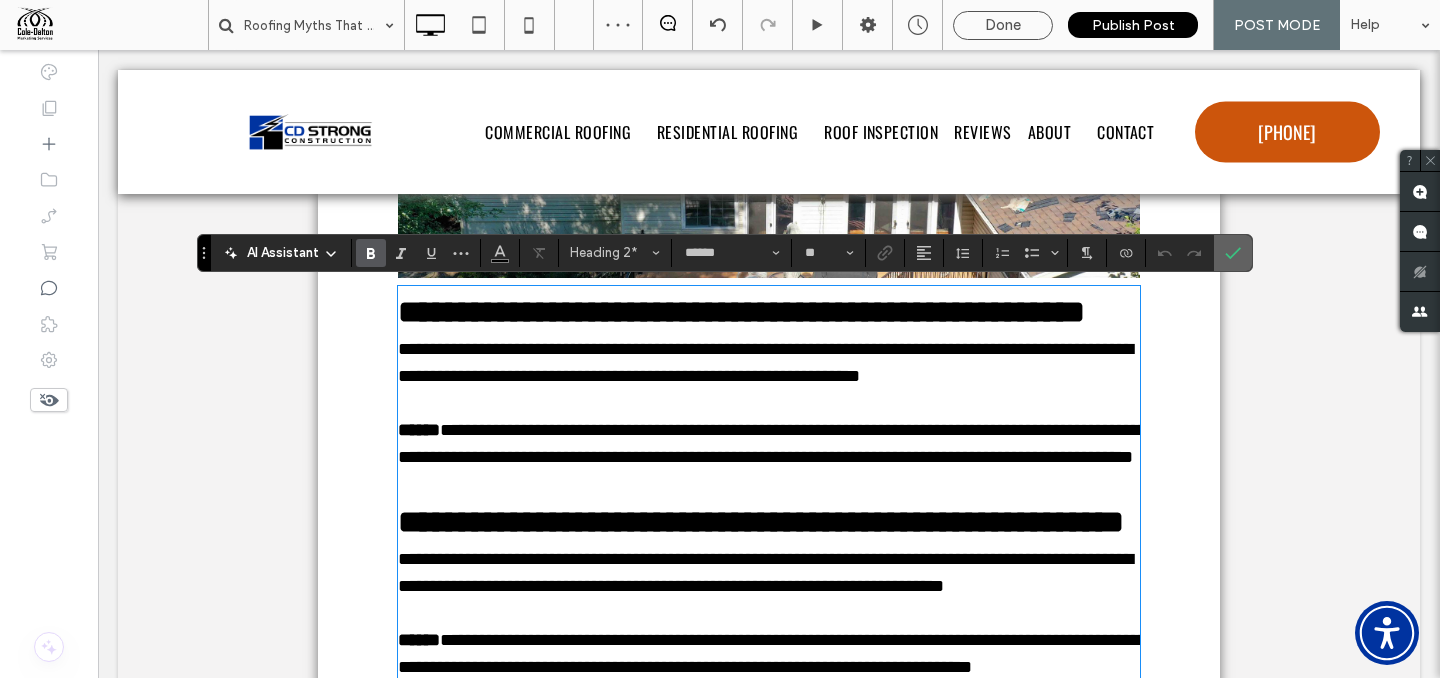 click at bounding box center [1233, 253] 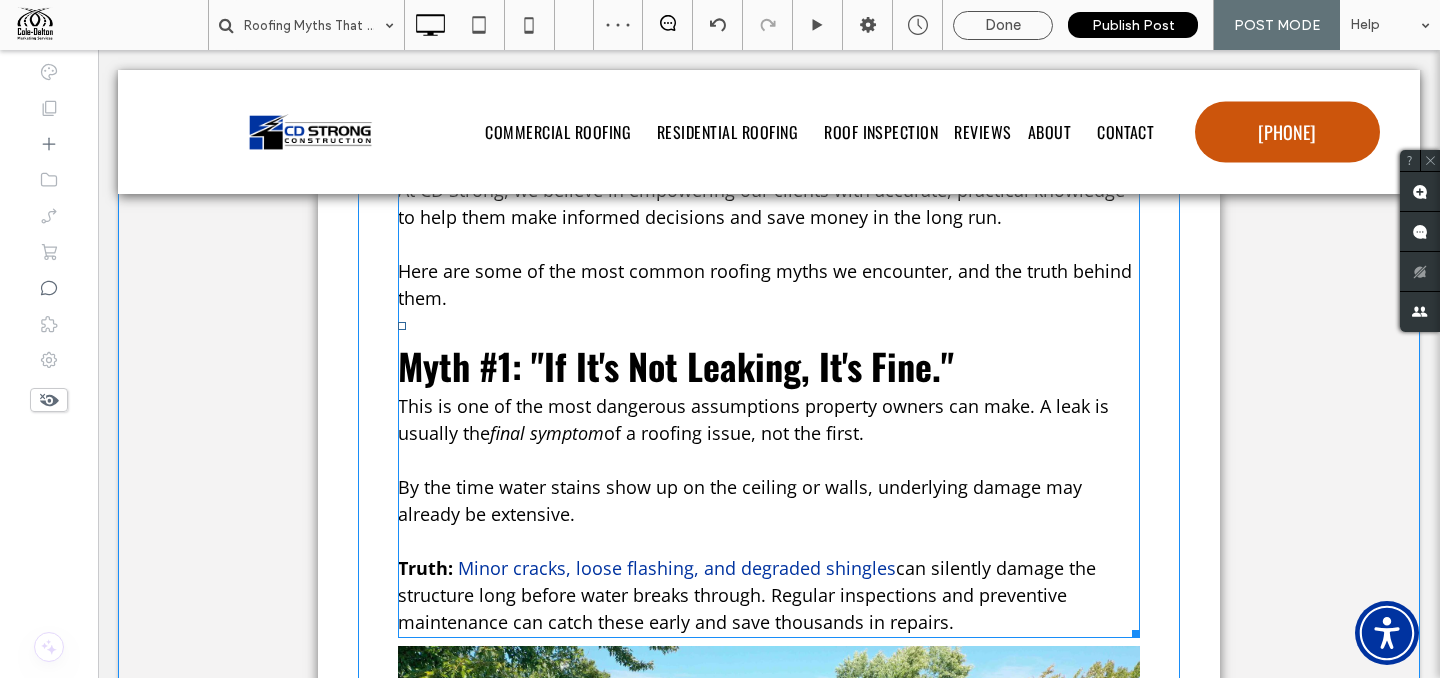 click on "Myth #1: "If It's Not Leaking, It's Fine."" at bounding box center (676, 365) 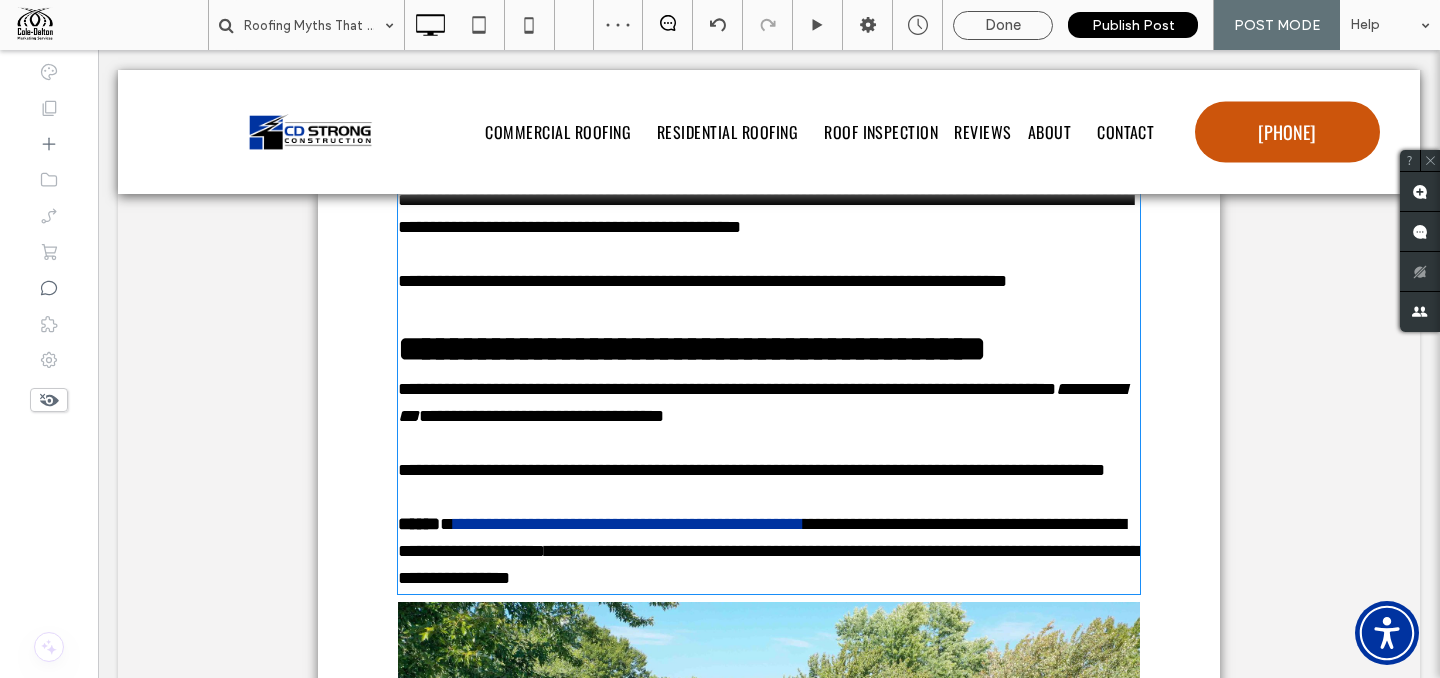 click at bounding box center (769, 308) 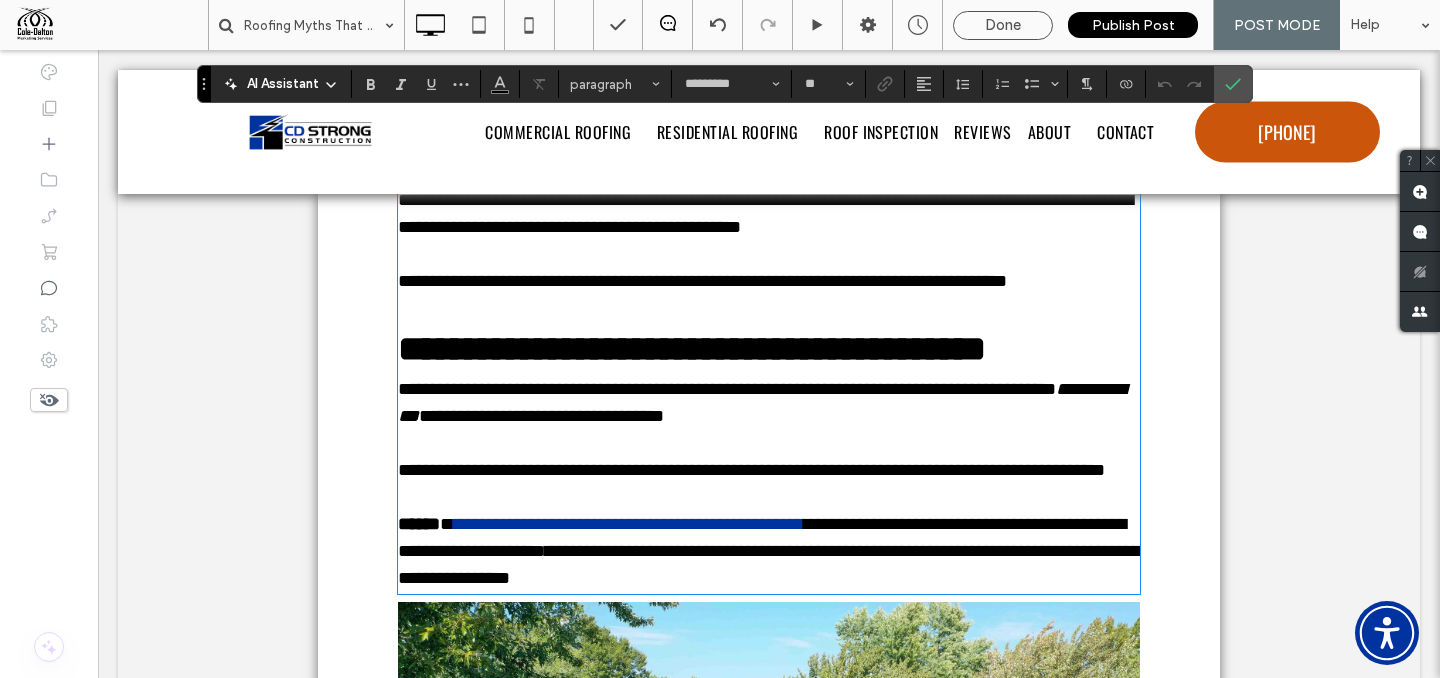 type on "******" 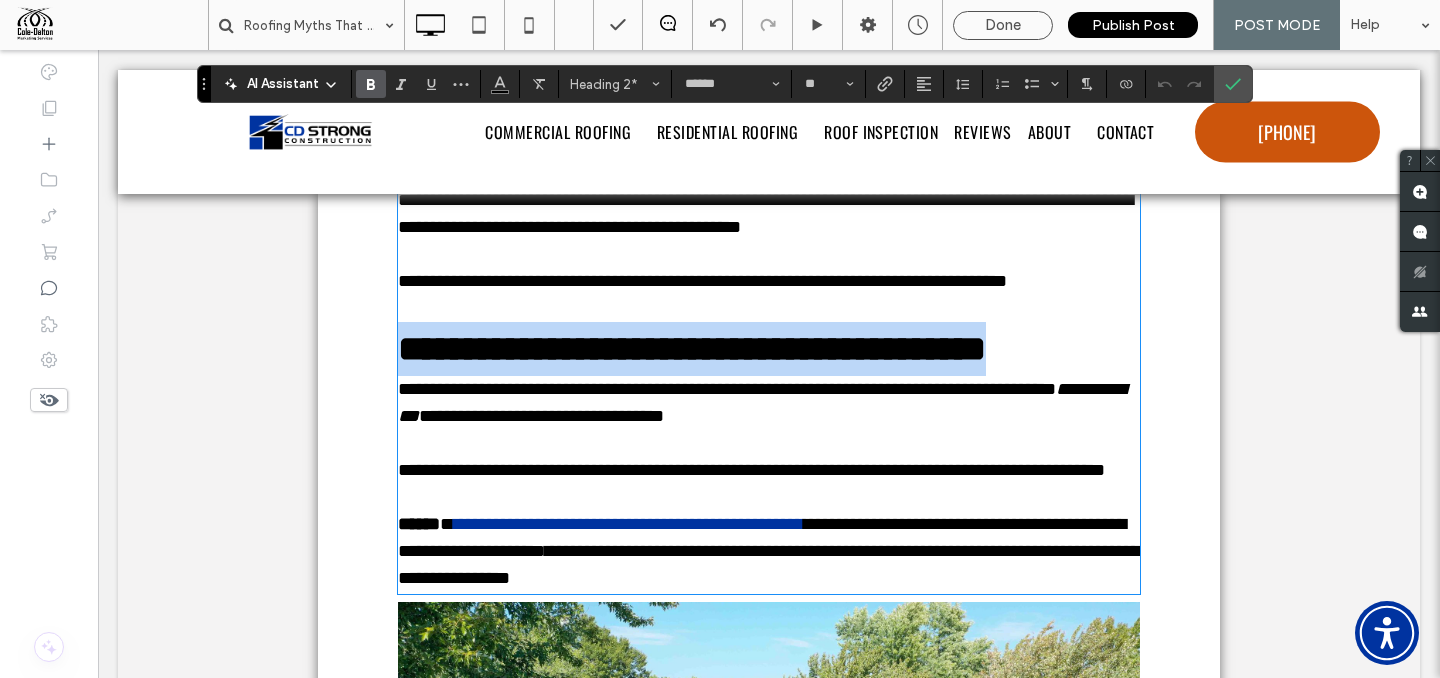 drag, startPoint x: 402, startPoint y: 404, endPoint x: 953, endPoint y: 405, distance: 551.0009 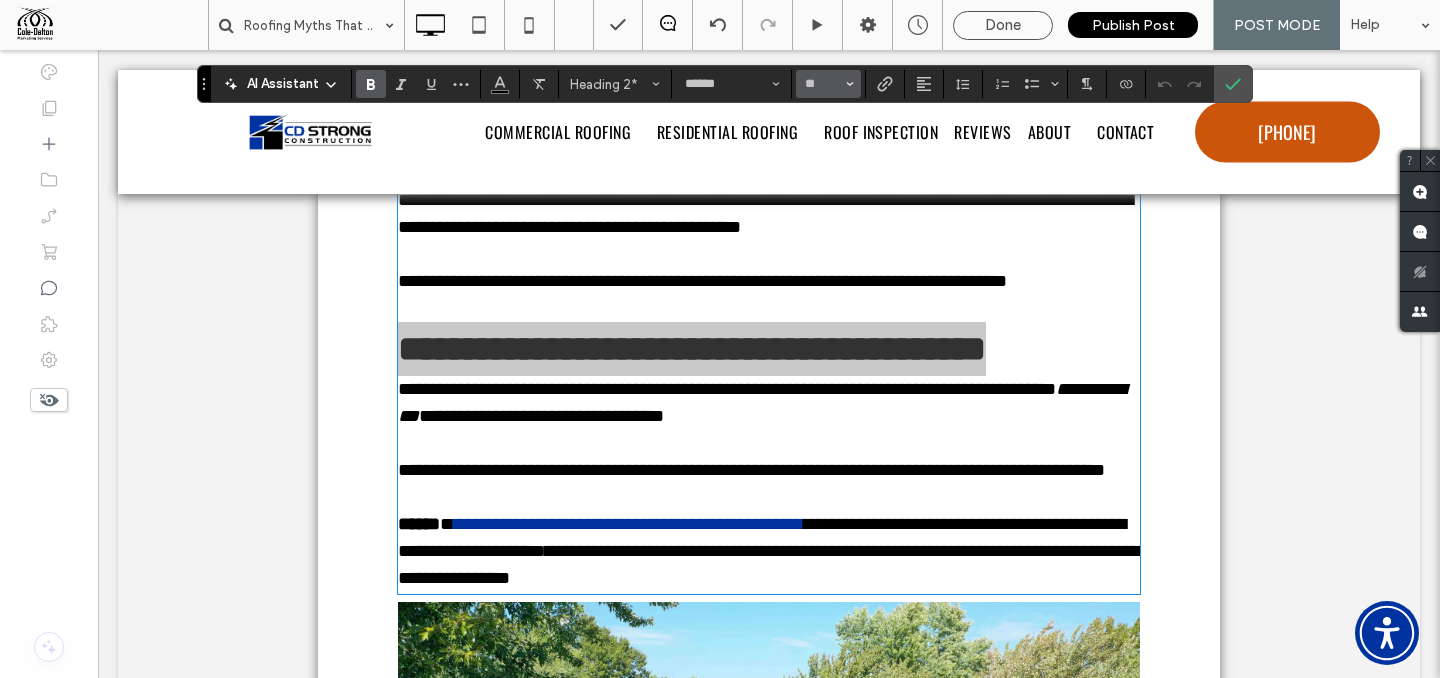 click on "**" at bounding box center [828, 84] 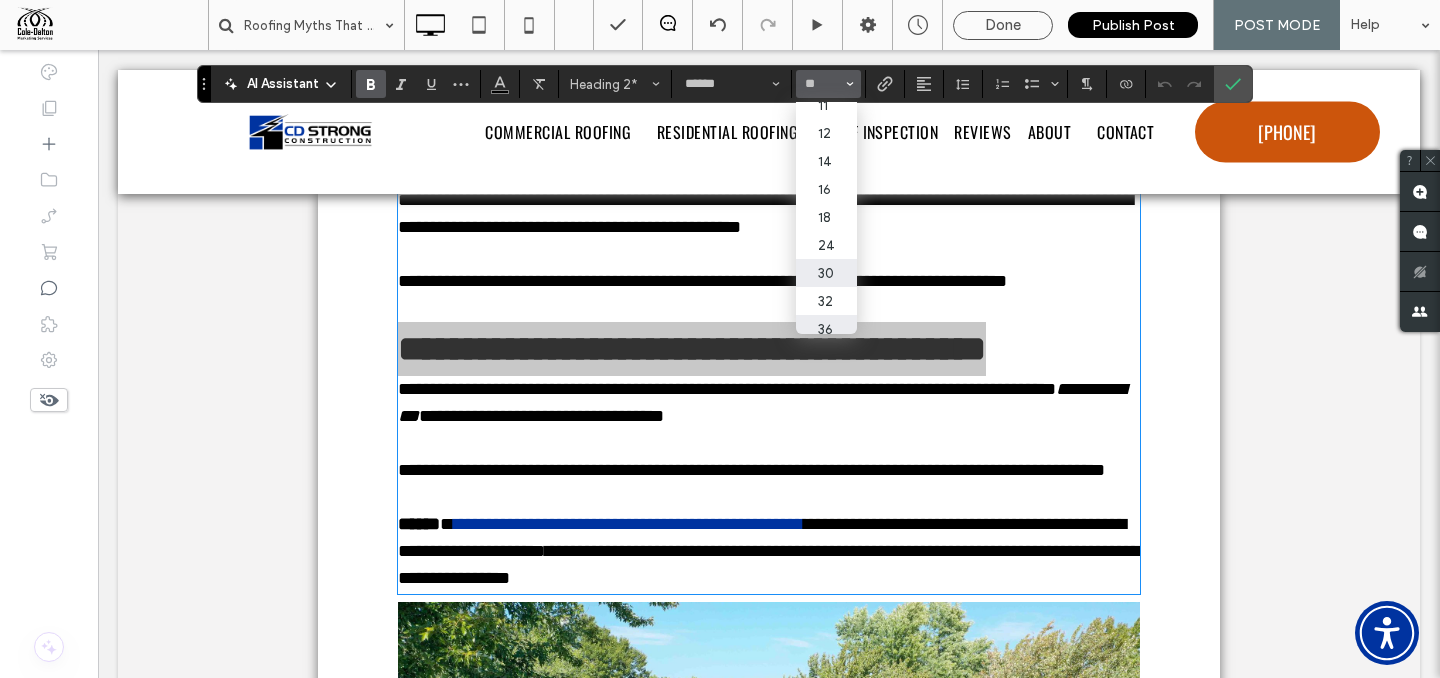 scroll, scrollTop: 96, scrollLeft: 0, axis: vertical 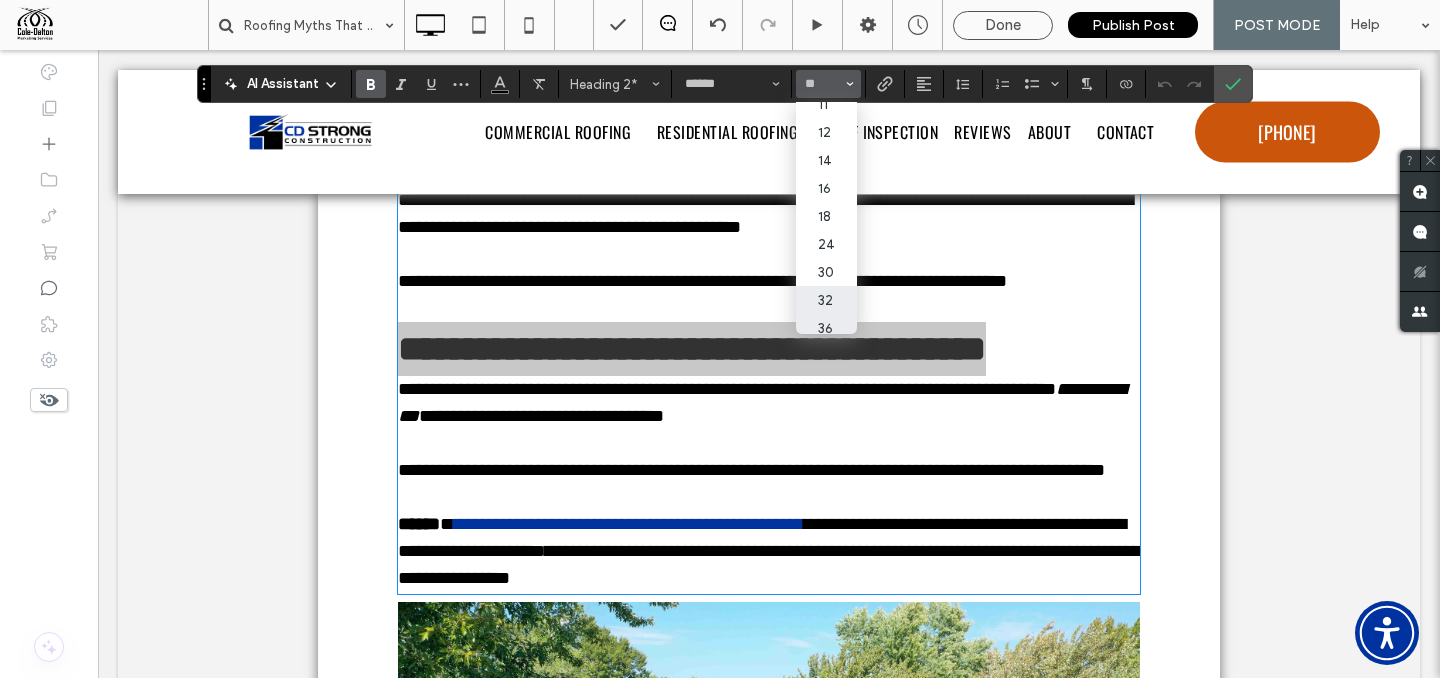 click on "32" at bounding box center (826, 300) 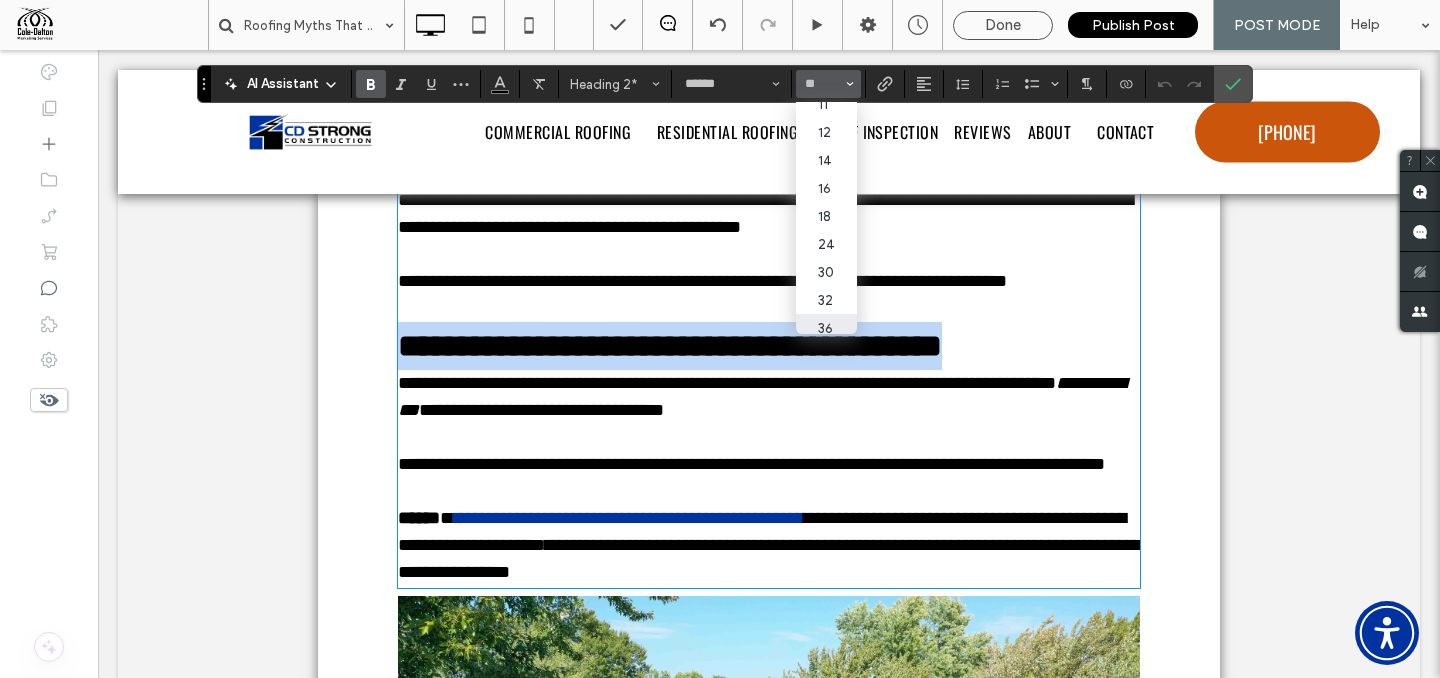 type on "**" 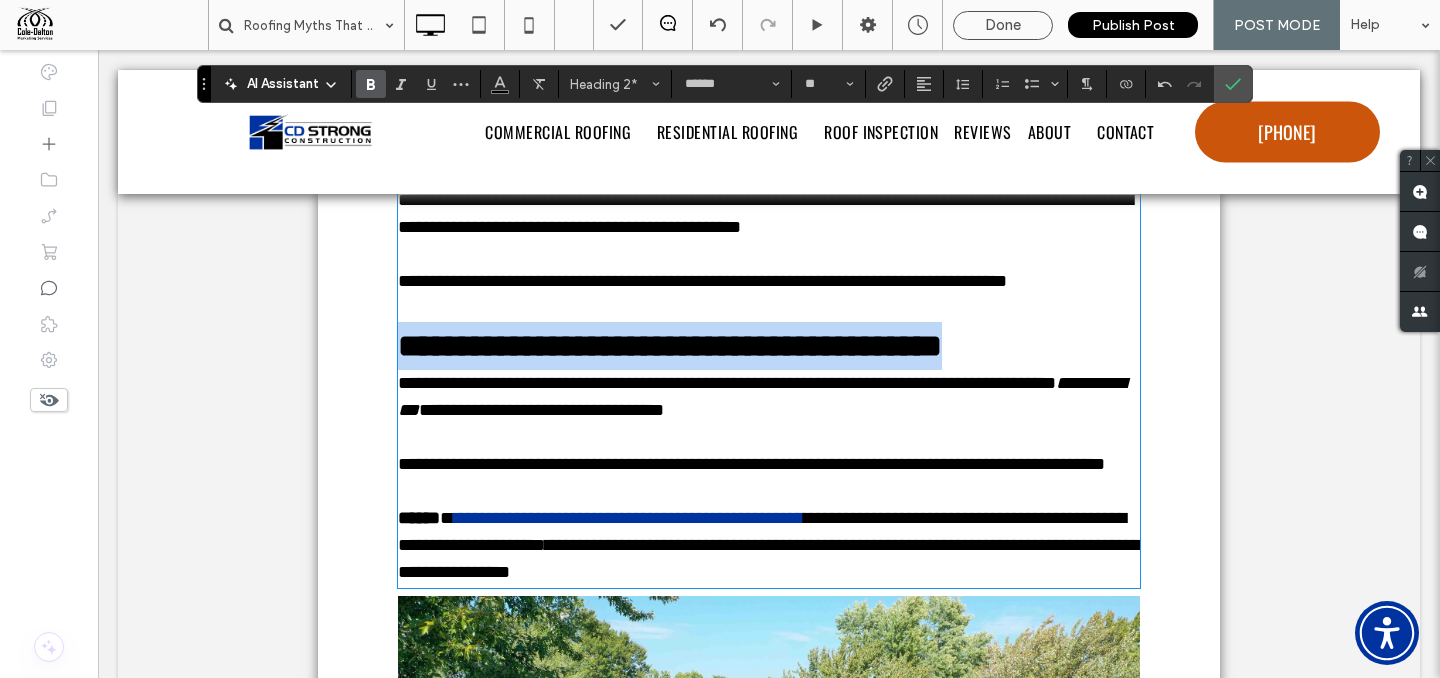 type on "*********" 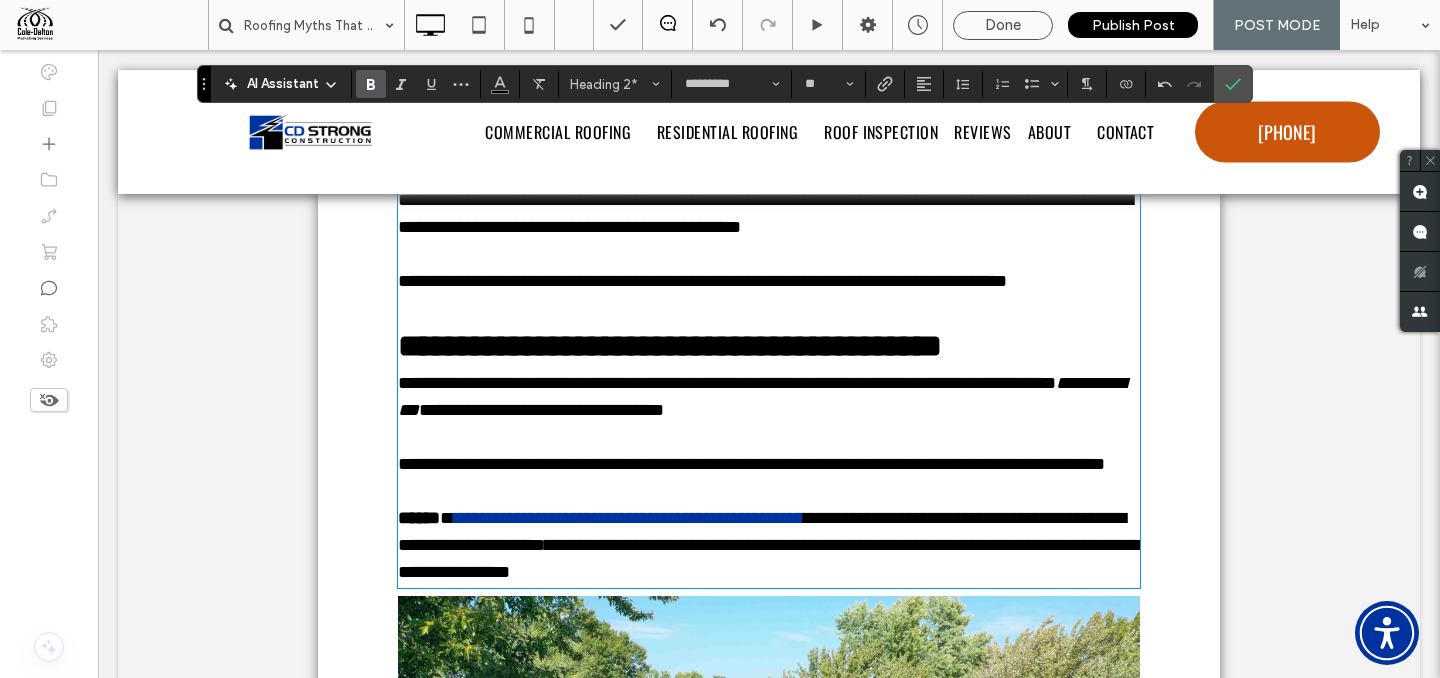 click on "**********" at bounding box center (769, 281) 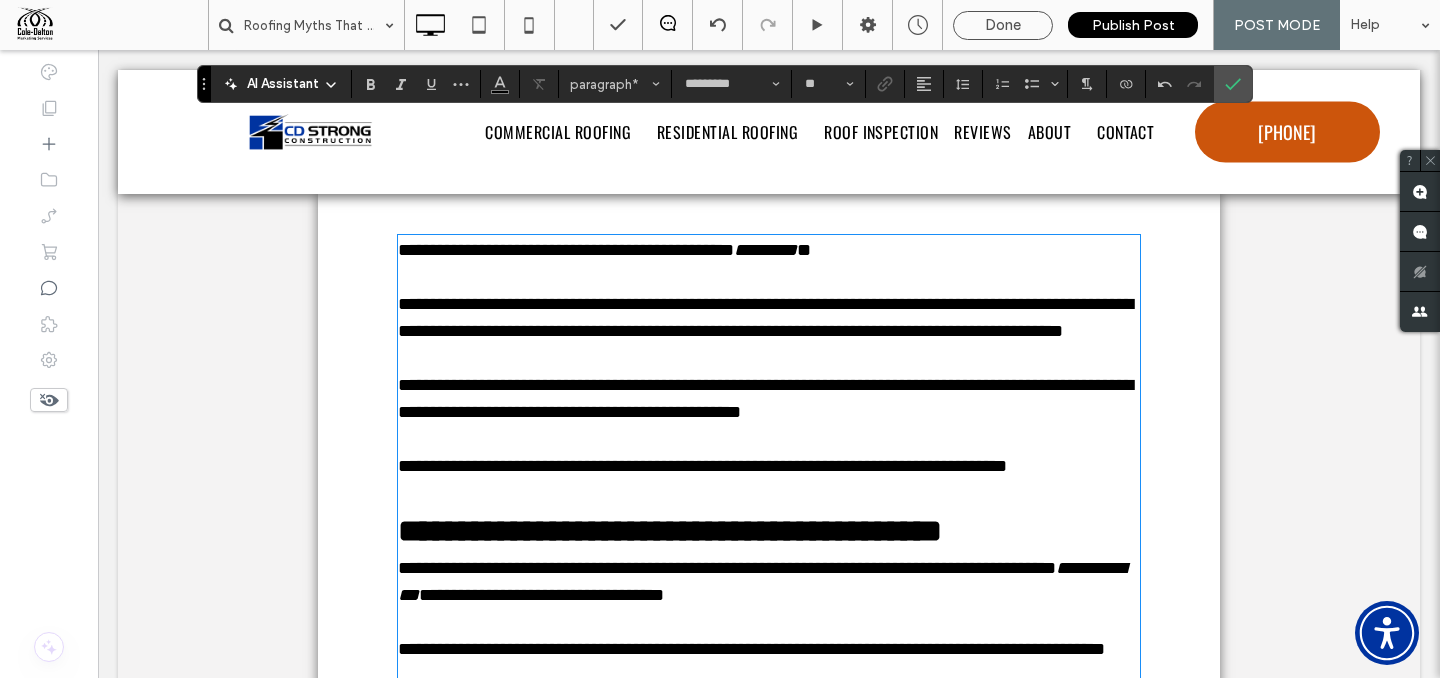 scroll, scrollTop: 896, scrollLeft: 0, axis: vertical 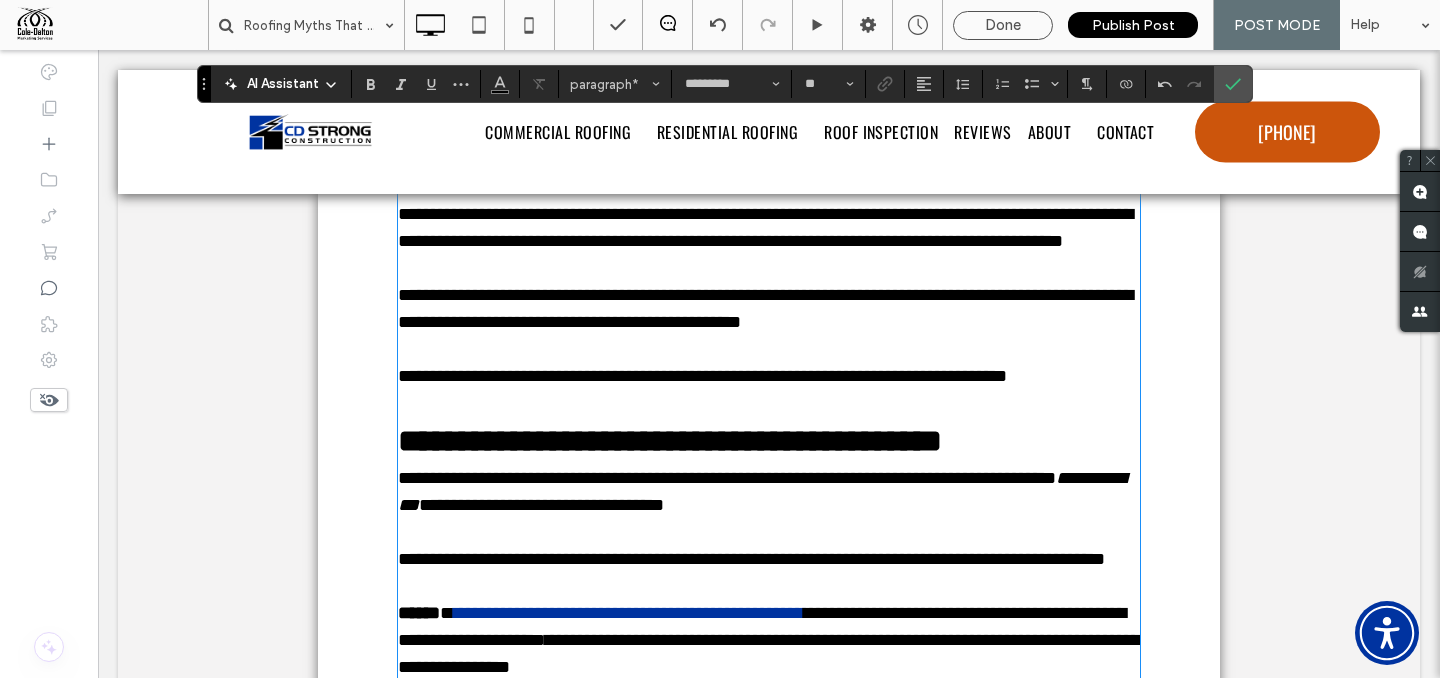 click on "**********" at bounding box center (765, 308) 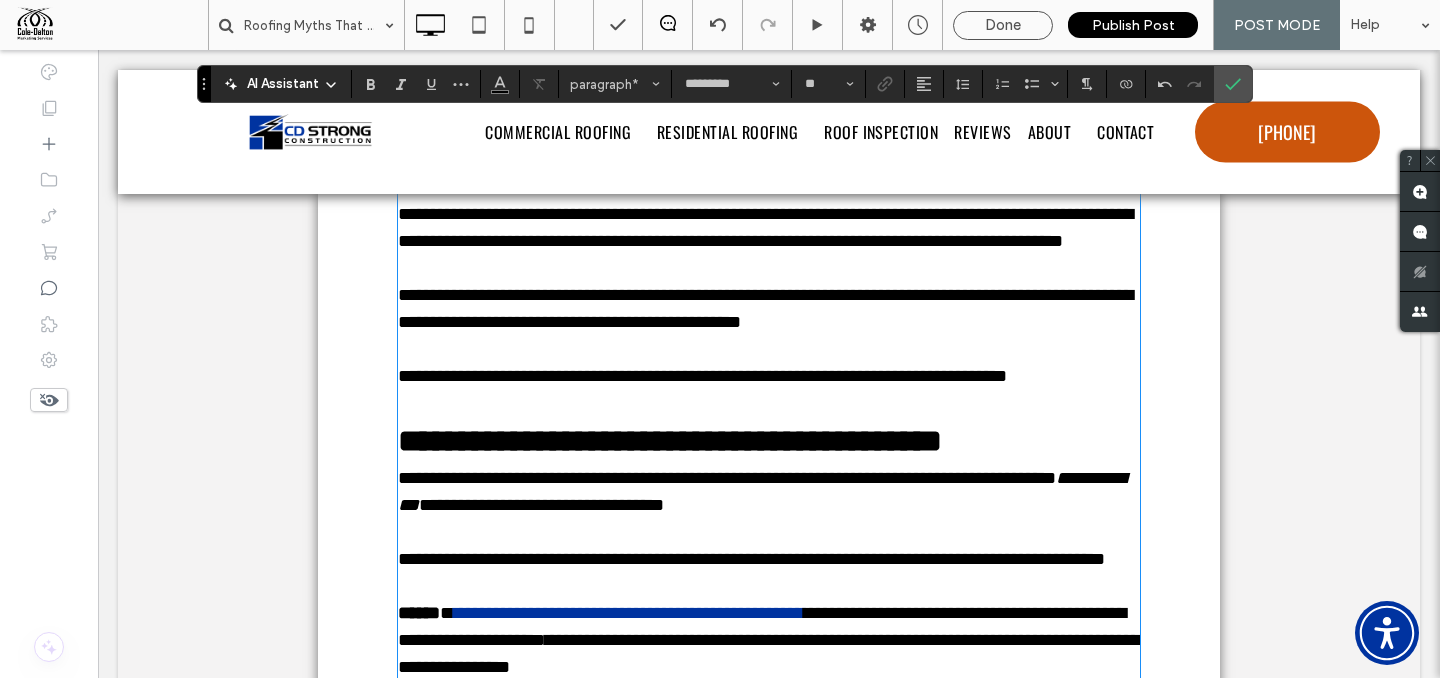 type 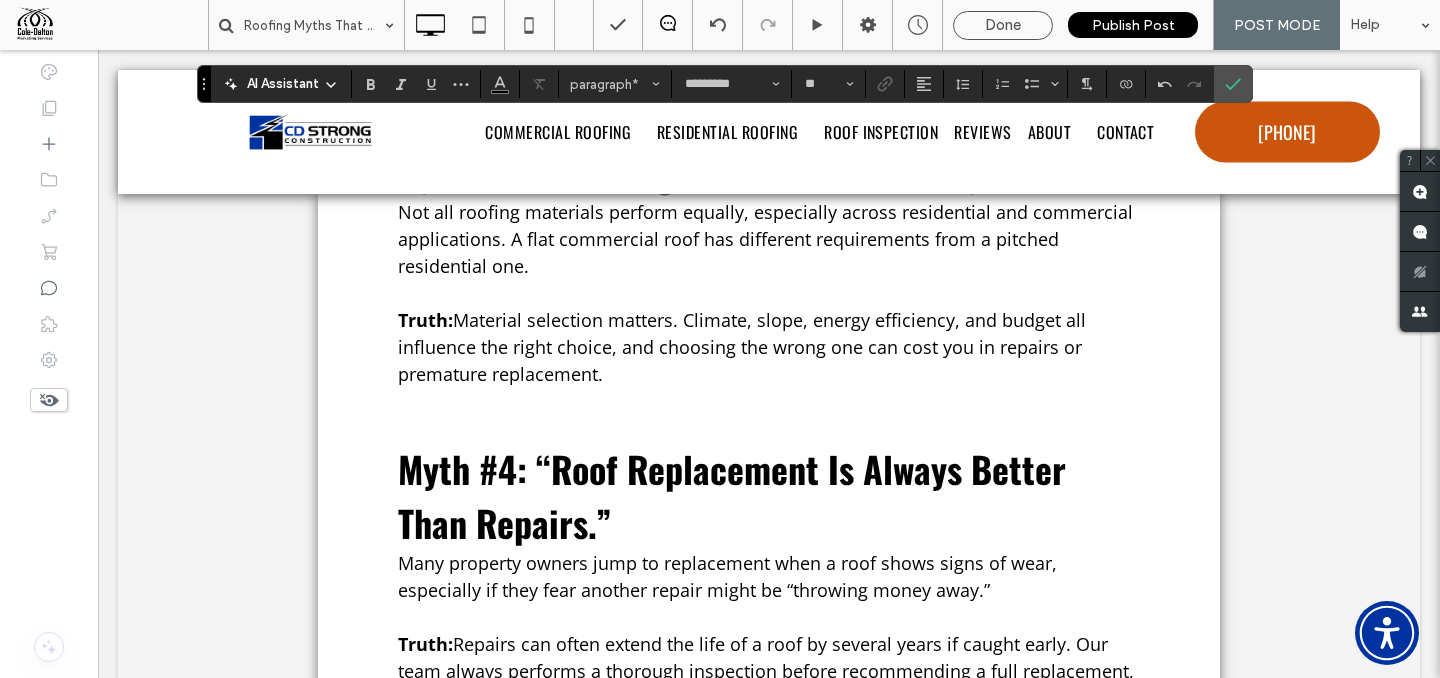 scroll, scrollTop: 2169, scrollLeft: 0, axis: vertical 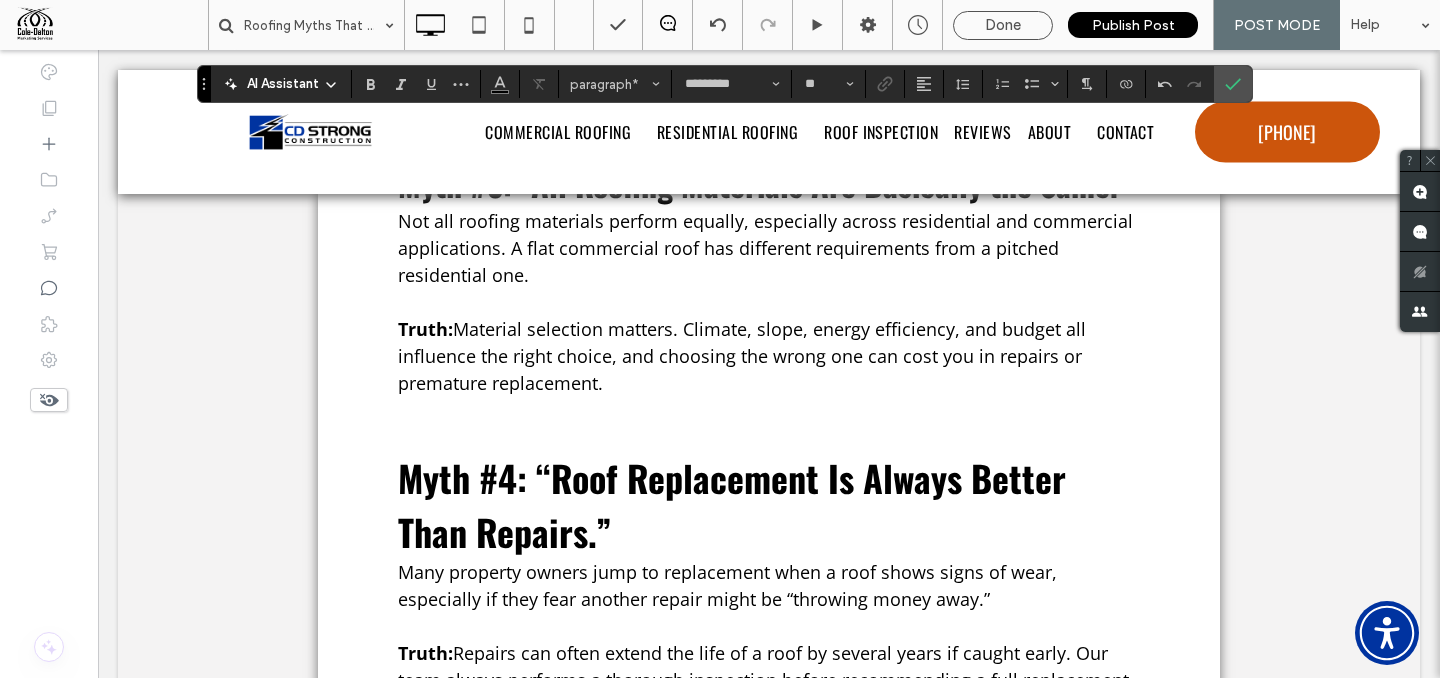click on "Material selection matters. Climate, slope, energy efficiency, and budget all influence the right choice, and choosing the wrong one can cost you in repairs or premature replacement." at bounding box center (742, 356) 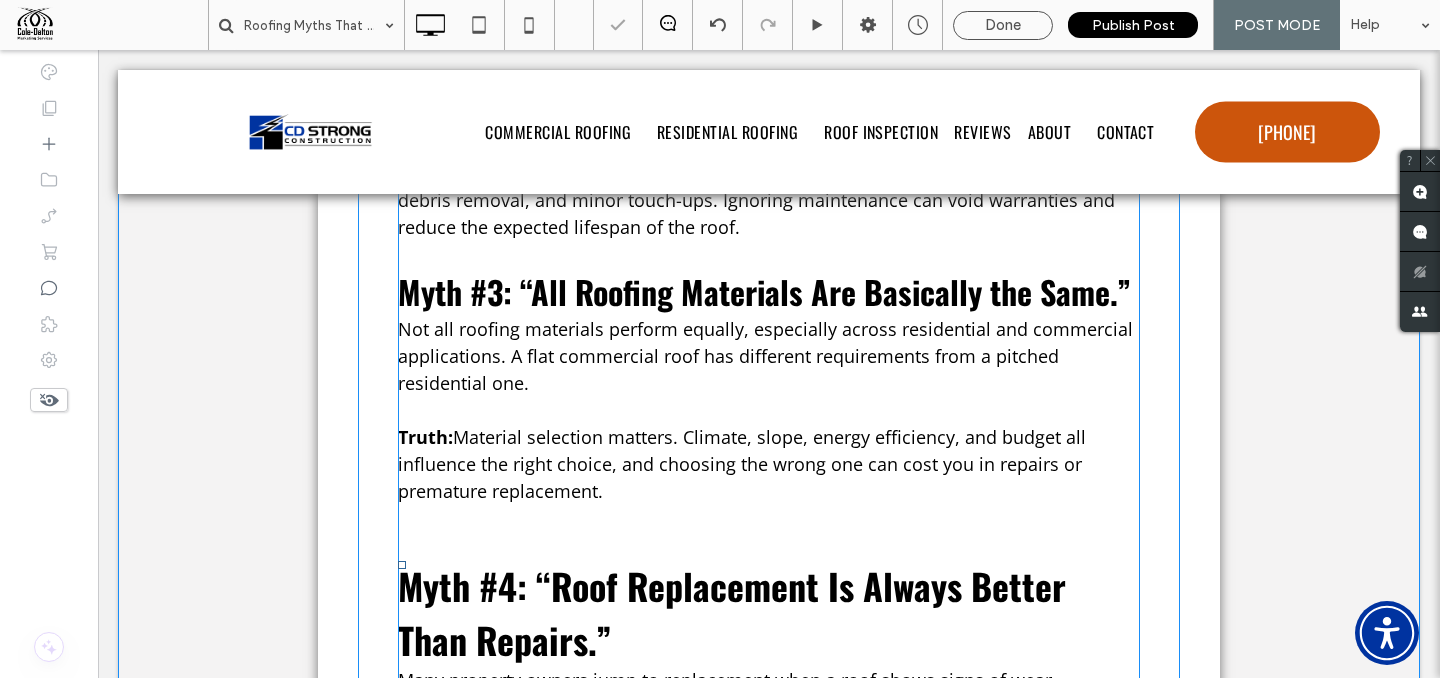 click on "Truth:  Material selection matters. Climate, slope, energy efficiency, and budget all influence the right choice, and choosing the wrong one can cost you in repairs or premature replacement." at bounding box center [769, 464] 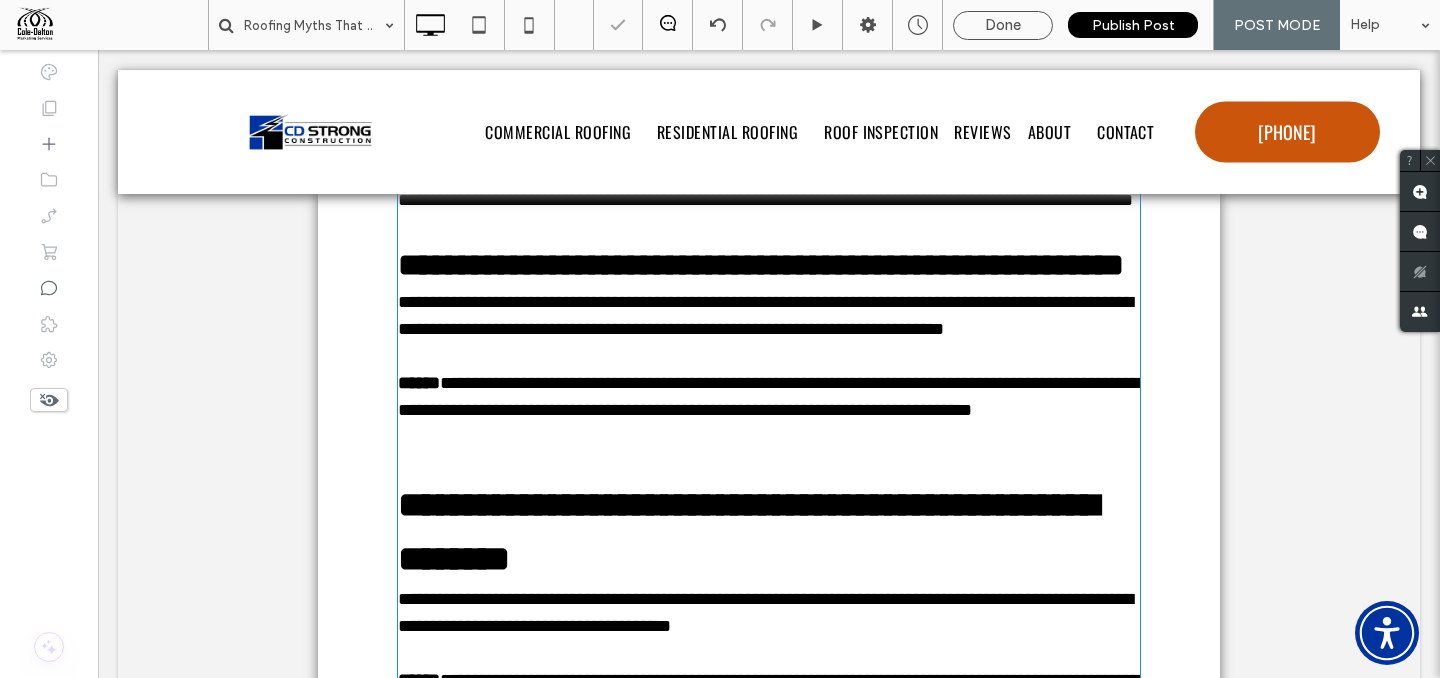 type on "******" 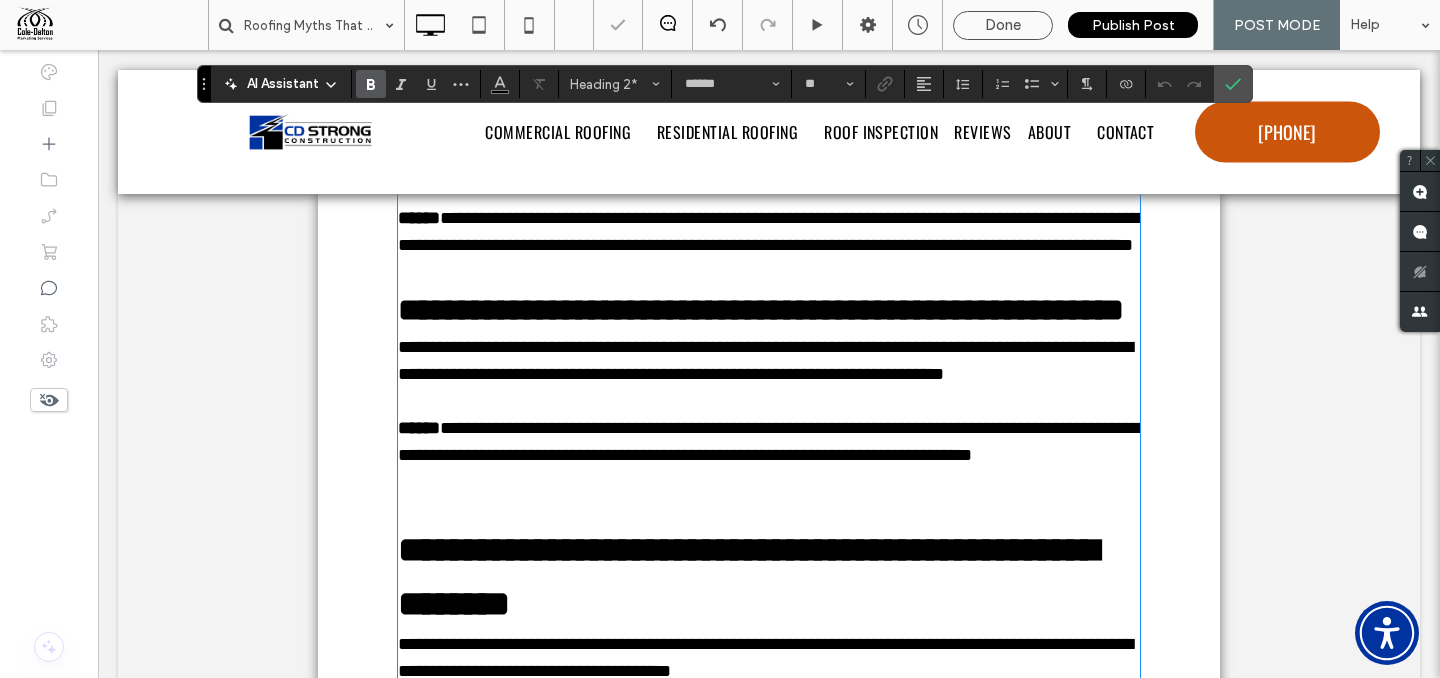 click at bounding box center [769, 401] 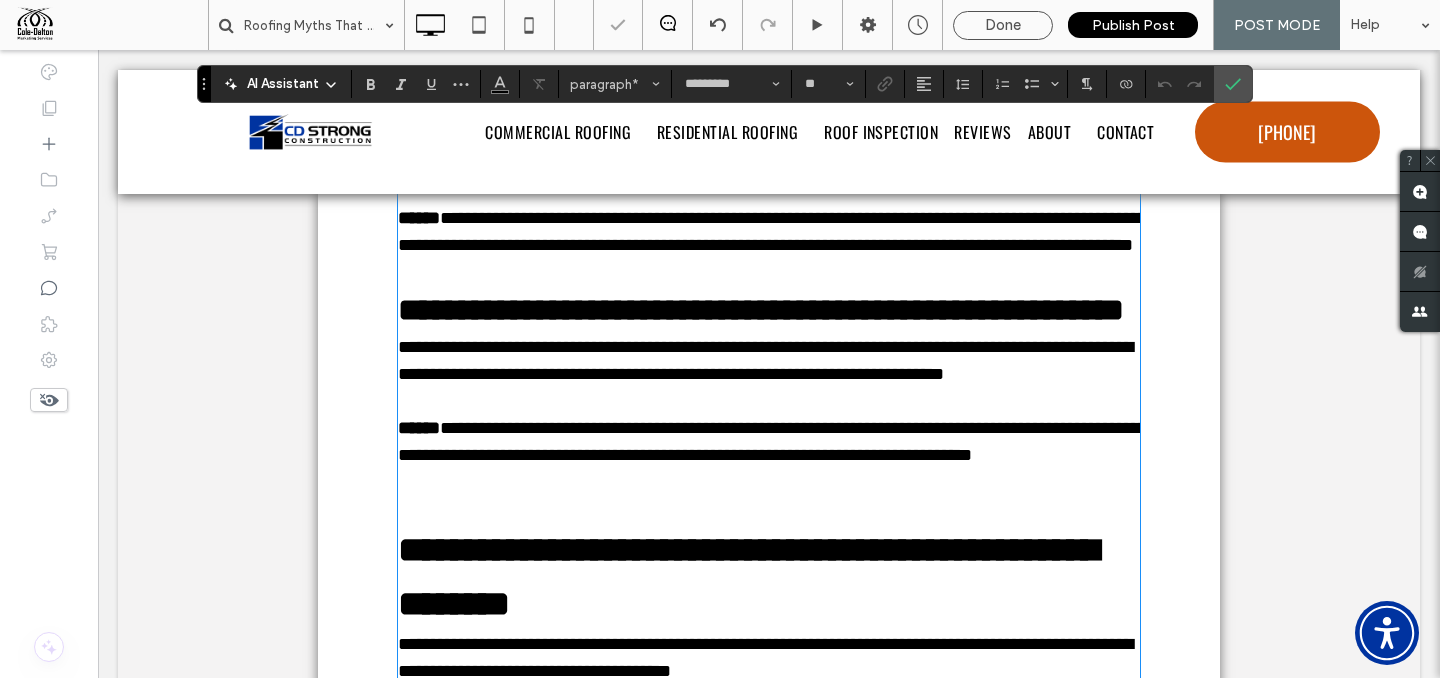 click on "**********" at bounding box center [769, 361] 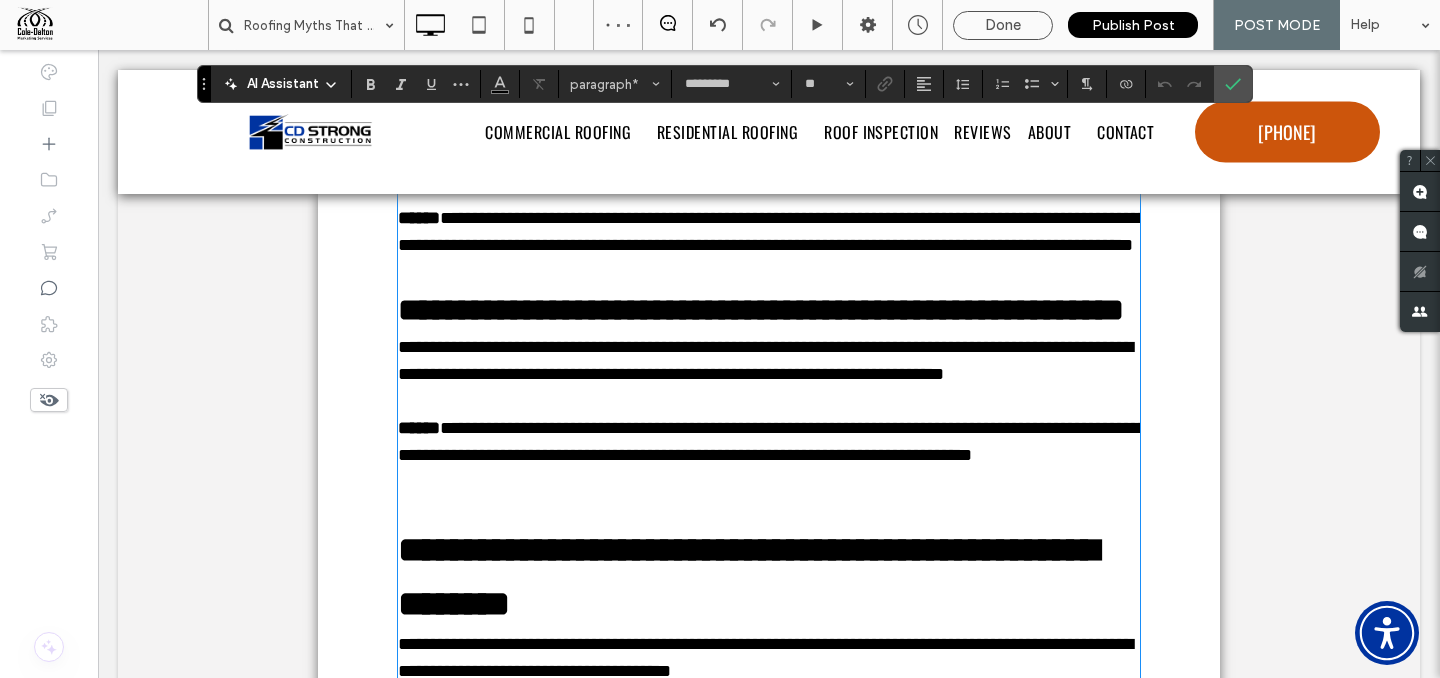 type on "******" 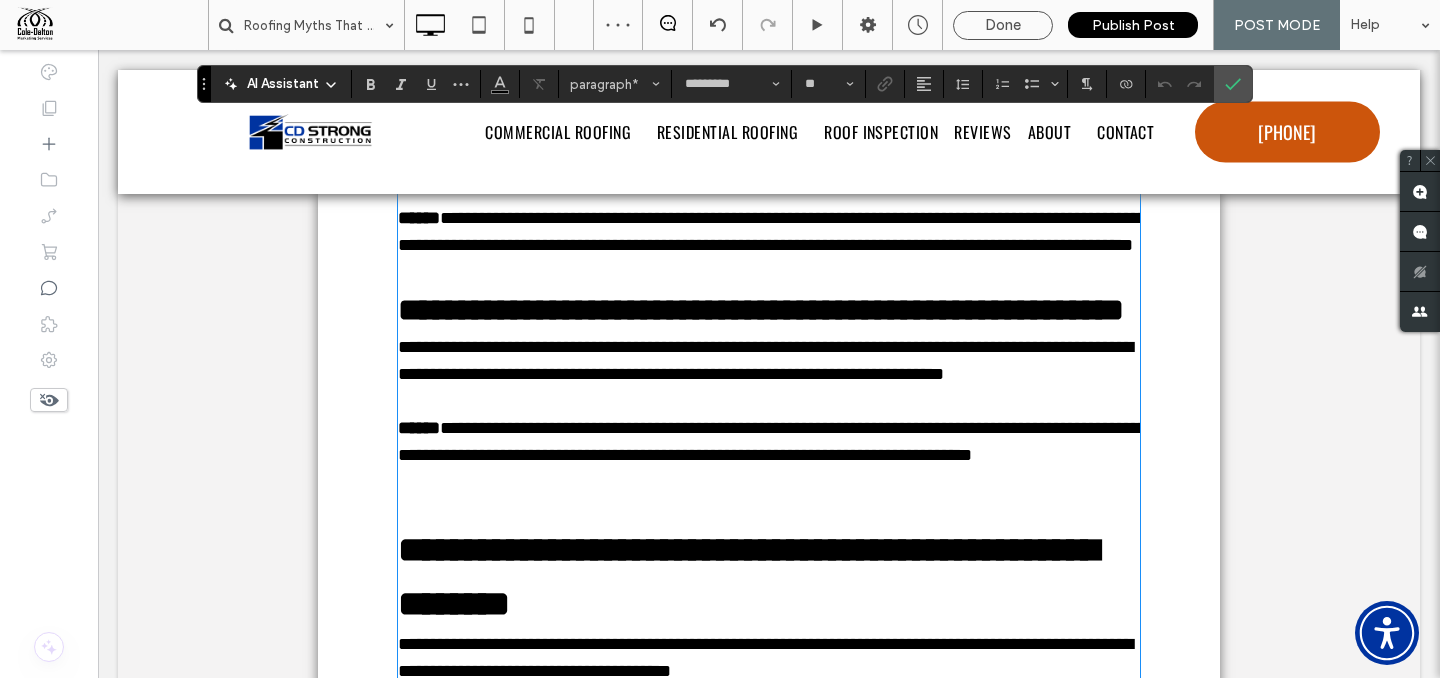 type on "**" 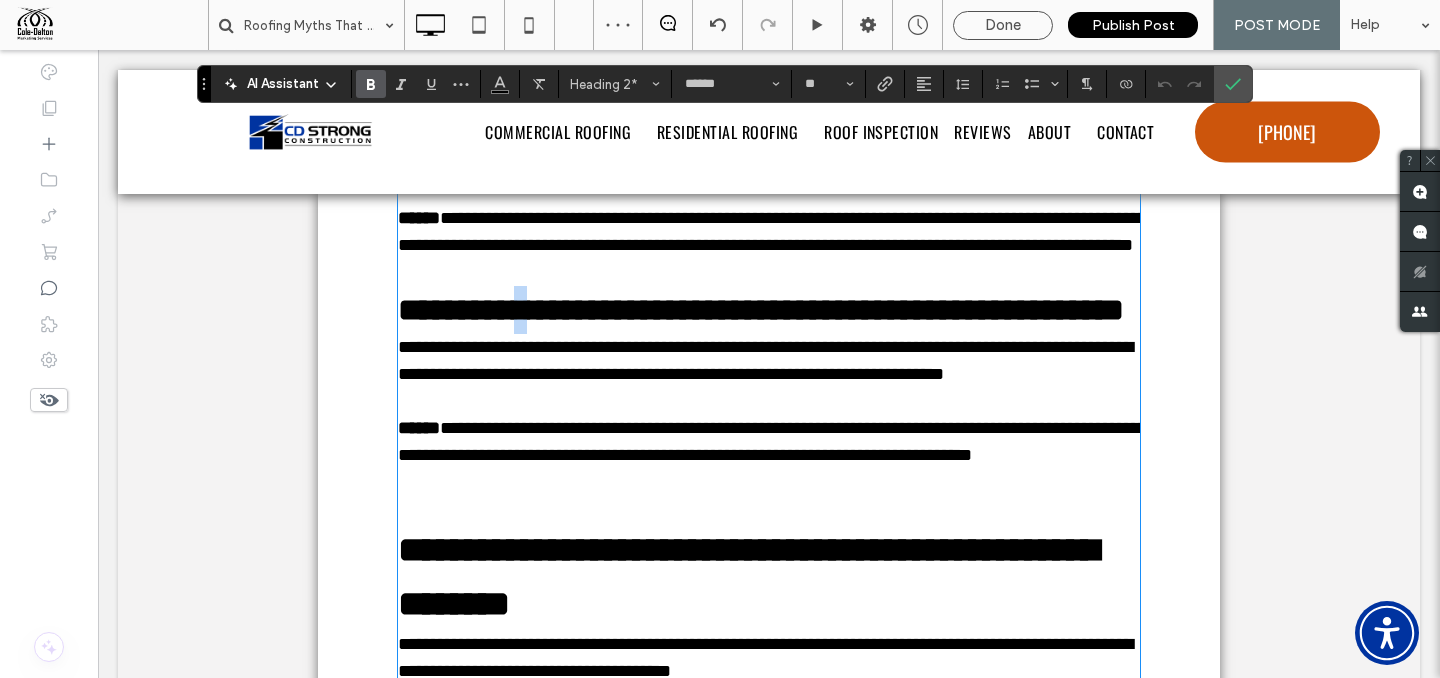 type 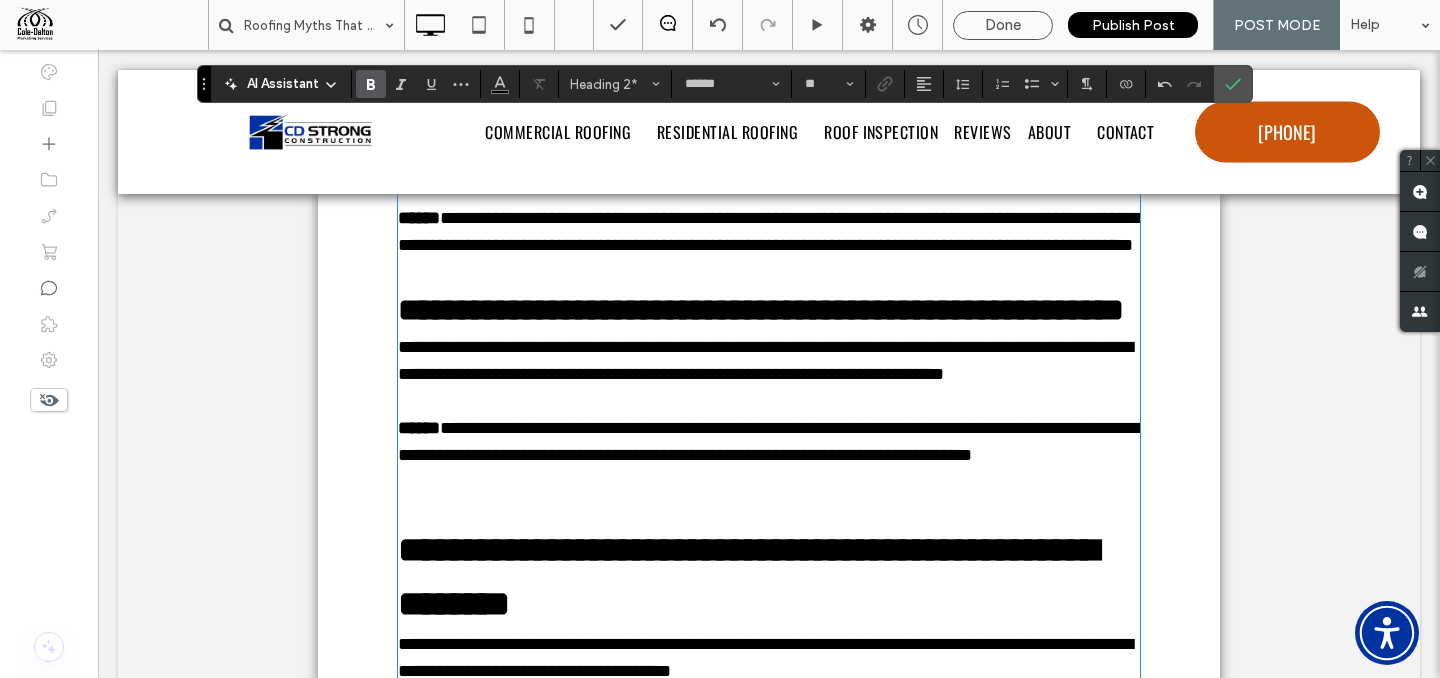 type on "*********" 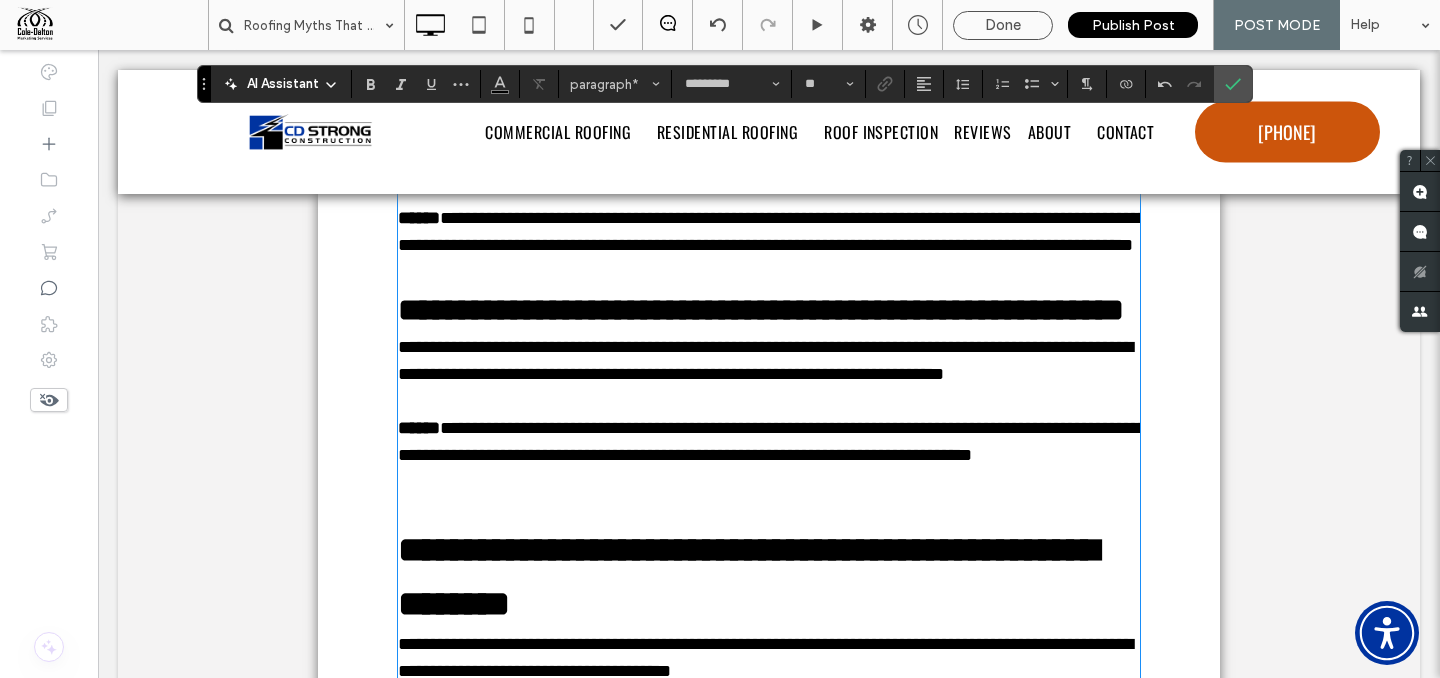 click on "**********" at bounding box center [765, 360] 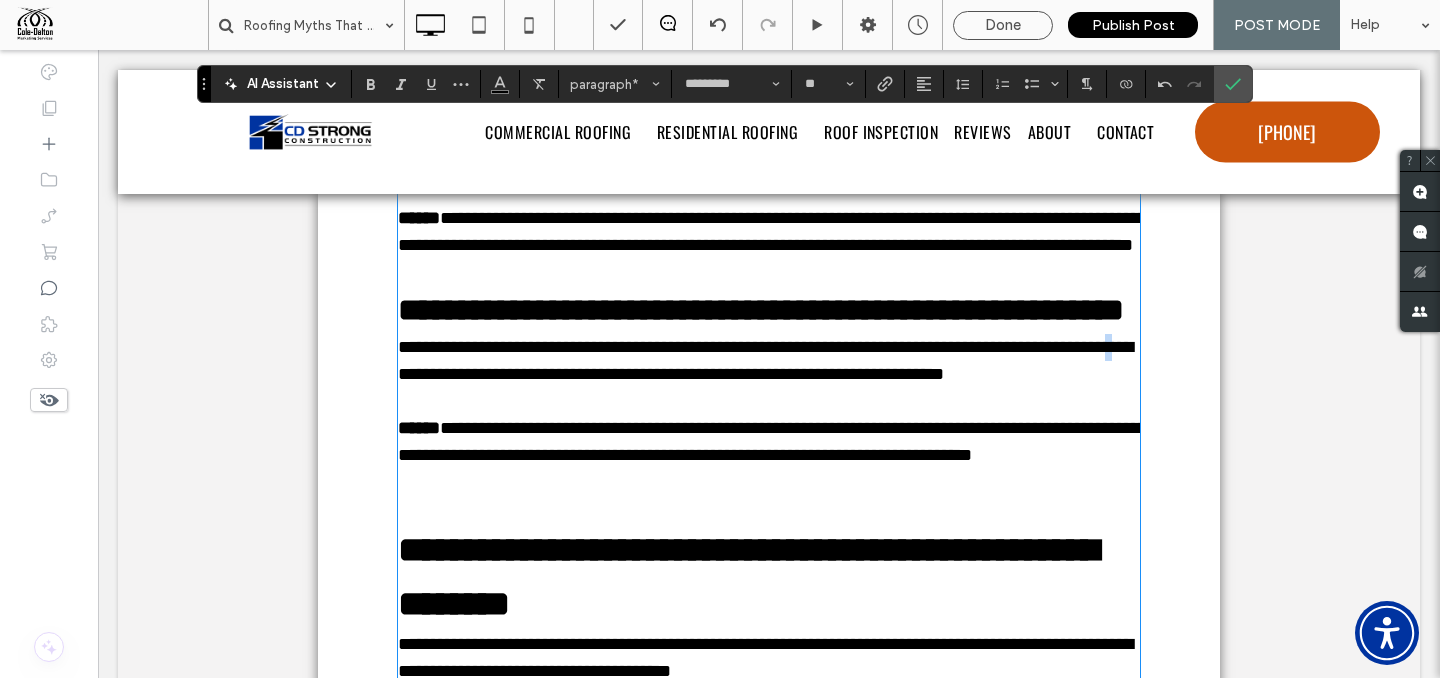 click on "**********" at bounding box center (765, 360) 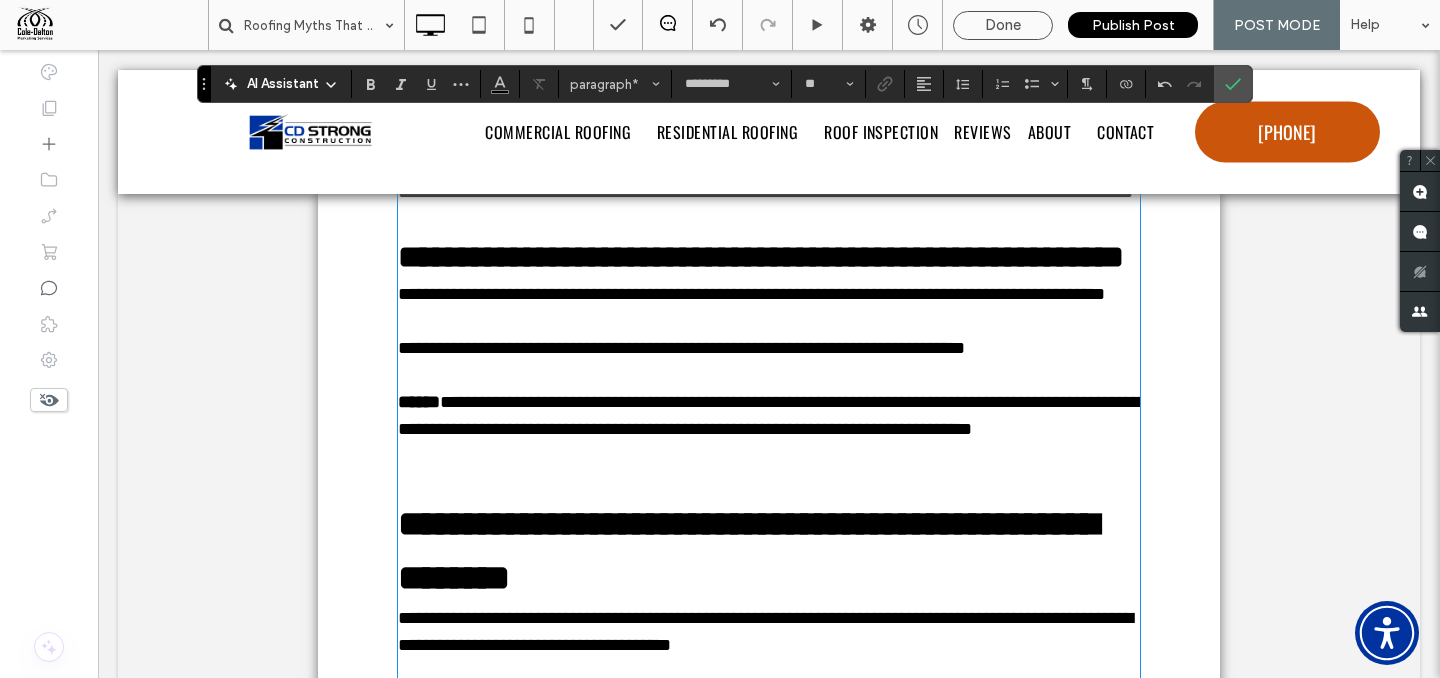 scroll, scrollTop: 2285, scrollLeft: 0, axis: vertical 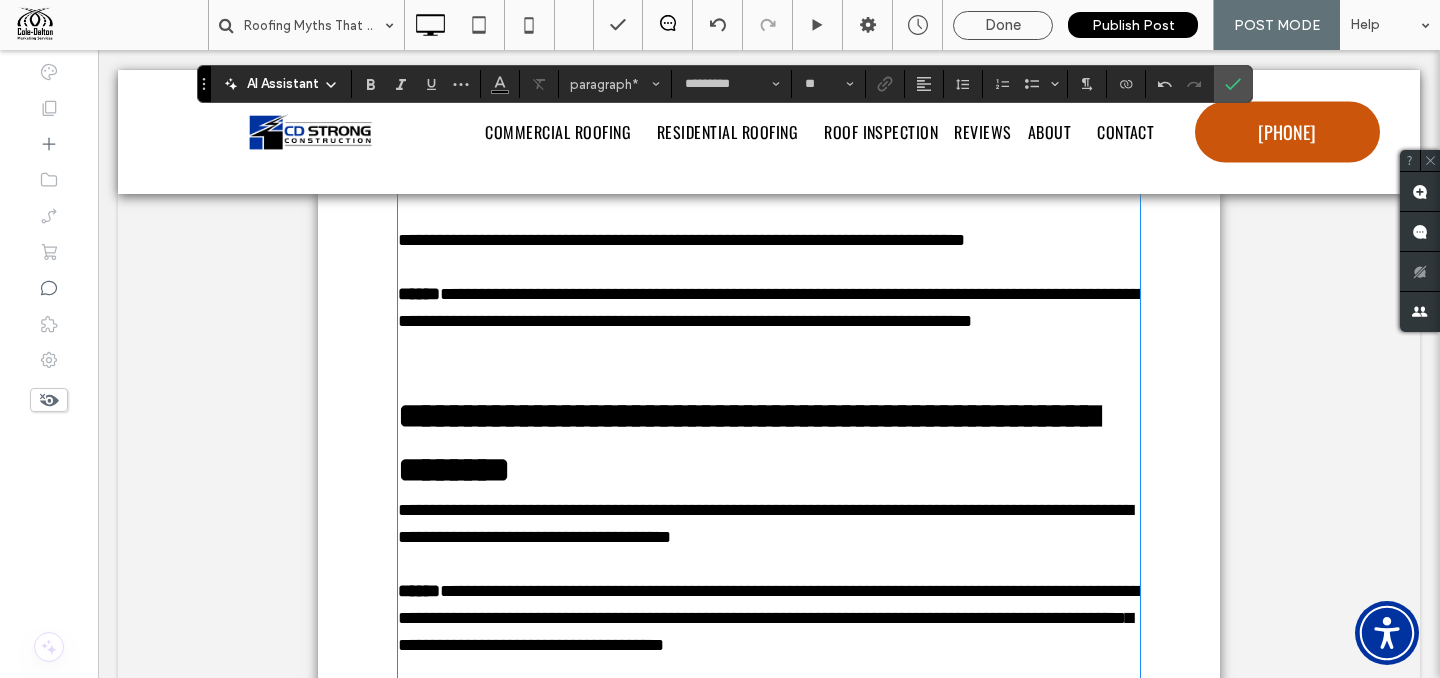type on "******" 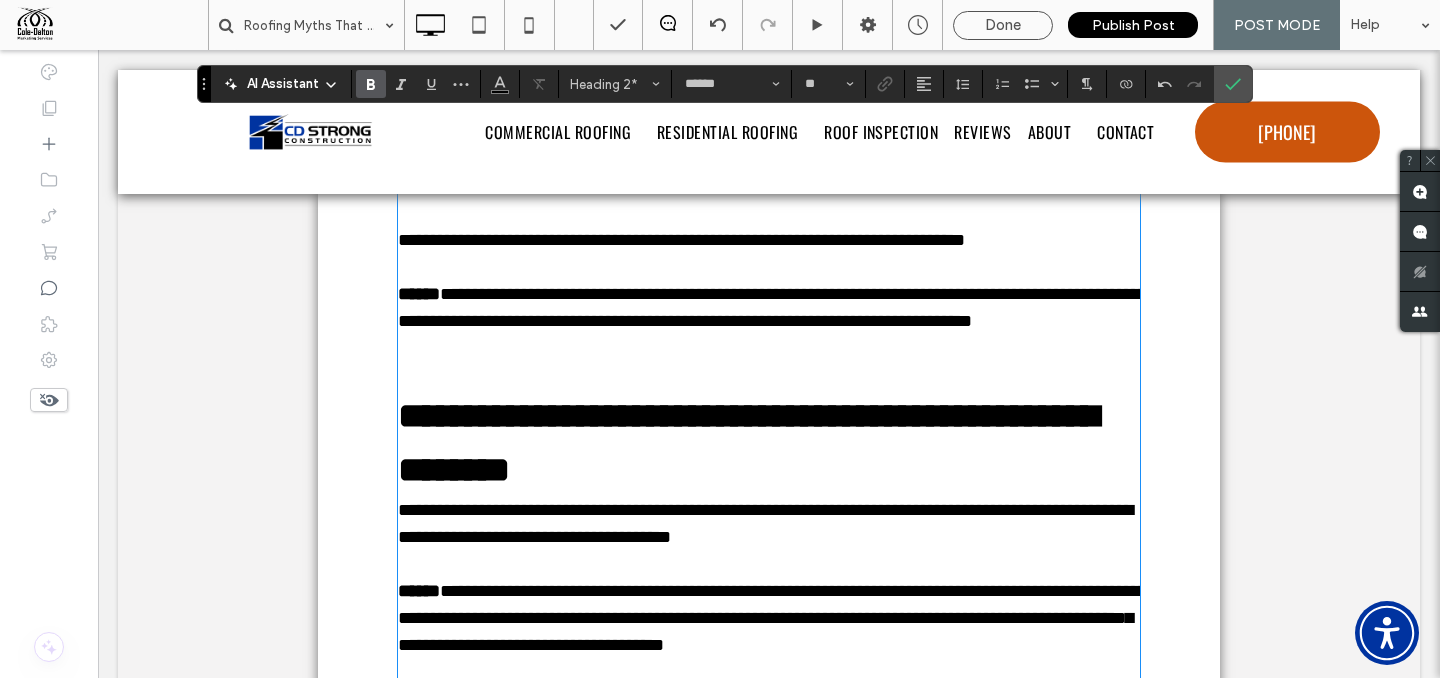 click on "**********" at bounding box center [748, 443] 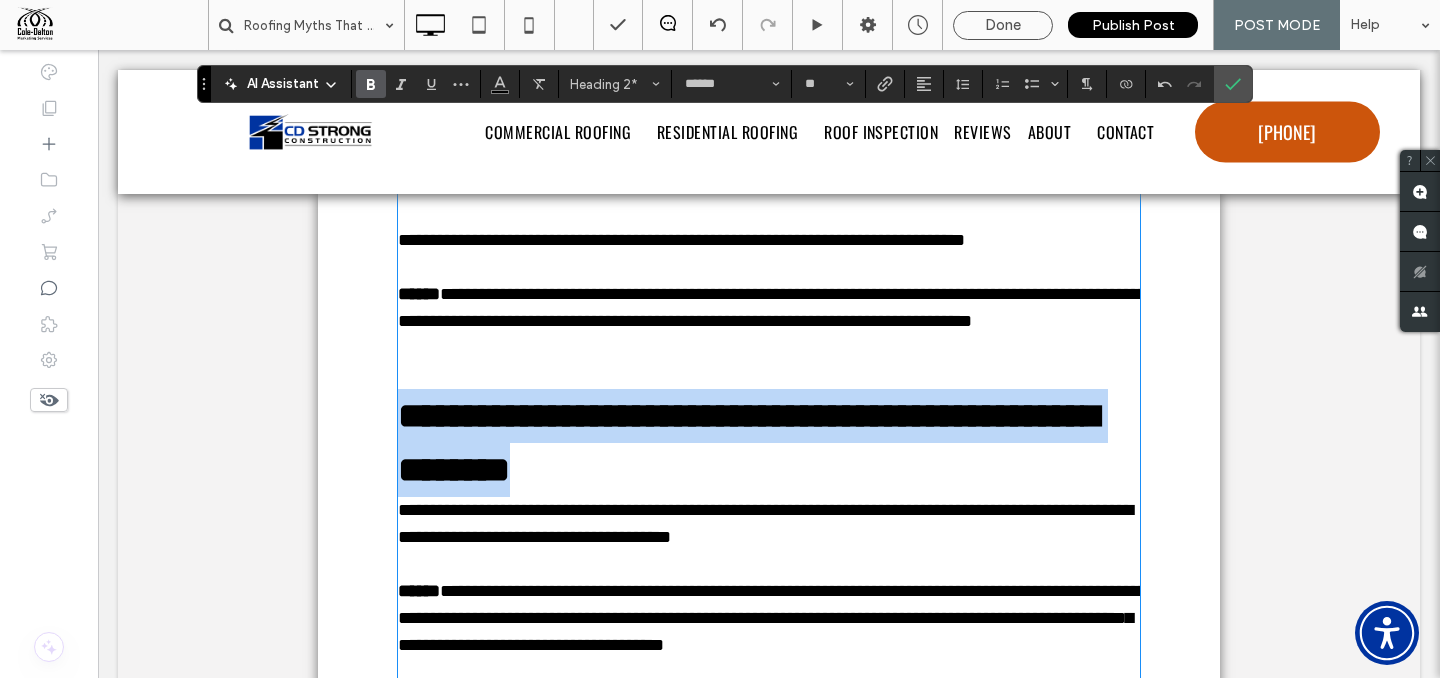 drag, startPoint x: 619, startPoint y: 505, endPoint x: 394, endPoint y: 485, distance: 225.88715 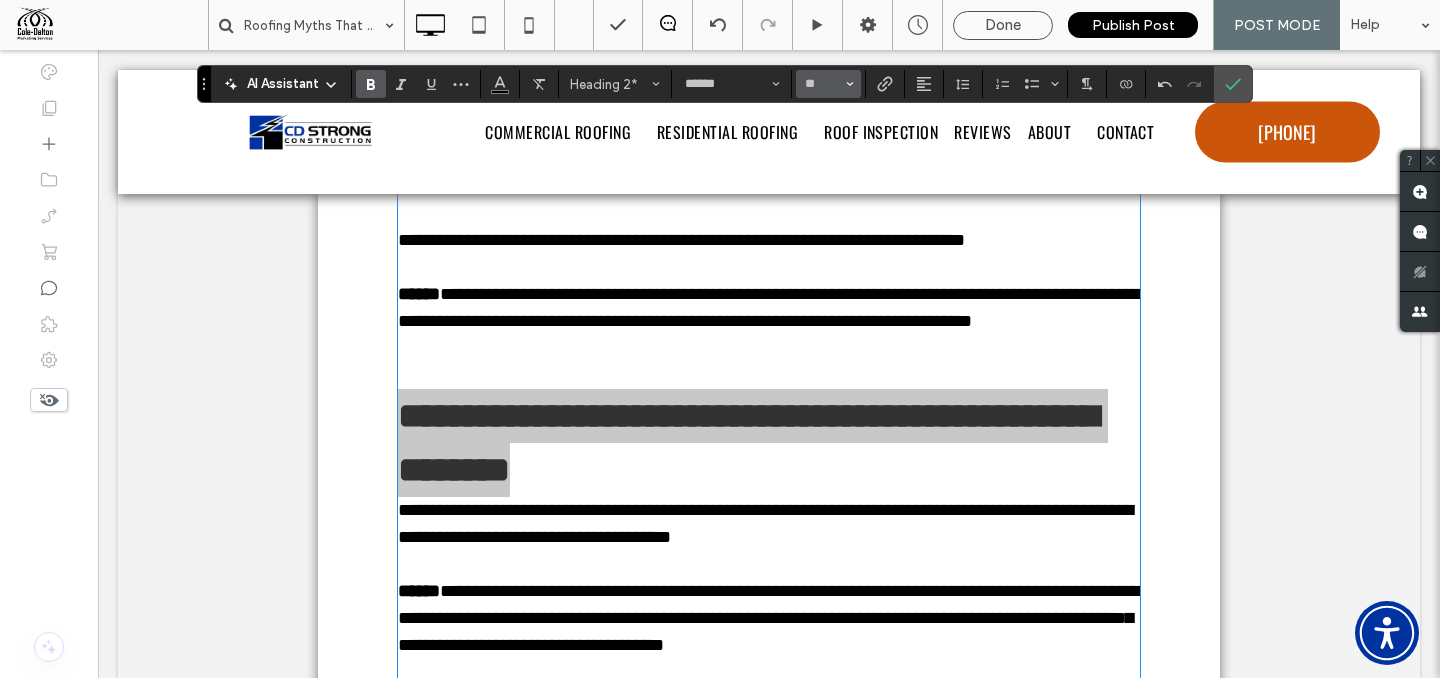 click on "**" at bounding box center (828, 84) 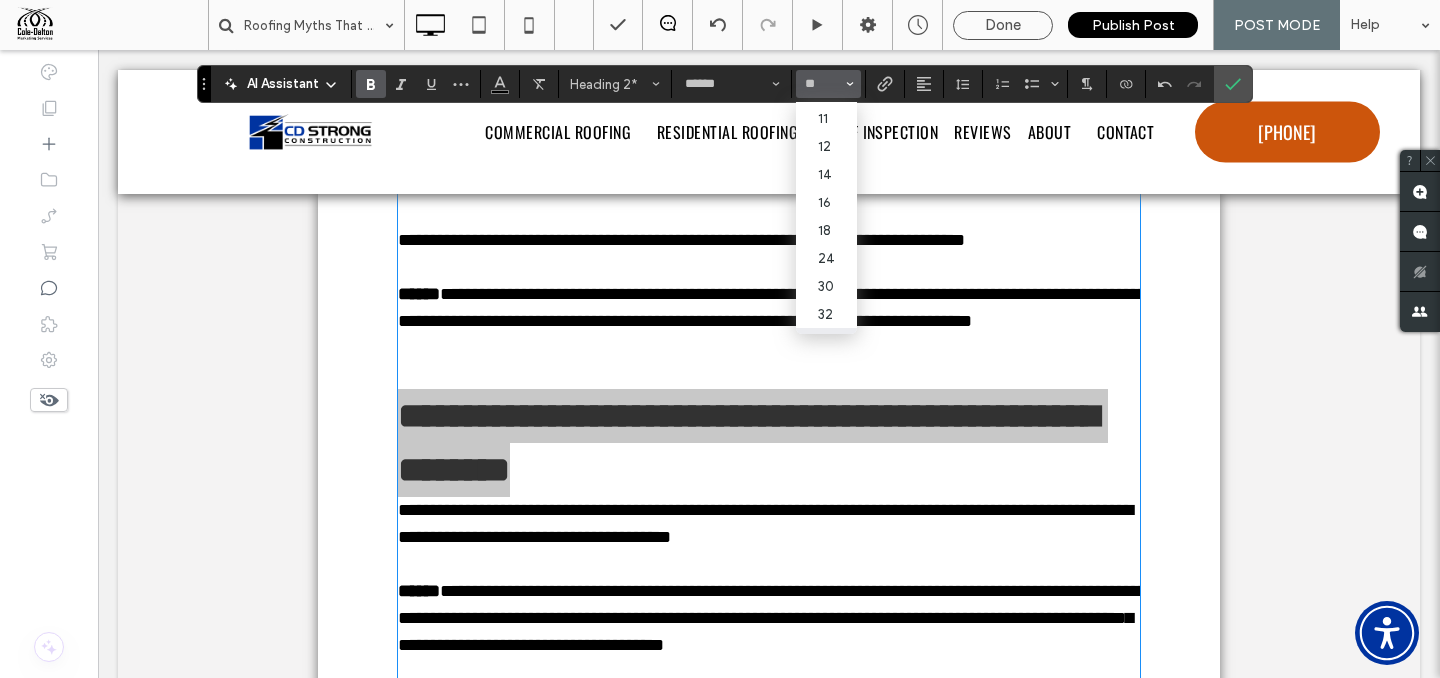 scroll, scrollTop: 83, scrollLeft: 0, axis: vertical 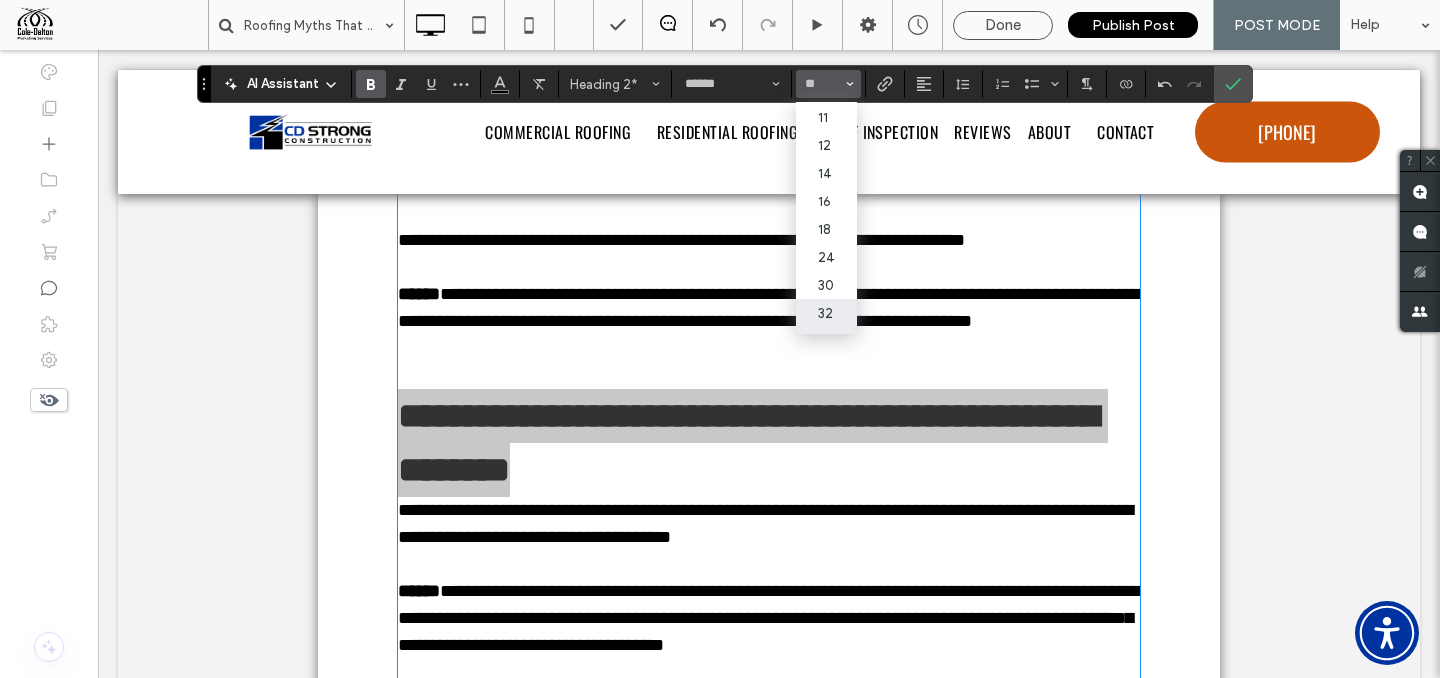 click on "32" at bounding box center (826, 313) 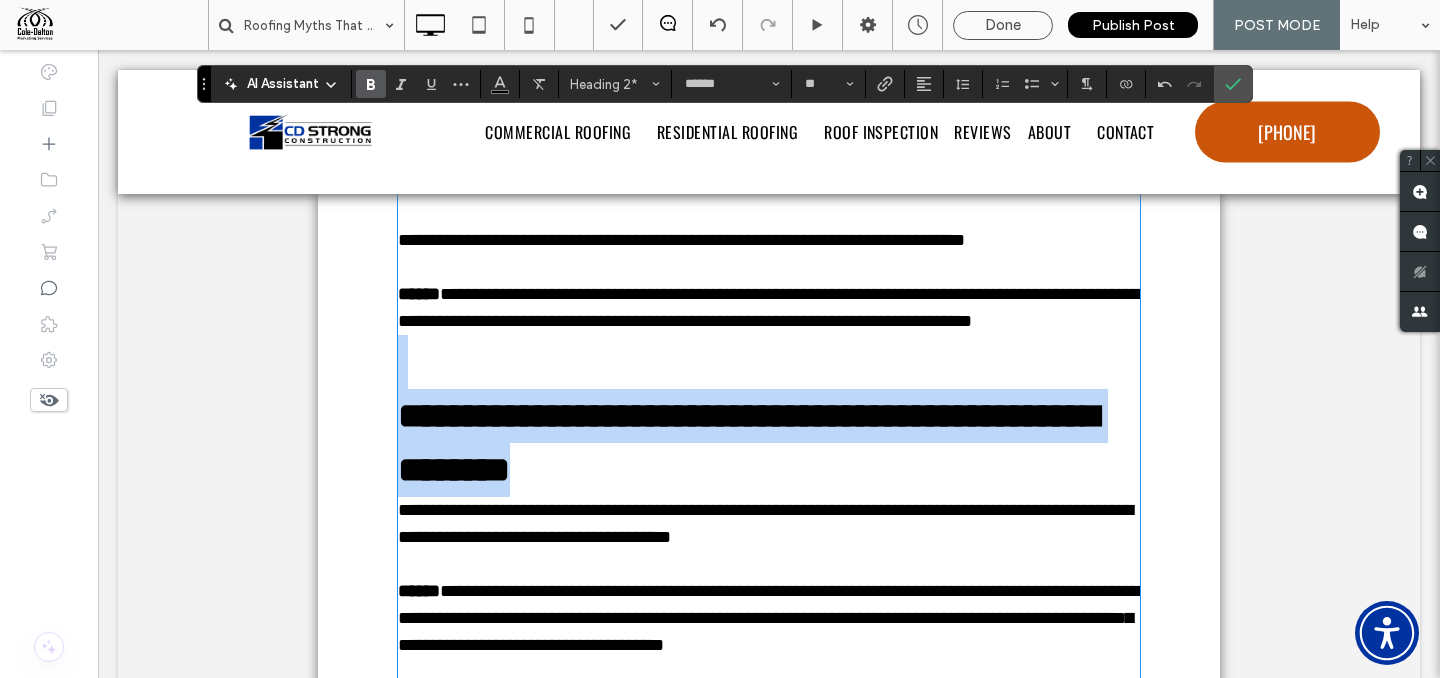 type on "**" 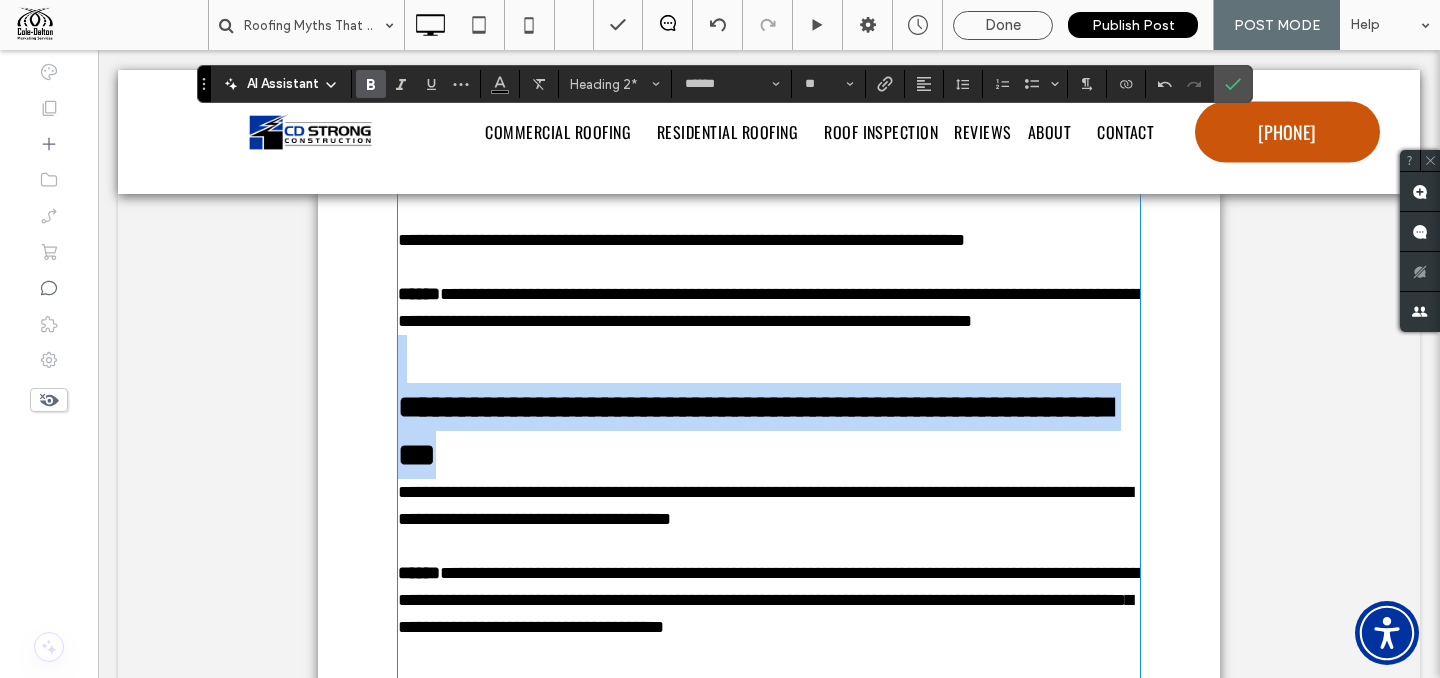 click on "**********" at bounding box center [769, 407] 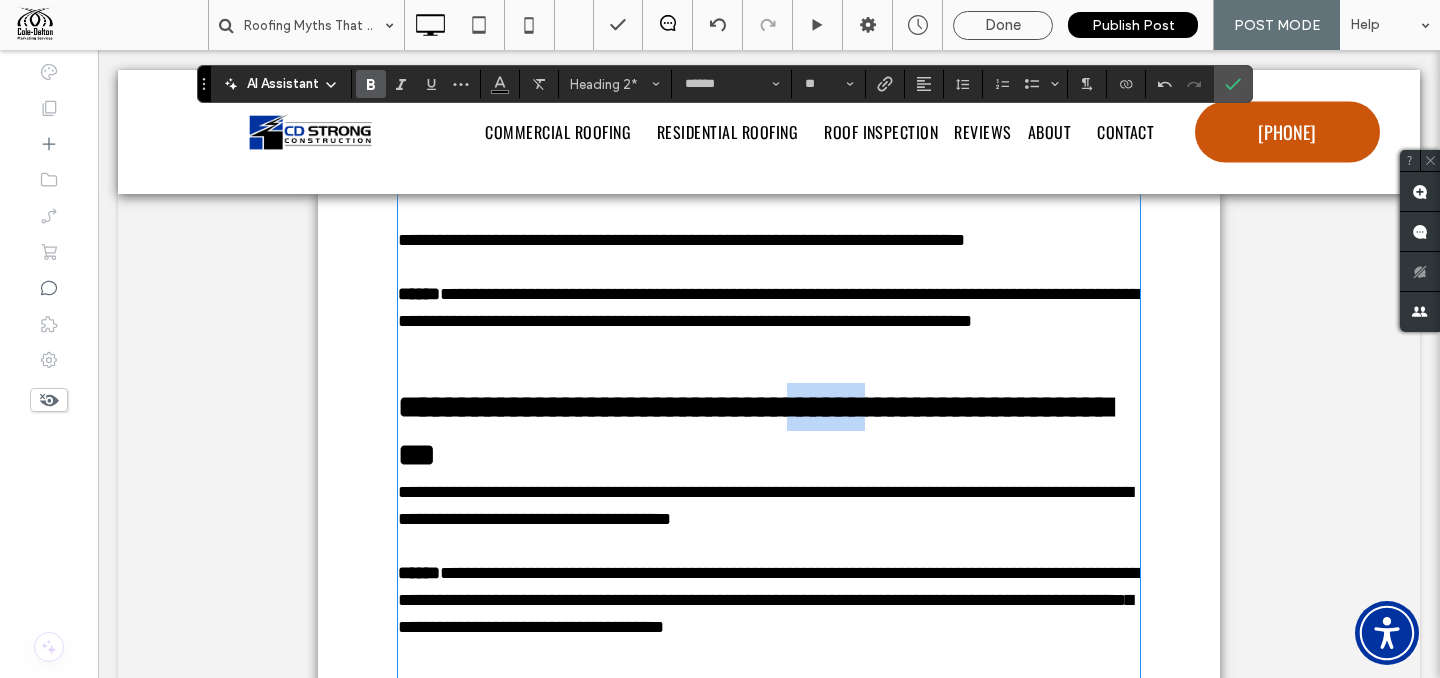 drag, startPoint x: 811, startPoint y: 474, endPoint x: 893, endPoint y: 464, distance: 82.607506 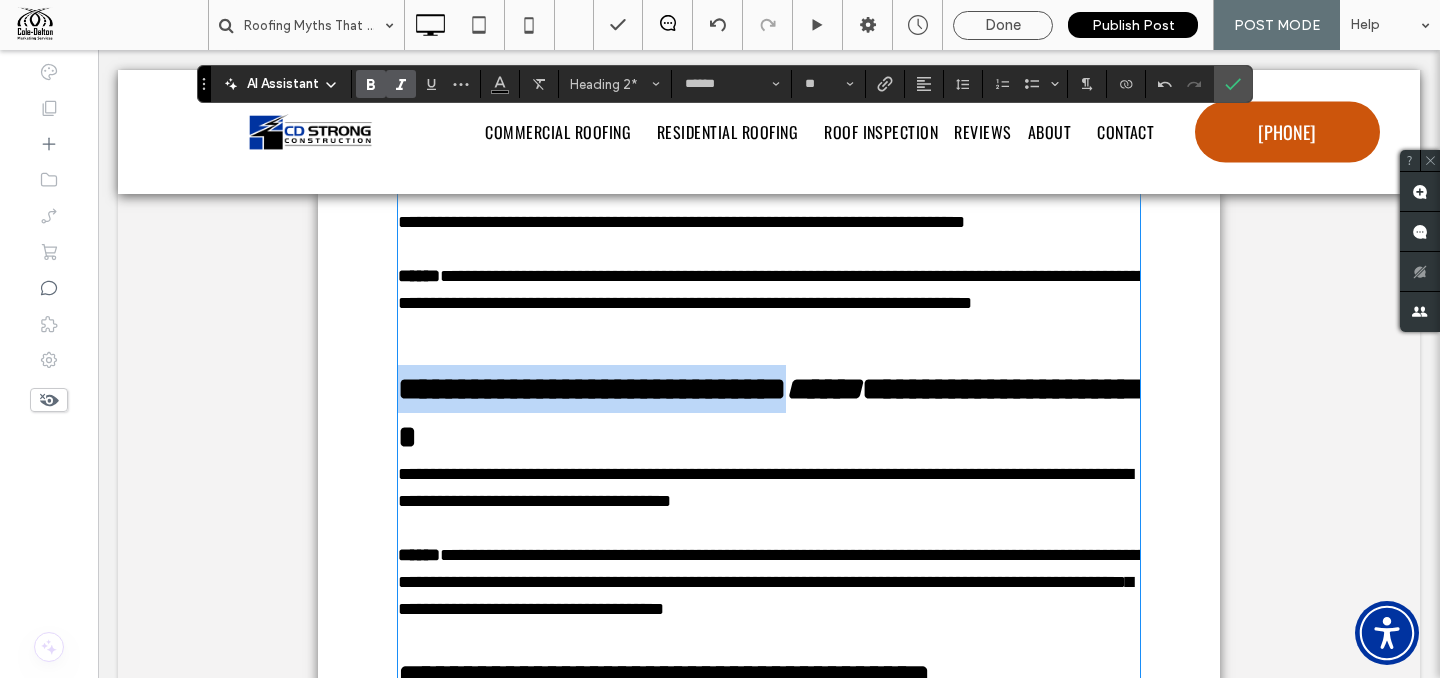 scroll, scrollTop: 2323, scrollLeft: 0, axis: vertical 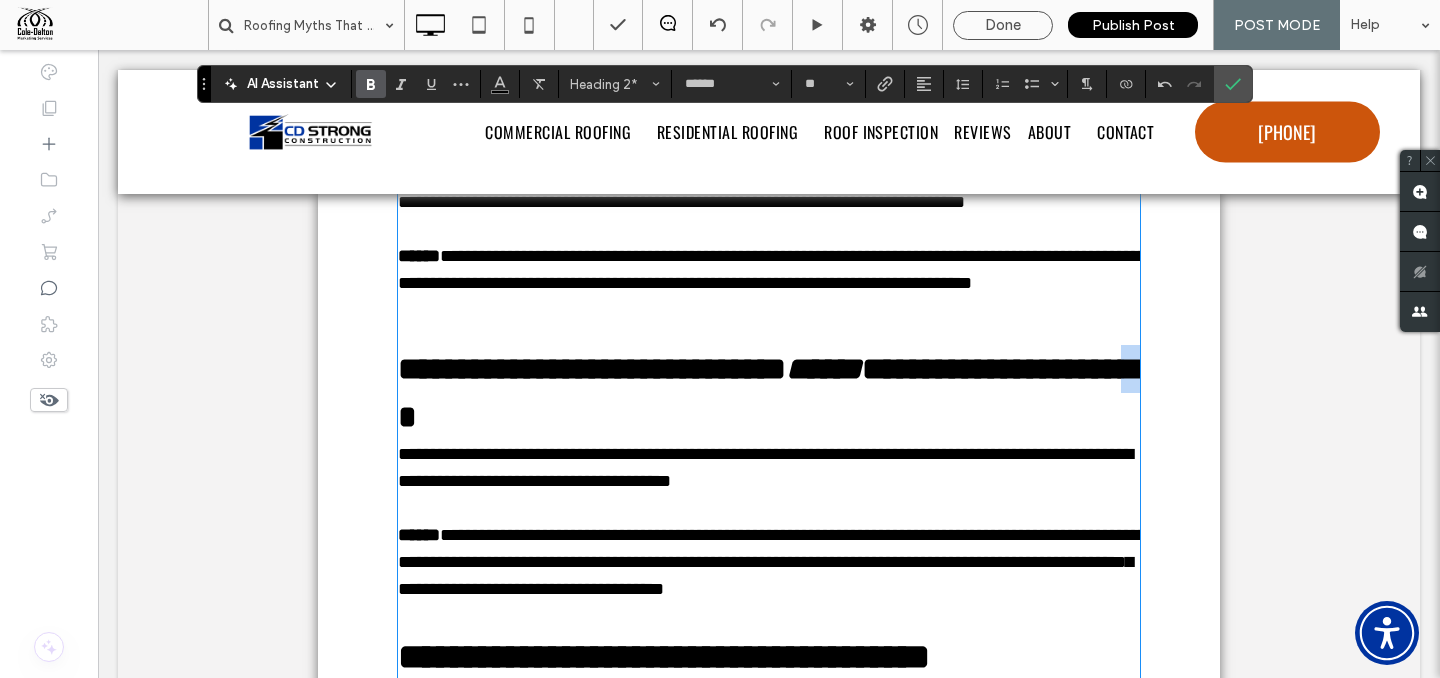 click on "**********" at bounding box center [772, 393] 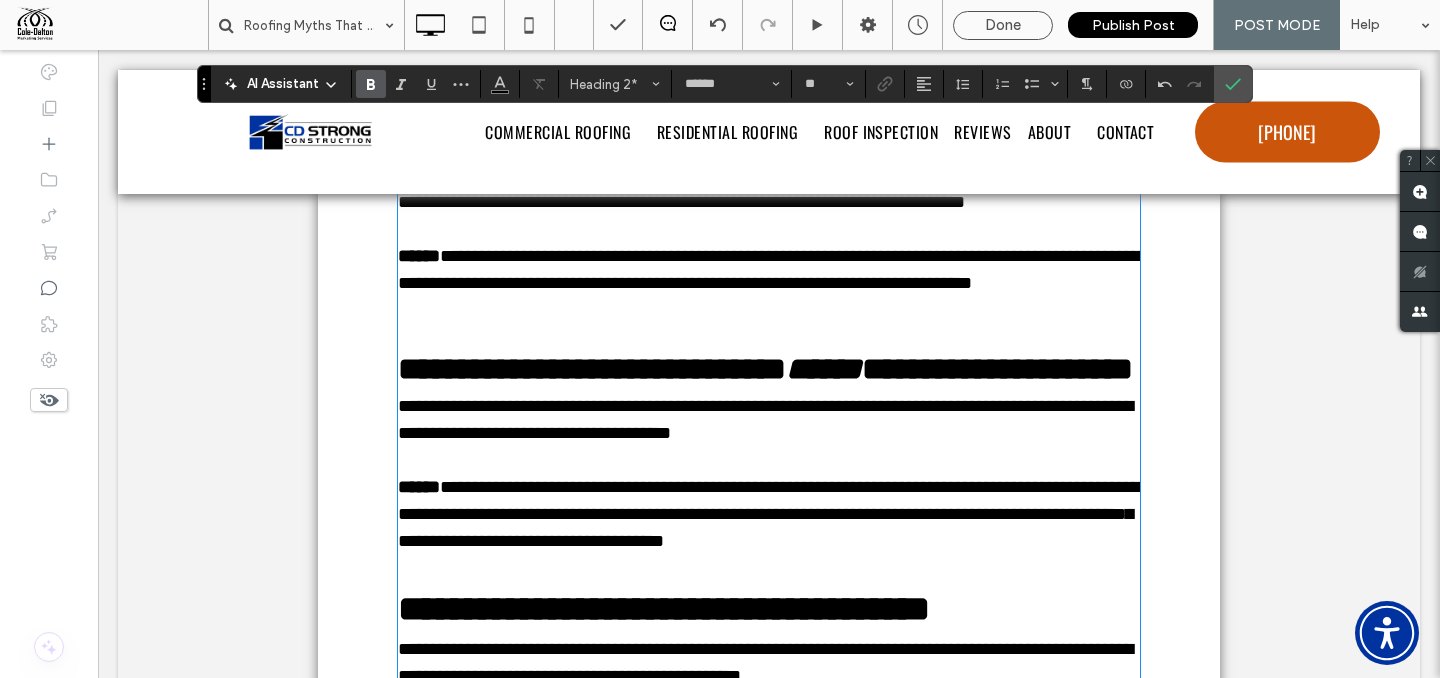 scroll, scrollTop: 2179, scrollLeft: 0, axis: vertical 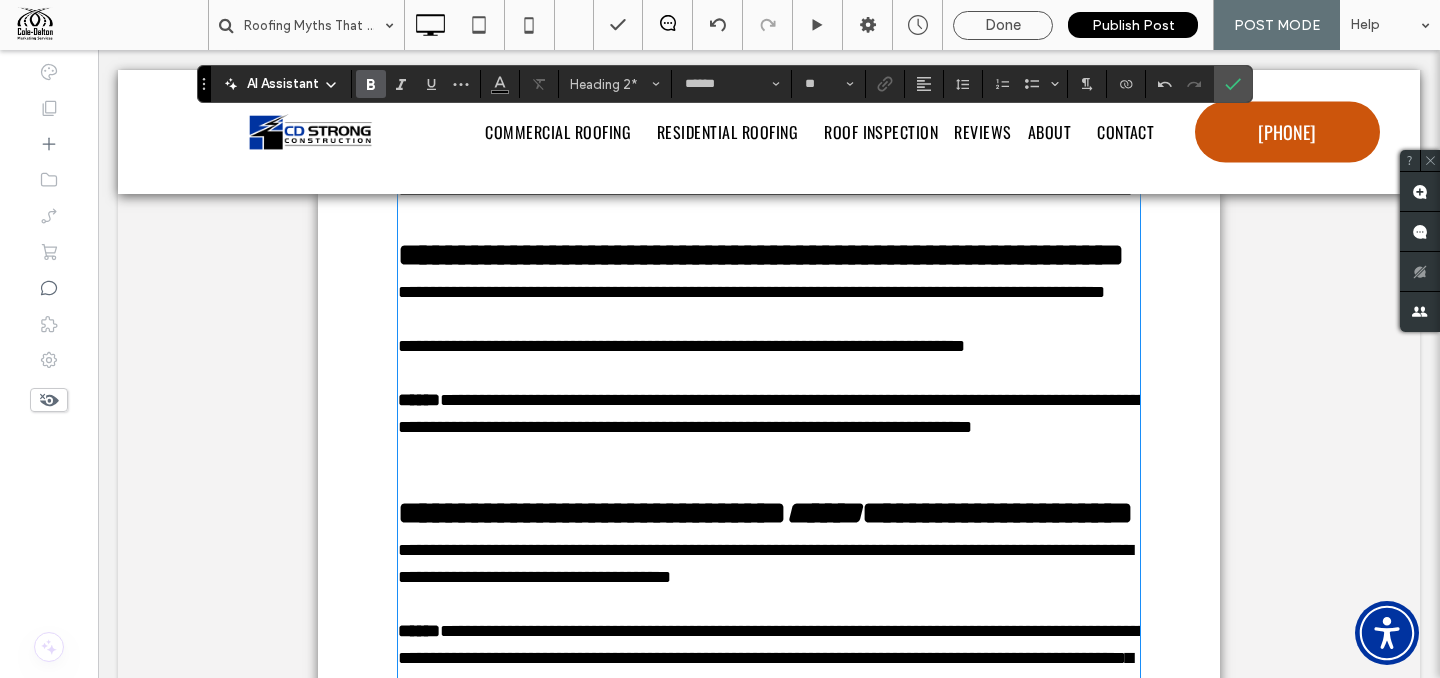 click on "**********" at bounding box center (761, 255) 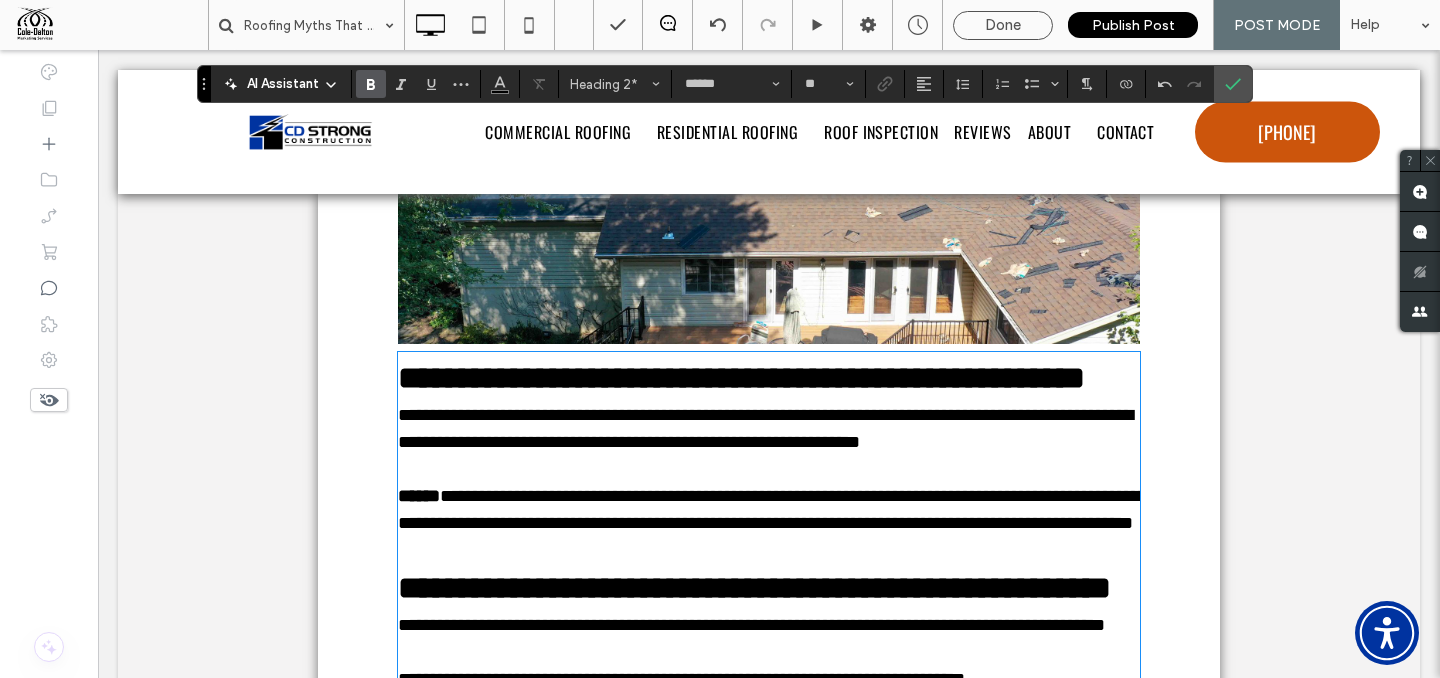 scroll, scrollTop: 1799, scrollLeft: 0, axis: vertical 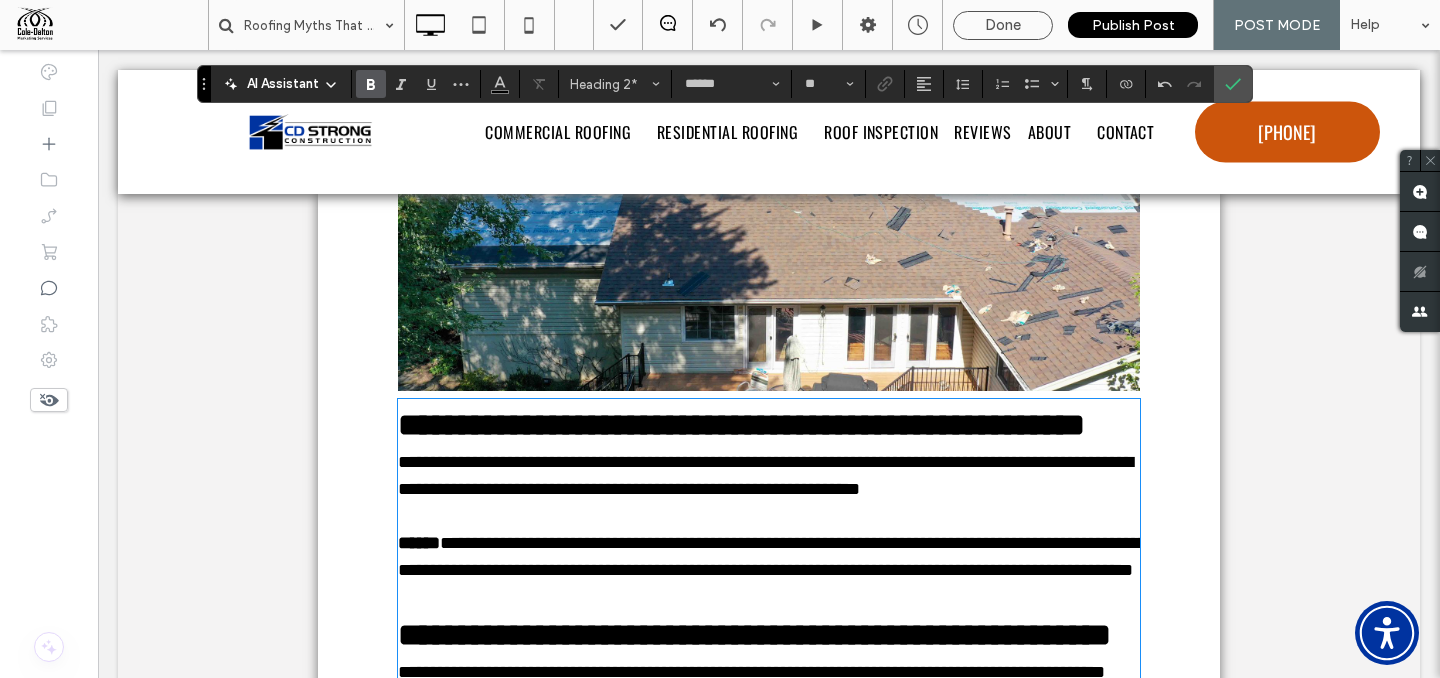click on "**********" at bounding box center (741, 425) 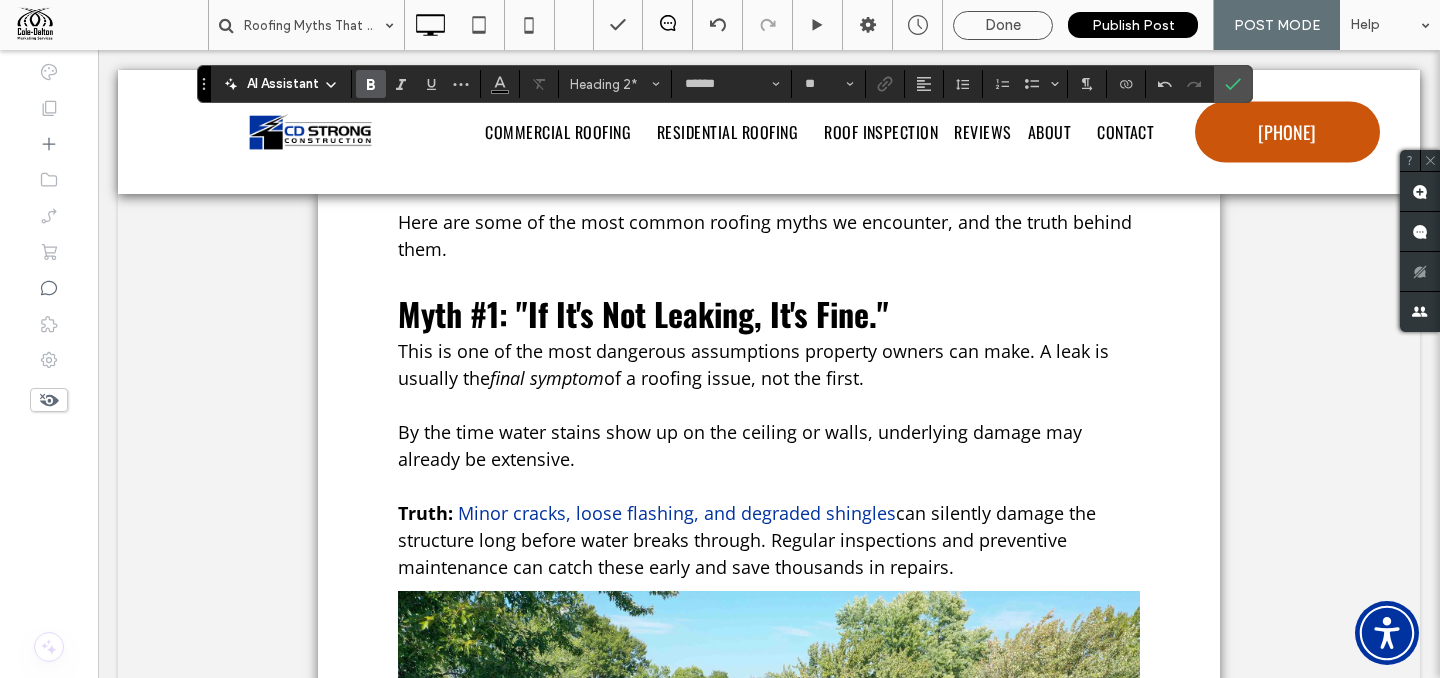 scroll, scrollTop: 1035, scrollLeft: 0, axis: vertical 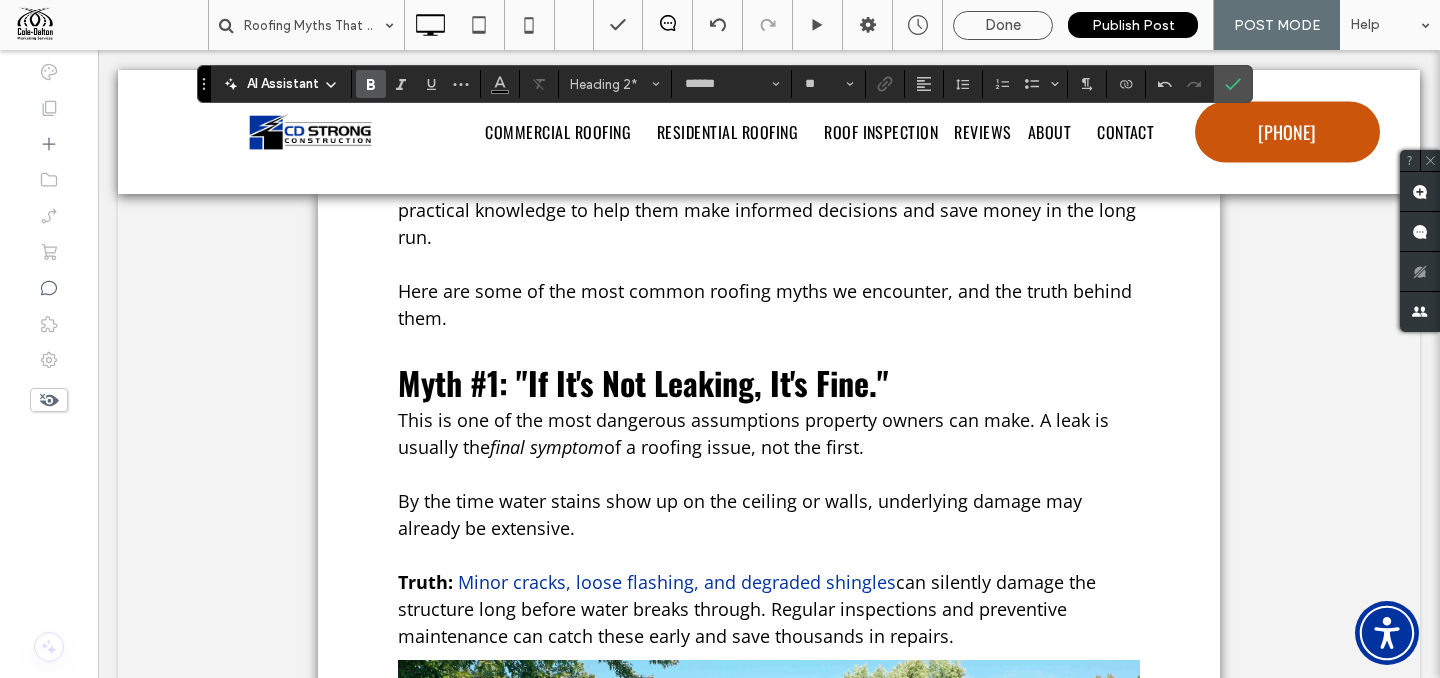 click on "This is one of the most dangerous assumptions property owners can make. A leak is usually the" at bounding box center (753, 433) 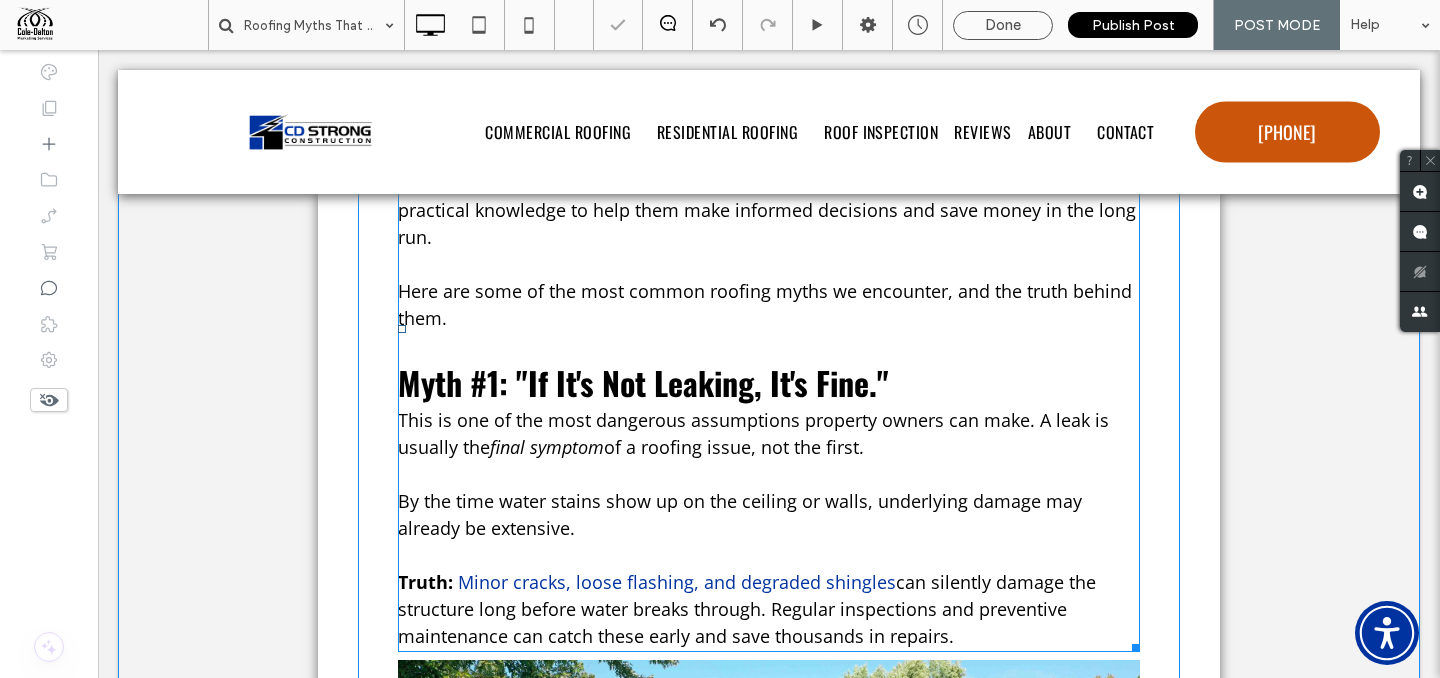 click on "Myth #1: "If It's Not Leaking, It's Fine."" at bounding box center (643, 382) 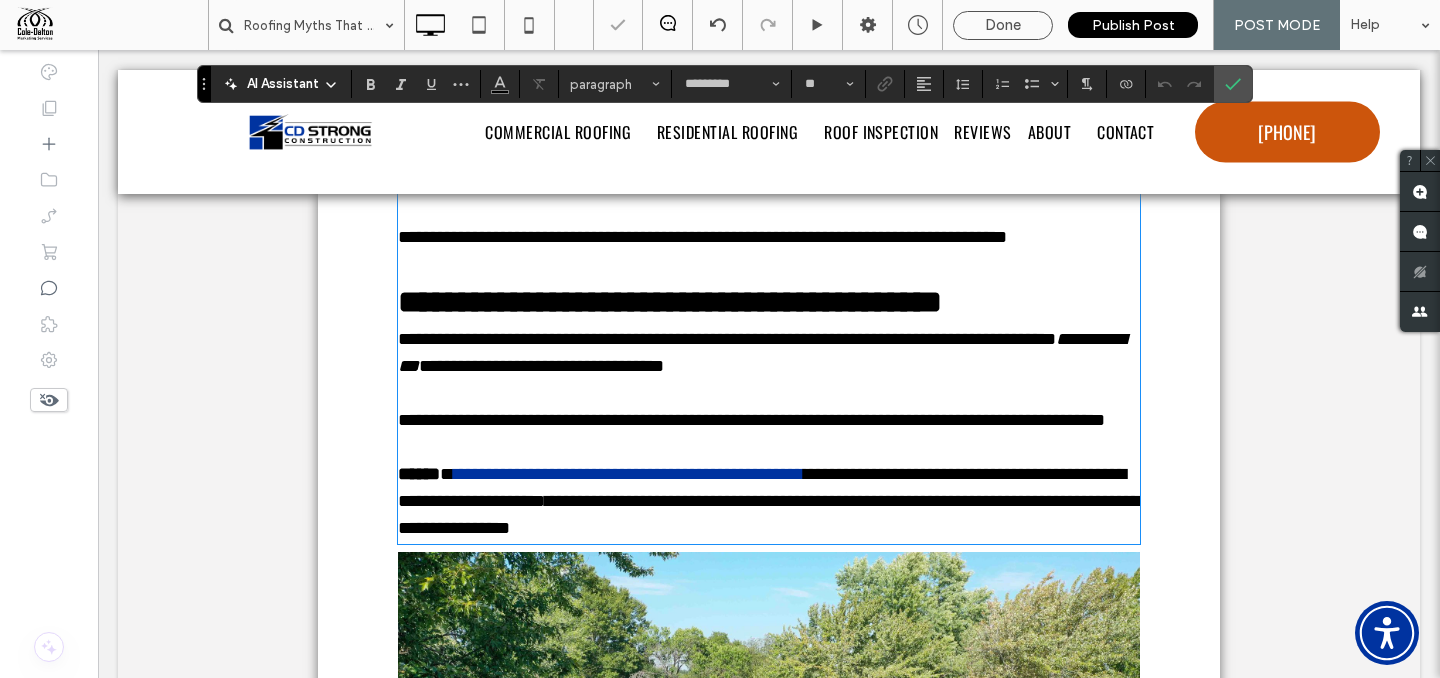 scroll, scrollTop: 988, scrollLeft: 0, axis: vertical 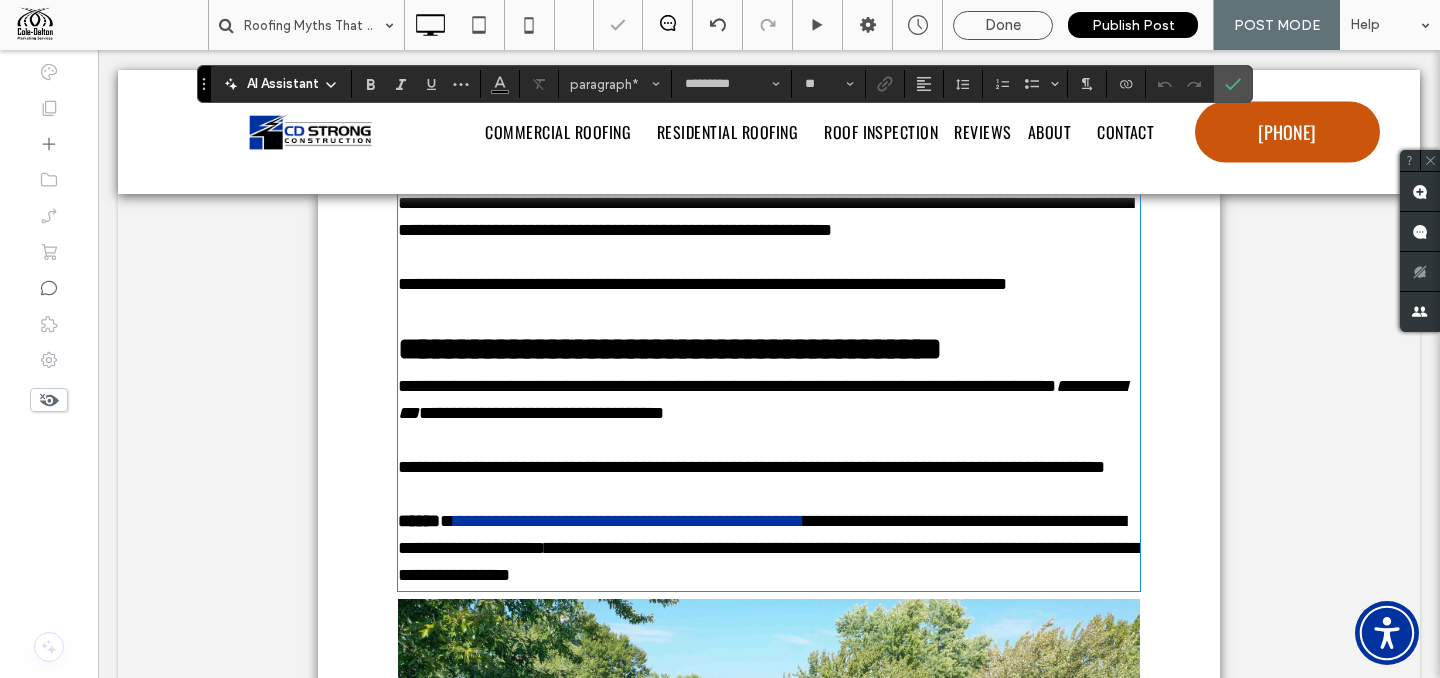 type on "******" 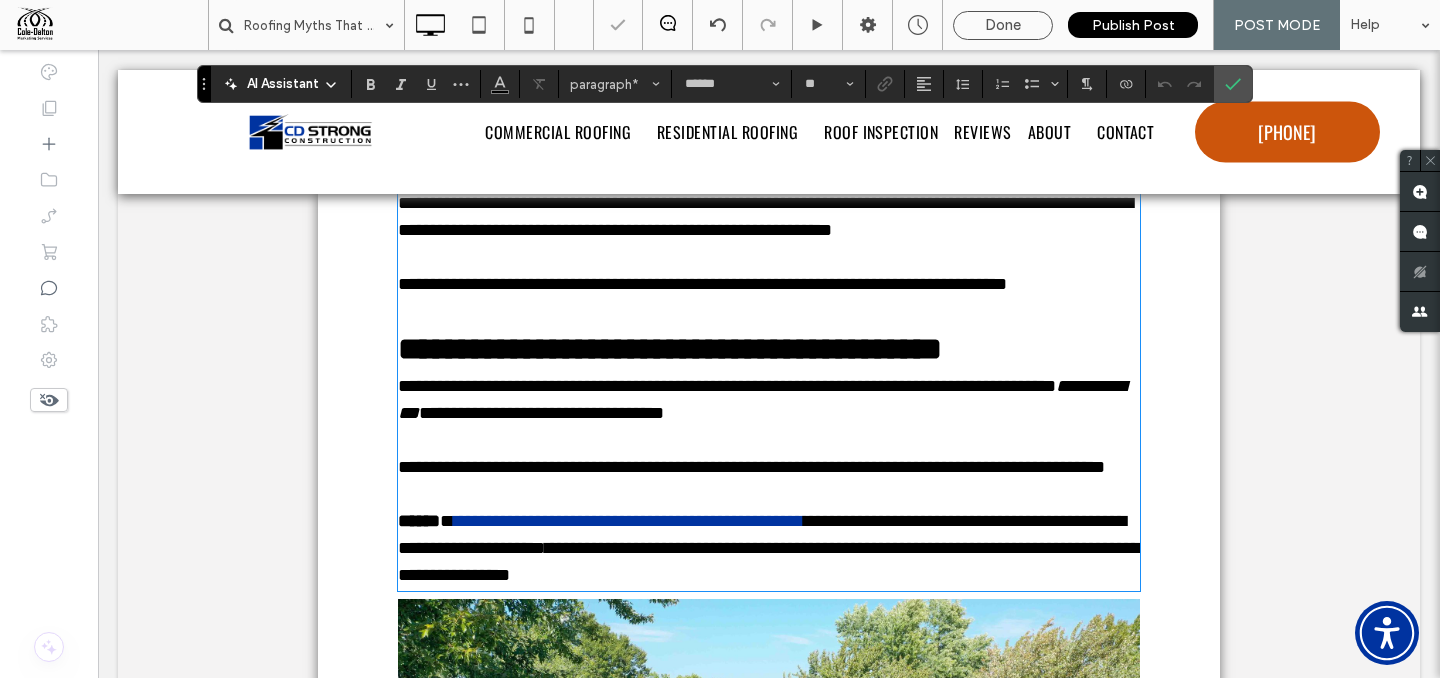 click on "**********" at bounding box center (670, 349) 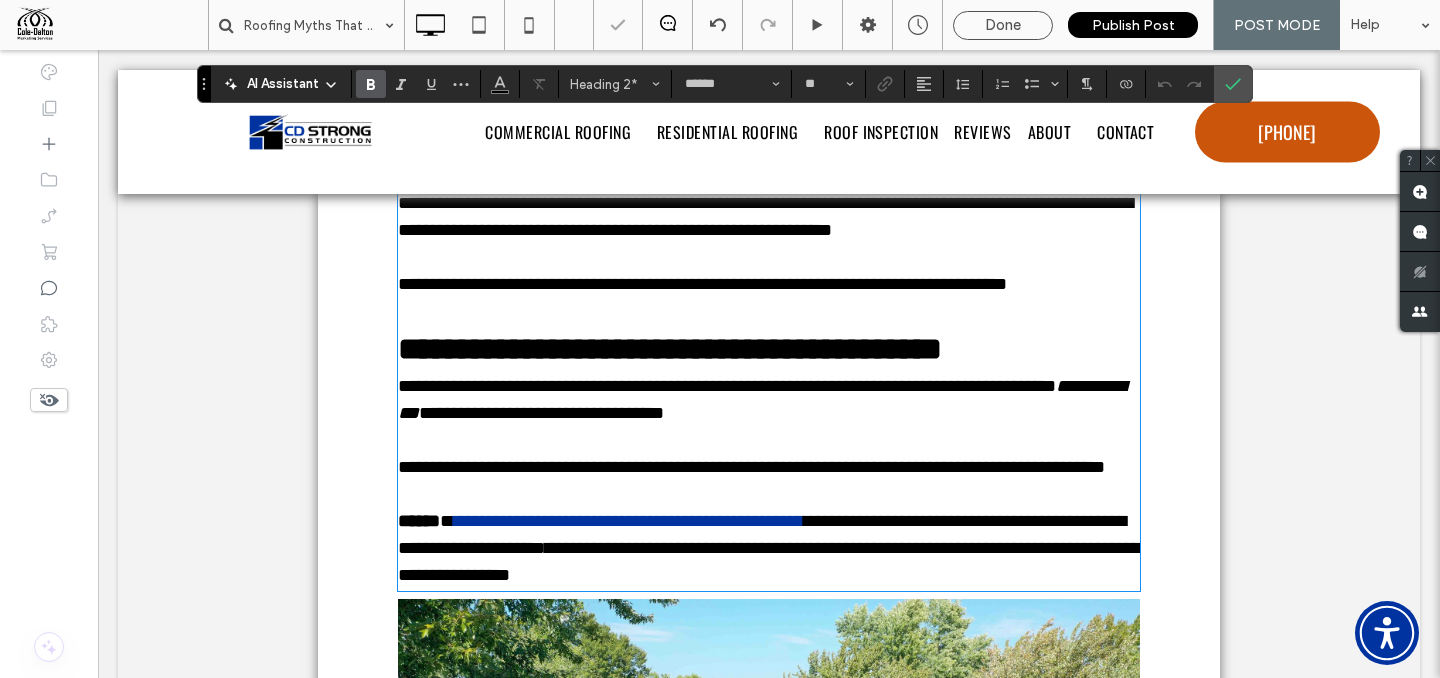 type 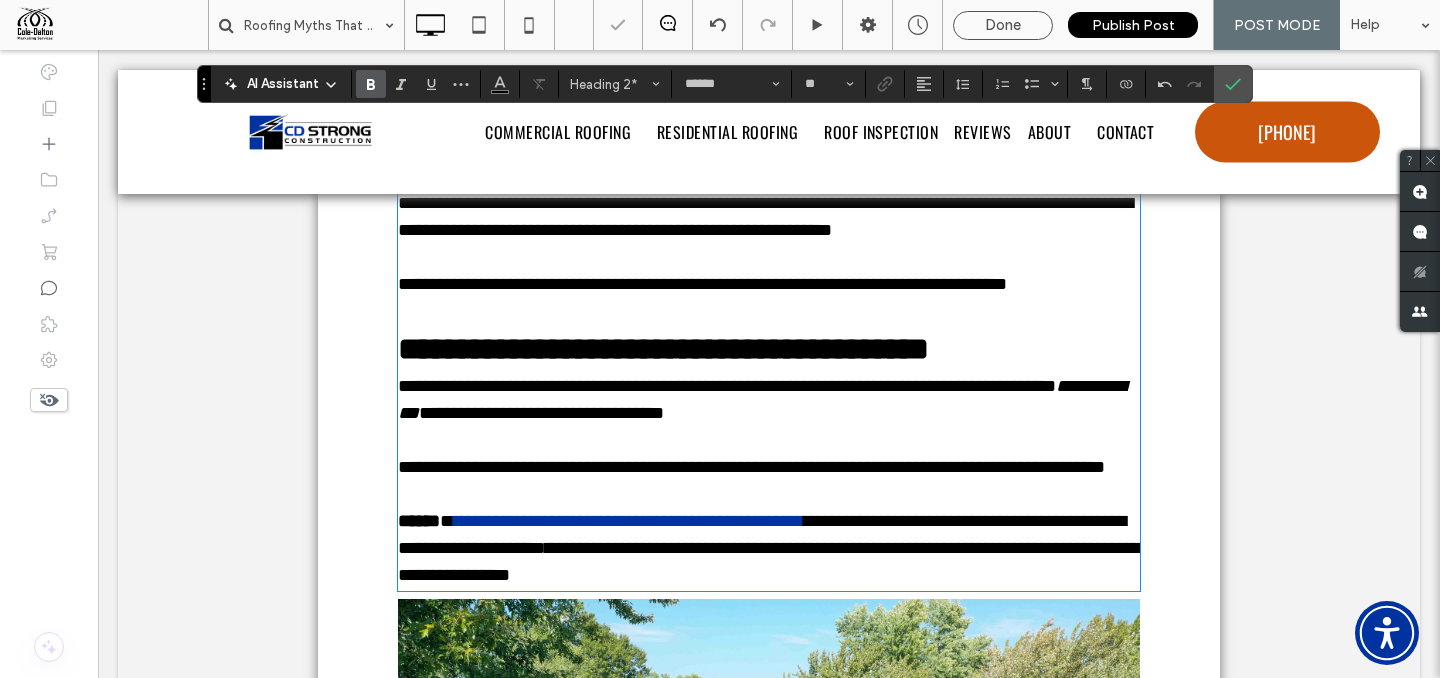 click on "**********" at bounding box center [769, 349] 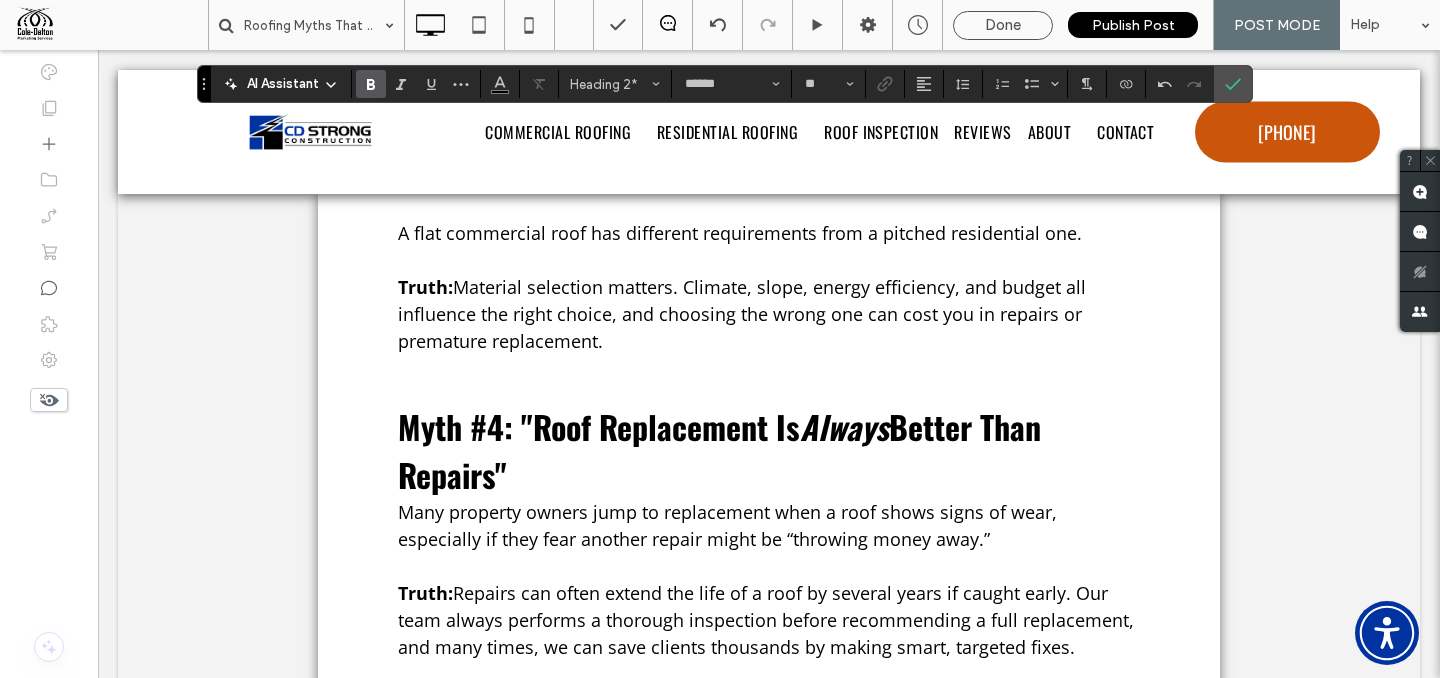 scroll, scrollTop: 2243, scrollLeft: 0, axis: vertical 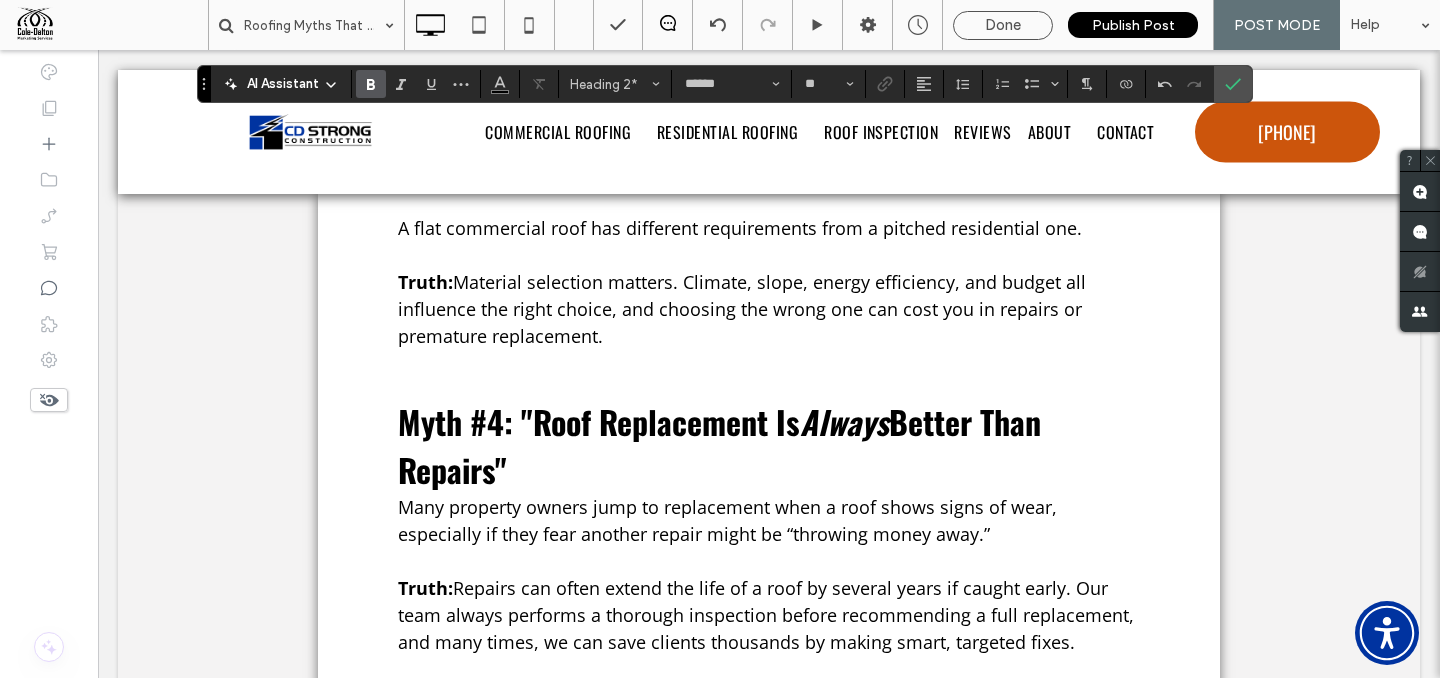 click on "Myth #4: "Roof Replacement Is" at bounding box center [599, 421] 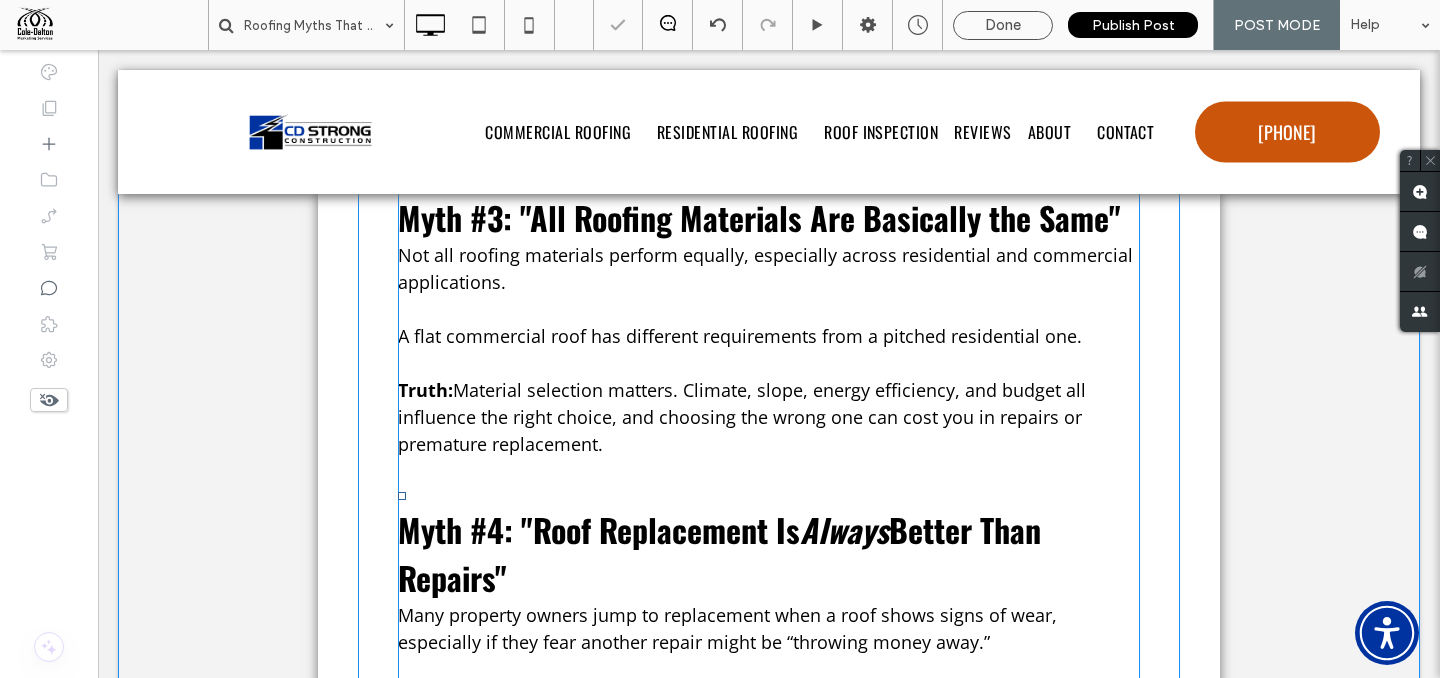 click on "Myth #4: "Roof Replacement Is" at bounding box center (599, 529) 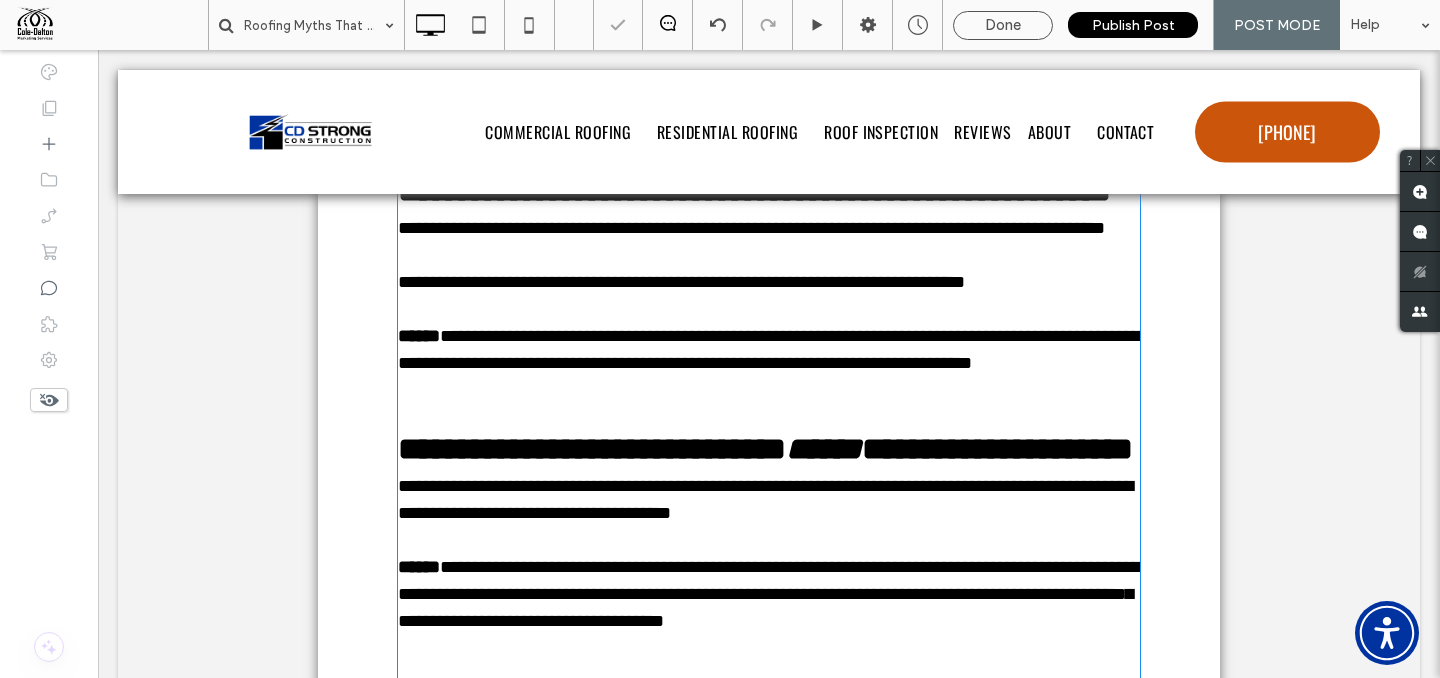 type on "******" 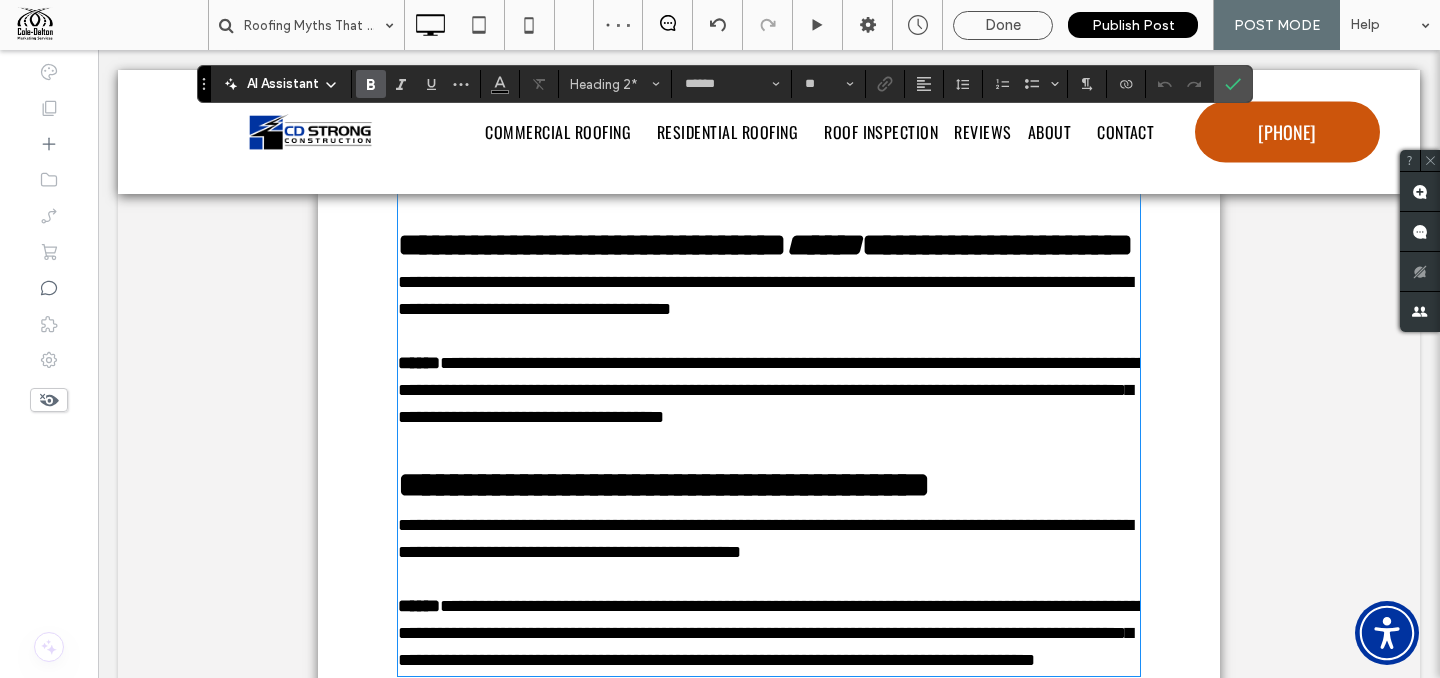 scroll, scrollTop: 2401, scrollLeft: 0, axis: vertical 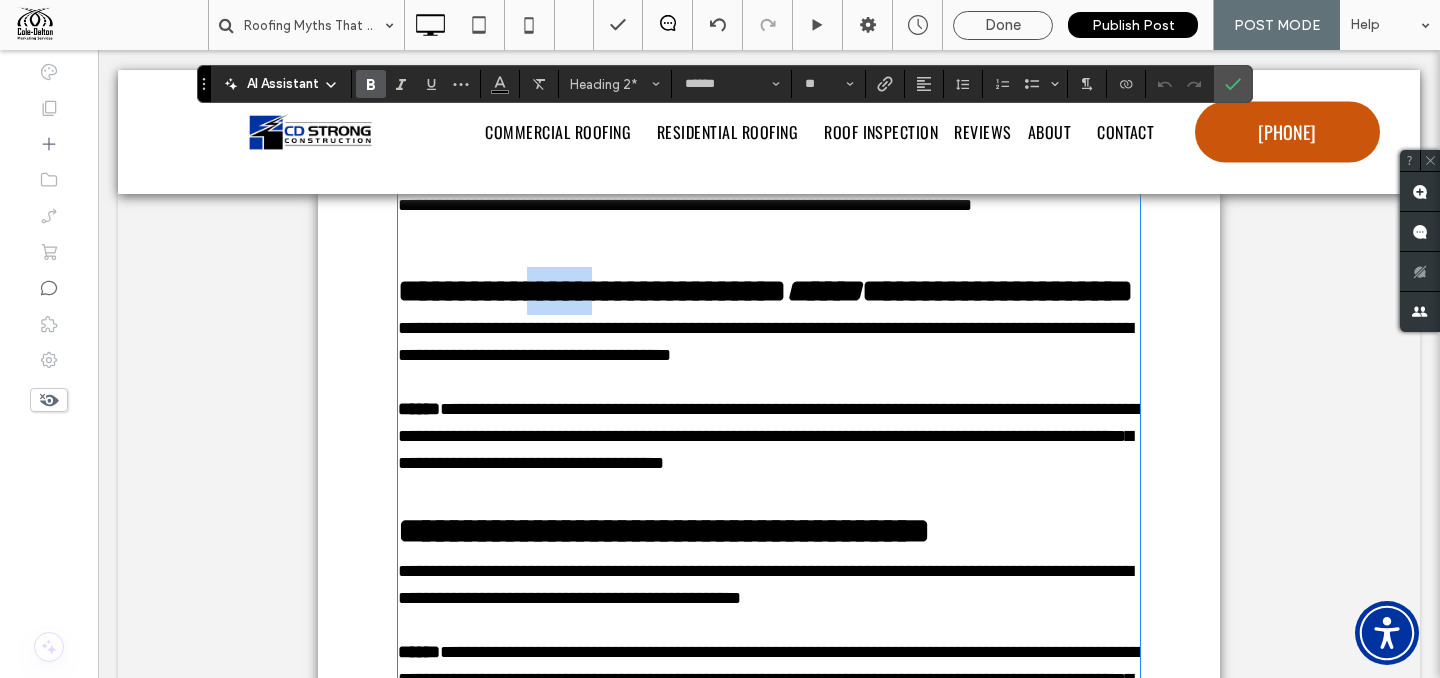 drag, startPoint x: 533, startPoint y: 359, endPoint x: 606, endPoint y: 348, distance: 73.82411 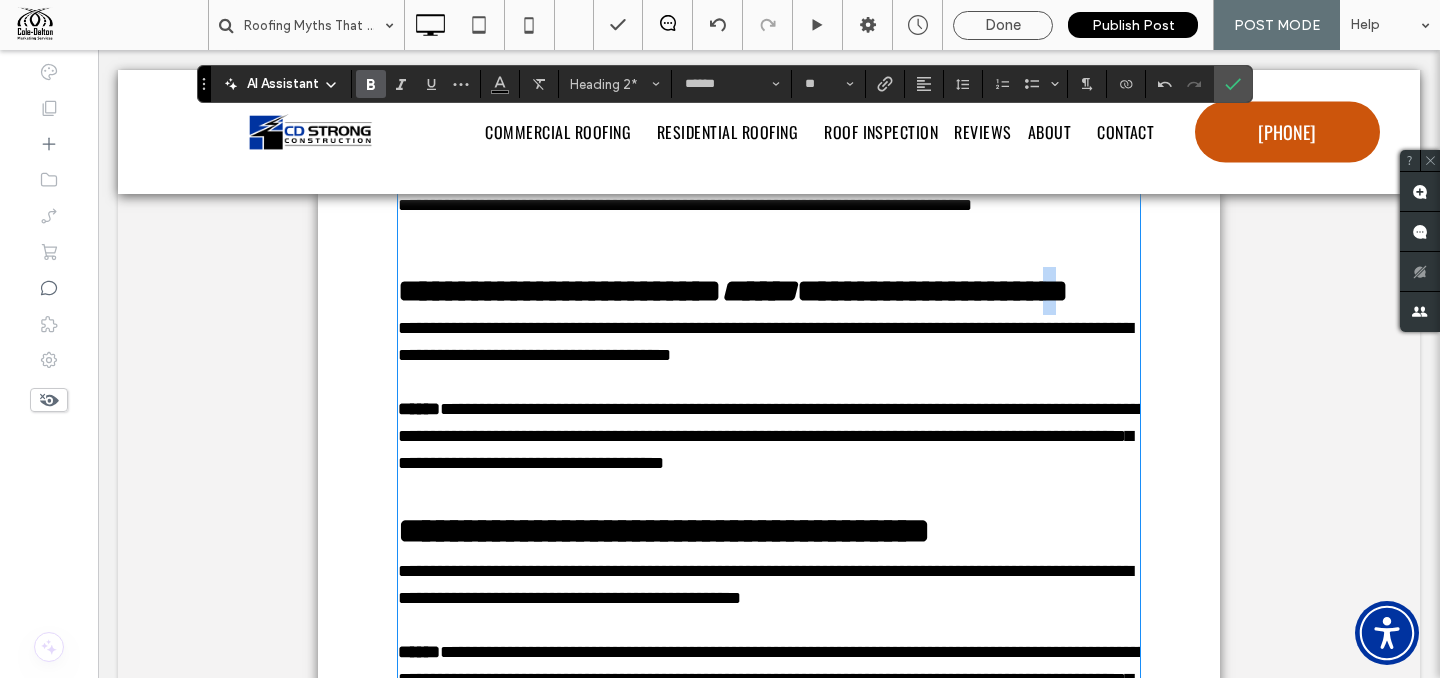 drag, startPoint x: 1096, startPoint y: 340, endPoint x: 1087, endPoint y: 345, distance: 10.29563 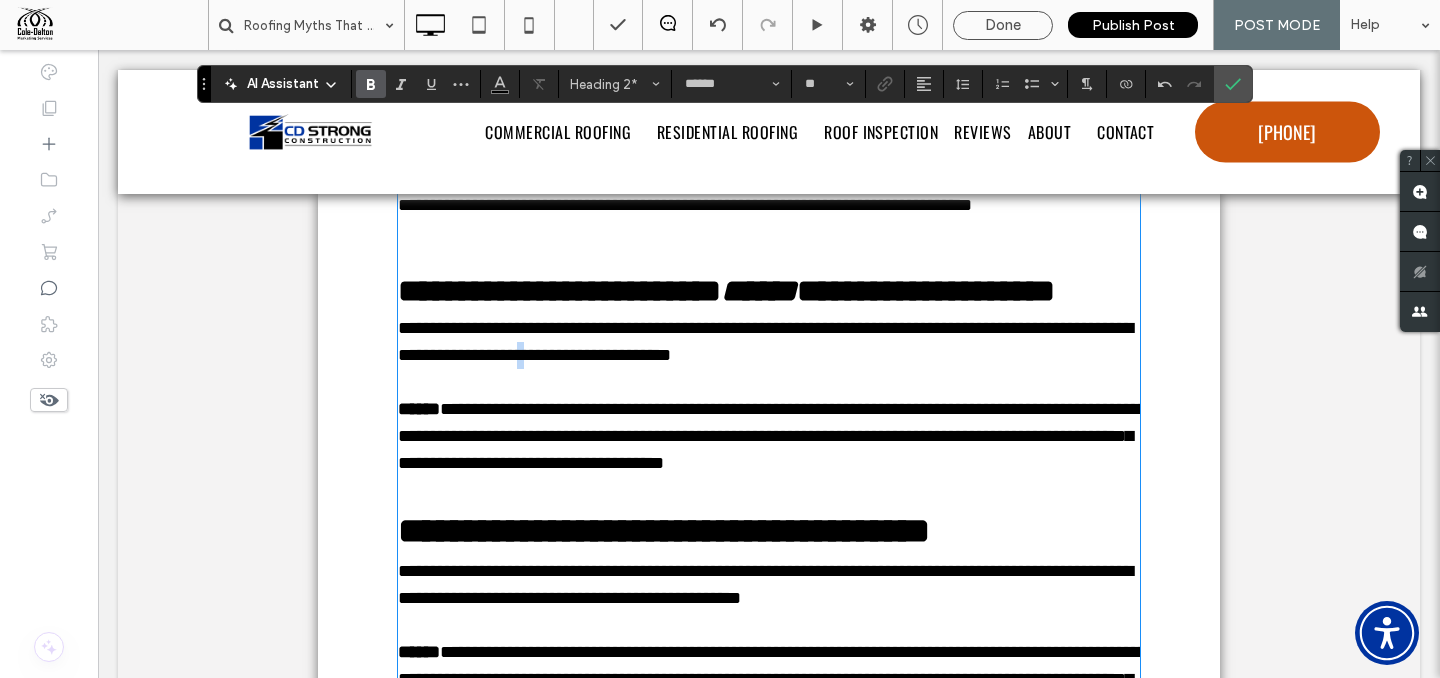 type on "*********" 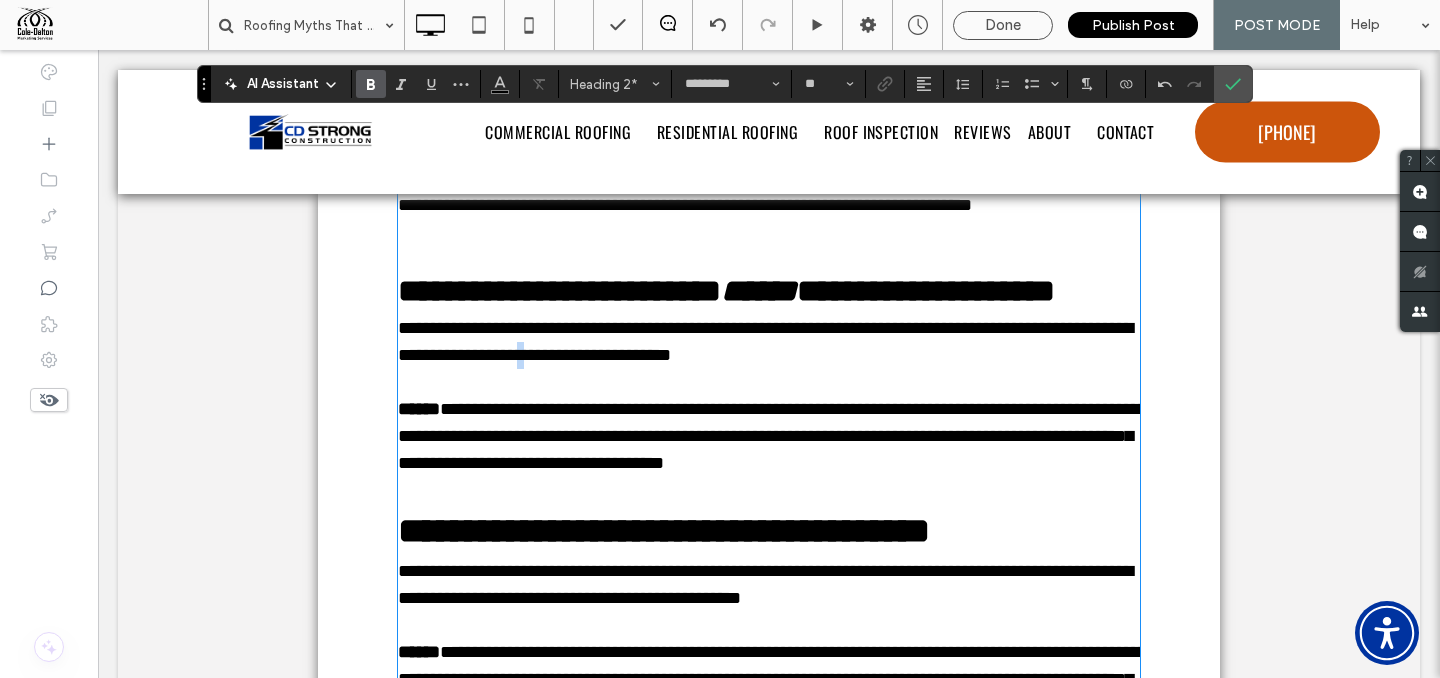 type 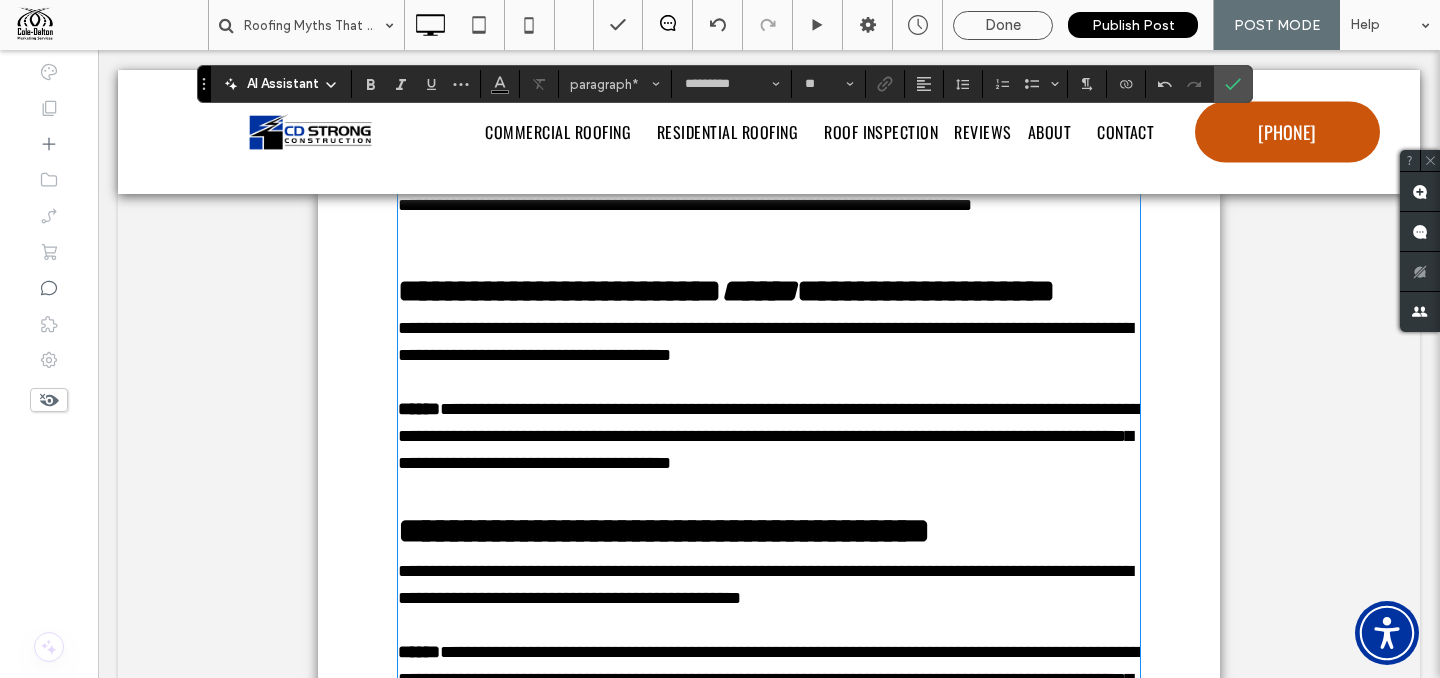 click at bounding box center [769, 490] 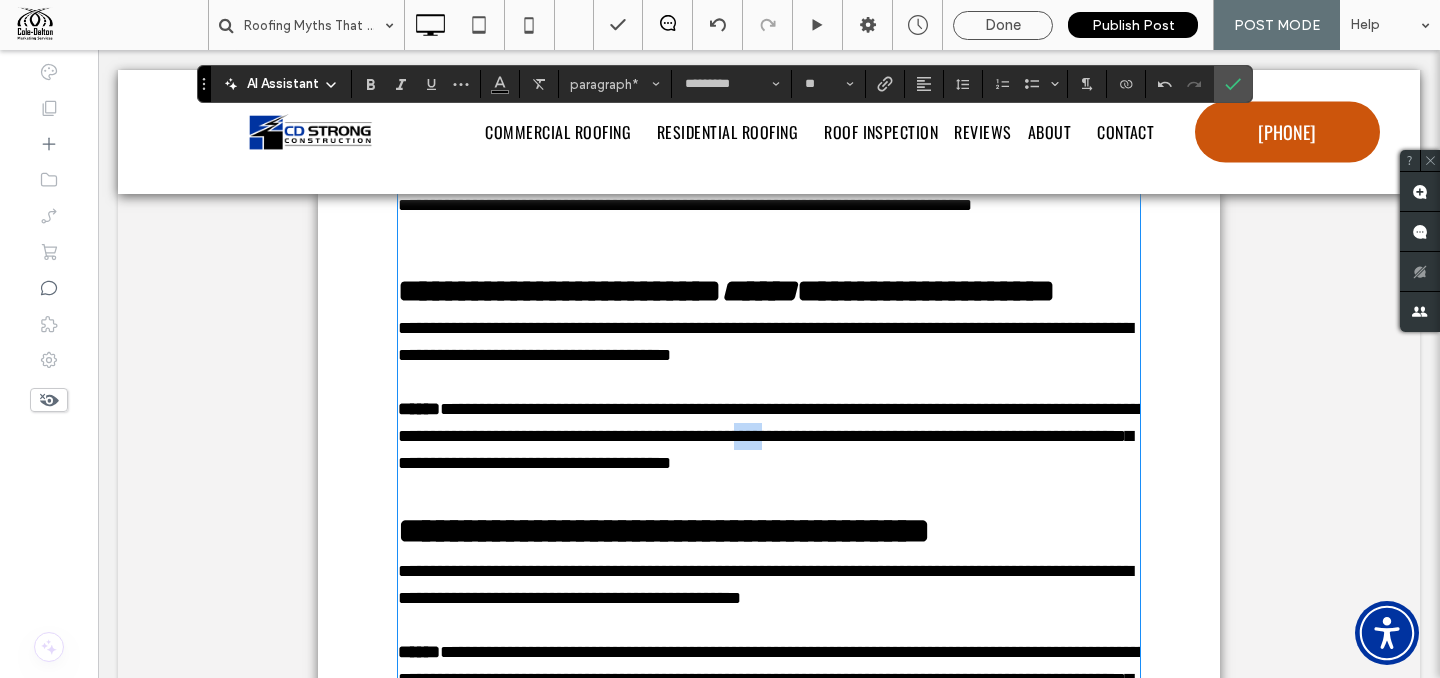 drag, startPoint x: 1000, startPoint y: 487, endPoint x: 1013, endPoint y: 487, distance: 13 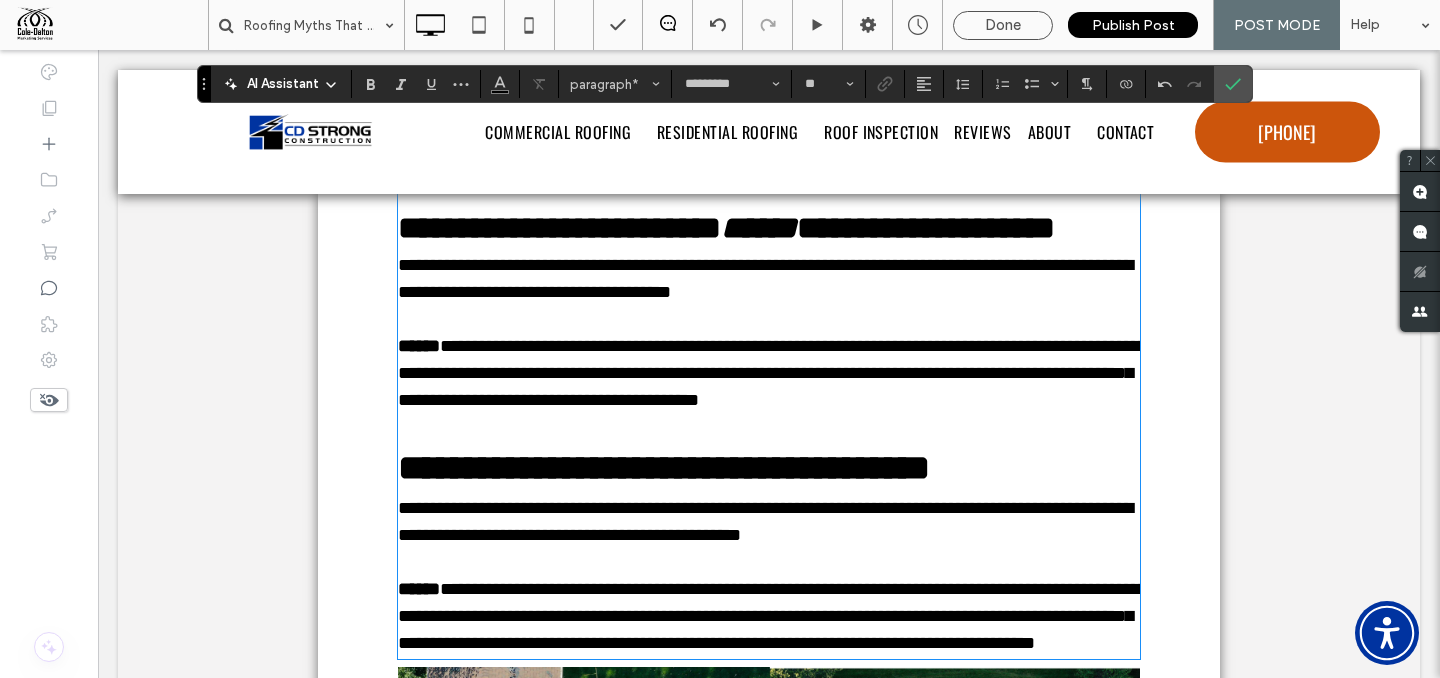scroll, scrollTop: 2586, scrollLeft: 0, axis: vertical 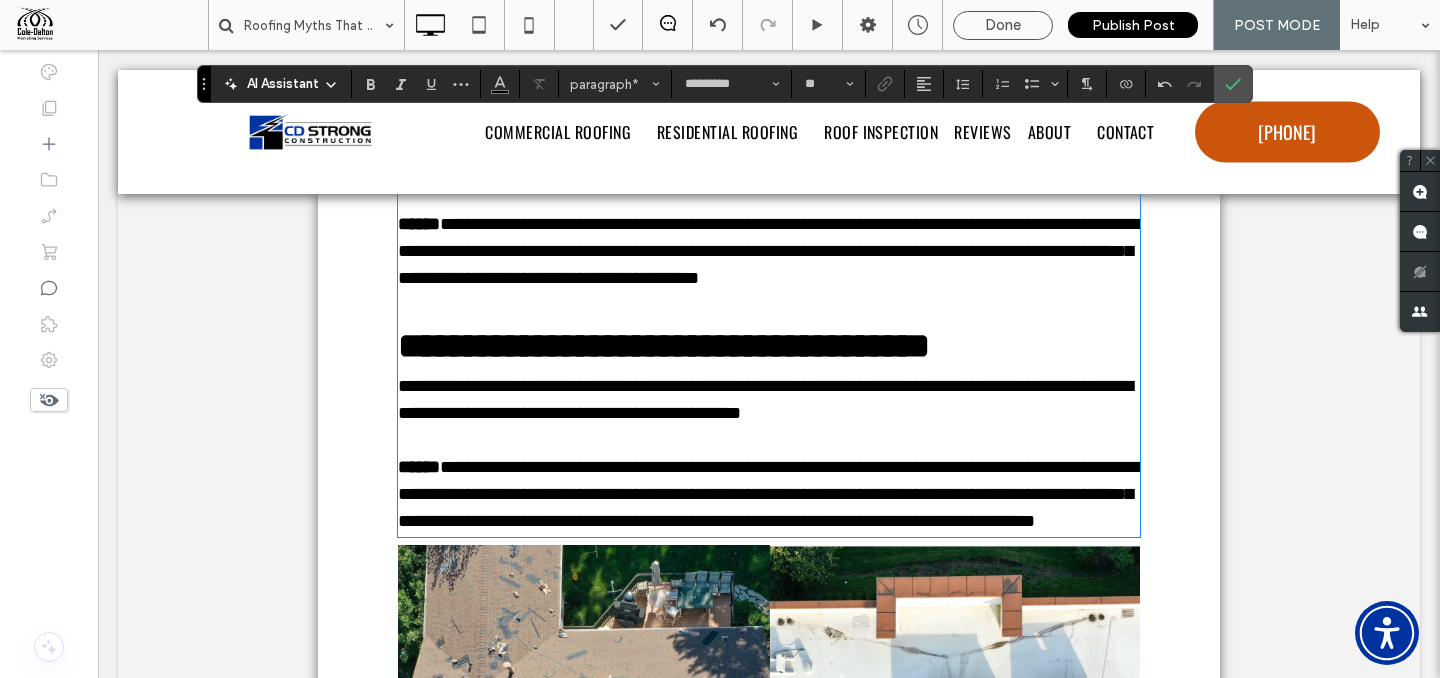 type on "******" 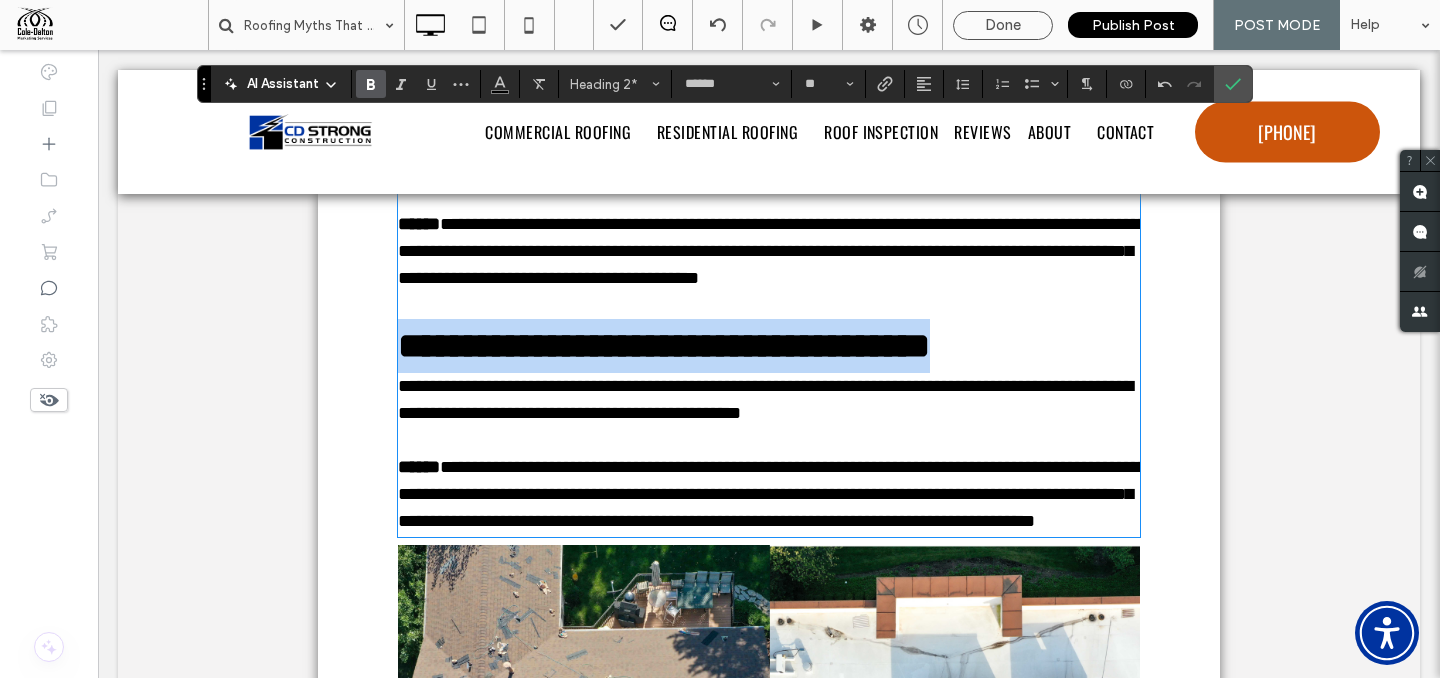 drag, startPoint x: 962, startPoint y: 439, endPoint x: 335, endPoint y: 426, distance: 627.13477 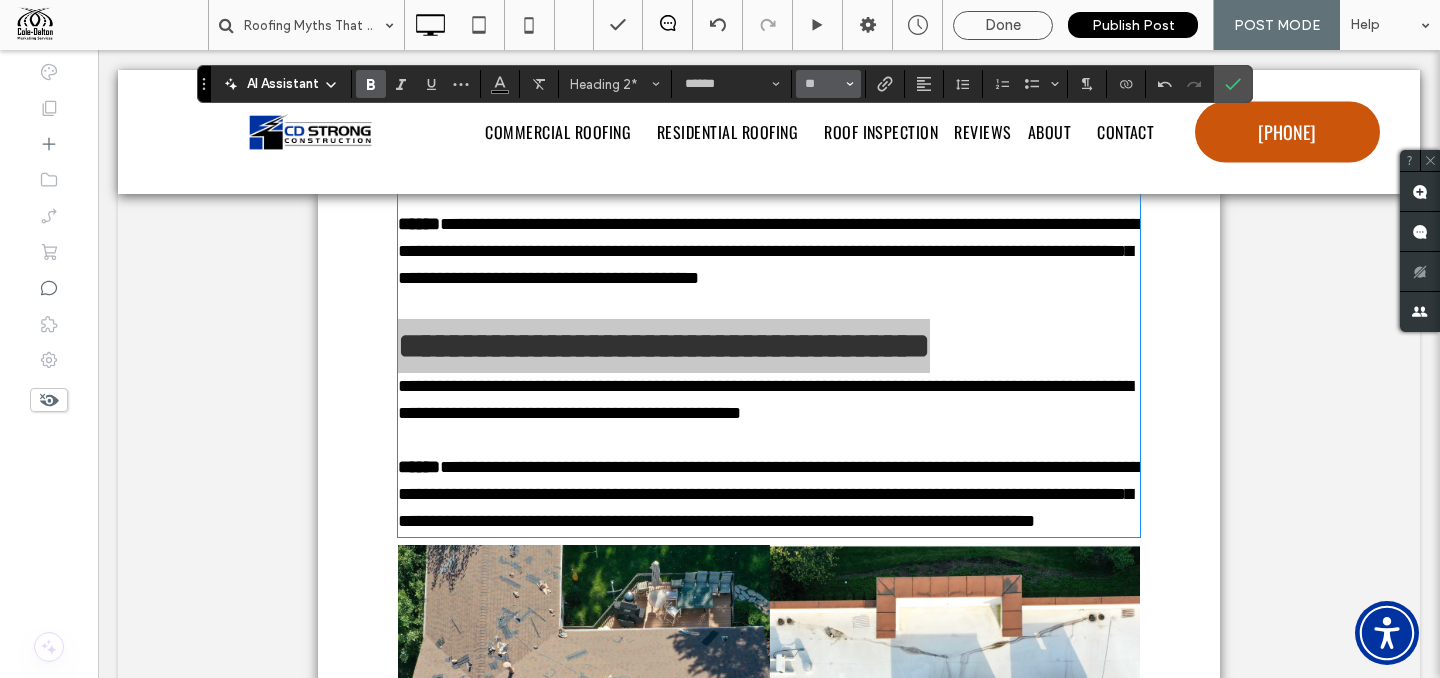 click 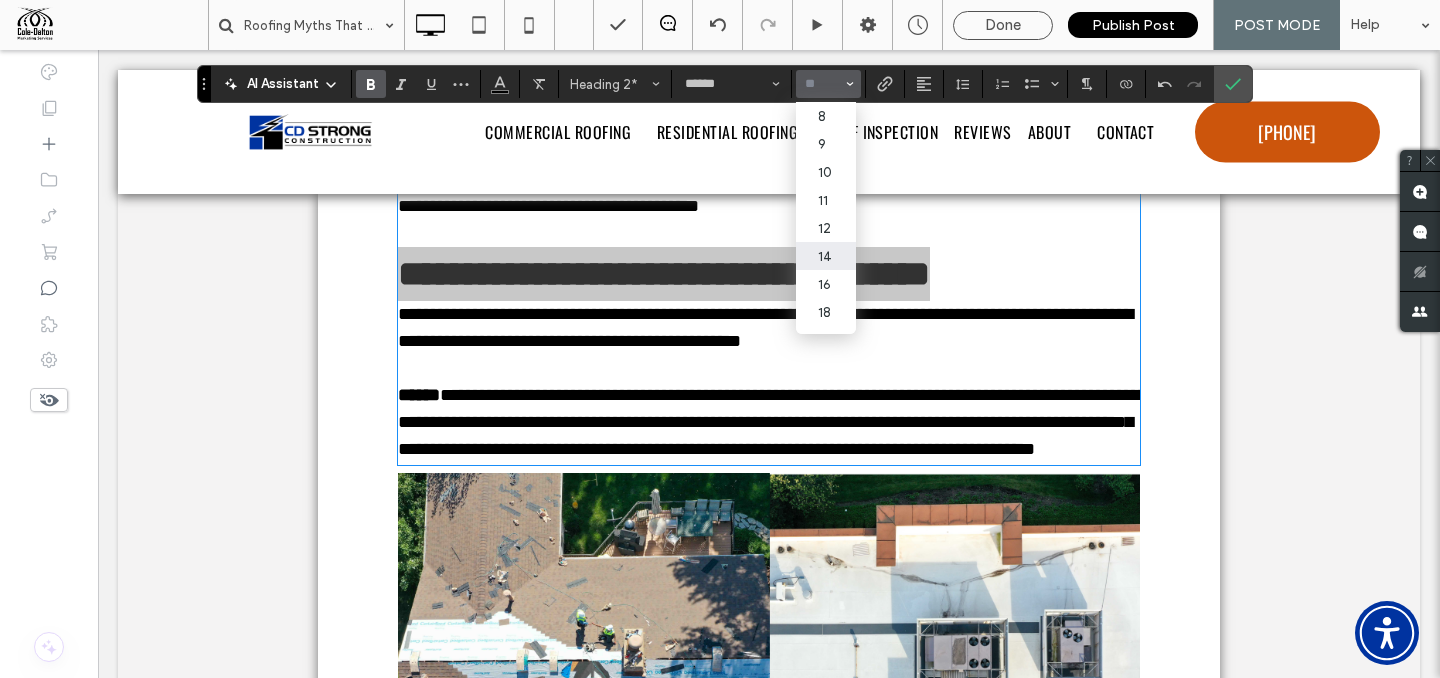 scroll, scrollTop: 2707, scrollLeft: 0, axis: vertical 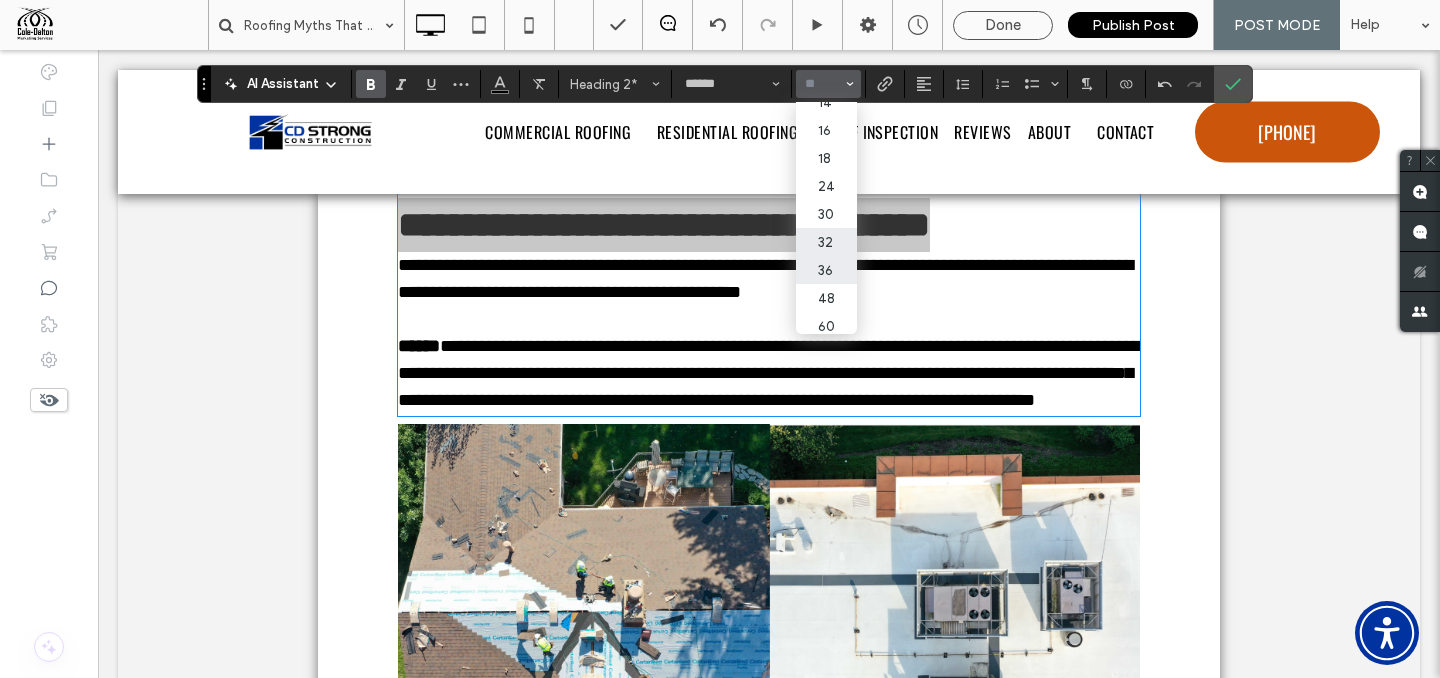 click on "32" at bounding box center [826, 242] 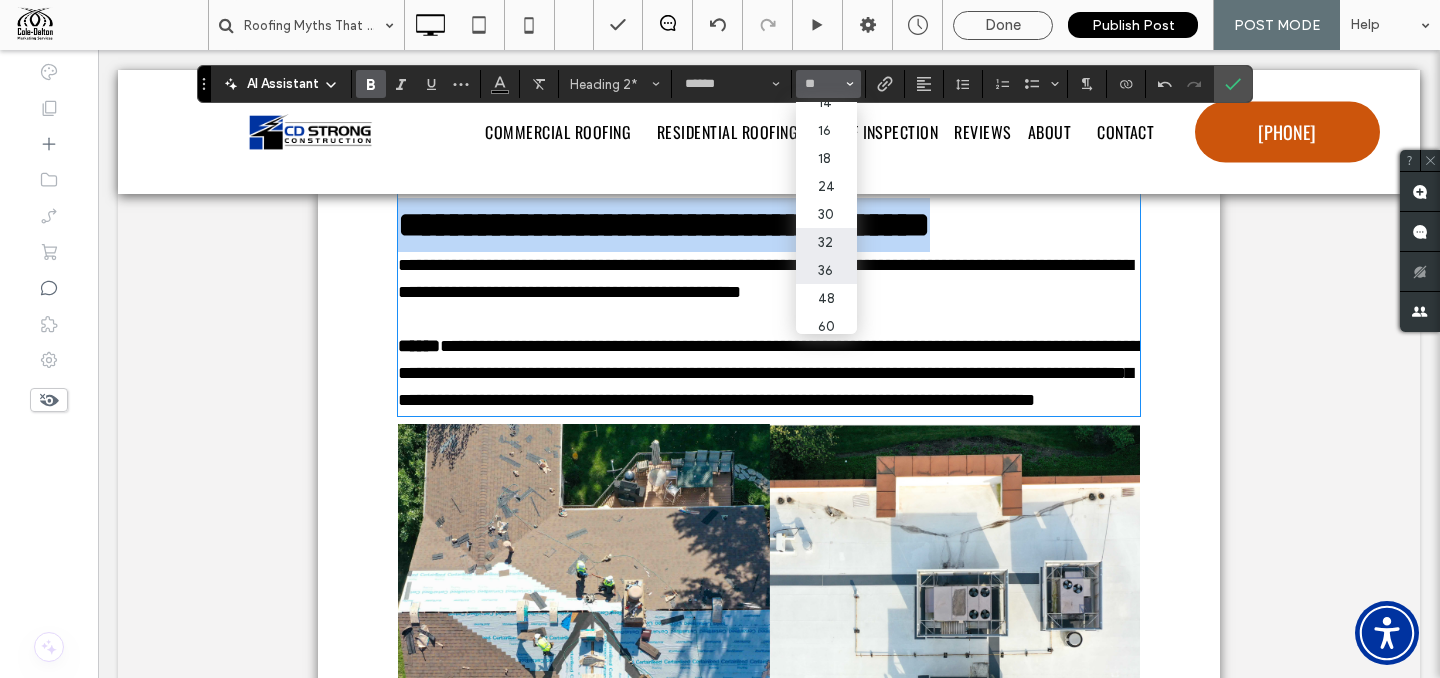 type on "**" 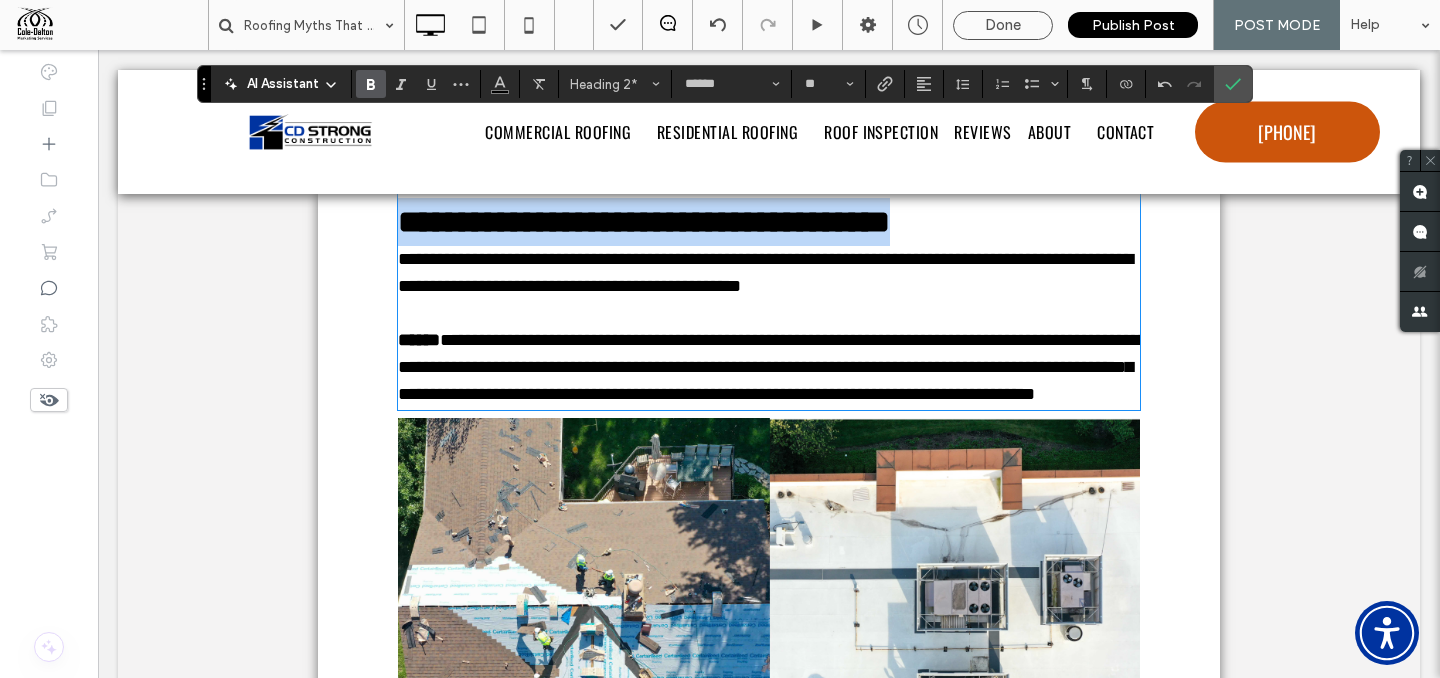 type on "*********" 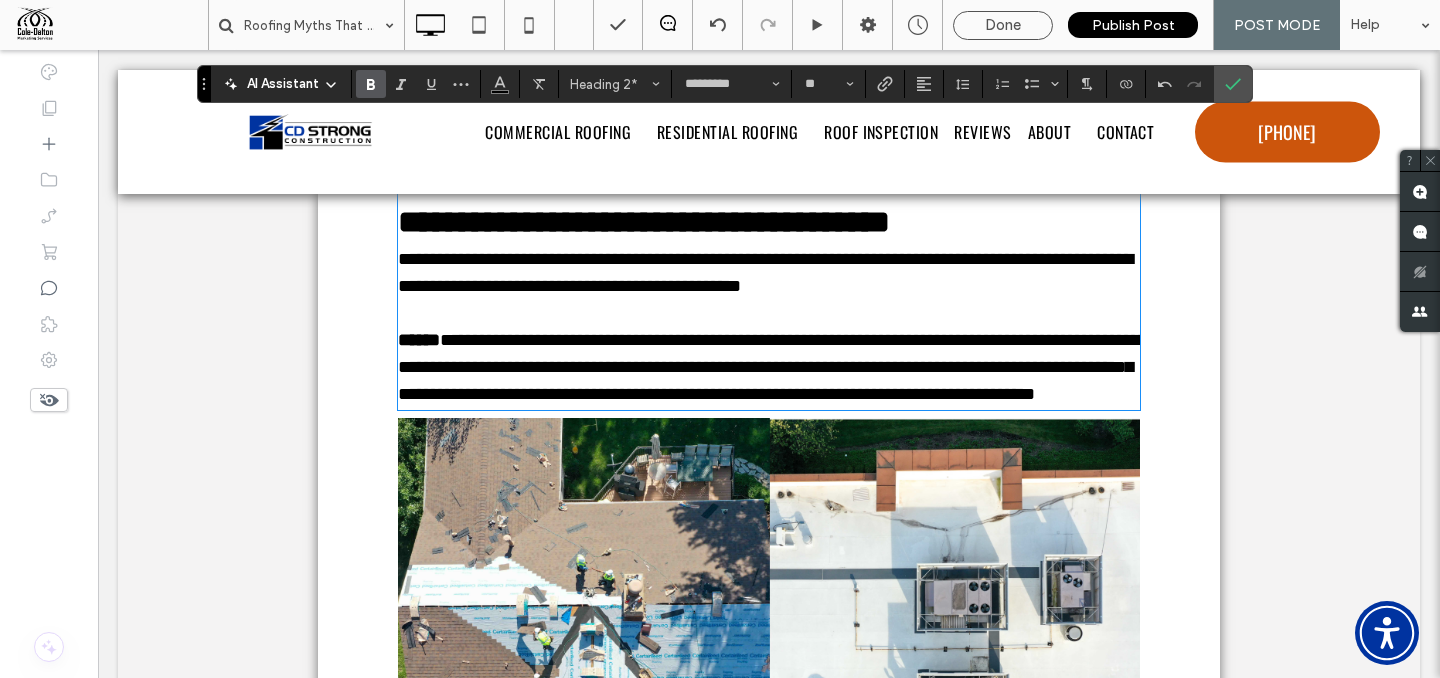 click on "**********" at bounding box center [765, 272] 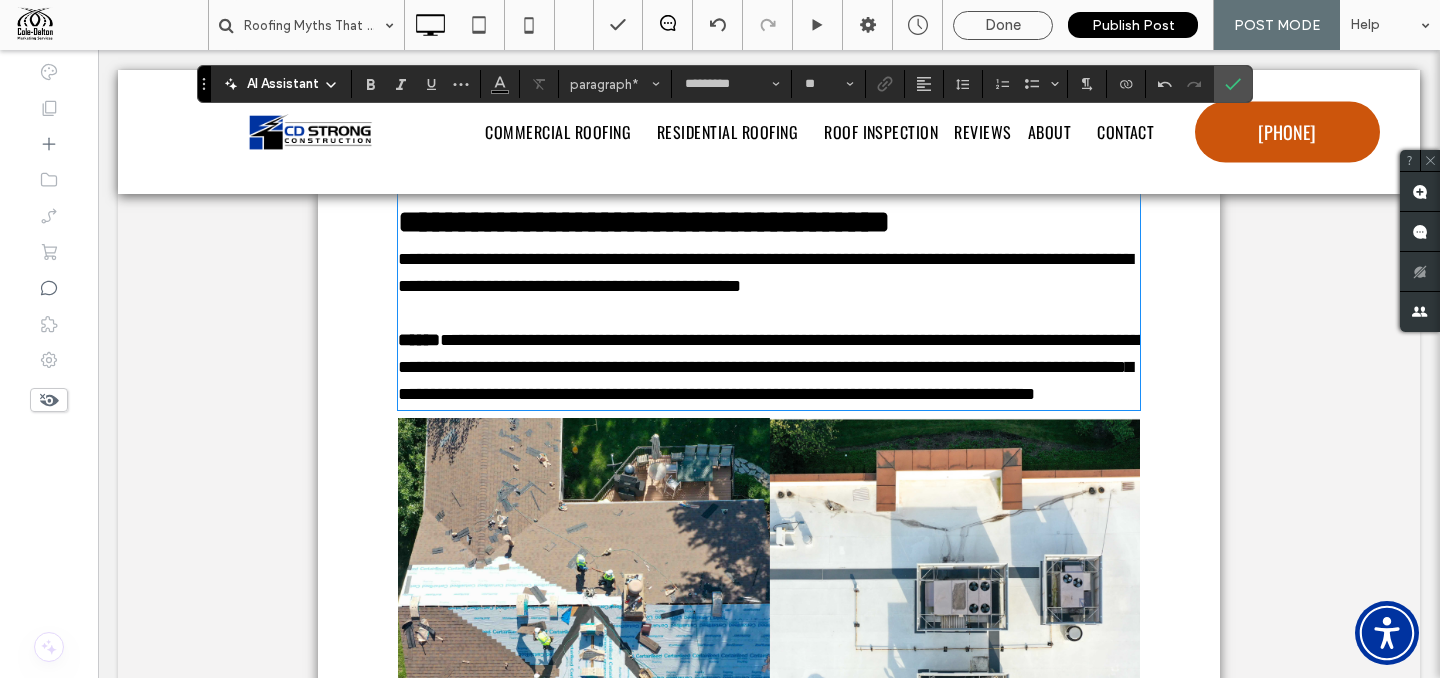 click at bounding box center [769, 313] 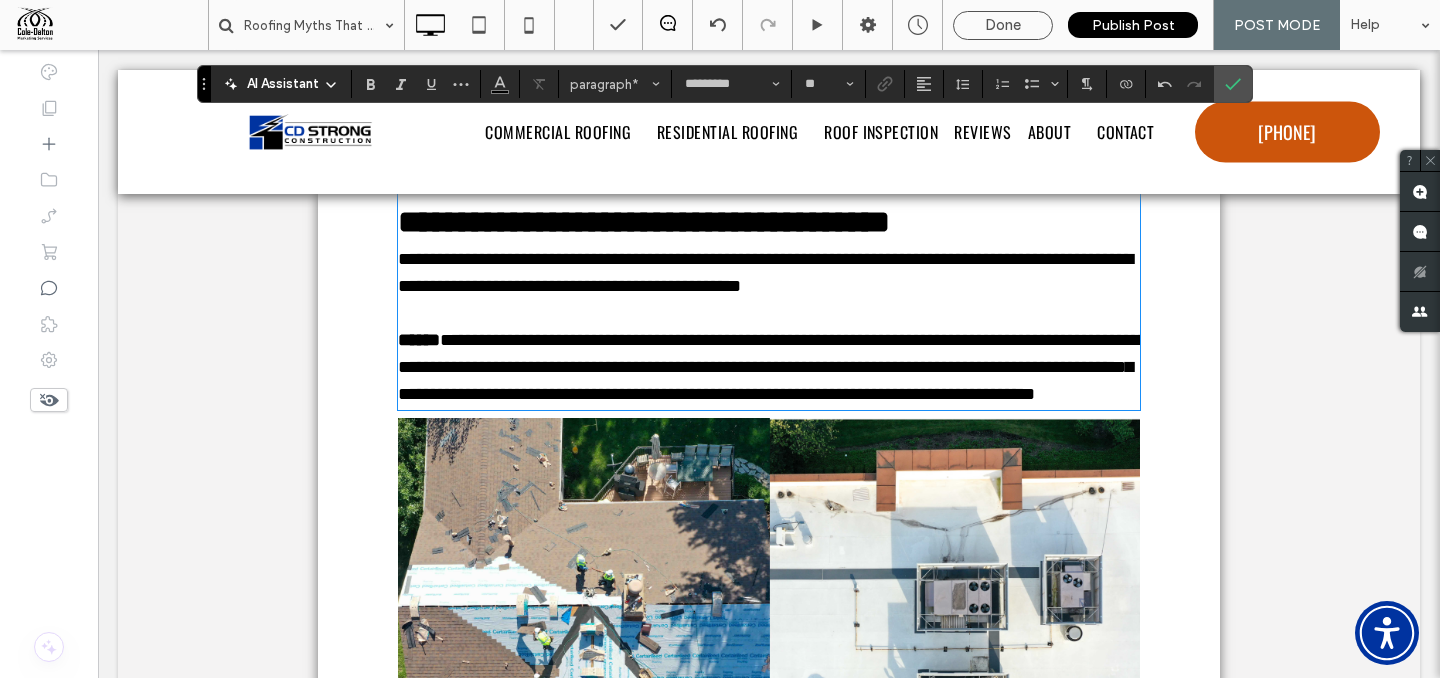 click on "**********" at bounding box center (772, 367) 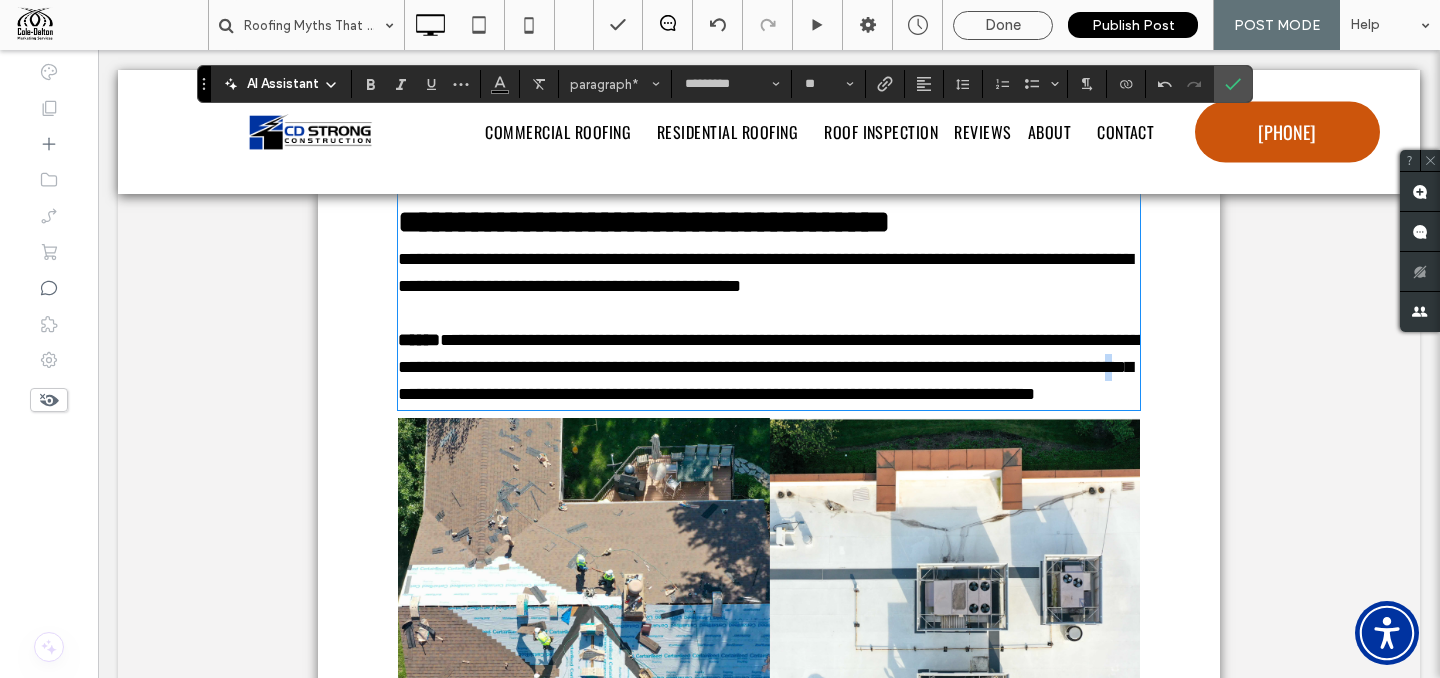 click on "**********" at bounding box center [772, 367] 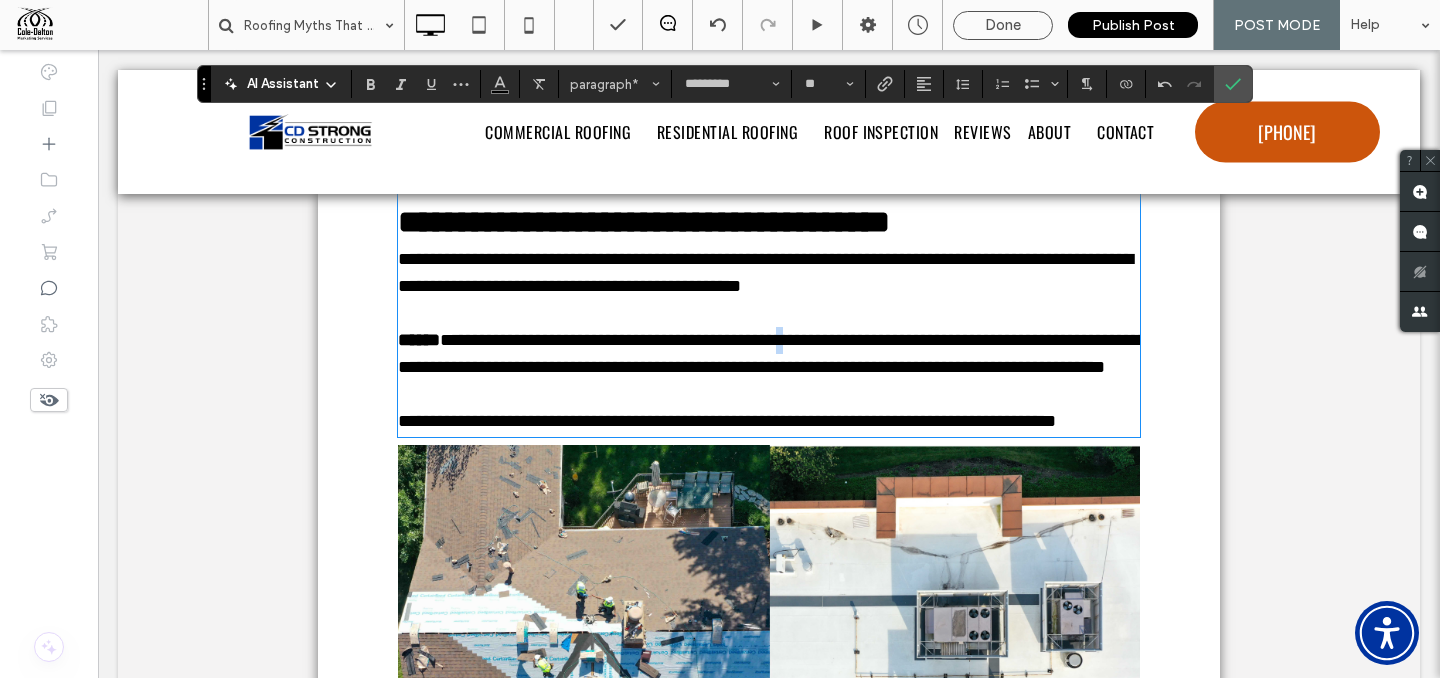 click on "**********" at bounding box center [772, 353] 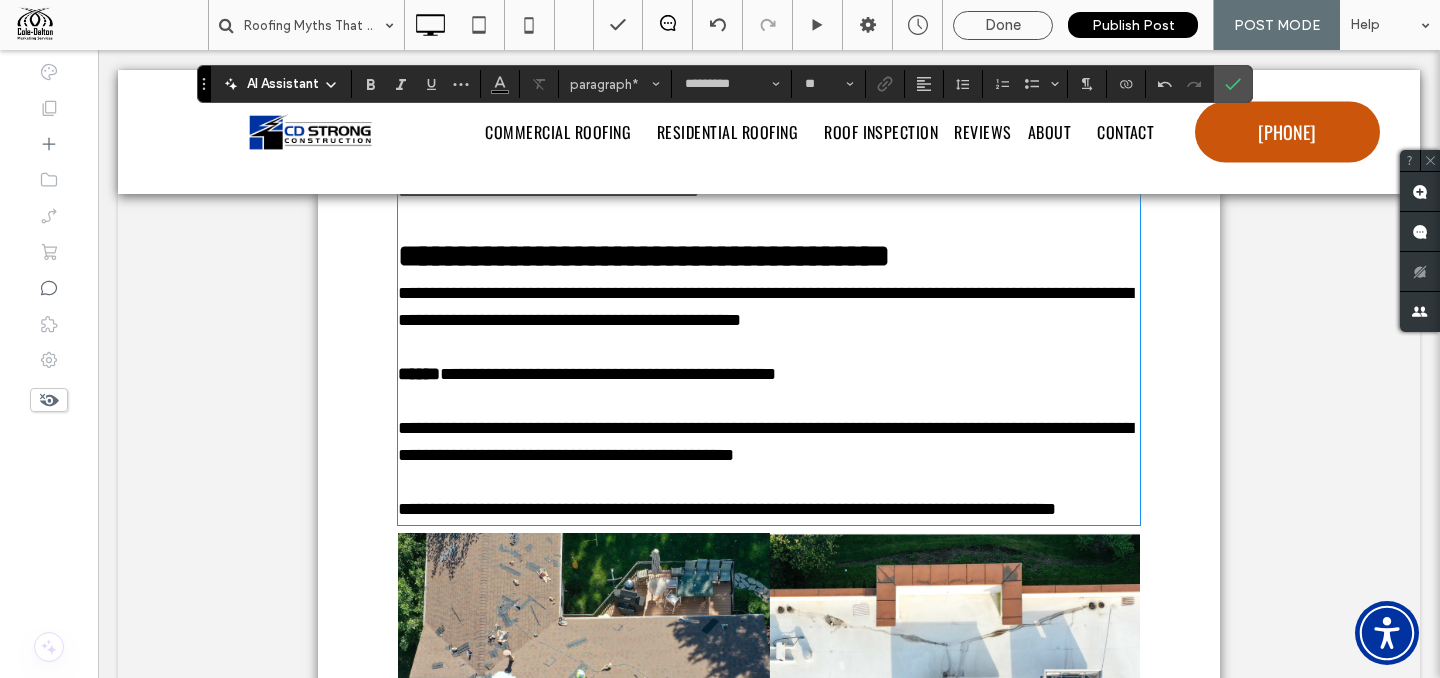 scroll, scrollTop: 2519, scrollLeft: 0, axis: vertical 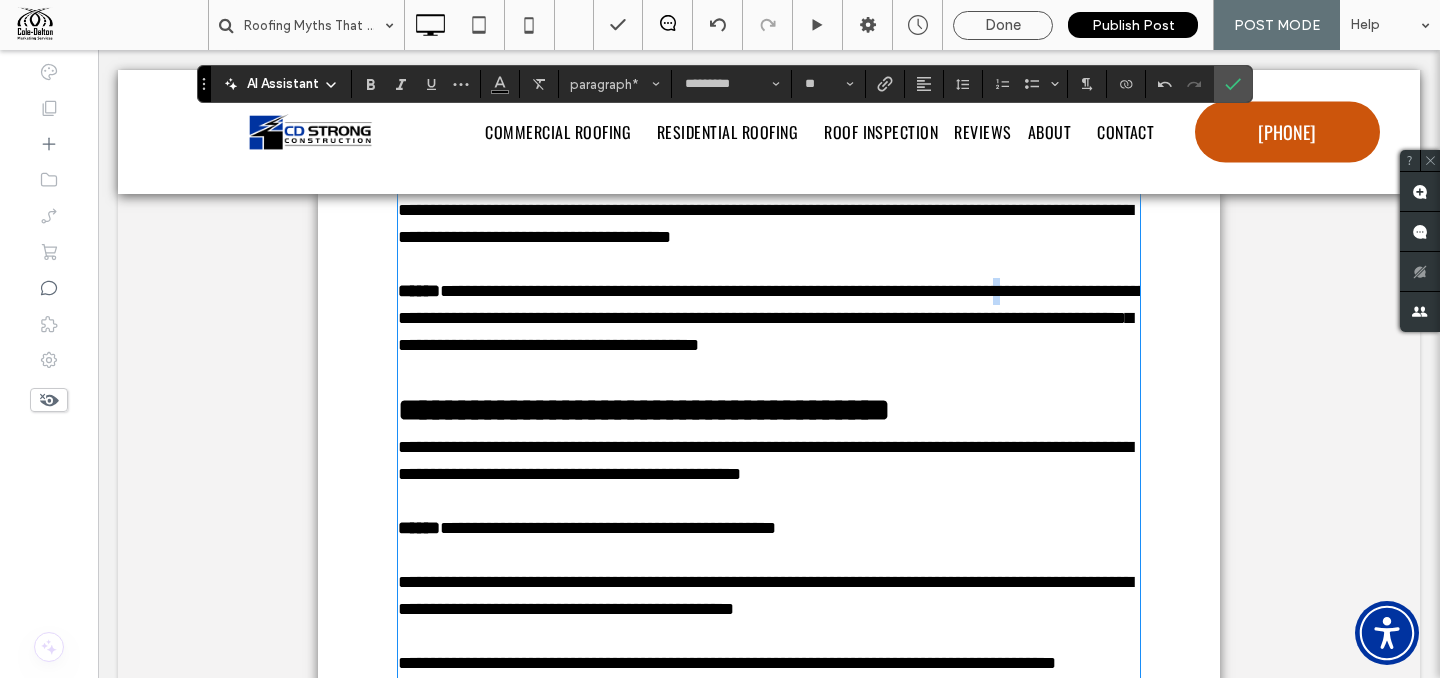 click on "**********" at bounding box center (772, 318) 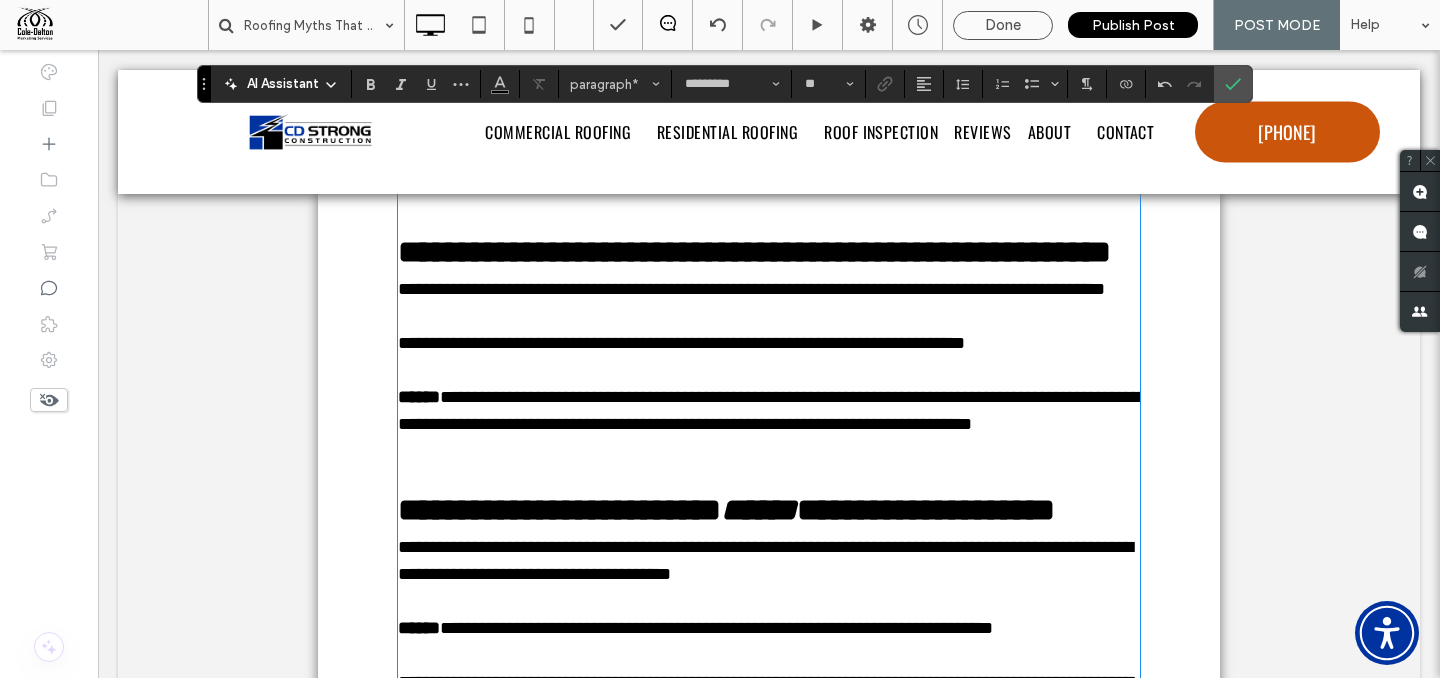 scroll, scrollTop: 2177, scrollLeft: 0, axis: vertical 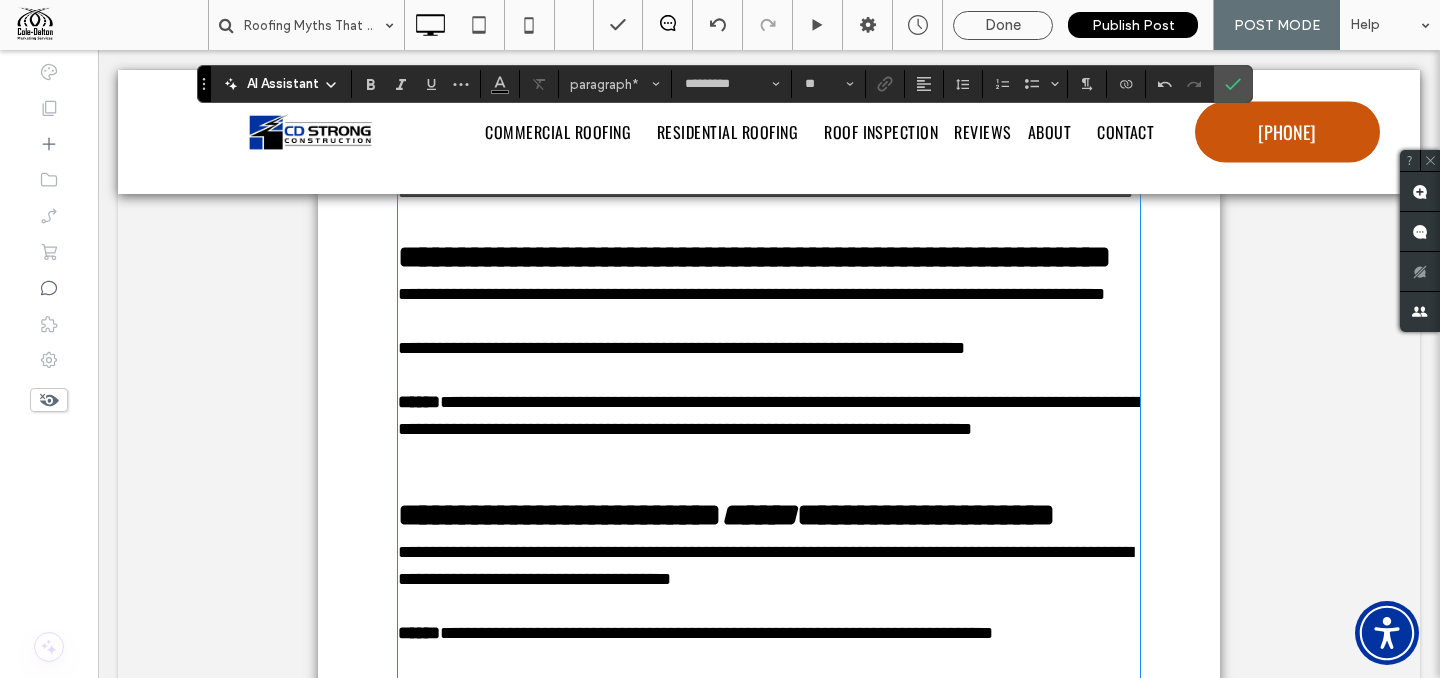 type on "******" 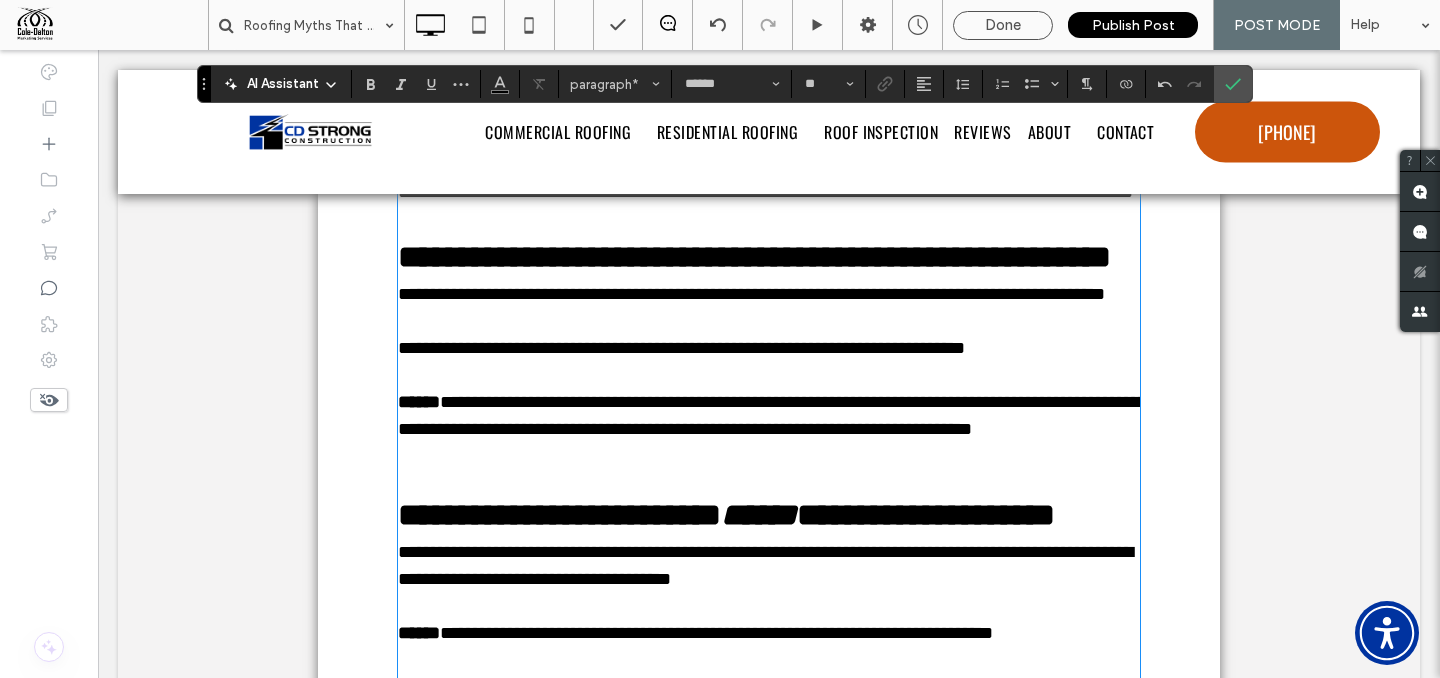 click on "**********" at bounding box center (769, 491) 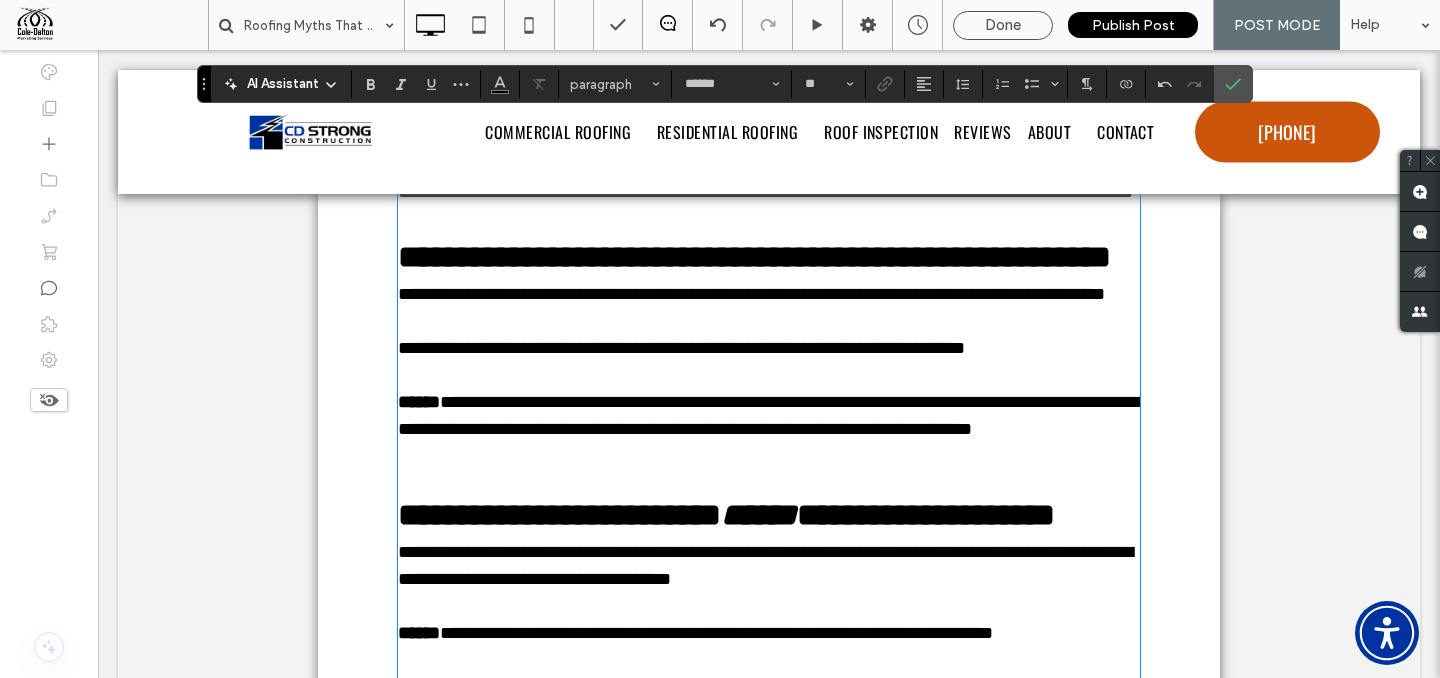 type on "*********" 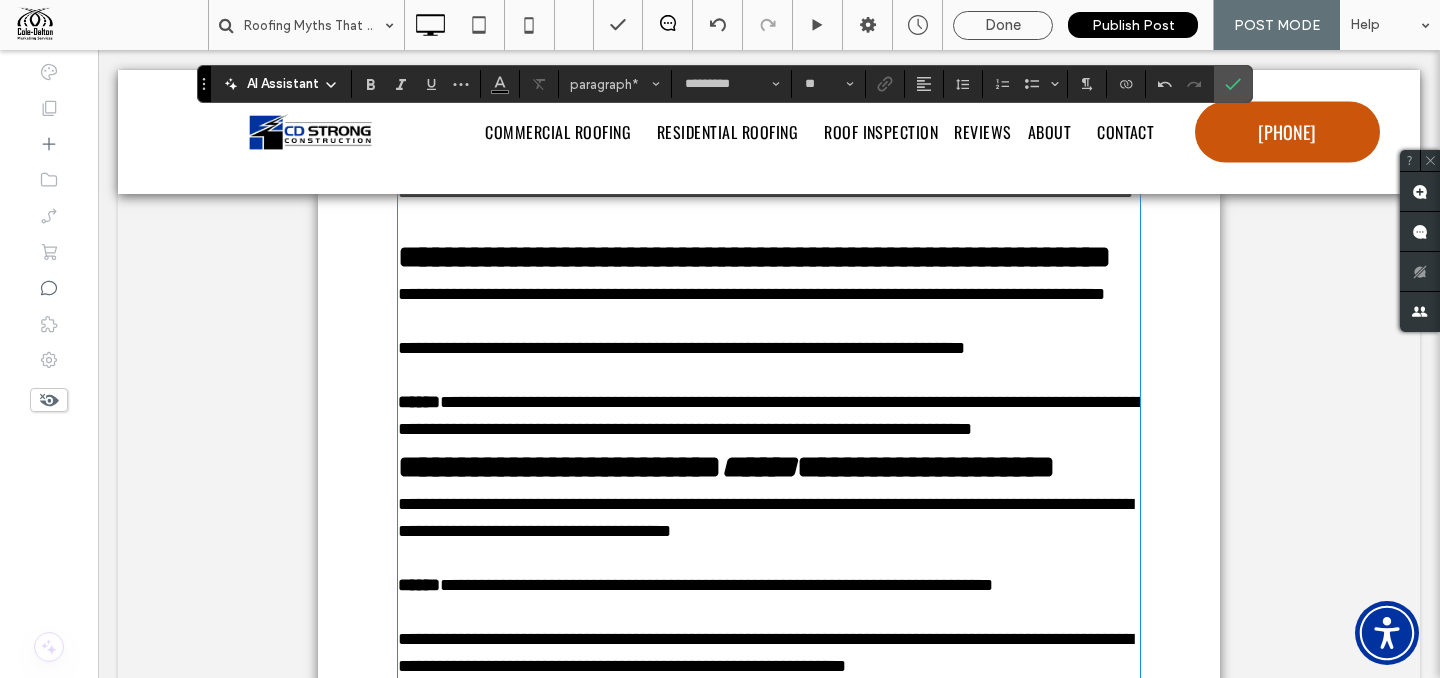 type on "******" 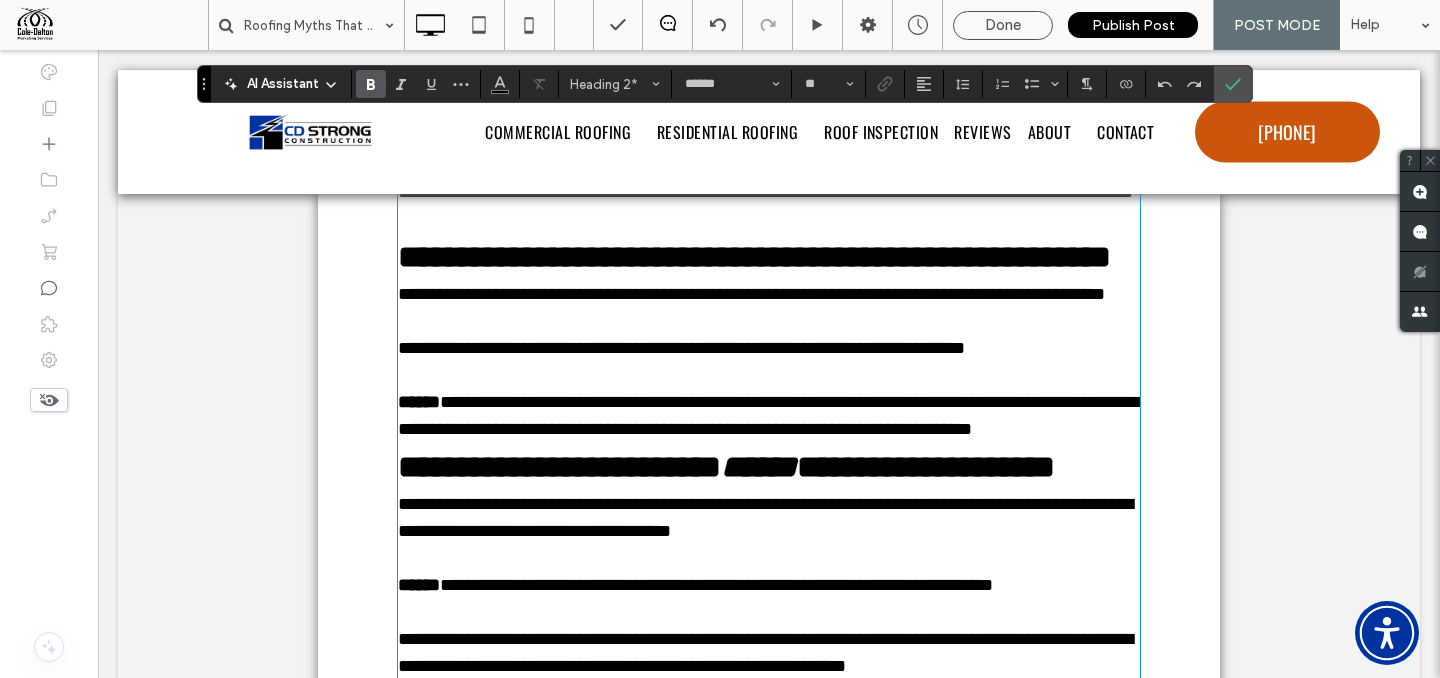 type on "*********" 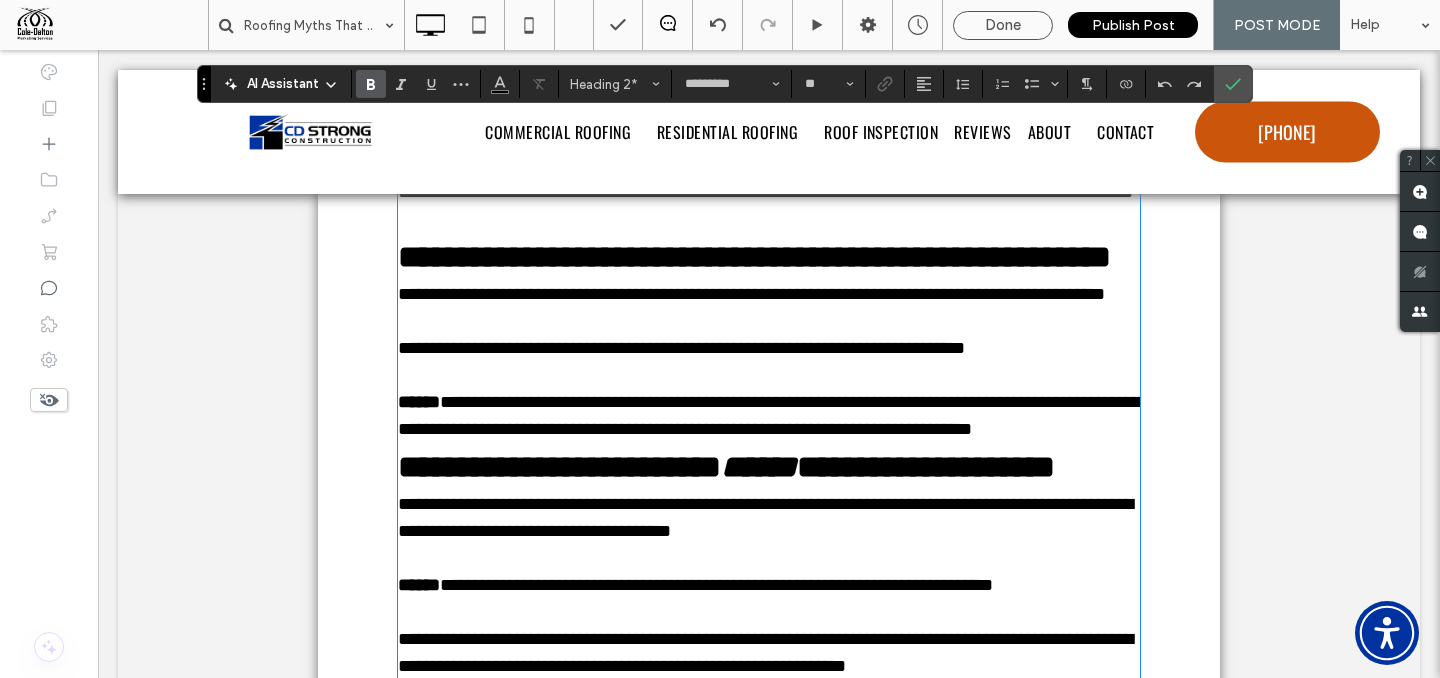 click on "**********" at bounding box center (769, 416) 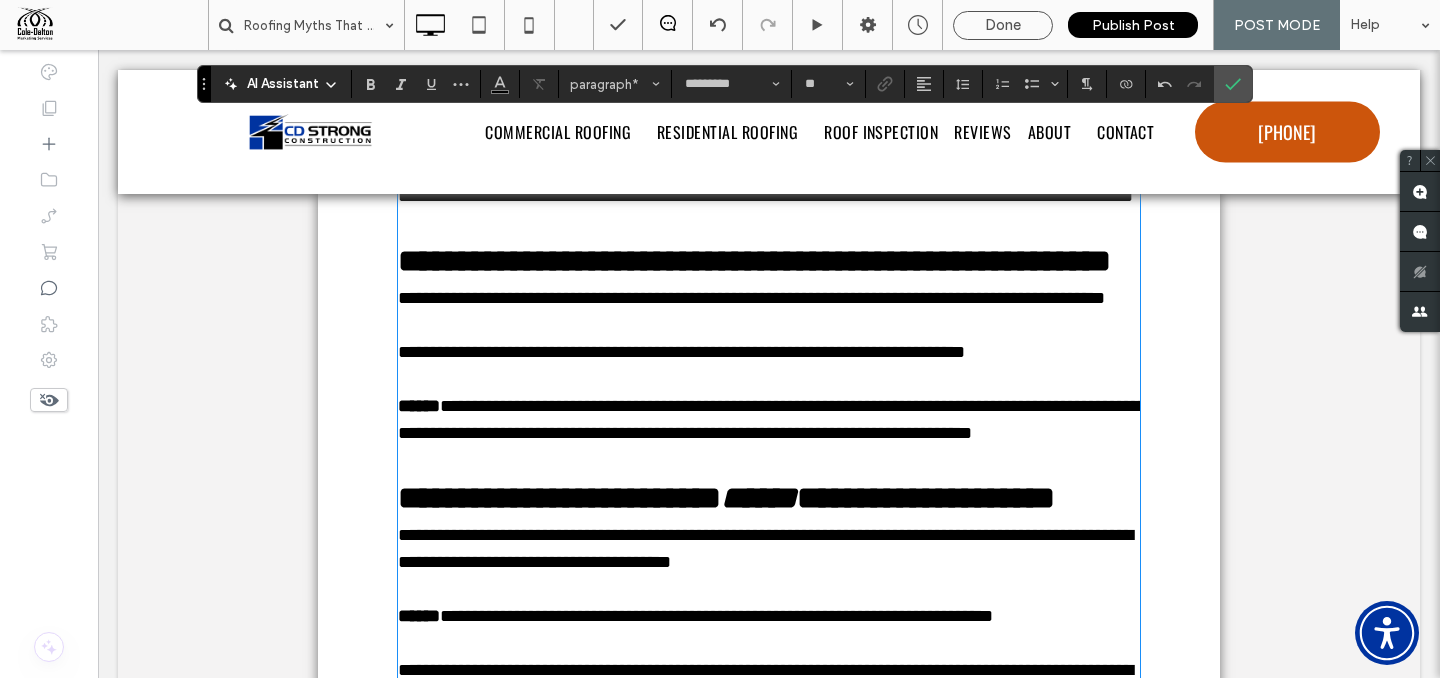 click at bounding box center (769, 223) 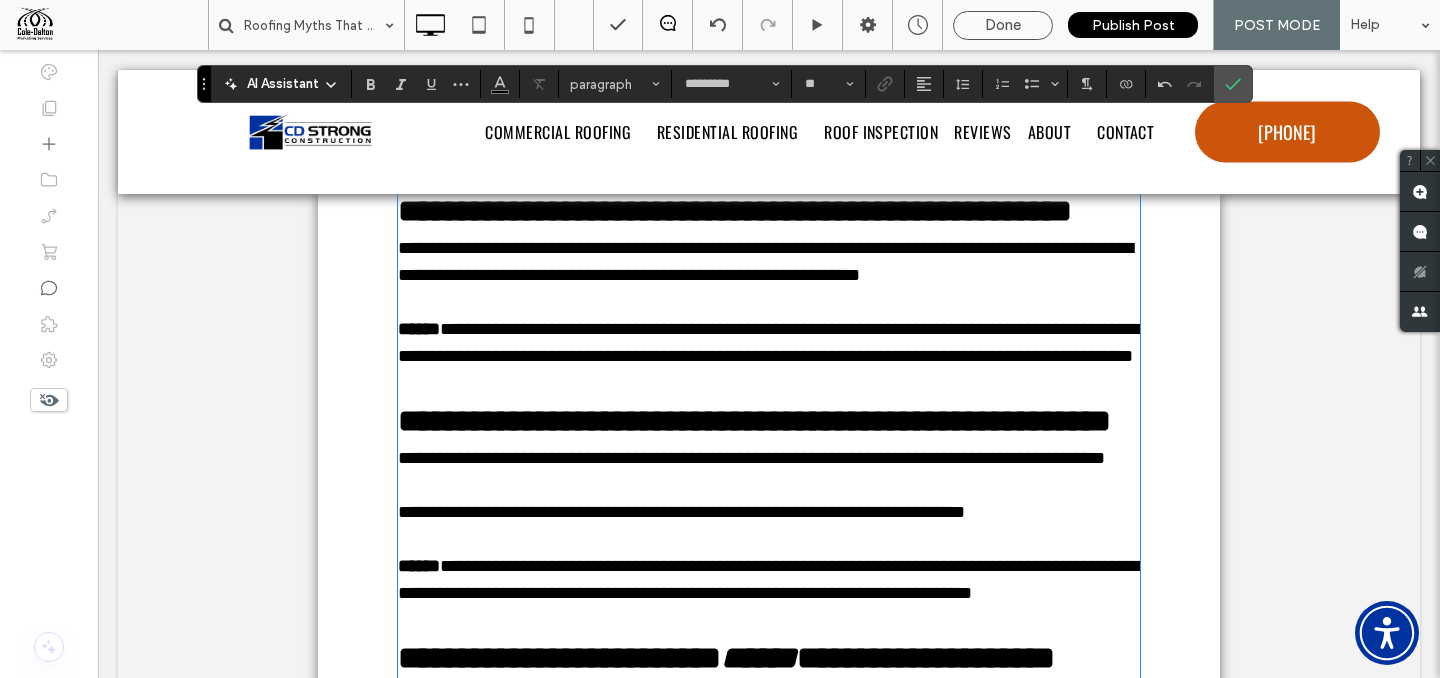 scroll, scrollTop: 1973, scrollLeft: 0, axis: vertical 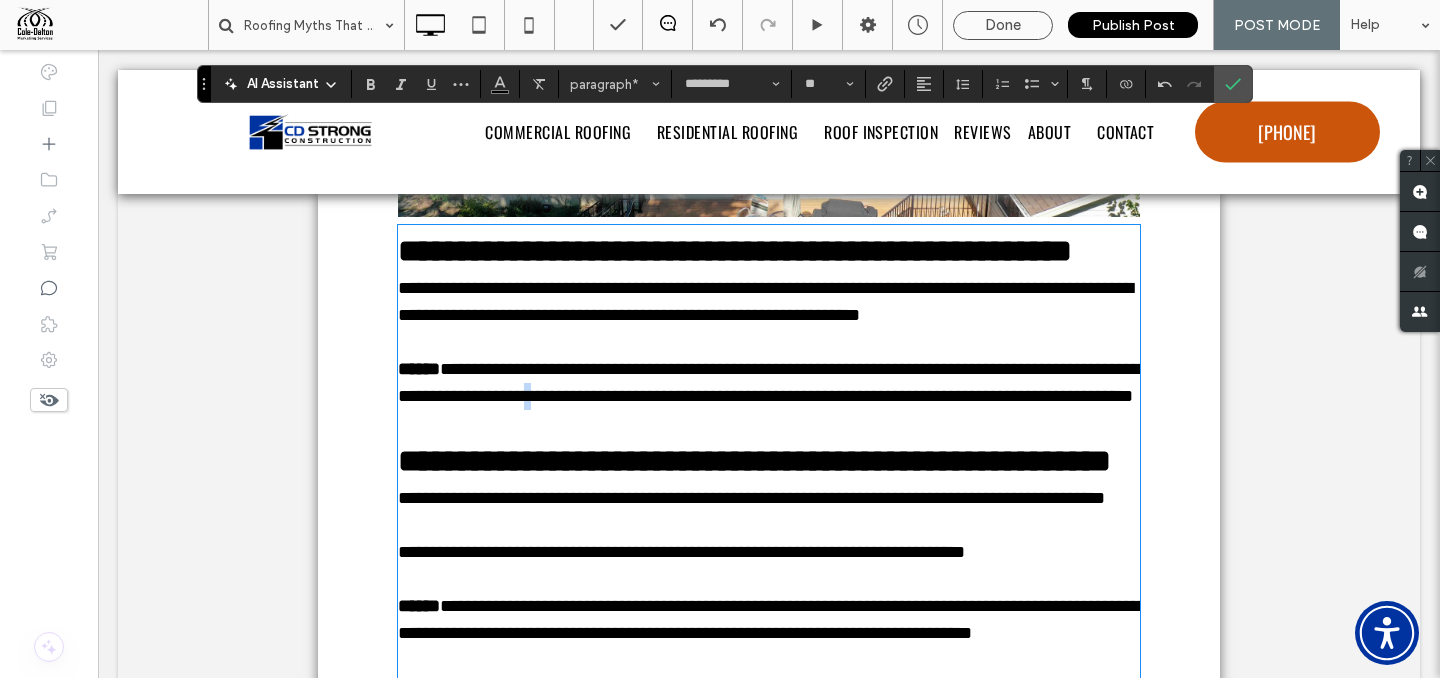 click on "**********" at bounding box center [772, 382] 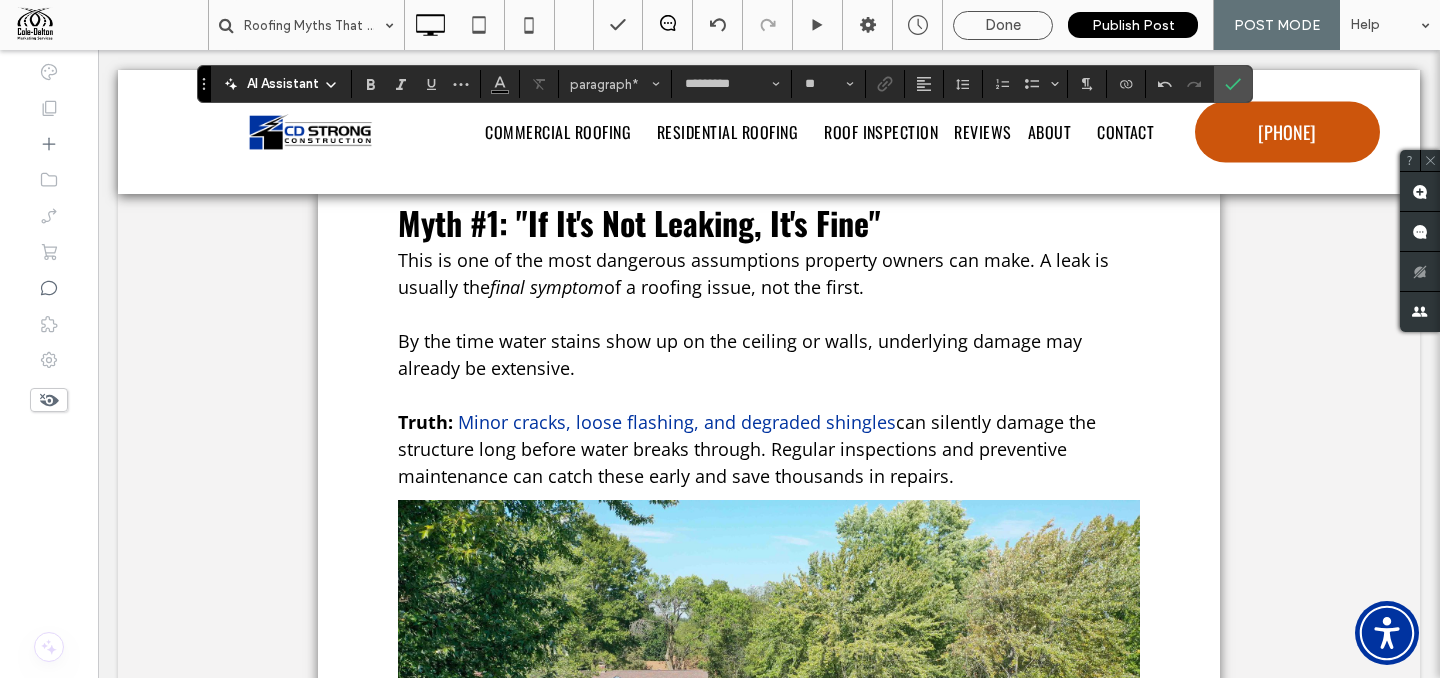 scroll, scrollTop: 1191, scrollLeft: 0, axis: vertical 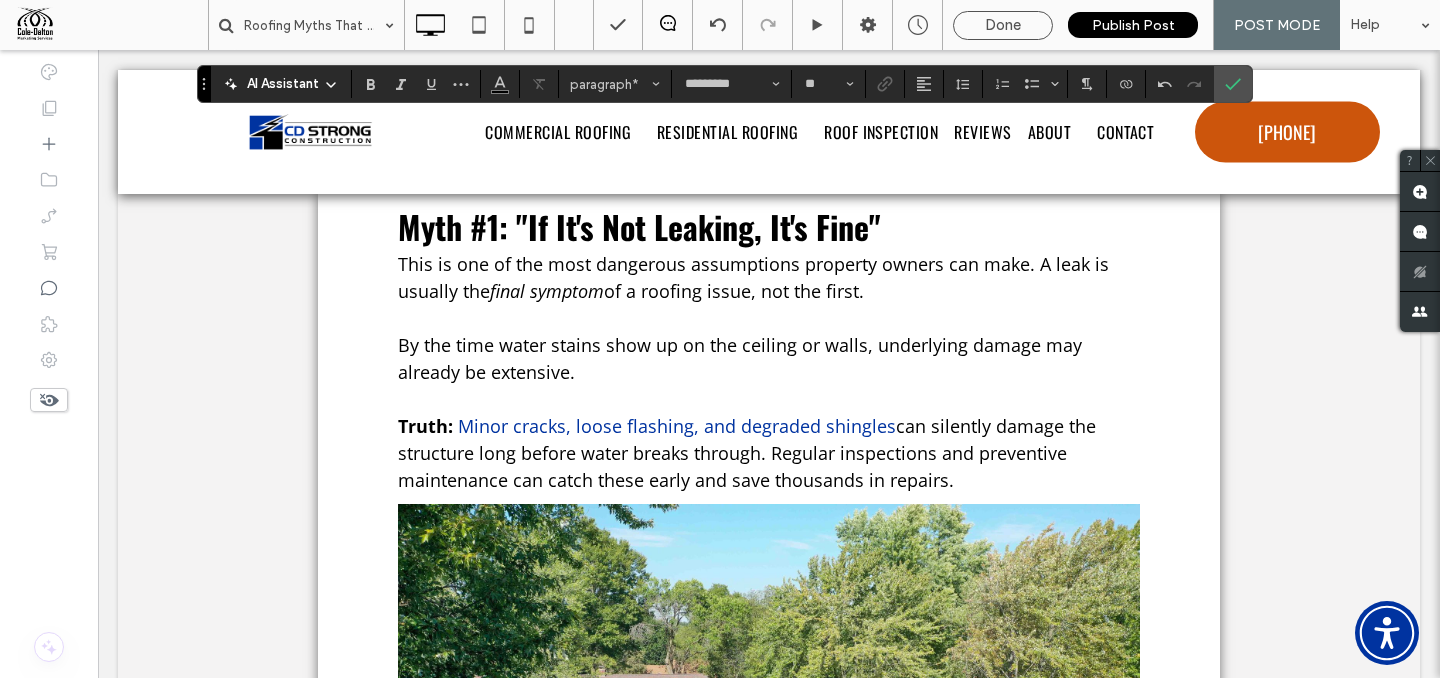 click on "Truth:   Minor cracks, loose flashing, and degraded shingles  can silently damage the structure long before water breaks through . Regular inspections and preventive maintenance can catch these early and save thousands in repairs." at bounding box center (769, 453) 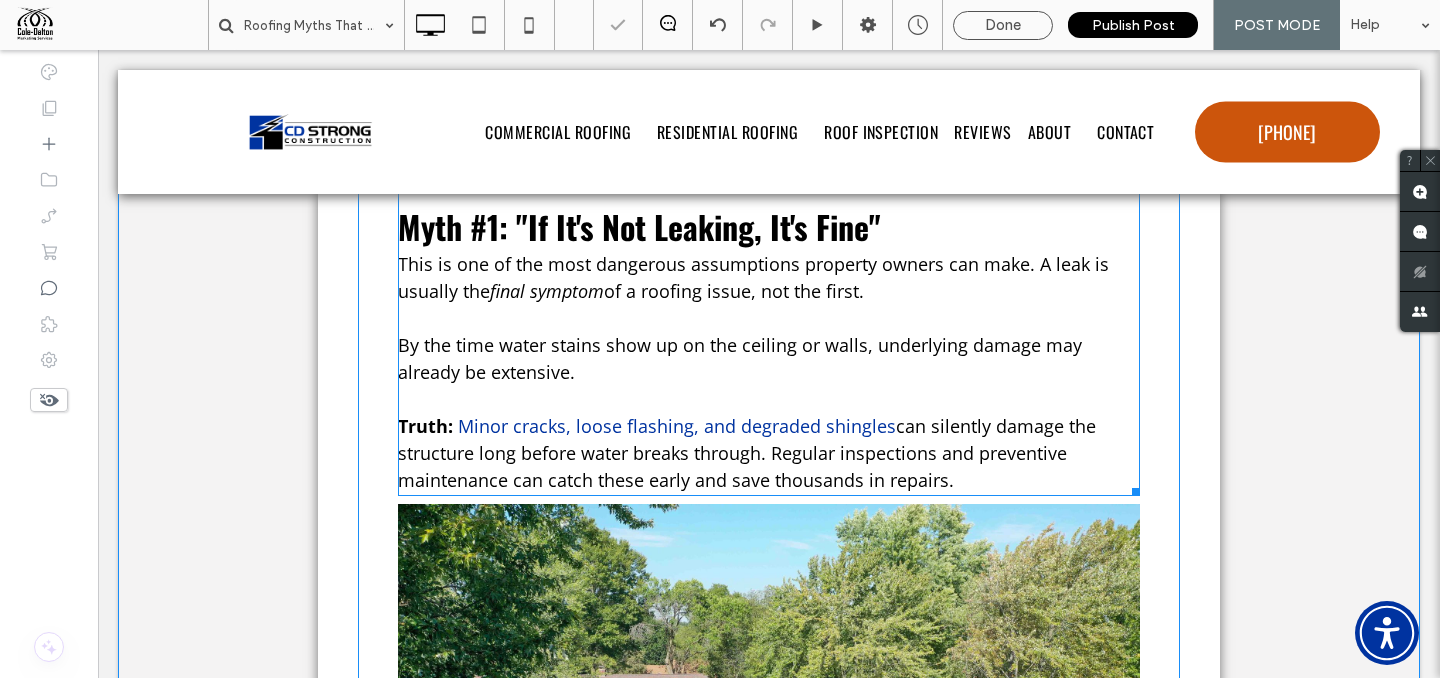 click on ". Regular inspections and preventive maintenance can catch these early and save thousands in repairs." at bounding box center [732, 466] 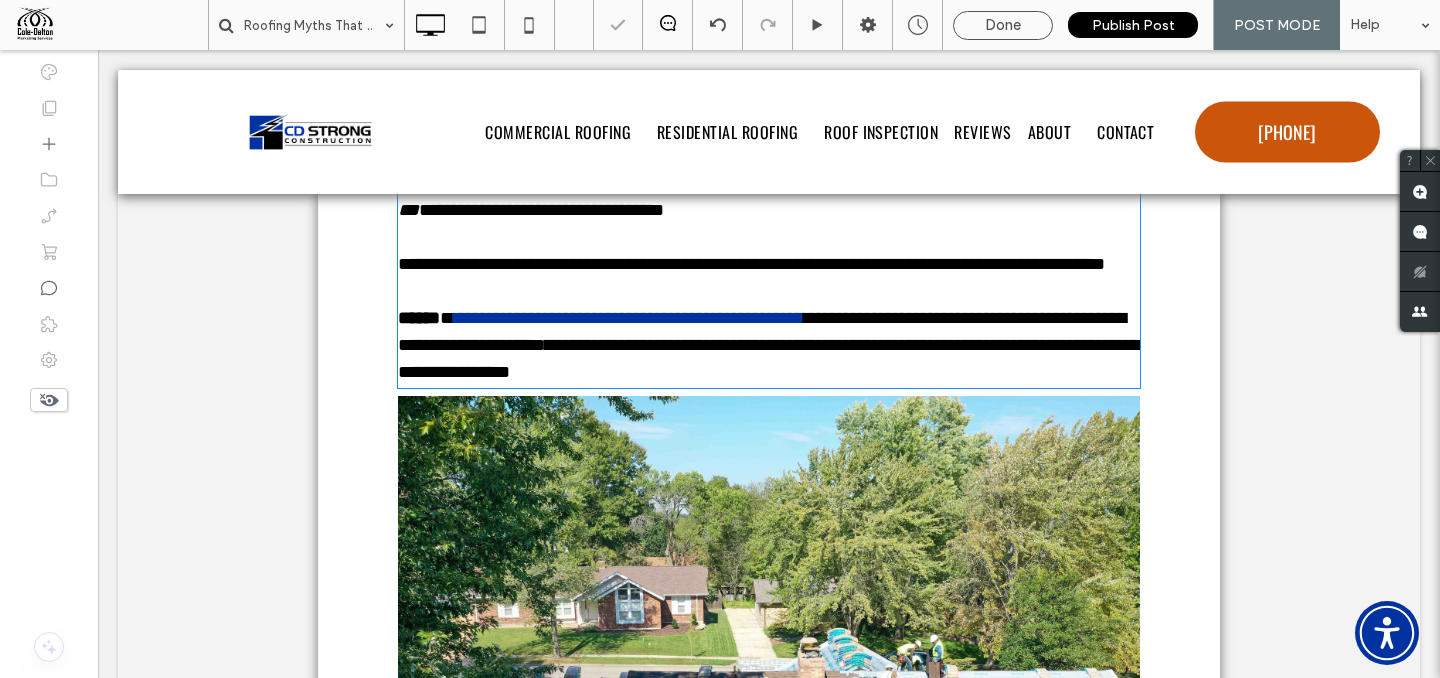 type on "******" 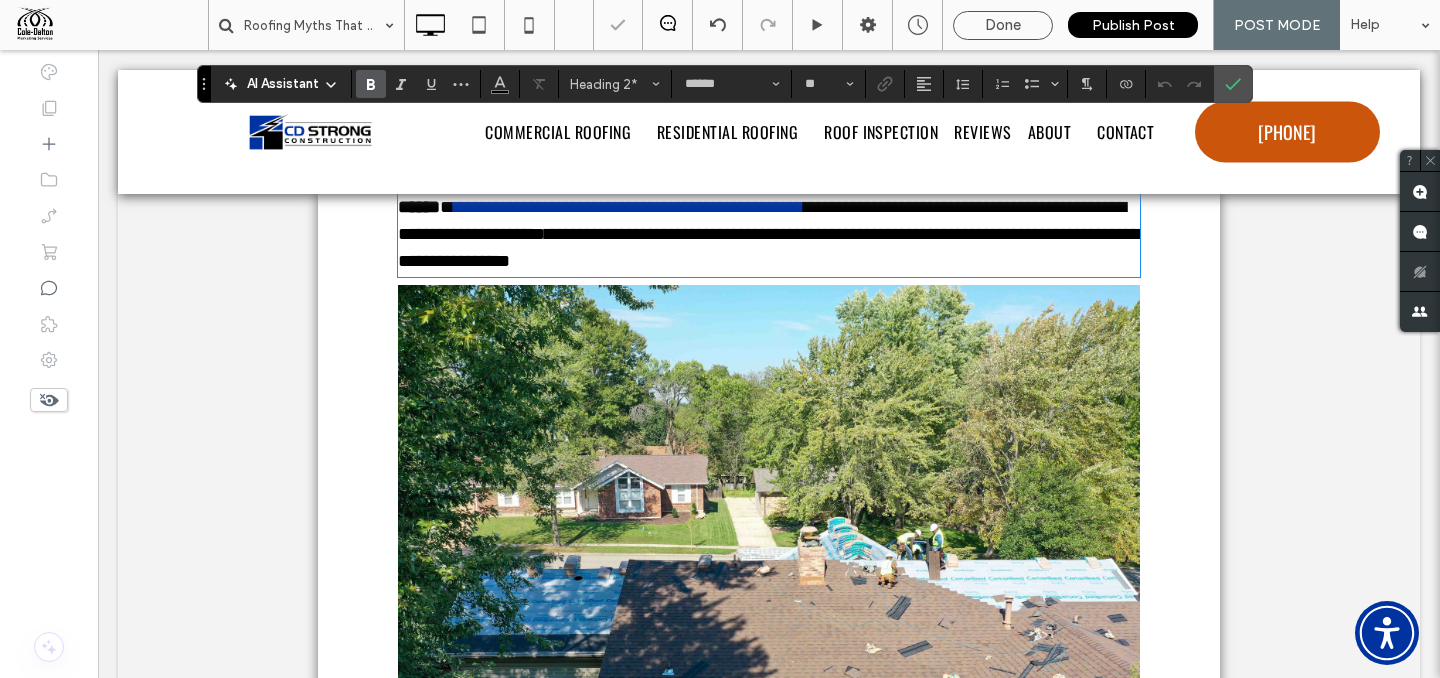 scroll, scrollTop: 1219, scrollLeft: 0, axis: vertical 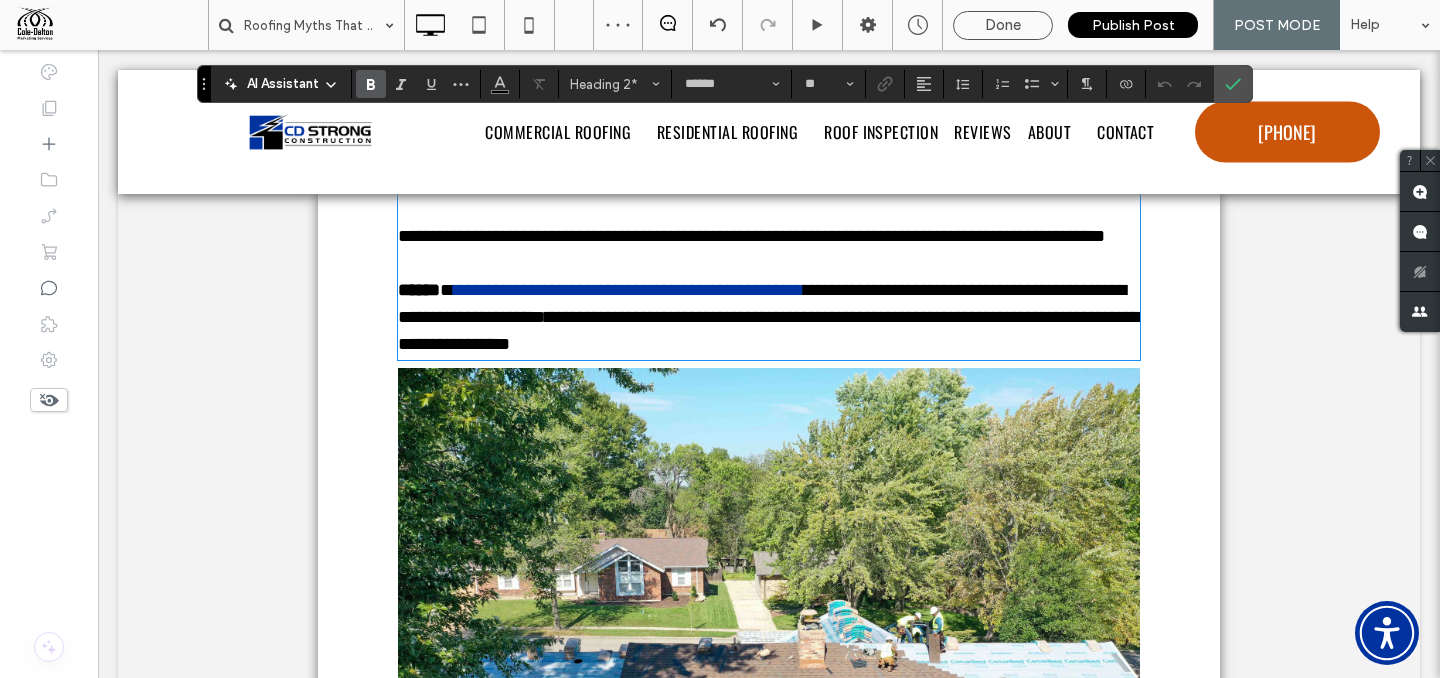 type on "*********" 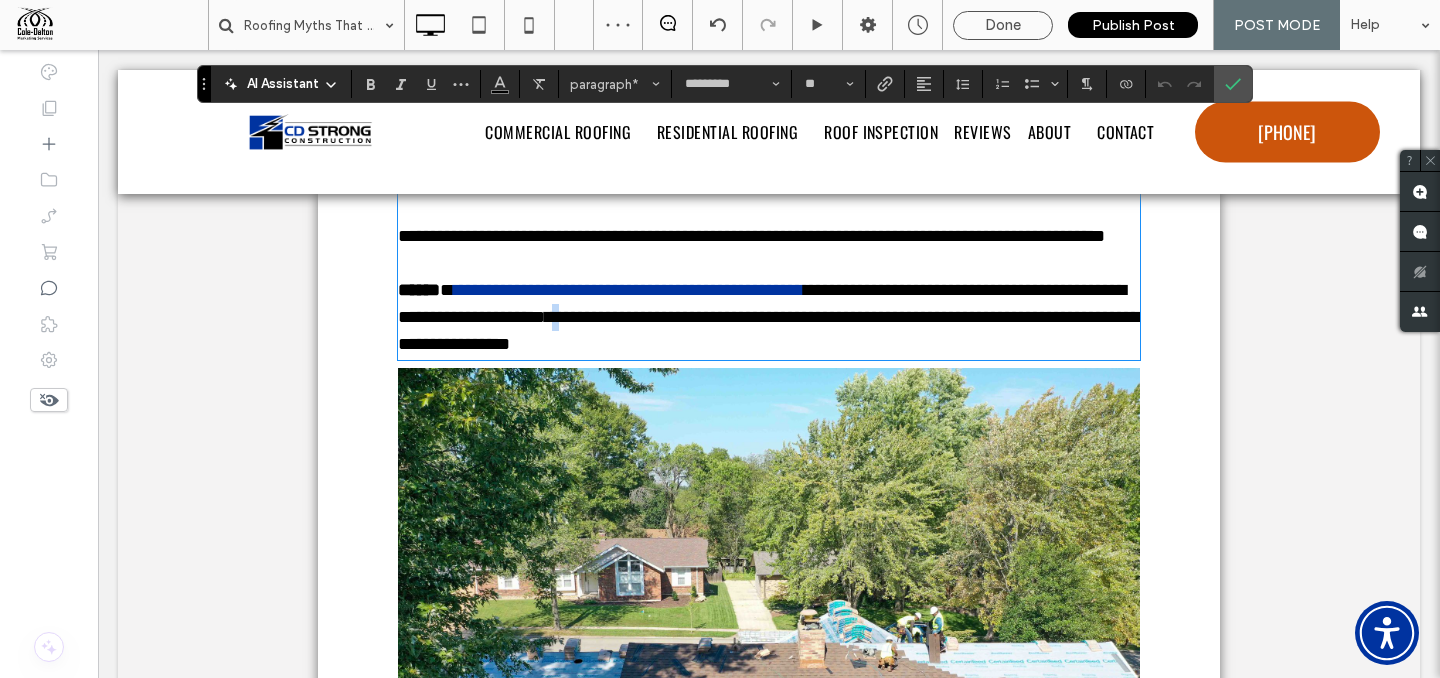 click on "**********" at bounding box center (769, 330) 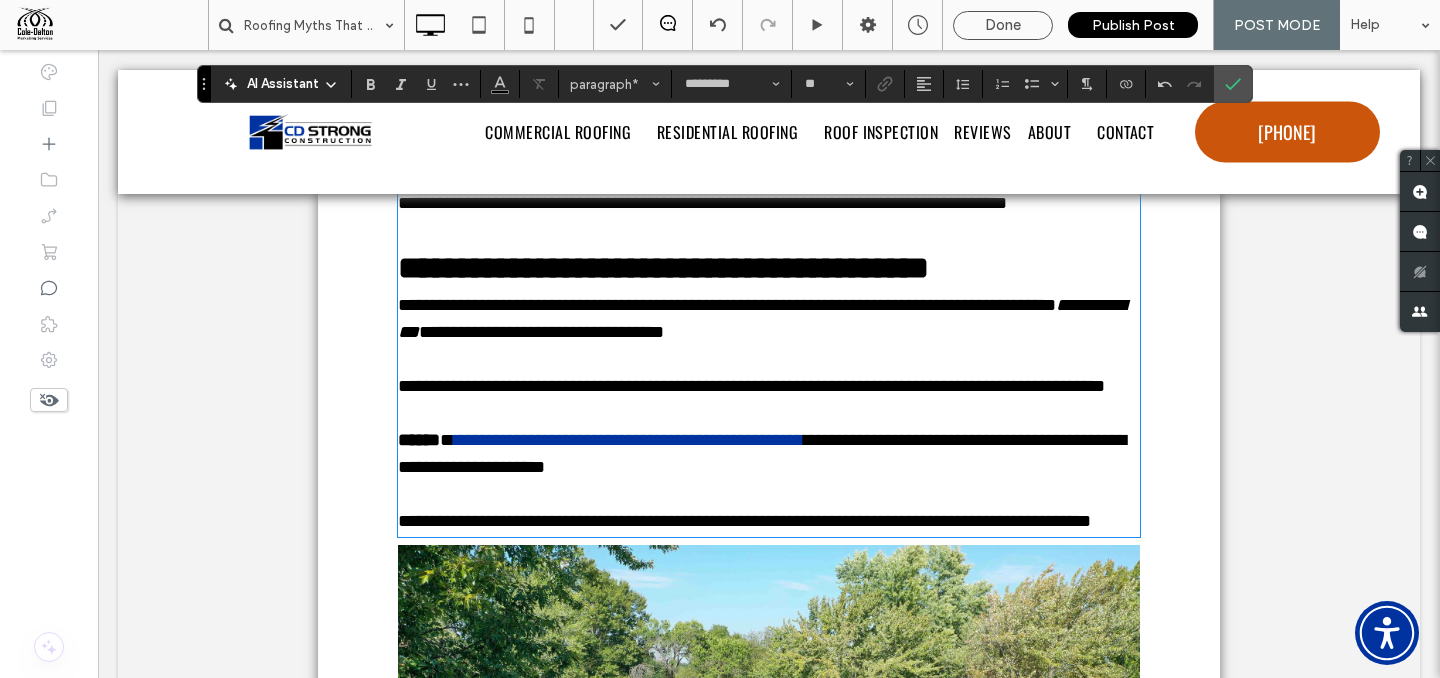 scroll, scrollTop: 1026, scrollLeft: 0, axis: vertical 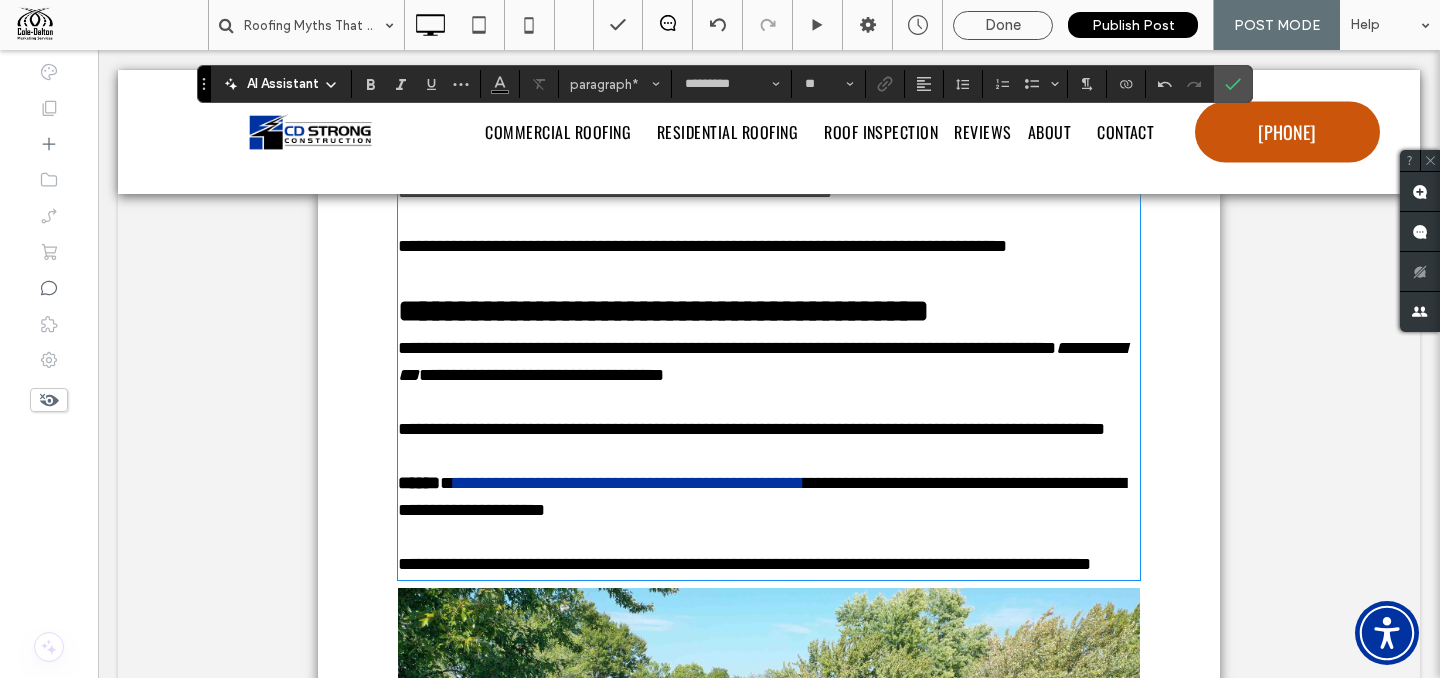 click at bounding box center (769, 273) 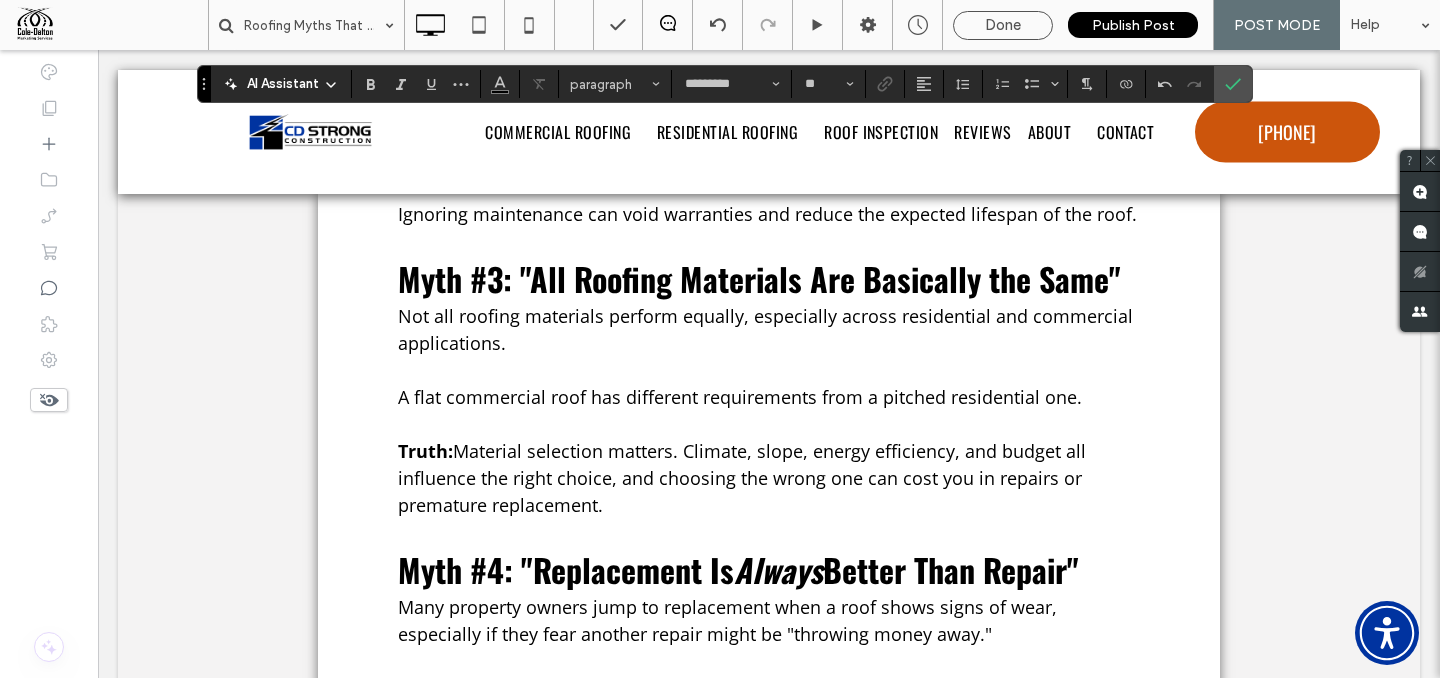 scroll, scrollTop: 2161, scrollLeft: 0, axis: vertical 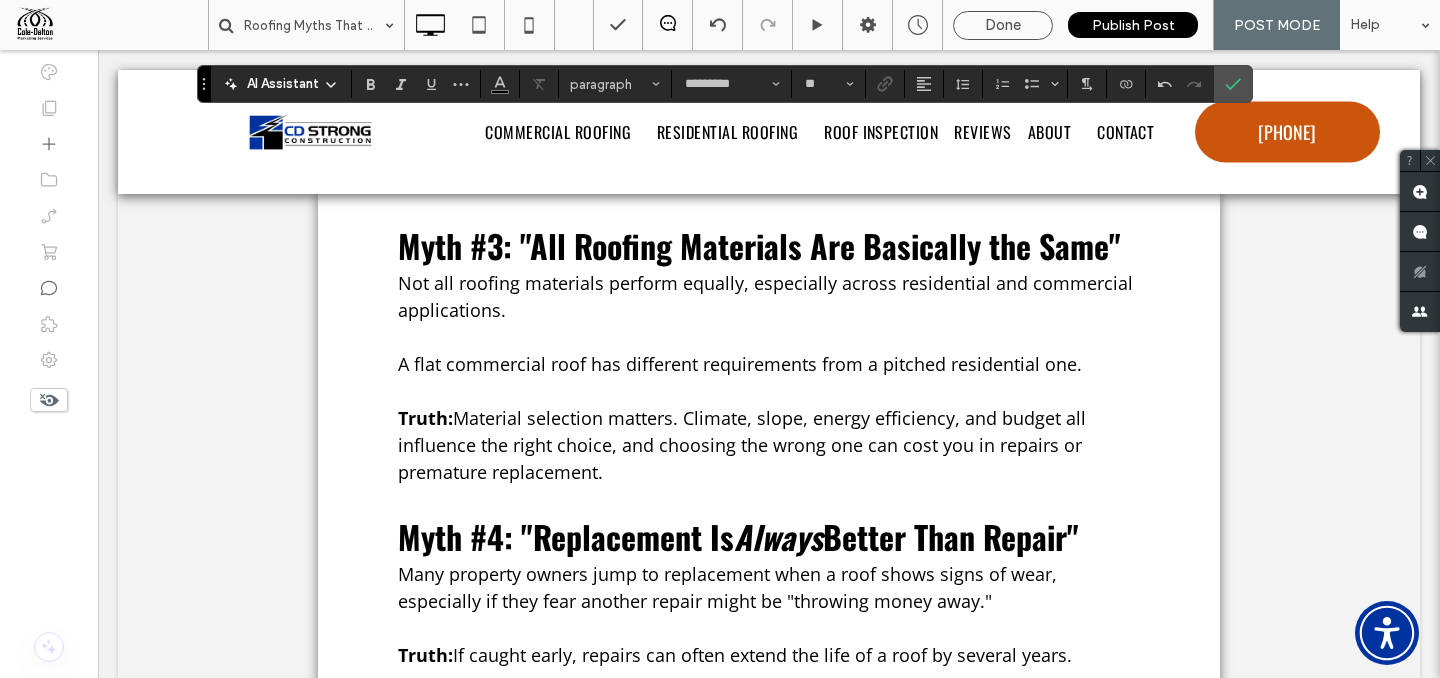 click on "Material selection matters. Climate, slope, energy efficiency, and budget all influence the right choice, and choosing the wrong one can cost you in repairs or premature replacement." at bounding box center [742, 445] 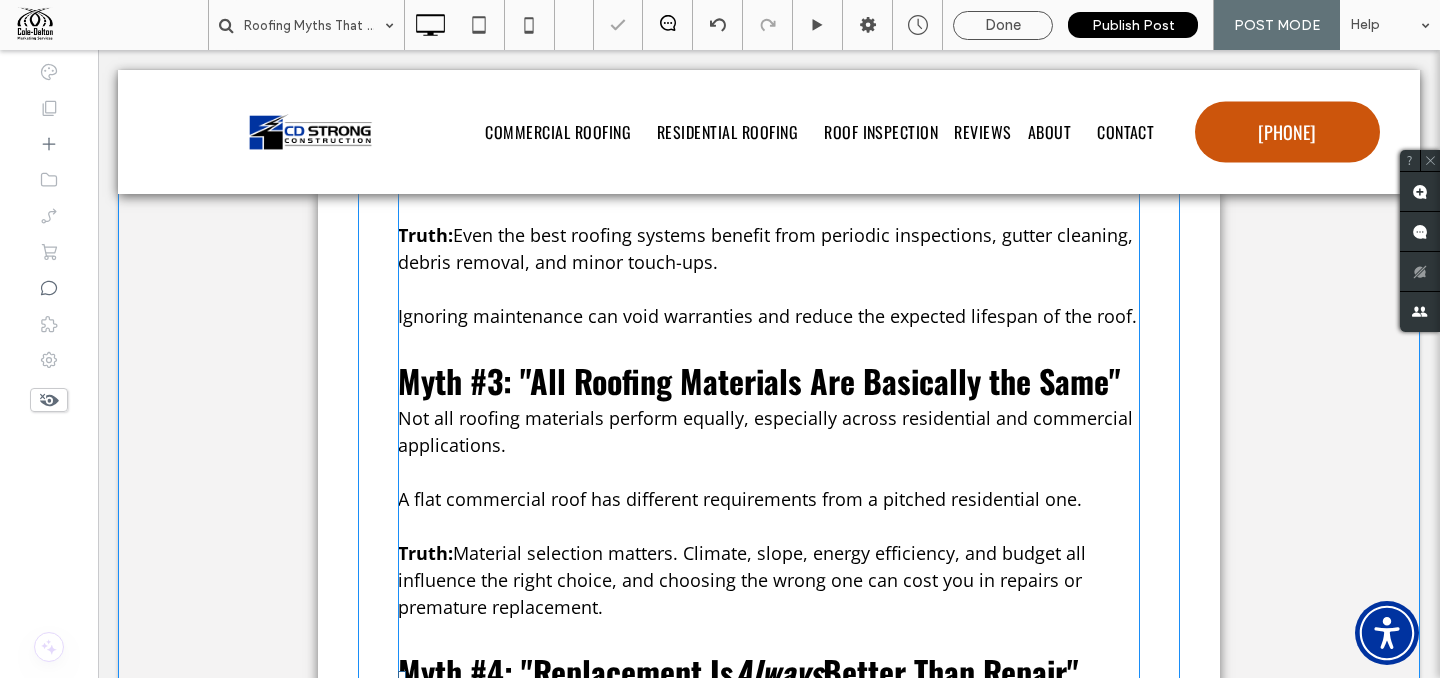 click at bounding box center [769, 472] 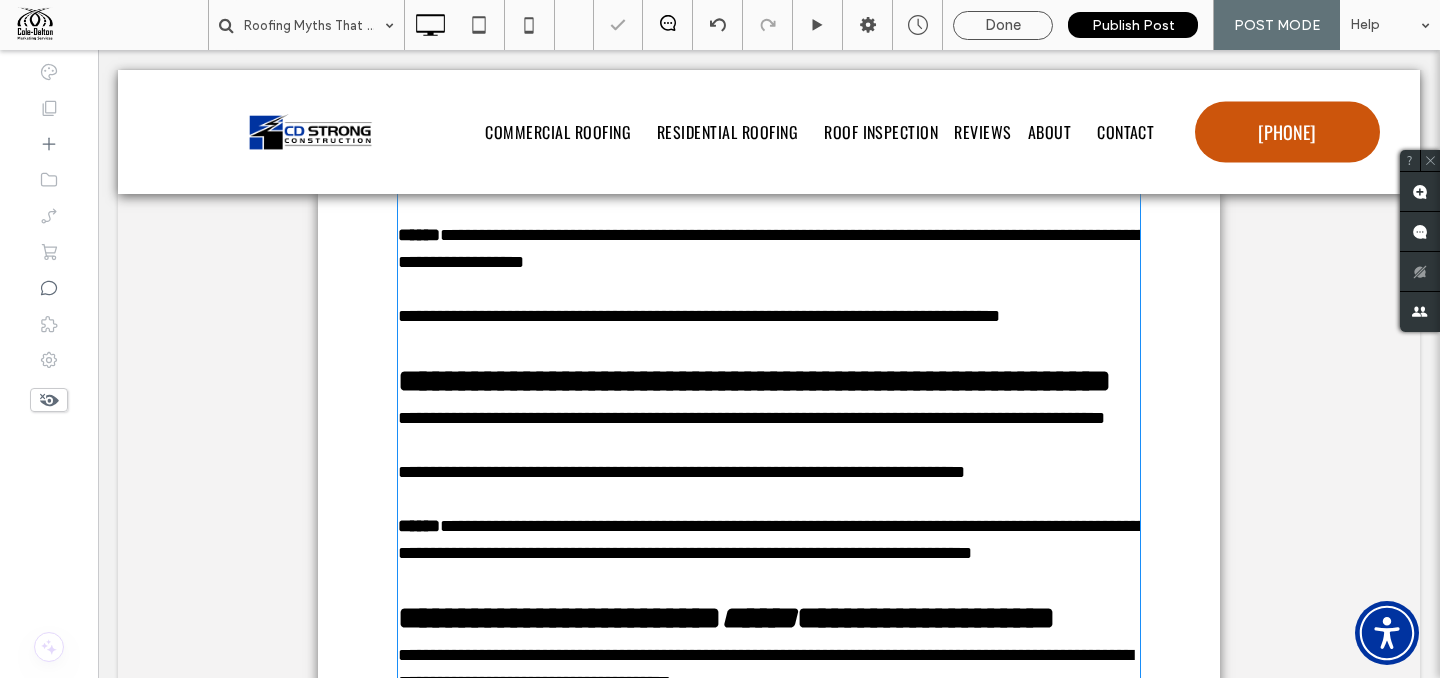 type on "*********" 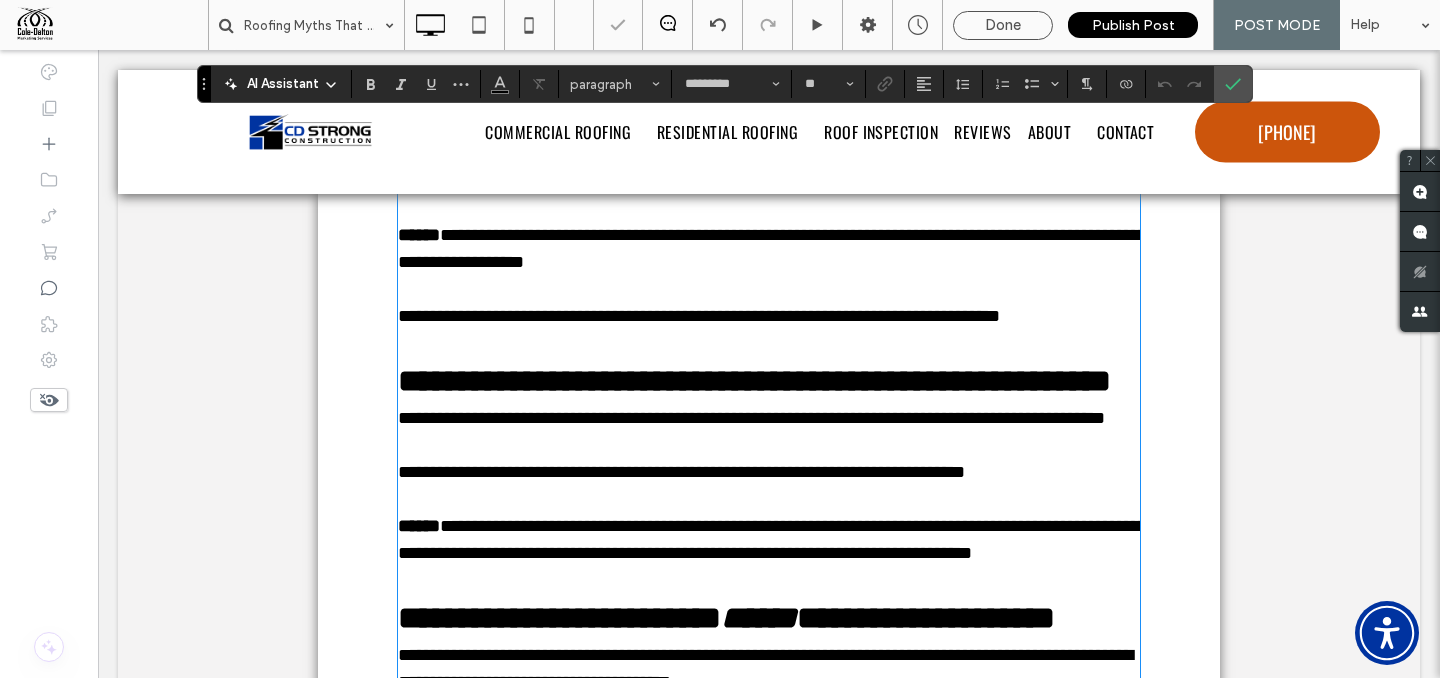 type 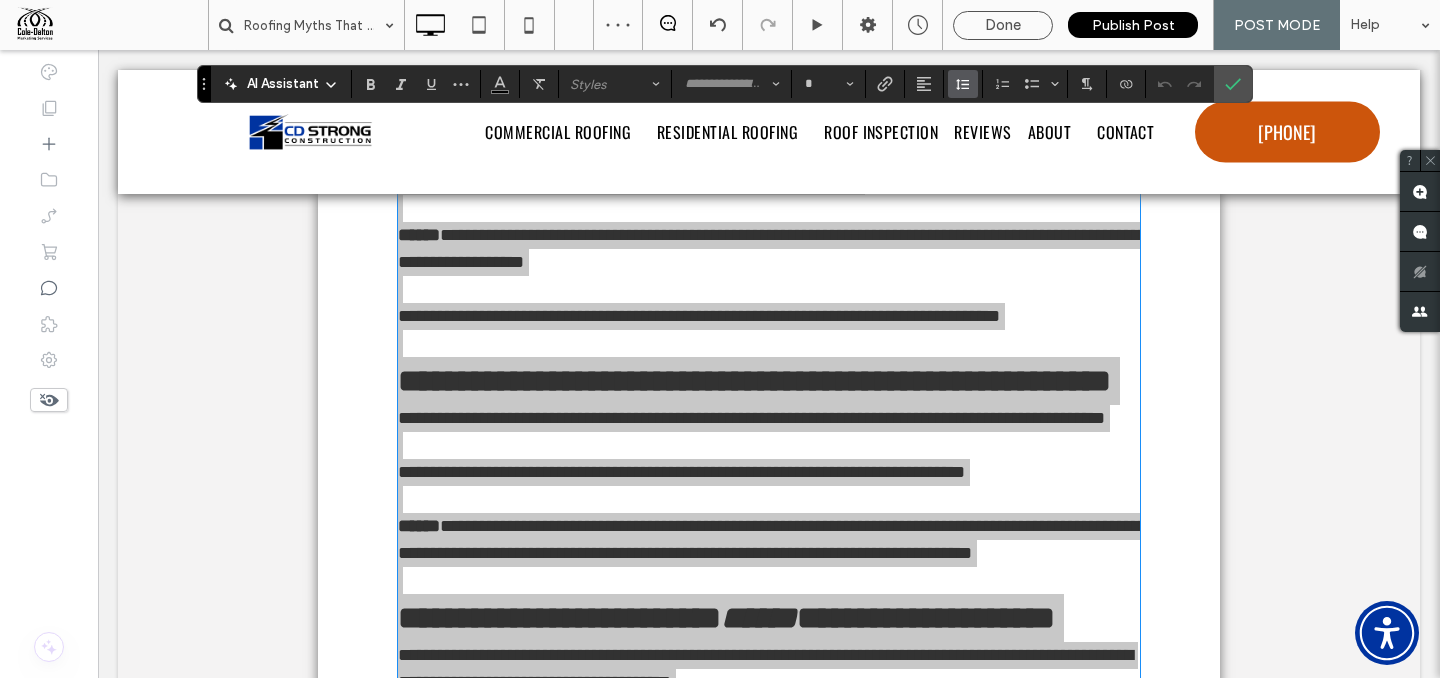 click at bounding box center (963, 84) 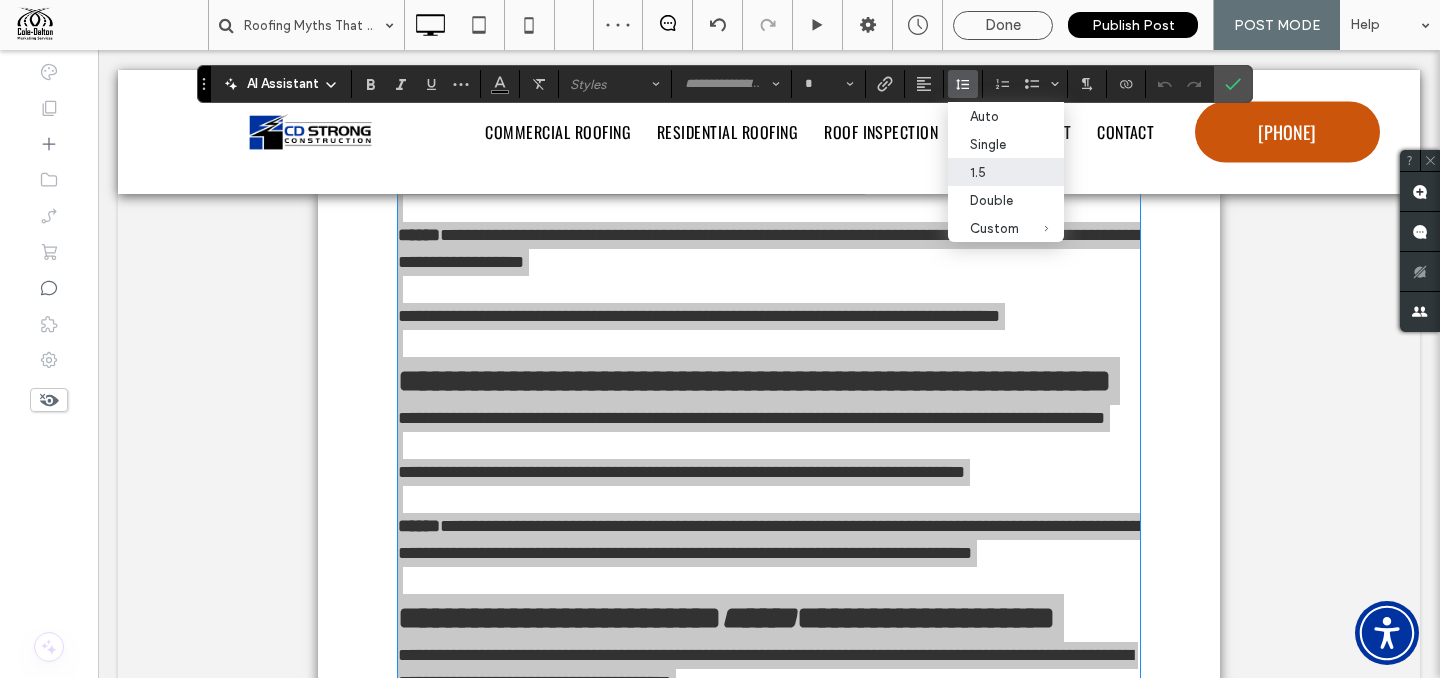 click on "1.5" at bounding box center [994, 172] 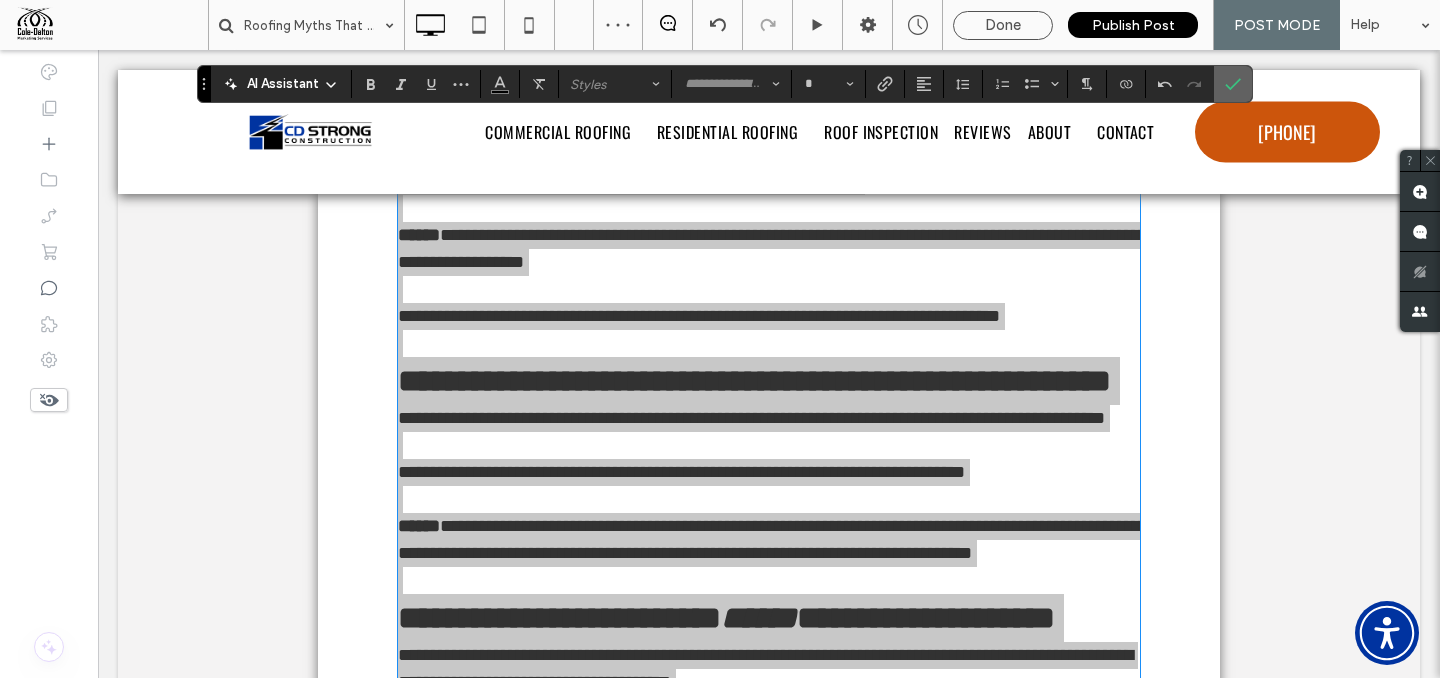 drag, startPoint x: 1237, startPoint y: 81, endPoint x: 1073, endPoint y: 94, distance: 164.51443 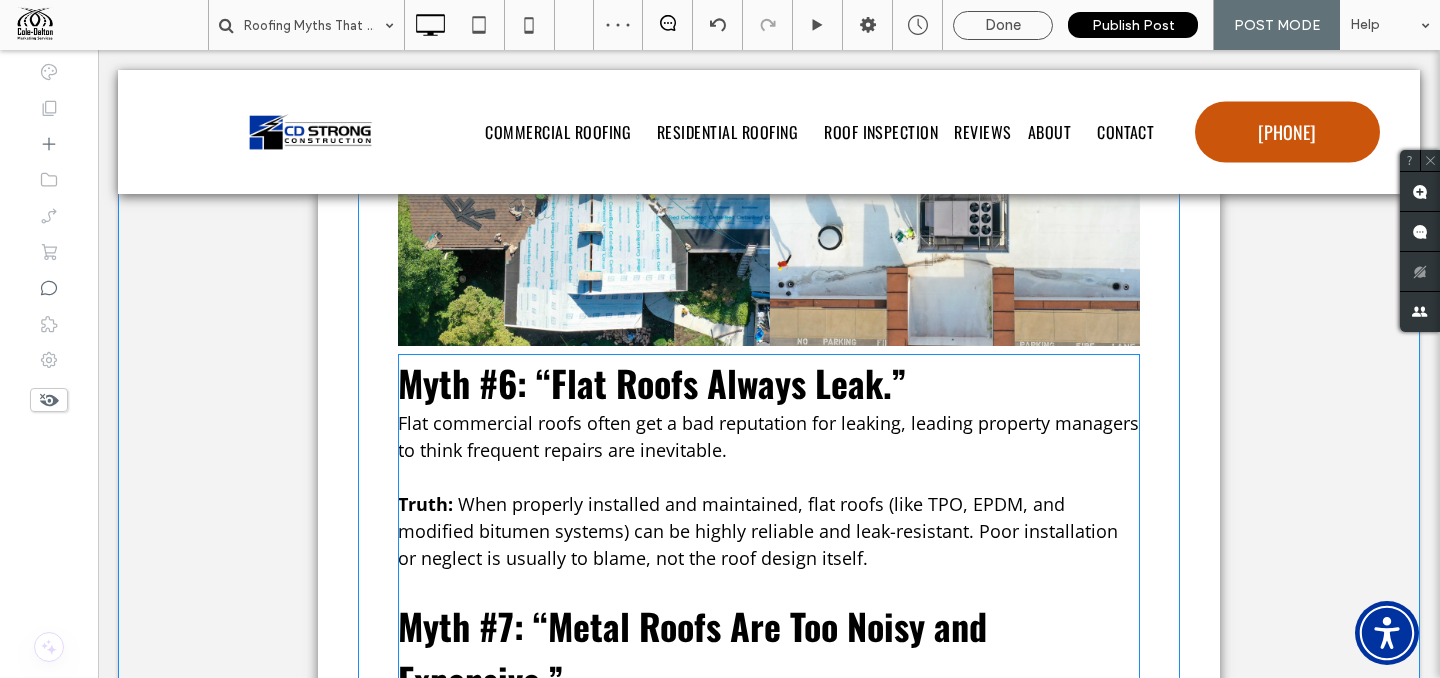 scroll, scrollTop: 3559, scrollLeft: 0, axis: vertical 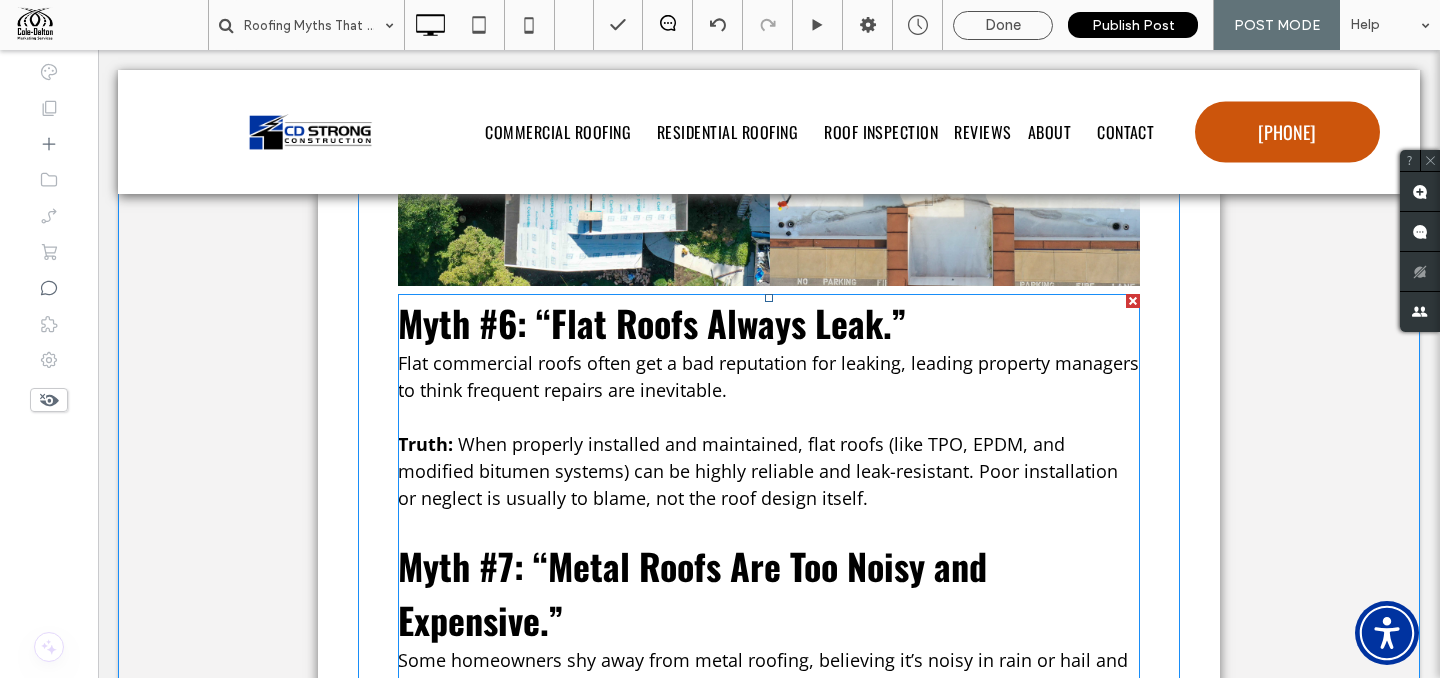 click on "When properly installed and maintained, flat roofs (like TPO, EPDM, and modified bitumen systems) can be highly reliable and leak-resistant. Poor installation or neglect is usually to blame, not the roof design itself." at bounding box center [758, 471] 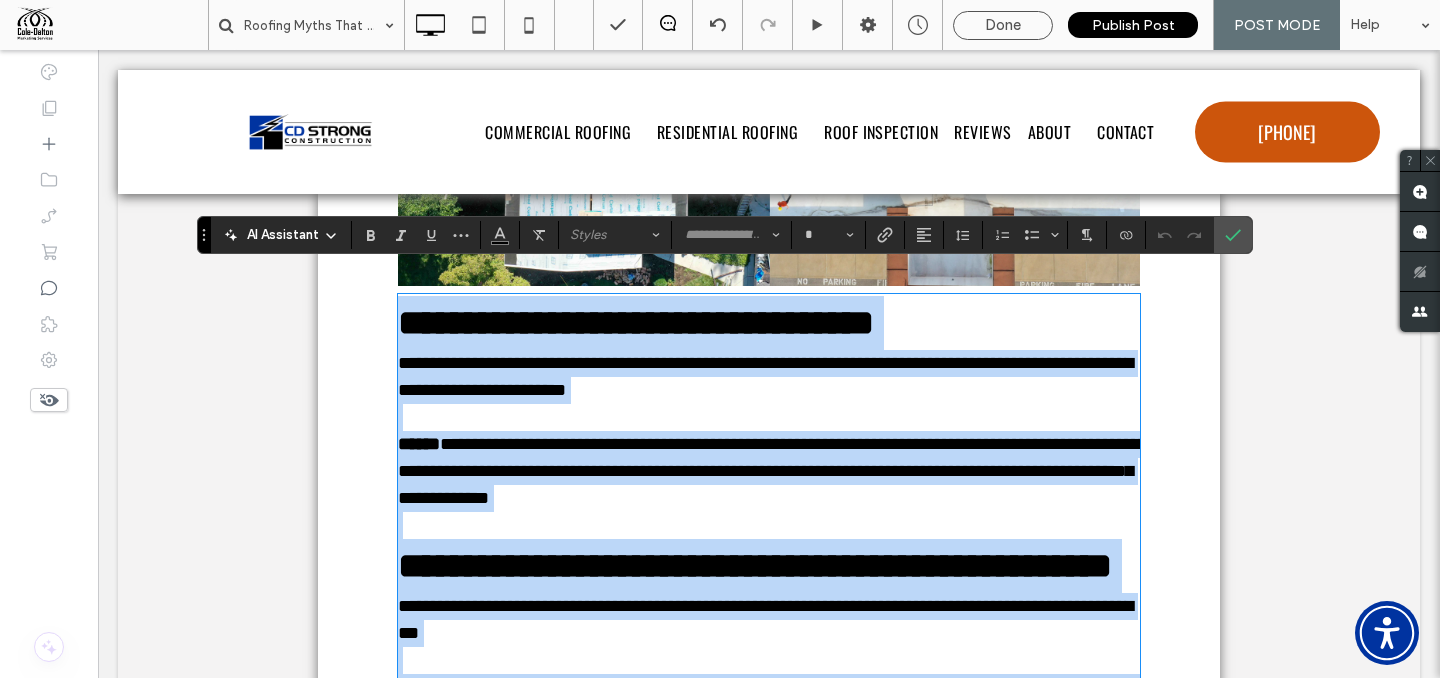 click at bounding box center (769, 417) 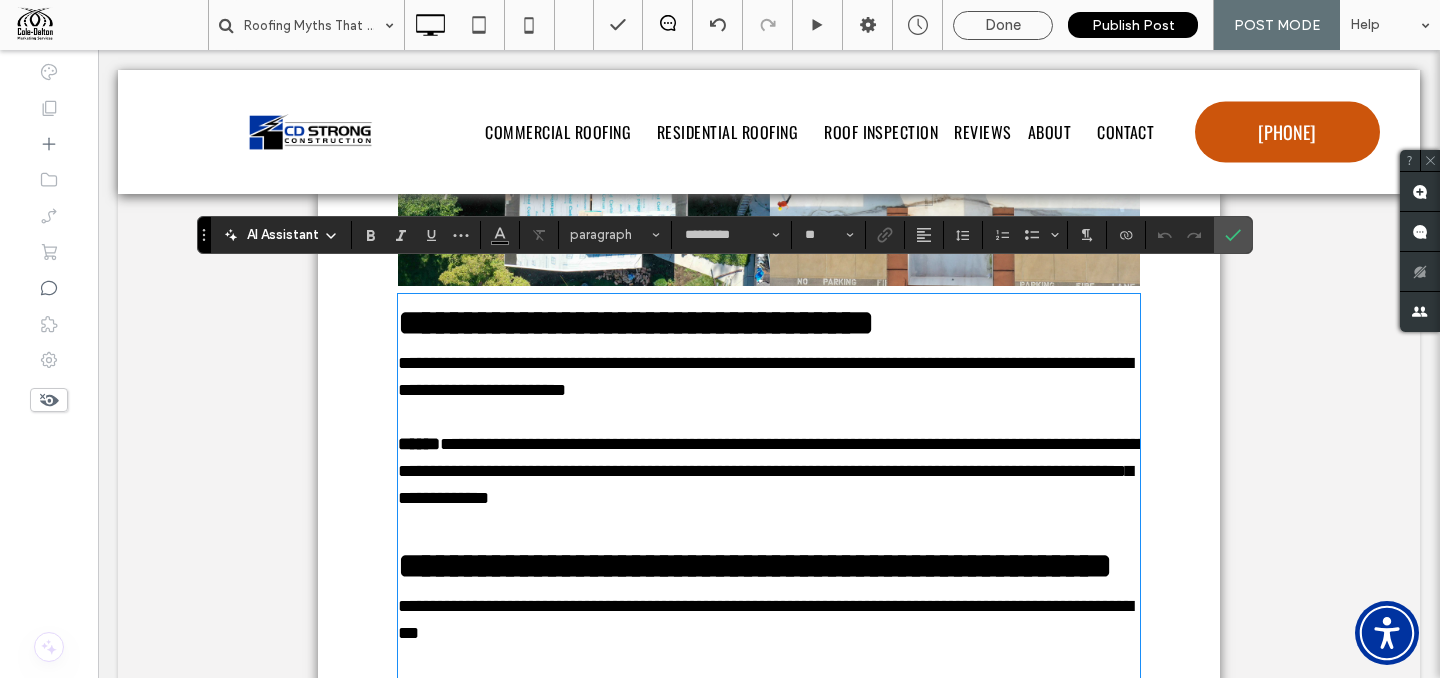 type 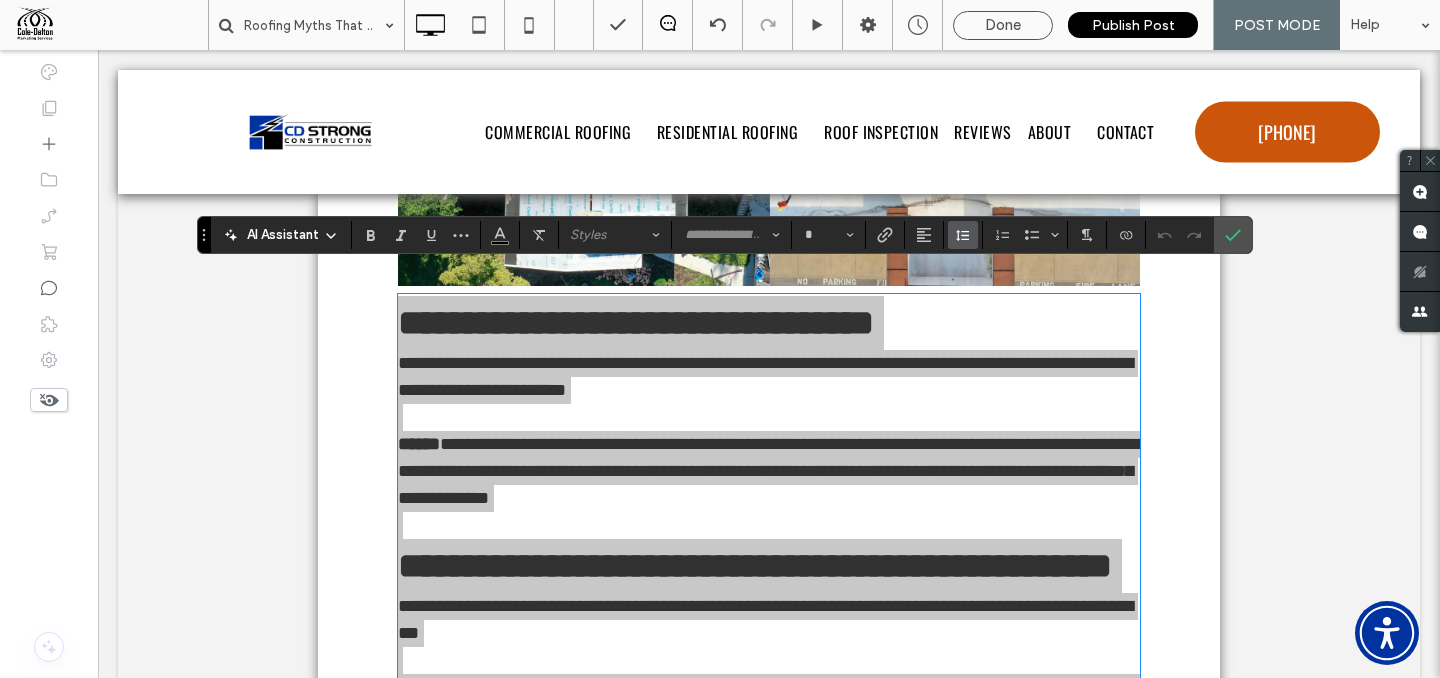 click 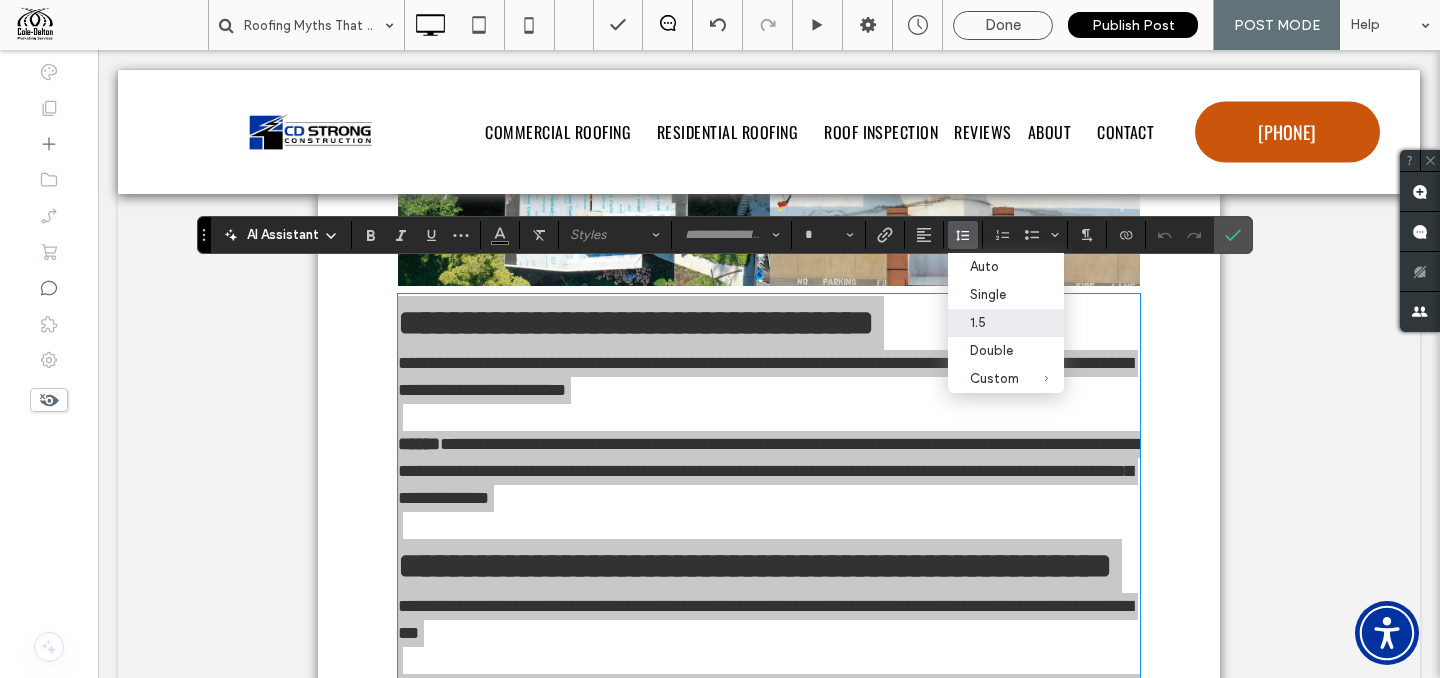 click on "1.5" at bounding box center [994, 322] 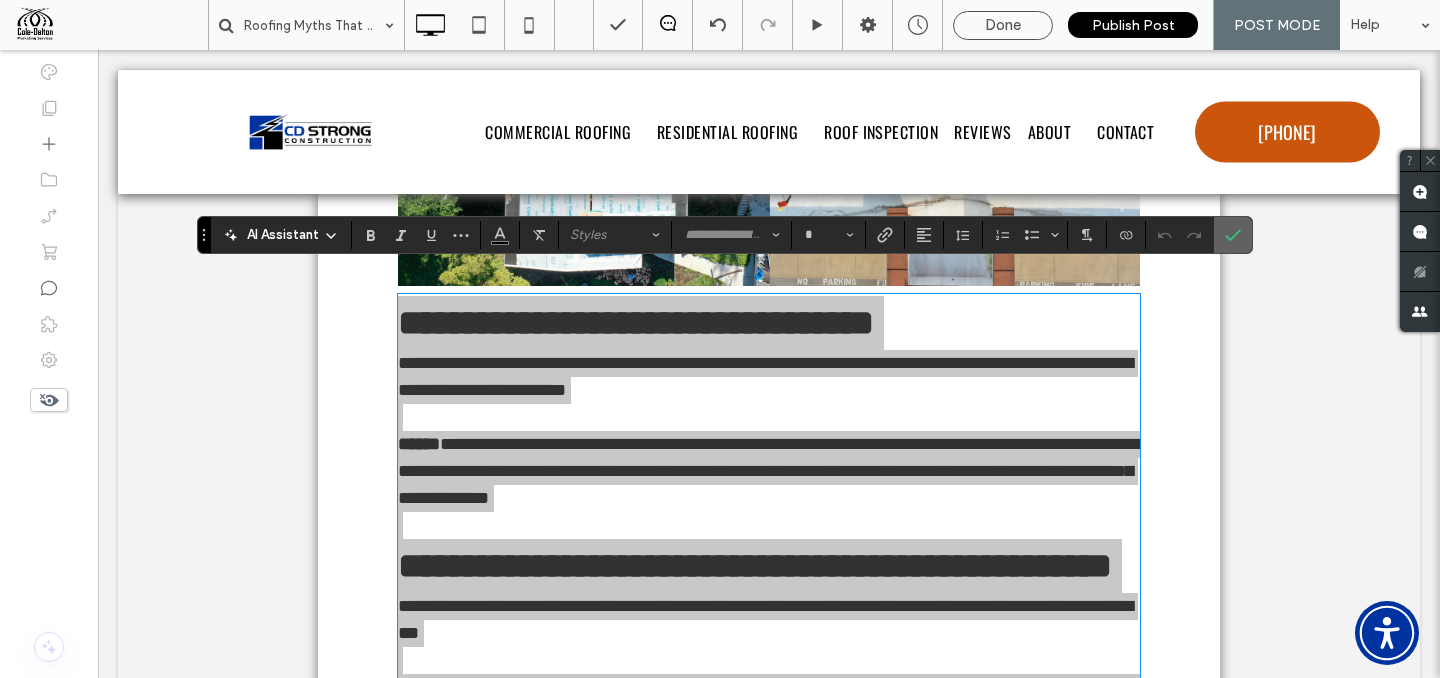 drag, startPoint x: 1244, startPoint y: 238, endPoint x: 1122, endPoint y: 200, distance: 127.78106 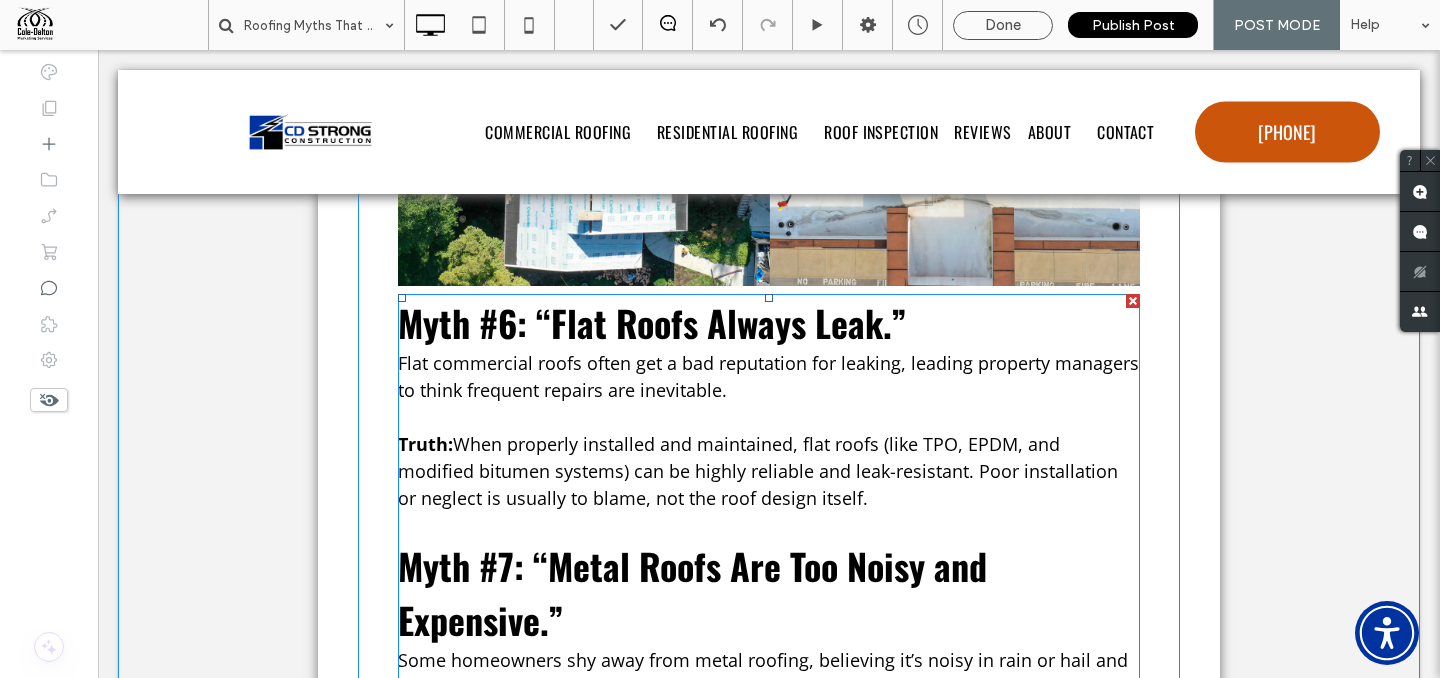 click on "Myth #6: “Flat Roofs Always Leak.”" at bounding box center (652, 322) 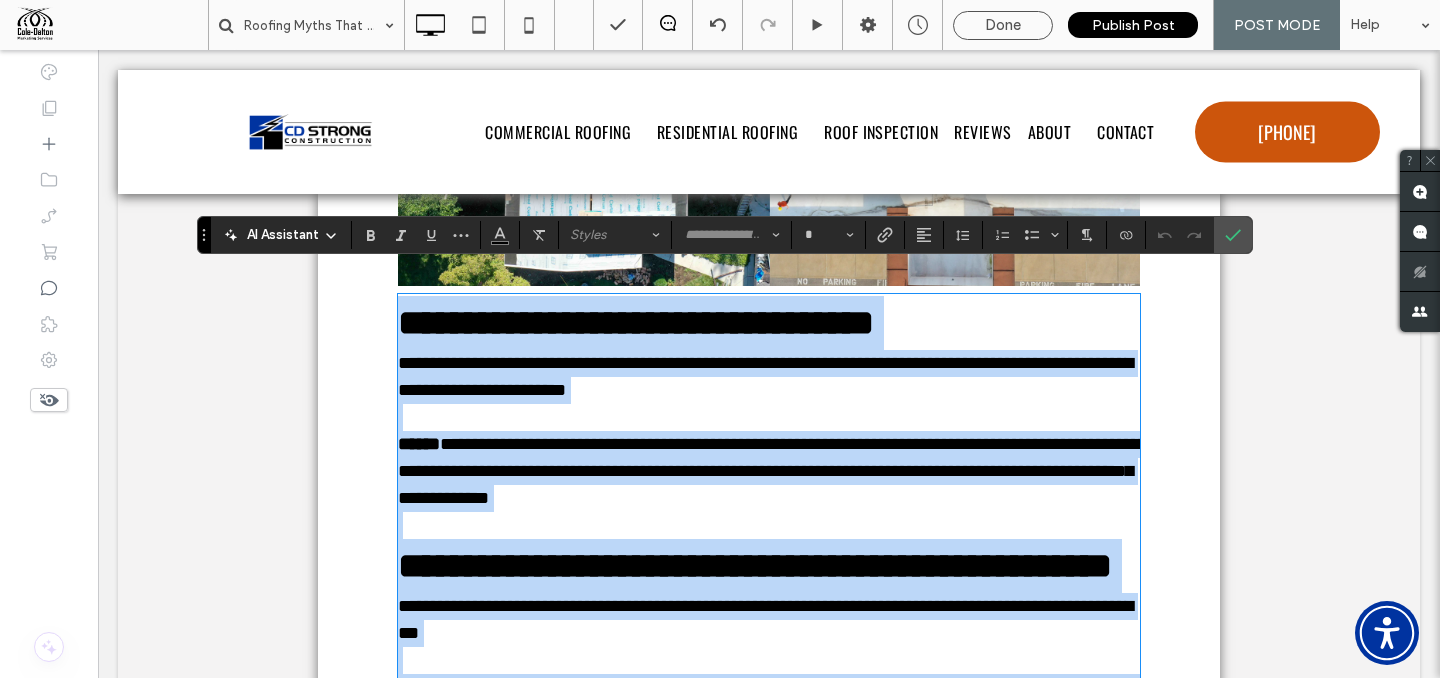click on "**********" at bounding box center (636, 323) 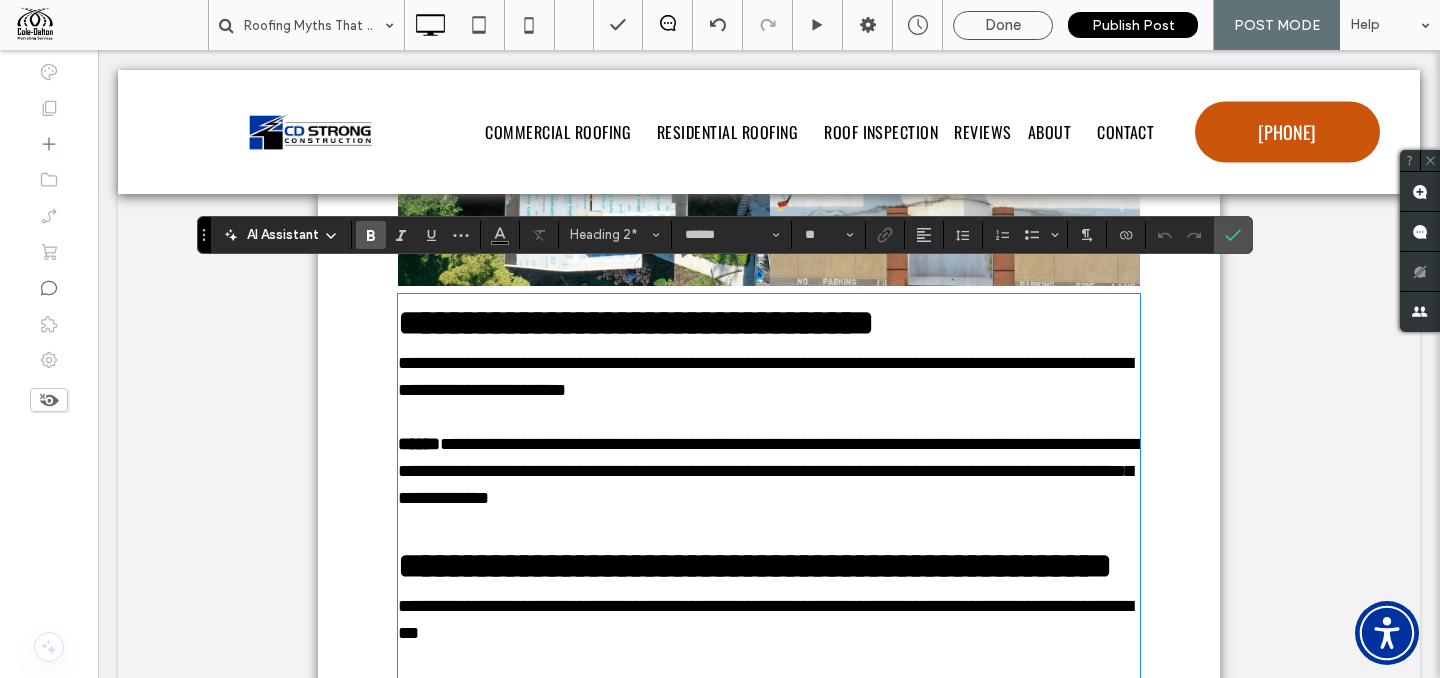 type 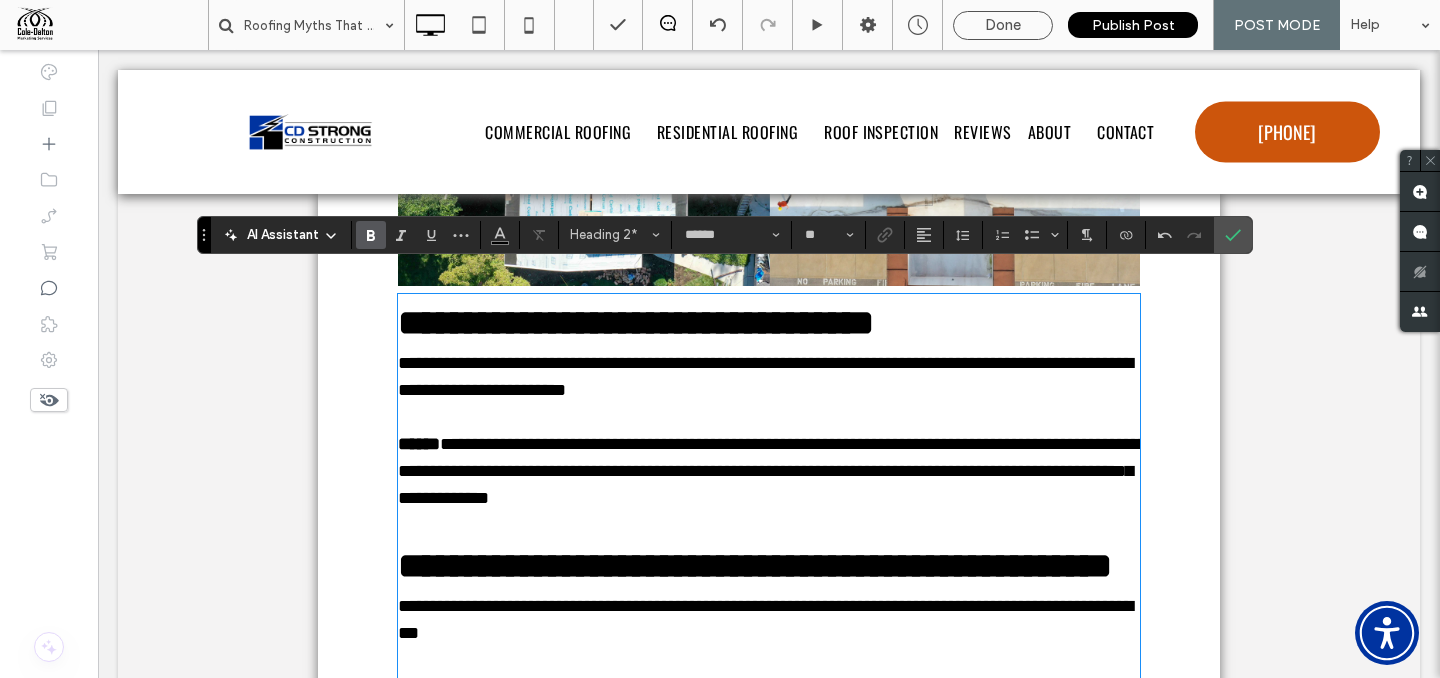 type on "*********" 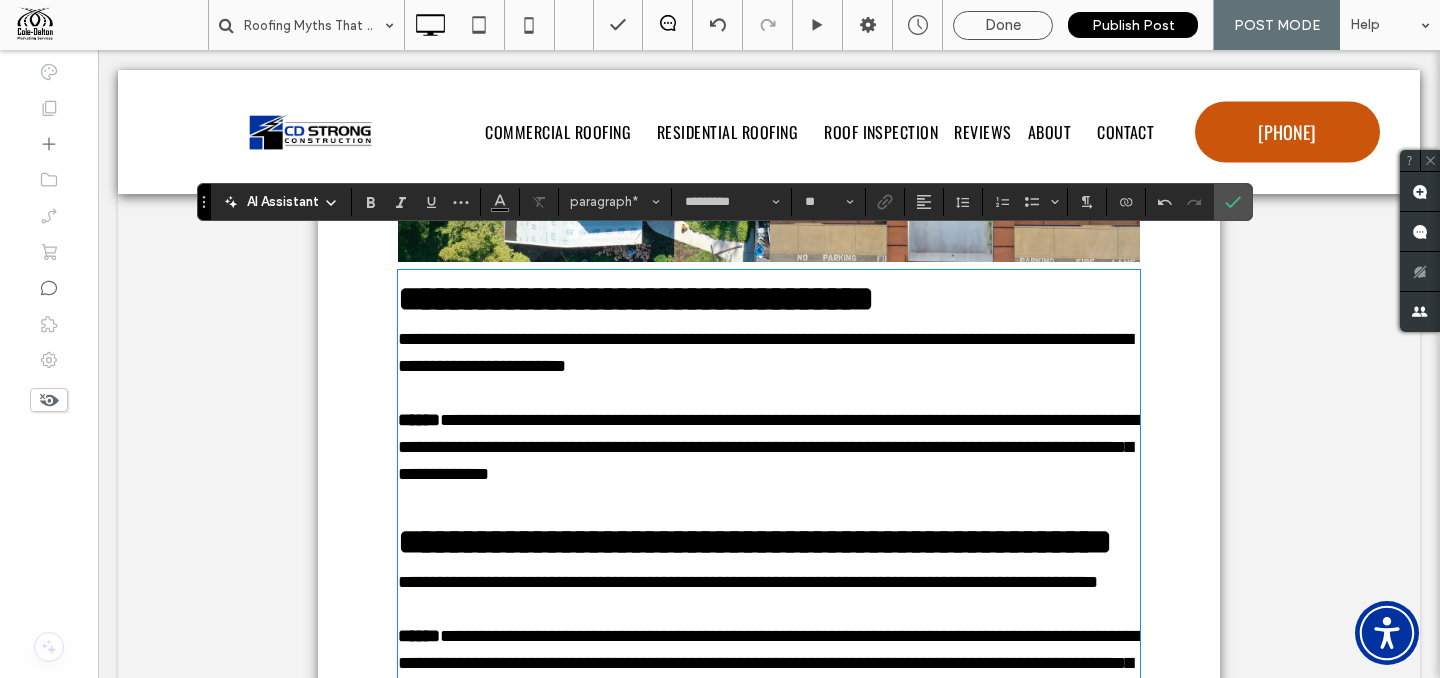 scroll, scrollTop: 3596, scrollLeft: 0, axis: vertical 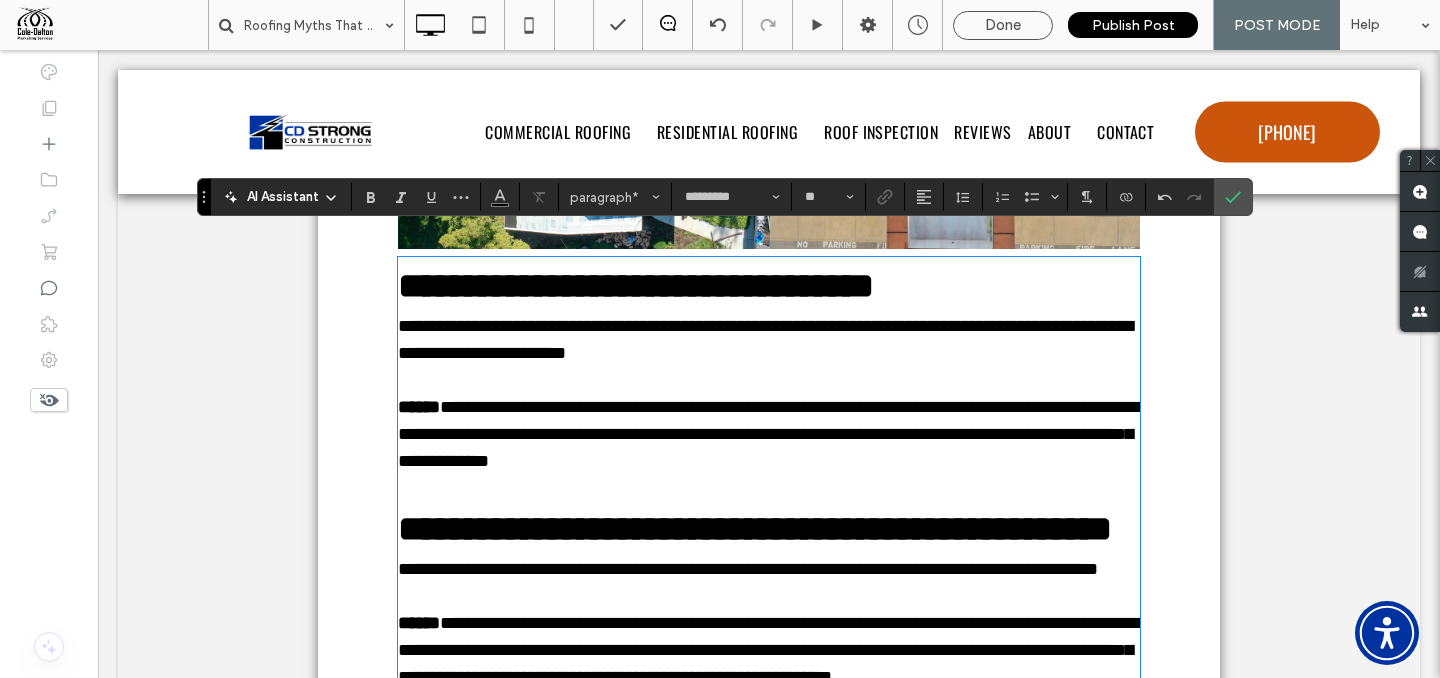 drag, startPoint x: 508, startPoint y: 454, endPoint x: 503, endPoint y: 438, distance: 16.763054 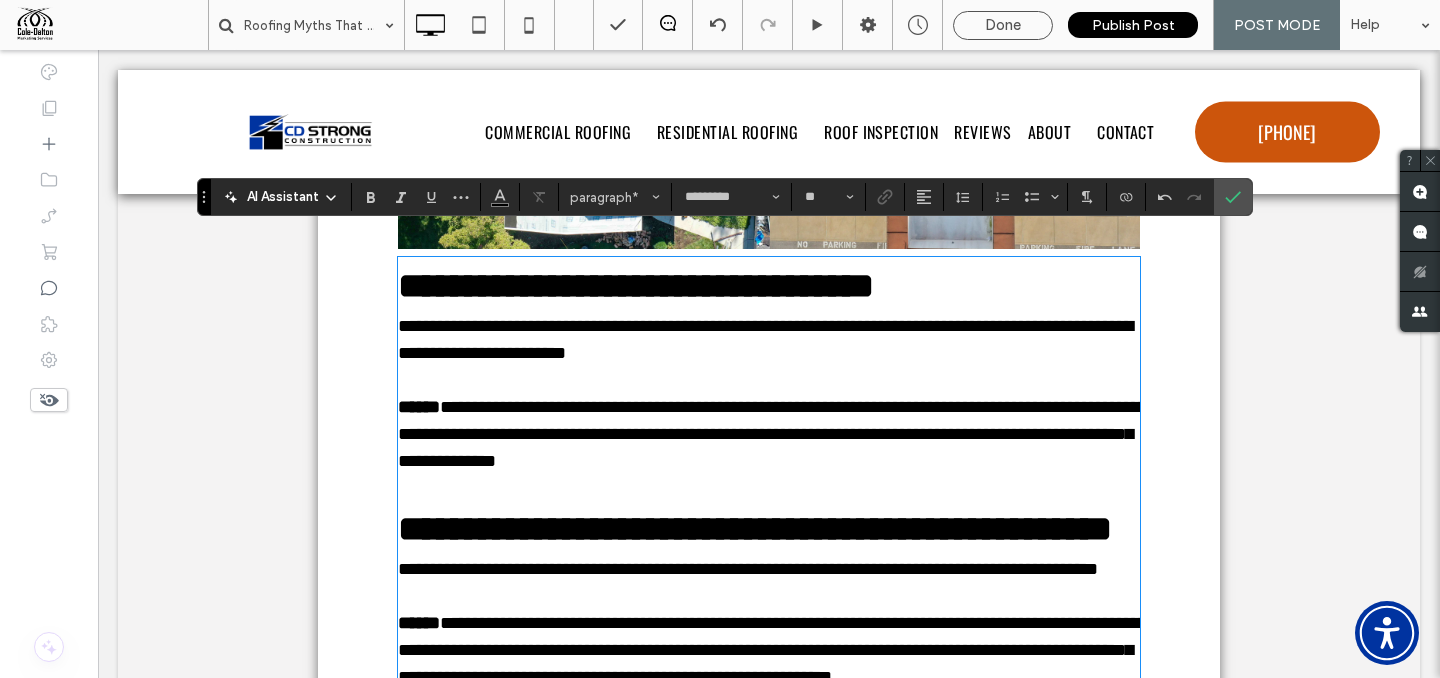 type on "******" 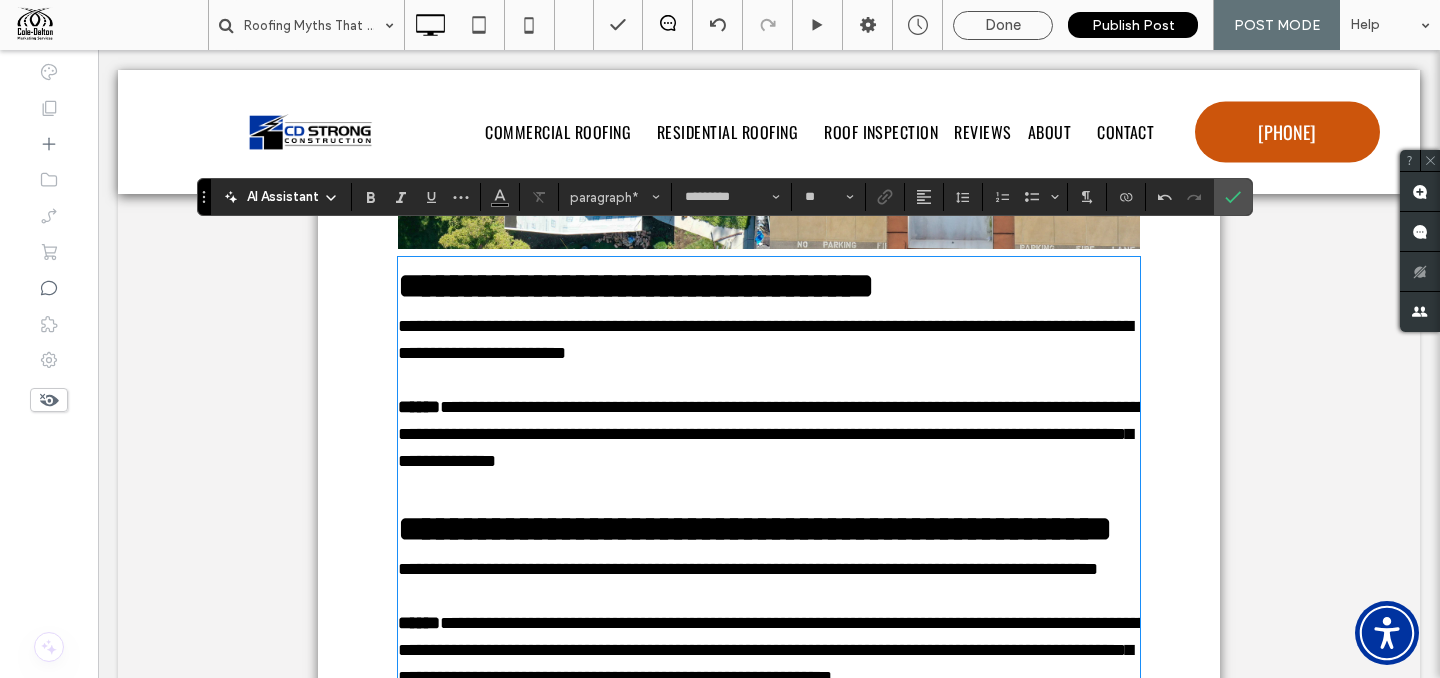 type on "**" 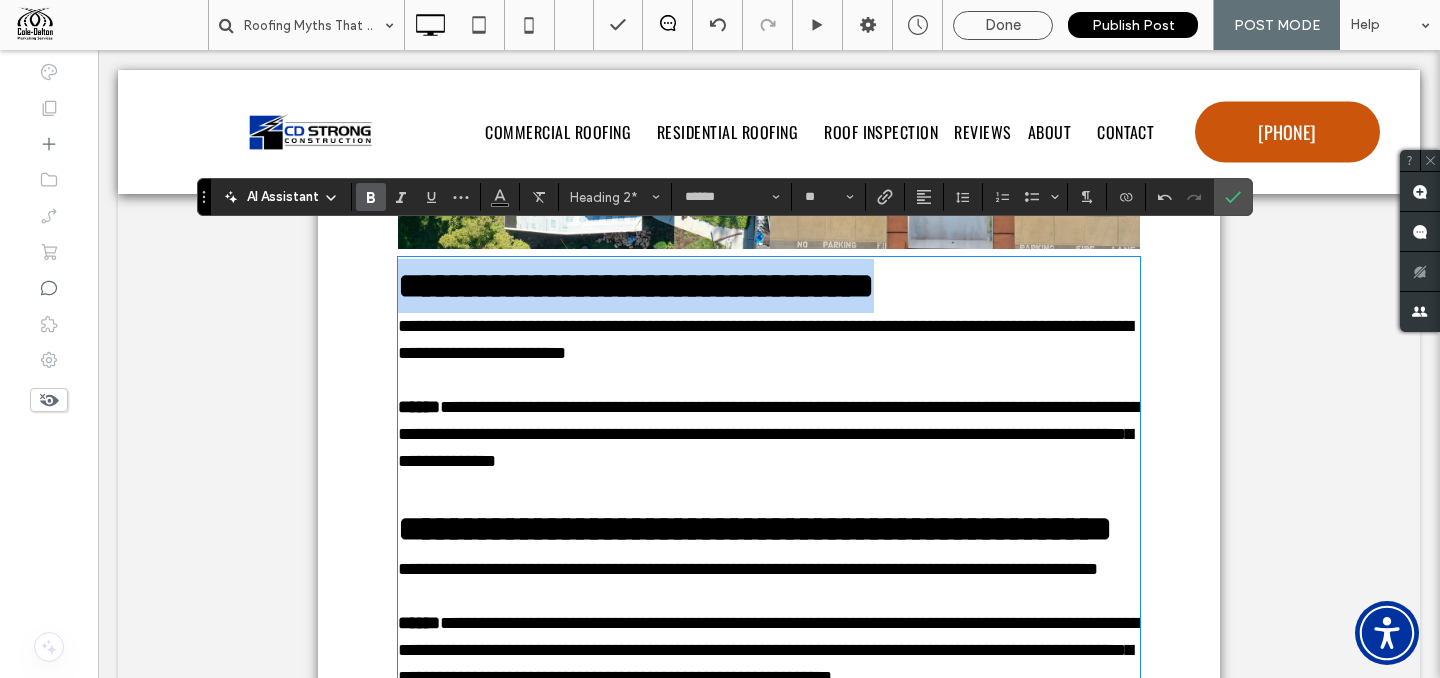drag, startPoint x: 911, startPoint y: 267, endPoint x: 297, endPoint y: 255, distance: 614.11725 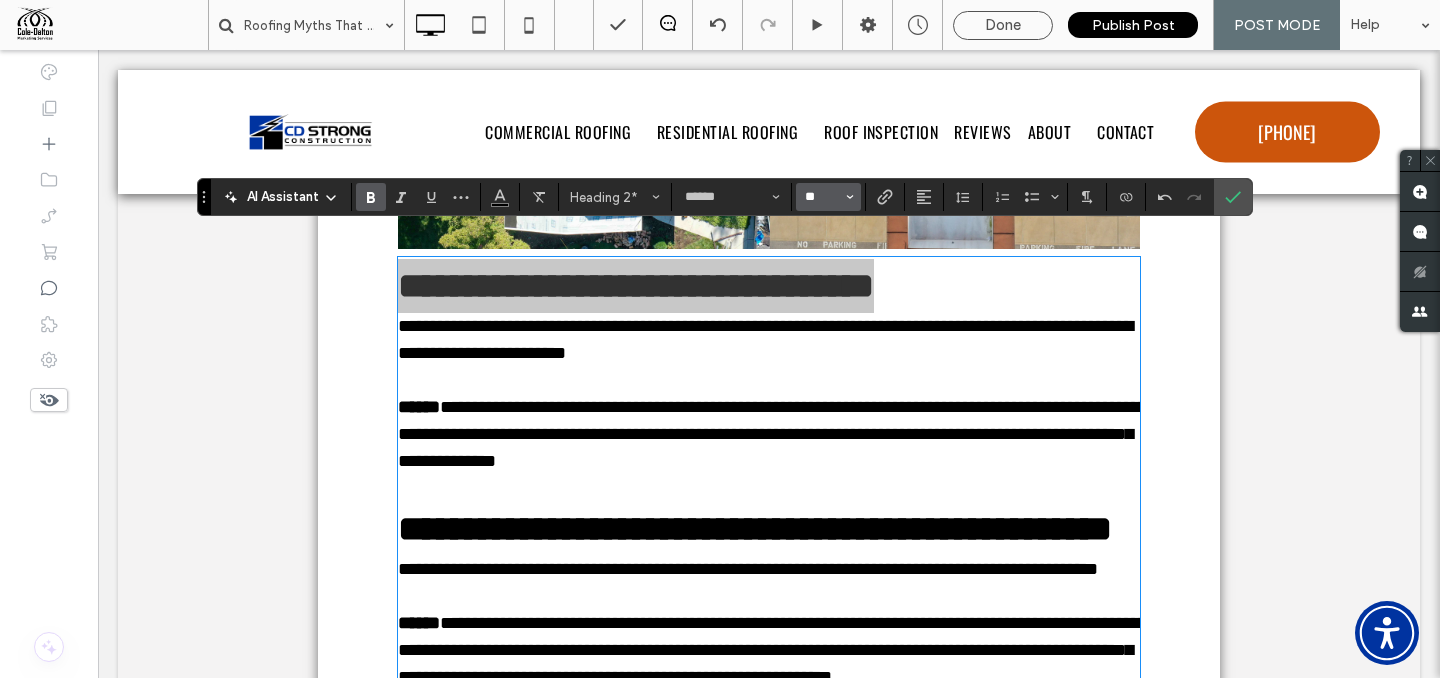 click on "**" at bounding box center (822, 197) 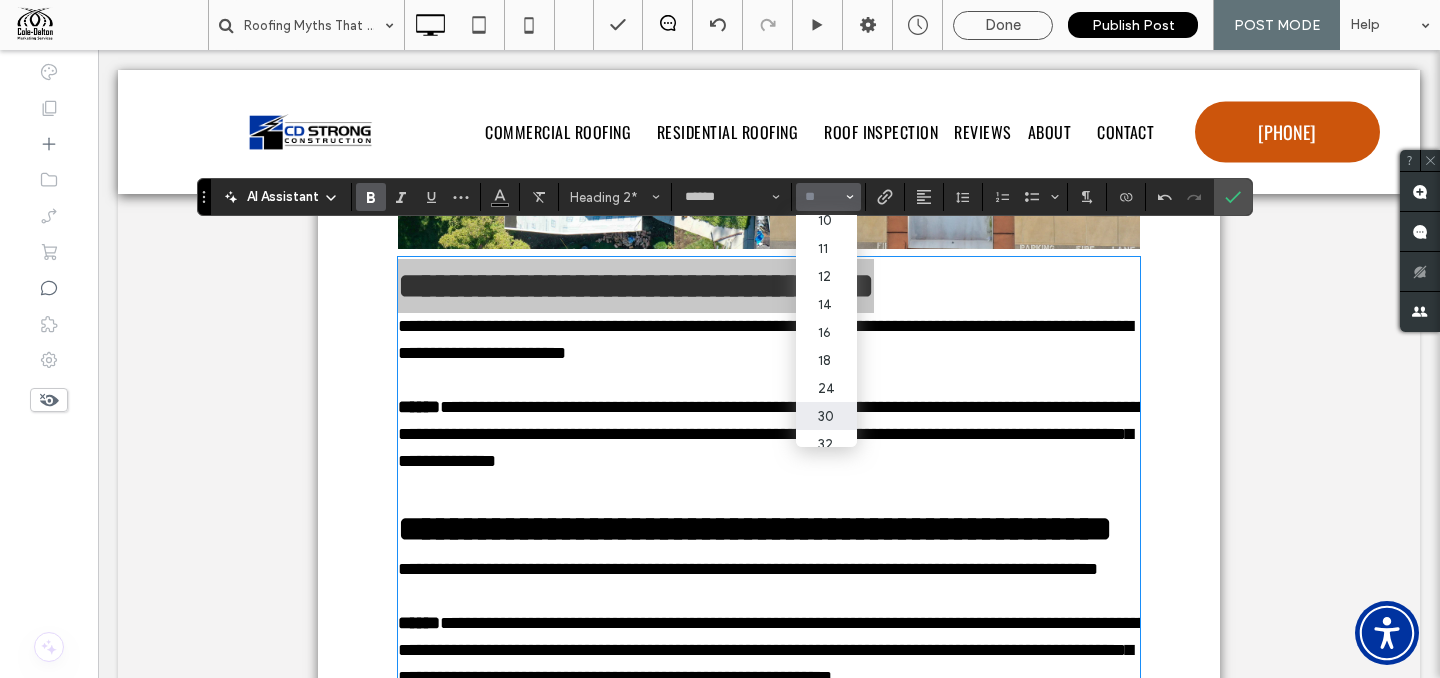 scroll, scrollTop: 83, scrollLeft: 0, axis: vertical 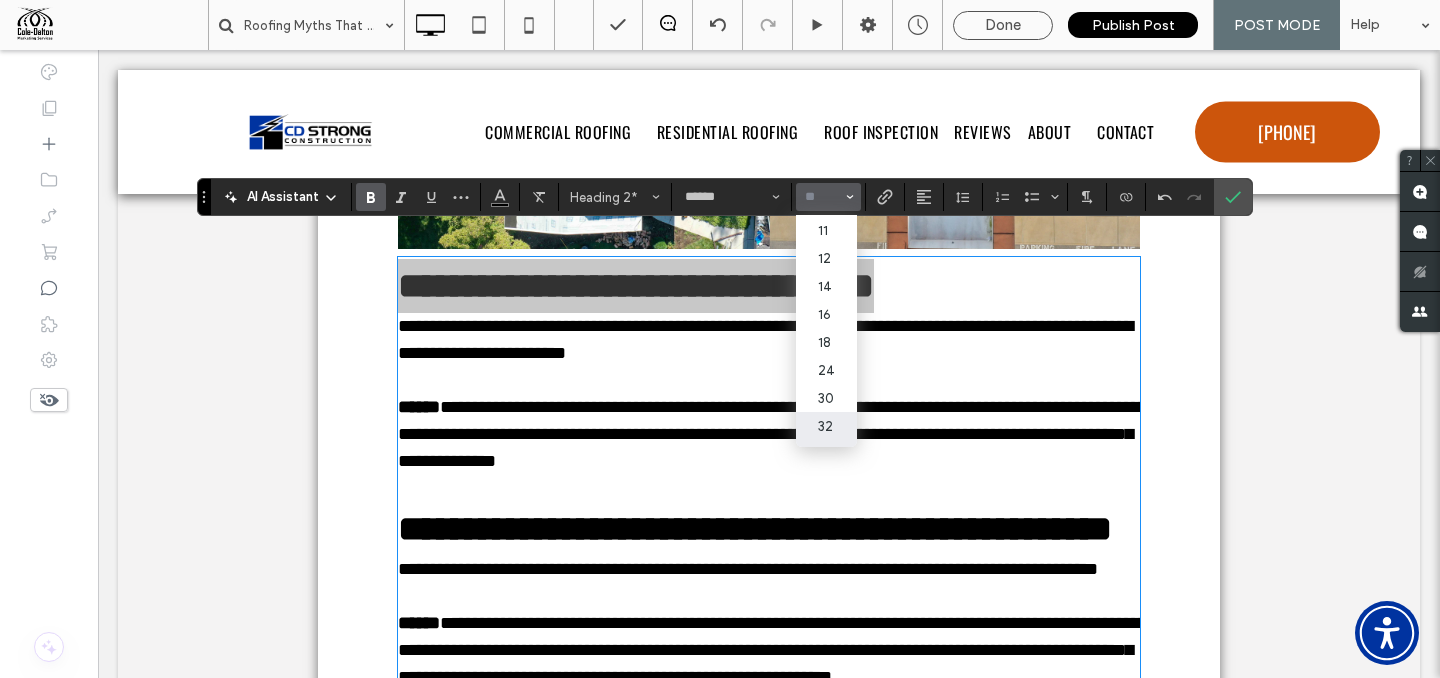 click on "32" at bounding box center (826, 426) 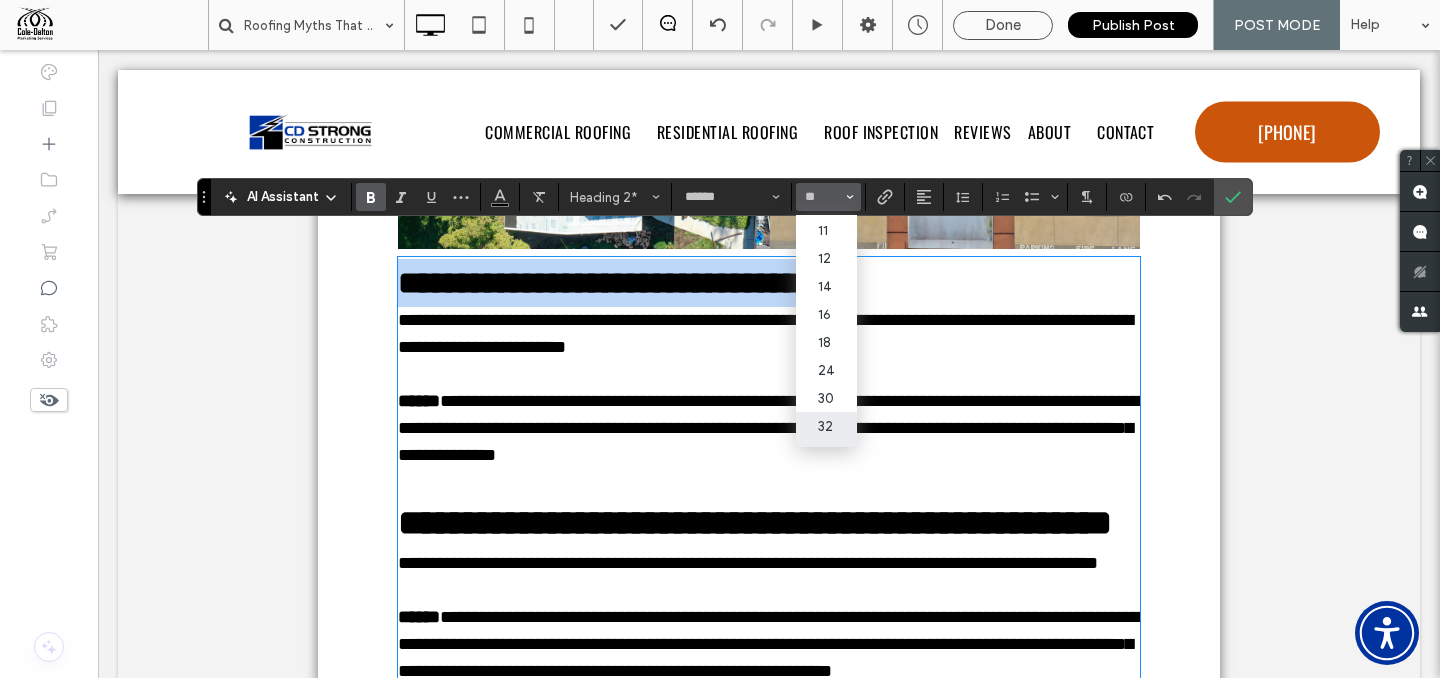 type on "**" 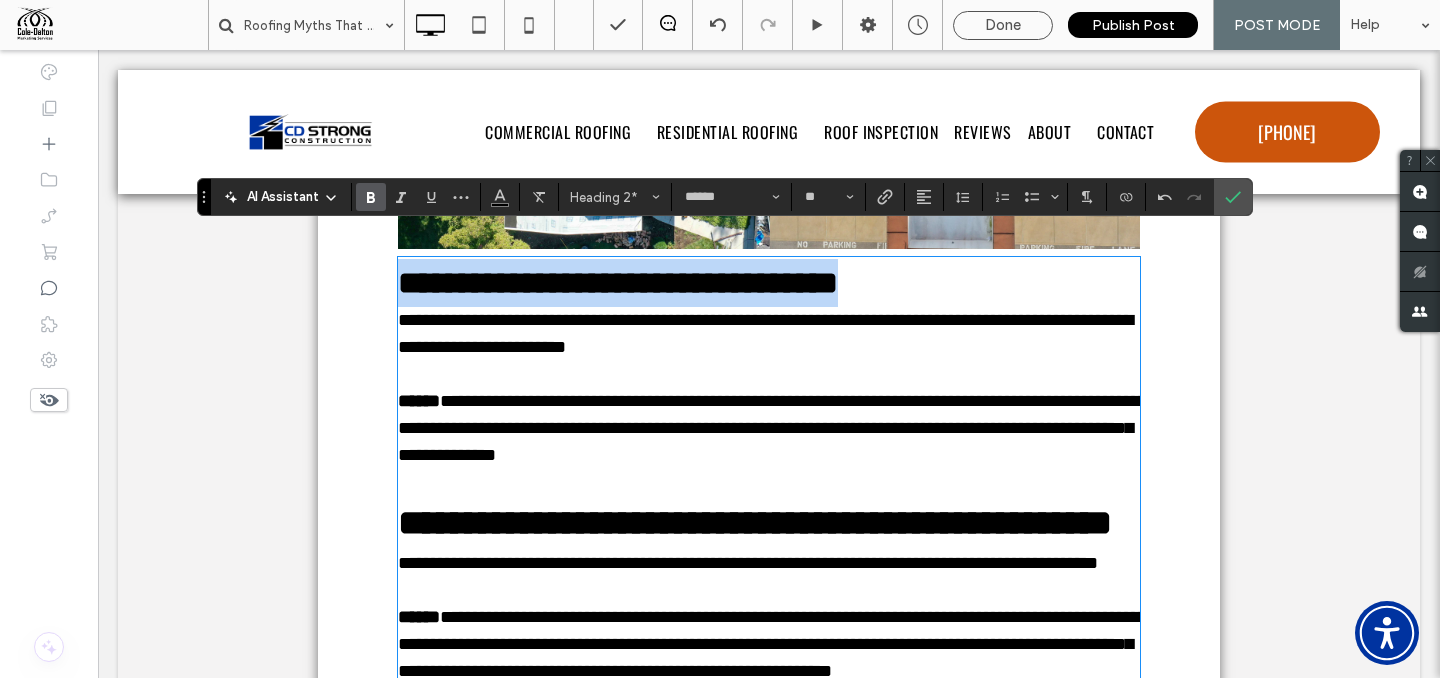 type on "*********" 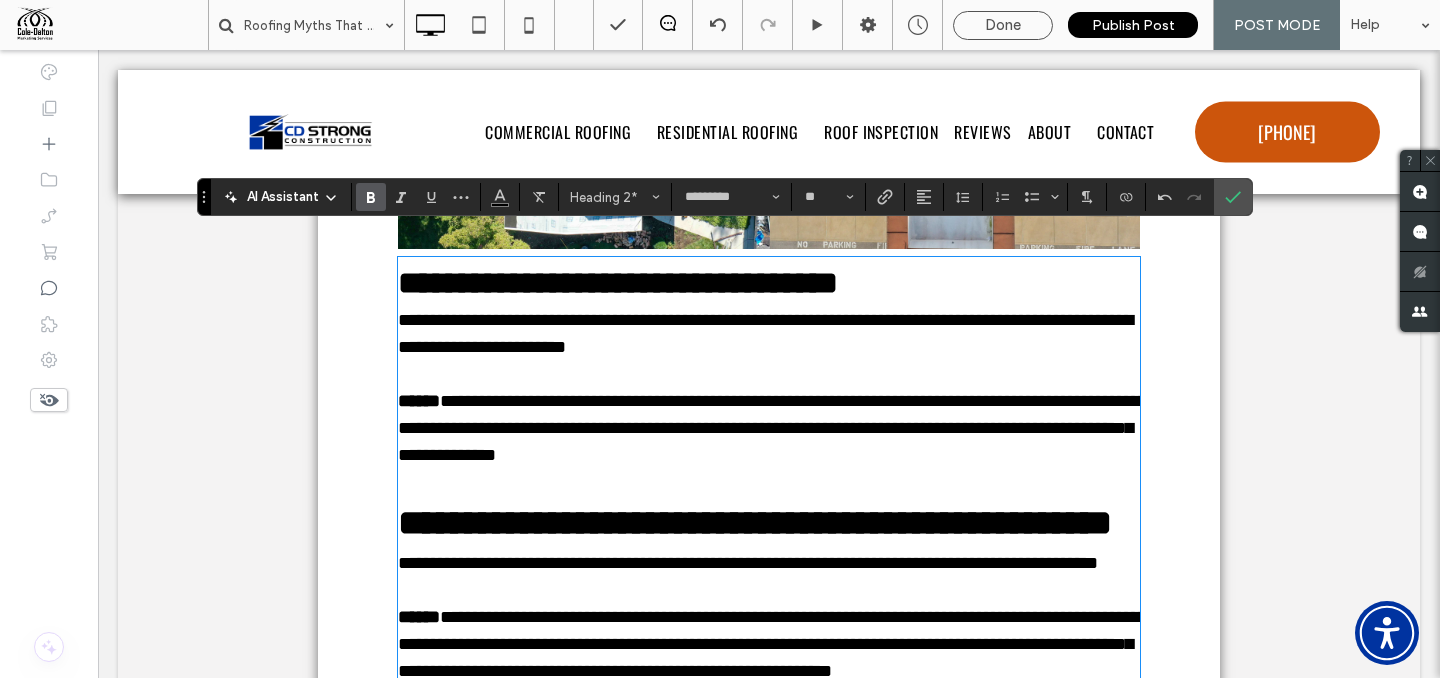 click on "**********" at bounding box center (772, 428) 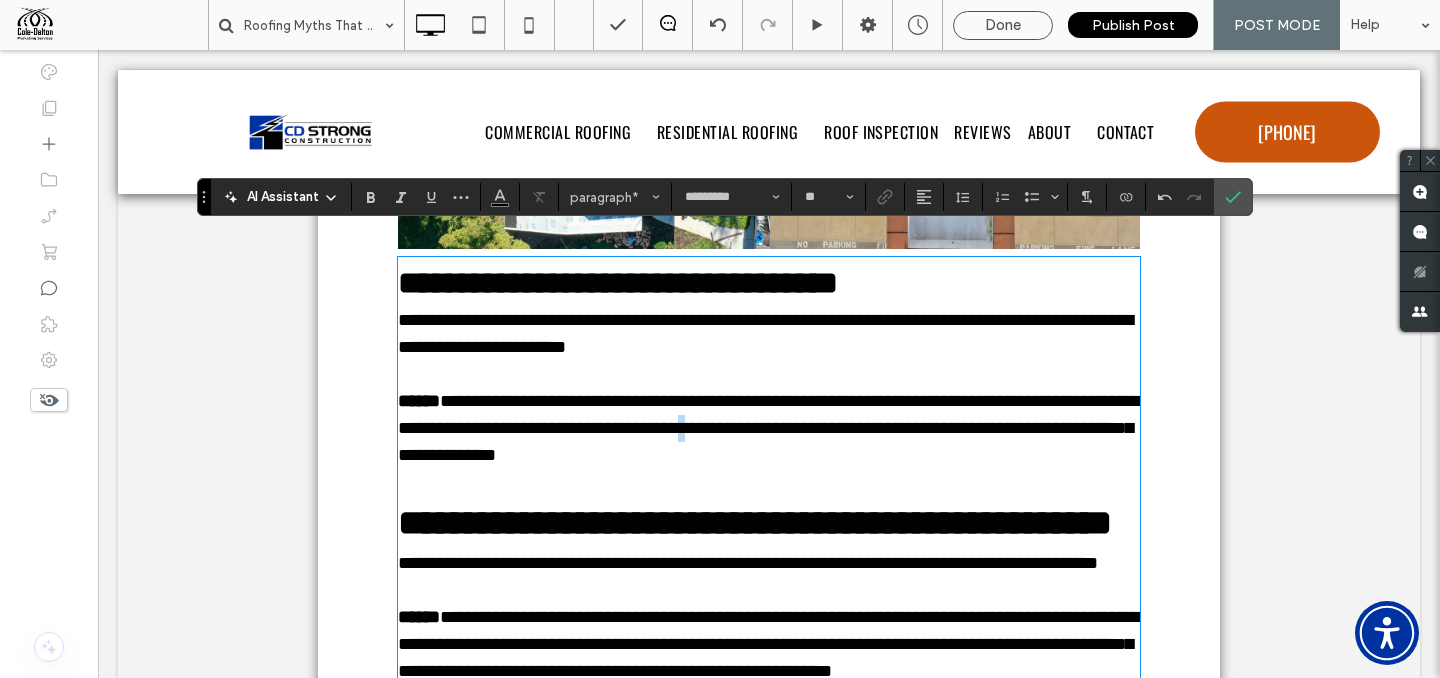 click on "**********" at bounding box center [772, 428] 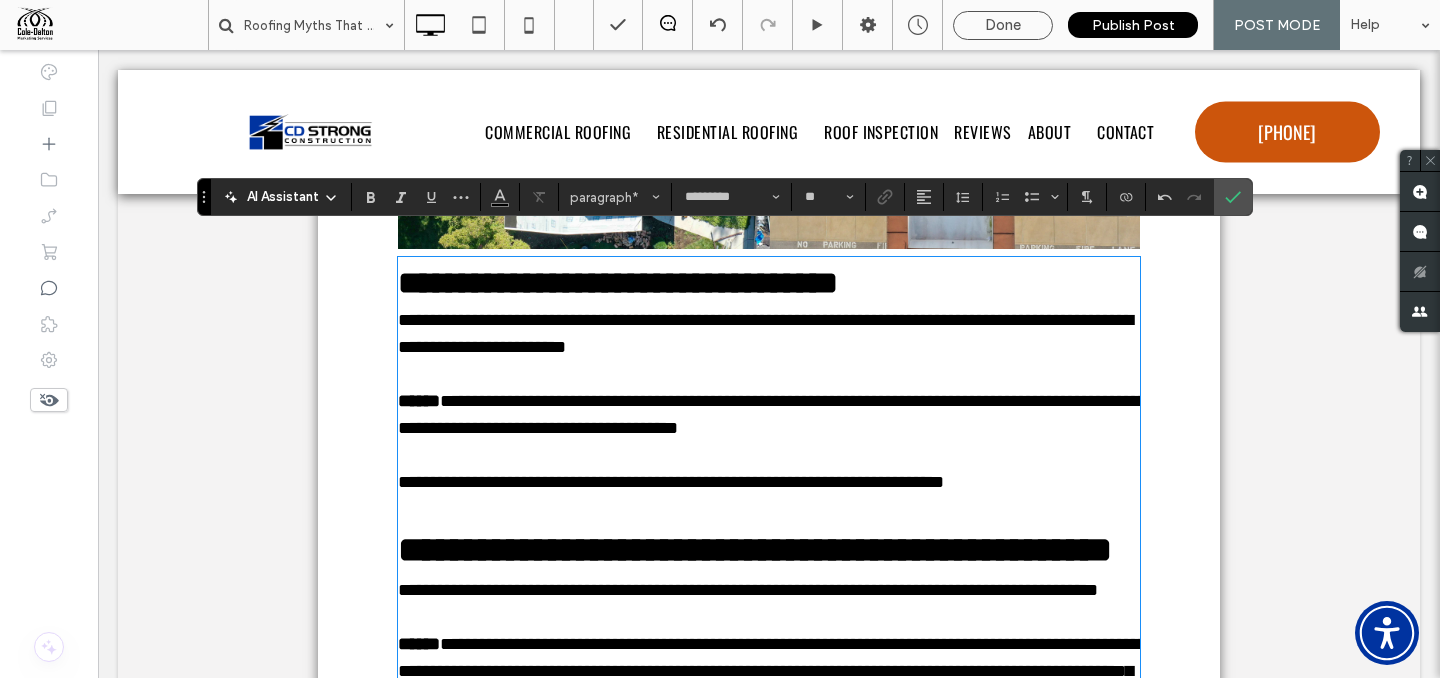 scroll, scrollTop: 3789, scrollLeft: 0, axis: vertical 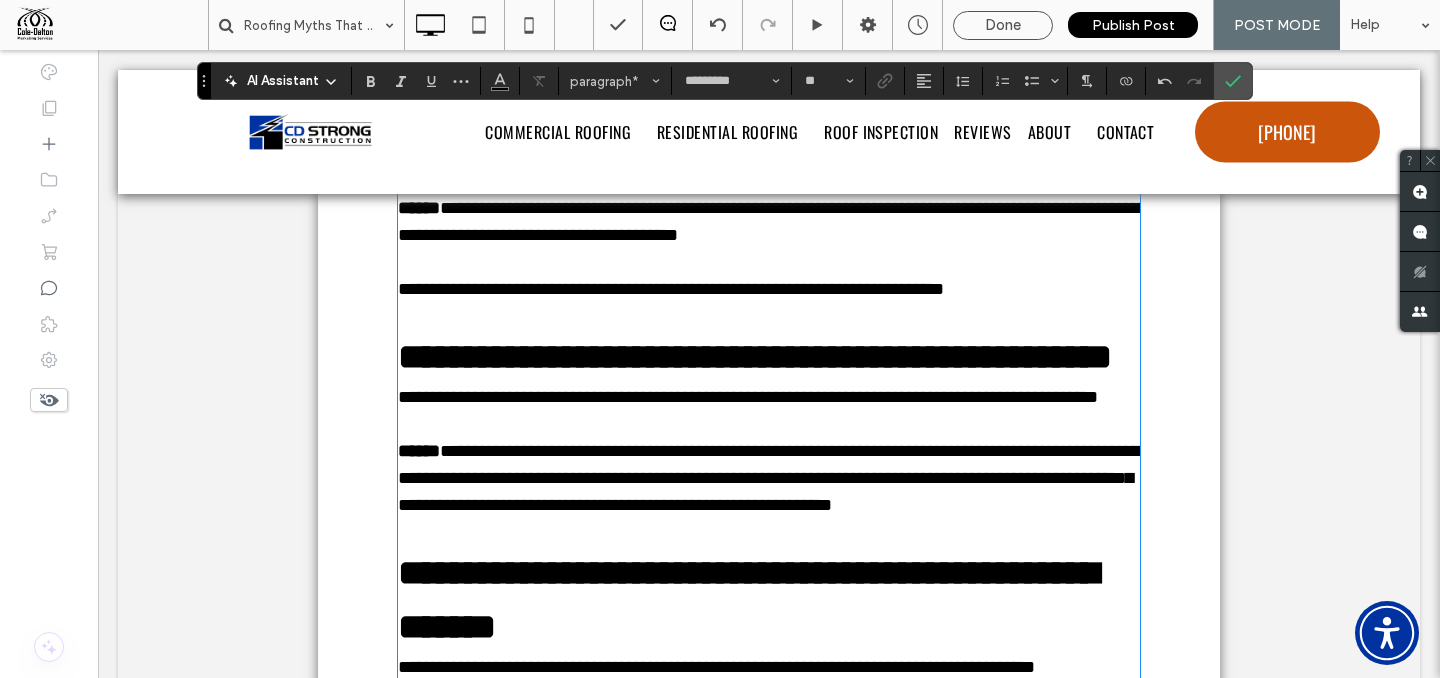 type on "******" 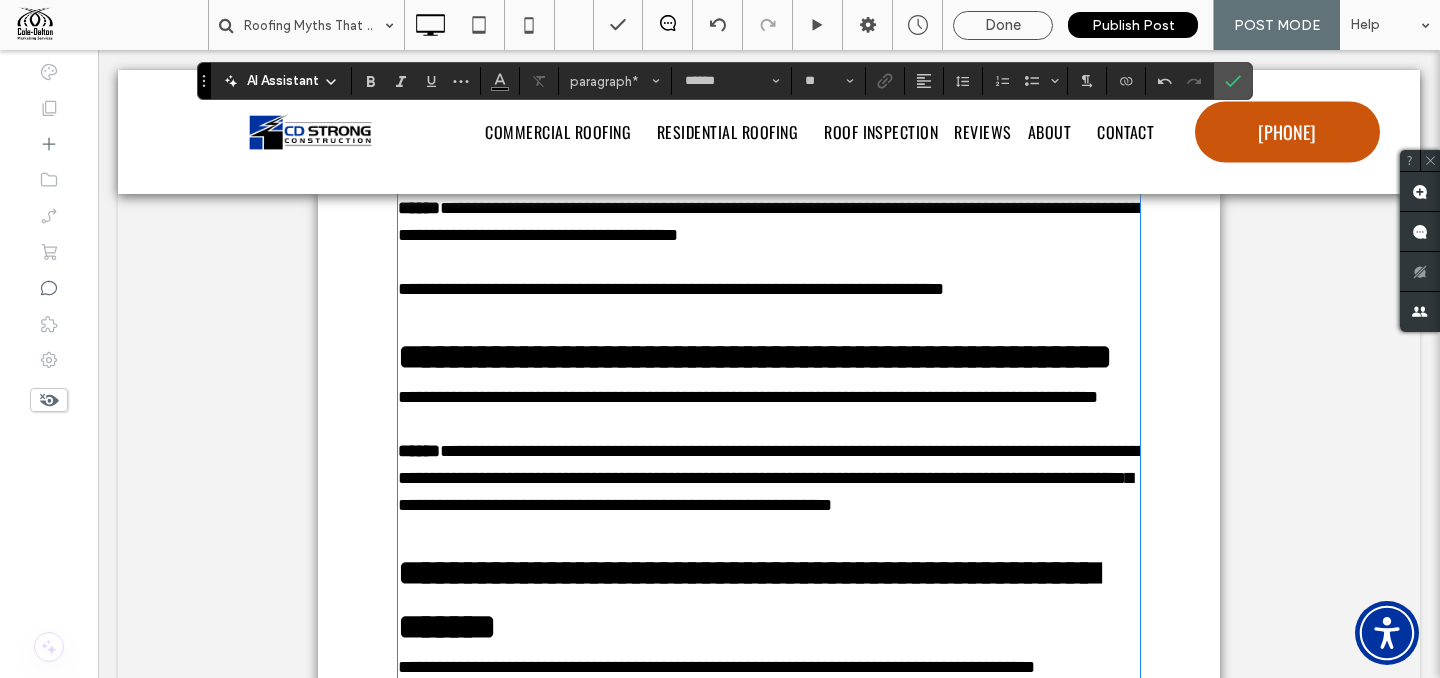 type on "**" 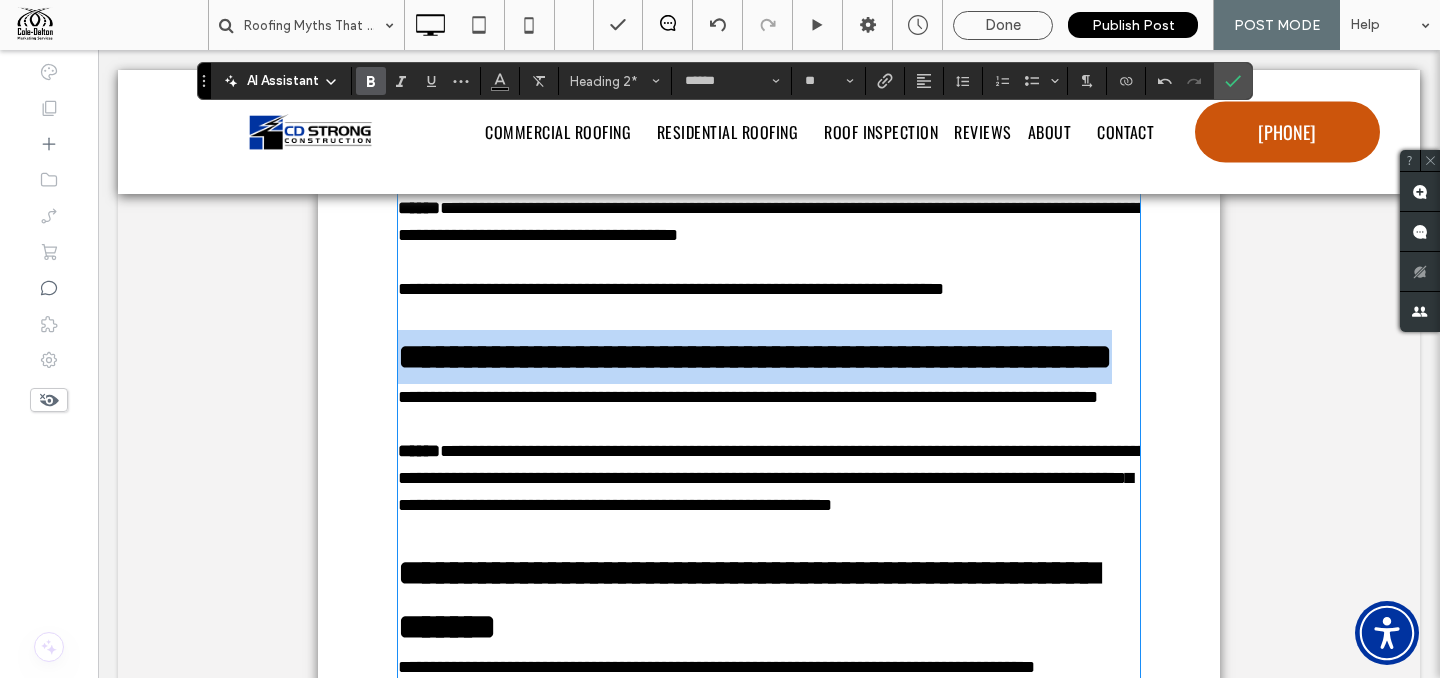 drag, startPoint x: 579, startPoint y: 402, endPoint x: 319, endPoint y: 322, distance: 272.02942 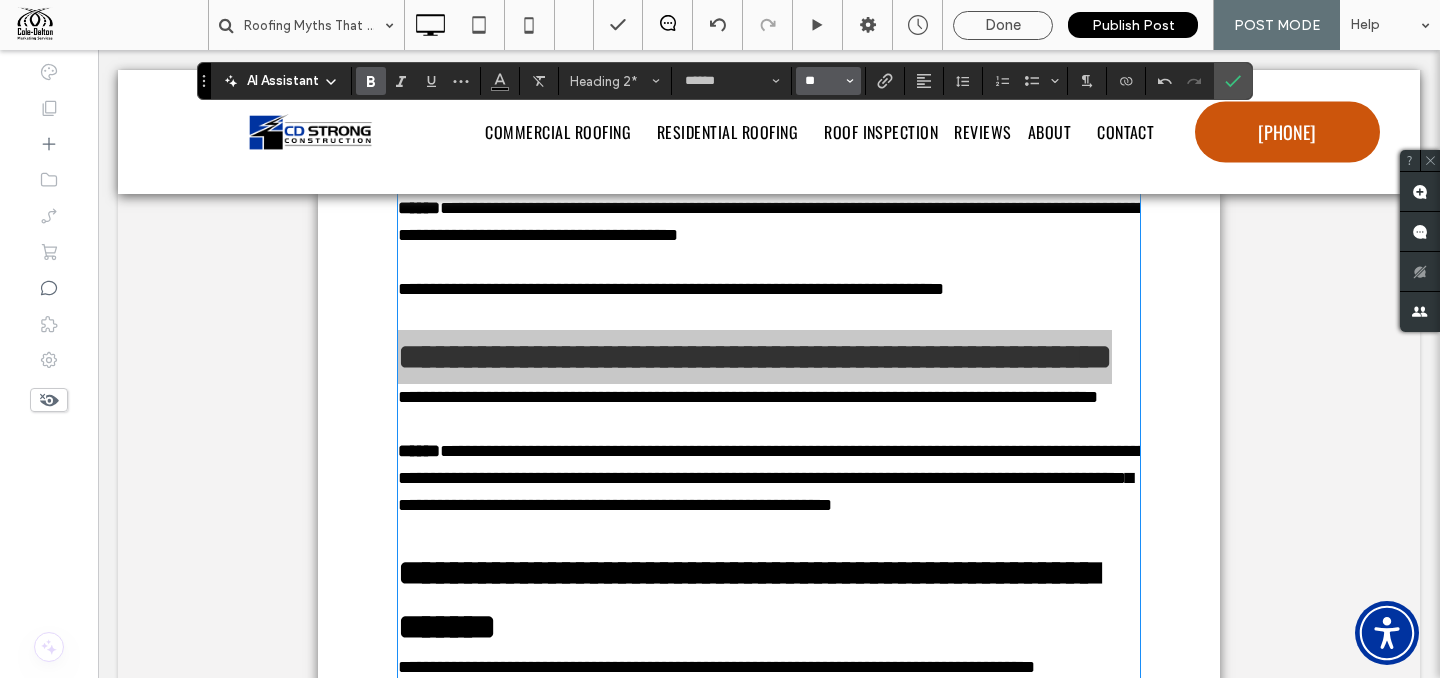 click on "**" at bounding box center [822, 81] 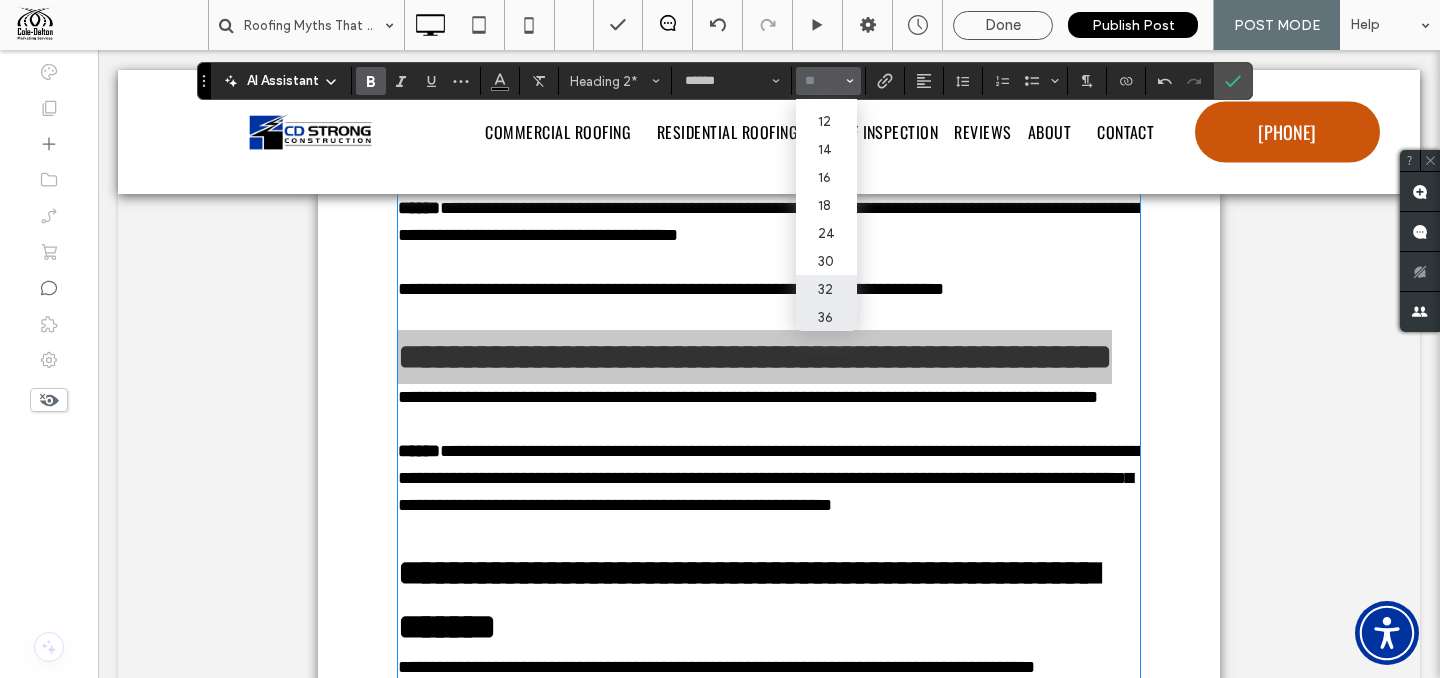 scroll, scrollTop: 126, scrollLeft: 0, axis: vertical 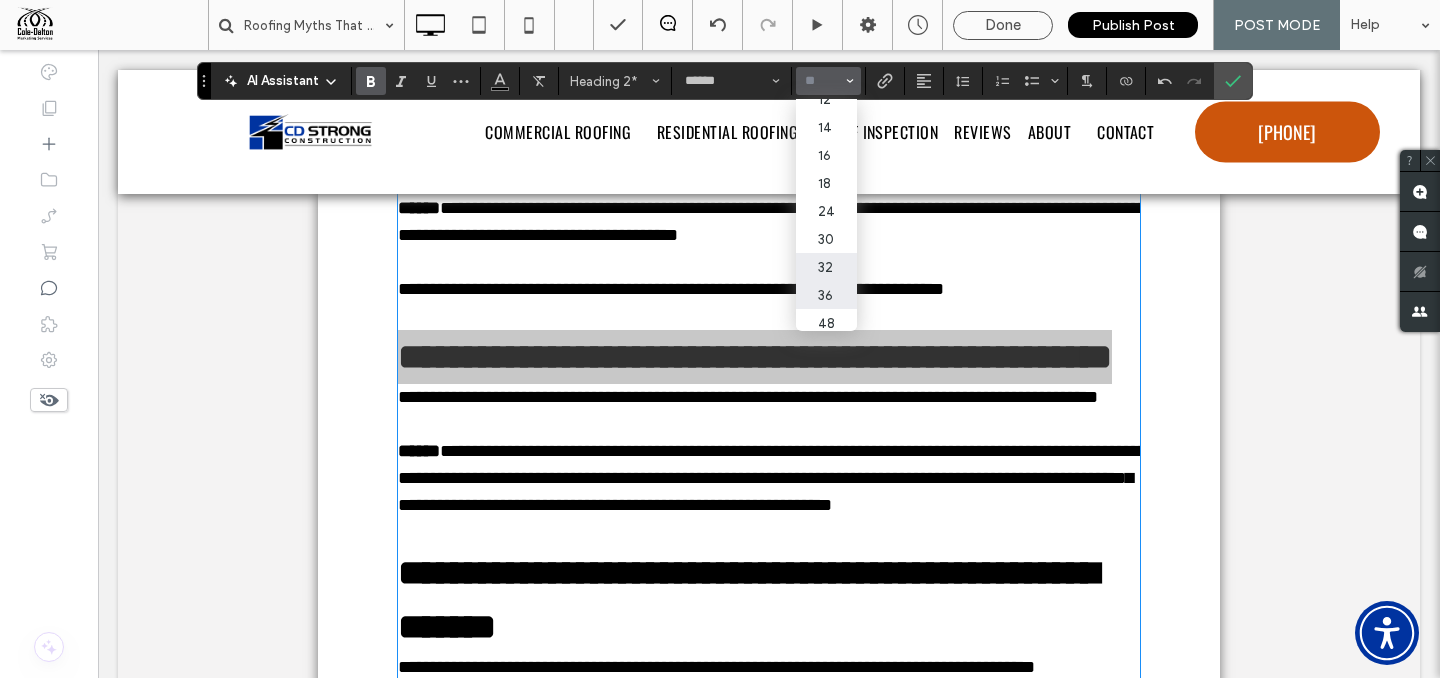 drag, startPoint x: 827, startPoint y: 277, endPoint x: 863, endPoint y: 119, distance: 162.04938 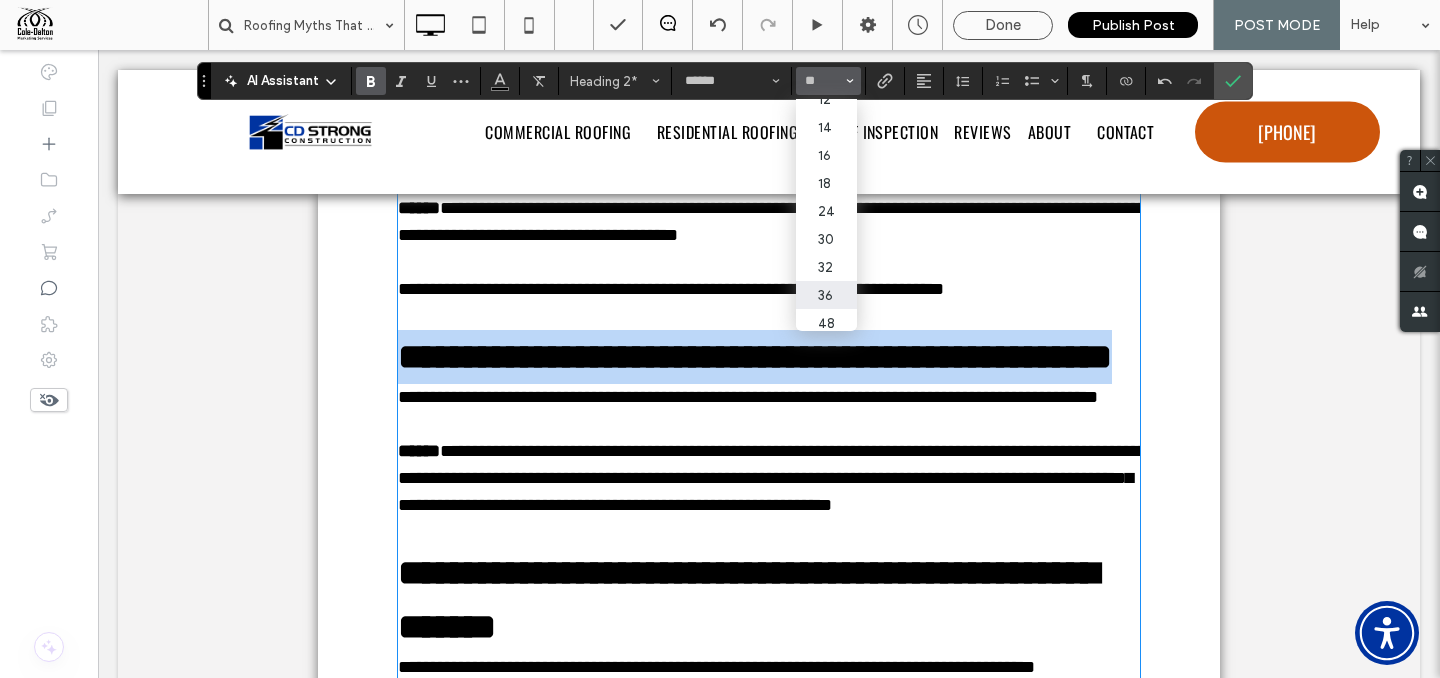 type on "**" 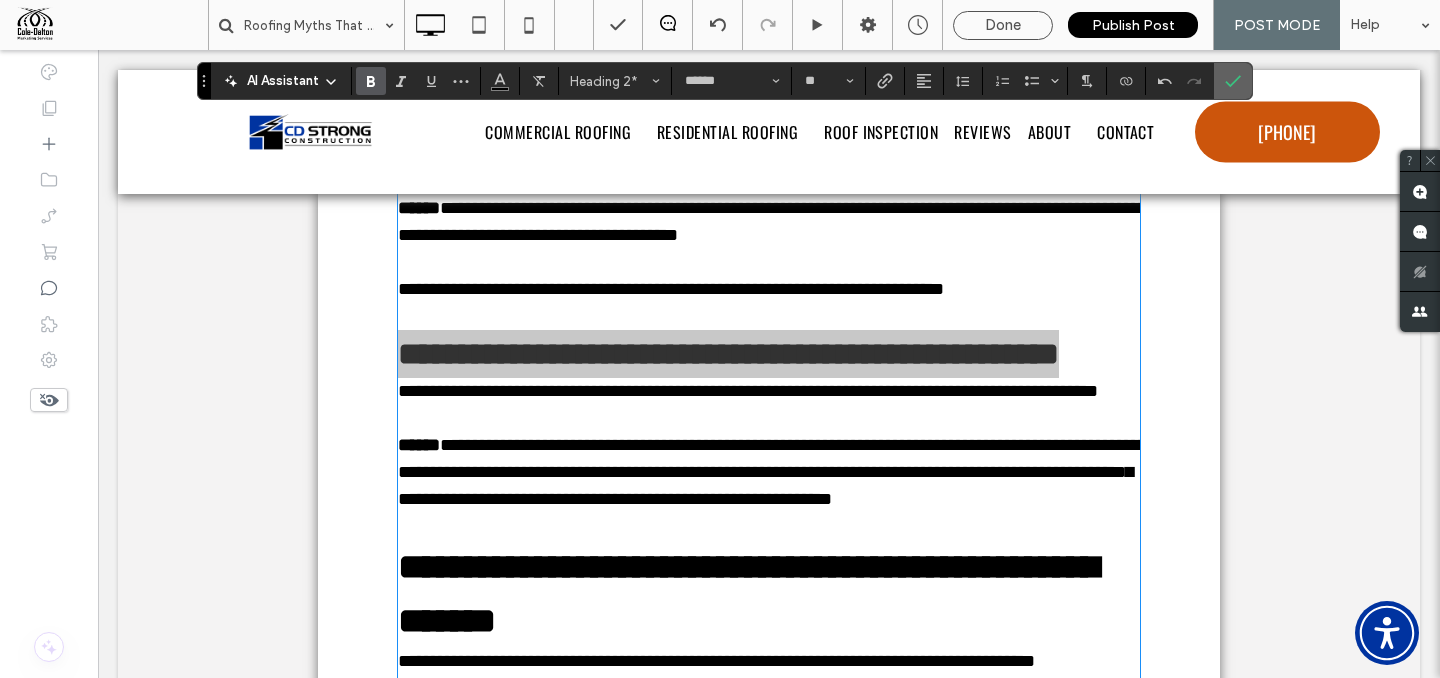 click 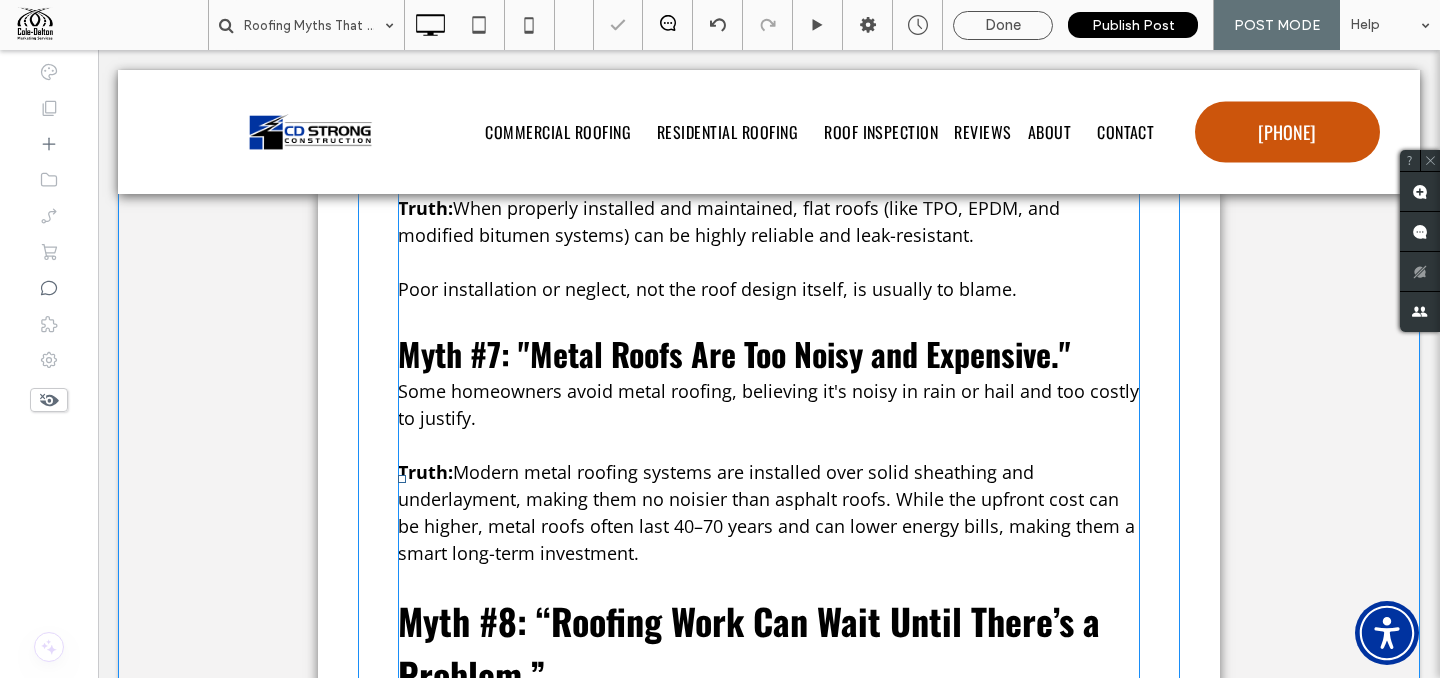 click on "Modern metal roofing systems are installed over solid sheathing and underlayment, making them no noisier than asphalt roofs. While the upfront cost can be higher, metal roofs often last 40–70 years and can lower energy bills, making them a smart long-term investment." at bounding box center (766, 512) 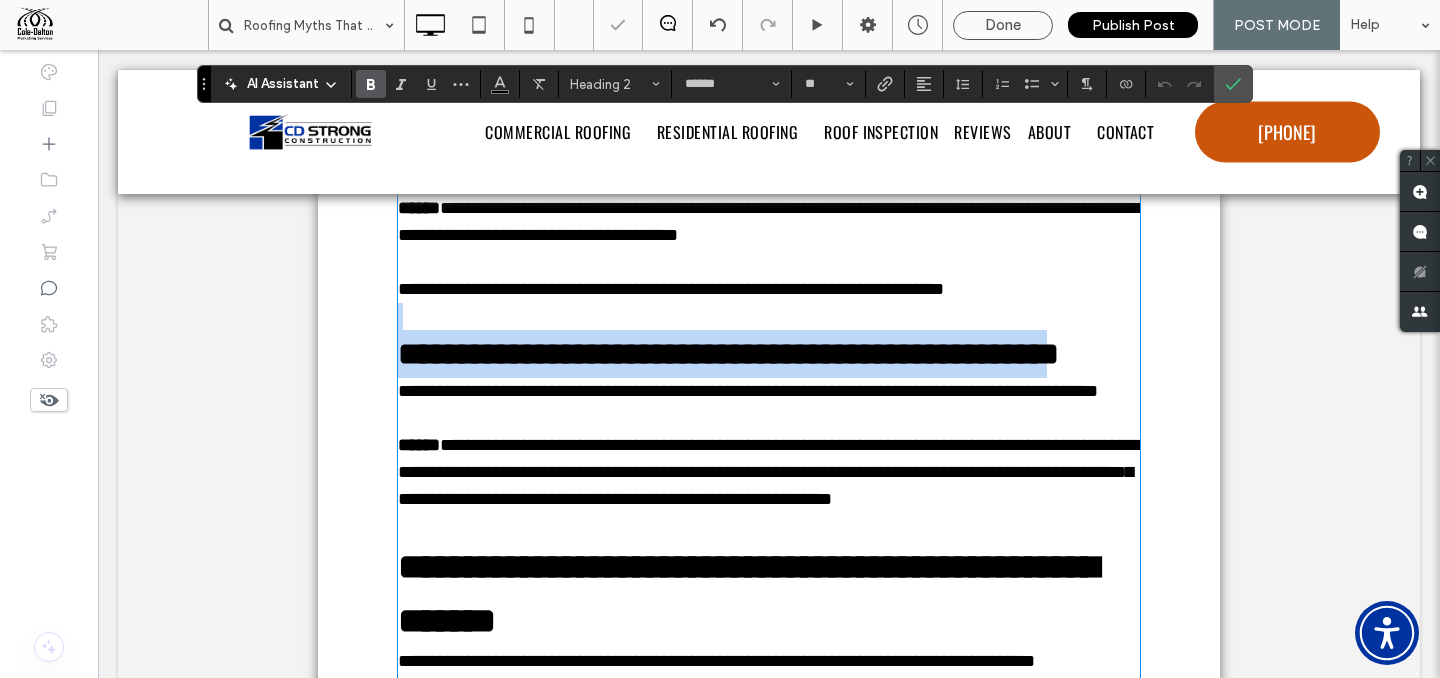 scroll, scrollTop: 3780, scrollLeft: 0, axis: vertical 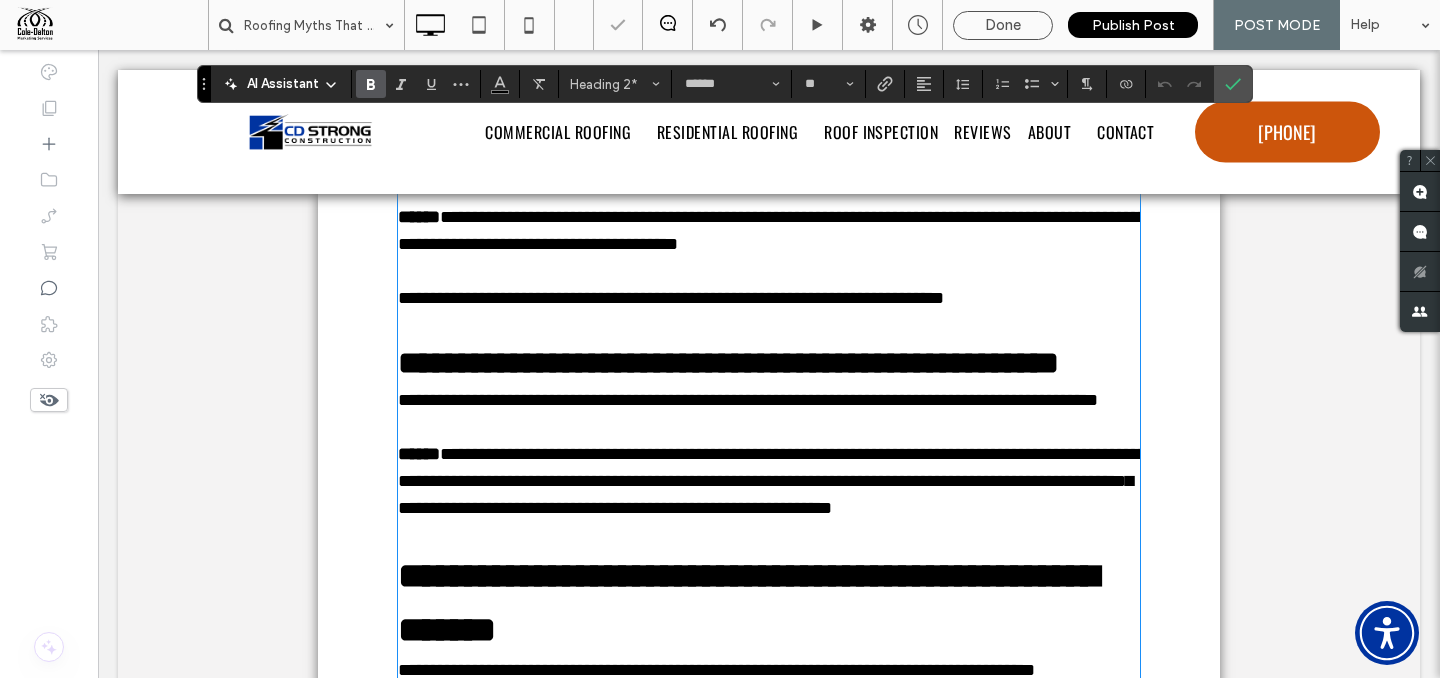 click on "**********" at bounding box center [769, 481] 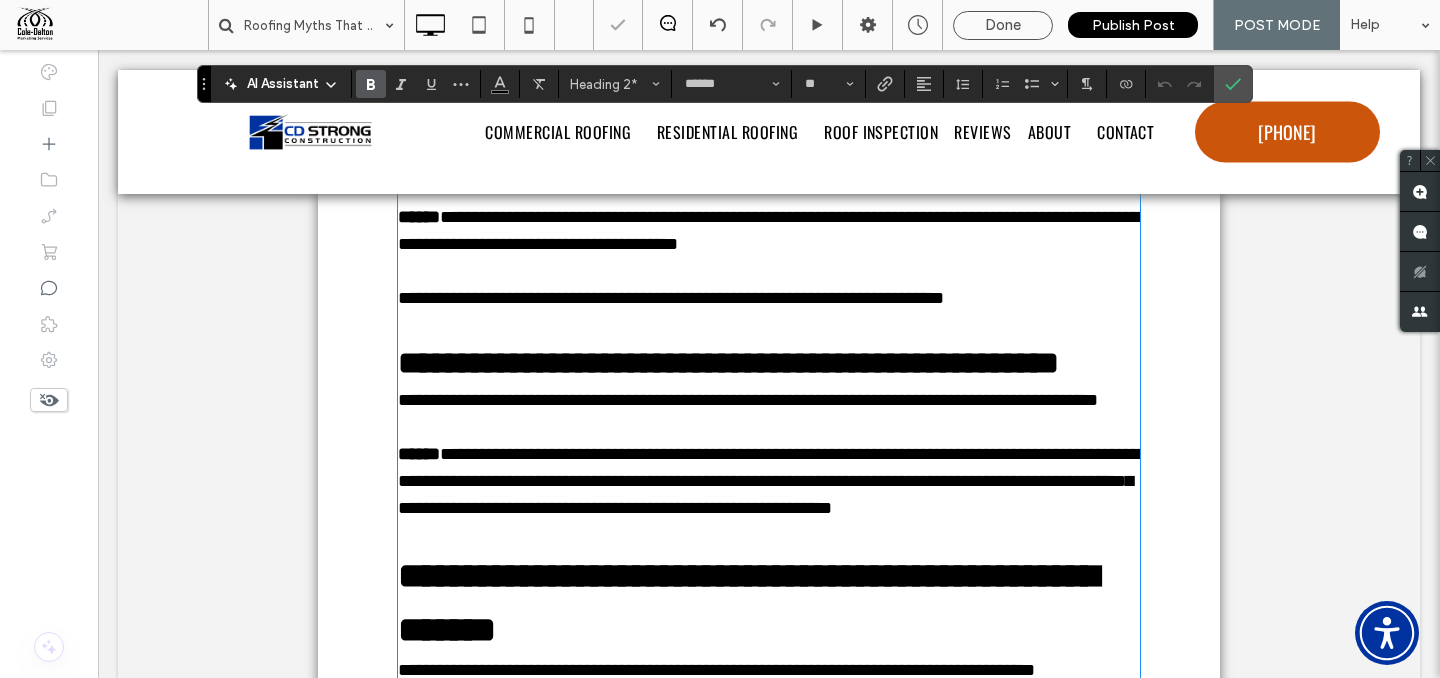 type on "*********" 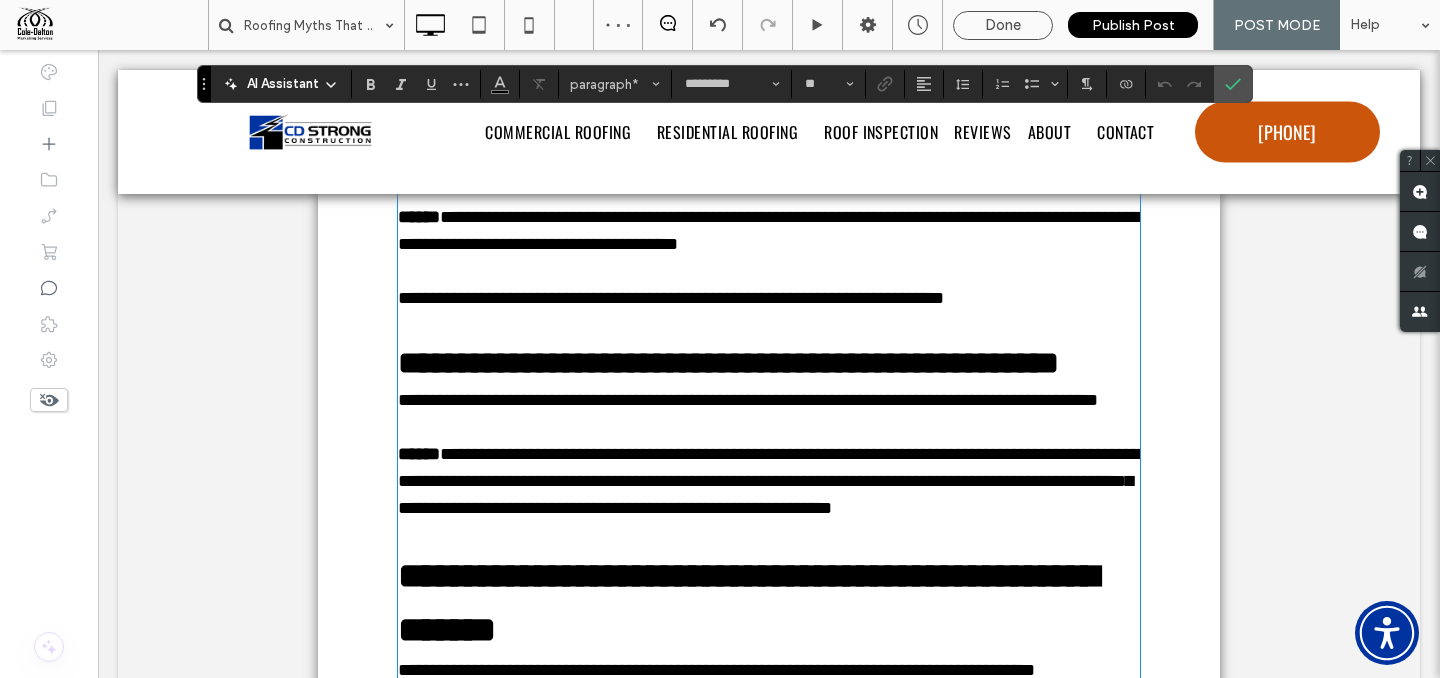 click on "**********" at bounding box center [772, 481] 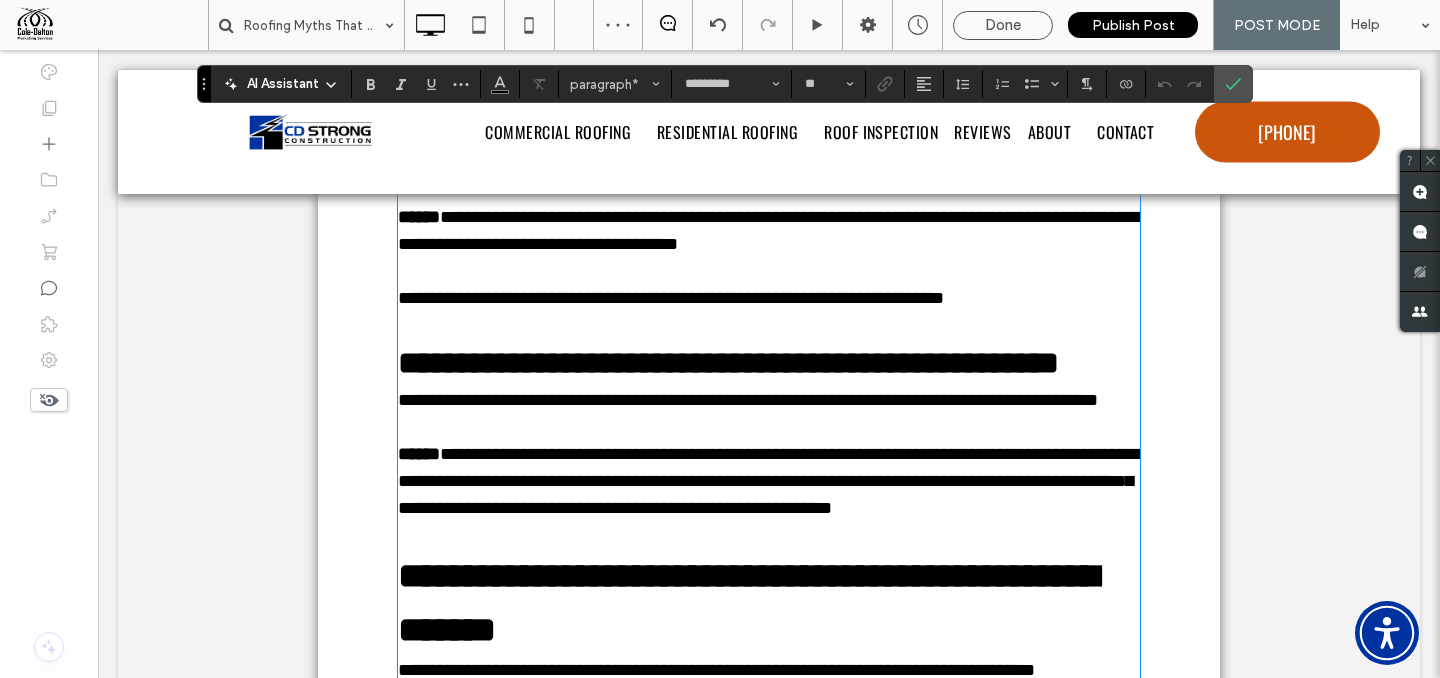 type 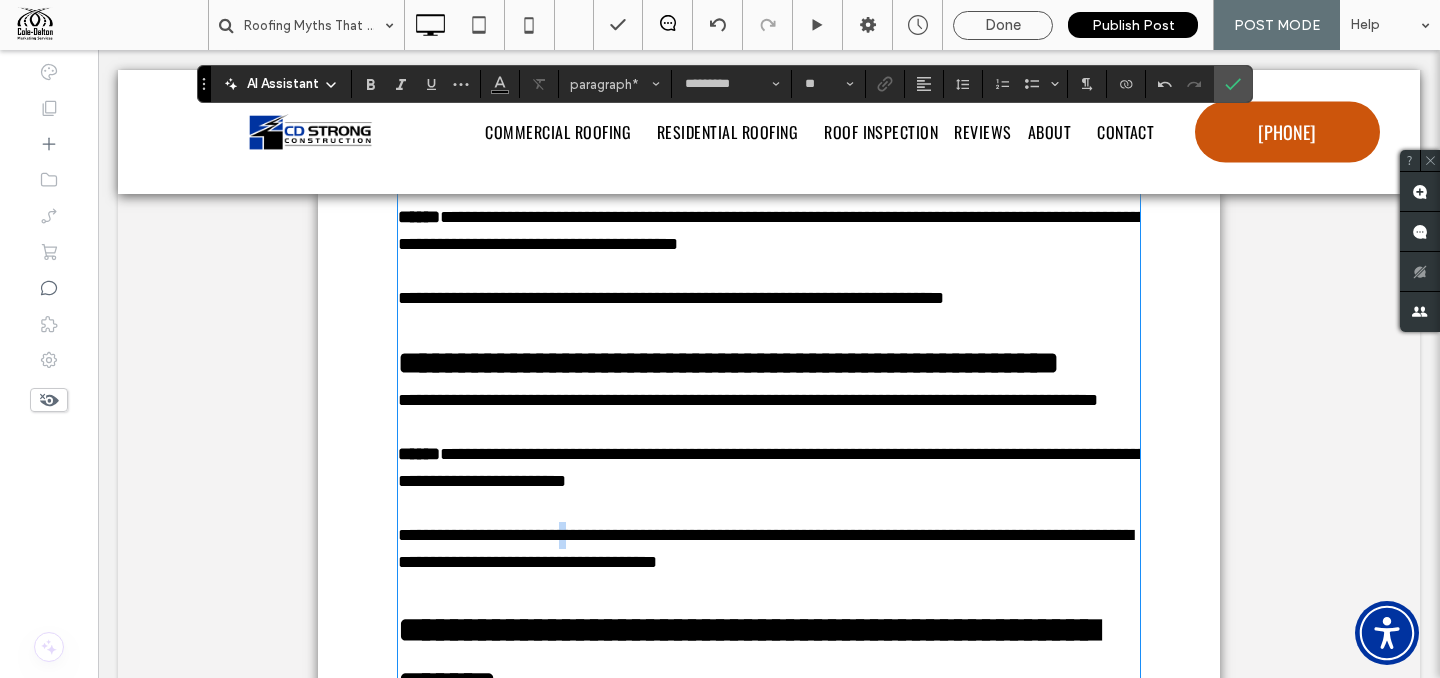 click on "**********" at bounding box center [765, 548] 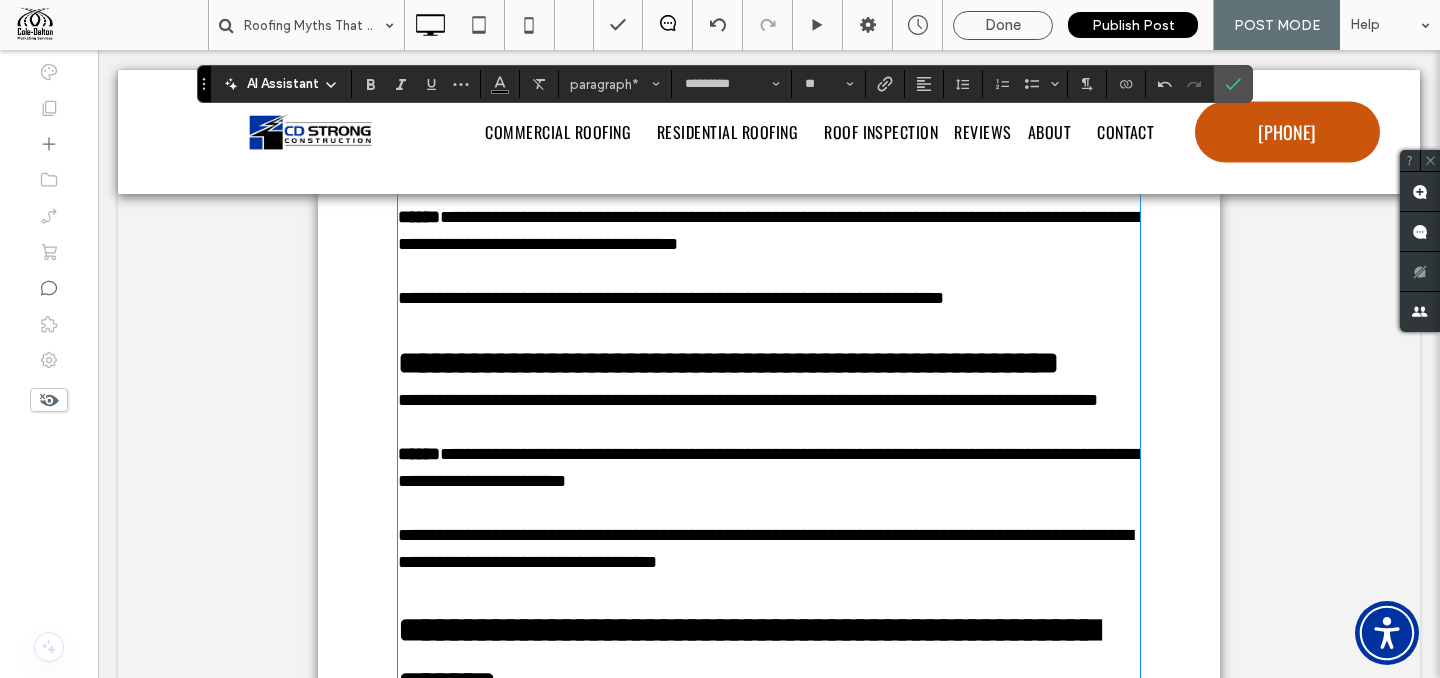 click on "**********" at bounding box center [765, 548] 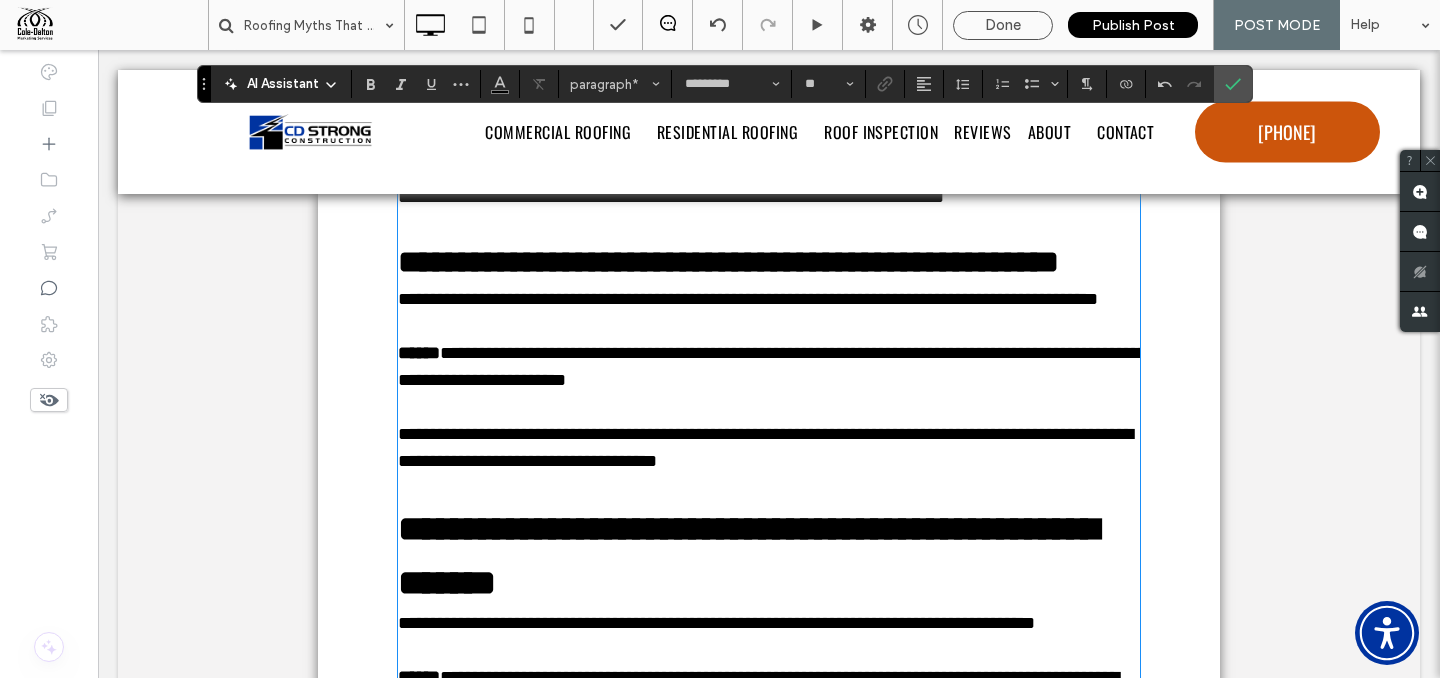 scroll, scrollTop: 4047, scrollLeft: 0, axis: vertical 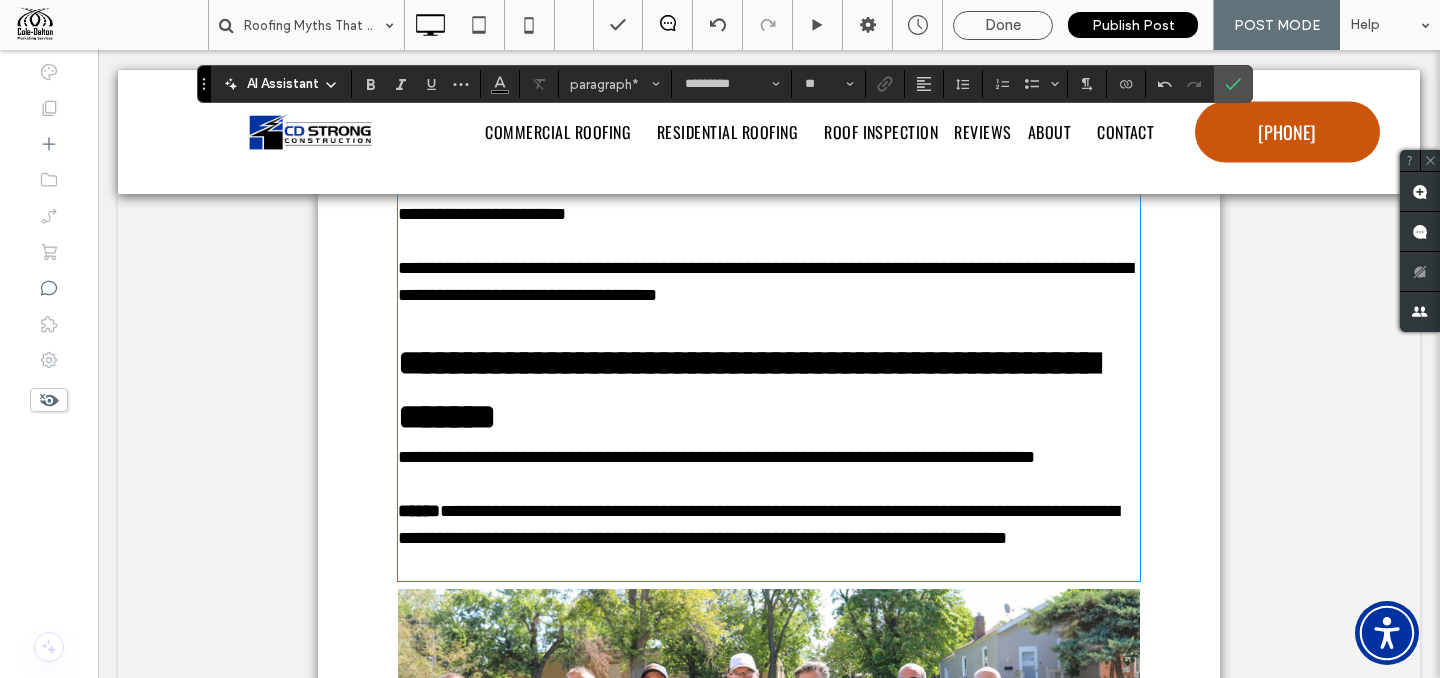 type on "******" 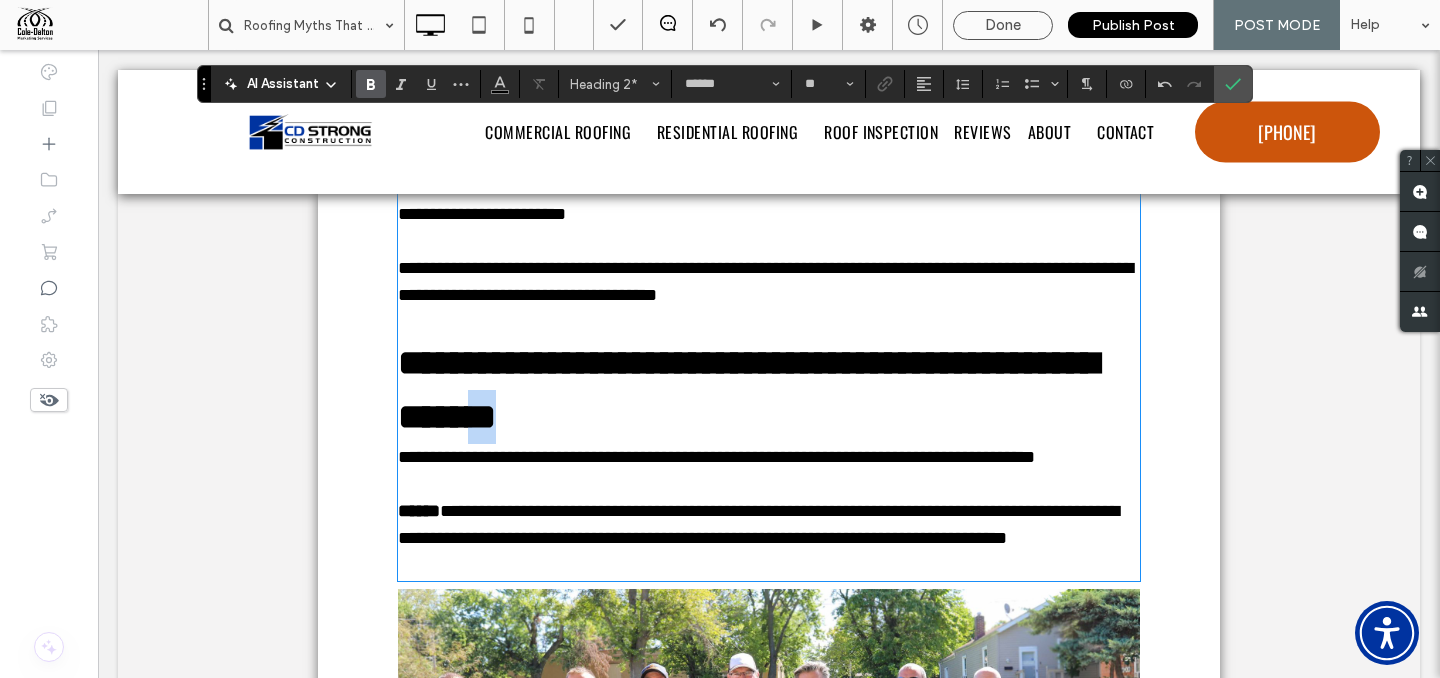 drag, startPoint x: 550, startPoint y: 444, endPoint x: 514, endPoint y: 424, distance: 41.18252 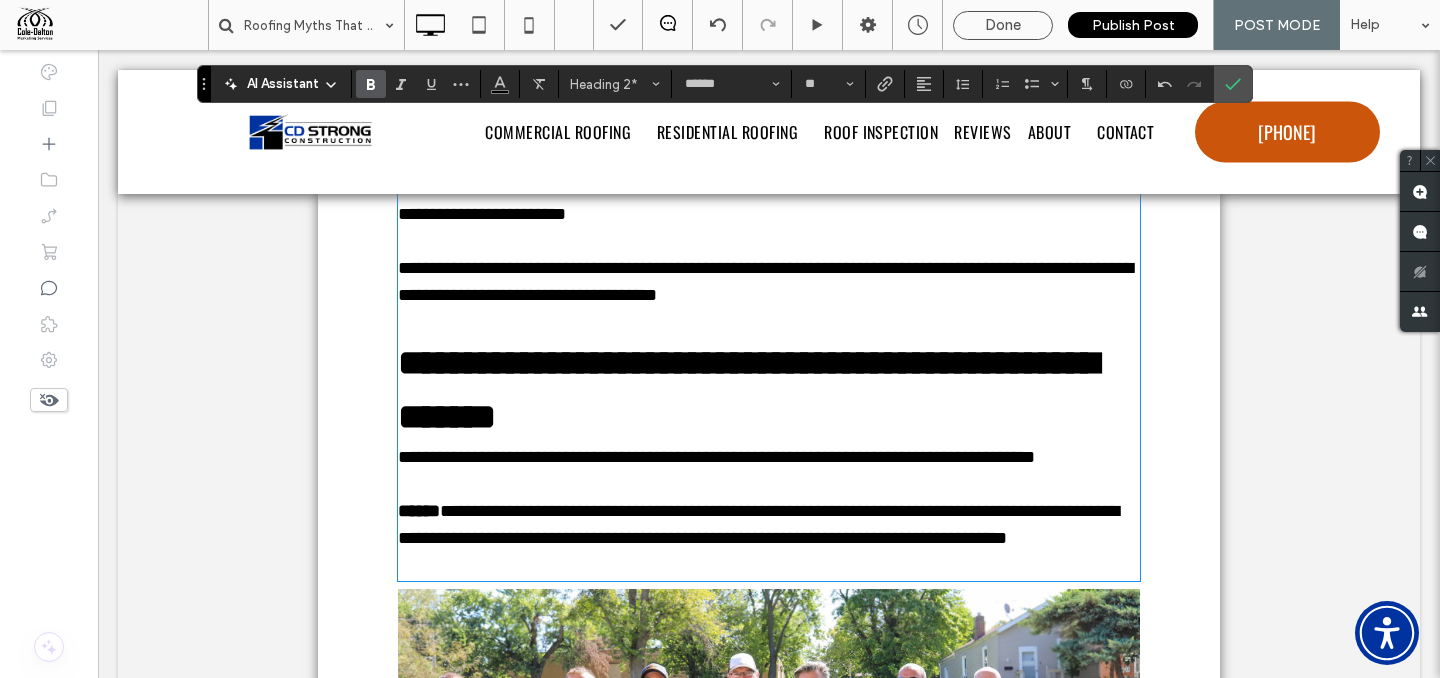 drag, startPoint x: 539, startPoint y: 415, endPoint x: 539, endPoint y: 428, distance: 13 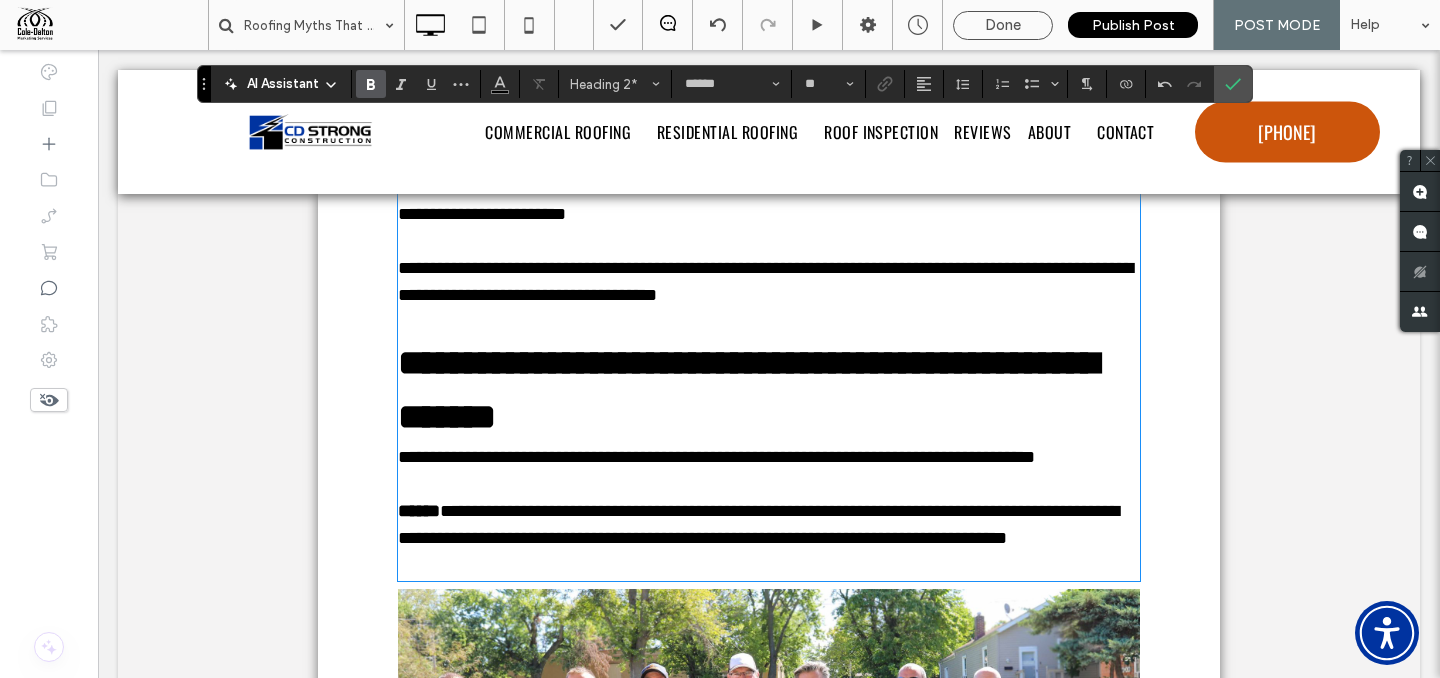 type on "*********" 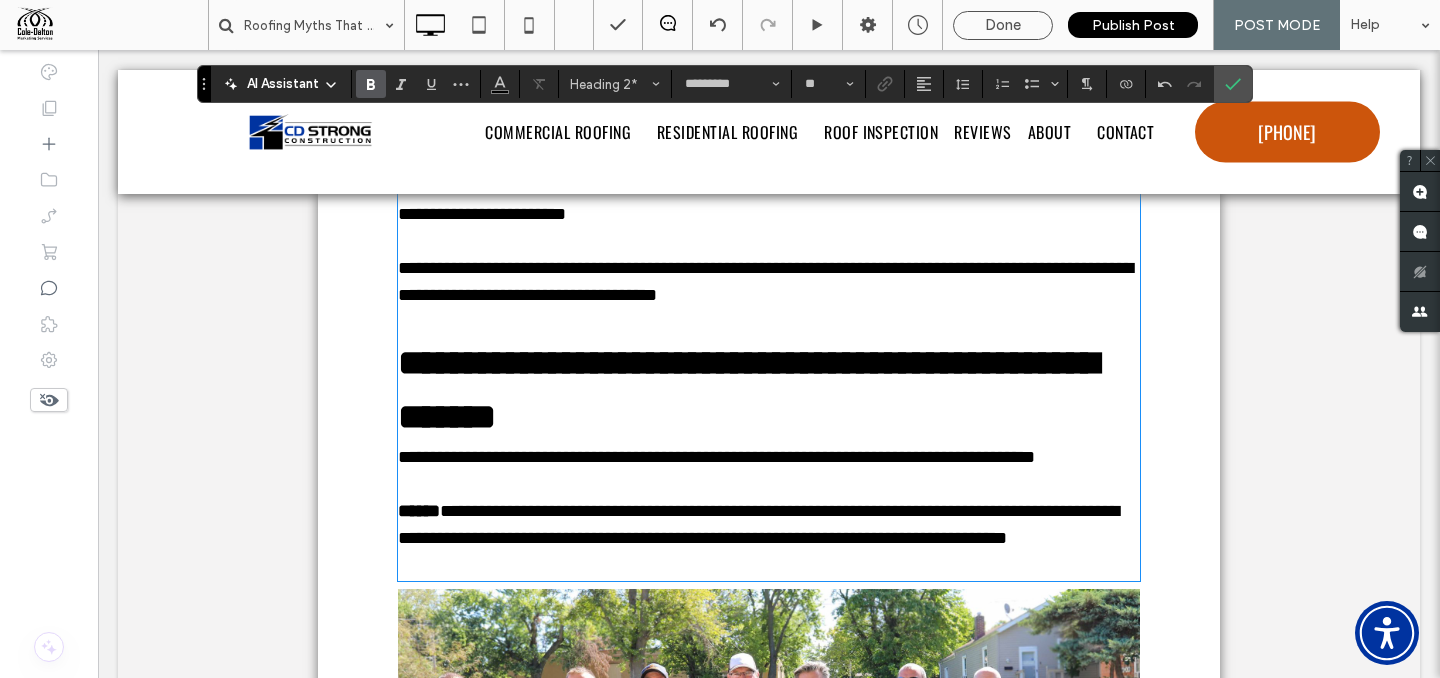 click on "**********" at bounding box center [765, 281] 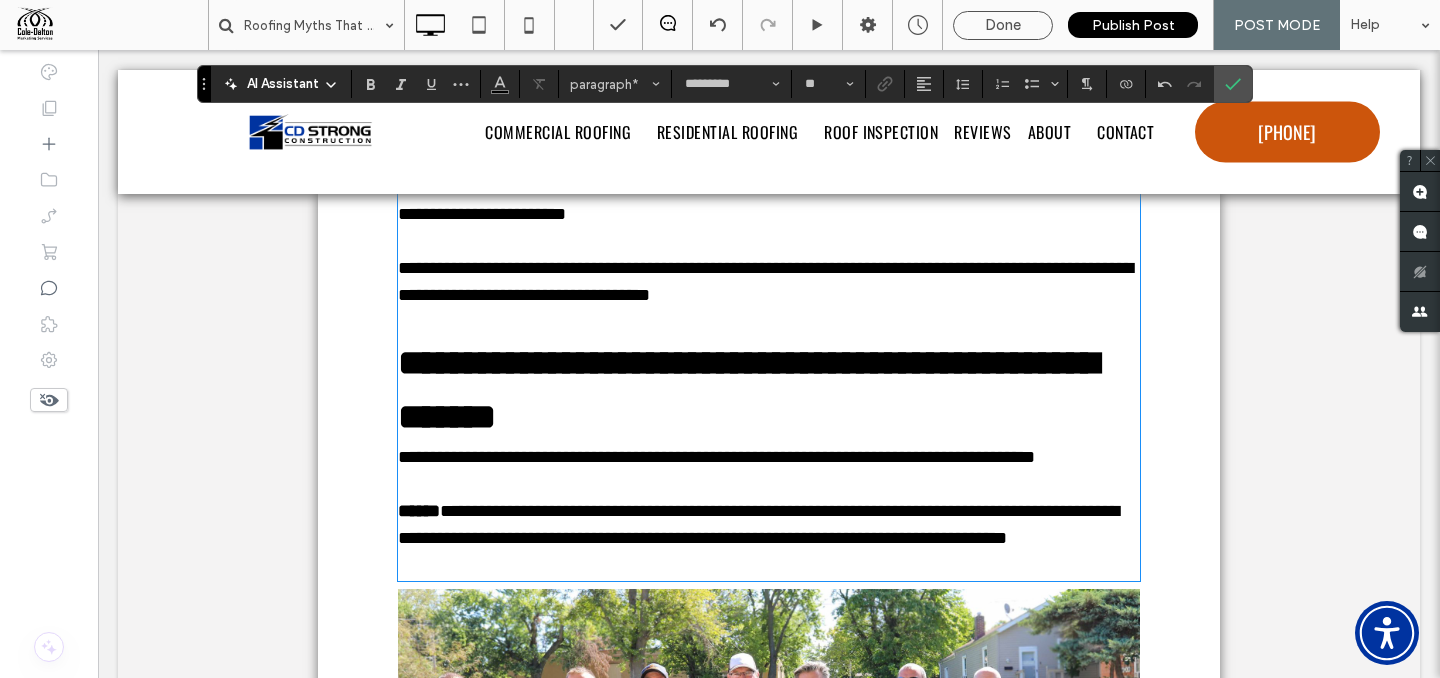 type on "******" 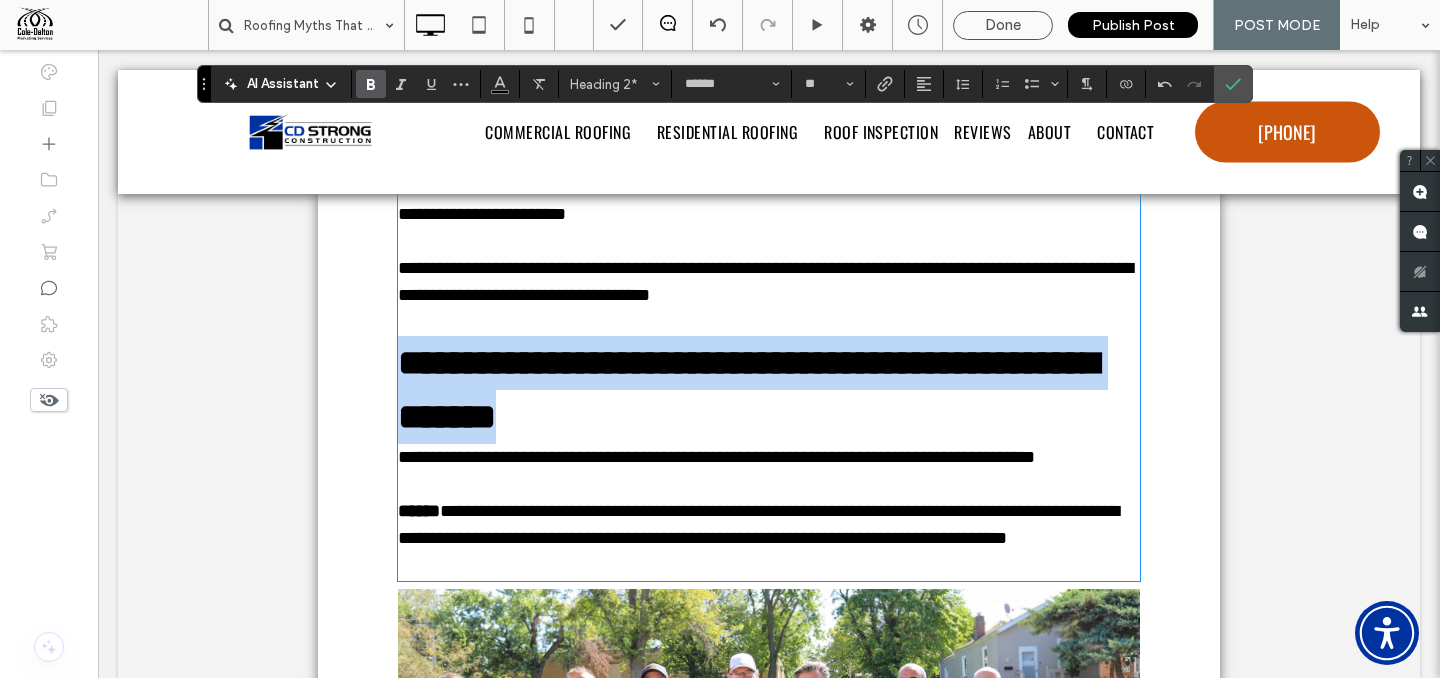 drag, startPoint x: 612, startPoint y: 394, endPoint x: 395, endPoint y: 368, distance: 218.55205 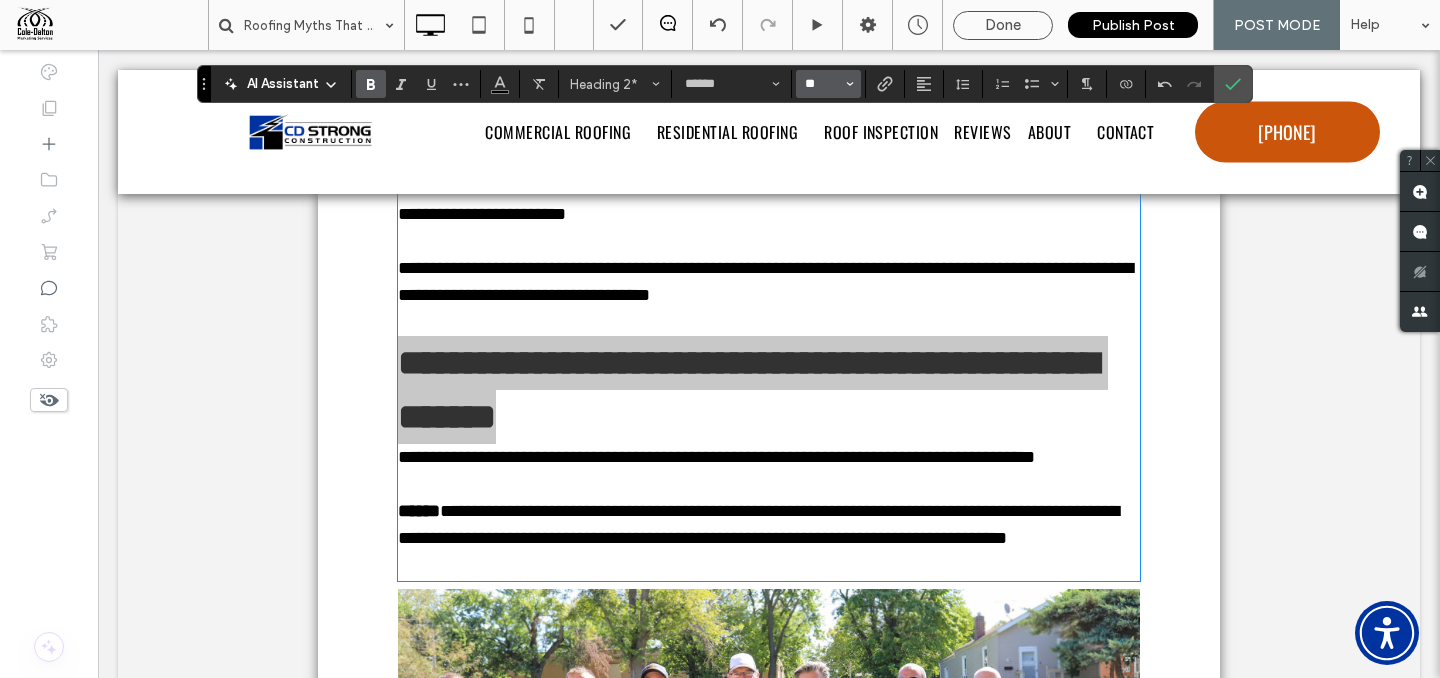 click on "**" at bounding box center (822, 84) 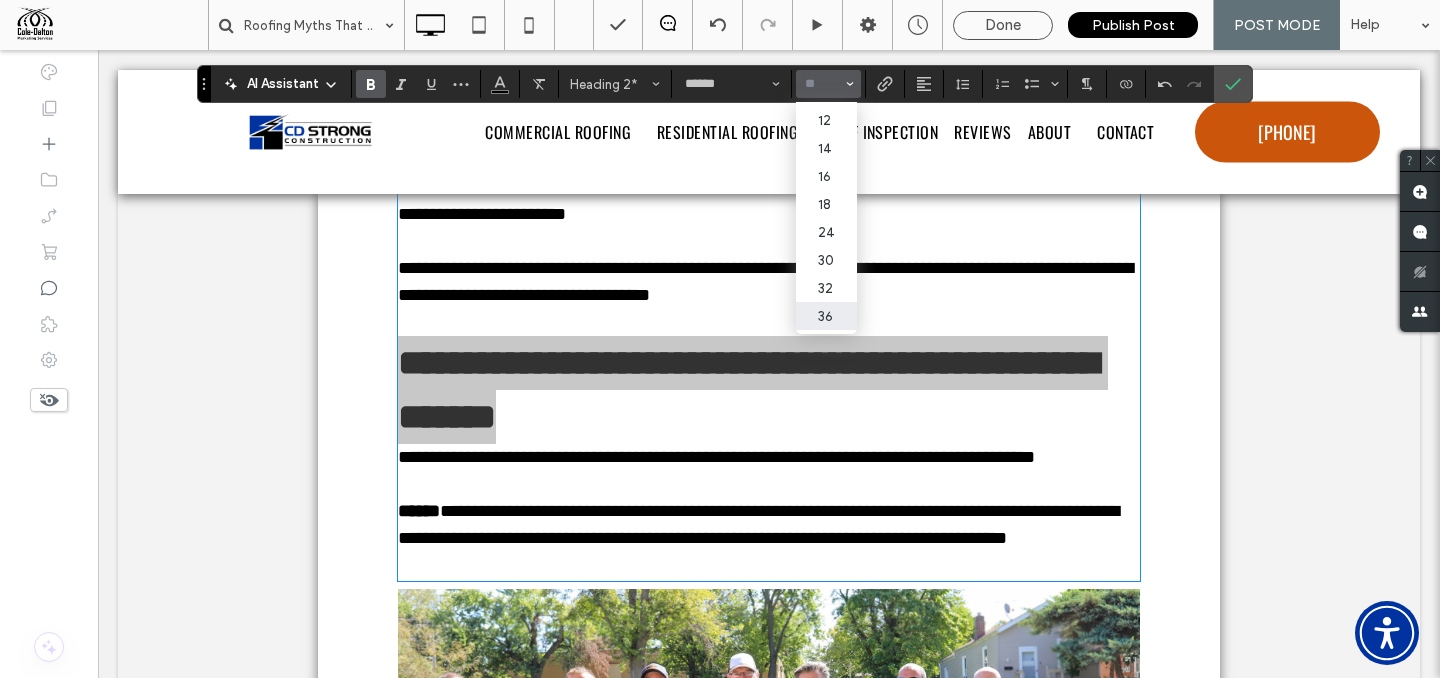 scroll, scrollTop: 132, scrollLeft: 0, axis: vertical 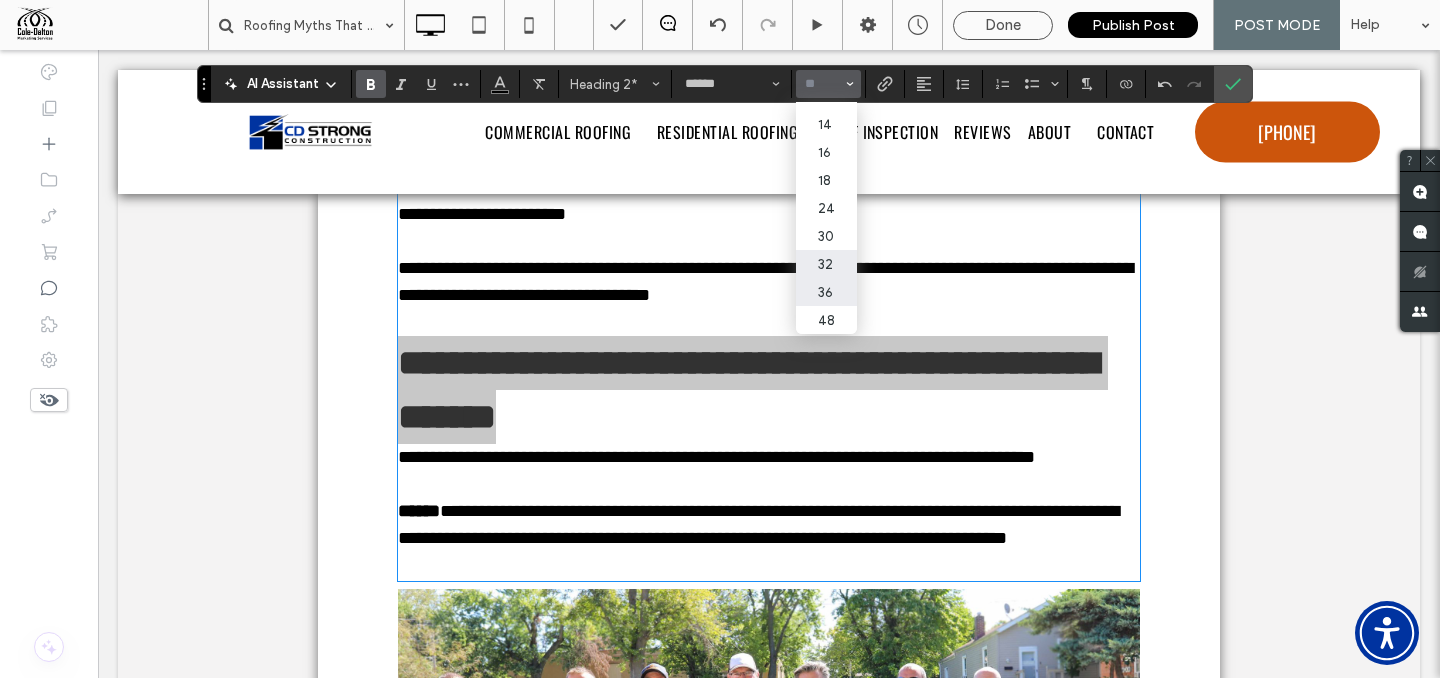 click on "32" at bounding box center (826, 264) 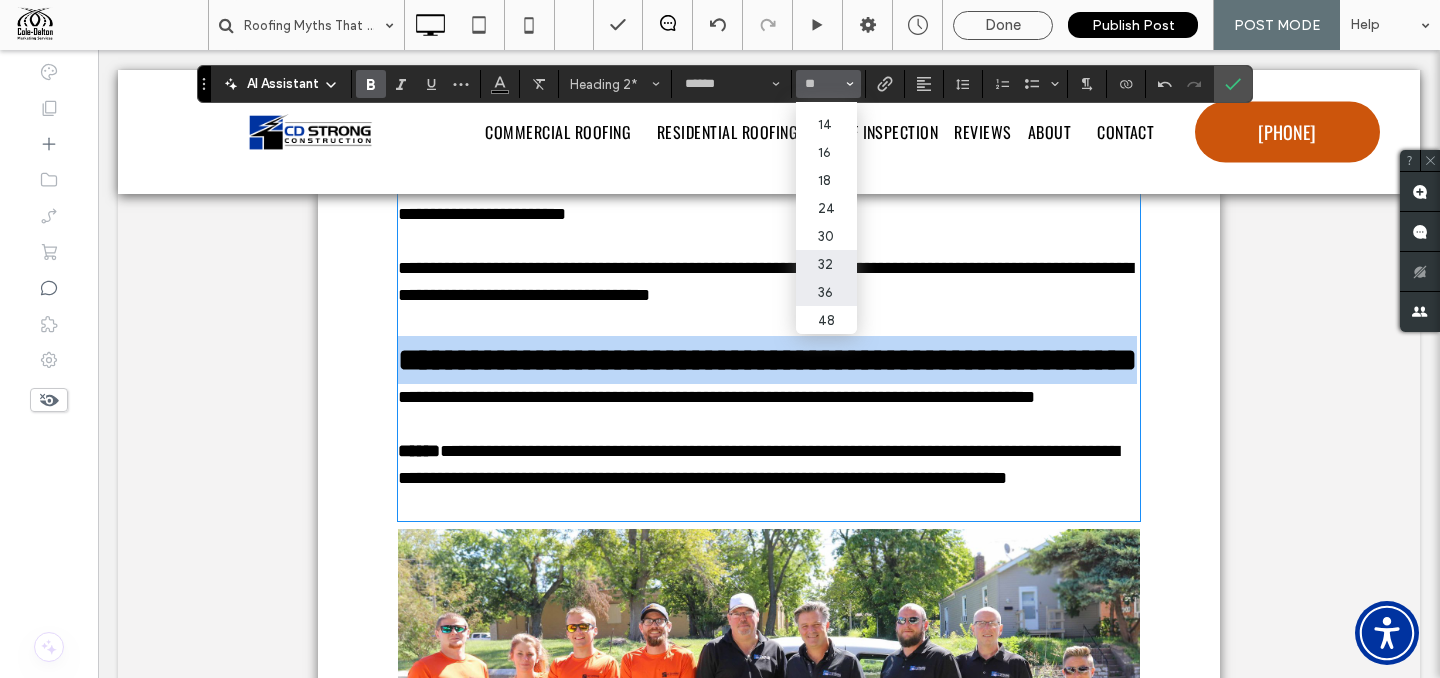 type on "**" 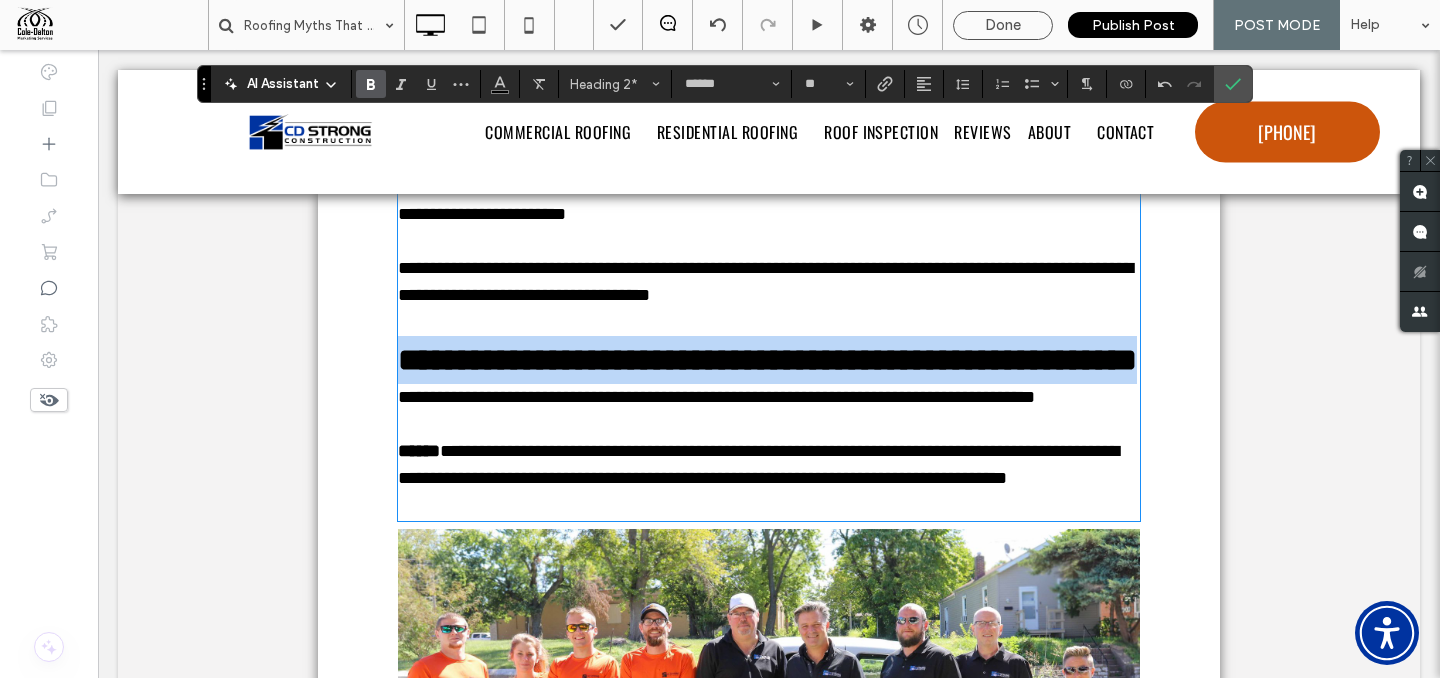 click on "**********" at bounding box center (767, 360) 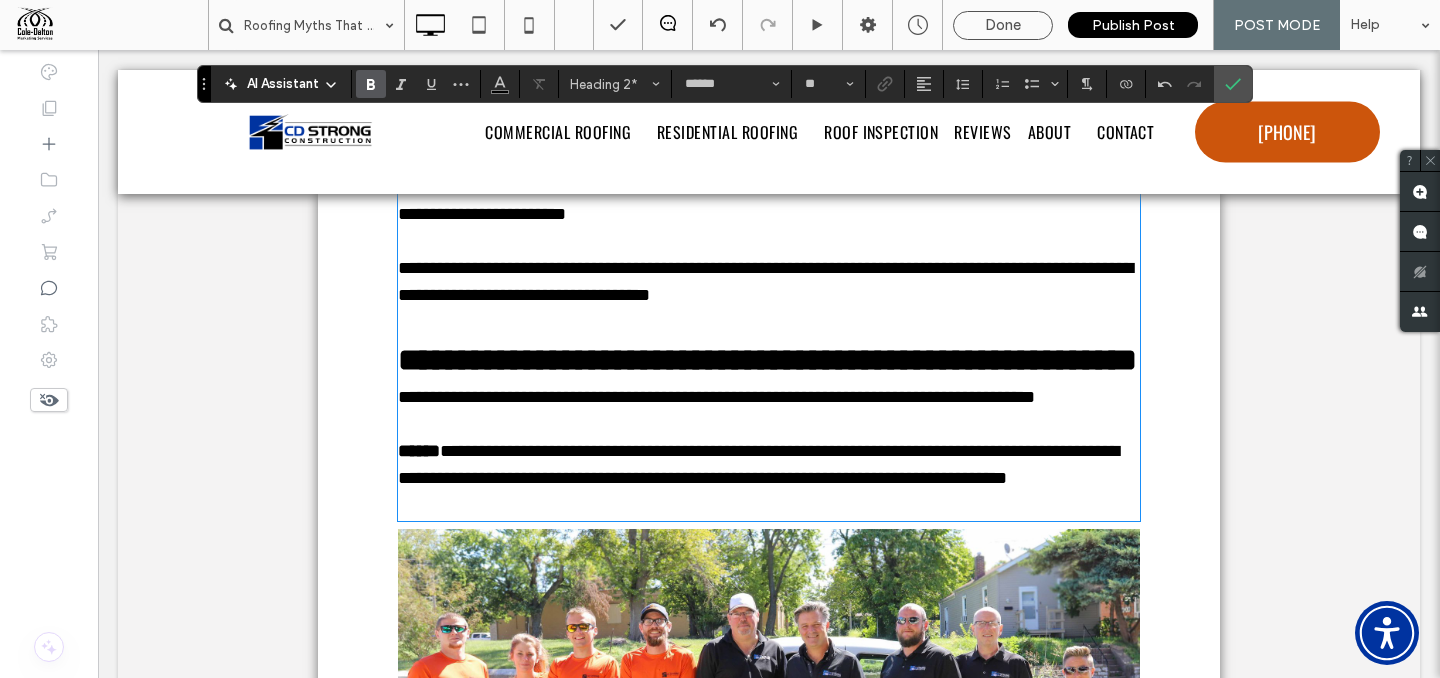type on "*********" 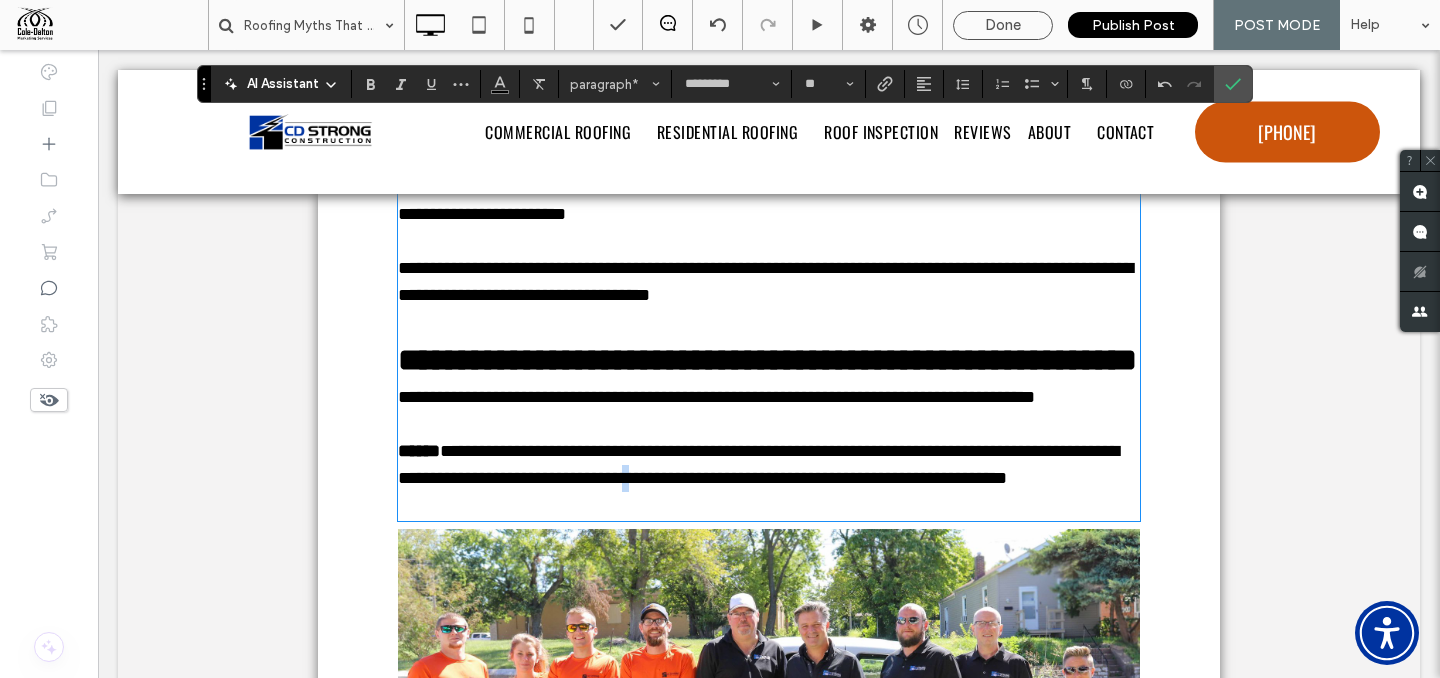 click on "**********" at bounding box center (758, 464) 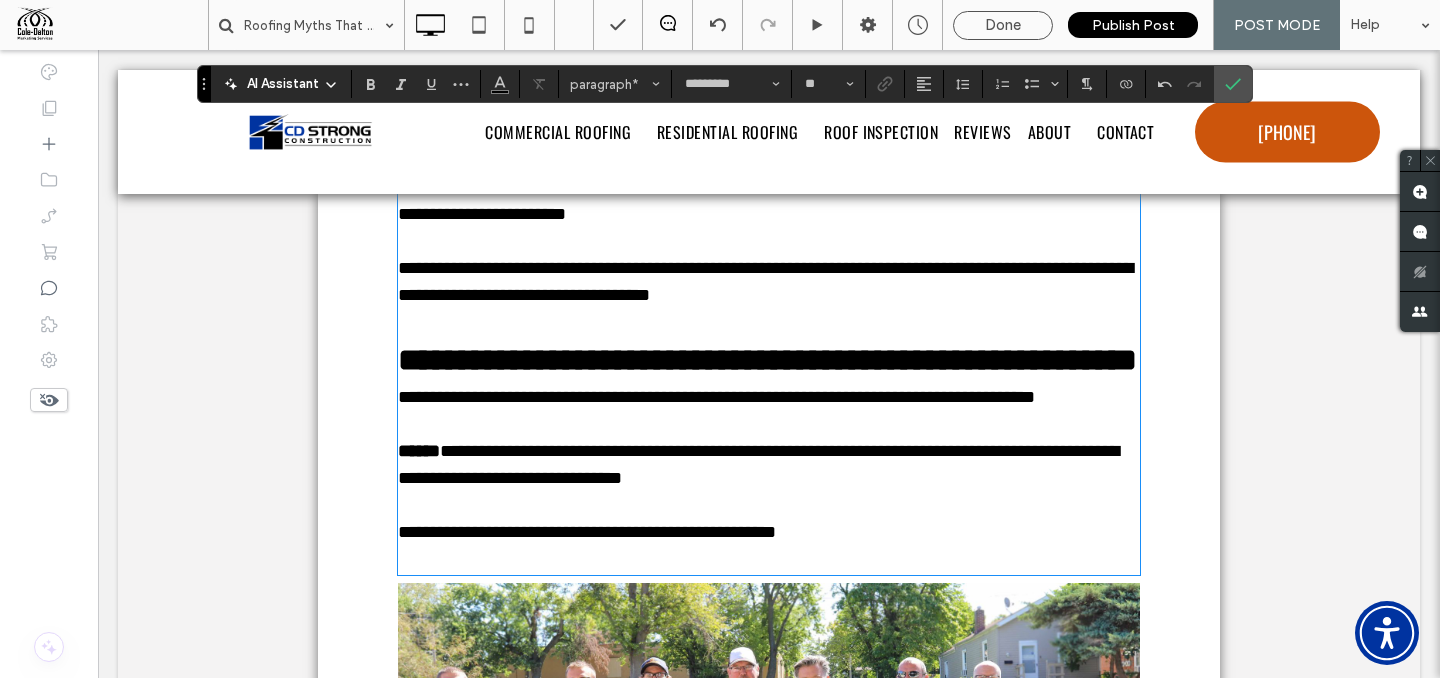 click at bounding box center [769, 559] 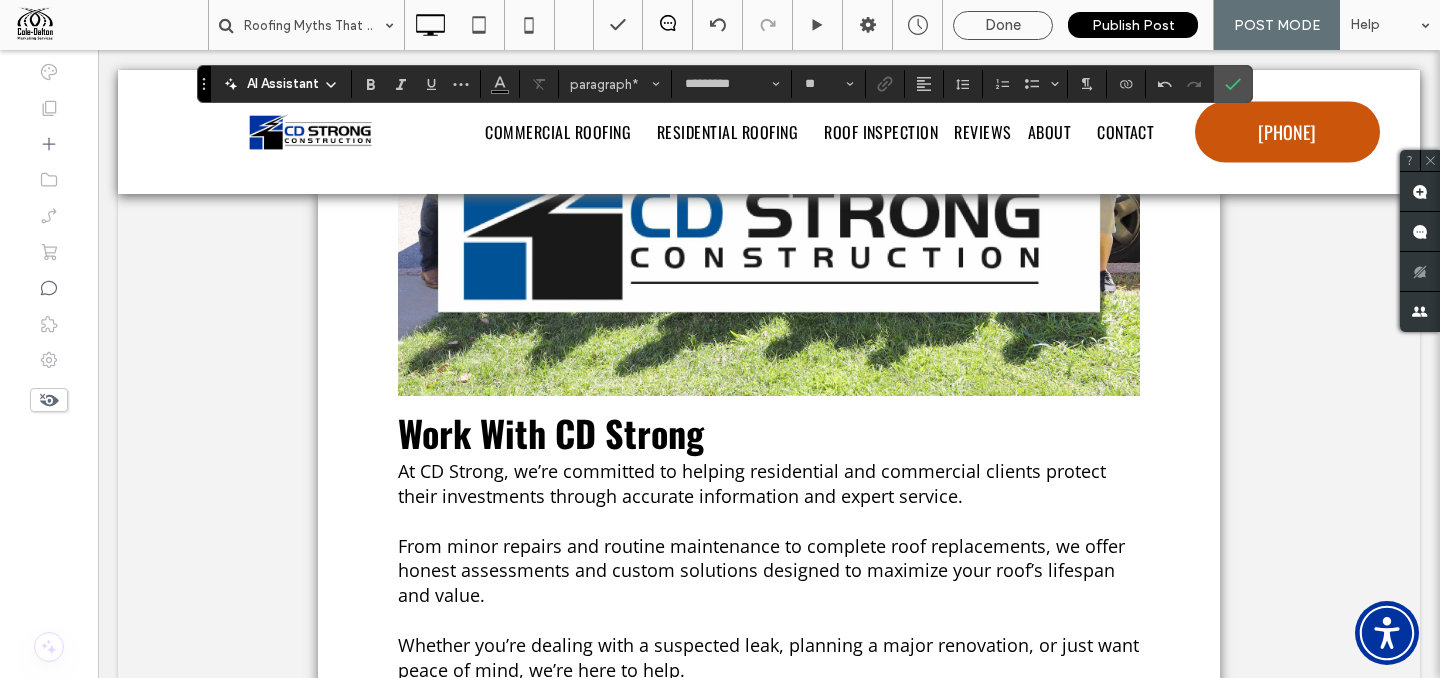 scroll, scrollTop: 4779, scrollLeft: 0, axis: vertical 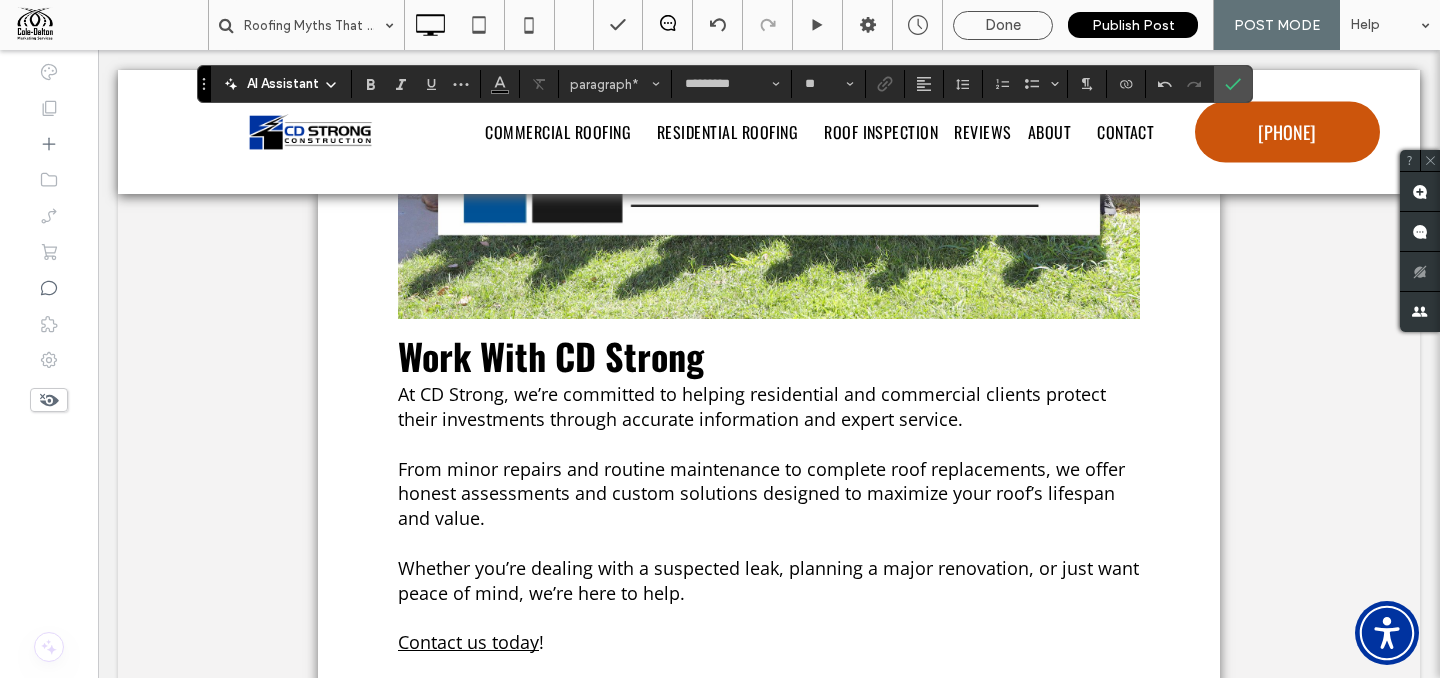 drag, startPoint x: 589, startPoint y: 465, endPoint x: 605, endPoint y: 464, distance: 16.03122 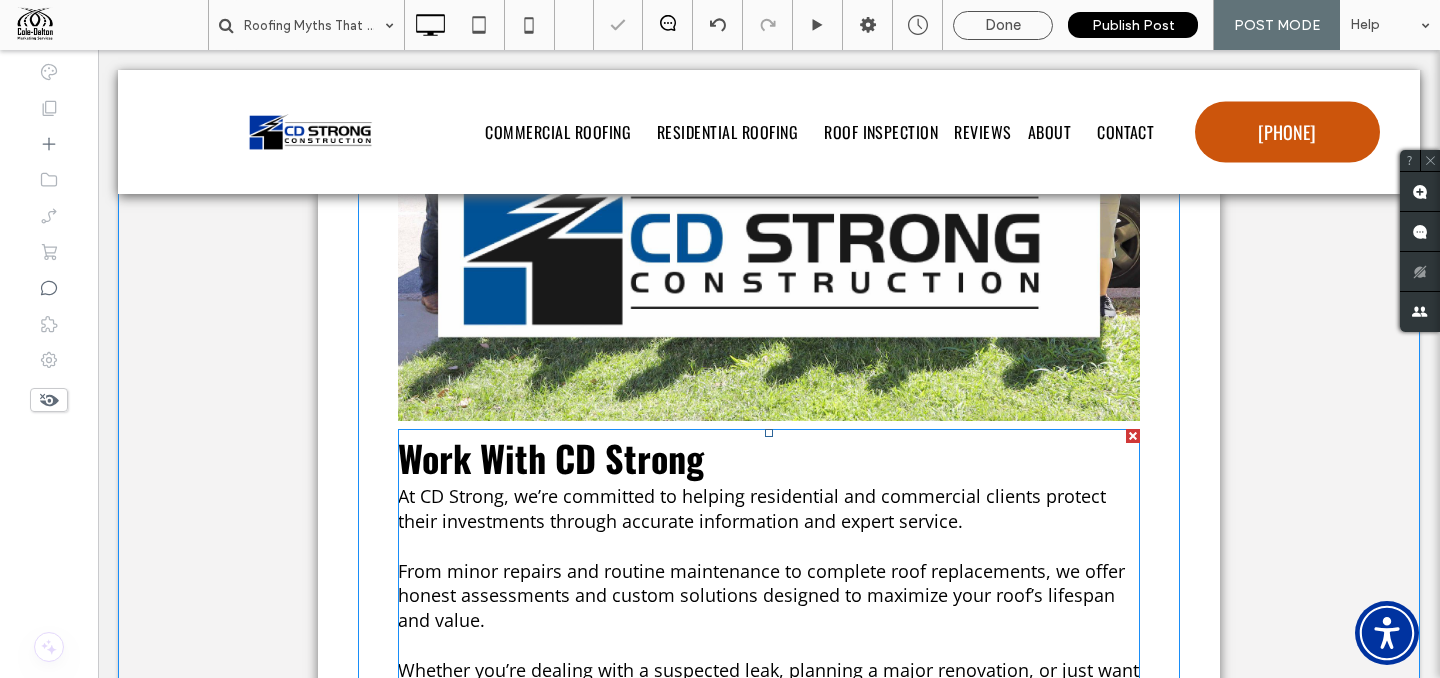 click on "Work With CD Strong" at bounding box center [769, 457] 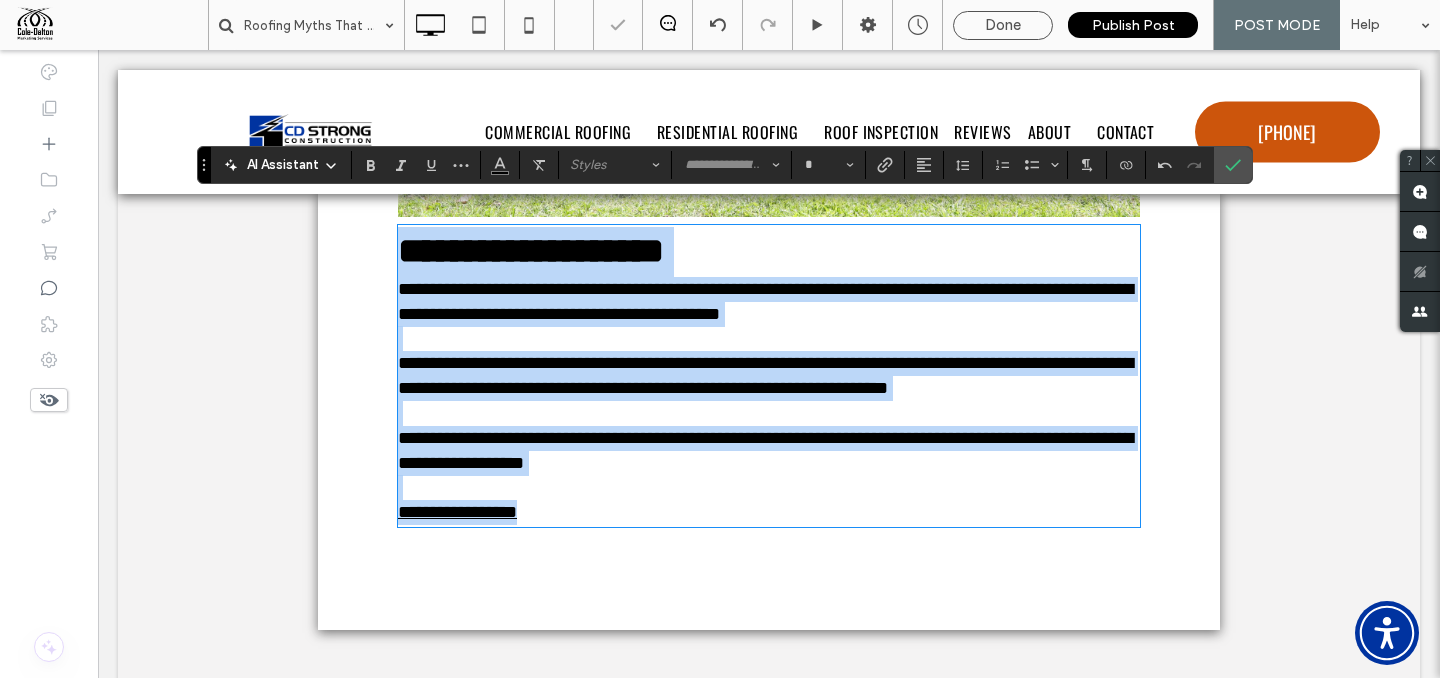 scroll, scrollTop: 4945, scrollLeft: 0, axis: vertical 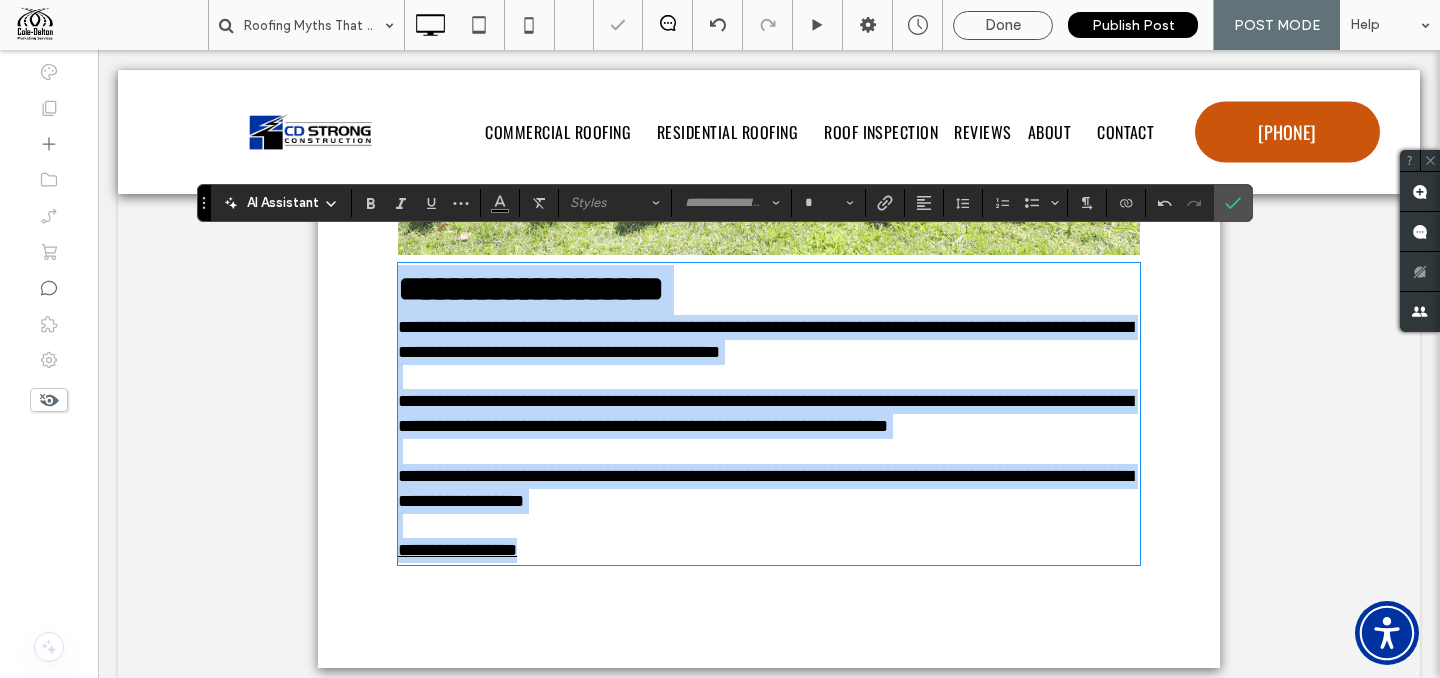 click on "**********" at bounding box center [769, 290] 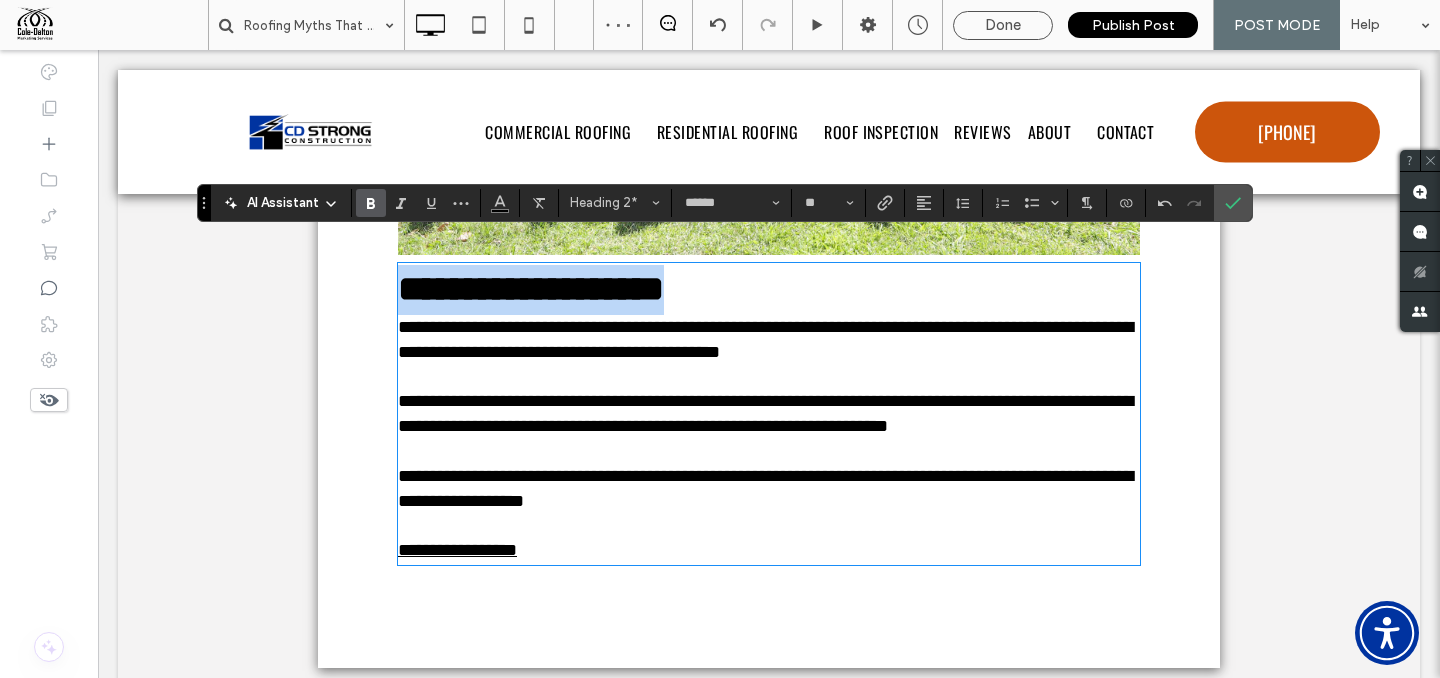 drag, startPoint x: 719, startPoint y: 274, endPoint x: 385, endPoint y: 261, distance: 334.2529 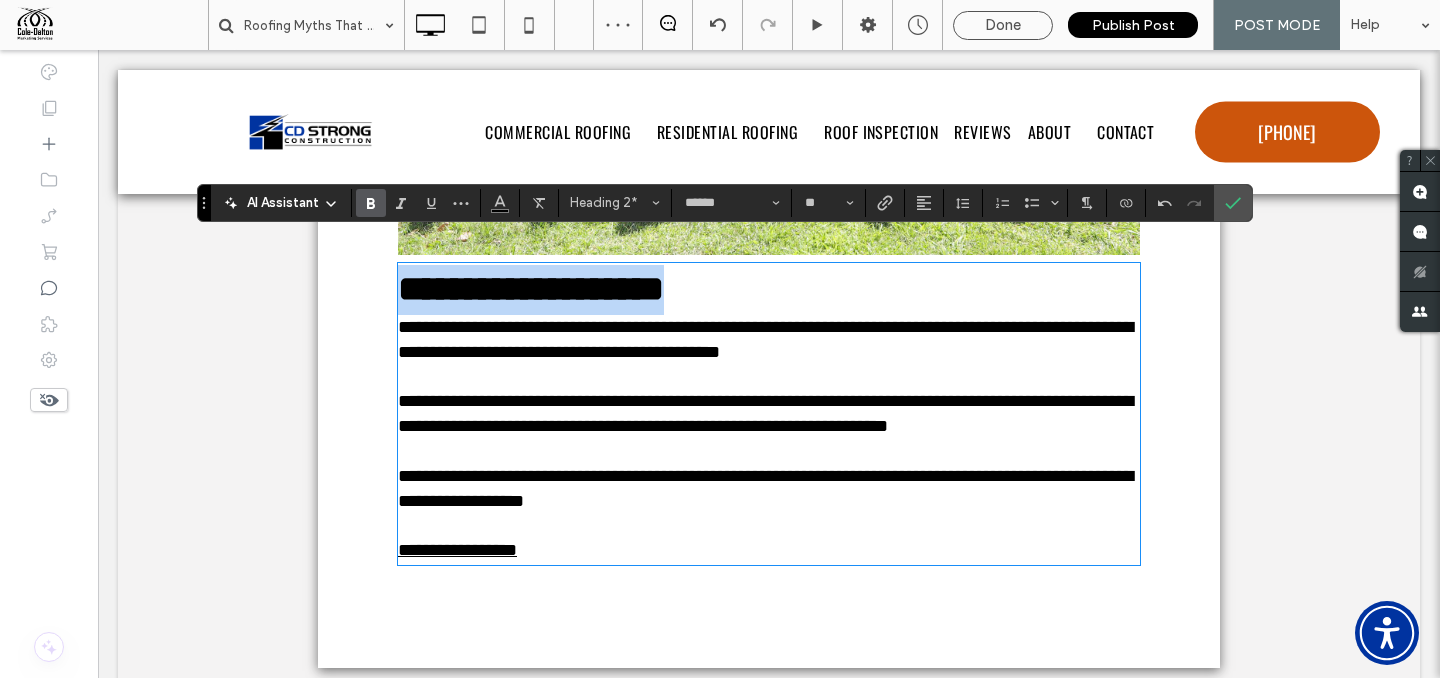 click on "Roofing Myths That Cost Property Owners Money         When it comes to roofing, misinformation can be  expensive .  Whether you're a homeowner or a commercial property manager, believing common roofing myths can lead to premature repairs, costly replacements, or missed opportunities to extend your roof's lifespan.  At CD Strong Construction, we believe in empowering our clients with accurate, practical knowledge to help them make informed decisions and save money in the long run. Here are some of the most common roofing myths we encounter, and the truth behind them. Myth #1: "If It's Not Leaking, It's Fine" This is one of the most dangerous assumptions property owners can make. A leak is usually the  final symptom  of a roofing issue, not the first. By the time water stains show up on the ceiling or walls, underlying damage may already be extensive. Truth:   Minor cracks, loose flashing, and degraded shingles  can silently damage the structure long before water breaks through .
Truth:" at bounding box center (769, -2004) 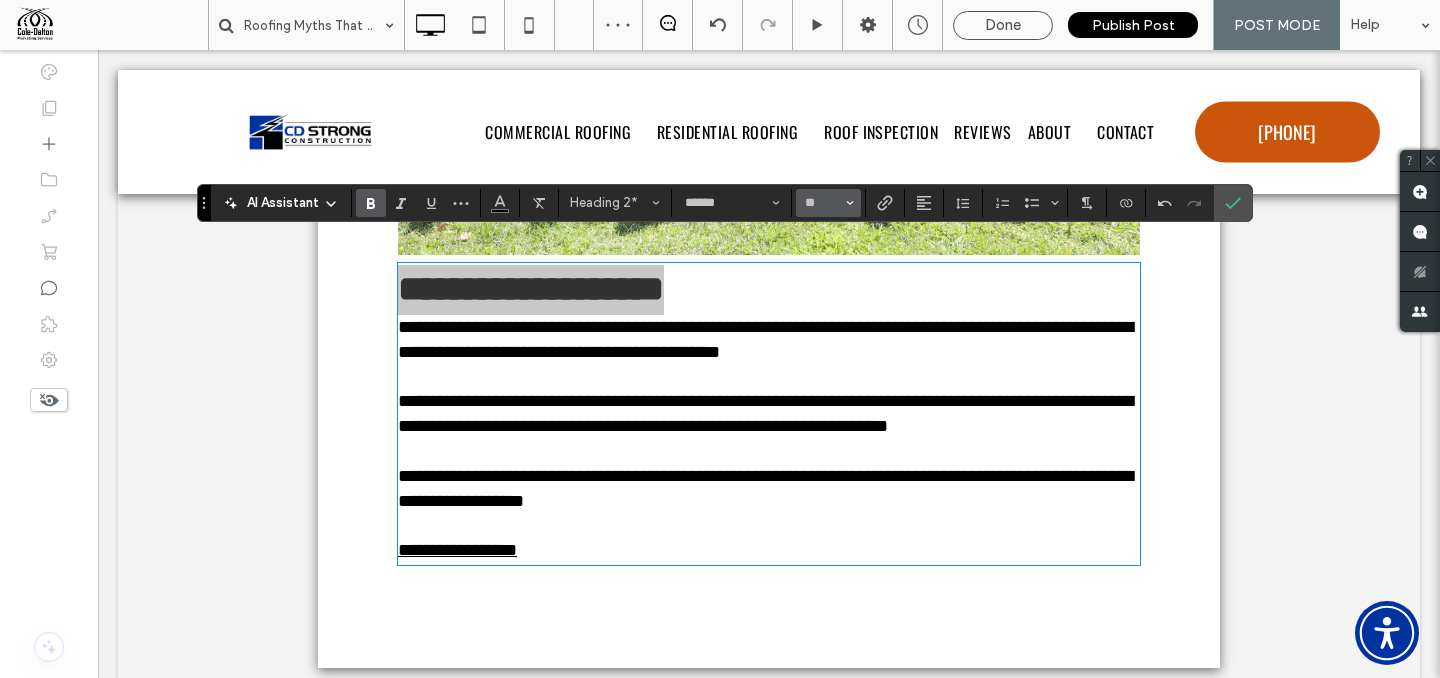 click on "**" at bounding box center [828, 203] 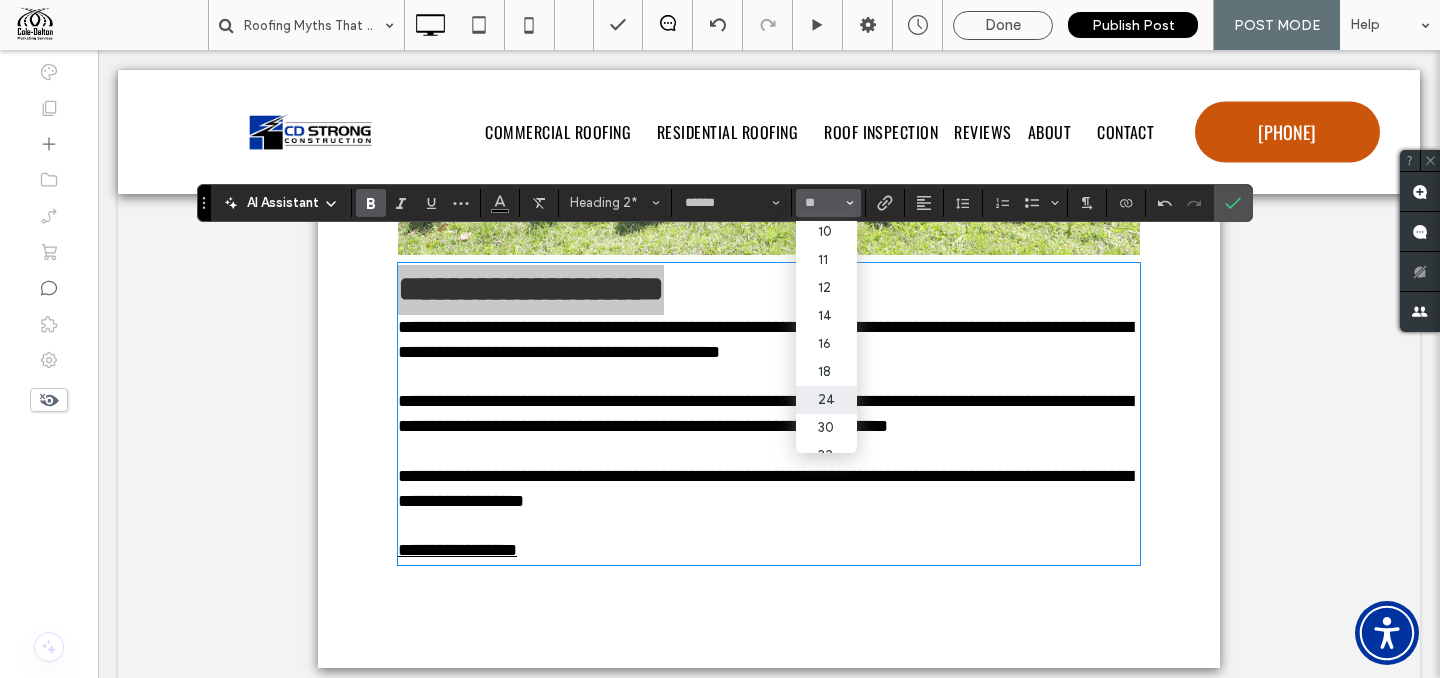 scroll, scrollTop: 75, scrollLeft: 0, axis: vertical 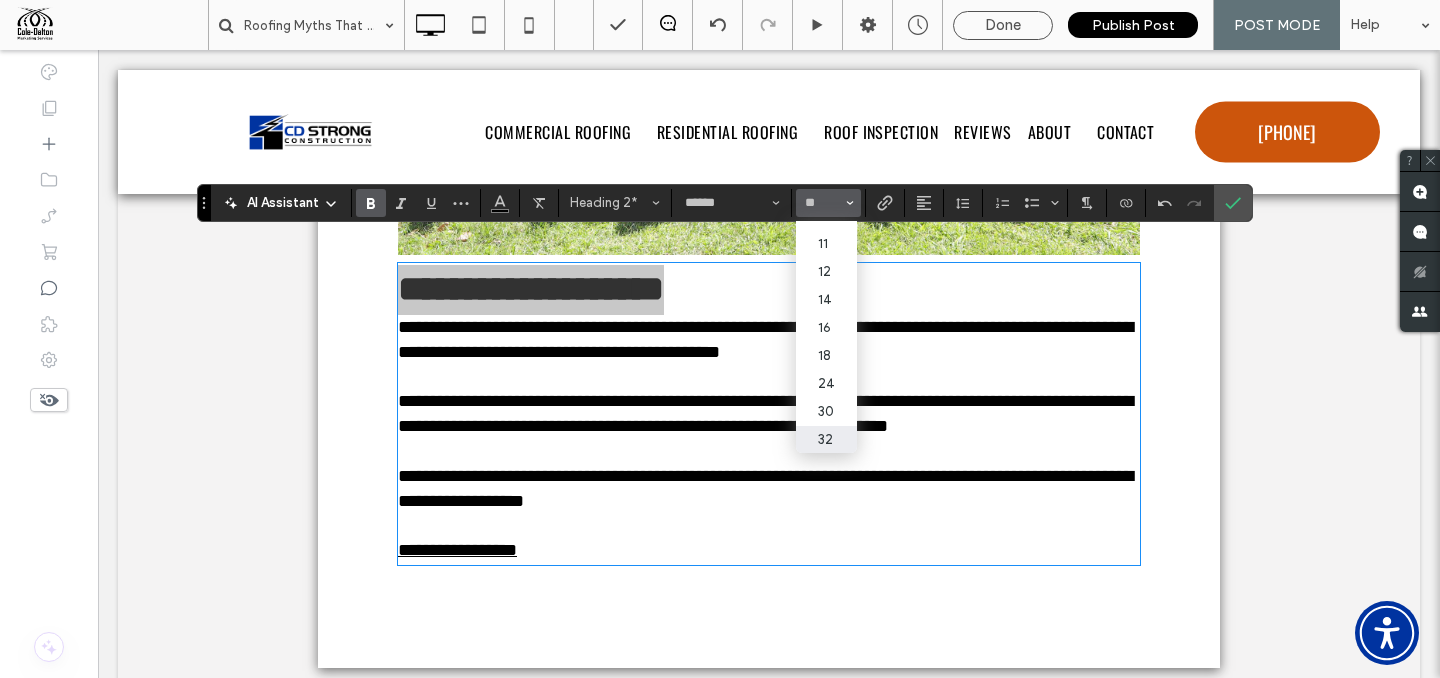 click on "32" at bounding box center [826, 440] 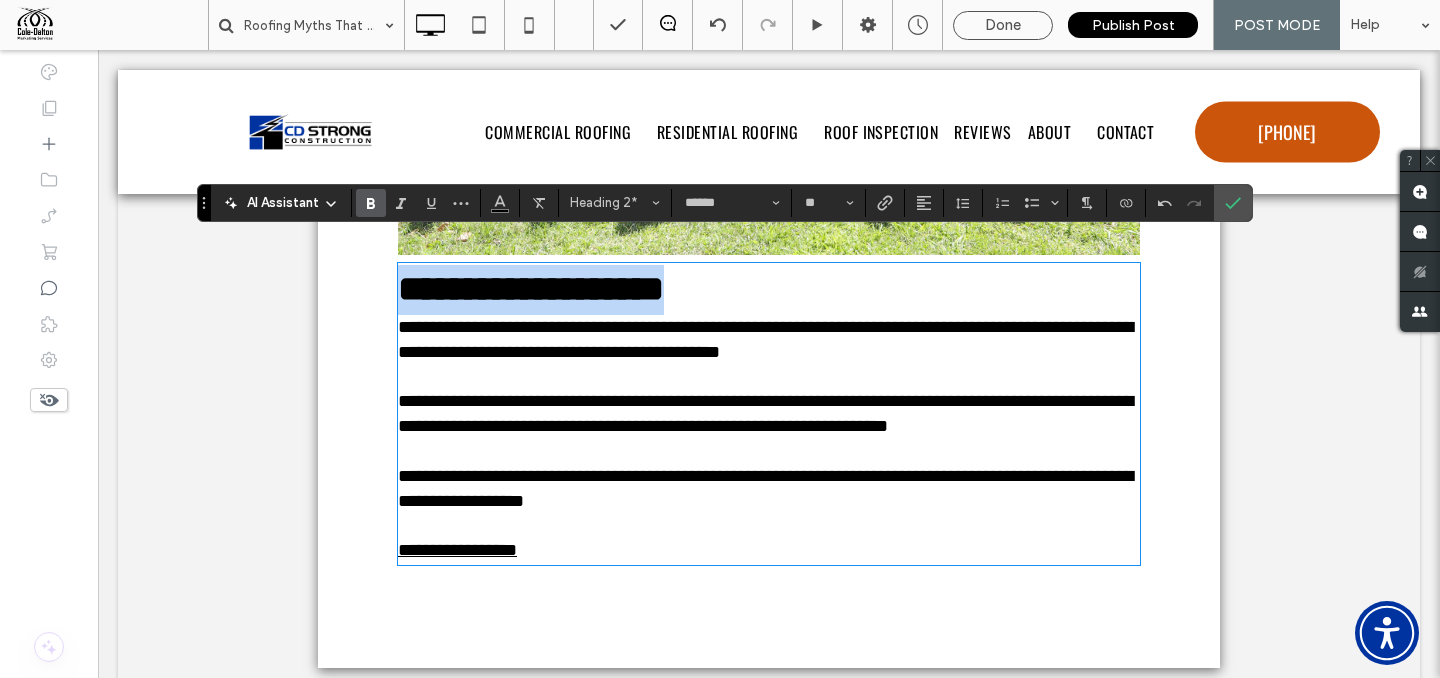 type on "**" 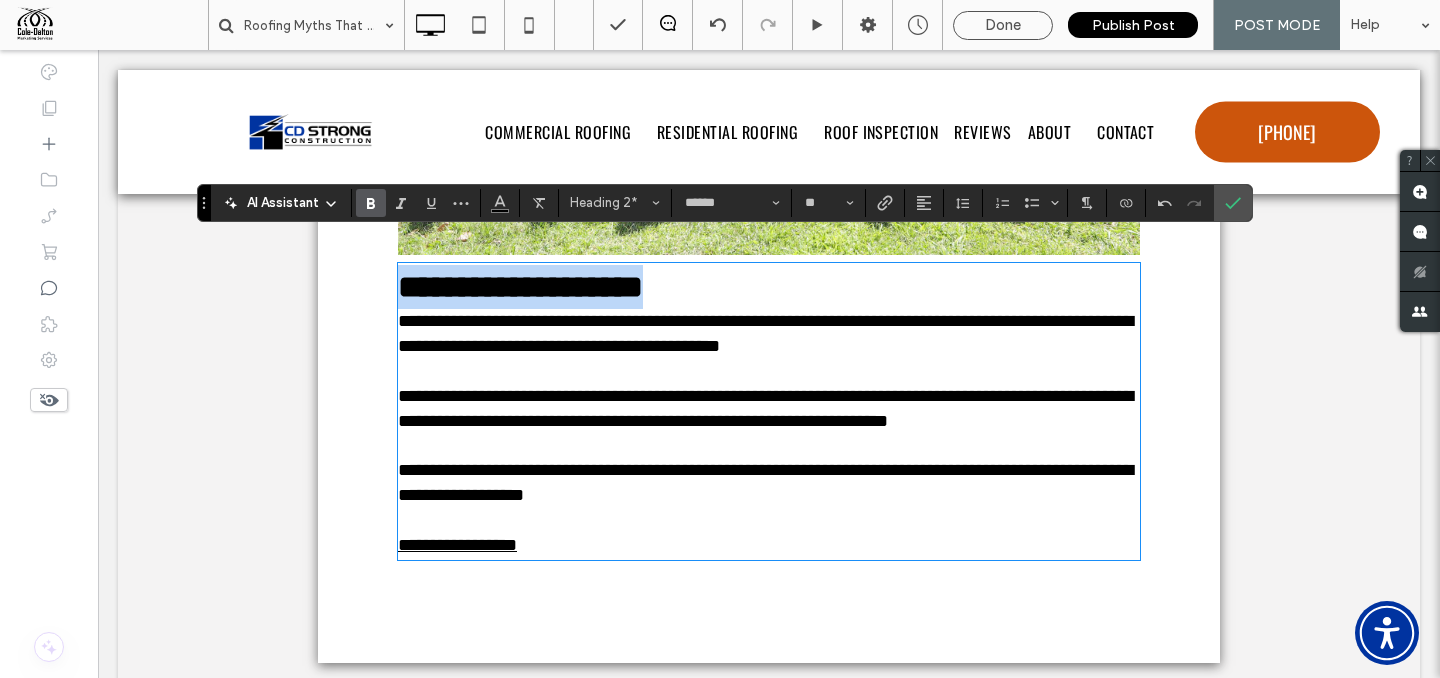 click on "**********" at bounding box center [769, 287] 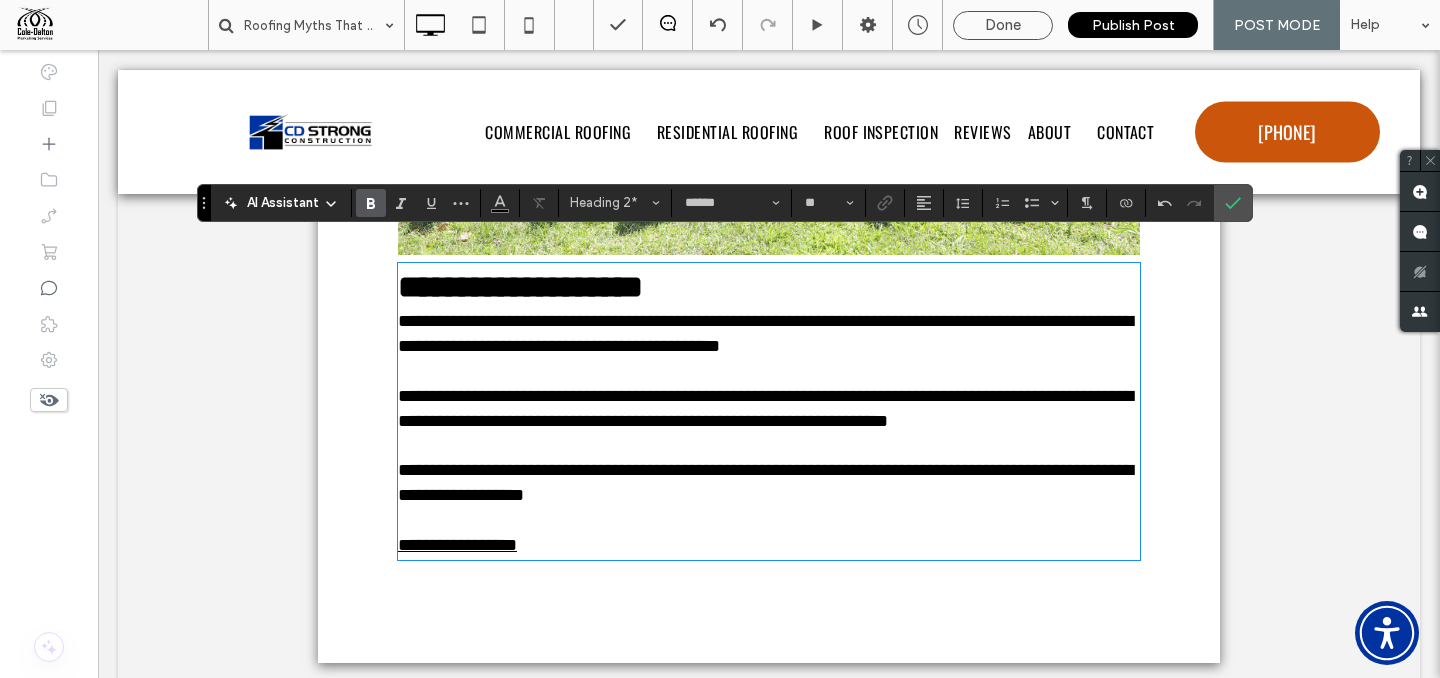 type 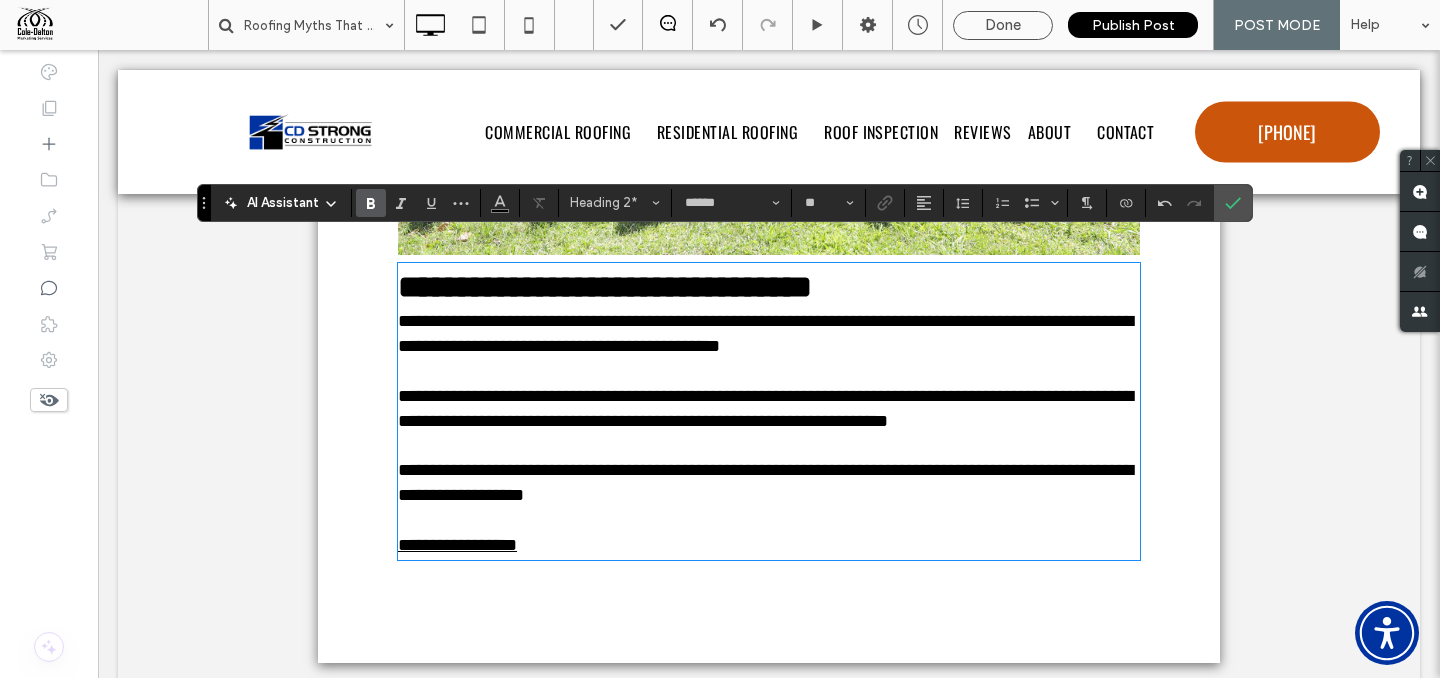 type on "*********" 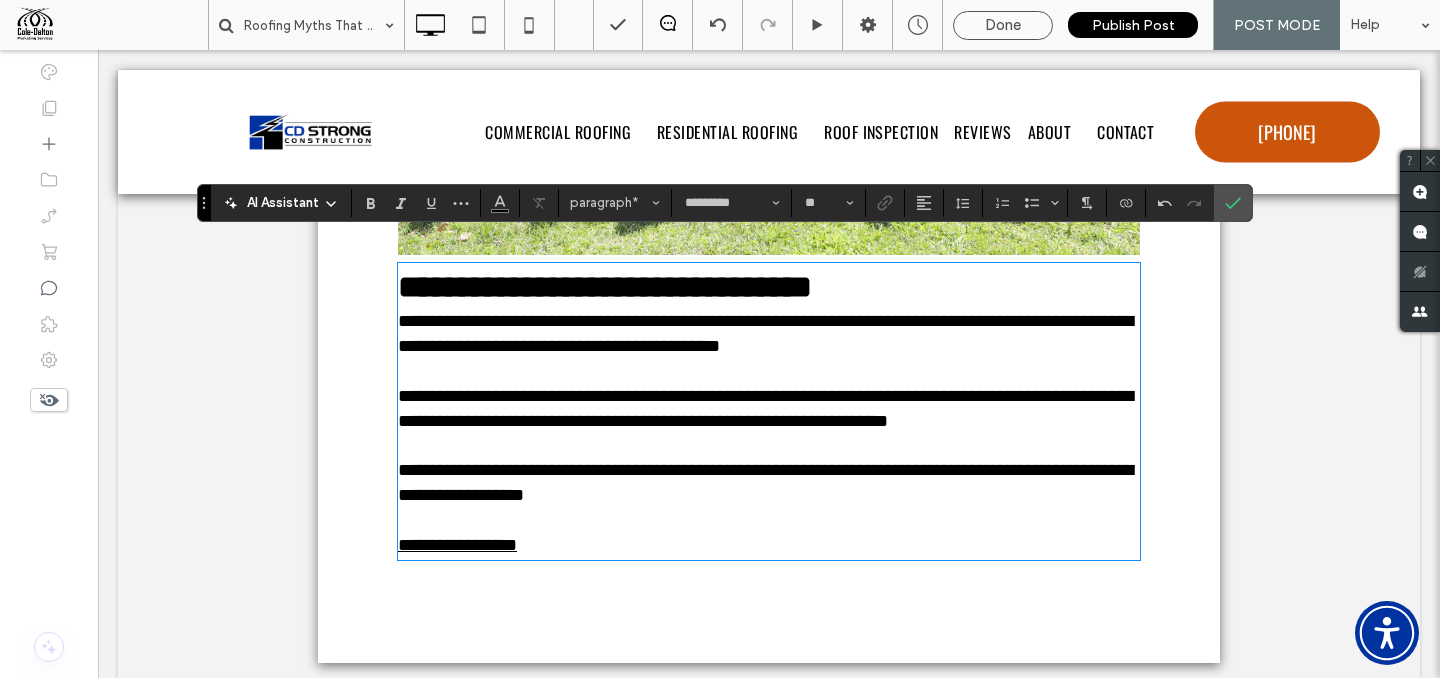 click on "**********" at bounding box center [765, 482] 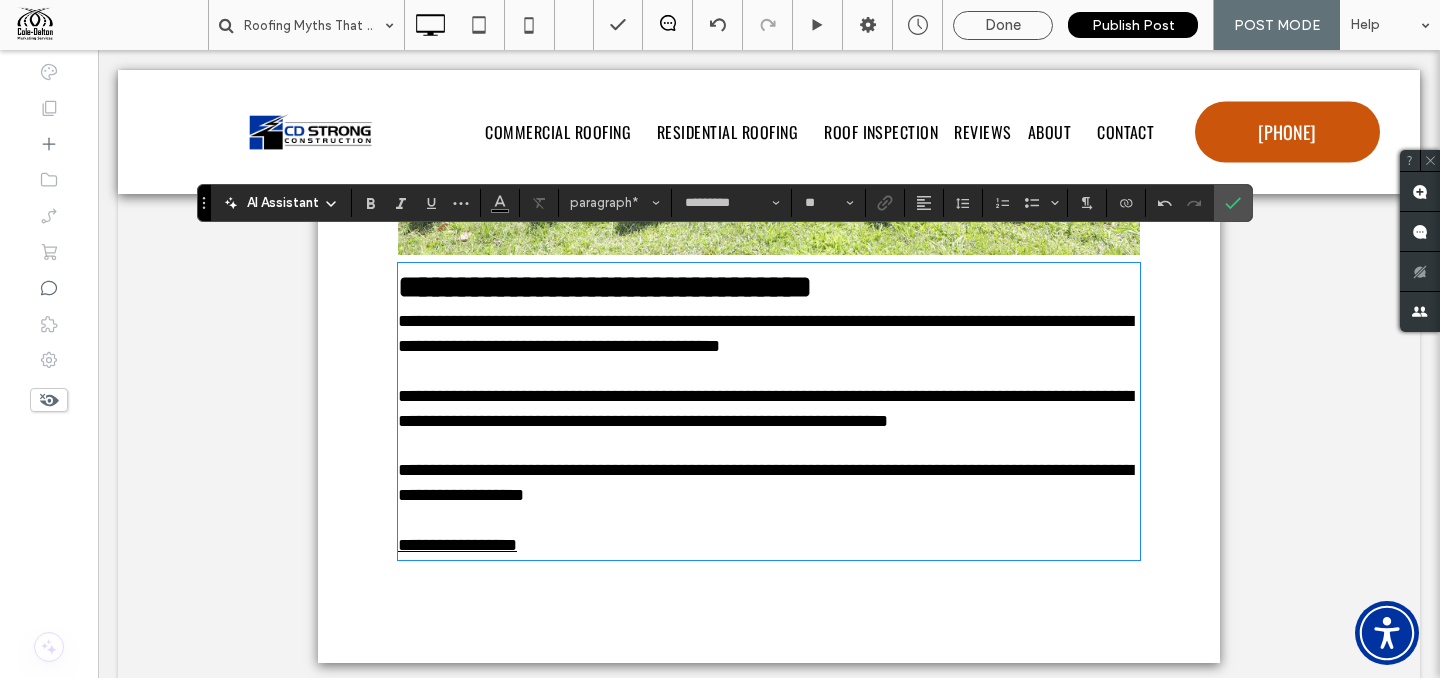 click on "**********" at bounding box center (765, 482) 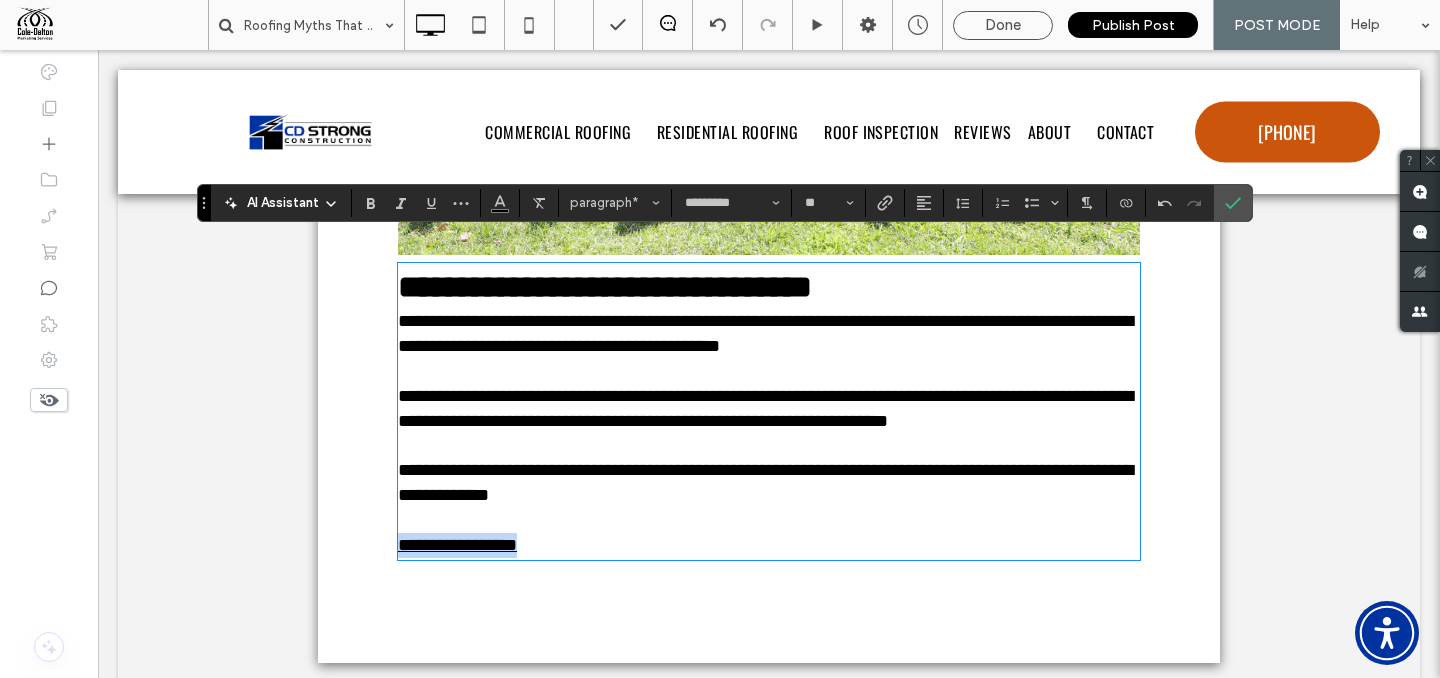 drag, startPoint x: 541, startPoint y: 549, endPoint x: 369, endPoint y: 550, distance: 172.00291 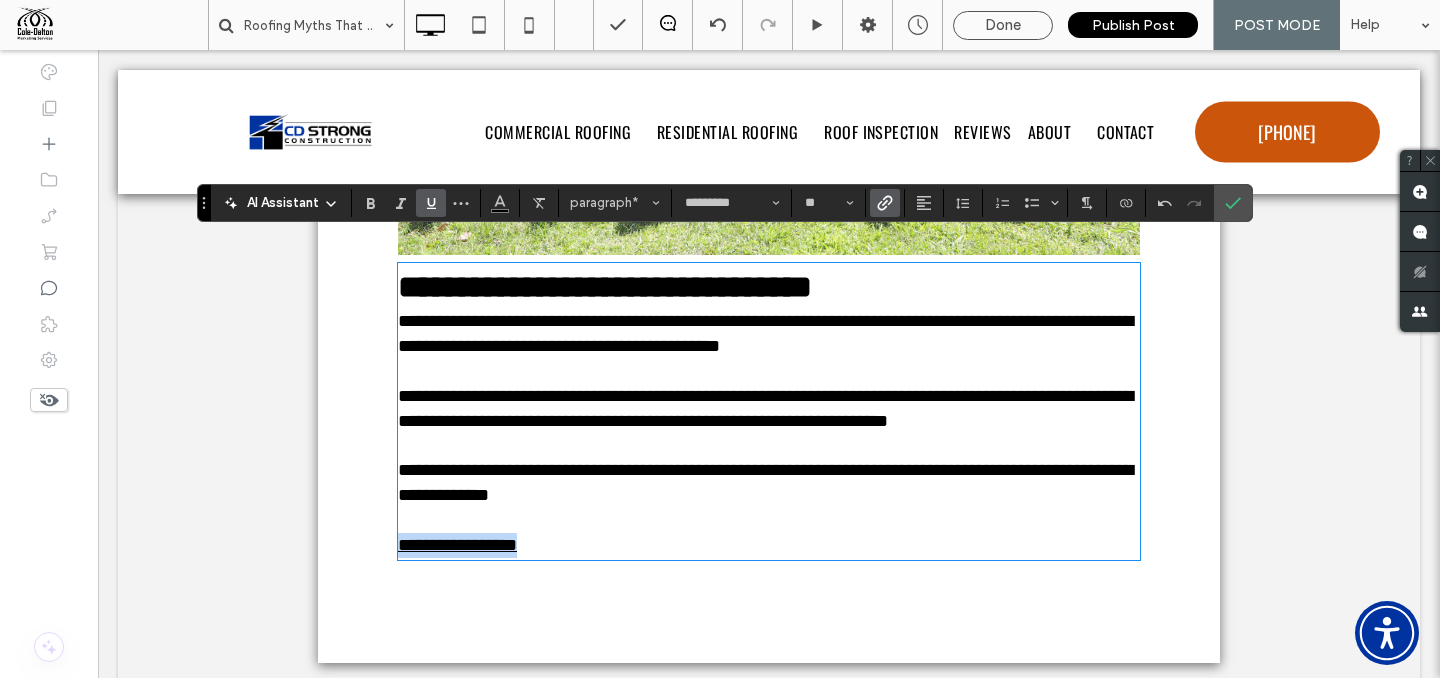 drag, startPoint x: 541, startPoint y: 547, endPoint x: 380, endPoint y: 554, distance: 161.1521 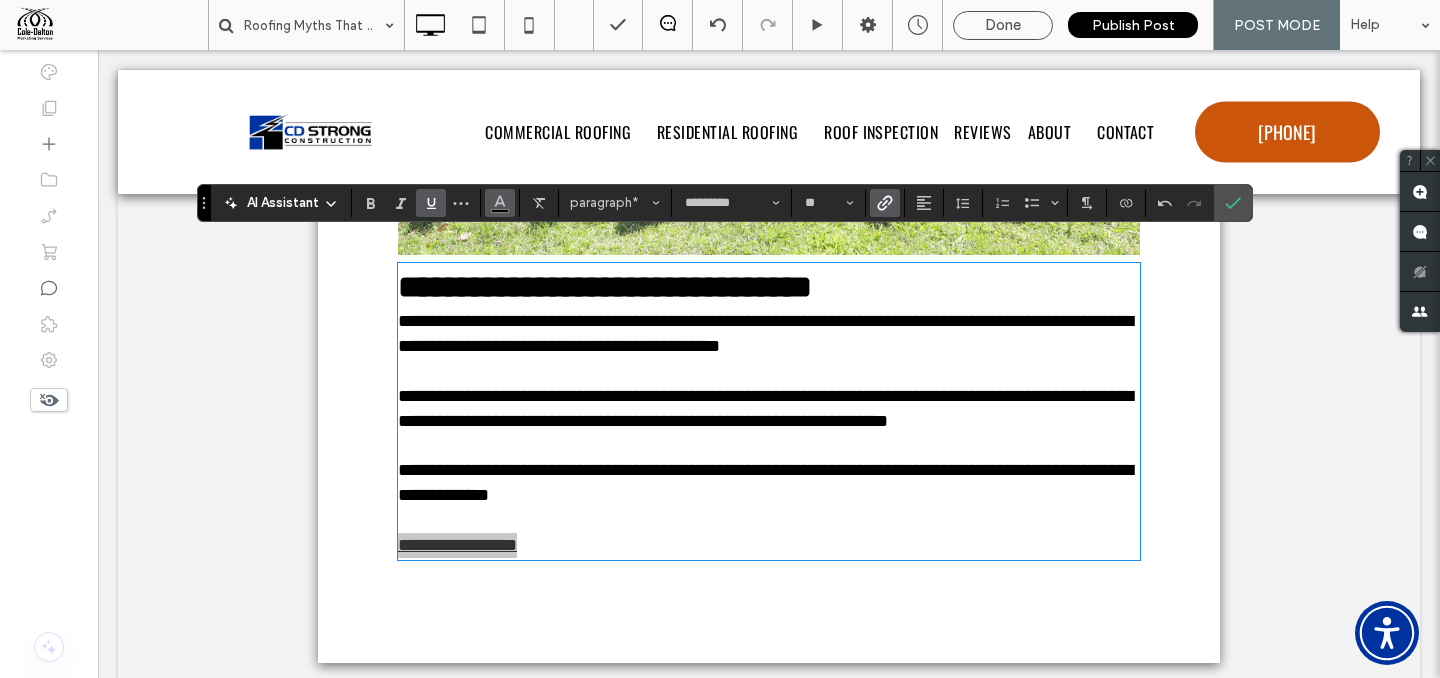 click at bounding box center (500, 203) 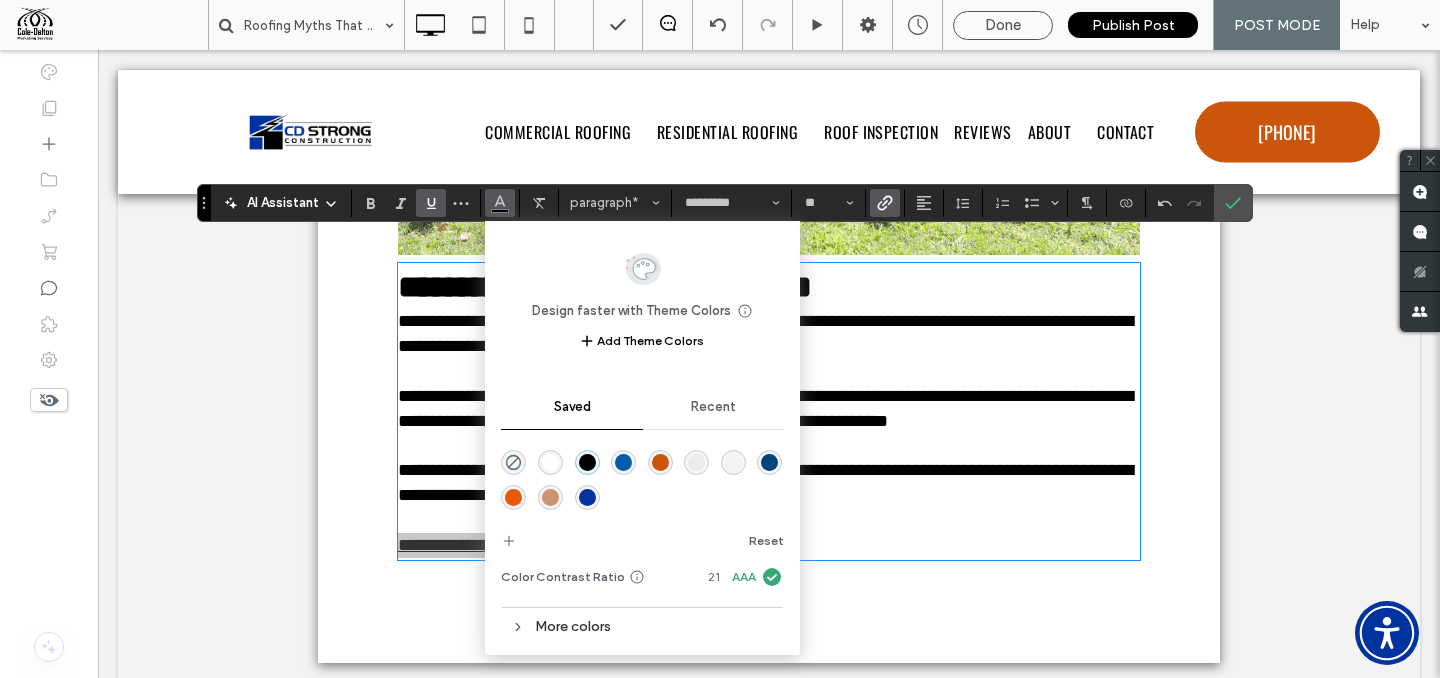 click at bounding box center [587, 497] 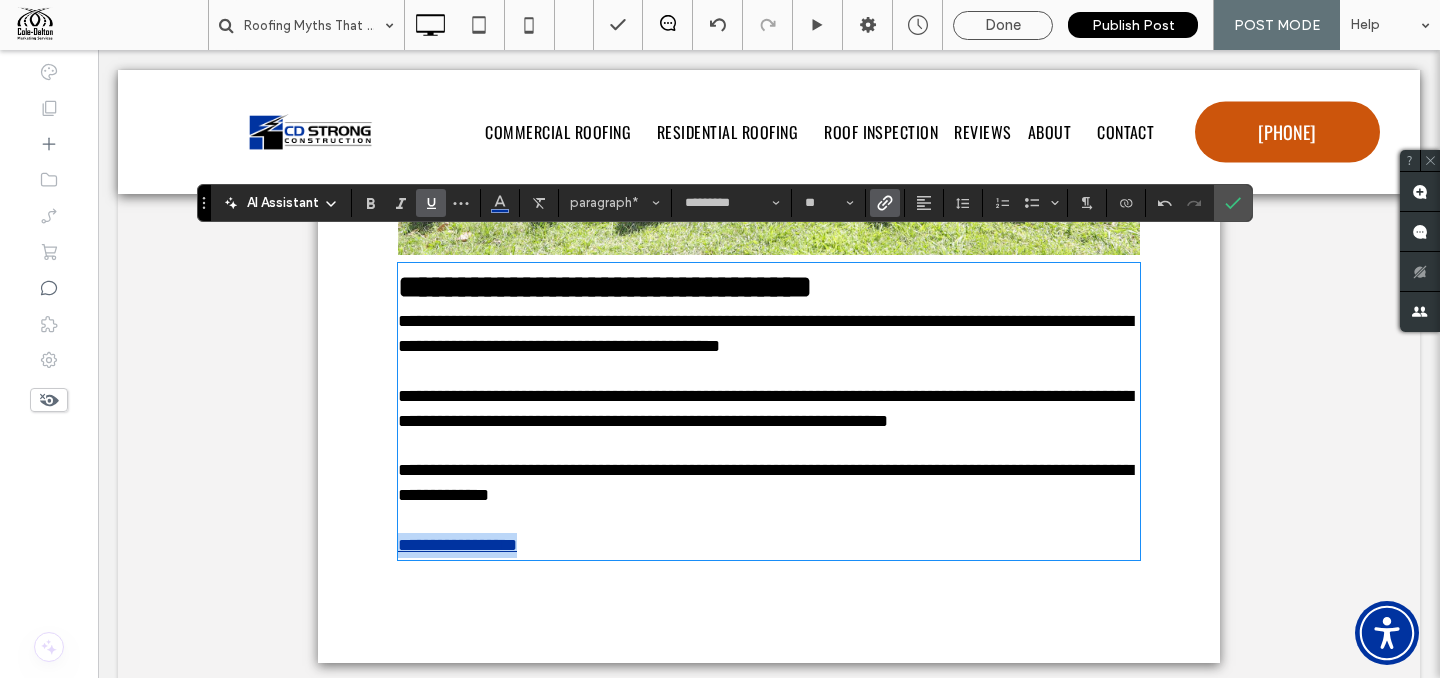 click on "**********" at bounding box center [769, 545] 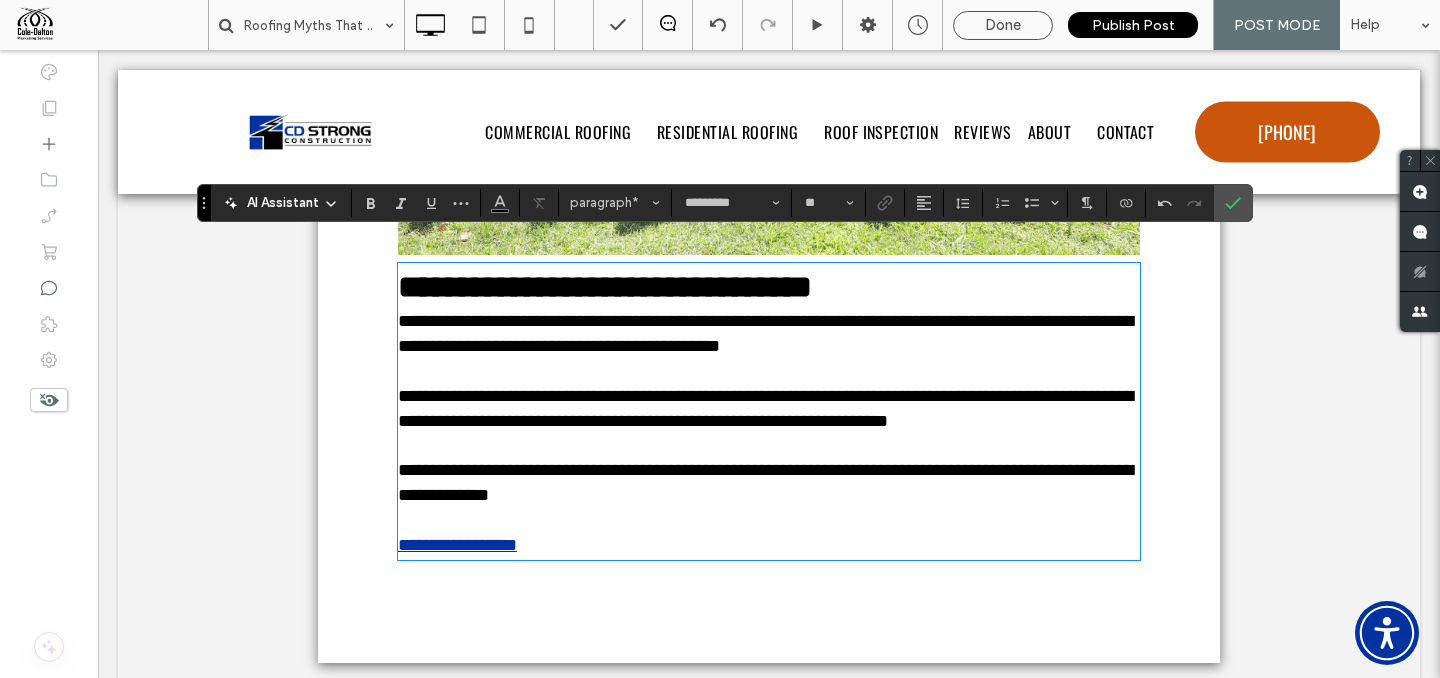 click on "*" at bounding box center [517, 545] 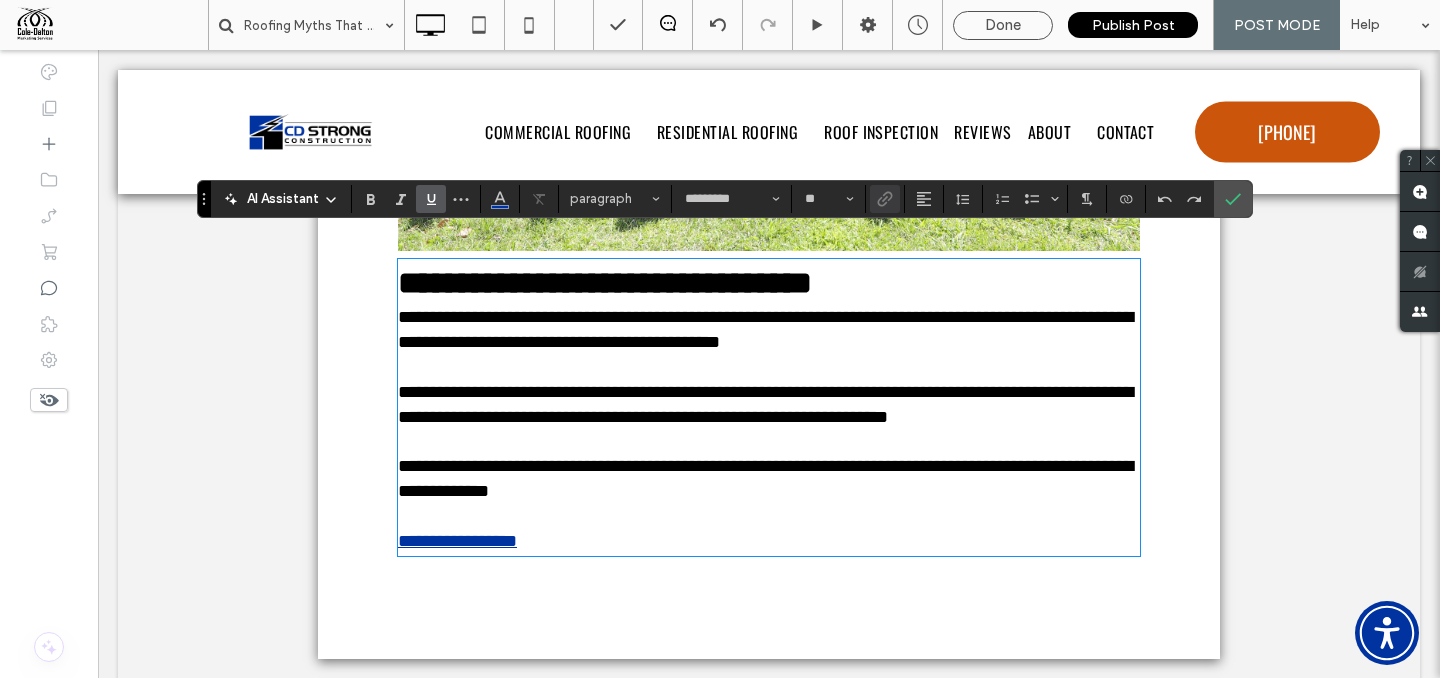 scroll, scrollTop: 4949, scrollLeft: 0, axis: vertical 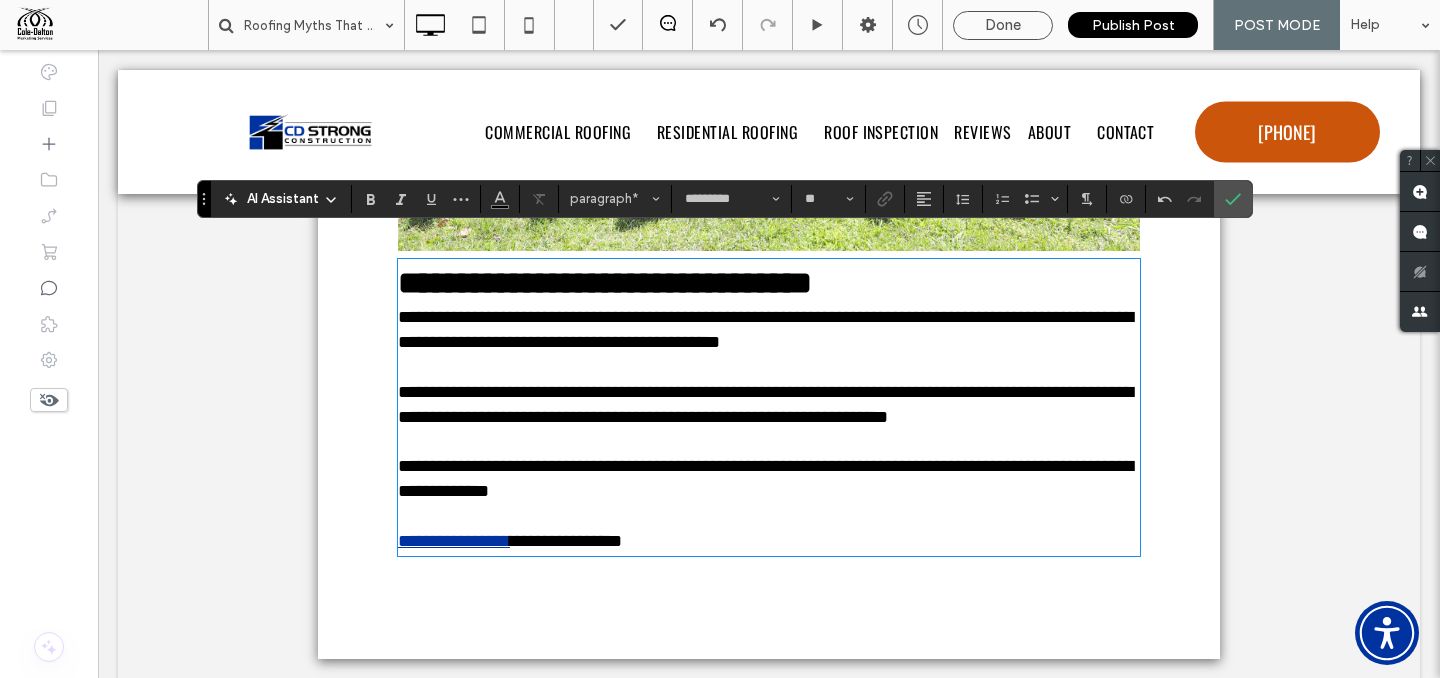 click on "**********" at bounding box center (566, 541) 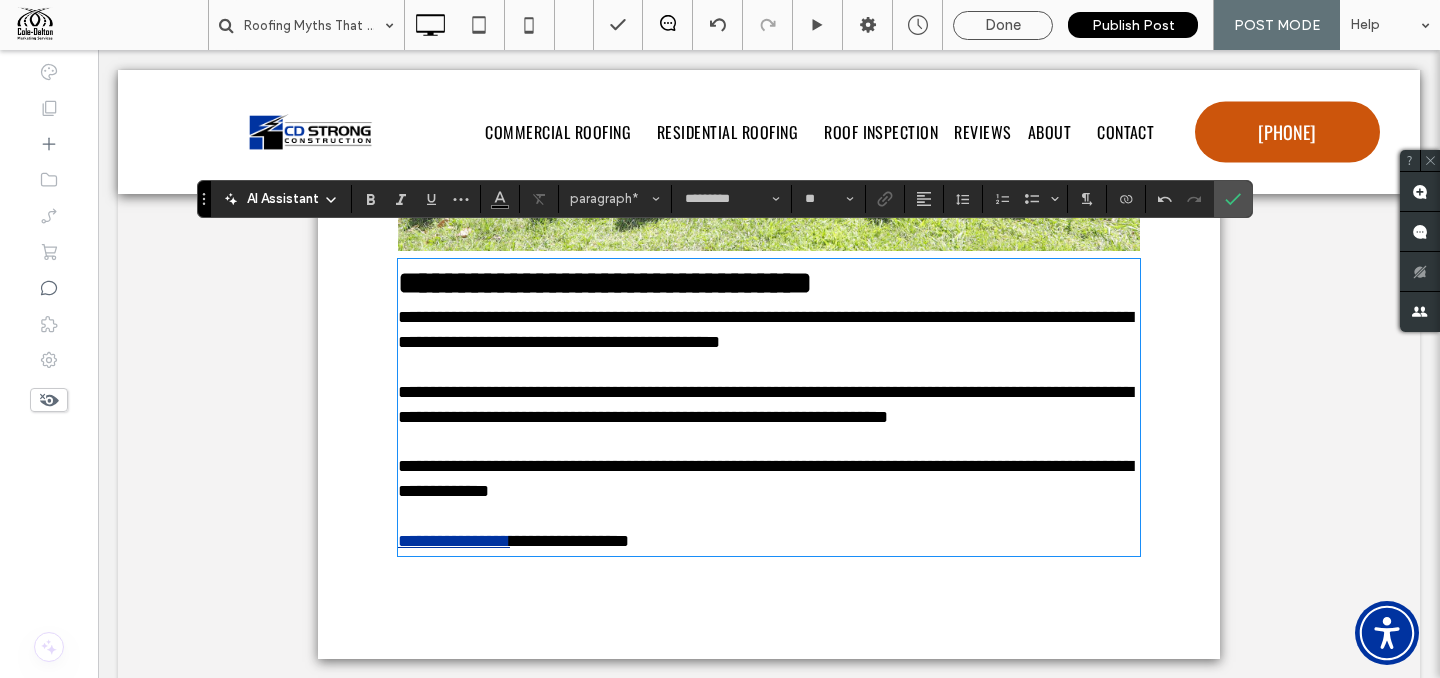 click on "**********" at bounding box center [569, 541] 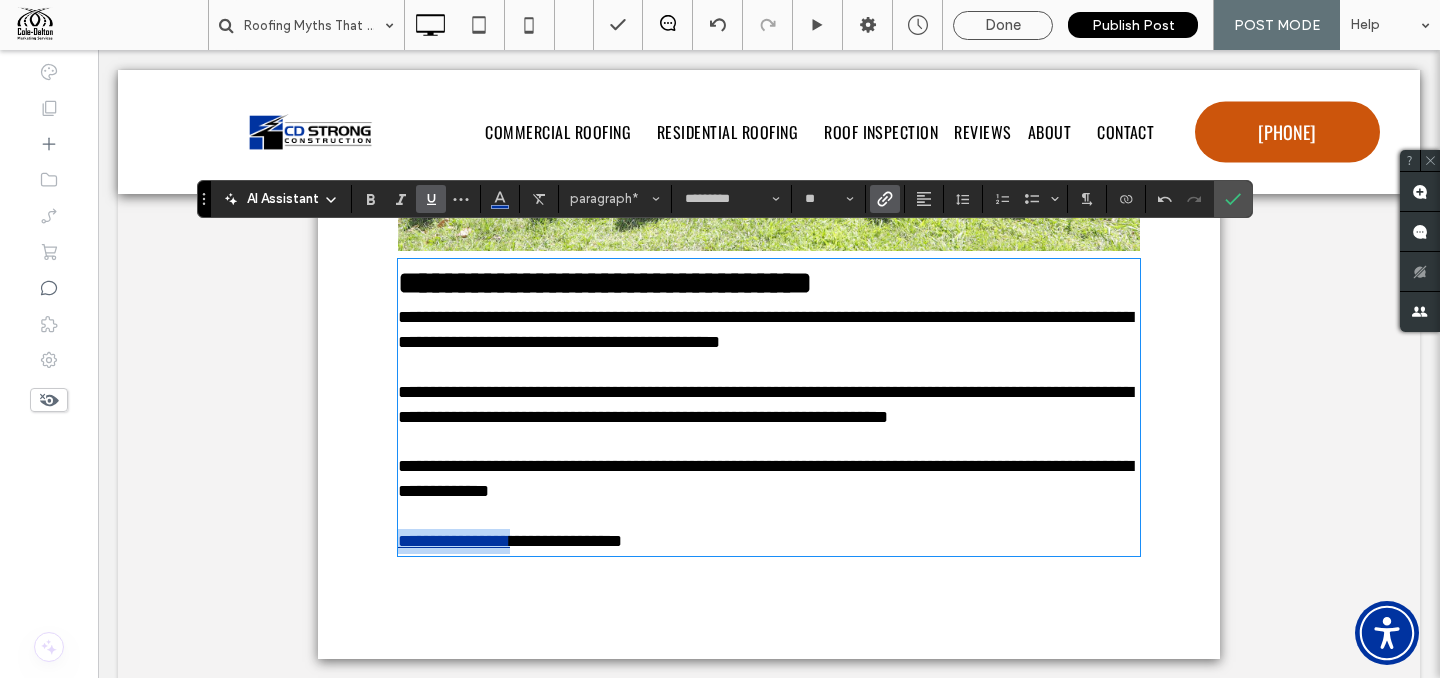drag, startPoint x: 537, startPoint y: 545, endPoint x: 391, endPoint y: 519, distance: 148.297 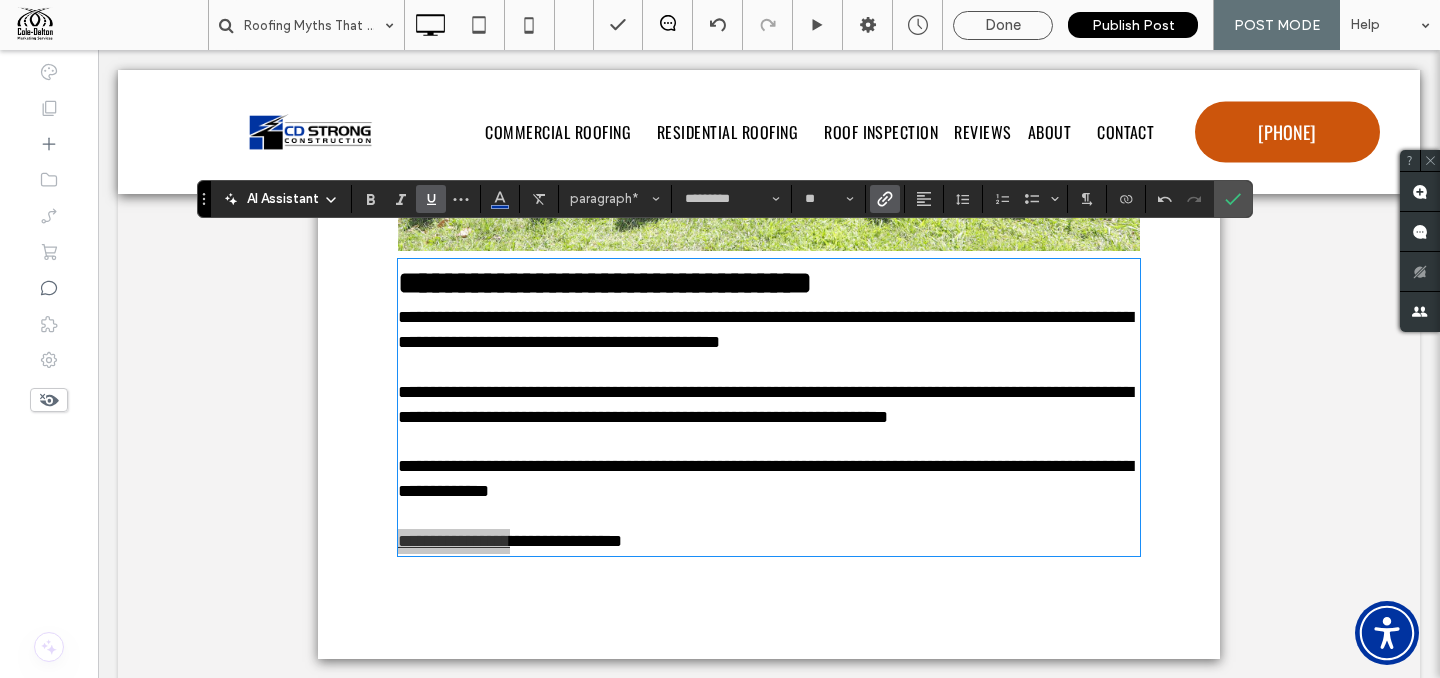 click 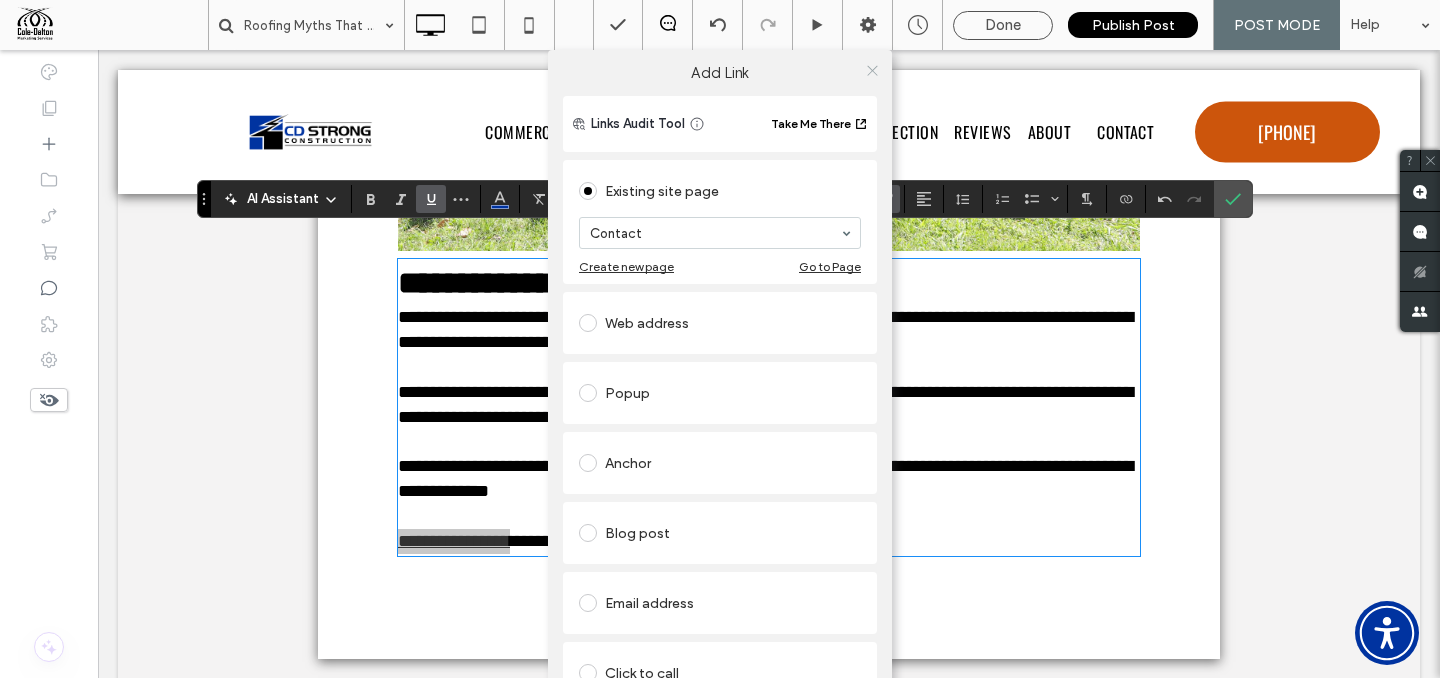 click 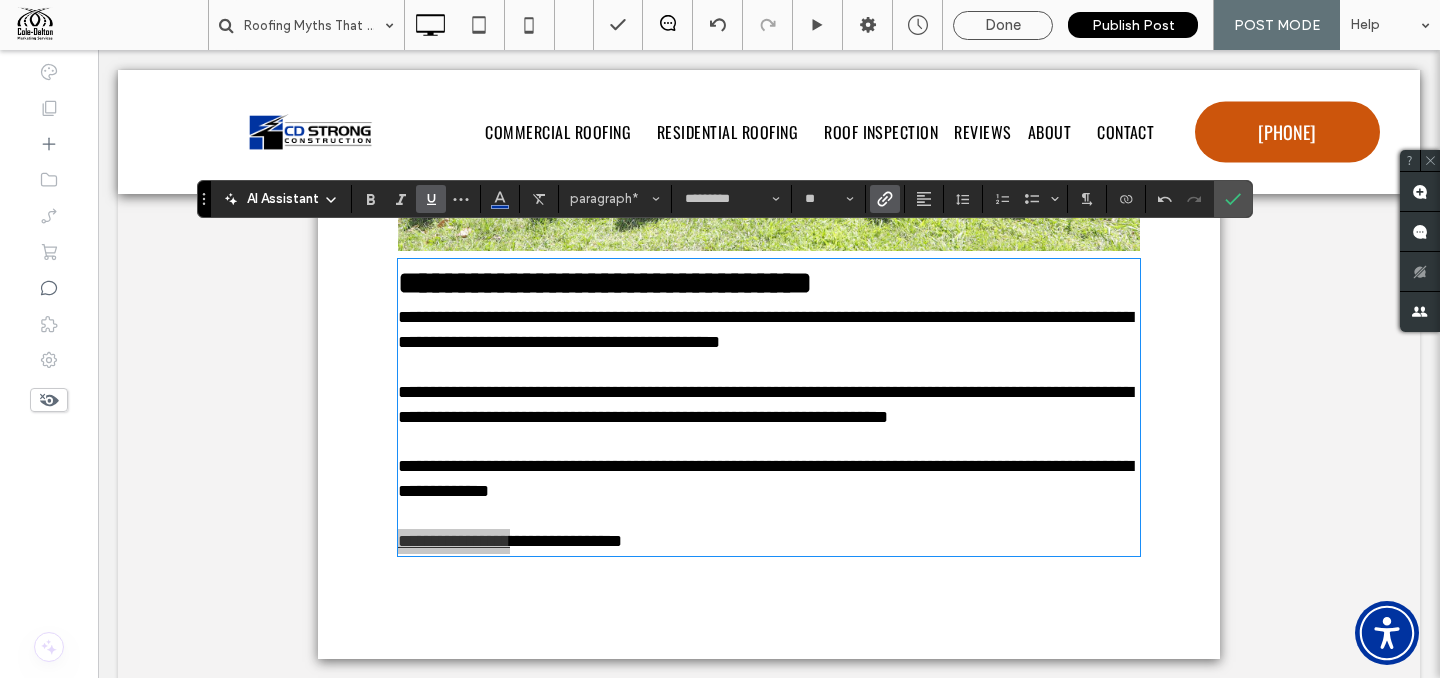 click 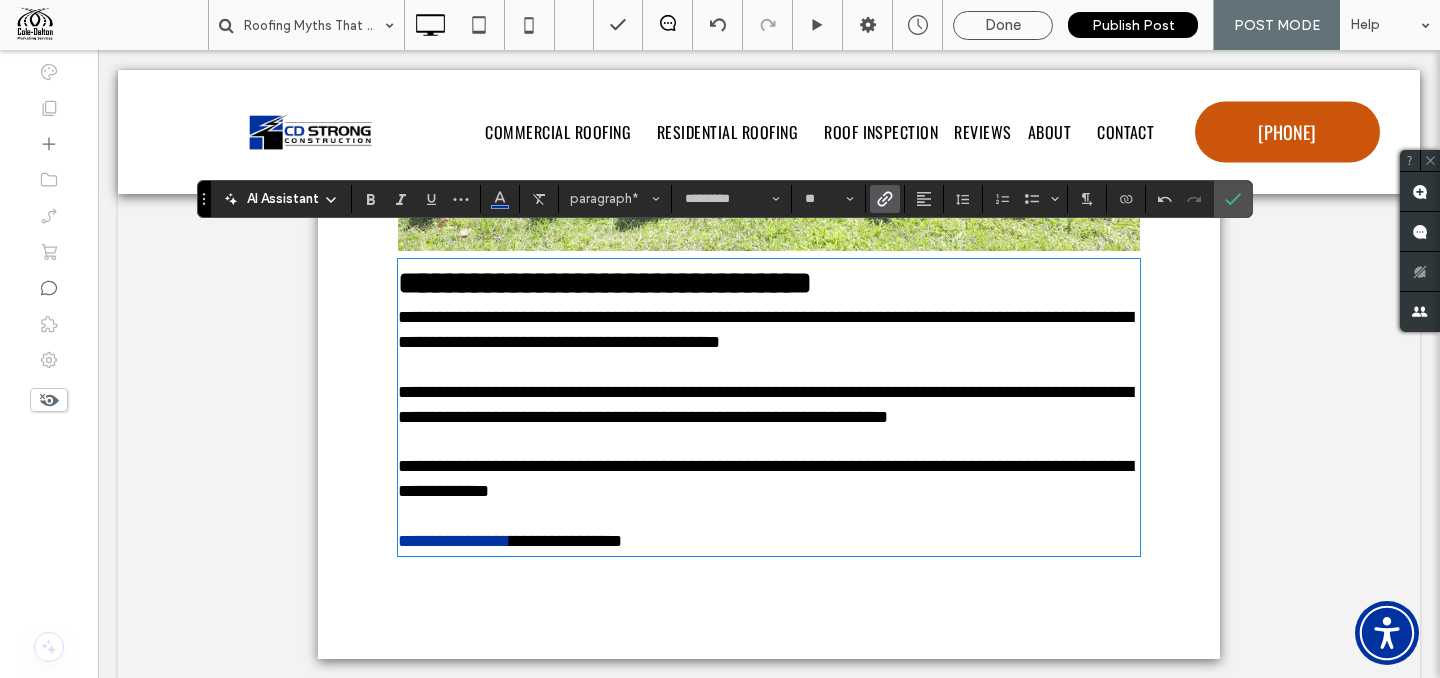 click at bounding box center (769, 441) 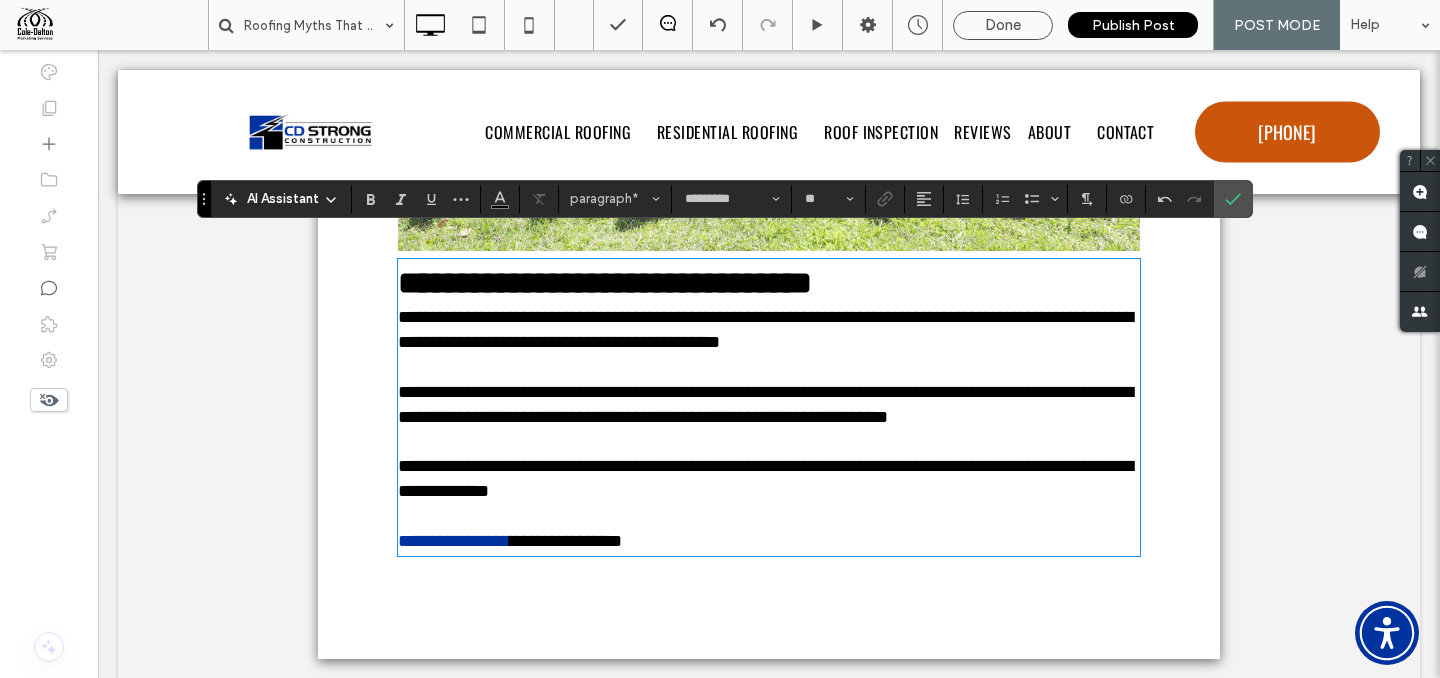 click on "**********" at bounding box center (769, 541) 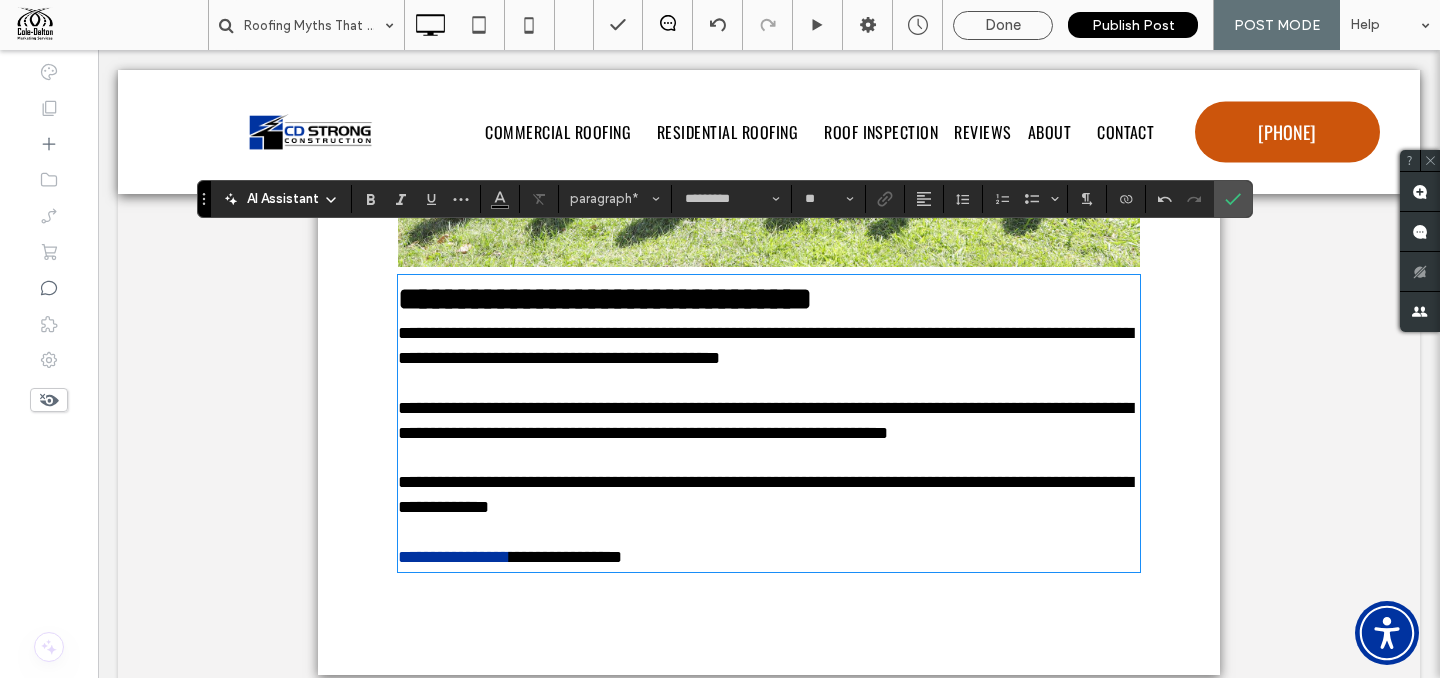 scroll, scrollTop: 4915, scrollLeft: 0, axis: vertical 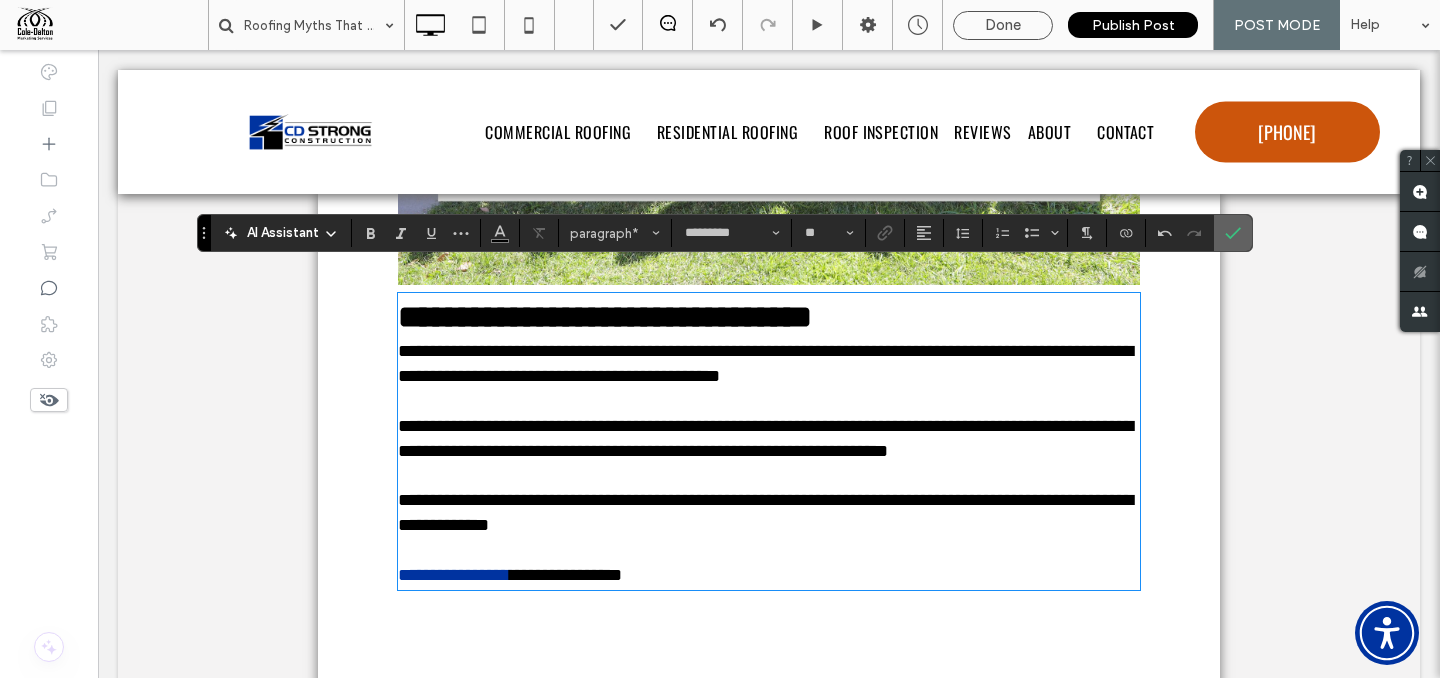 click 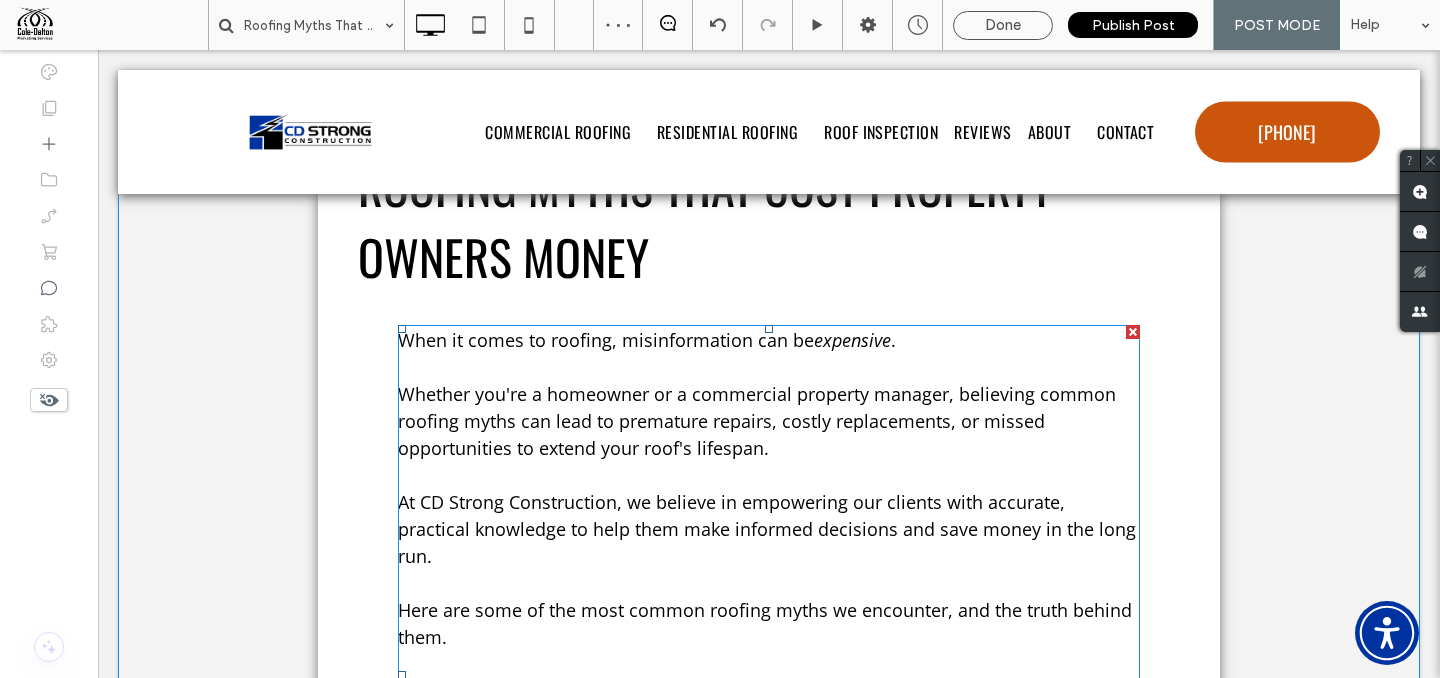 scroll, scrollTop: 841, scrollLeft: 0, axis: vertical 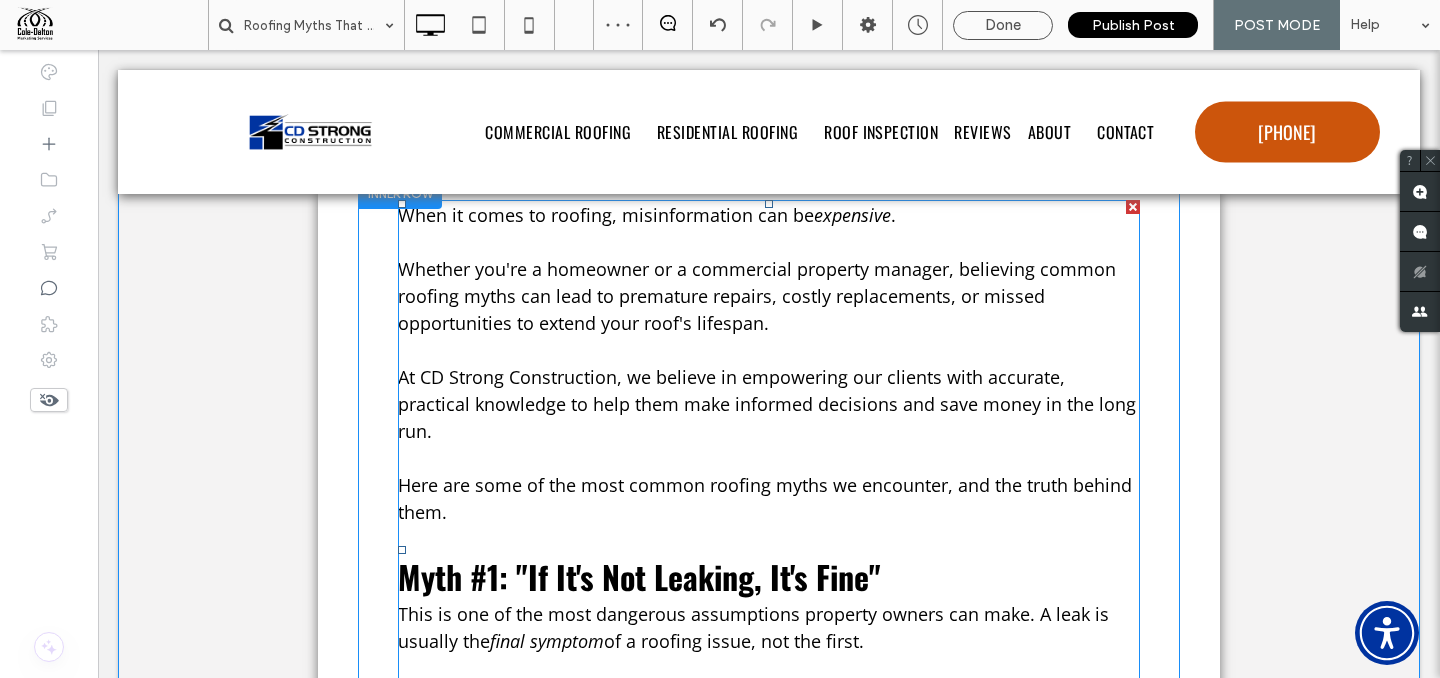 click at bounding box center (769, 458) 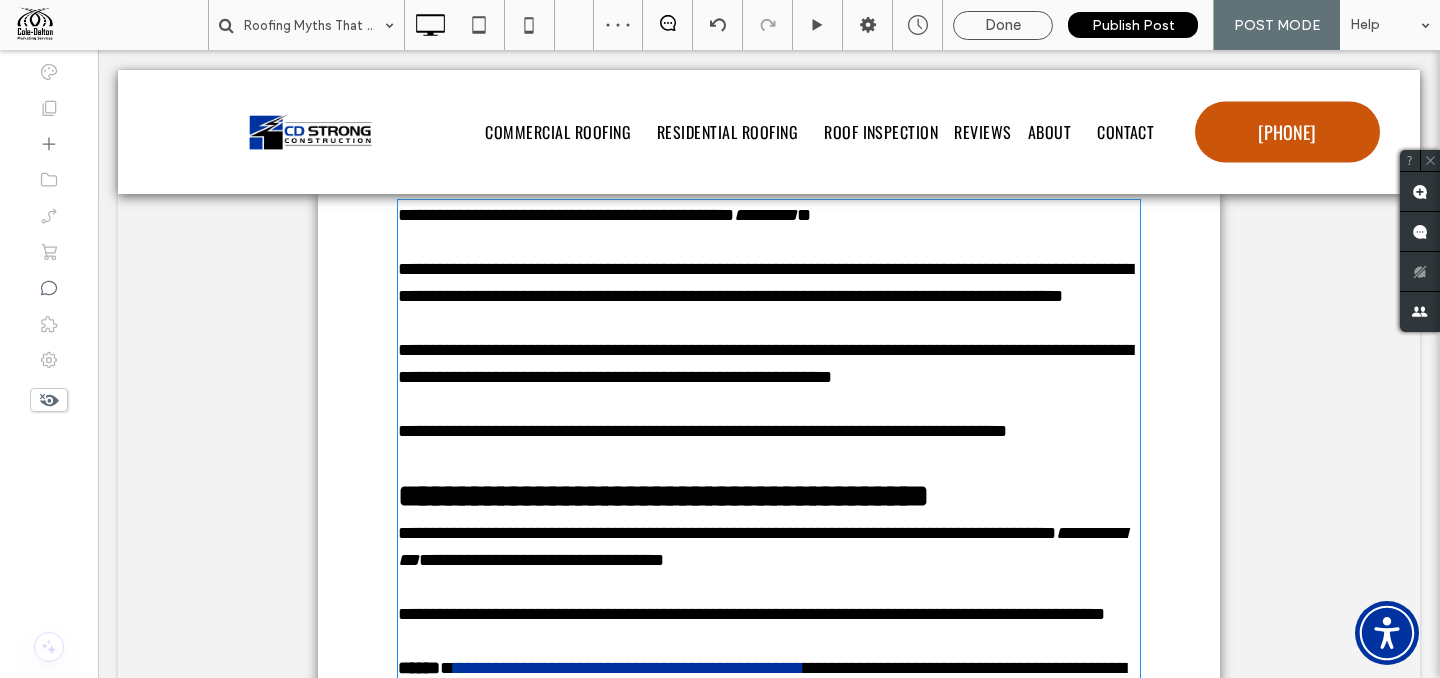 type on "*********" 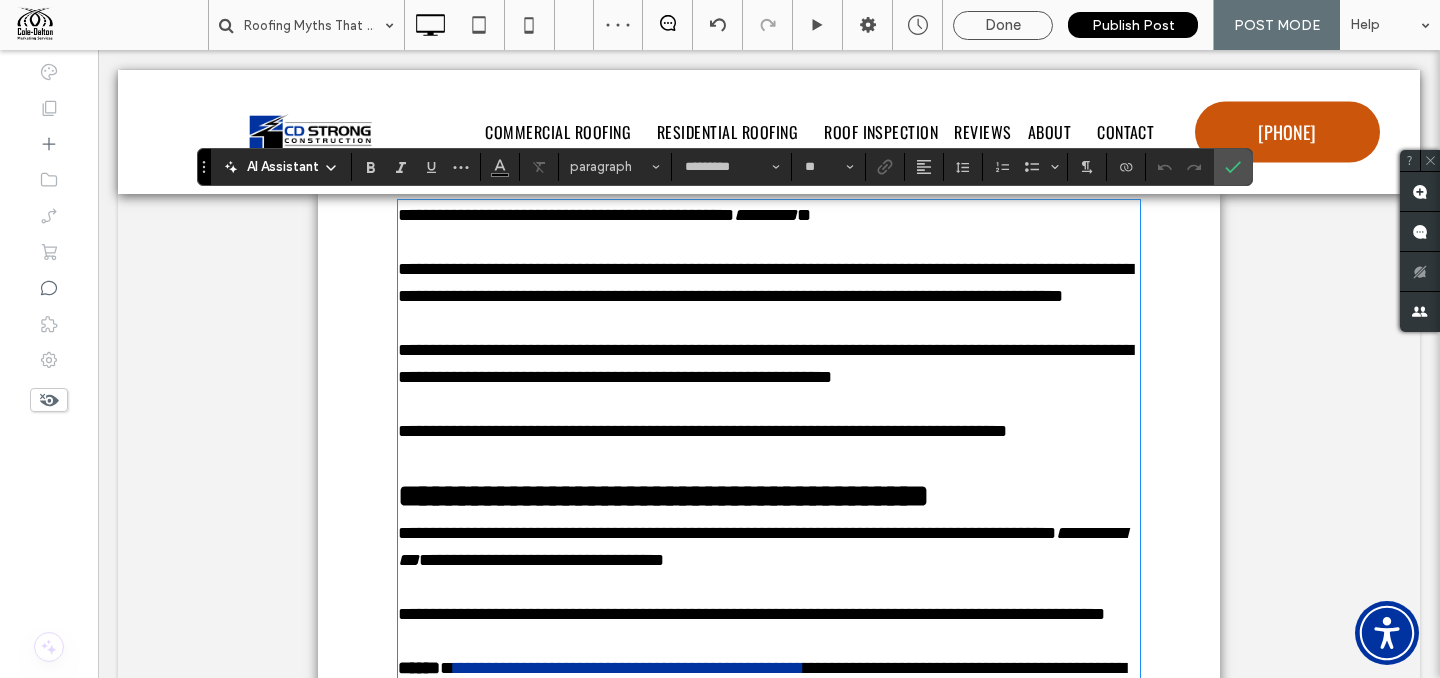 click on "**********" at bounding box center (765, 363) 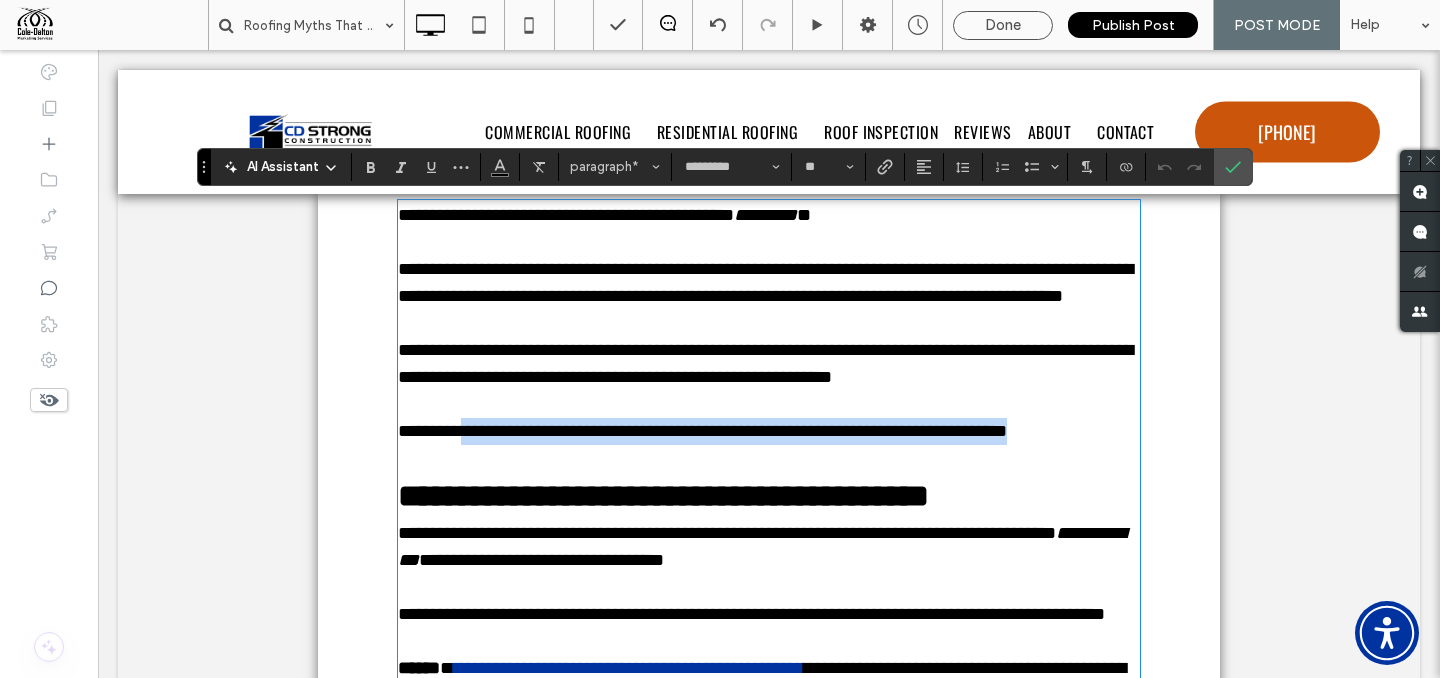drag, startPoint x: 479, startPoint y: 458, endPoint x: 498, endPoint y: 480, distance: 29.068884 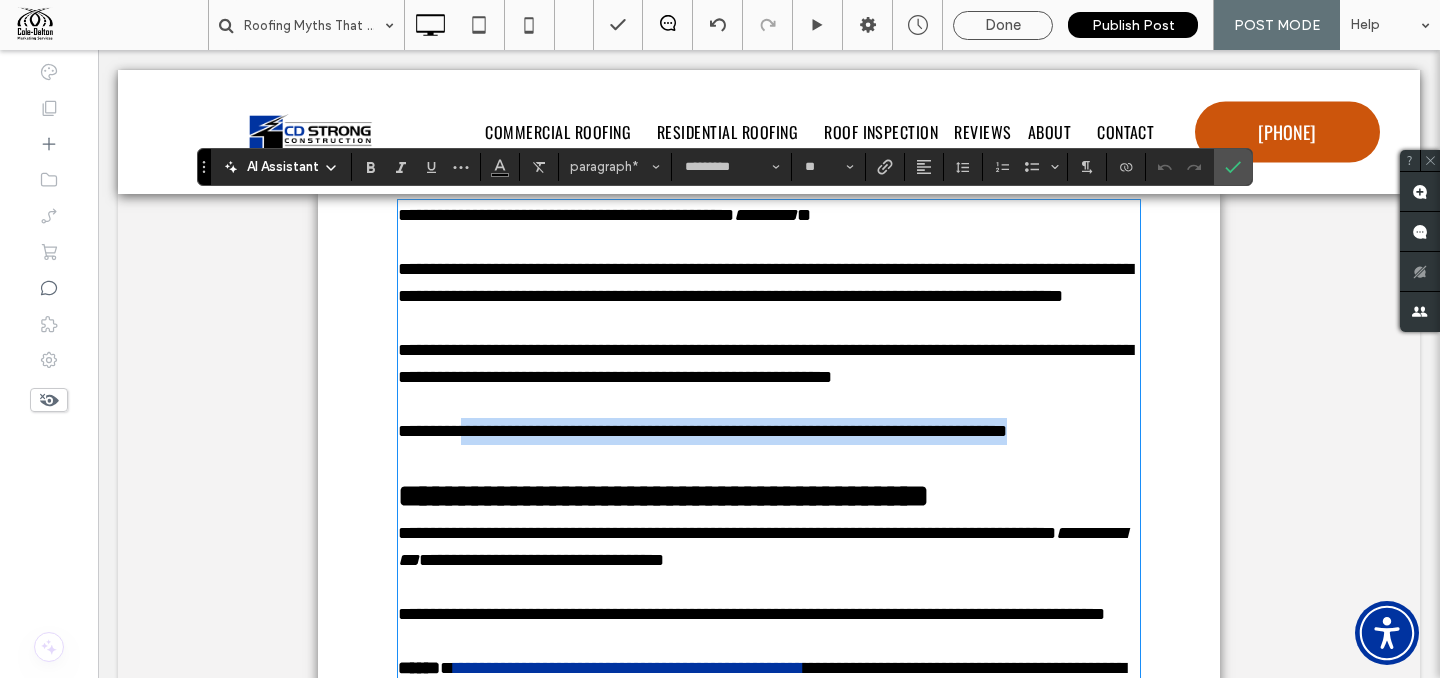 copy on "**********" 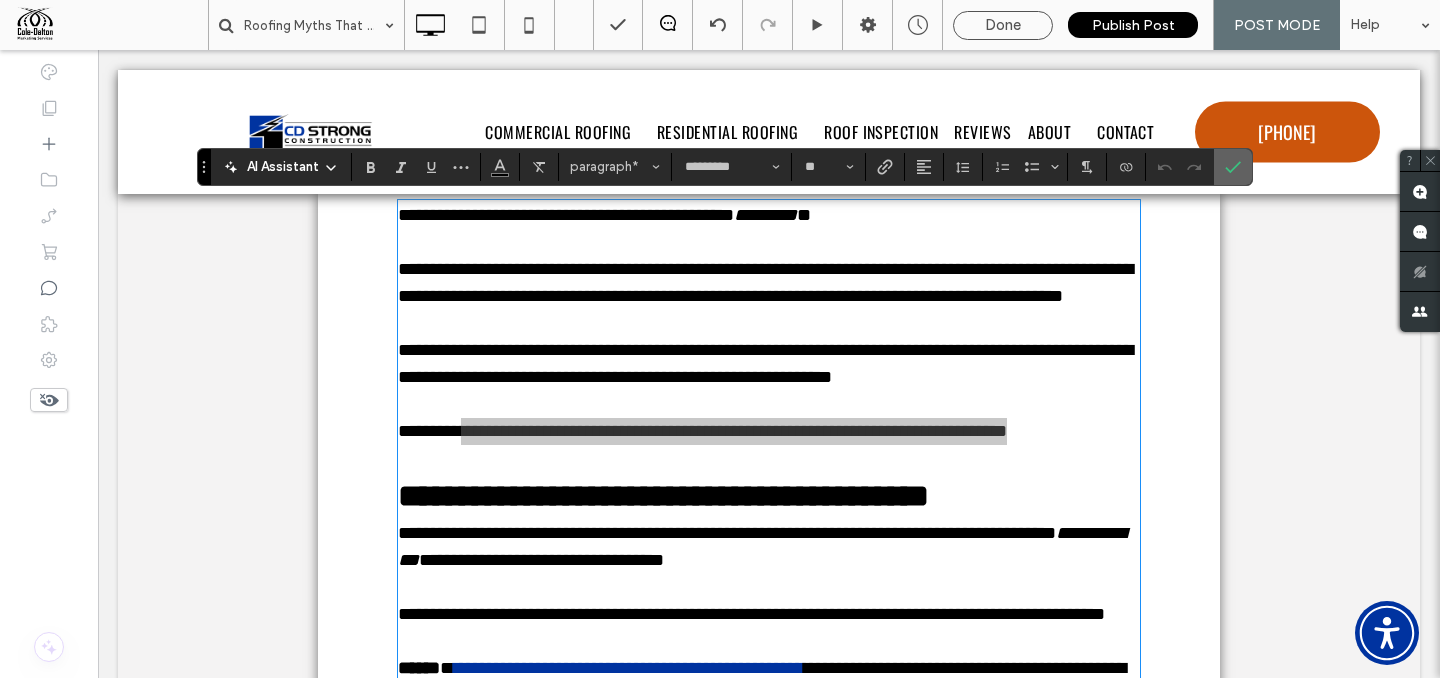 click 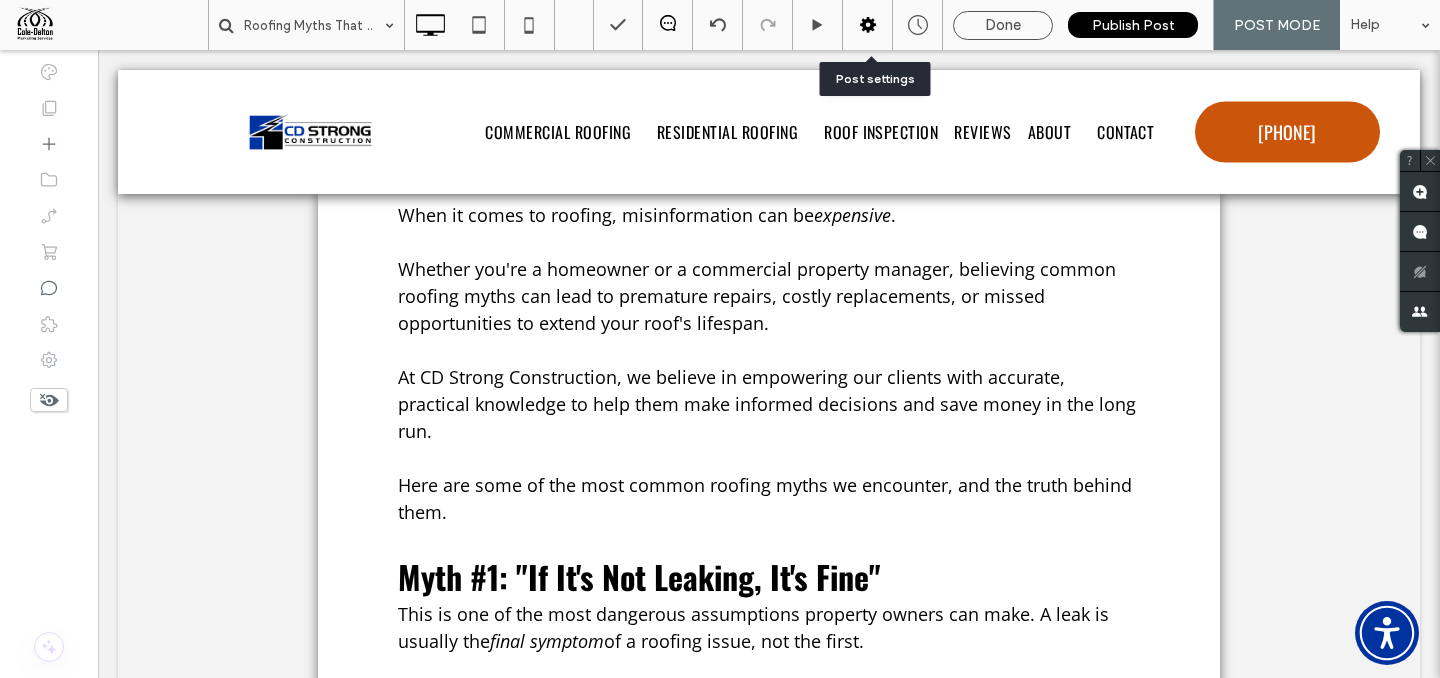 click 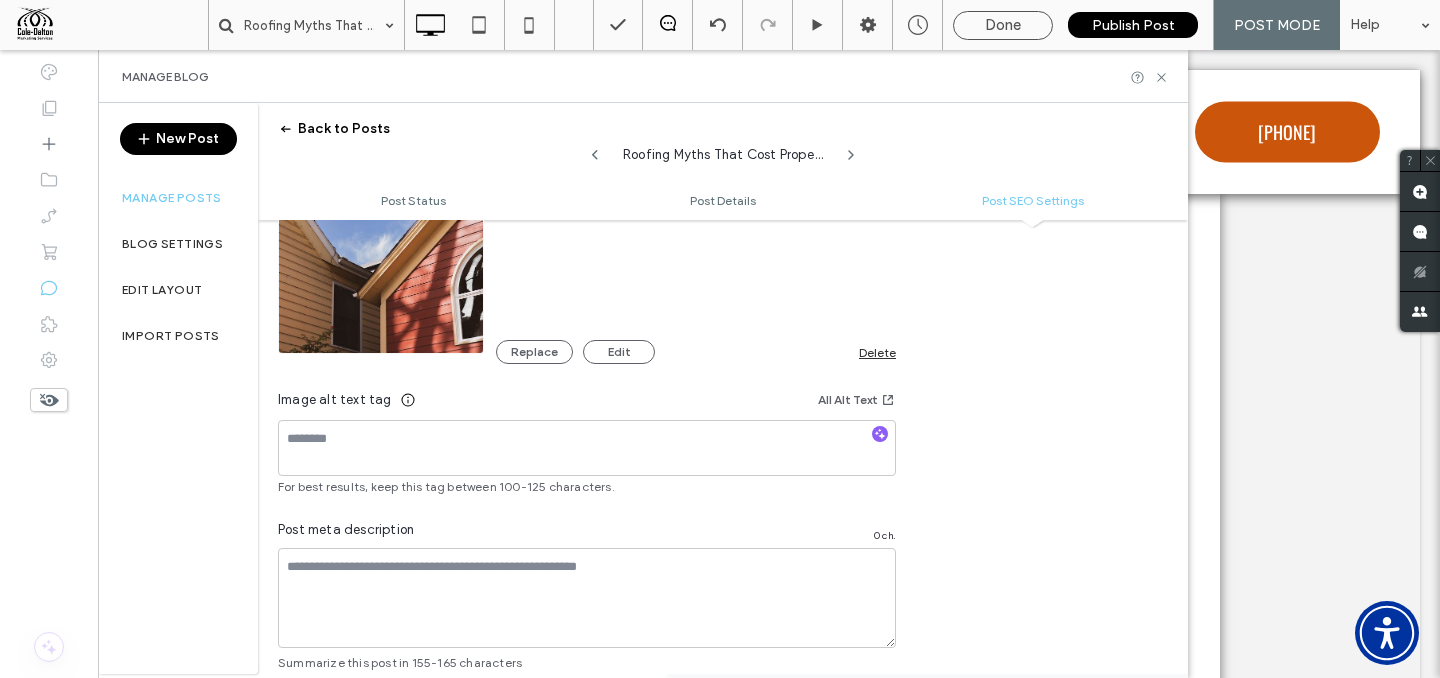scroll, scrollTop: 1239, scrollLeft: 0, axis: vertical 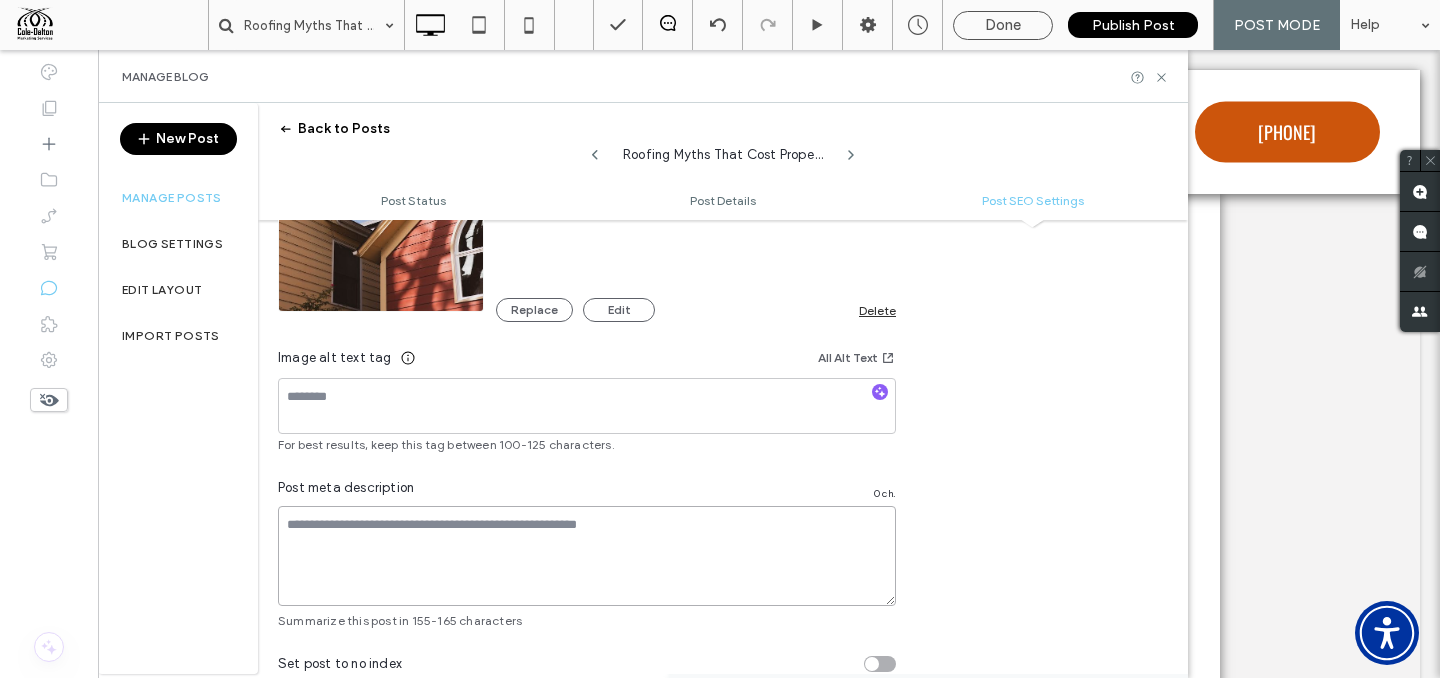 click at bounding box center (587, 556) 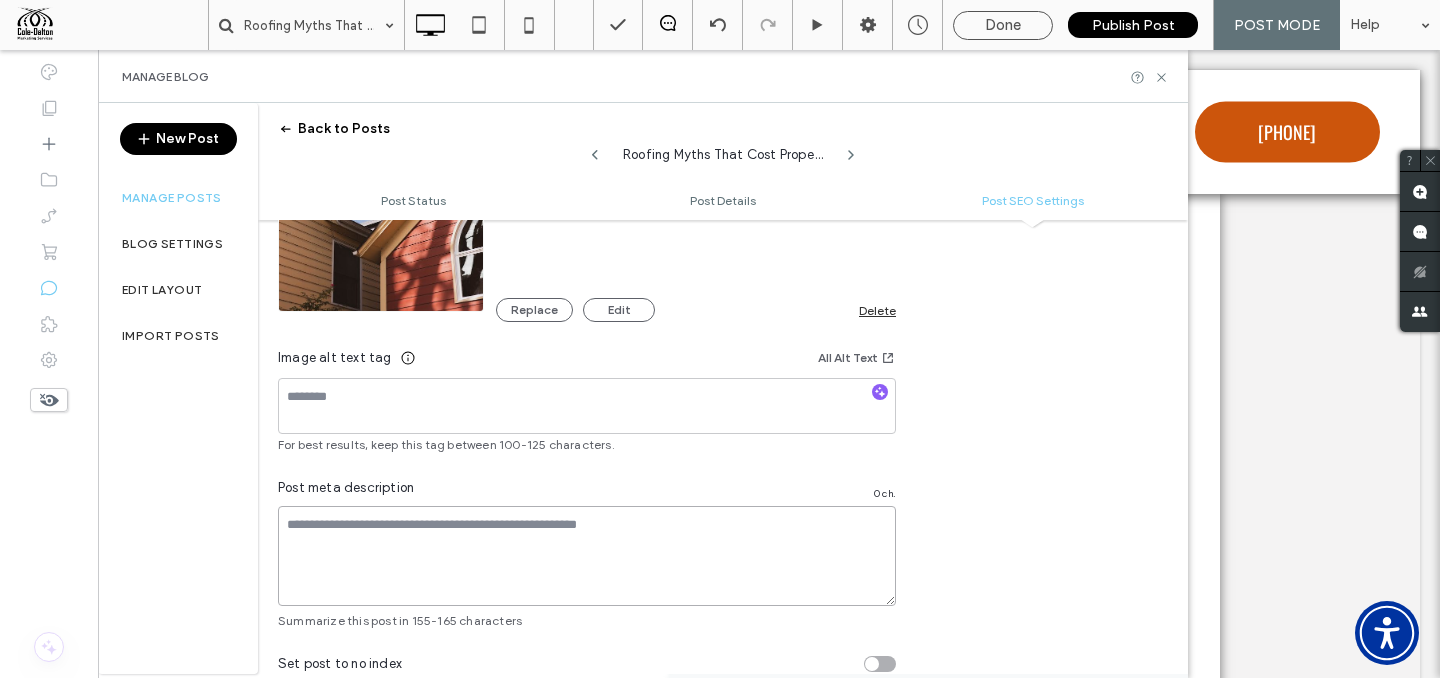 paste on "**********" 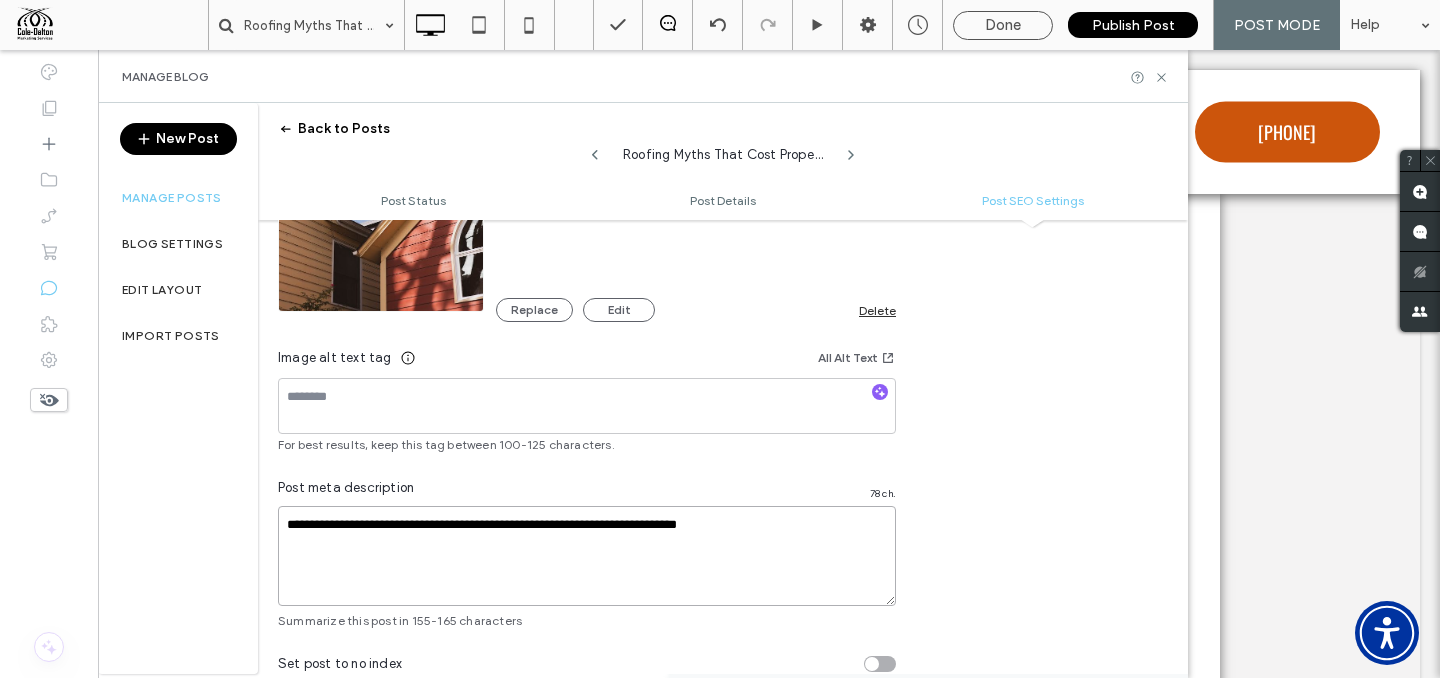 drag, startPoint x: 293, startPoint y: 525, endPoint x: 283, endPoint y: 529, distance: 10.770329 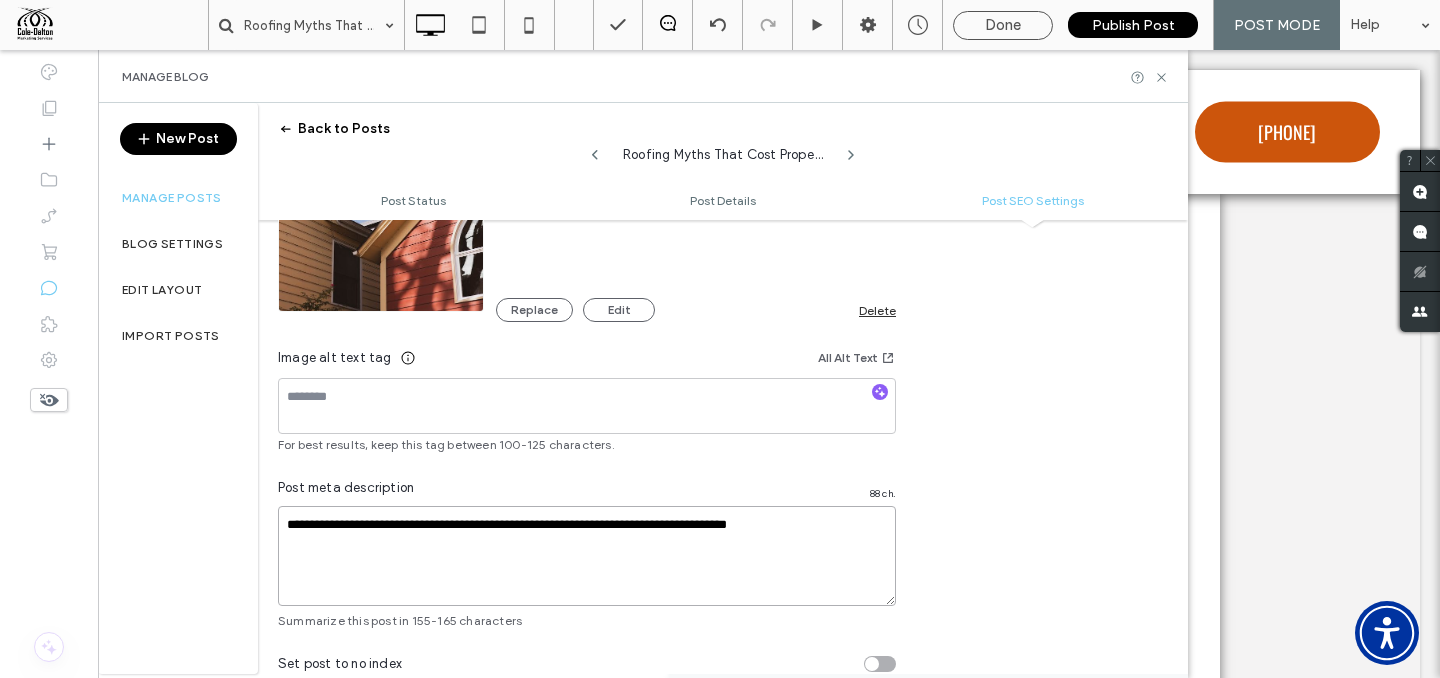 click on "**********" at bounding box center (587, 556) 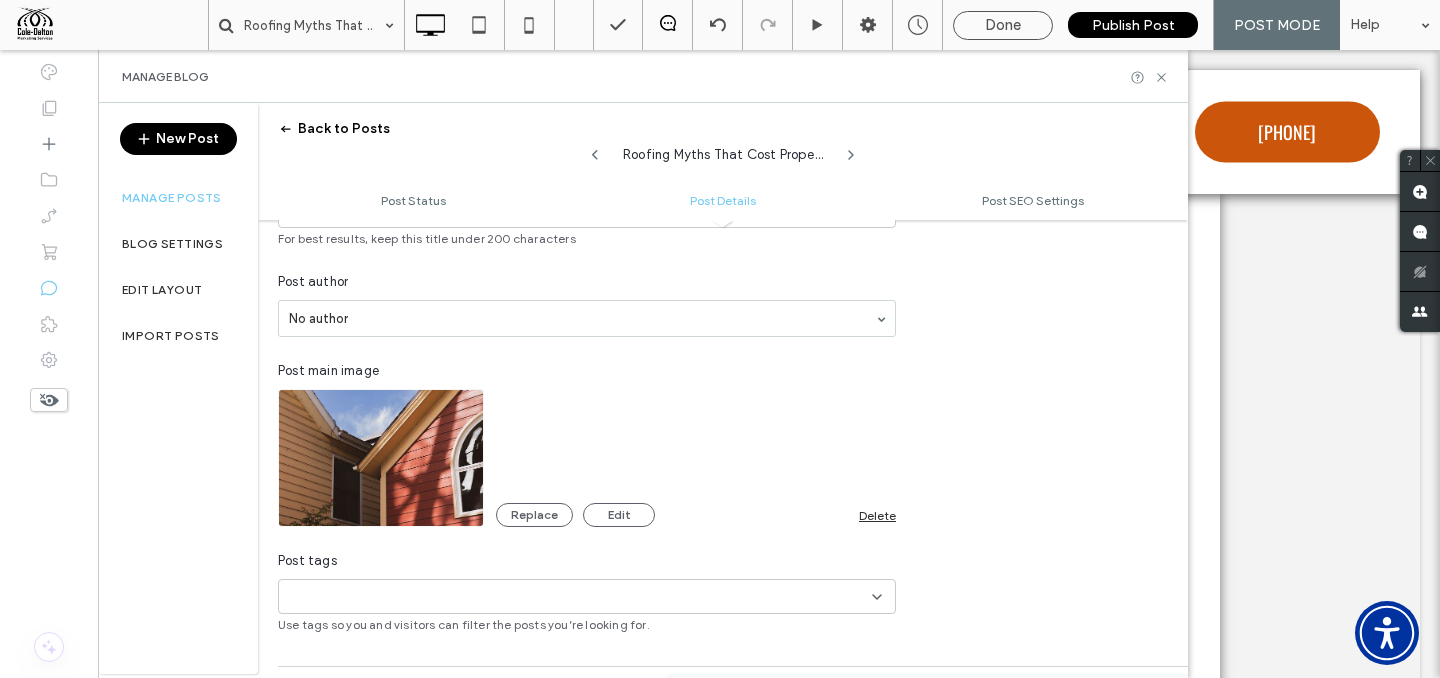 scroll, scrollTop: 0, scrollLeft: 0, axis: both 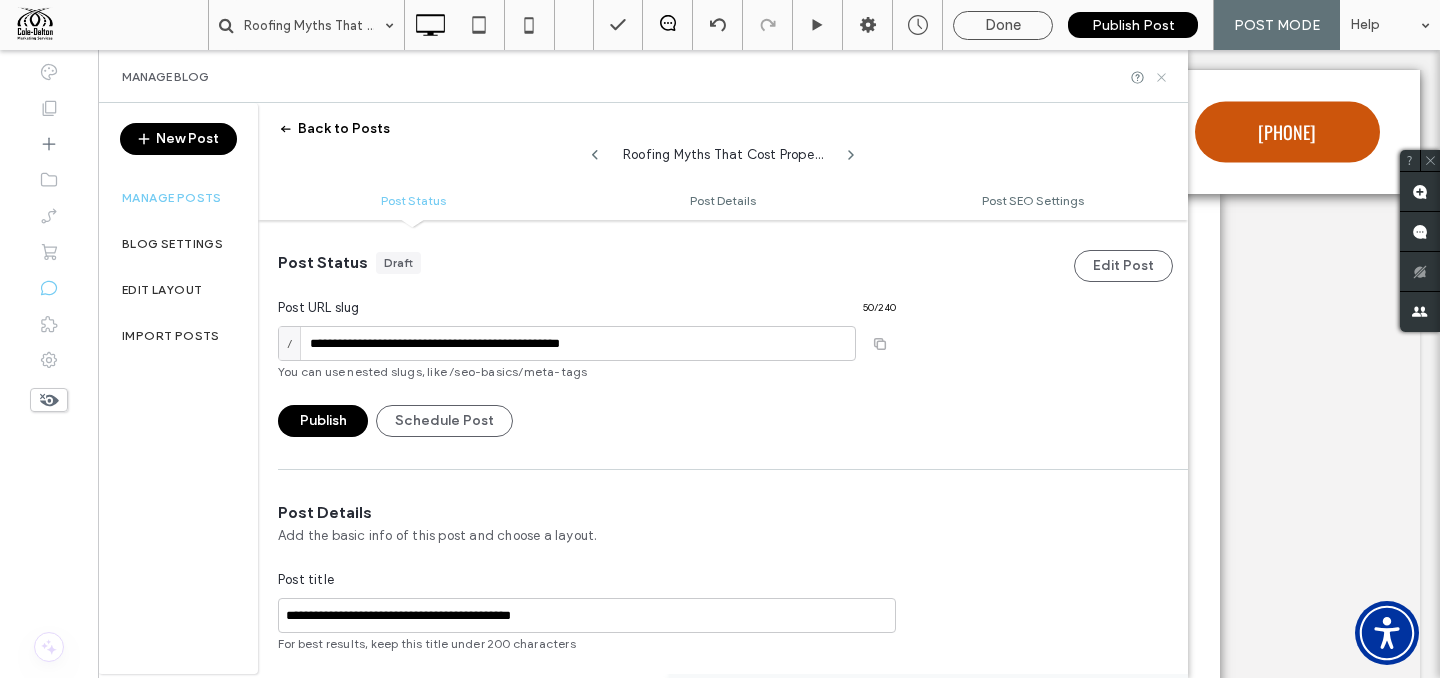 click 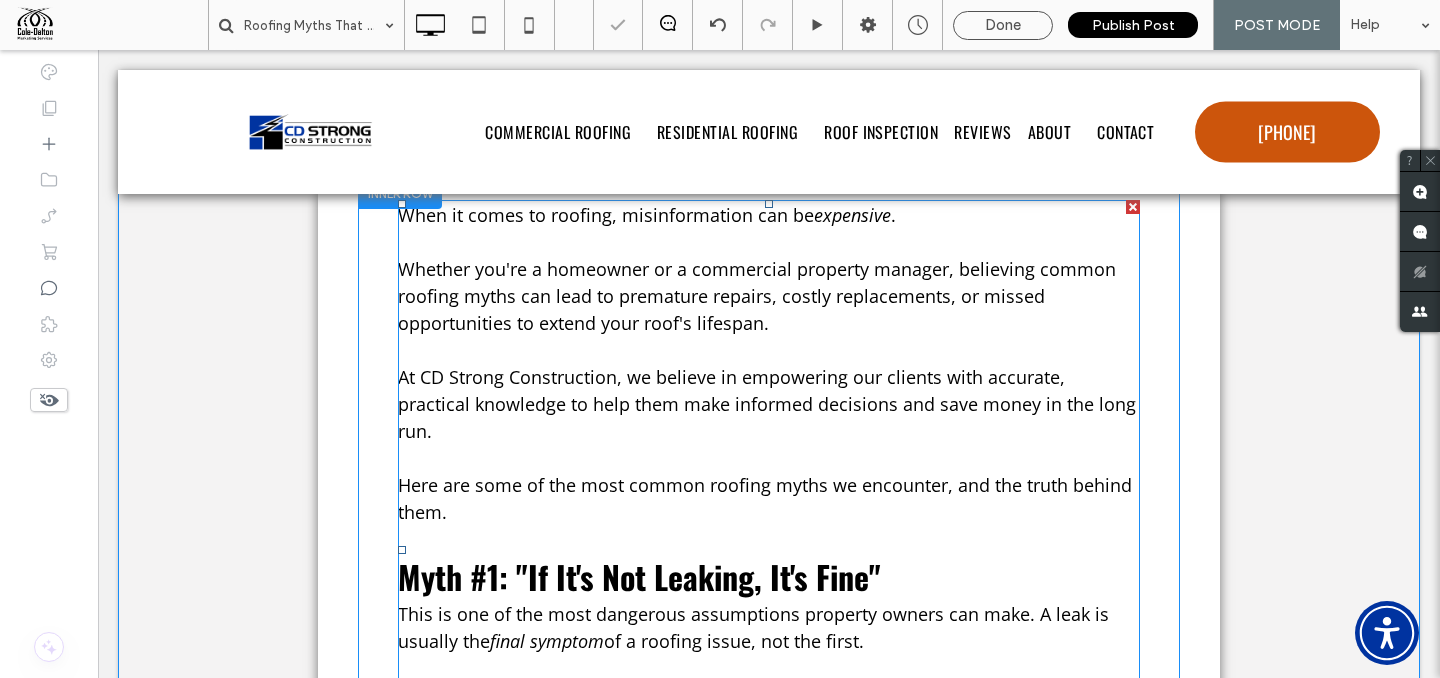 click on "Here are some of the most common roofing myths we encounter, and the truth behind them." at bounding box center (765, 498) 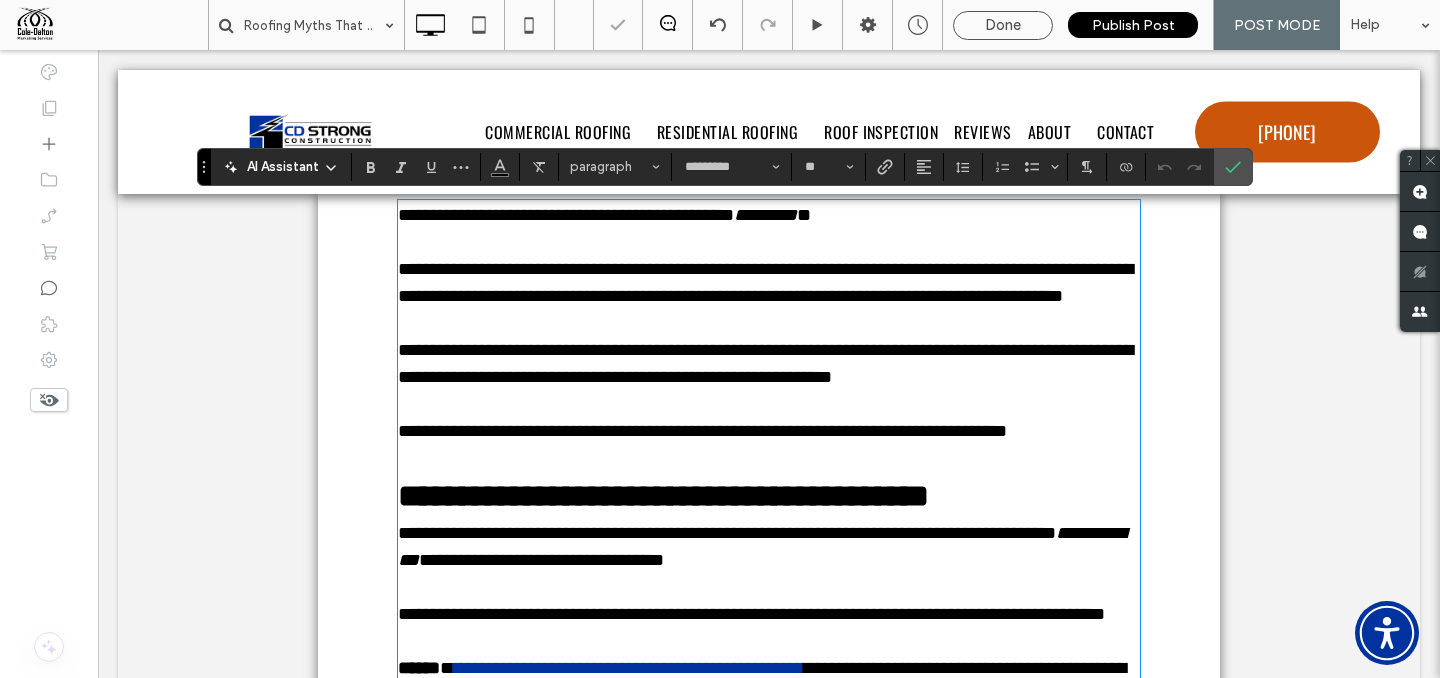 type on "*********" 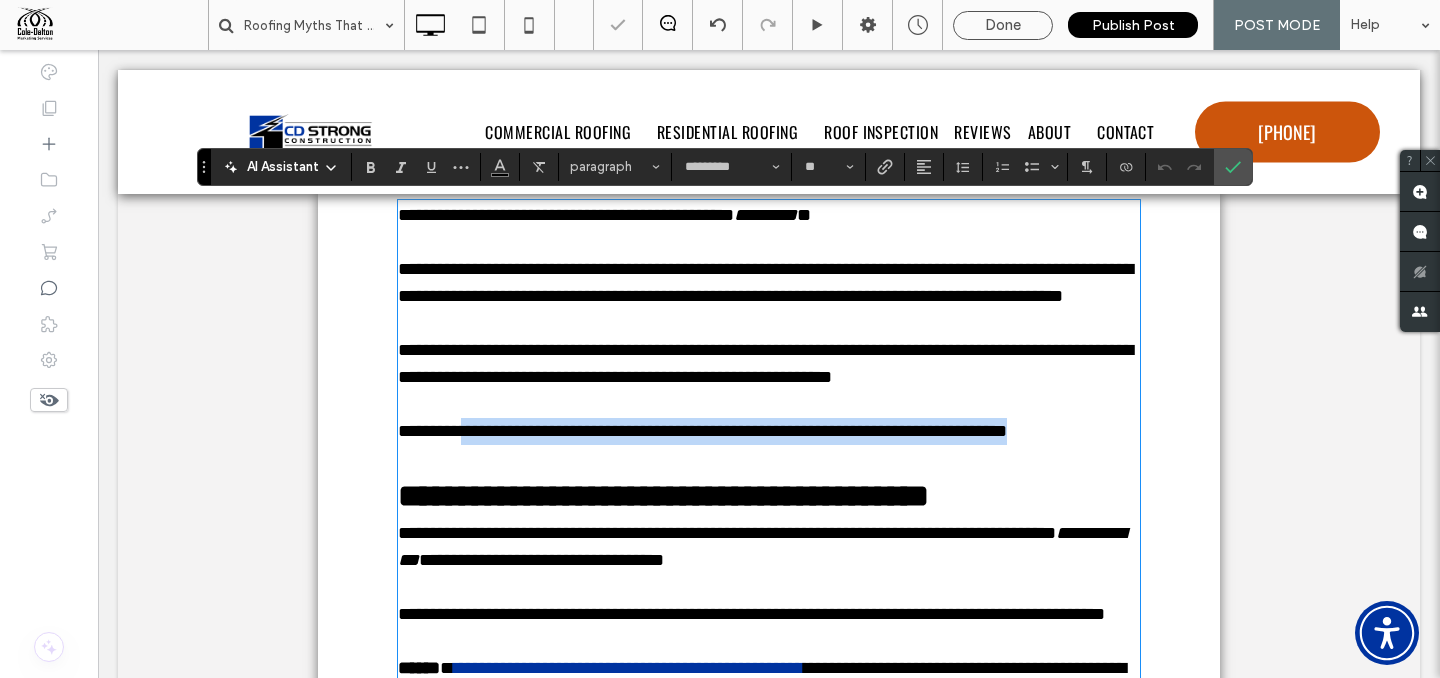 drag, startPoint x: 829, startPoint y: 454, endPoint x: 1013, endPoint y: 446, distance: 184.17383 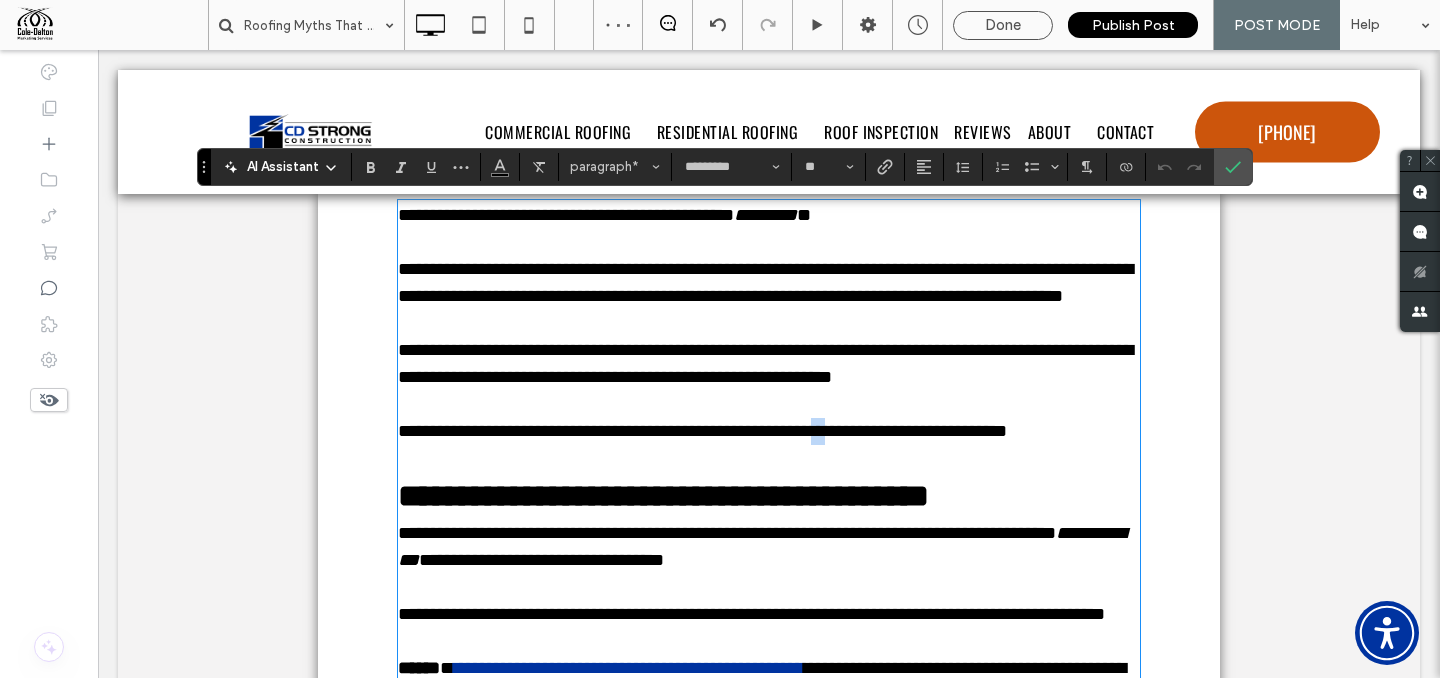 drag, startPoint x: 940, startPoint y: 467, endPoint x: 957, endPoint y: 465, distance: 17.117243 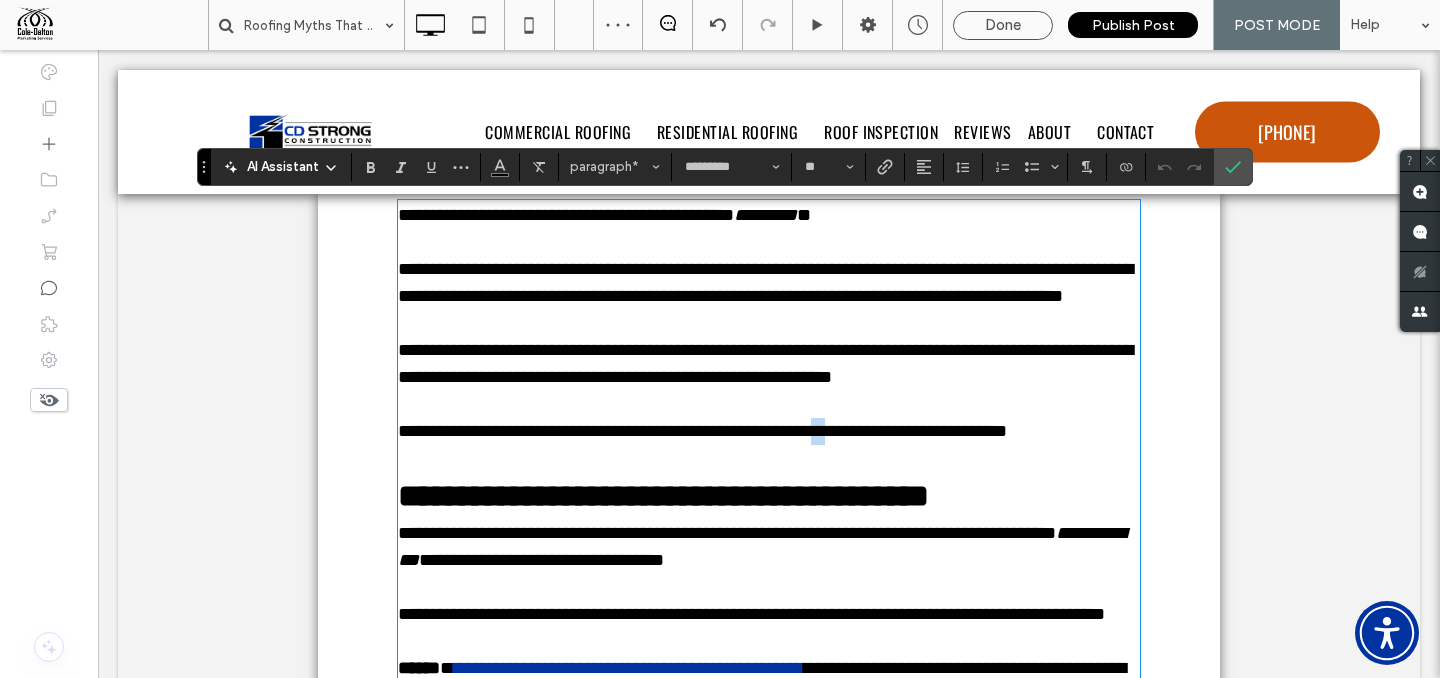 click on "**********" at bounding box center (702, 431) 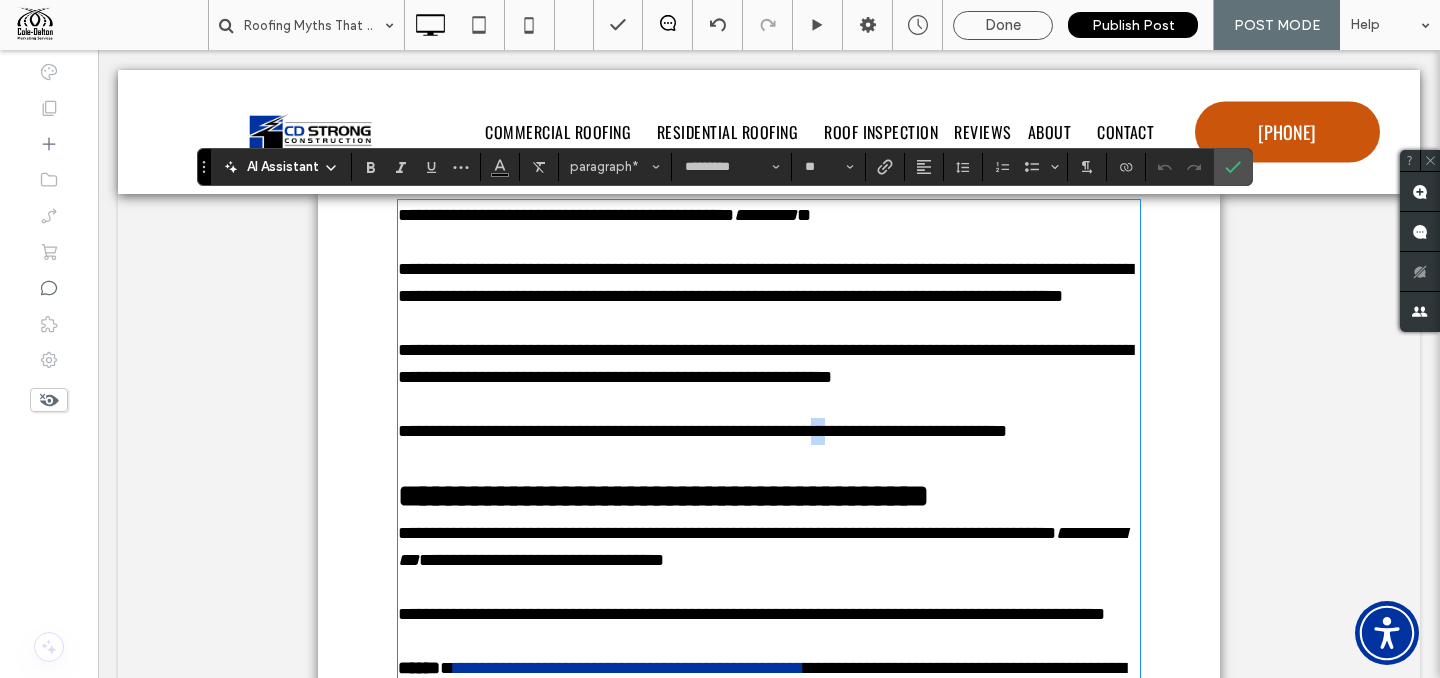type 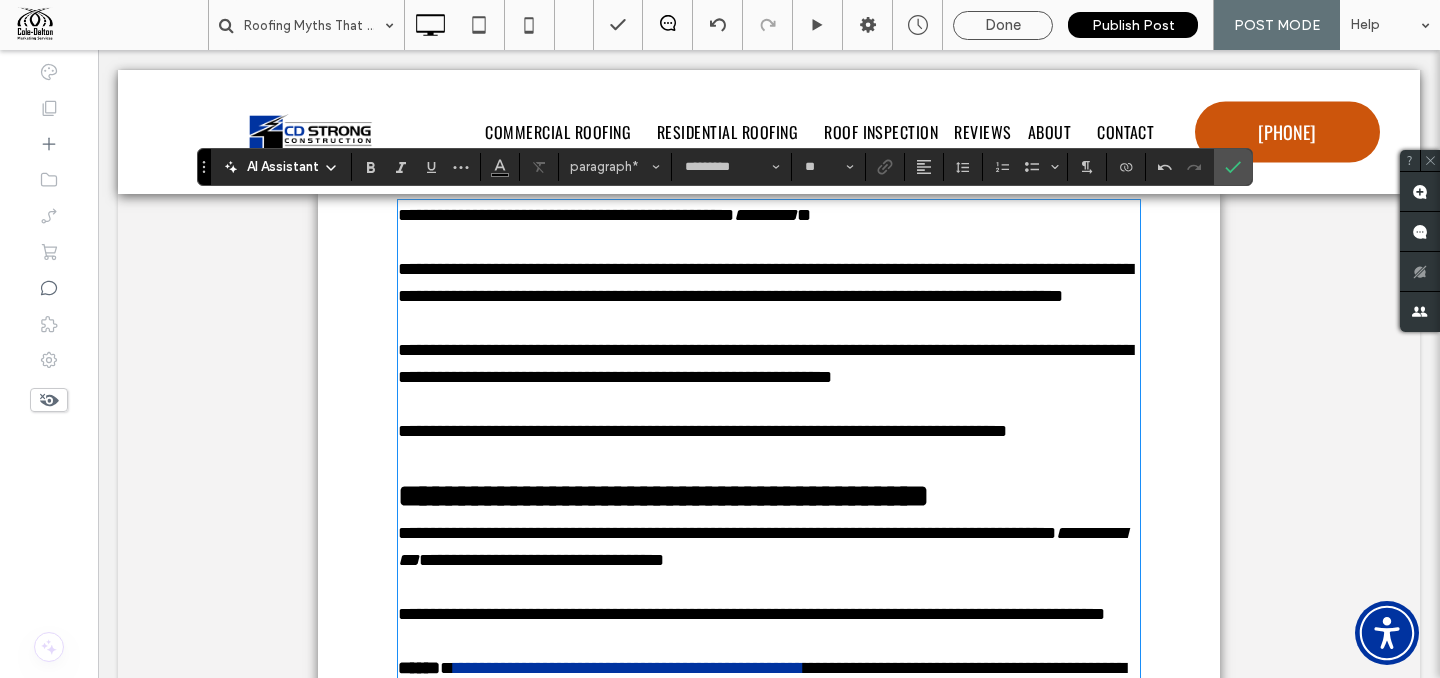 click on "**********" at bounding box center [702, 431] 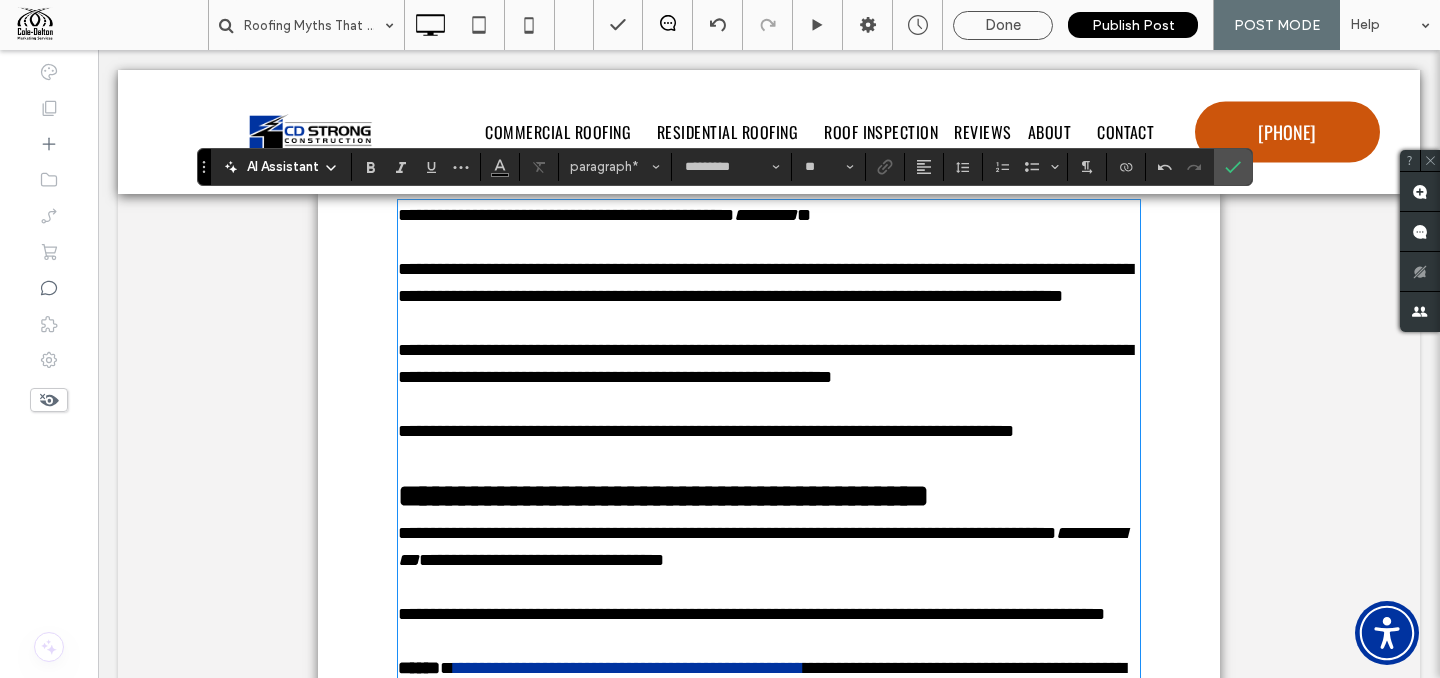 click at bounding box center [769, 458] 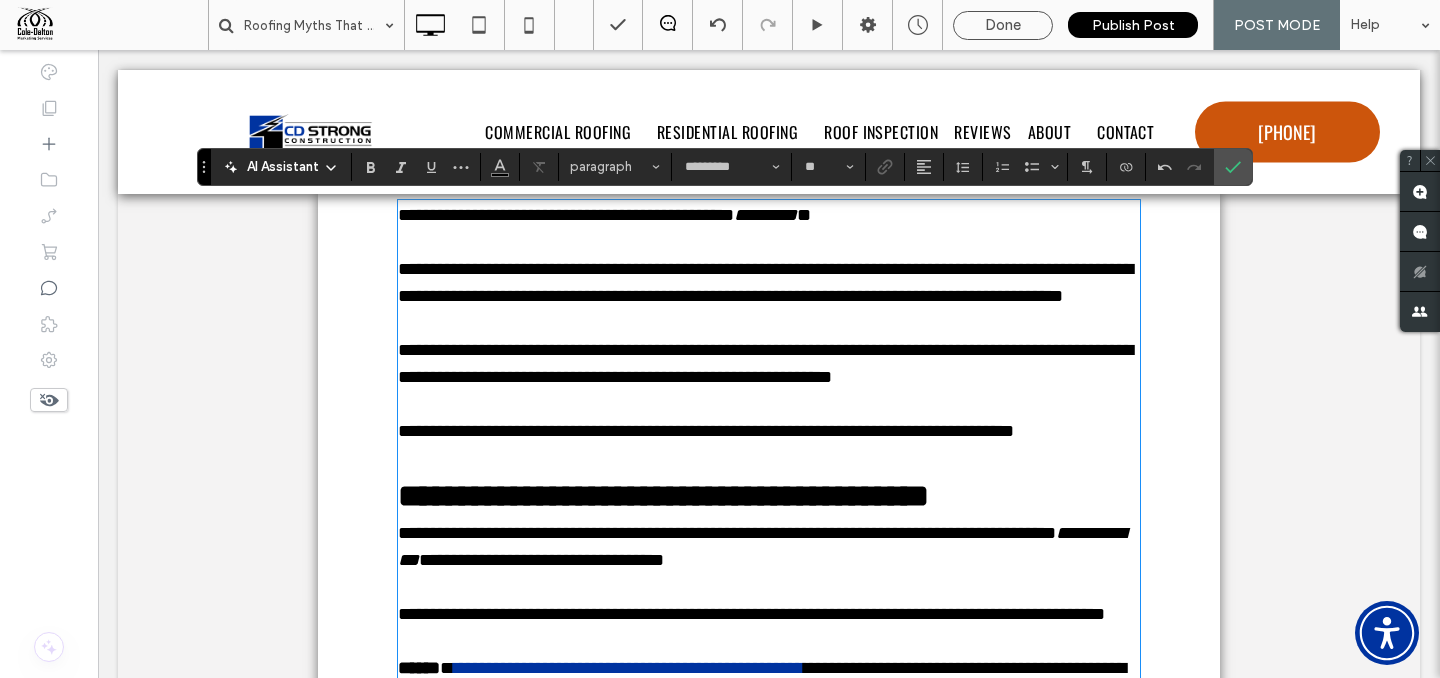 click on "**********" at bounding box center (769, 431) 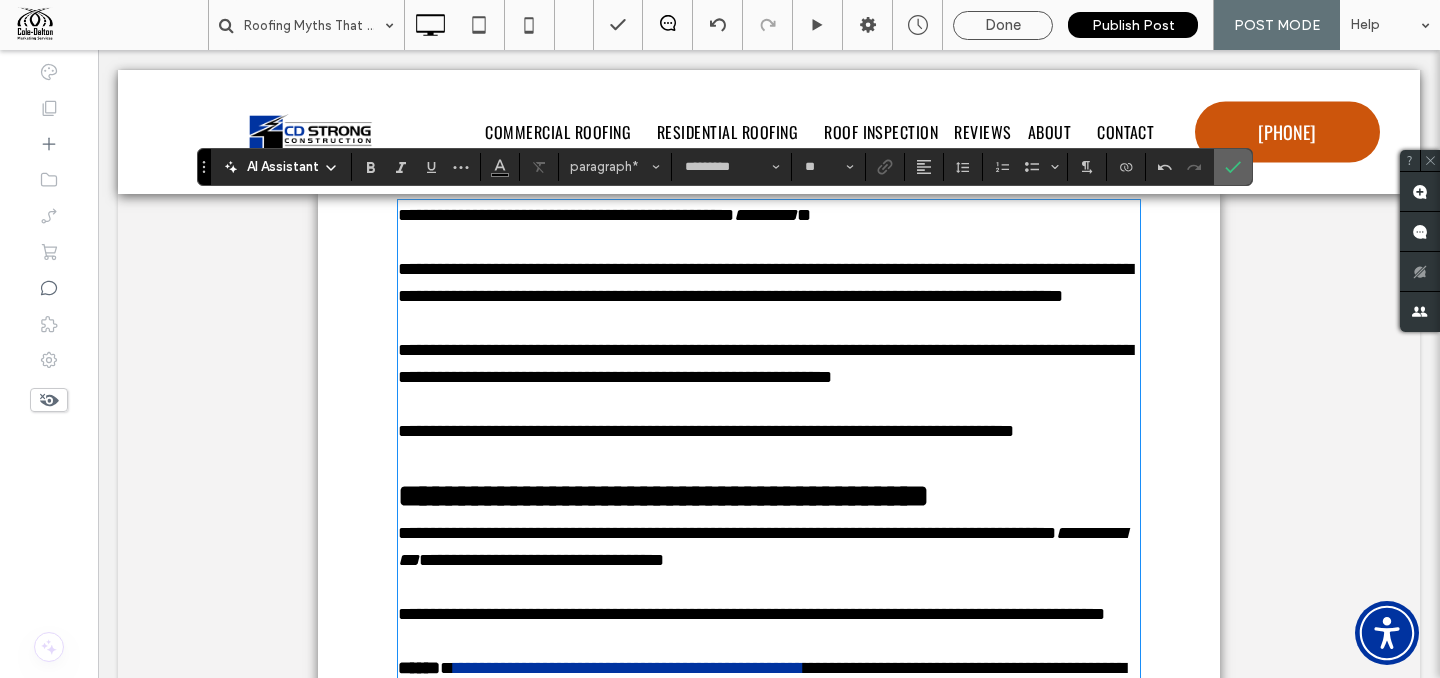 click 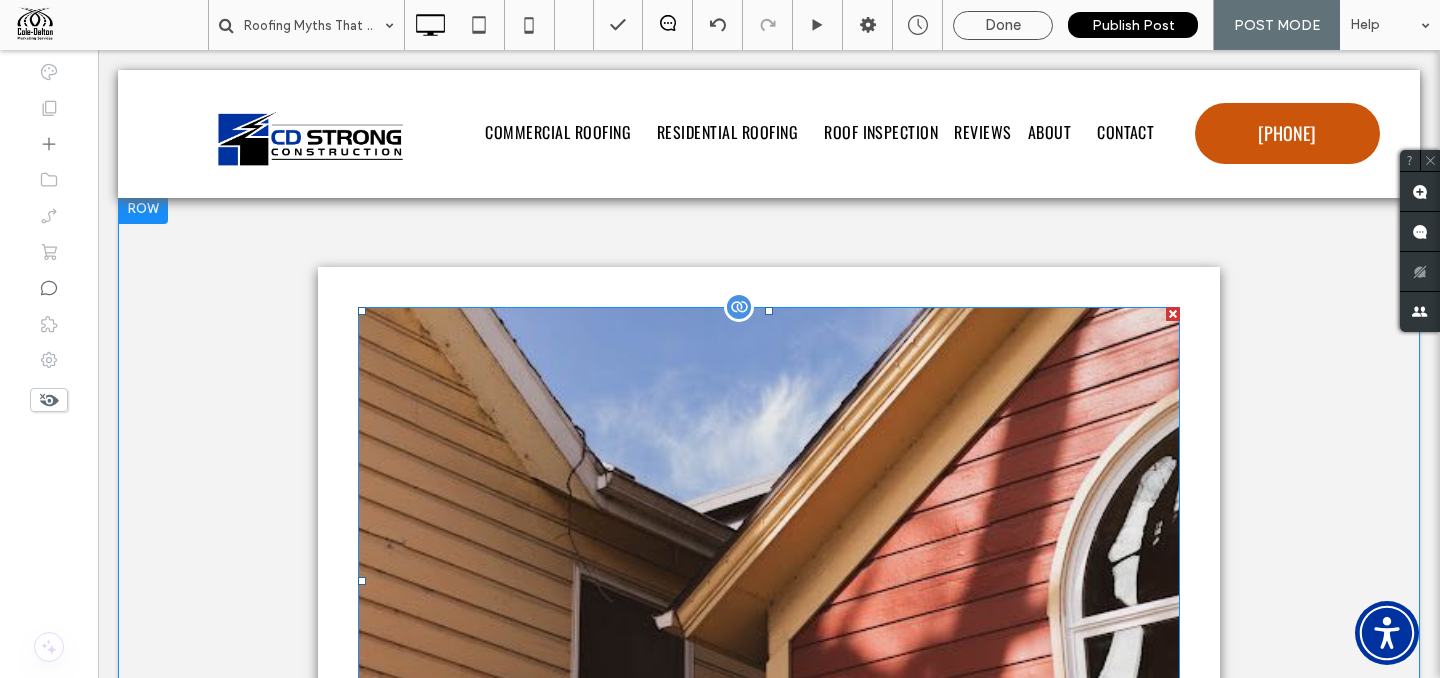 scroll, scrollTop: 0, scrollLeft: 0, axis: both 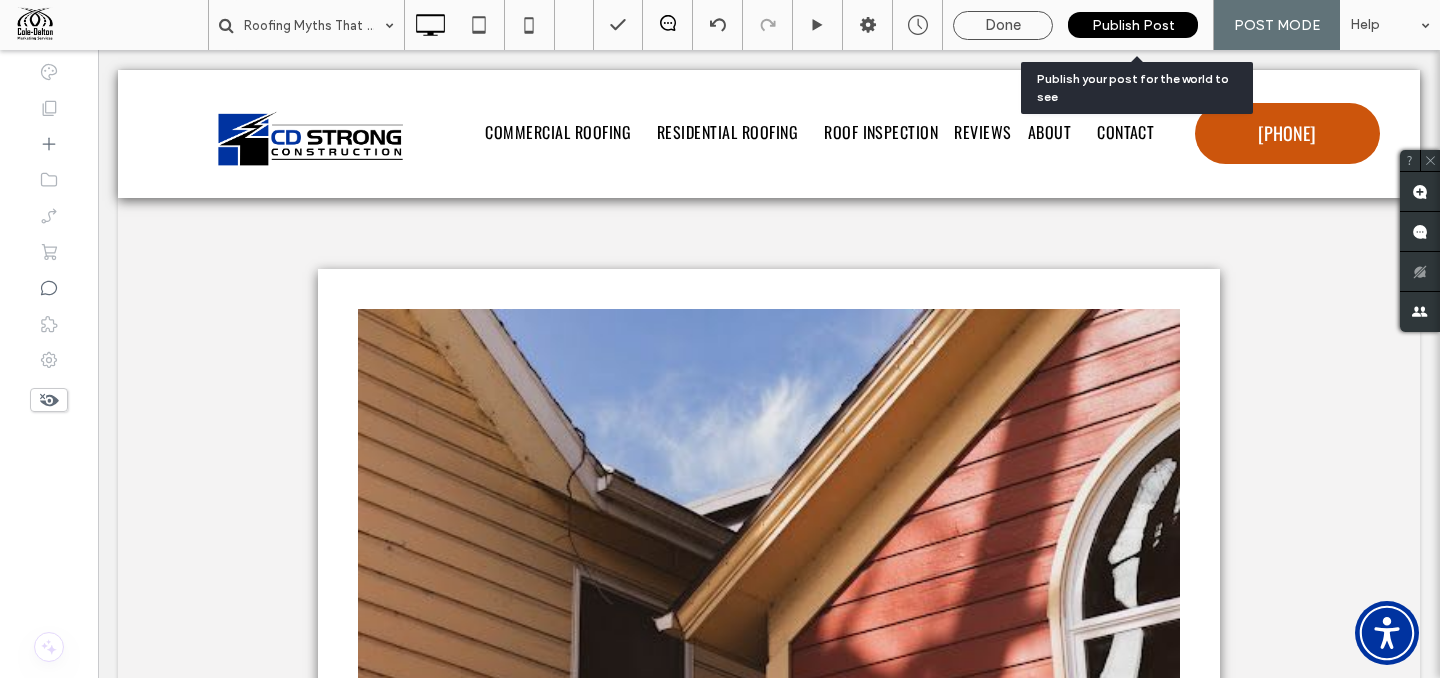 click on "Publish Post" at bounding box center [1133, 25] 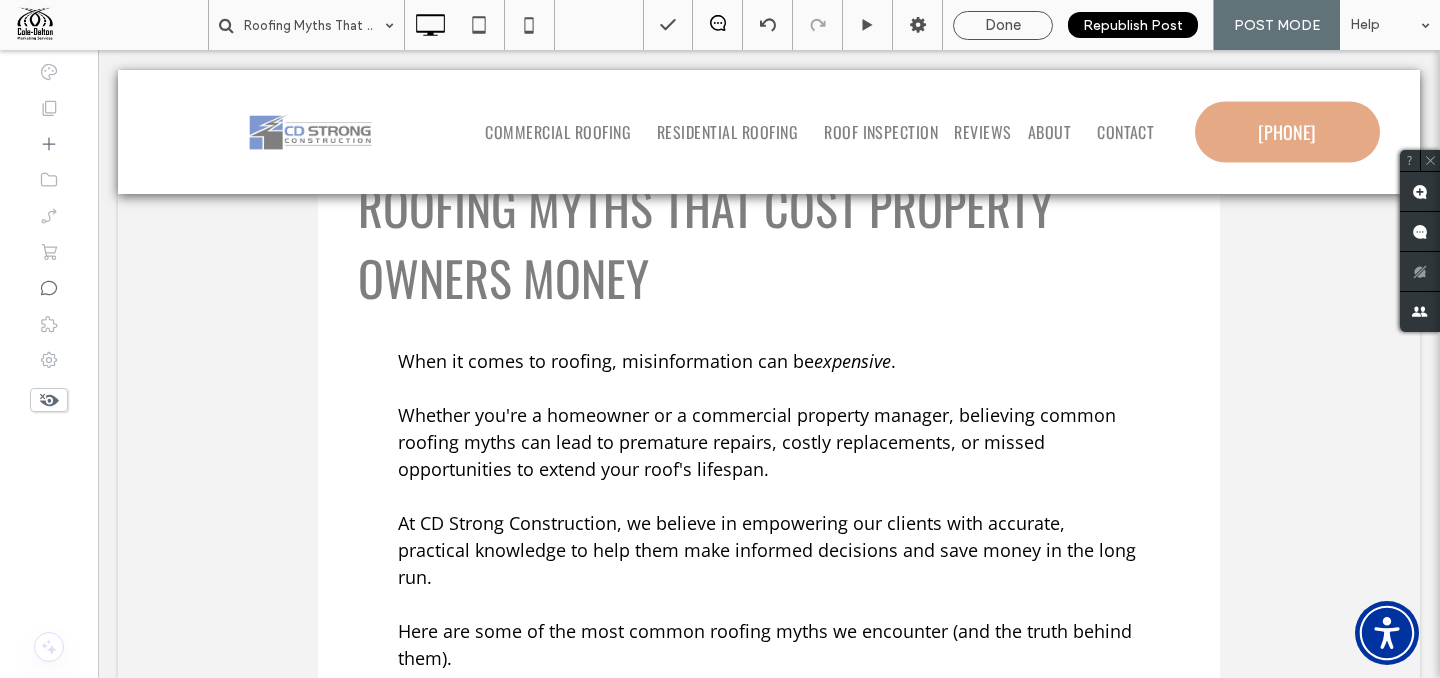 scroll, scrollTop: 695, scrollLeft: 0, axis: vertical 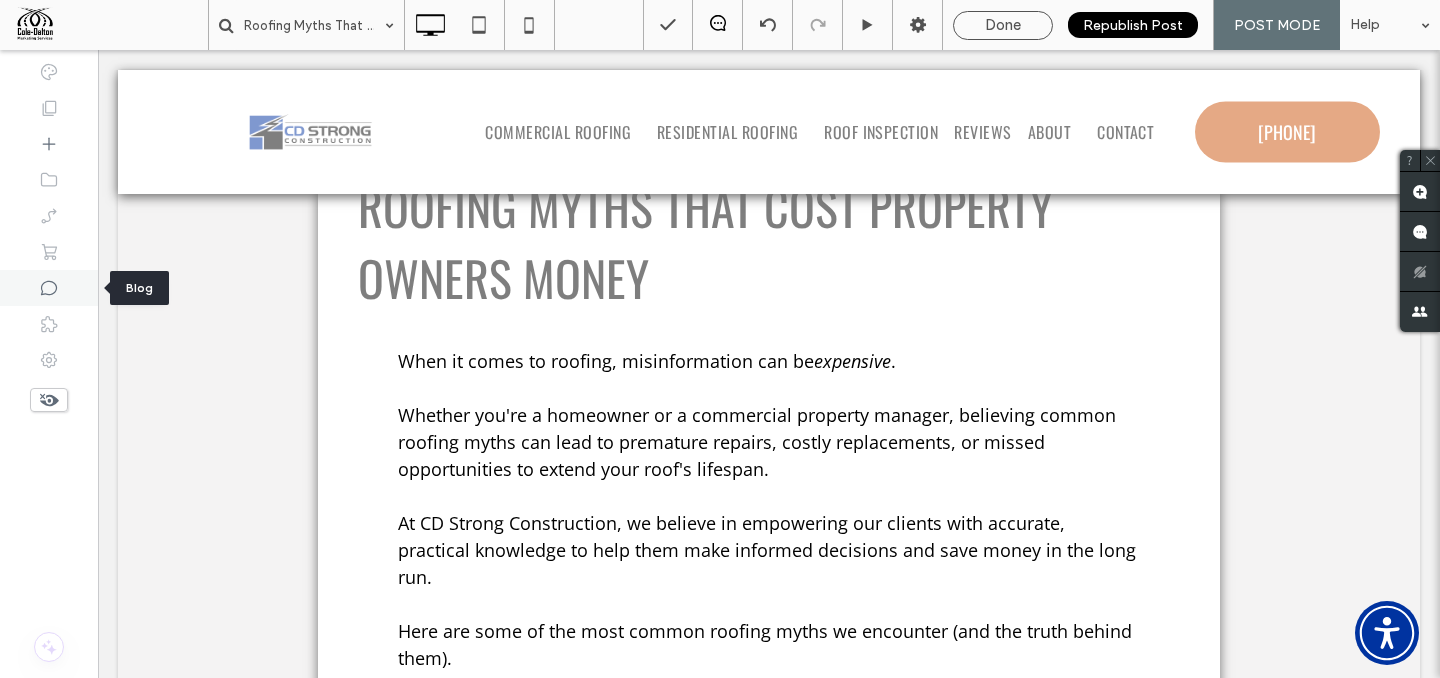 click 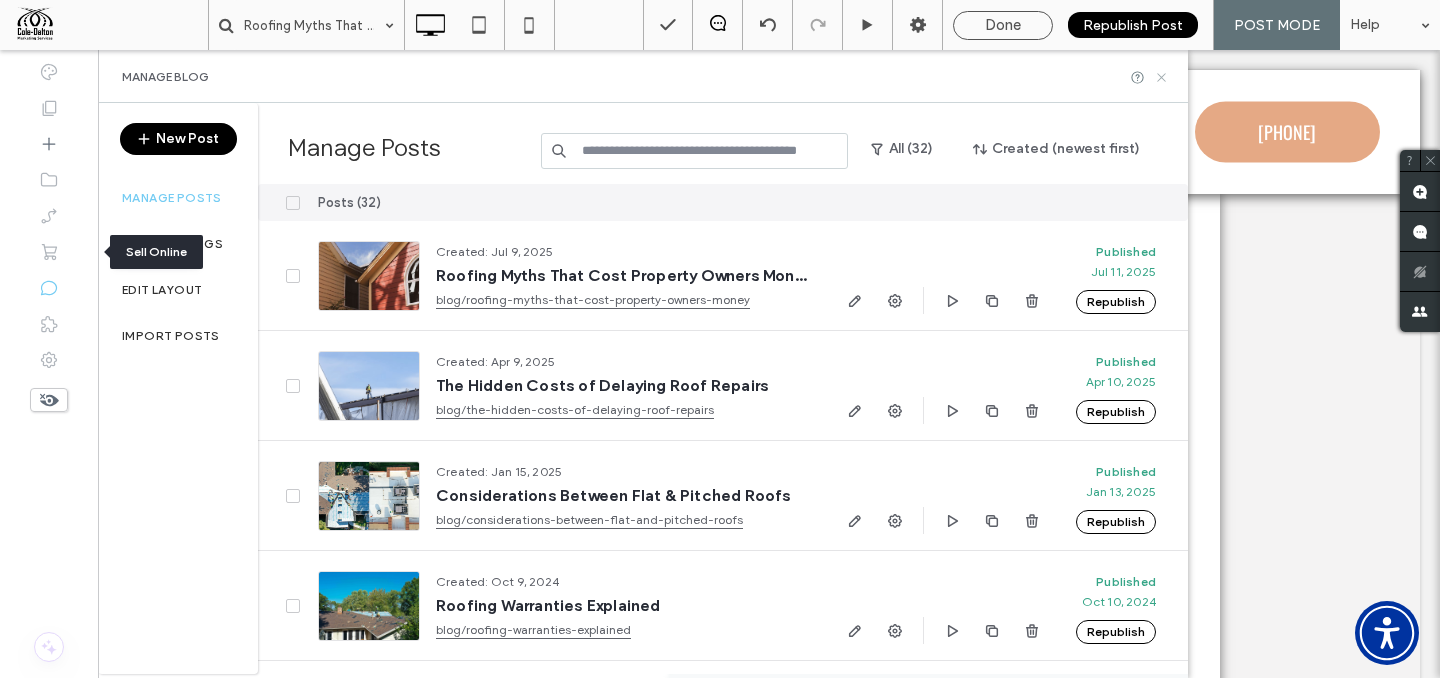 click 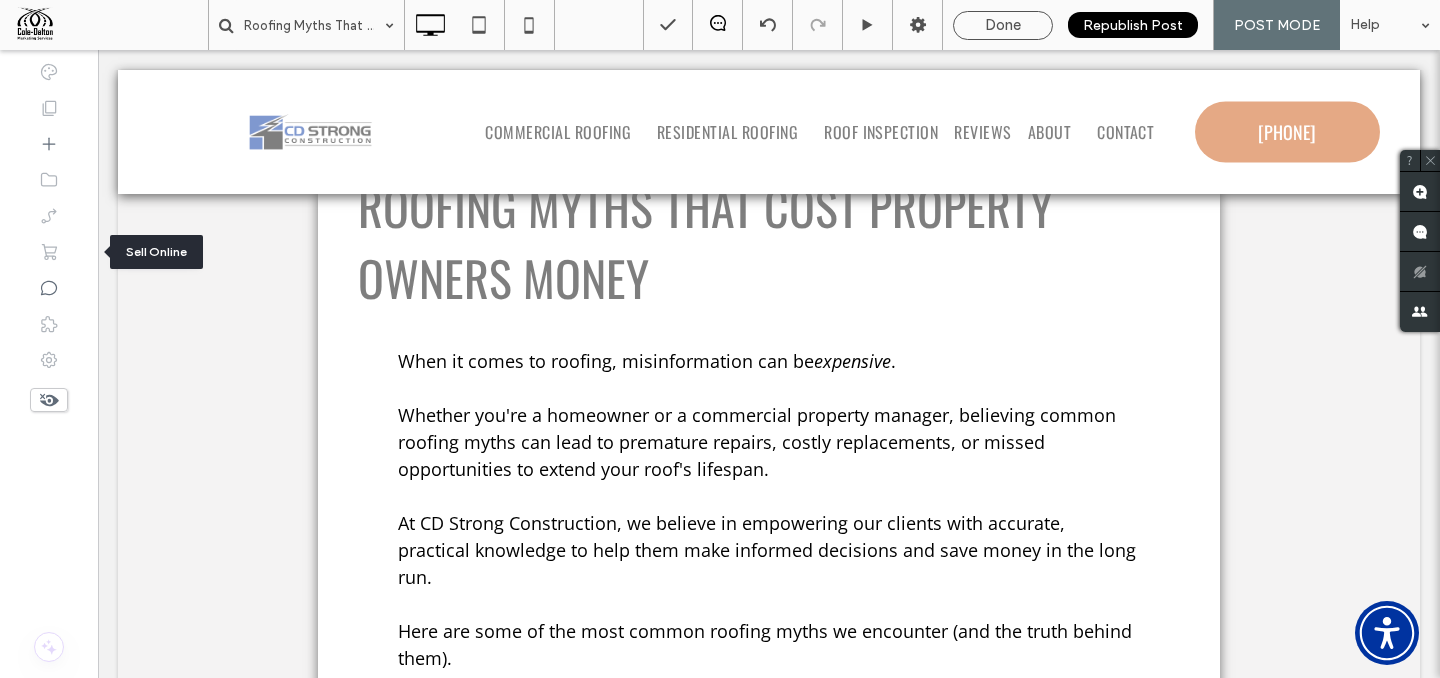 click on "Done" at bounding box center (1003, 25) 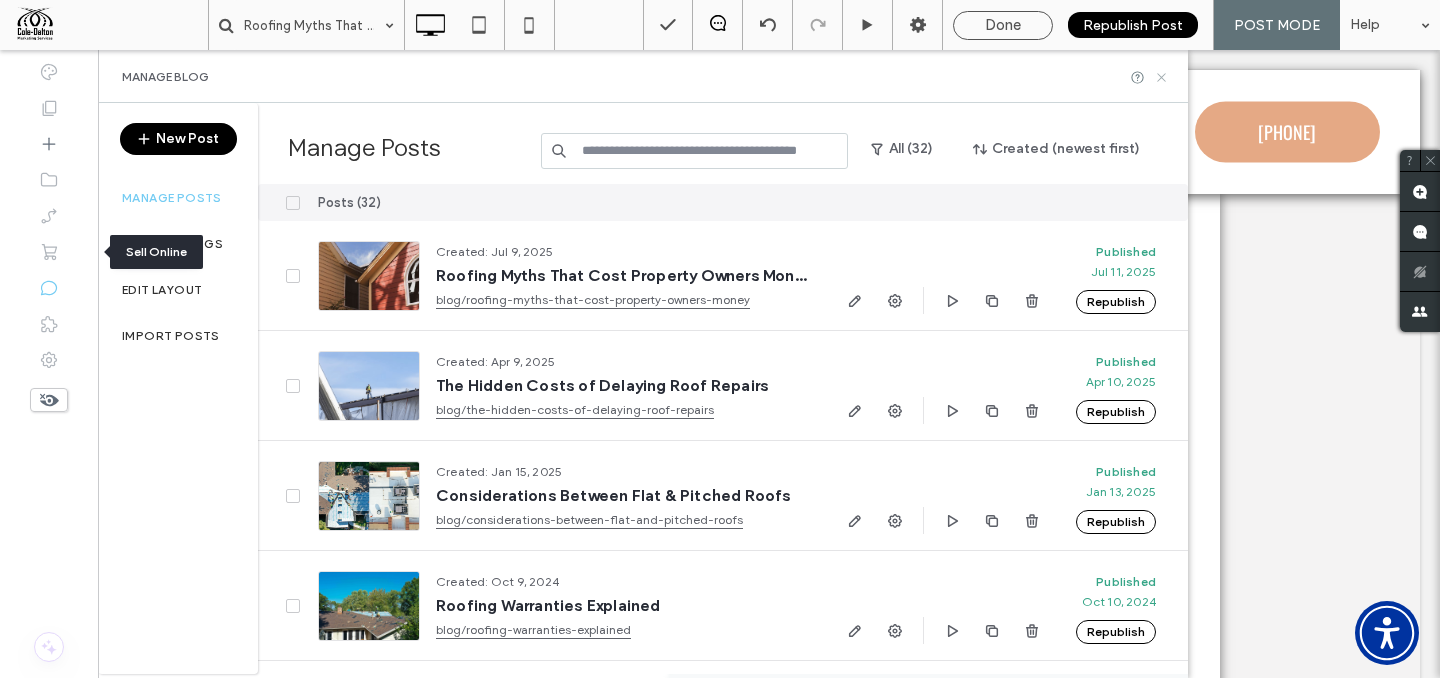 click 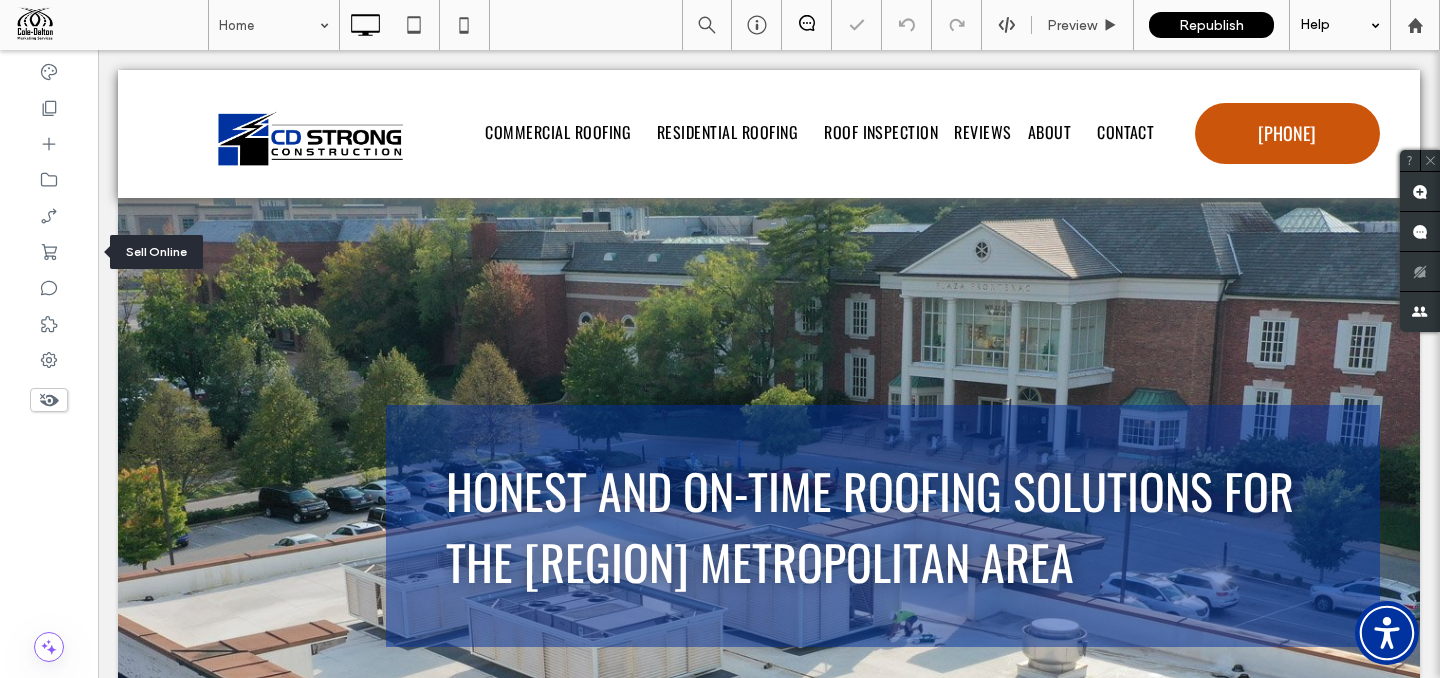 scroll, scrollTop: 0, scrollLeft: 0, axis: both 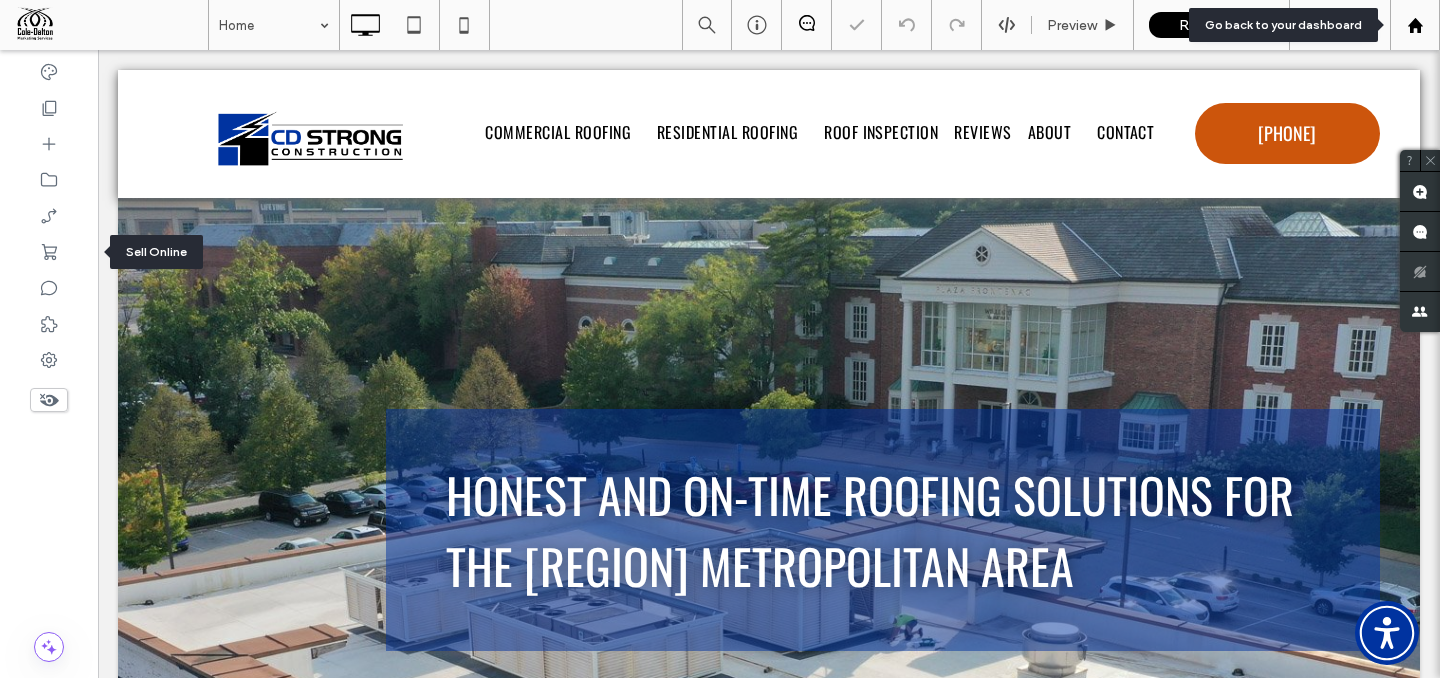 click 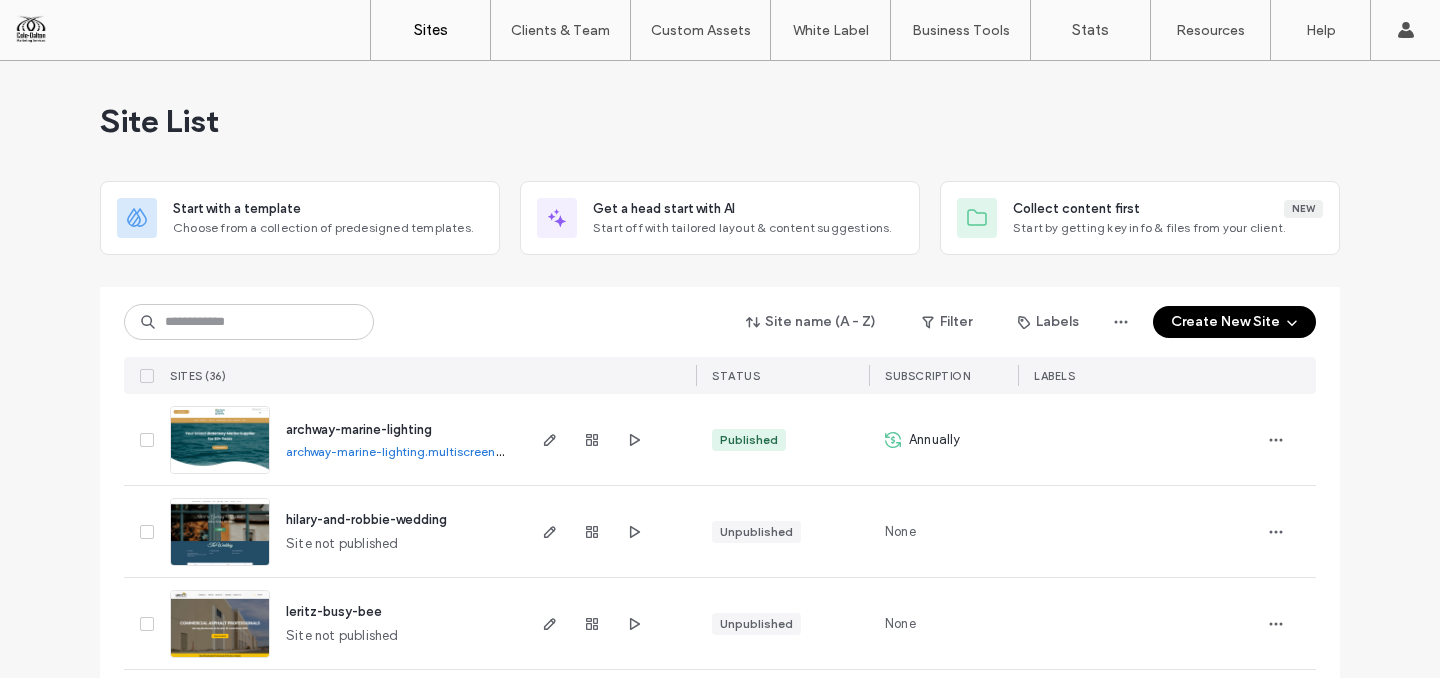 scroll, scrollTop: 0, scrollLeft: 0, axis: both 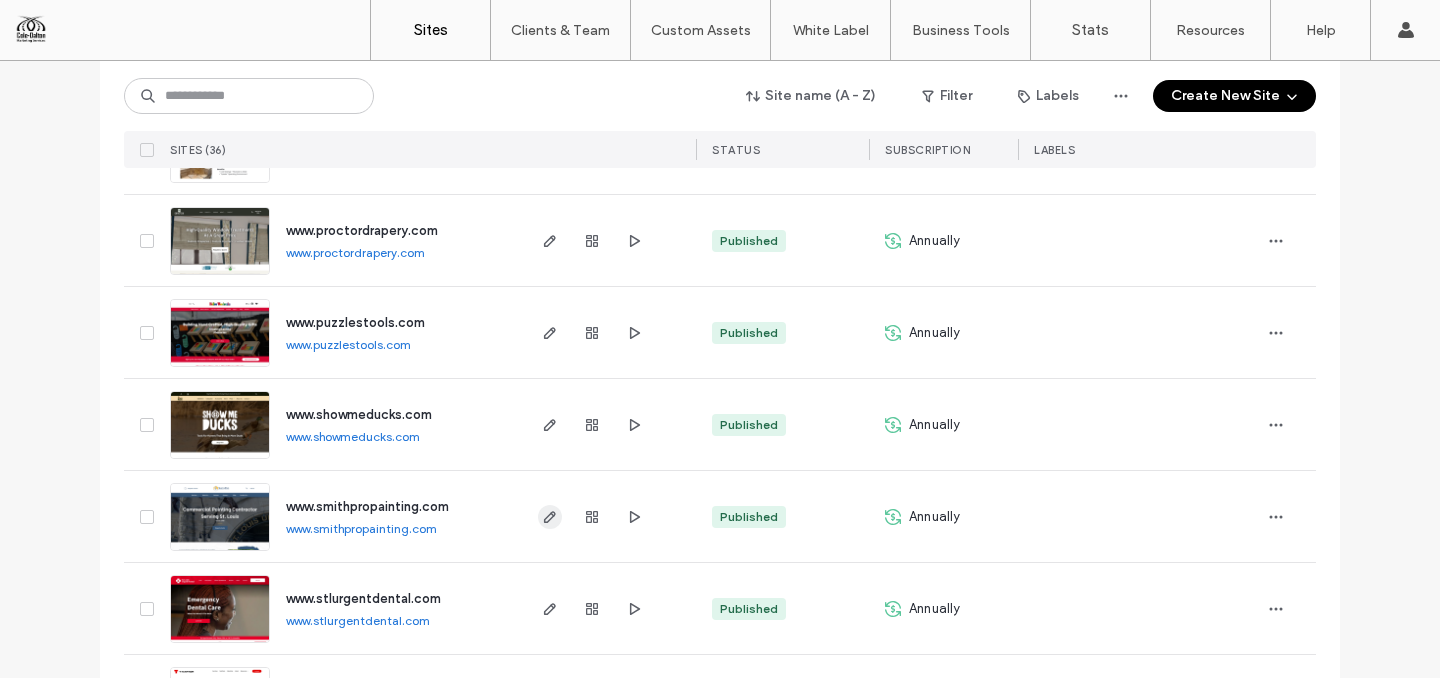 click 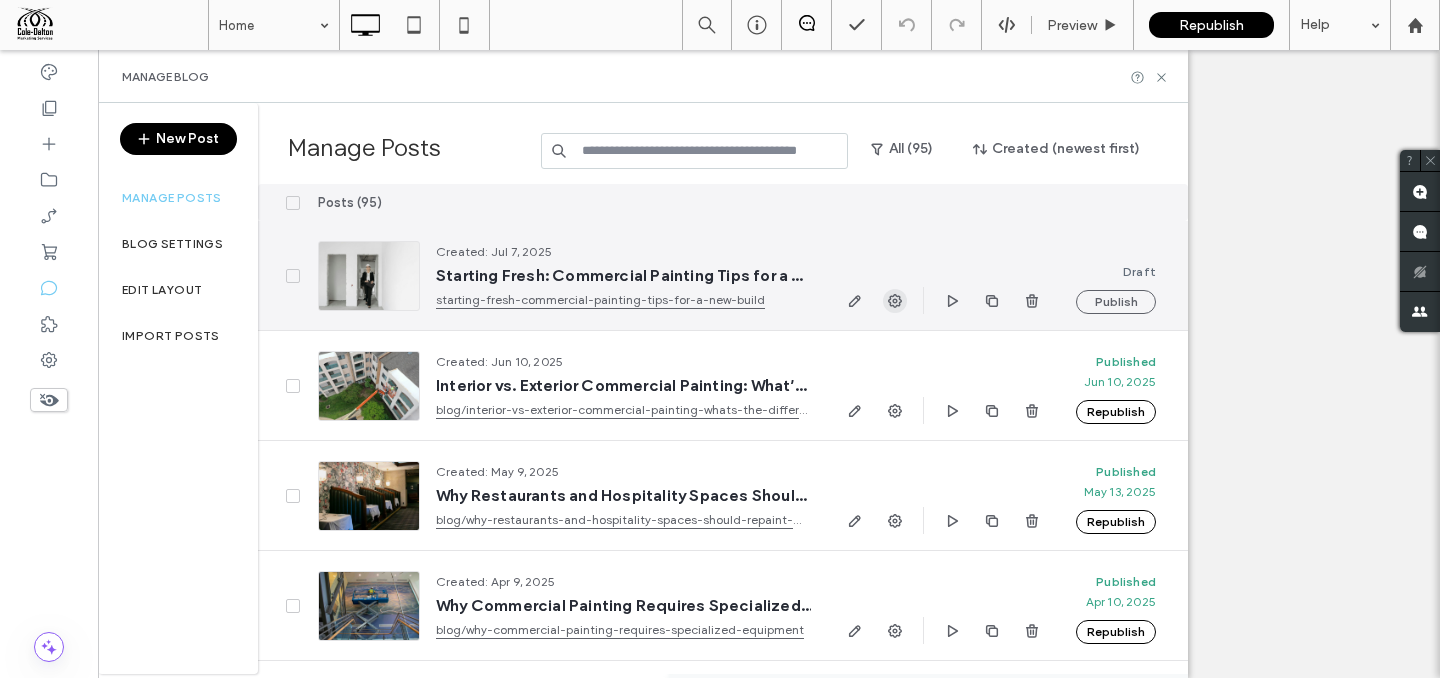 scroll, scrollTop: 0, scrollLeft: 0, axis: both 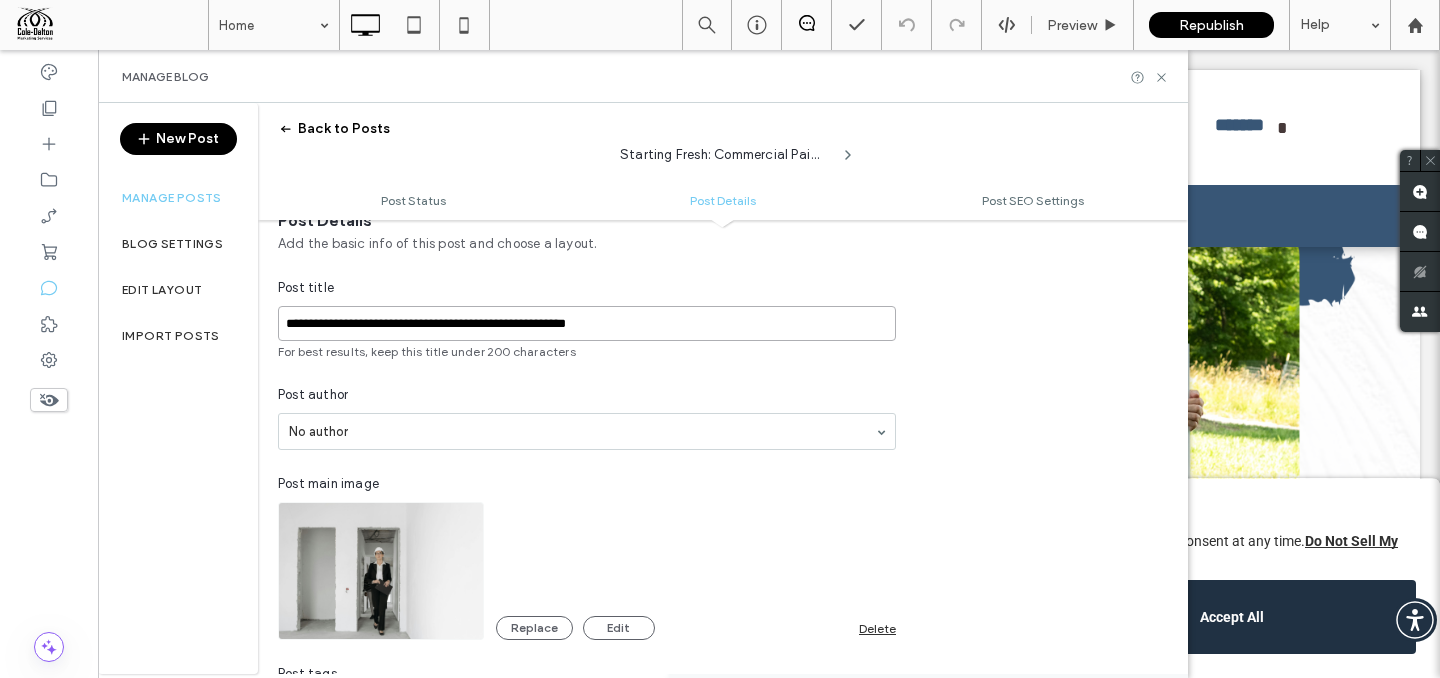 click on "**********" at bounding box center [587, 323] 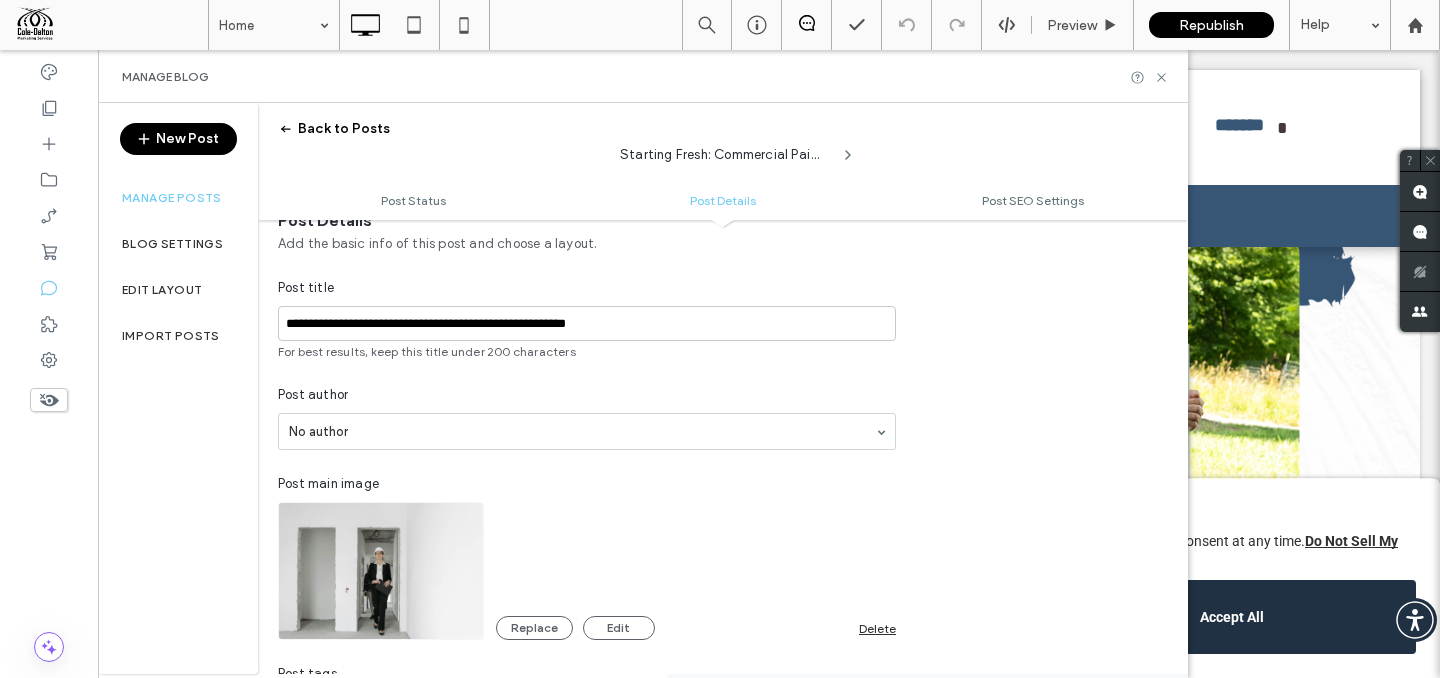 click on "Post author" at bounding box center [587, 395] 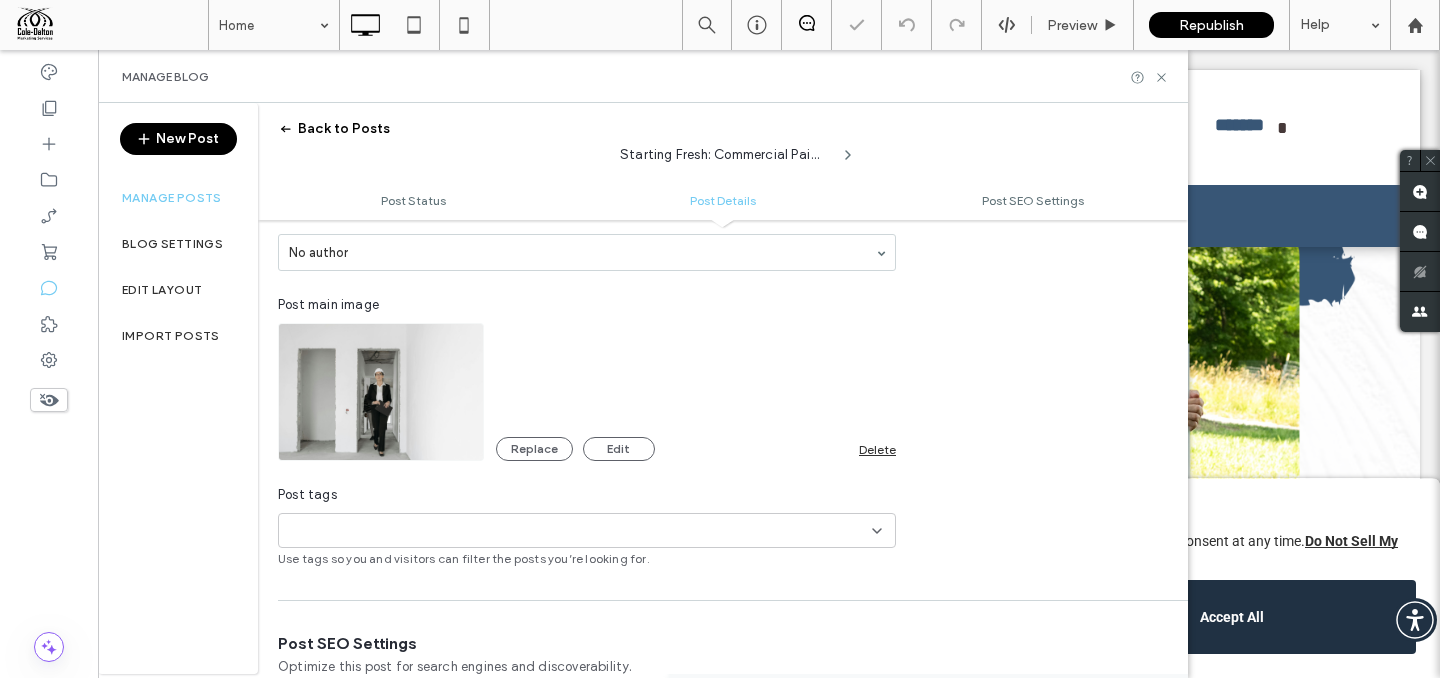 scroll, scrollTop: 886, scrollLeft: 0, axis: vertical 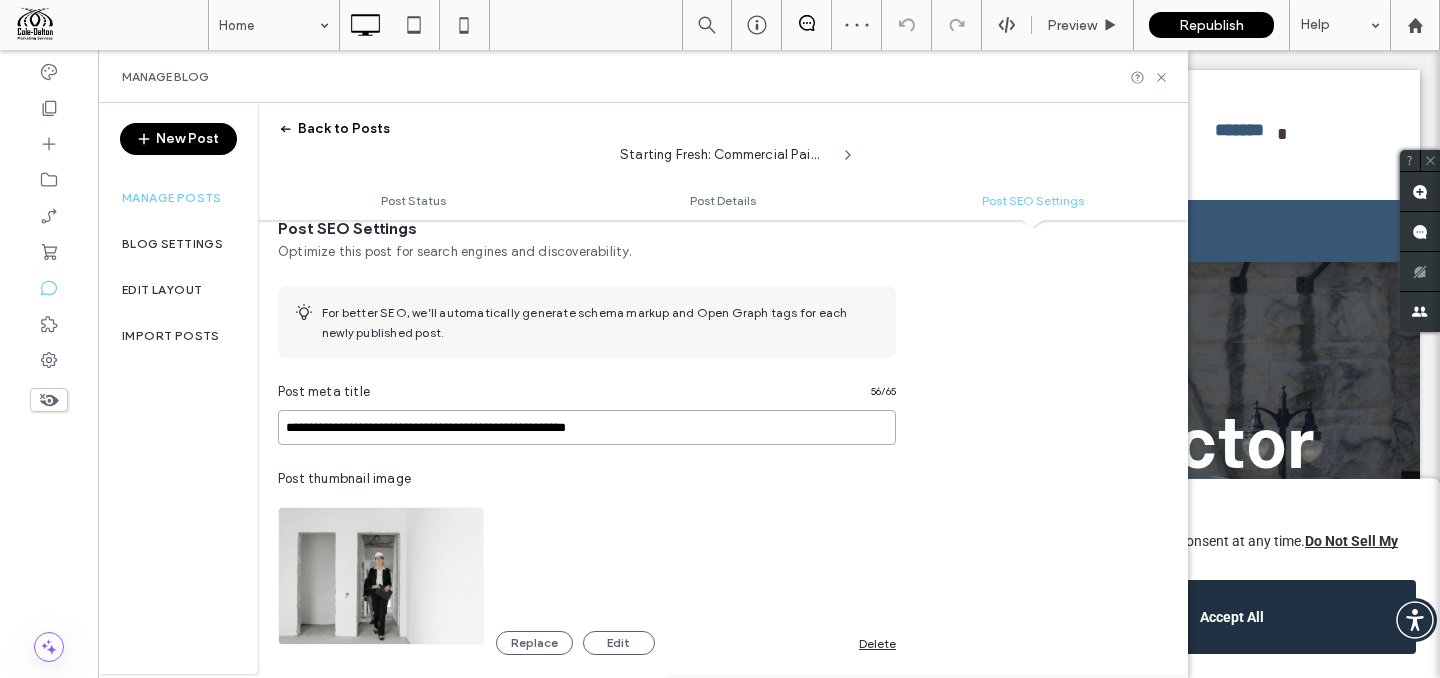 click on "**********" at bounding box center [587, 427] 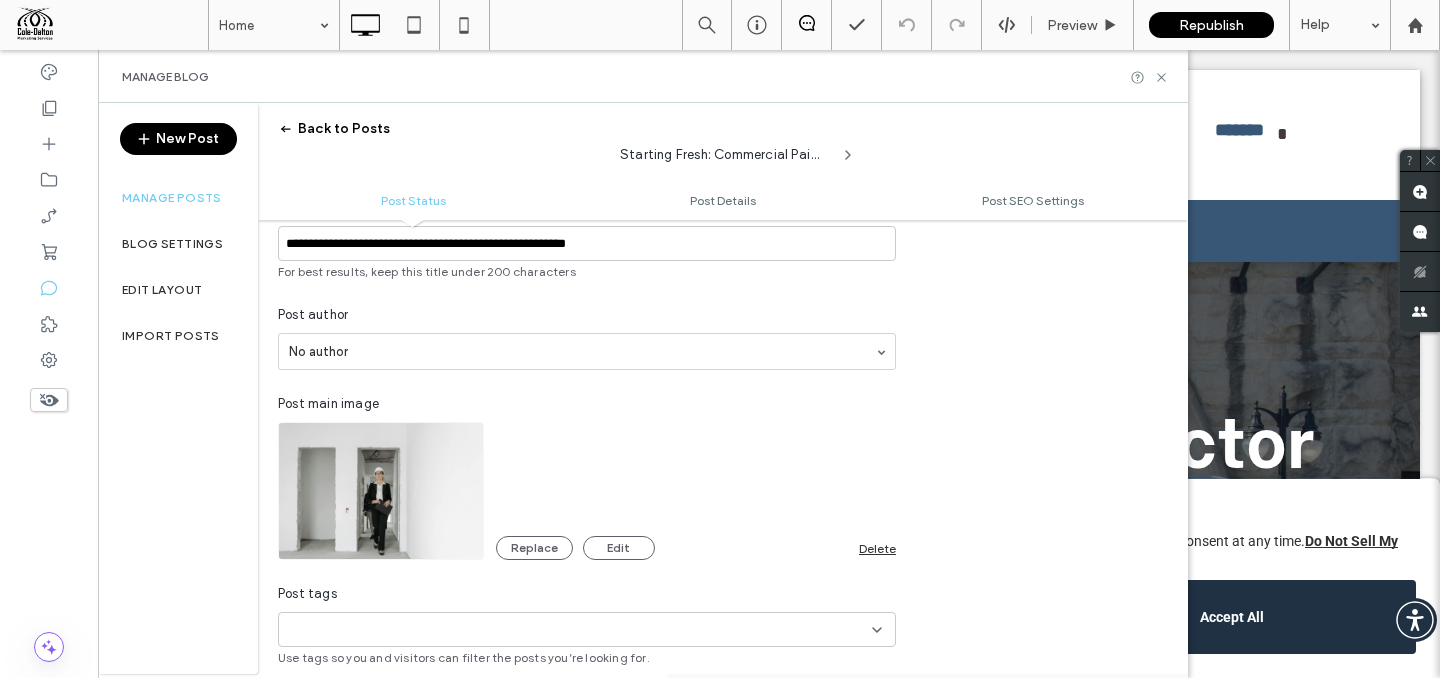 scroll, scrollTop: 0, scrollLeft: 0, axis: both 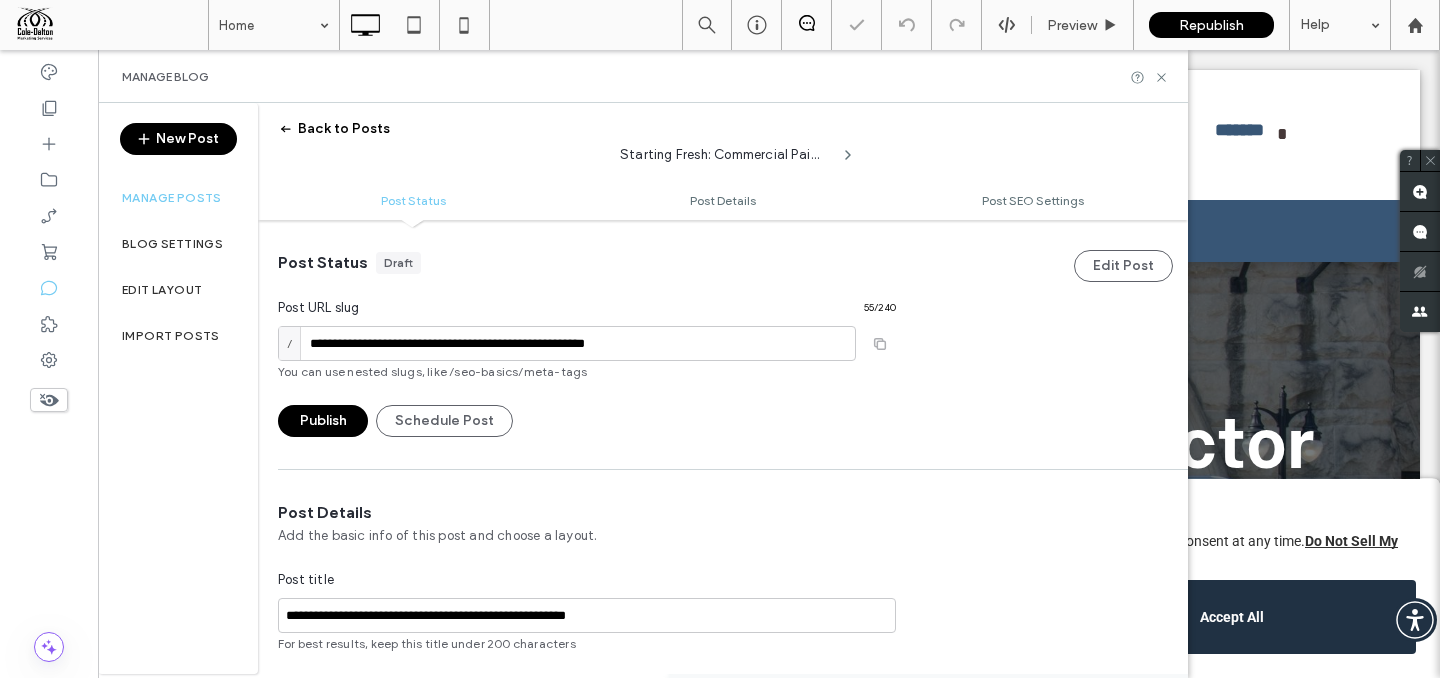 click on "/" at bounding box center [294, 343] 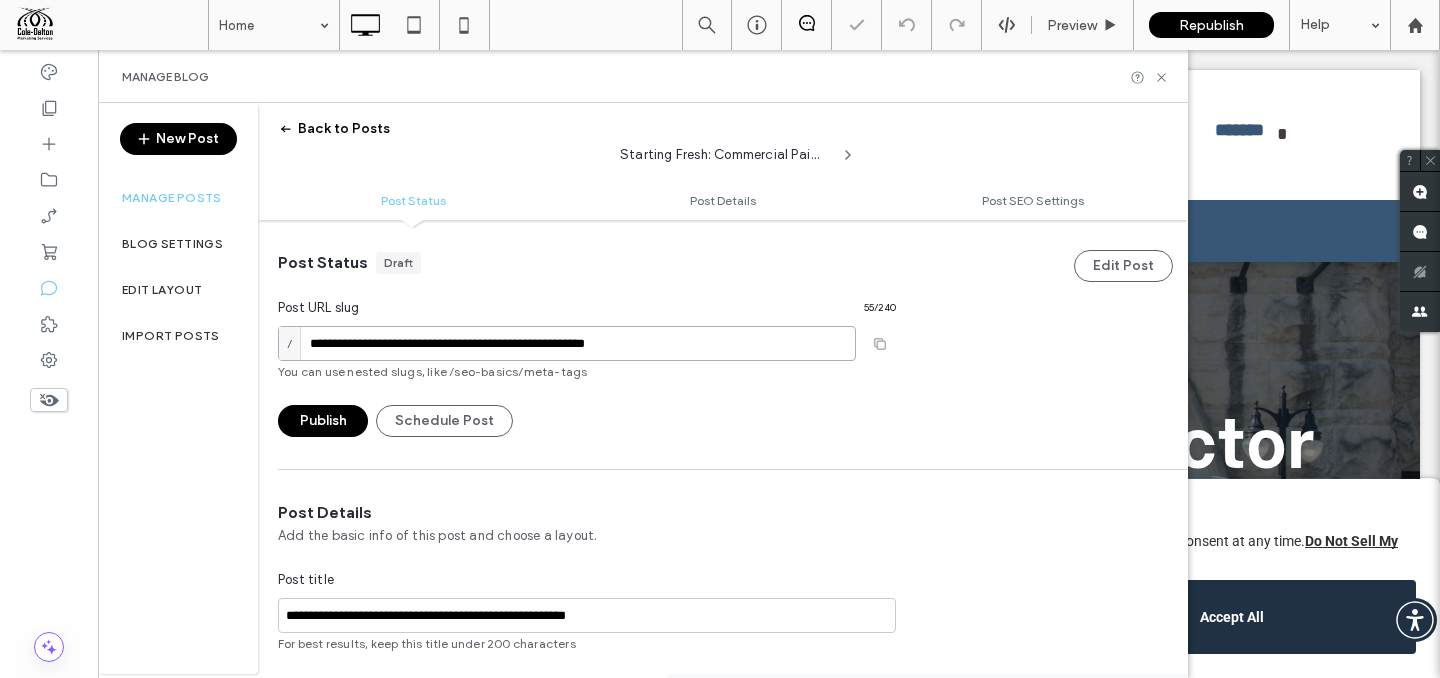 click on "**********" at bounding box center [567, 343] 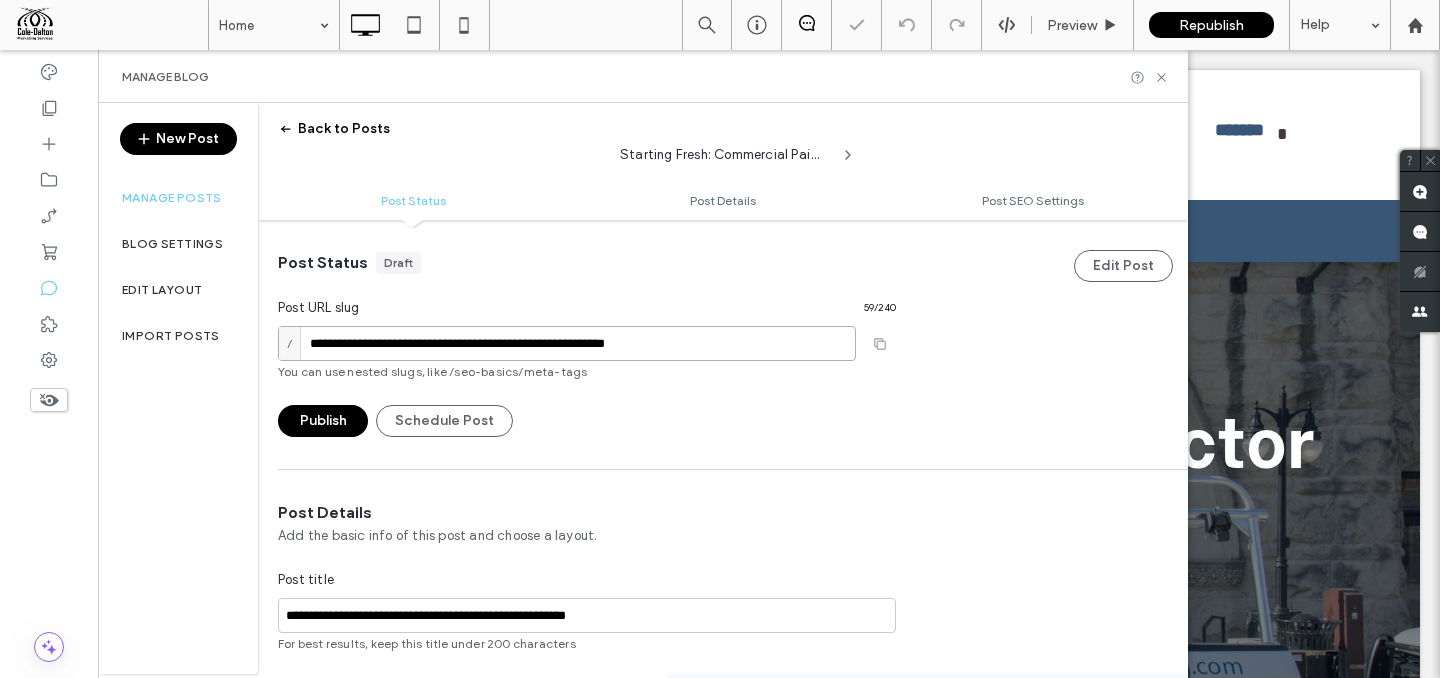 scroll, scrollTop: 0, scrollLeft: 0, axis: both 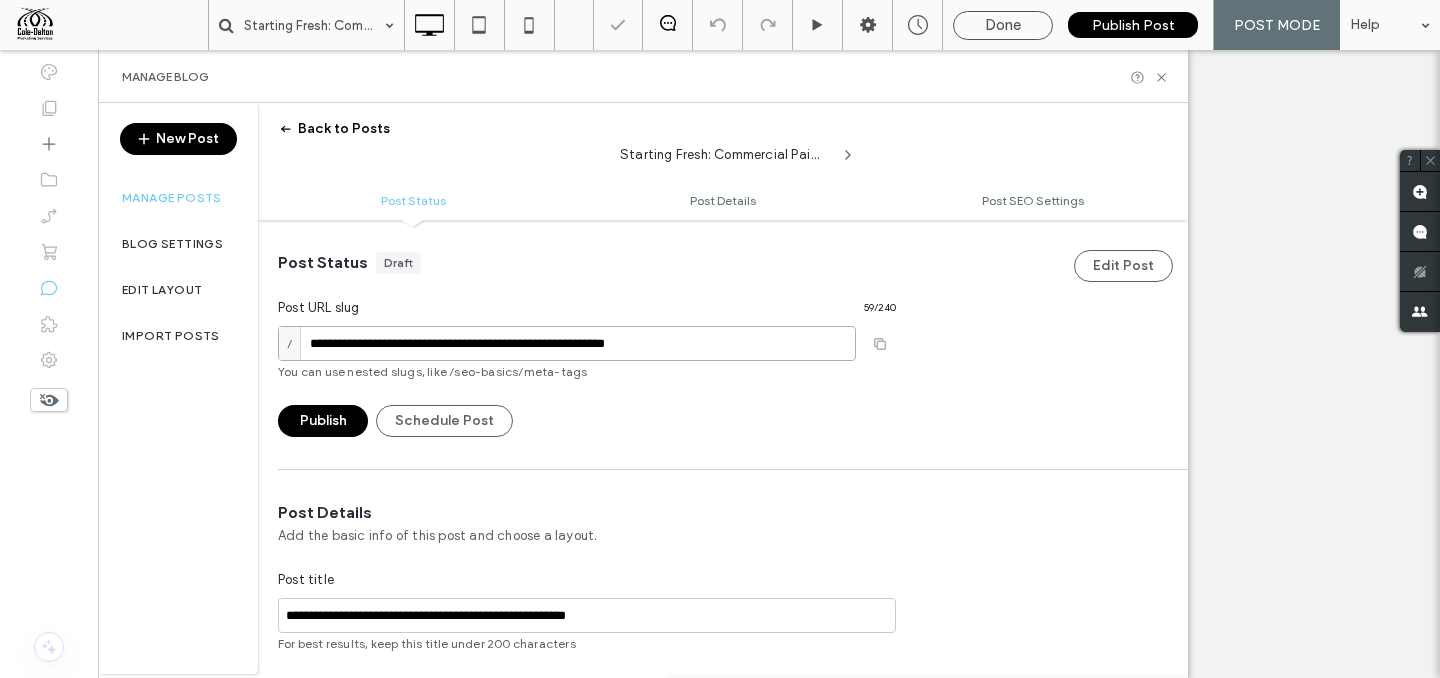 click on "**********" at bounding box center (567, 343) 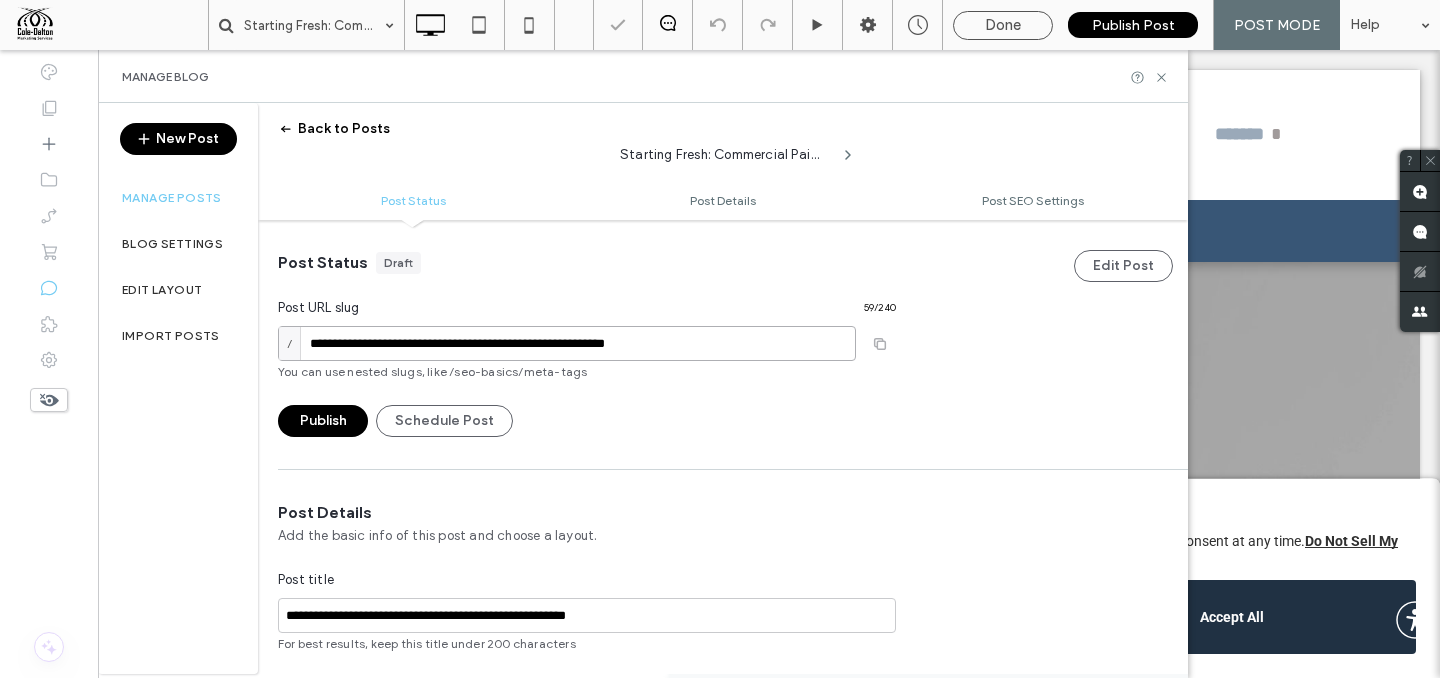 scroll, scrollTop: 0, scrollLeft: 0, axis: both 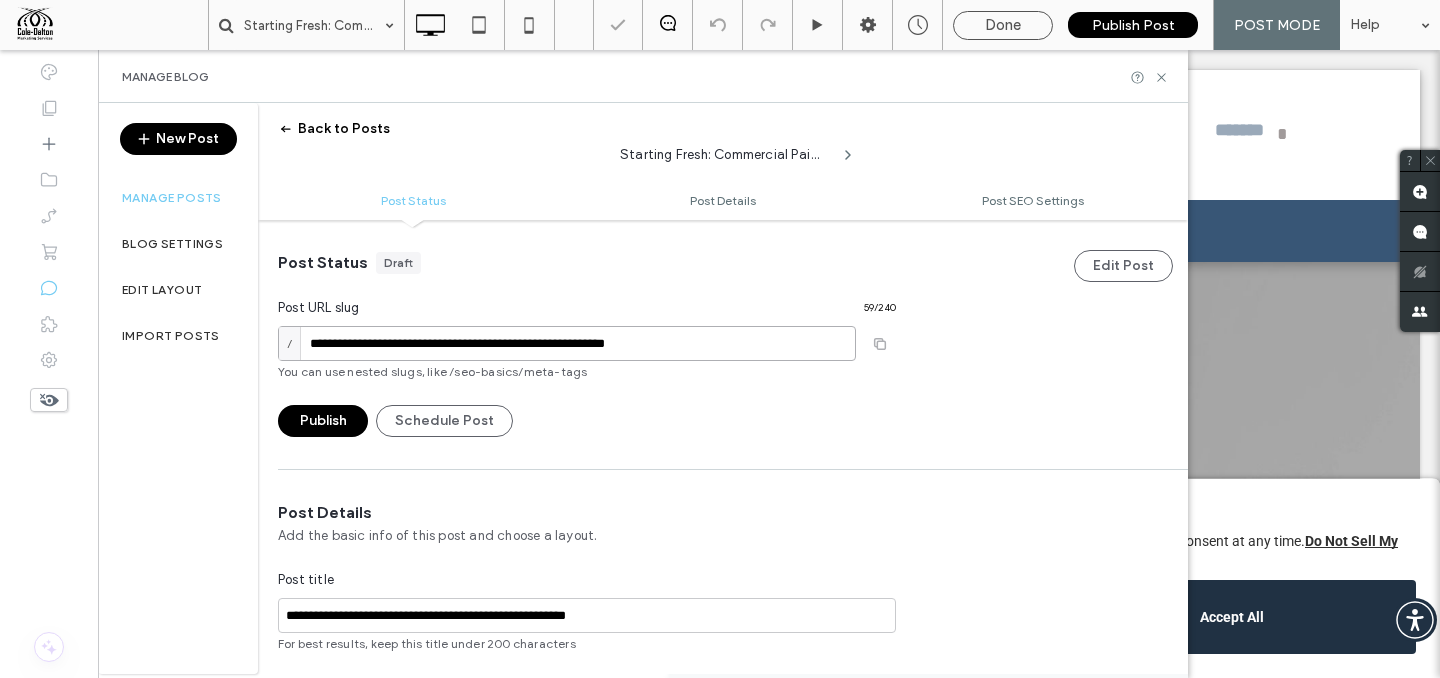 click on "**********" at bounding box center (567, 343) 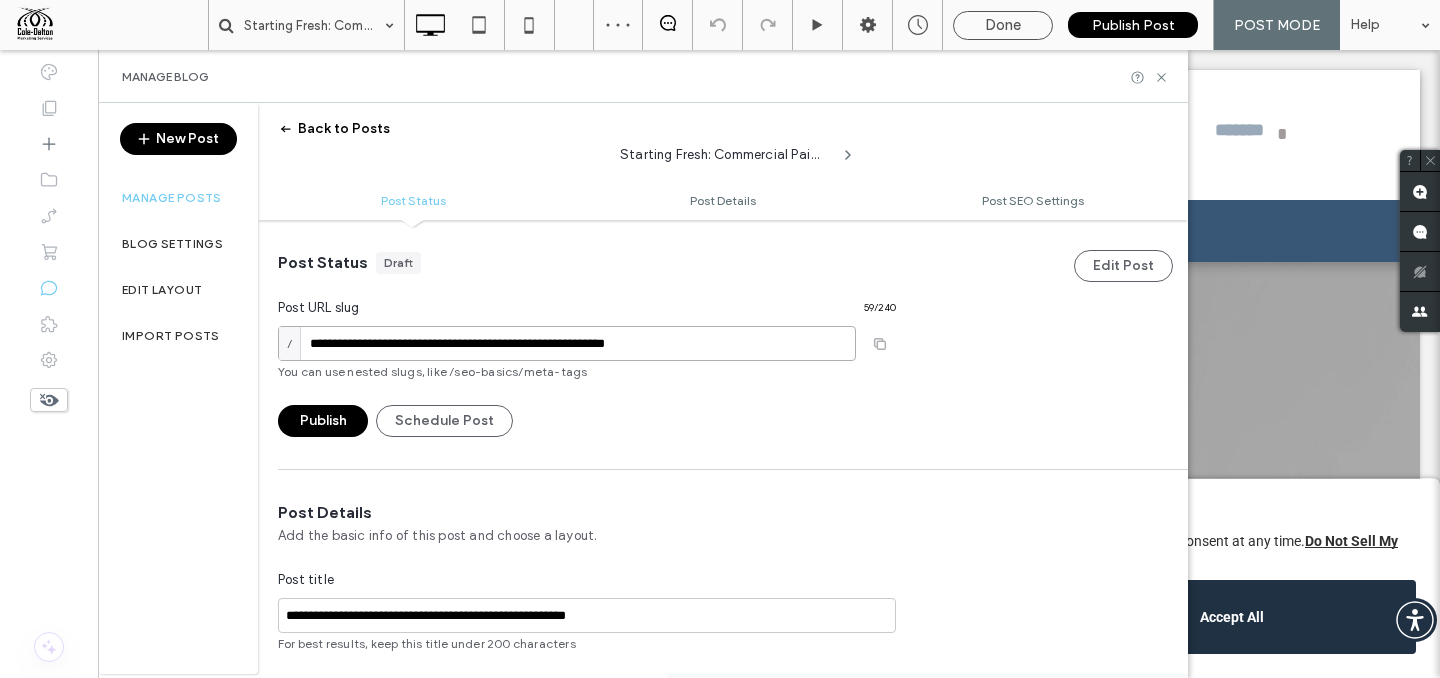 click on "**********" at bounding box center [567, 343] 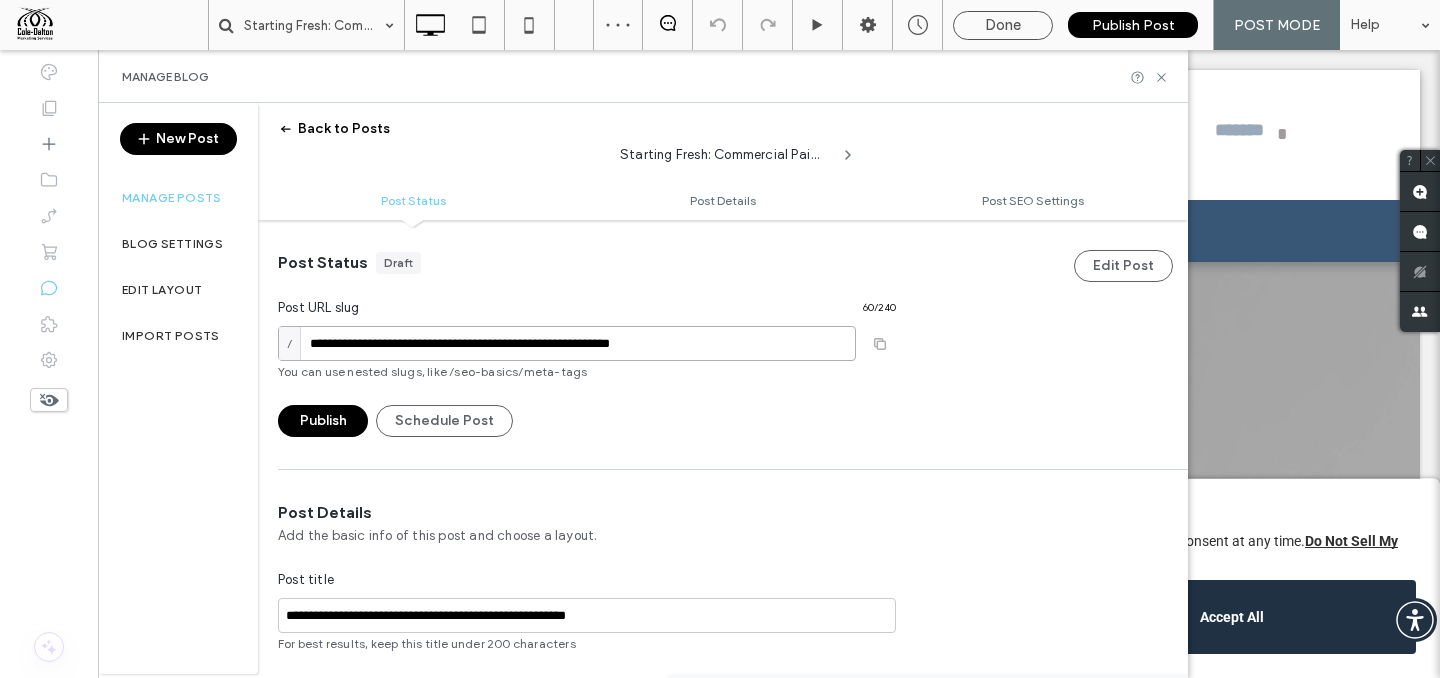 type on "**********" 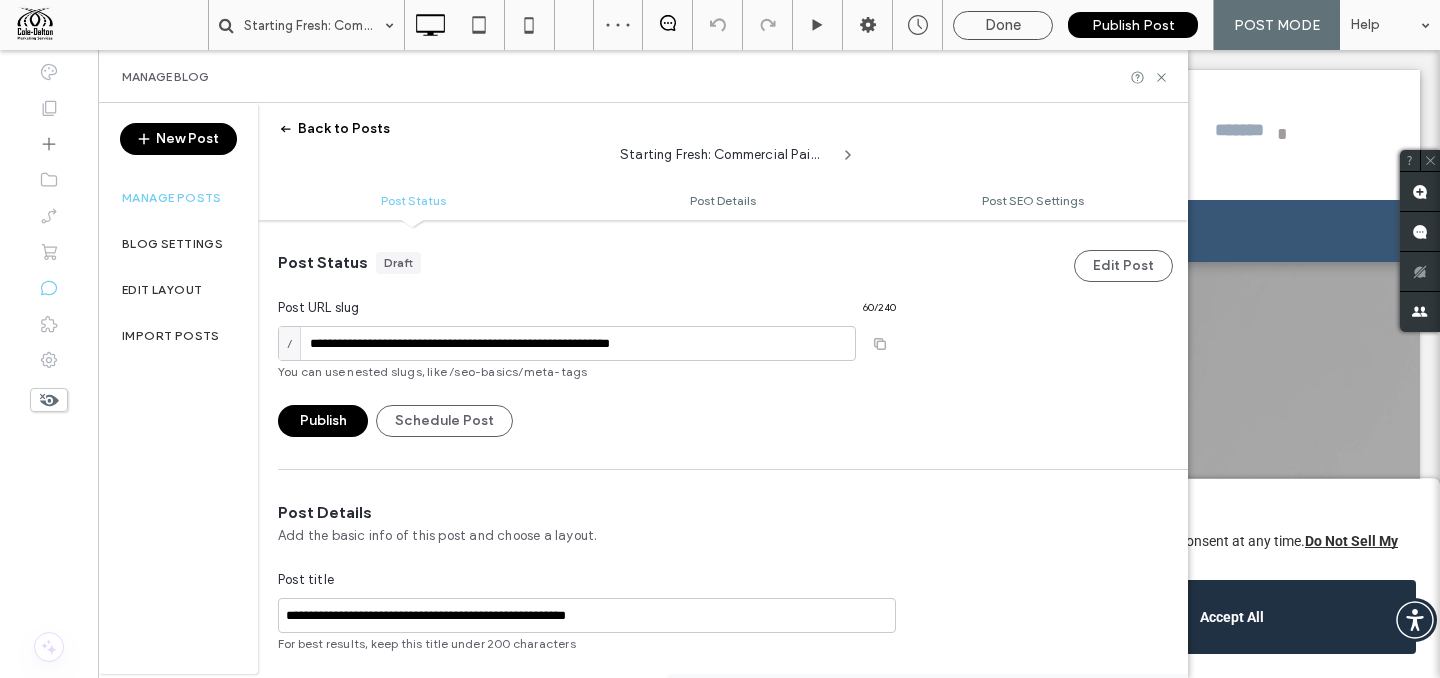 click on "You can use nested slugs, like /seo-basics/meta-tags" at bounding box center (587, 372) 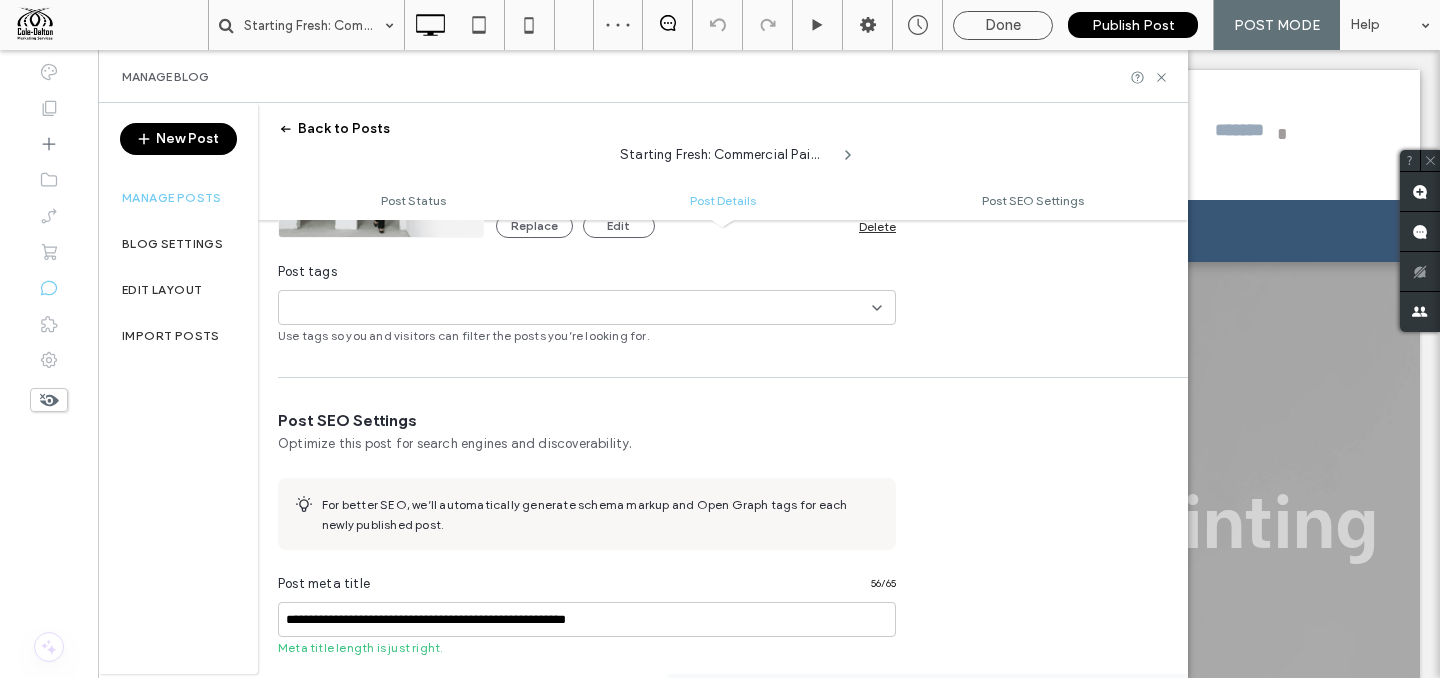 scroll, scrollTop: 0, scrollLeft: 0, axis: both 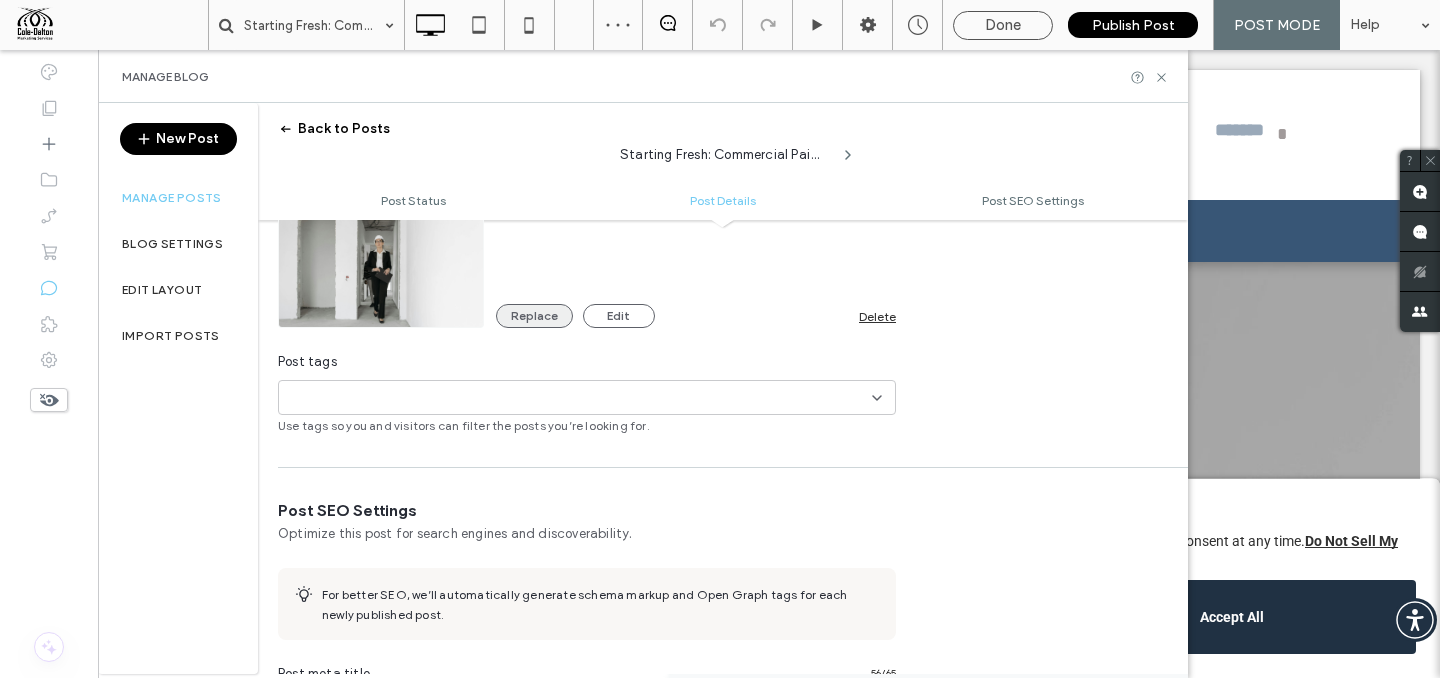click on "Replace" at bounding box center (534, 316) 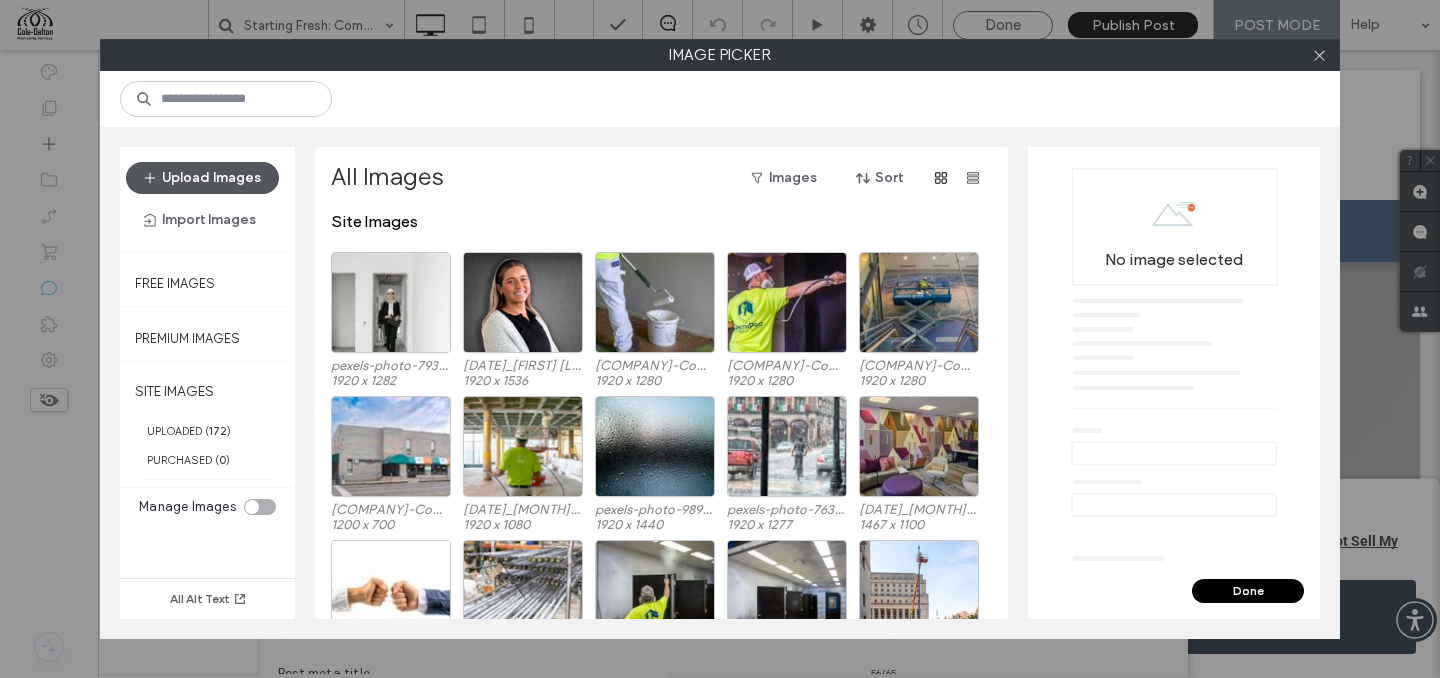 click on "Upload Images" at bounding box center [202, 178] 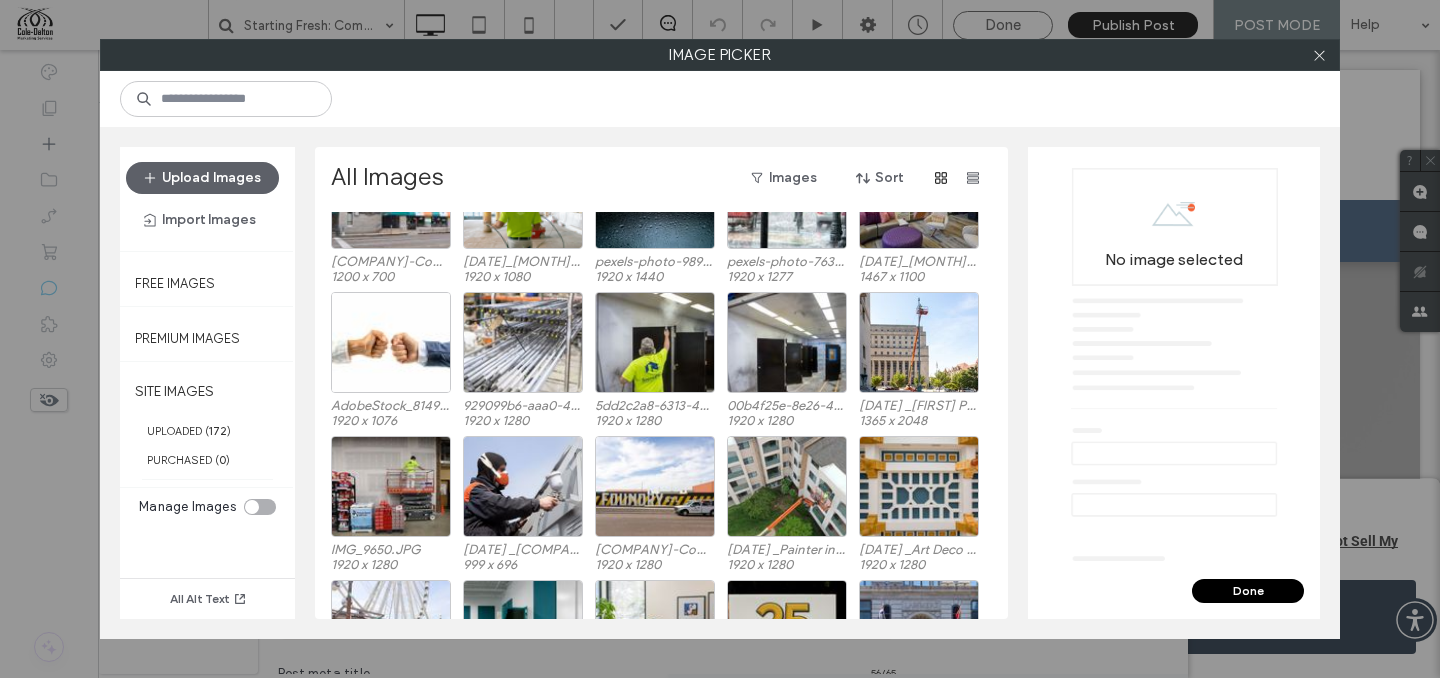 scroll, scrollTop: 0, scrollLeft: 0, axis: both 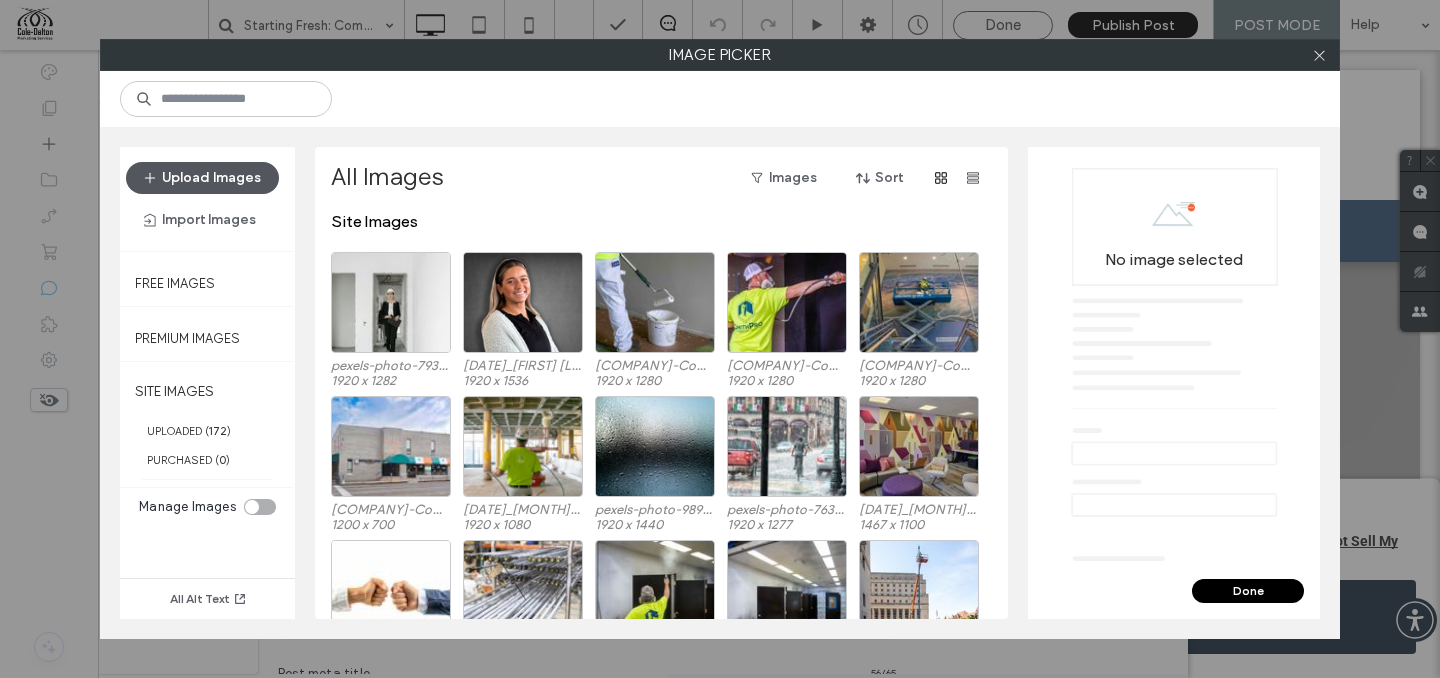 click on "Upload Images" at bounding box center [202, 178] 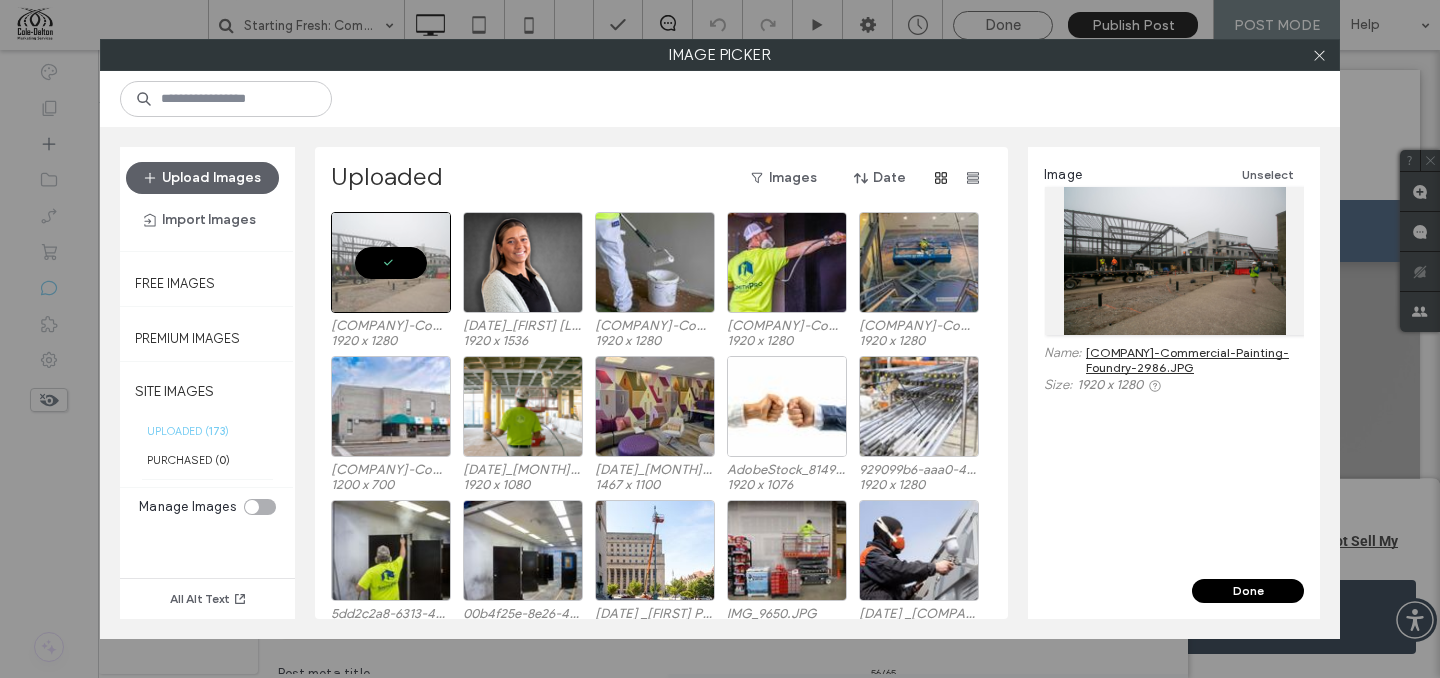 click on "Done" at bounding box center [1248, 591] 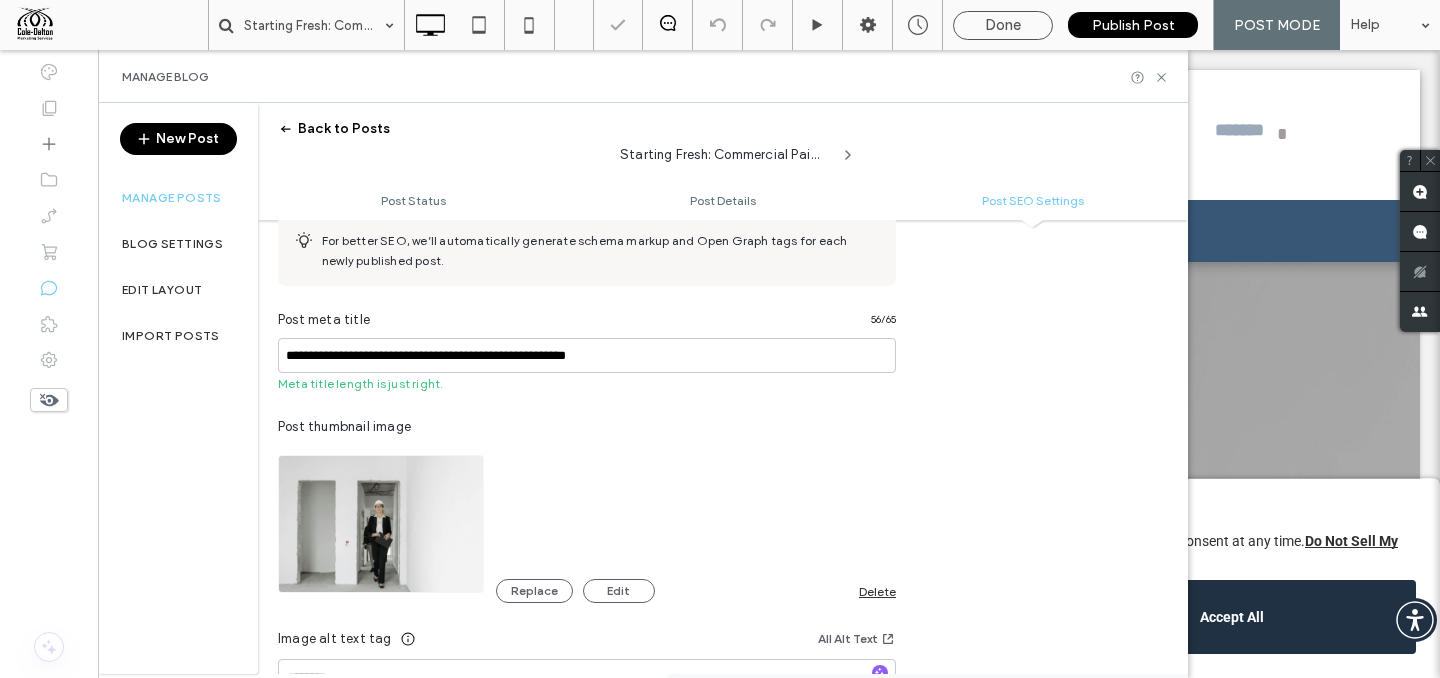 scroll, scrollTop: 1033, scrollLeft: 0, axis: vertical 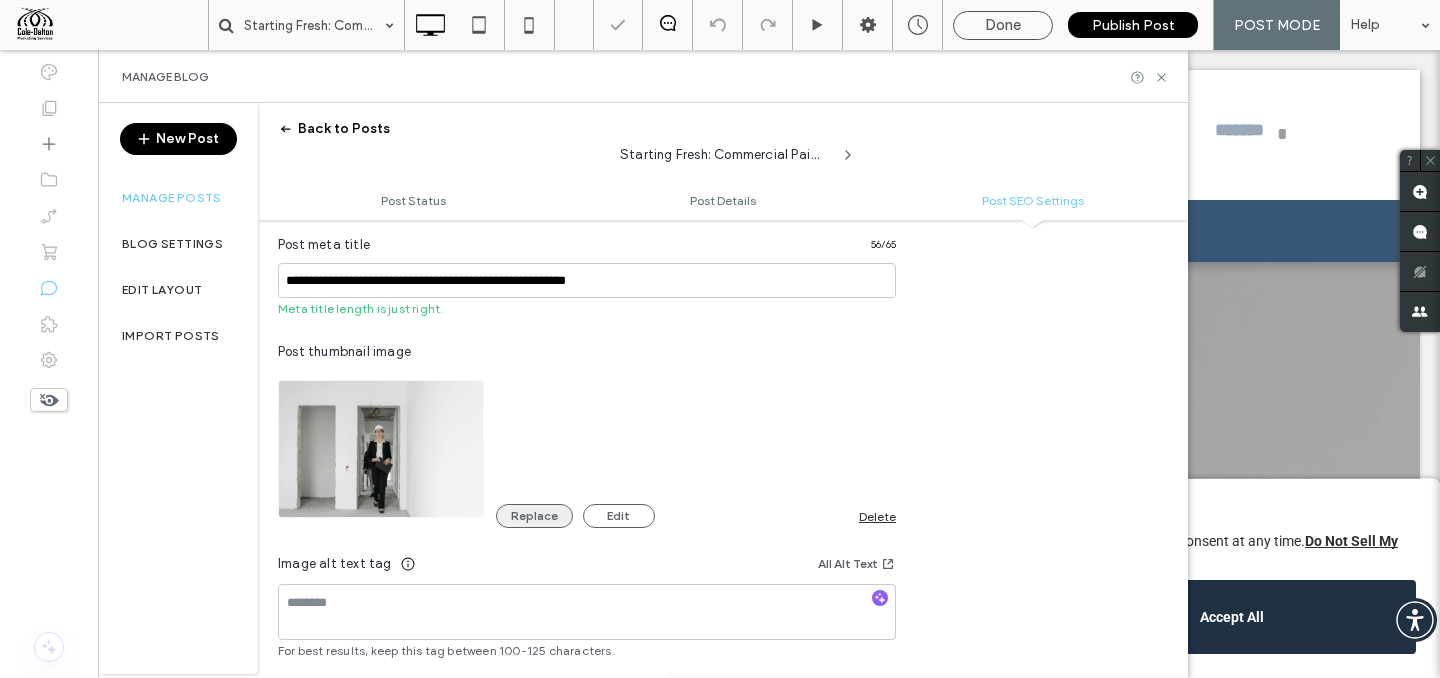 click on "Replace" at bounding box center [534, 516] 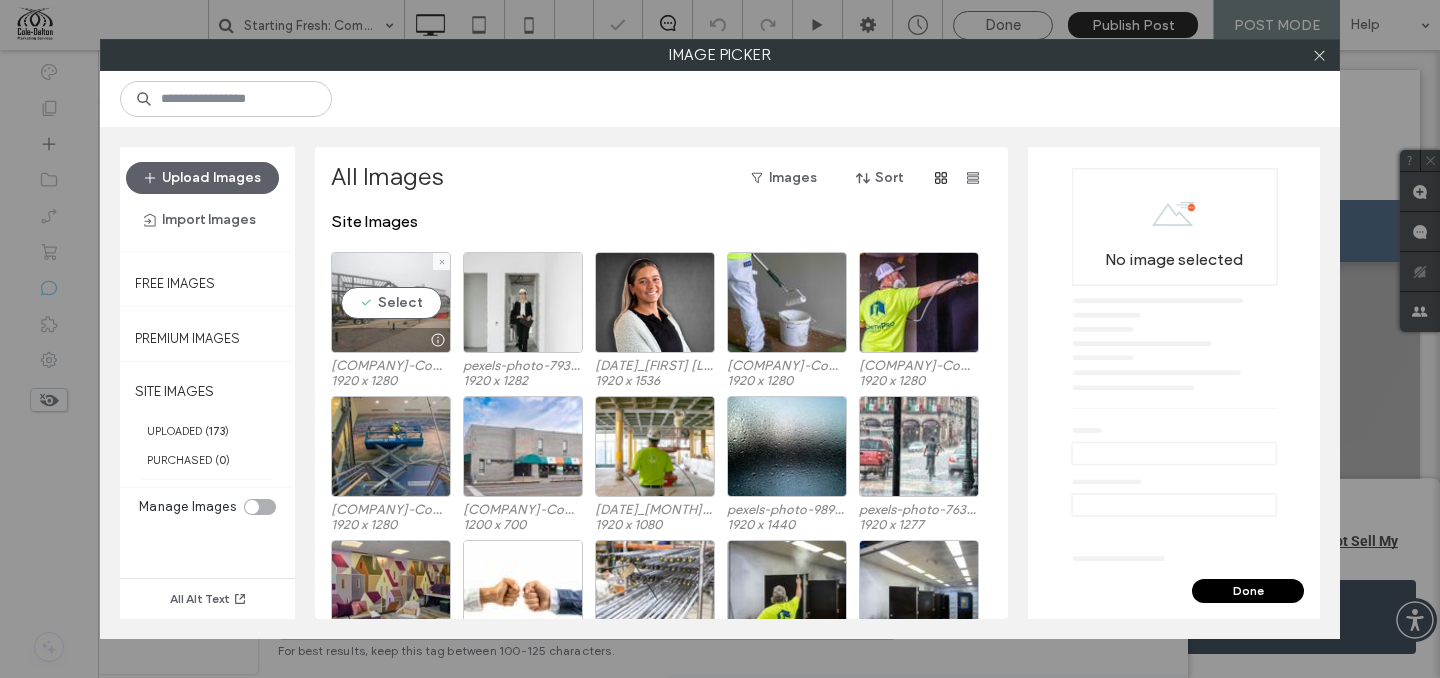 click on "Select" at bounding box center [391, 302] 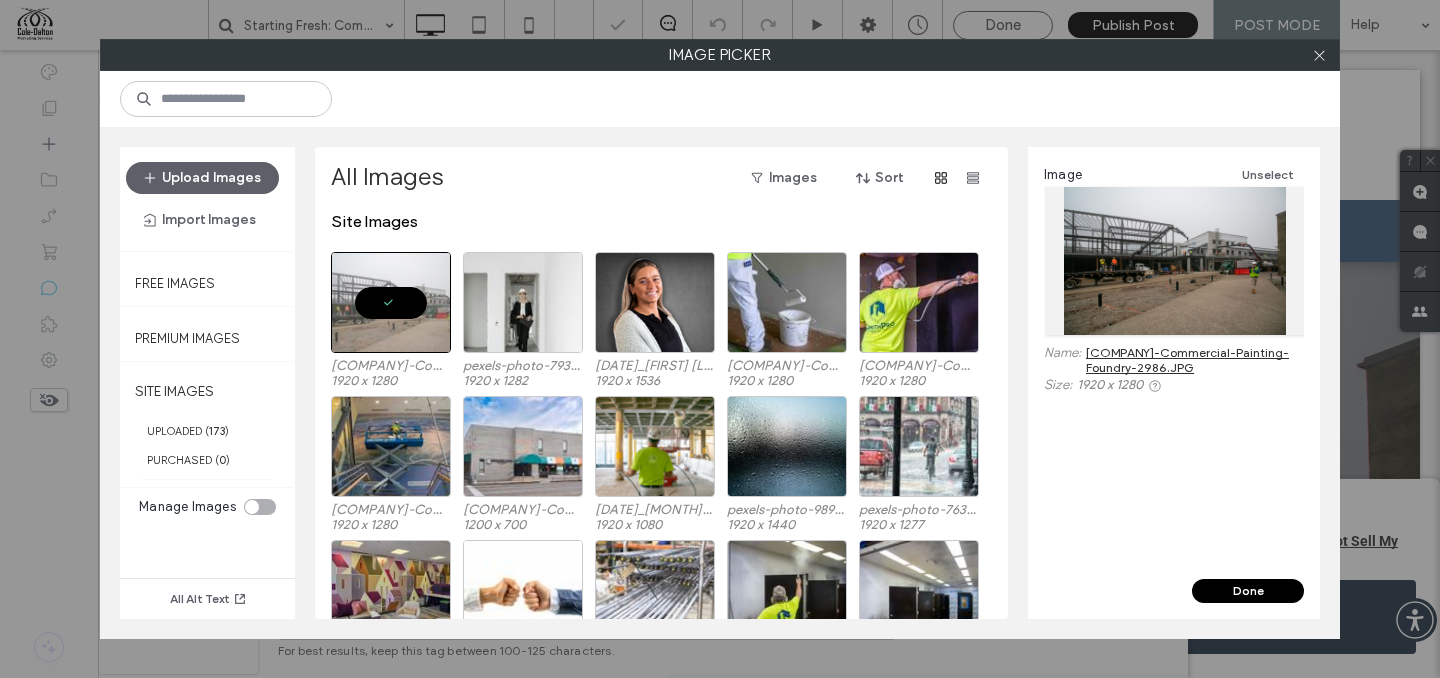 scroll, scrollTop: 0, scrollLeft: 0, axis: both 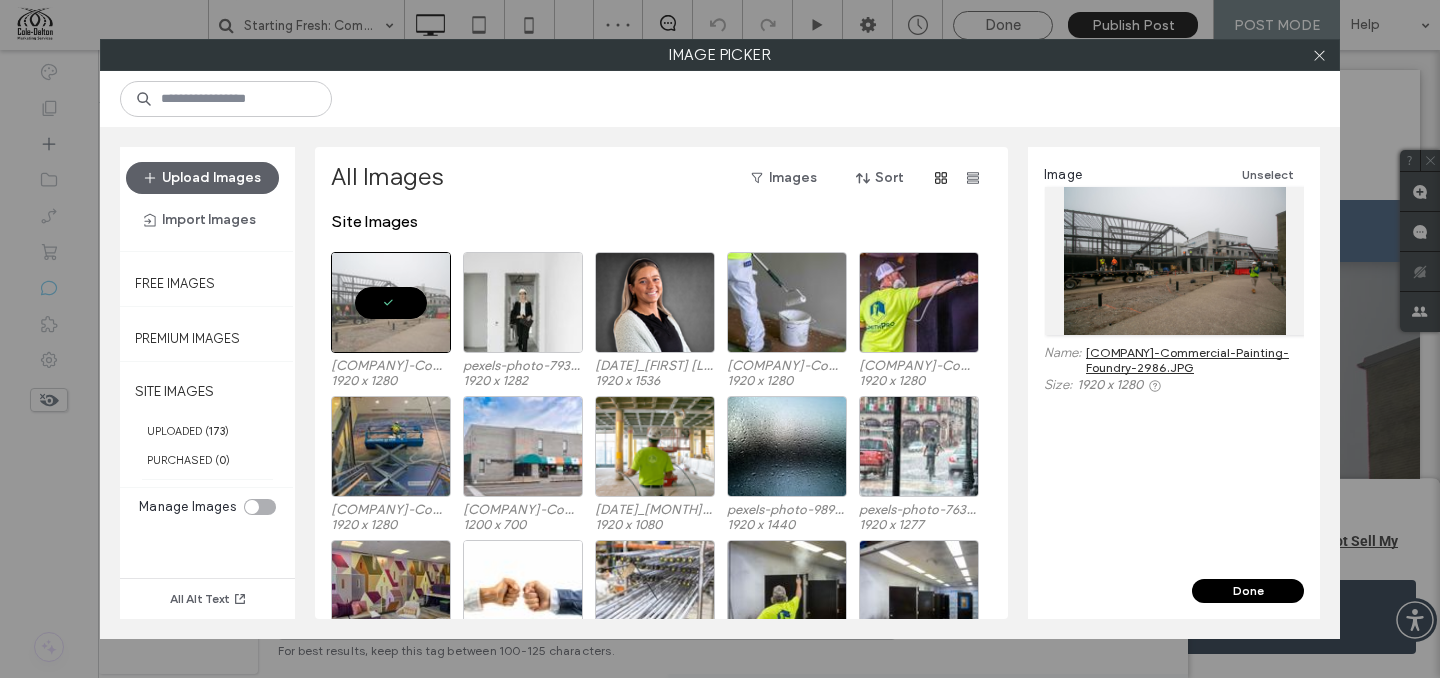 click on "Done" at bounding box center [1248, 591] 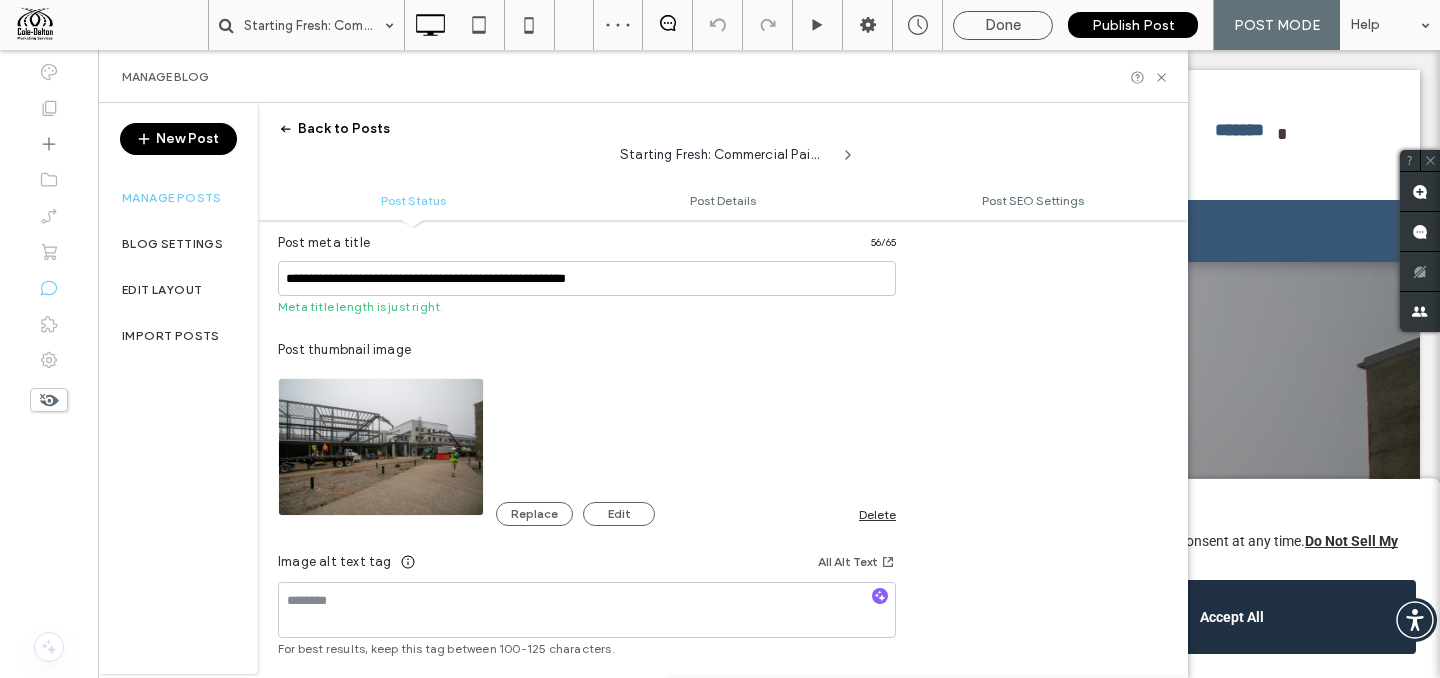 scroll, scrollTop: 0, scrollLeft: 0, axis: both 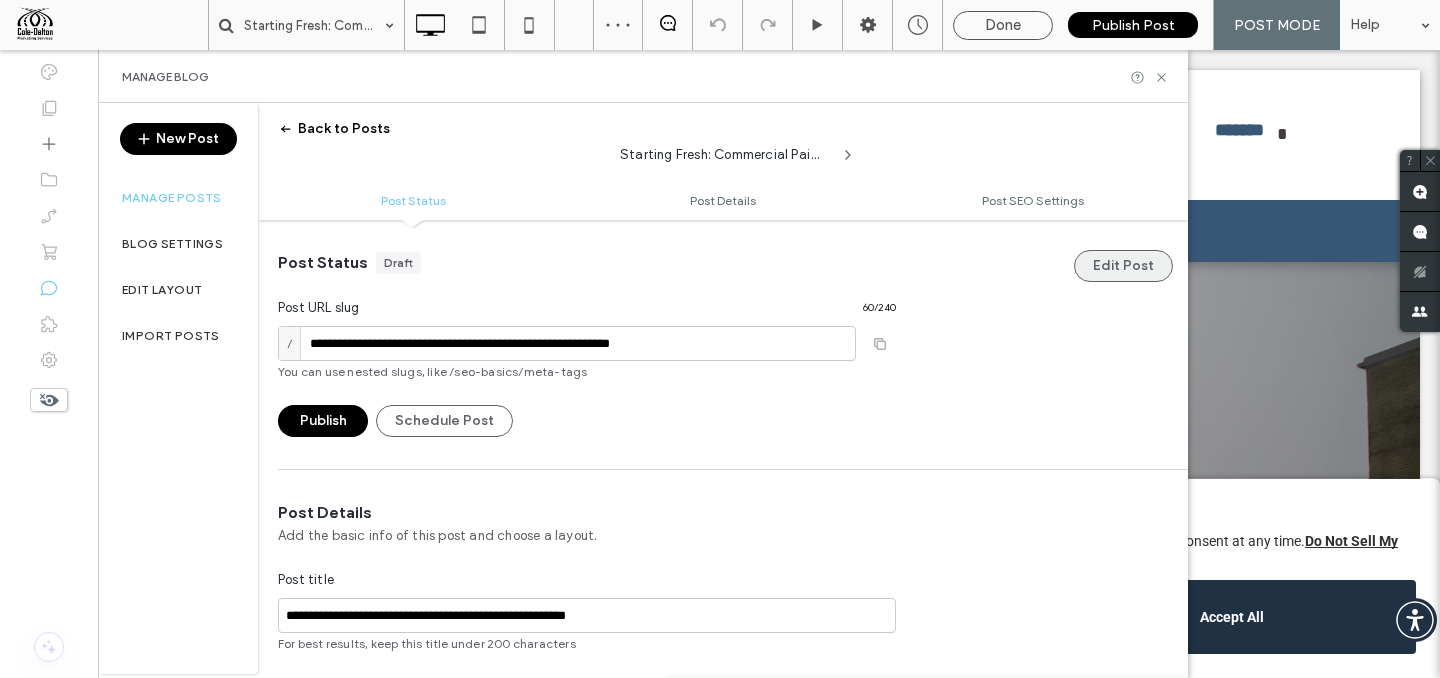 click on "Edit Post" at bounding box center [1123, 266] 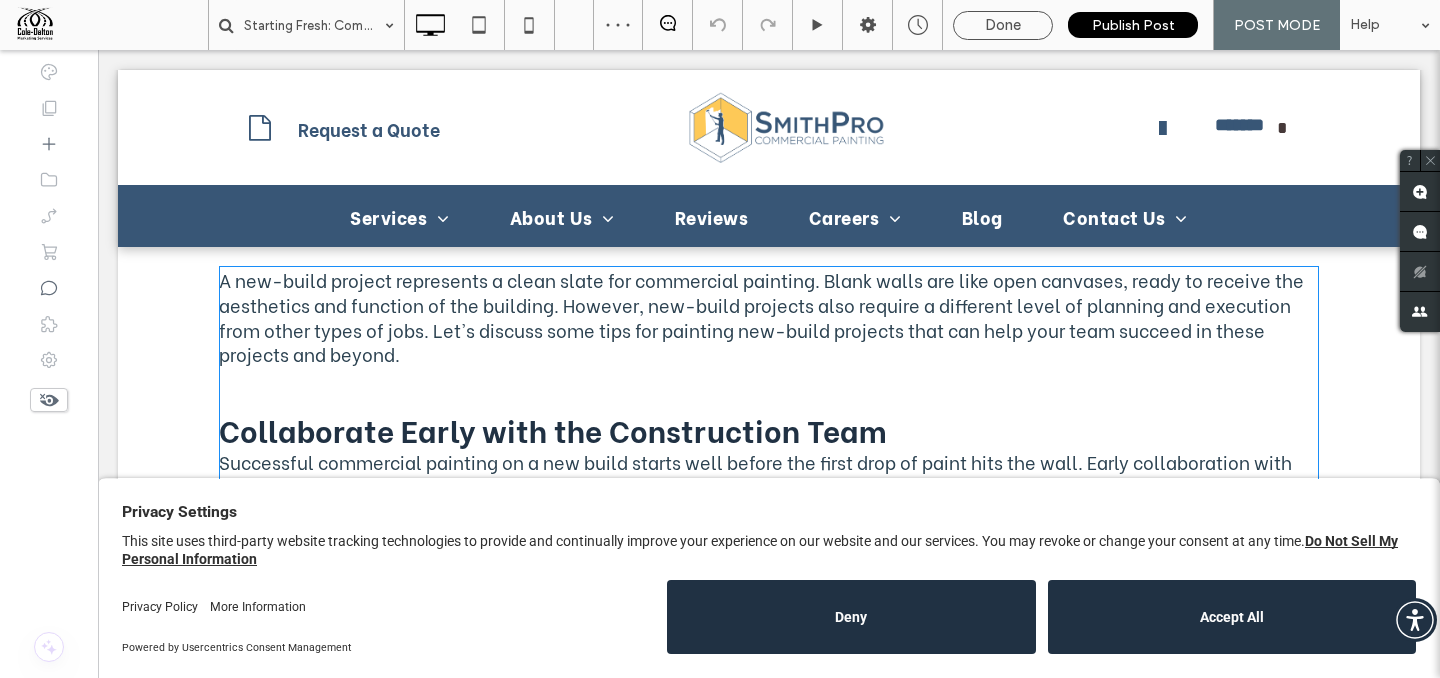 scroll, scrollTop: 805, scrollLeft: 0, axis: vertical 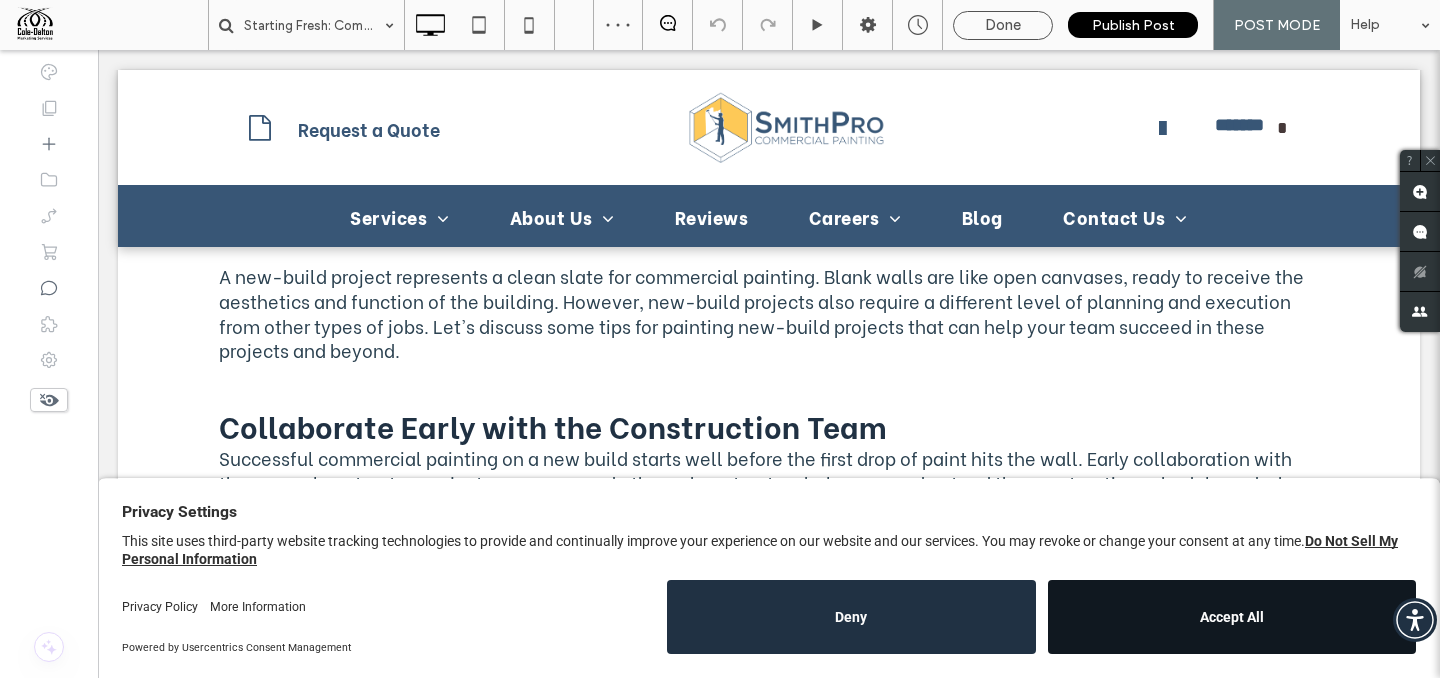click on "Accept All" at bounding box center (1232, 617) 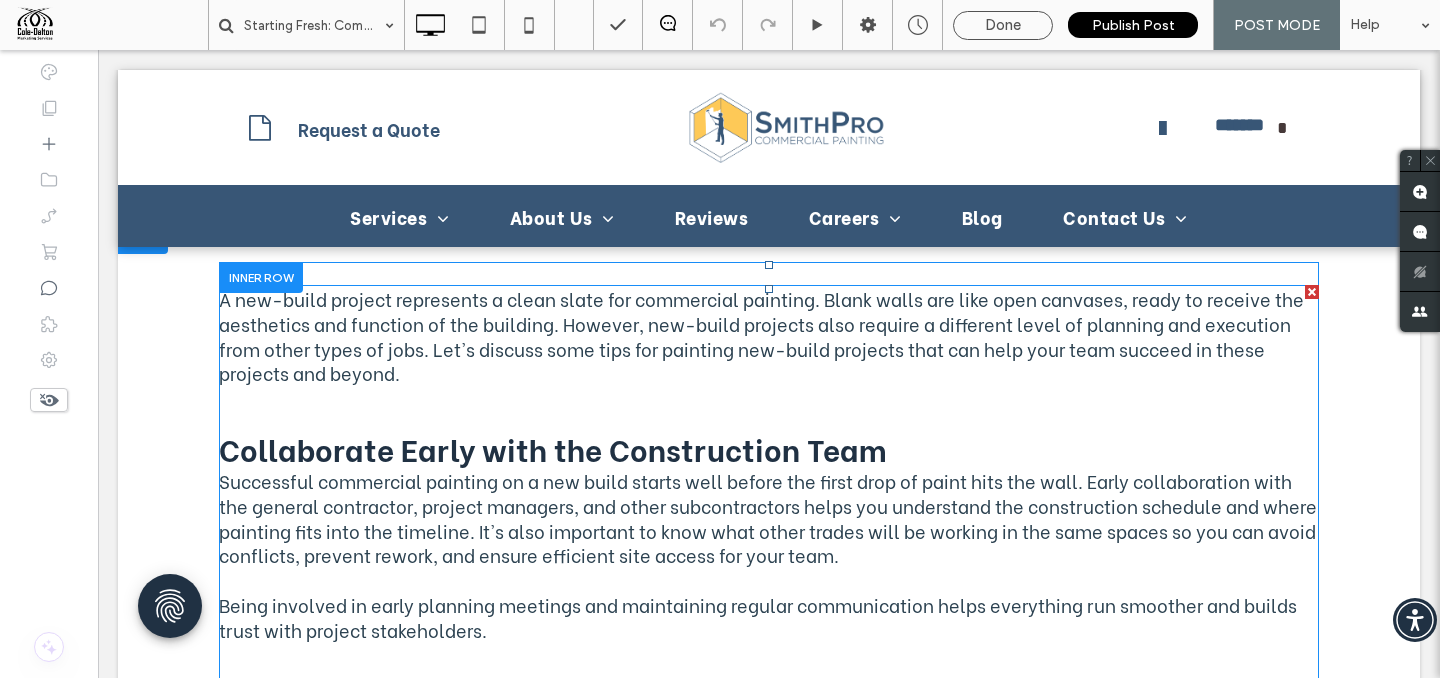 scroll, scrollTop: 770, scrollLeft: 0, axis: vertical 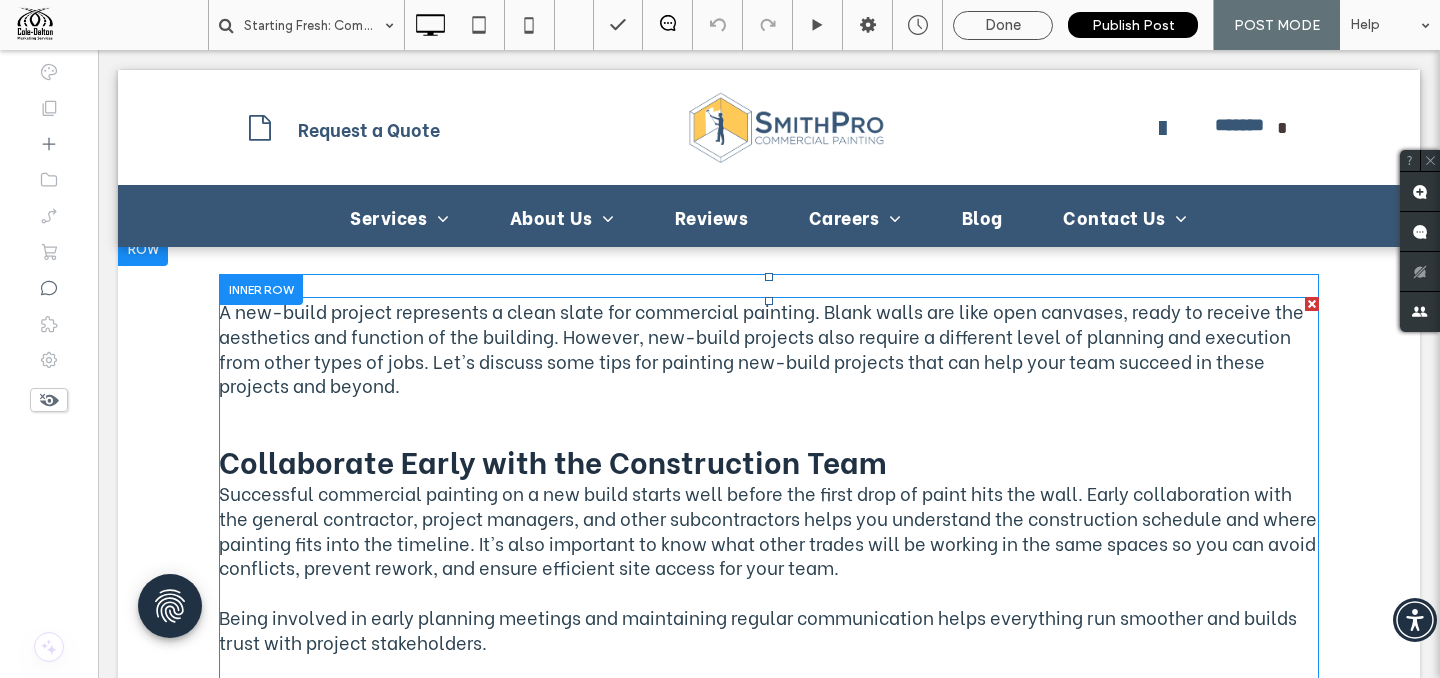 click on "Collaborate Early with the Construction Team" at bounding box center [553, 460] 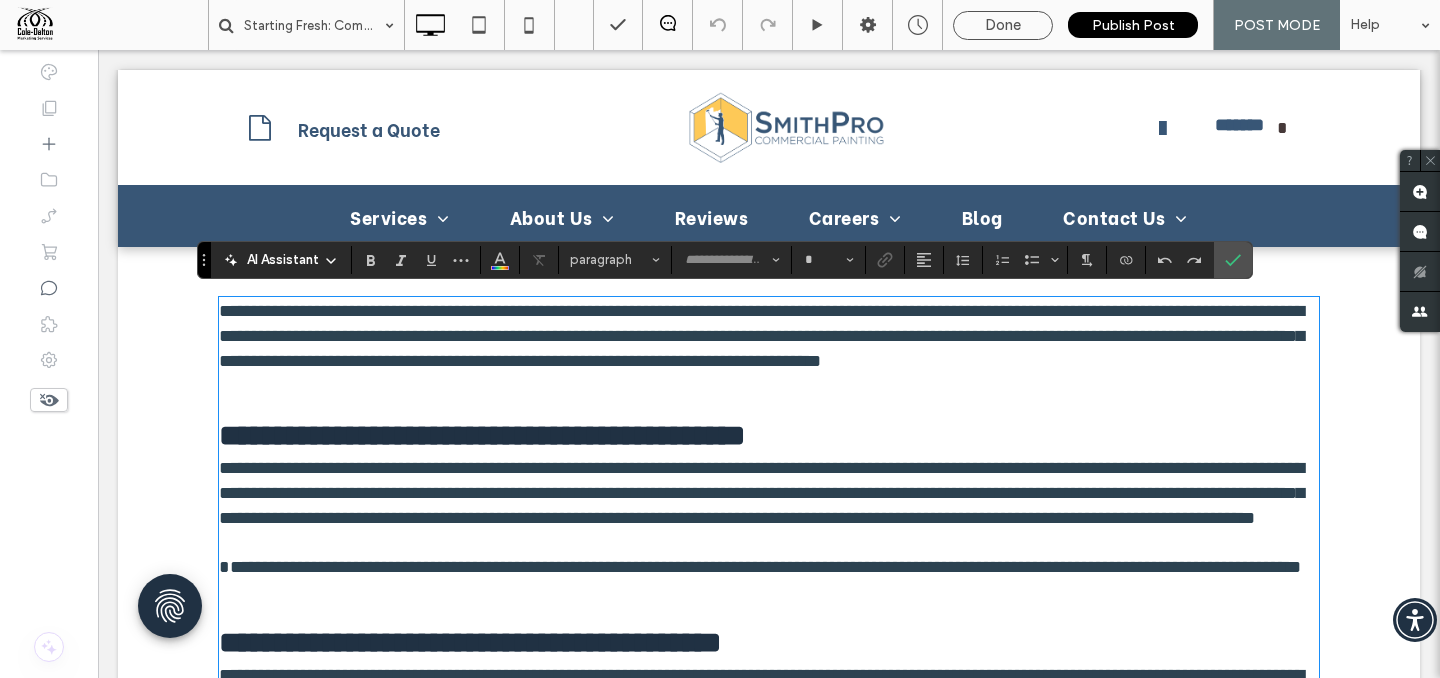 type on "**********" 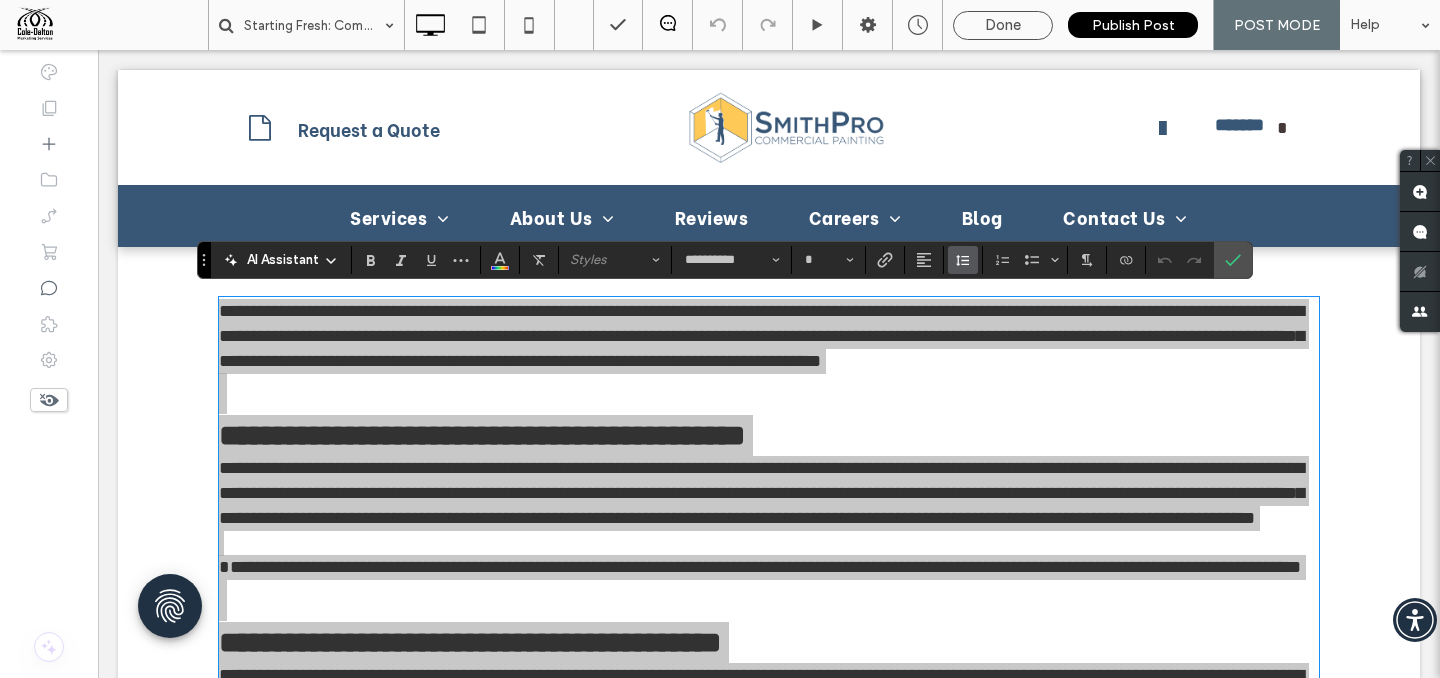 click at bounding box center (963, 260) 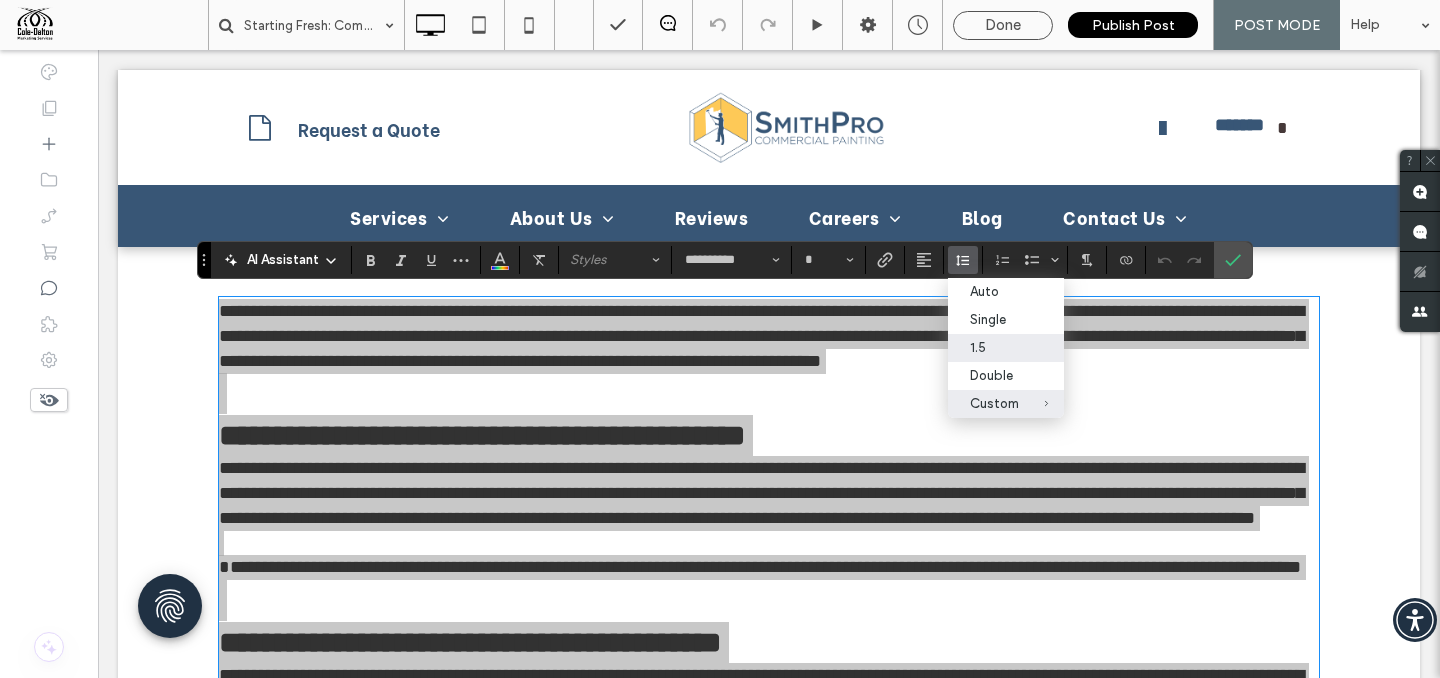 click on "1.5" at bounding box center [994, 347] 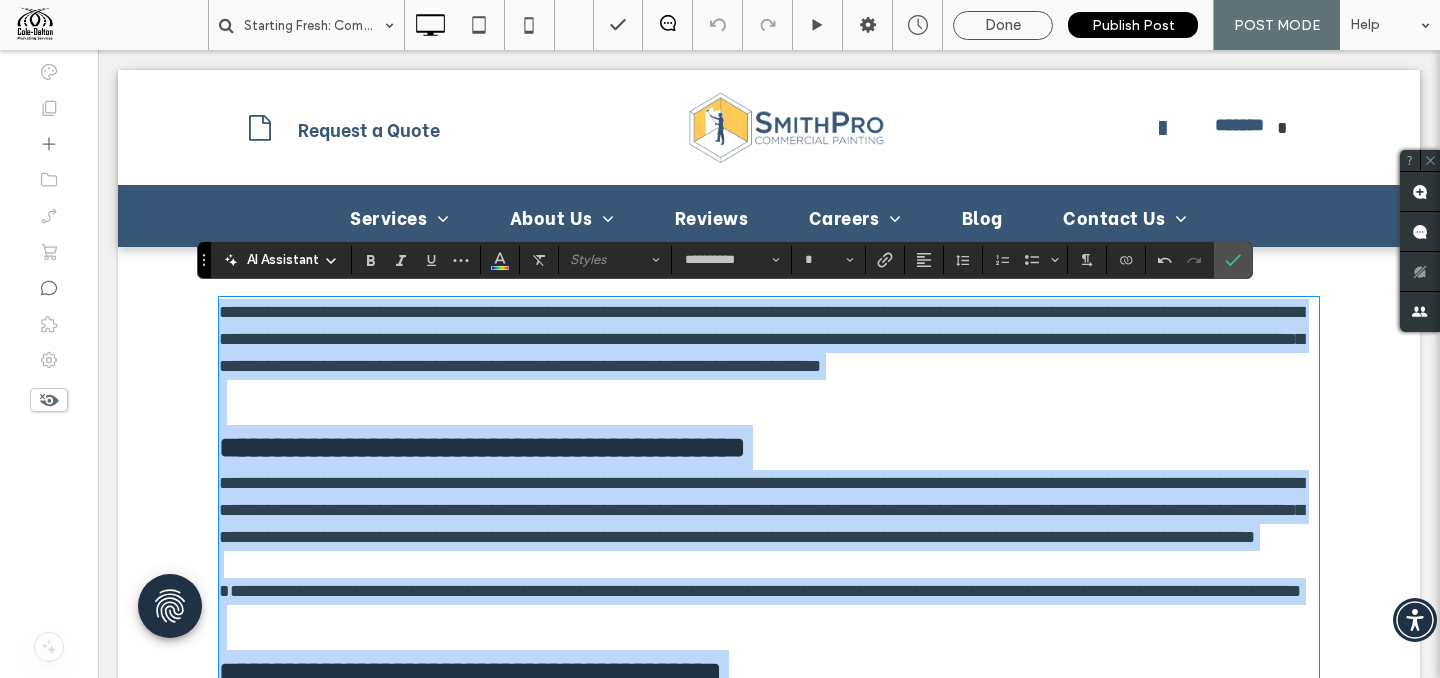 click on "**********" at bounding box center [761, 339] 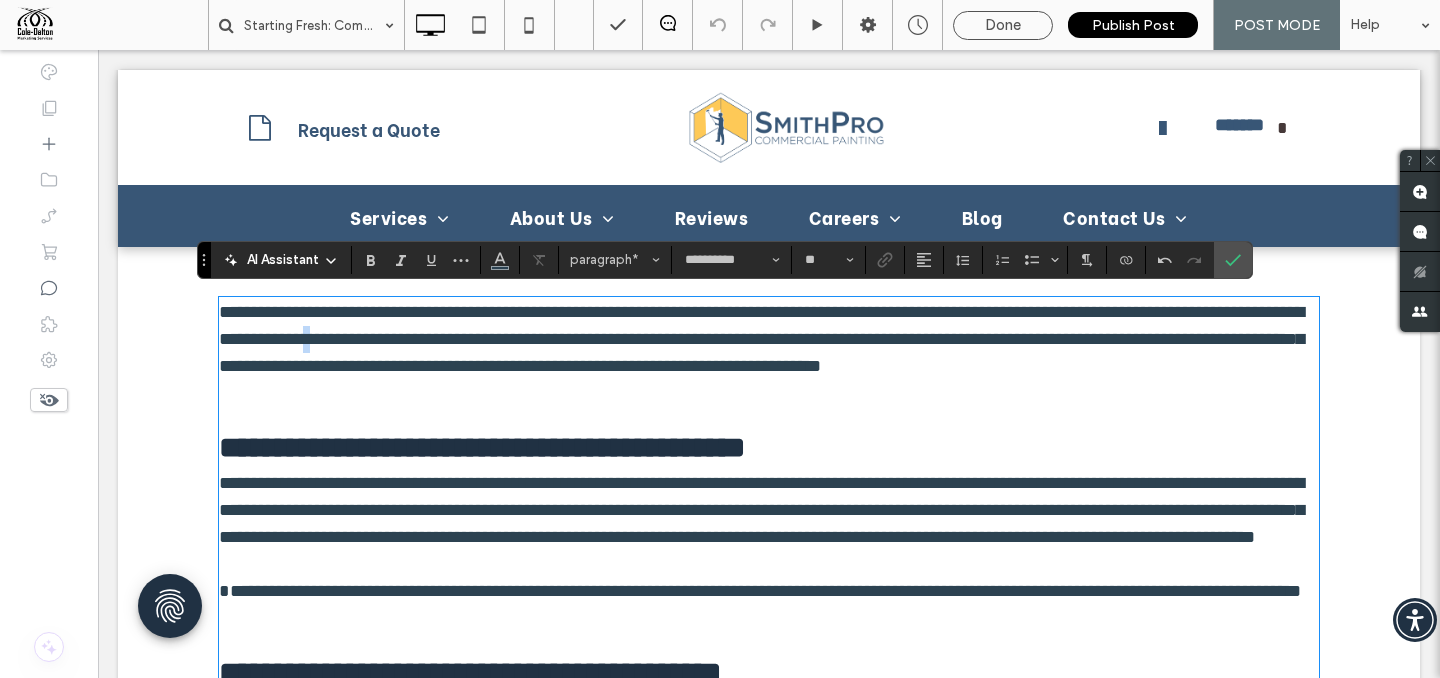 click on "**********" at bounding box center (761, 339) 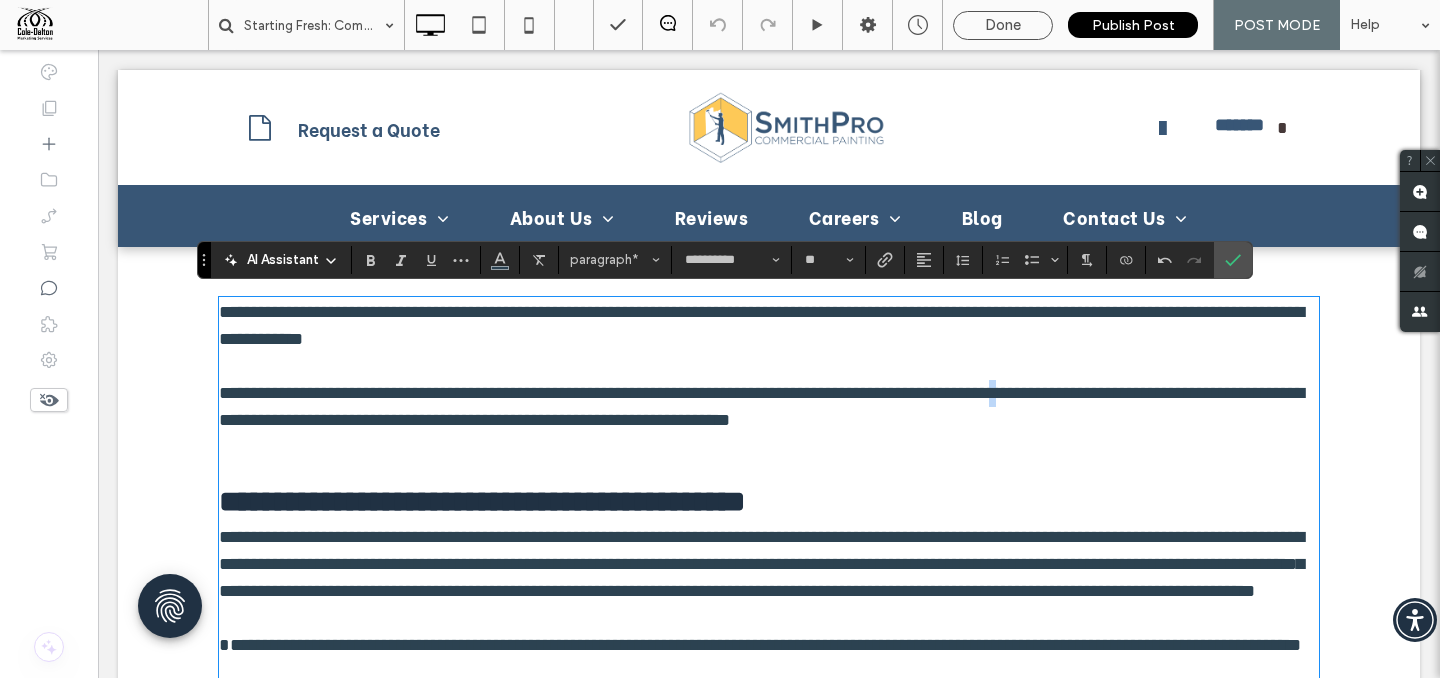 click on "**********" at bounding box center [761, 406] 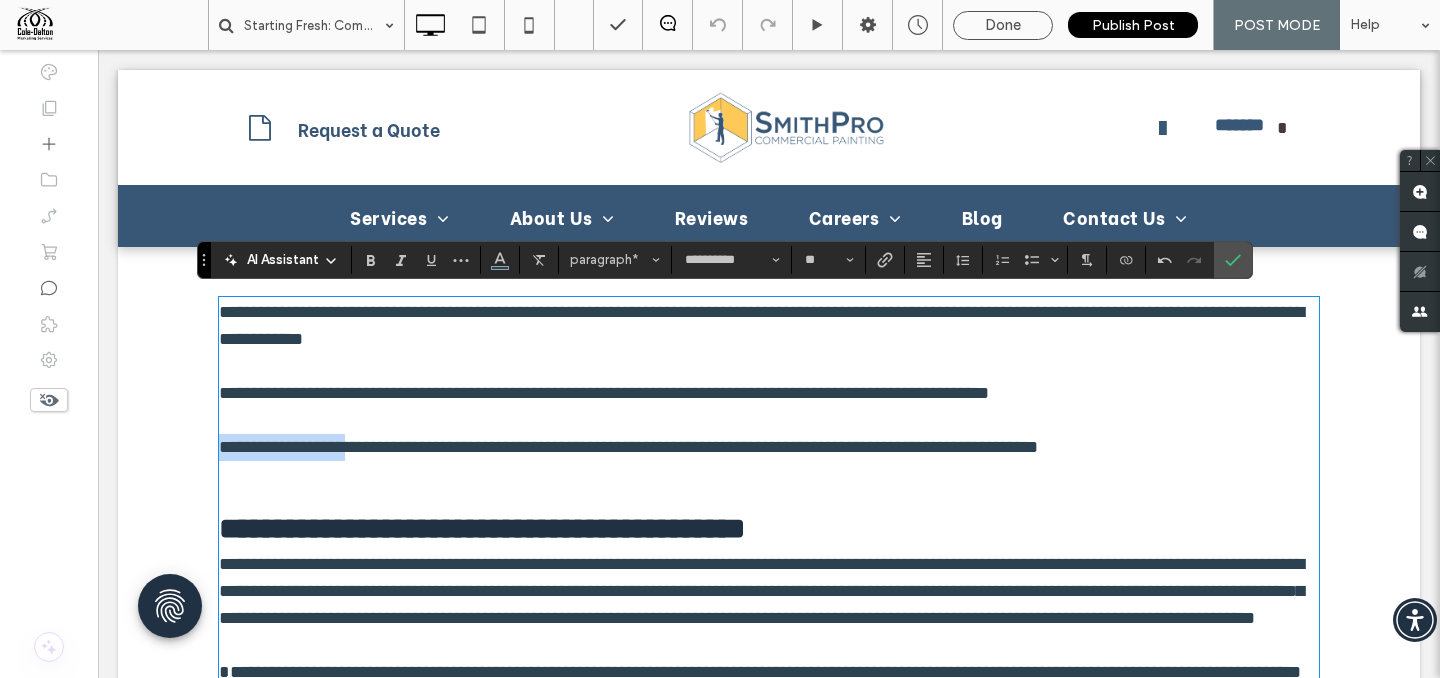drag, startPoint x: 376, startPoint y: 449, endPoint x: 213, endPoint y: 448, distance: 163.00307 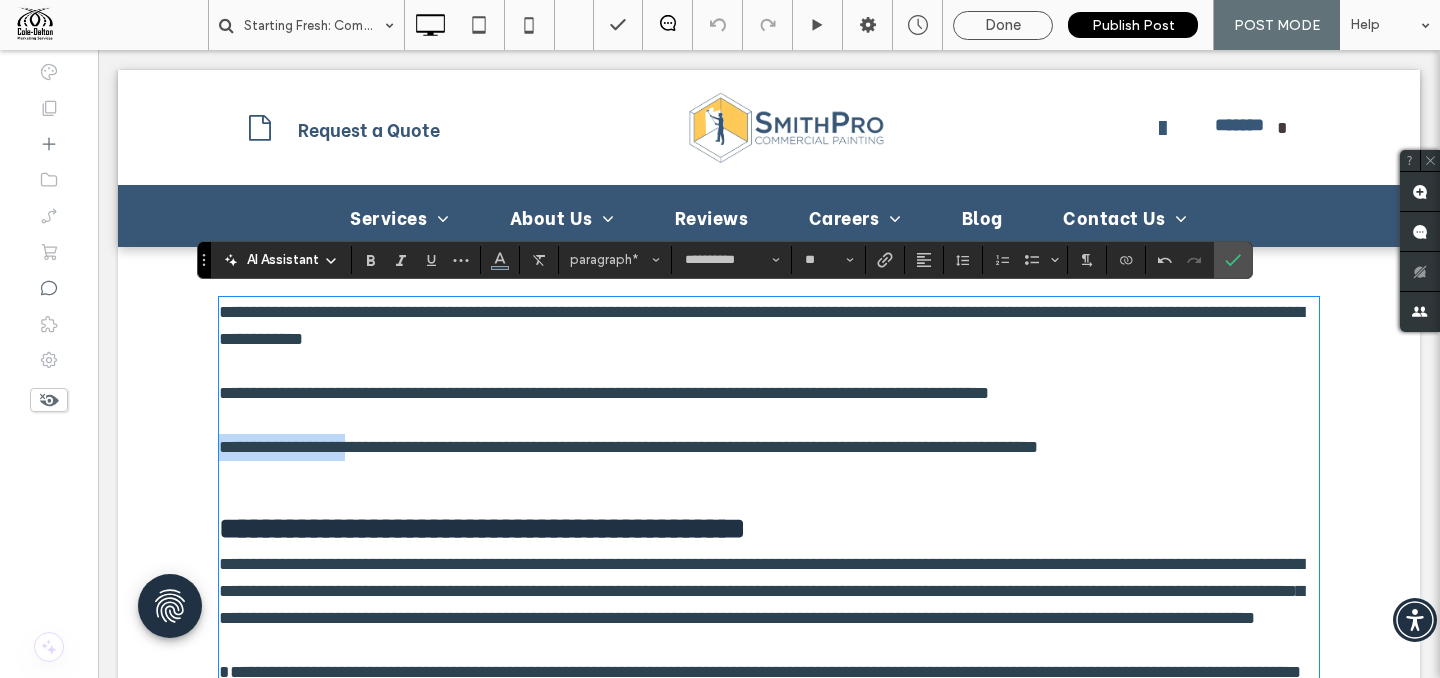 click on "**********" at bounding box center (769, 506) 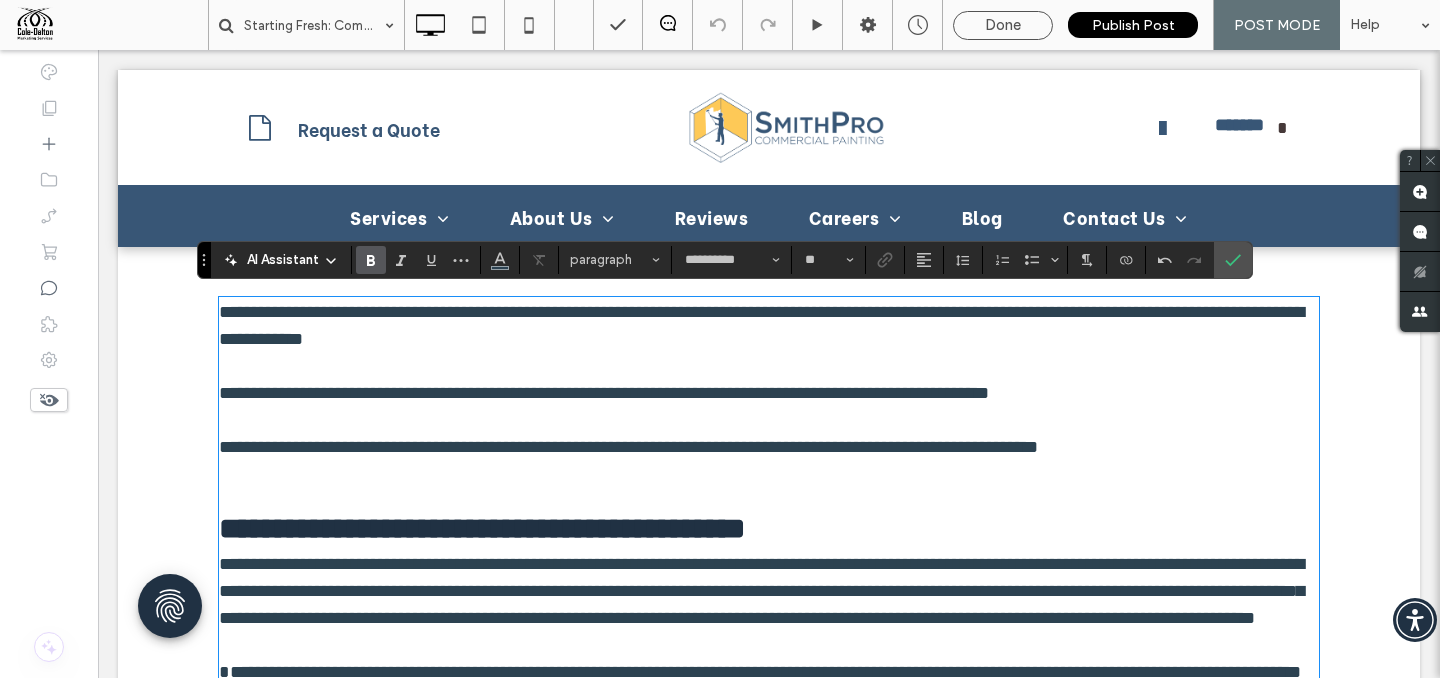 type on "**" 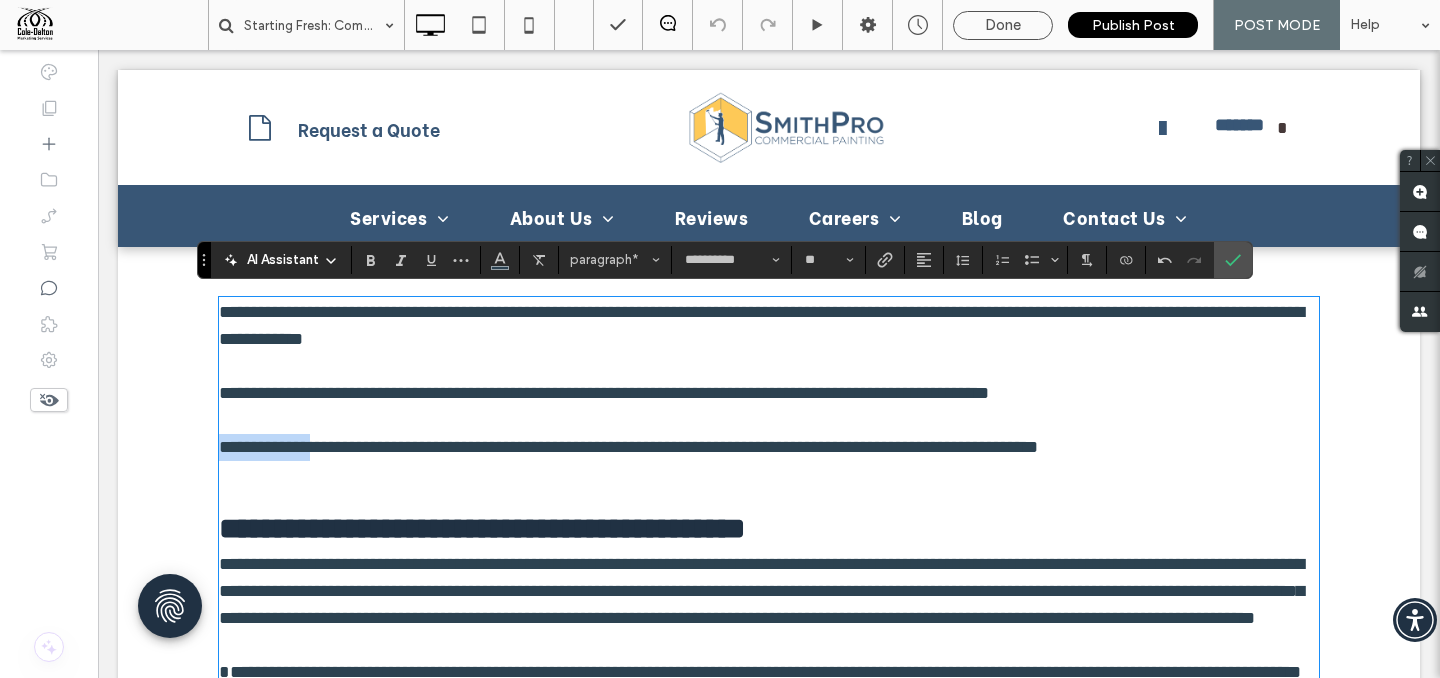 drag, startPoint x: 322, startPoint y: 453, endPoint x: 218, endPoint y: 442, distance: 104.58012 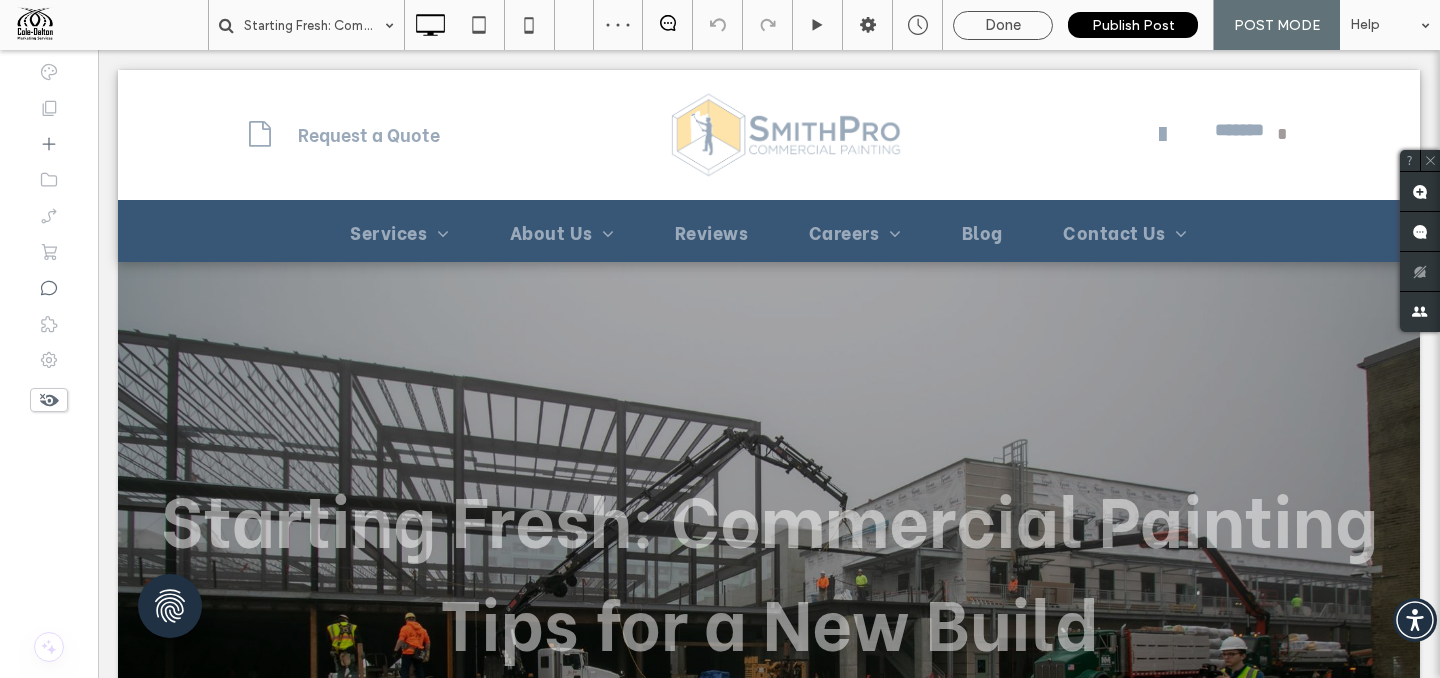 scroll, scrollTop: 0, scrollLeft: 0, axis: both 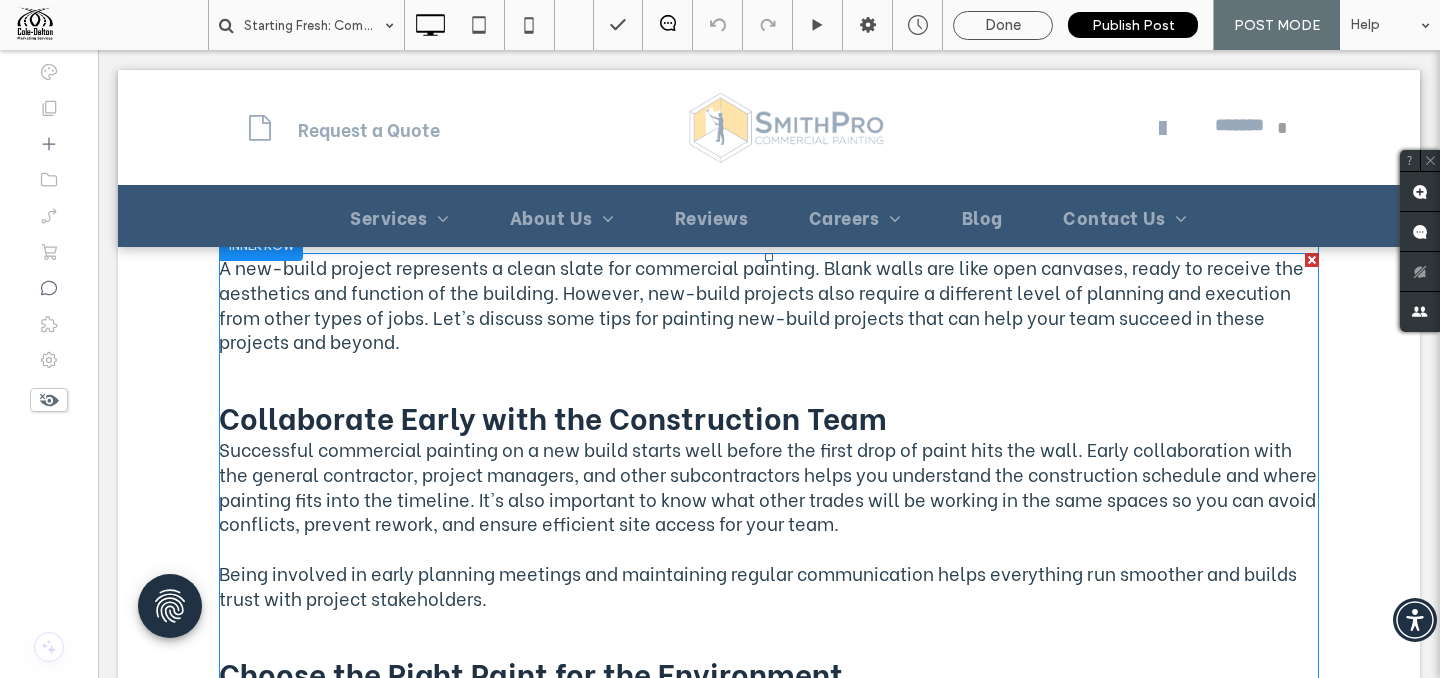 click on "Successful commercial painting on a new build starts well before the first drop of paint hits the wall. Early collaboration with the general contractor, project managers, and other subcontractors helps you understand the construction schedule and where painting fits into the timeline. It's also important to know what other trades will be working in the same spaces so you can avoid conflicts, prevent rework, and ensure efficient site access for your team." at bounding box center (768, 485) 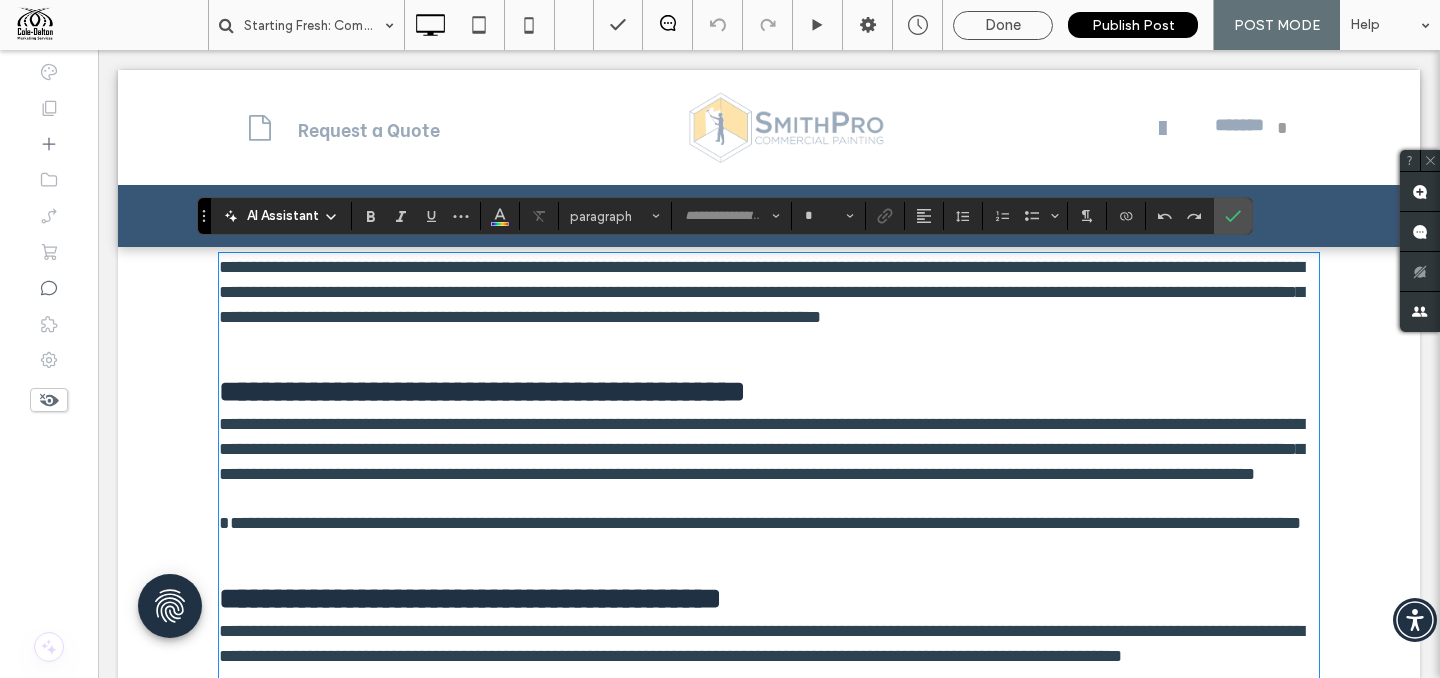 click on "**********" at bounding box center (761, 449) 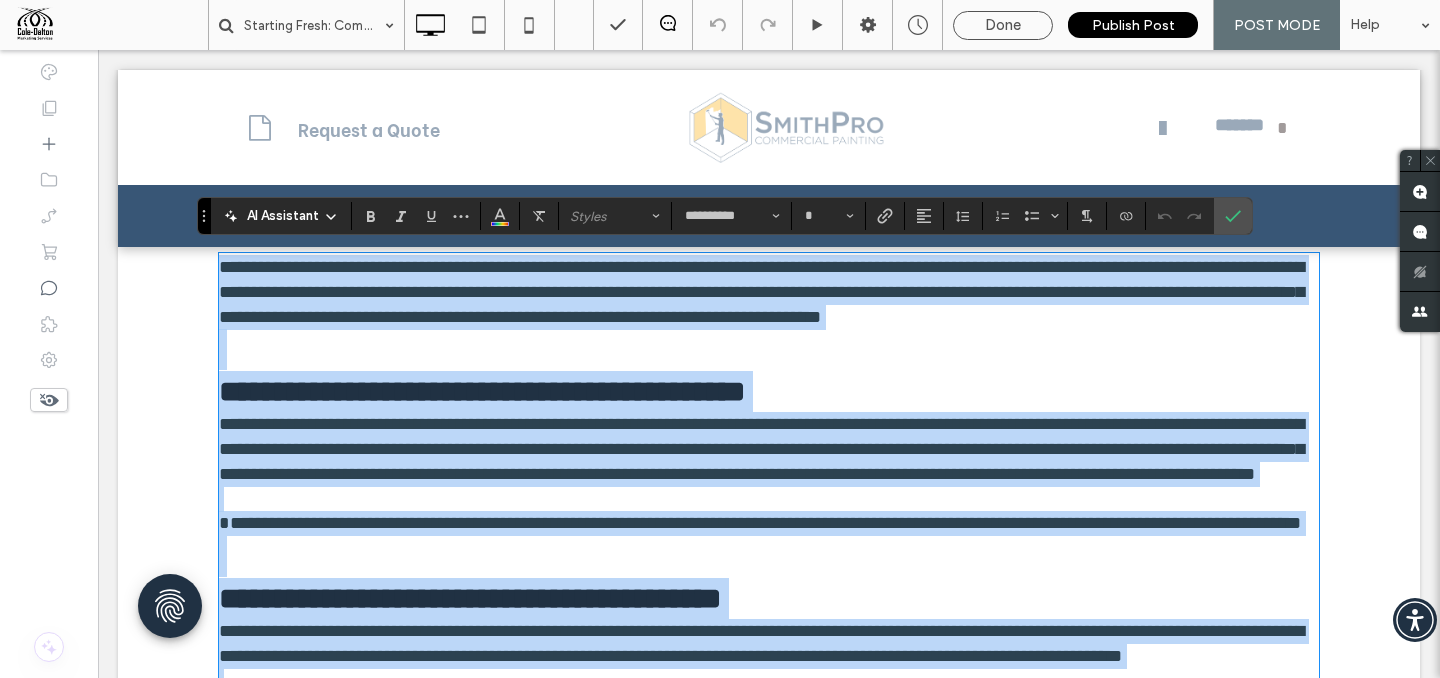 type on "**********" 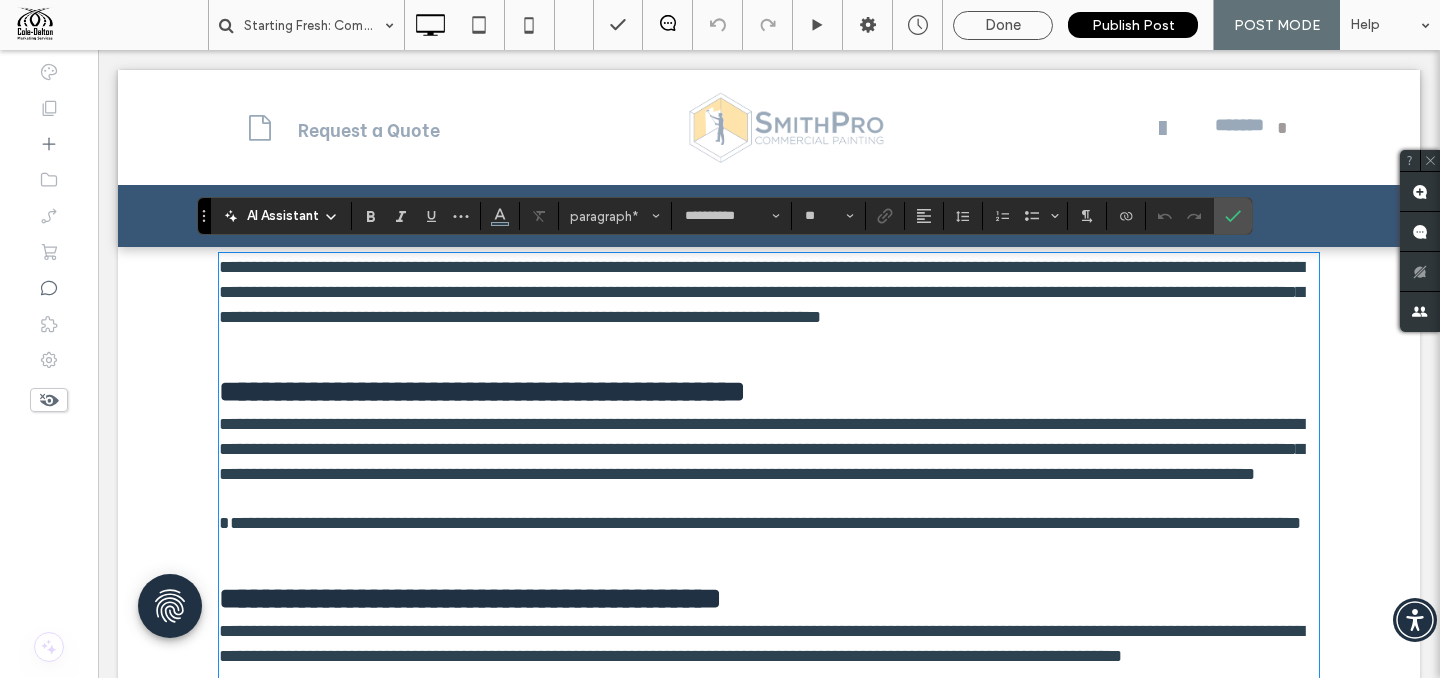 click on "**********" at bounding box center (482, 391) 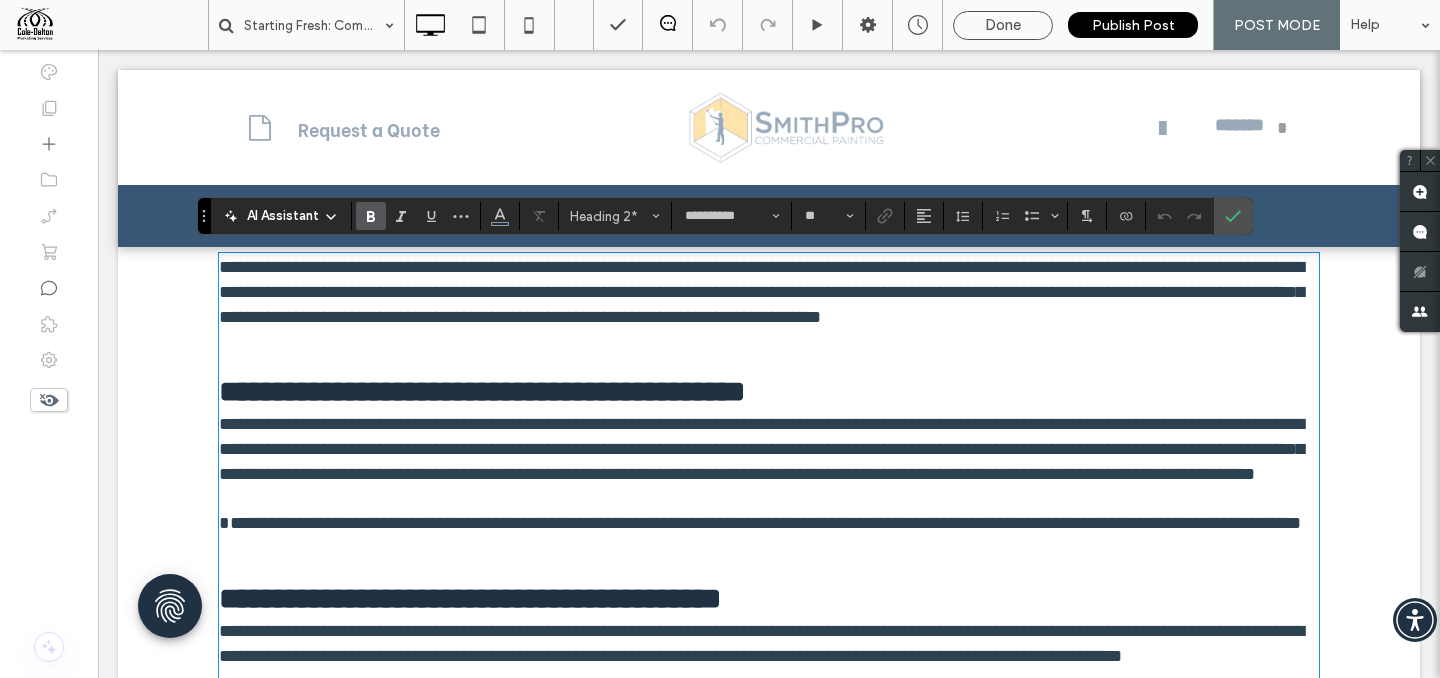 click on "**********" at bounding box center (769, 370) 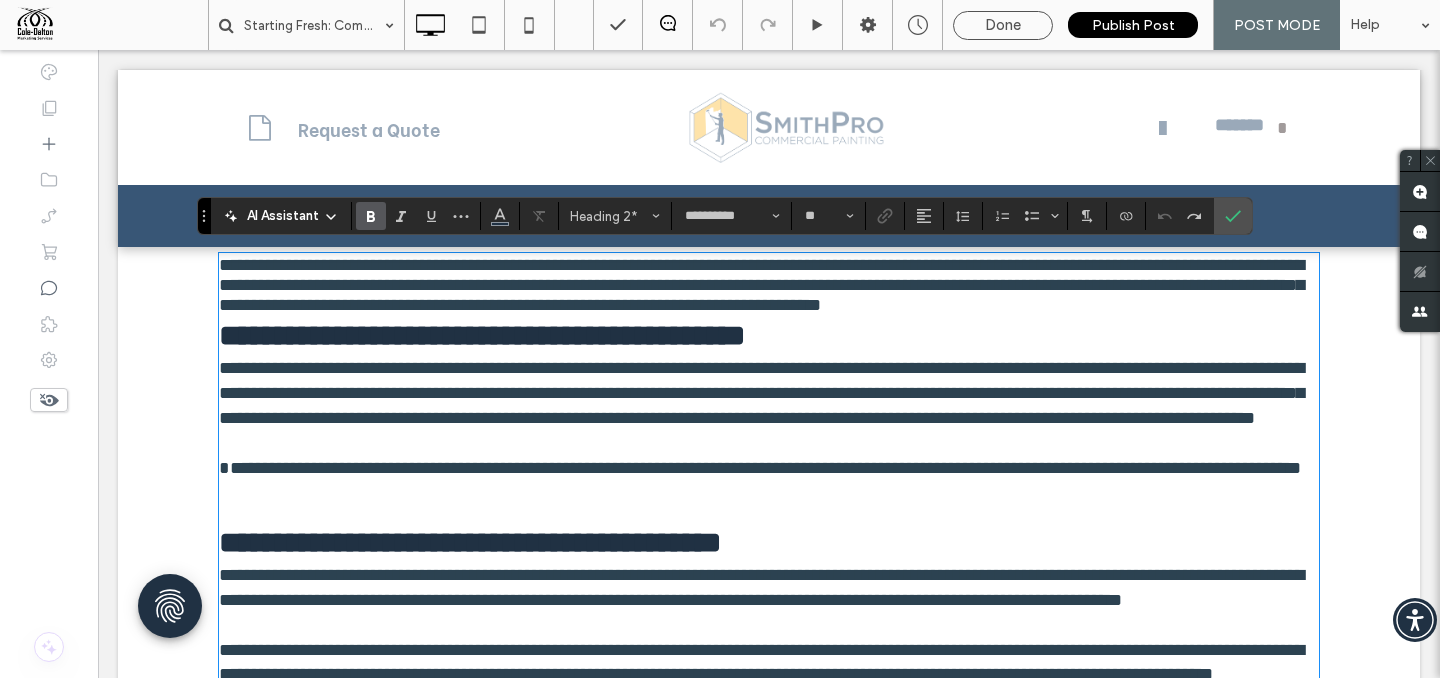 type on "**" 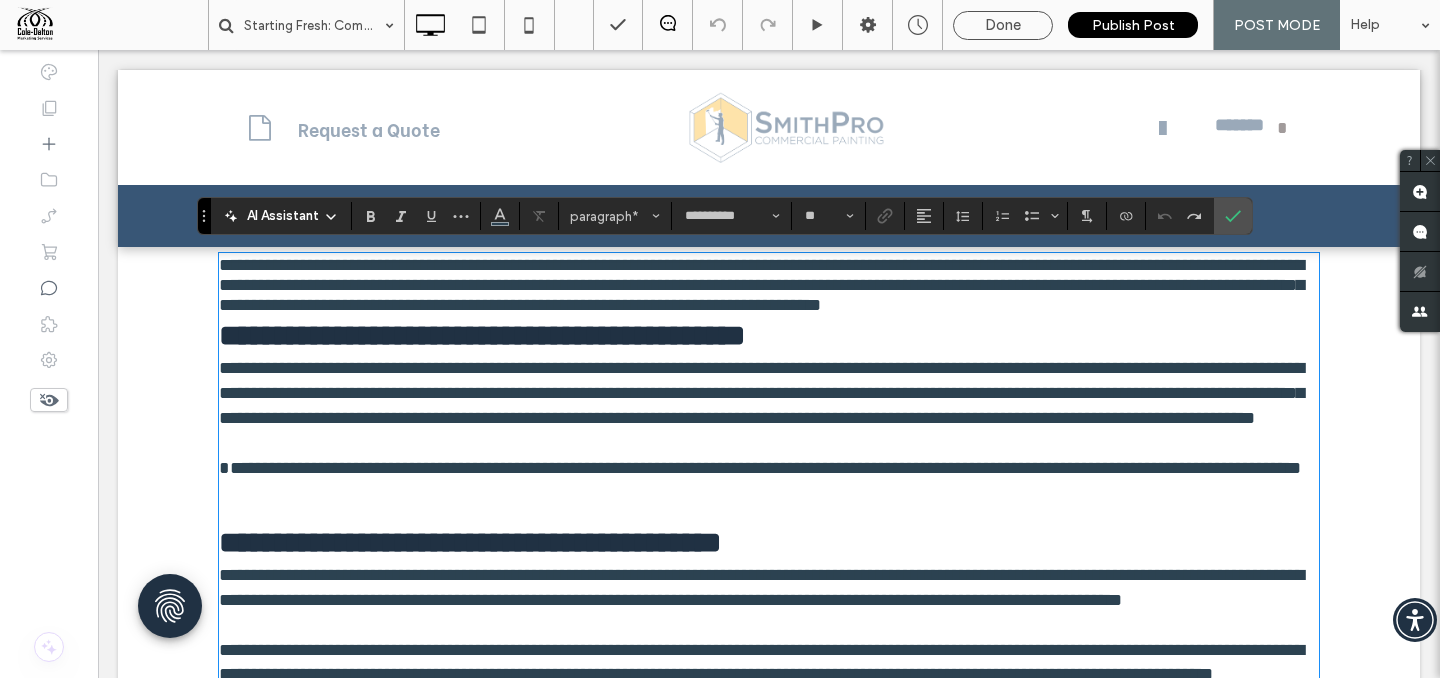 type 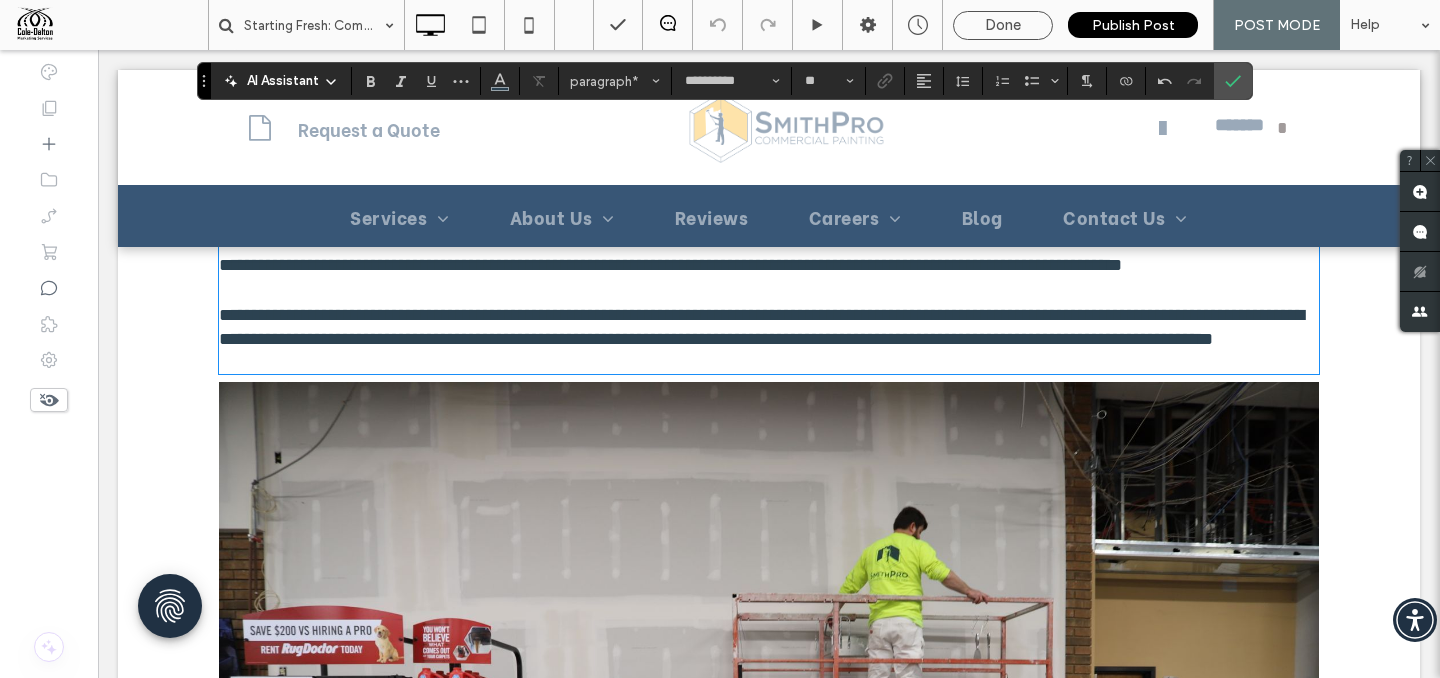 scroll, scrollTop: 1150, scrollLeft: 0, axis: vertical 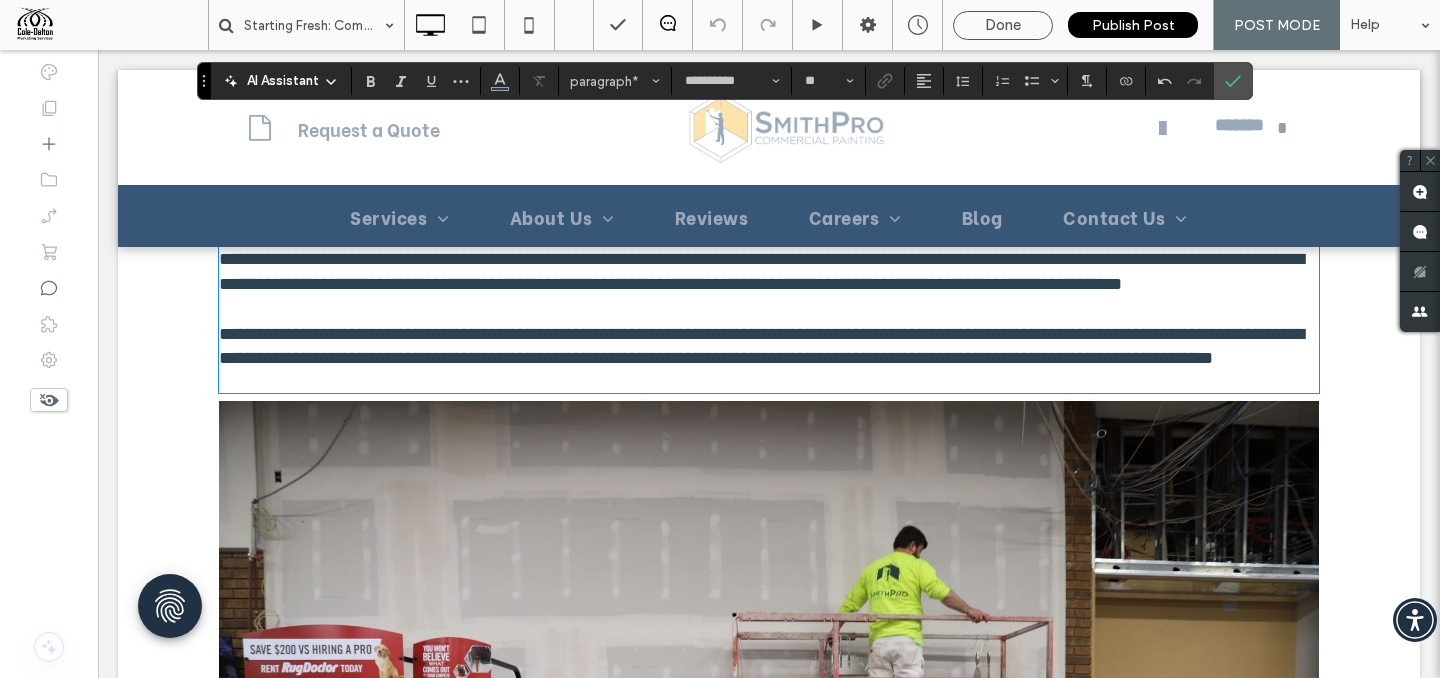click at bounding box center (769, 381) 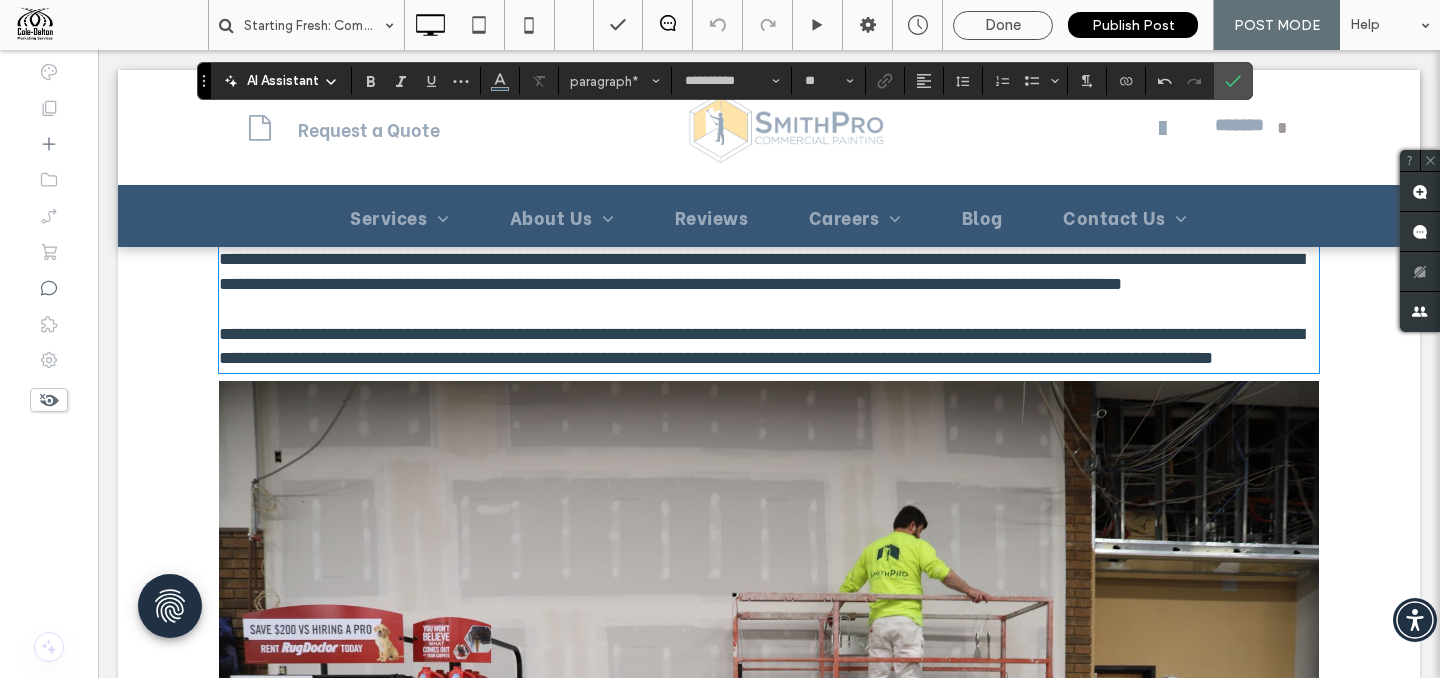 scroll, scrollTop: 0, scrollLeft: 0, axis: both 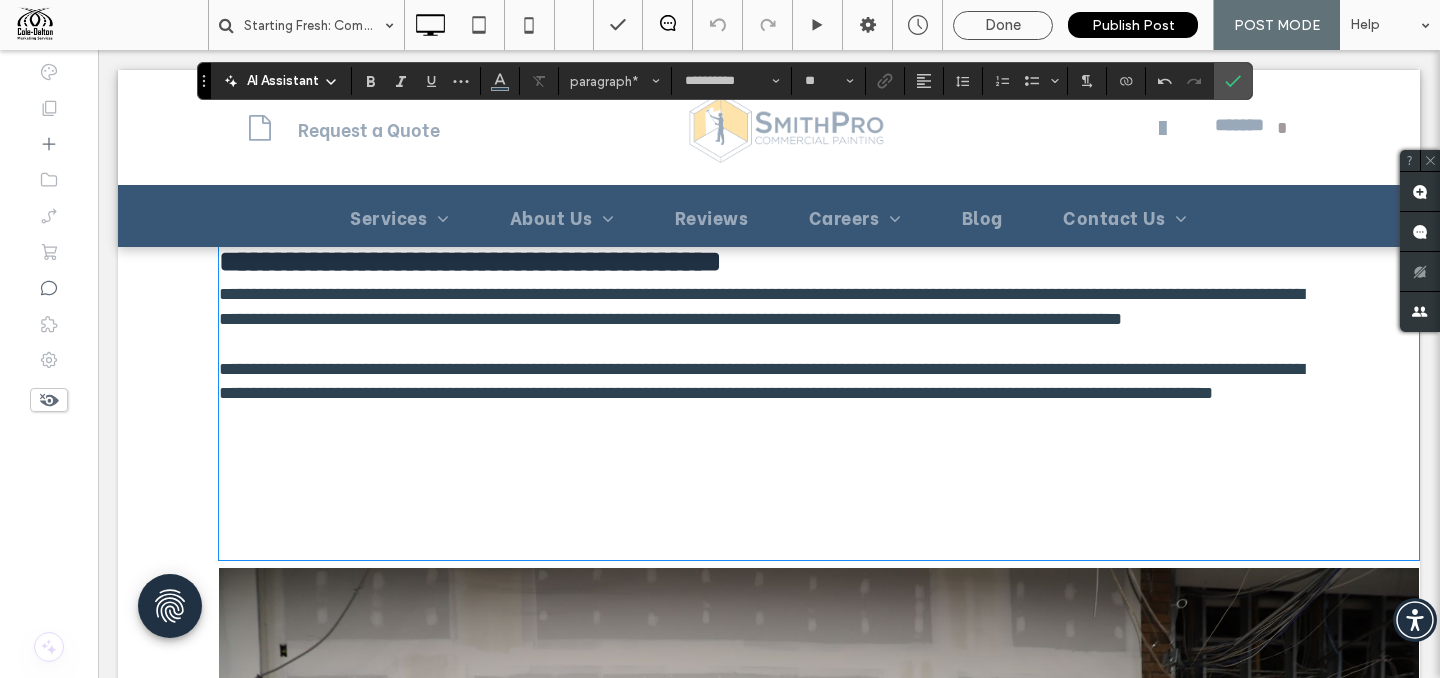 click on "**********" at bounding box center [769, 240] 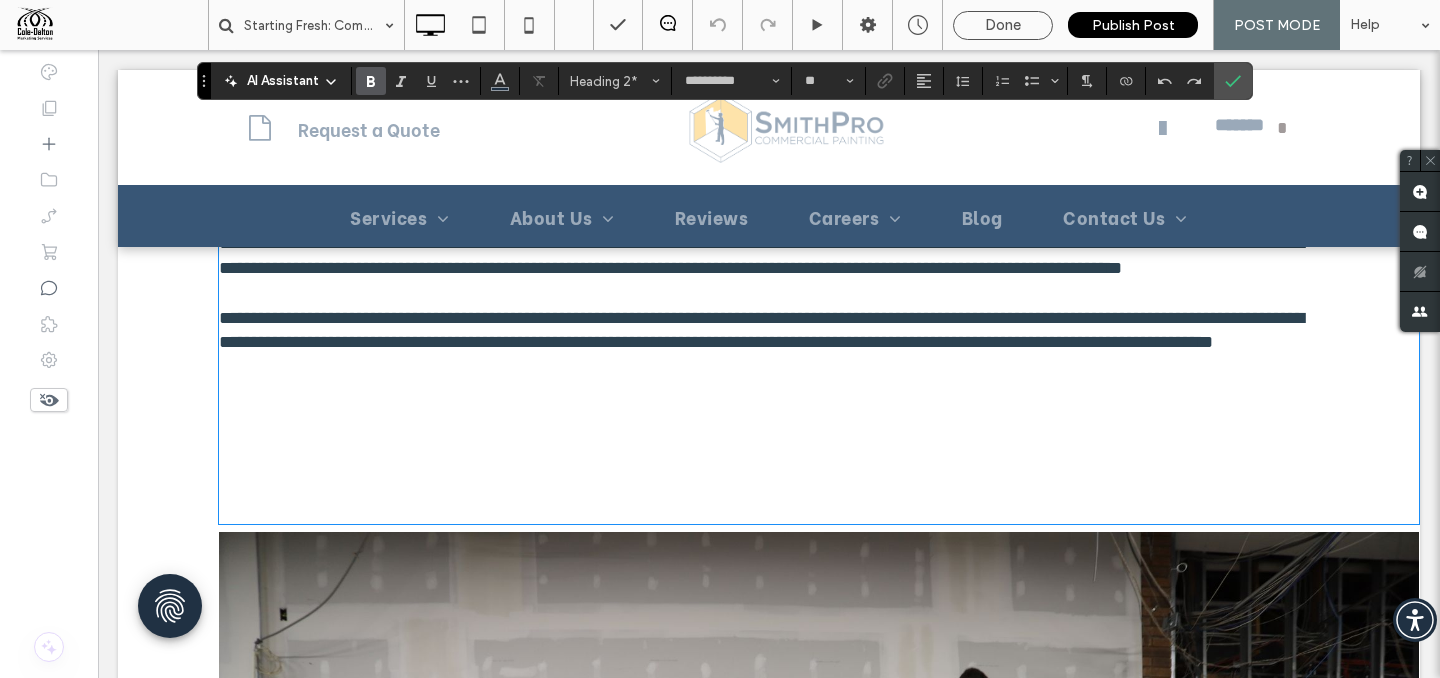type on "**" 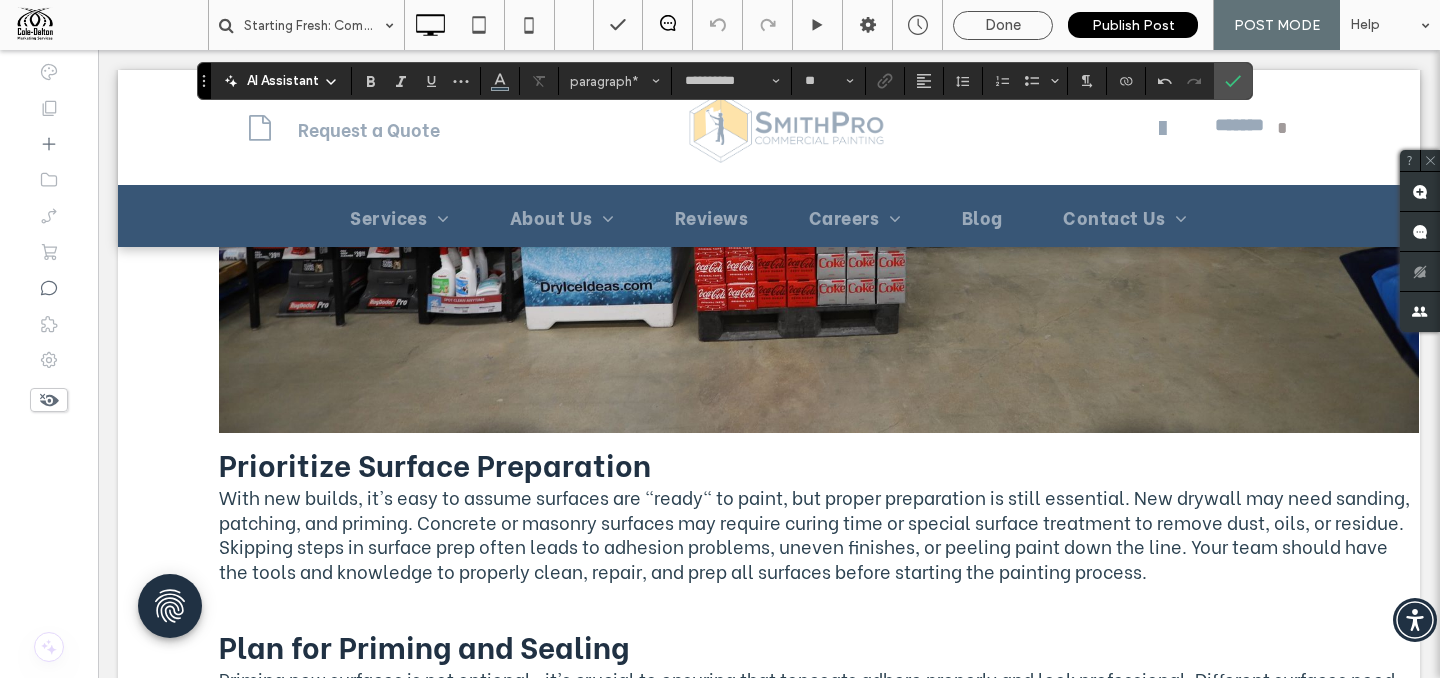 scroll, scrollTop: 2136, scrollLeft: 0, axis: vertical 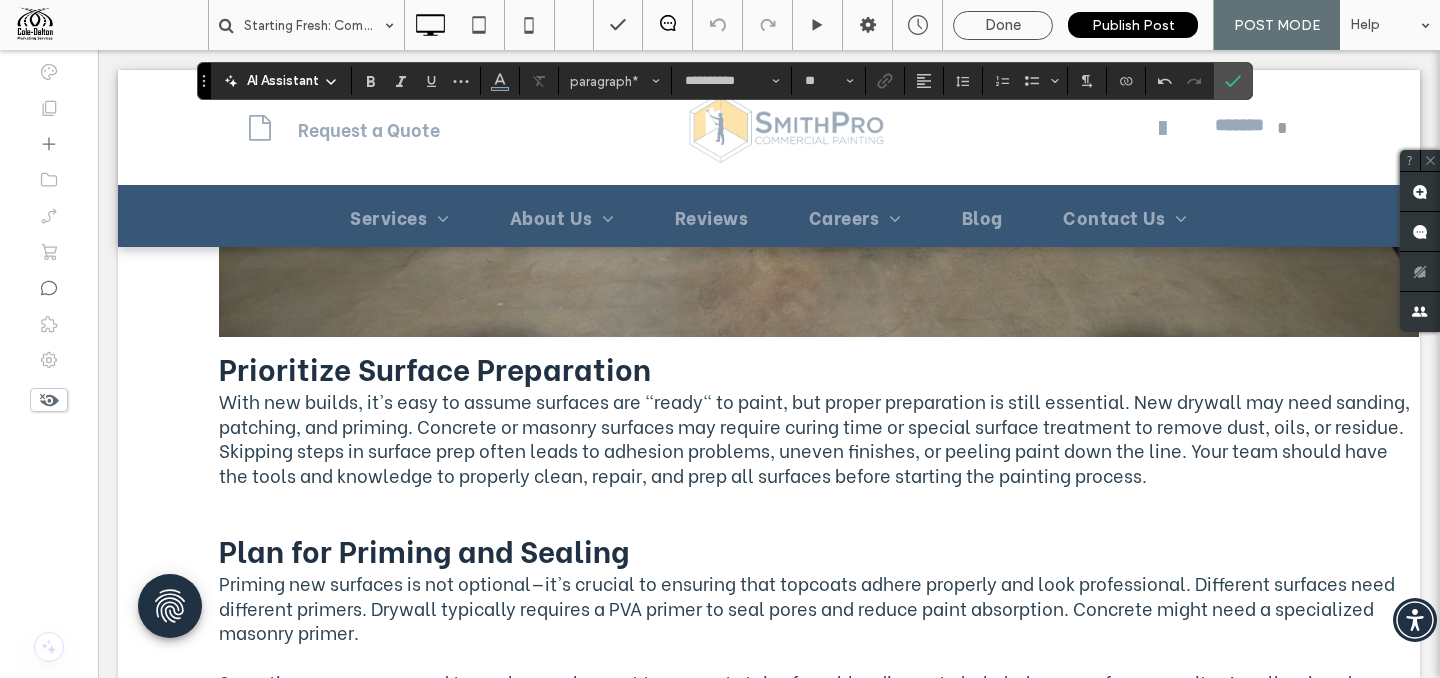 click on "Priming new surfaces is not optional—it's crucial to ensuring that topcoats adhere properly and look professional. Different surfaces need different primers. Drywall typically requires a PVA primer to seal pores and reduce paint absorption. Concrete might need a specialized masonry primer." at bounding box center (807, 607) 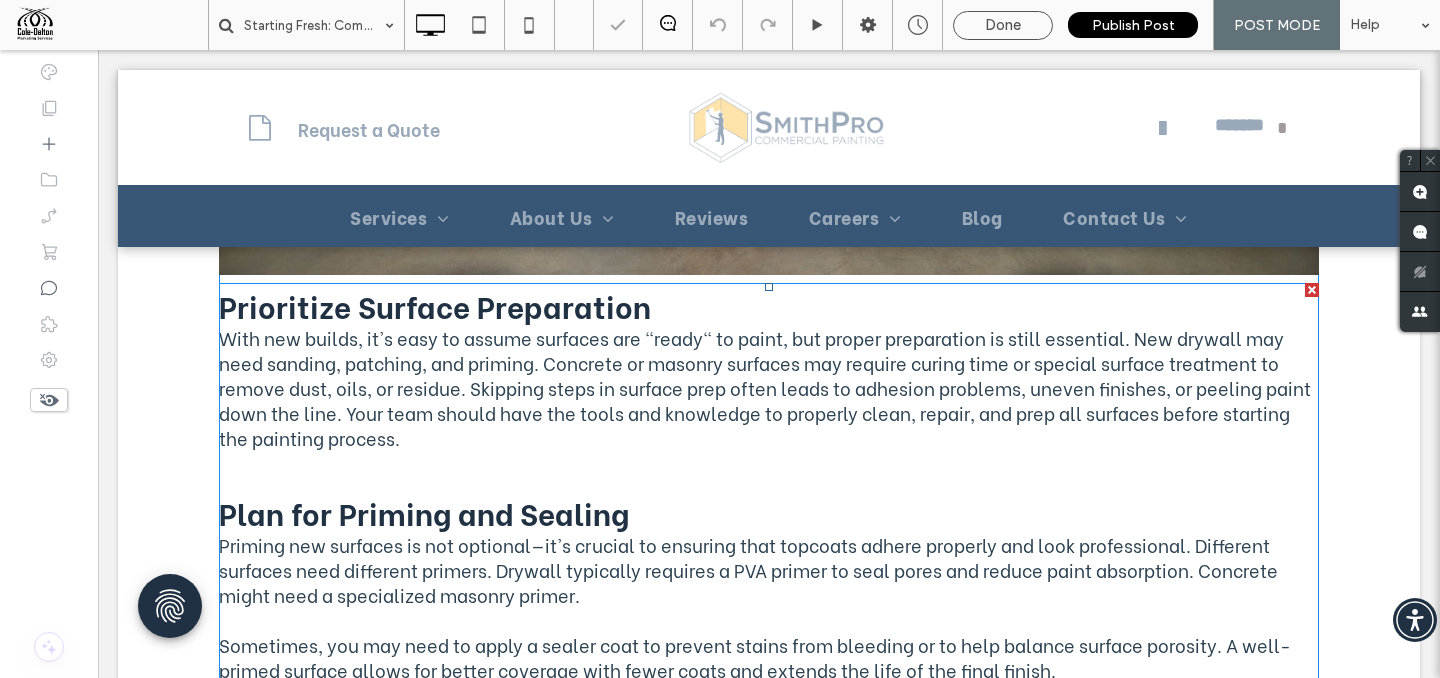 click on "Plan for Priming and Sealing" at bounding box center [769, 492] 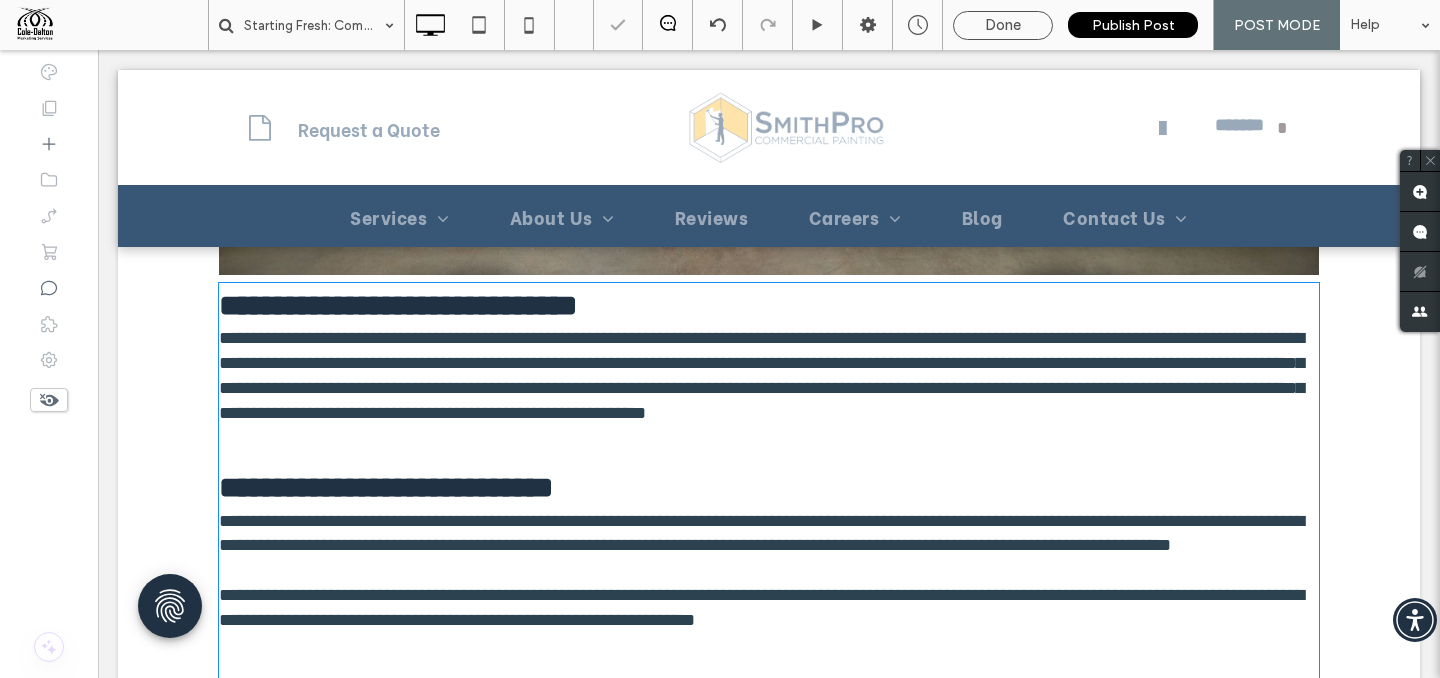 type on "**********" 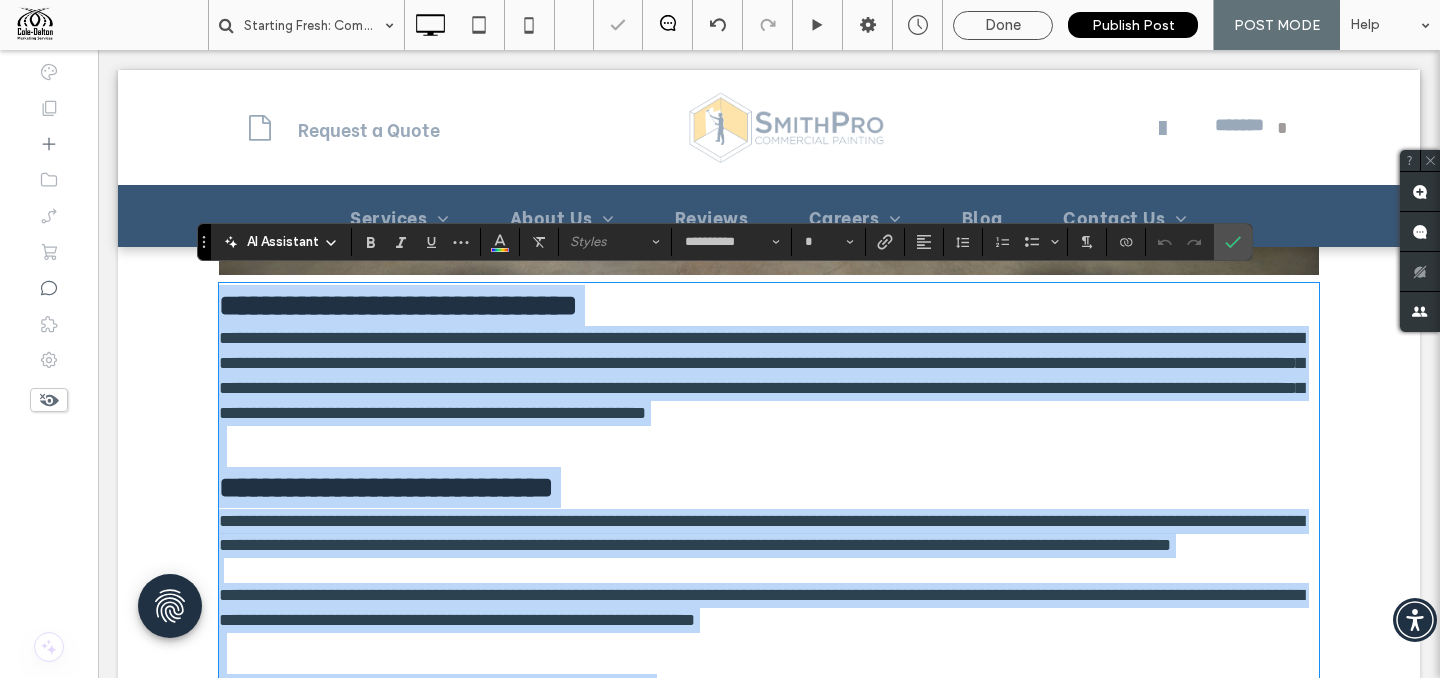 click on "**********" at bounding box center [769, 467] 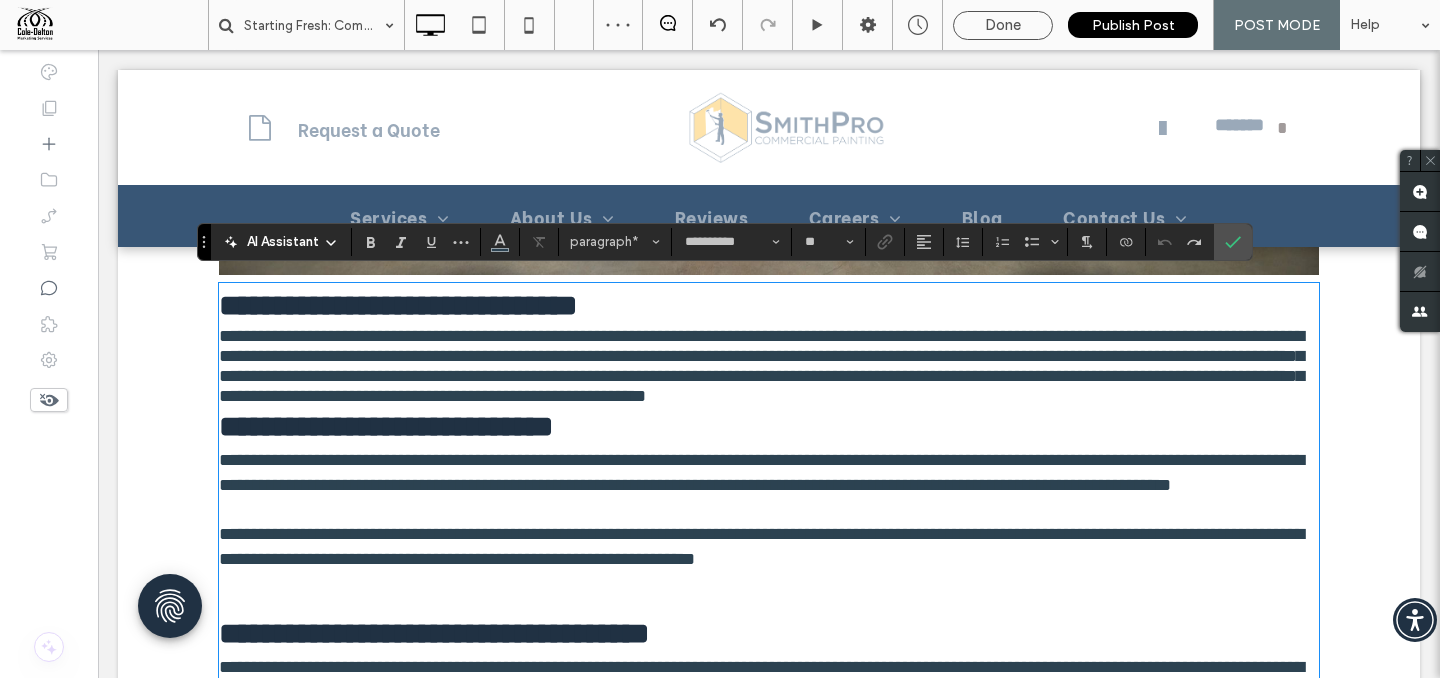 click on "**********" at bounding box center (769, 366) 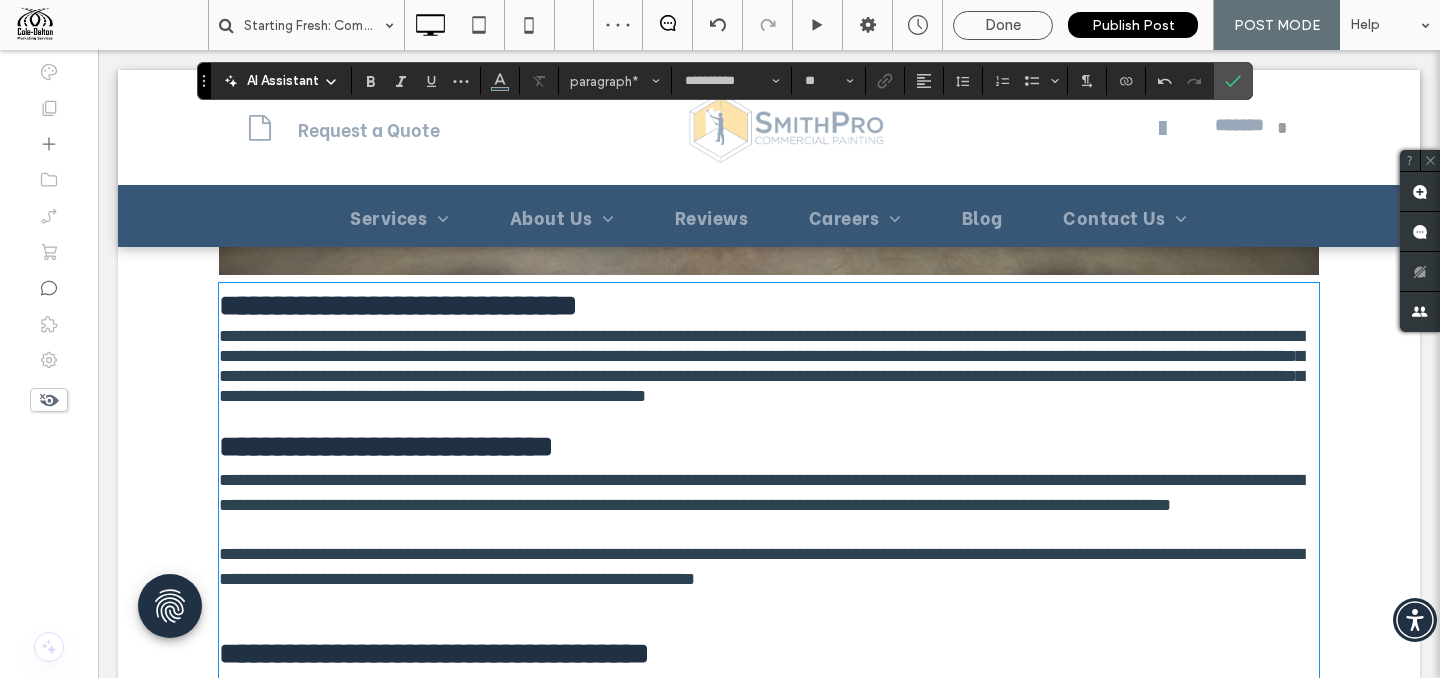scroll, scrollTop: 2551, scrollLeft: 0, axis: vertical 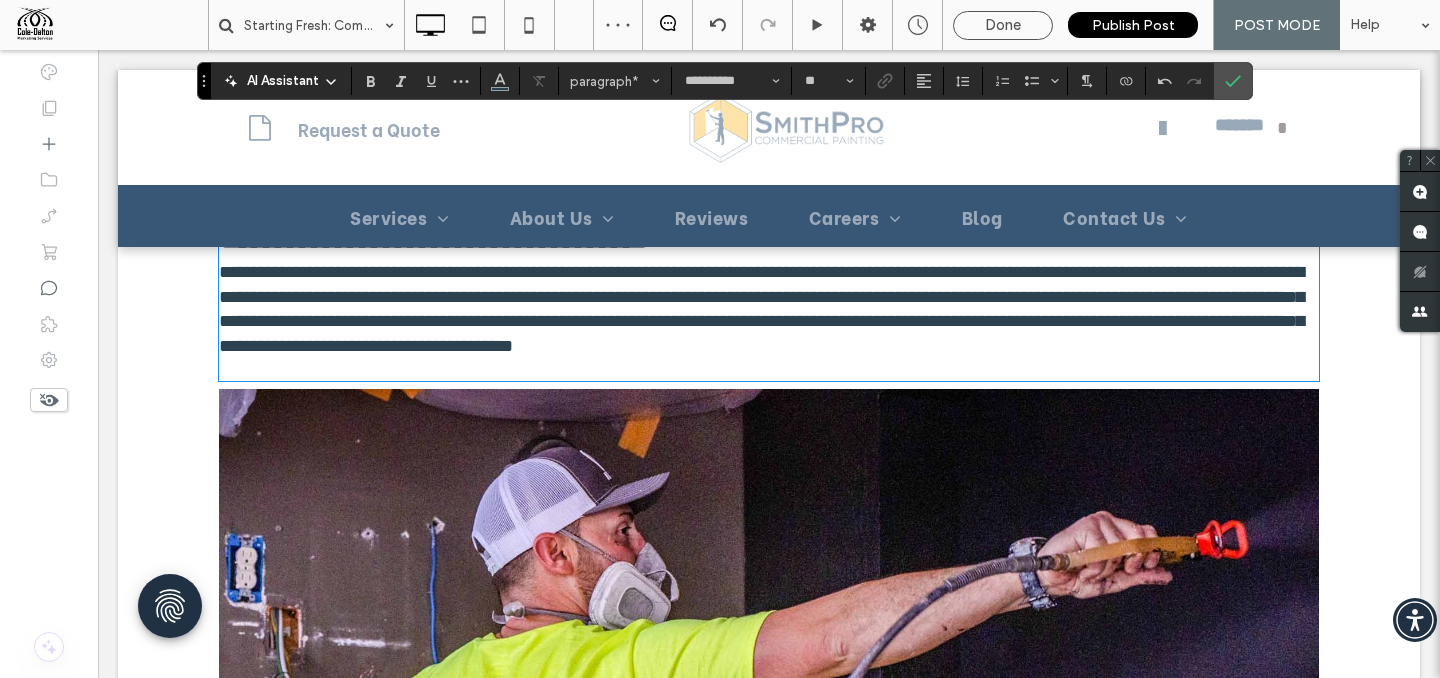 click on "**********" at bounding box center [769, 218] 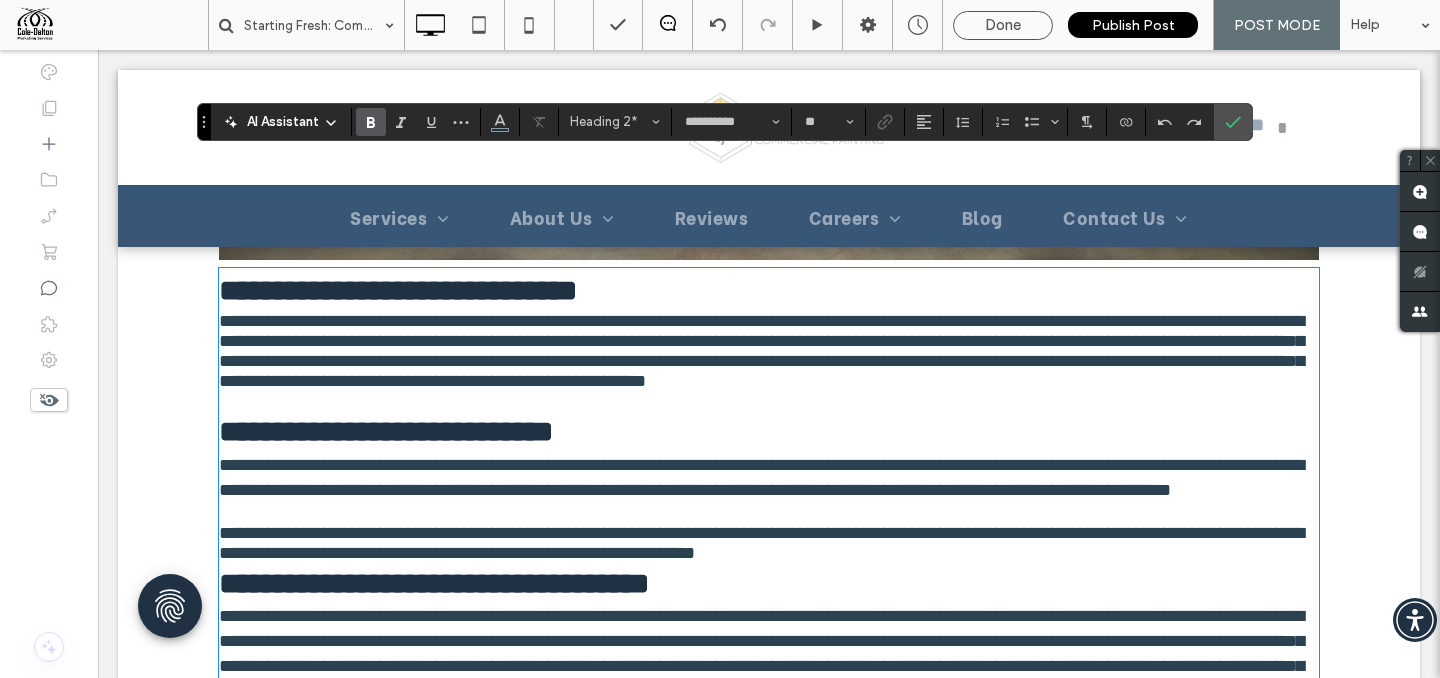 scroll, scrollTop: 2256, scrollLeft: 0, axis: vertical 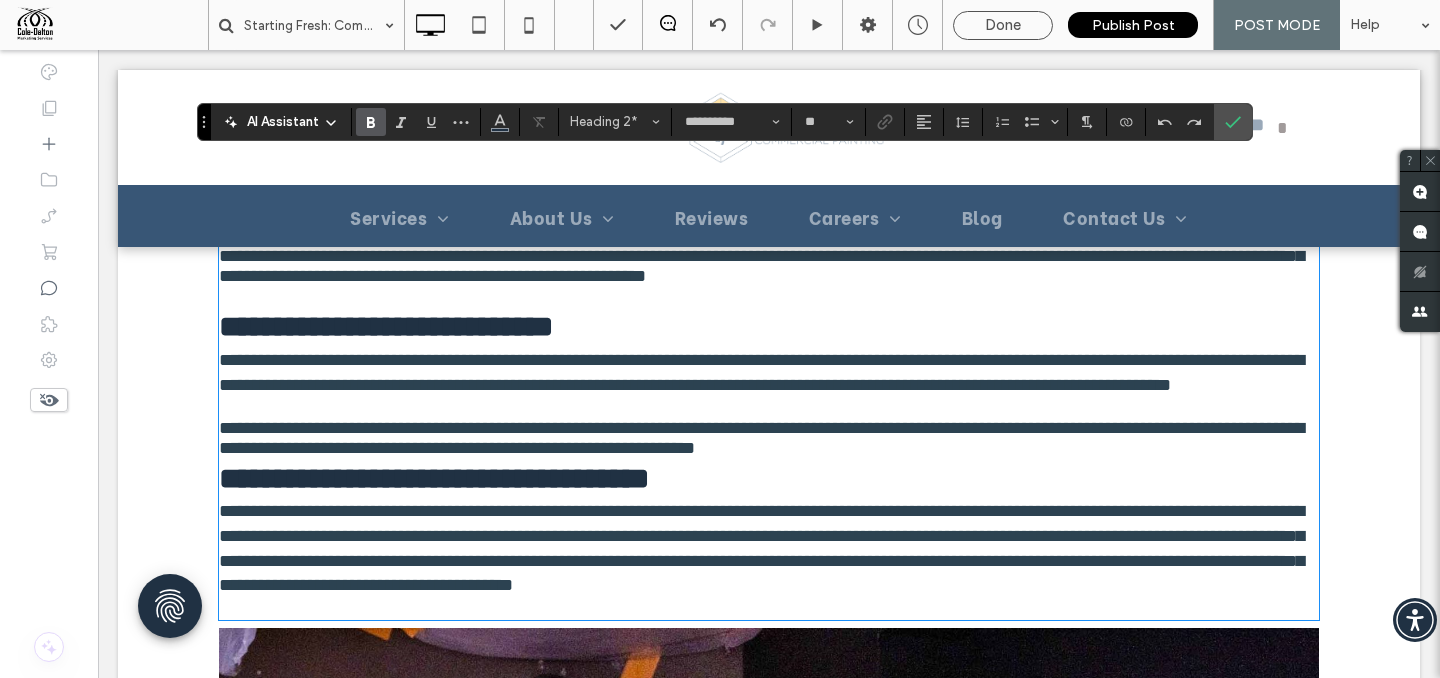 type on "**" 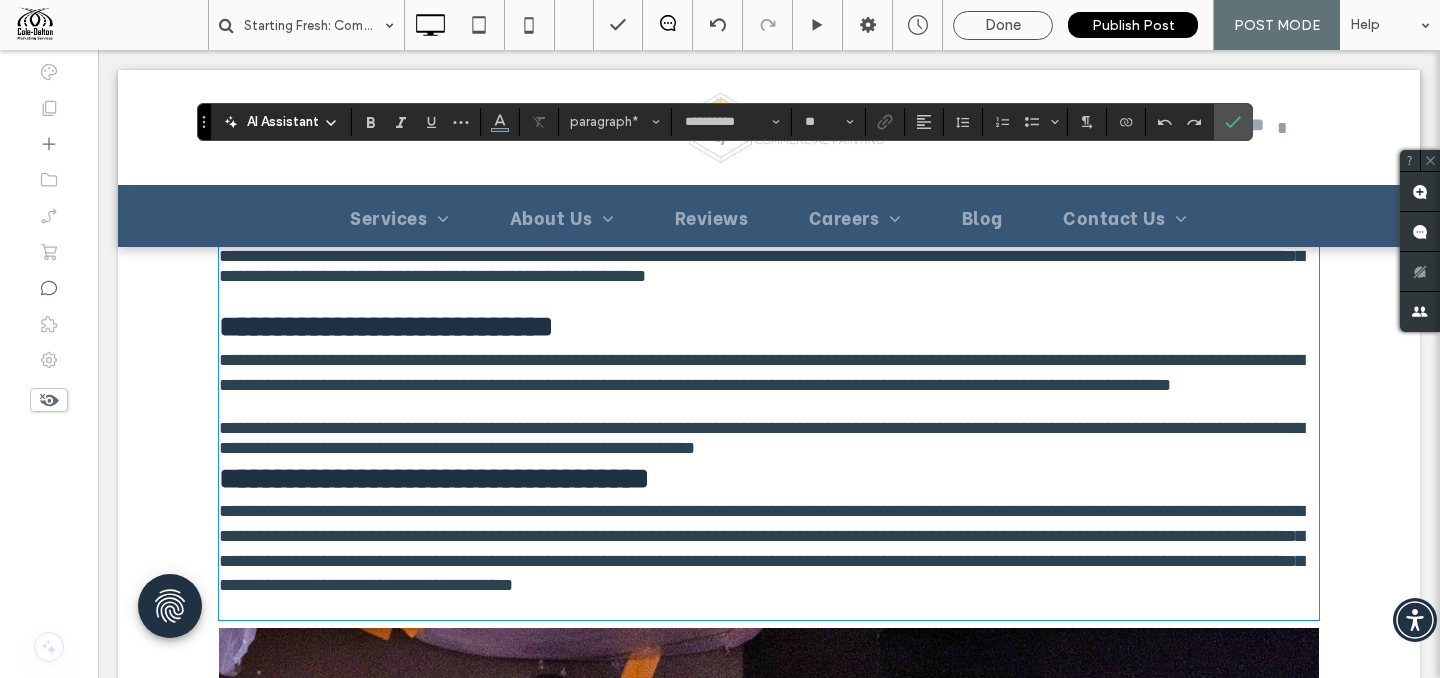 click on "**********" at bounding box center [769, 428] 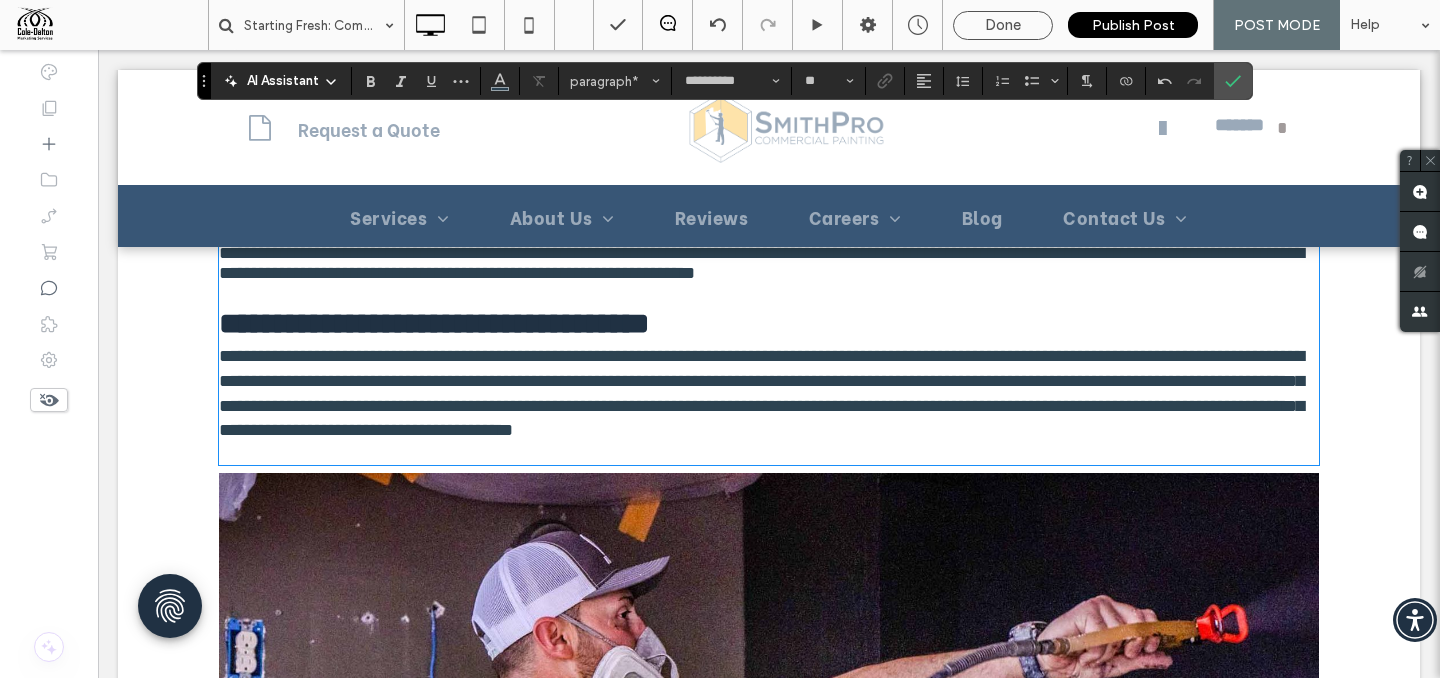scroll, scrollTop: 2689, scrollLeft: 0, axis: vertical 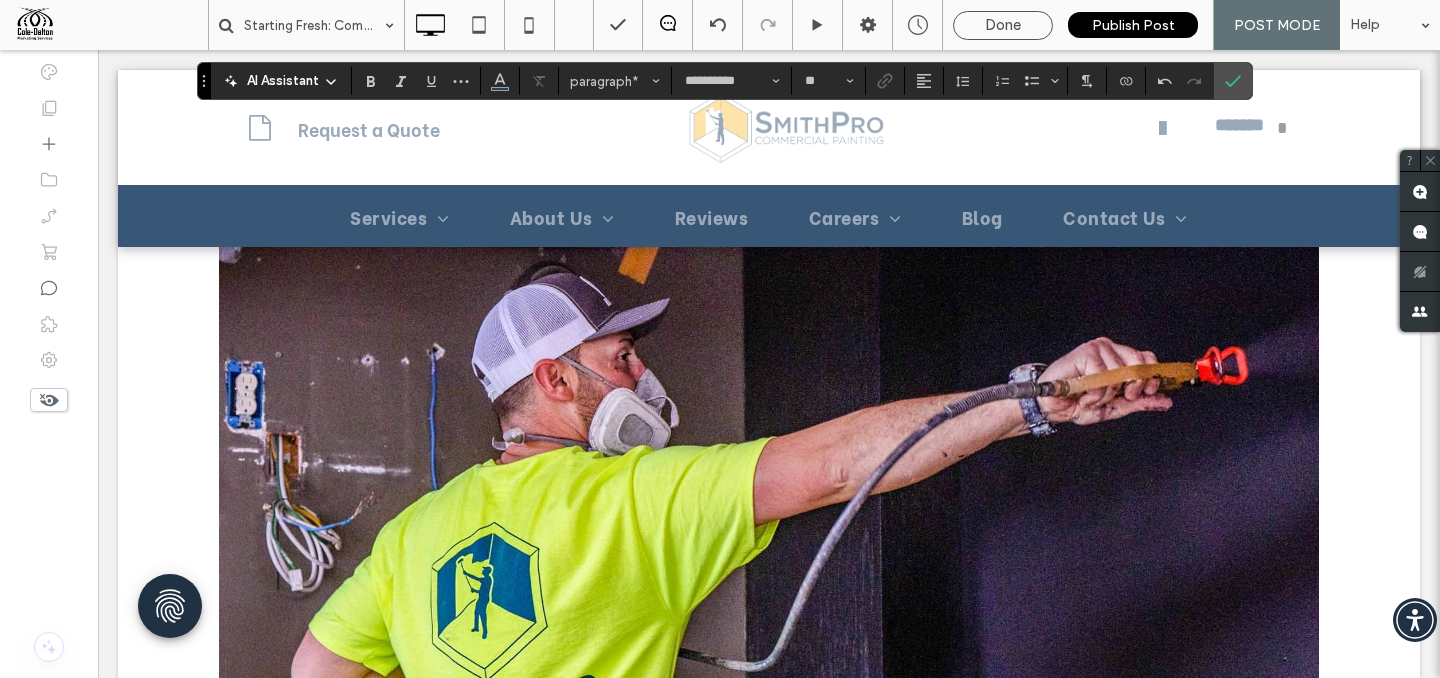 click at bounding box center [769, 195] 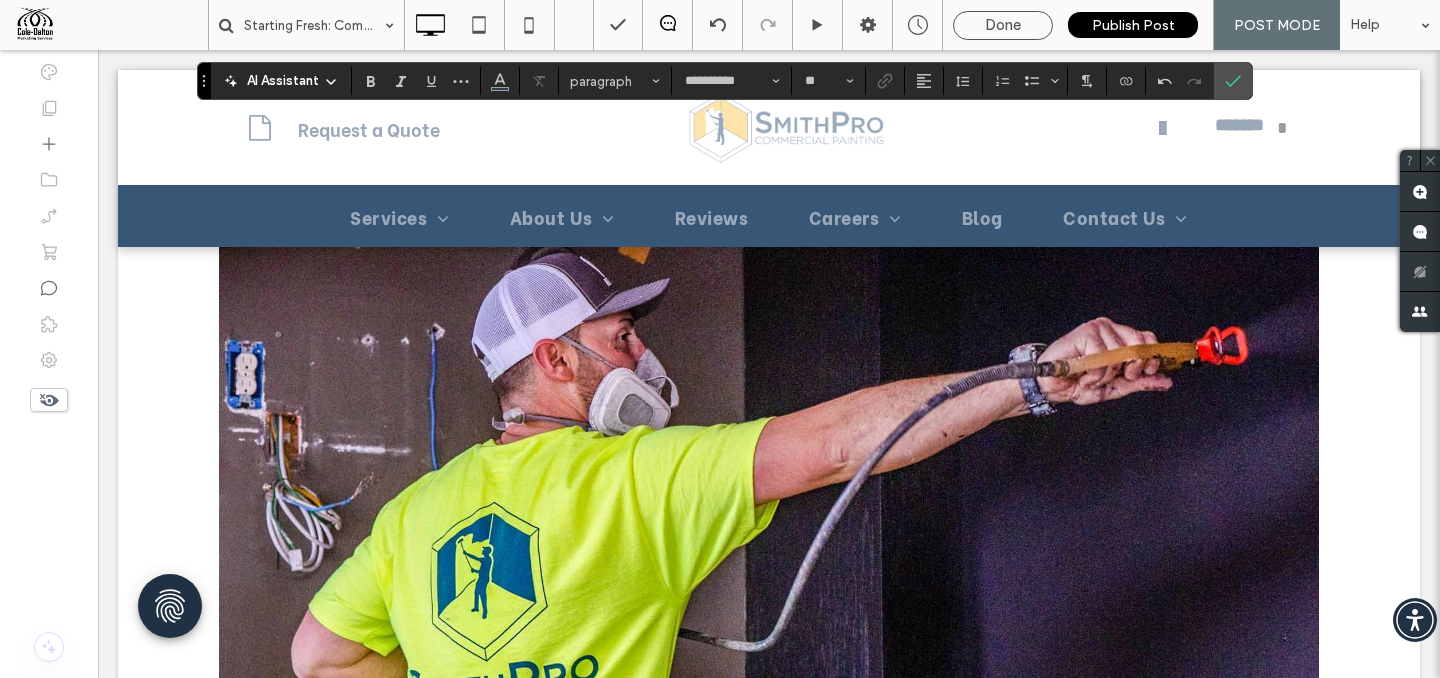 scroll, scrollTop: 0, scrollLeft: 0, axis: both 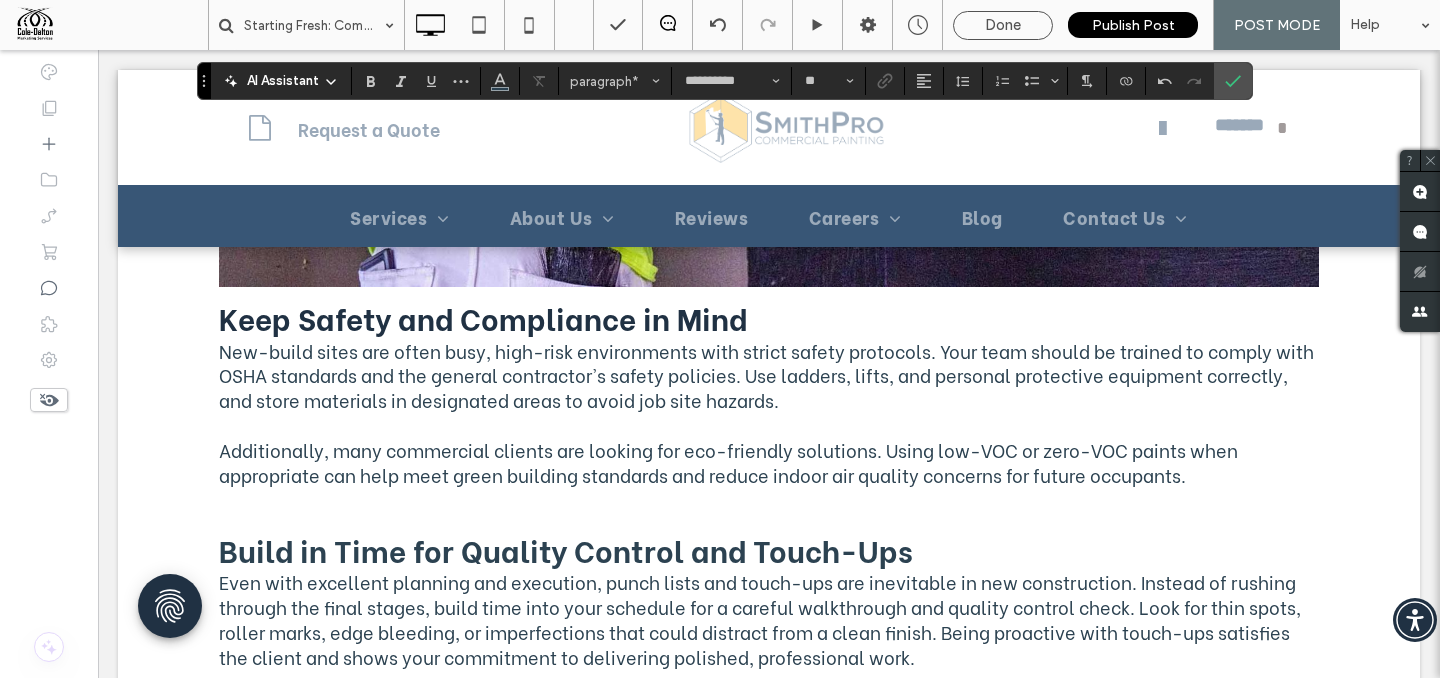 click on "Additionally, many commercial clients are looking for eco-friendly solutions. Using low-VOC or zero-VOC paints when appropriate can help meet green building standards and reduce indoor air quality concerns for future occupants." at bounding box center [728, 462] 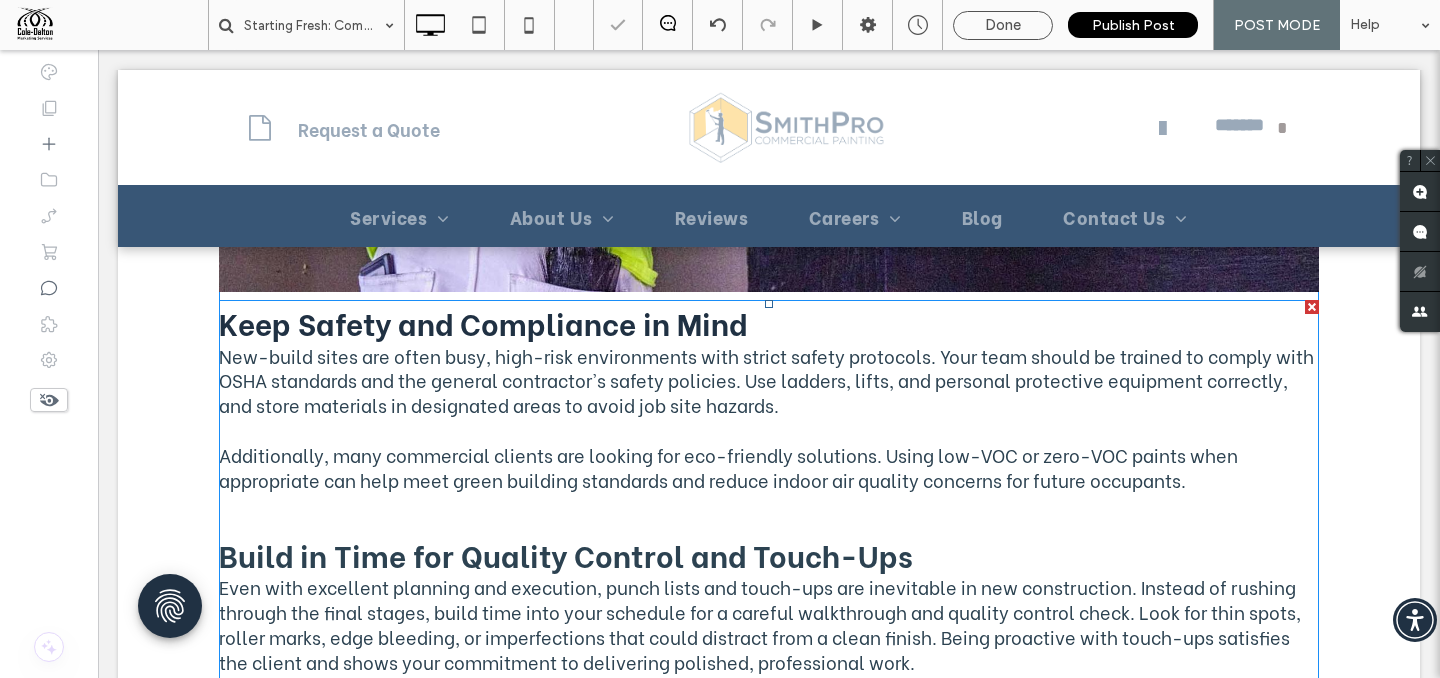 click on "Build in Time for Quality Control and Touch-Ups" at bounding box center [769, 534] 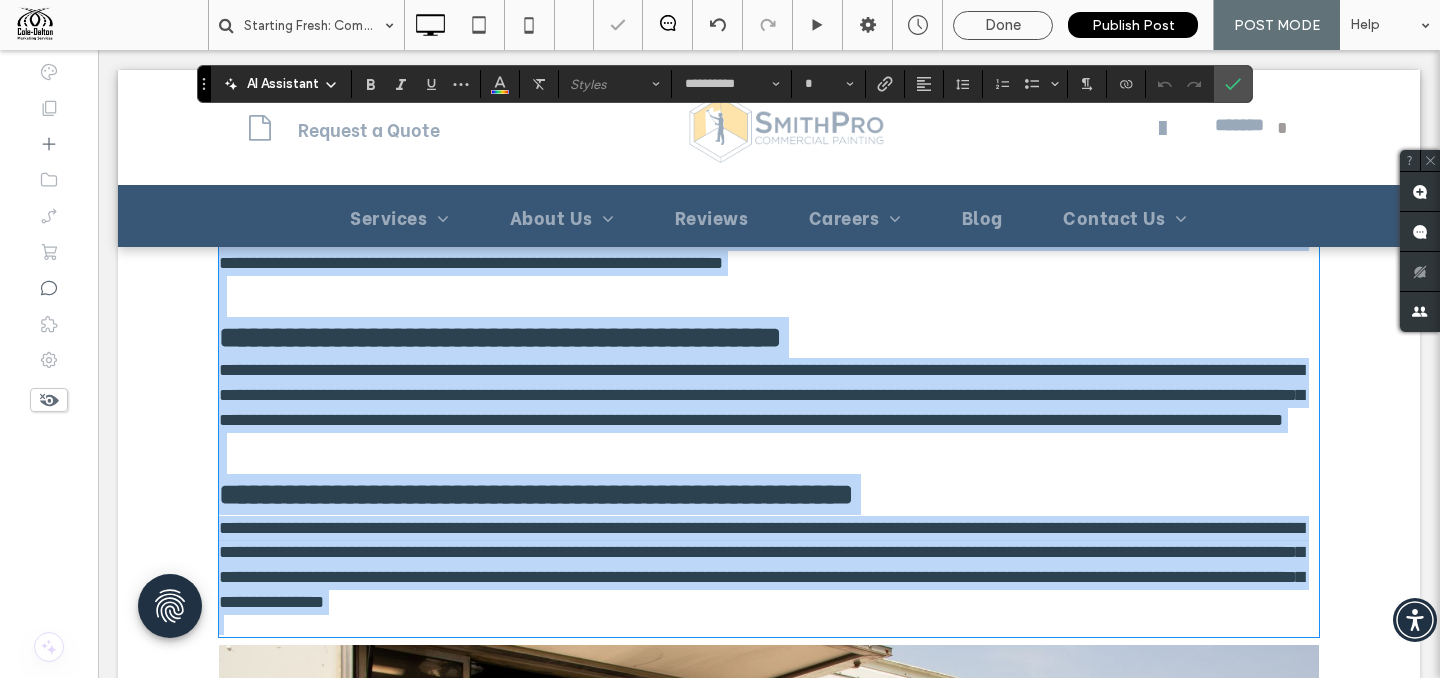 click on "**********" at bounding box center (536, 494) 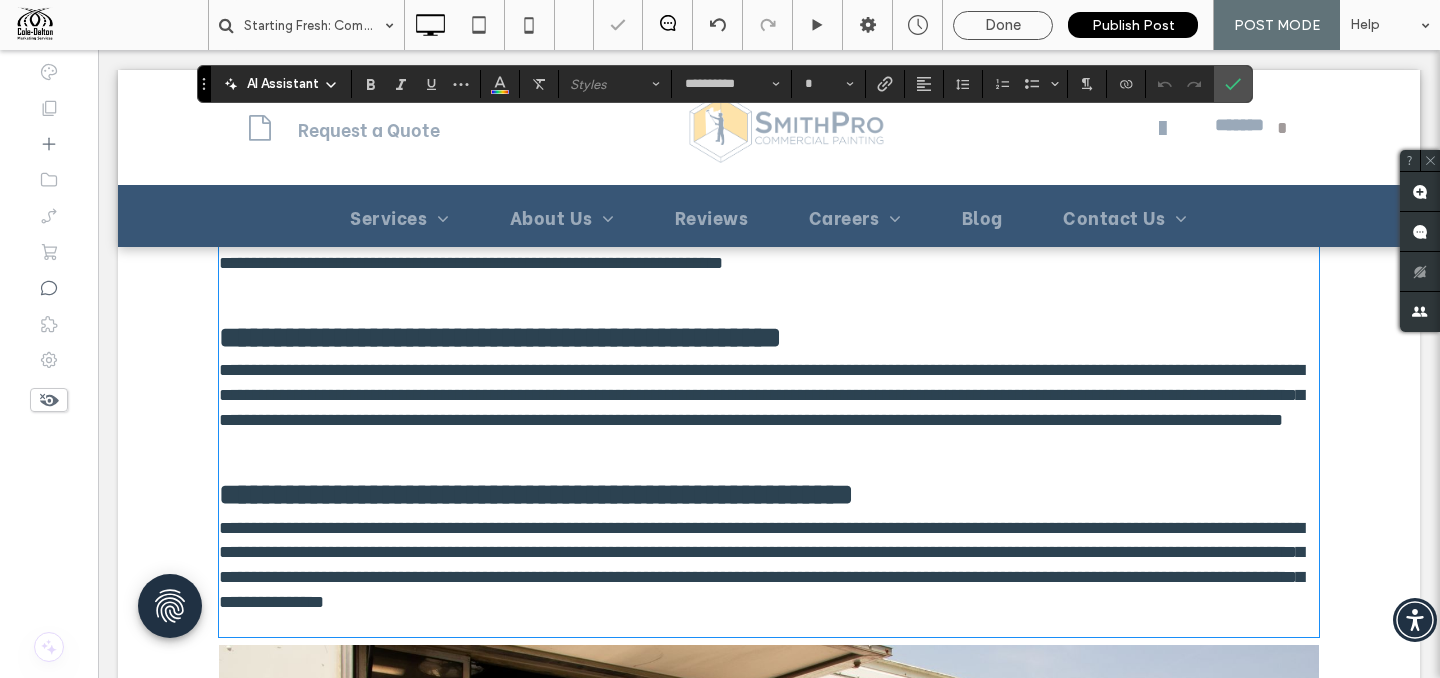 click on "A new-build project represents a clean slate for commercial painting. Blank walls are like open canvases, ready to receive the aesthetics and function of the building. However, new-build projects also require a different level of planning and execution from other types of jobs. Let's discuss some tips for painting new-build projects that can help your team succeed in these projects and beyond Collaborate Early with the Construction Team Successful commercial painting on a new build starts well before the first drop of paint hits the wall. Early collaboration with the general contractor, project managers, and other subcontractors helps you understand the construction schedule and where painting fits into the timeline. It's also important to know what other trades will be working in the same spaces so you can avoid conflicts, prevent rework, and ensure efficient site access for your team. ﻿ Choose the Right Paint for the Environment
Prioritize Surface Preparation Plan for Priming and Sealing" at bounding box center (769, -479) 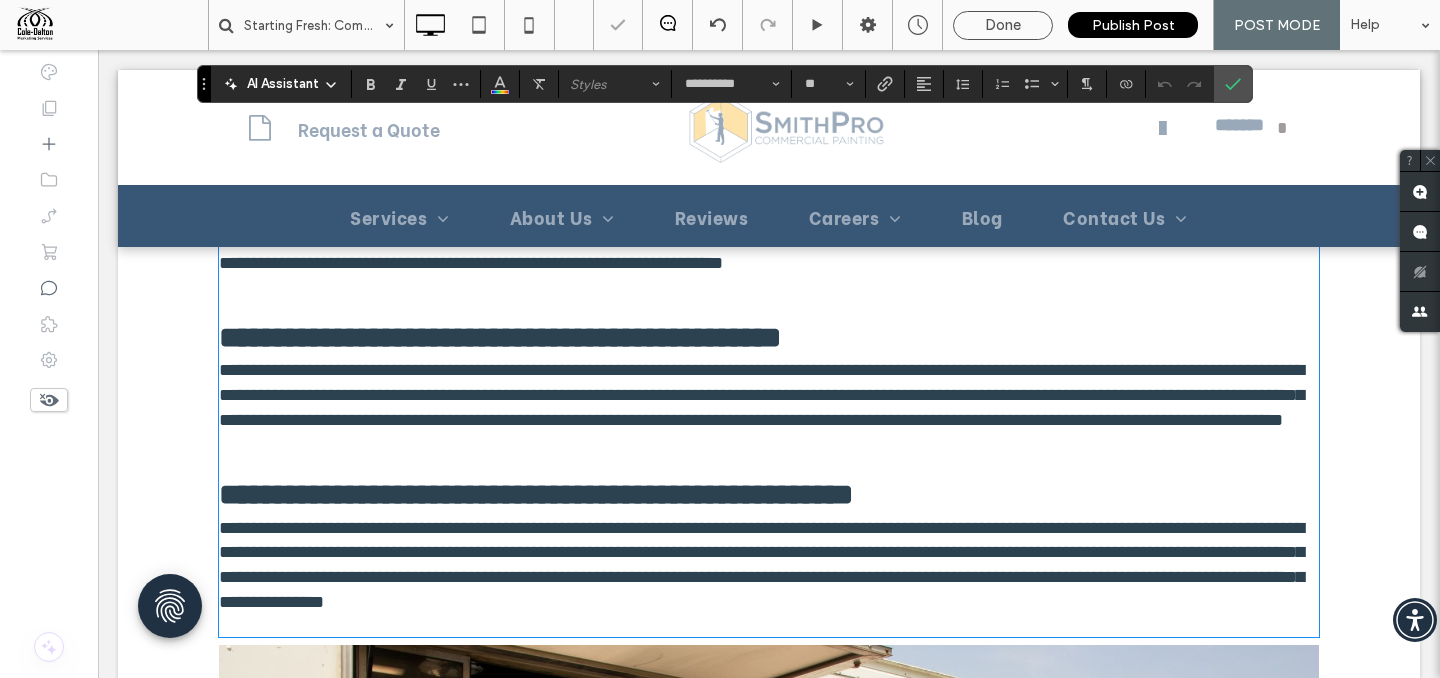 click at bounding box center (769, 625) 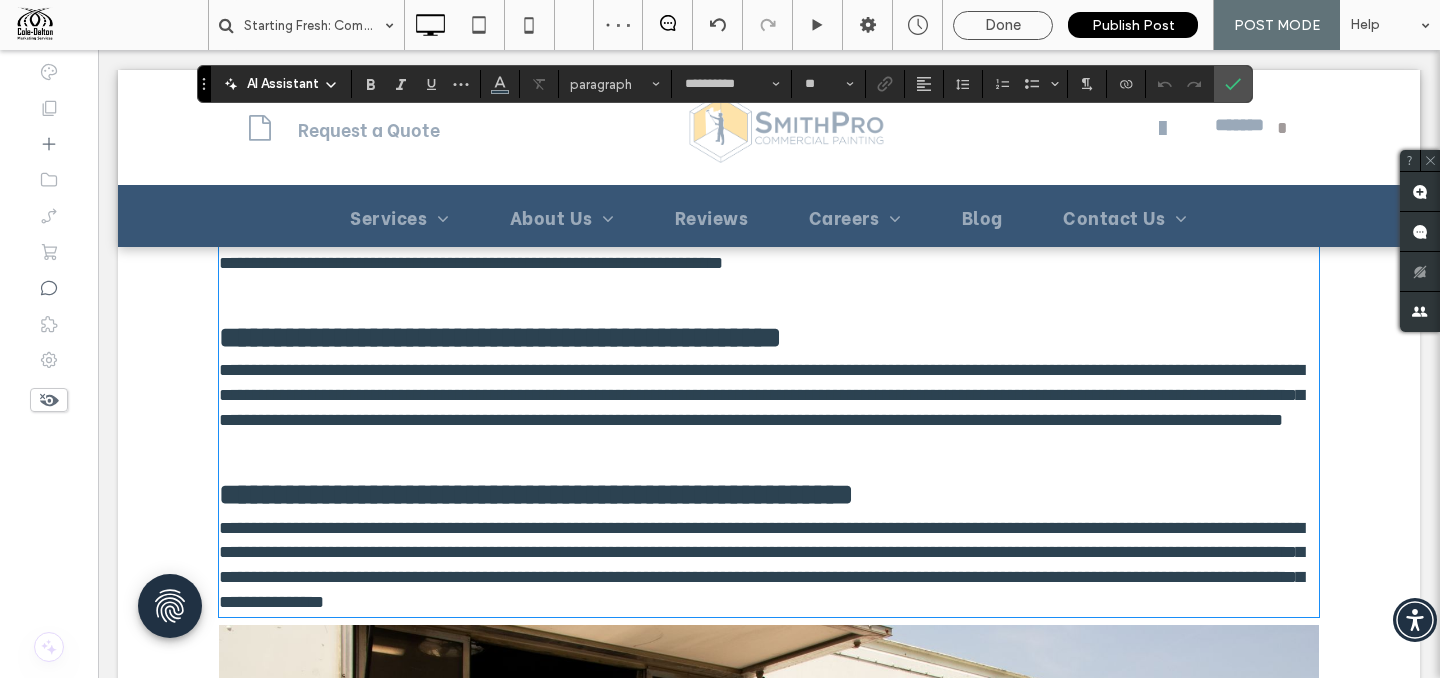 scroll, scrollTop: 0, scrollLeft: 0, axis: both 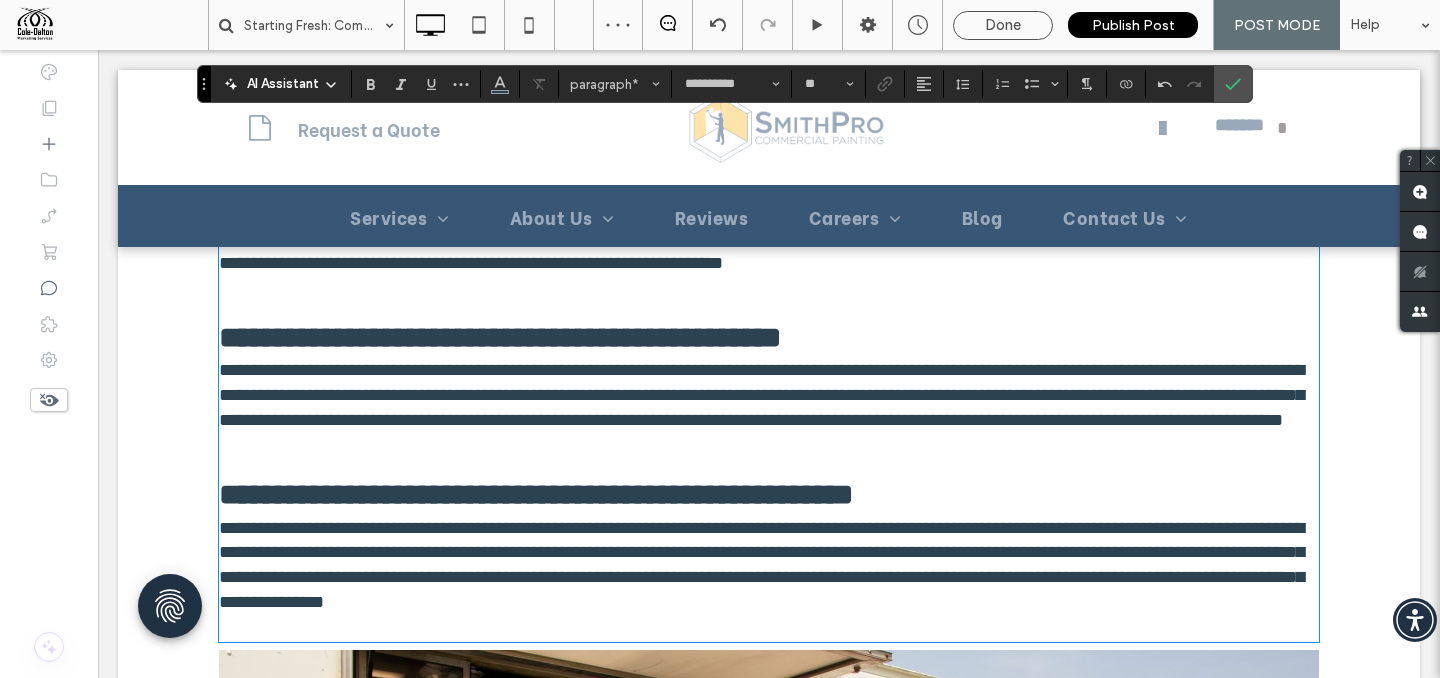click on "**********" at bounding box center [769, 474] 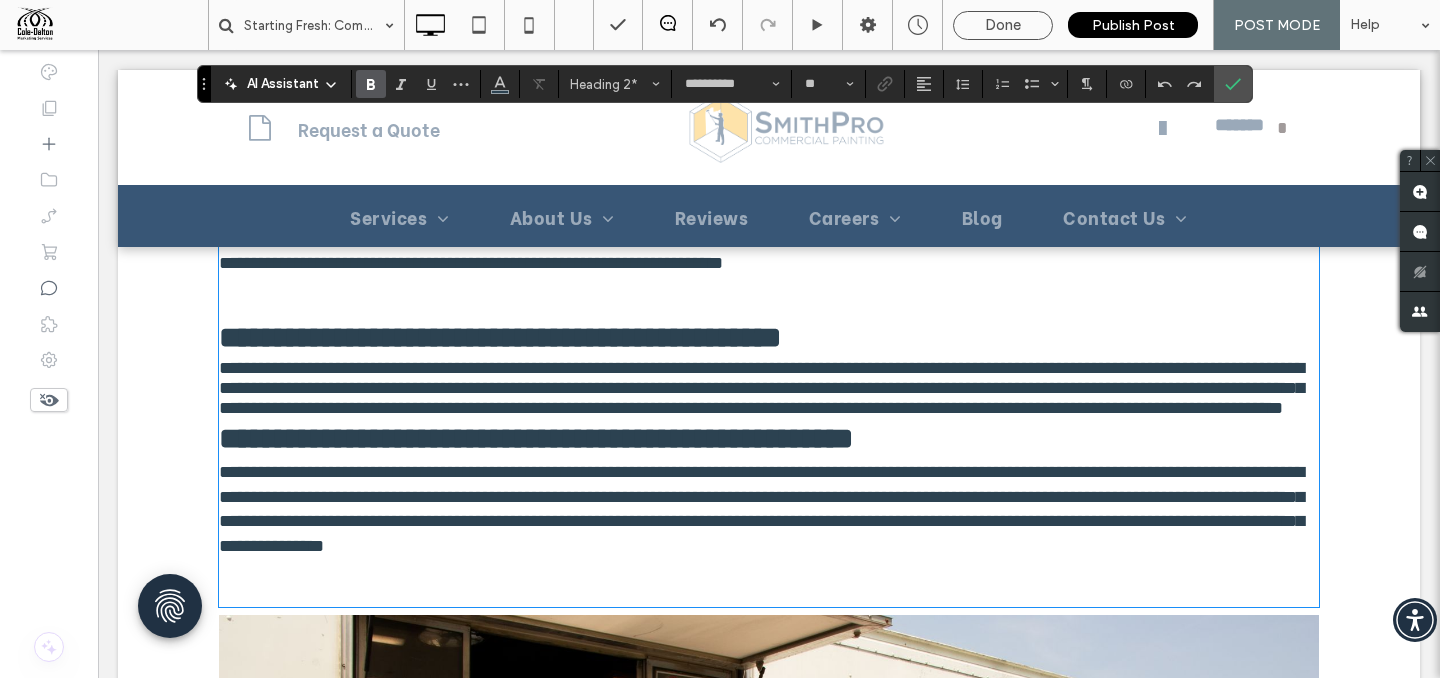 click on "**********" at bounding box center (769, 388) 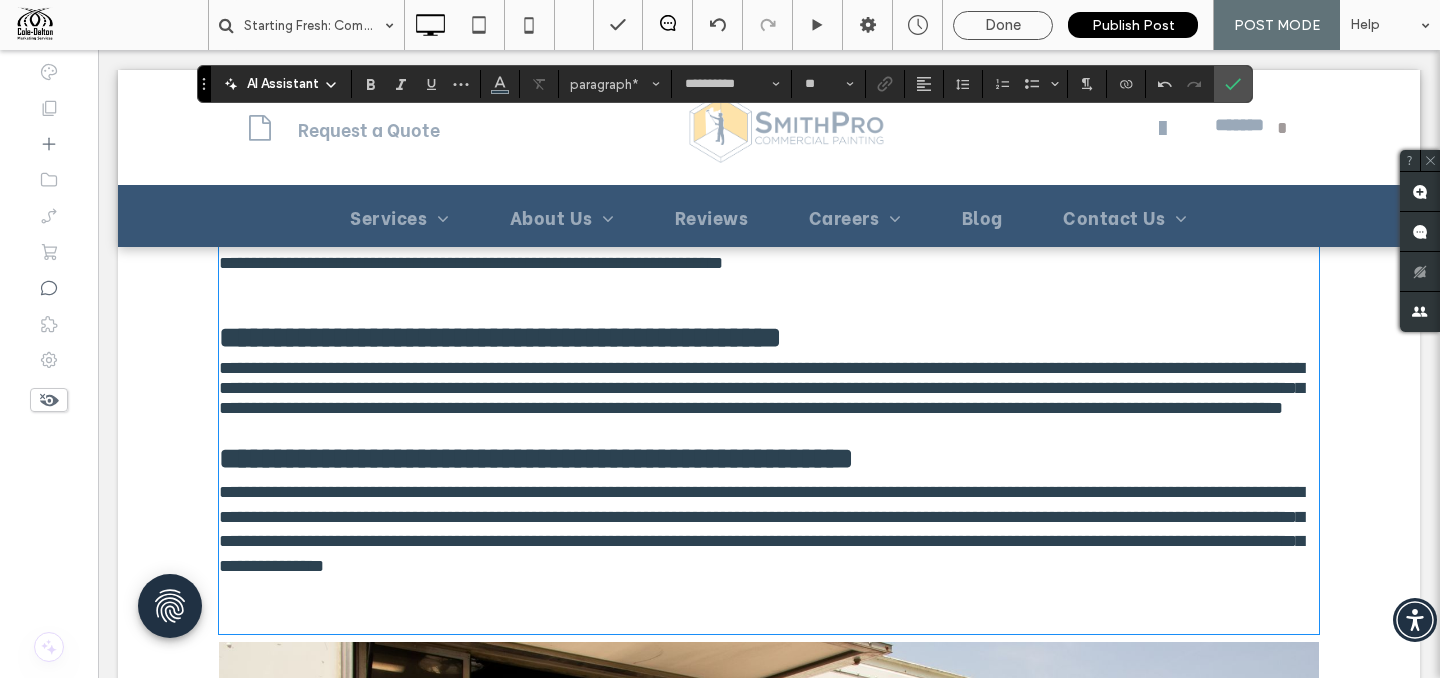scroll, scrollTop: 3505, scrollLeft: 0, axis: vertical 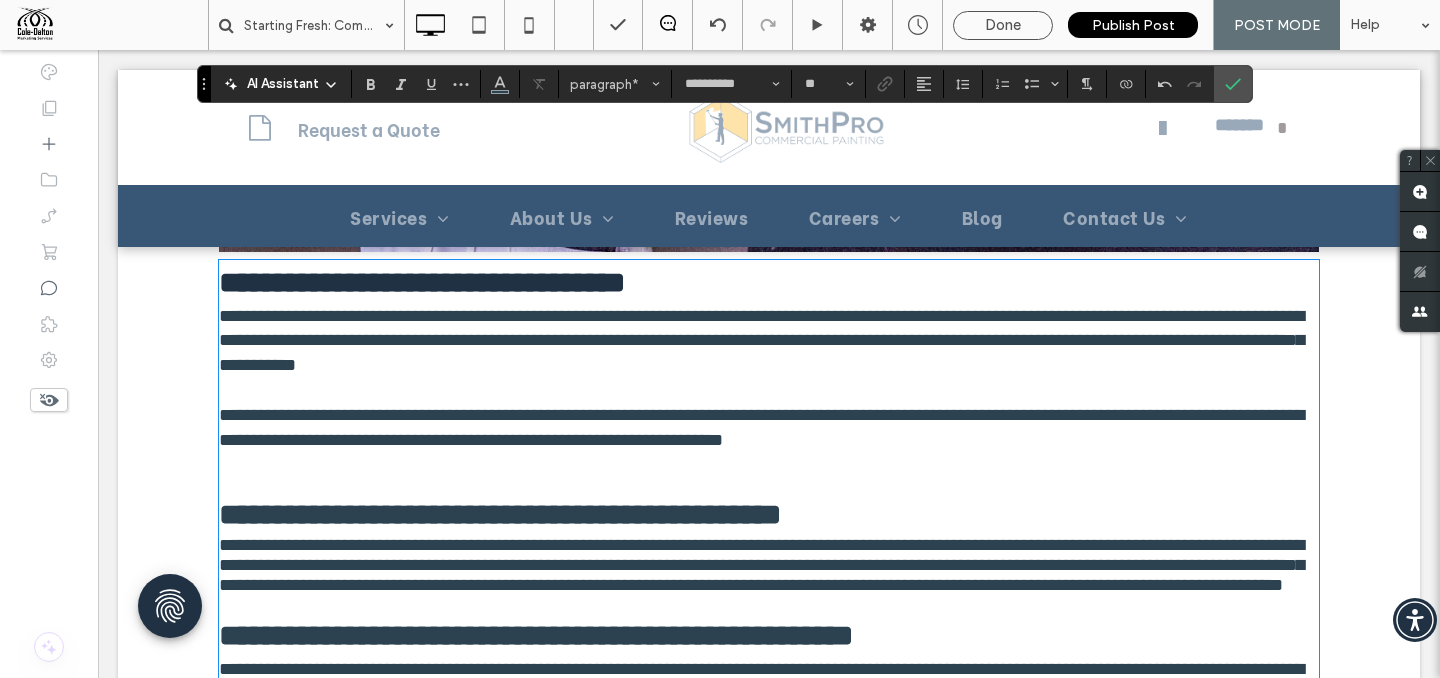 click on "**********" at bounding box center [769, 494] 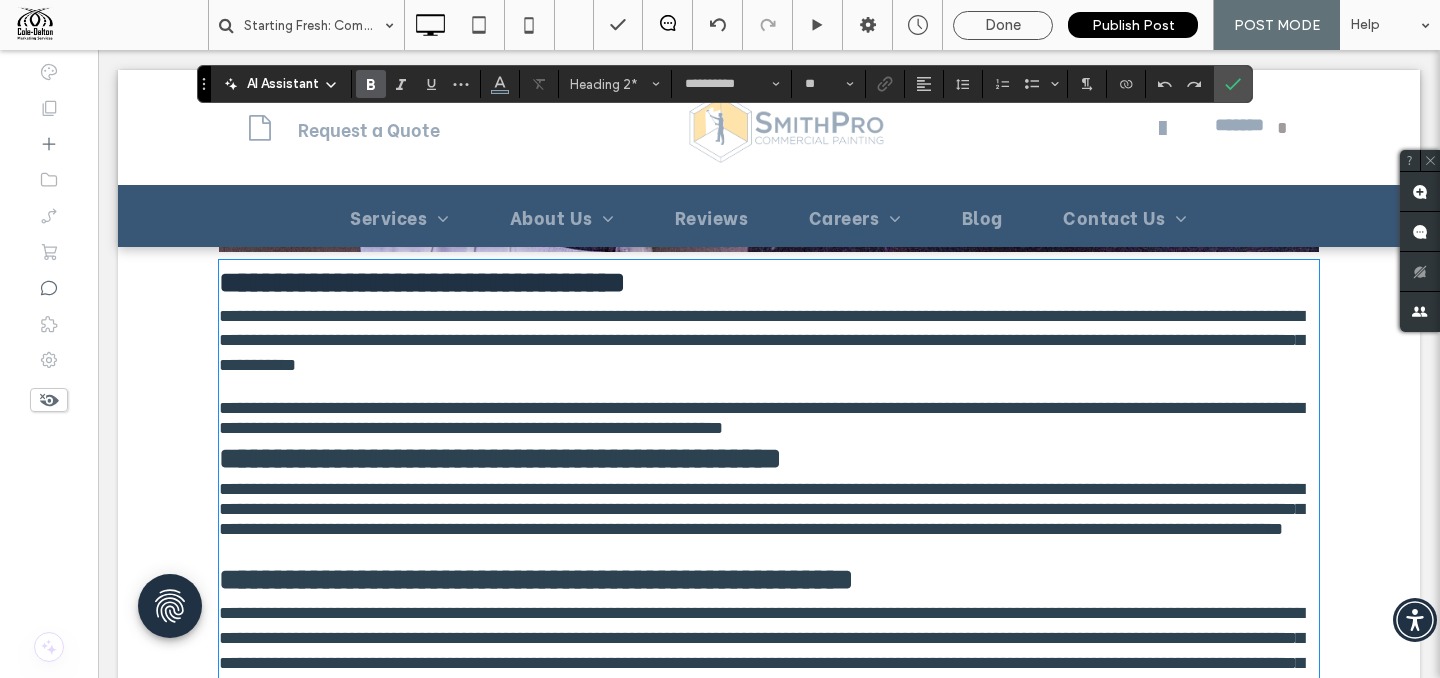 type on "**" 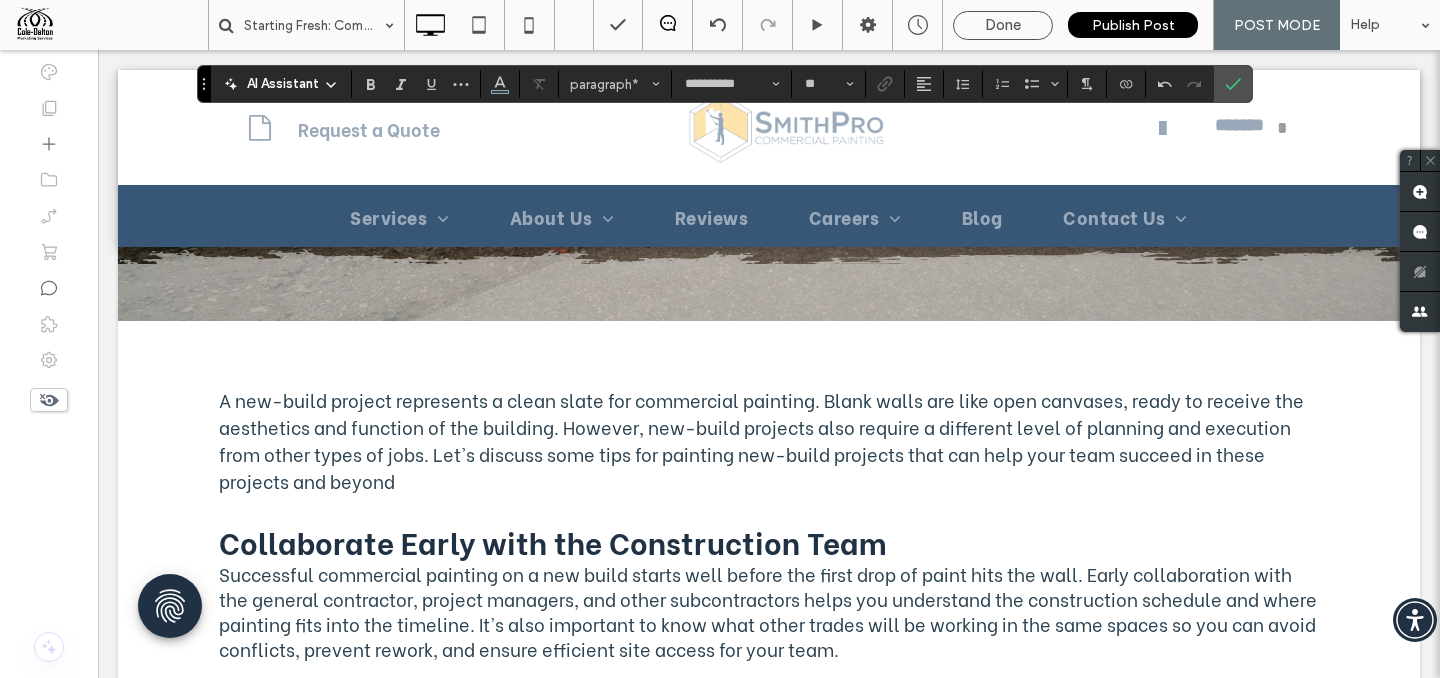 click on "A new-build project represents a clean slate for commercial painting. Blank walls are like open canvases, ready to receive the aesthetics and function of the building. However, new-build projects also require a different level of planning and execution from other types of jobs. Let's discuss some tips for painting new-build projects that can help your team succeed in these projects and beyond" at bounding box center (761, 440) 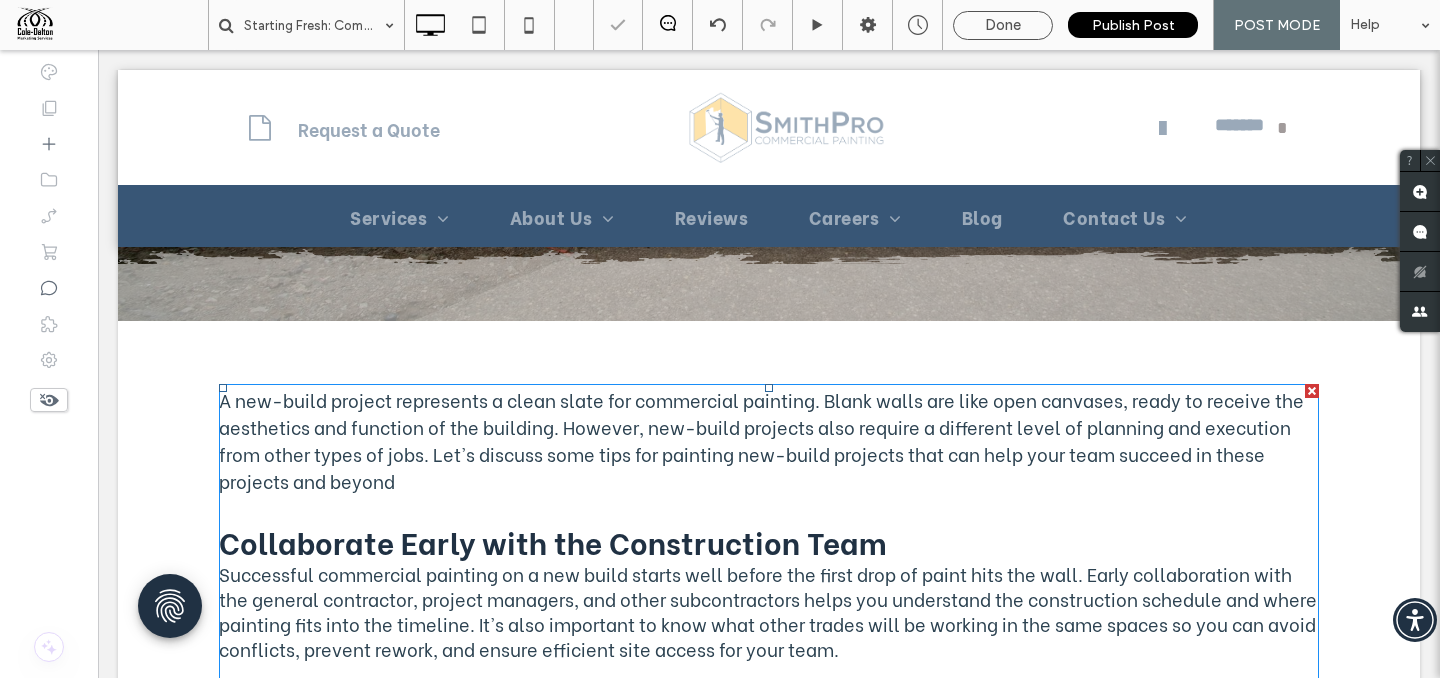 click on "A new-build project represents a clean slate for commercial painting. Blank walls are like open canvases, ready to receive the aesthetics and function of the building. However, new-build projects also require a different level of planning and execution from other types of jobs. Let's discuss some tips for painting new-build projects that can help your team succeed in these projects and beyond" at bounding box center (761, 440) 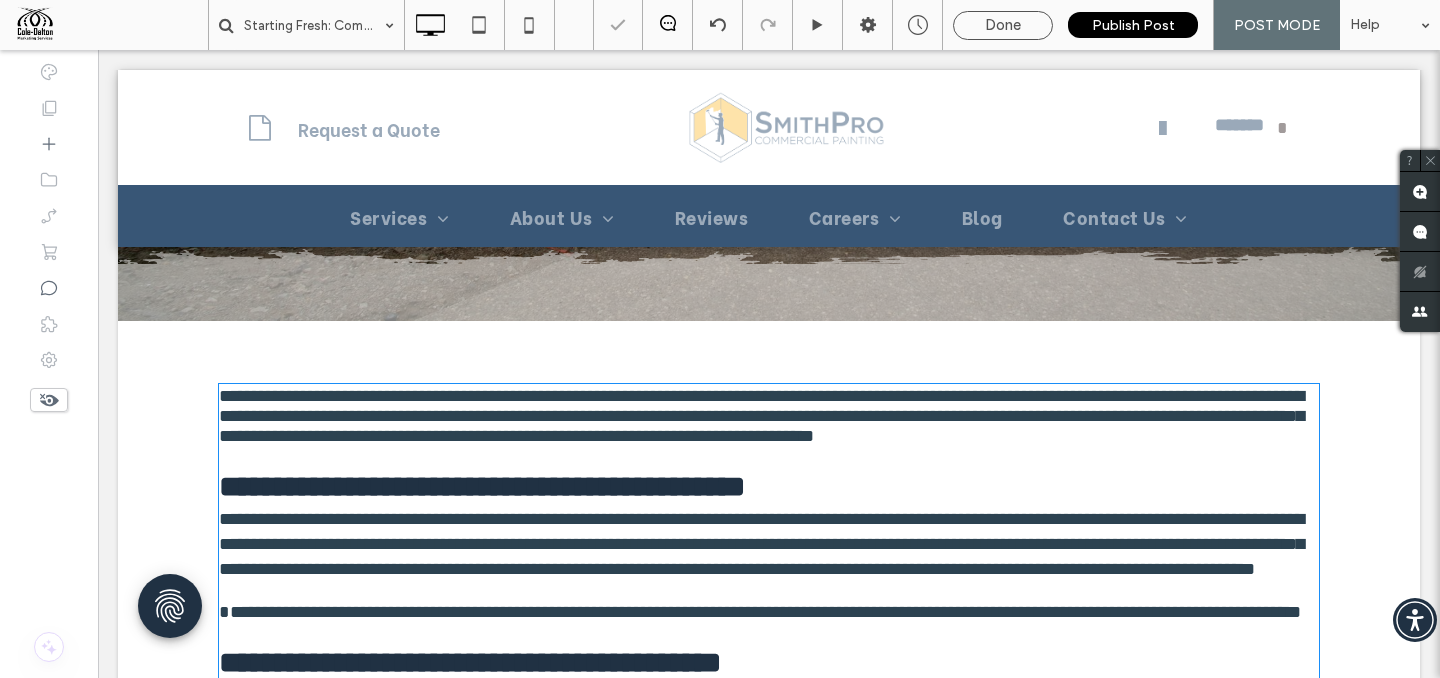 type on "**********" 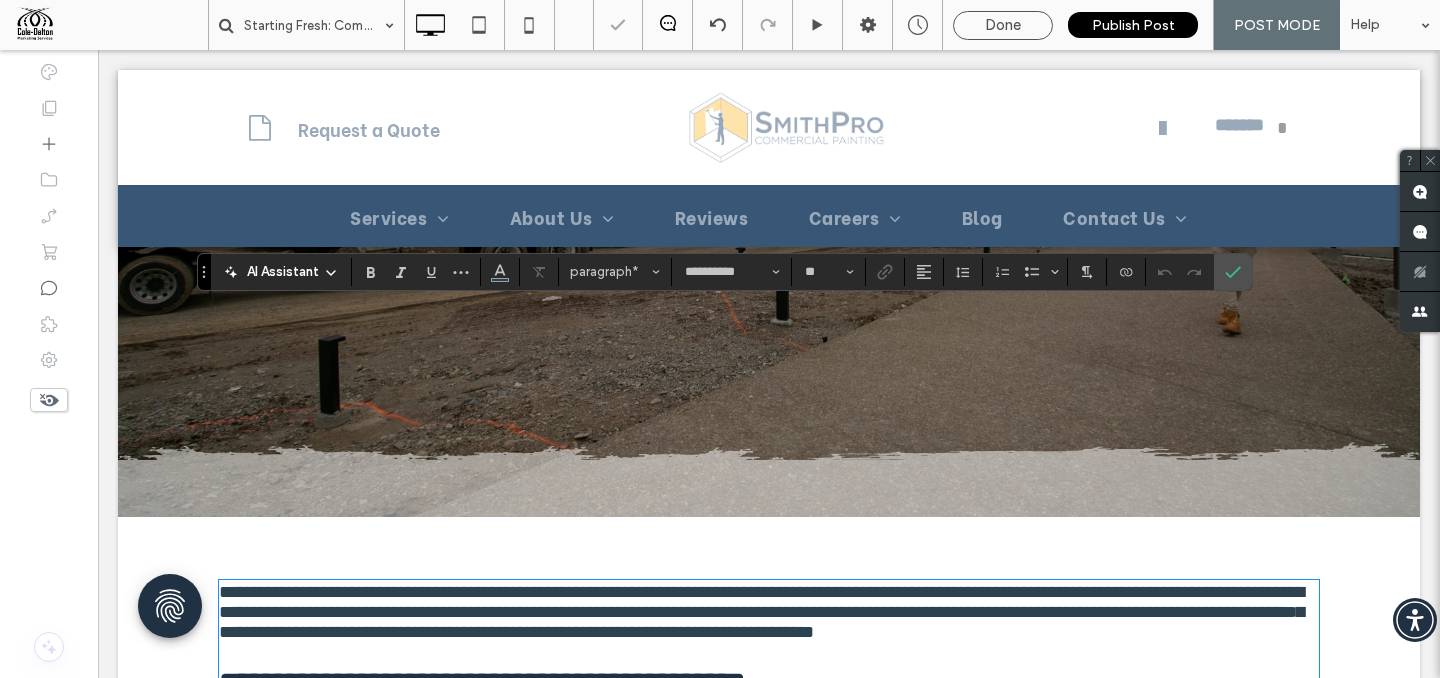 scroll, scrollTop: 805, scrollLeft: 0, axis: vertical 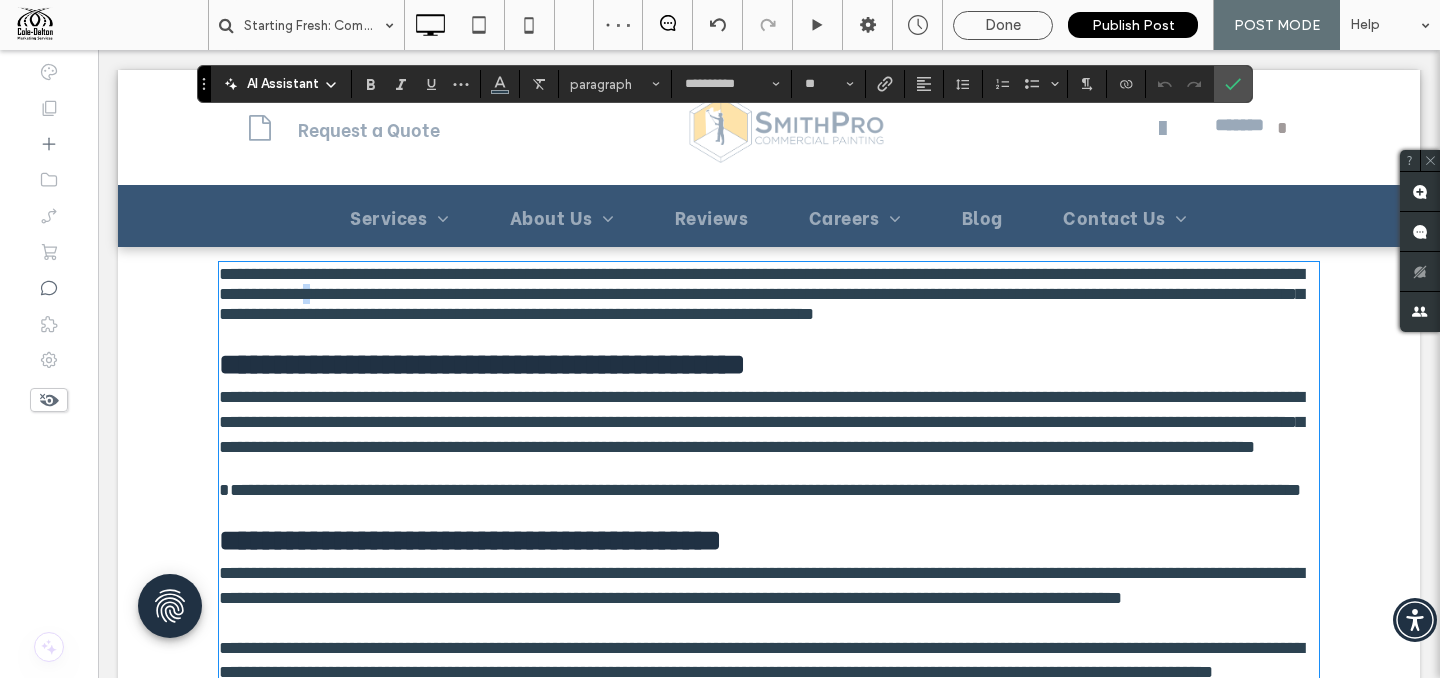 click on "**********" at bounding box center (761, 294) 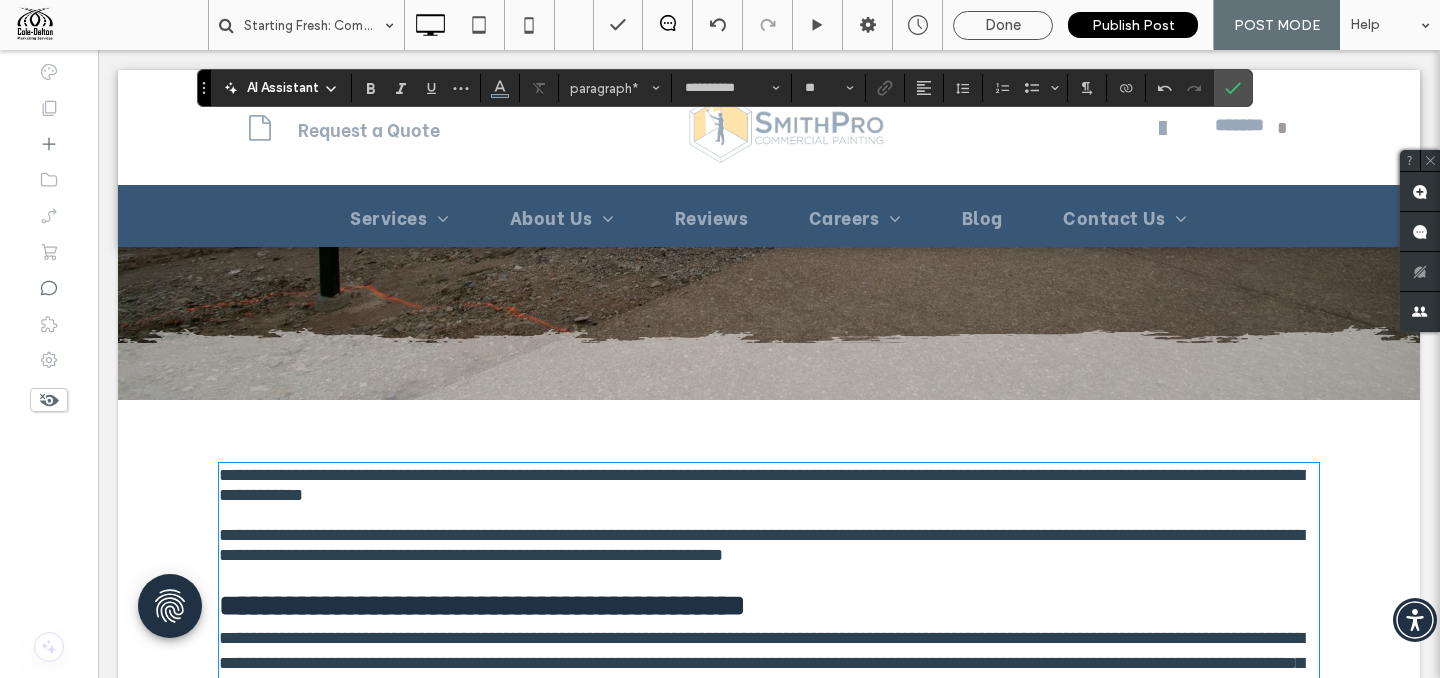 scroll, scrollTop: 761, scrollLeft: 0, axis: vertical 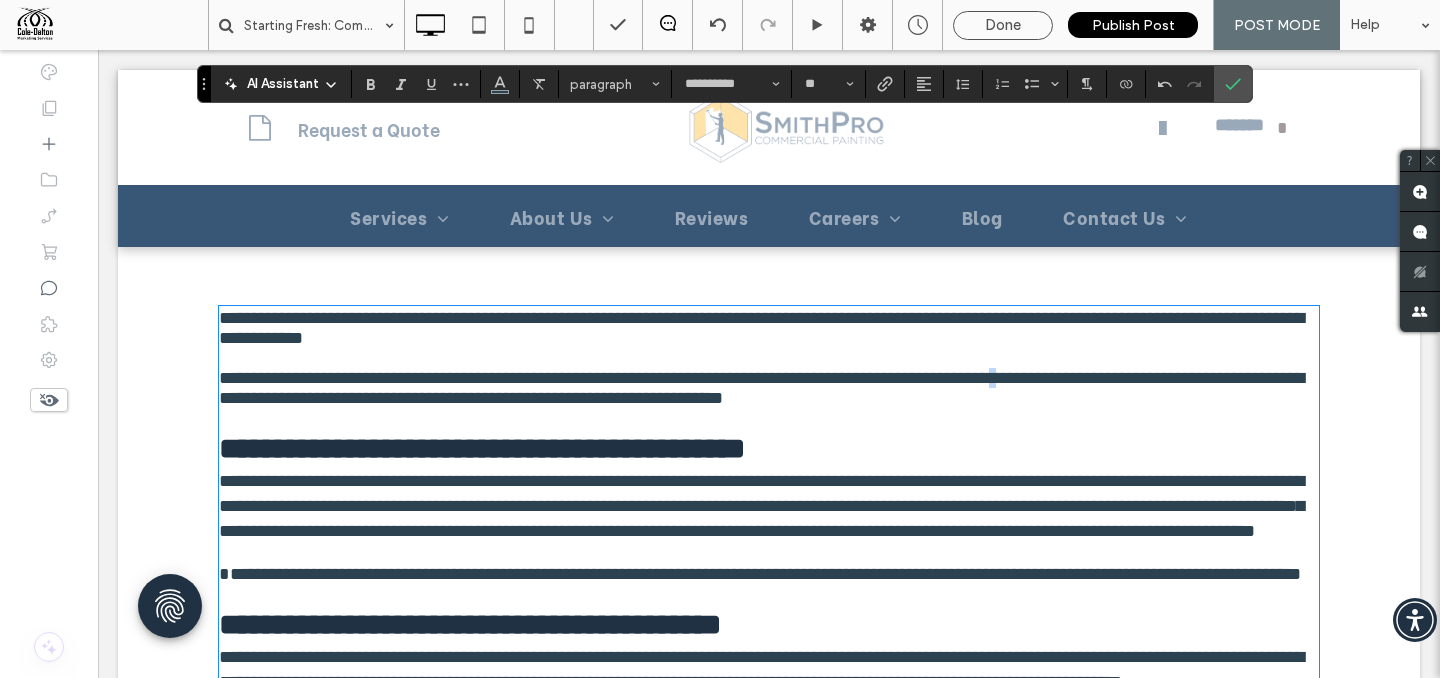 click on "**********" at bounding box center (761, 388) 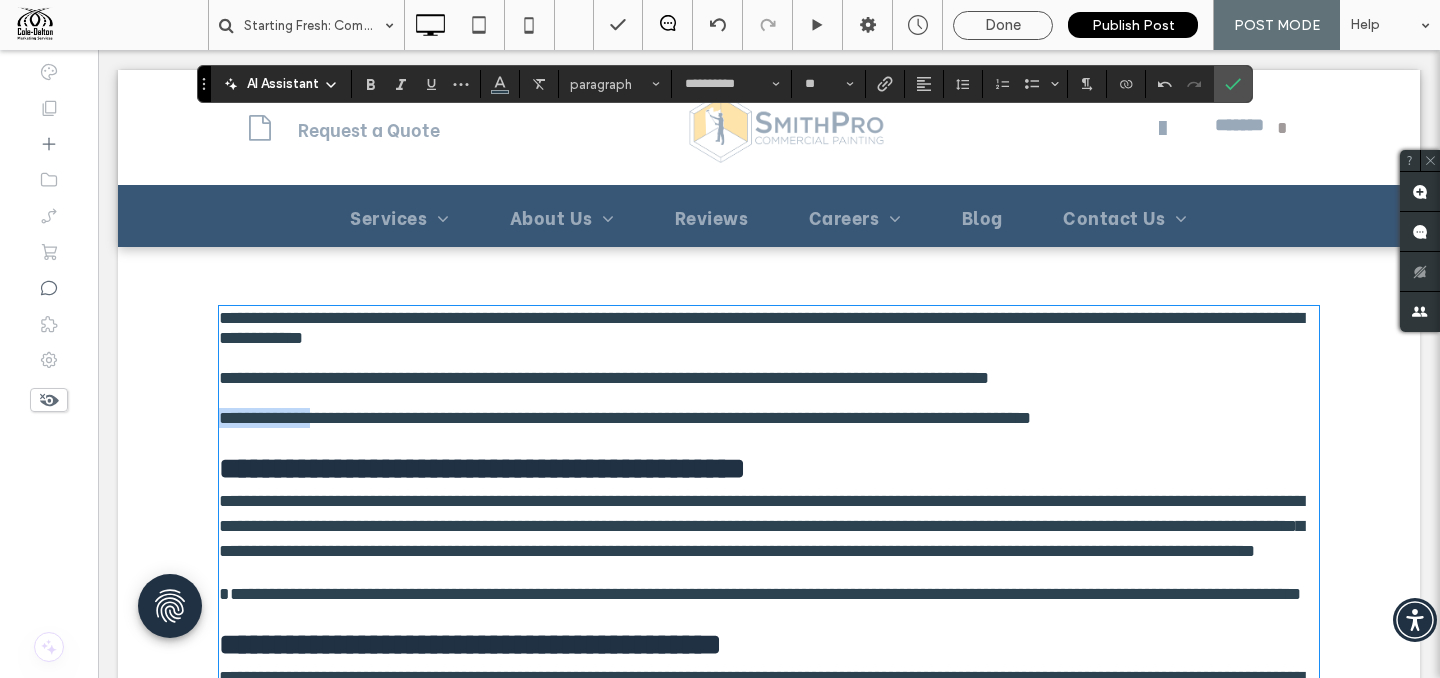 drag, startPoint x: 326, startPoint y: 454, endPoint x: 200, endPoint y: 460, distance: 126.14278 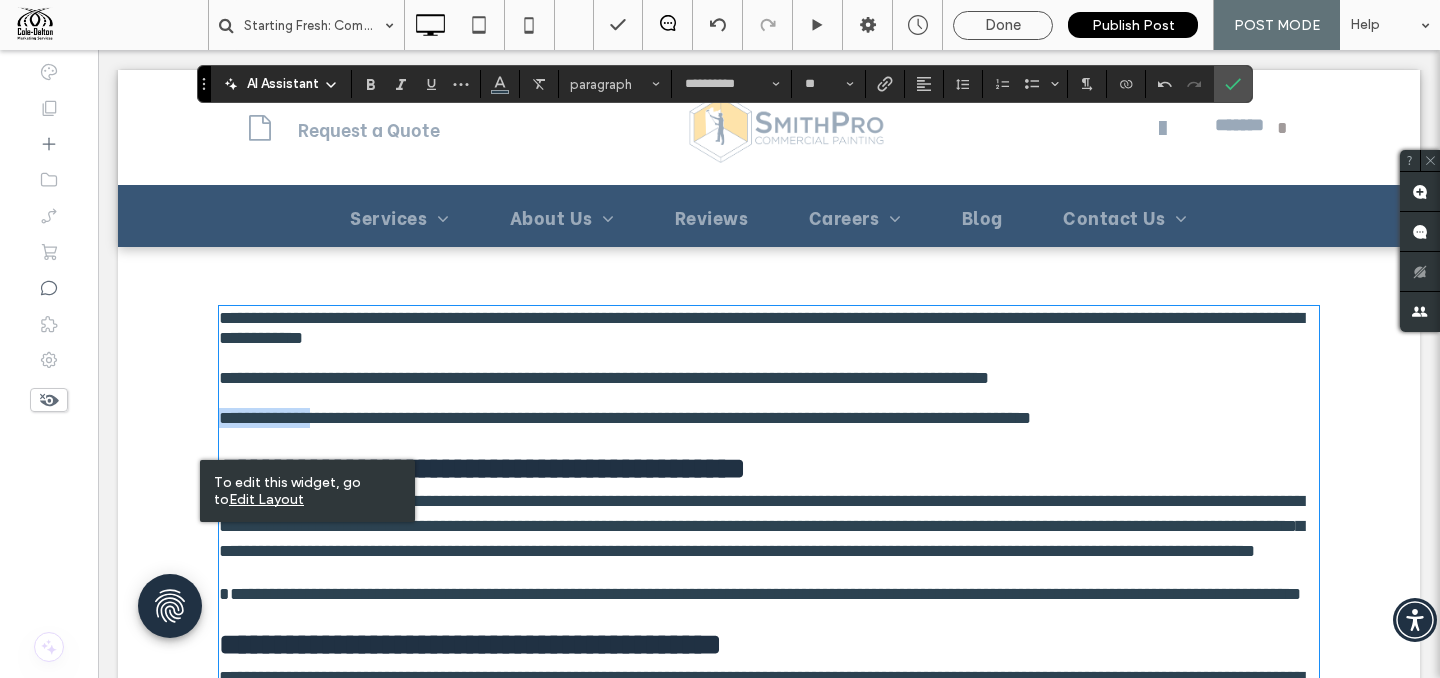 click at bounding box center [769, 398] 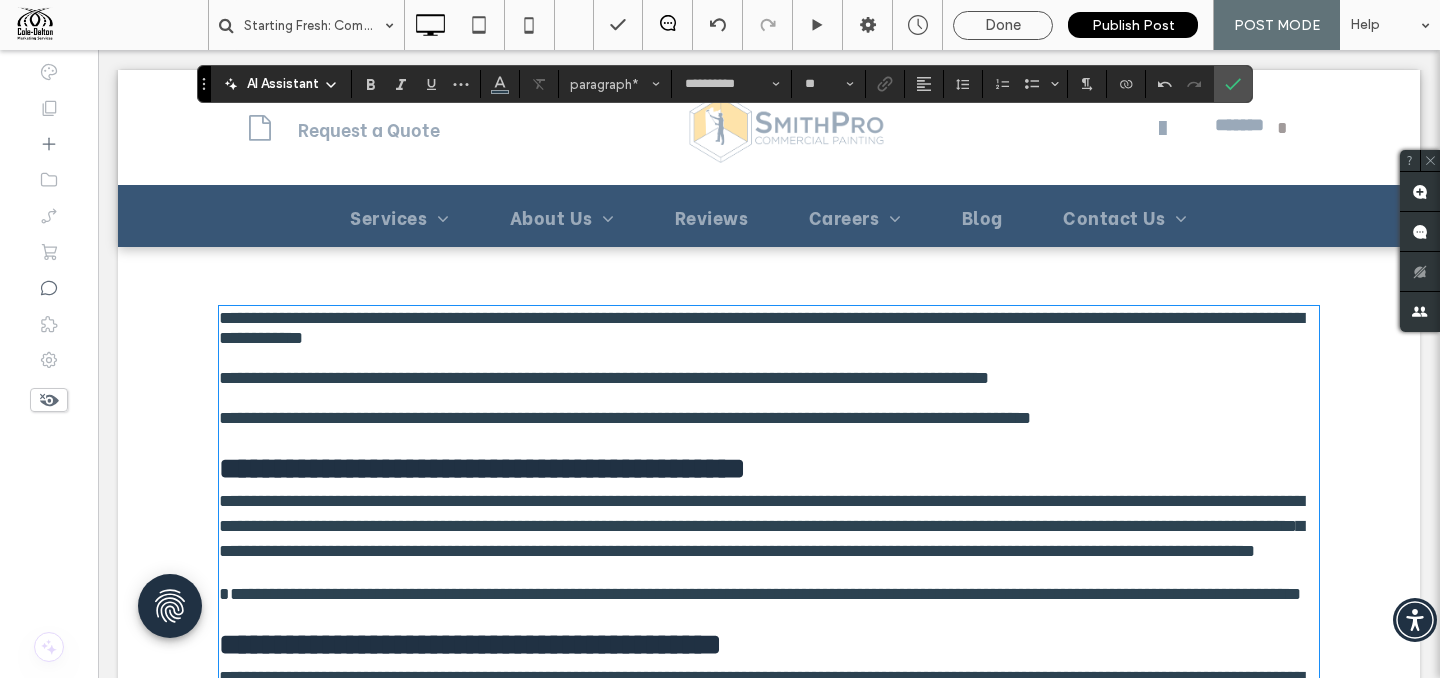 click on "**********" at bounding box center (769, 418) 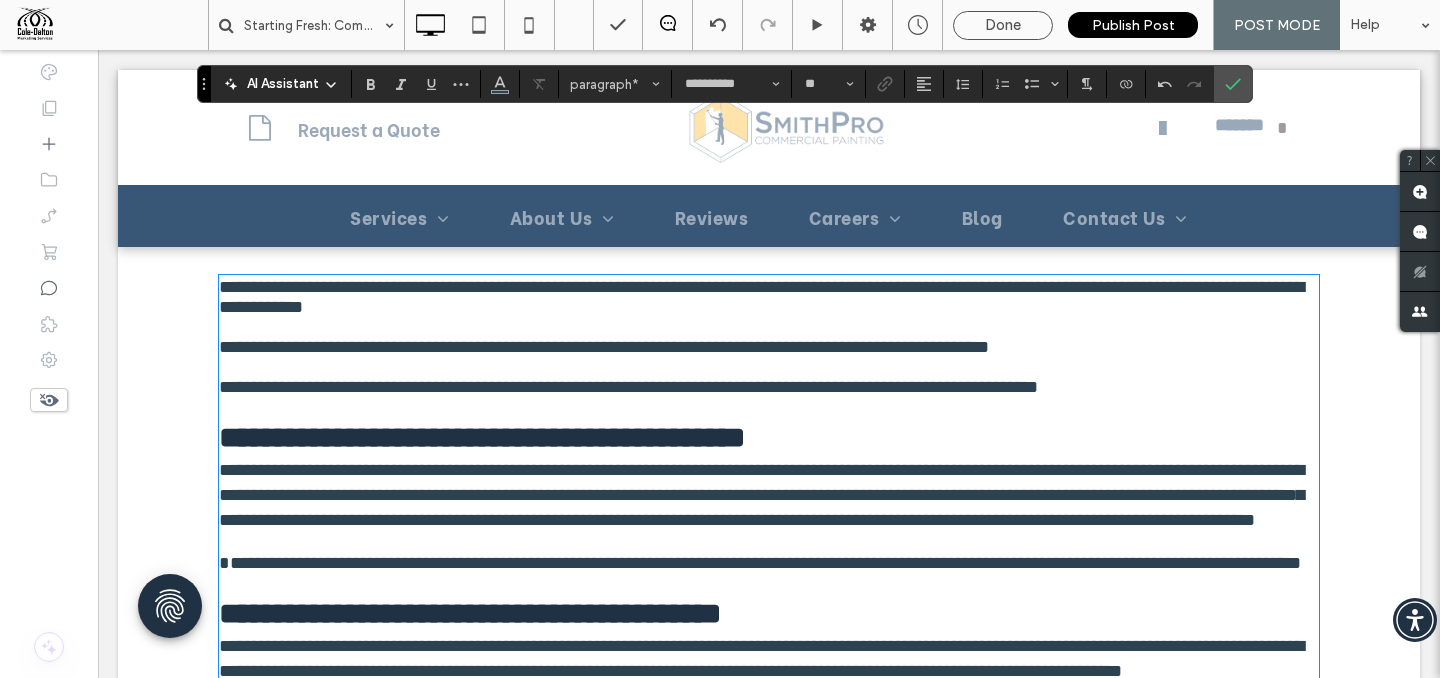 scroll, scrollTop: 793, scrollLeft: 0, axis: vertical 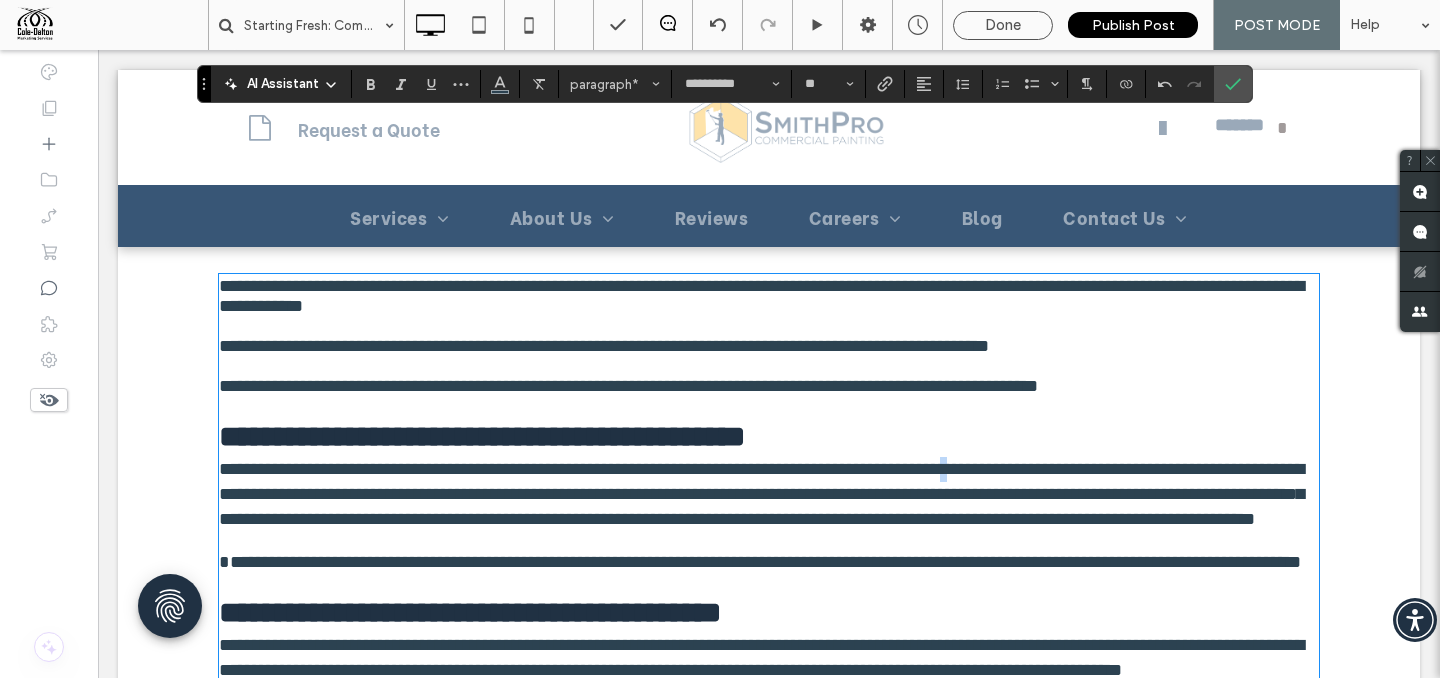 click on "**********" at bounding box center [761, 494] 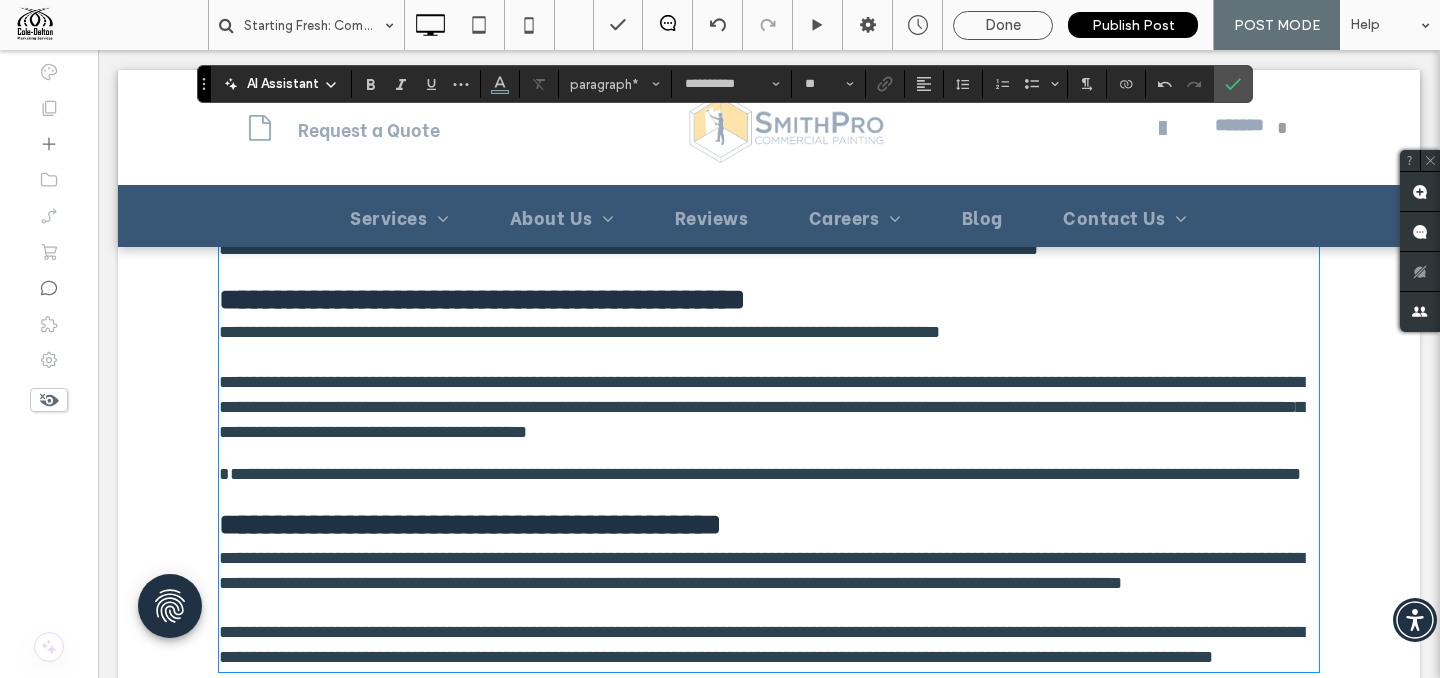 scroll, scrollTop: 958, scrollLeft: 0, axis: vertical 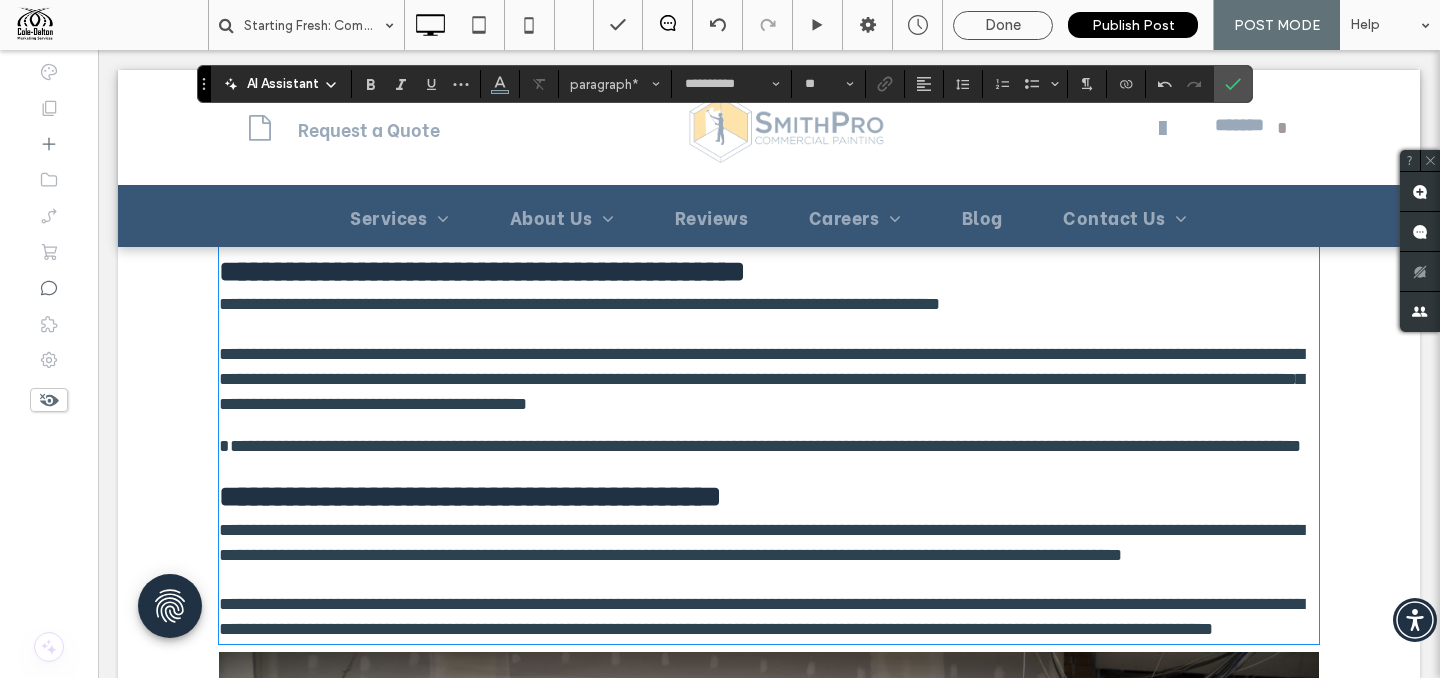click on "**********" at bounding box center [761, 379] 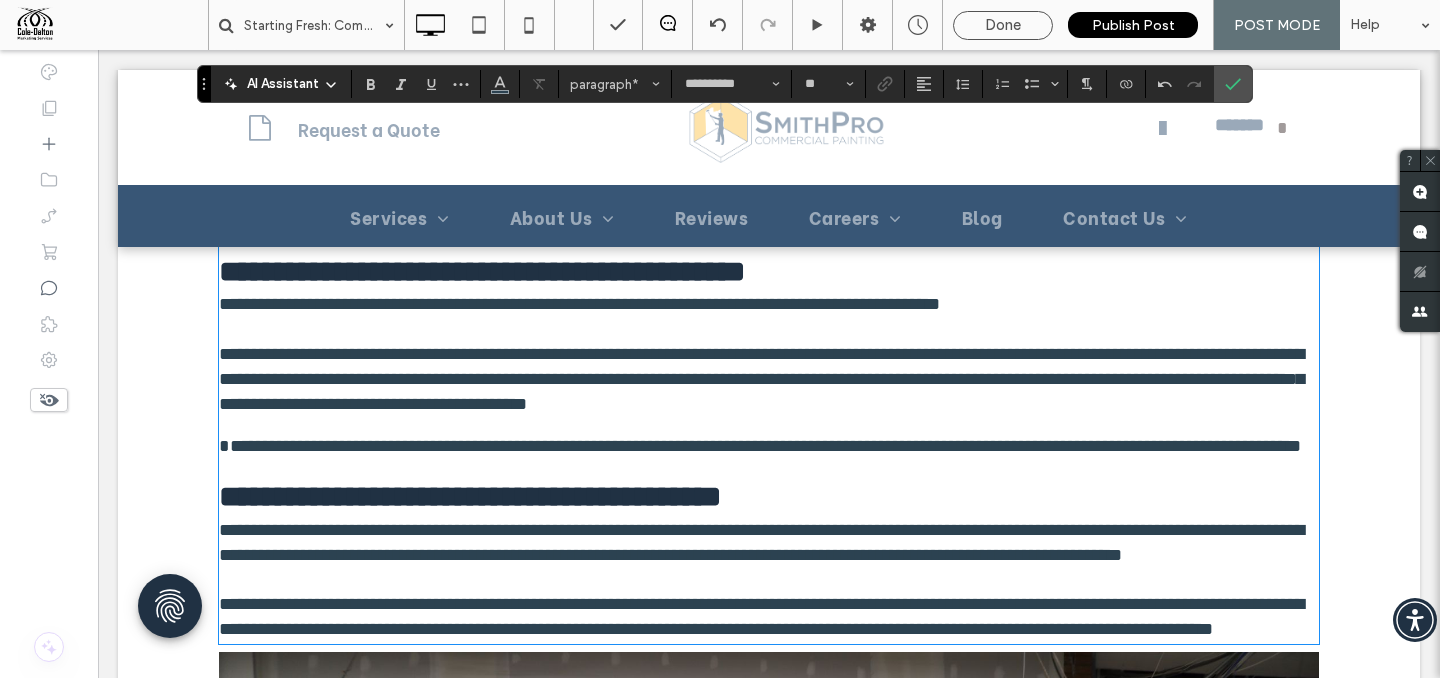 click on "**********" at bounding box center (761, 379) 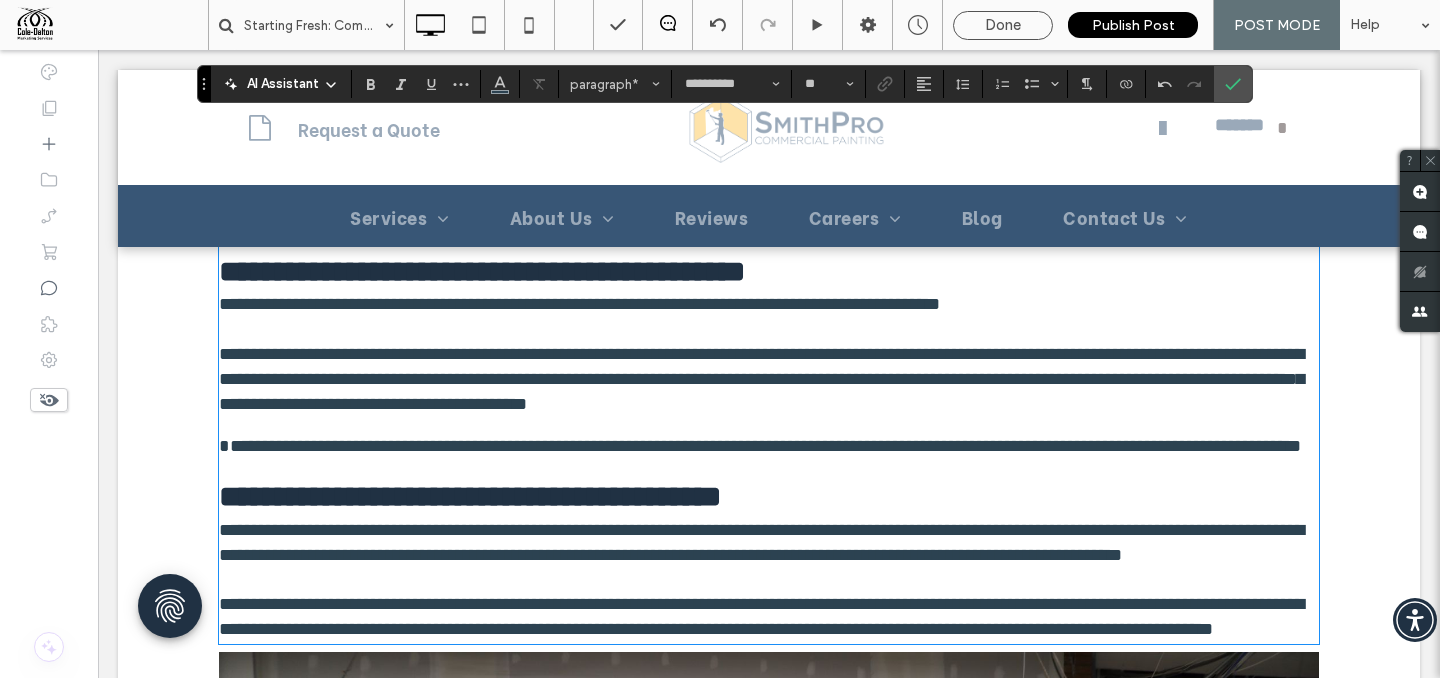 click on "**********" at bounding box center [769, 436] 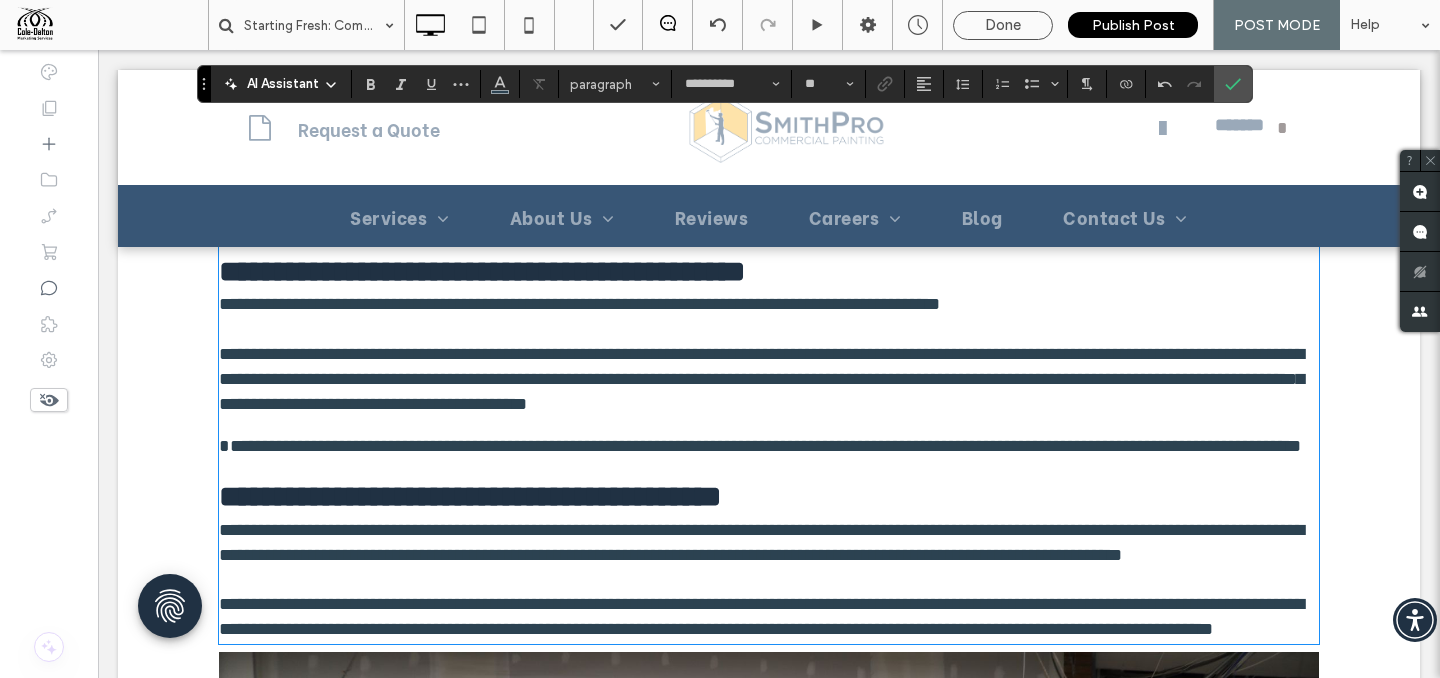 click on "**********" at bounding box center (769, 436) 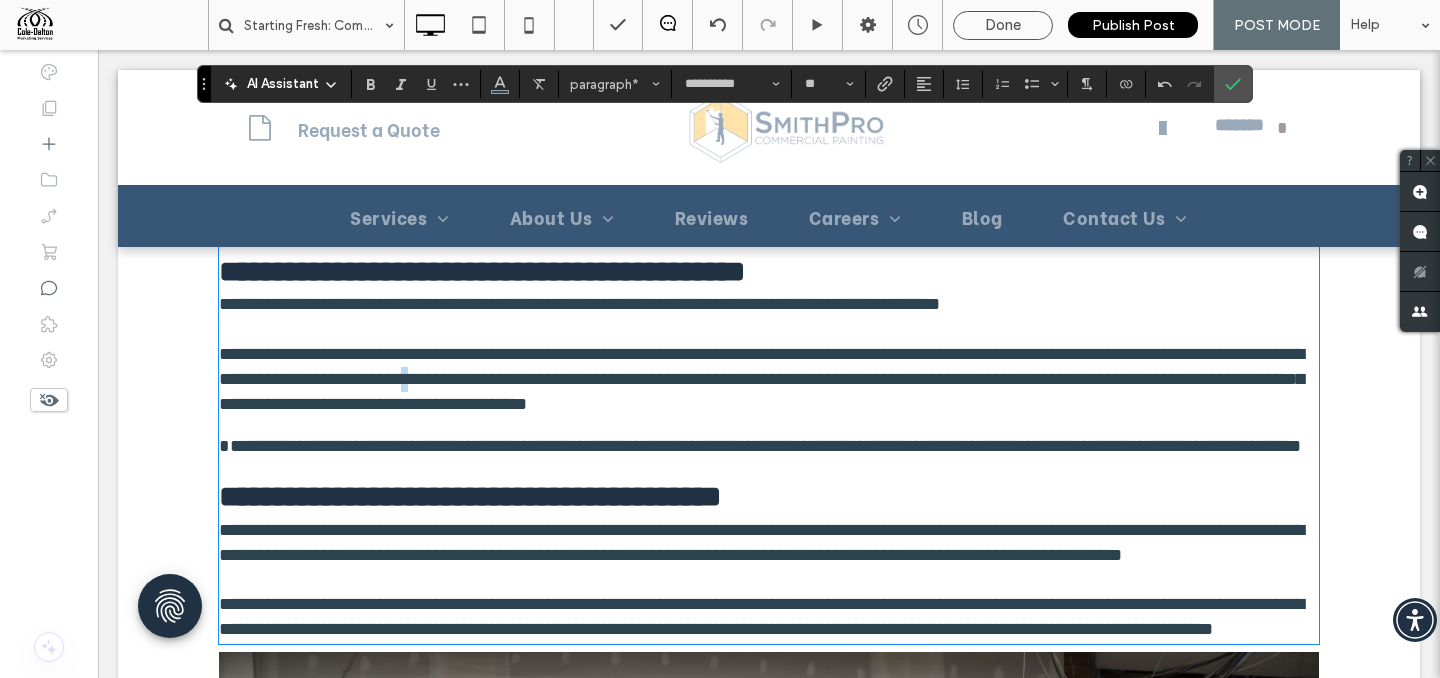 click on "**********" at bounding box center (761, 379) 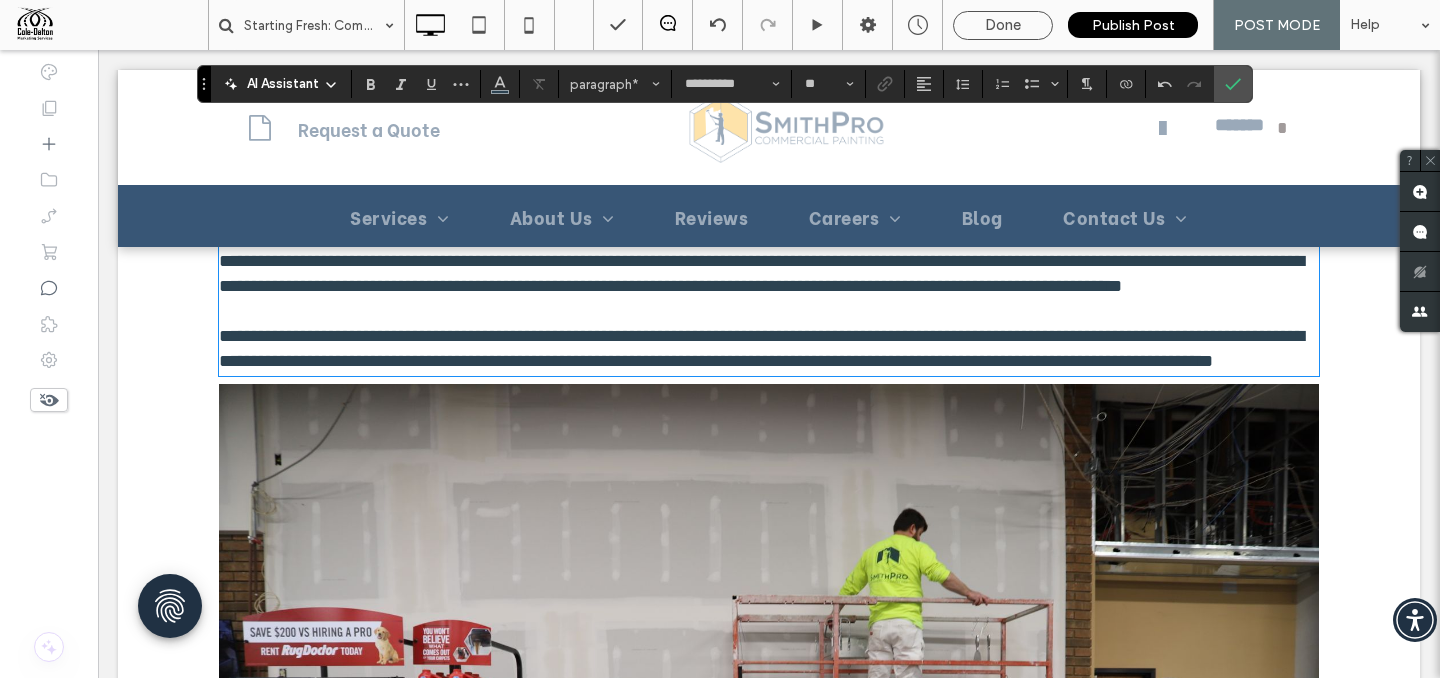 scroll, scrollTop: 1286, scrollLeft: 0, axis: vertical 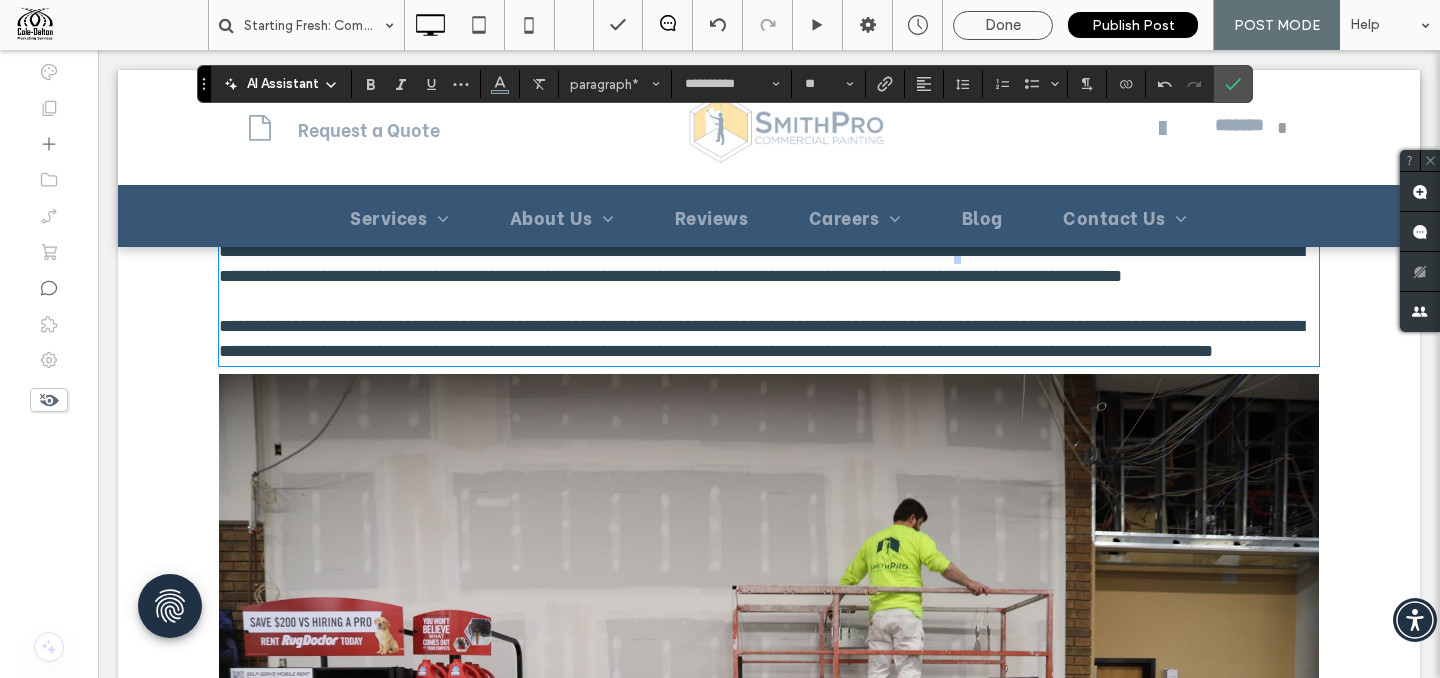 click on "**********" at bounding box center [761, 263] 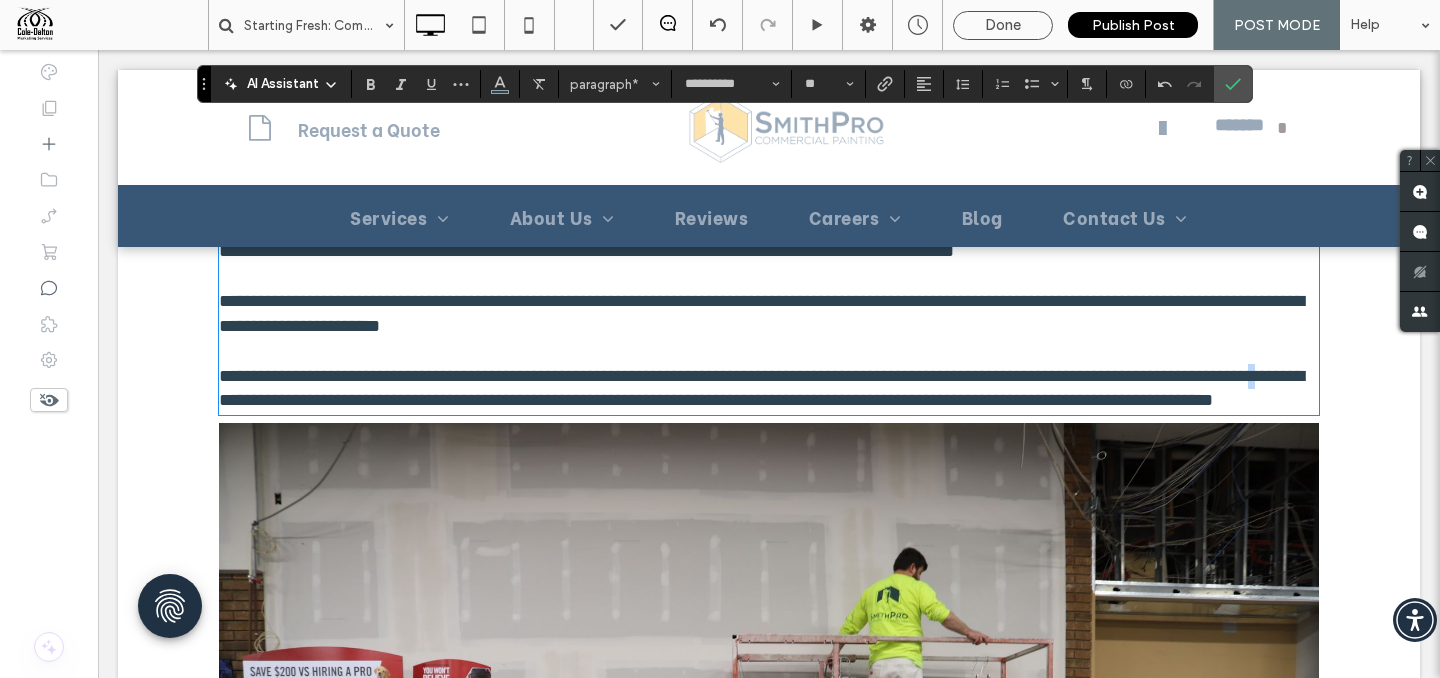 click on "**********" at bounding box center [761, 388] 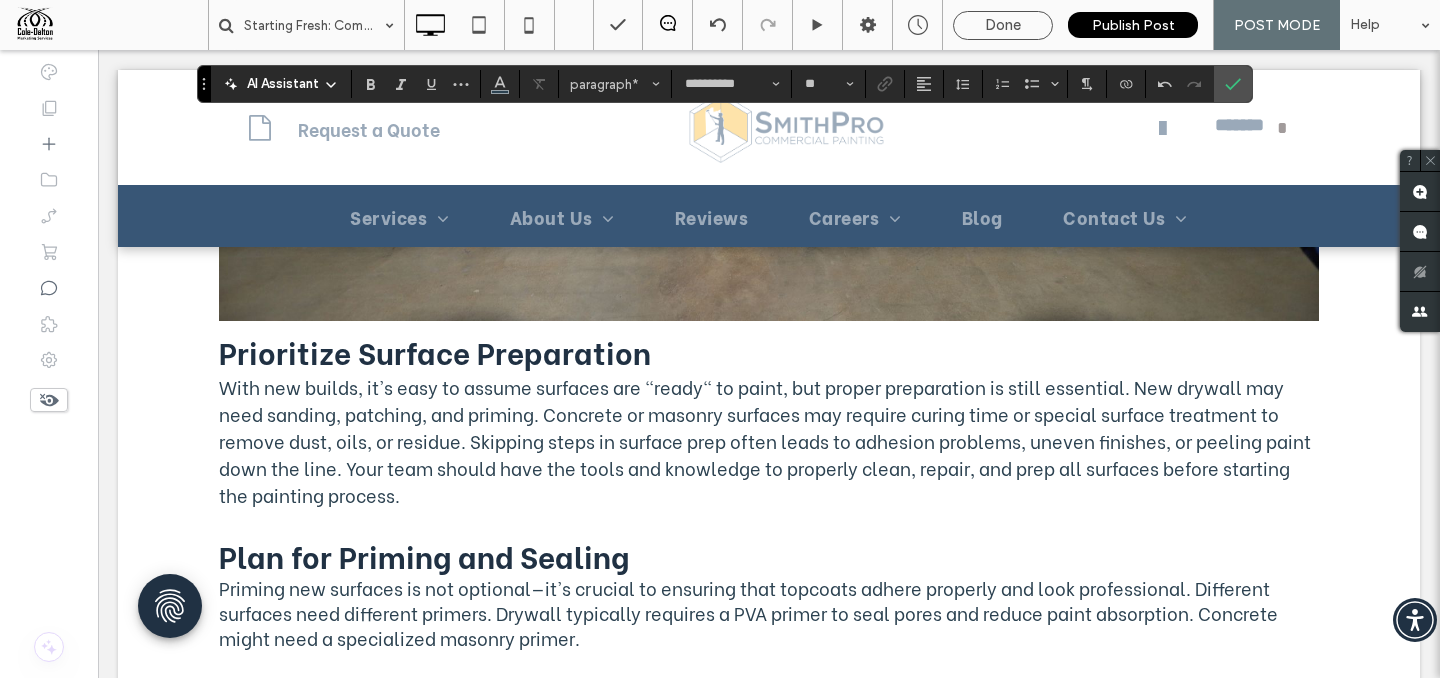 scroll, scrollTop: 2350, scrollLeft: 0, axis: vertical 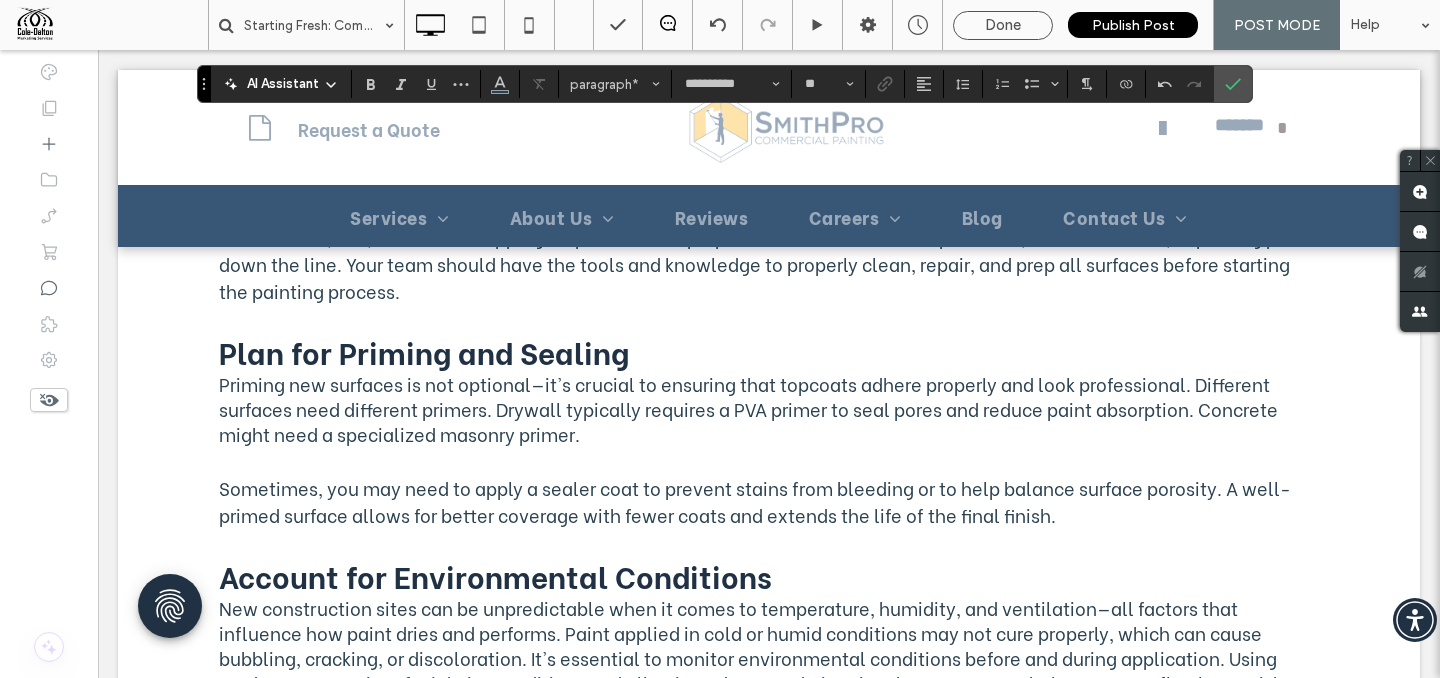 click on "Prioritize Surface Preparation" at bounding box center [435, 147] 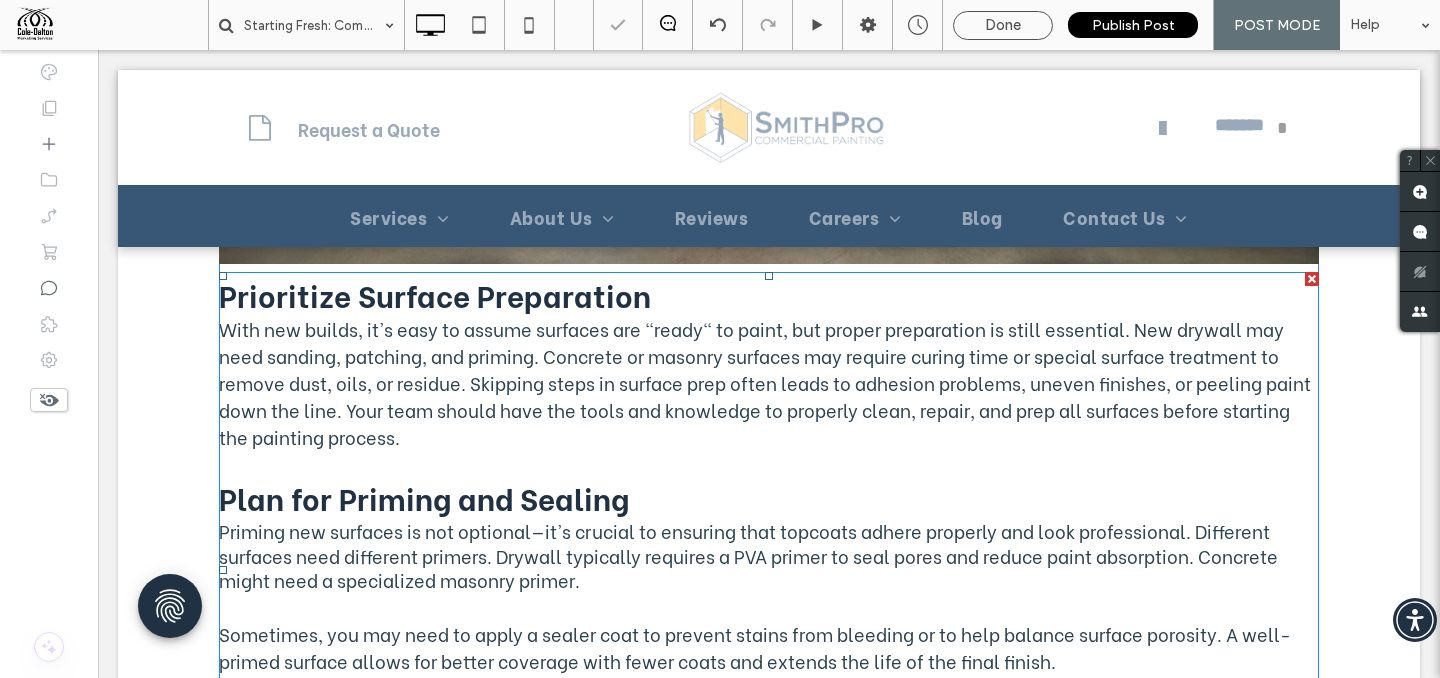 click on "With new builds, it's easy to assume surfaces are "ready" to paint, but proper preparation is still essential. New drywall may need sanding, patching, and priming. Concrete or masonry surfaces may require curing time or special surface treatment to remove dust, oils, or residue. Skipping steps in surface prep often leads to adhesion problems, uneven finishes, or peeling paint down the line. Your team should have the tools and knowledge to properly clean, repair, and prep all surfaces before starting the painting process." at bounding box center [765, 382] 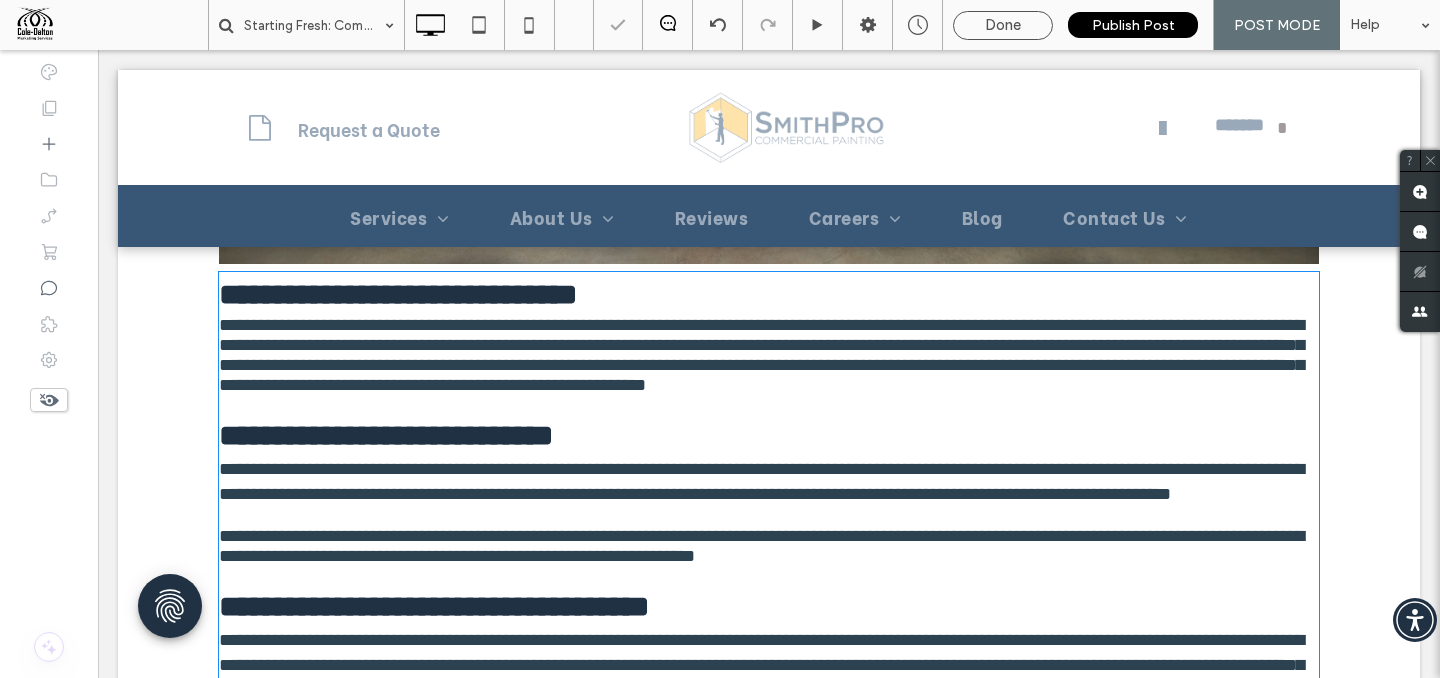 scroll, scrollTop: 2546, scrollLeft: 0, axis: vertical 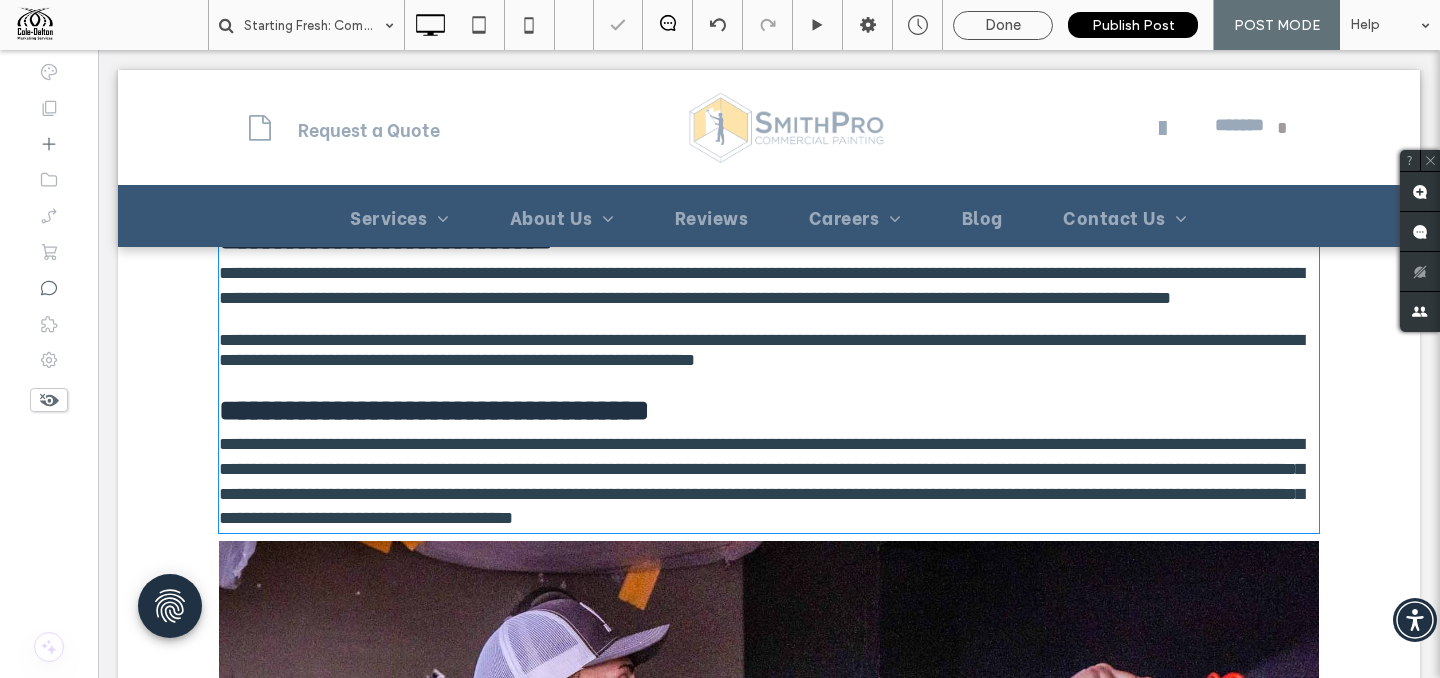 type on "**********" 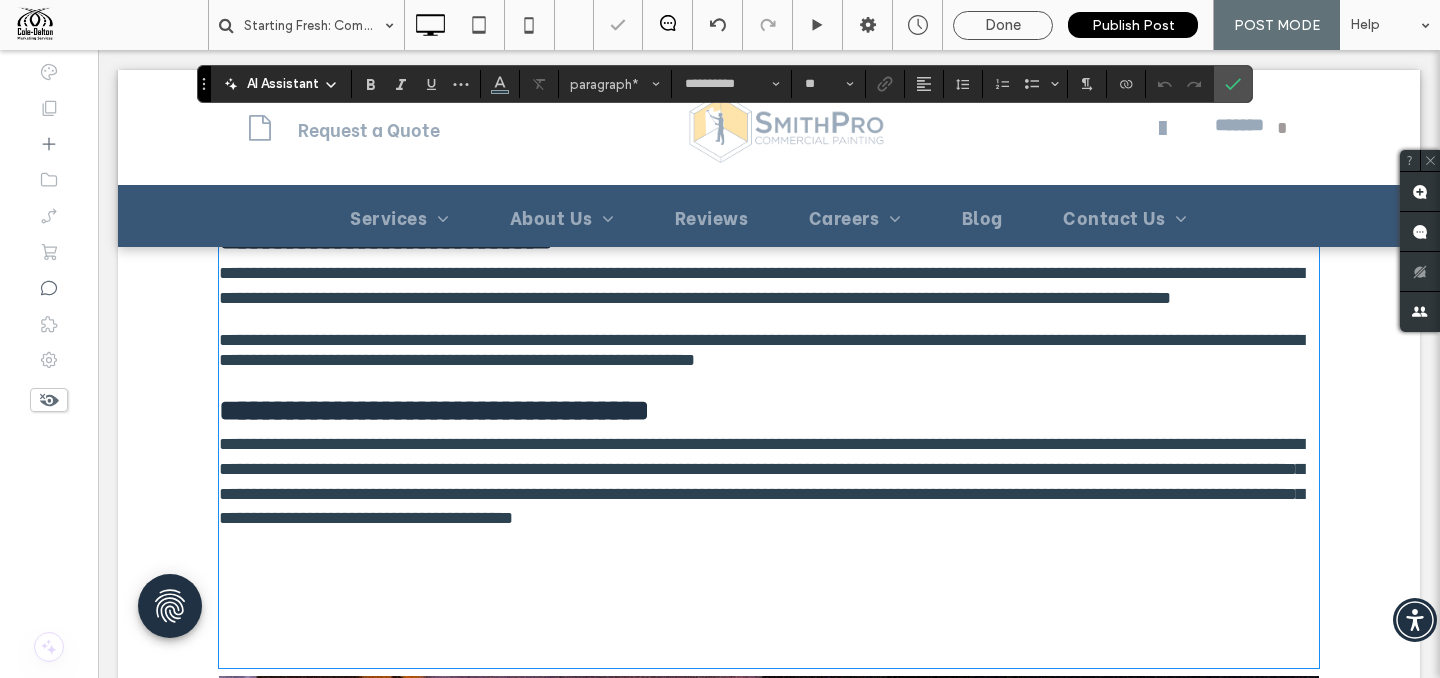 click on "**********" at bounding box center [761, 285] 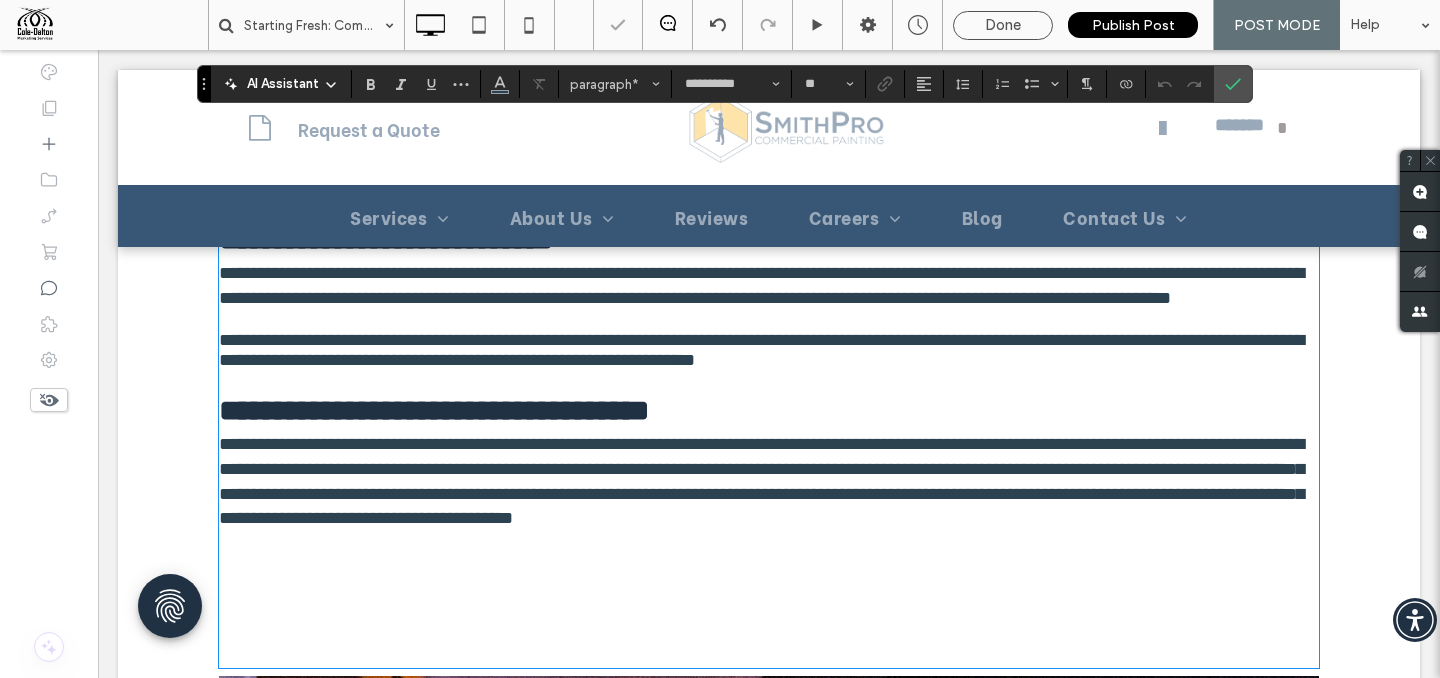 scroll, scrollTop: 2350, scrollLeft: 0, axis: vertical 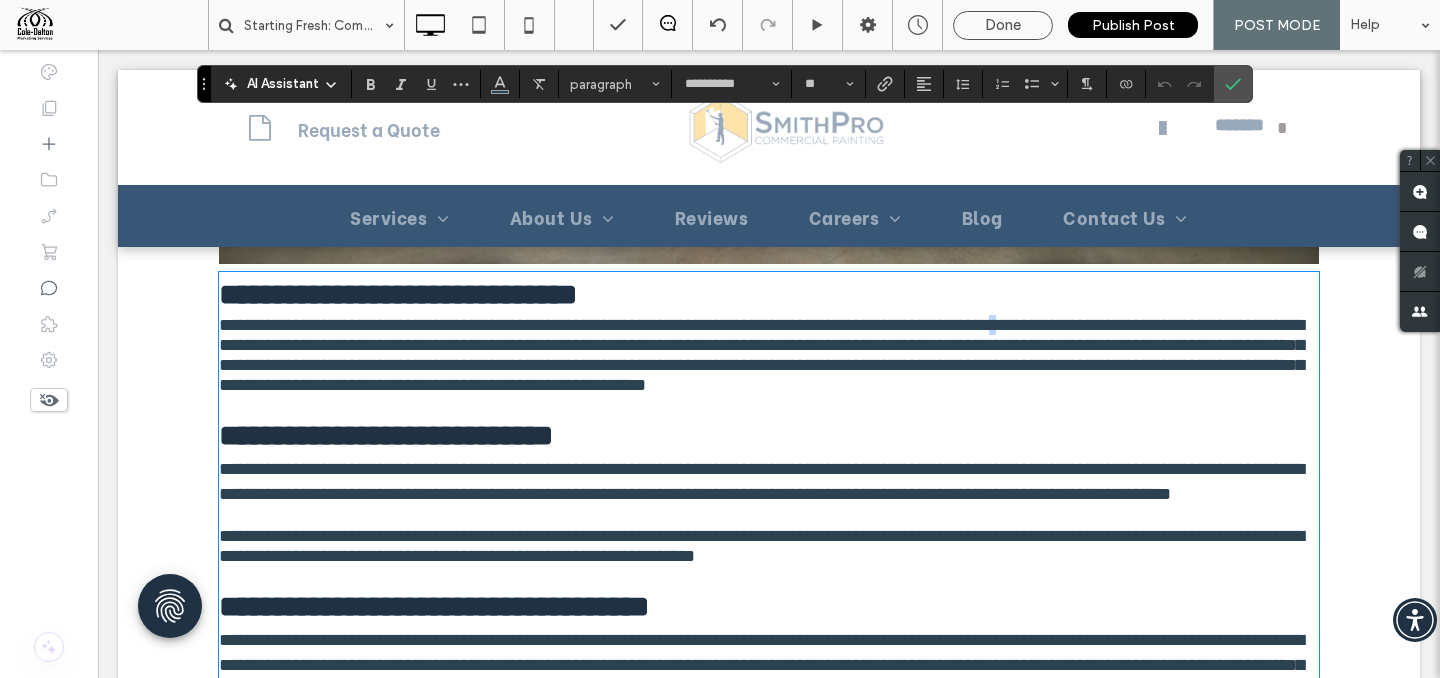 click on "**********" at bounding box center (761, 355) 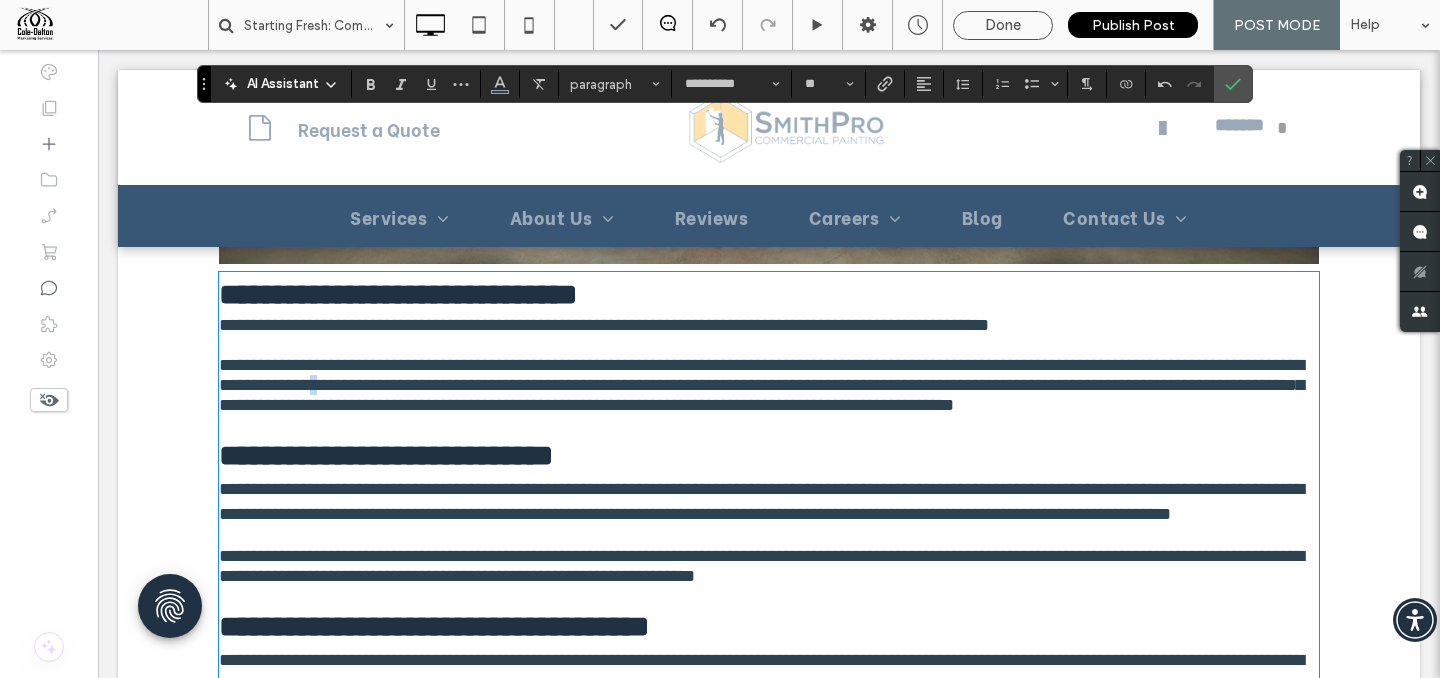 click on "**********" at bounding box center [761, 385] 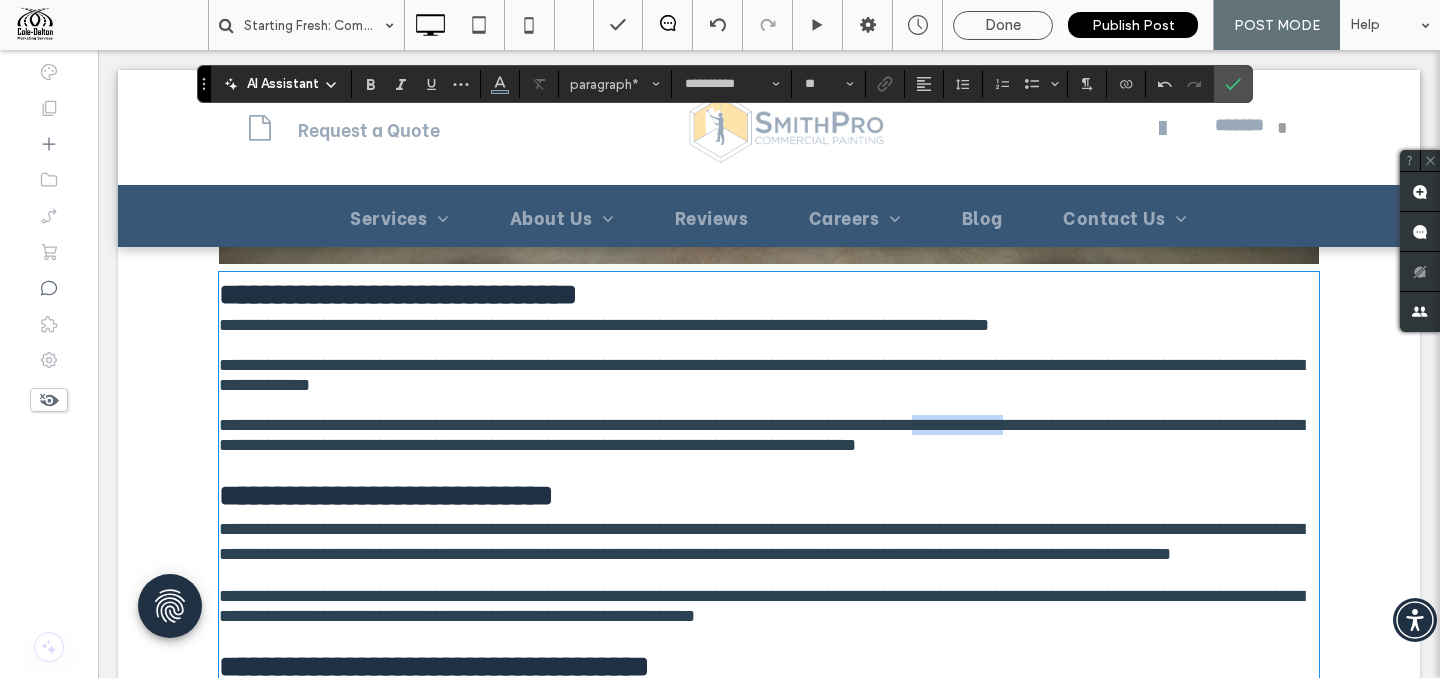type 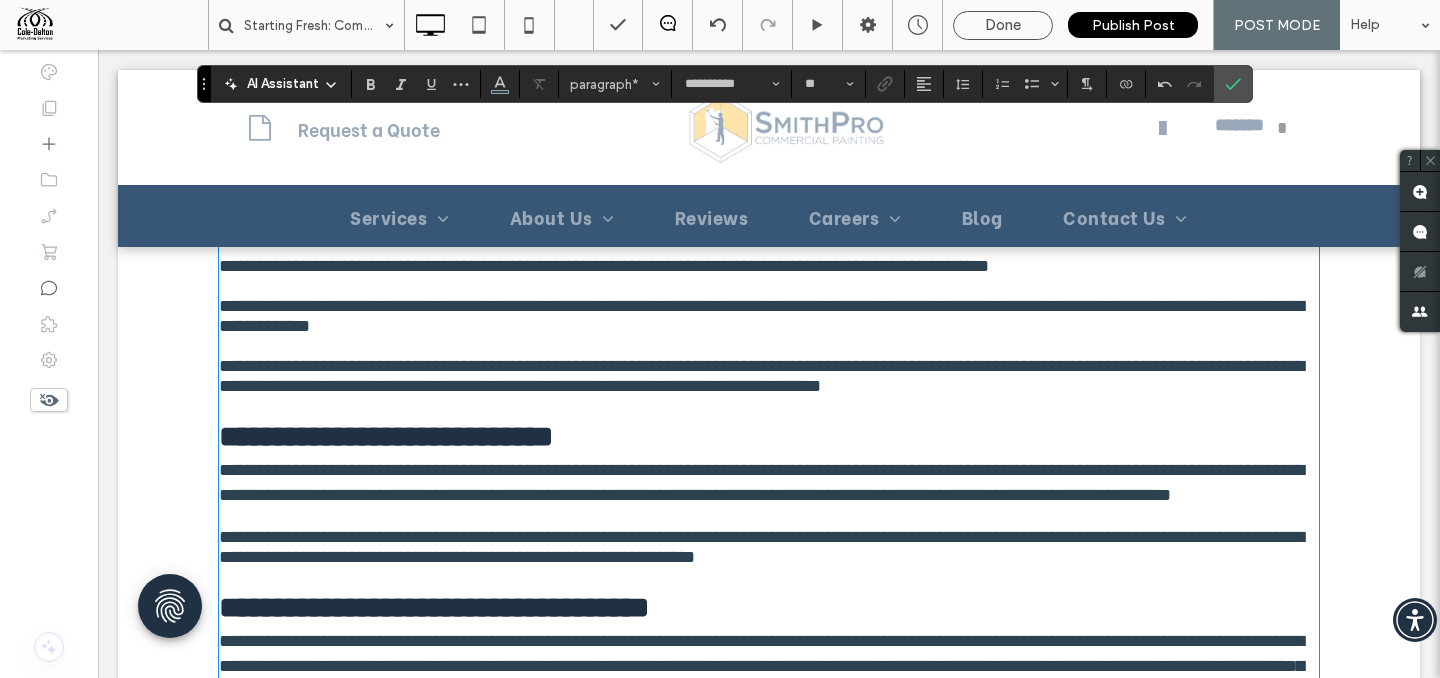 scroll, scrollTop: 2511, scrollLeft: 0, axis: vertical 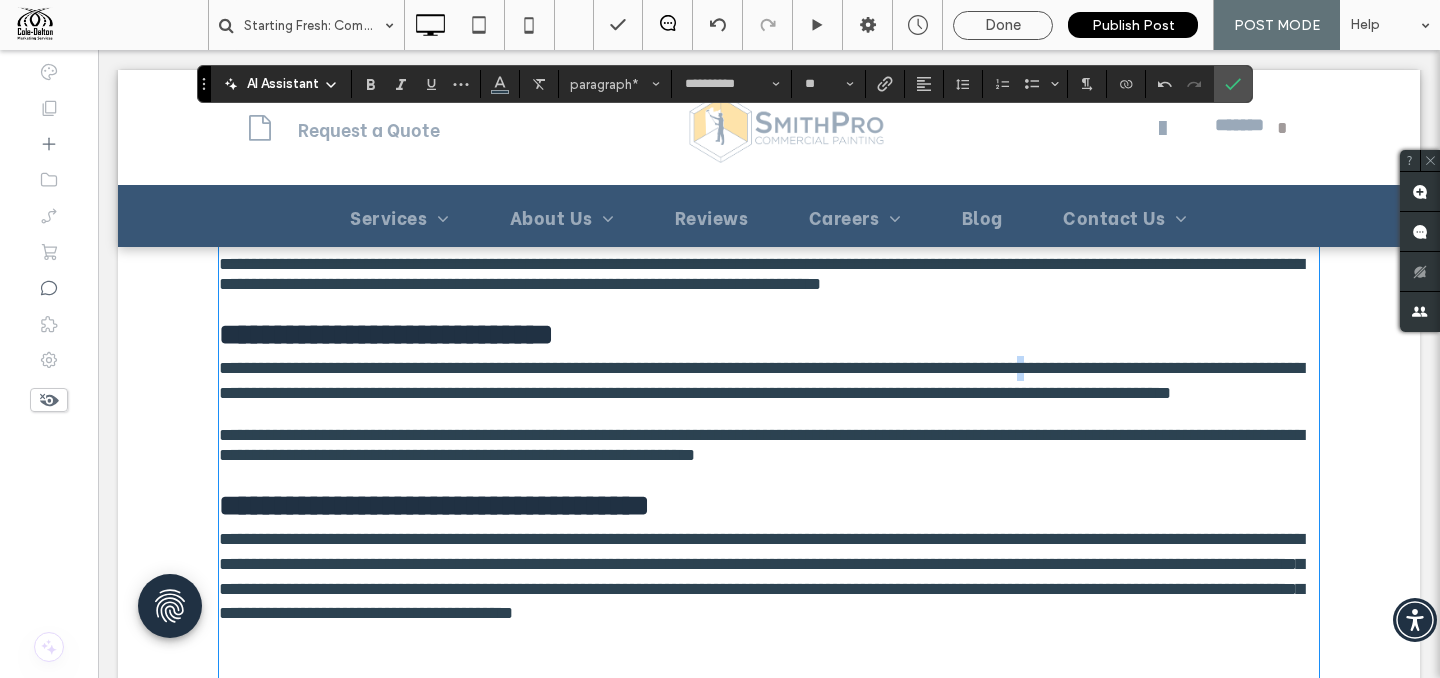 click on "**********" at bounding box center [761, 380] 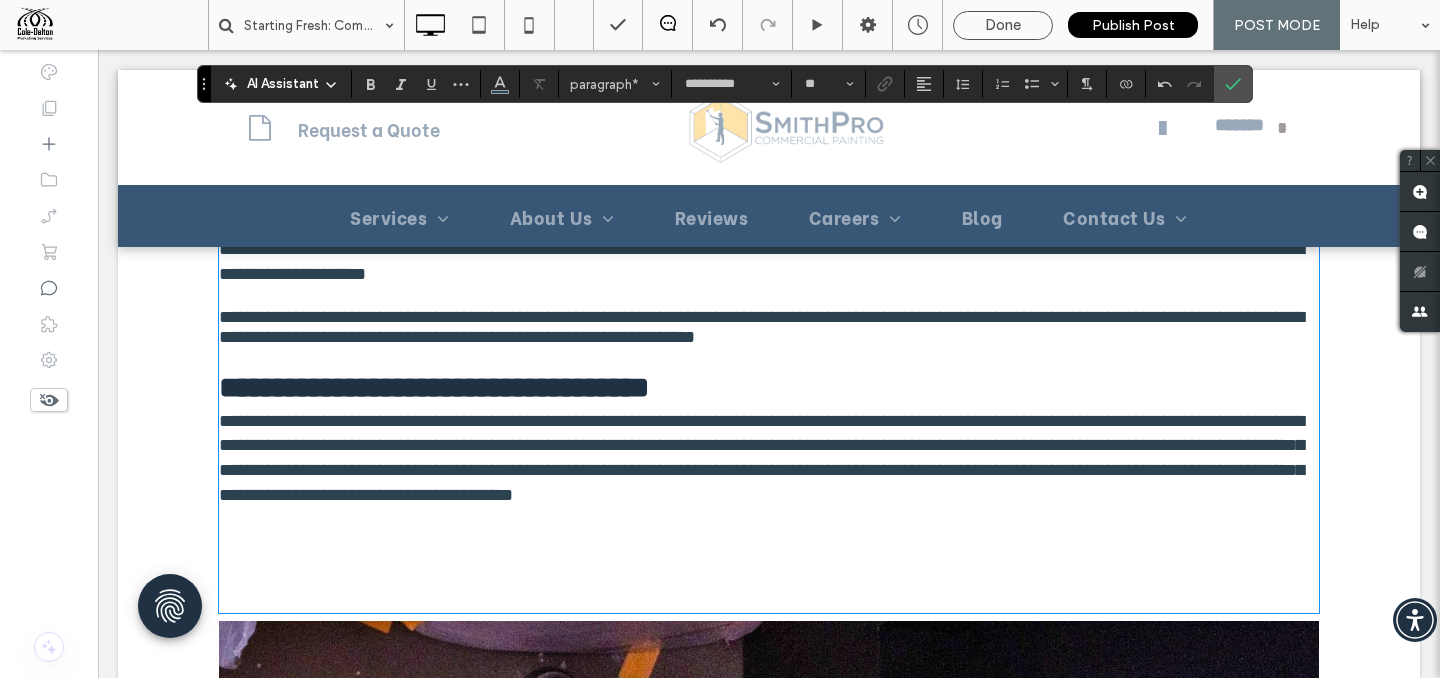 scroll, scrollTop: 2654, scrollLeft: 0, axis: vertical 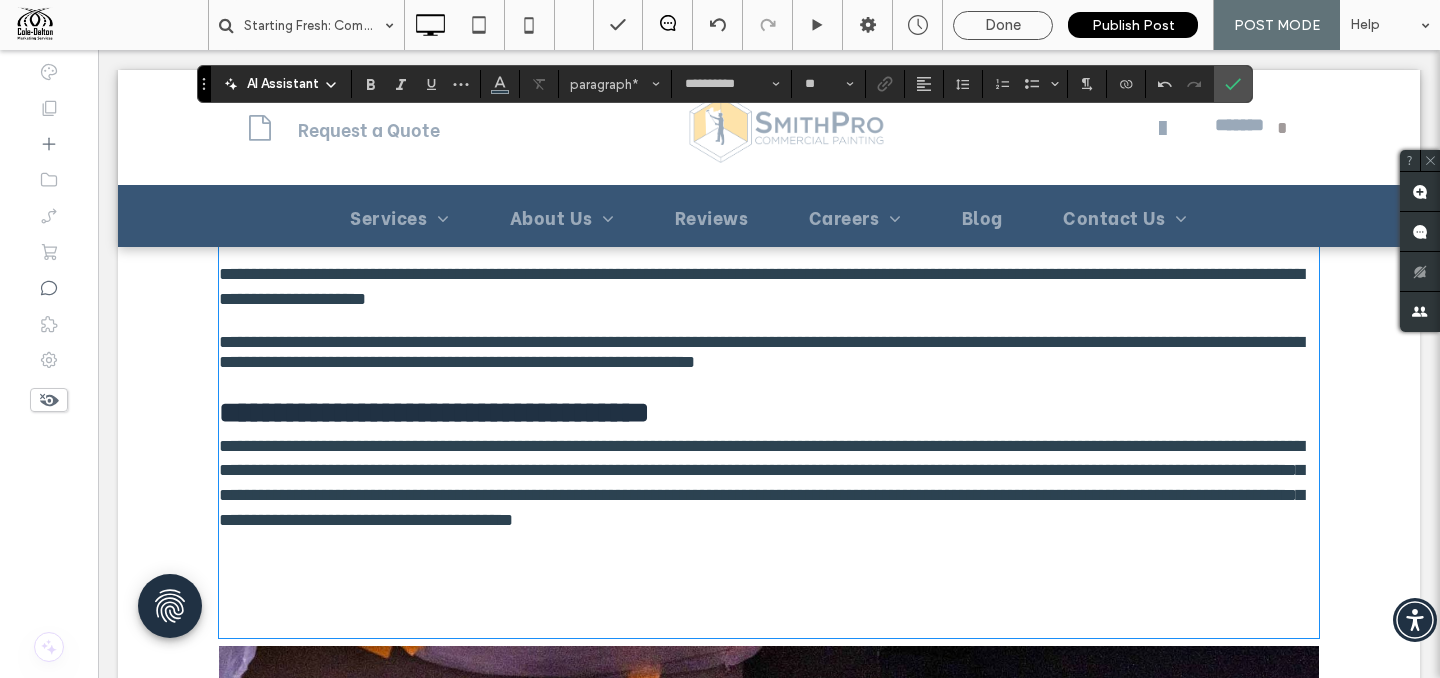click on "**********" at bounding box center [761, 286] 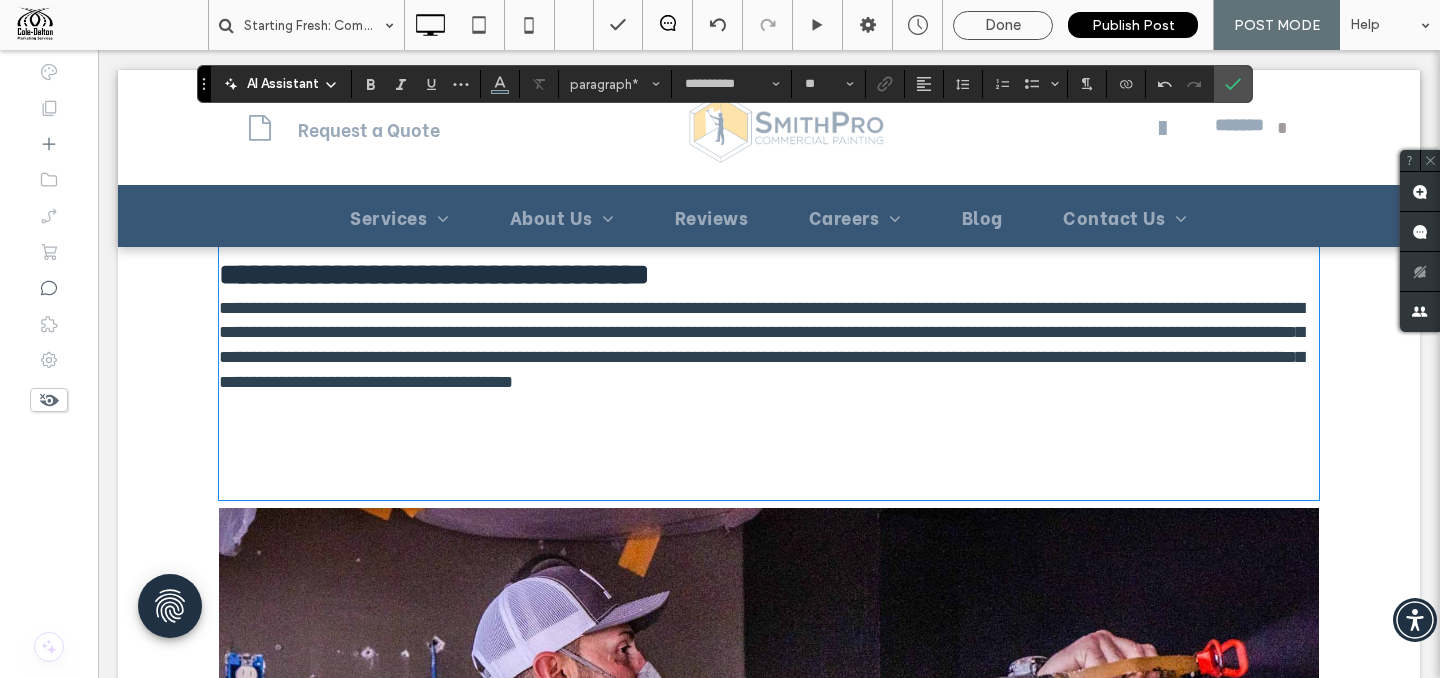 scroll, scrollTop: 2793, scrollLeft: 0, axis: vertical 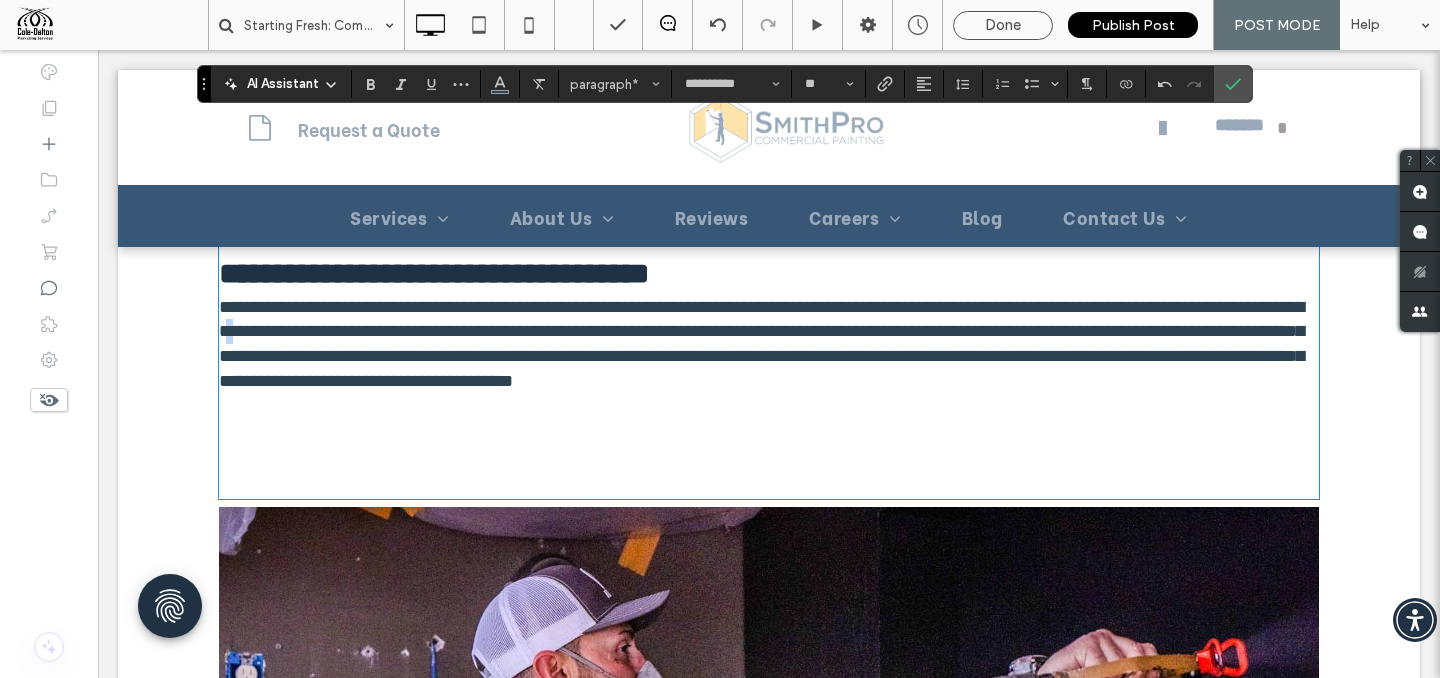click on "**********" at bounding box center [761, 344] 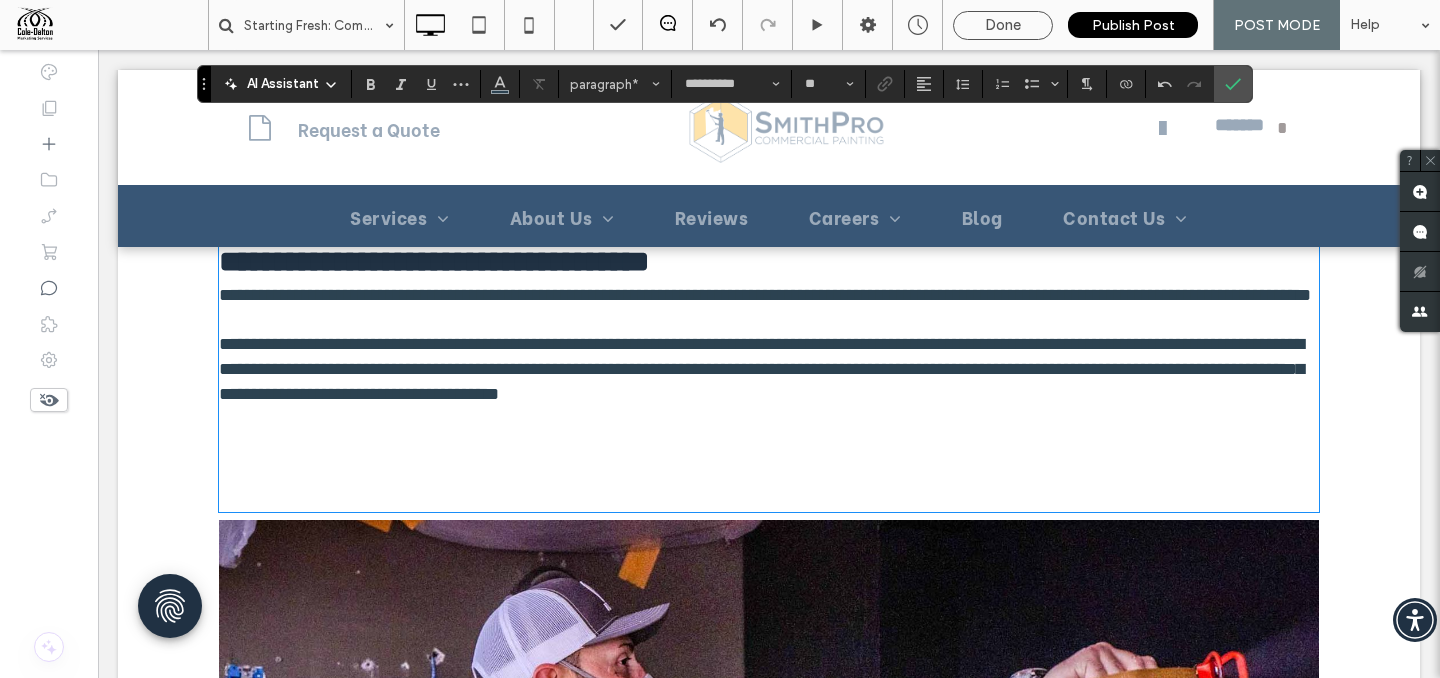 scroll, scrollTop: 2819, scrollLeft: 0, axis: vertical 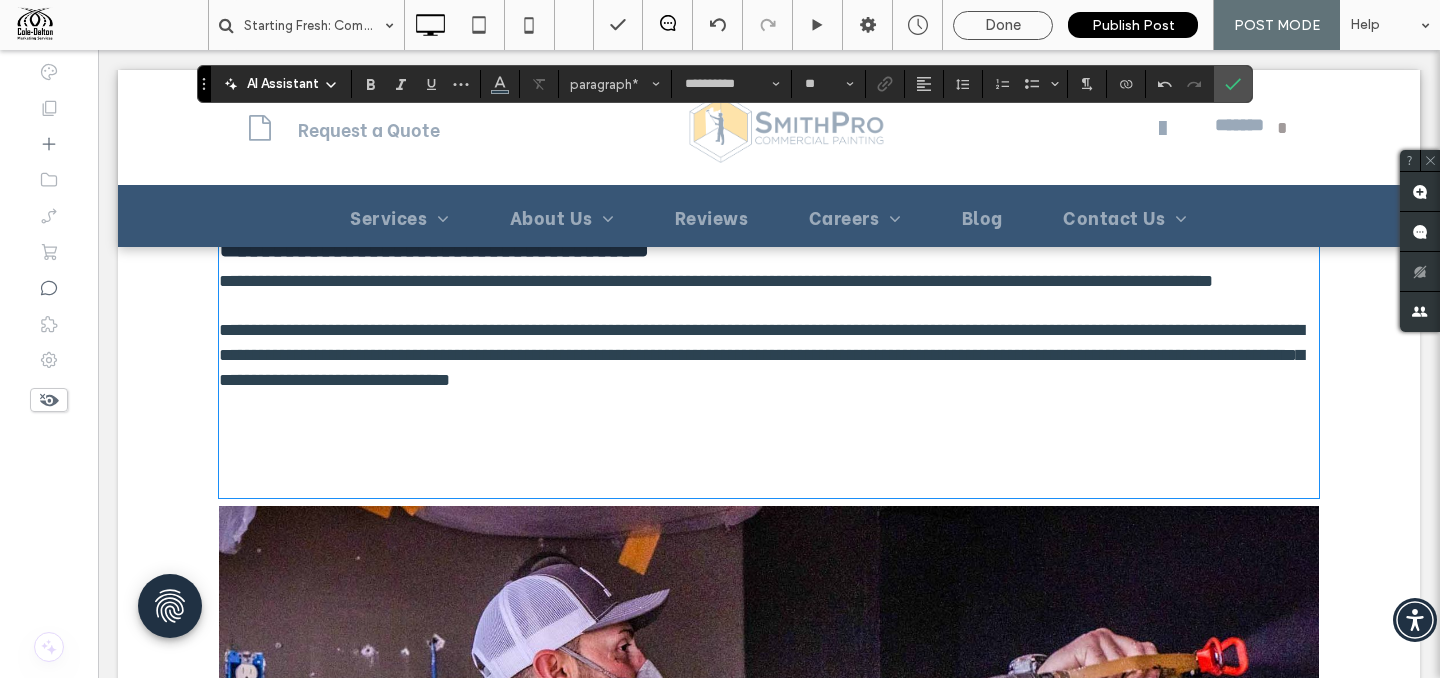 click on "**********" at bounding box center [761, 355] 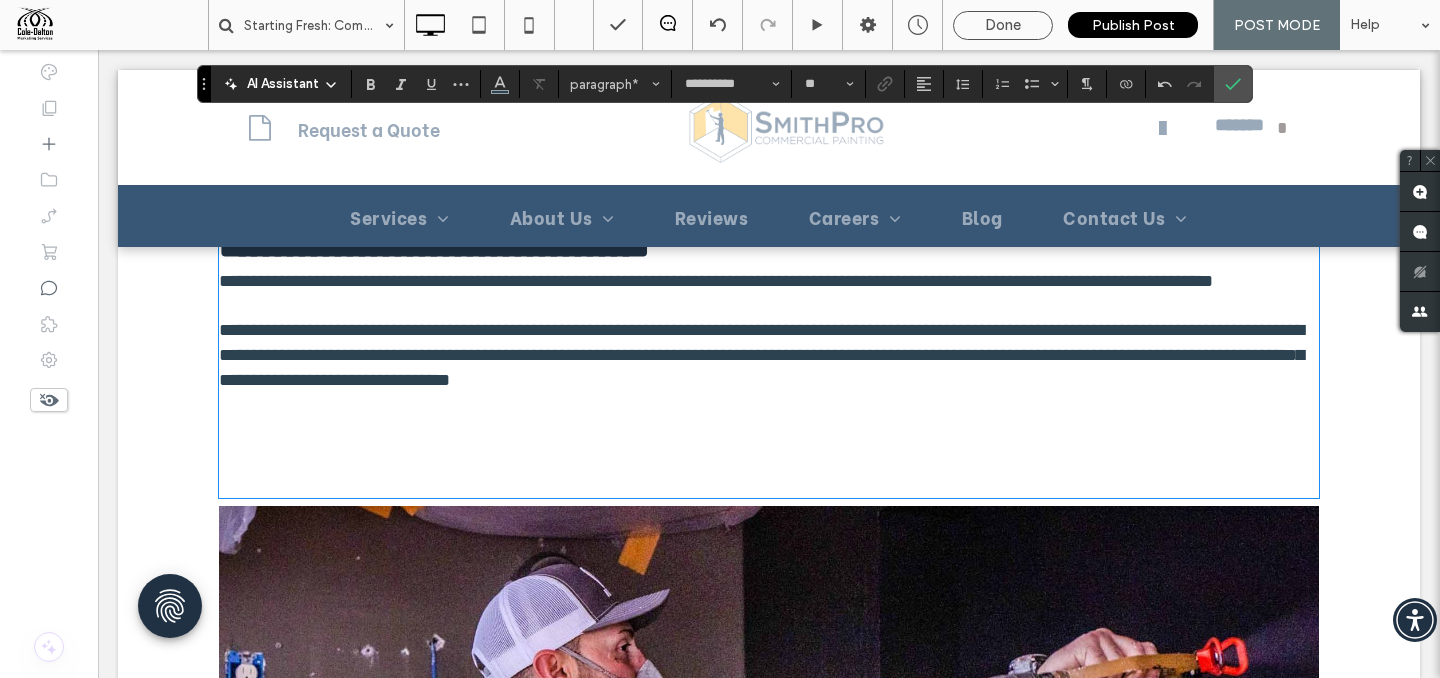 click on "**********" at bounding box center (769, 355) 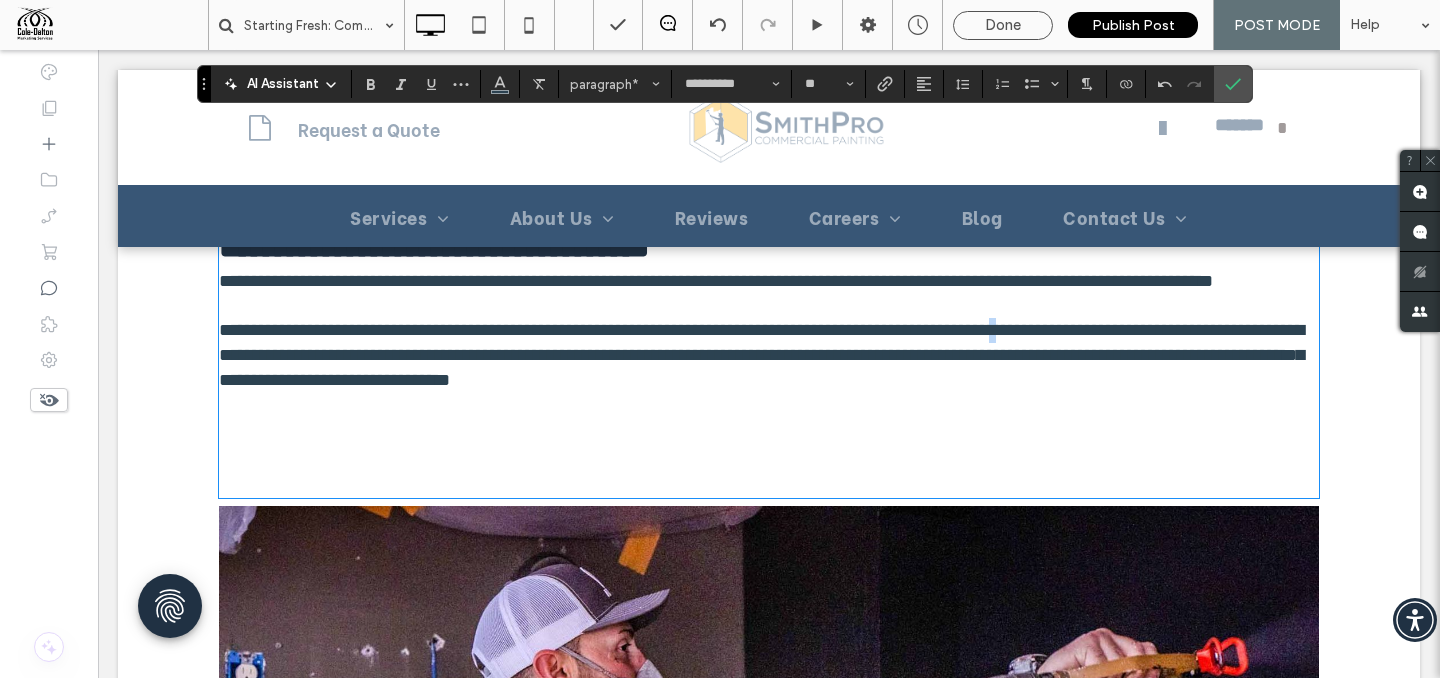 click on "**********" at bounding box center [761, 355] 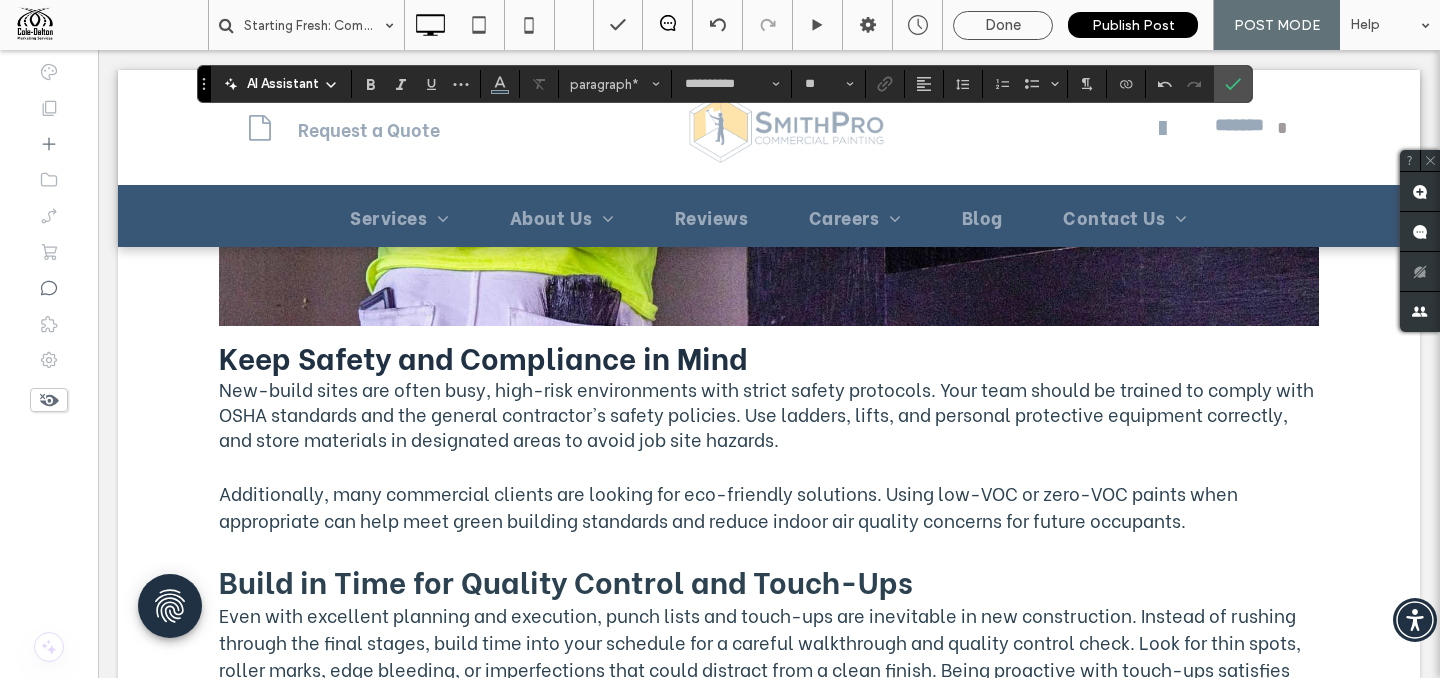 scroll, scrollTop: 3776, scrollLeft: 0, axis: vertical 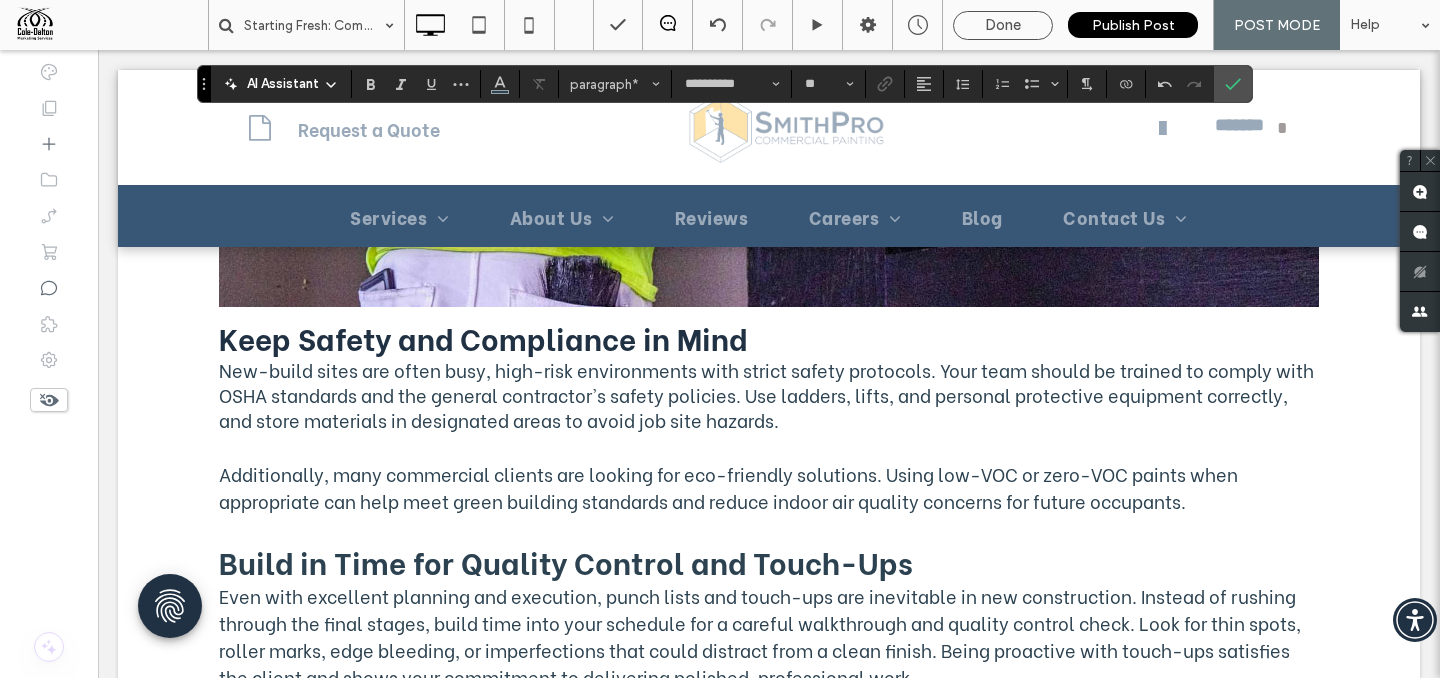 click on "New-build sites are often busy, high-risk environments with strict safety protocols. Your team should be trained to comply with OSHA standards and the general contractor's safety policies. Use ladders, lifts, and personal protective equipment correctly, and store materials in designated areas to avoid job site hazards." at bounding box center (766, 394) 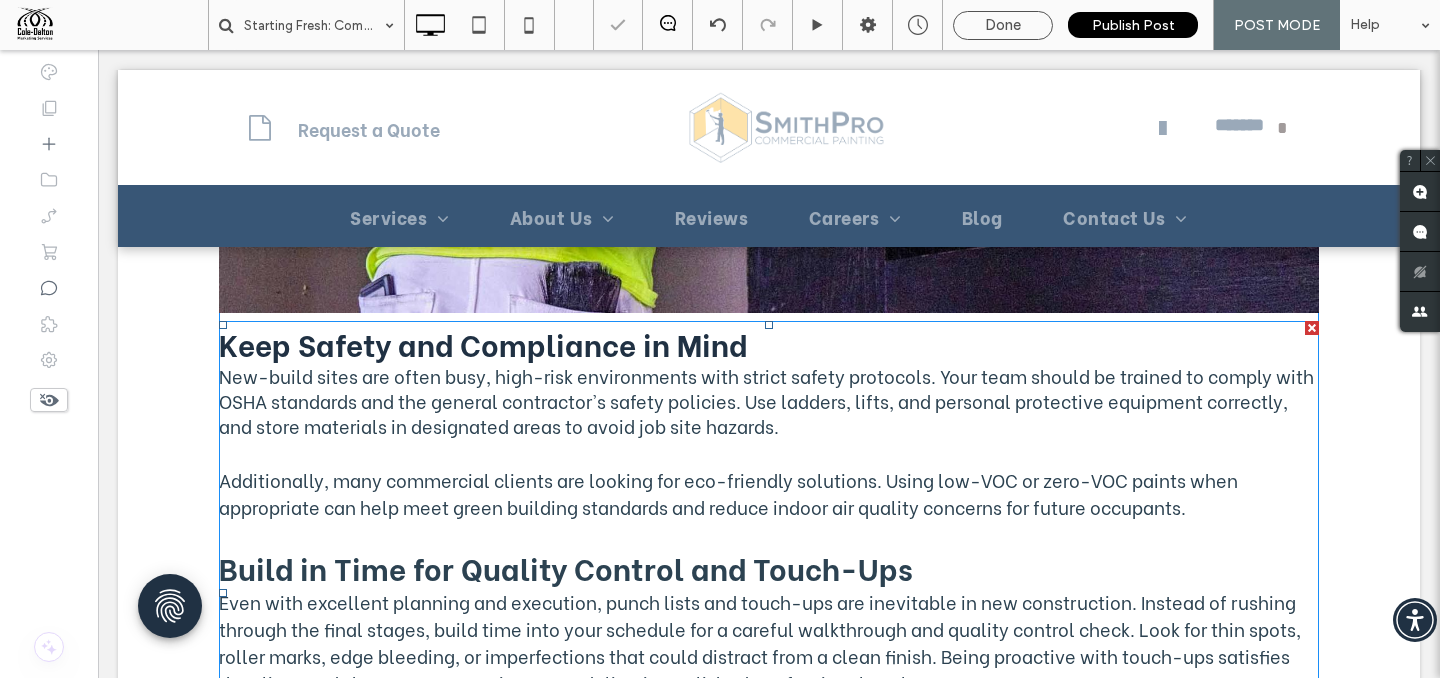 click on "New-build sites are often busy, high-risk environments with strict safety protocols. Your team should be trained to comply with OSHA standards and the general contractor's safety policies. Use ladders, lifts, and personal protective equipment correctly, and store materials in designated areas to avoid job site hazards." at bounding box center [766, 400] 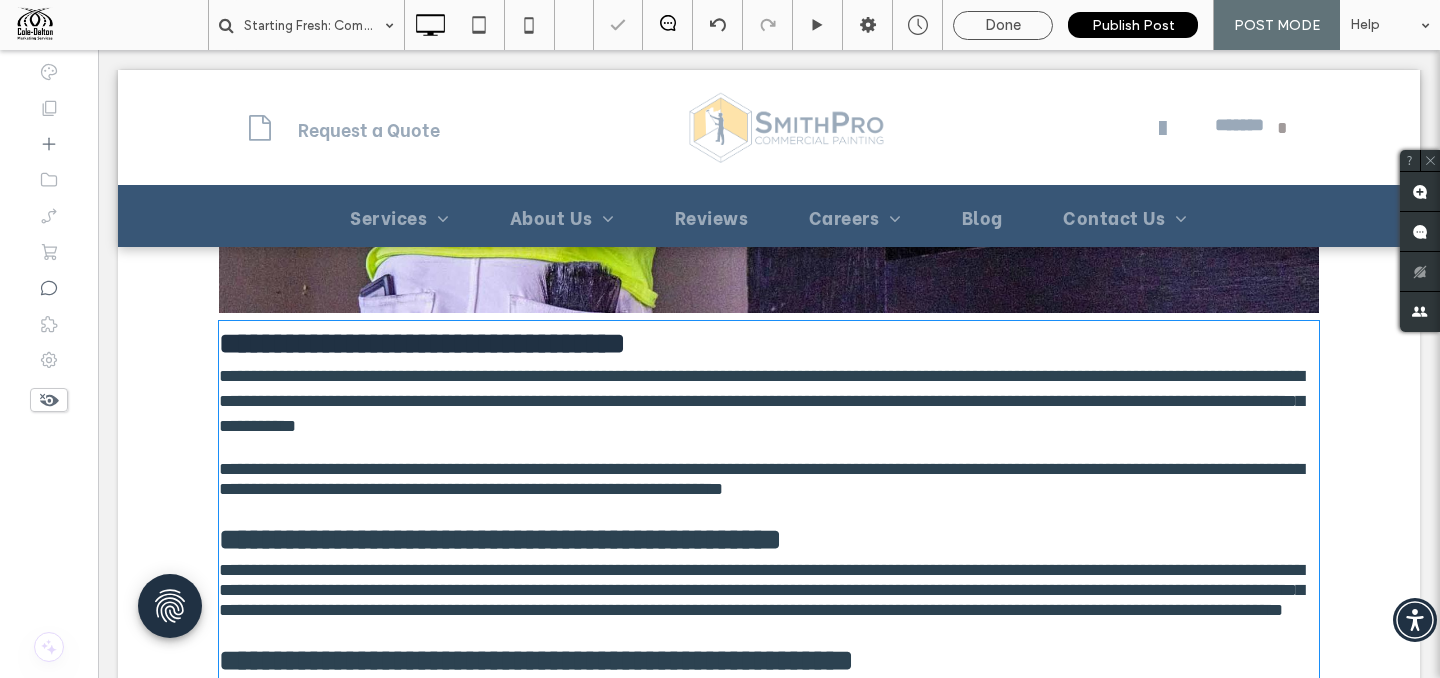 type on "**********" 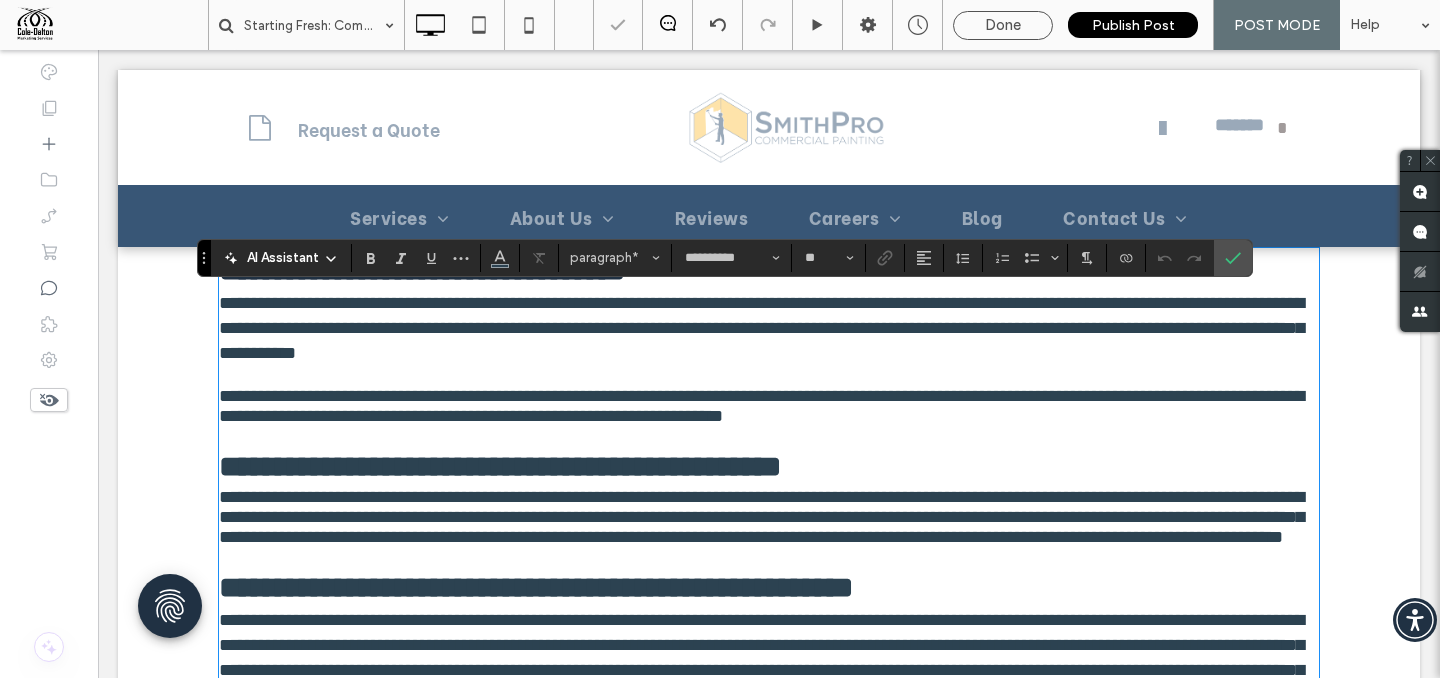scroll, scrollTop: 3785, scrollLeft: 0, axis: vertical 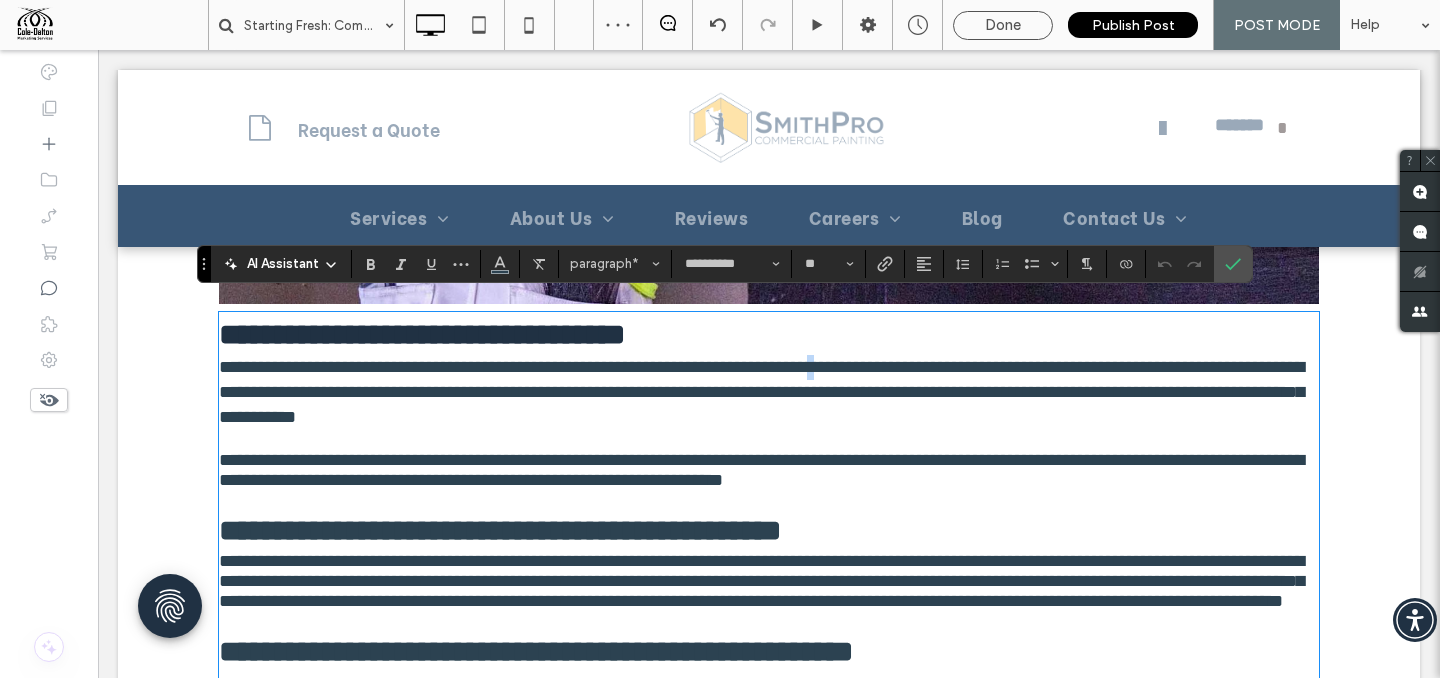 click on "**********" at bounding box center (761, 392) 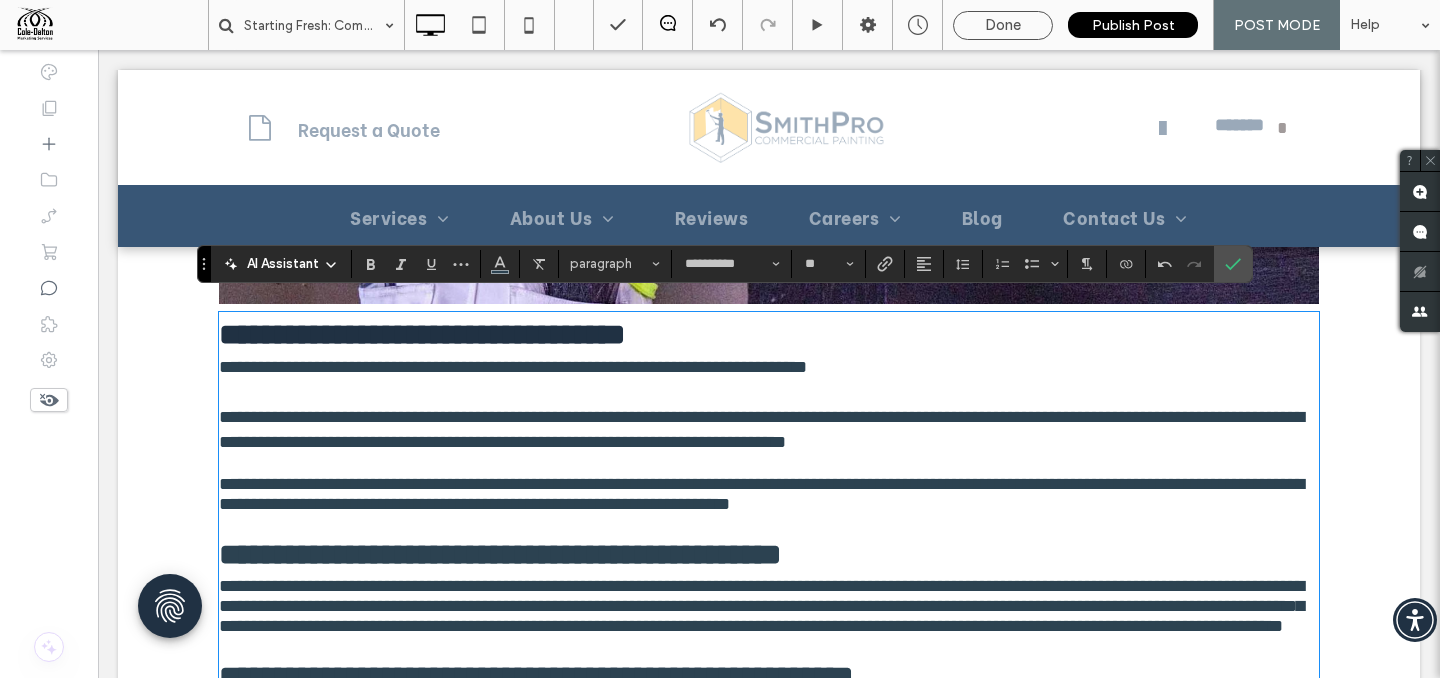 type 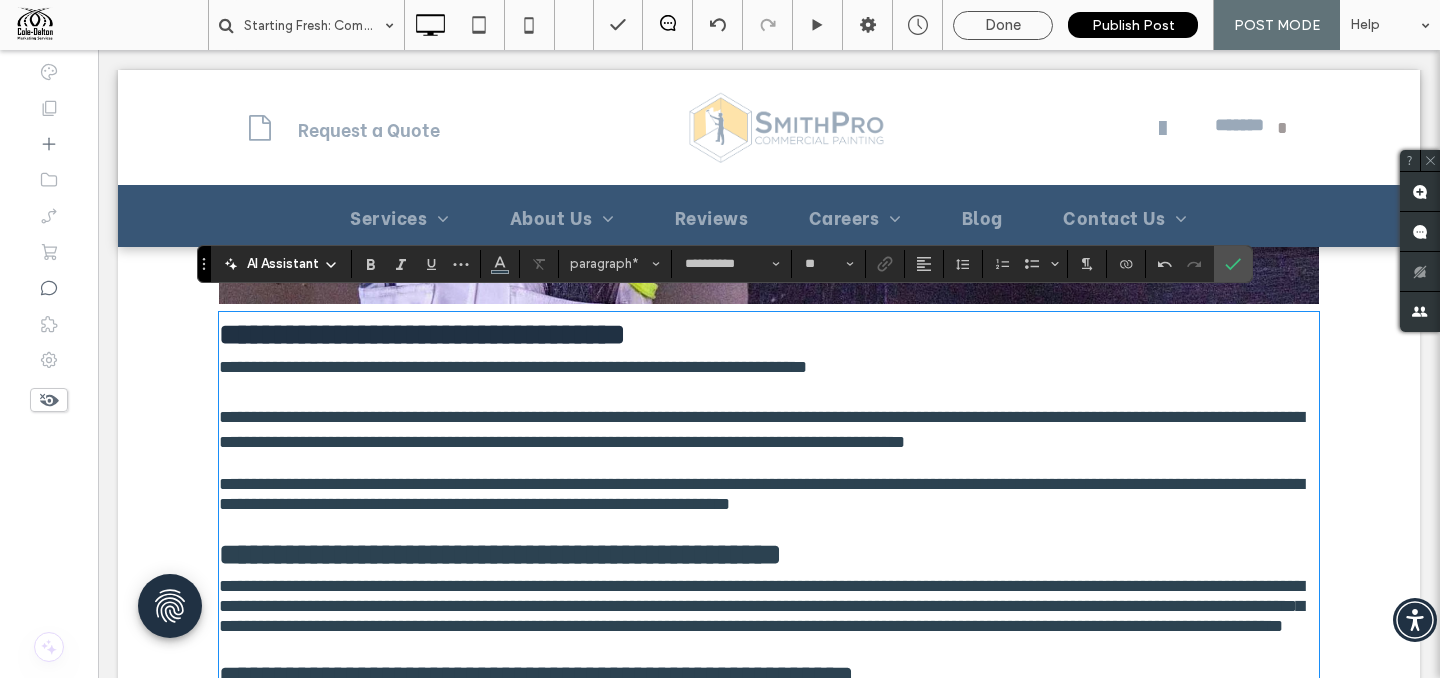 click on "**********" at bounding box center [761, 429] 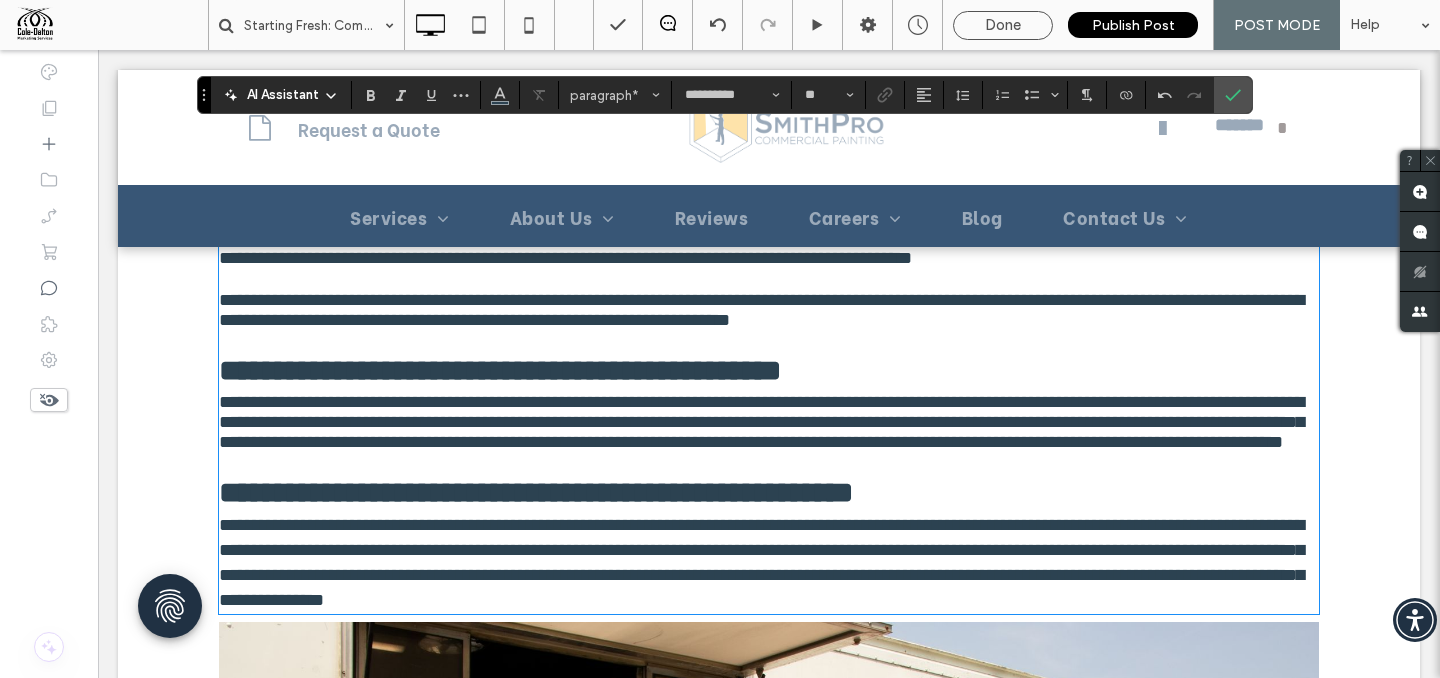 scroll, scrollTop: 3991, scrollLeft: 0, axis: vertical 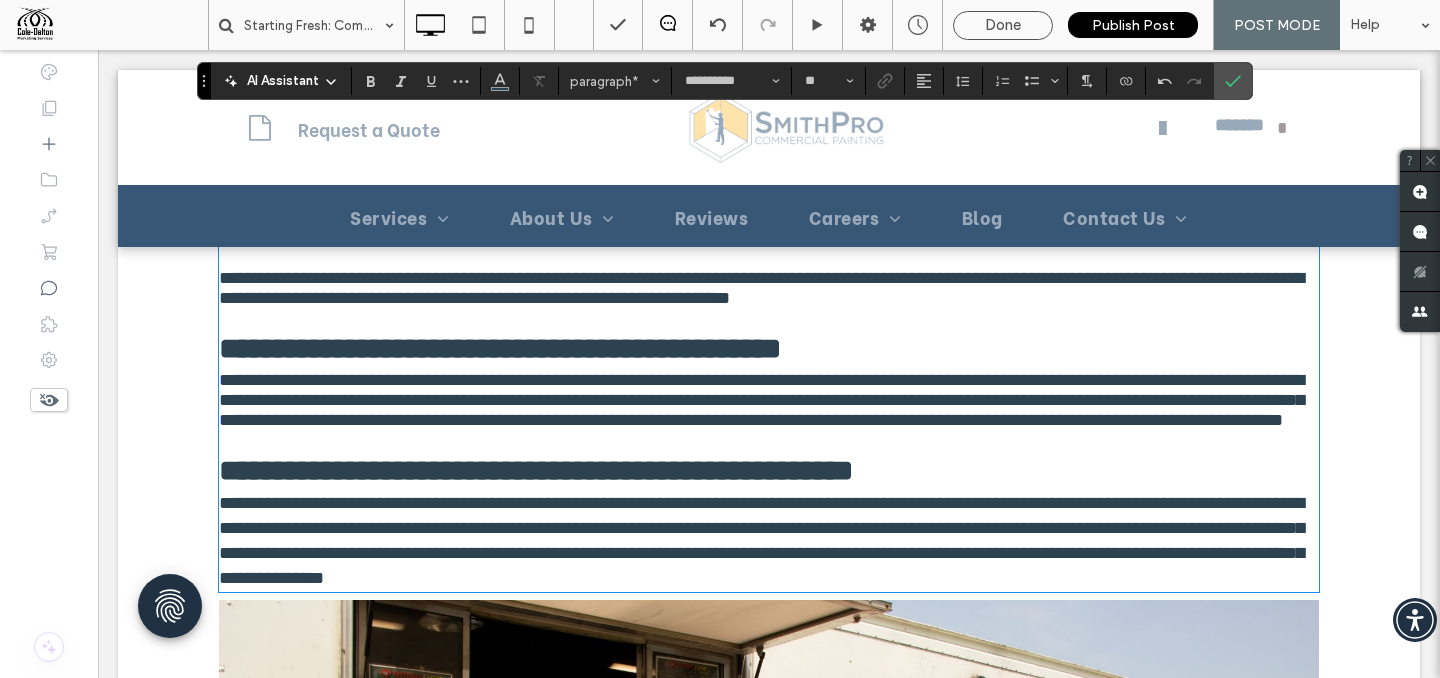 click on "**********" at bounding box center [761, 400] 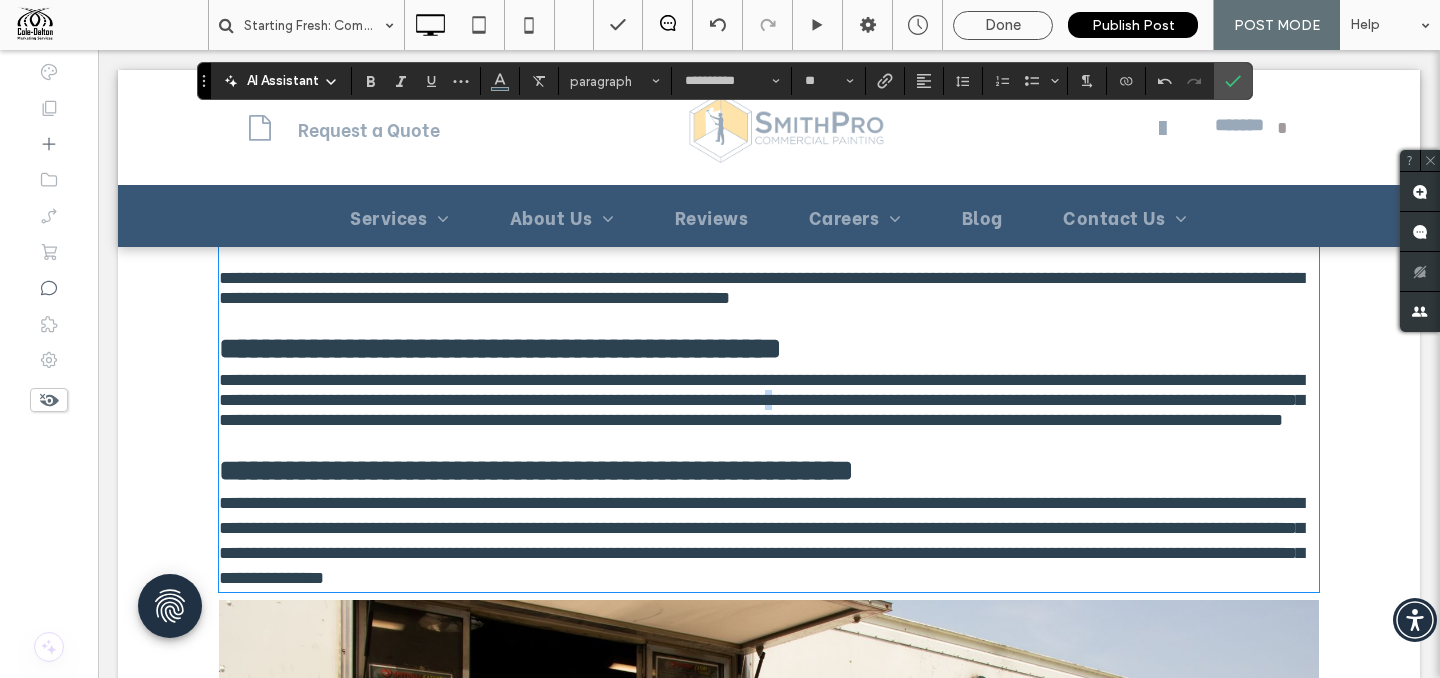 click on "**********" at bounding box center [761, 400] 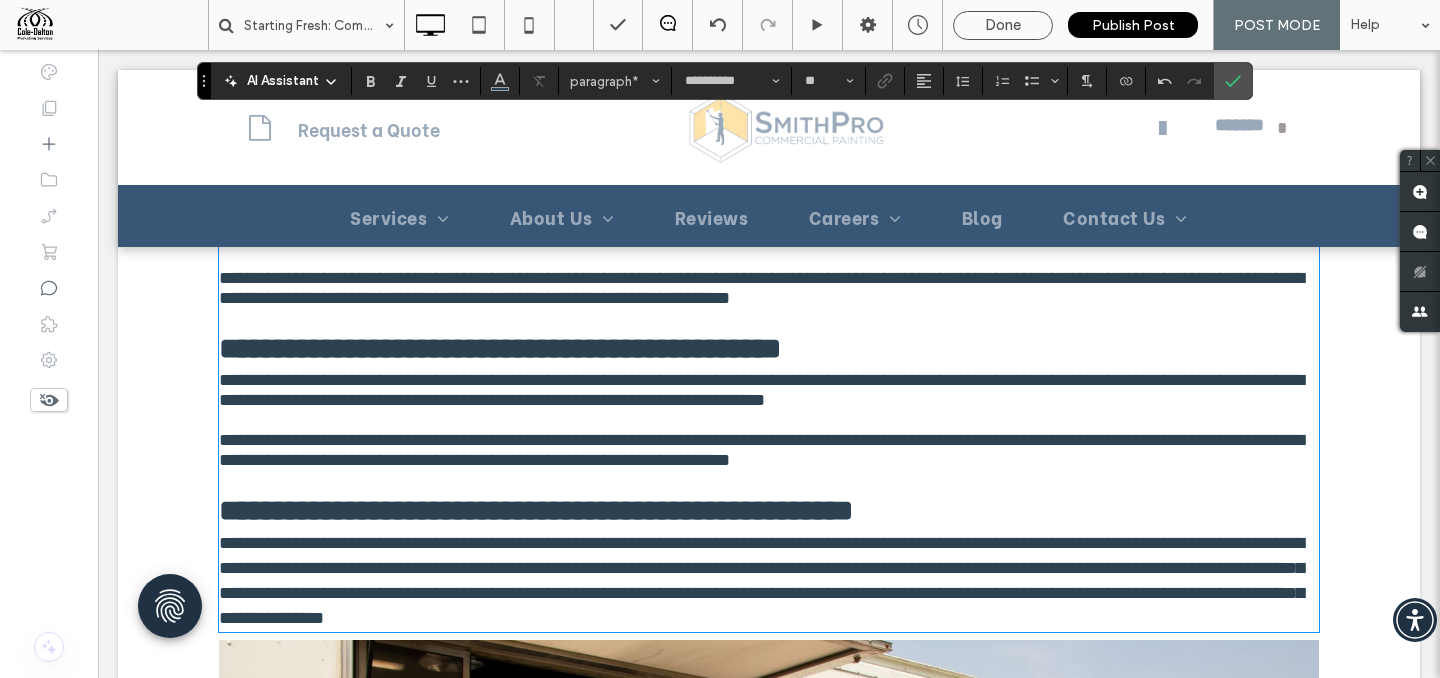 click on "**********" at bounding box center (761, 390) 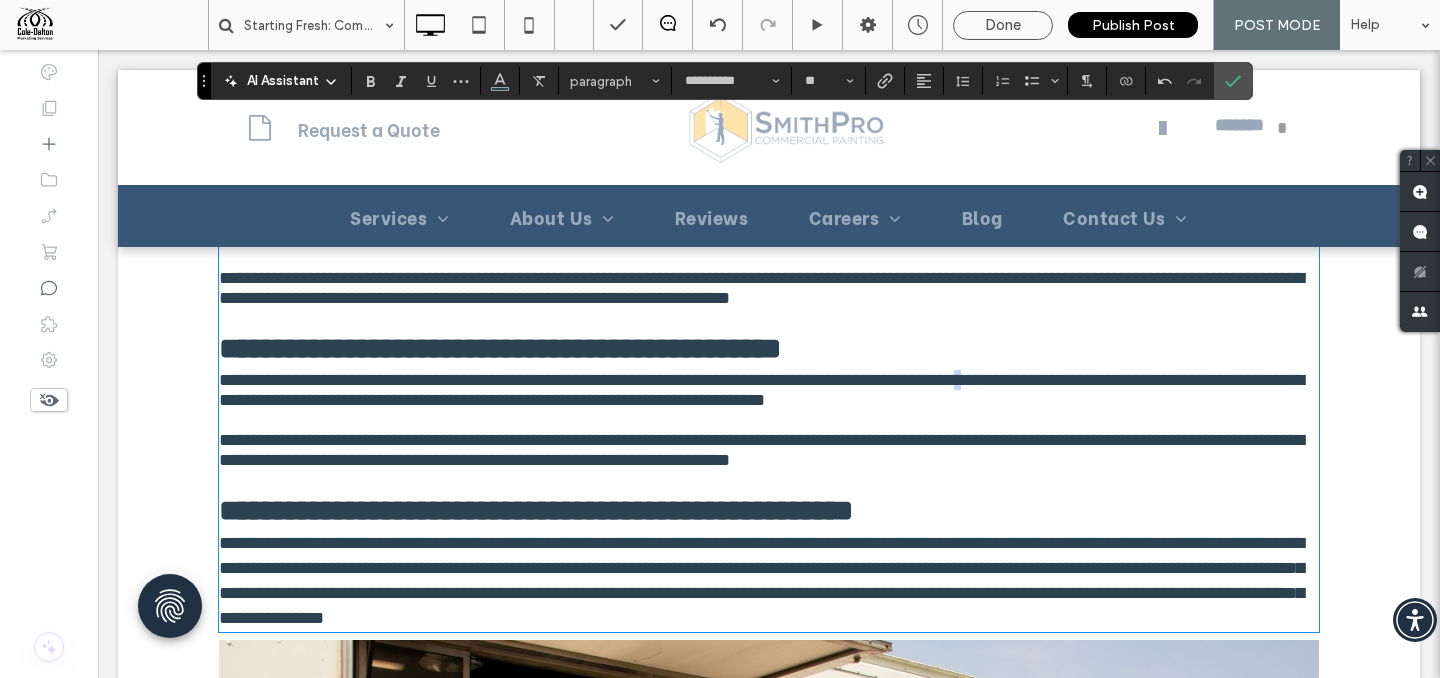 click on "**********" at bounding box center [761, 390] 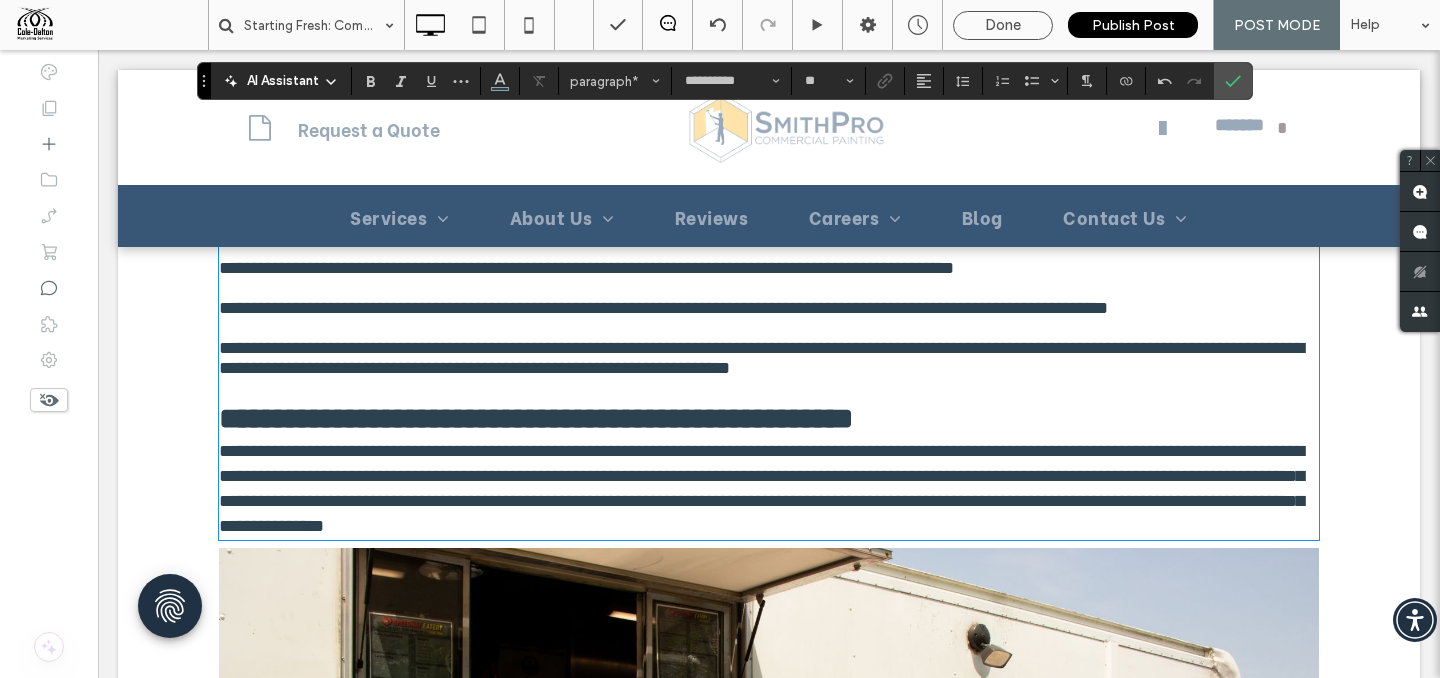 scroll, scrollTop: 4124, scrollLeft: 0, axis: vertical 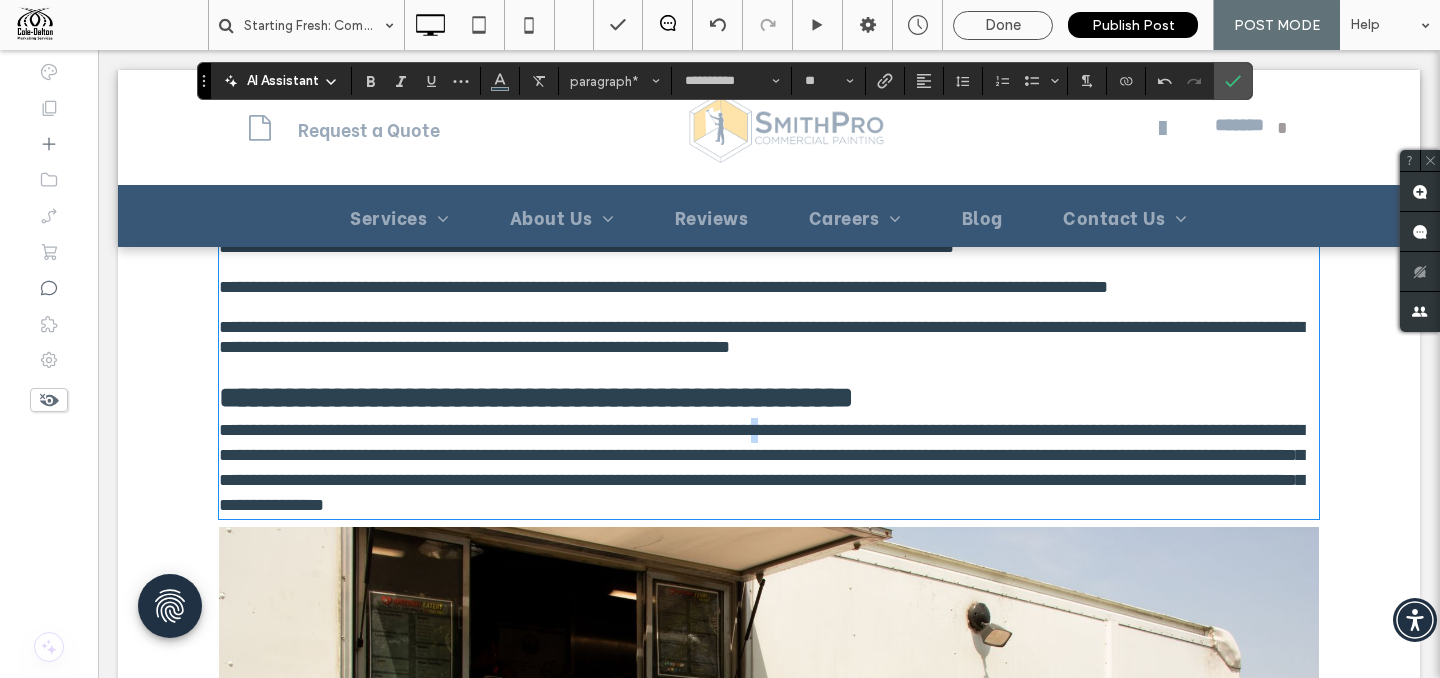click on "**********" at bounding box center (761, 467) 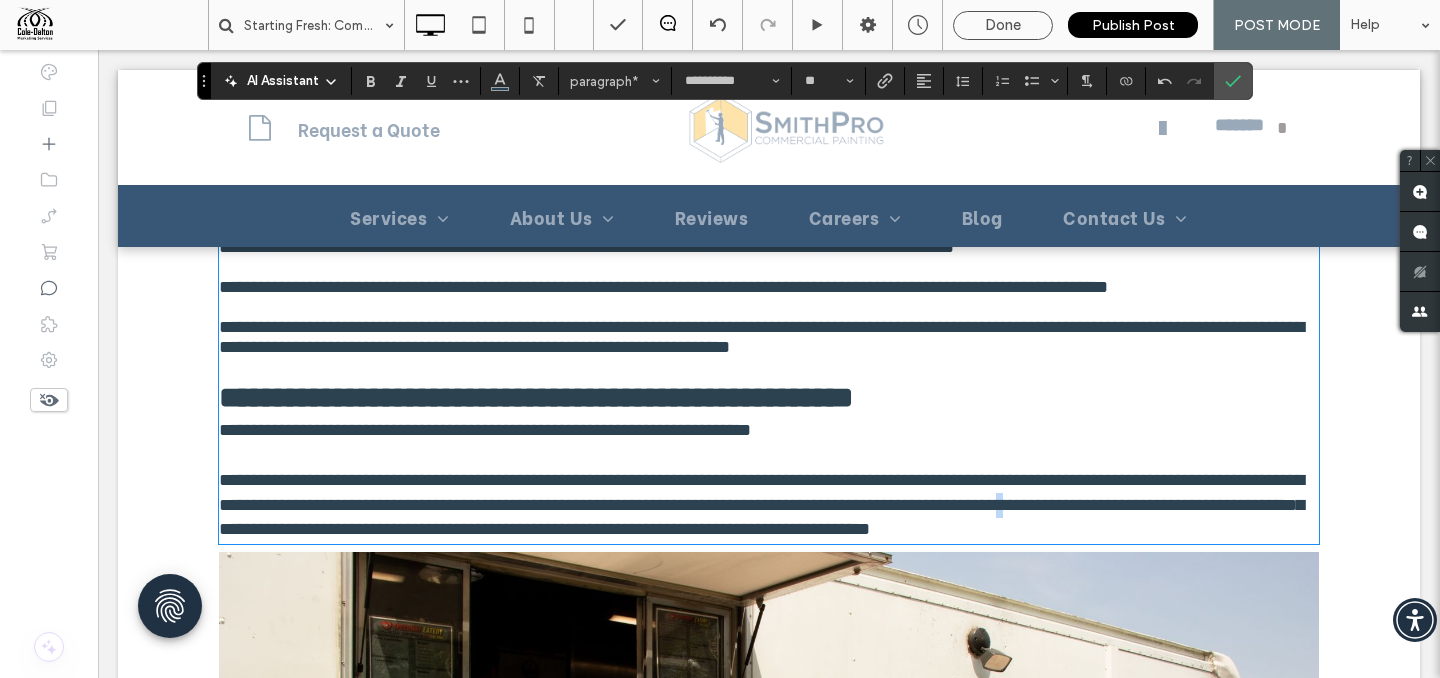 click on "**********" at bounding box center [761, 505] 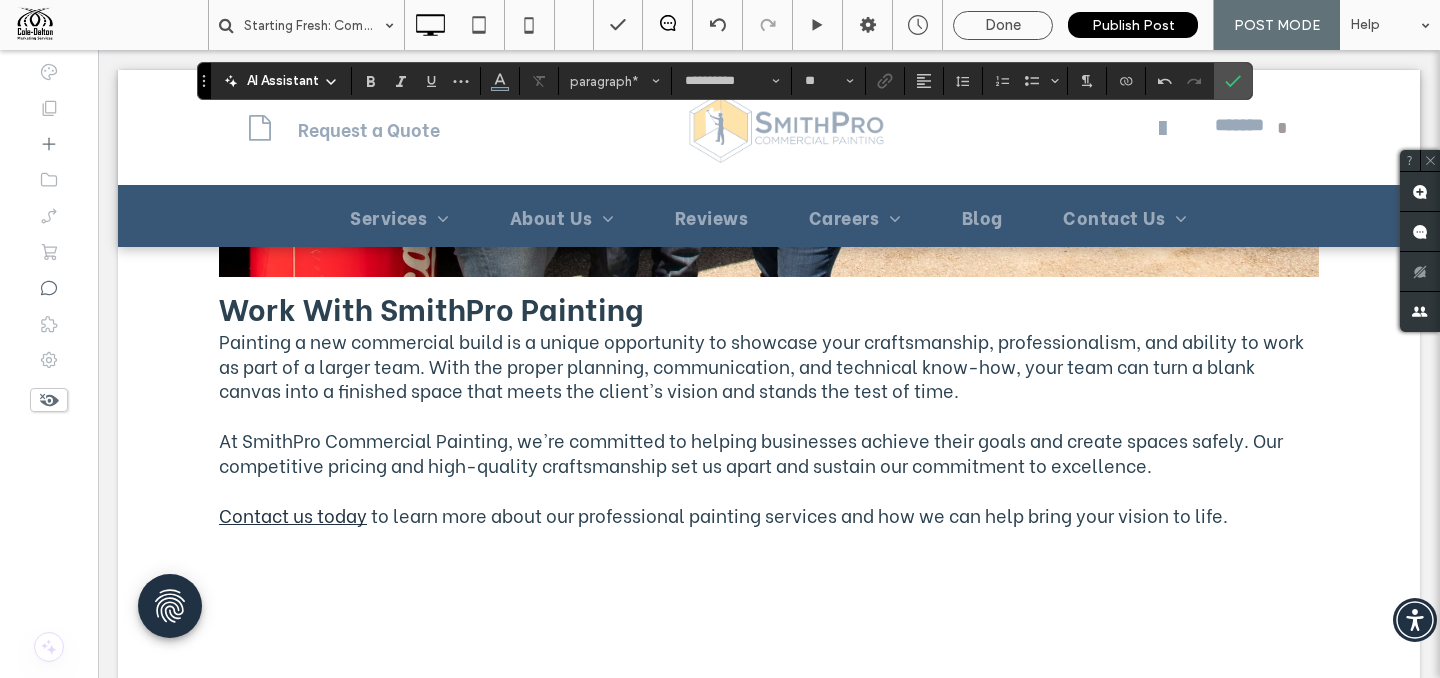 scroll, scrollTop: 5302, scrollLeft: 0, axis: vertical 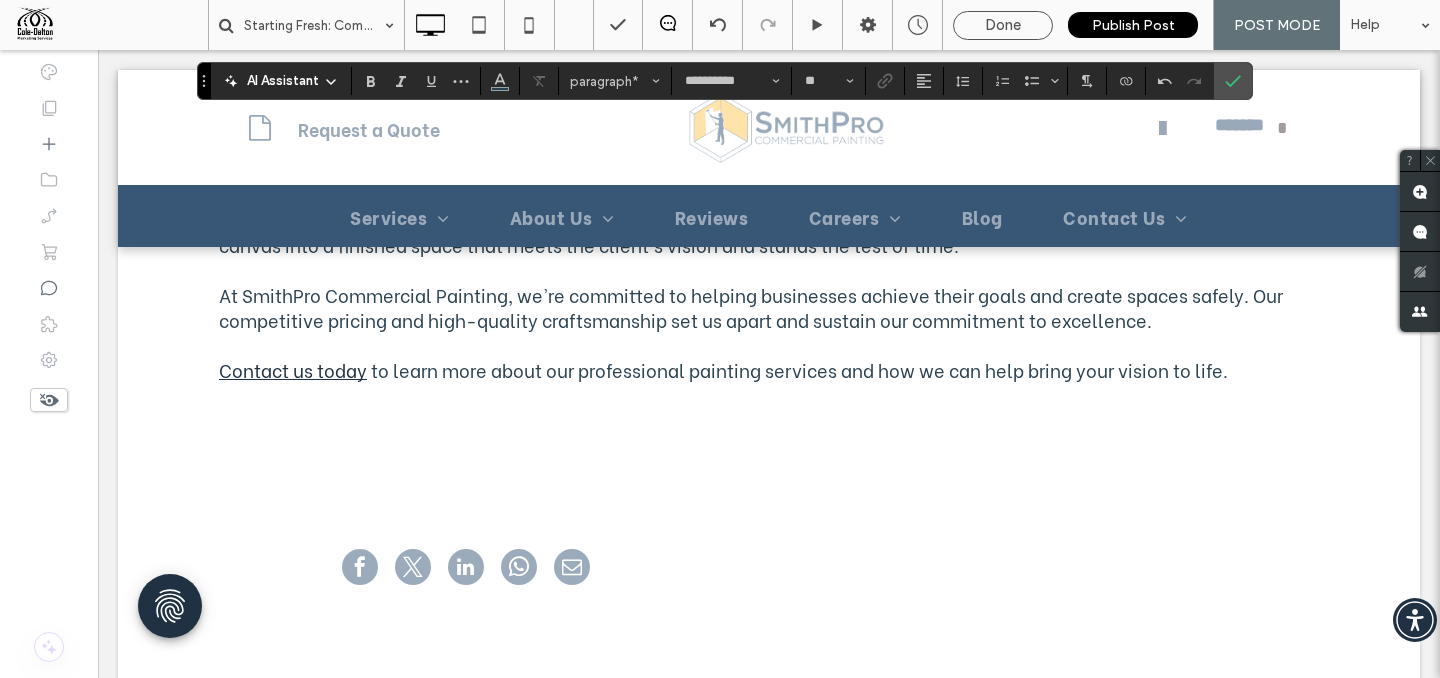 click on "Painting a new commercial build is a unique opportunity to showcase your craftsmanship, professionalism, and ability to work as part of a larger team. With the proper planning, communication, and technical know-how, your team can turn a blank canvas into a finished space that meets the client's vision and stands the test of time." at bounding box center (761, 220) 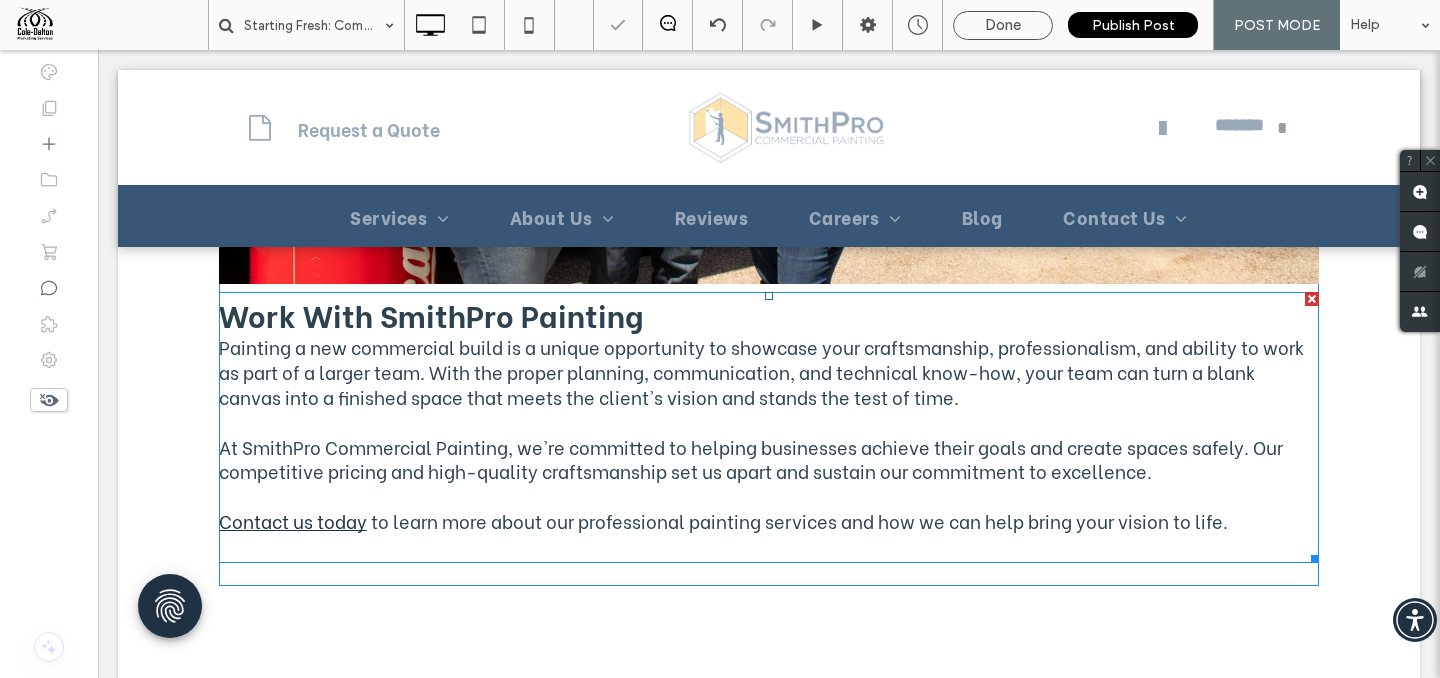 click on "Painting a new commercial build is a unique opportunity to showcase your craftsmanship, professionalism, and ability to work as part of a larger team. With the proper planning, communication, and technical know-how, your team can turn a blank canvas into a finished space that meets the client's vision and stands the test of time." at bounding box center (761, 371) 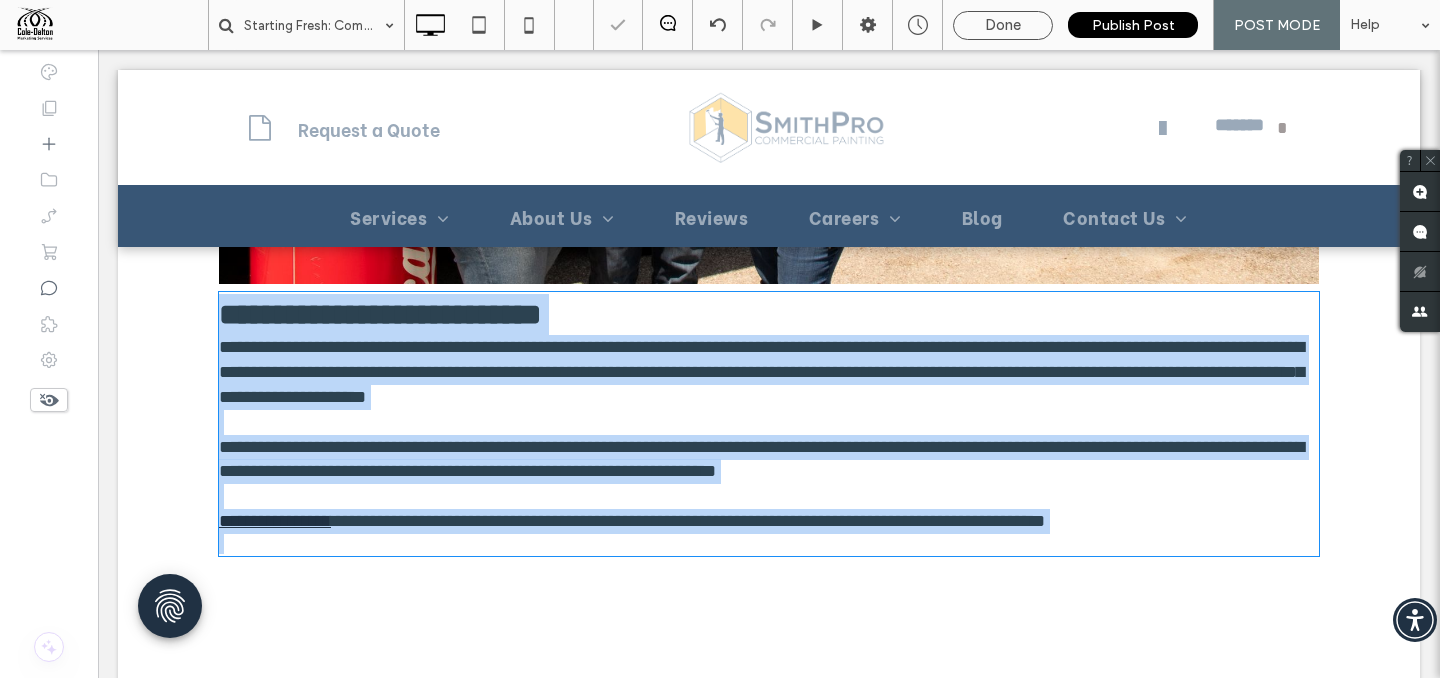 type on "**********" 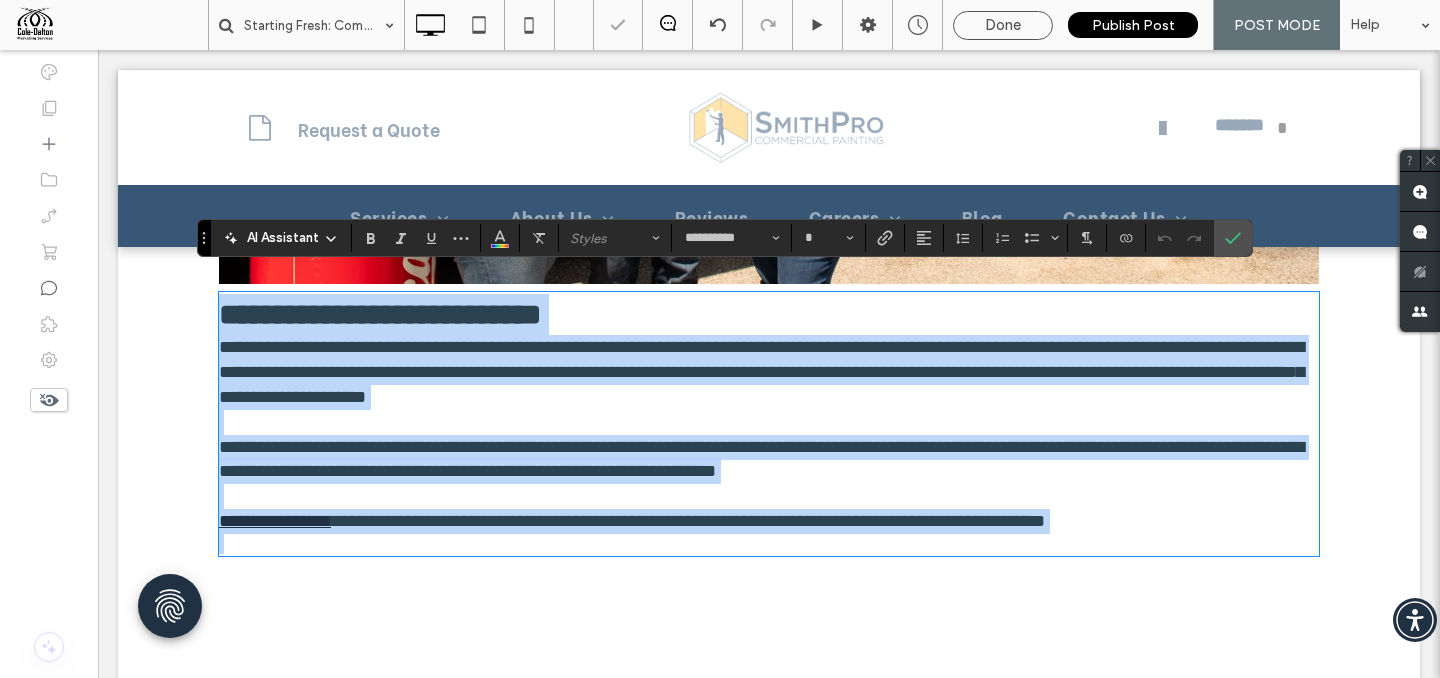 click on "**********" at bounding box center [769, 372] 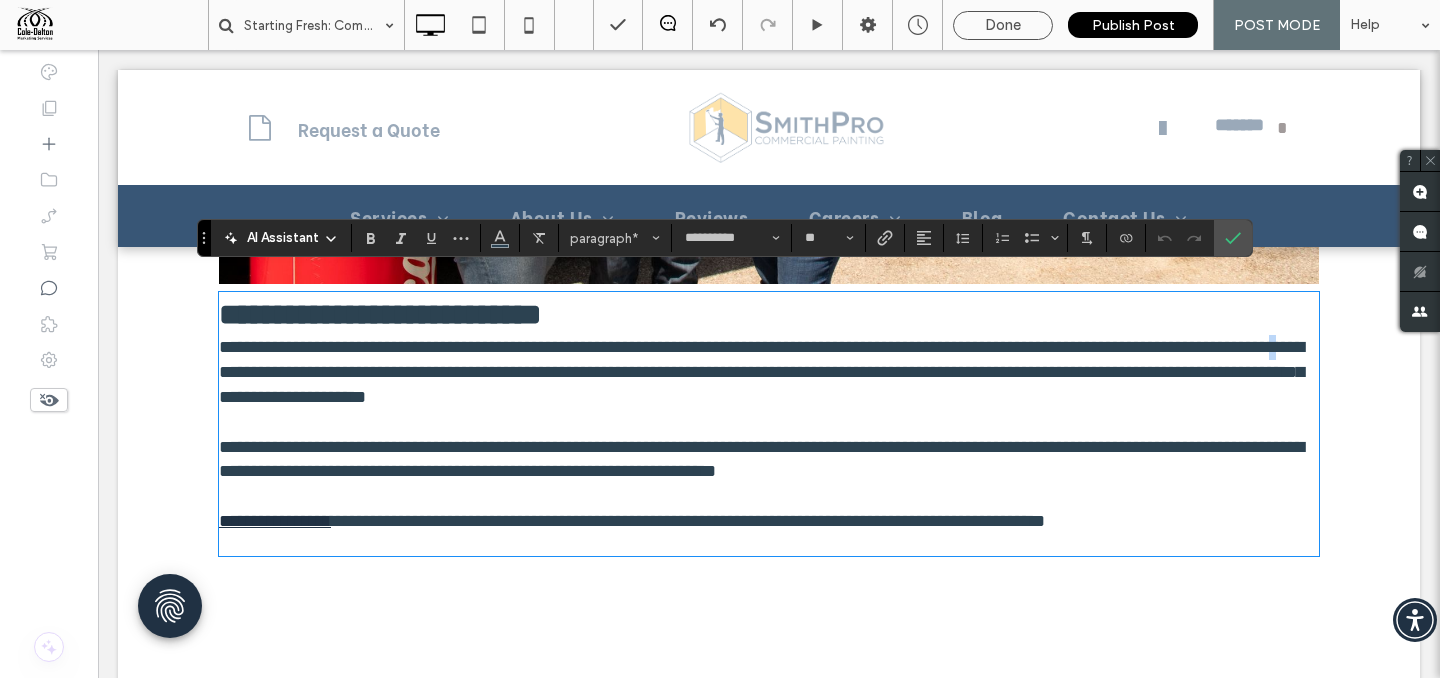 click on "**********" at bounding box center [761, 372] 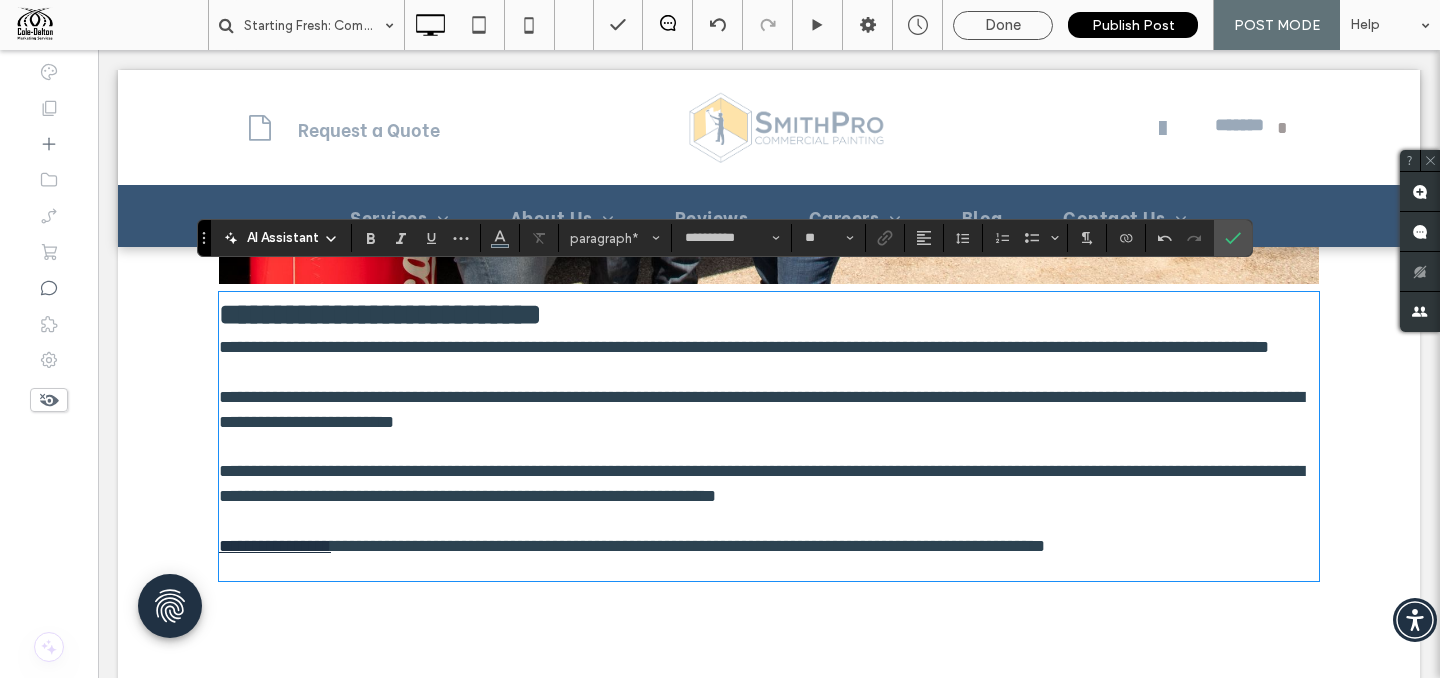 click at bounding box center (769, 569) 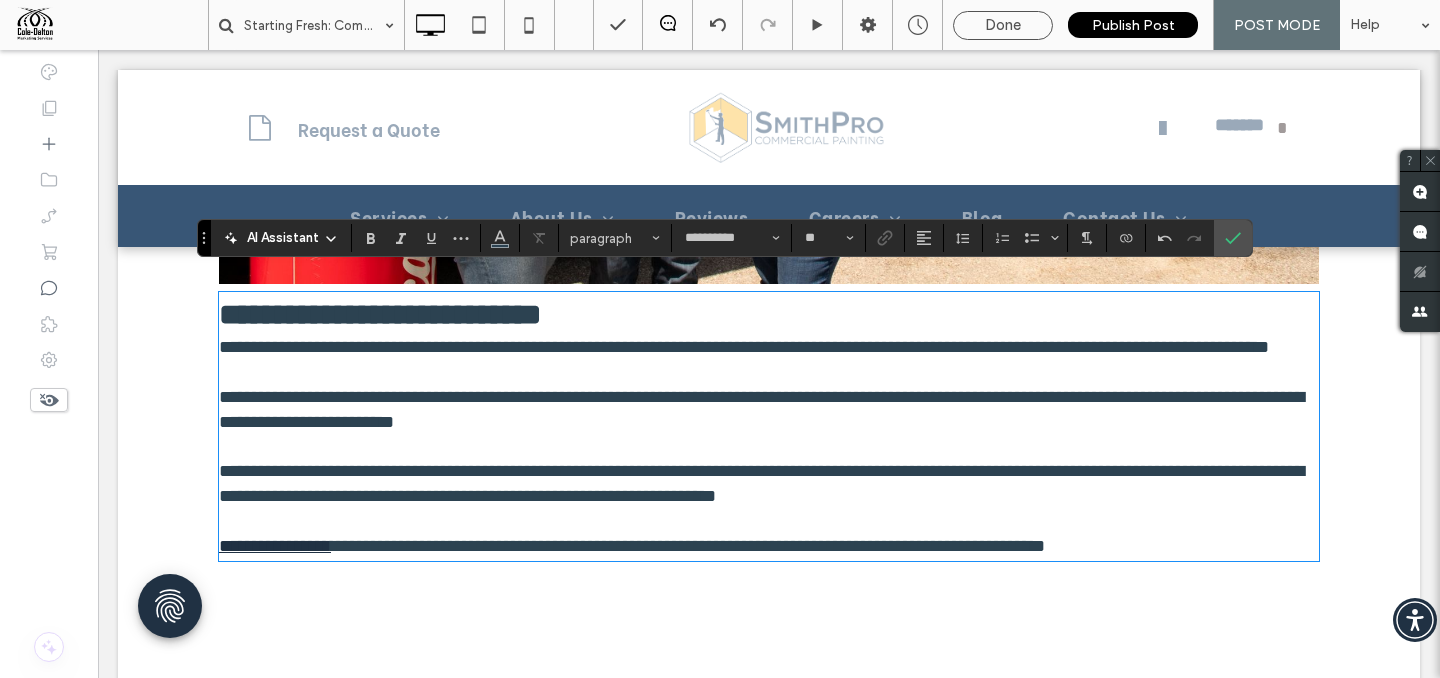 scroll, scrollTop: 0, scrollLeft: 0, axis: both 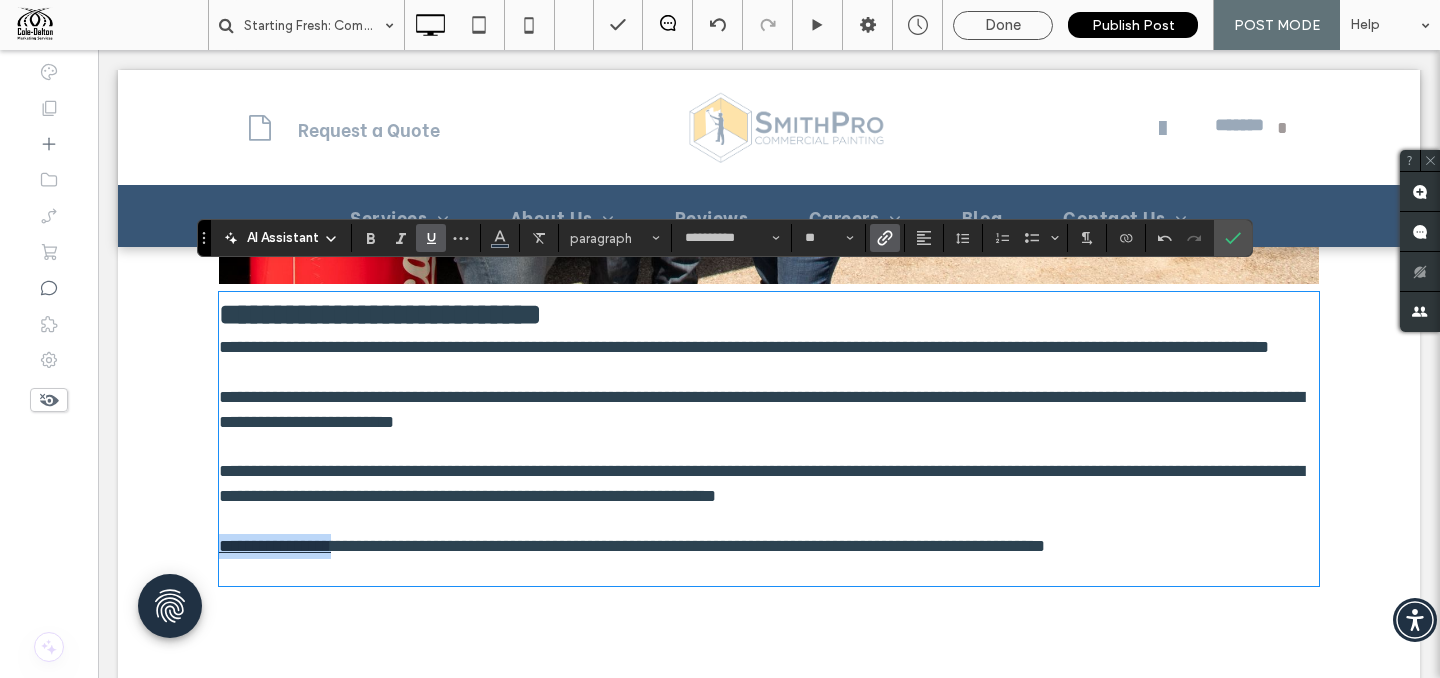 drag, startPoint x: 367, startPoint y: 555, endPoint x: 146, endPoint y: 539, distance: 221.57843 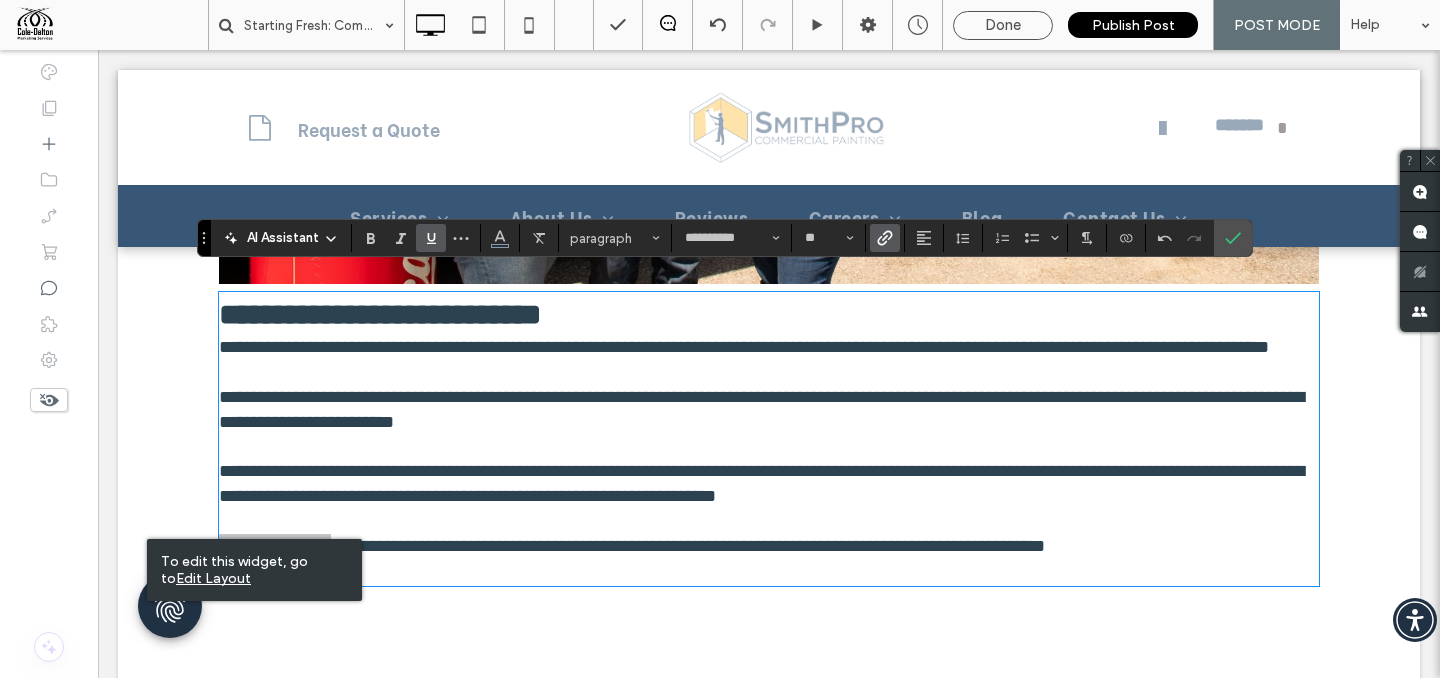 click 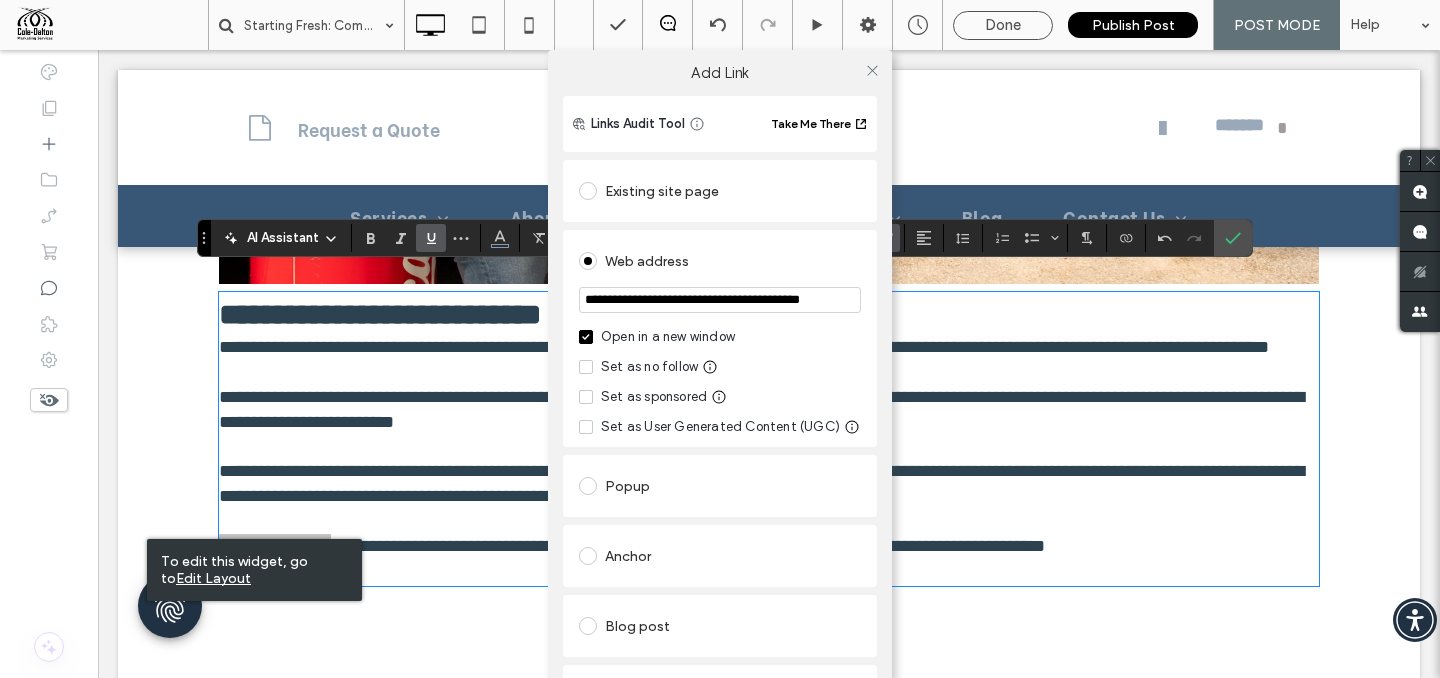 click on "Existing site page" at bounding box center (720, 191) 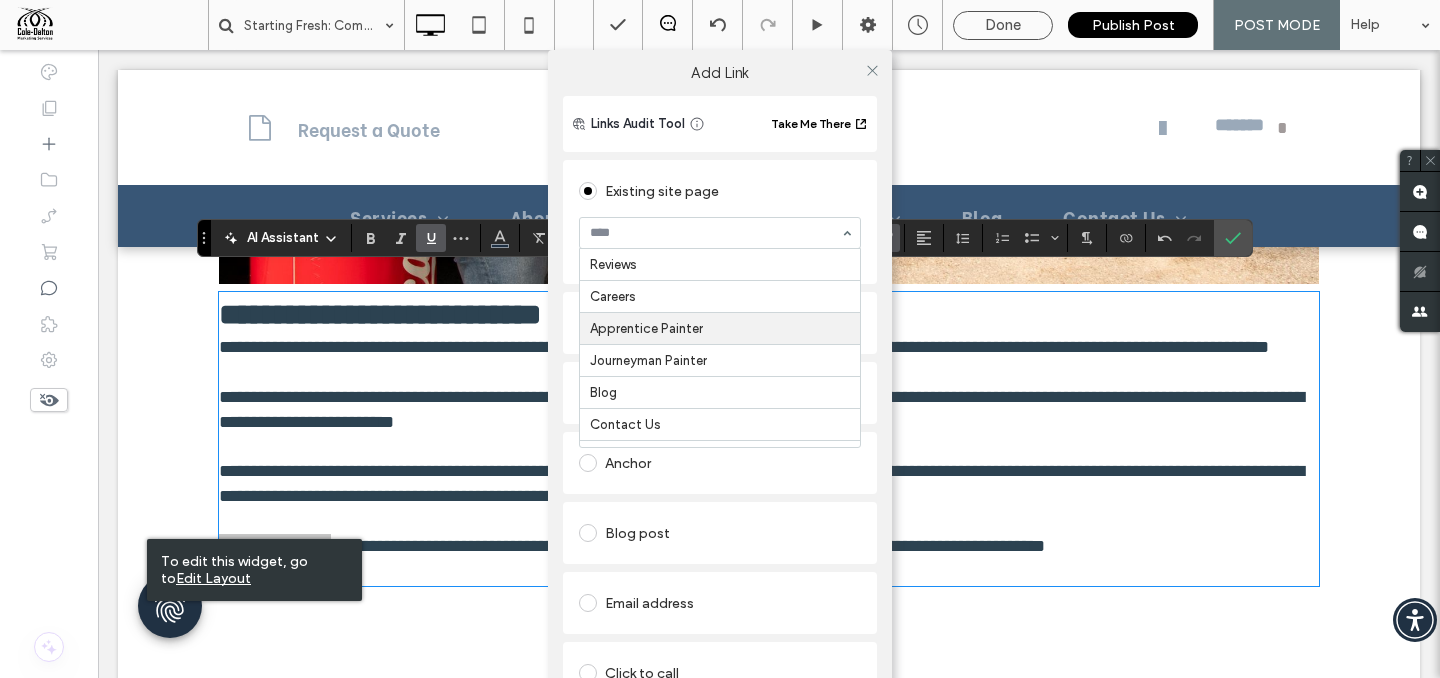 scroll, scrollTop: 520, scrollLeft: 0, axis: vertical 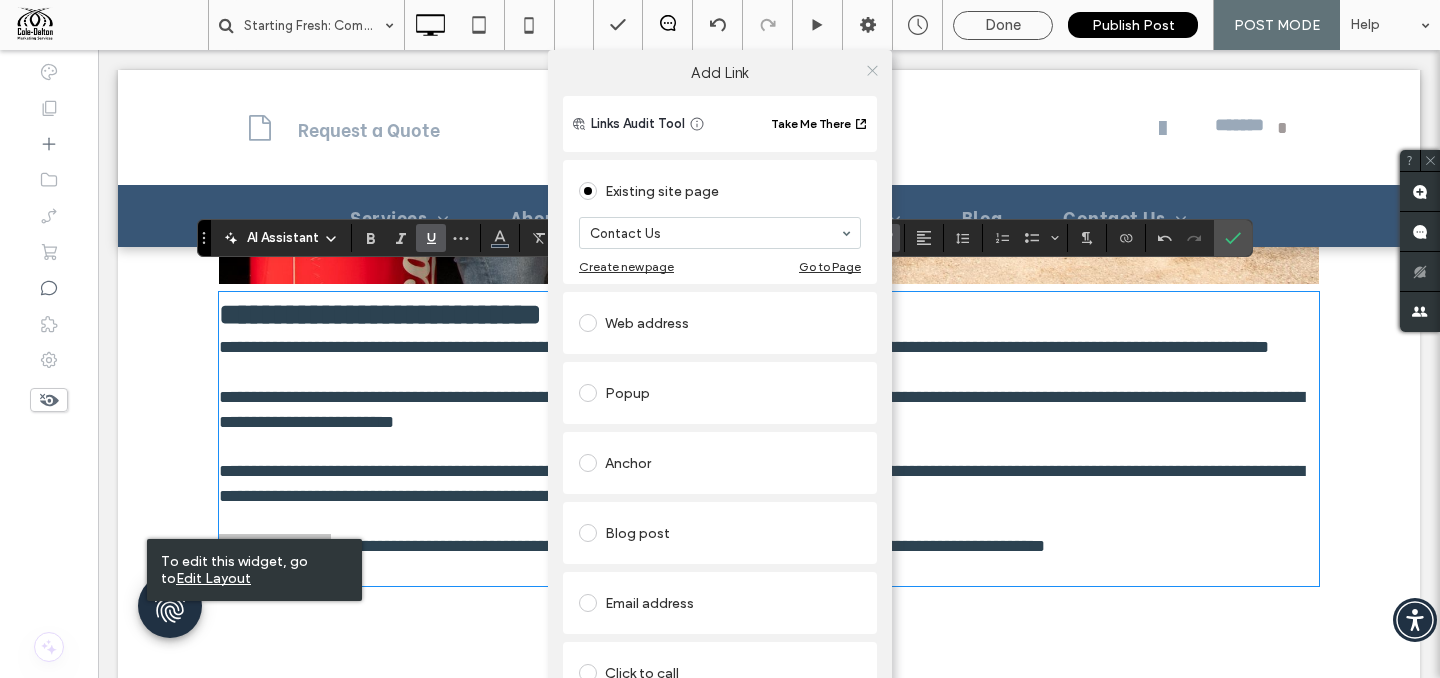 click 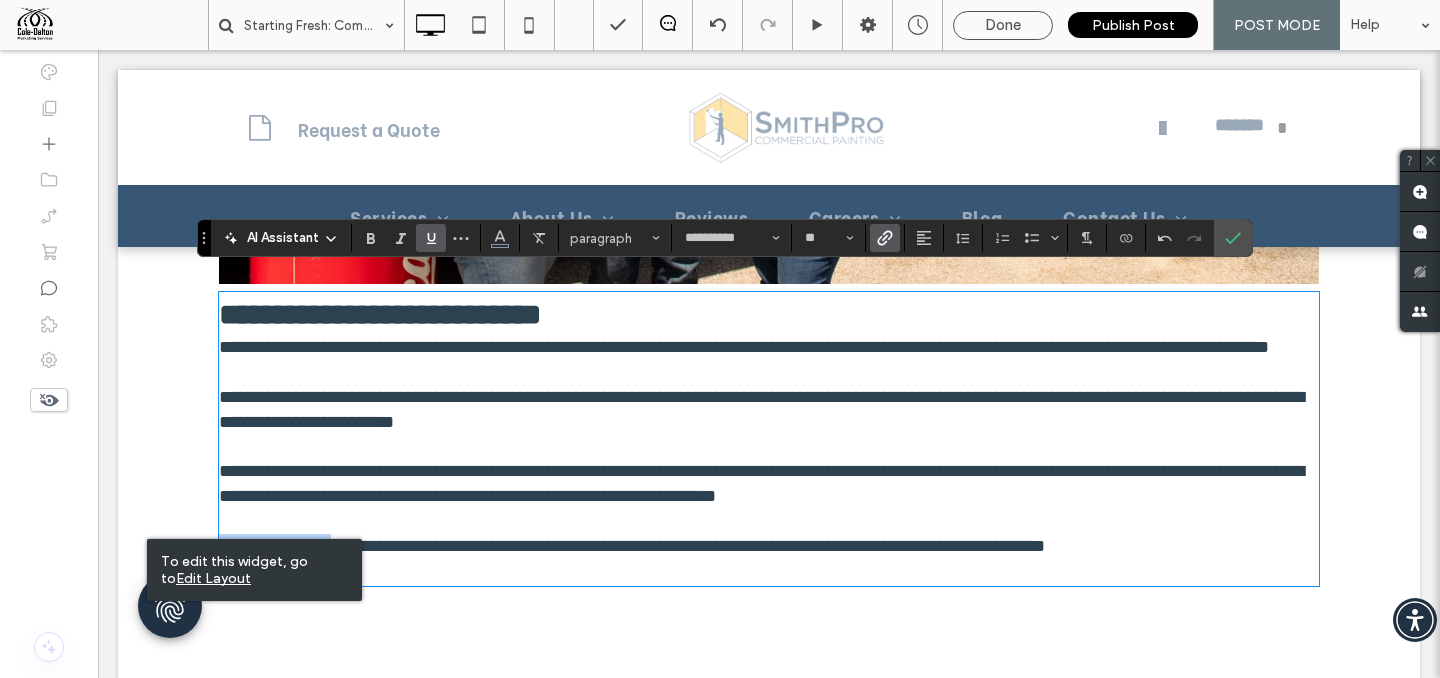 click on "**********" at bounding box center [761, 483] 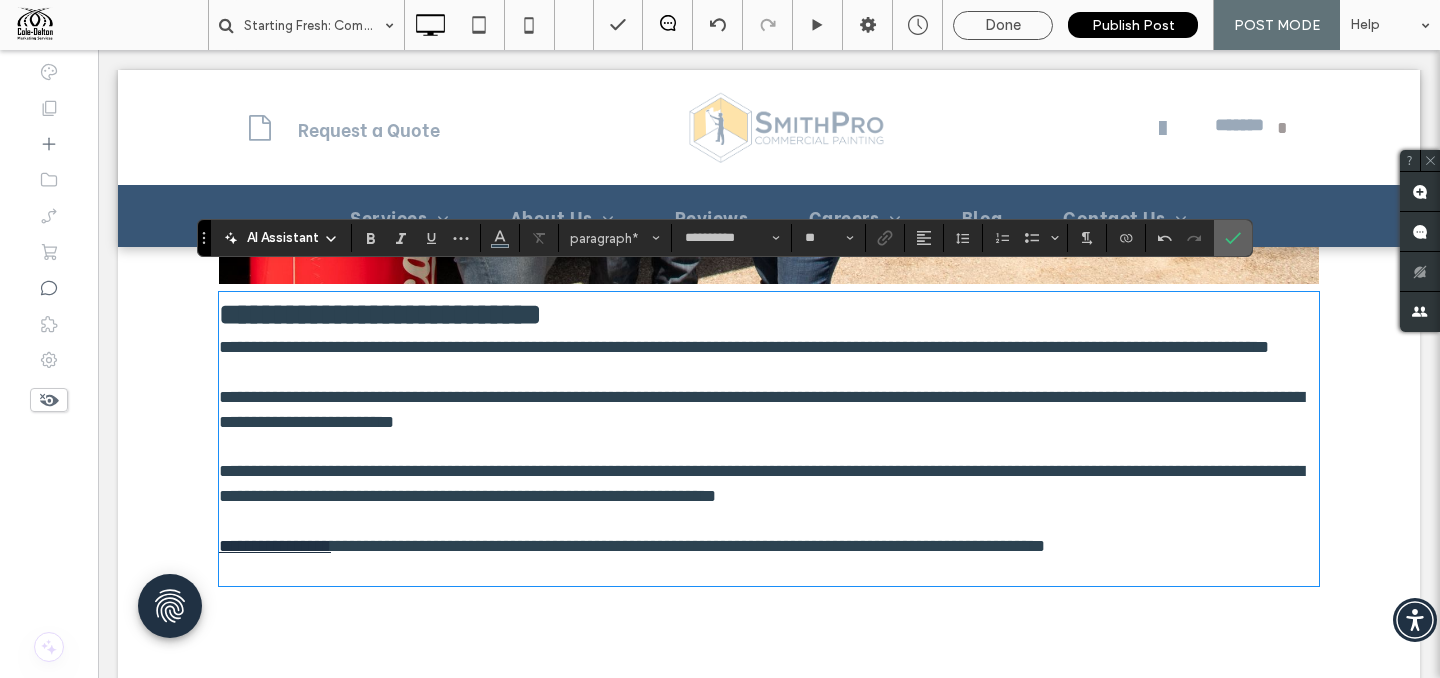 click 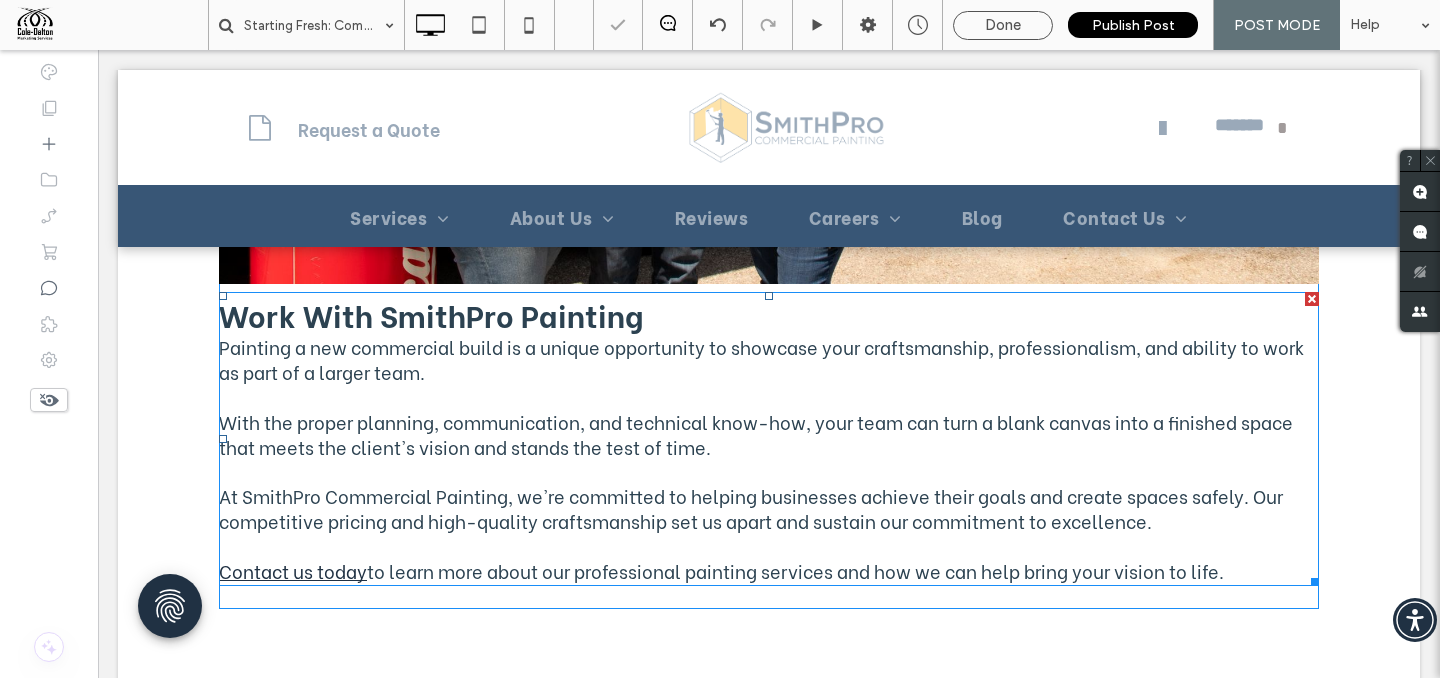 click on "At SmithPro Commercial Painting, we're committed to helping businesses achieve their goals and create spaces safely. Our competitive pricing and high-quality craftsmanship set us apart and sustain our commitment to excellence." at bounding box center (769, 496) 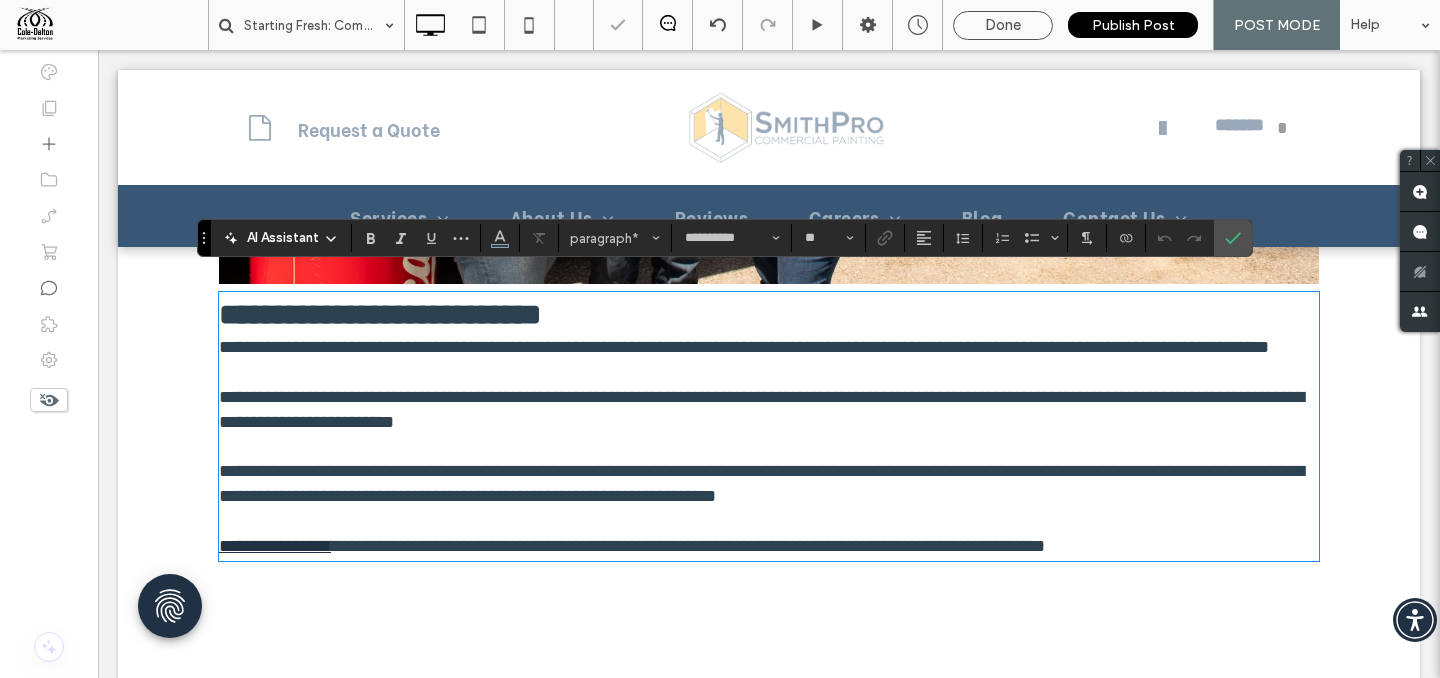 type on "*" 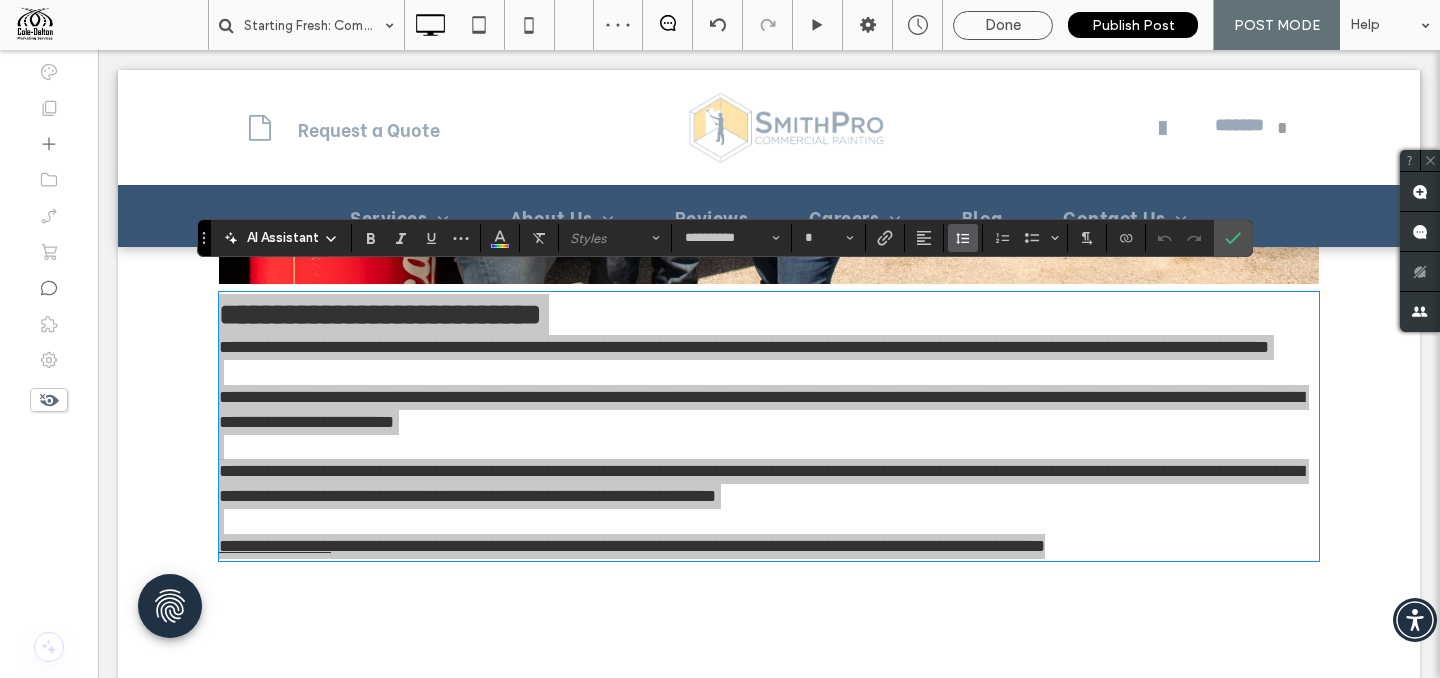 click 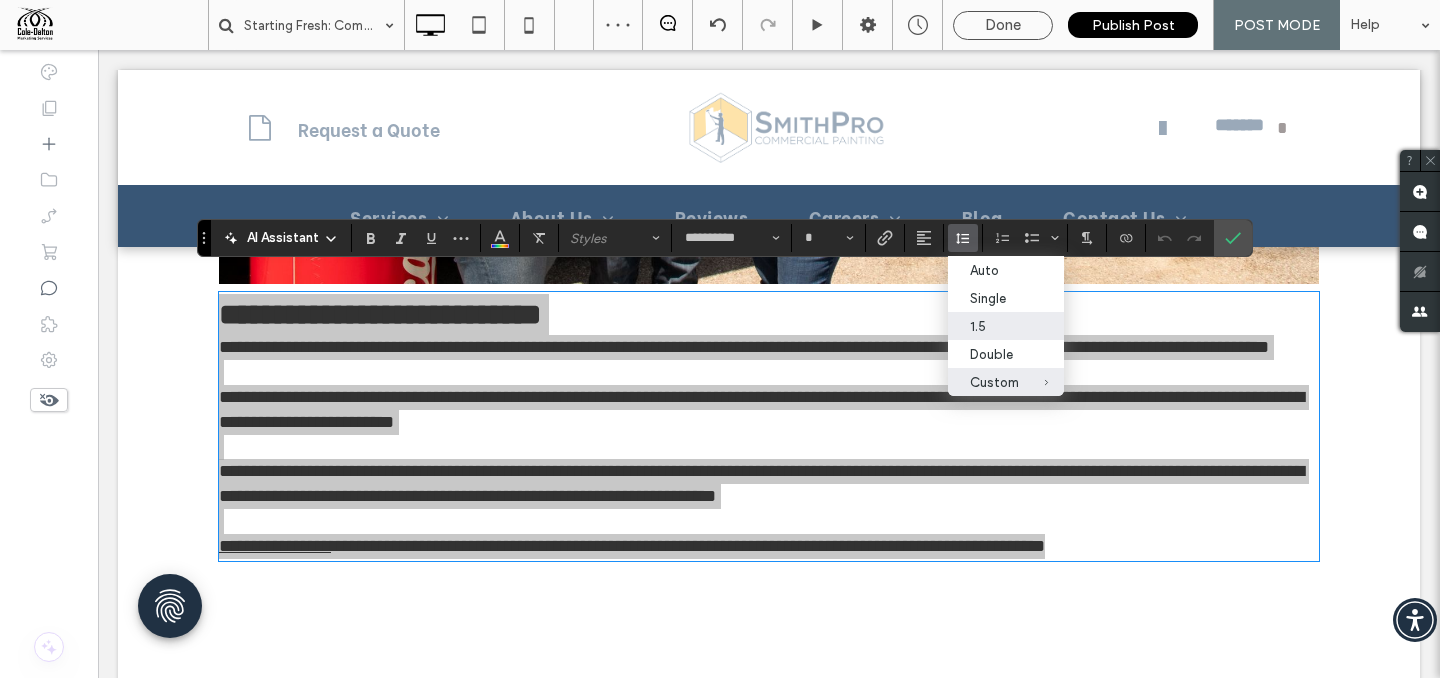click on "1.5" at bounding box center [994, 326] 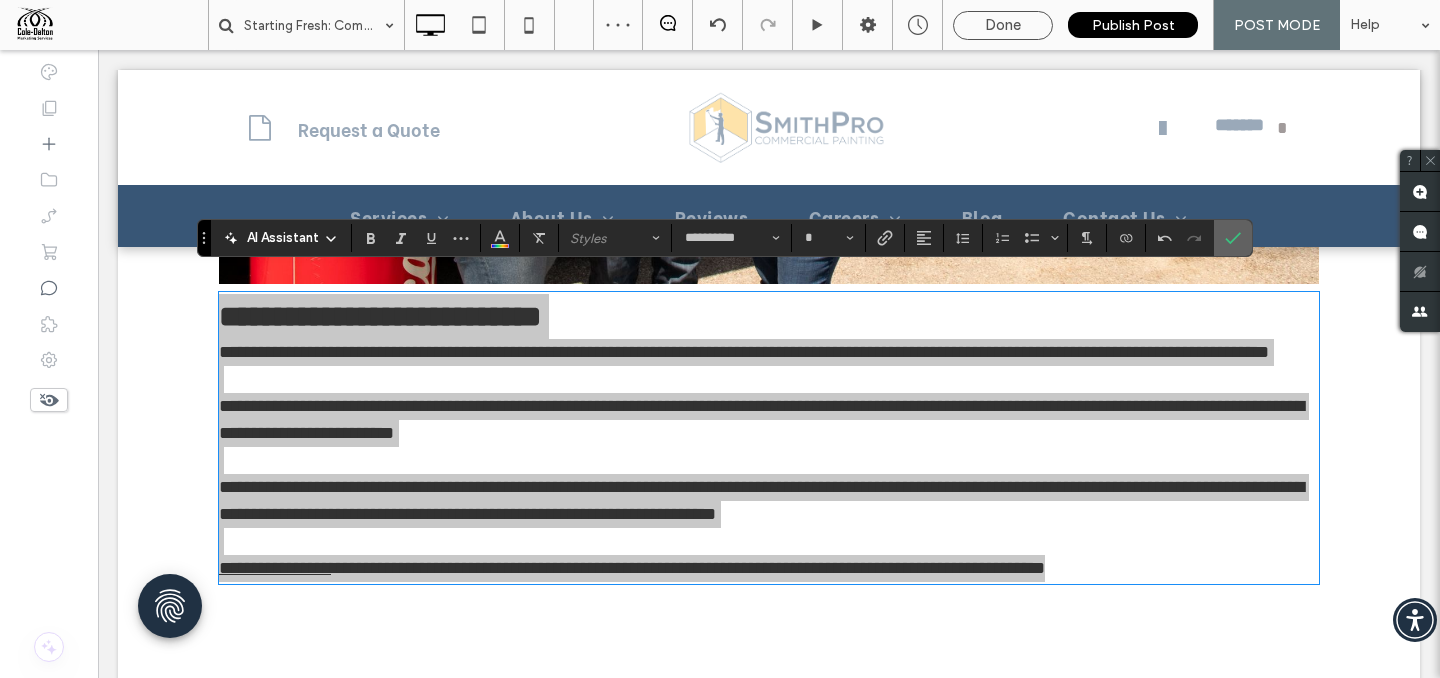 click 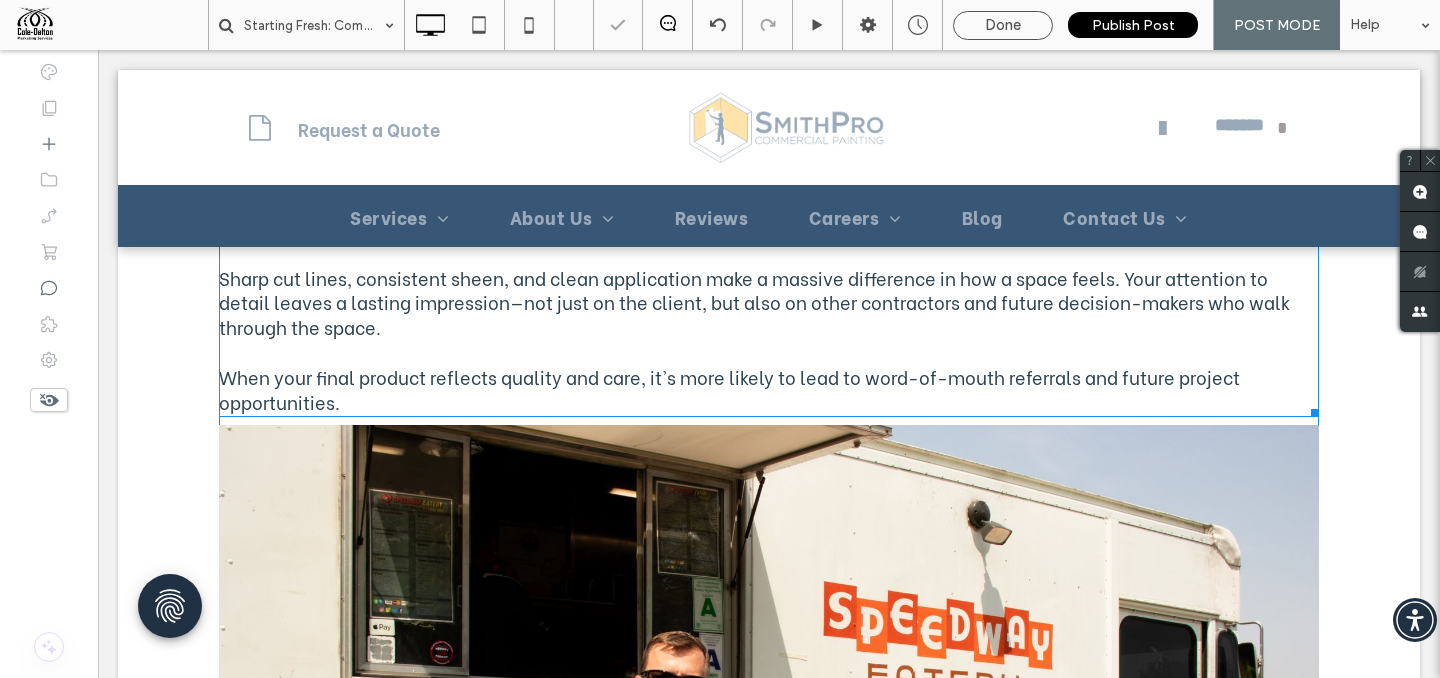 click on "﻿ When your final product reflects quality and care, it's more likely to lead to word-of-mouth referrals and future project opportunities." at bounding box center (769, 390) 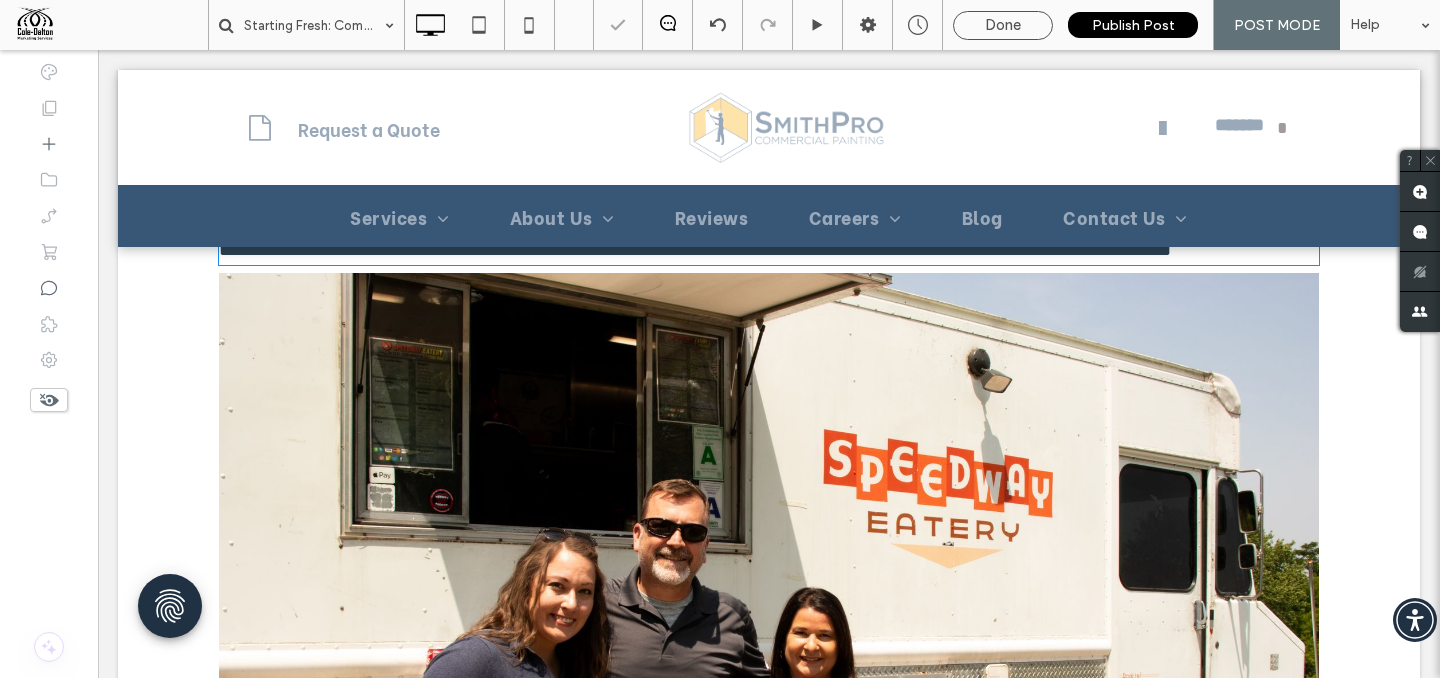 scroll, scrollTop: 3742, scrollLeft: 0, axis: vertical 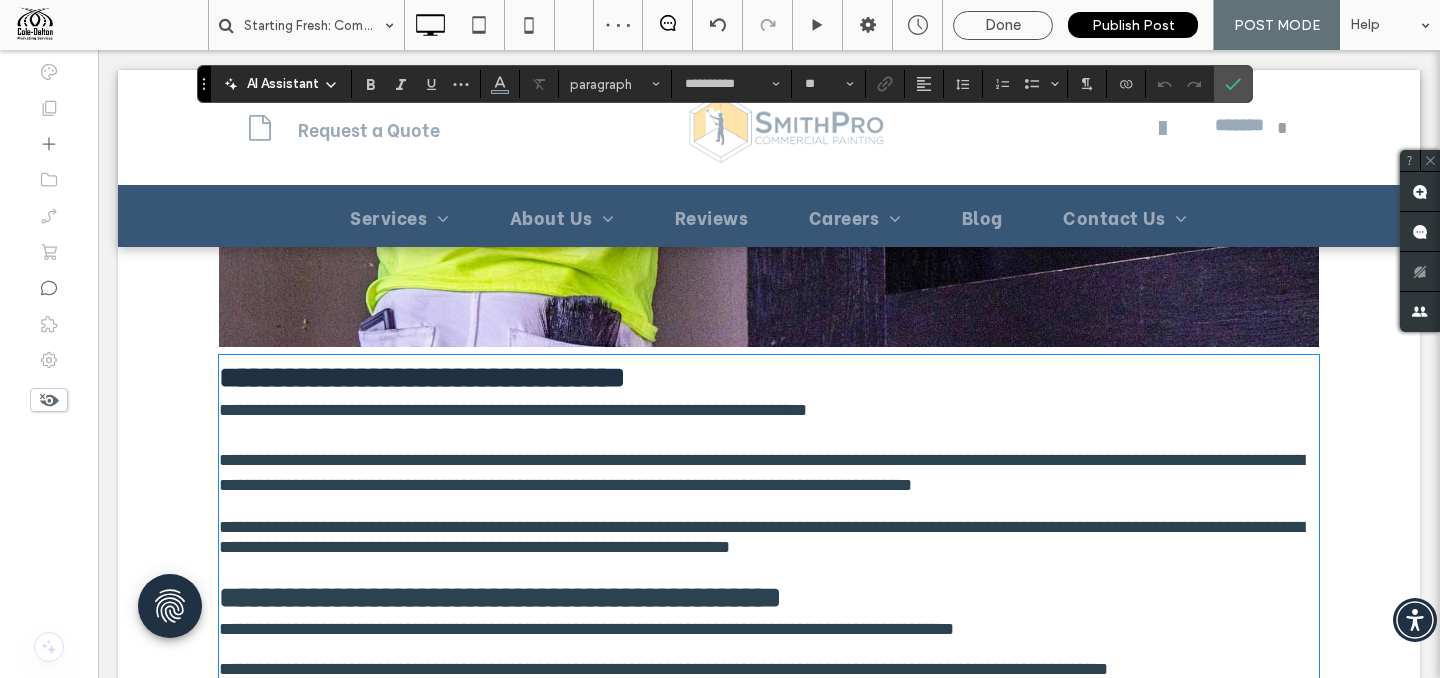 click at bounding box center (769, 435) 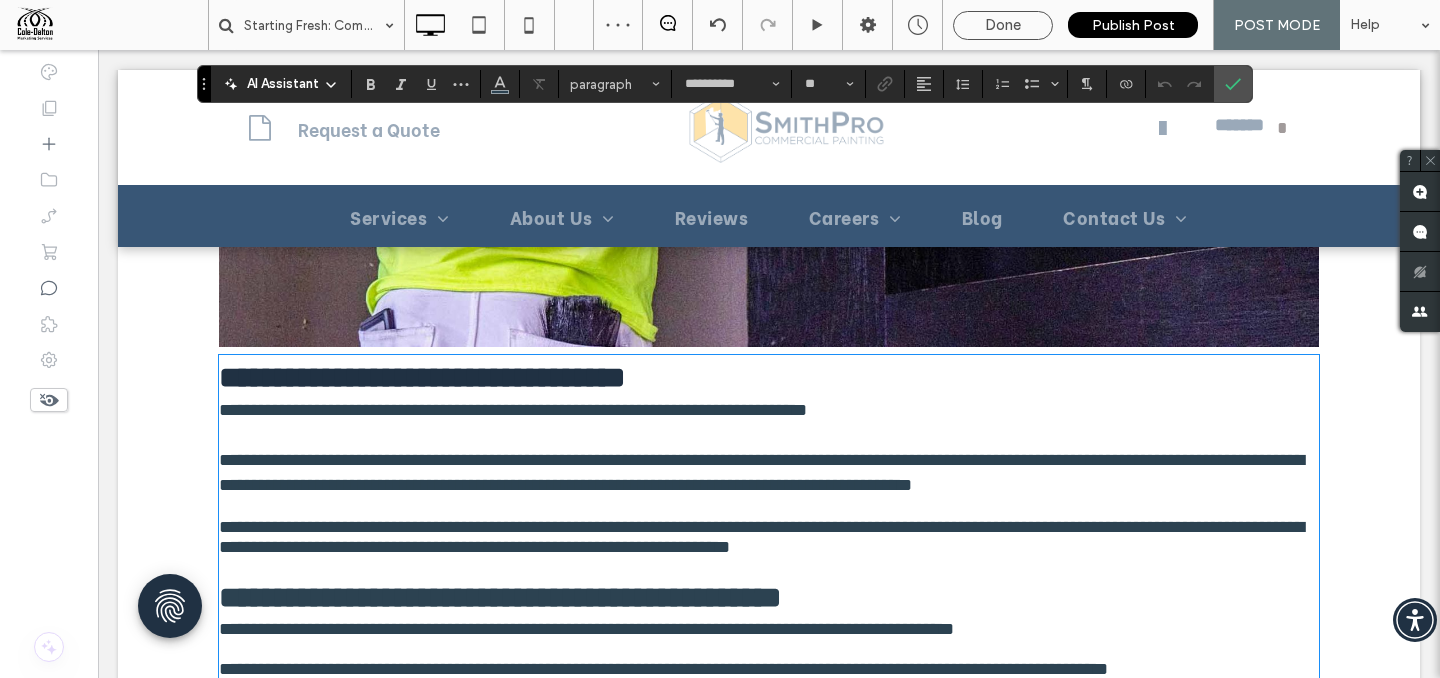 type on "*" 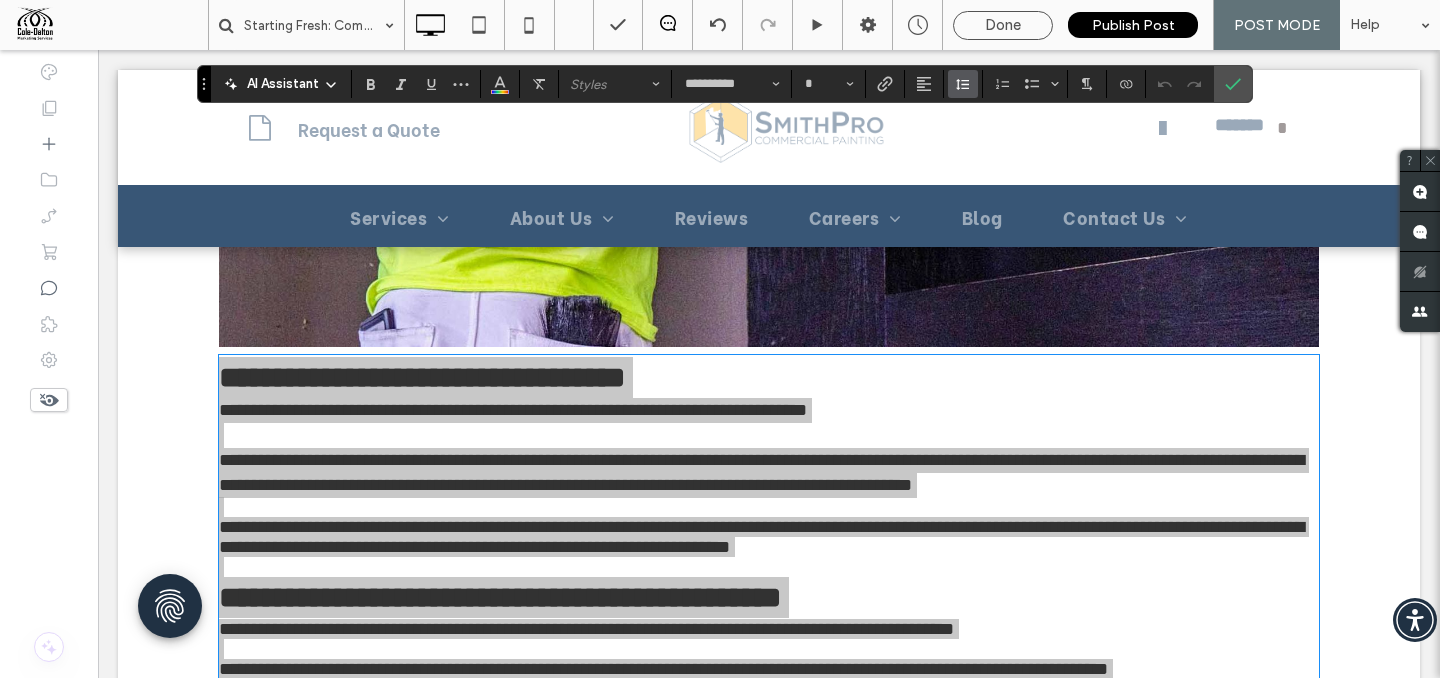 click at bounding box center (963, 84) 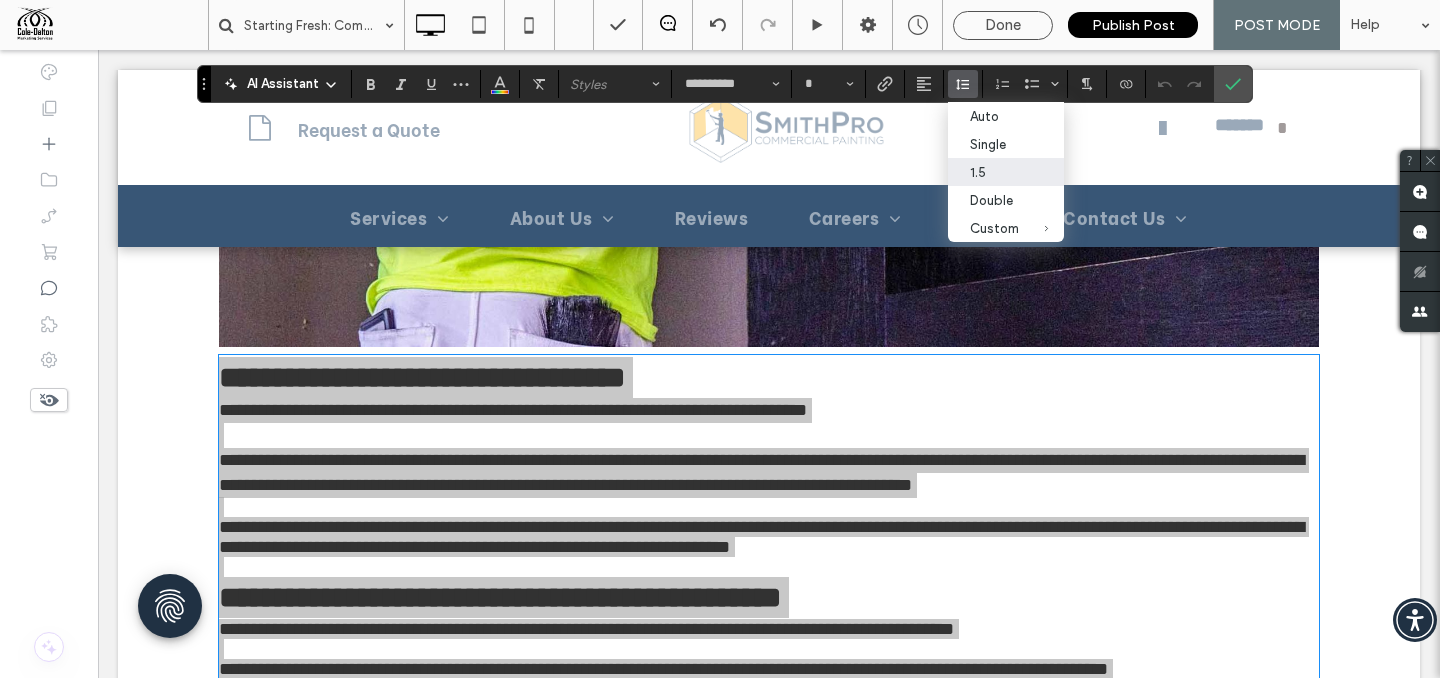 click on "1.5" at bounding box center (994, 172) 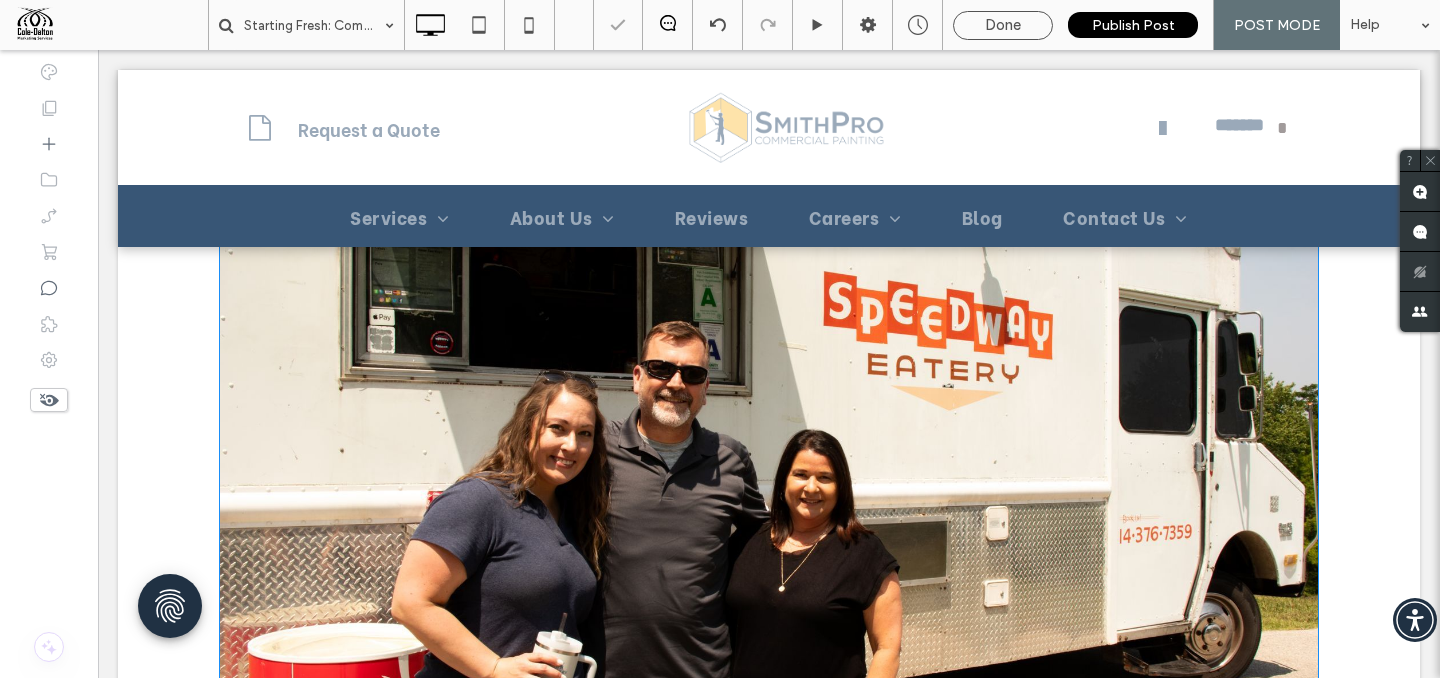 scroll, scrollTop: 4851, scrollLeft: 0, axis: vertical 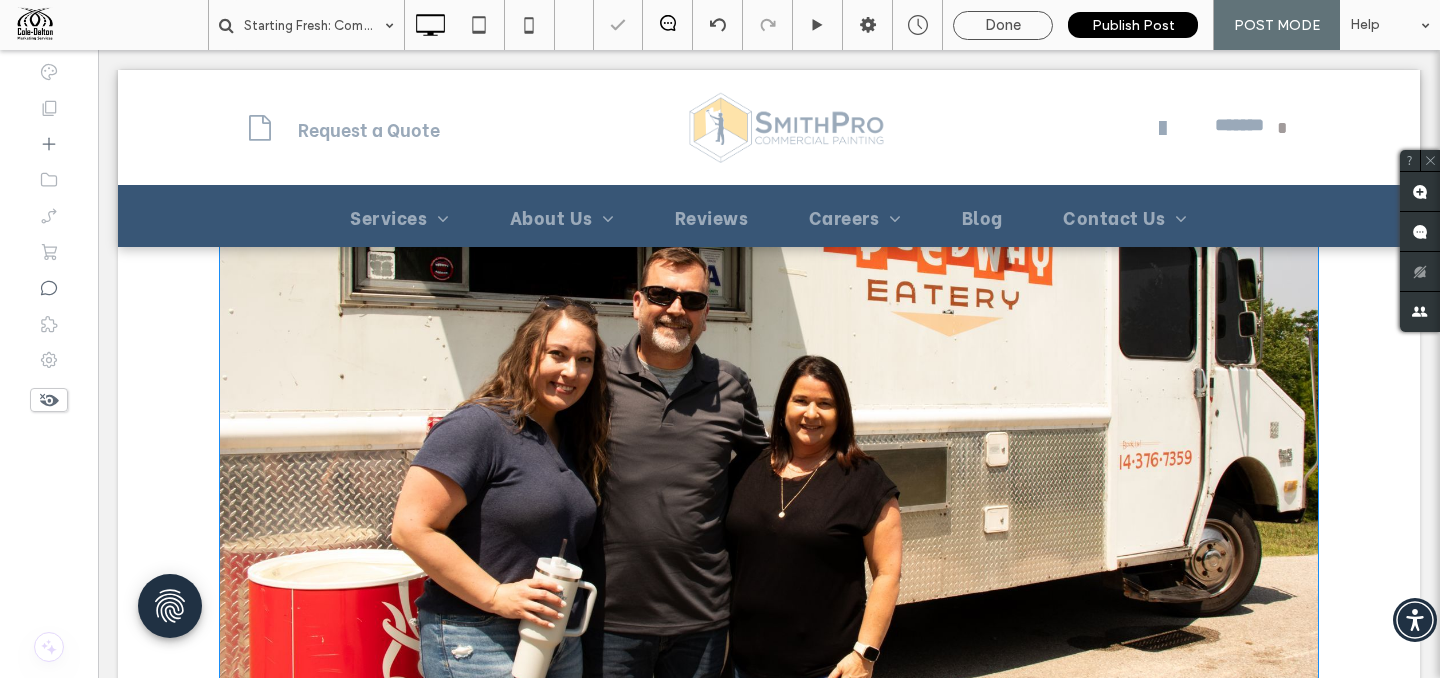 click at bounding box center [769, 407] 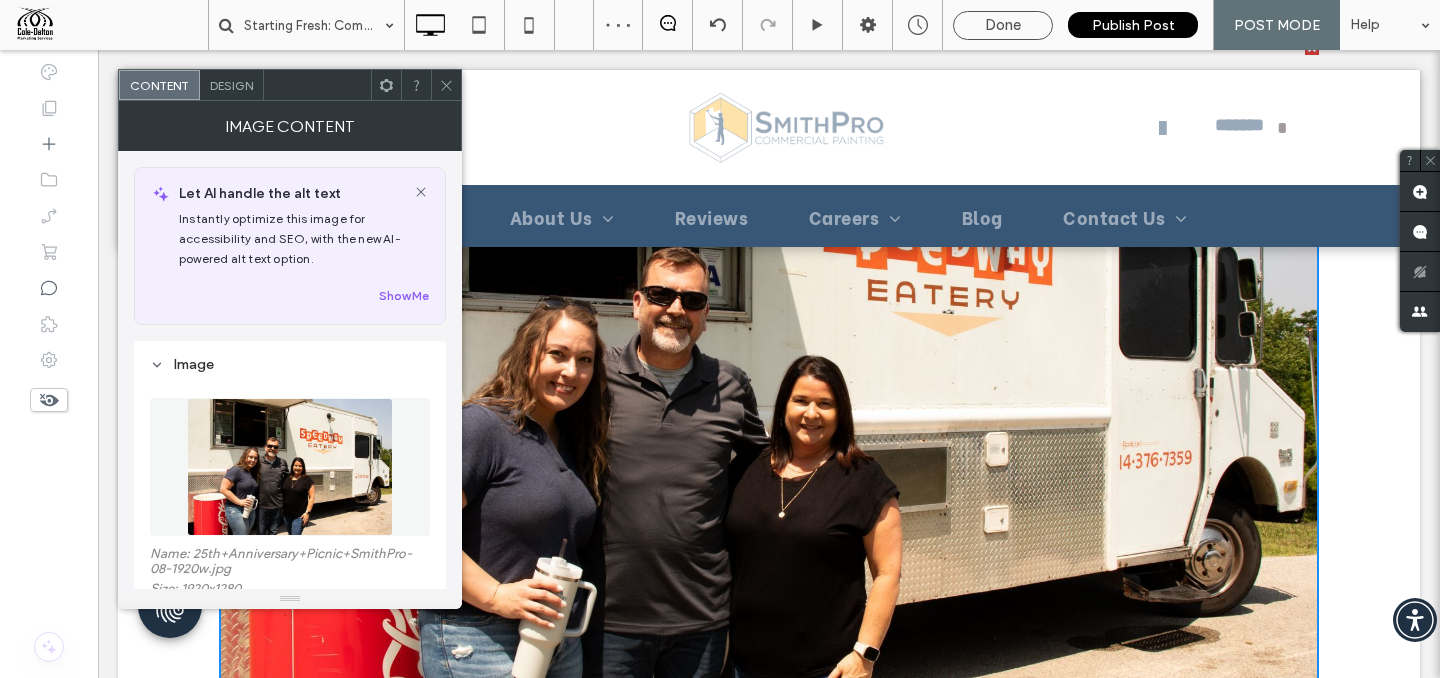 scroll, scrollTop: 184, scrollLeft: 0, axis: vertical 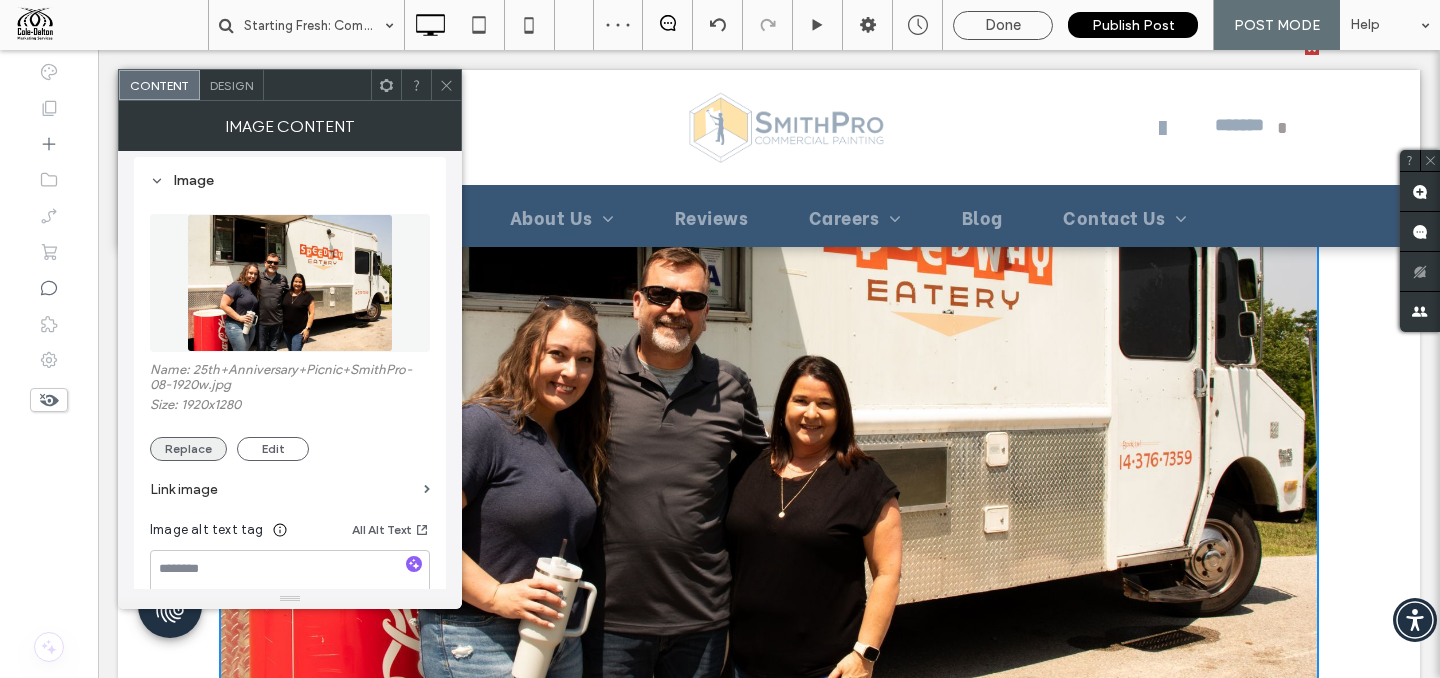 click on "Replace" at bounding box center (188, 449) 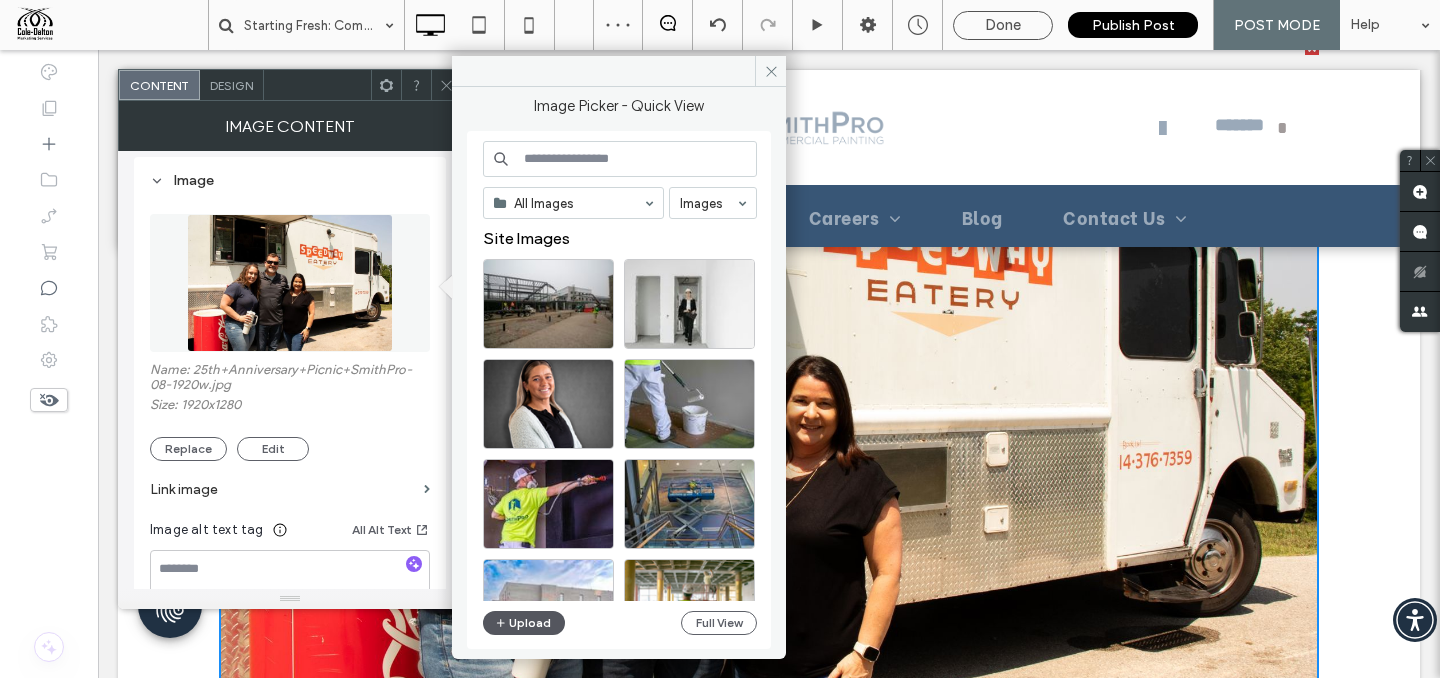 click on "All Images Images Site Images Upload Full View" at bounding box center (620, 390) 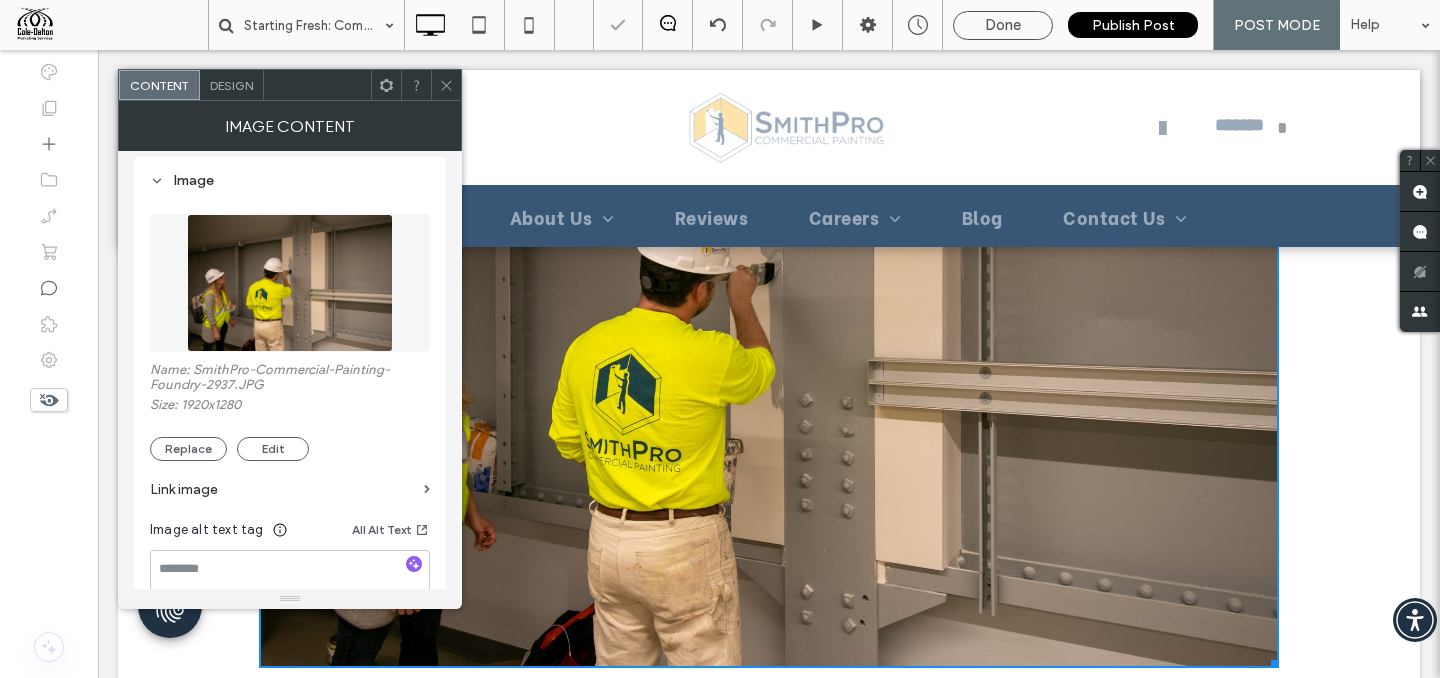 click 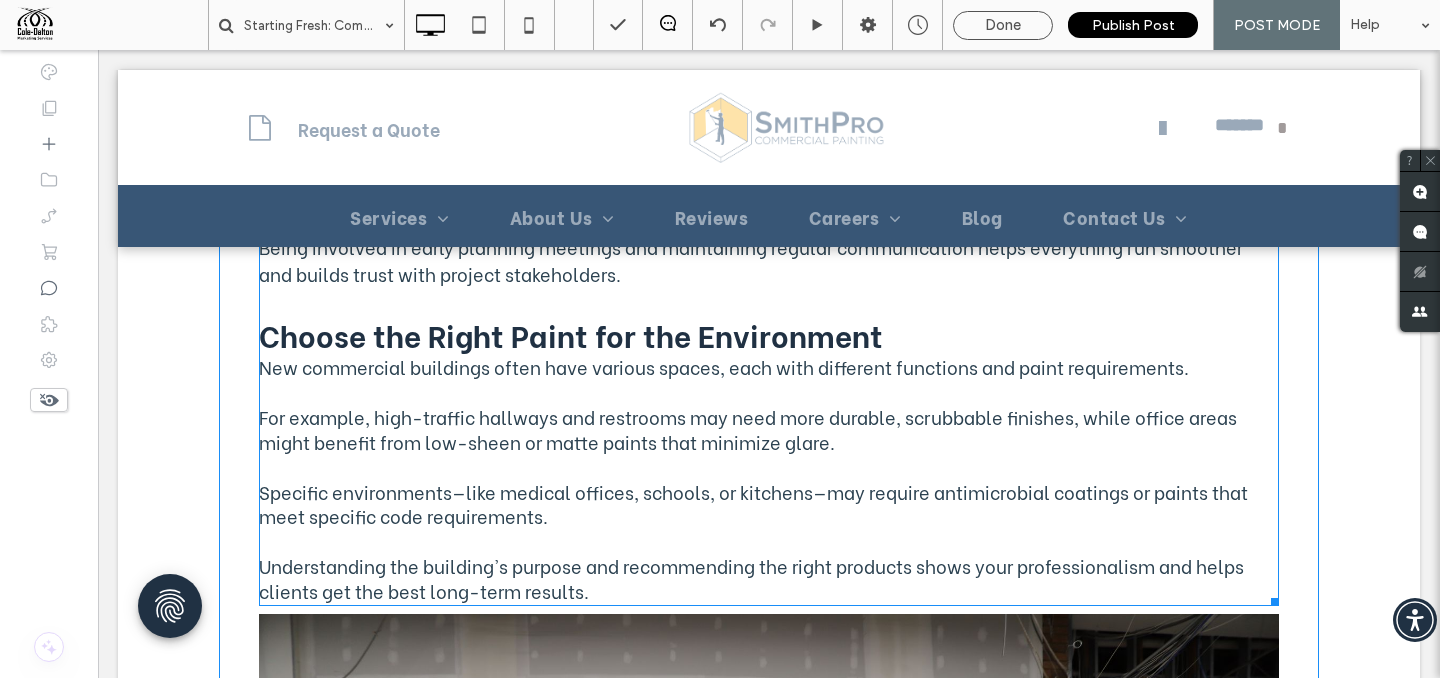 scroll, scrollTop: 1276, scrollLeft: 0, axis: vertical 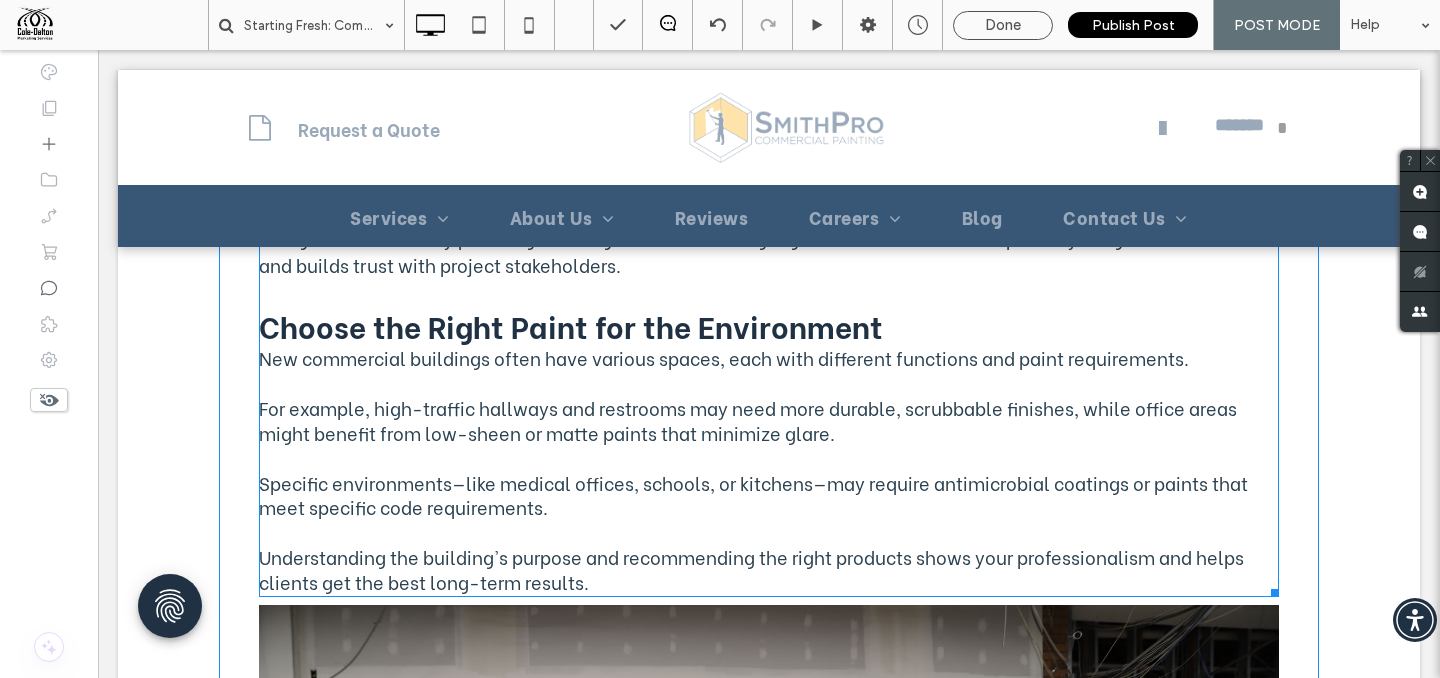 click on "Specific environments—like medical offices, schools, or kitchens—may require antimicrobial coatings or paints that meet specific code requirements." at bounding box center (769, 483) 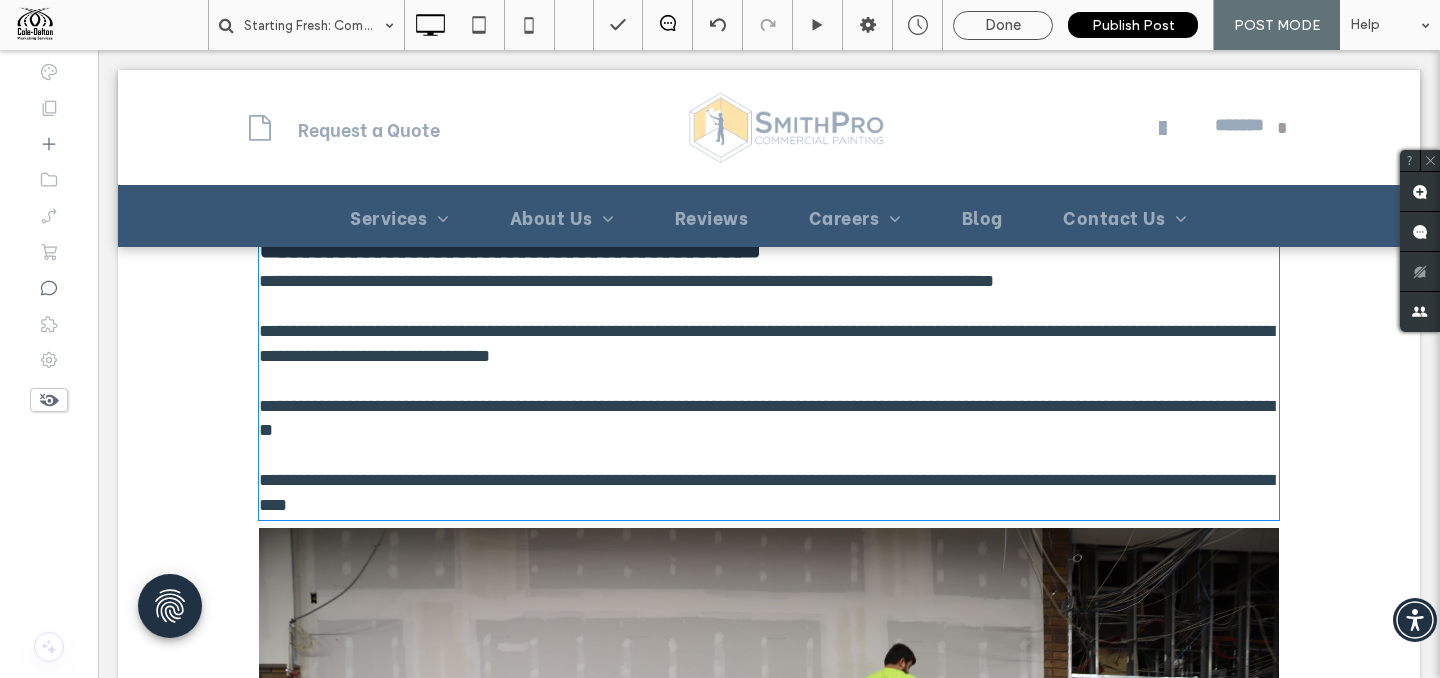 type on "**********" 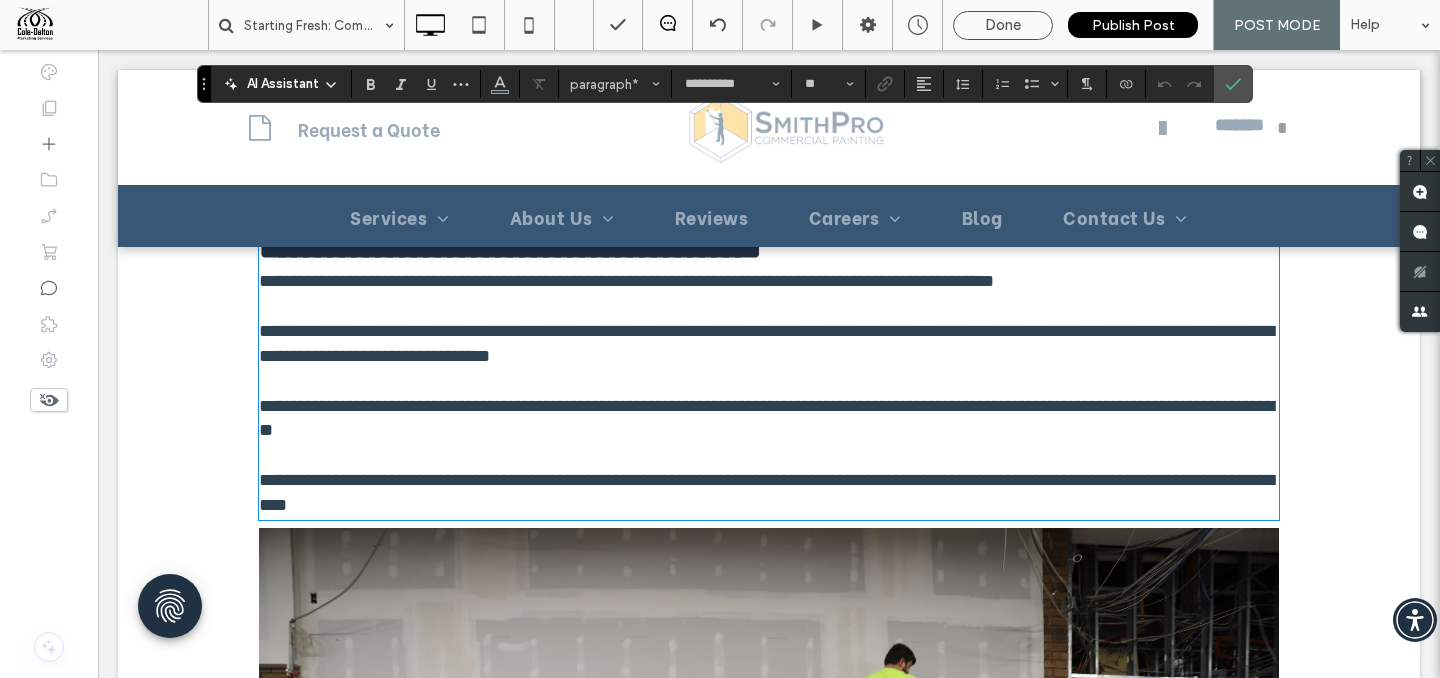 scroll, scrollTop: 715, scrollLeft: 0, axis: vertical 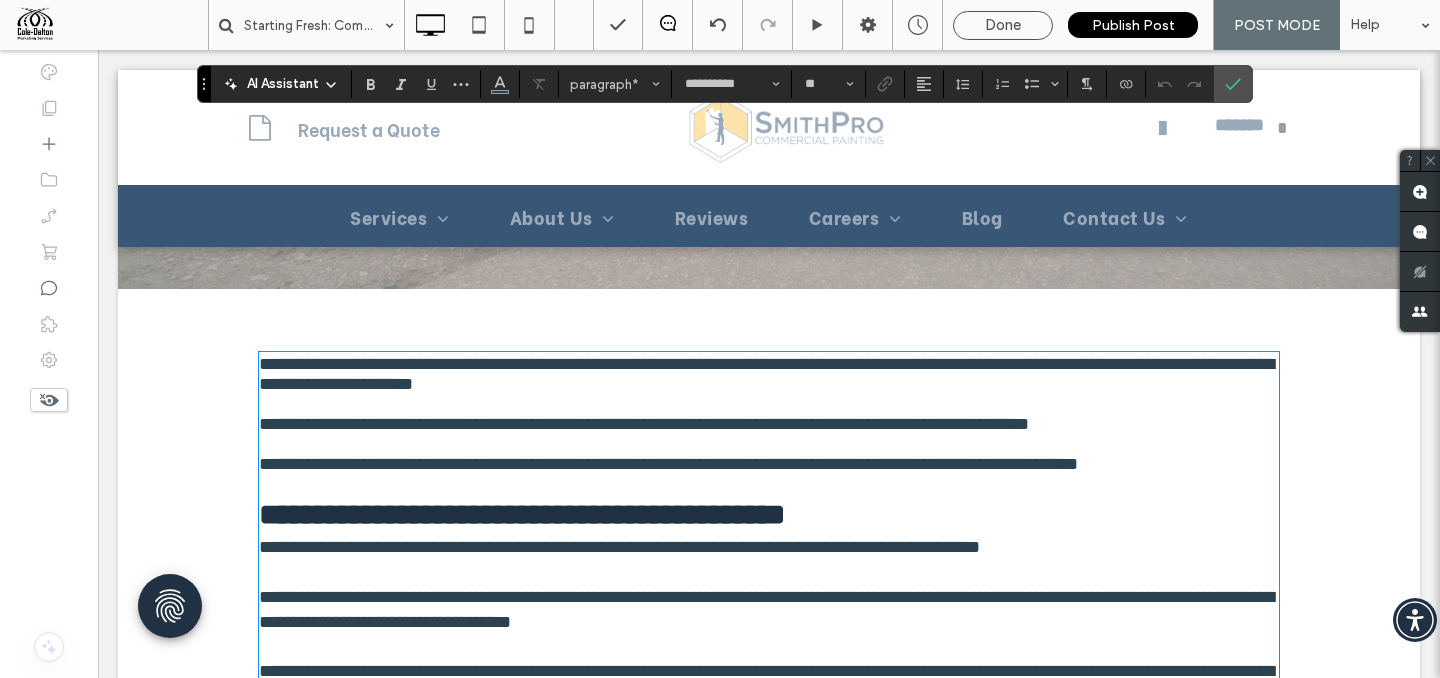 click on "**********" at bounding box center [766, 374] 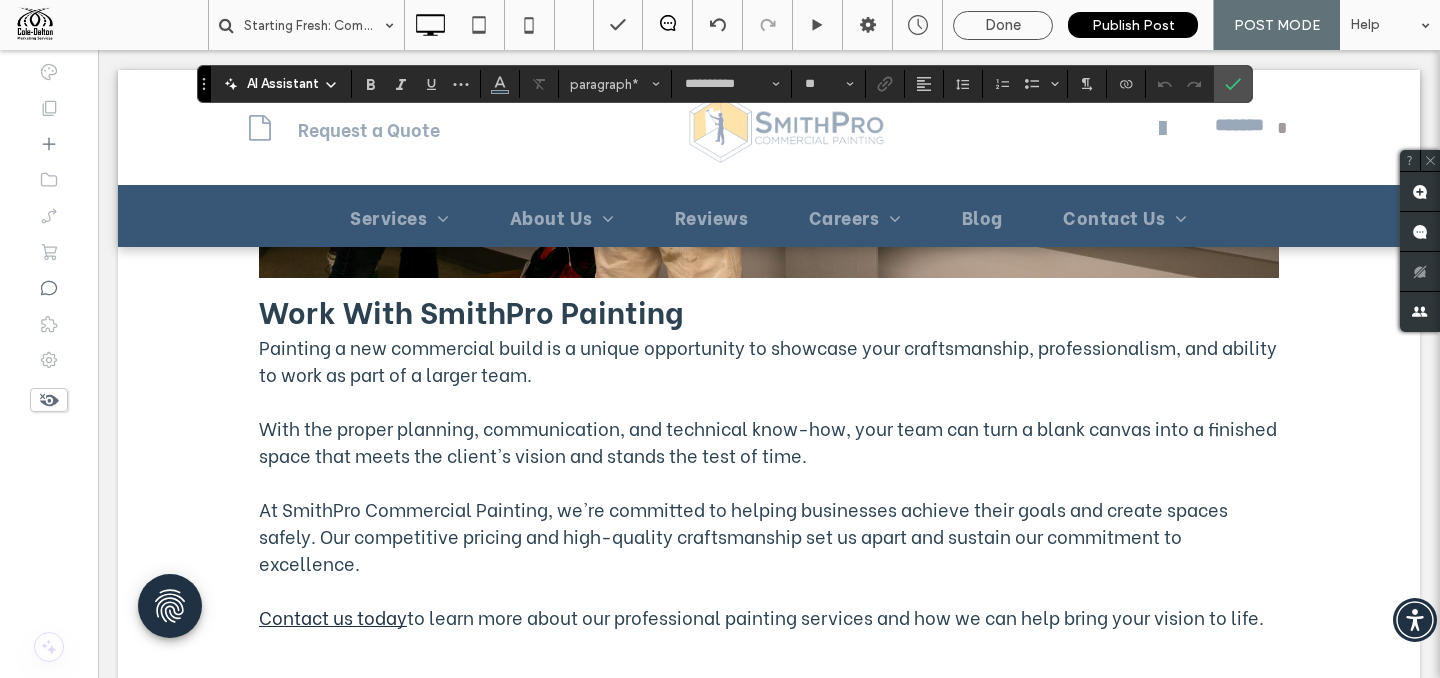 scroll, scrollTop: 5285, scrollLeft: 0, axis: vertical 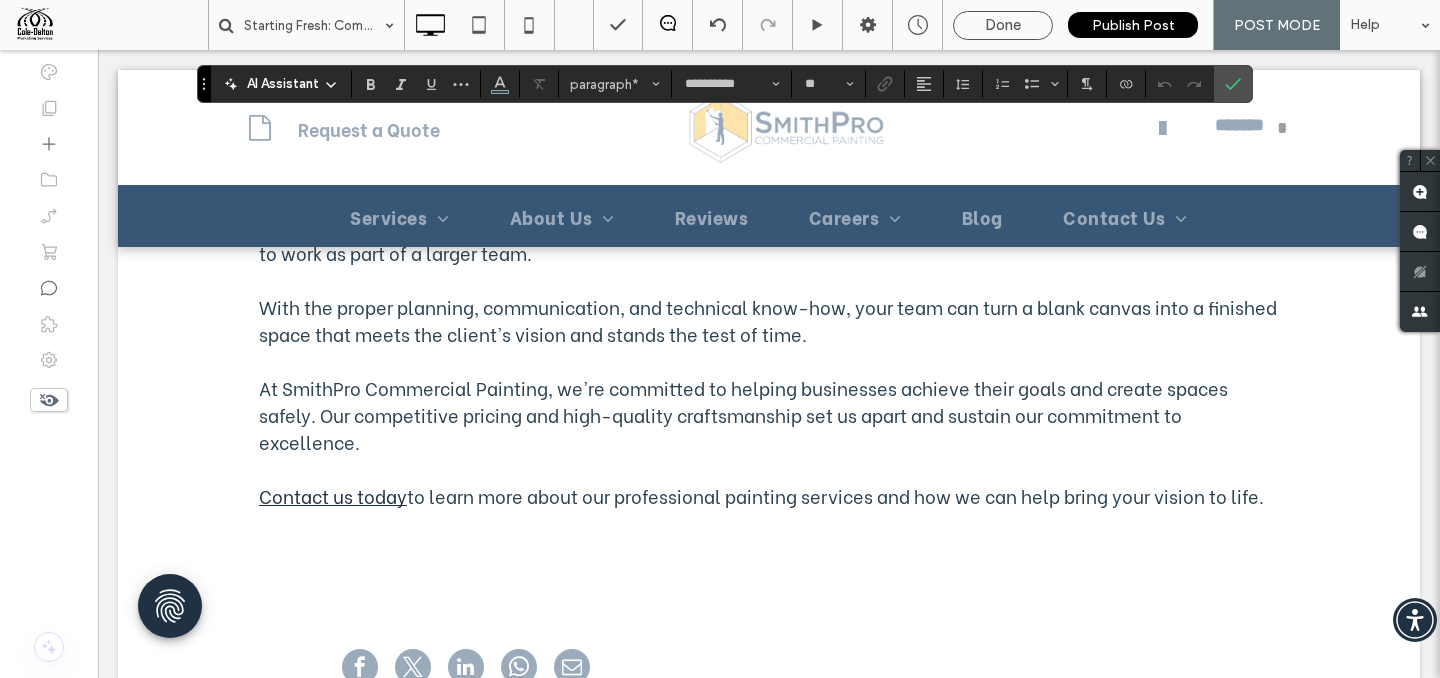 click on "With the proper planning, communication, and technical know-how, your team can turn a blank canvas into a finished space that meets the client's vision and stands the test of time." at bounding box center (768, 320) 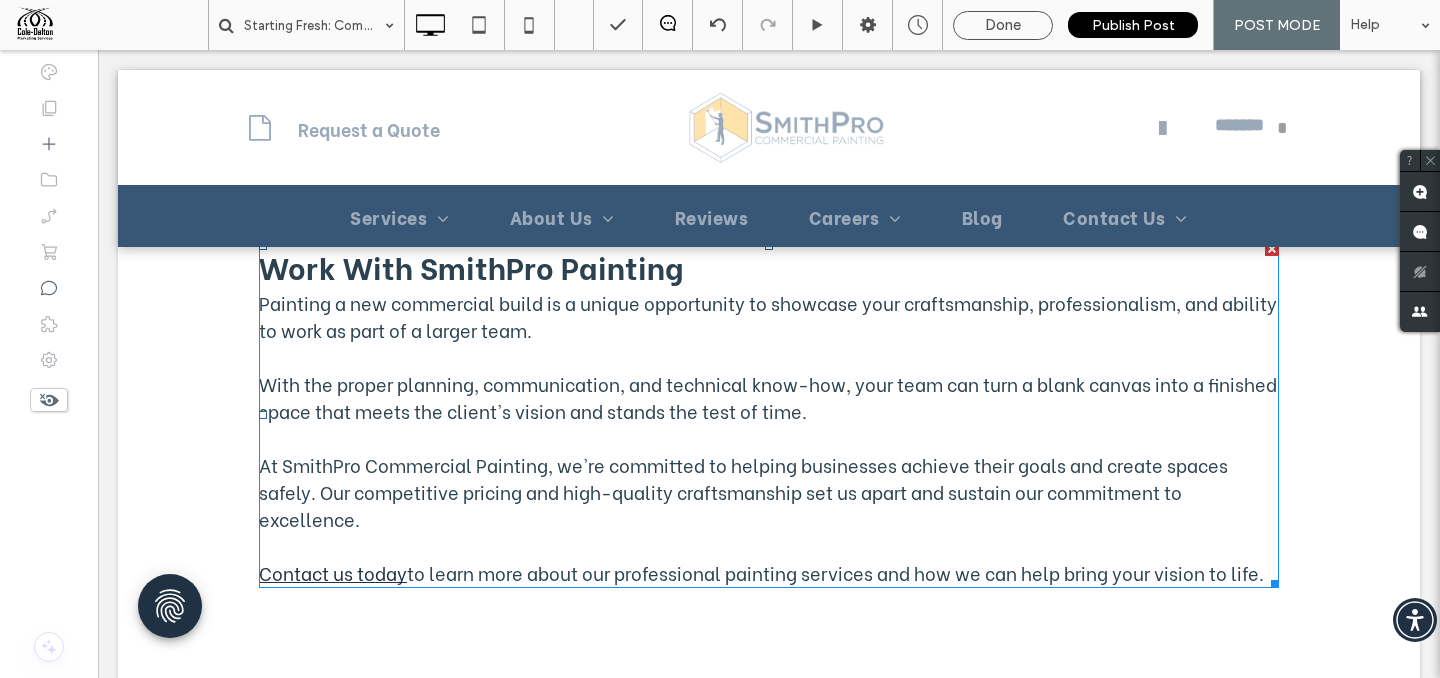 click on "Painting a new commercial build is a unique opportunity to showcase your craftsmanship, professionalism, and ability to work as part of a larger team." at bounding box center [768, 316] 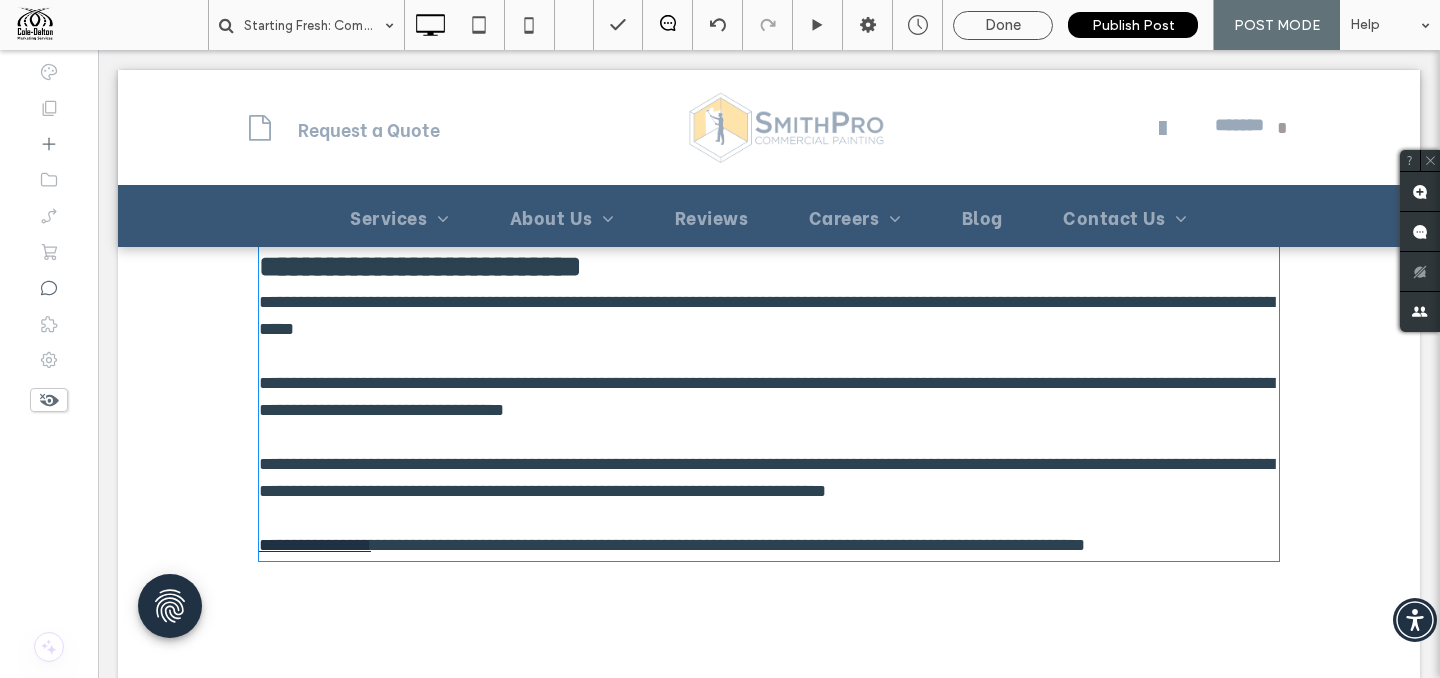 type on "**********" 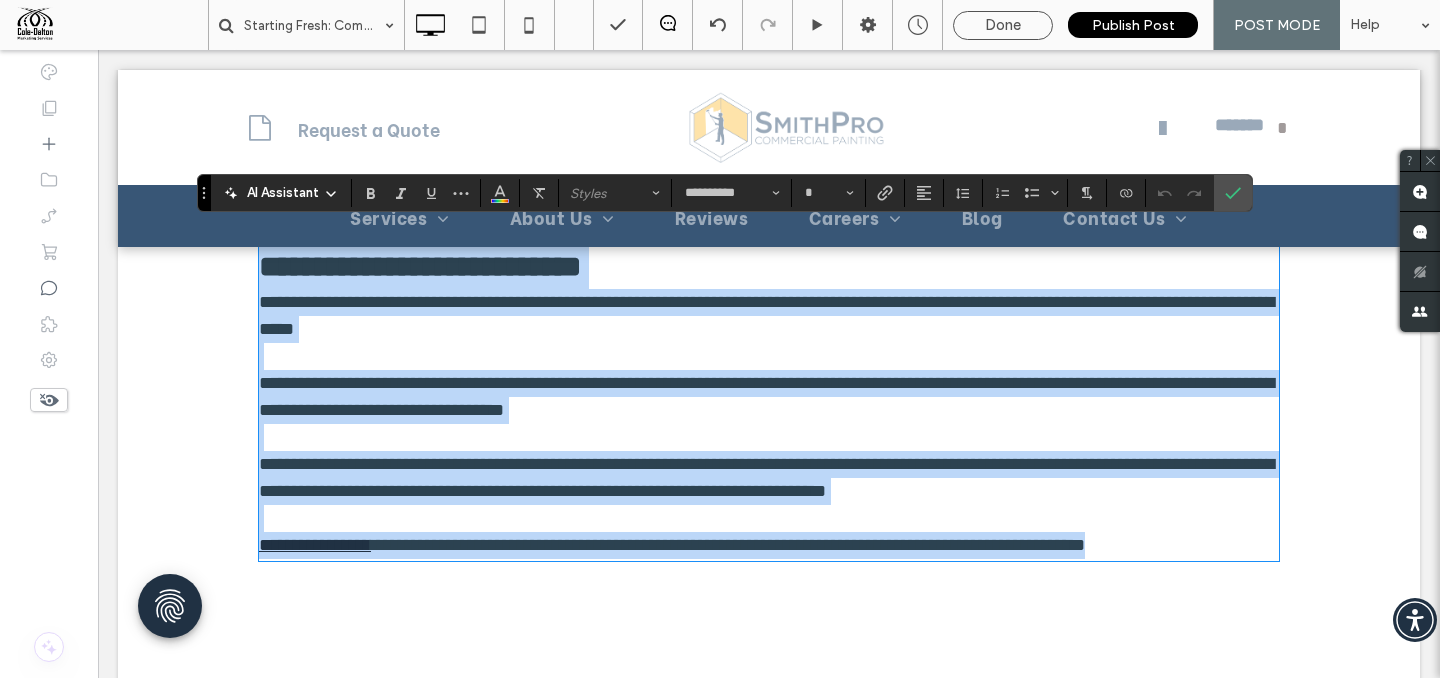 type on "**" 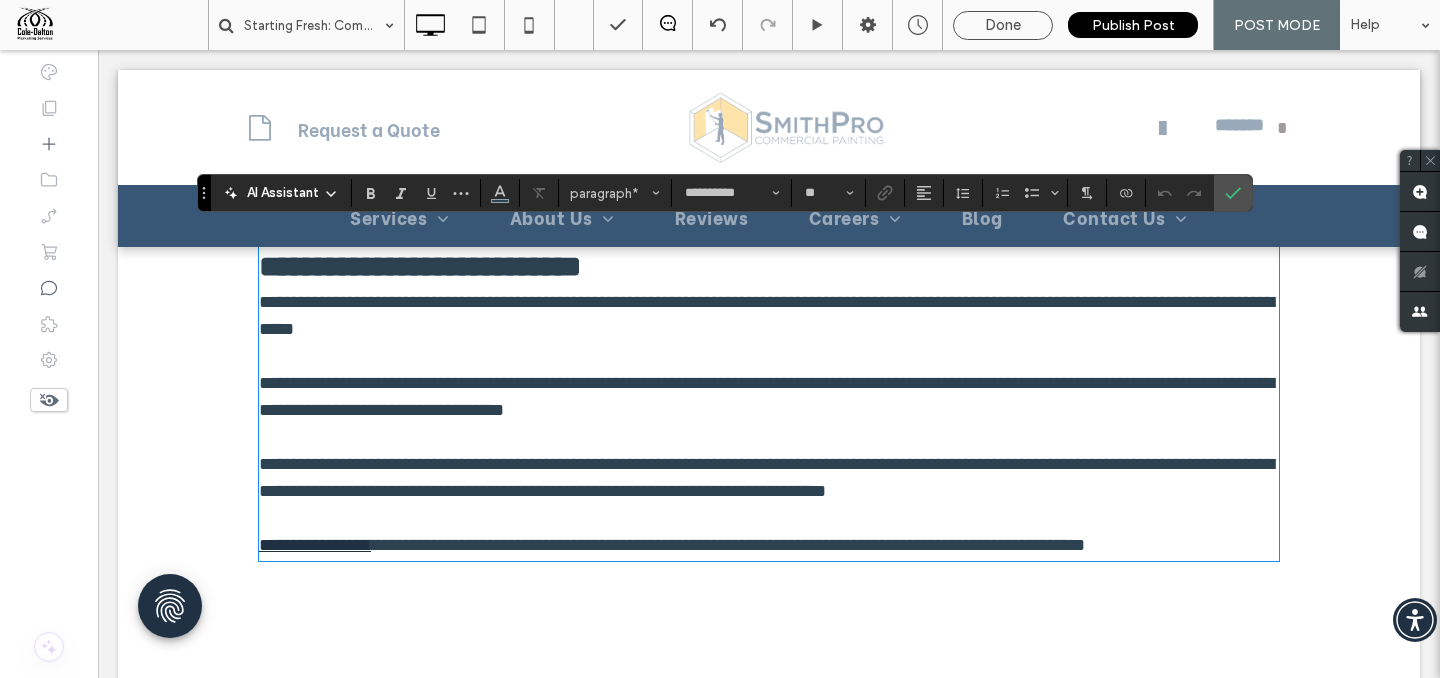 click on "**********" at bounding box center (766, 315) 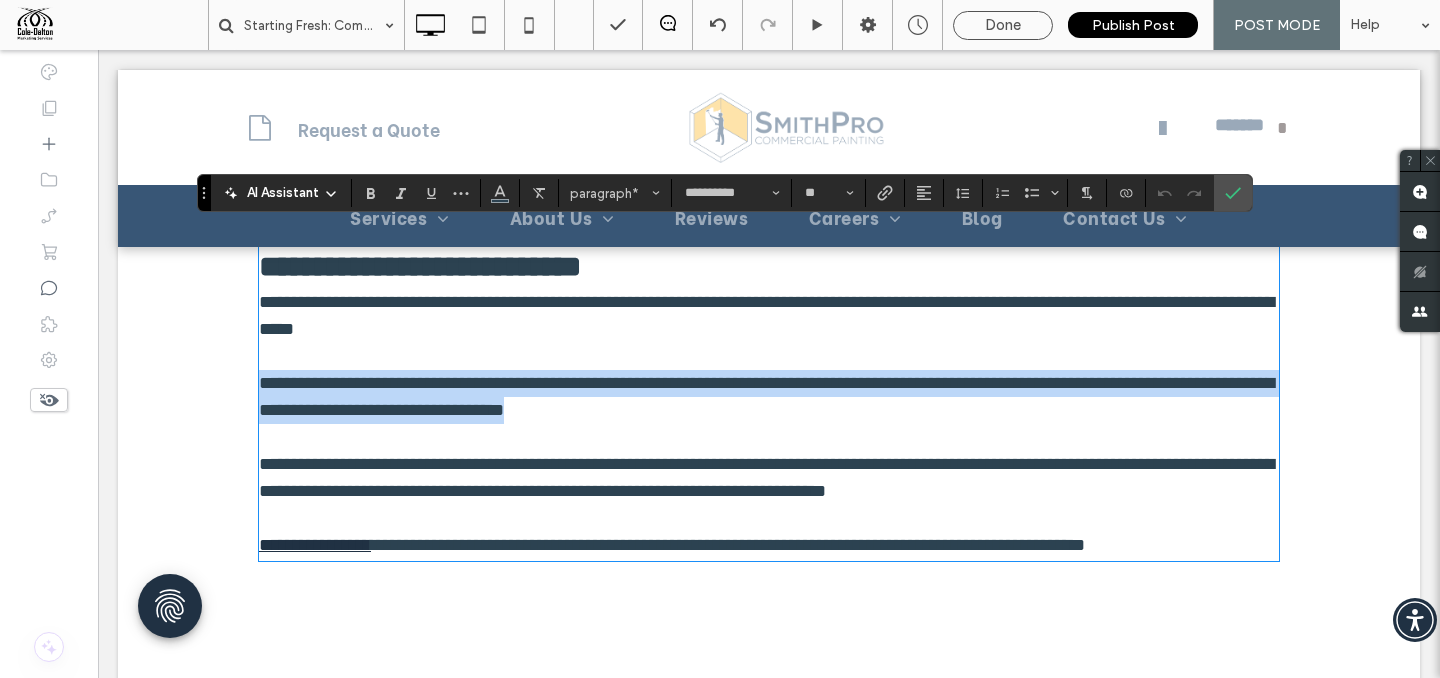 drag, startPoint x: 262, startPoint y: 367, endPoint x: 878, endPoint y: 403, distance: 617.051 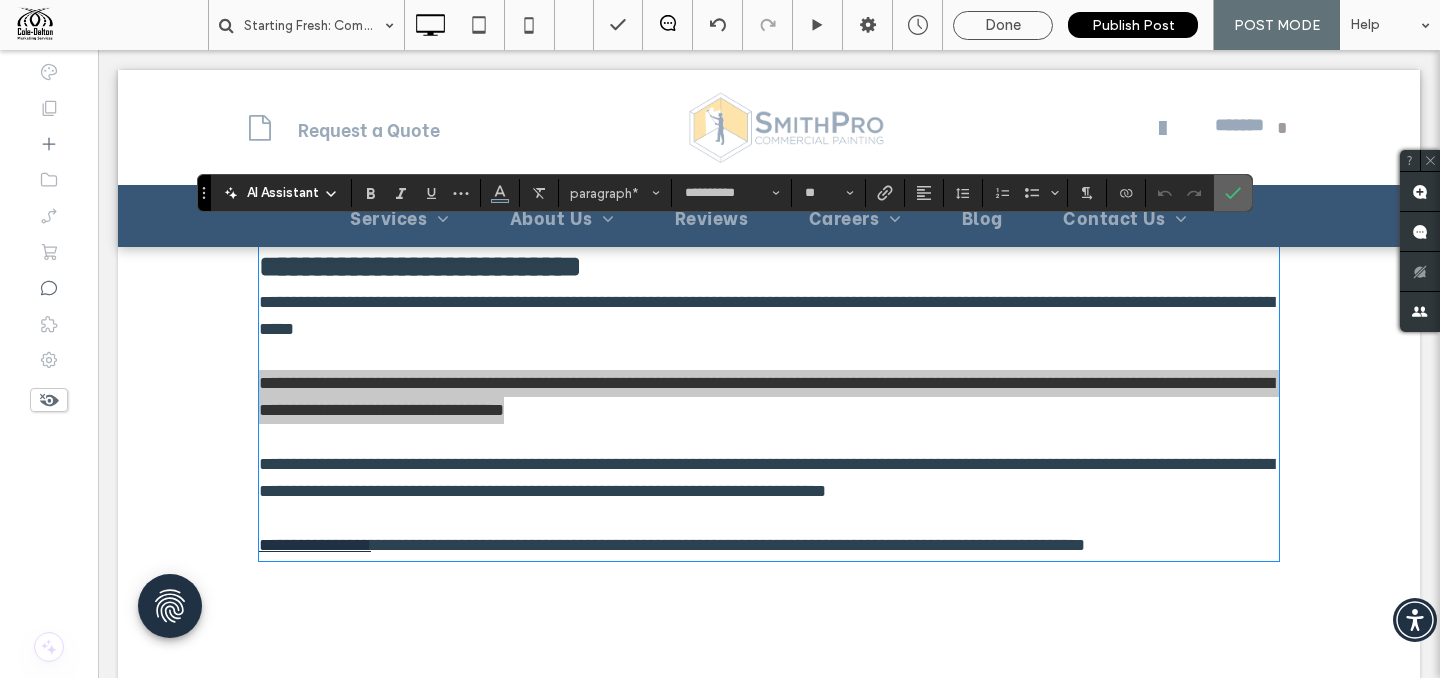 drag, startPoint x: 1243, startPoint y: 197, endPoint x: 918, endPoint y: 51, distance: 356.2878 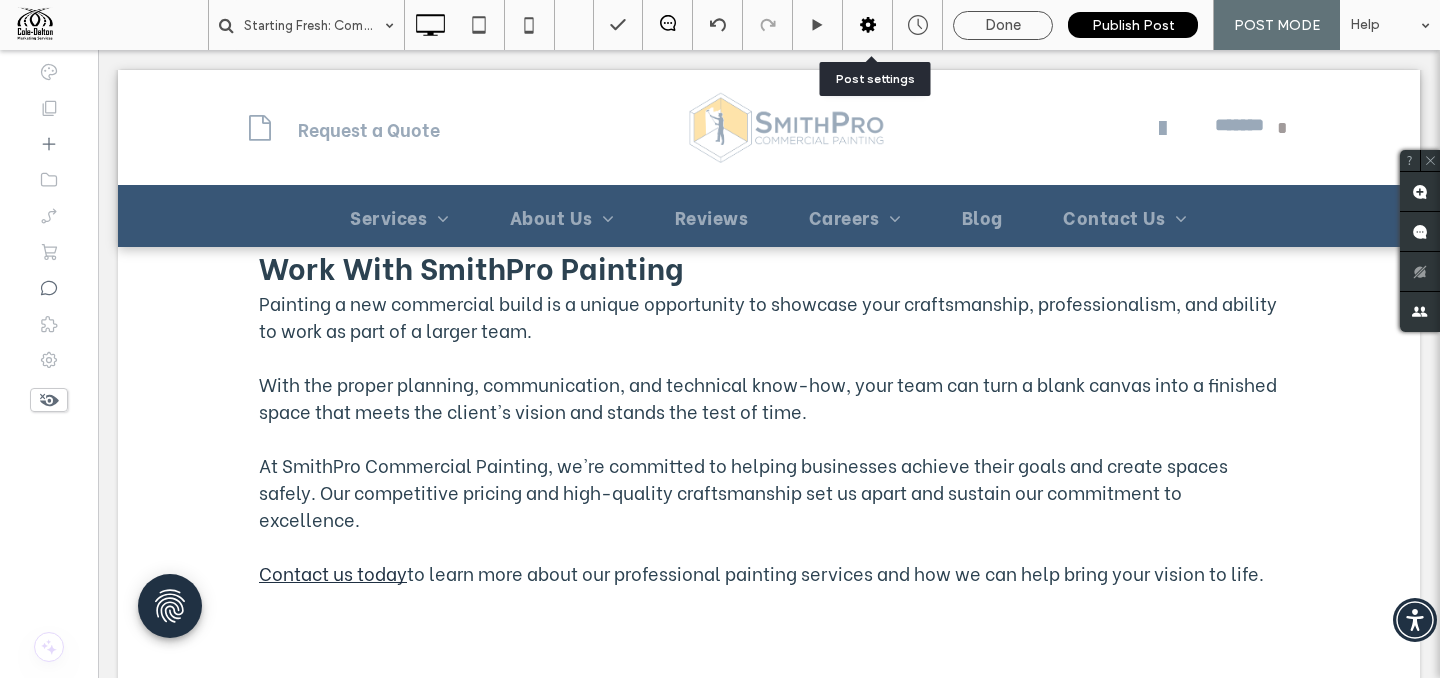 click at bounding box center [868, 25] 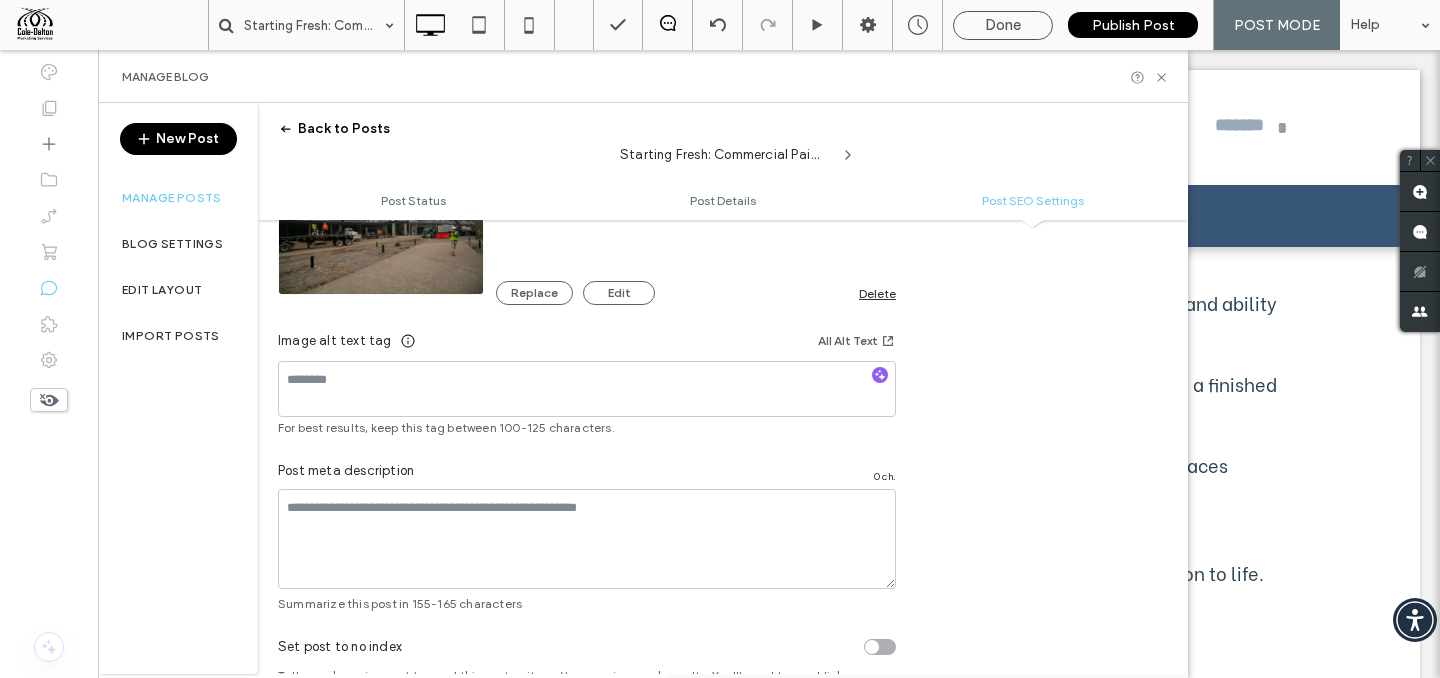 scroll, scrollTop: 1505, scrollLeft: 0, axis: vertical 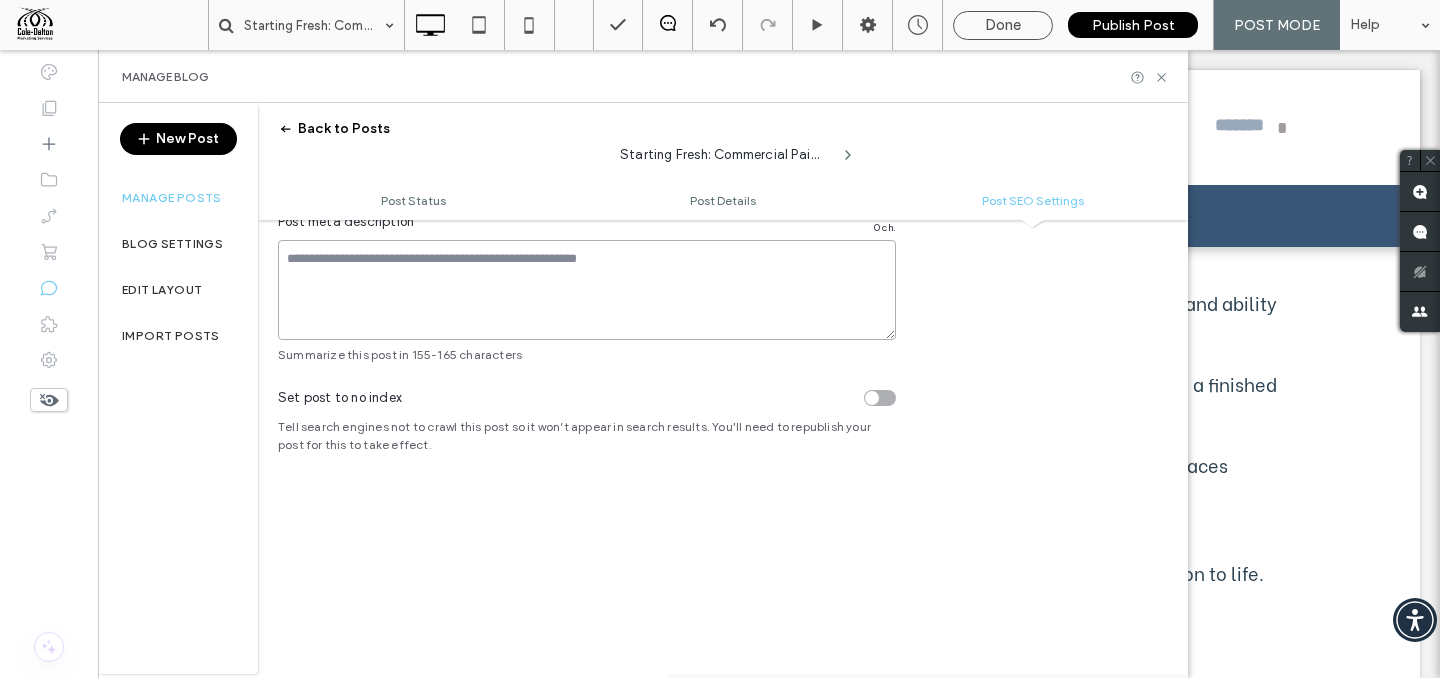 click at bounding box center [587, 290] 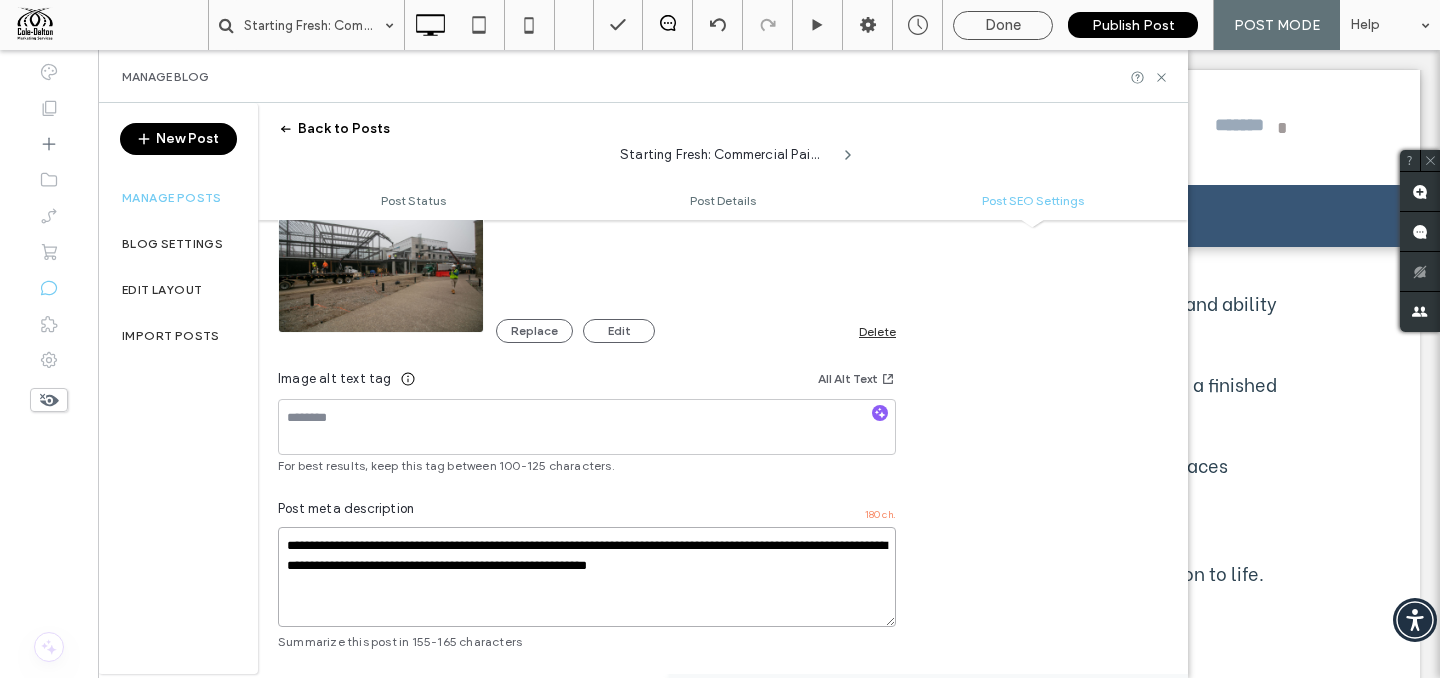 scroll, scrollTop: 1317, scrollLeft: 0, axis: vertical 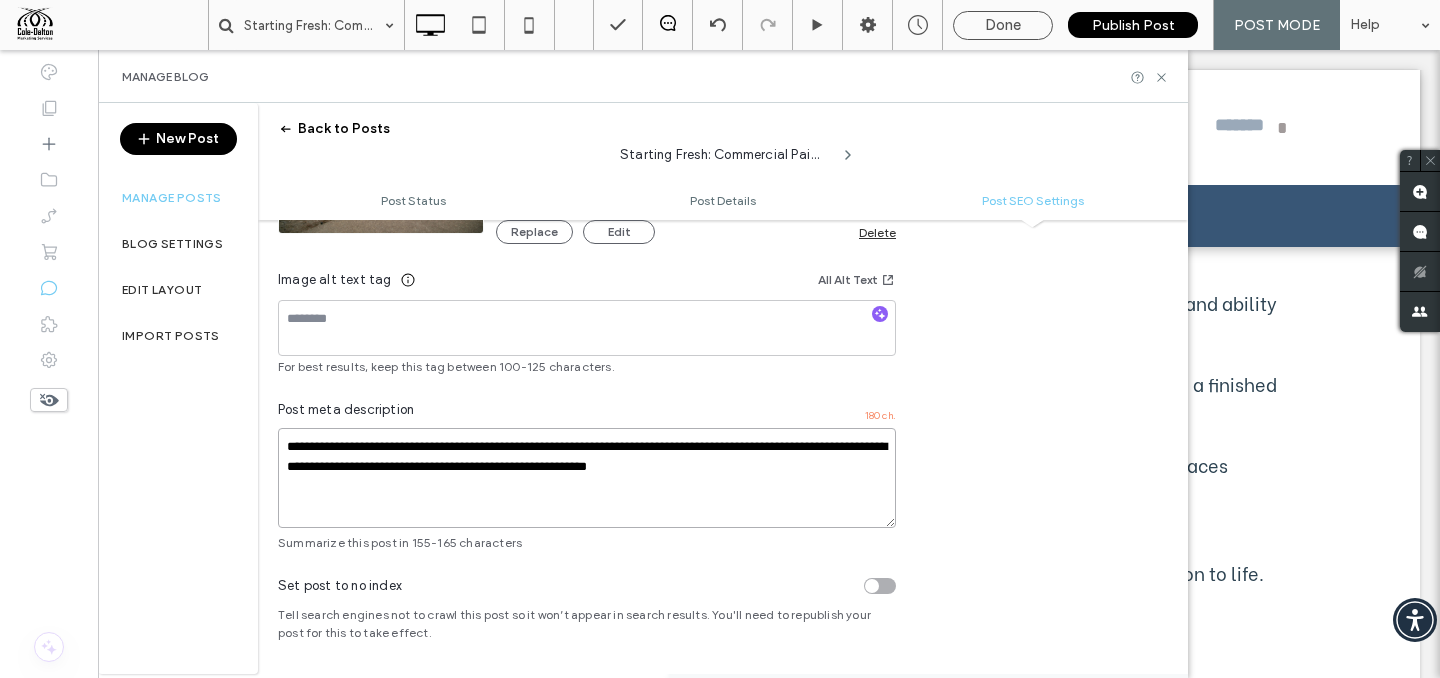 click on "**********" at bounding box center (587, 478) 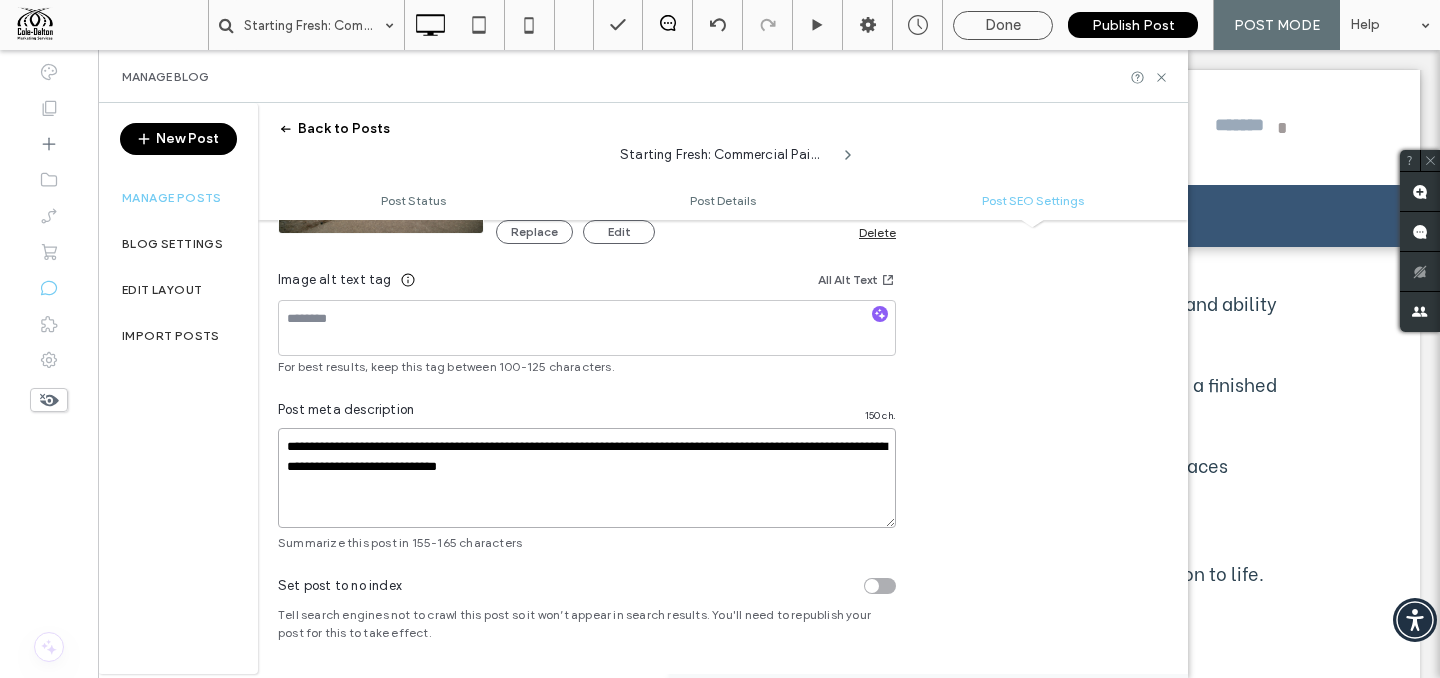 click on "**********" at bounding box center (587, 478) 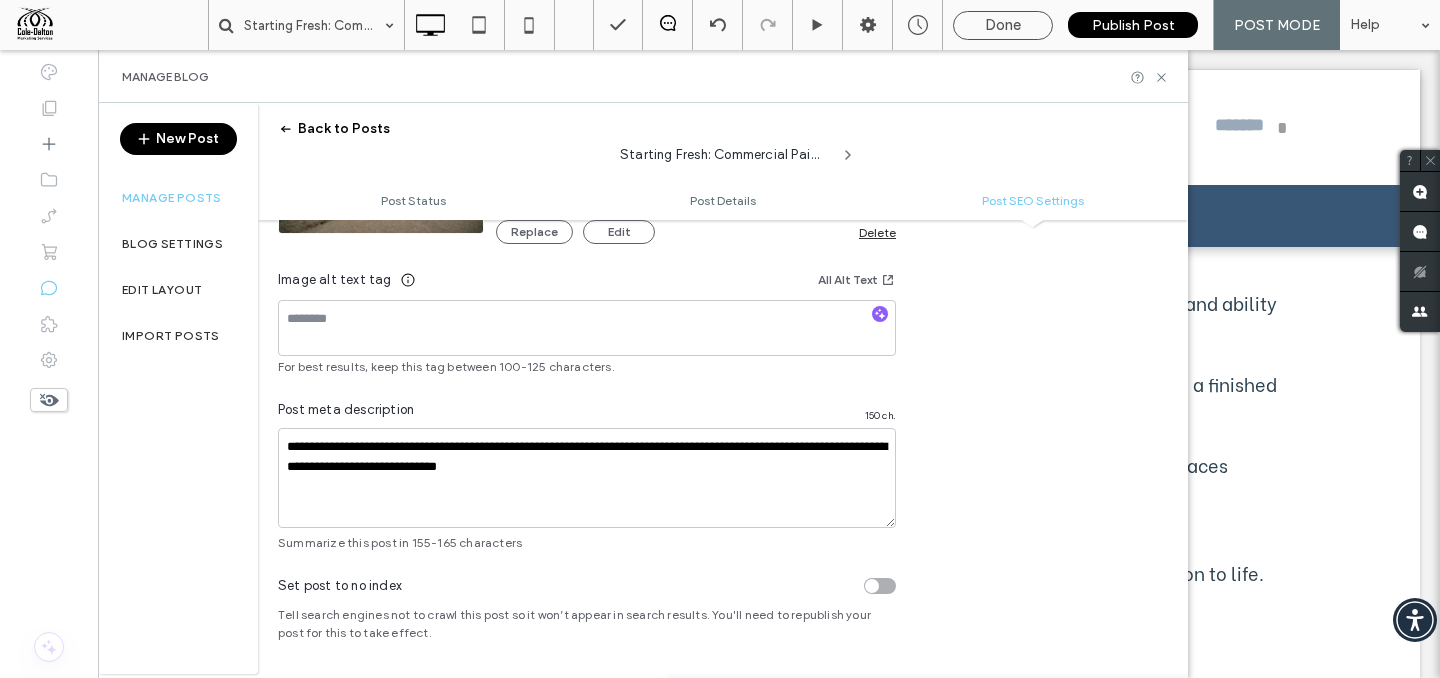 click on "**********" at bounding box center [723, 169] 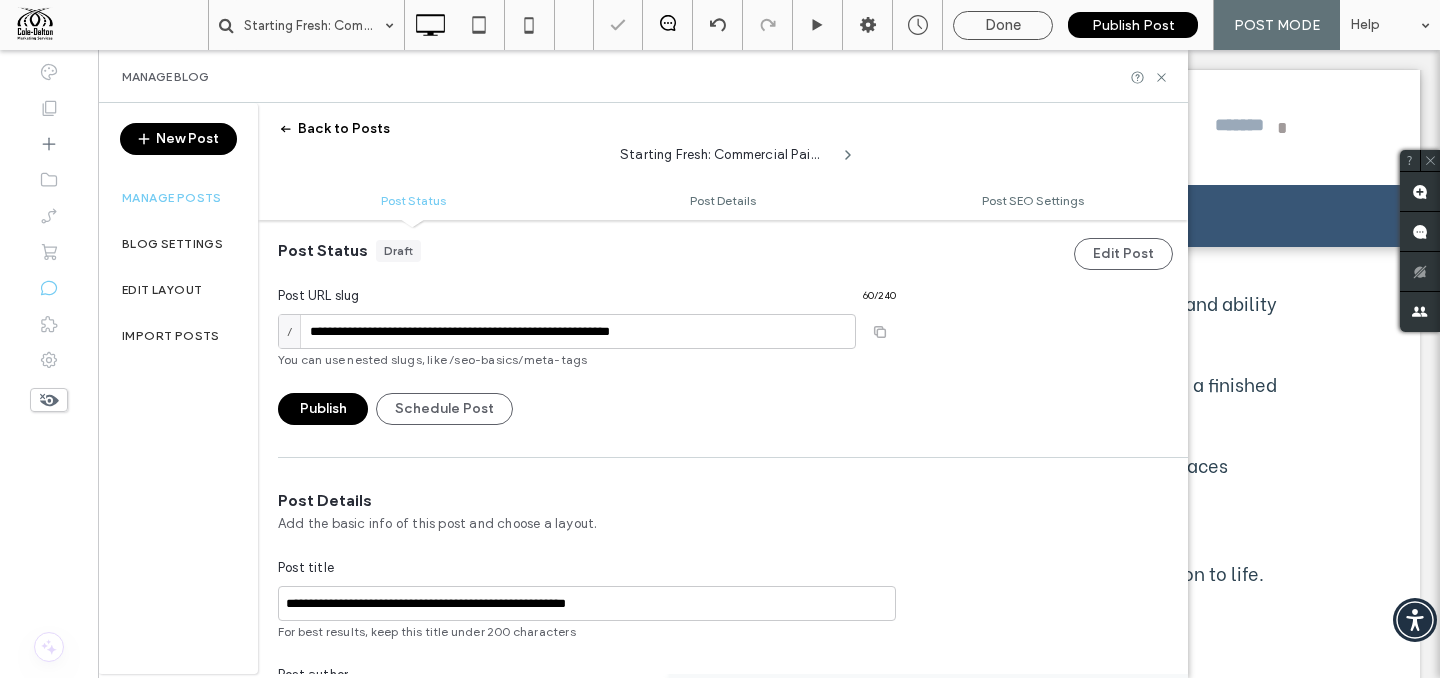 scroll, scrollTop: 0, scrollLeft: 0, axis: both 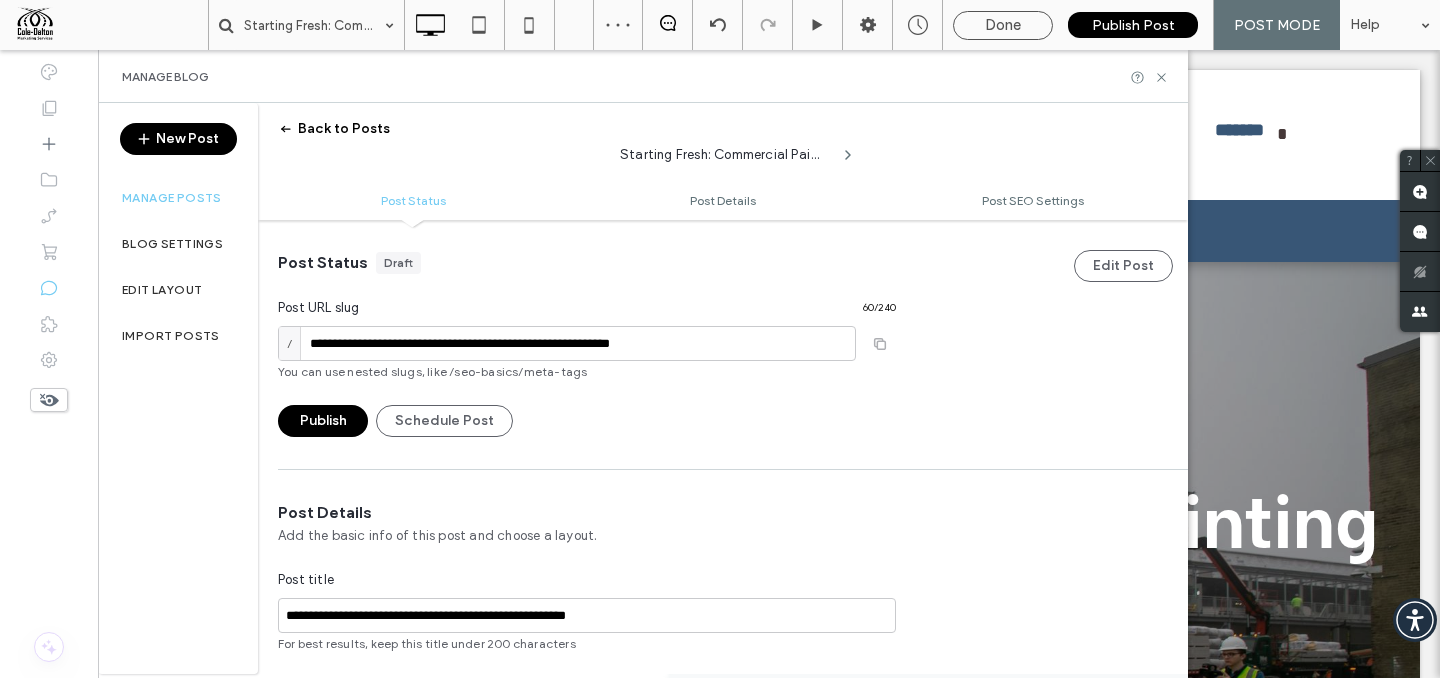 click on "Publish" at bounding box center (323, 421) 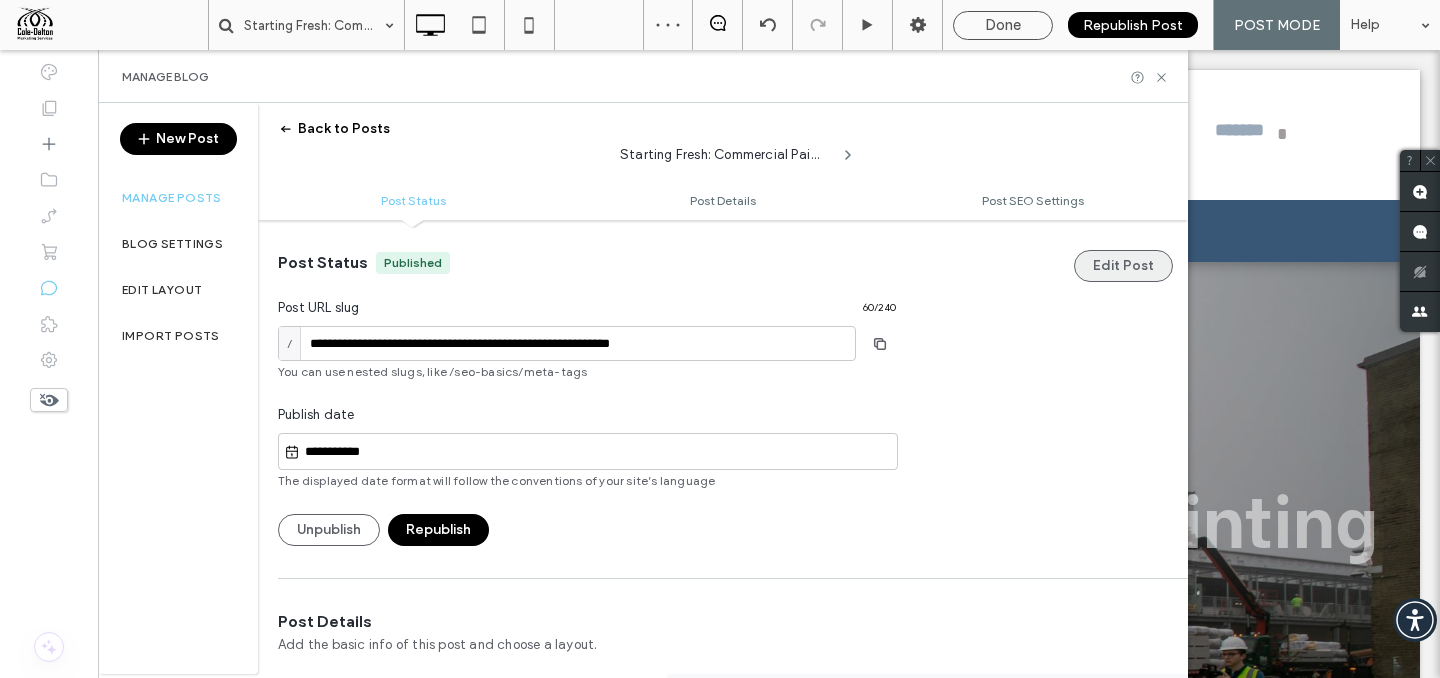 click on "Edit Post" at bounding box center [1123, 266] 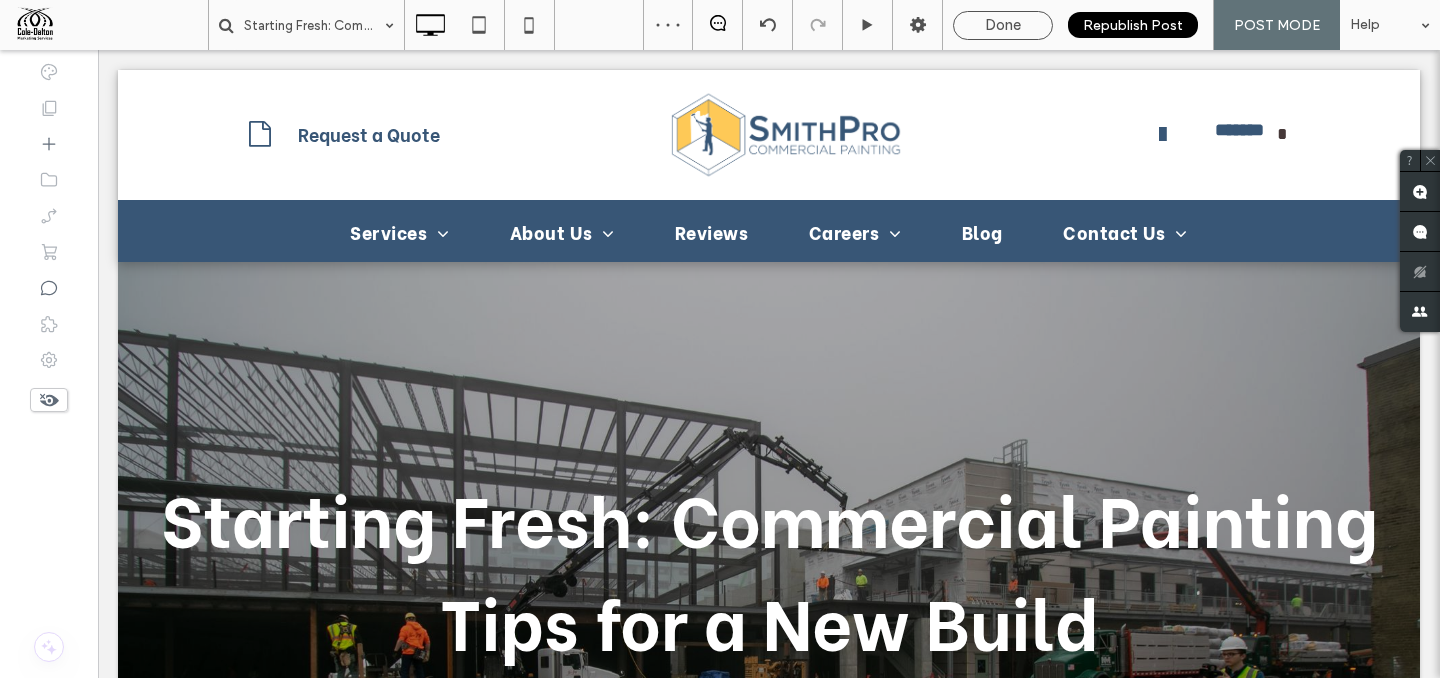 scroll, scrollTop: 0, scrollLeft: 0, axis: both 